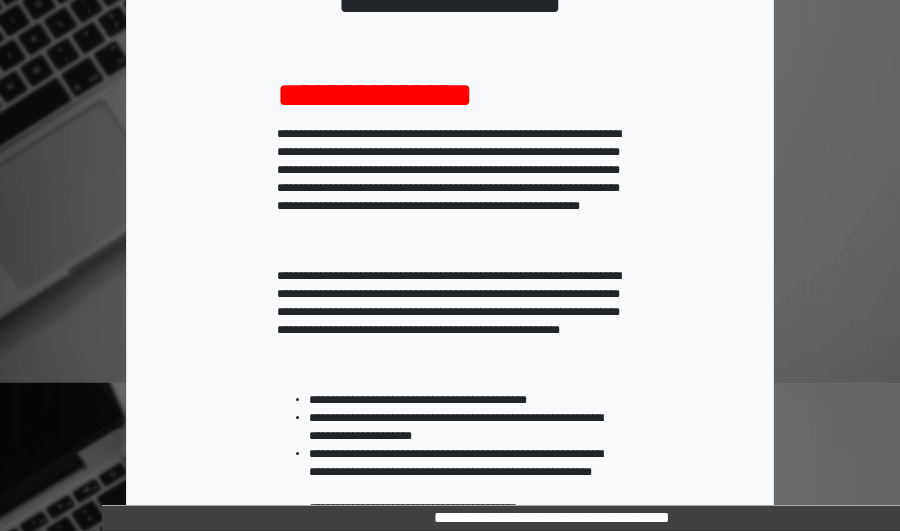scroll, scrollTop: 400, scrollLeft: 0, axis: vertical 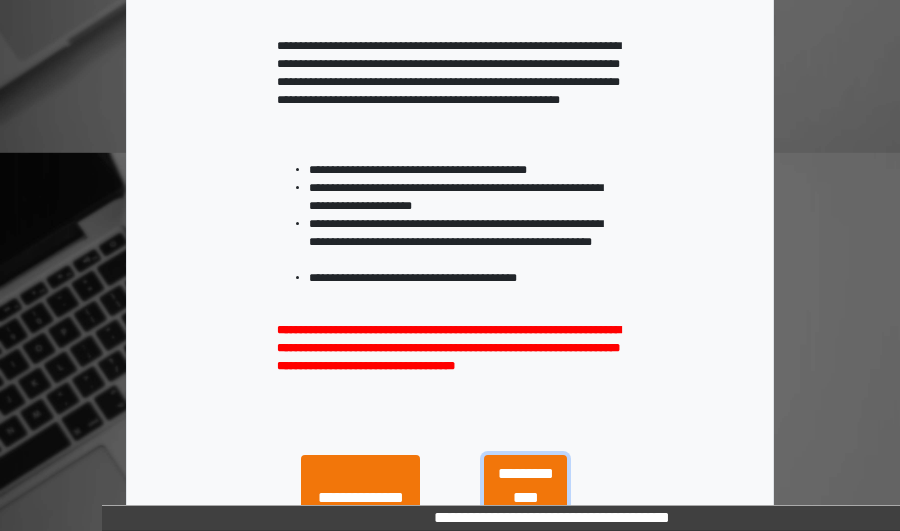 click on "**********" at bounding box center [525, 498] 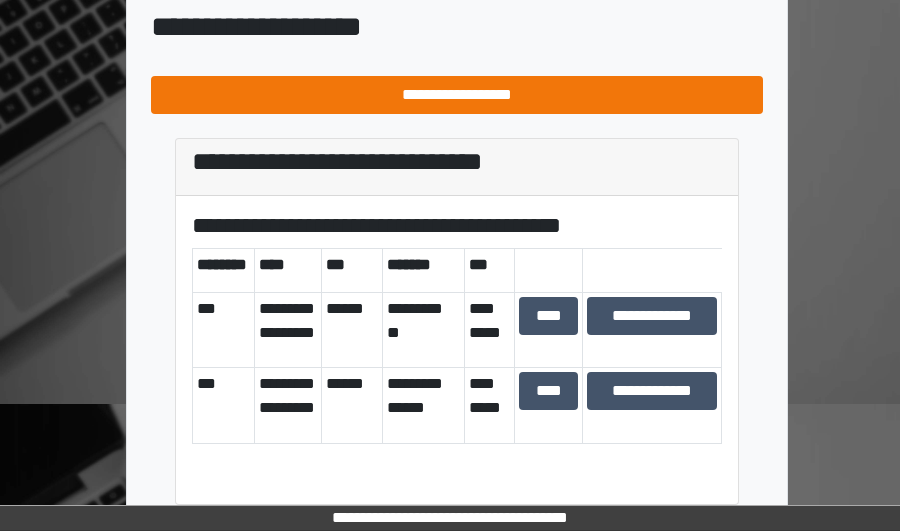scroll, scrollTop: 738, scrollLeft: 0, axis: vertical 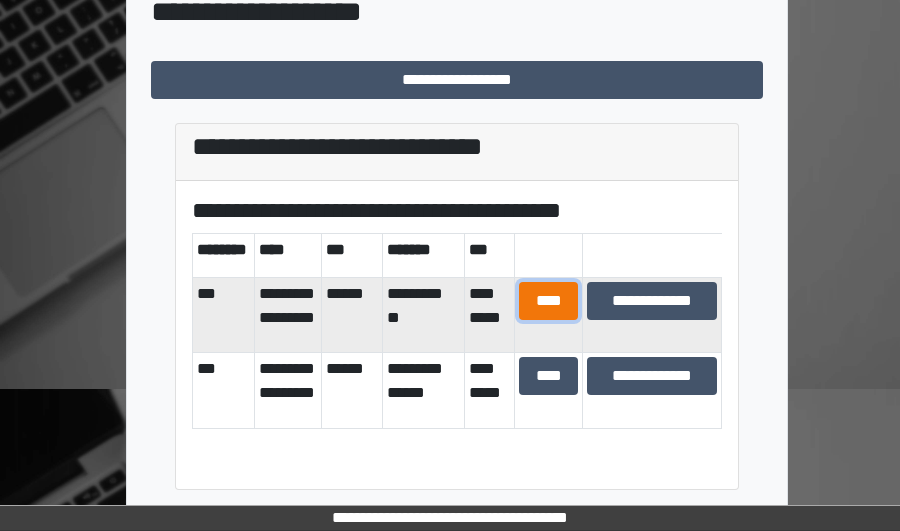 click on "****" at bounding box center (549, 301) 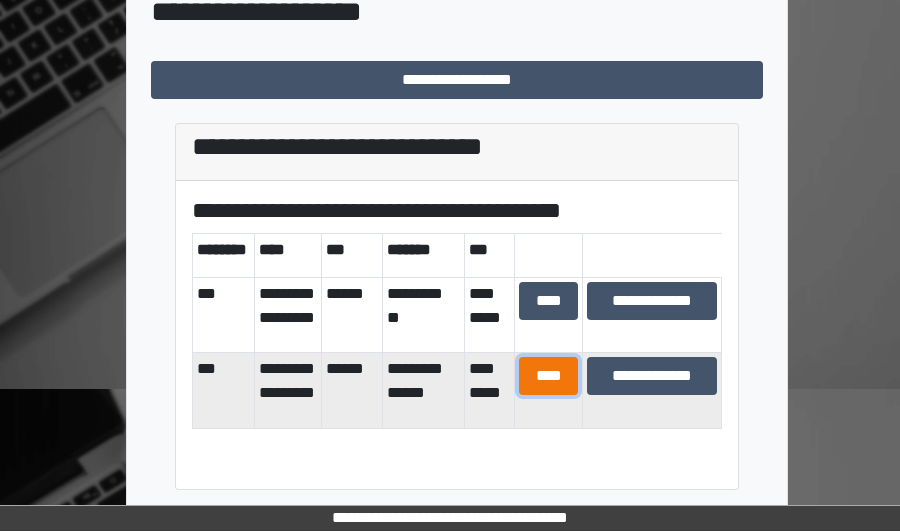 click on "****" at bounding box center (549, 376) 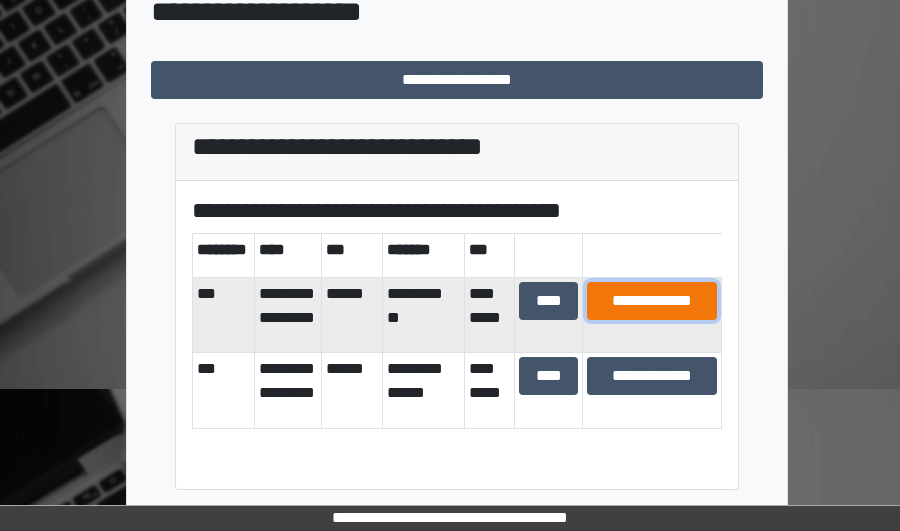 click on "**********" at bounding box center [652, 301] 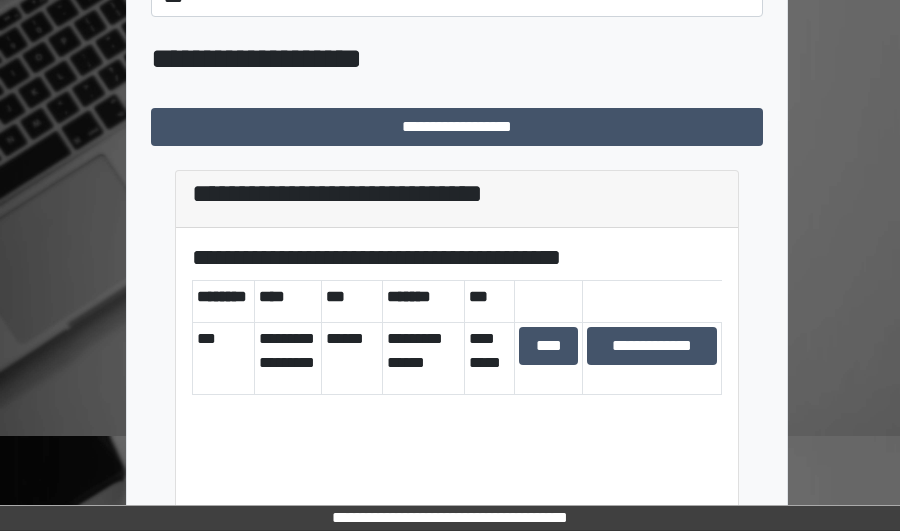 scroll, scrollTop: 700, scrollLeft: 0, axis: vertical 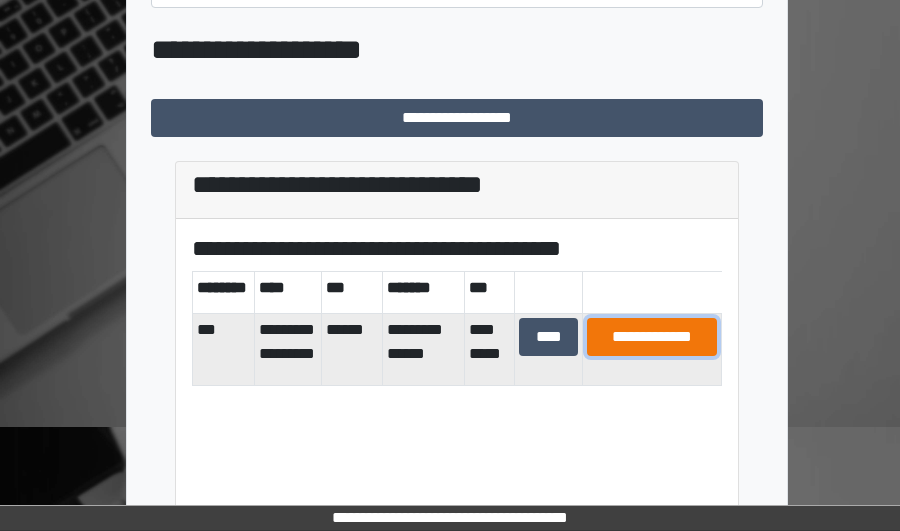click on "**********" at bounding box center (652, 337) 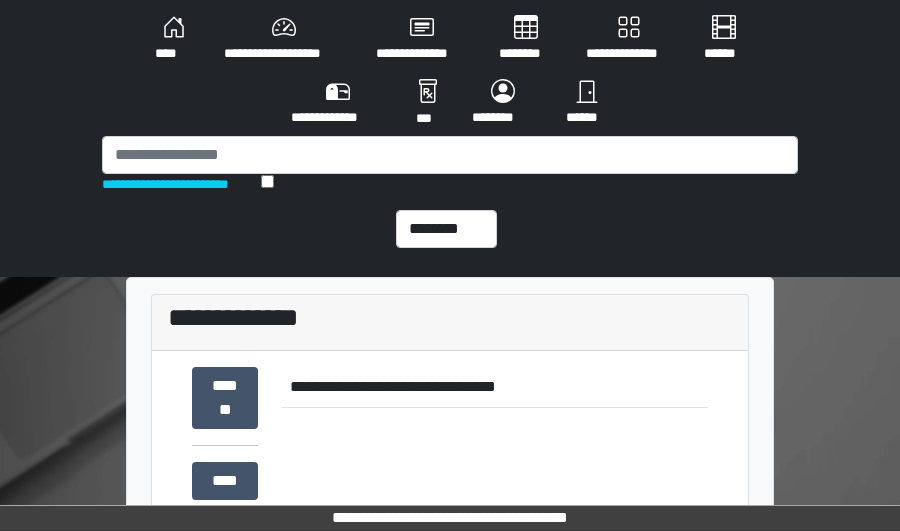 scroll, scrollTop: 0, scrollLeft: 0, axis: both 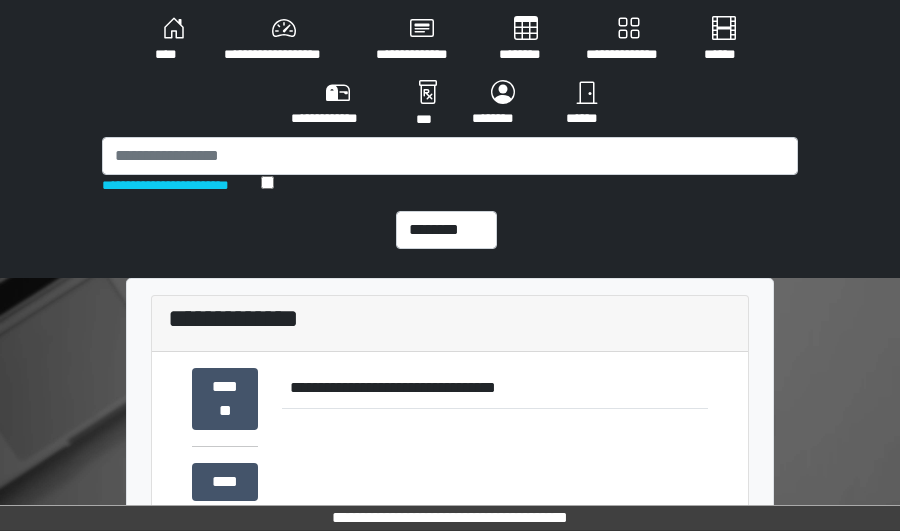 click on "********" at bounding box center [526, 40] 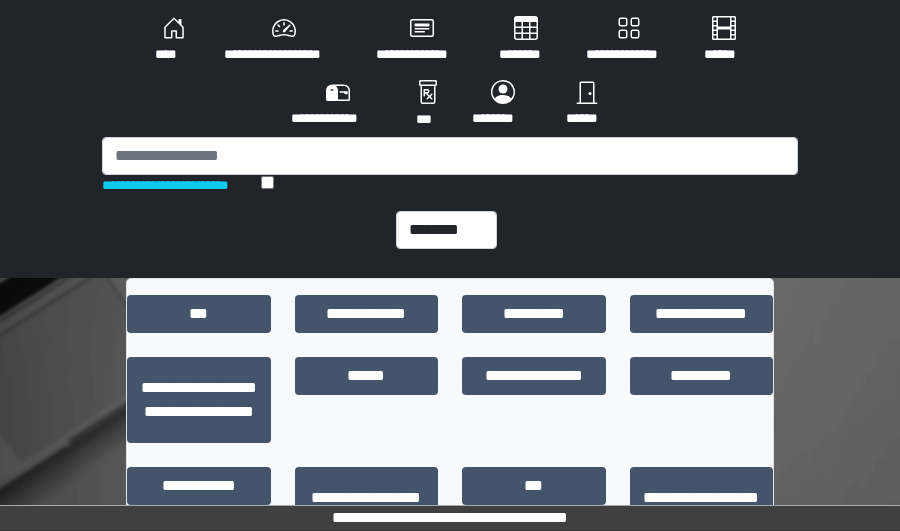scroll, scrollTop: 24, scrollLeft: 0, axis: vertical 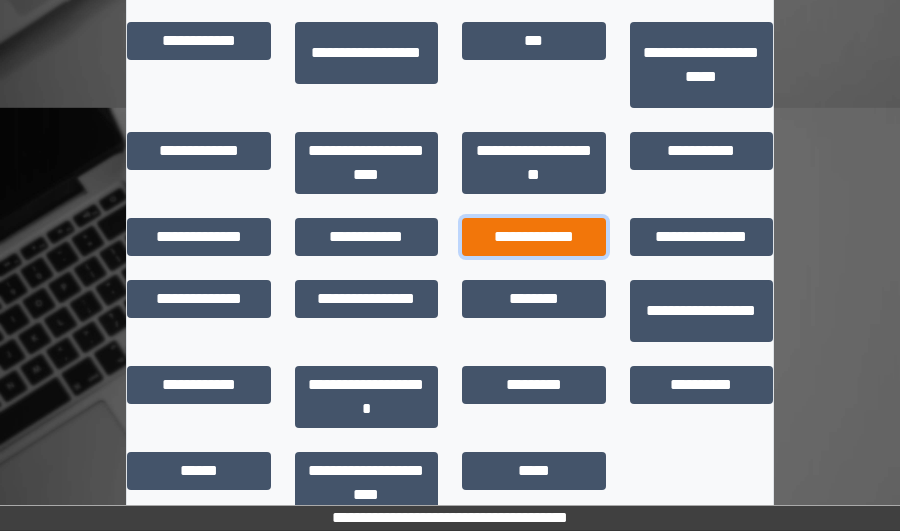 click on "**********" at bounding box center (534, 237) 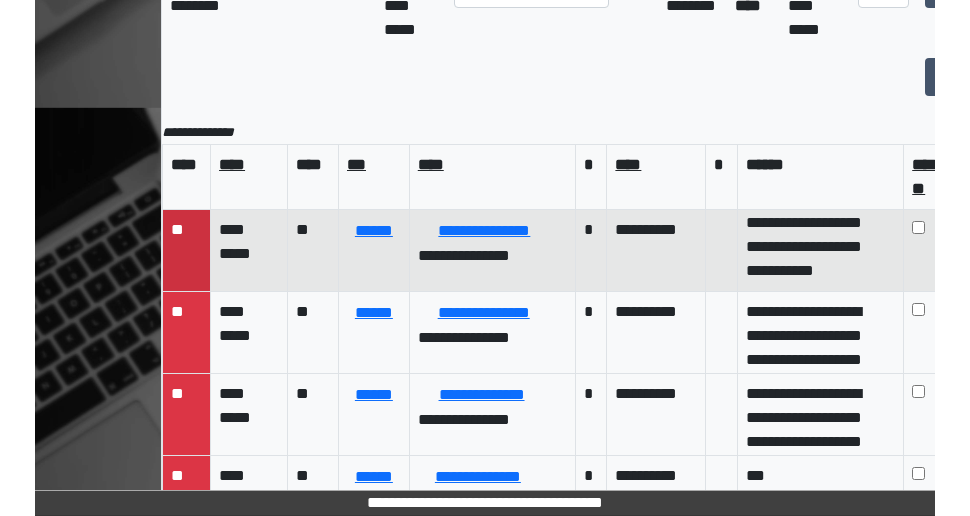 scroll, scrollTop: 199, scrollLeft: 0, axis: vertical 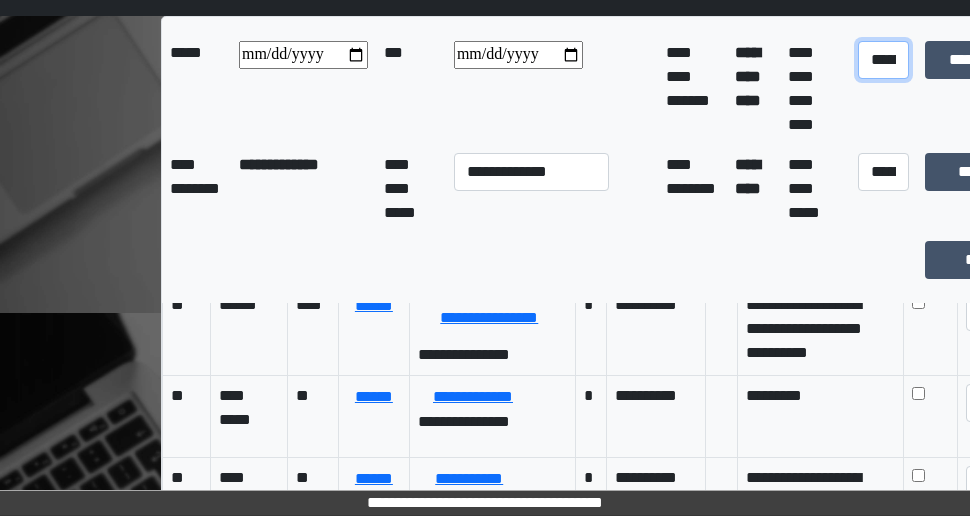click on "**********" at bounding box center (883, 60) 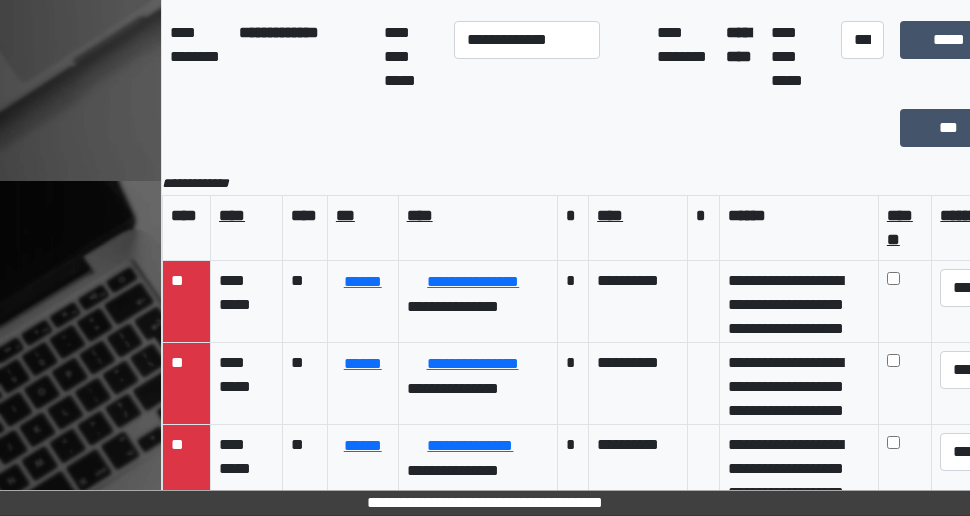 scroll, scrollTop: 486, scrollLeft: 0, axis: vertical 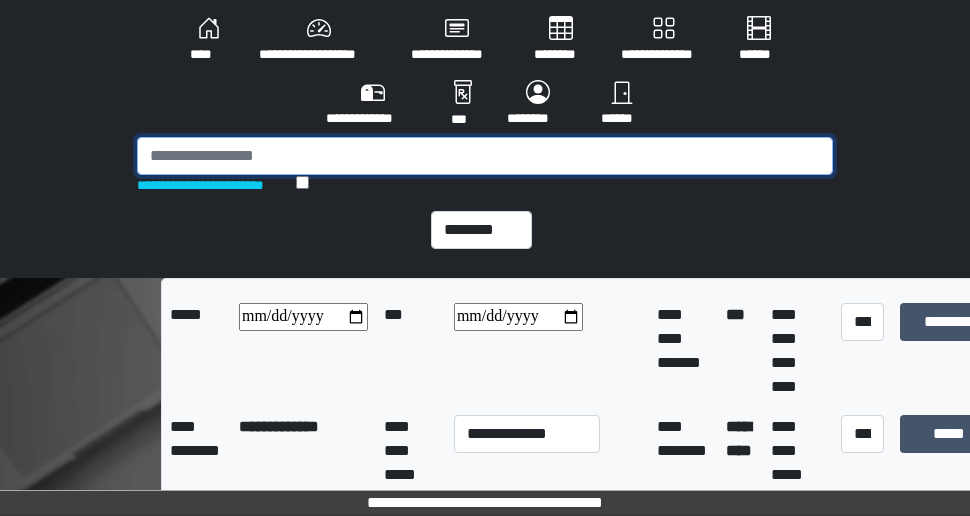 click at bounding box center [485, 156] 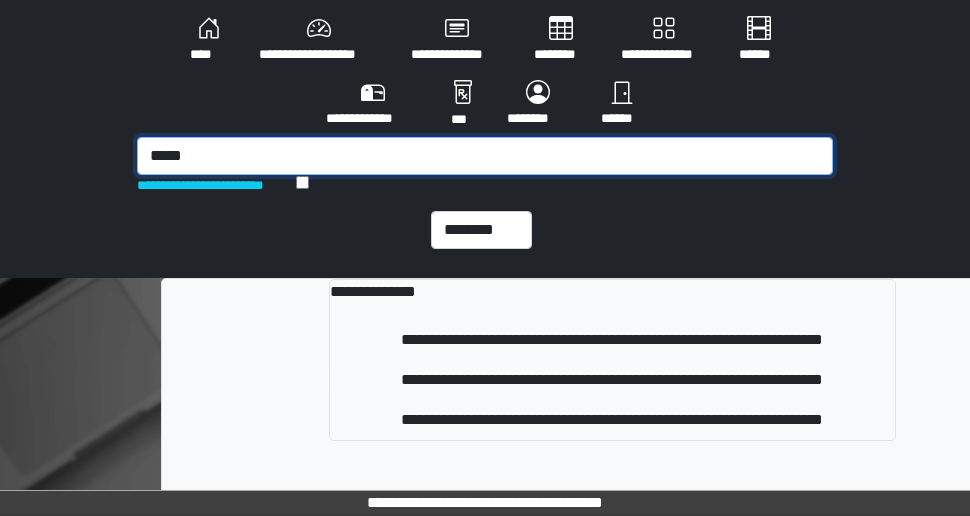 type on "*****" 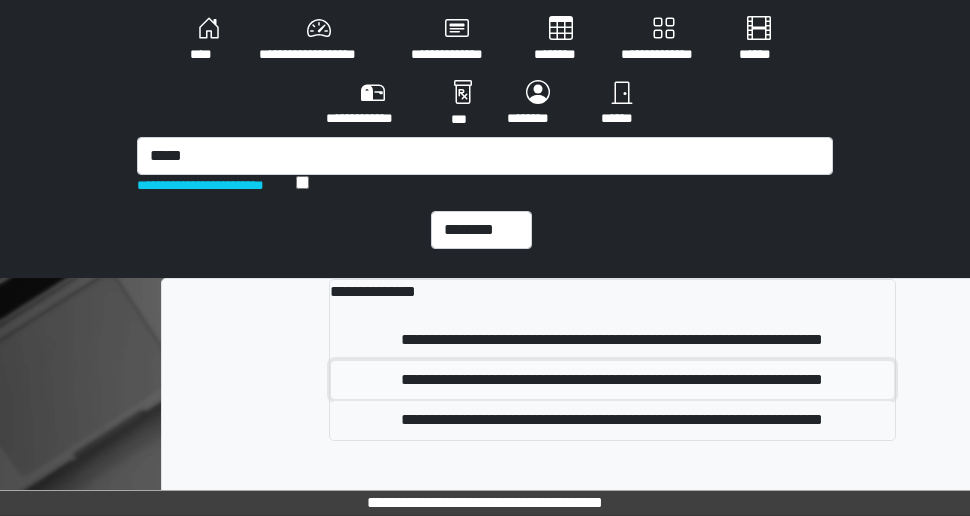 click on "**********" at bounding box center [612, 380] 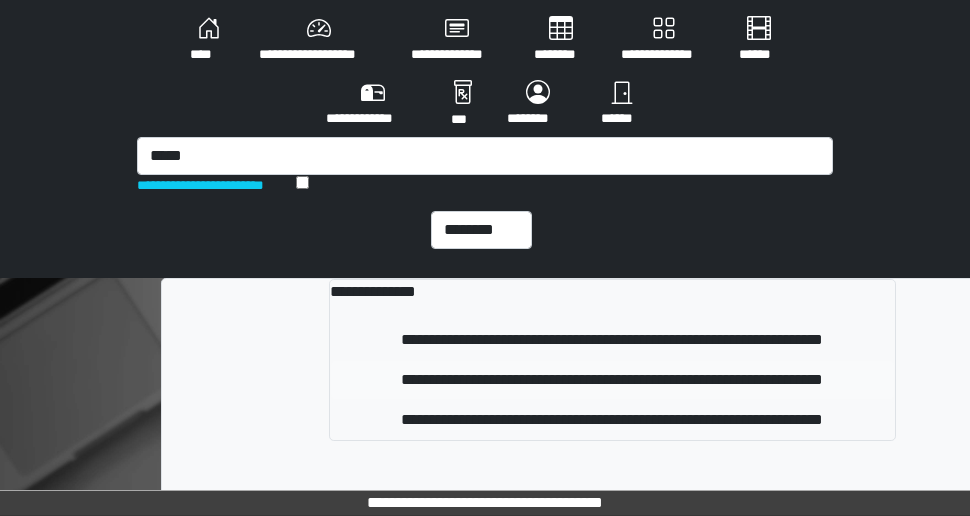 type 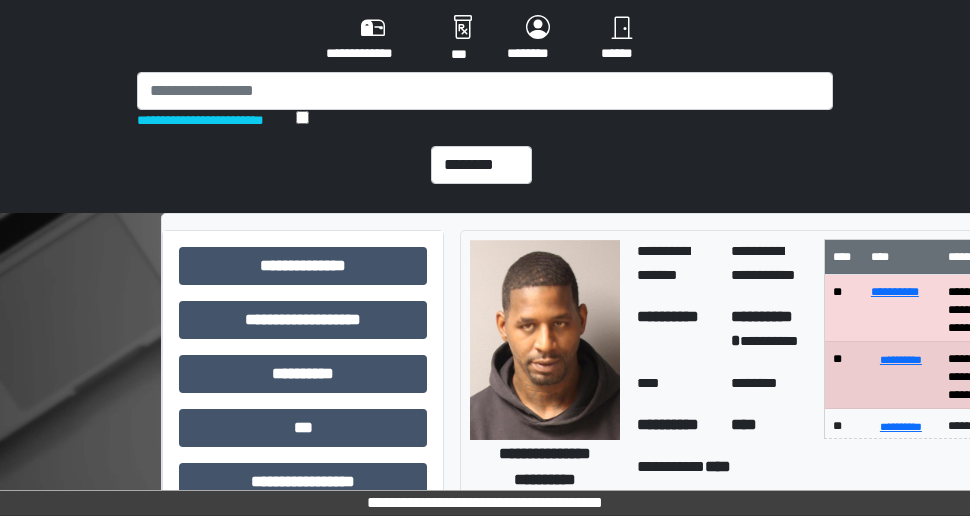 scroll, scrollTop: 100, scrollLeft: 0, axis: vertical 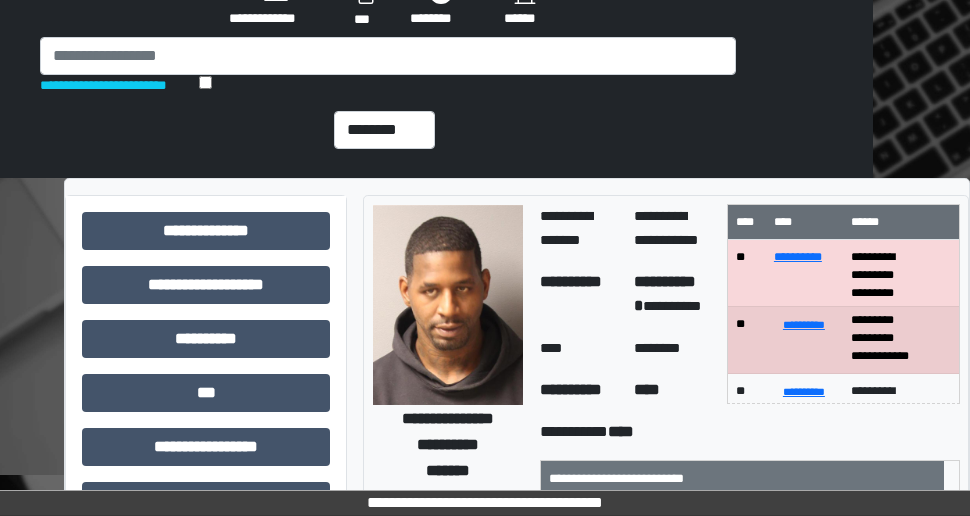 click on "**********" at bounding box center (901, 339) 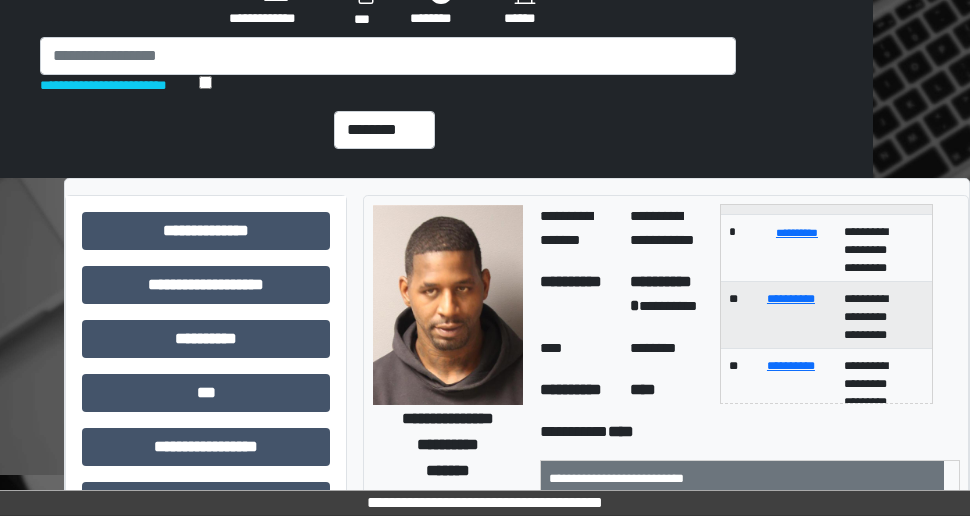 scroll, scrollTop: 300, scrollLeft: 0, axis: vertical 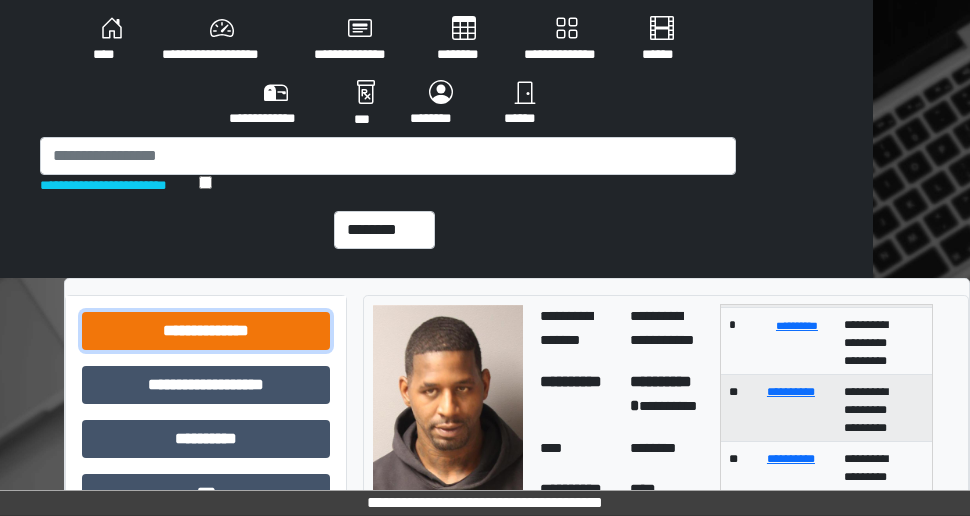 click on "**********" at bounding box center (206, 331) 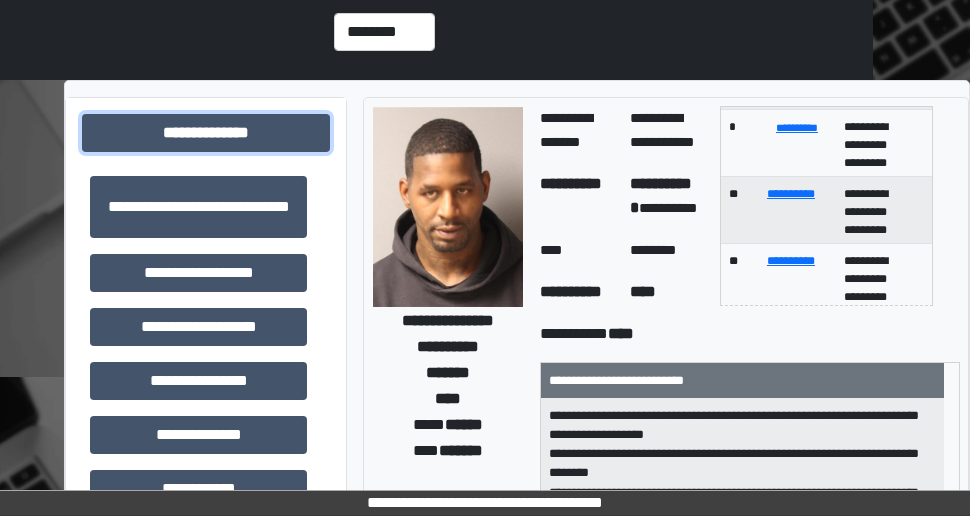 scroll, scrollTop: 200, scrollLeft: 97, axis: both 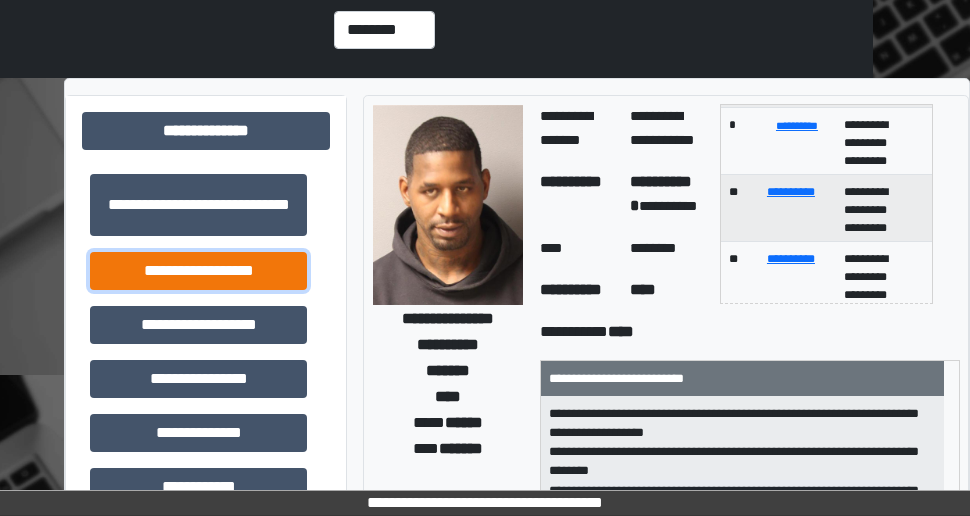 click on "**********" at bounding box center (198, 271) 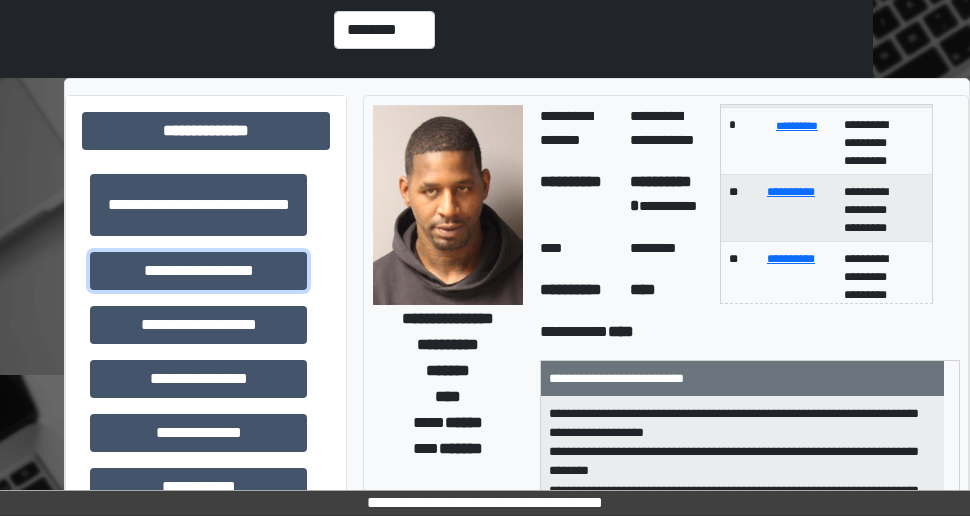 scroll, scrollTop: 322, scrollLeft: 0, axis: vertical 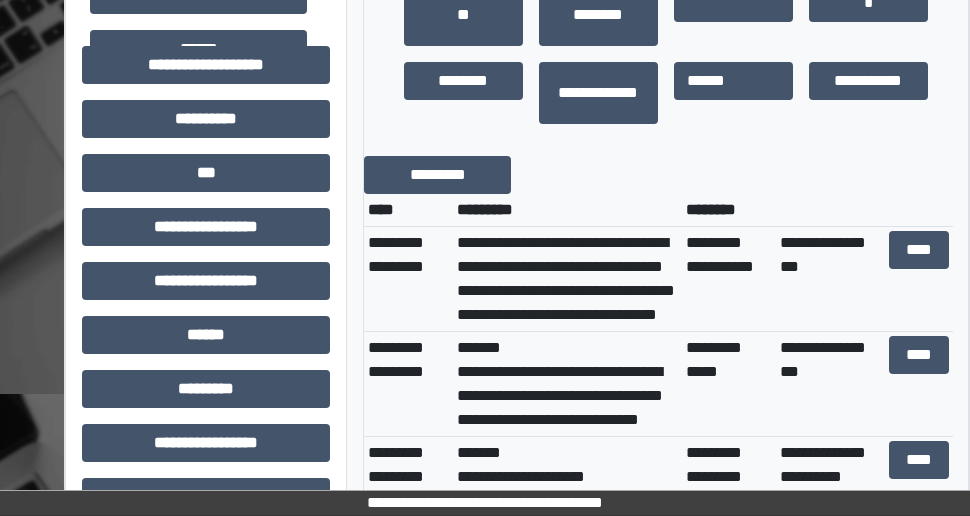 click on "**********" at bounding box center [666, 396] 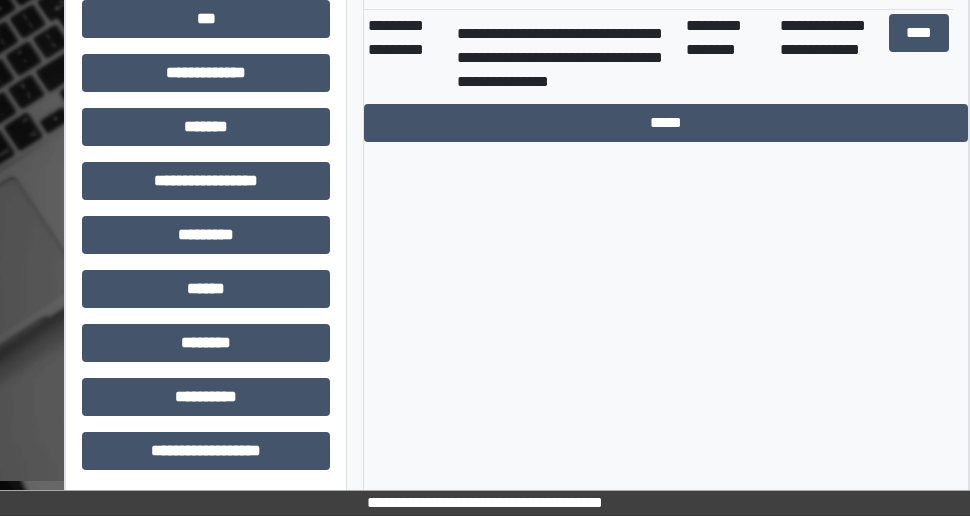 scroll, scrollTop: 1336, scrollLeft: 97, axis: both 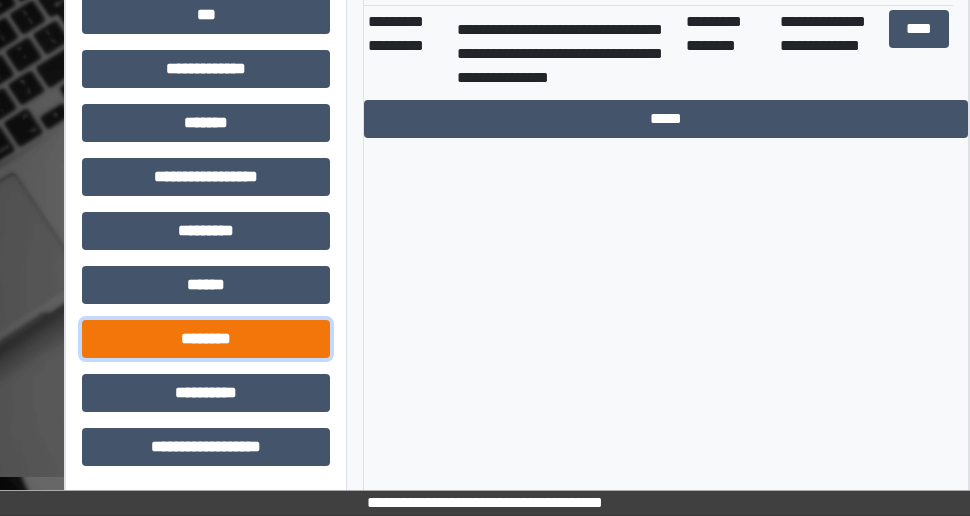 click on "********" at bounding box center [206, 339] 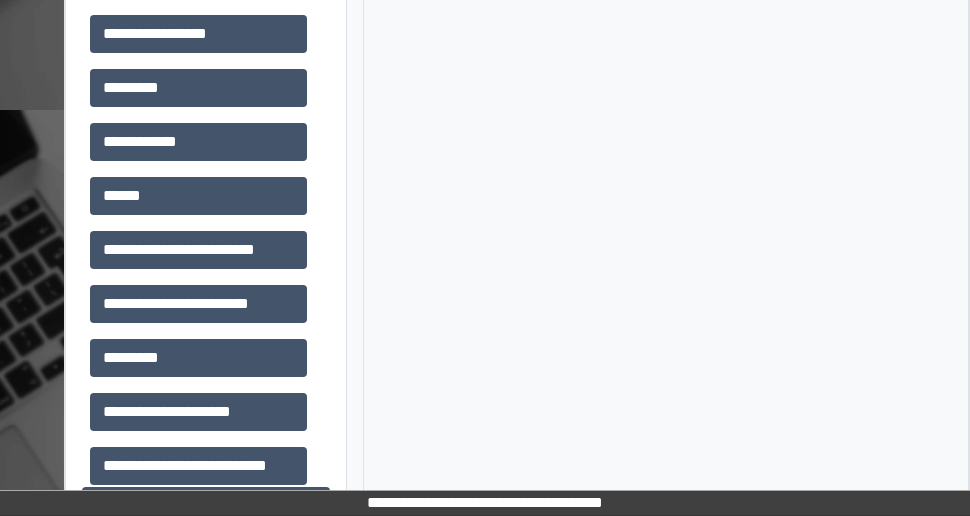 scroll, scrollTop: 1736, scrollLeft: 97, axis: both 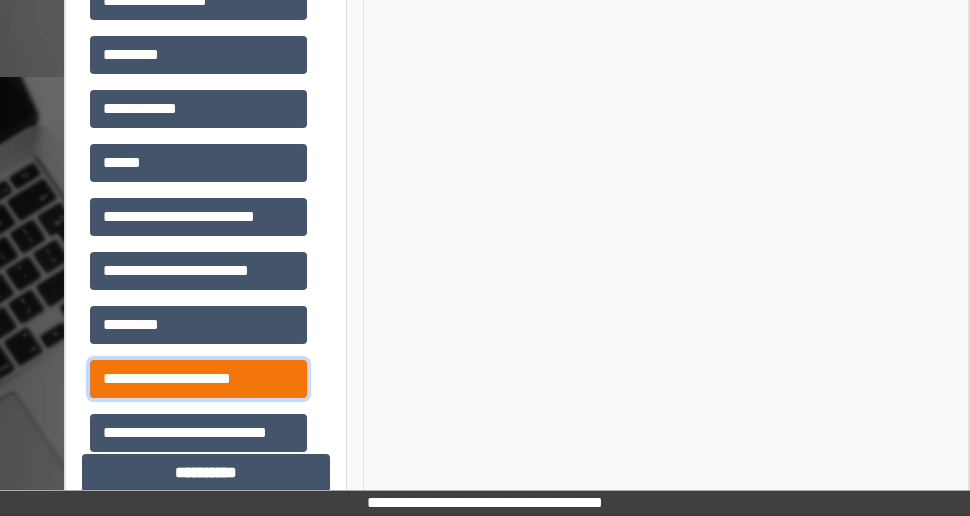 click on "**********" at bounding box center [198, 379] 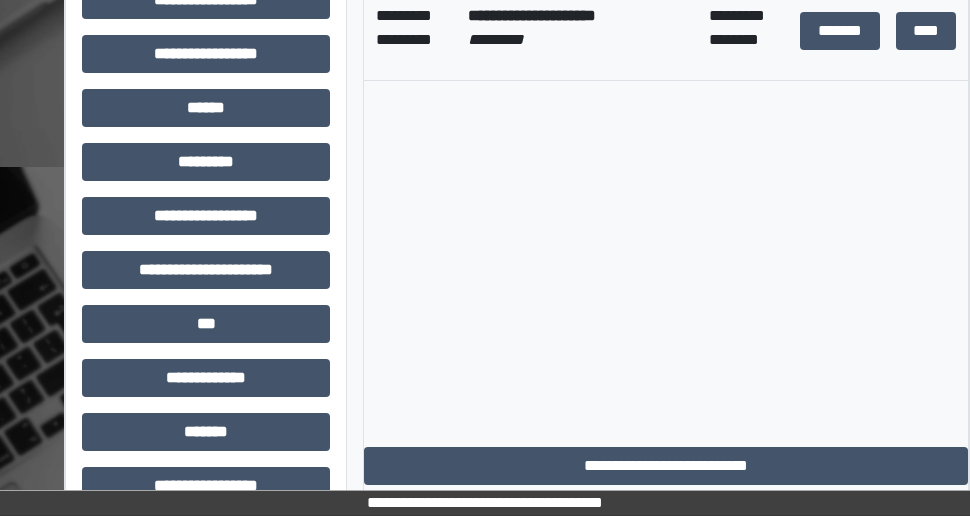 scroll, scrollTop: 1036, scrollLeft: 97, axis: both 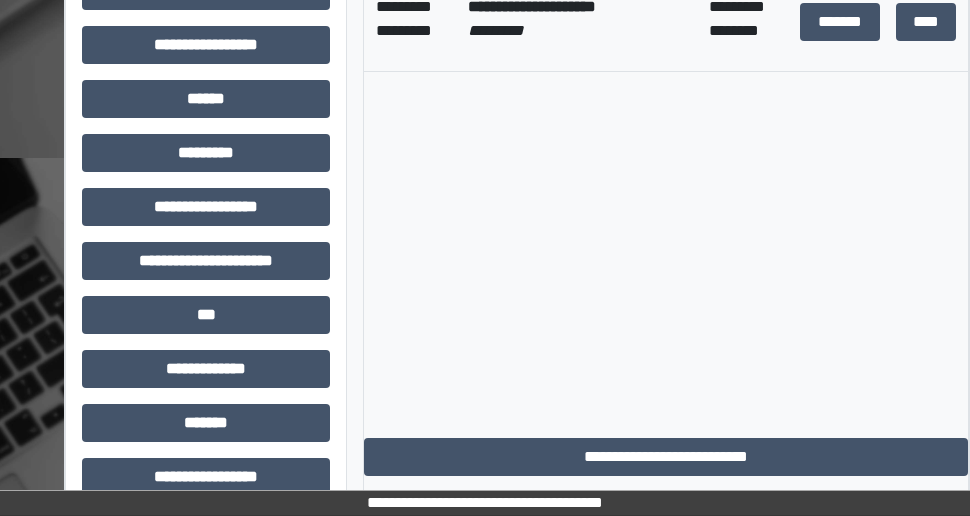 click on "**********" at bounding box center [666, 198] 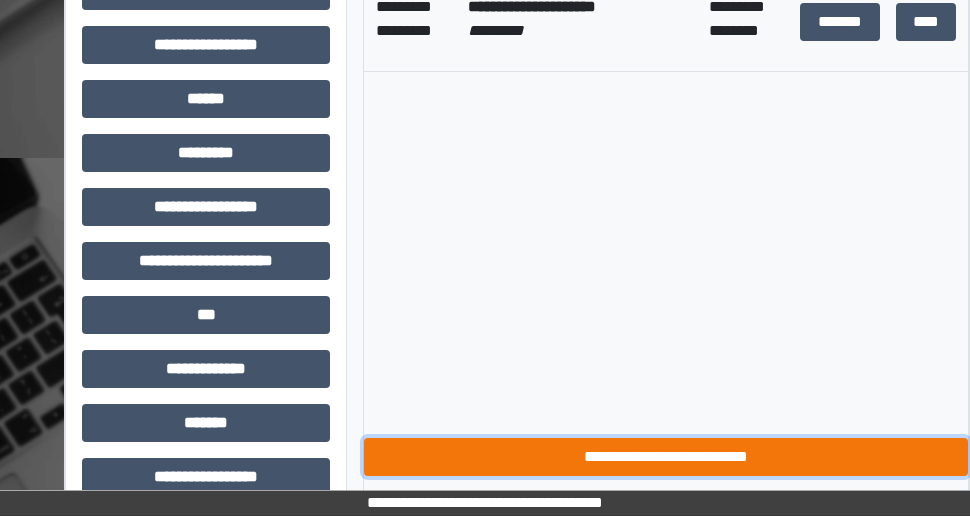 drag, startPoint x: 678, startPoint y: 449, endPoint x: 737, endPoint y: 398, distance: 77.987175 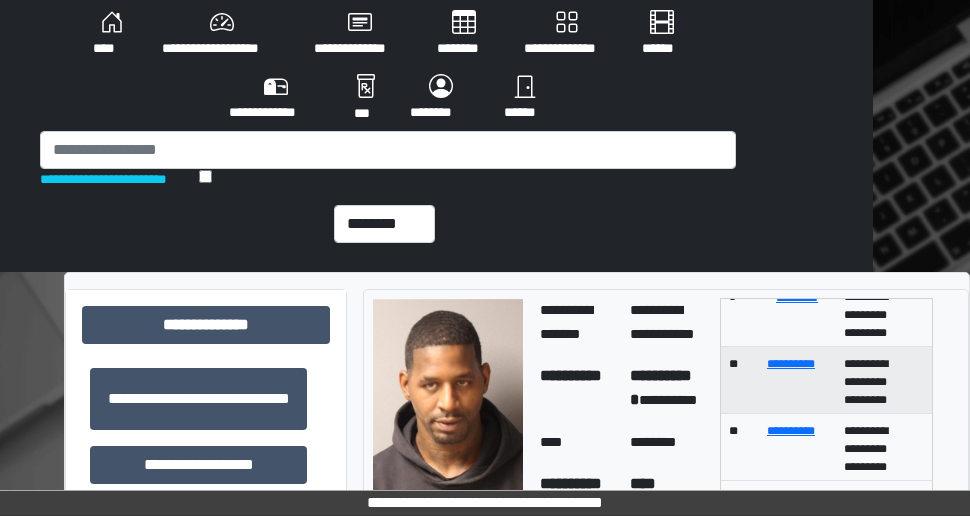 scroll, scrollTop: 300, scrollLeft: 97, axis: both 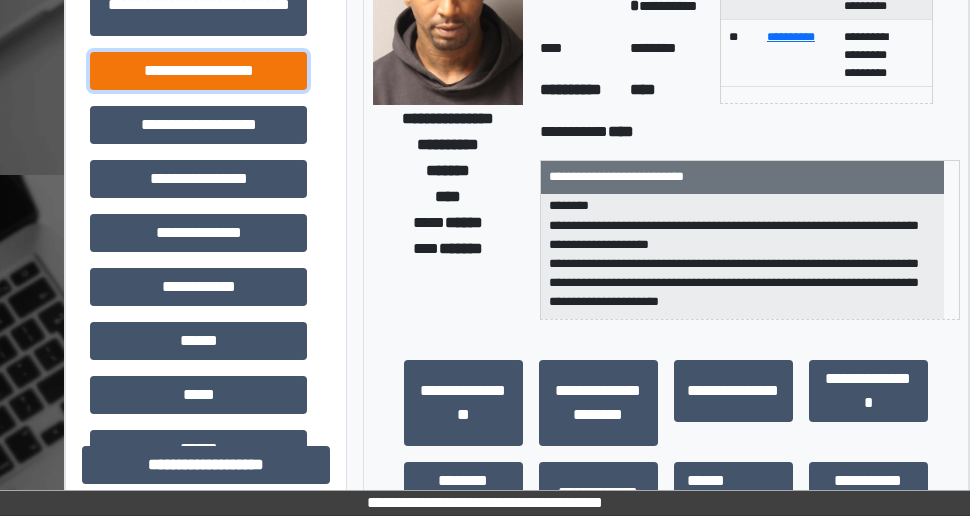 click on "**********" at bounding box center (198, 71) 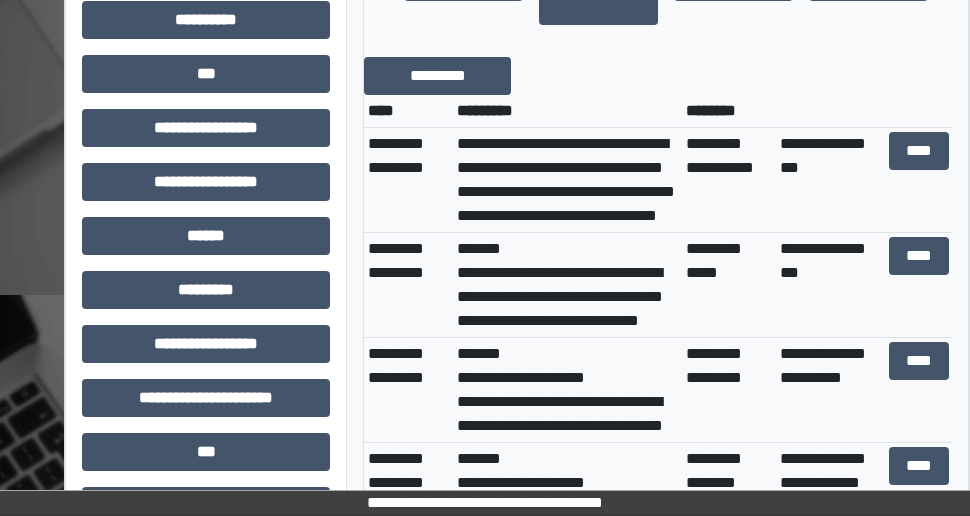 scroll, scrollTop: 900, scrollLeft: 97, axis: both 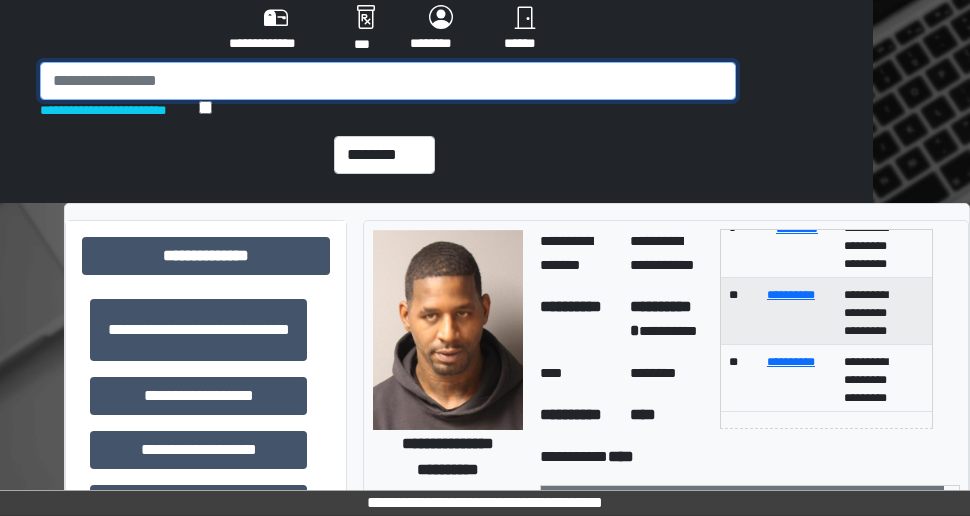 click at bounding box center (388, 81) 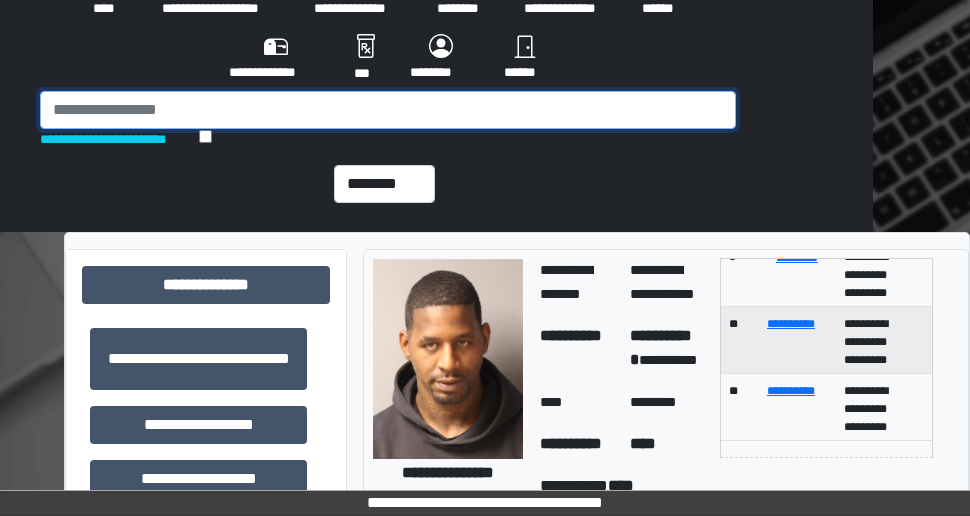 scroll, scrollTop: 0, scrollLeft: 97, axis: horizontal 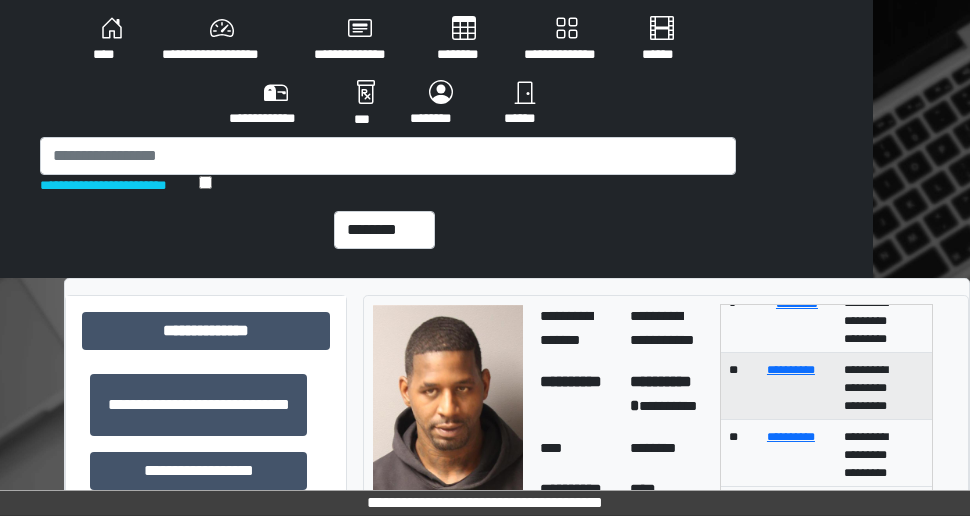 click on "********" at bounding box center (464, 40) 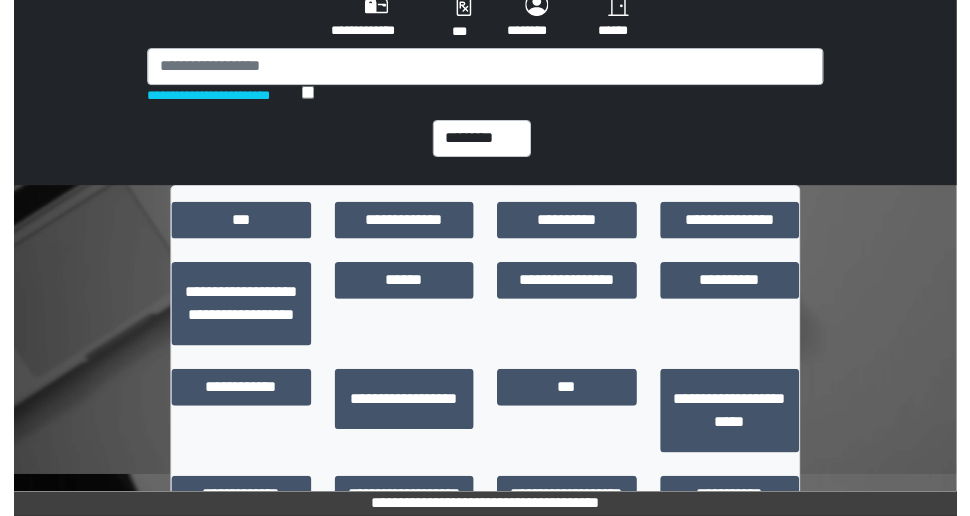 scroll, scrollTop: 45, scrollLeft: 0, axis: vertical 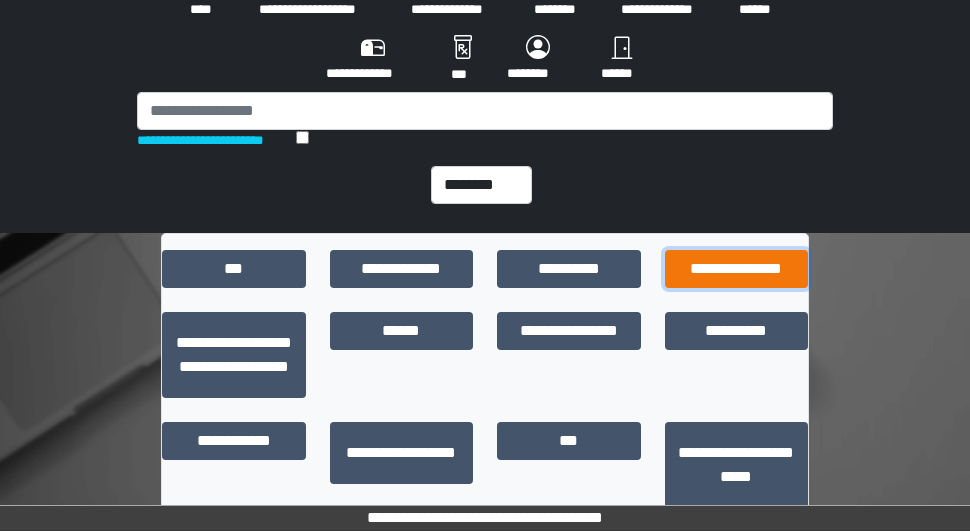 click on "**********" at bounding box center [737, 269] 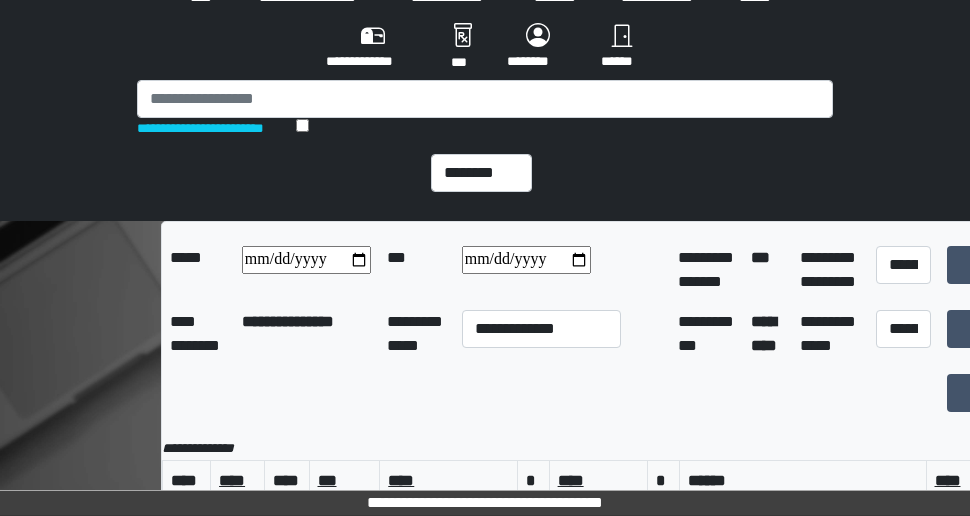 scroll, scrollTop: 45, scrollLeft: 0, axis: vertical 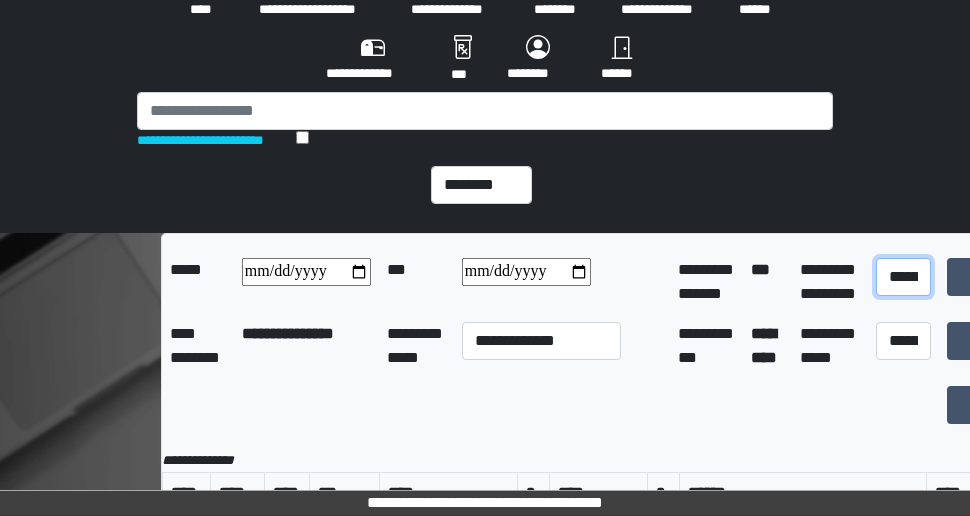 click on "**********" at bounding box center (903, 277) 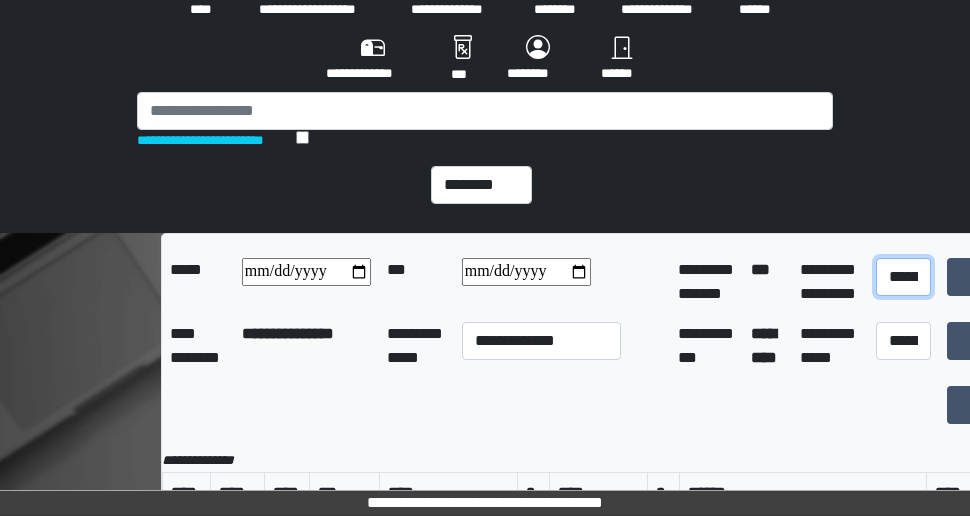 select on "*" 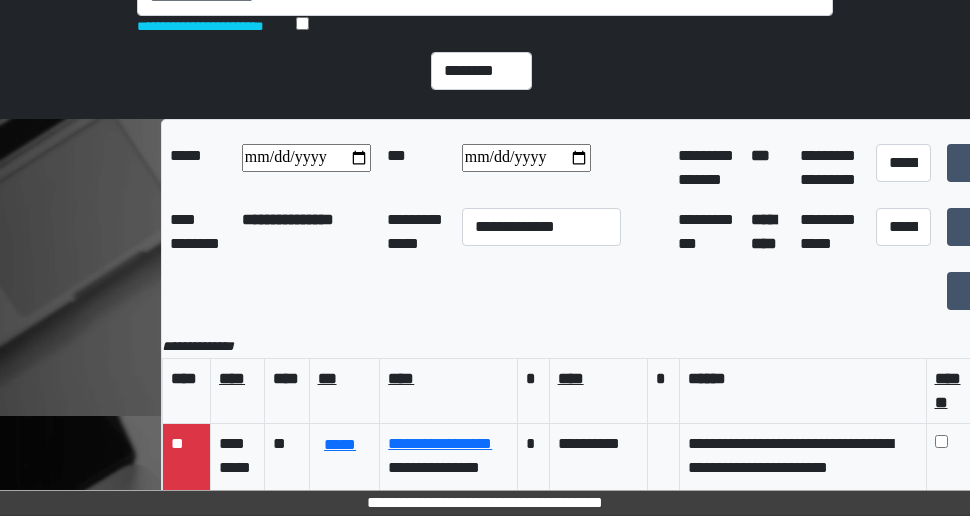 scroll, scrollTop: 445, scrollLeft: 0, axis: vertical 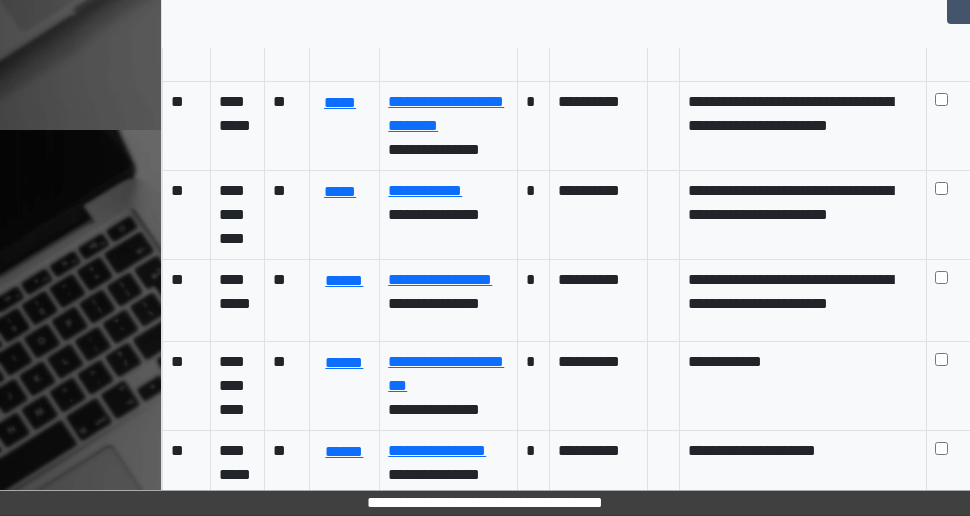 click on "**********" at bounding box center [802, -2319] 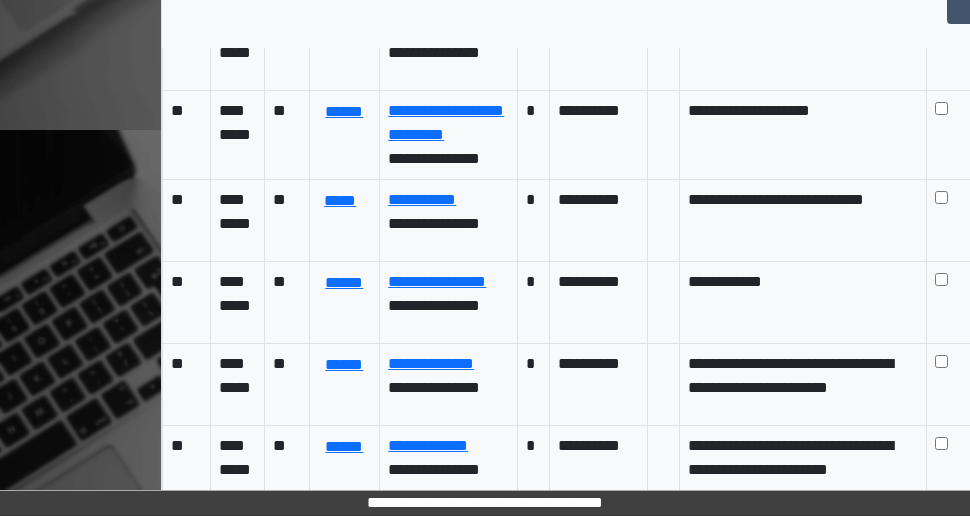 scroll, scrollTop: 12200, scrollLeft: 0, axis: vertical 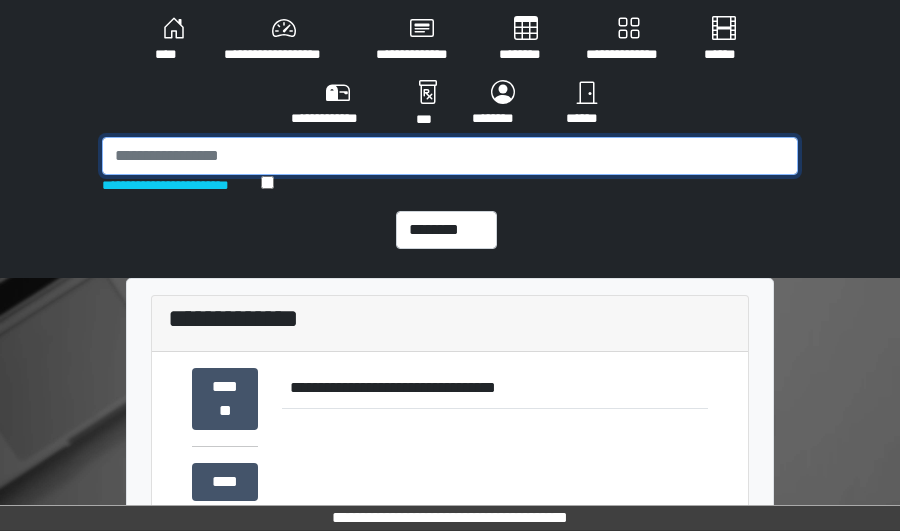 click at bounding box center (450, 156) 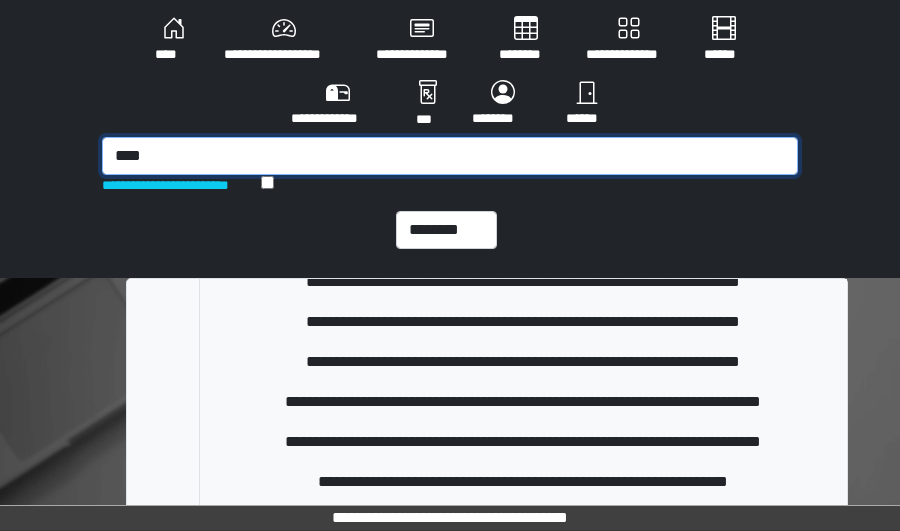 scroll, scrollTop: 273, scrollLeft: 0, axis: vertical 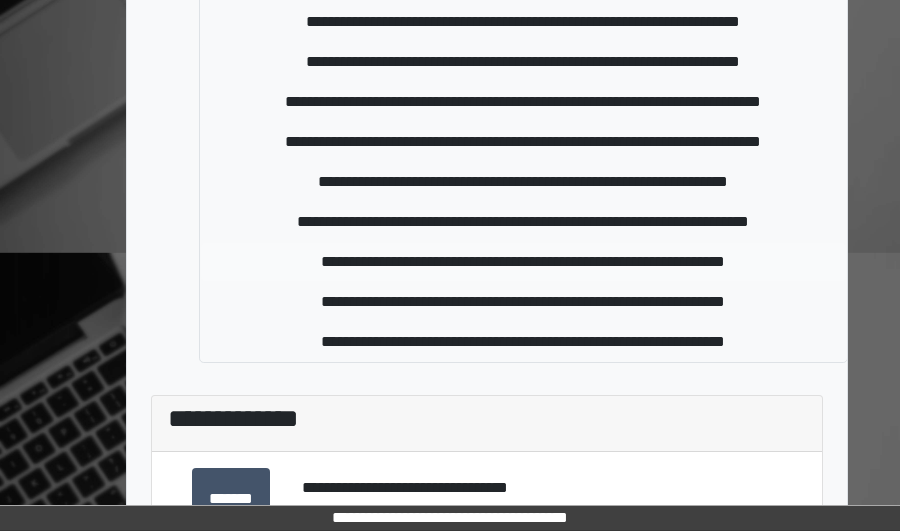 type on "****" 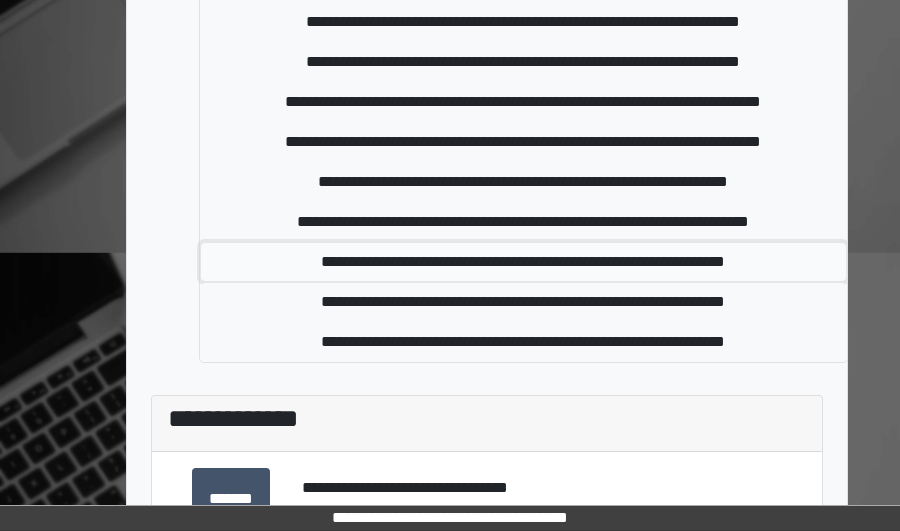 click on "**********" at bounding box center [524, 262] 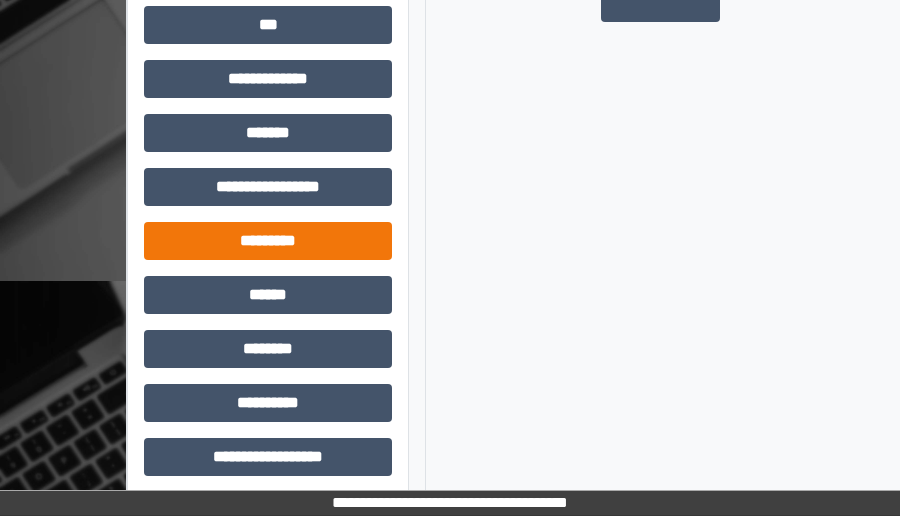 scroll, scrollTop: 856, scrollLeft: 0, axis: vertical 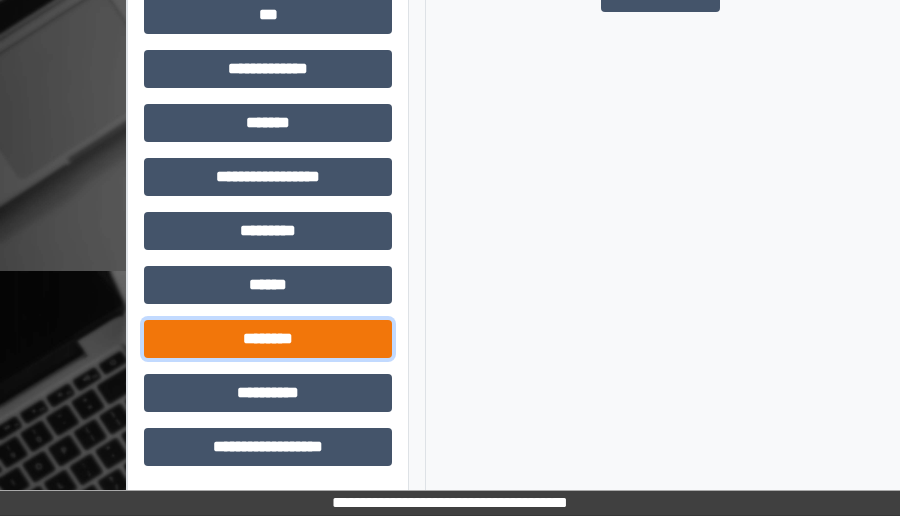 click on "********" at bounding box center (268, 339) 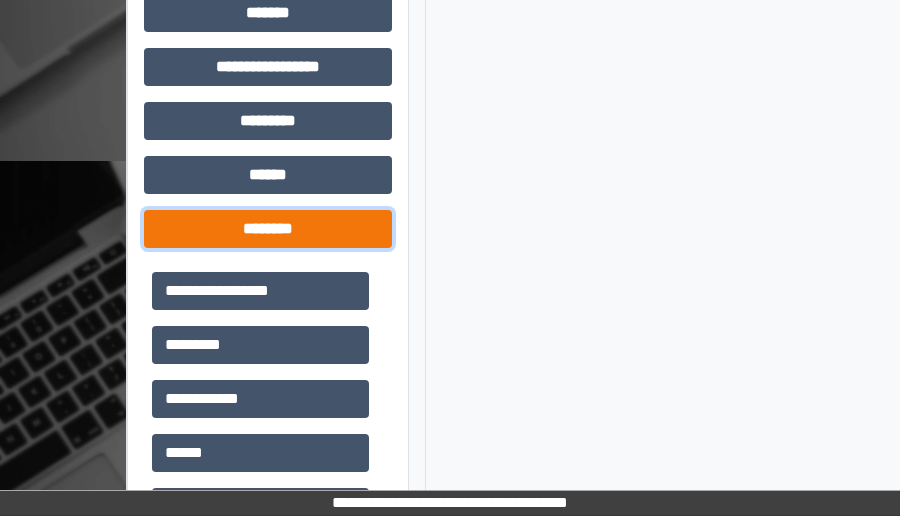 scroll, scrollTop: 1256, scrollLeft: 0, axis: vertical 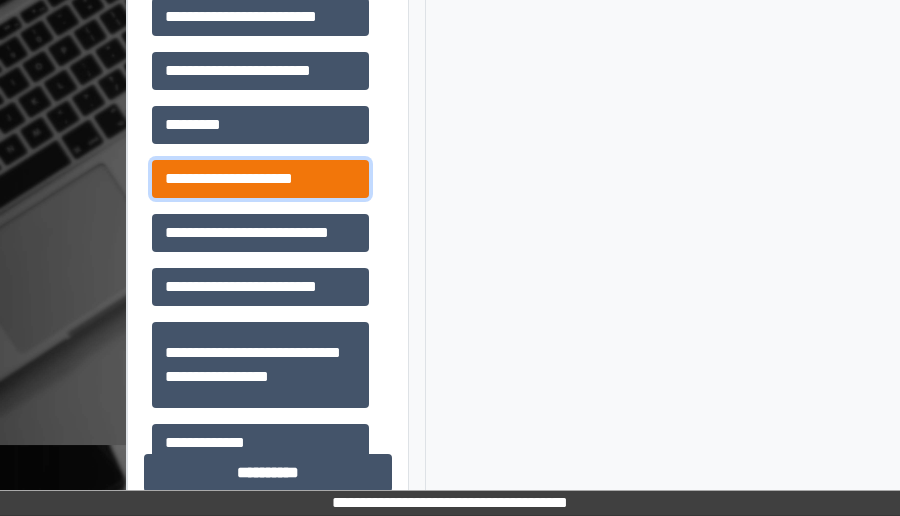 click on "**********" at bounding box center [260, 179] 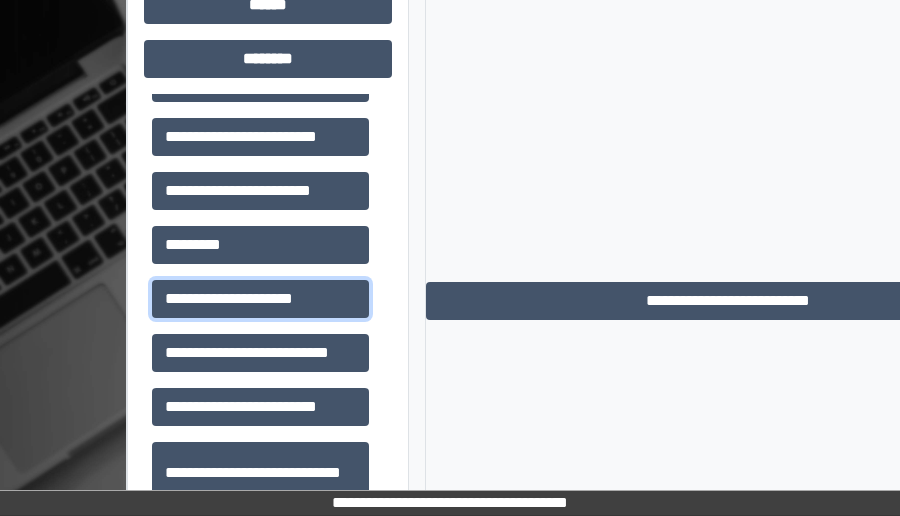 scroll, scrollTop: 1256, scrollLeft: 0, axis: vertical 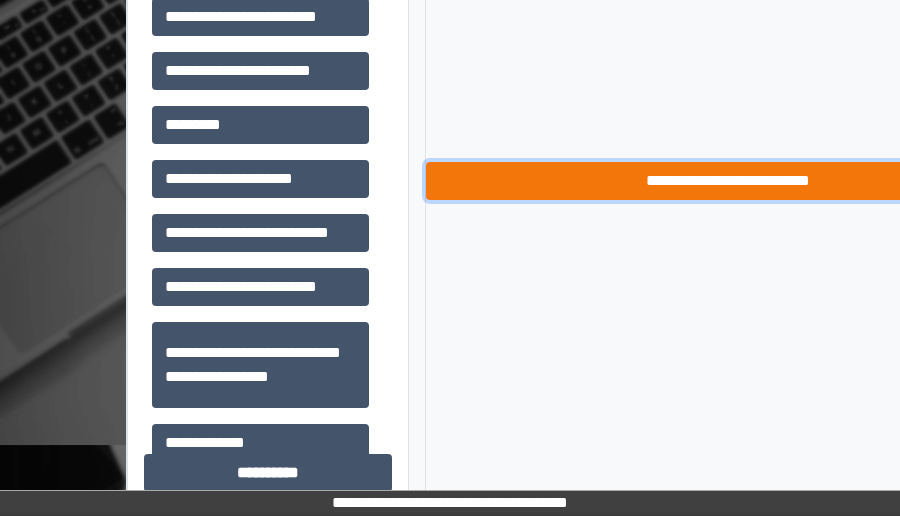 click on "**********" at bounding box center (728, 181) 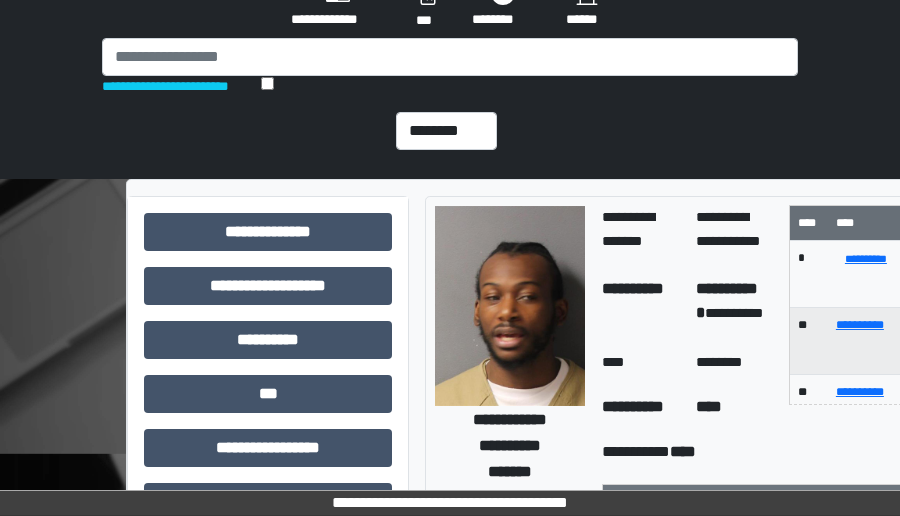 scroll, scrollTop: 0, scrollLeft: 0, axis: both 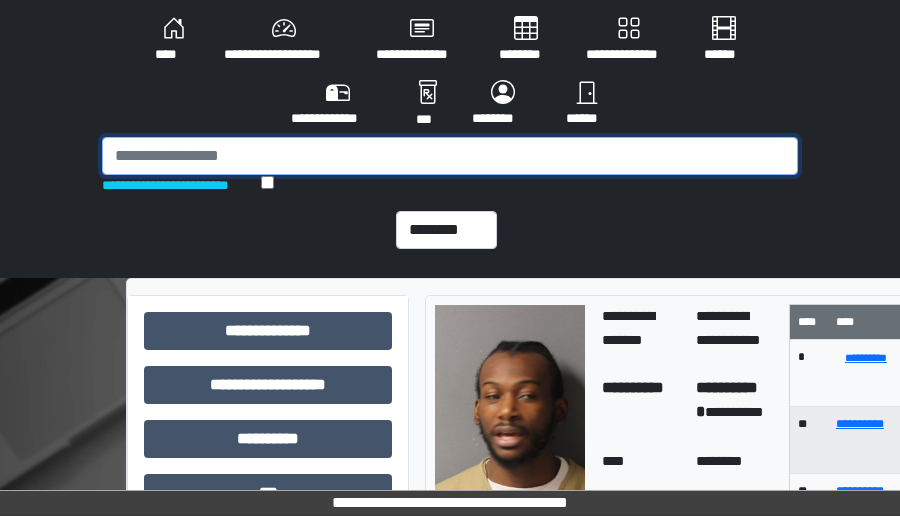 click at bounding box center (450, 156) 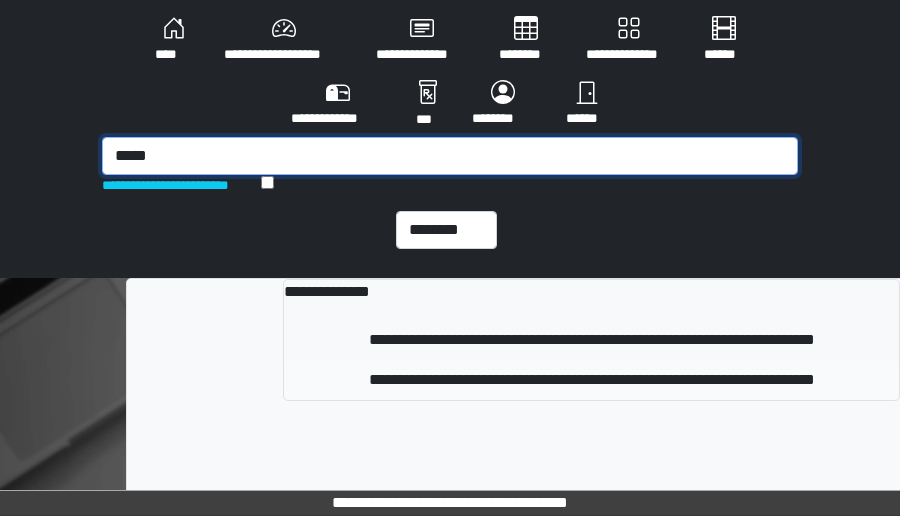 type on "*****" 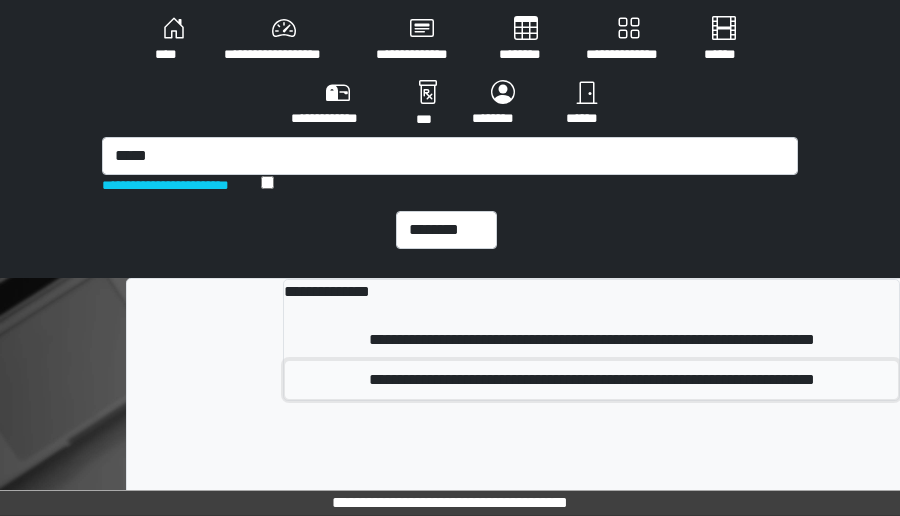 click on "**********" at bounding box center [591, 380] 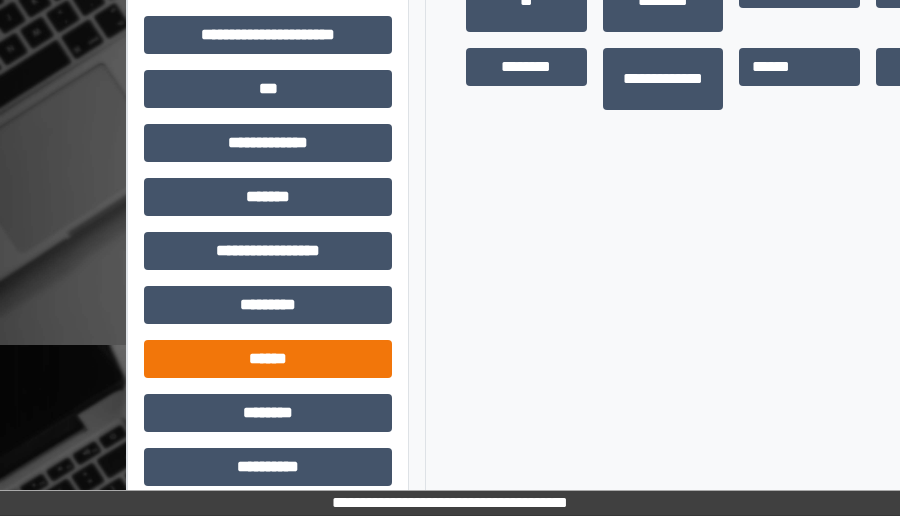 scroll, scrollTop: 800, scrollLeft: 0, axis: vertical 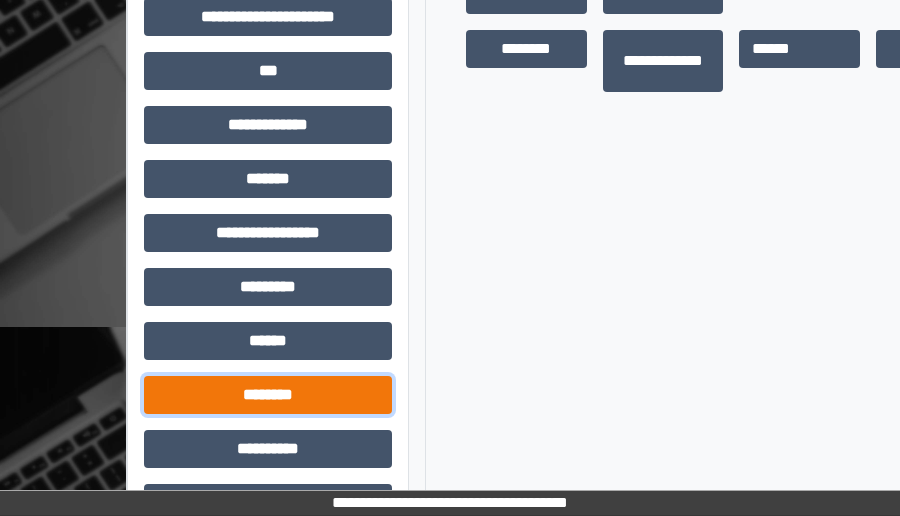 click on "********" at bounding box center [268, 395] 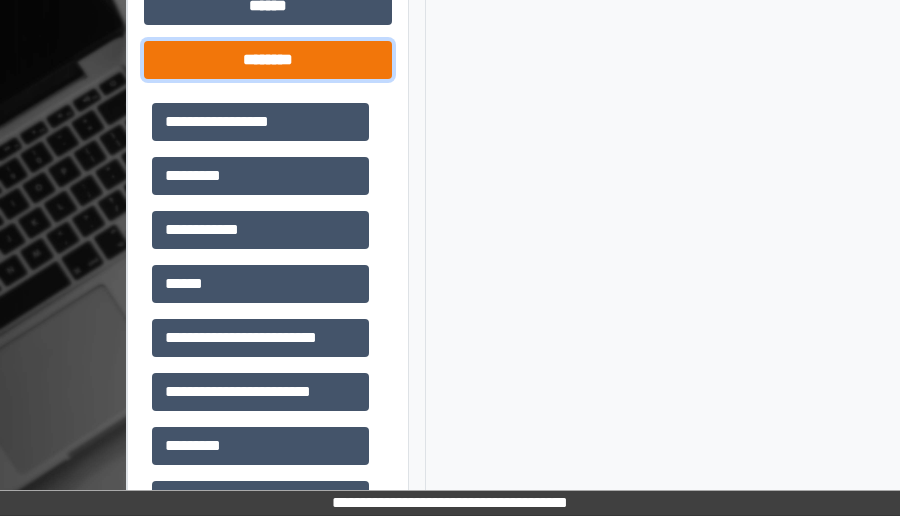 scroll, scrollTop: 1200, scrollLeft: 0, axis: vertical 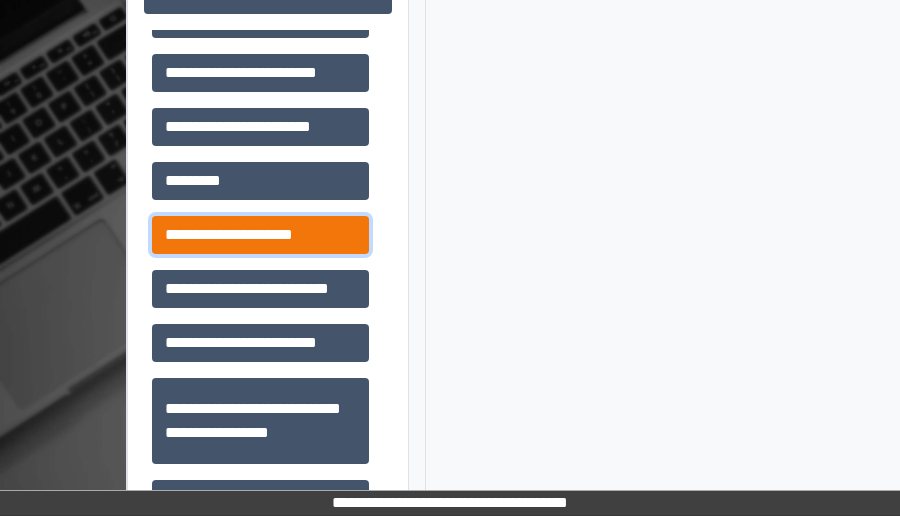 click on "**********" at bounding box center (260, 235) 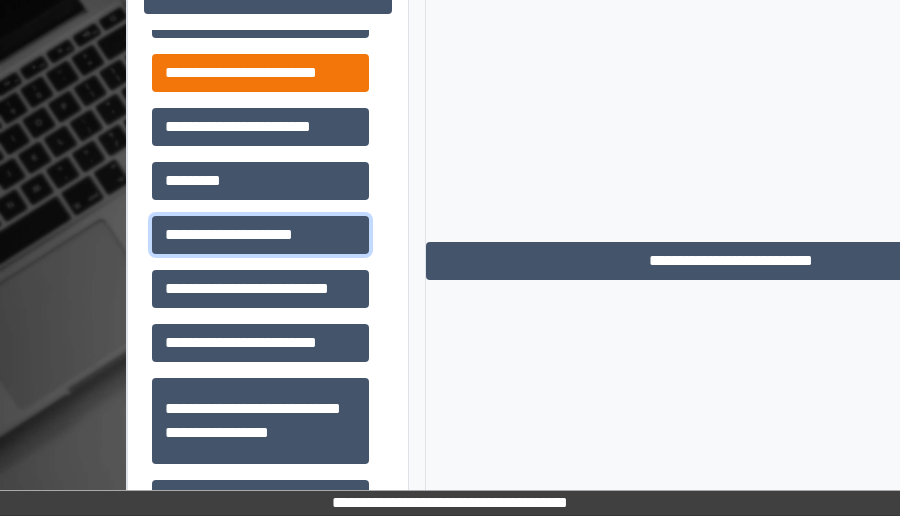 scroll, scrollTop: 0, scrollLeft: 0, axis: both 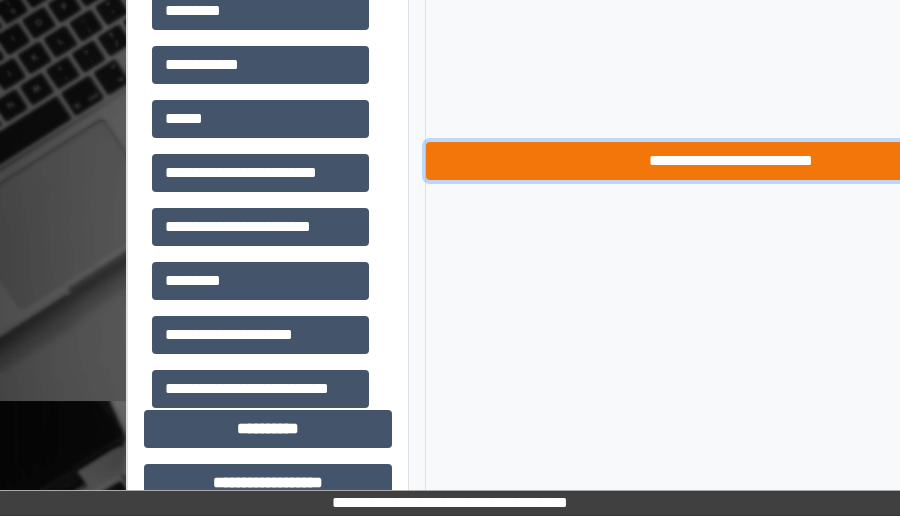click on "**********" at bounding box center [731, 161] 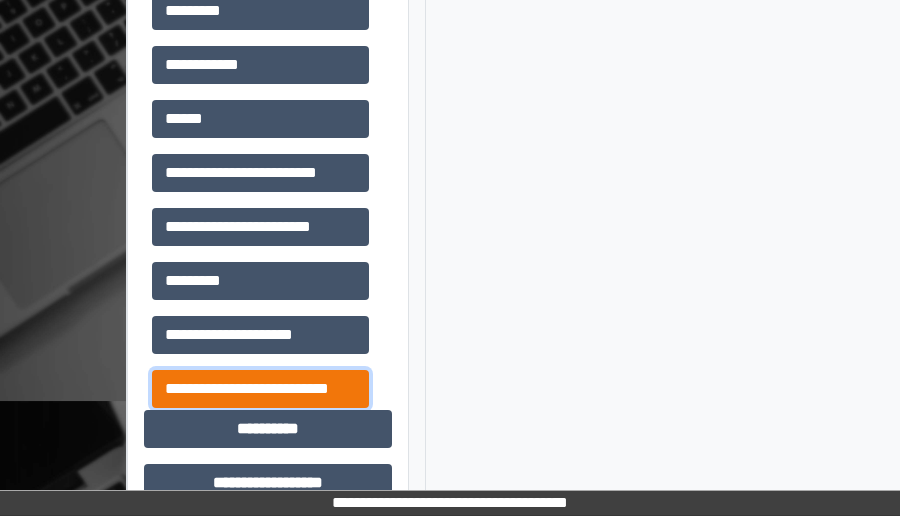 drag, startPoint x: 283, startPoint y: 382, endPoint x: 377, endPoint y: 362, distance: 96.10411 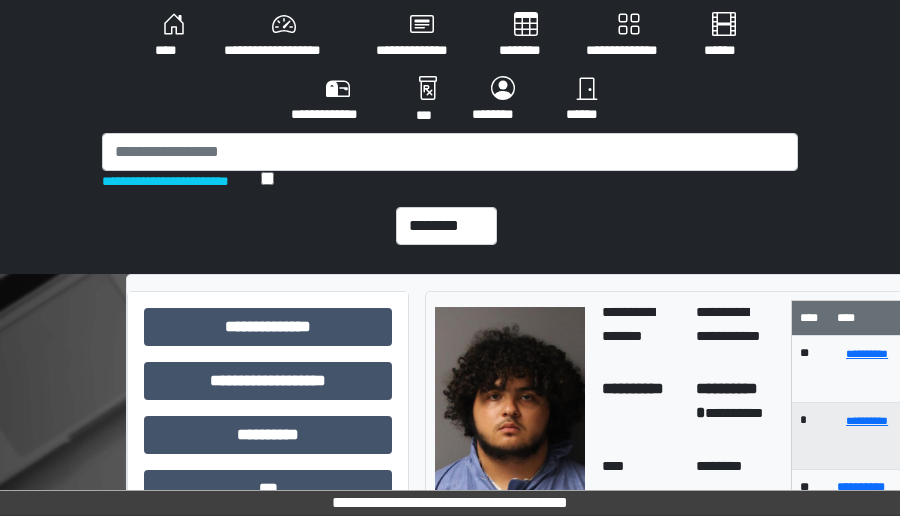 scroll, scrollTop: 0, scrollLeft: 0, axis: both 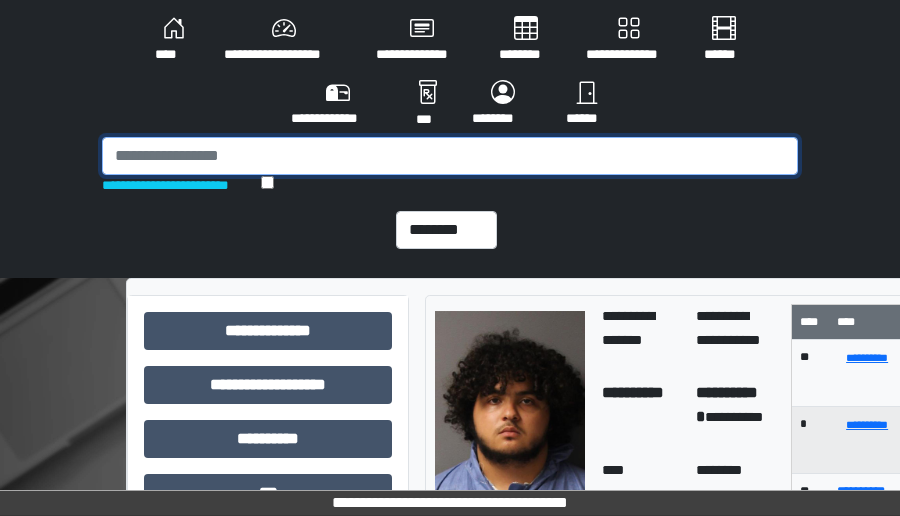 click at bounding box center [450, 156] 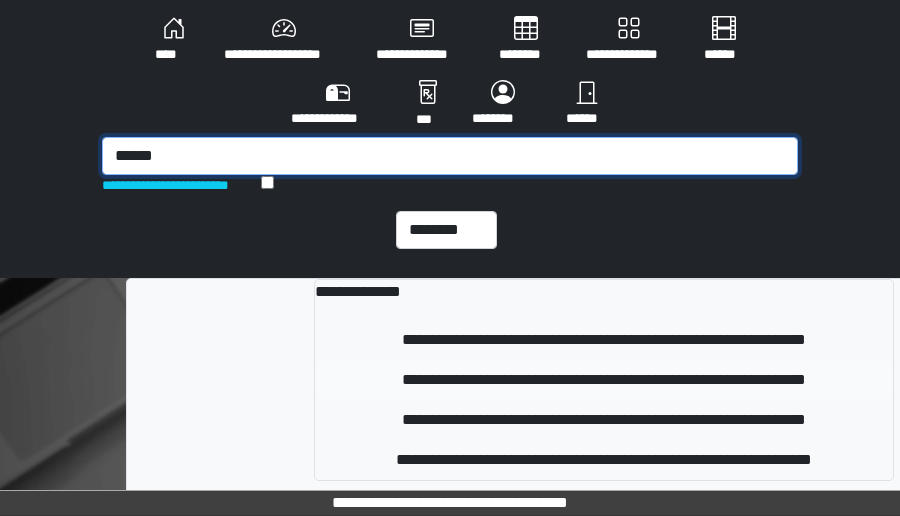 type on "******" 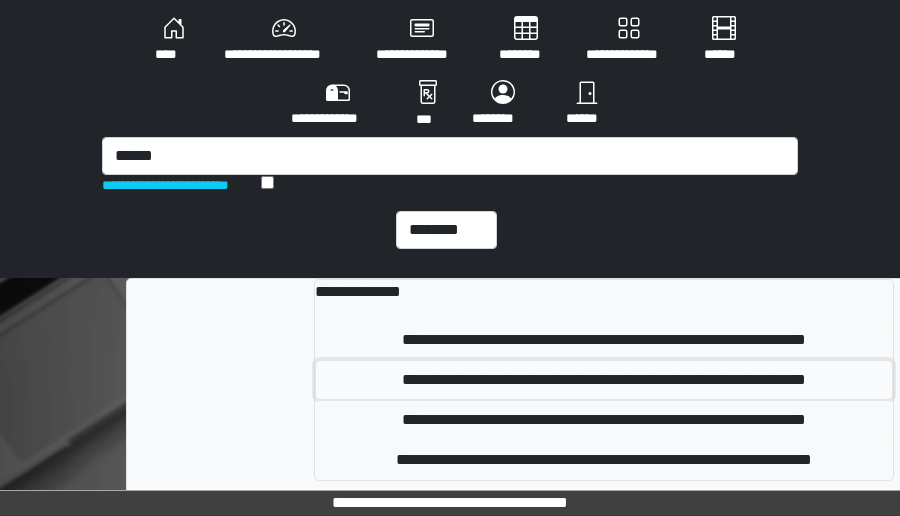 click on "**********" at bounding box center (604, 380) 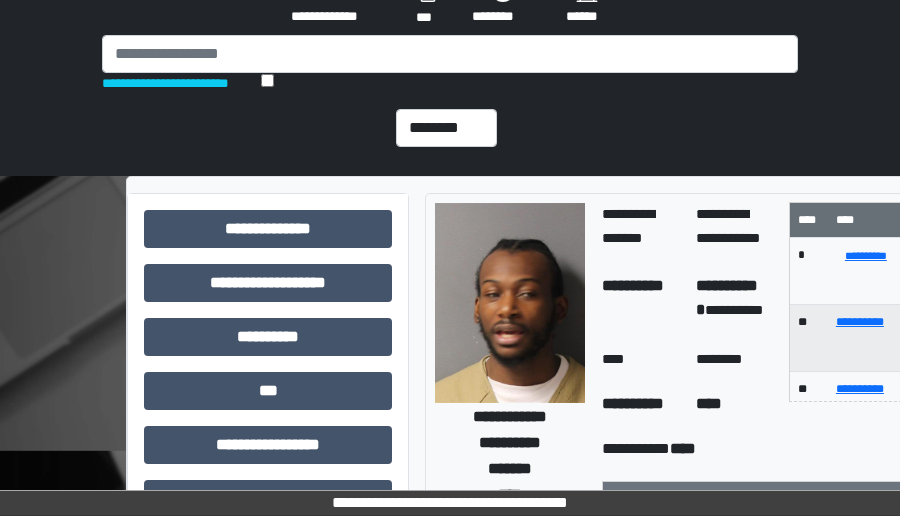 scroll, scrollTop: 100, scrollLeft: 0, axis: vertical 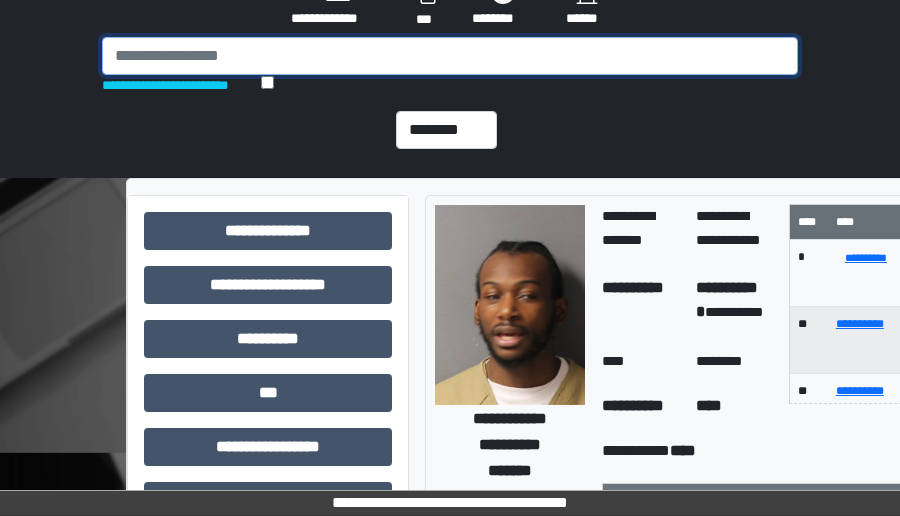 click at bounding box center [450, 56] 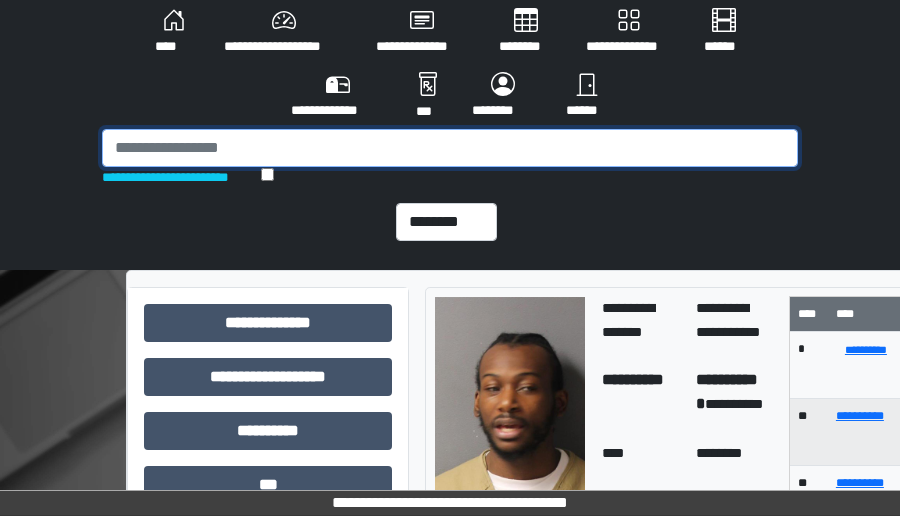 scroll, scrollTop: 0, scrollLeft: 0, axis: both 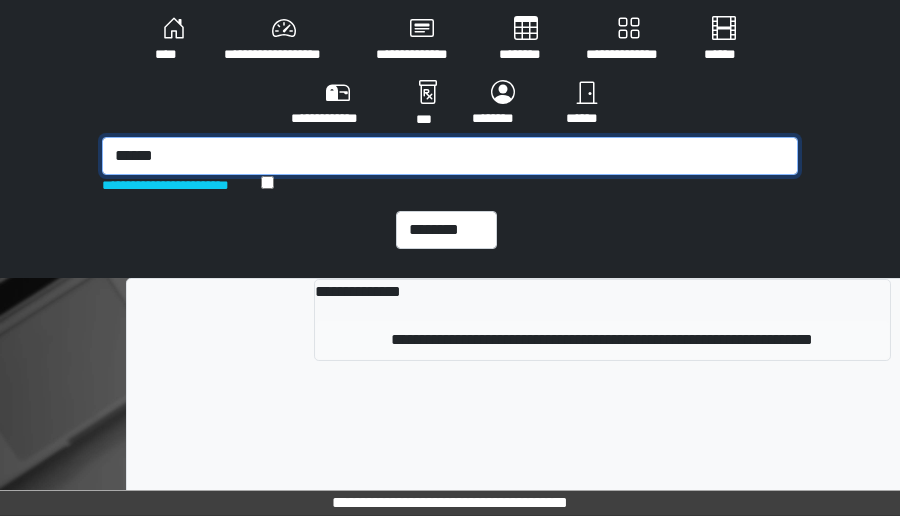type on "******" 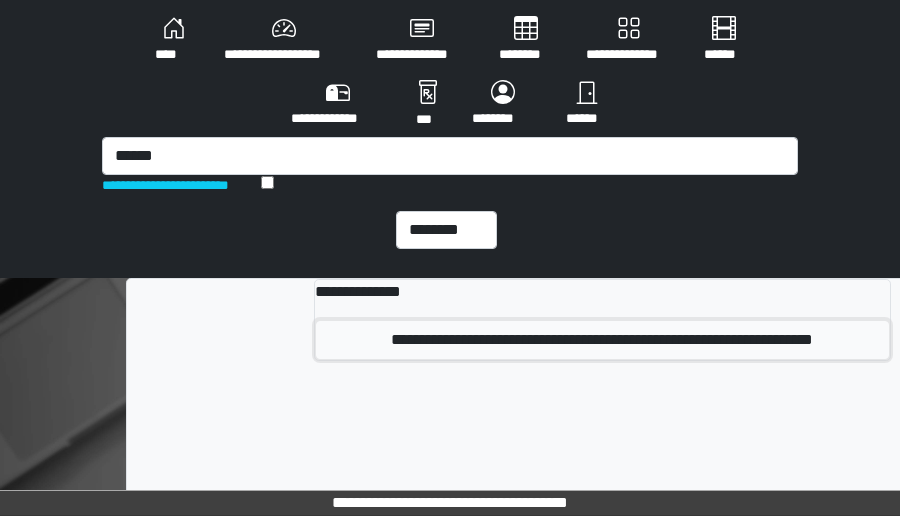 click on "**********" at bounding box center (602, 340) 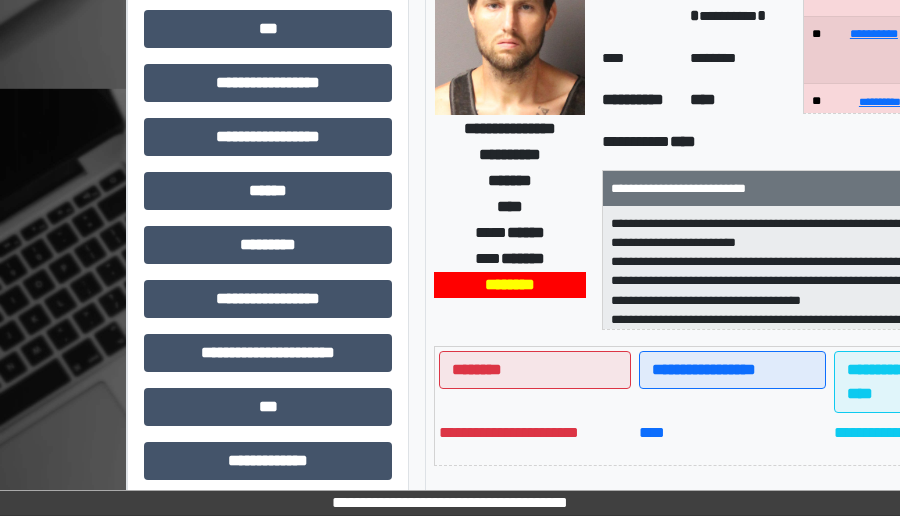 scroll, scrollTop: 500, scrollLeft: 0, axis: vertical 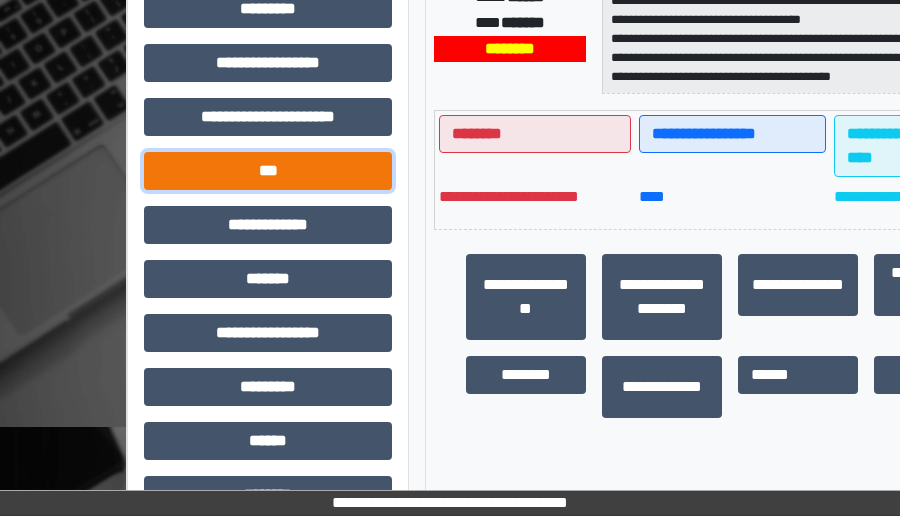 click on "***" at bounding box center (268, 171) 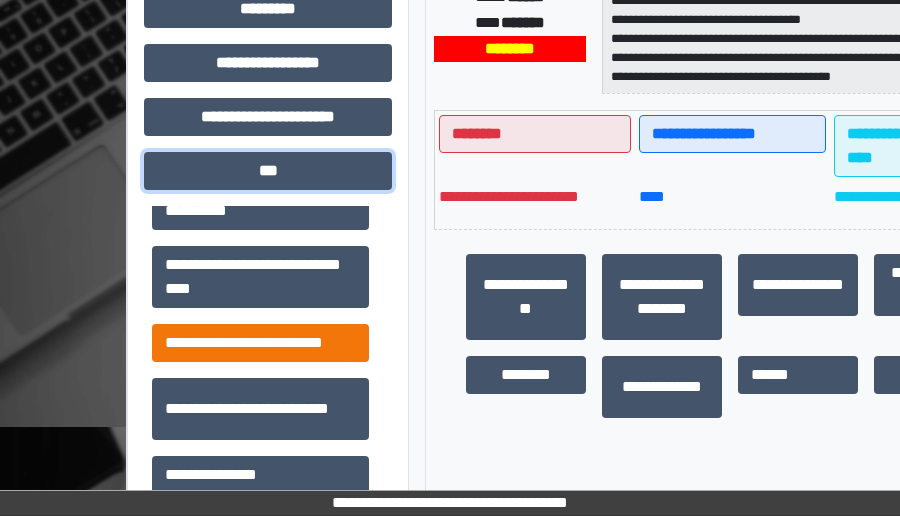 scroll, scrollTop: 0, scrollLeft: 0, axis: both 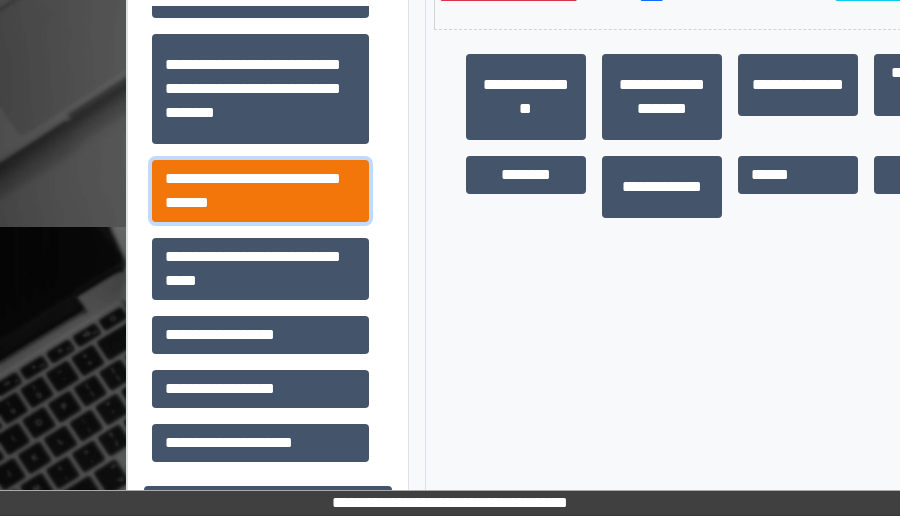 click on "**********" at bounding box center (260, 191) 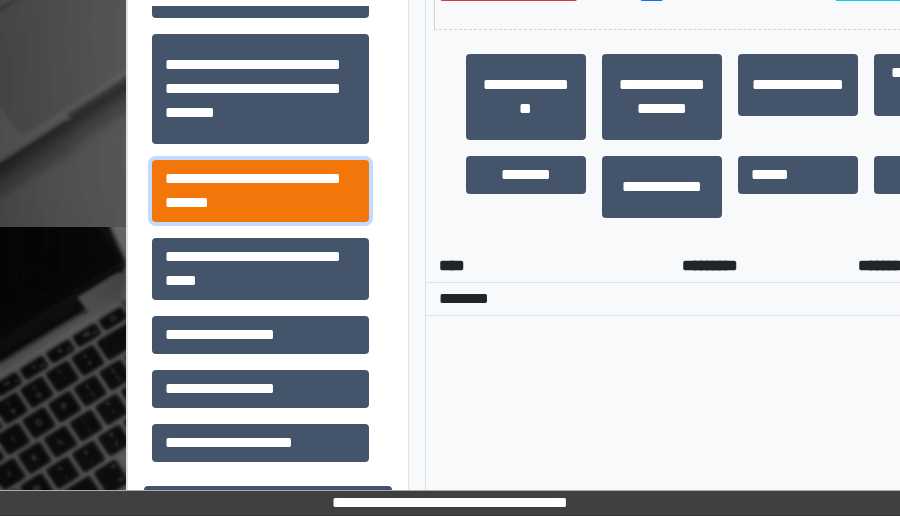 click on "**********" at bounding box center (260, 191) 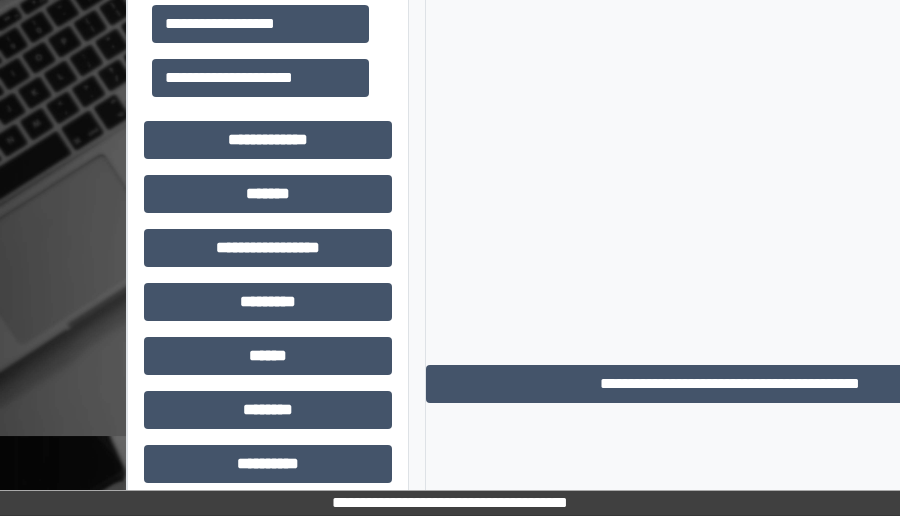 scroll, scrollTop: 1300, scrollLeft: 0, axis: vertical 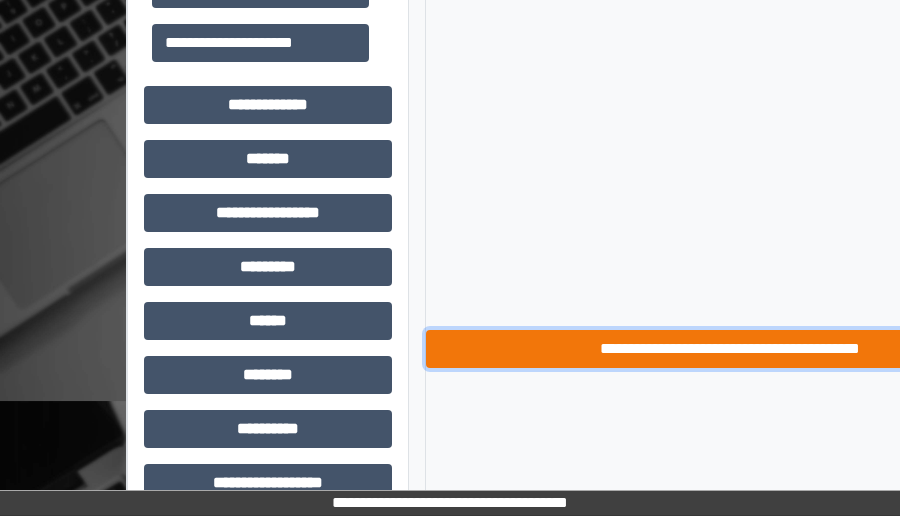 click on "**********" at bounding box center [730, 349] 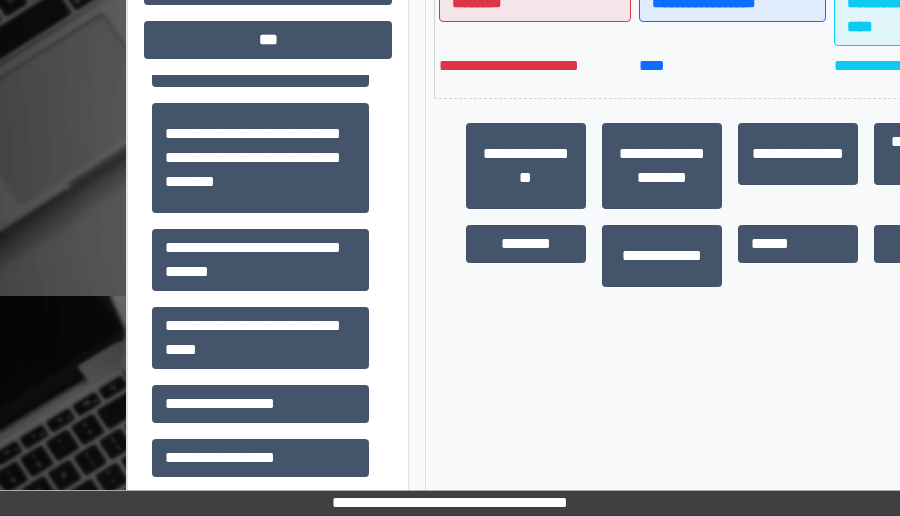 scroll, scrollTop: 800, scrollLeft: 0, axis: vertical 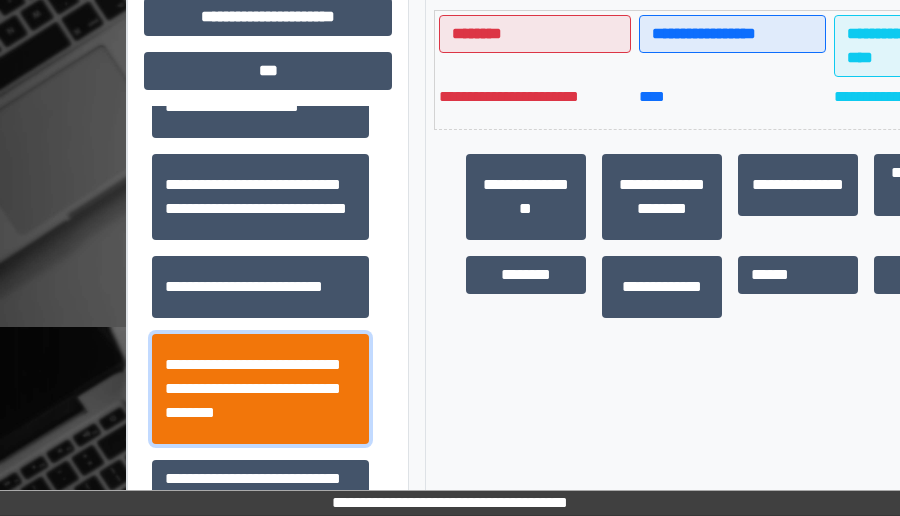 click on "**********" at bounding box center (260, 389) 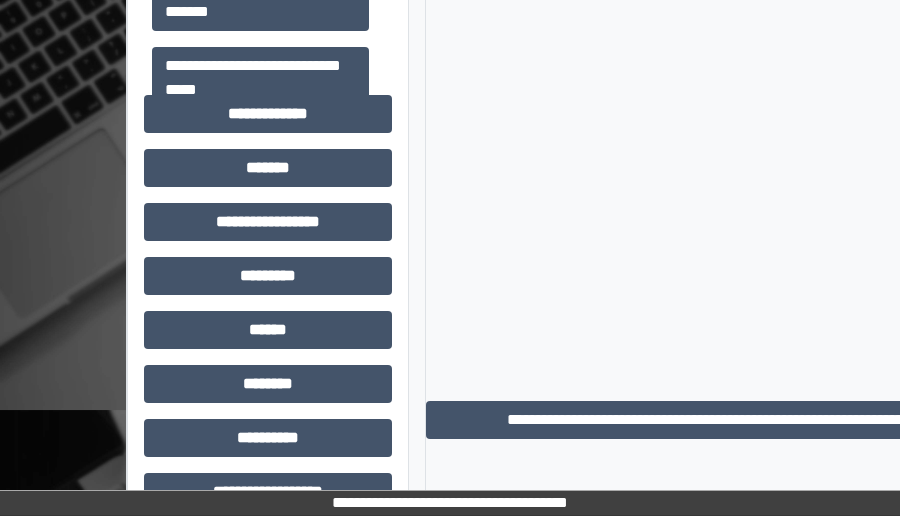 scroll, scrollTop: 1300, scrollLeft: 0, axis: vertical 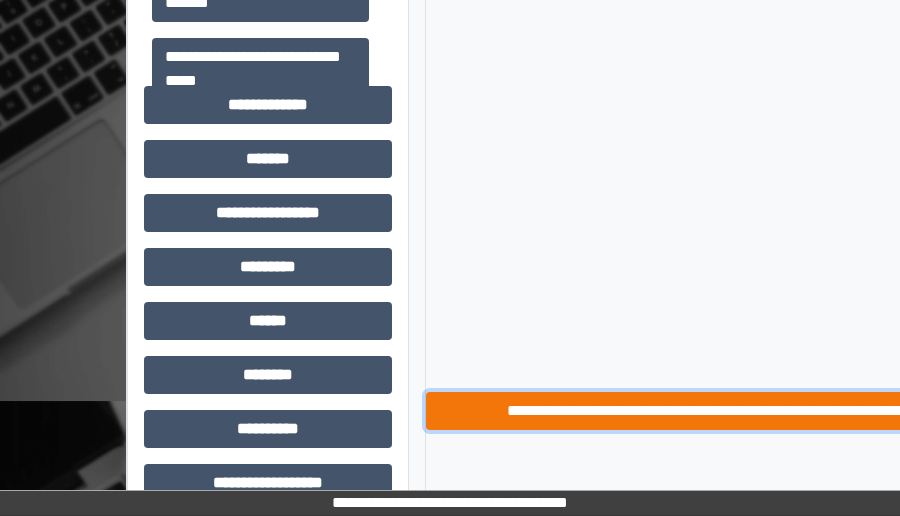 click on "**********" at bounding box center (730, 411) 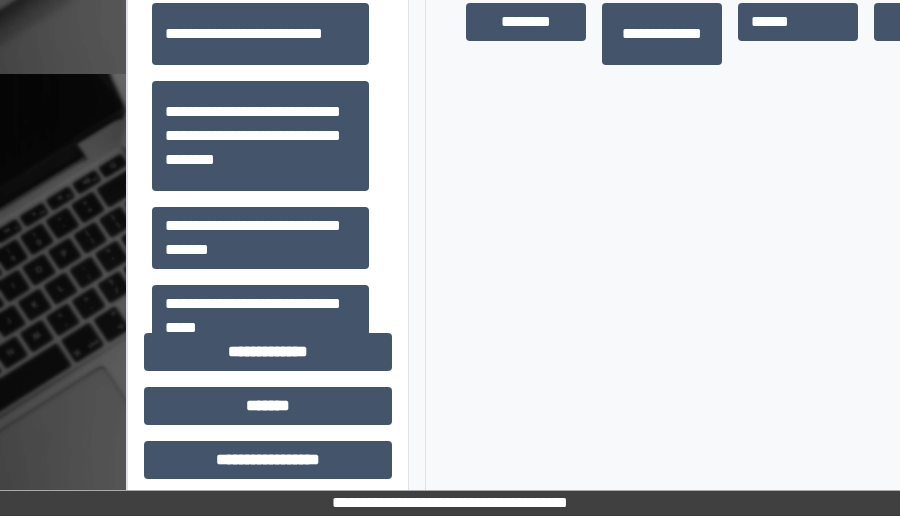 scroll, scrollTop: 1000, scrollLeft: 0, axis: vertical 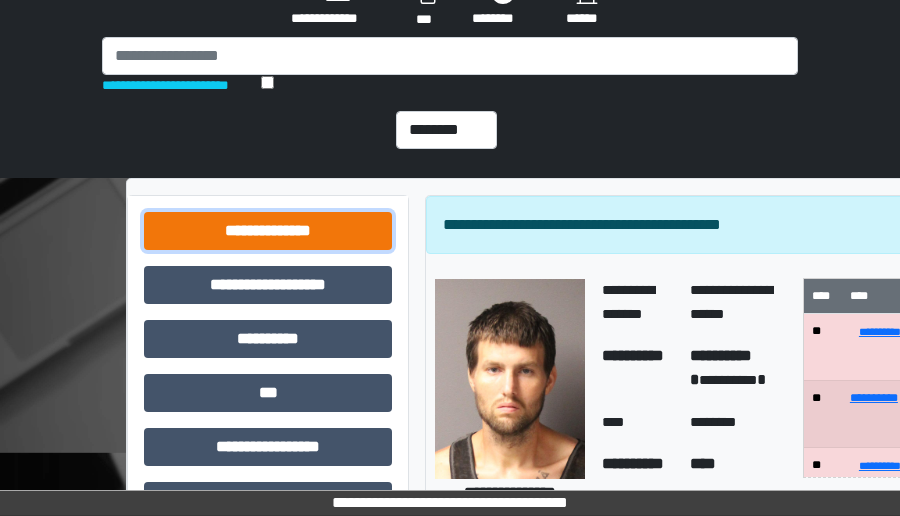 click on "**********" at bounding box center (268, 231) 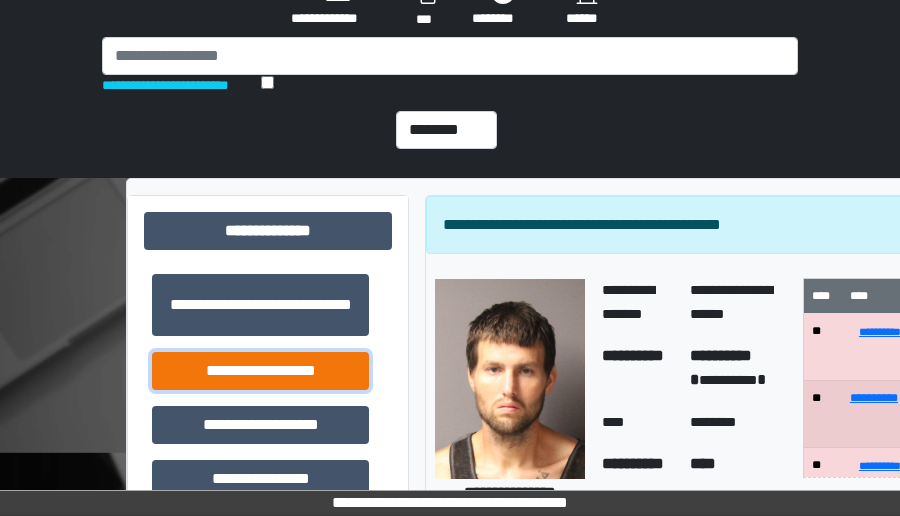 click on "**********" at bounding box center [260, 371] 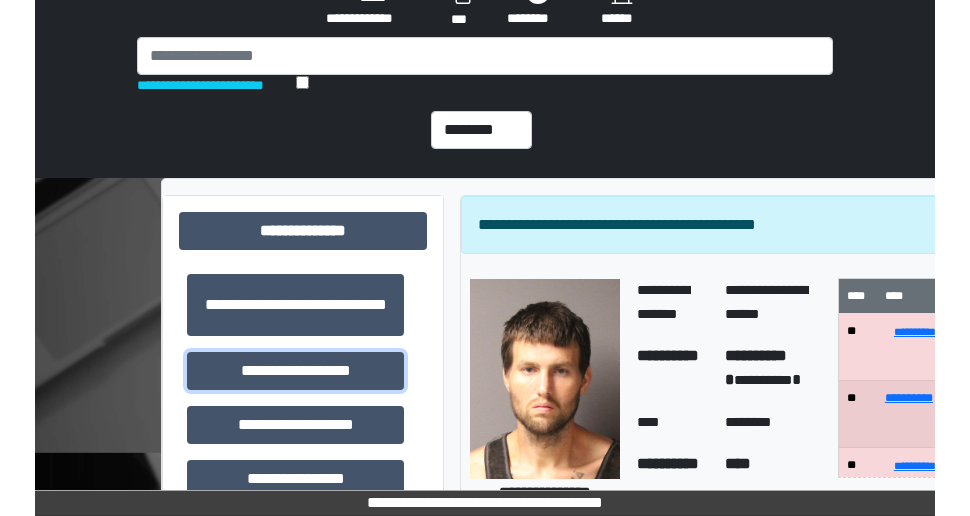 scroll, scrollTop: 409, scrollLeft: 0, axis: vertical 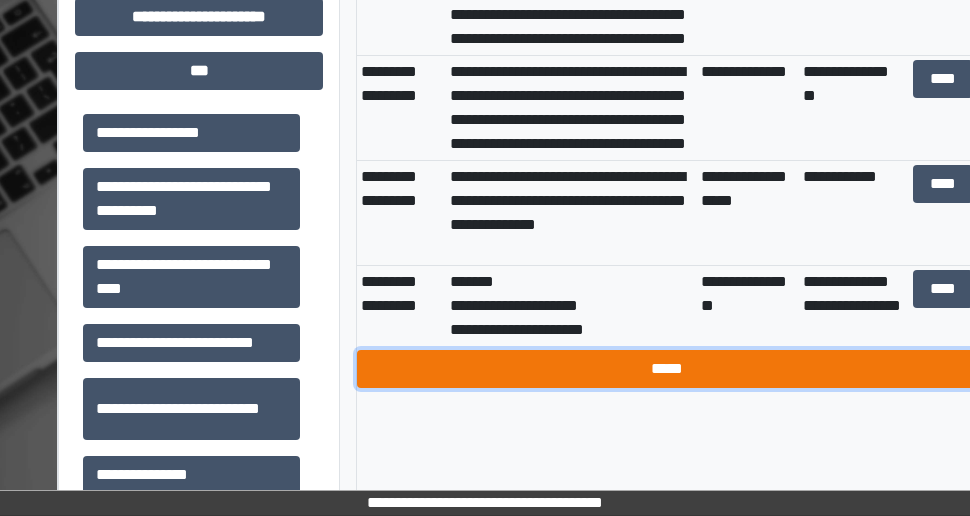click on "*****" at bounding box center [667, 369] 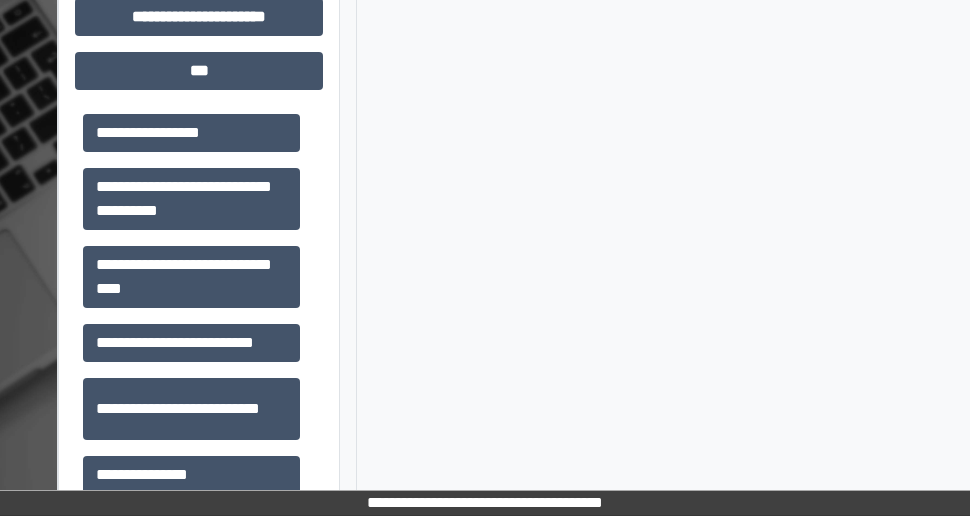 scroll, scrollTop: 1280, scrollLeft: 101, axis: both 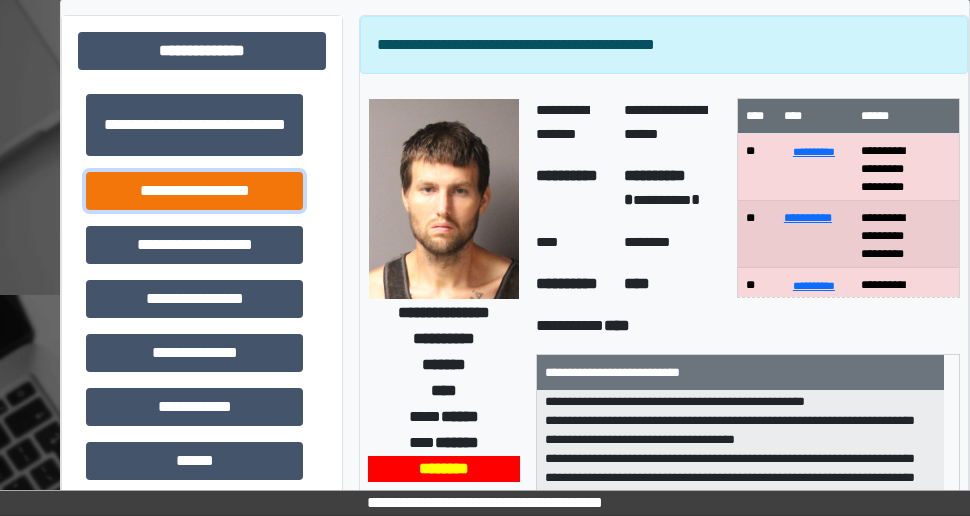 click on "**********" at bounding box center (194, 191) 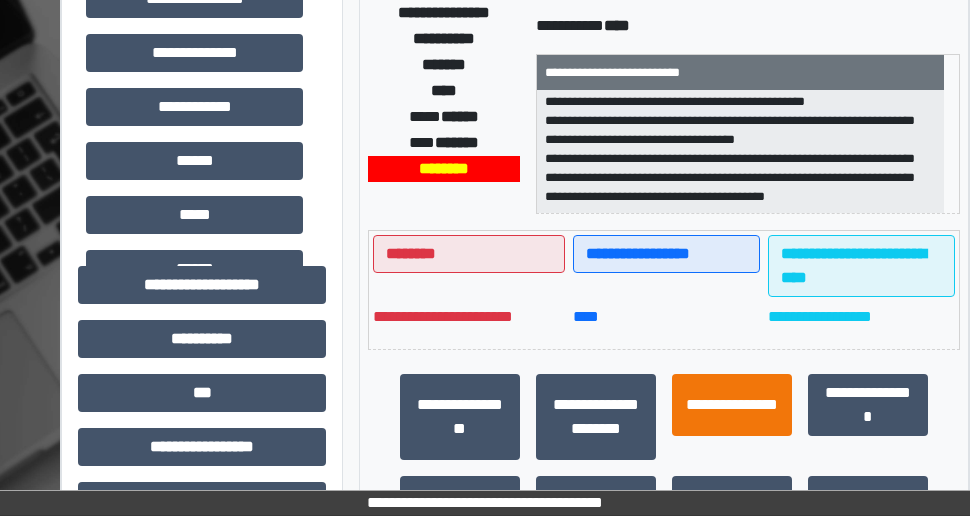 scroll, scrollTop: 749, scrollLeft: 101, axis: both 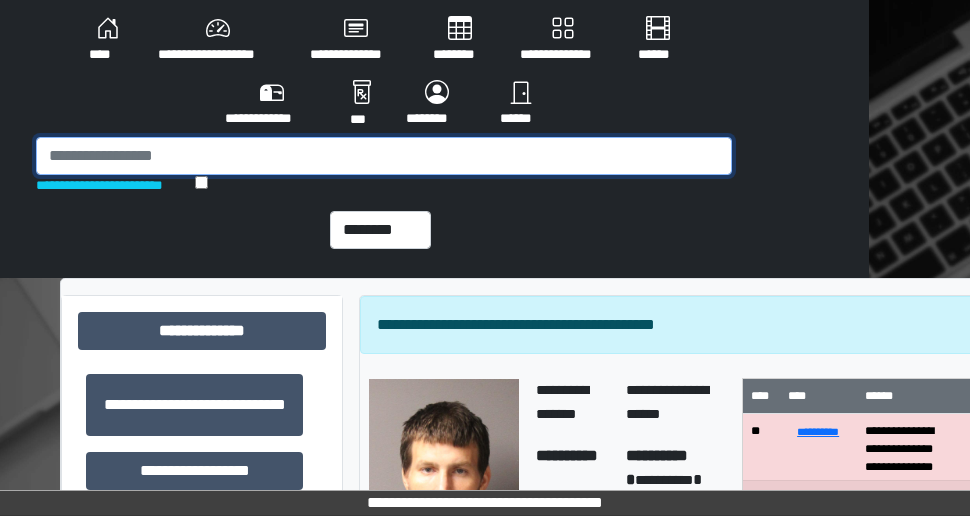 click at bounding box center (384, 156) 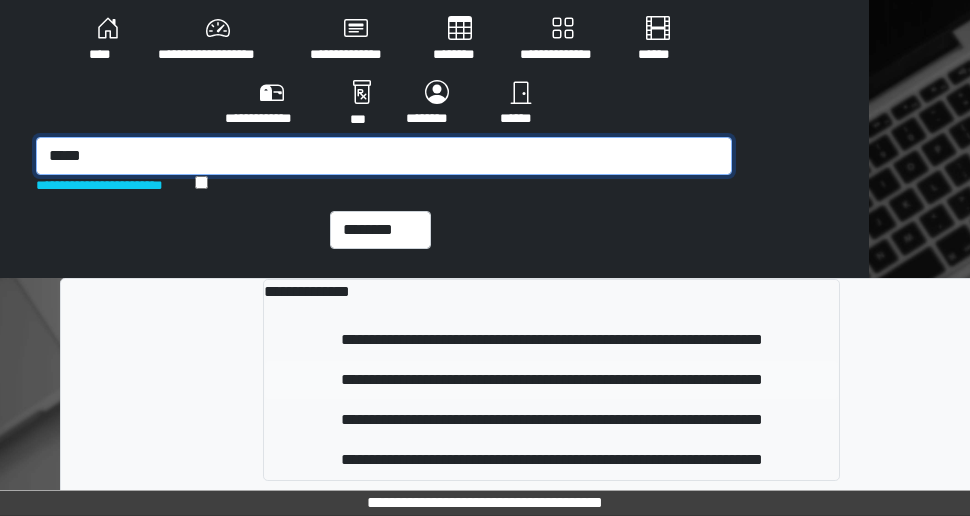 type on "*****" 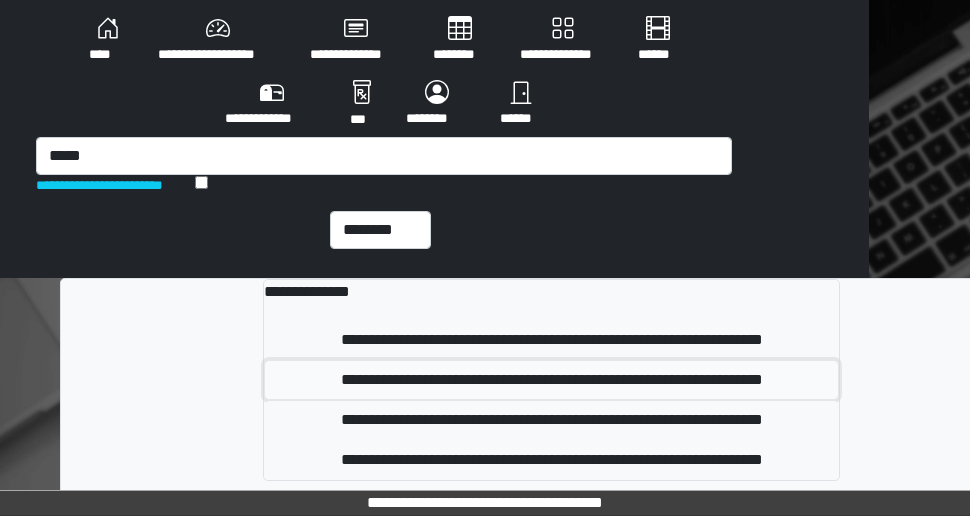 click on "**********" at bounding box center [551, 380] 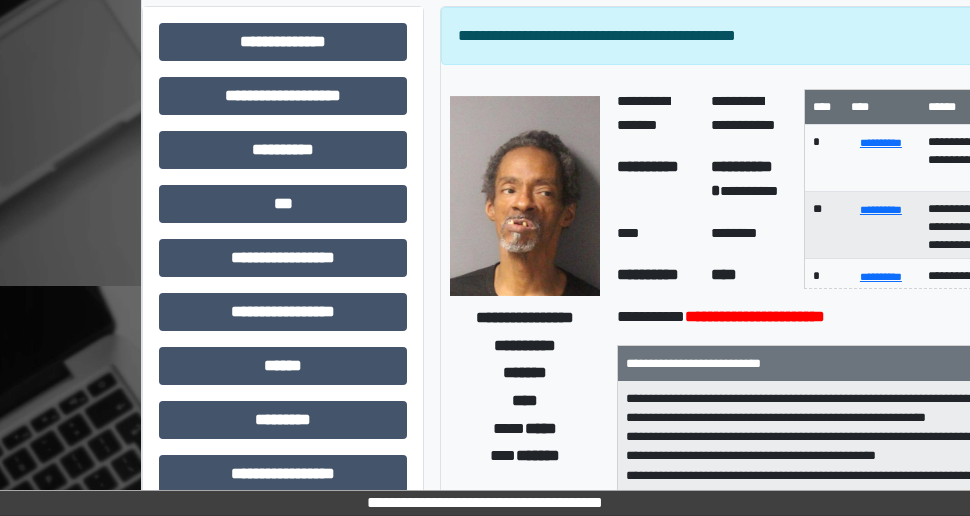 scroll, scrollTop: 300, scrollLeft: 20, axis: both 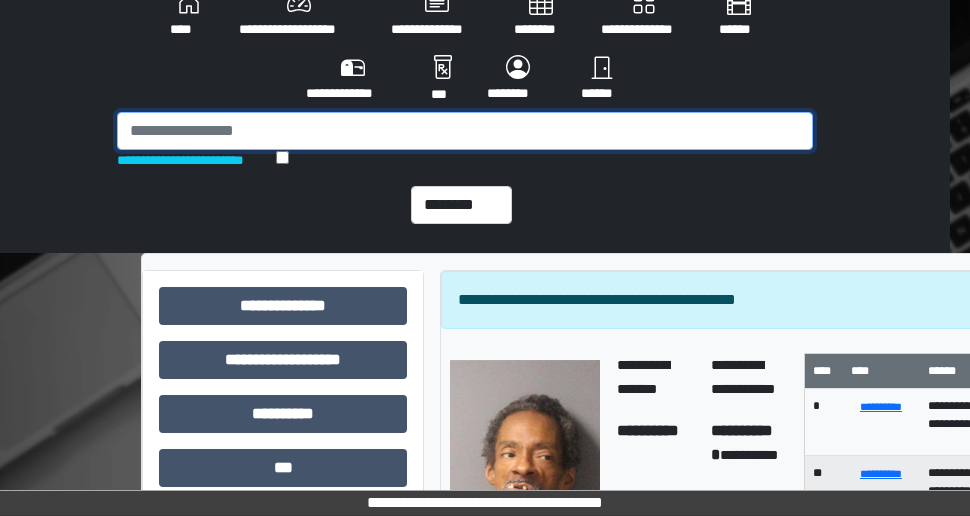 click at bounding box center [465, 131] 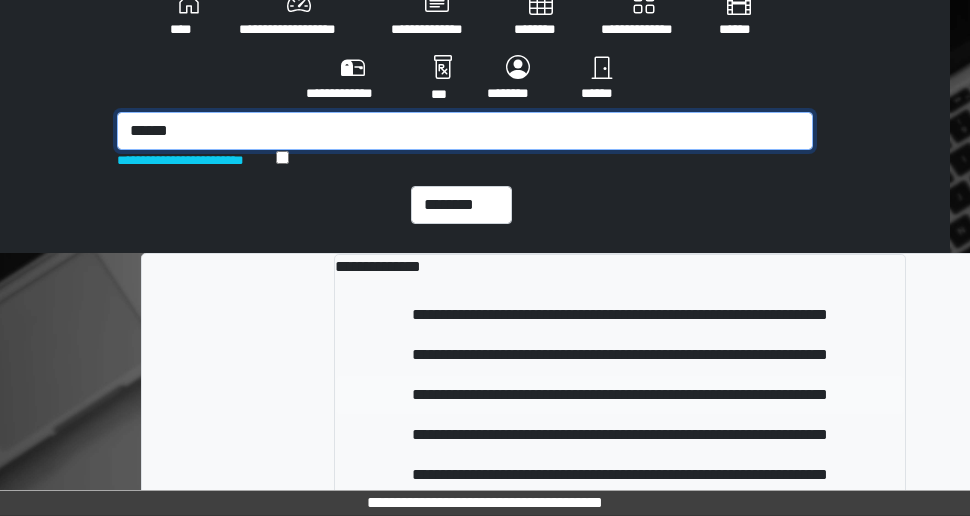type on "******" 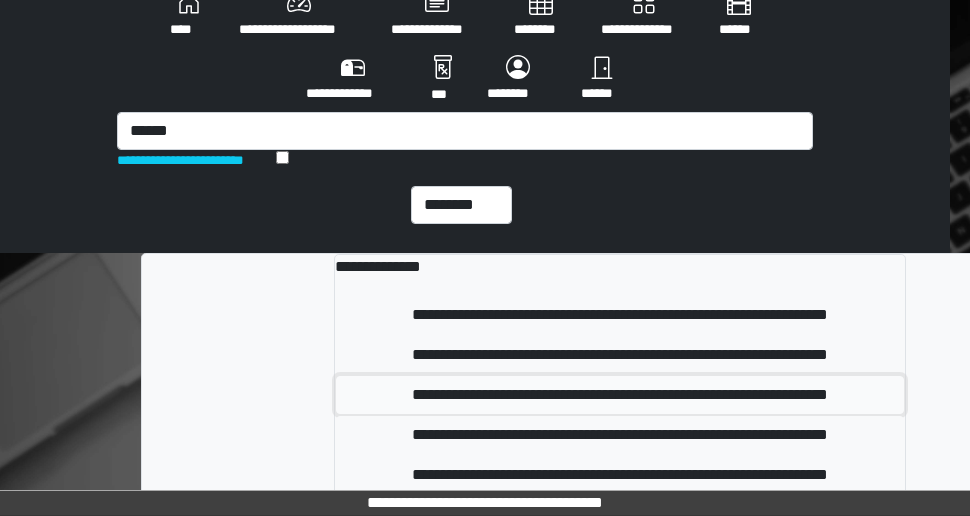 click on "**********" at bounding box center (620, 395) 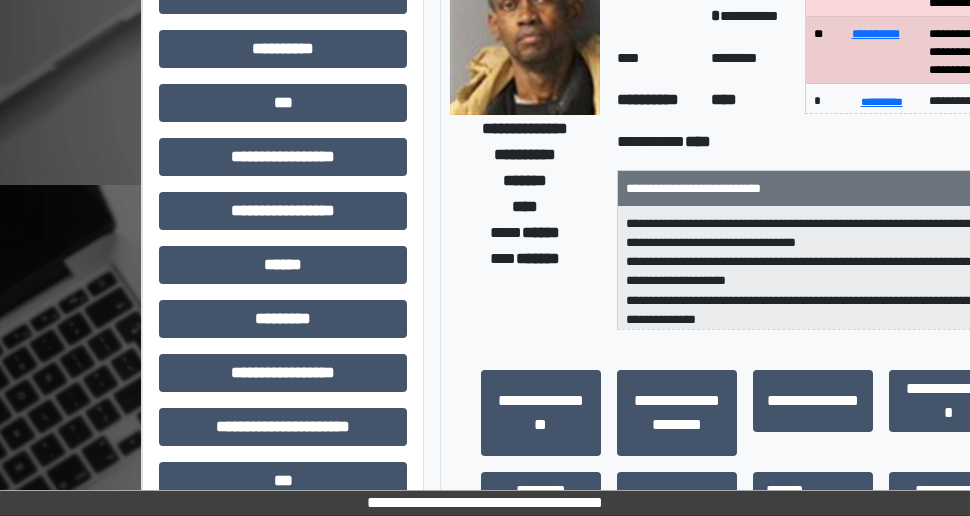 scroll, scrollTop: 425, scrollLeft: 20, axis: both 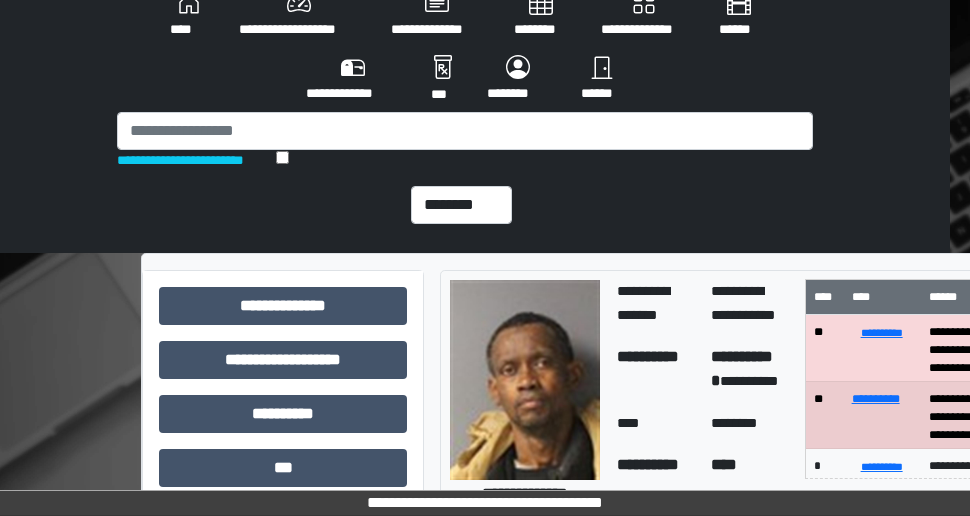 click on "**********" at bounding box center (465, 114) 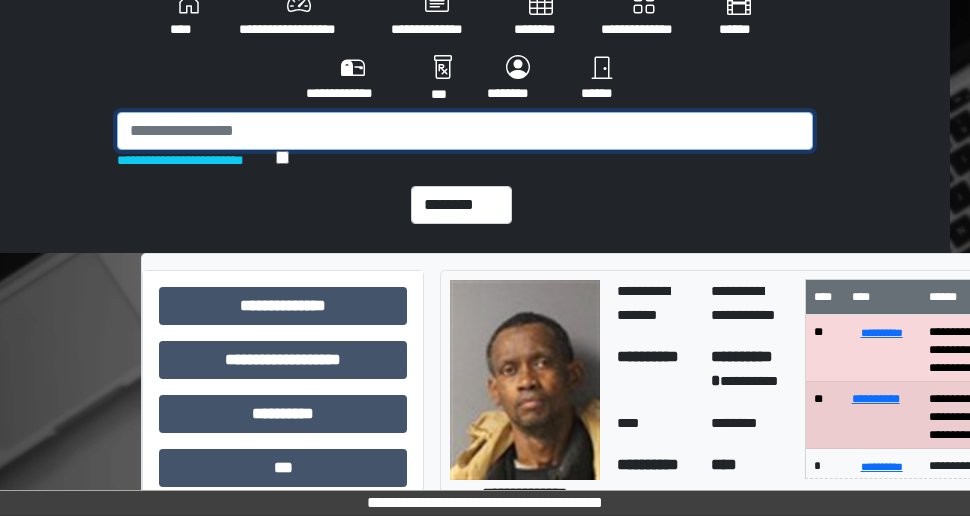 click at bounding box center (465, 131) 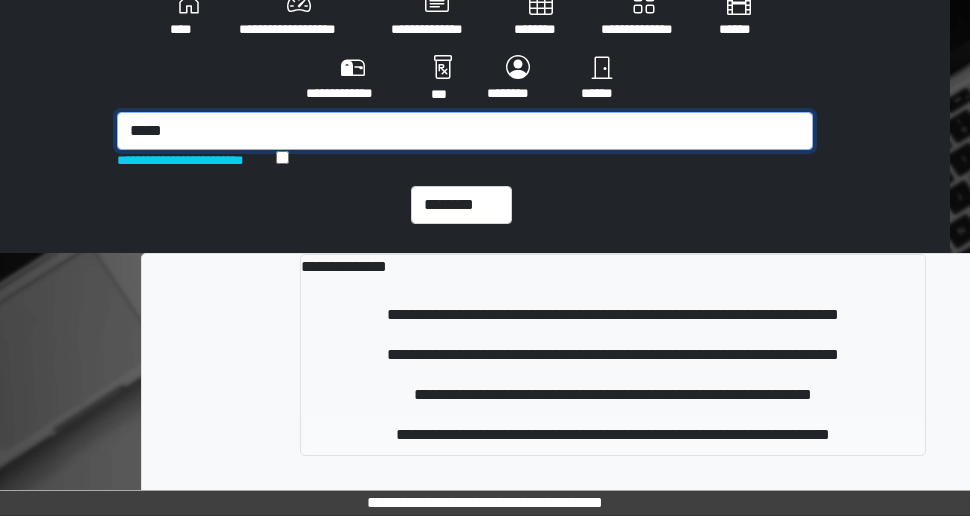 type on "*****" 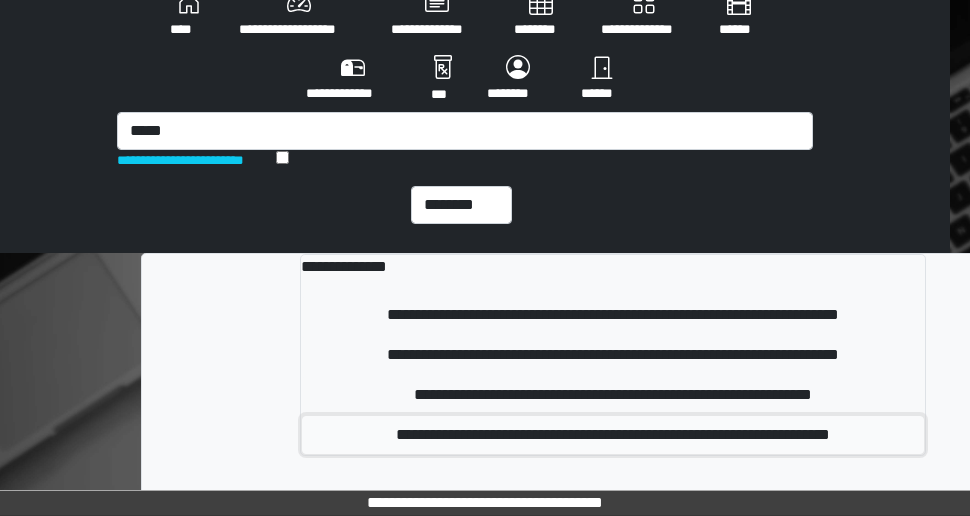 click on "**********" at bounding box center (613, 435) 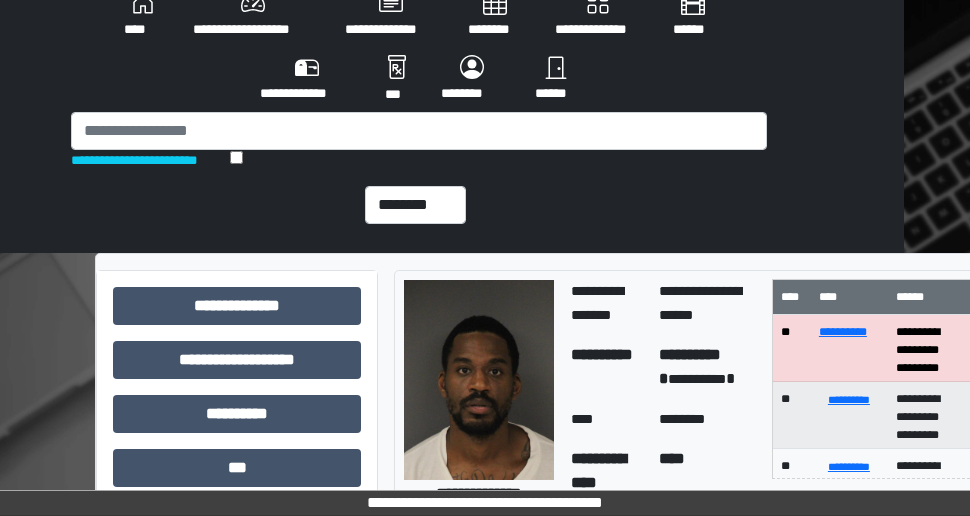 scroll, scrollTop: 25, scrollLeft: 101, axis: both 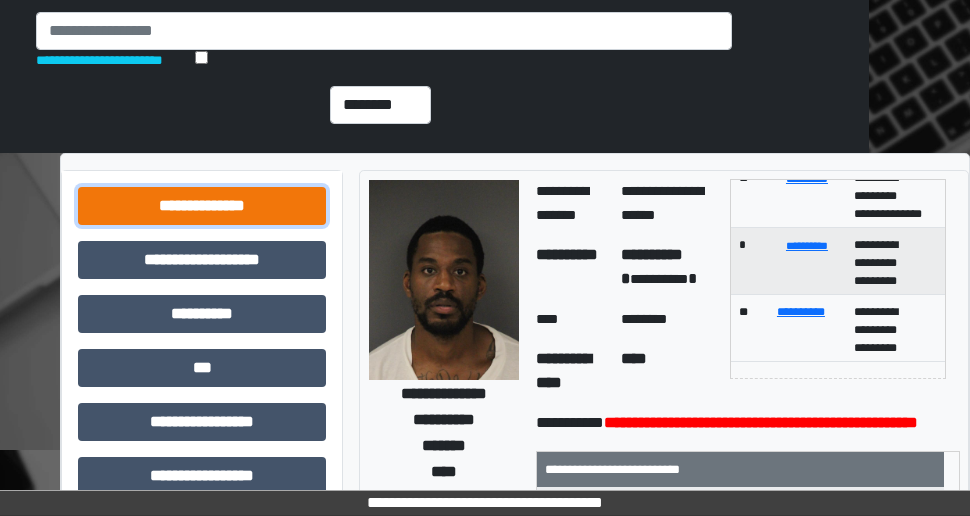 click on "**********" at bounding box center (202, 206) 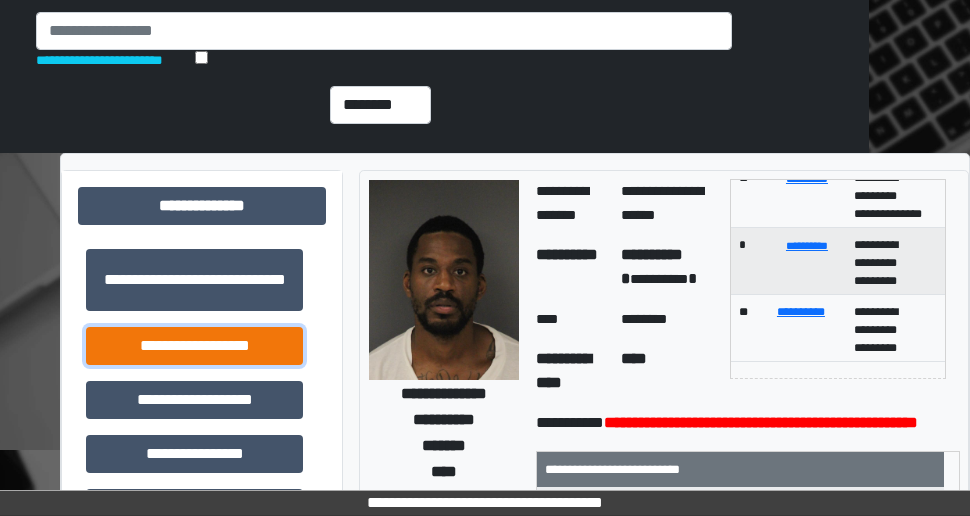 click on "**********" at bounding box center (194, 346) 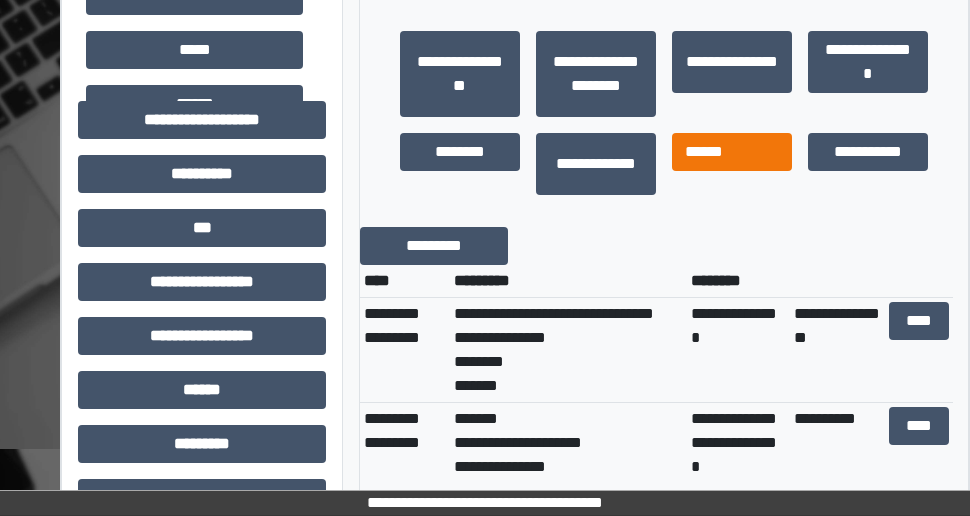scroll, scrollTop: 925, scrollLeft: 101, axis: both 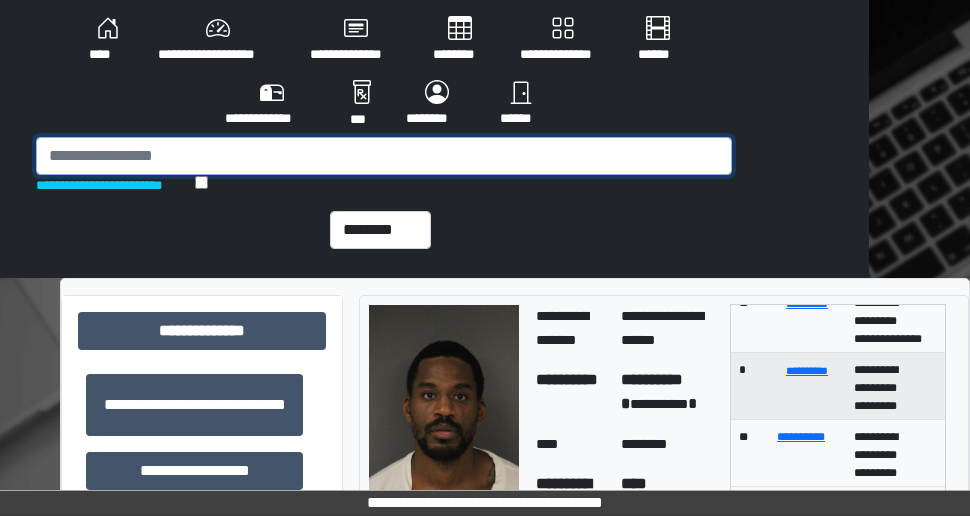 click at bounding box center [384, 156] 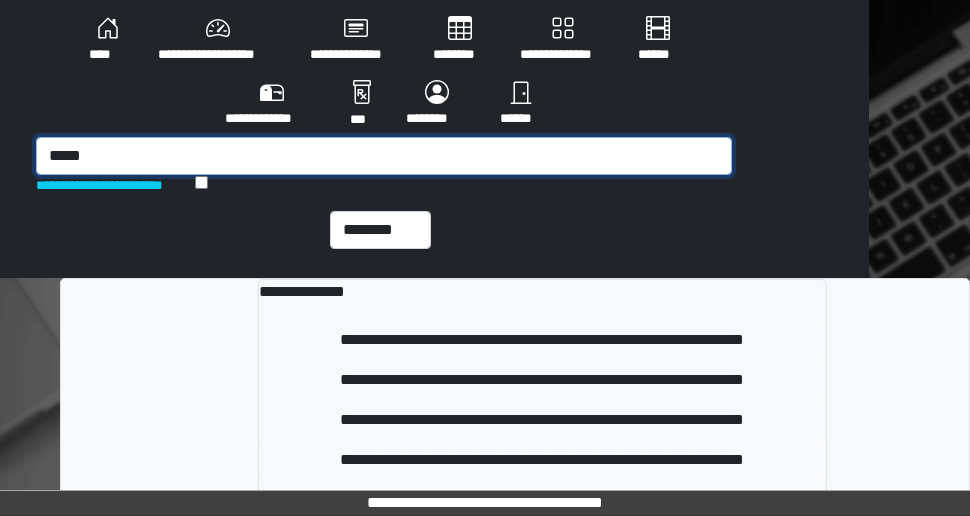 type on "*****" 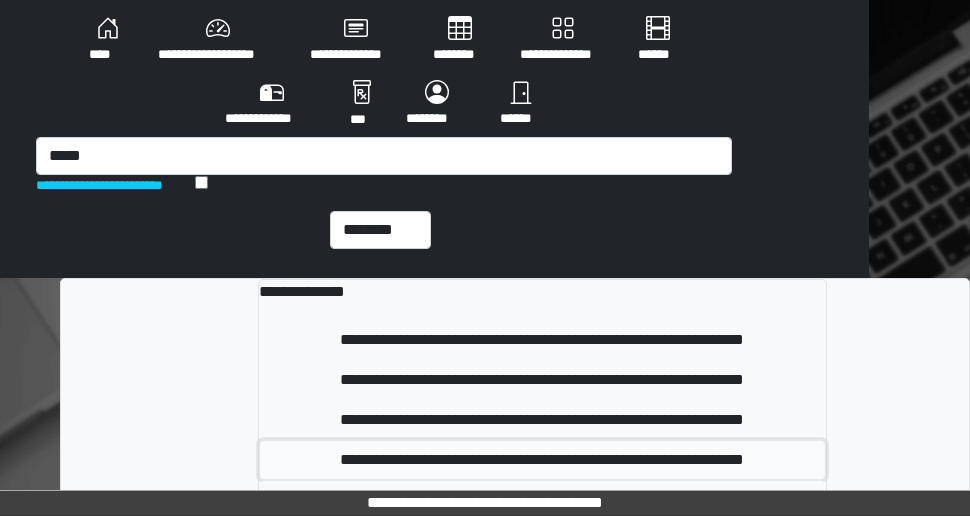 click on "**********" at bounding box center [542, 460] 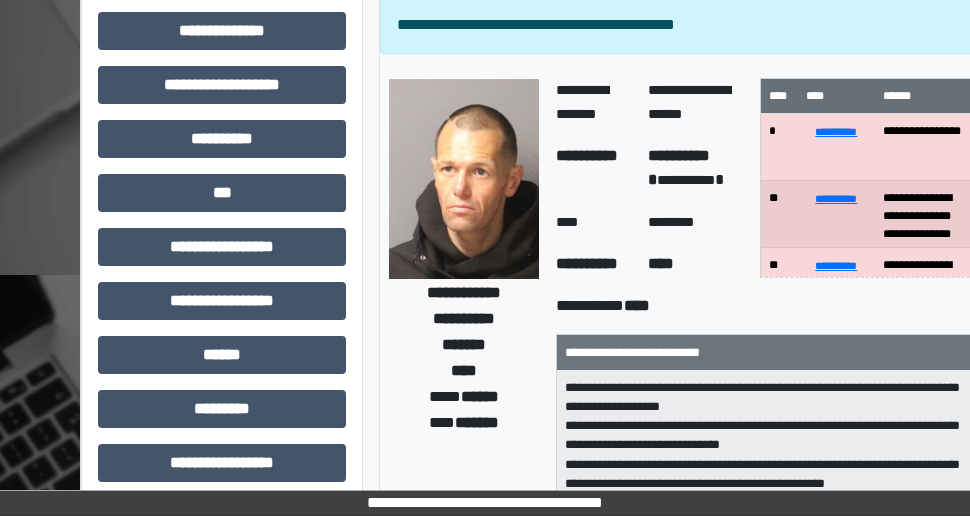 scroll, scrollTop: 300, scrollLeft: 126, axis: both 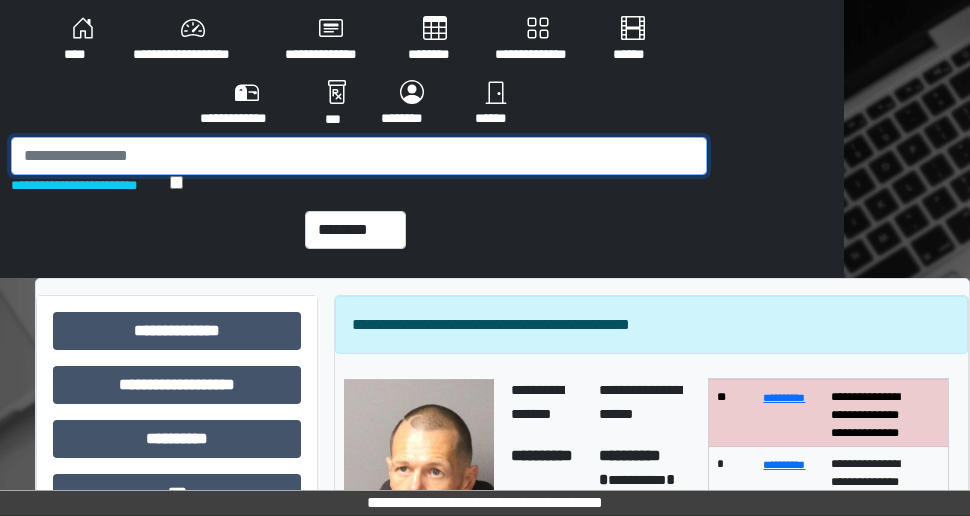 click at bounding box center [359, 156] 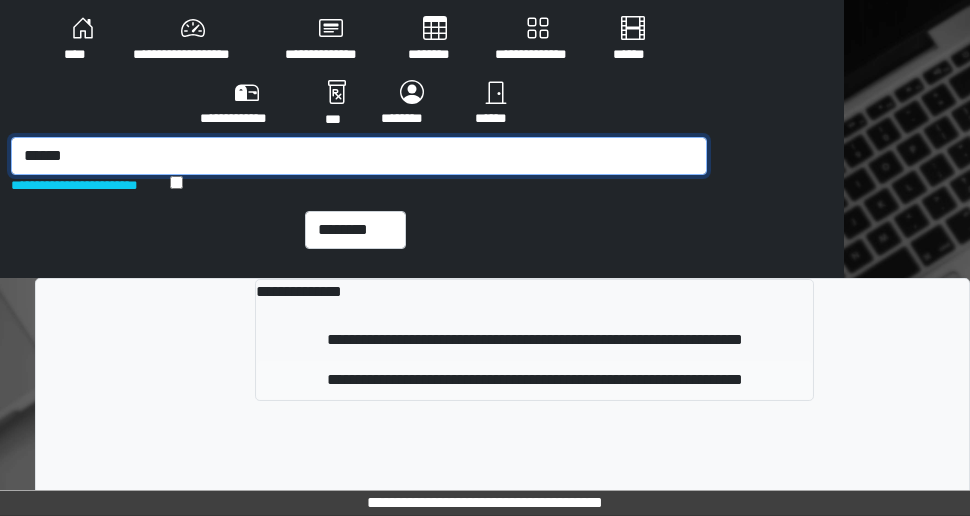 type on "******" 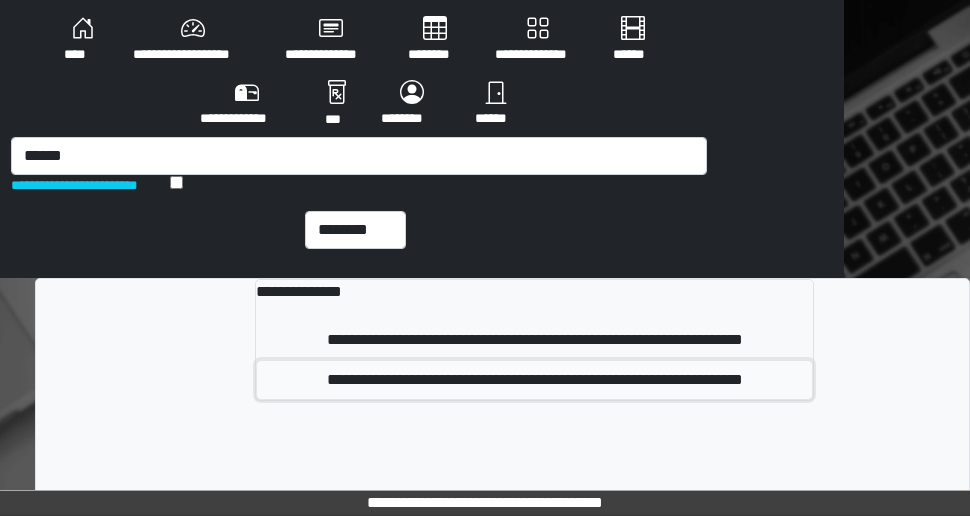 click on "**********" at bounding box center [534, 380] 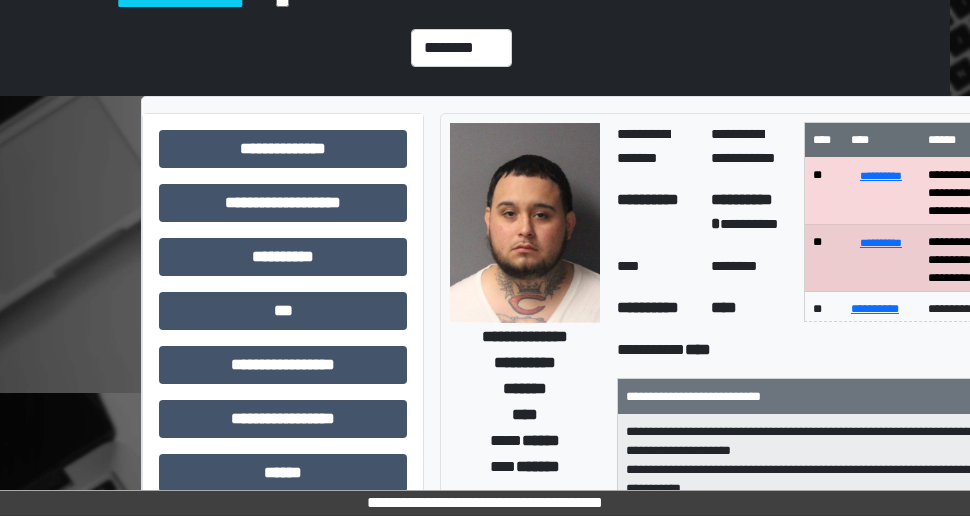 scroll, scrollTop: 300, scrollLeft: 20, axis: both 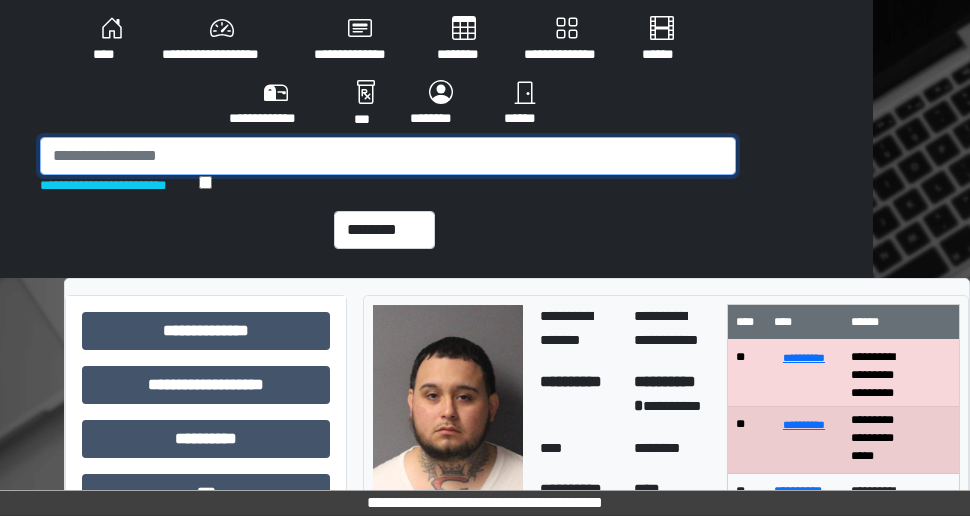 click at bounding box center (388, 156) 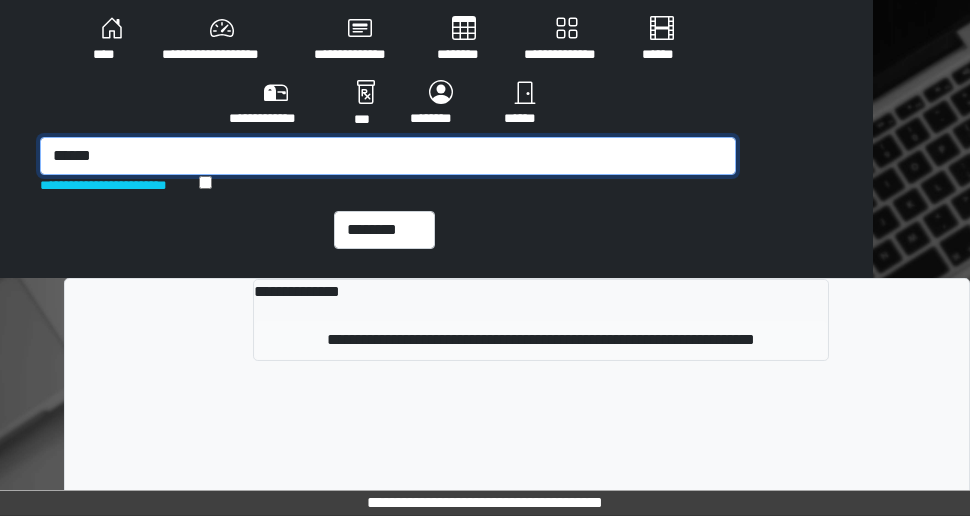 type on "******" 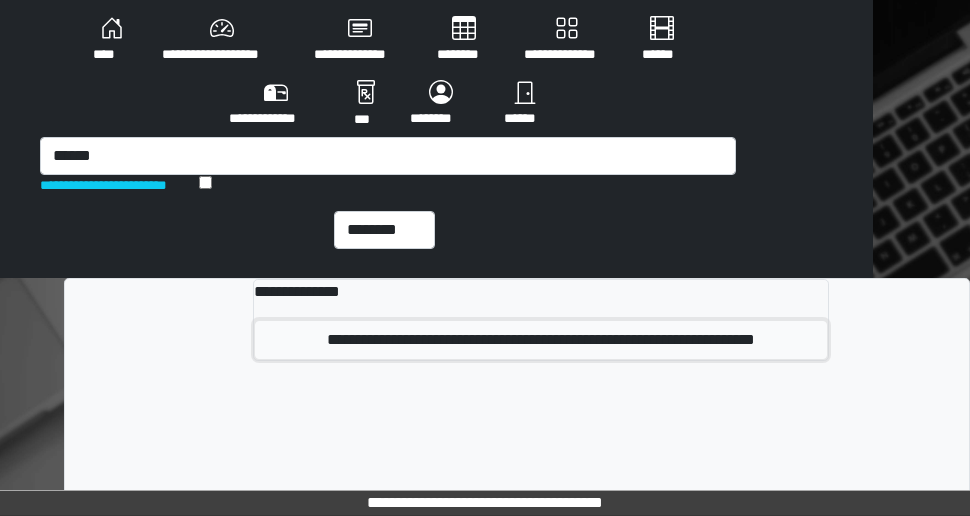click on "**********" at bounding box center (541, 340) 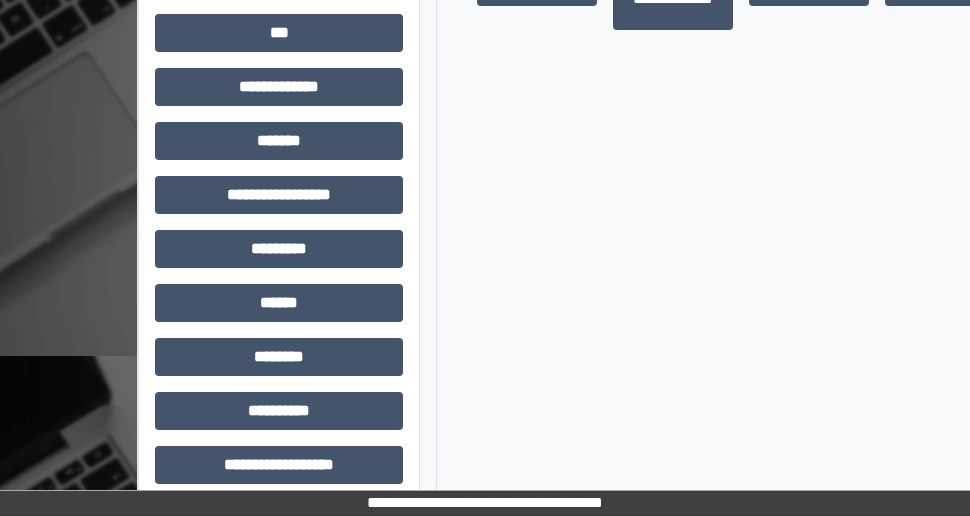 scroll, scrollTop: 856, scrollLeft: 24, axis: both 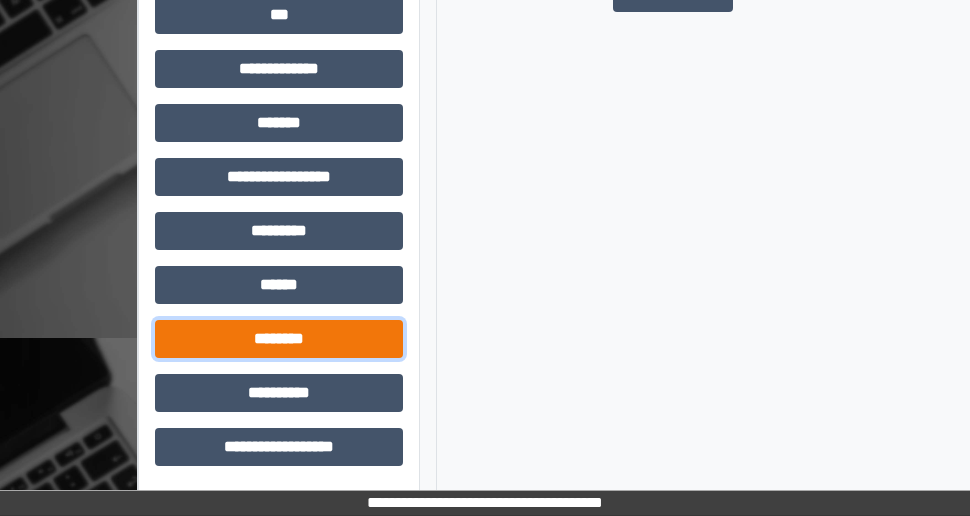 click on "********" at bounding box center [279, 339] 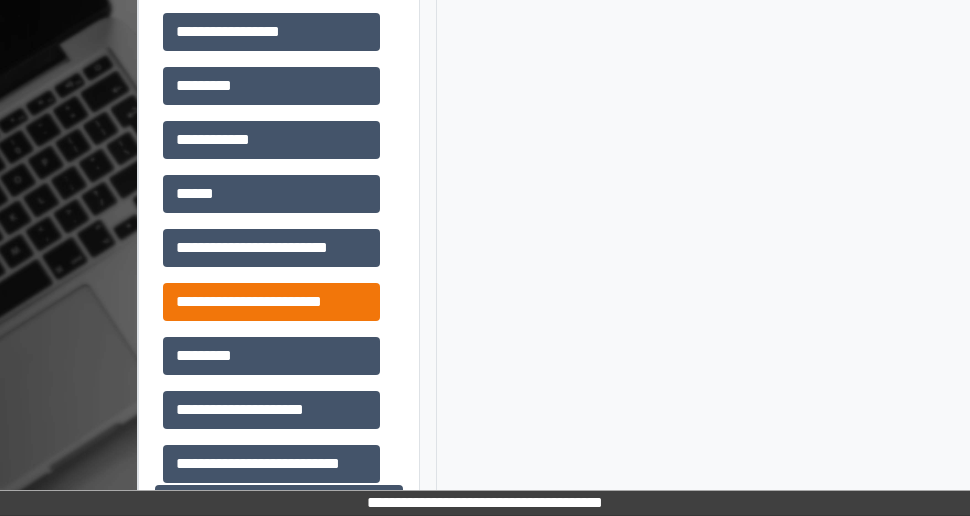 scroll, scrollTop: 1256, scrollLeft: 24, axis: both 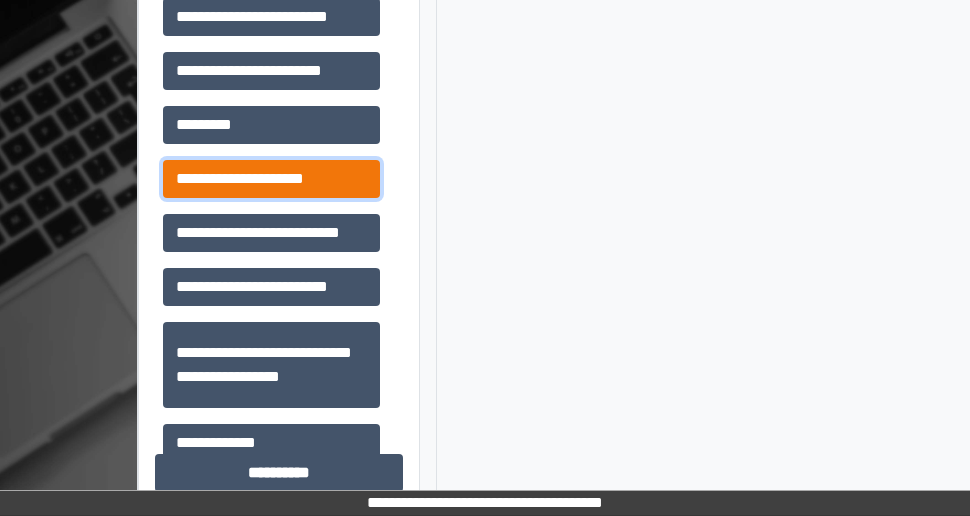 click on "**********" at bounding box center (271, 179) 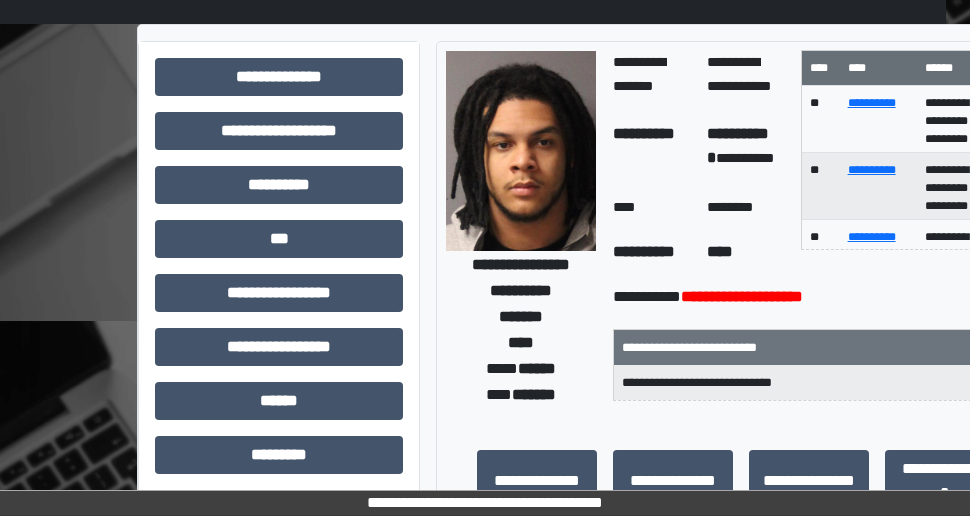 scroll, scrollTop: 300, scrollLeft: 24, axis: both 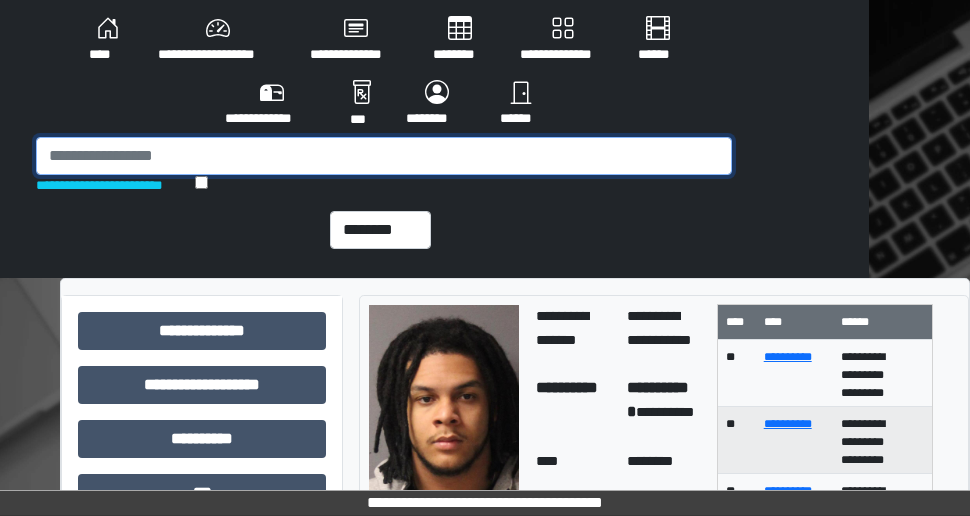 click at bounding box center (384, 156) 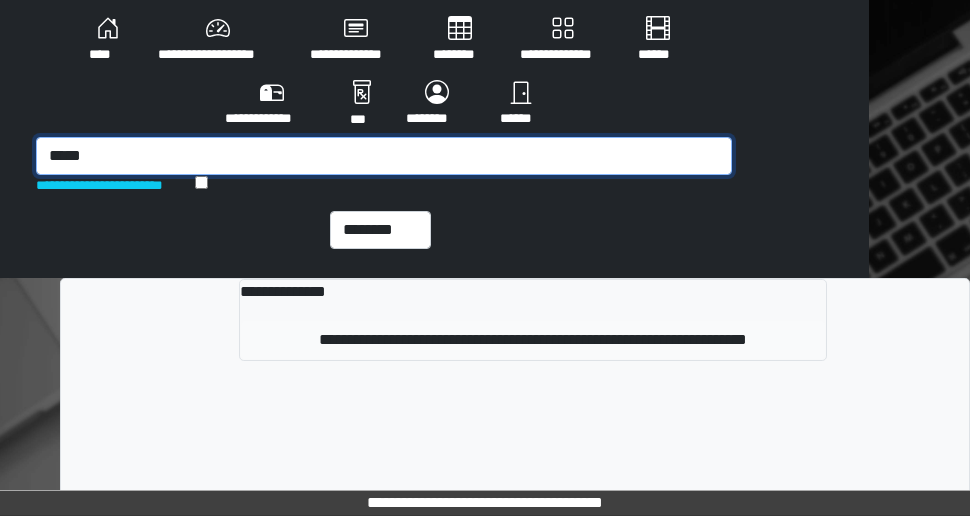 type on "*****" 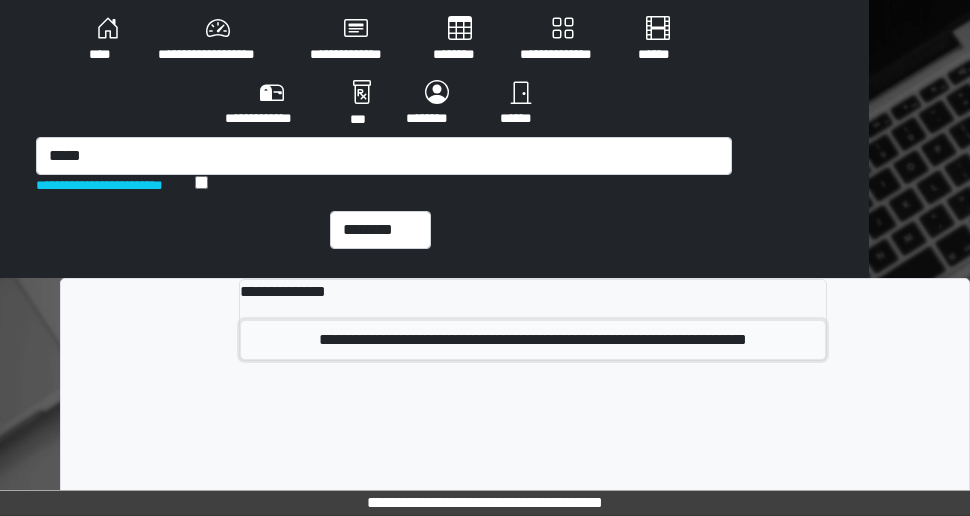 click on "**********" at bounding box center [533, 340] 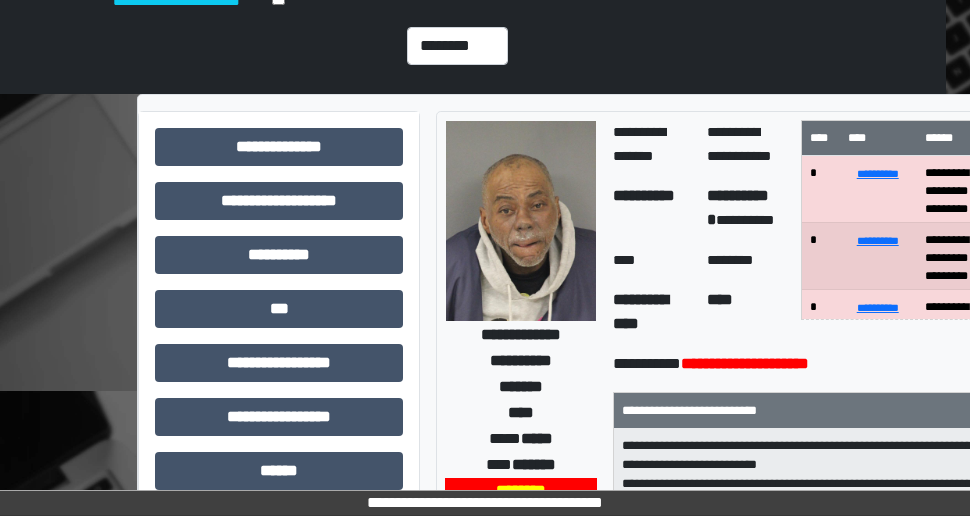 scroll, scrollTop: 300, scrollLeft: 24, axis: both 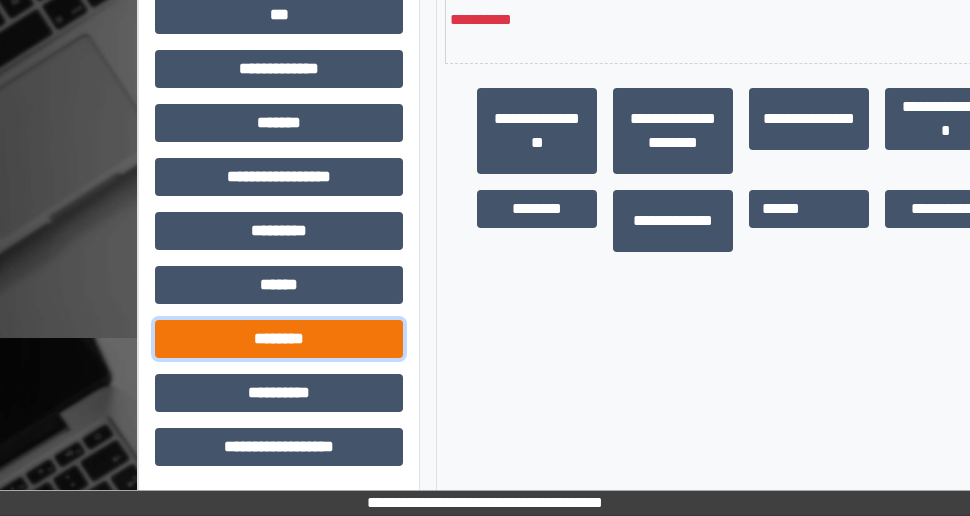 click on "********" at bounding box center [279, 339] 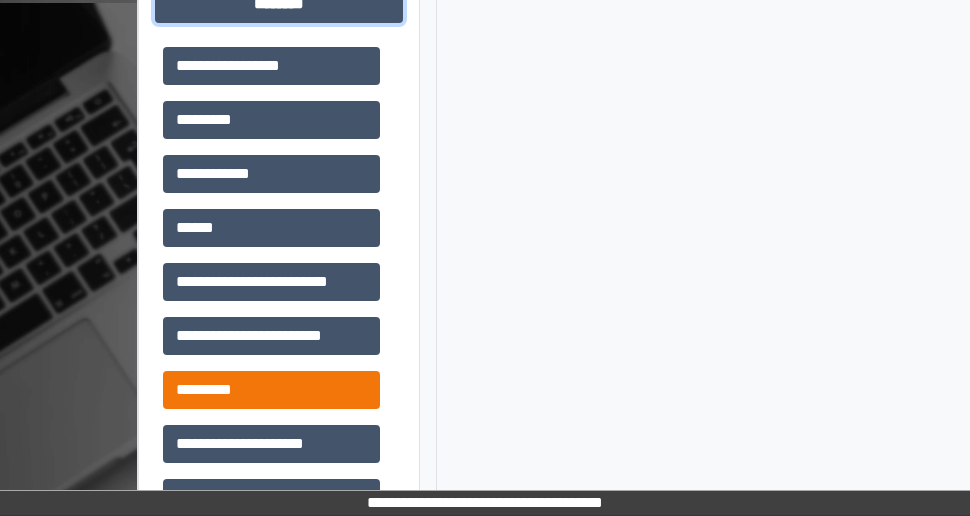 scroll, scrollTop: 1256, scrollLeft: 24, axis: both 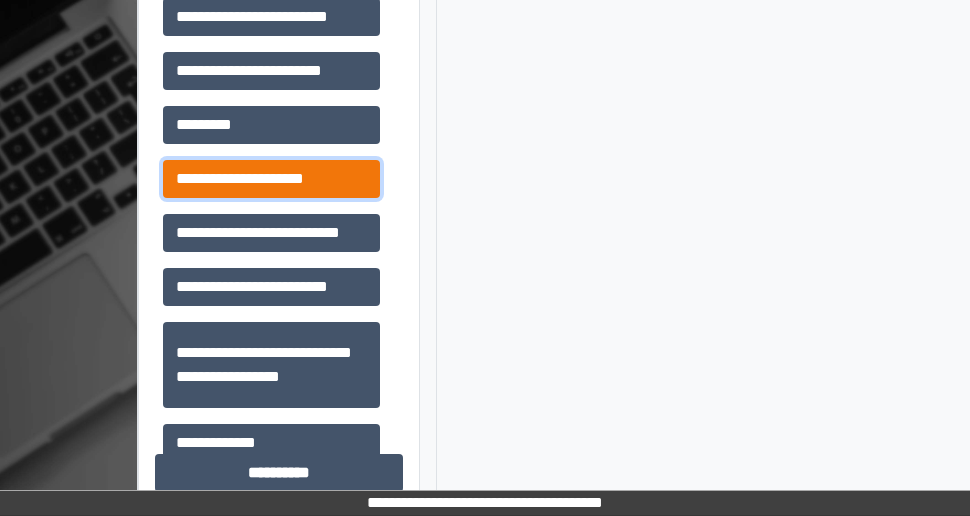 click on "**********" at bounding box center [271, 179] 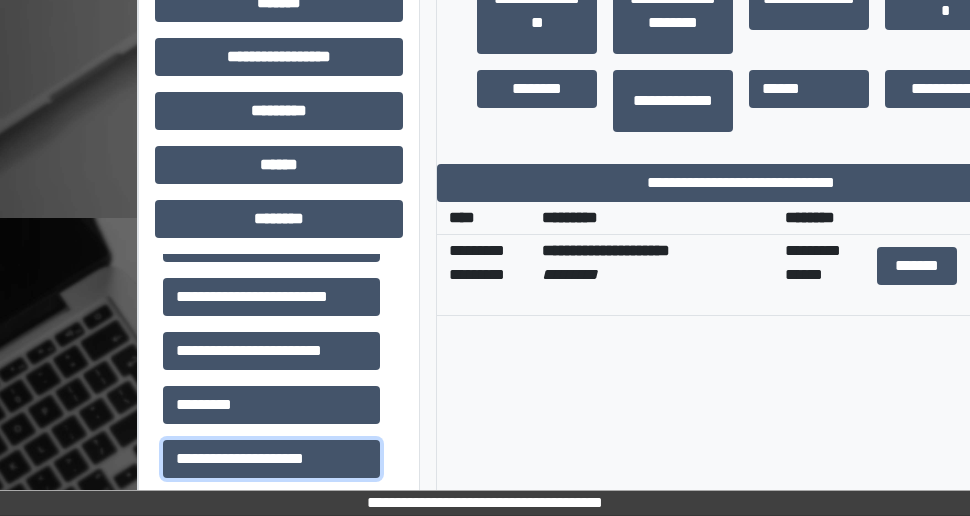 scroll, scrollTop: 956, scrollLeft: 24, axis: both 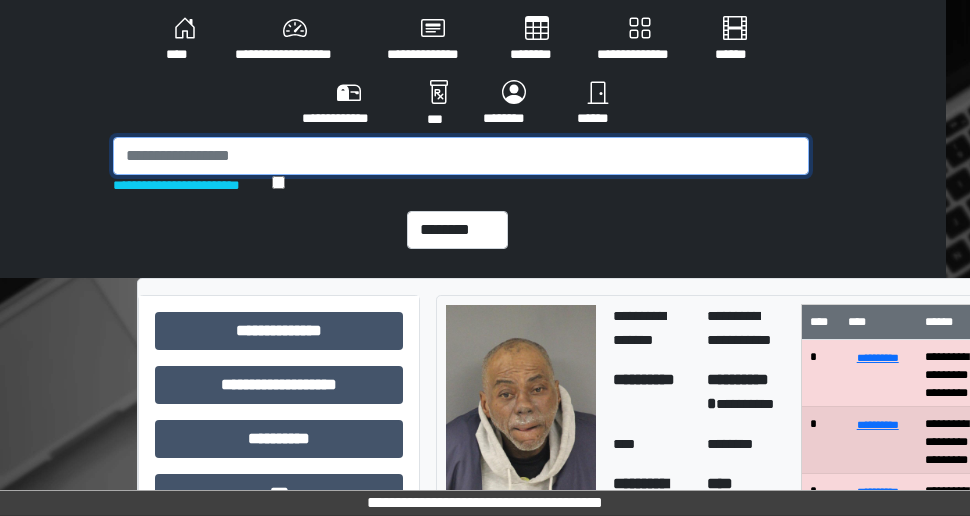 click at bounding box center (461, 156) 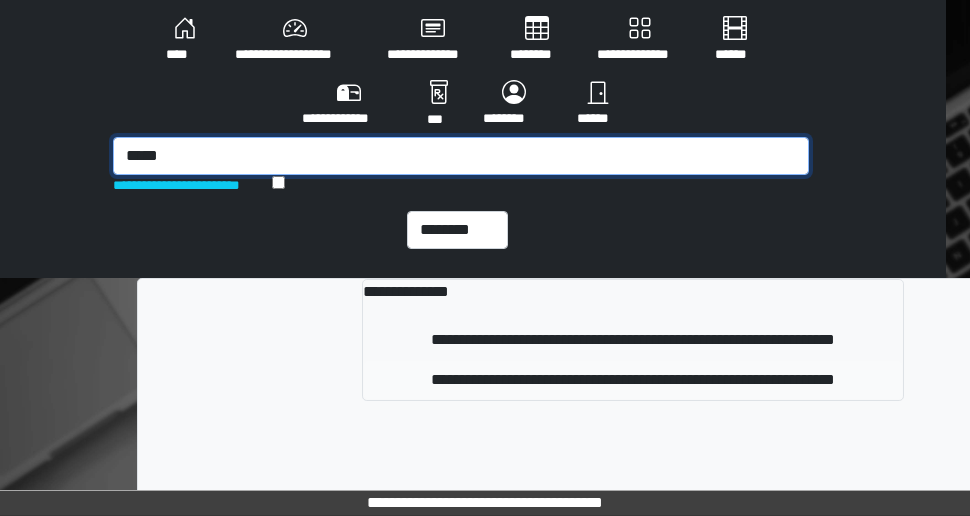 type on "*****" 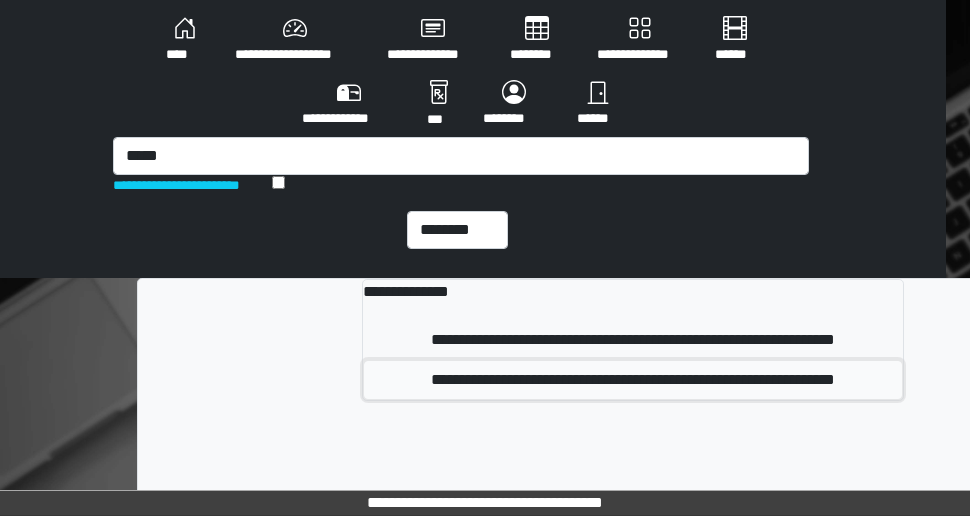 click on "**********" at bounding box center (633, 380) 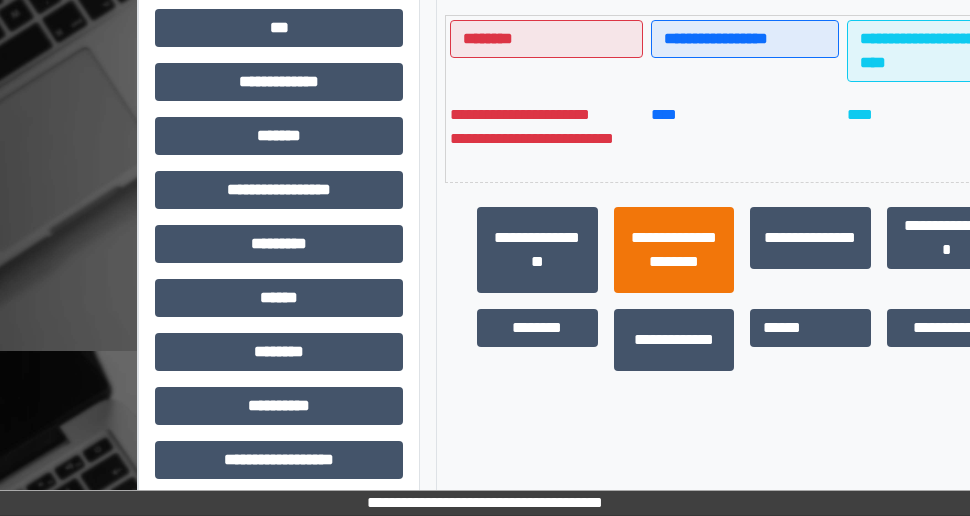 scroll, scrollTop: 856, scrollLeft: 24, axis: both 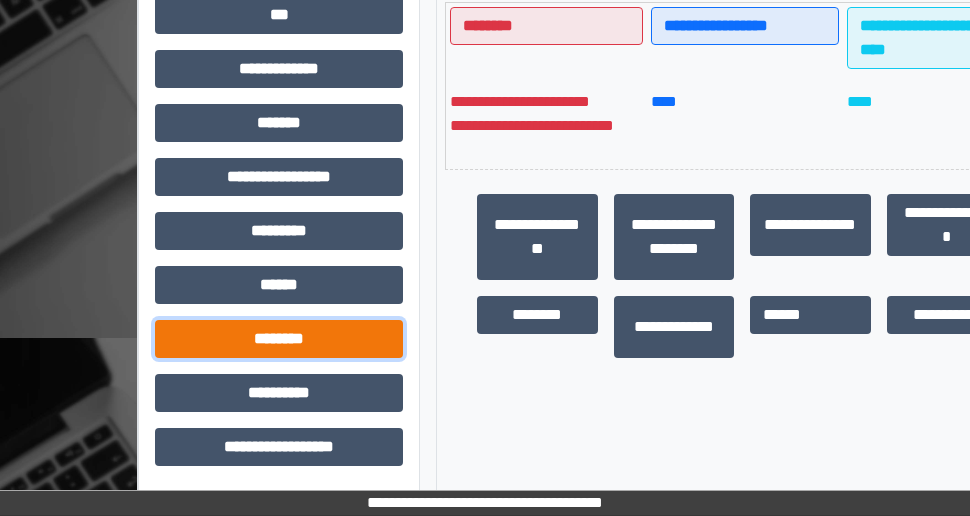 click on "********" at bounding box center [279, 339] 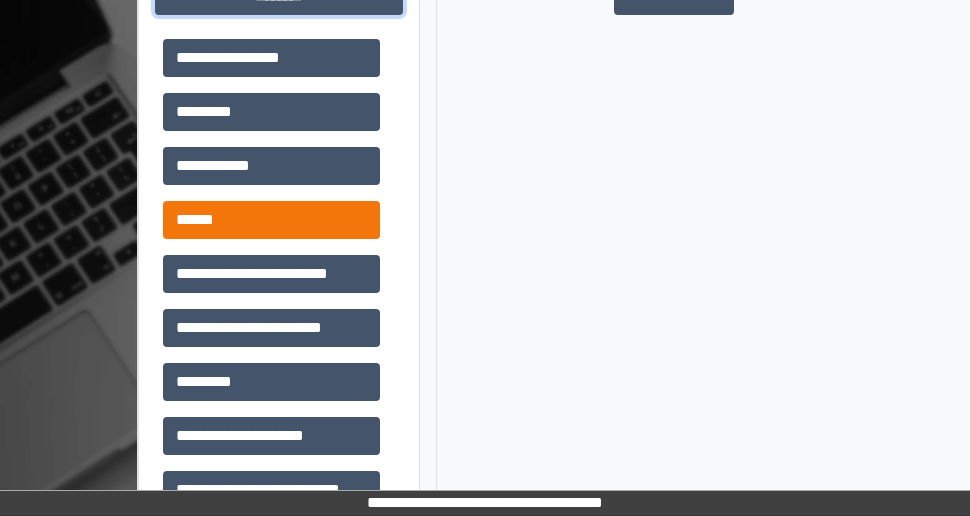 scroll, scrollTop: 1336, scrollLeft: 24, axis: both 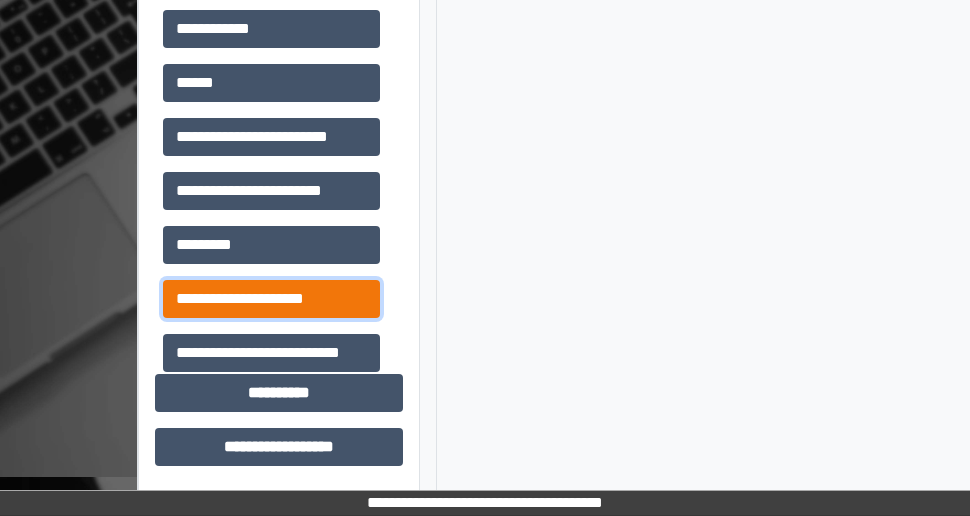 click on "**********" at bounding box center (271, 299) 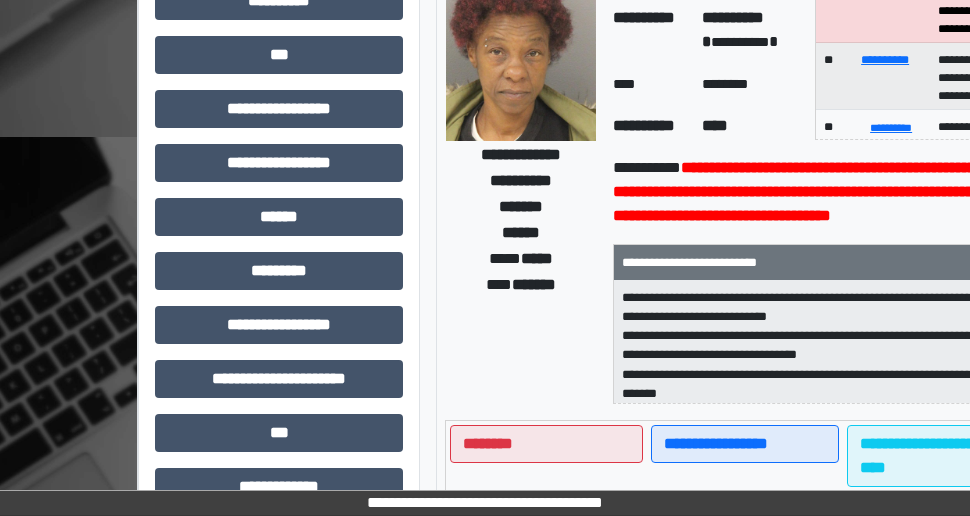 scroll, scrollTop: 436, scrollLeft: 24, axis: both 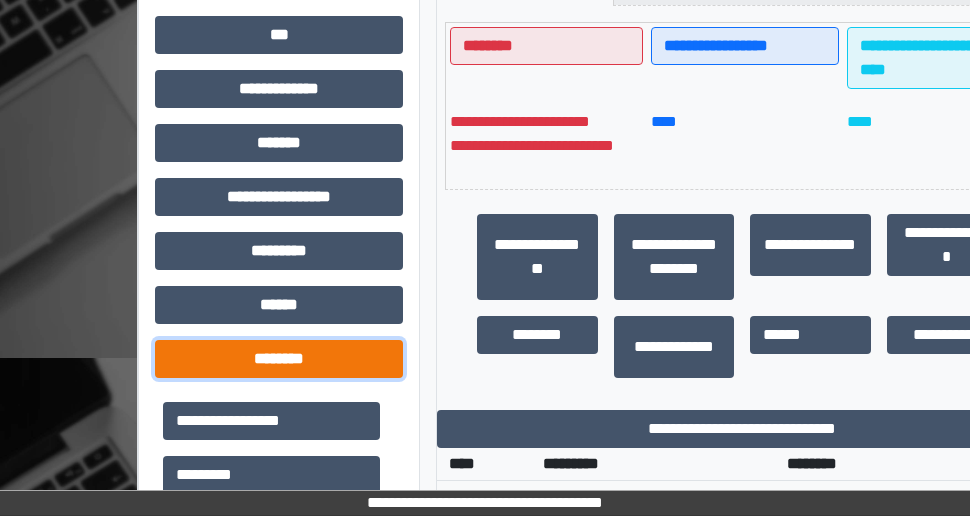 click on "********" at bounding box center (279, 359) 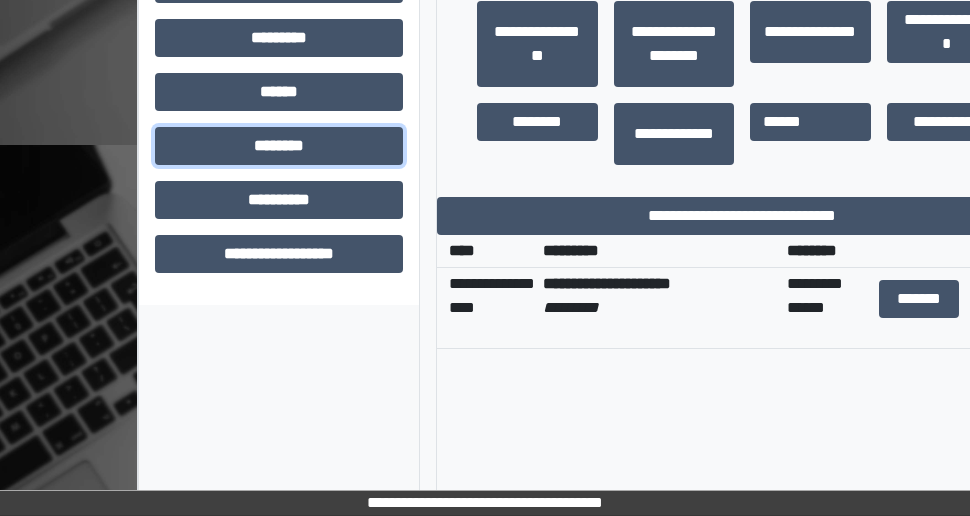 scroll, scrollTop: 1036, scrollLeft: 24, axis: both 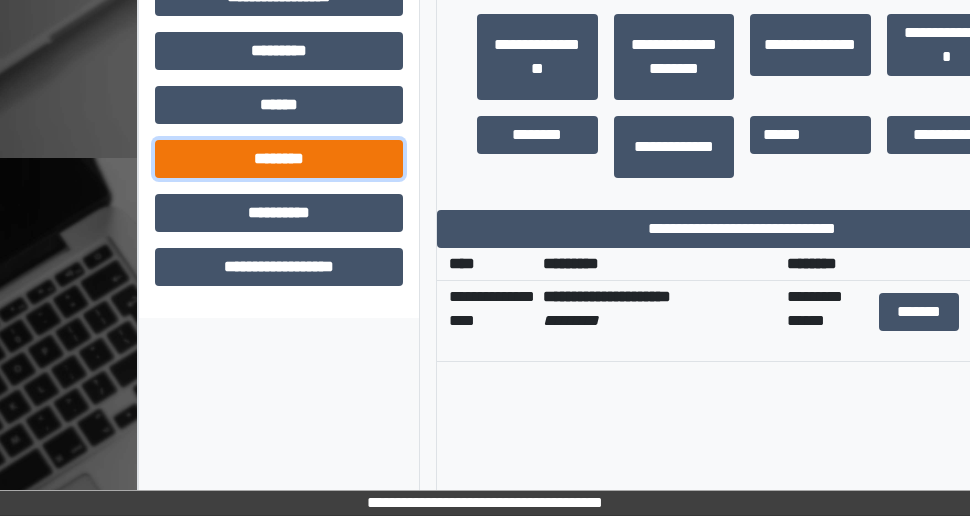click on "********" at bounding box center (279, 159) 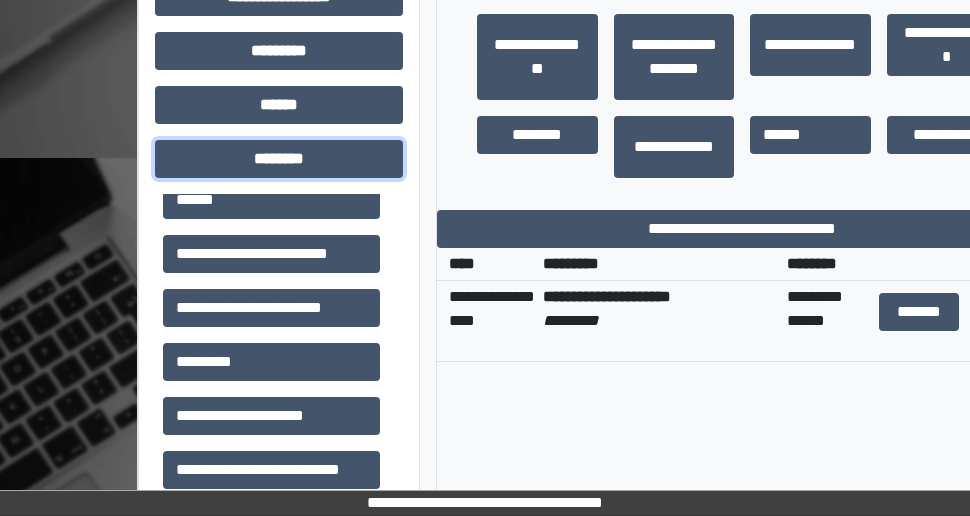 scroll, scrollTop: 200, scrollLeft: 0, axis: vertical 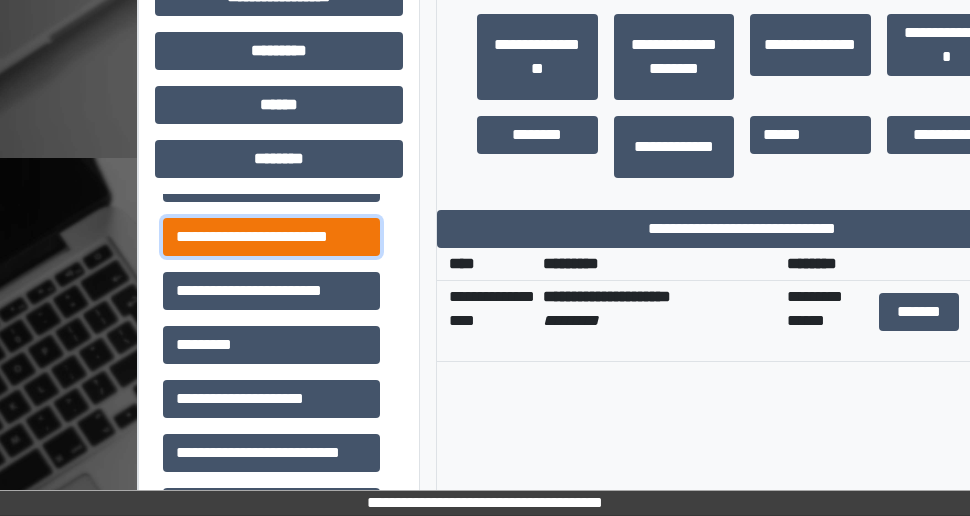 click on "**********" at bounding box center (271, 237) 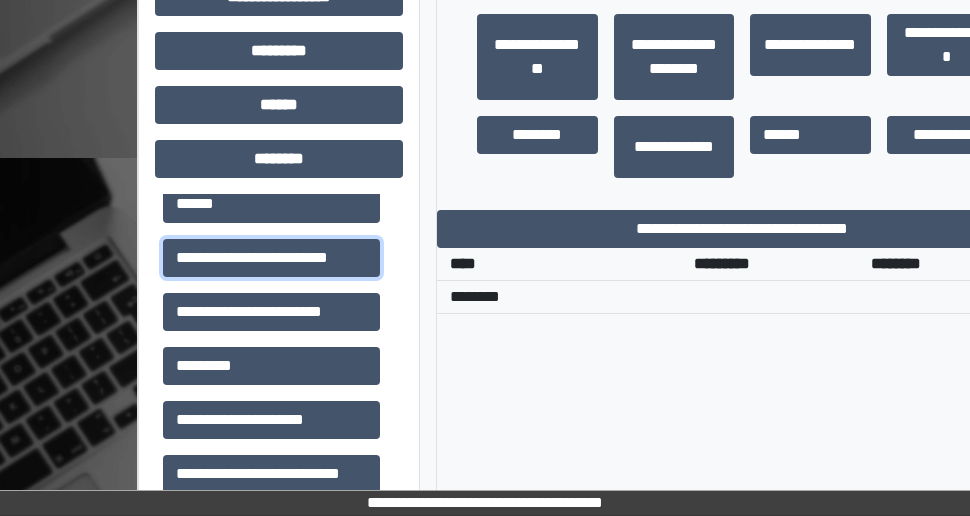 scroll, scrollTop: 165, scrollLeft: 0, axis: vertical 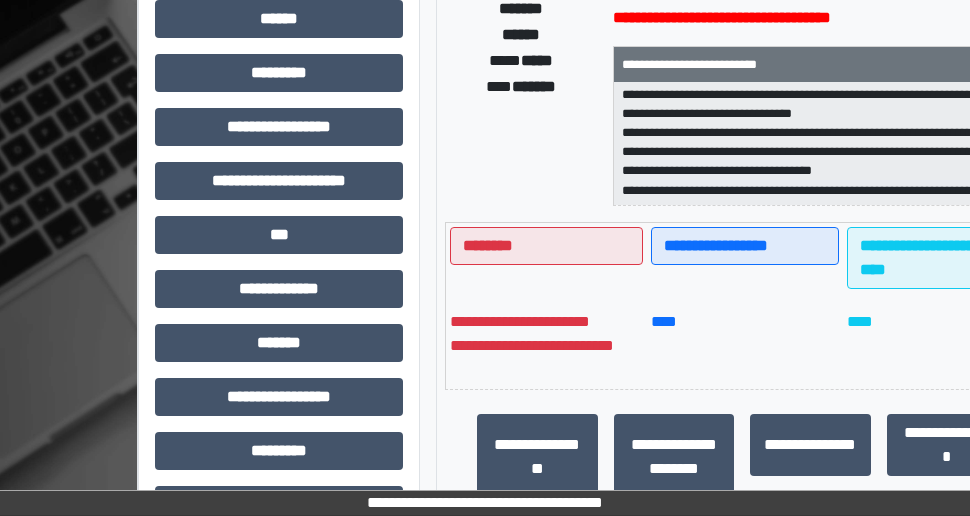 click on "**********" at bounding box center [818, 144] 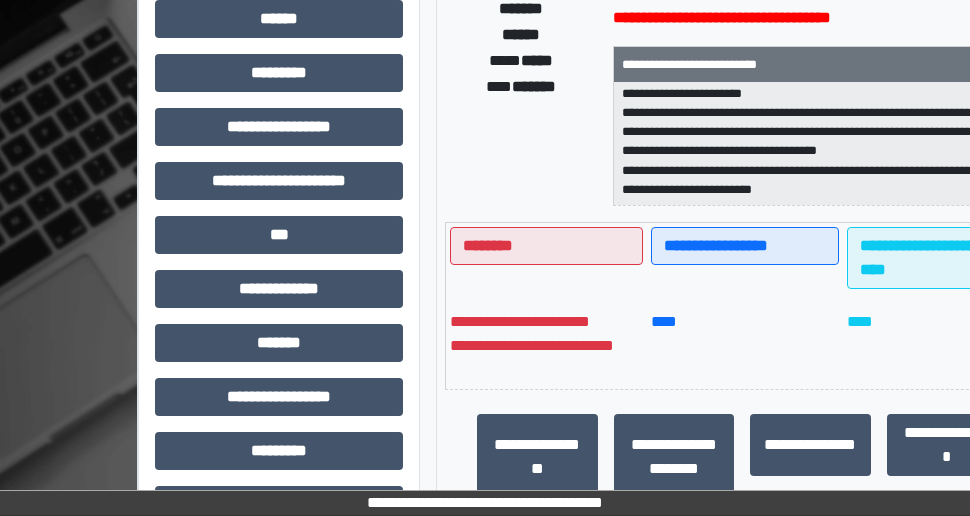 scroll, scrollTop: 754, scrollLeft: 0, axis: vertical 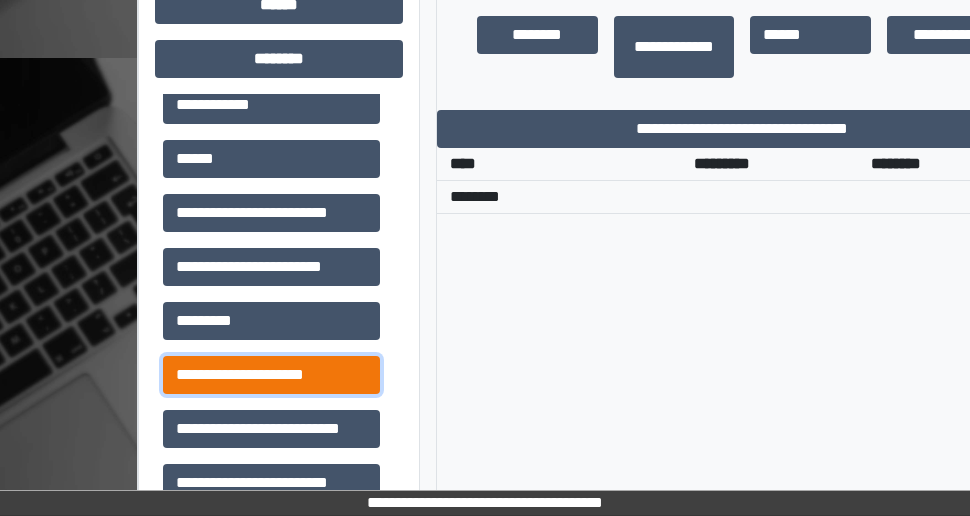 click on "**********" at bounding box center [271, 375] 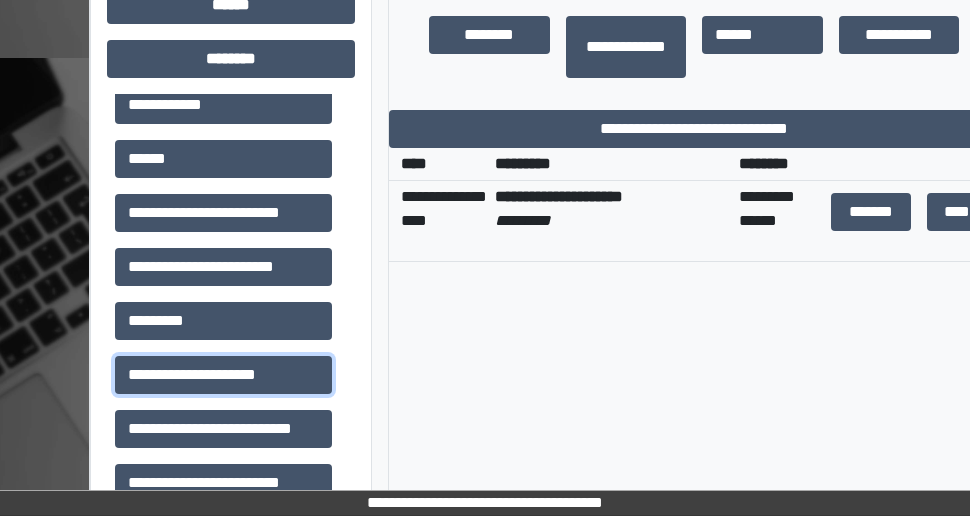 scroll, scrollTop: 1136, scrollLeft: 103, axis: both 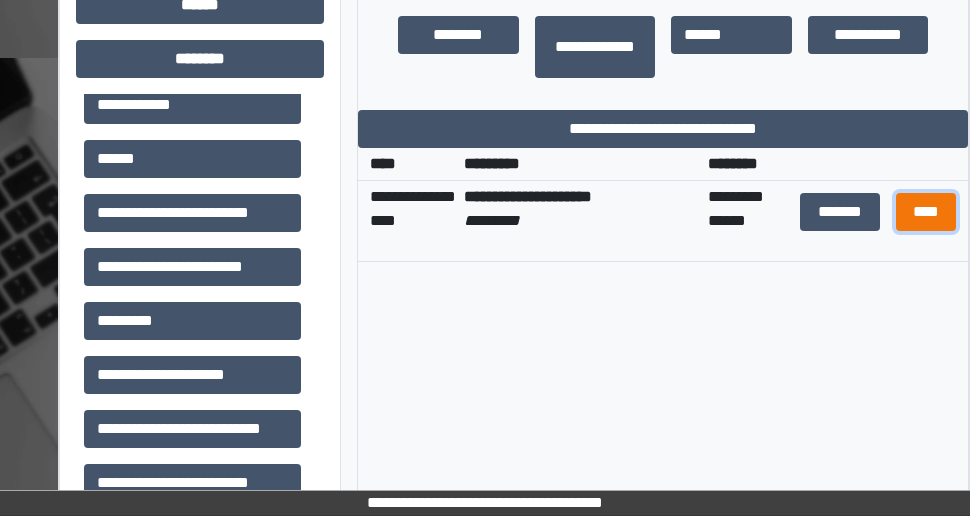 click on "****" at bounding box center [926, 212] 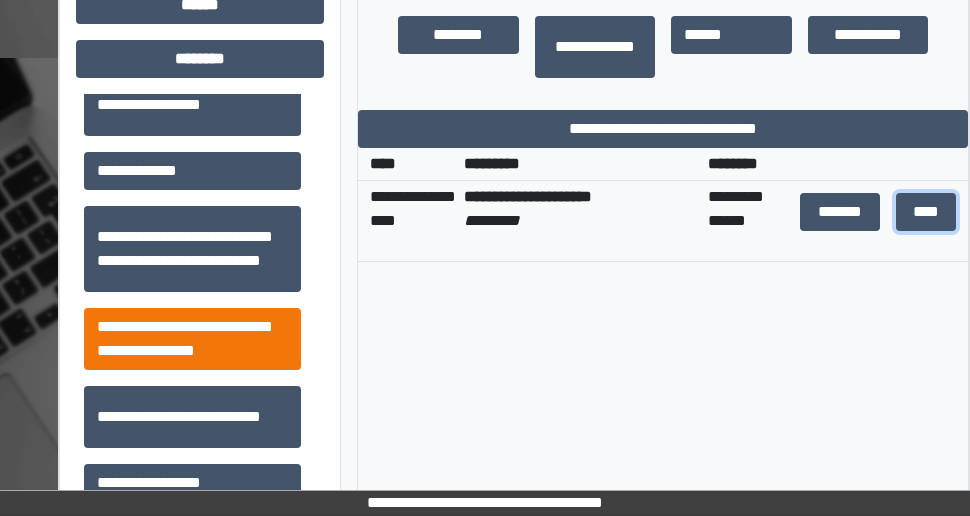 scroll, scrollTop: 624, scrollLeft: 0, axis: vertical 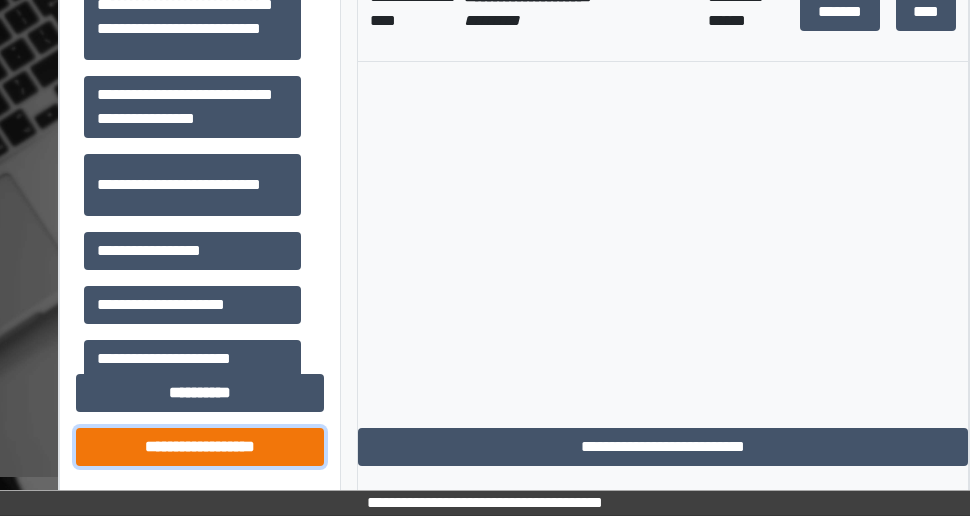 click on "**********" at bounding box center [200, 447] 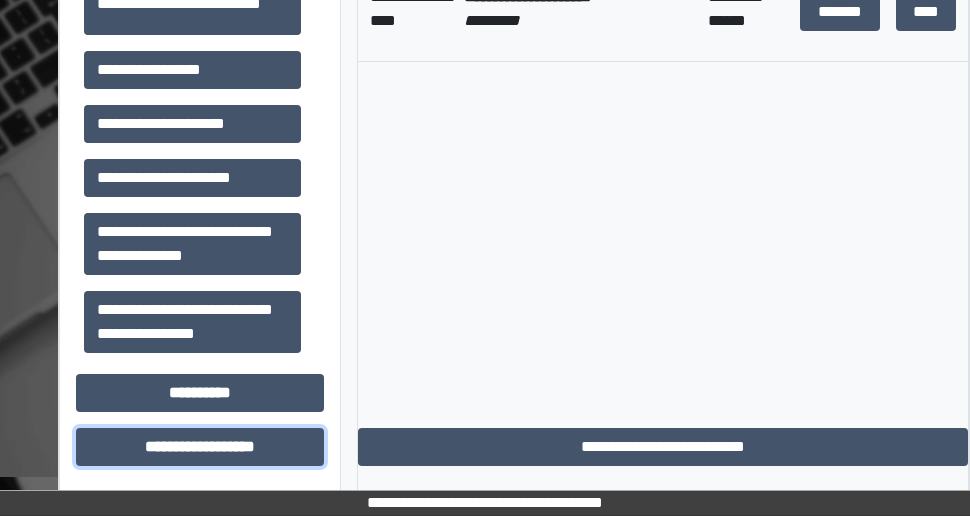 scroll, scrollTop: 808, scrollLeft: 0, axis: vertical 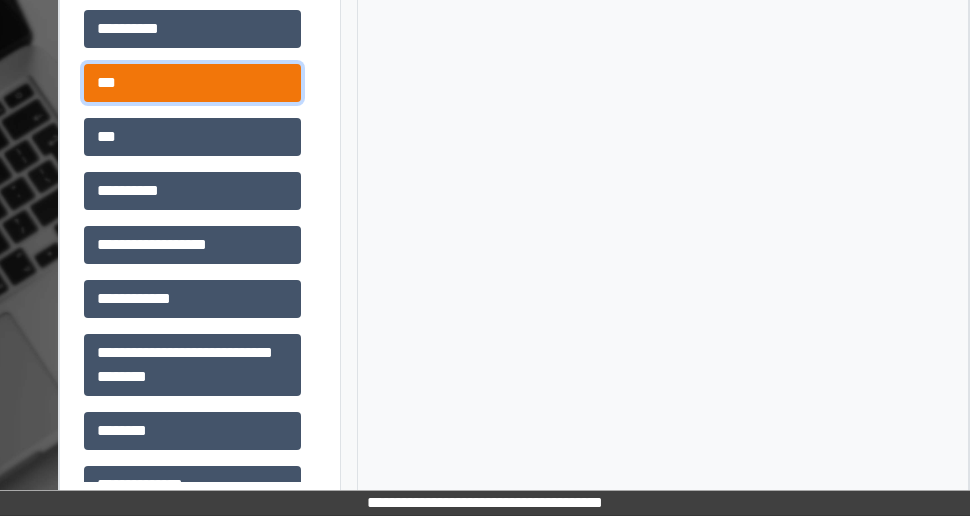 click on "***" at bounding box center [192, 83] 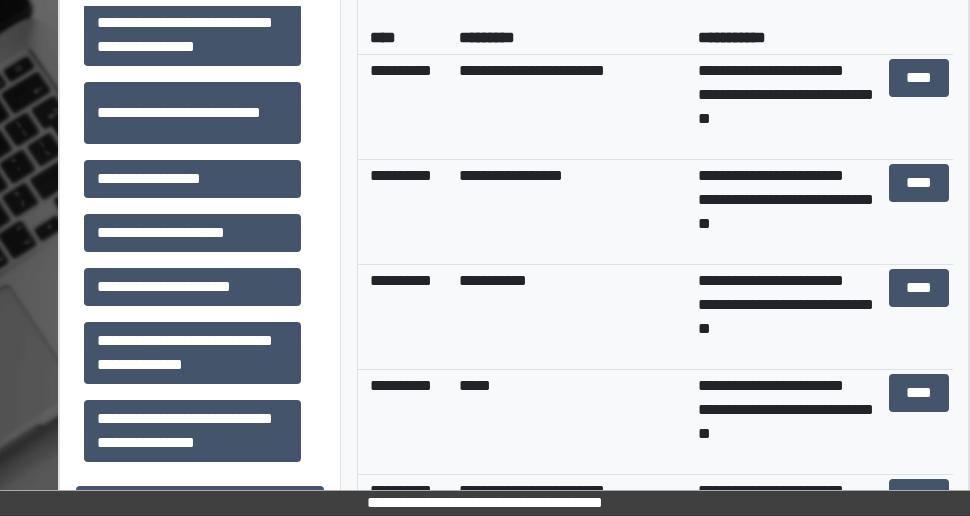 scroll, scrollTop: 1216, scrollLeft: 103, axis: both 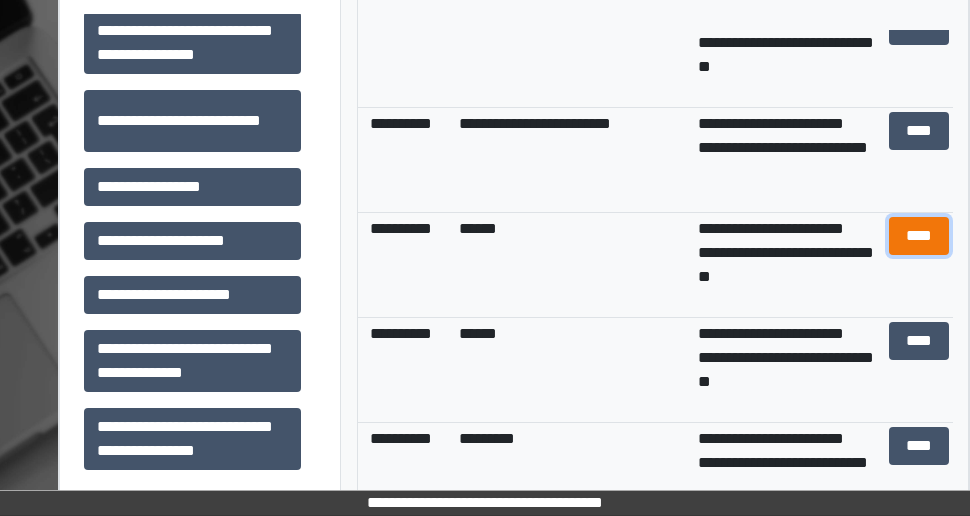 click on "****" at bounding box center [919, 236] 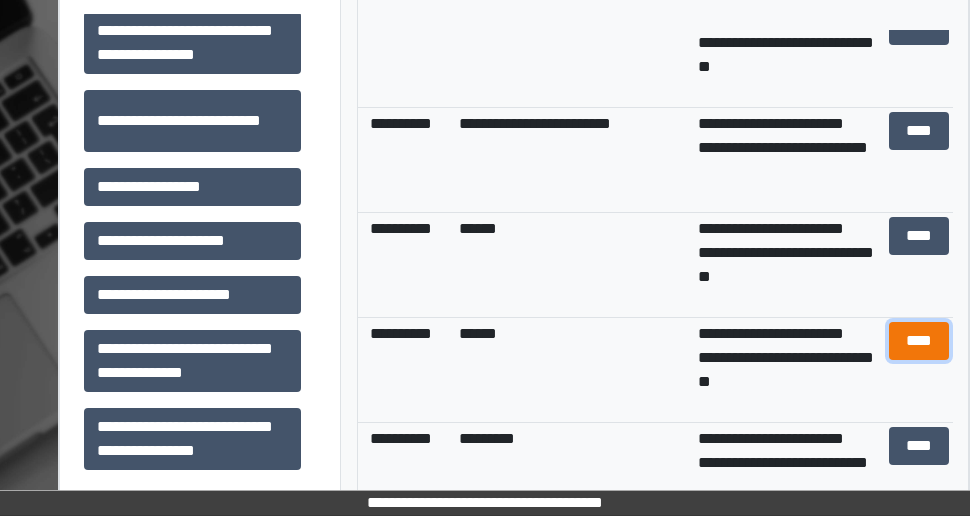 click on "****" at bounding box center [919, 341] 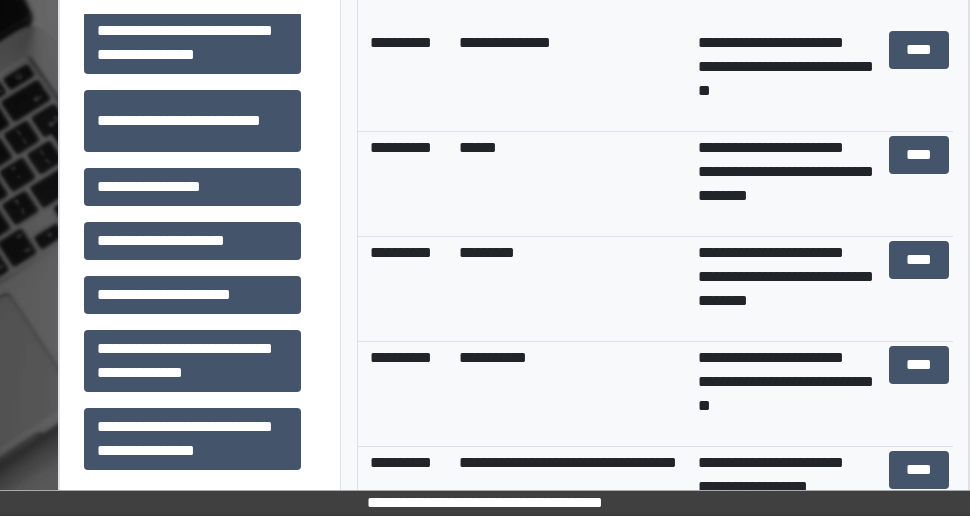 scroll, scrollTop: 3300, scrollLeft: 0, axis: vertical 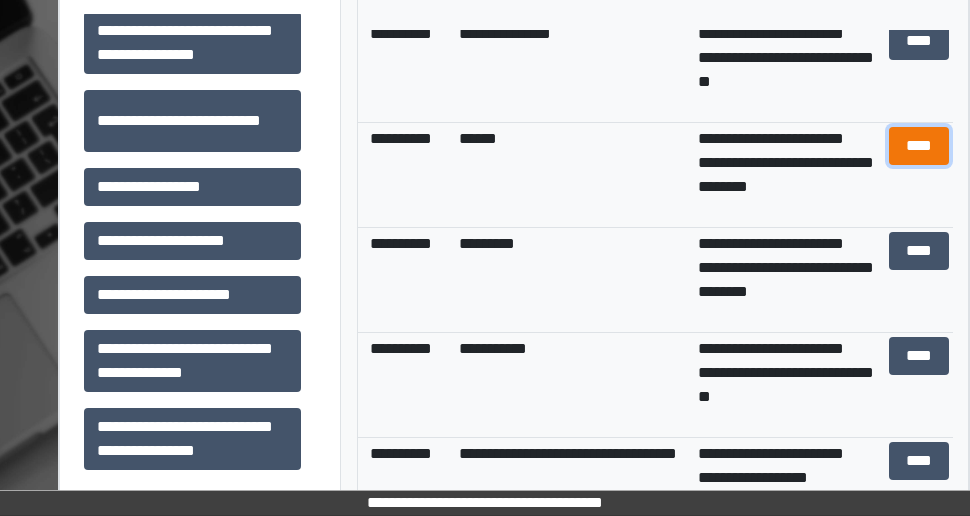 click on "****" at bounding box center (919, 146) 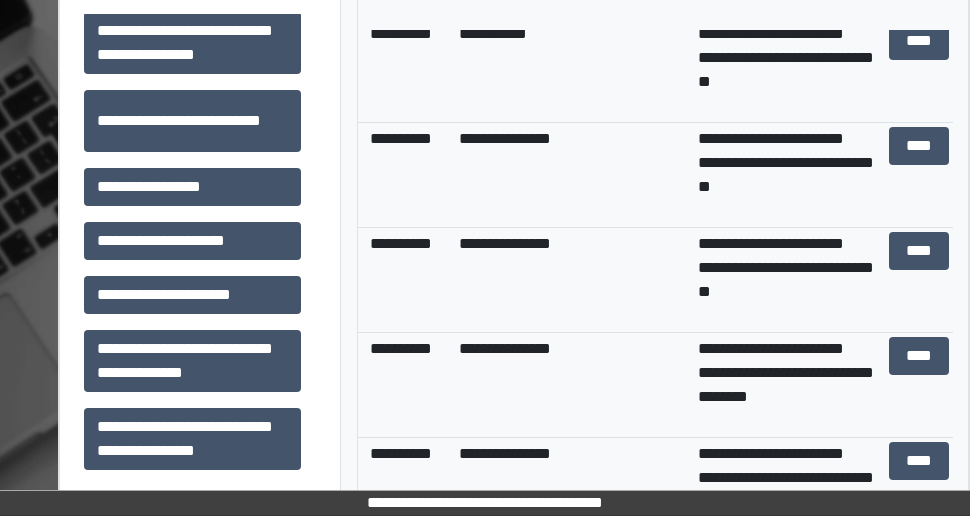 scroll, scrollTop: 2600, scrollLeft: 0, axis: vertical 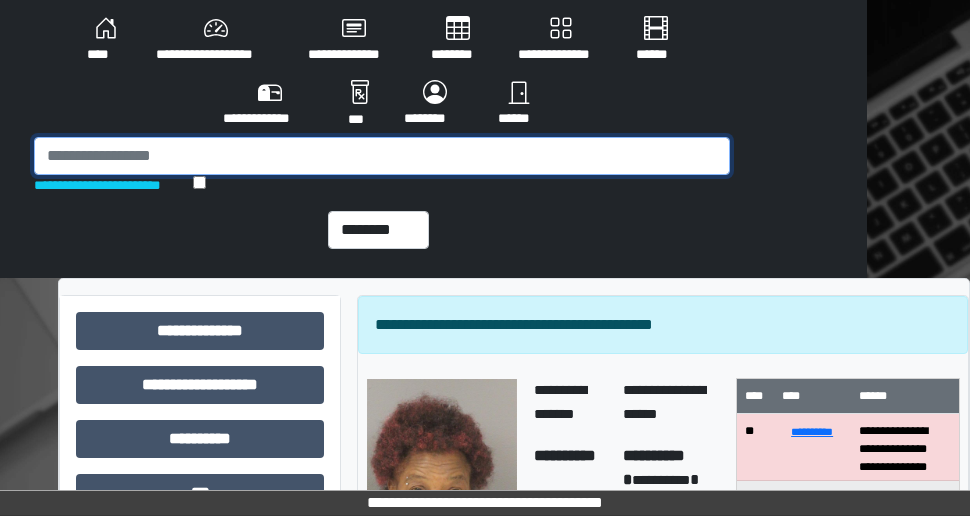 click at bounding box center (382, 156) 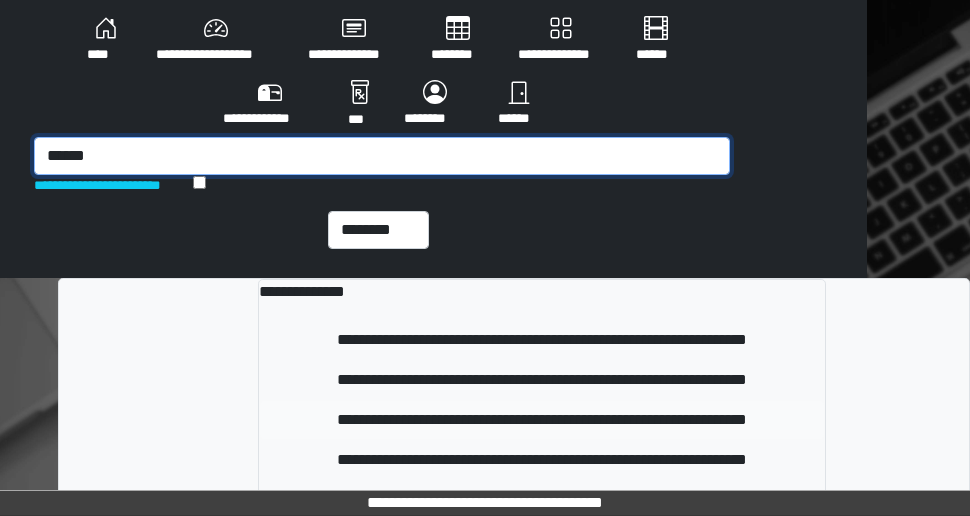 type on "******" 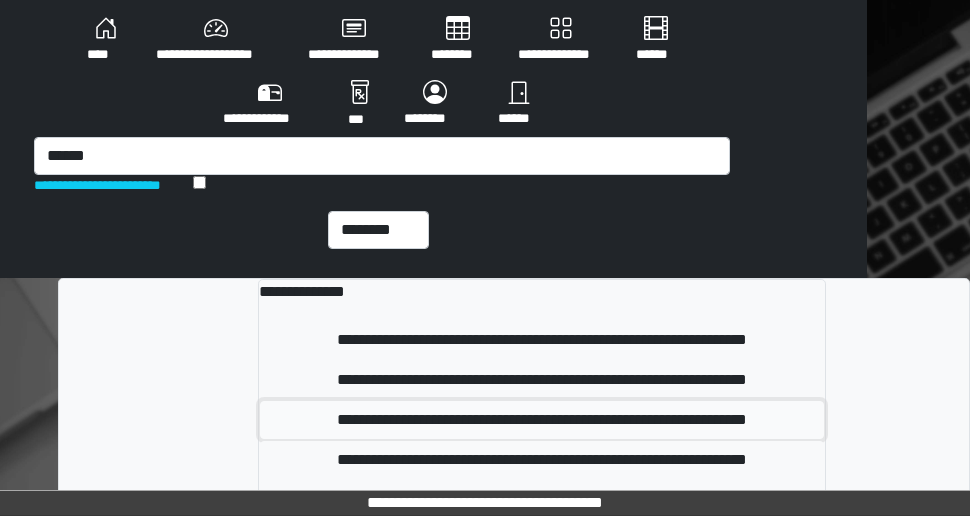 click on "**********" at bounding box center (542, 420) 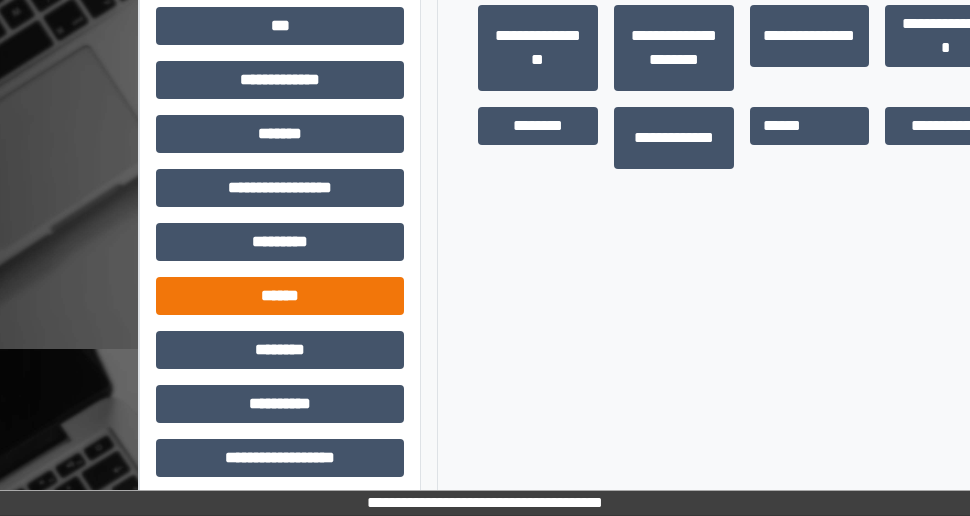 scroll, scrollTop: 856, scrollLeft: 23, axis: both 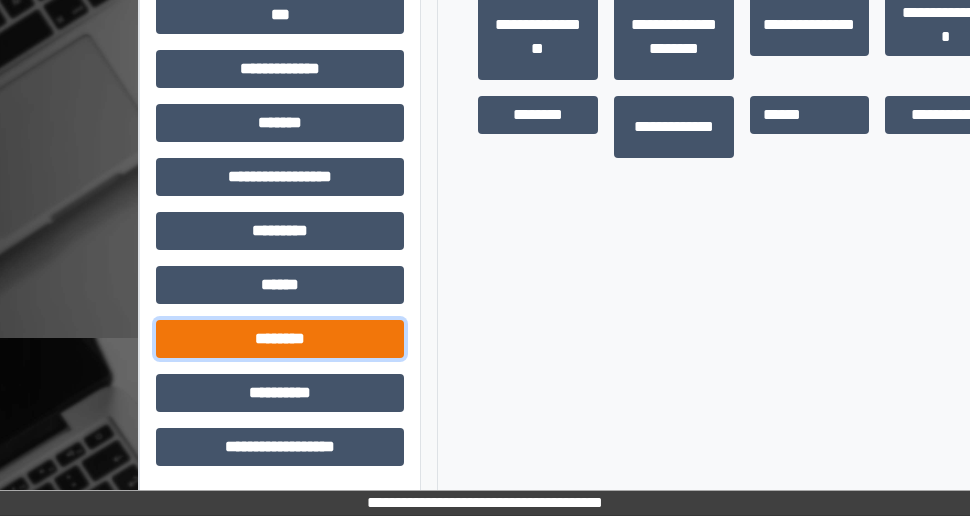 click on "********" at bounding box center [280, 339] 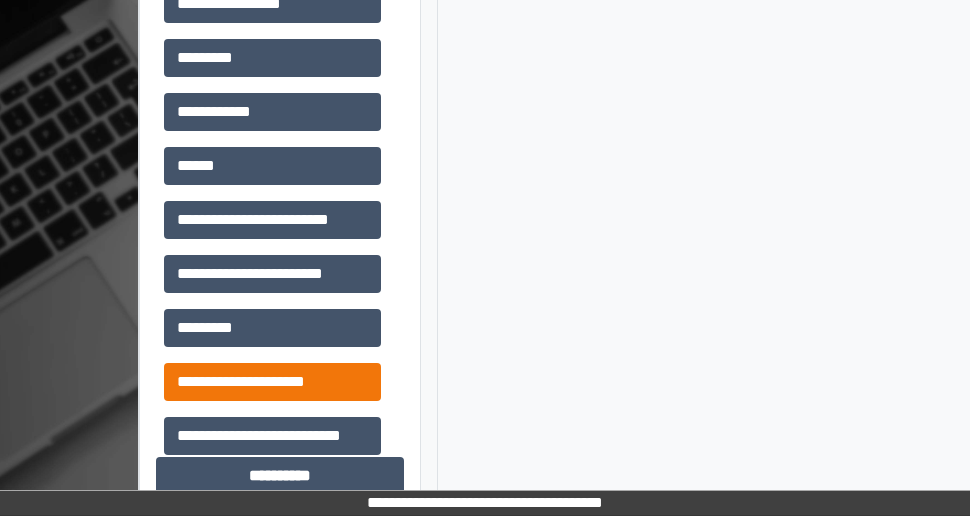 scroll, scrollTop: 1336, scrollLeft: 23, axis: both 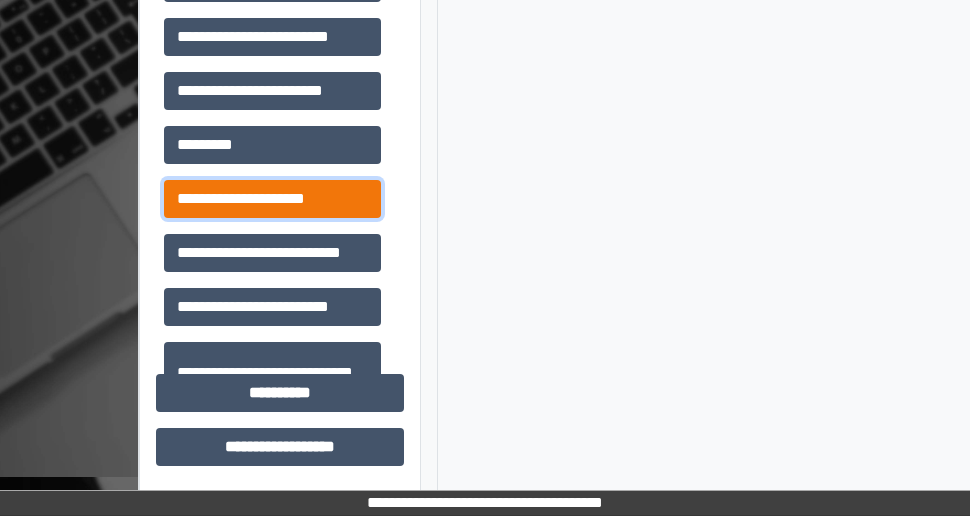 click on "**********" at bounding box center (272, 199) 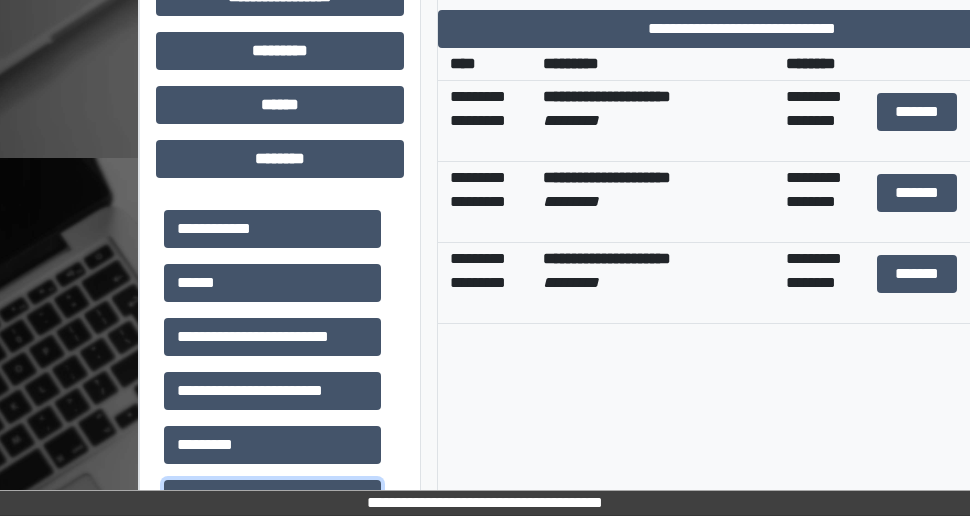 scroll, scrollTop: 1336, scrollLeft: 23, axis: both 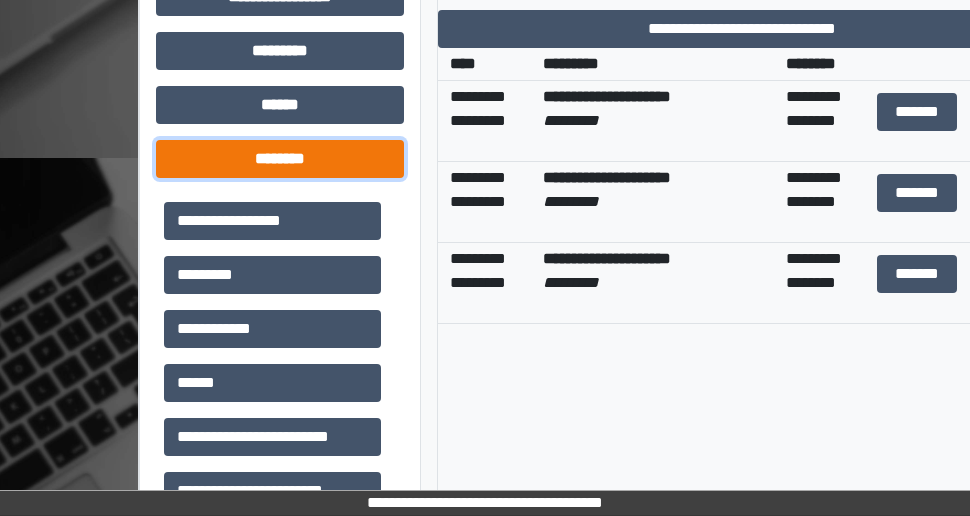 click on "********" at bounding box center [280, 159] 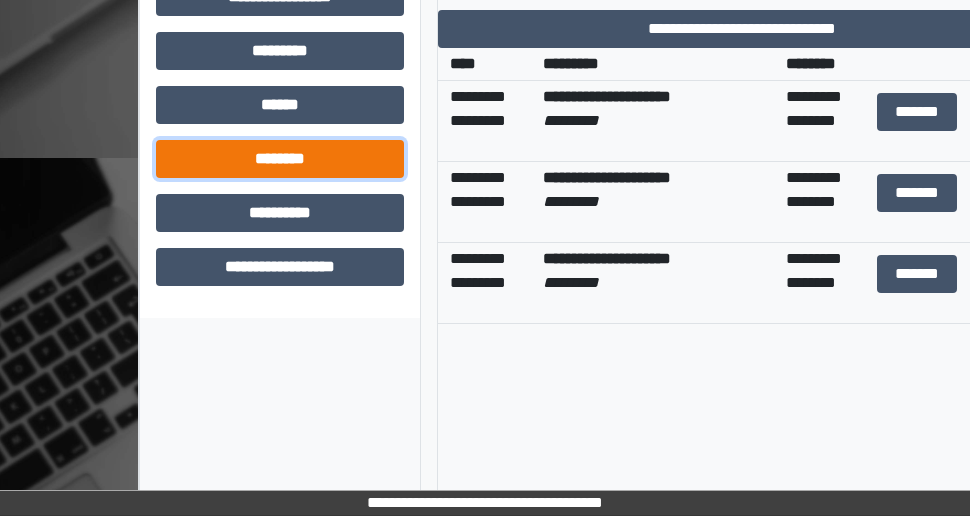 click on "********" at bounding box center [280, 159] 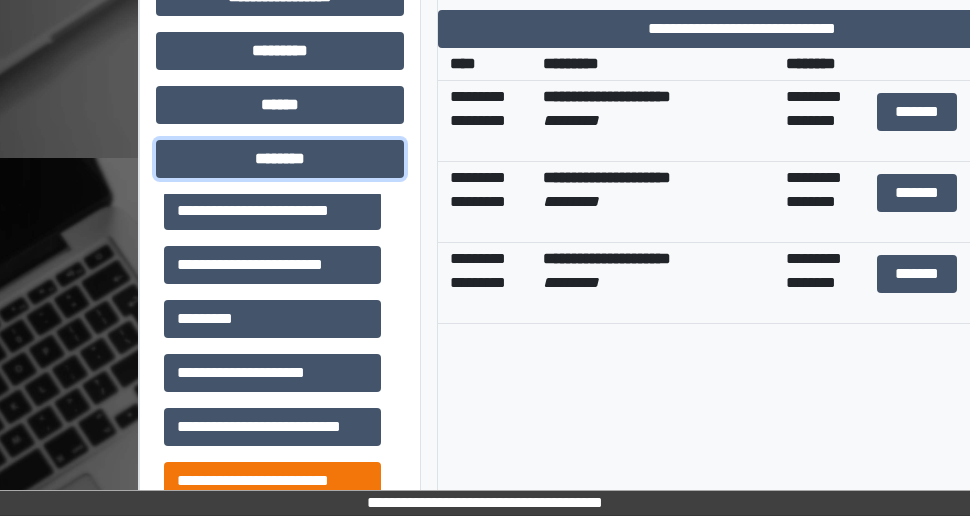 scroll, scrollTop: 200, scrollLeft: 0, axis: vertical 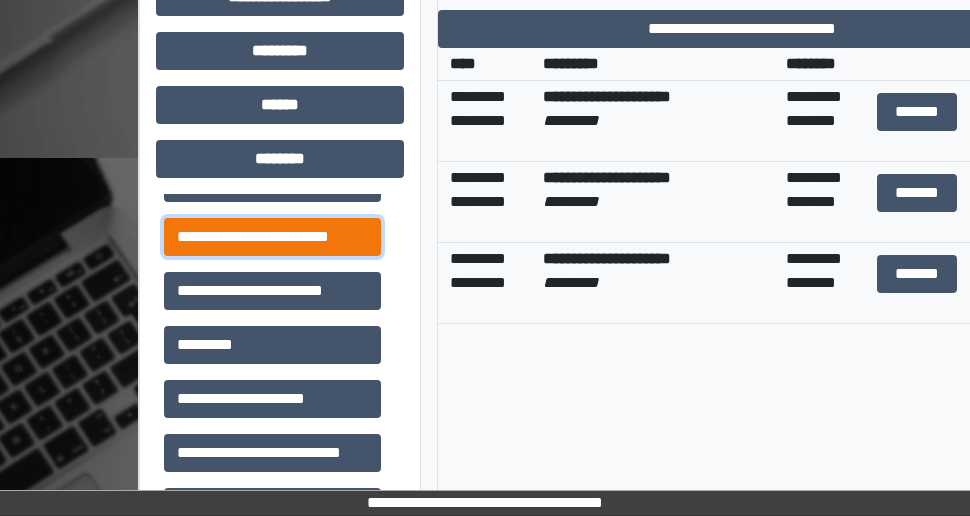 click on "**********" at bounding box center (272, 237) 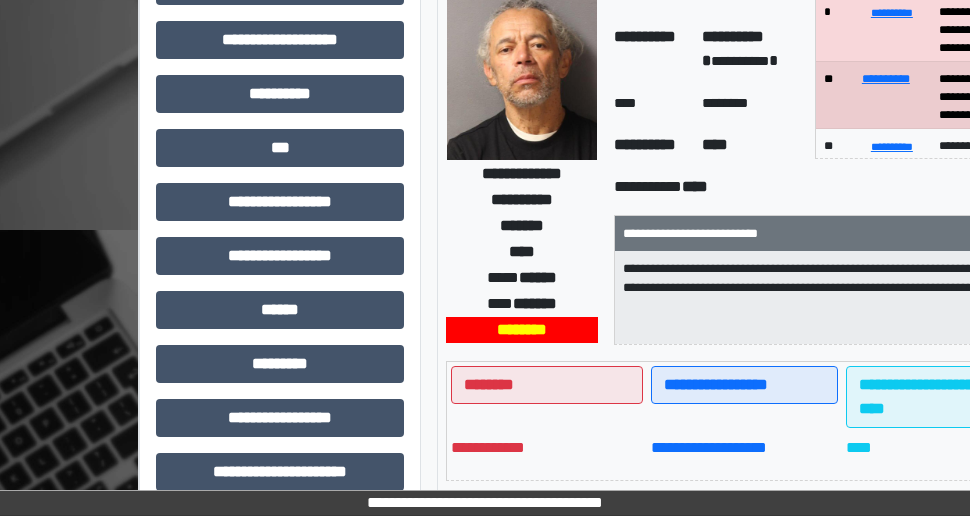 scroll, scrollTop: 336, scrollLeft: 23, axis: both 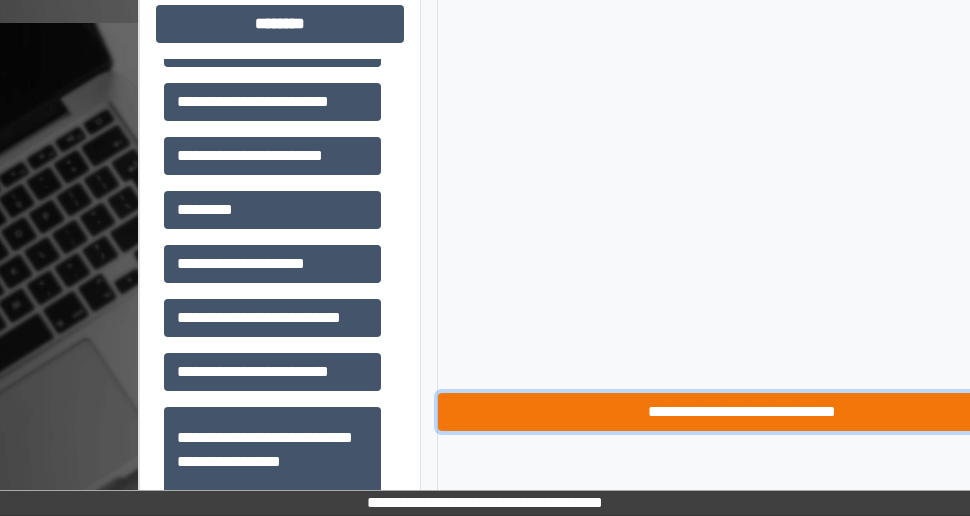 click on "**********" at bounding box center (741, 412) 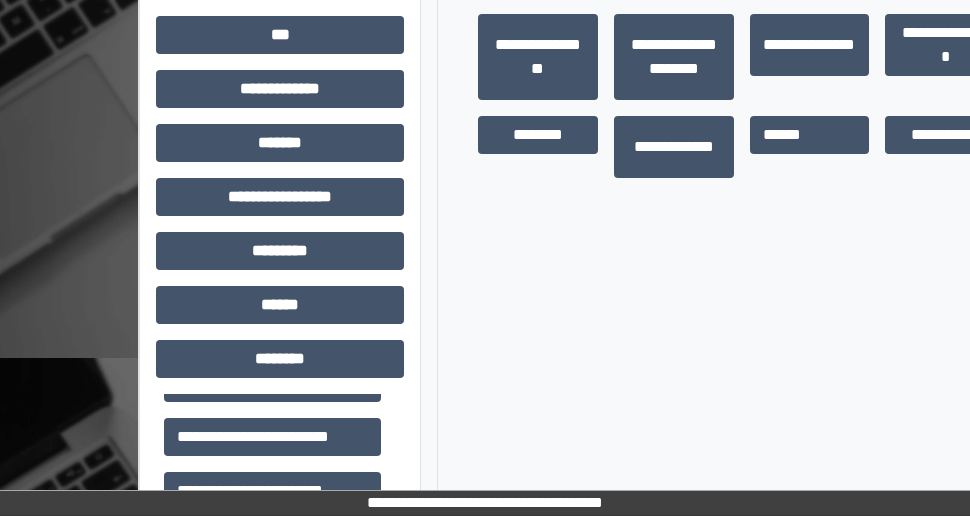 scroll, scrollTop: 1136, scrollLeft: 23, axis: both 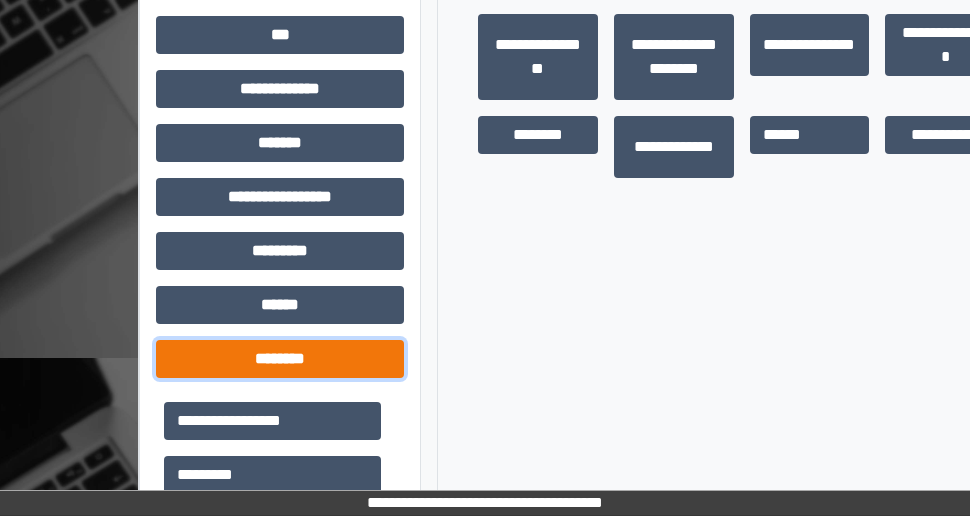 click on "********" at bounding box center [280, 359] 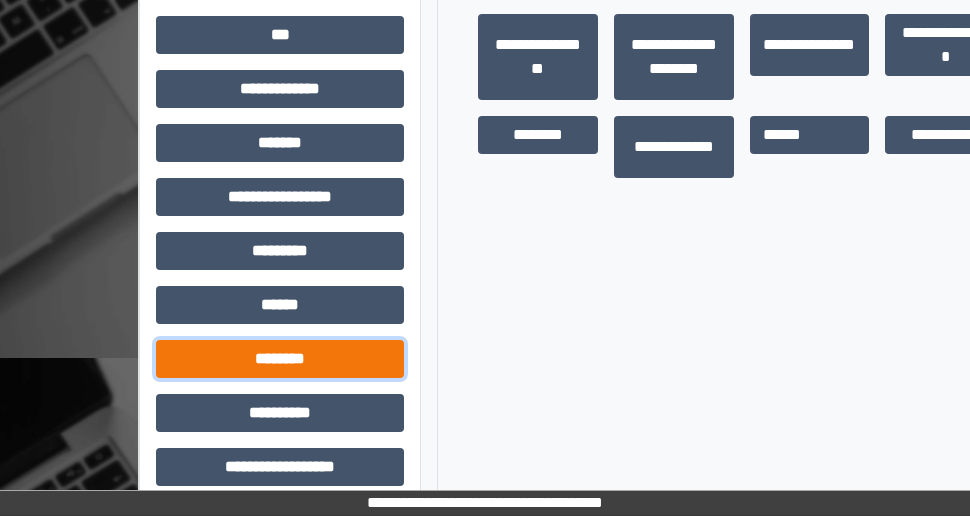 scroll, scrollTop: 856, scrollLeft: 23, axis: both 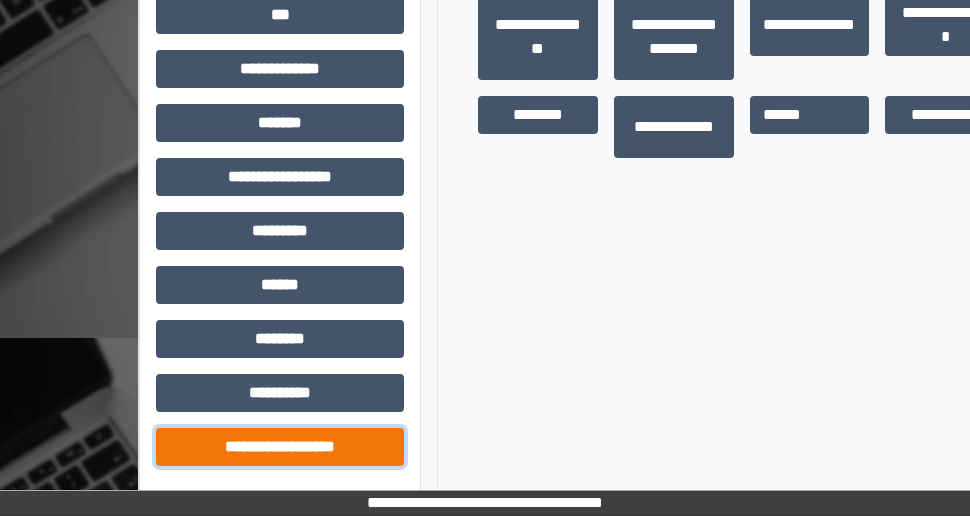 click on "**********" at bounding box center (280, 447) 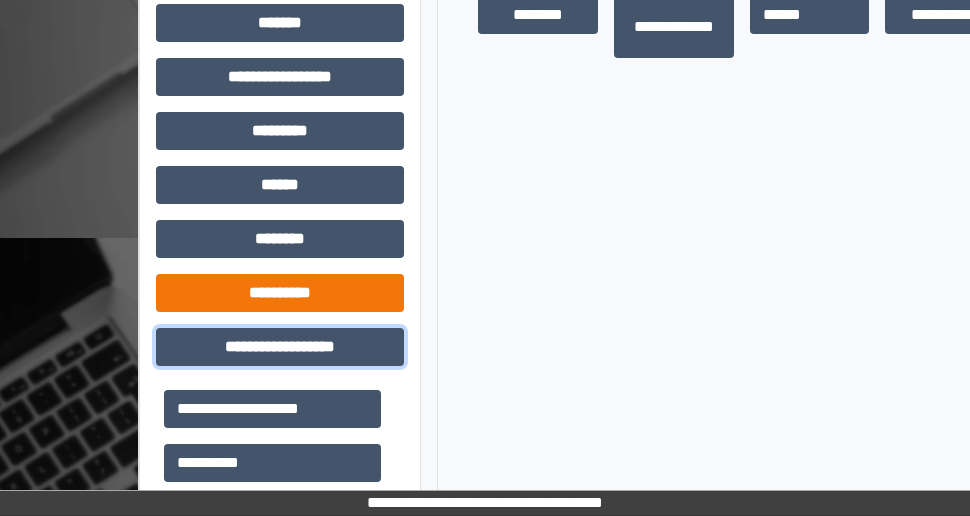scroll, scrollTop: 1256, scrollLeft: 23, axis: both 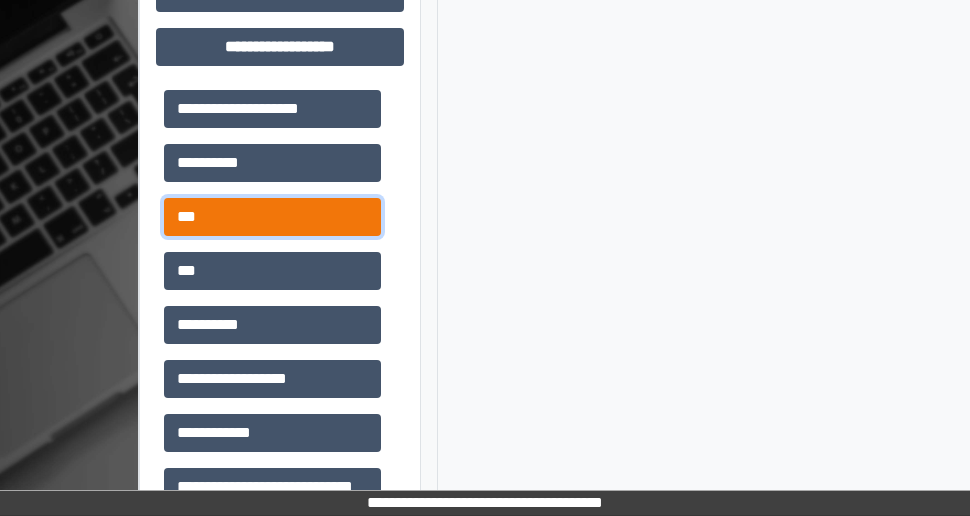click on "***" at bounding box center [272, 217] 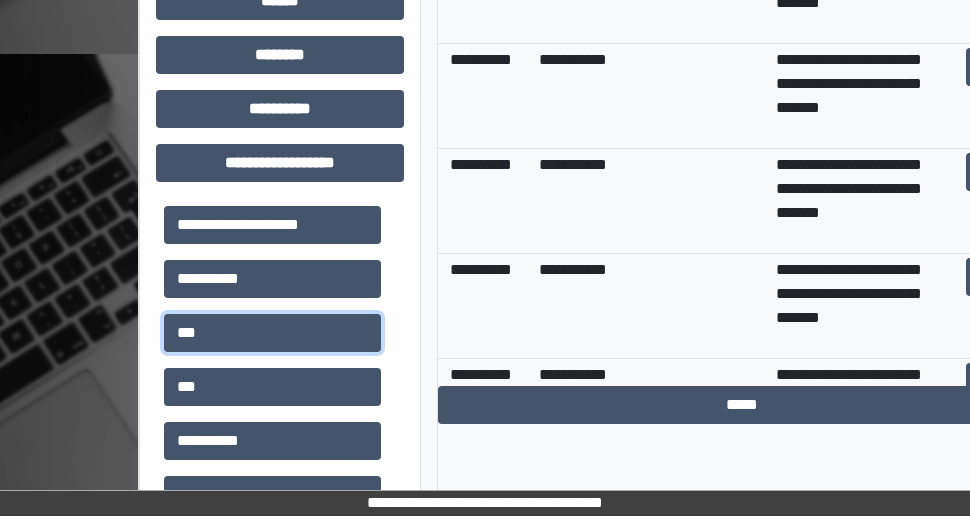scroll, scrollTop: 956, scrollLeft: 23, axis: both 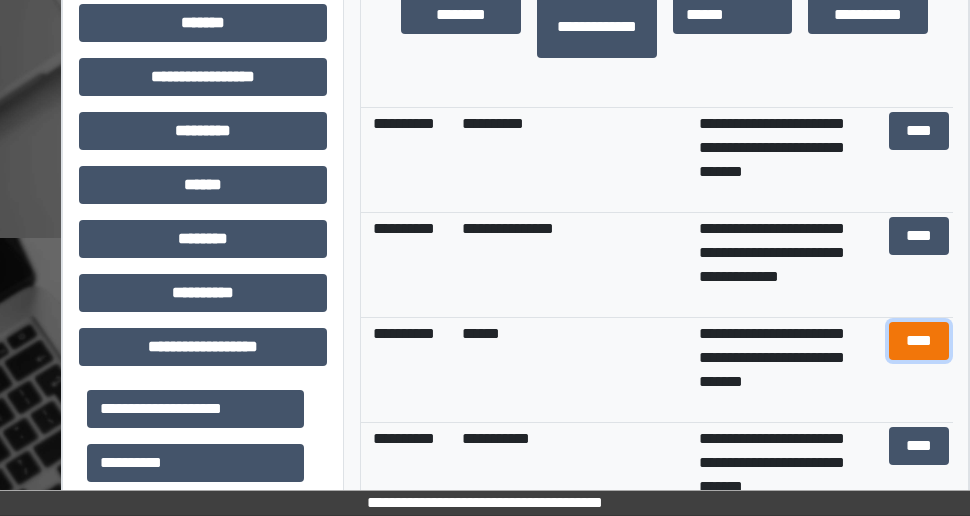 click on "****" at bounding box center (919, 341) 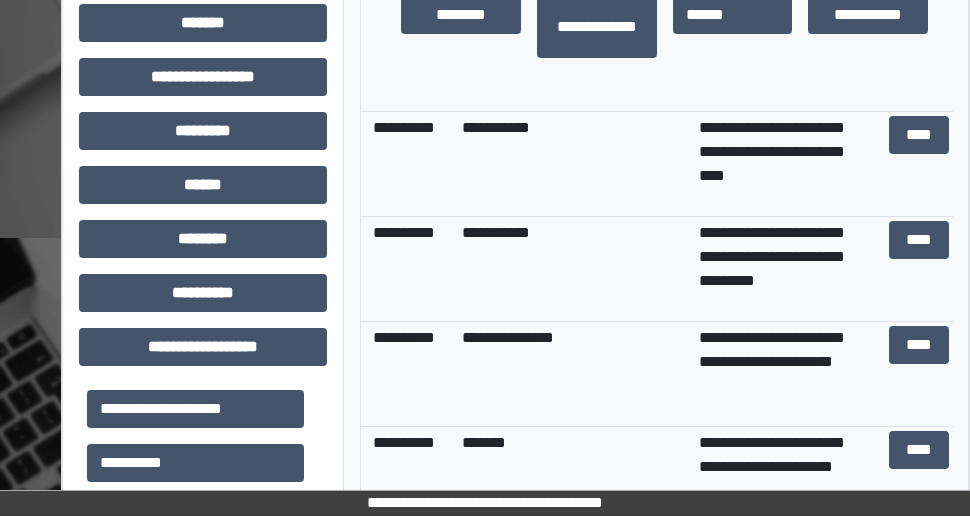 scroll, scrollTop: 4639, scrollLeft: 0, axis: vertical 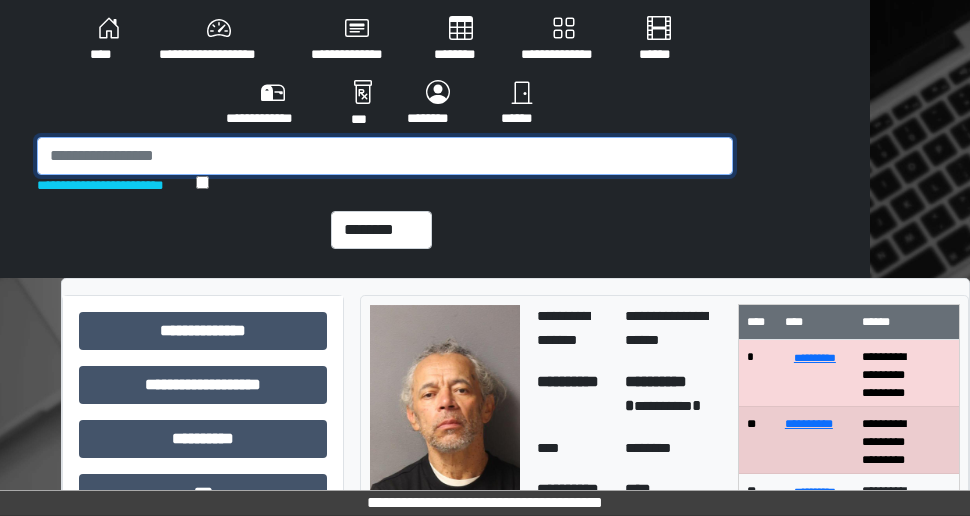 click at bounding box center (385, 156) 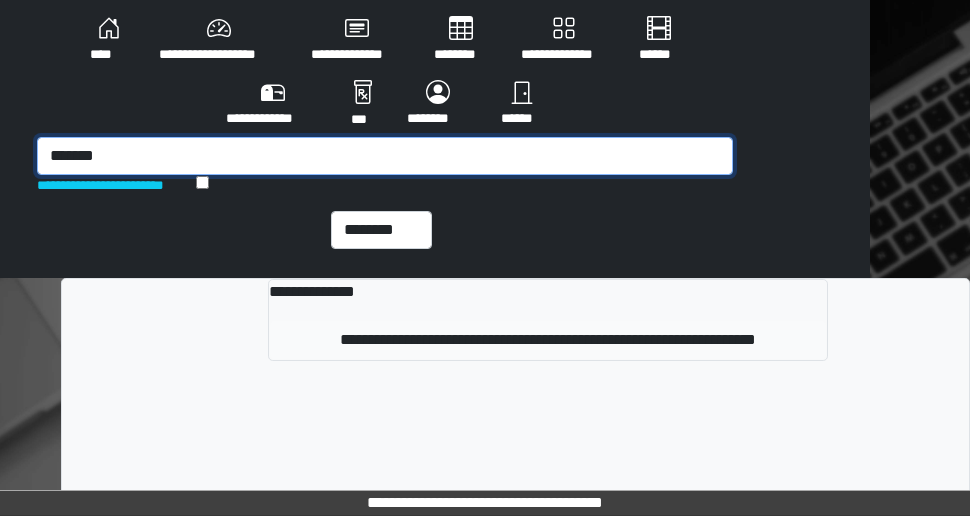 type on "*******" 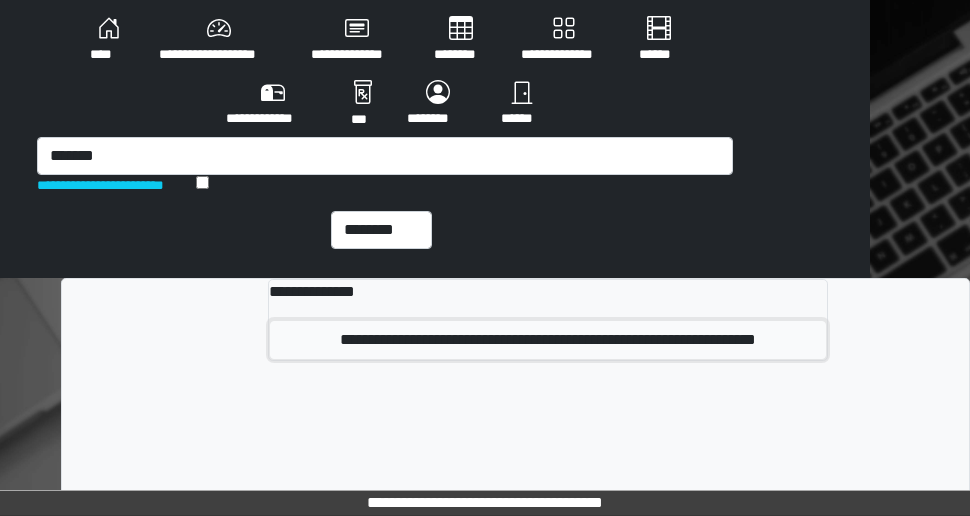 click on "**********" at bounding box center [548, 340] 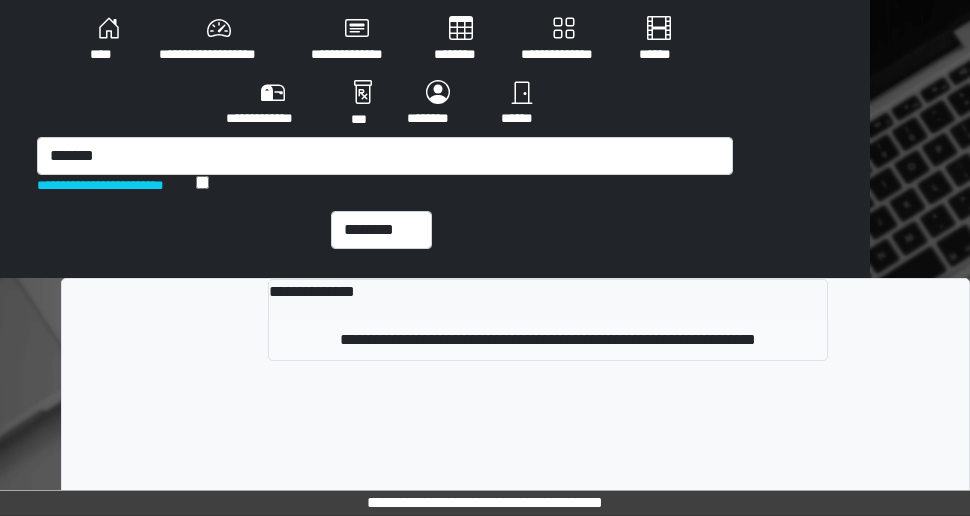 type 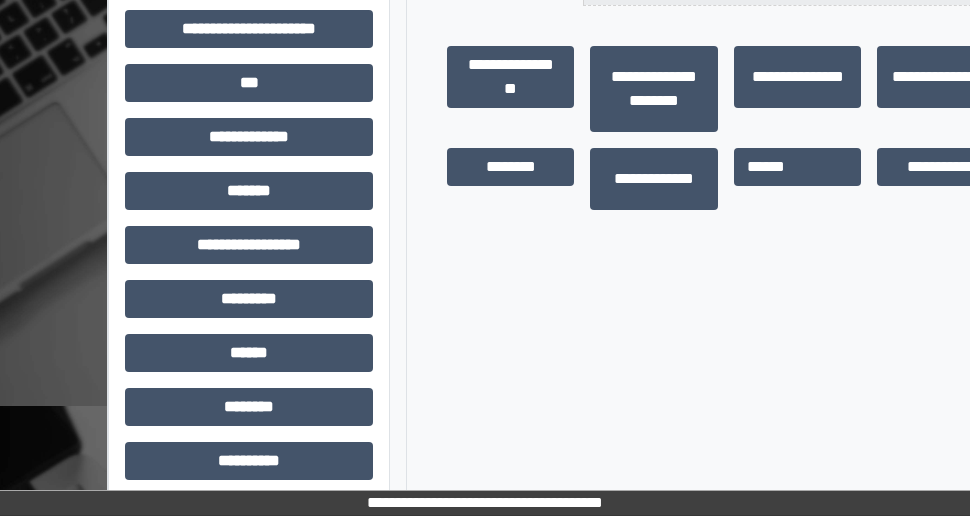 scroll, scrollTop: 800, scrollLeft: 54, axis: both 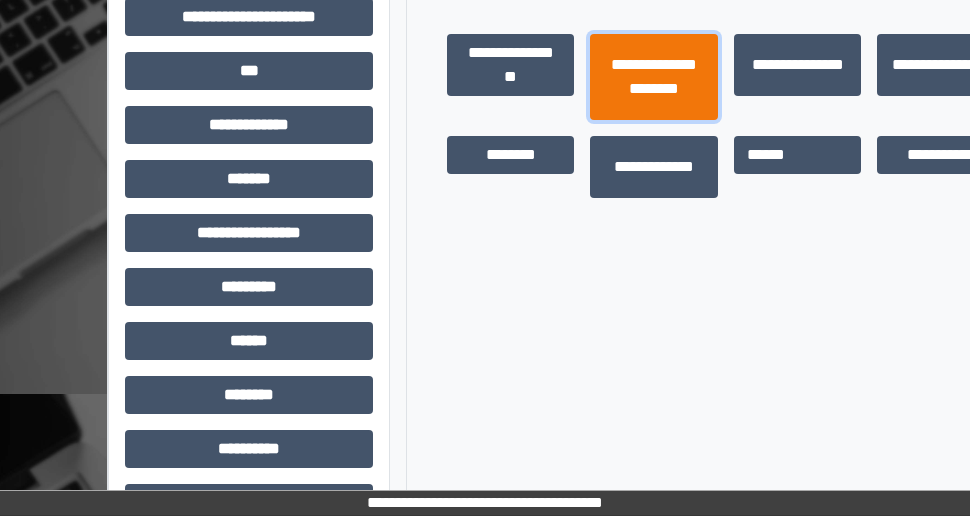 click on "**********" at bounding box center (653, 77) 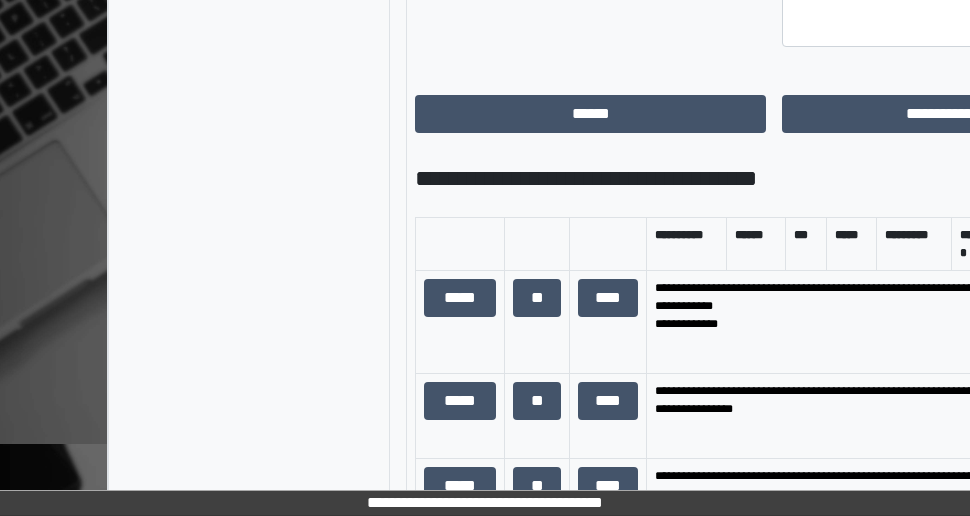 scroll, scrollTop: 1321, scrollLeft: 54, axis: both 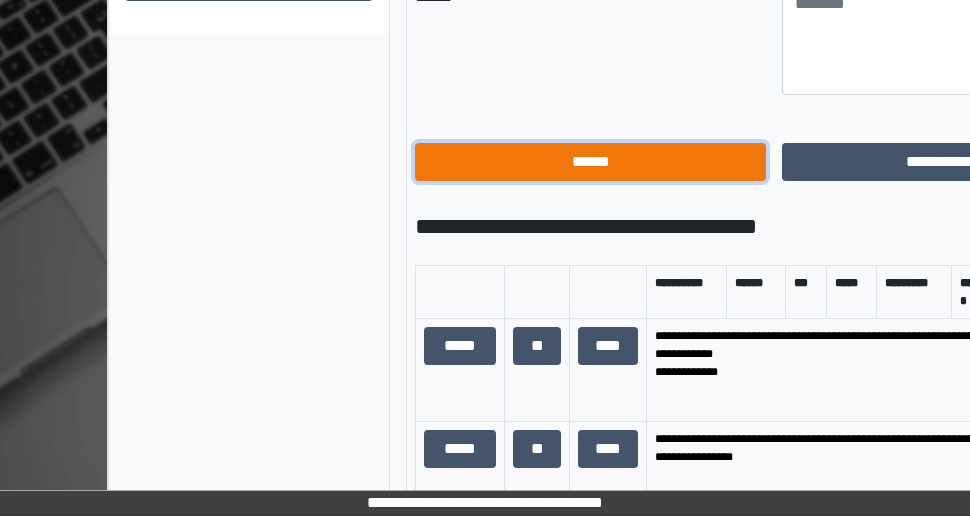 click on "******" at bounding box center (590, 162) 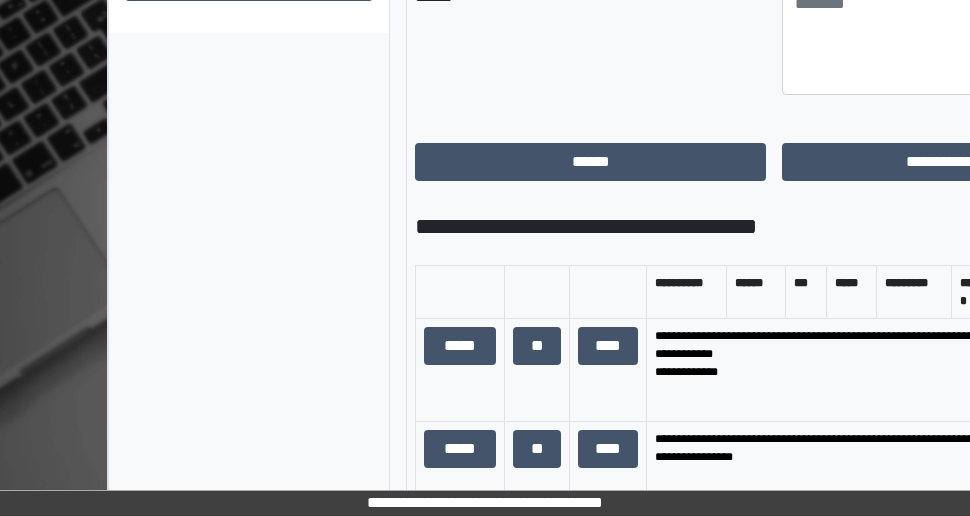 scroll, scrollTop: 856, scrollLeft: 54, axis: both 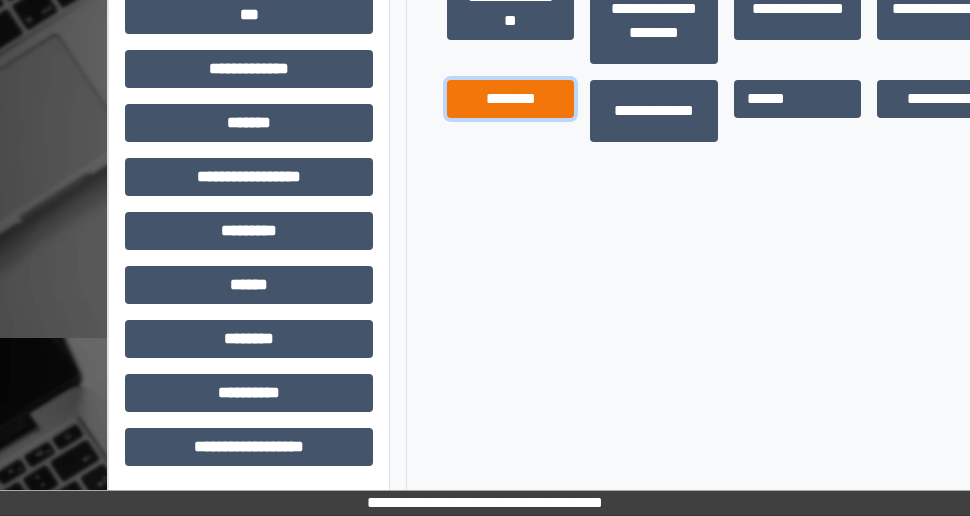 click on "********" at bounding box center (510, 99) 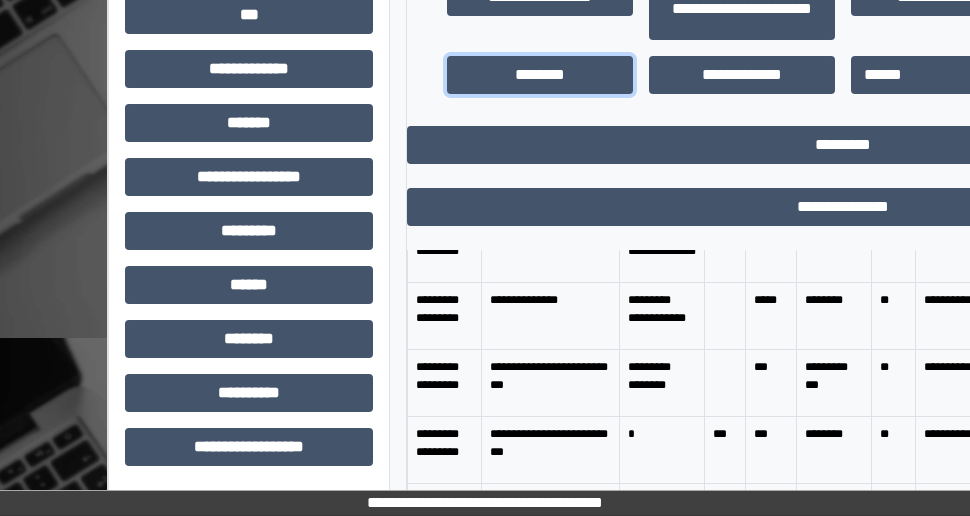 scroll, scrollTop: 1000, scrollLeft: 0, axis: vertical 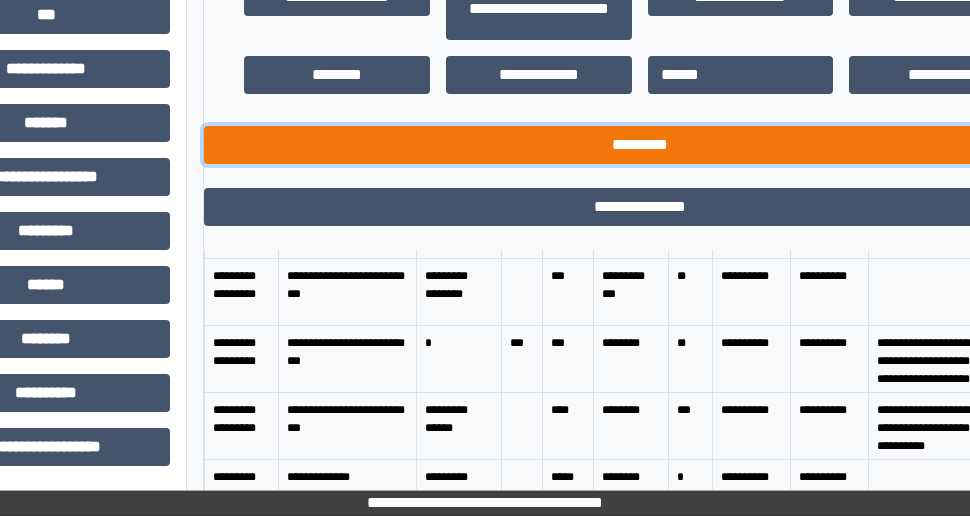 click on "*********" at bounding box center [639, 145] 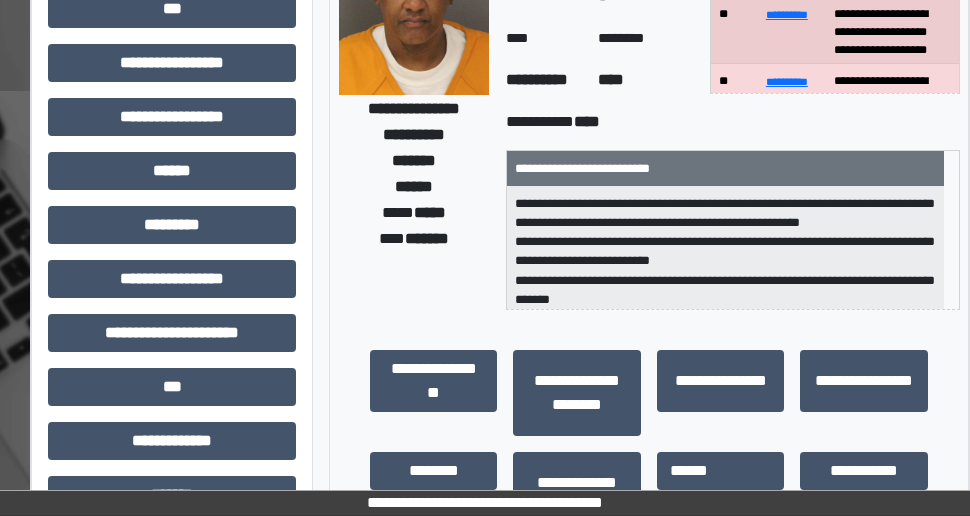 scroll, scrollTop: 456, scrollLeft: 131, axis: both 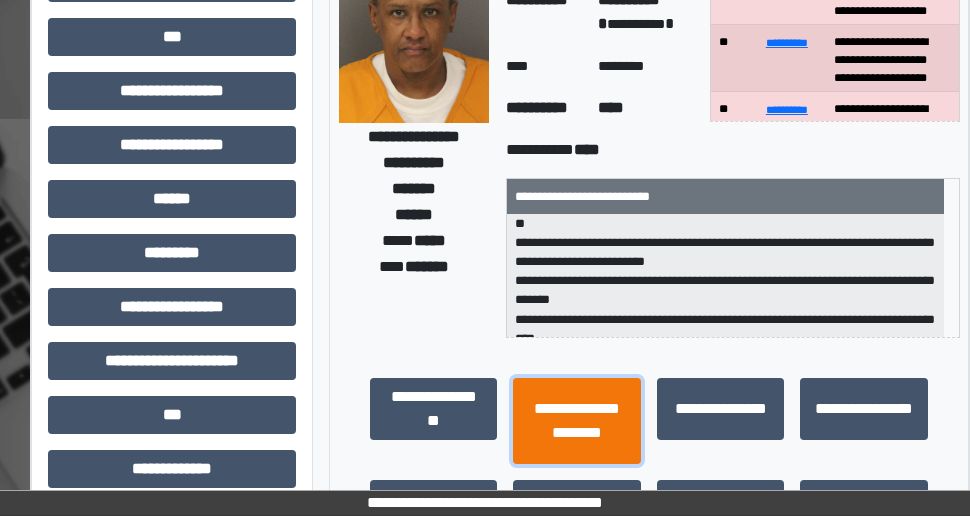 click on "**********" at bounding box center [576, 421] 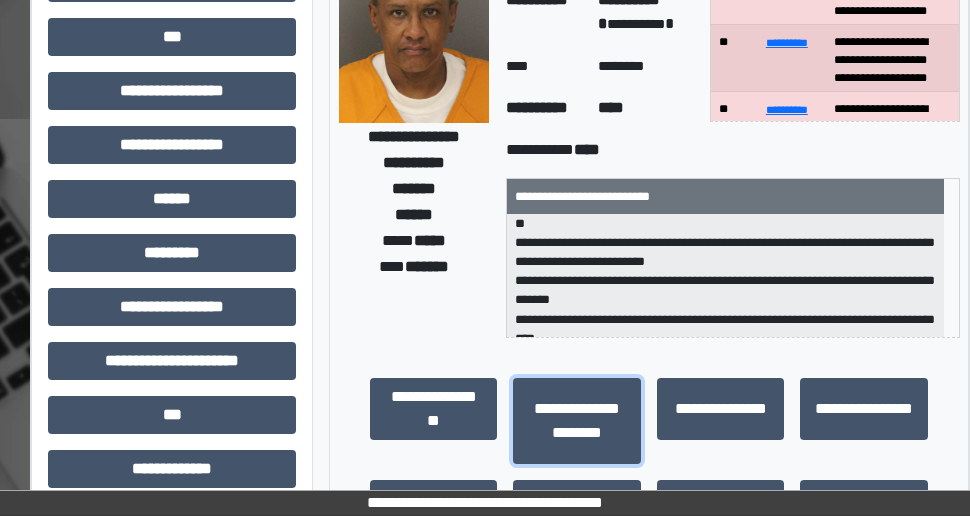 scroll, scrollTop: 181, scrollLeft: 0, axis: vertical 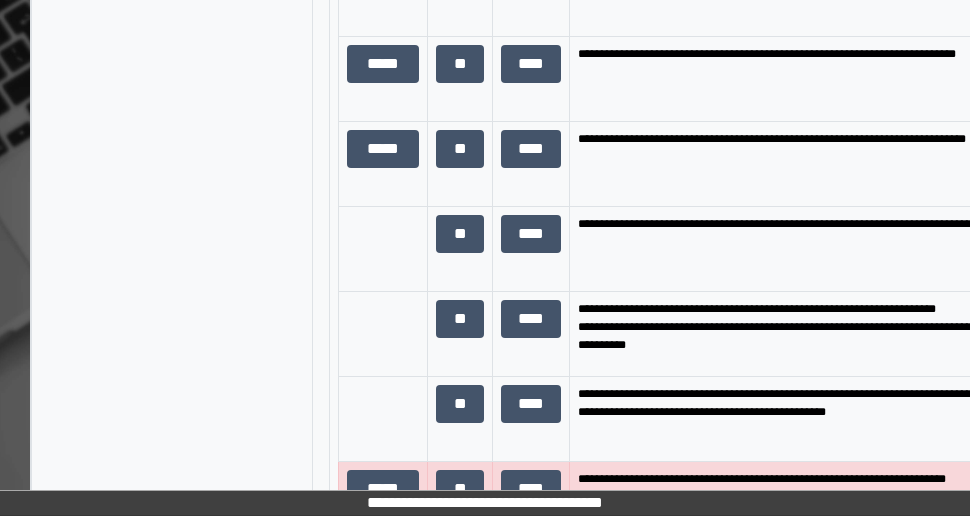 click on "**********" at bounding box center [812, 248] 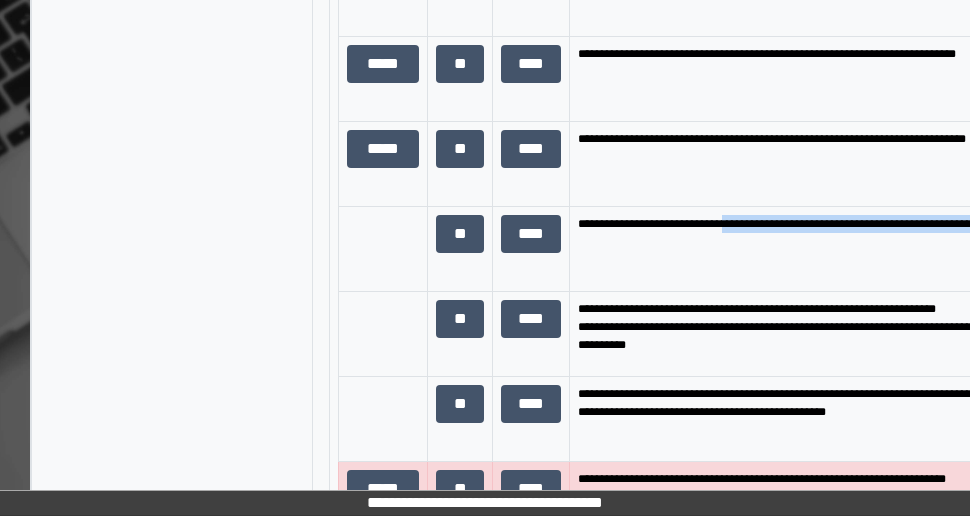 drag, startPoint x: 734, startPoint y: 240, endPoint x: 777, endPoint y: 268, distance: 51.312767 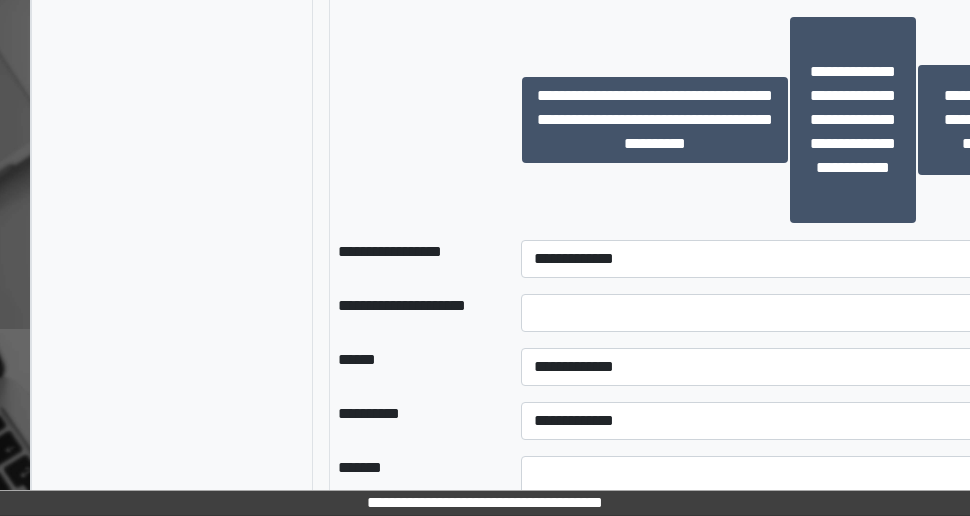 scroll, scrollTop: 3456, scrollLeft: 131, axis: both 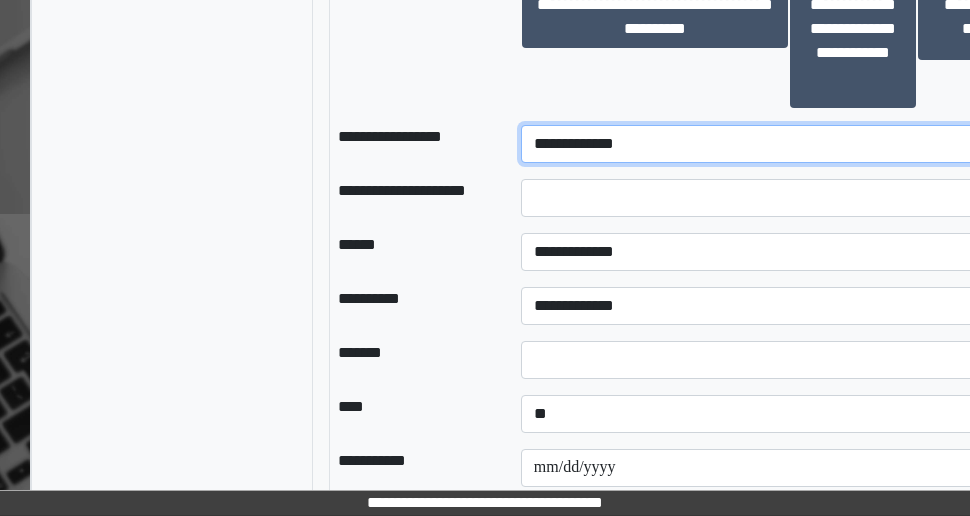 click on "**********" at bounding box center [789, 144] 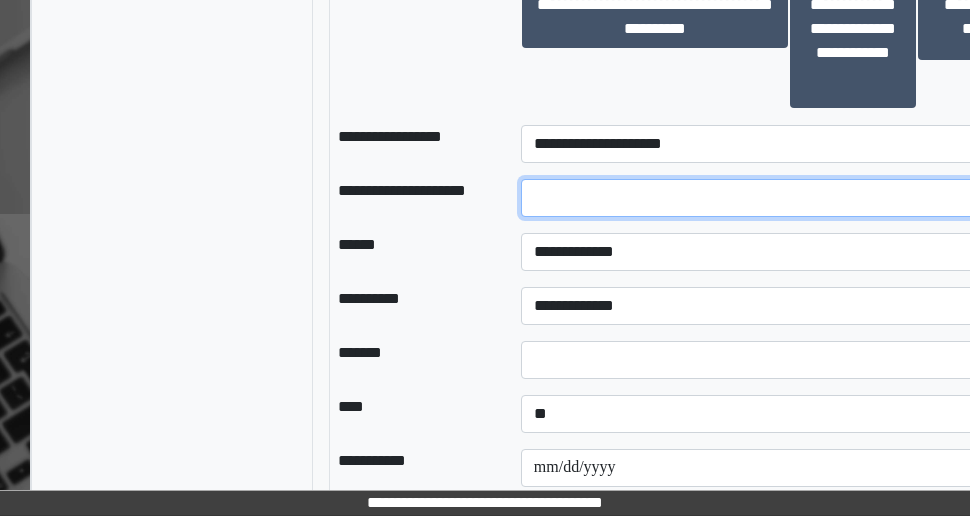 click at bounding box center [789, 198] 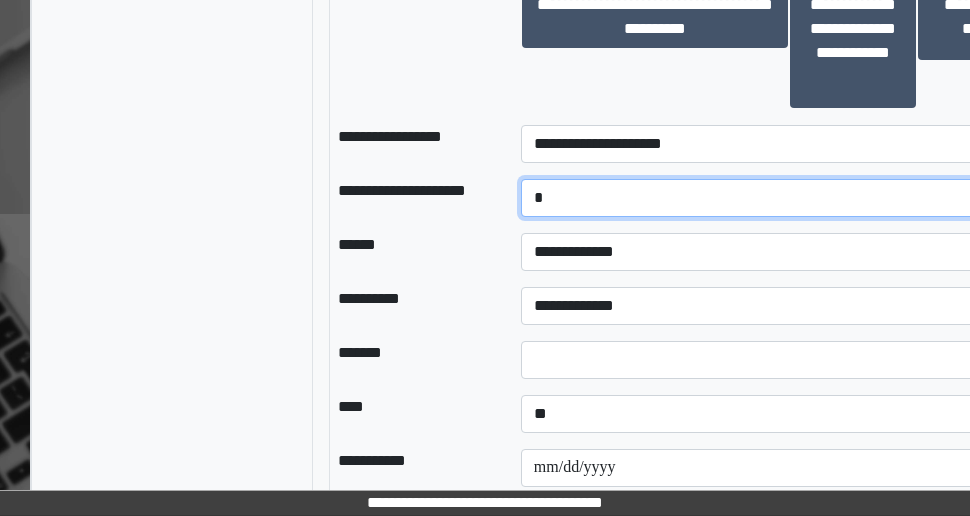 type on "*" 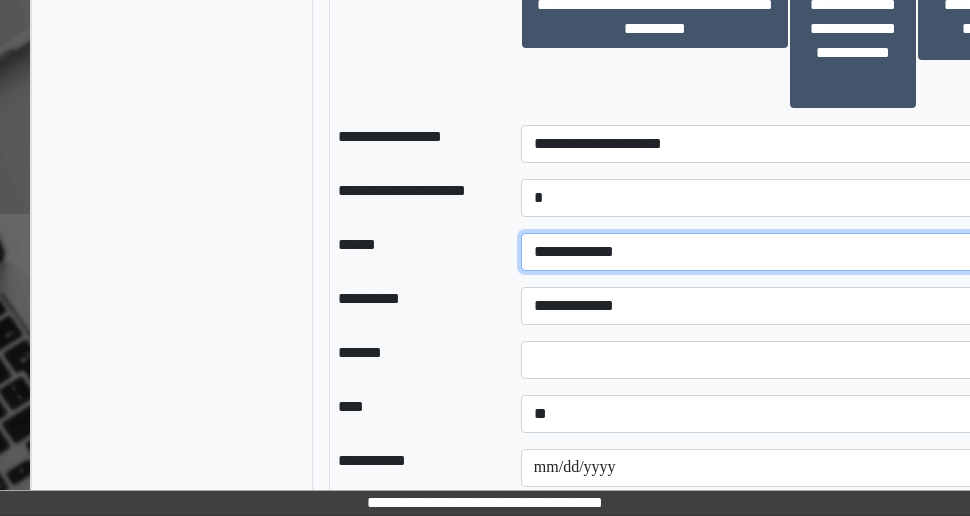 click on "**********" at bounding box center (789, 252) 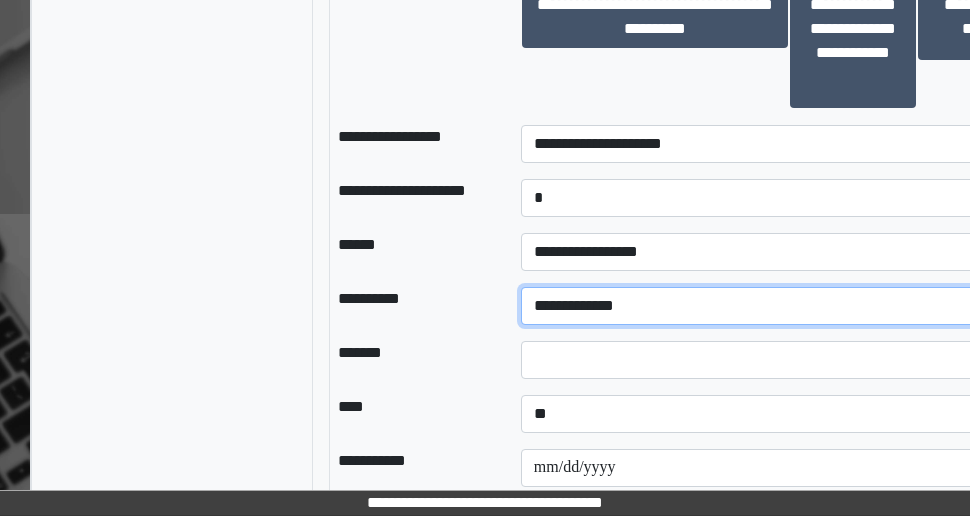 click on "**********" at bounding box center [789, 306] 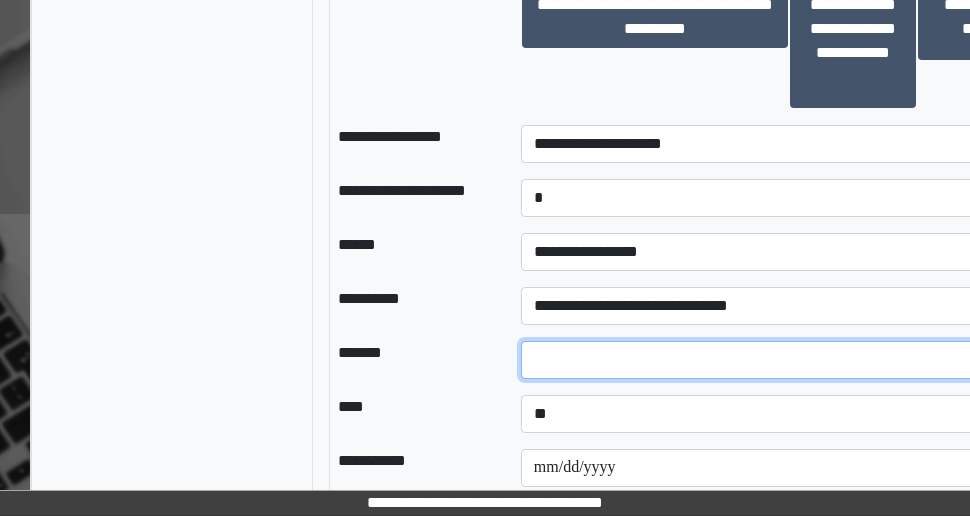 click at bounding box center [789, 360] 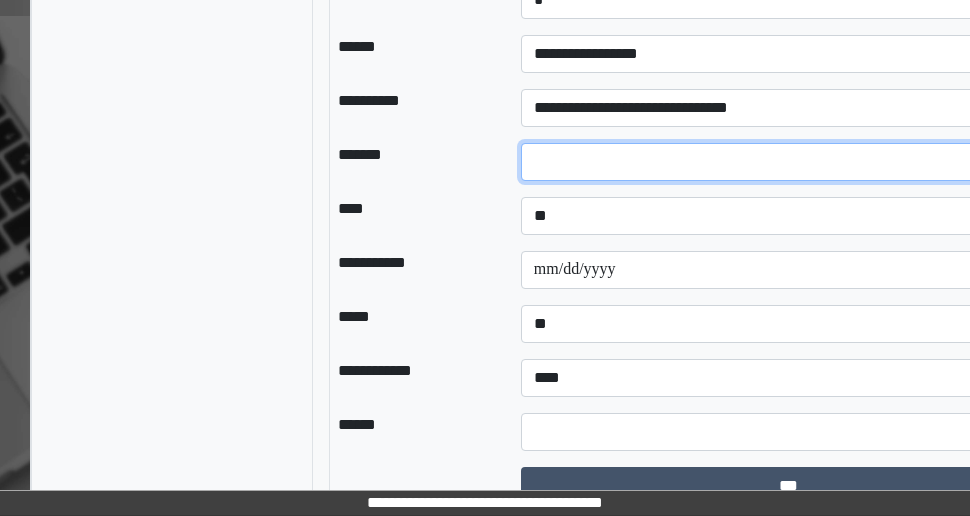 scroll, scrollTop: 3721, scrollLeft: 131, axis: both 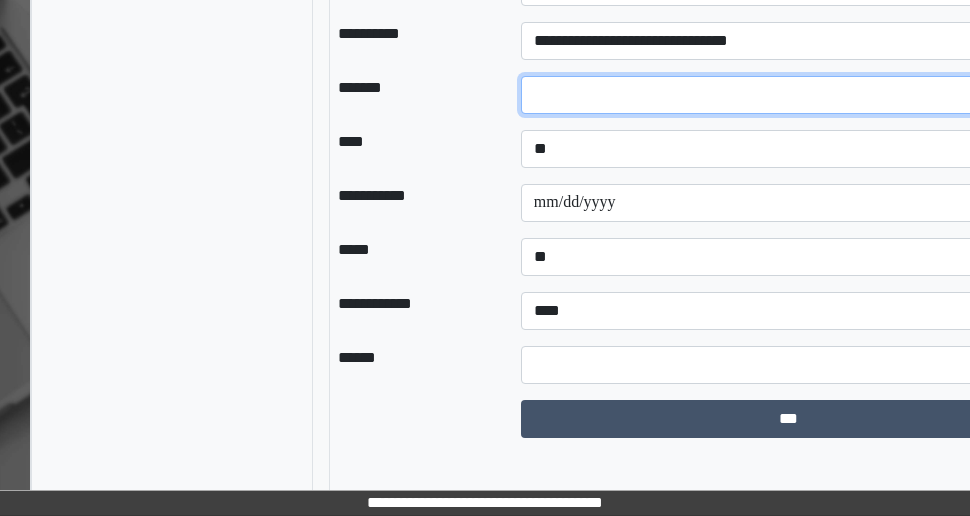 type on "**" 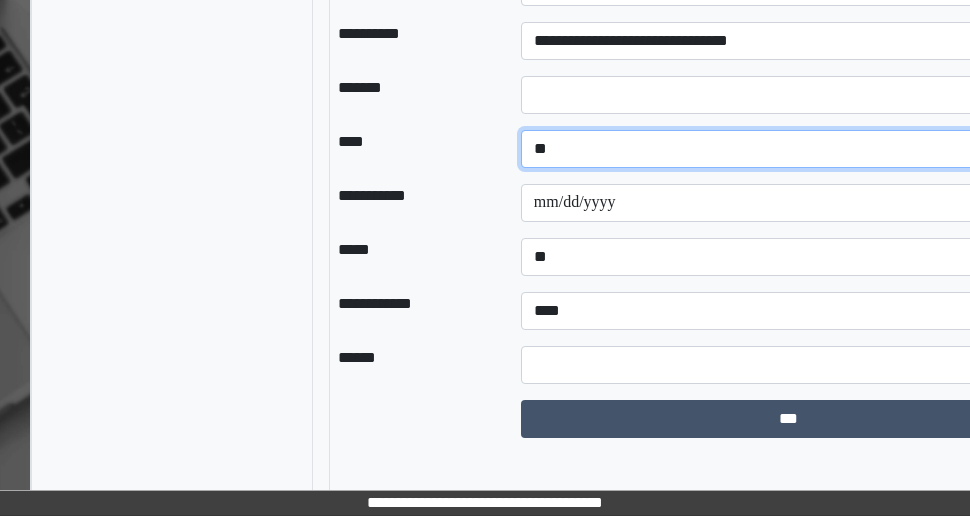 click on "**********" at bounding box center (789, 149) 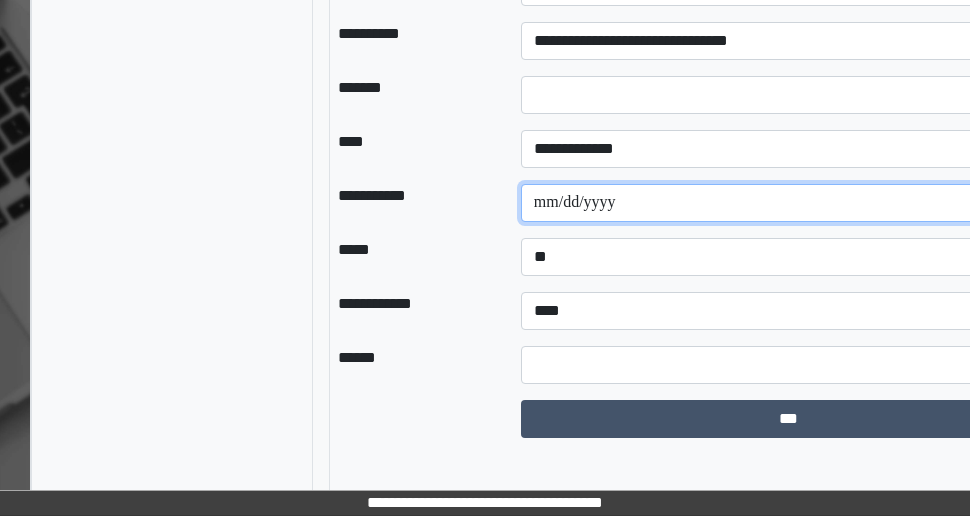 click at bounding box center (789, 203) 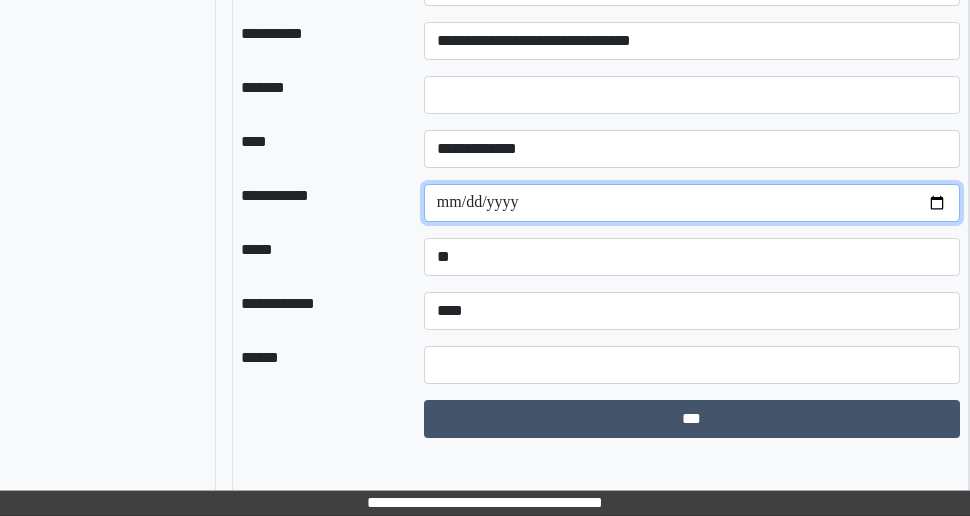 click at bounding box center (692, 203) 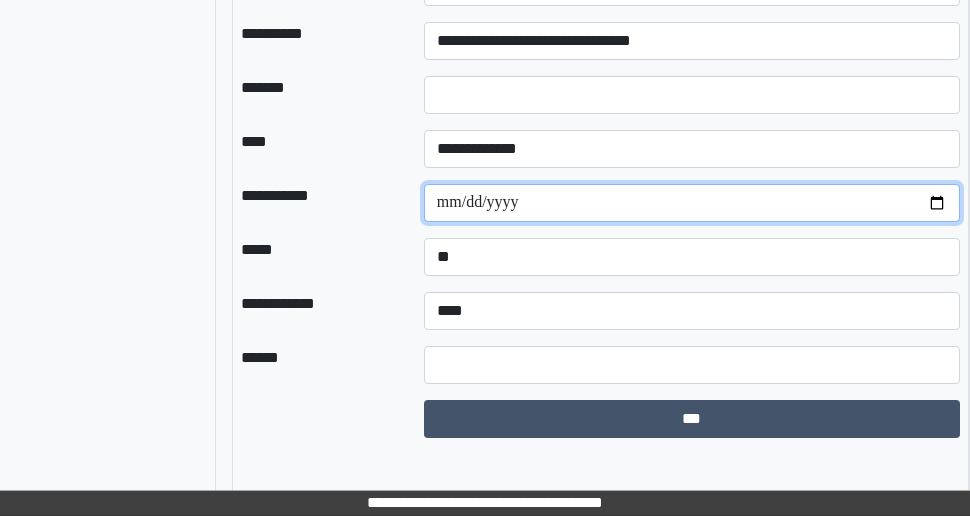 type on "**********" 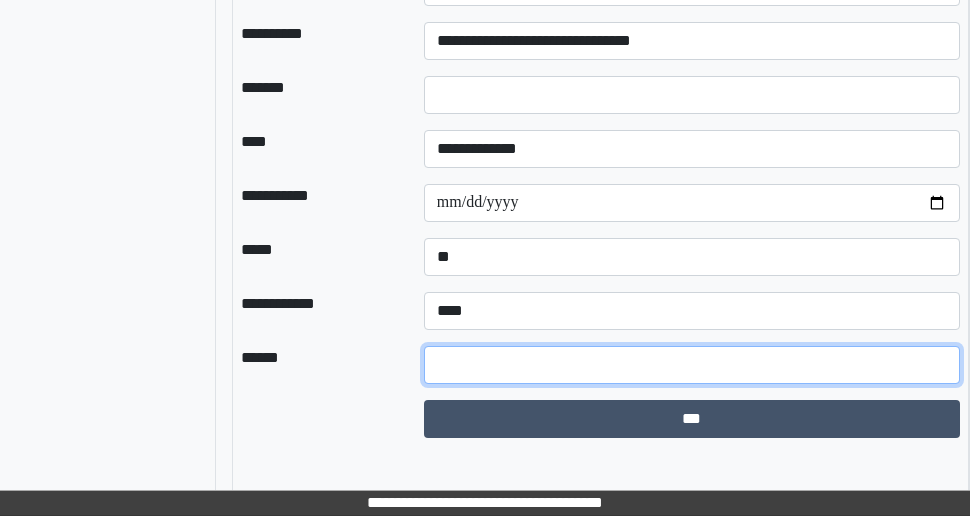 click at bounding box center [692, 365] 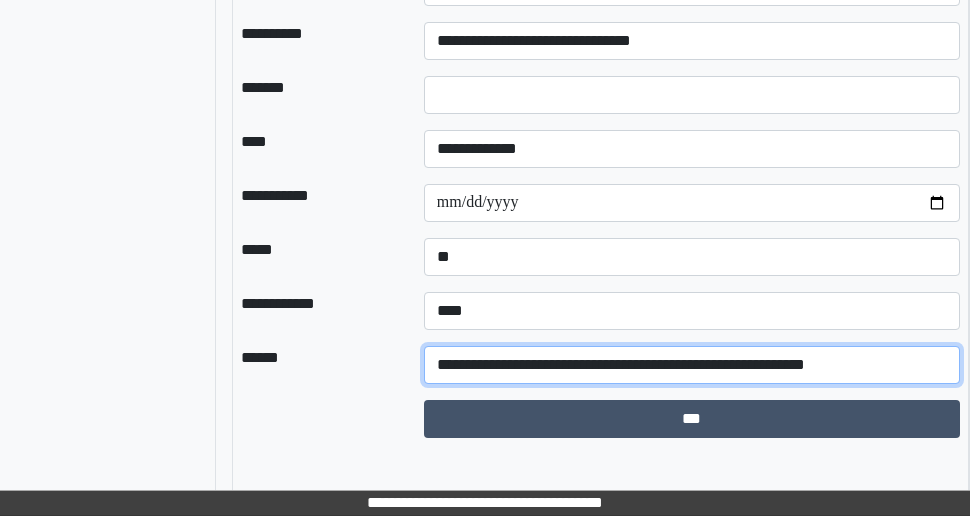 type on "**********" 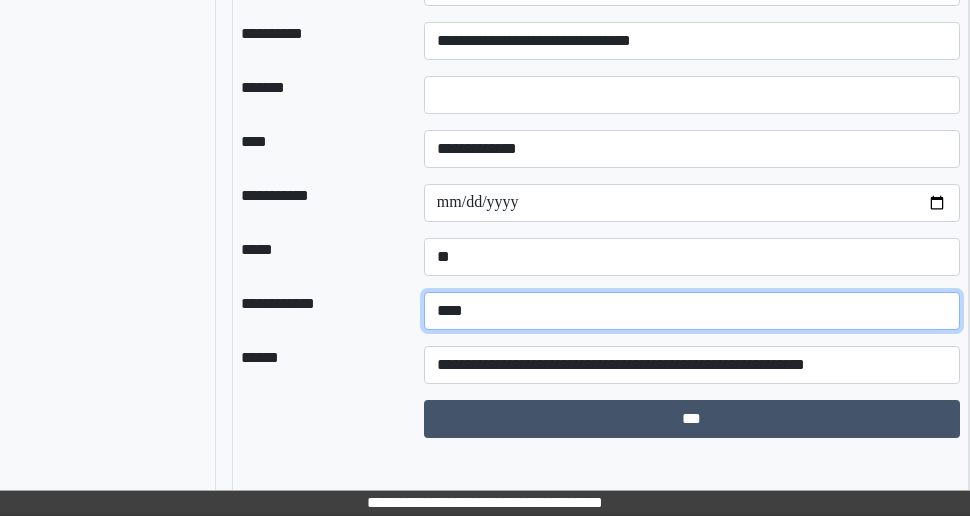 click on "**********" at bounding box center (692, 311) 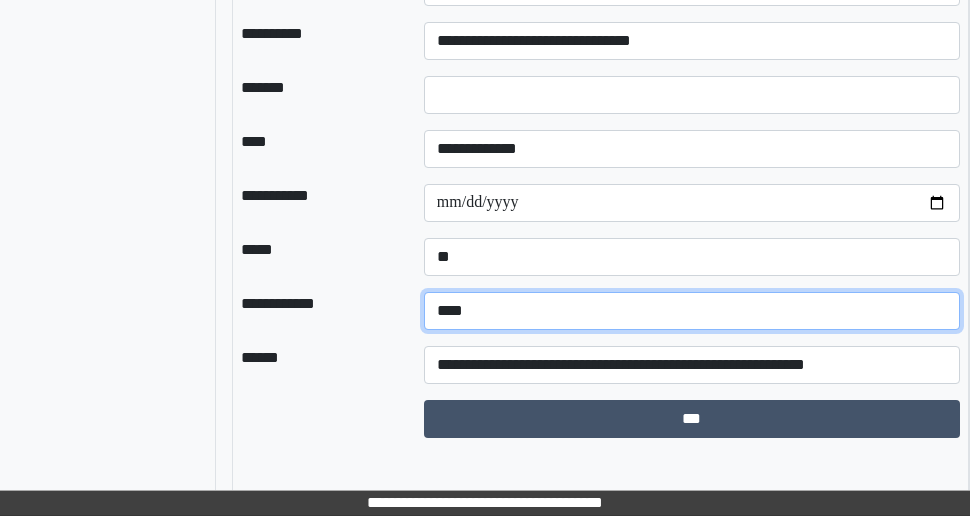 select on "*" 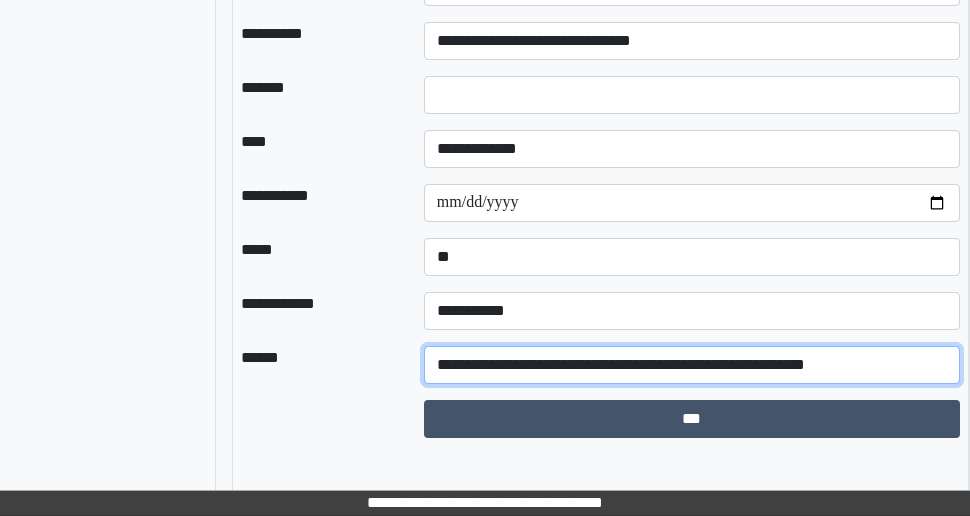 drag, startPoint x: 878, startPoint y: 405, endPoint x: 558, endPoint y: 400, distance: 320.03906 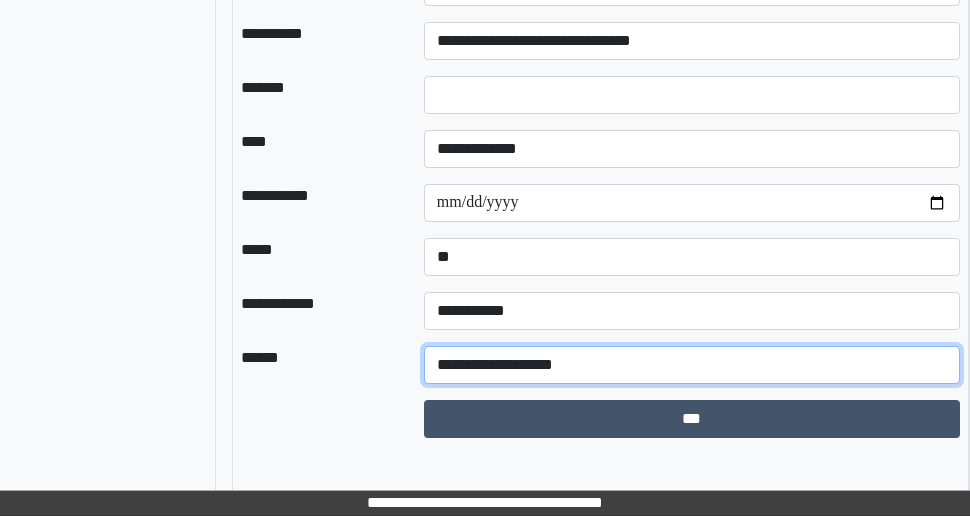 type on "**********" 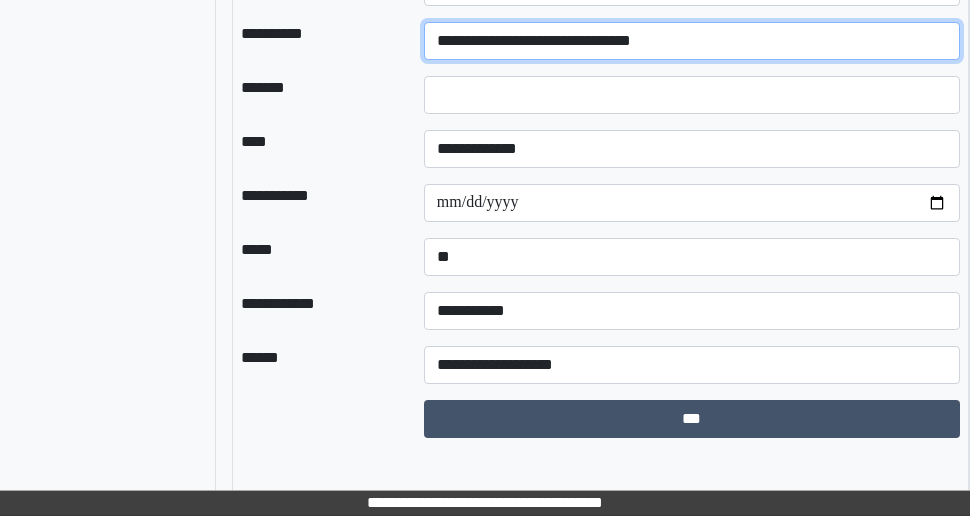 click on "**********" at bounding box center (692, 41) 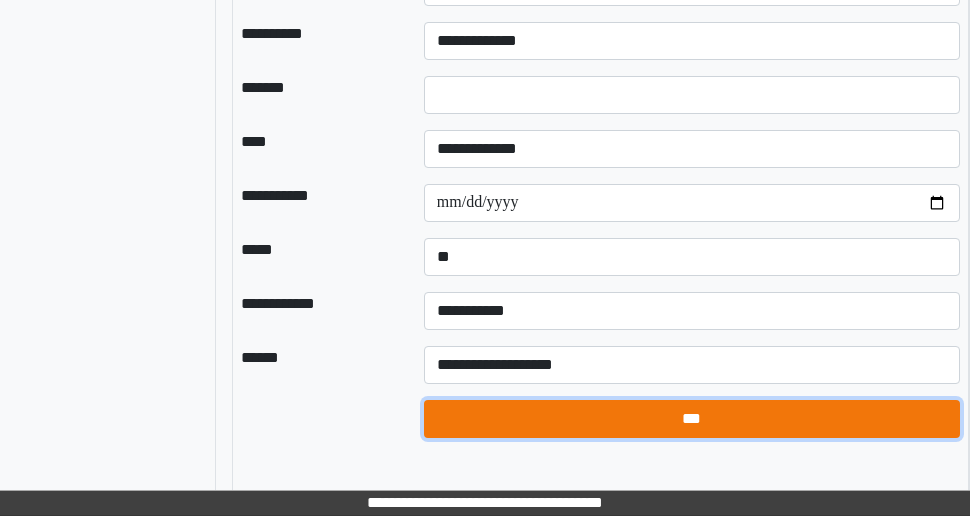 click on "***" at bounding box center (692, 419) 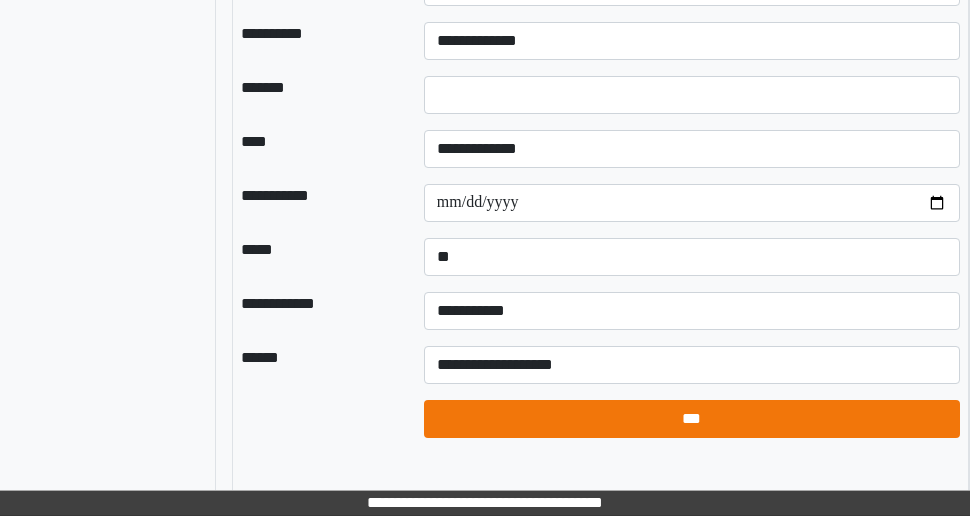 select on "*" 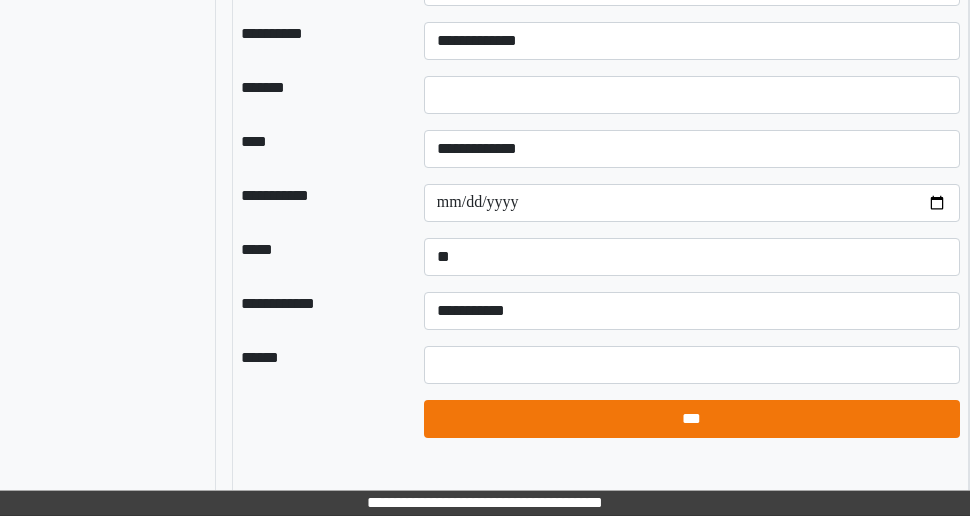 scroll, scrollTop: 371, scrollLeft: 0, axis: vertical 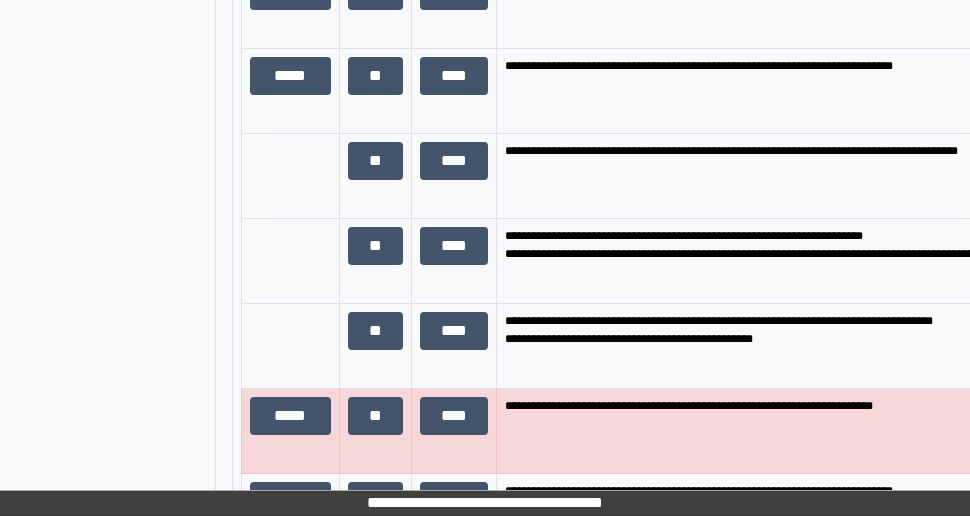 click on "**********" at bounding box center [777, 270] 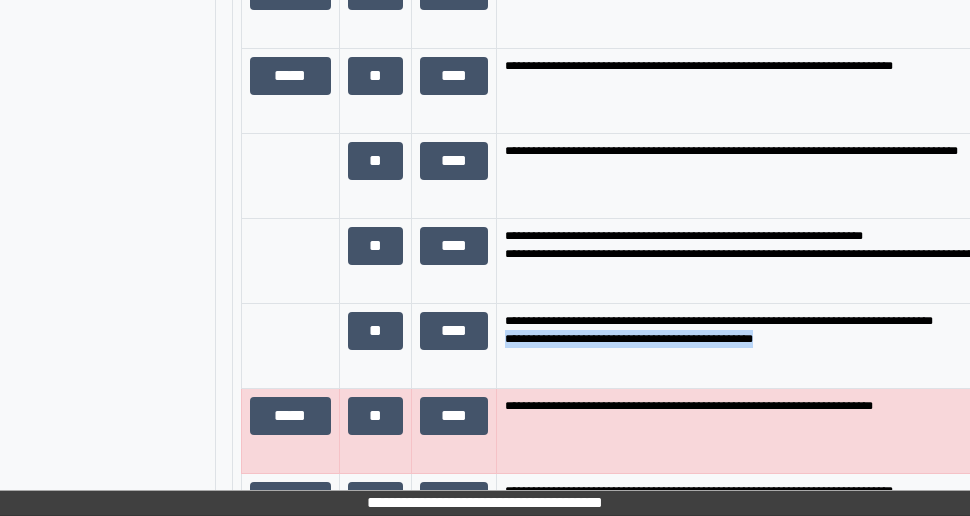 drag, startPoint x: 505, startPoint y: 356, endPoint x: 765, endPoint y: 369, distance: 260.3248 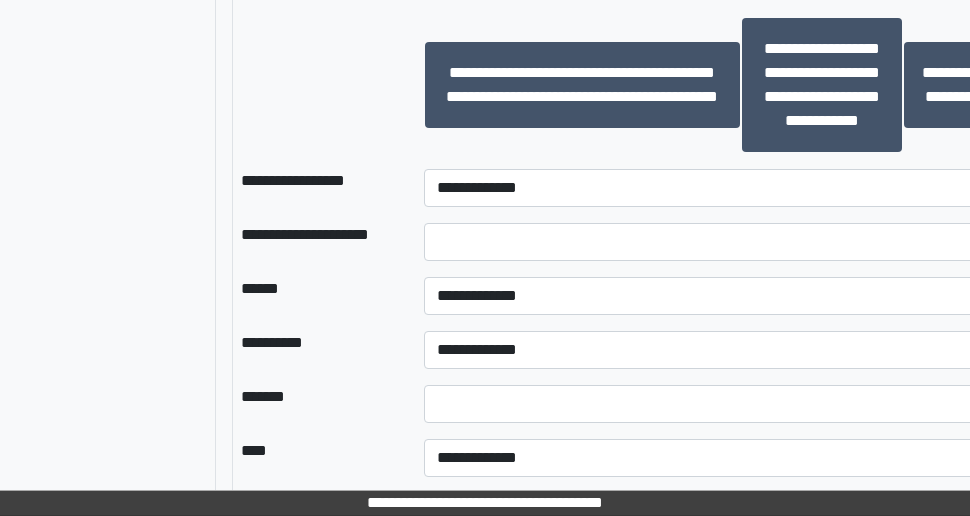 scroll, scrollTop: 3320, scrollLeft: 228, axis: both 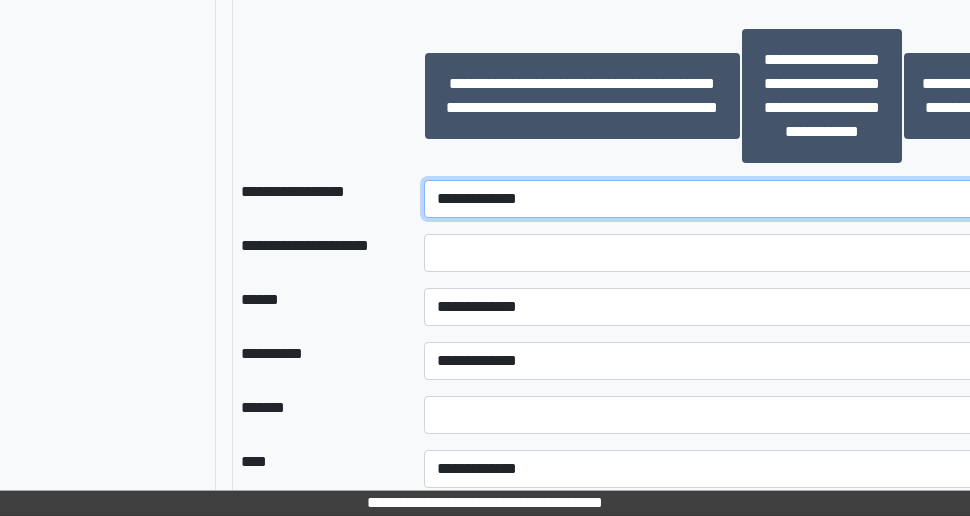 click on "**********" at bounding box center [741, 199] 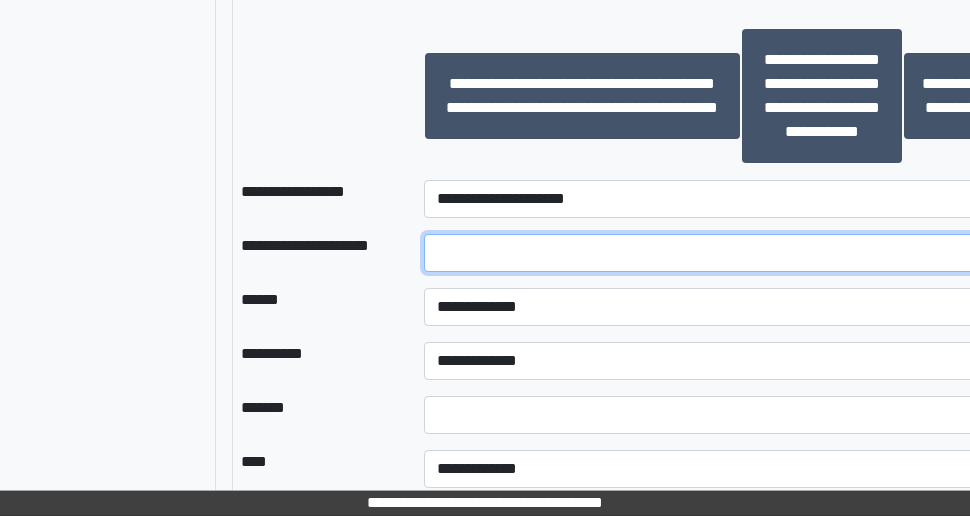 click at bounding box center (741, 253) 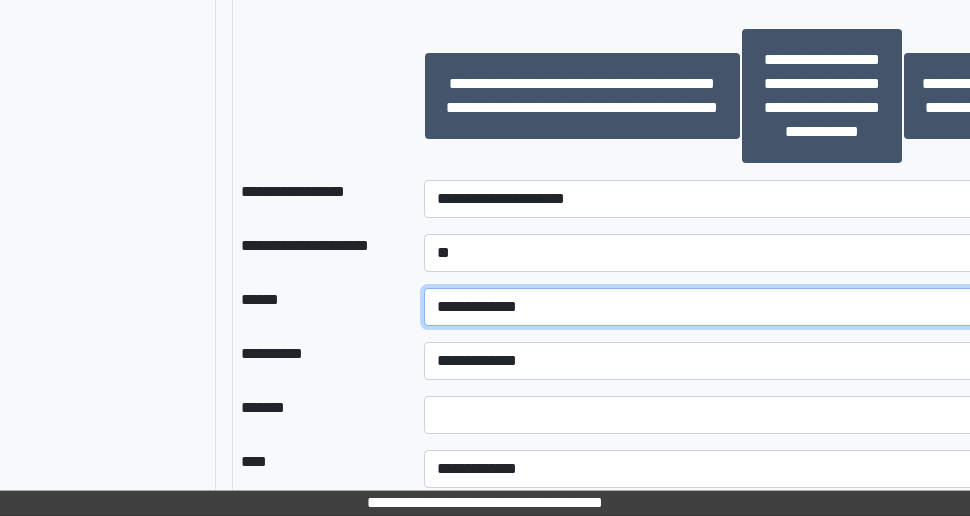click on "**********" at bounding box center (741, 307) 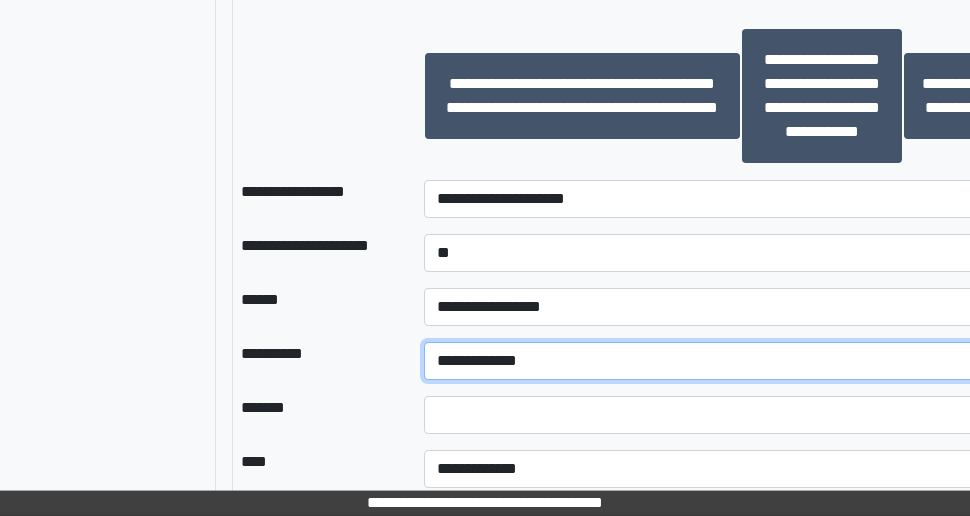 click on "**********" at bounding box center [741, 361] 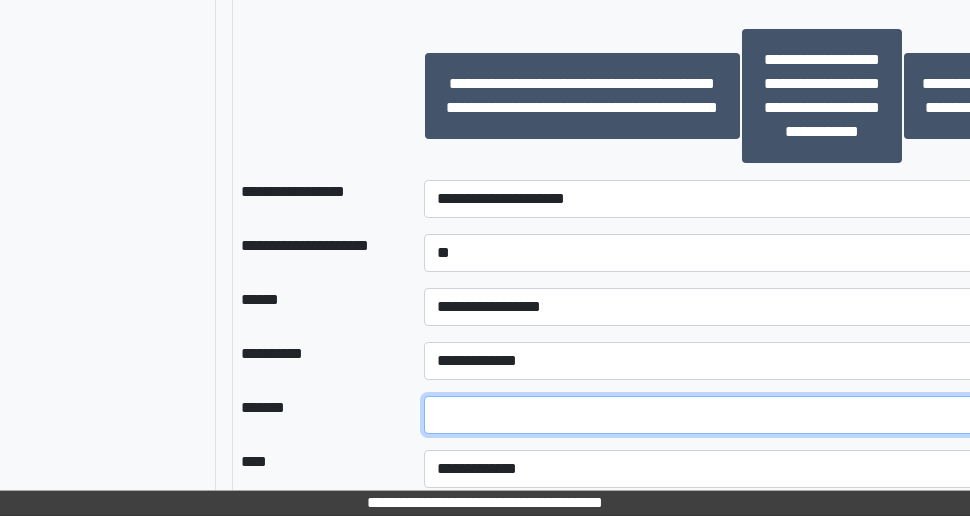 click on "*" at bounding box center [741, 415] 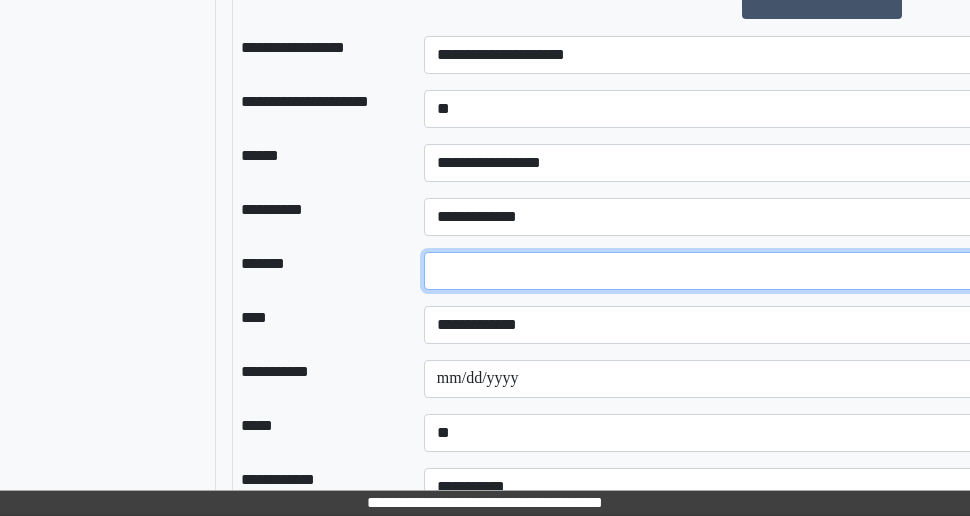 scroll, scrollTop: 3520, scrollLeft: 228, axis: both 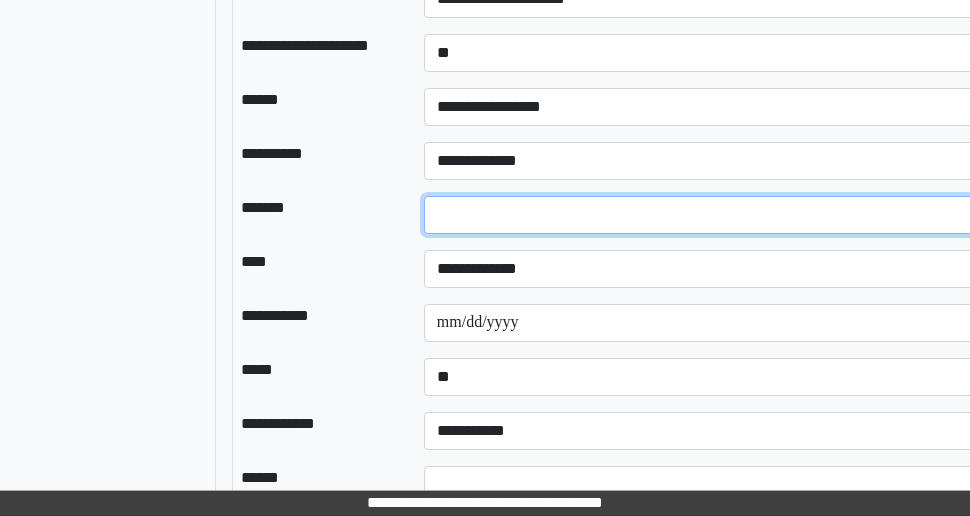 type on "***" 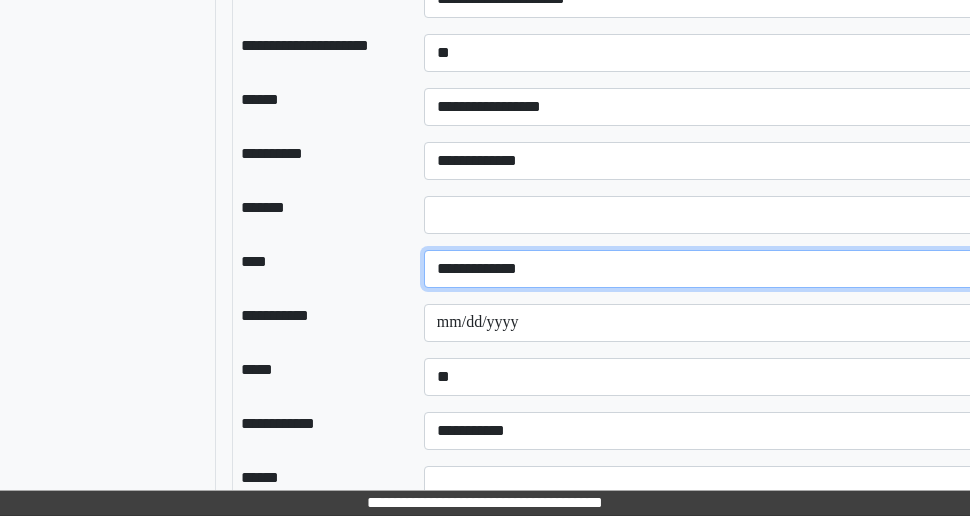 click on "**********" at bounding box center [741, 269] 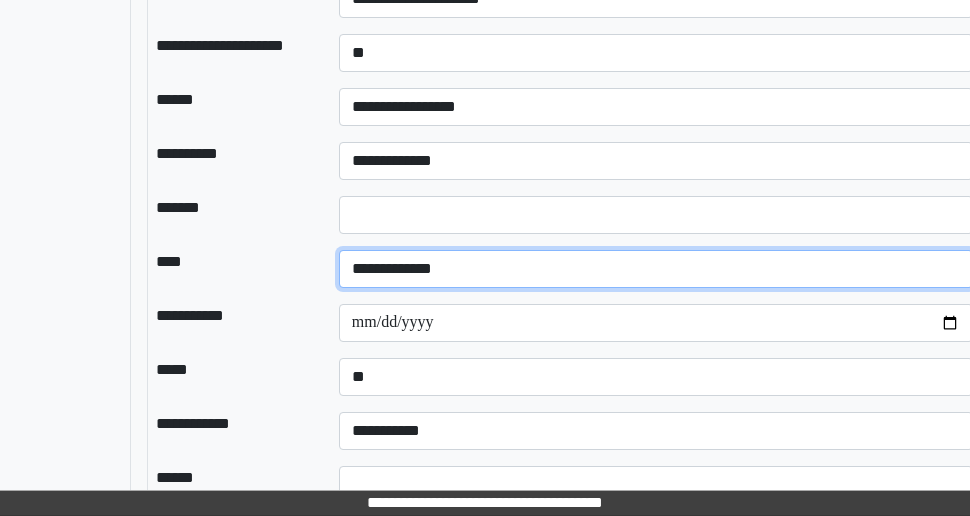 scroll, scrollTop: 3520, scrollLeft: 326, axis: both 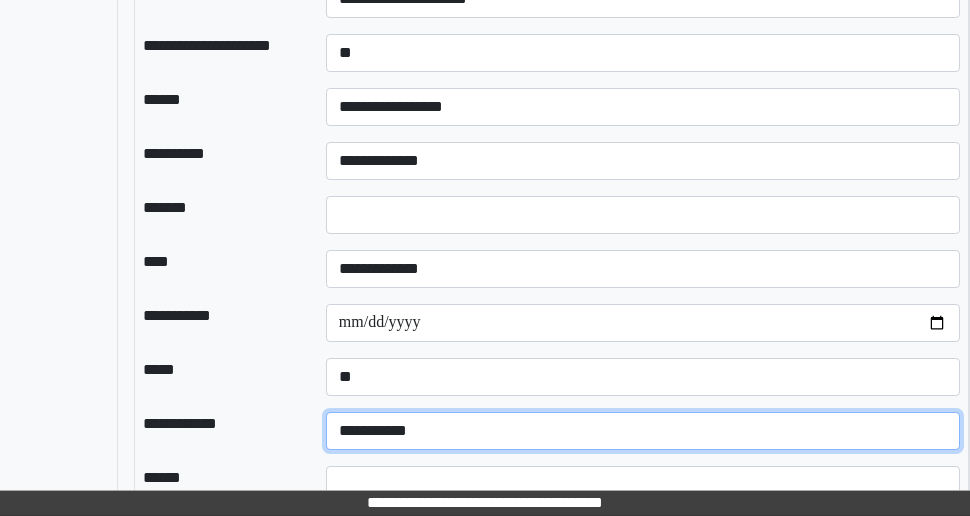 click on "**********" at bounding box center [643, 431] 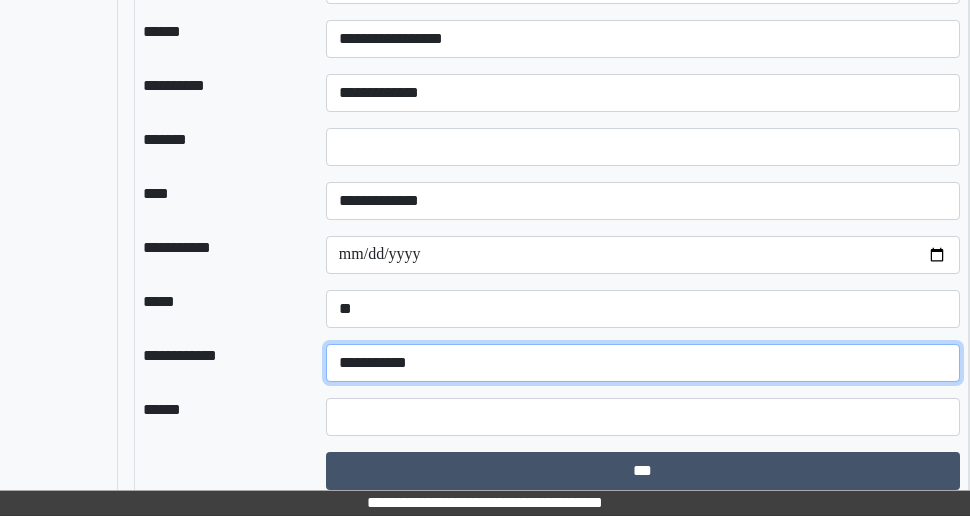 scroll, scrollTop: 3620, scrollLeft: 326, axis: both 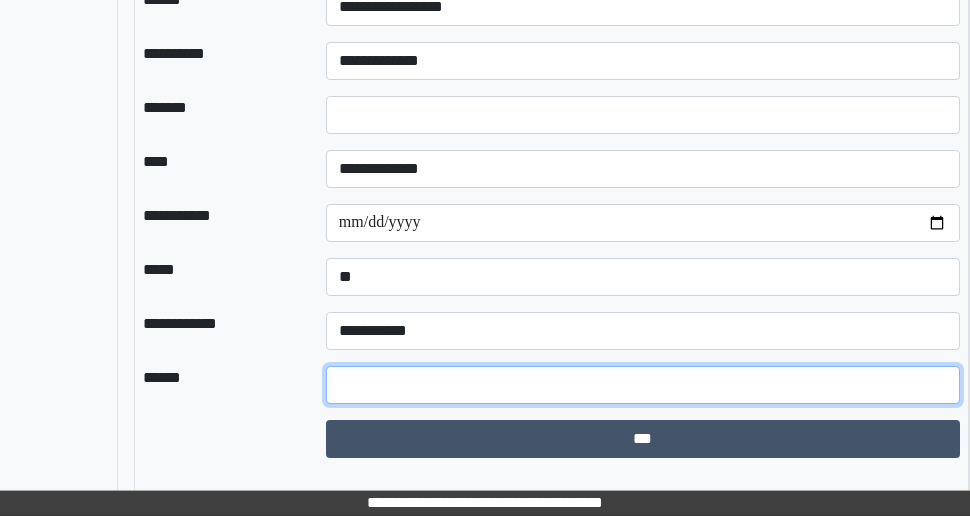 click at bounding box center (643, 385) 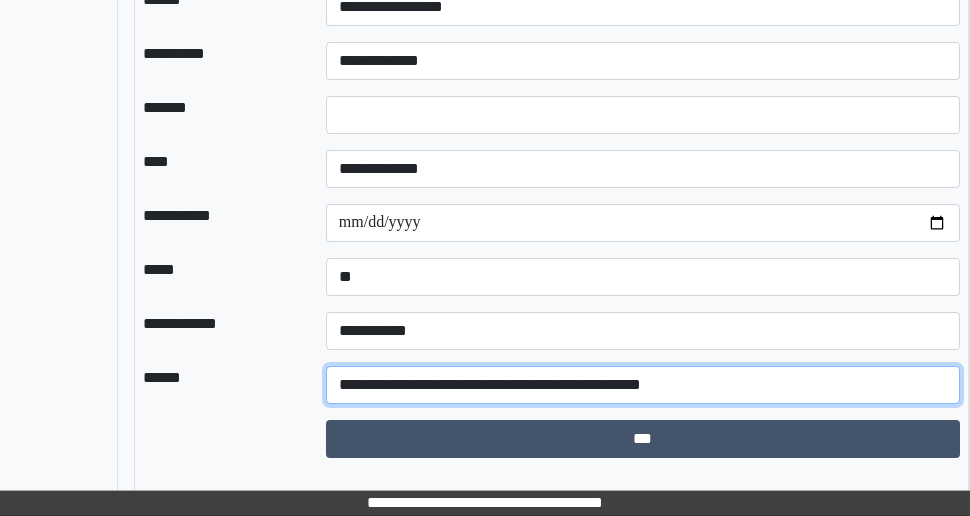 click on "**********" at bounding box center [643, 385] 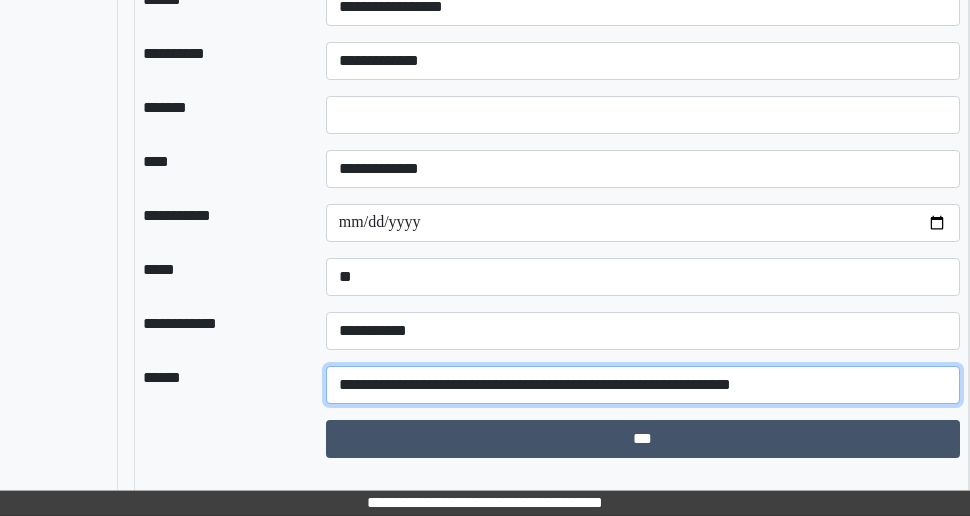 click on "**********" at bounding box center (643, 385) 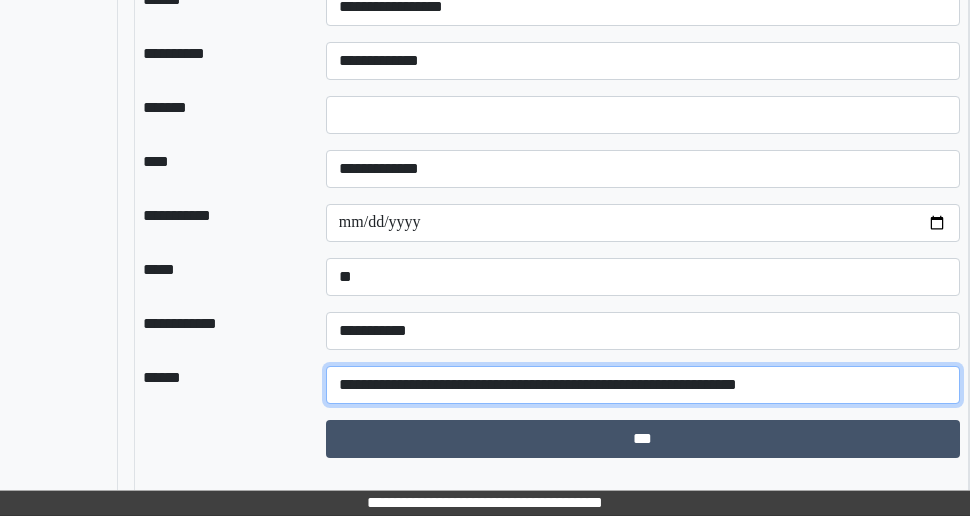 scroll, scrollTop: 3520, scrollLeft: 326, axis: both 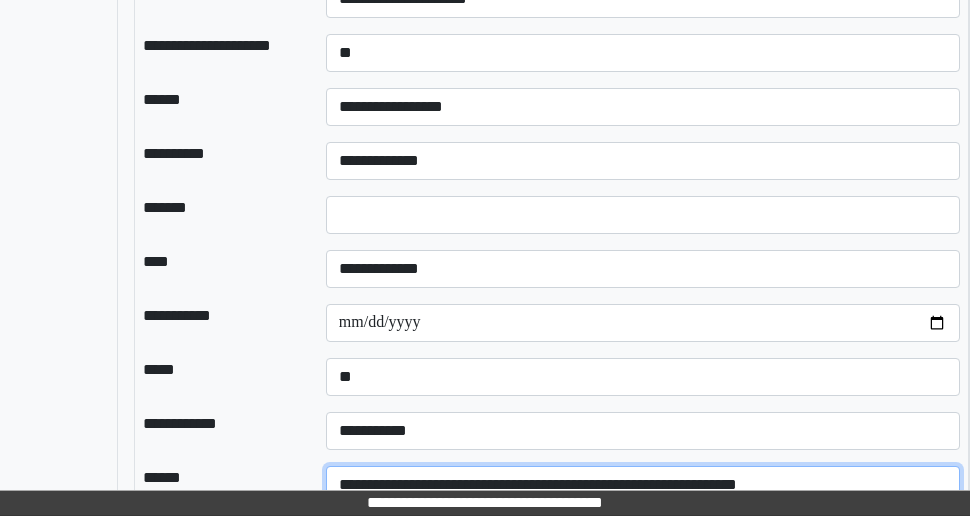type on "**********" 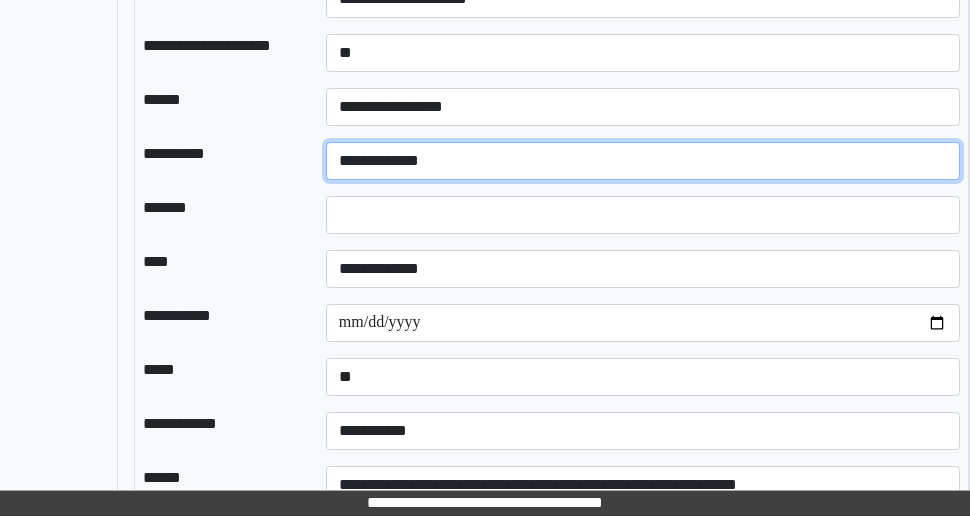 click on "**********" at bounding box center (643, 161) 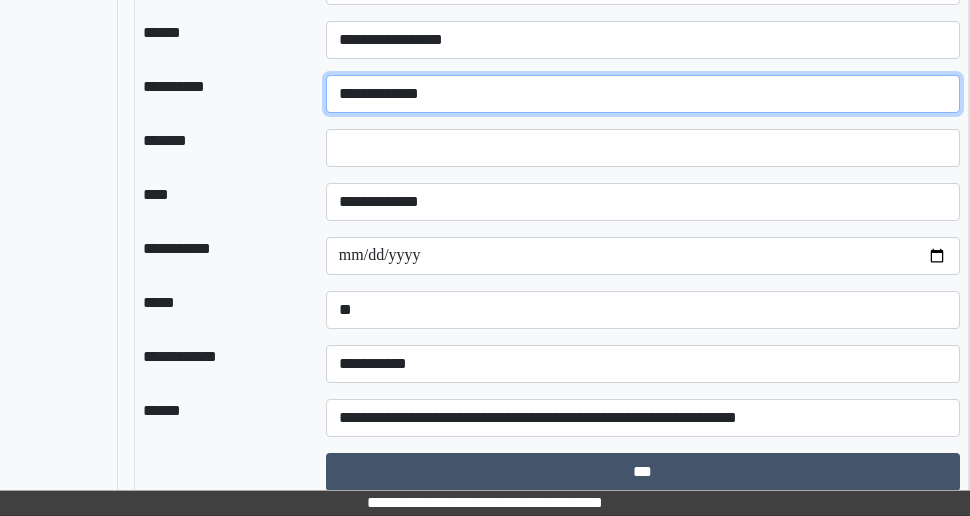 scroll, scrollTop: 3620, scrollLeft: 326, axis: both 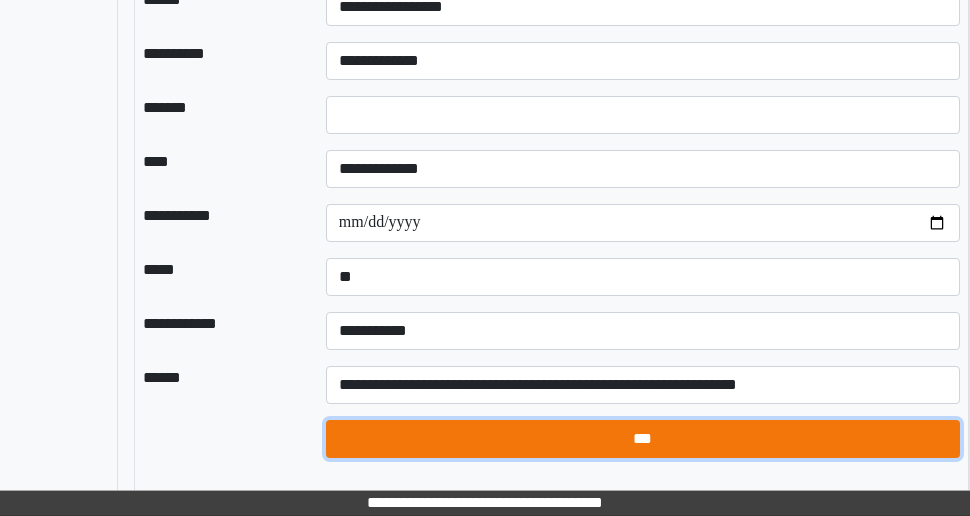 click on "***" at bounding box center [643, 439] 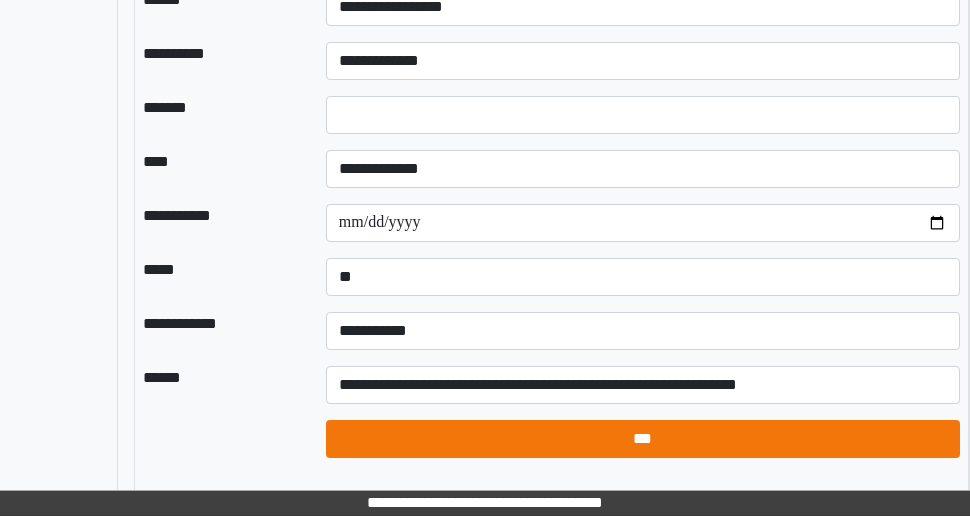 select on "*" 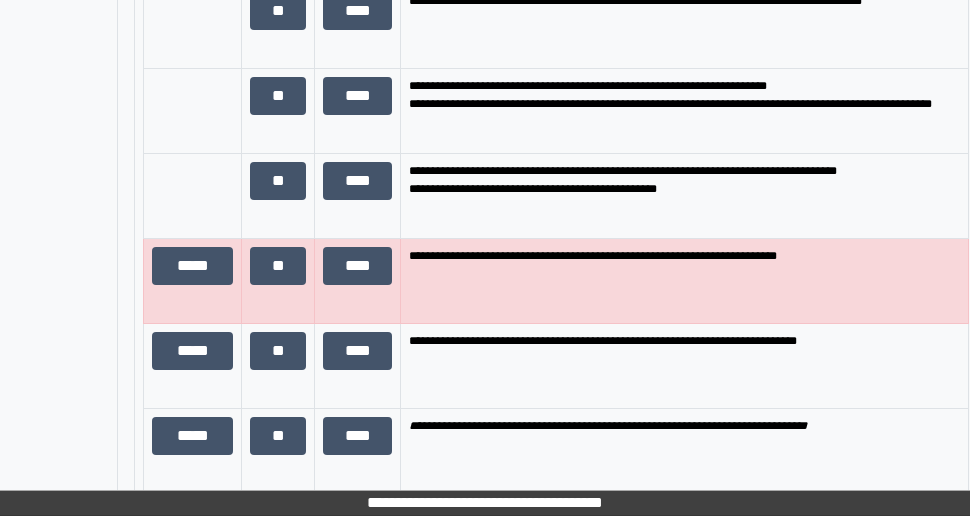 scroll, scrollTop: 2820, scrollLeft: 326, axis: both 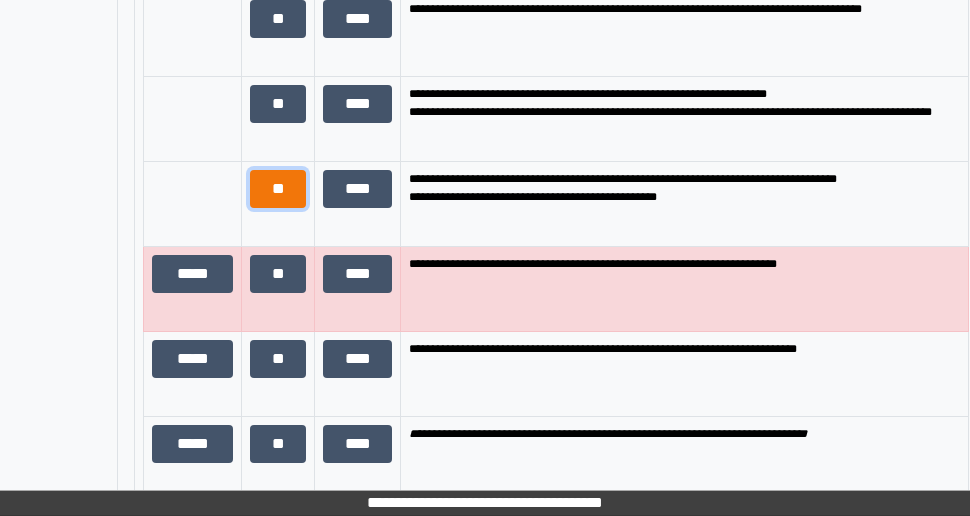 click on "**" at bounding box center [278, 189] 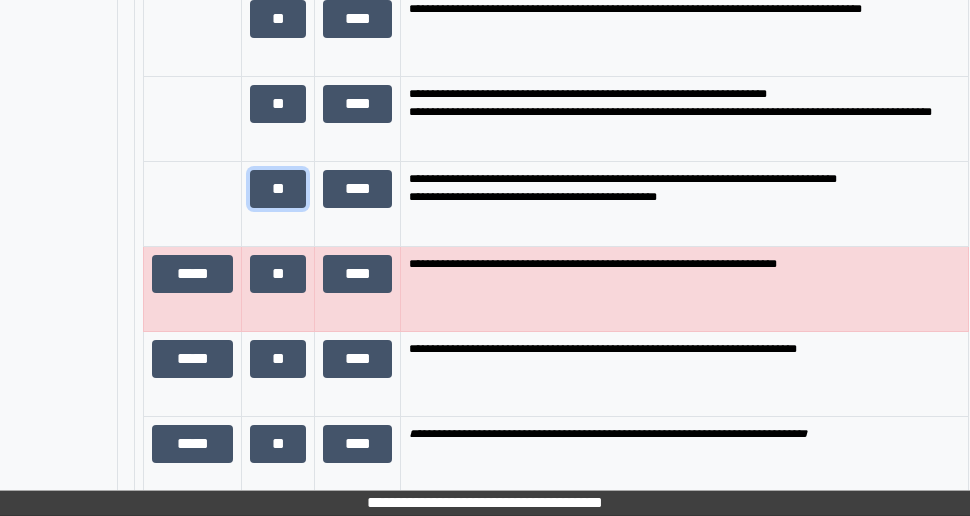 scroll, scrollTop: 352, scrollLeft: 0, axis: vertical 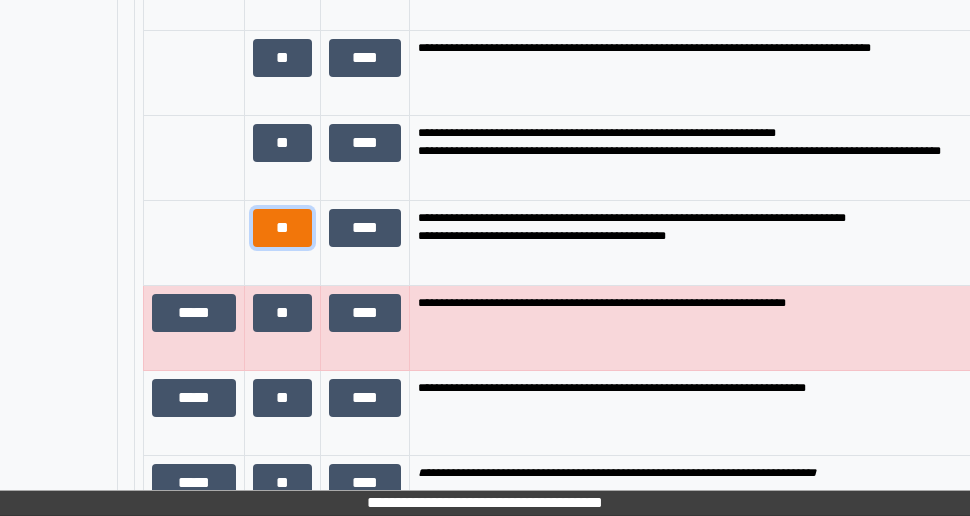 click on "**" at bounding box center [282, 228] 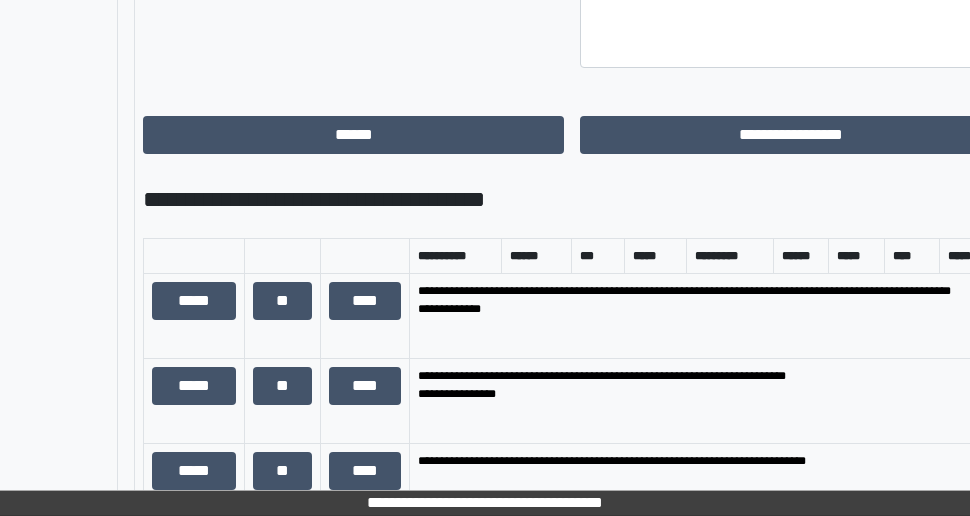 scroll, scrollTop: 1720, scrollLeft: 326, axis: both 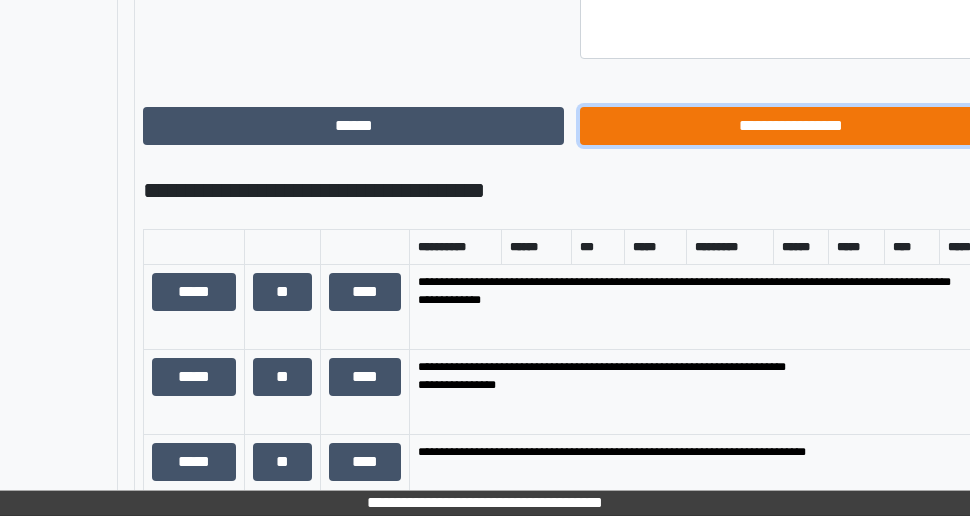 click on "**********" at bounding box center [790, 126] 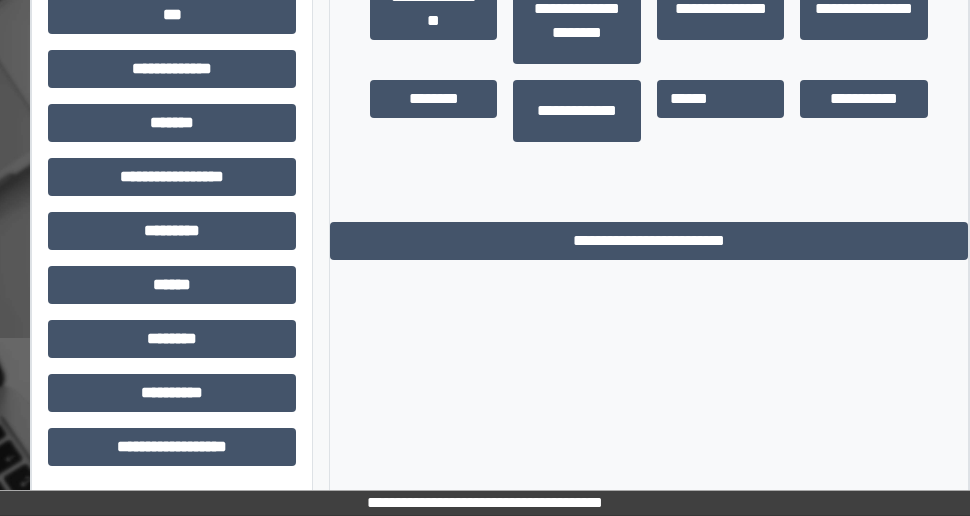 scroll, scrollTop: 856, scrollLeft: 131, axis: both 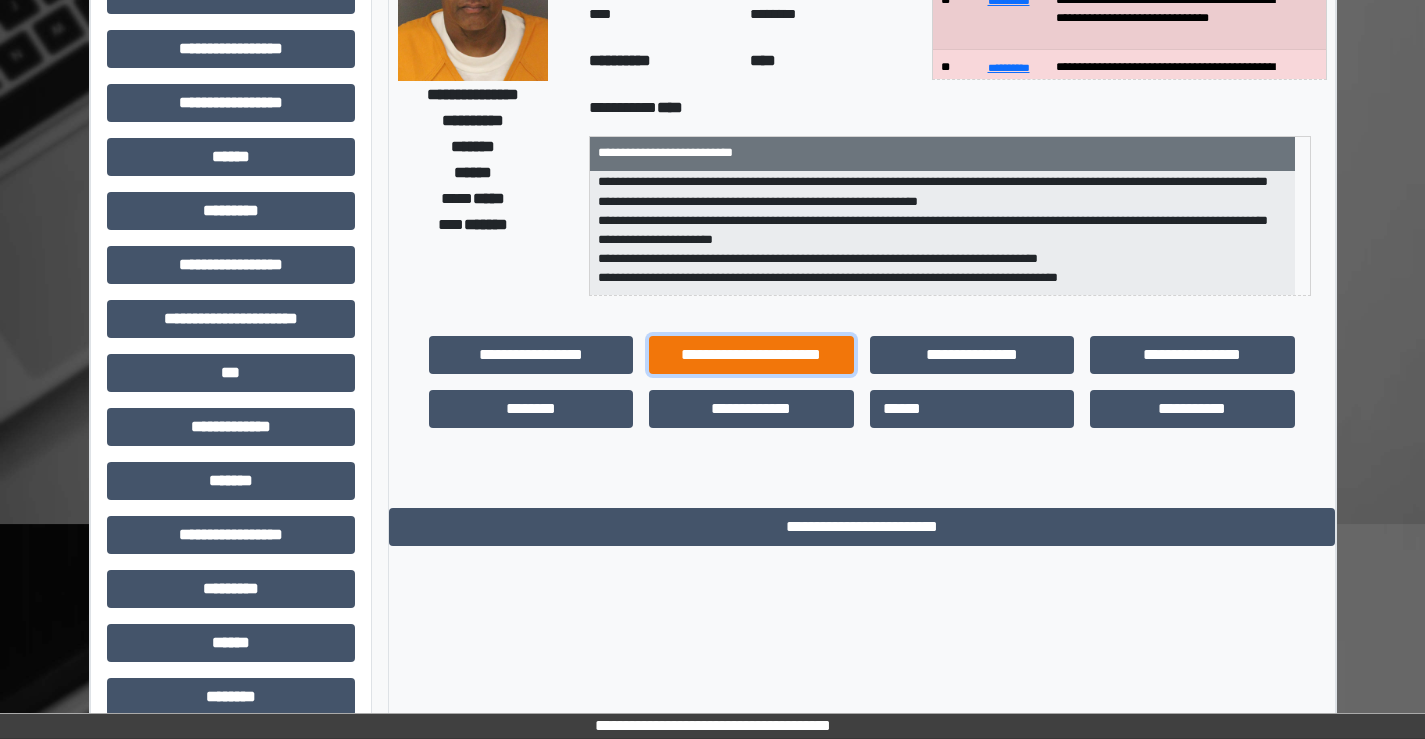 click on "**********" at bounding box center [751, 355] 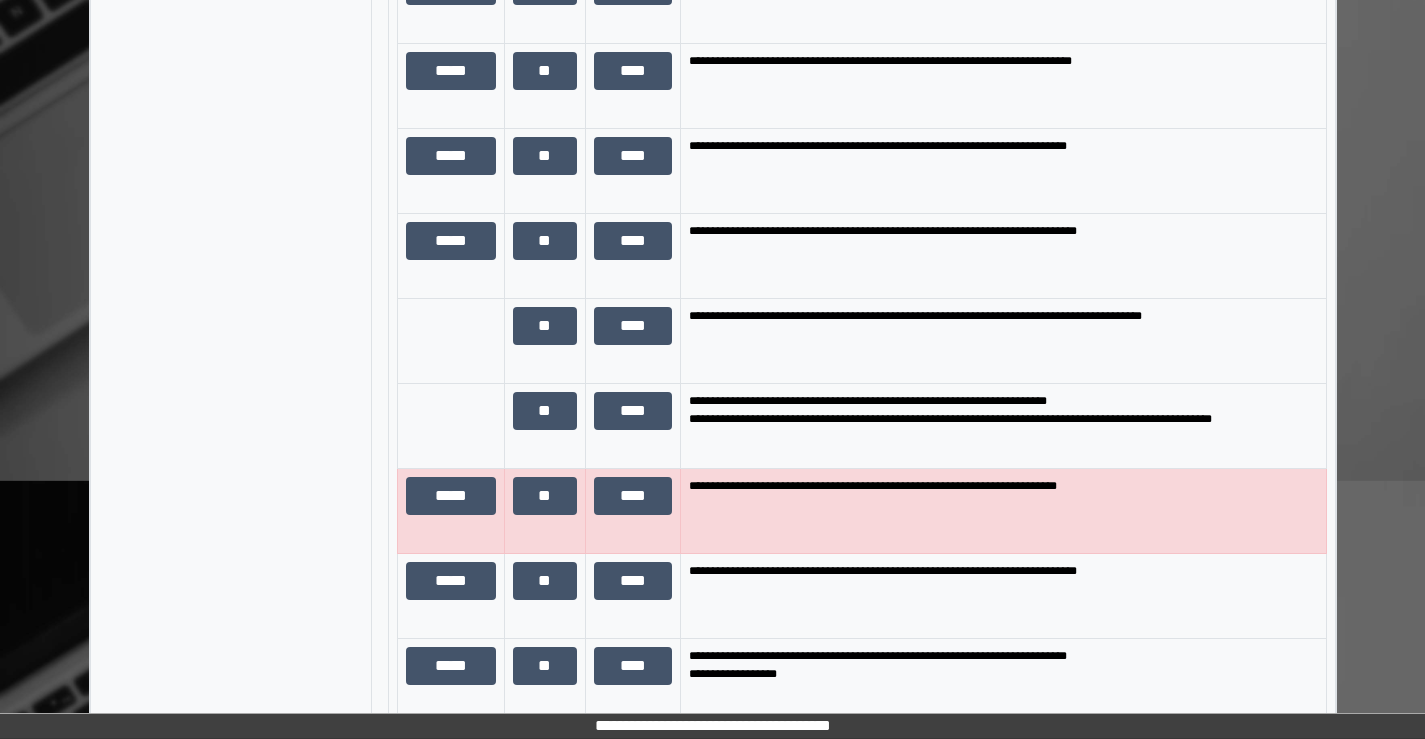 scroll, scrollTop: 2200, scrollLeft: 0, axis: vertical 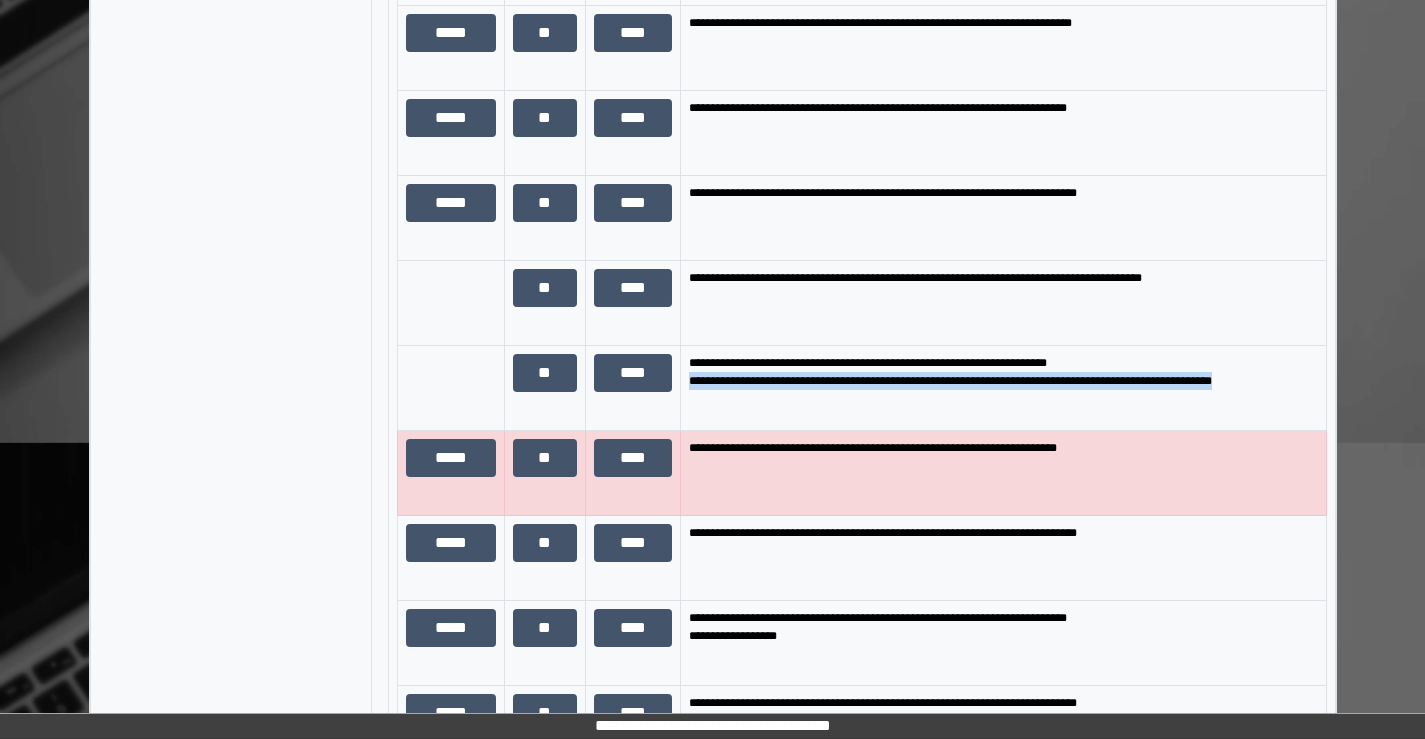 drag, startPoint x: 690, startPoint y: 383, endPoint x: 1244, endPoint y: 406, distance: 554.47723 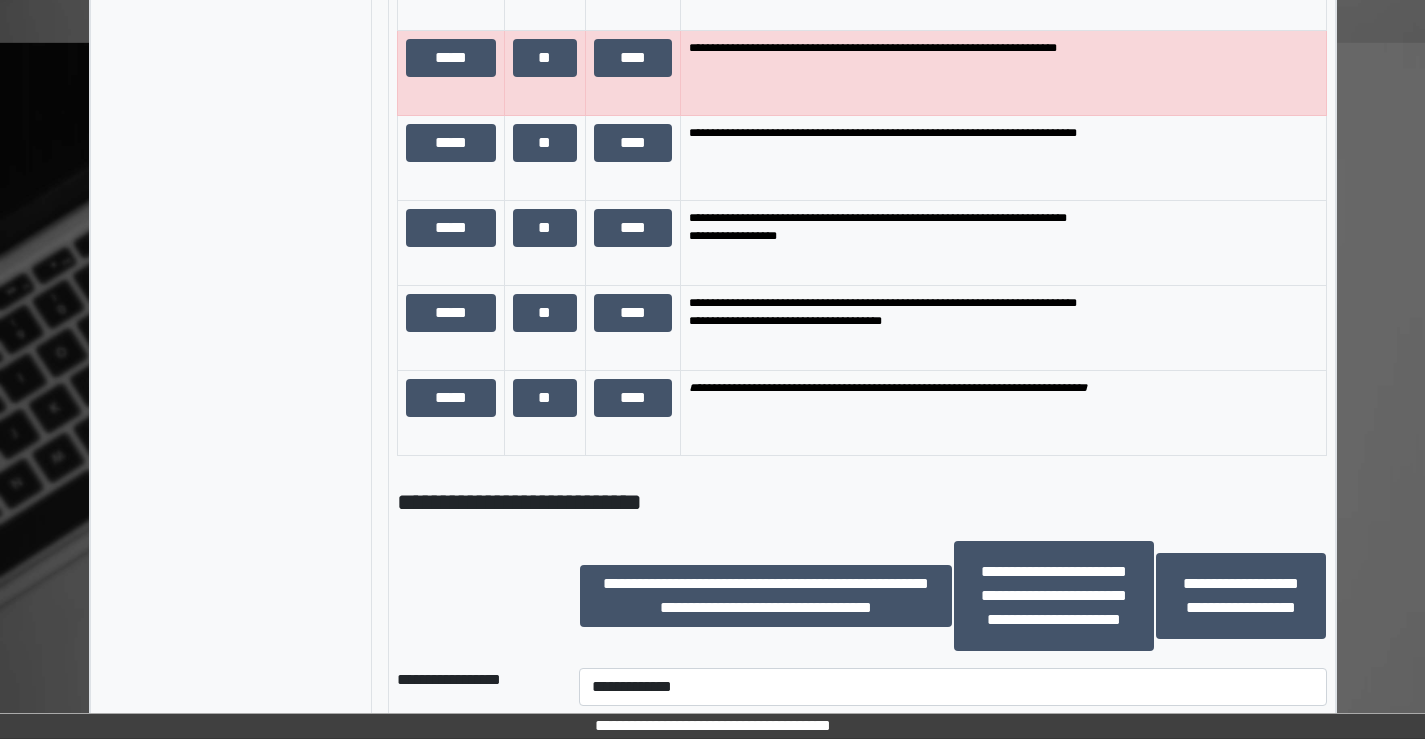 scroll, scrollTop: 2900, scrollLeft: 0, axis: vertical 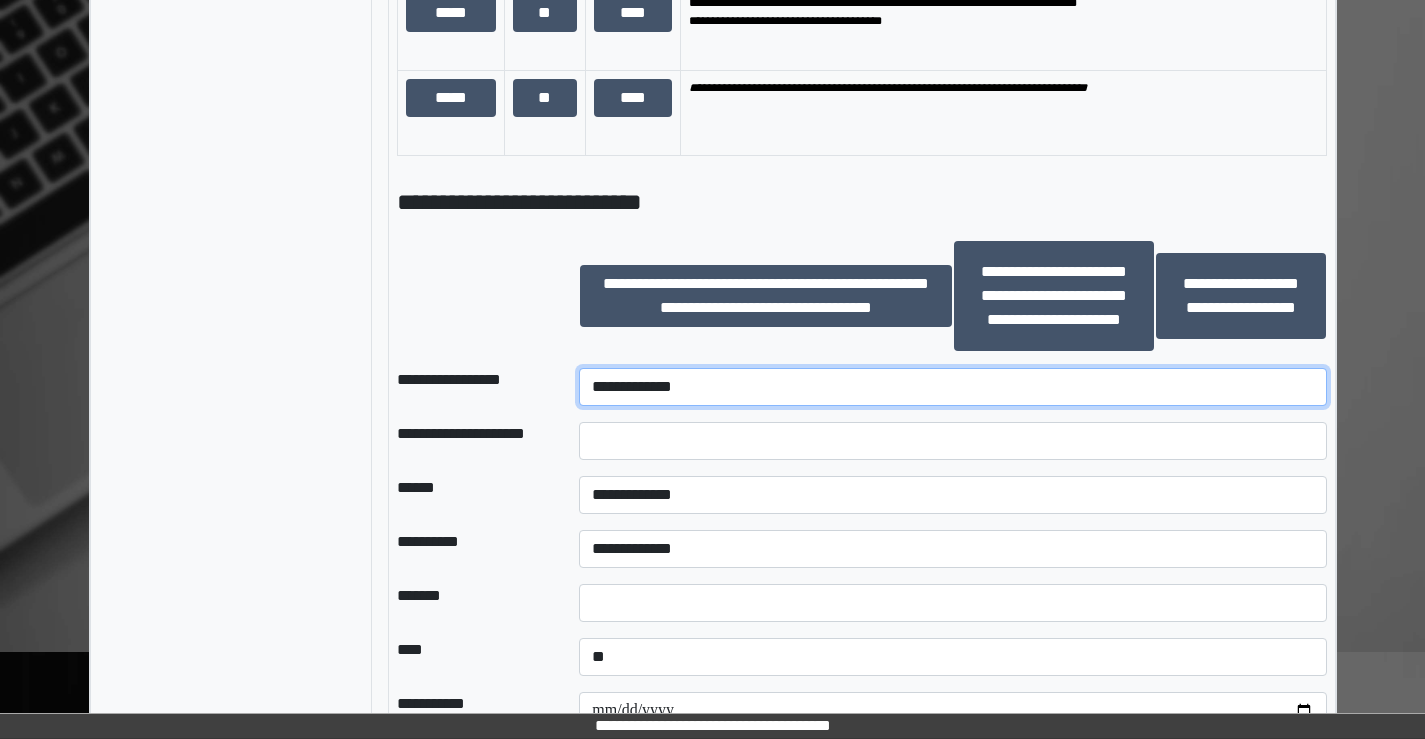 click on "**********" at bounding box center [952, 387] 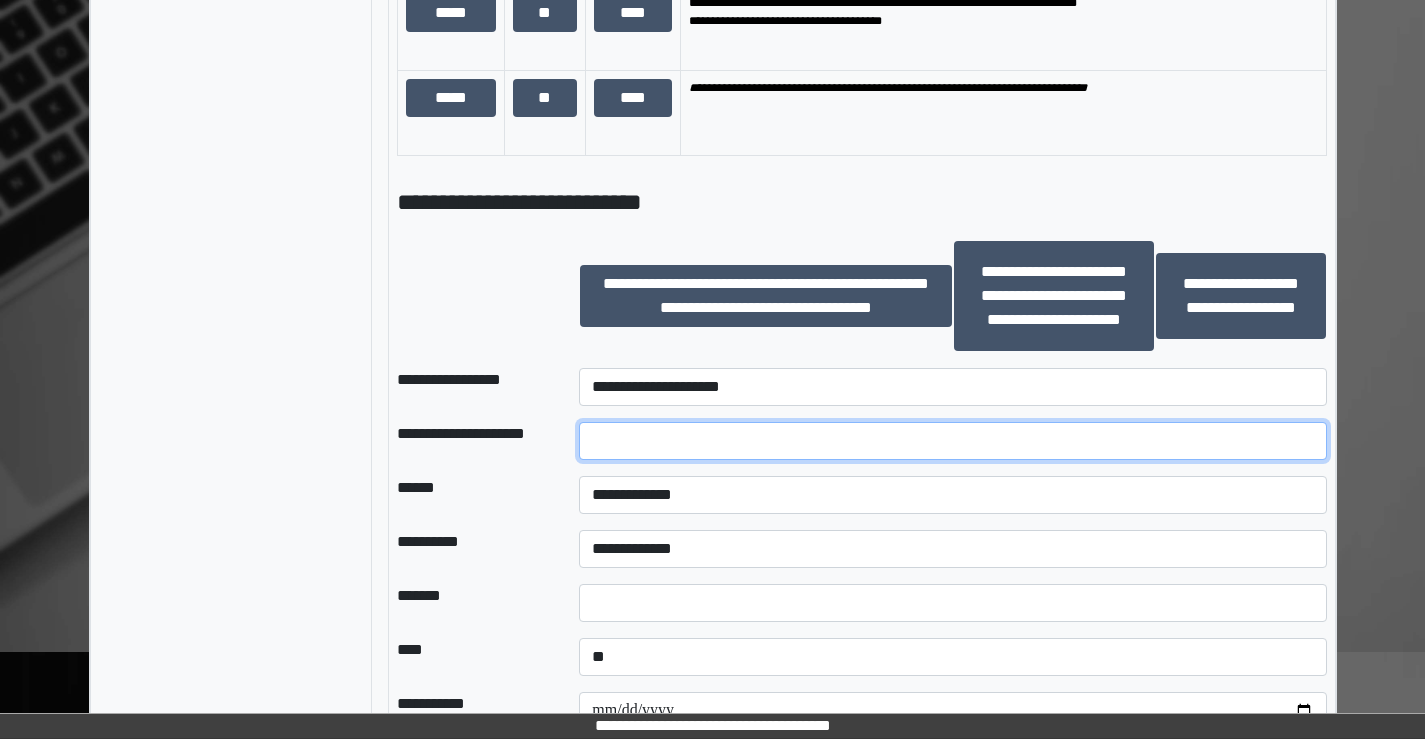 click at bounding box center (952, 441) 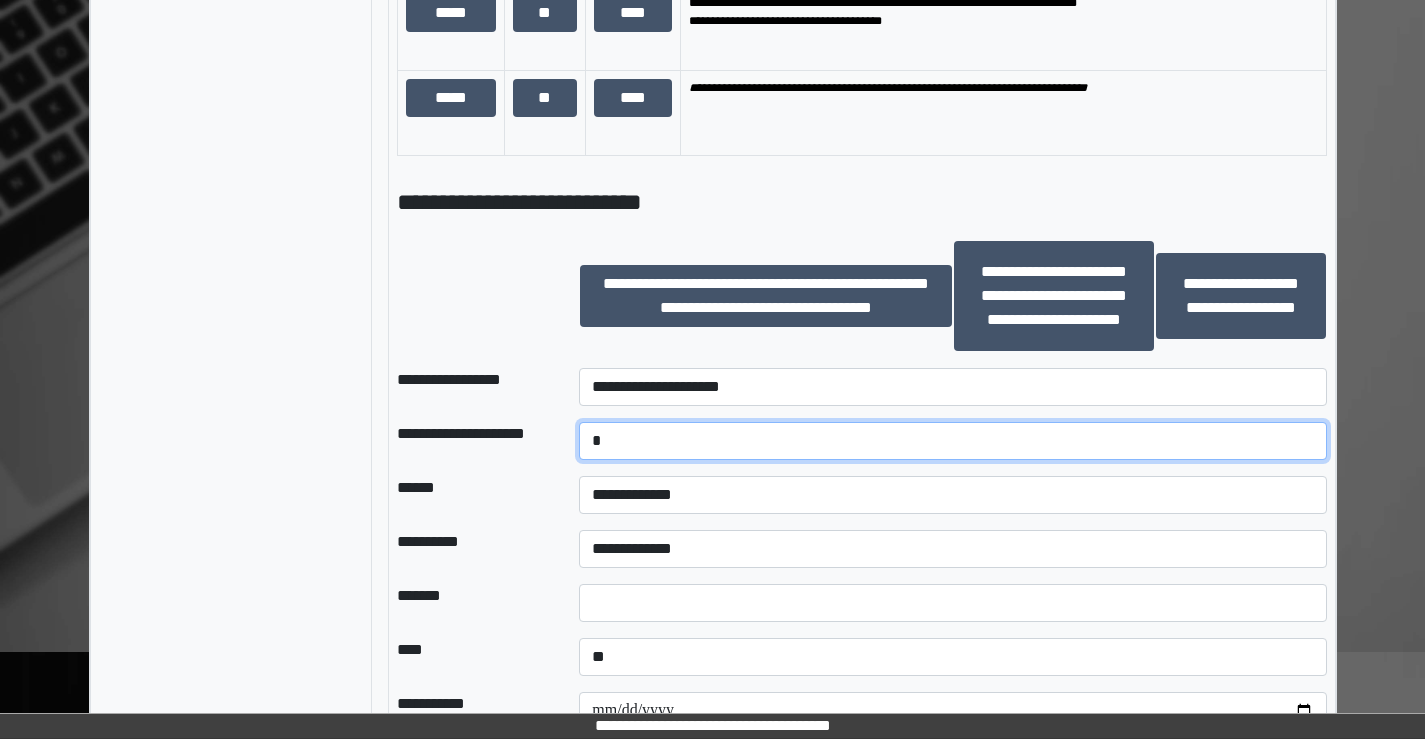 type on "*" 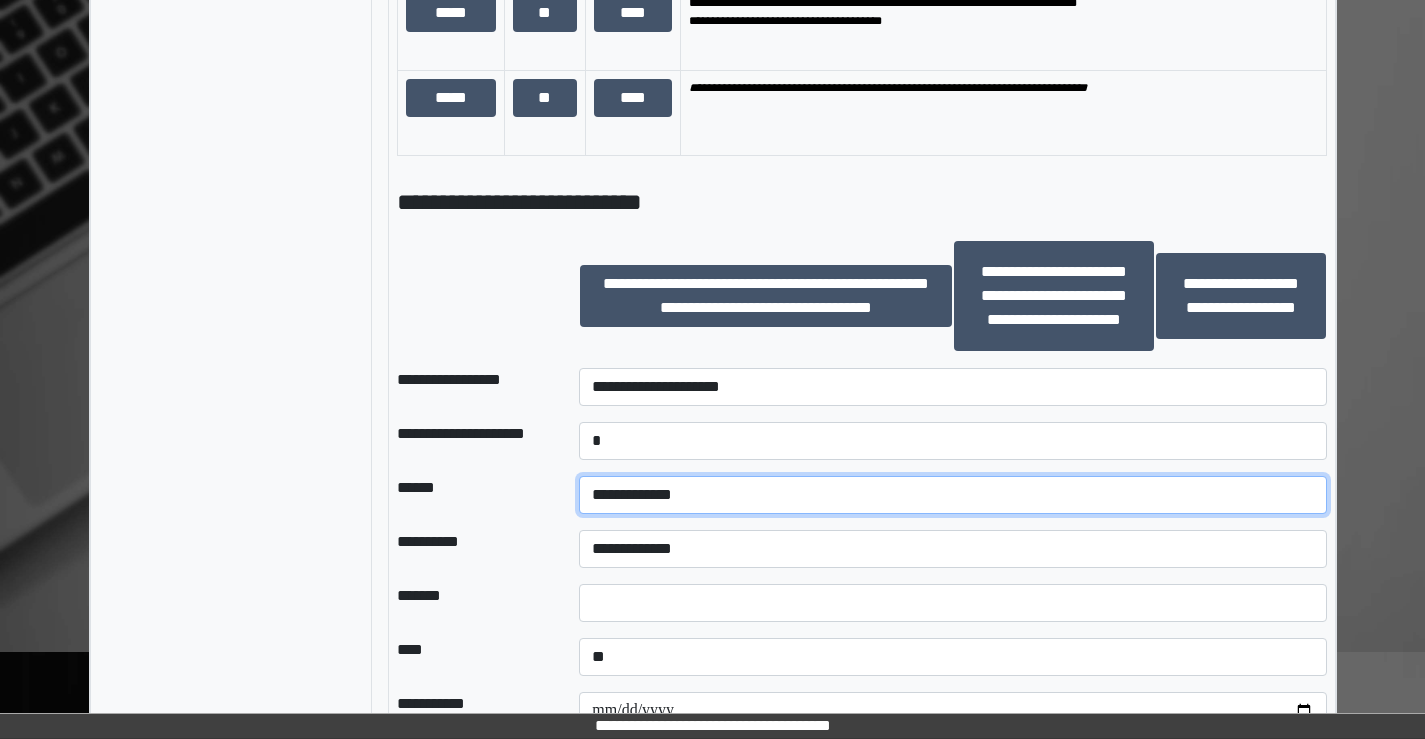 click on "**********" at bounding box center (952, 495) 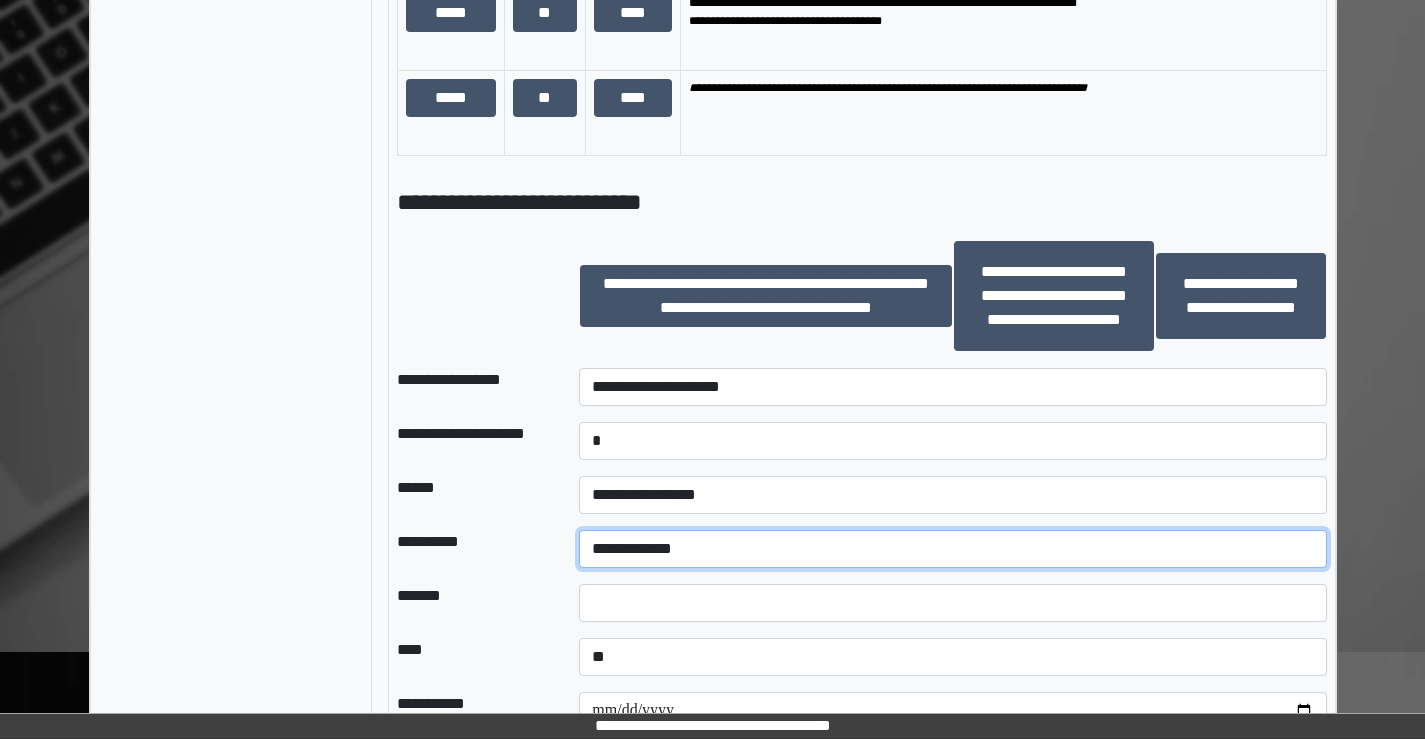 click on "**********" at bounding box center [952, 549] 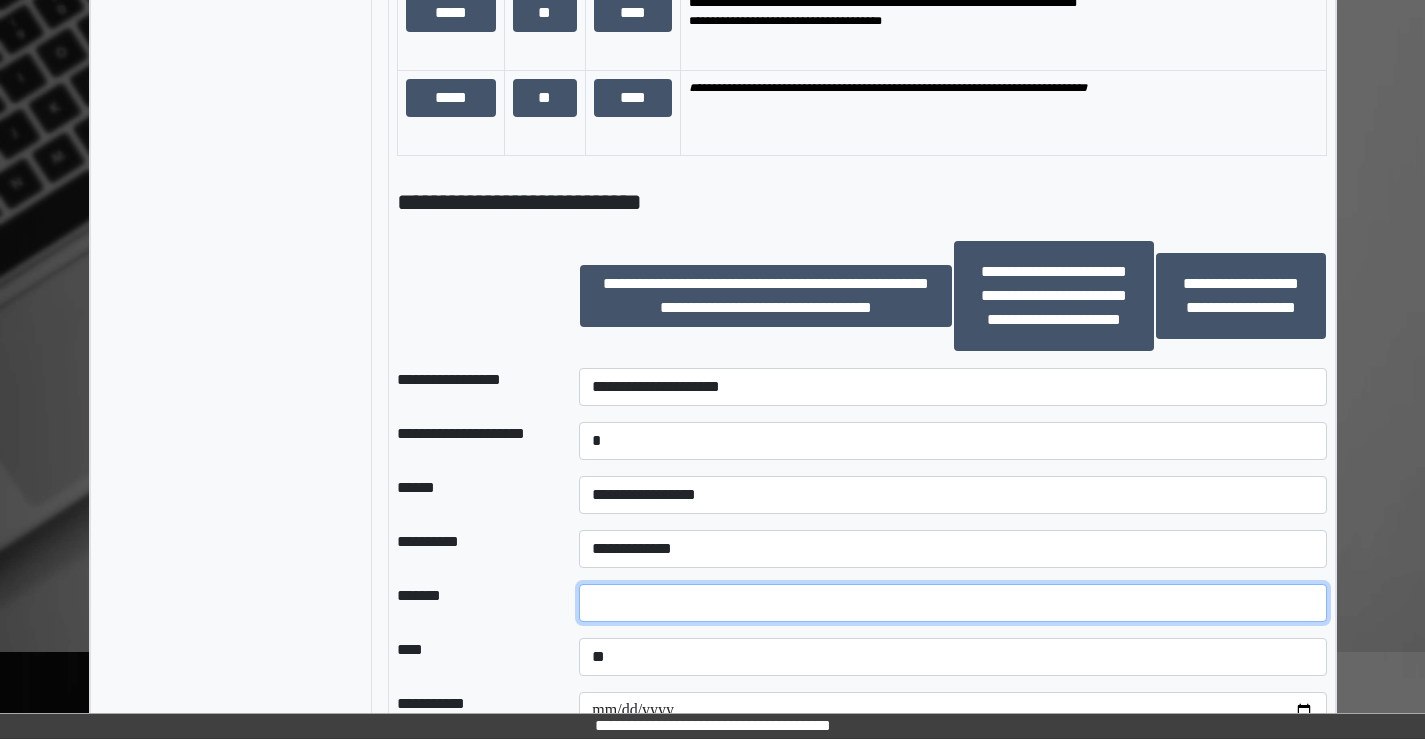 click at bounding box center (952, 603) 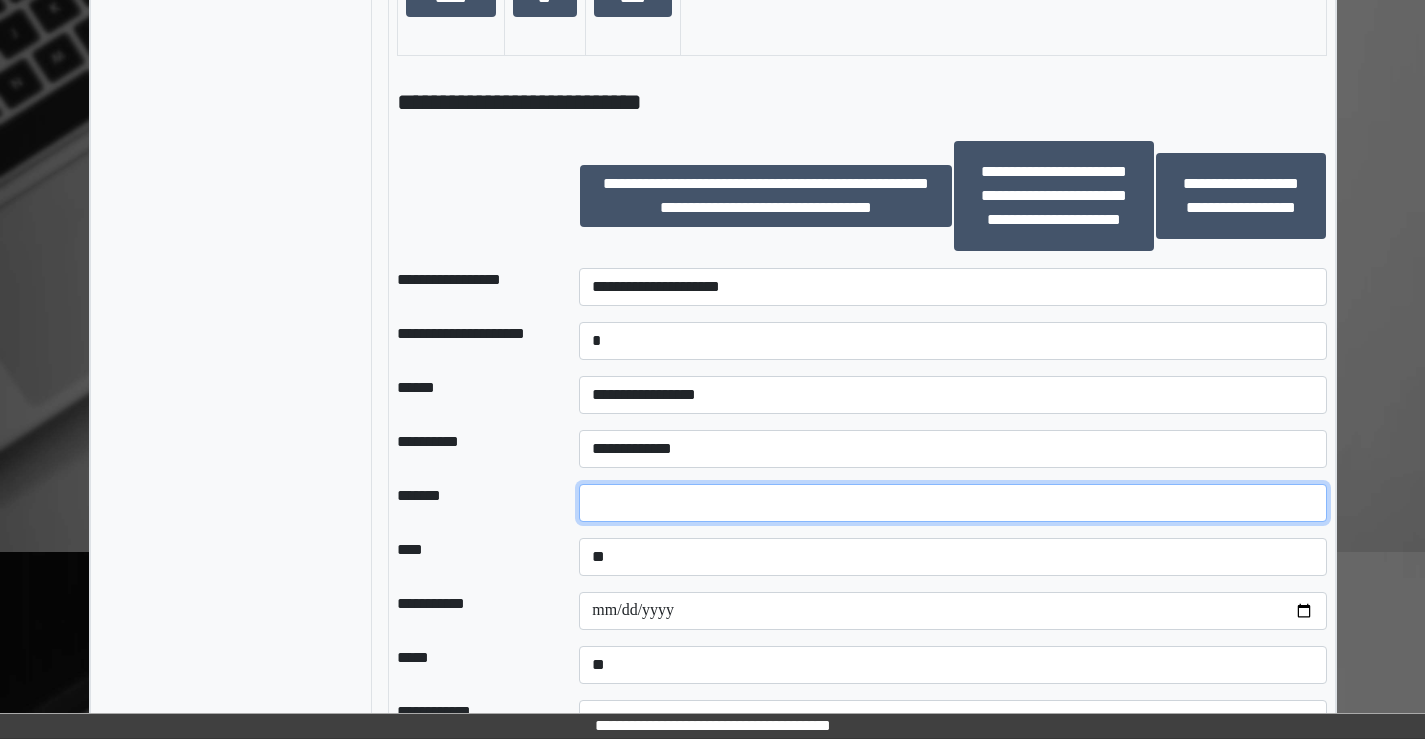 type on "***" 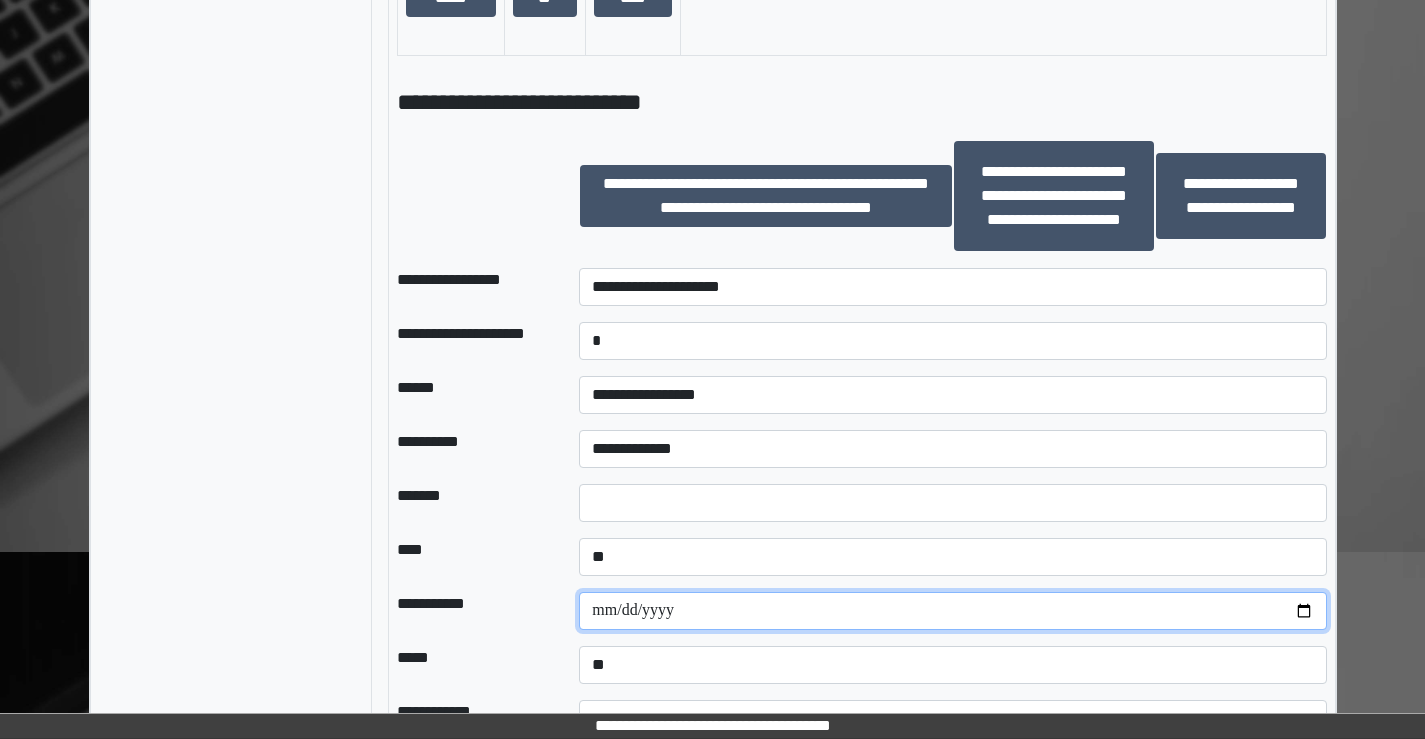 click at bounding box center [952, 611] 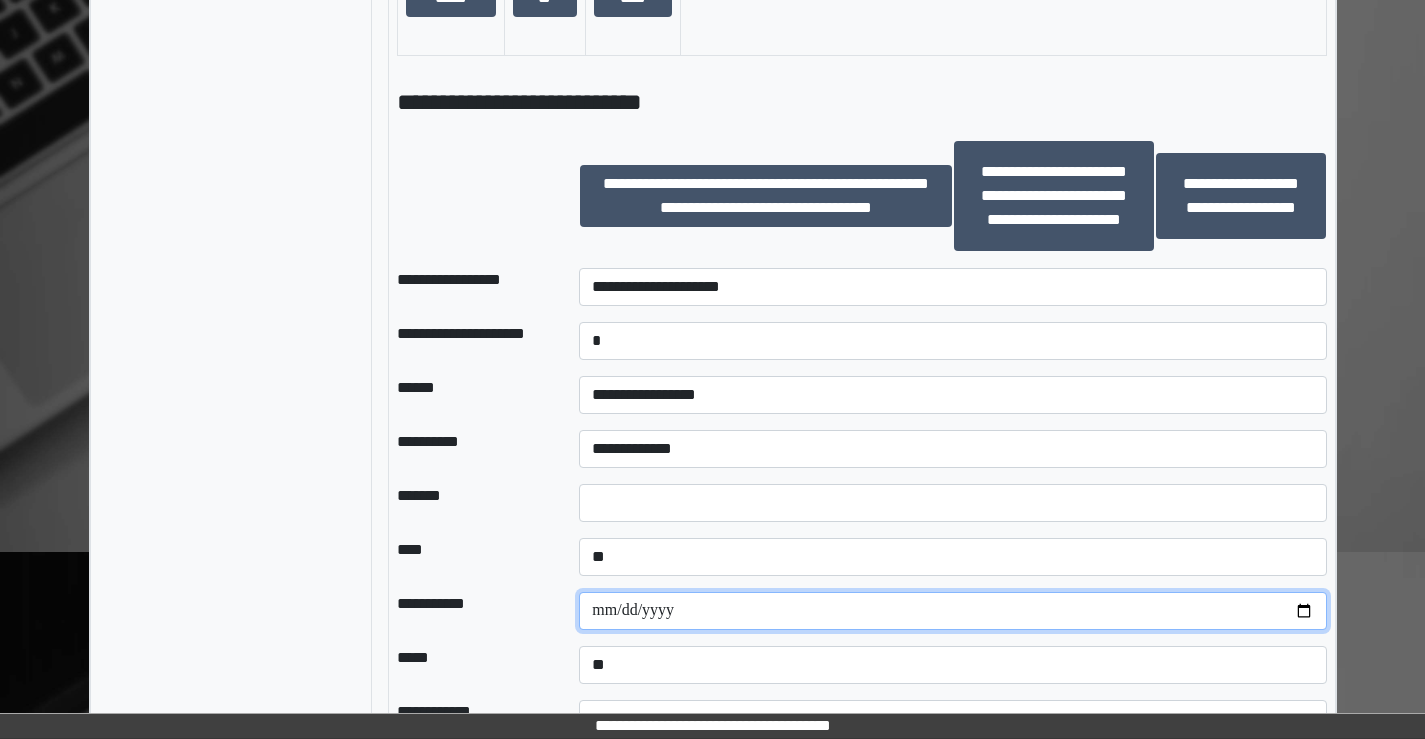 click at bounding box center (952, 611) 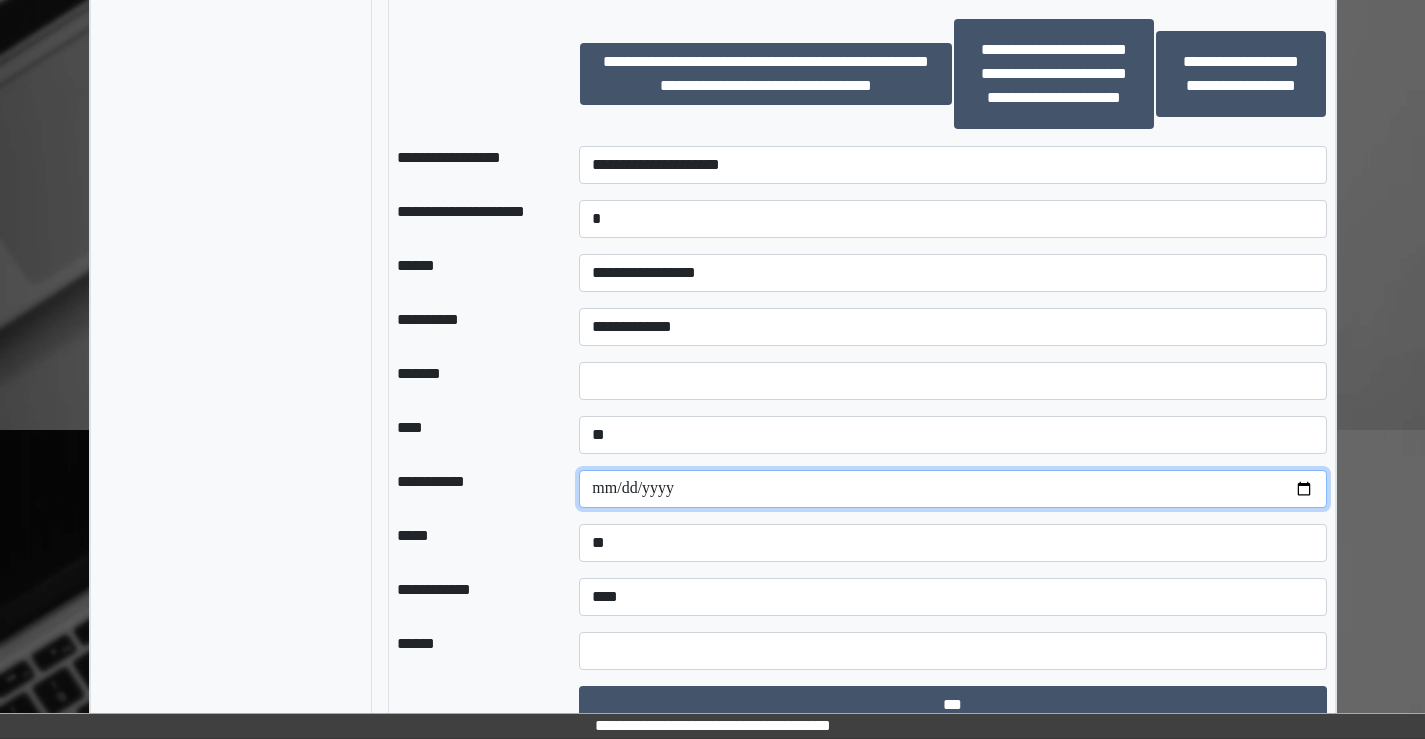 scroll, scrollTop: 3149, scrollLeft: 0, axis: vertical 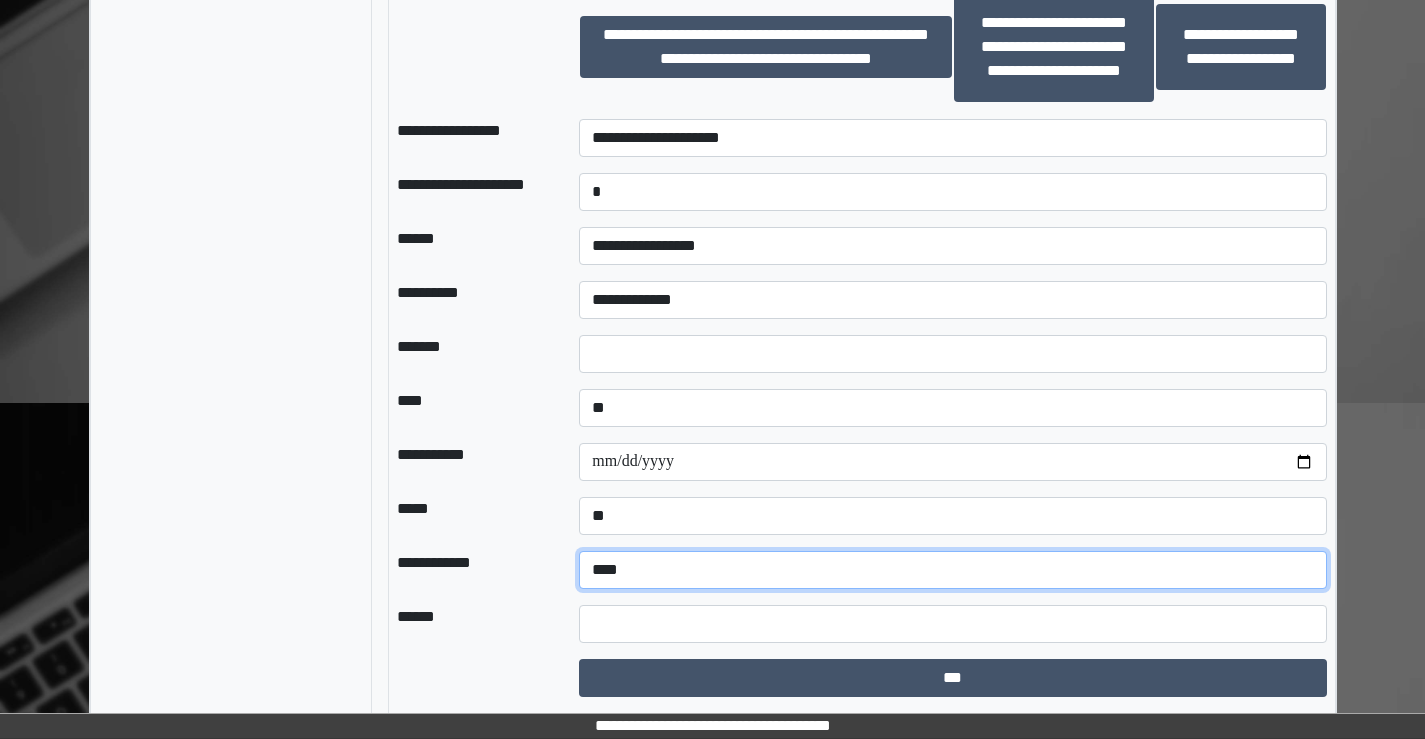 click on "**********" at bounding box center (952, 570) 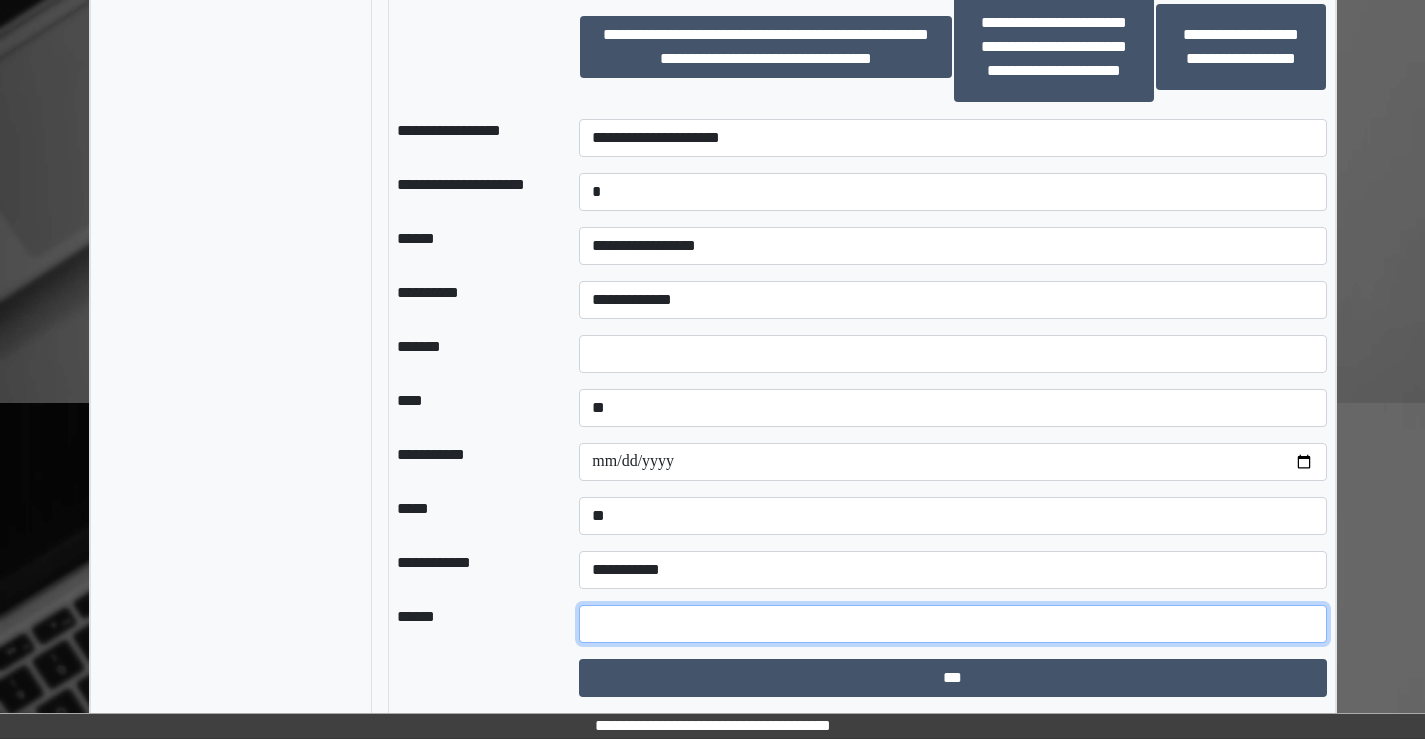 paste on "**********" 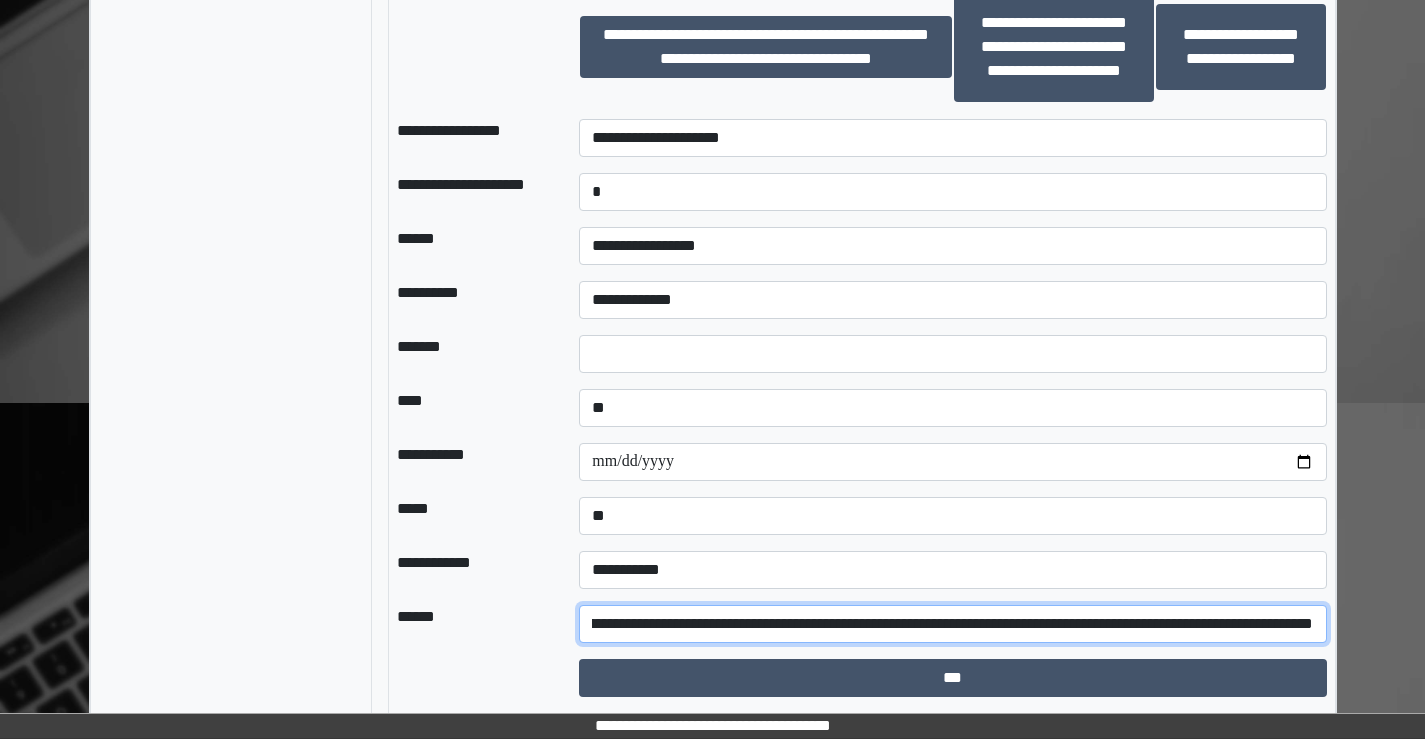 scroll, scrollTop: 0, scrollLeft: 136, axis: horizontal 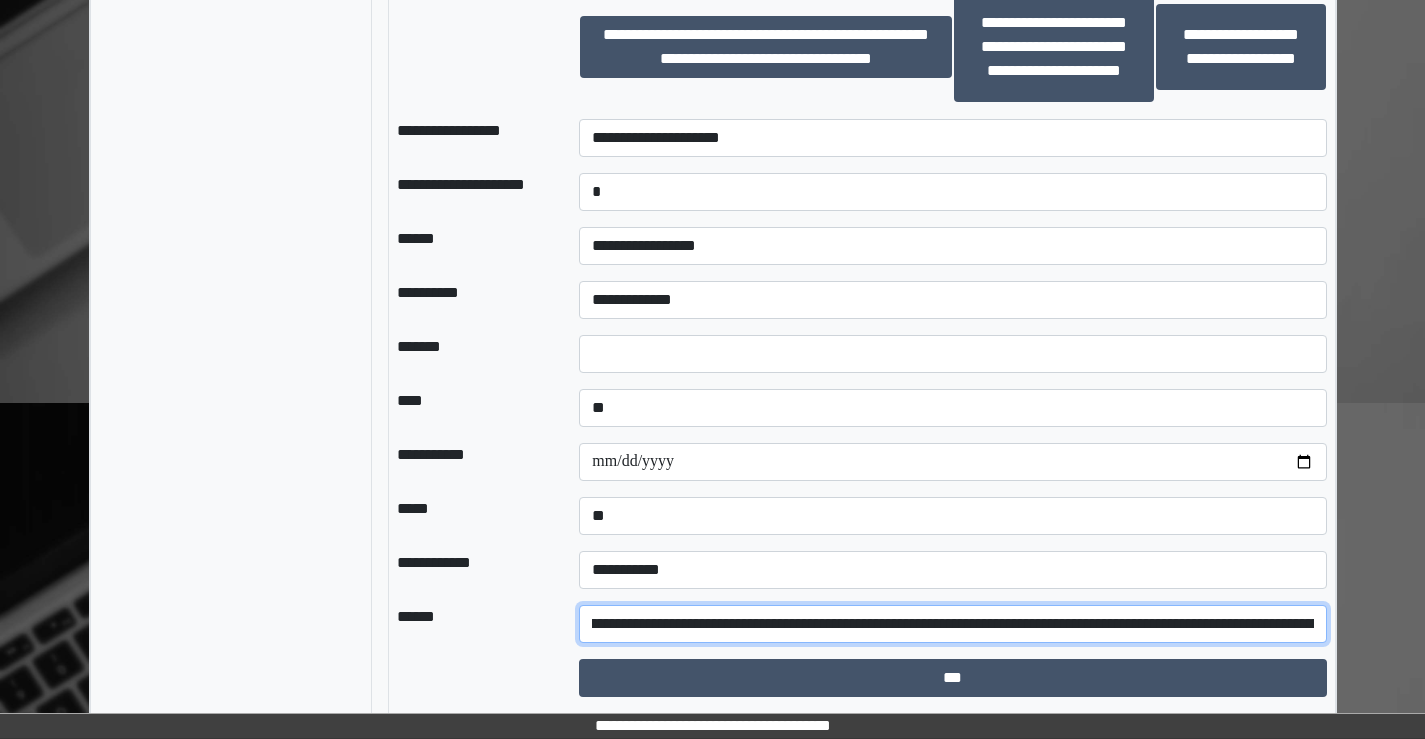 click on "**********" at bounding box center [952, 624] 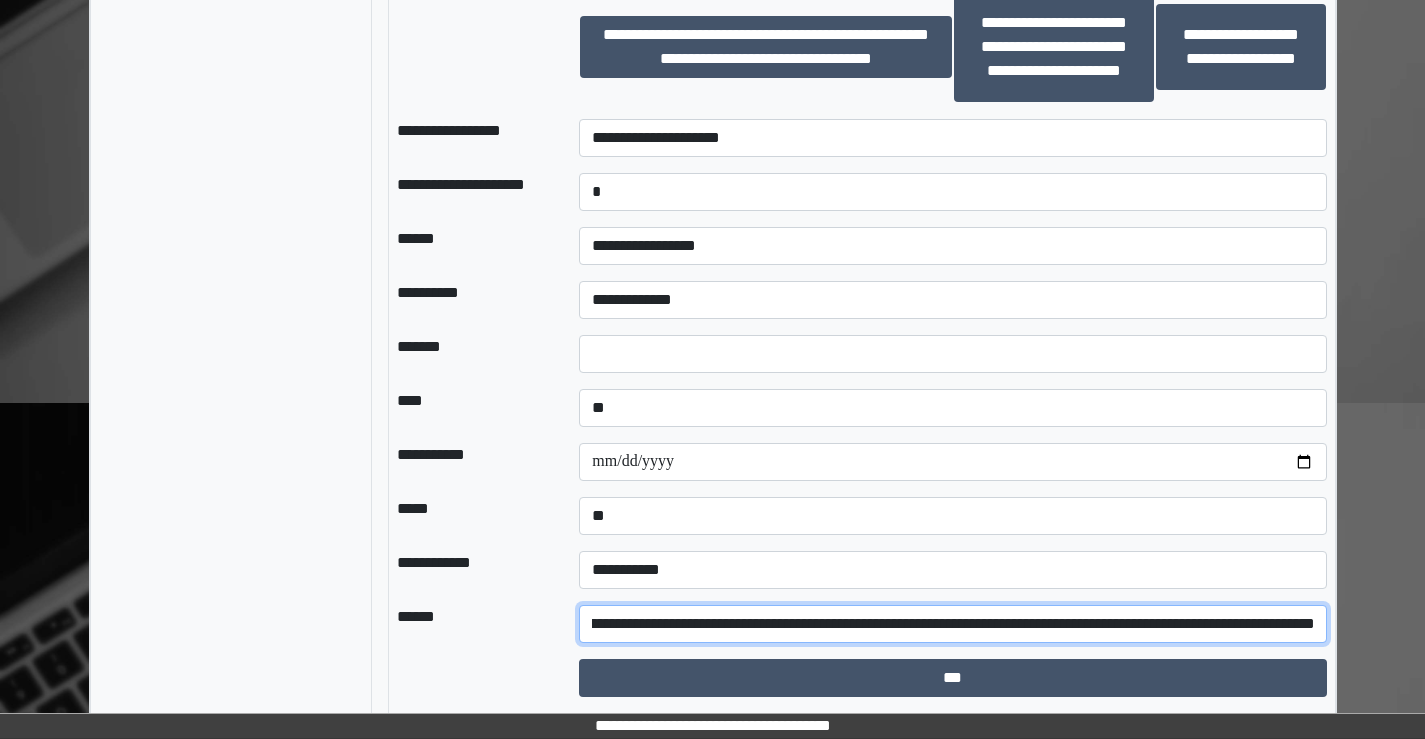 click on "**********" at bounding box center (952, 624) 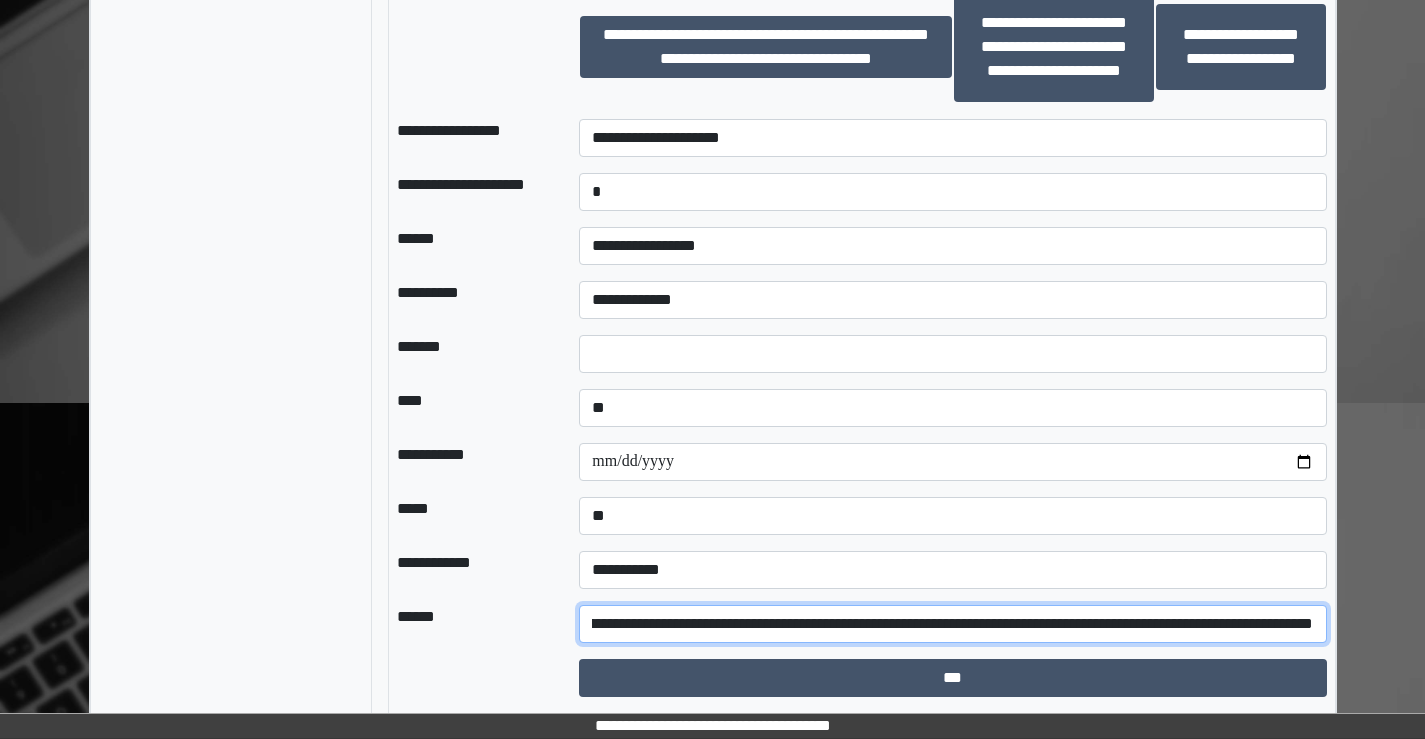 scroll, scrollTop: 0, scrollLeft: 152, axis: horizontal 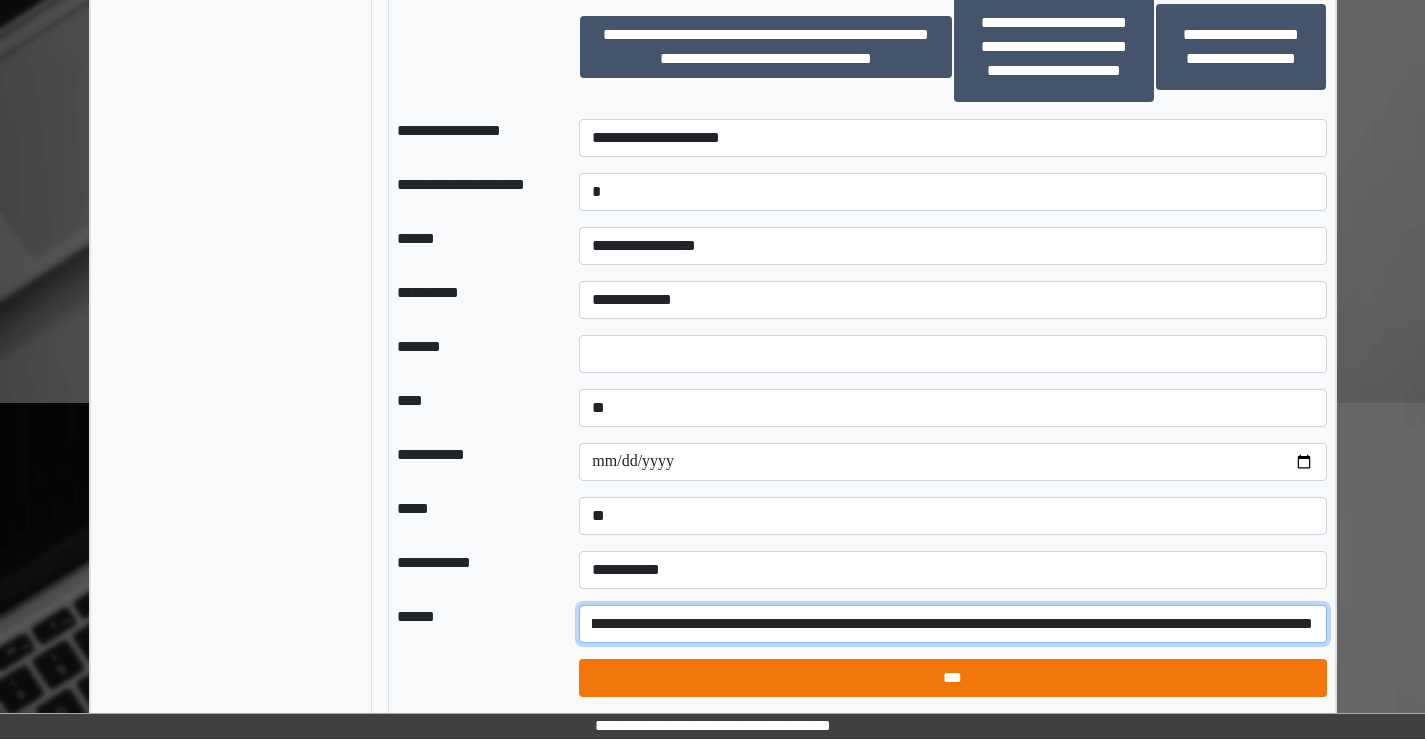 type on "**********" 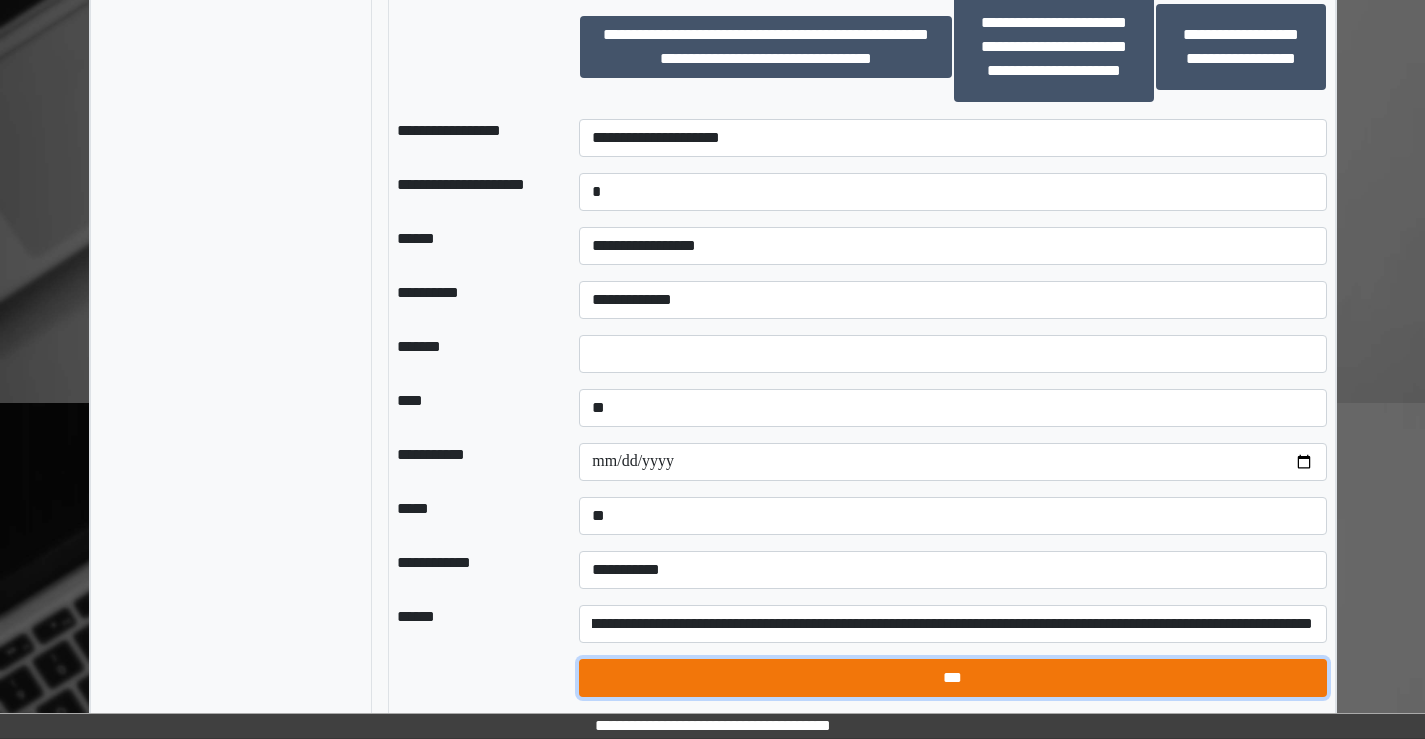 scroll, scrollTop: 0, scrollLeft: 0, axis: both 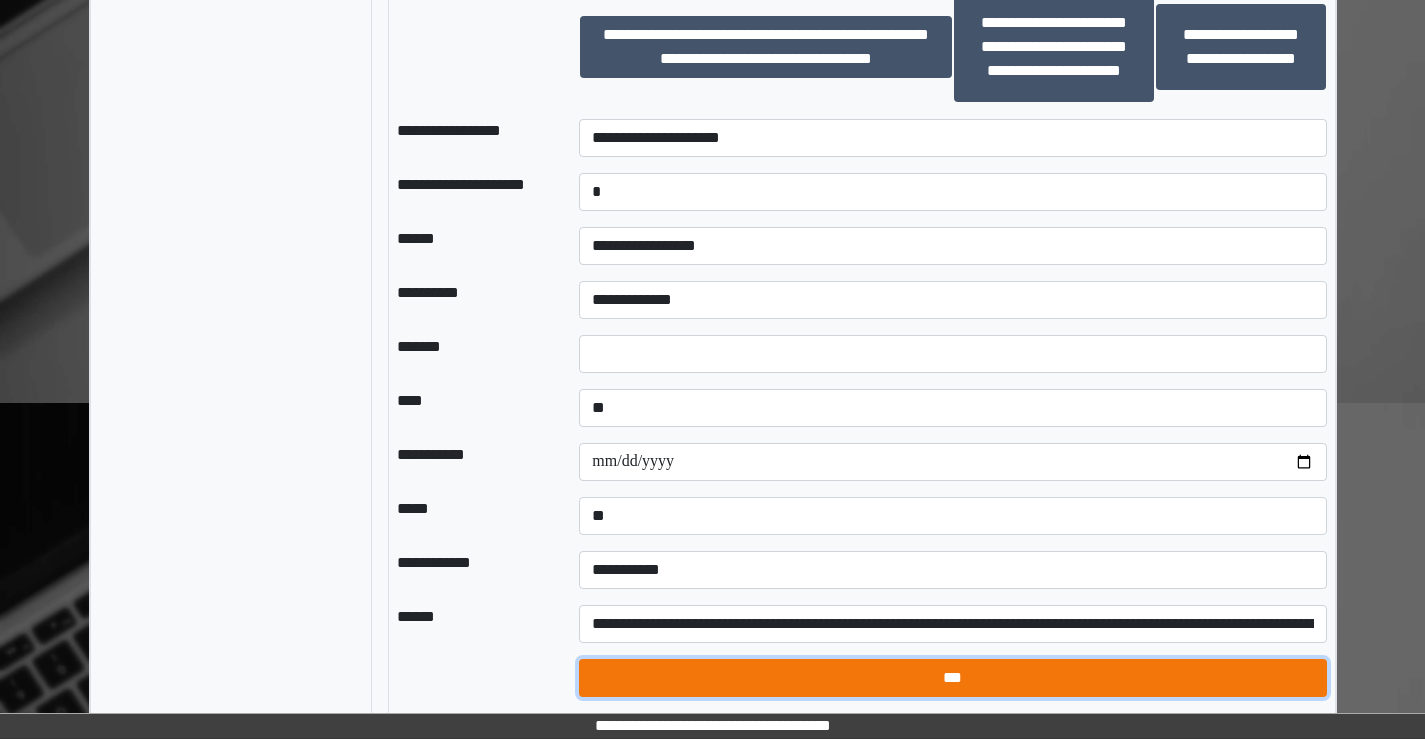 click on "***" at bounding box center (952, 678) 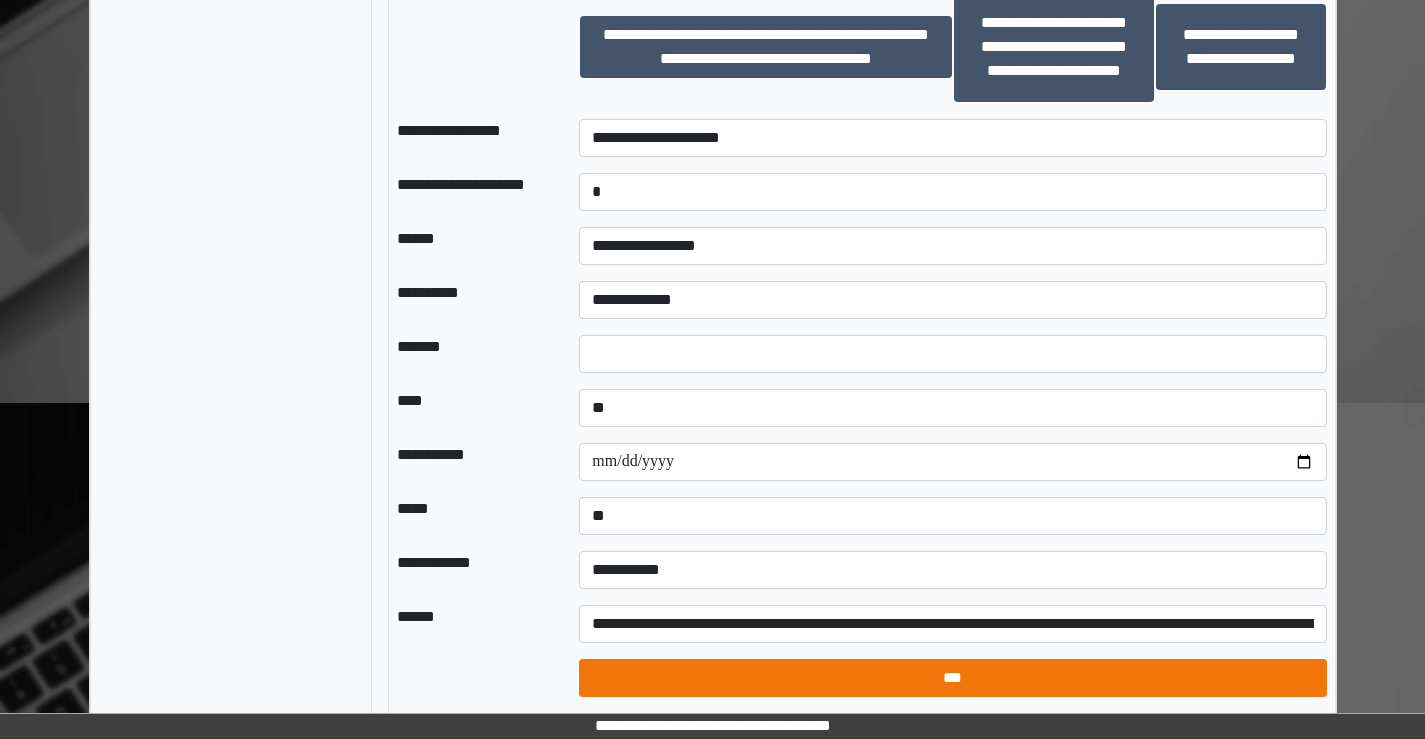 select on "*" 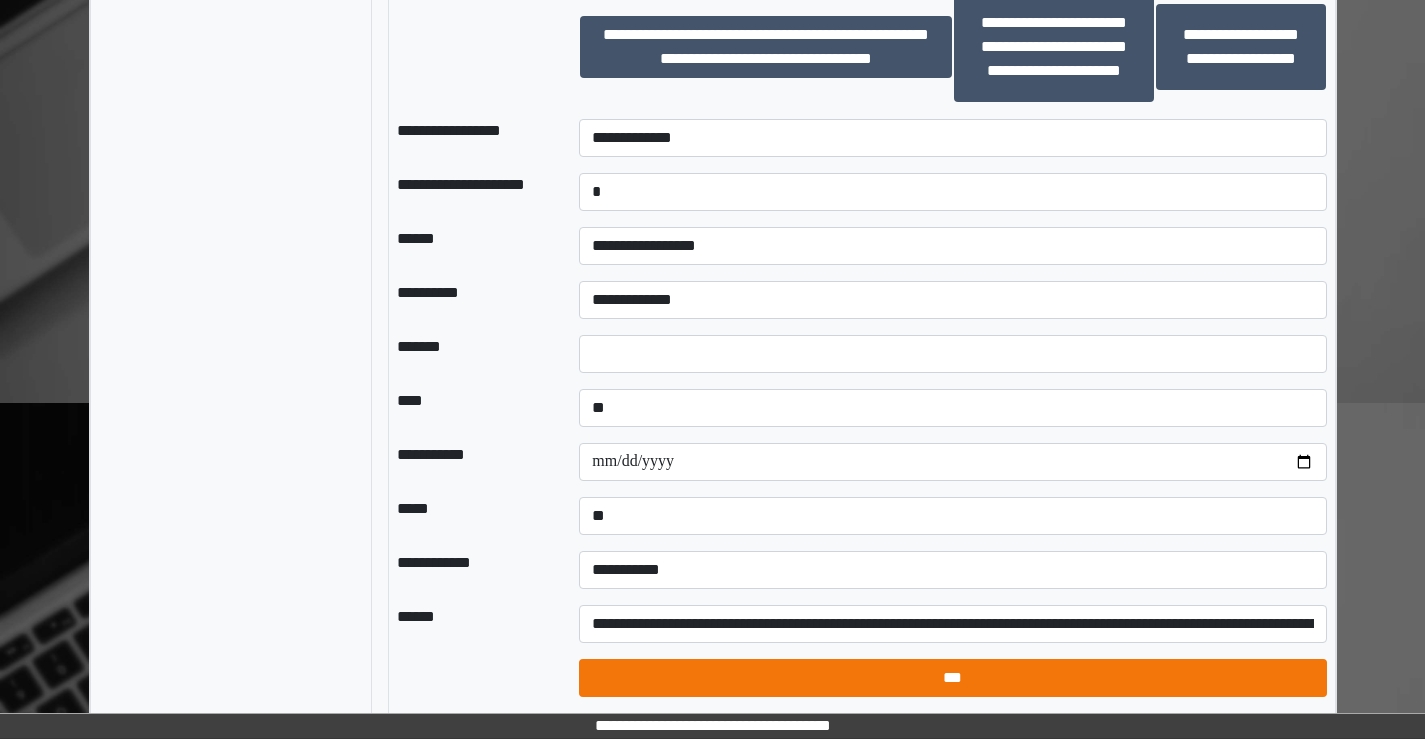 type 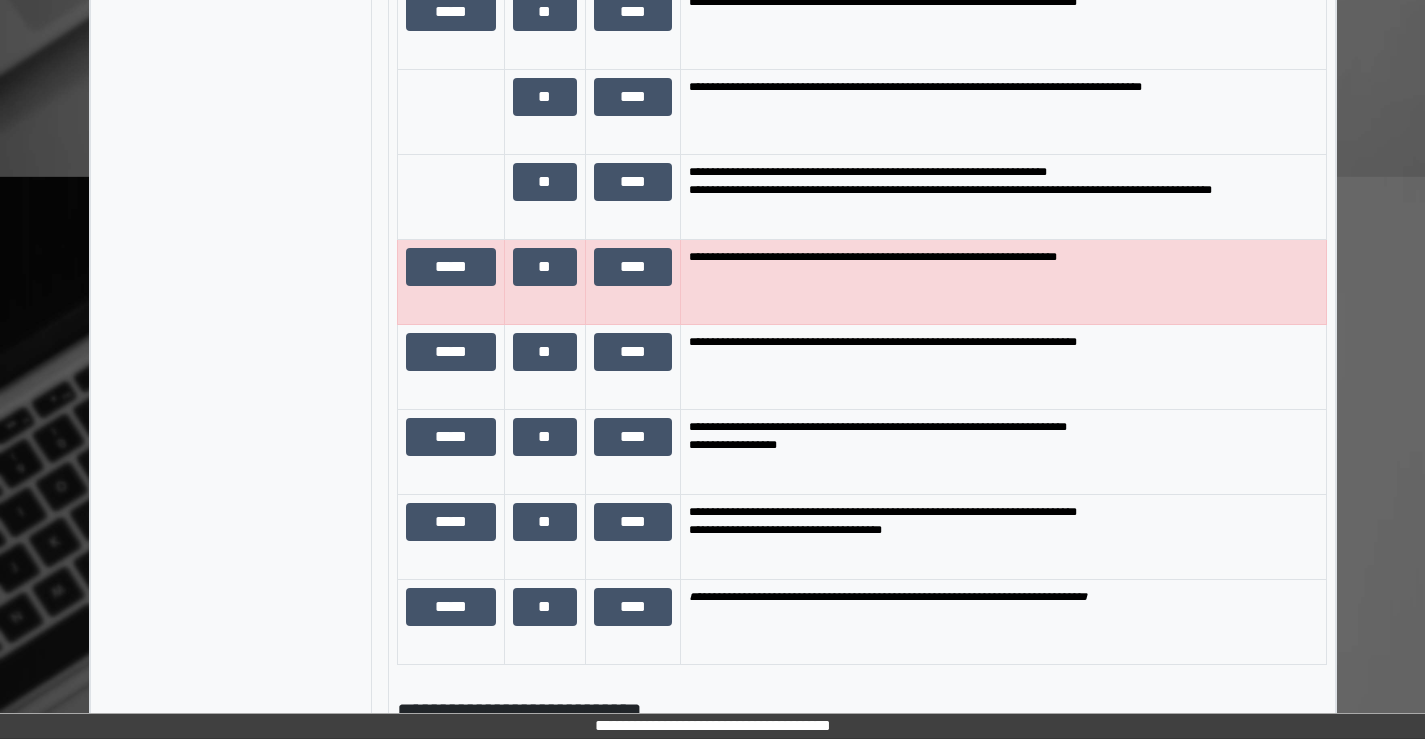 scroll, scrollTop: 2449, scrollLeft: 0, axis: vertical 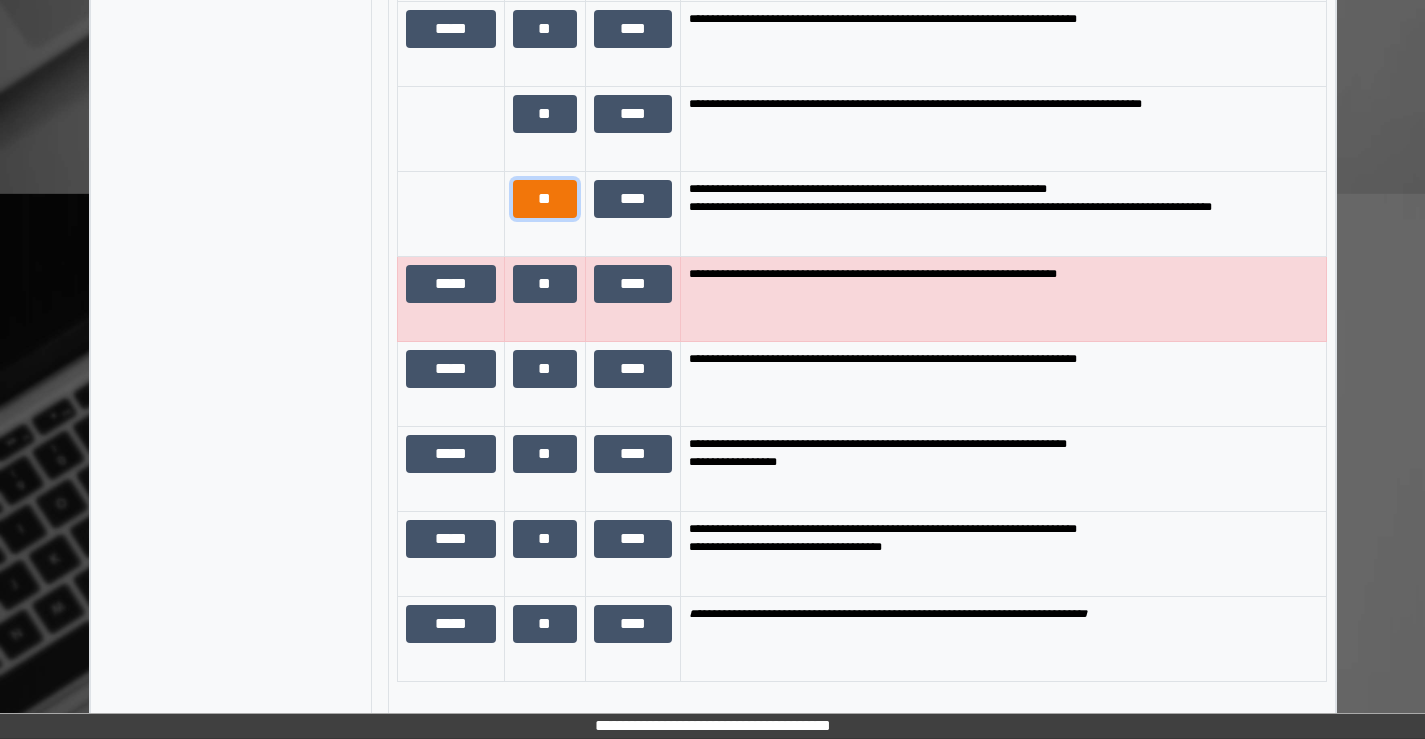 click on "**" at bounding box center [545, 199] 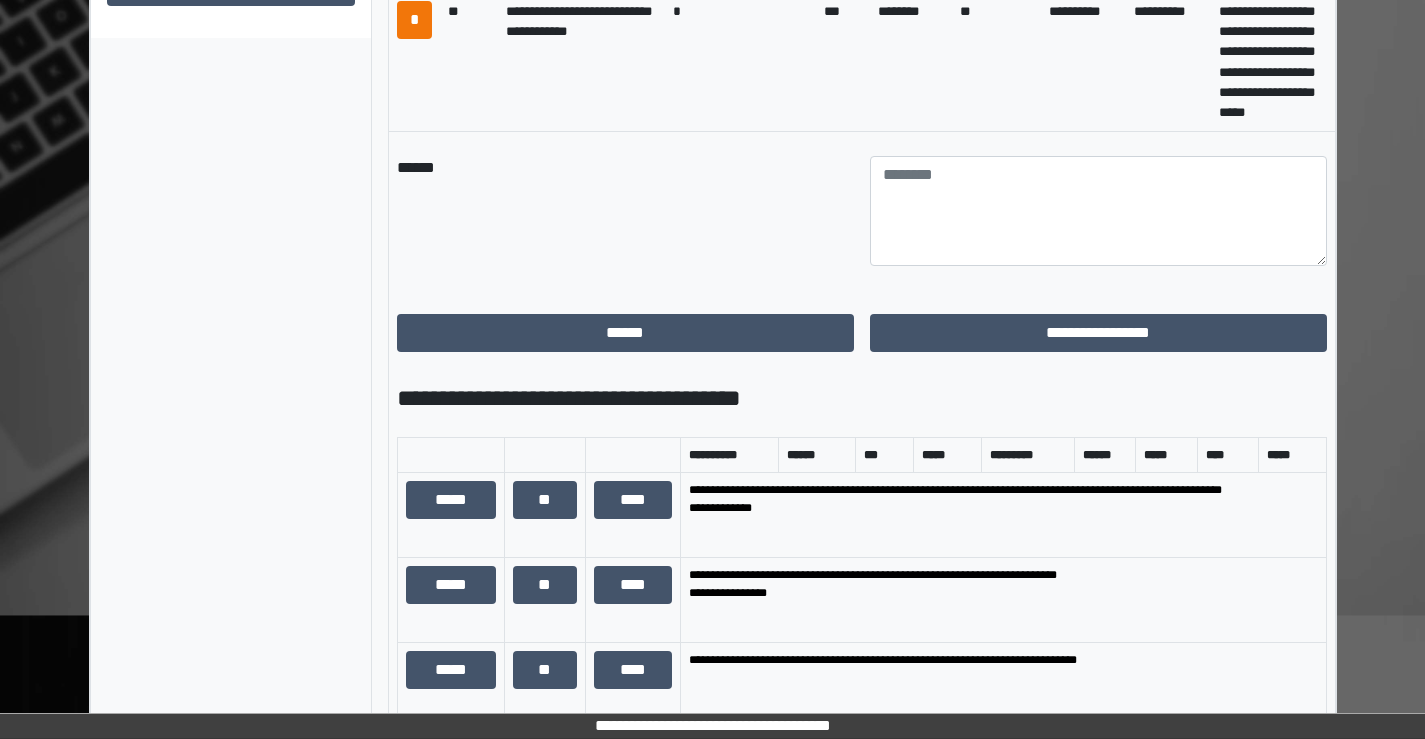 scroll, scrollTop: 949, scrollLeft: 0, axis: vertical 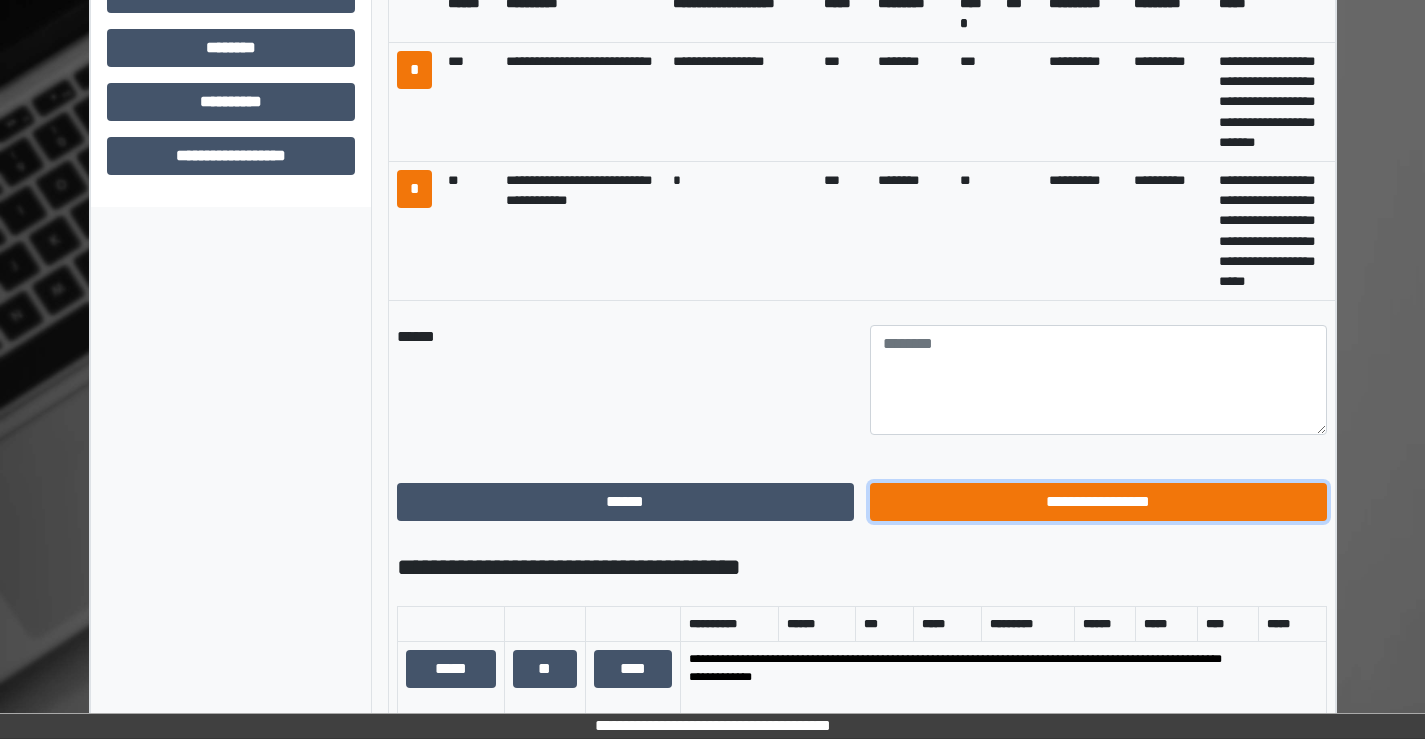 click on "**********" at bounding box center (1098, 502) 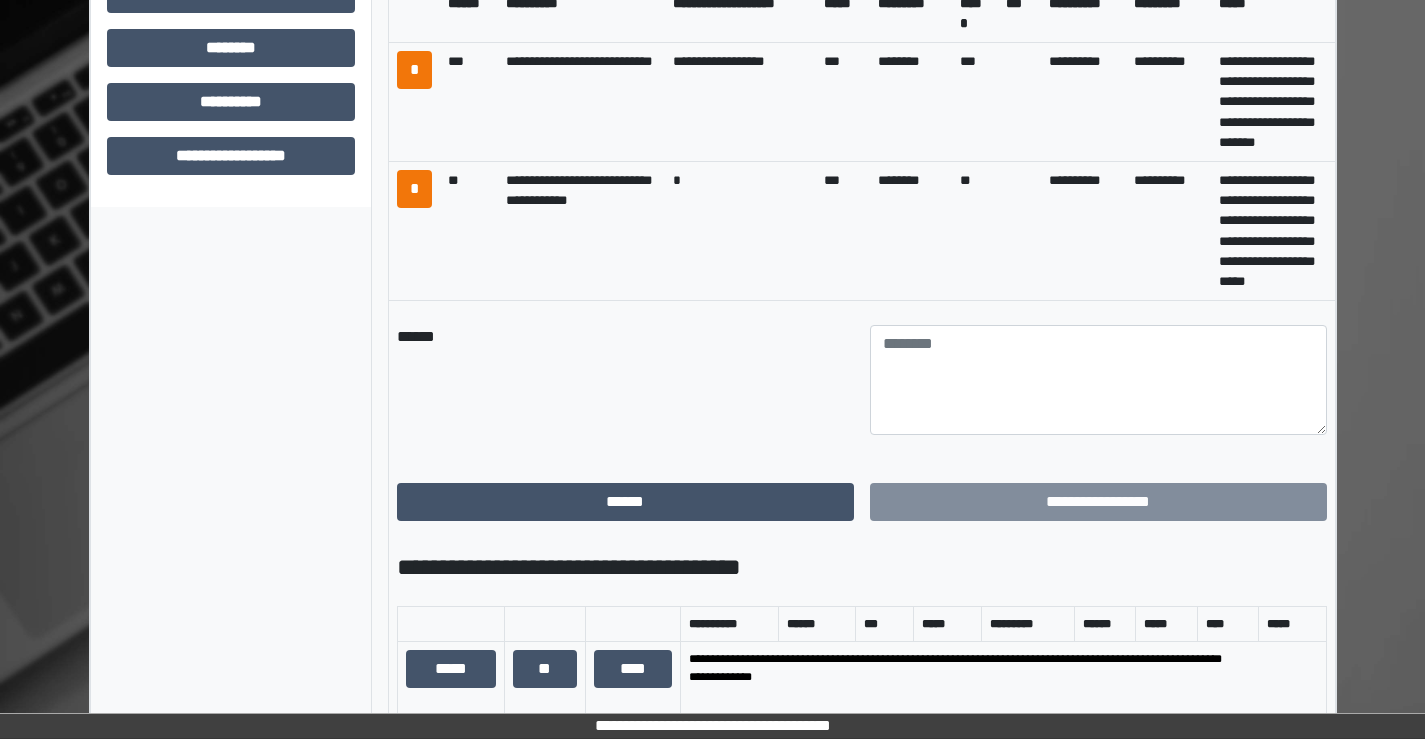 scroll, scrollTop: 435, scrollLeft: 0, axis: vertical 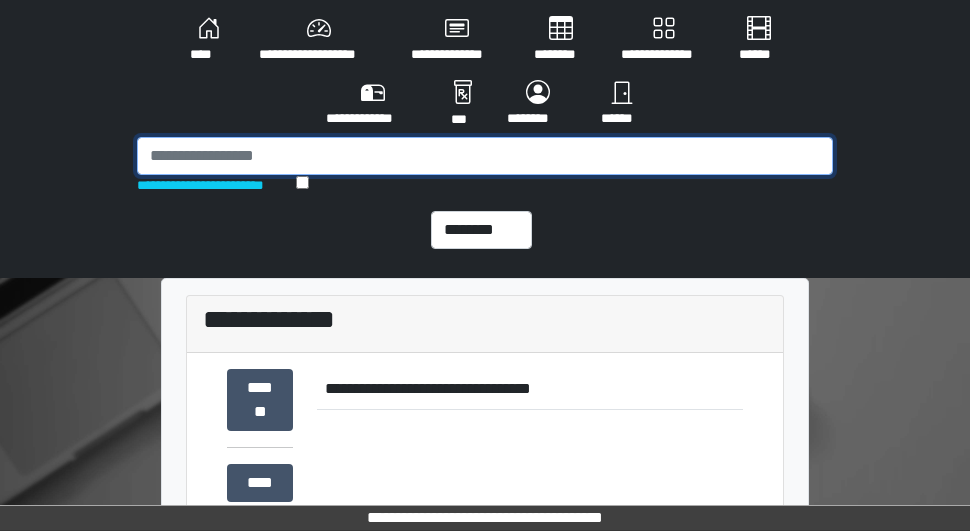 click at bounding box center (485, 156) 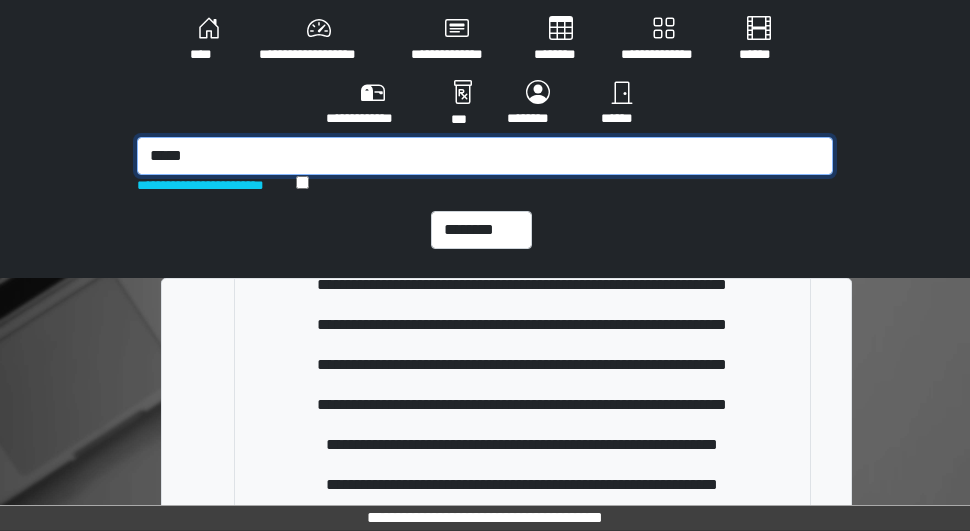 scroll, scrollTop: 178, scrollLeft: 0, axis: vertical 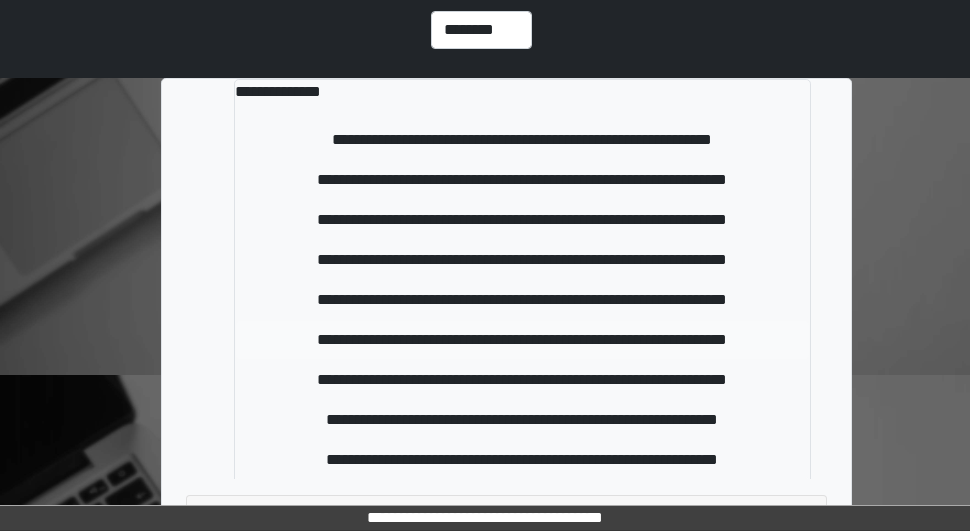 type on "*****" 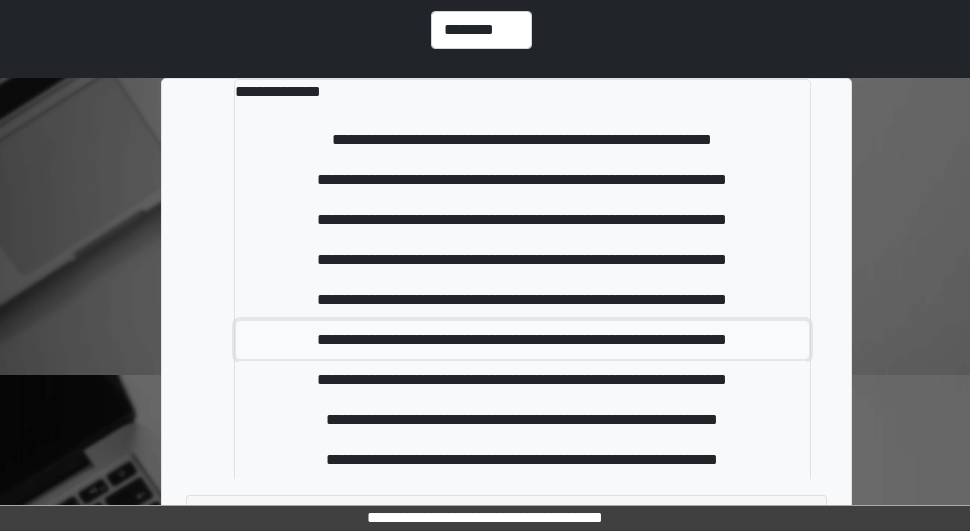 click on "**********" at bounding box center [522, 340] 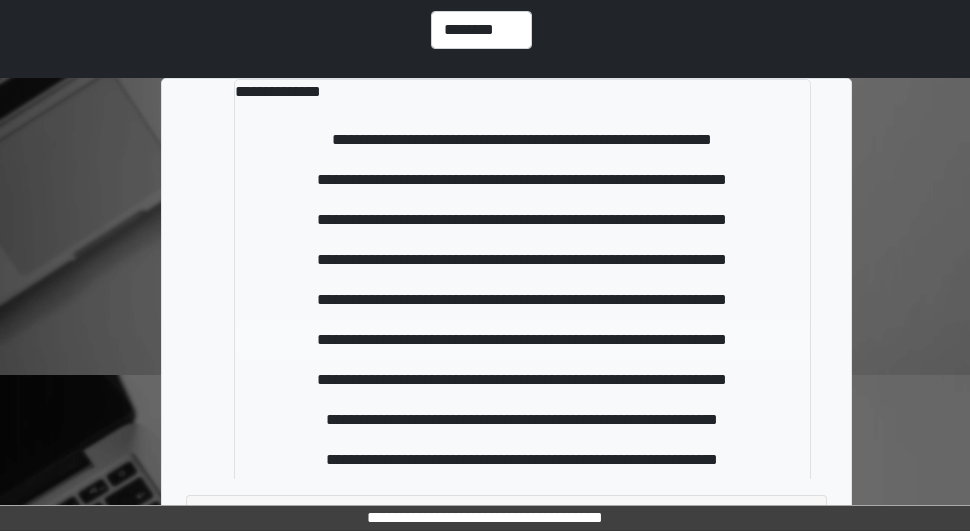 type 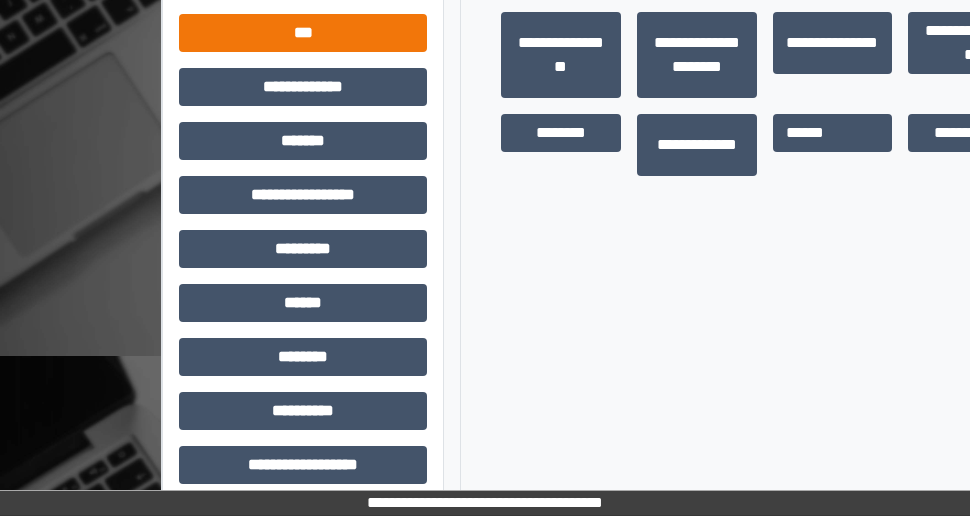scroll, scrollTop: 856, scrollLeft: 0, axis: vertical 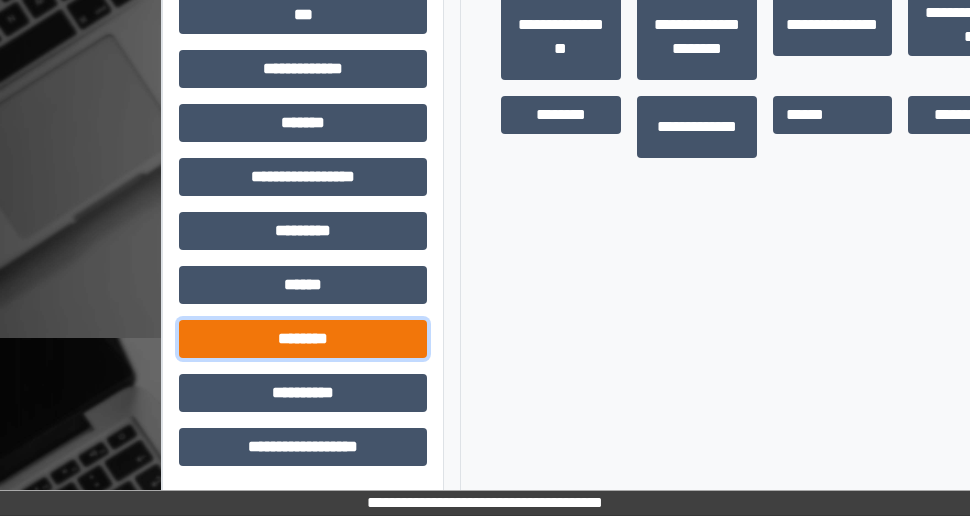 click on "********" at bounding box center (303, 339) 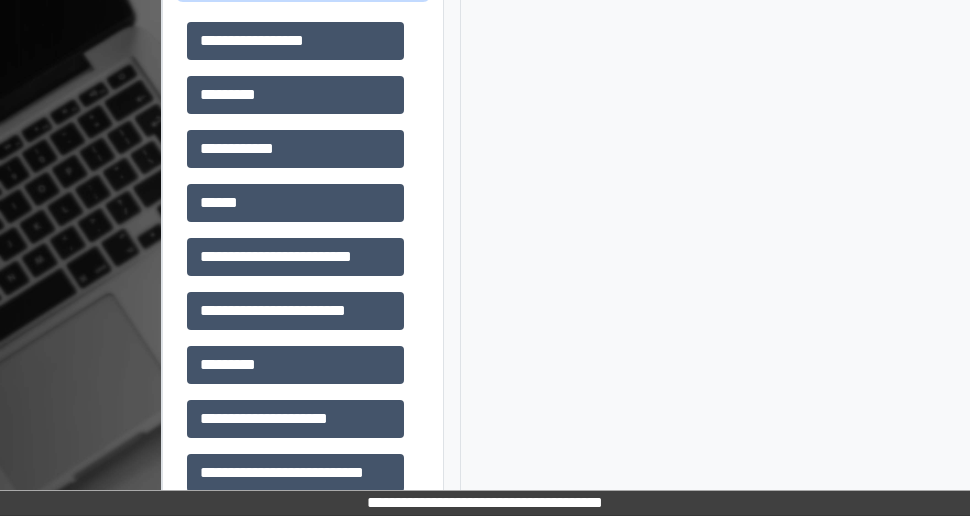 scroll, scrollTop: 1256, scrollLeft: 0, axis: vertical 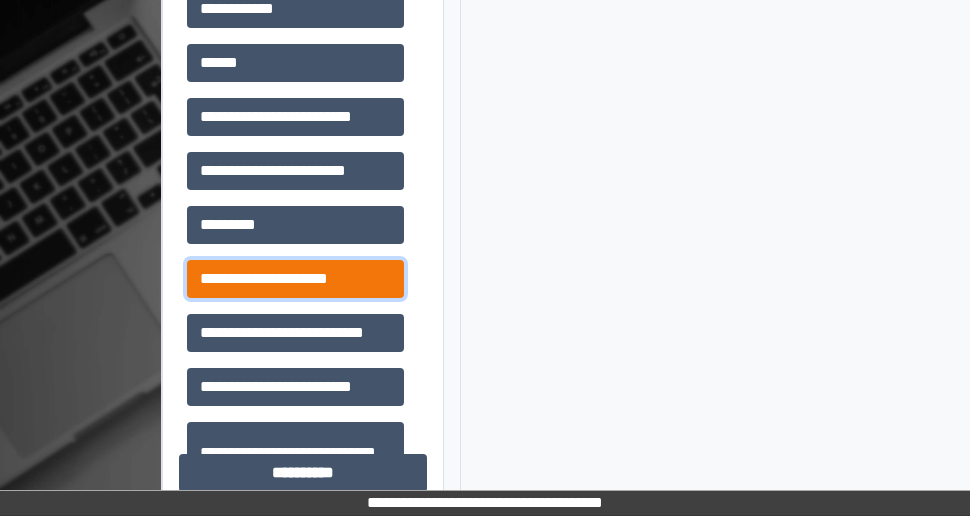 click on "**********" at bounding box center (295, 279) 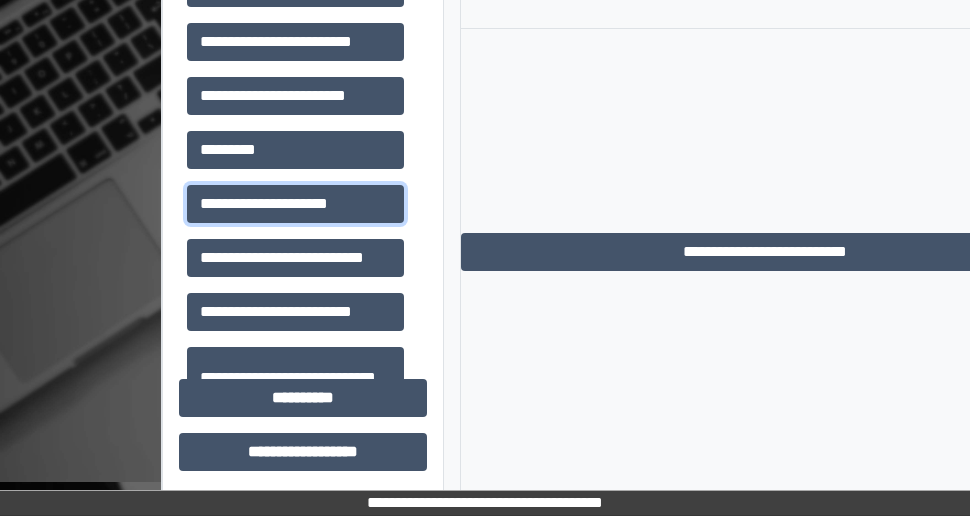 scroll, scrollTop: 1336, scrollLeft: 0, axis: vertical 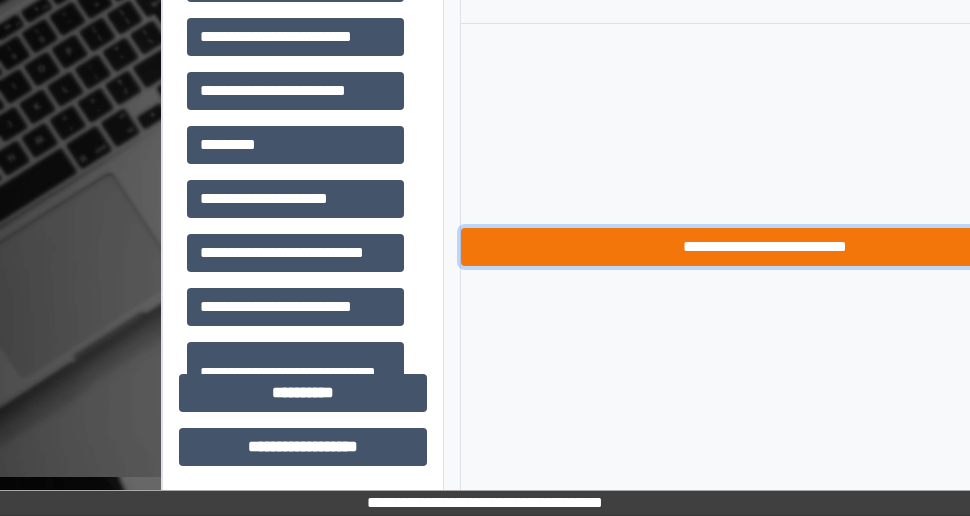 click on "**********" at bounding box center (764, 247) 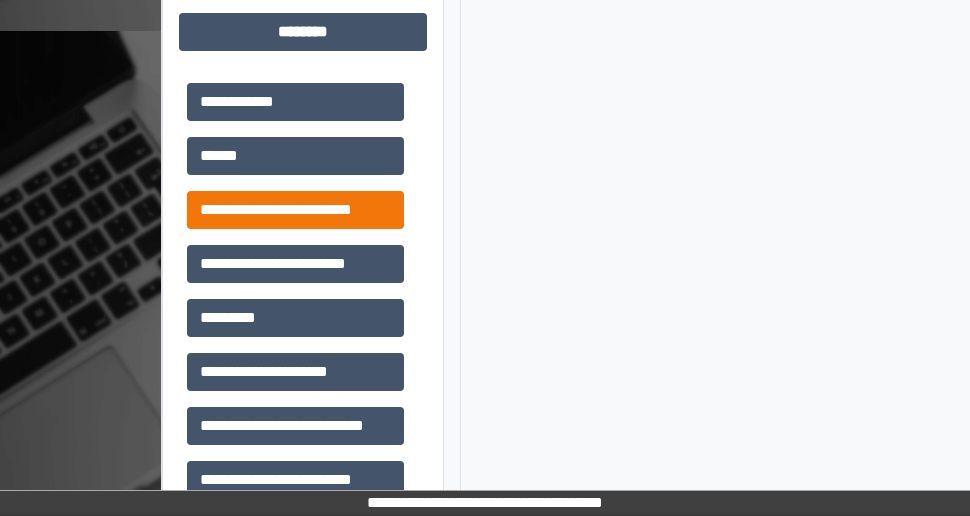 scroll, scrollTop: 1136, scrollLeft: 0, axis: vertical 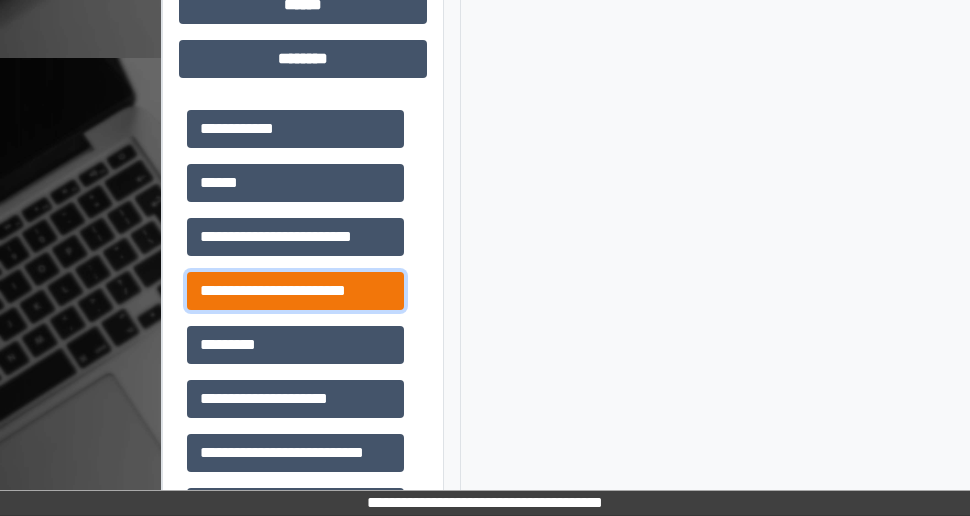 click on "**********" at bounding box center [295, 291] 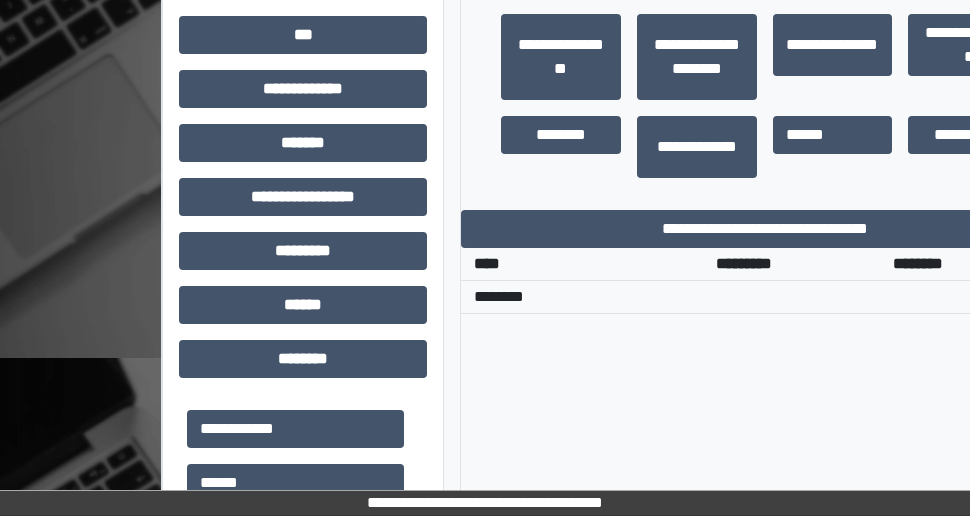 scroll, scrollTop: 936, scrollLeft: 0, axis: vertical 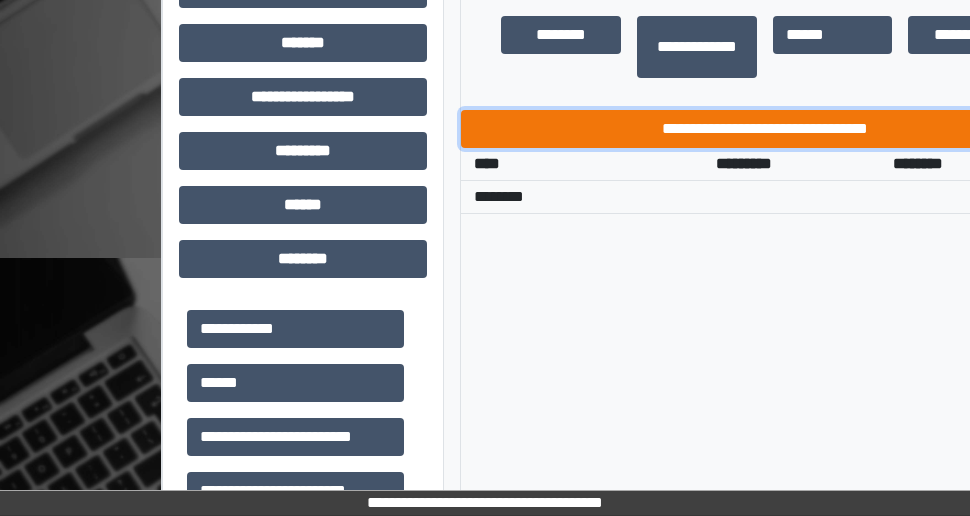 click on "**********" at bounding box center (764, 129) 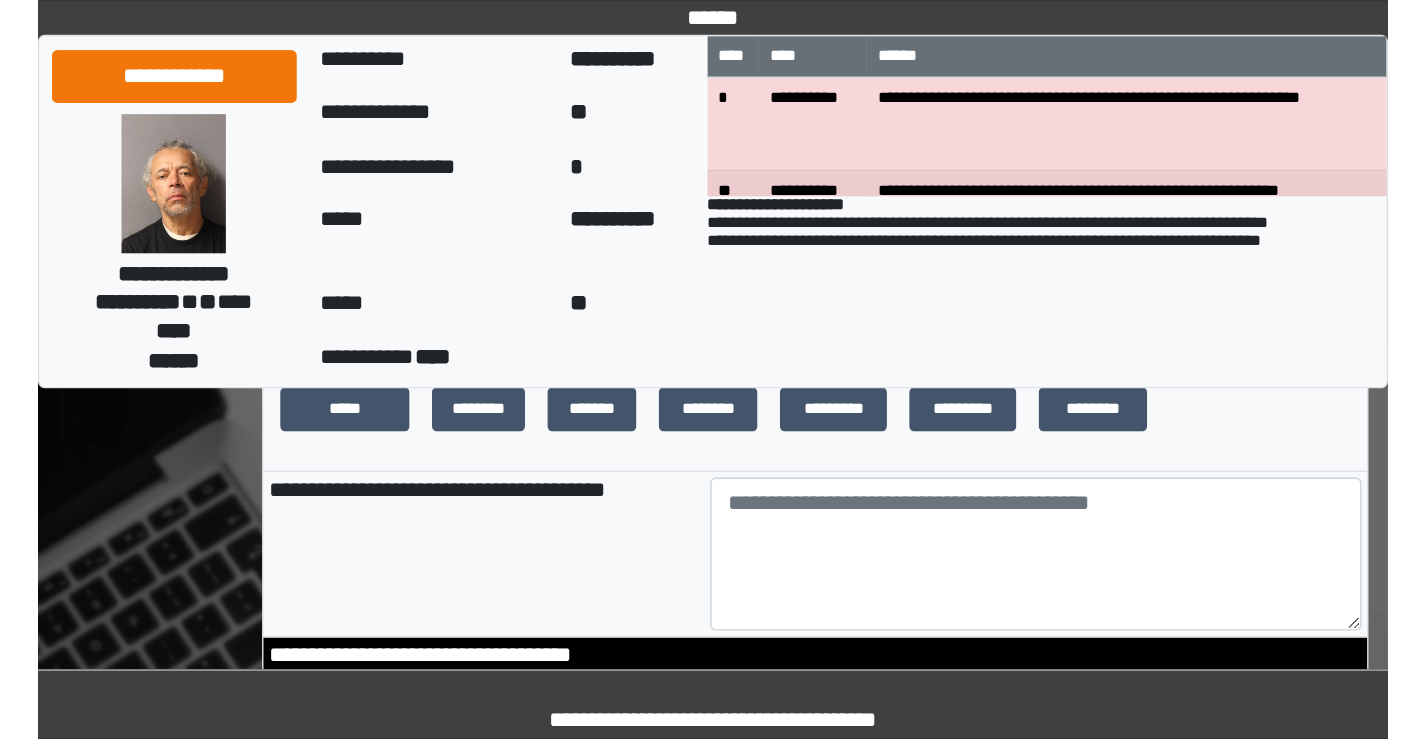 scroll, scrollTop: 200, scrollLeft: 0, axis: vertical 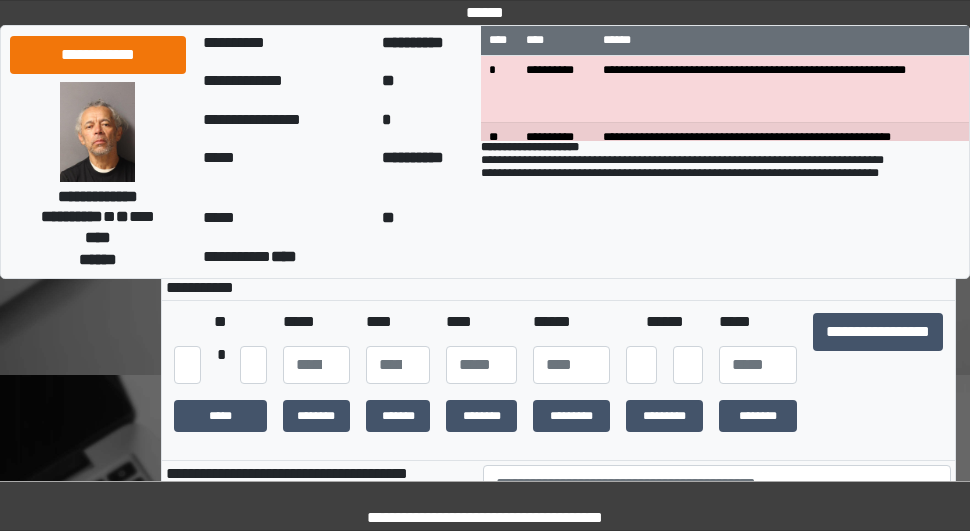 drag, startPoint x: 968, startPoint y: 314, endPoint x: 950, endPoint y: 314, distance: 18 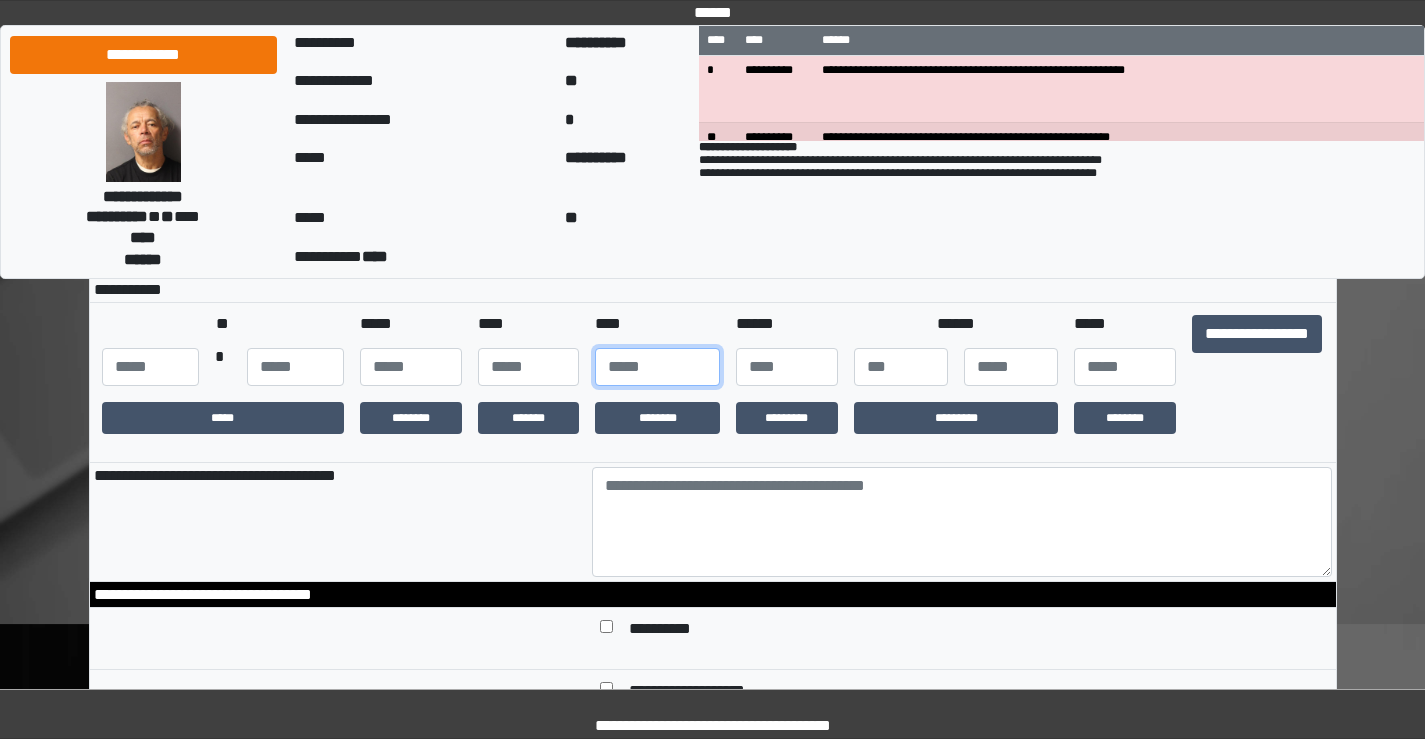 click at bounding box center (657, 367) 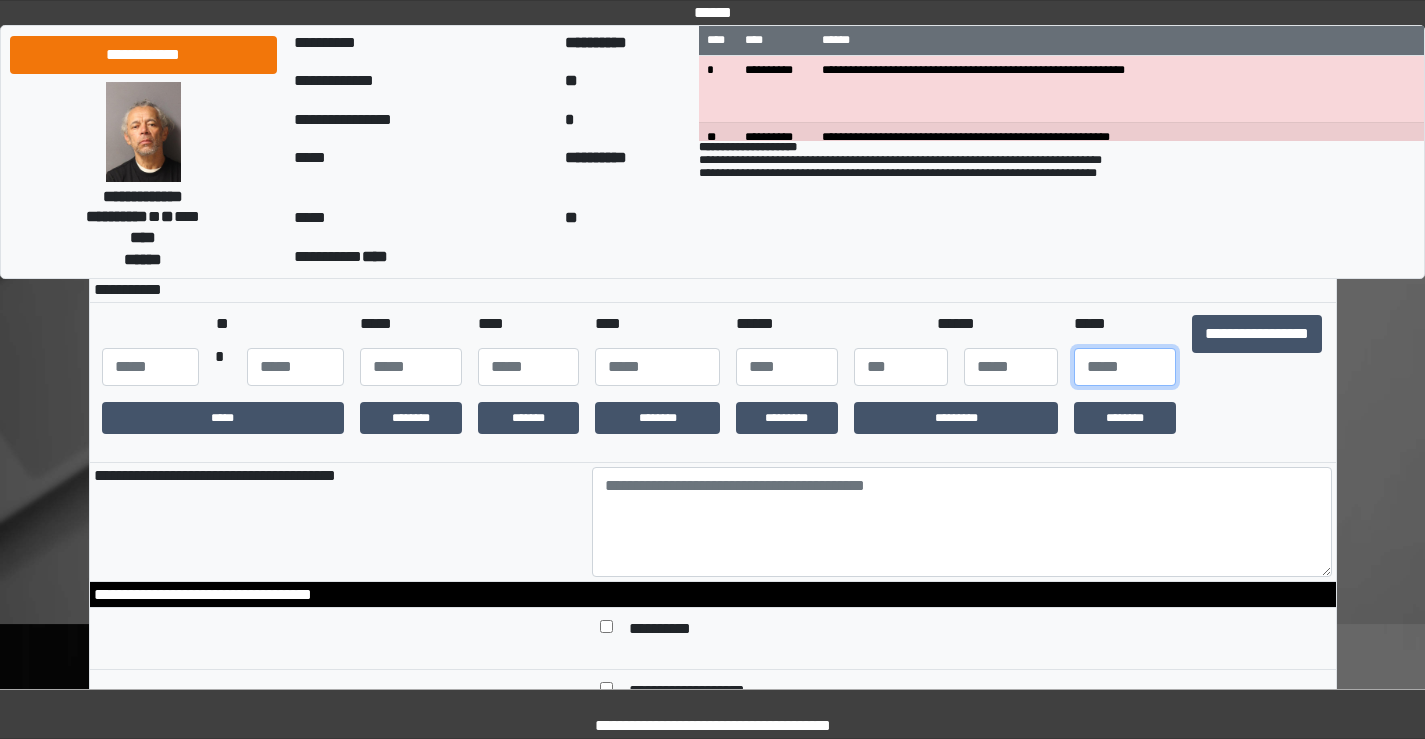 click at bounding box center (1125, 367) 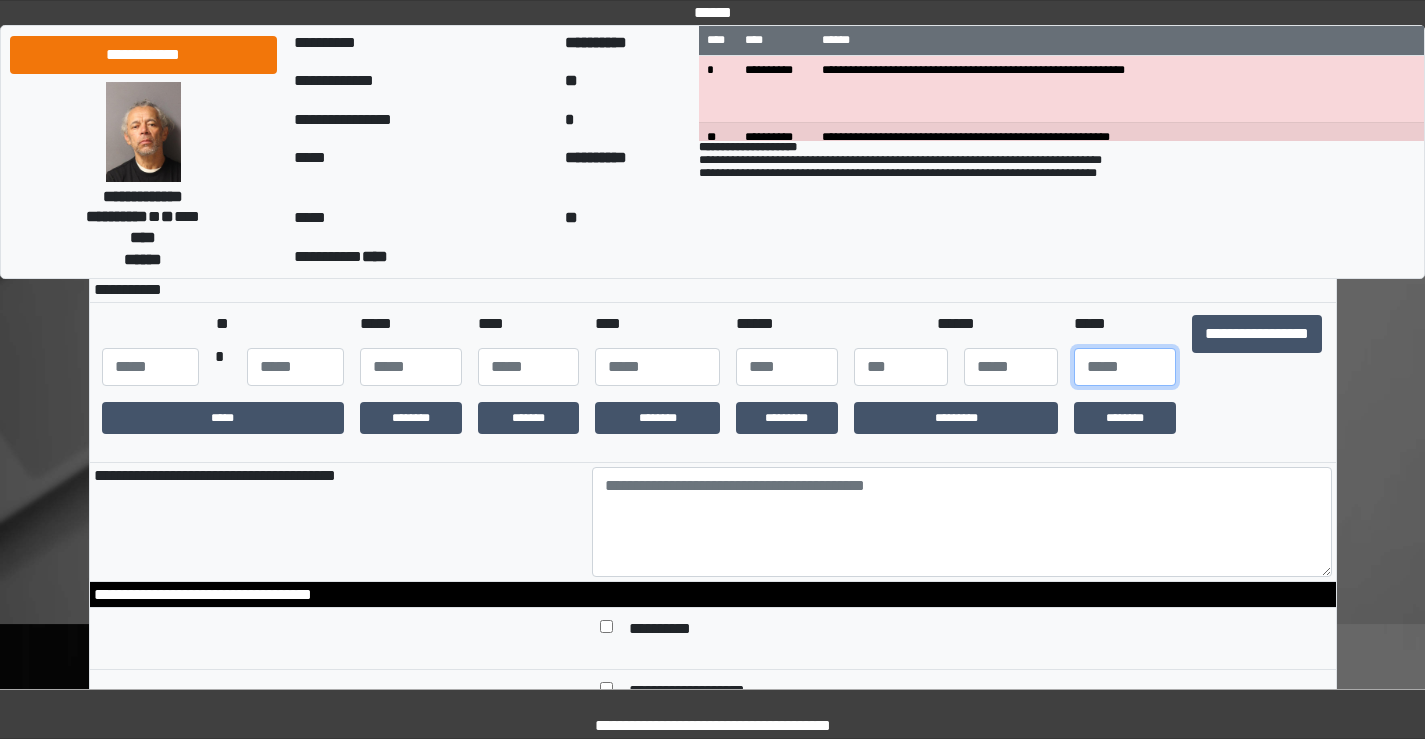 type on "**" 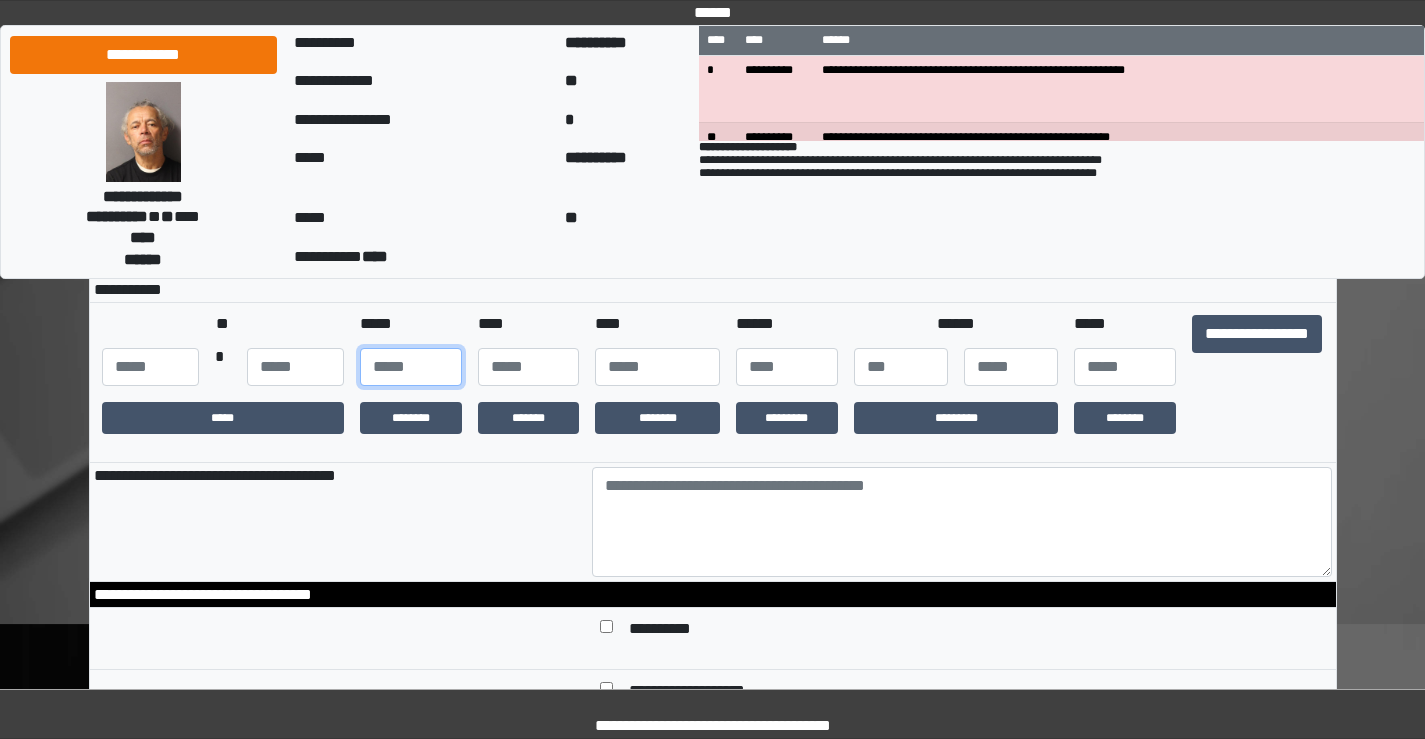 click at bounding box center [411, 367] 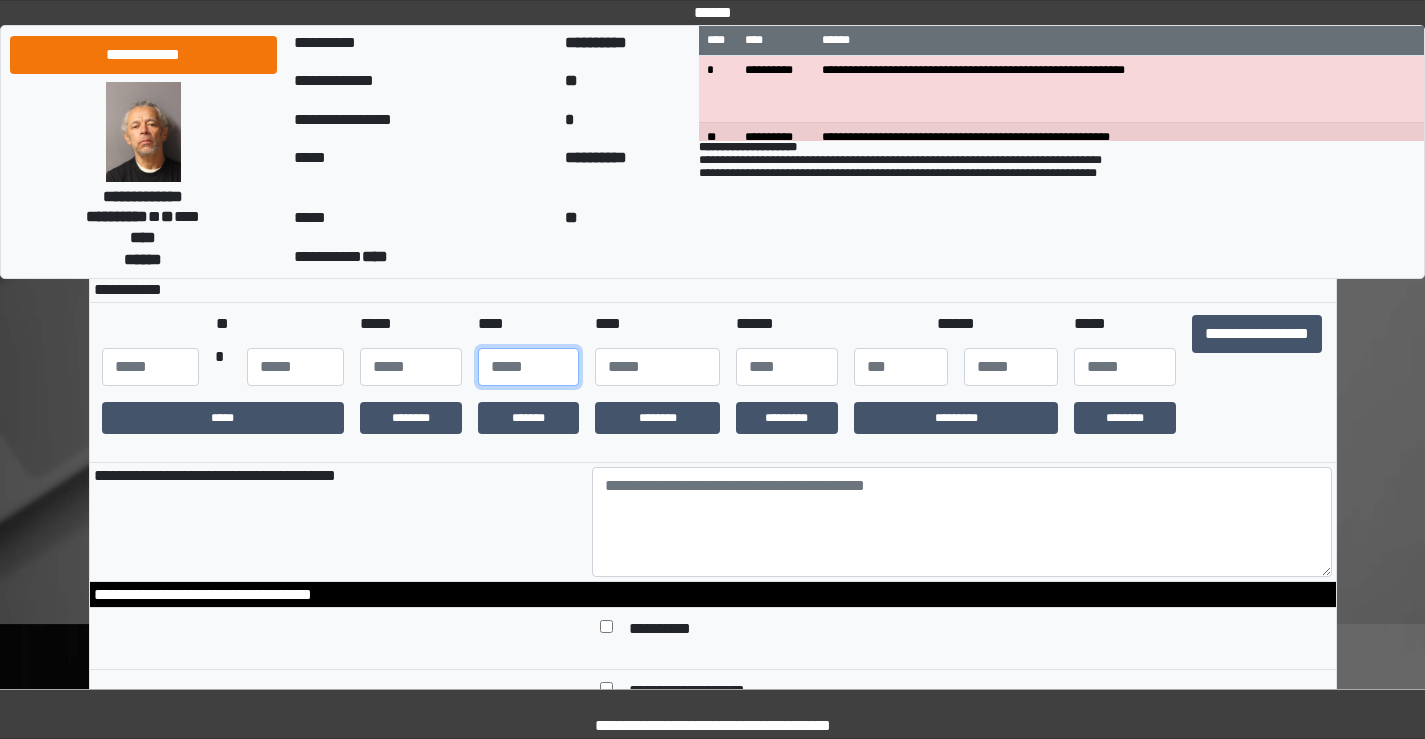 click at bounding box center [529, 367] 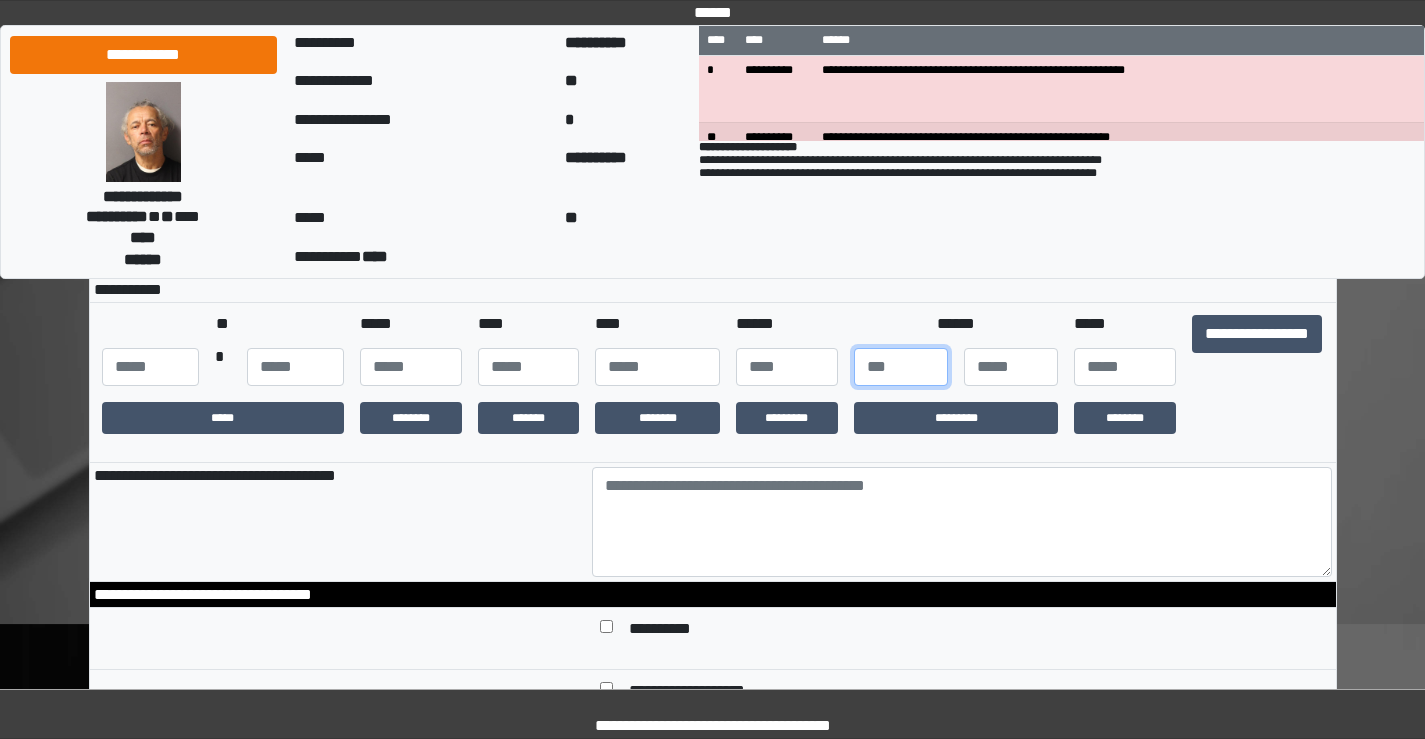 click at bounding box center (901, 367) 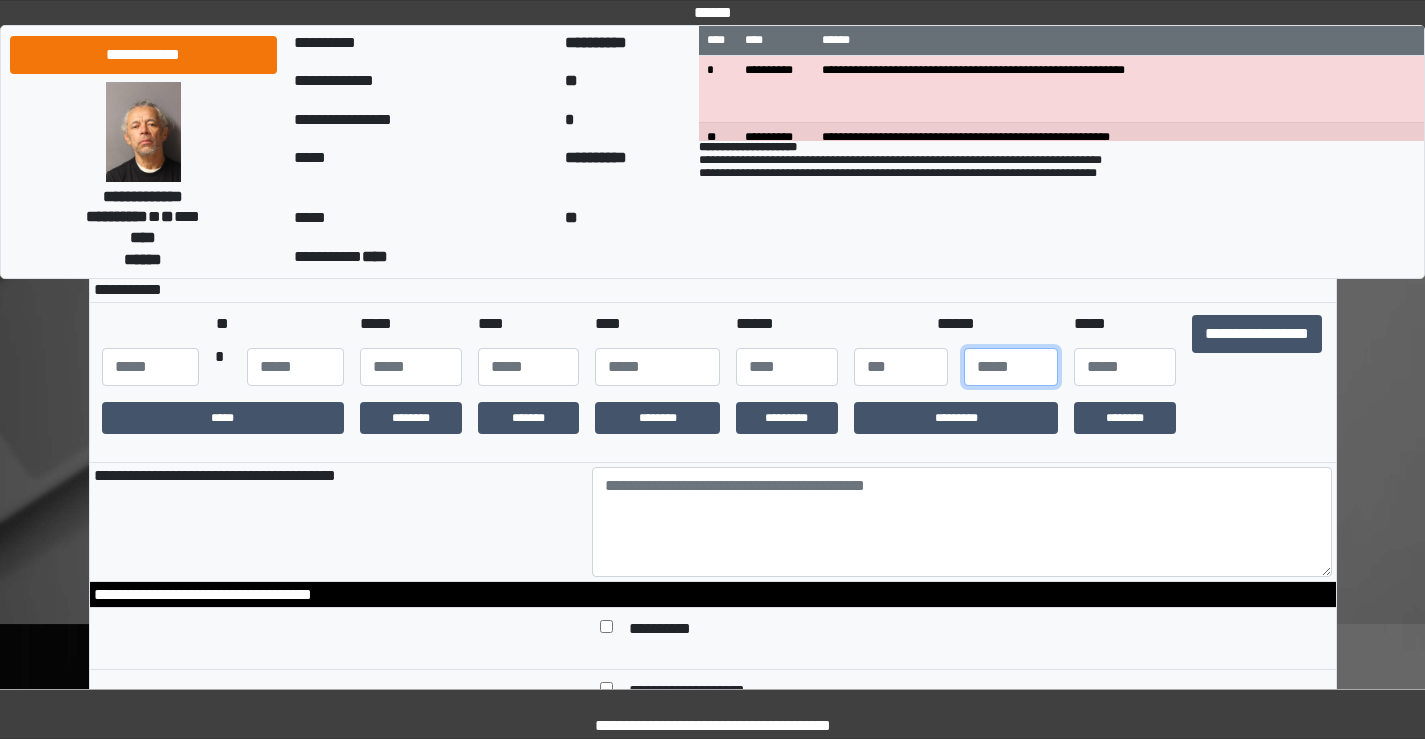 click at bounding box center [1011, 367] 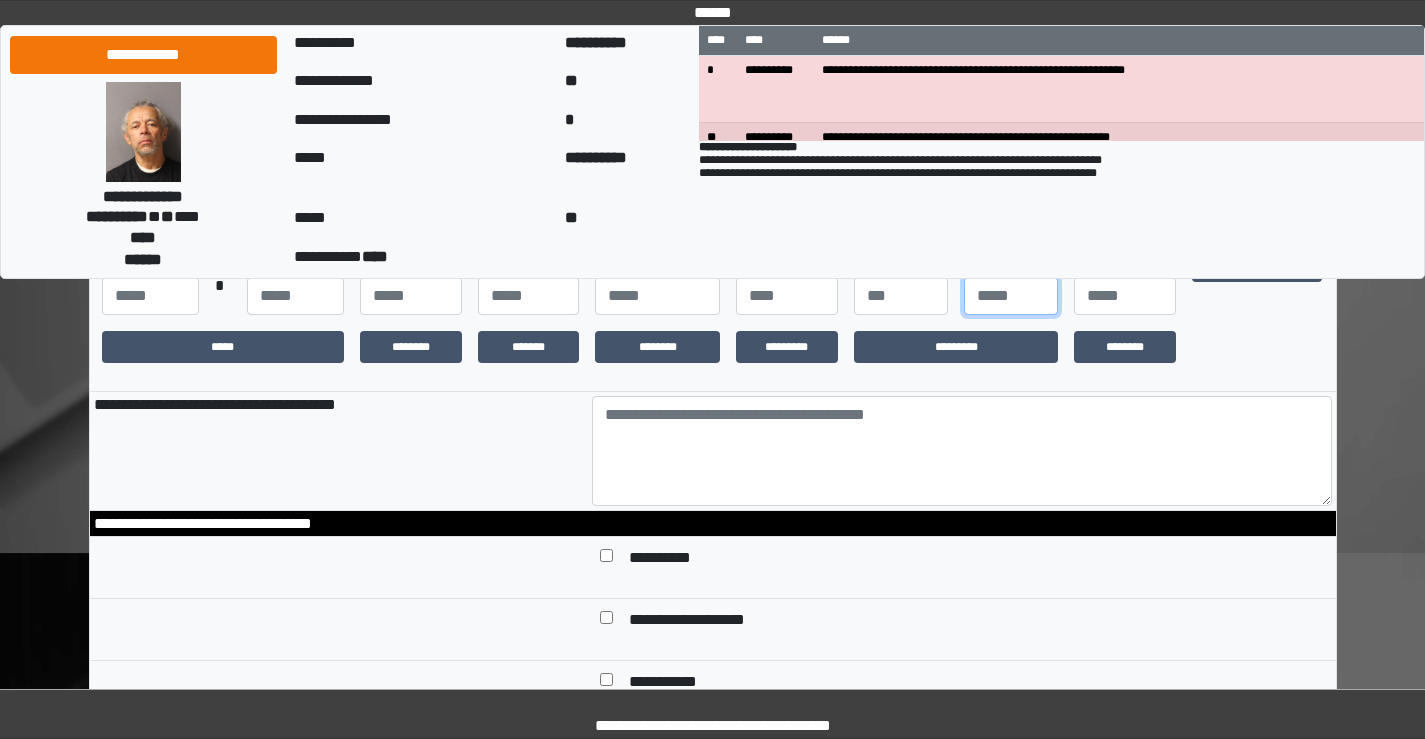 scroll, scrollTop: 300, scrollLeft: 0, axis: vertical 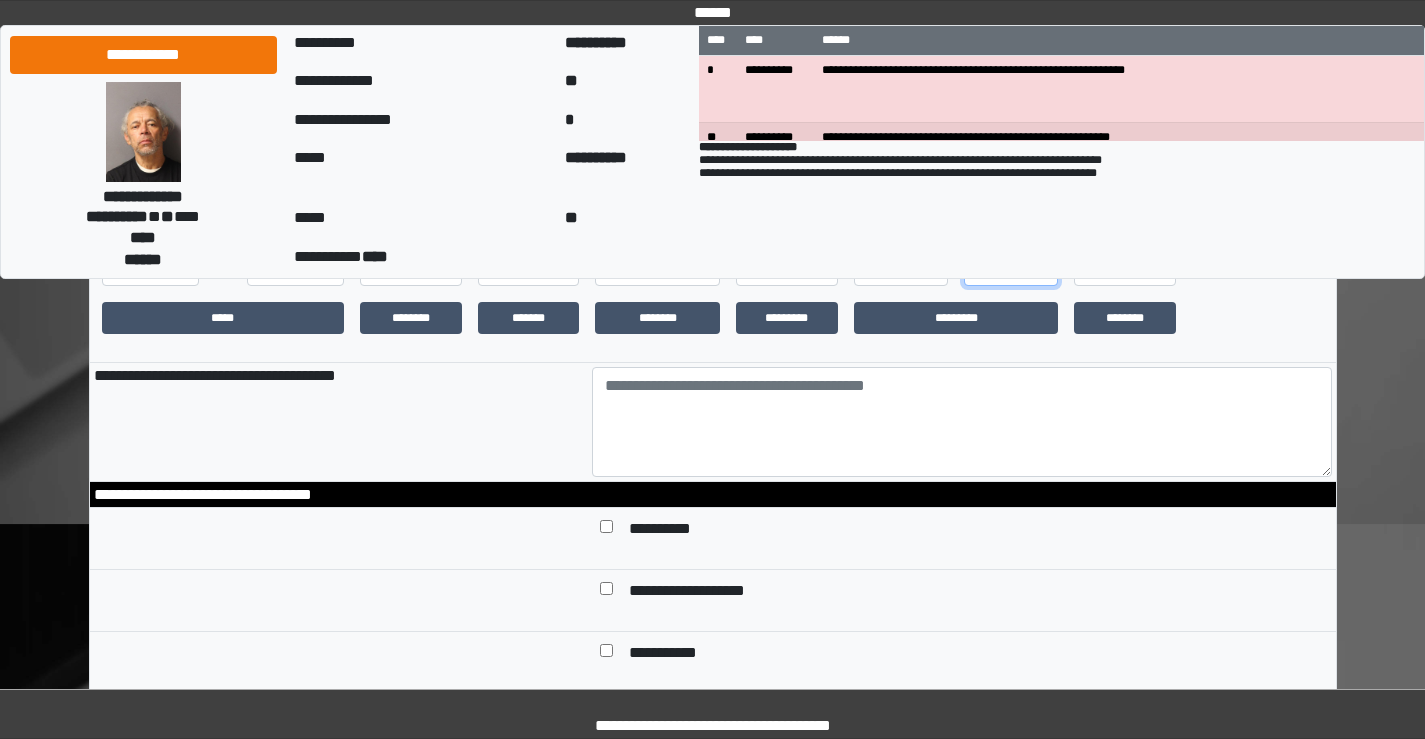 type on "*" 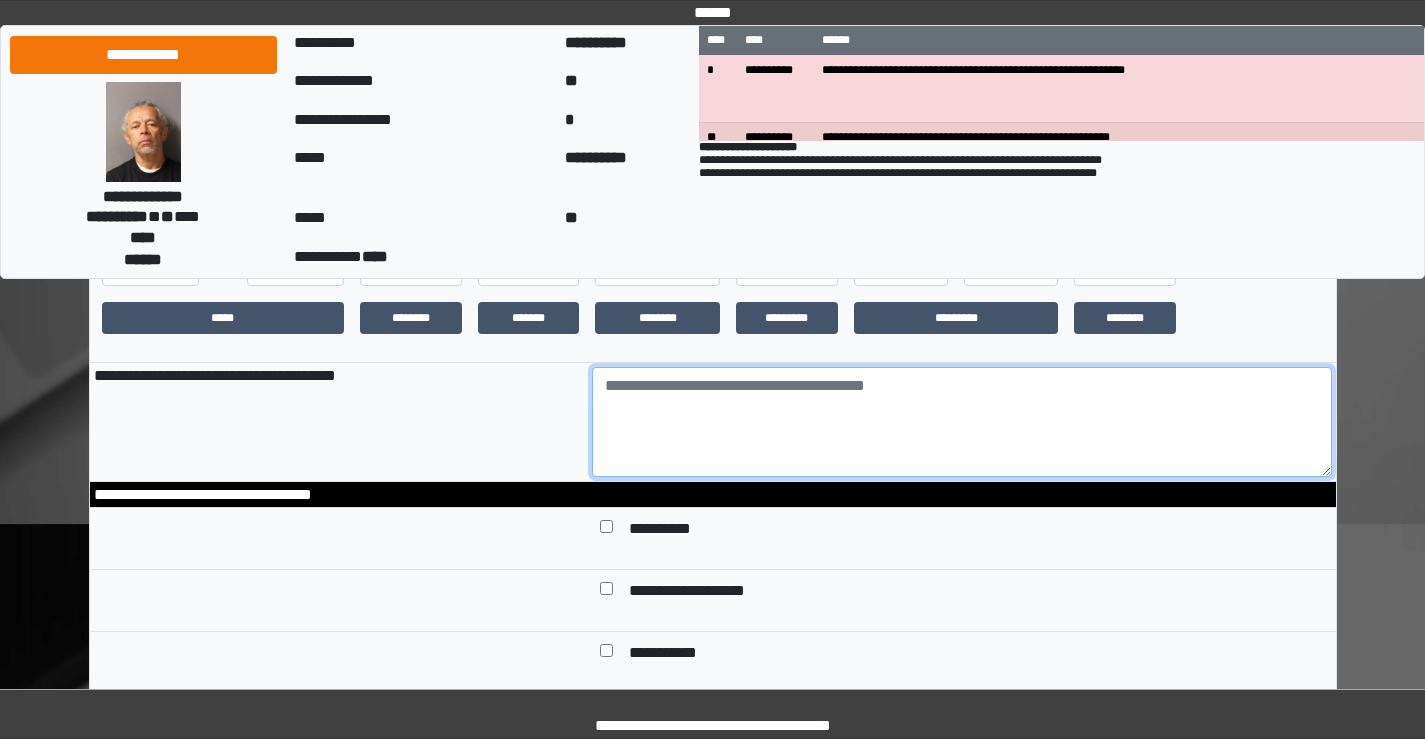 click at bounding box center (962, 422) 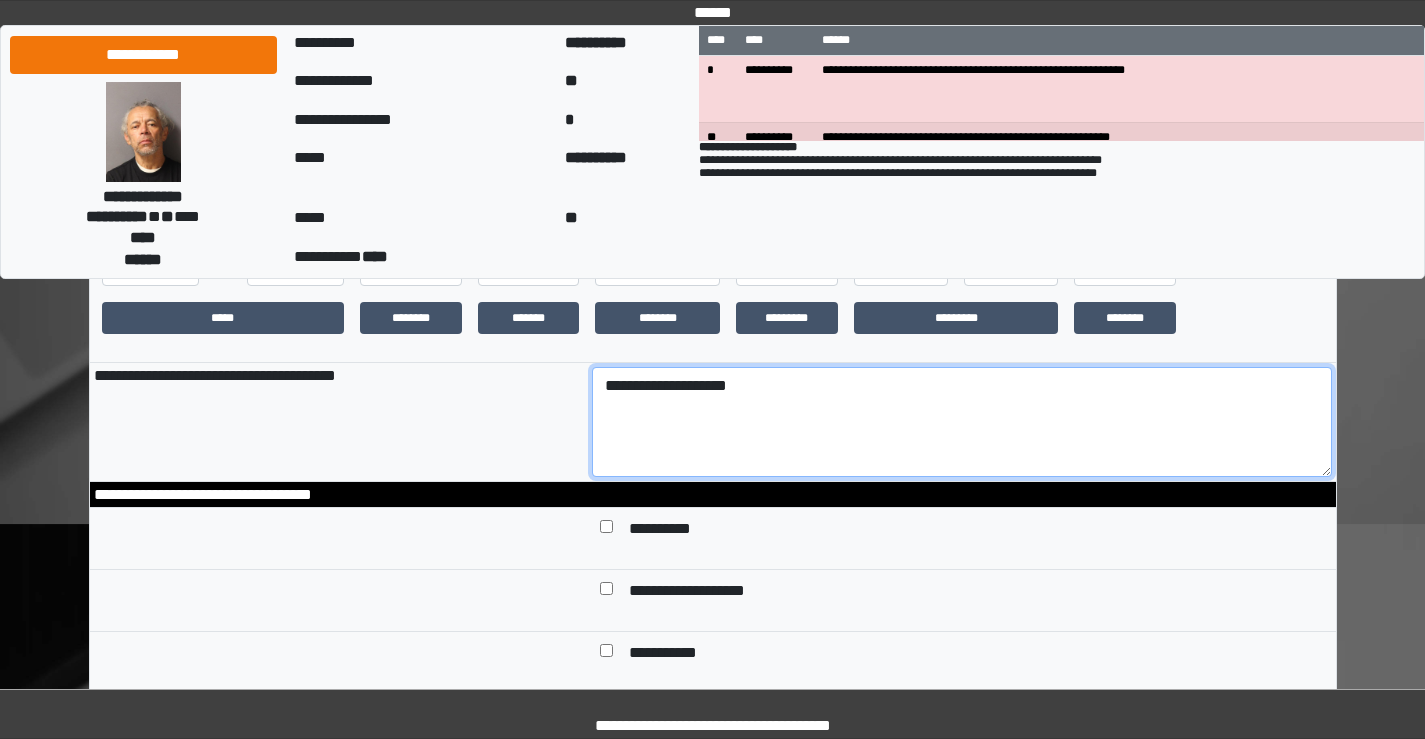click on "**********" at bounding box center [962, 422] 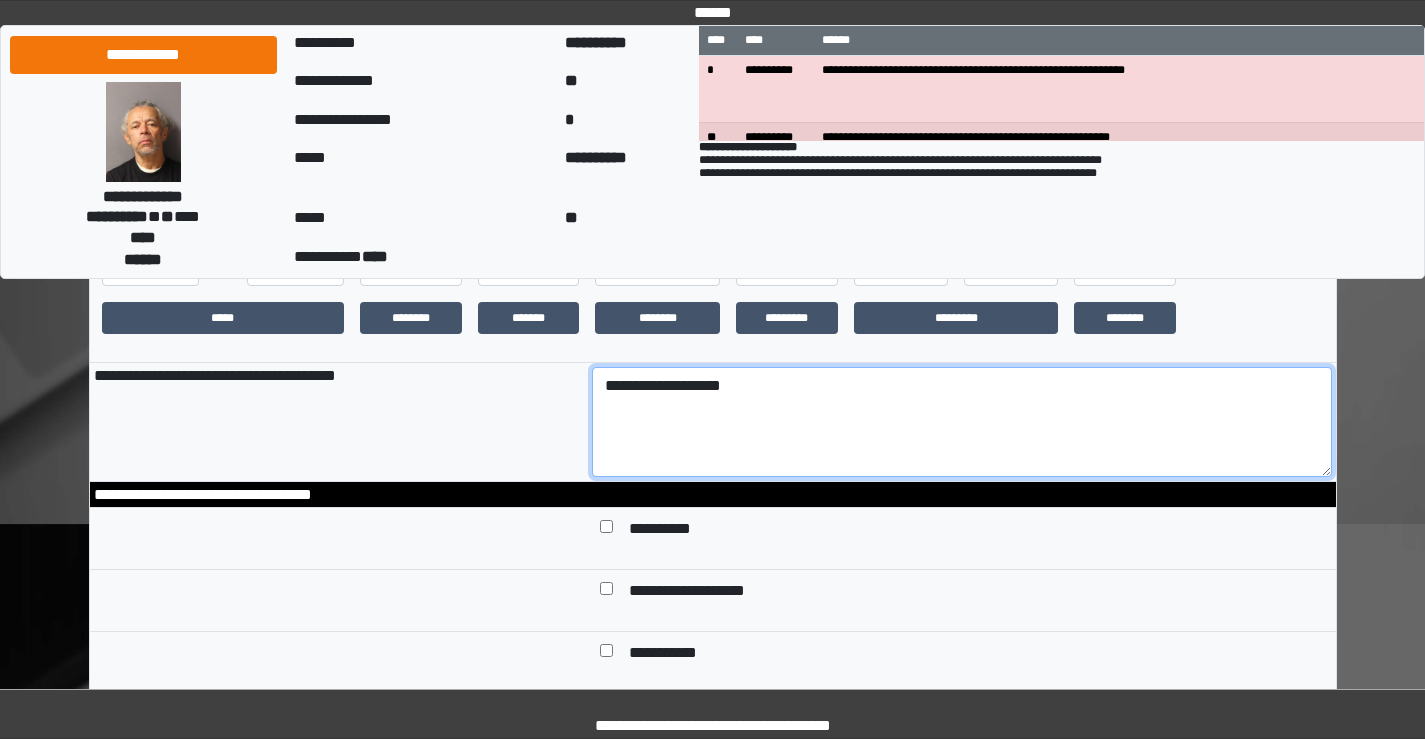 click on "**********" at bounding box center [962, 422] 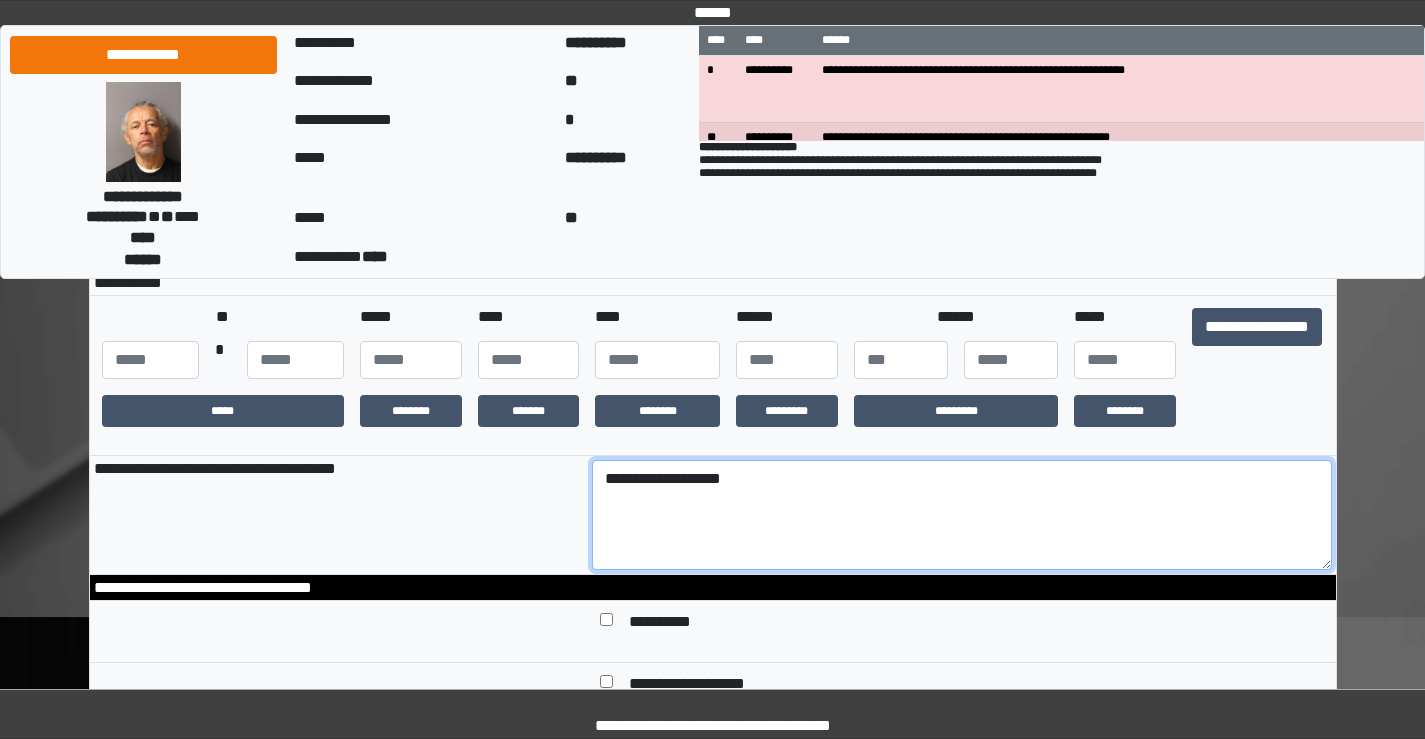 scroll, scrollTop: 100, scrollLeft: 0, axis: vertical 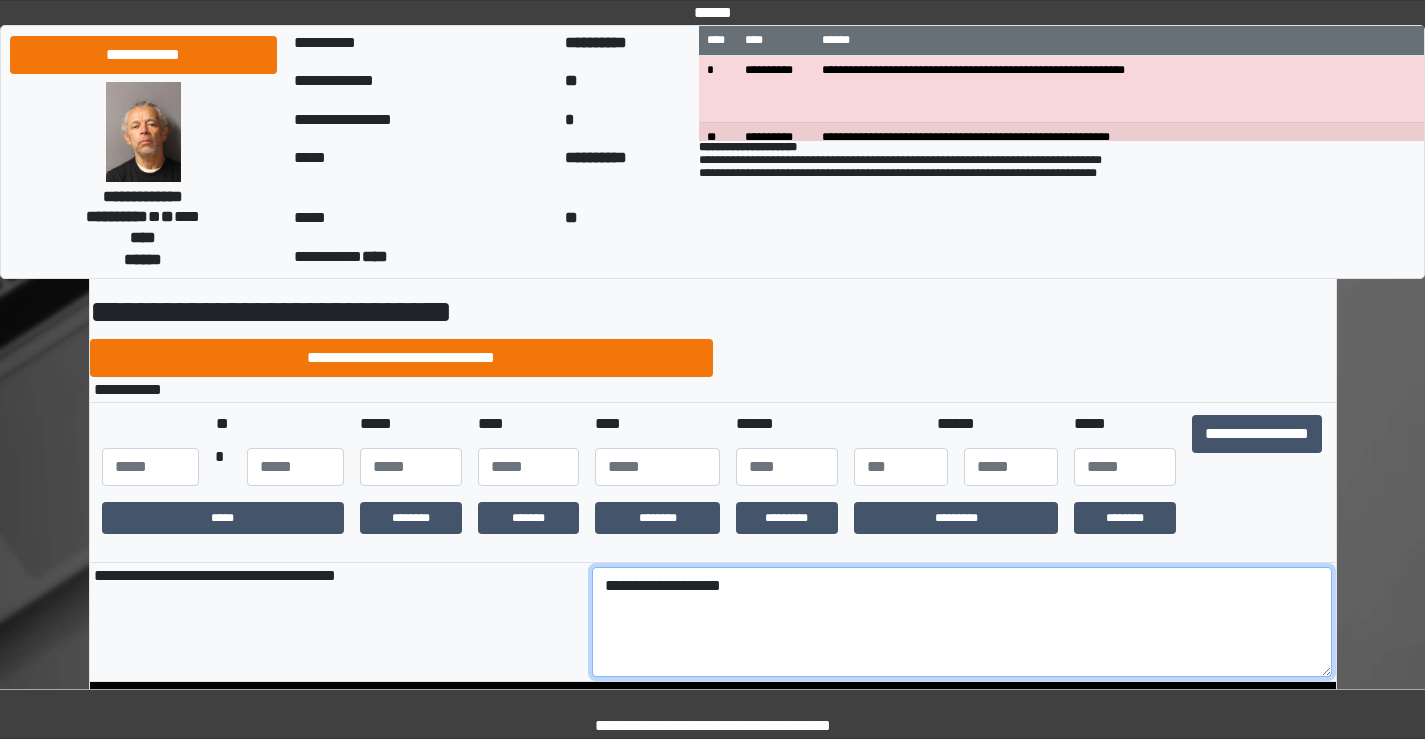 type on "**********" 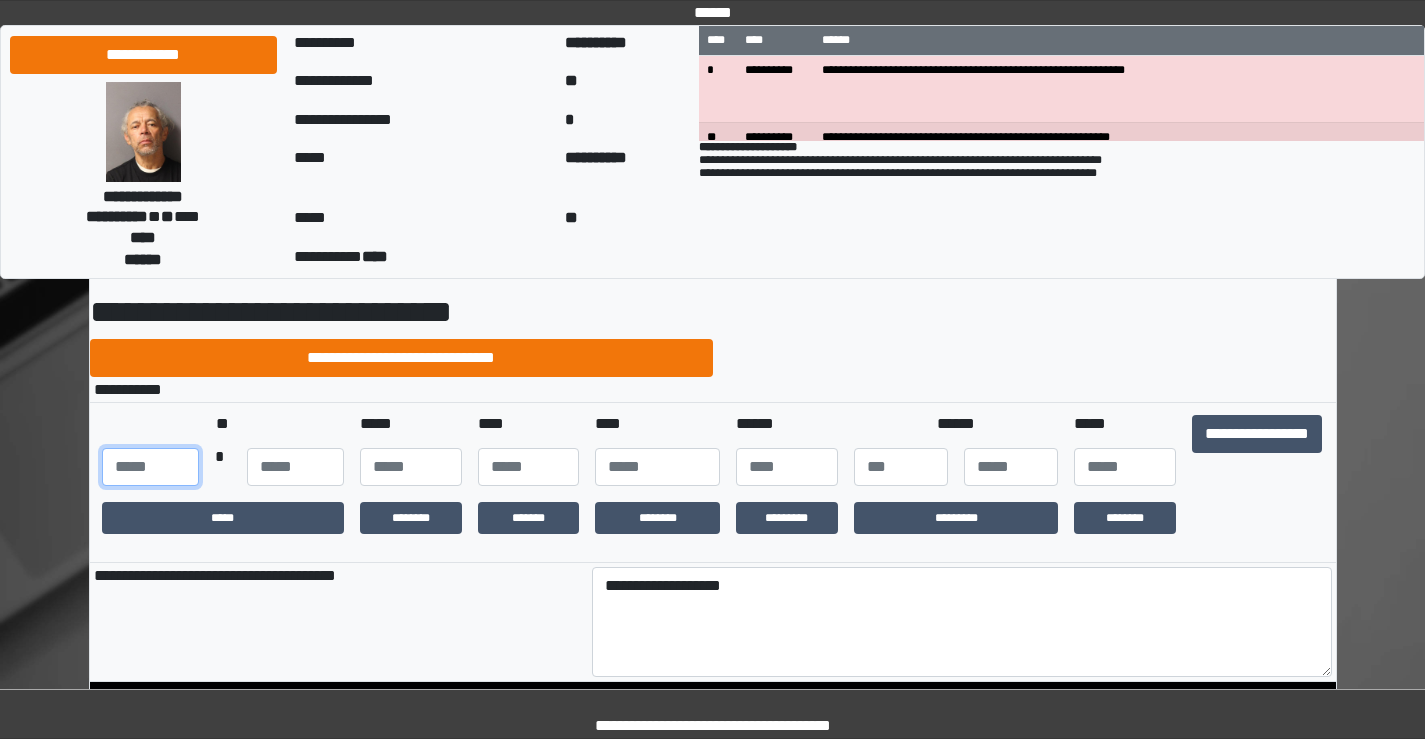 click at bounding box center (150, 467) 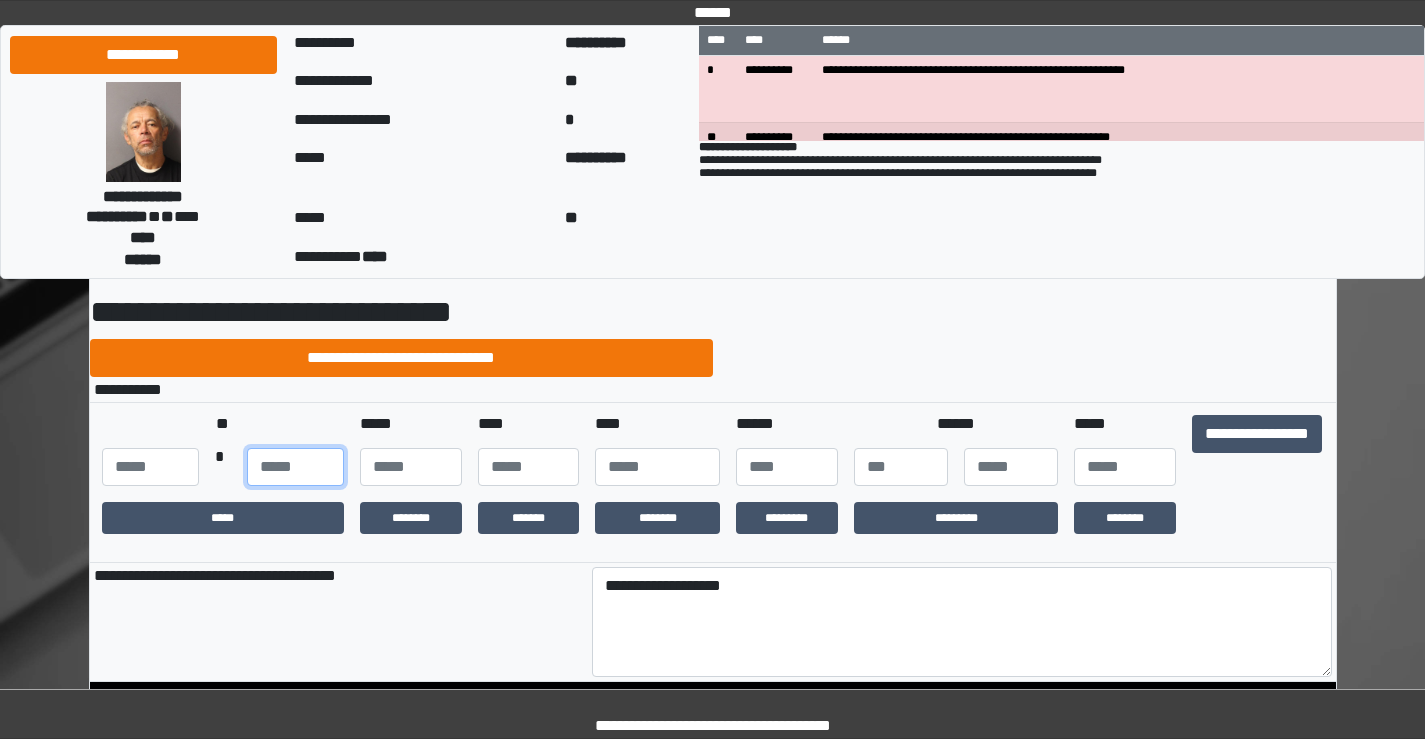 click at bounding box center (295, 467) 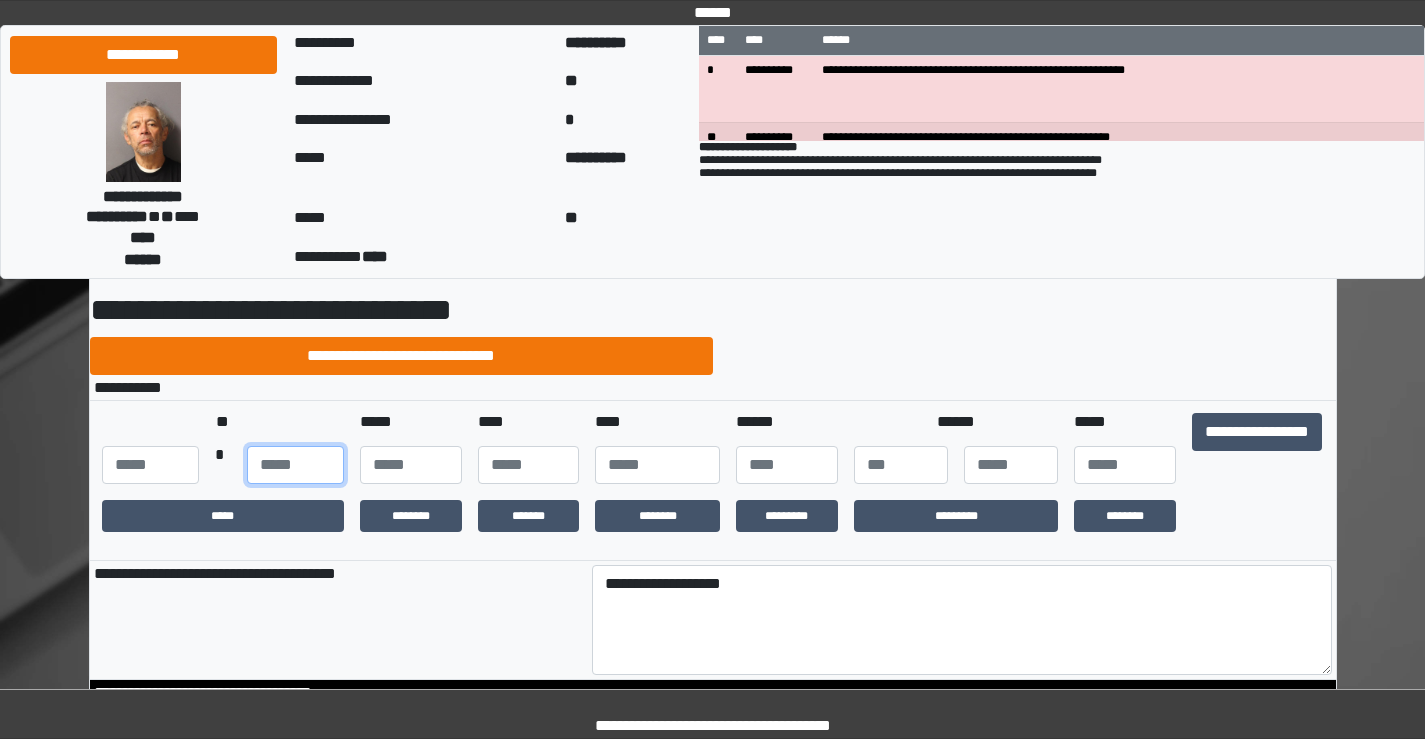scroll, scrollTop: 200, scrollLeft: 0, axis: vertical 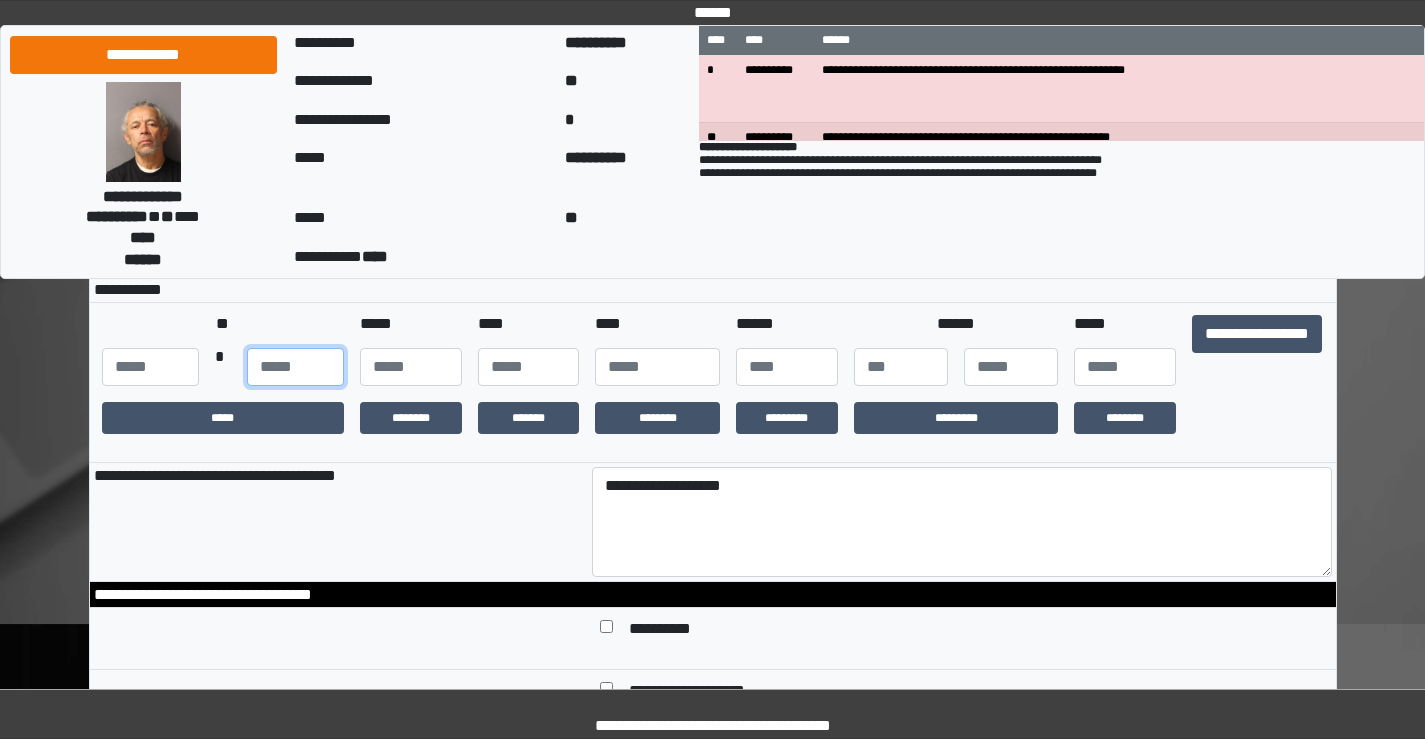 type on "**" 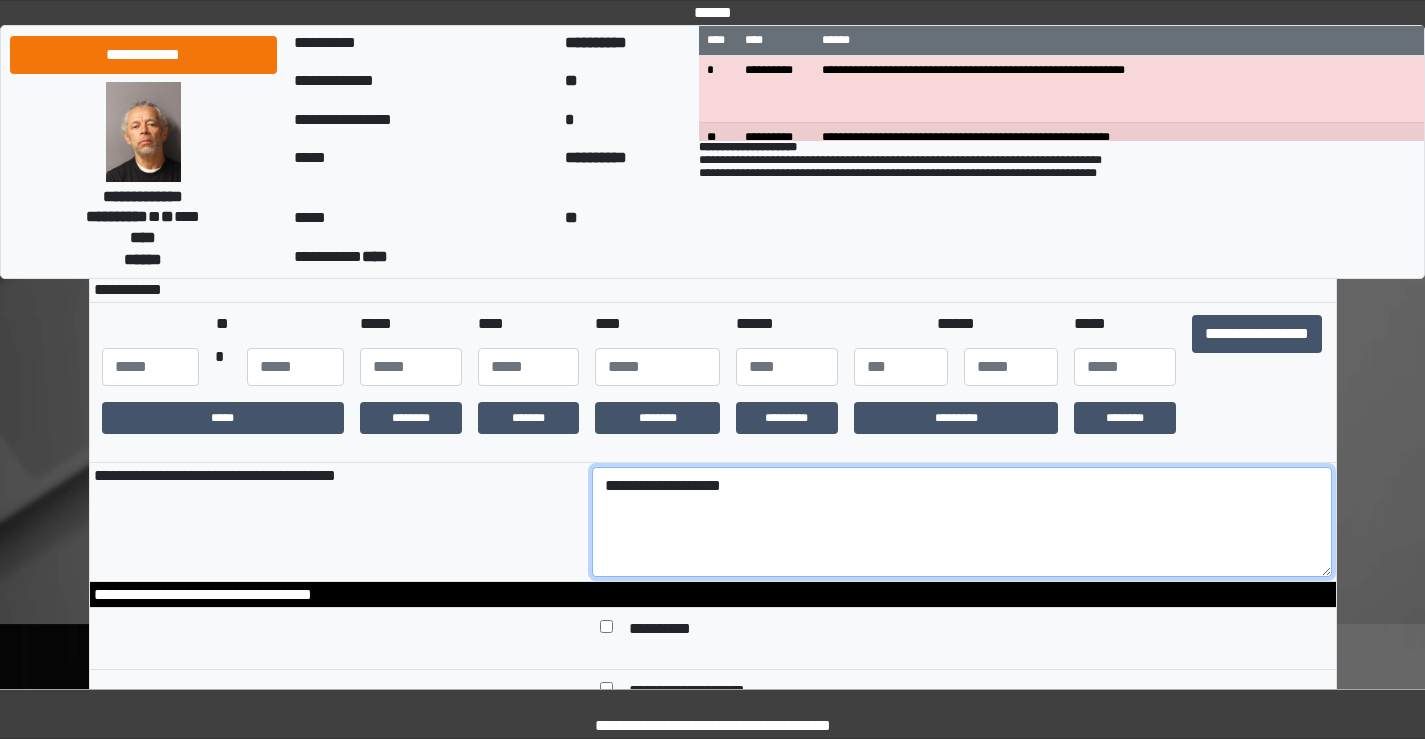 click on "**********" at bounding box center (962, 522) 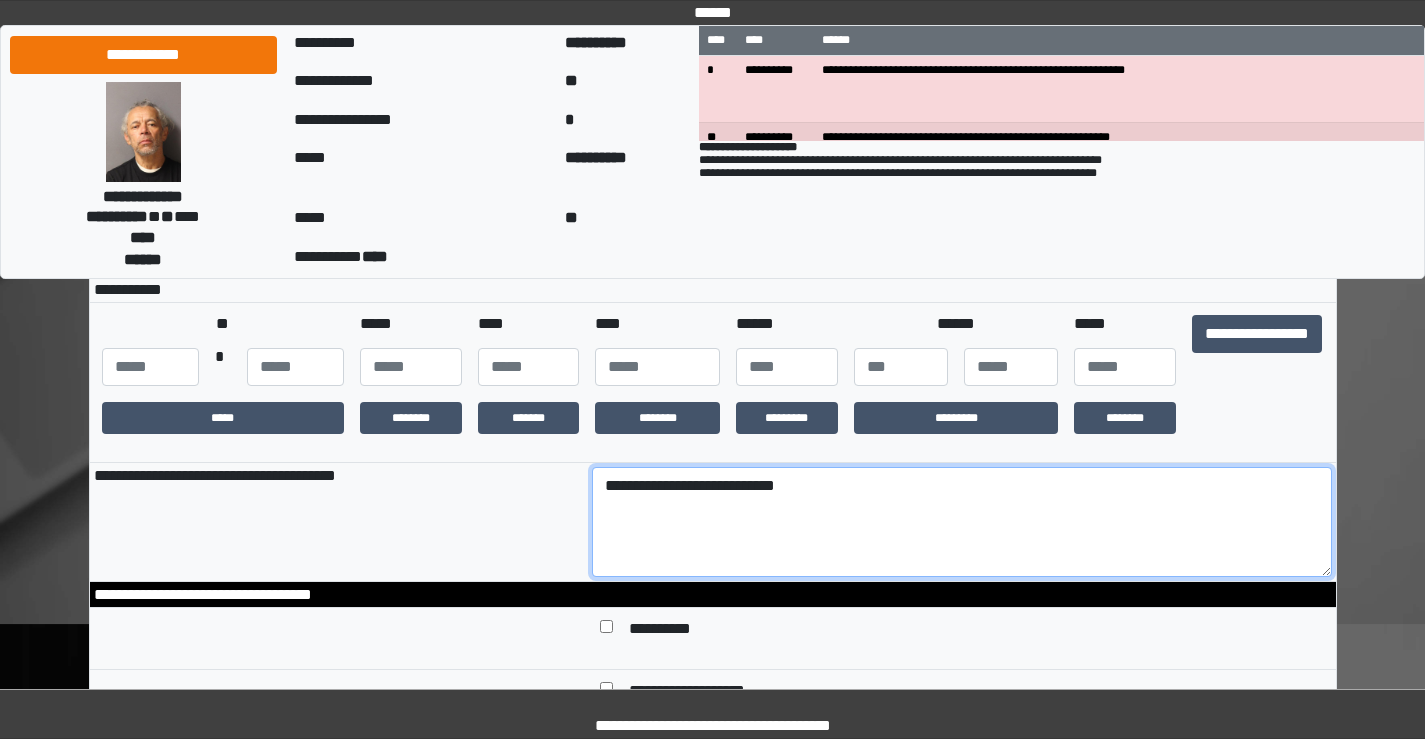 click on "**********" at bounding box center [962, 522] 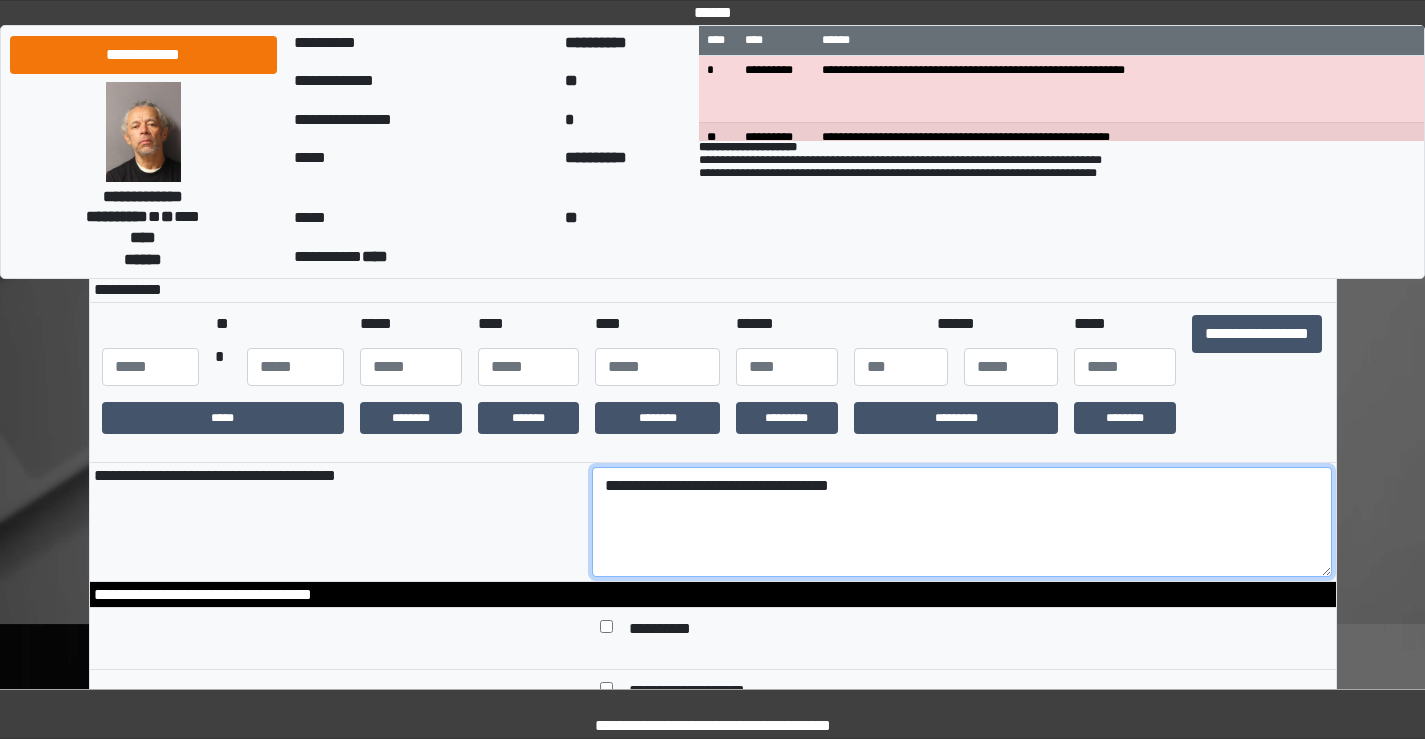 click on "**********" at bounding box center (962, 522) 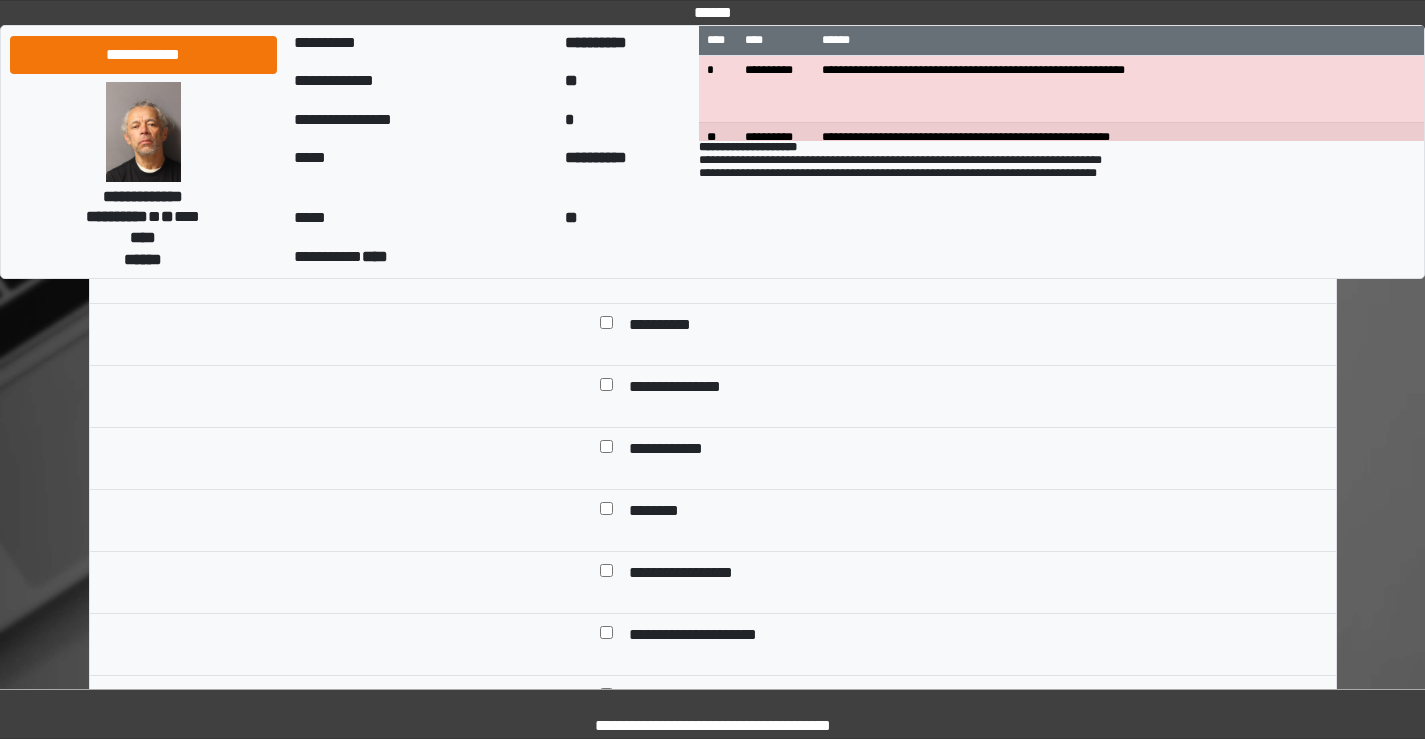 scroll, scrollTop: 1100, scrollLeft: 0, axis: vertical 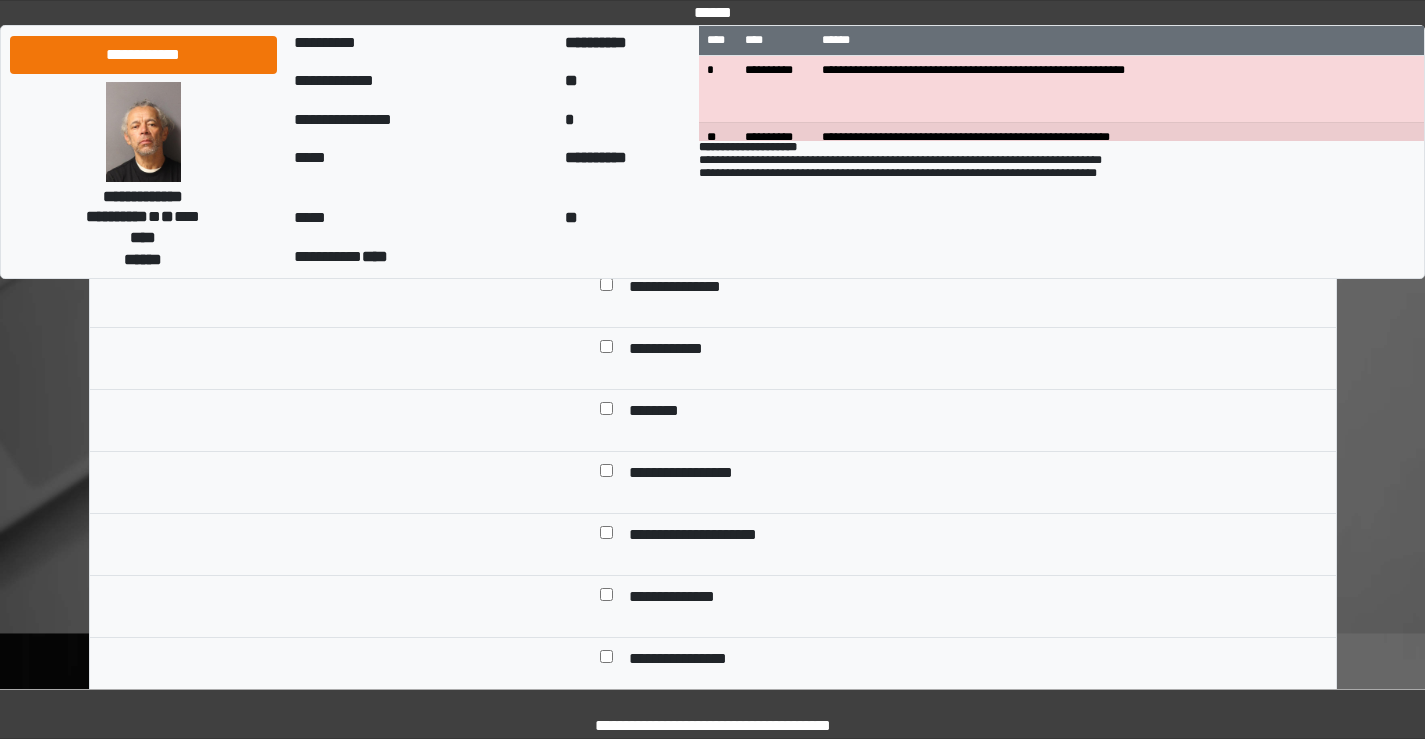 type on "**********" 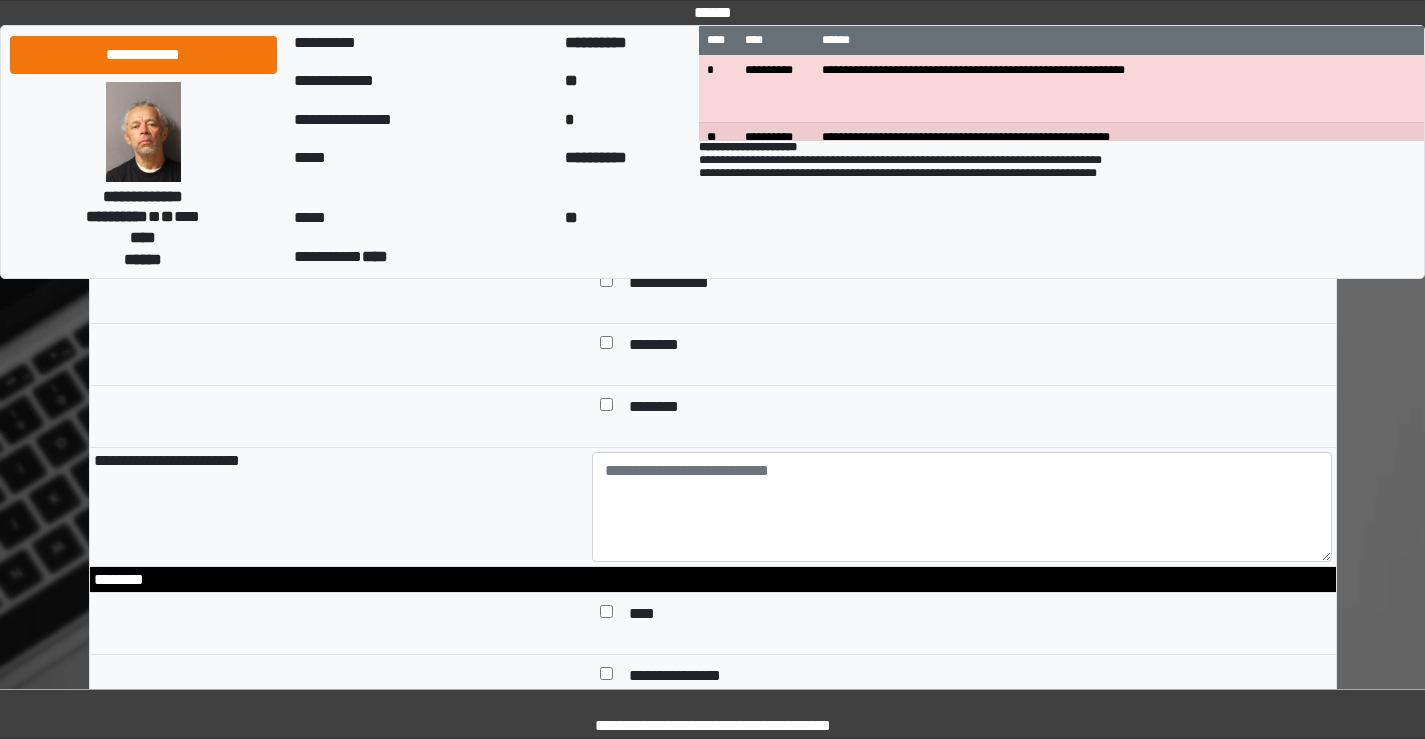 scroll, scrollTop: 1700, scrollLeft: 0, axis: vertical 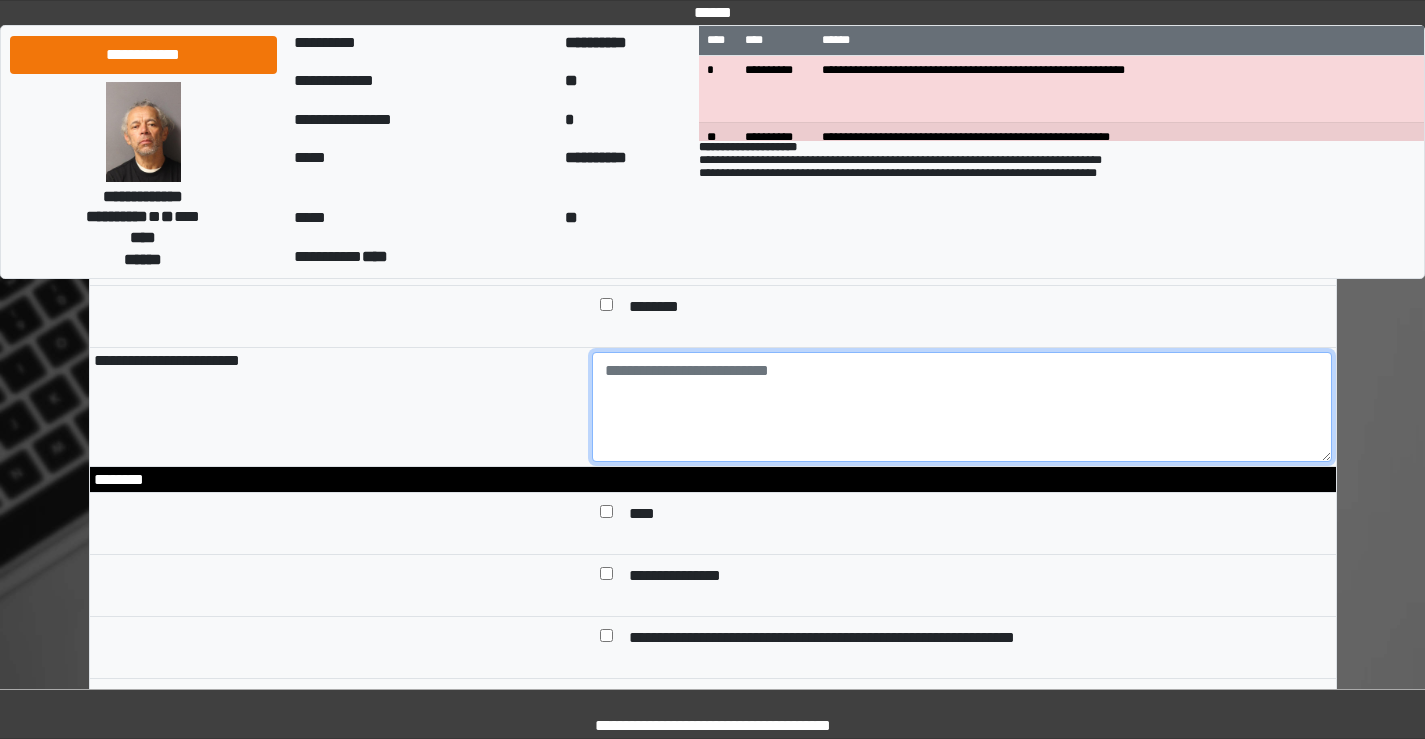 click at bounding box center [962, 407] 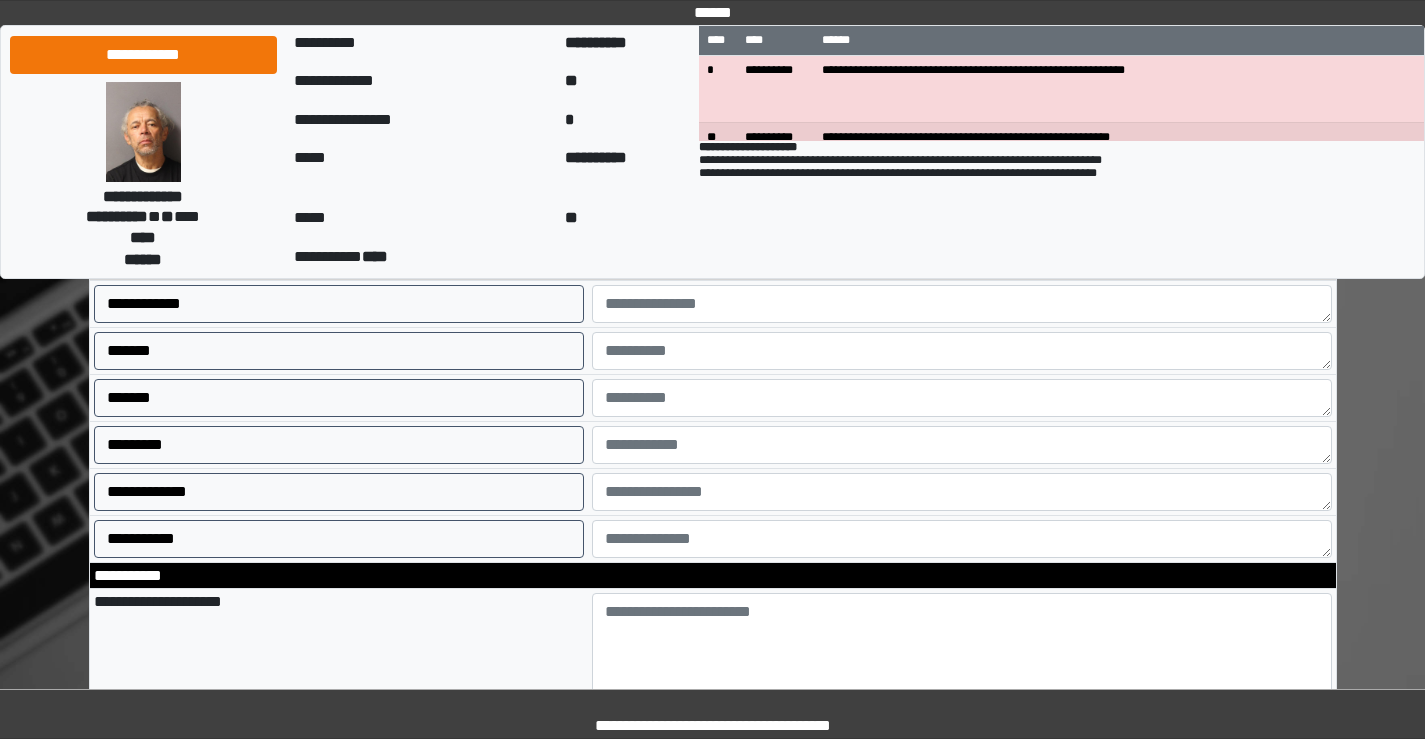 scroll, scrollTop: 5300, scrollLeft: 0, axis: vertical 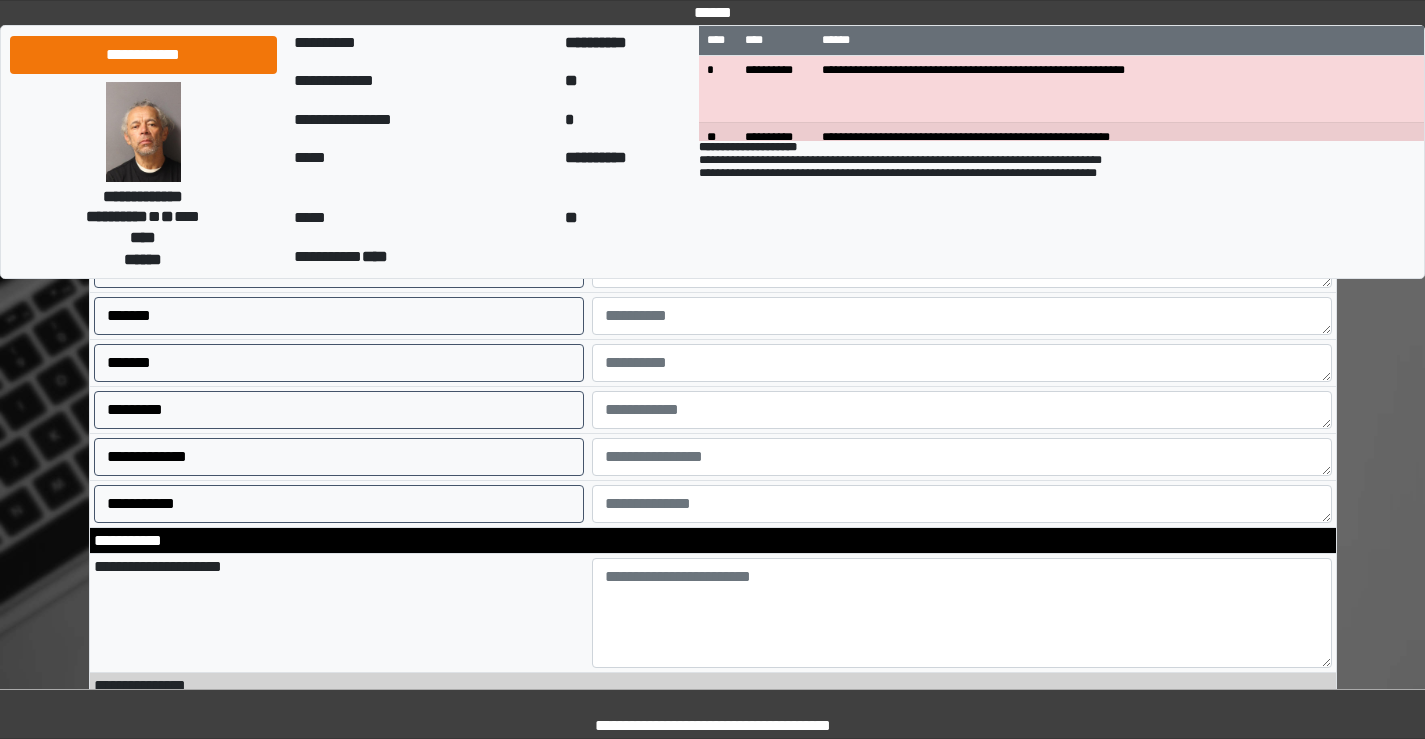 type on "**********" 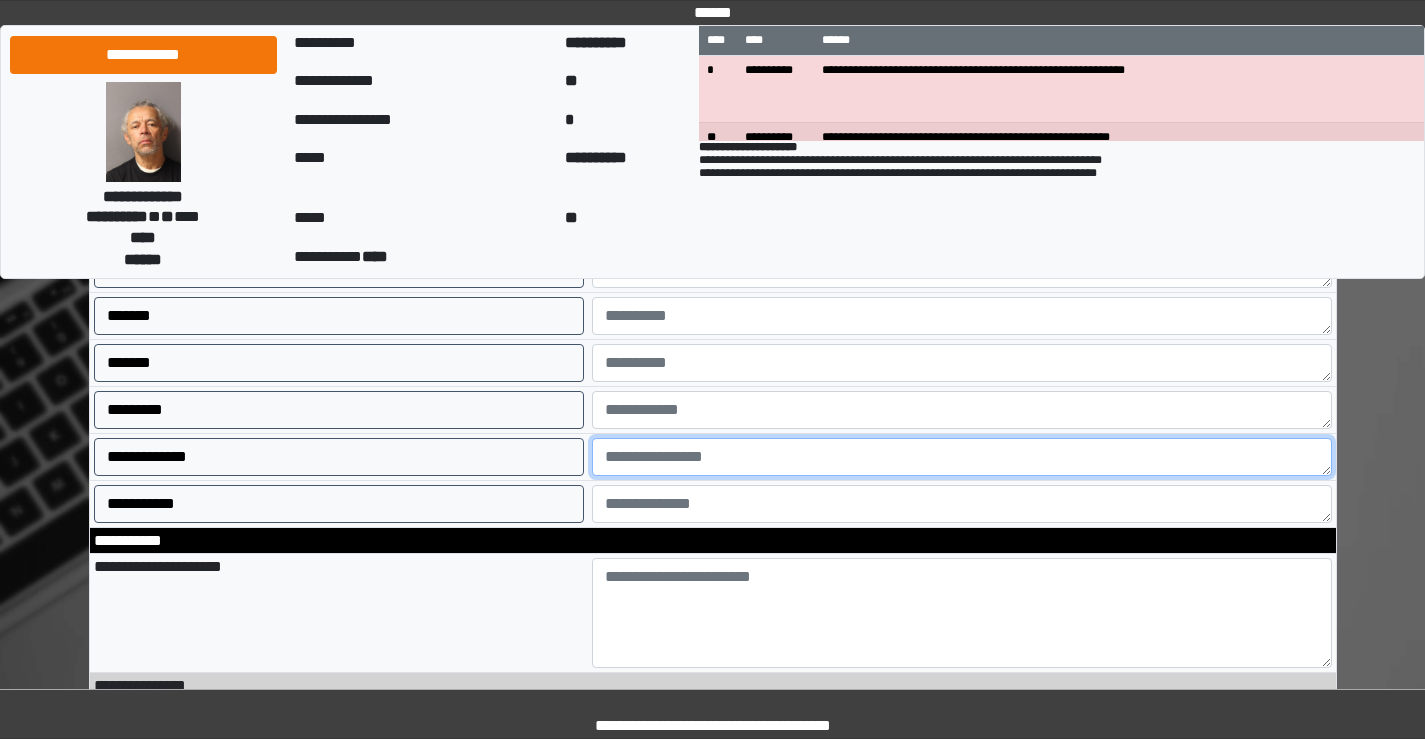 click at bounding box center (962, 457) 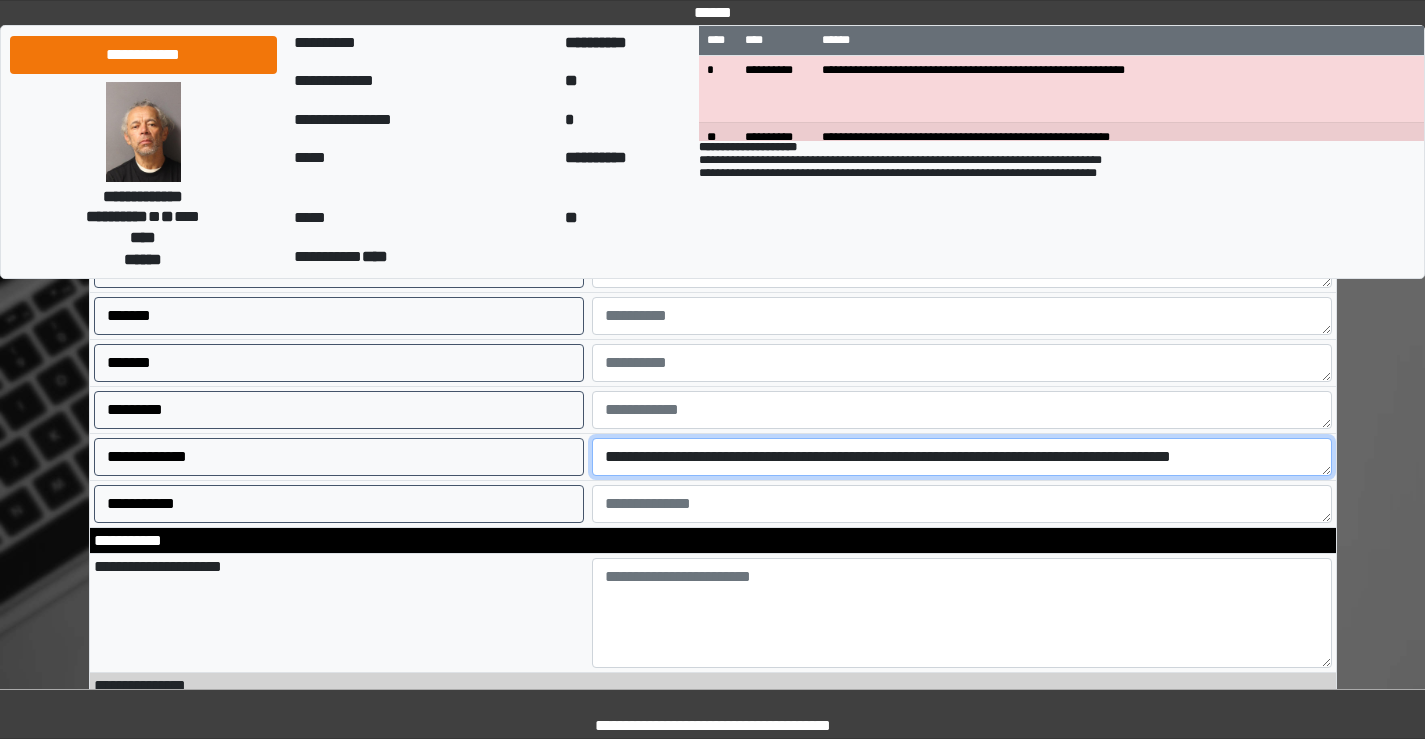 click on "**********" at bounding box center [962, 457] 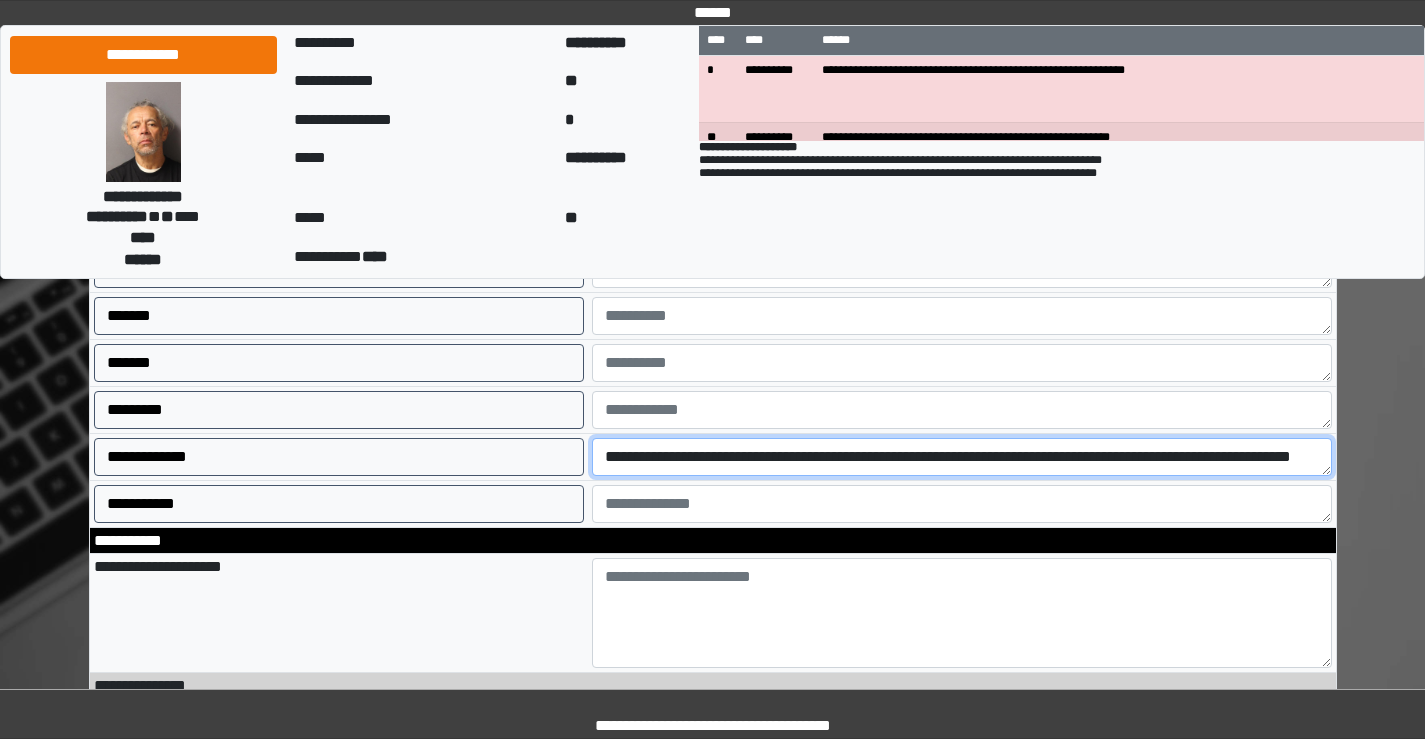 scroll, scrollTop: 24, scrollLeft: 0, axis: vertical 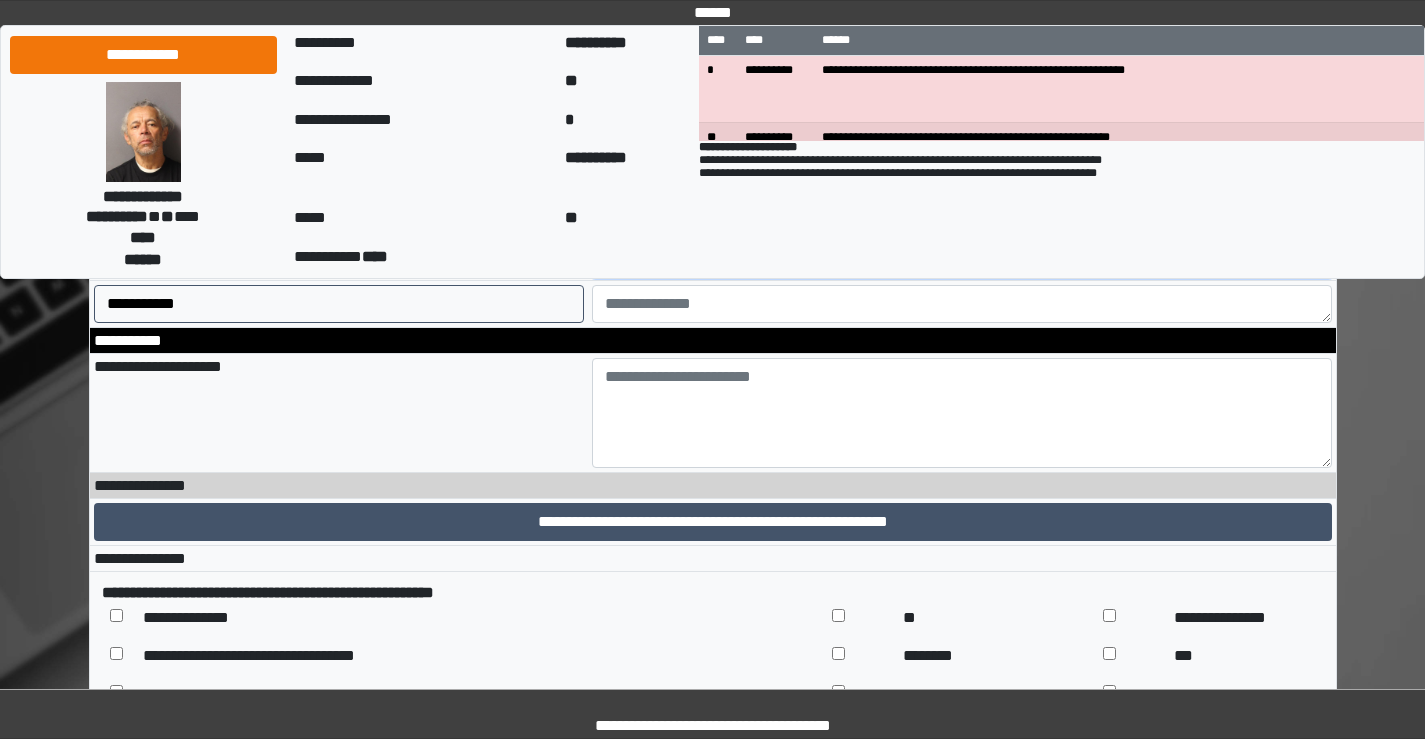 type on "**********" 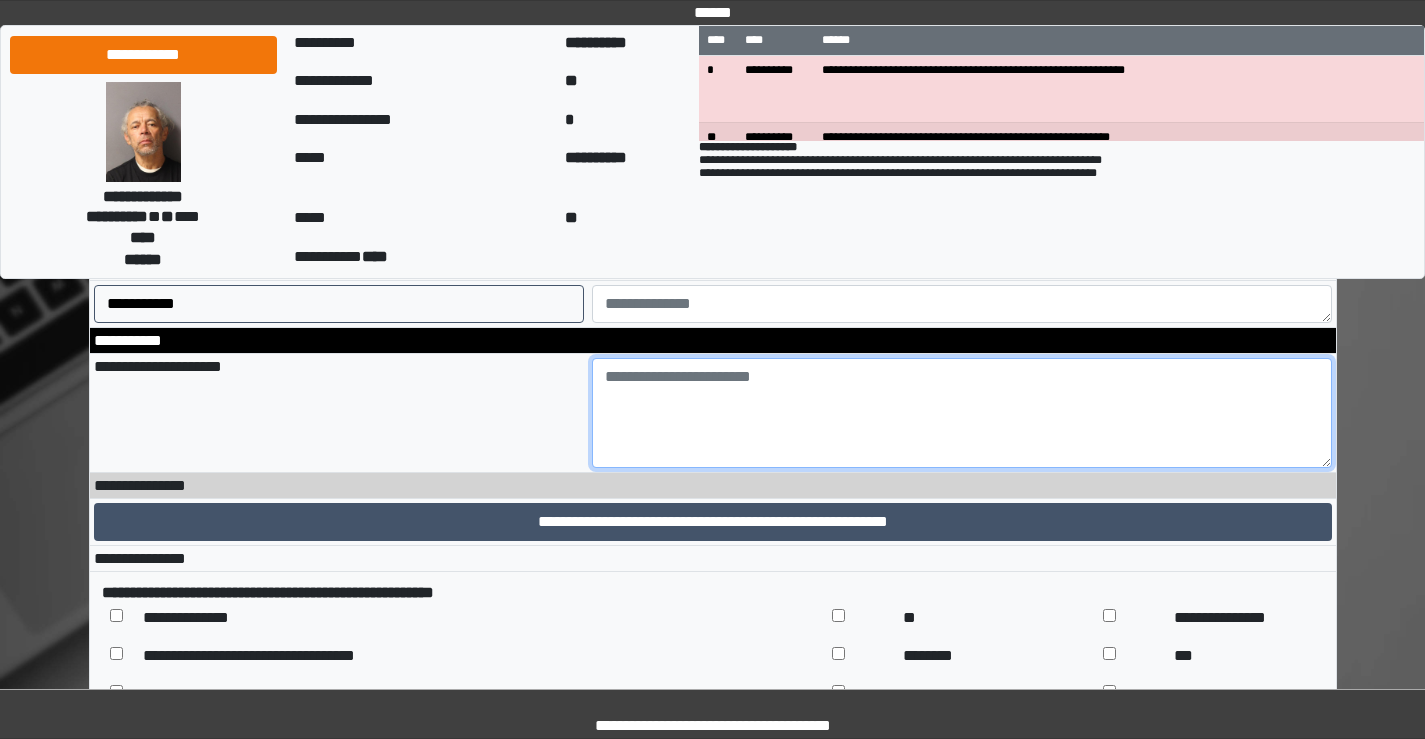 click at bounding box center (962, 413) 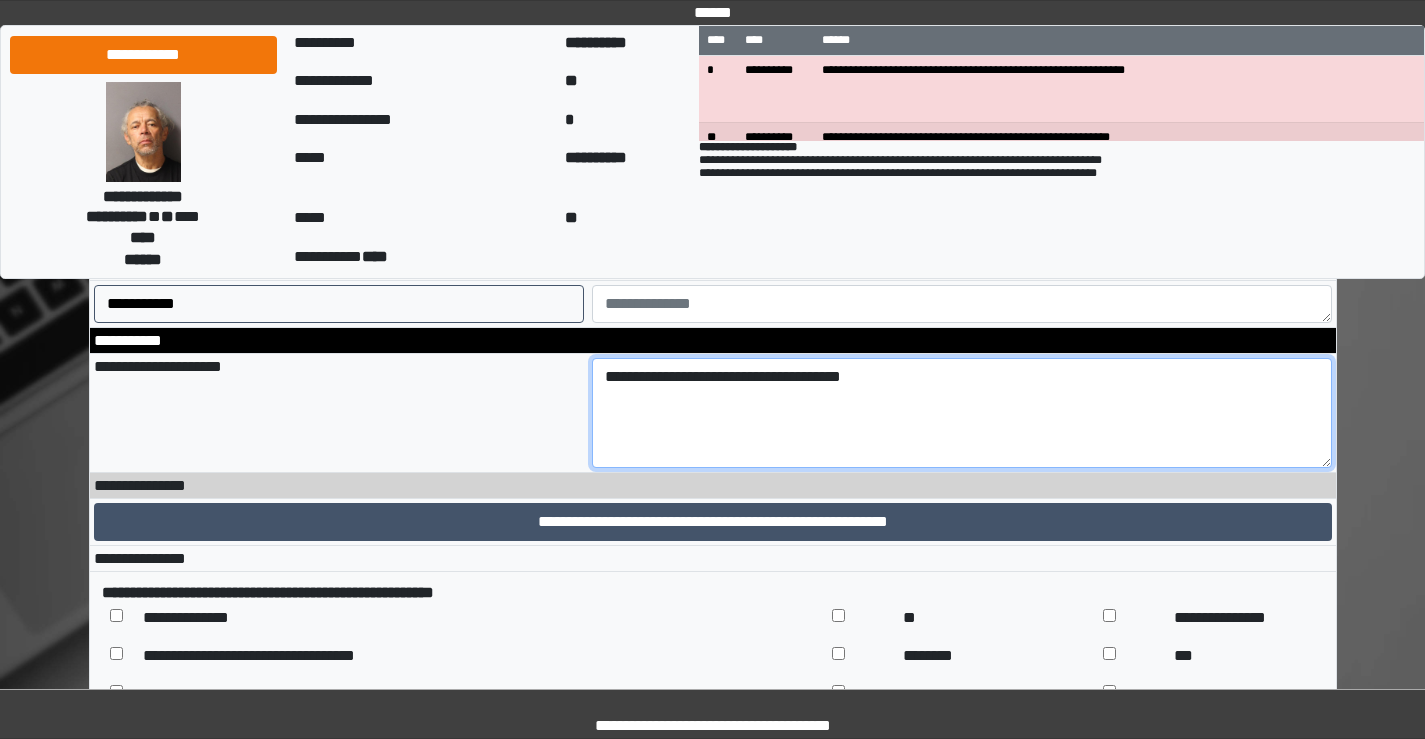 click on "**********" at bounding box center [962, 413] 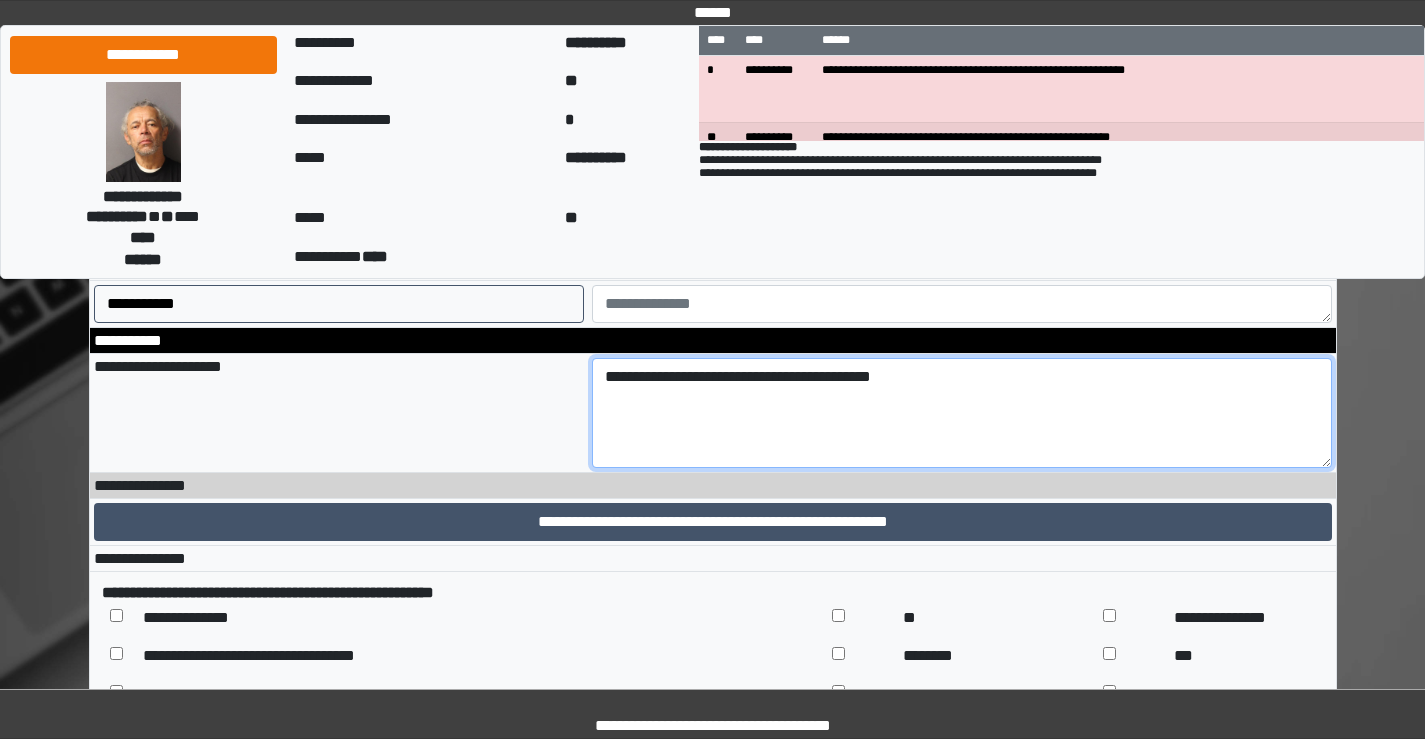 click on "**********" at bounding box center (962, 413) 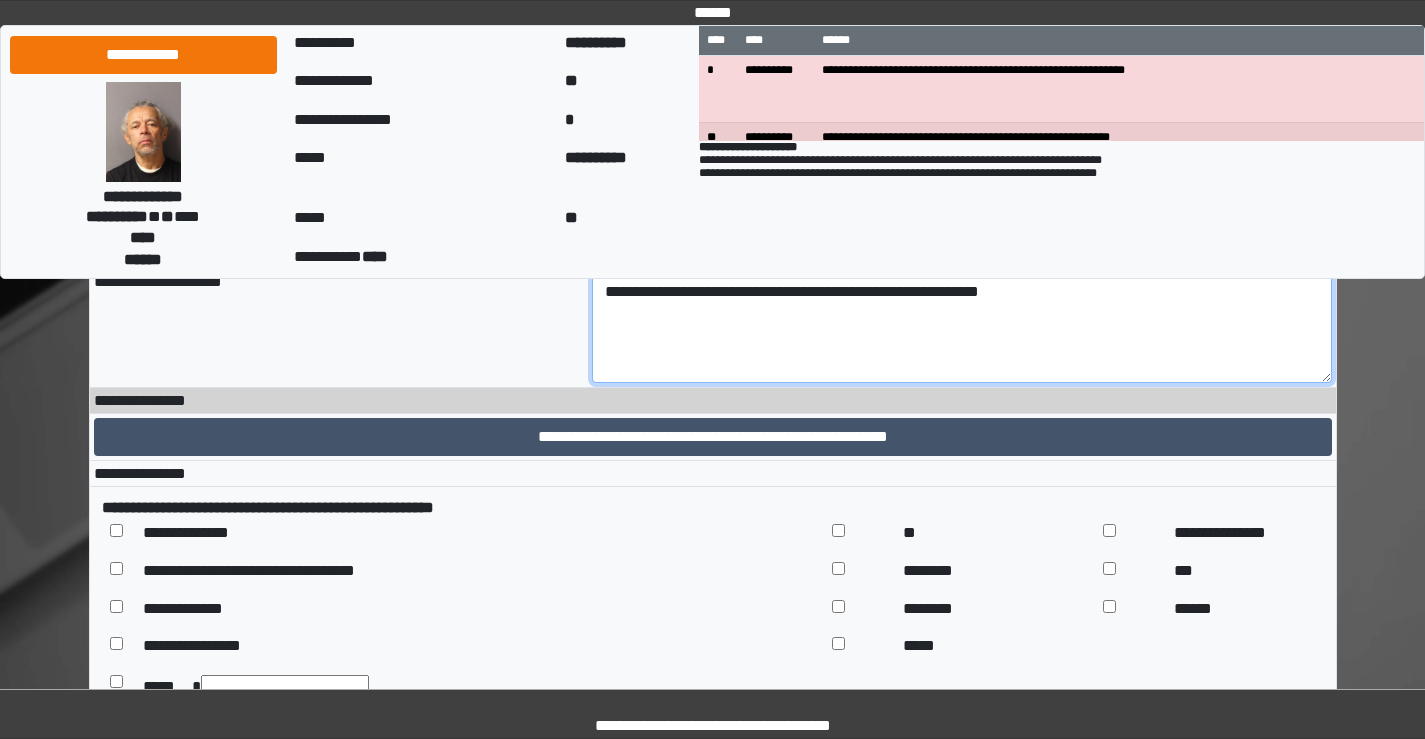 scroll, scrollTop: 5600, scrollLeft: 0, axis: vertical 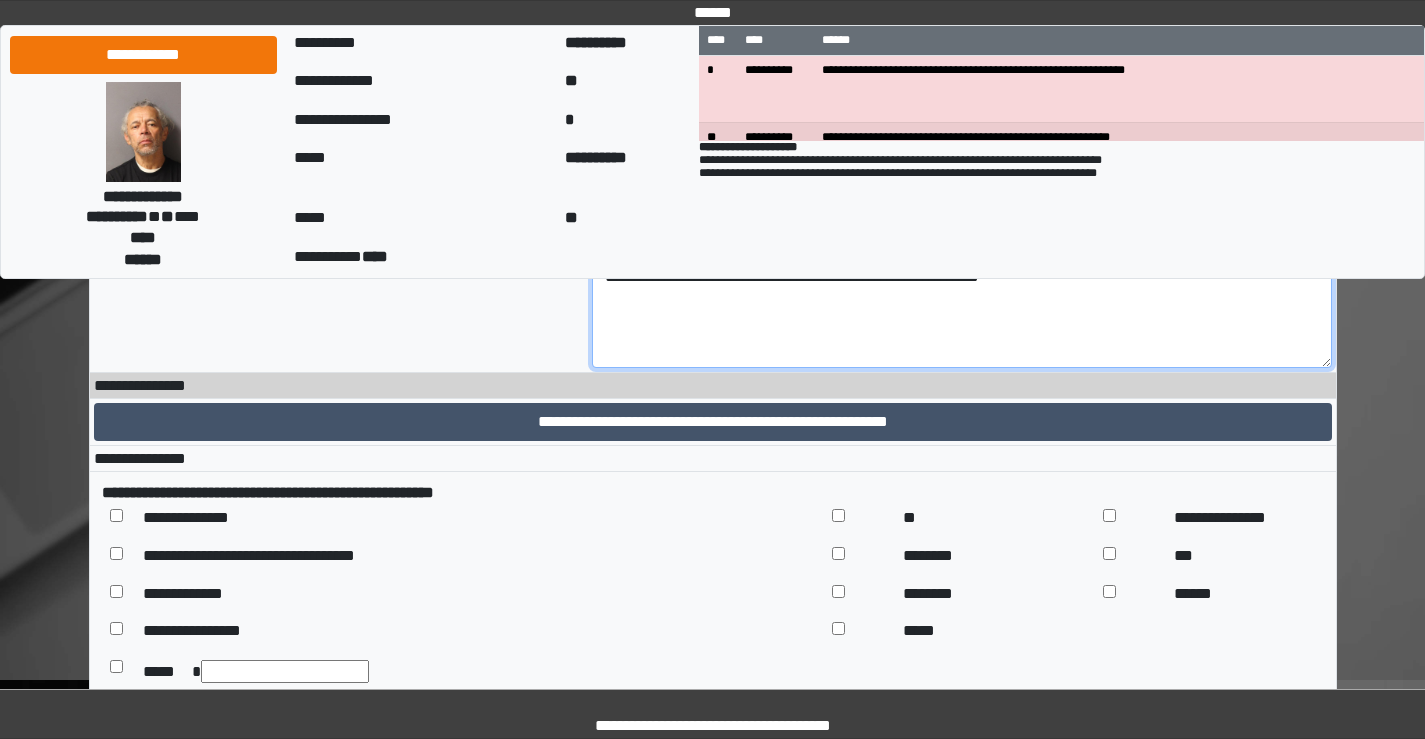 type on "**********" 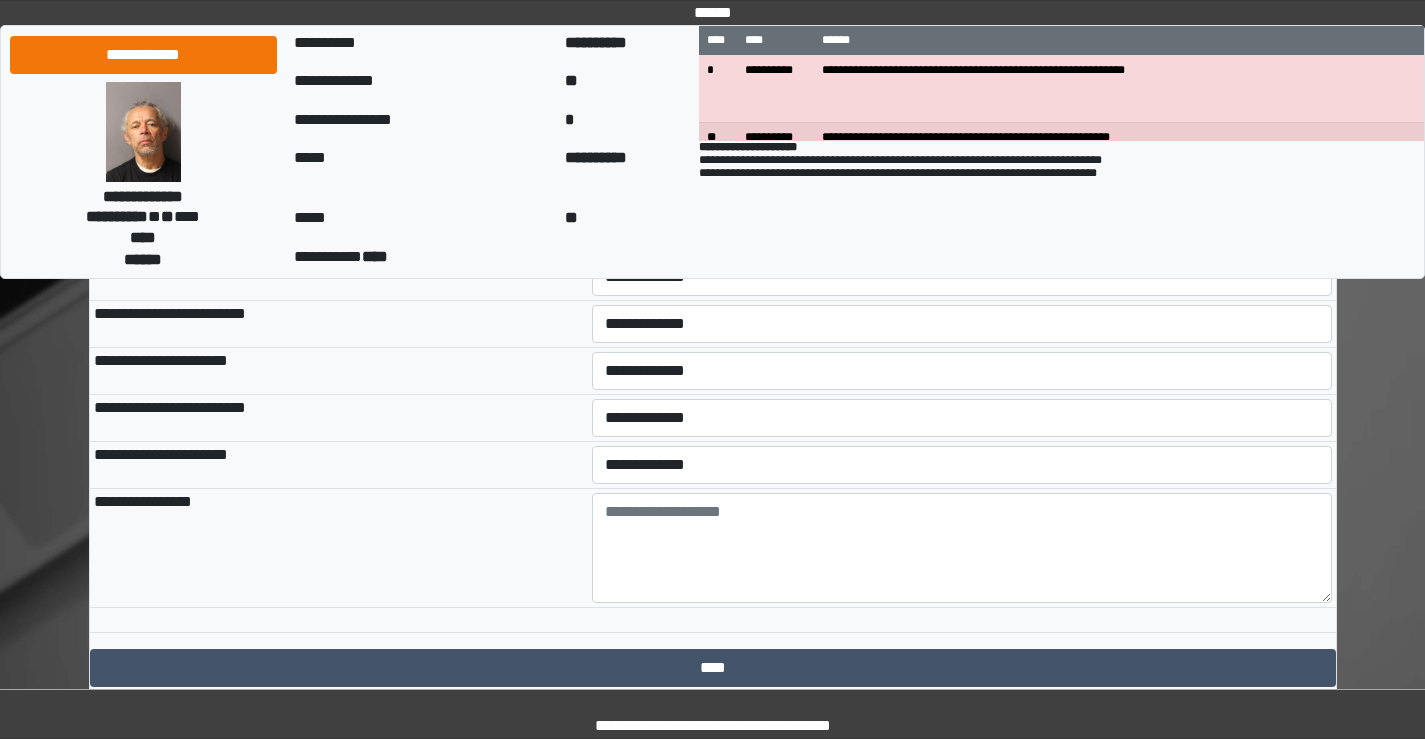 scroll, scrollTop: 9200, scrollLeft: 0, axis: vertical 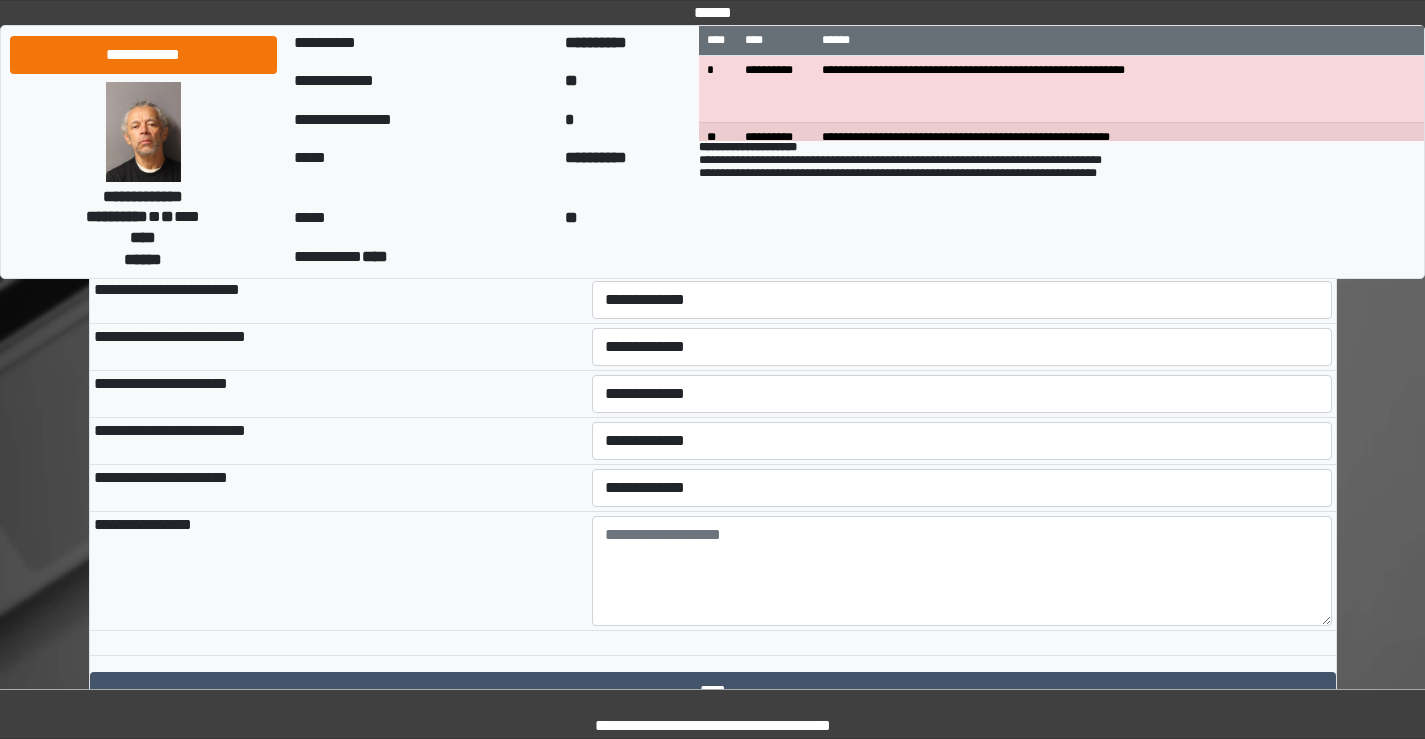 click on "**********" at bounding box center (962, 253) 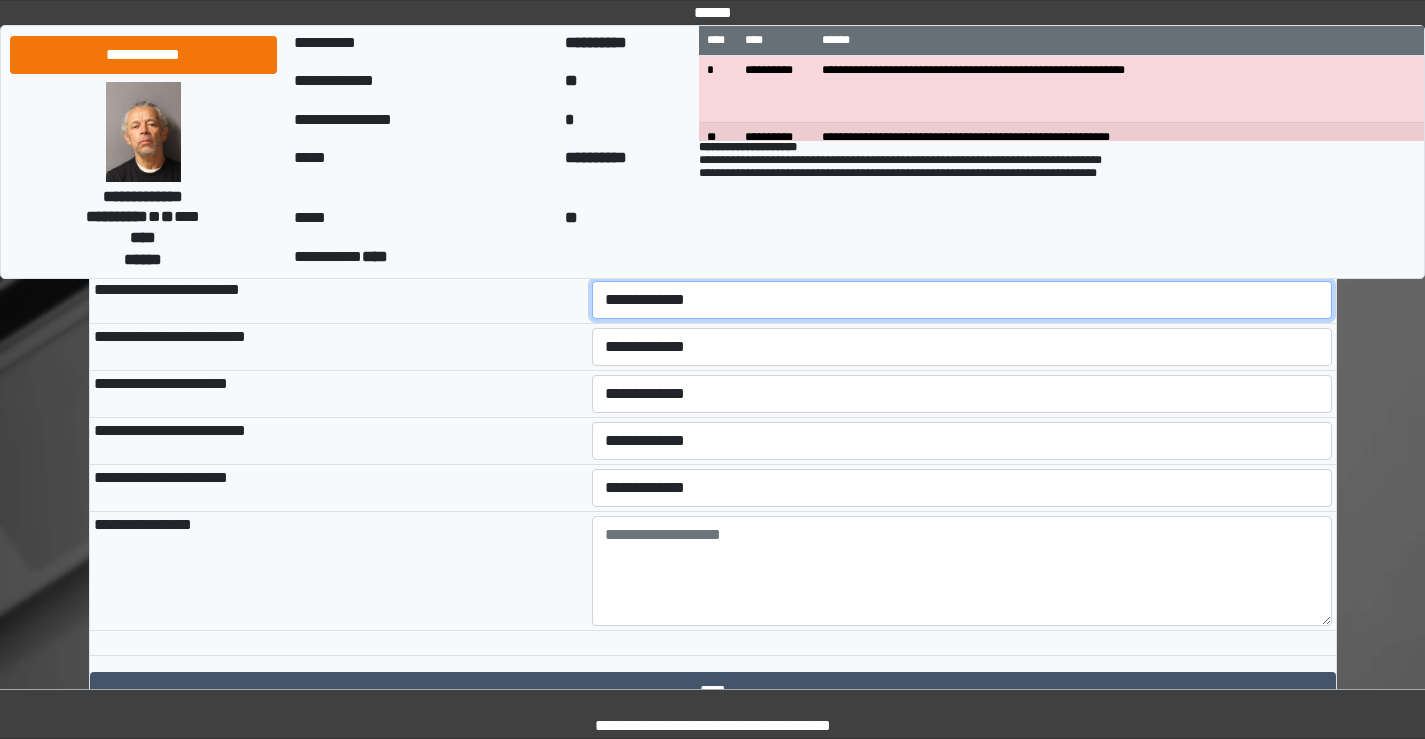 click on "**********" at bounding box center [962, 300] 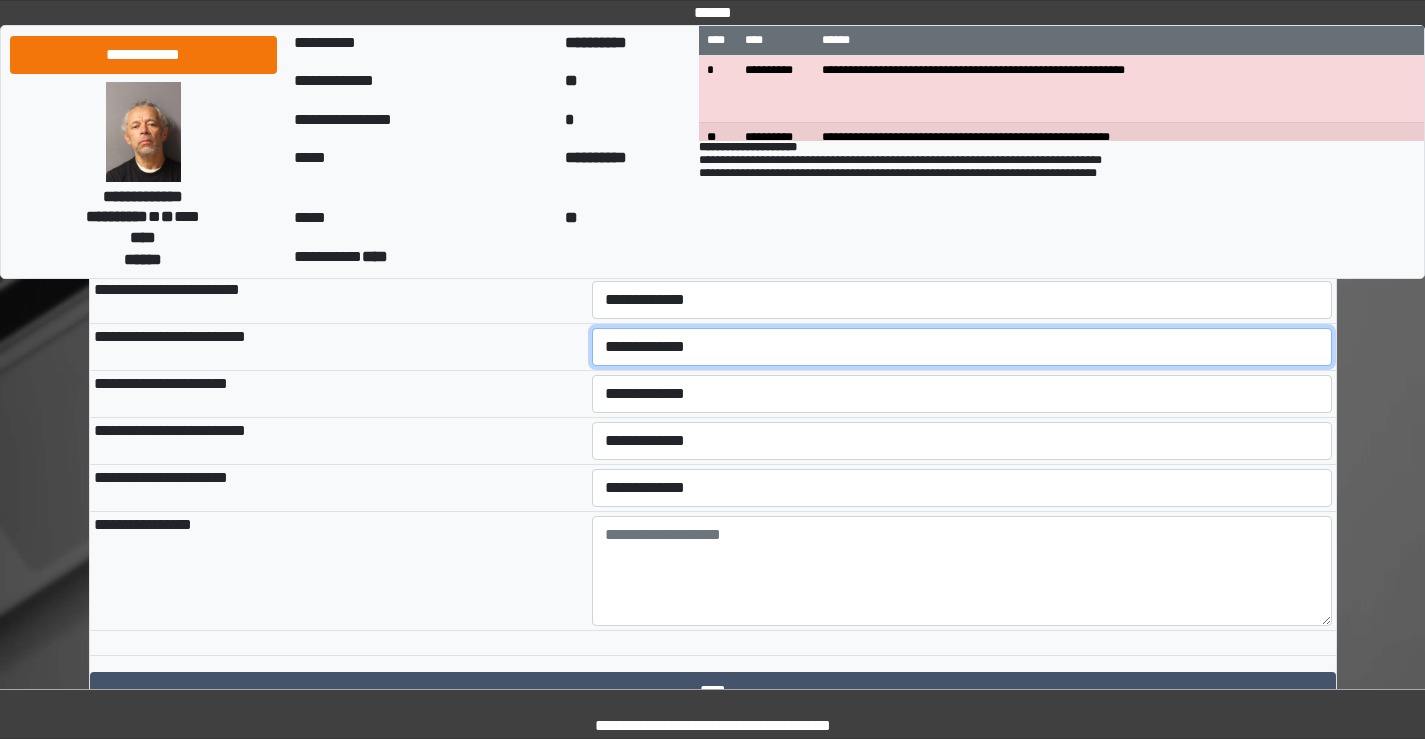 click on "**********" at bounding box center (962, 347) 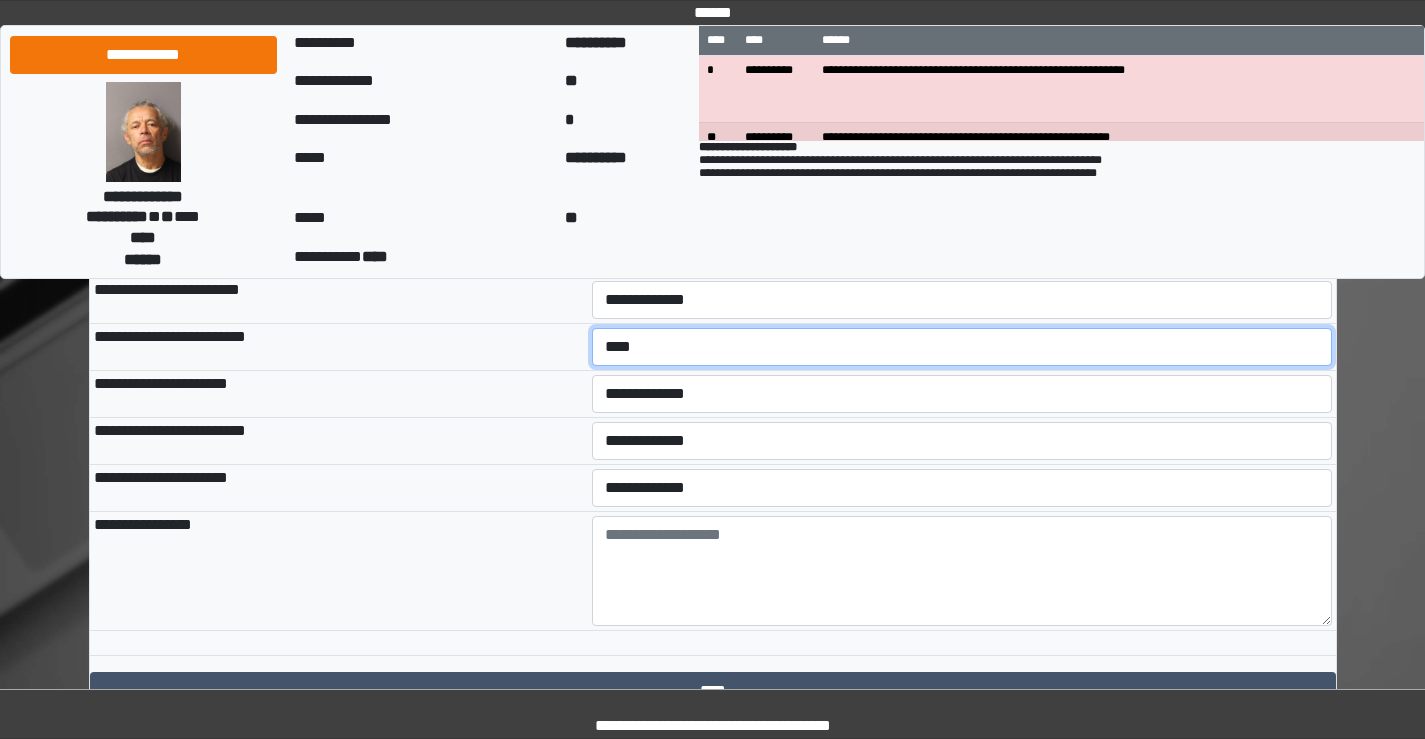 click on "**********" at bounding box center [962, 347] 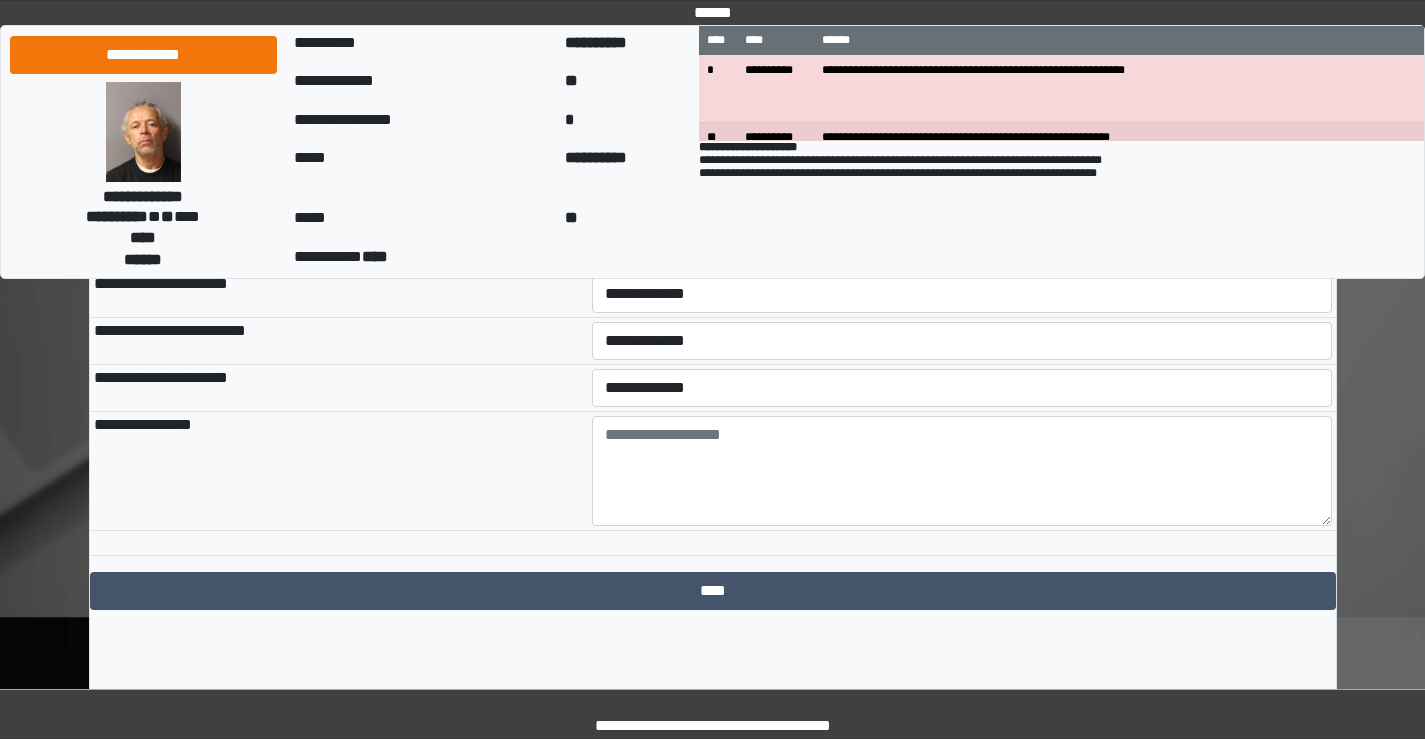 scroll, scrollTop: 9200, scrollLeft: 0, axis: vertical 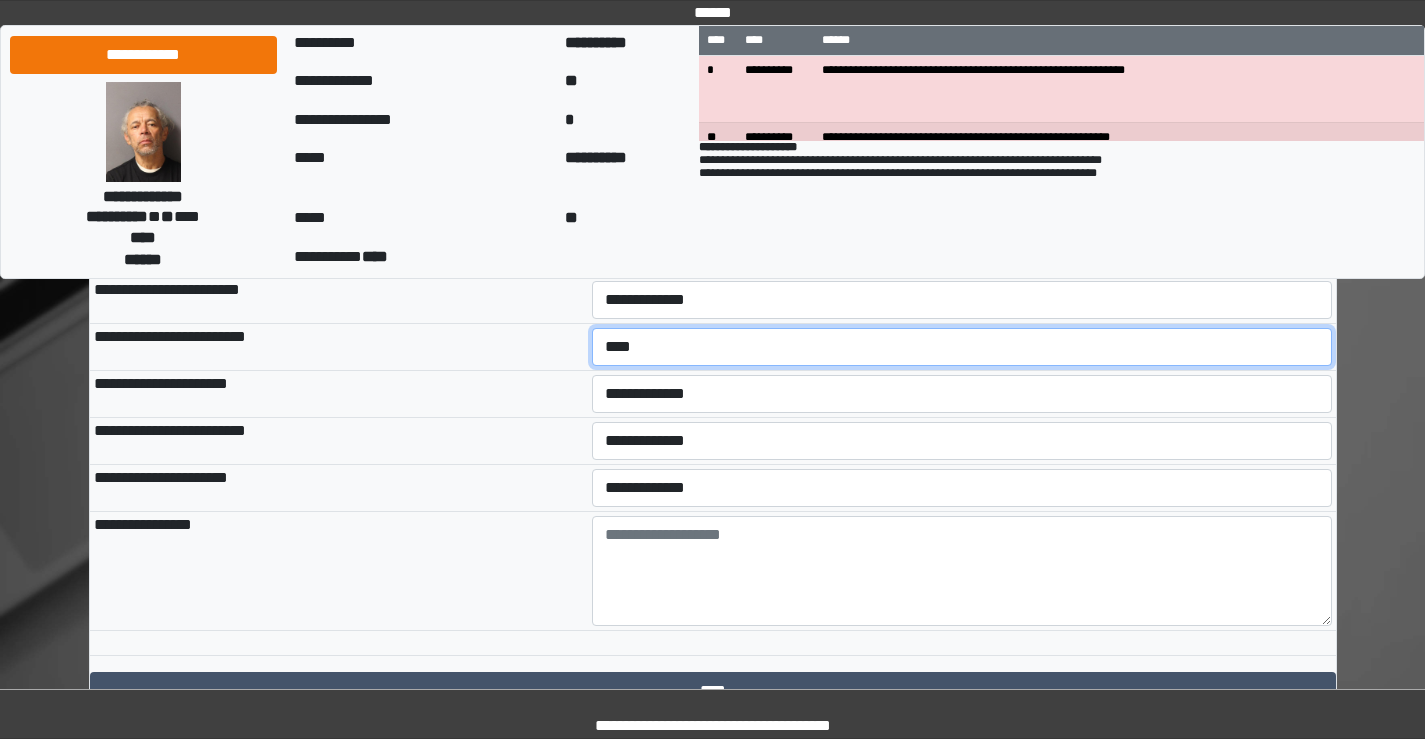 click on "**********" at bounding box center [962, 347] 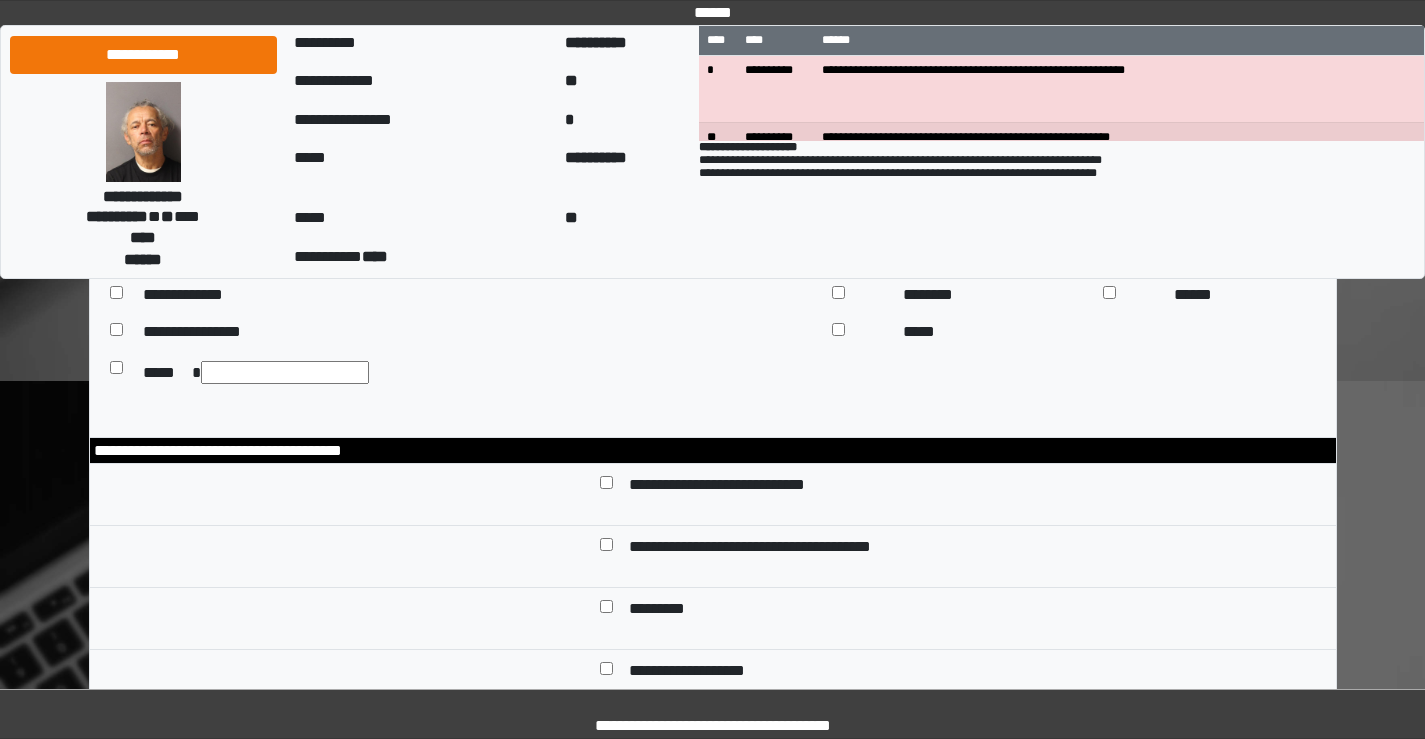 scroll, scrollTop: 5764, scrollLeft: 0, axis: vertical 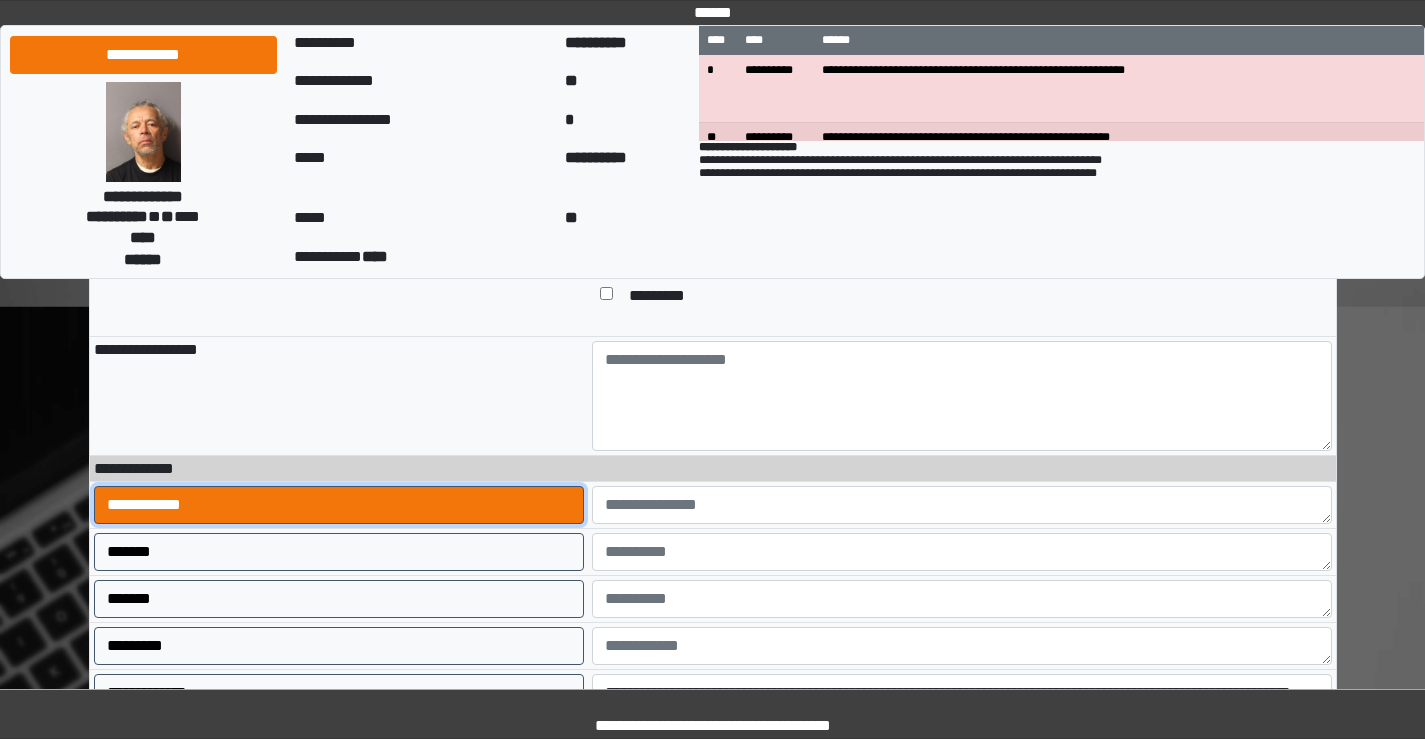 click on "**********" at bounding box center (339, 505) 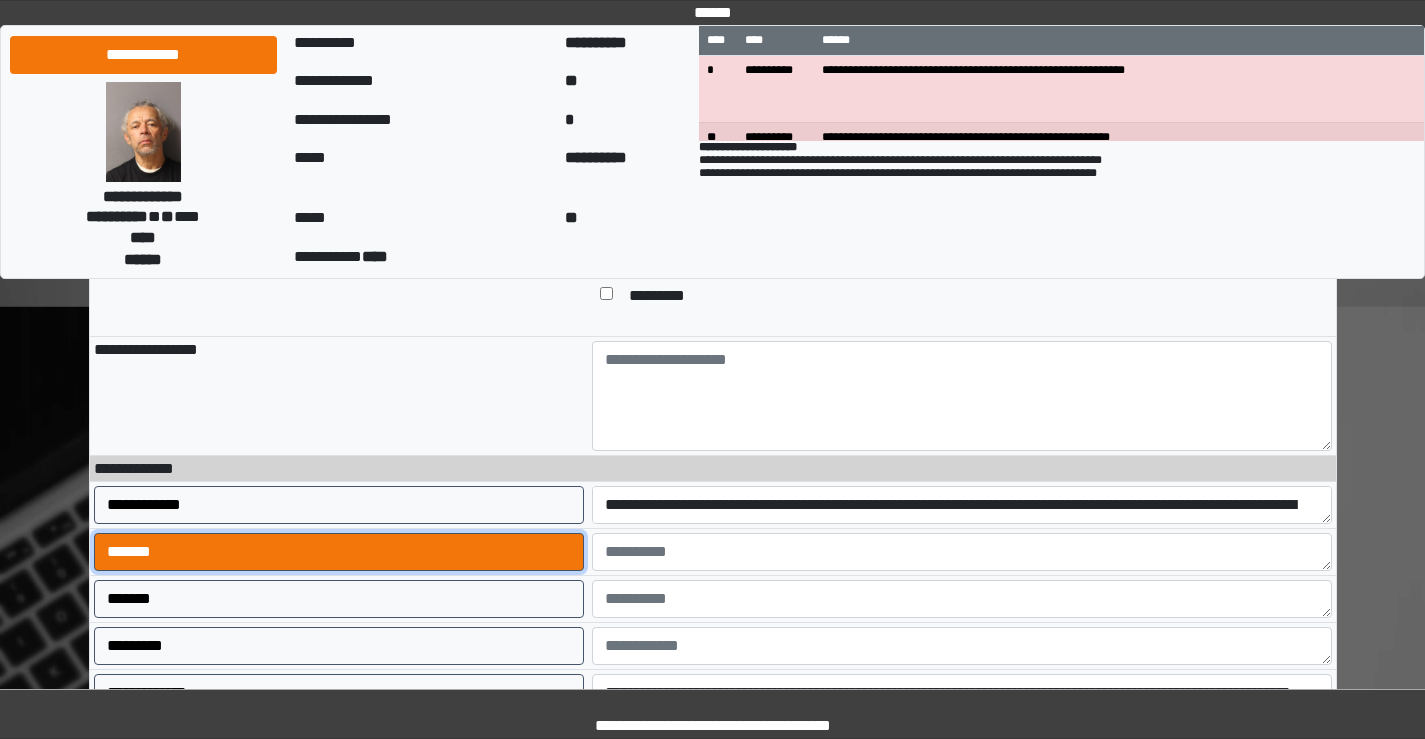 click on "*******" at bounding box center [339, 552] 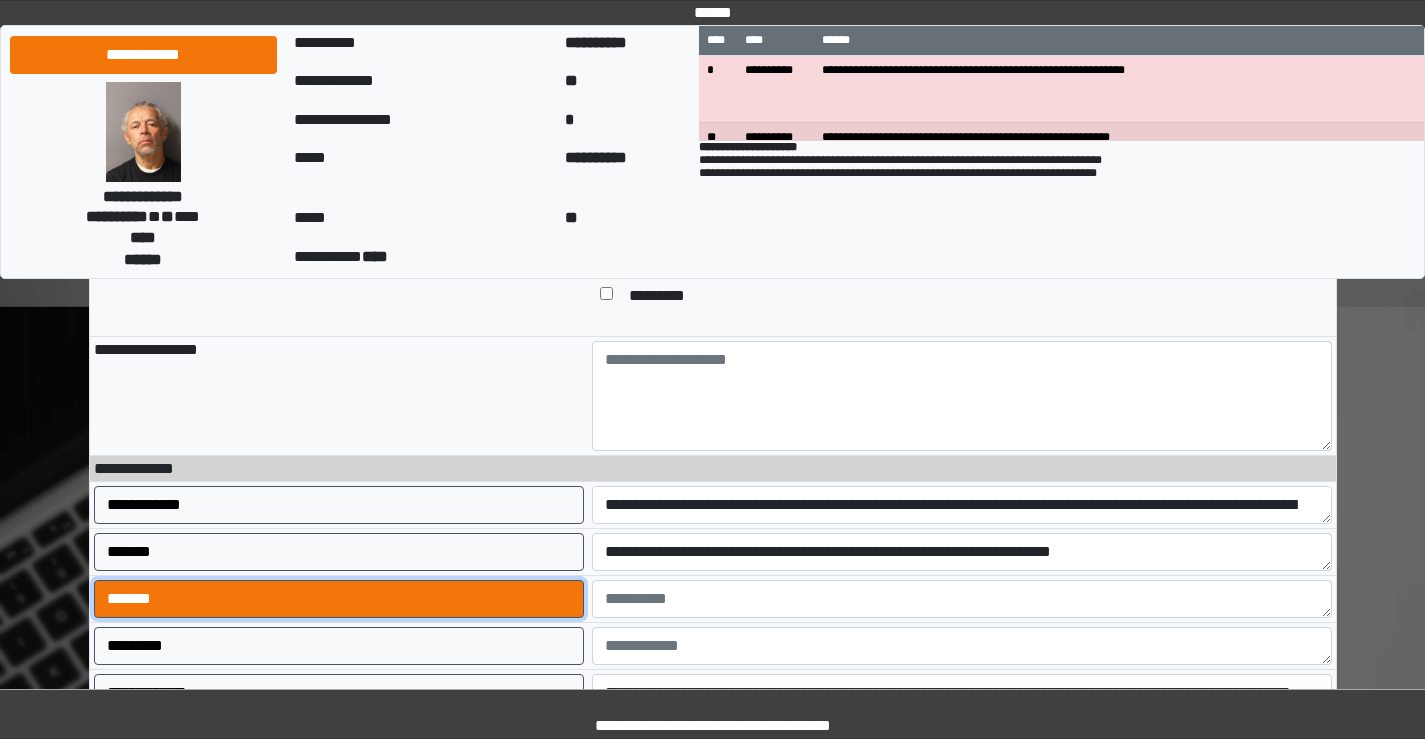 click on "*******" at bounding box center (339, 599) 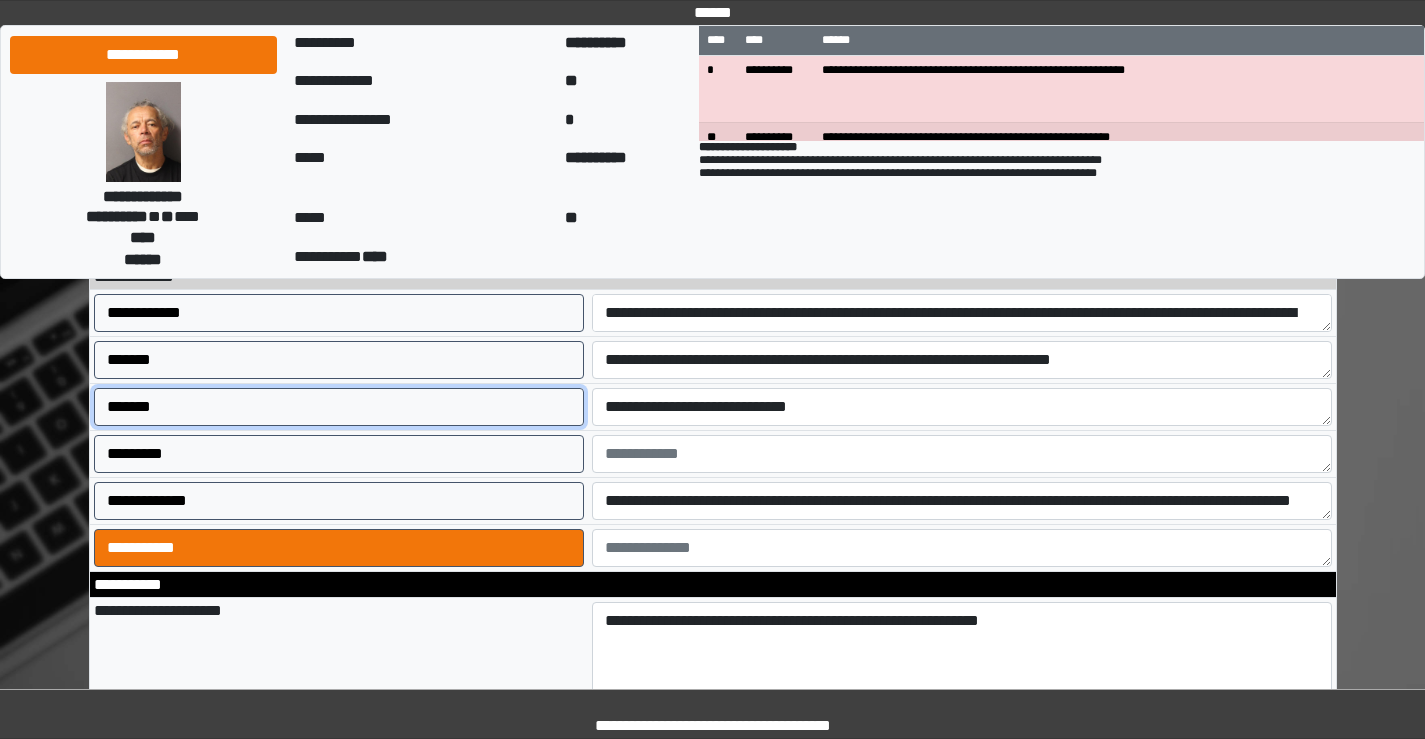 scroll, scrollTop: 5264, scrollLeft: 0, axis: vertical 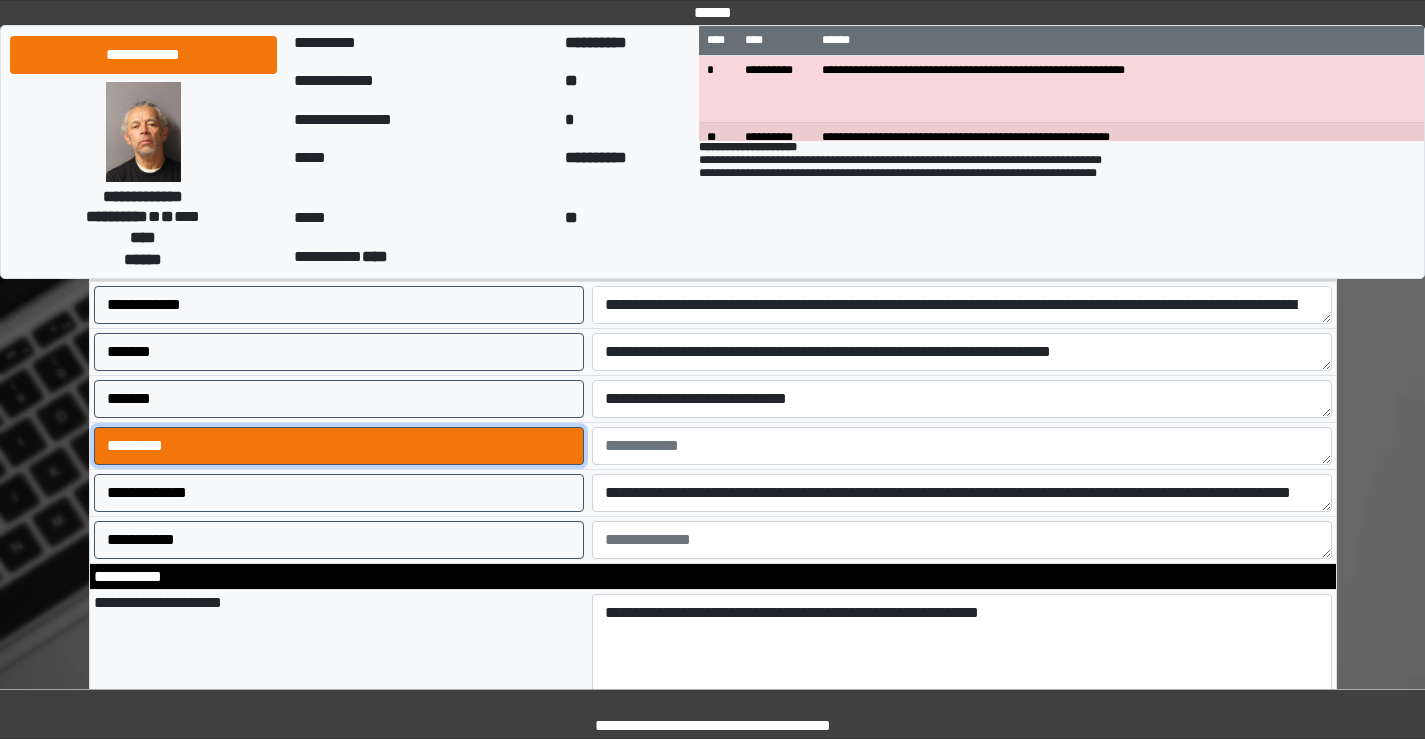 click on "*********" at bounding box center (339, 446) 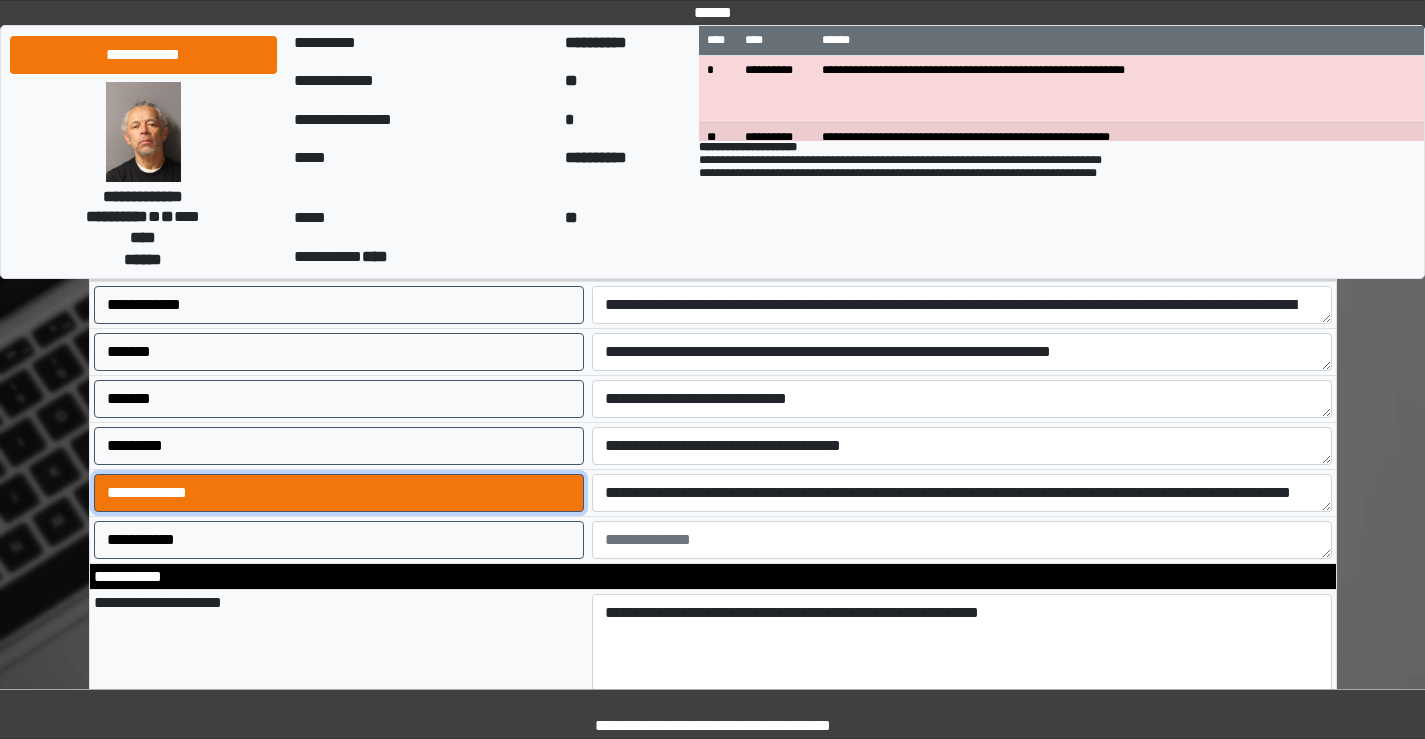 click on "**********" at bounding box center (339, 493) 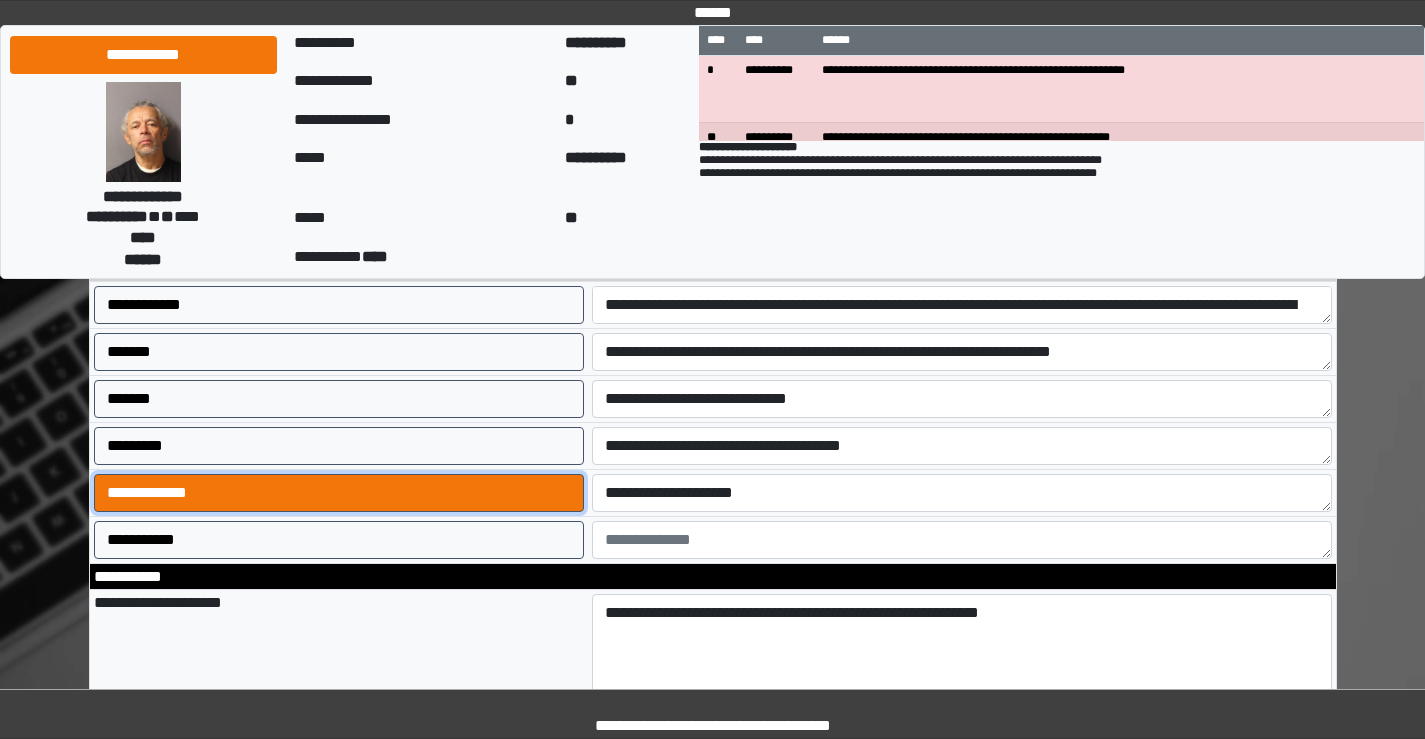 scroll, scrollTop: 0, scrollLeft: 0, axis: both 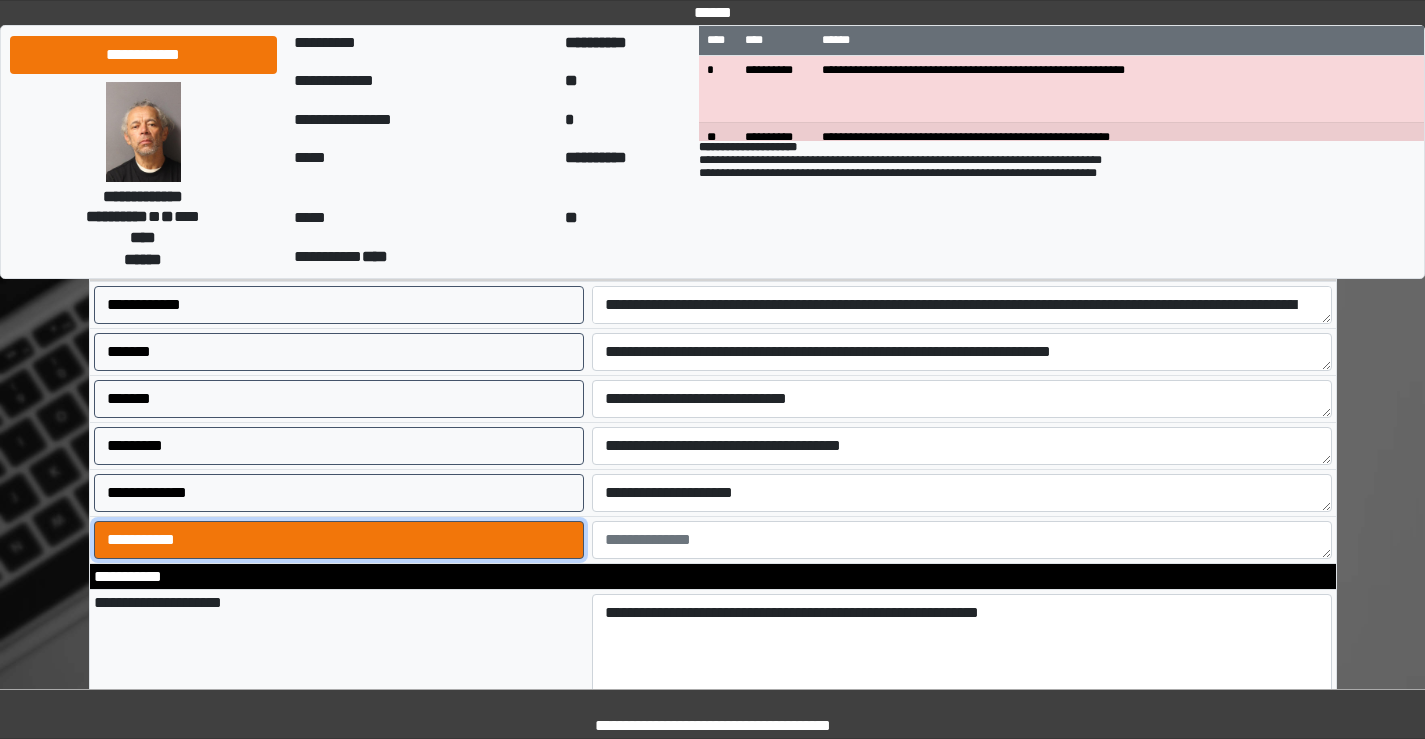 click on "**********" at bounding box center [339, 540] 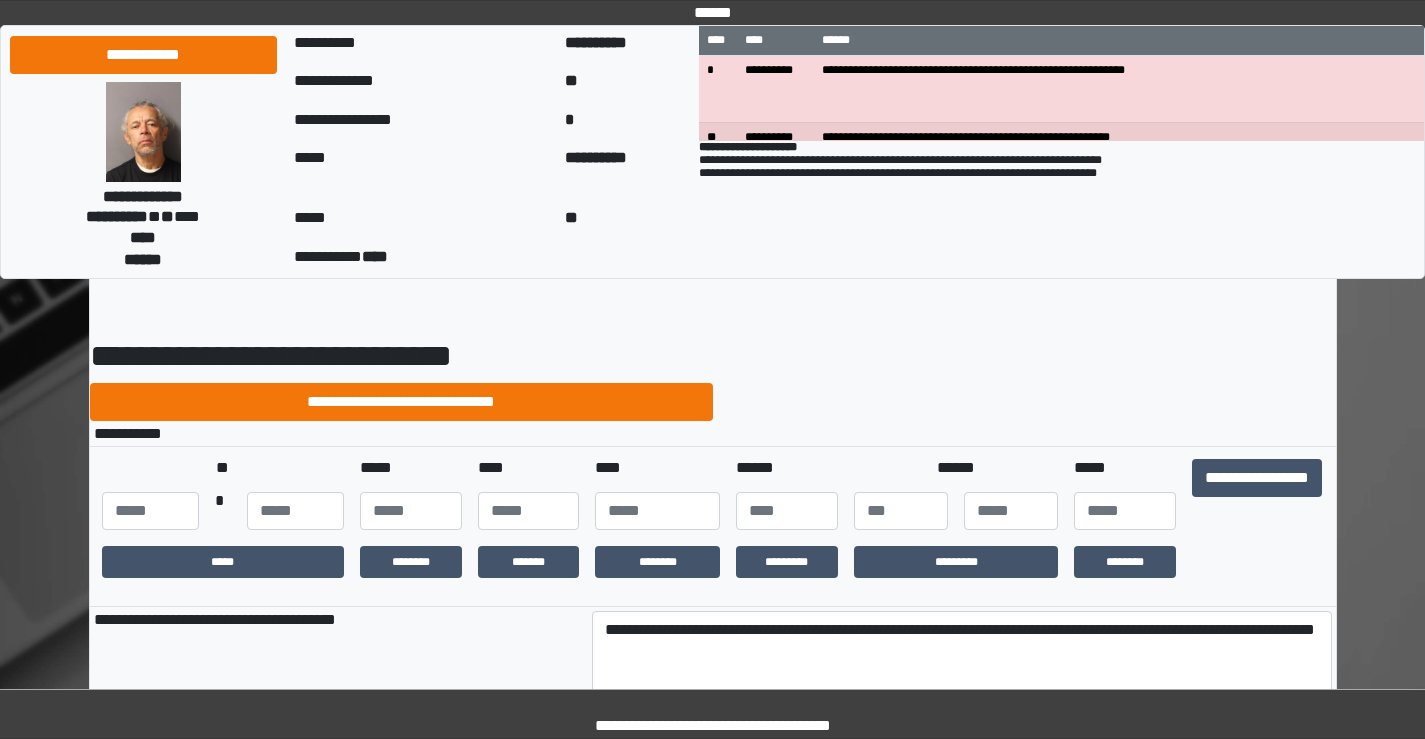 scroll, scrollTop: 0, scrollLeft: 0, axis: both 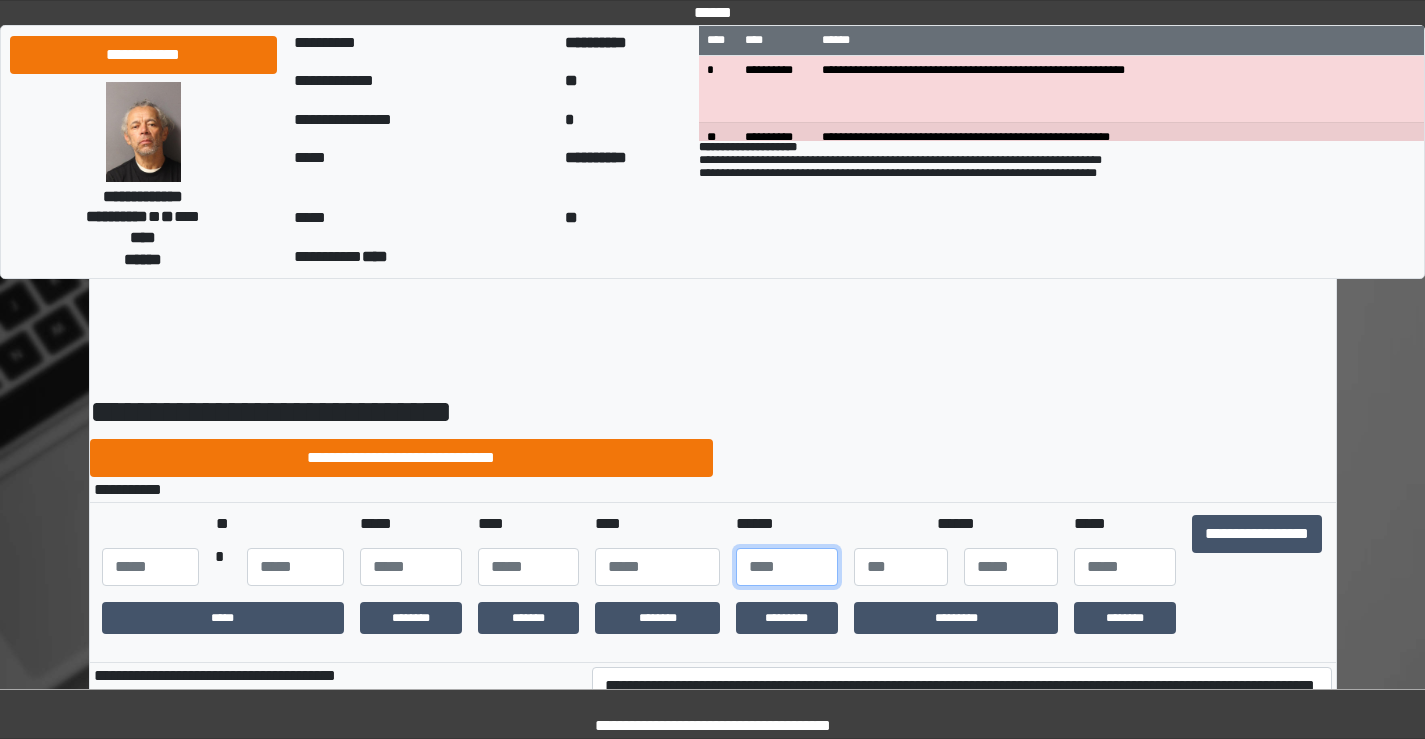 click at bounding box center [787, 567] 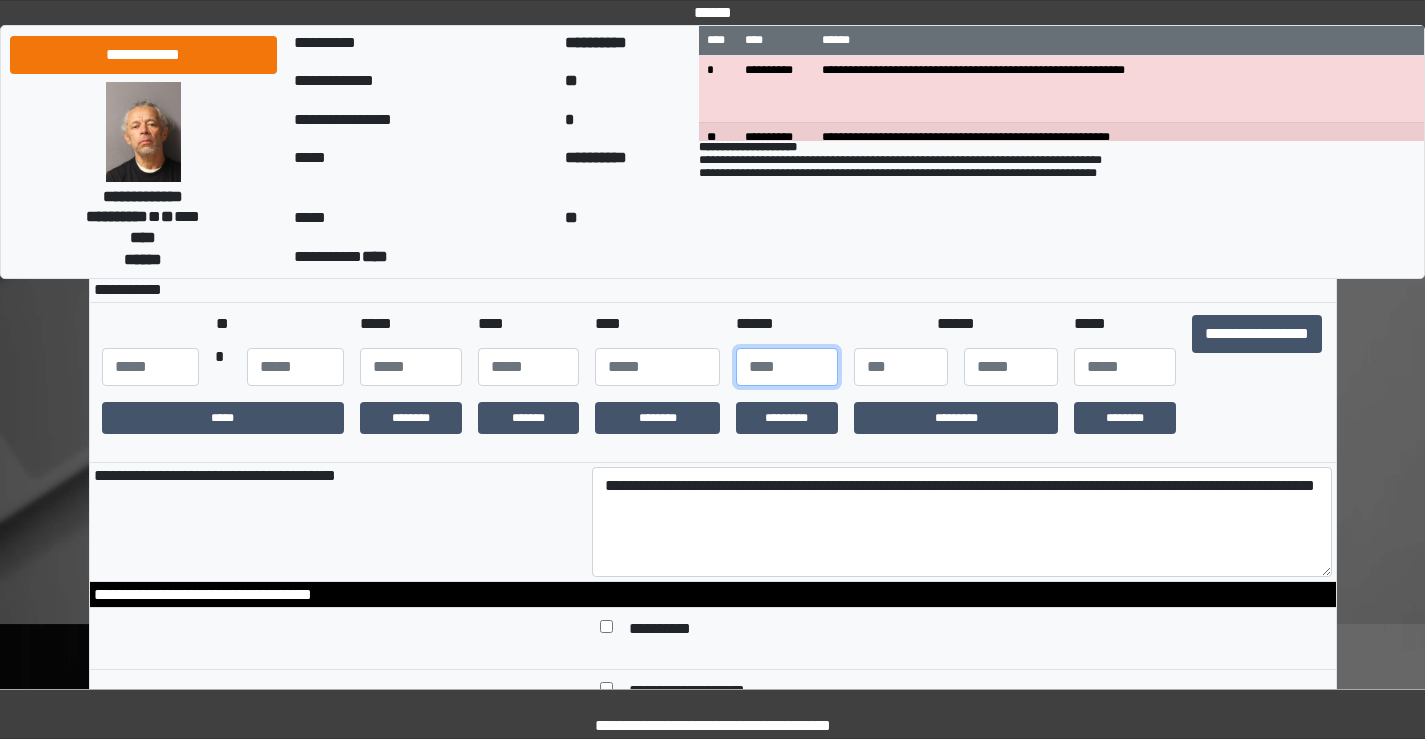 scroll, scrollTop: 300, scrollLeft: 0, axis: vertical 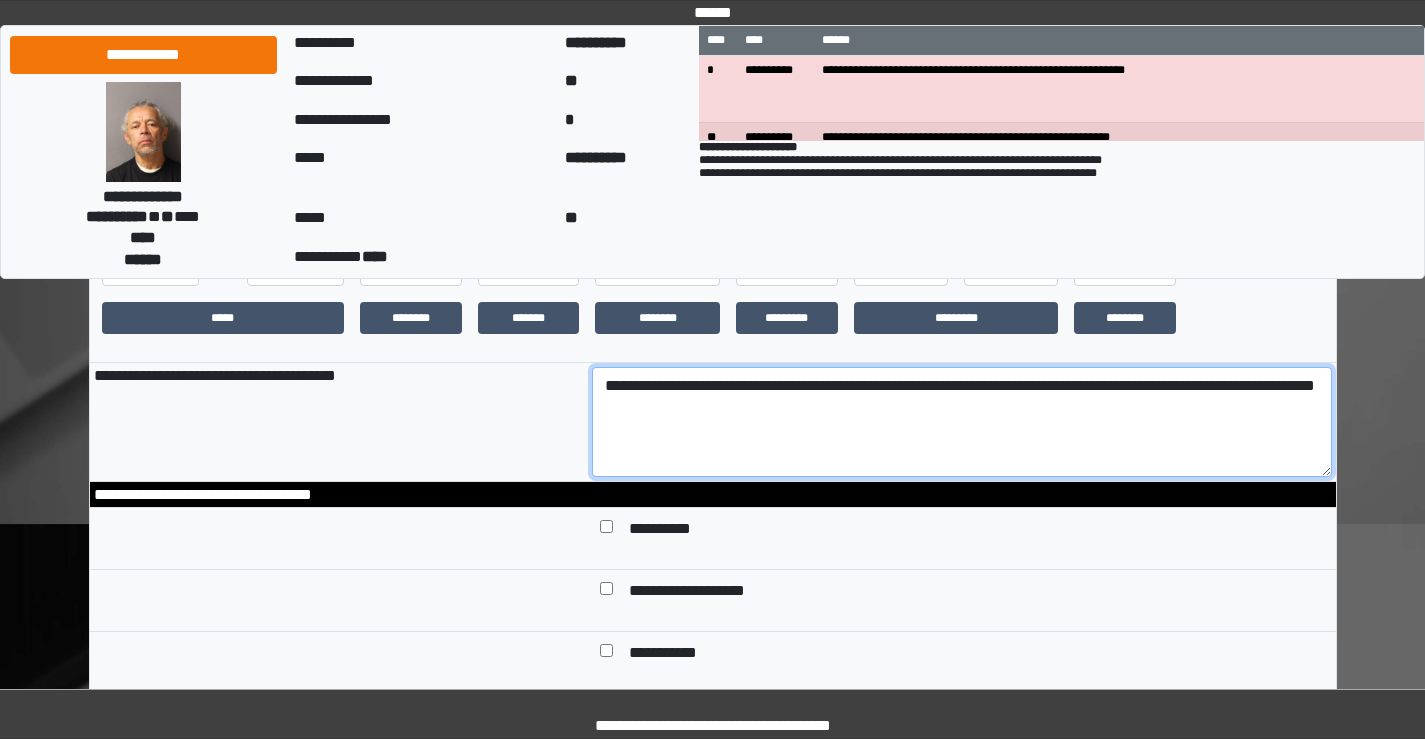 drag, startPoint x: 751, startPoint y: 415, endPoint x: 763, endPoint y: 416, distance: 12.0415945 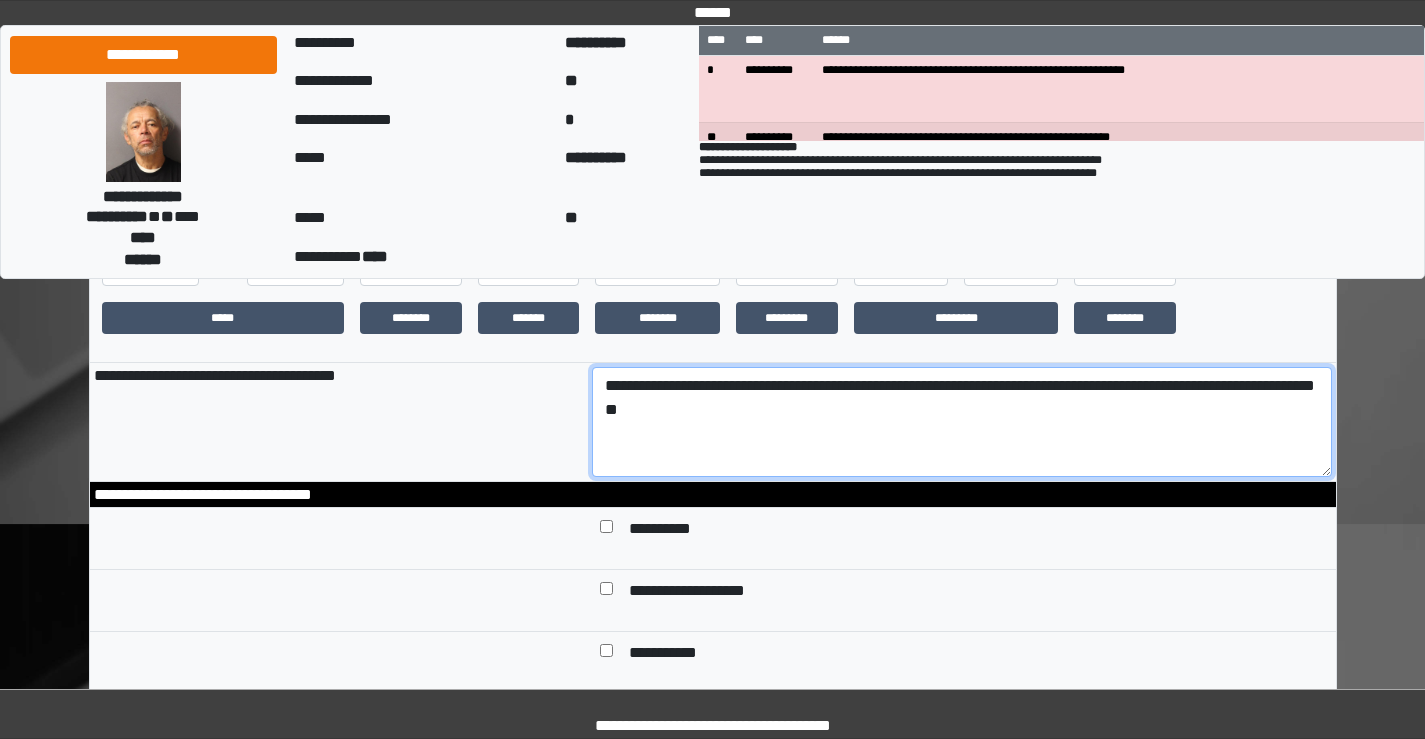 click on "**********" at bounding box center (962, 422) 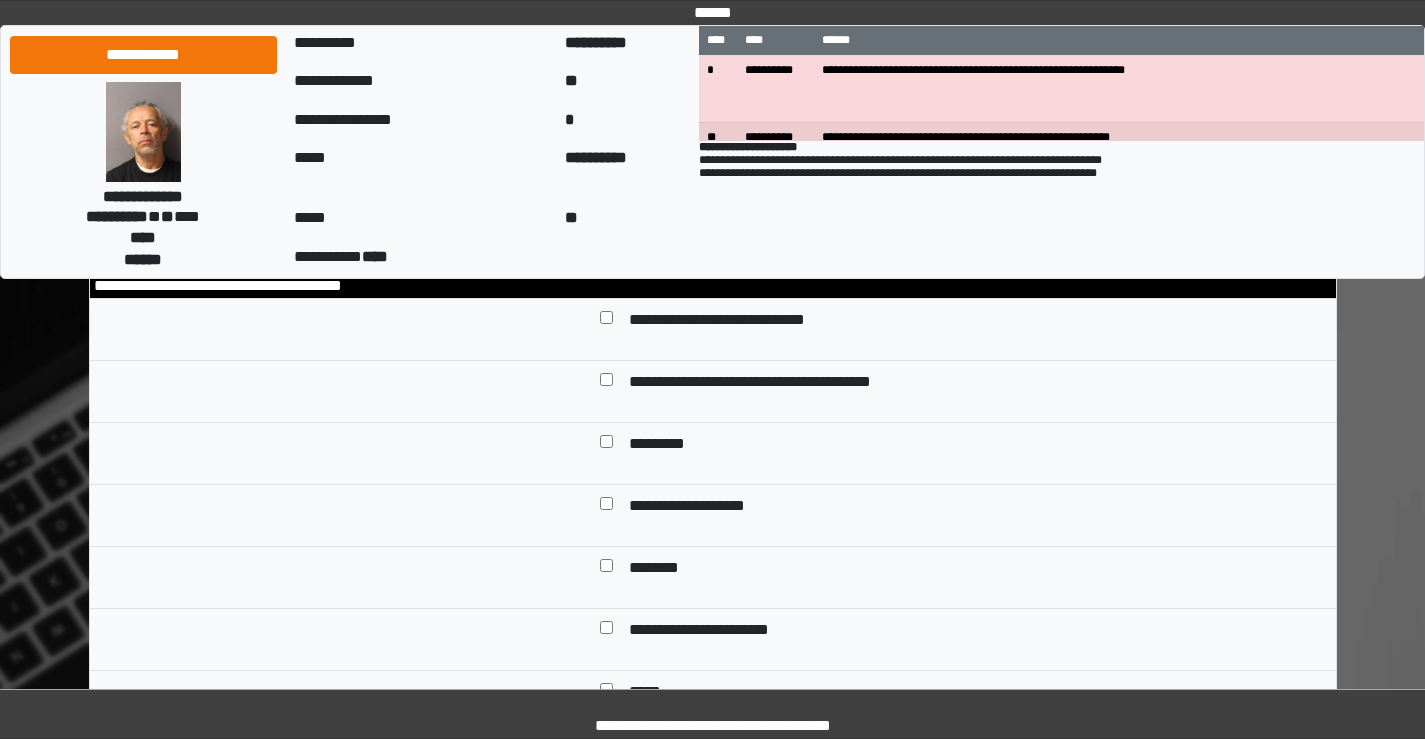 scroll, scrollTop: 6100, scrollLeft: 0, axis: vertical 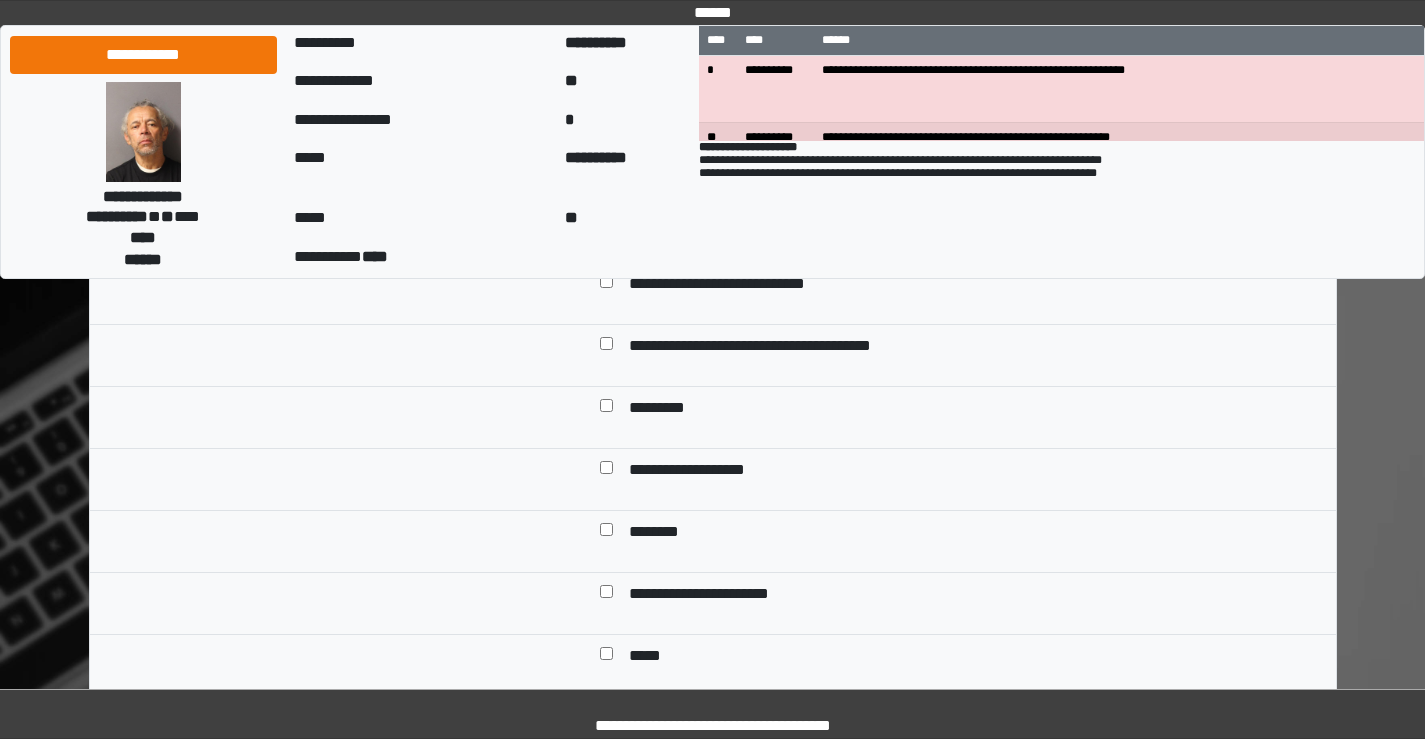 type on "**********" 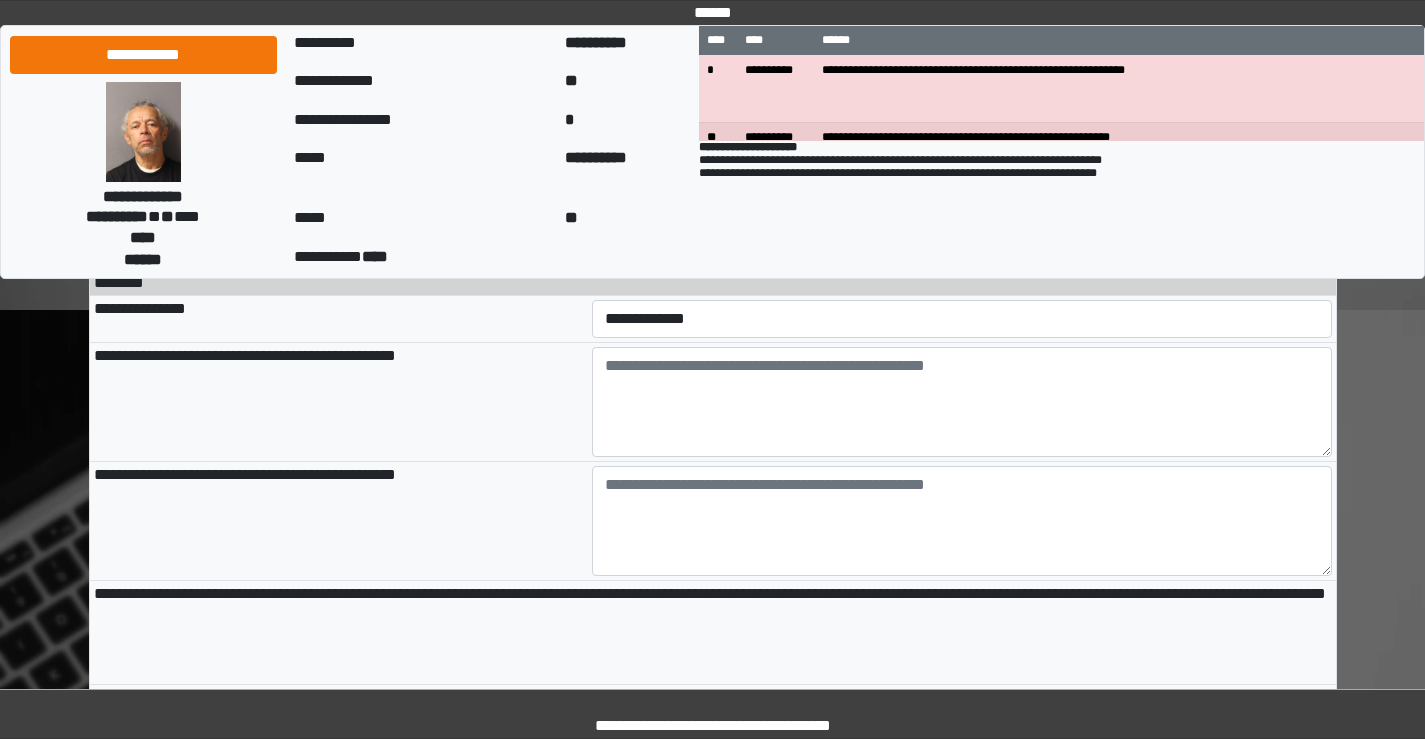 scroll, scrollTop: 8700, scrollLeft: 0, axis: vertical 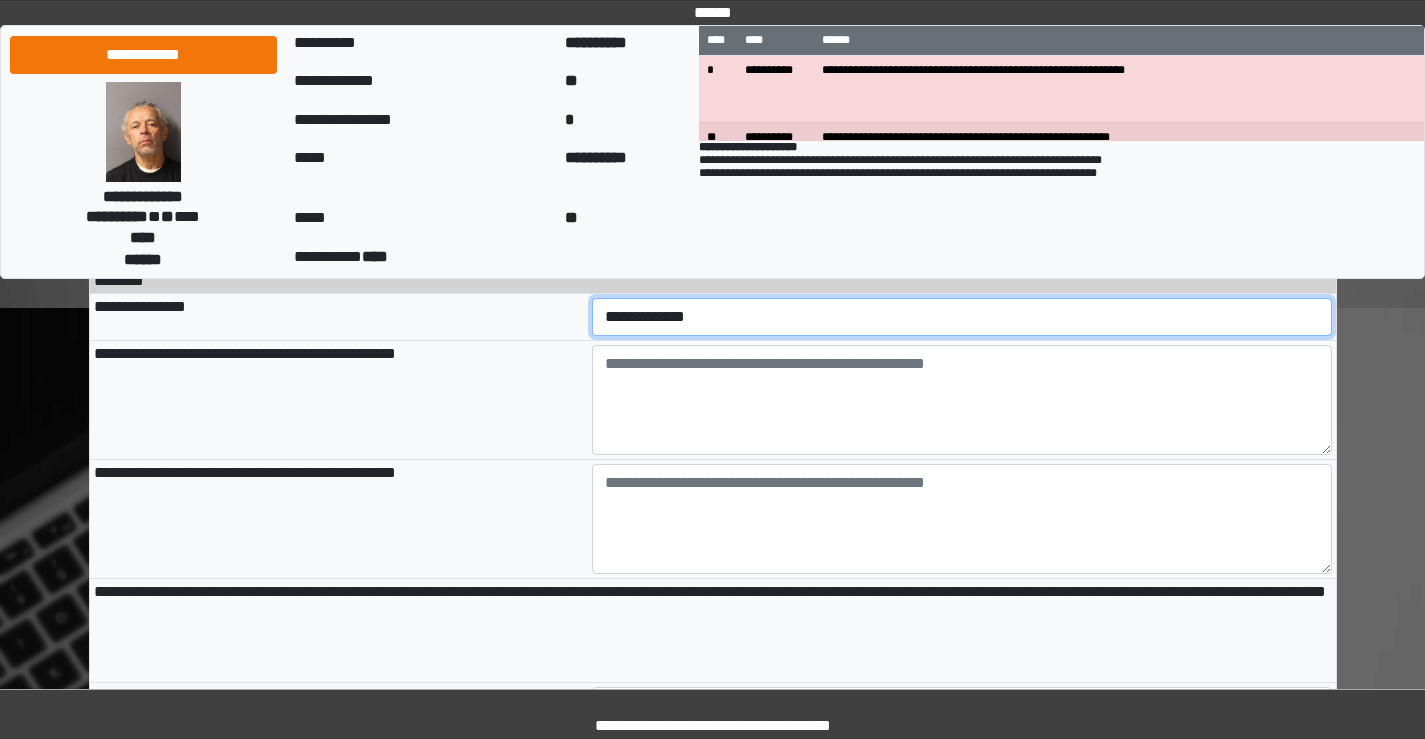 click on "**********" at bounding box center (962, 317) 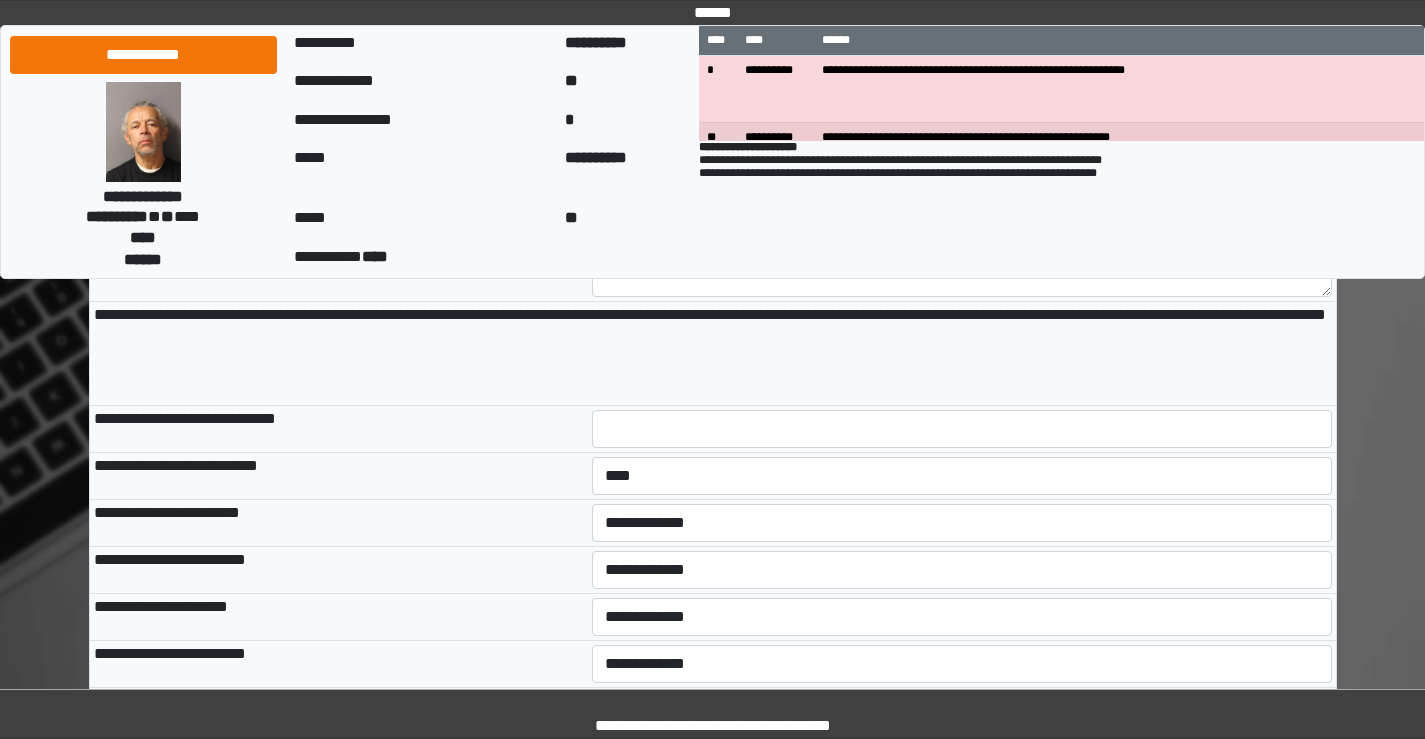 scroll, scrollTop: 9000, scrollLeft: 0, axis: vertical 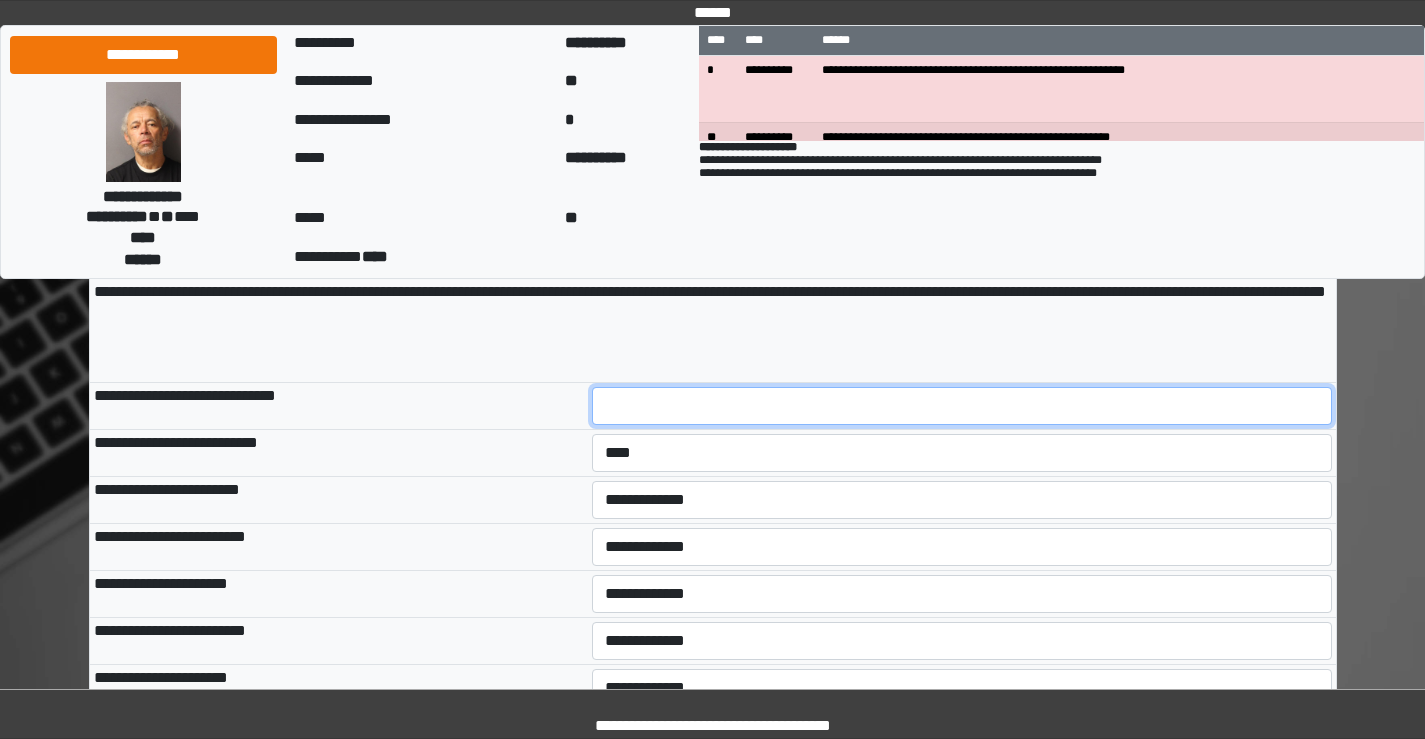 click at bounding box center [962, 406] 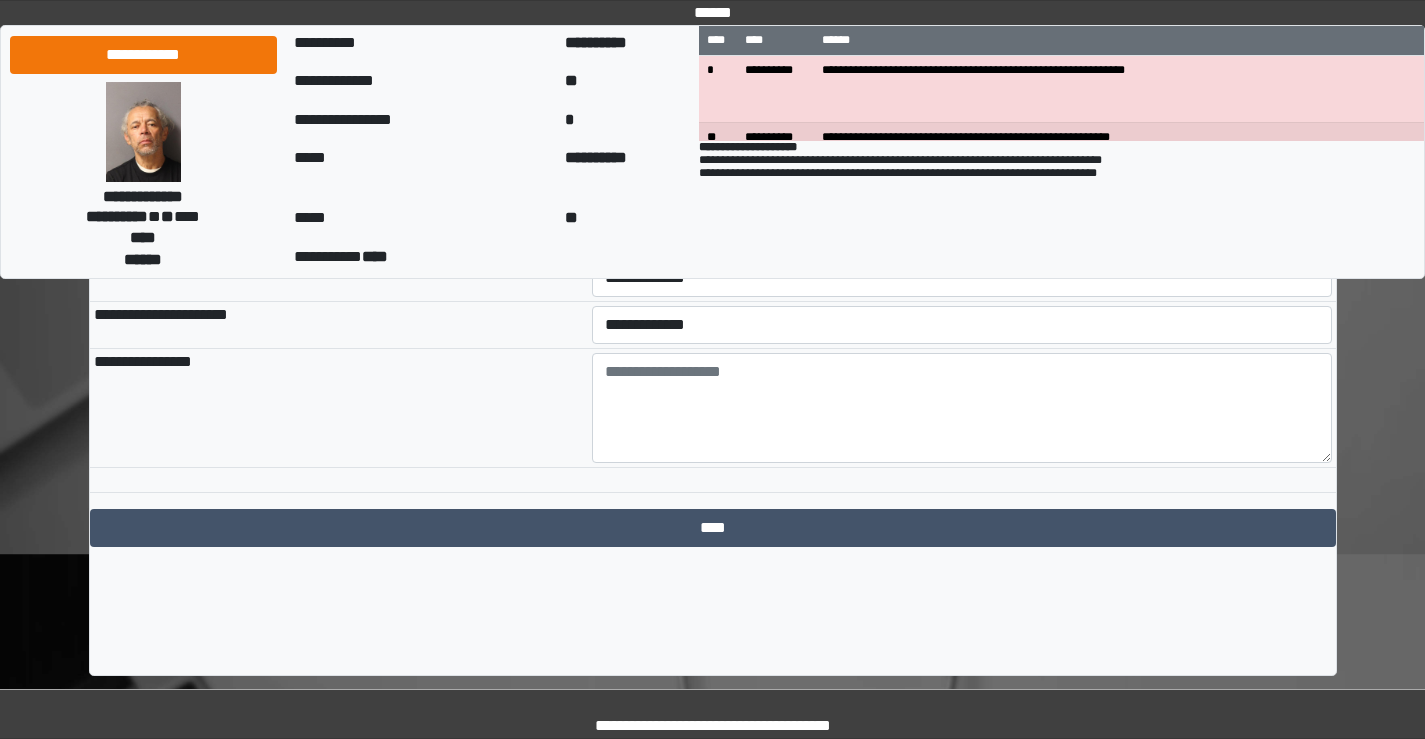scroll, scrollTop: 9364, scrollLeft: 0, axis: vertical 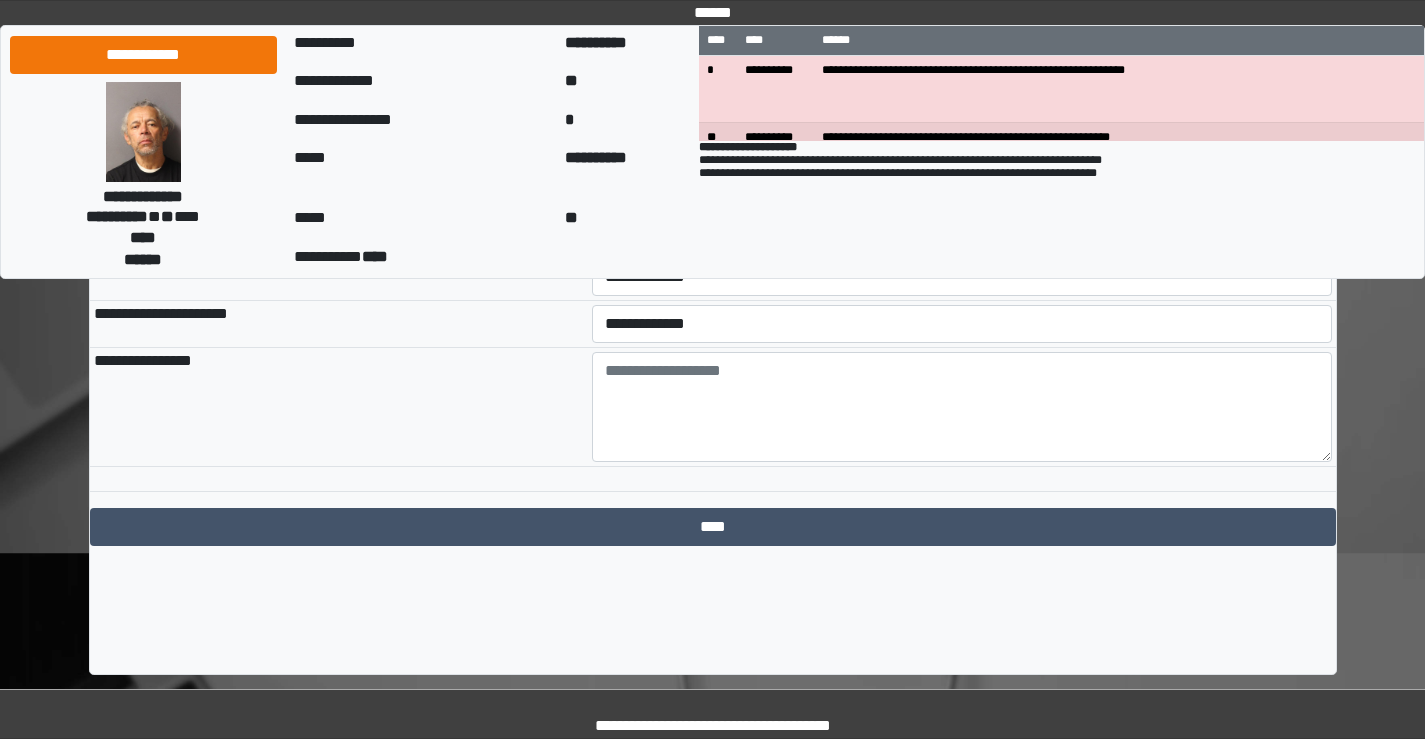 type on "**" 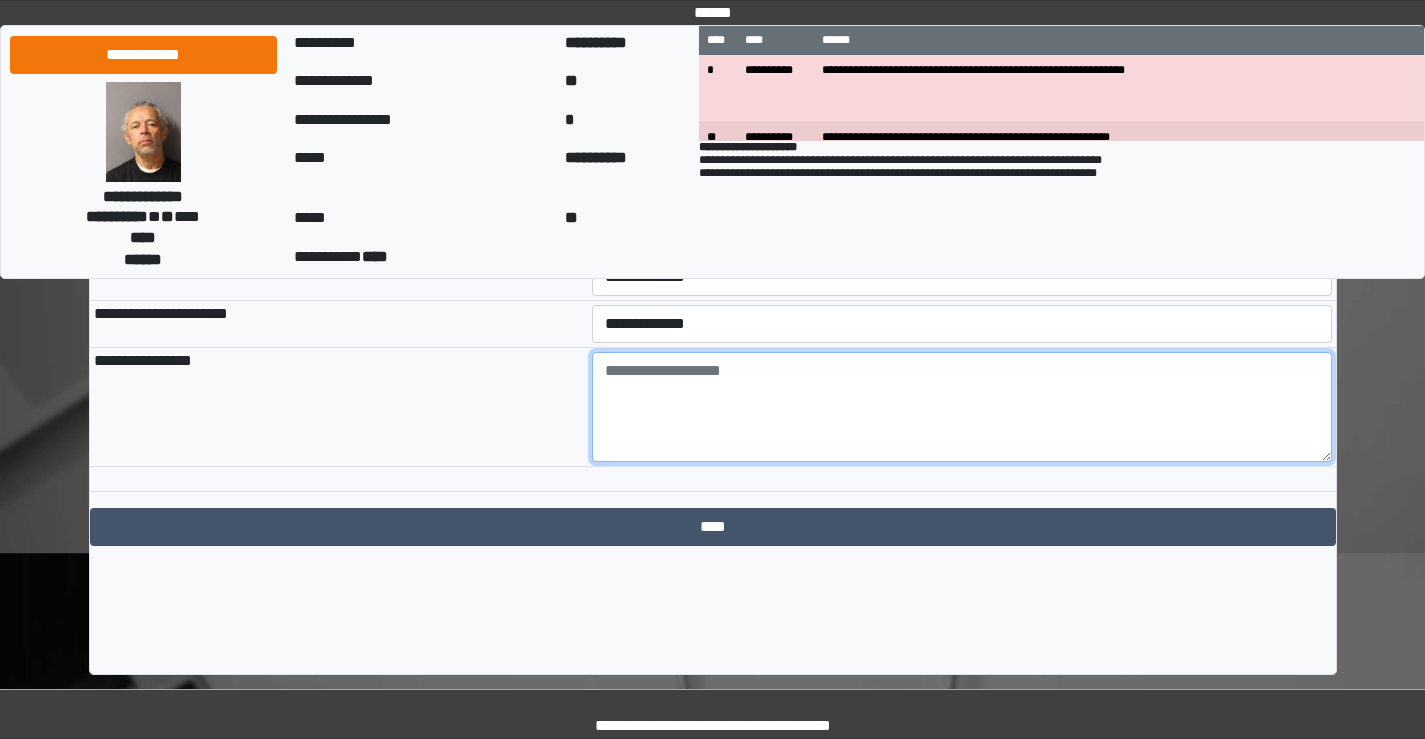 click at bounding box center [962, 407] 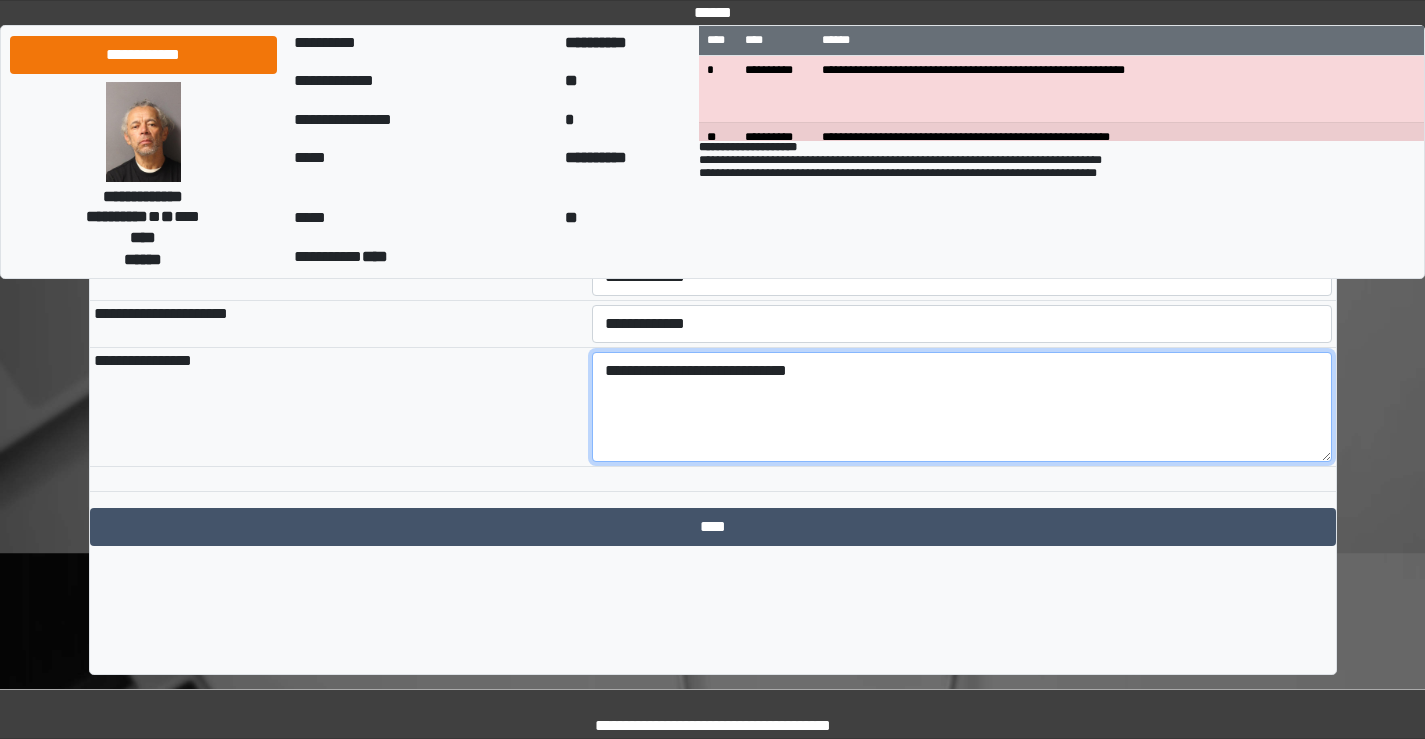 click on "**********" at bounding box center (962, 407) 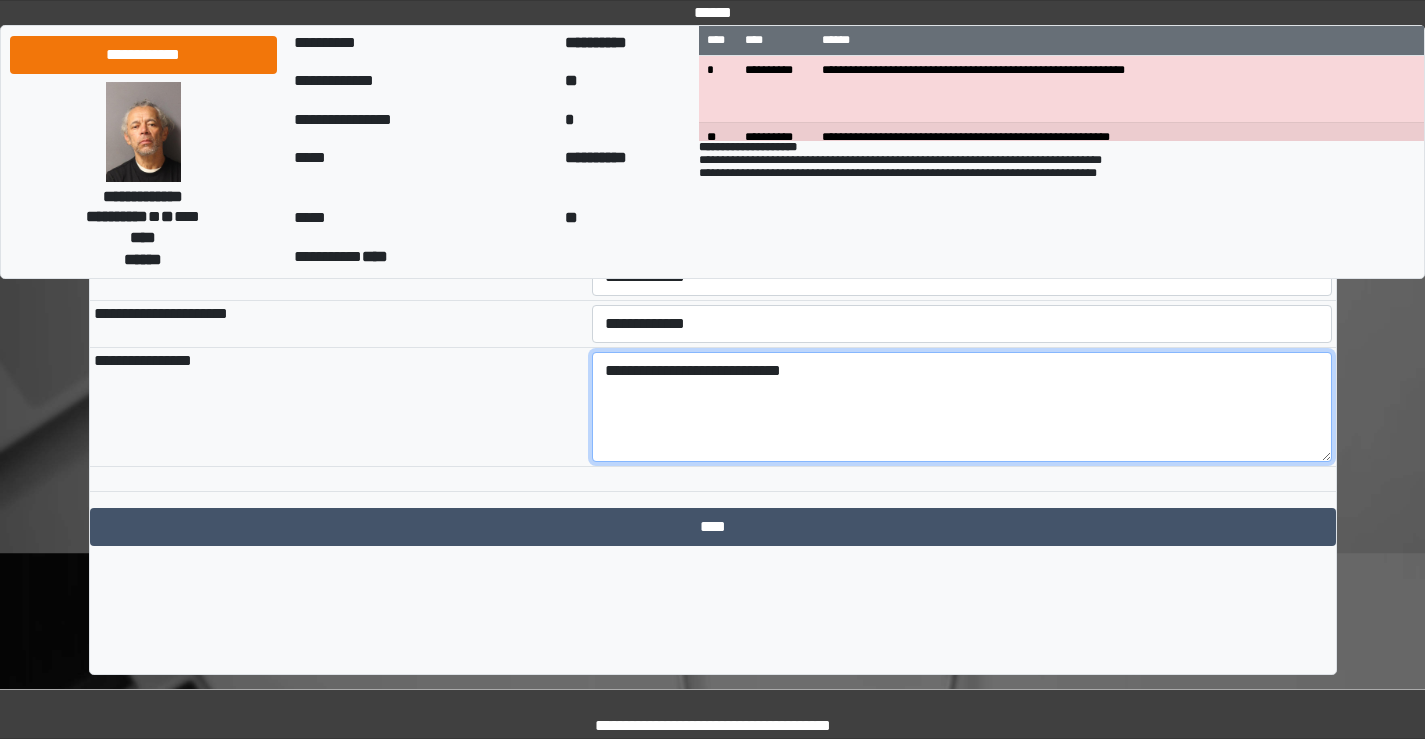 click on "**********" at bounding box center (962, 407) 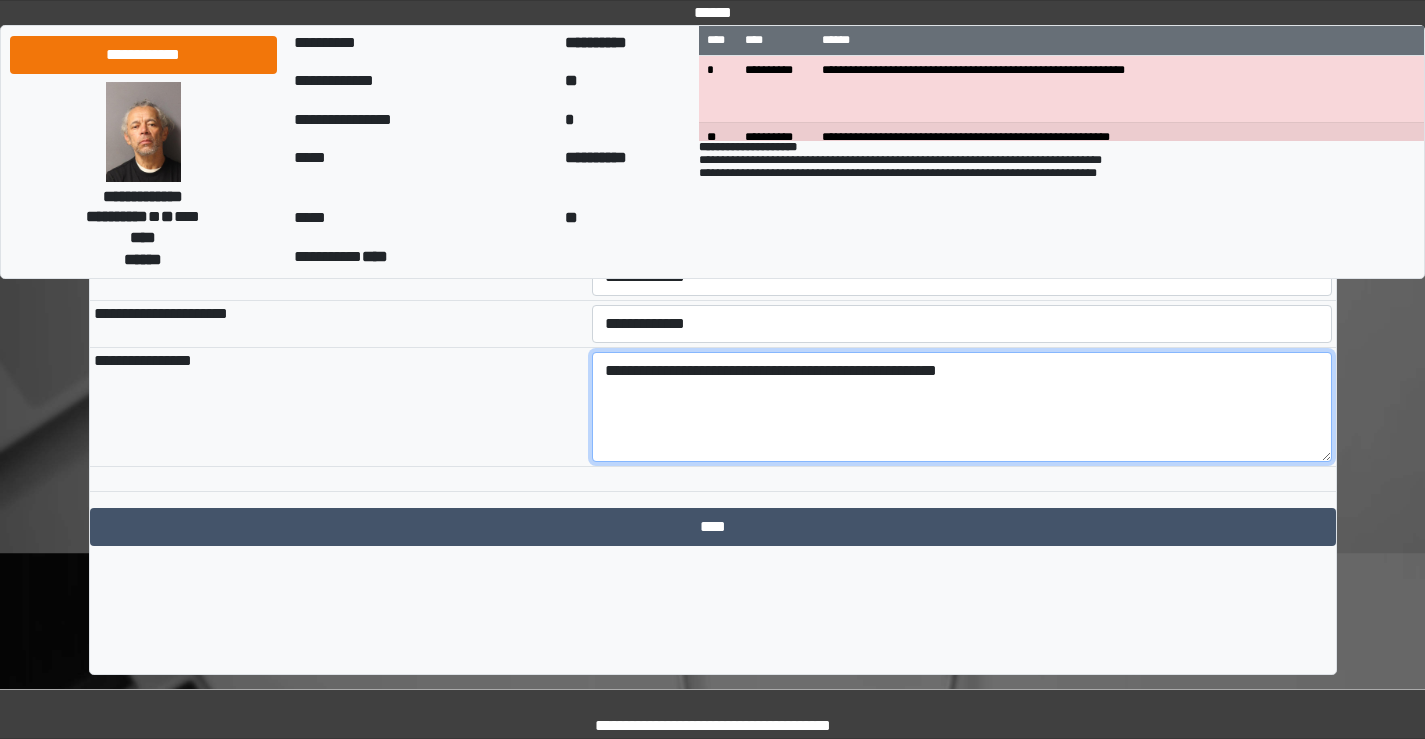 click on "**********" at bounding box center (962, 407) 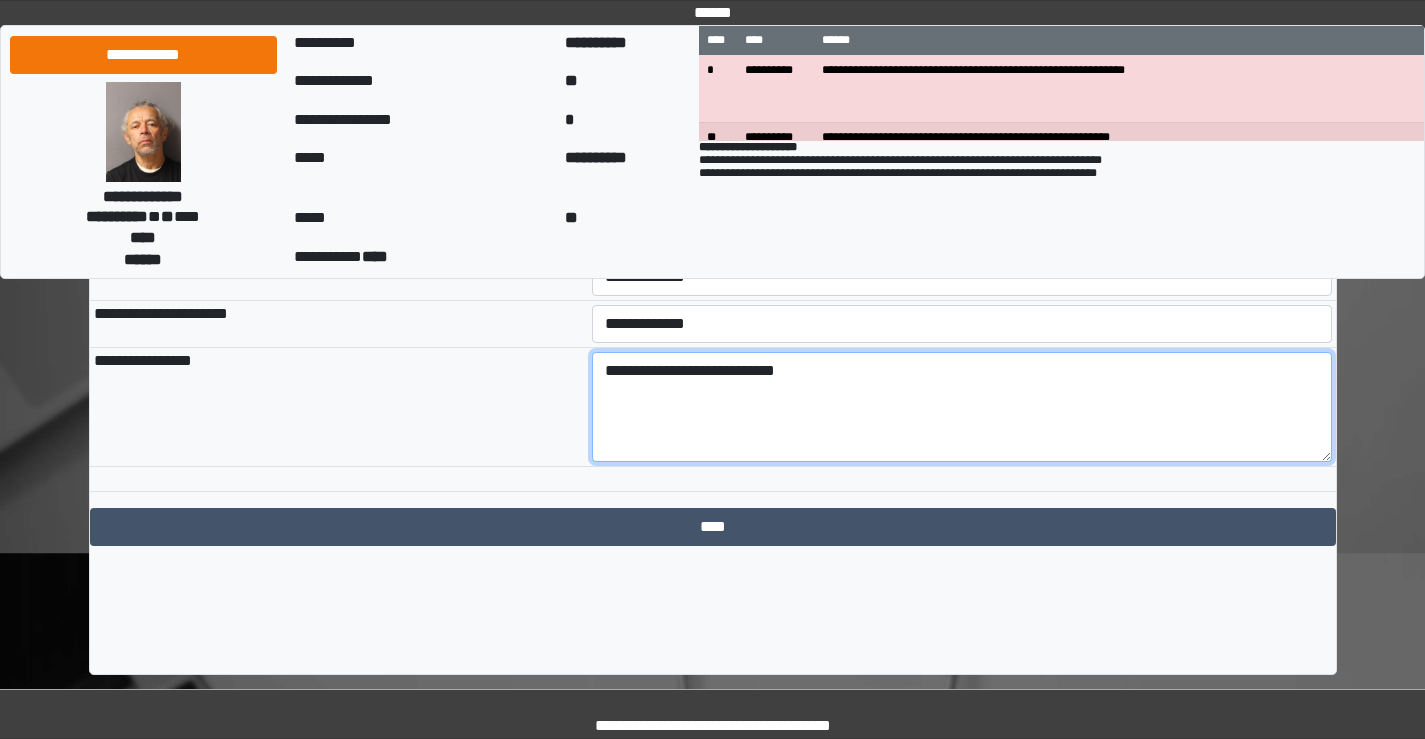 click on "**********" at bounding box center [962, 407] 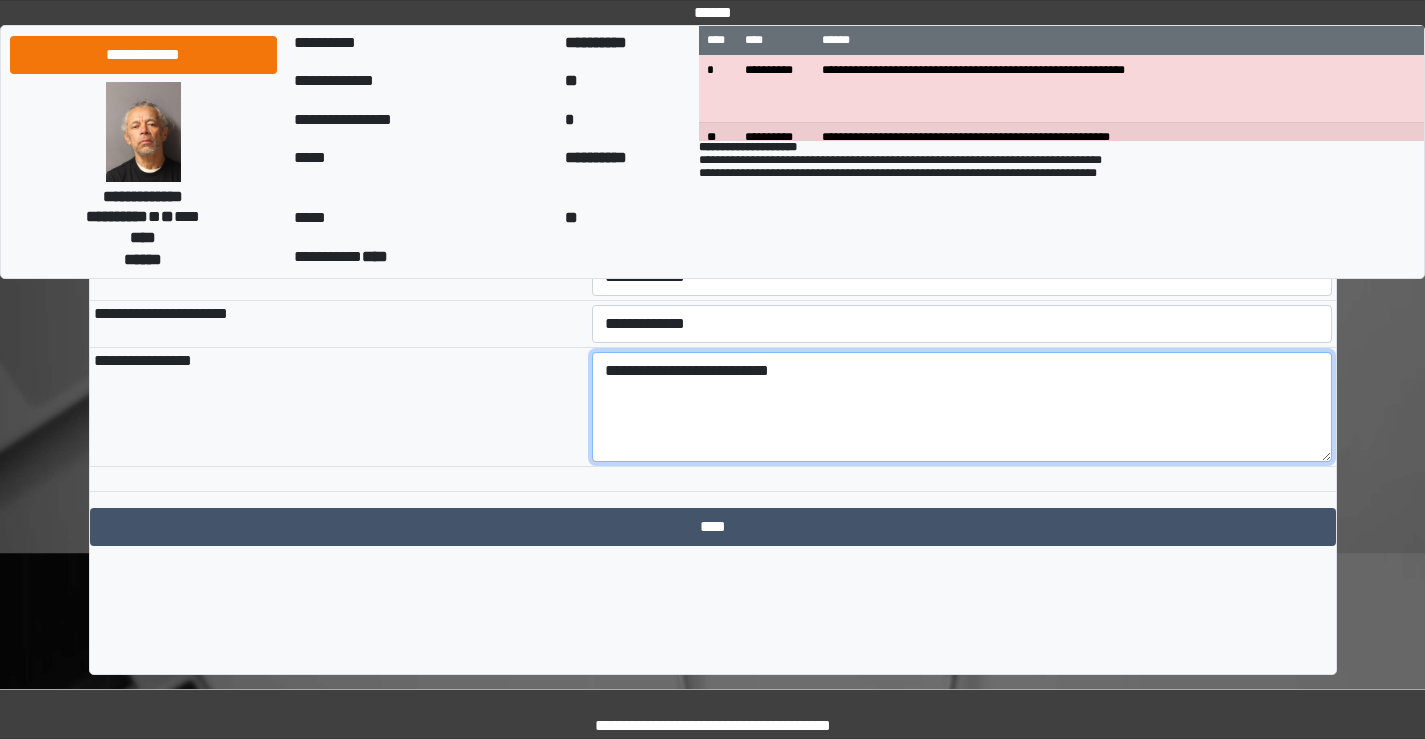 click on "**********" at bounding box center [962, 407] 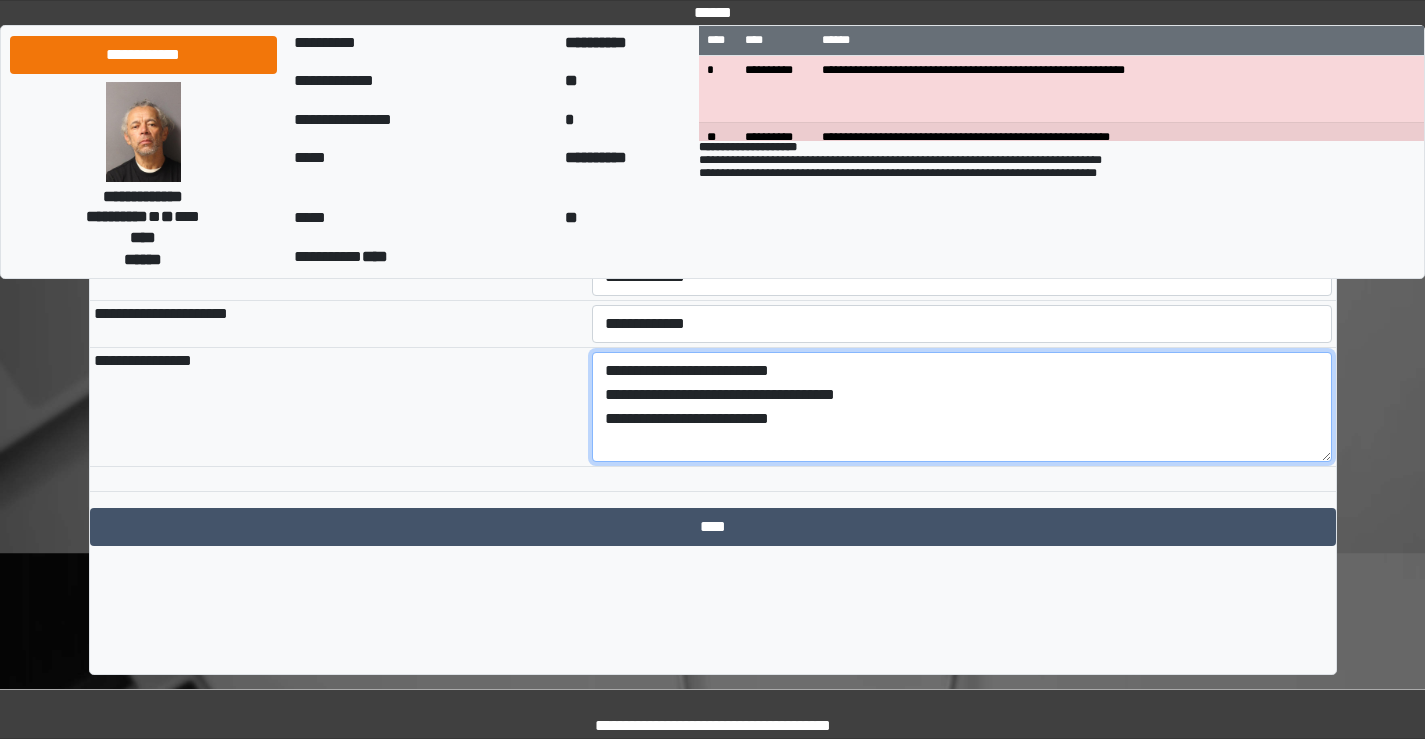 click on "**********" at bounding box center (962, 407) 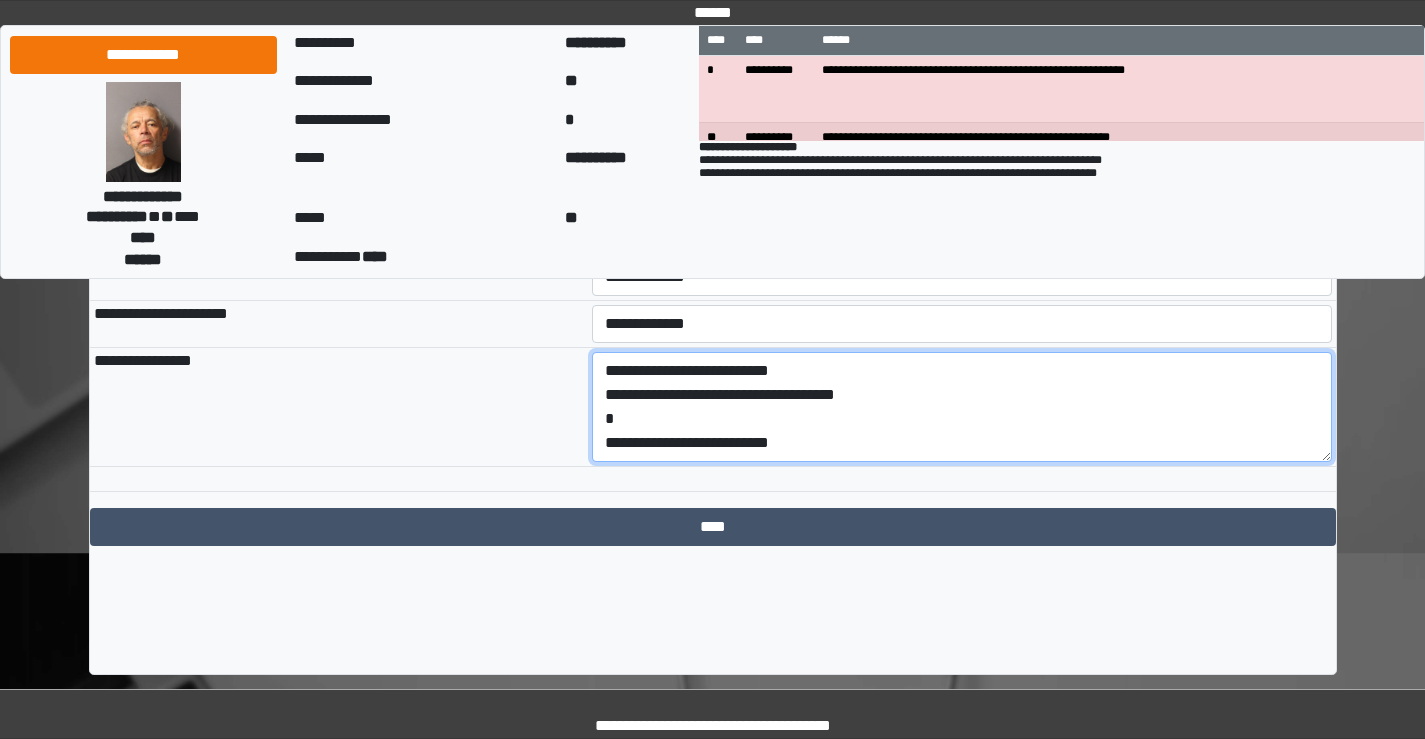 click on "**********" at bounding box center [962, 407] 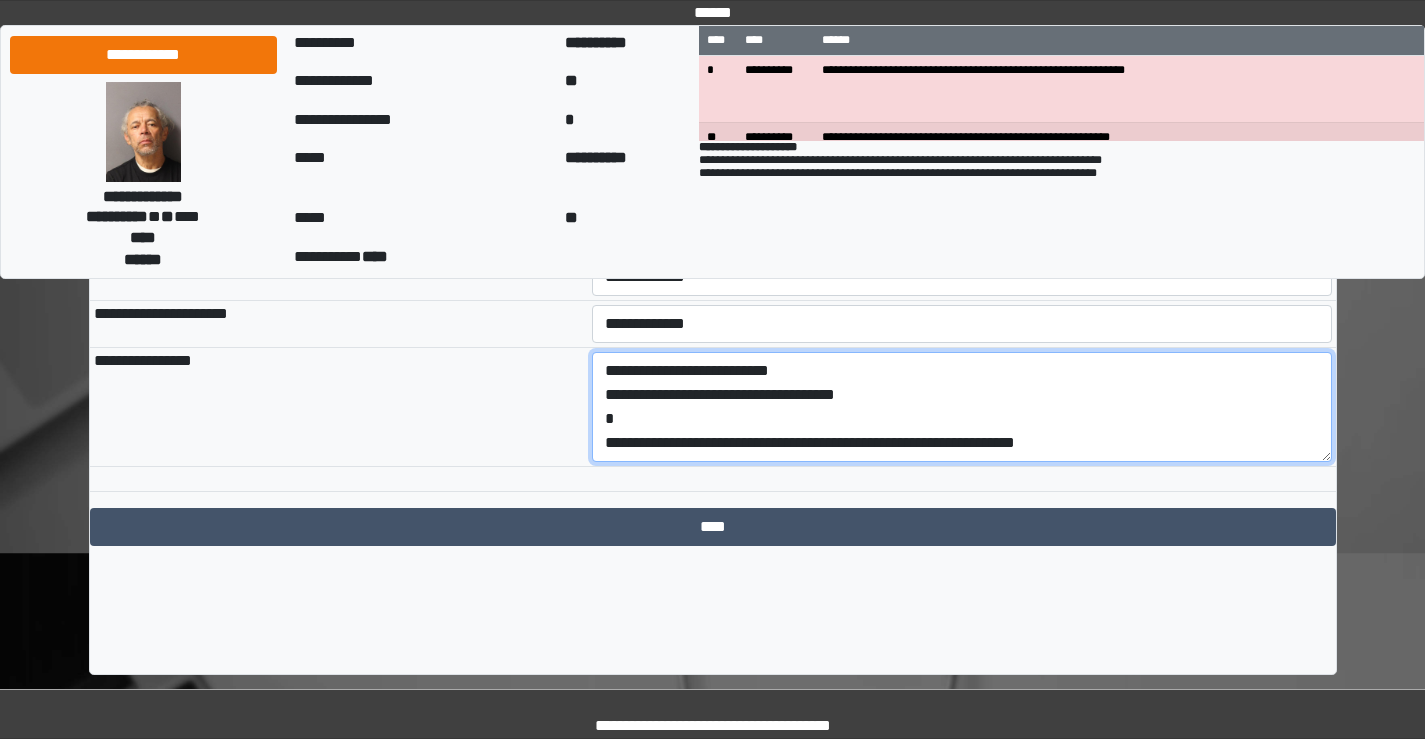click on "**********" at bounding box center [962, 407] 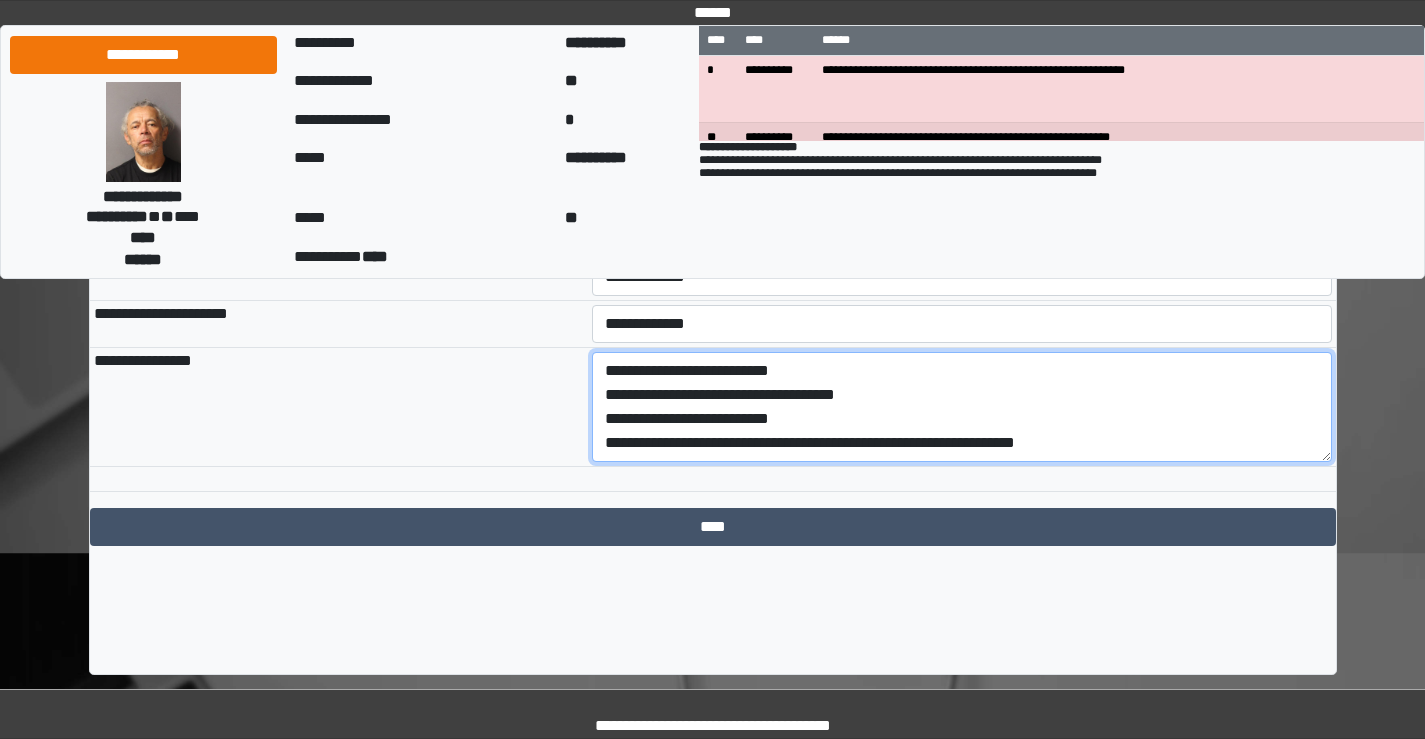 click on "**********" at bounding box center [962, 407] 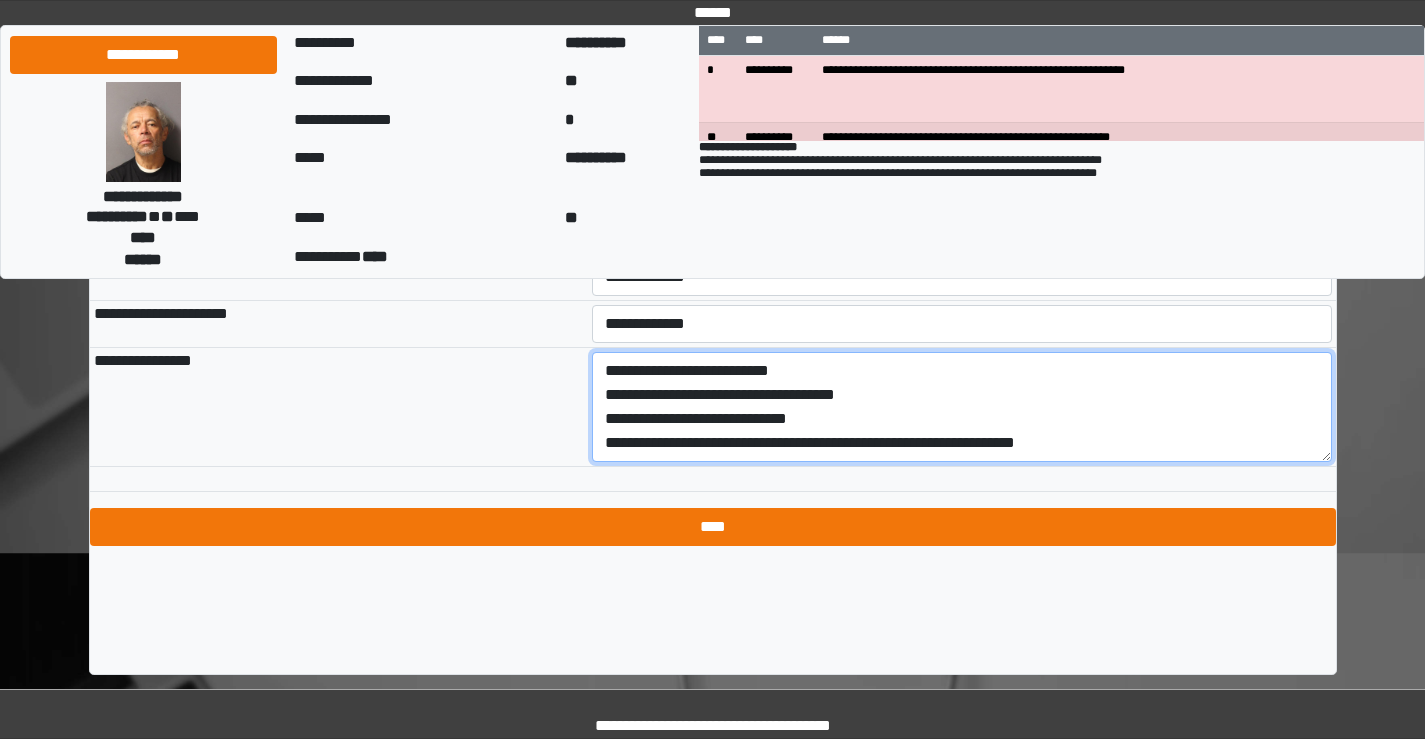 type on "**********" 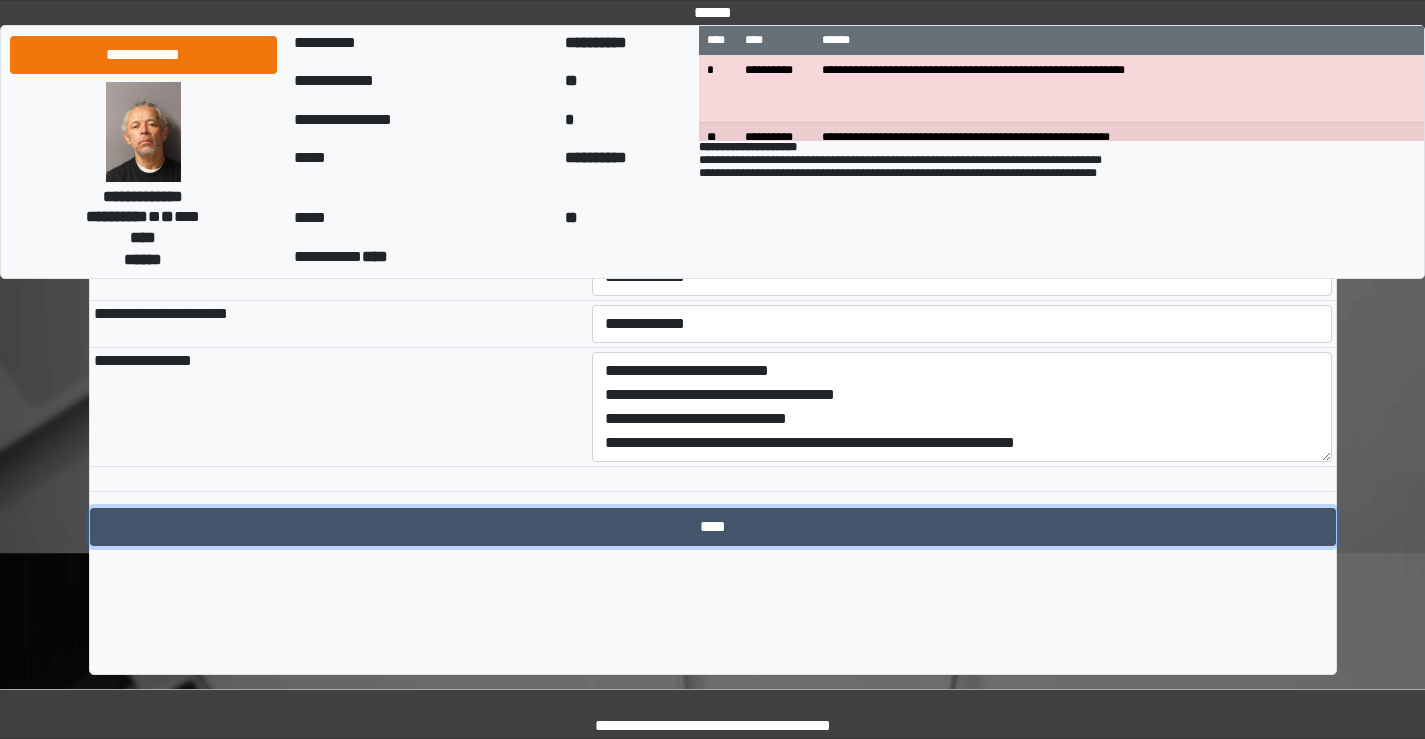 click on "****" at bounding box center (713, 527) 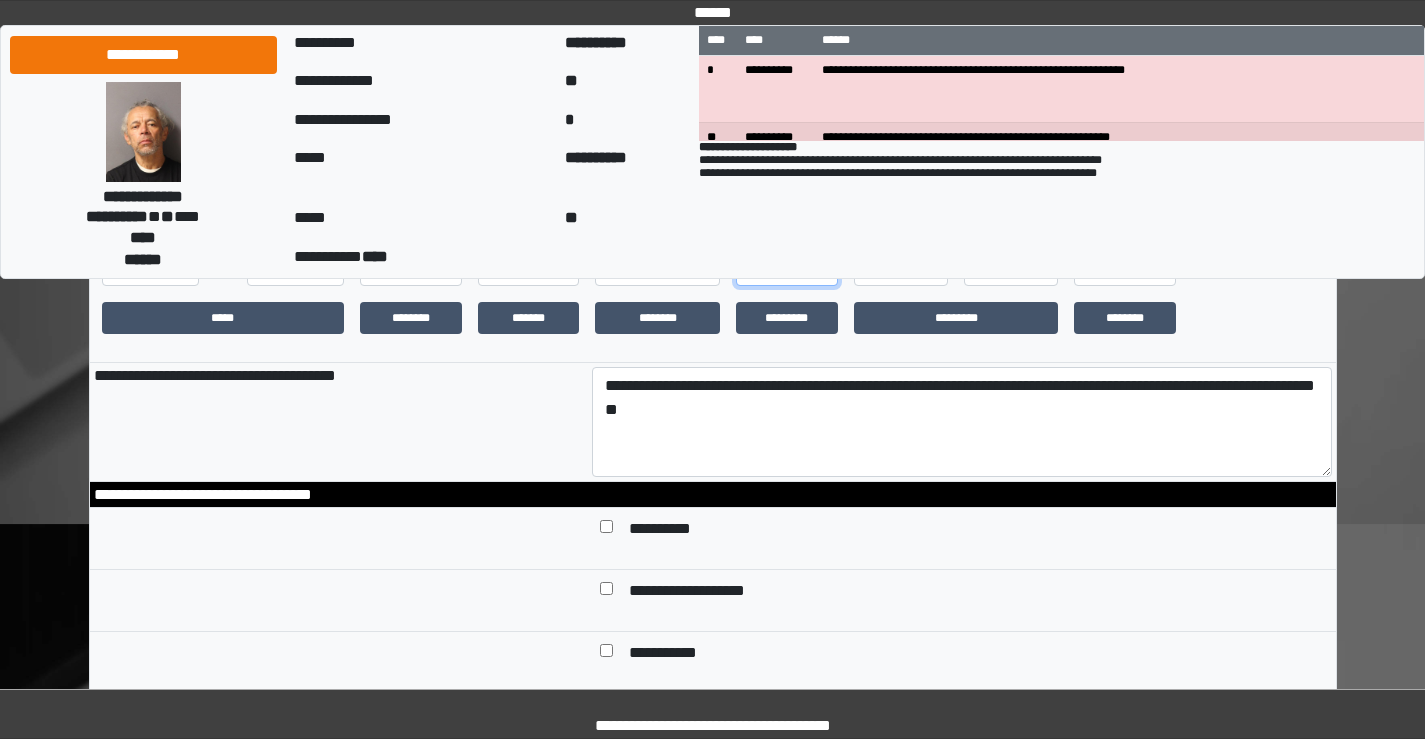 scroll, scrollTop: 100, scrollLeft: 0, axis: vertical 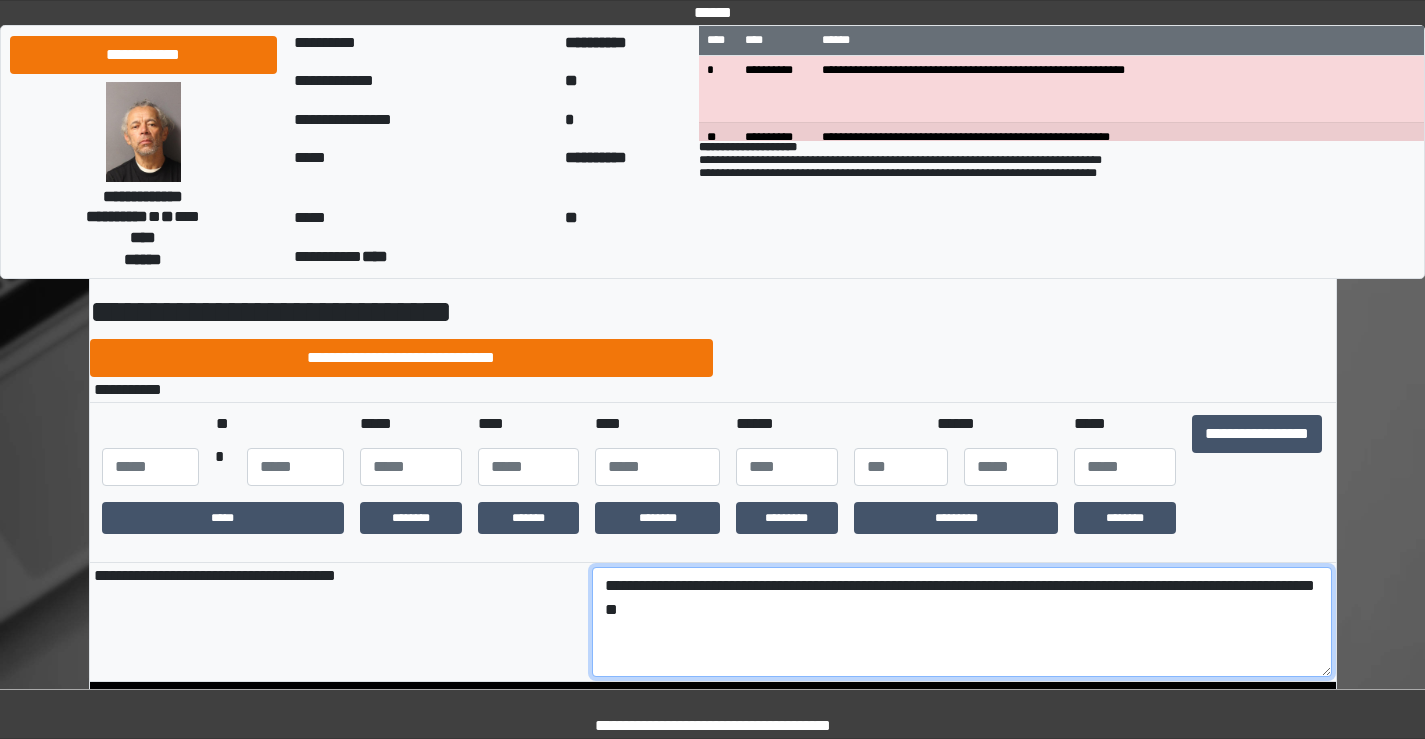 click on "**********" at bounding box center (962, 622) 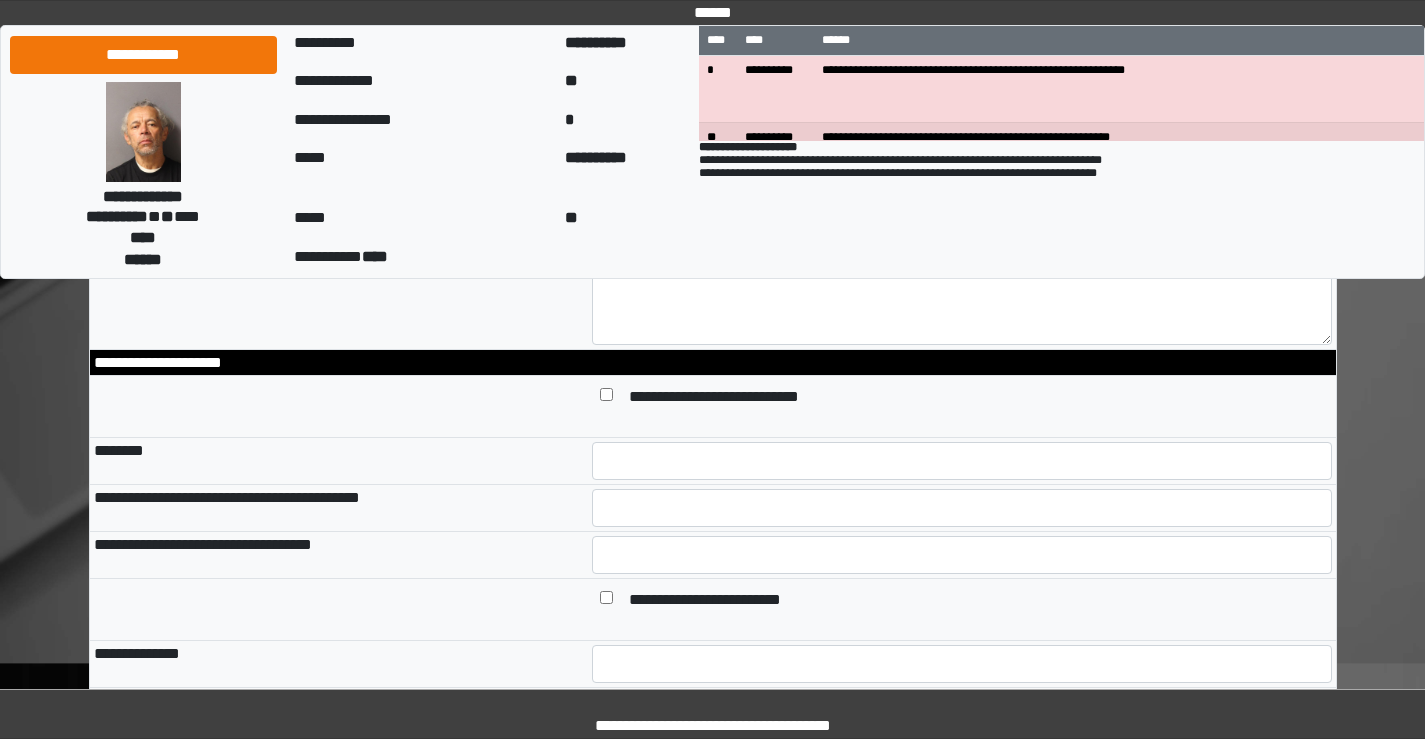 scroll, scrollTop: 3800, scrollLeft: 0, axis: vertical 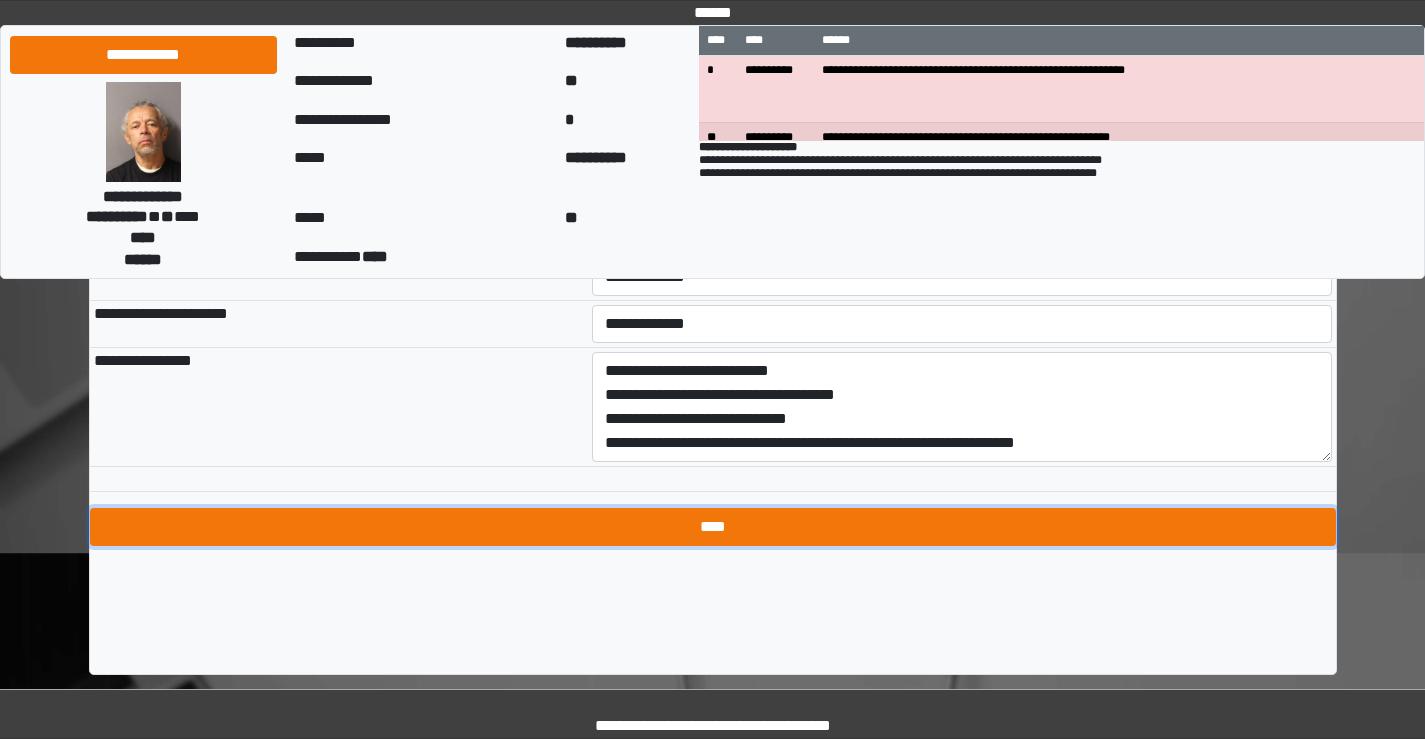 click on "****" at bounding box center (713, 527) 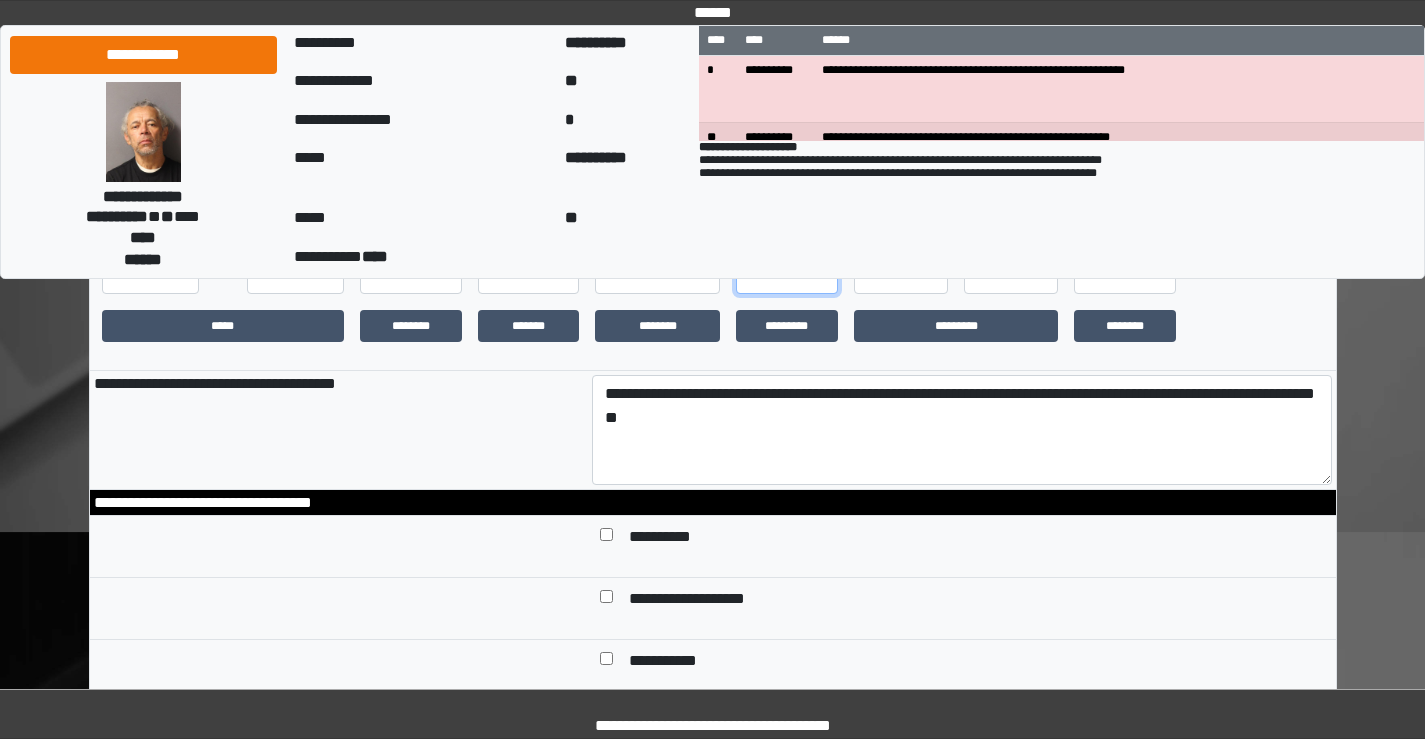 scroll, scrollTop: 206, scrollLeft: 0, axis: vertical 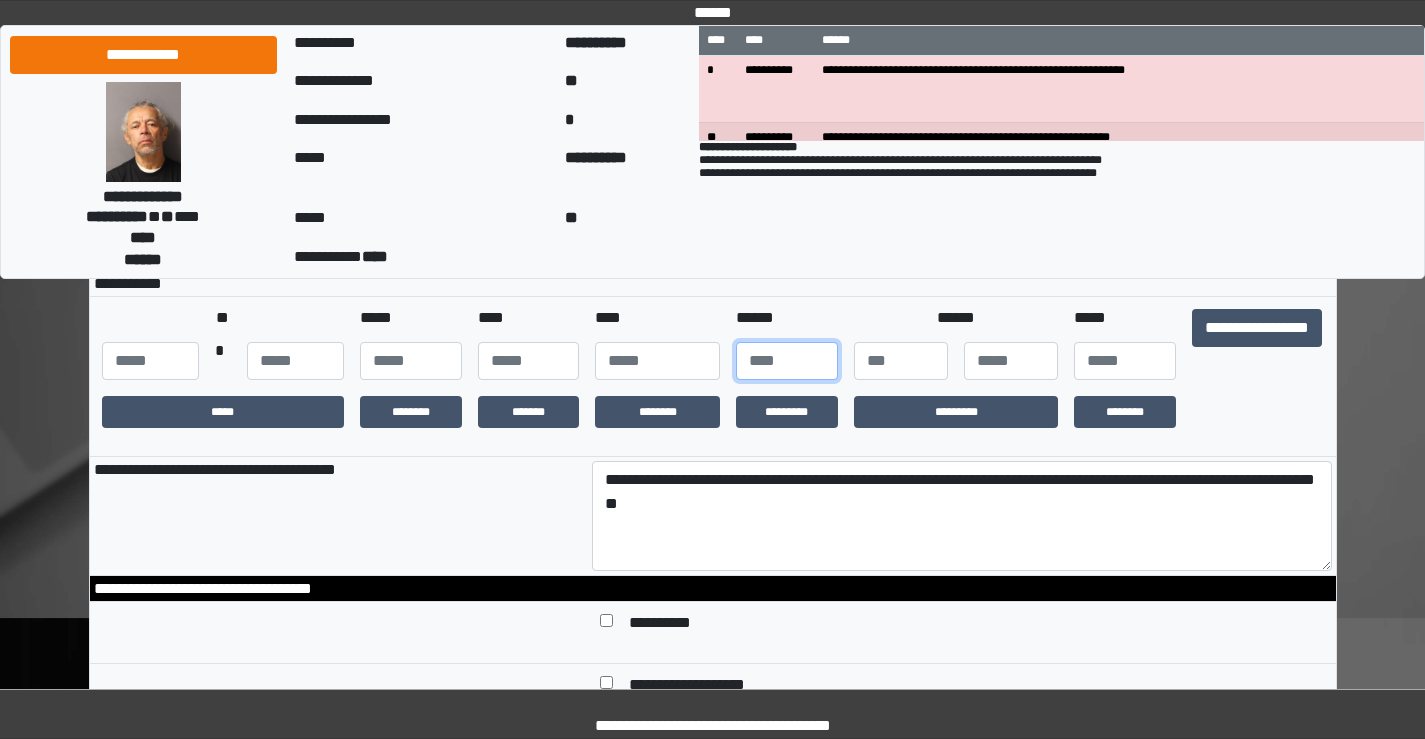 click on "***" at bounding box center [787, 361] 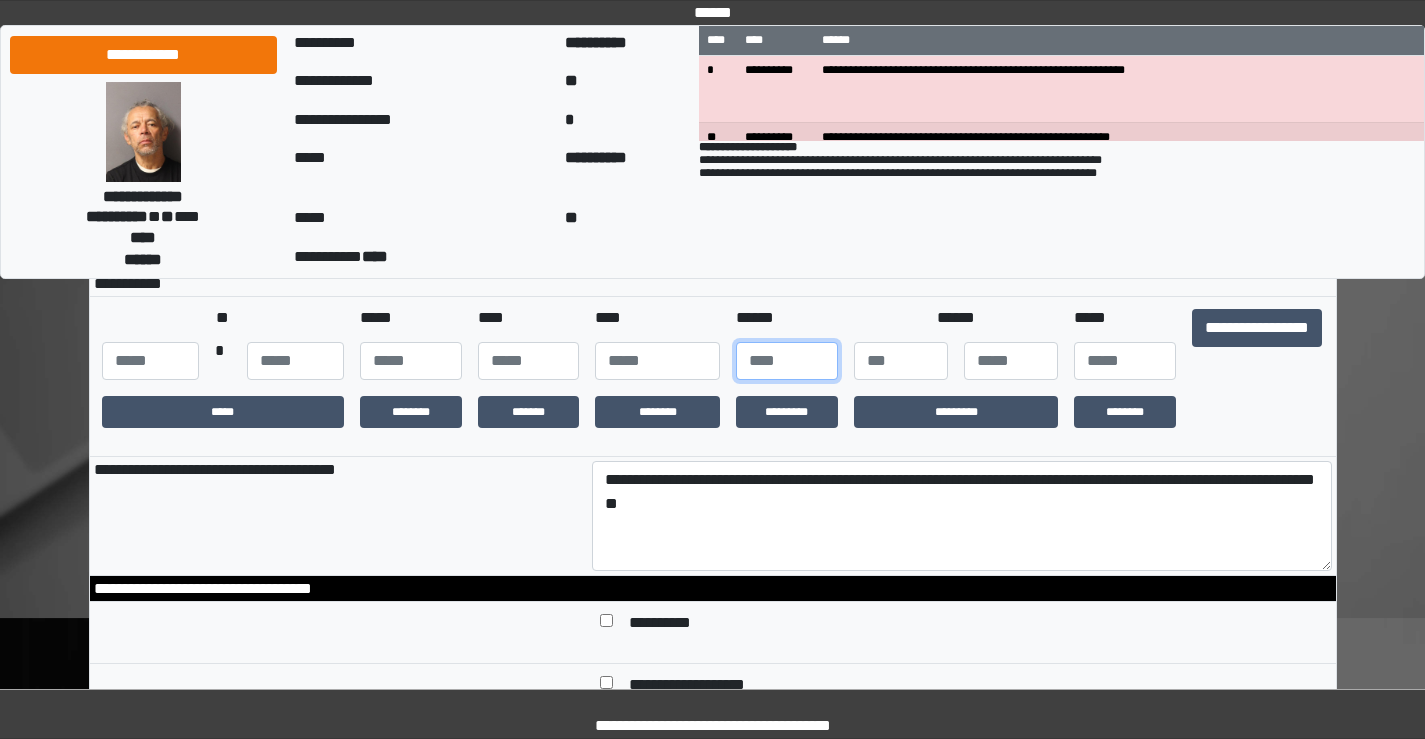 type on "***" 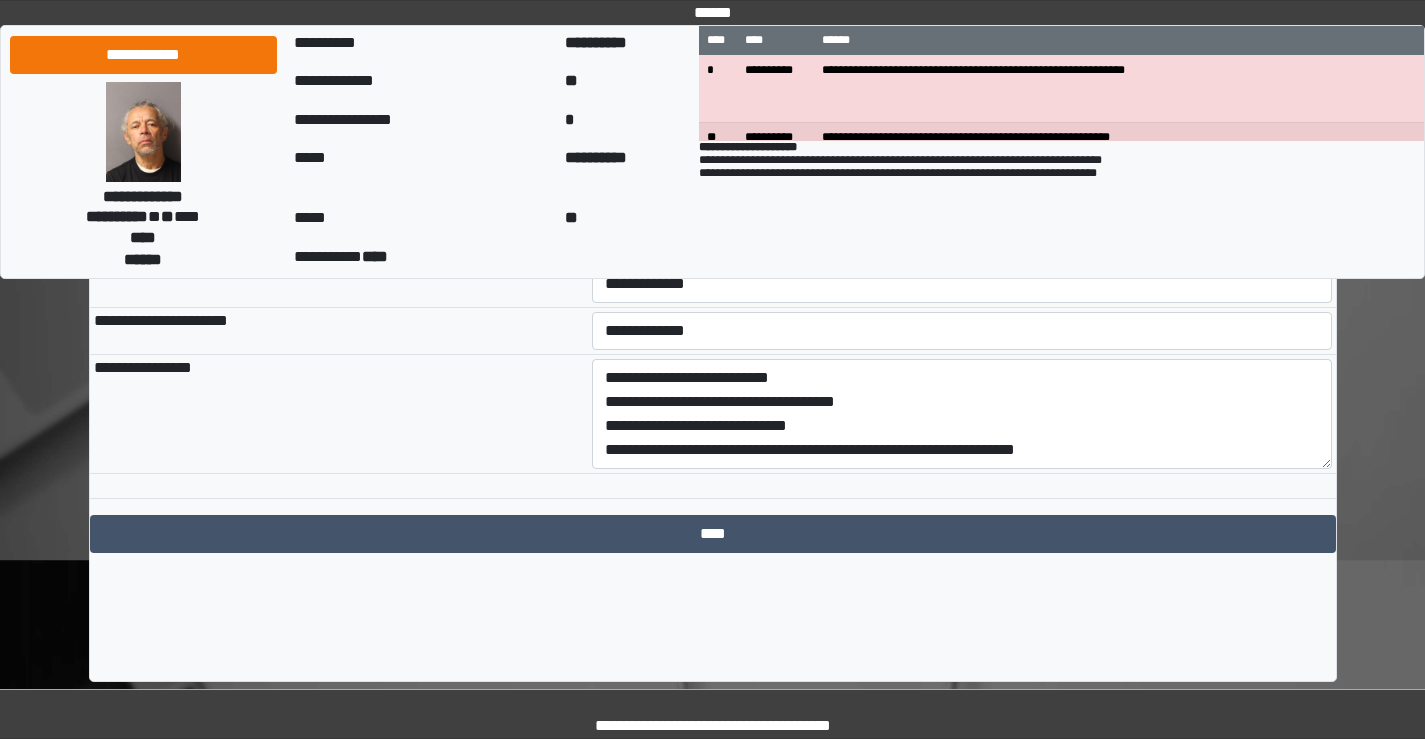 scroll, scrollTop: 9364, scrollLeft: 0, axis: vertical 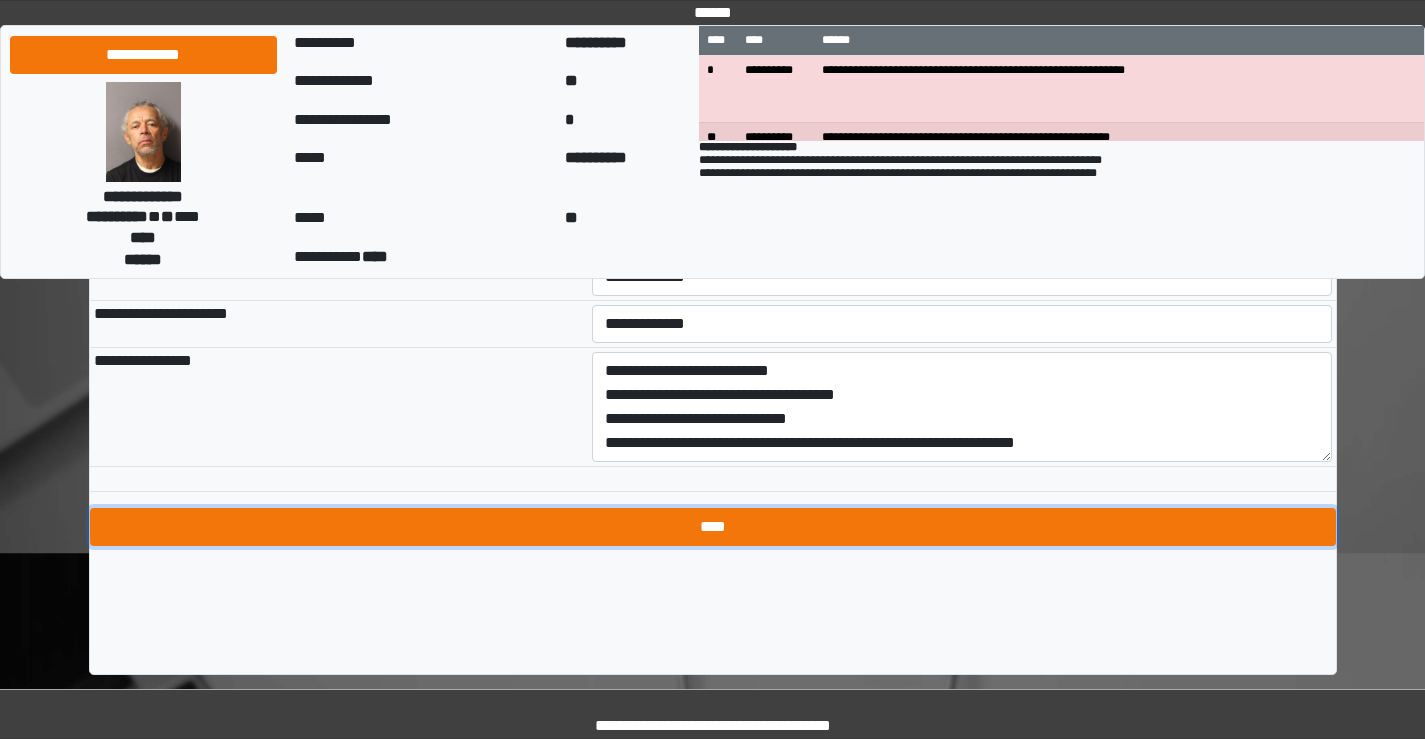 click on "****" at bounding box center (713, 527) 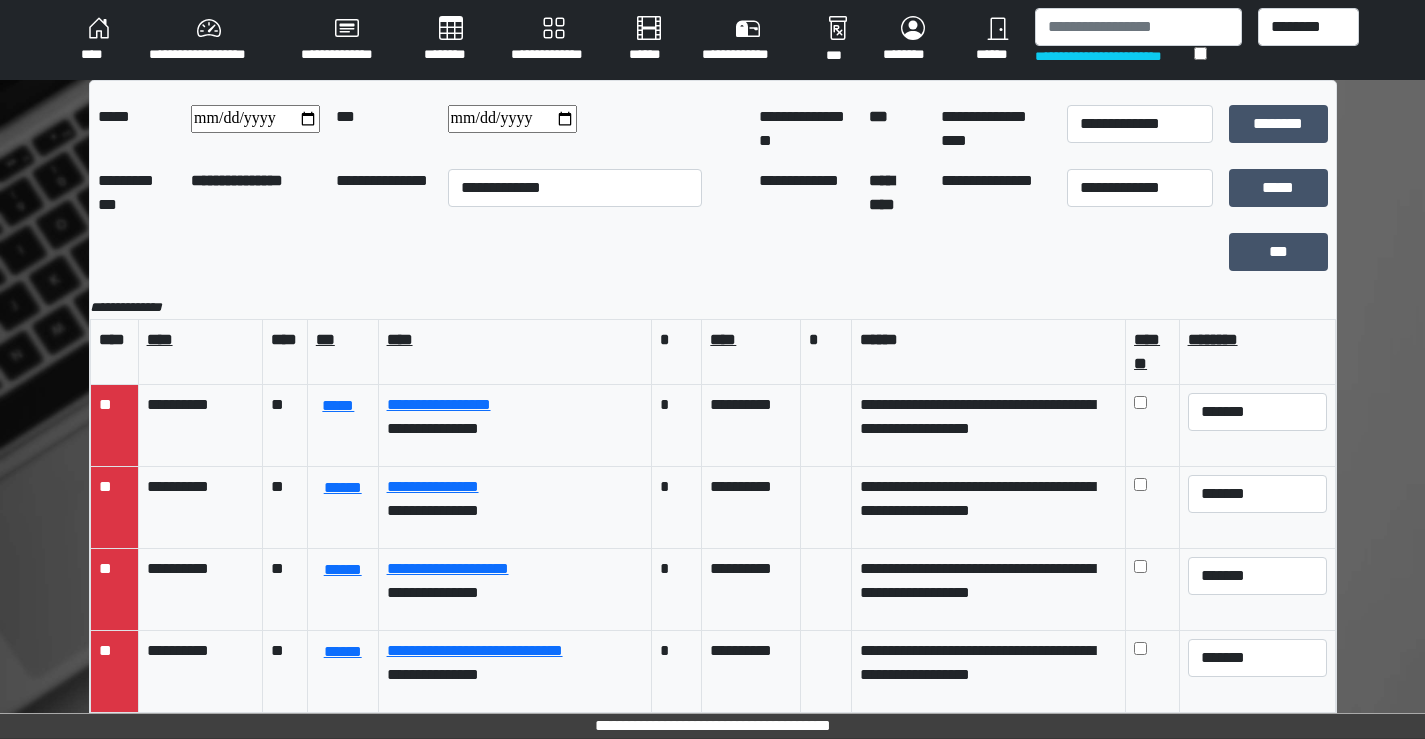 scroll, scrollTop: 173, scrollLeft: 0, axis: vertical 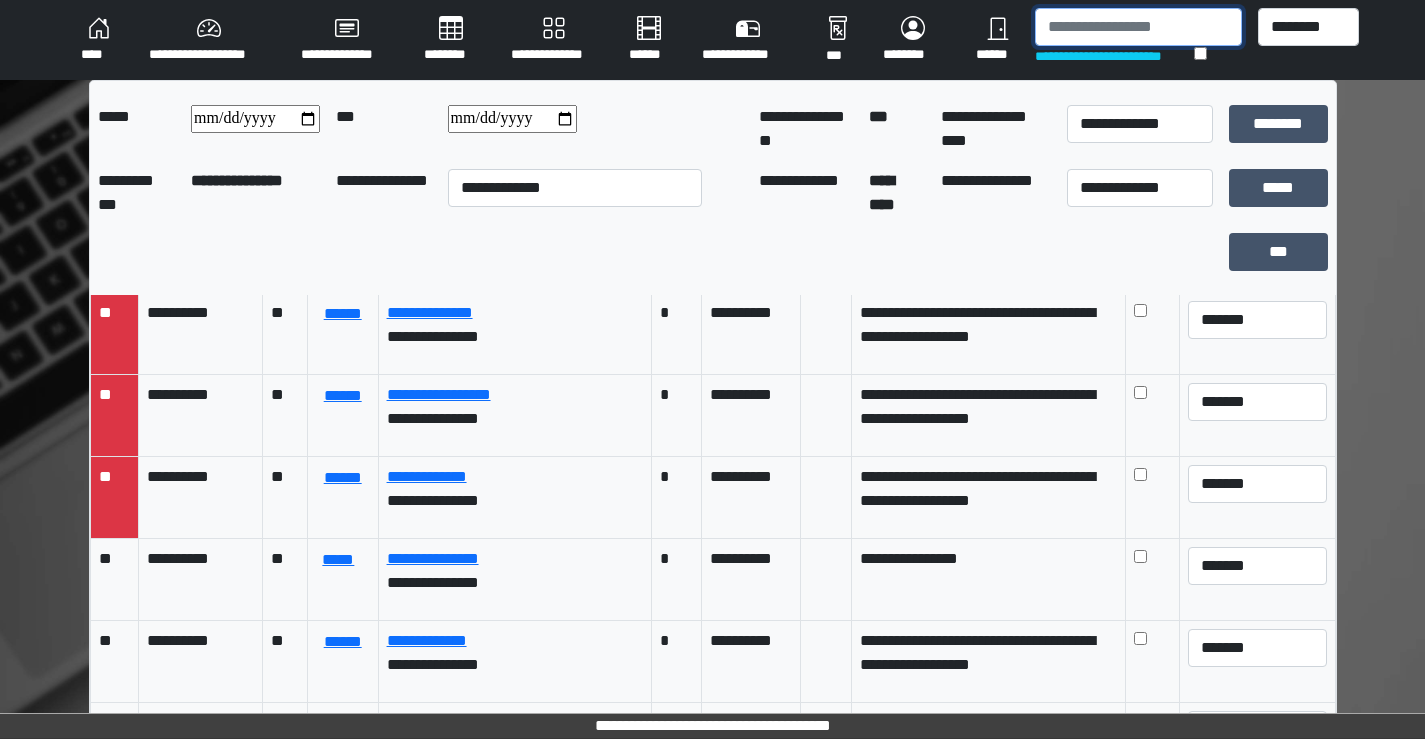 click at bounding box center [1138, 27] 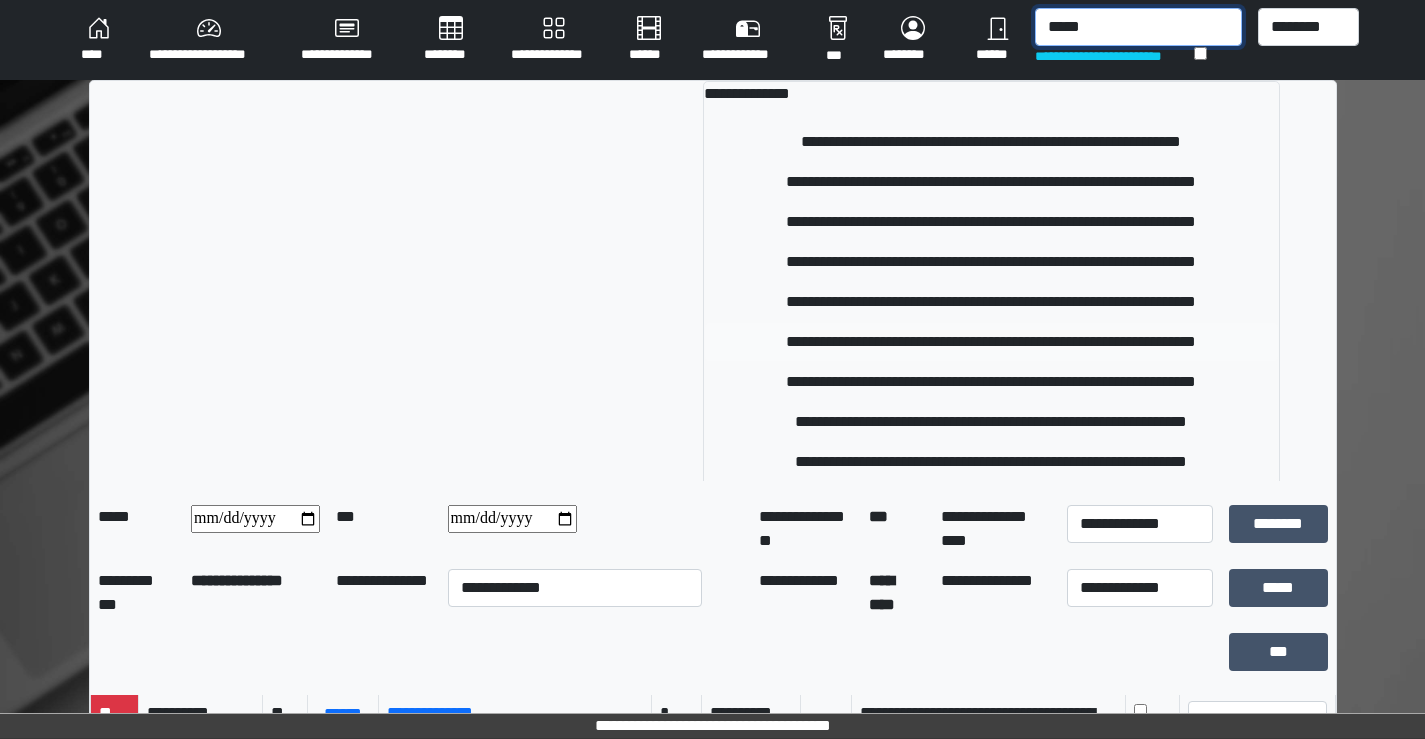 type on "*****" 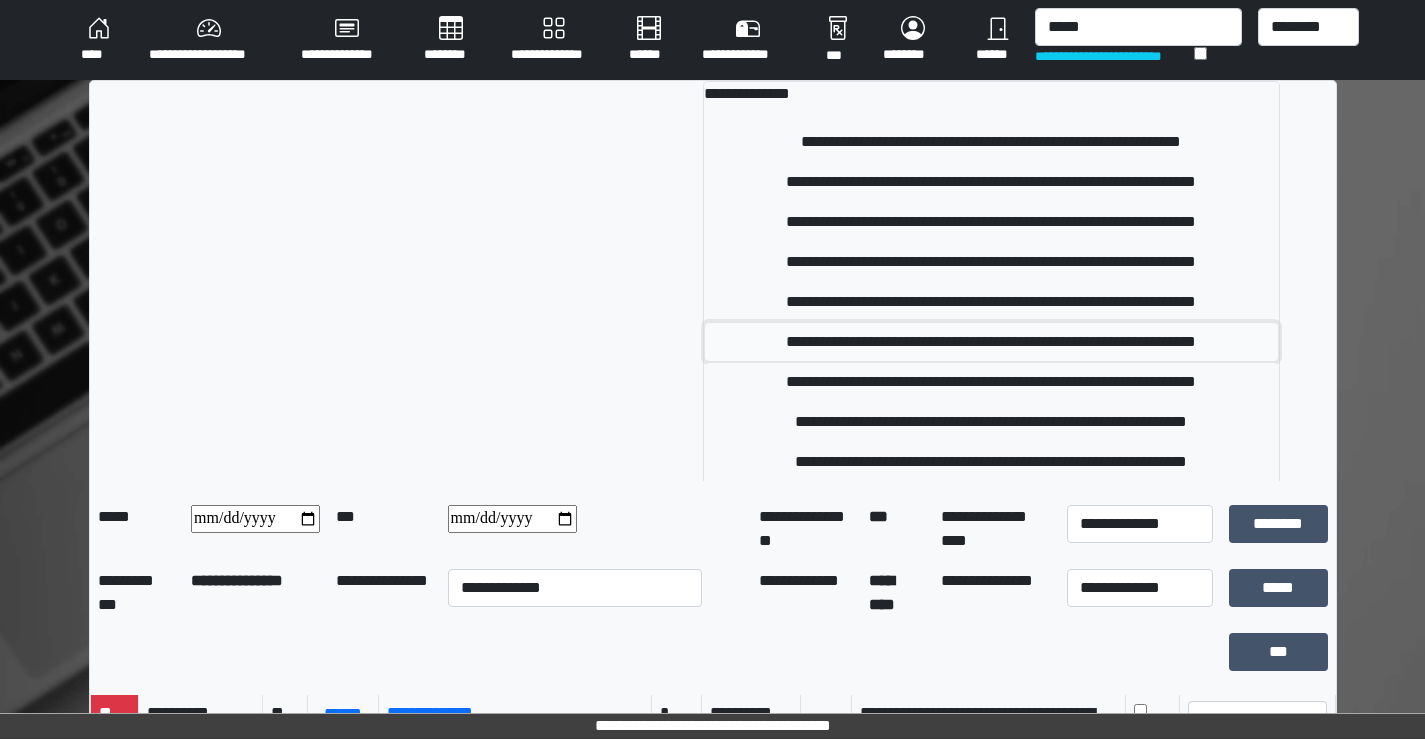 drag, startPoint x: 868, startPoint y: 329, endPoint x: 840, endPoint y: 314, distance: 31.764761 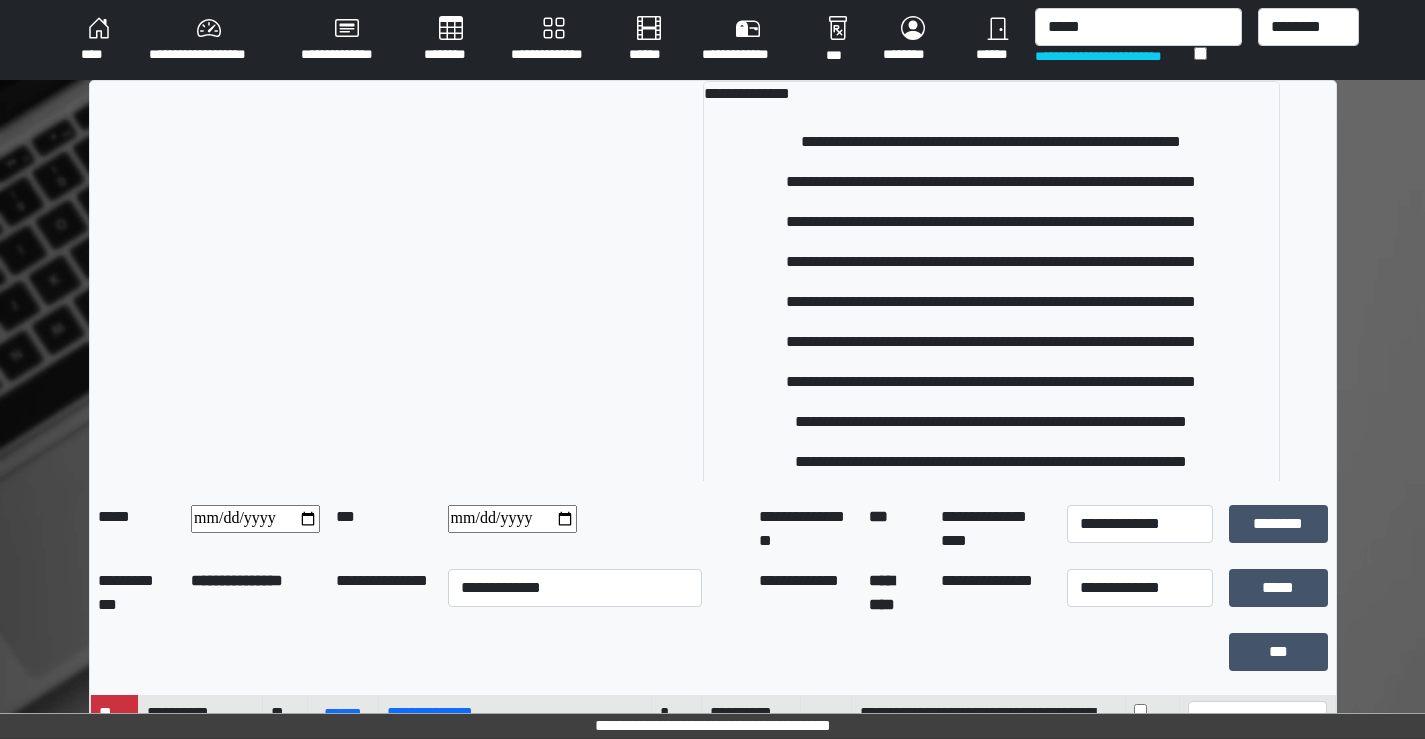 type 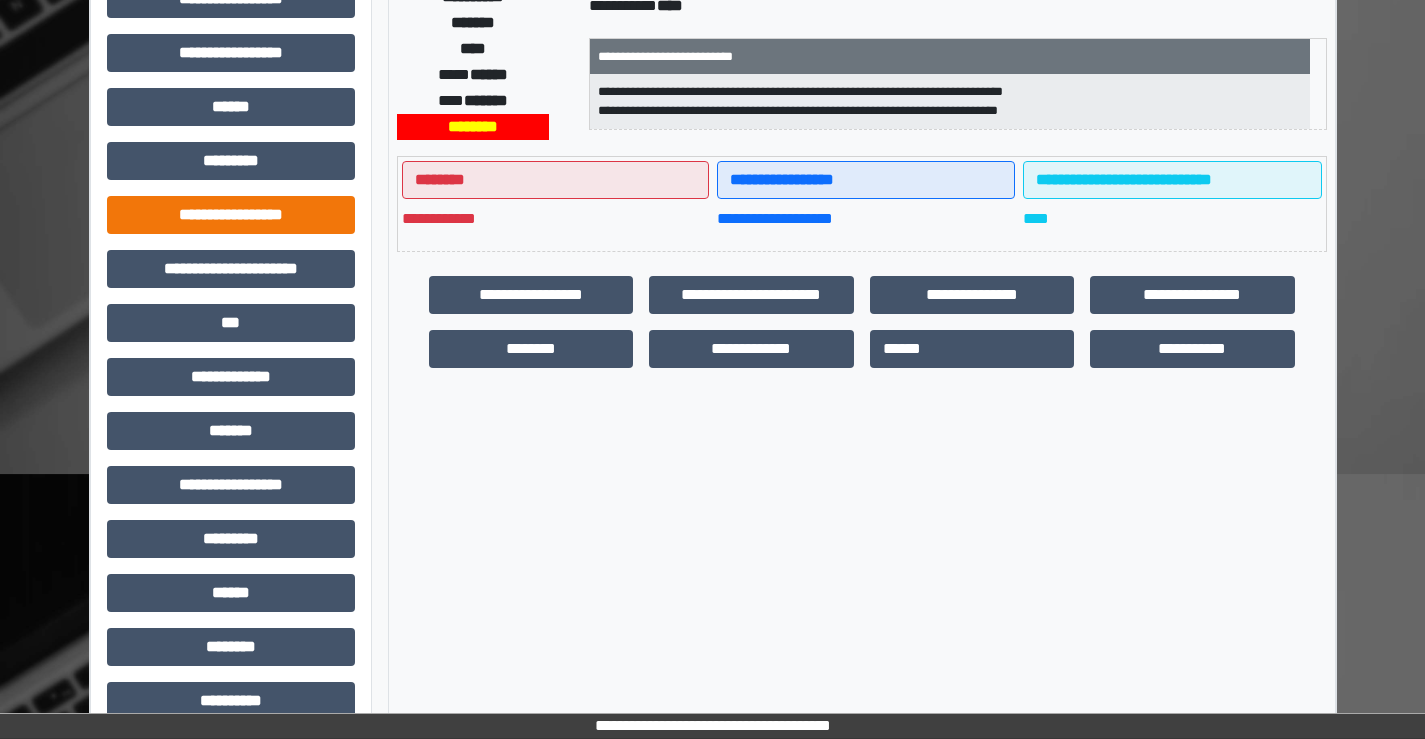 scroll, scrollTop: 235, scrollLeft: 0, axis: vertical 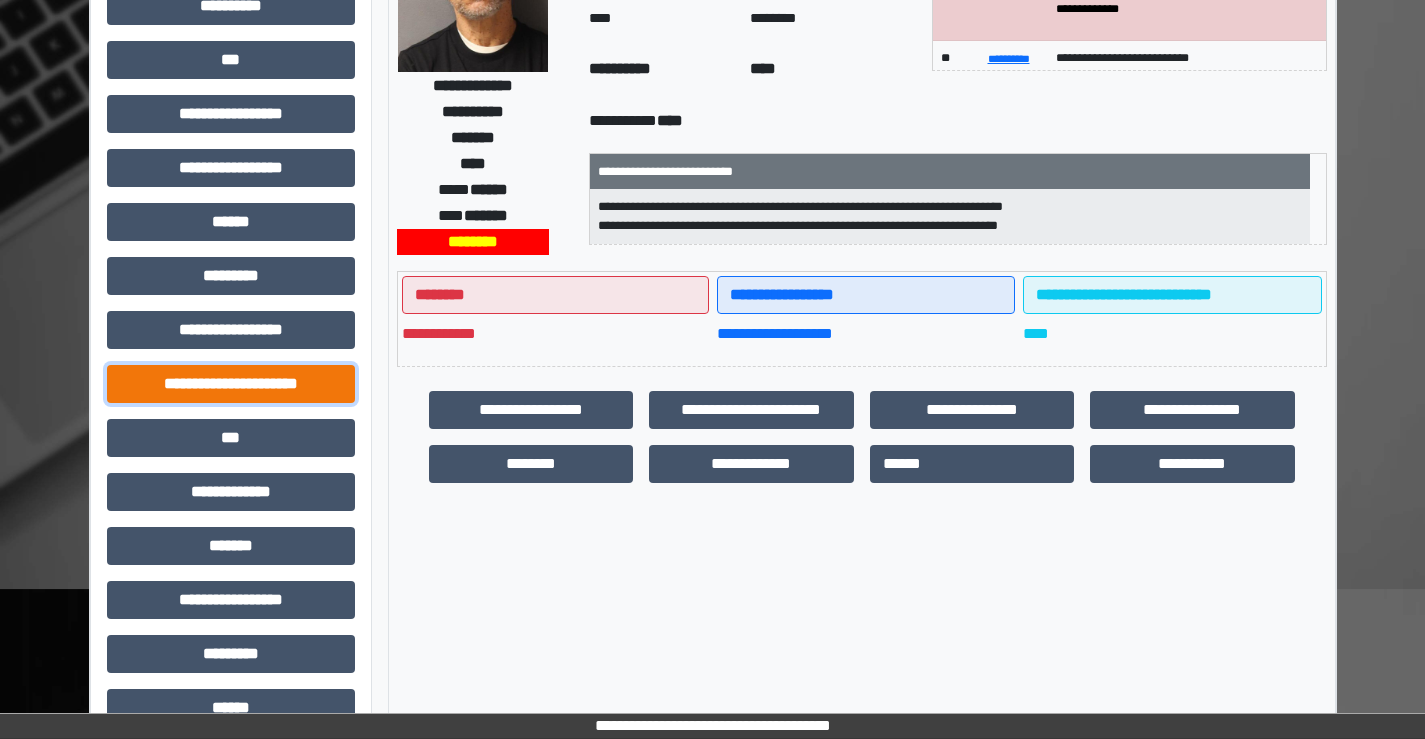 click on "**********" at bounding box center [231, 384] 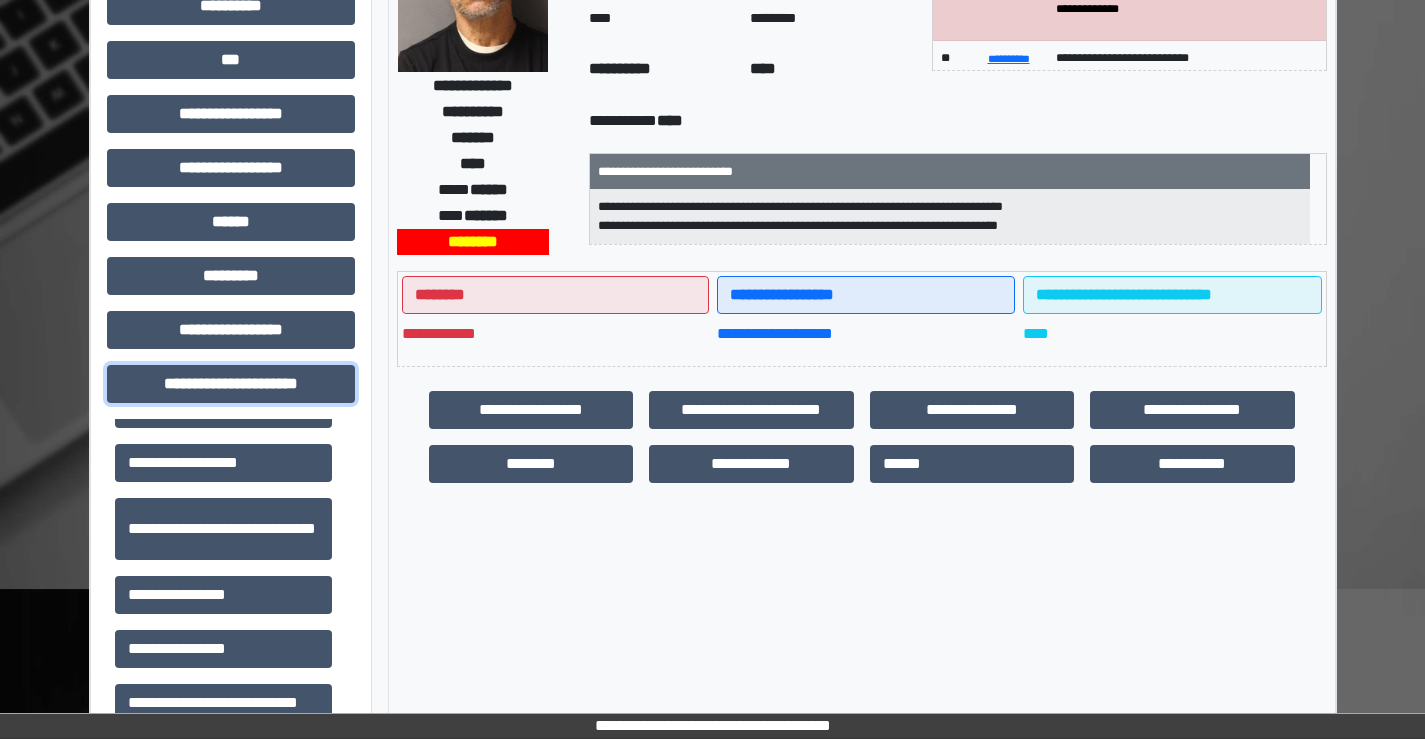 scroll, scrollTop: 46, scrollLeft: 0, axis: vertical 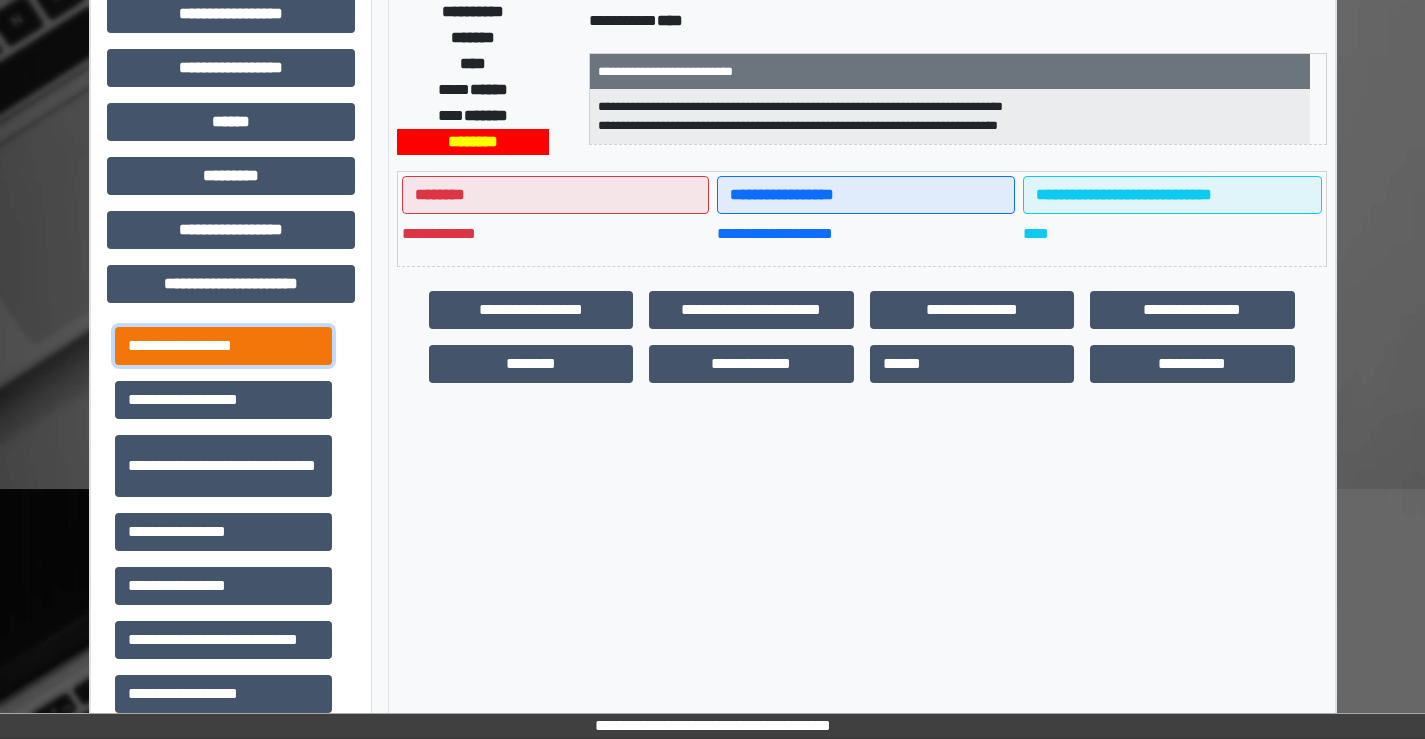 click on "**********" at bounding box center [223, 346] 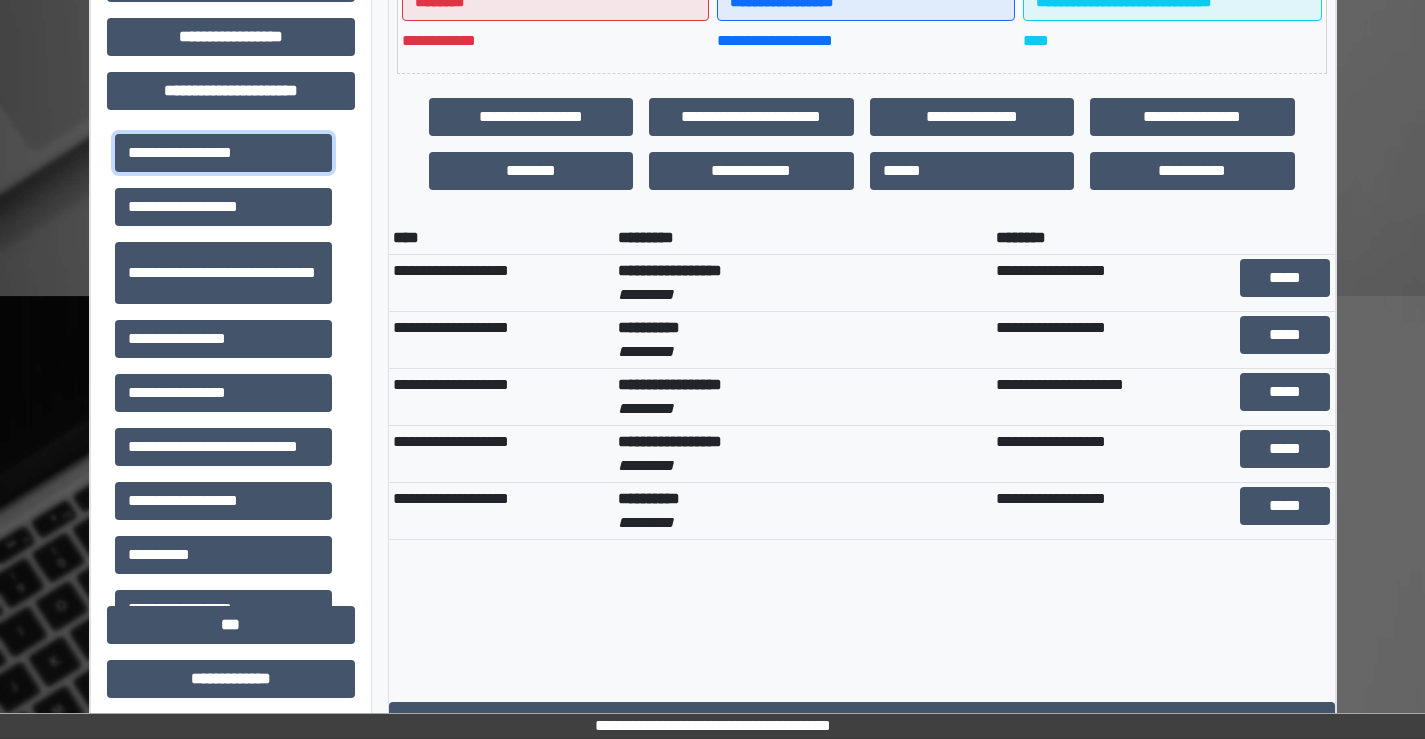 scroll, scrollTop: 535, scrollLeft: 0, axis: vertical 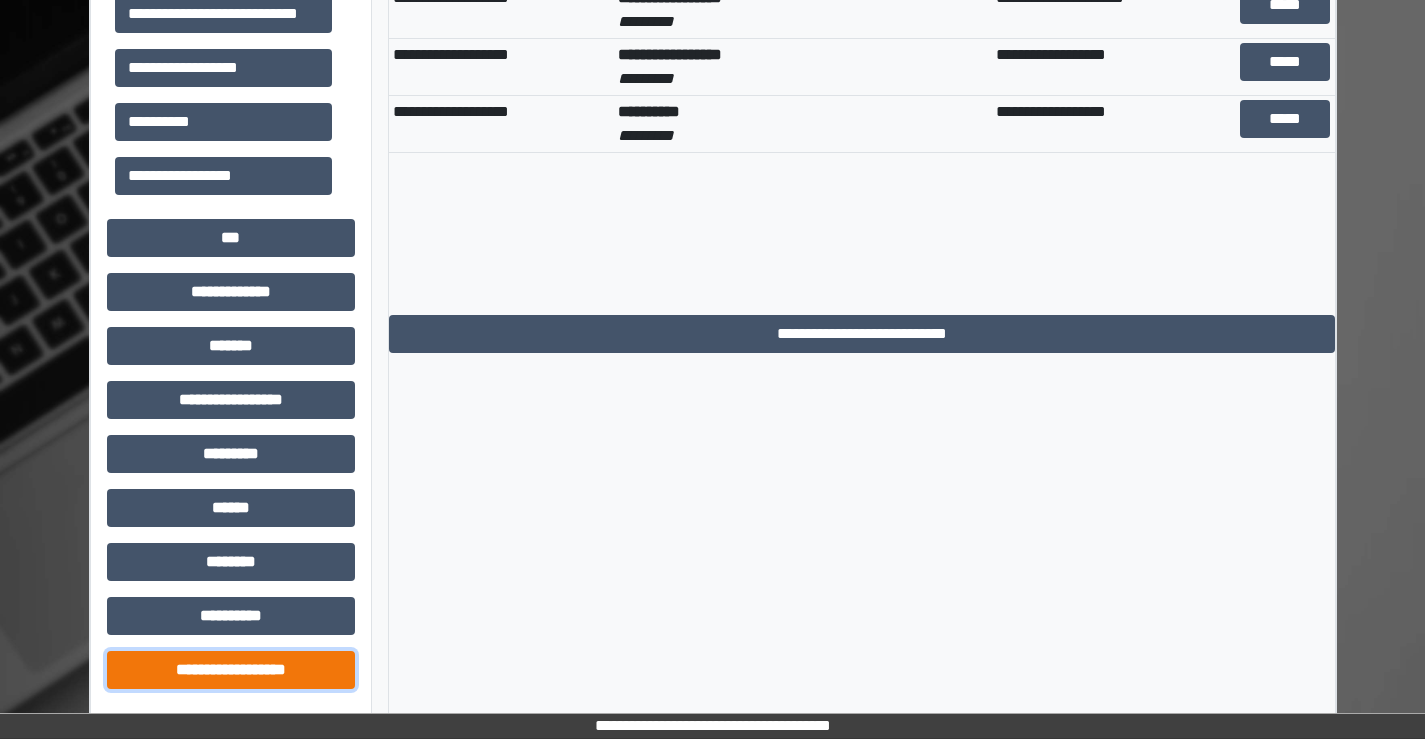click on "**********" at bounding box center [231, 670] 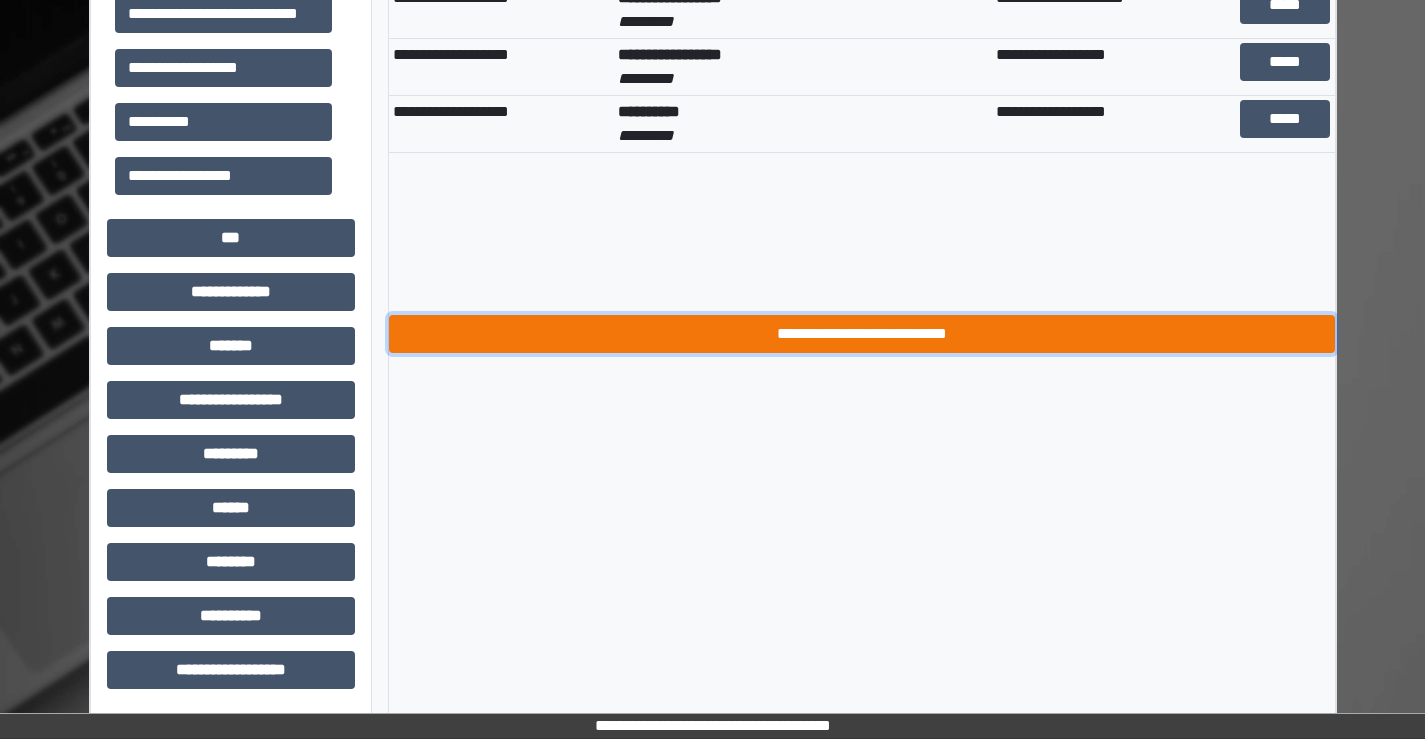 click on "**********" at bounding box center (862, 334) 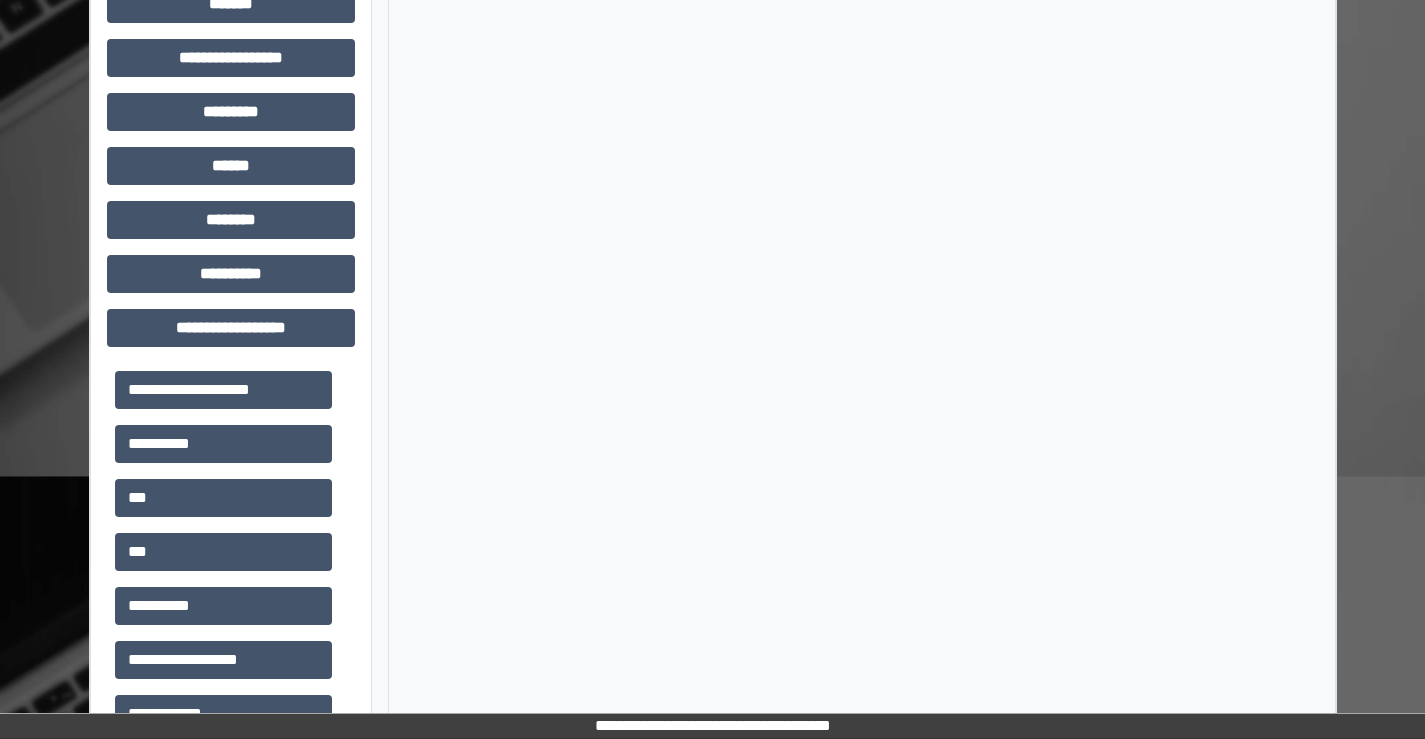 scroll, scrollTop: 1395, scrollLeft: 0, axis: vertical 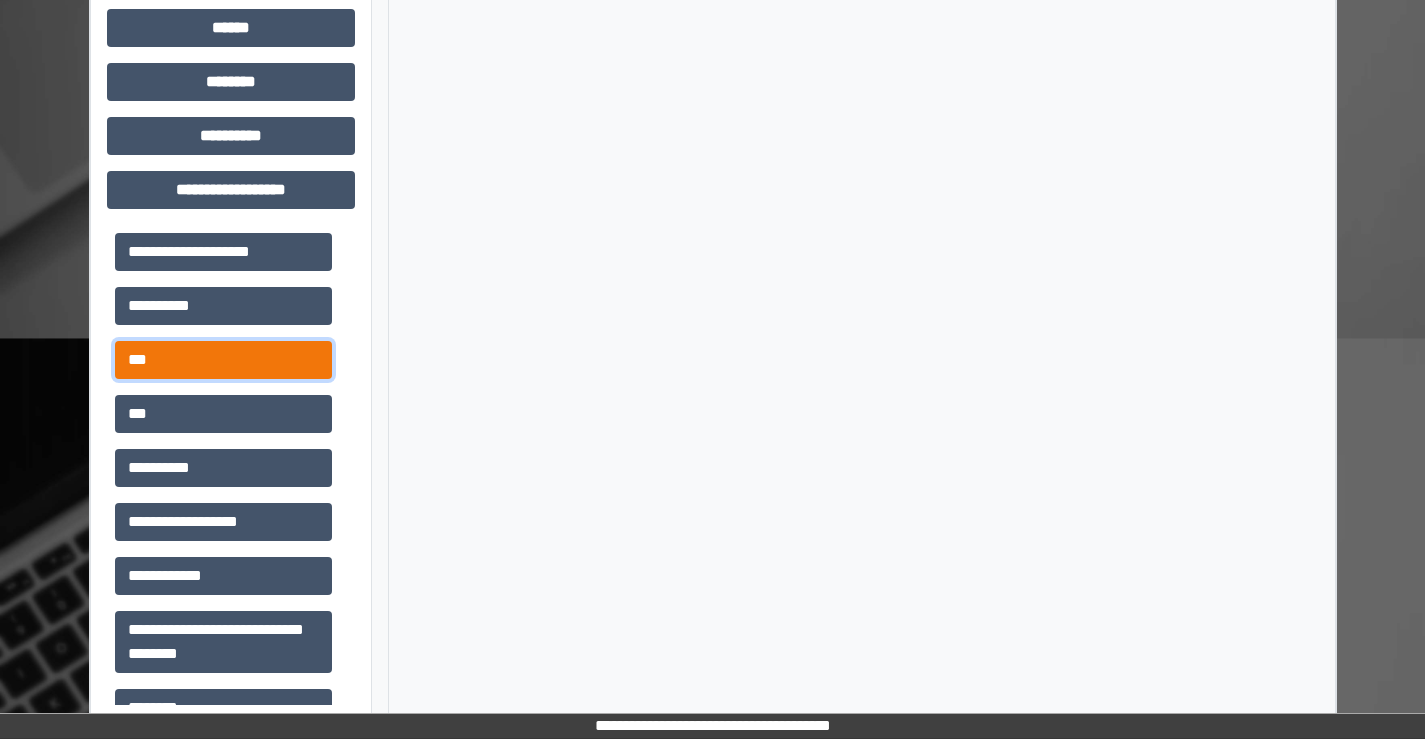 click on "***" at bounding box center [223, 360] 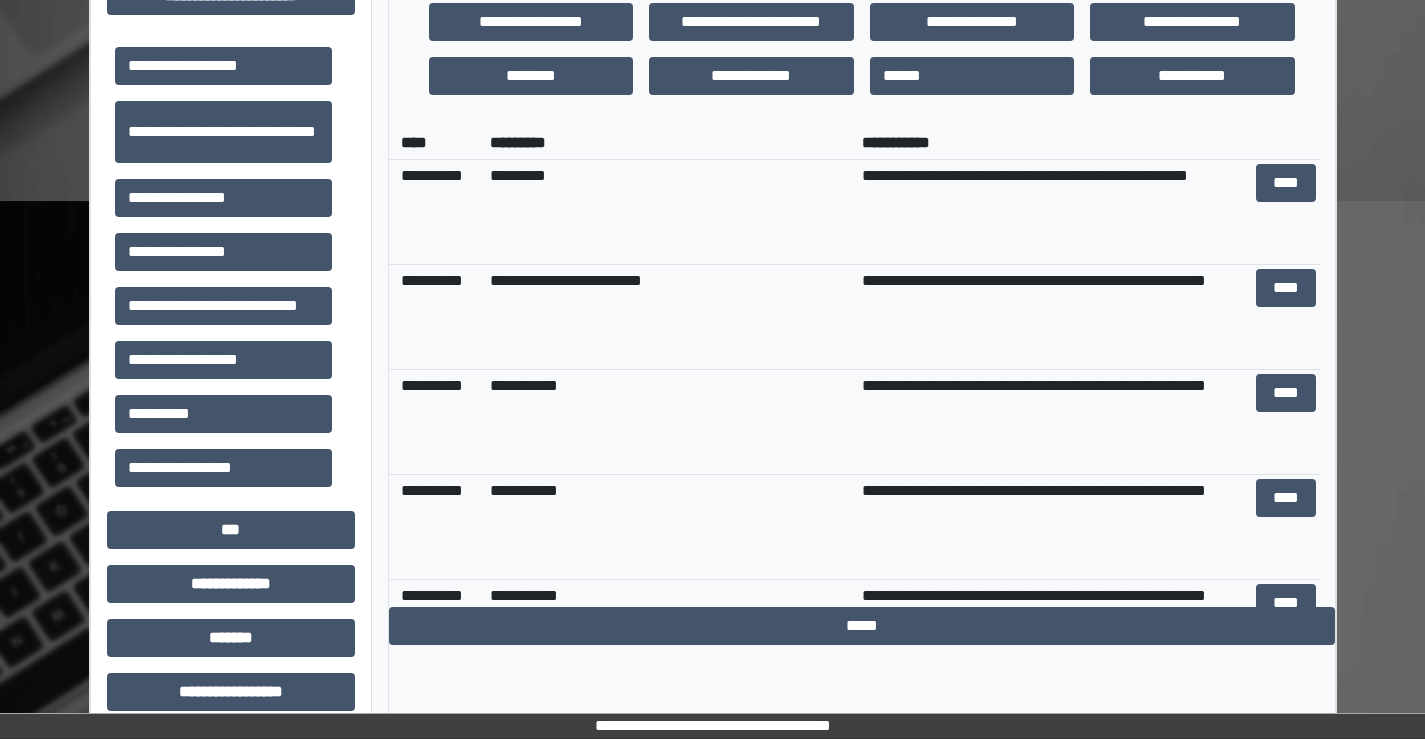 scroll, scrollTop: 595, scrollLeft: 0, axis: vertical 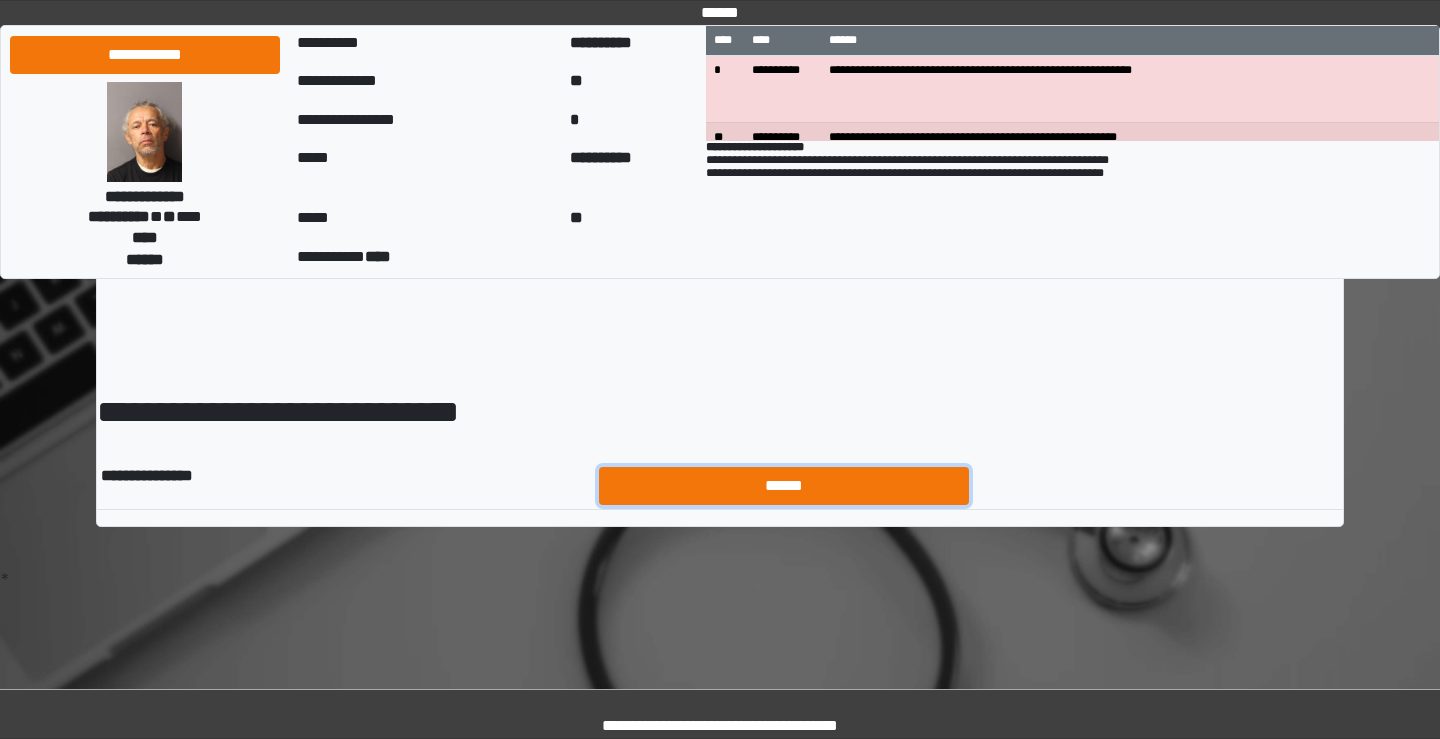 click on "******" at bounding box center [784, 486] 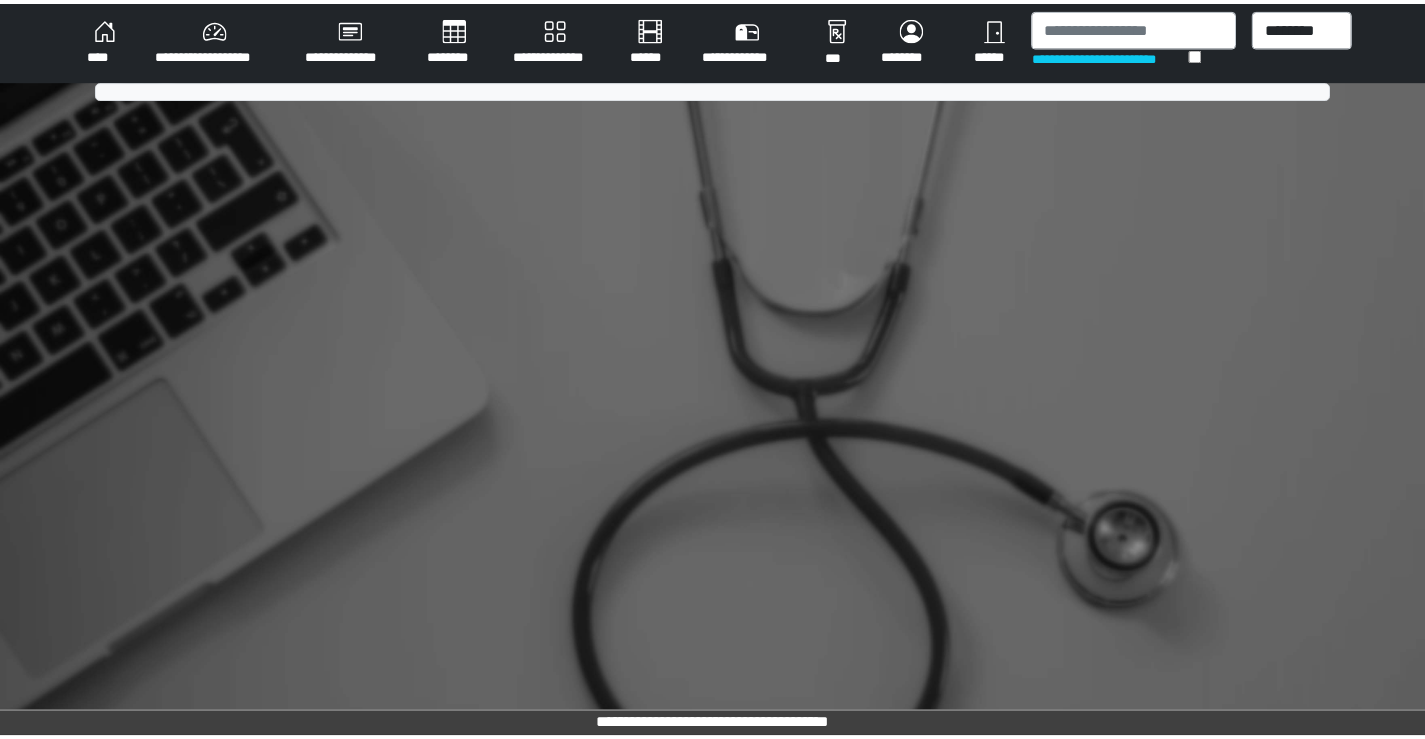 scroll, scrollTop: 0, scrollLeft: 0, axis: both 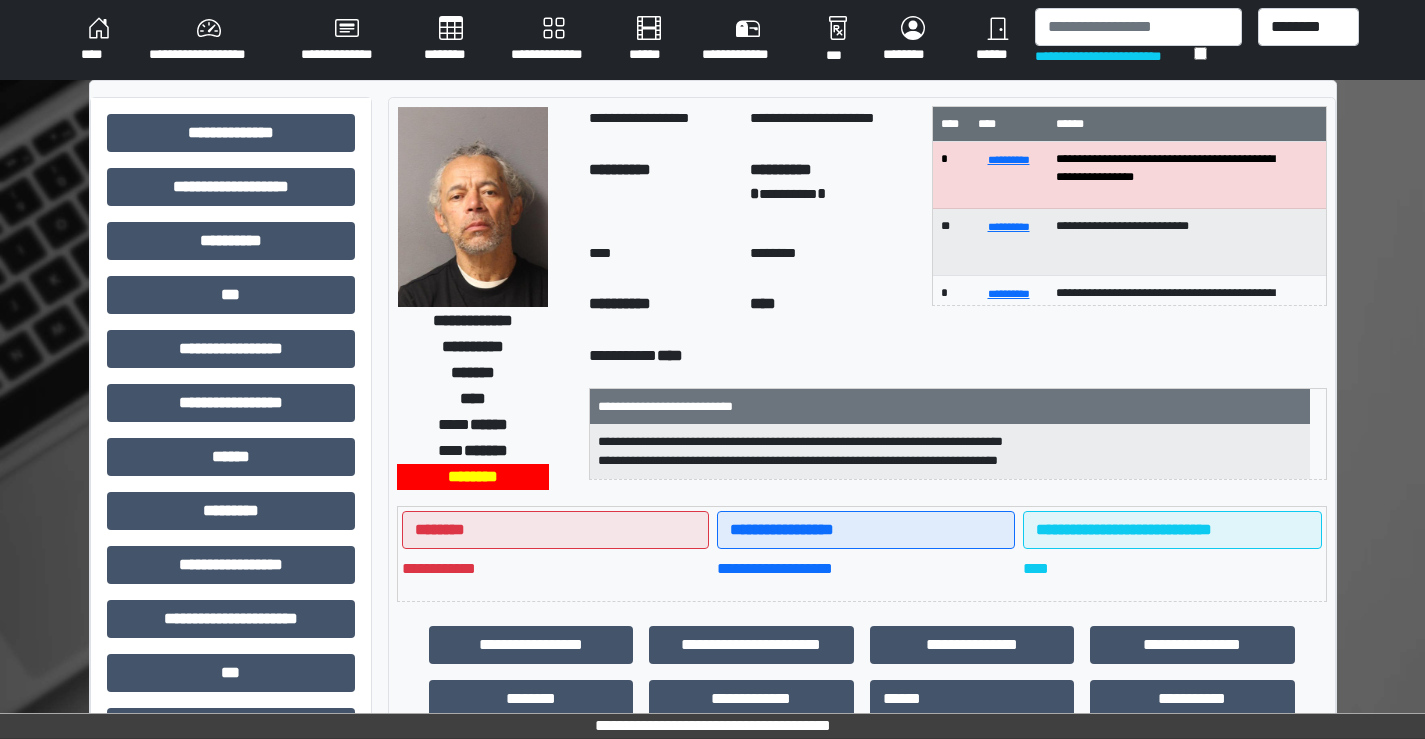 click on "**********" at bounding box center (712, 627) 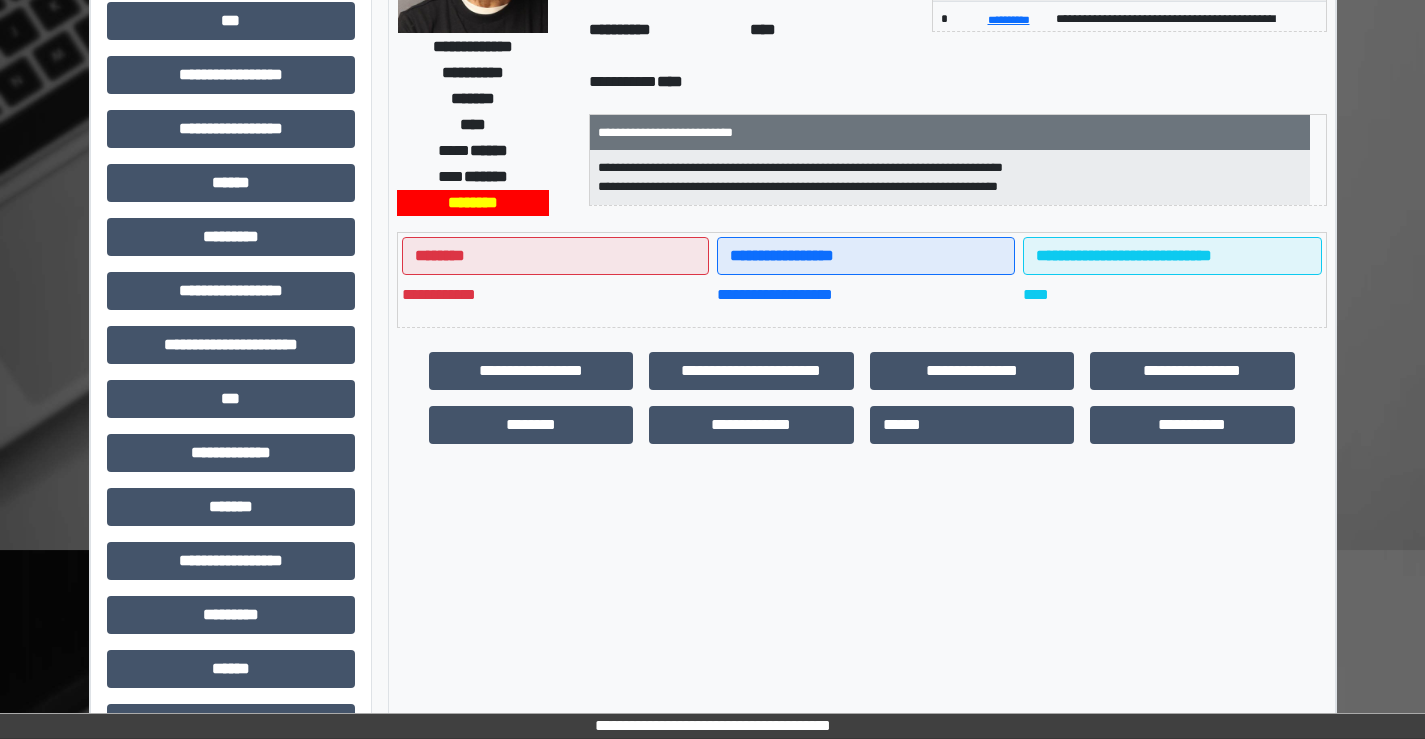 scroll, scrollTop: 300, scrollLeft: 0, axis: vertical 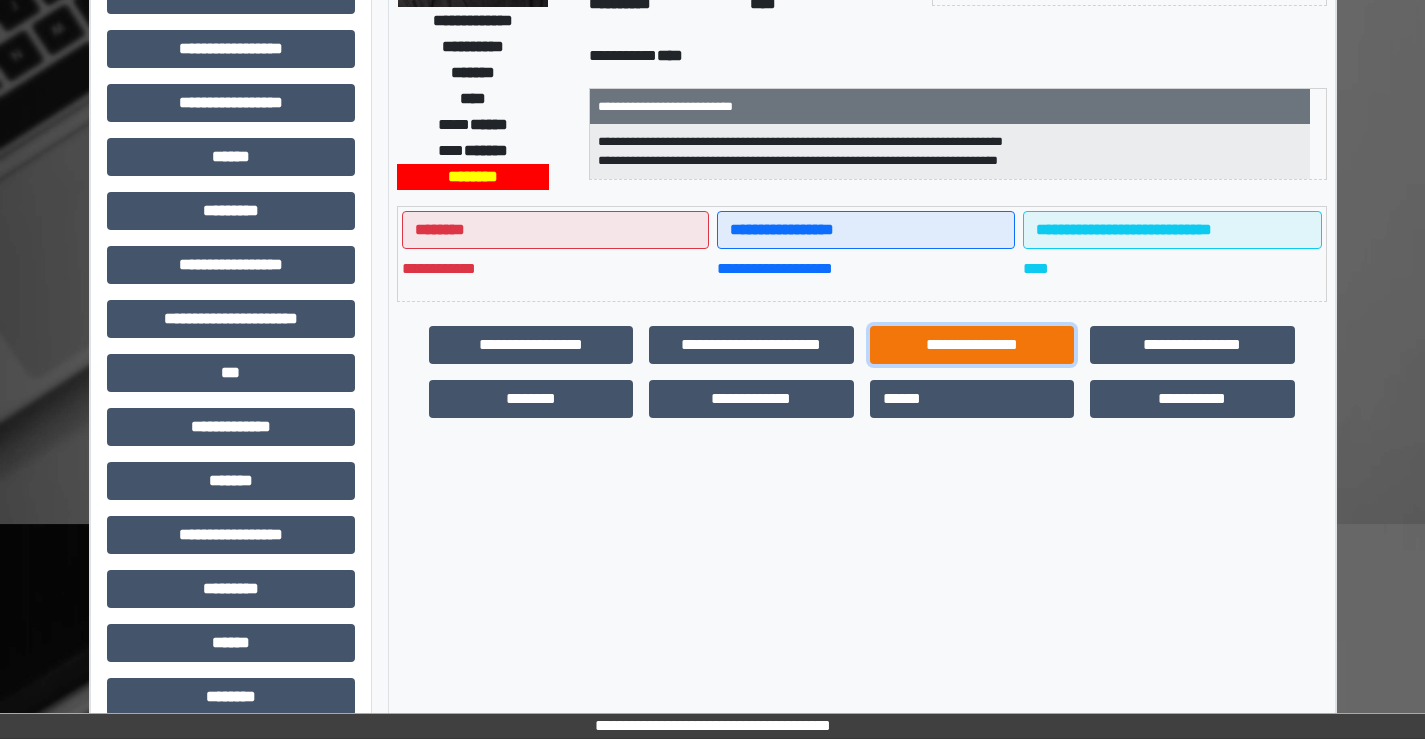 click on "**********" at bounding box center [972, 345] 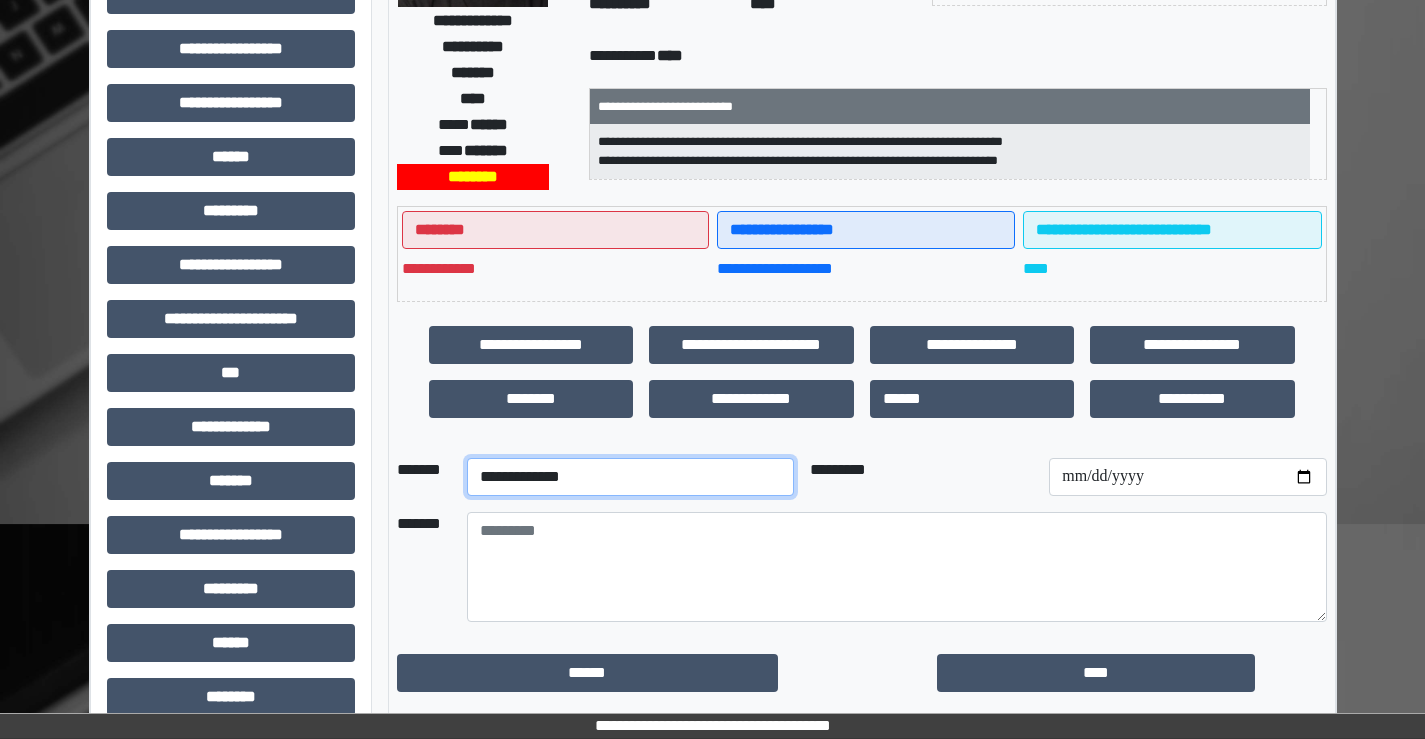 click on "**********" at bounding box center [630, 477] 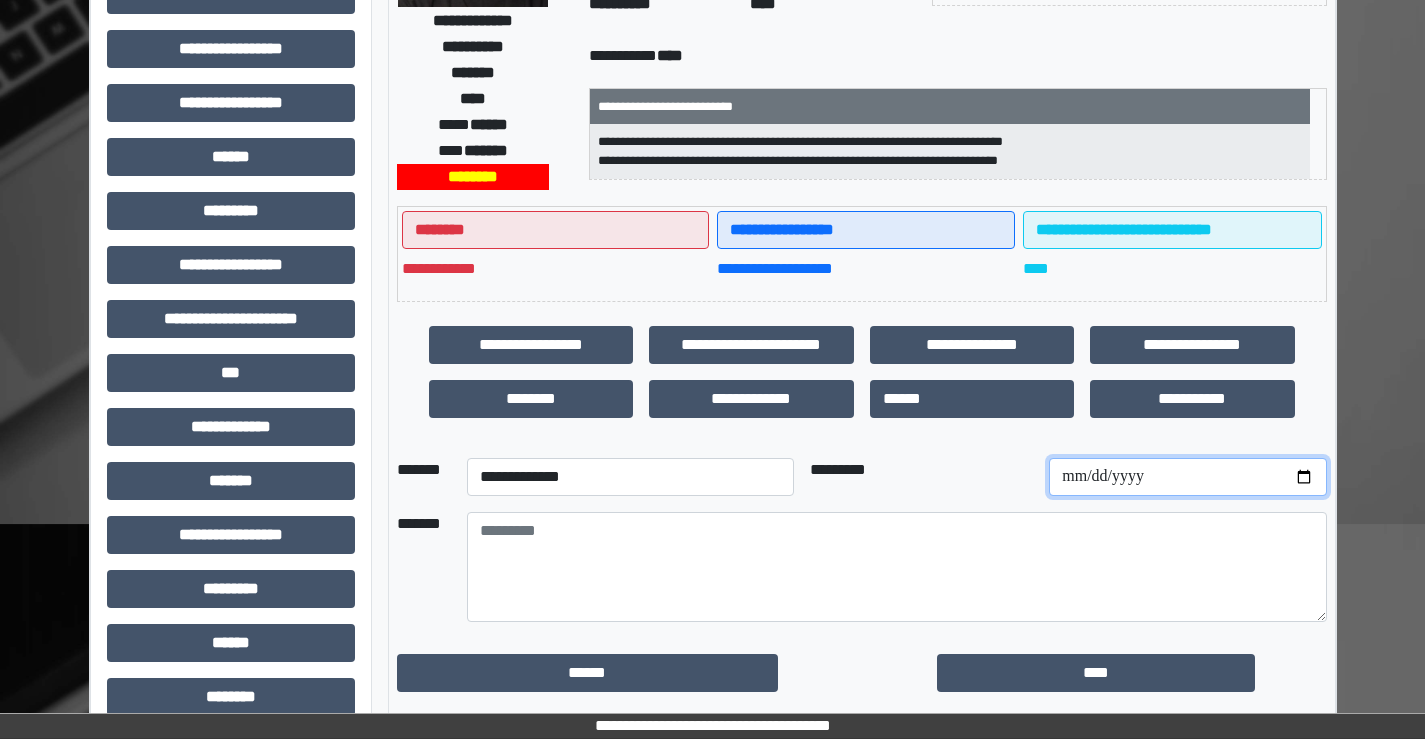 click at bounding box center [1187, 477] 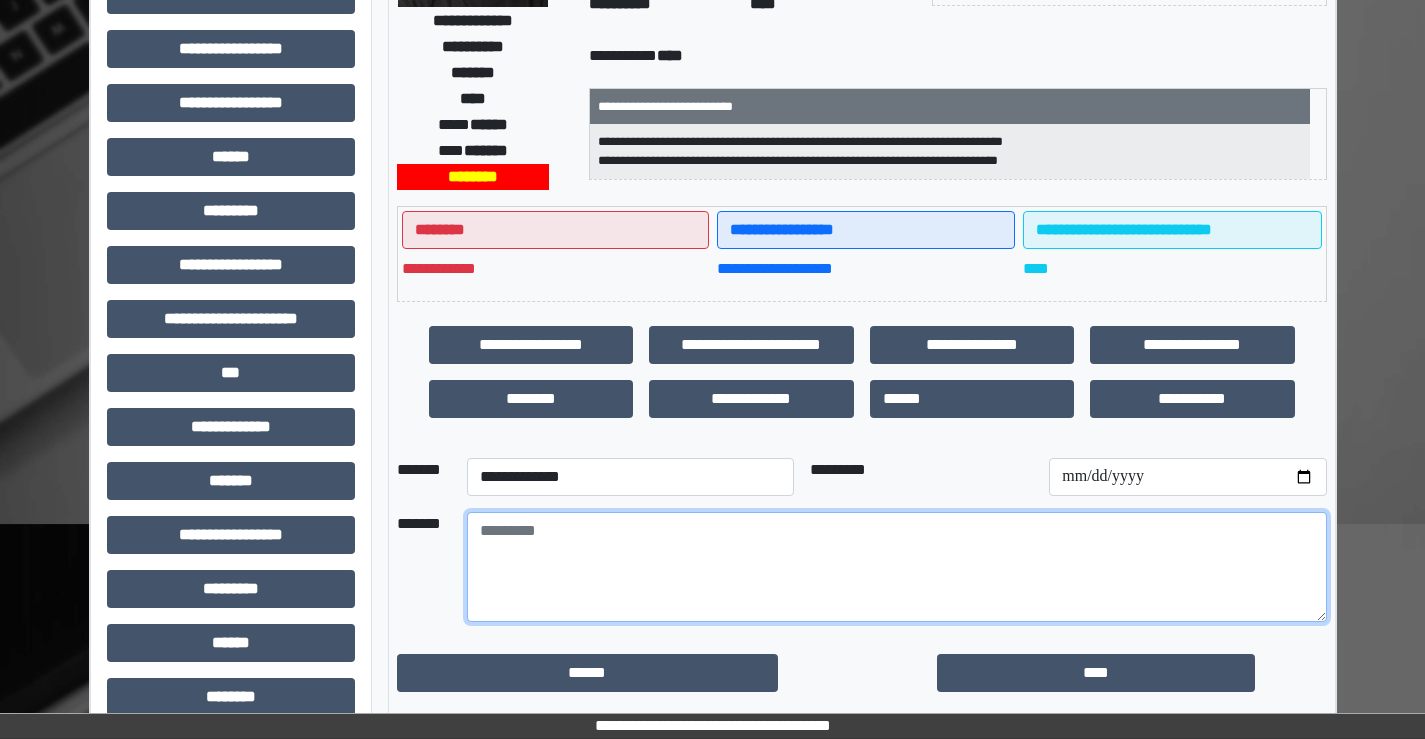 click at bounding box center (897, 567) 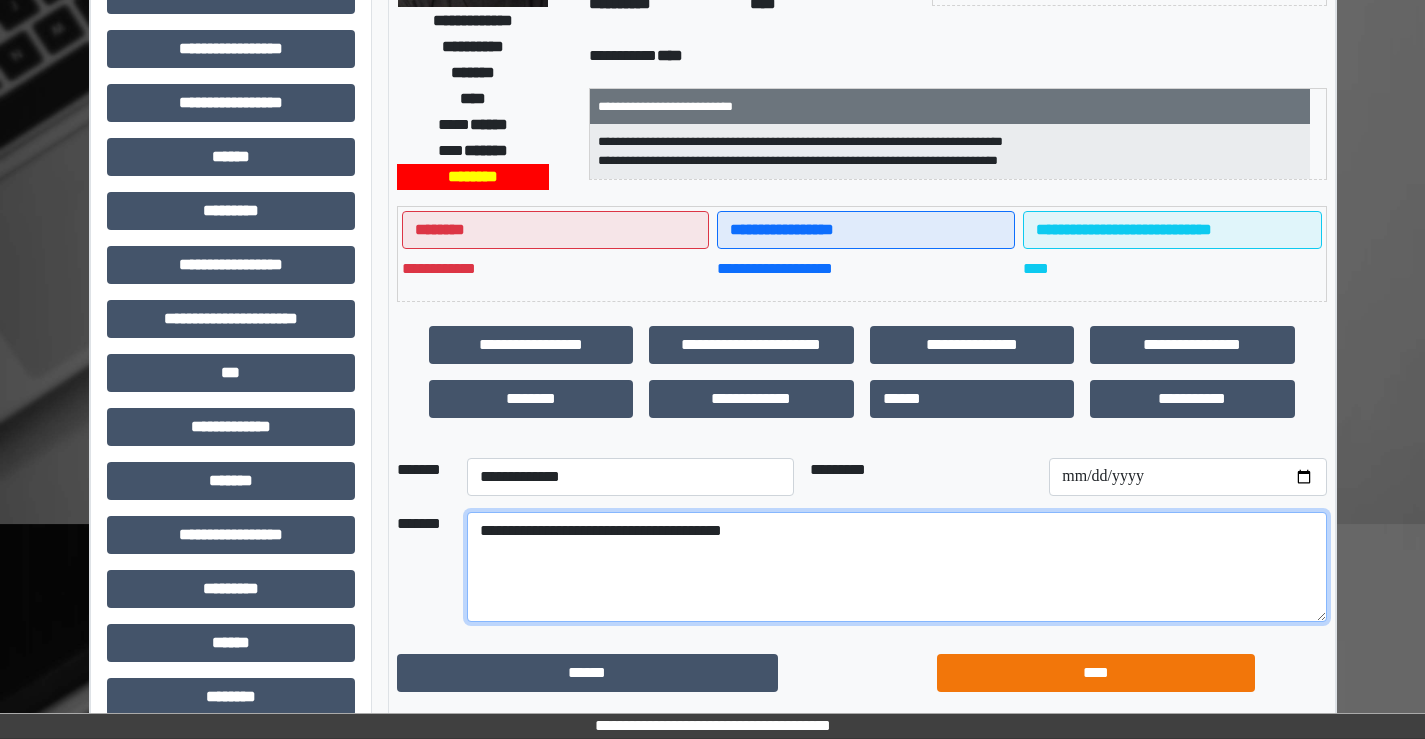 type on "**********" 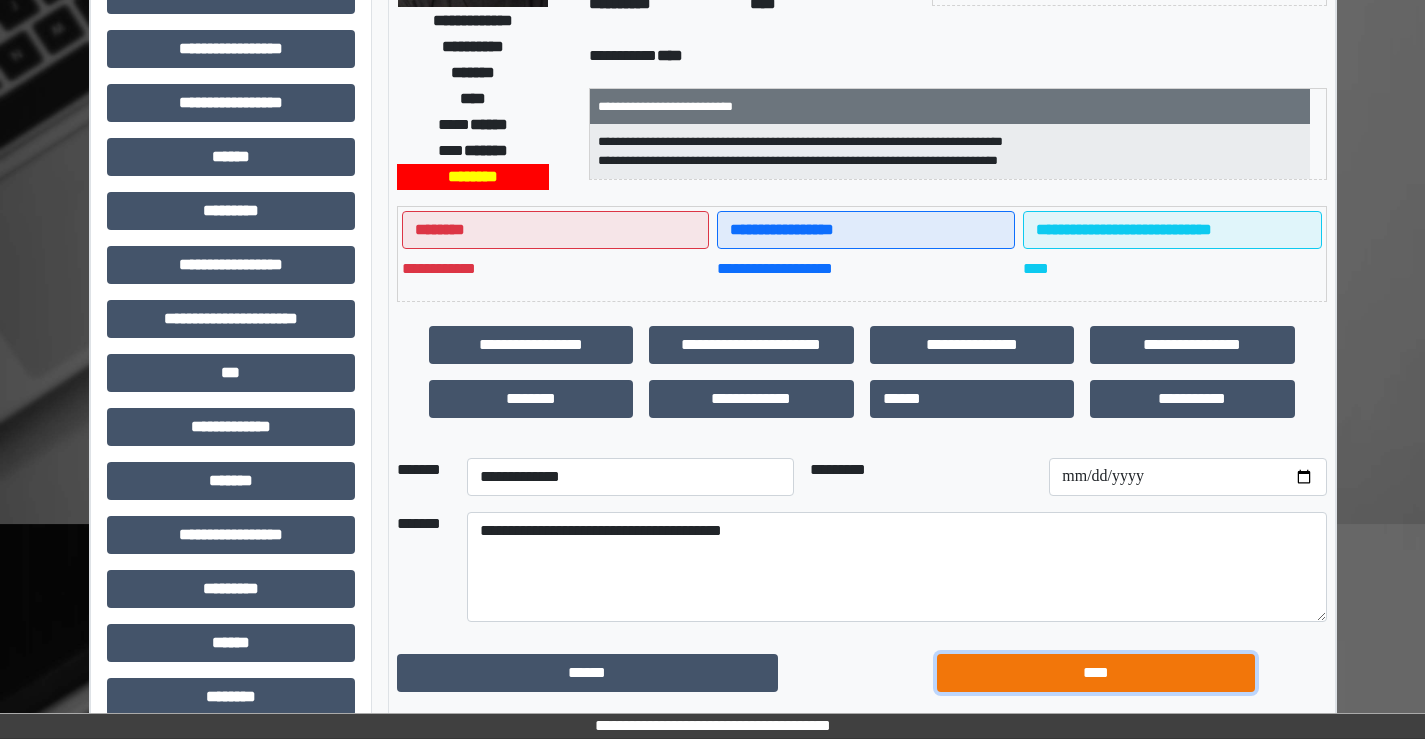 click on "****" at bounding box center [1096, 673] 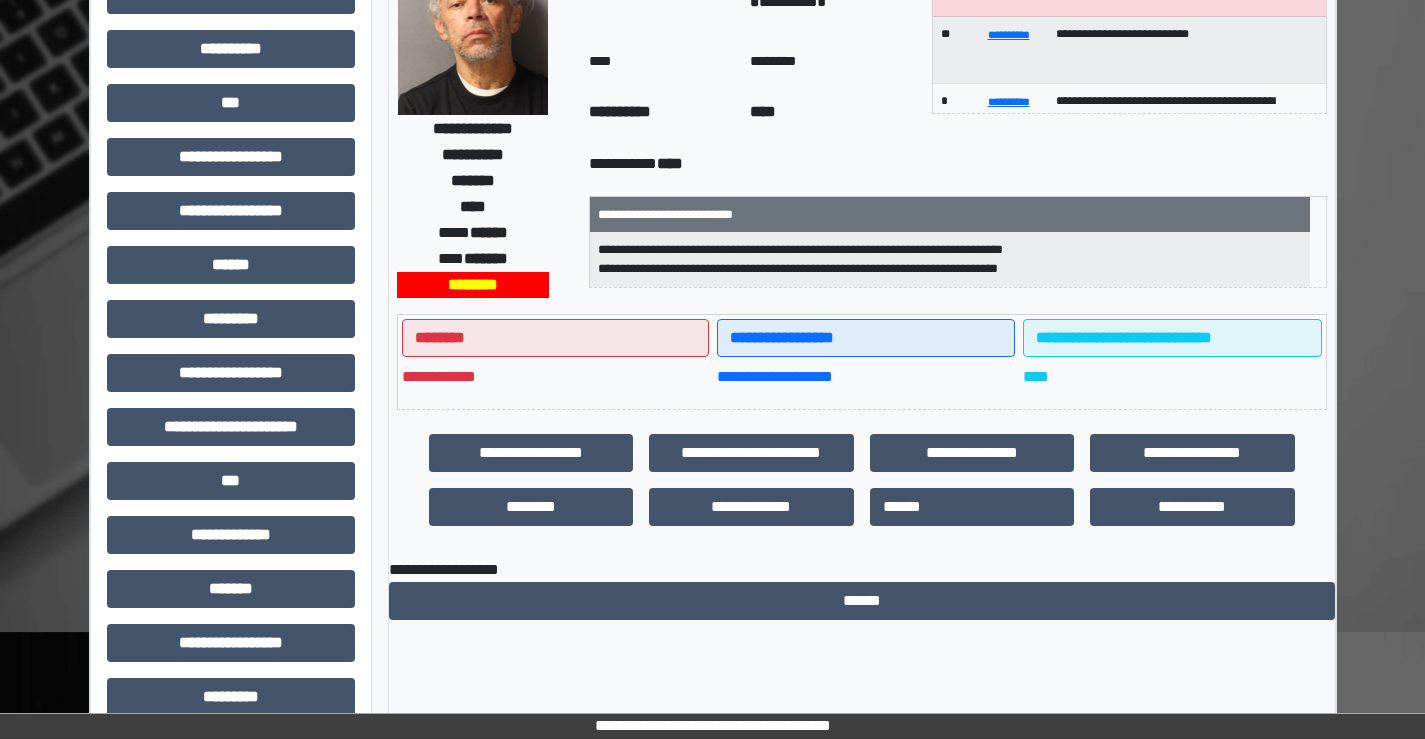 scroll, scrollTop: 0, scrollLeft: 0, axis: both 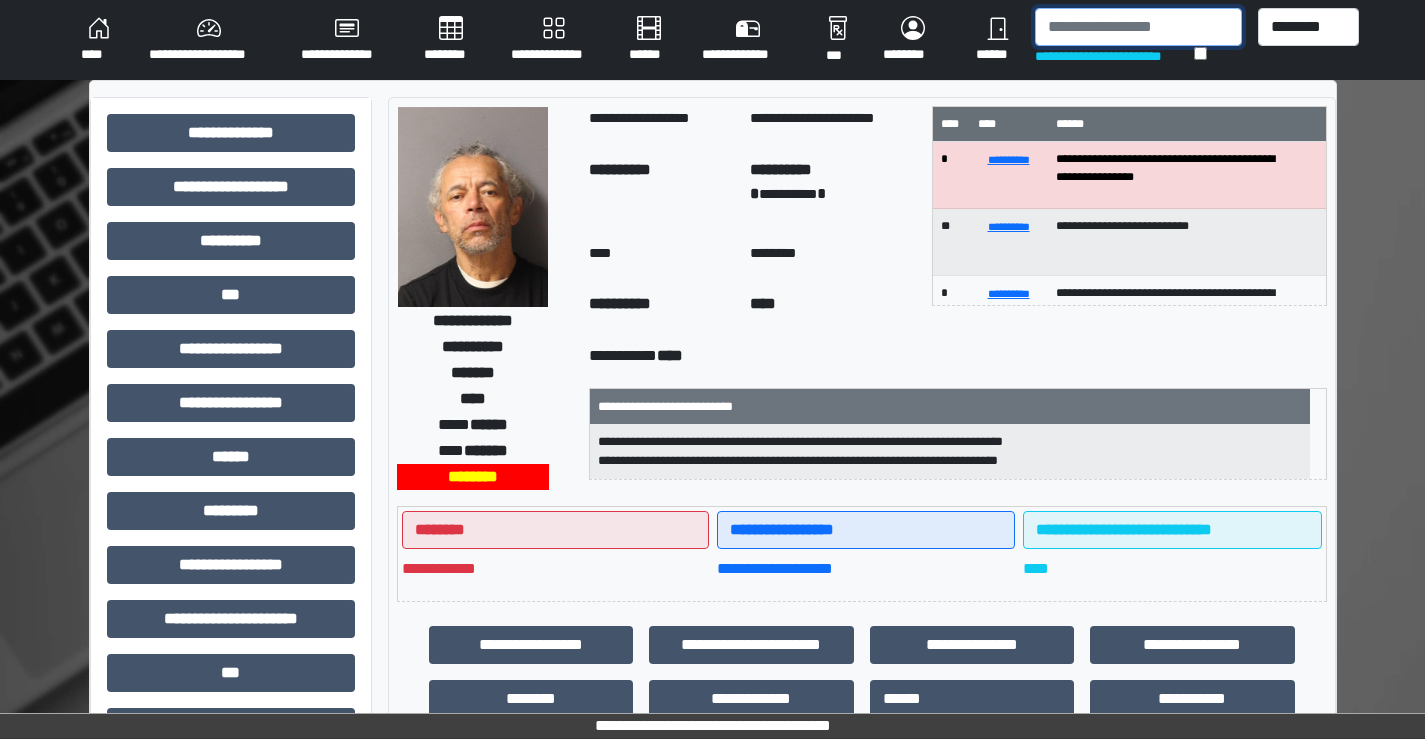 click at bounding box center [1138, 27] 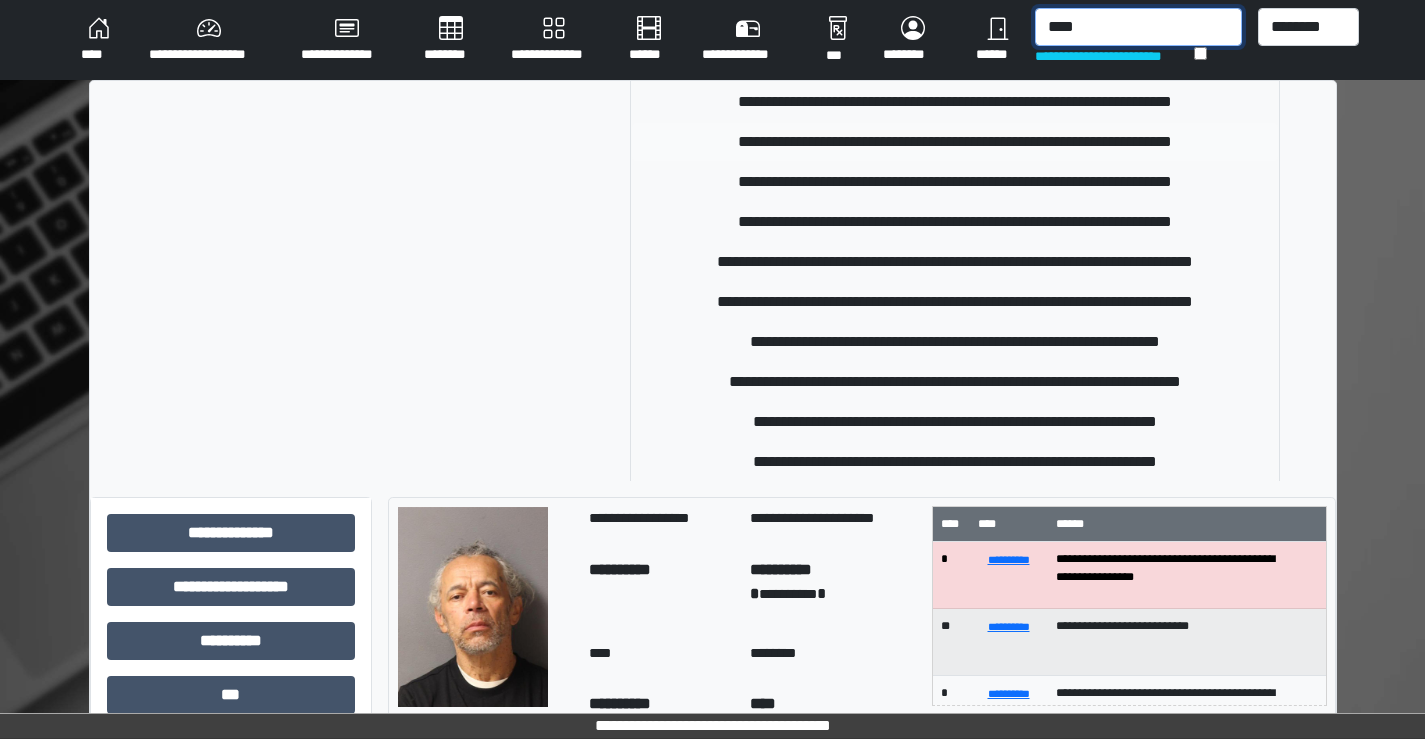 scroll, scrollTop: 258, scrollLeft: 0, axis: vertical 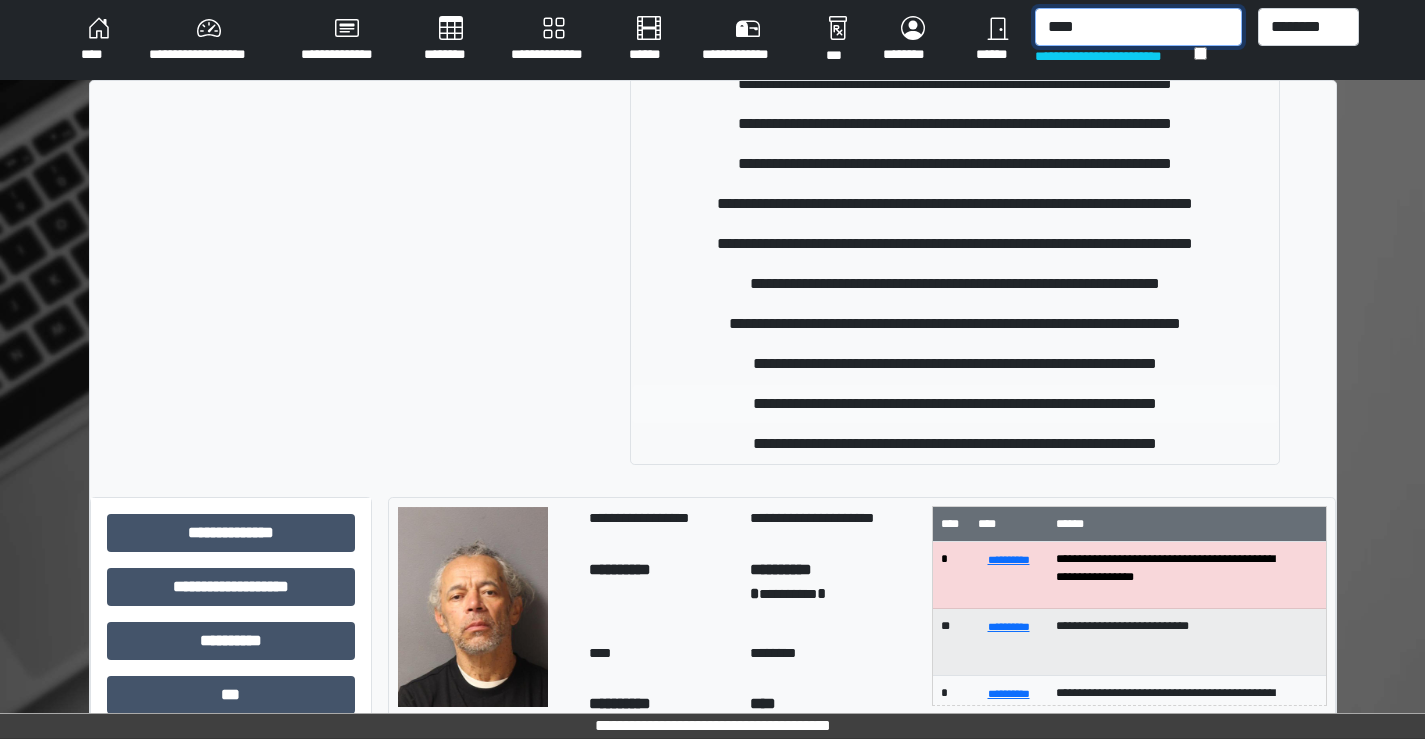 type on "****" 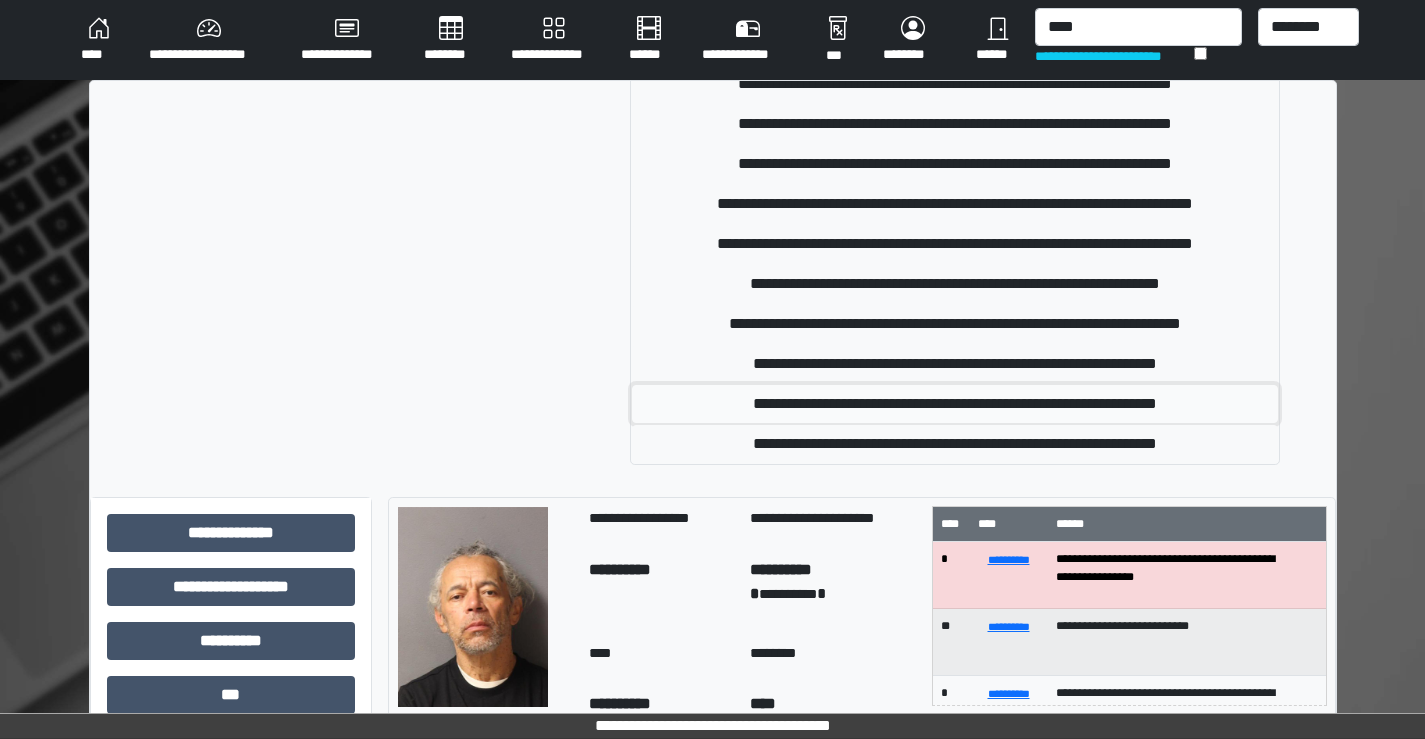 click on "**********" at bounding box center [955, 404] 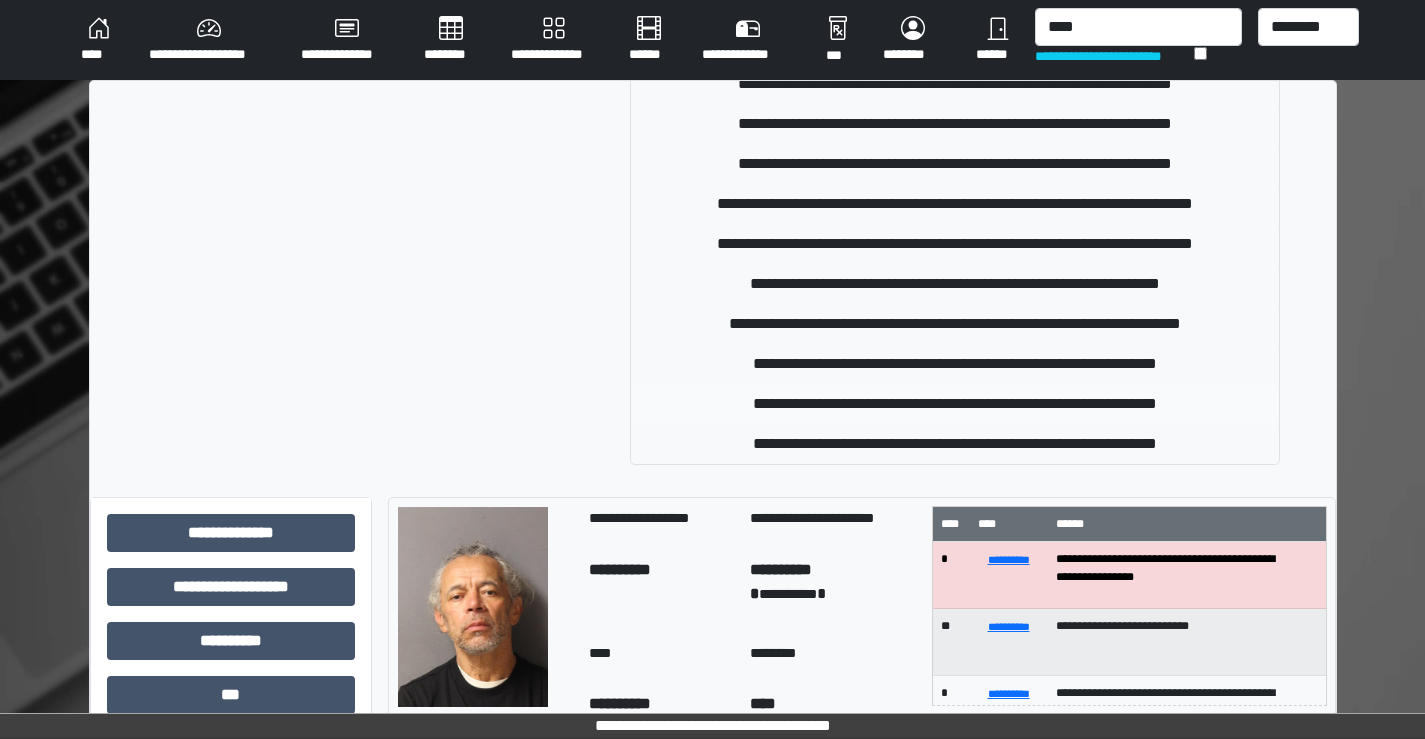 type 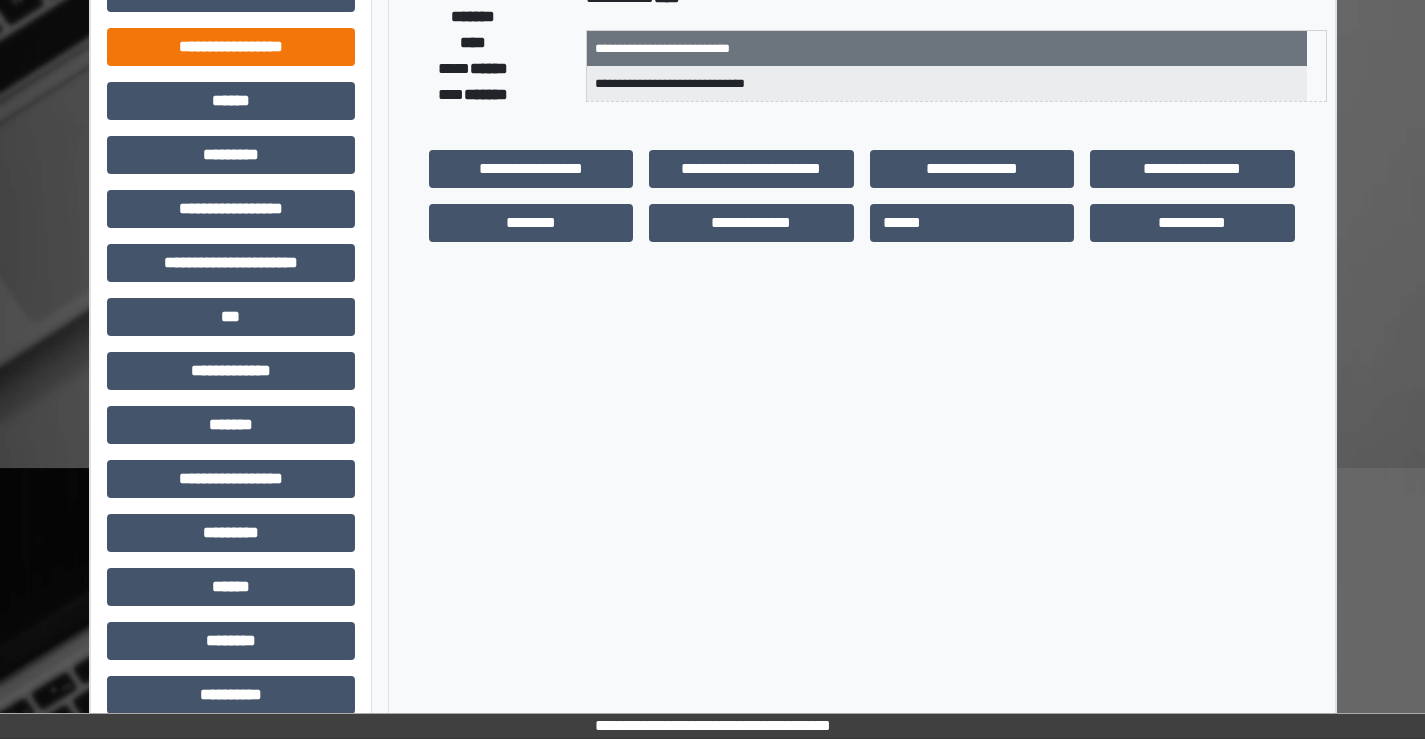 scroll, scrollTop: 435, scrollLeft: 0, axis: vertical 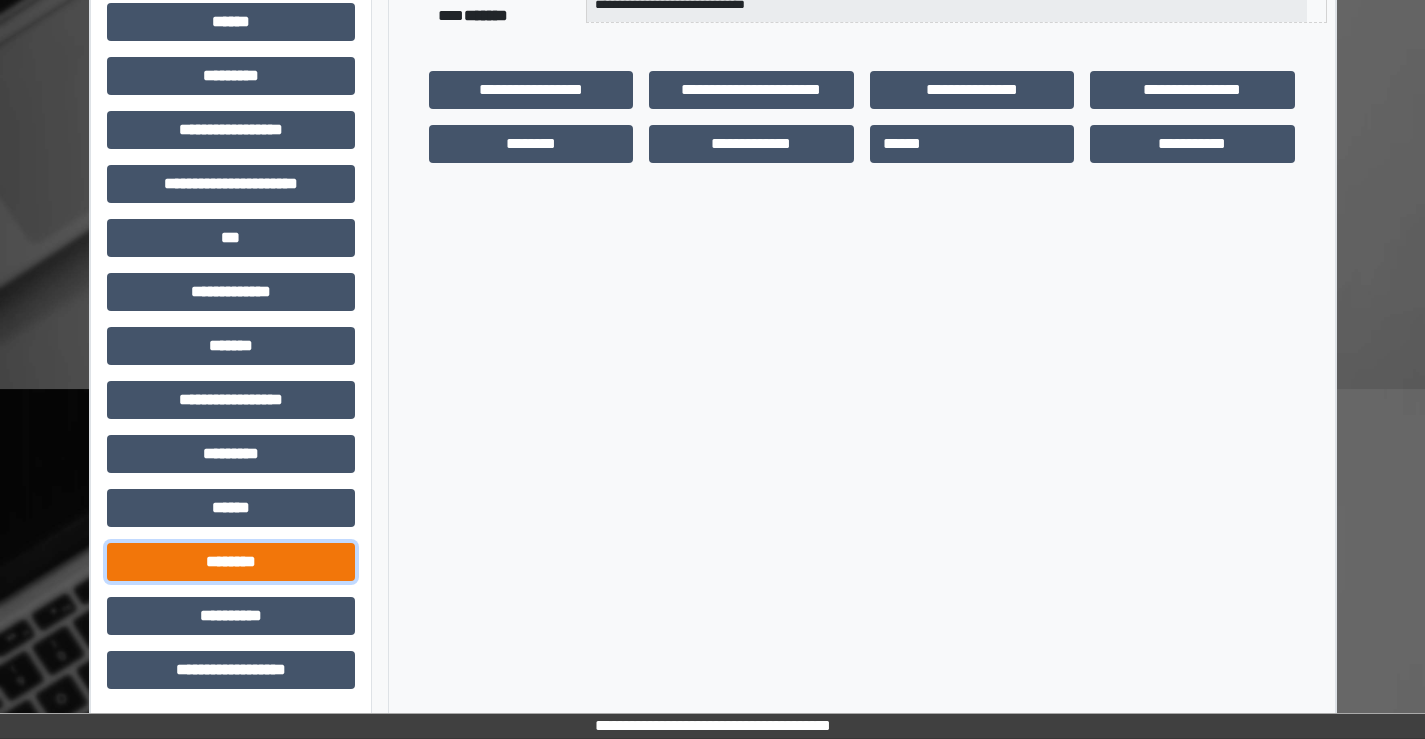 drag, startPoint x: 247, startPoint y: 562, endPoint x: 245, endPoint y: 541, distance: 21.095022 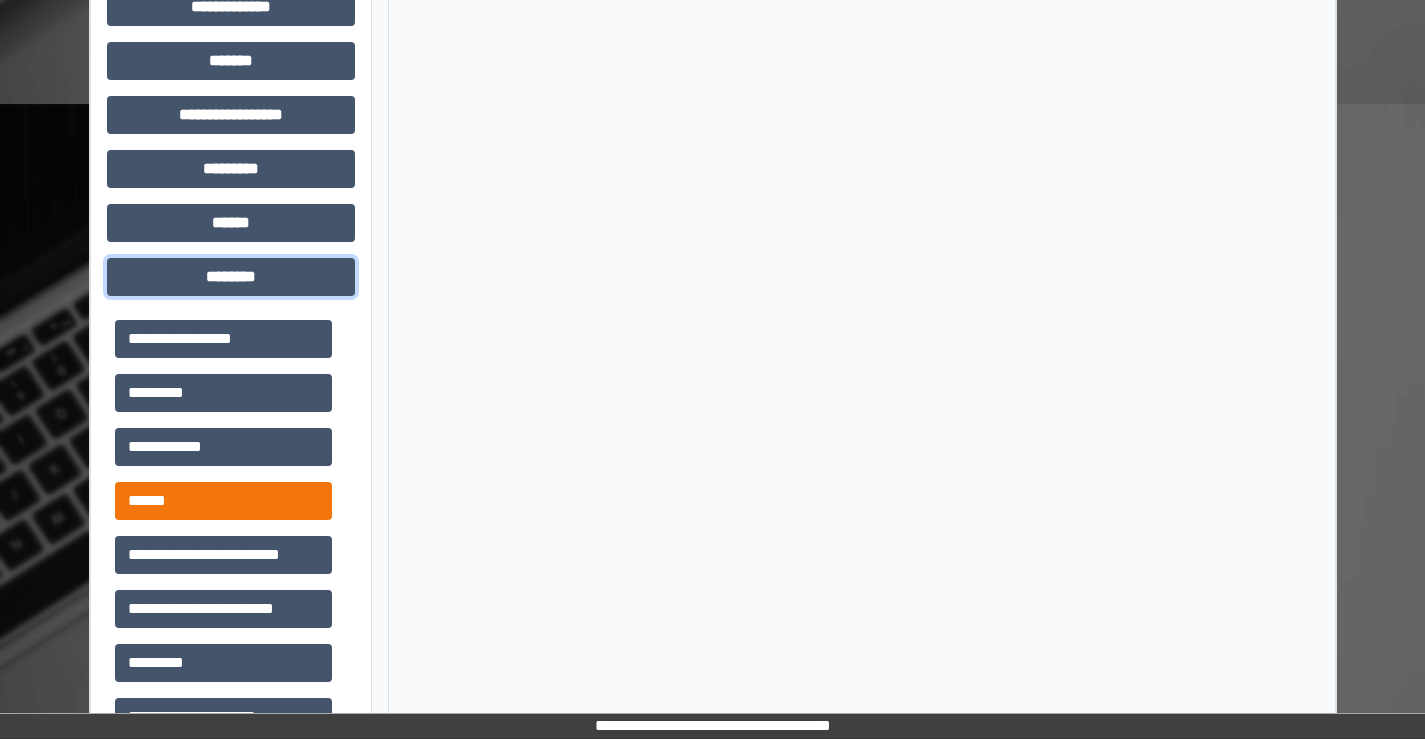scroll, scrollTop: 835, scrollLeft: 0, axis: vertical 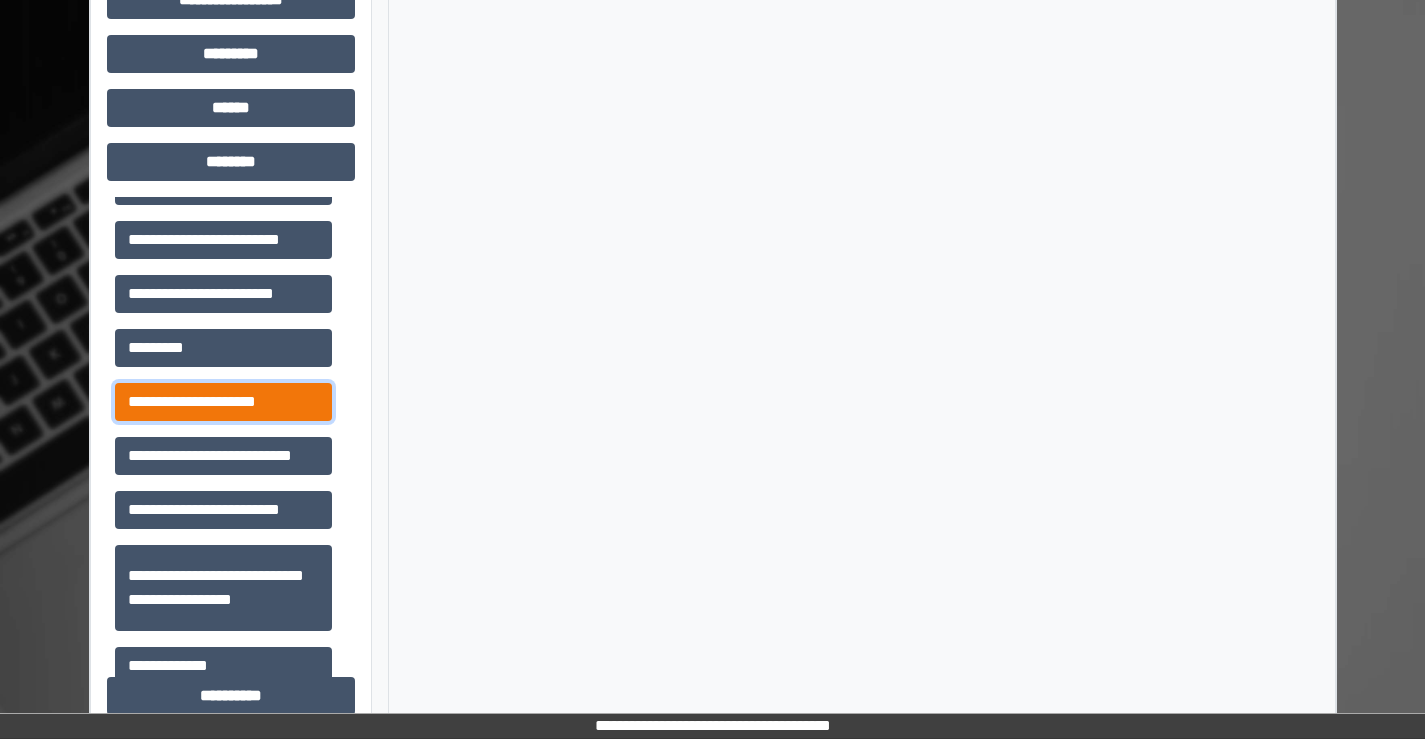 click on "**********" at bounding box center (223, 402) 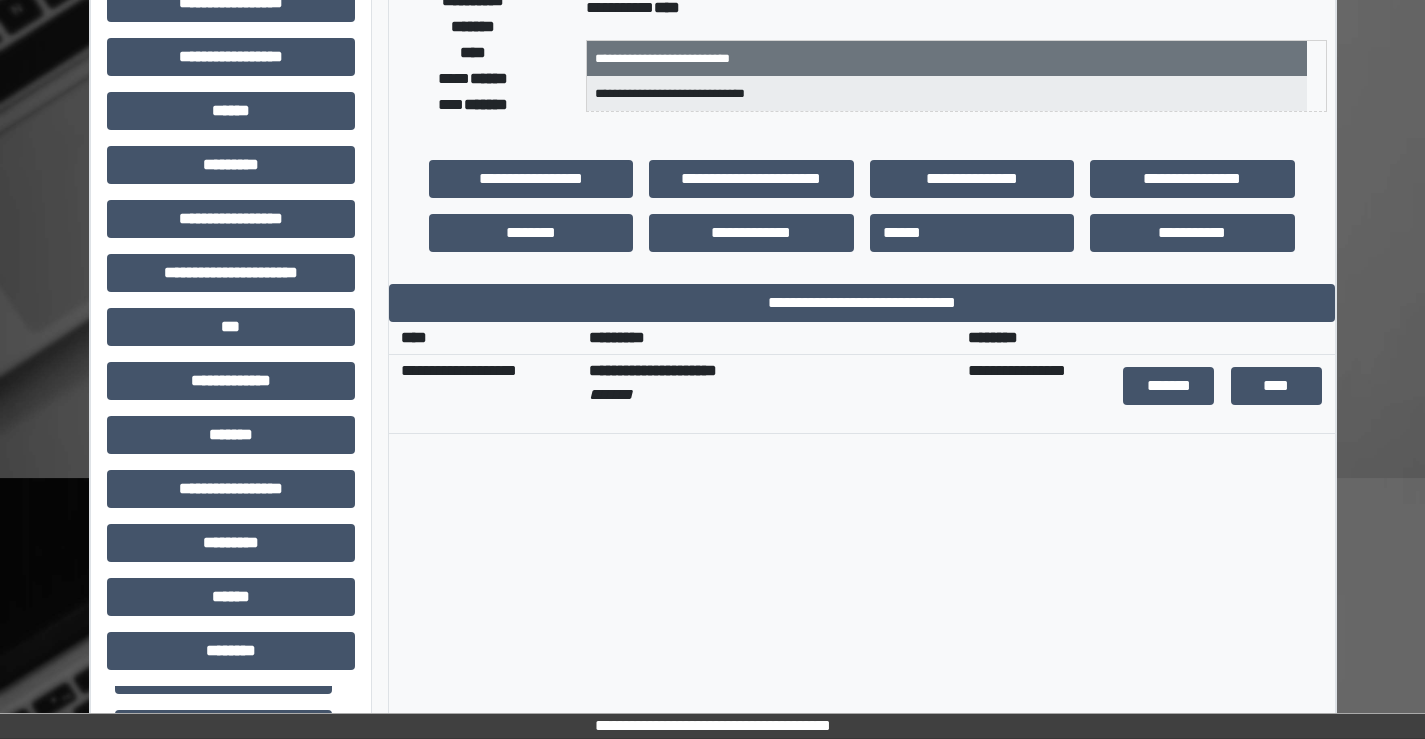 scroll, scrollTop: 335, scrollLeft: 0, axis: vertical 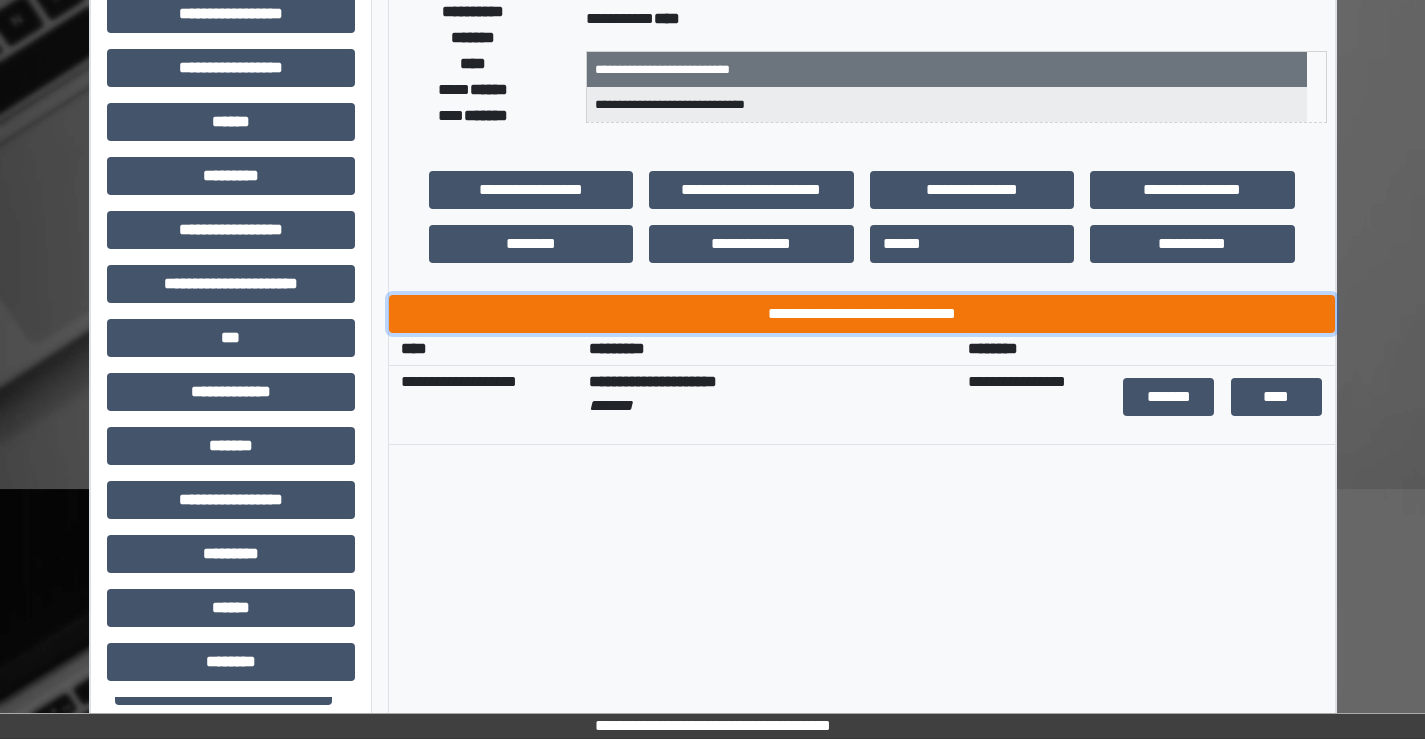 click on "**********" at bounding box center [862, 314] 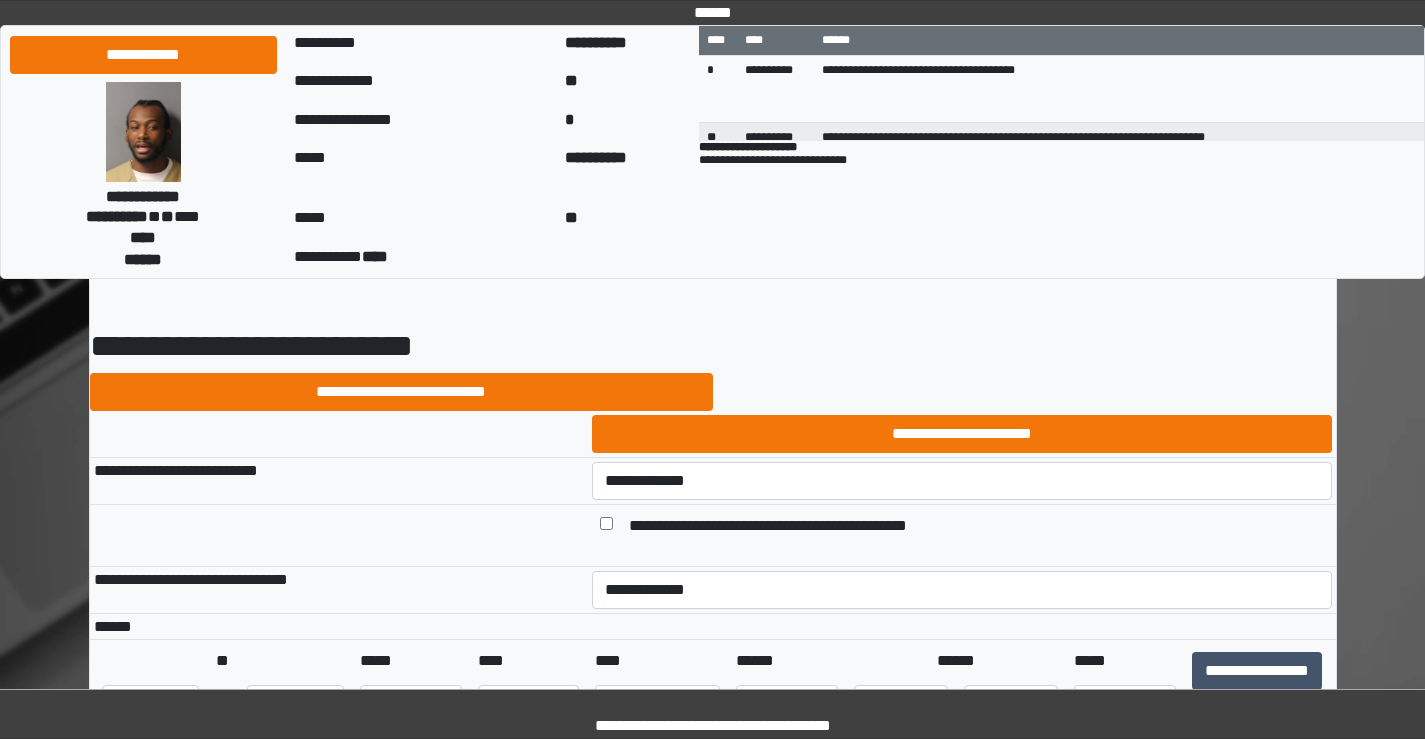 scroll, scrollTop: 100, scrollLeft: 0, axis: vertical 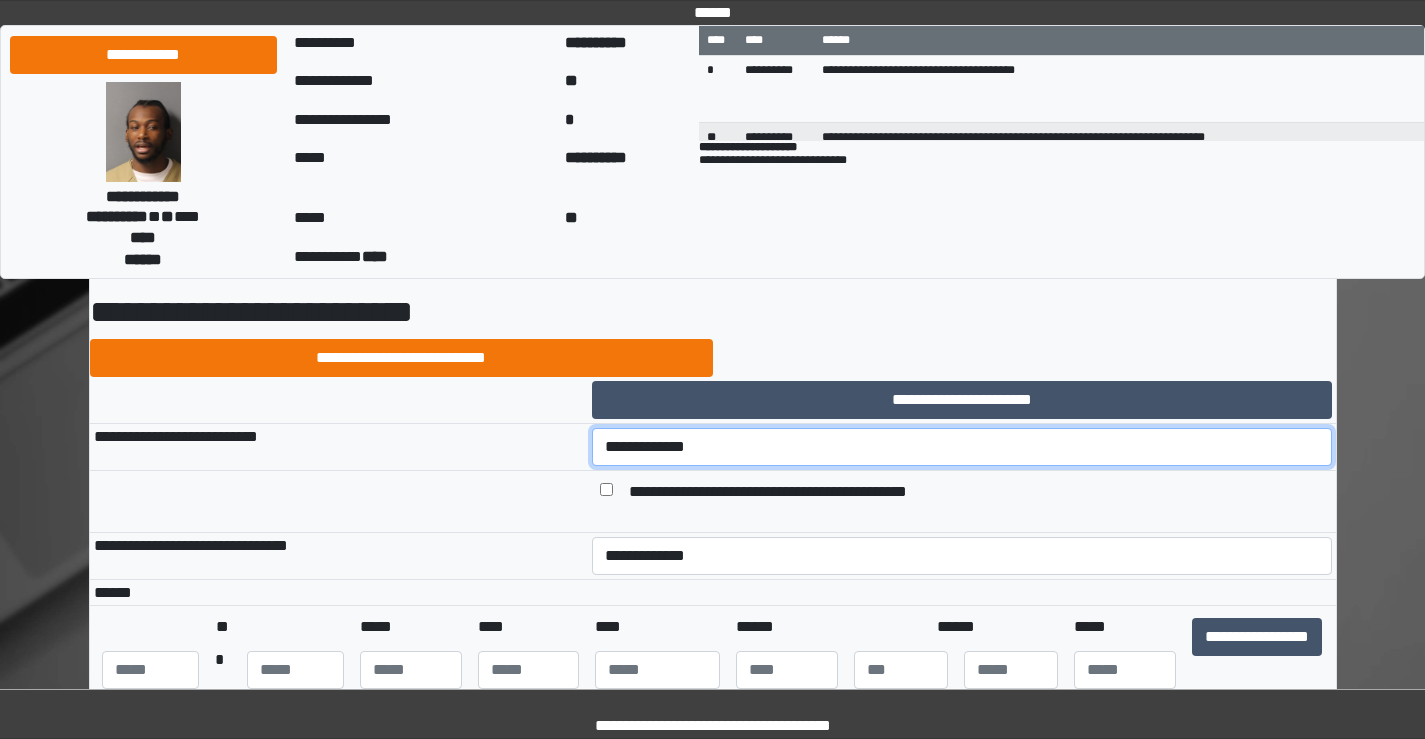 click on "**********" at bounding box center (962, 447) 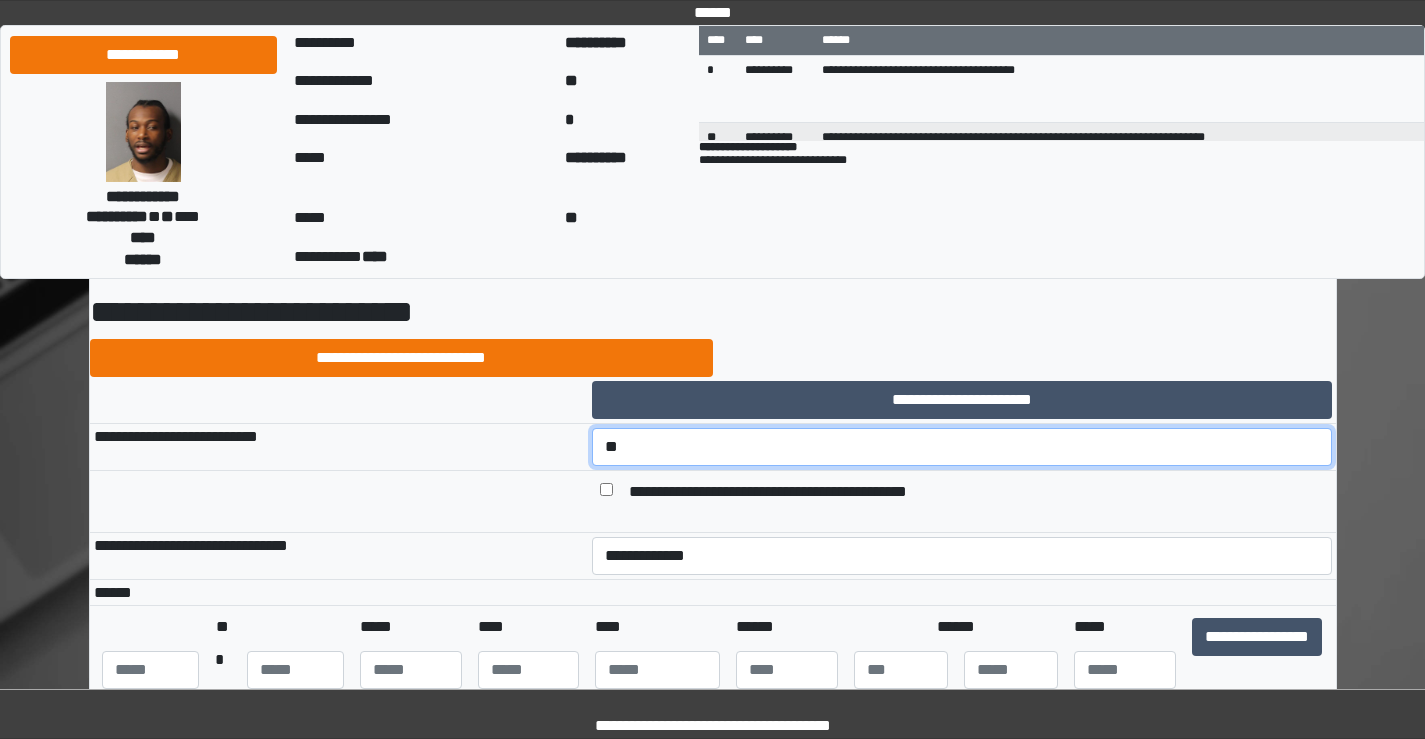 click on "**********" at bounding box center (962, 447) 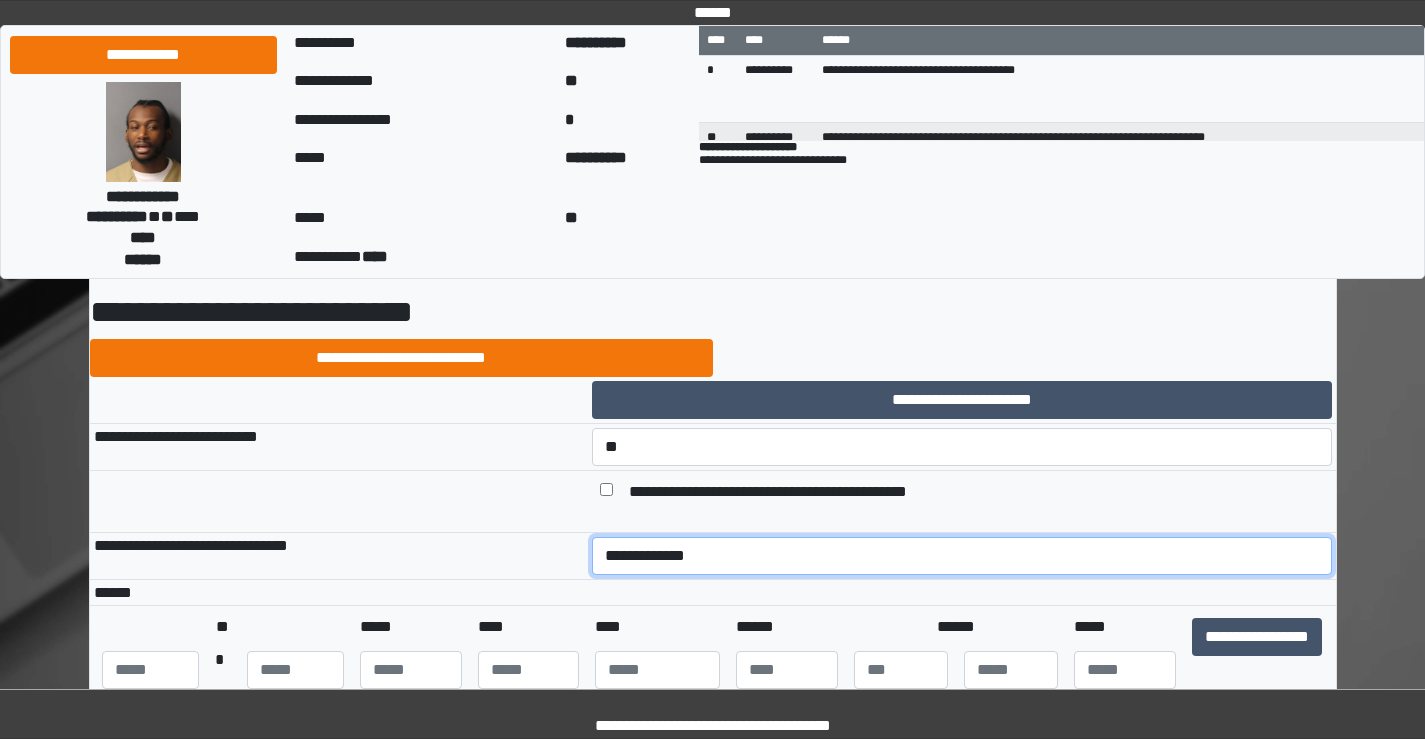 click on "**********" at bounding box center [962, 556] 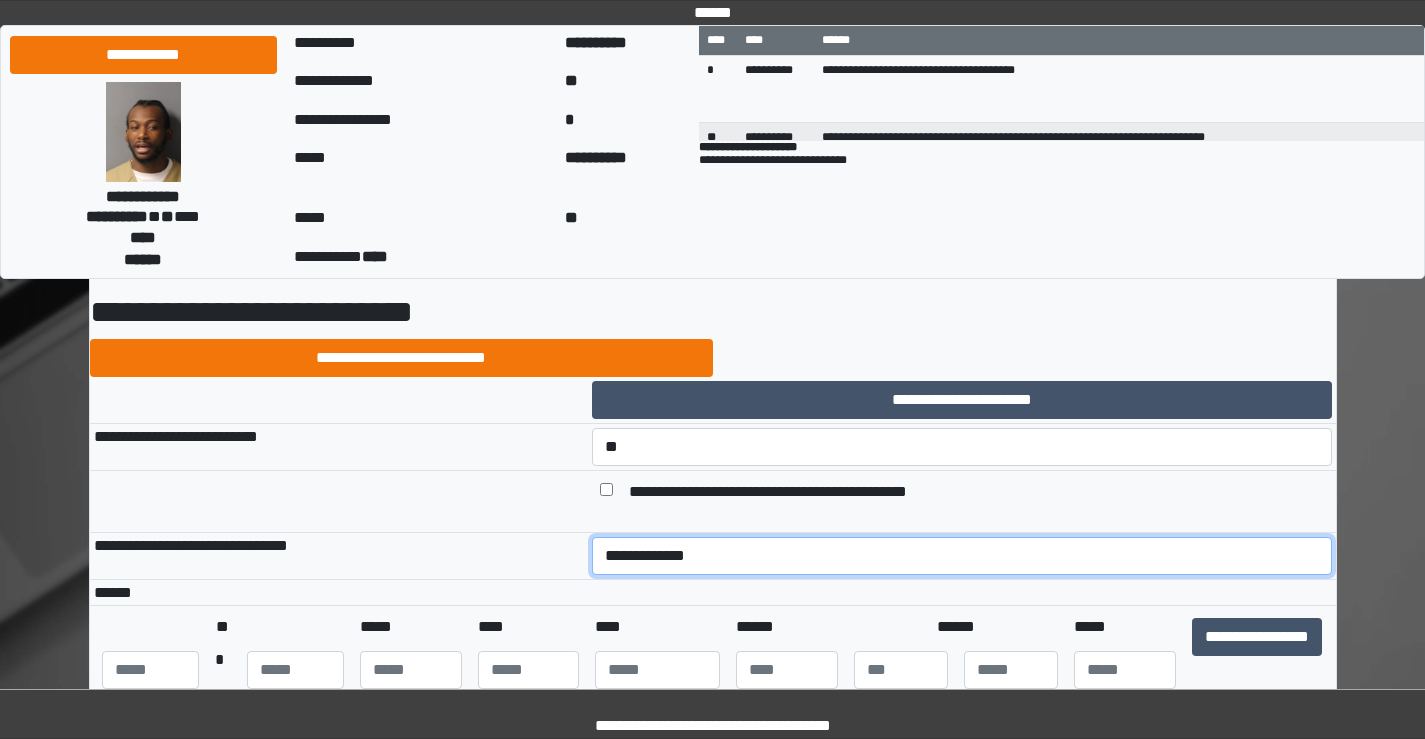 select on "*" 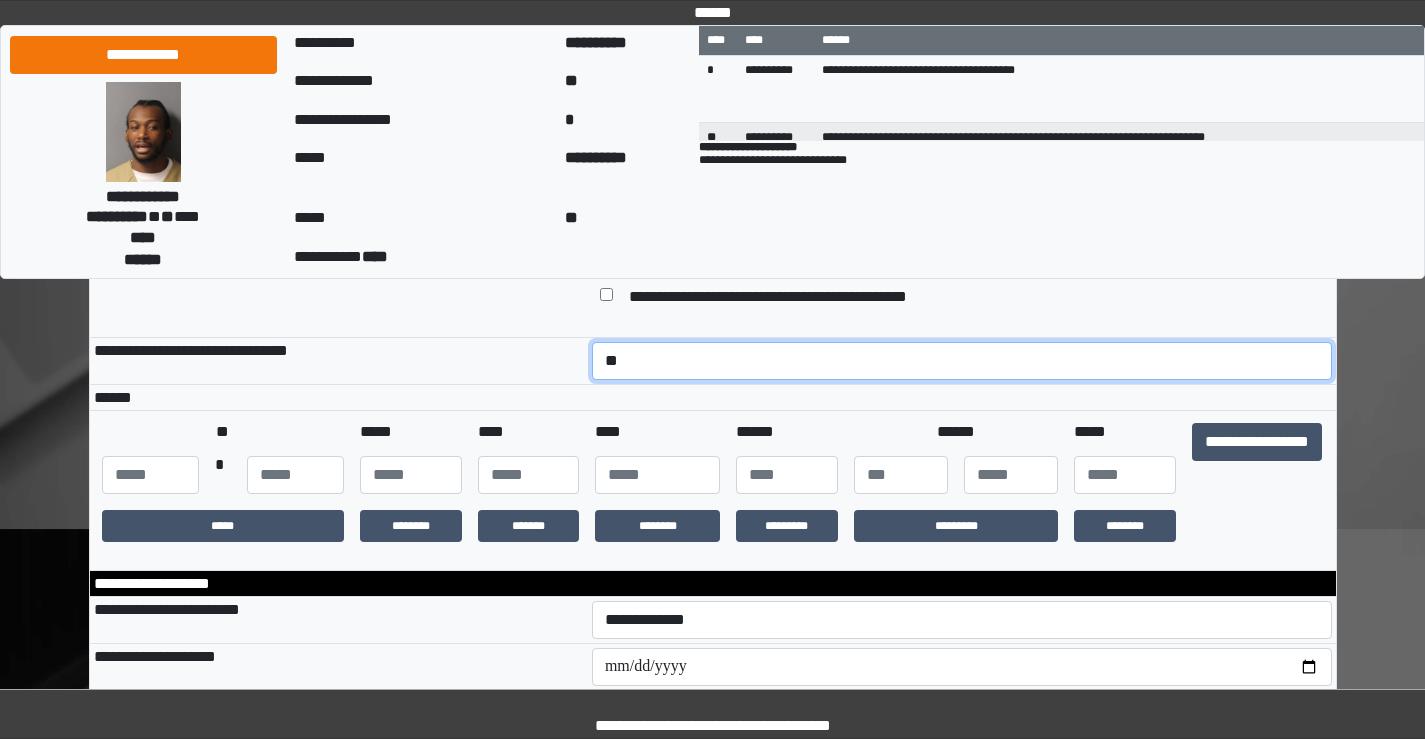 scroll, scrollTop: 300, scrollLeft: 0, axis: vertical 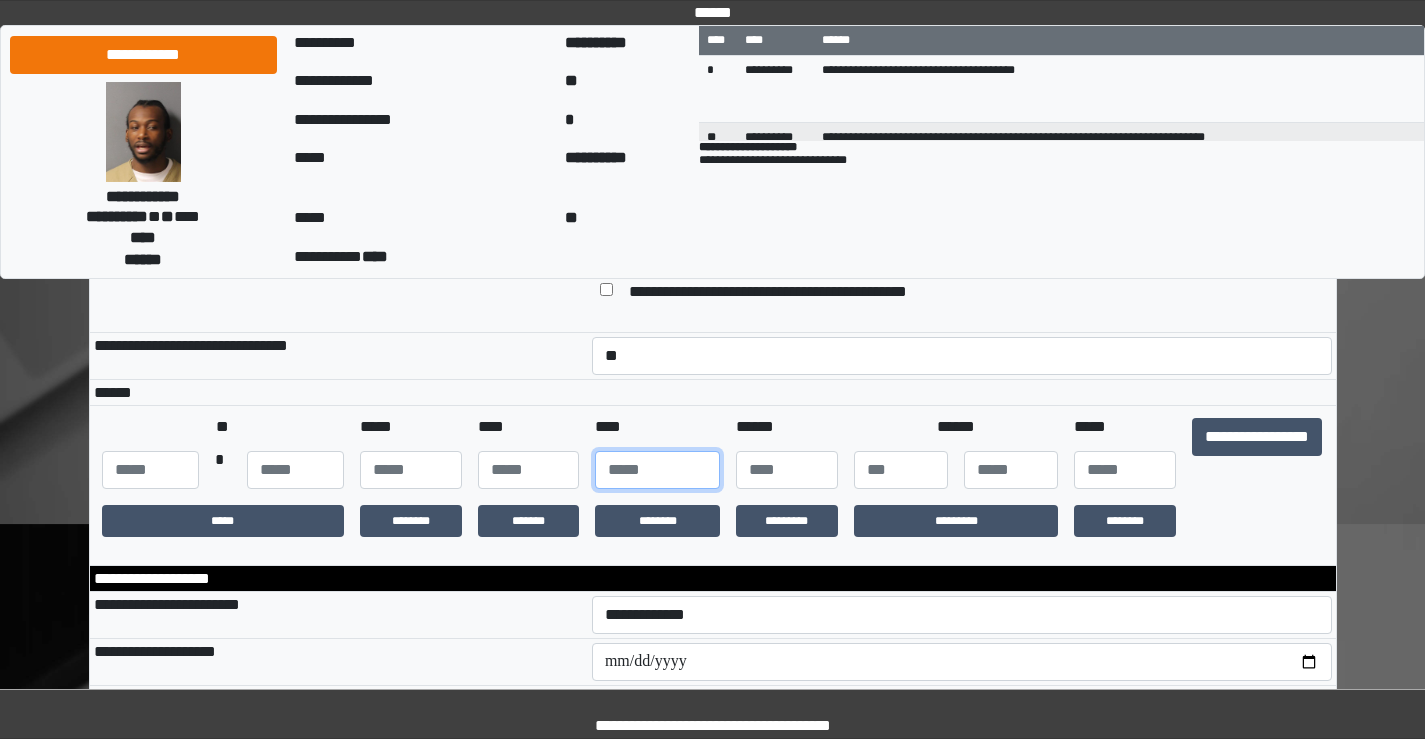 drag, startPoint x: 1112, startPoint y: 729, endPoint x: 630, endPoint y: 466, distance: 549.0838 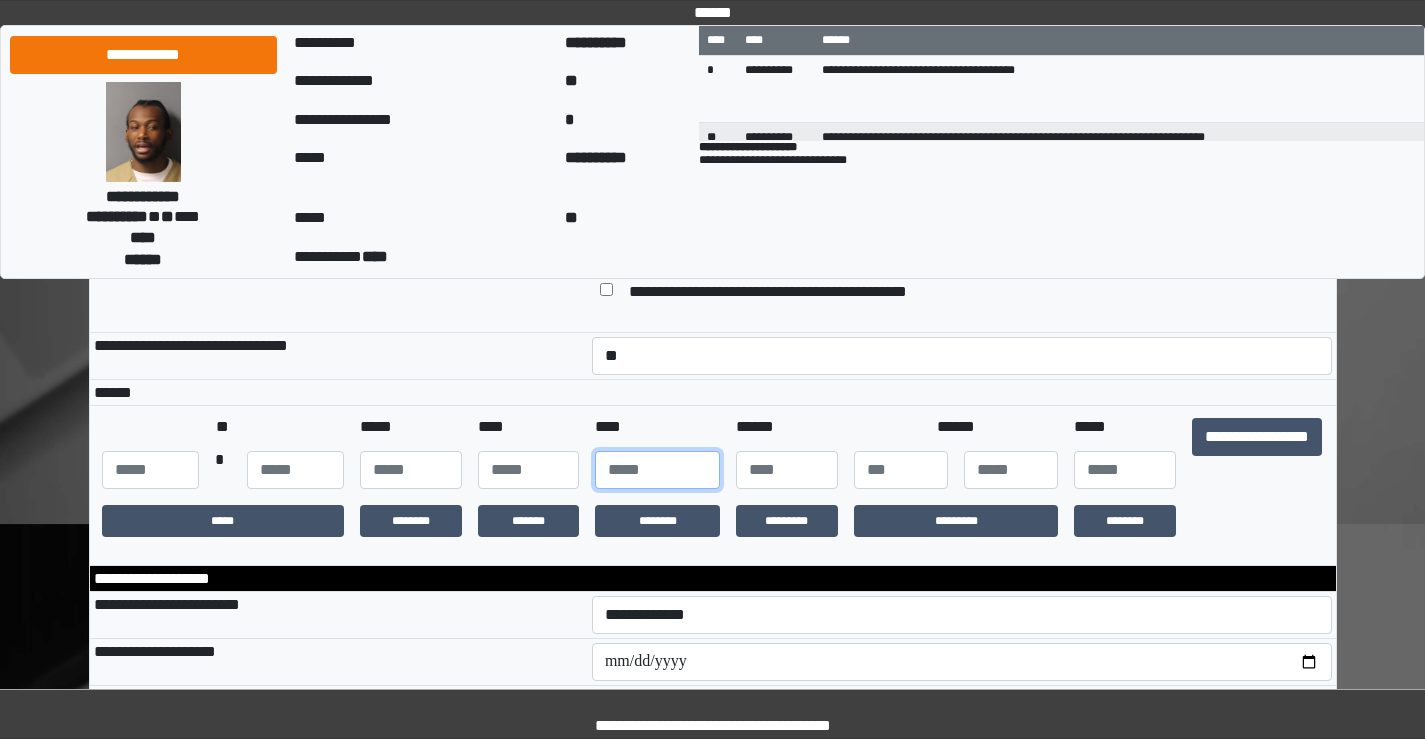 type on "****" 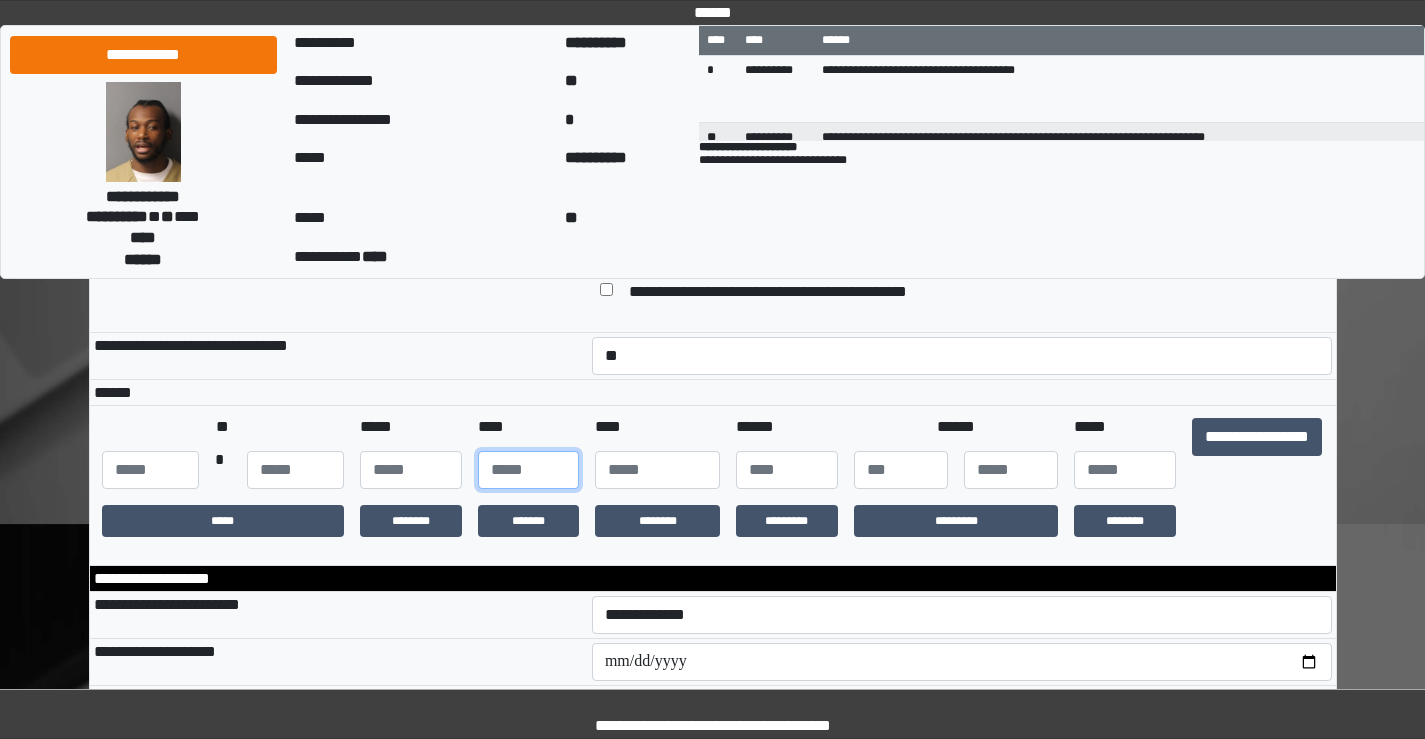 click at bounding box center (529, 470) 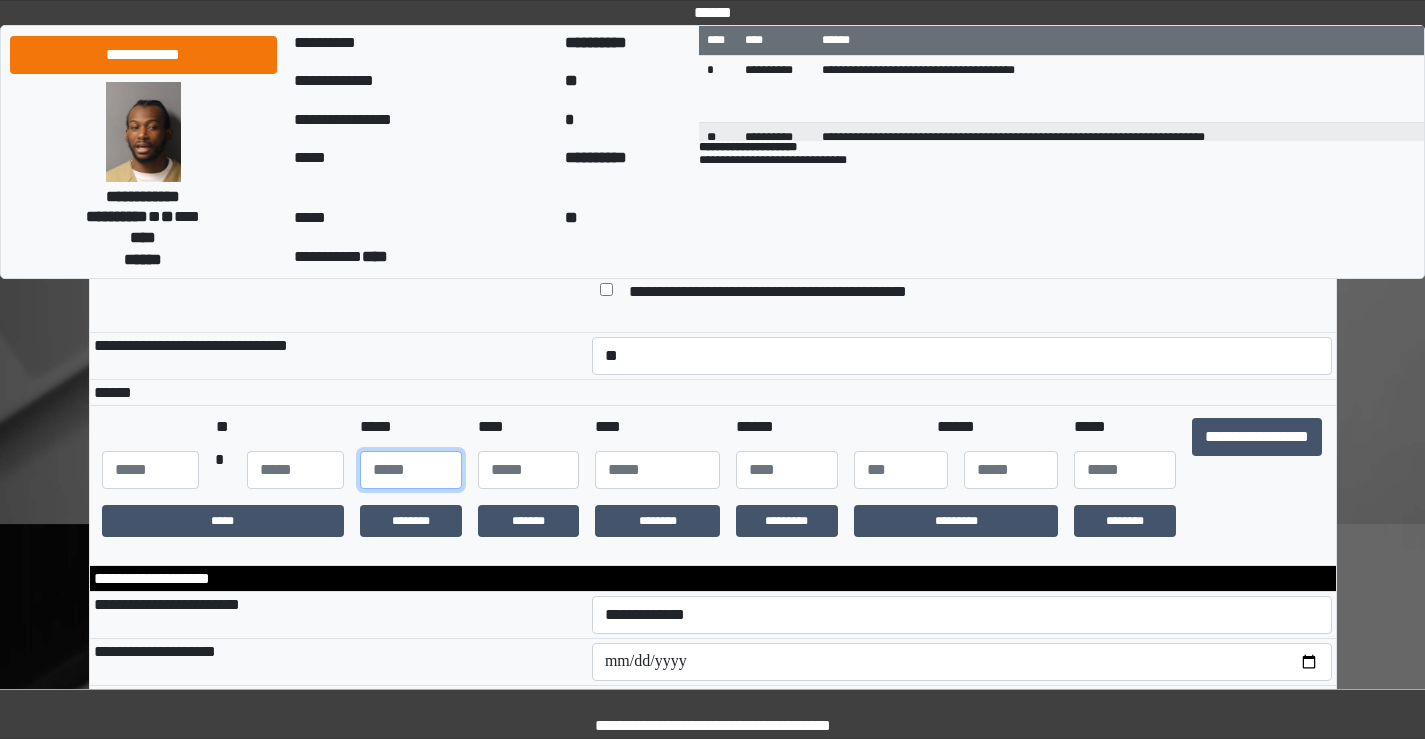click at bounding box center (411, 470) 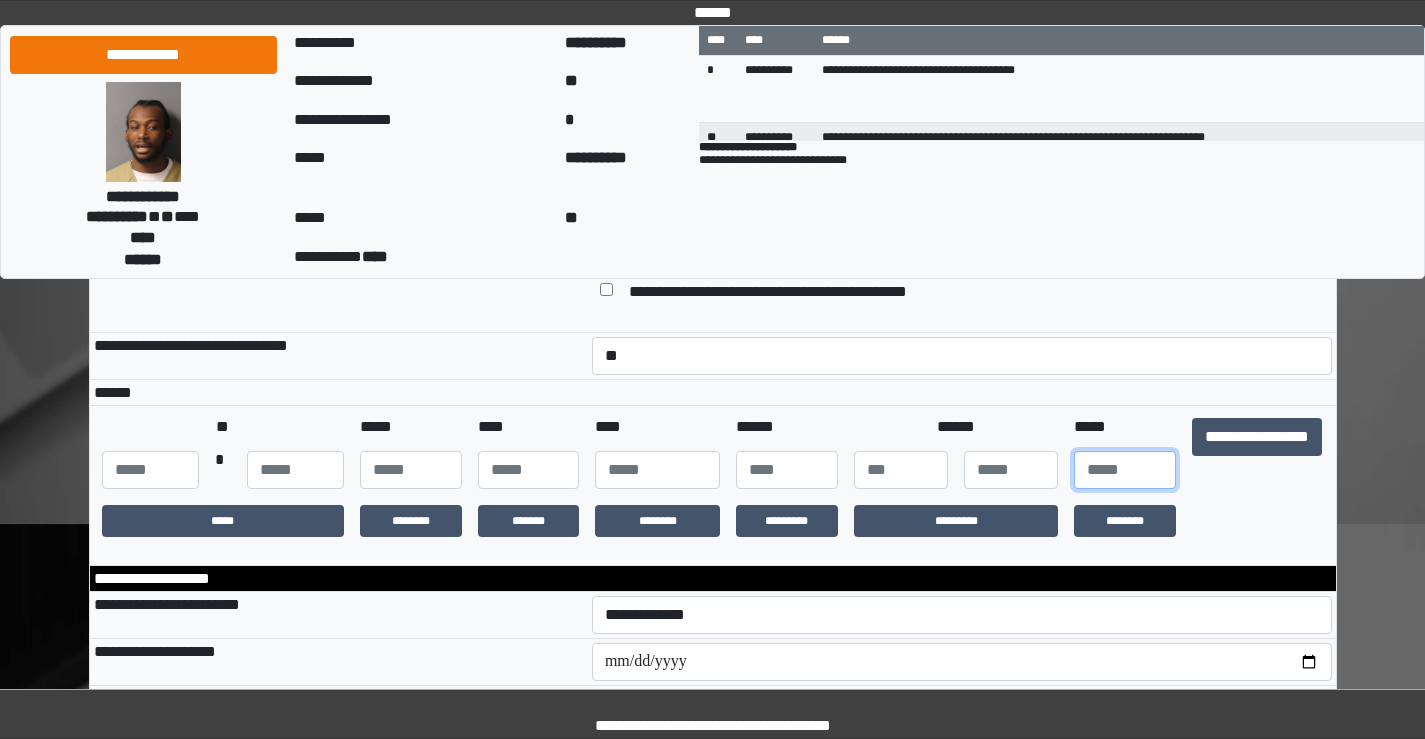 click at bounding box center (1125, 470) 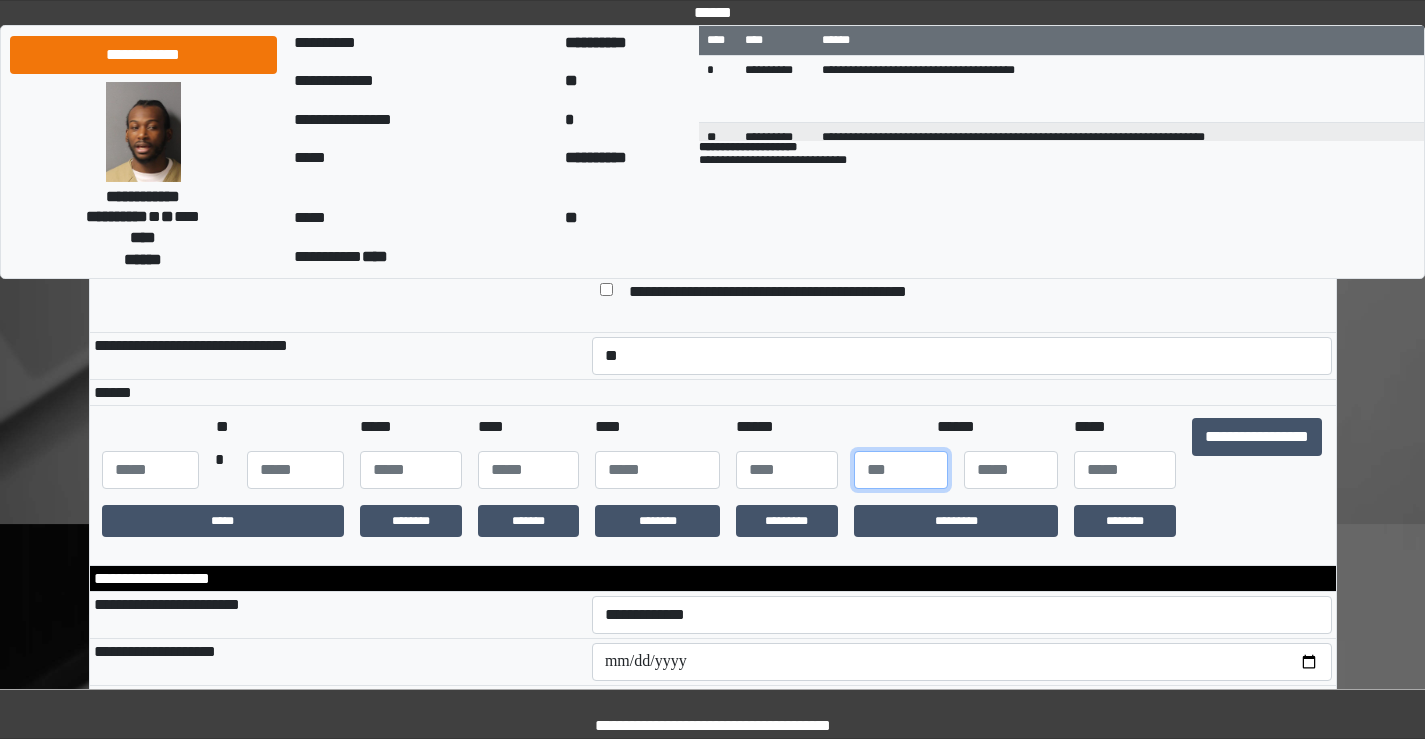 click at bounding box center (901, 470) 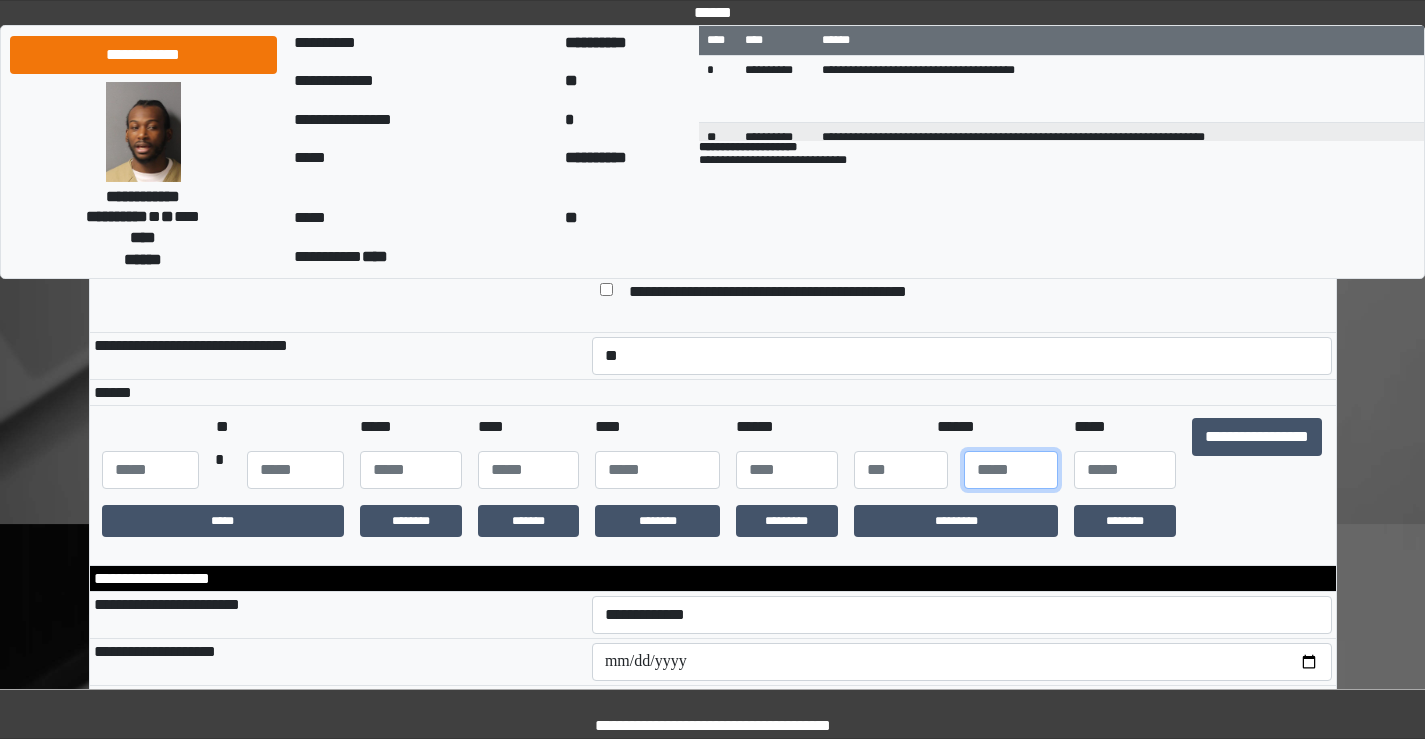 click at bounding box center (1011, 470) 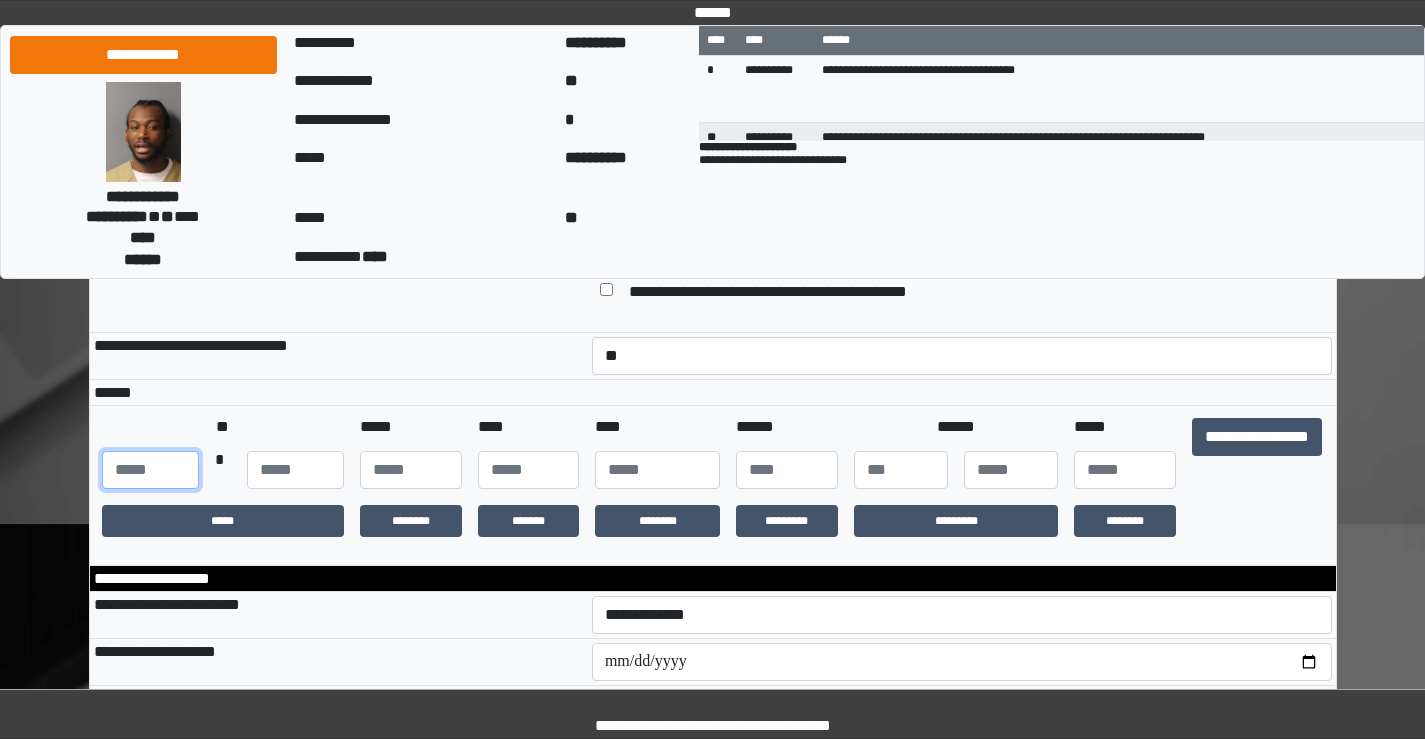 click at bounding box center (150, 470) 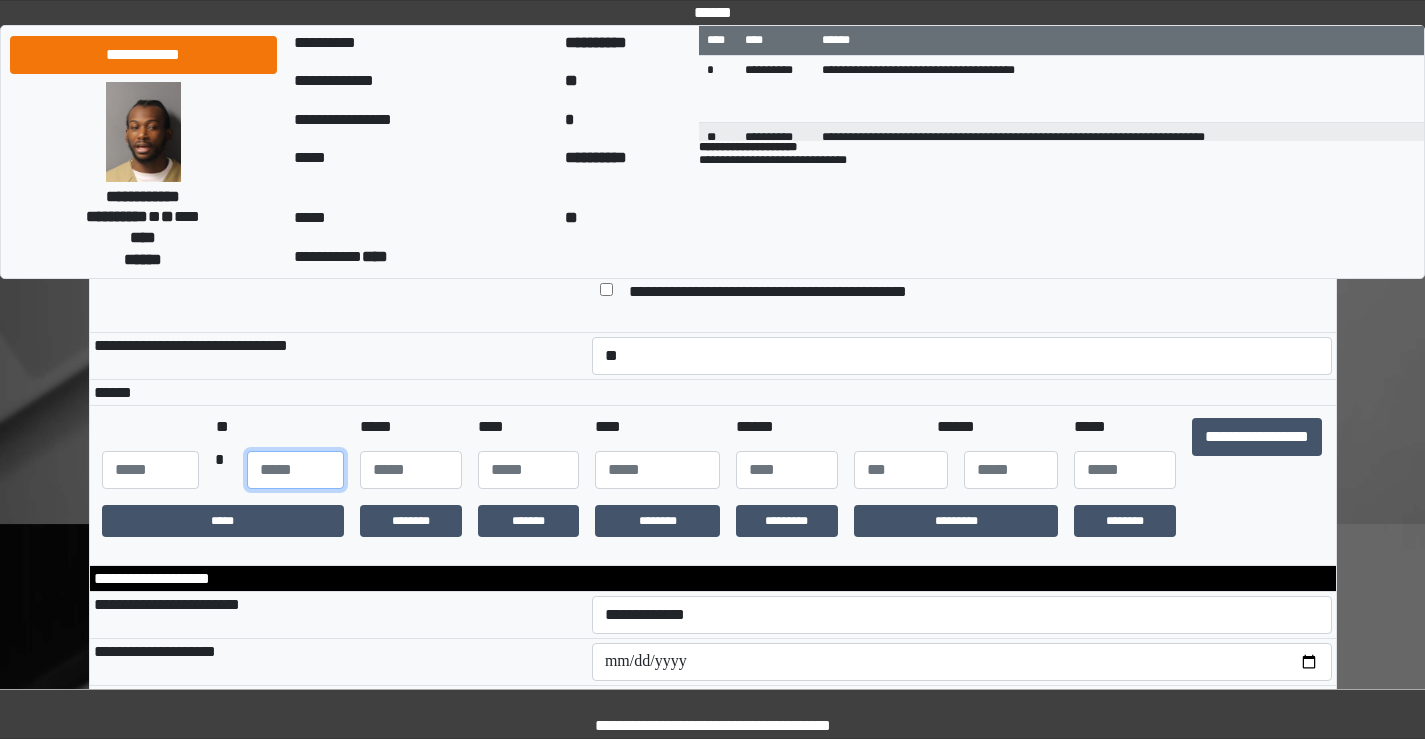 click at bounding box center (295, 470) 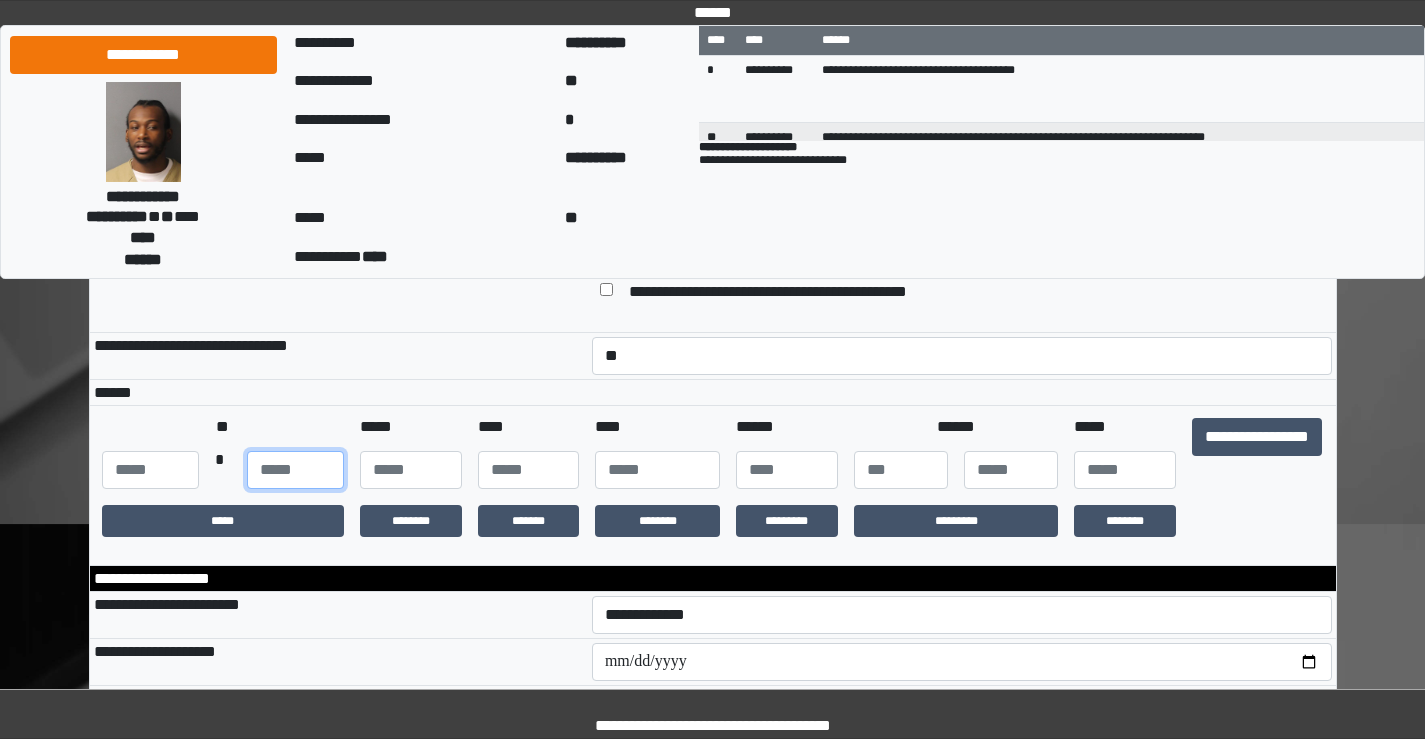 type on "**" 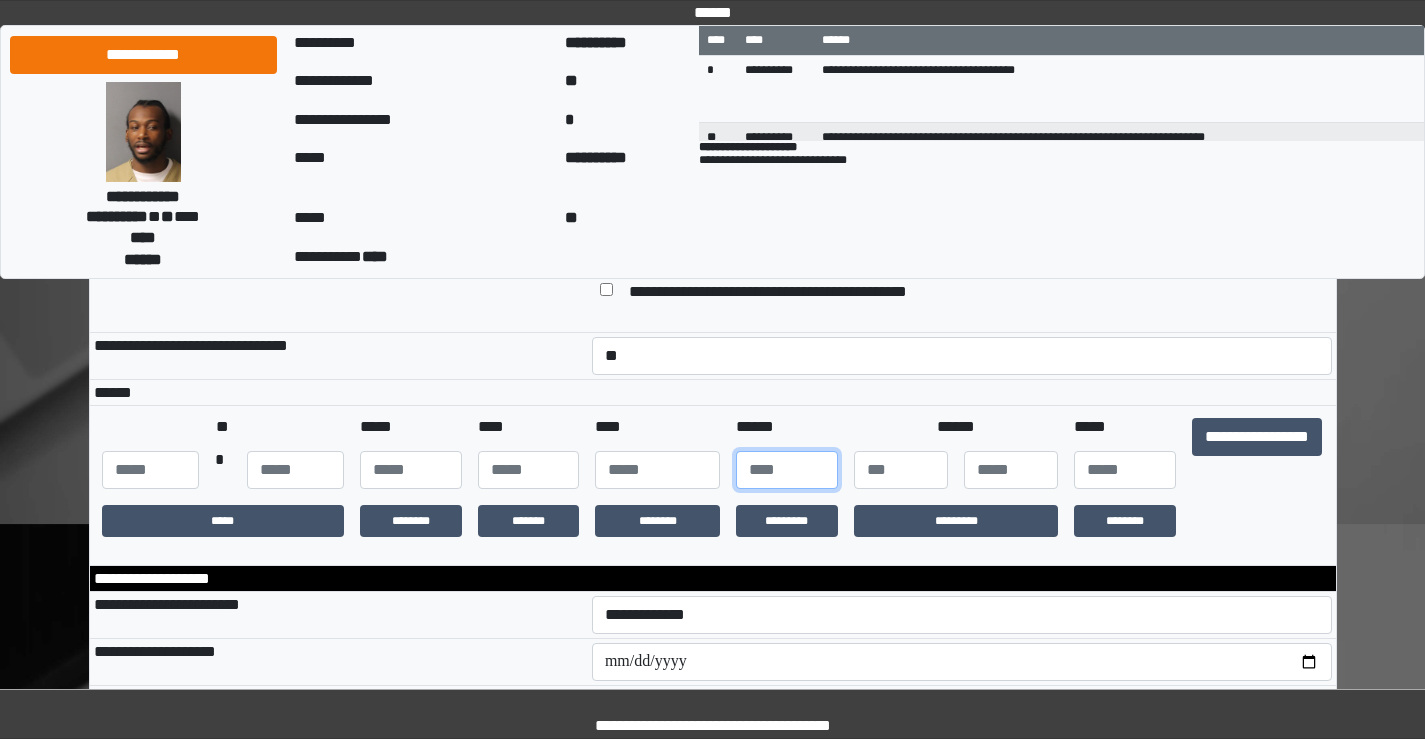 click at bounding box center (787, 470) 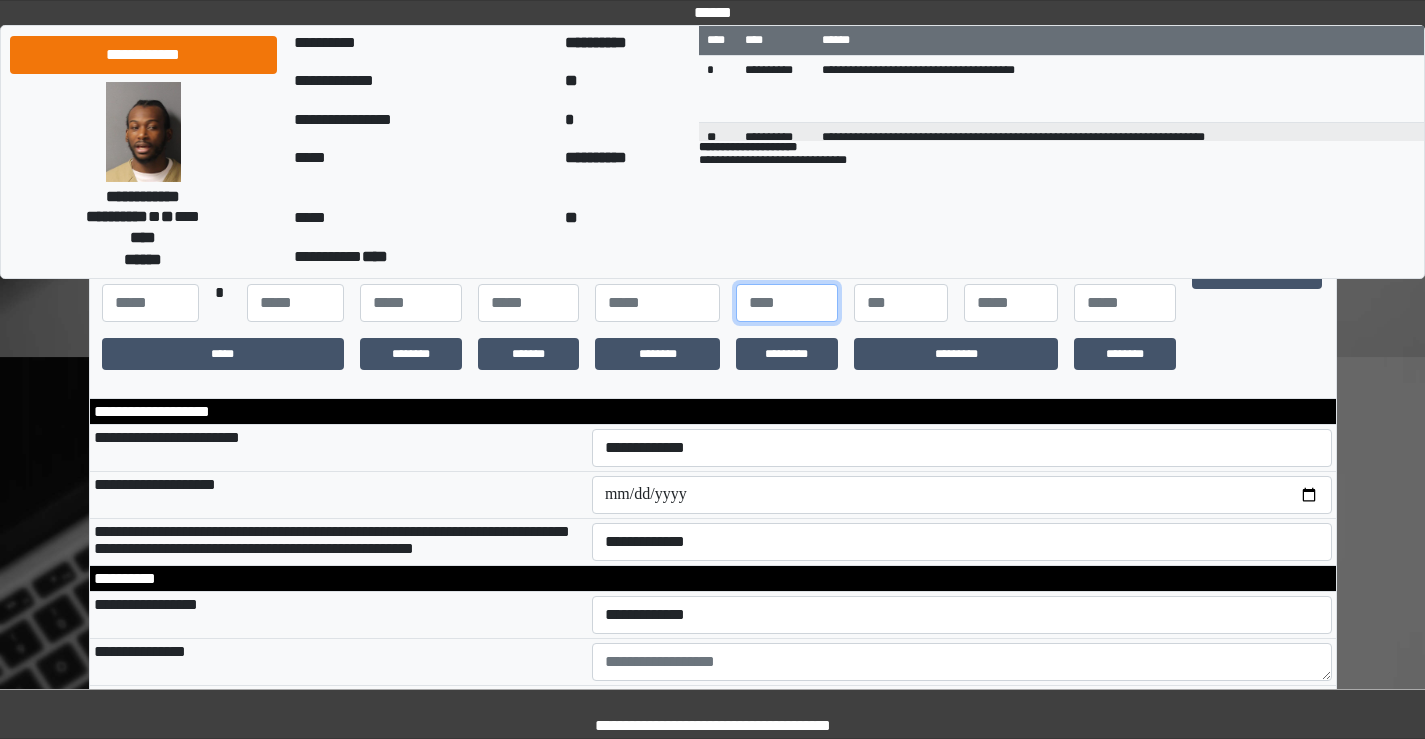 scroll, scrollTop: 500, scrollLeft: 0, axis: vertical 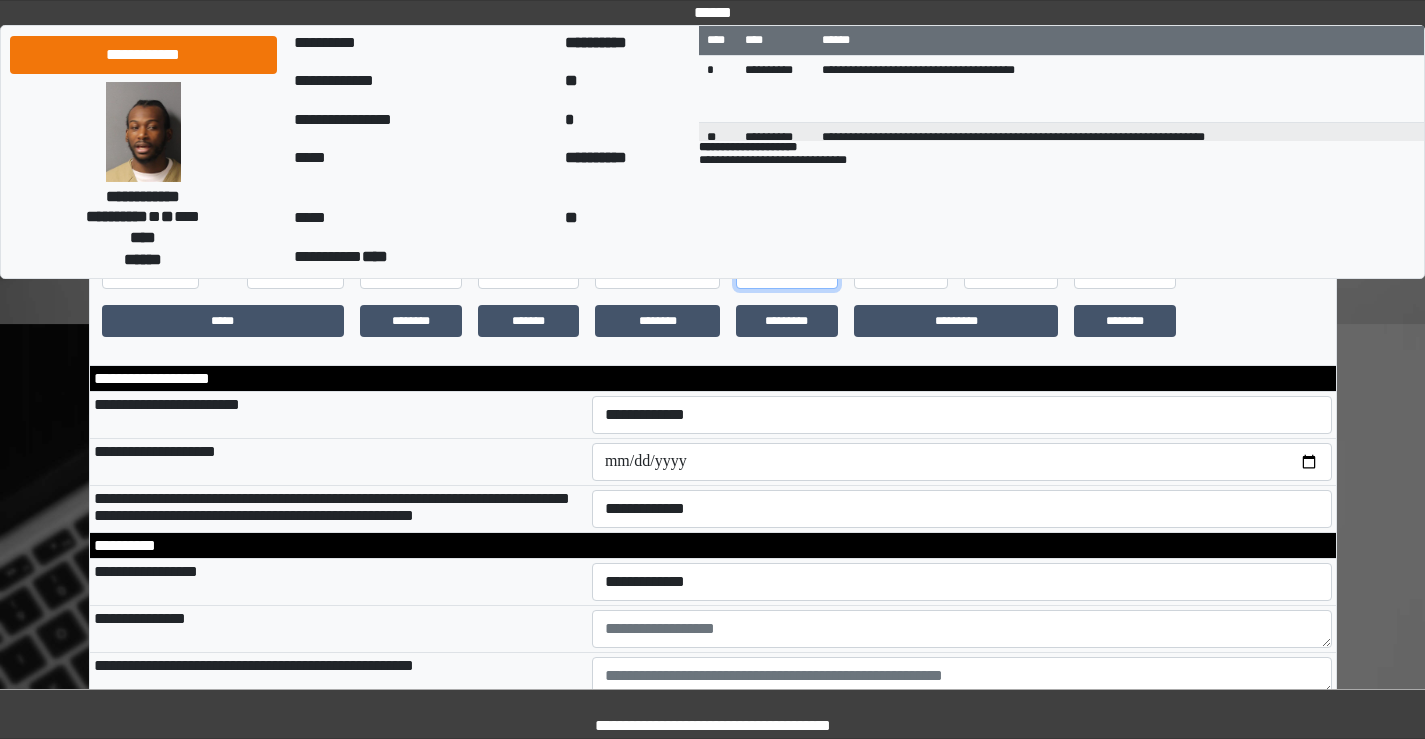 type on "***" 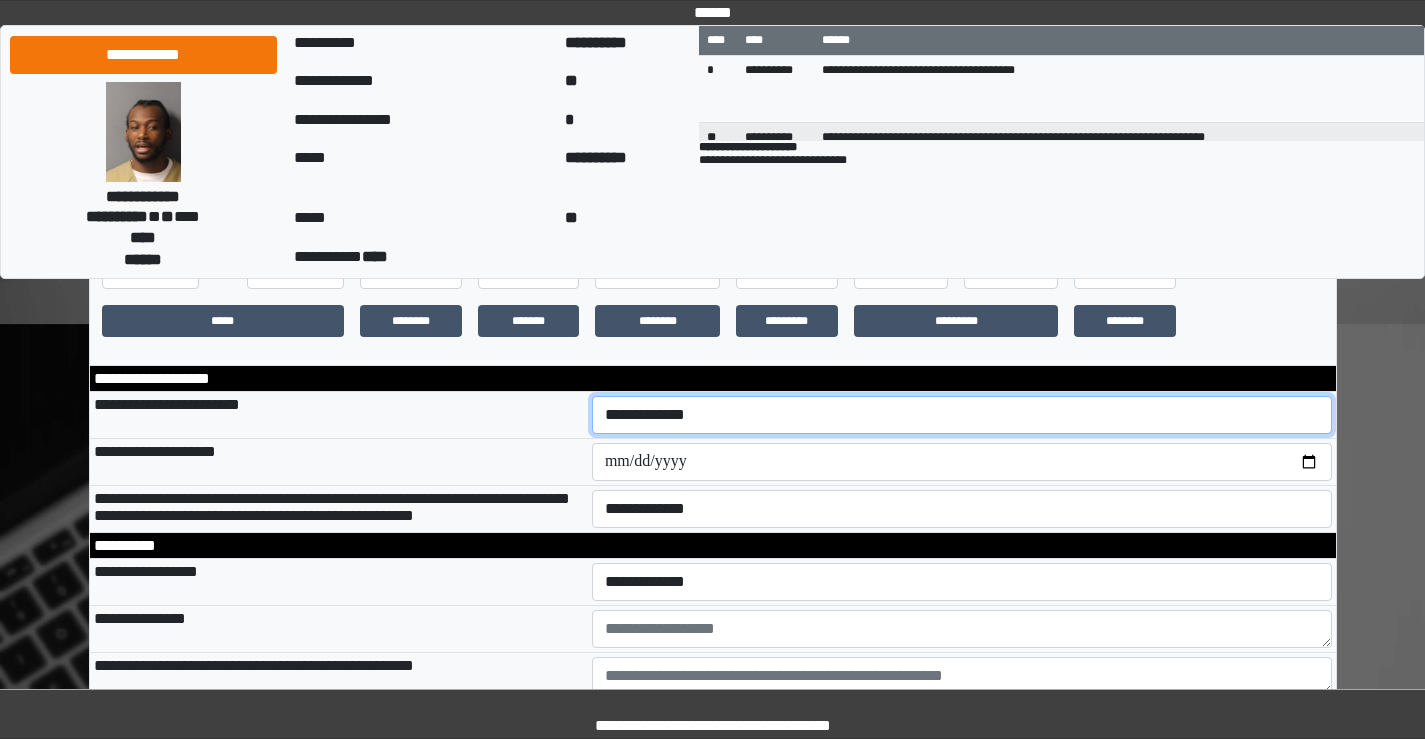 click on "**********" at bounding box center [962, 415] 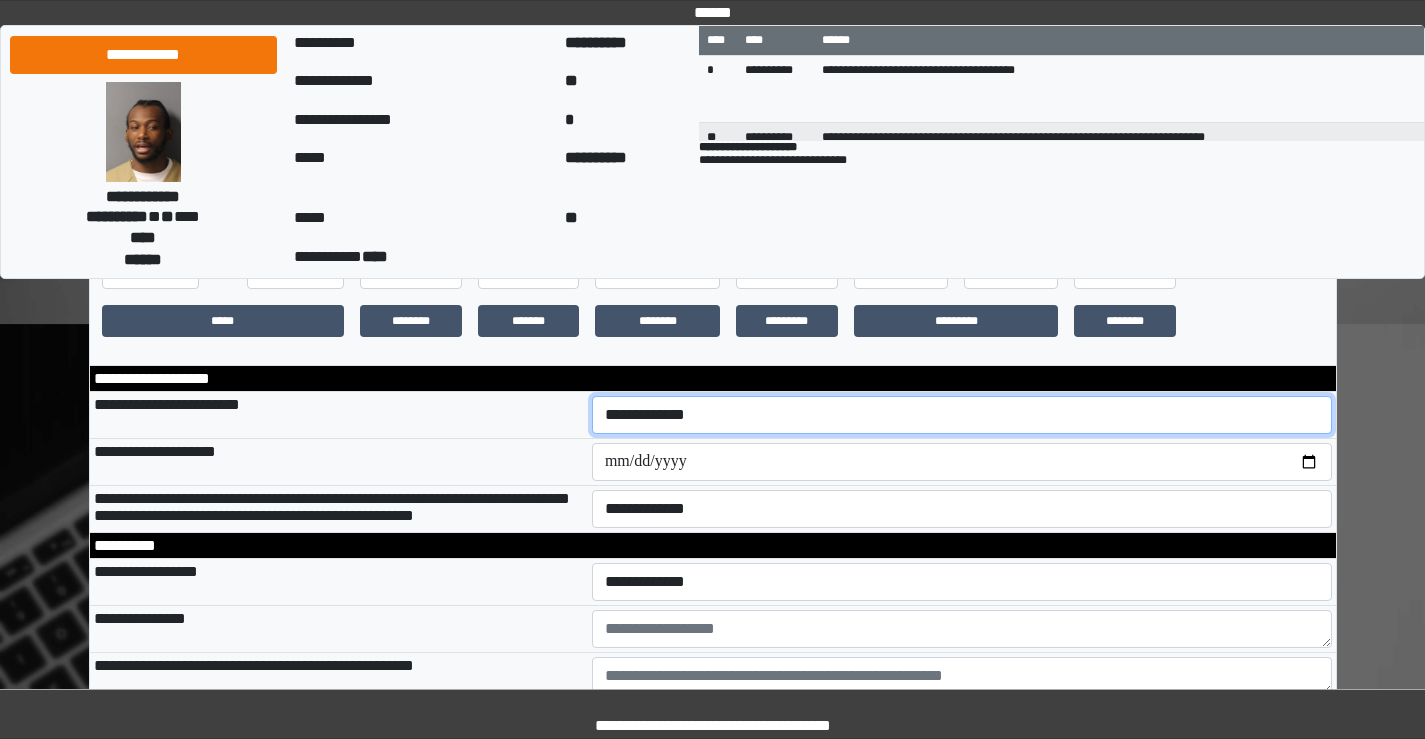 select on "***" 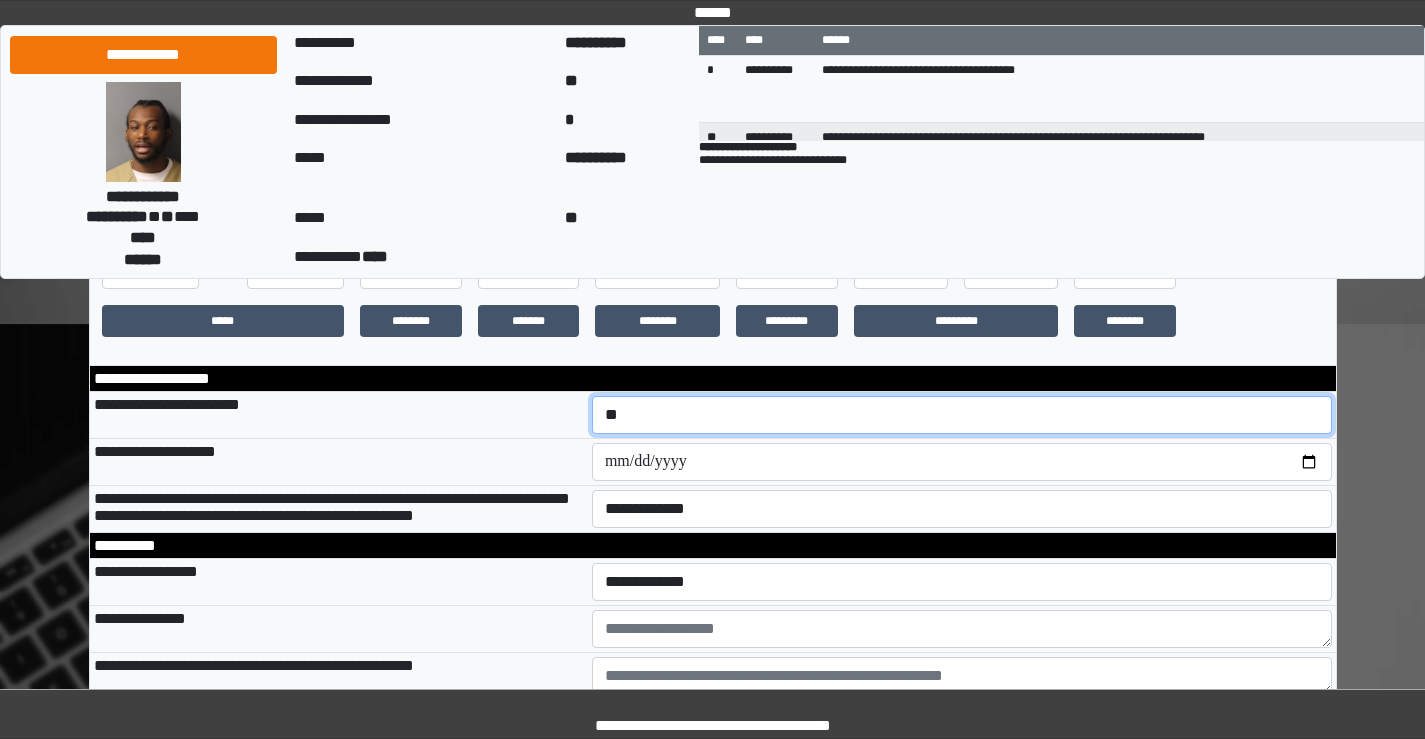 click on "**********" at bounding box center [962, 415] 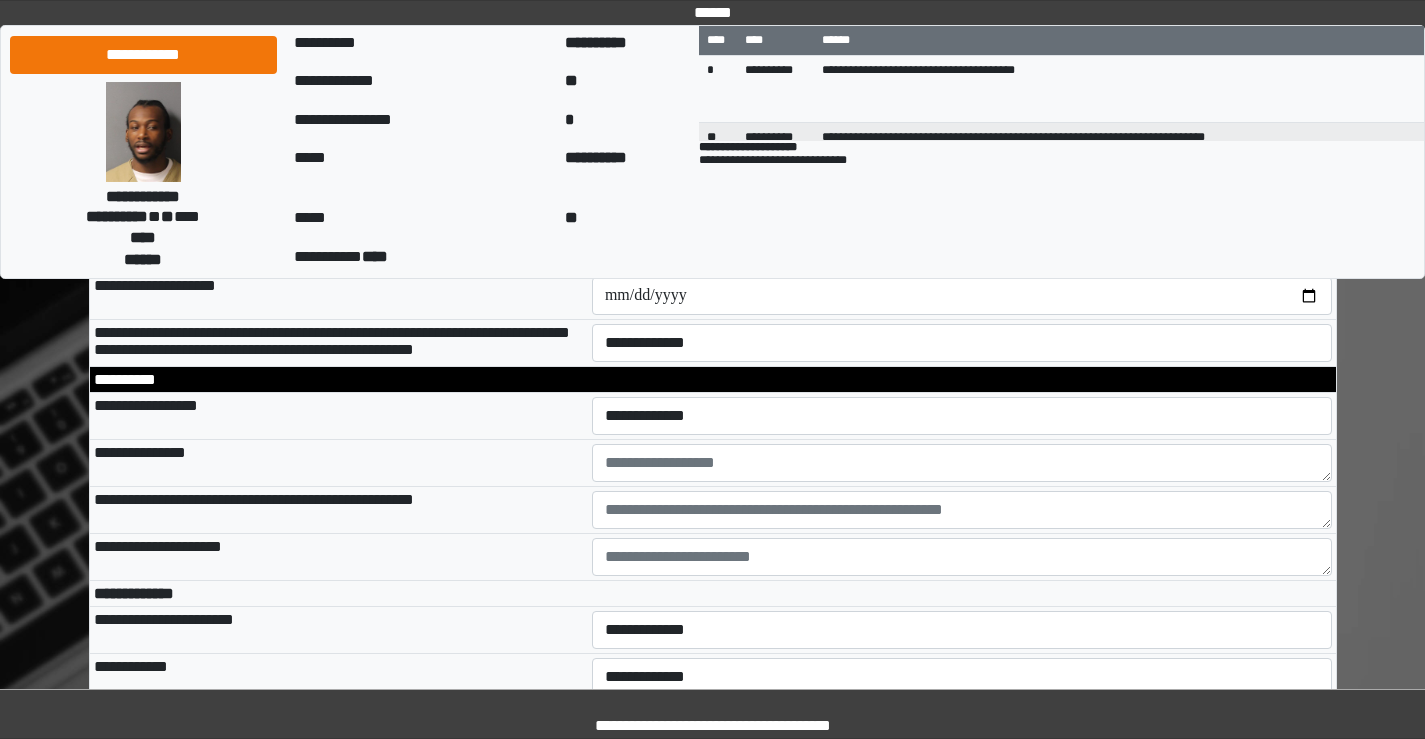 scroll, scrollTop: 700, scrollLeft: 0, axis: vertical 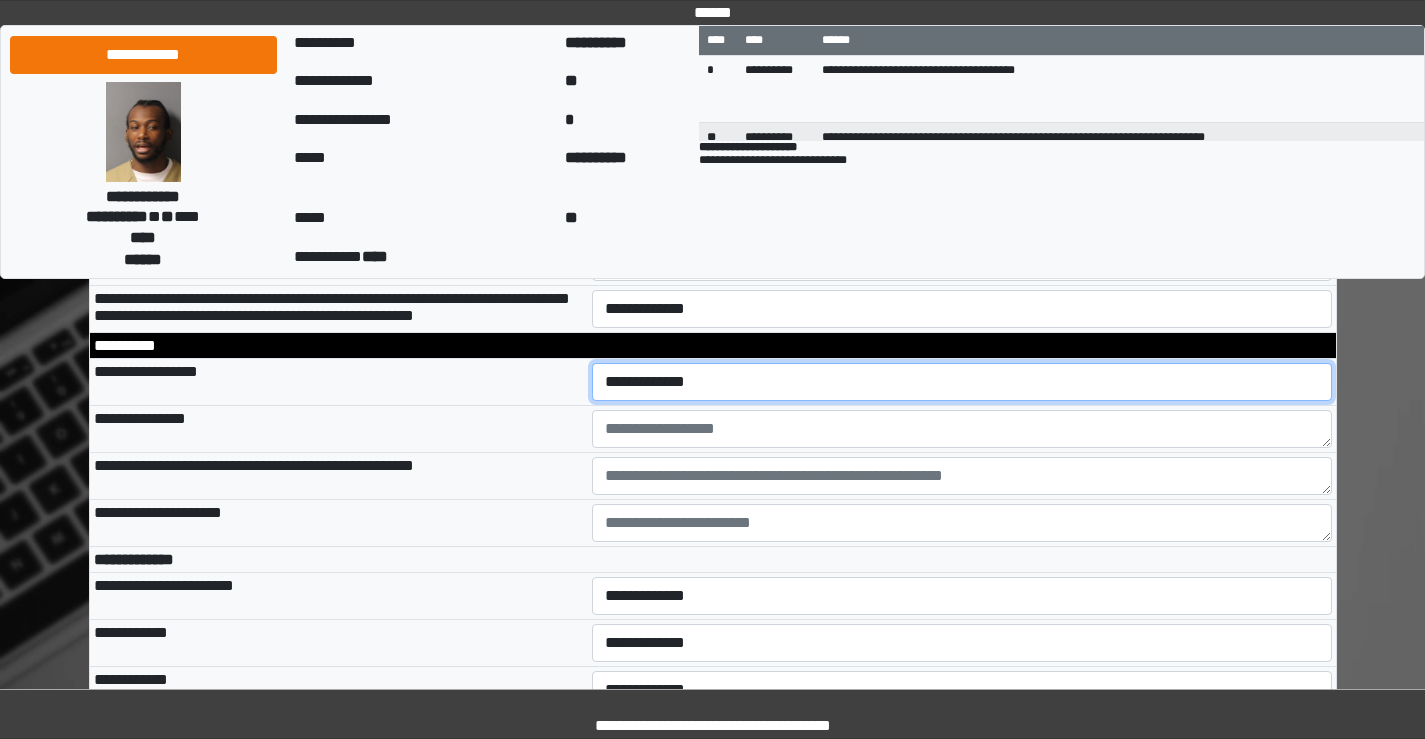 click on "**********" at bounding box center (962, 382) 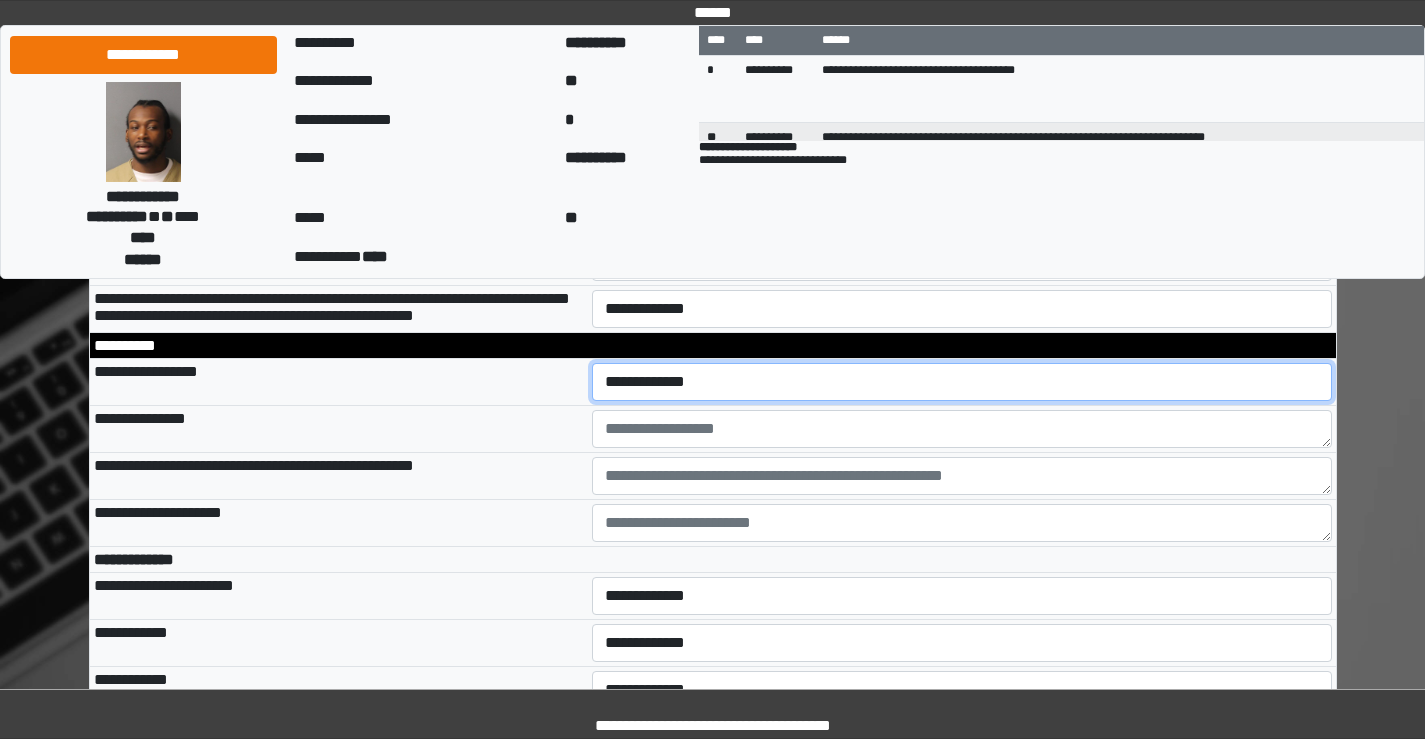 select on "***" 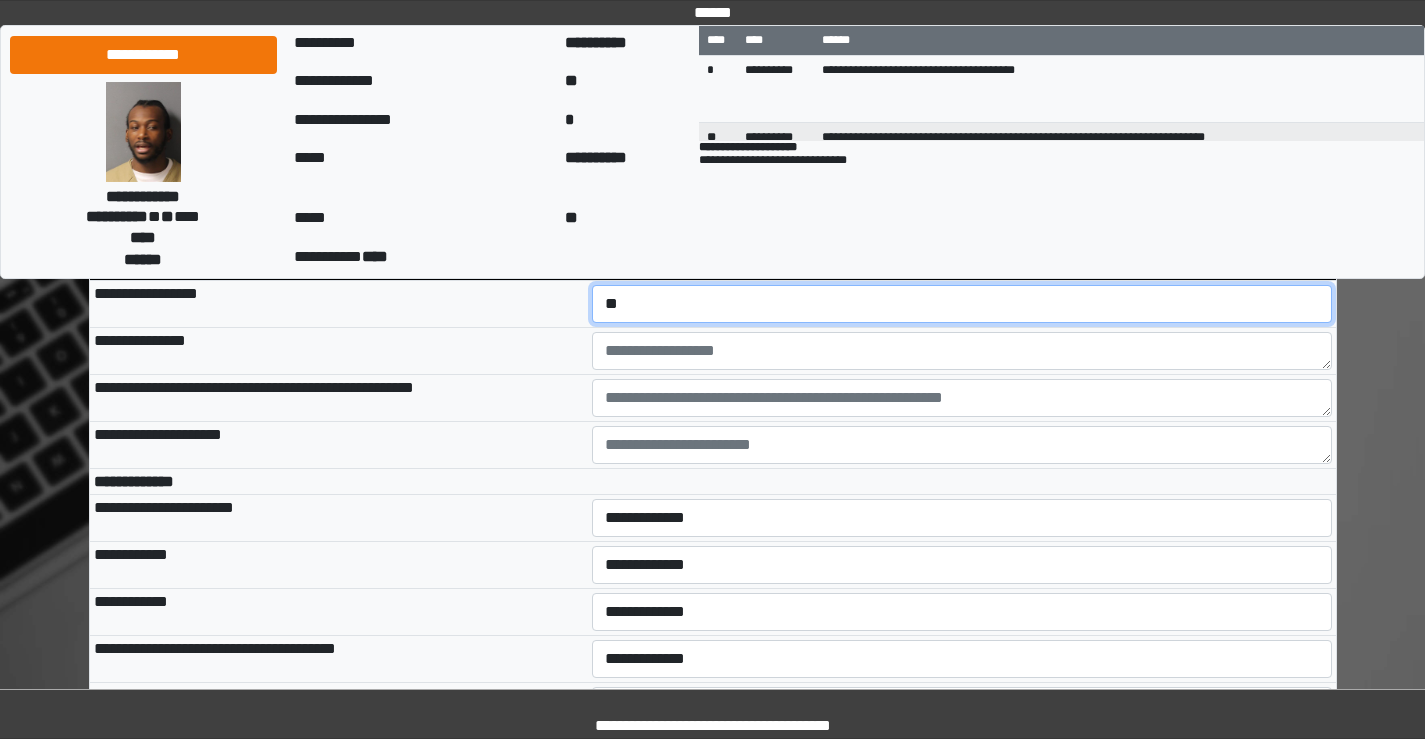 scroll, scrollTop: 700, scrollLeft: 0, axis: vertical 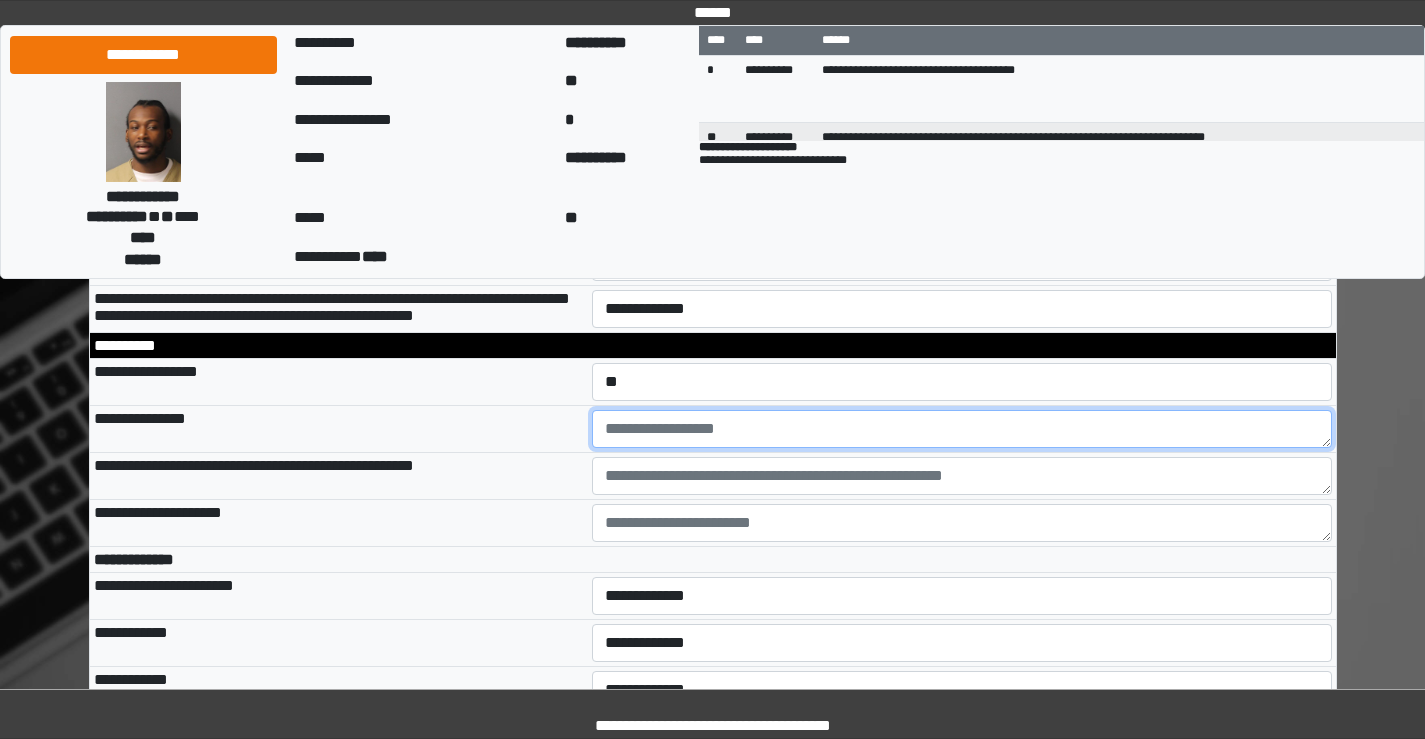 drag, startPoint x: 633, startPoint y: 451, endPoint x: 645, endPoint y: 451, distance: 12 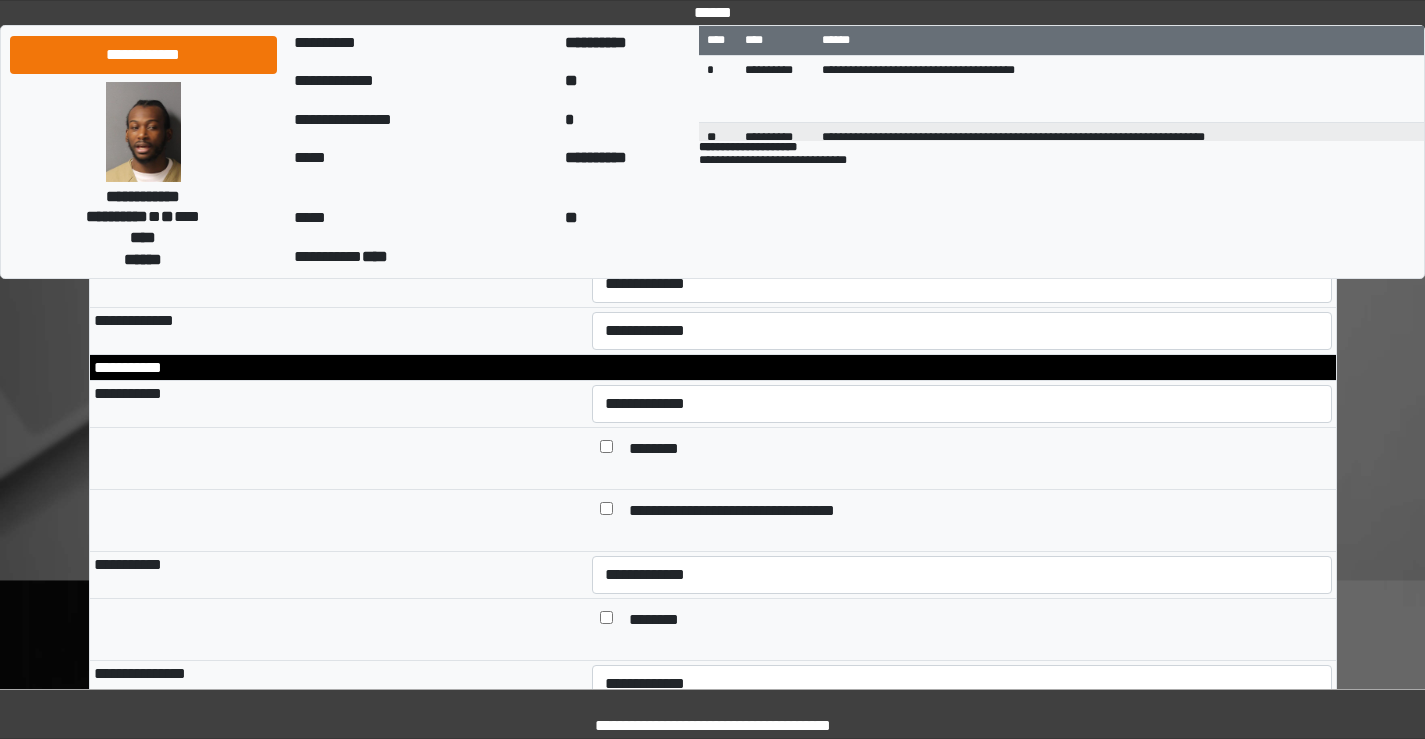 scroll, scrollTop: 1200, scrollLeft: 0, axis: vertical 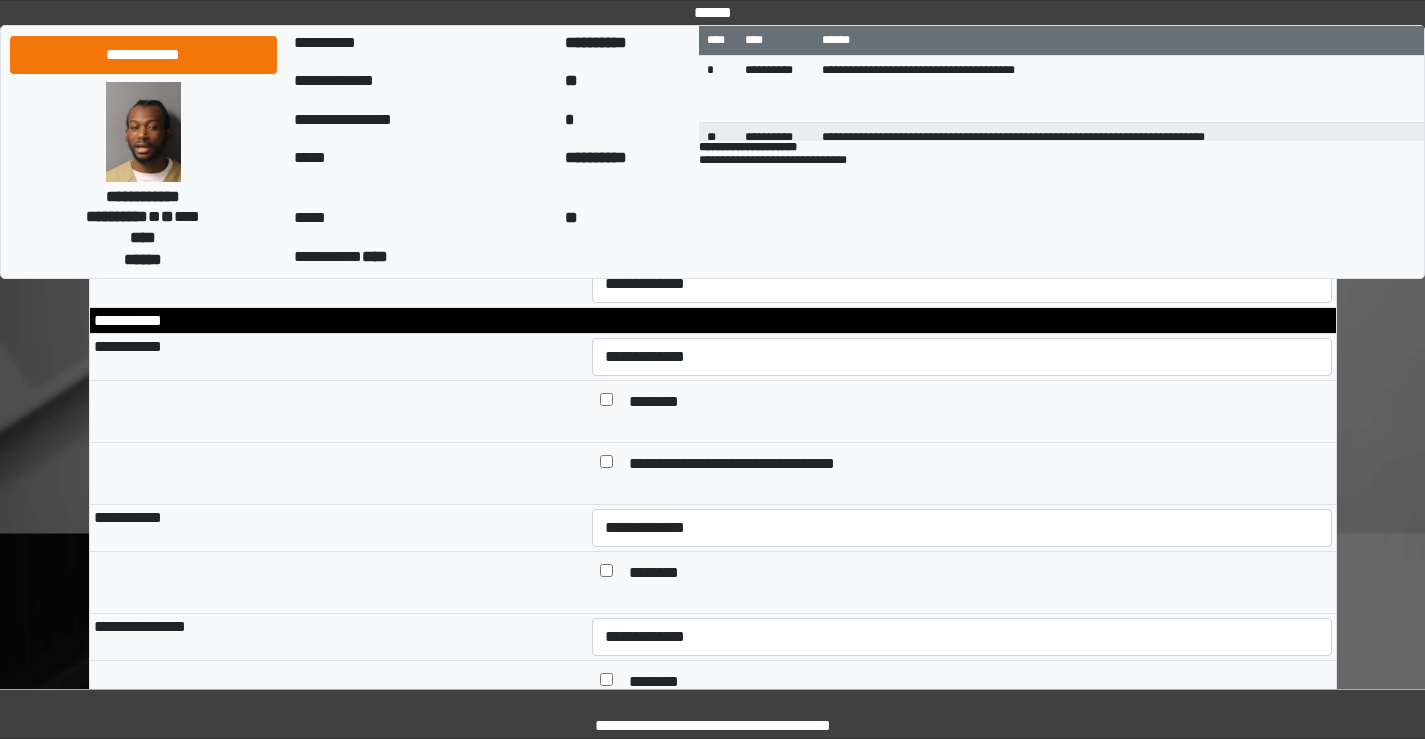 type on "*********" 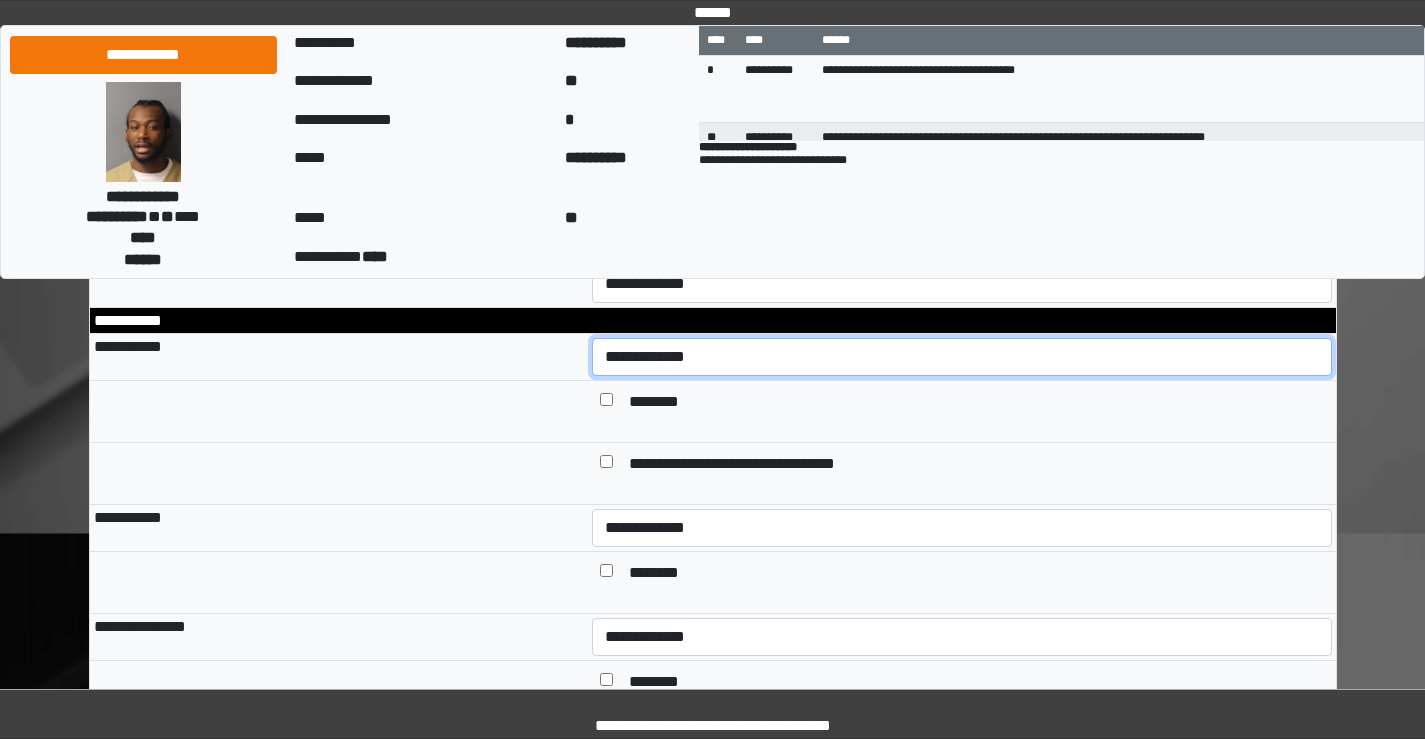 click on "**********" at bounding box center [962, 357] 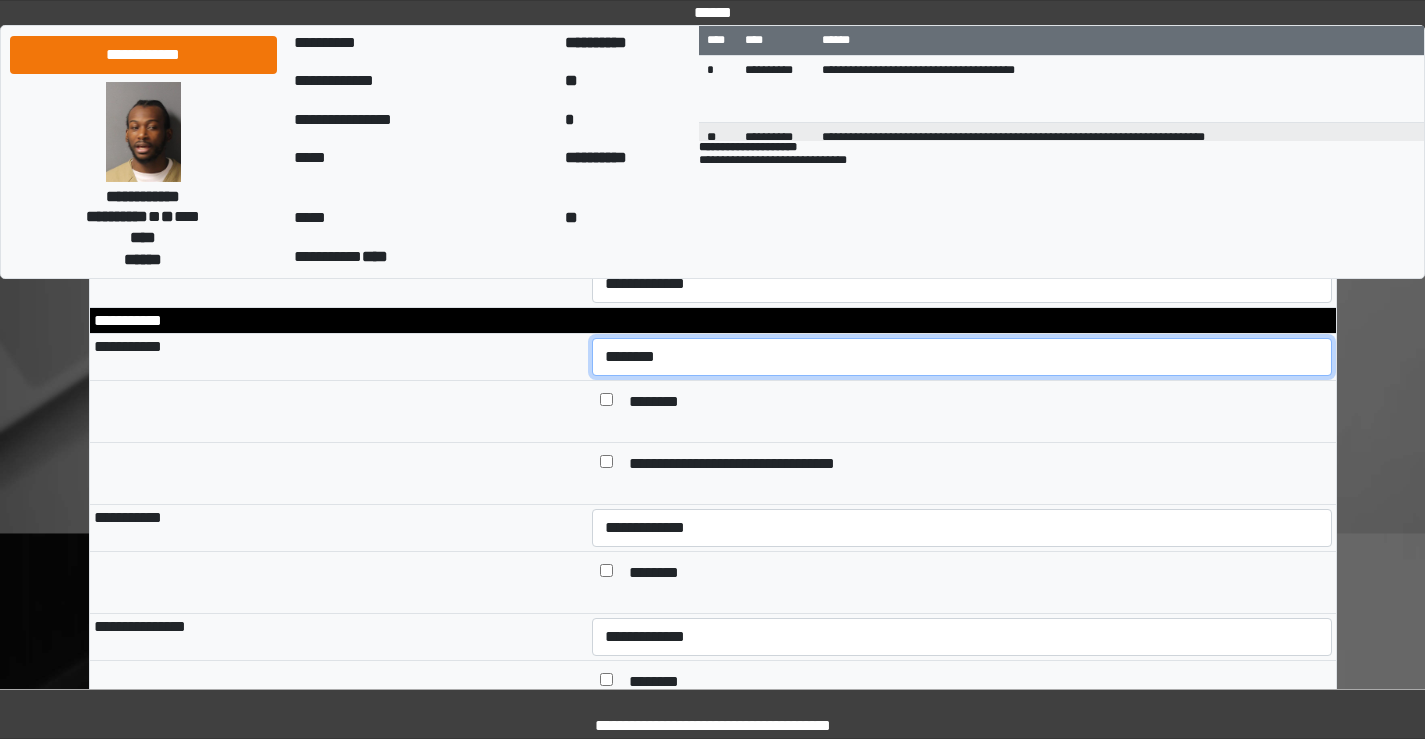 click on "**********" at bounding box center (962, 357) 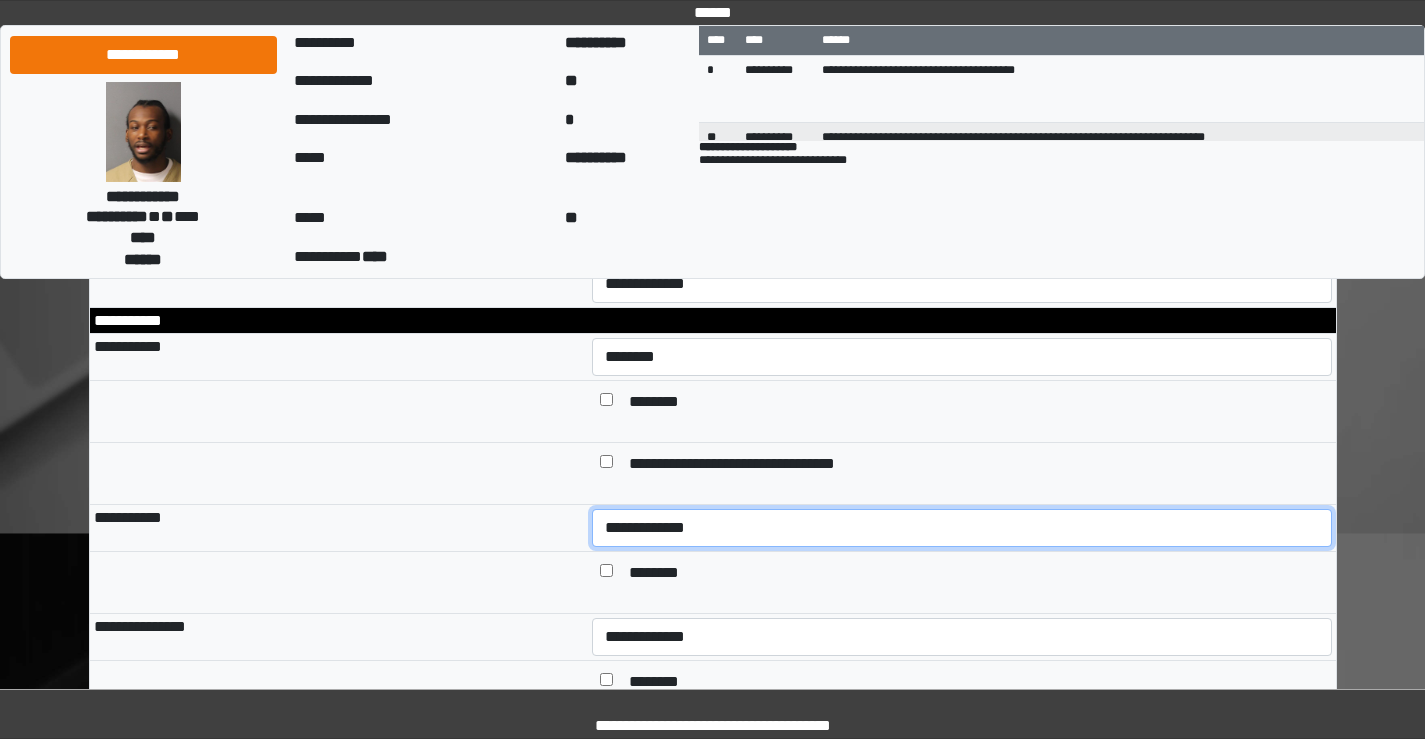 click on "**********" at bounding box center (962, 528) 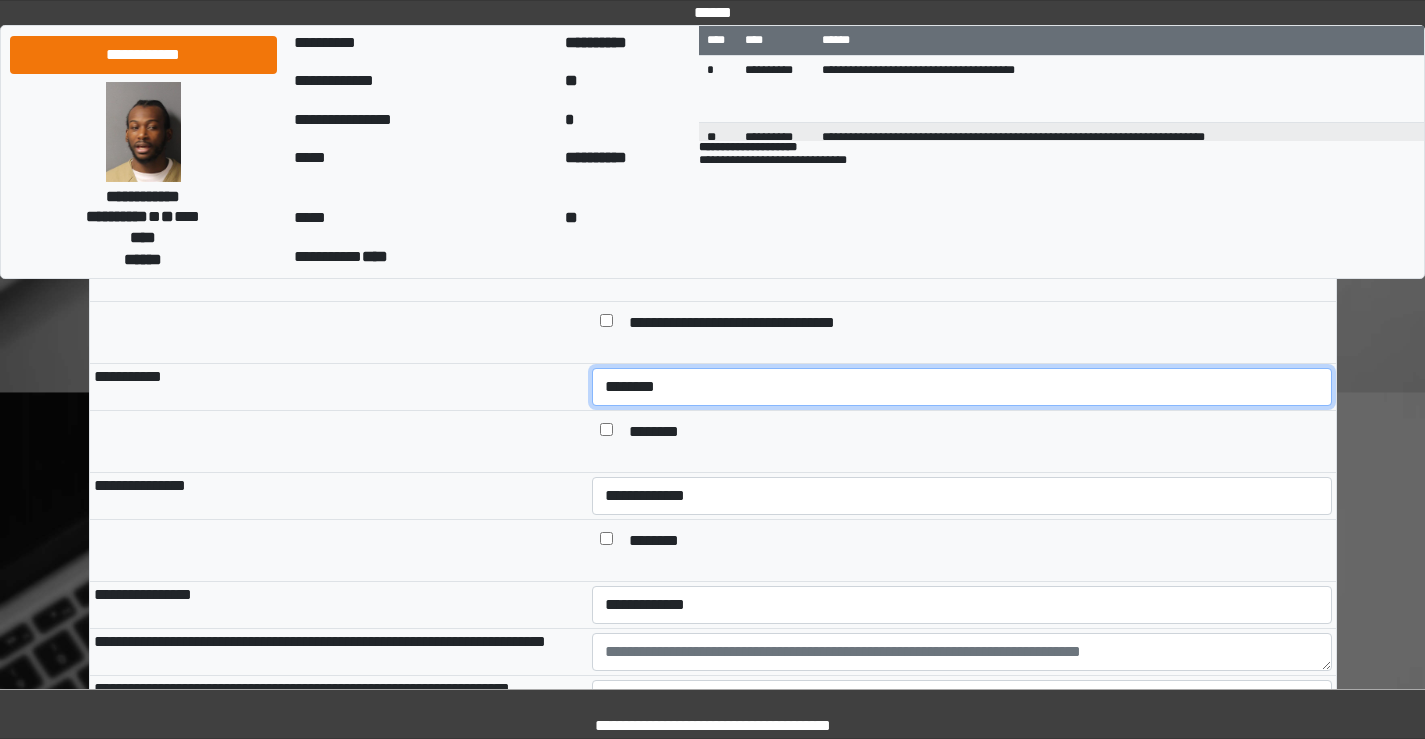 scroll, scrollTop: 1400, scrollLeft: 0, axis: vertical 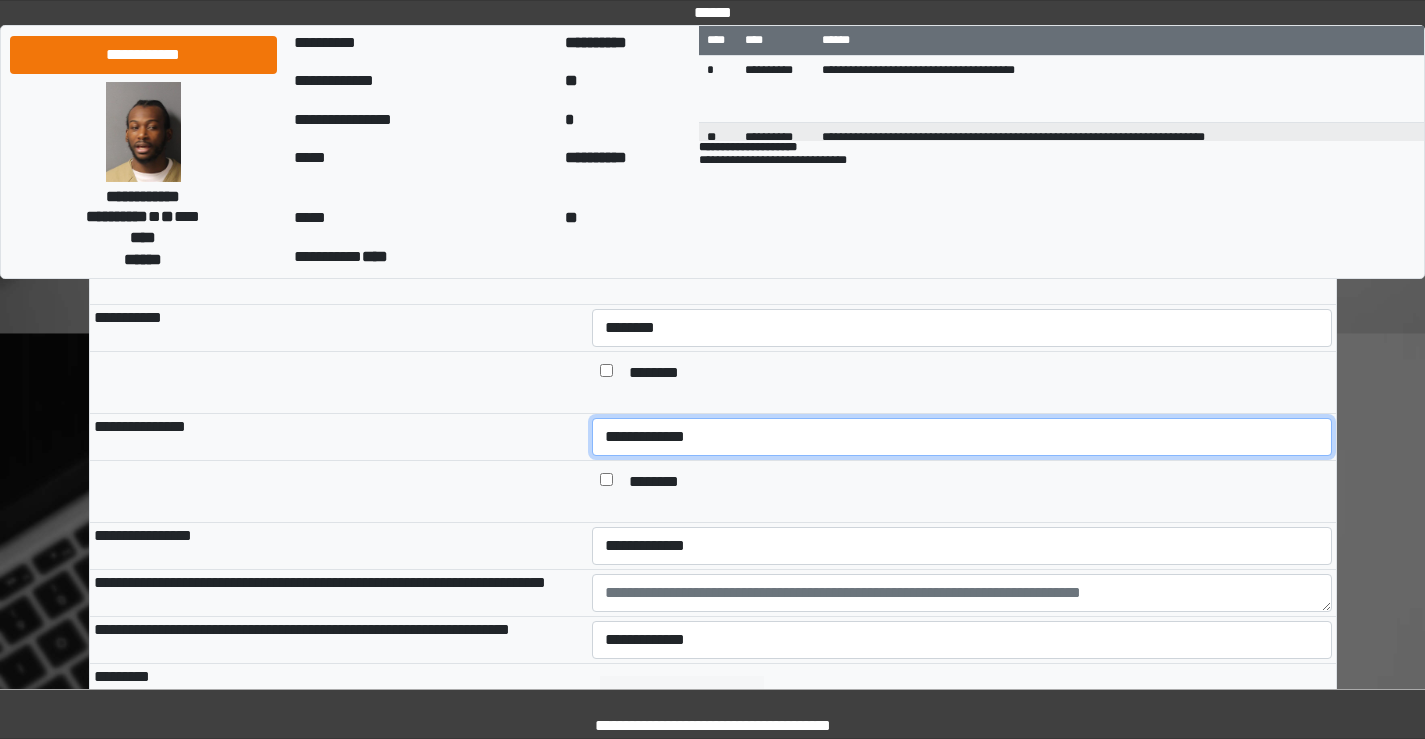 click on "**********" at bounding box center (962, 437) 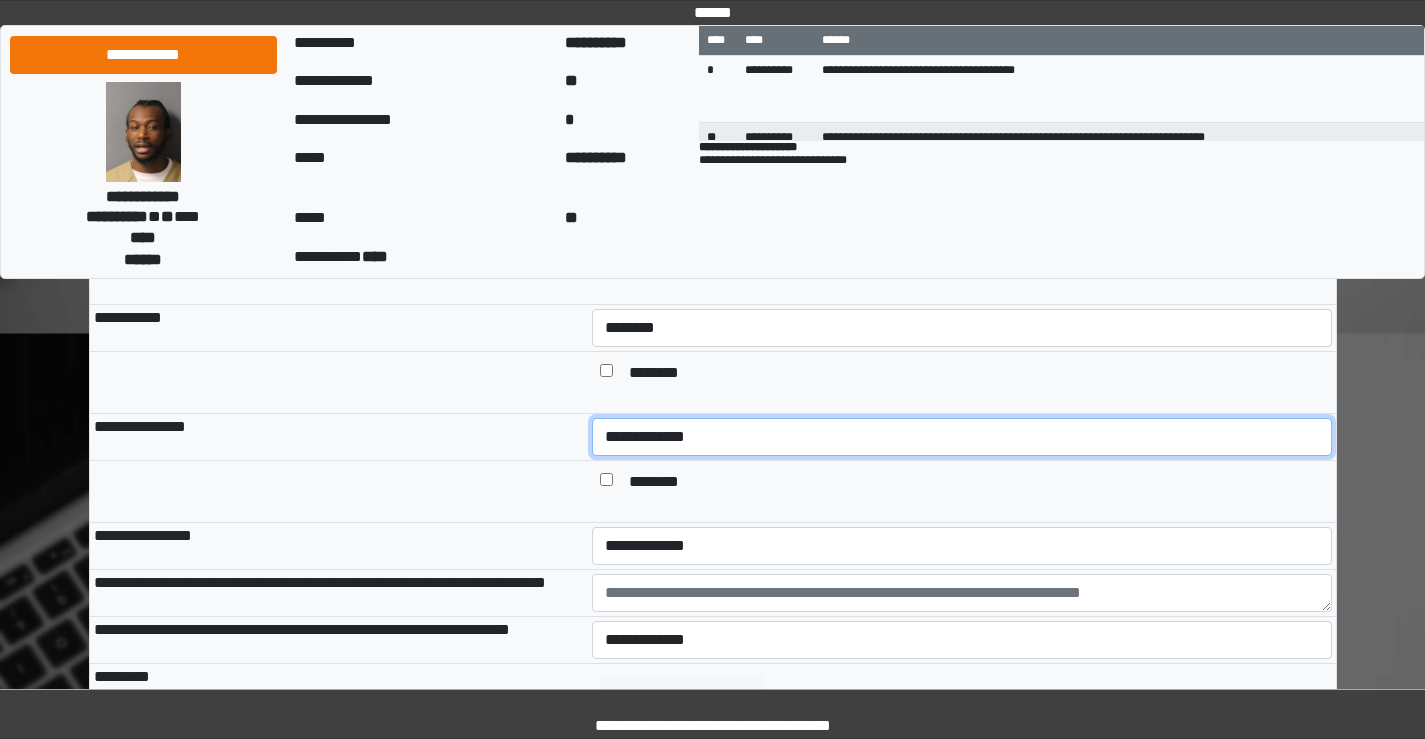 select on "***" 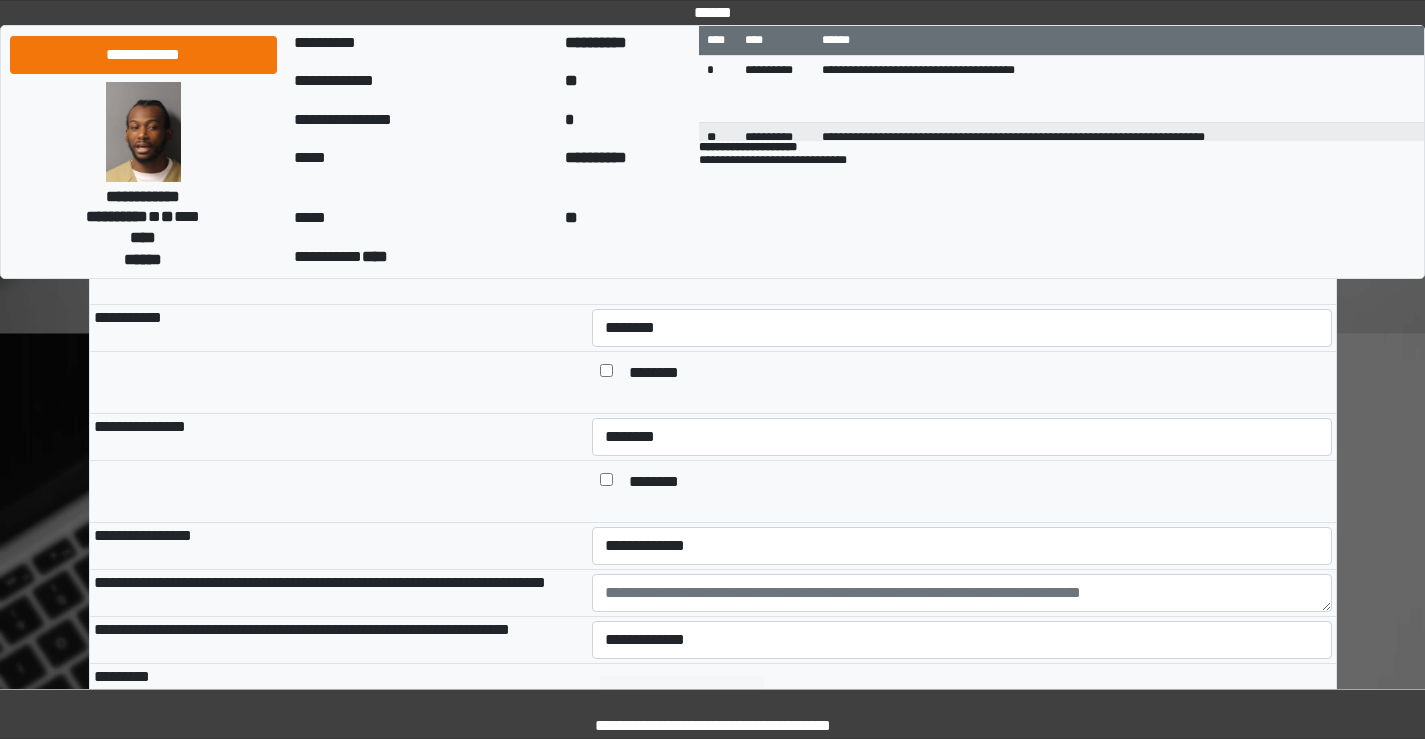 scroll, scrollTop: 1500, scrollLeft: 0, axis: vertical 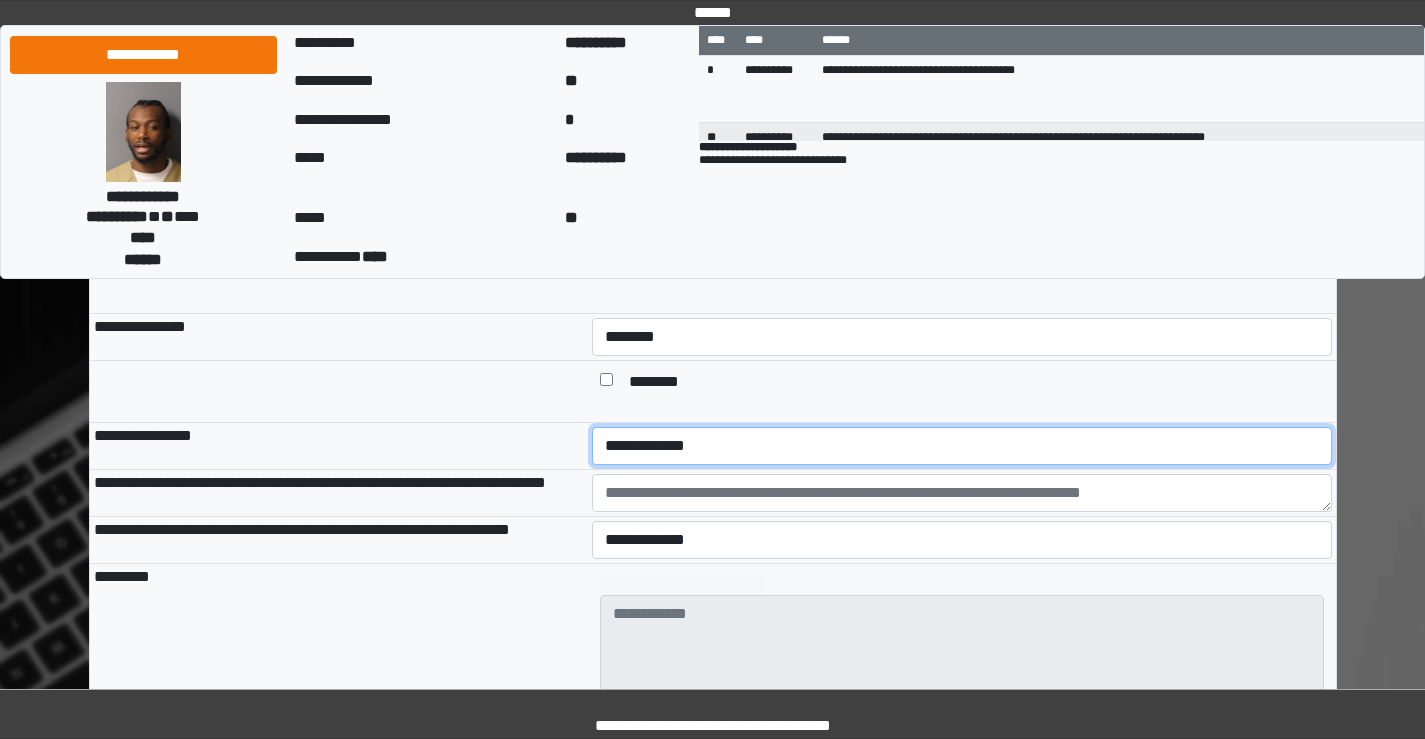 click on "**********" at bounding box center [962, 446] 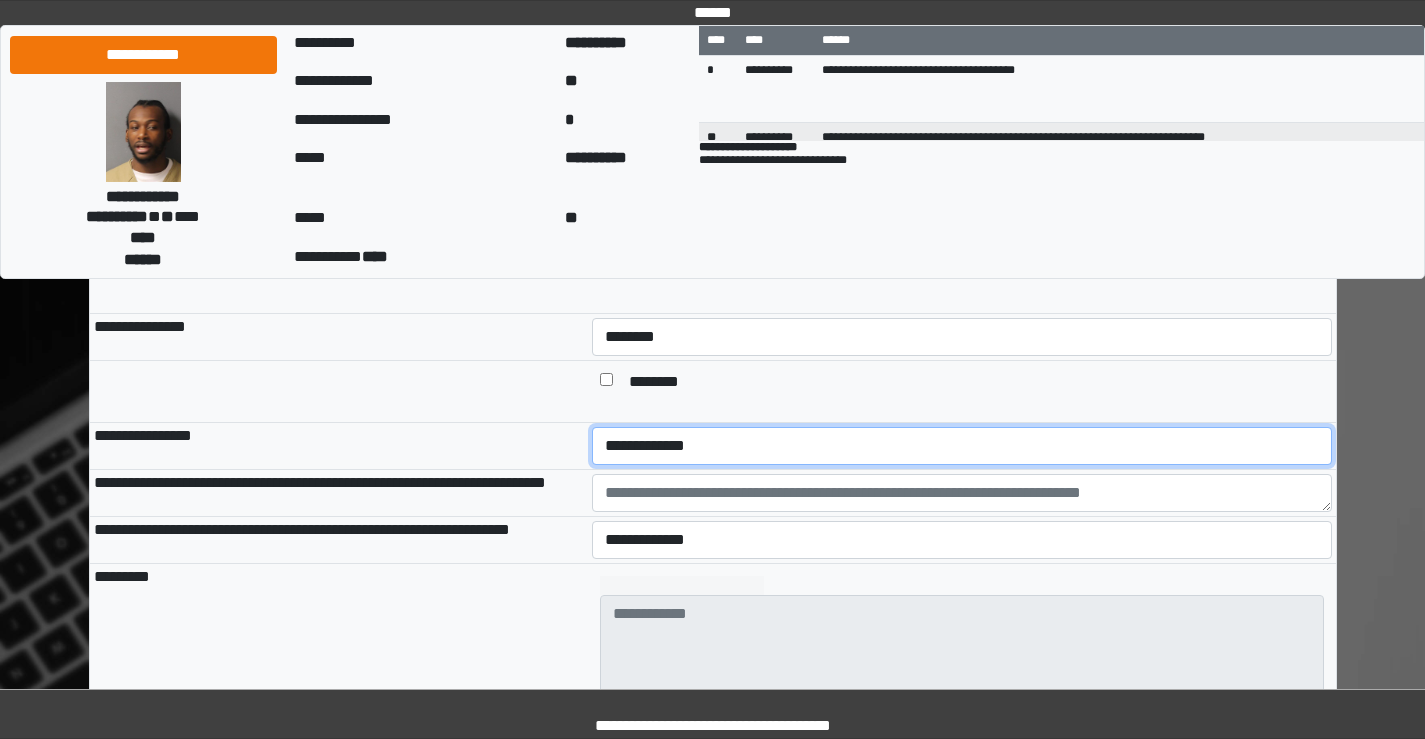 select on "*" 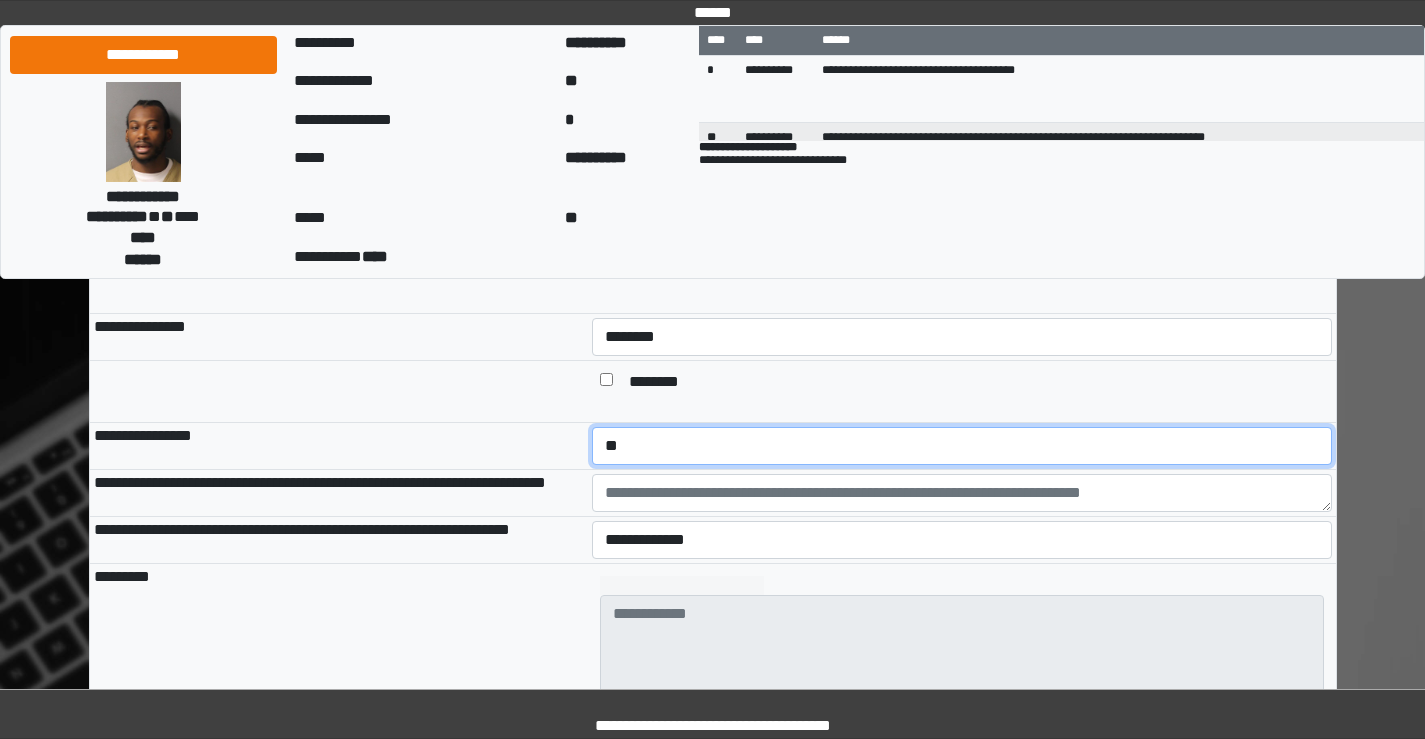 click on "**********" at bounding box center [962, 446] 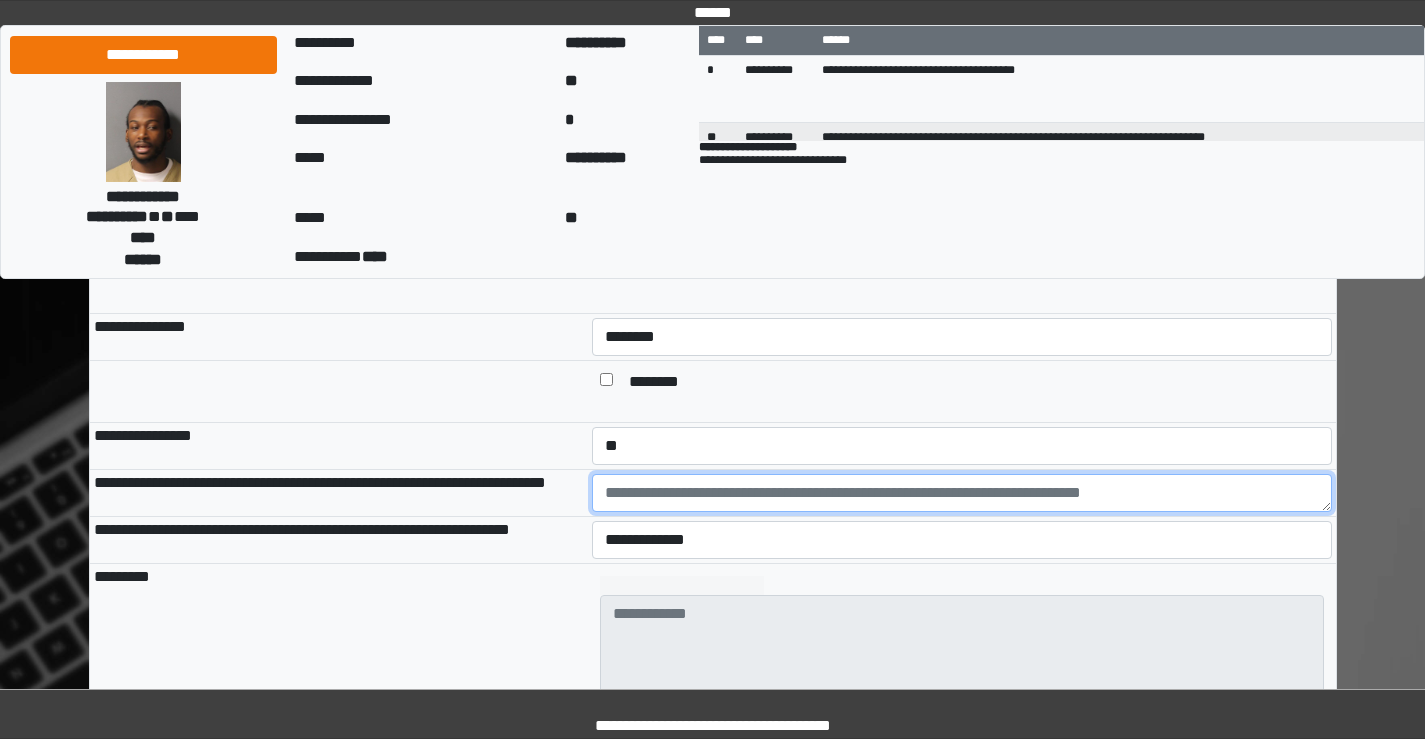 click at bounding box center (962, 493) 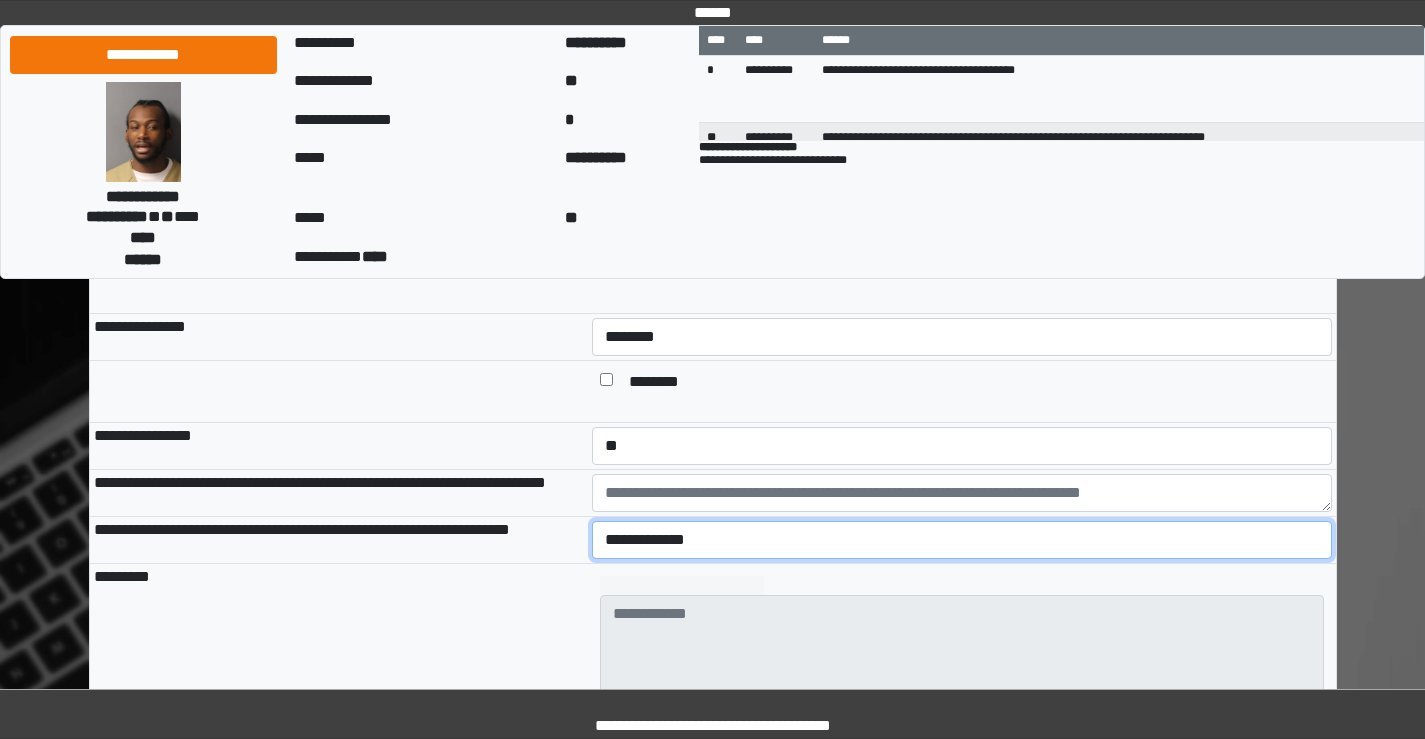 click on "**********" at bounding box center (962, 540) 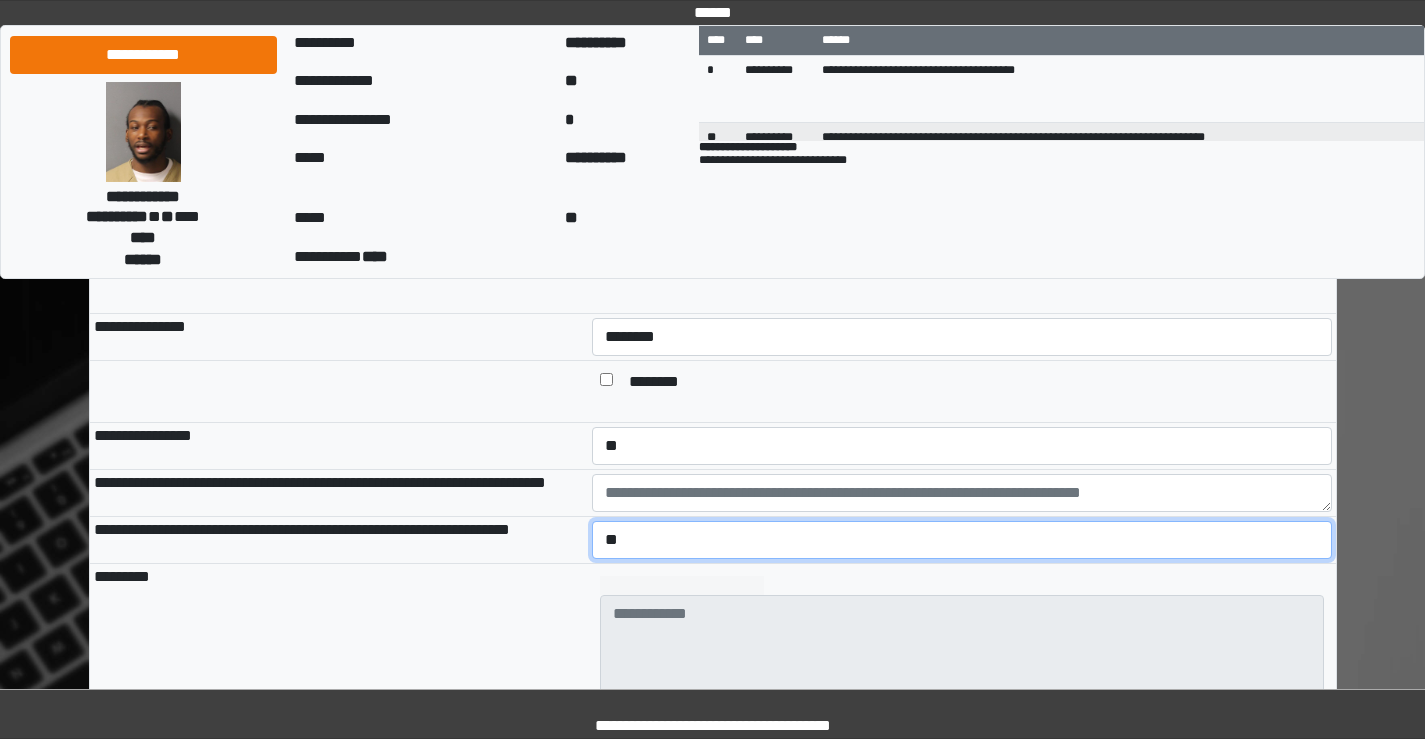click on "**********" at bounding box center [962, 540] 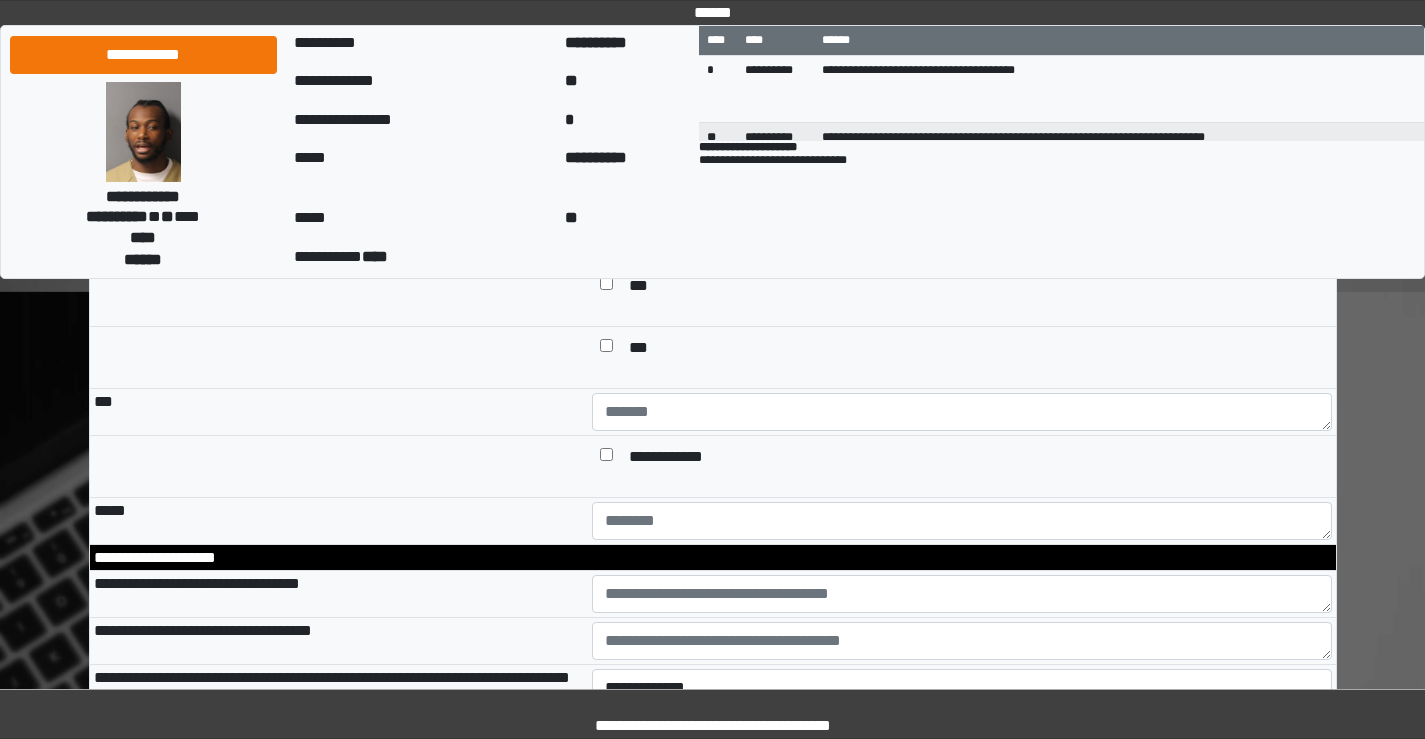 scroll, scrollTop: 2400, scrollLeft: 0, axis: vertical 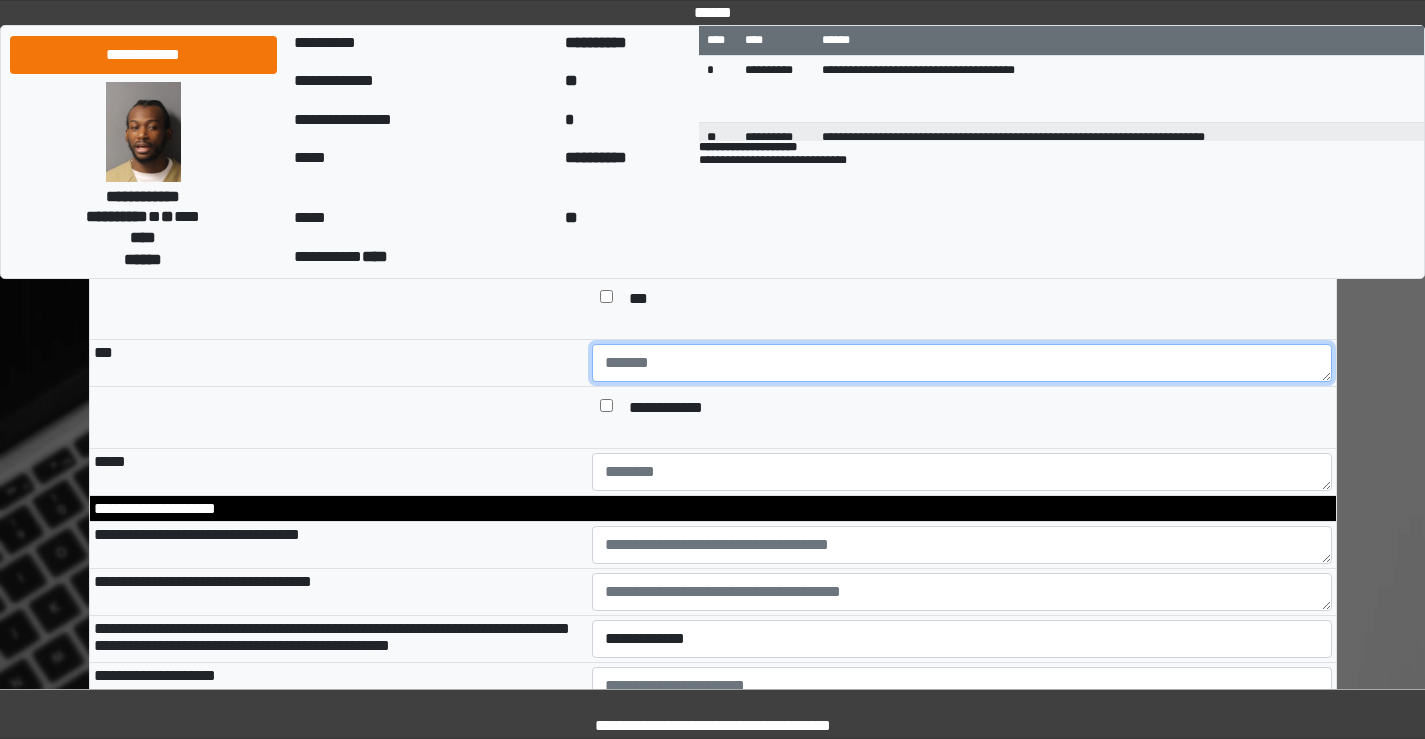 click at bounding box center (962, 363) 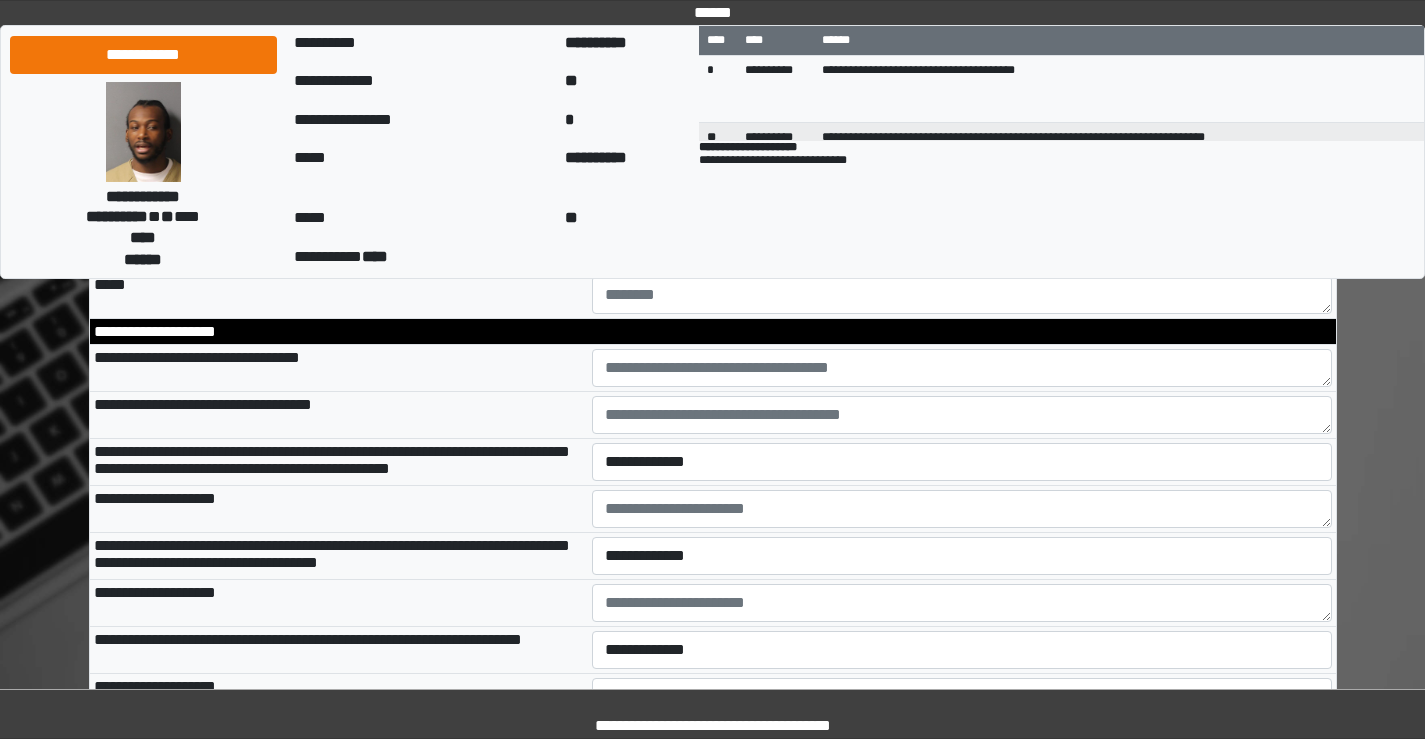 scroll, scrollTop: 2600, scrollLeft: 0, axis: vertical 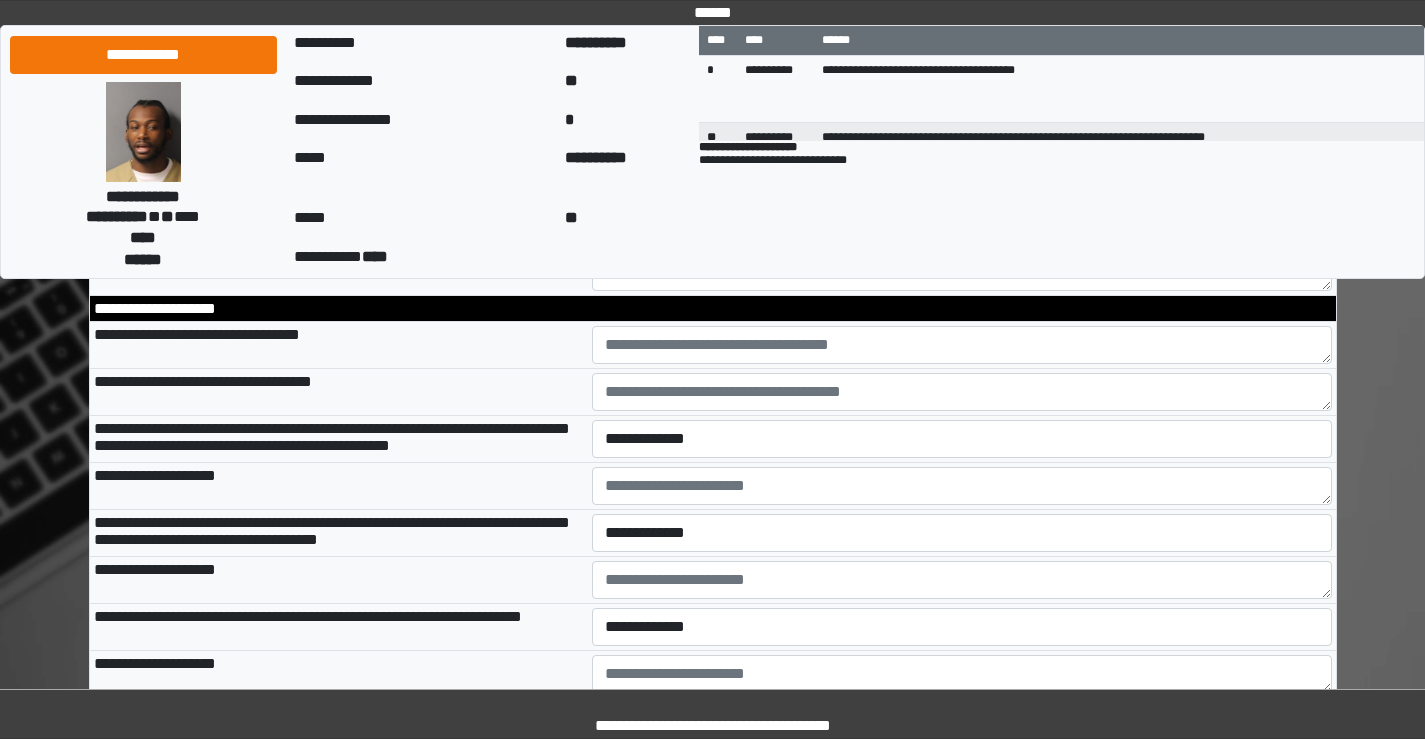 type on "*********" 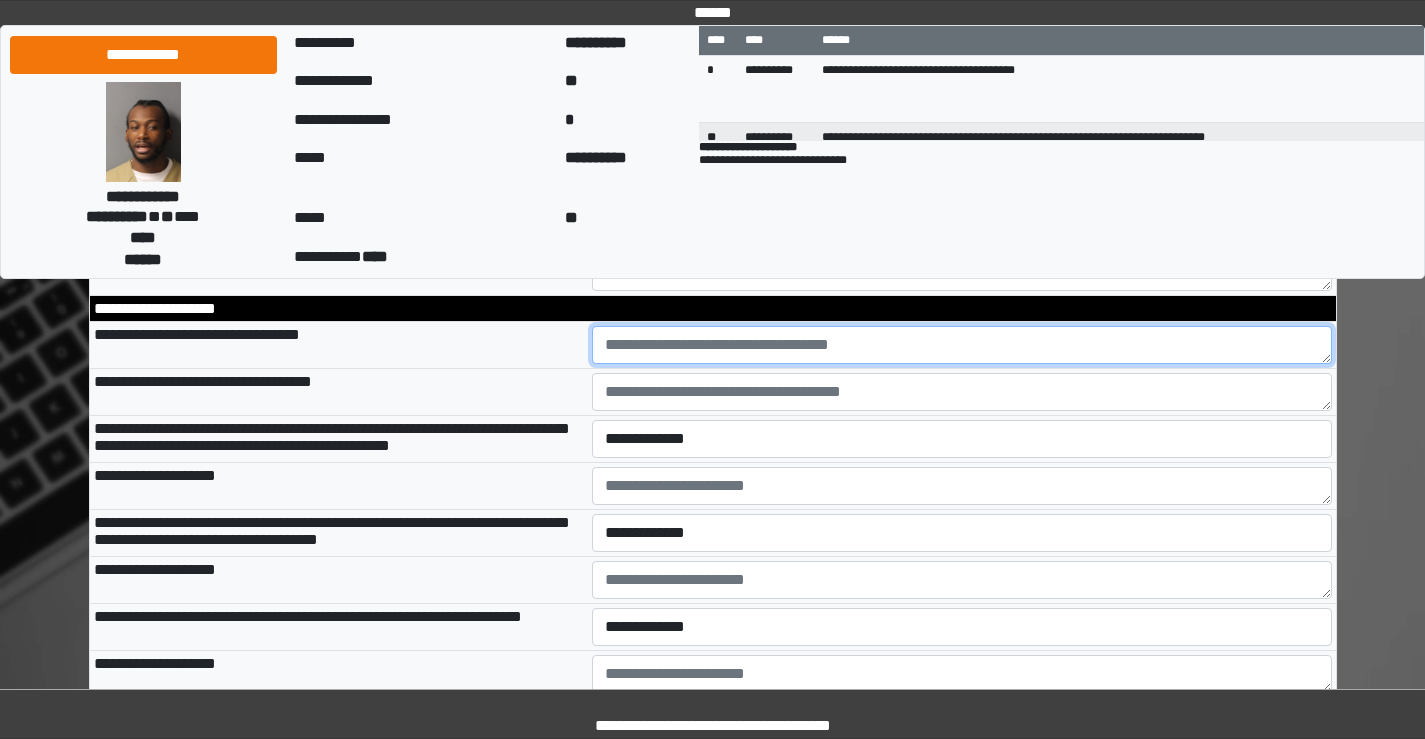 click at bounding box center (962, 345) 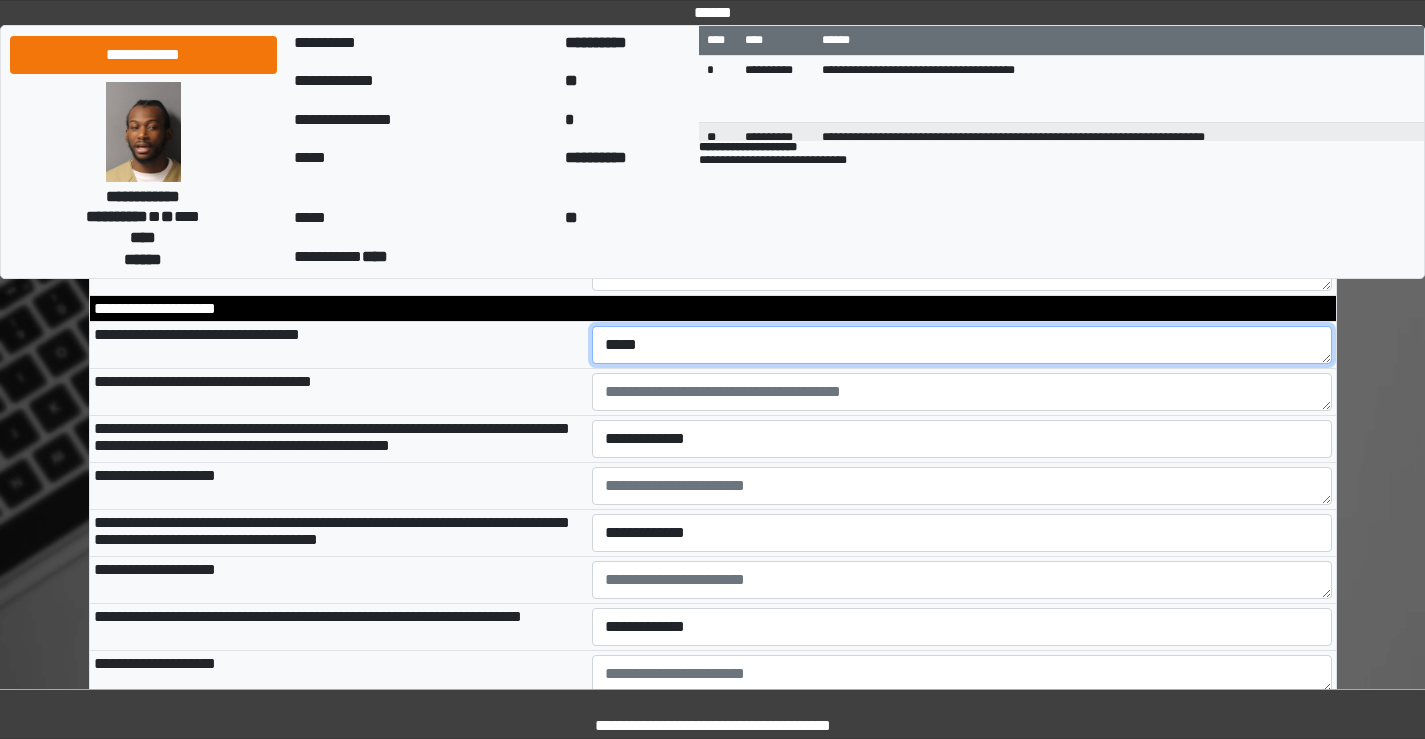 type on "*****" 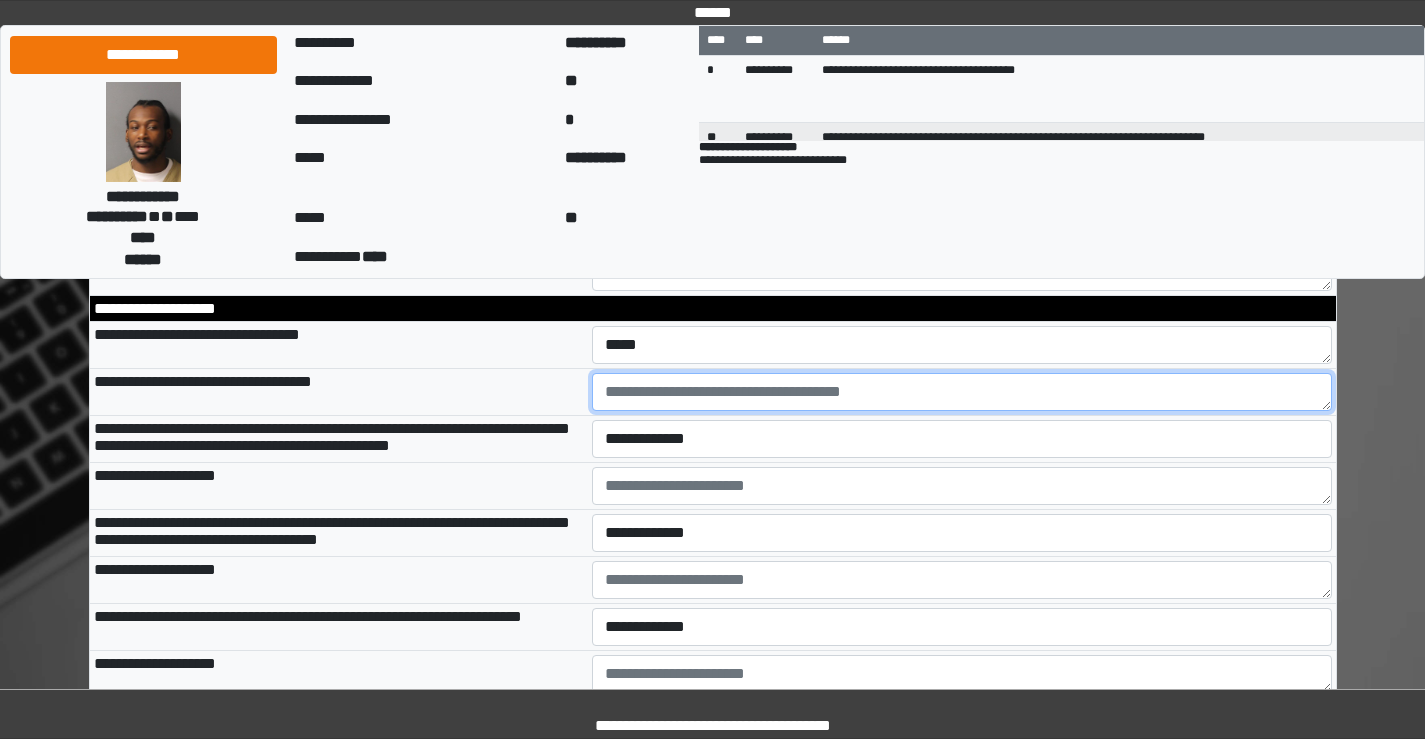 click at bounding box center (962, 392) 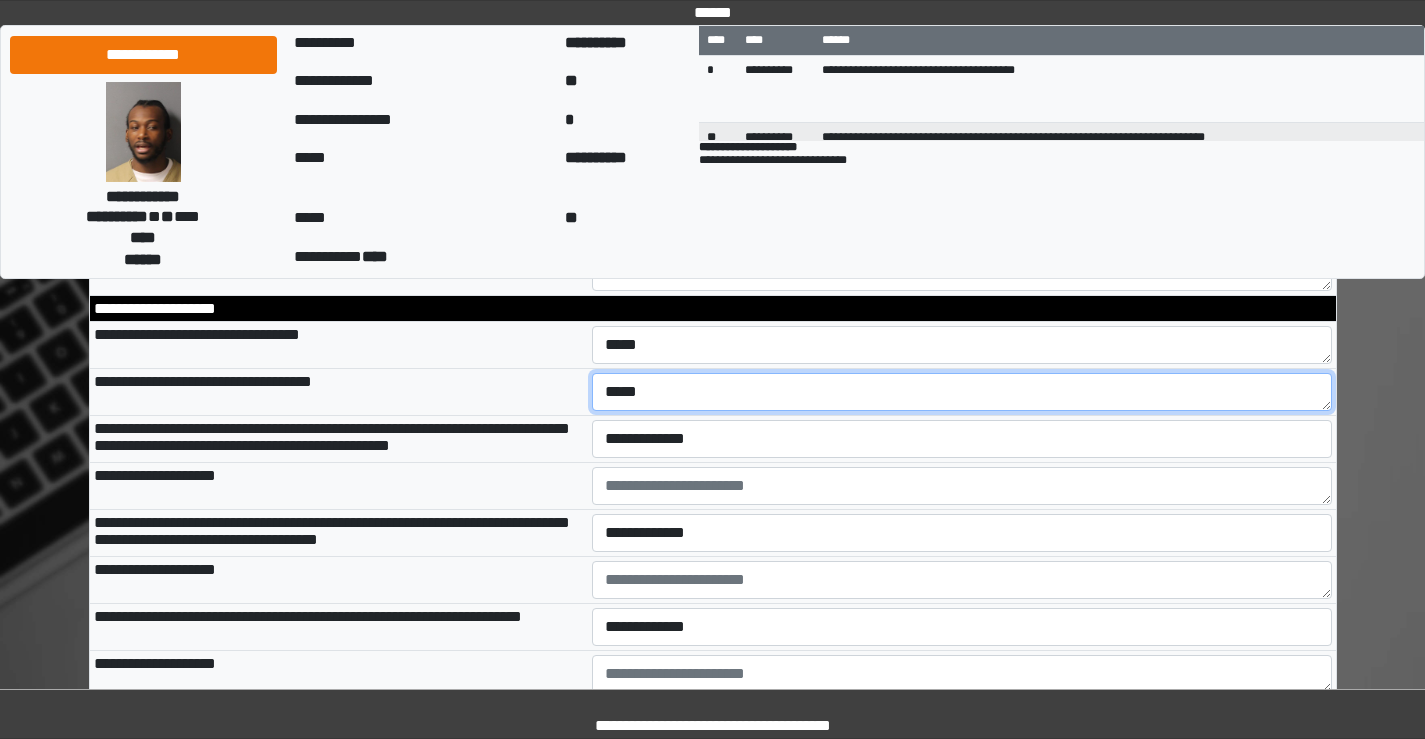 type on "*****" 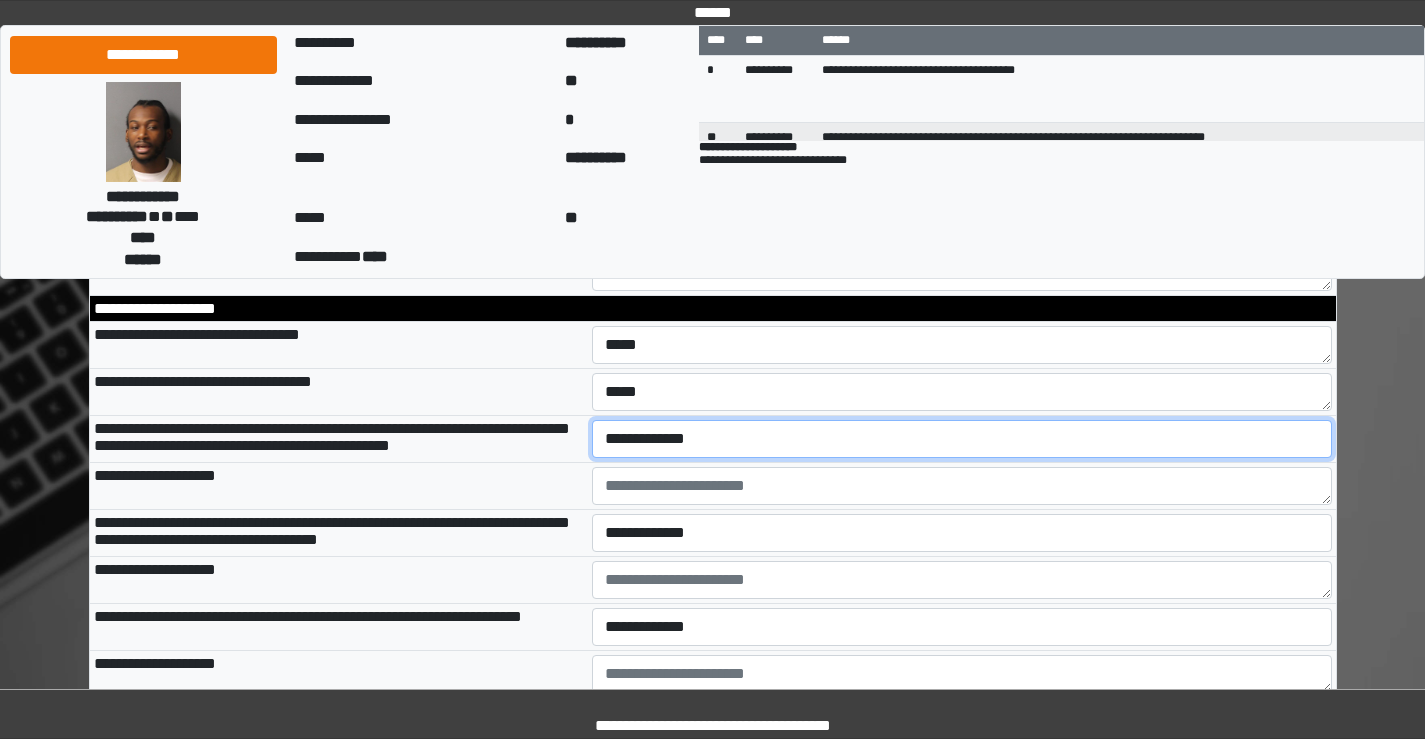 click on "**********" at bounding box center [962, 439] 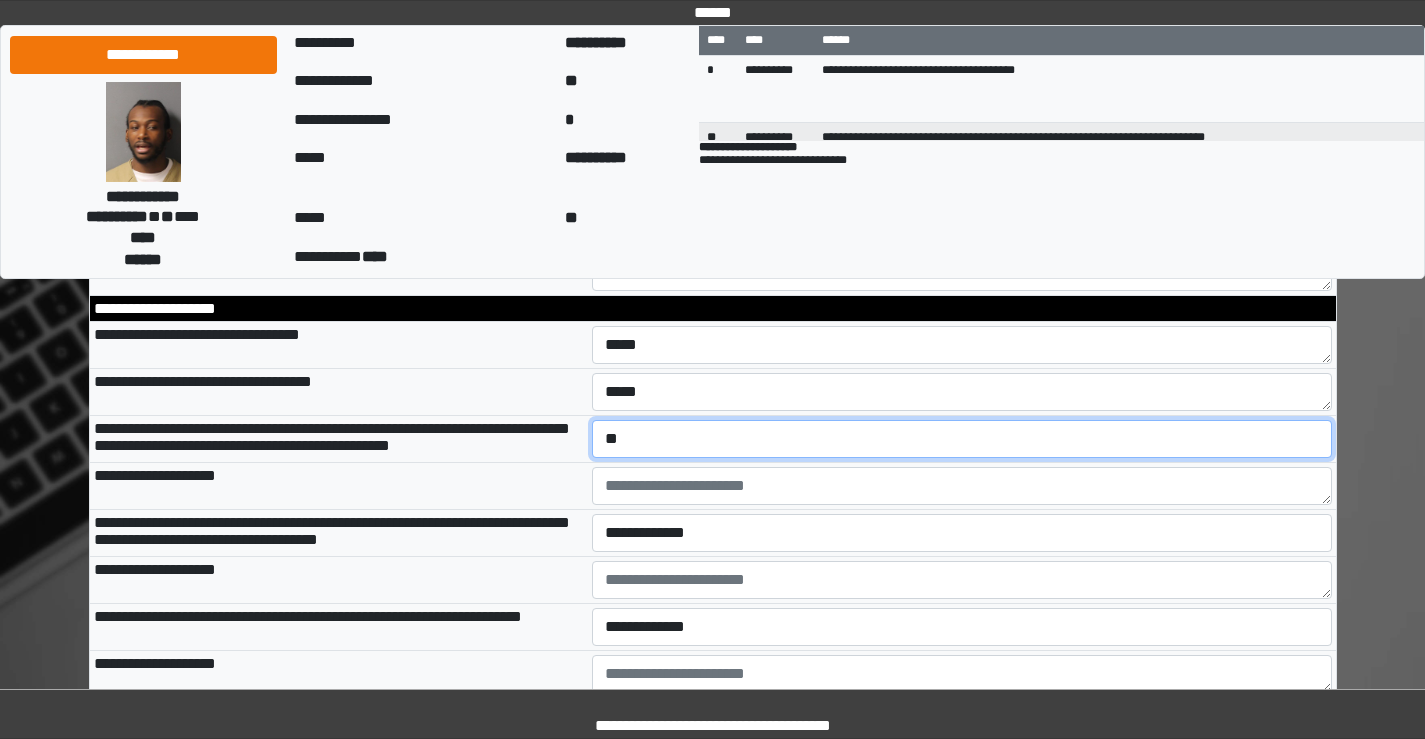 click on "**********" at bounding box center [962, 439] 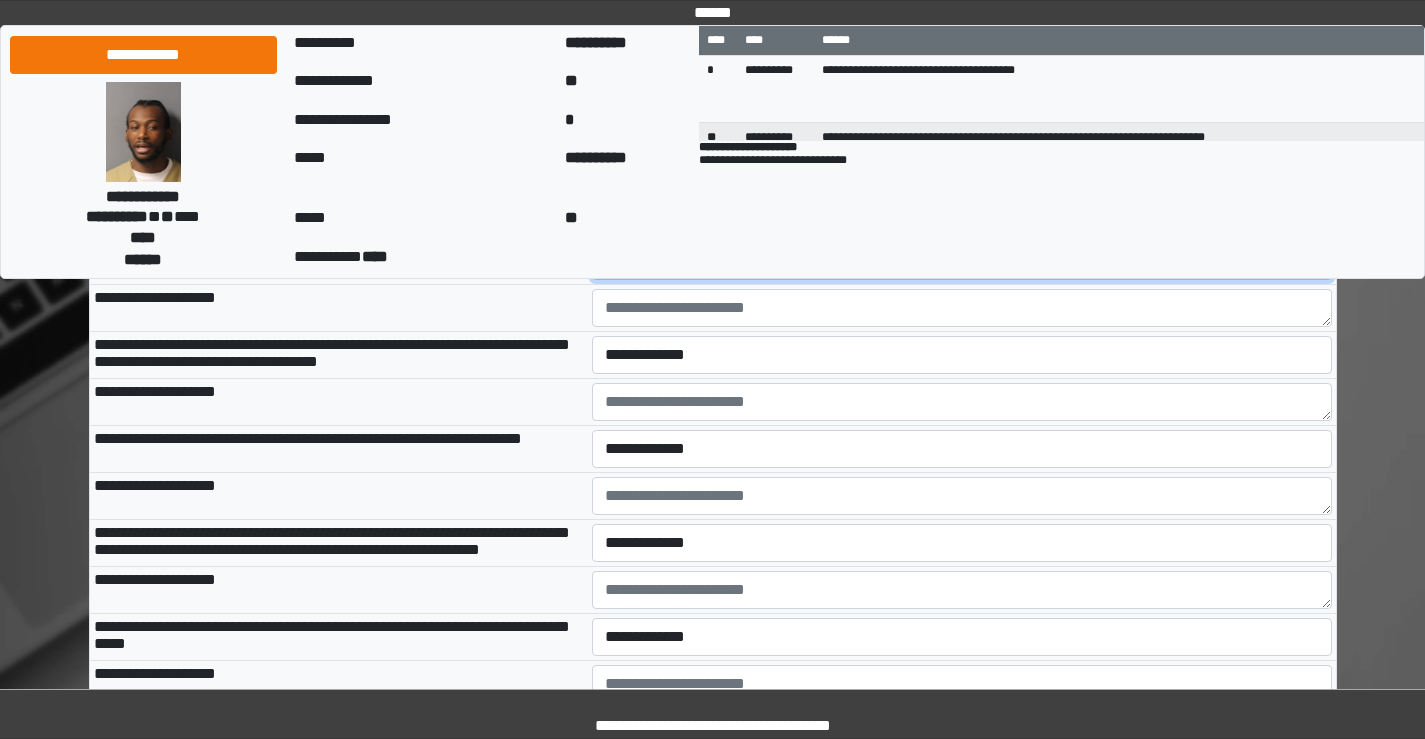 scroll, scrollTop: 2808, scrollLeft: 0, axis: vertical 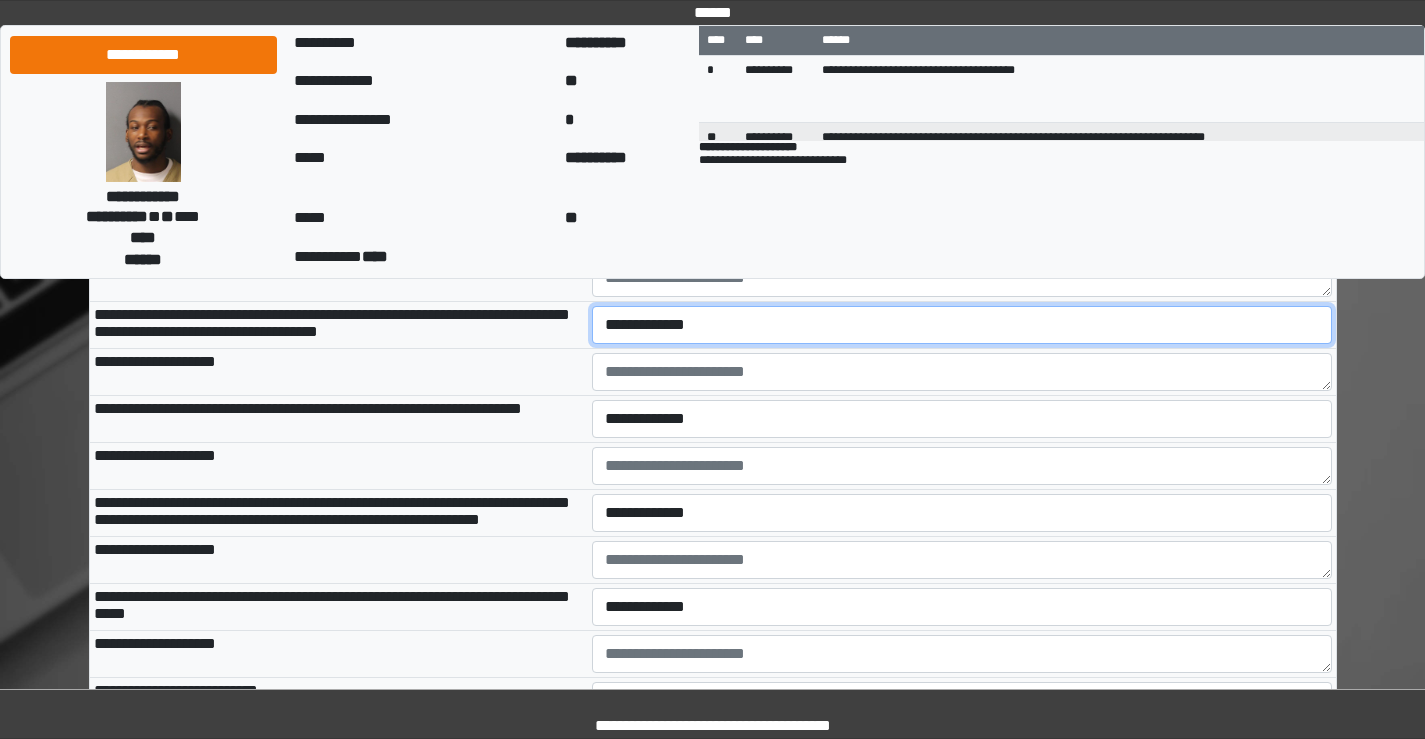click on "**********" at bounding box center [962, 325] 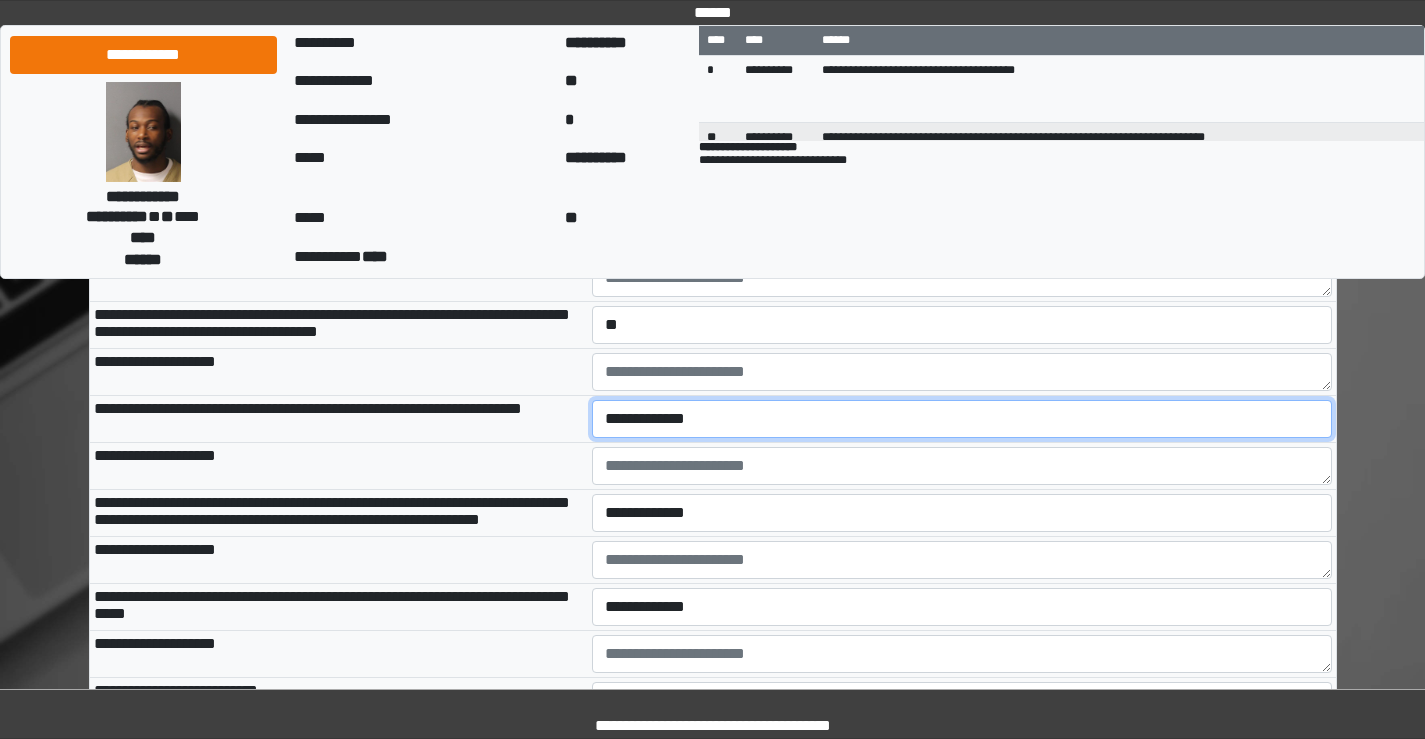 click on "**********" at bounding box center [962, 419] 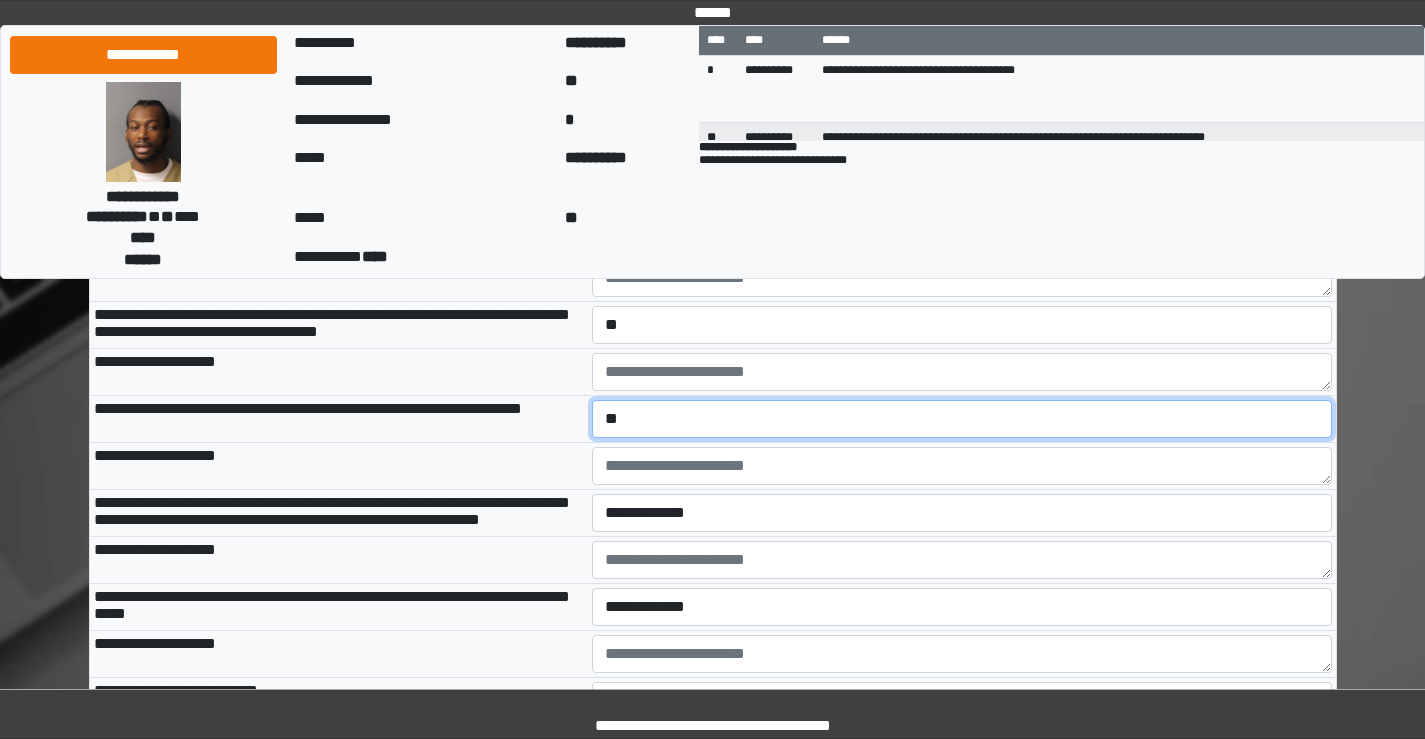 scroll, scrollTop: 2908, scrollLeft: 0, axis: vertical 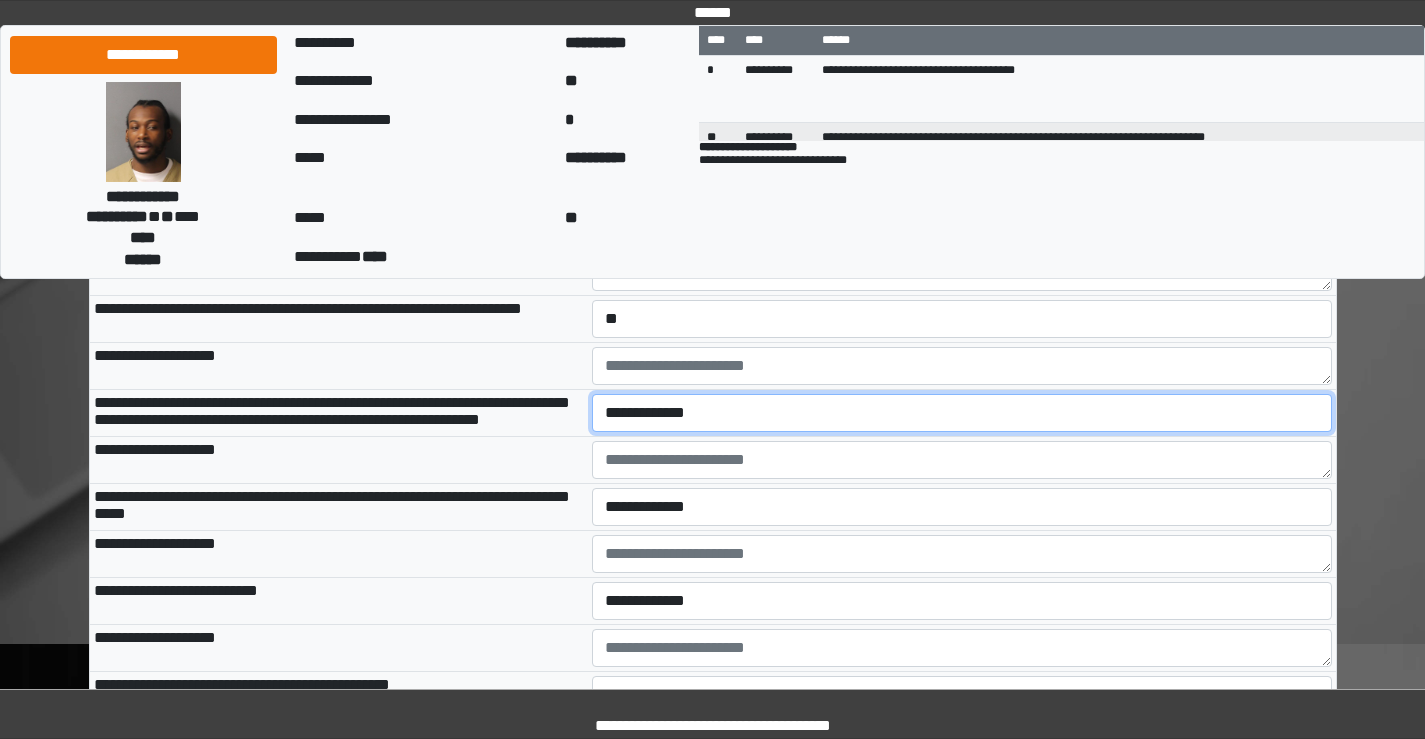 click on "**********" at bounding box center [962, 413] 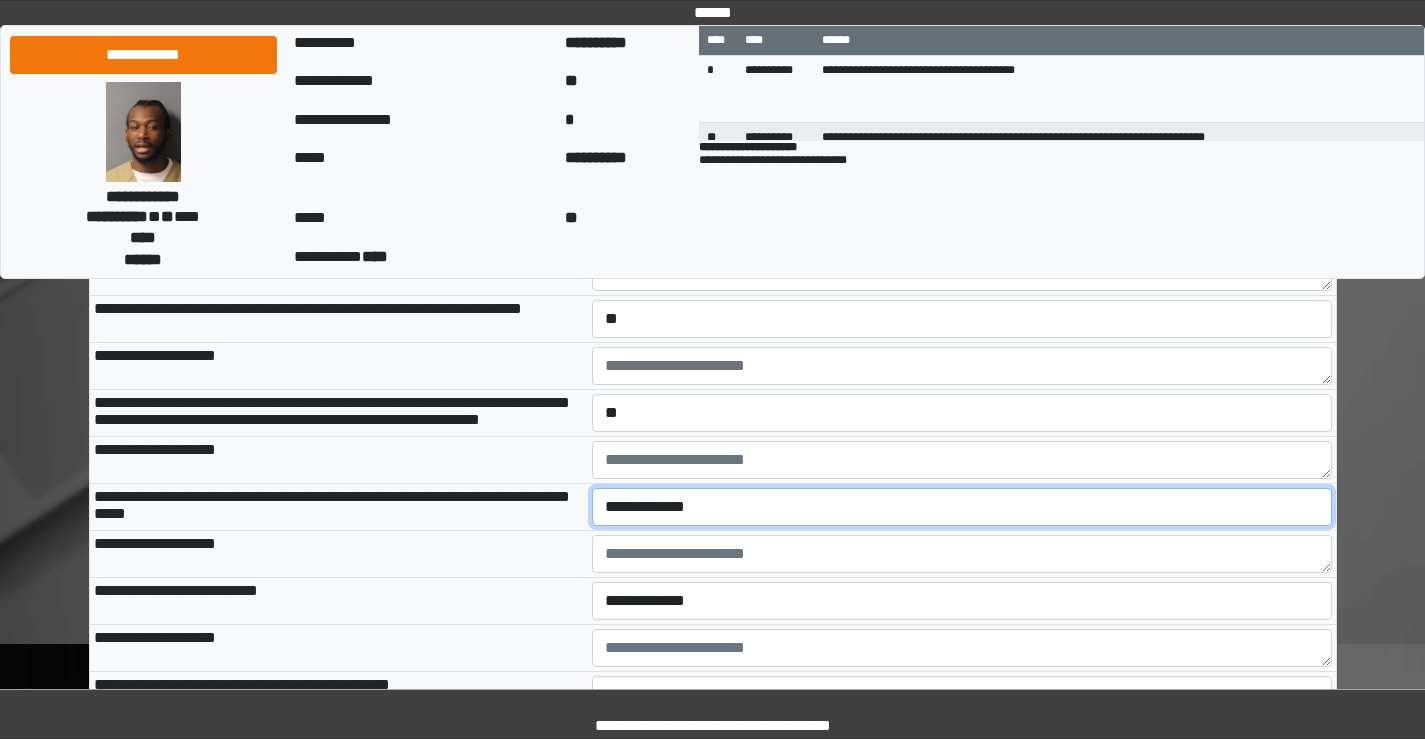 click on "**********" at bounding box center [962, 507] 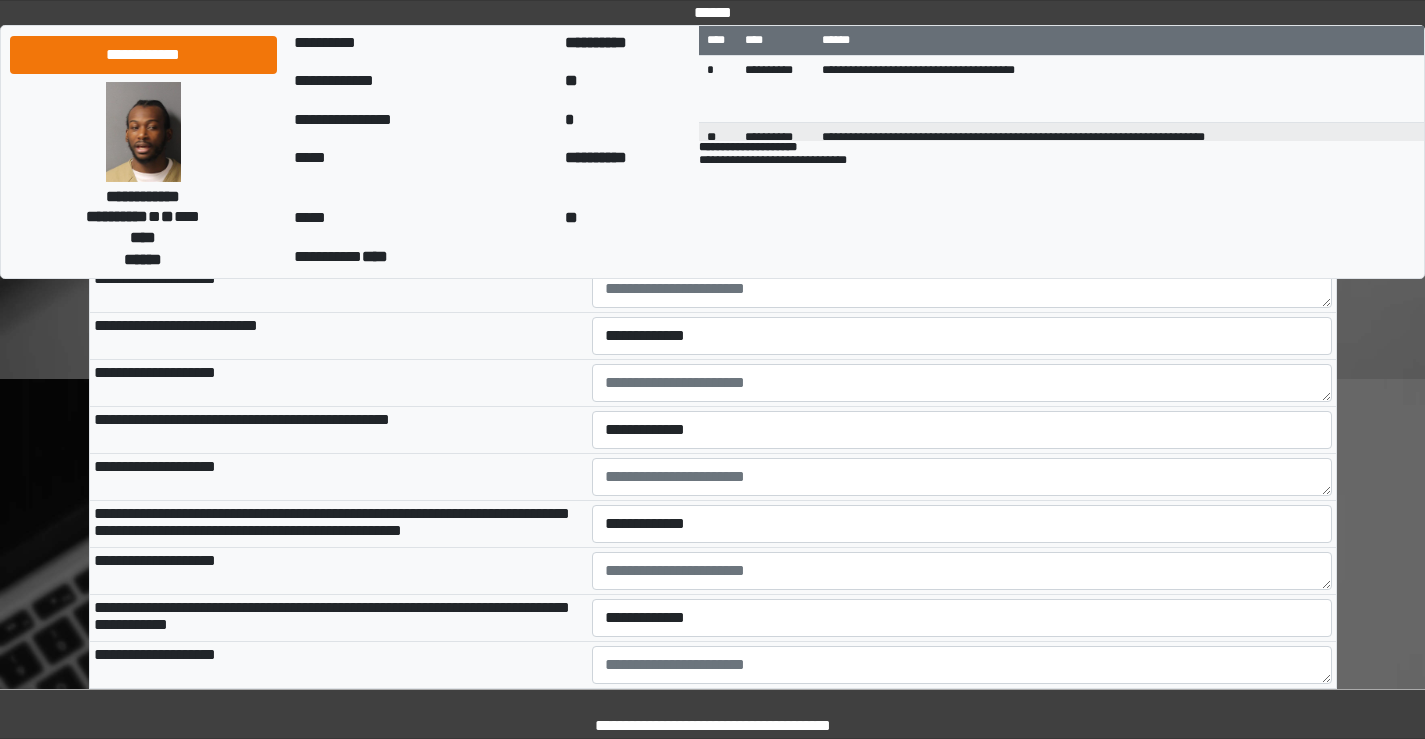 scroll, scrollTop: 3208, scrollLeft: 0, axis: vertical 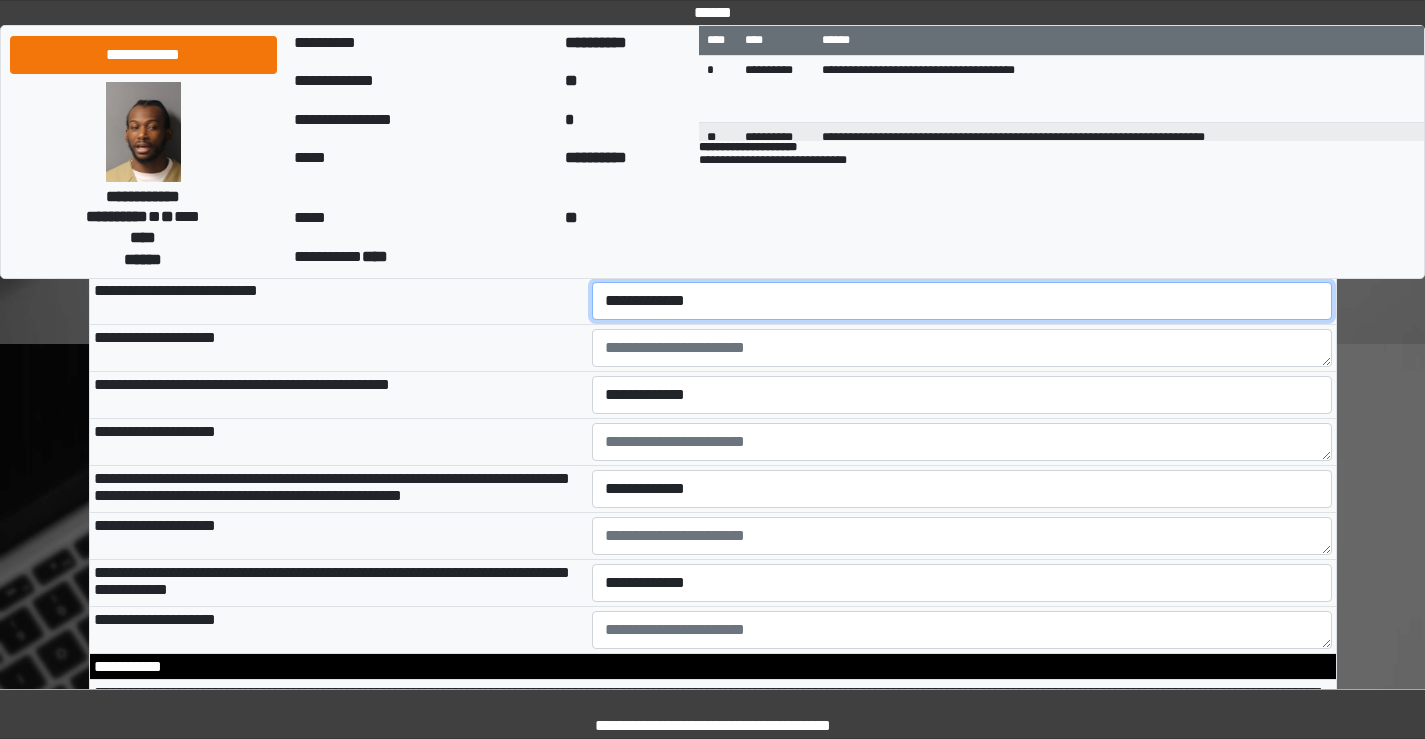 click on "**********" at bounding box center [962, 301] 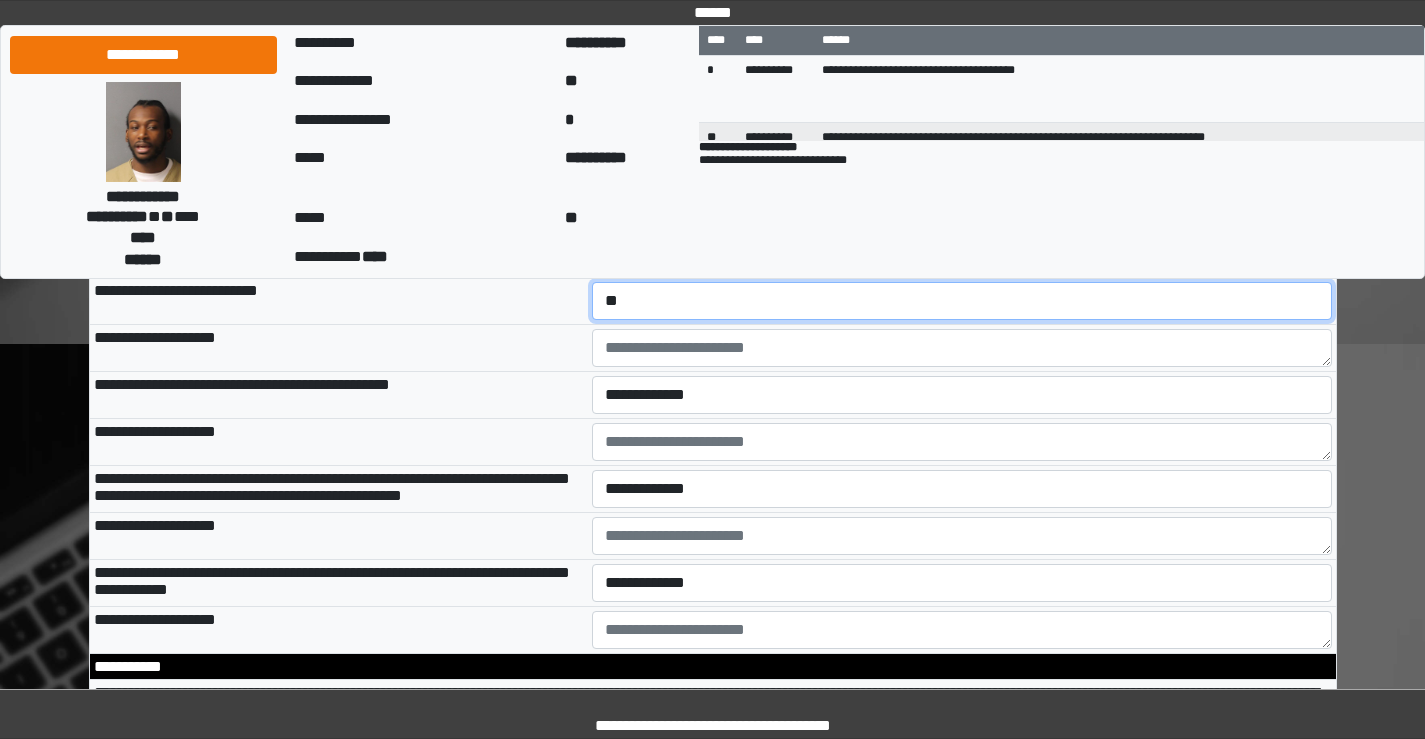click on "**********" at bounding box center [962, 301] 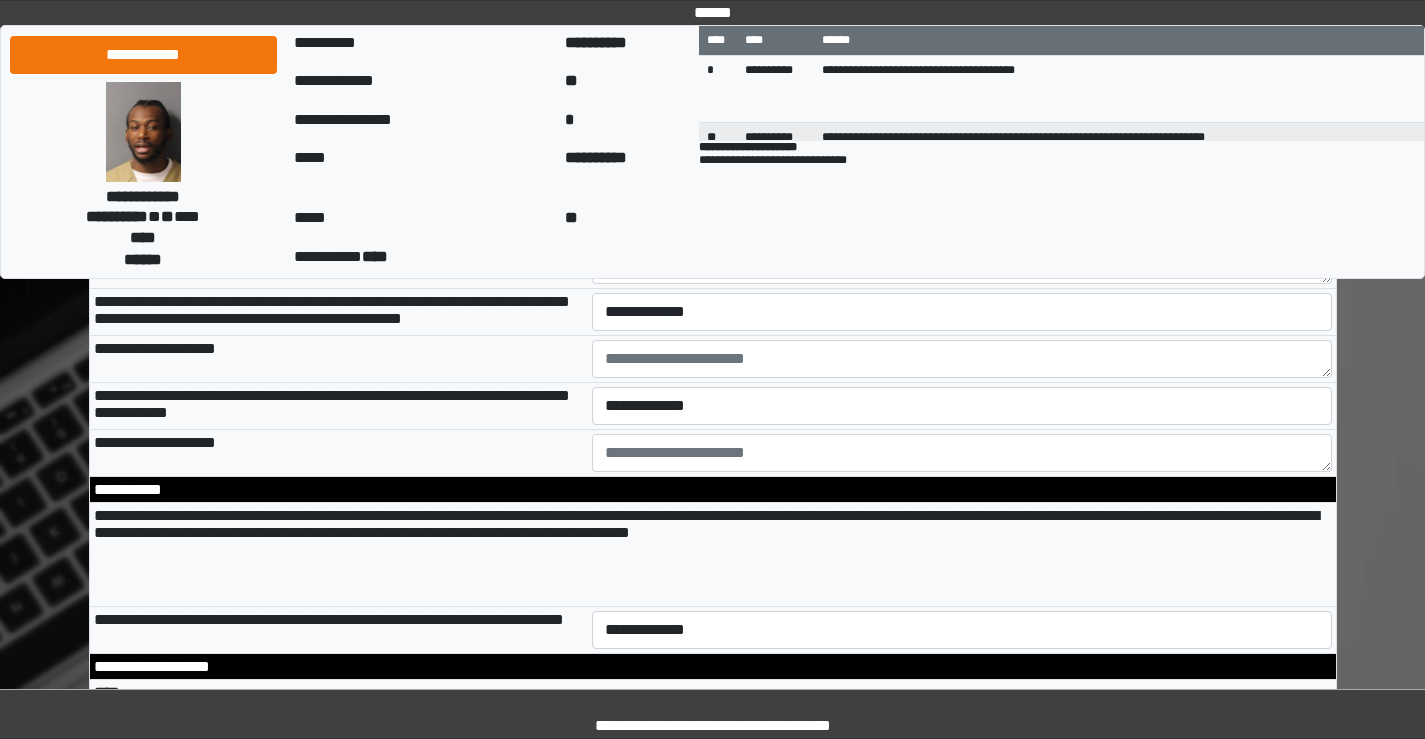 scroll, scrollTop: 3408, scrollLeft: 0, axis: vertical 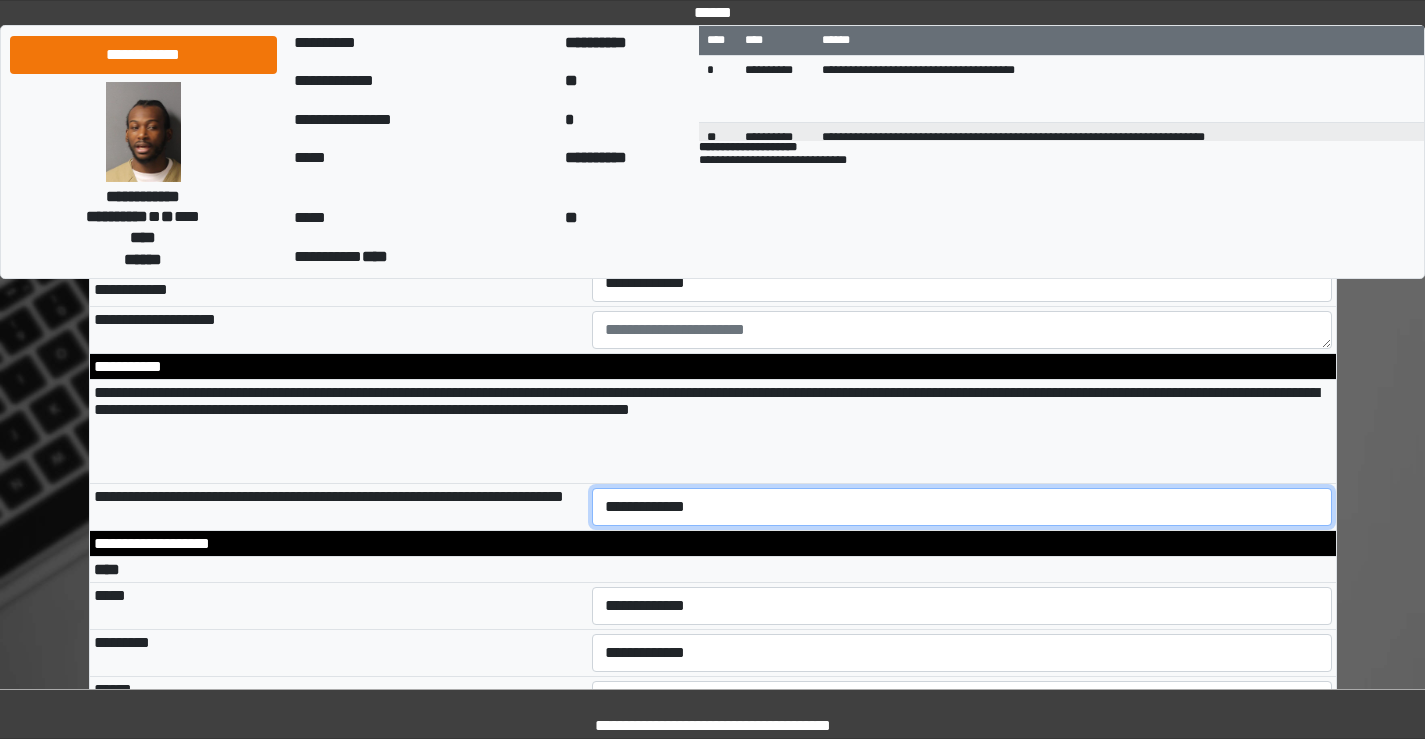click on "**********" at bounding box center [962, 507] 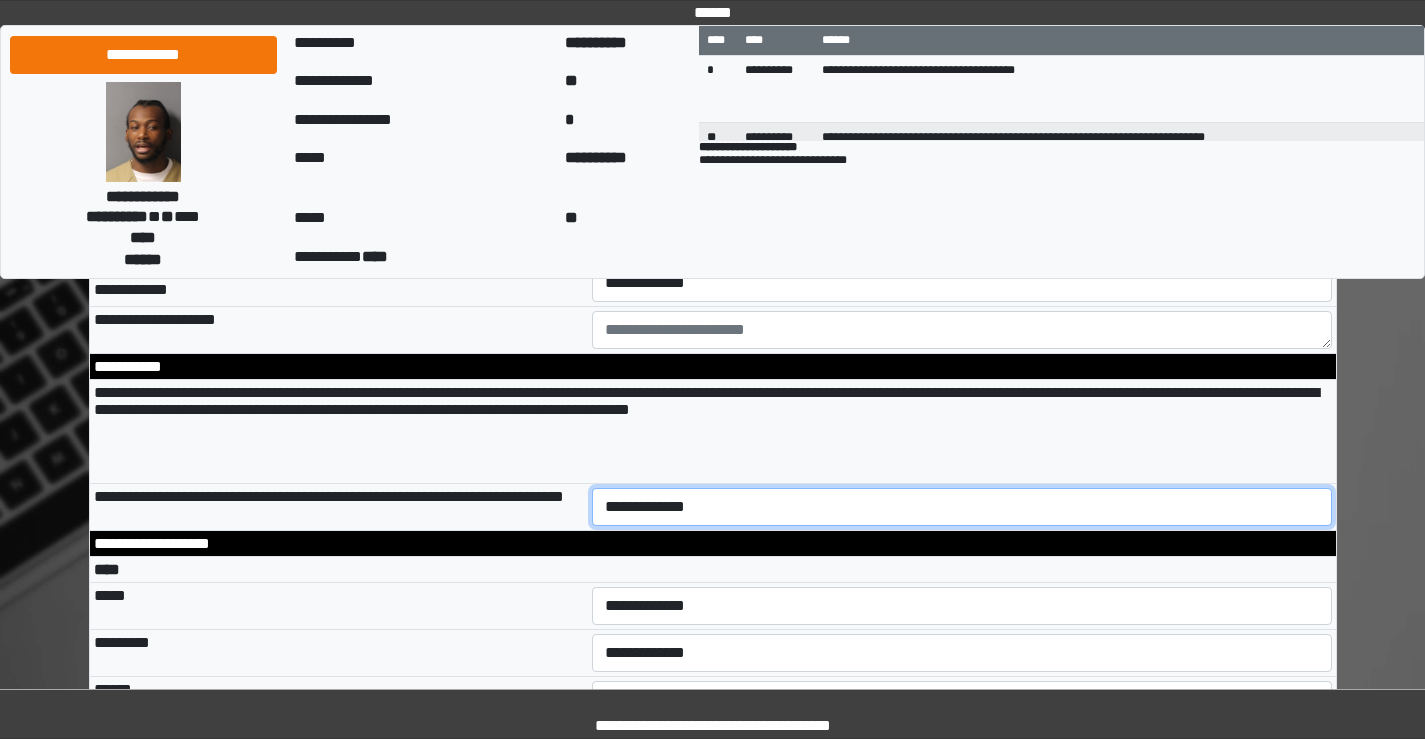 select on "*" 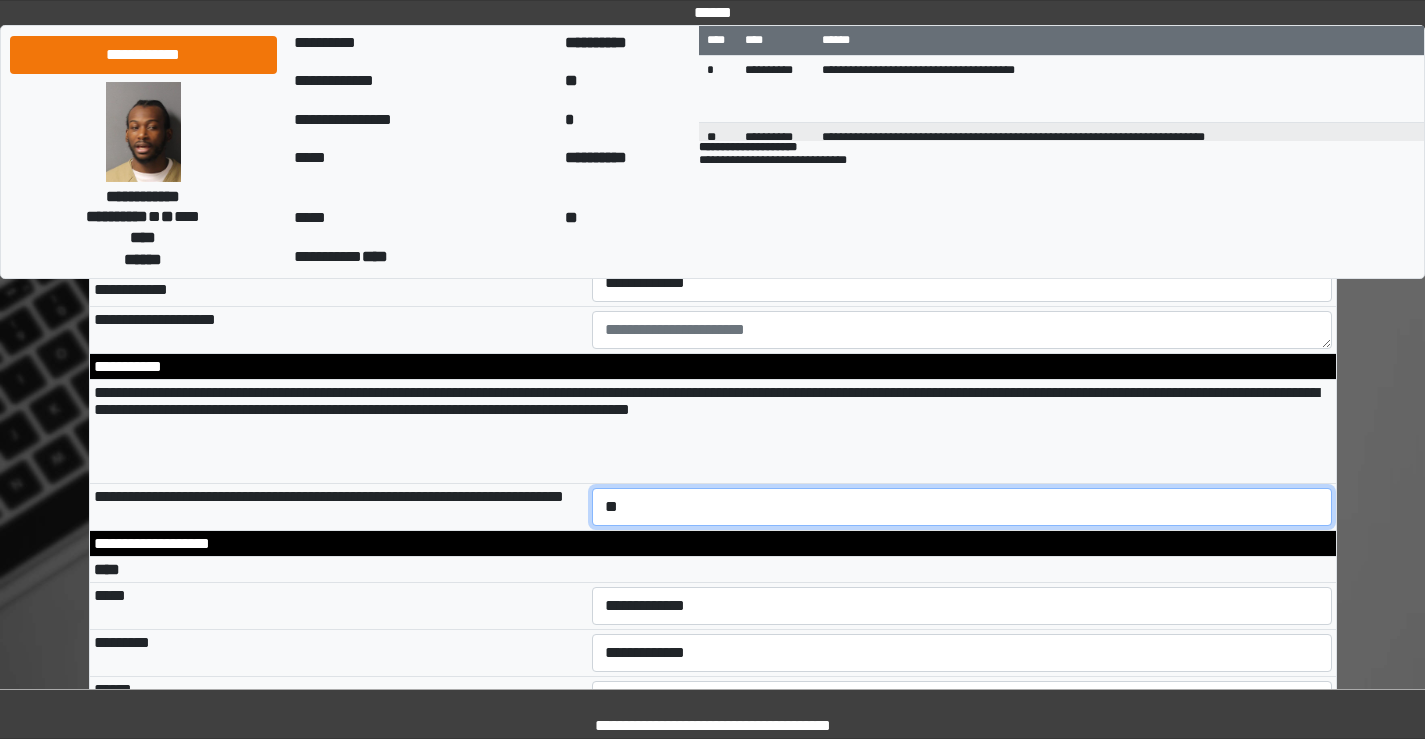 click on "**********" at bounding box center (962, 507) 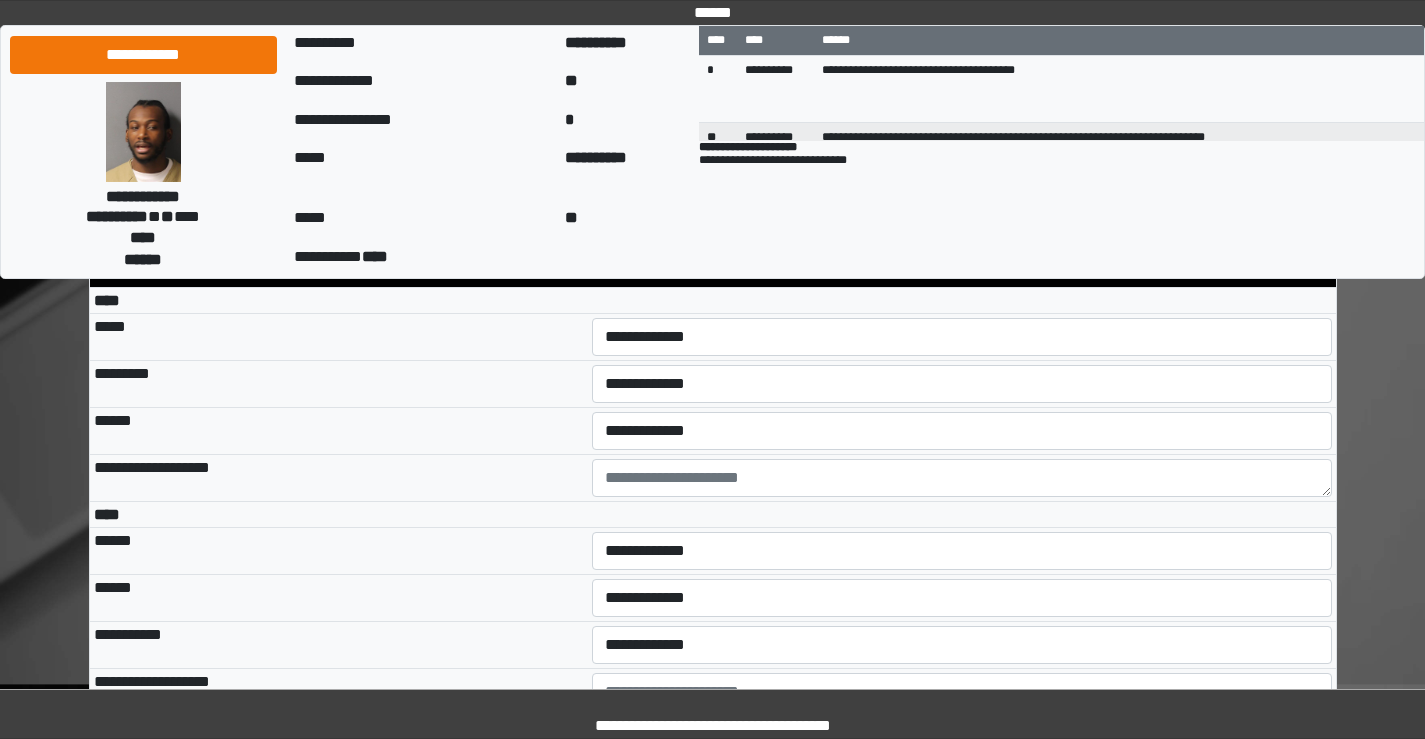scroll, scrollTop: 3808, scrollLeft: 0, axis: vertical 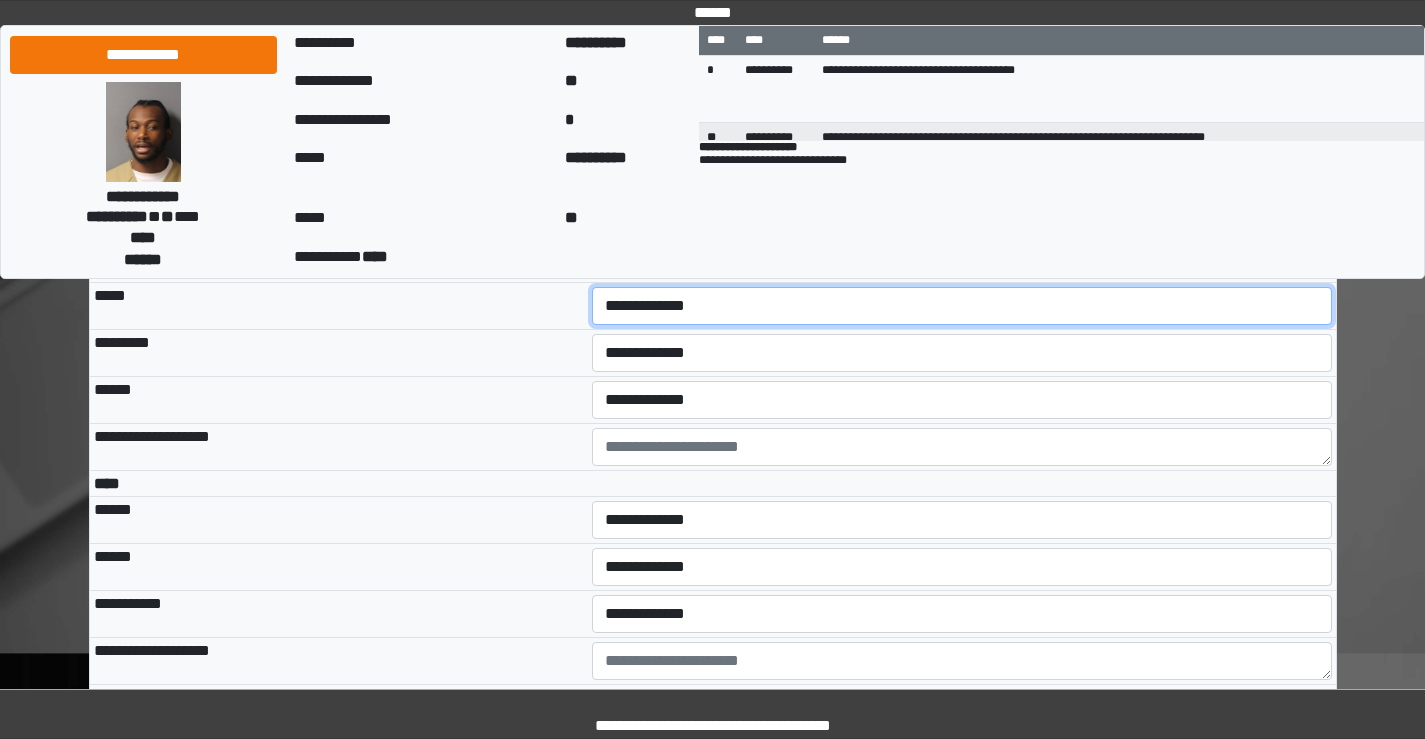 click on "**********" at bounding box center (962, 306) 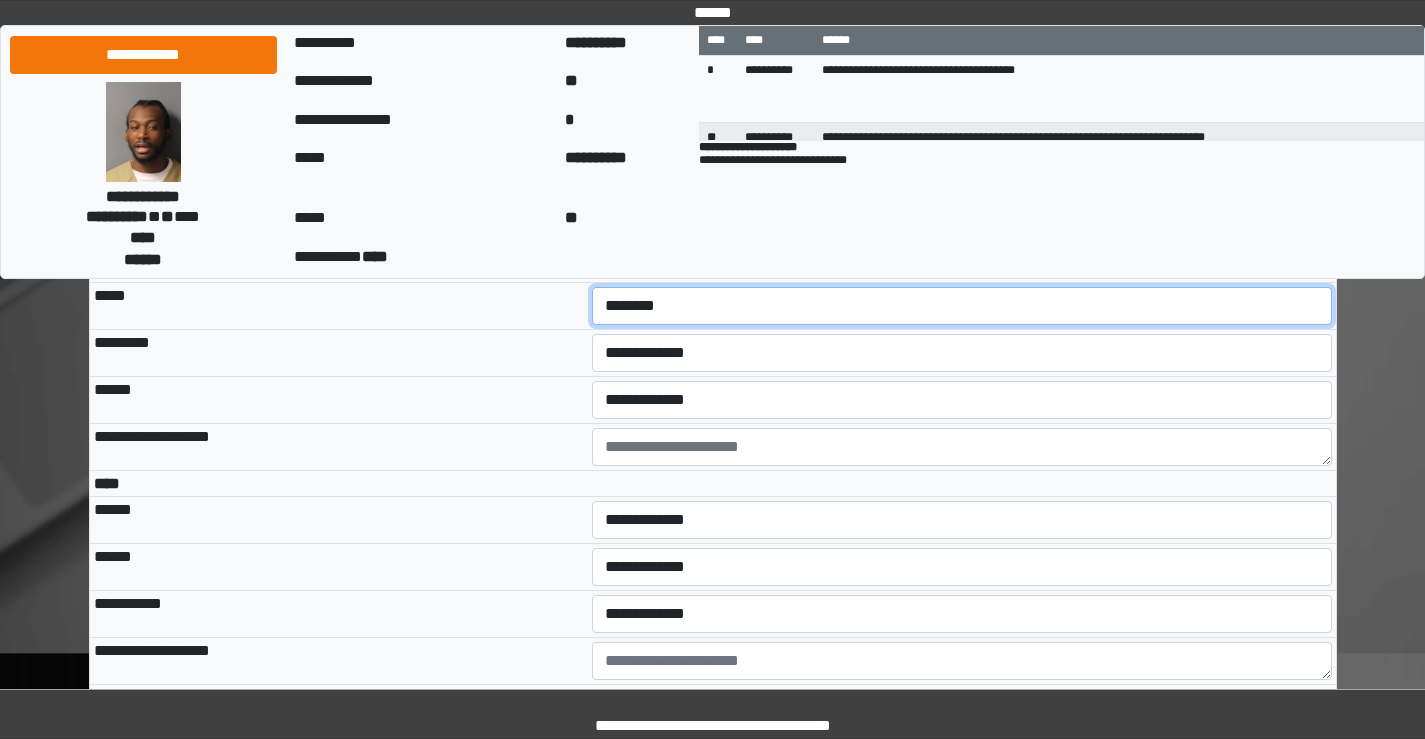 click on "**********" at bounding box center (962, 306) 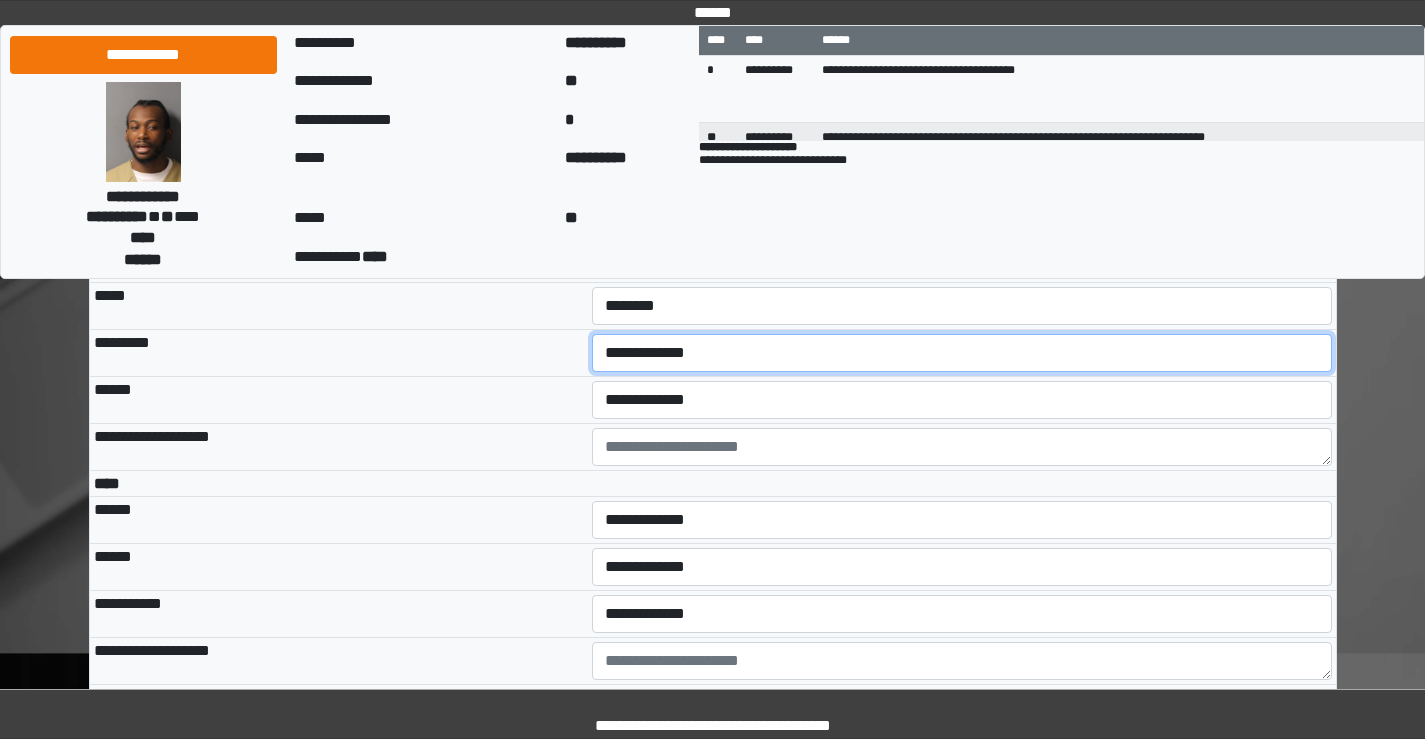 click on "**********" at bounding box center [962, 353] 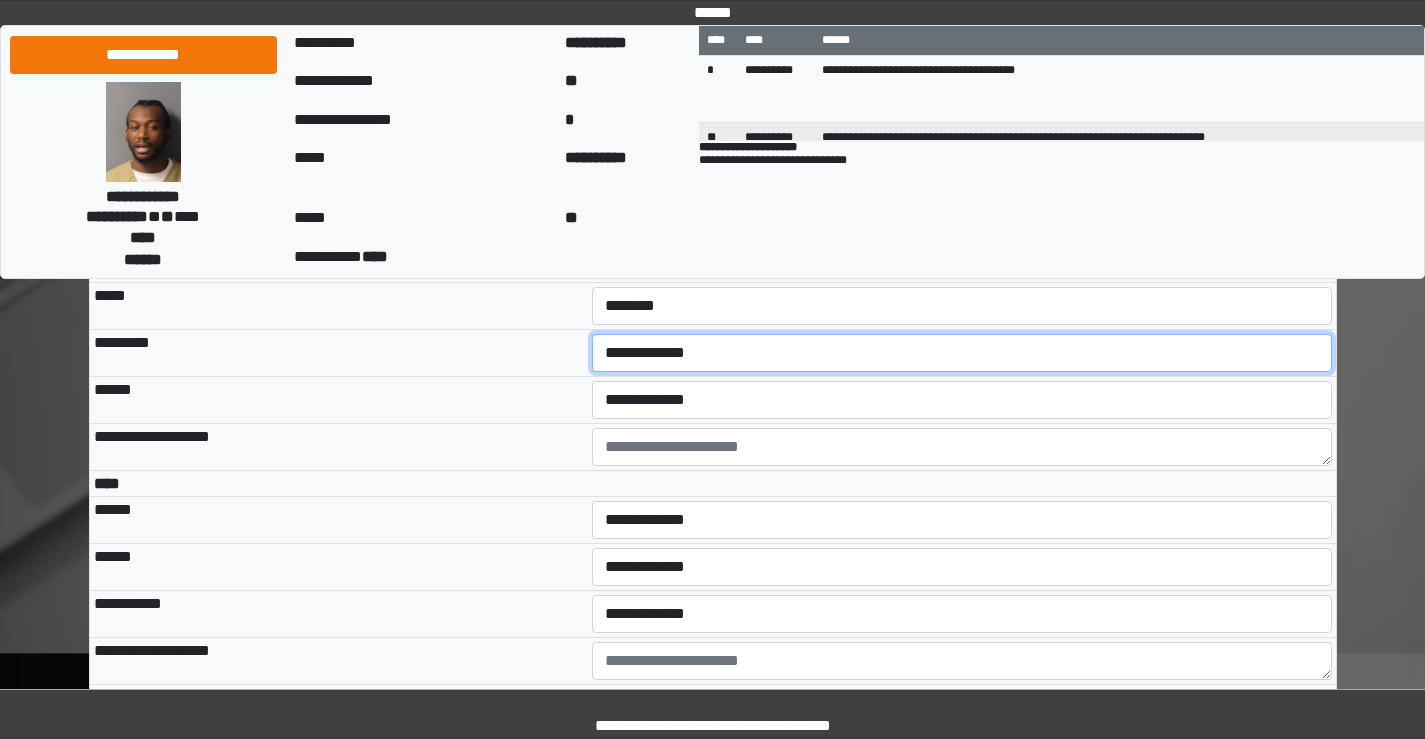 select on "***" 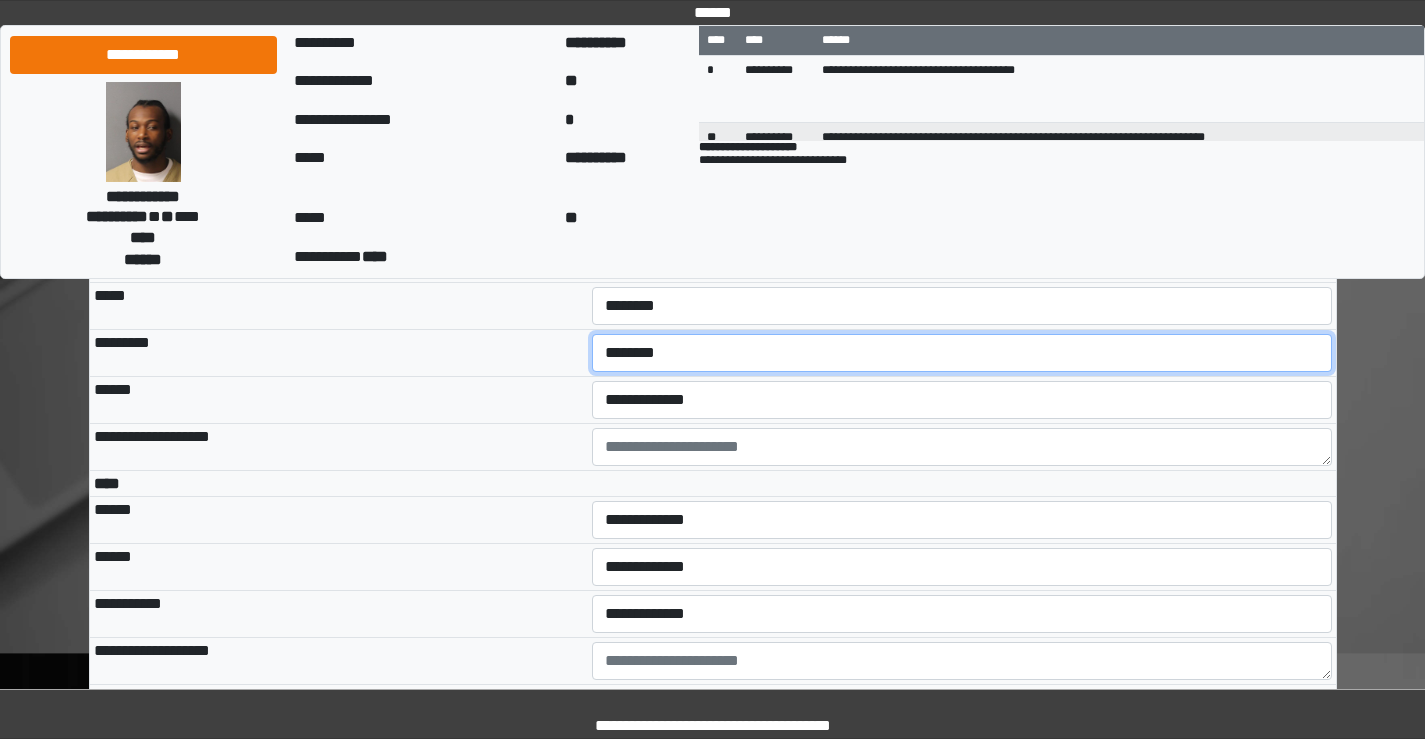 click on "**********" at bounding box center (962, 353) 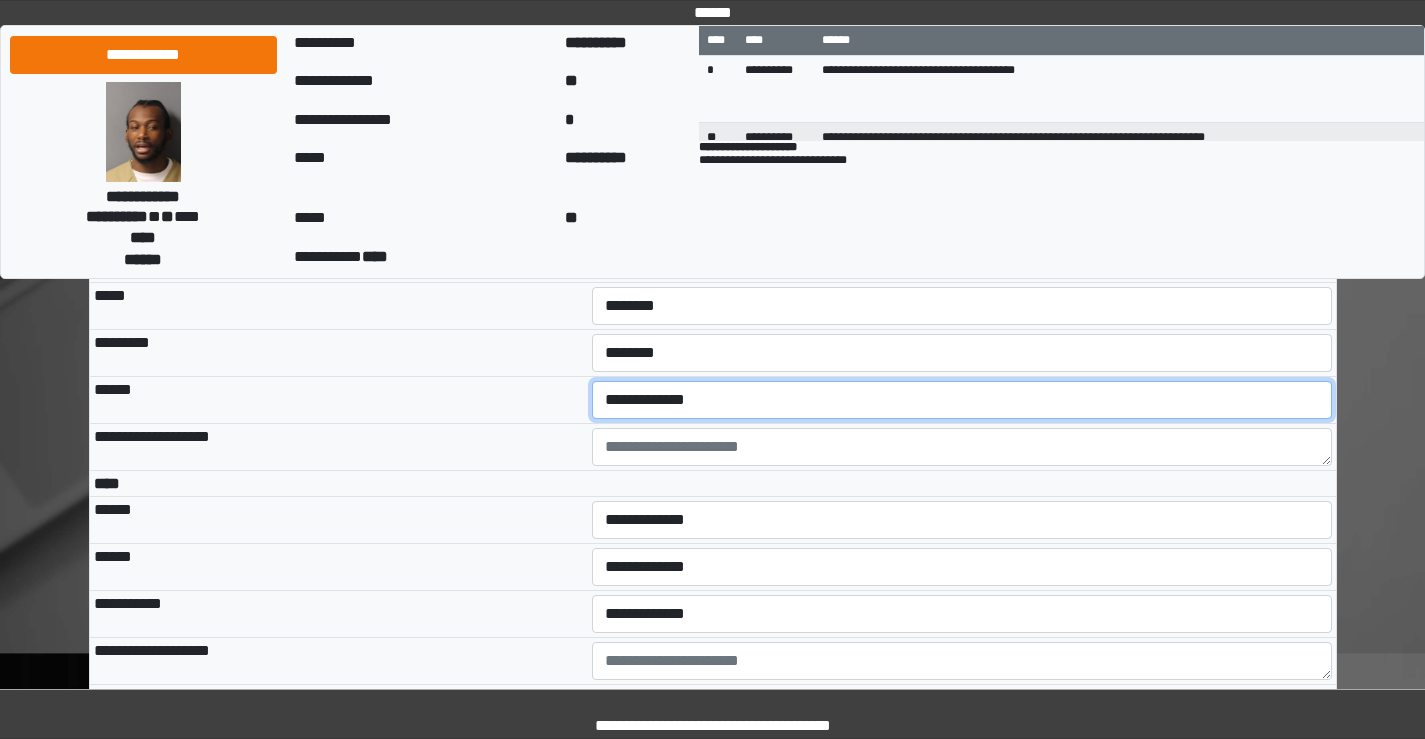 click on "**********" at bounding box center [962, 400] 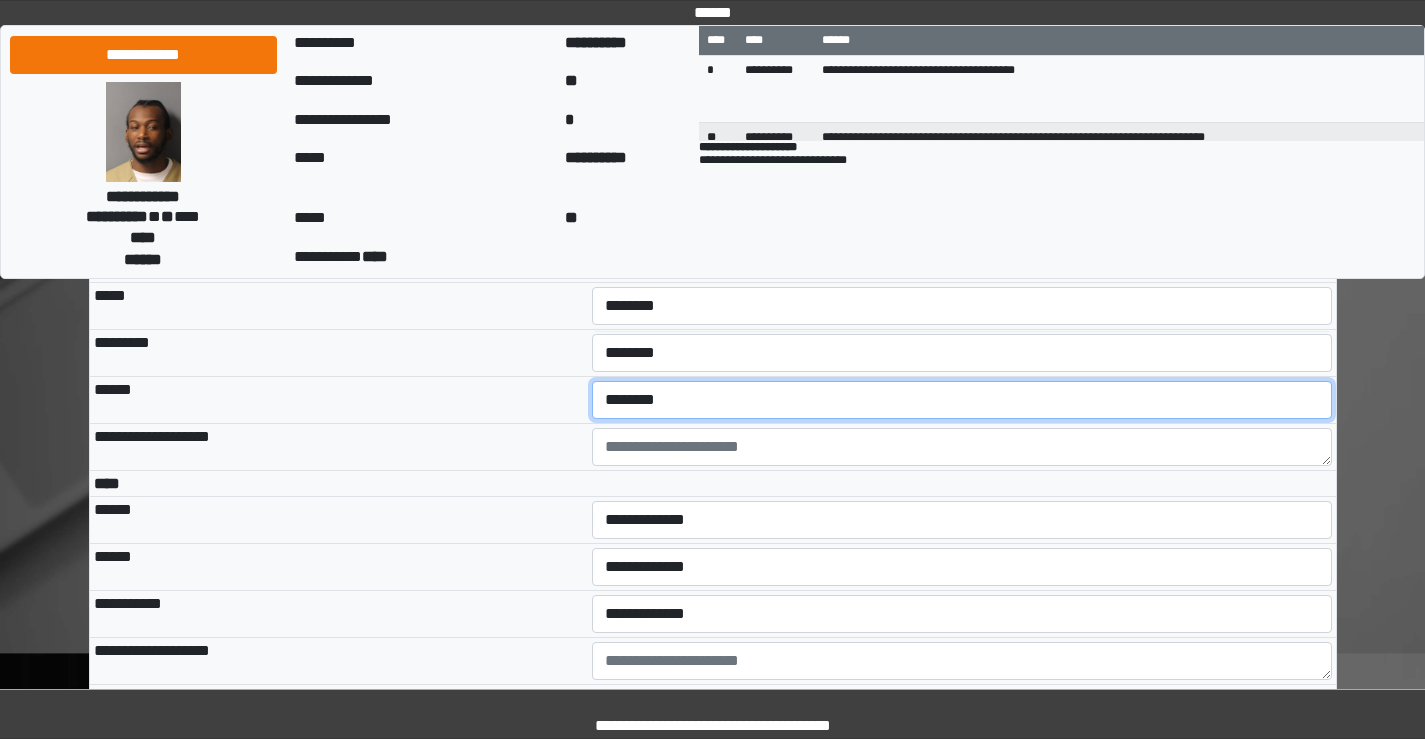 click on "**********" at bounding box center (962, 400) 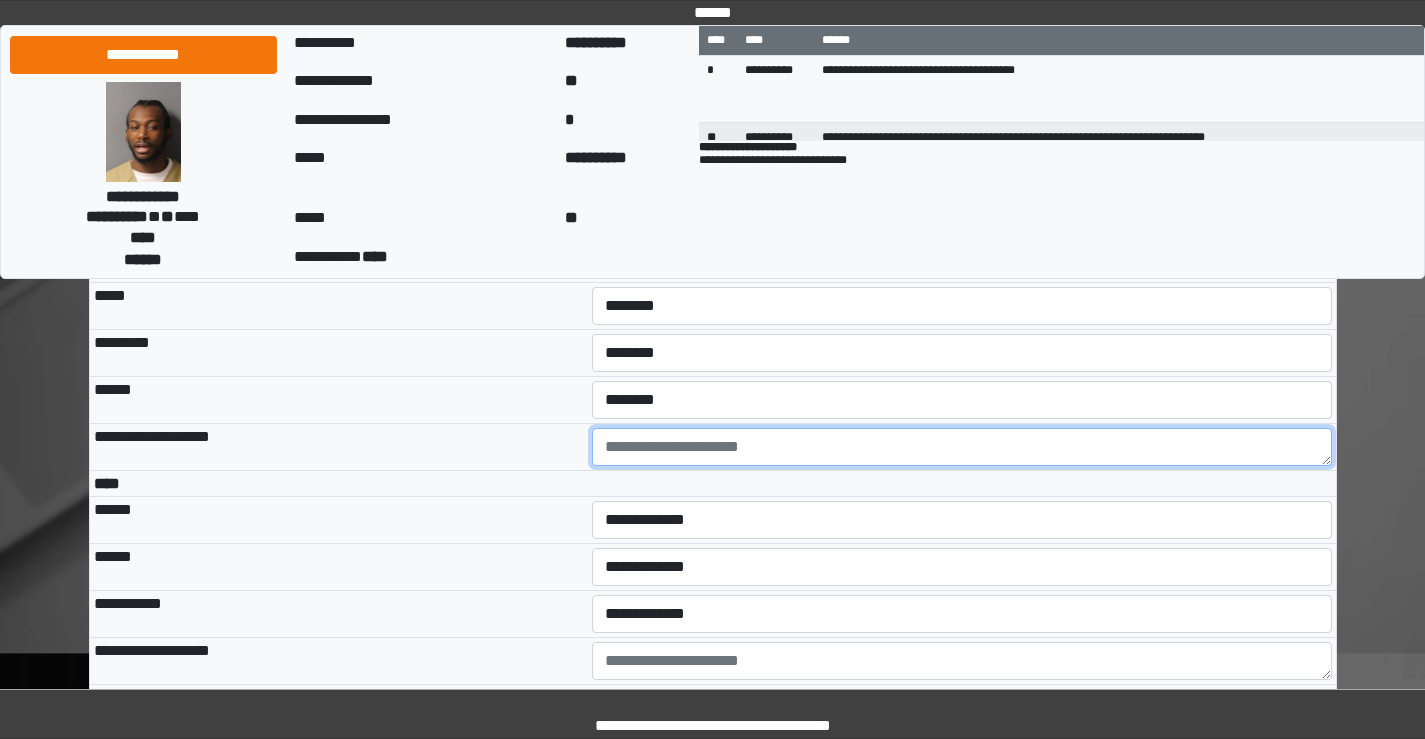 click at bounding box center [962, 447] 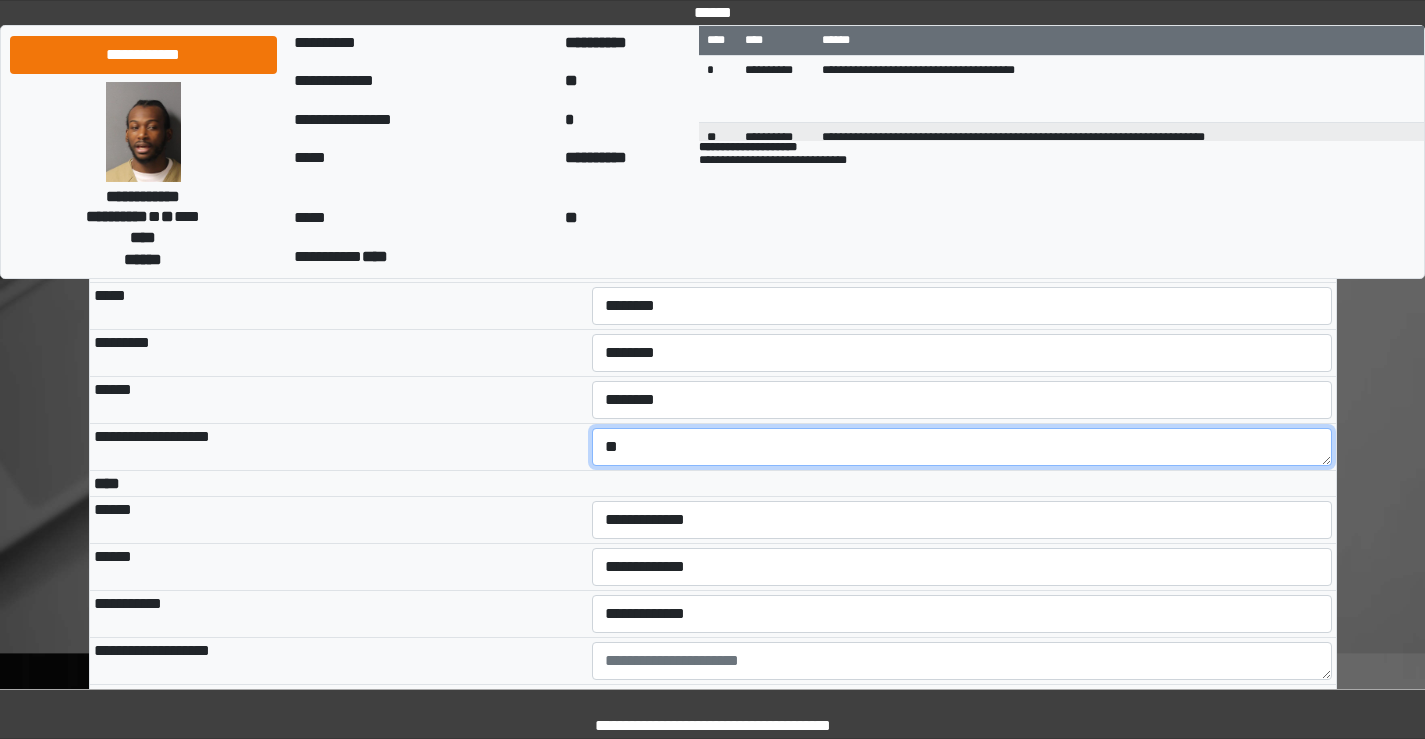 type on "*" 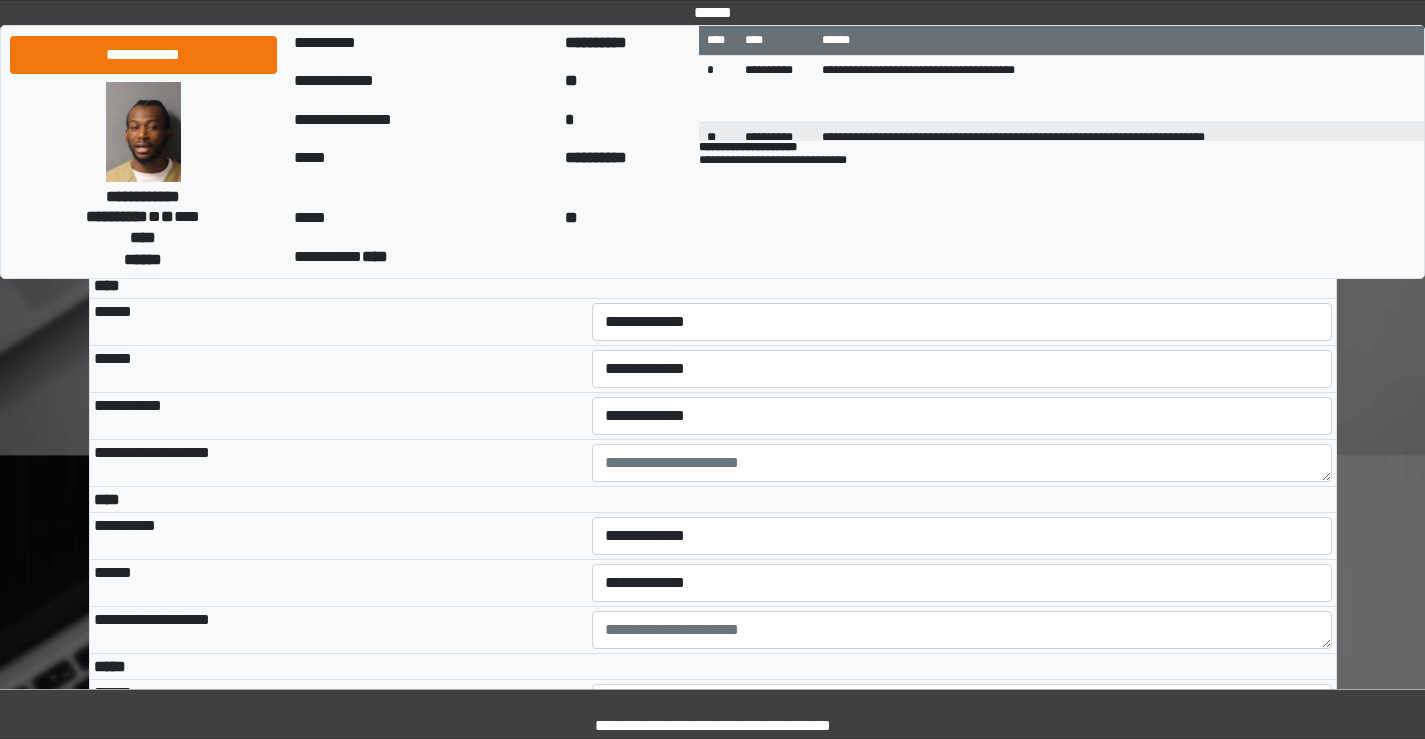 scroll, scrollTop: 4008, scrollLeft: 0, axis: vertical 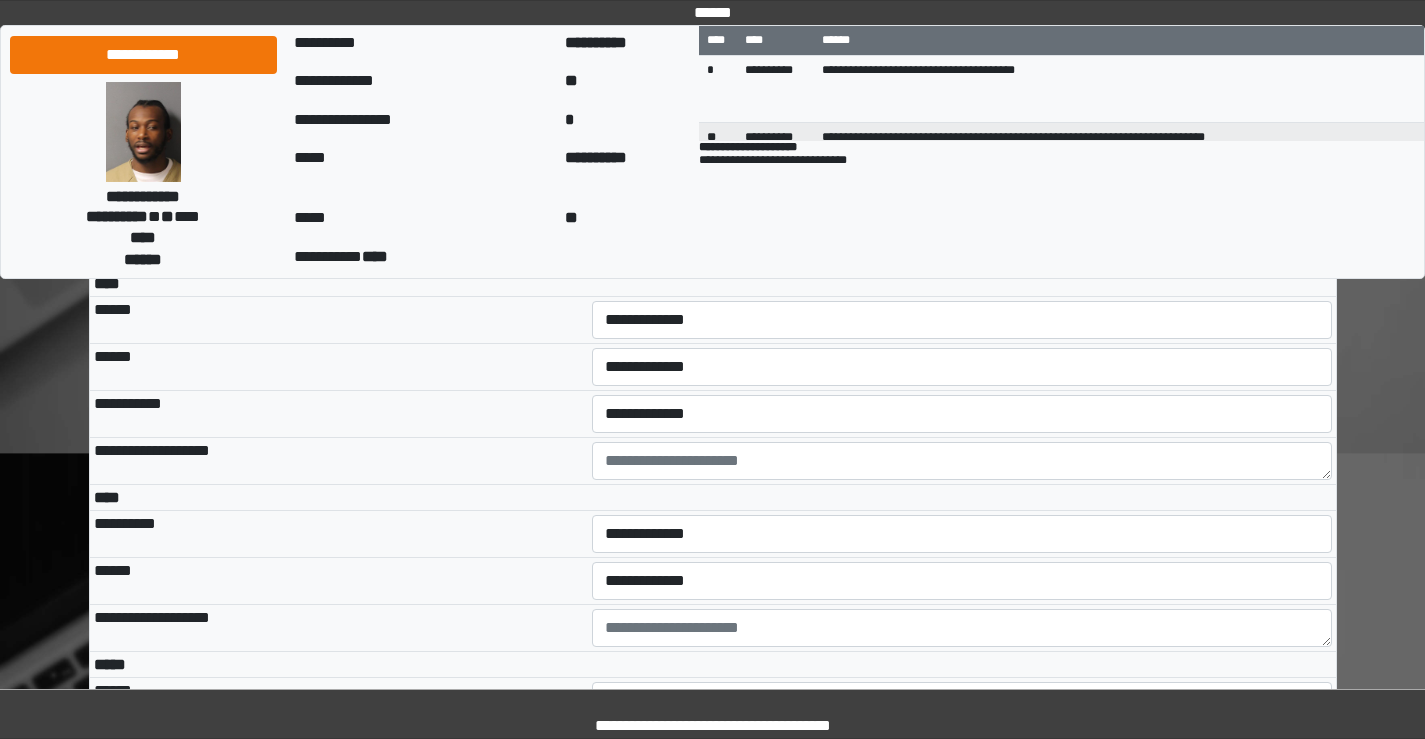 type on "******" 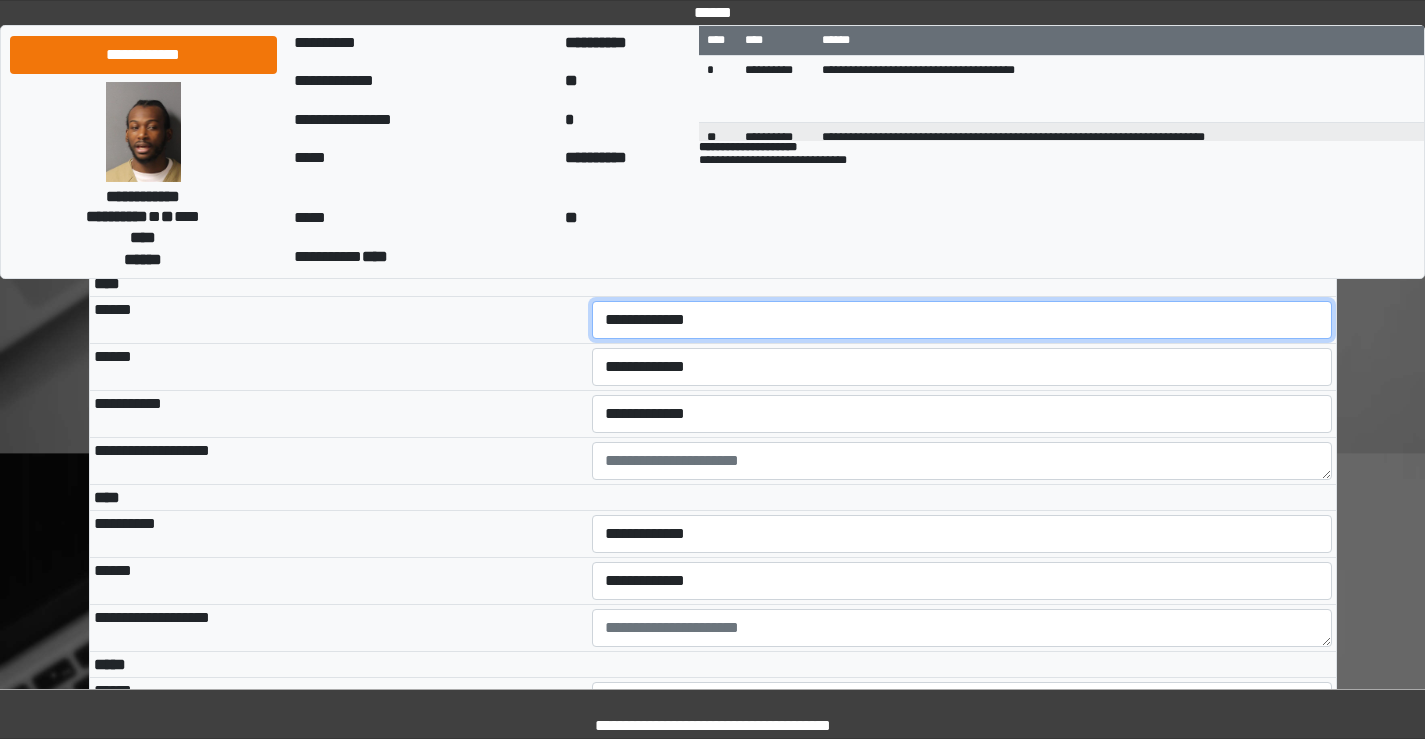 click on "**********" at bounding box center [962, 320] 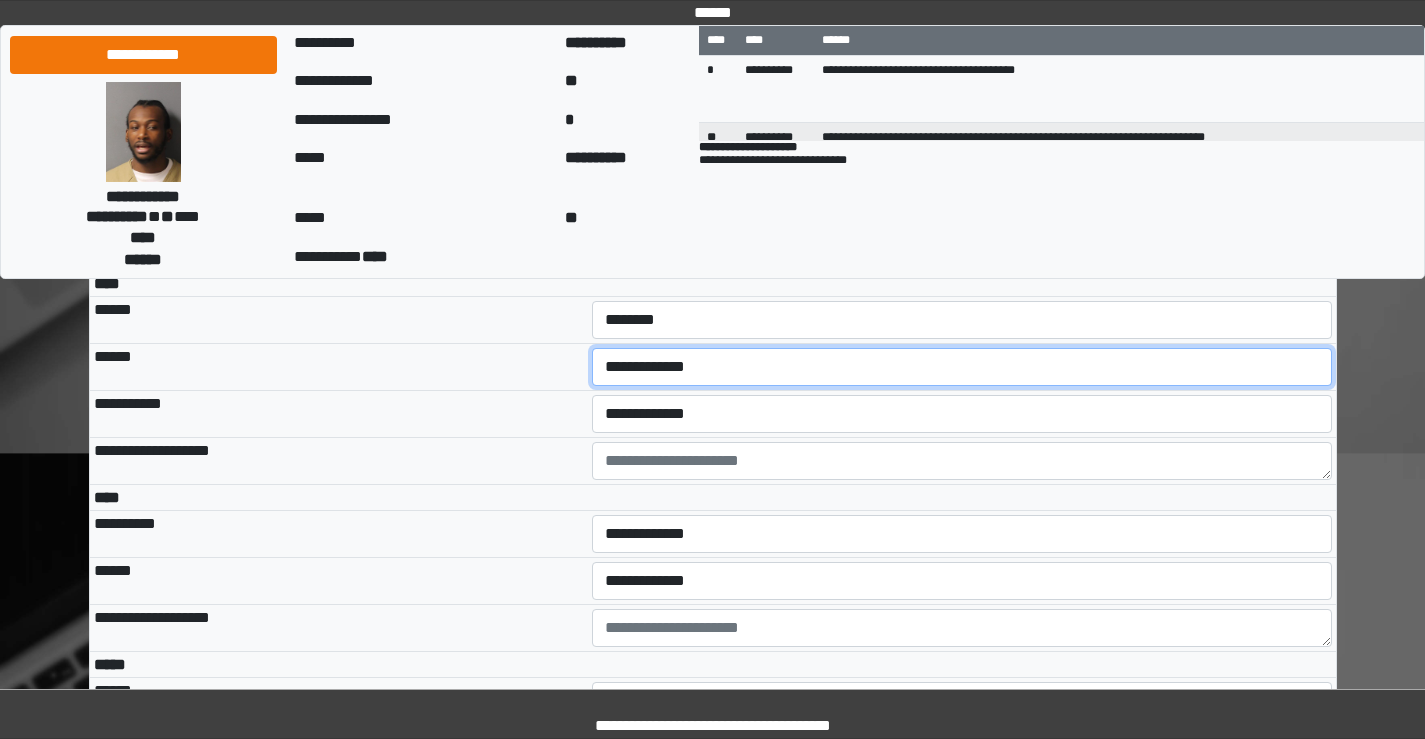 click on "**********" at bounding box center [962, 367] 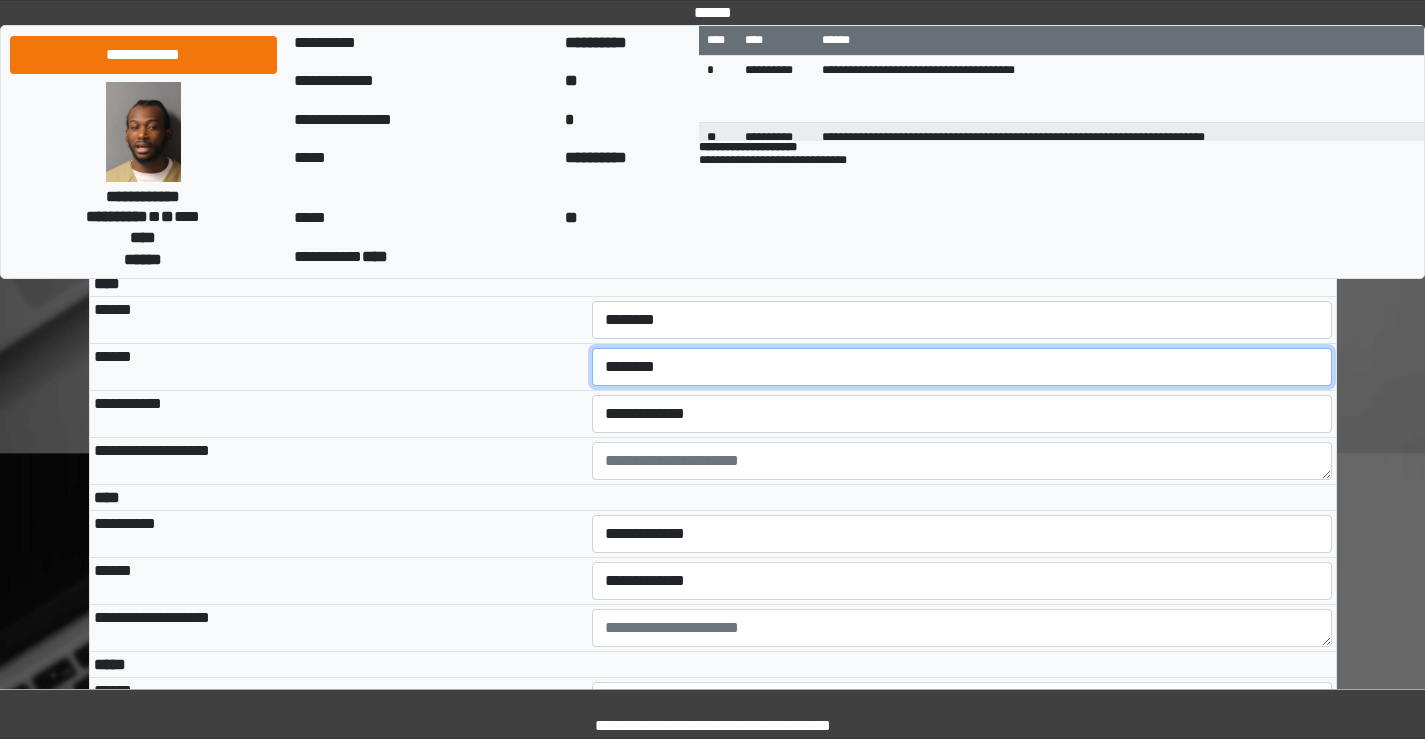 click on "**********" at bounding box center [962, 367] 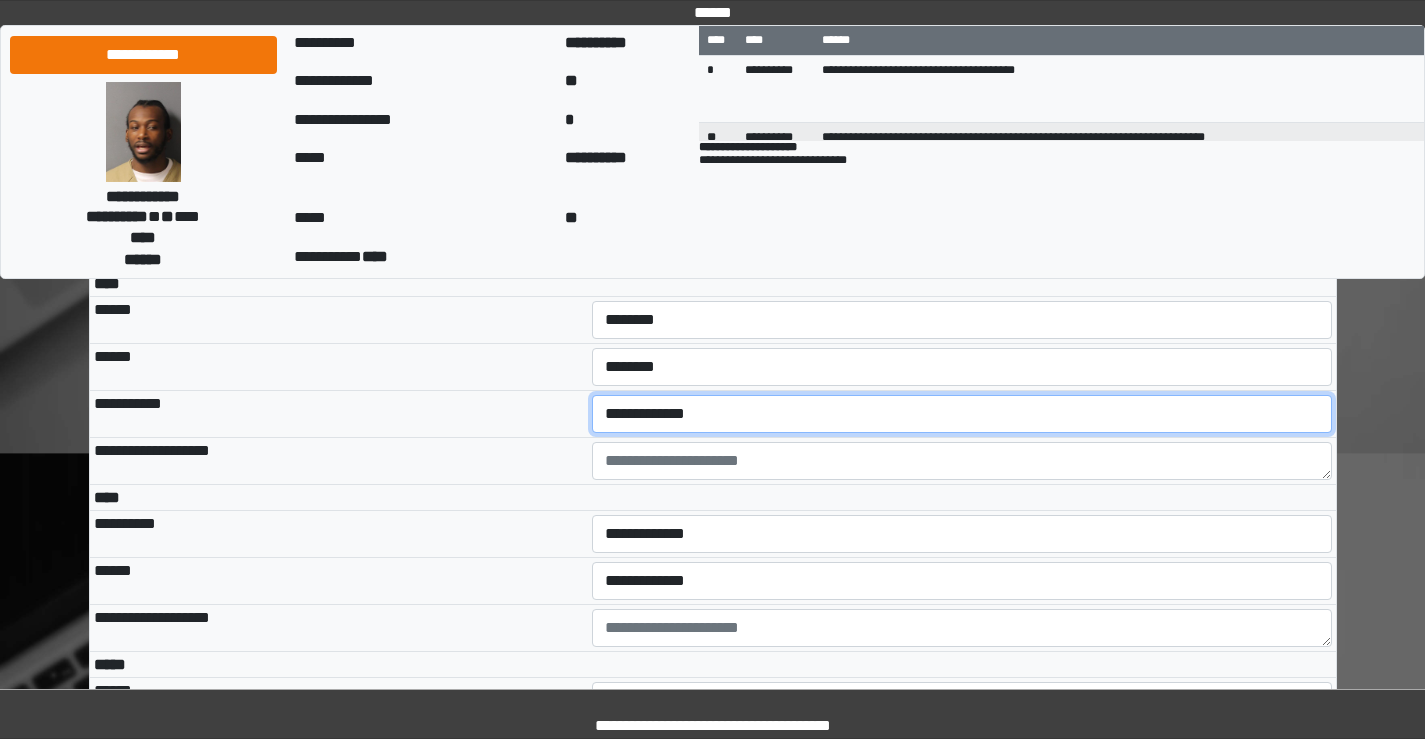 click on "**********" at bounding box center (962, 414) 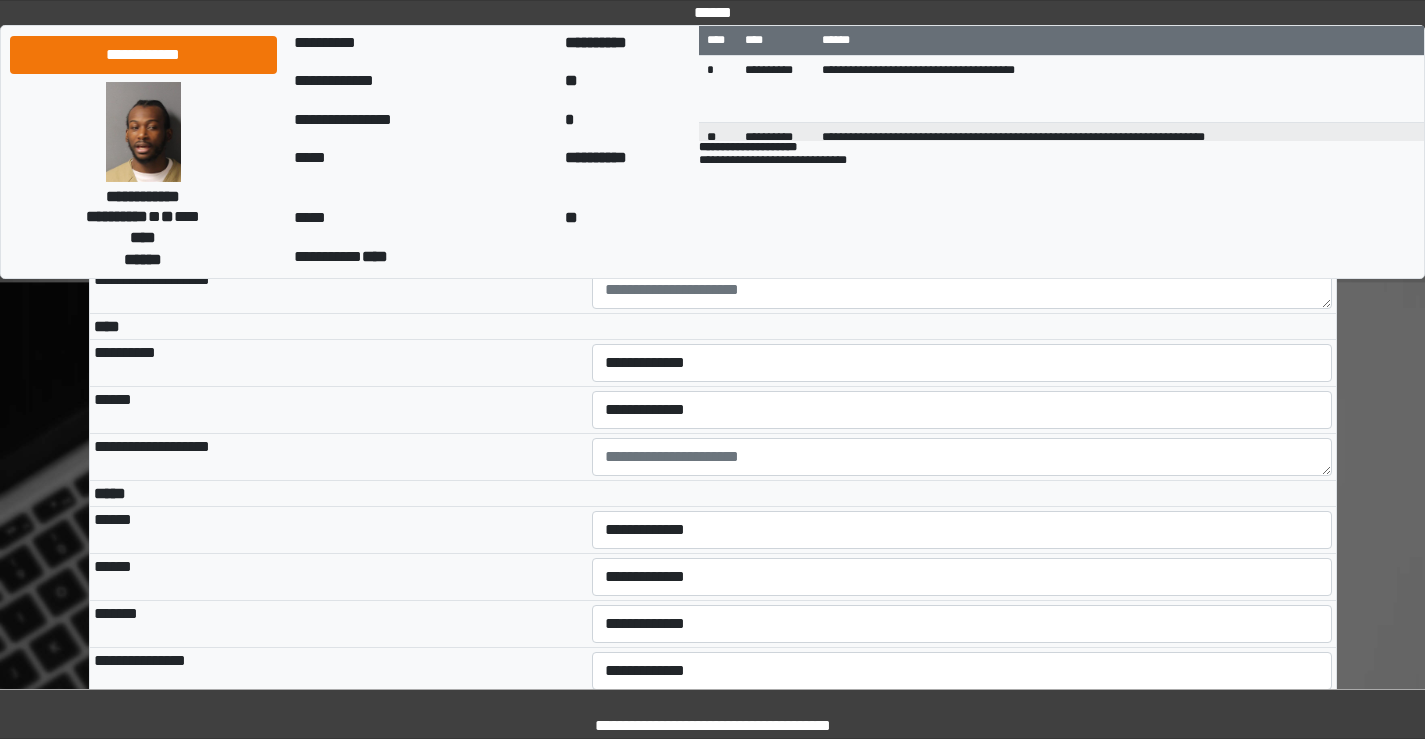 scroll, scrollTop: 4208, scrollLeft: 0, axis: vertical 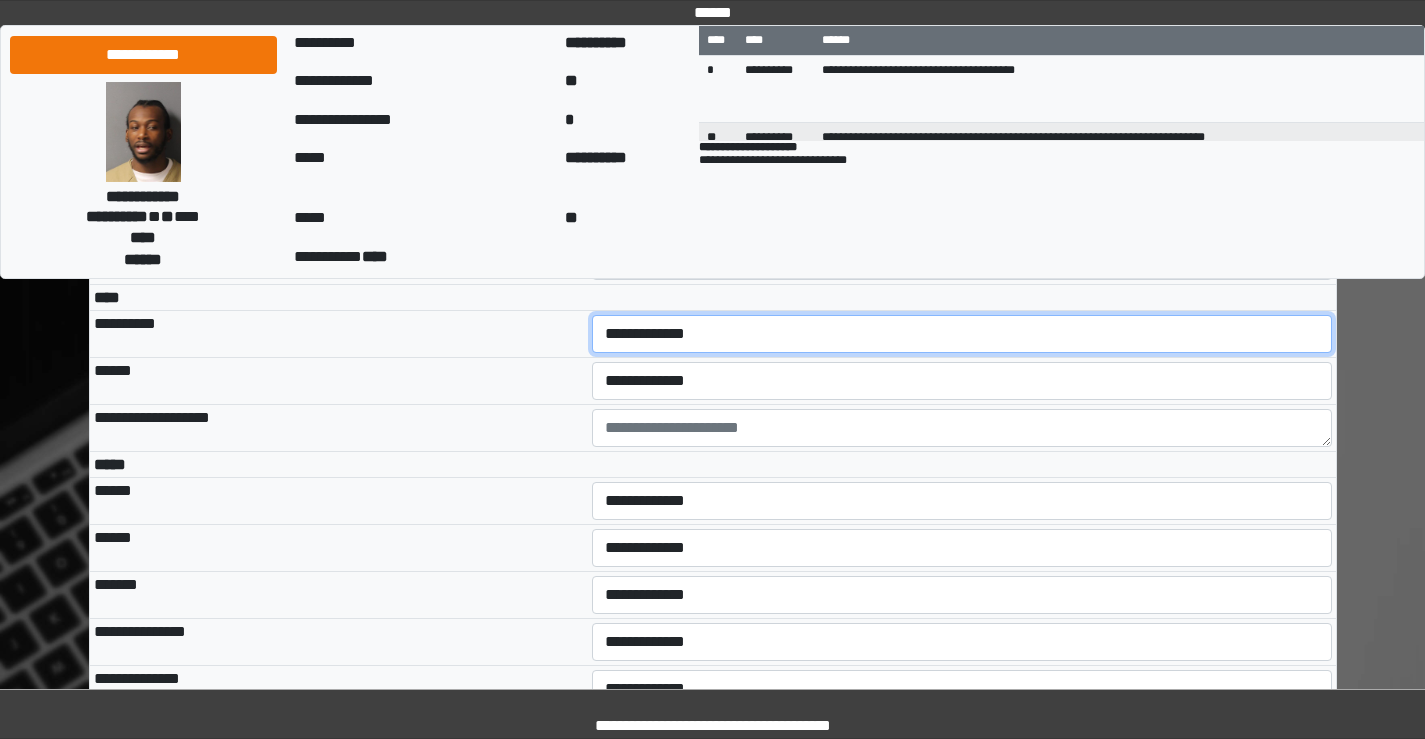 click on "**********" at bounding box center (962, 334) 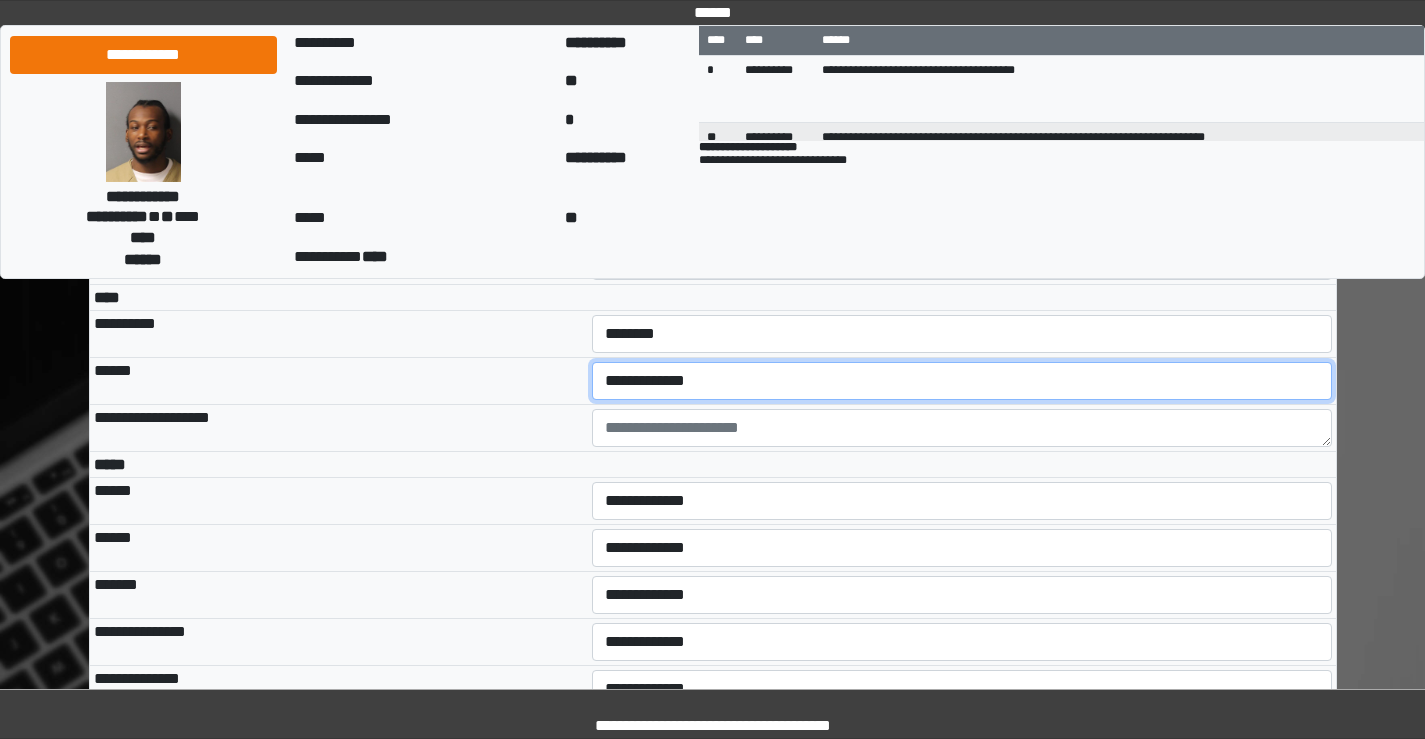 click on "**********" at bounding box center (962, 381) 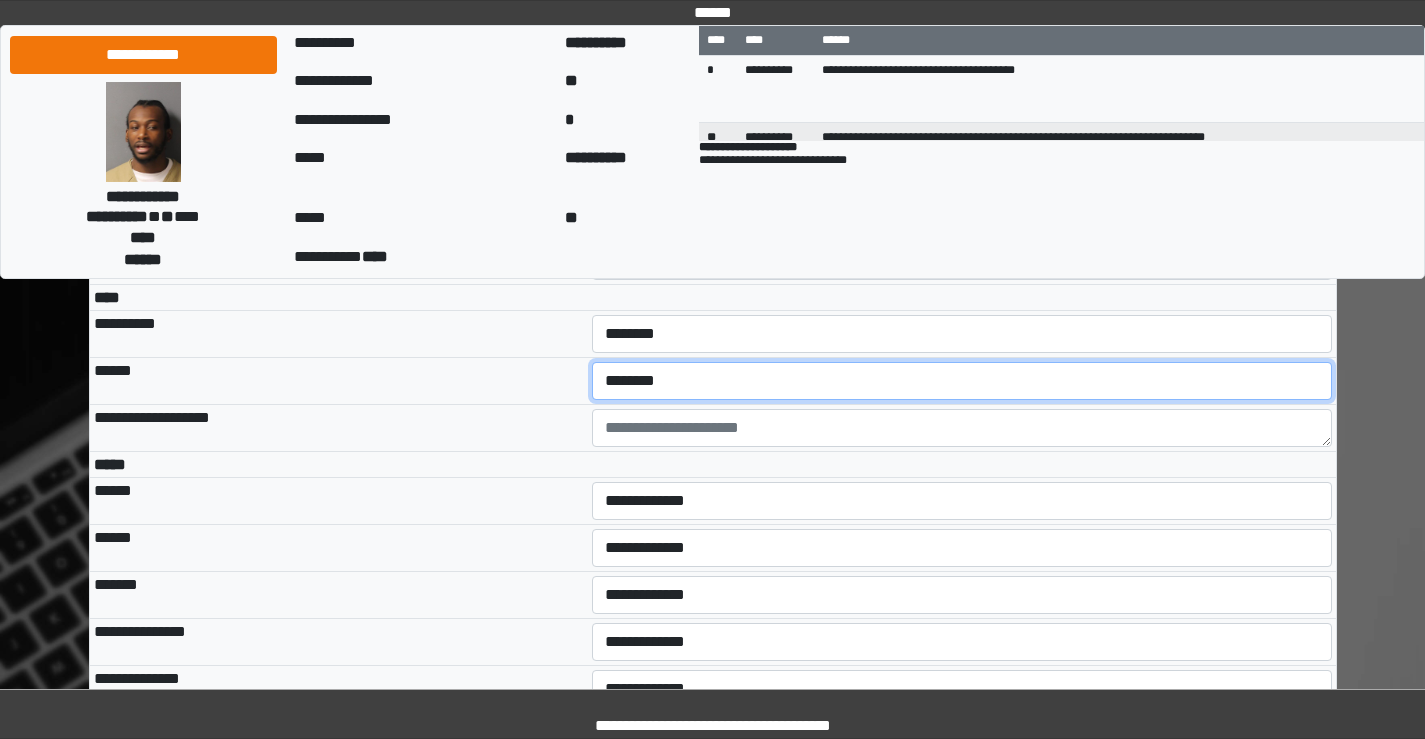 click on "**********" at bounding box center [962, 381] 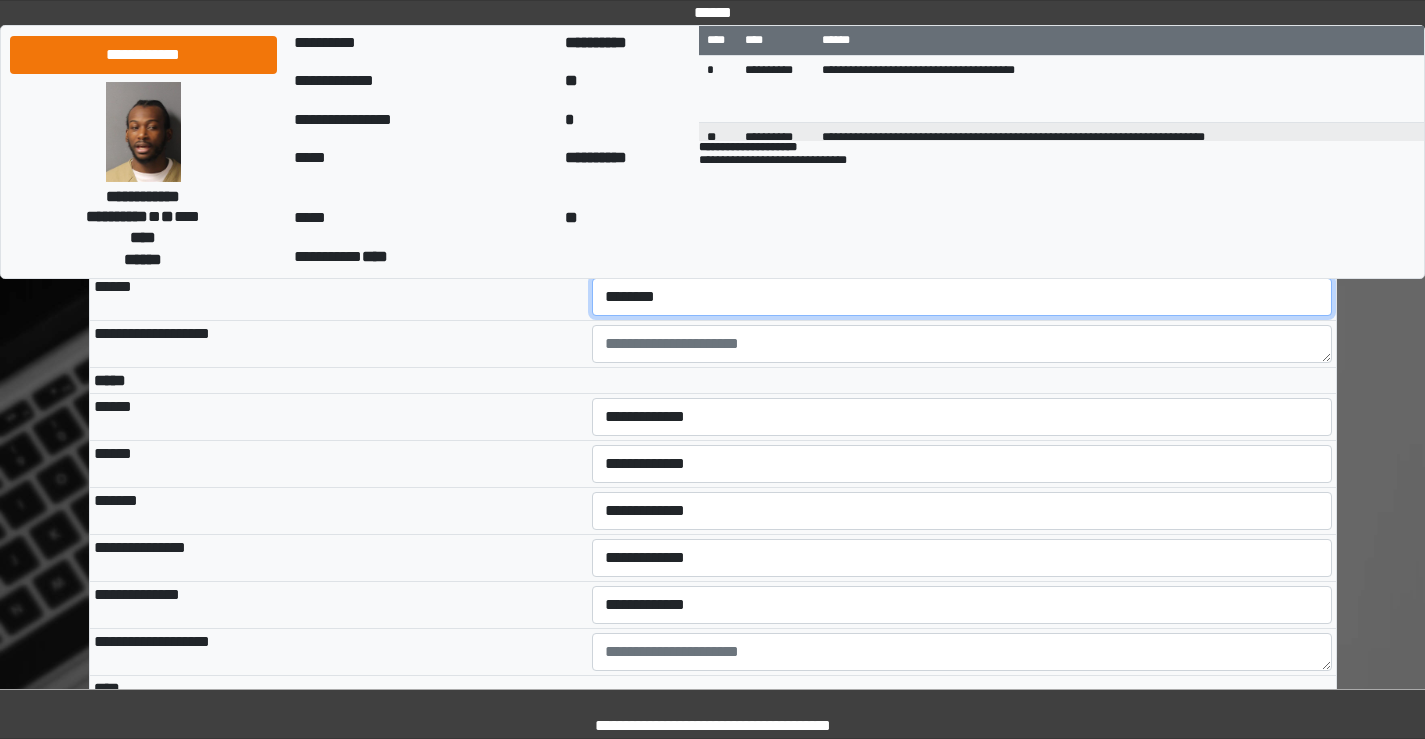 scroll, scrollTop: 4408, scrollLeft: 0, axis: vertical 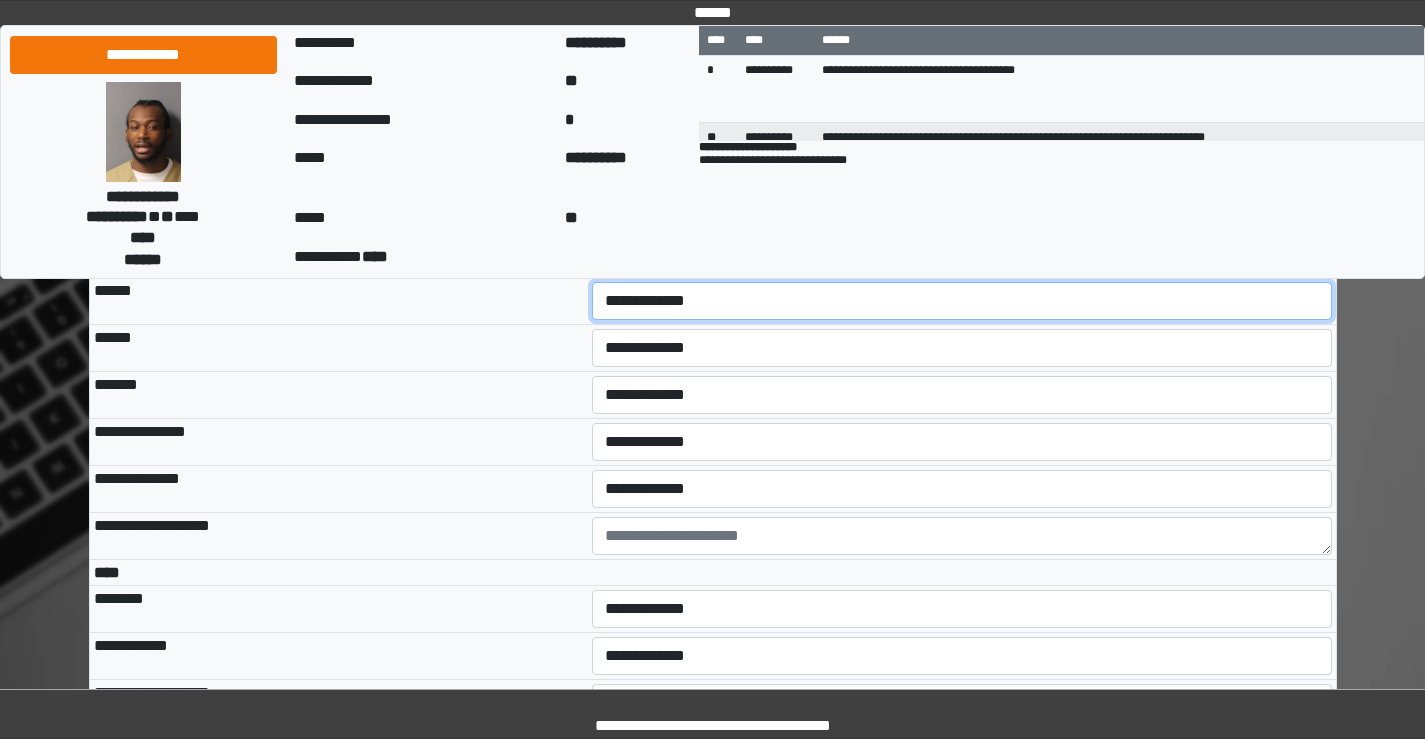click on "**********" at bounding box center [962, 301] 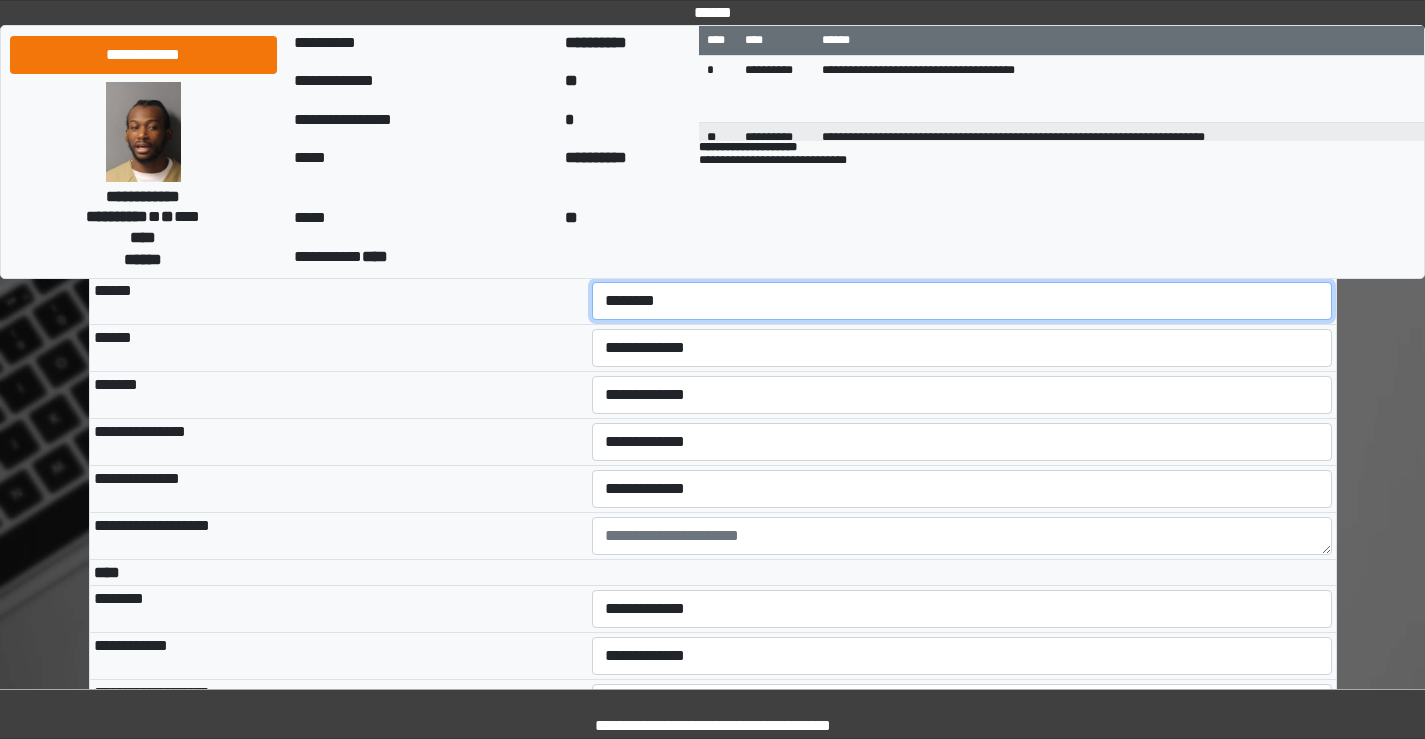 click on "**********" at bounding box center [962, 301] 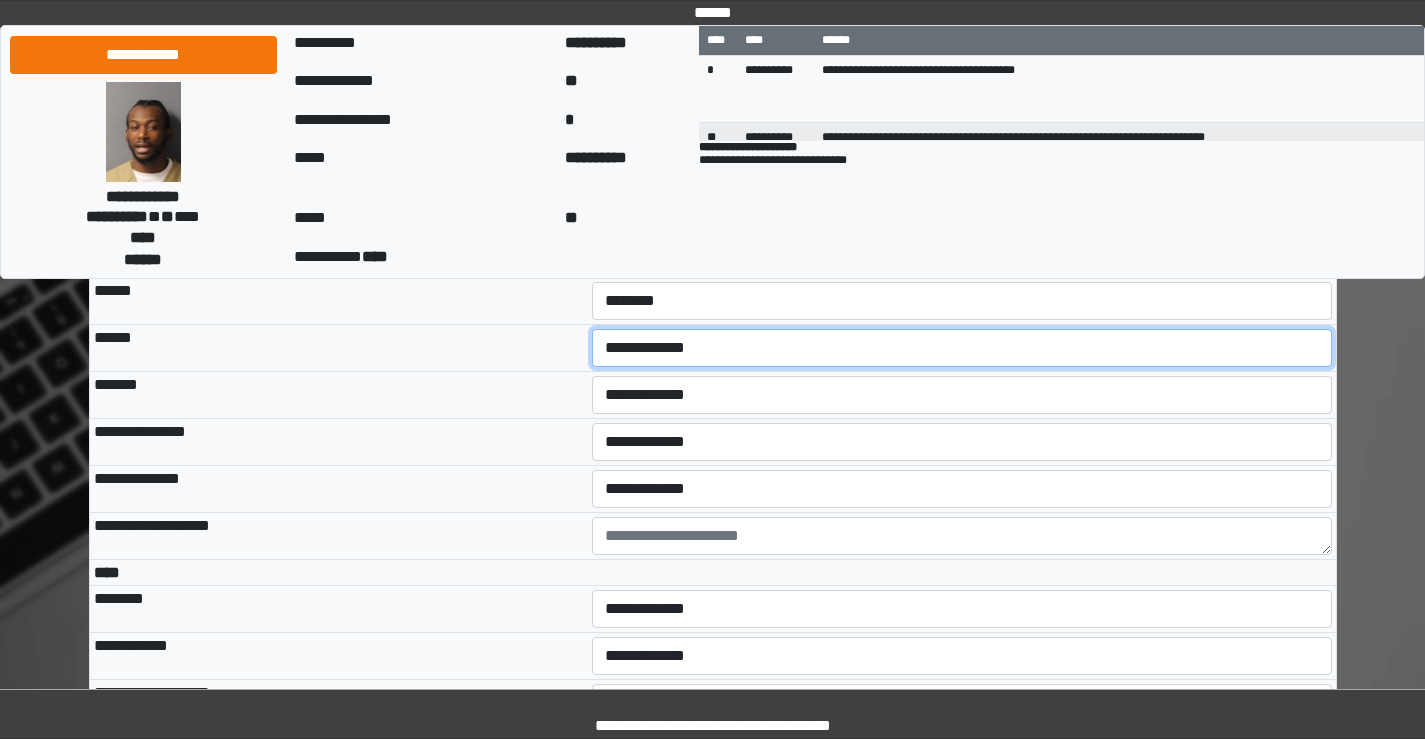 click on "**********" at bounding box center (962, 348) 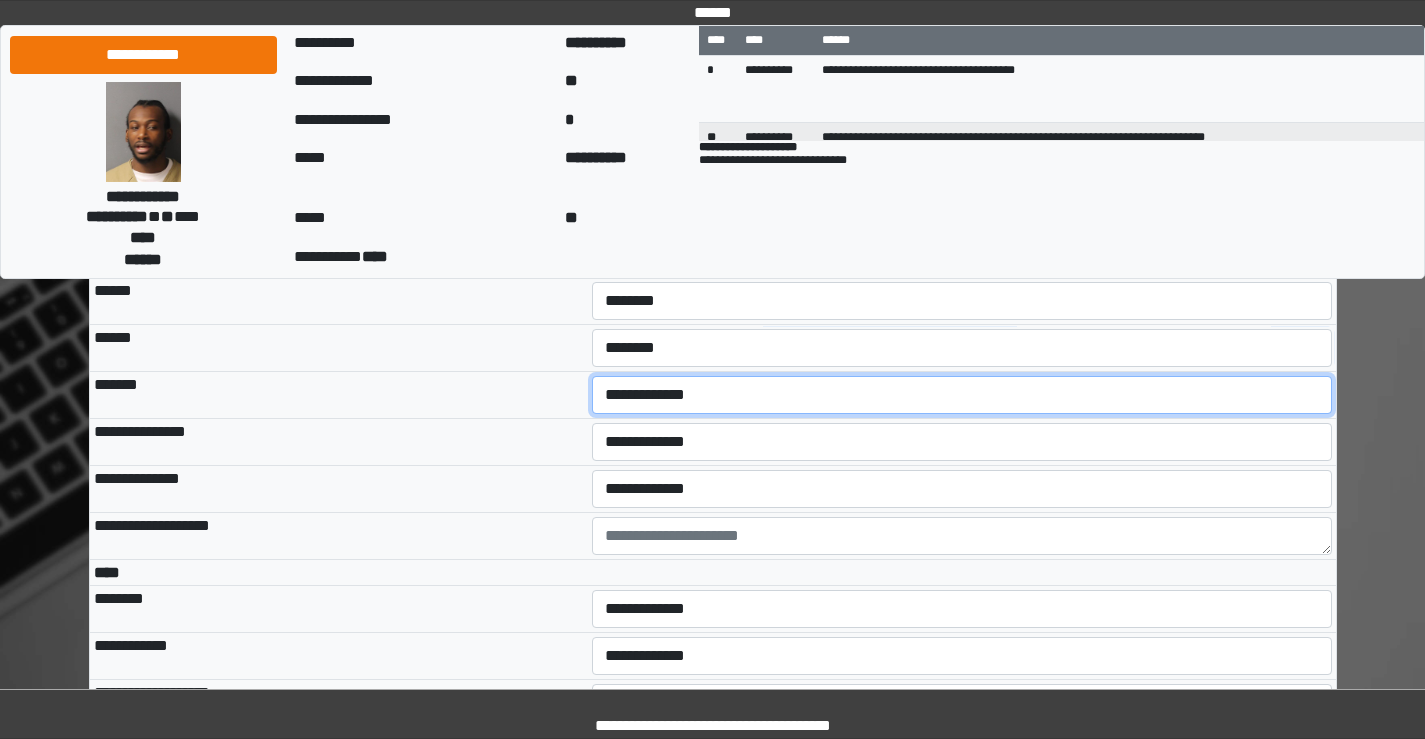 click on "**********" at bounding box center [962, 395] 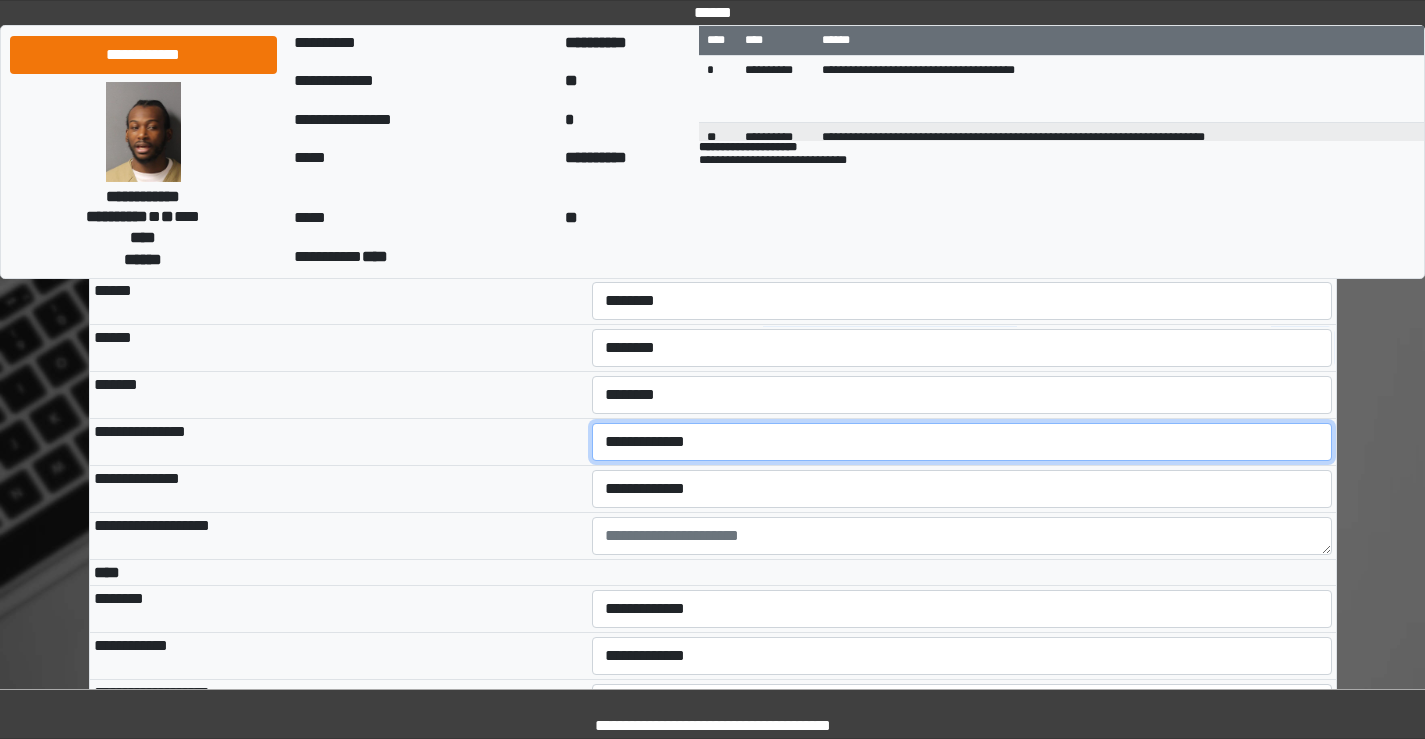 click on "**********" at bounding box center [962, 442] 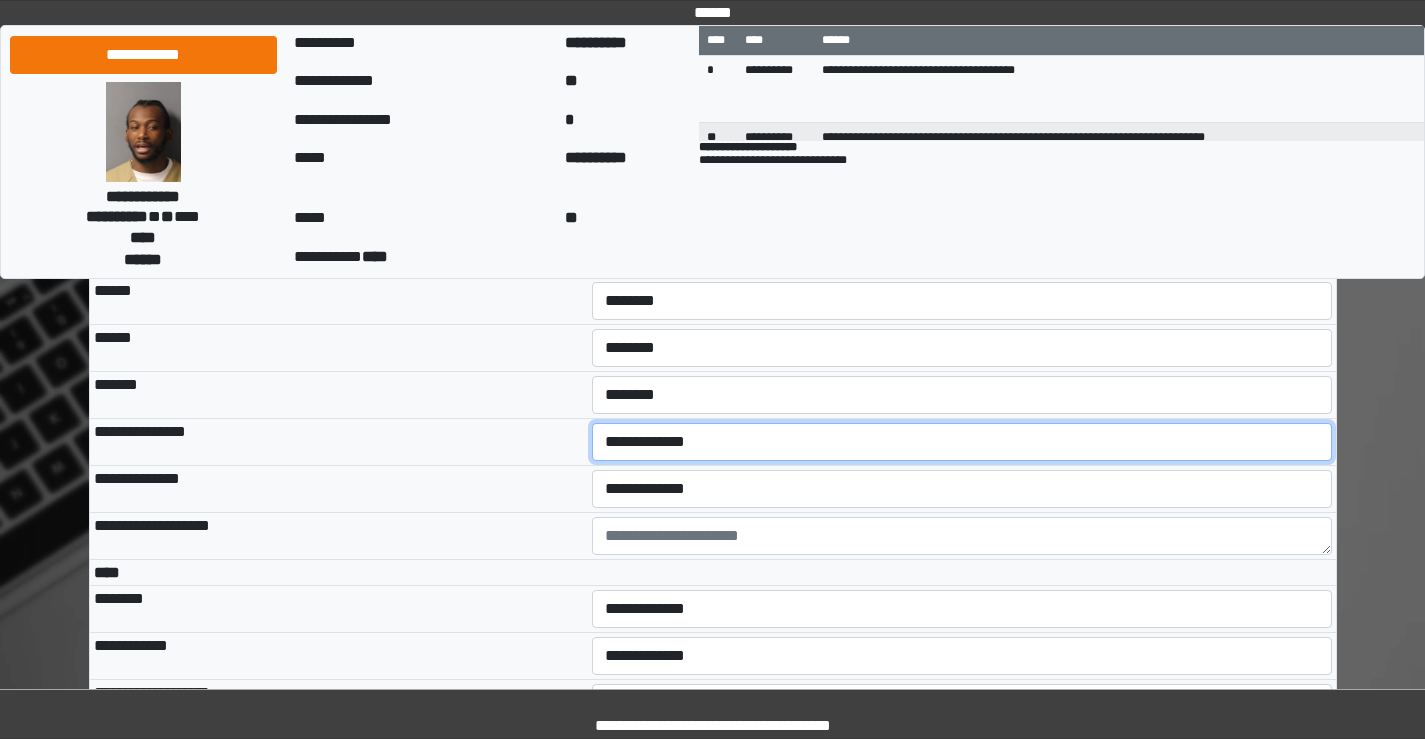 select on "***" 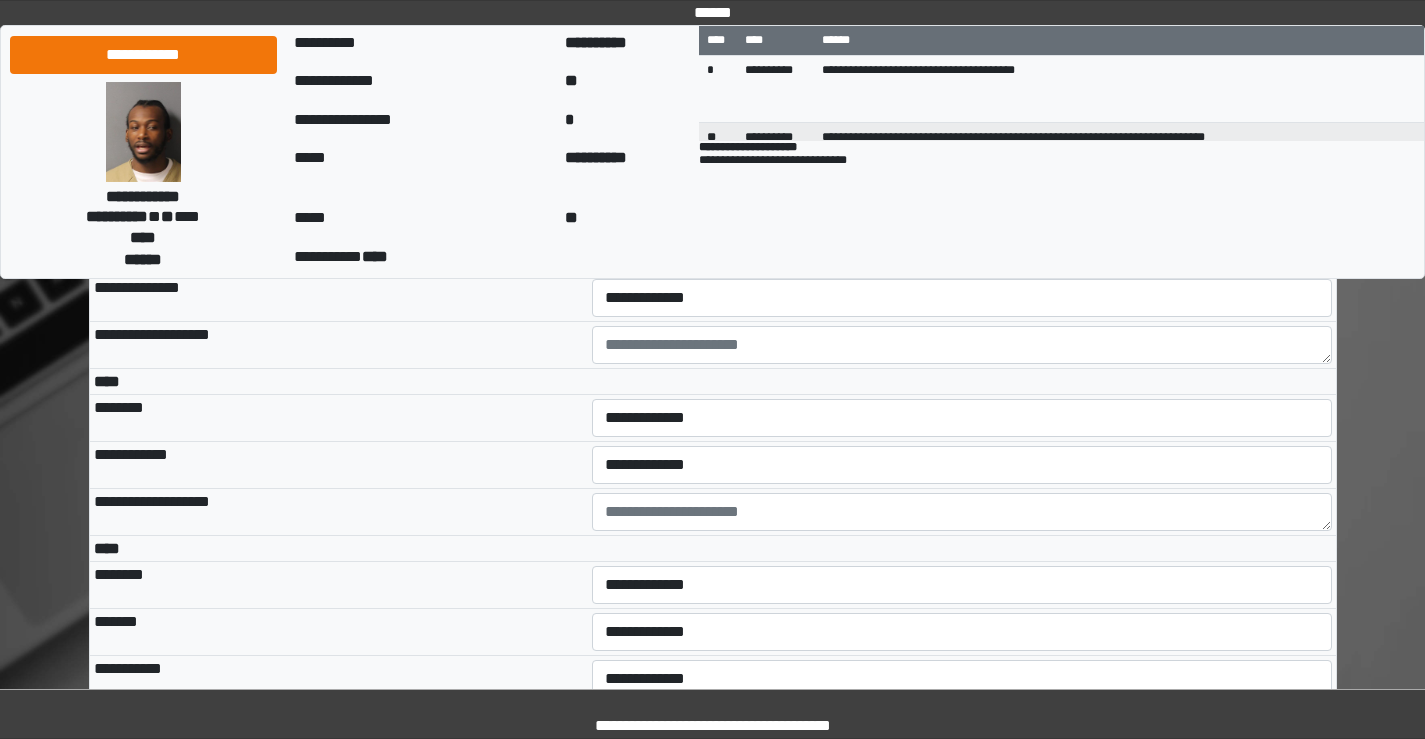 scroll, scrollTop: 4608, scrollLeft: 0, axis: vertical 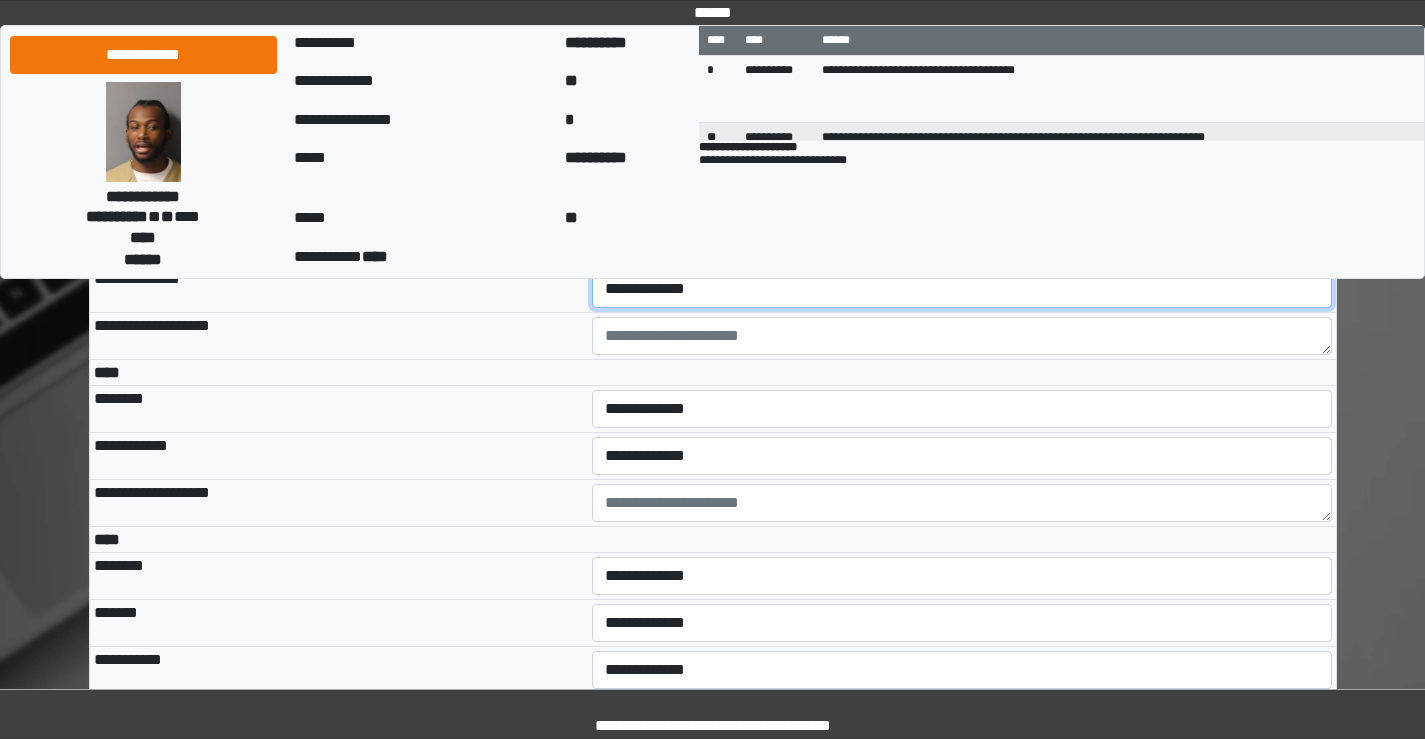 click on "**********" at bounding box center (962, 289) 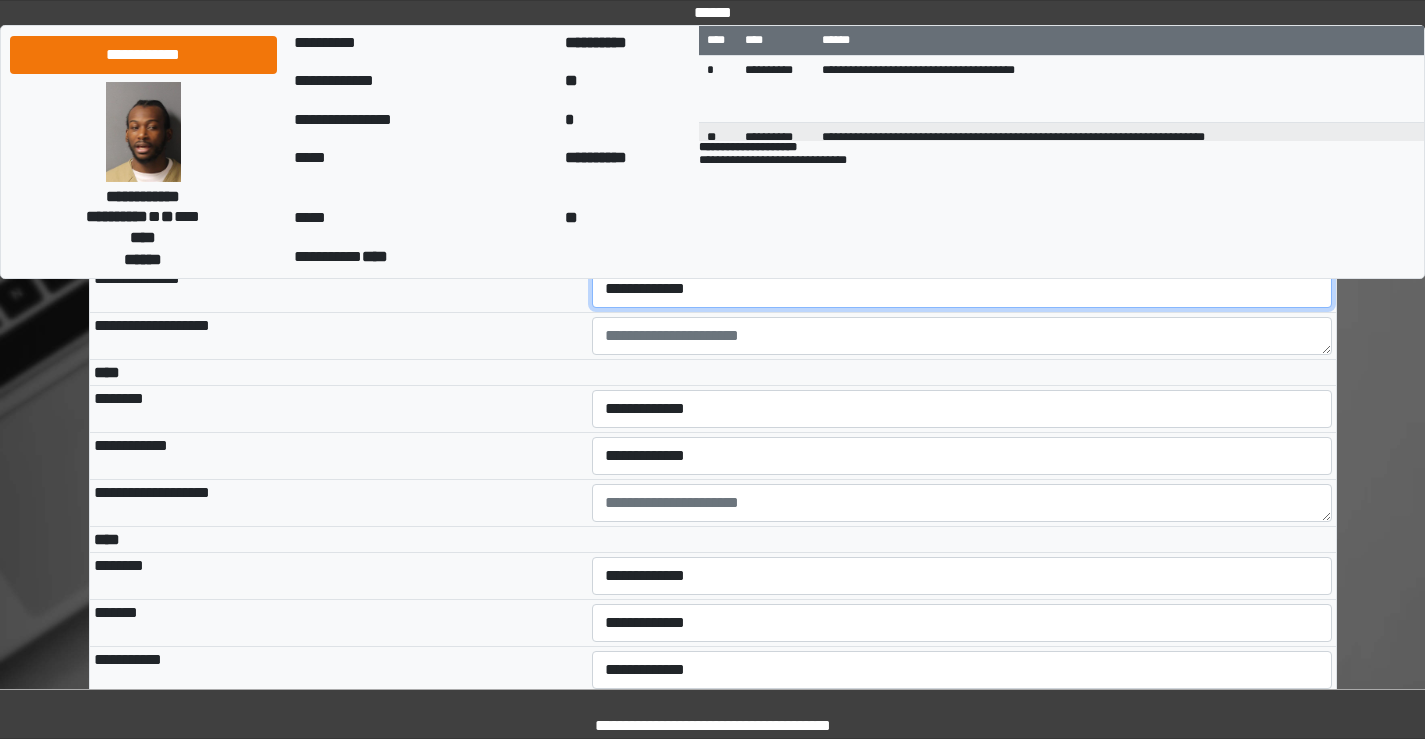 select on "***" 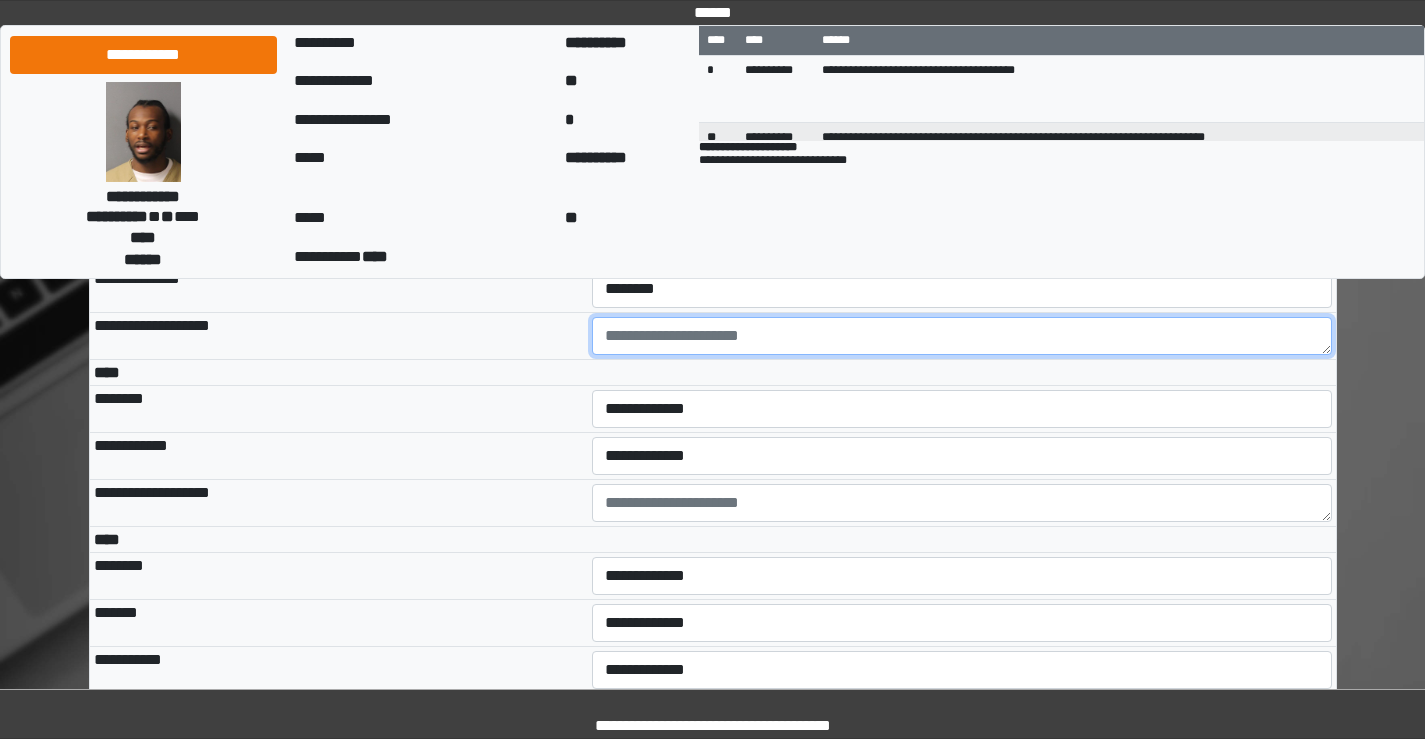 click at bounding box center [962, 336] 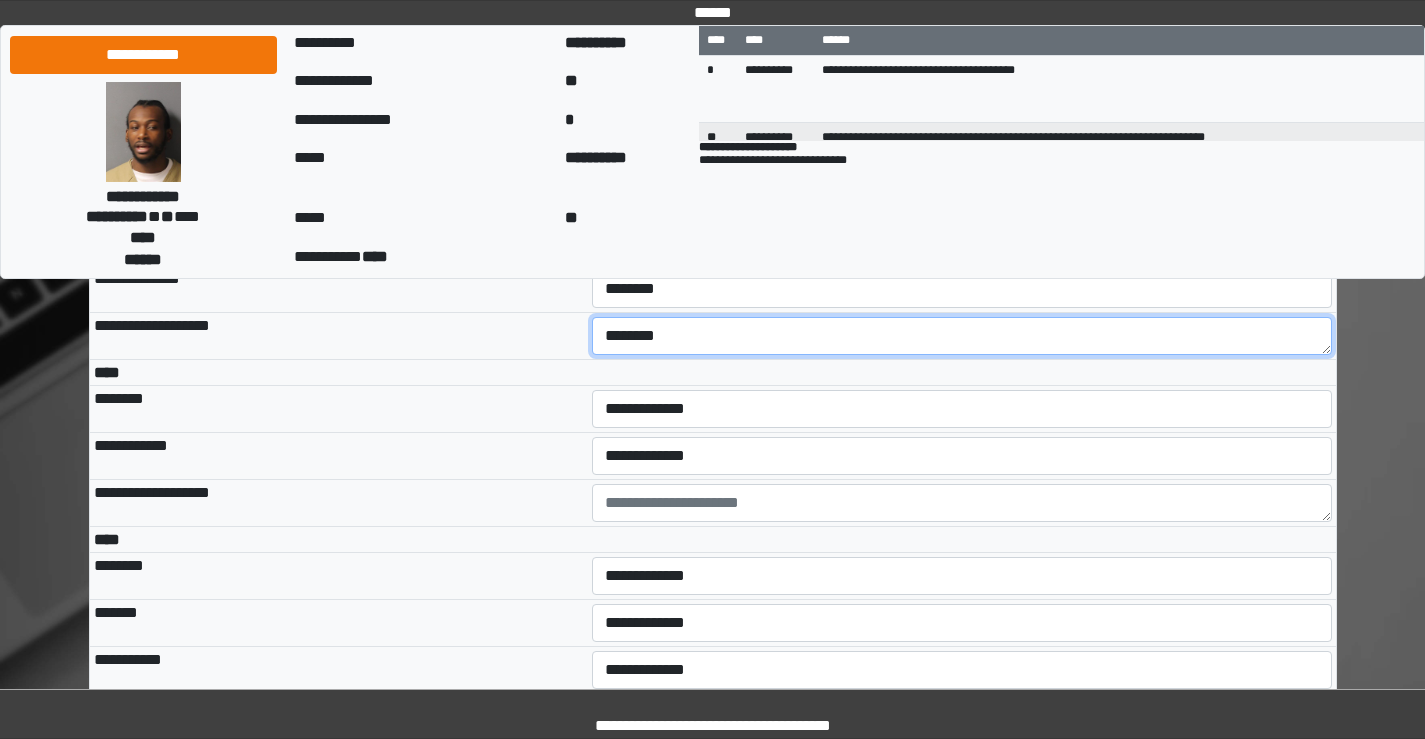 type on "*********" 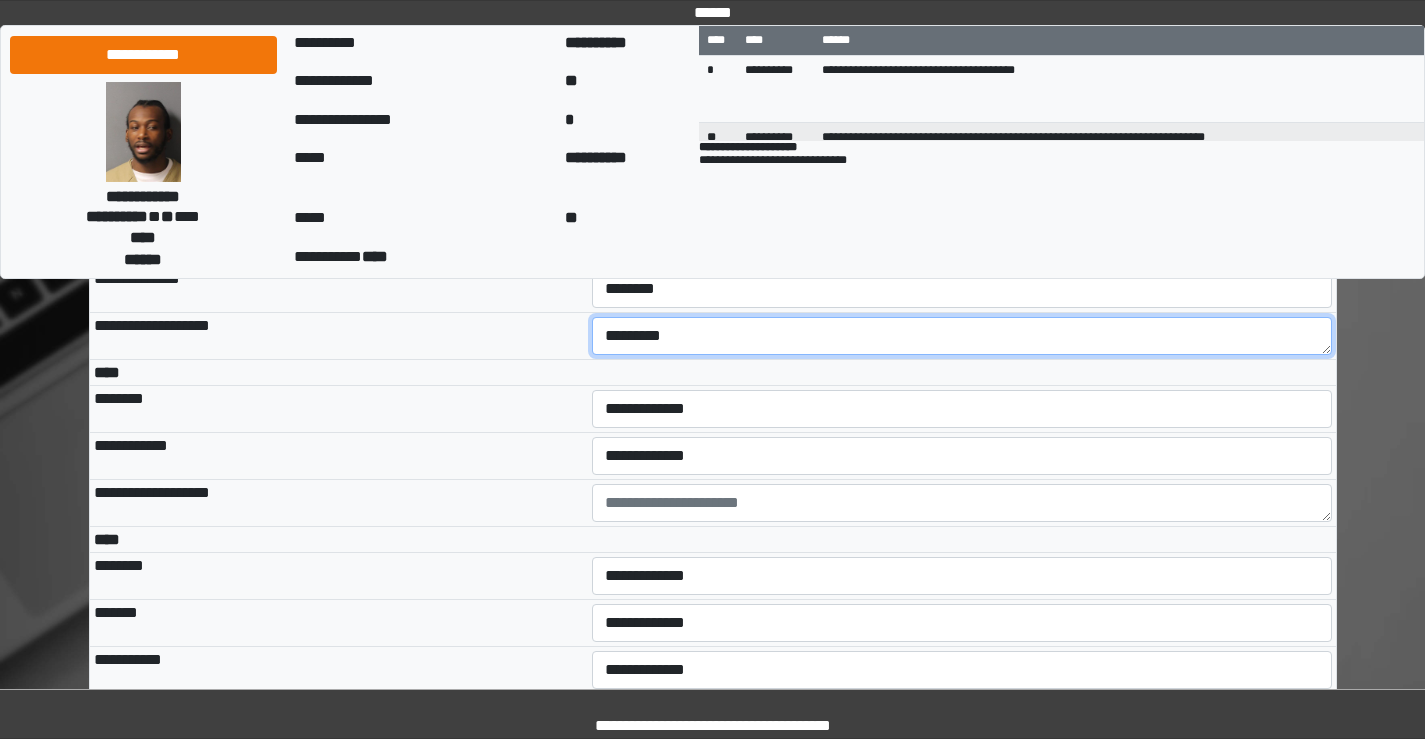 drag, startPoint x: 700, startPoint y: 457, endPoint x: 622, endPoint y: 474, distance: 79.83107 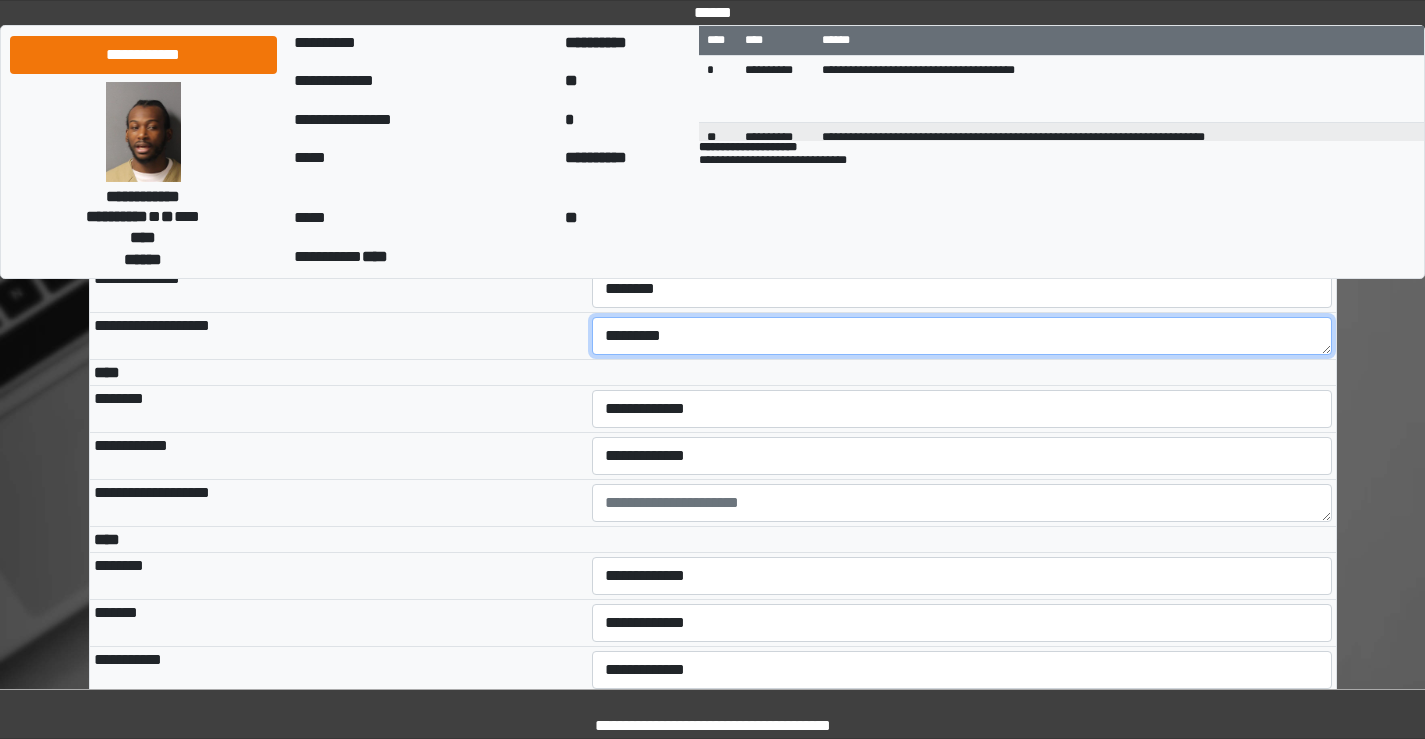 drag, startPoint x: 663, startPoint y: 469, endPoint x: 596, endPoint y: 470, distance: 67.00746 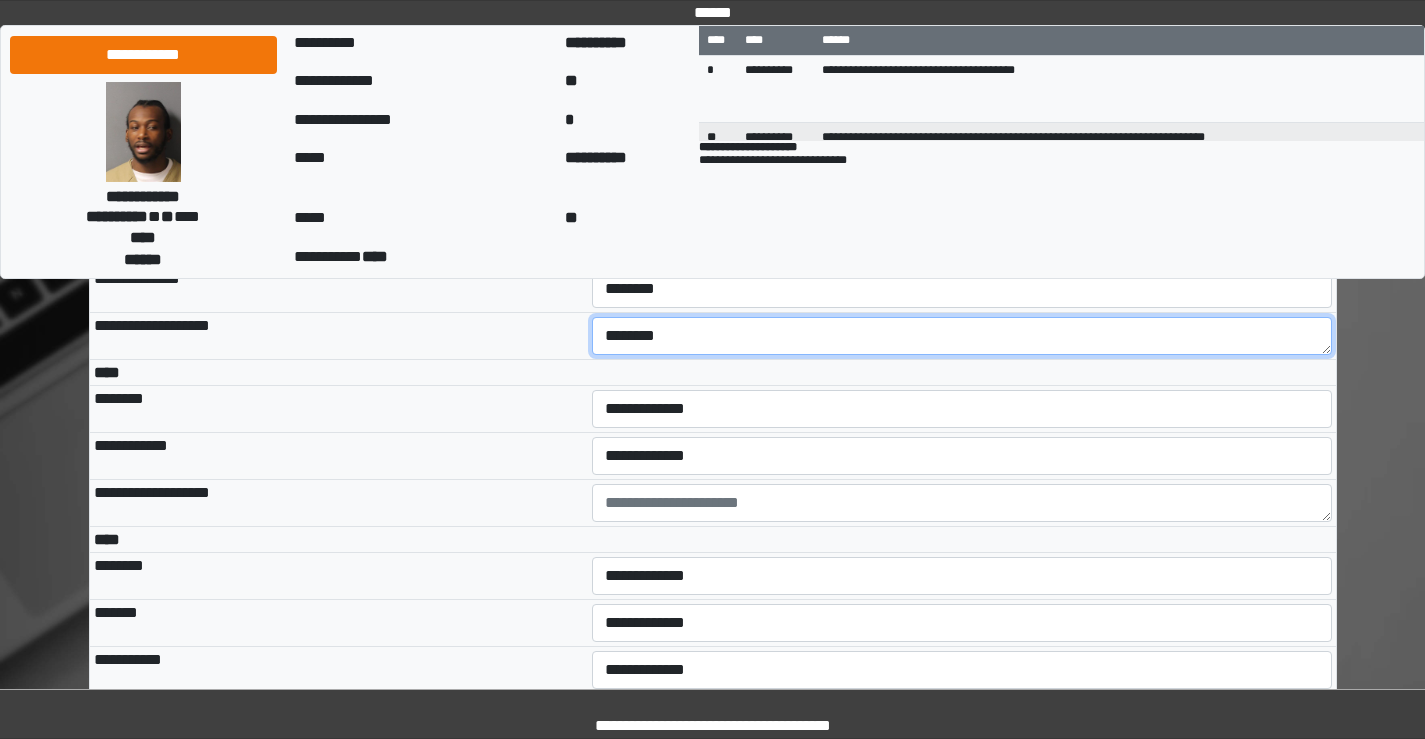 type on "*******" 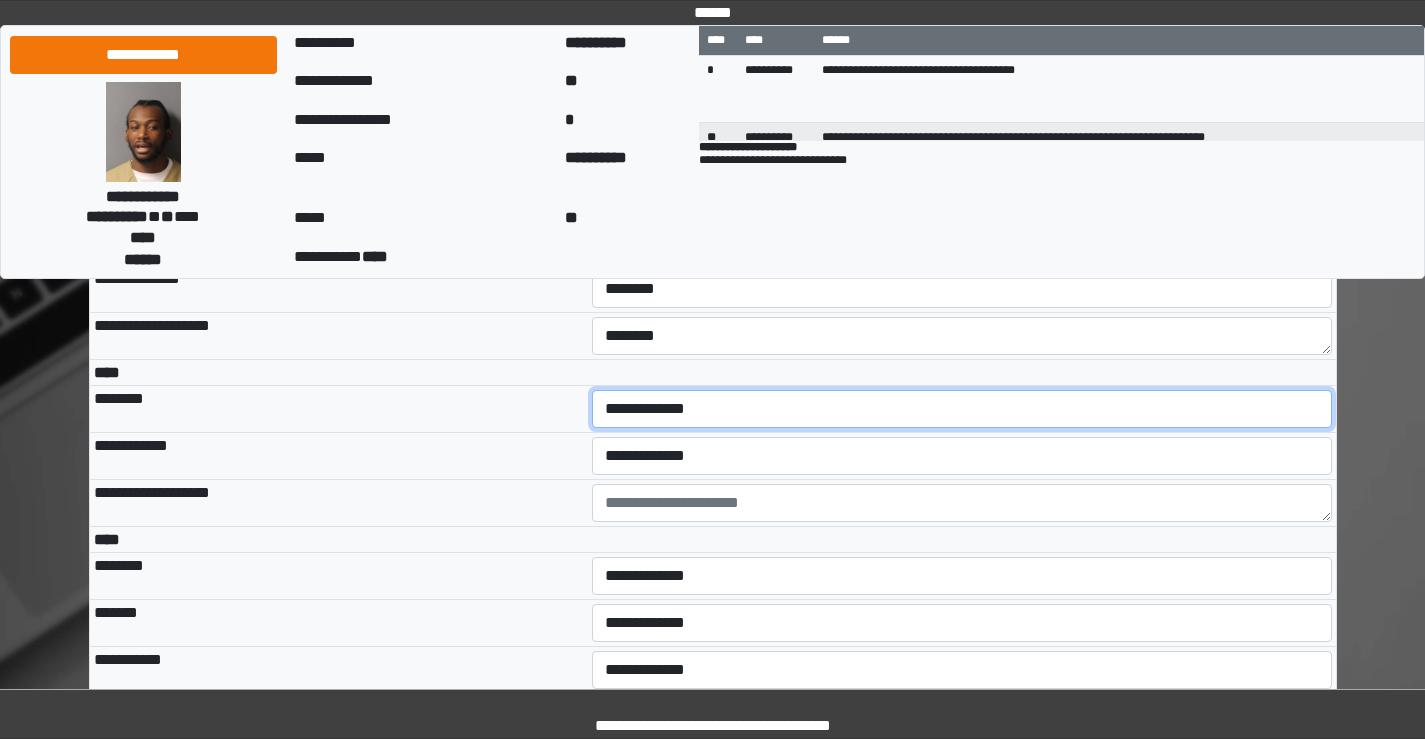 click on "**********" at bounding box center (962, 409) 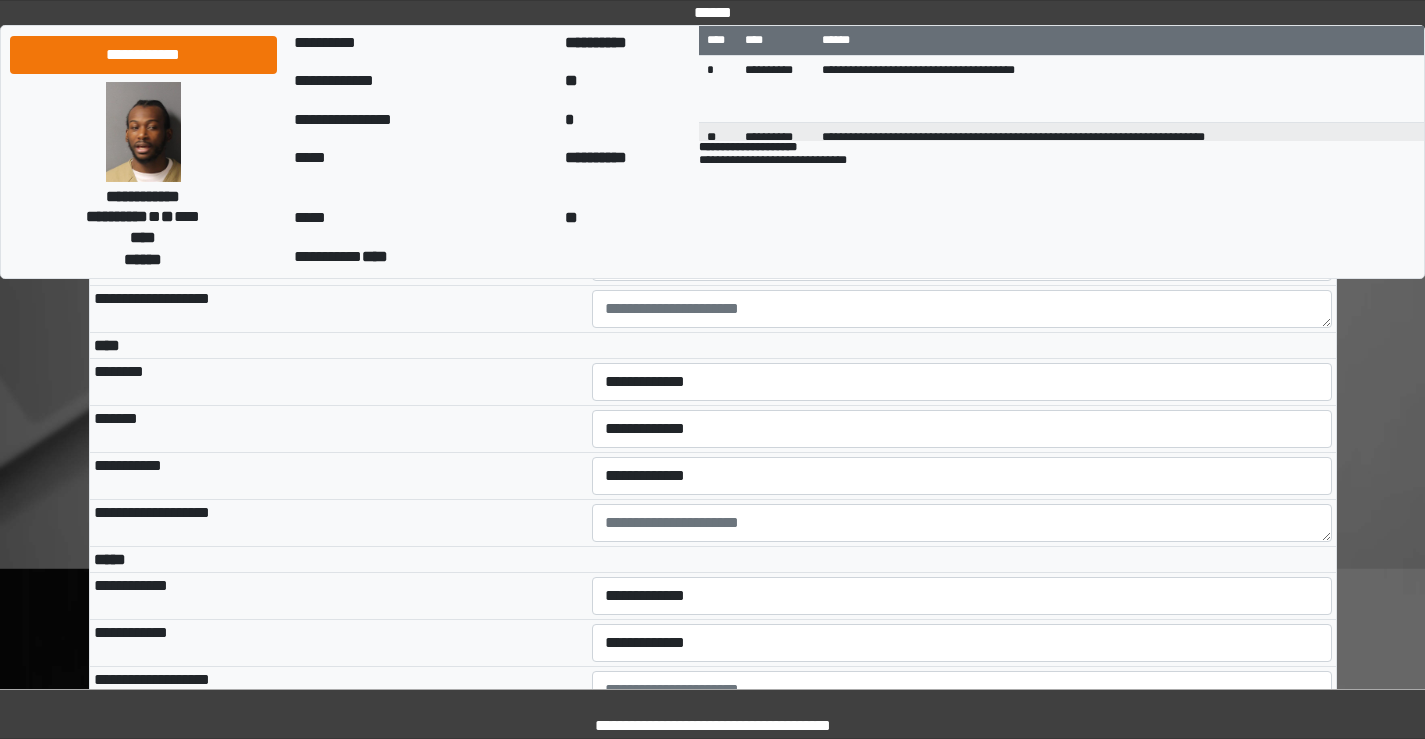 scroll, scrollTop: 4808, scrollLeft: 0, axis: vertical 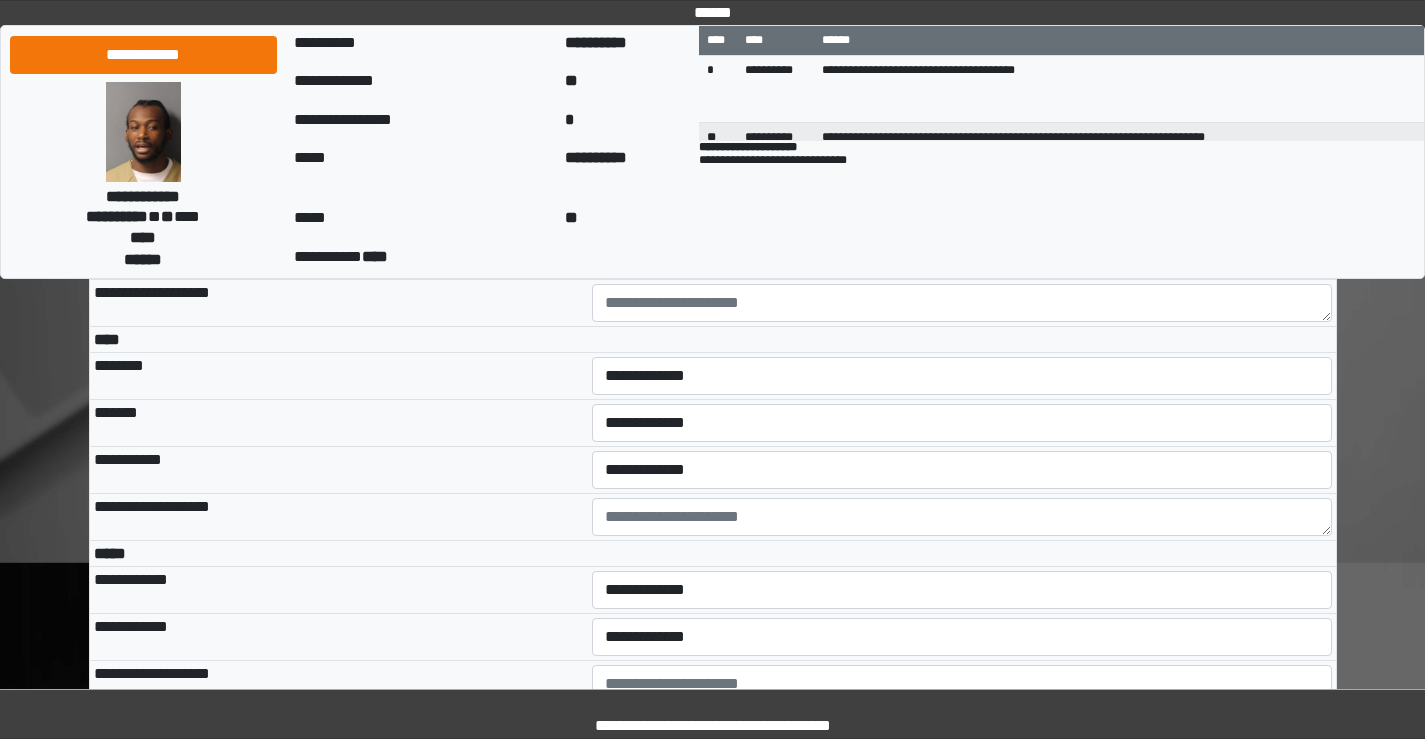 click on "**********" at bounding box center (962, 209) 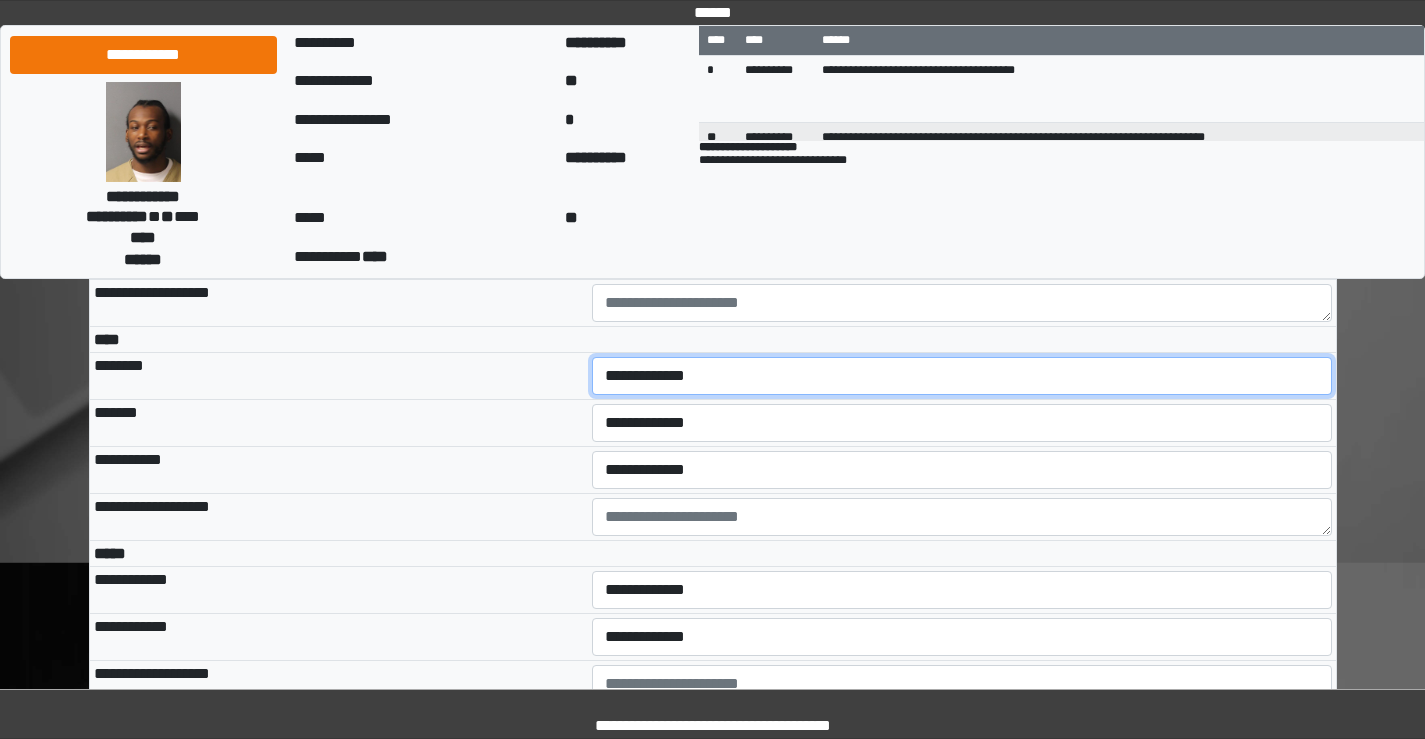 click on "**********" at bounding box center (962, 376) 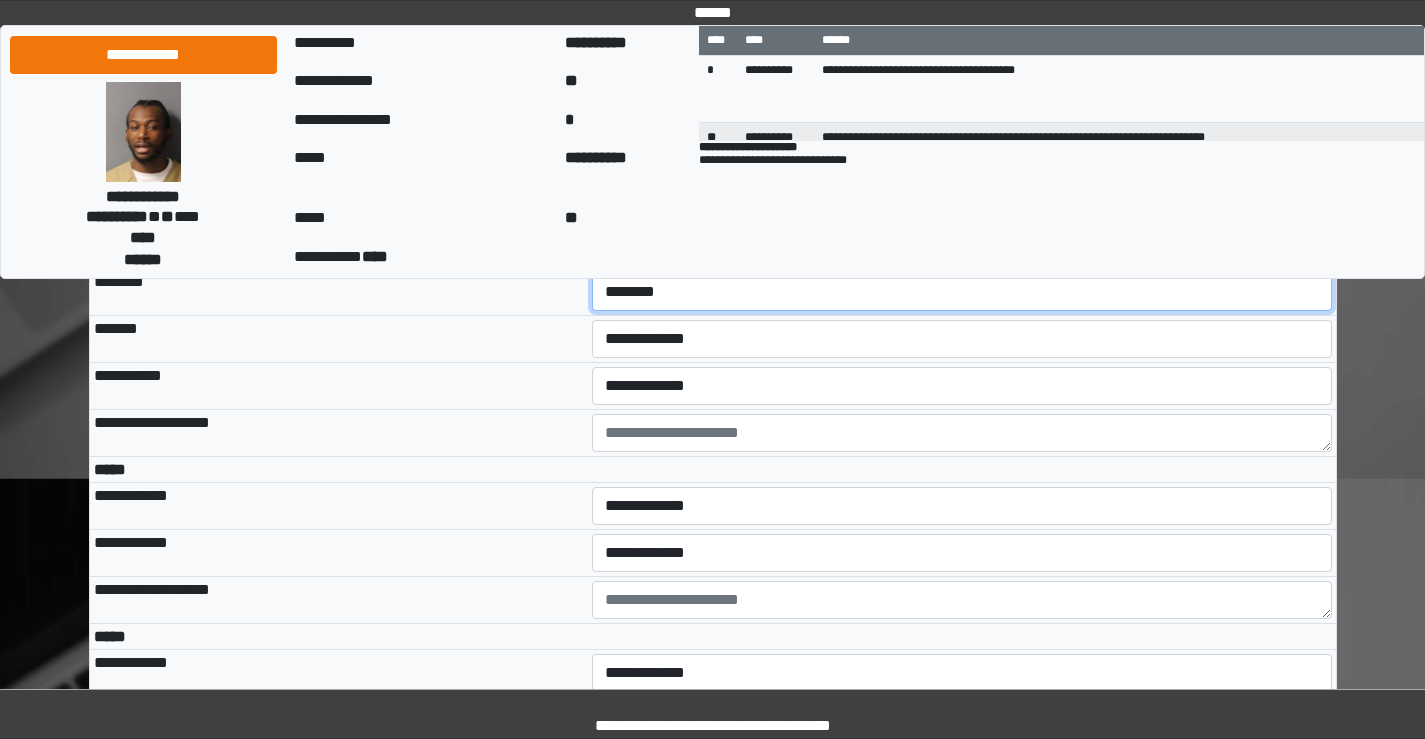 scroll, scrollTop: 5008, scrollLeft: 0, axis: vertical 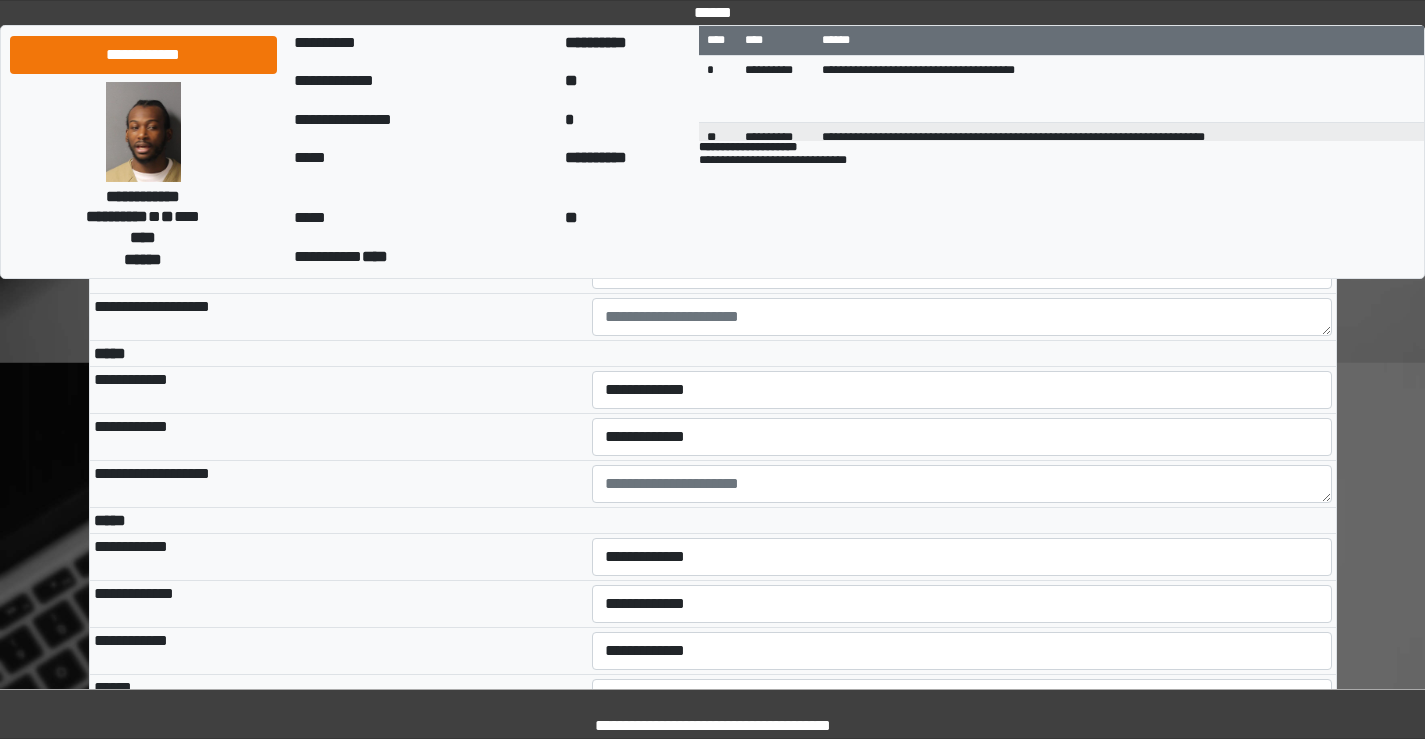 click on "**********" at bounding box center (962, 223) 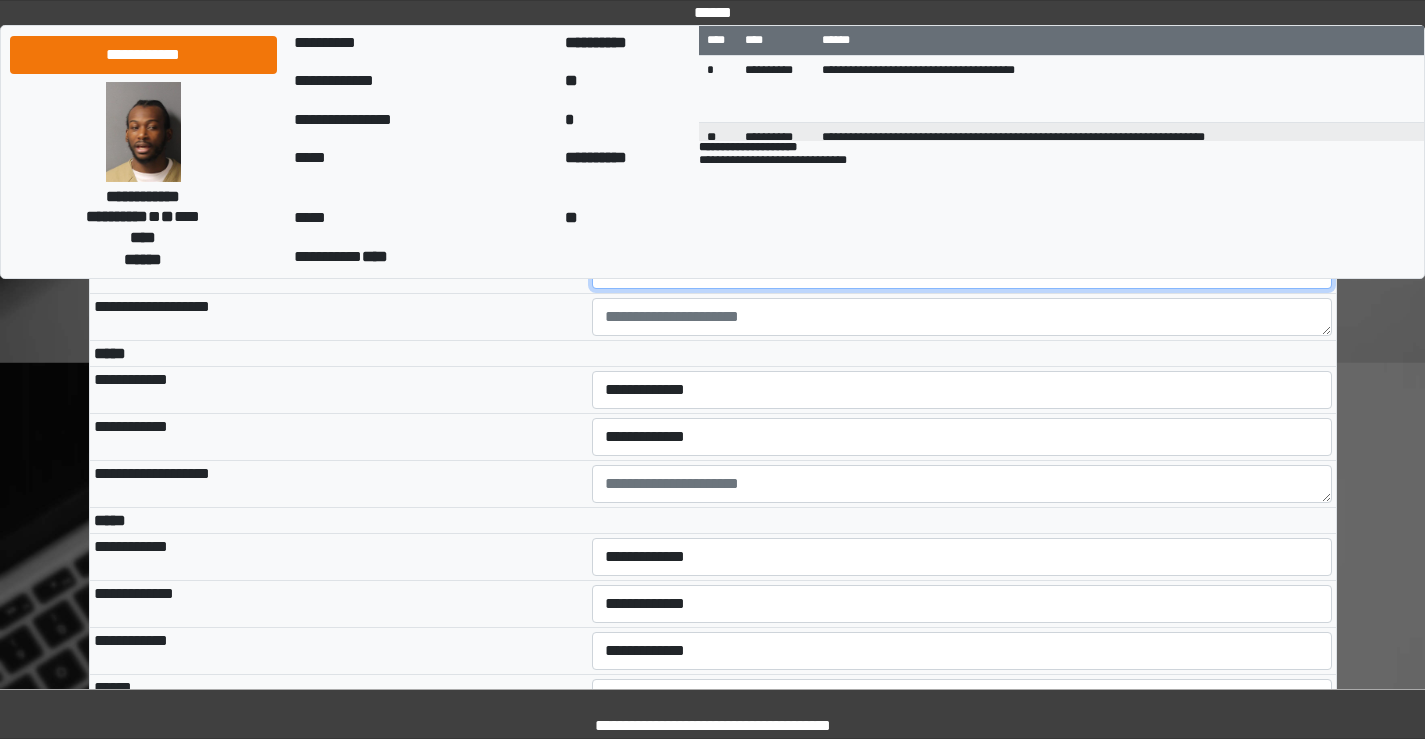 drag, startPoint x: 646, startPoint y: 420, endPoint x: 642, endPoint y: 430, distance: 10.770329 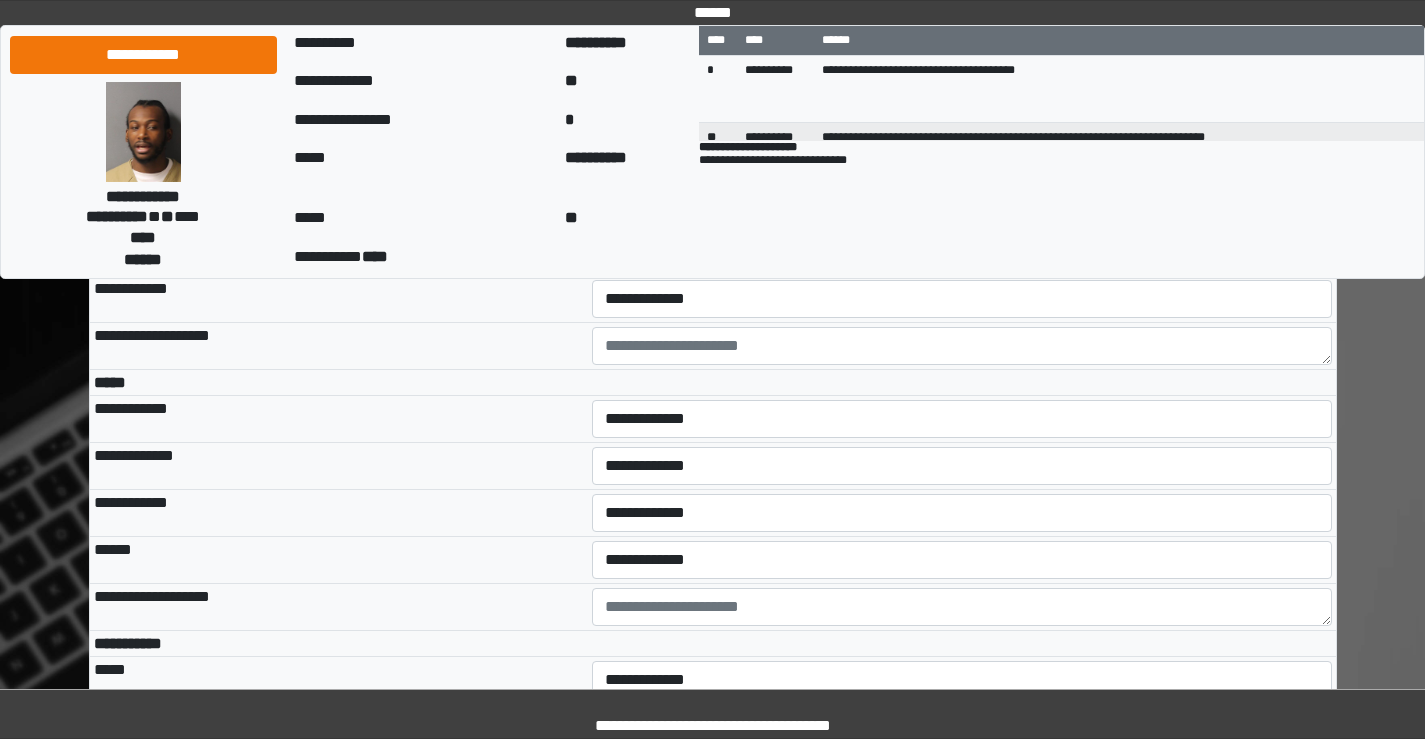 scroll, scrollTop: 5208, scrollLeft: 0, axis: vertical 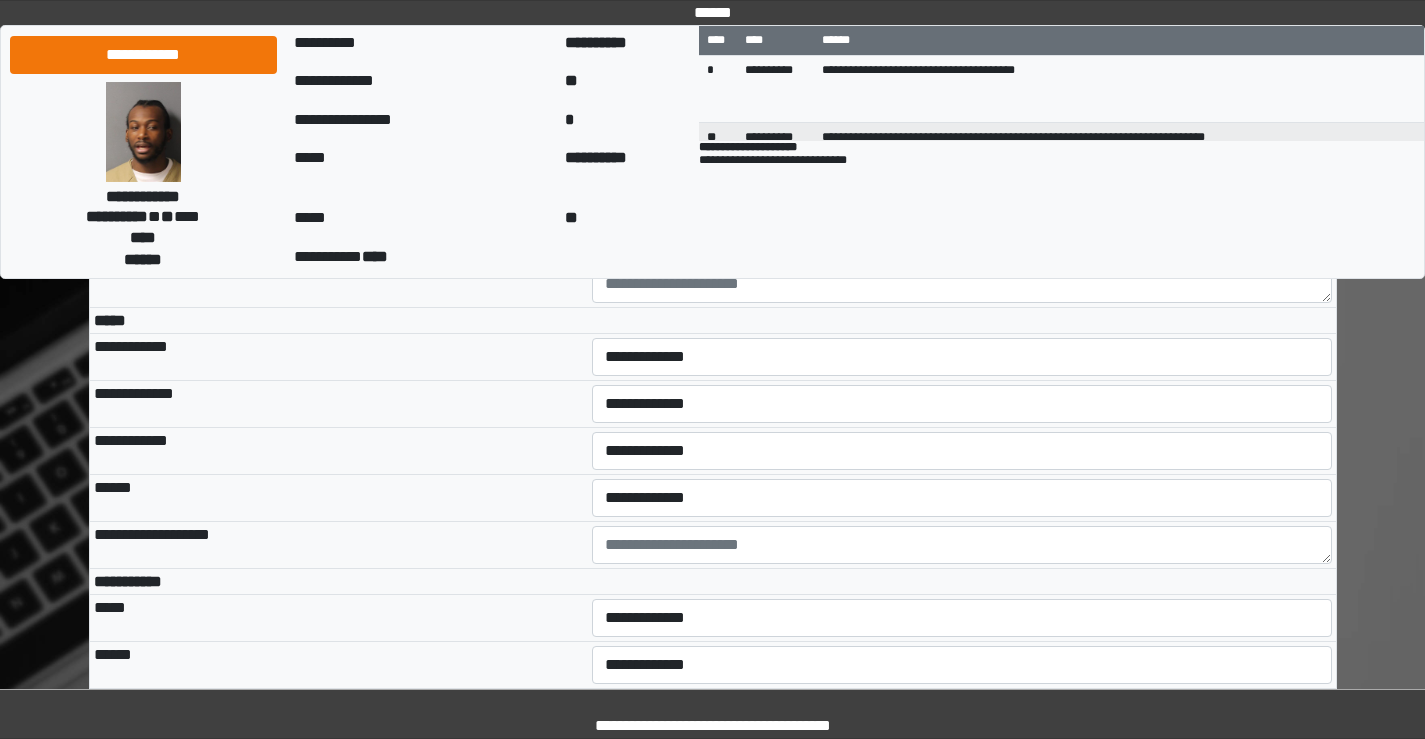click on "**********" at bounding box center (962, 190) 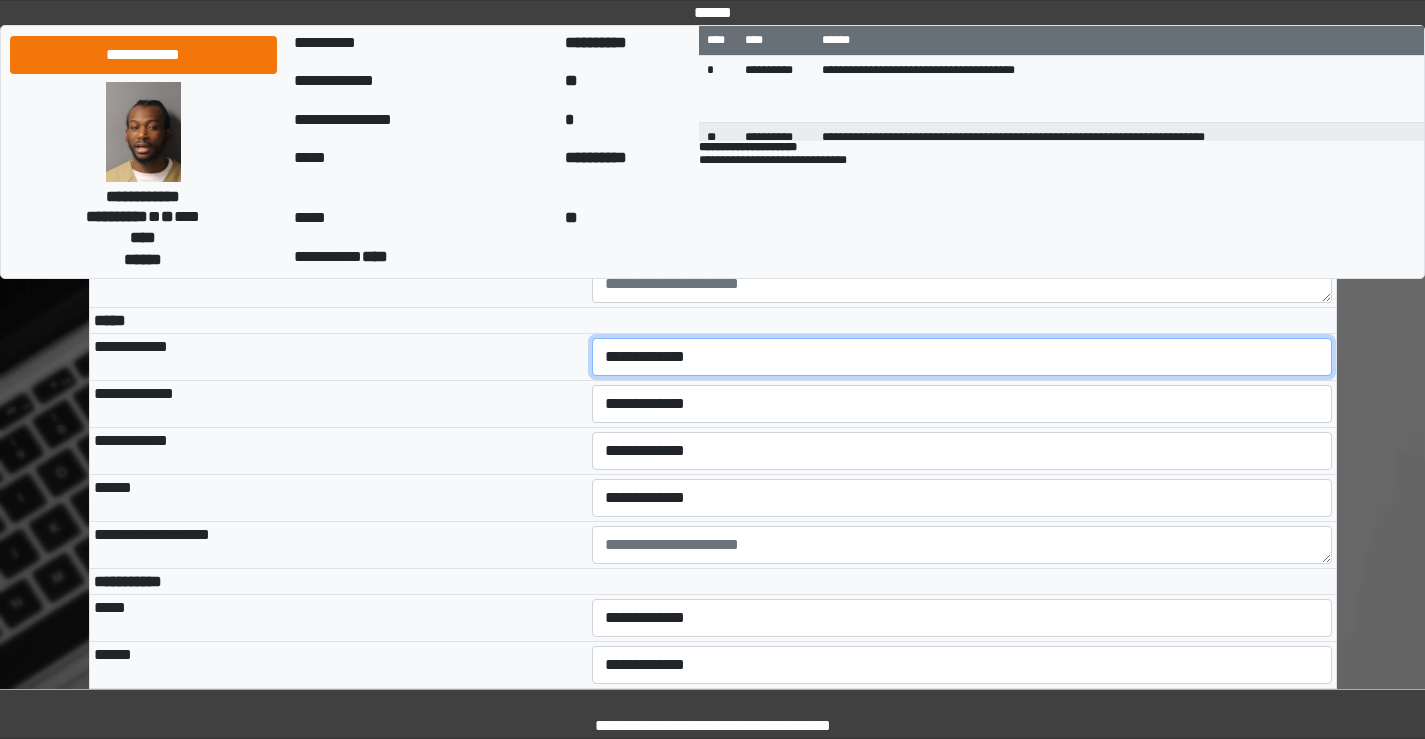 click on "**********" at bounding box center (962, 357) 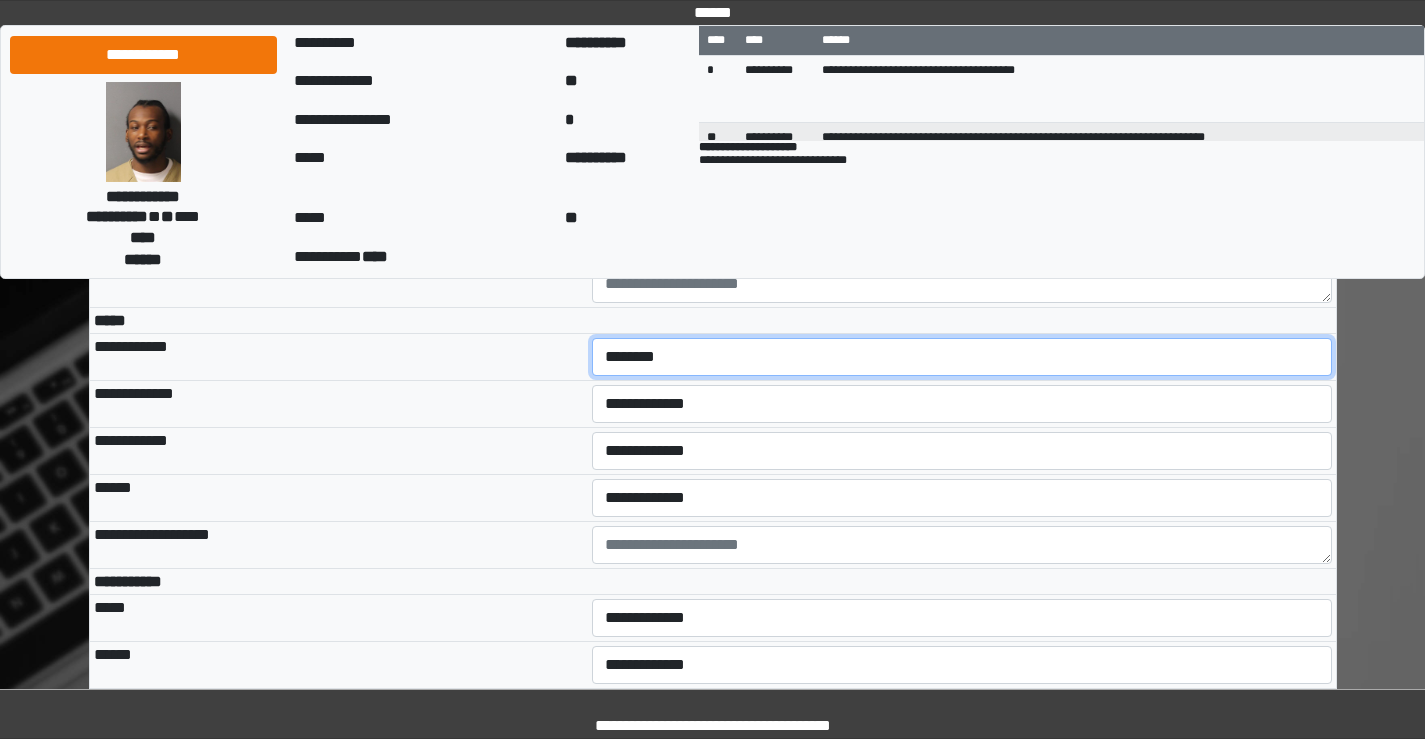 click on "**********" at bounding box center [962, 357] 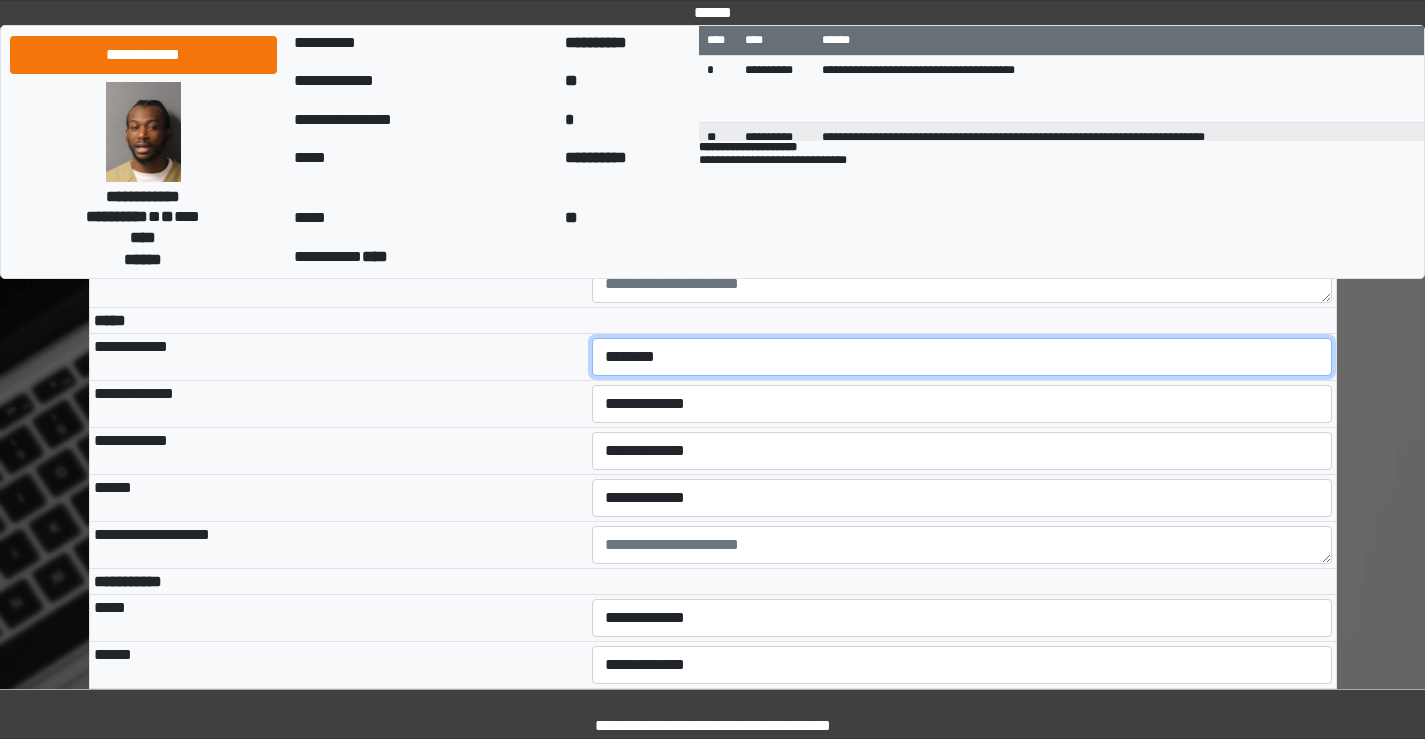 click on "**********" at bounding box center [962, 357] 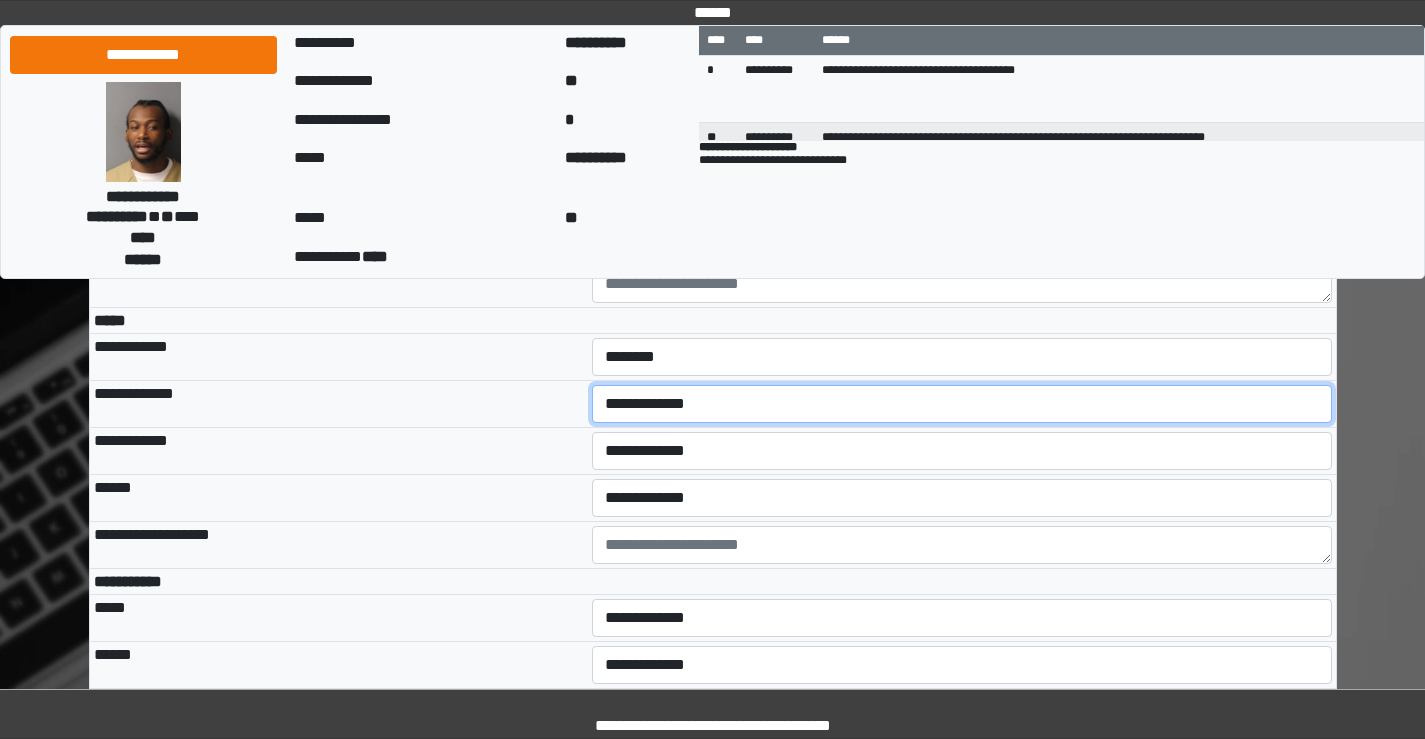 drag, startPoint x: 634, startPoint y: 547, endPoint x: 628, endPoint y: 568, distance: 21.84033 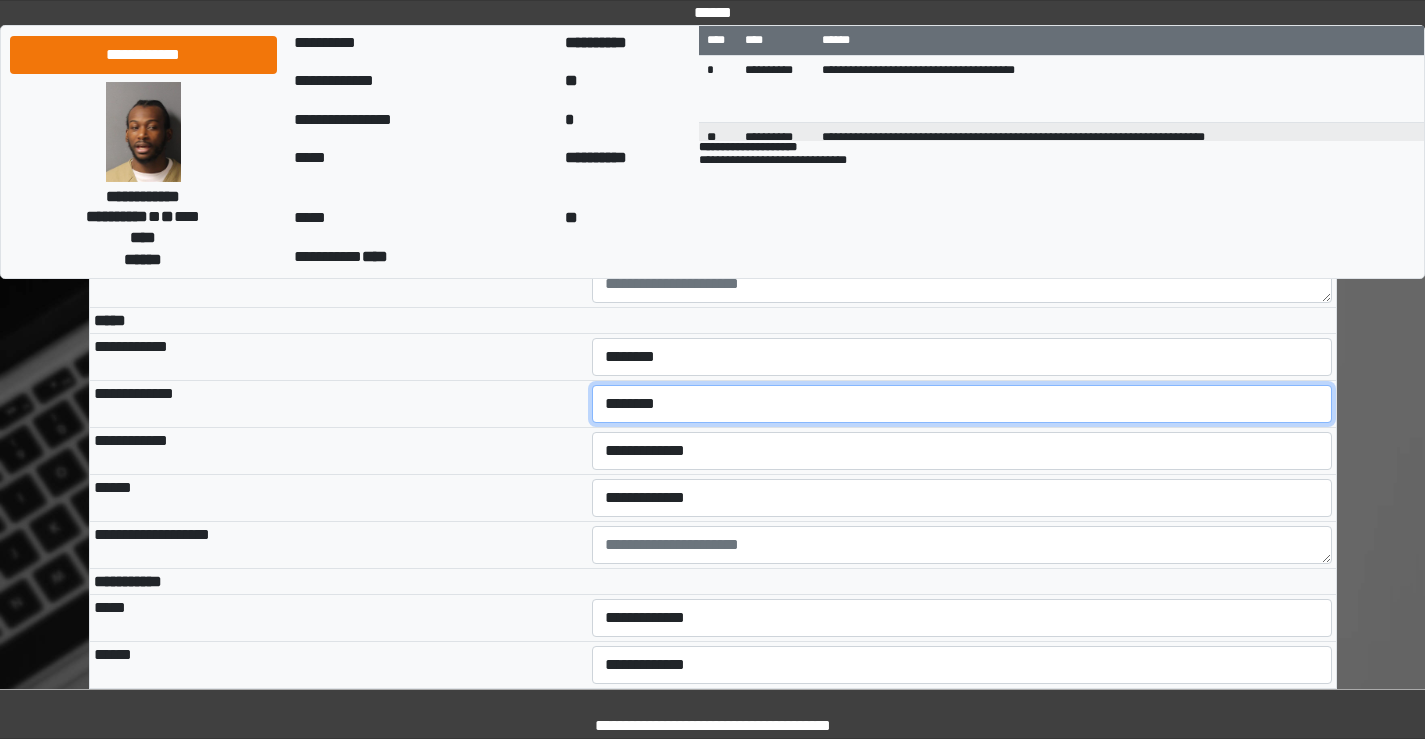 click on "**********" at bounding box center [962, 404] 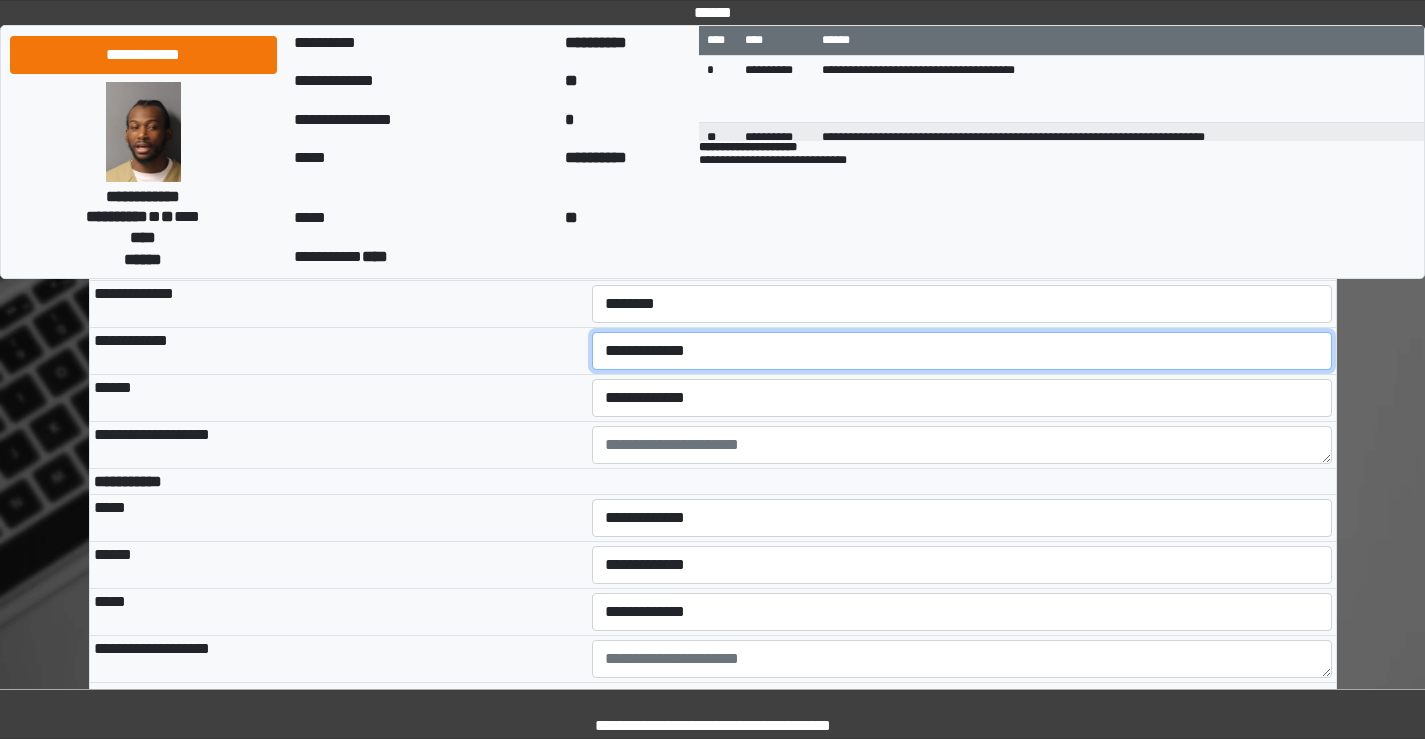 drag, startPoint x: 611, startPoint y: 490, endPoint x: 615, endPoint y: 502, distance: 12.649111 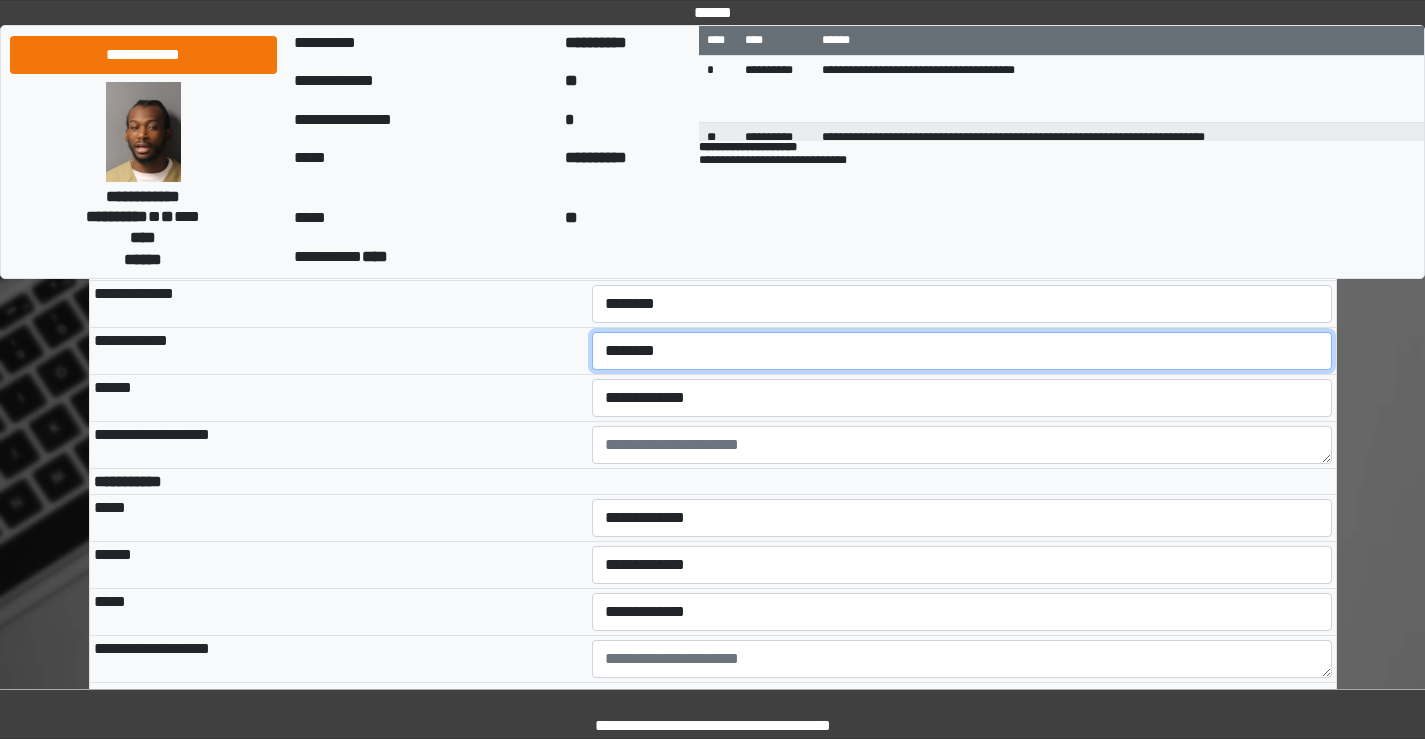 click on "**********" at bounding box center [962, 351] 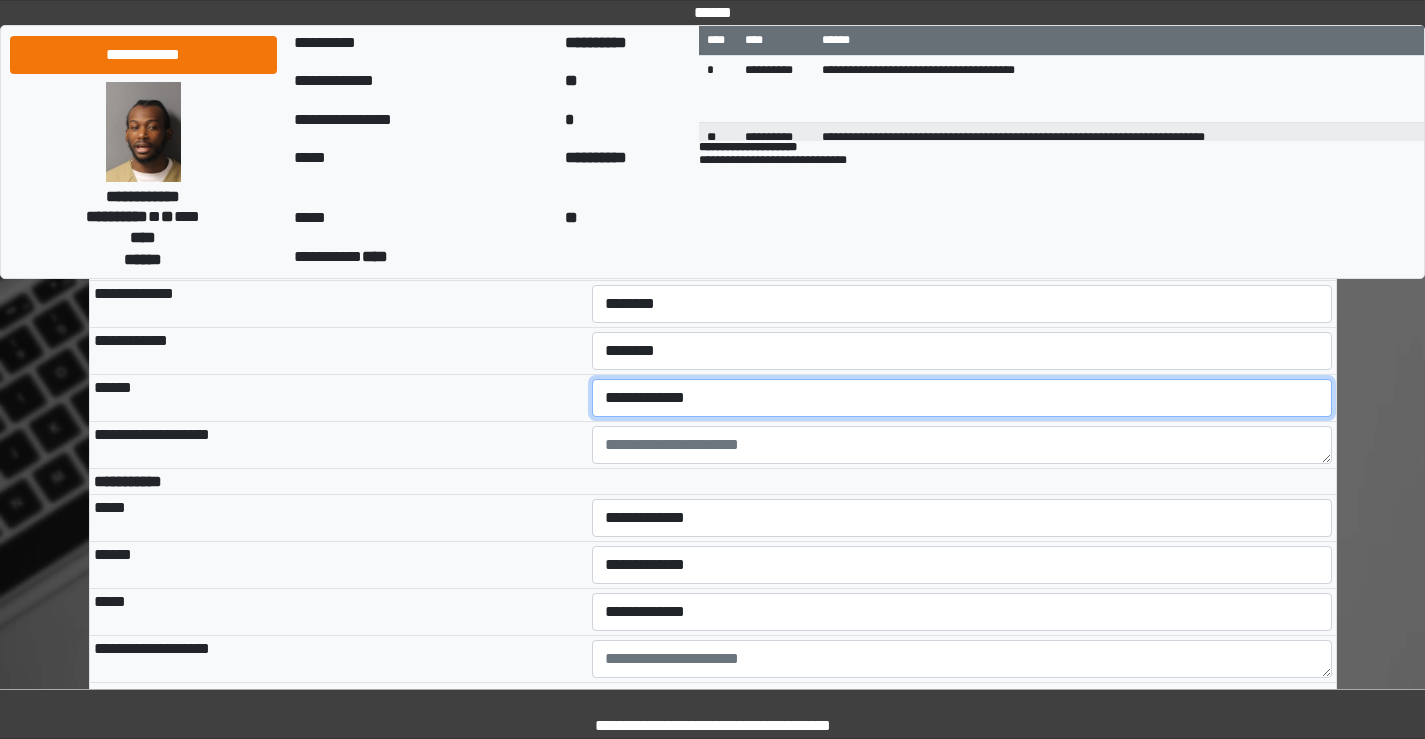 drag, startPoint x: 632, startPoint y: 550, endPoint x: 632, endPoint y: 563, distance: 13 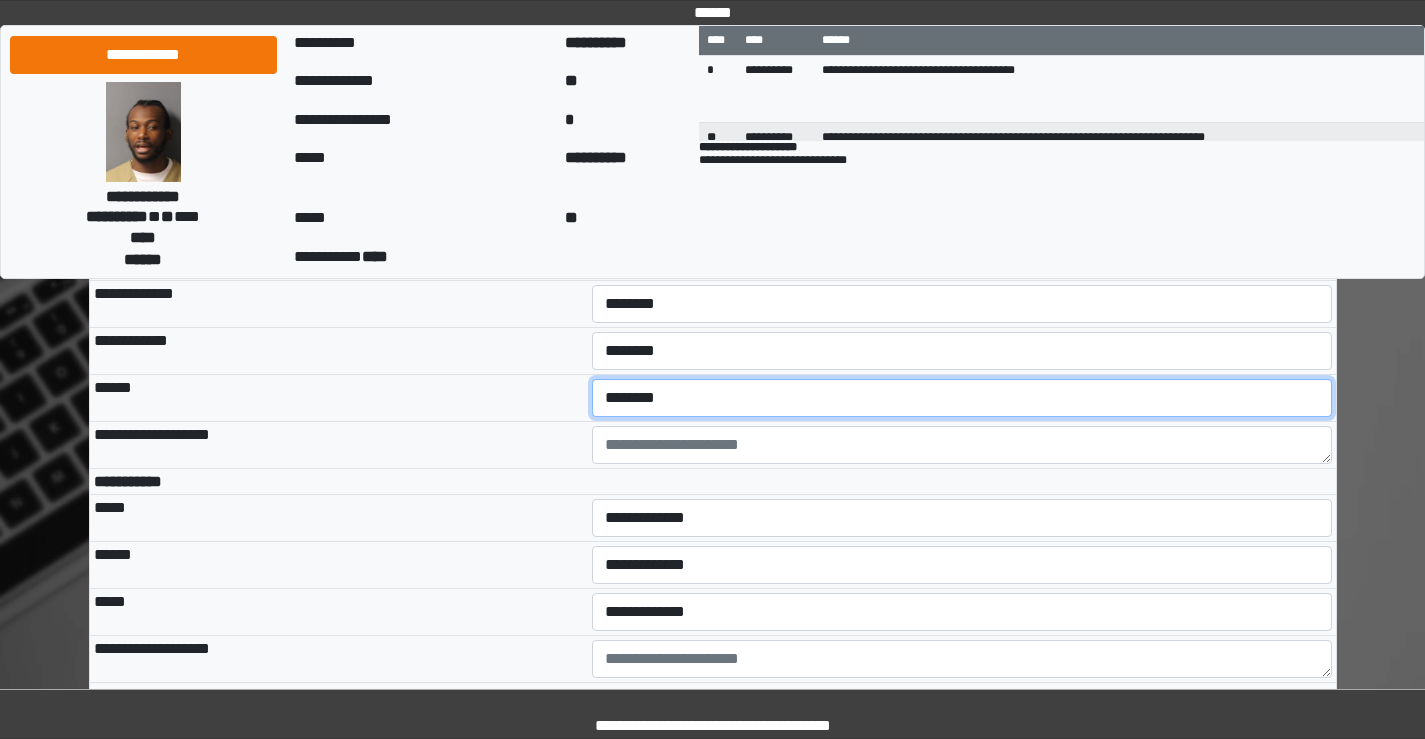 click on "**********" at bounding box center [962, 398] 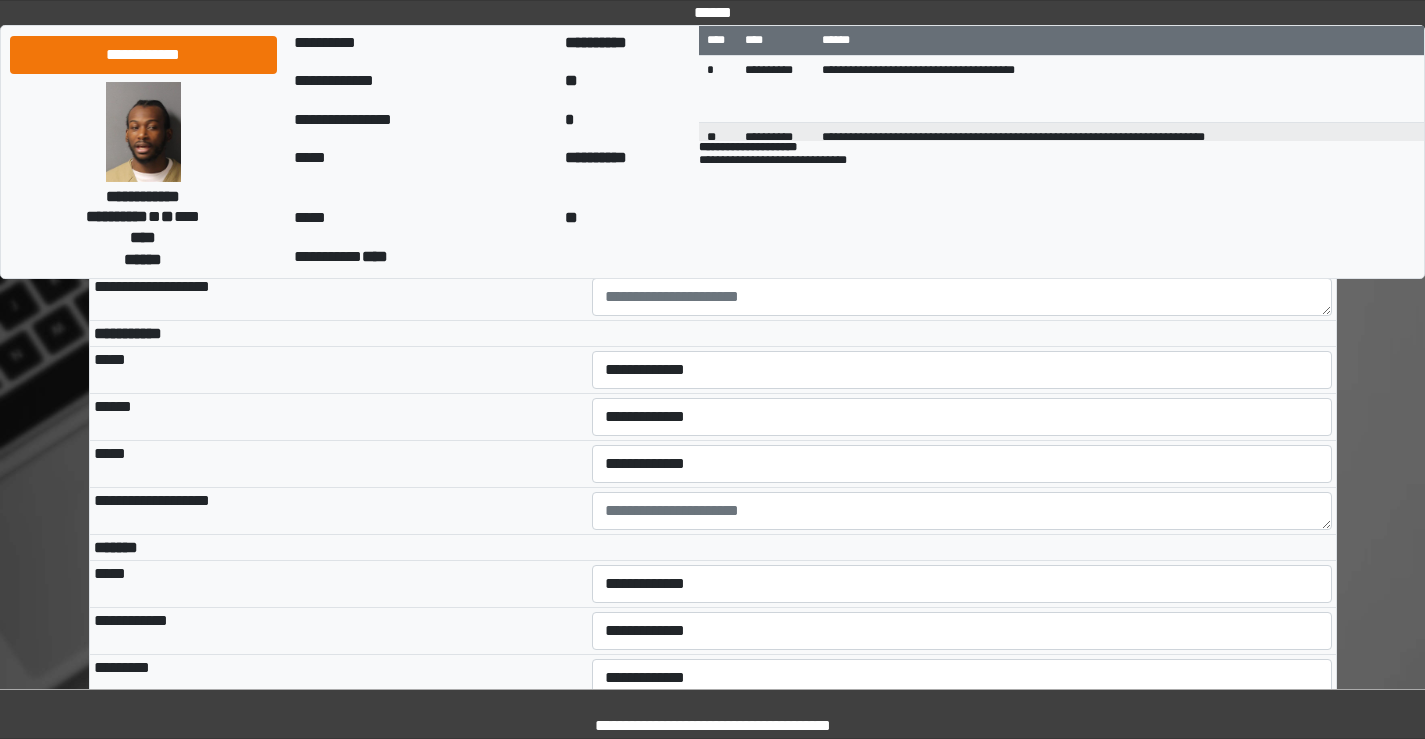 scroll, scrollTop: 5508, scrollLeft: 0, axis: vertical 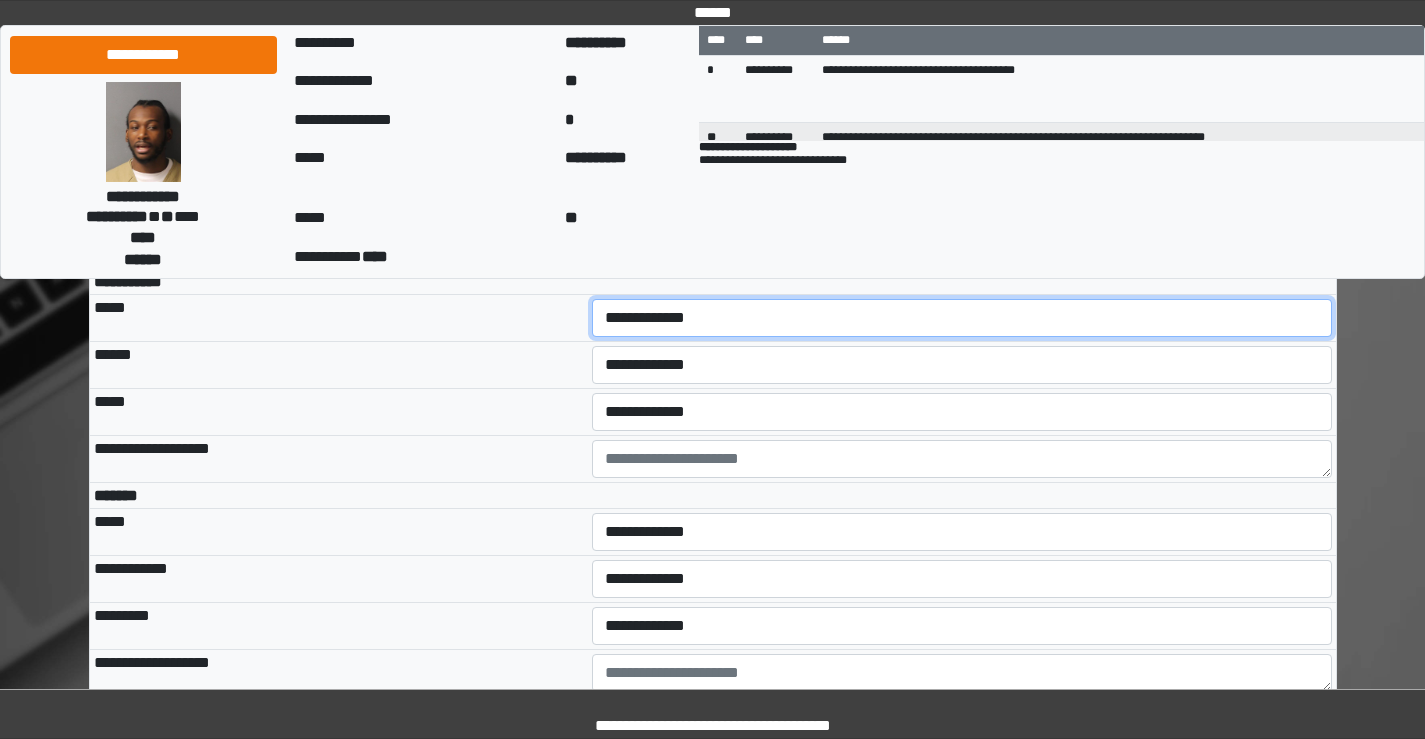 click on "**********" at bounding box center [962, 318] 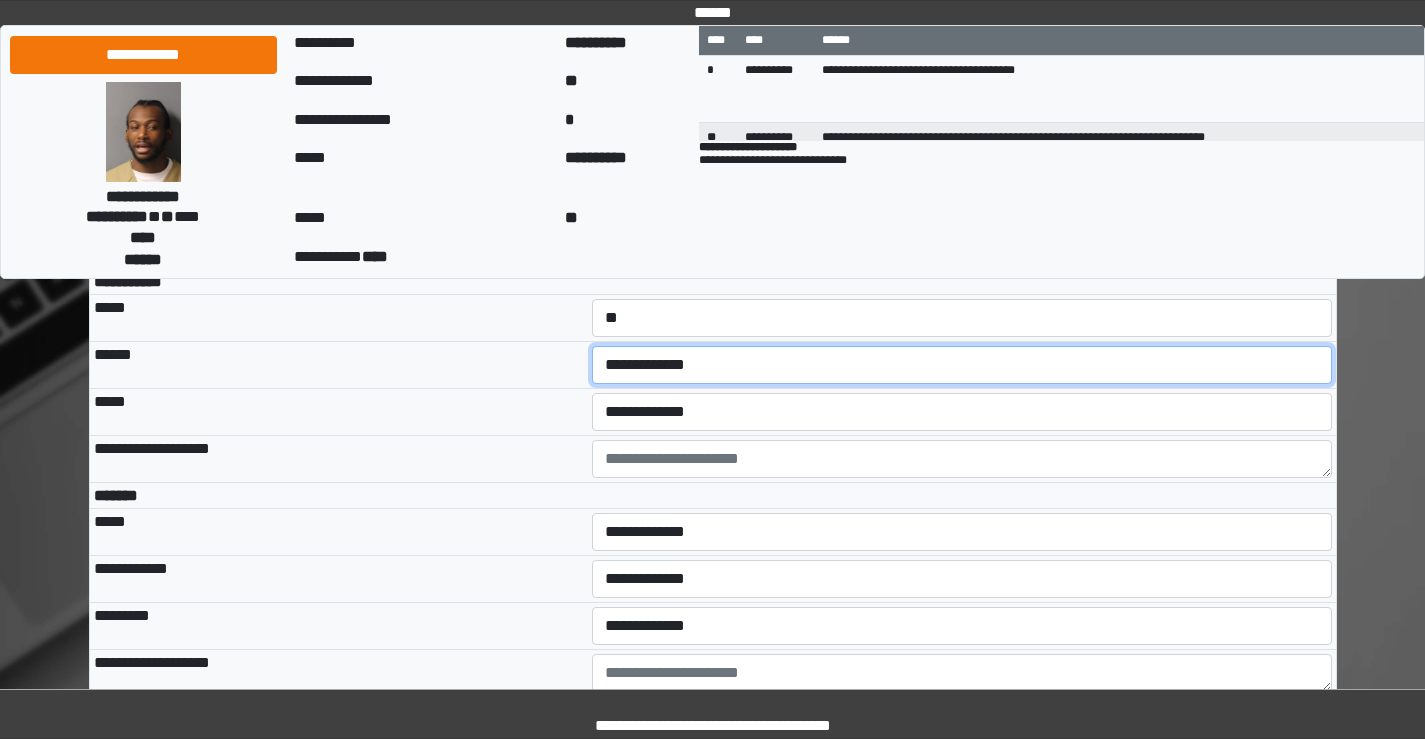 drag, startPoint x: 618, startPoint y: 527, endPoint x: 619, endPoint y: 540, distance: 13.038404 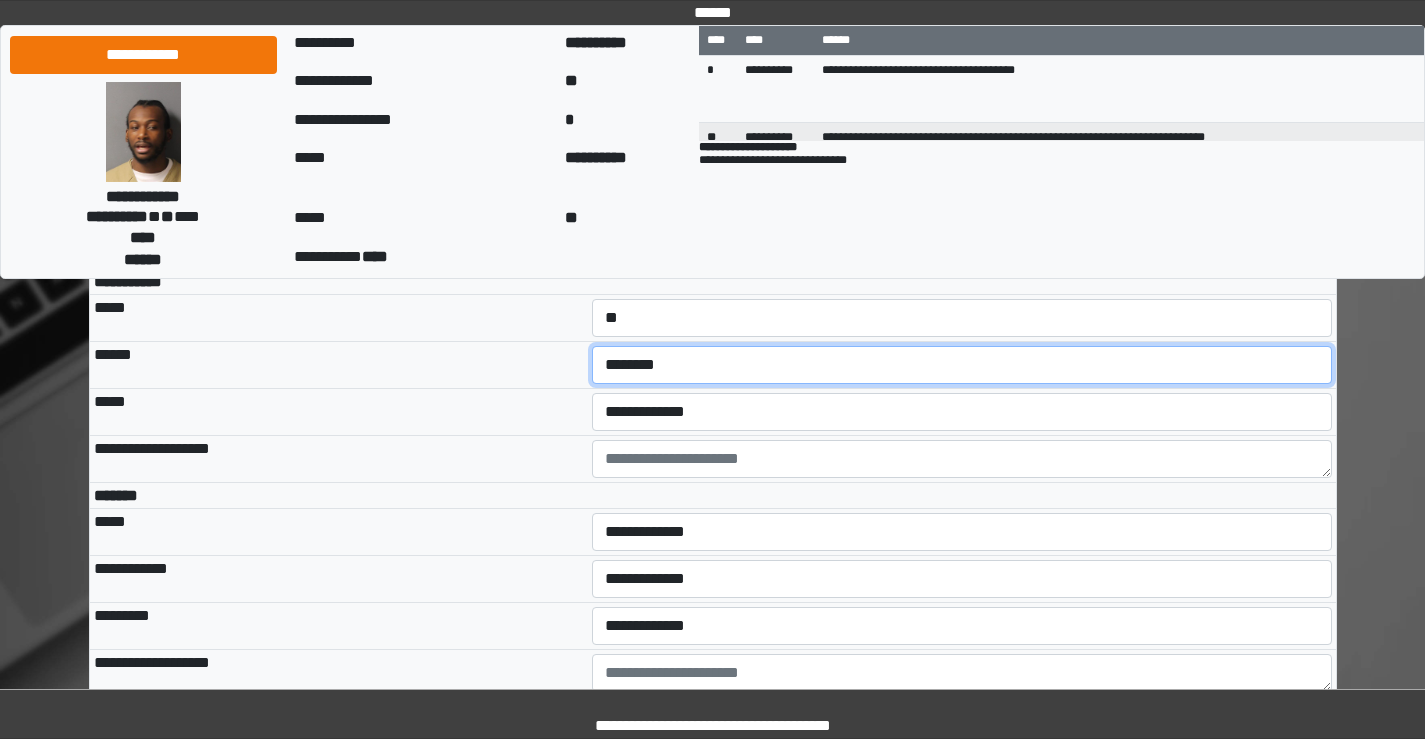 click on "**********" at bounding box center (962, 365) 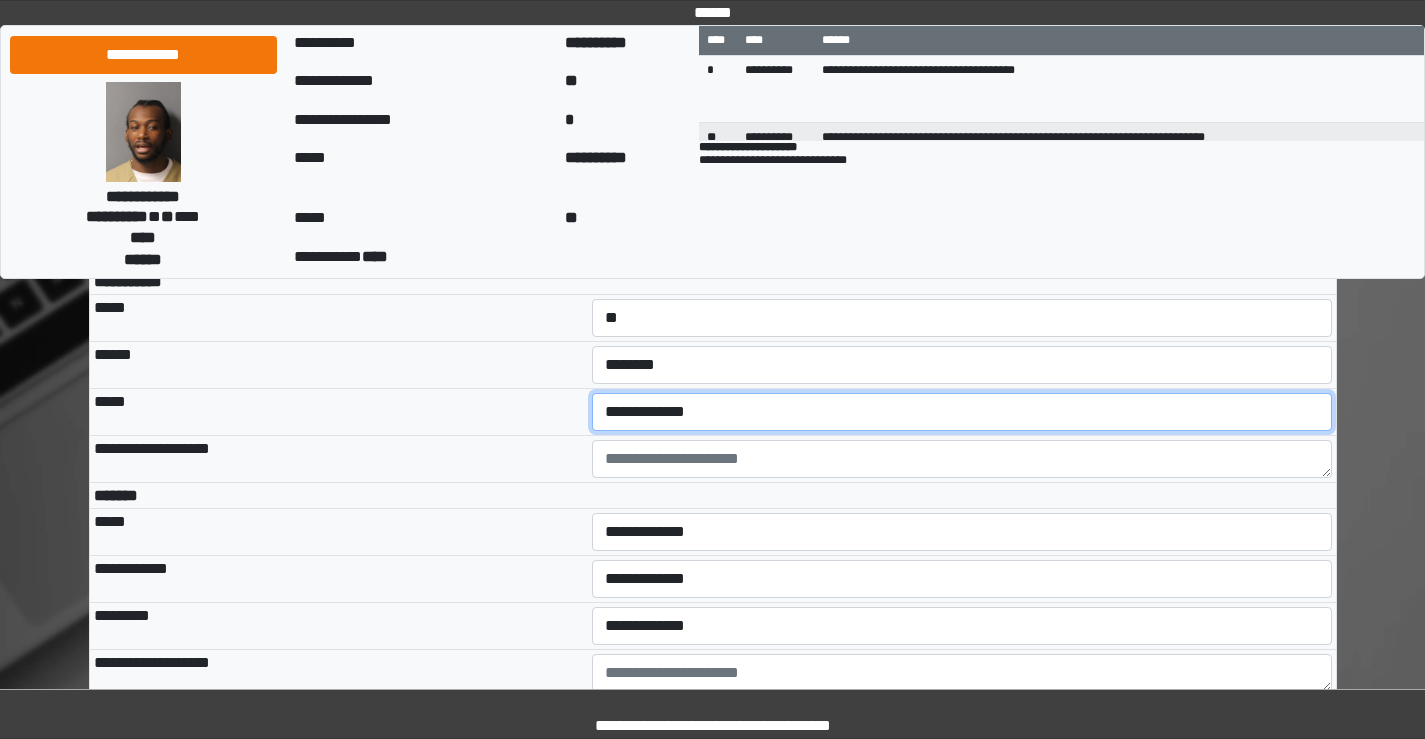 click on "**********" at bounding box center (962, 412) 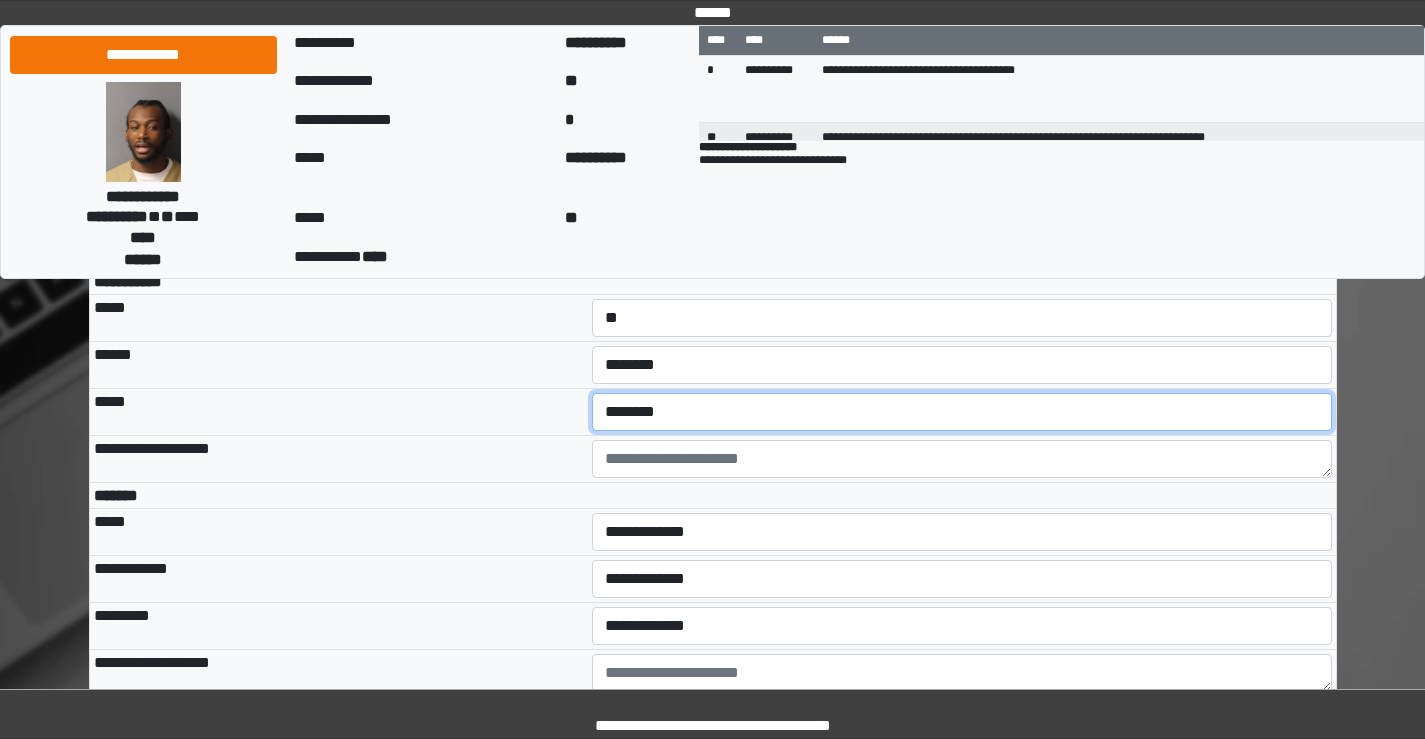 click on "**********" at bounding box center (962, 412) 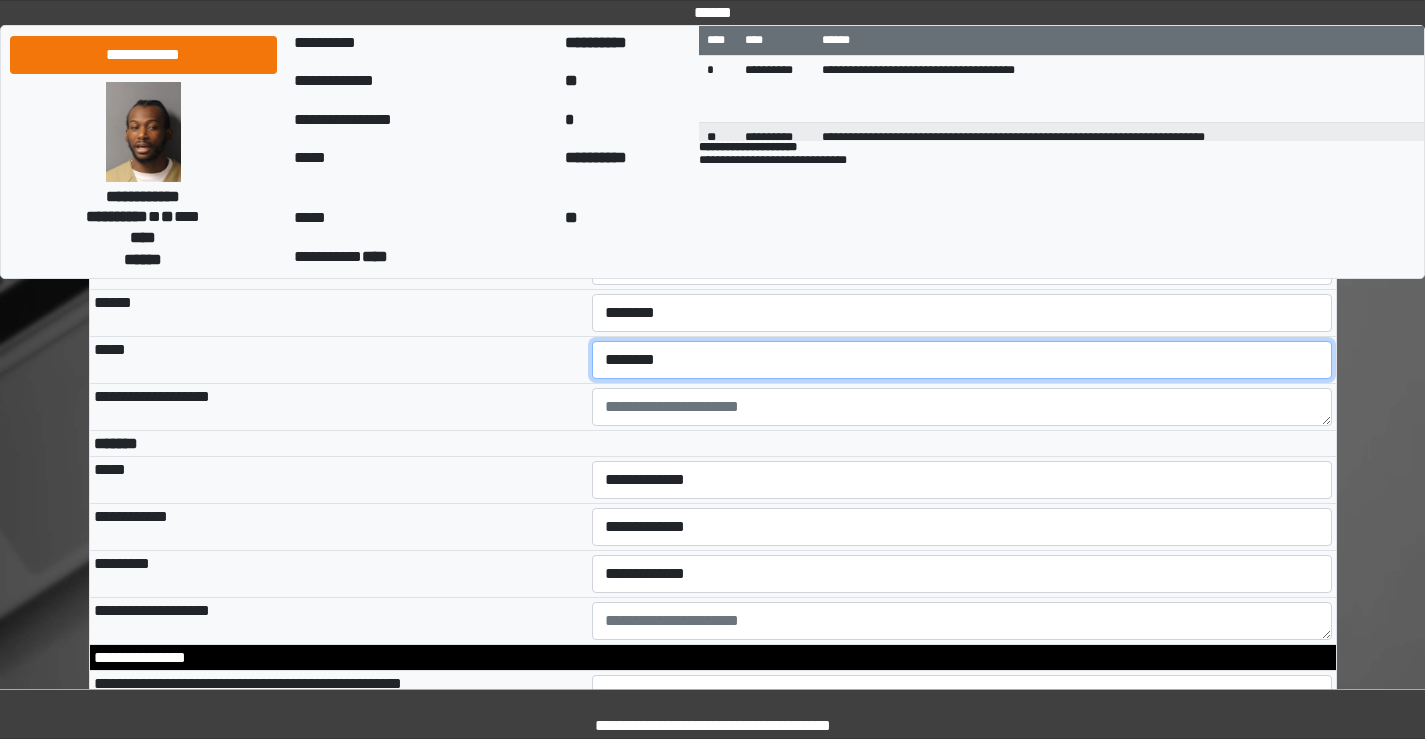 scroll, scrollTop: 5708, scrollLeft: 0, axis: vertical 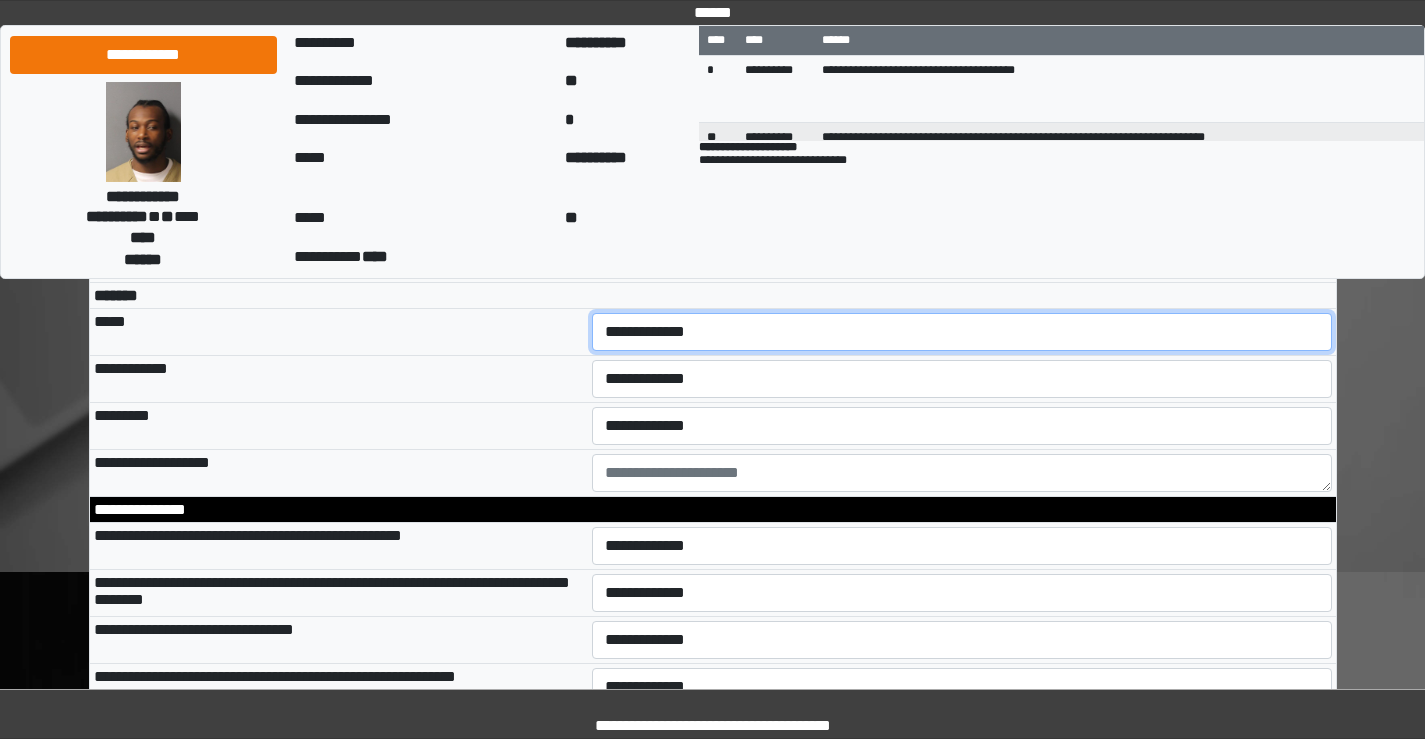drag, startPoint x: 629, startPoint y: 495, endPoint x: 634, endPoint y: 508, distance: 13.928389 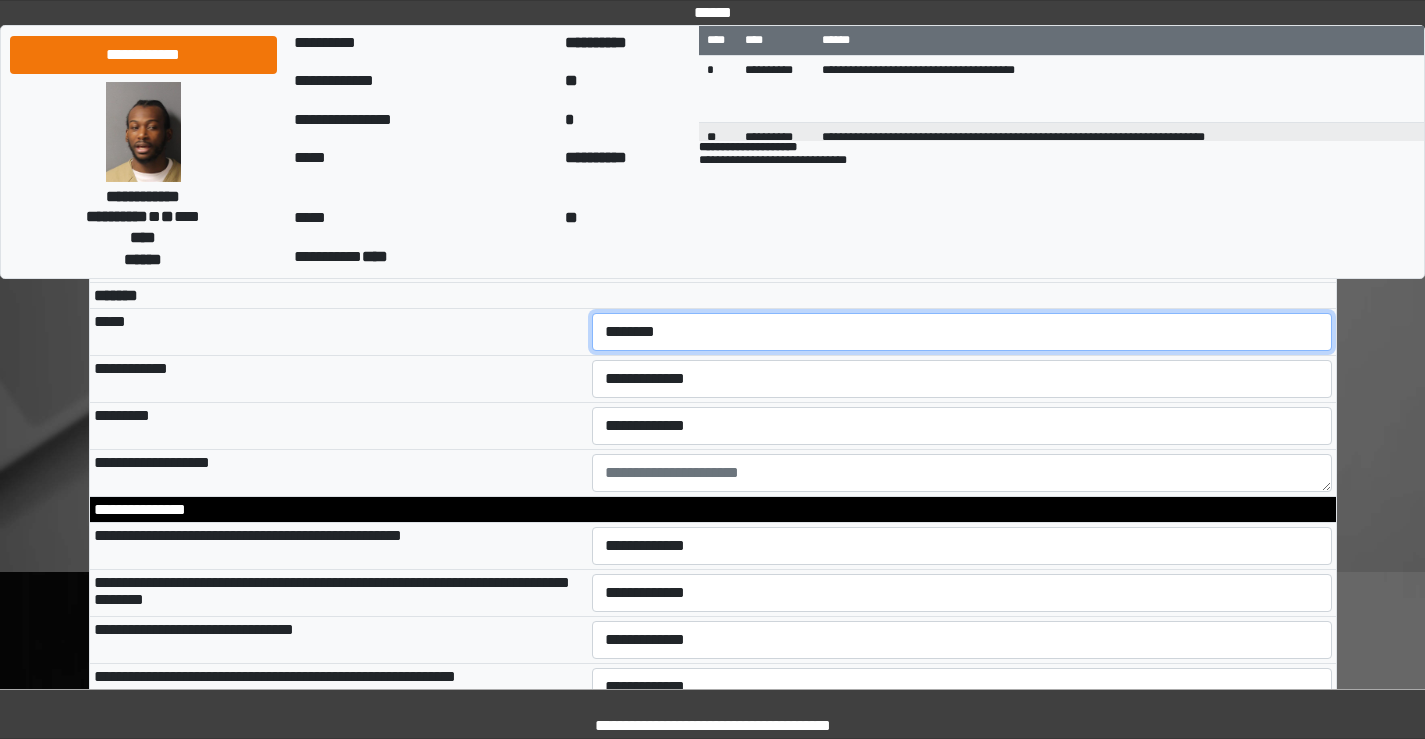 click on "**********" at bounding box center (962, 332) 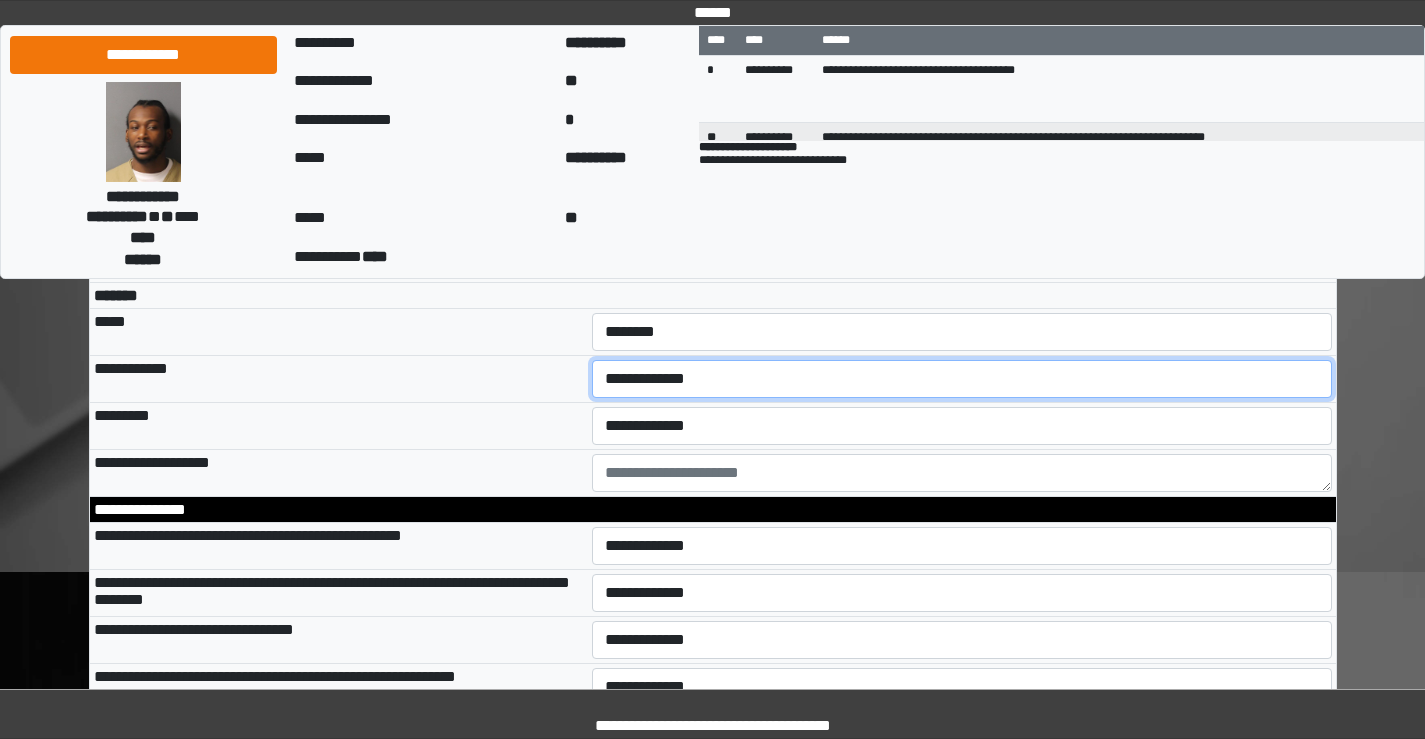 click on "**********" at bounding box center (962, 379) 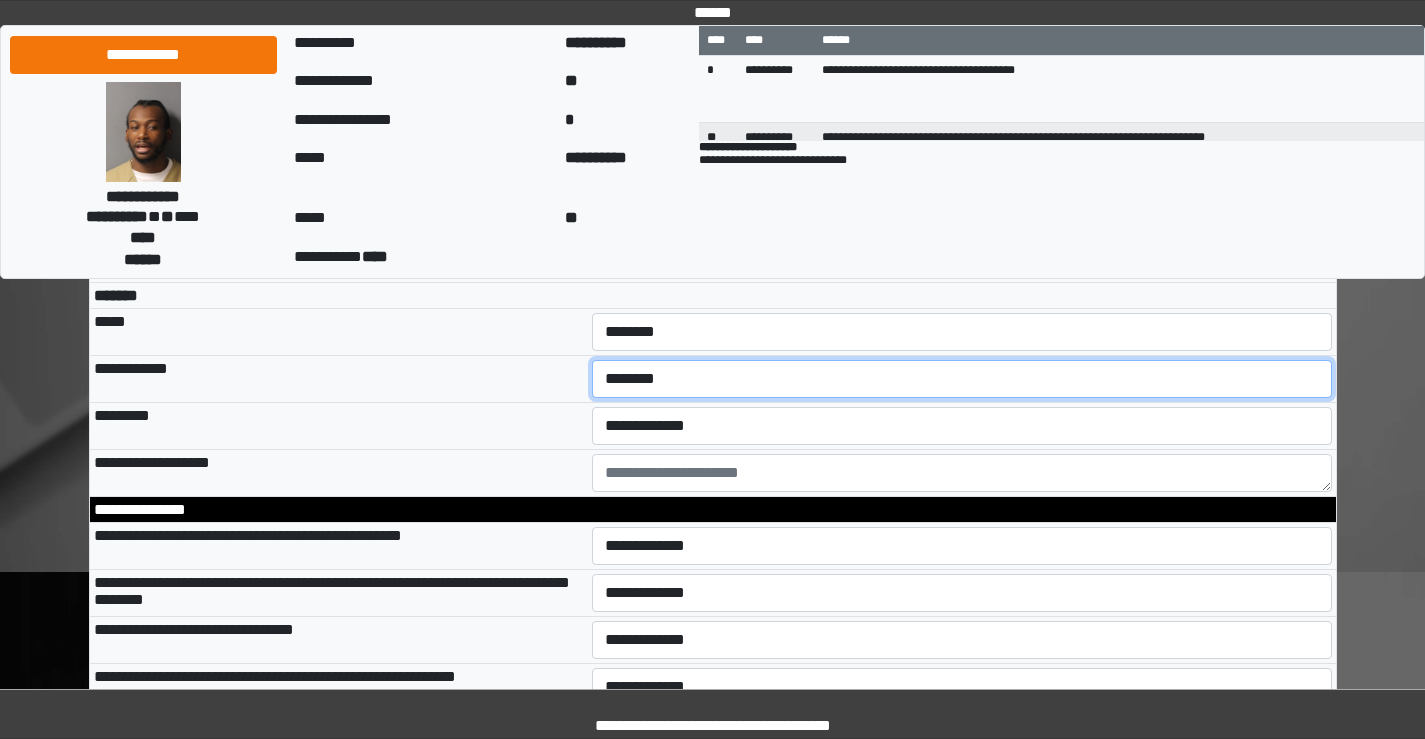 click on "**********" at bounding box center [962, 379] 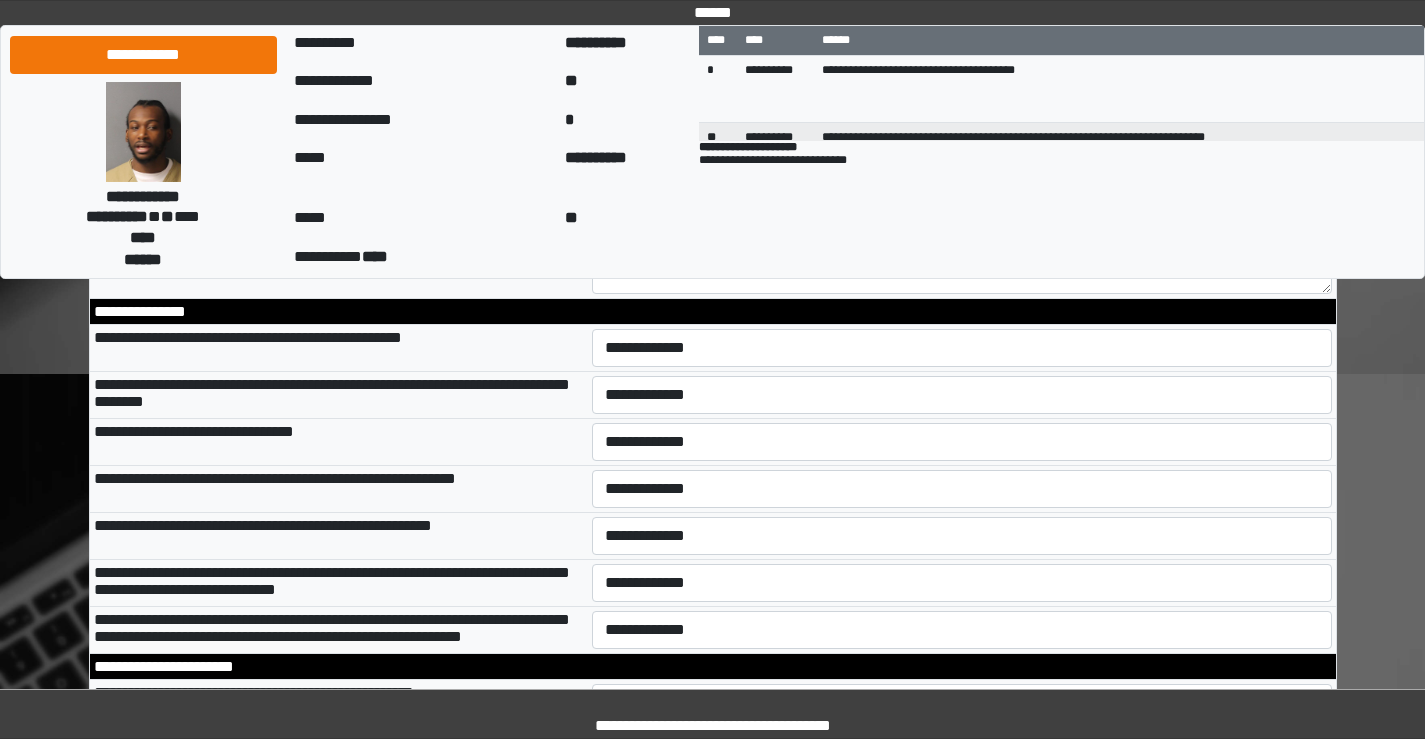 scroll, scrollTop: 5908, scrollLeft: 0, axis: vertical 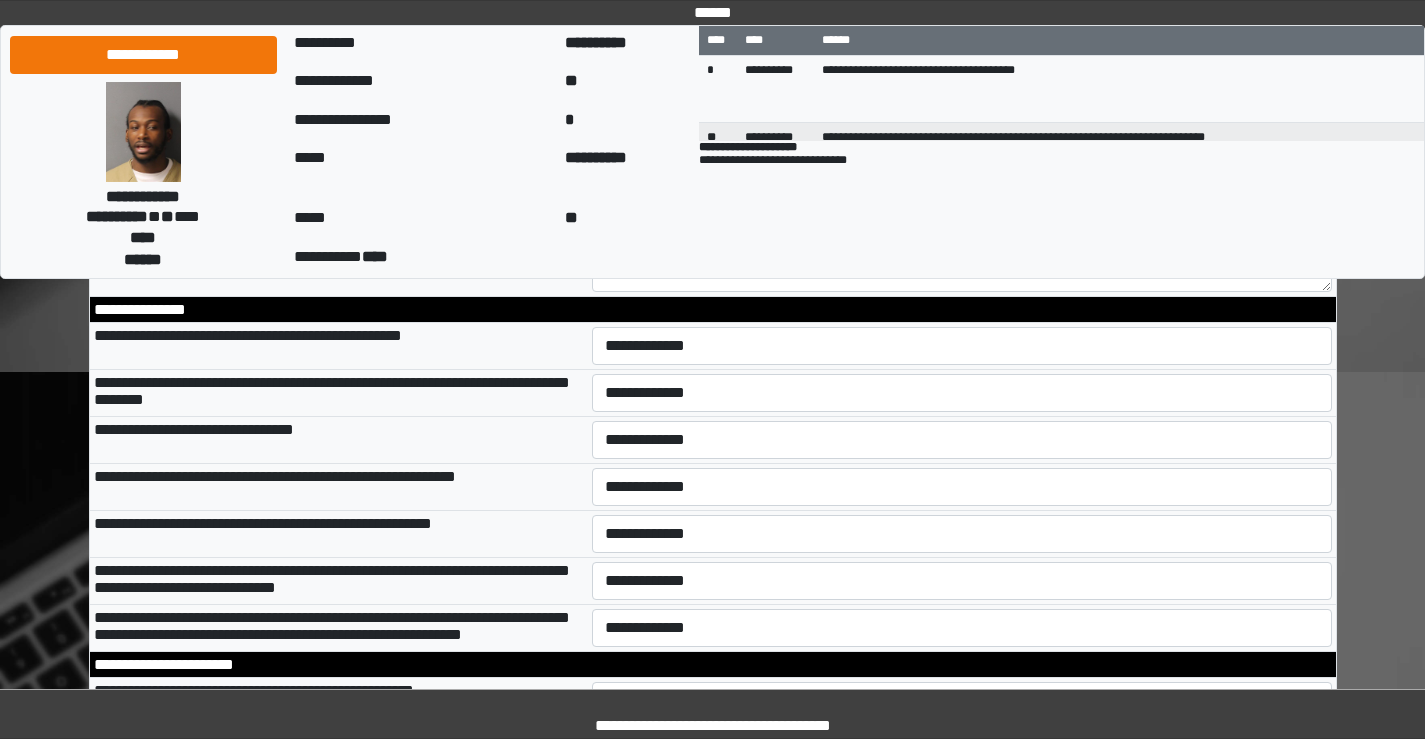 drag, startPoint x: 636, startPoint y: 385, endPoint x: 638, endPoint y: 397, distance: 12.165525 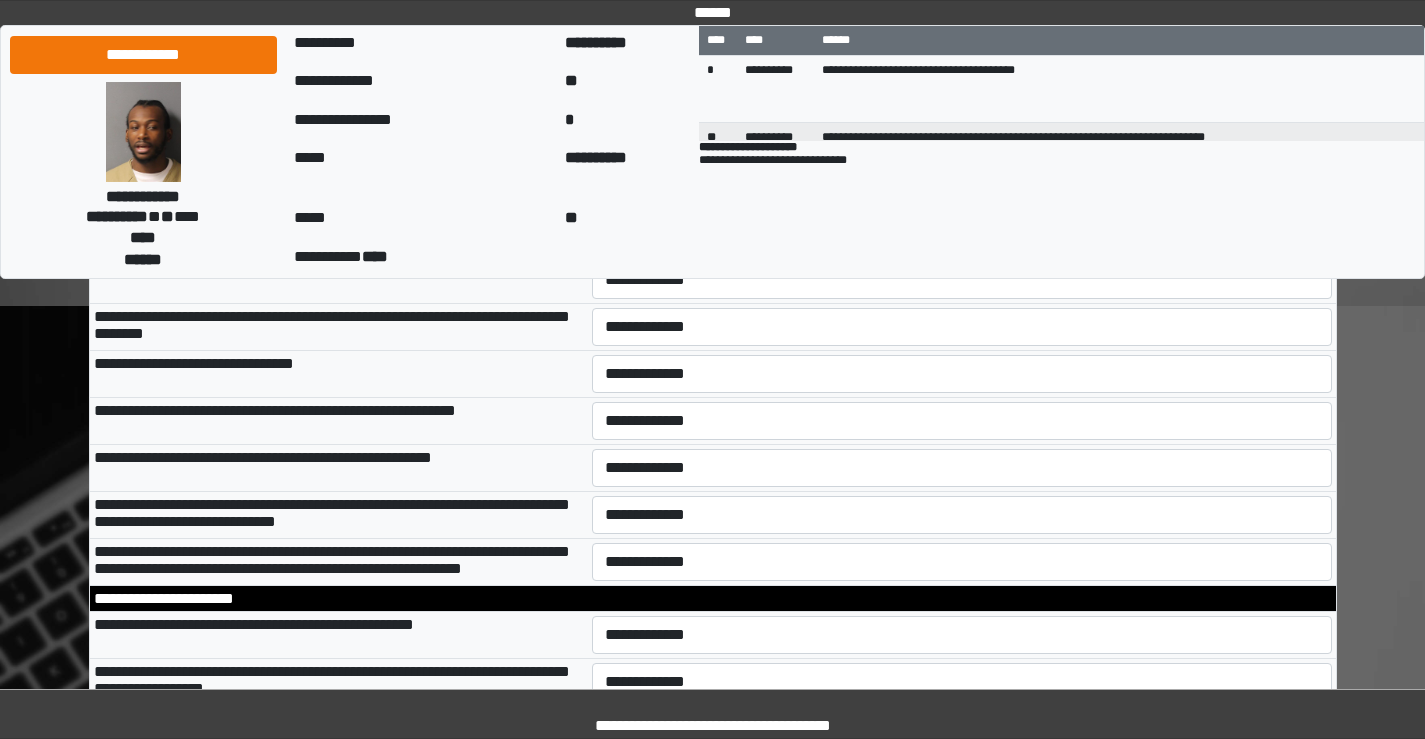 scroll, scrollTop: 6008, scrollLeft: 0, axis: vertical 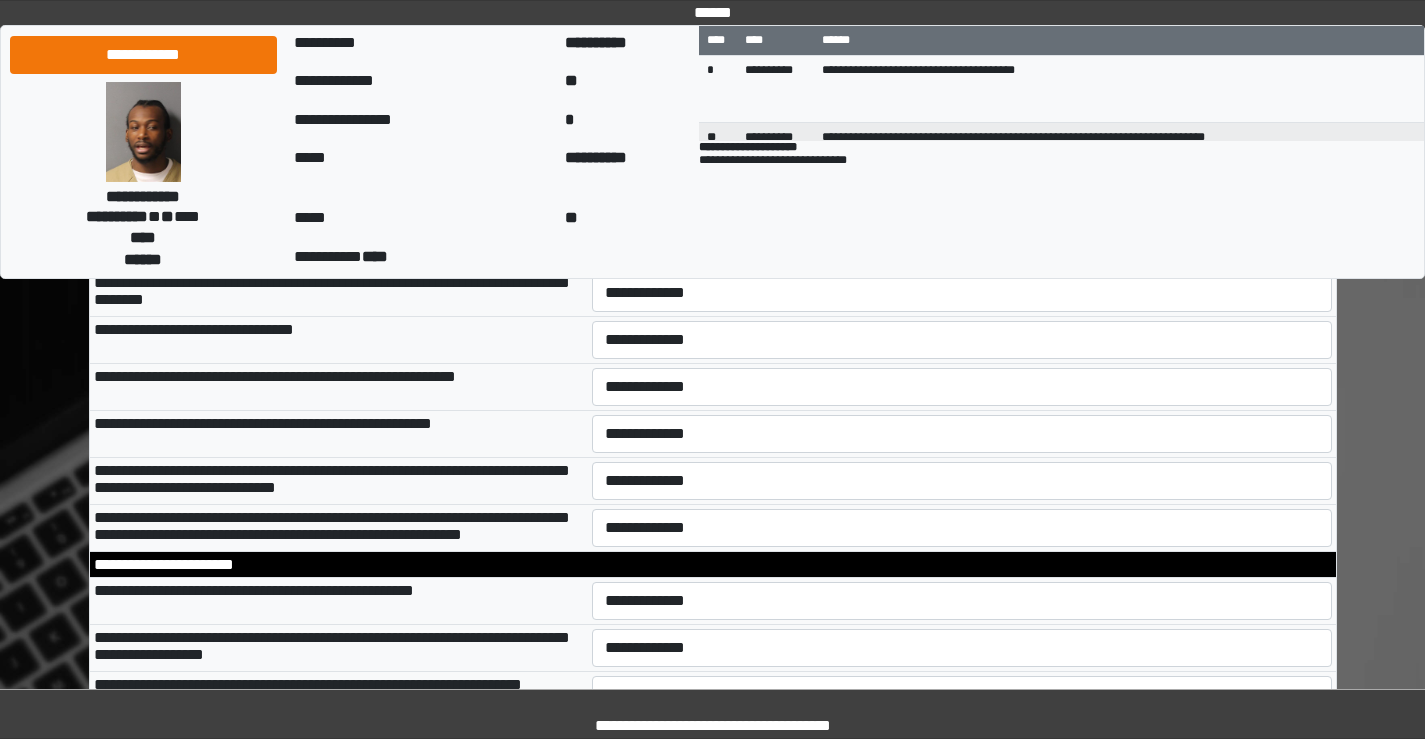 click on "**********" at bounding box center [962, 246] 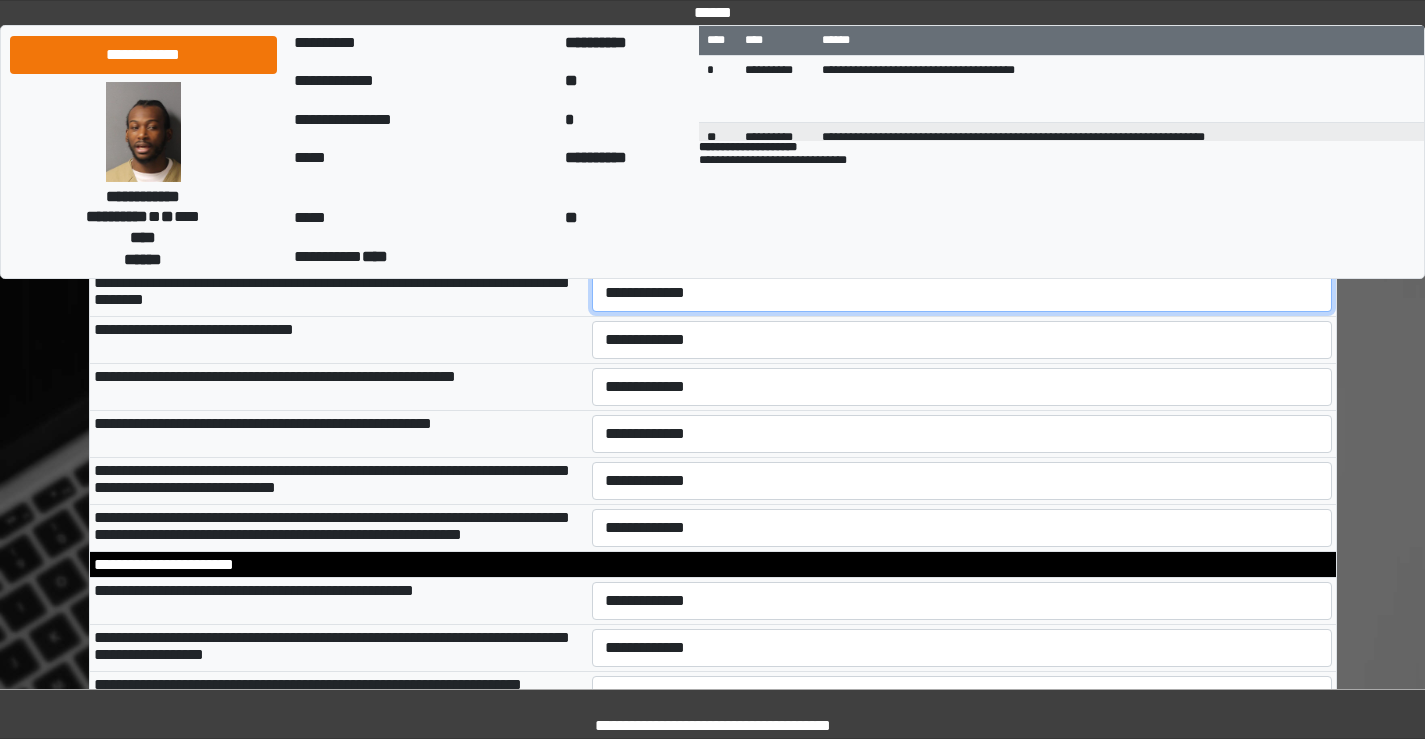 click on "**********" at bounding box center (962, 293) 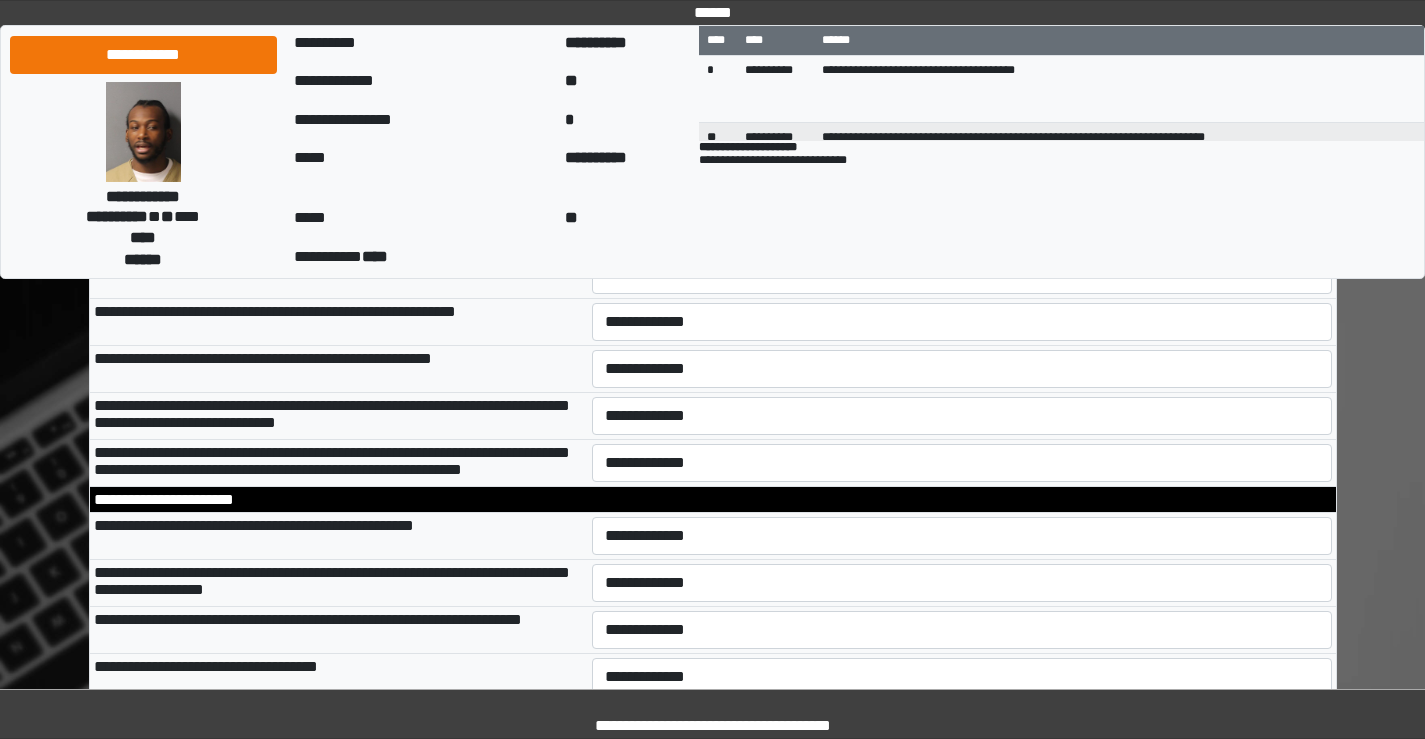 scroll, scrollTop: 6108, scrollLeft: 0, axis: vertical 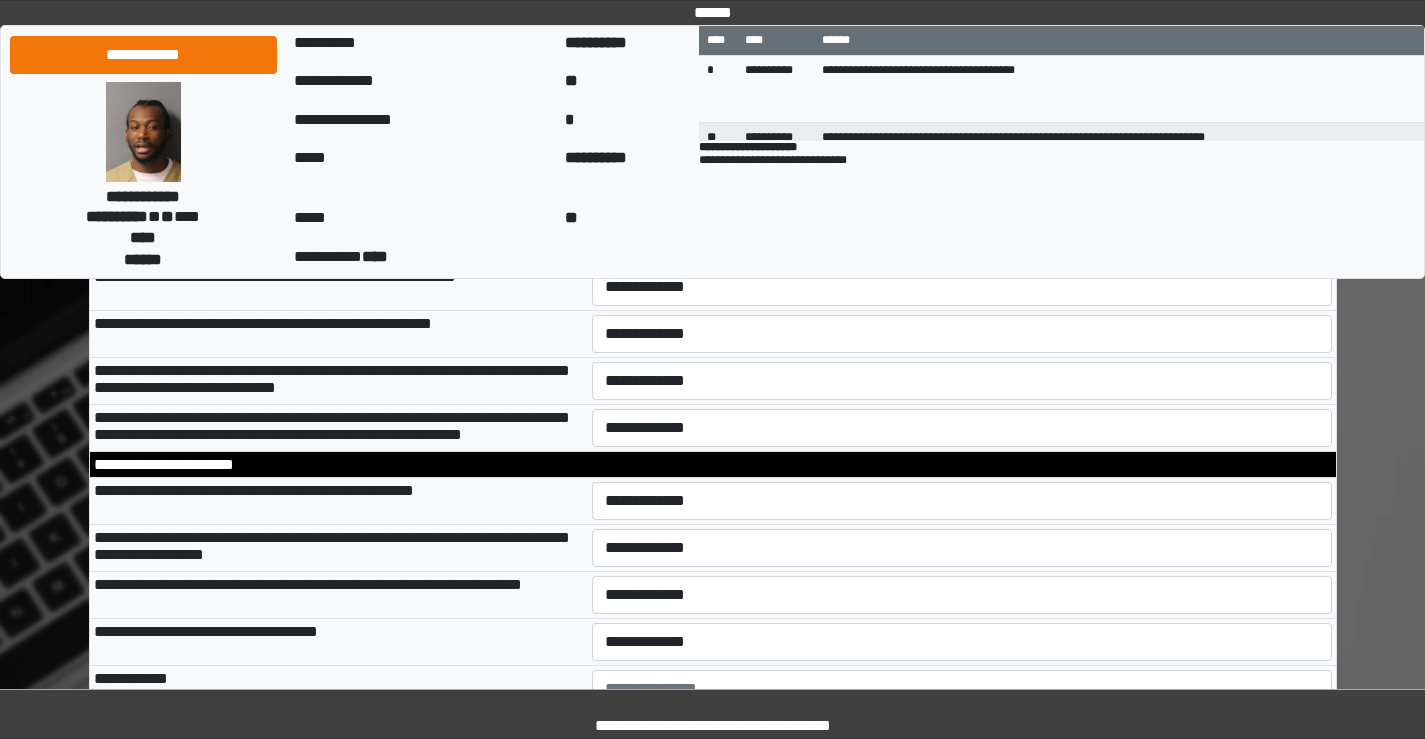 click on "**********" at bounding box center (962, 240) 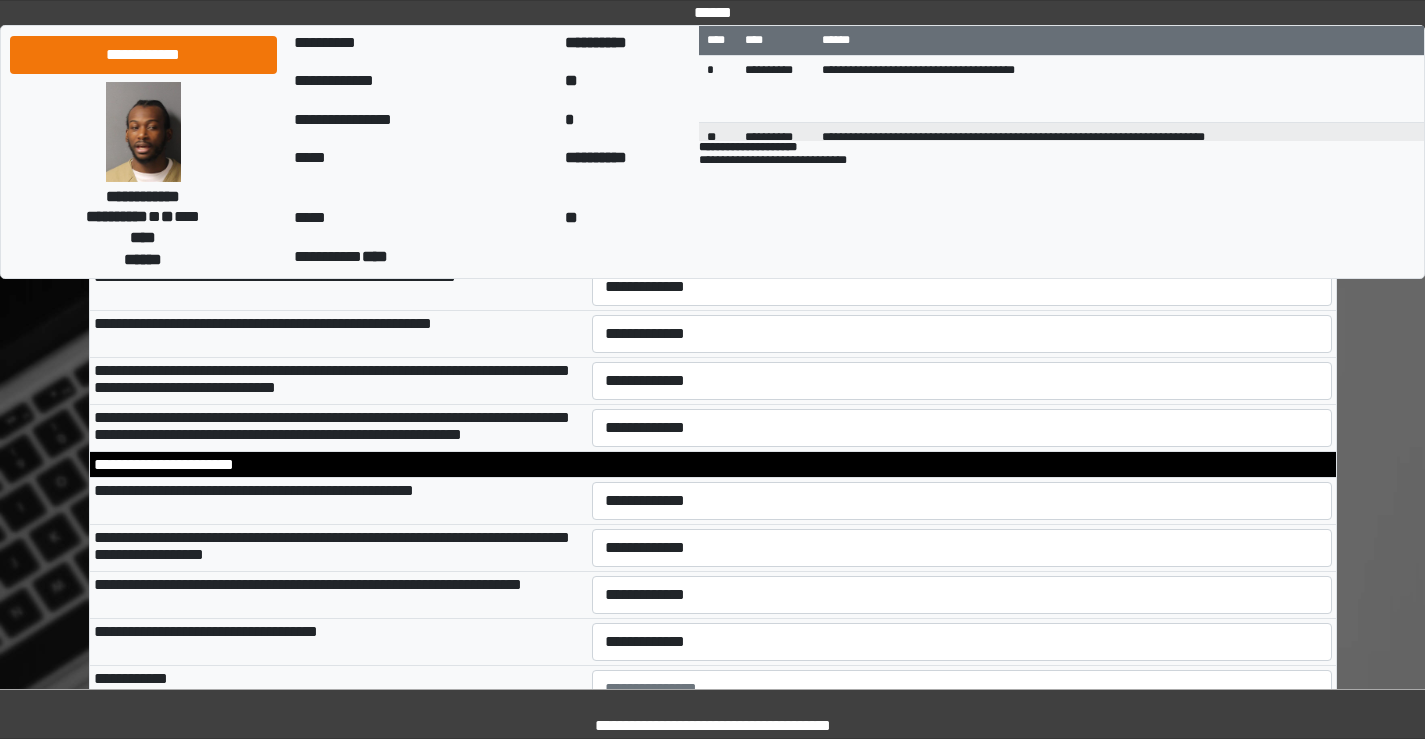 select on "*" 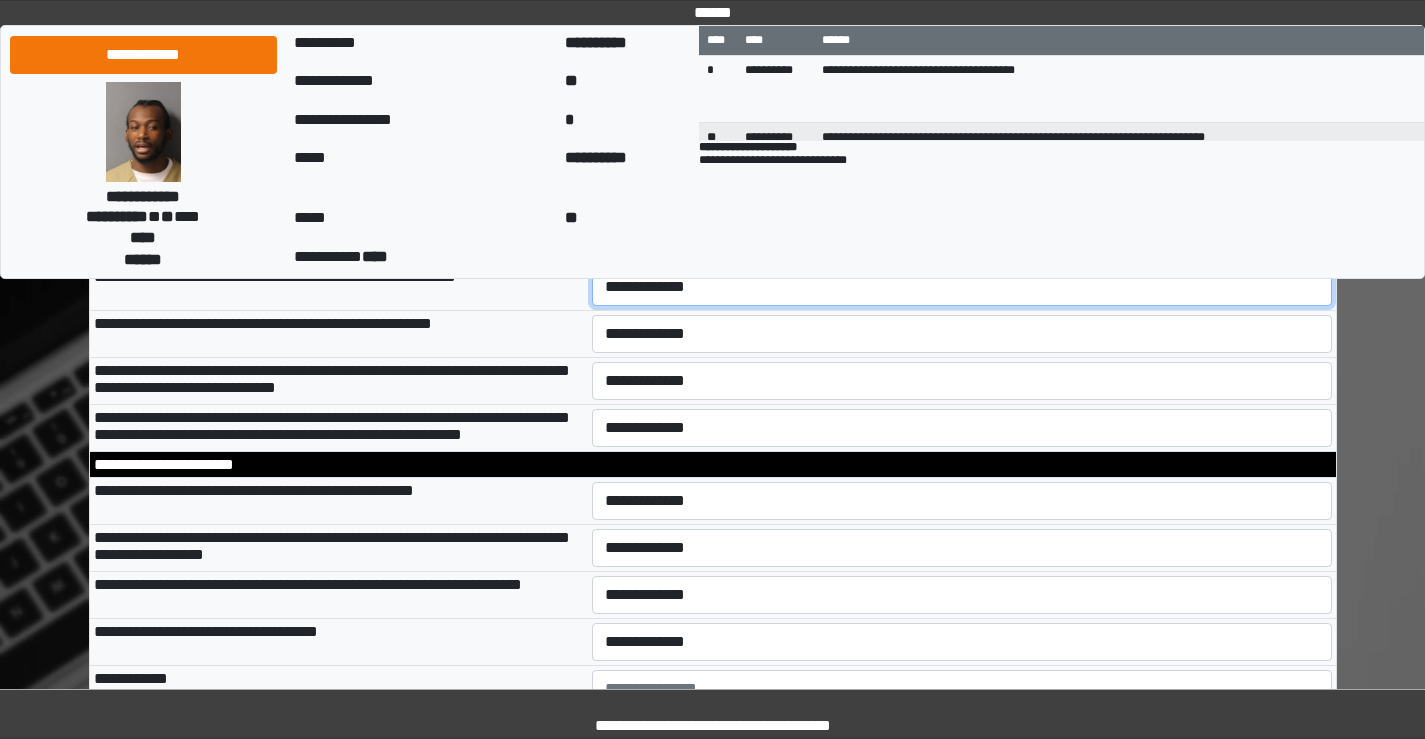 click on "**********" at bounding box center (962, 287) 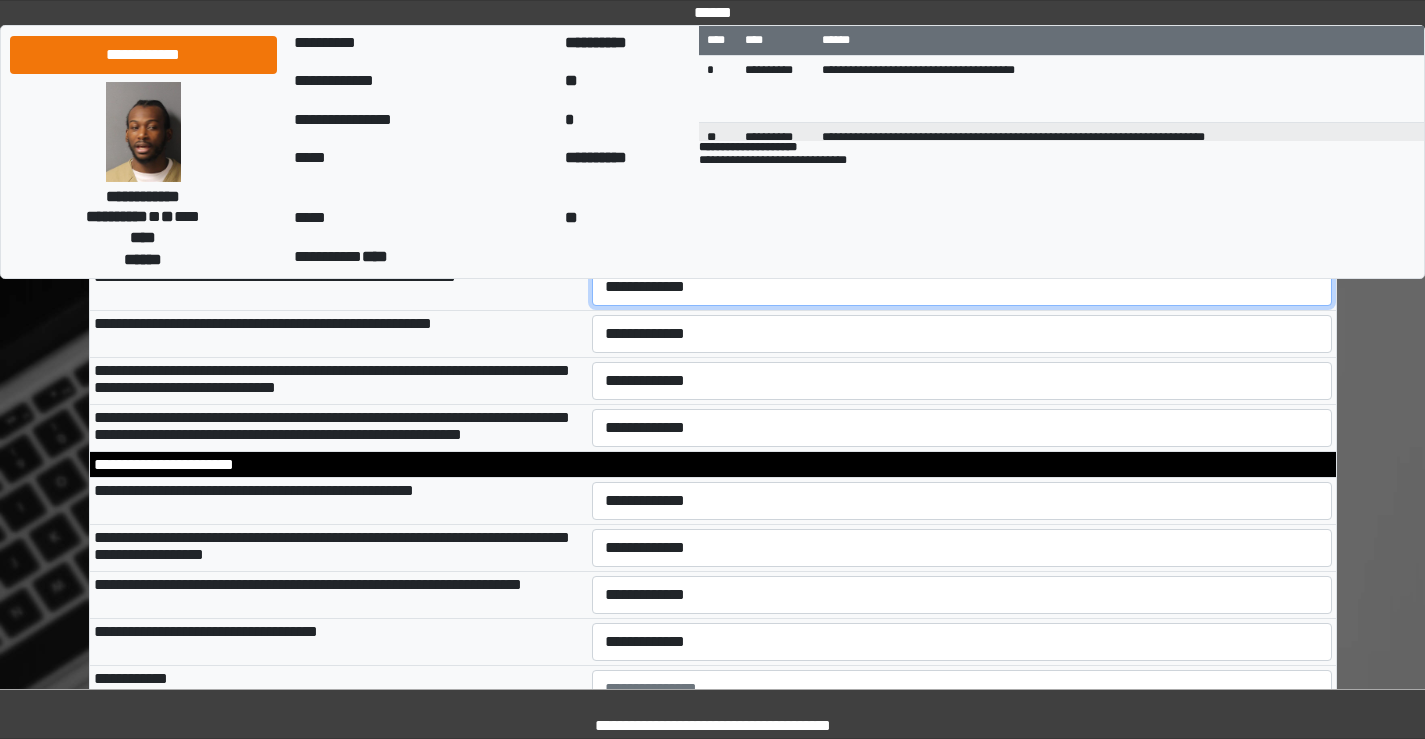 select on "*" 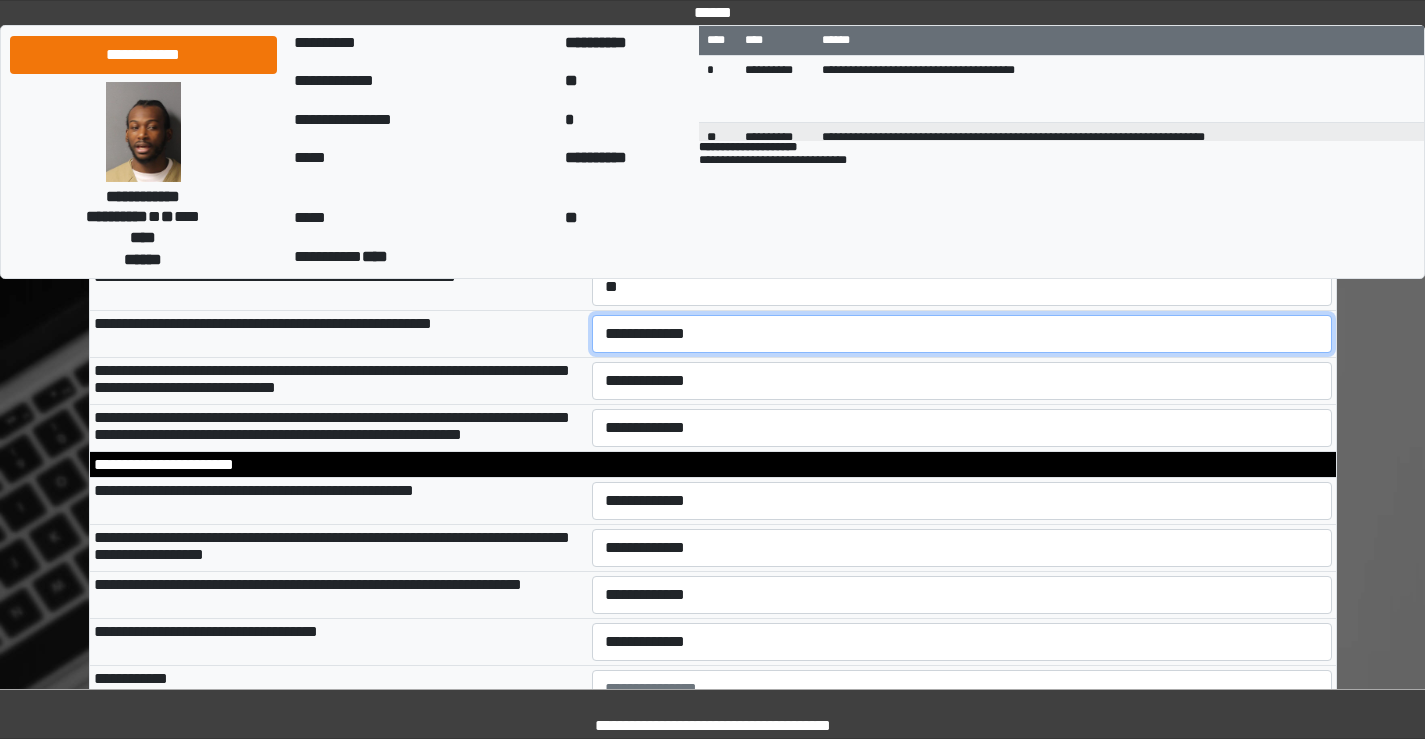 click on "**********" at bounding box center (962, 334) 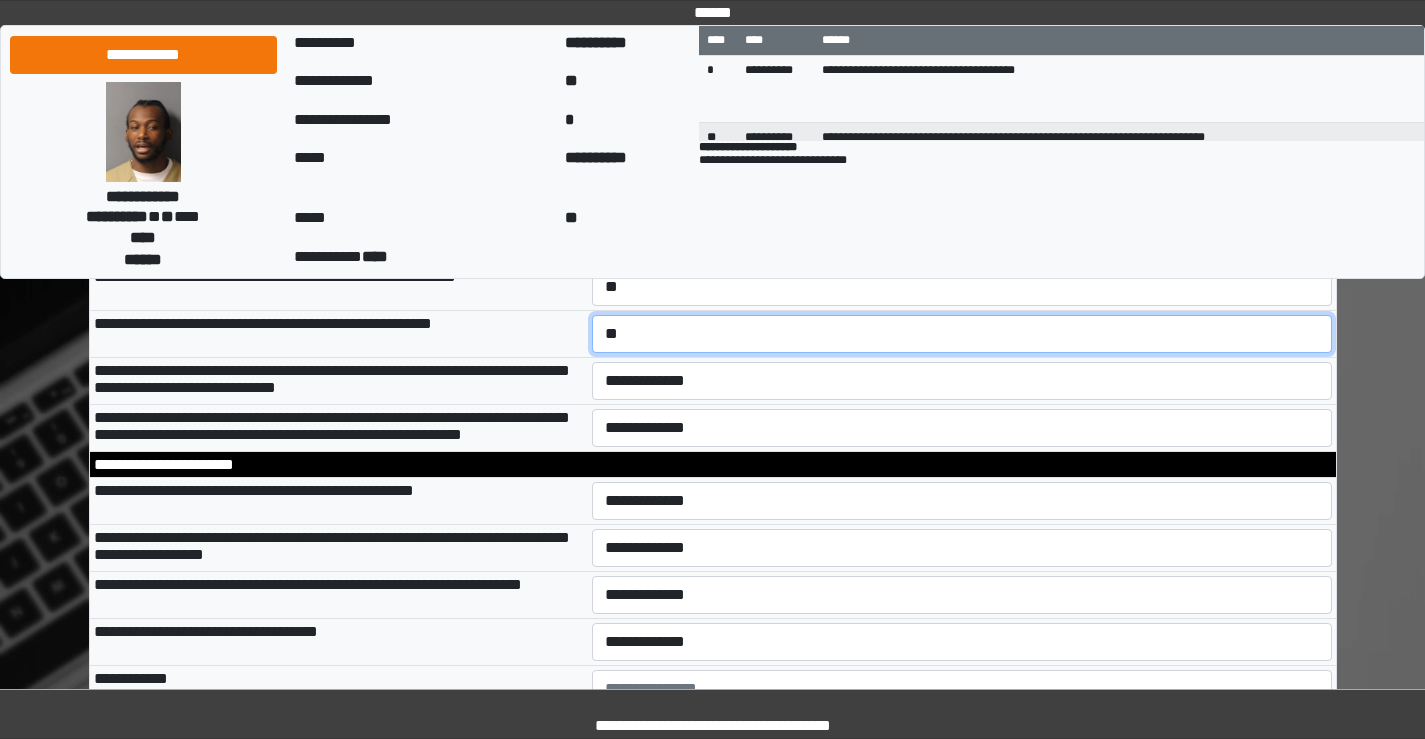 click on "**********" at bounding box center (962, 334) 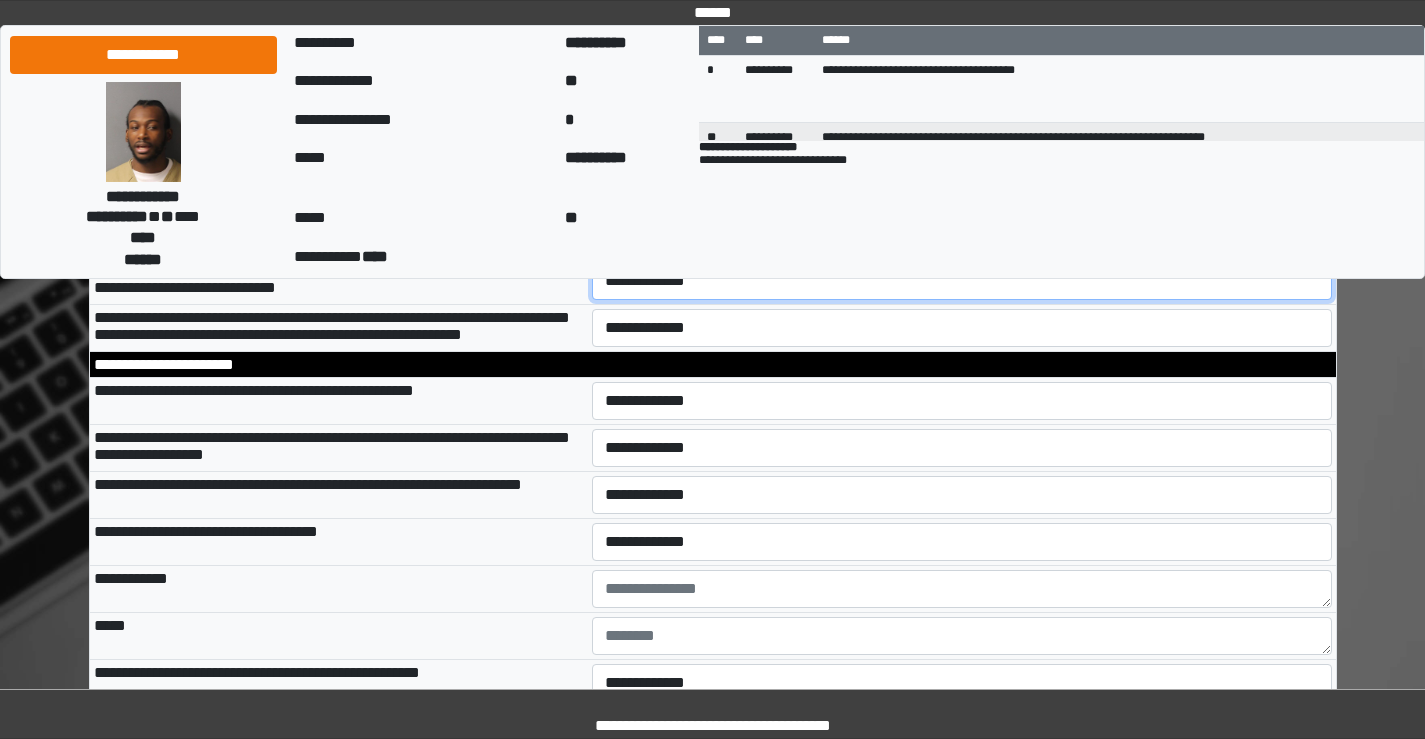 click on "**********" at bounding box center [962, 281] 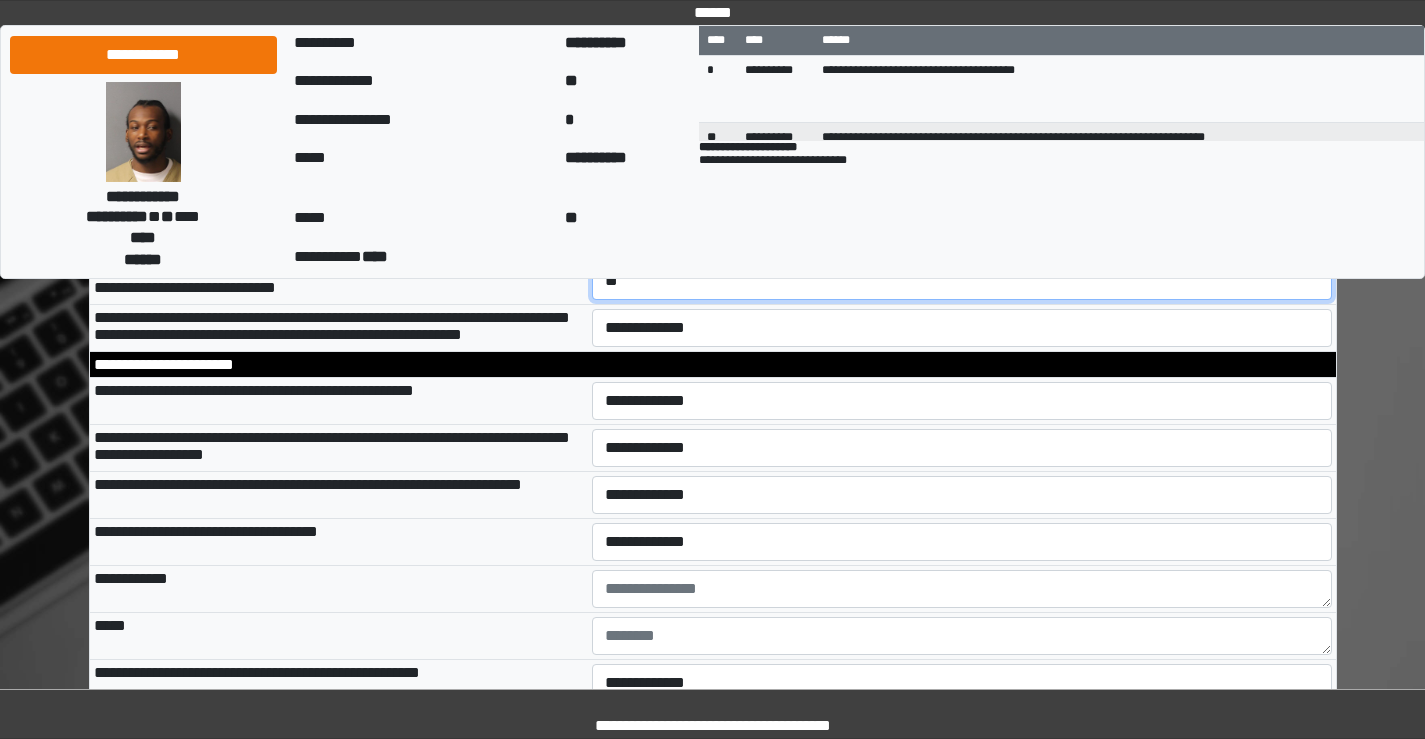 click on "**********" at bounding box center [962, 281] 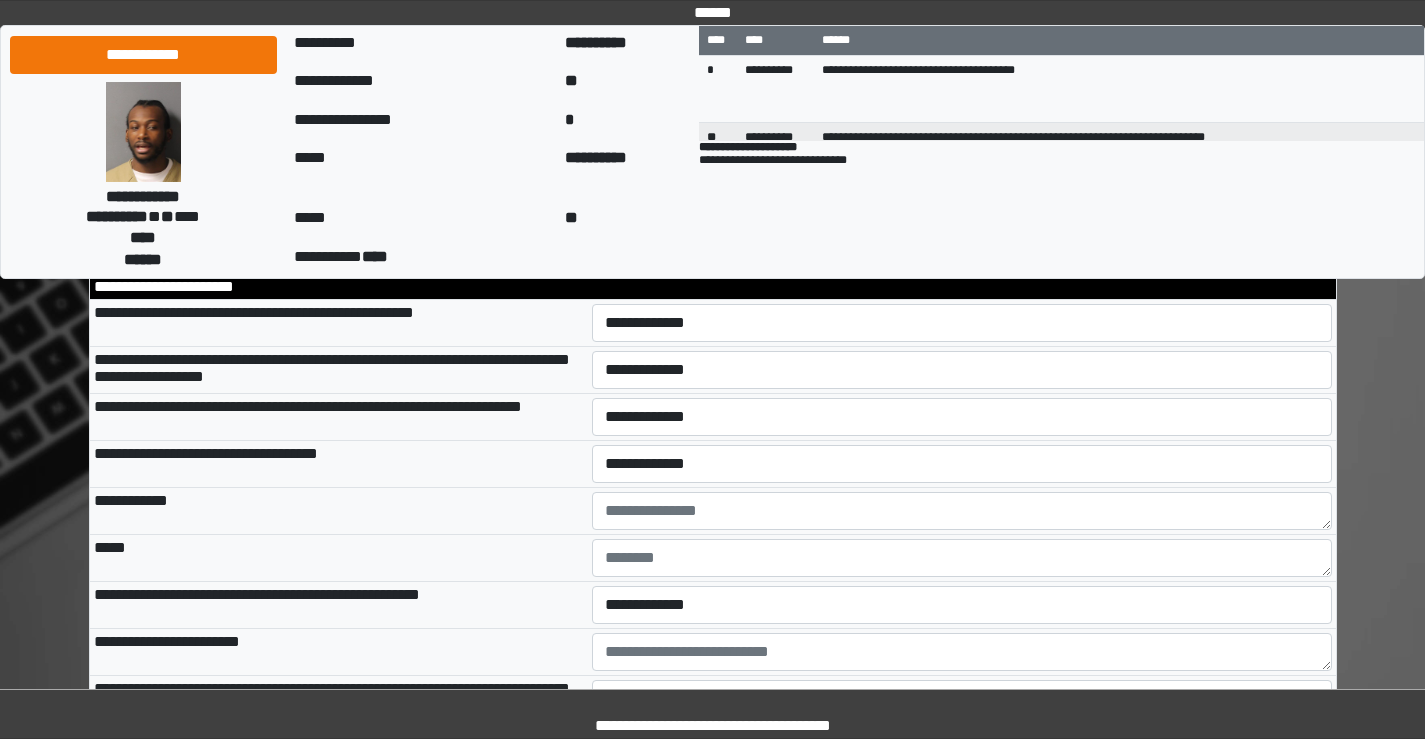 scroll, scrollTop: 6308, scrollLeft: 0, axis: vertical 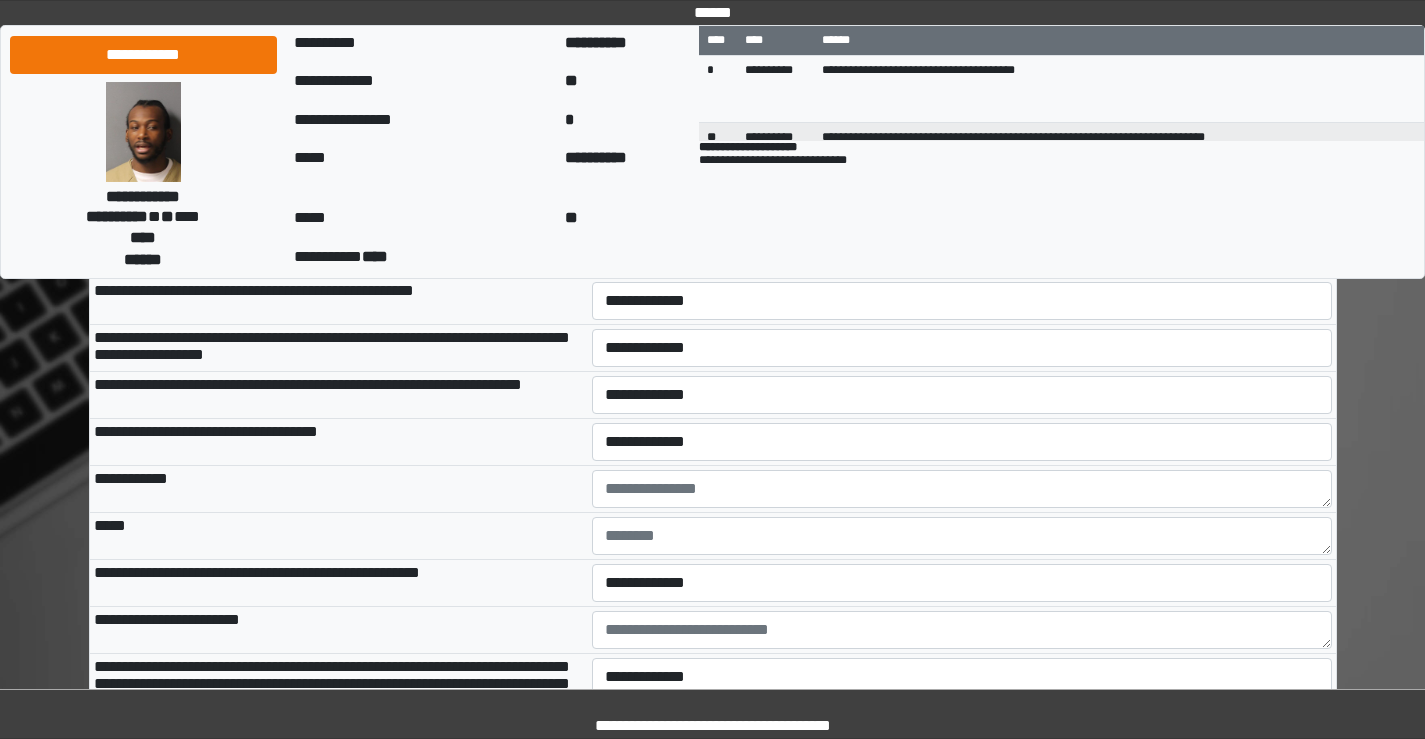 click on "**********" at bounding box center (962, 228) 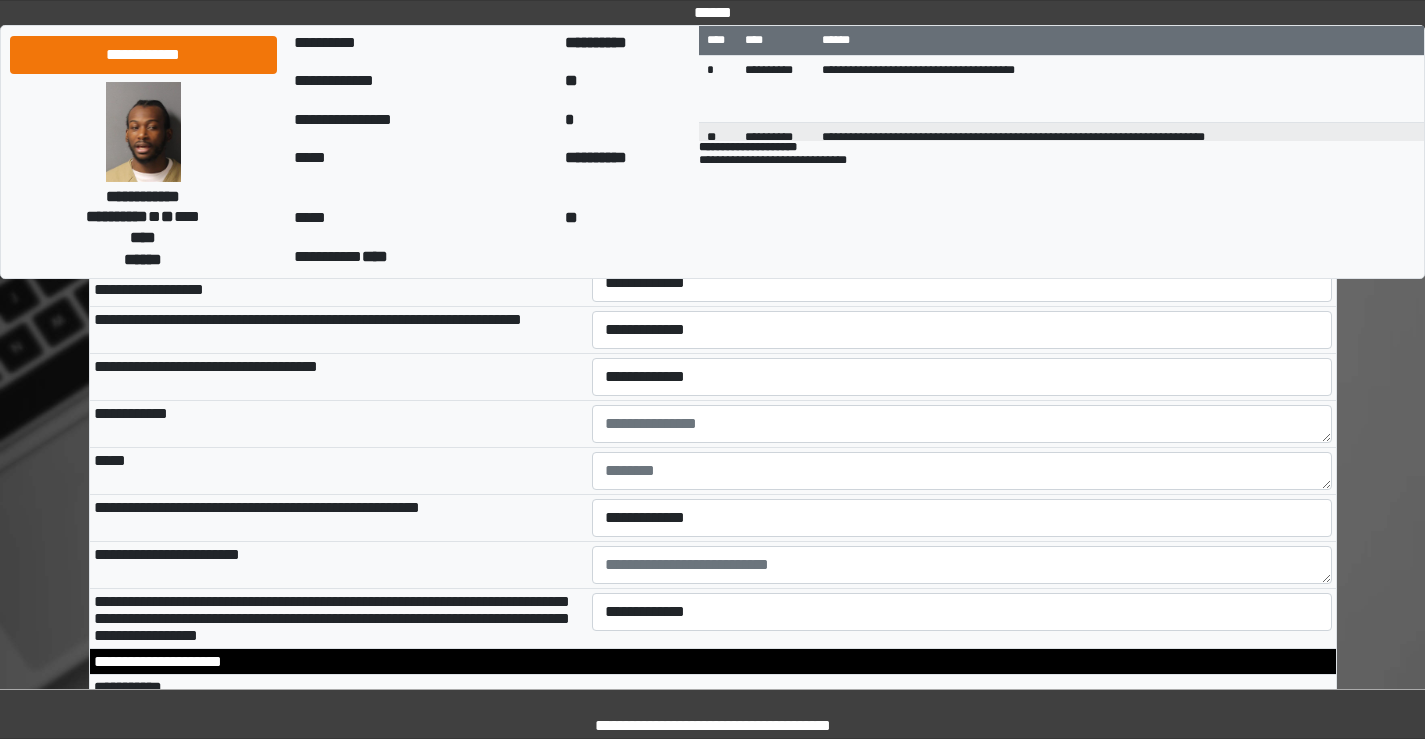 scroll, scrollTop: 6408, scrollLeft: 0, axis: vertical 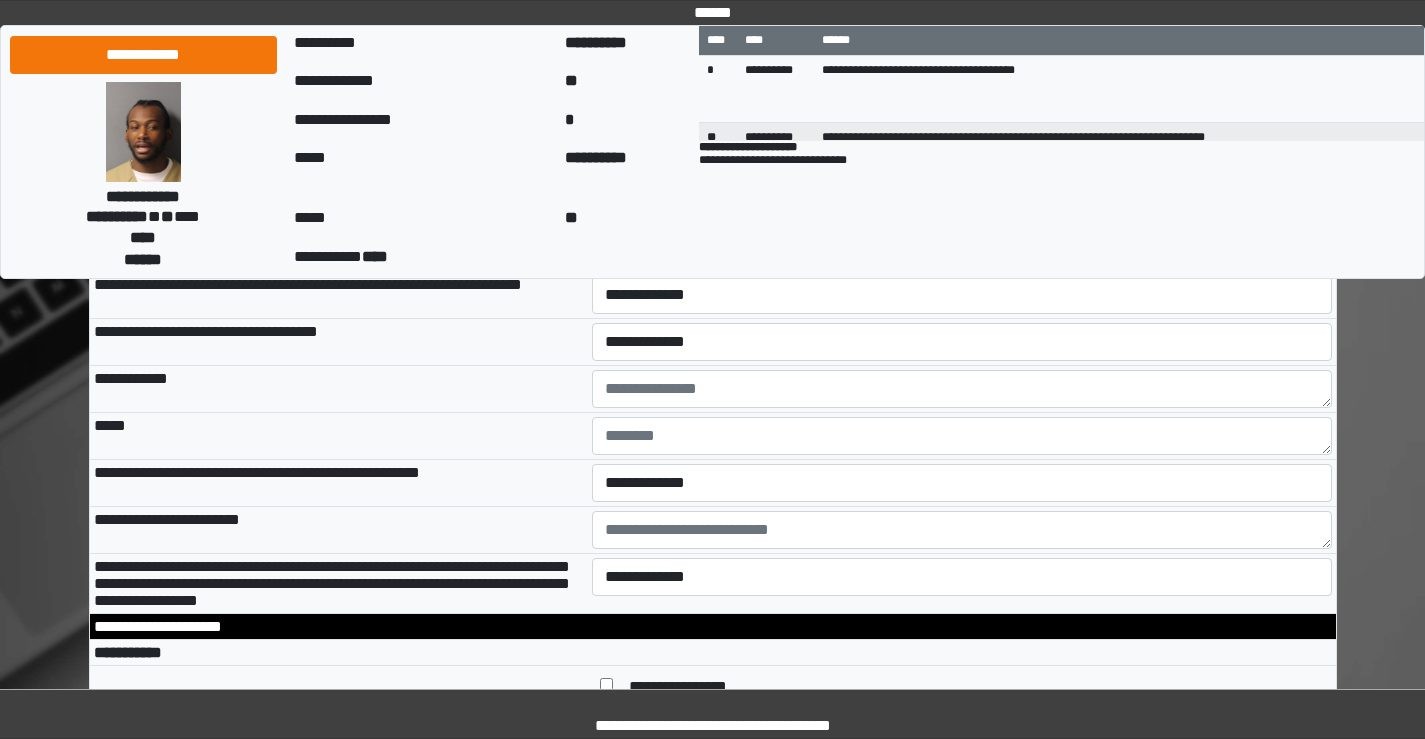 click on "**********" at bounding box center (962, 201) 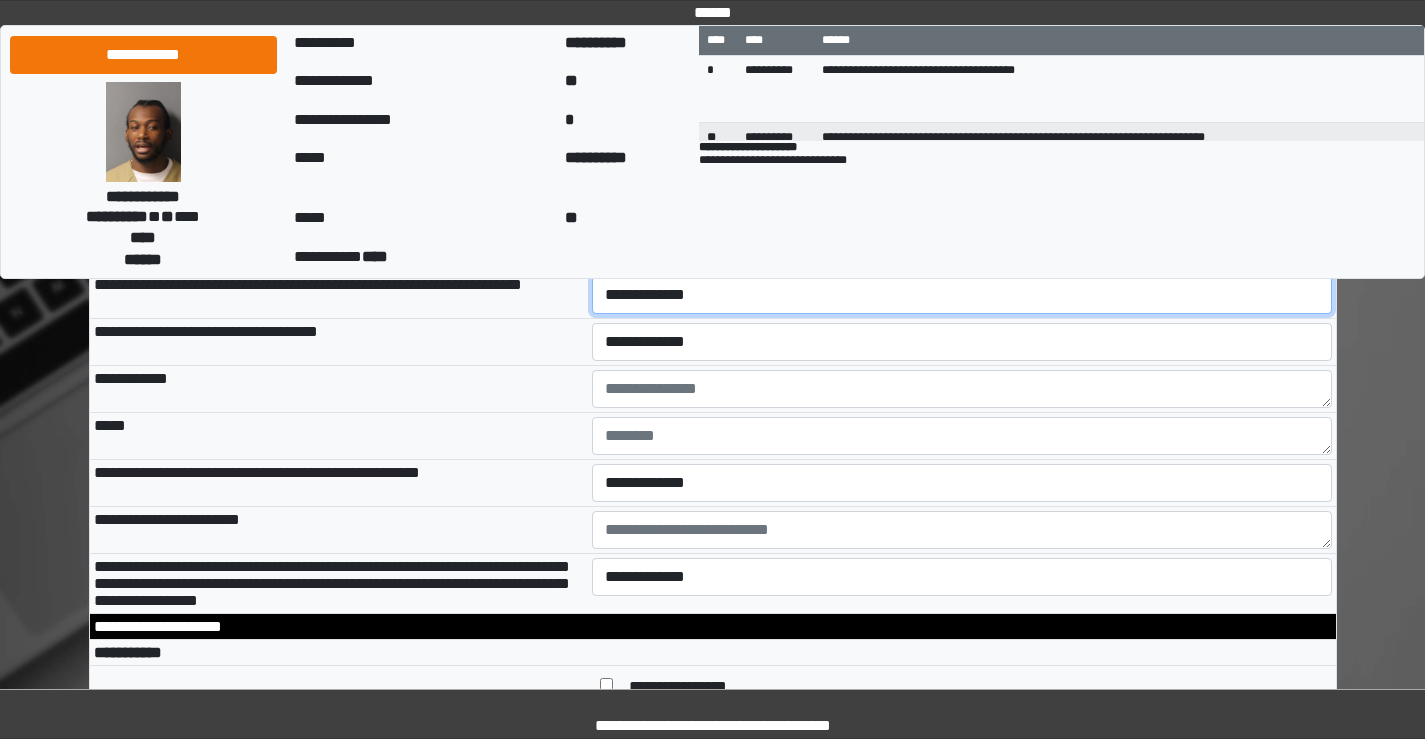 click on "**********" at bounding box center (962, 295) 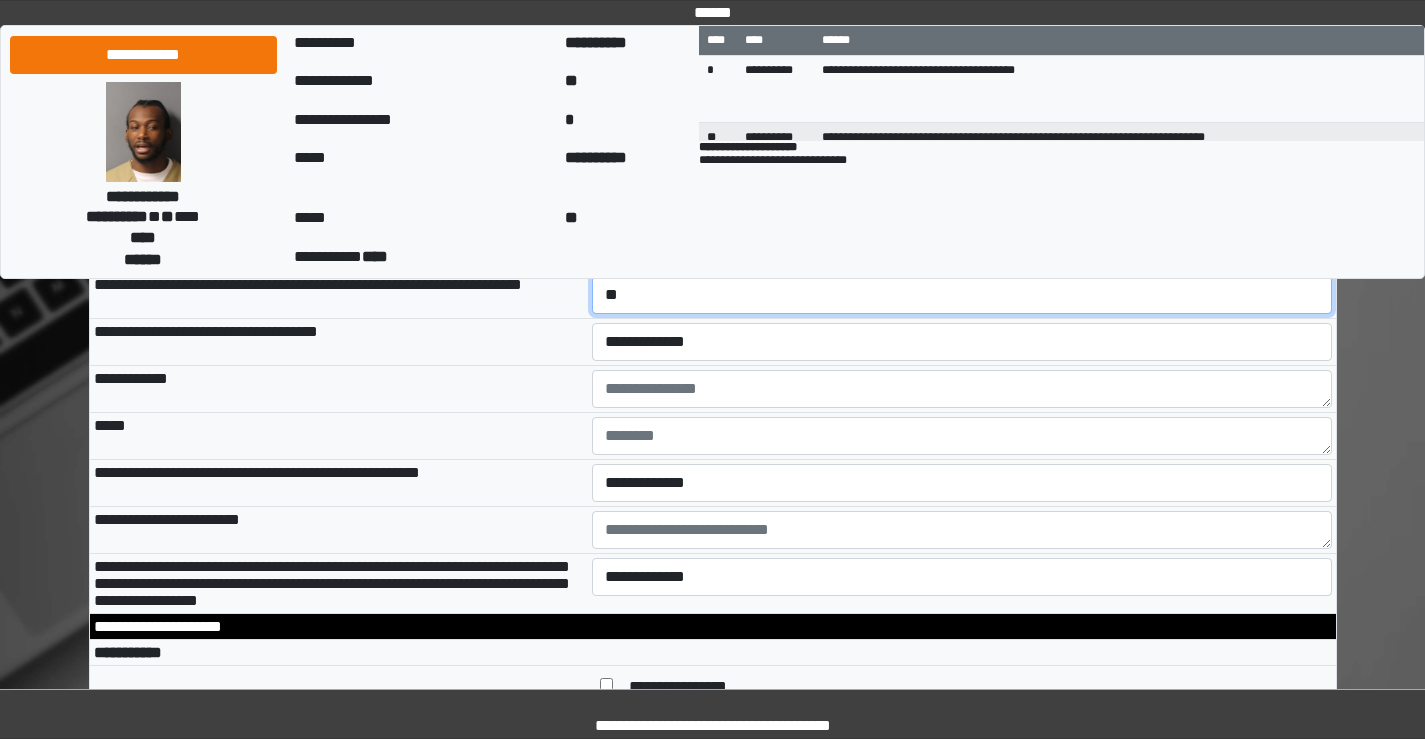 click on "**********" at bounding box center [962, 295] 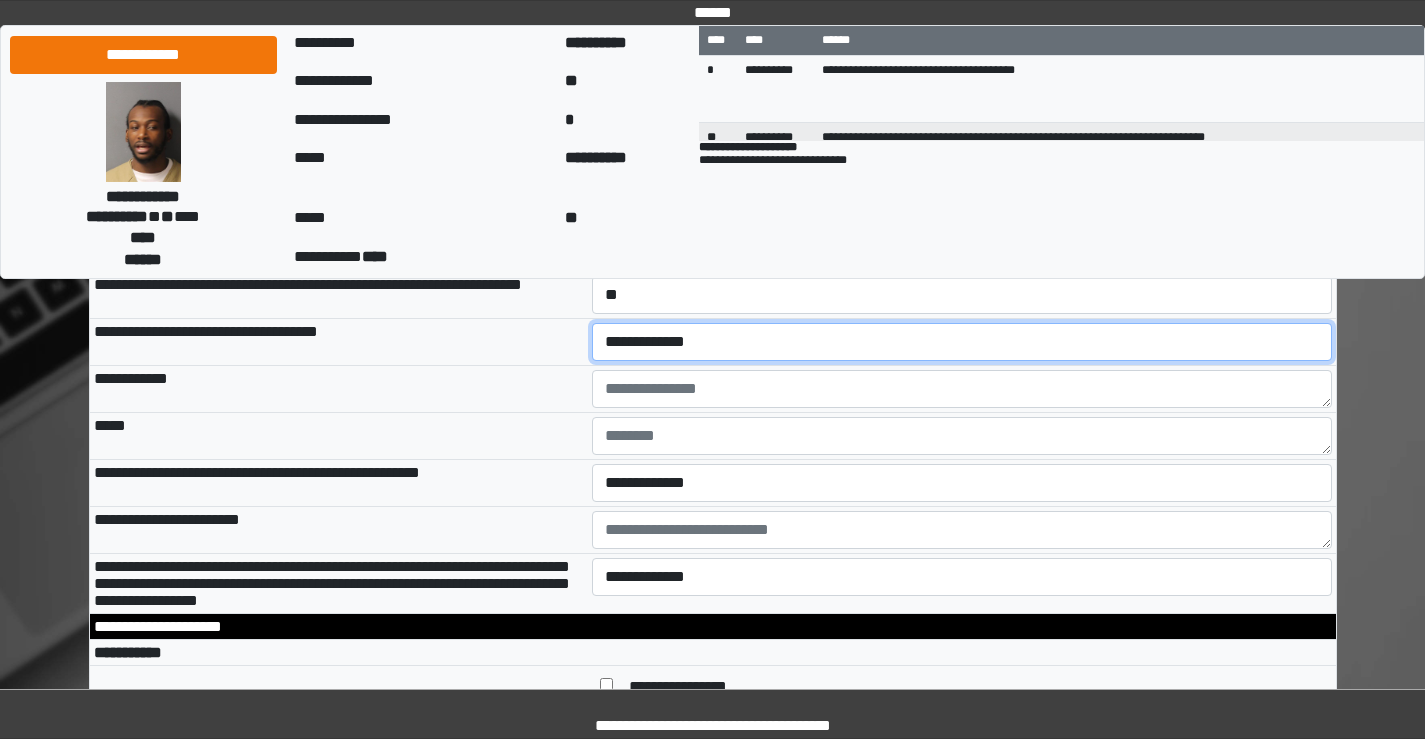 click on "**********" at bounding box center (962, 342) 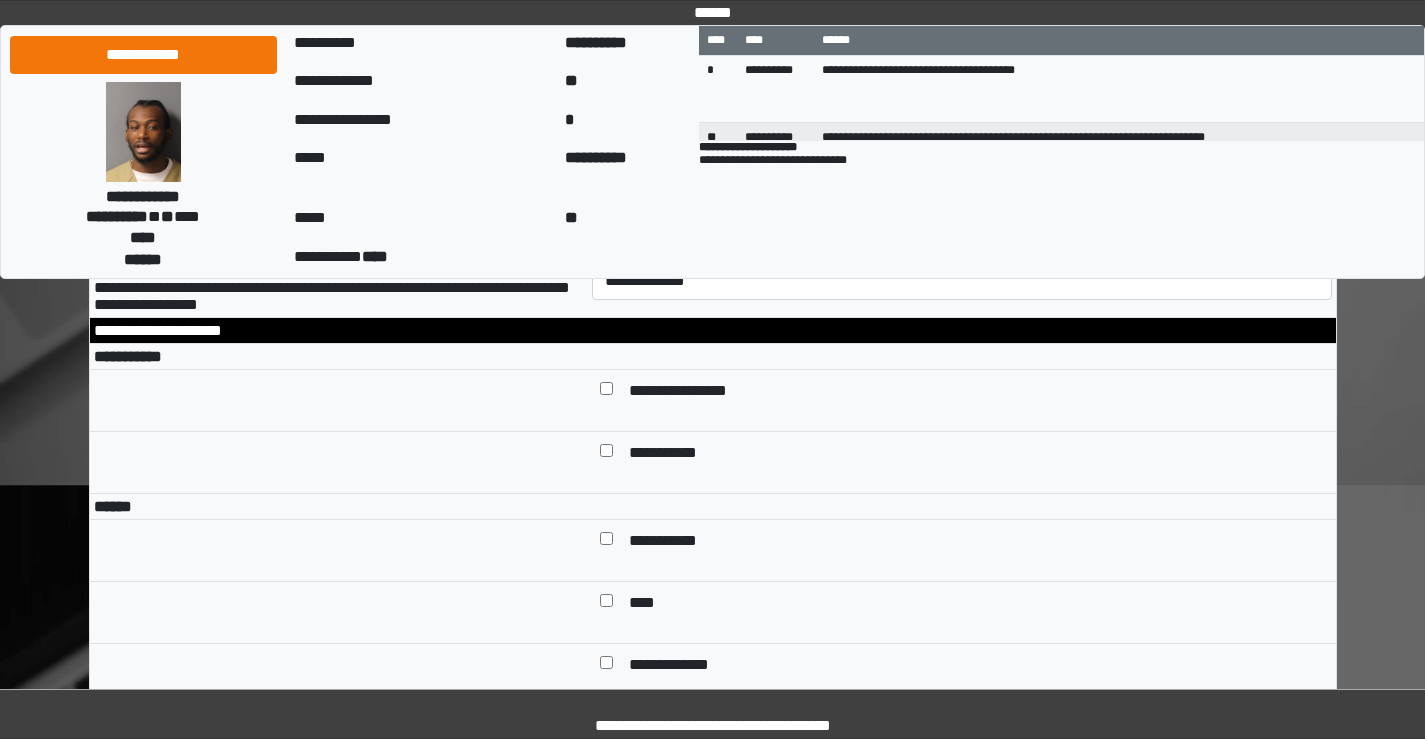 scroll, scrollTop: 6708, scrollLeft: 0, axis: vertical 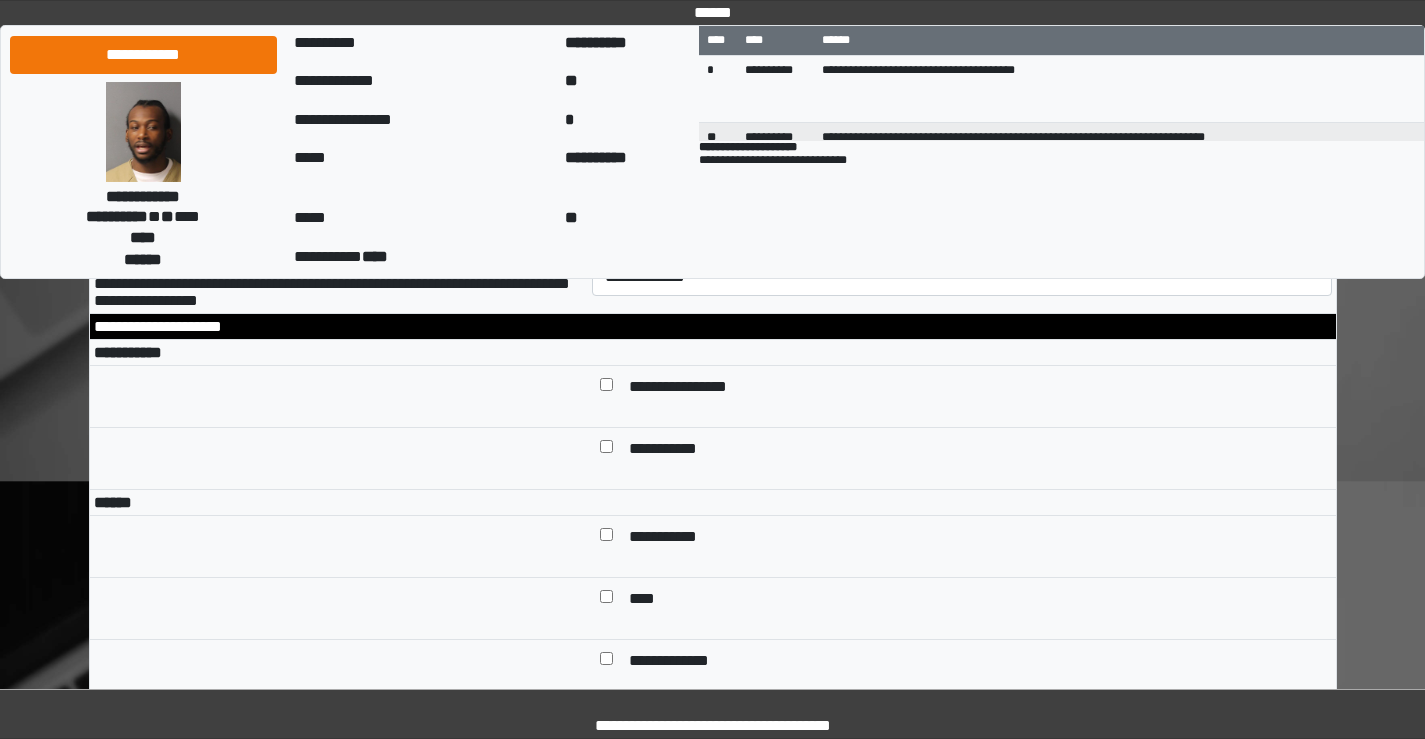 click on "**********" at bounding box center (962, 183) 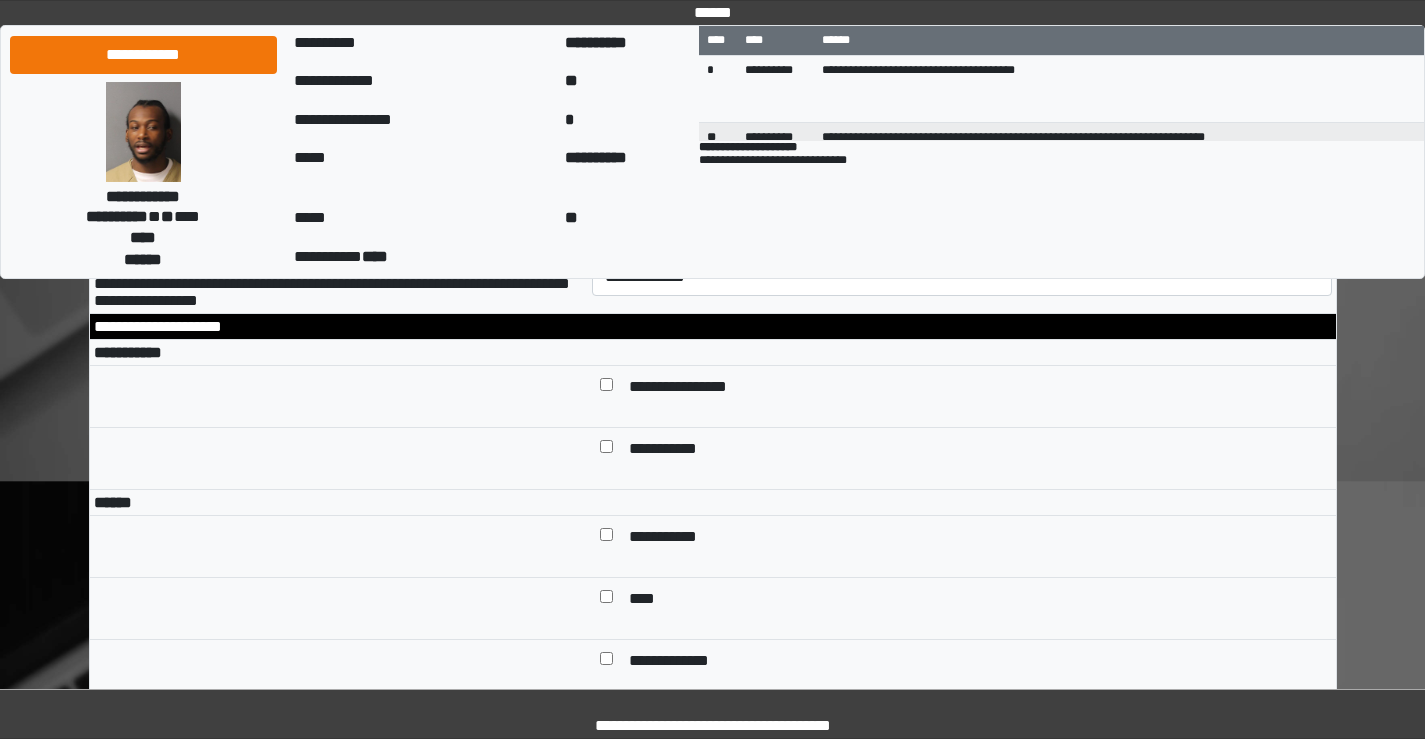 select on "*" 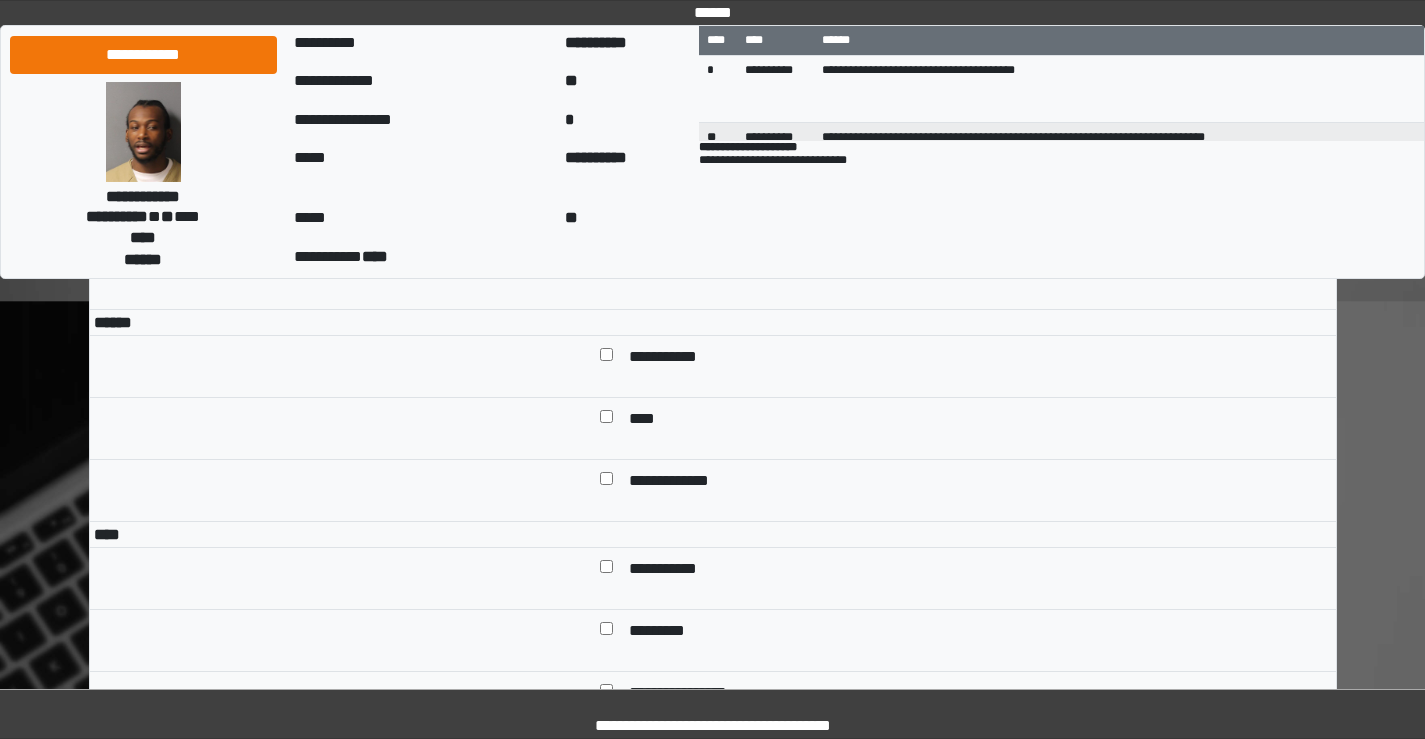 scroll, scrollTop: 6908, scrollLeft: 0, axis: vertical 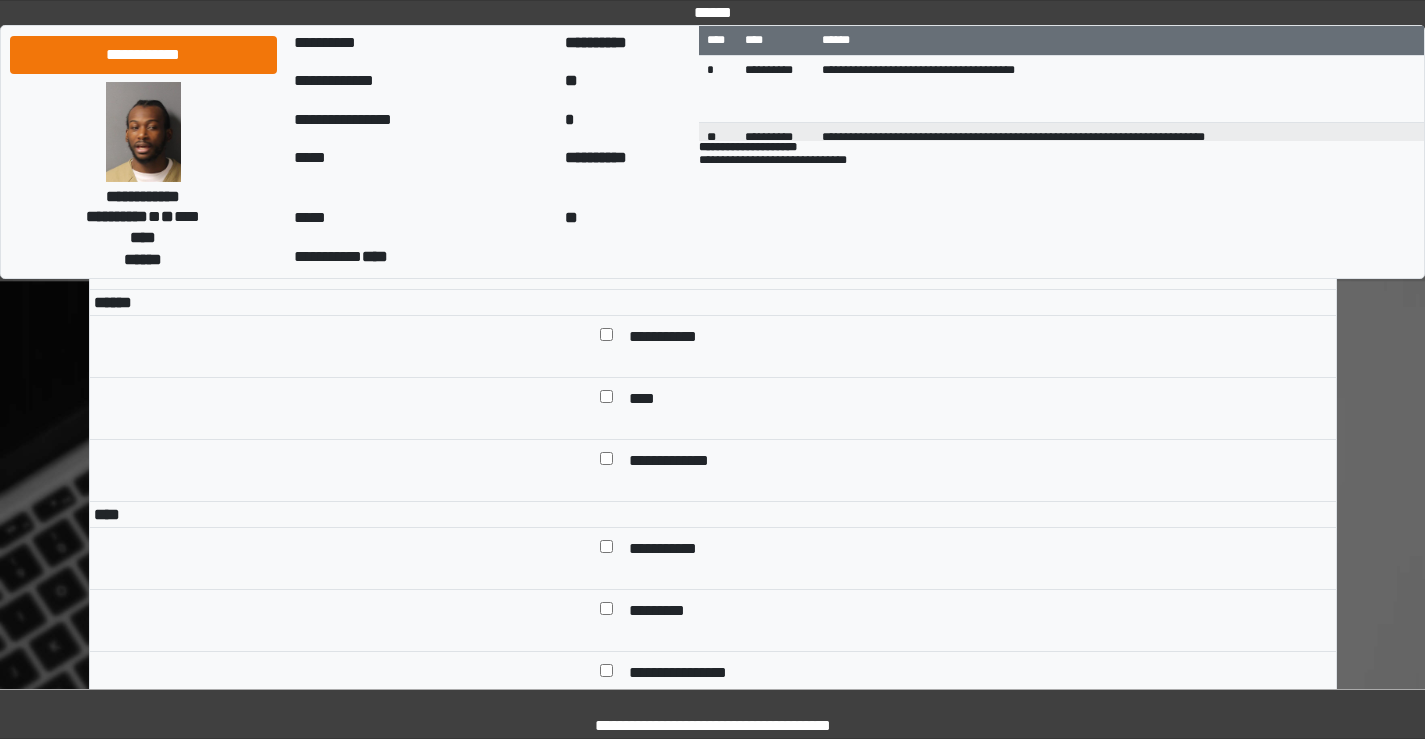 click on "**********" at bounding box center [962, 77] 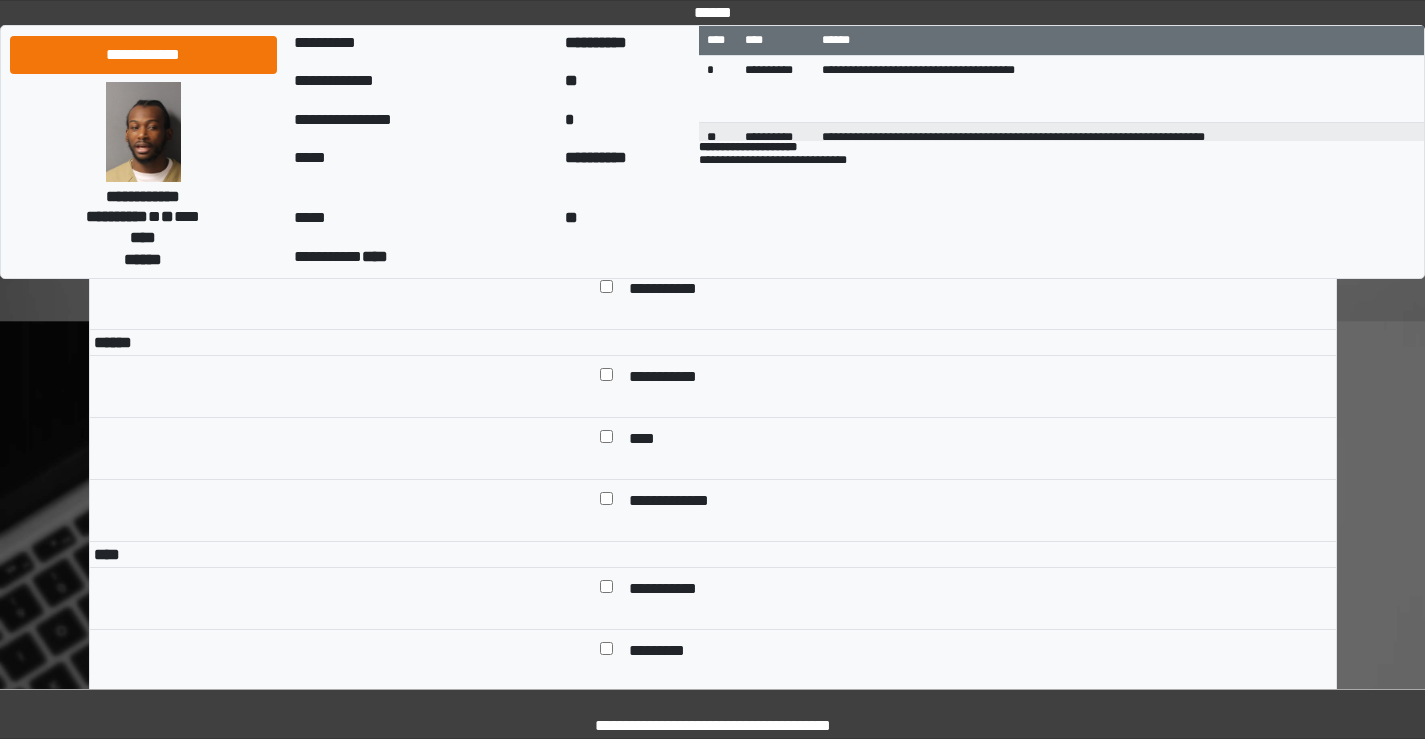 scroll, scrollTop: 6908, scrollLeft: 0, axis: vertical 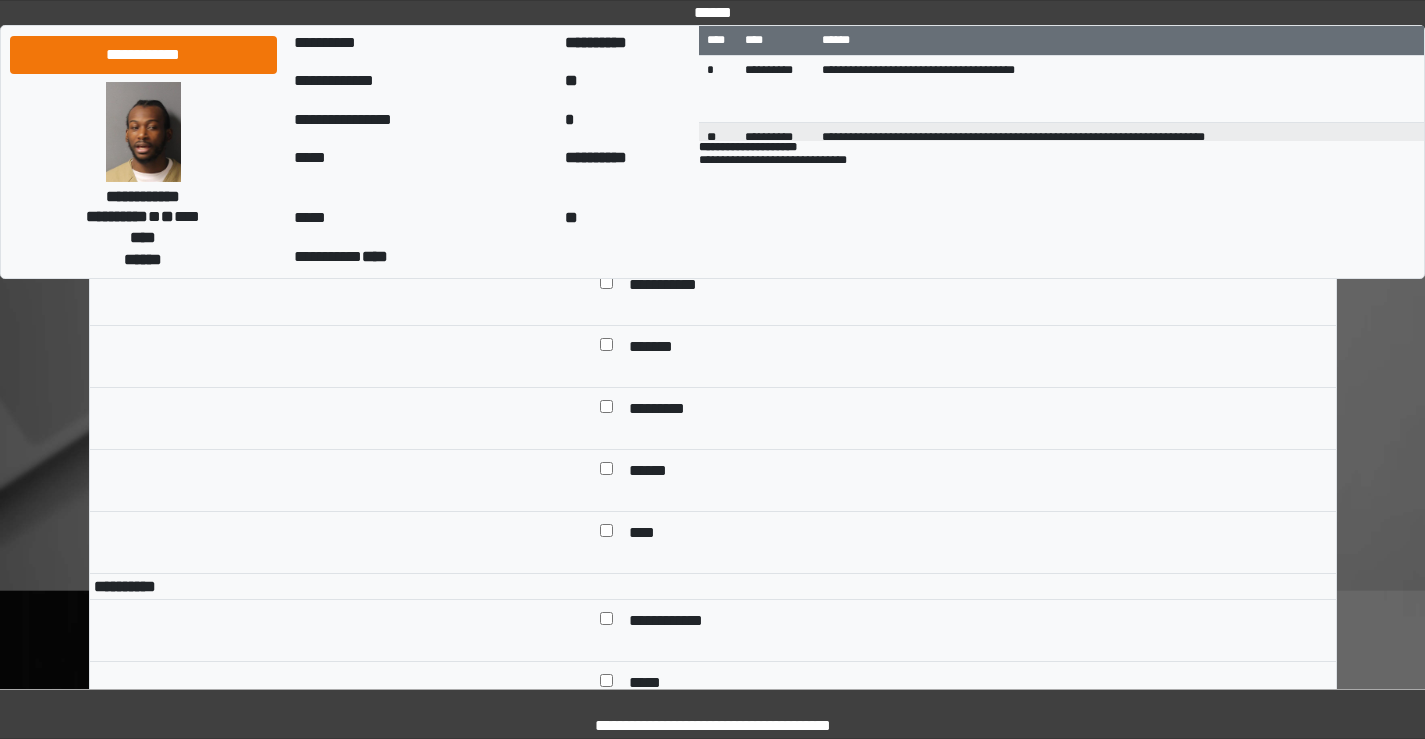 click at bounding box center (606, 286) 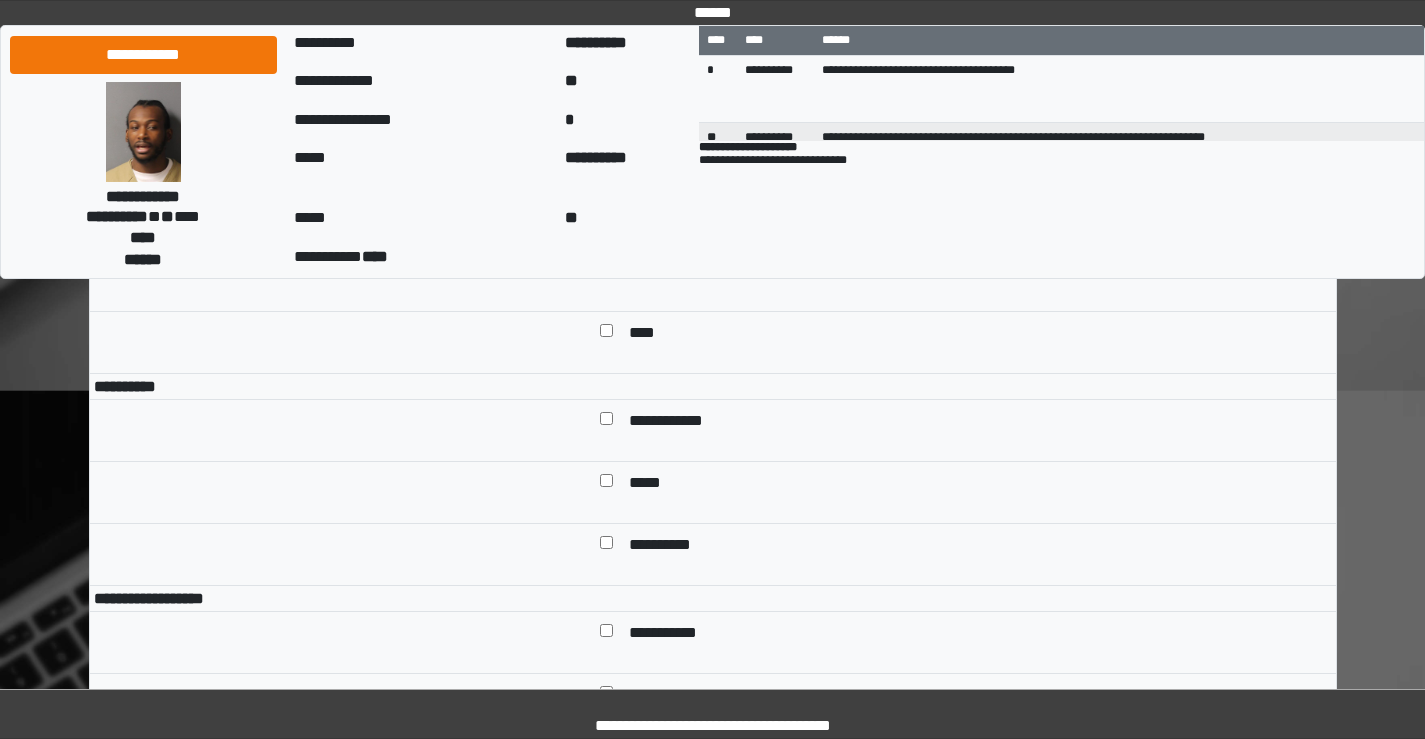 scroll, scrollTop: 7608, scrollLeft: 0, axis: vertical 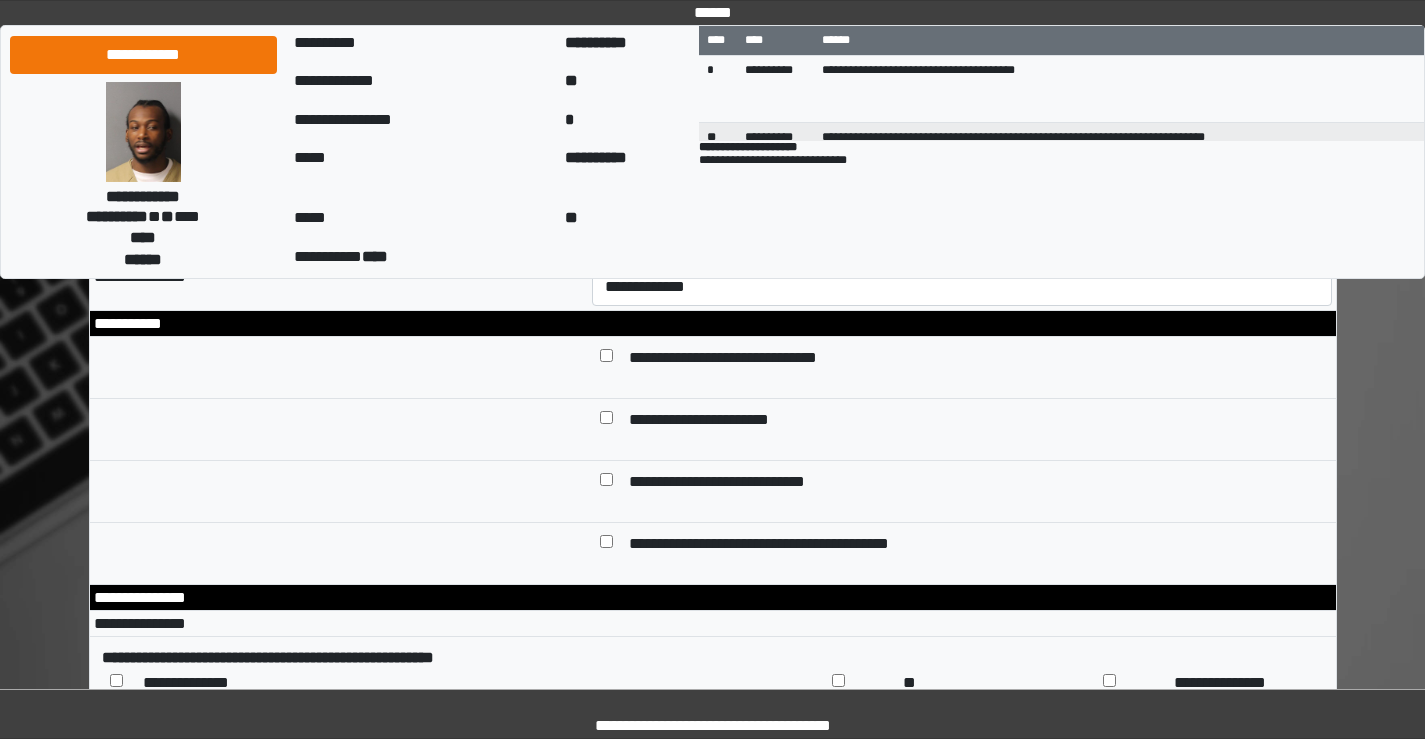 click at bounding box center [962, 131] 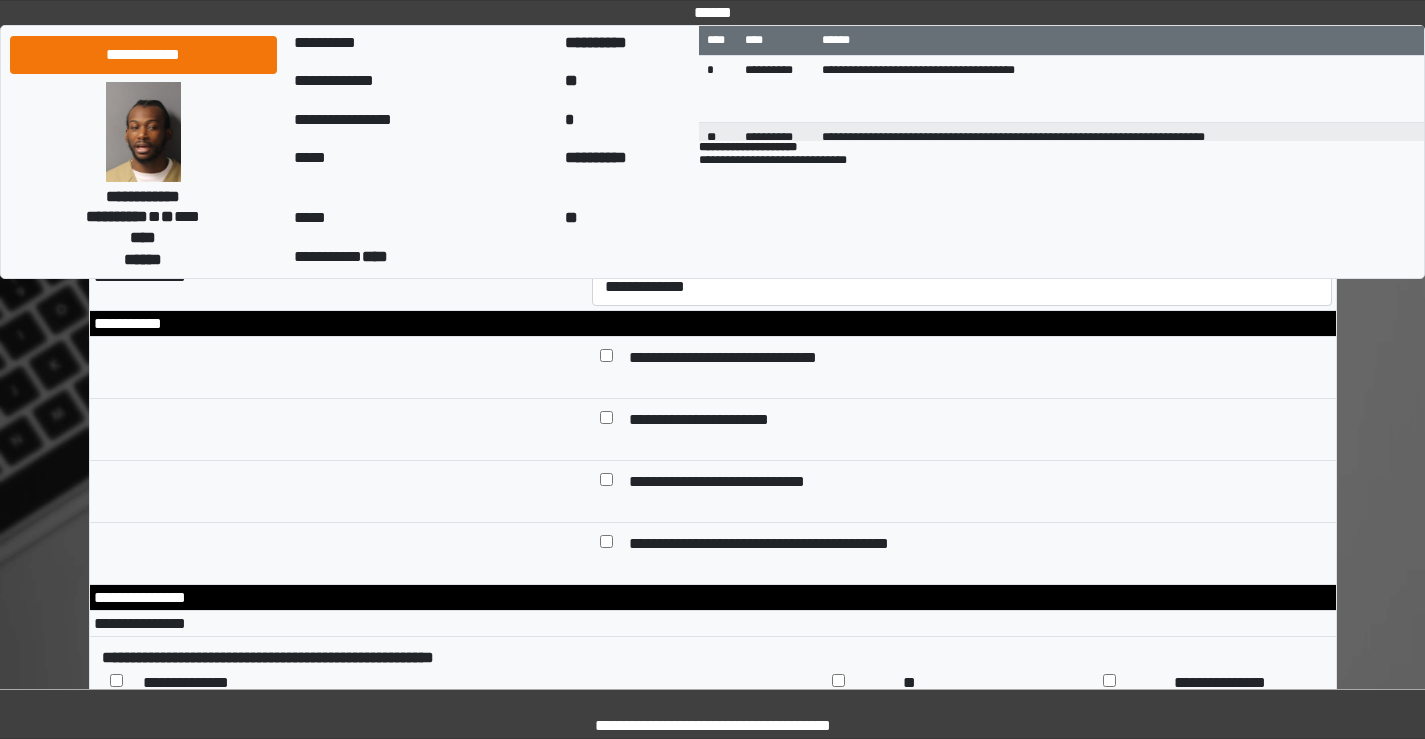 click on "**********" at bounding box center [962, 131] 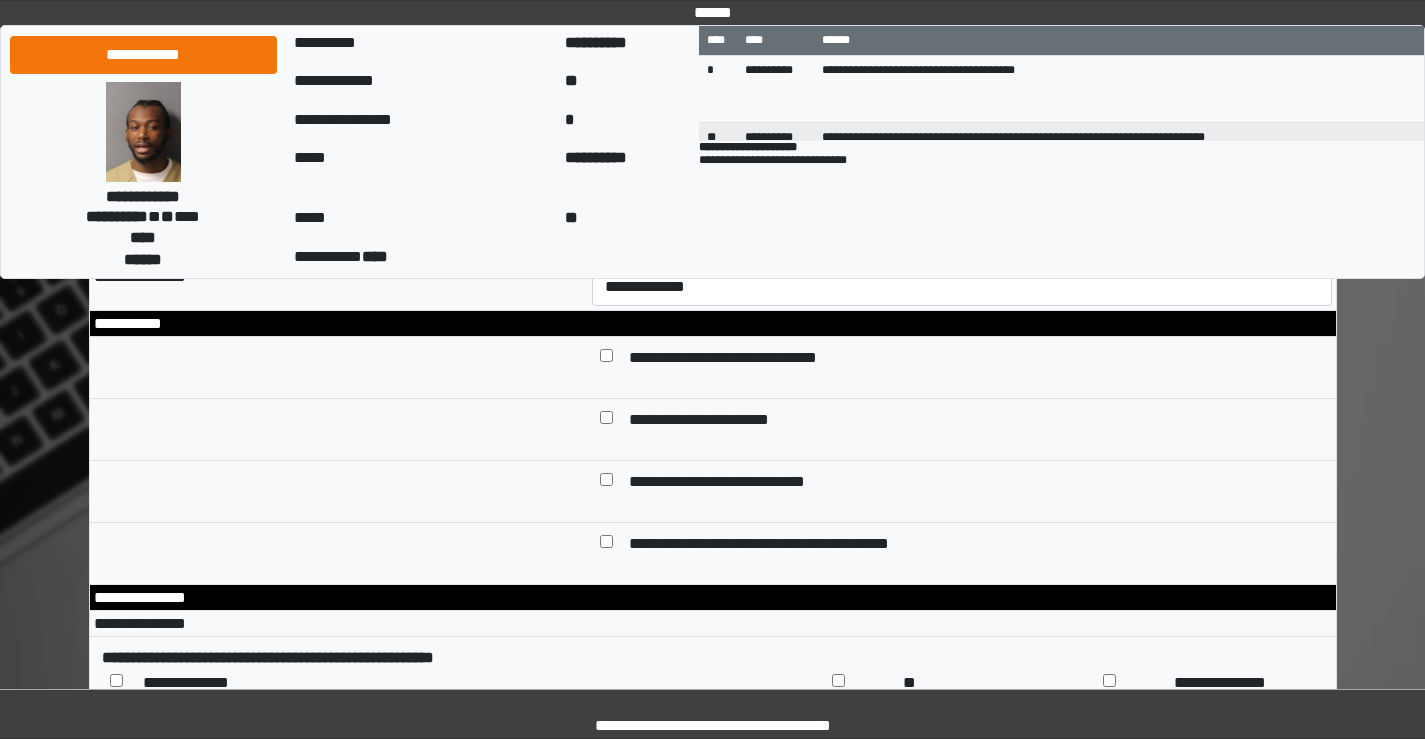 click on "**********" at bounding box center [962, 131] 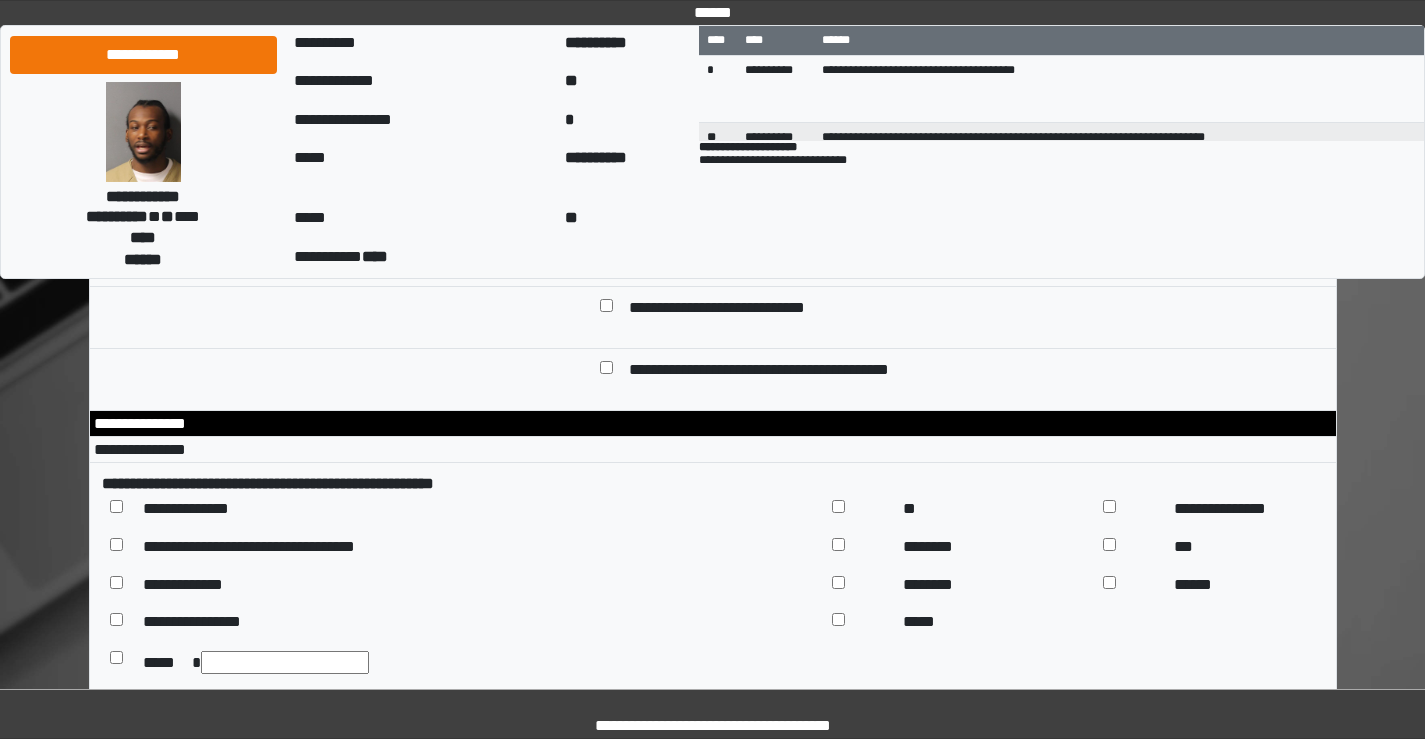 scroll, scrollTop: 9208, scrollLeft: 0, axis: vertical 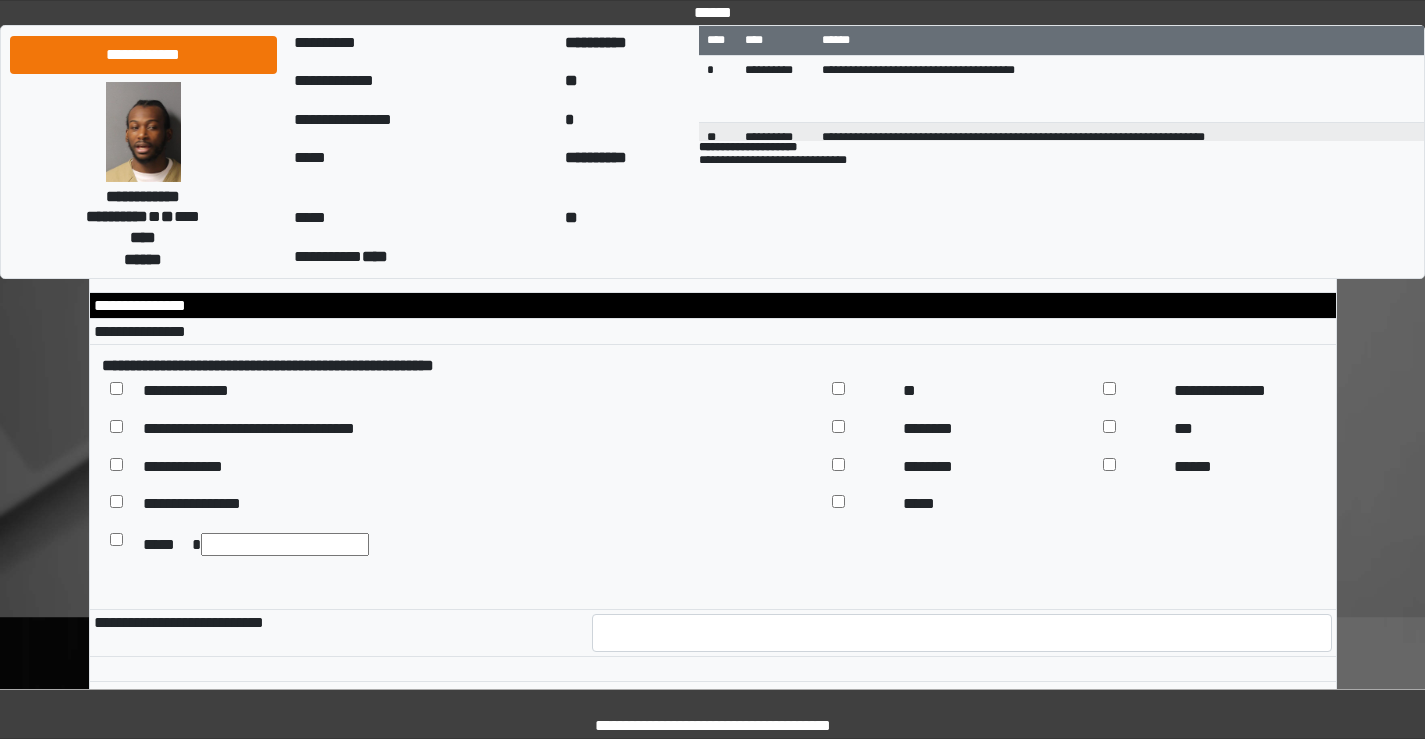 type on "**********" 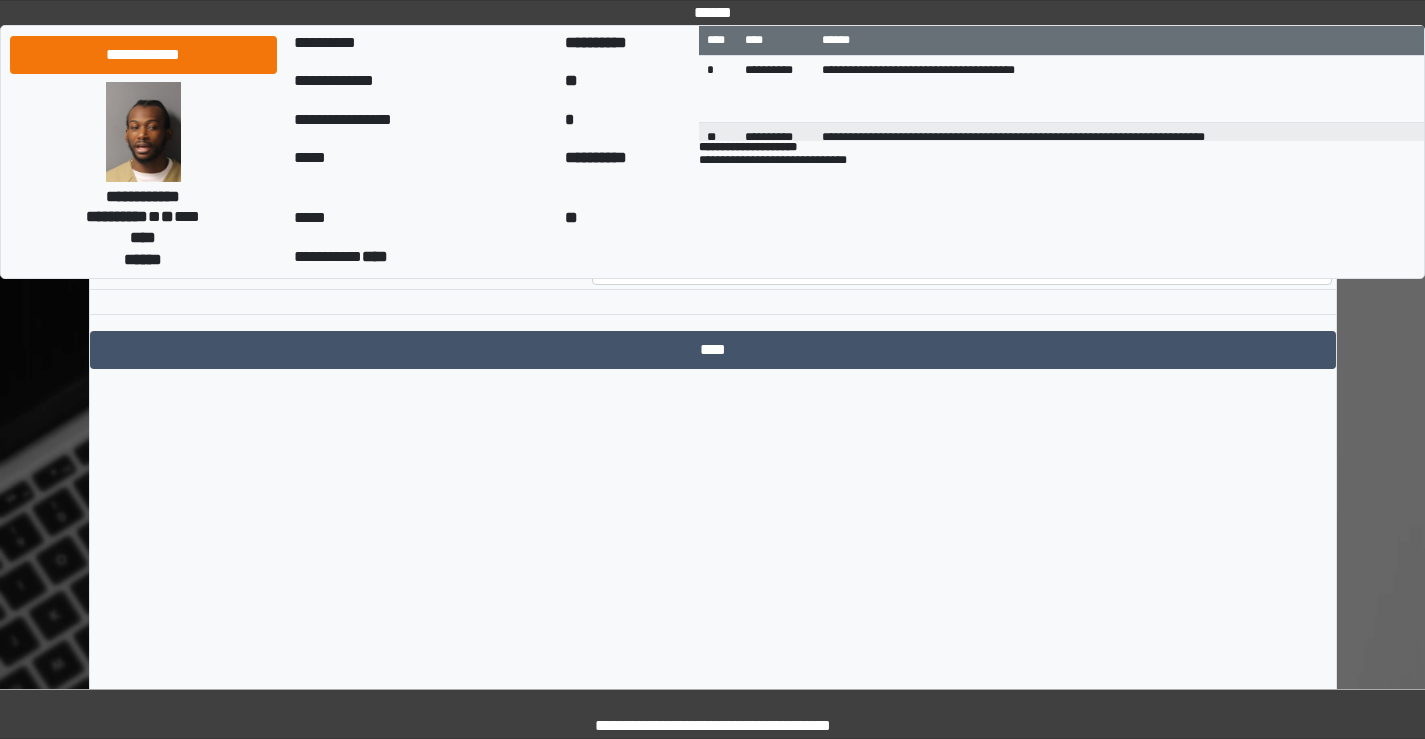 scroll, scrollTop: 9700, scrollLeft: 0, axis: vertical 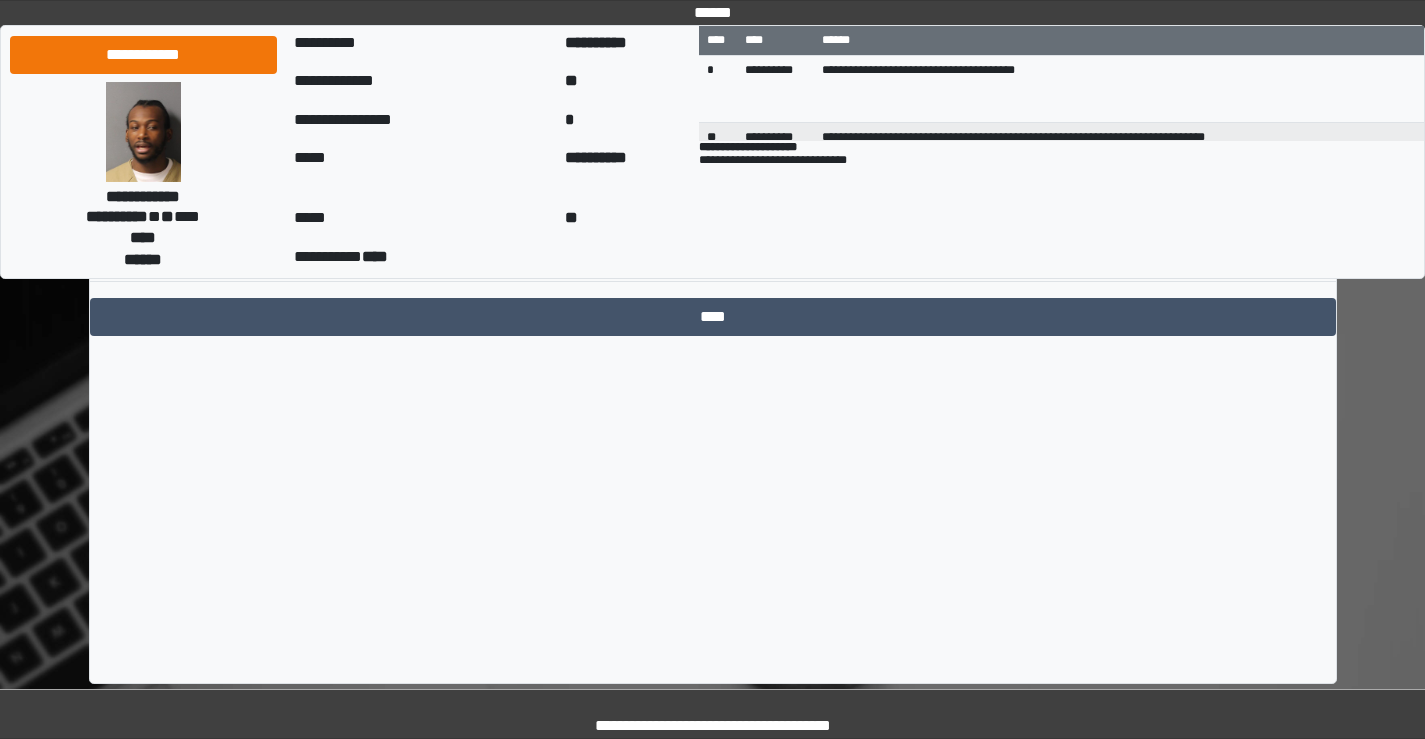 click at bounding box center (962, 233) 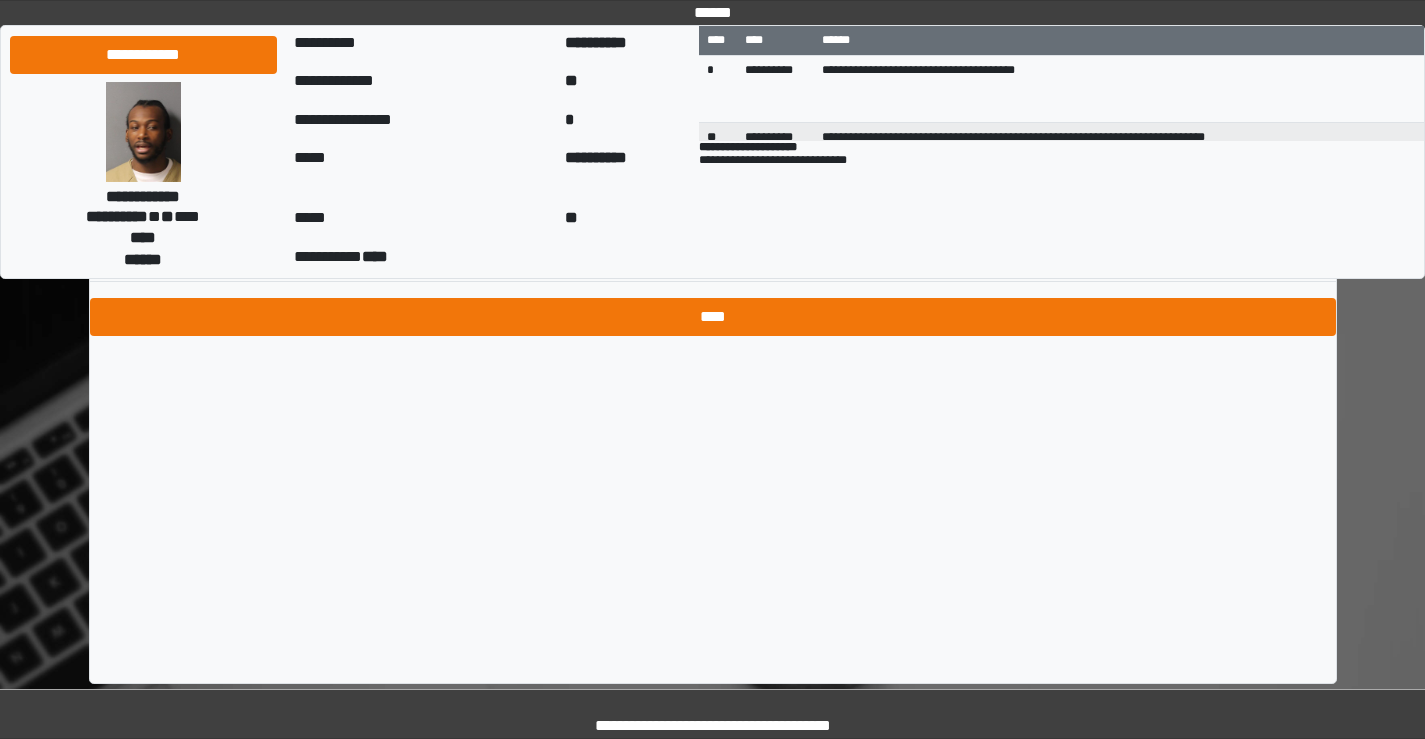 type on "**" 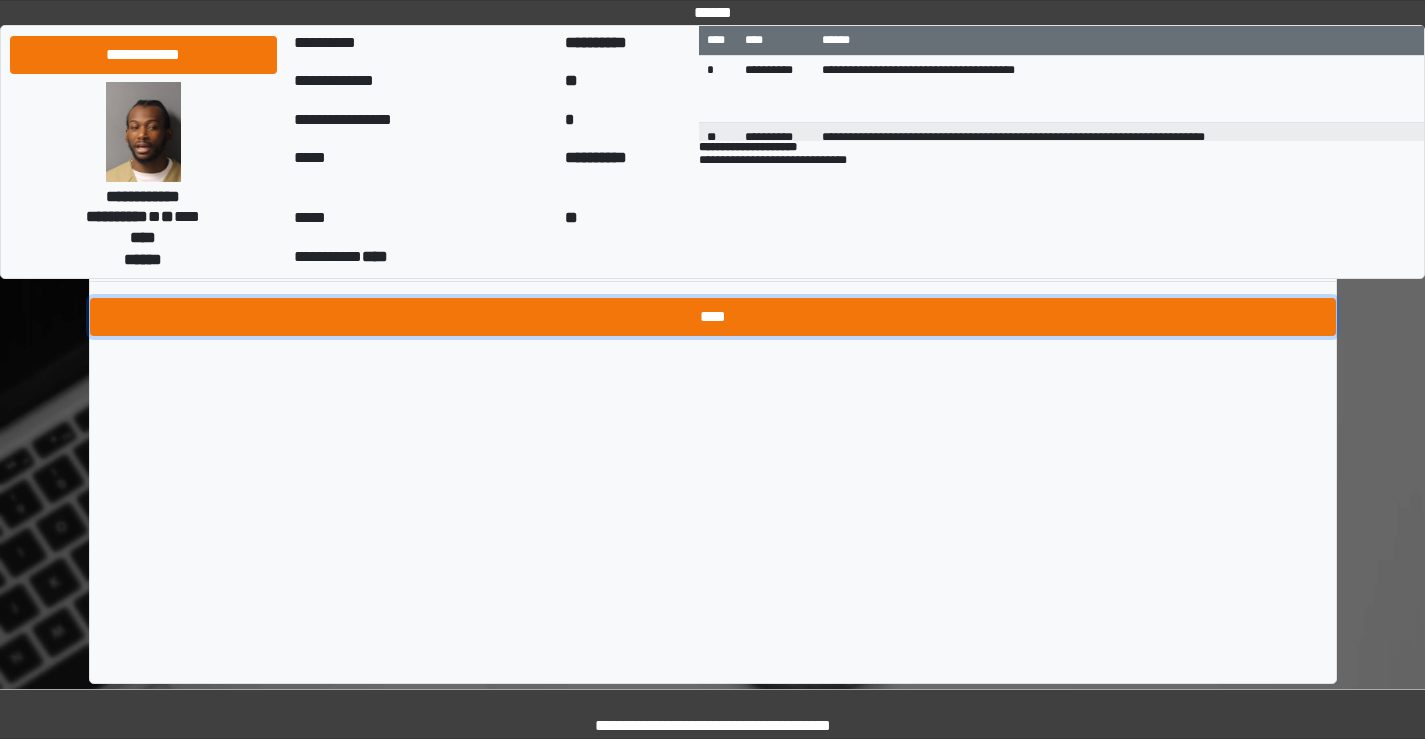 click on "****" at bounding box center (713, 317) 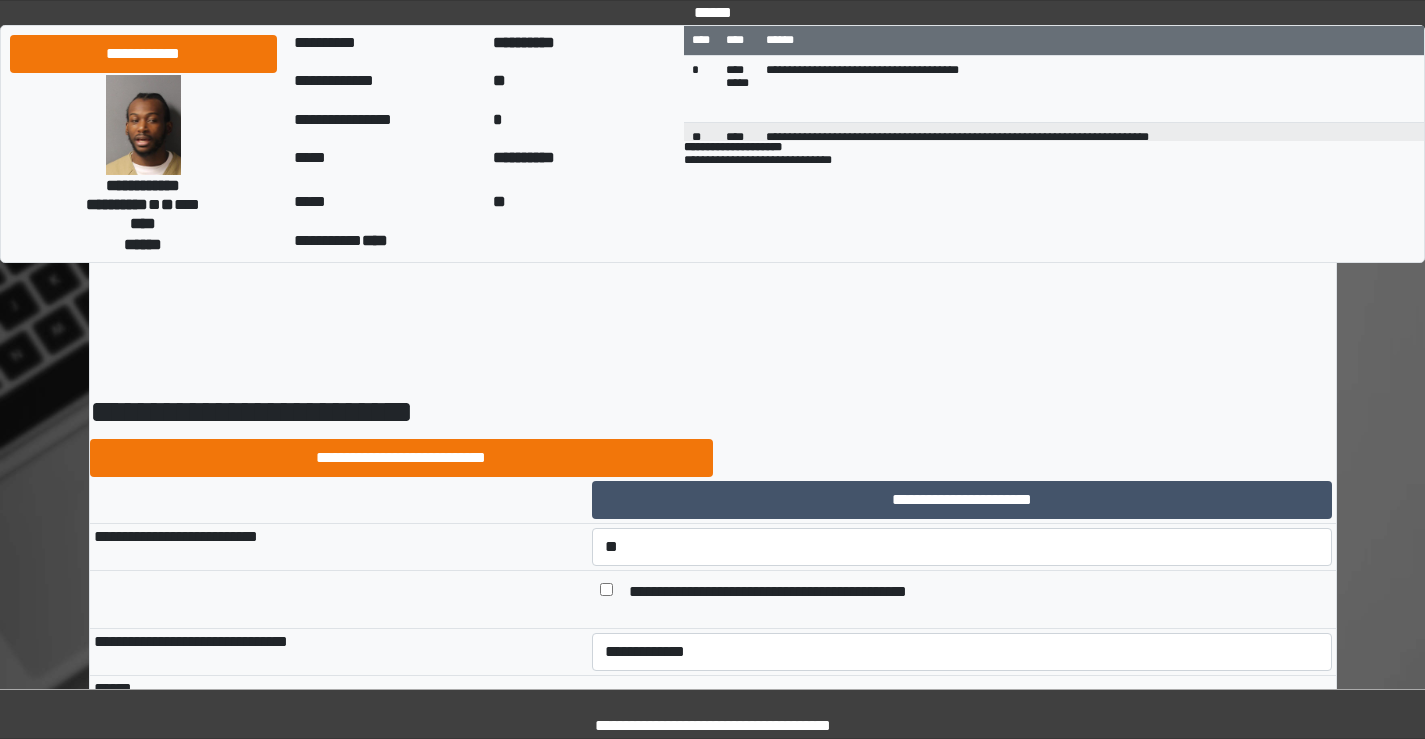select on "*" 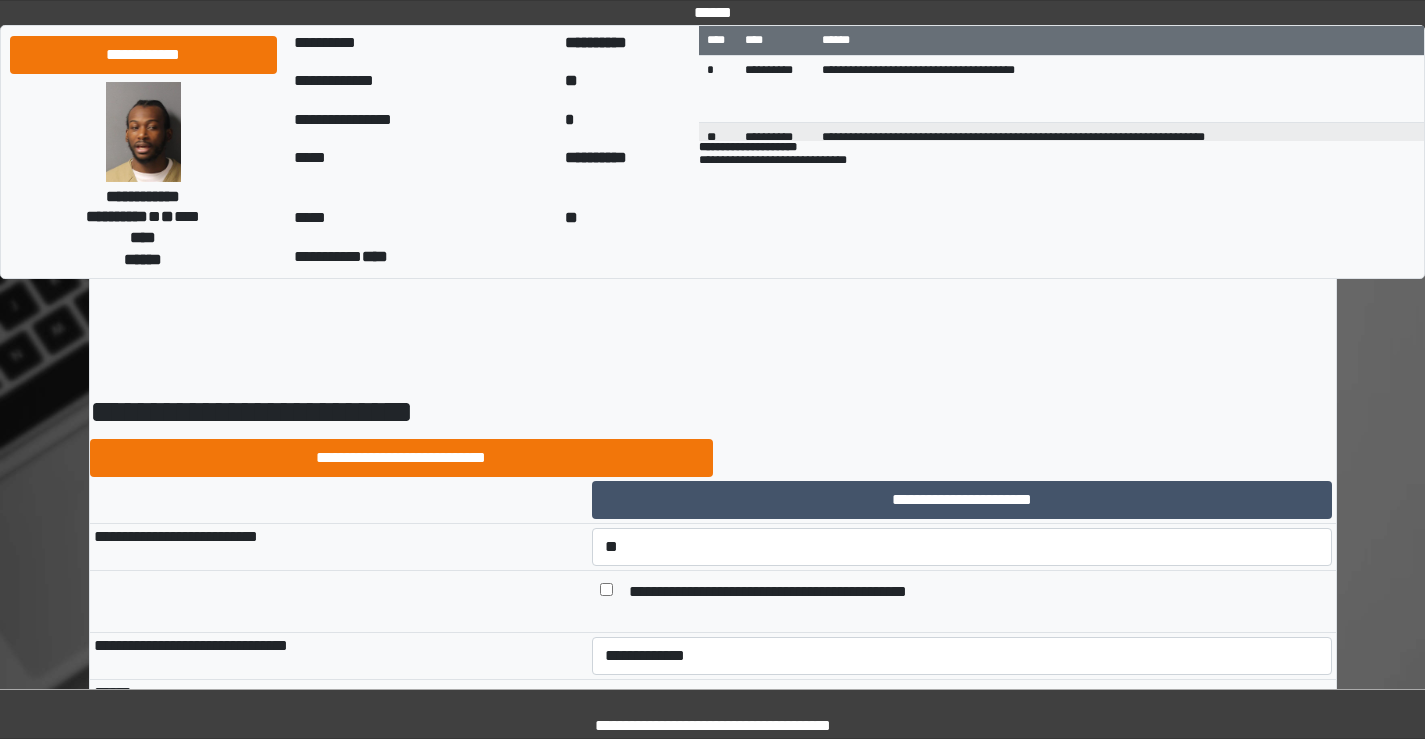 scroll, scrollTop: 100, scrollLeft: 0, axis: vertical 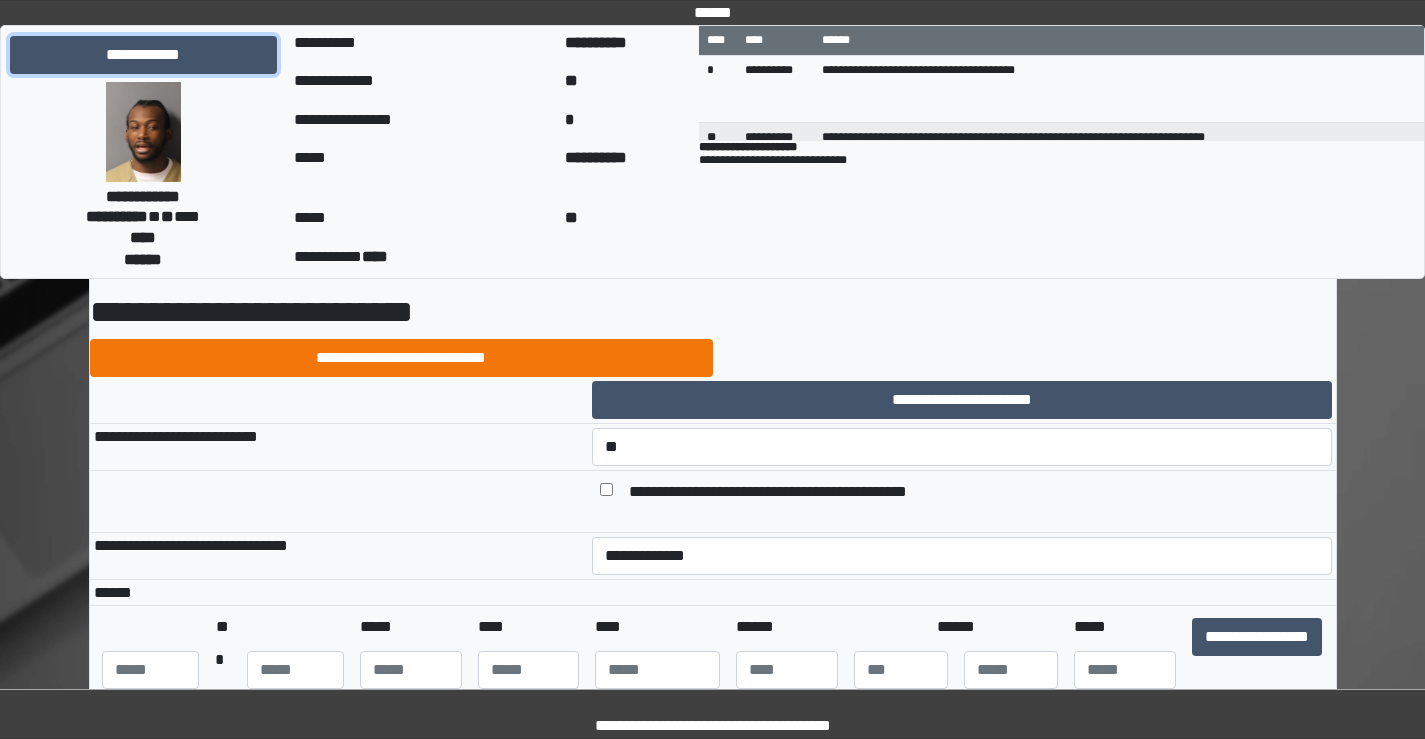 click on "**********" at bounding box center [143, 55] 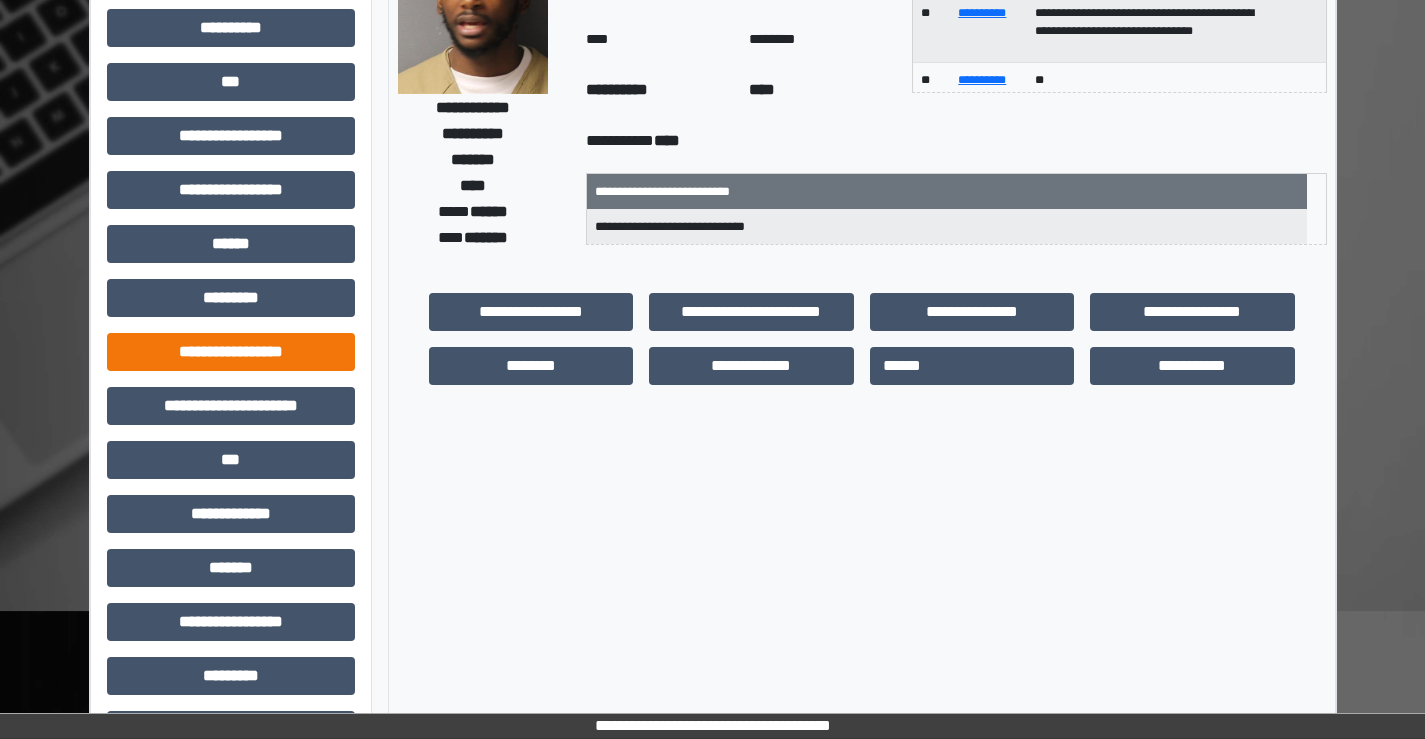 scroll, scrollTop: 100, scrollLeft: 0, axis: vertical 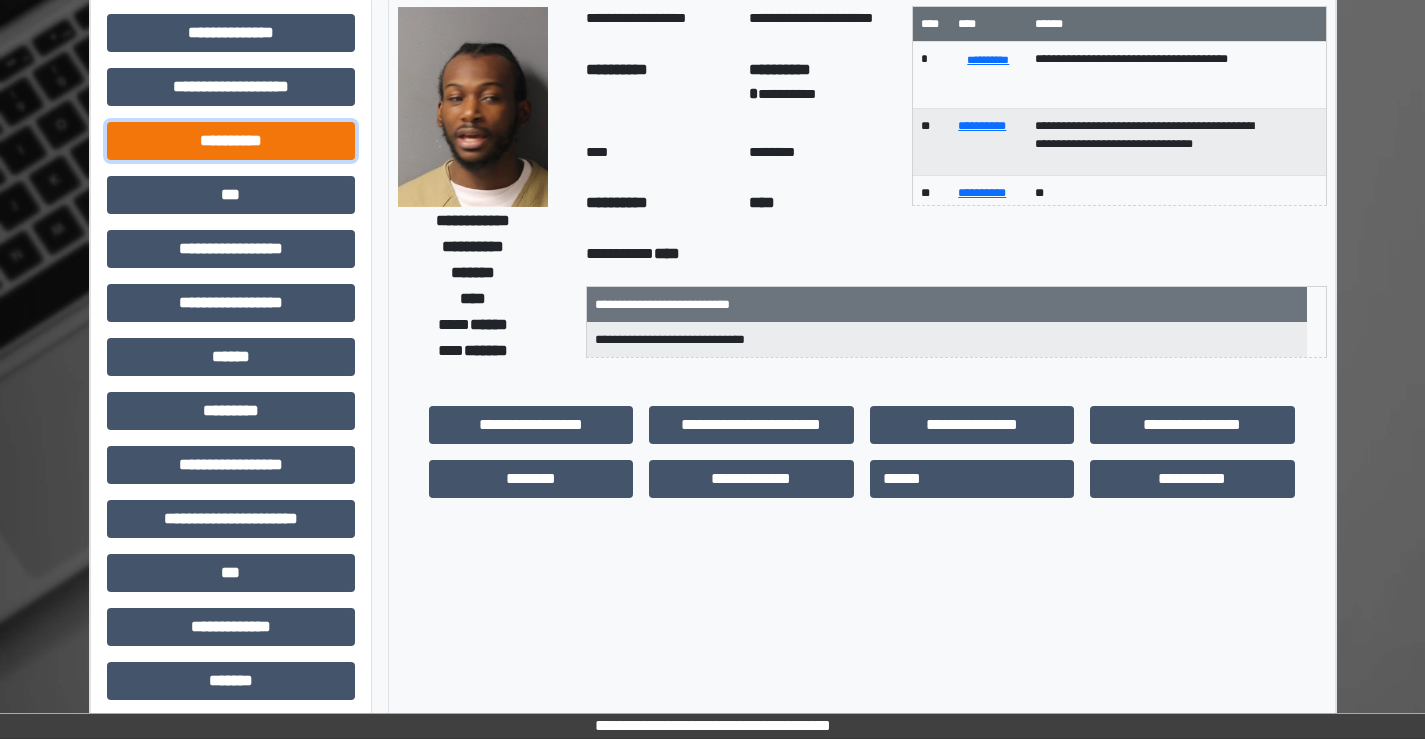 click on "**********" at bounding box center (231, 141) 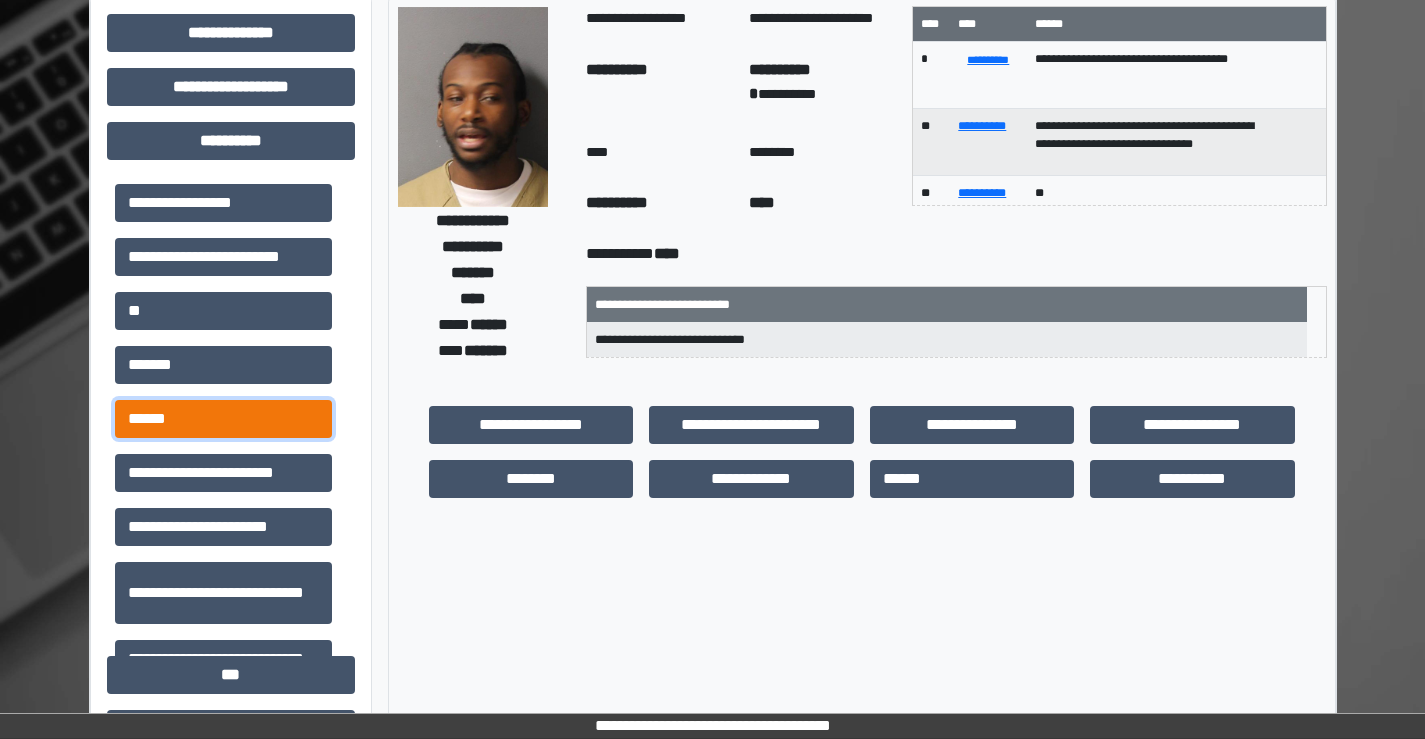 click on "******" at bounding box center [223, 419] 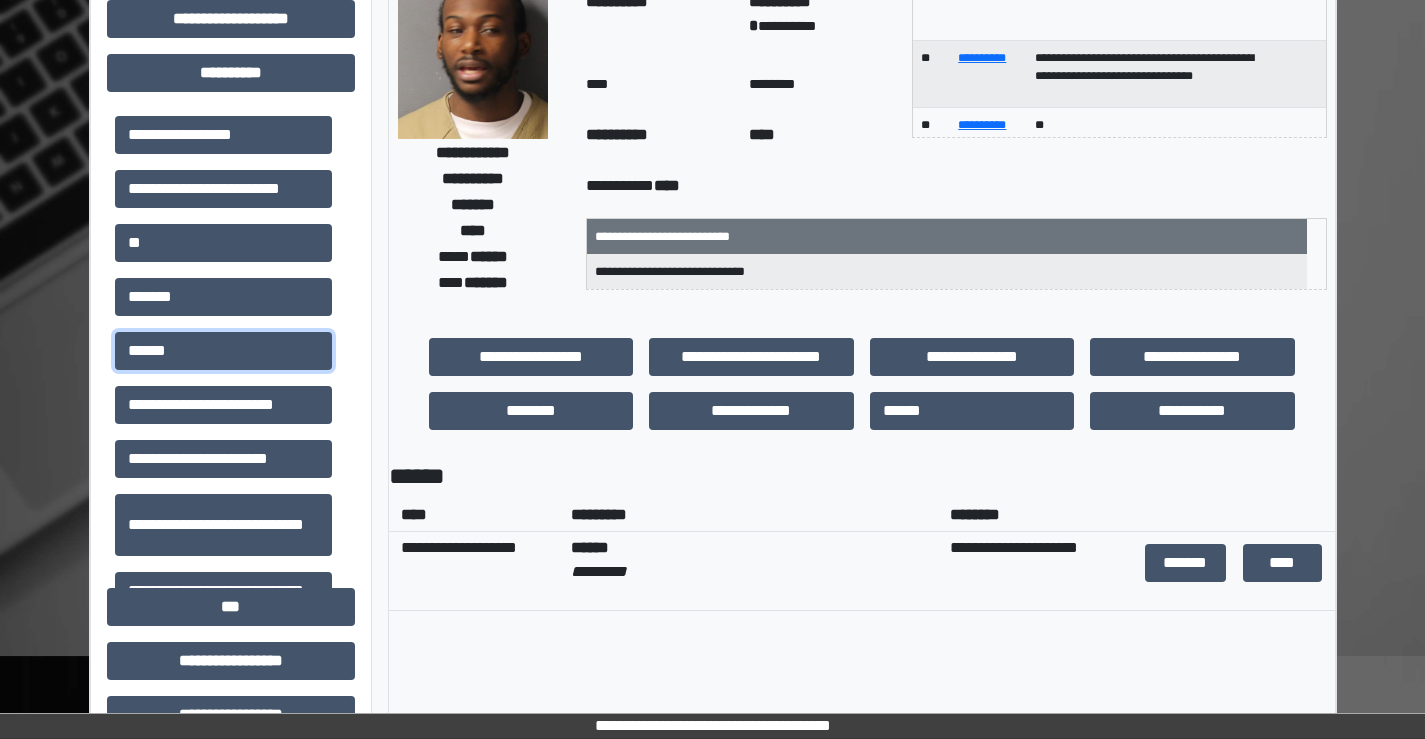 scroll, scrollTop: 200, scrollLeft: 0, axis: vertical 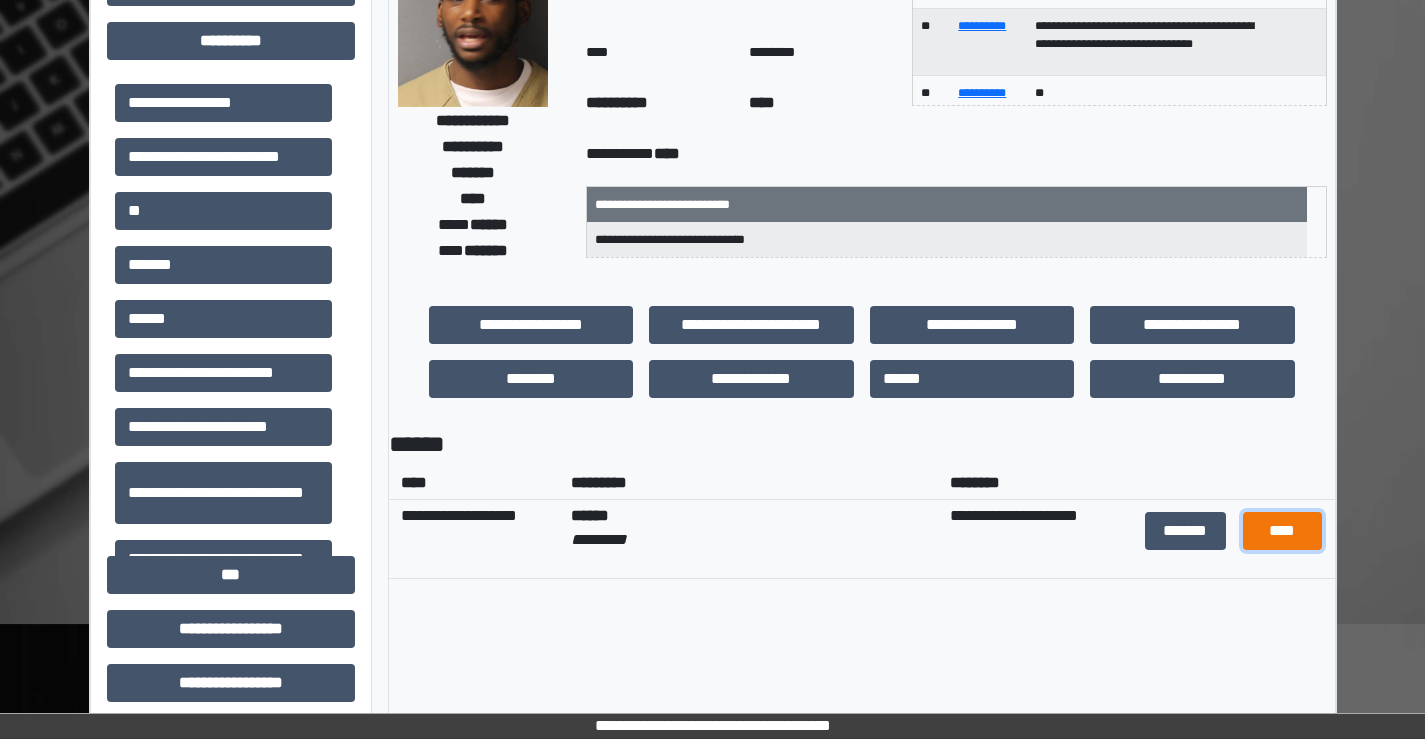 click on "****" at bounding box center (1283, 531) 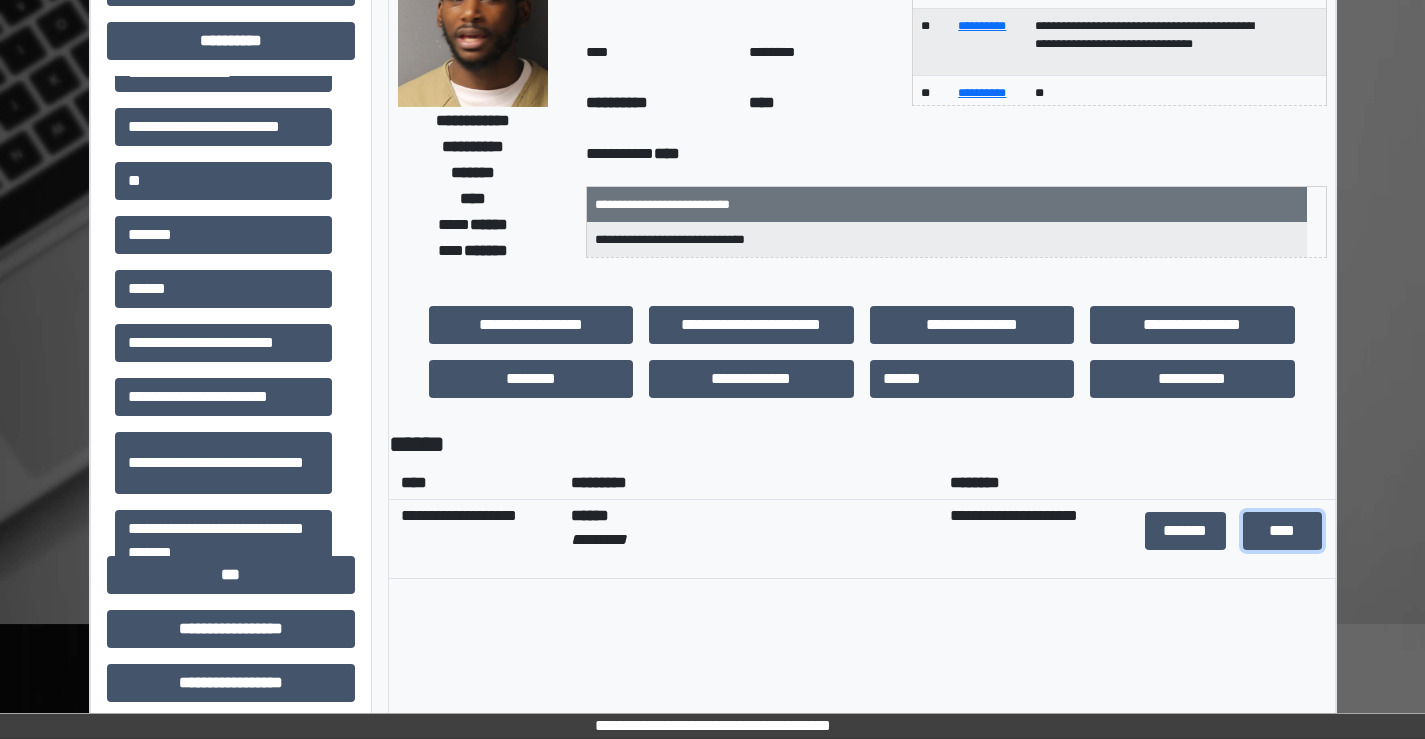 scroll, scrollTop: 2, scrollLeft: 0, axis: vertical 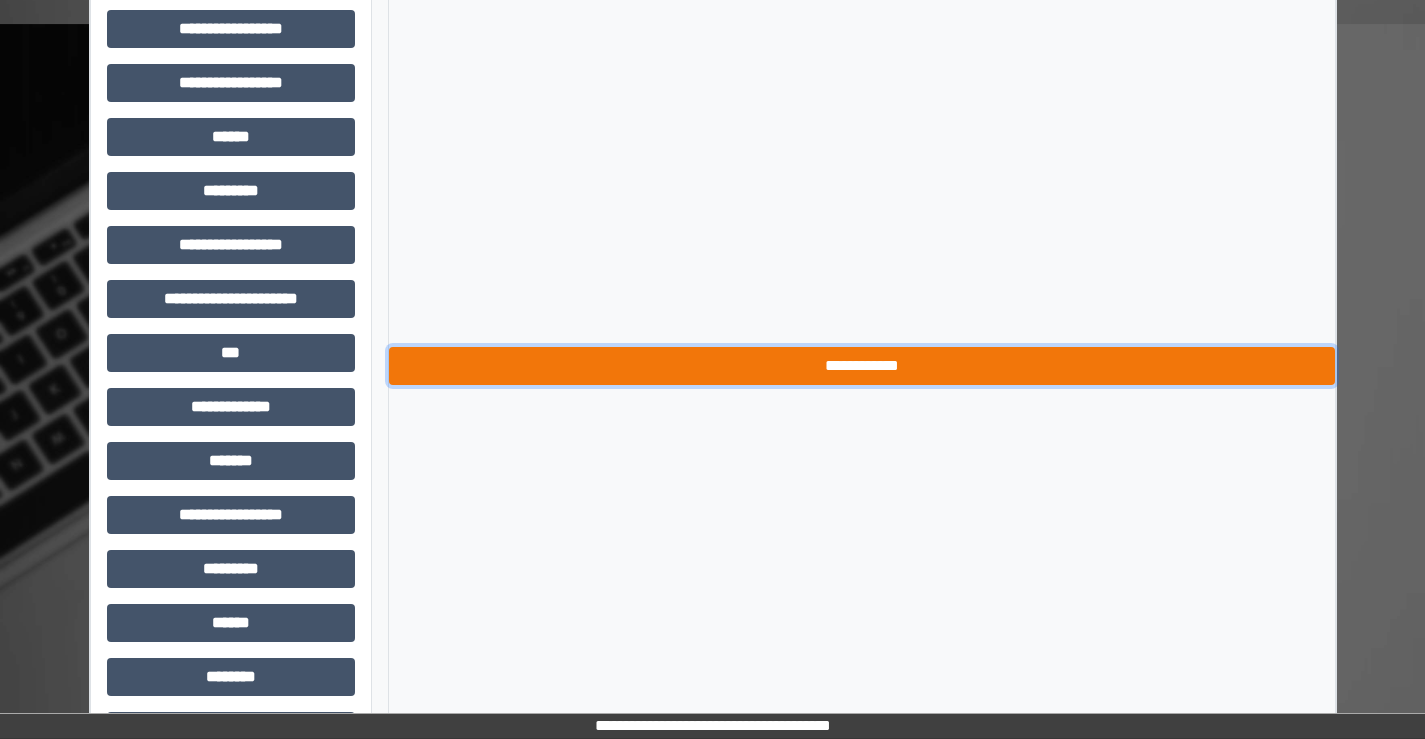 click on "**********" at bounding box center (862, 366) 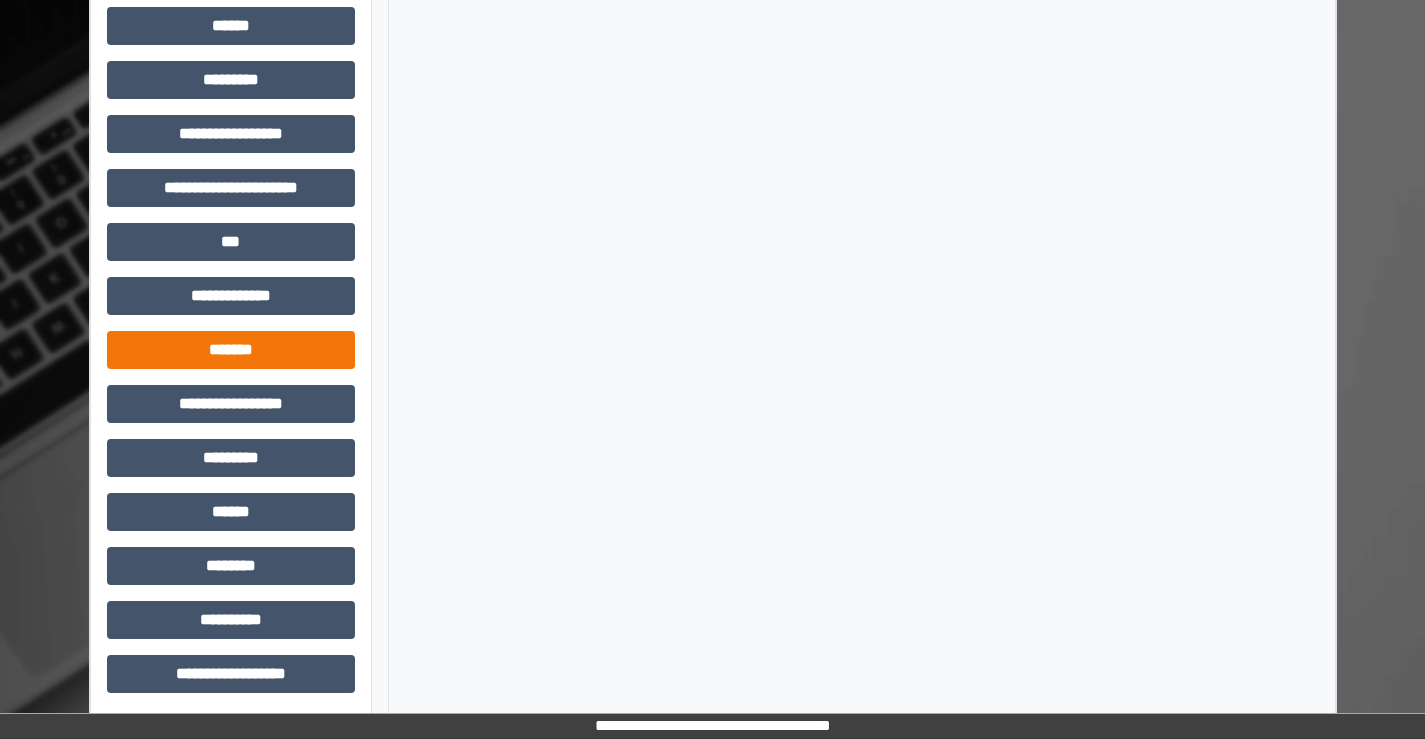 scroll, scrollTop: 915, scrollLeft: 0, axis: vertical 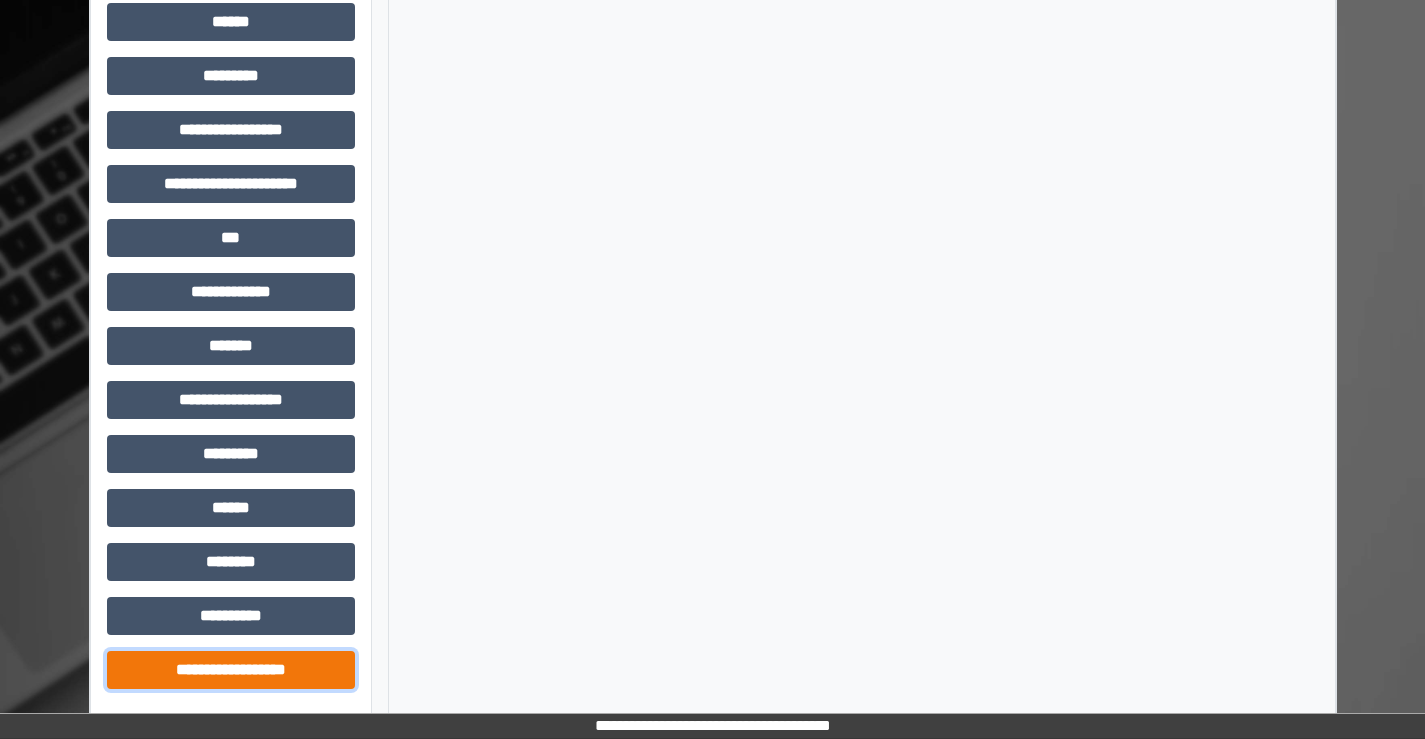 drag, startPoint x: 263, startPoint y: 682, endPoint x: 263, endPoint y: 671, distance: 11 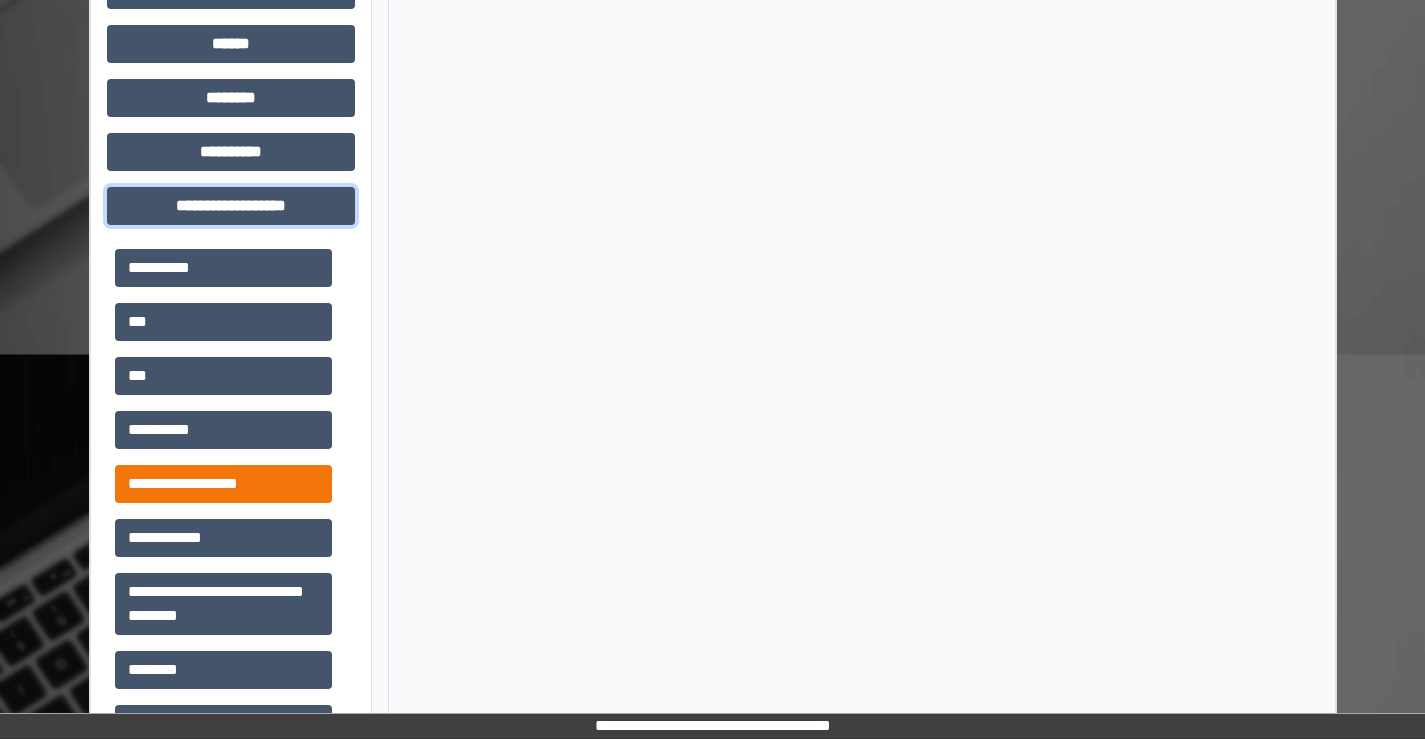 scroll, scrollTop: 1395, scrollLeft: 0, axis: vertical 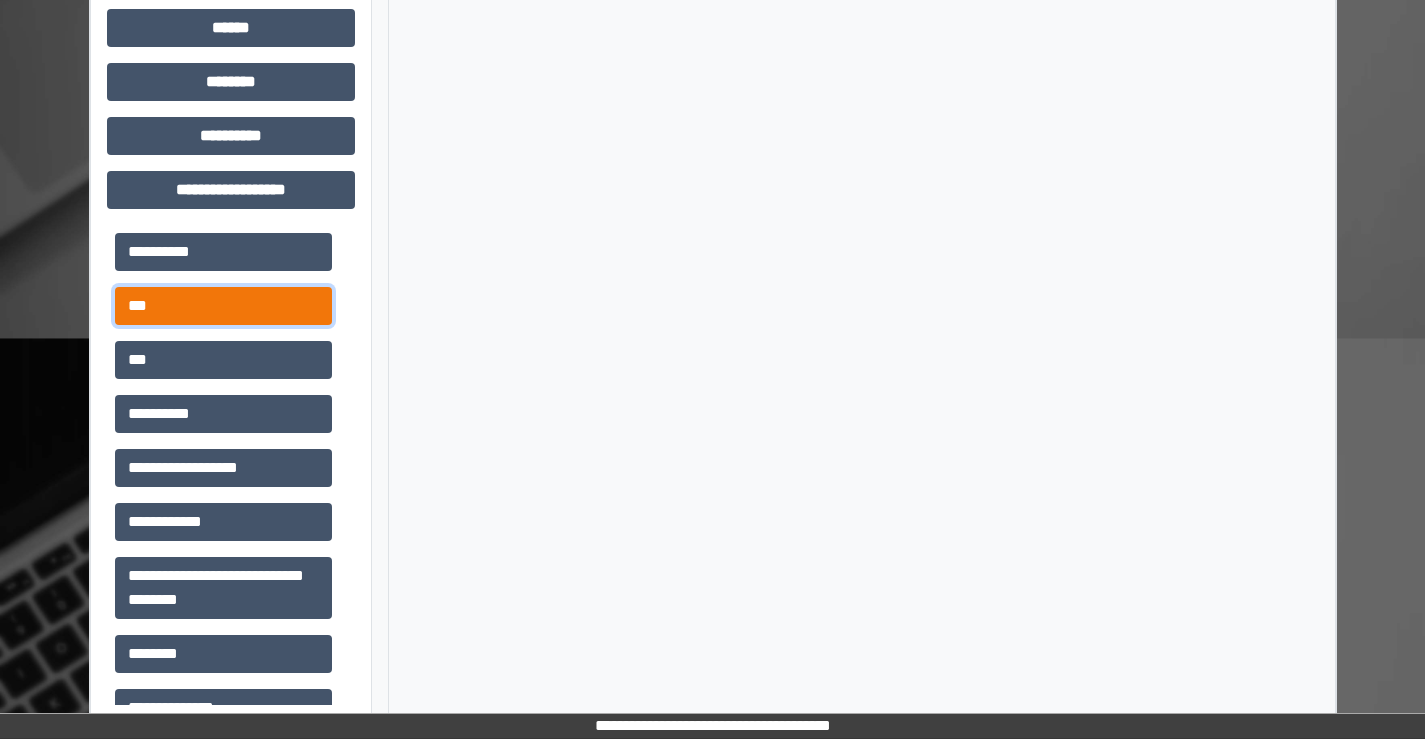click on "***" at bounding box center (223, 306) 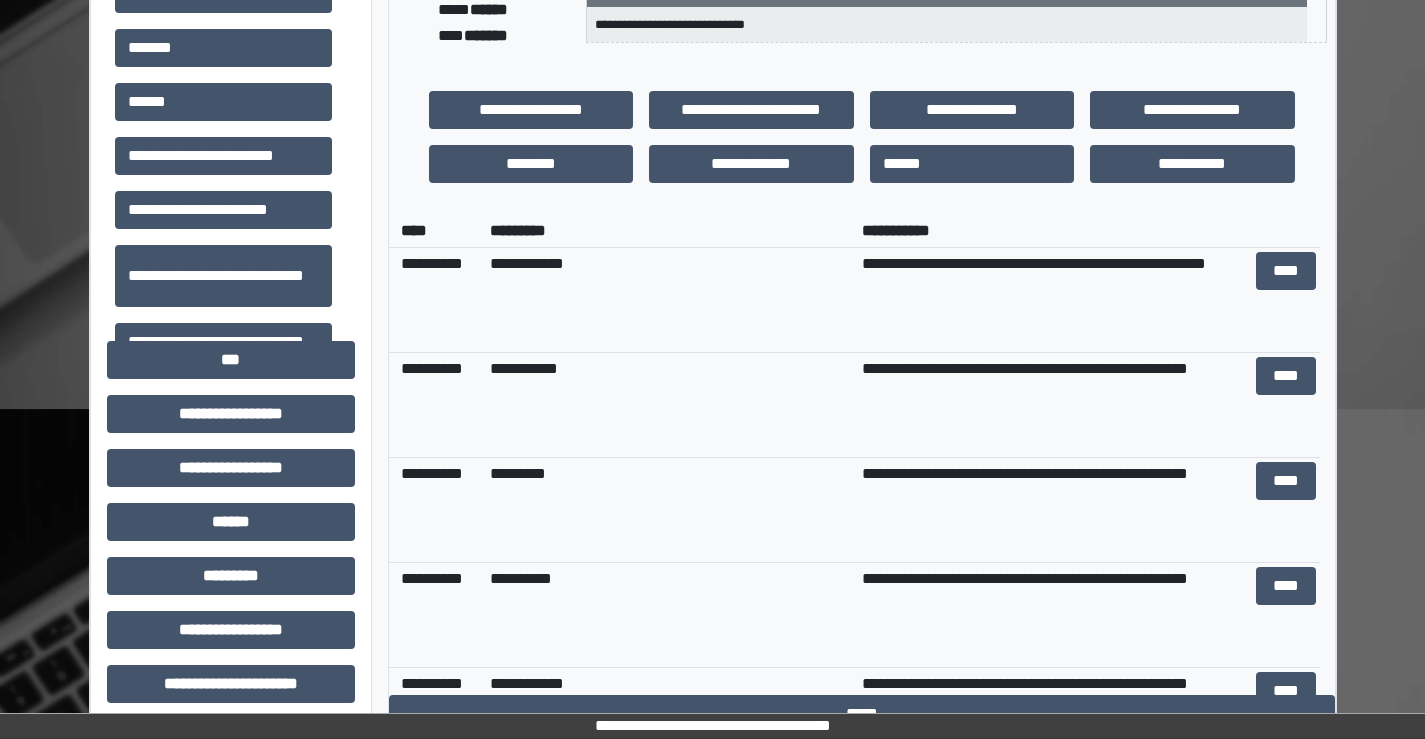 scroll, scrollTop: 395, scrollLeft: 0, axis: vertical 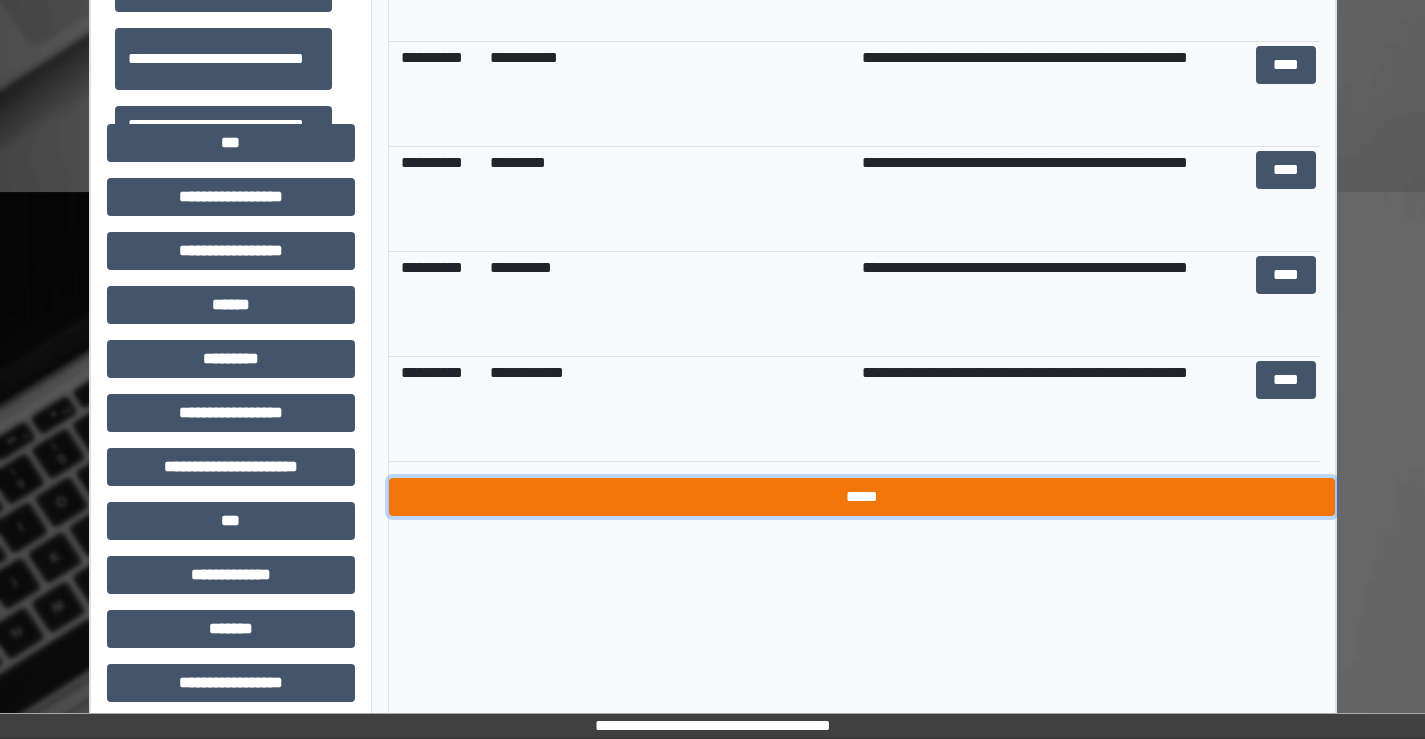 click on "*****" at bounding box center (862, 497) 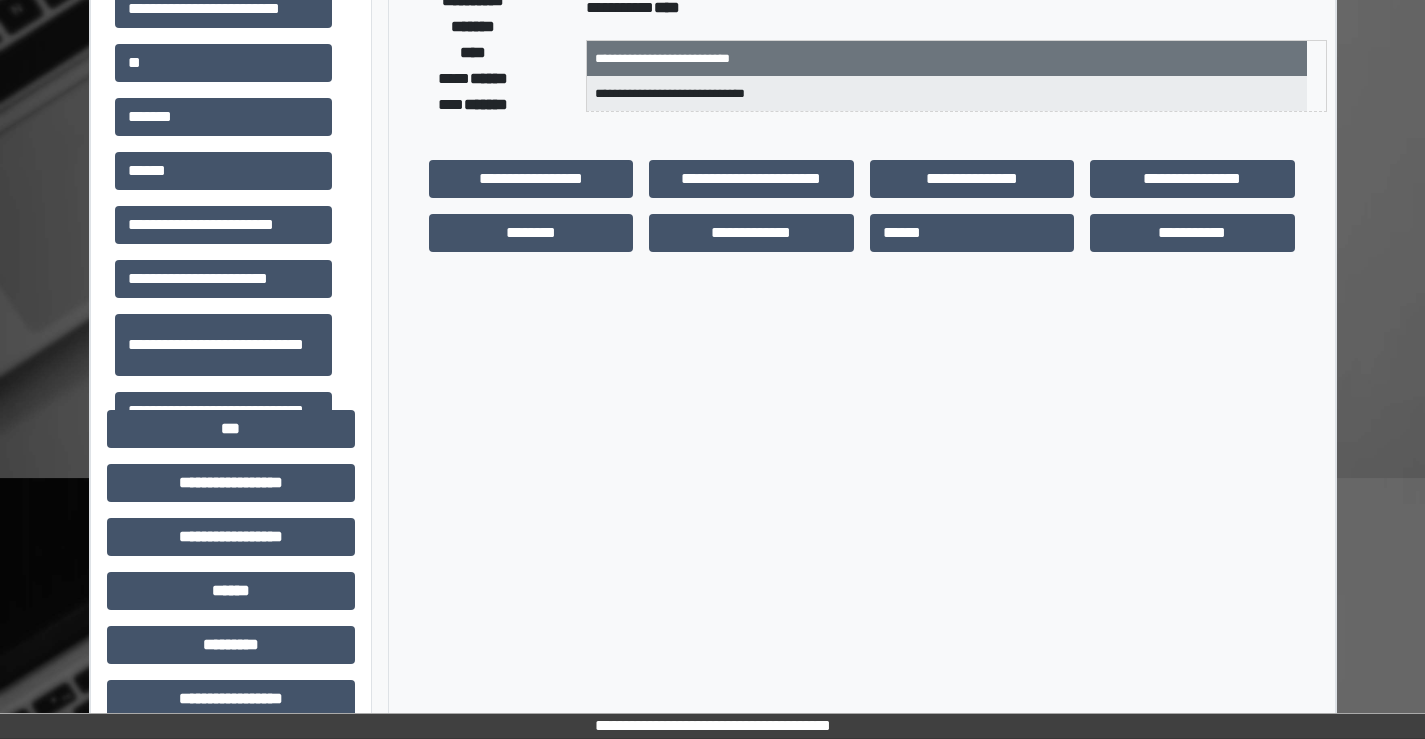scroll, scrollTop: 332, scrollLeft: 0, axis: vertical 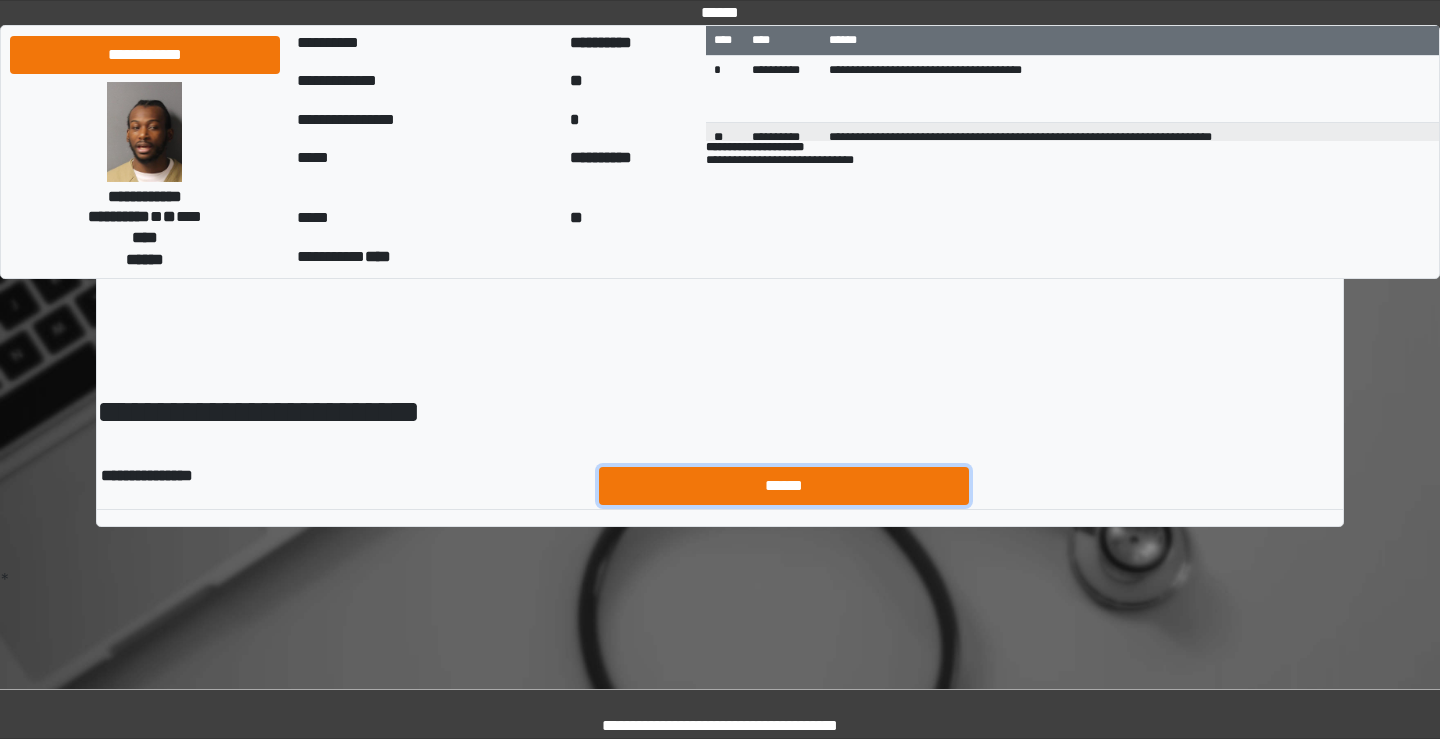 click on "******" at bounding box center (784, 486) 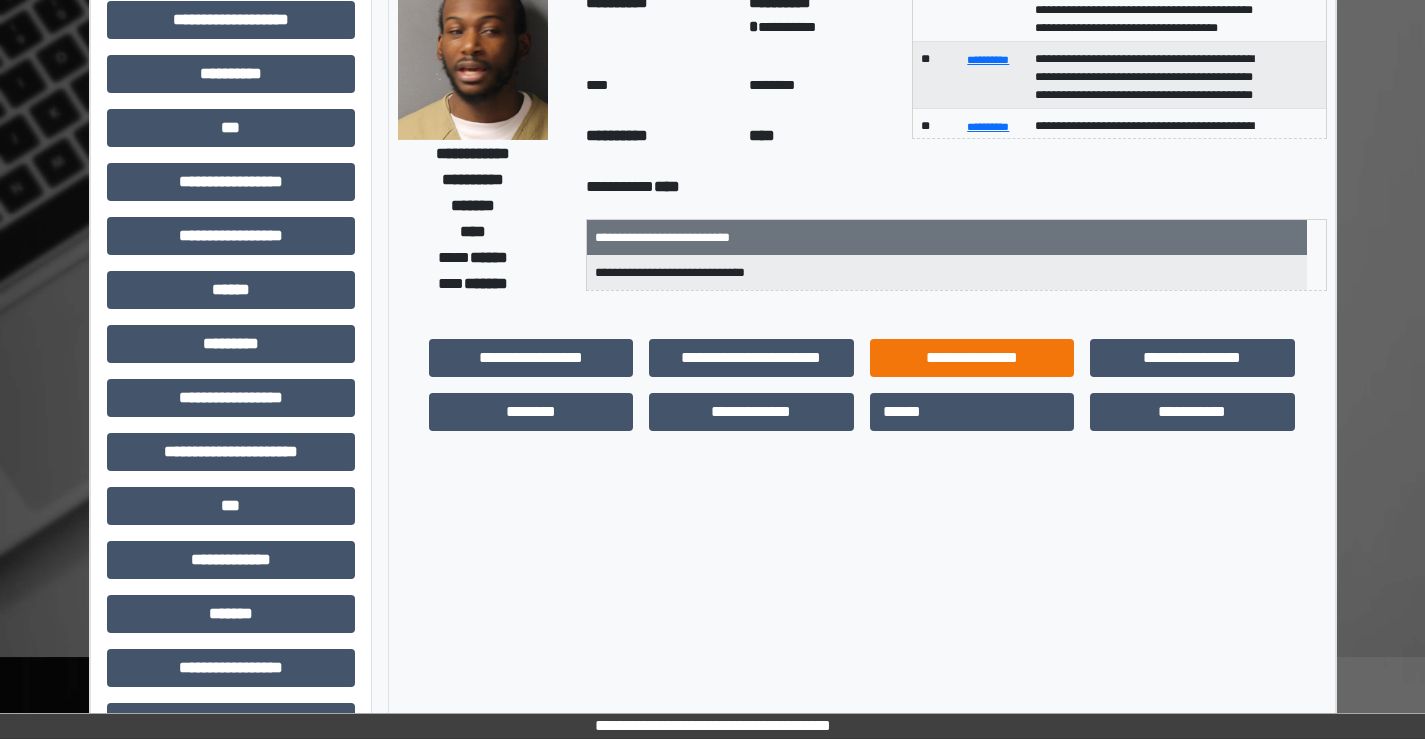 scroll, scrollTop: 200, scrollLeft: 0, axis: vertical 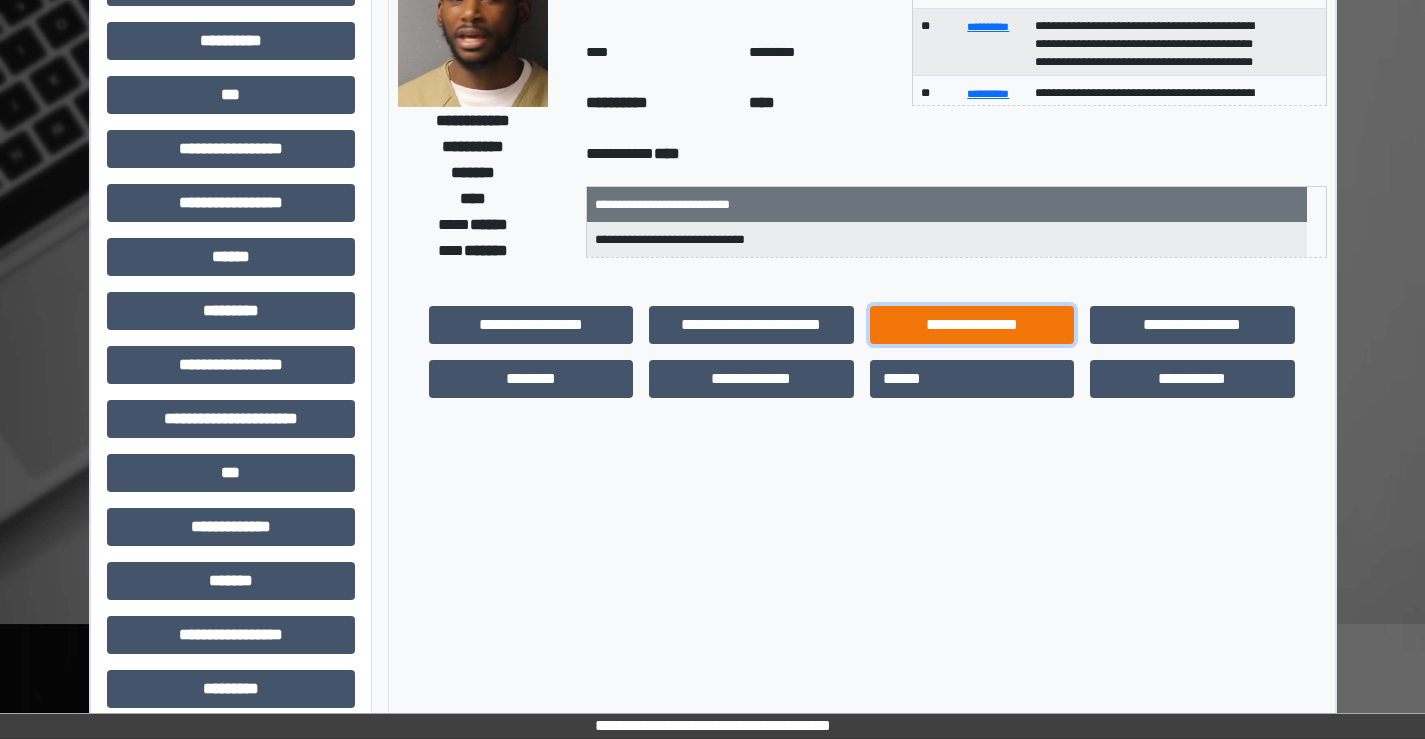 click on "**********" at bounding box center (972, 325) 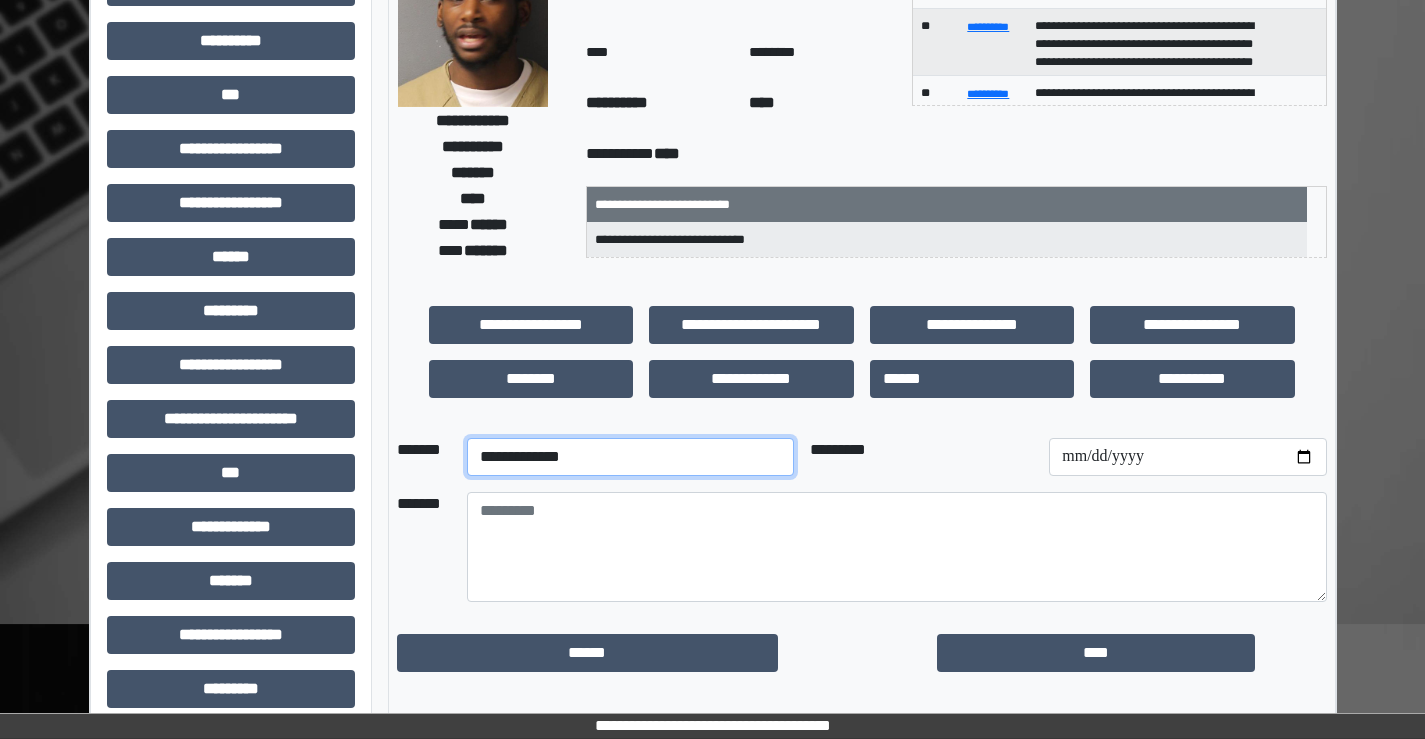 click on "**********" at bounding box center (630, 457) 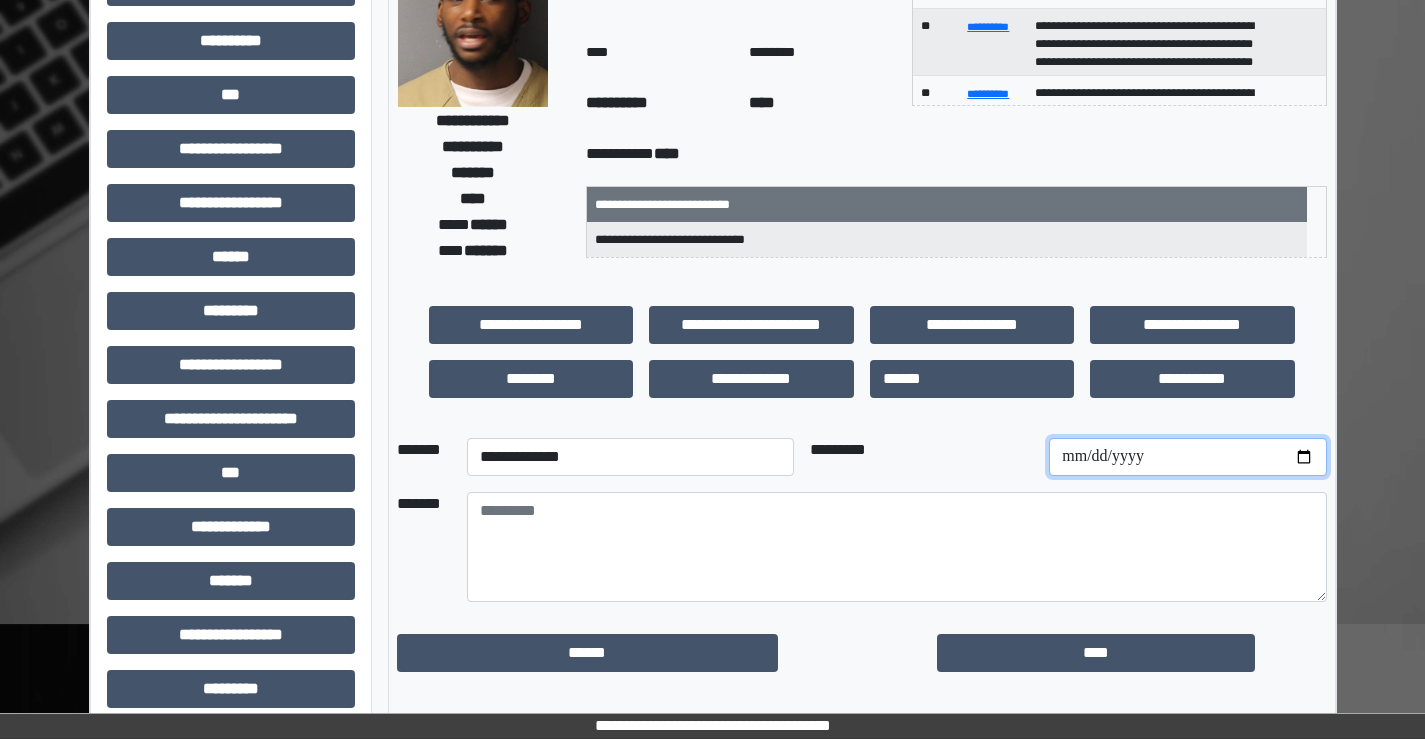 click at bounding box center (1187, 457) 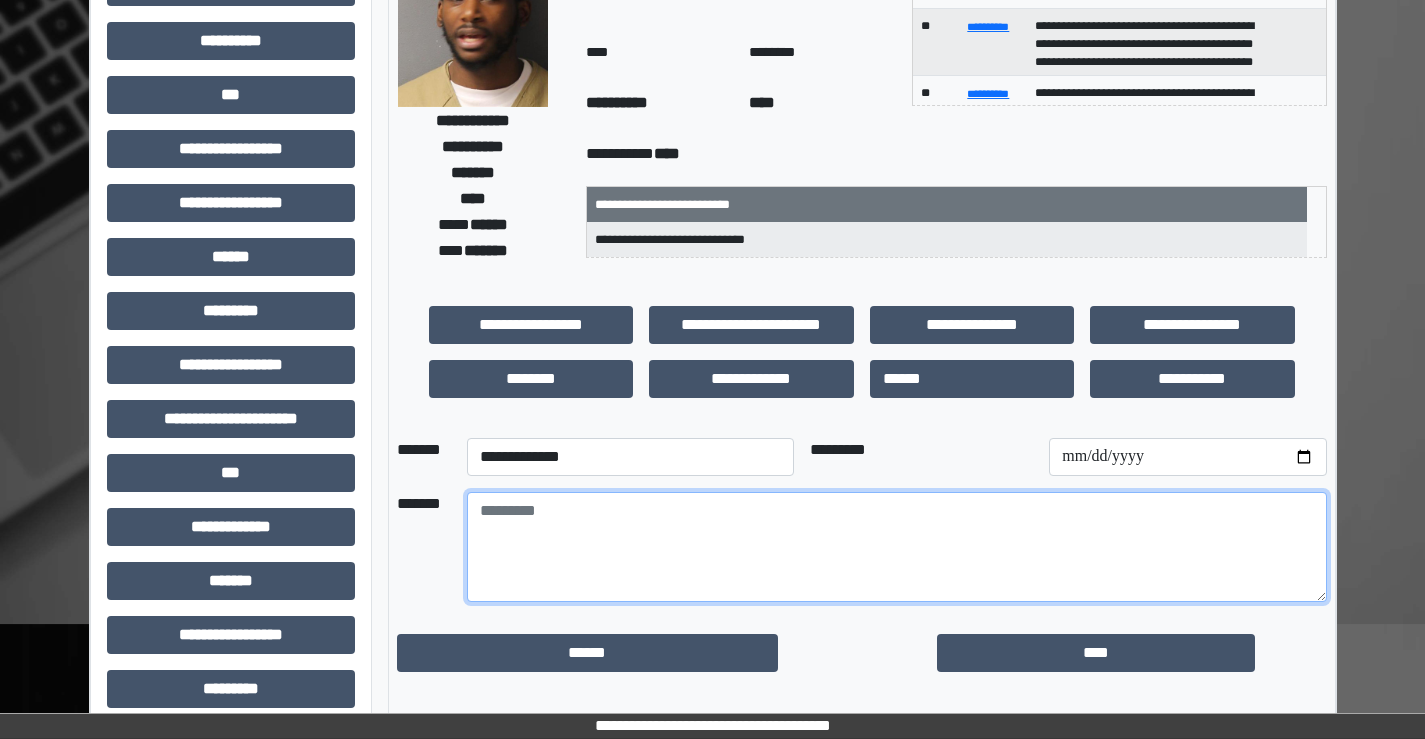 click at bounding box center [897, 547] 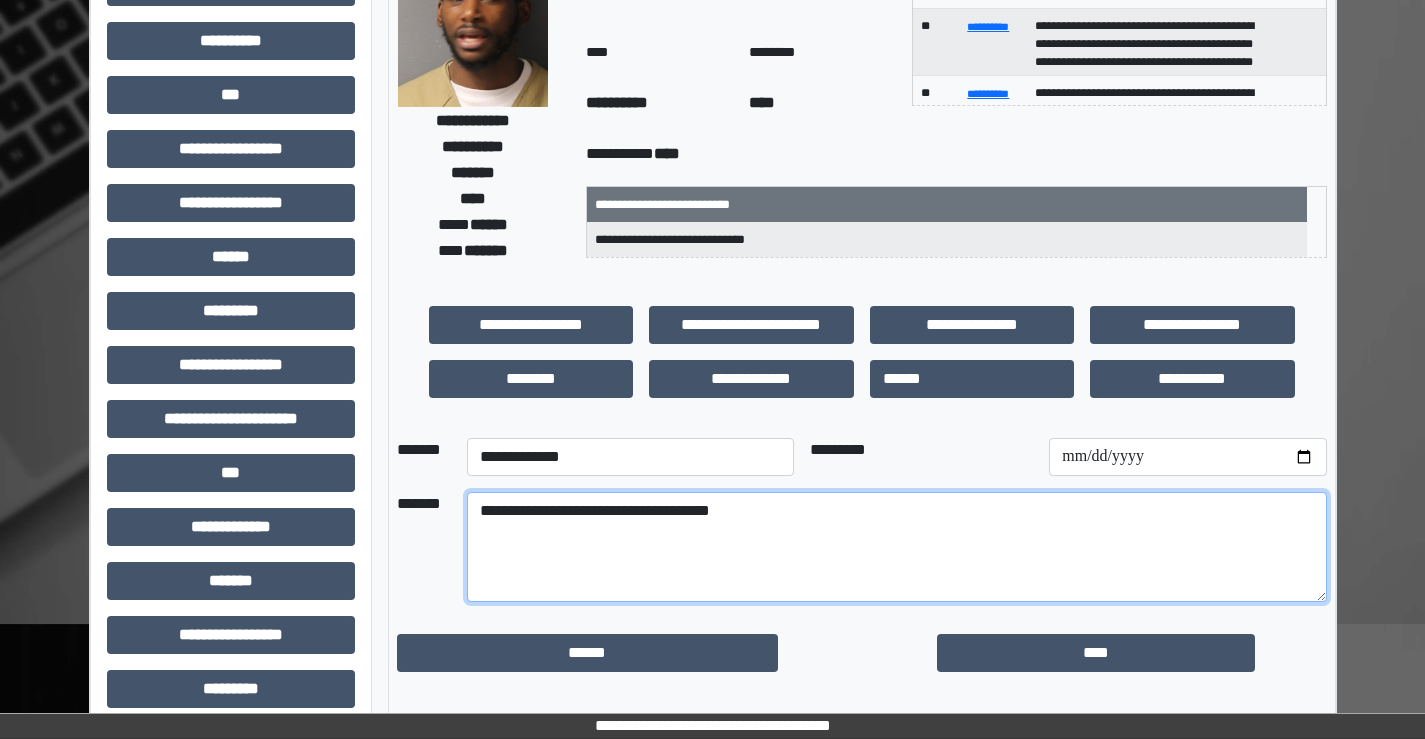 drag, startPoint x: 579, startPoint y: 514, endPoint x: 802, endPoint y: 571, distance: 230.16951 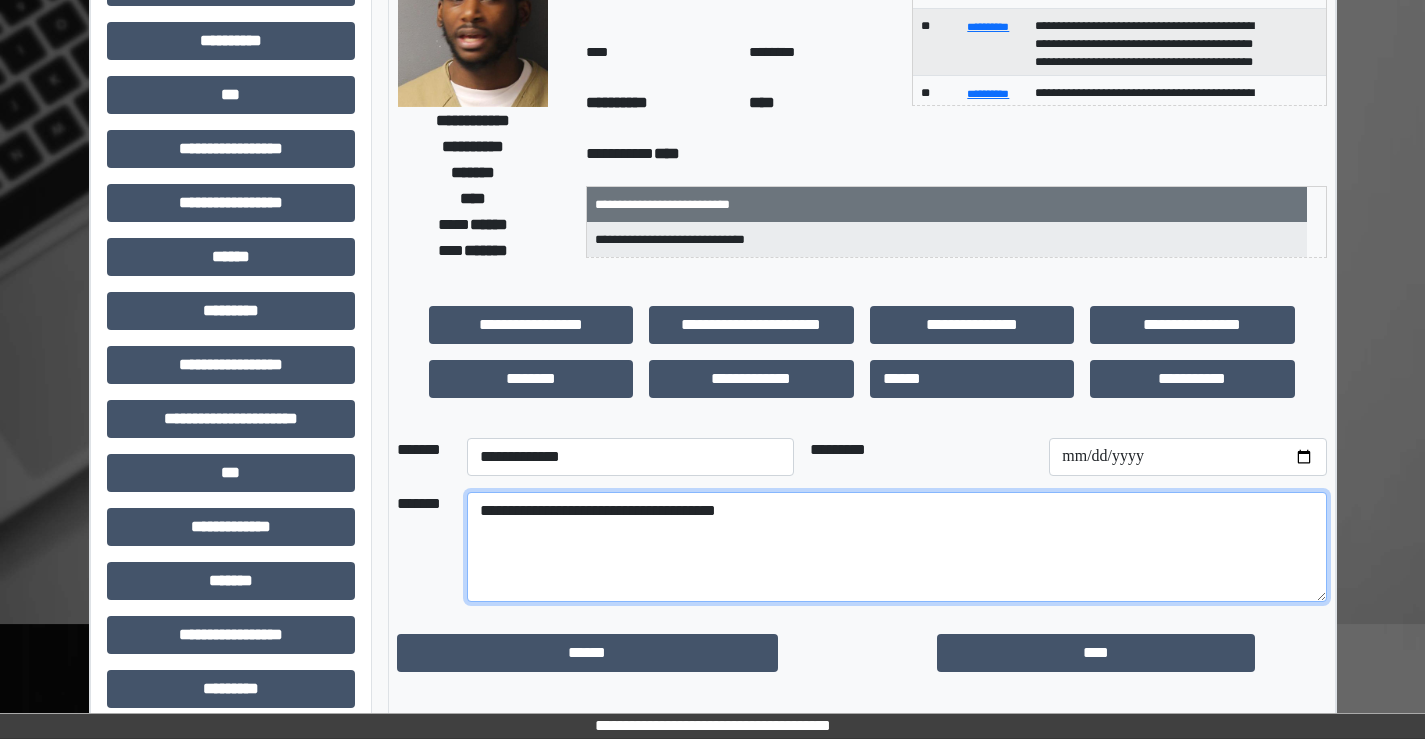 click on "**********" at bounding box center [897, 547] 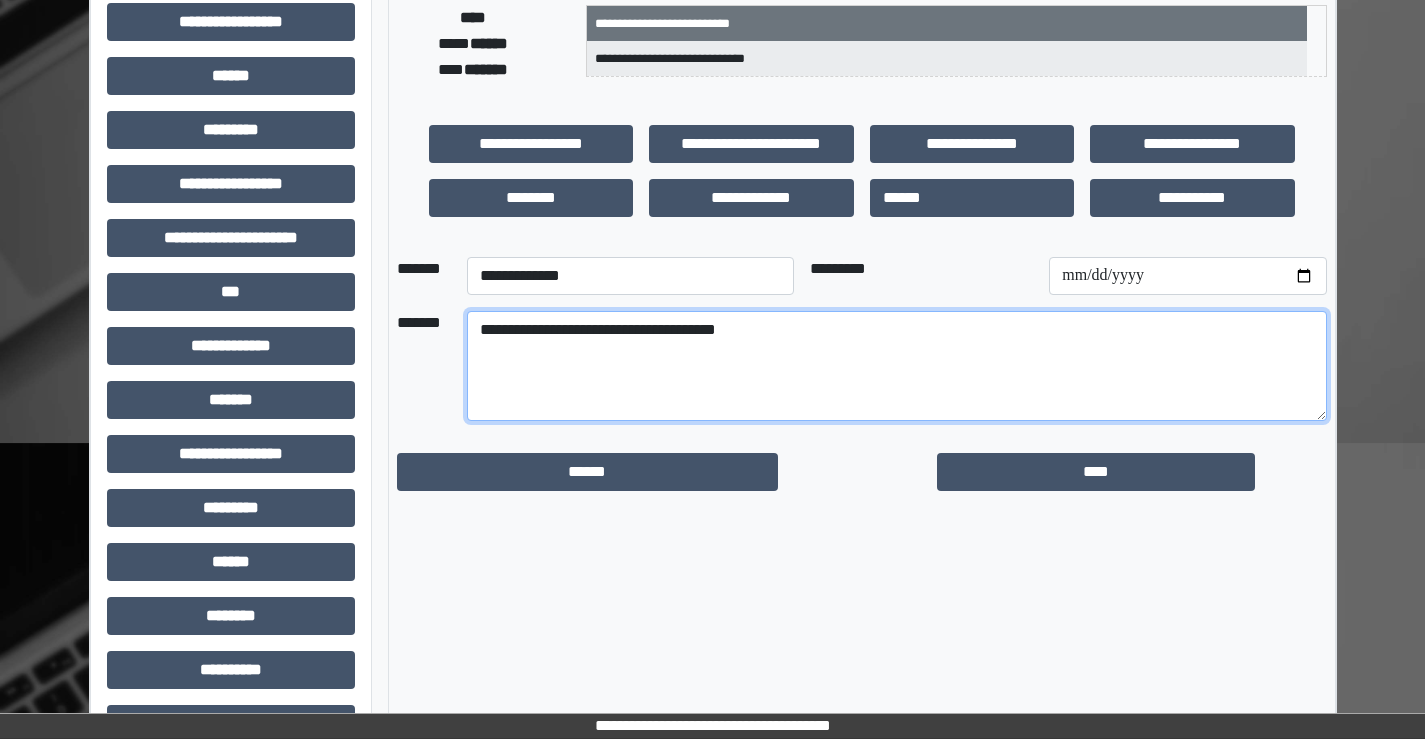 scroll, scrollTop: 400, scrollLeft: 0, axis: vertical 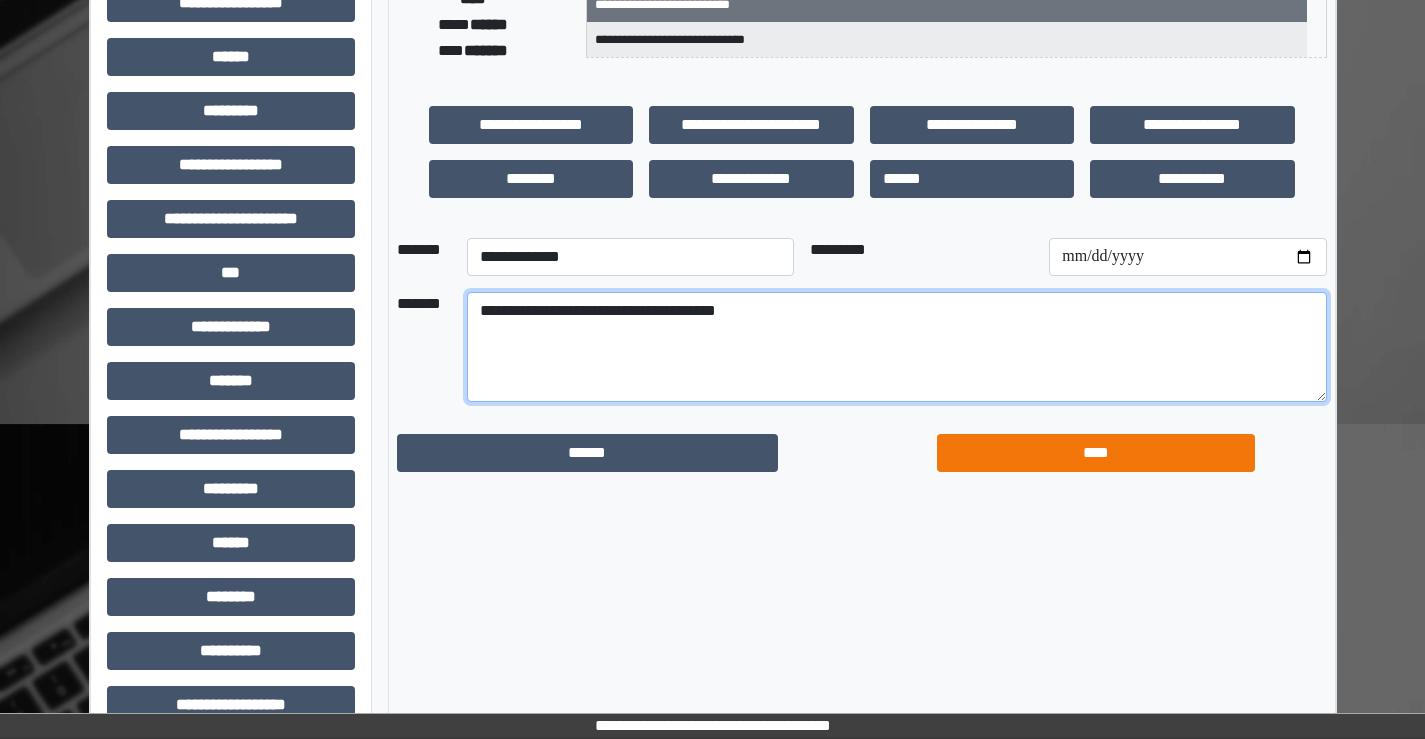 type on "**********" 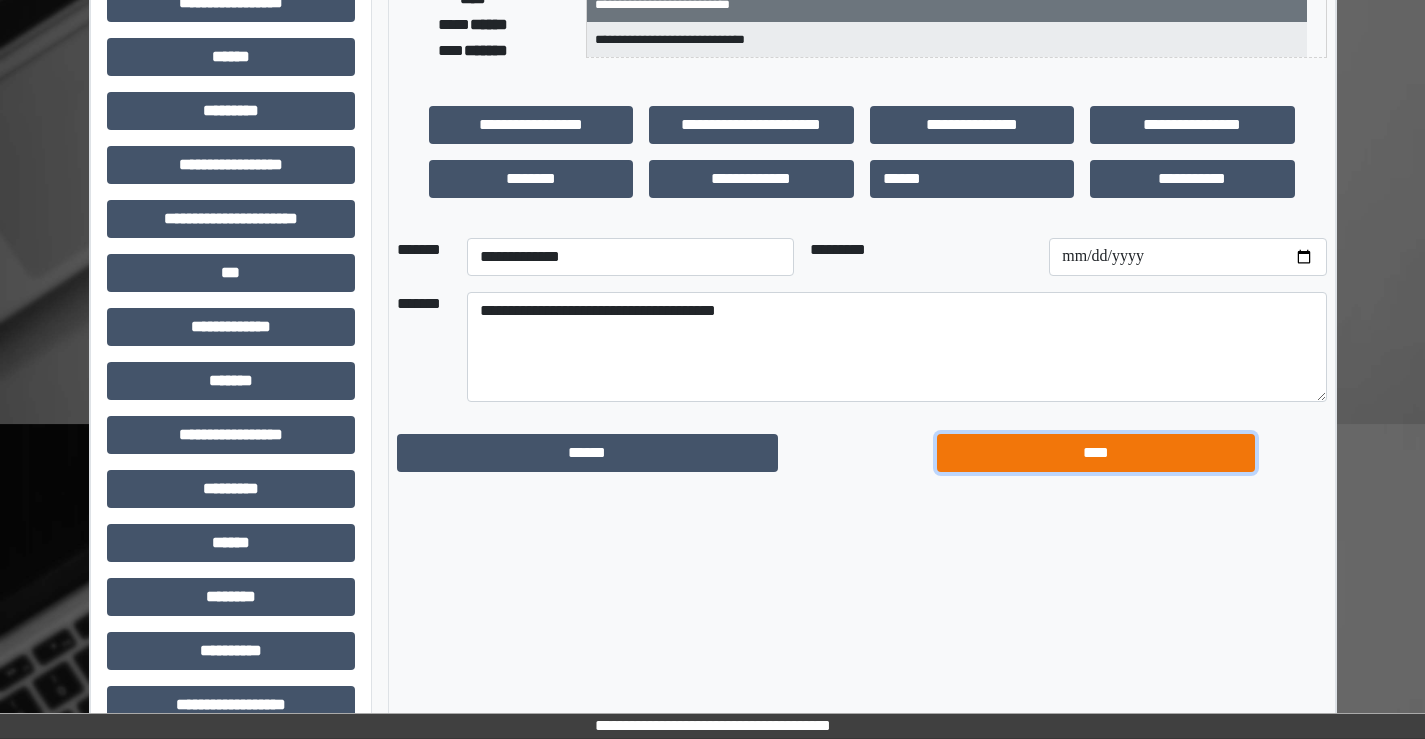 drag, startPoint x: 1170, startPoint y: 448, endPoint x: 1158, endPoint y: 447, distance: 12.0415945 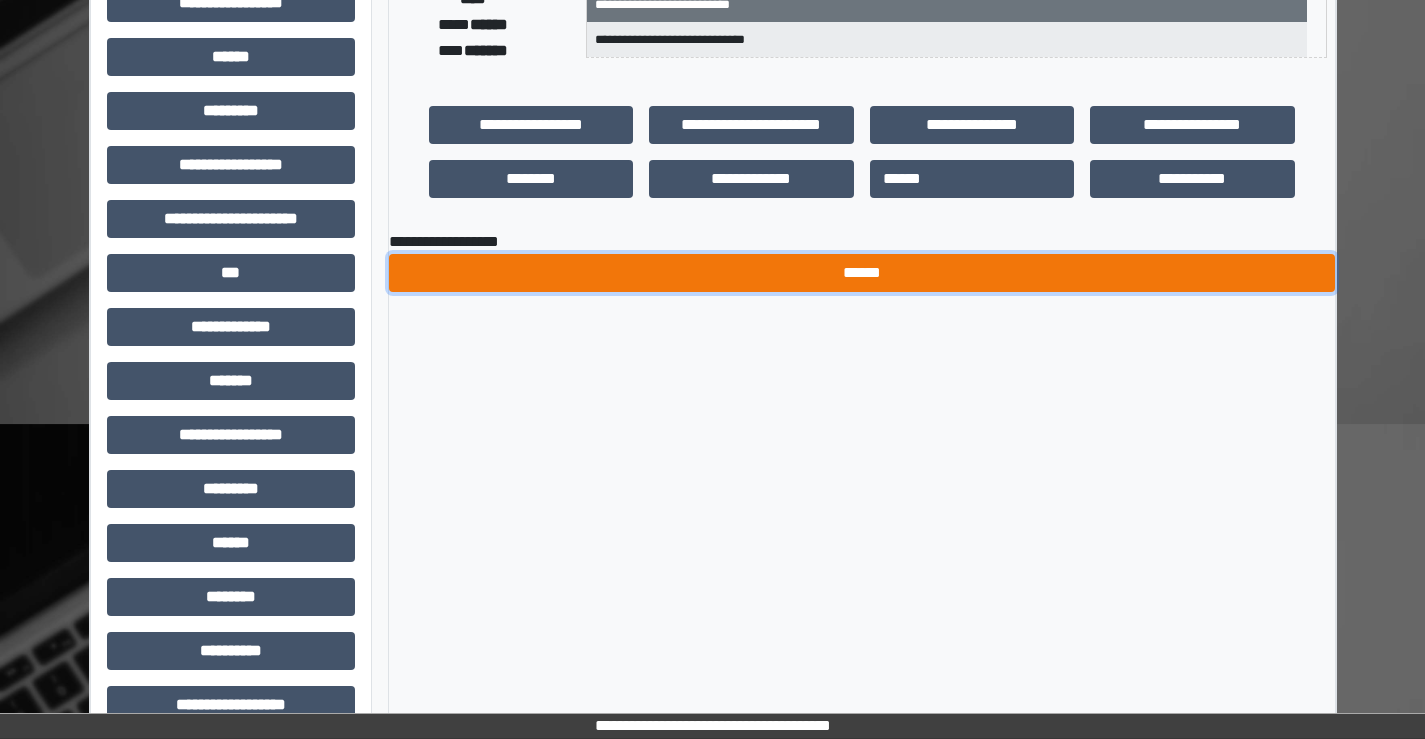 click on "******" at bounding box center (862, 273) 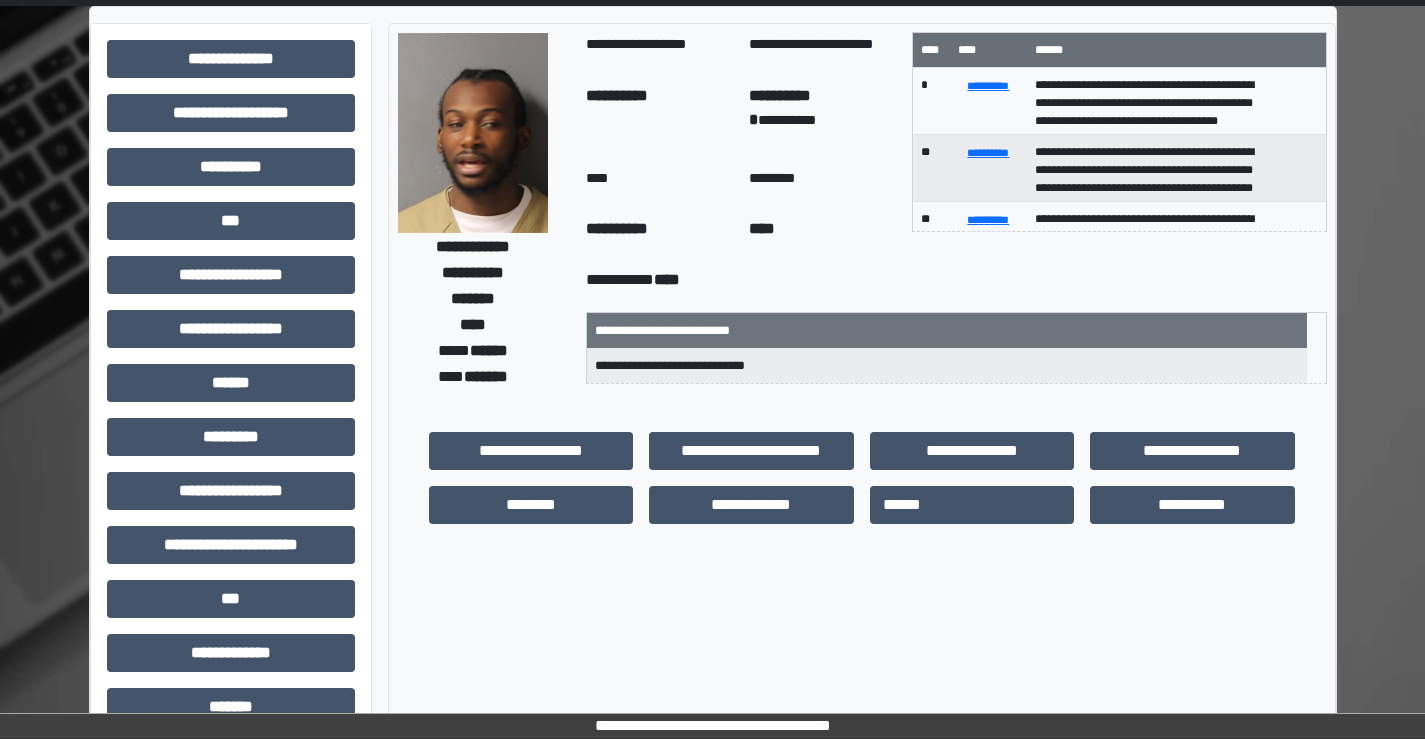 scroll, scrollTop: 0, scrollLeft: 0, axis: both 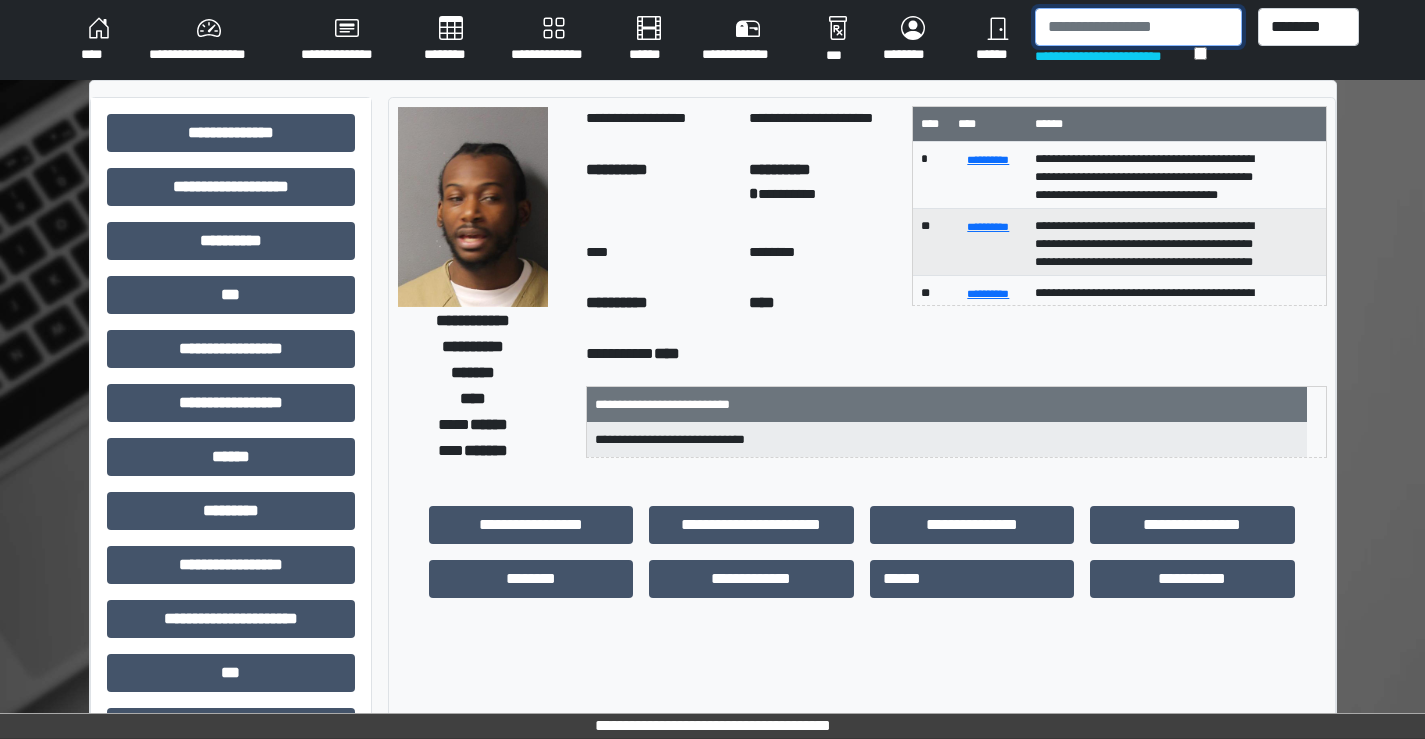 click at bounding box center [1138, 27] 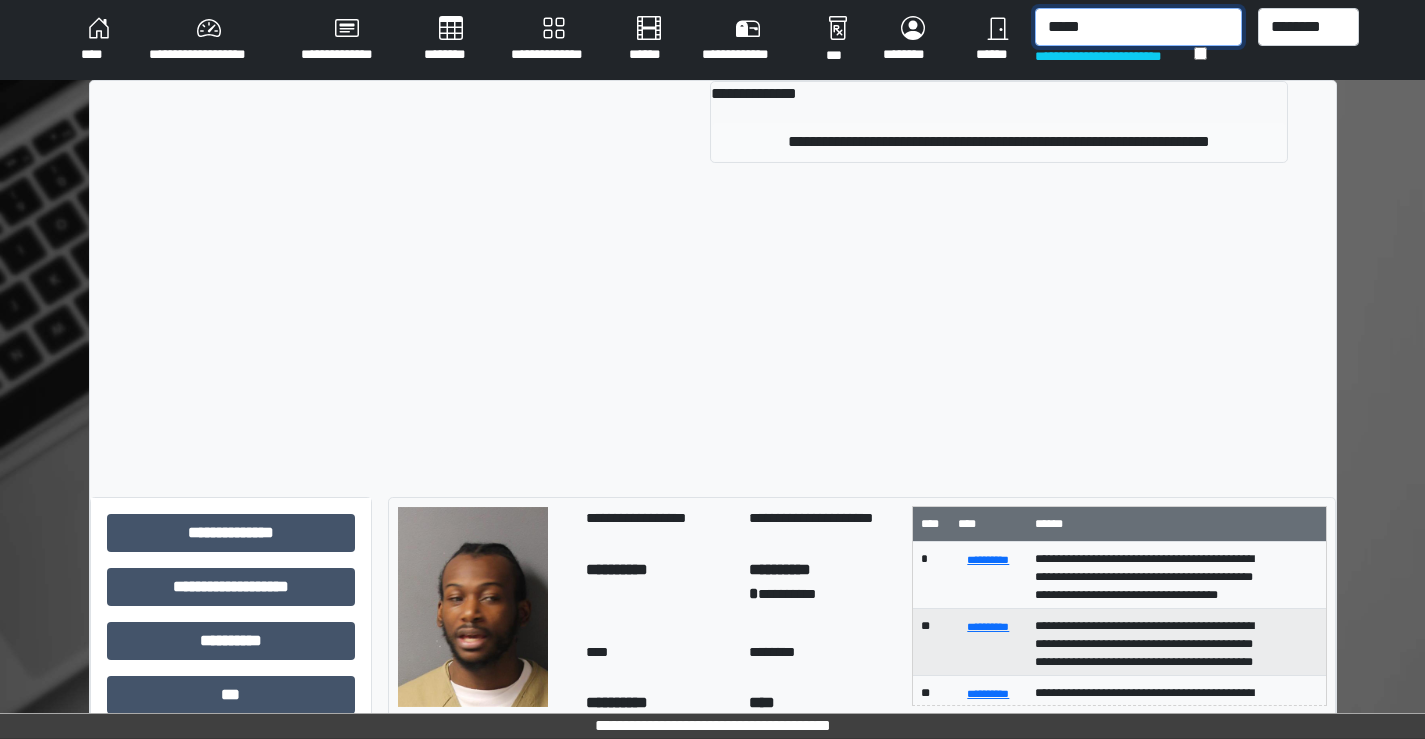 type on "*****" 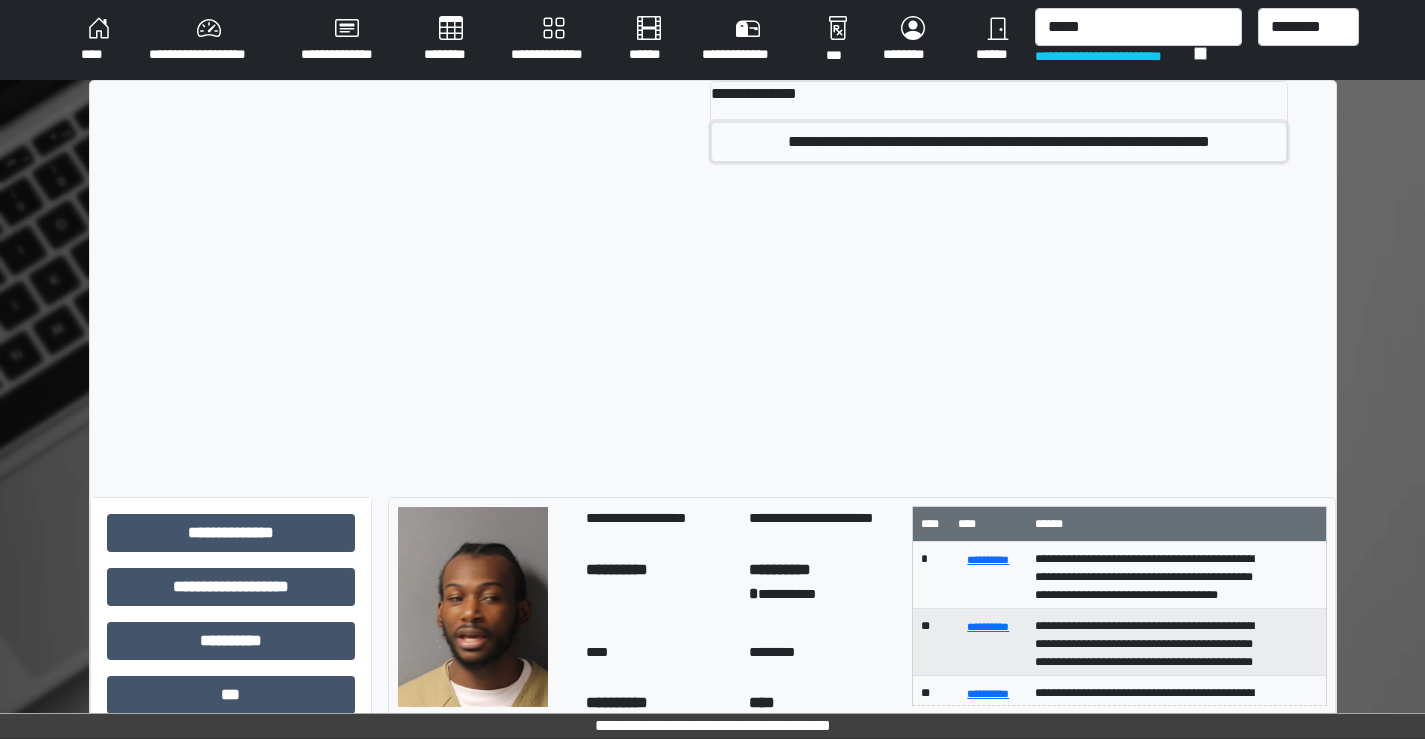 click on "**********" at bounding box center (998, 142) 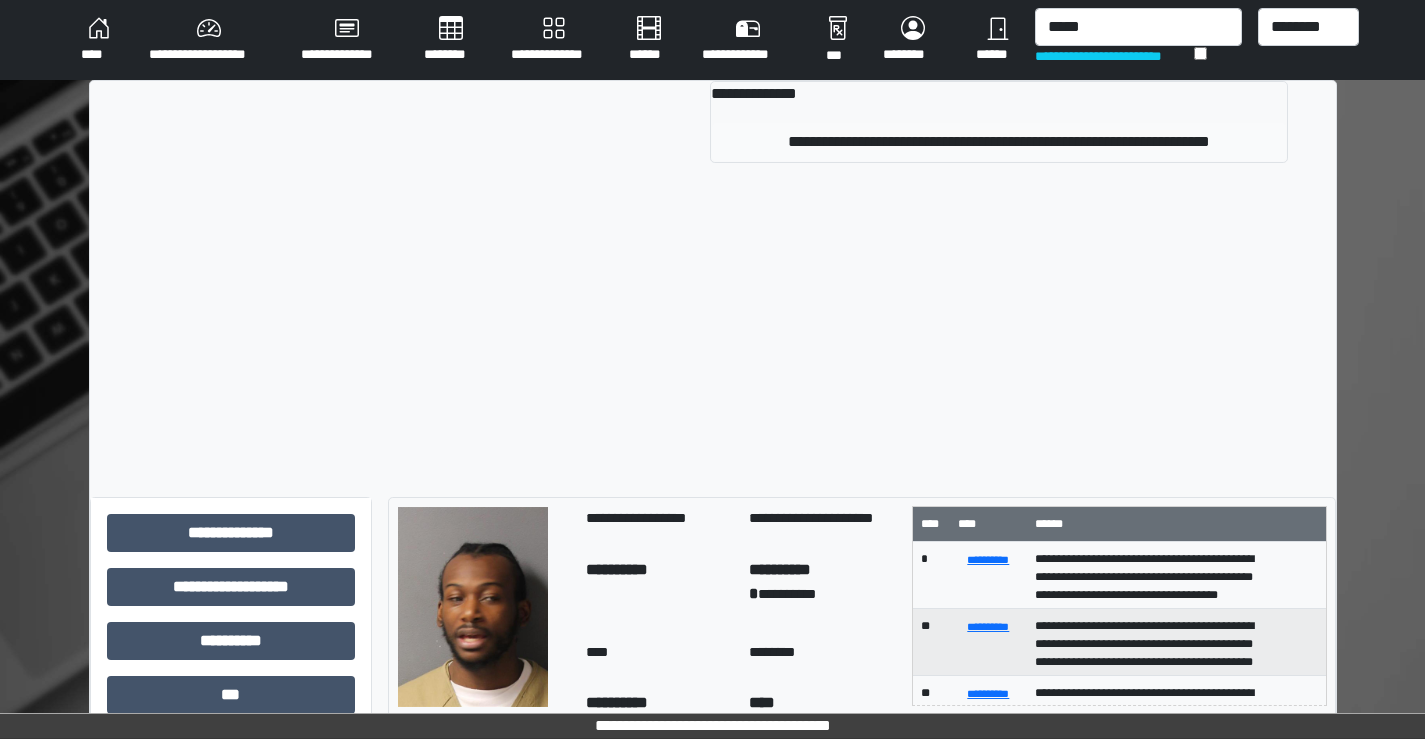 type 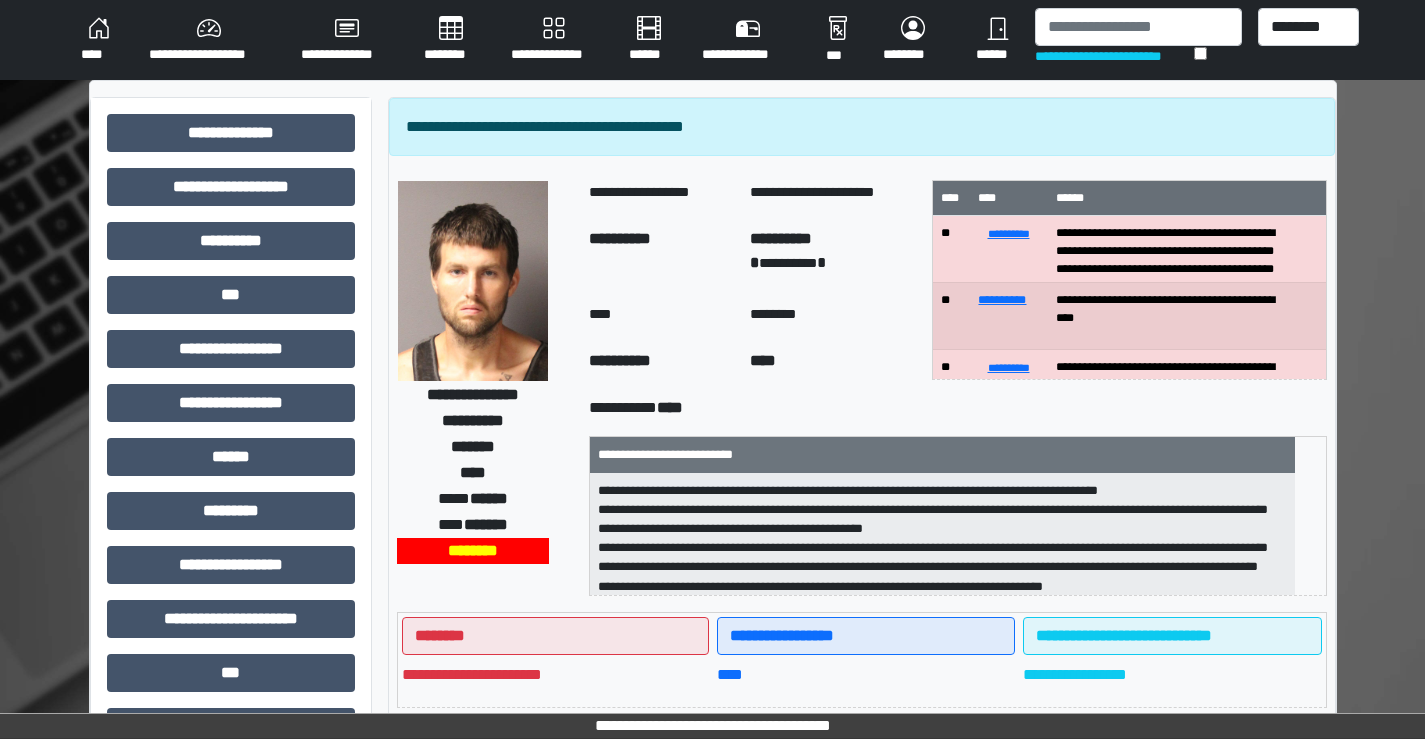 scroll, scrollTop: 22, scrollLeft: 0, axis: vertical 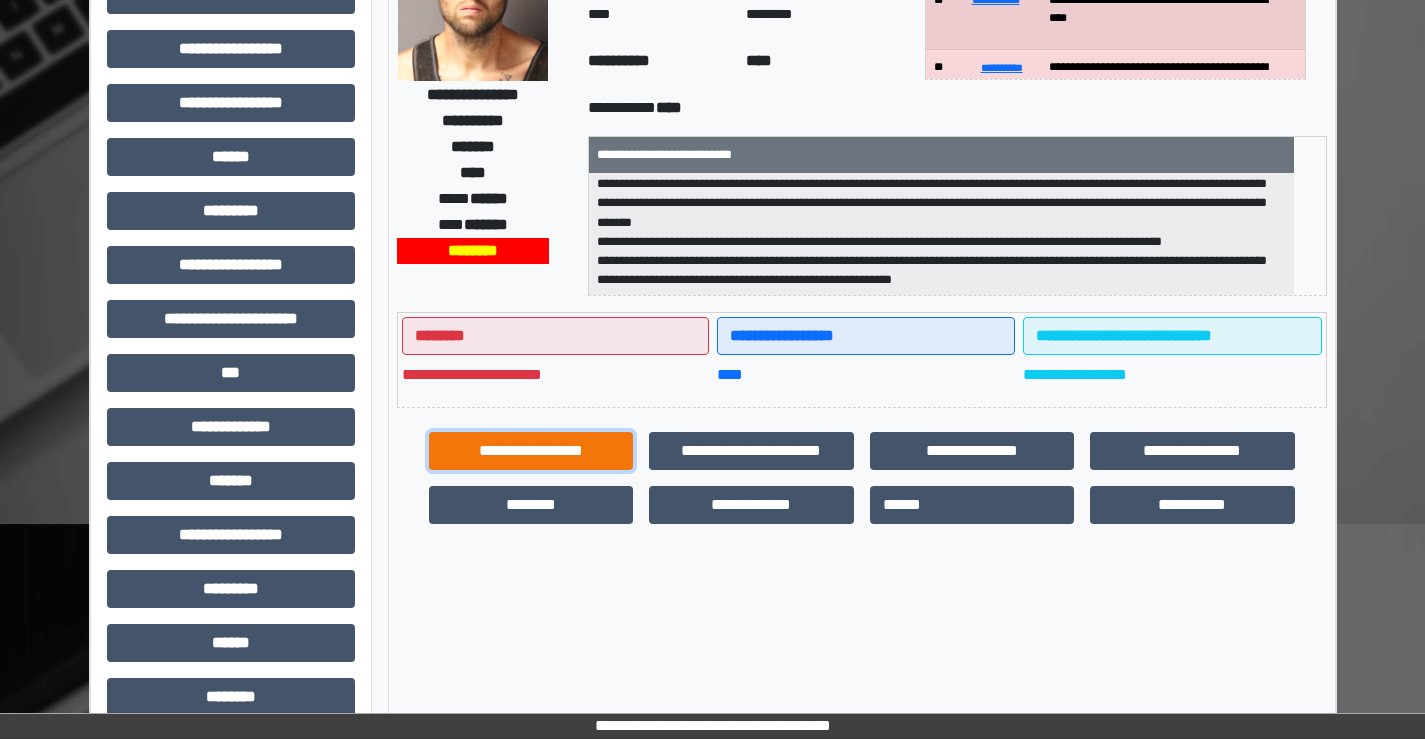 click on "**********" at bounding box center (531, 451) 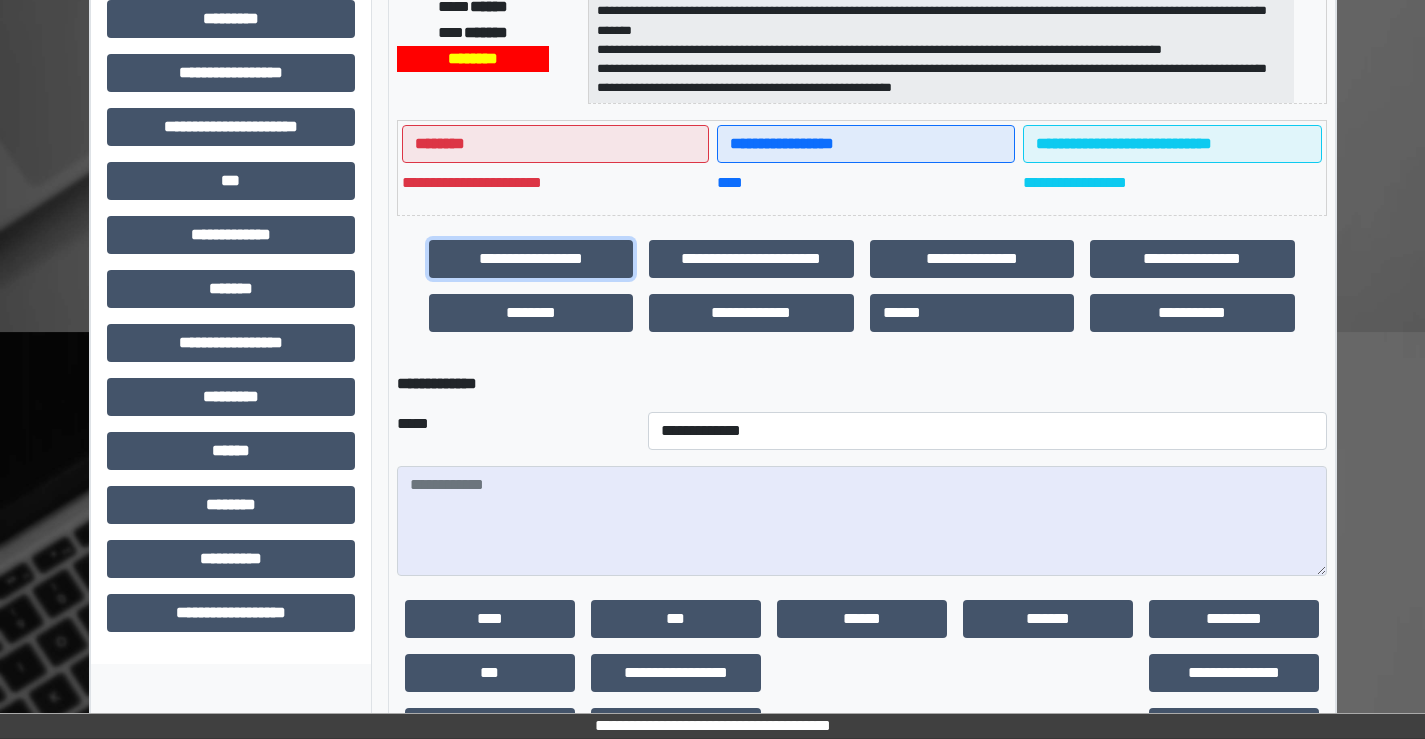 scroll, scrollTop: 500, scrollLeft: 0, axis: vertical 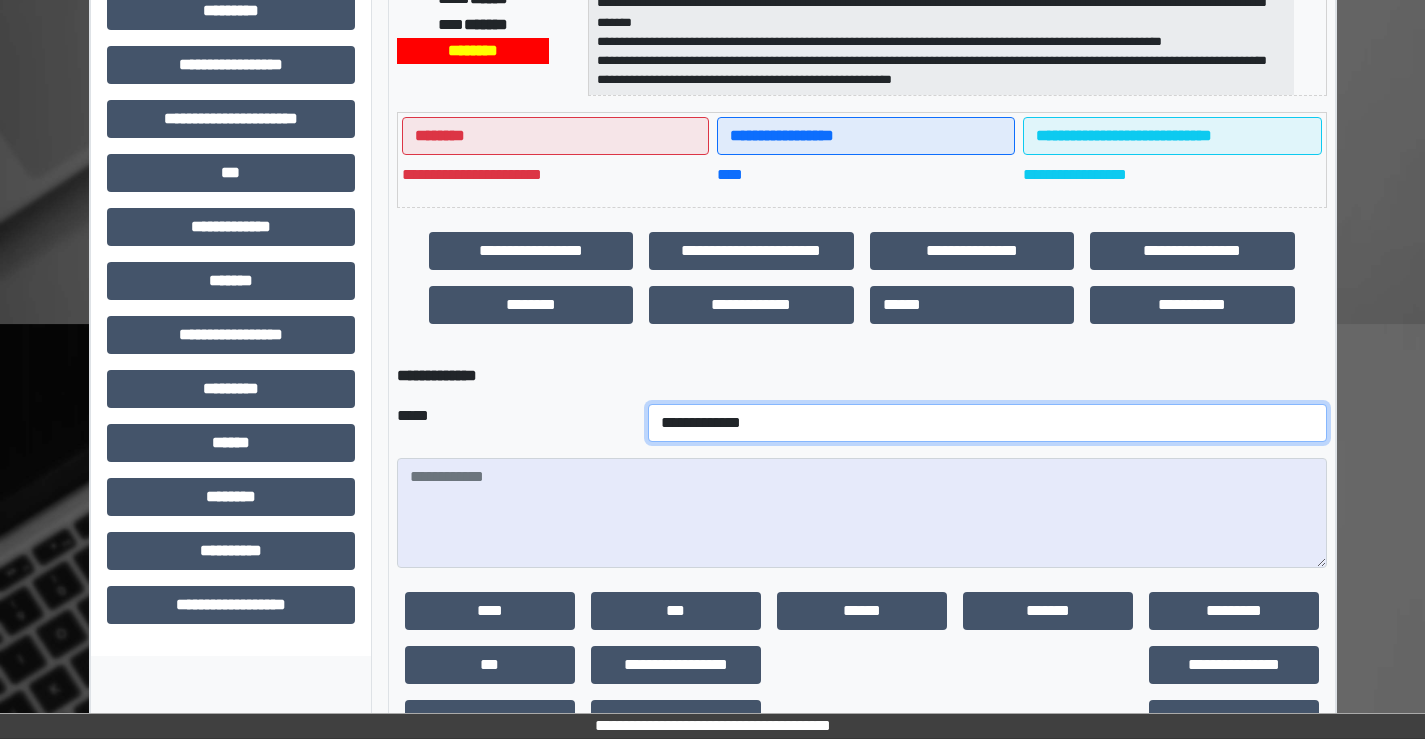 click on "**********" at bounding box center [987, 423] 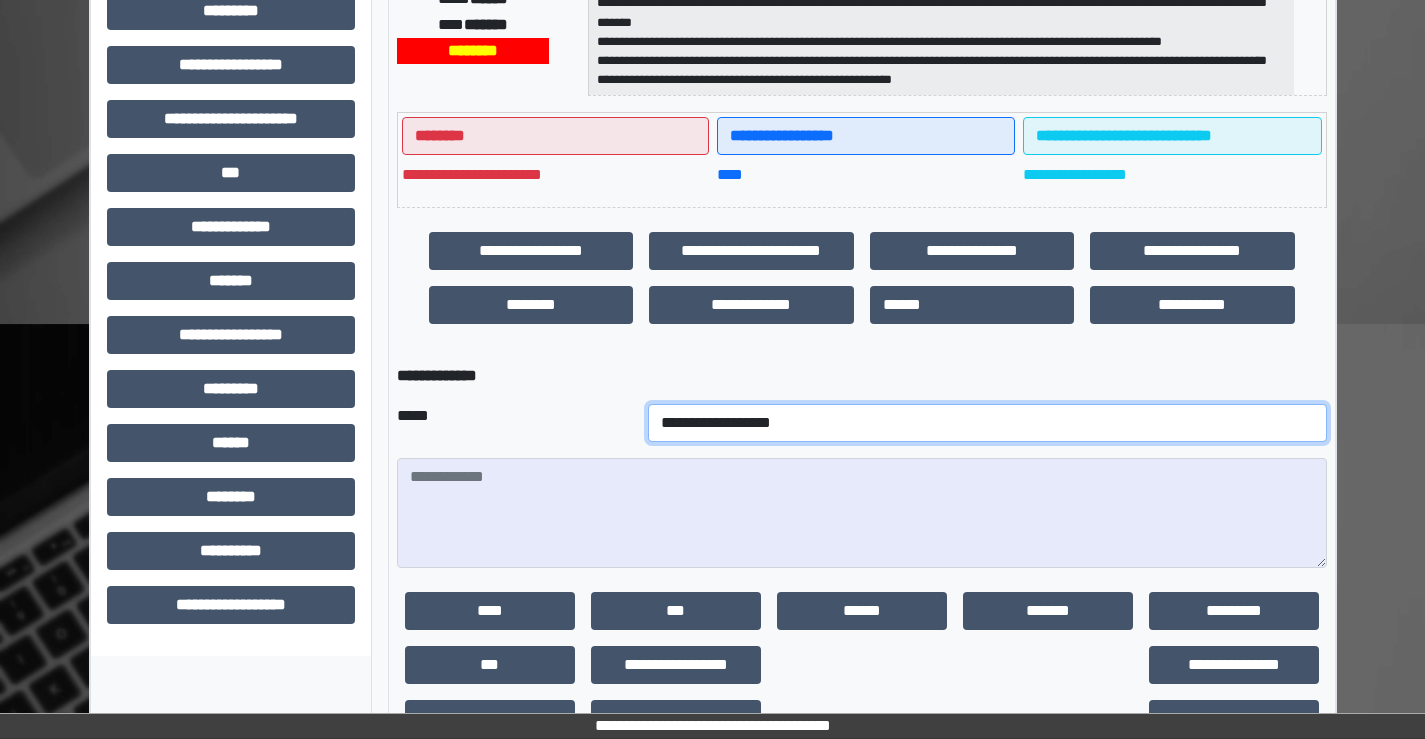click on "**********" at bounding box center [987, 423] 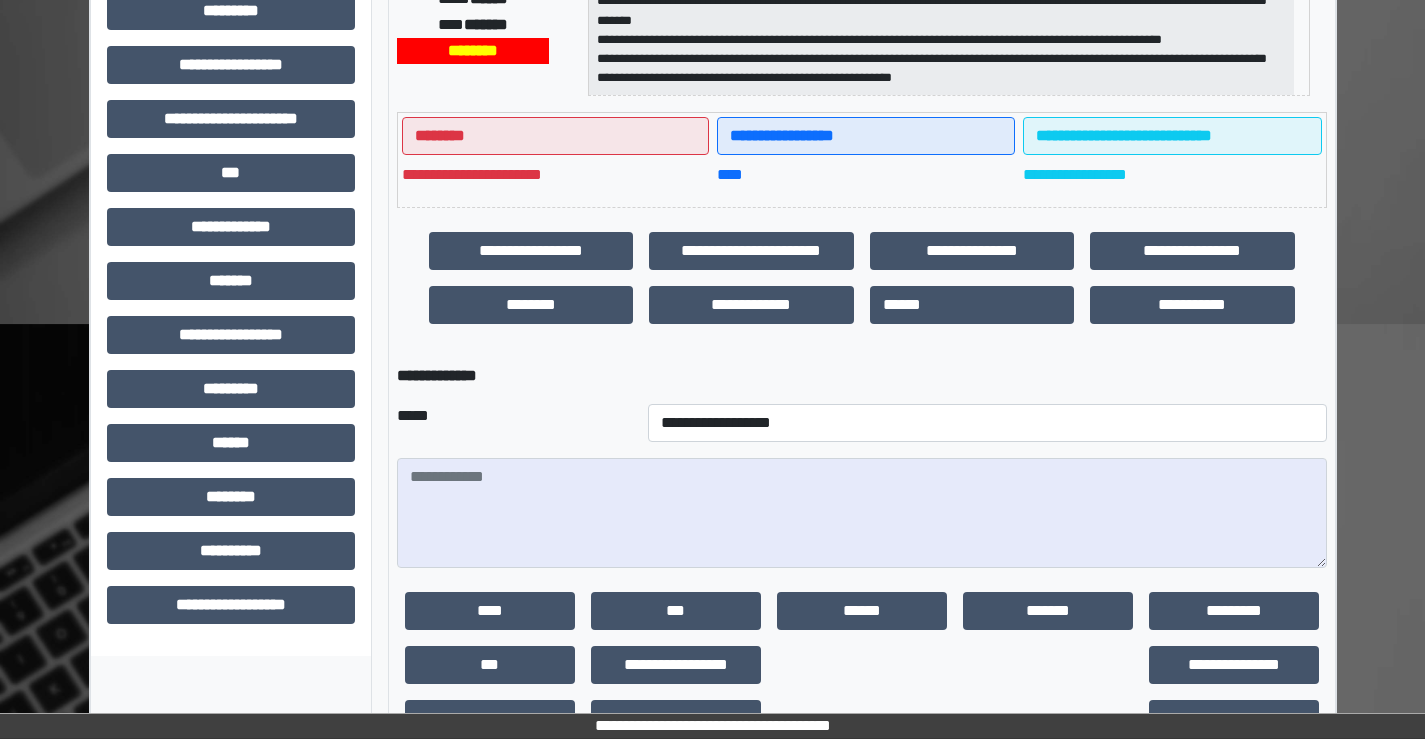 click on "**********" at bounding box center [712, 192] 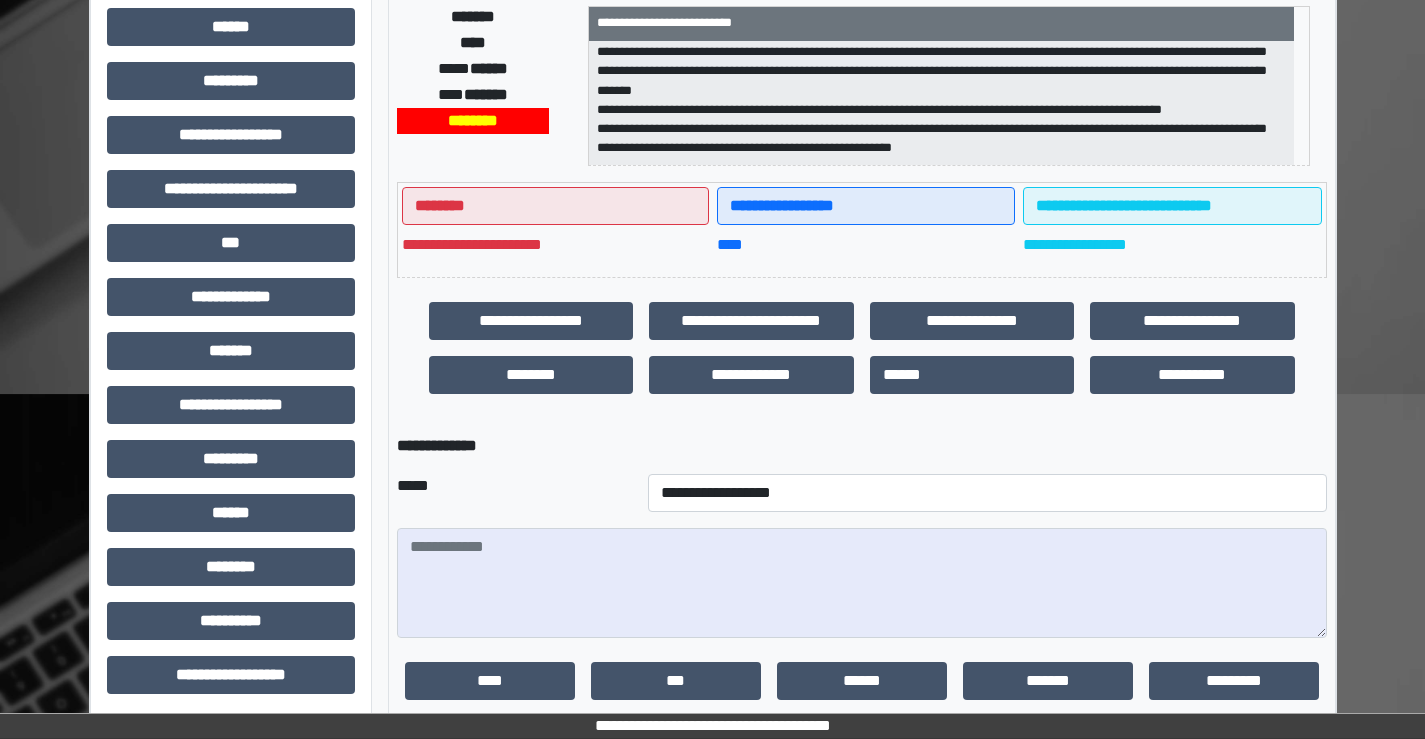 scroll, scrollTop: 422, scrollLeft: 0, axis: vertical 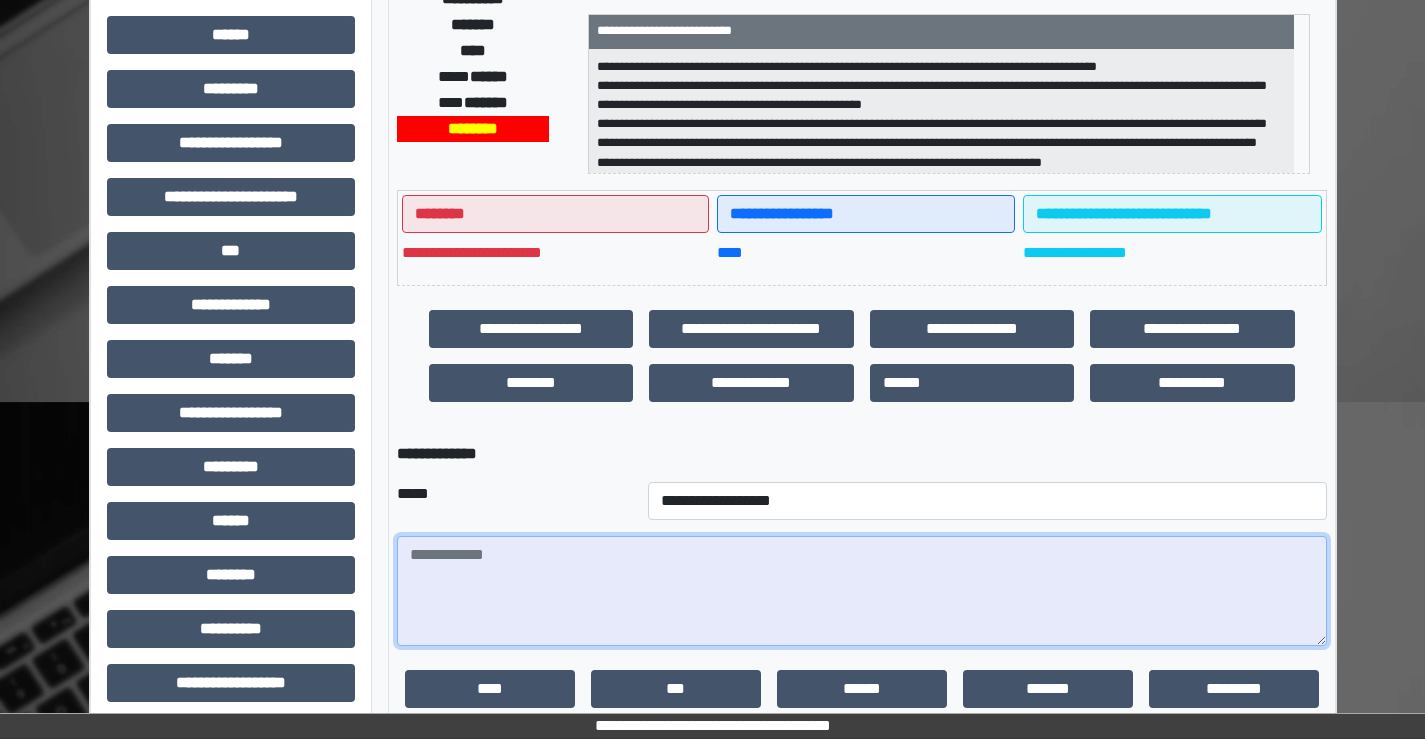 click at bounding box center [862, 591] 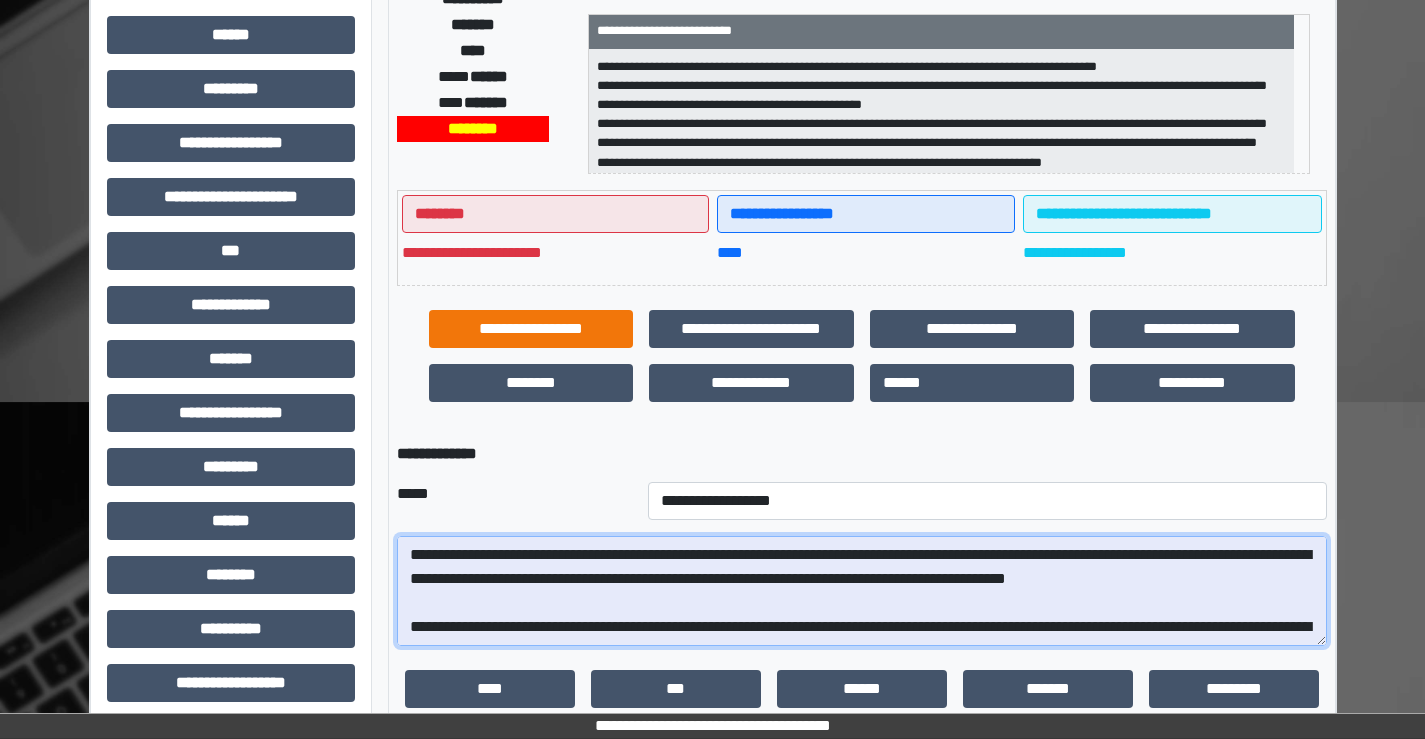 scroll, scrollTop: 161, scrollLeft: 0, axis: vertical 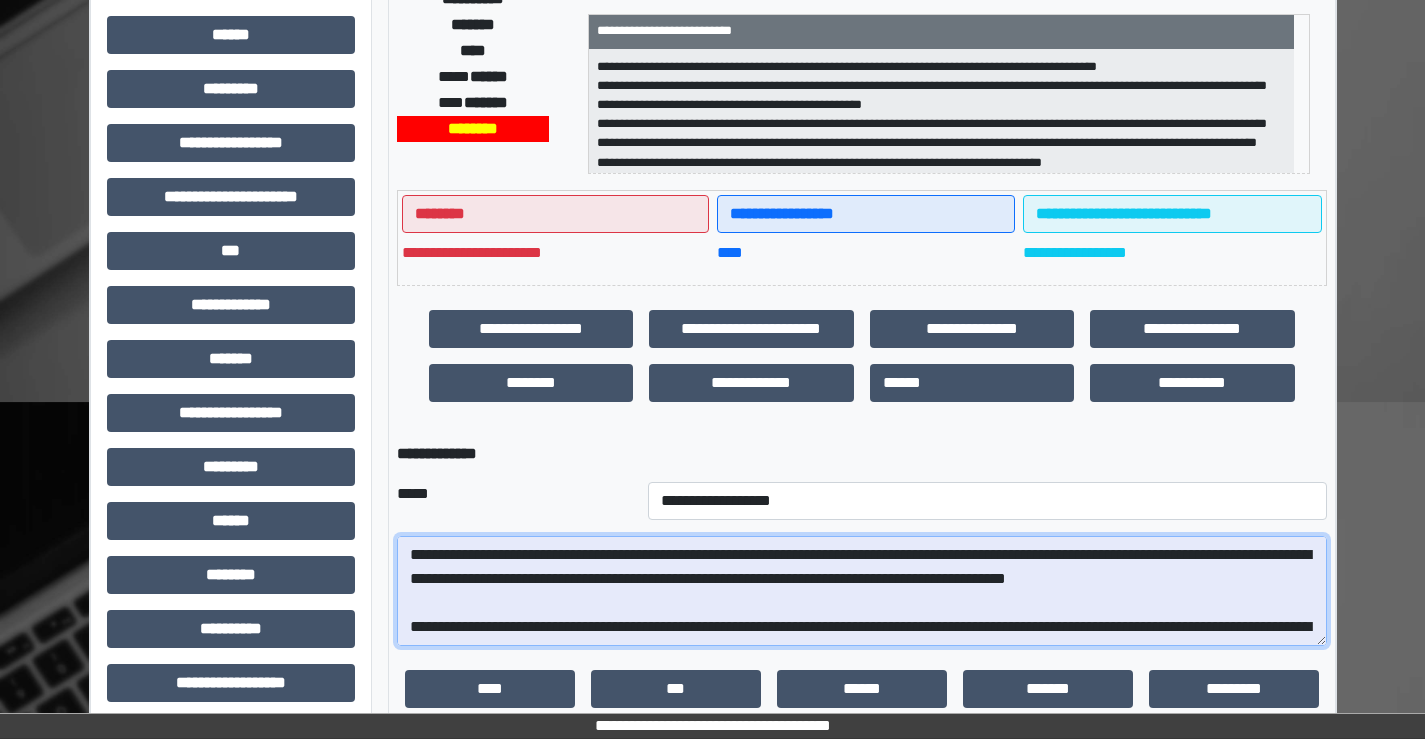 click on "**********" at bounding box center [862, 591] 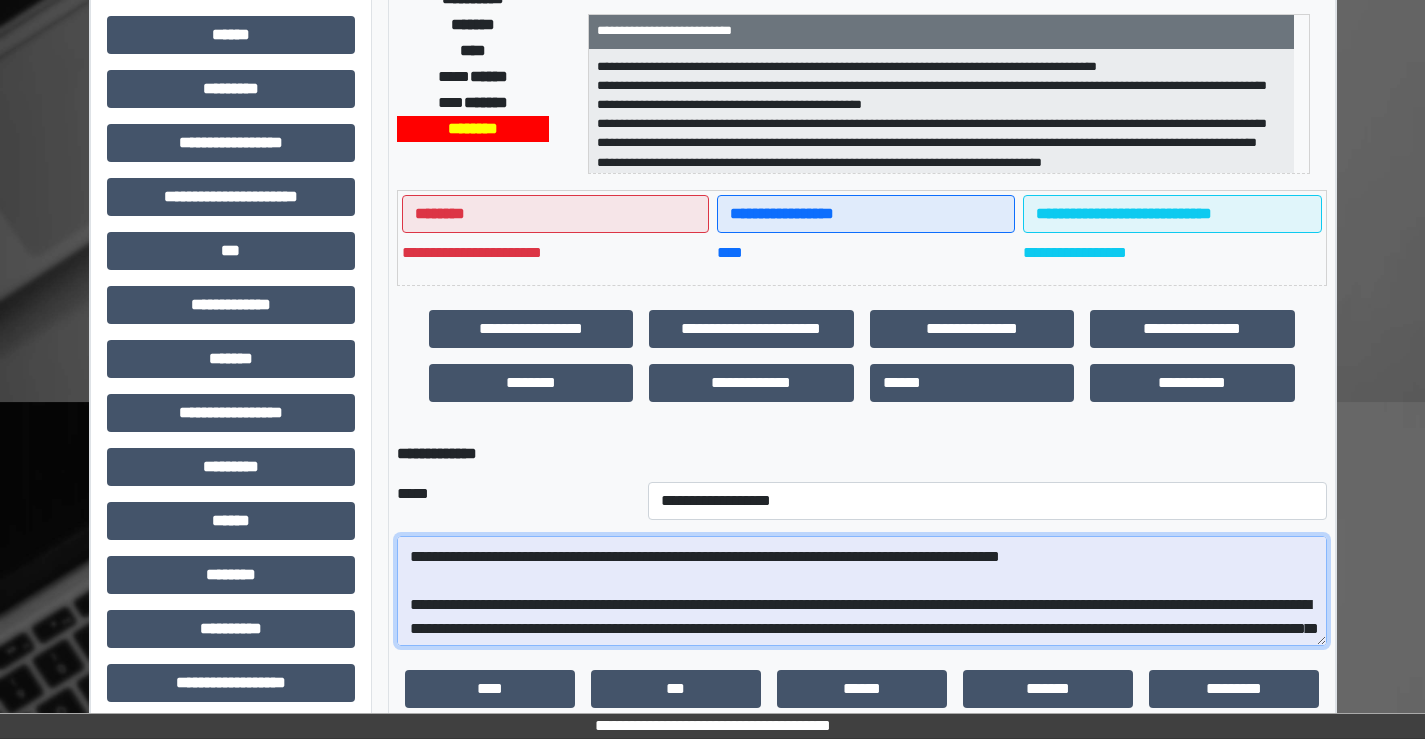 scroll, scrollTop: 40, scrollLeft: 0, axis: vertical 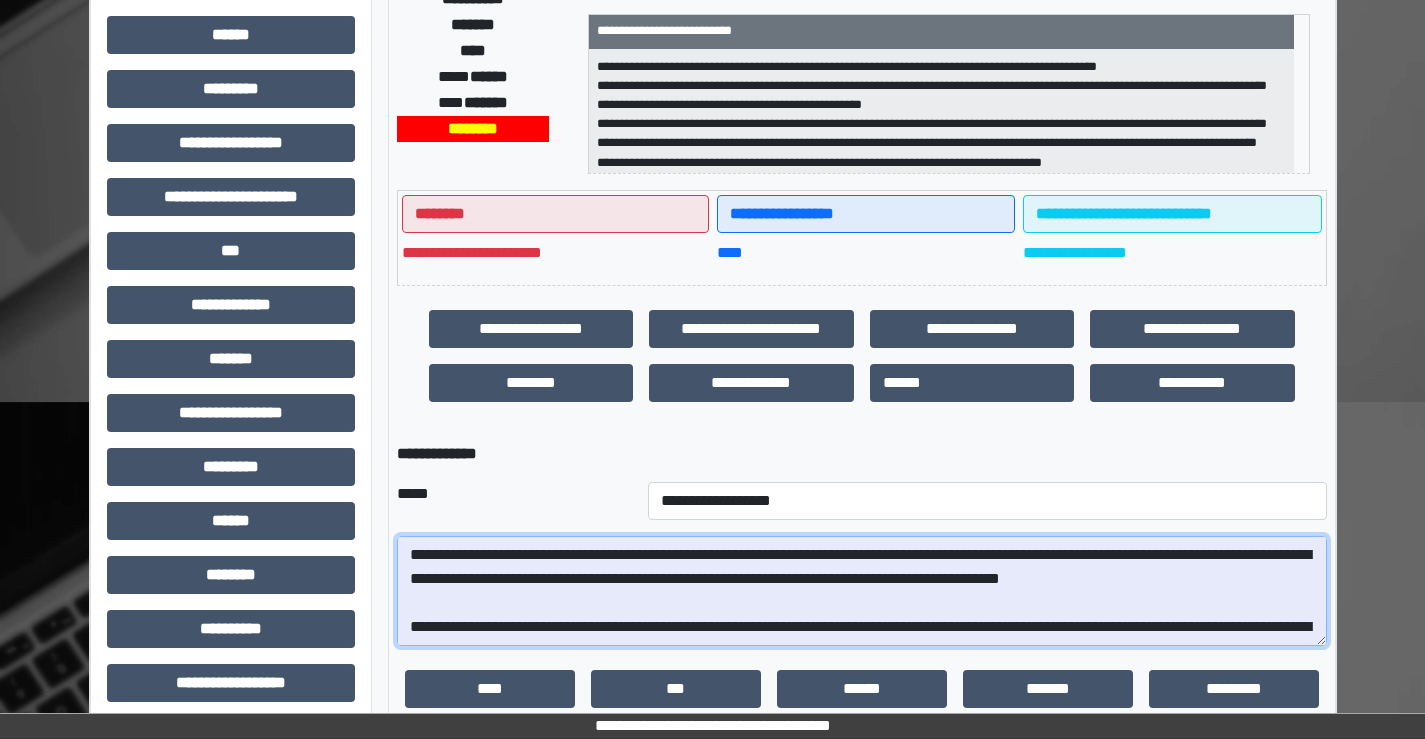 click on "**********" at bounding box center (862, 591) 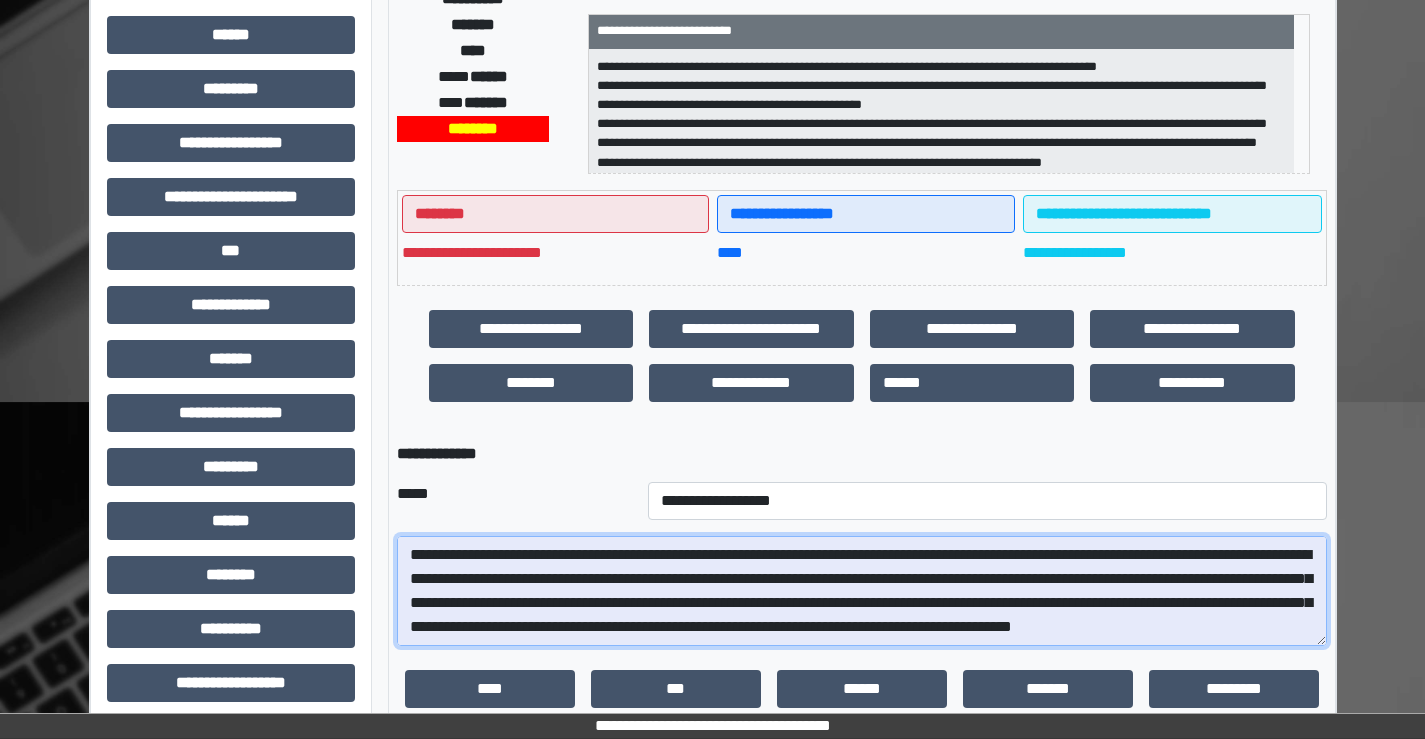 scroll, scrollTop: 40, scrollLeft: 0, axis: vertical 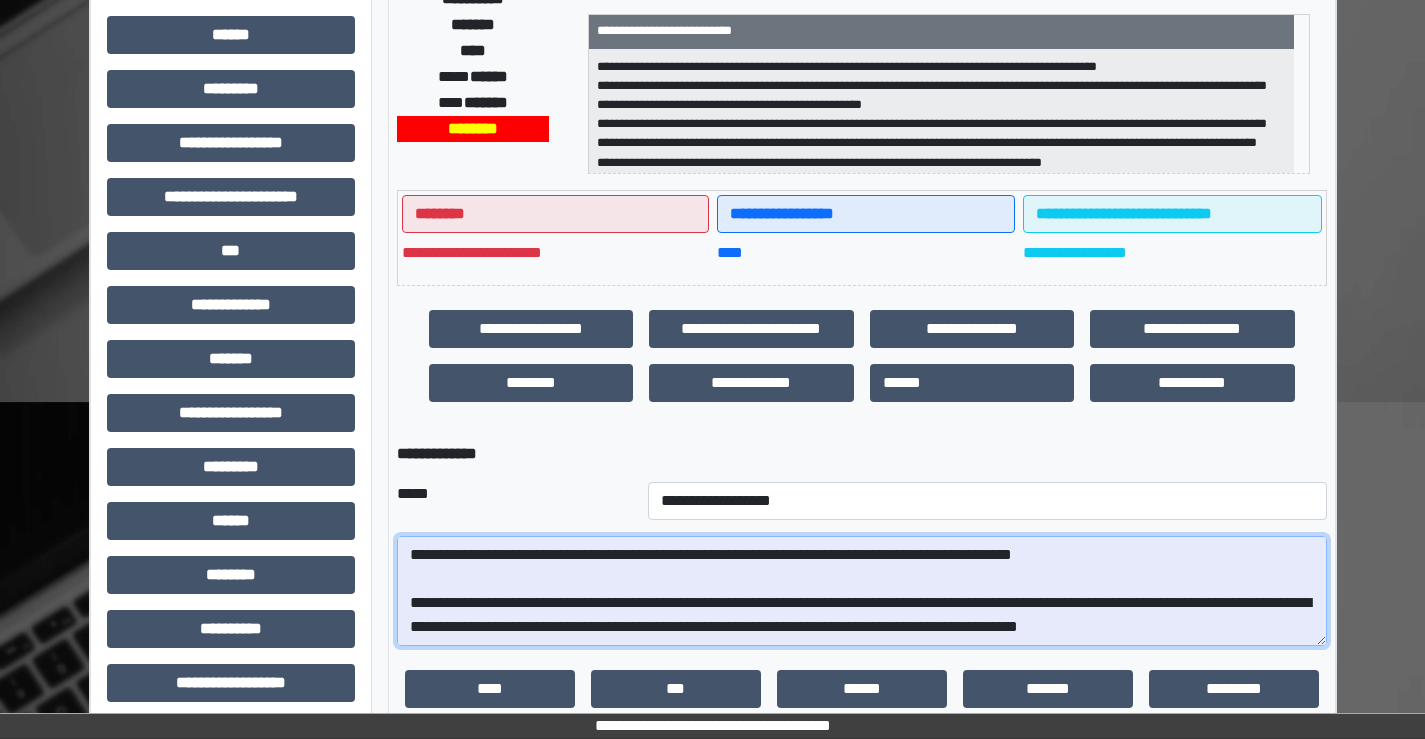 click on "**********" at bounding box center (862, 591) 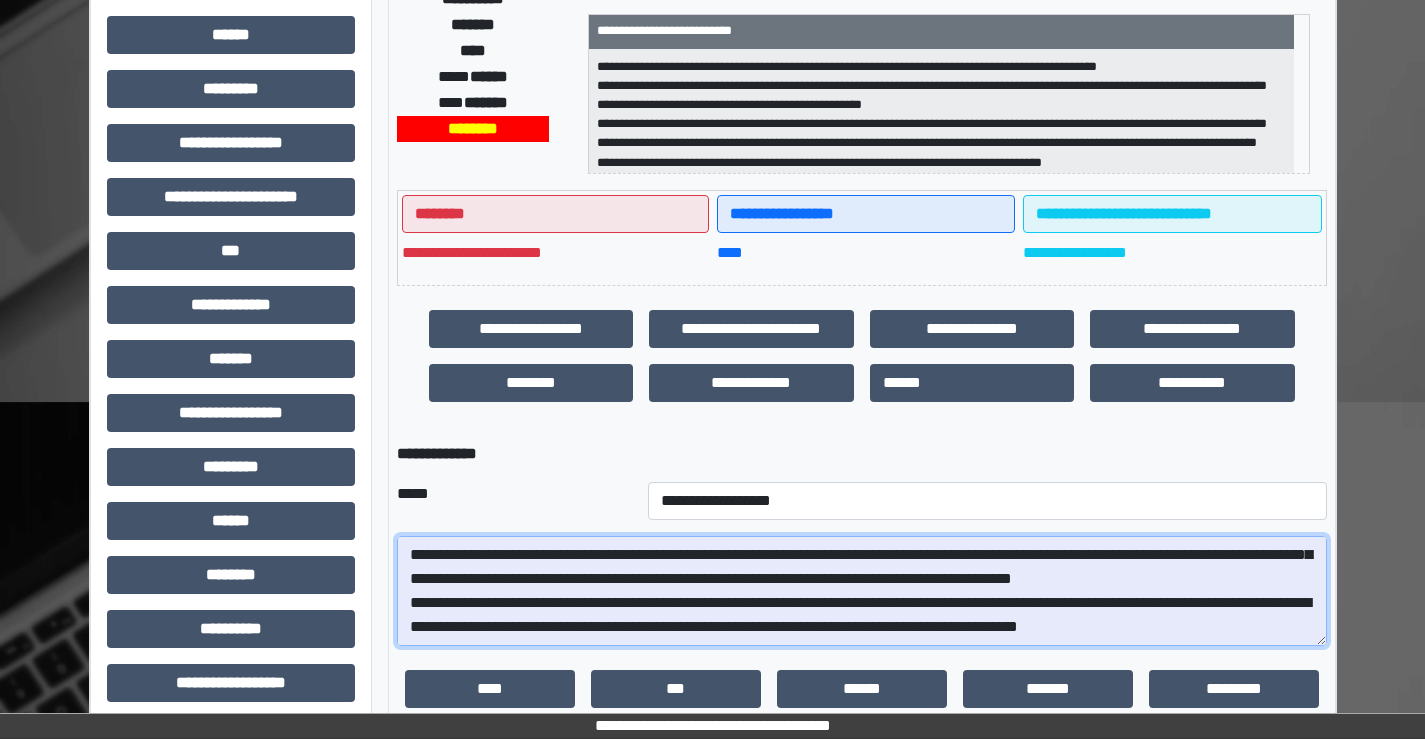 click on "**********" at bounding box center [862, 591] 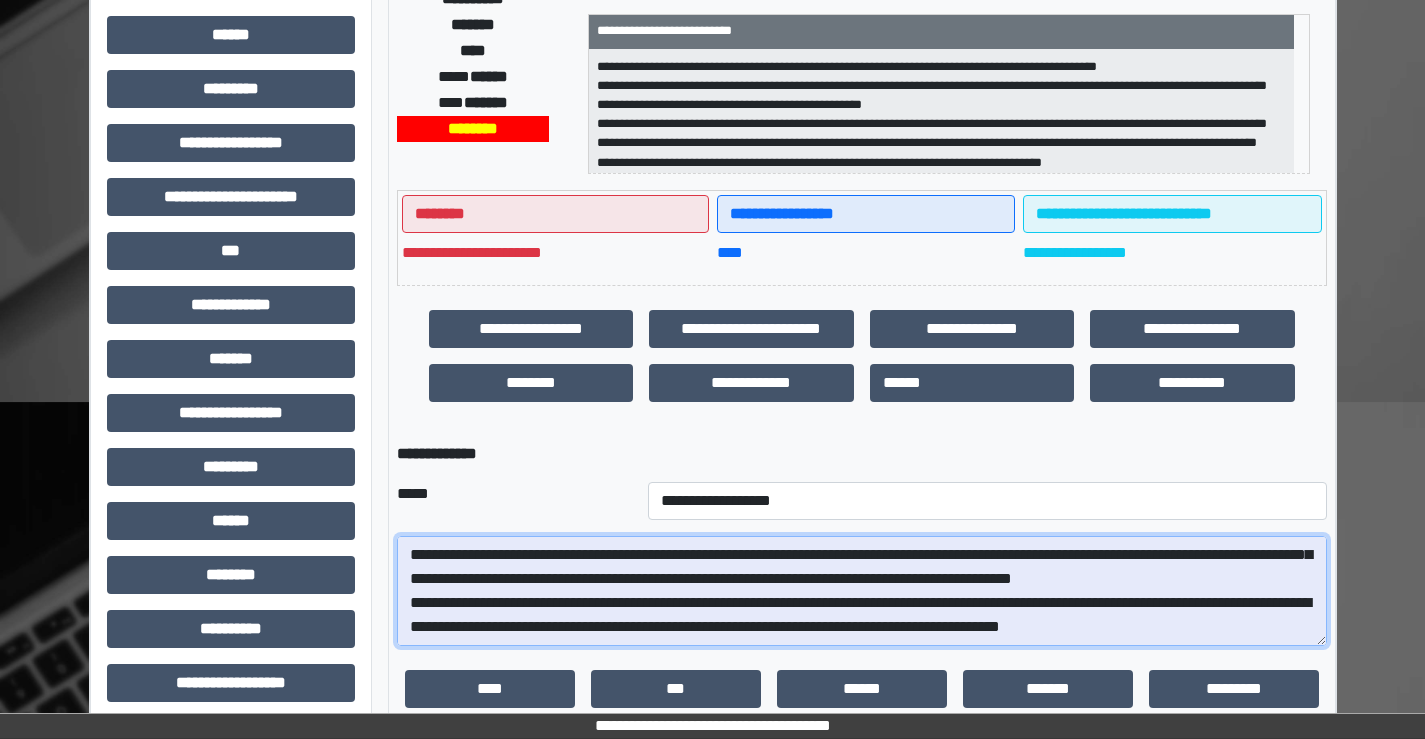 scroll, scrollTop: 80, scrollLeft: 0, axis: vertical 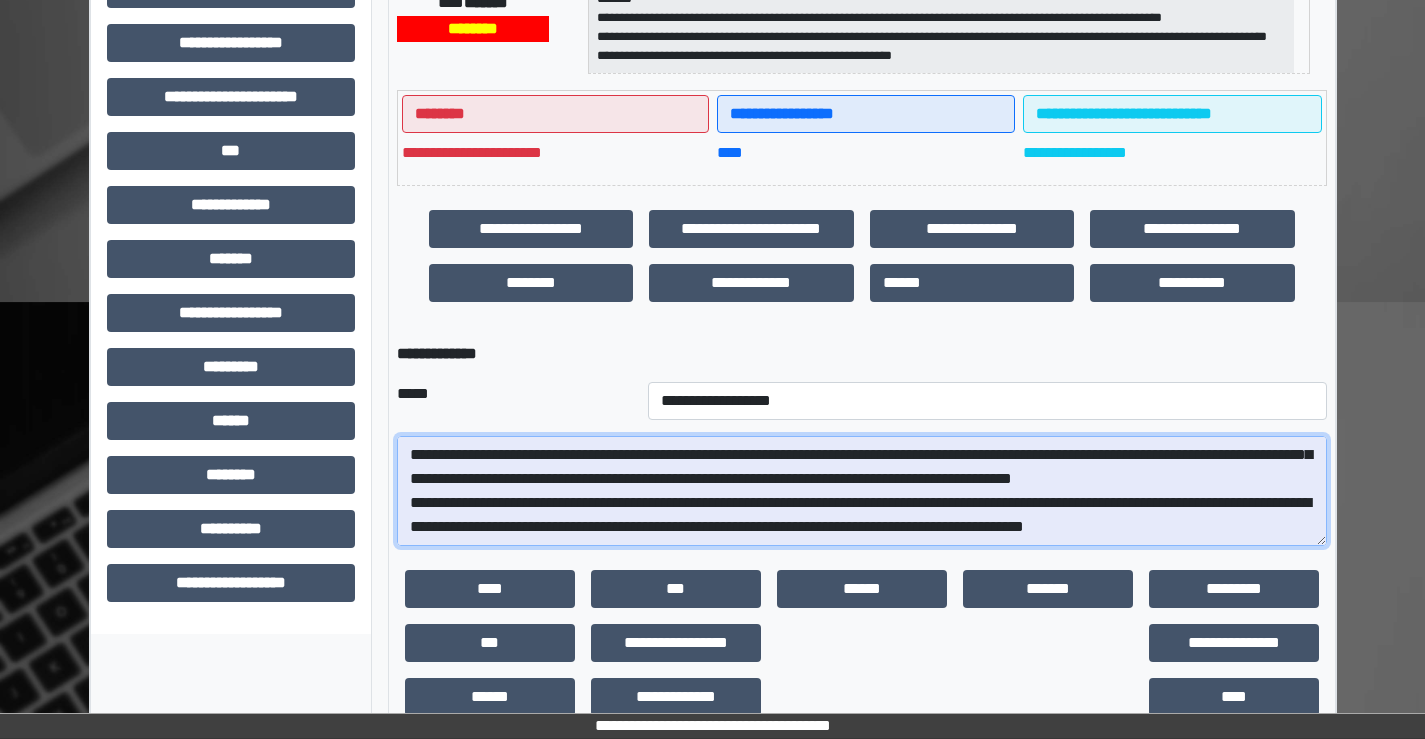 drag, startPoint x: 696, startPoint y: 504, endPoint x: 768, endPoint y: 530, distance: 76.55064 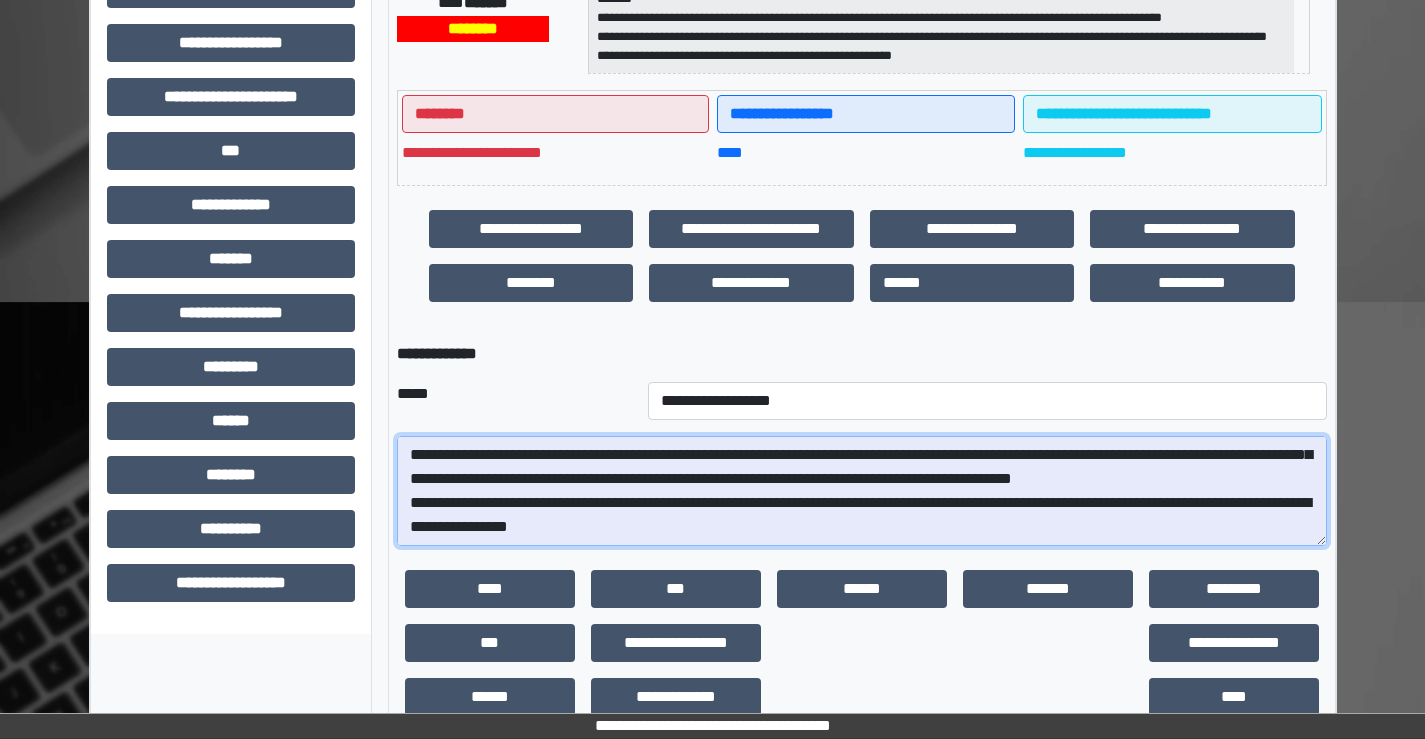 scroll, scrollTop: 72, scrollLeft: 0, axis: vertical 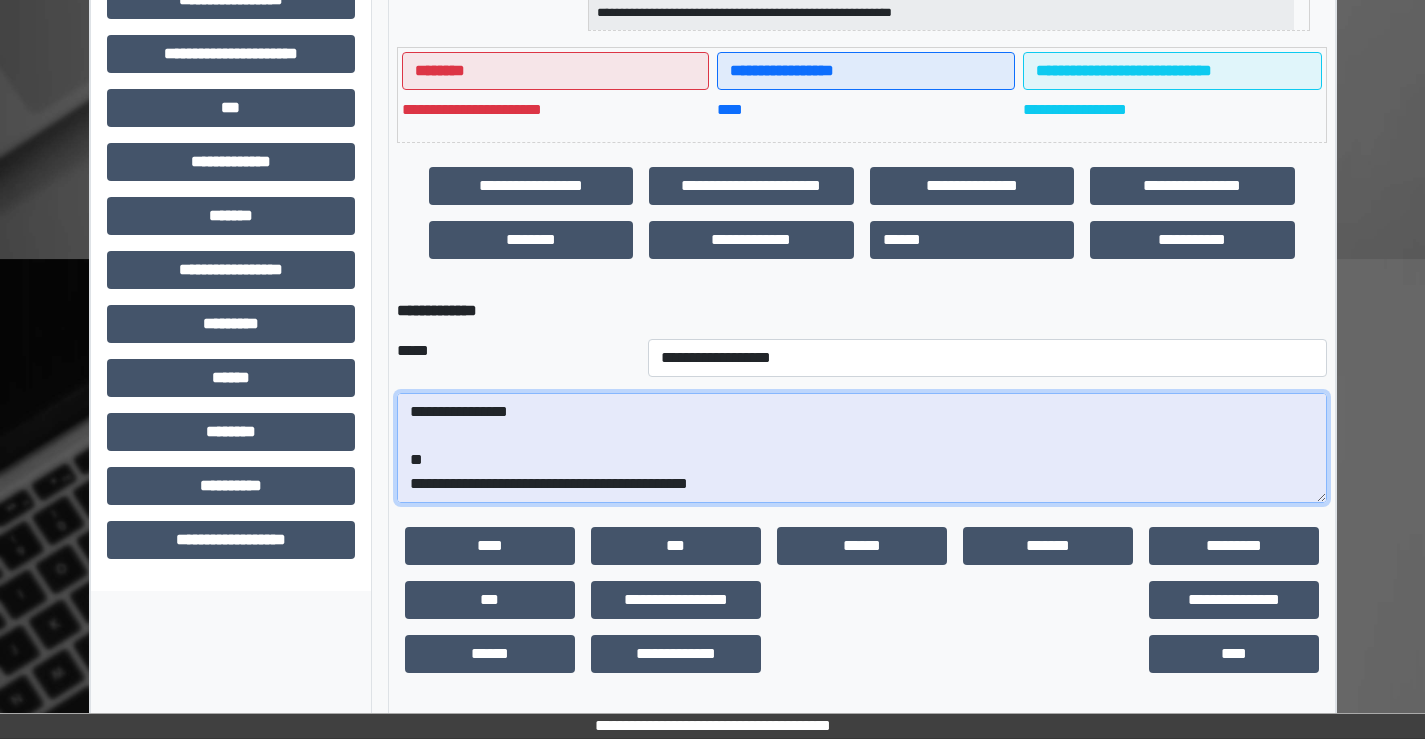 paste on "**********" 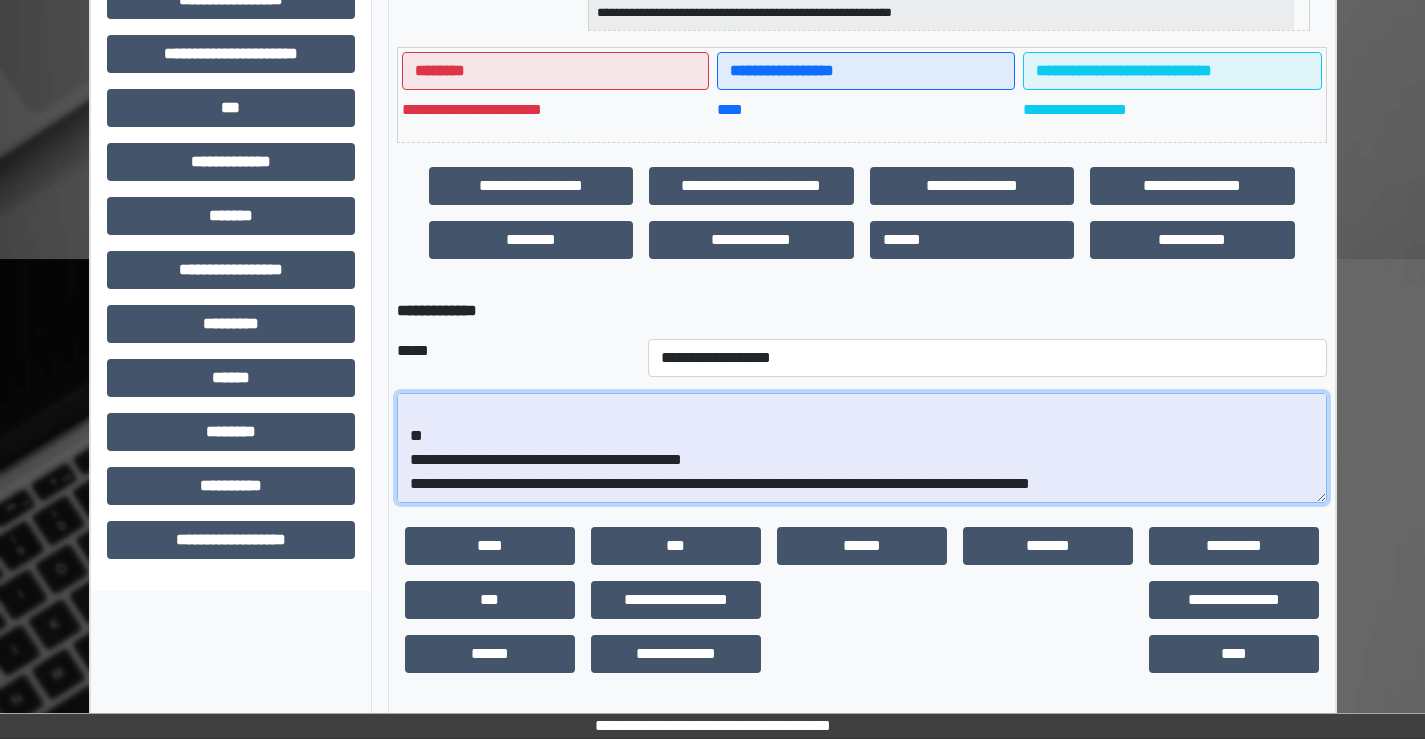 click on "**********" at bounding box center (862, 448) 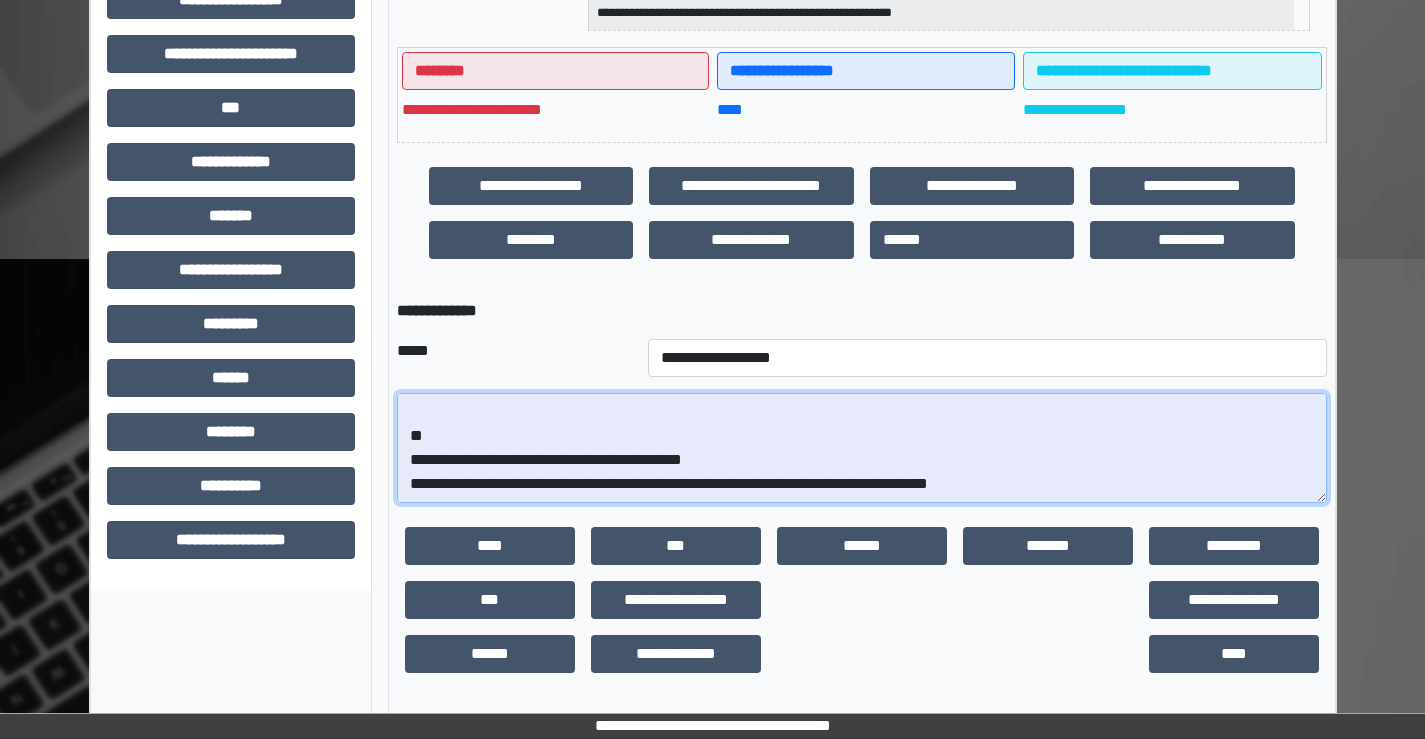 click on "**********" at bounding box center (862, 448) 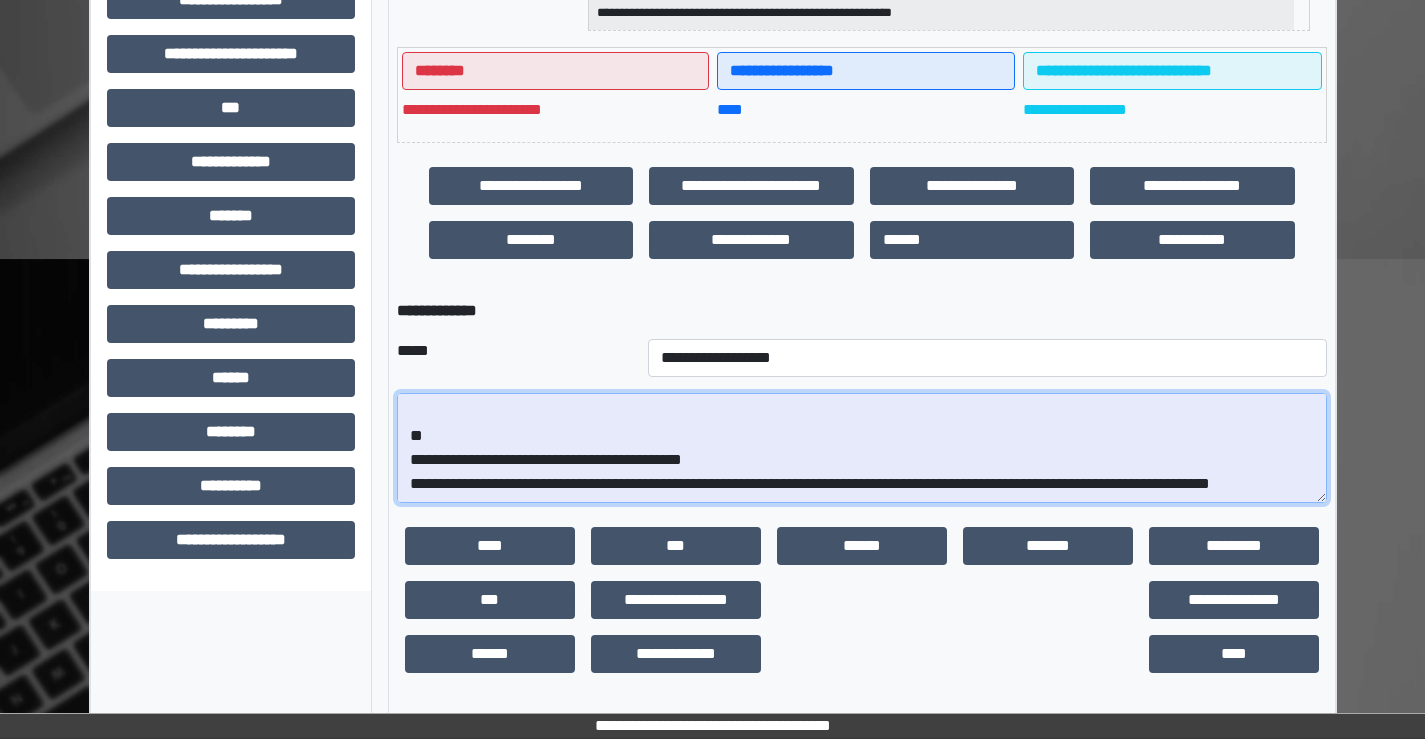 scroll, scrollTop: 192, scrollLeft: 0, axis: vertical 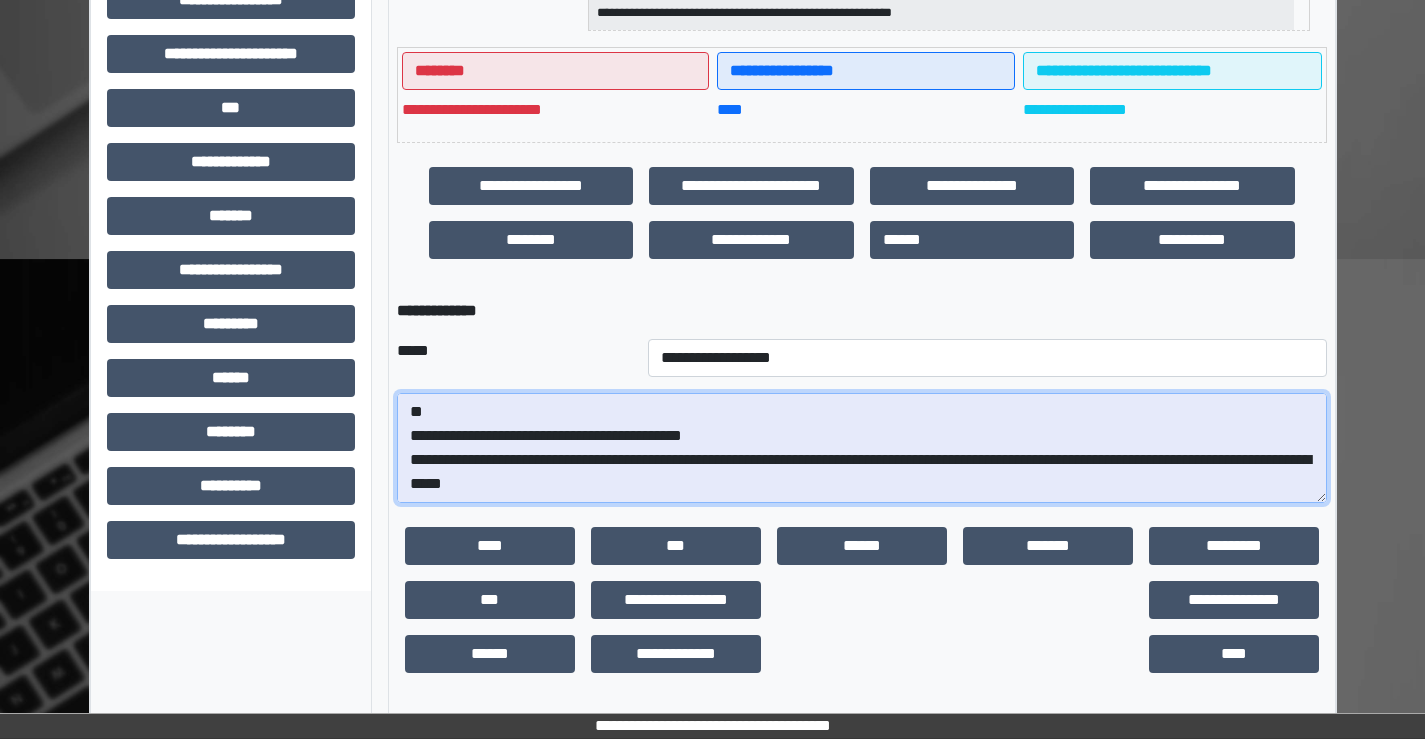 click on "**********" at bounding box center [862, 448] 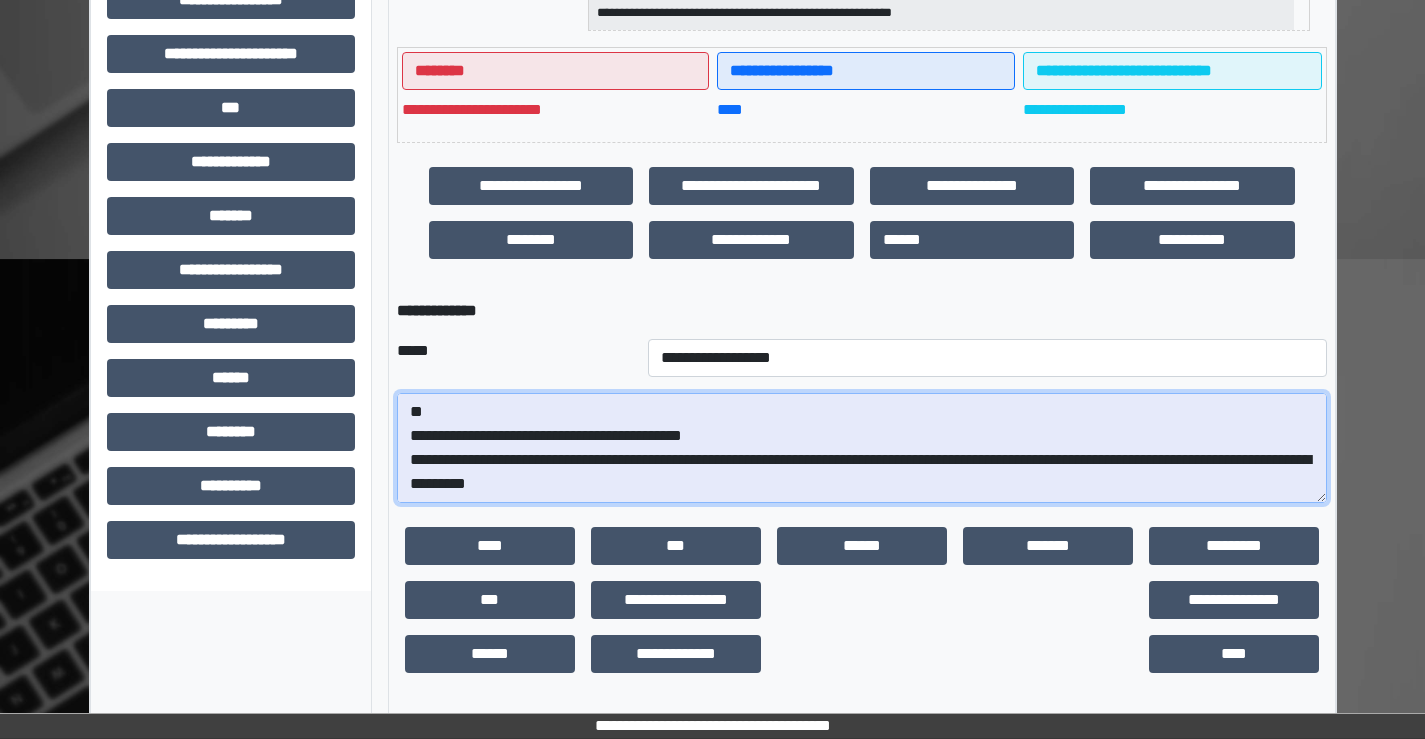 click on "**********" at bounding box center [862, 448] 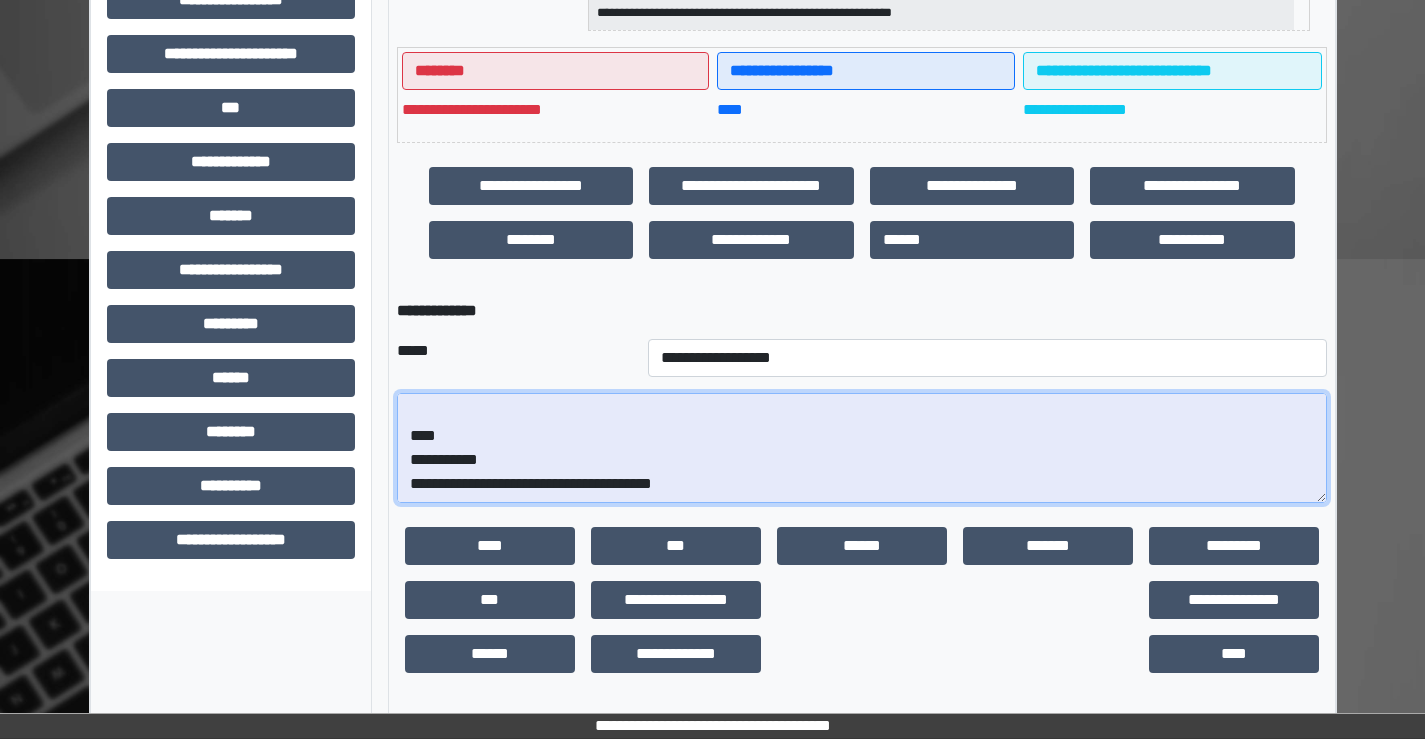 scroll, scrollTop: 305, scrollLeft: 0, axis: vertical 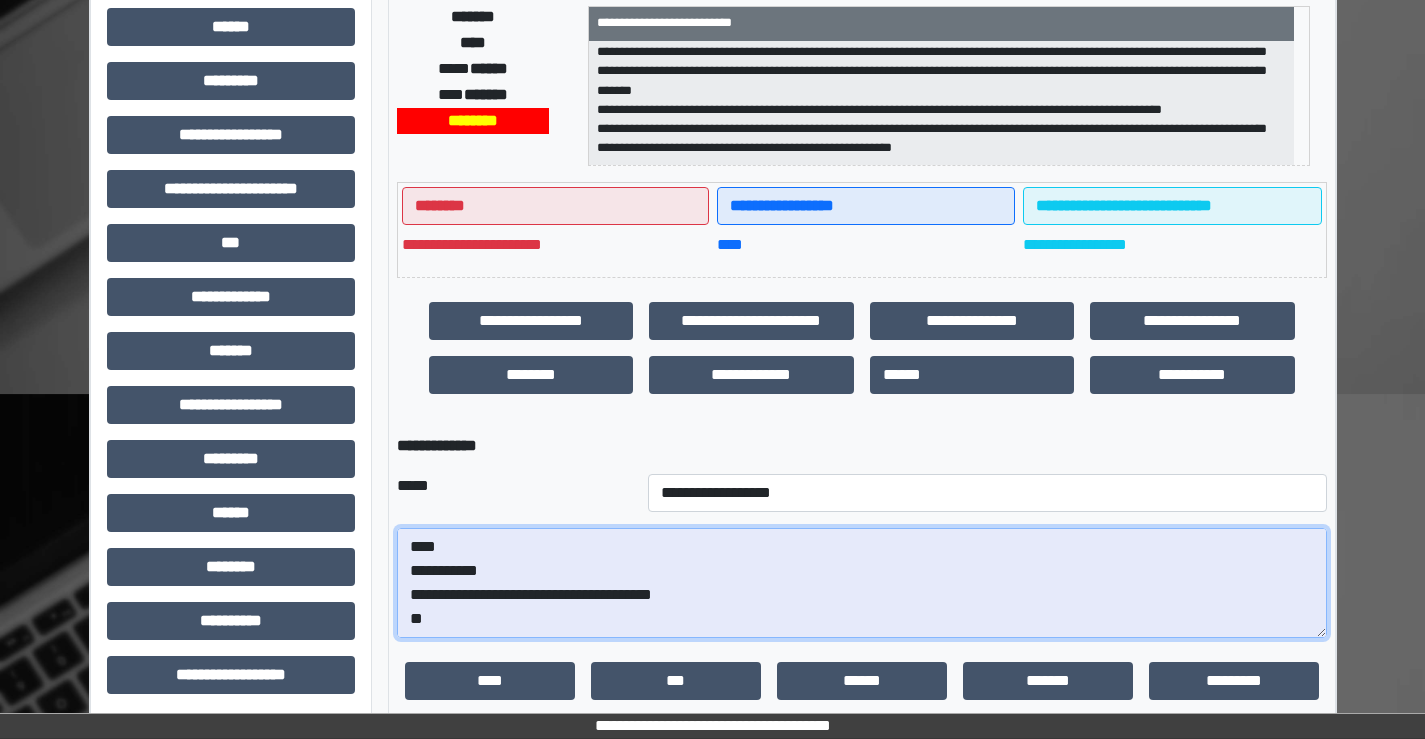click on "**********" at bounding box center [862, 583] 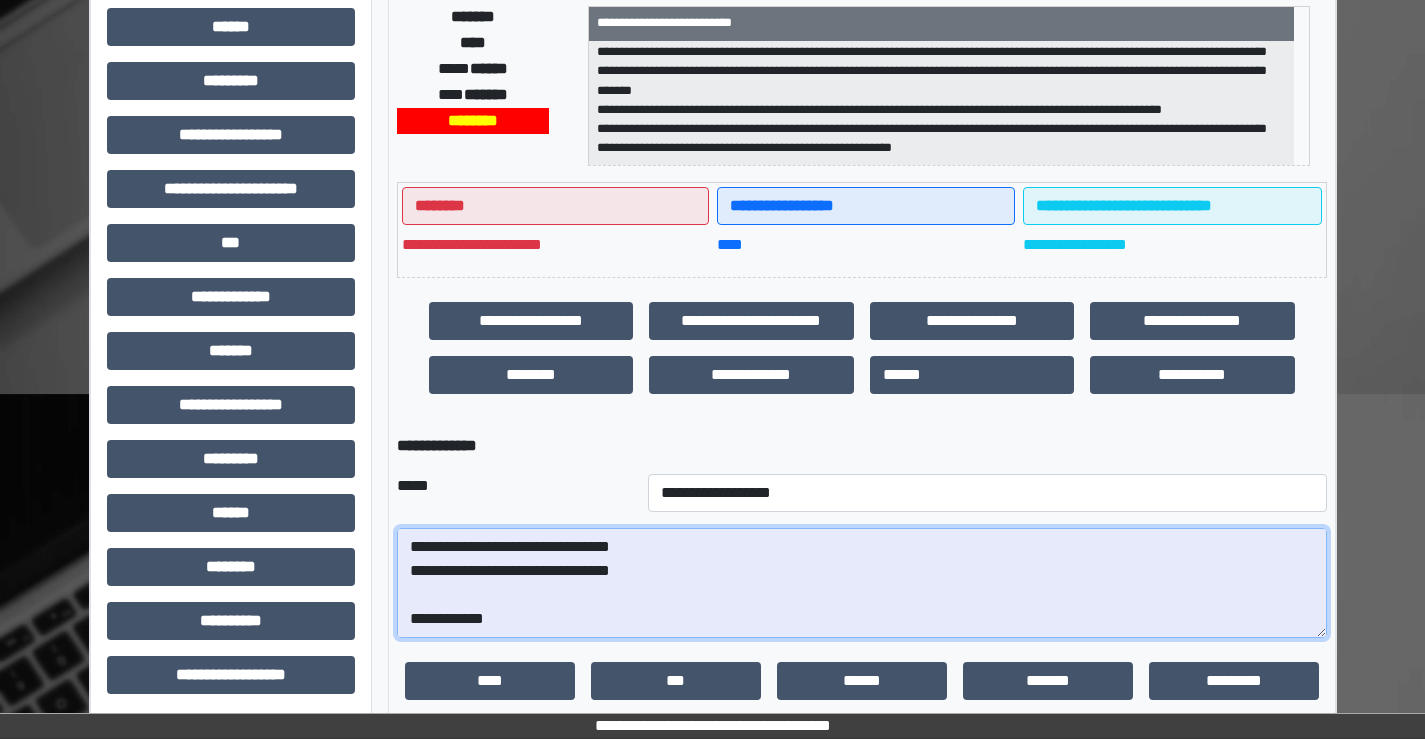 scroll, scrollTop: 401, scrollLeft: 0, axis: vertical 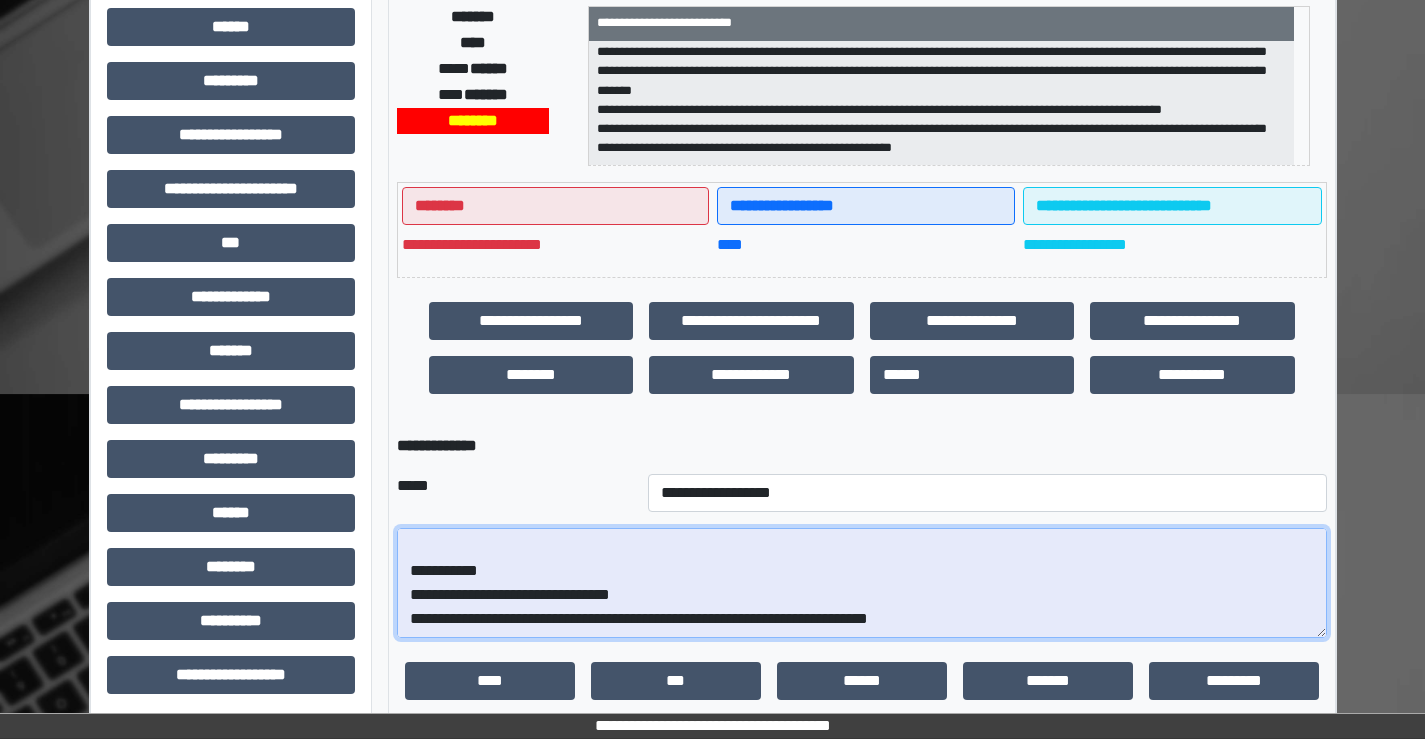 click at bounding box center (862, 583) 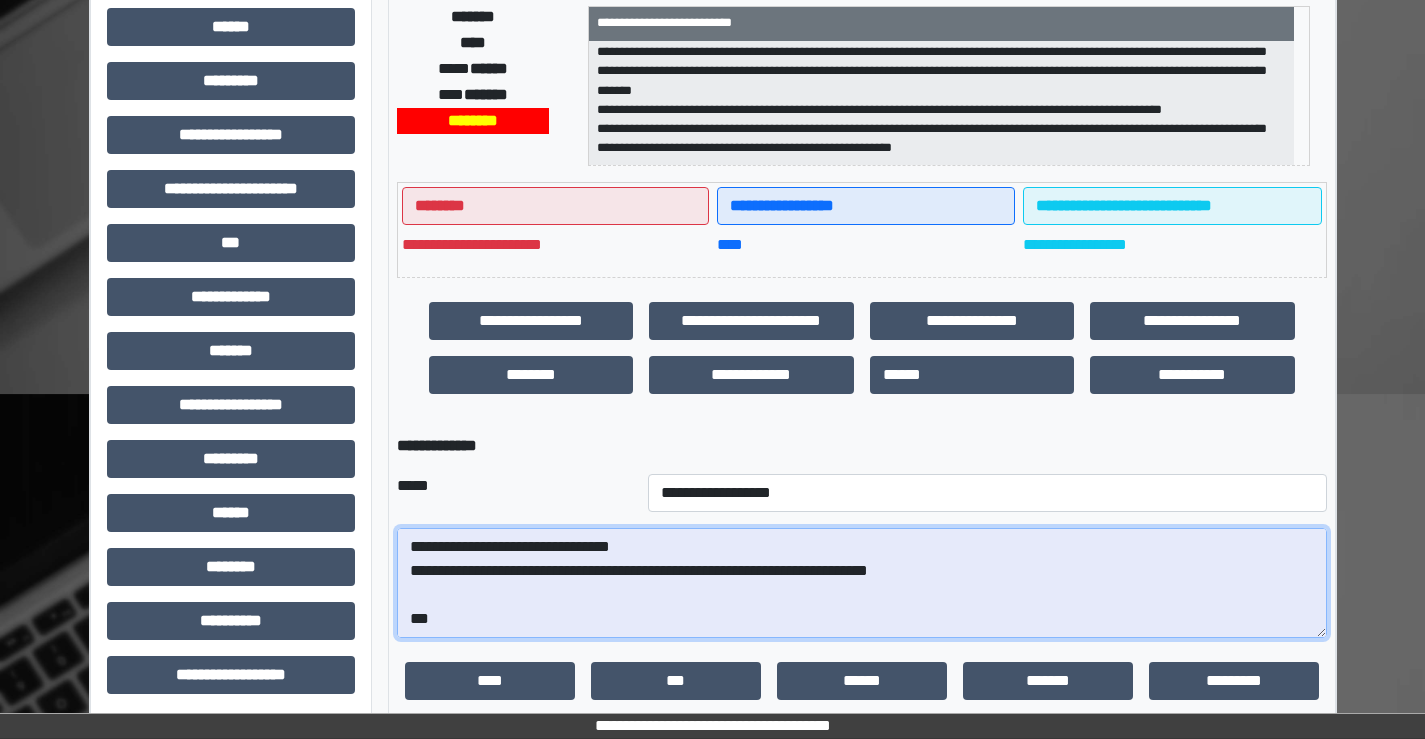 scroll, scrollTop: 497, scrollLeft: 0, axis: vertical 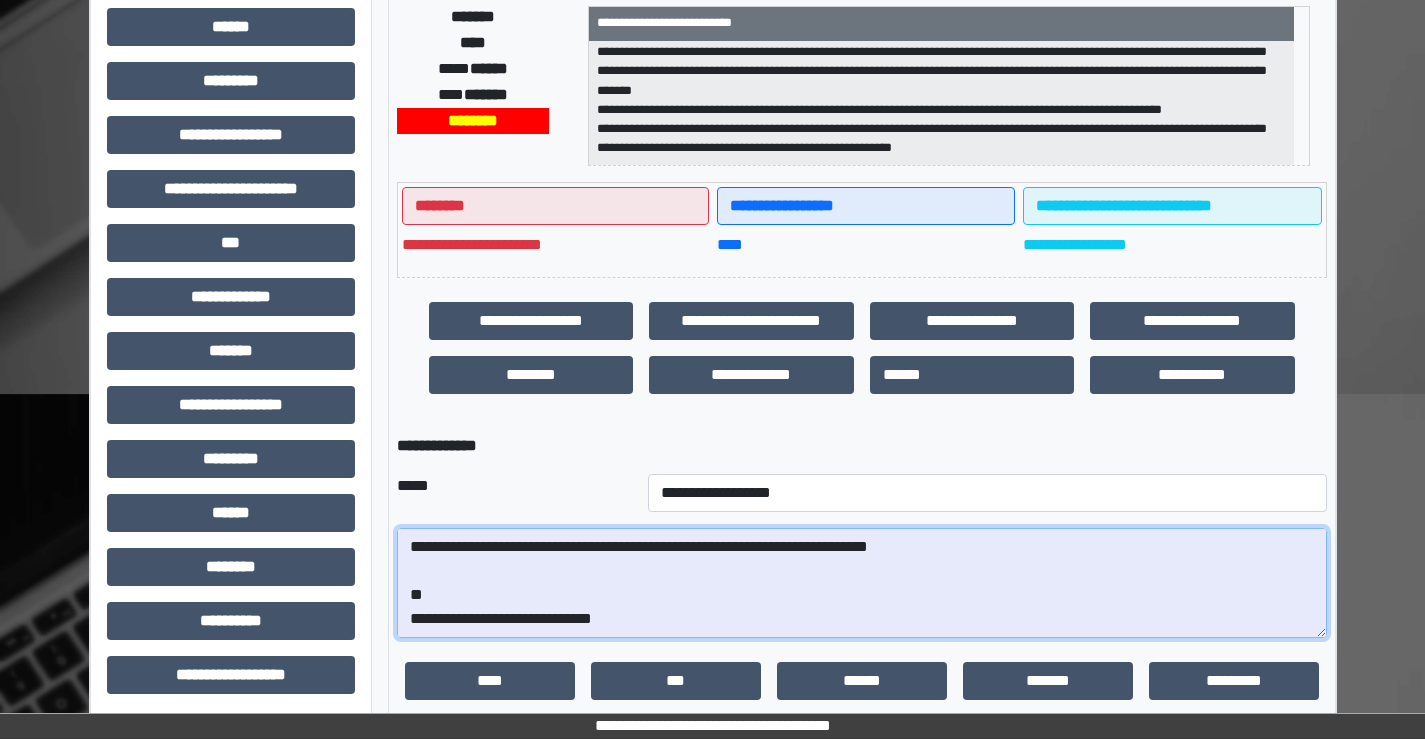 click at bounding box center [862, 583] 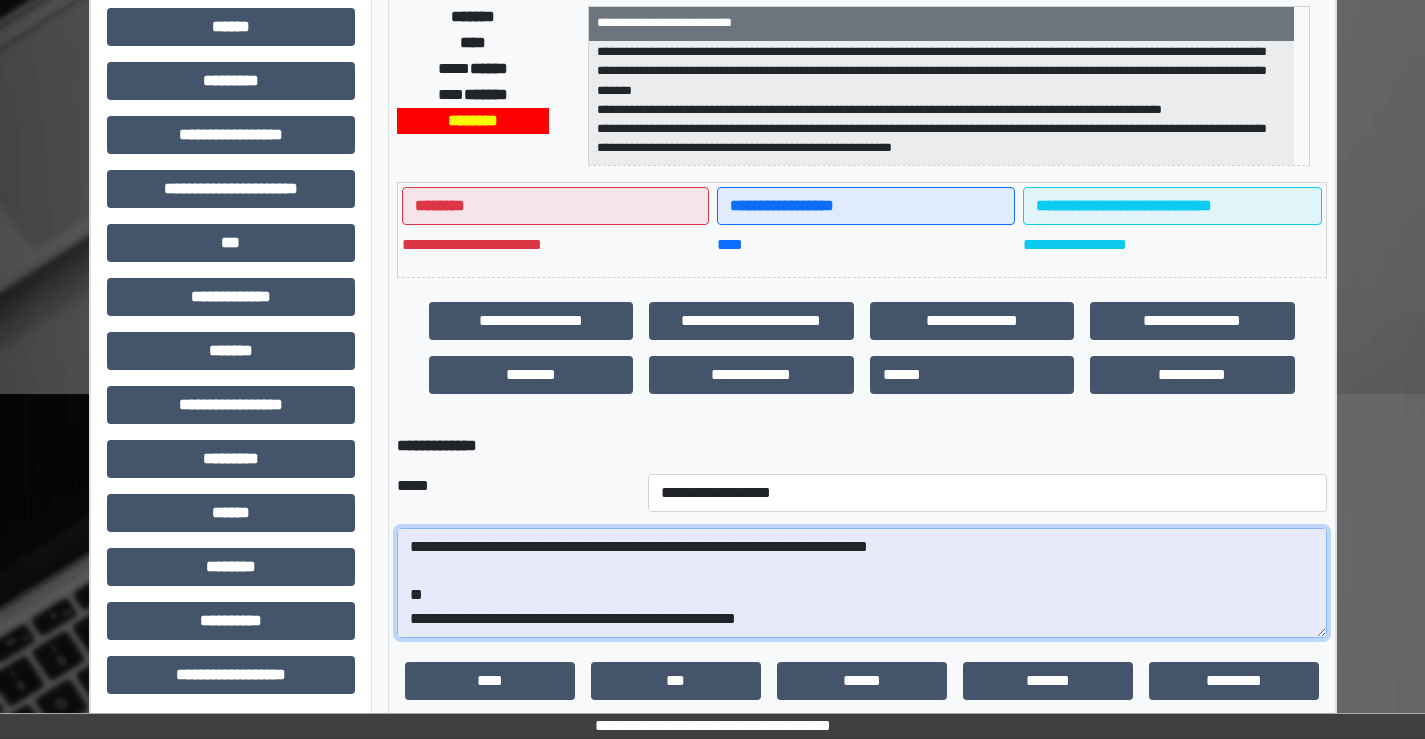 scroll, scrollTop: 504, scrollLeft: 0, axis: vertical 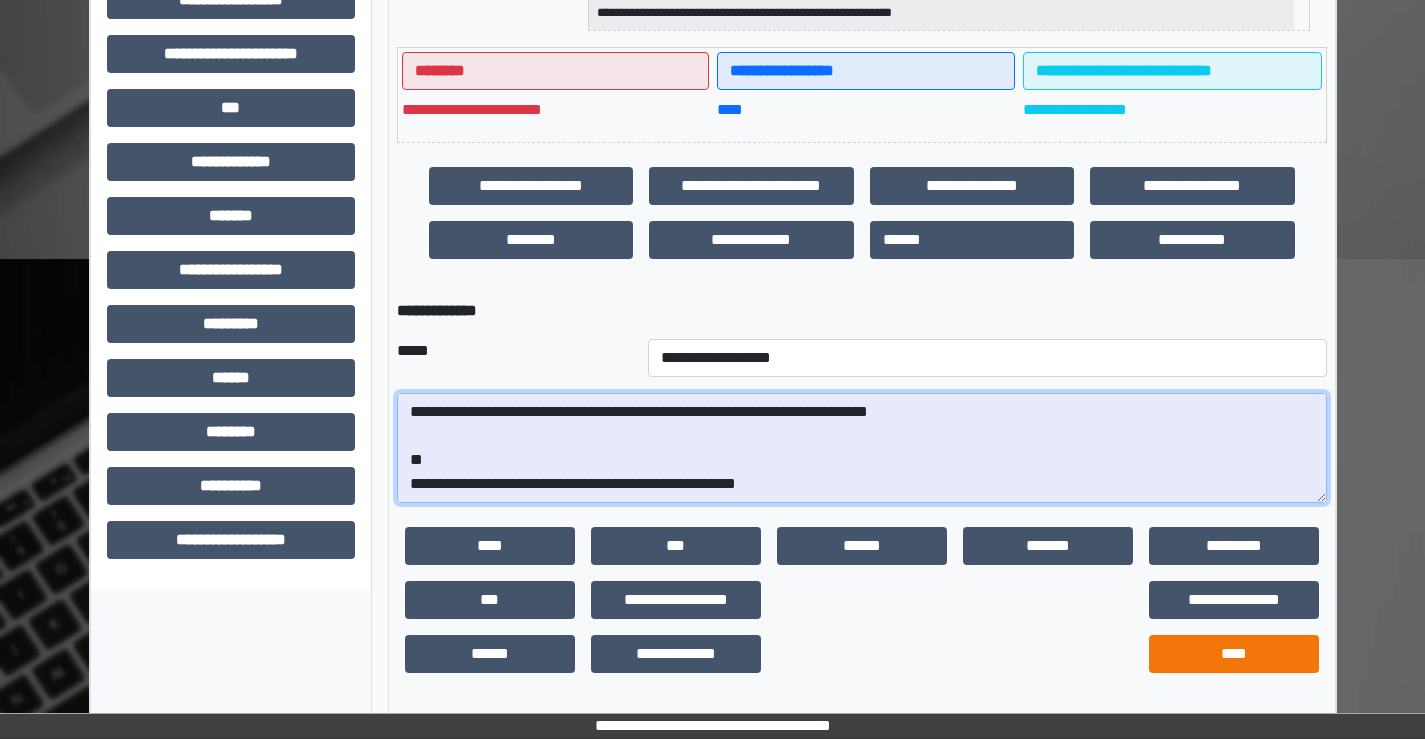 type on "**********" 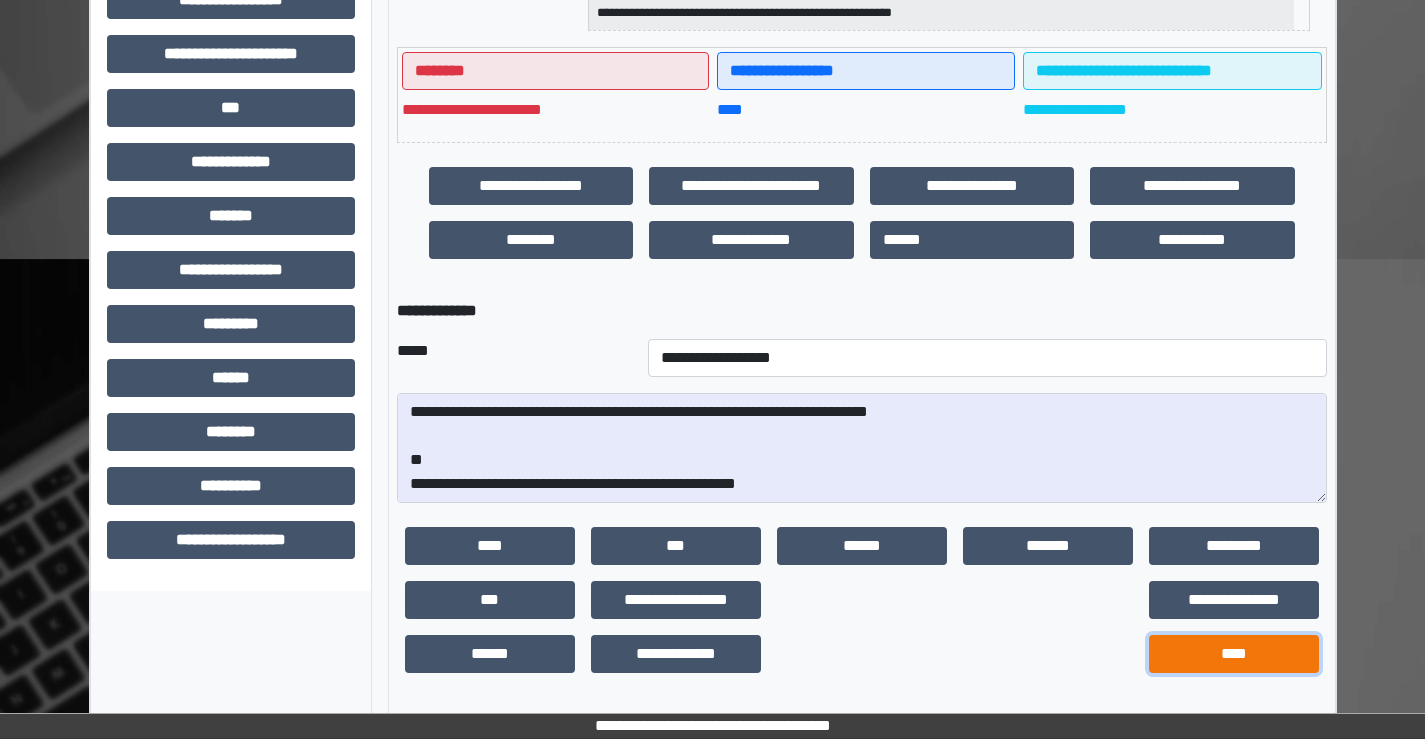 click on "****" at bounding box center (1234, 654) 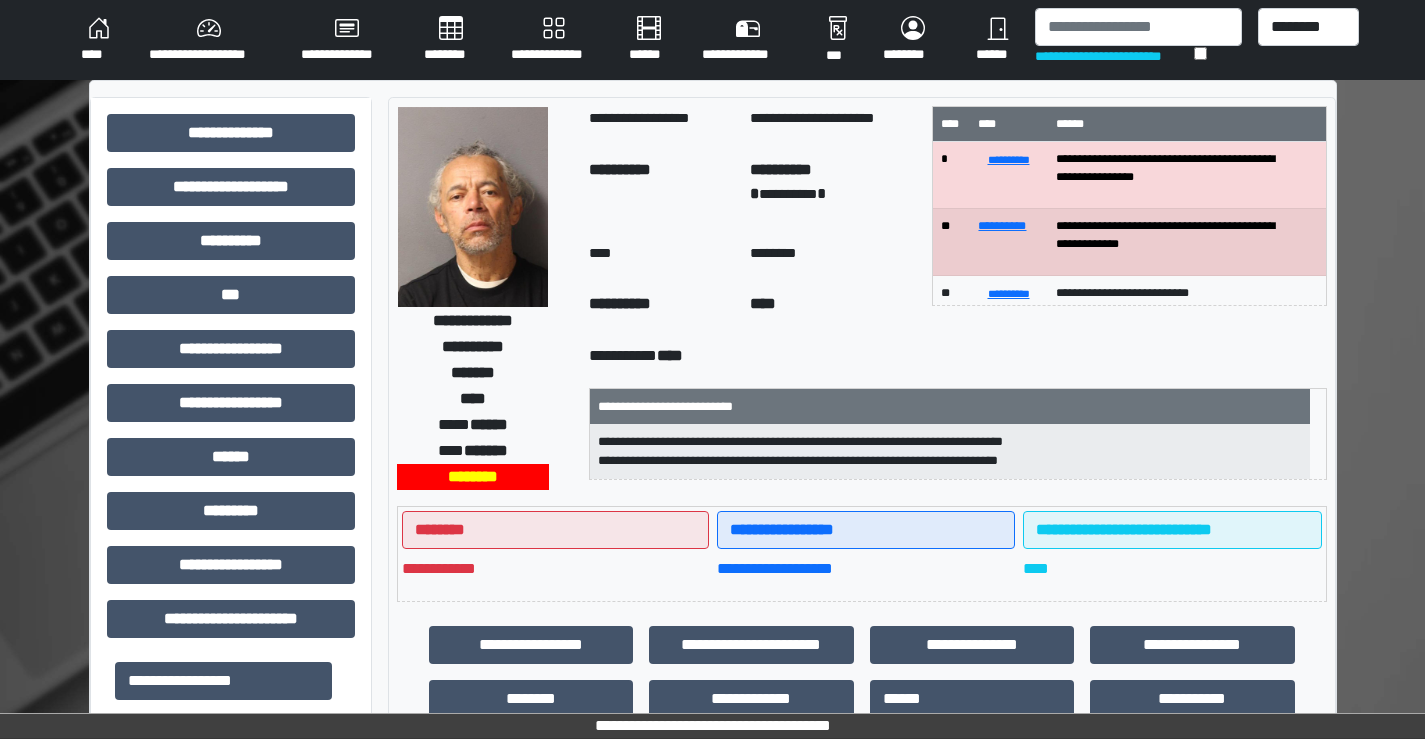 scroll, scrollTop: 595, scrollLeft: 0, axis: vertical 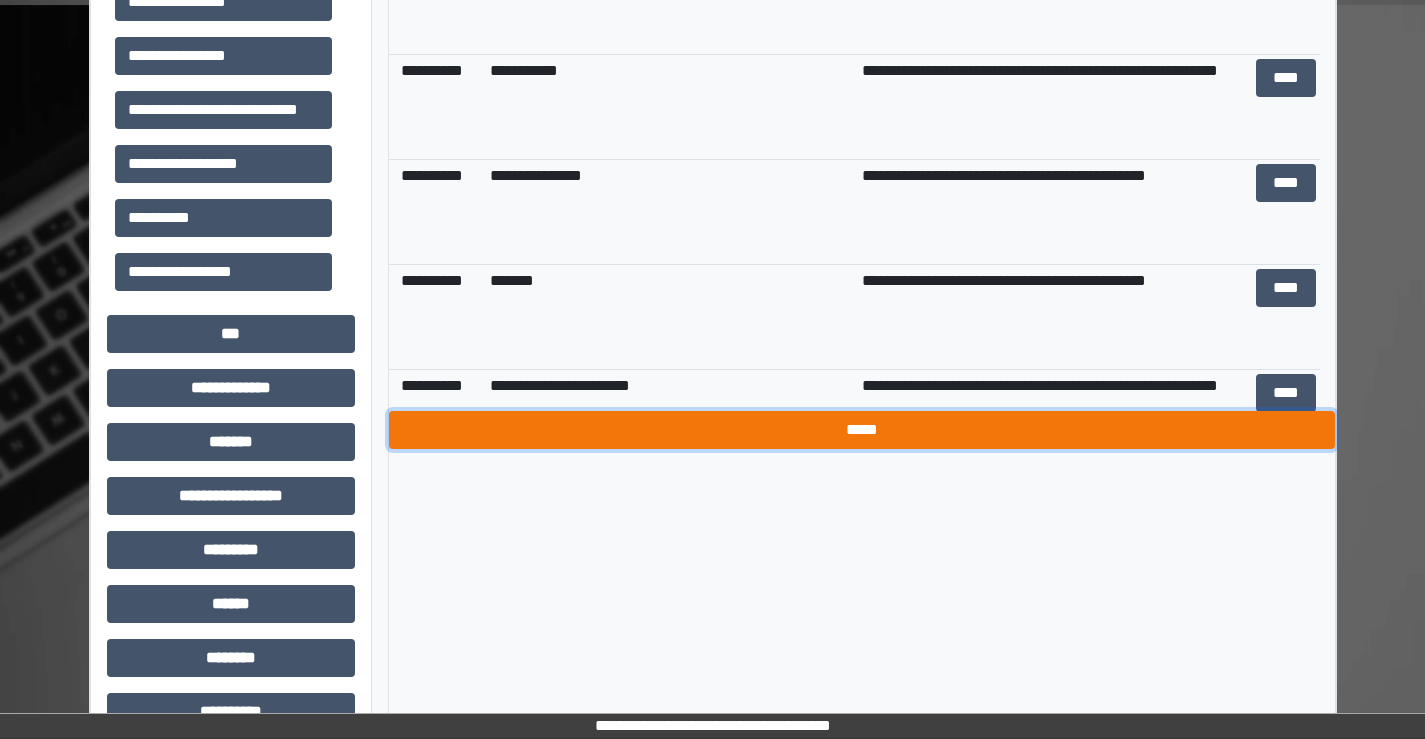 click on "*****" at bounding box center (862, 430) 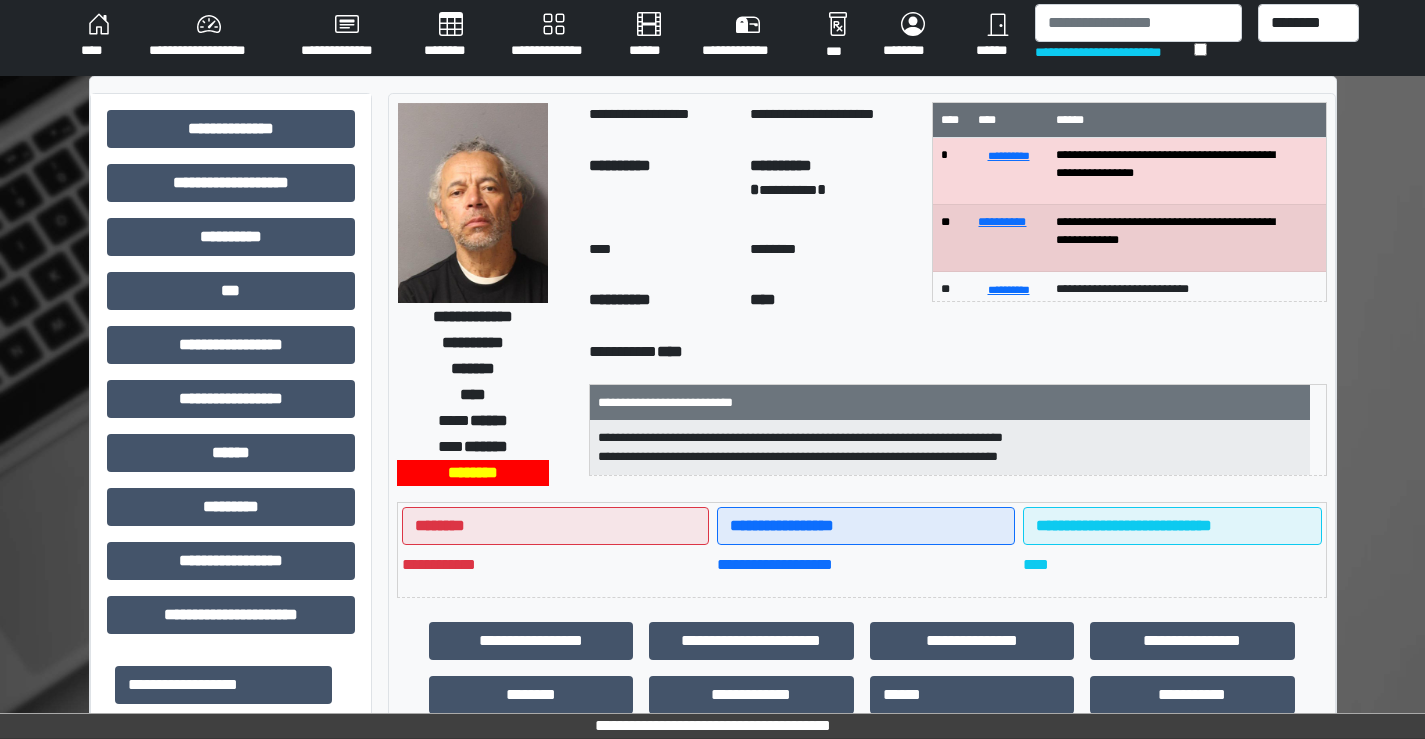 scroll, scrollTop: 0, scrollLeft: 0, axis: both 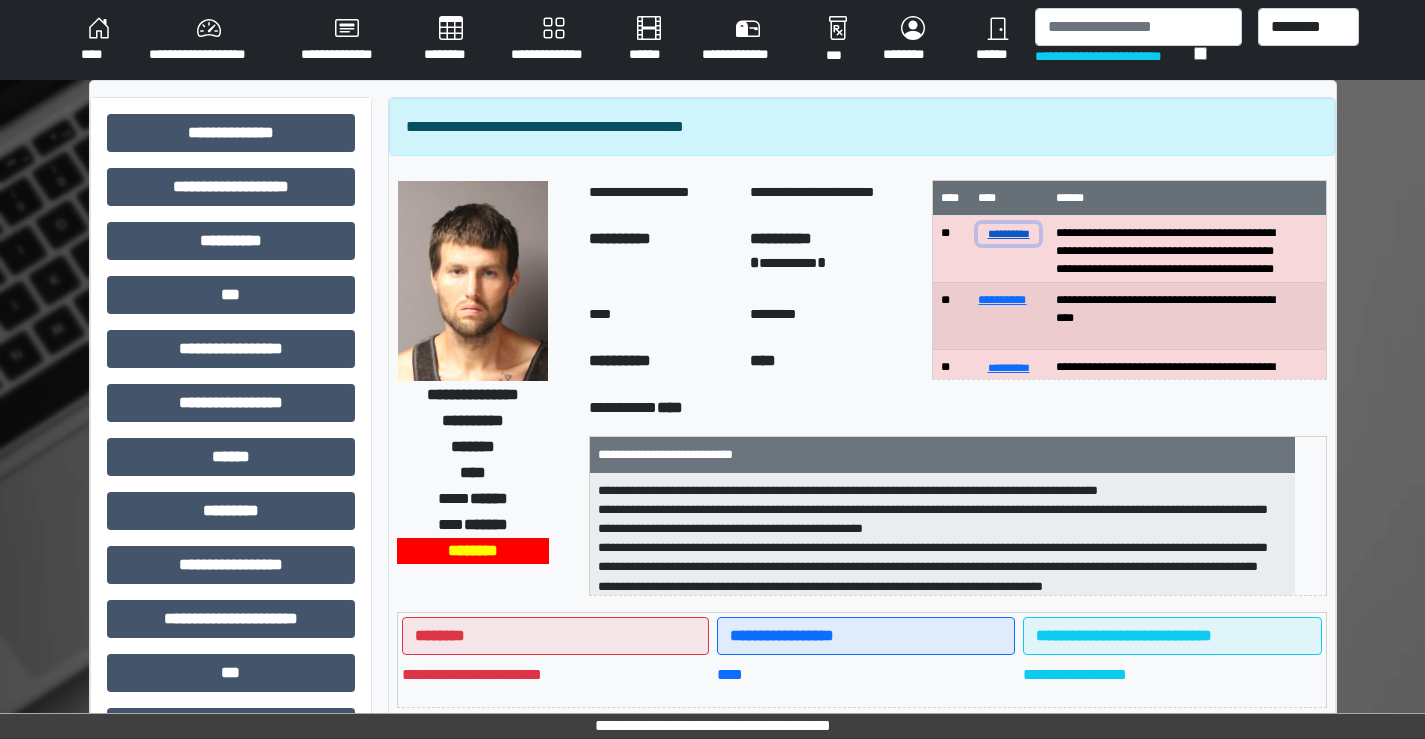 click on "**********" at bounding box center [1008, 233] 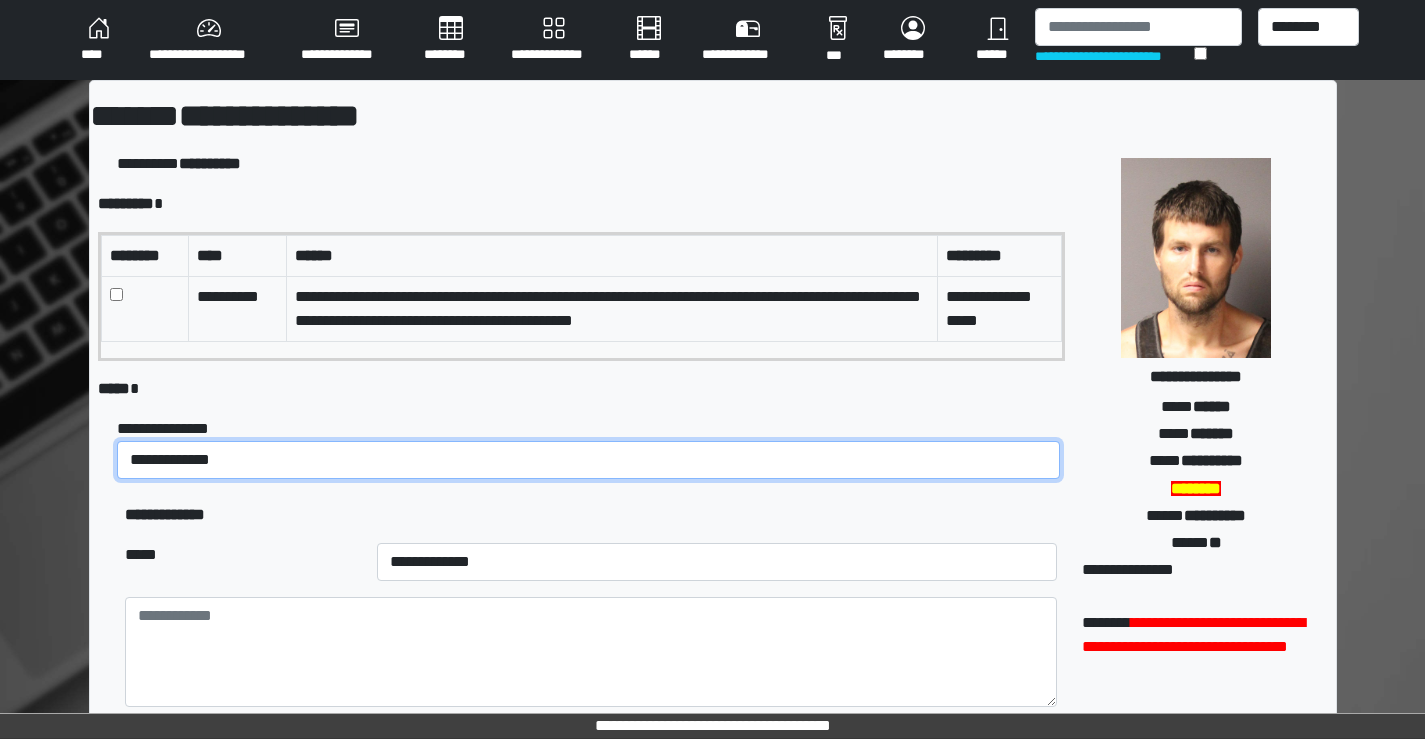 click on "**********" at bounding box center [588, 460] 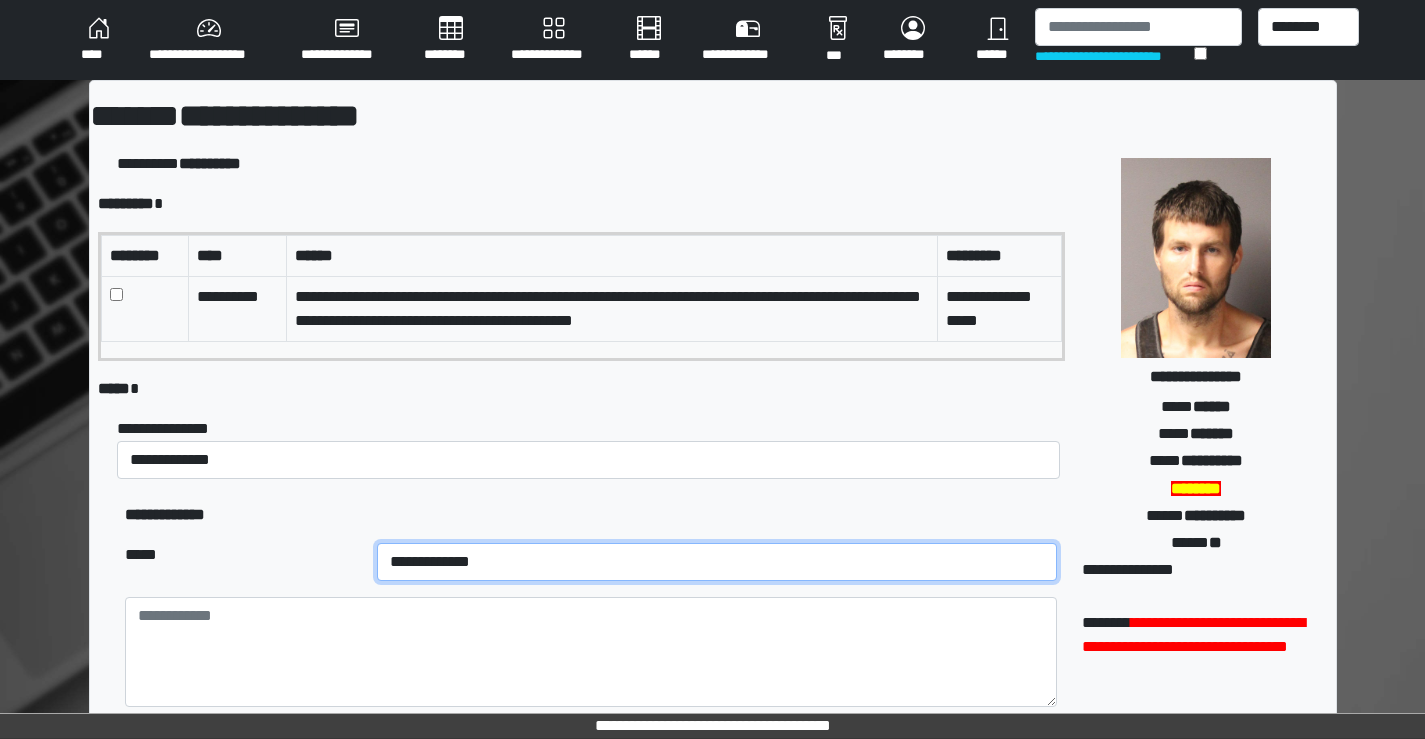 click on "**********" at bounding box center [717, 562] 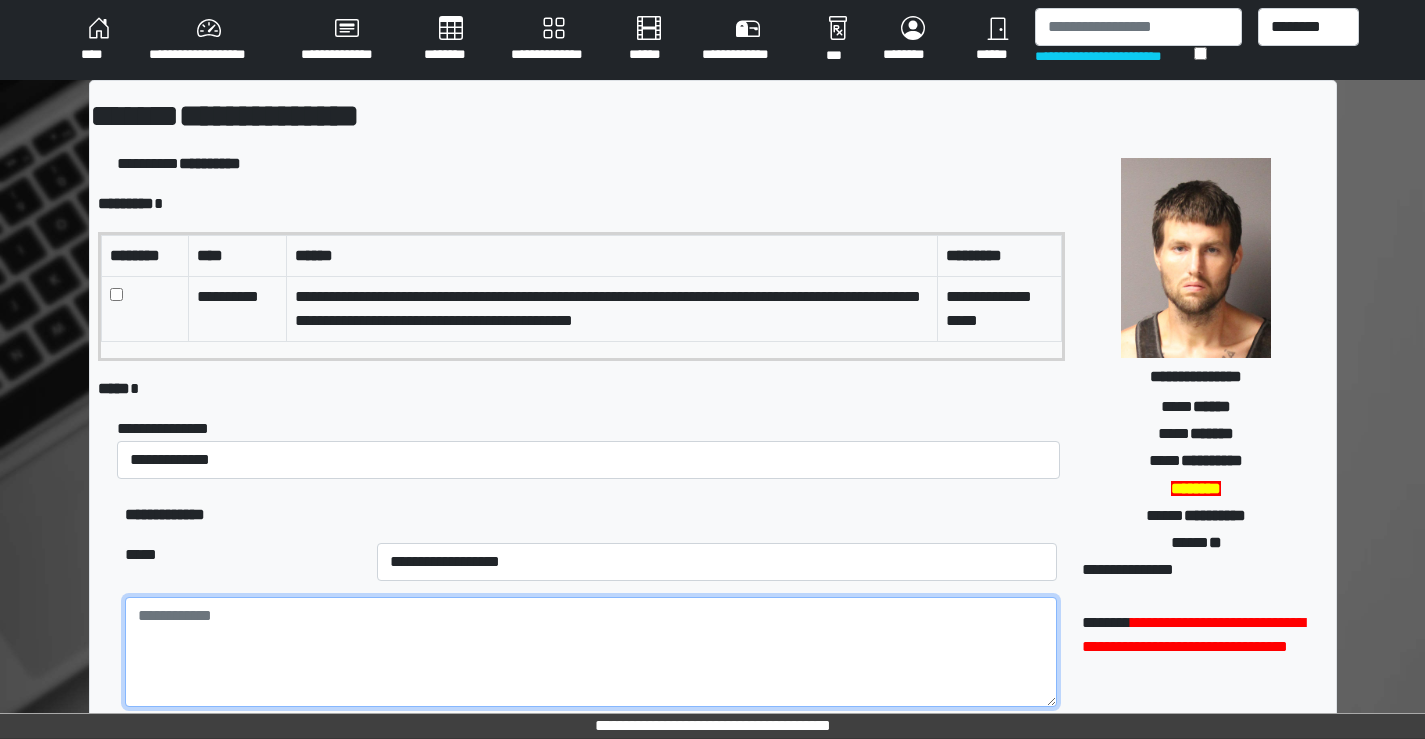 drag, startPoint x: 202, startPoint y: 629, endPoint x: 213, endPoint y: 627, distance: 11.18034 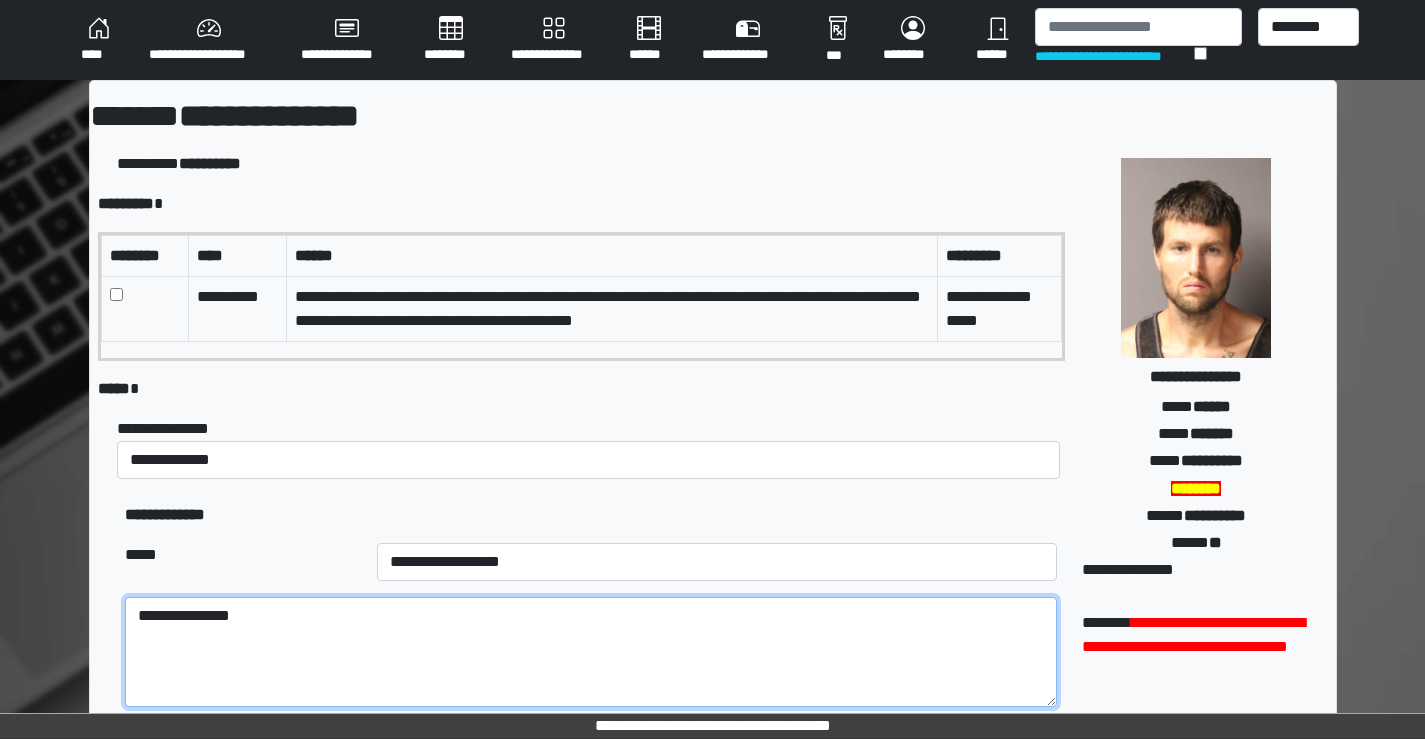 click on "**********" at bounding box center [590, 652] 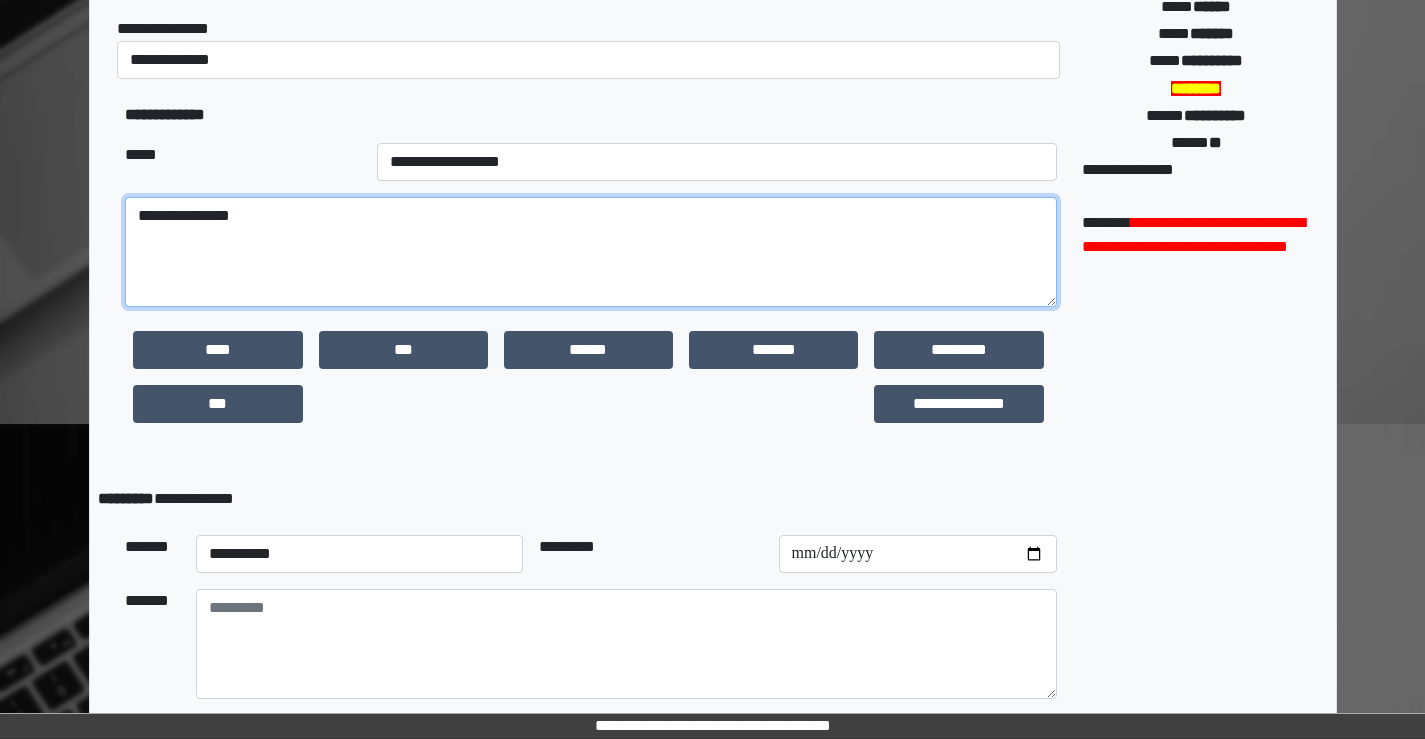 scroll, scrollTop: 495, scrollLeft: 0, axis: vertical 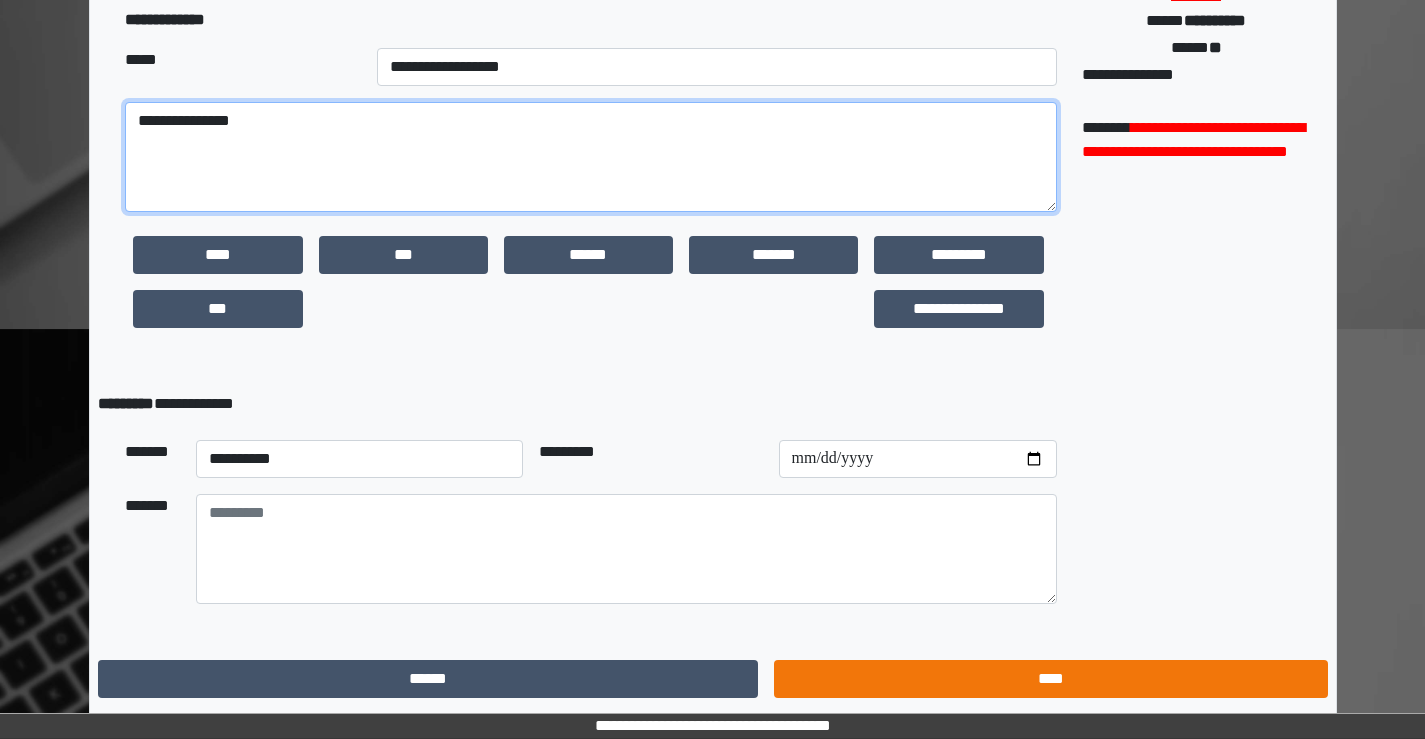 type on "**********" 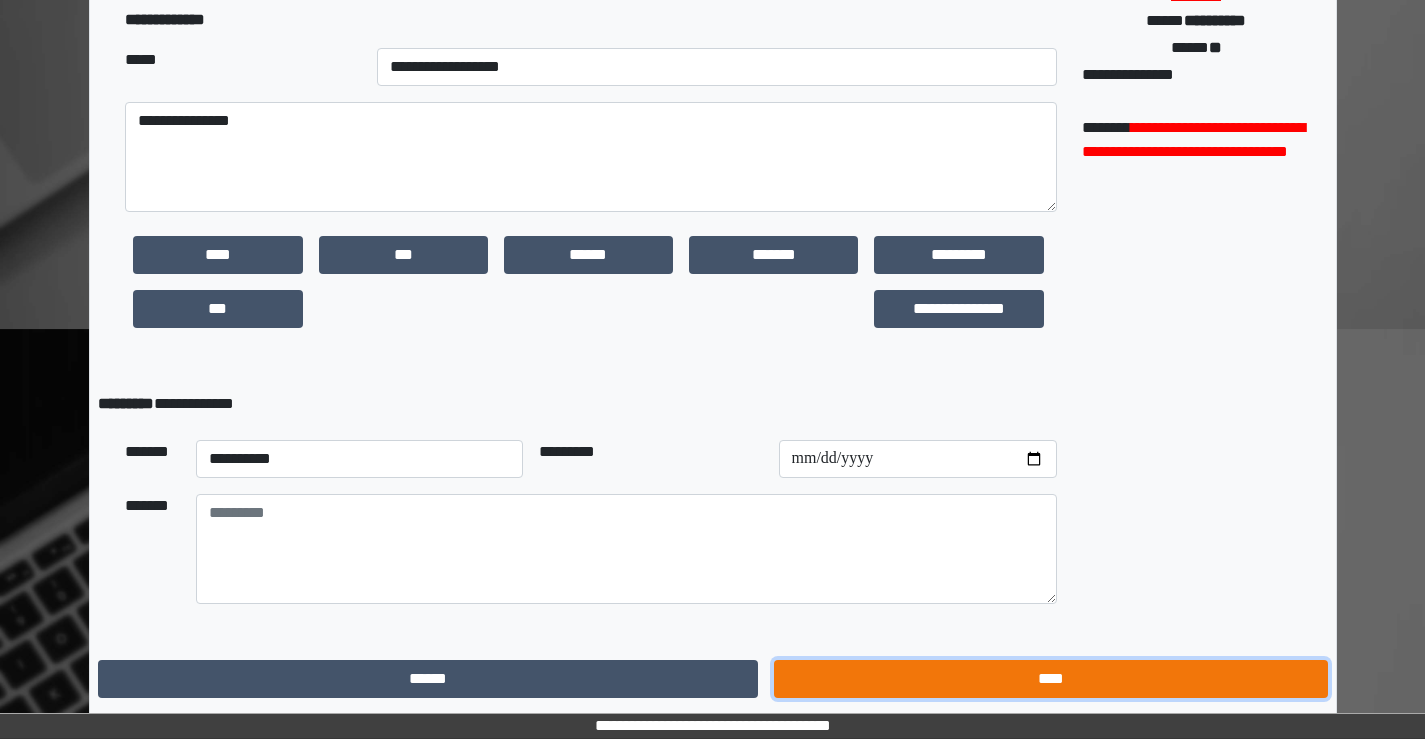 click on "****" at bounding box center [1050, 679] 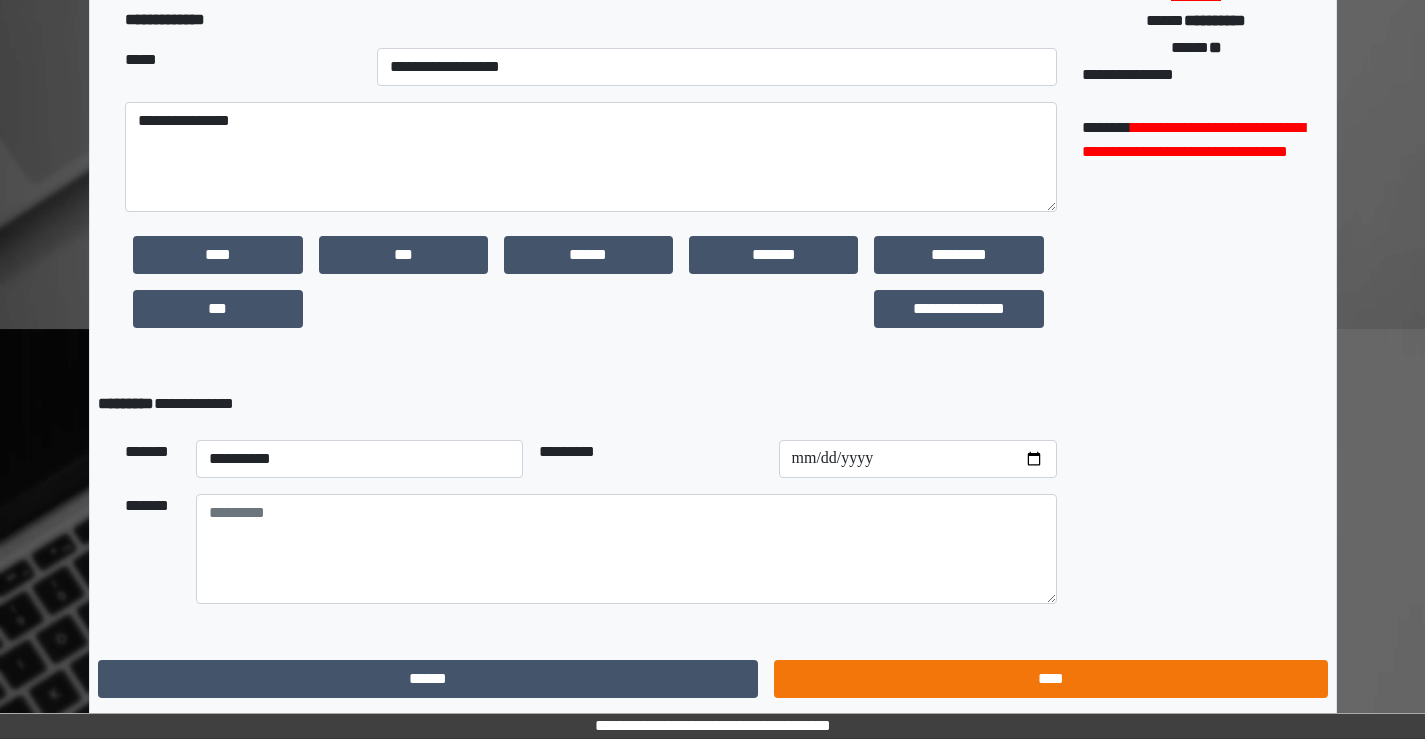 scroll, scrollTop: 0, scrollLeft: 0, axis: both 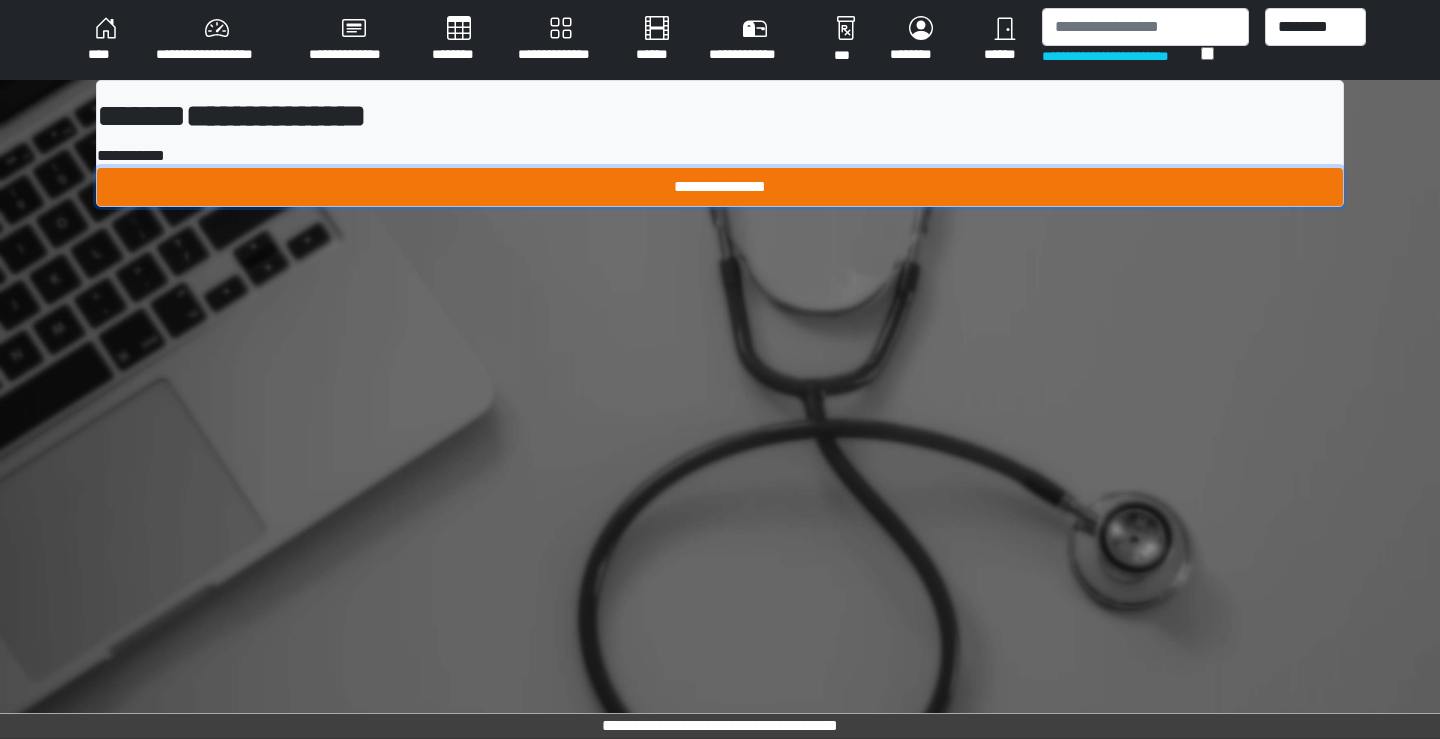click on "**********" at bounding box center (720, 187) 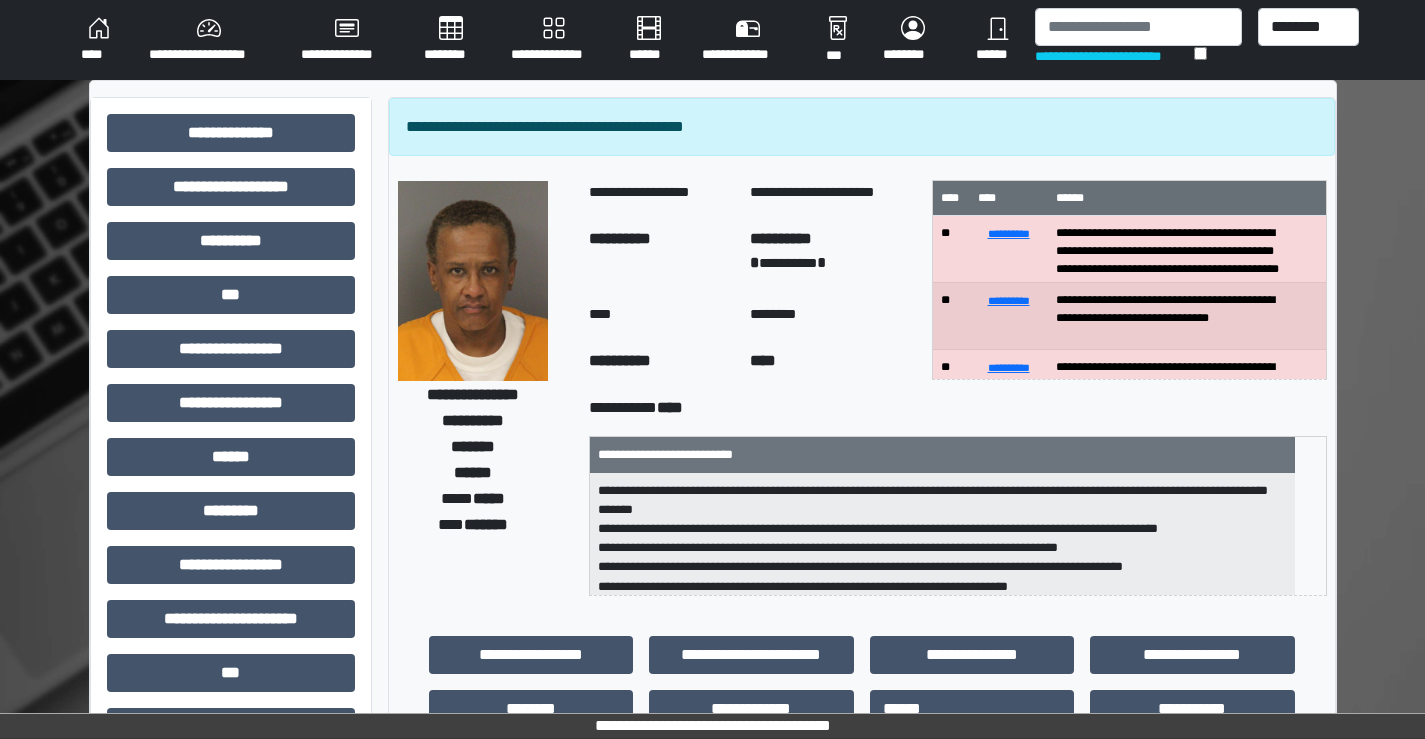 scroll, scrollTop: 80, scrollLeft: 0, axis: vertical 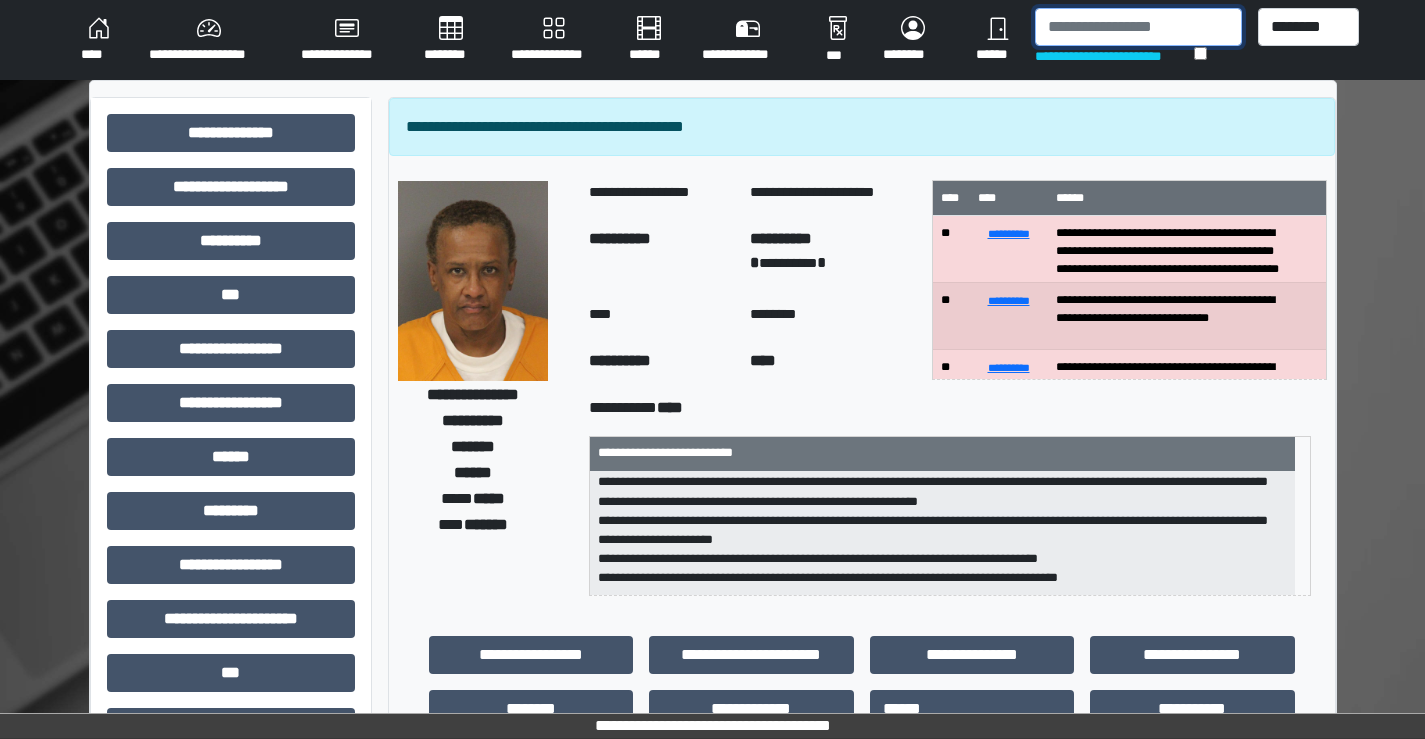 click at bounding box center [1138, 27] 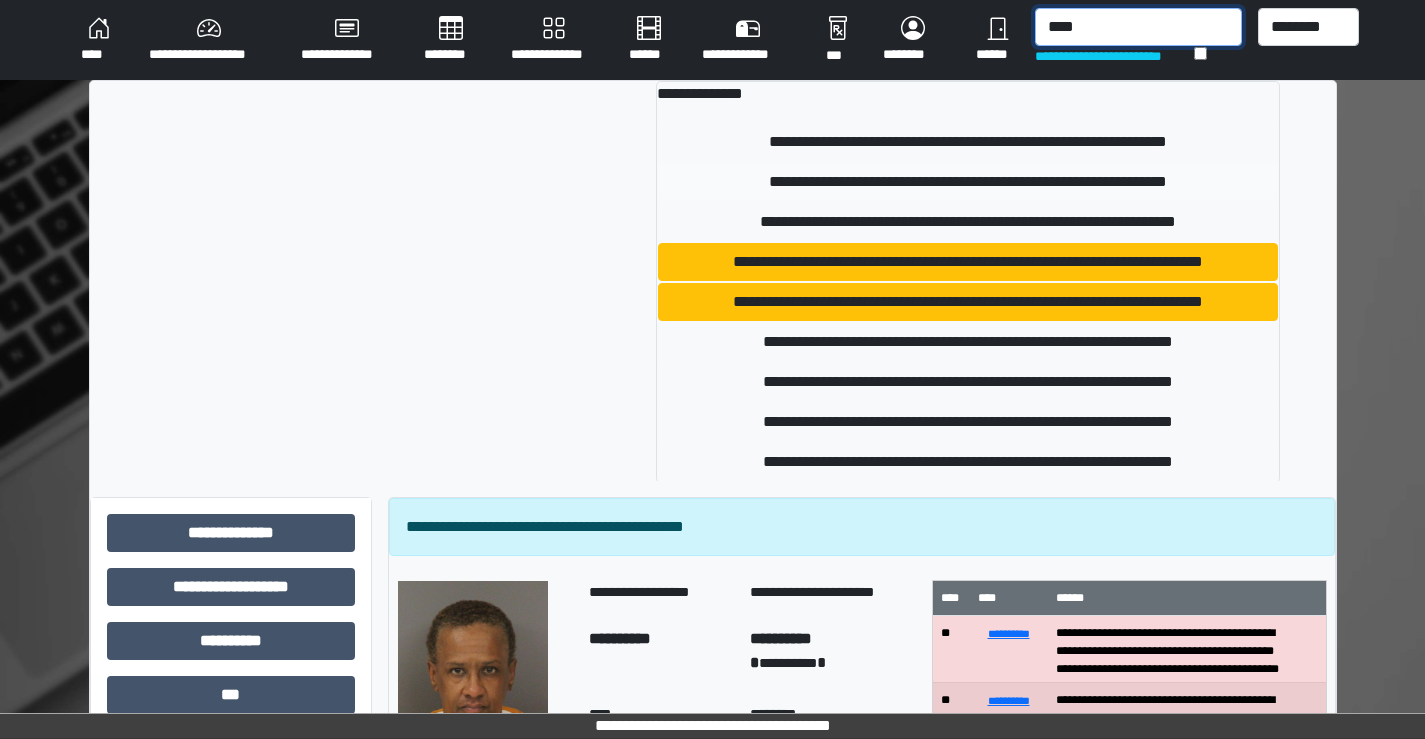 type on "****" 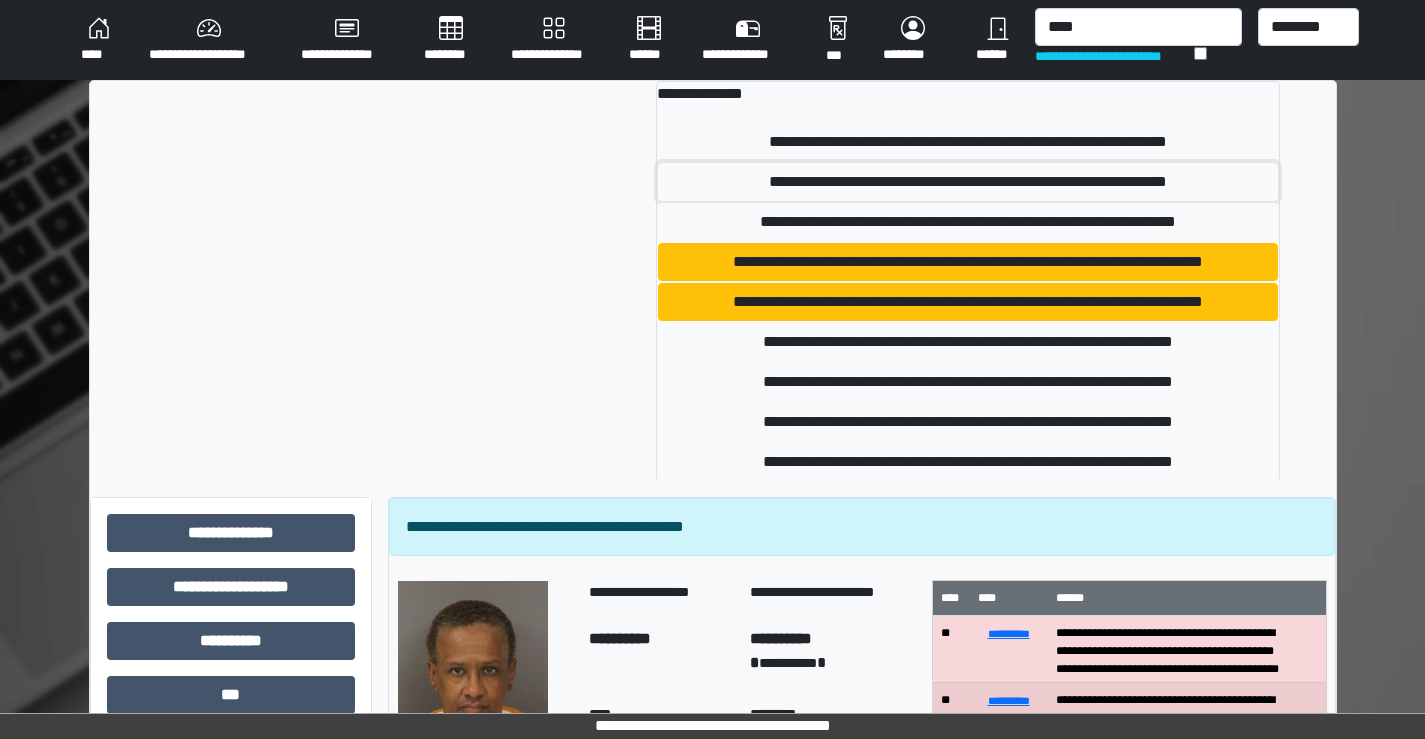 click on "**********" at bounding box center [968, 182] 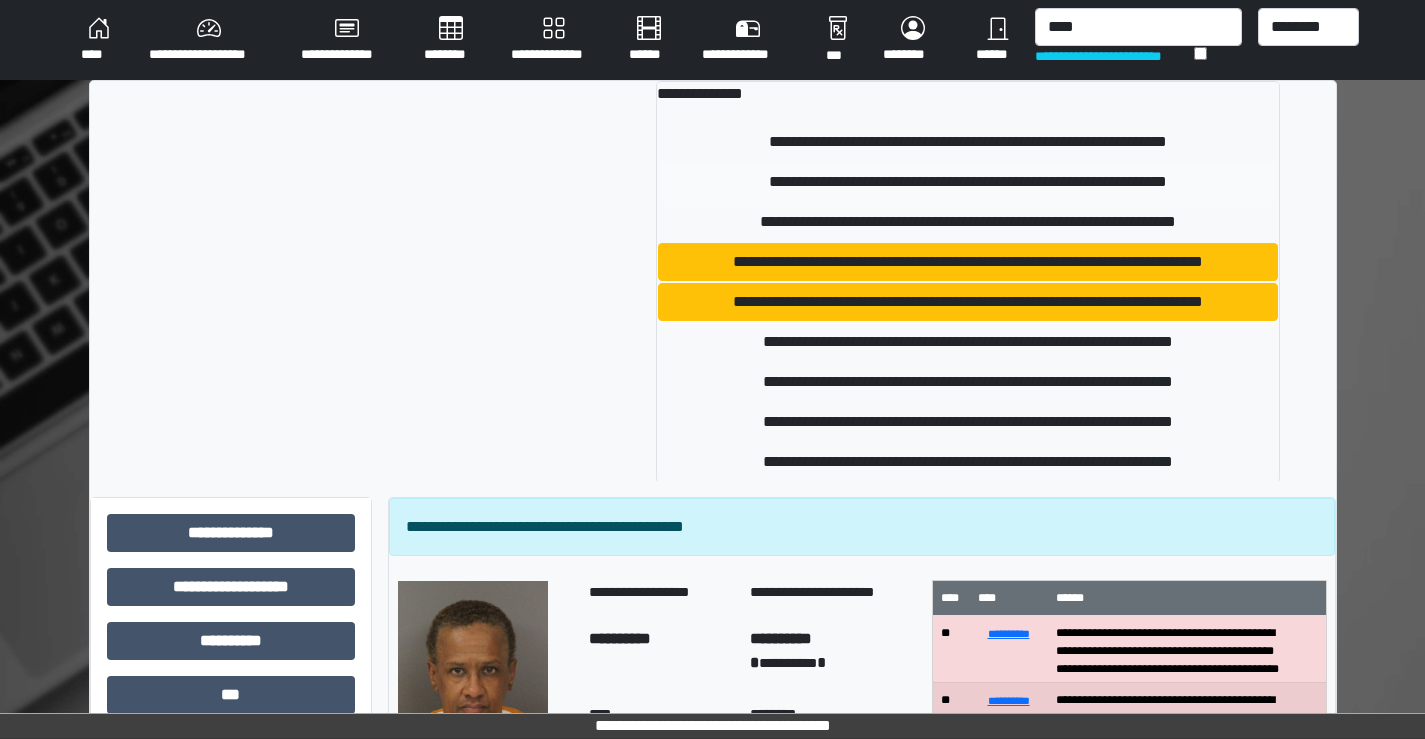type 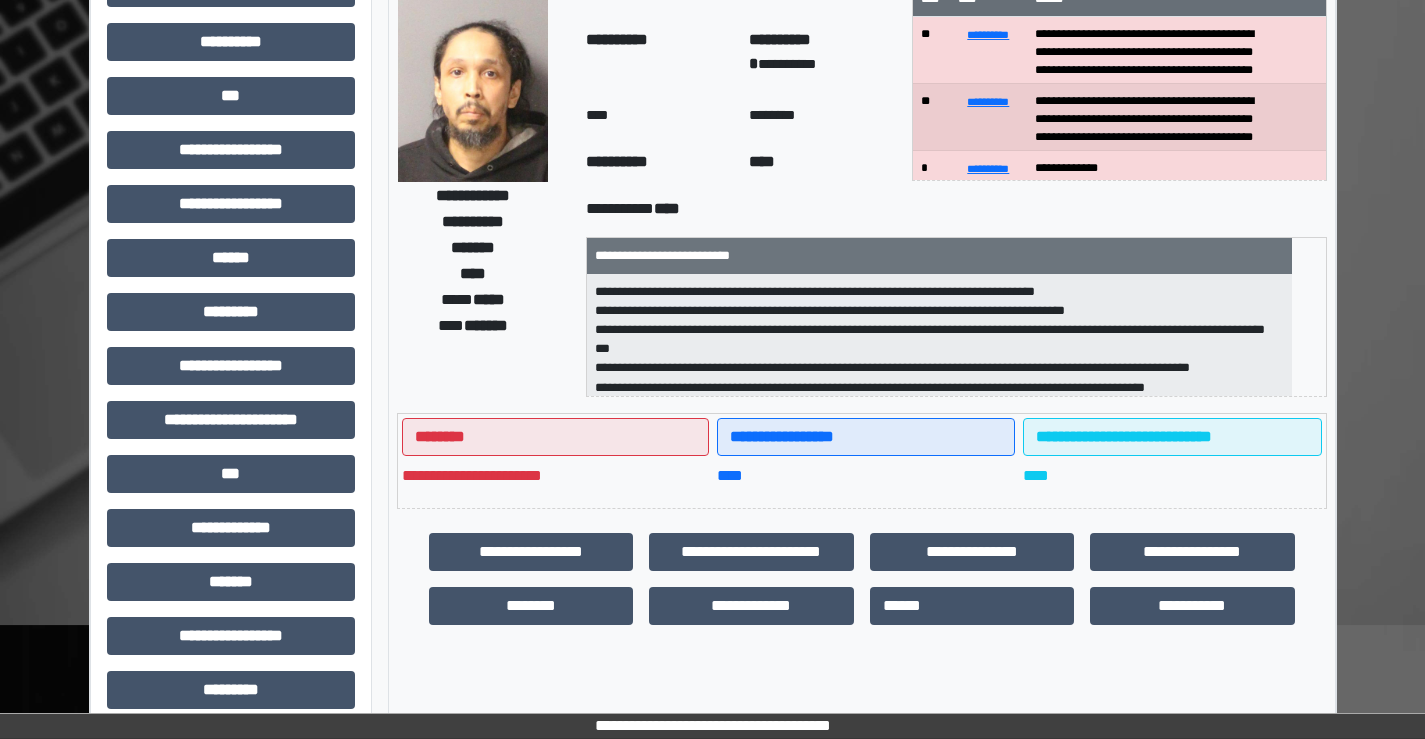 scroll, scrollTop: 200, scrollLeft: 0, axis: vertical 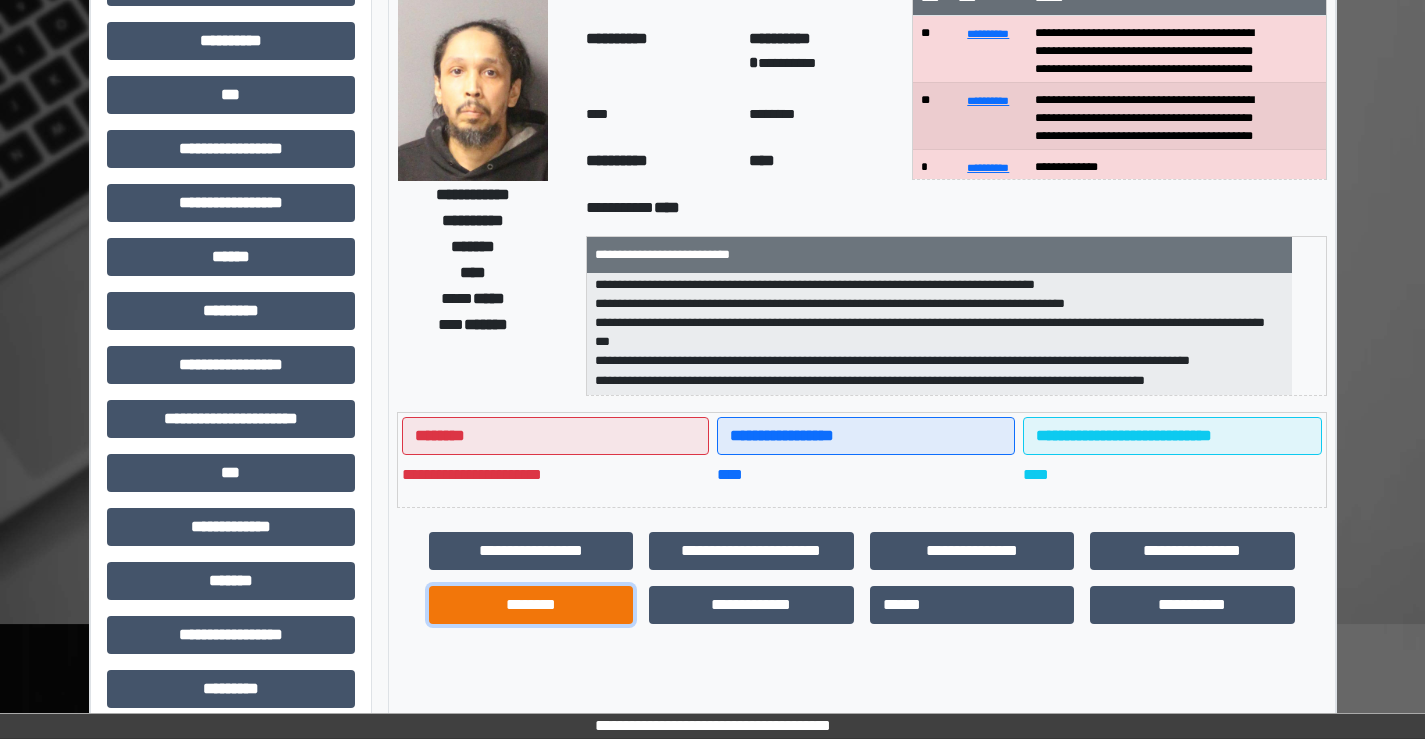 click on "********" at bounding box center [531, 605] 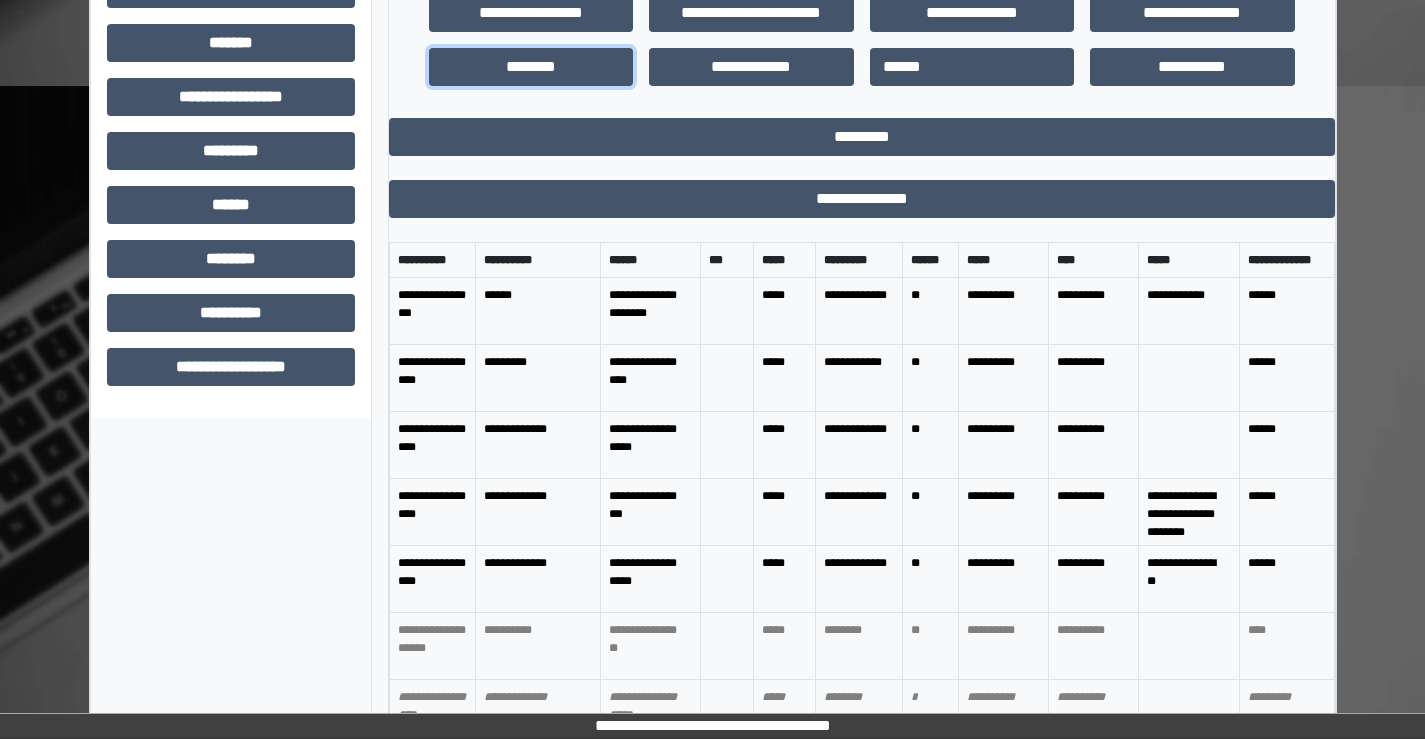 scroll, scrollTop: 739, scrollLeft: 0, axis: vertical 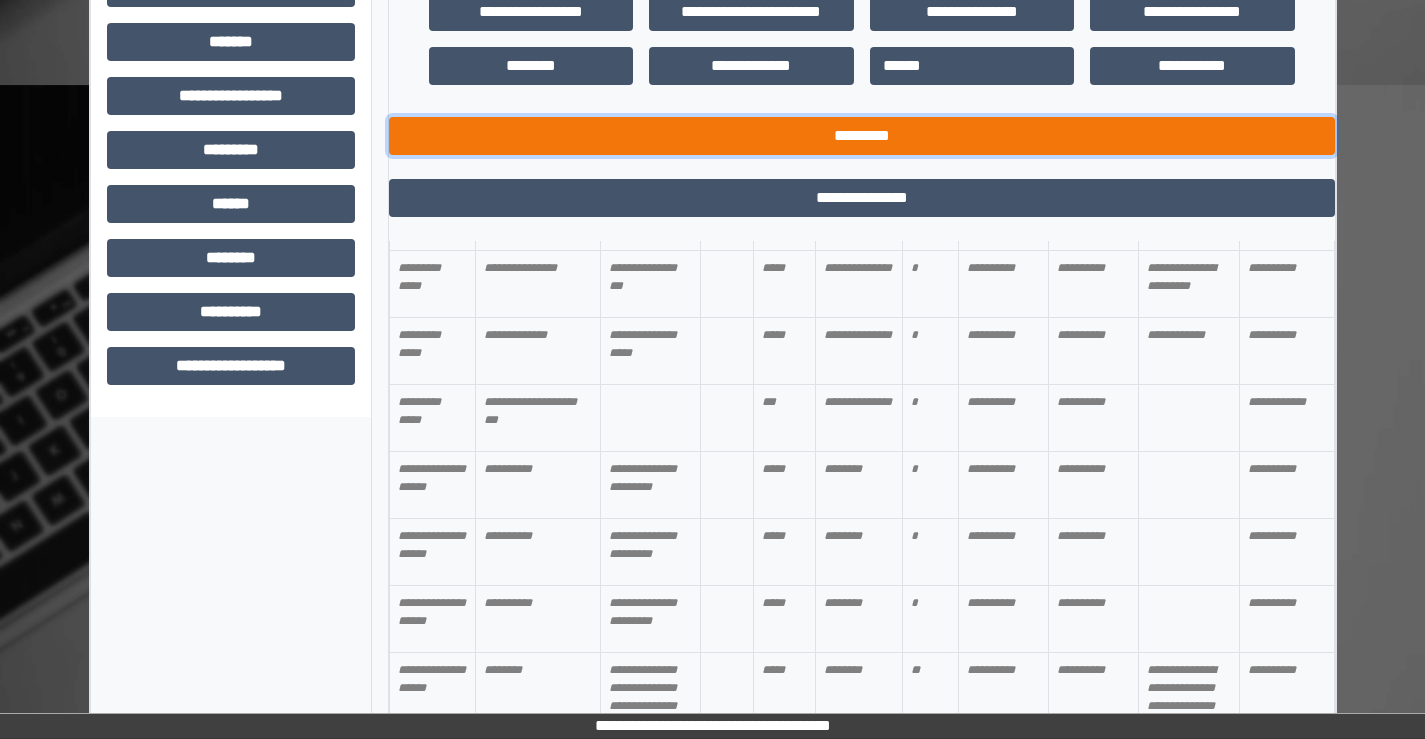 click on "*********" at bounding box center [862, 136] 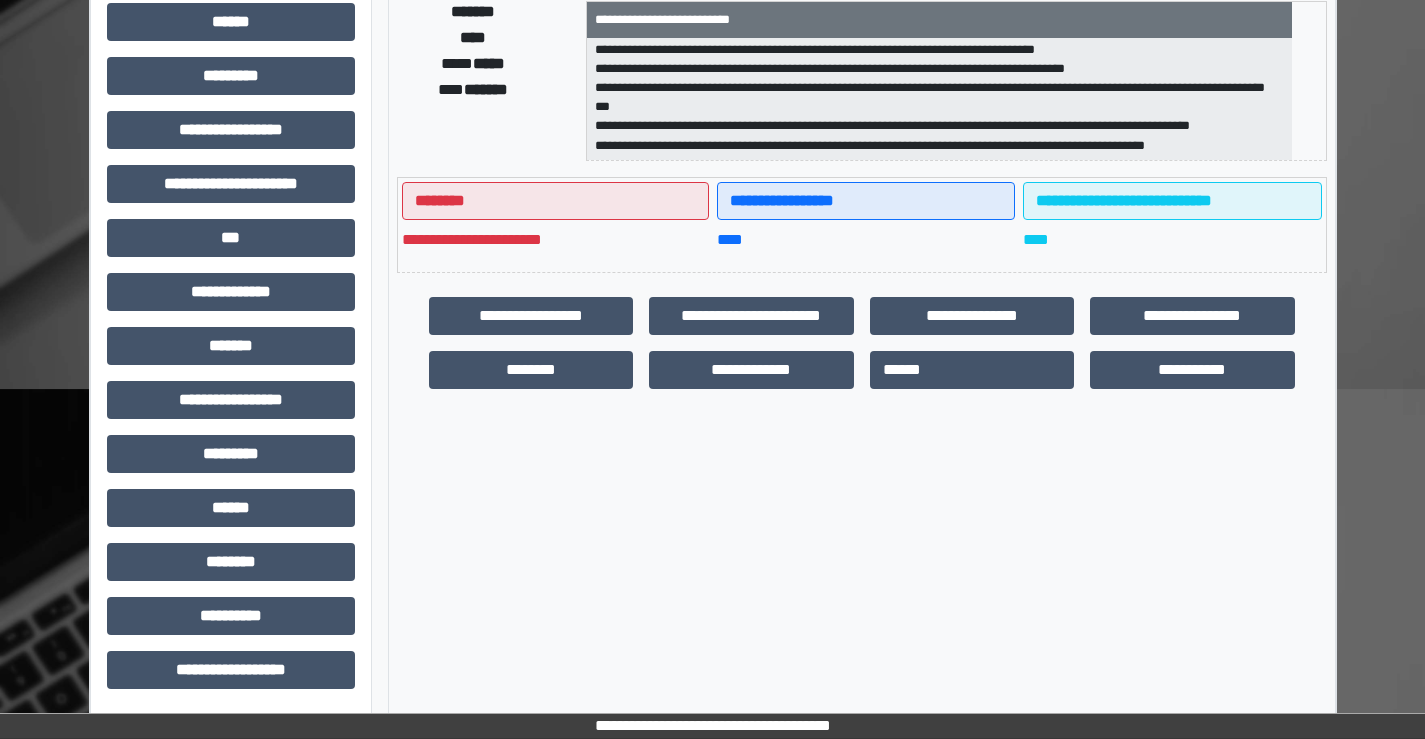 scroll, scrollTop: 435, scrollLeft: 0, axis: vertical 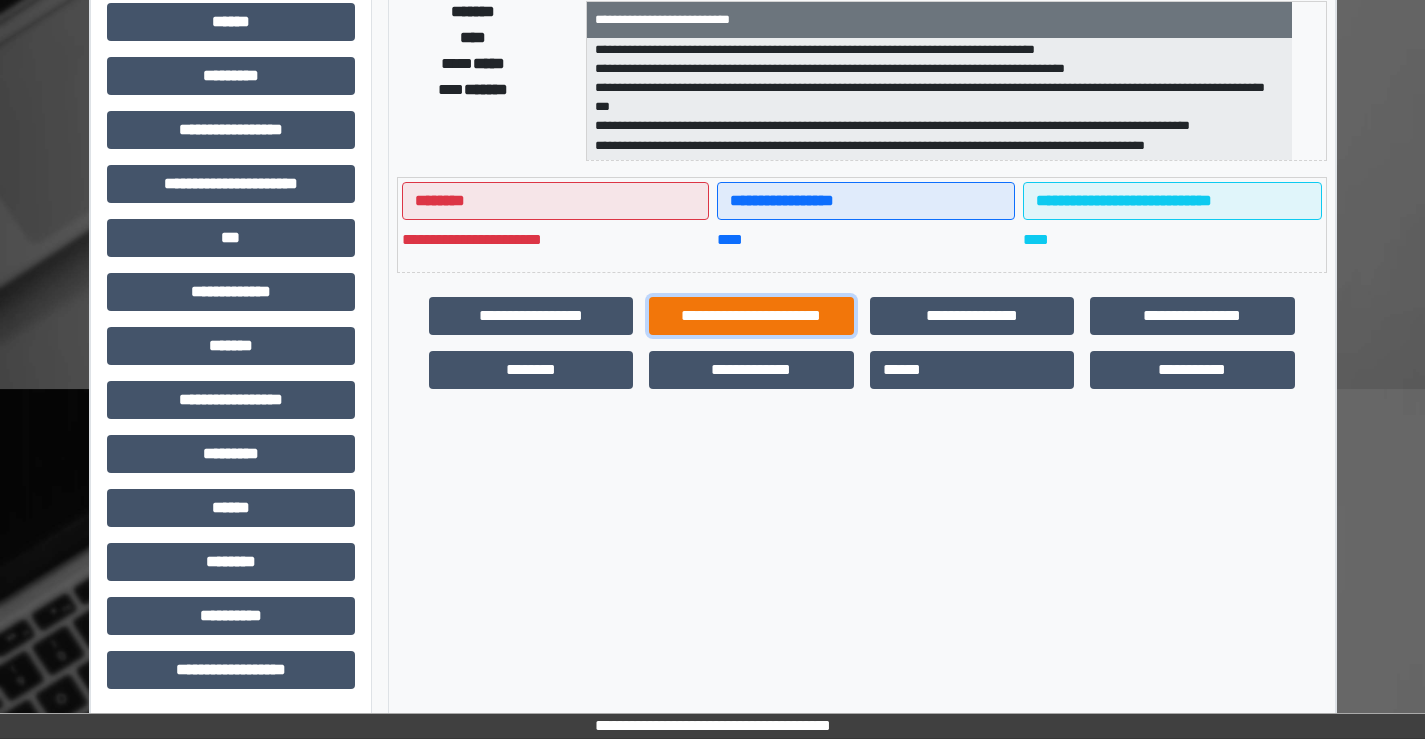 click on "**********" at bounding box center [751, 316] 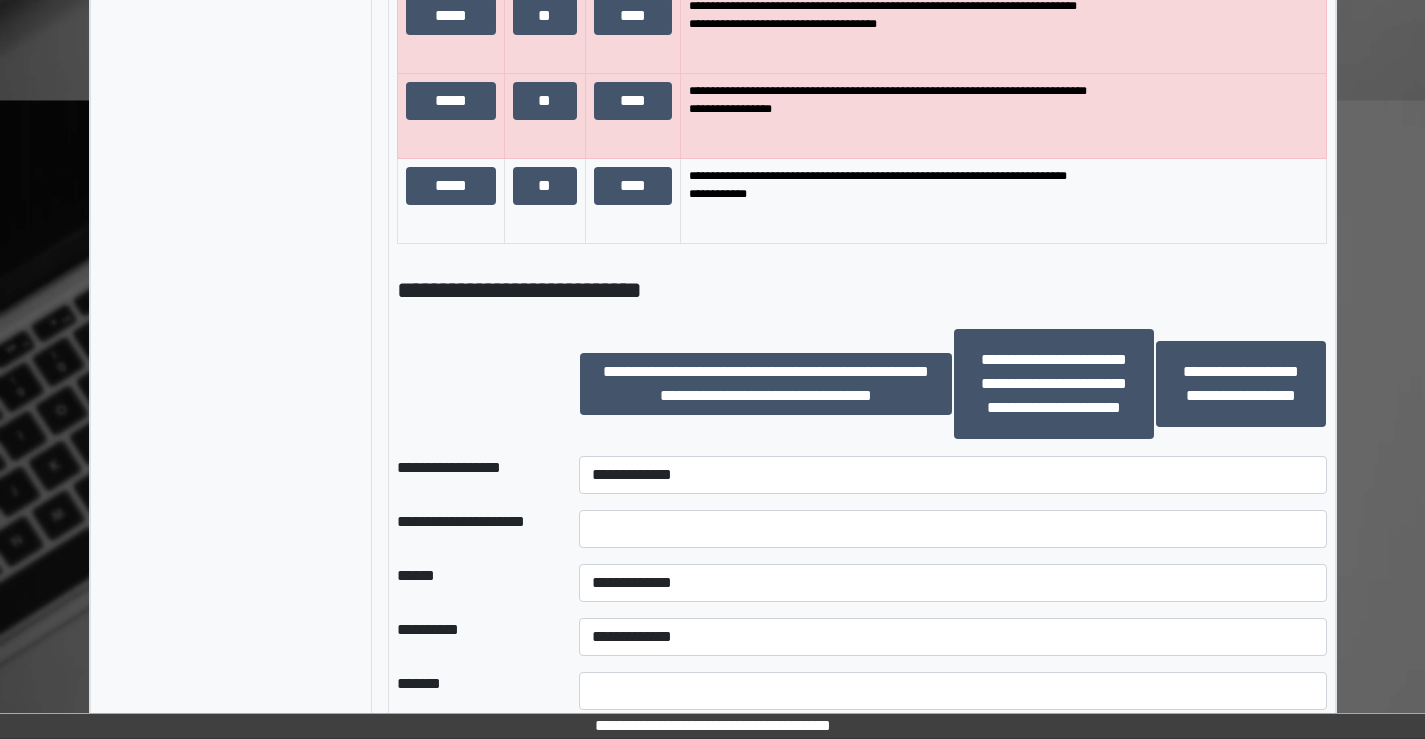 scroll, scrollTop: 1635, scrollLeft: 0, axis: vertical 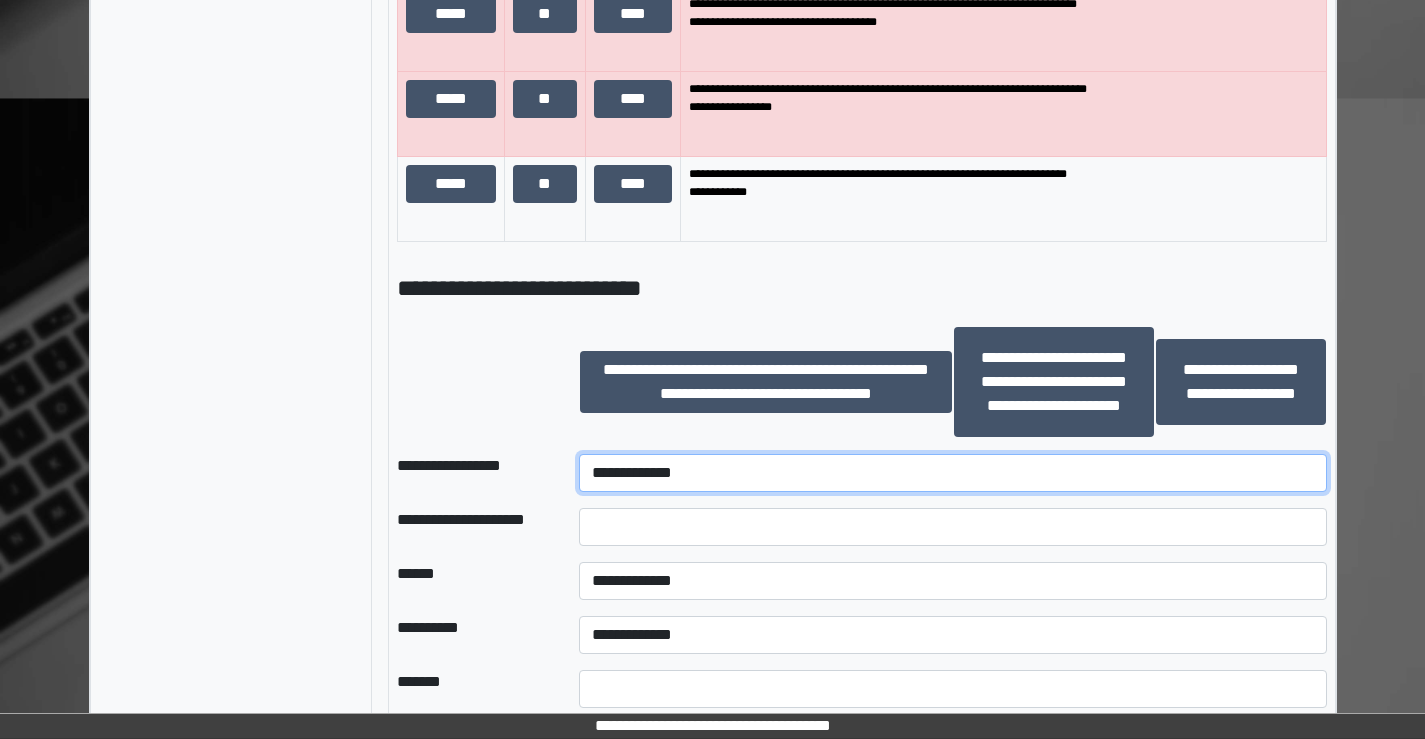 click on "**********" at bounding box center (952, 473) 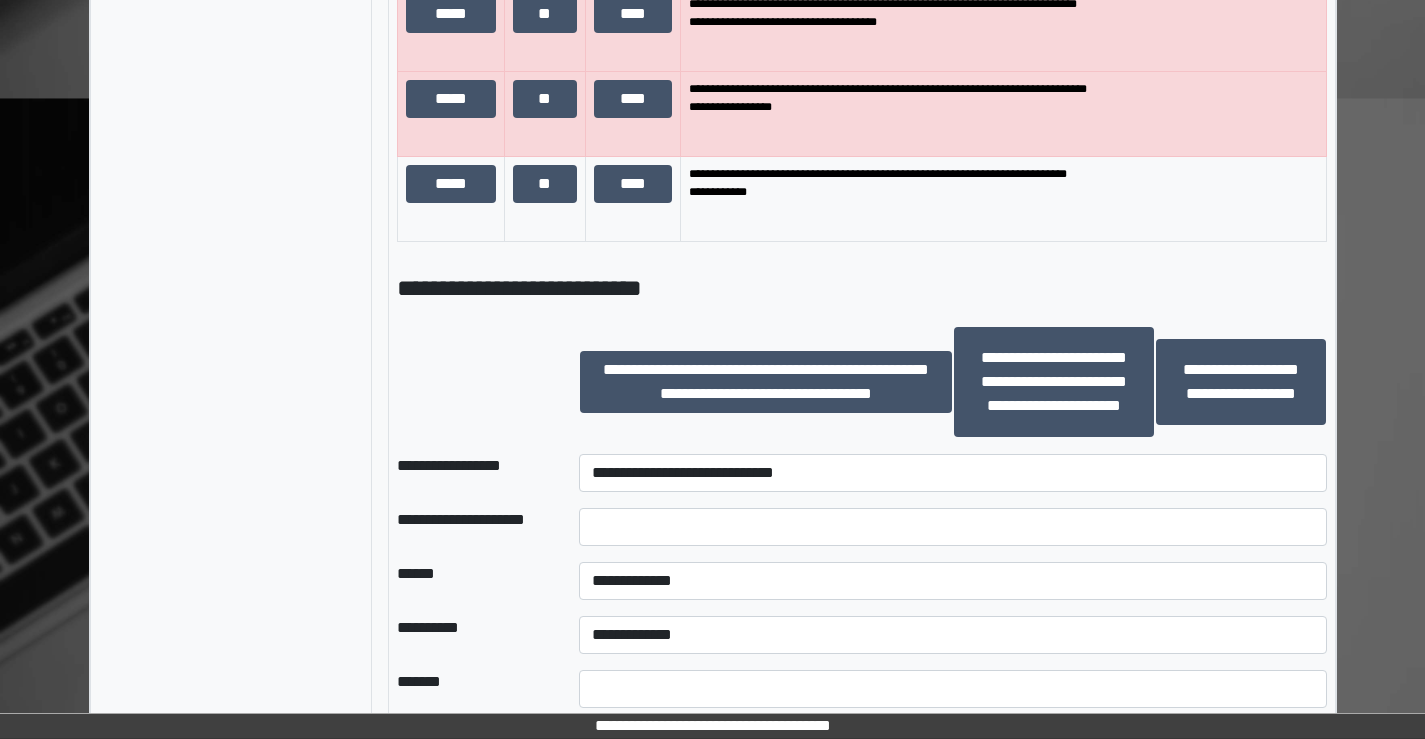 click at bounding box center (472, 382) 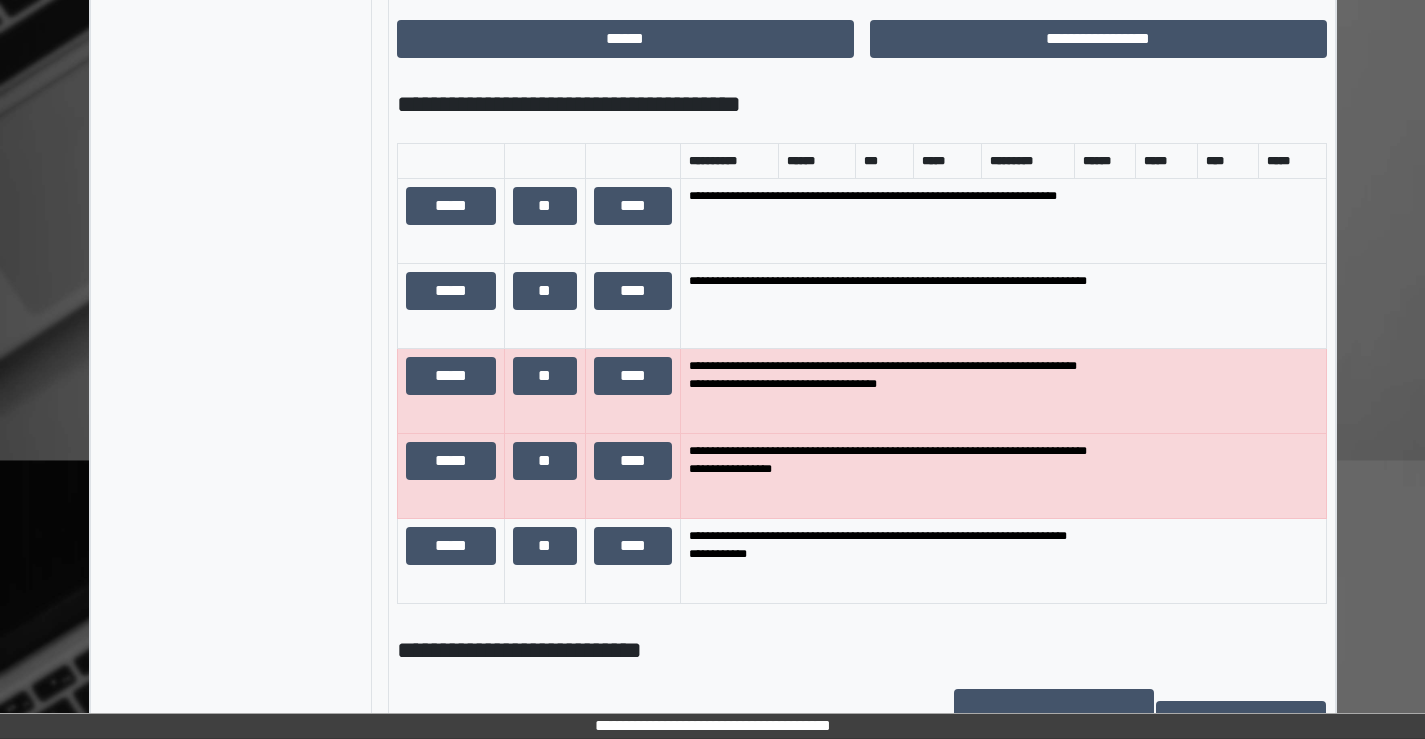 scroll, scrollTop: 1270, scrollLeft: 0, axis: vertical 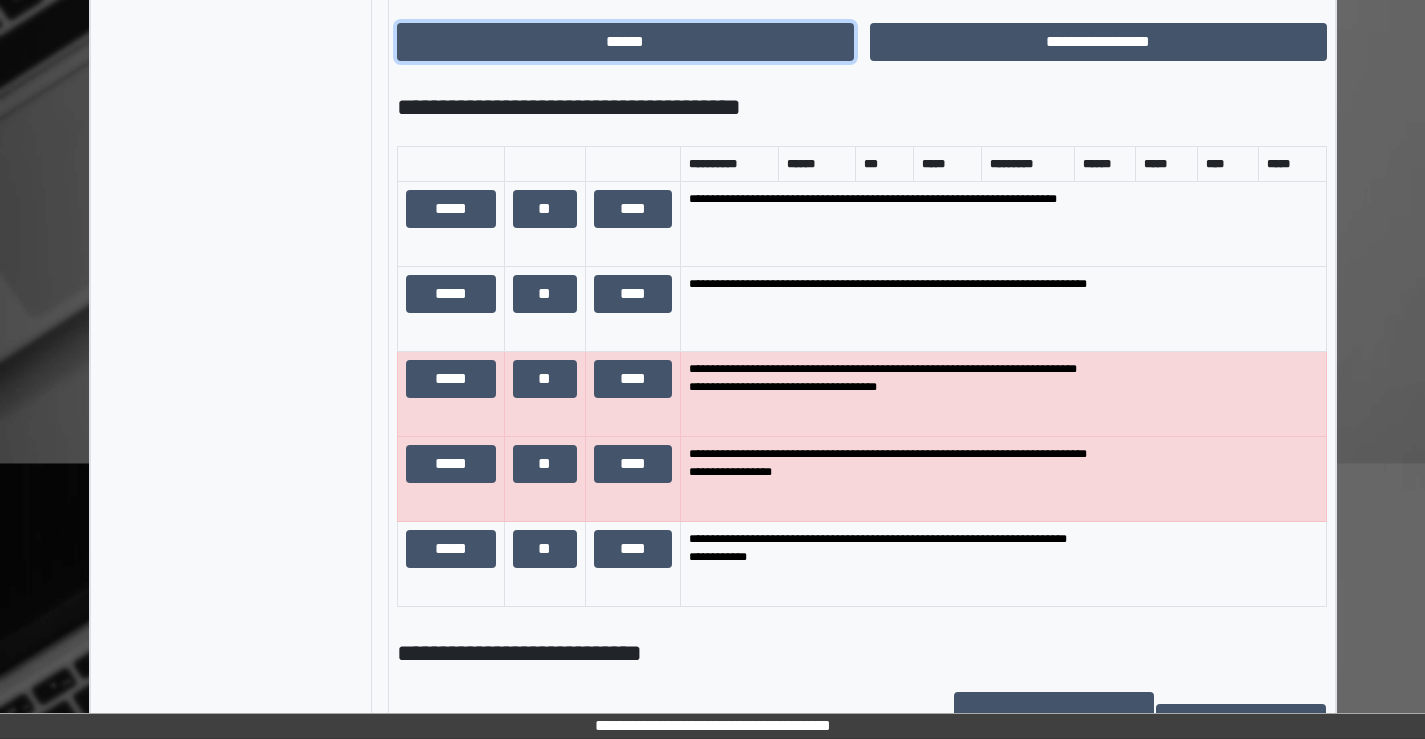 click on "******" at bounding box center (625, 42) 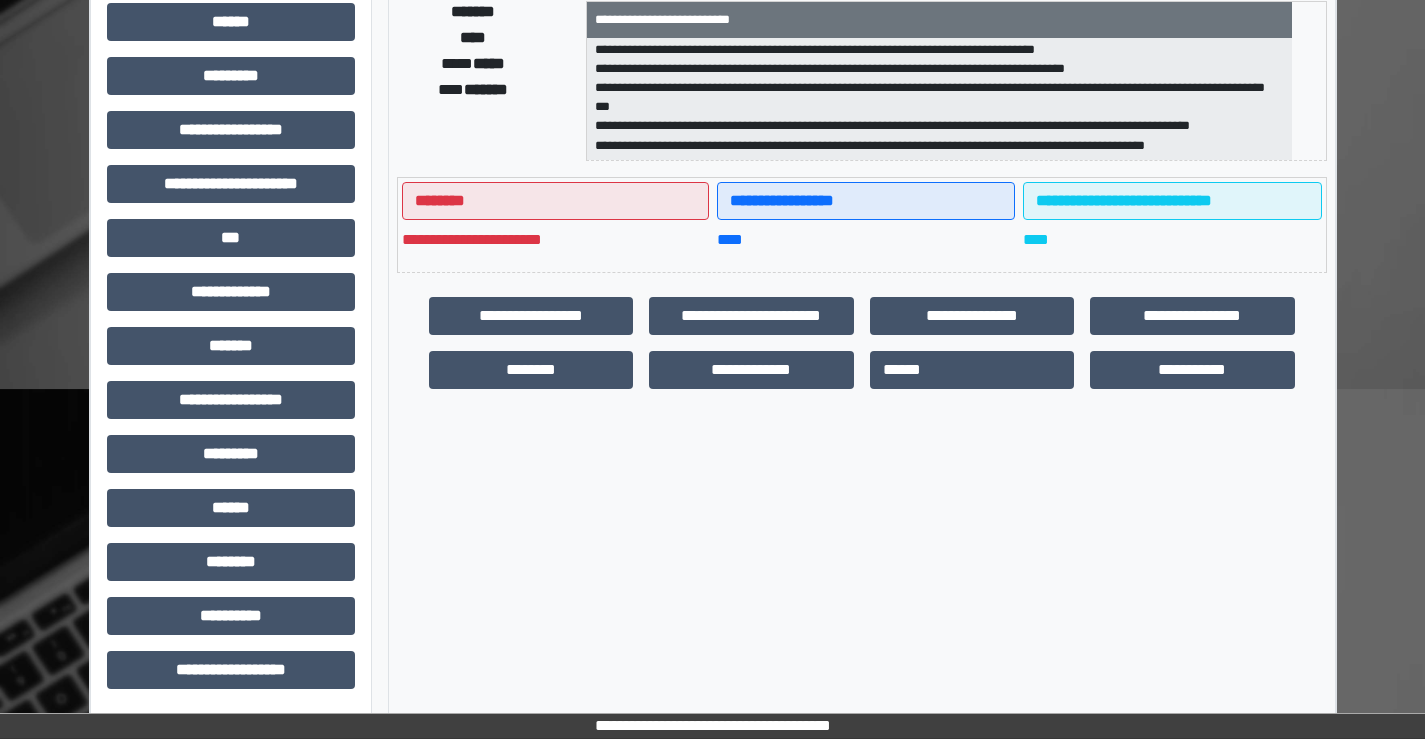 scroll, scrollTop: 435, scrollLeft: 0, axis: vertical 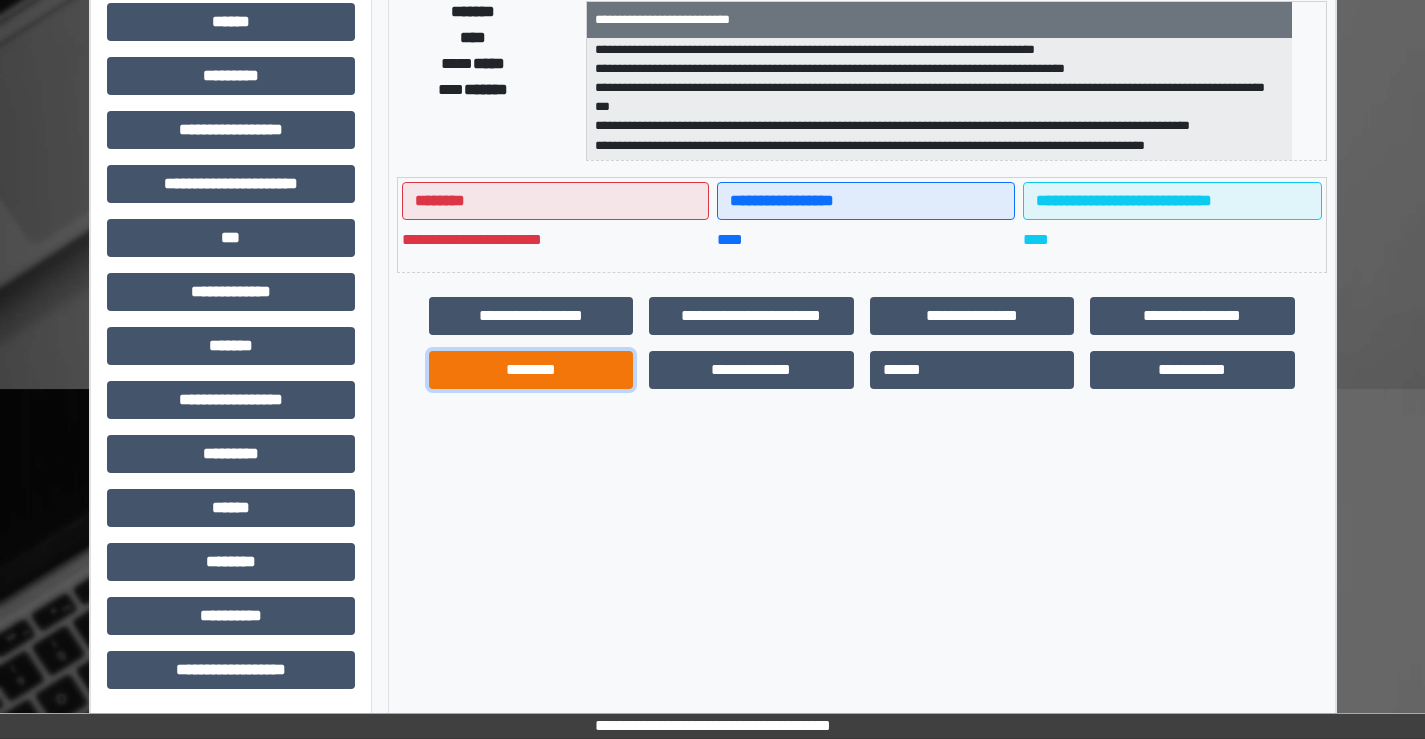 click on "********" at bounding box center [531, 370] 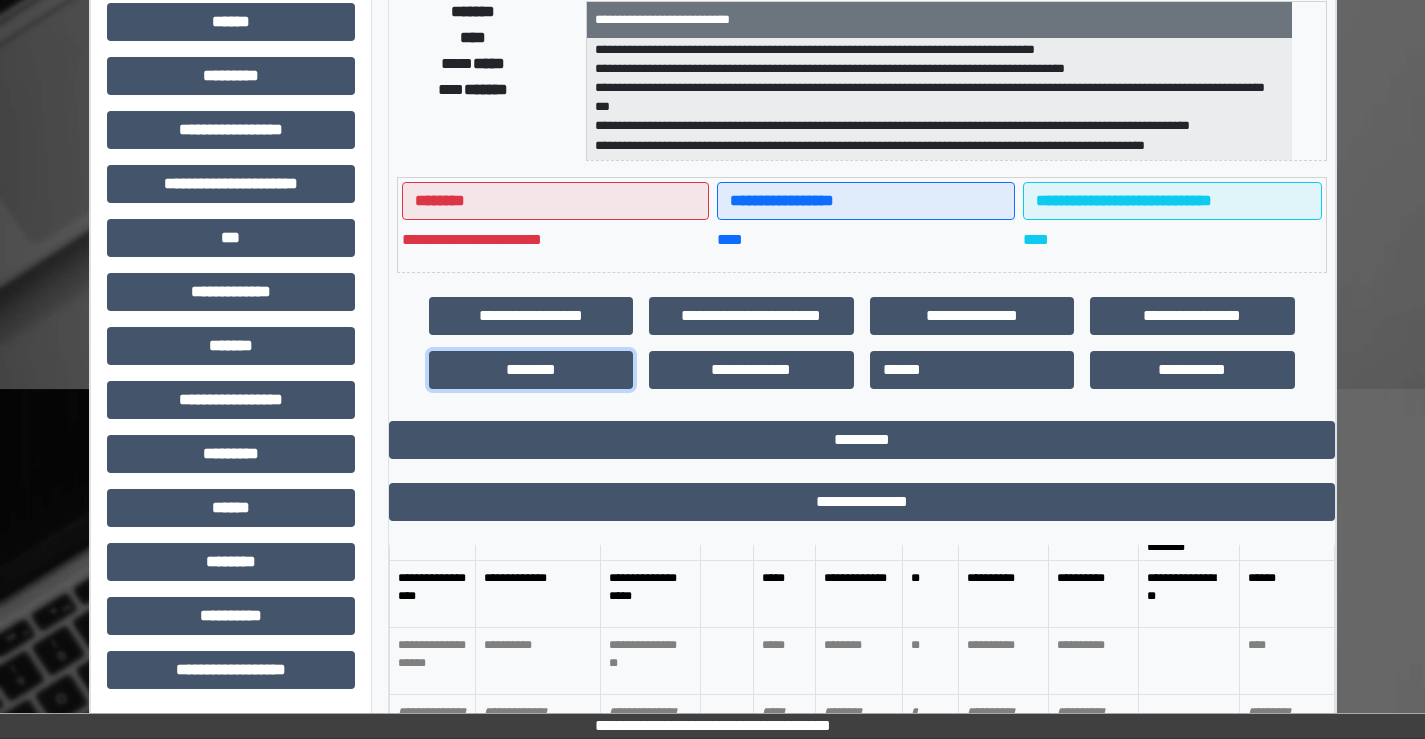 scroll, scrollTop: 300, scrollLeft: 0, axis: vertical 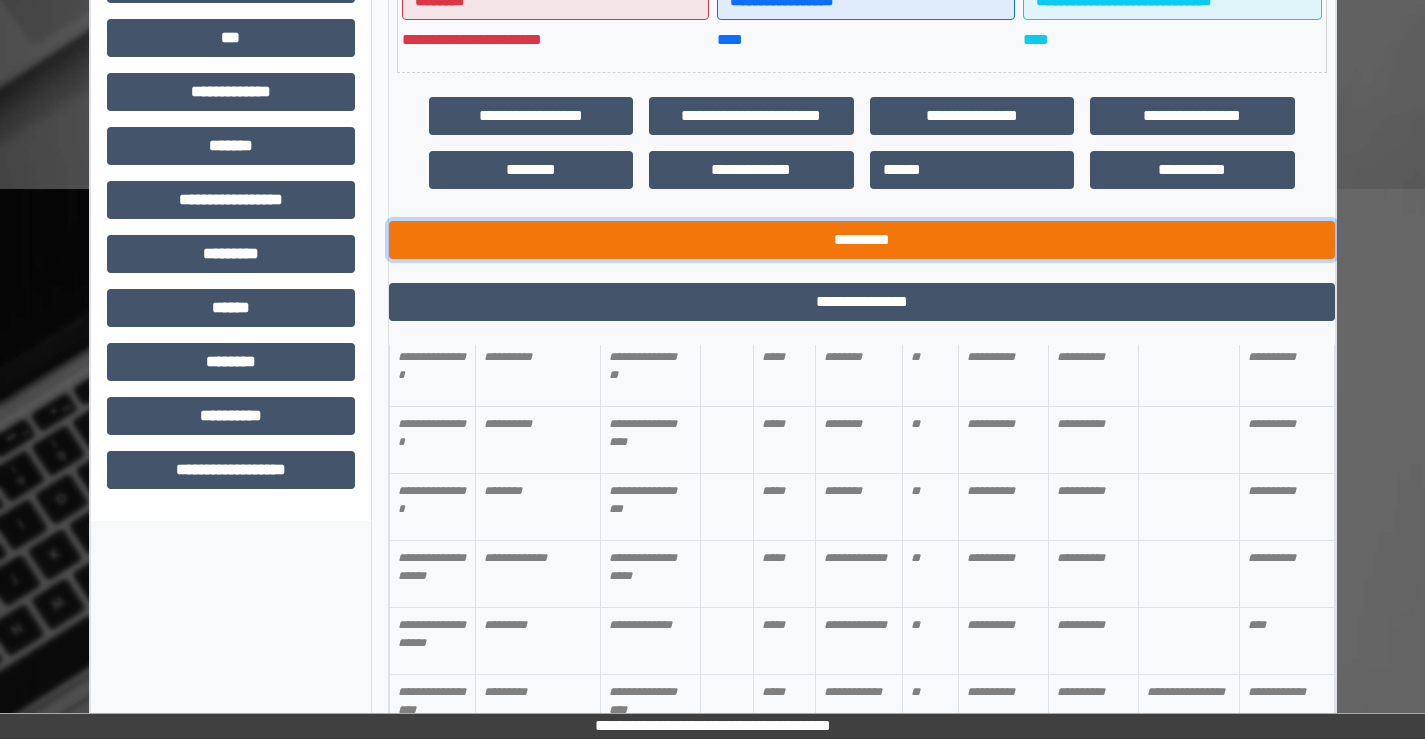 click on "*********" at bounding box center (862, 240) 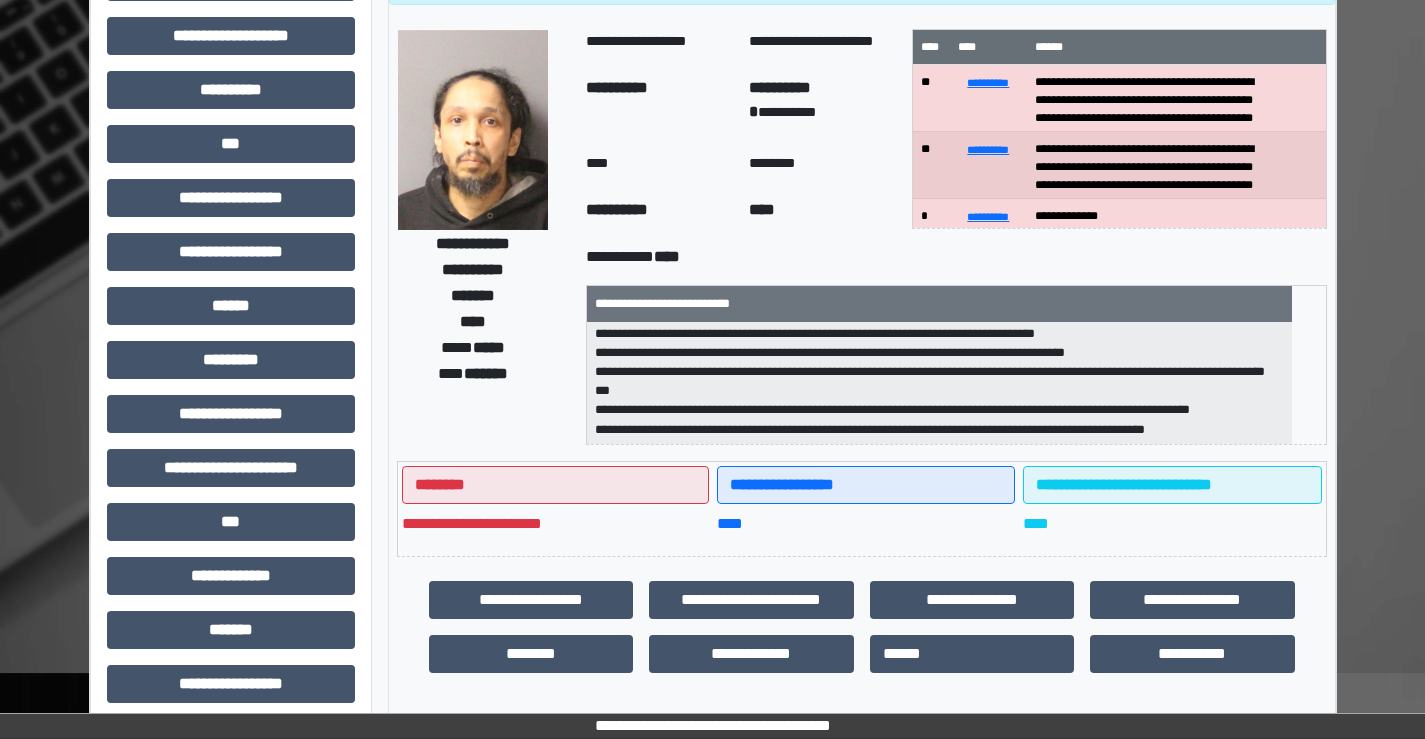 scroll, scrollTop: 400, scrollLeft: 0, axis: vertical 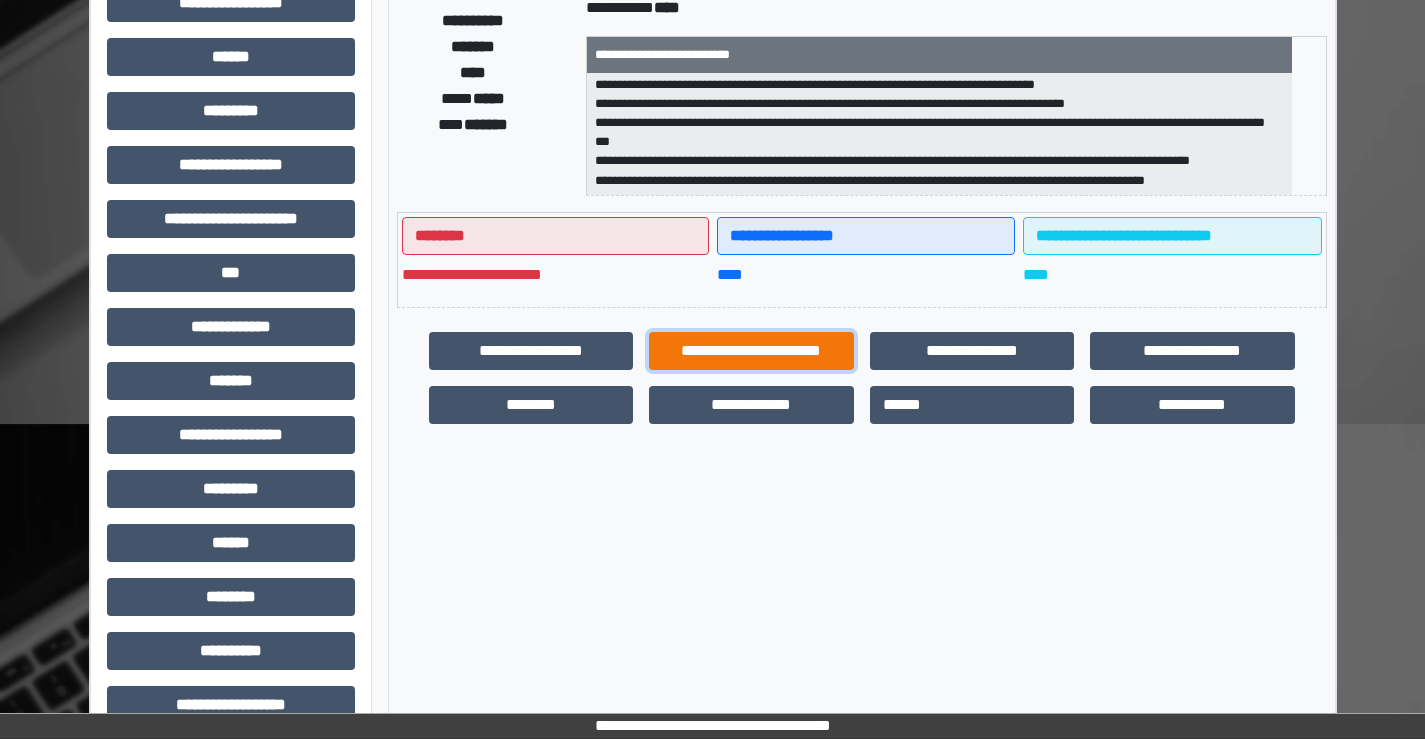 drag, startPoint x: 721, startPoint y: 349, endPoint x: 739, endPoint y: 345, distance: 18.439089 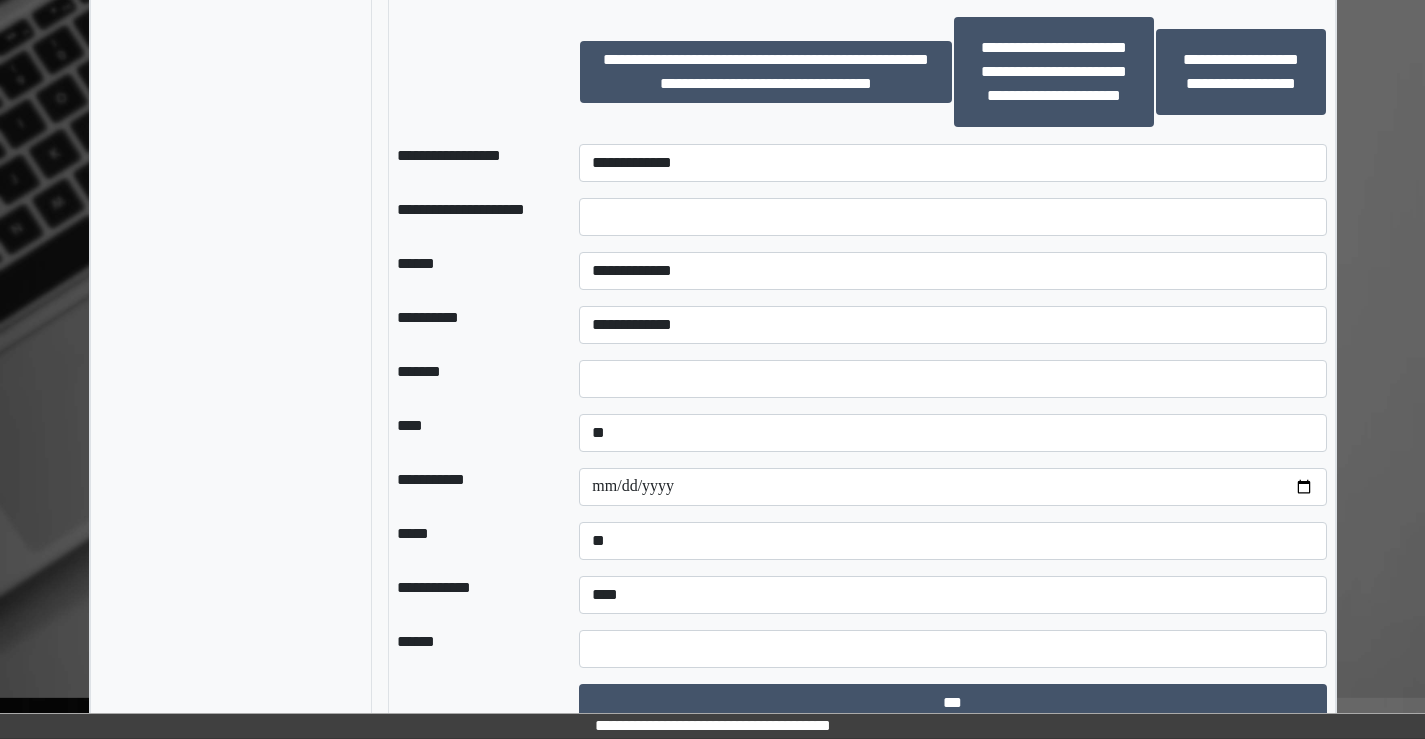 scroll, scrollTop: 1970, scrollLeft: 0, axis: vertical 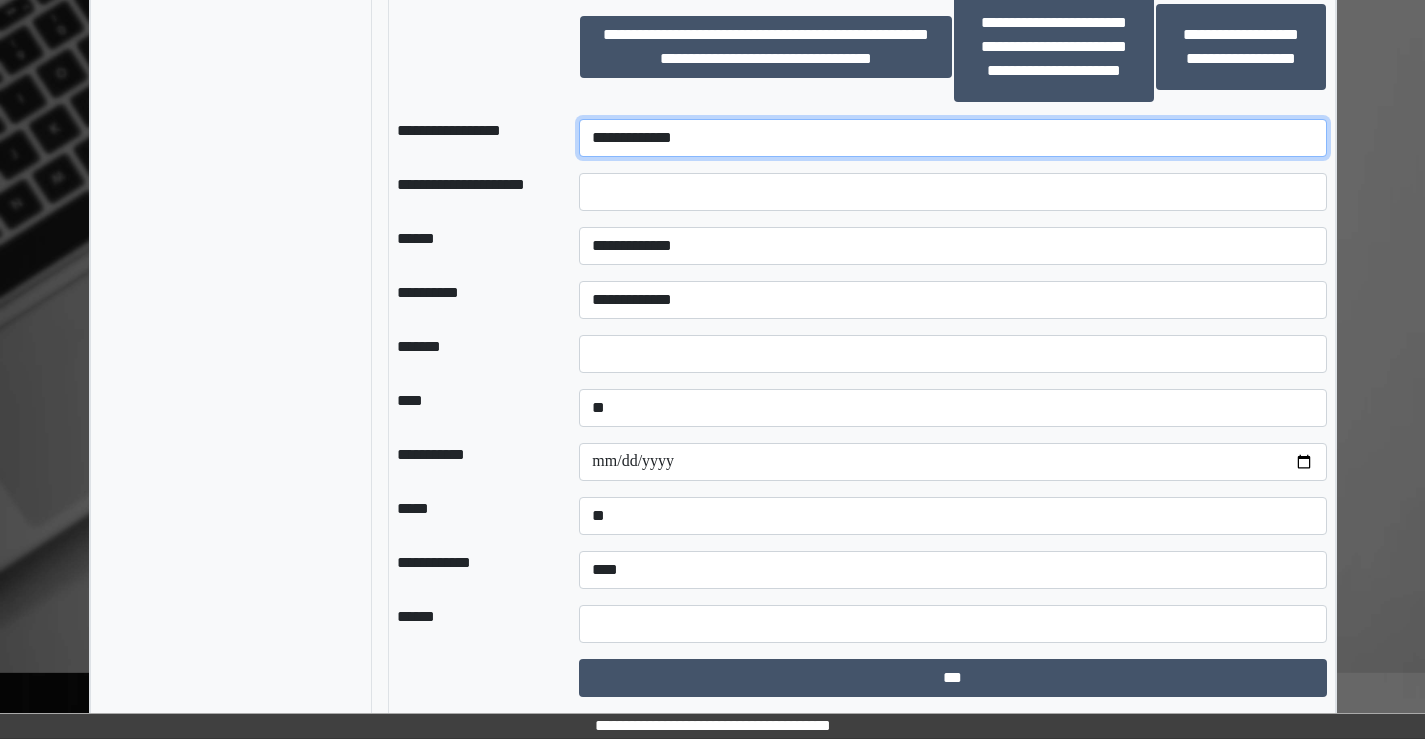 click on "**********" at bounding box center (952, 138) 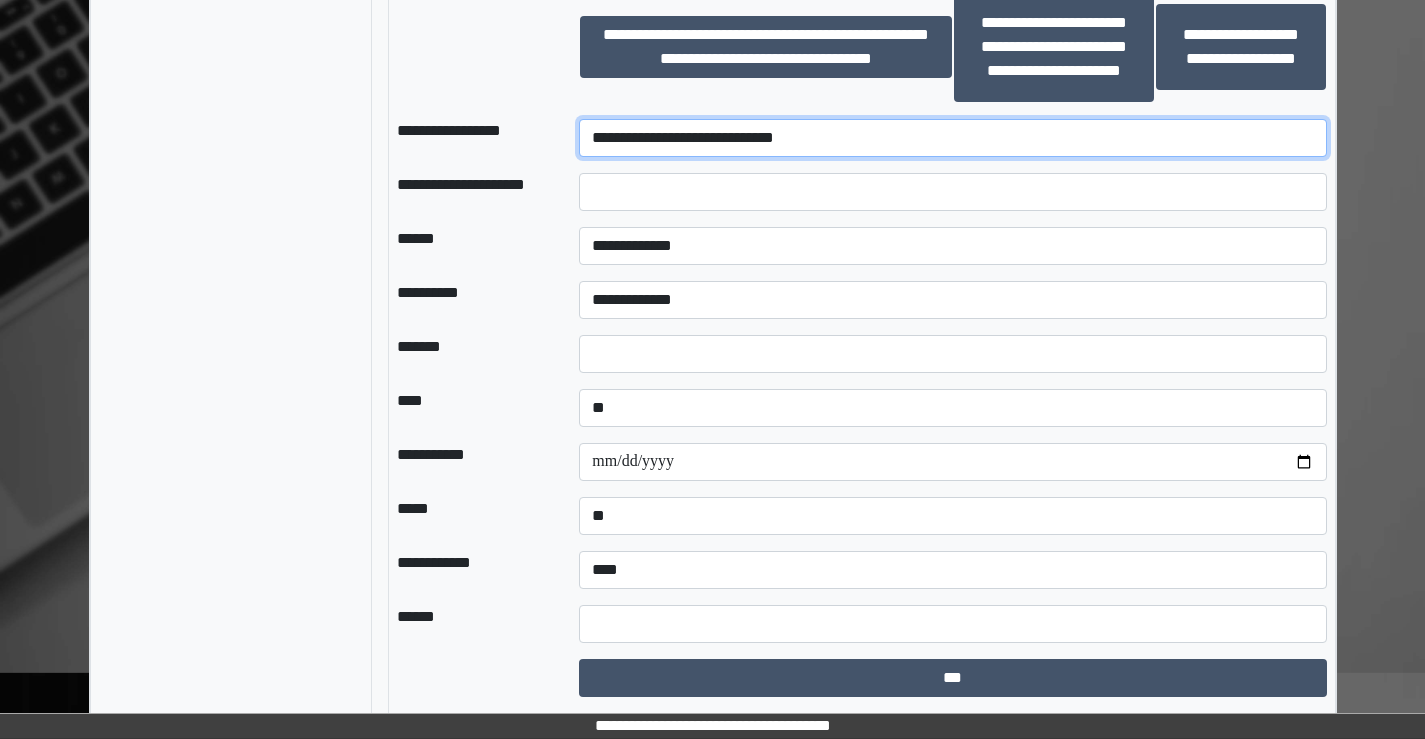 click on "**********" at bounding box center (952, 138) 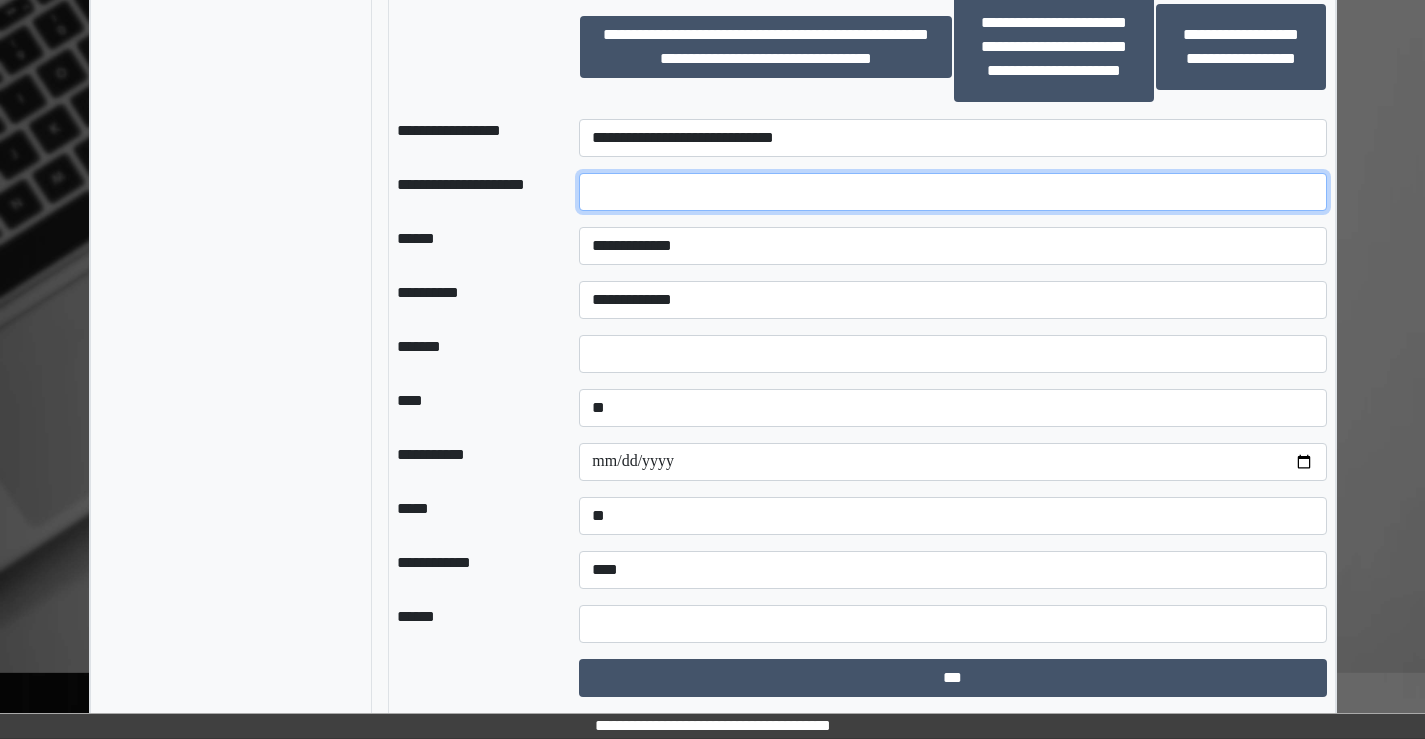 click at bounding box center [952, 192] 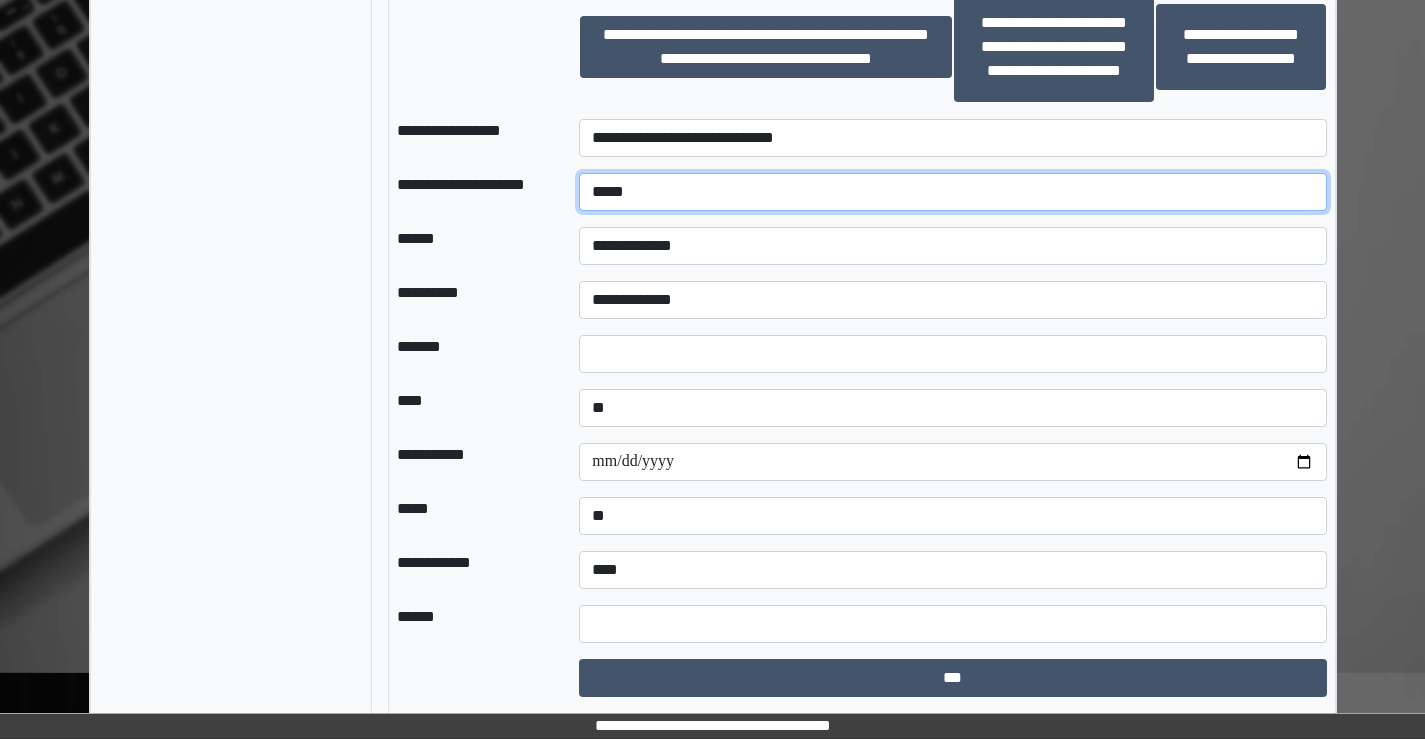 type on "*****" 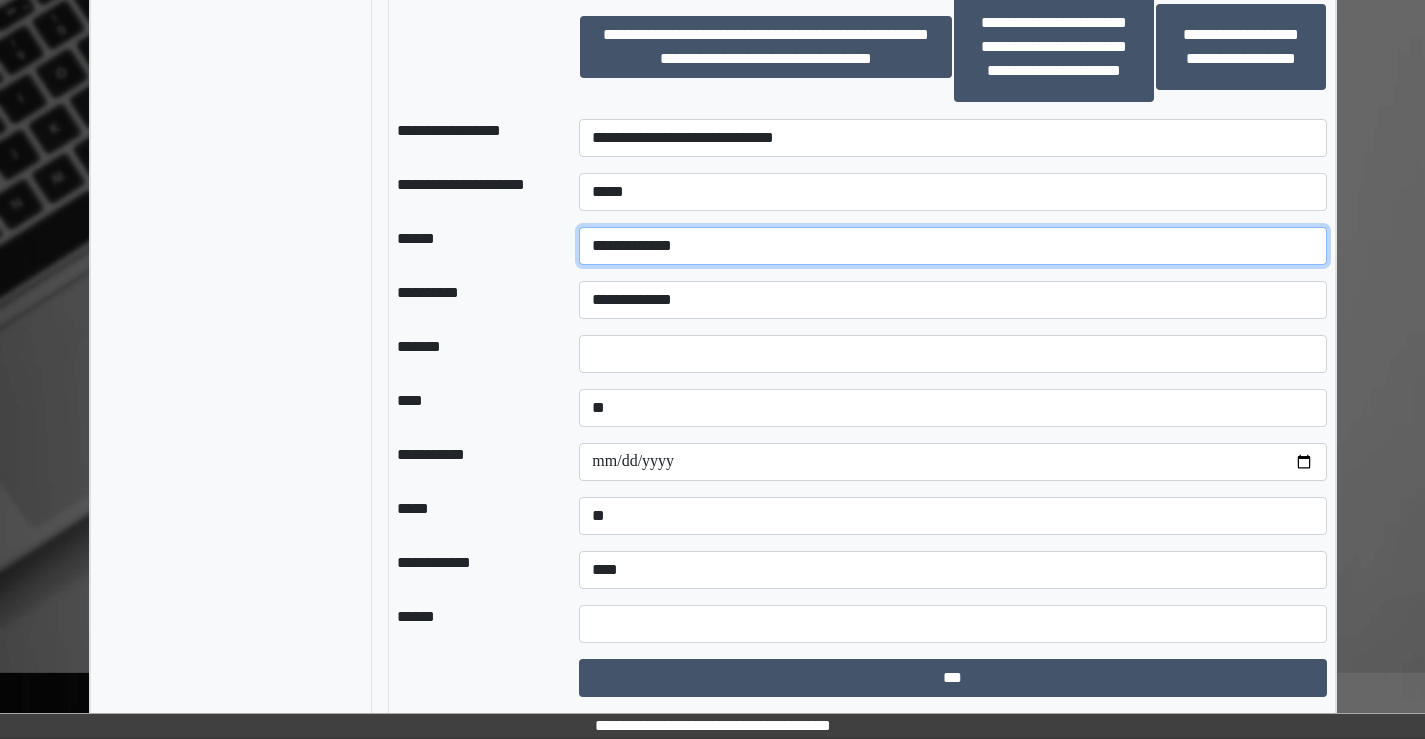 click on "**********" at bounding box center [952, 246] 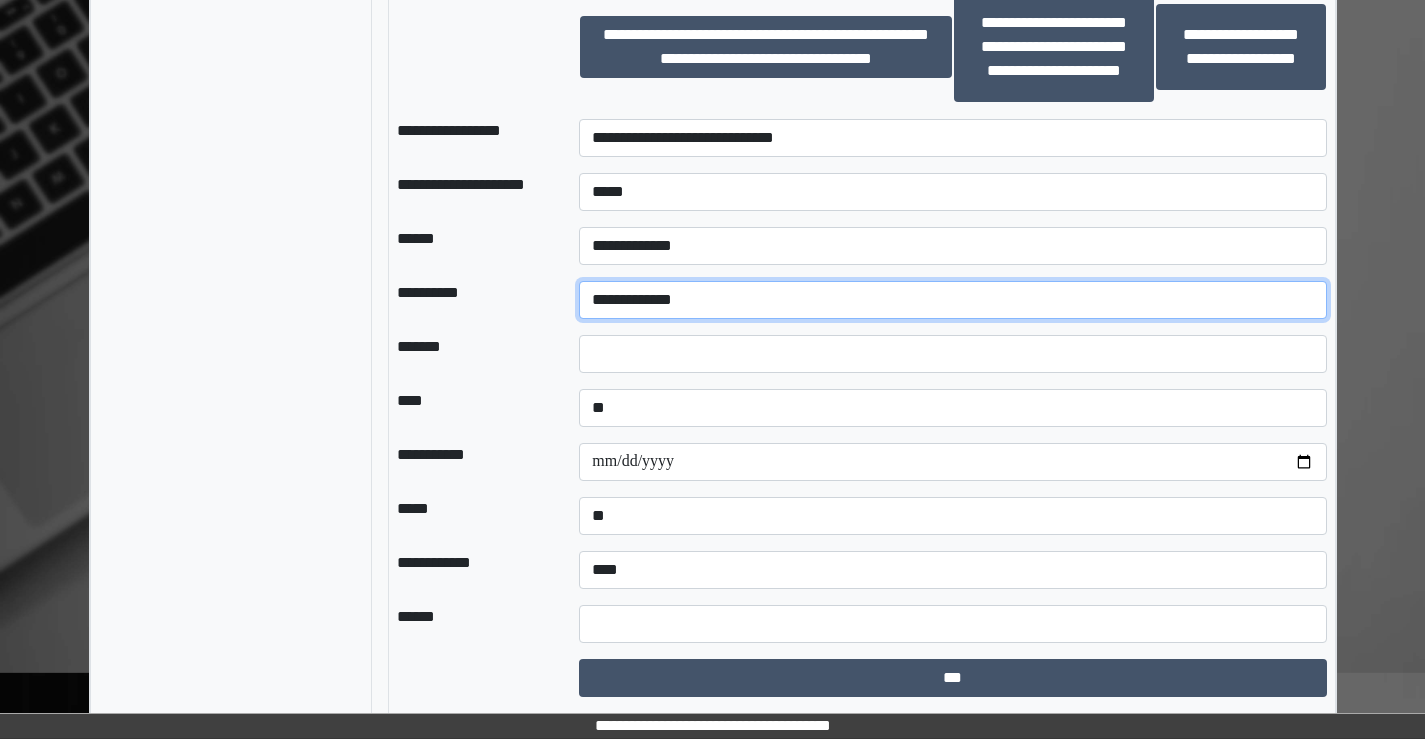 click on "**********" at bounding box center [952, 300] 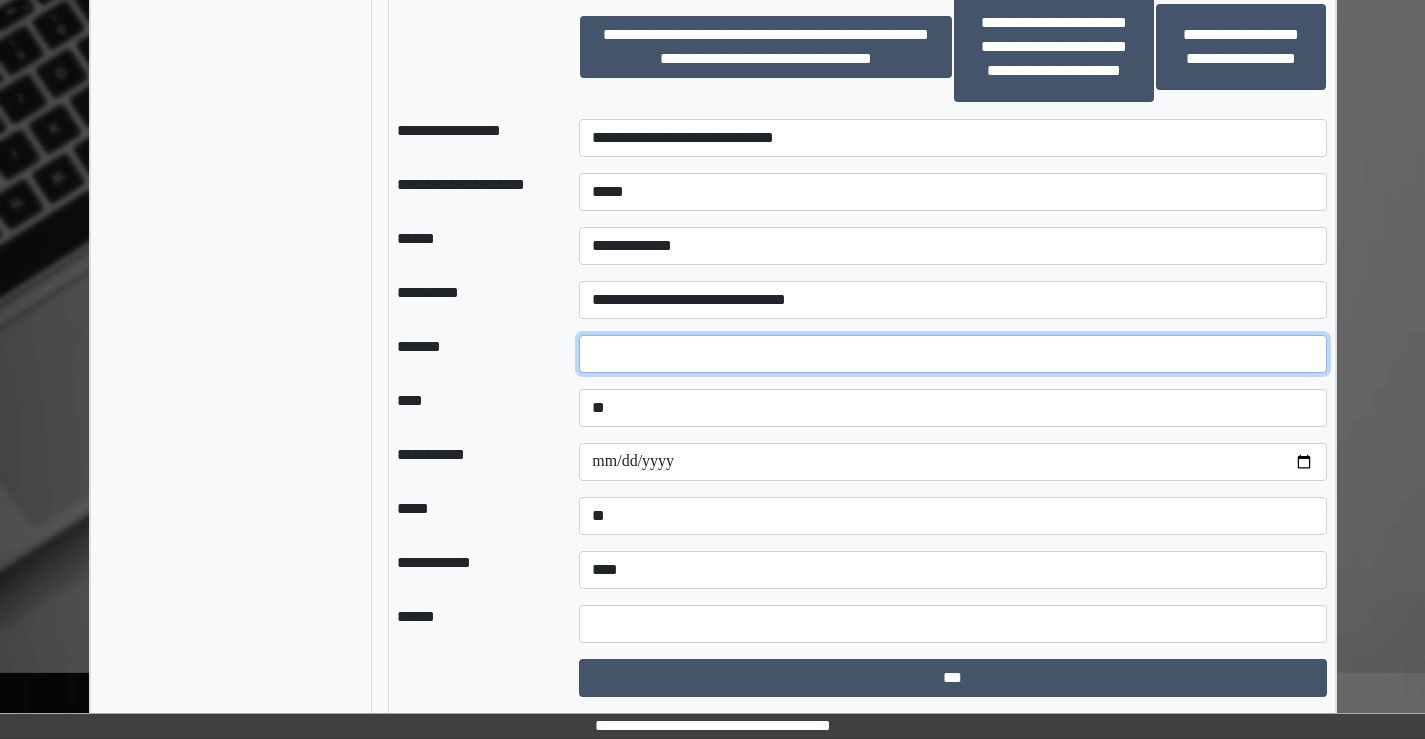 click at bounding box center [952, 354] 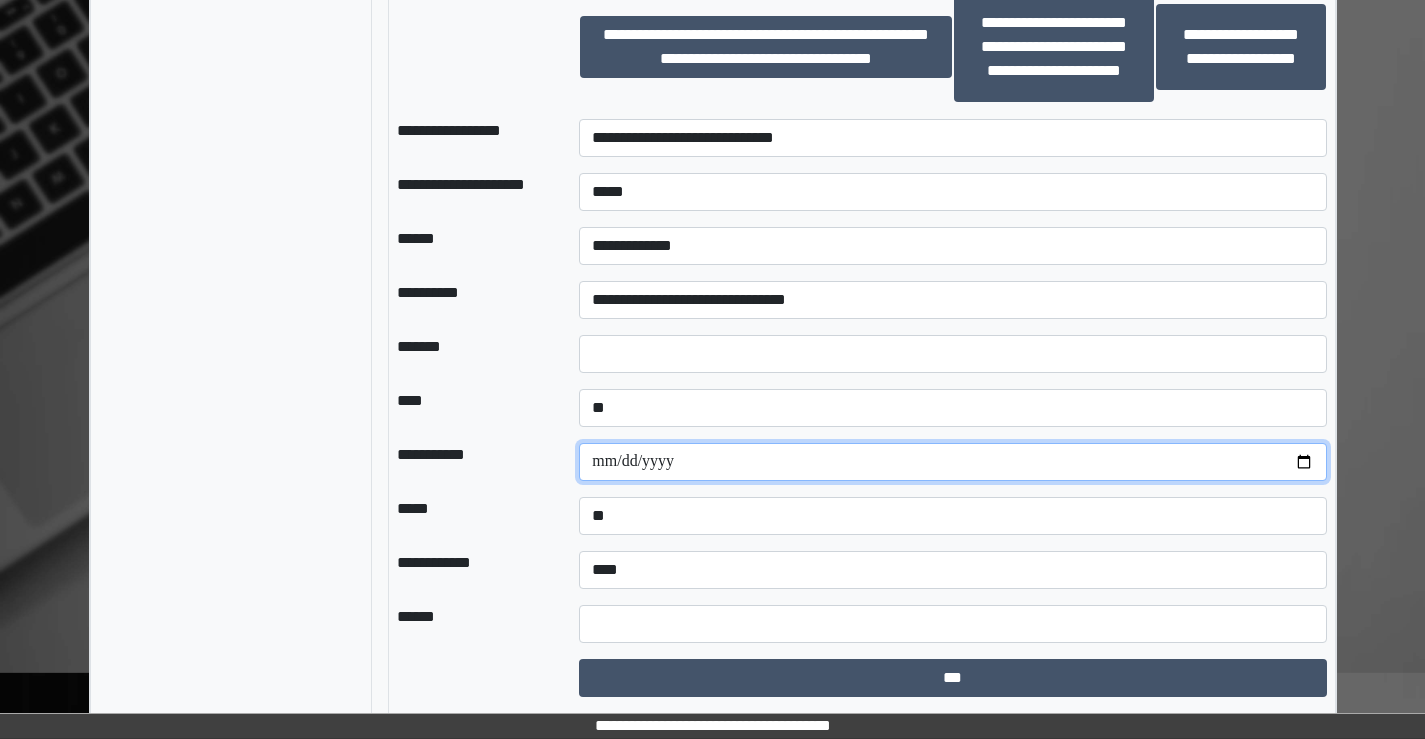 click at bounding box center (952, 462) 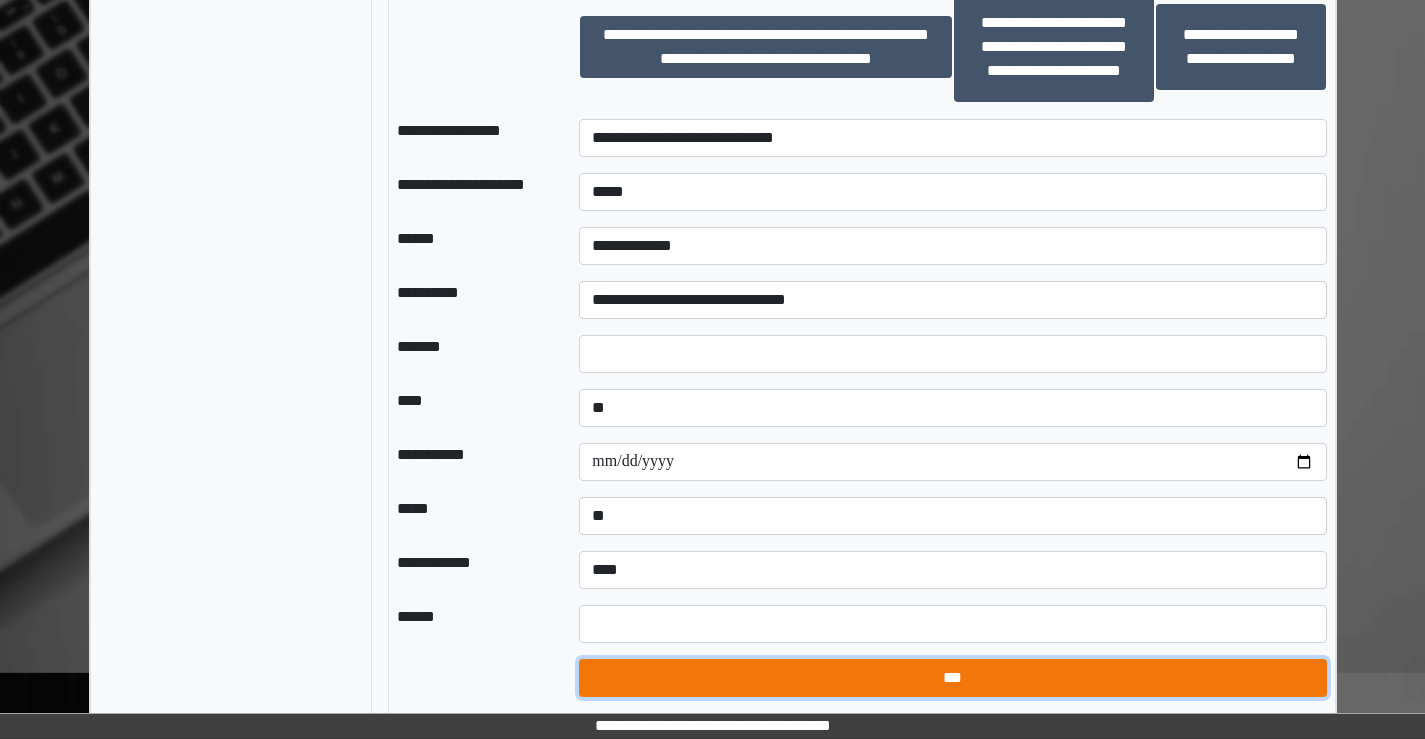 click on "***" at bounding box center (952, 678) 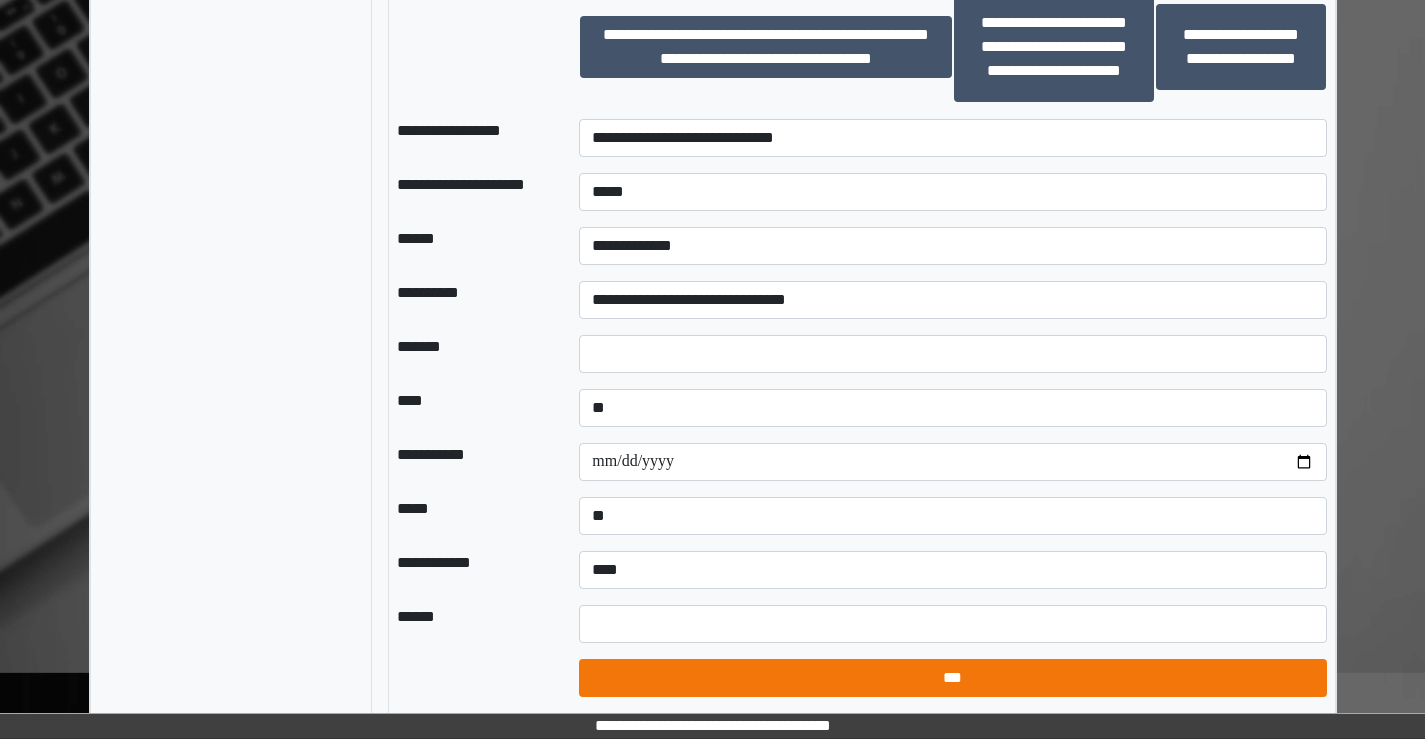 select on "*" 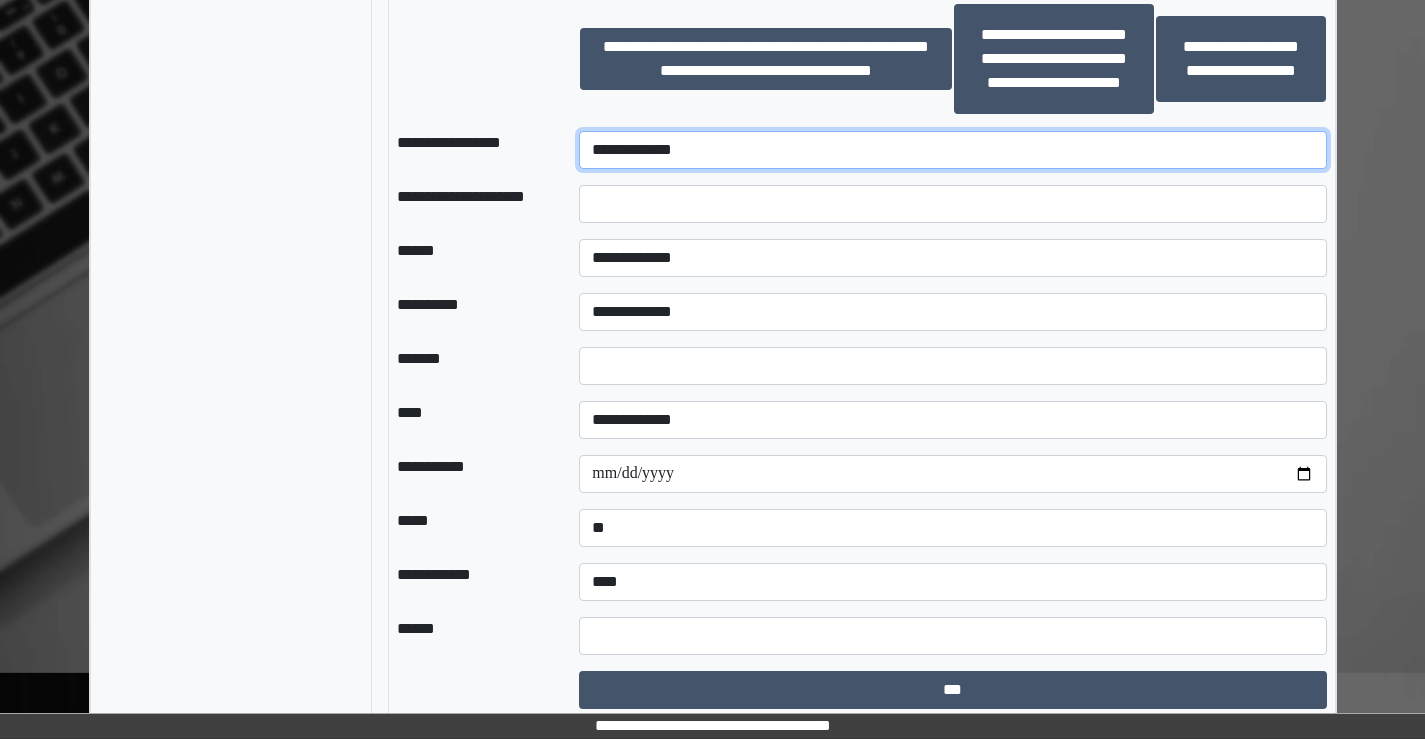 click on "**********" at bounding box center (952, 150) 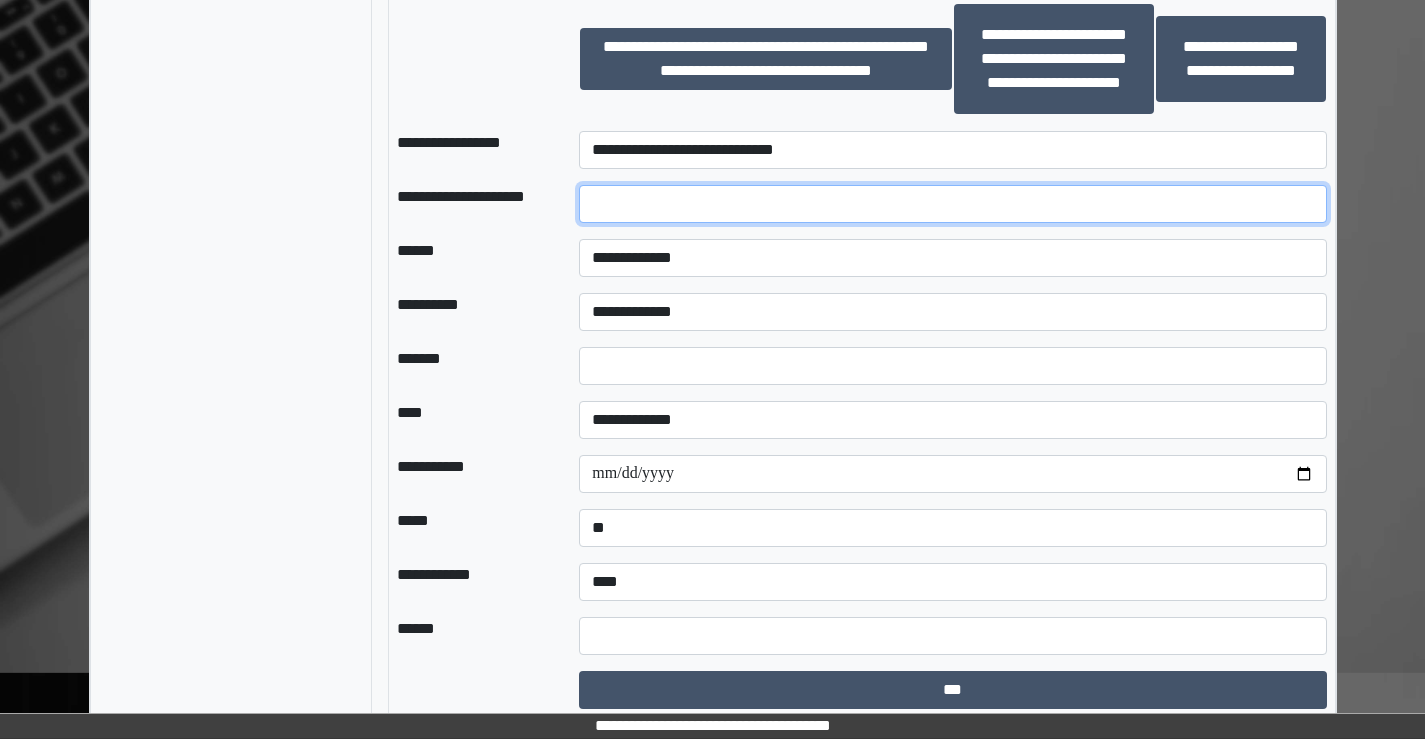 click at bounding box center [952, 204] 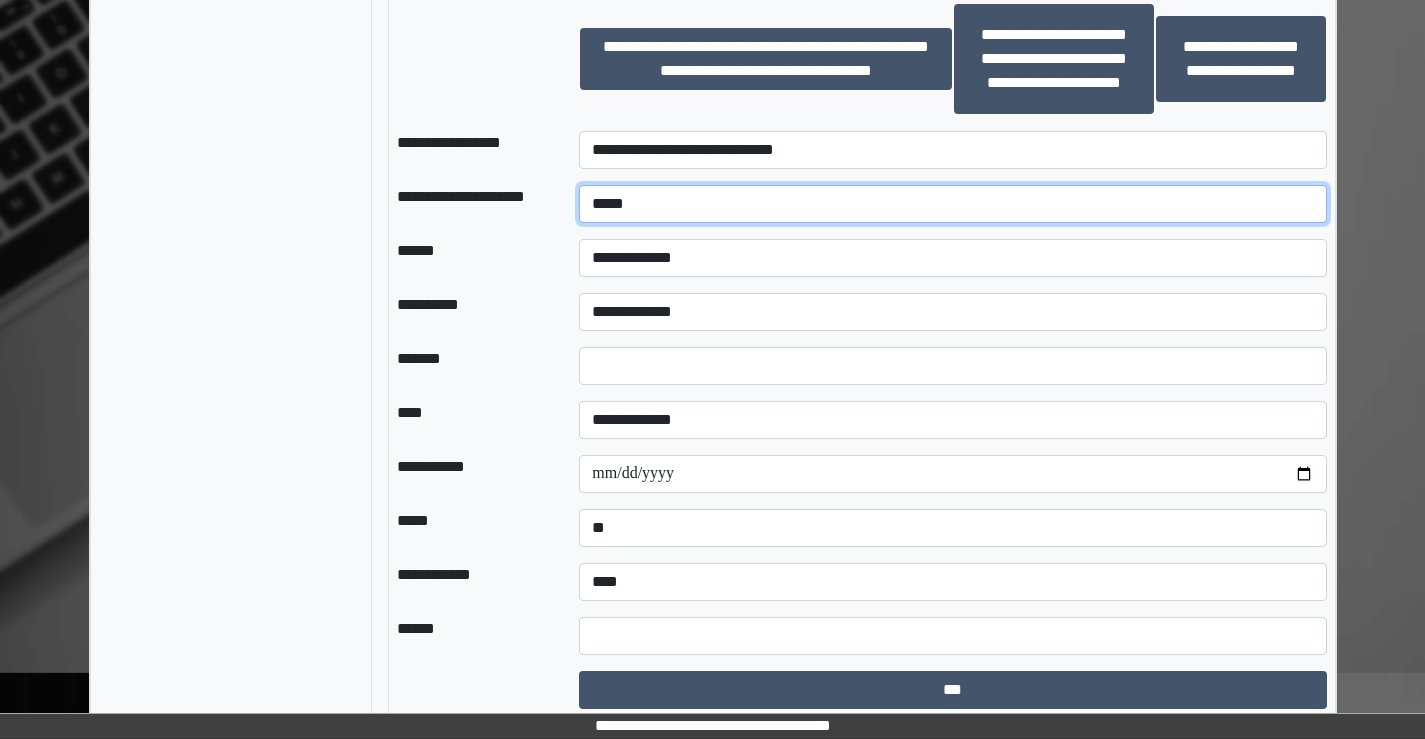 type on "*****" 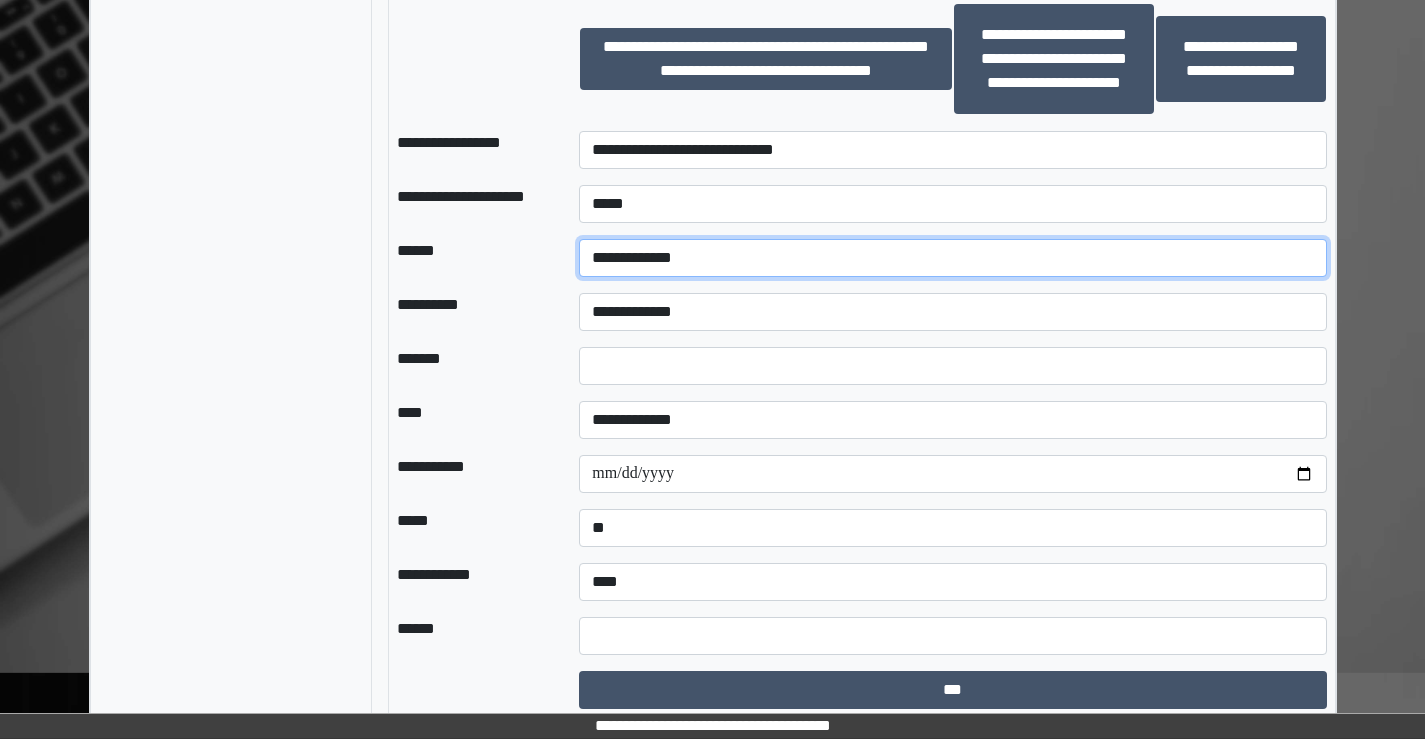 click on "**********" at bounding box center [952, 258] 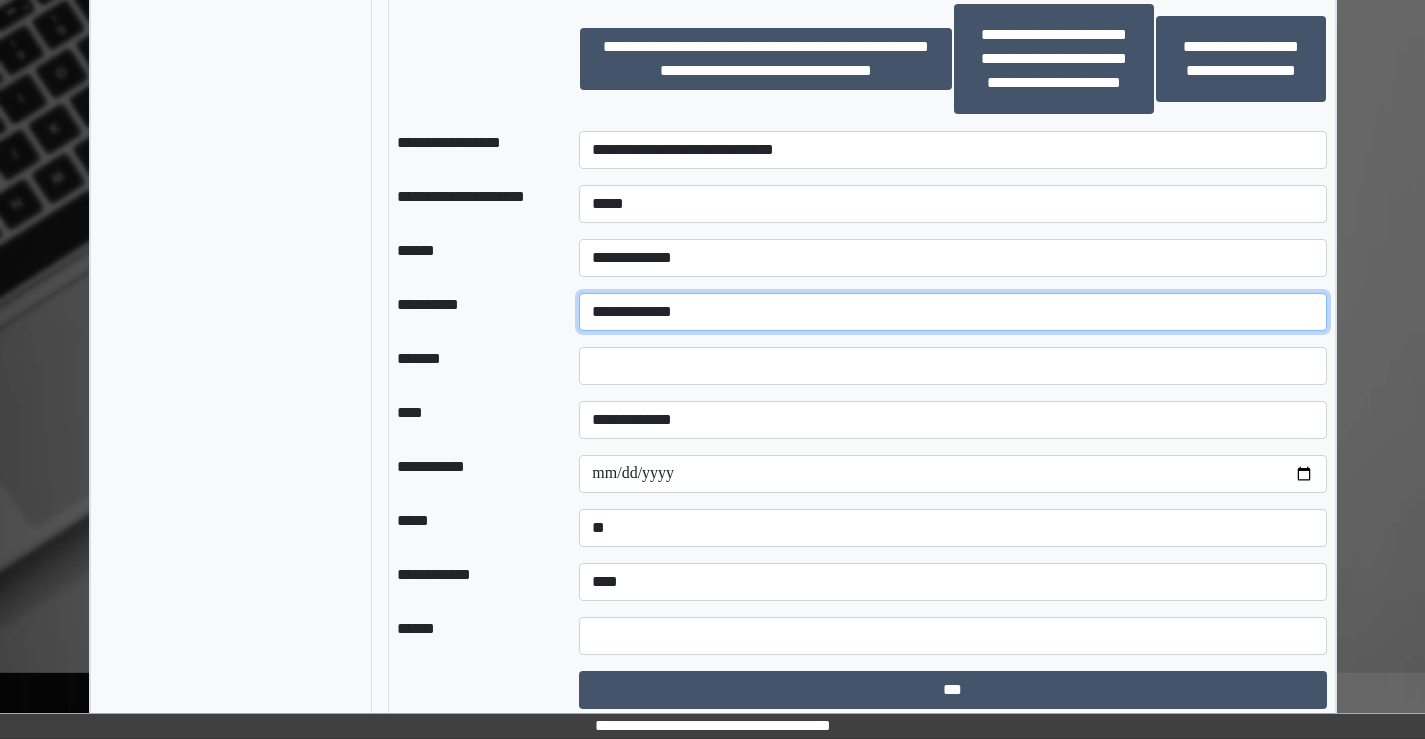 click on "**********" at bounding box center [952, 312] 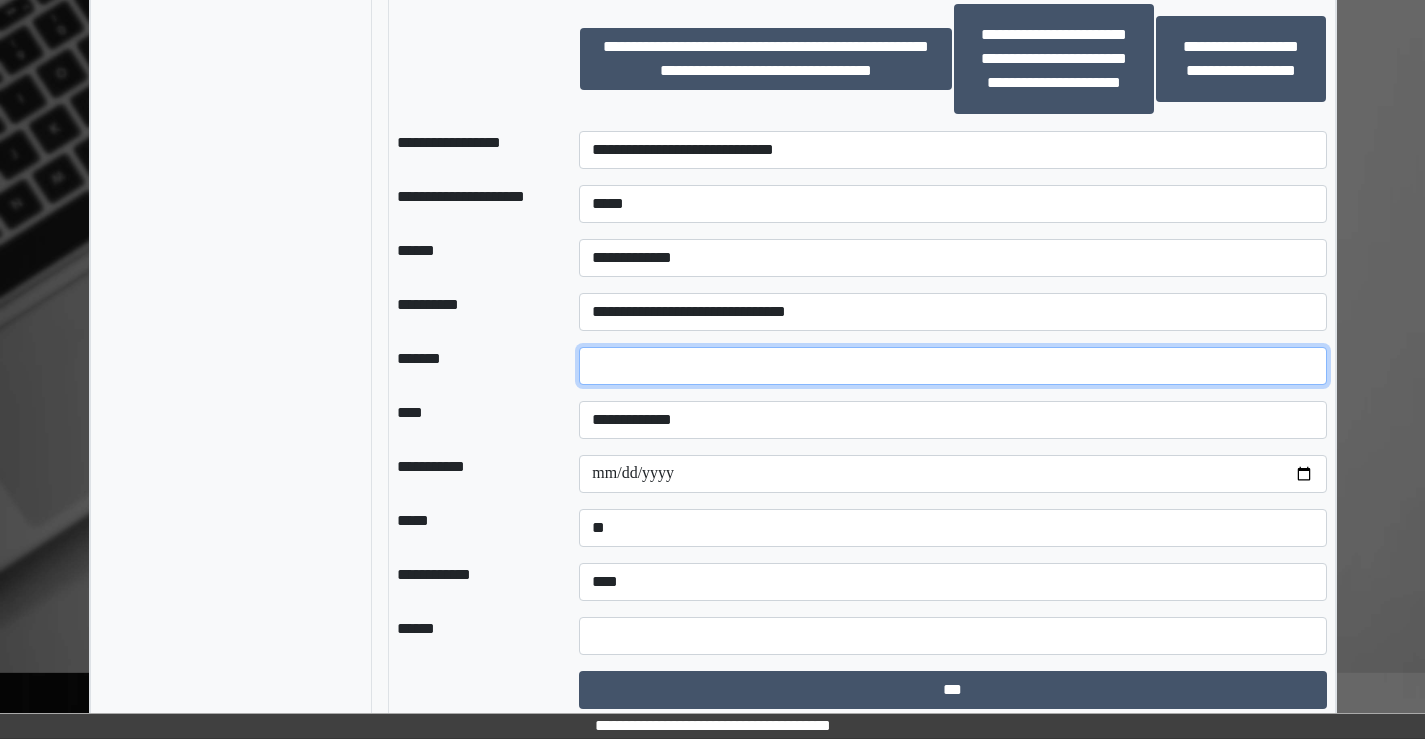 click on "*" at bounding box center (952, 366) 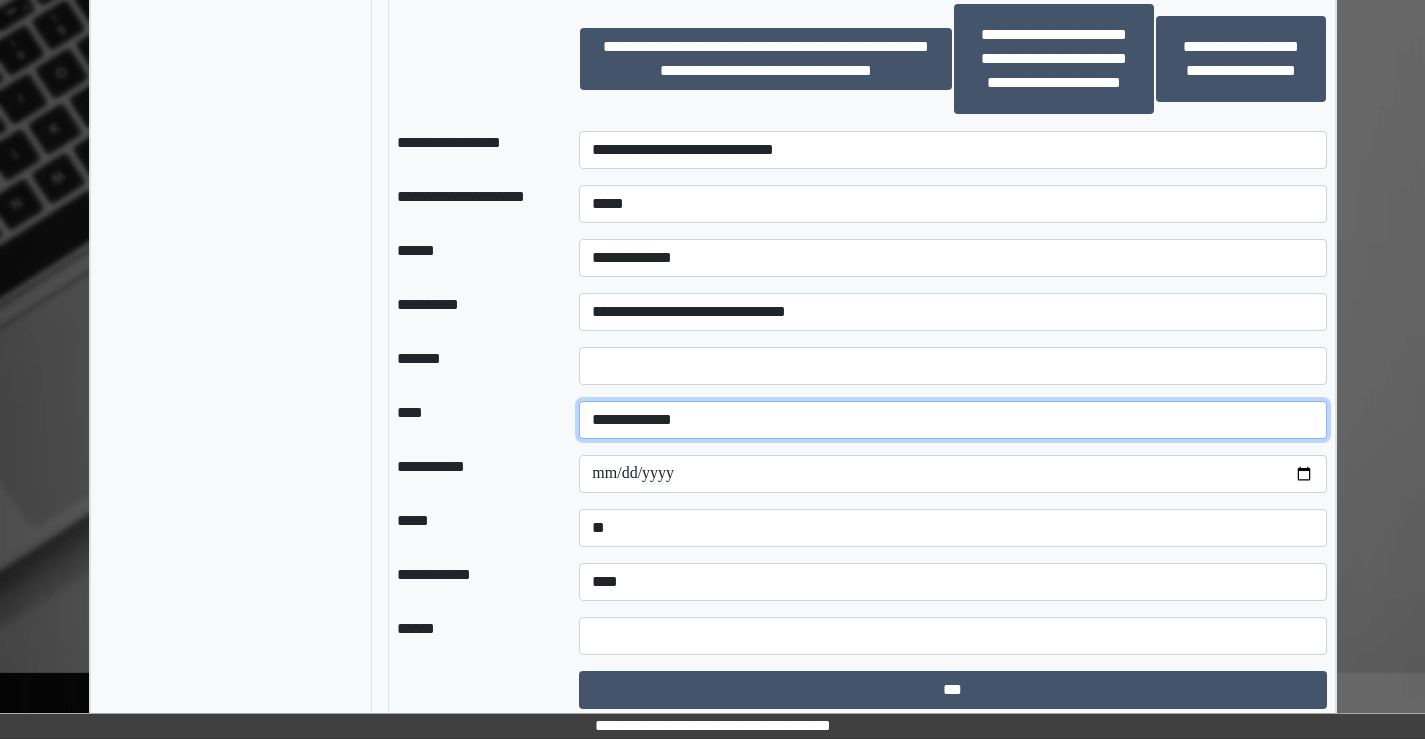 click on "**********" at bounding box center (952, 420) 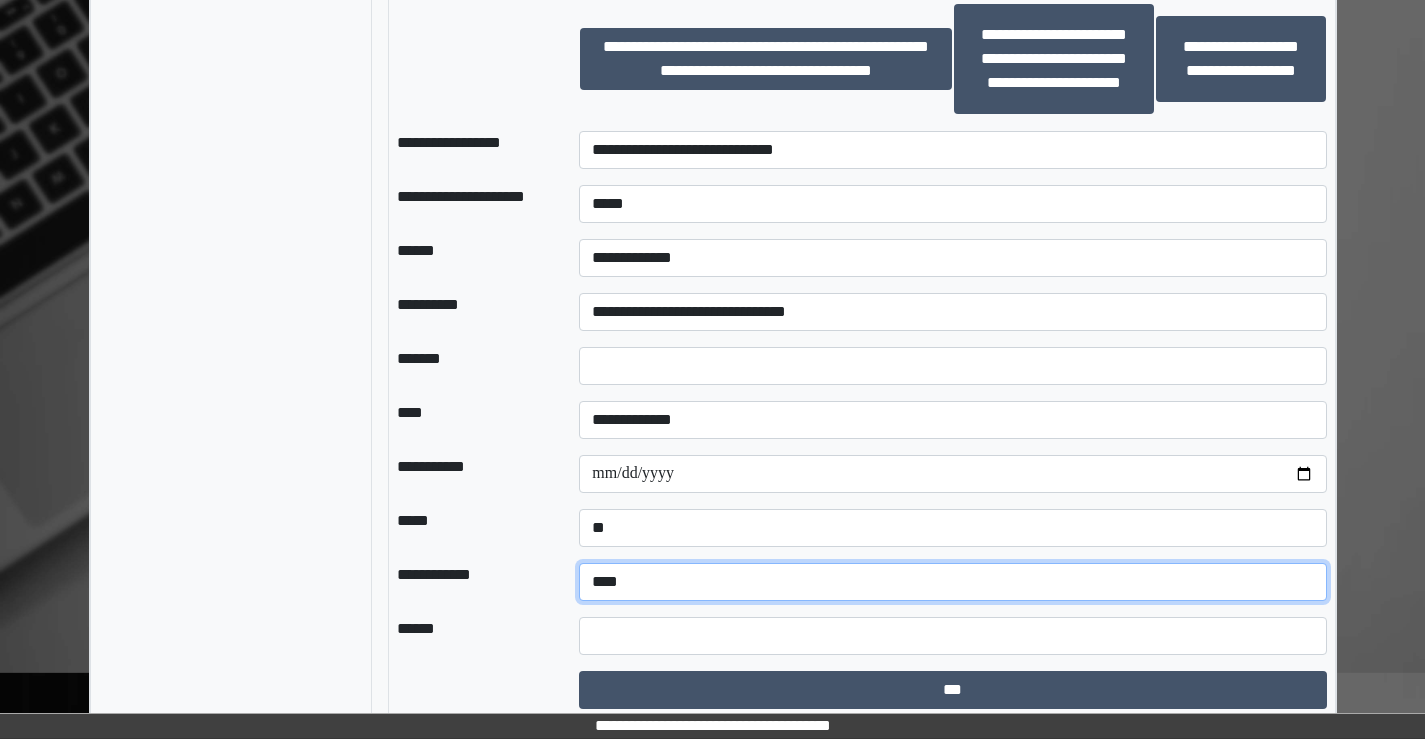 click on "**********" at bounding box center [952, 582] 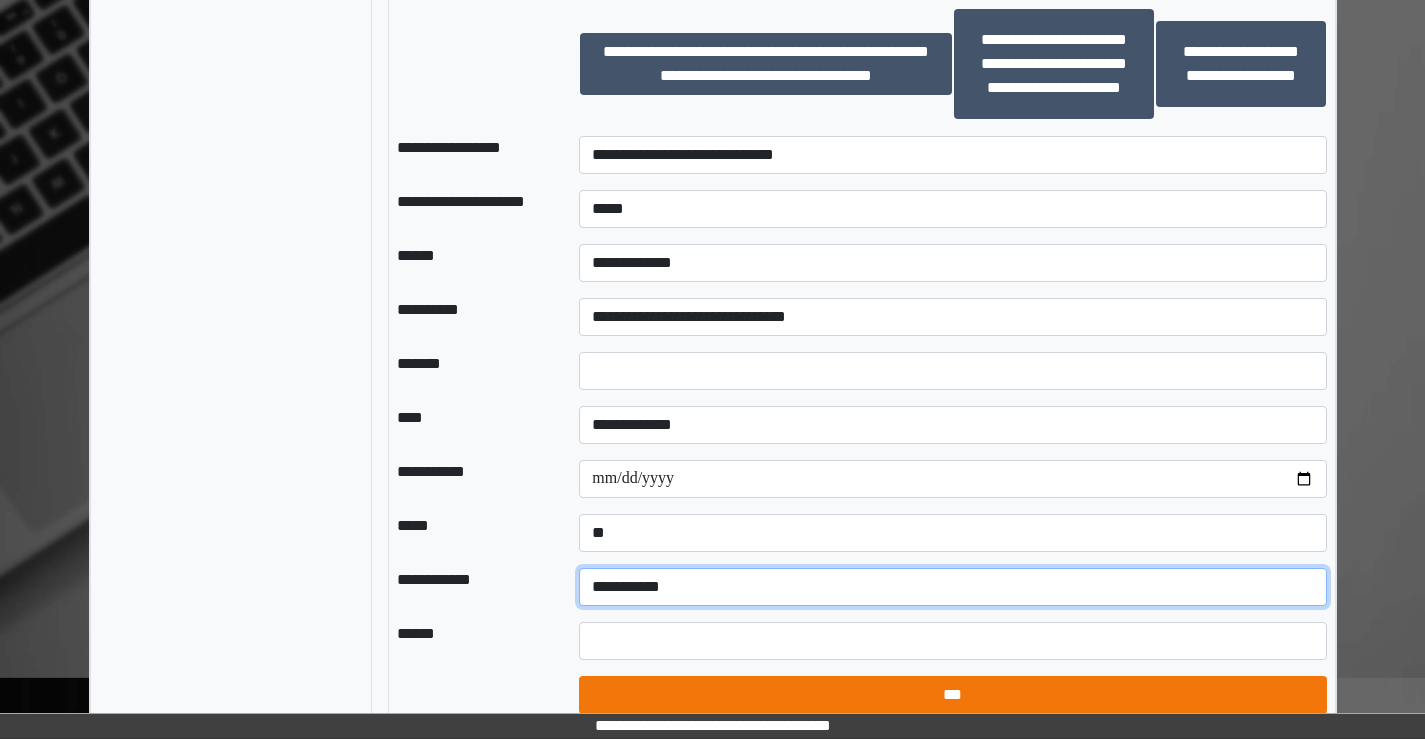 scroll, scrollTop: 1982, scrollLeft: 0, axis: vertical 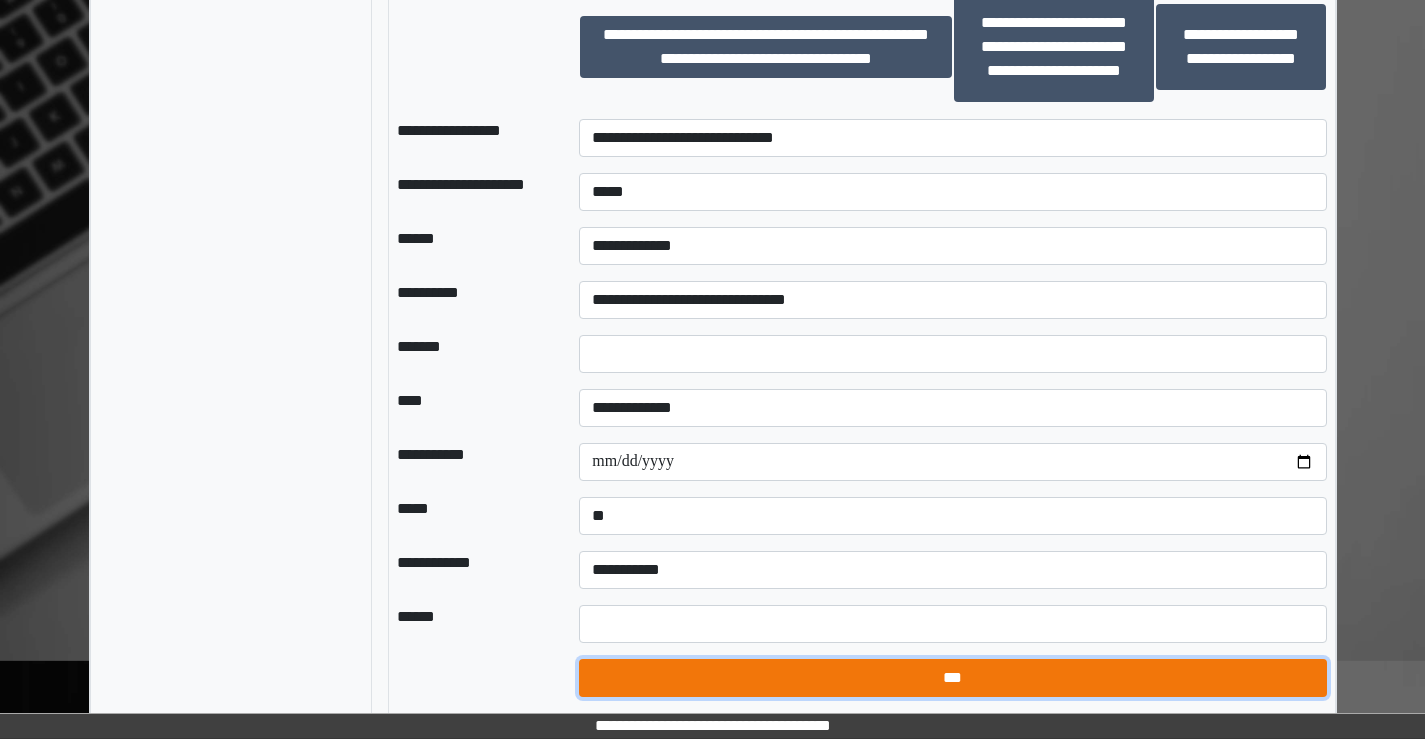 click on "***" at bounding box center (952, 678) 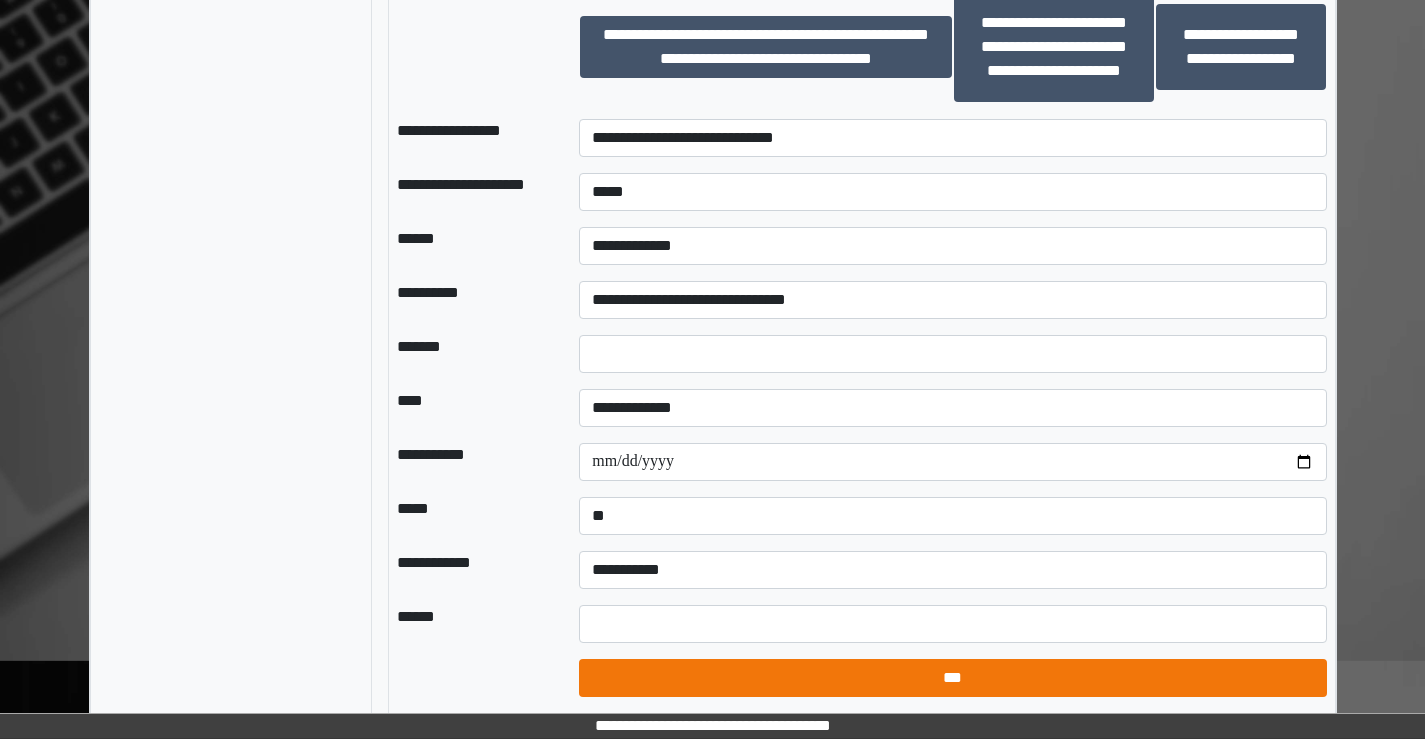 select on "*" 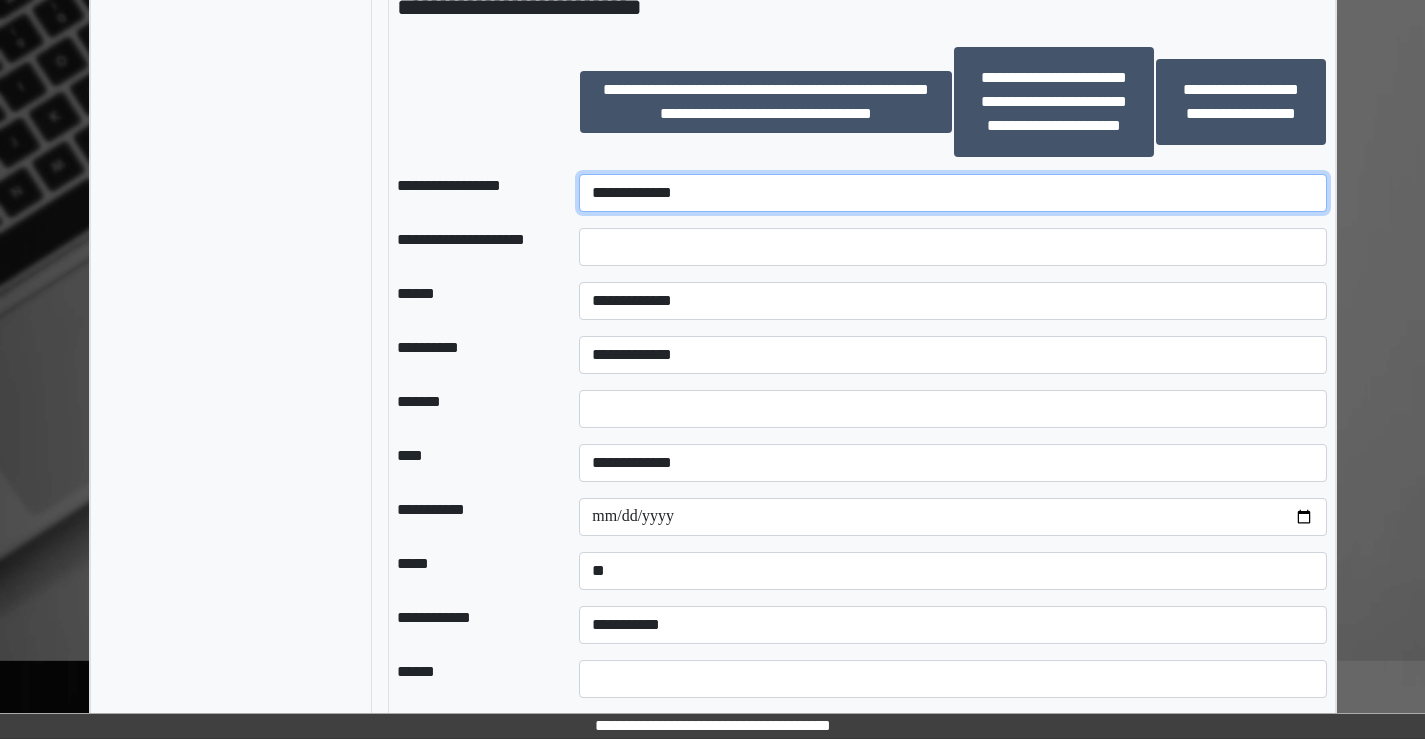click on "**********" at bounding box center [952, 193] 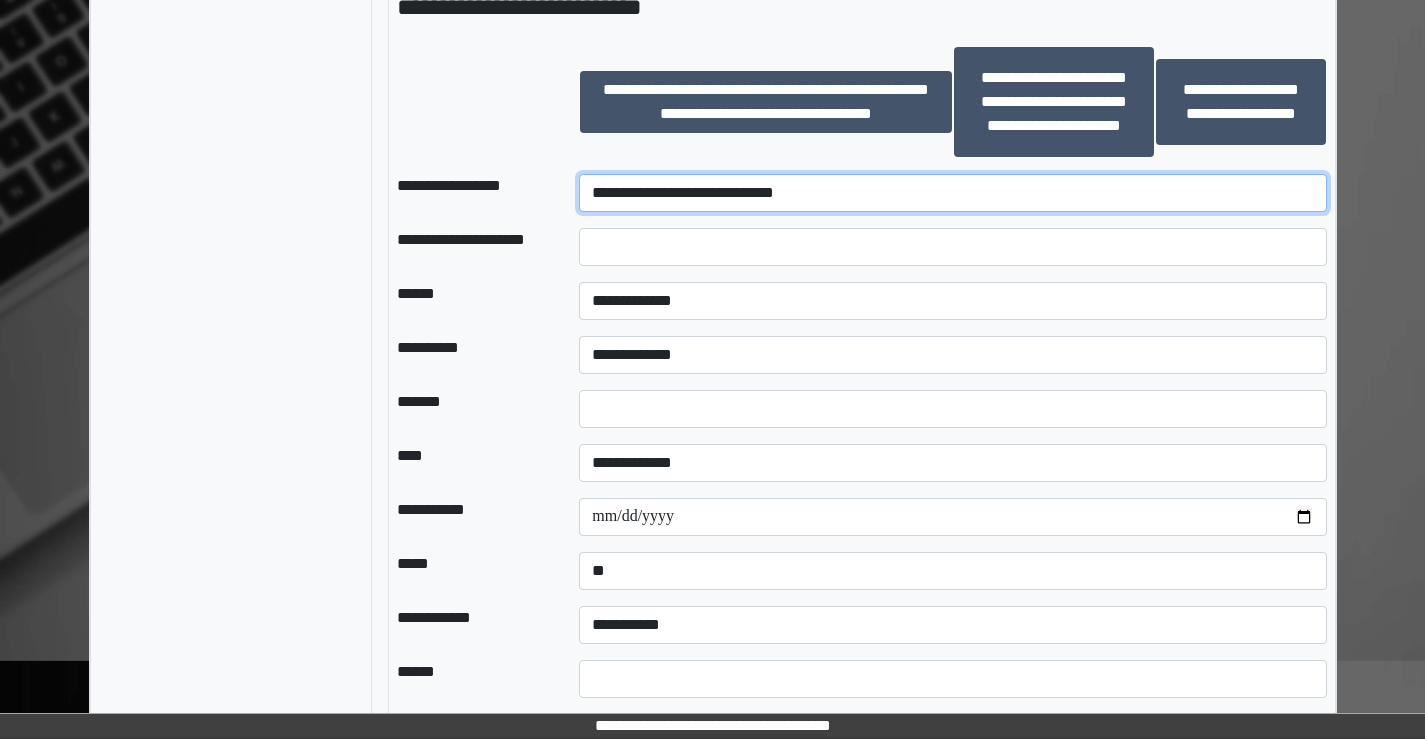 click on "**********" at bounding box center (952, 193) 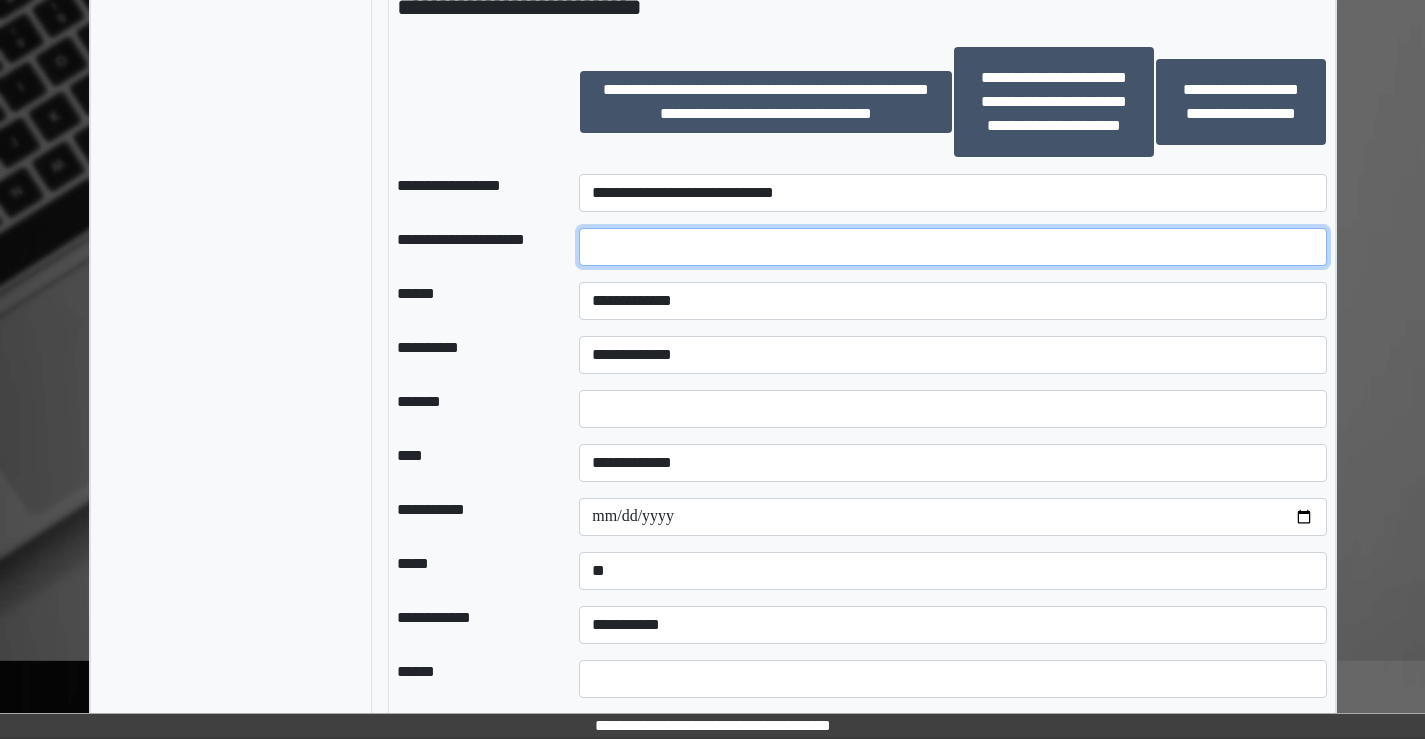 click at bounding box center (952, 247) 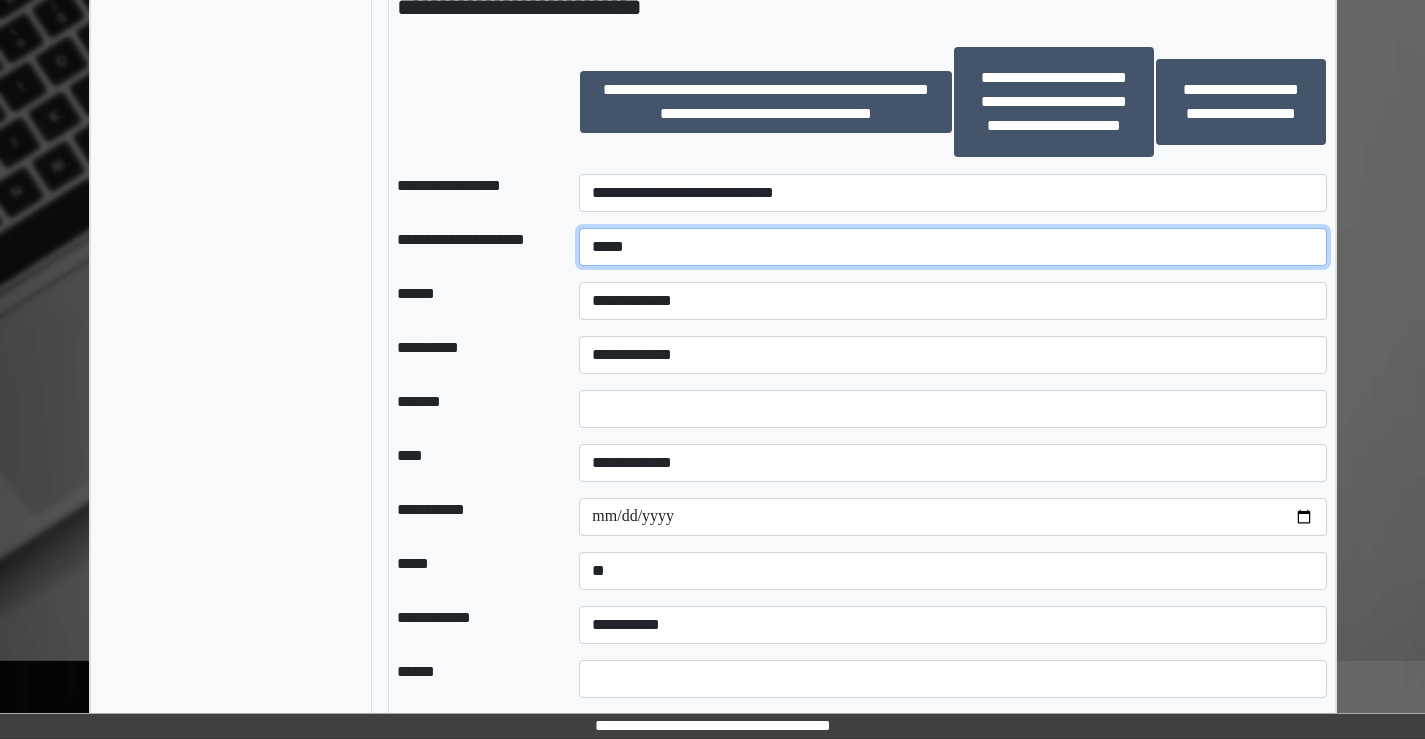 type on "*****" 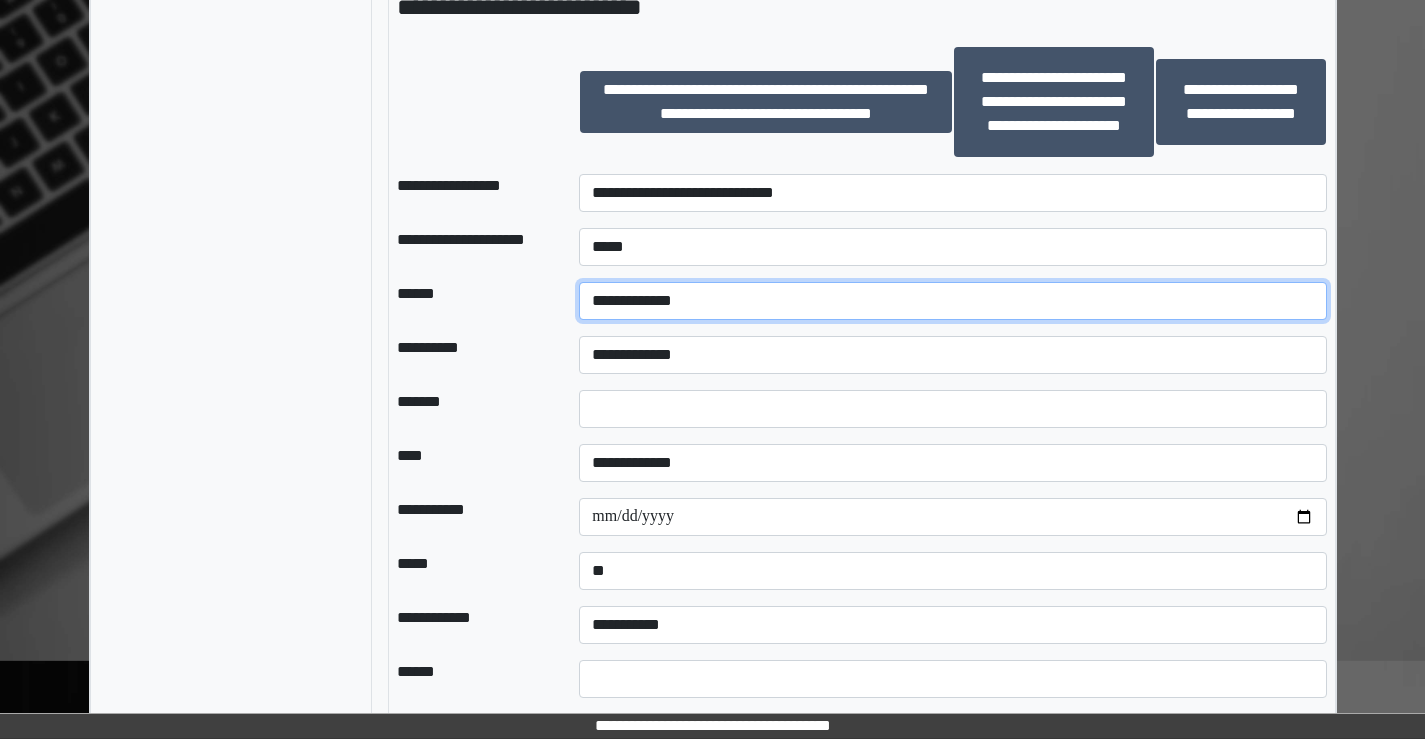 click on "**********" at bounding box center [952, 301] 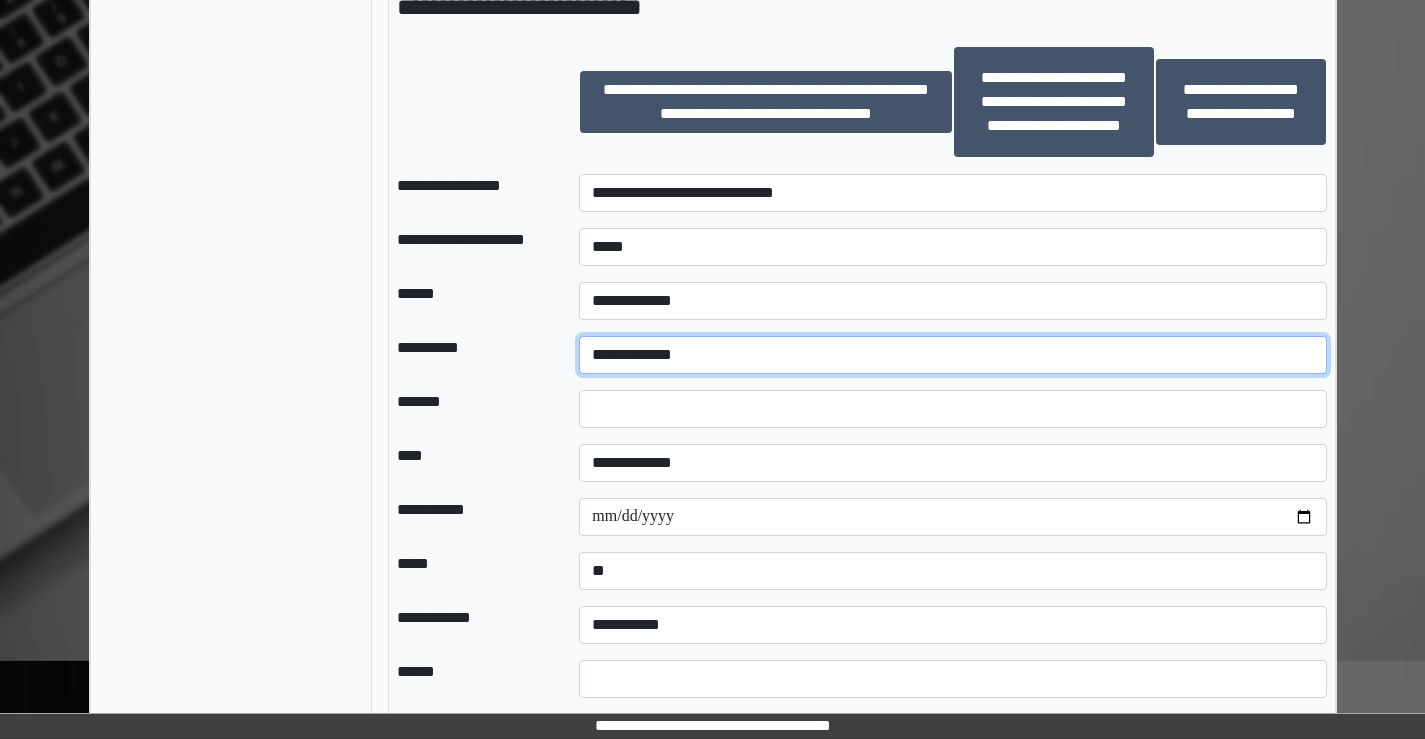 click on "**********" at bounding box center (952, 355) 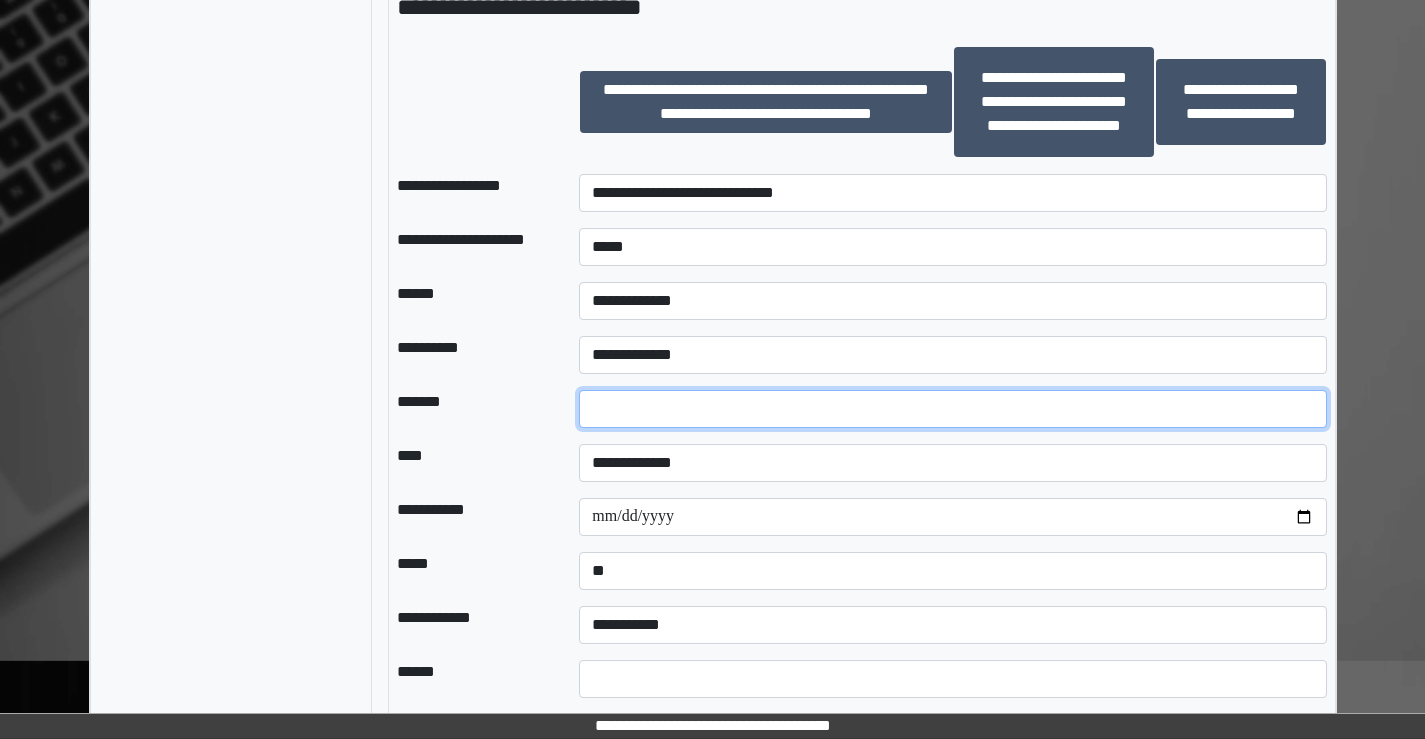 click on "*" at bounding box center [952, 409] 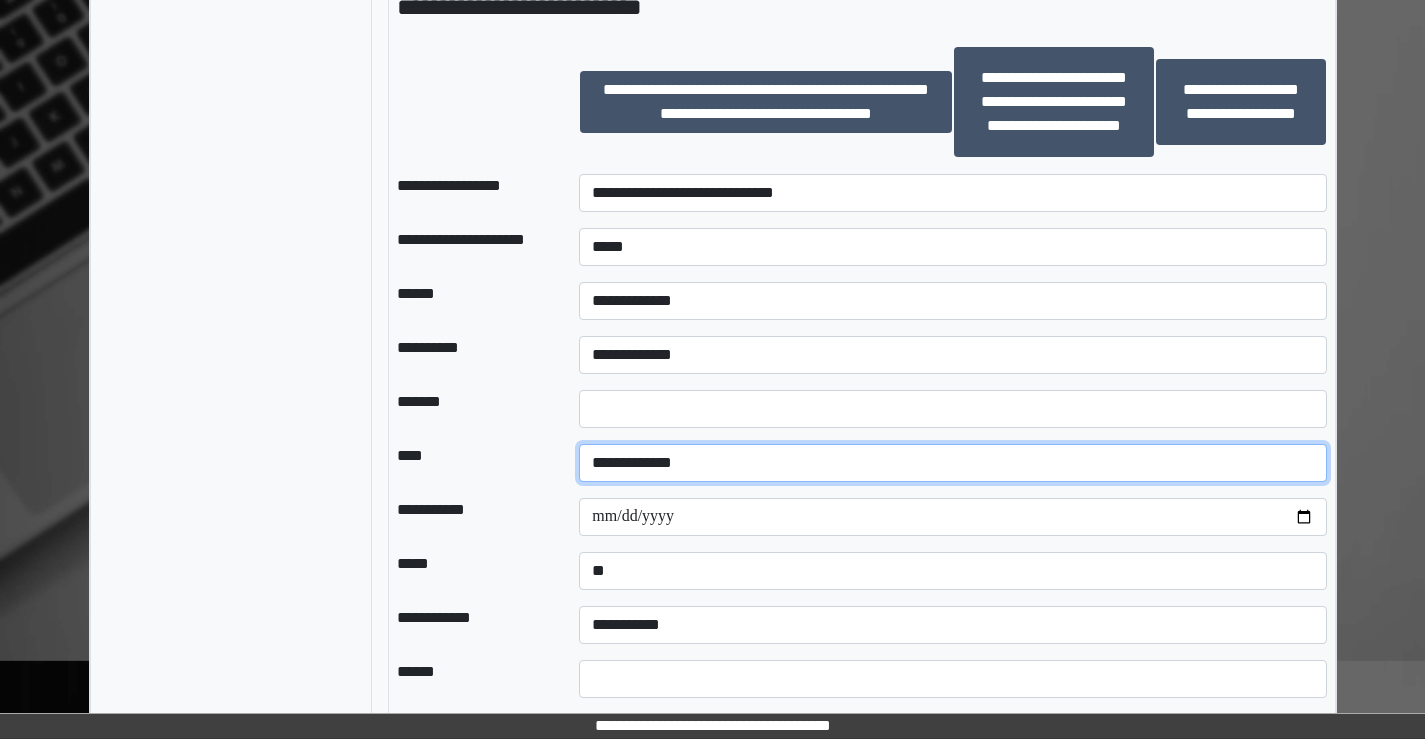click on "**********" at bounding box center (952, 463) 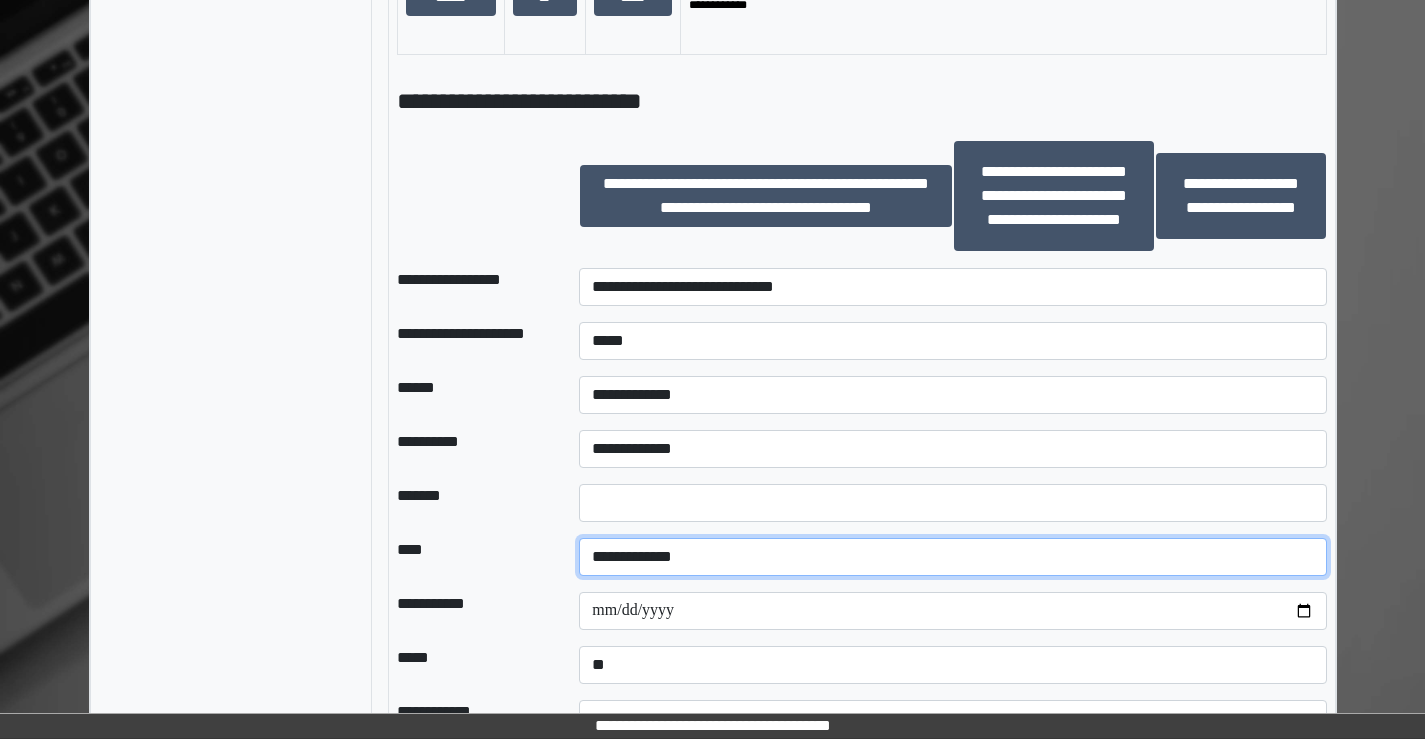 scroll, scrollTop: 2037, scrollLeft: 0, axis: vertical 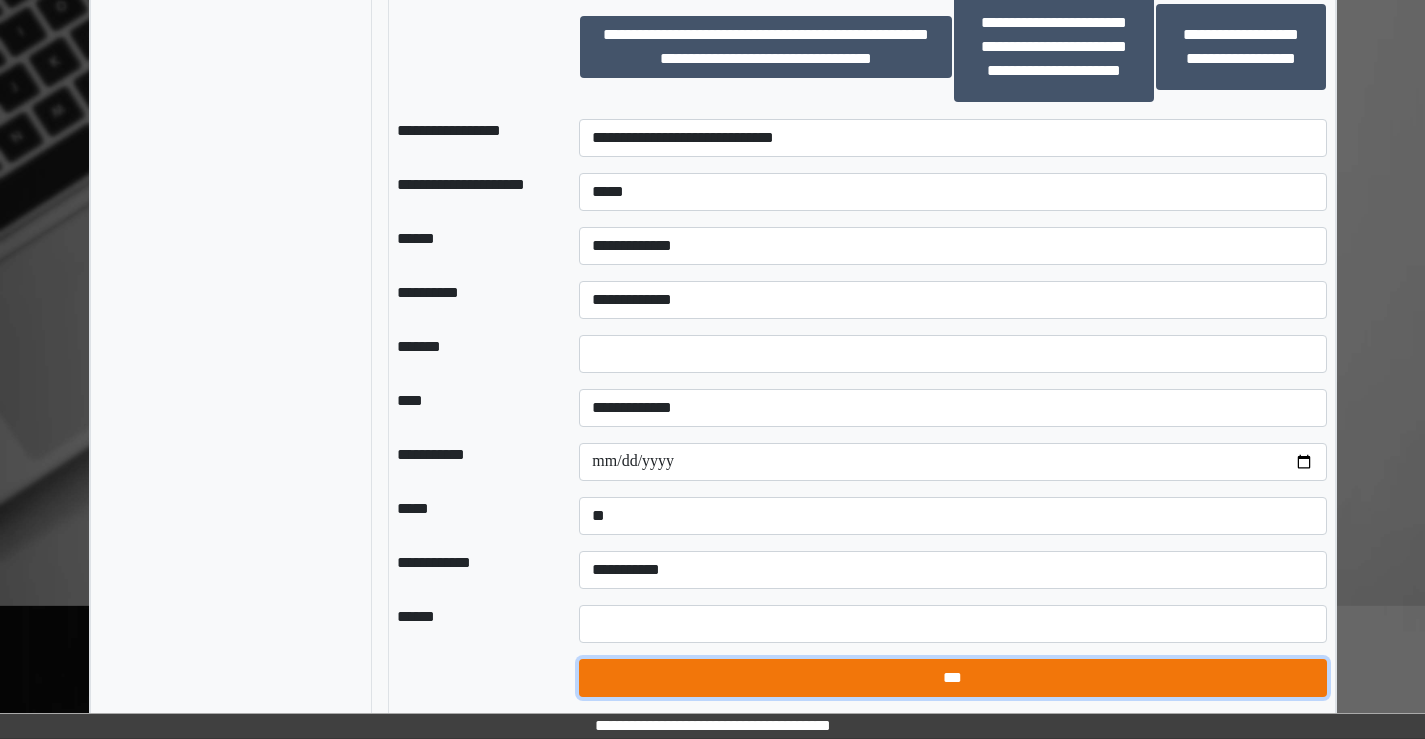 click on "***" at bounding box center [952, 678] 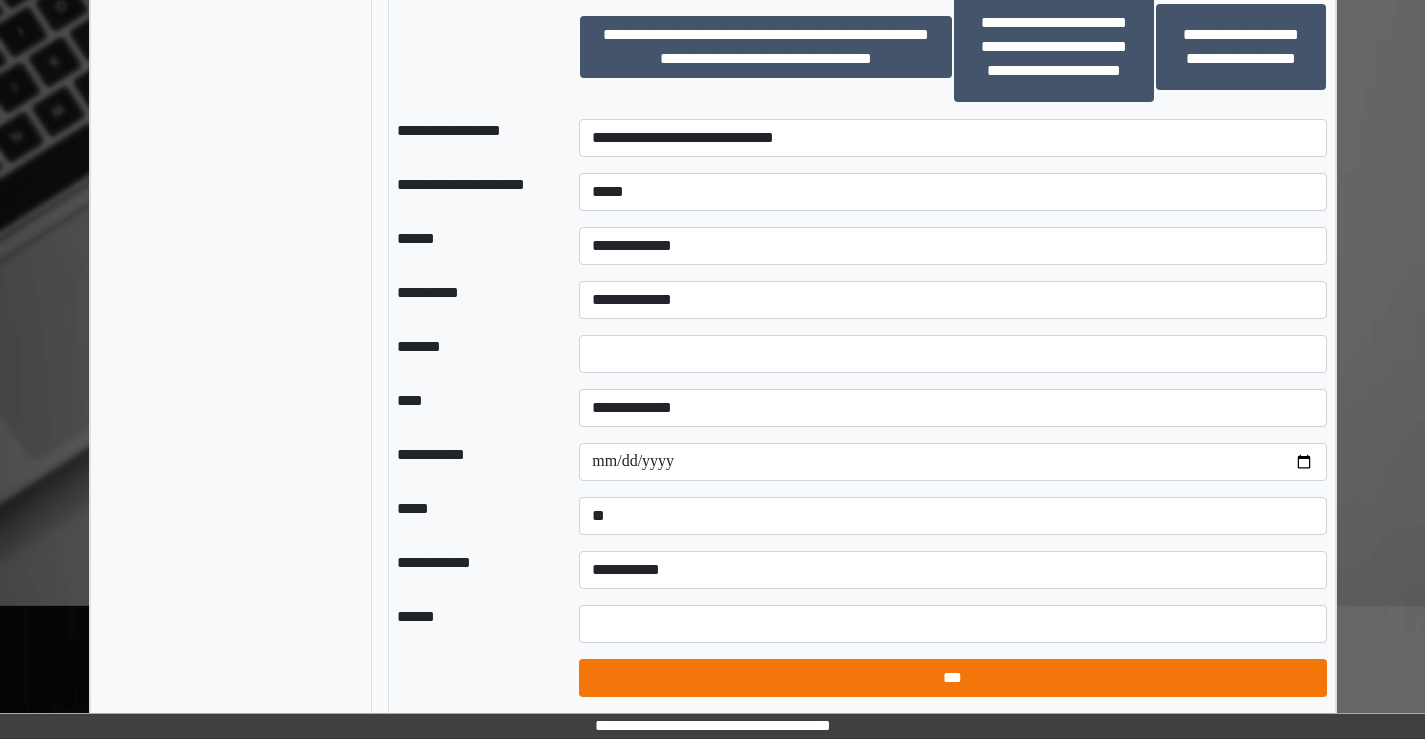 select on "*" 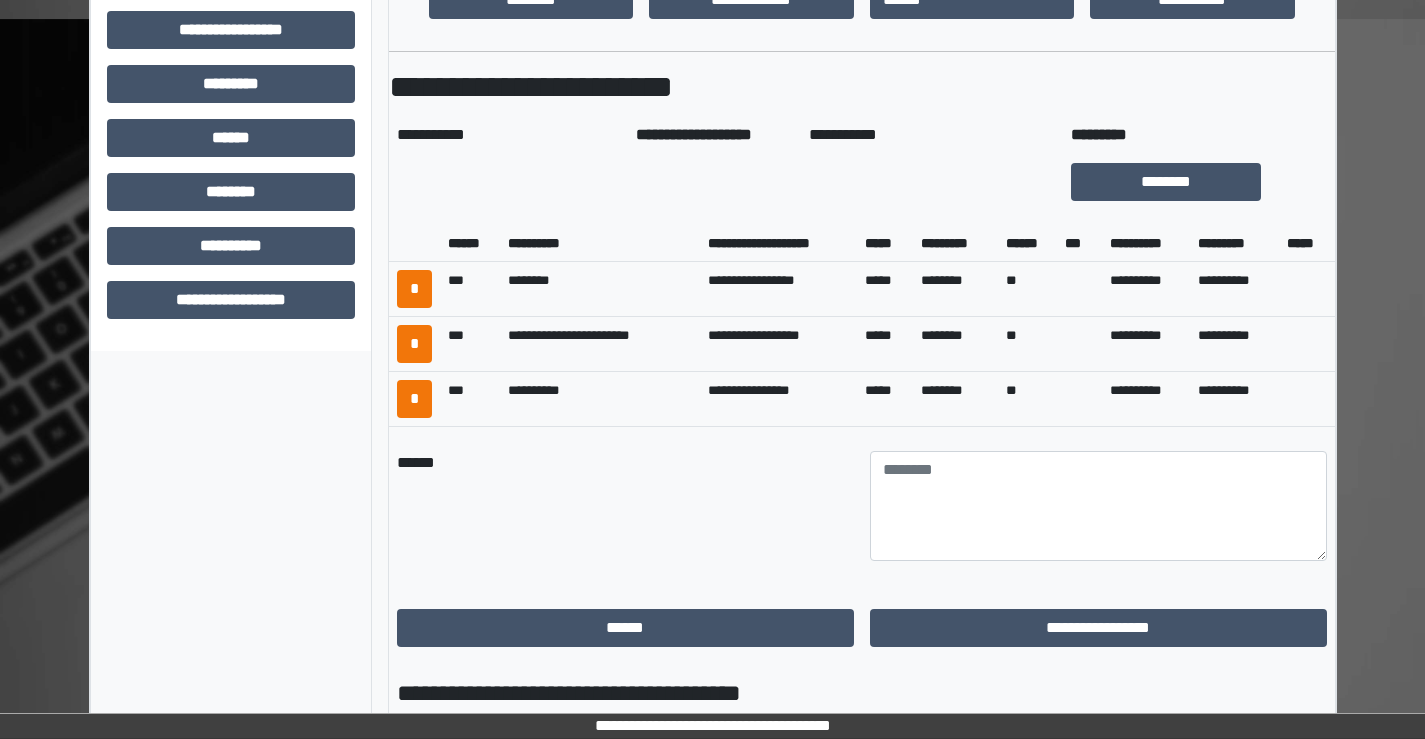 scroll, scrollTop: 992, scrollLeft: 0, axis: vertical 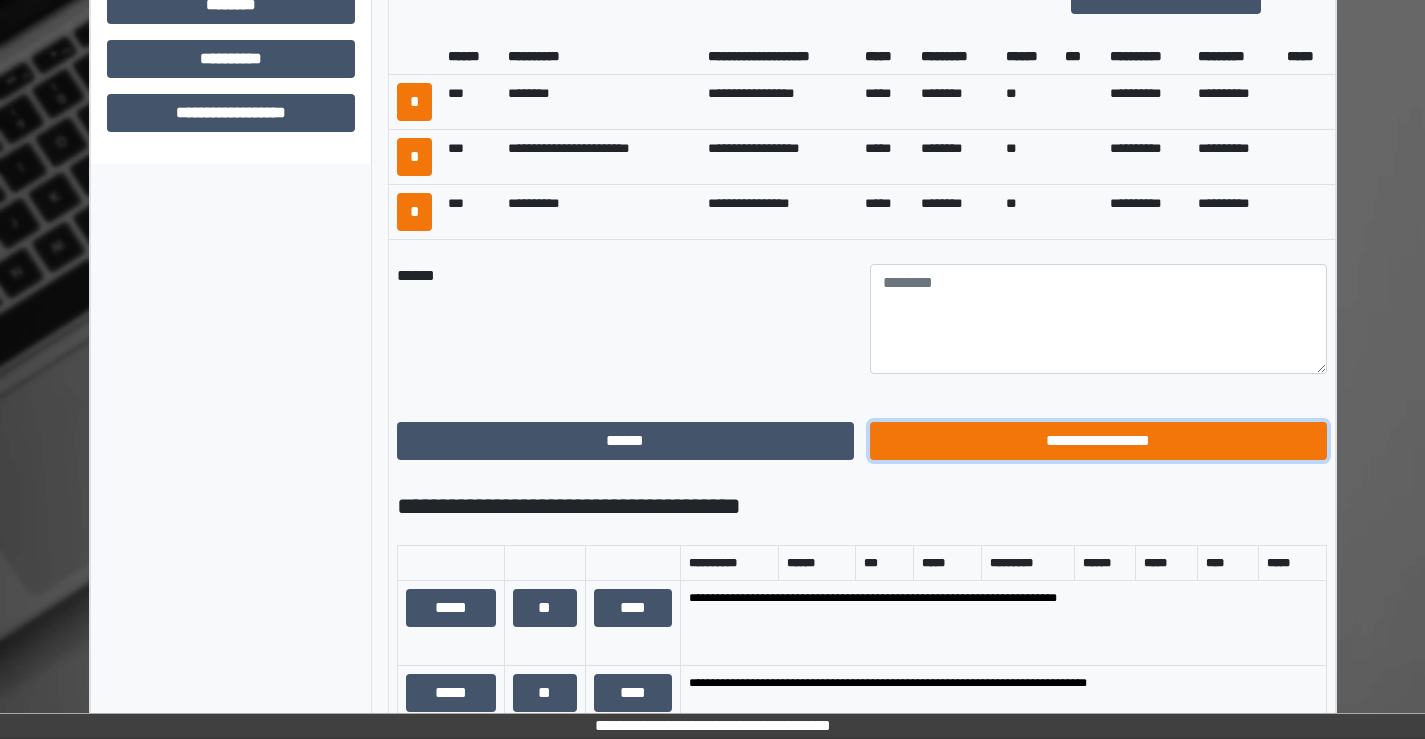 click on "**********" at bounding box center [1098, 441] 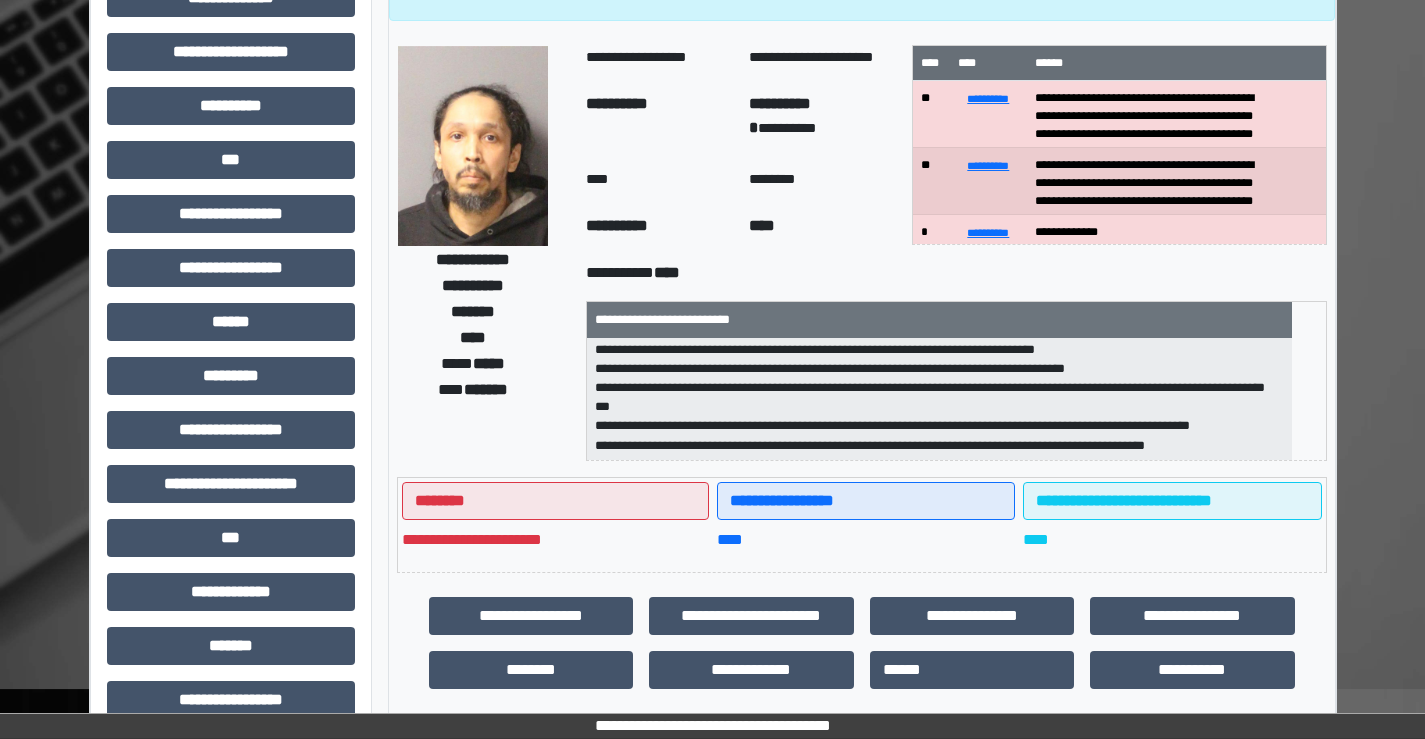 scroll, scrollTop: 35, scrollLeft: 0, axis: vertical 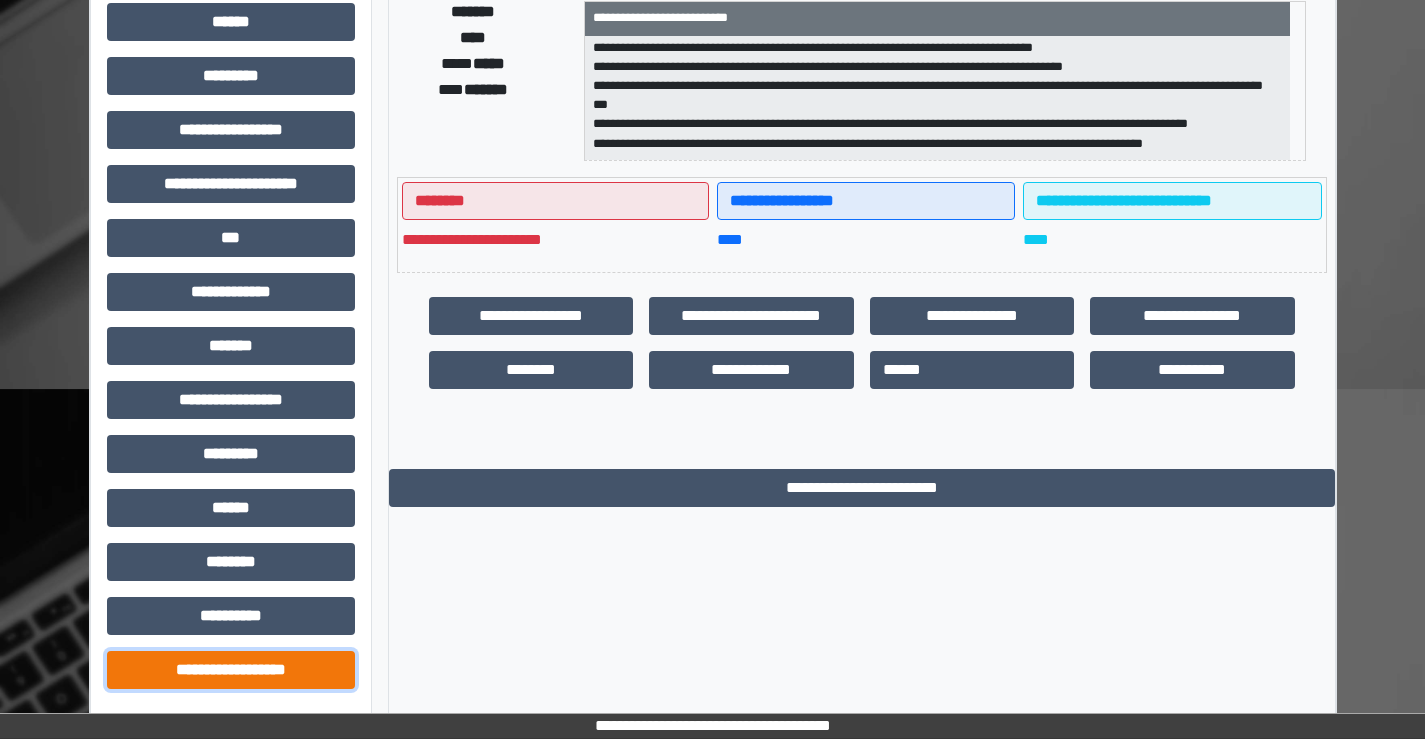 click on "**********" at bounding box center (231, 670) 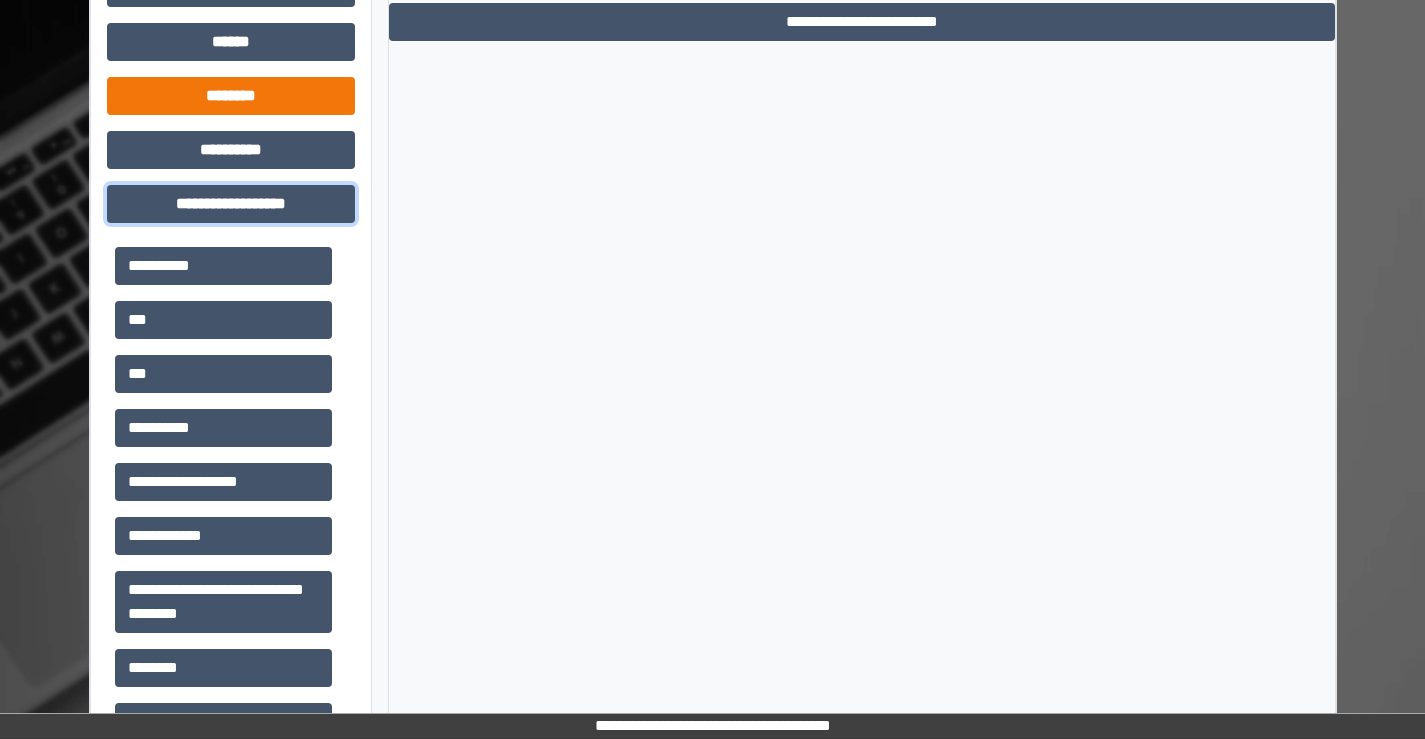 scroll, scrollTop: 915, scrollLeft: 0, axis: vertical 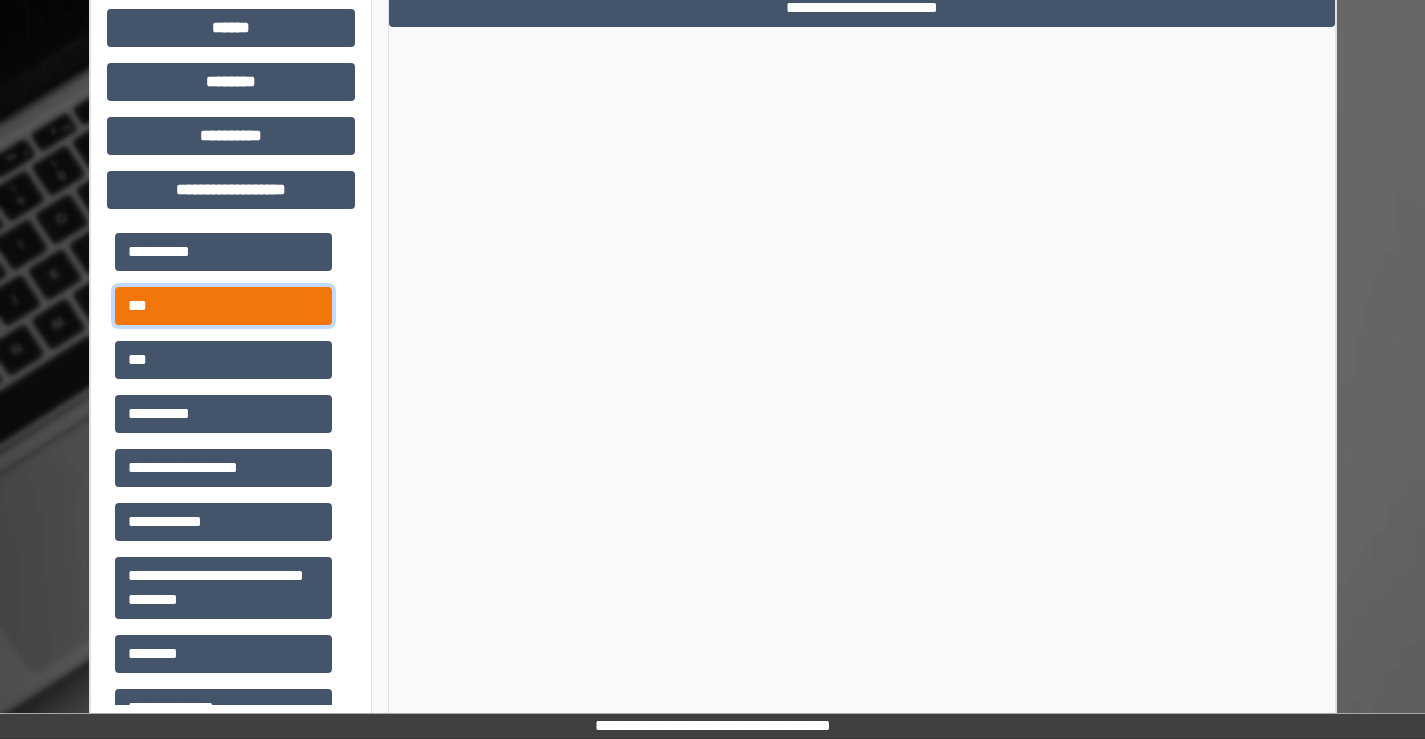 click on "***" at bounding box center [223, 306] 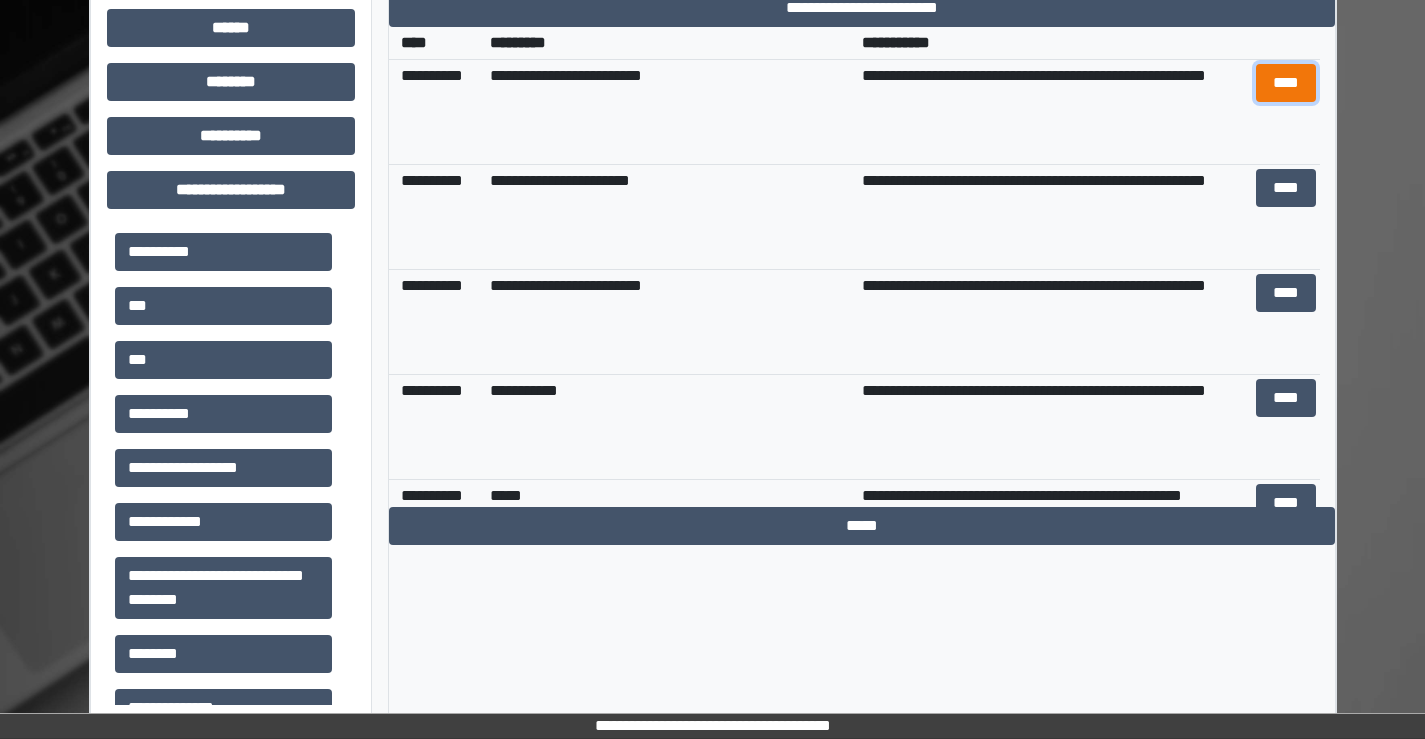 click on "****" at bounding box center (1286, 83) 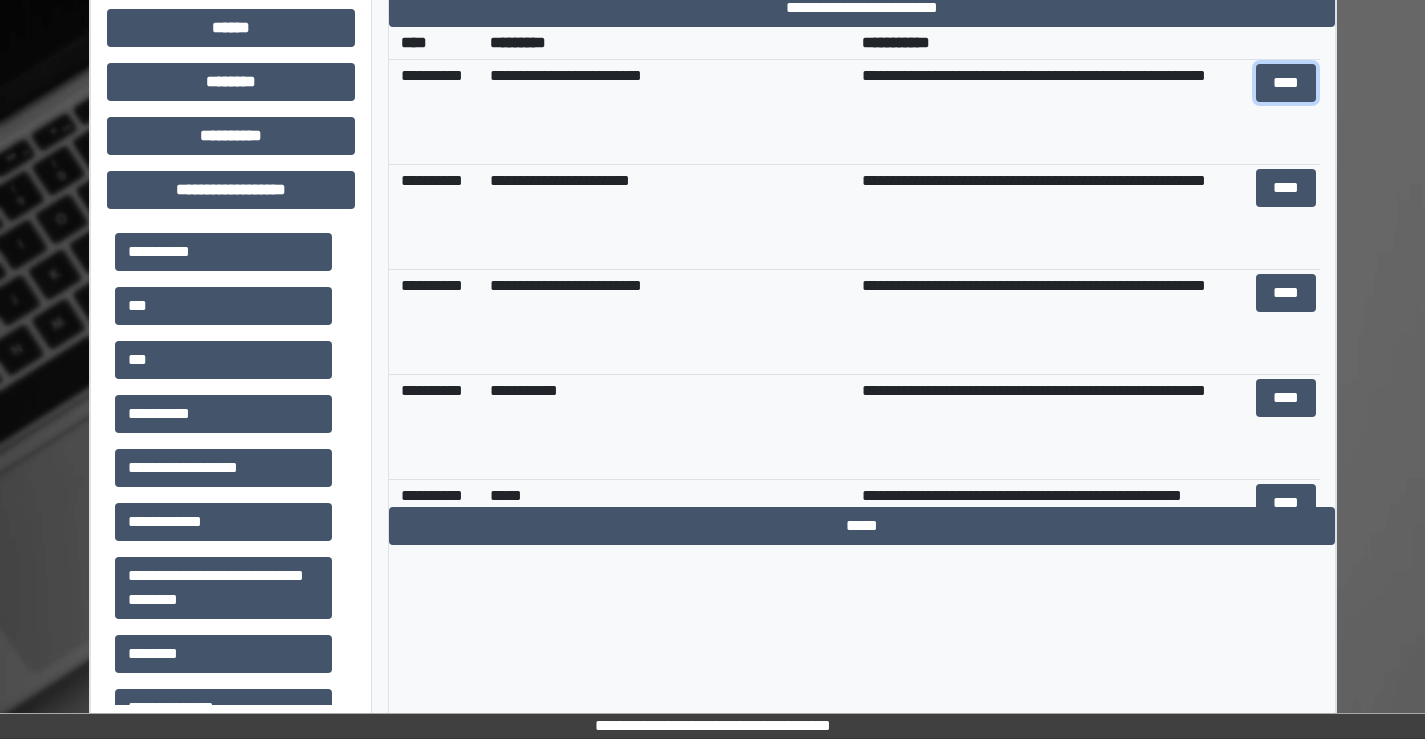 scroll, scrollTop: 814, scrollLeft: 0, axis: vertical 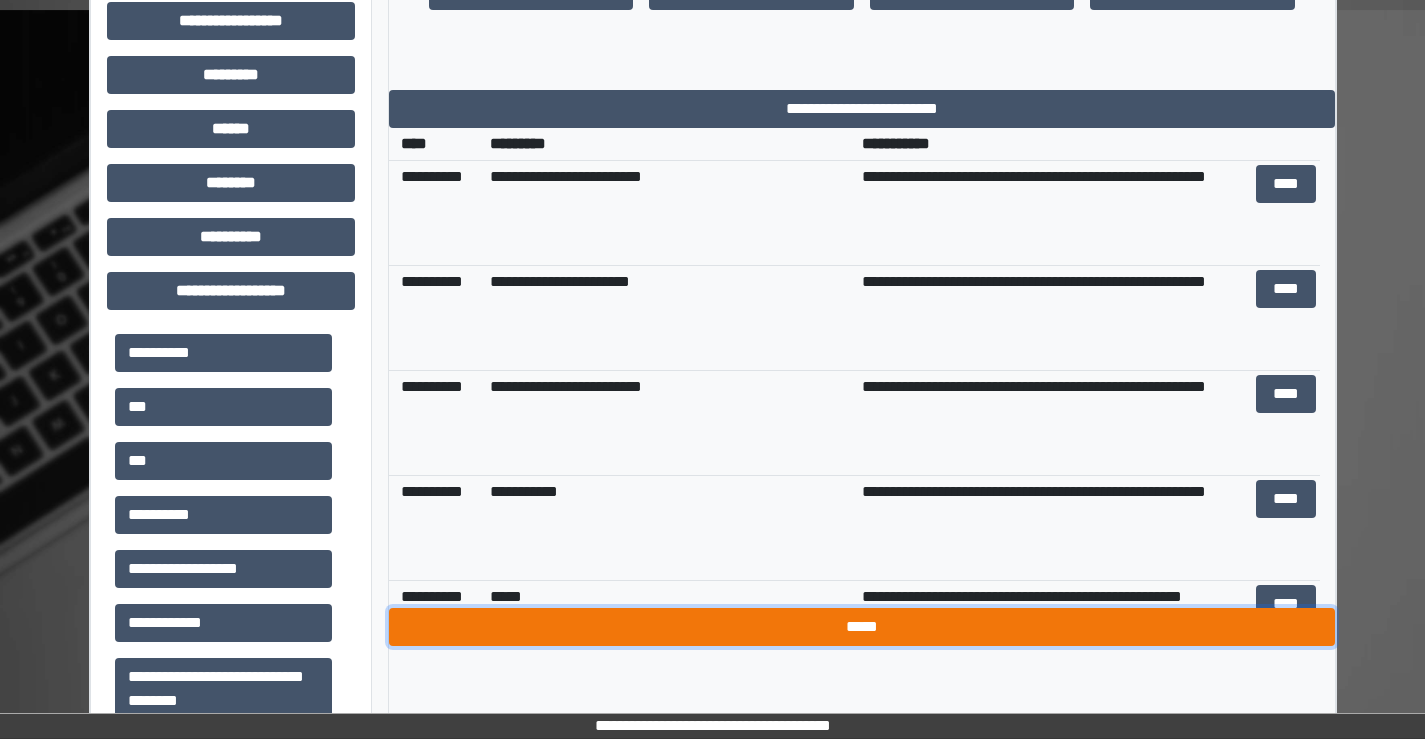 click on "*****" at bounding box center [862, 627] 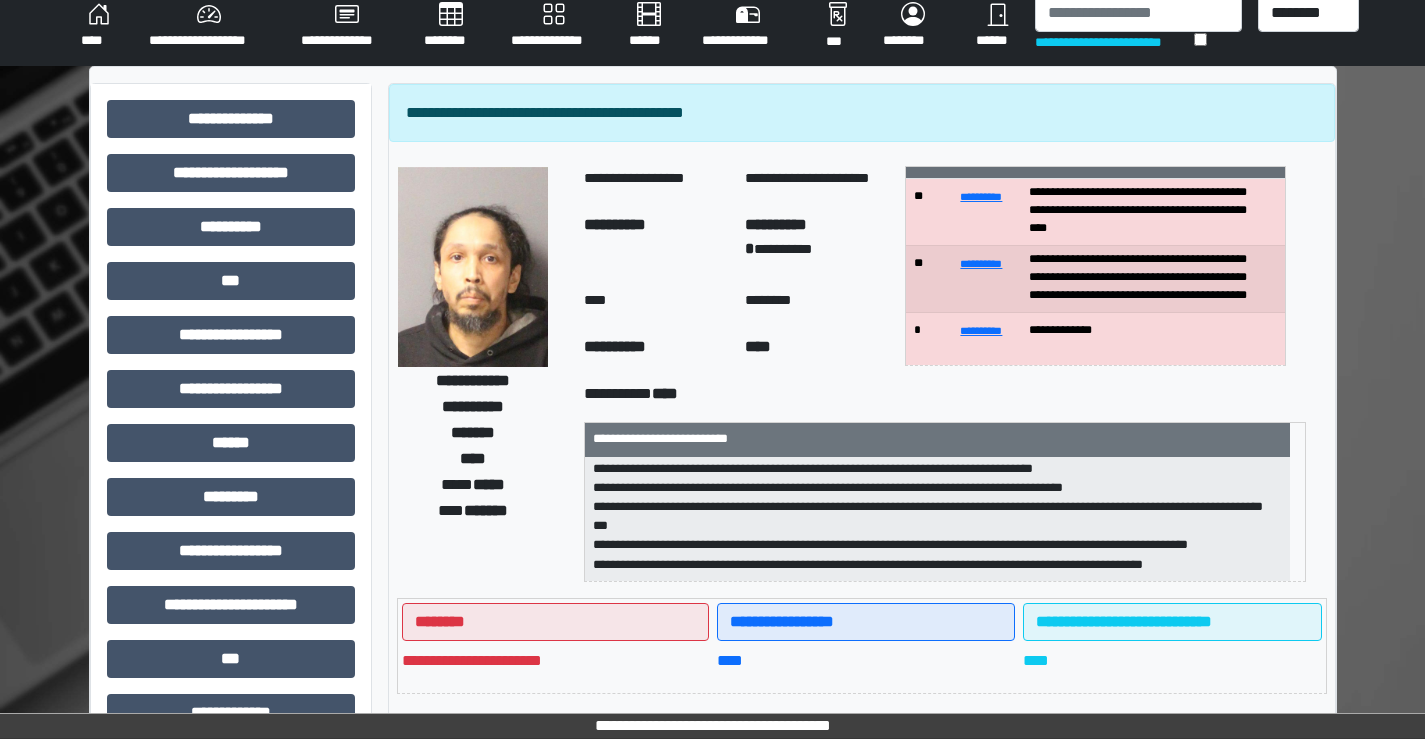 scroll, scrollTop: 0, scrollLeft: 0, axis: both 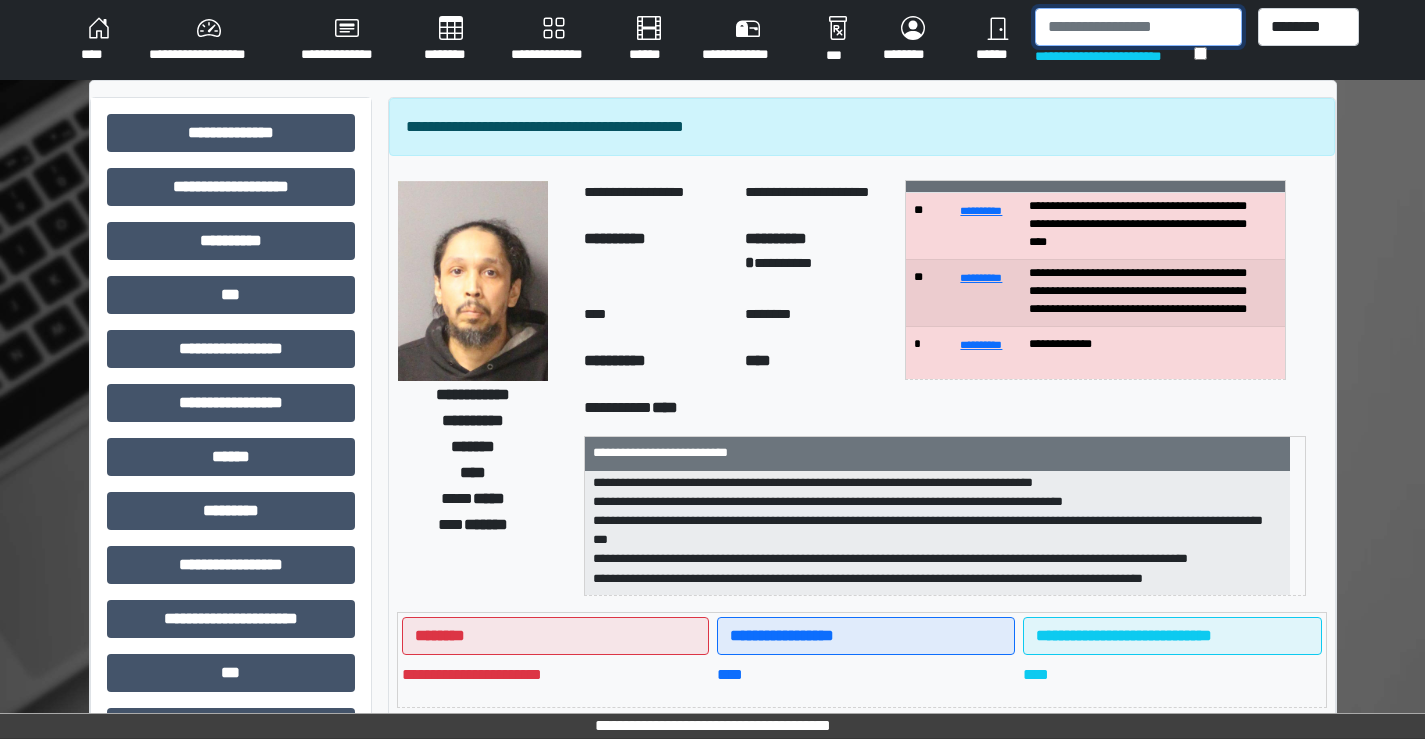 click at bounding box center (1138, 27) 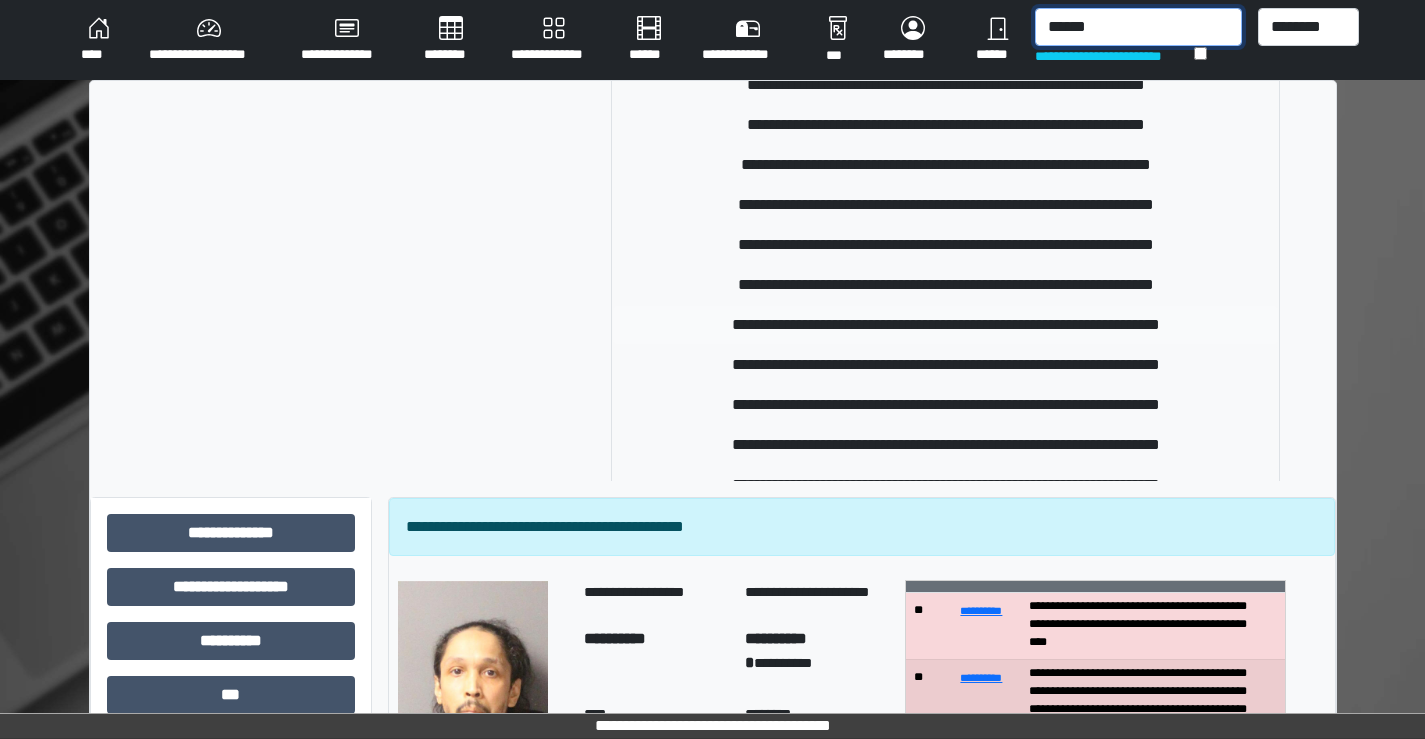 scroll, scrollTop: 400, scrollLeft: 0, axis: vertical 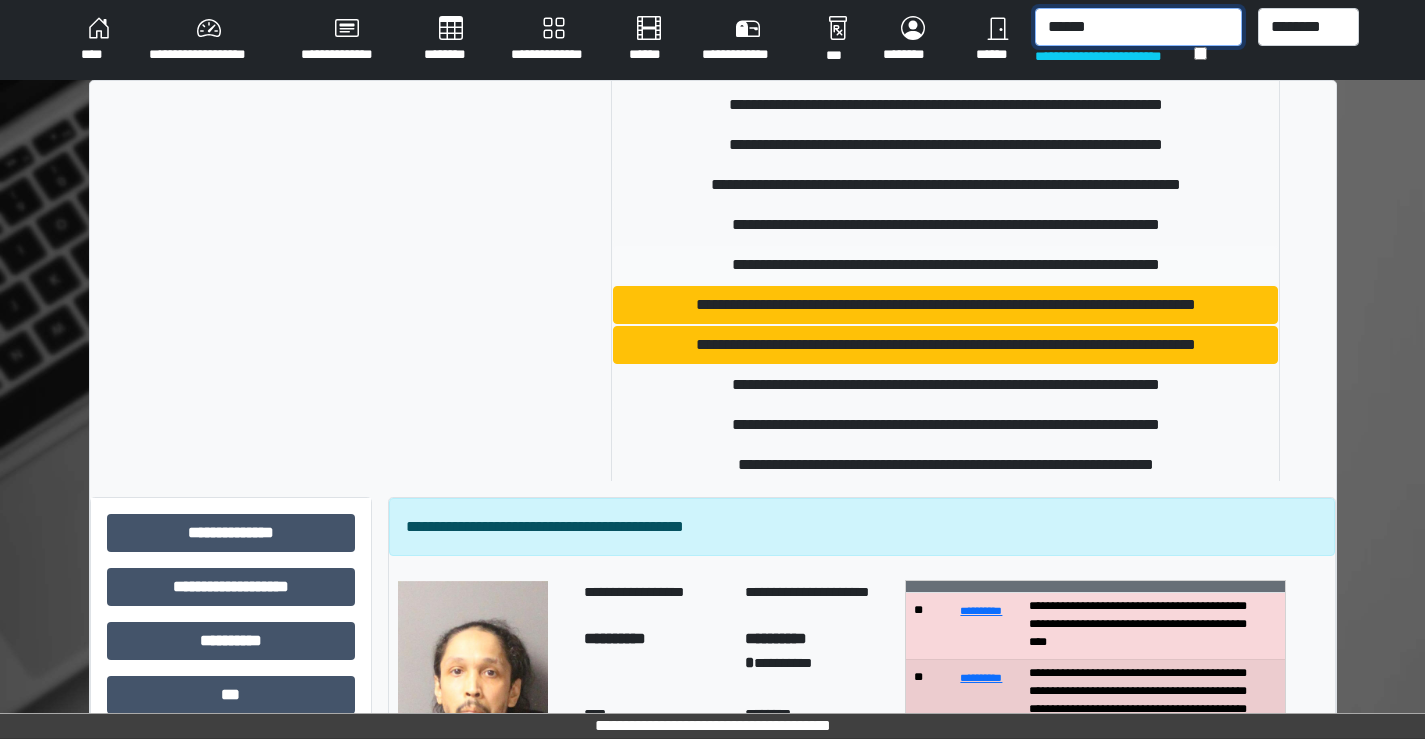 type on "******" 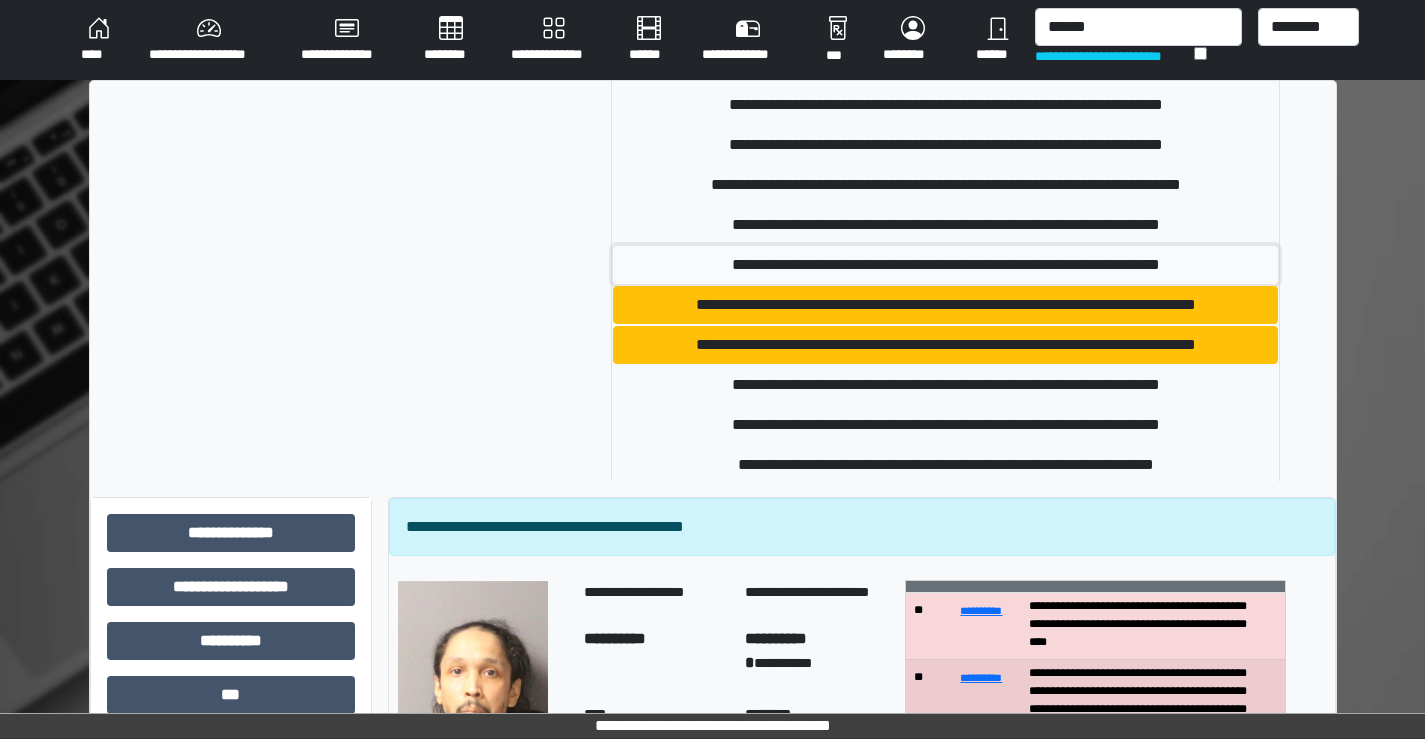 click on "**********" at bounding box center [945, 265] 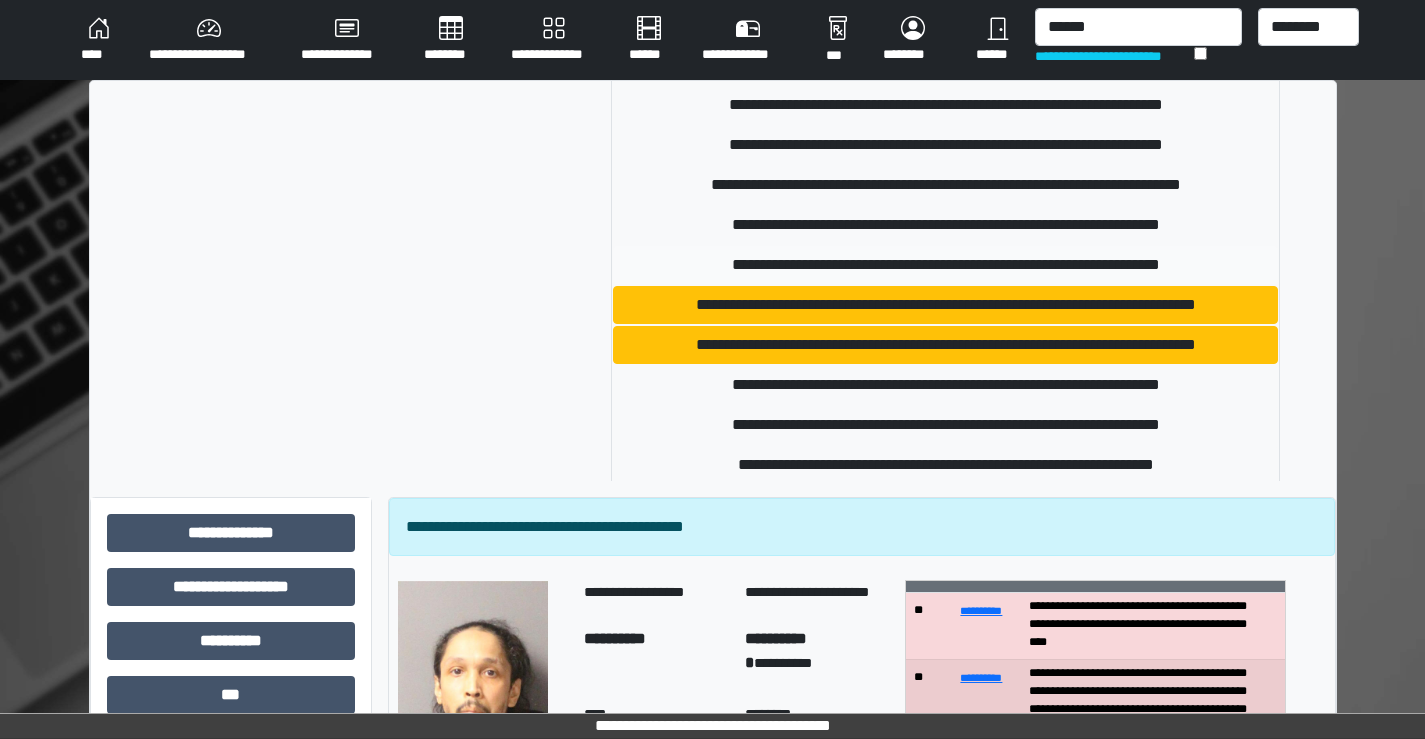 type 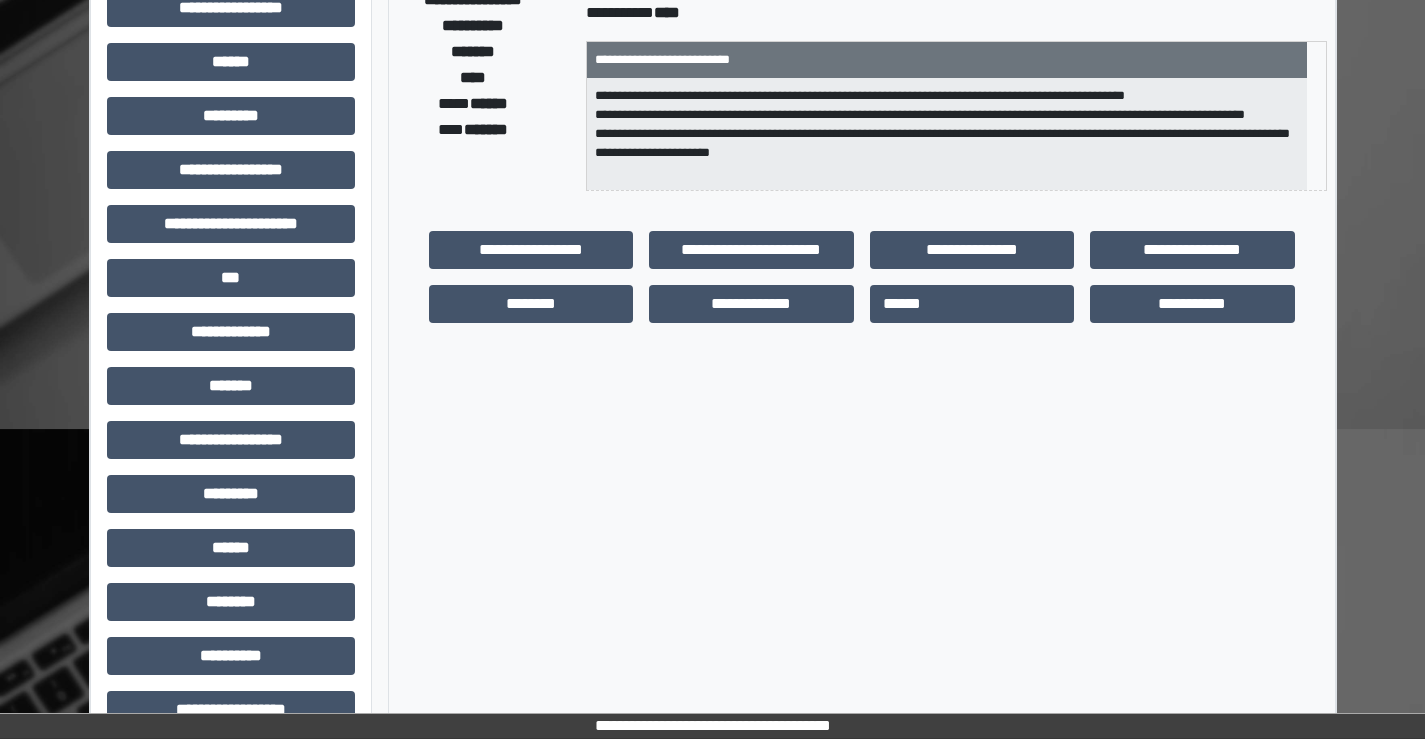 scroll, scrollTop: 400, scrollLeft: 0, axis: vertical 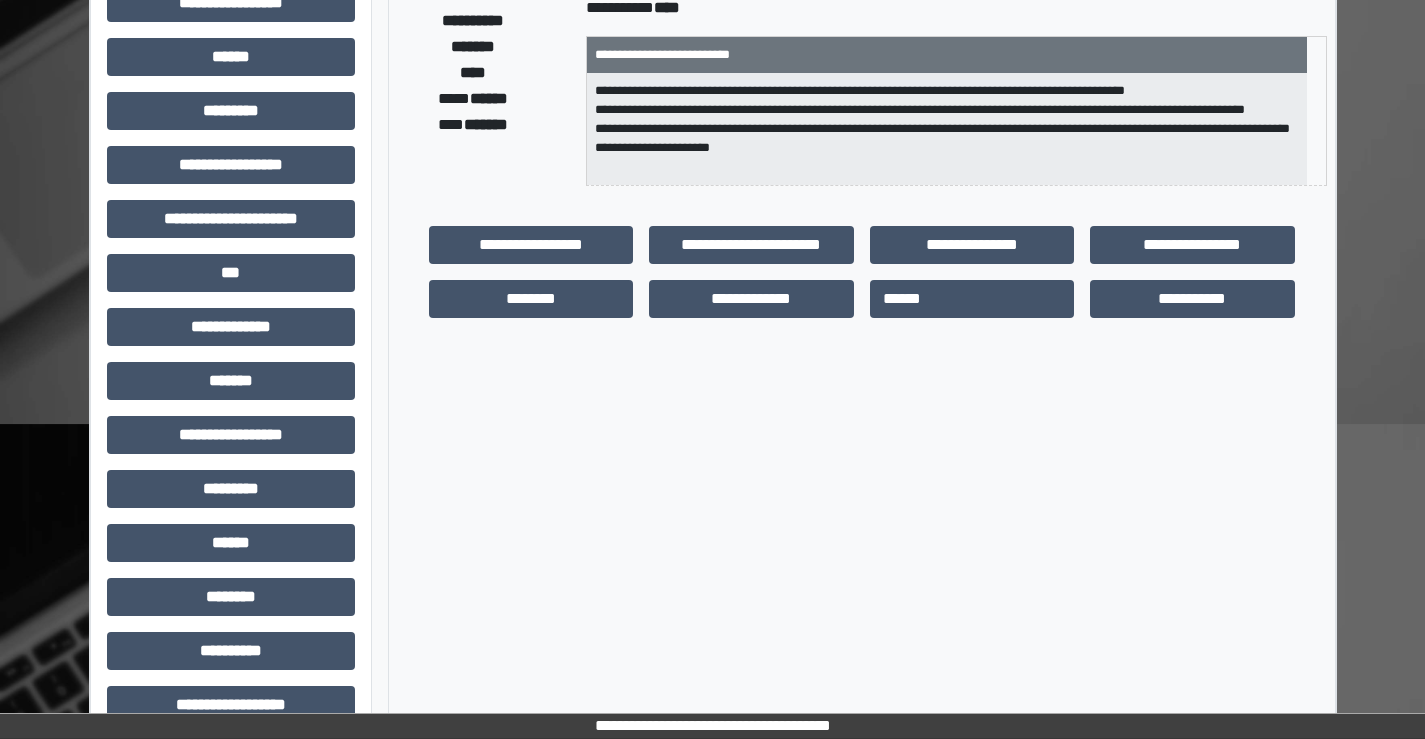 drag, startPoint x: 1422, startPoint y: 290, endPoint x: 1421, endPoint y: 269, distance: 21.023796 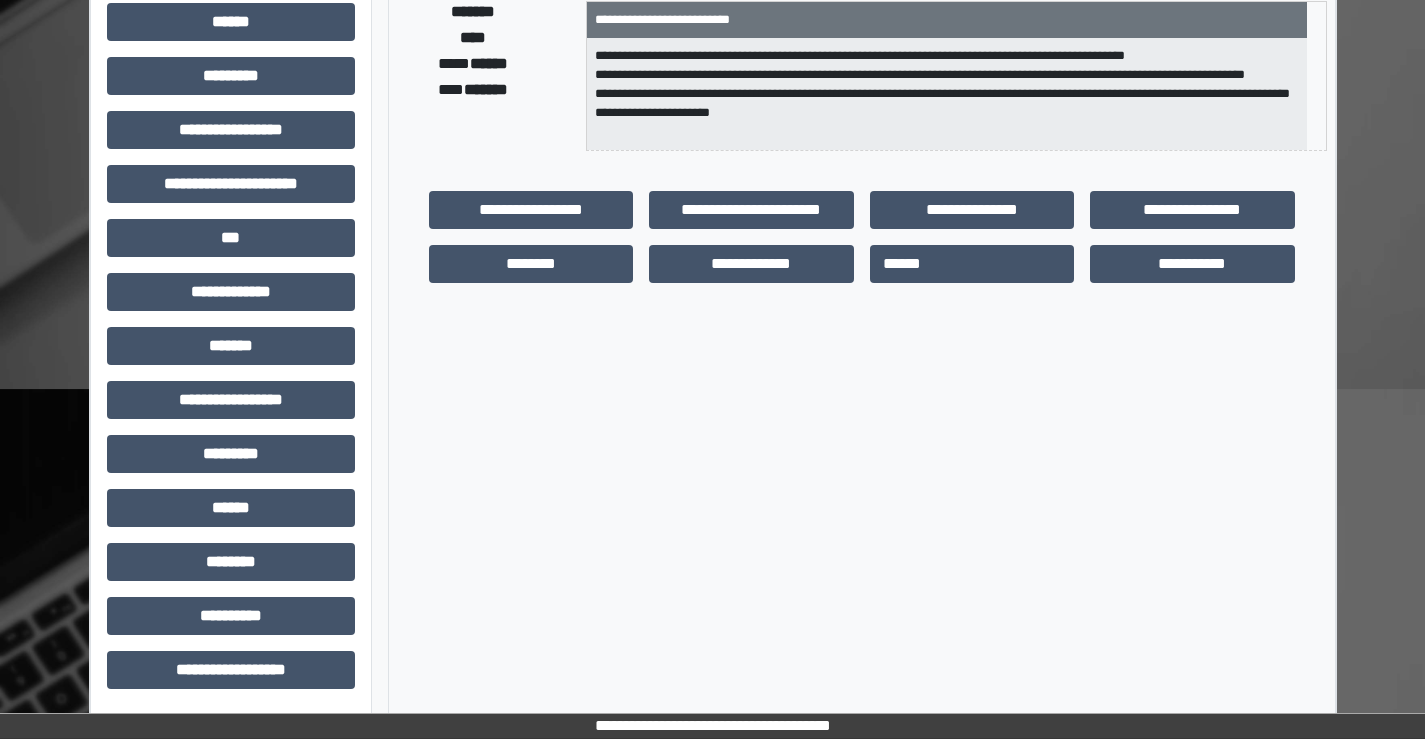 scroll, scrollTop: 335, scrollLeft: 0, axis: vertical 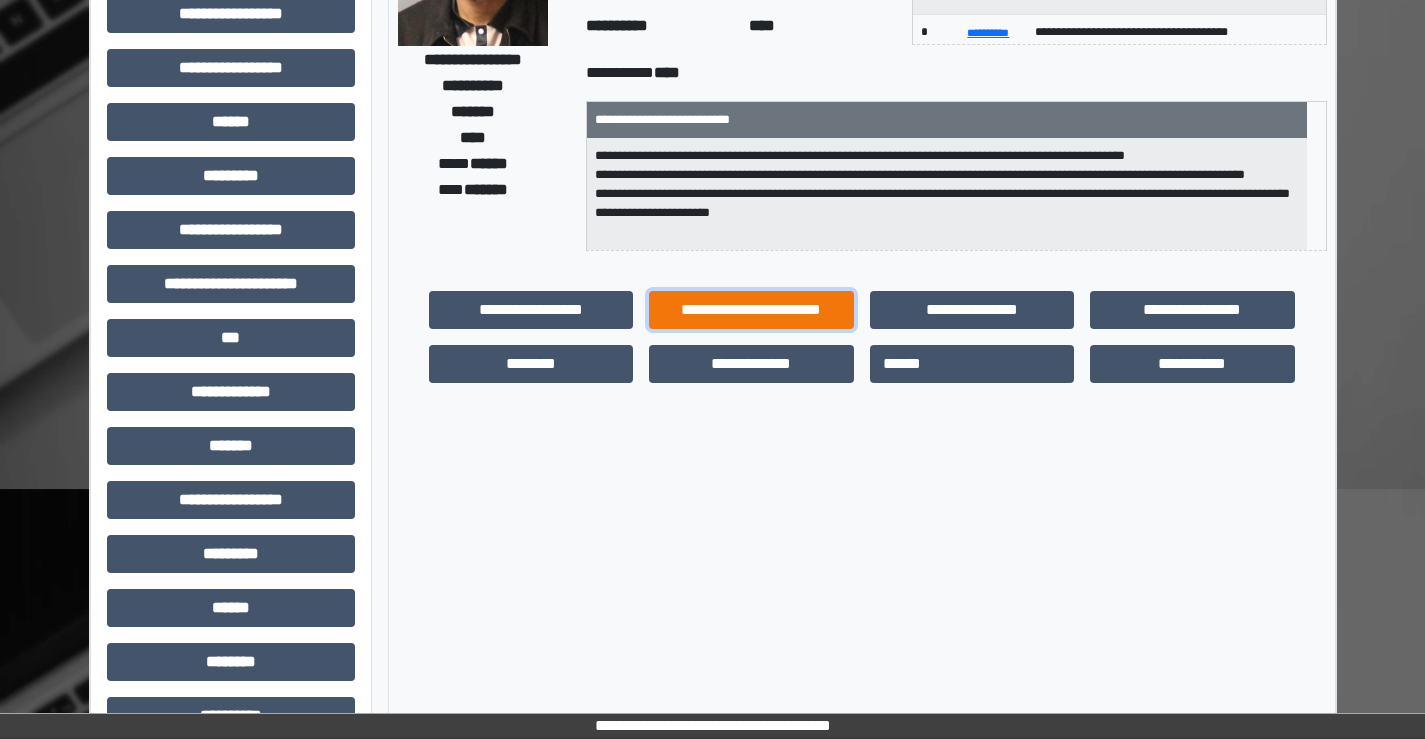 click on "**********" at bounding box center [751, 310] 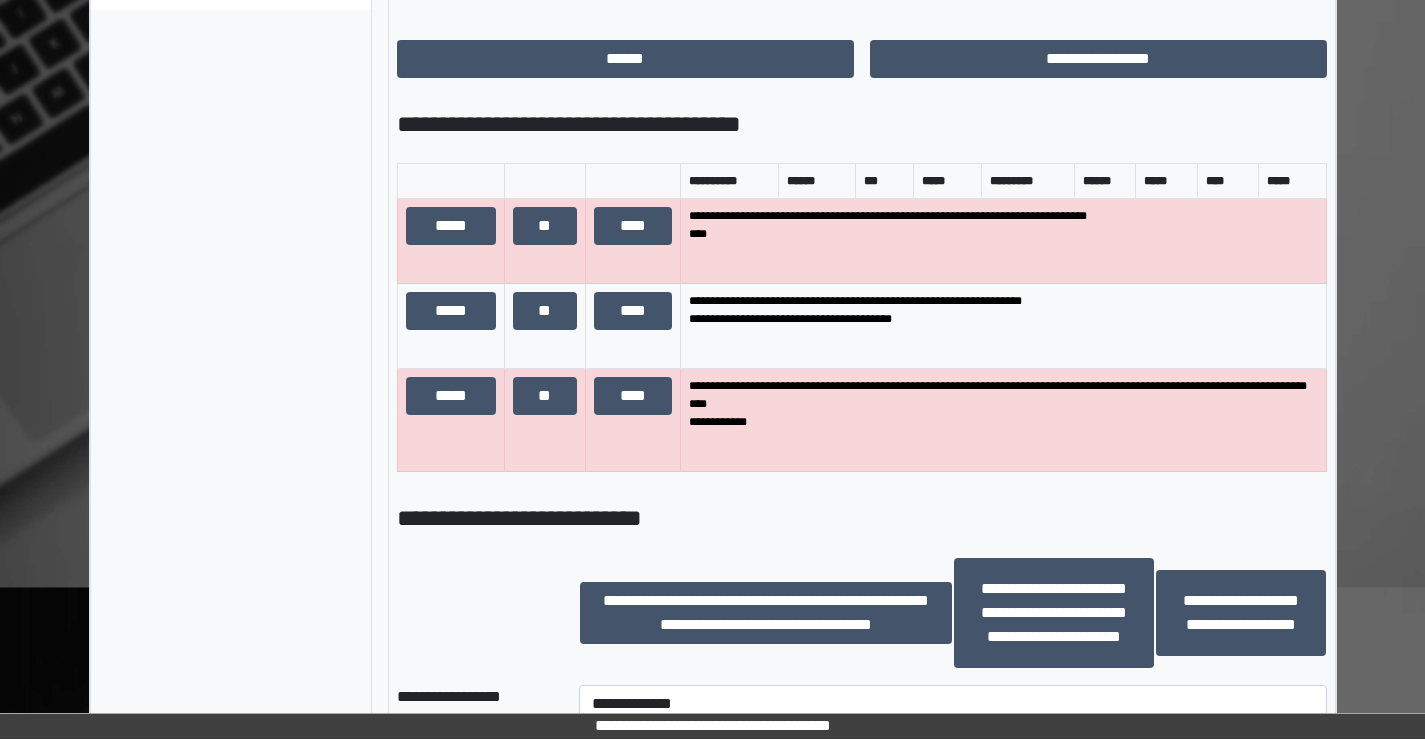 scroll, scrollTop: 1135, scrollLeft: 0, axis: vertical 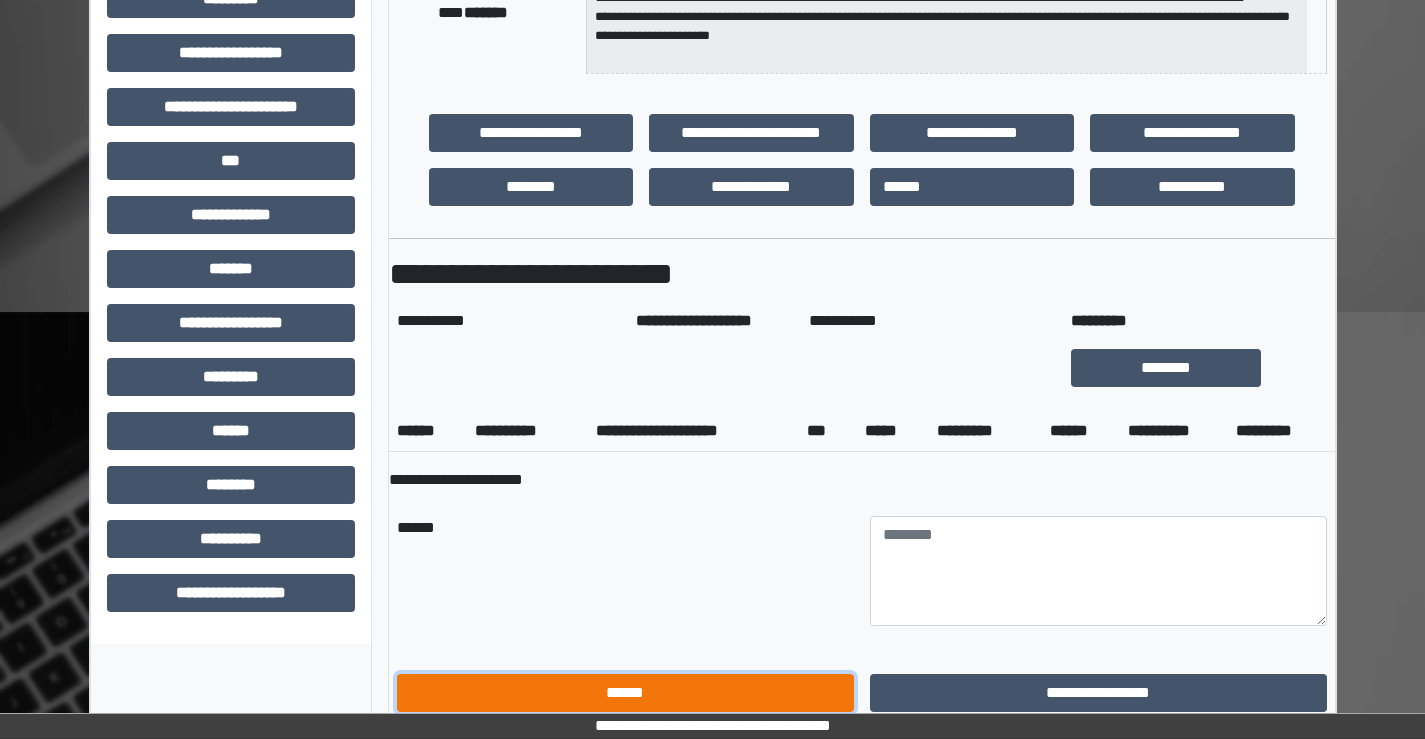 click on "******" at bounding box center [625, 693] 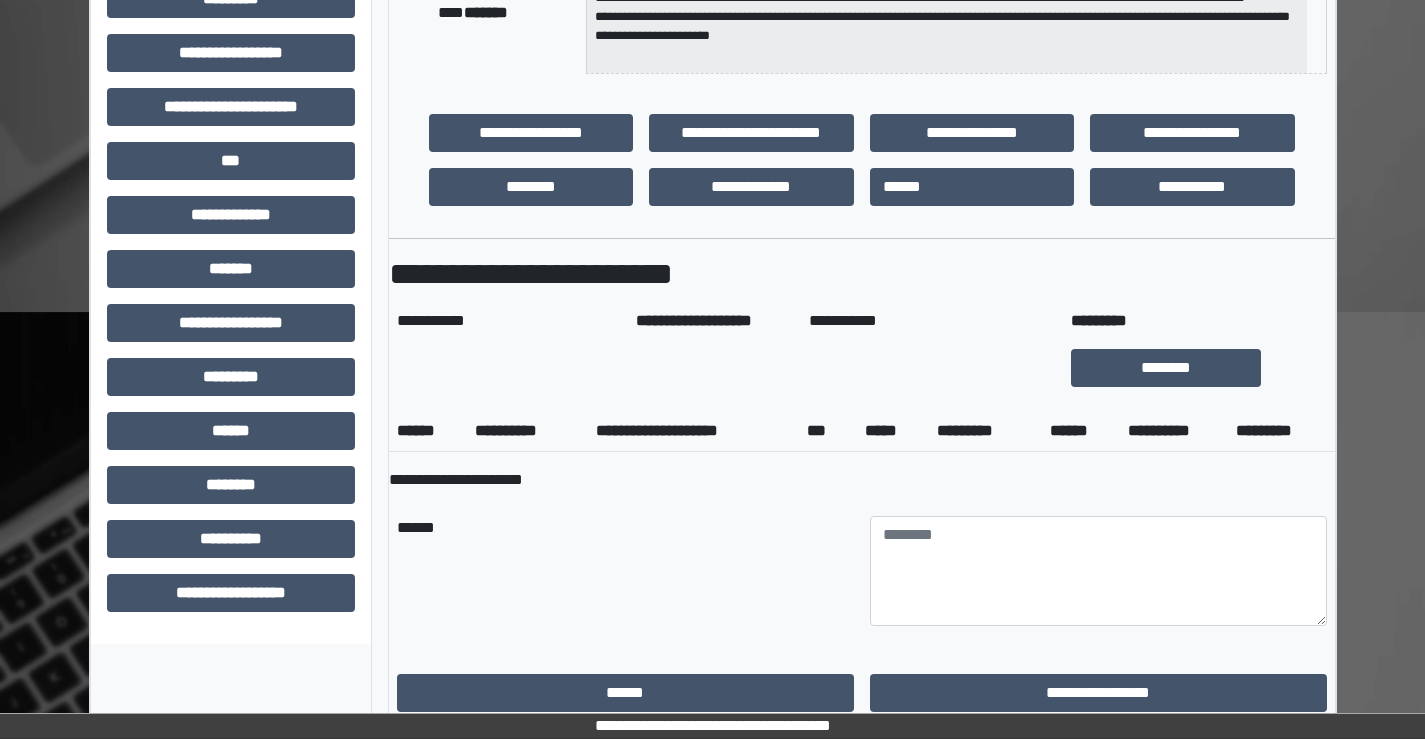 scroll, scrollTop: 435, scrollLeft: 0, axis: vertical 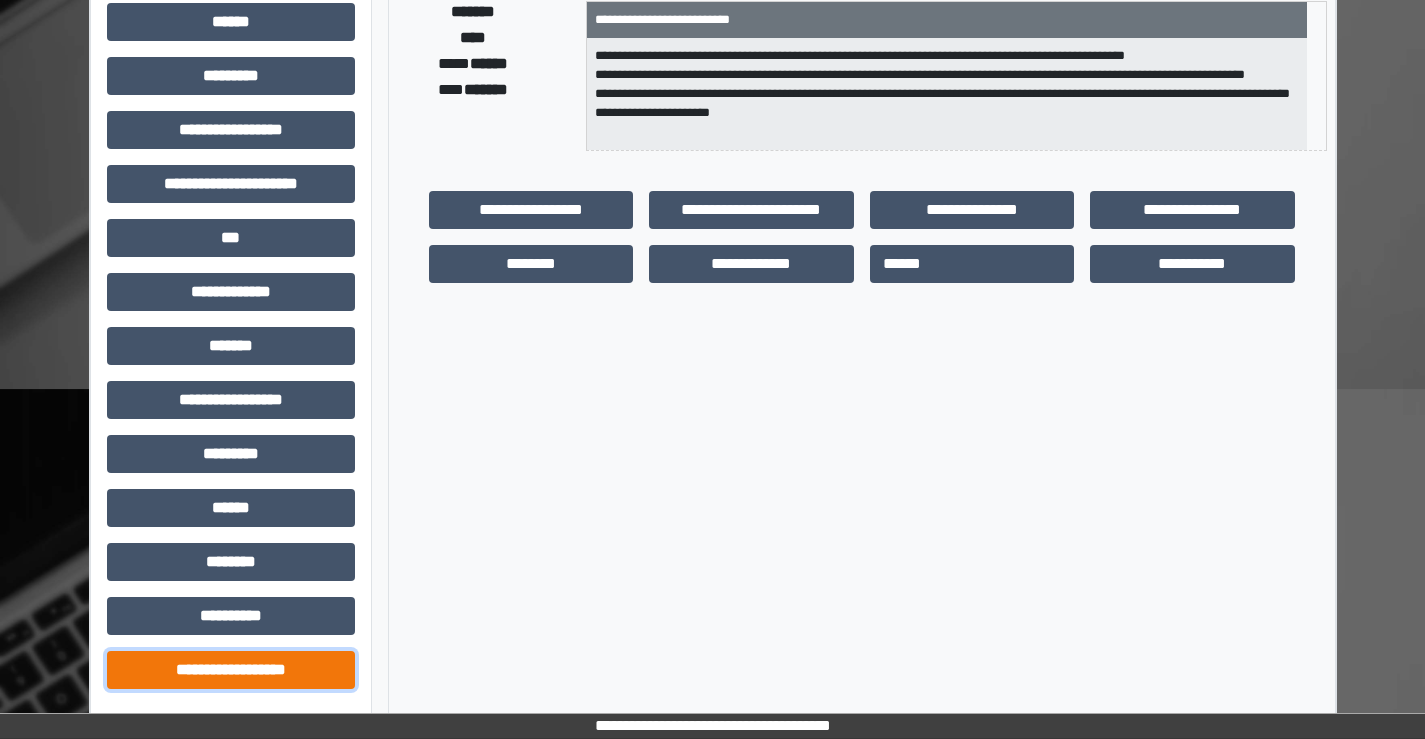 click on "**********" at bounding box center (231, 670) 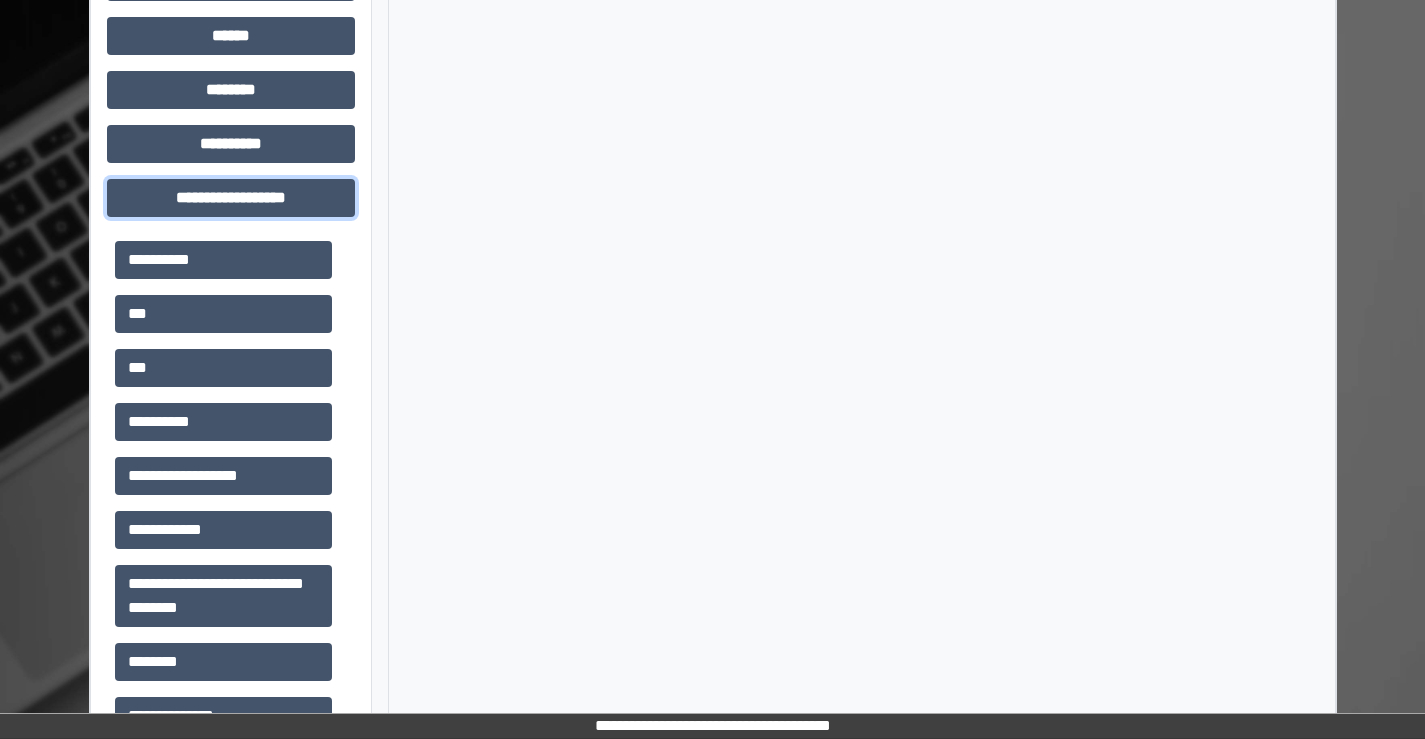 scroll, scrollTop: 915, scrollLeft: 0, axis: vertical 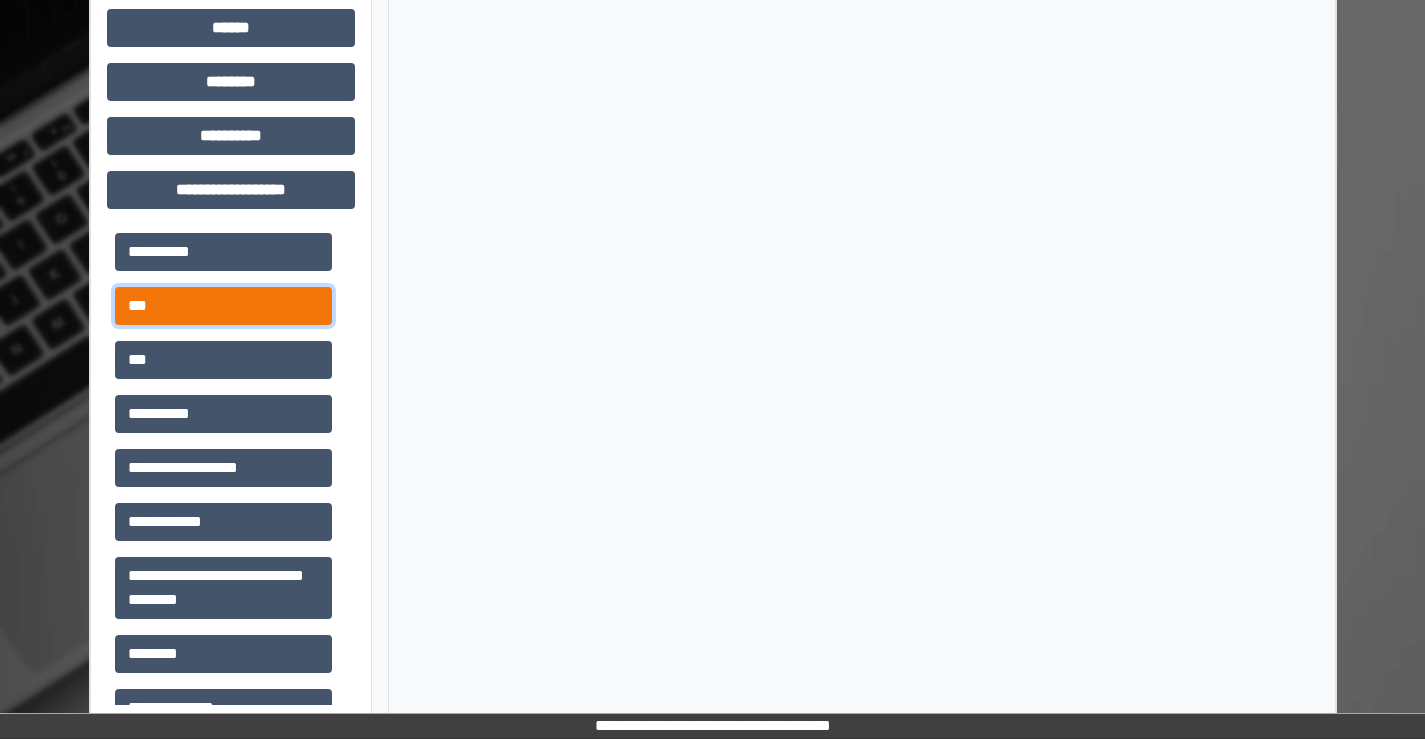 click on "***" at bounding box center (223, 306) 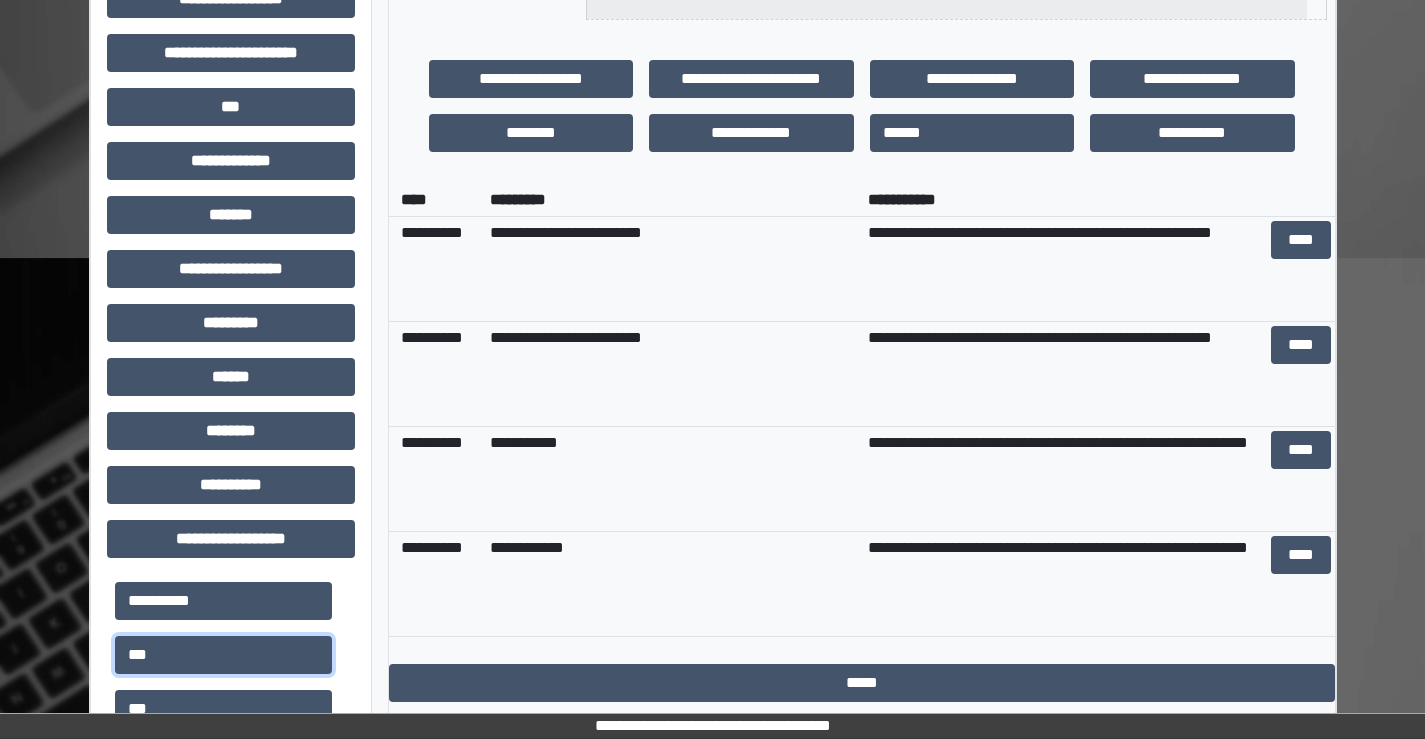 scroll, scrollTop: 615, scrollLeft: 0, axis: vertical 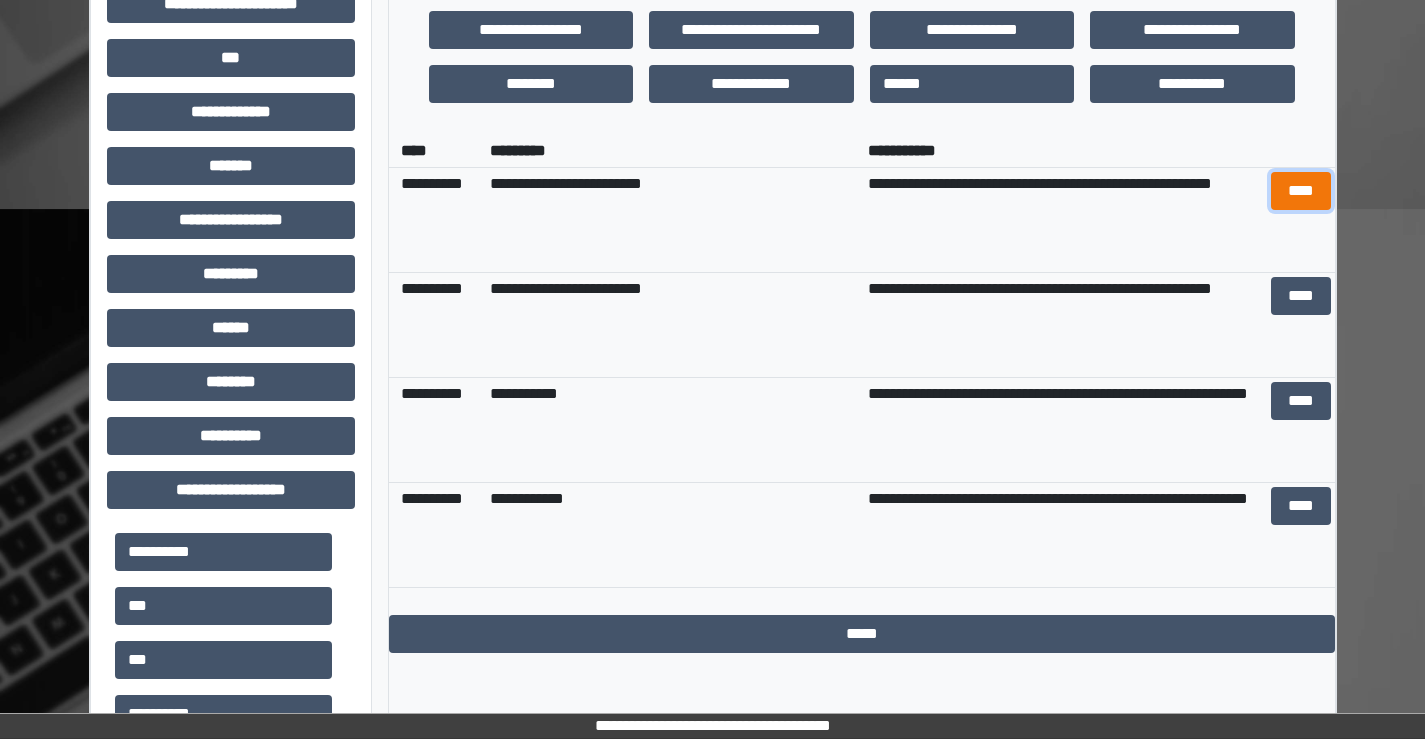 click on "****" at bounding box center [1301, 191] 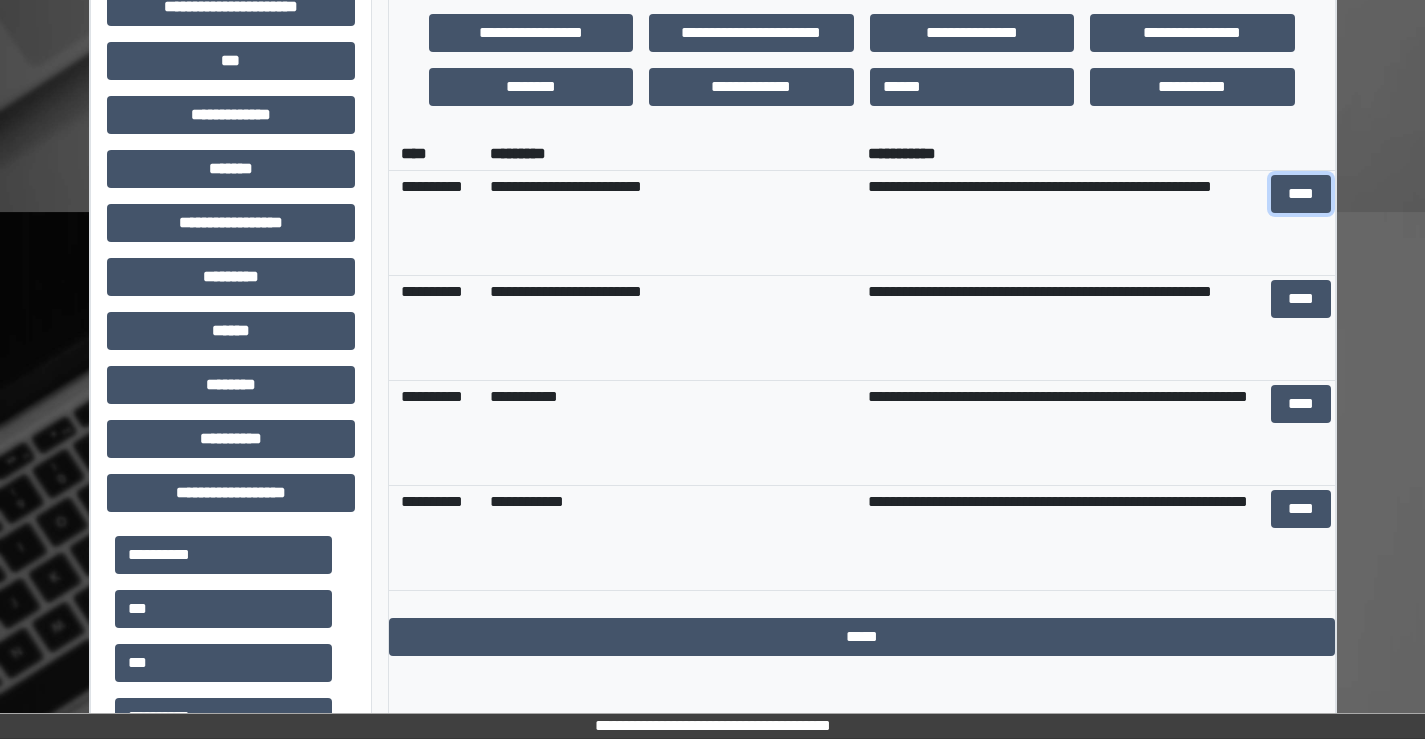 scroll, scrollTop: 615, scrollLeft: 0, axis: vertical 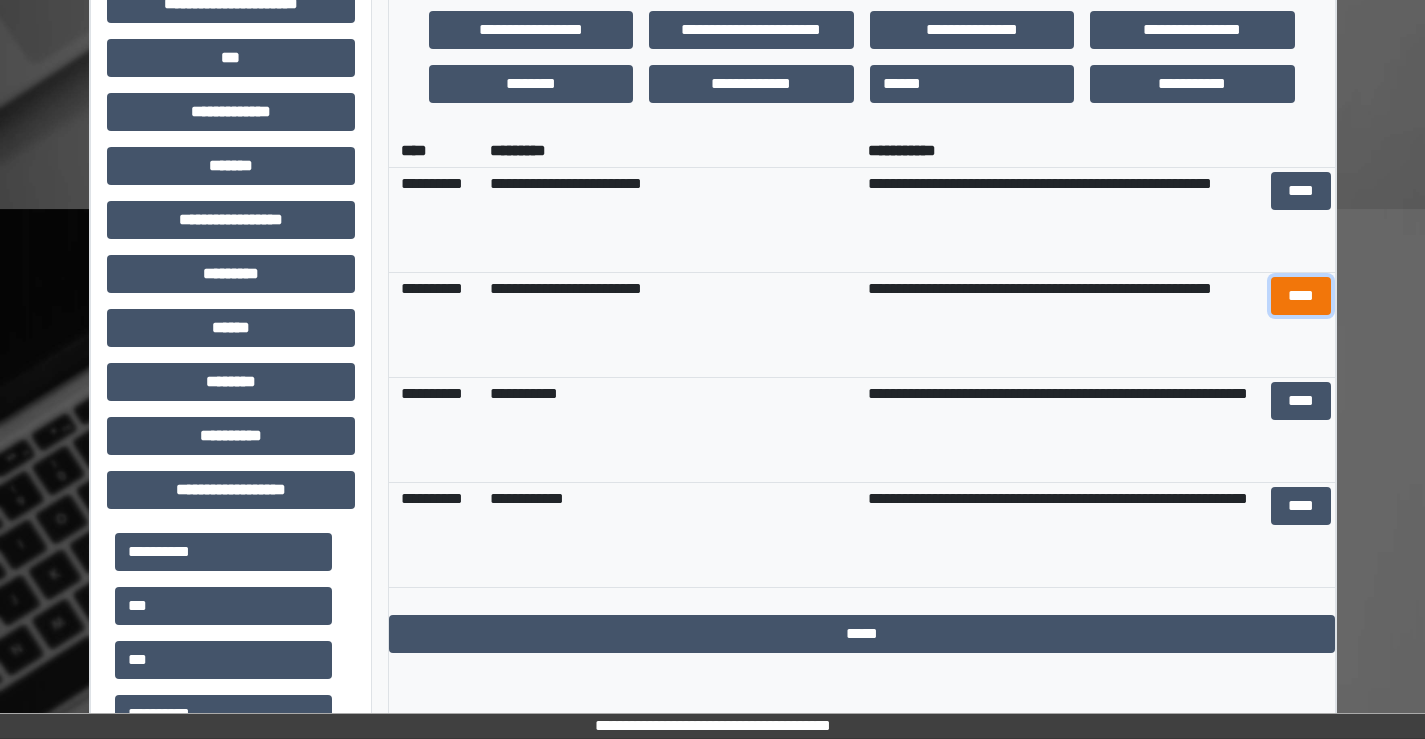 click on "****" at bounding box center [1301, 296] 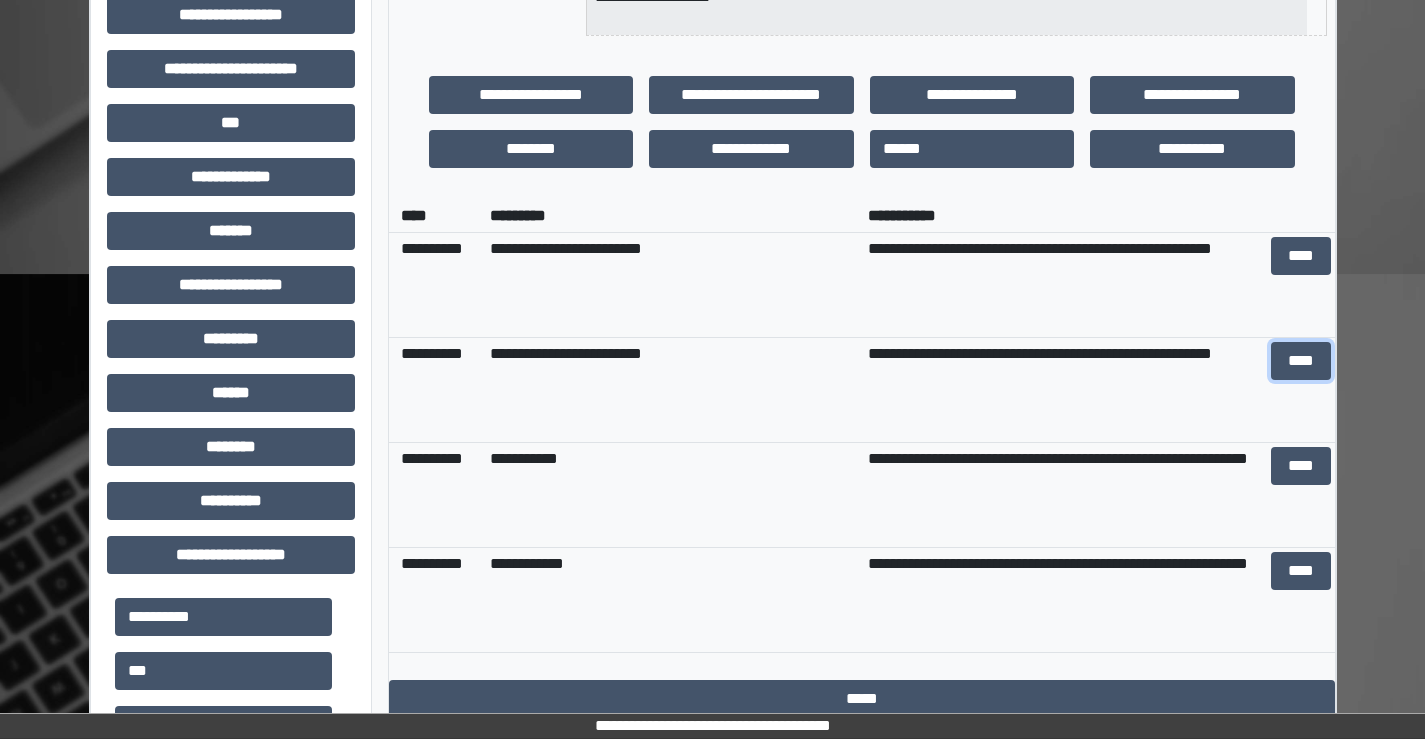 scroll, scrollTop: 515, scrollLeft: 0, axis: vertical 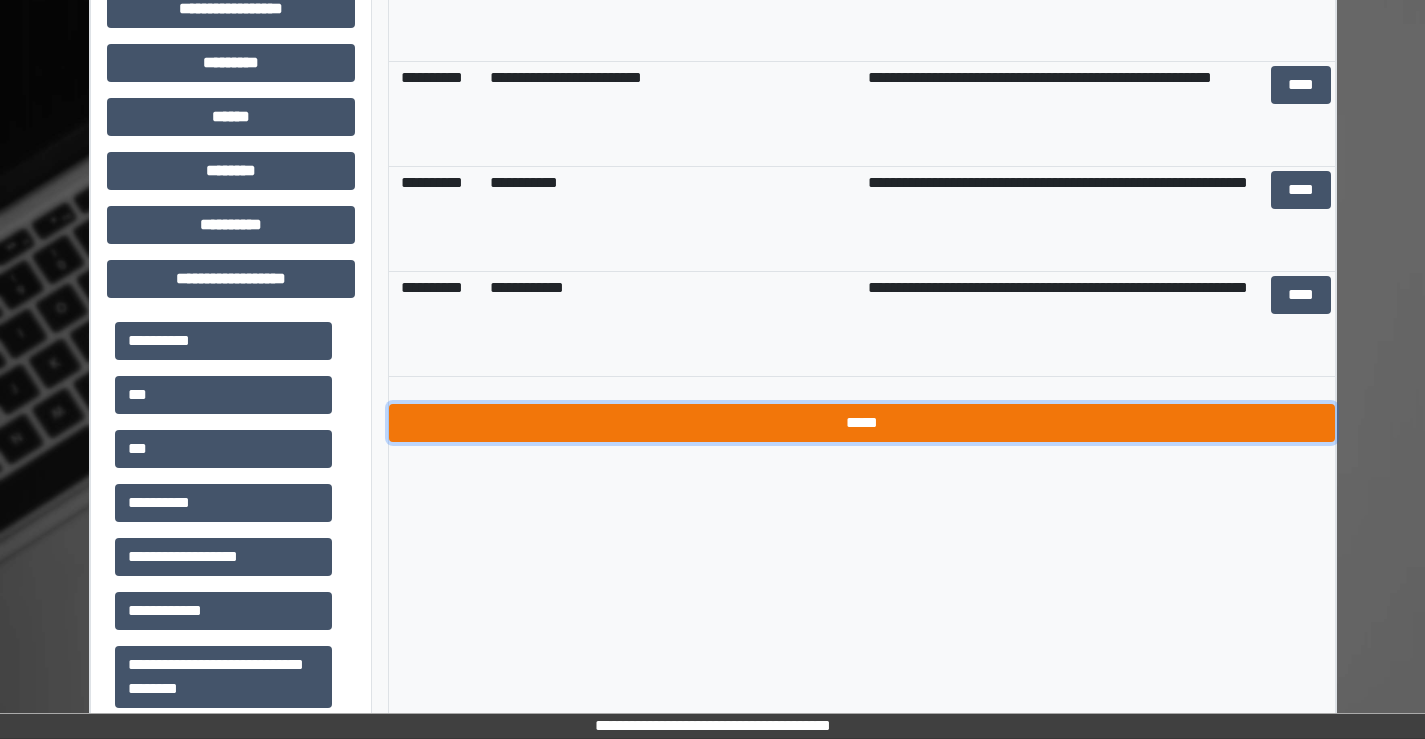 click on "*****" at bounding box center (862, 423) 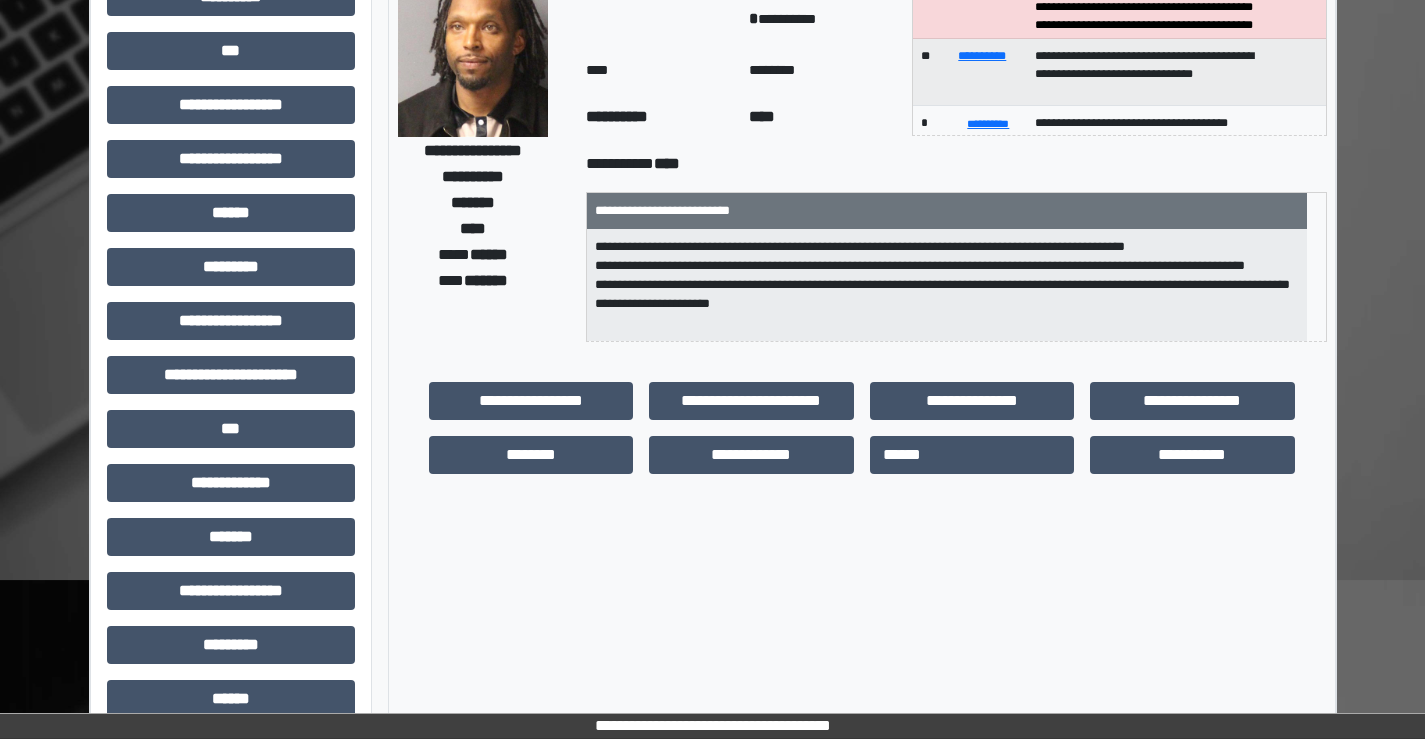 scroll, scrollTop: 226, scrollLeft: 0, axis: vertical 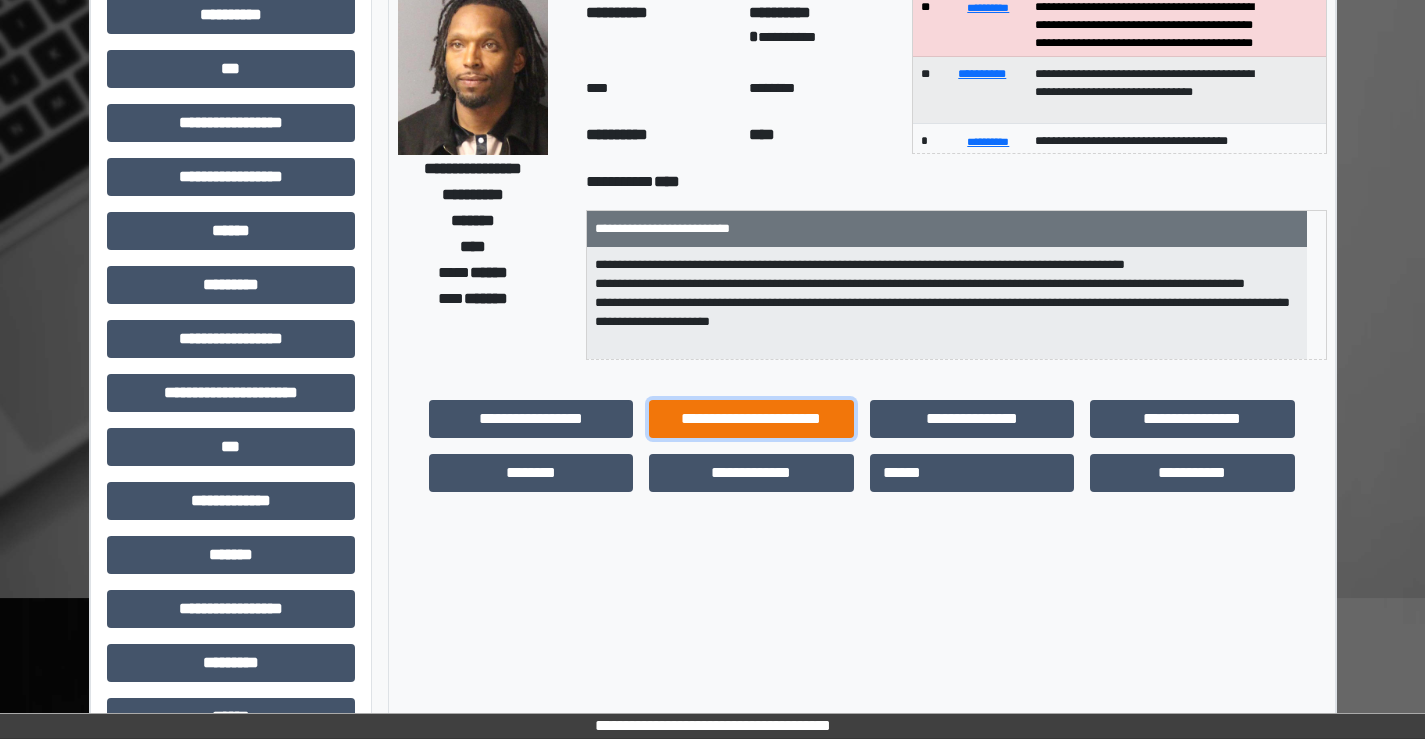 click on "**********" at bounding box center (751, 419) 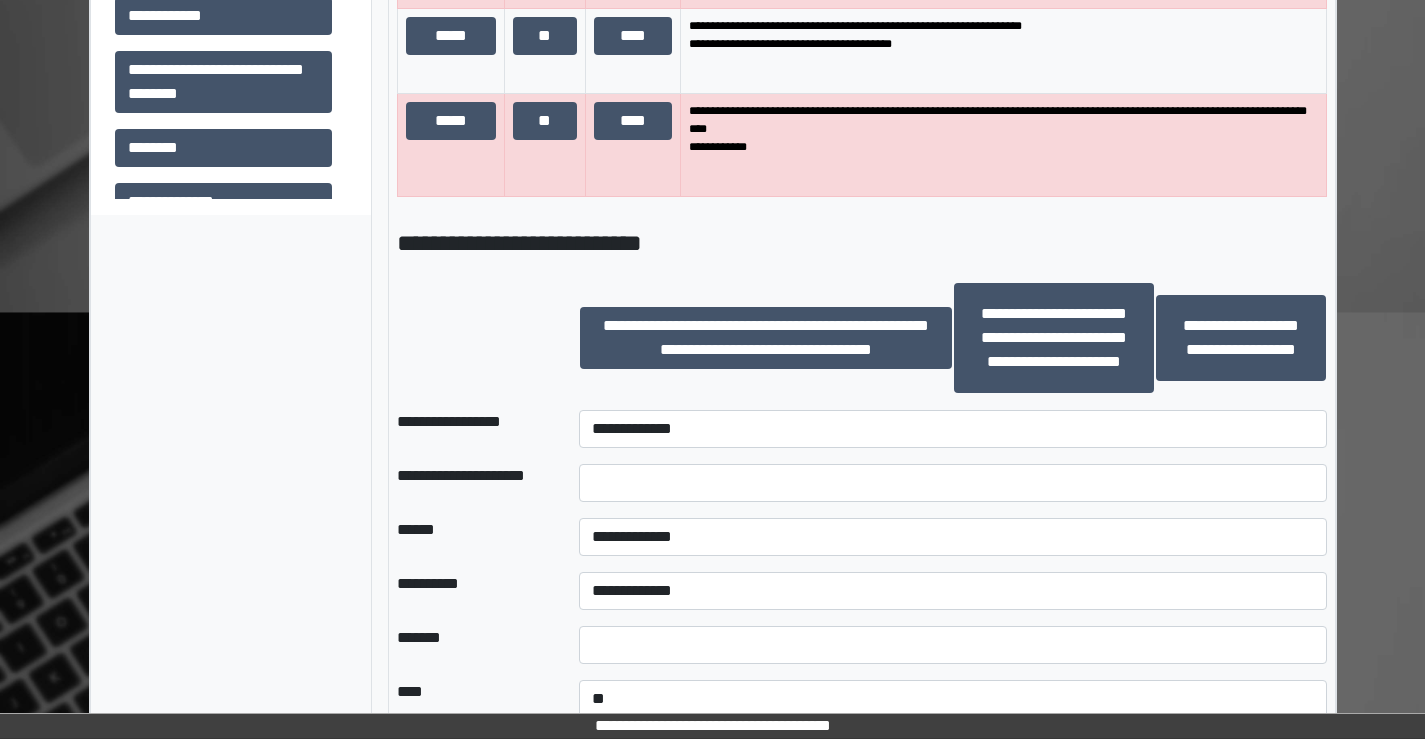 scroll, scrollTop: 1426, scrollLeft: 0, axis: vertical 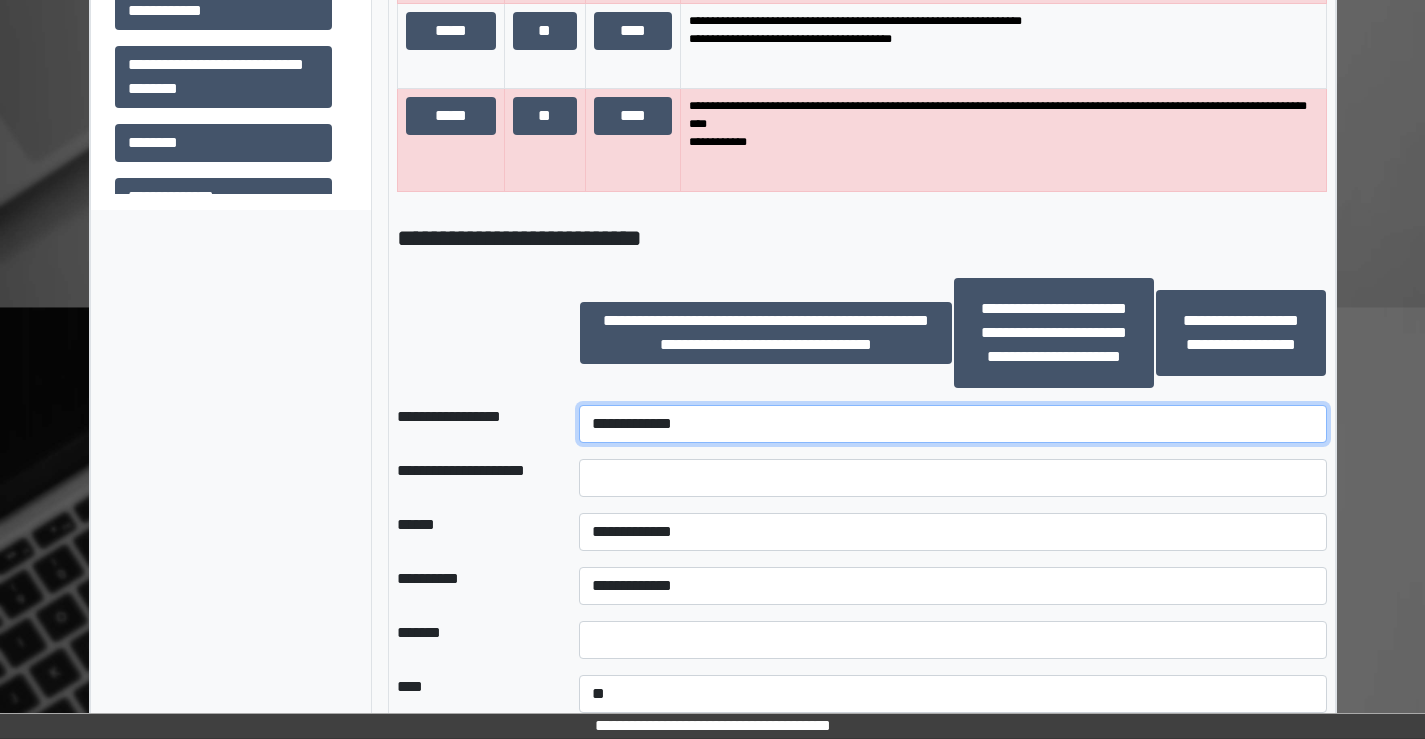 click on "**********" at bounding box center [952, 424] 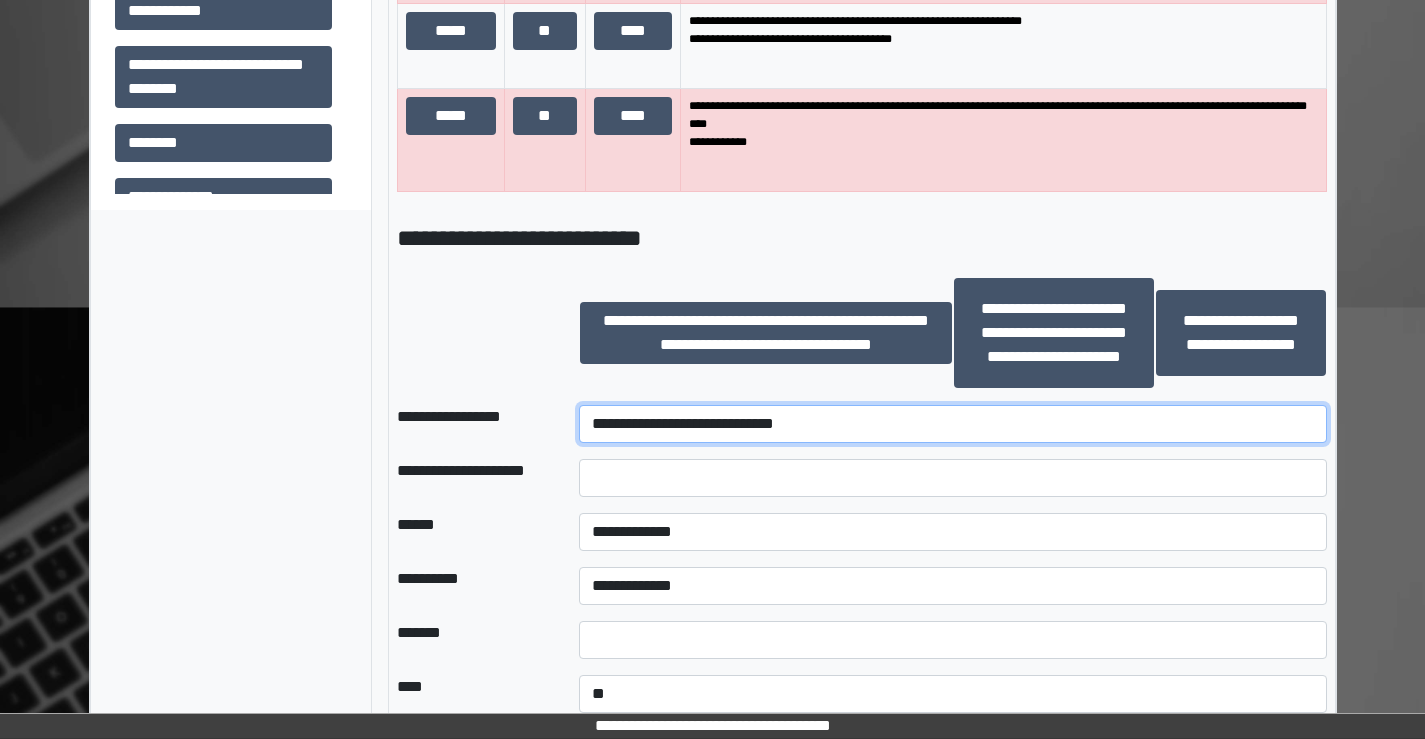 click on "**********" at bounding box center [952, 424] 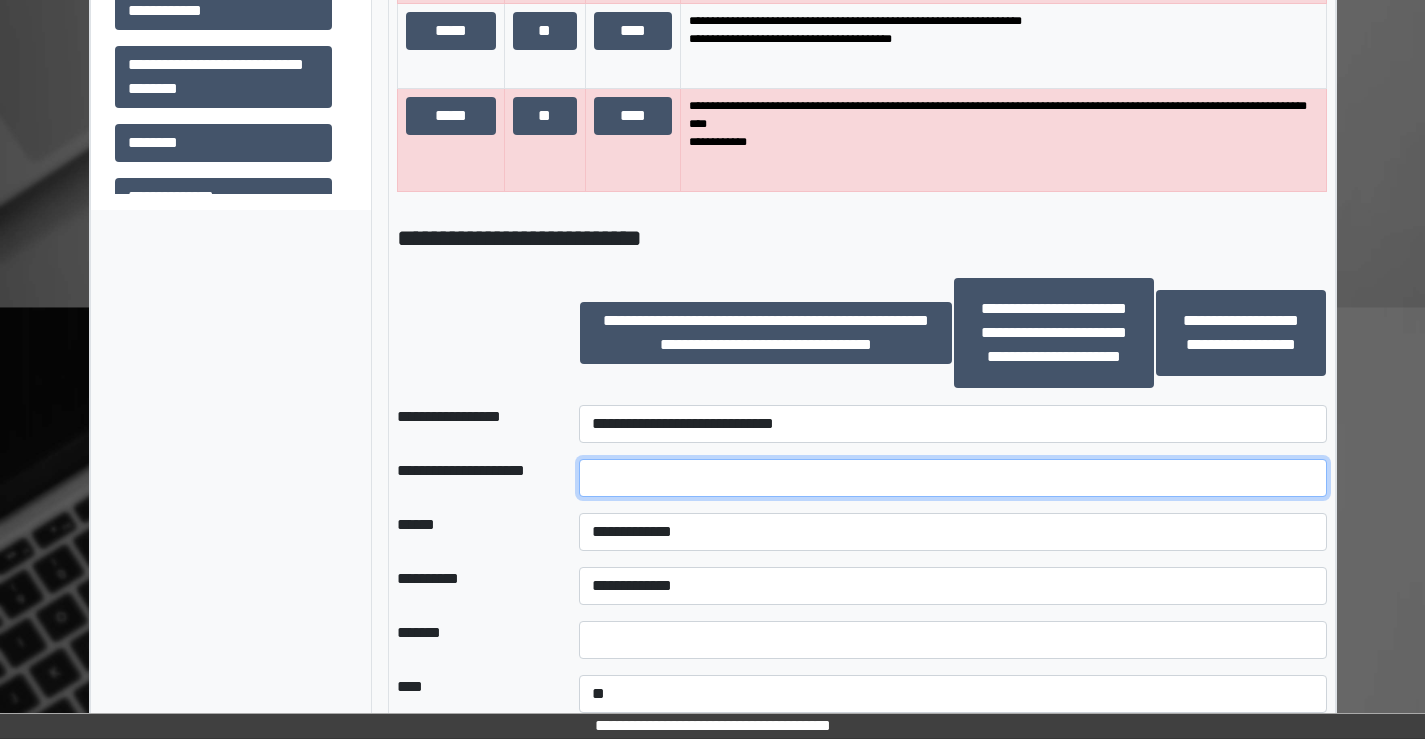 click at bounding box center (952, 478) 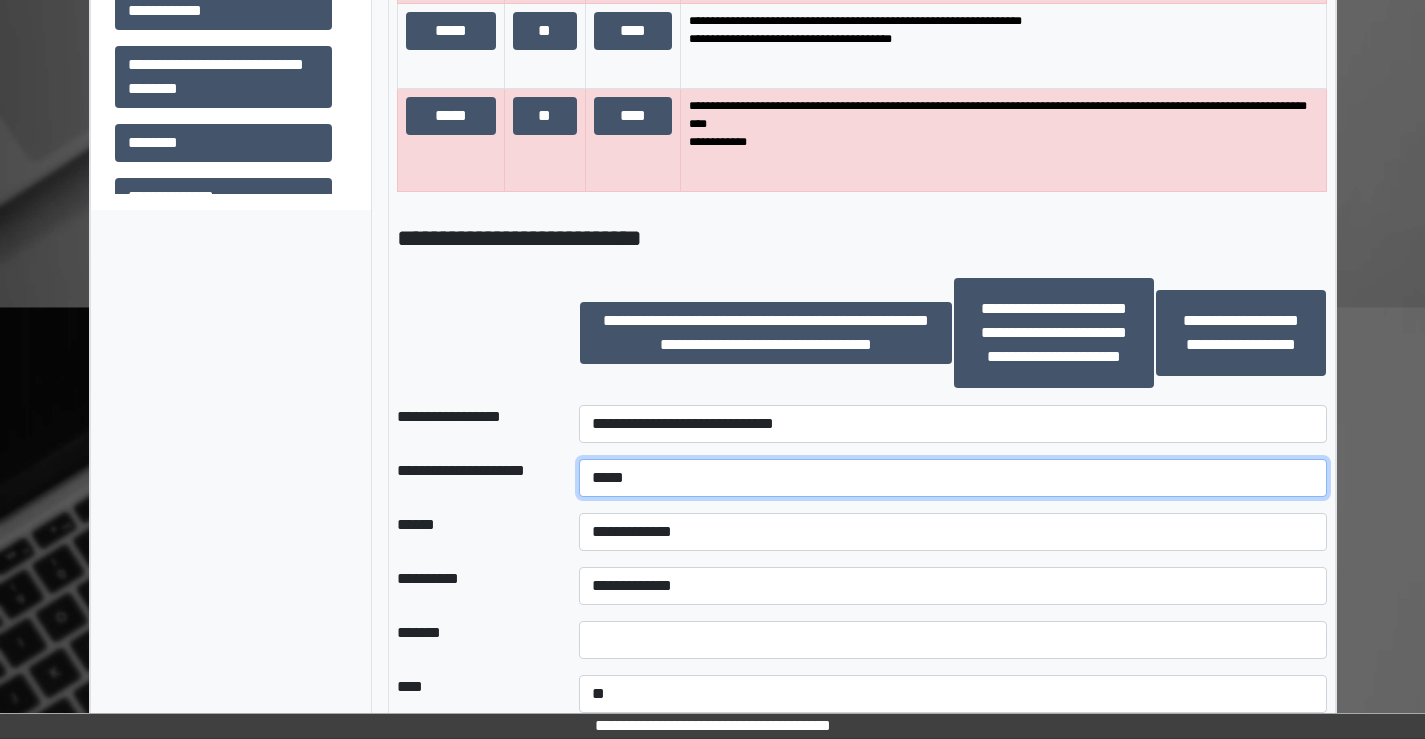 type on "*****" 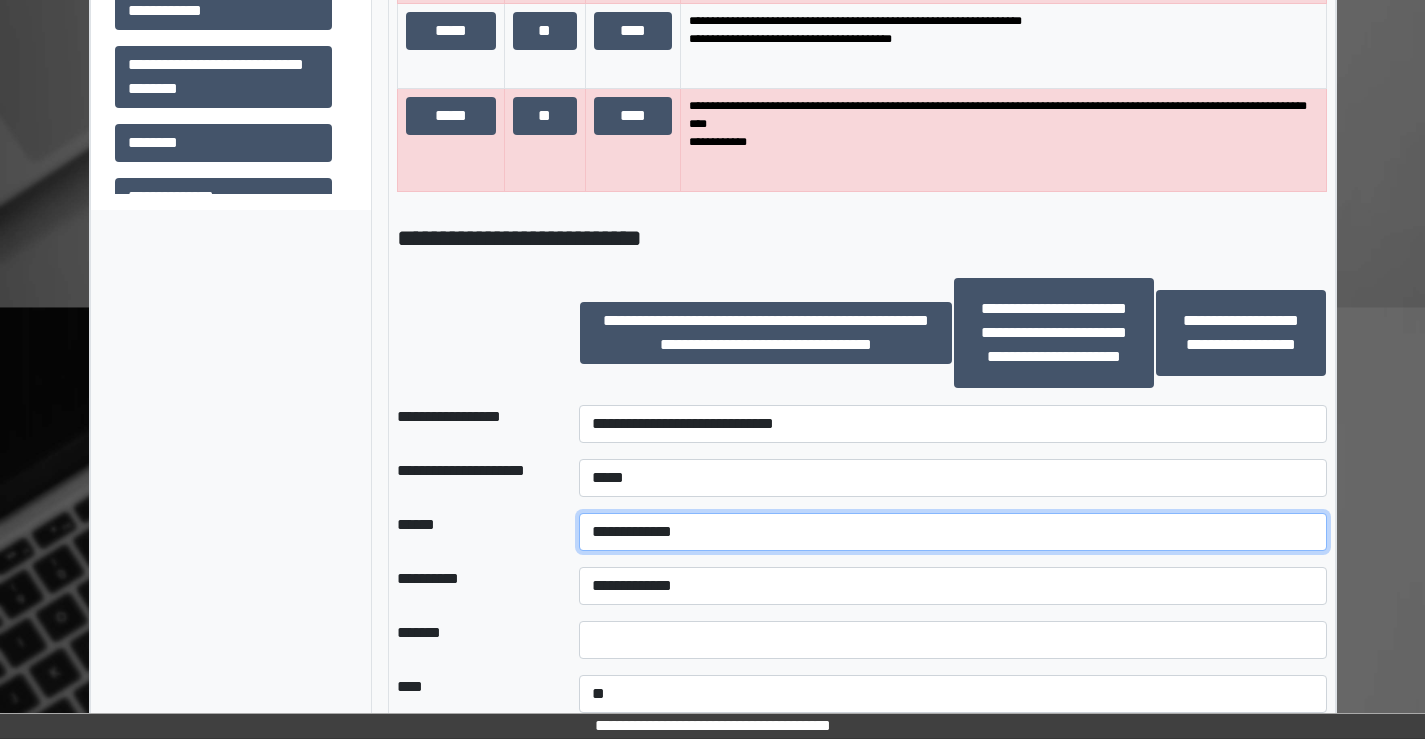 click on "**********" at bounding box center [952, 532] 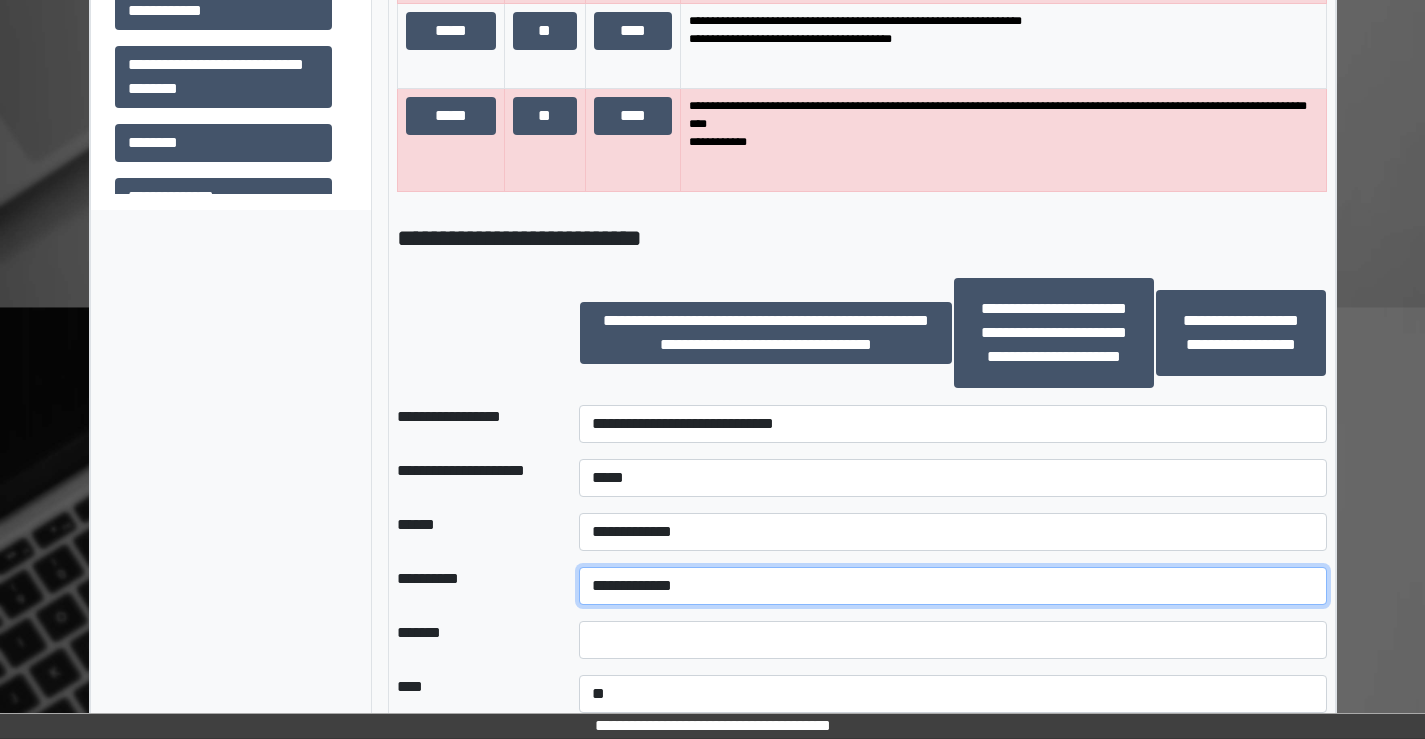 click on "**********" at bounding box center (952, 586) 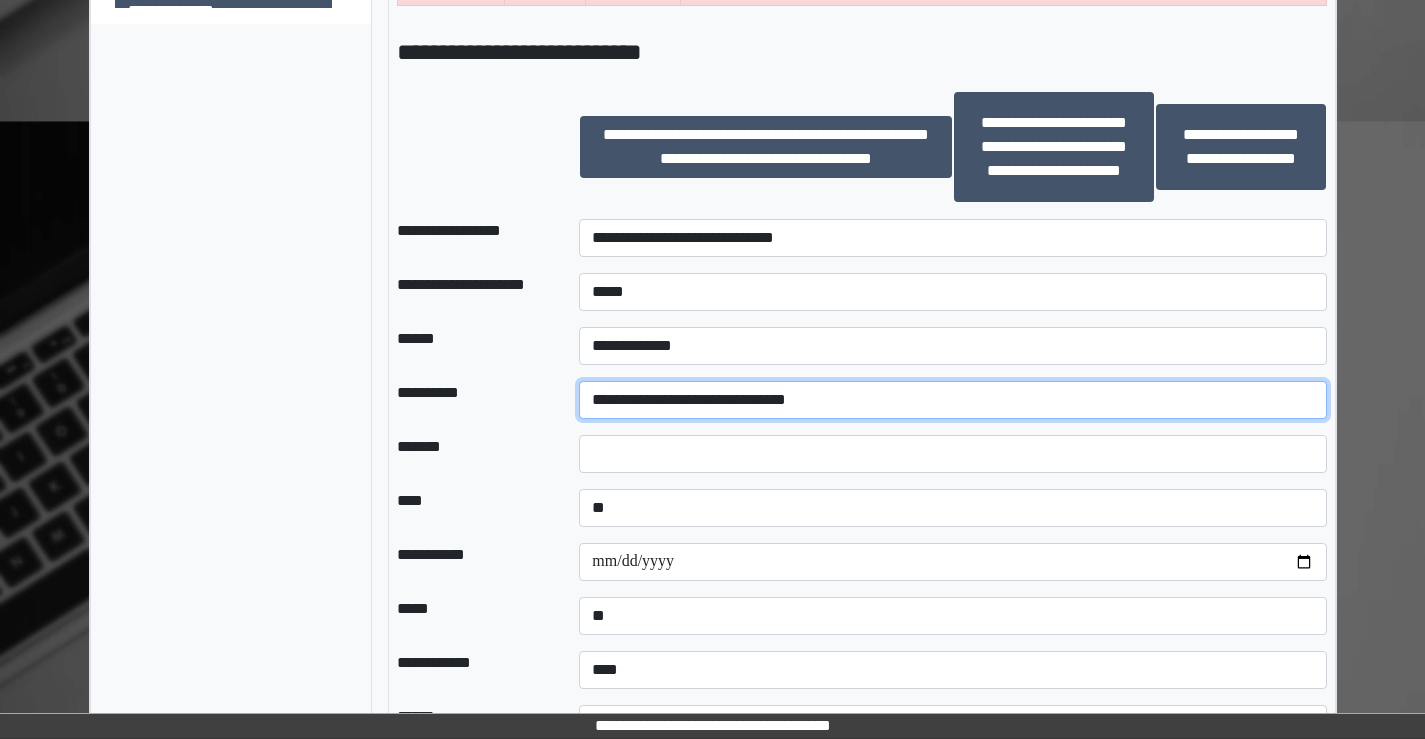 scroll, scrollTop: 1626, scrollLeft: 0, axis: vertical 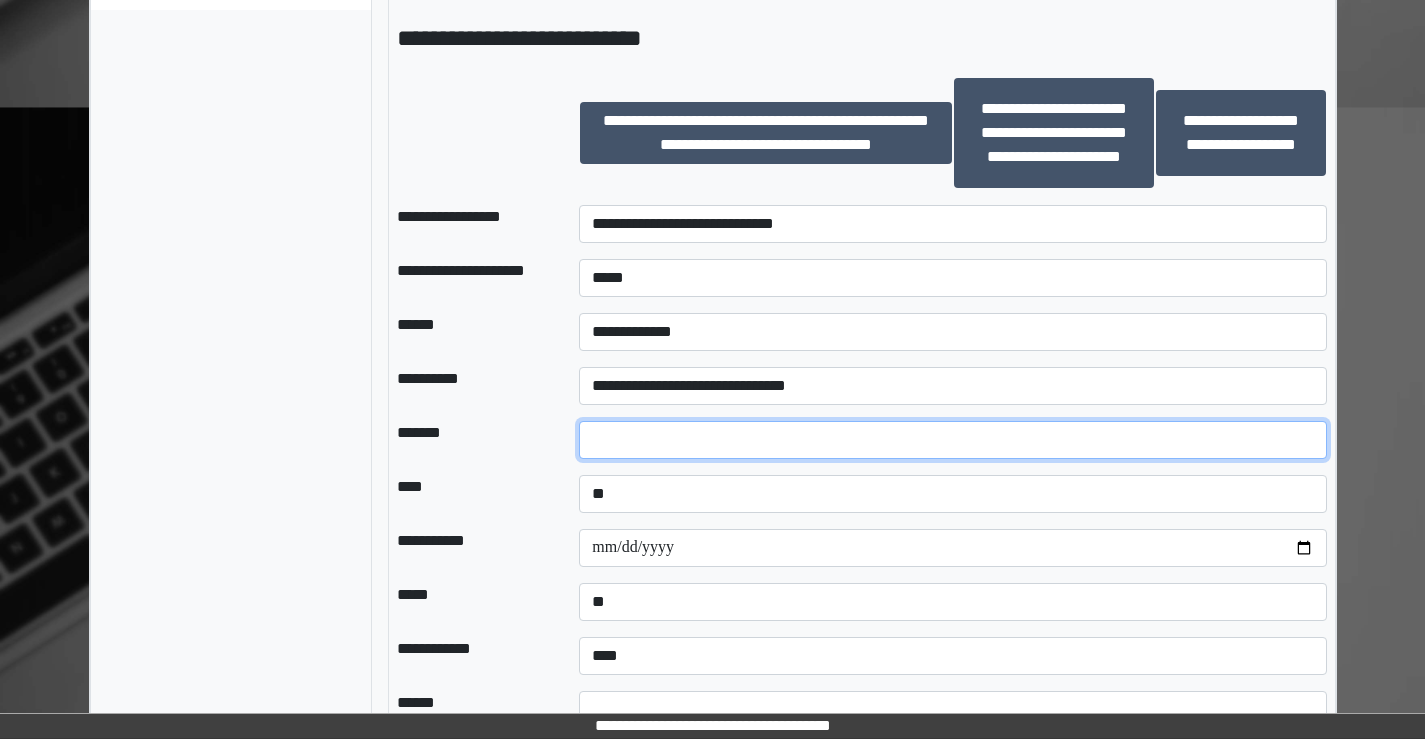 click at bounding box center [952, 440] 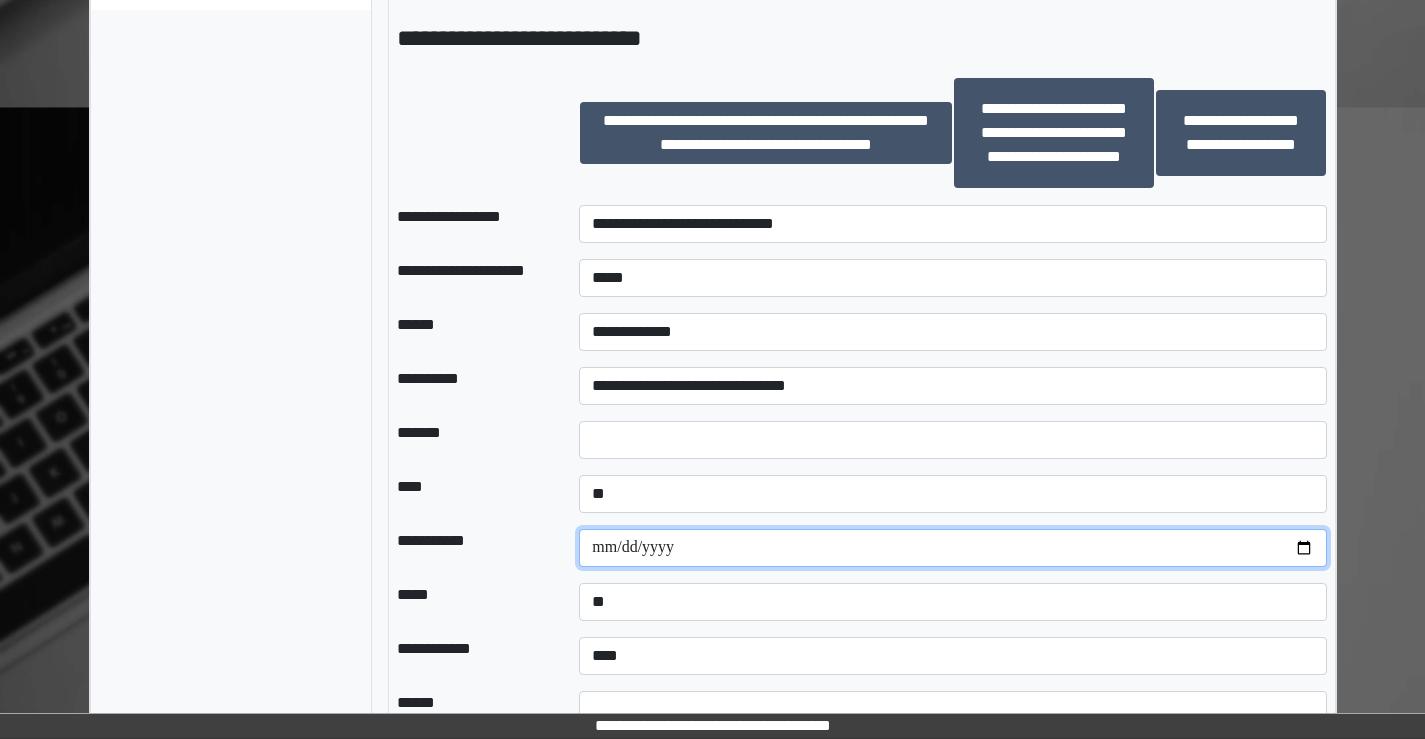 click at bounding box center (952, 548) 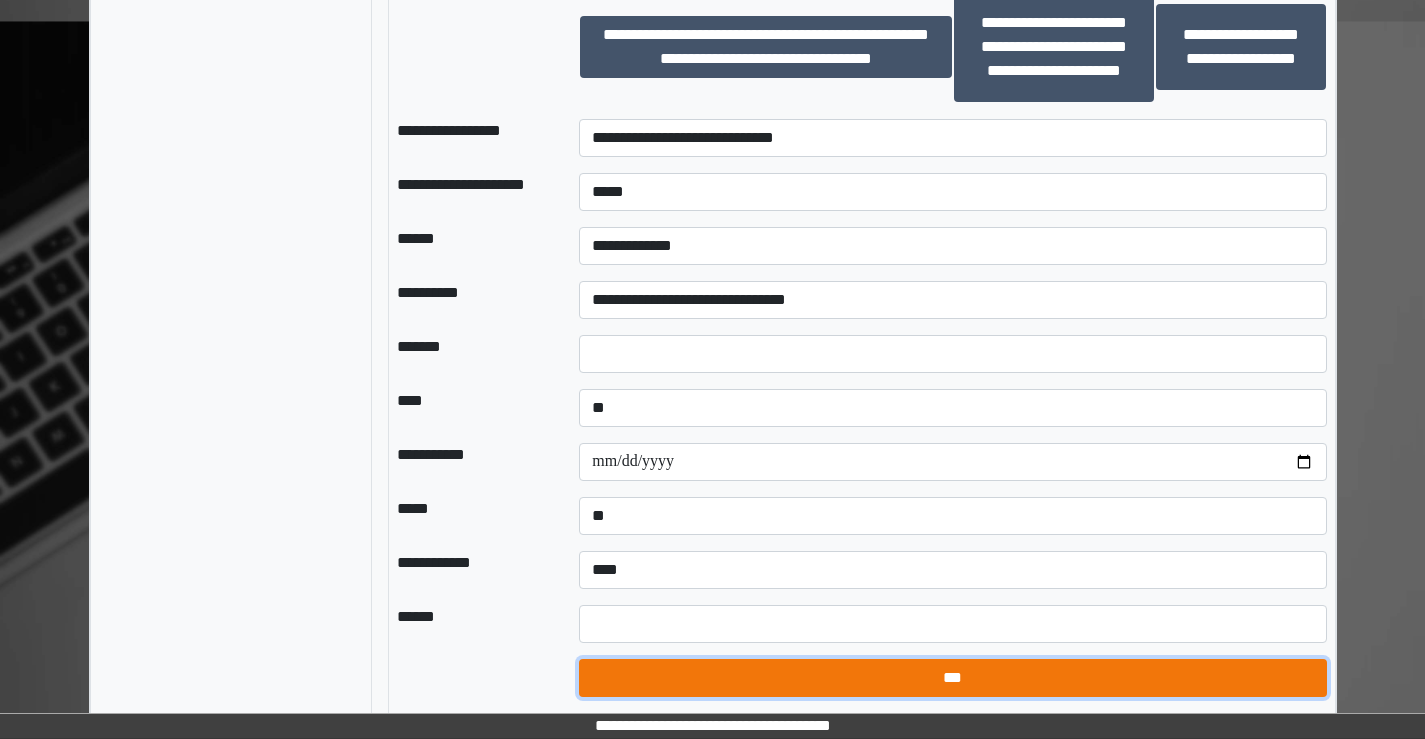 click on "***" at bounding box center (952, 678) 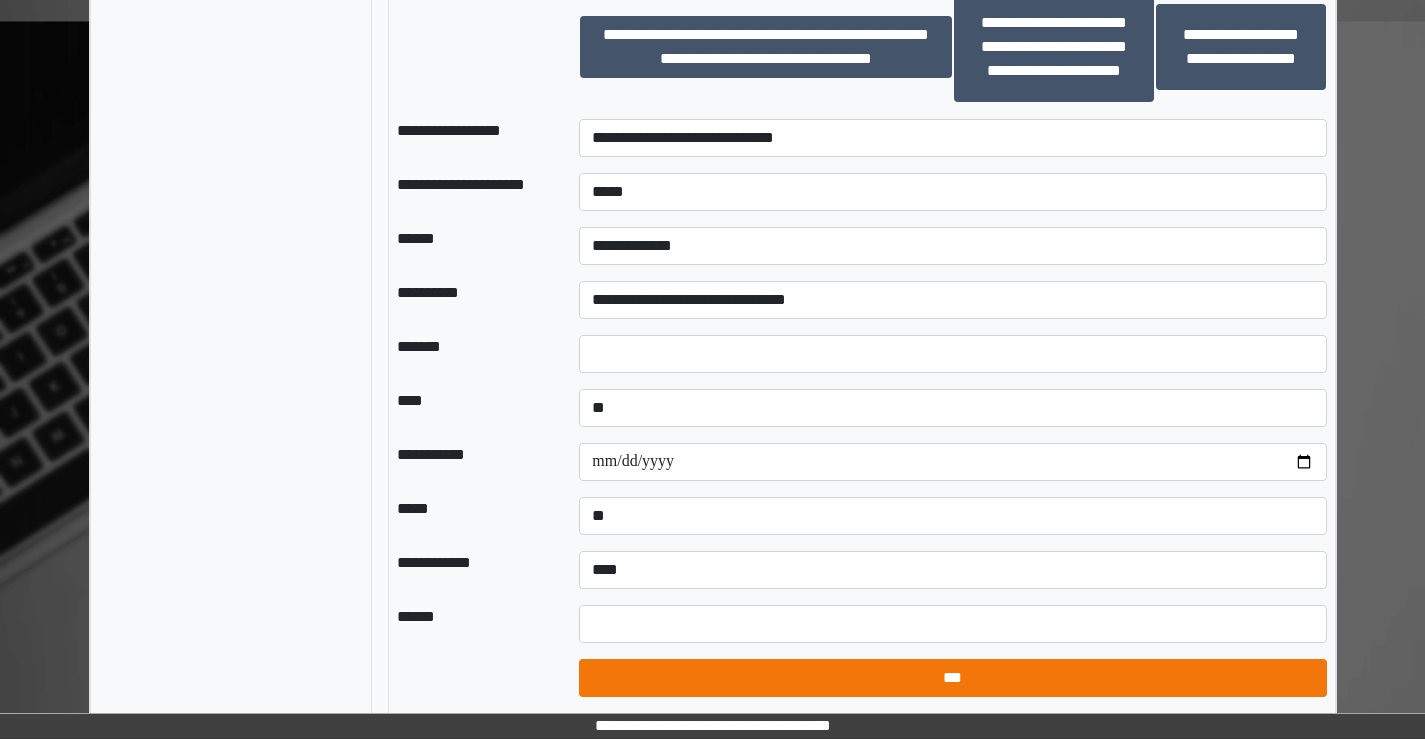 select on "*" 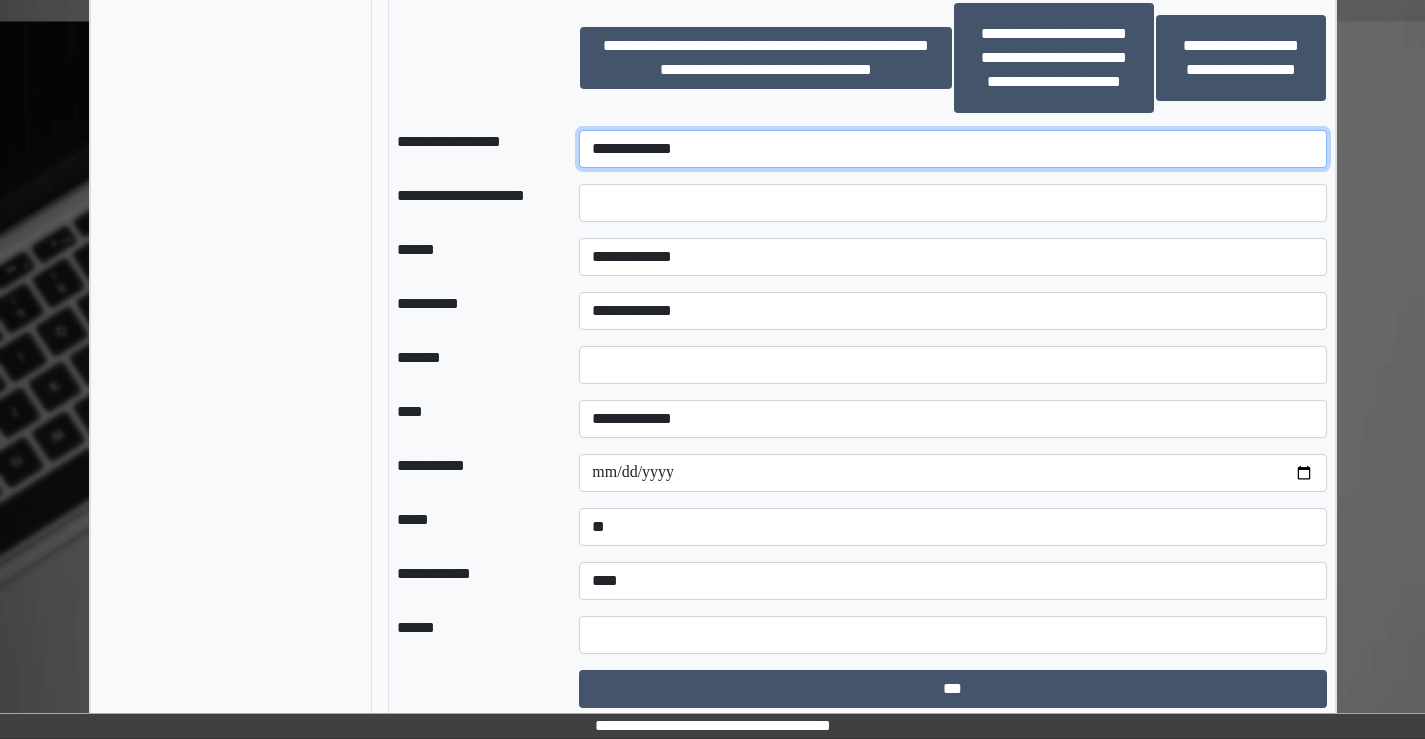 click on "**********" at bounding box center (952, 149) 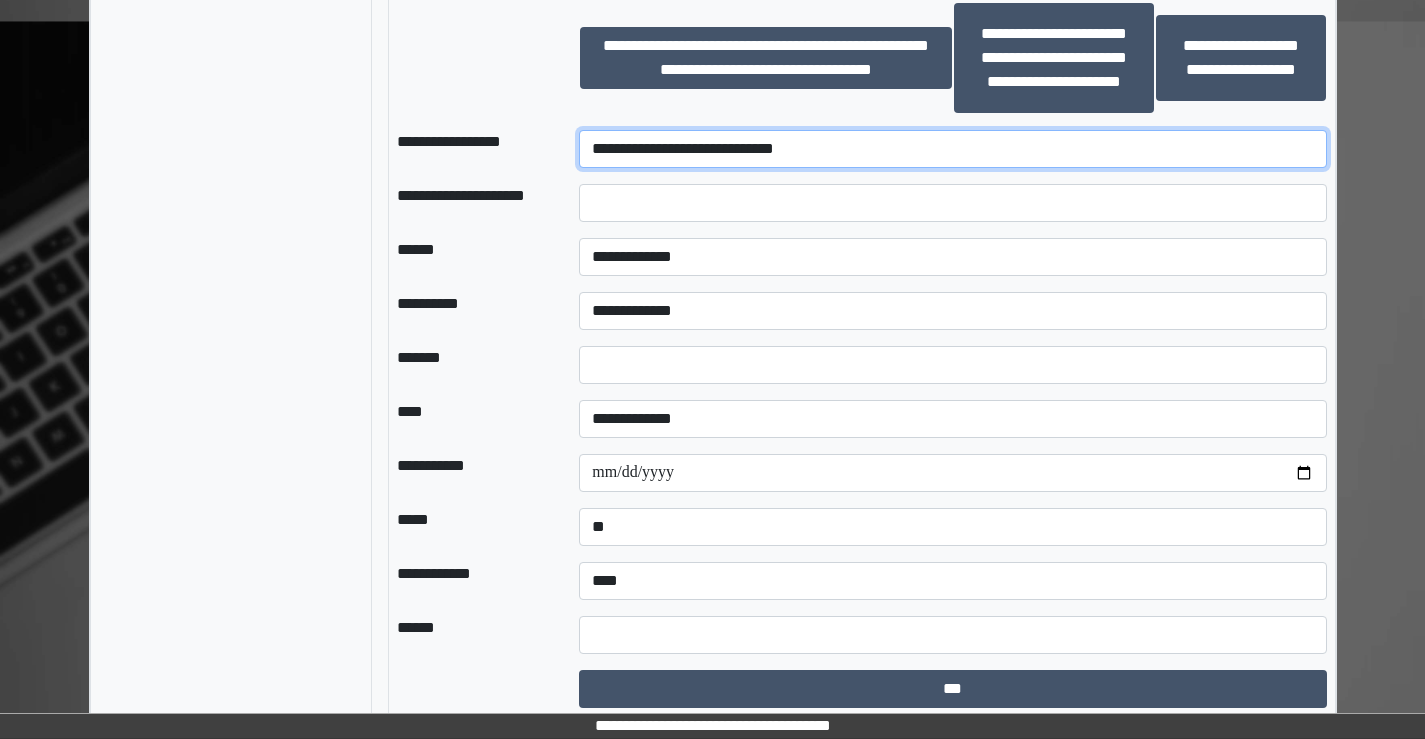 drag, startPoint x: 777, startPoint y: 143, endPoint x: 766, endPoint y: 157, distance: 17.804493 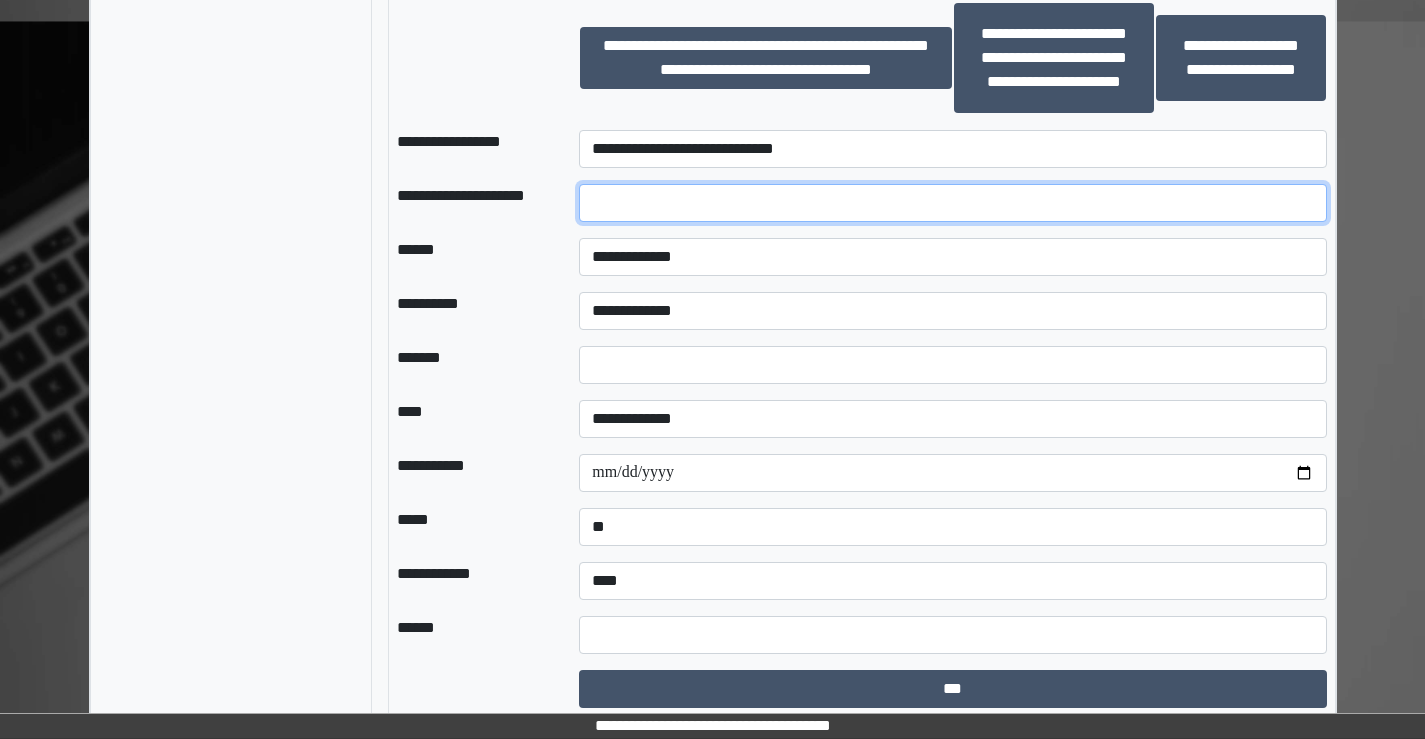 click at bounding box center (952, 203) 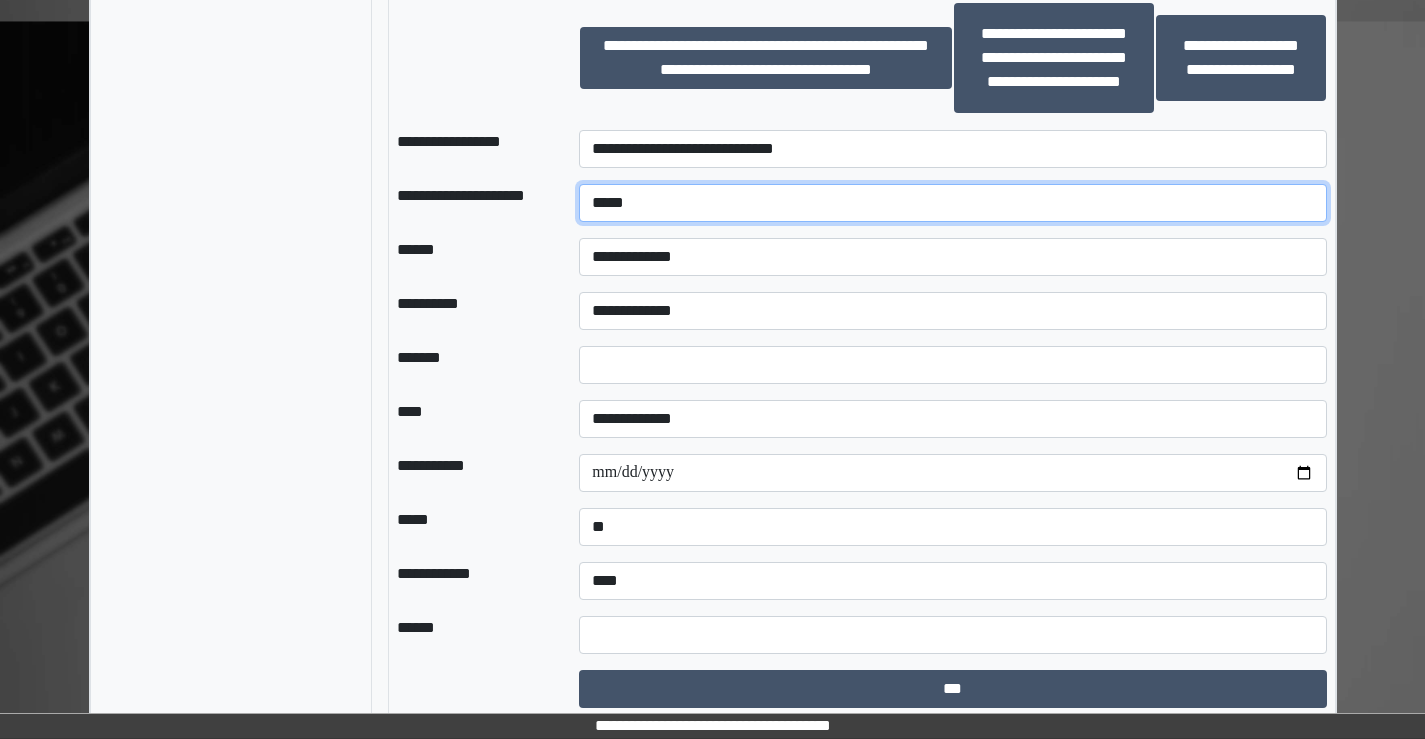 type on "*****" 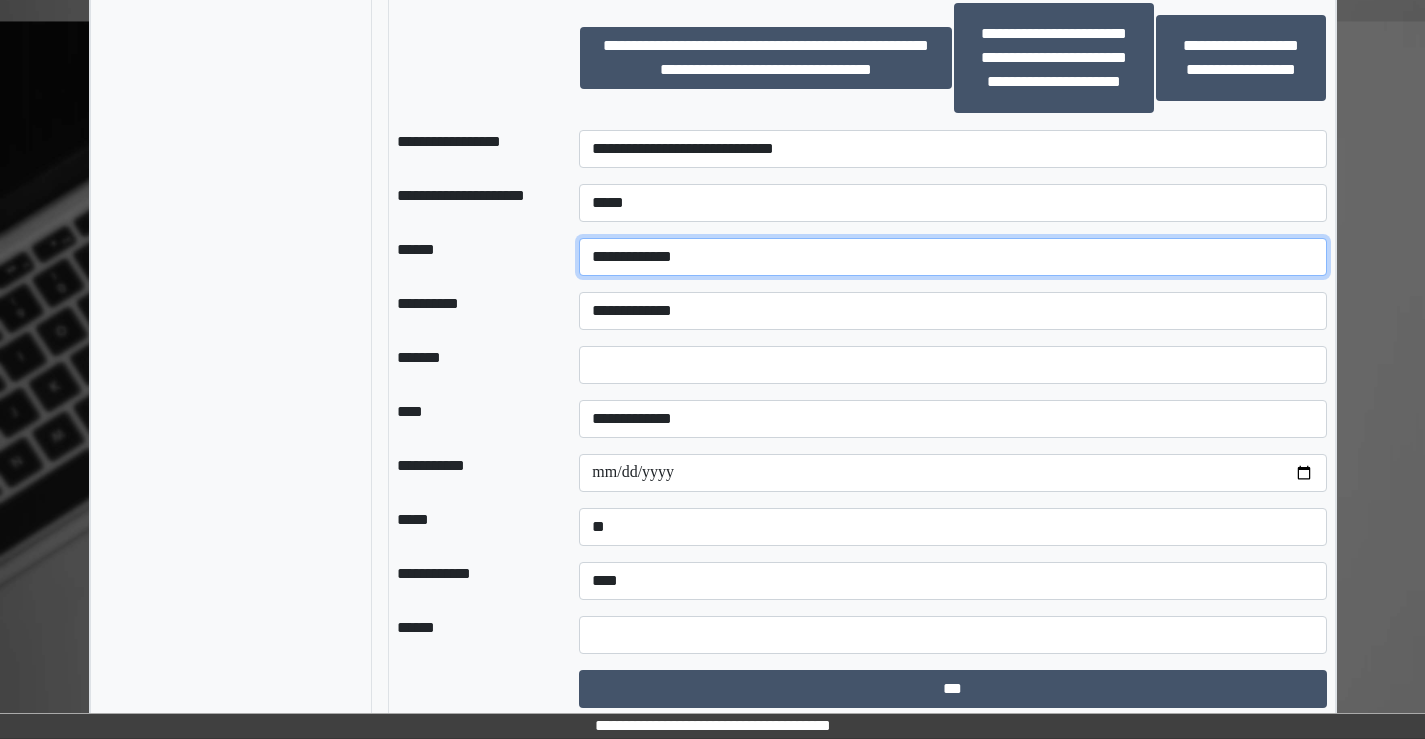click on "**********" at bounding box center [952, 257] 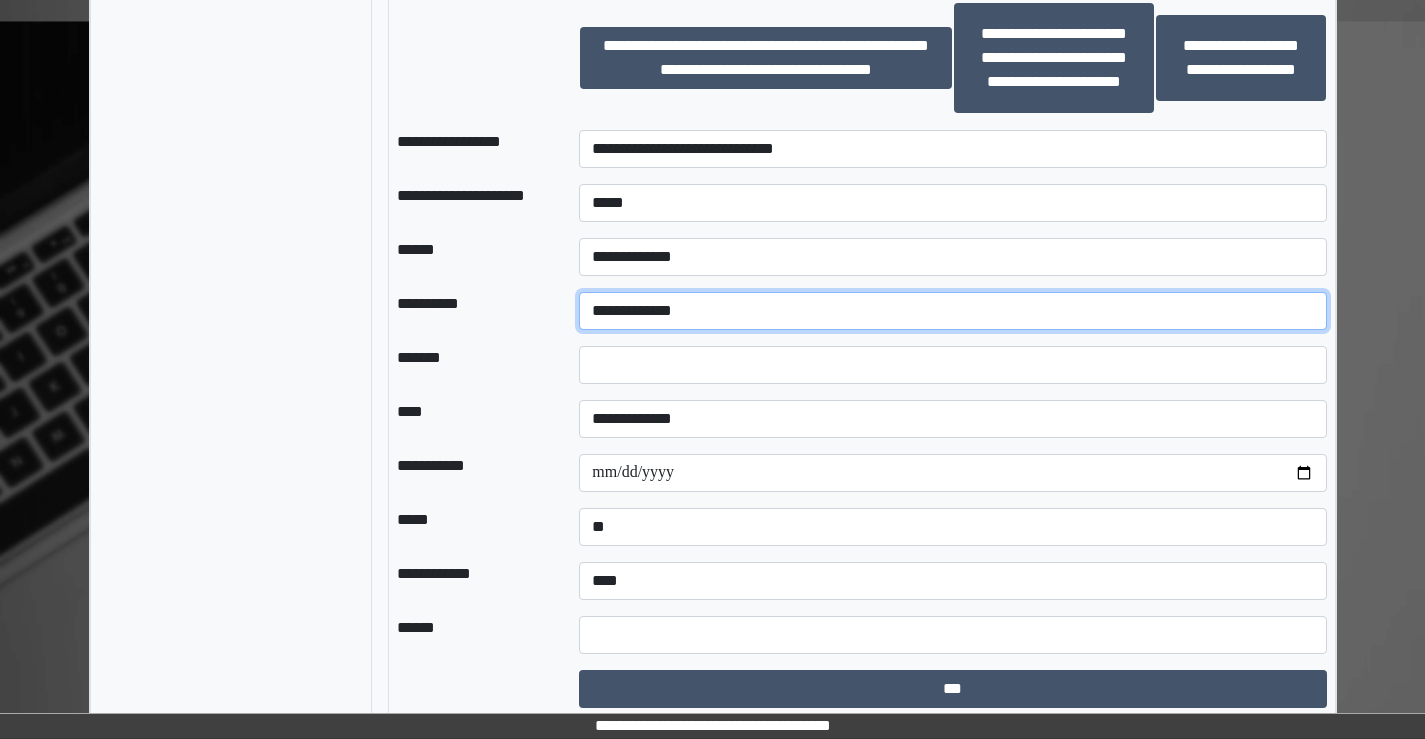 click on "**********" at bounding box center (952, 311) 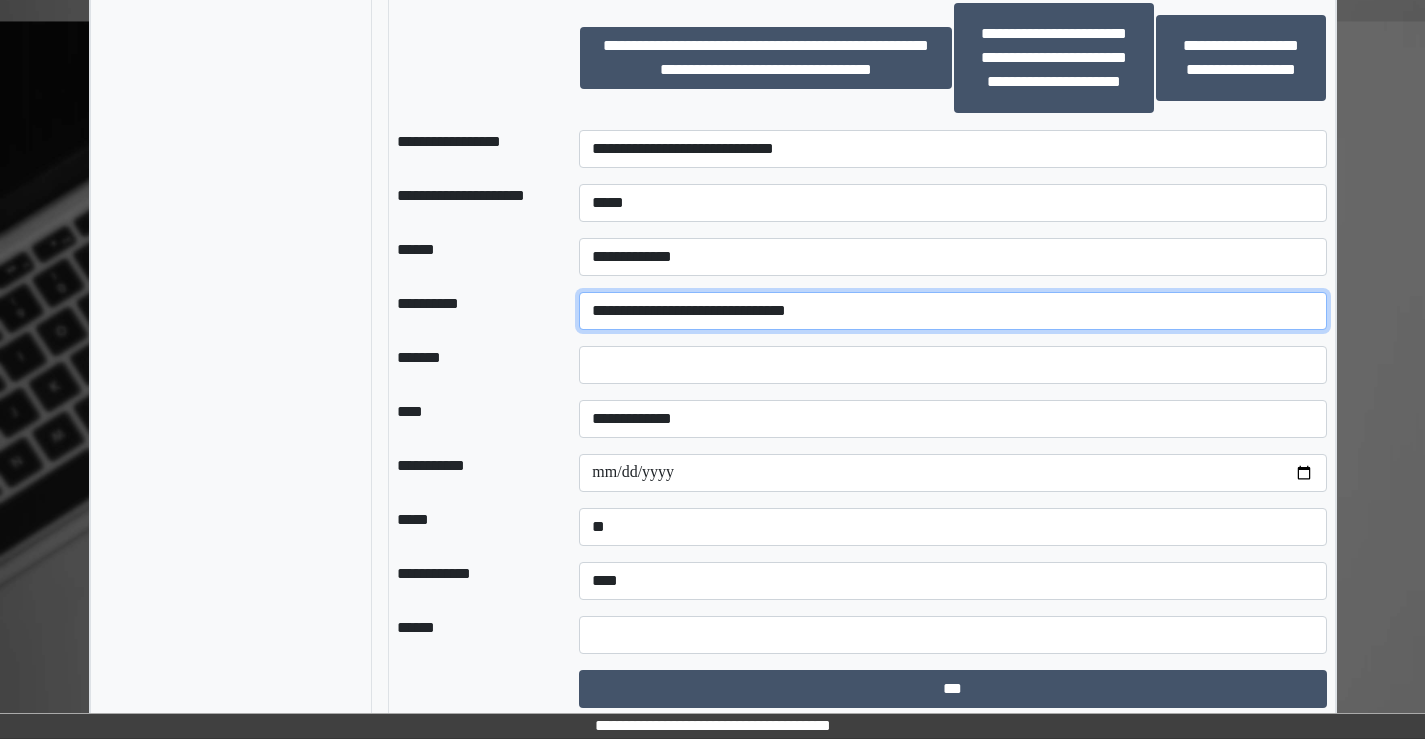 click on "**********" at bounding box center [952, 311] 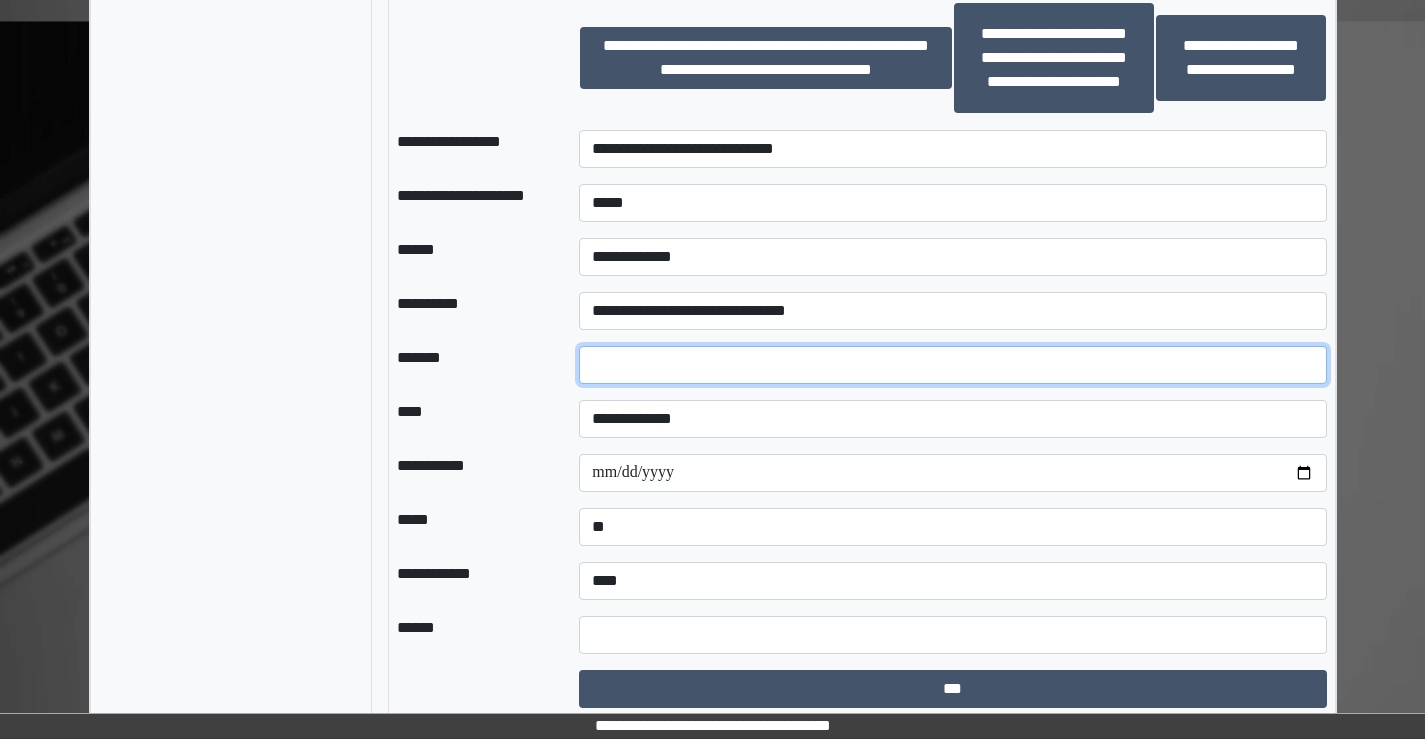 click on "*" at bounding box center (952, 365) 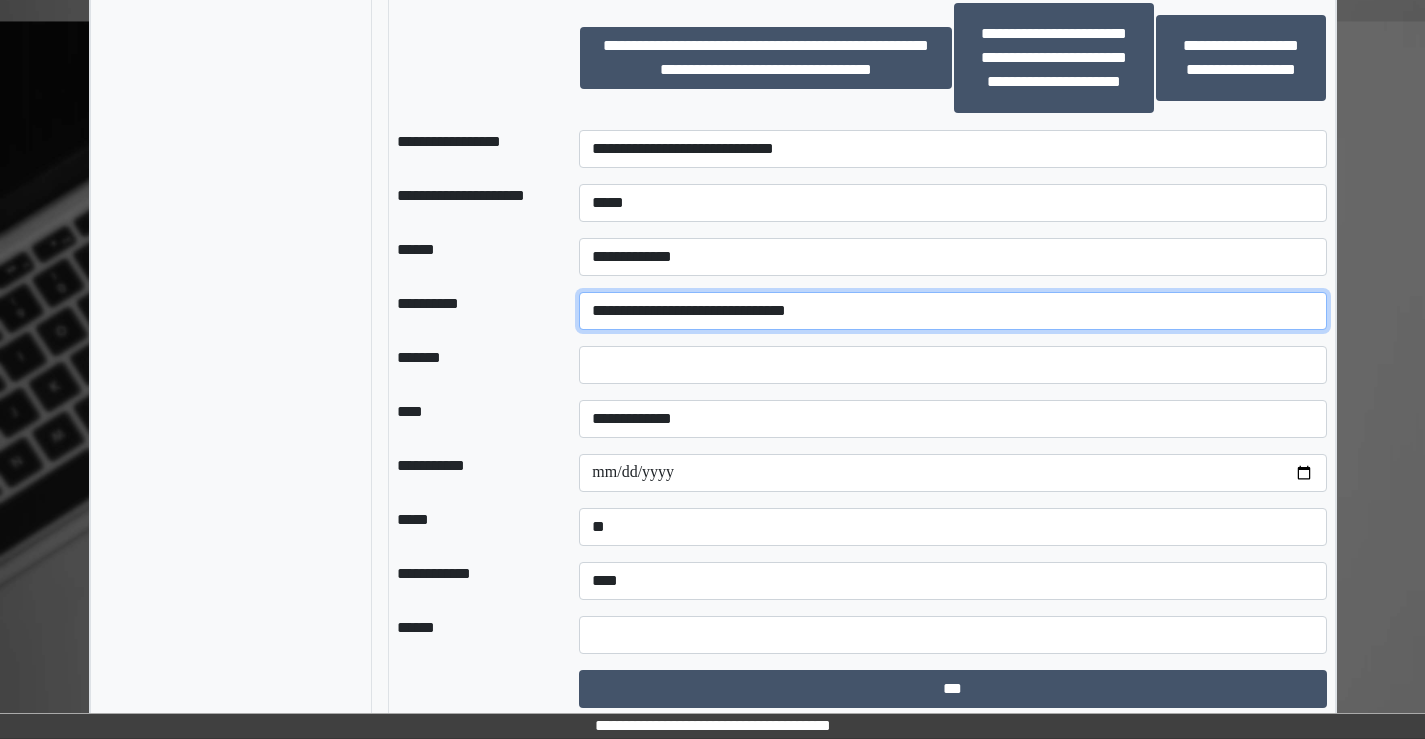 click on "**********" at bounding box center [952, 311] 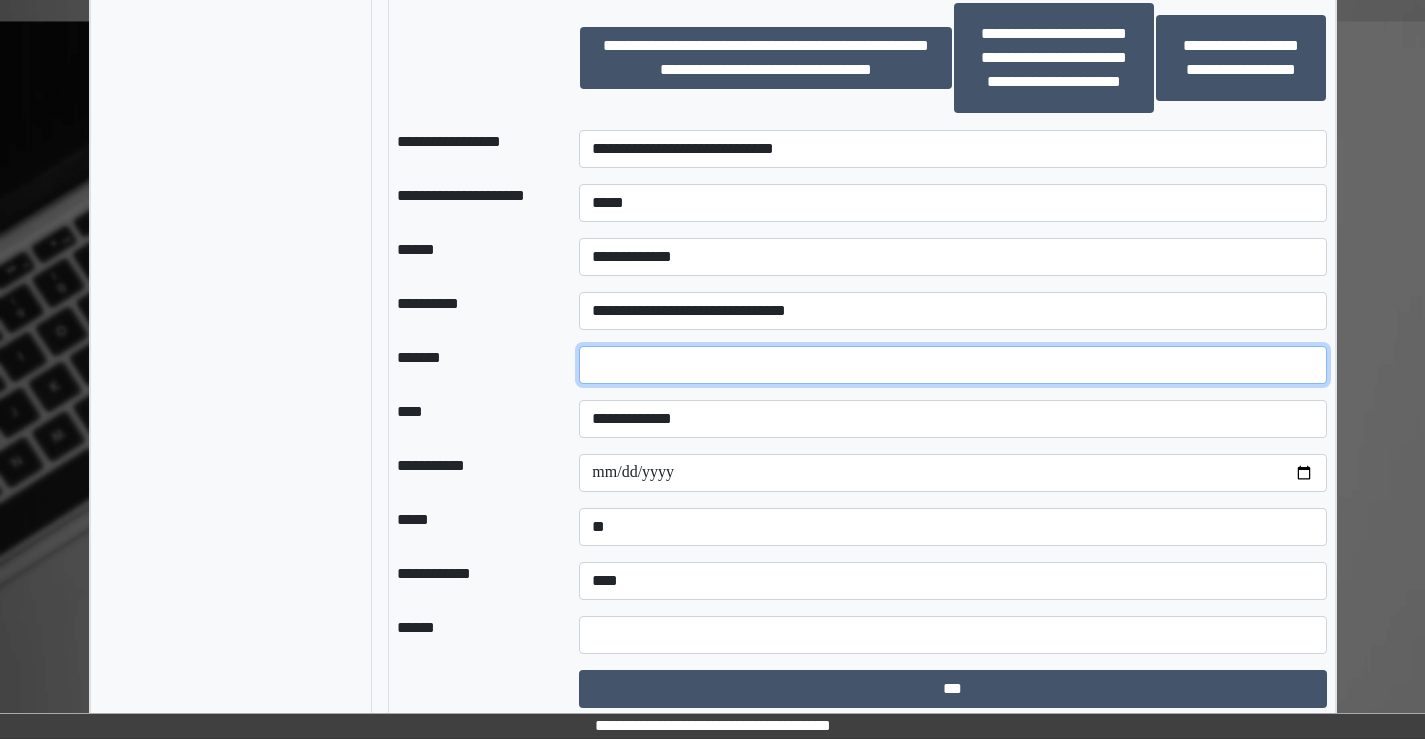 click on "*" at bounding box center [952, 365] 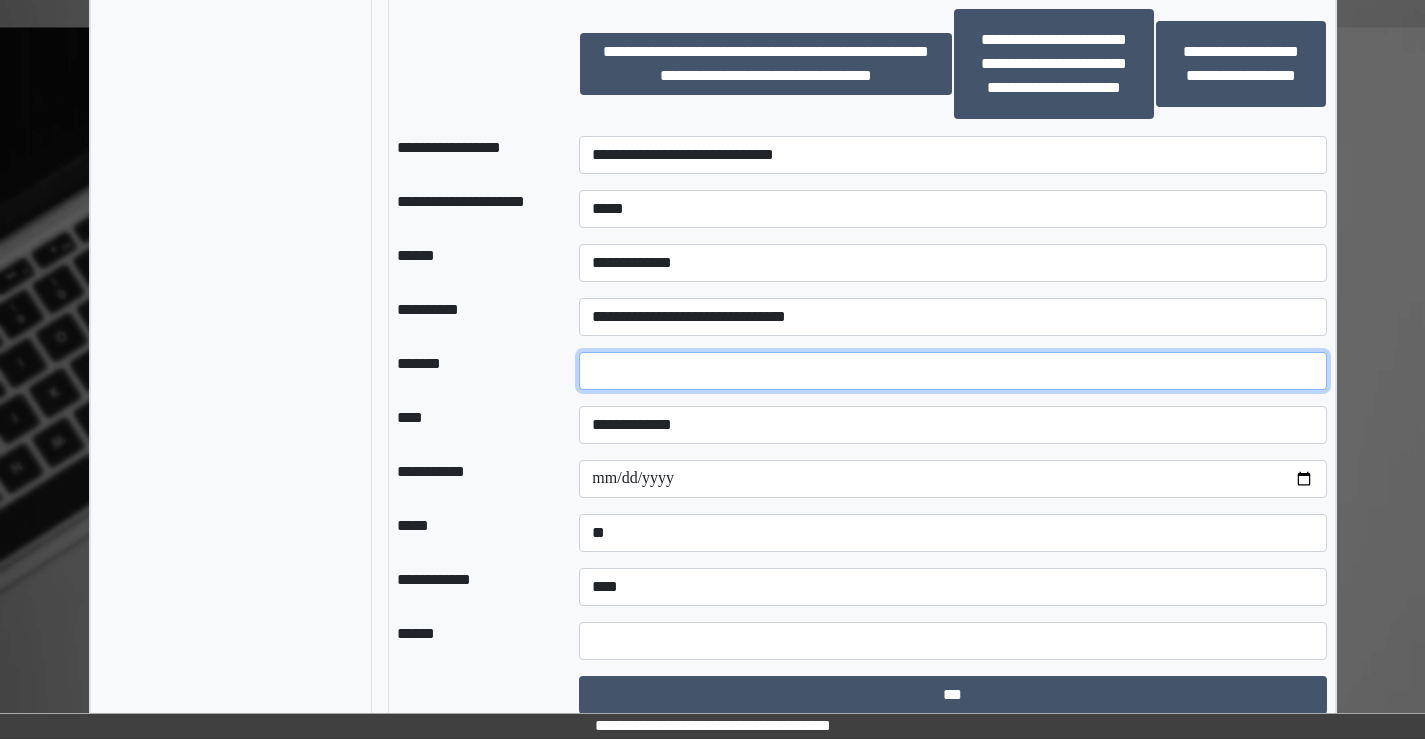 scroll, scrollTop: 1712, scrollLeft: 0, axis: vertical 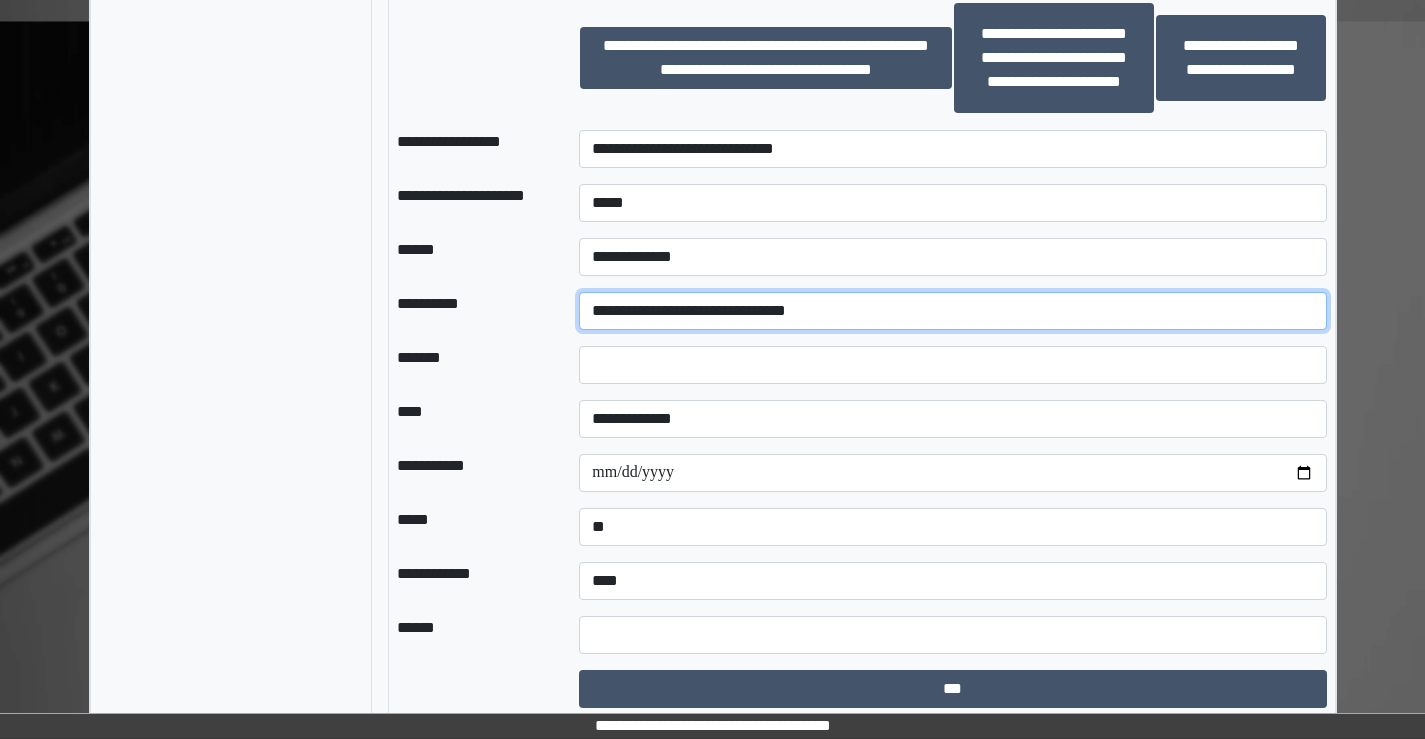 click on "**********" at bounding box center (952, 311) 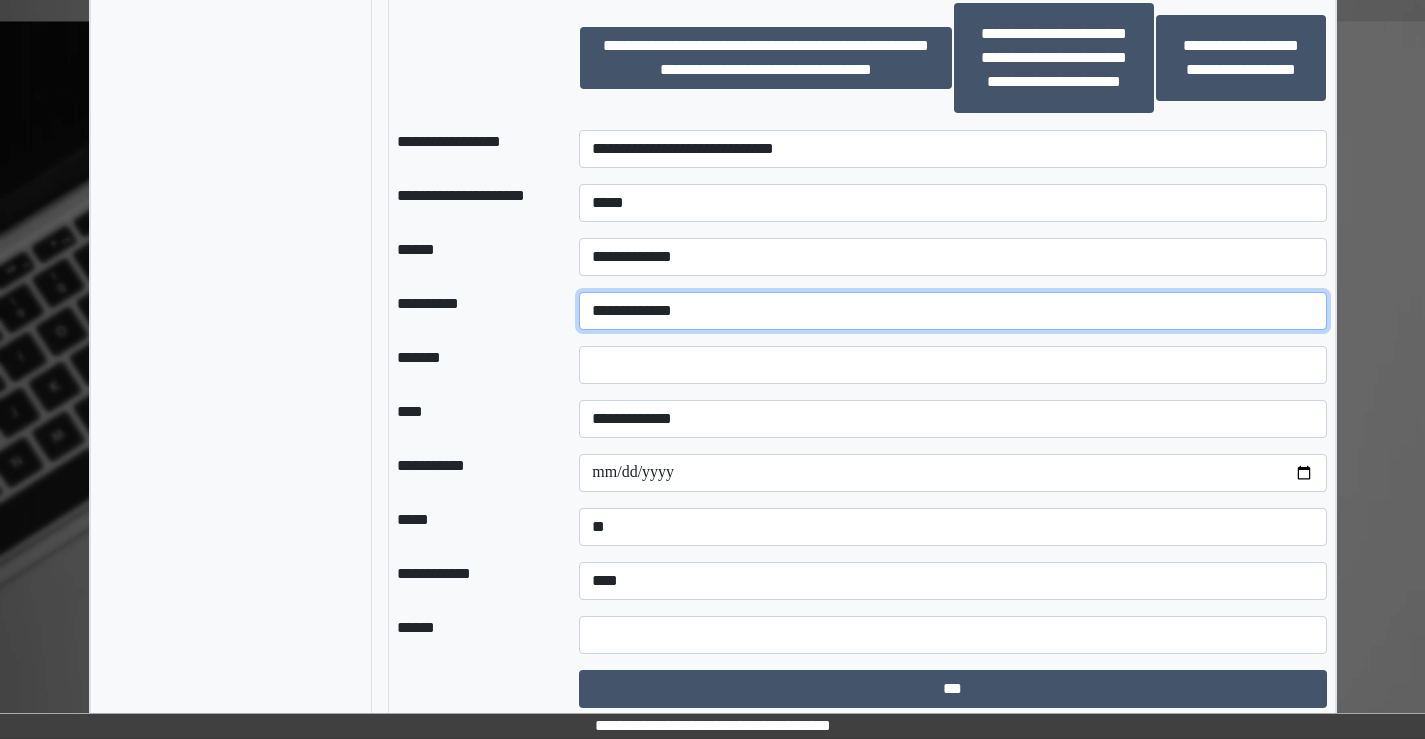 click on "**********" at bounding box center [952, 311] 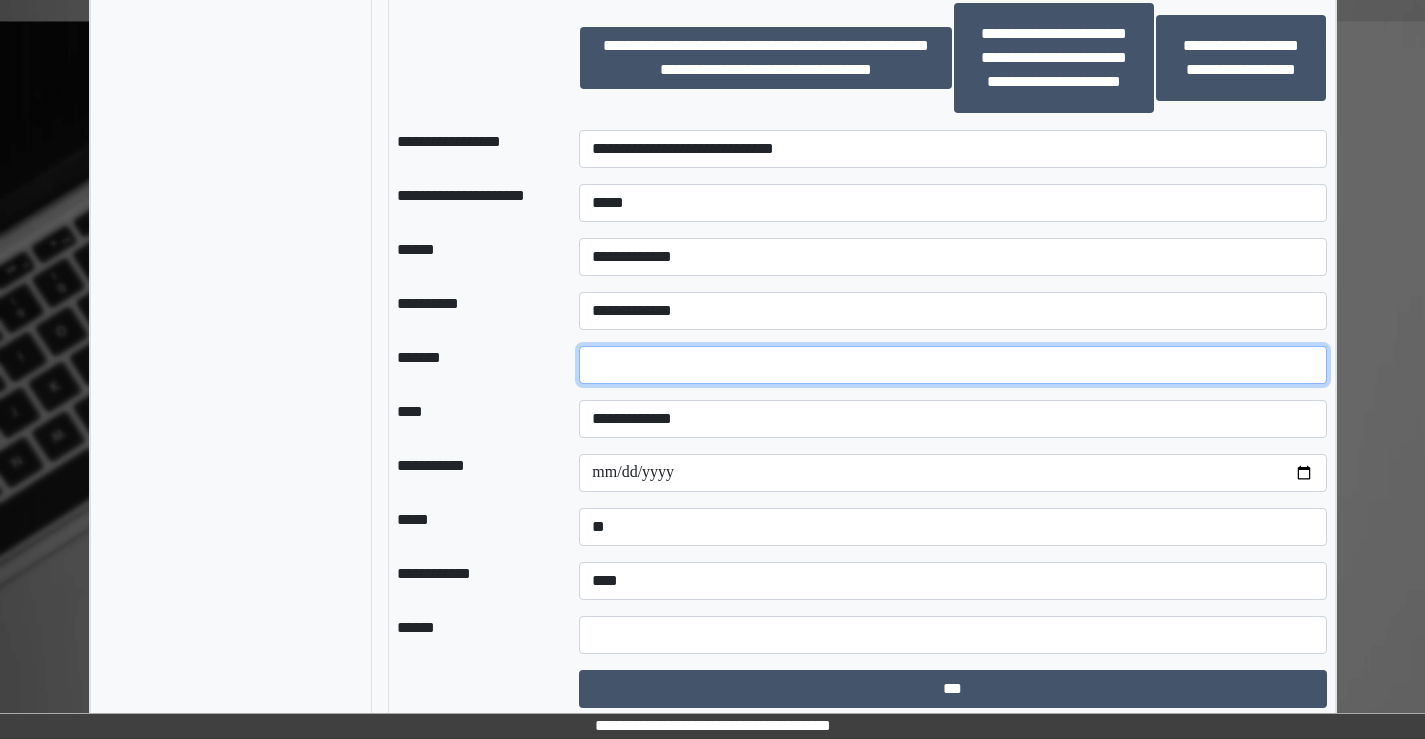 drag, startPoint x: 594, startPoint y: 362, endPoint x: 604, endPoint y: 367, distance: 11.18034 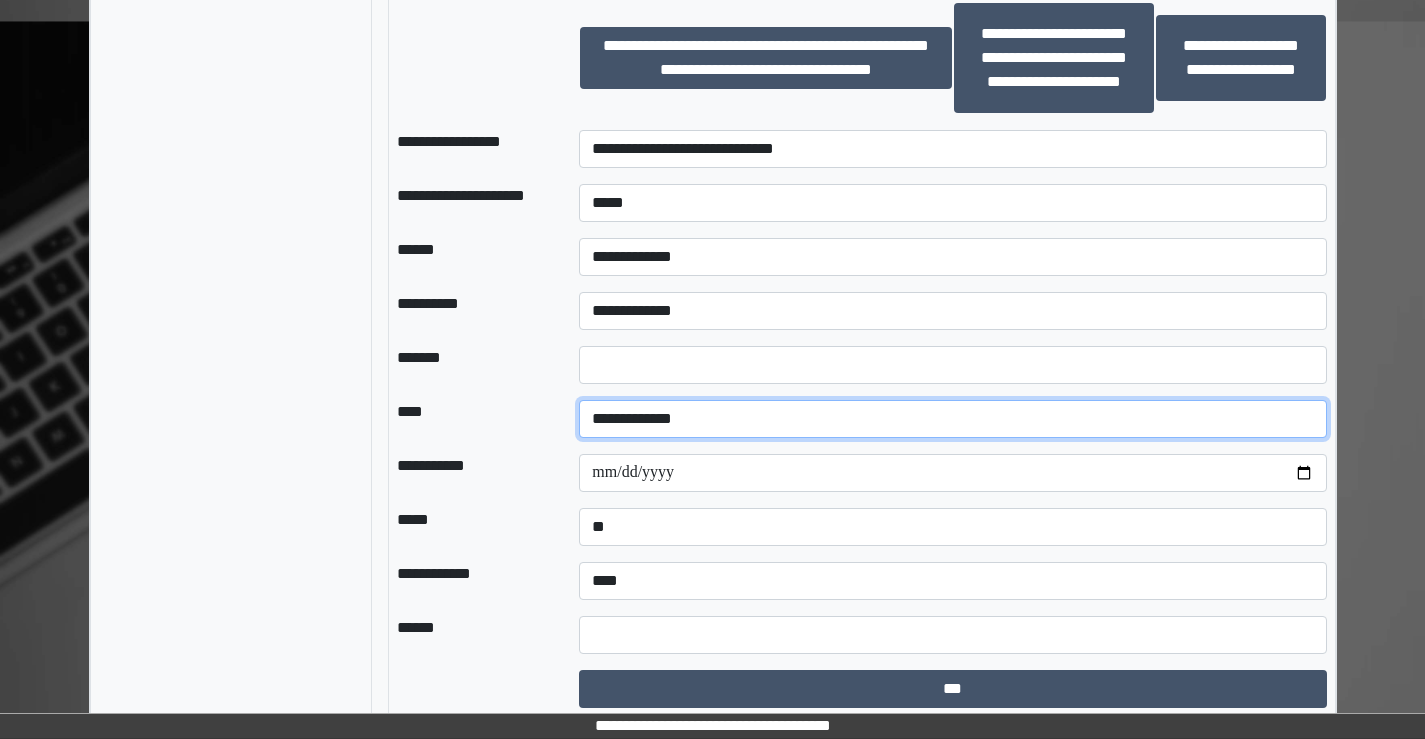 click on "**********" at bounding box center [952, 419] 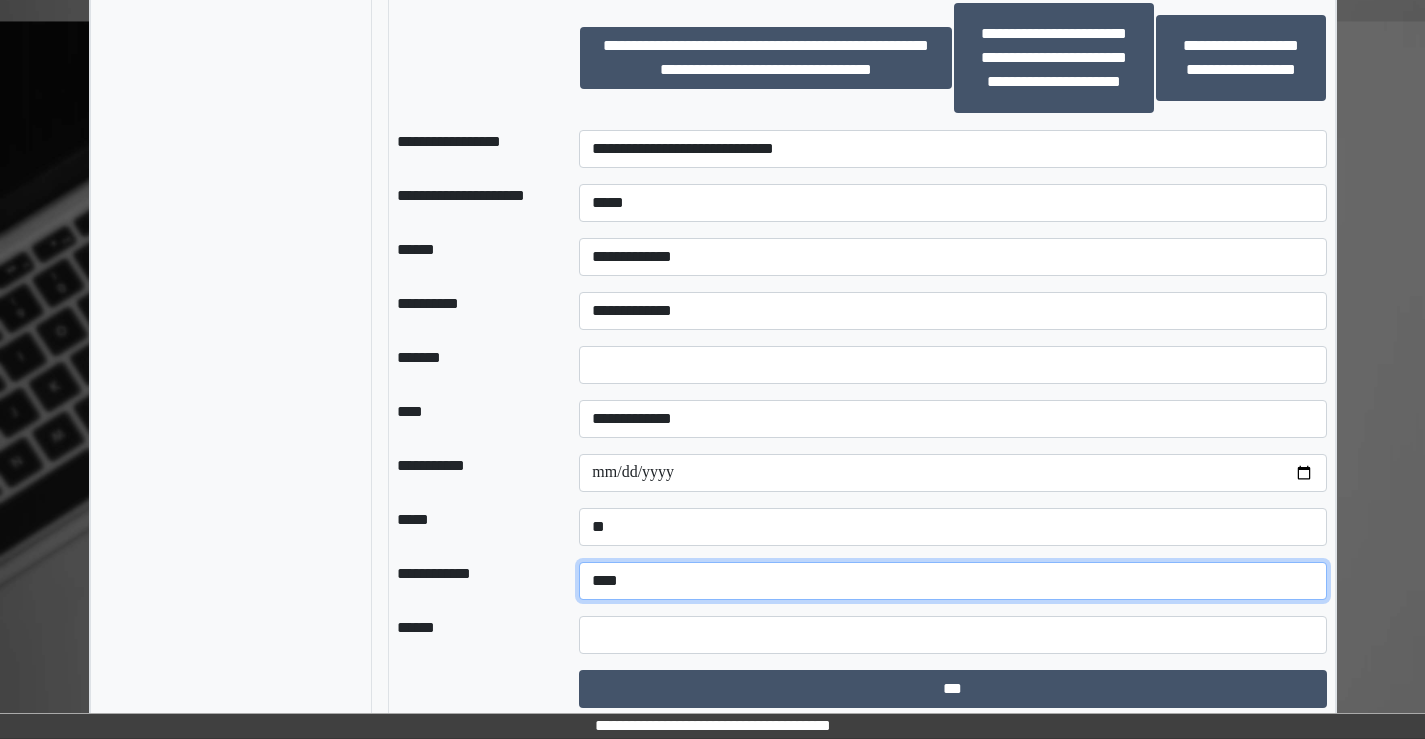 click on "**********" at bounding box center [952, 581] 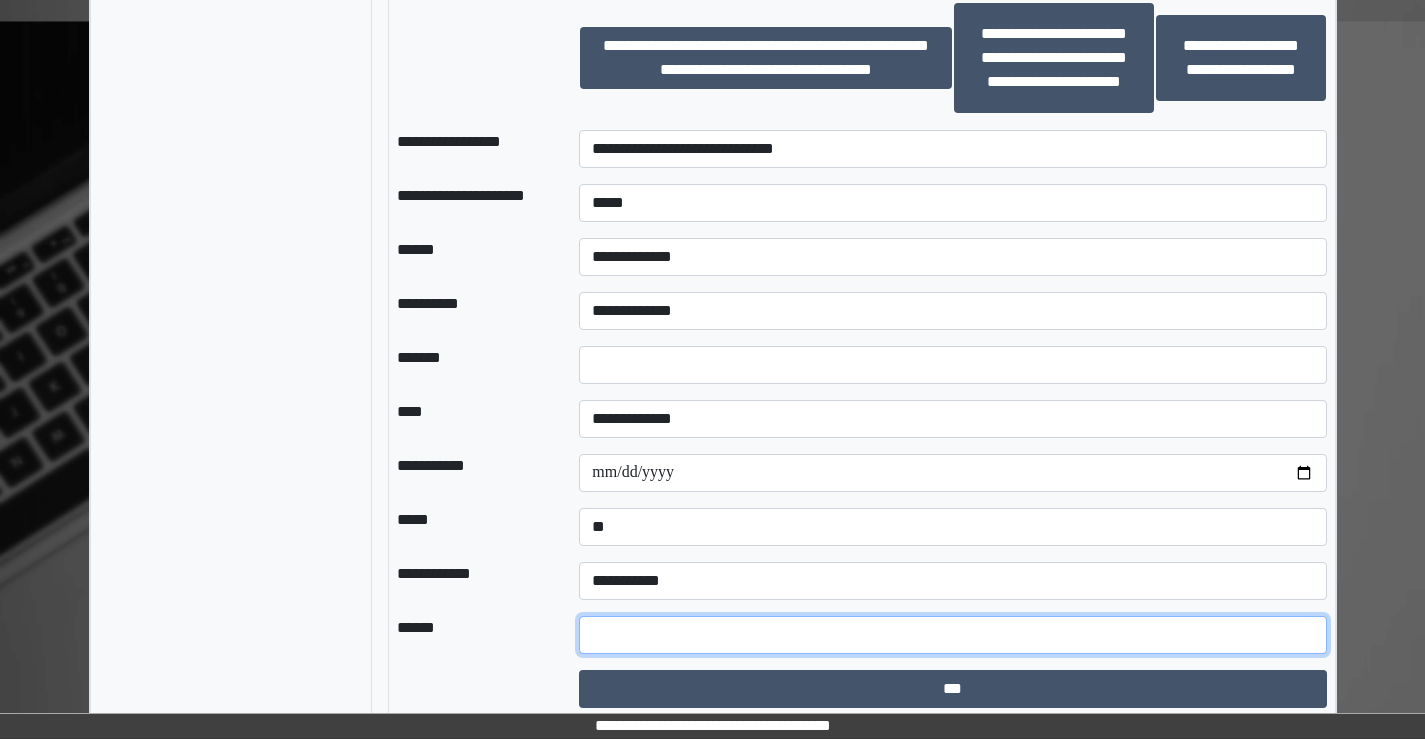 click at bounding box center (952, 635) 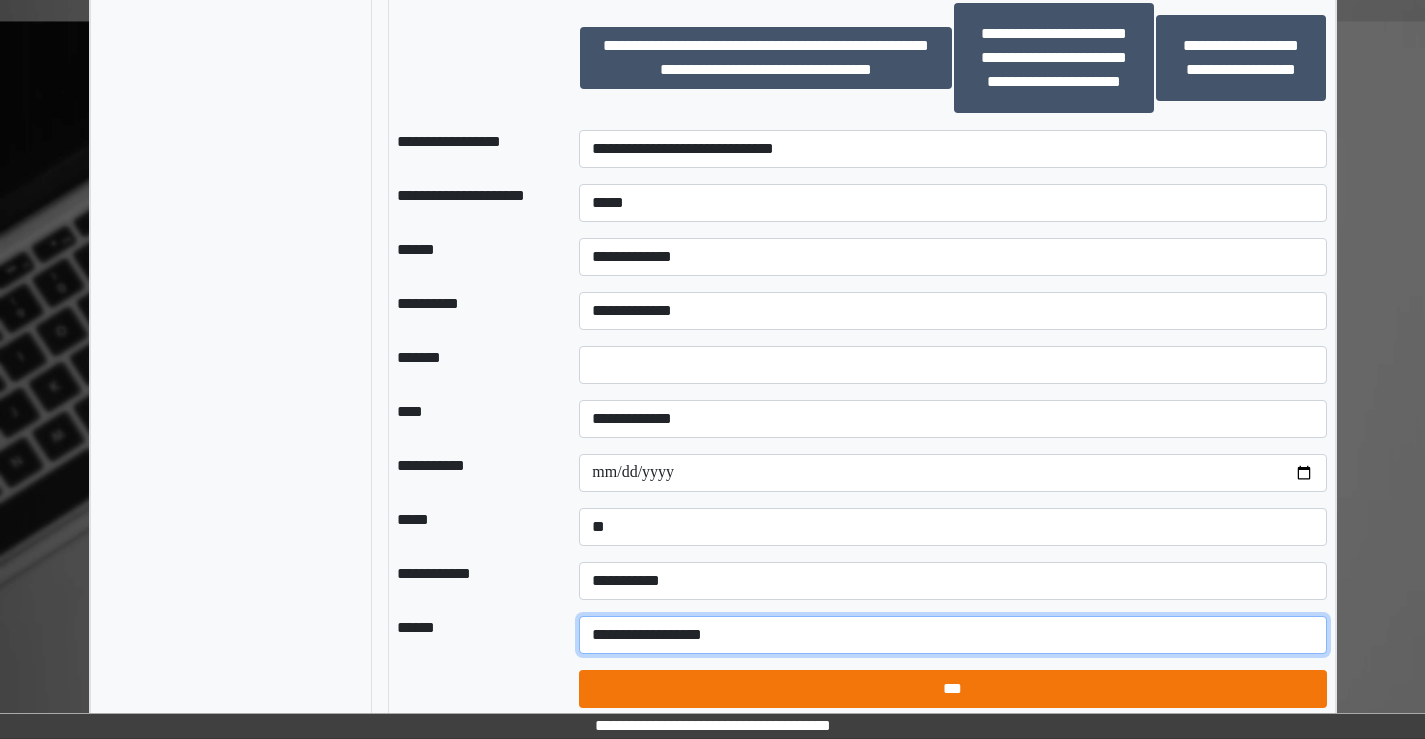 type on "**********" 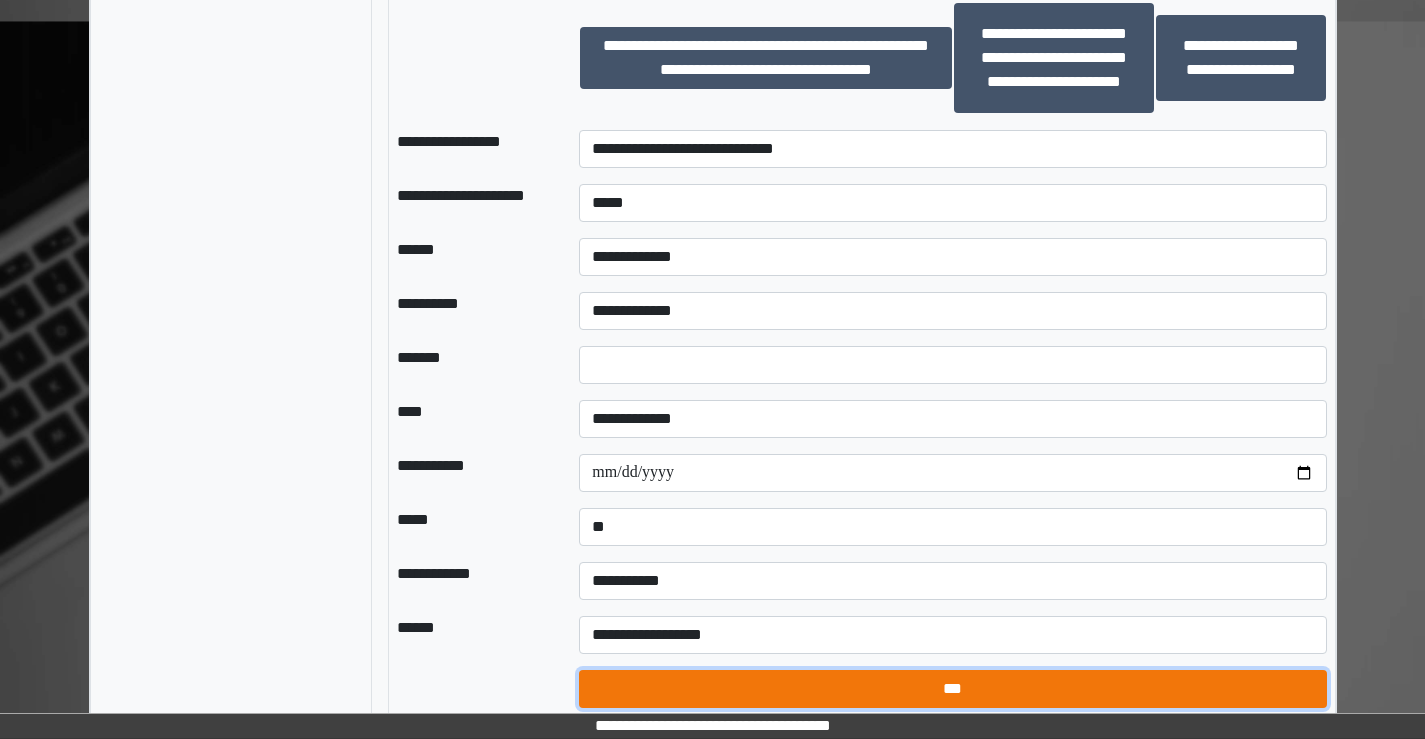 click on "***" at bounding box center (952, 689) 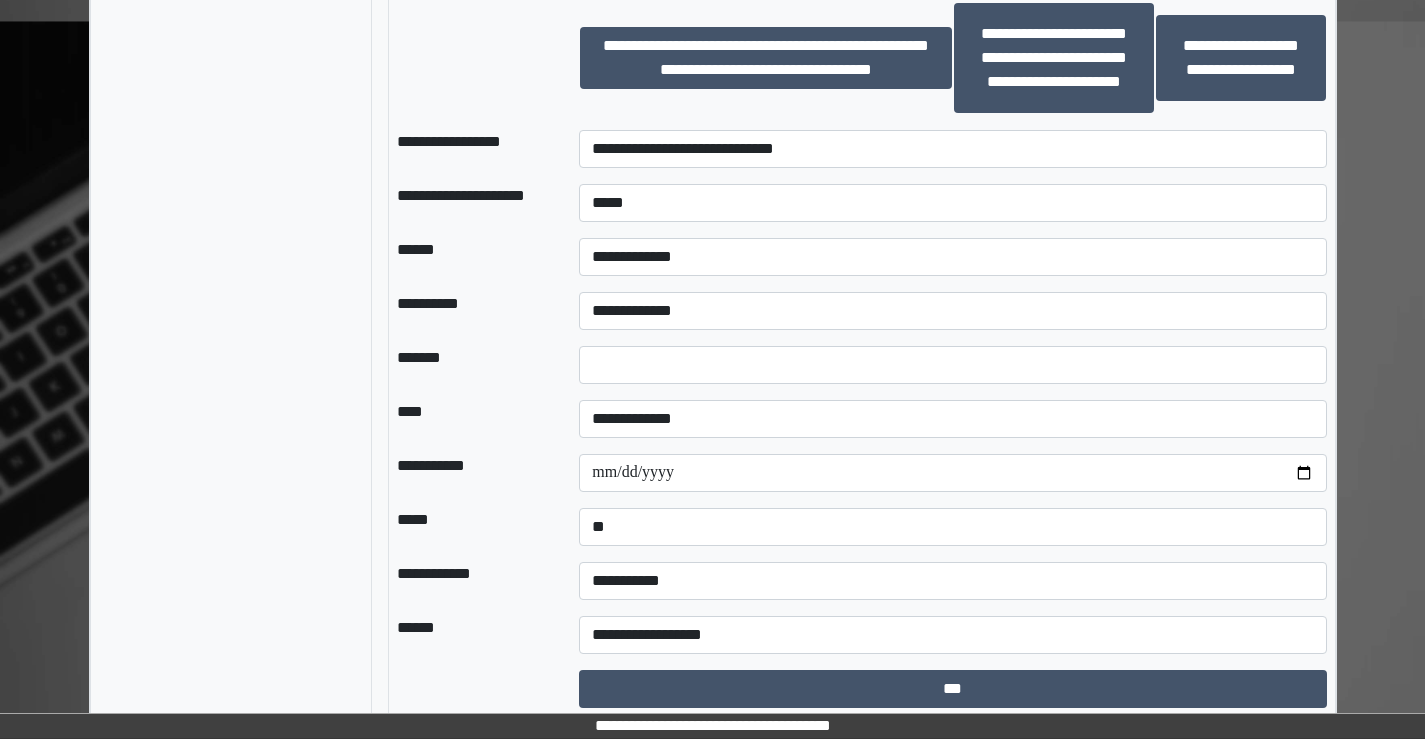 select on "*" 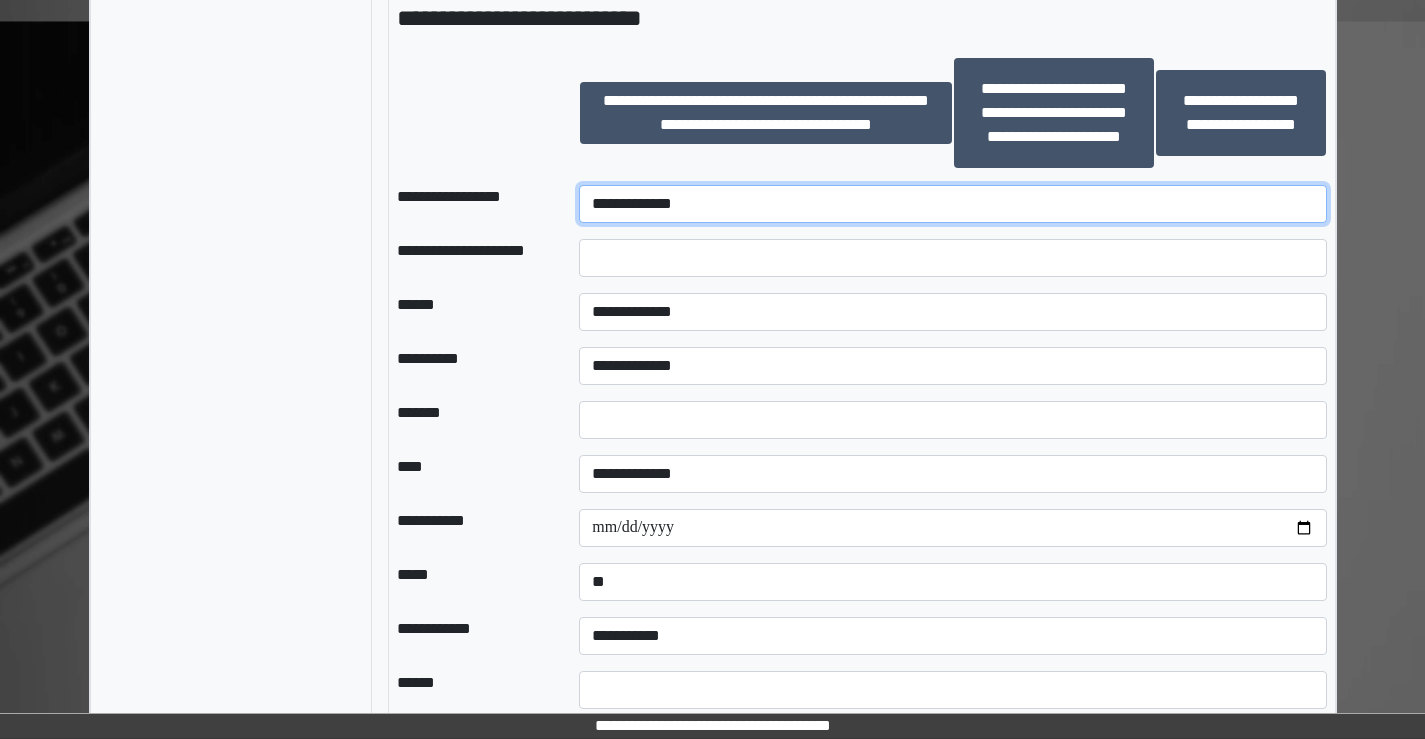 click on "**********" at bounding box center [952, 204] 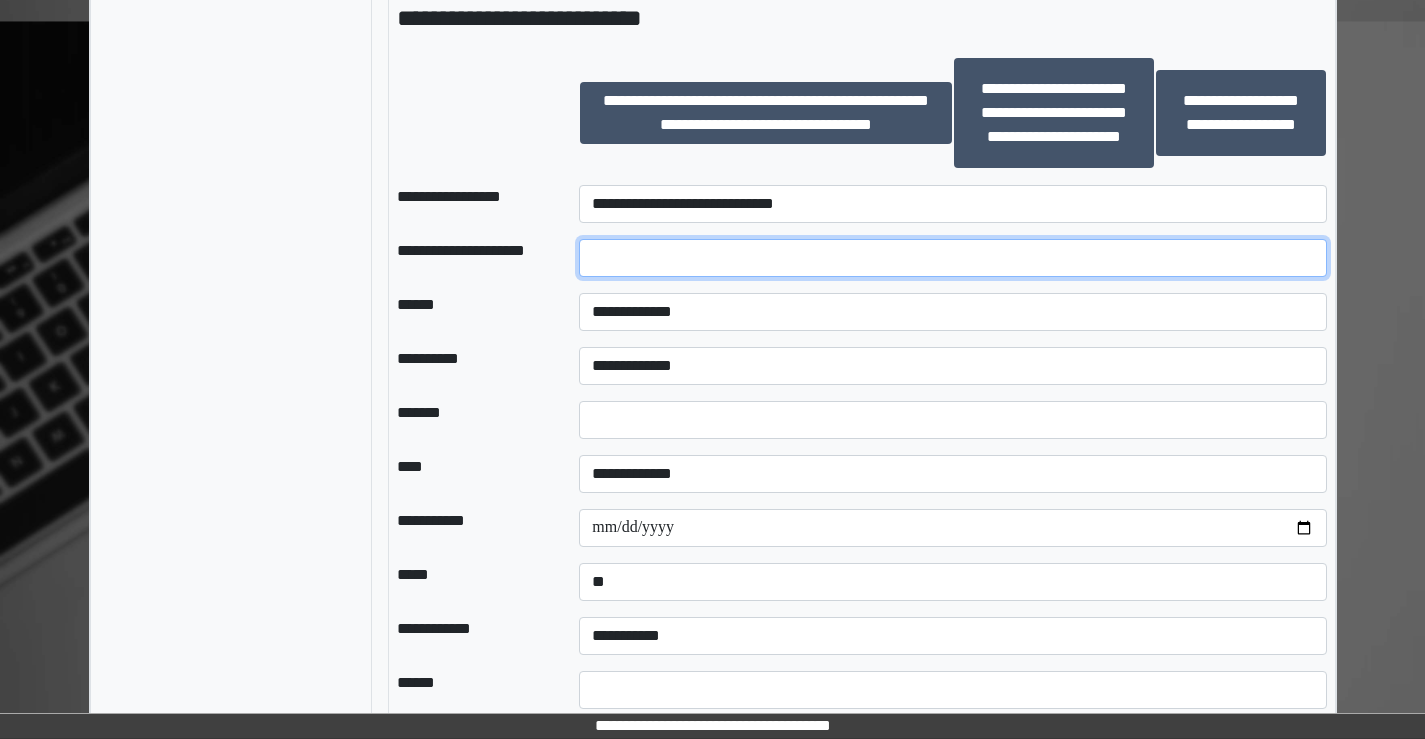 click at bounding box center [952, 258] 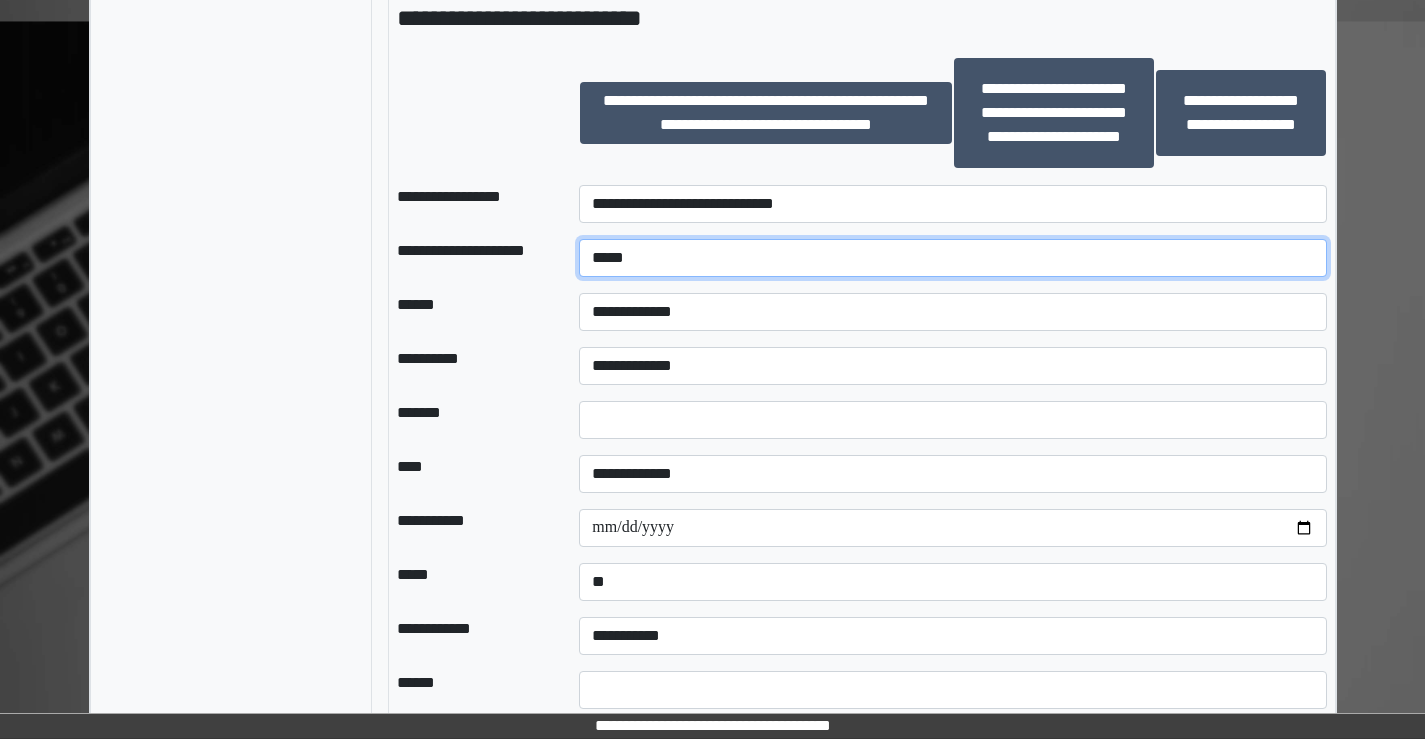type on "*****" 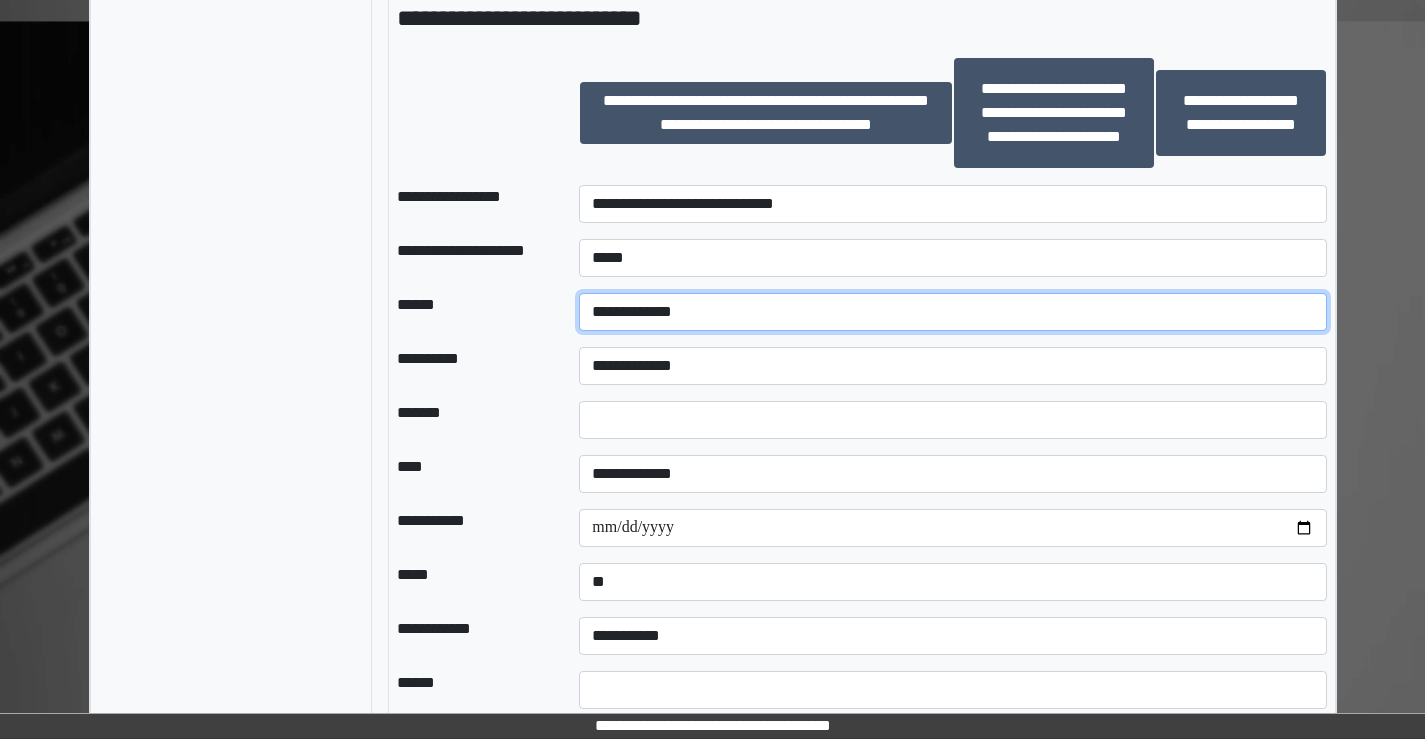 click on "**********" at bounding box center [952, 312] 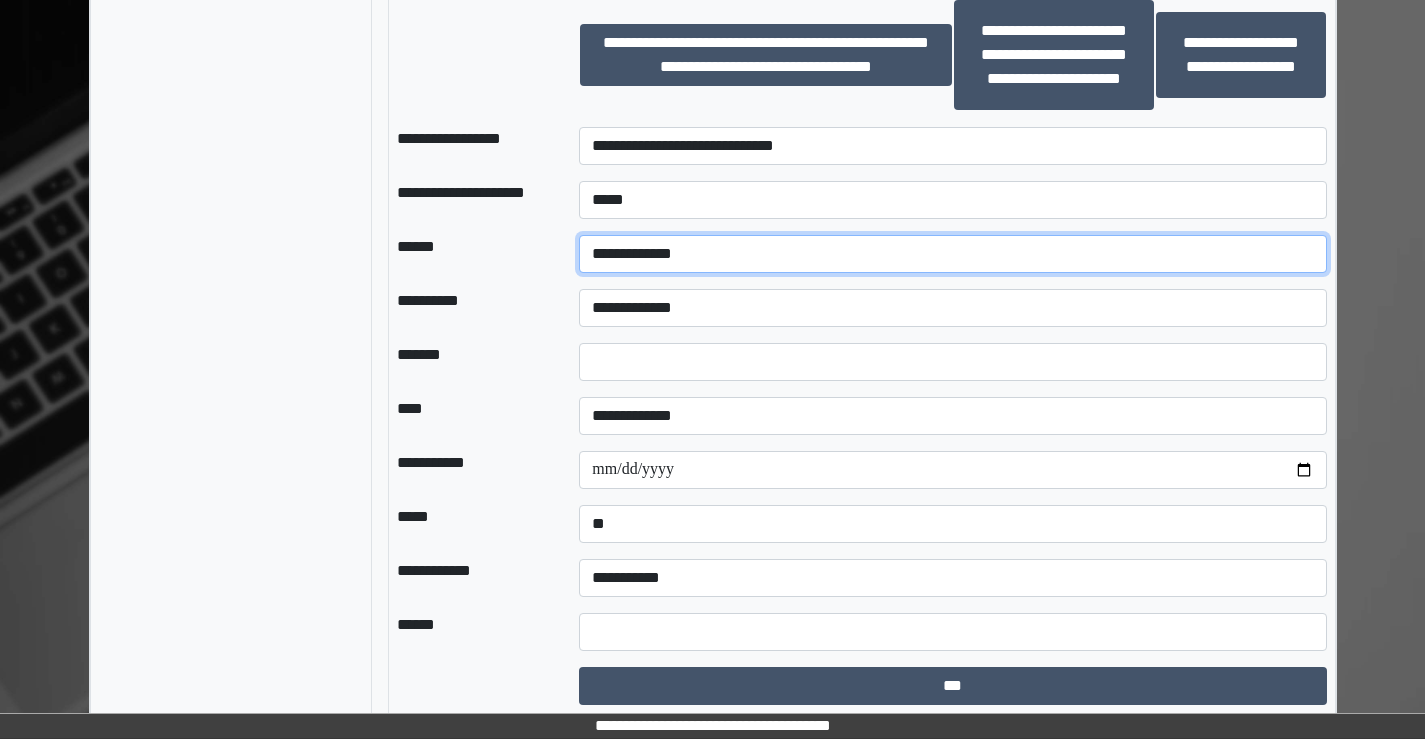 scroll, scrollTop: 1801, scrollLeft: 0, axis: vertical 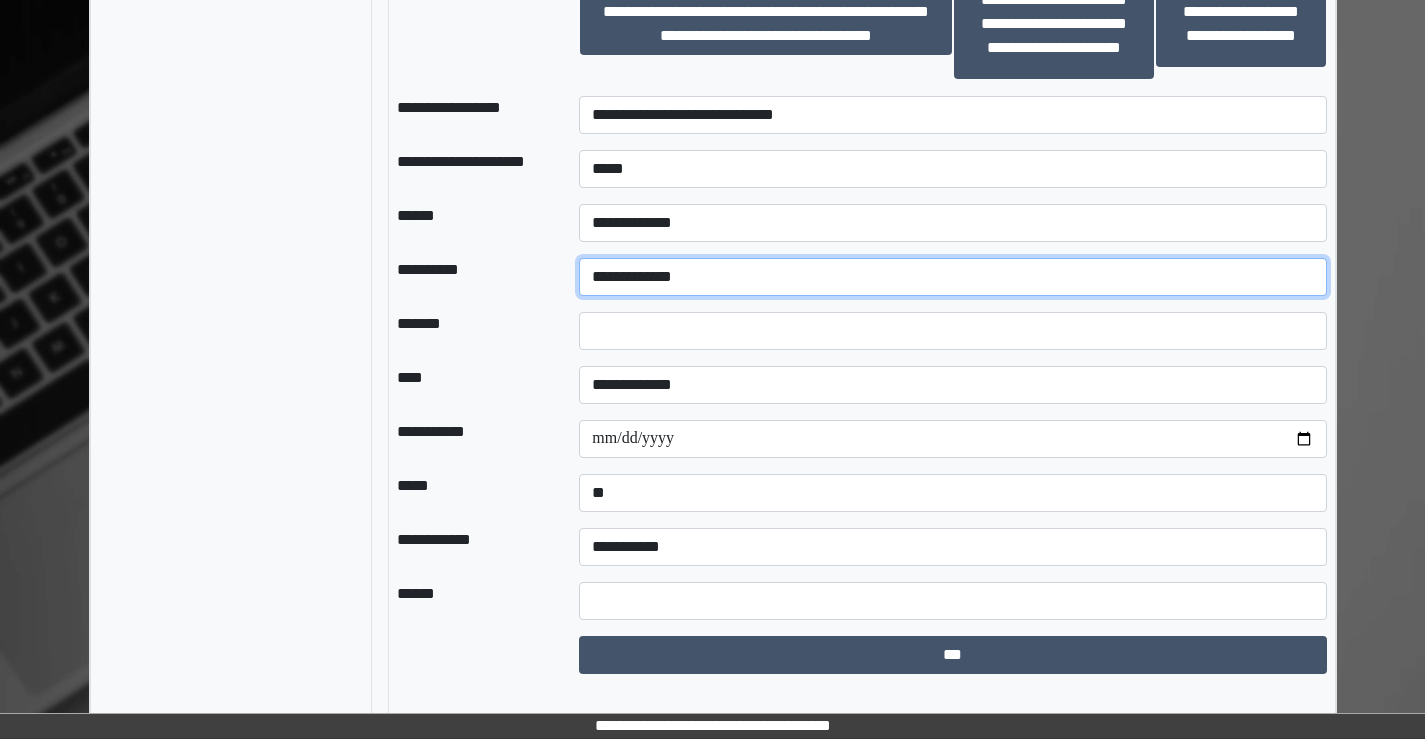 click on "**********" at bounding box center [952, 277] 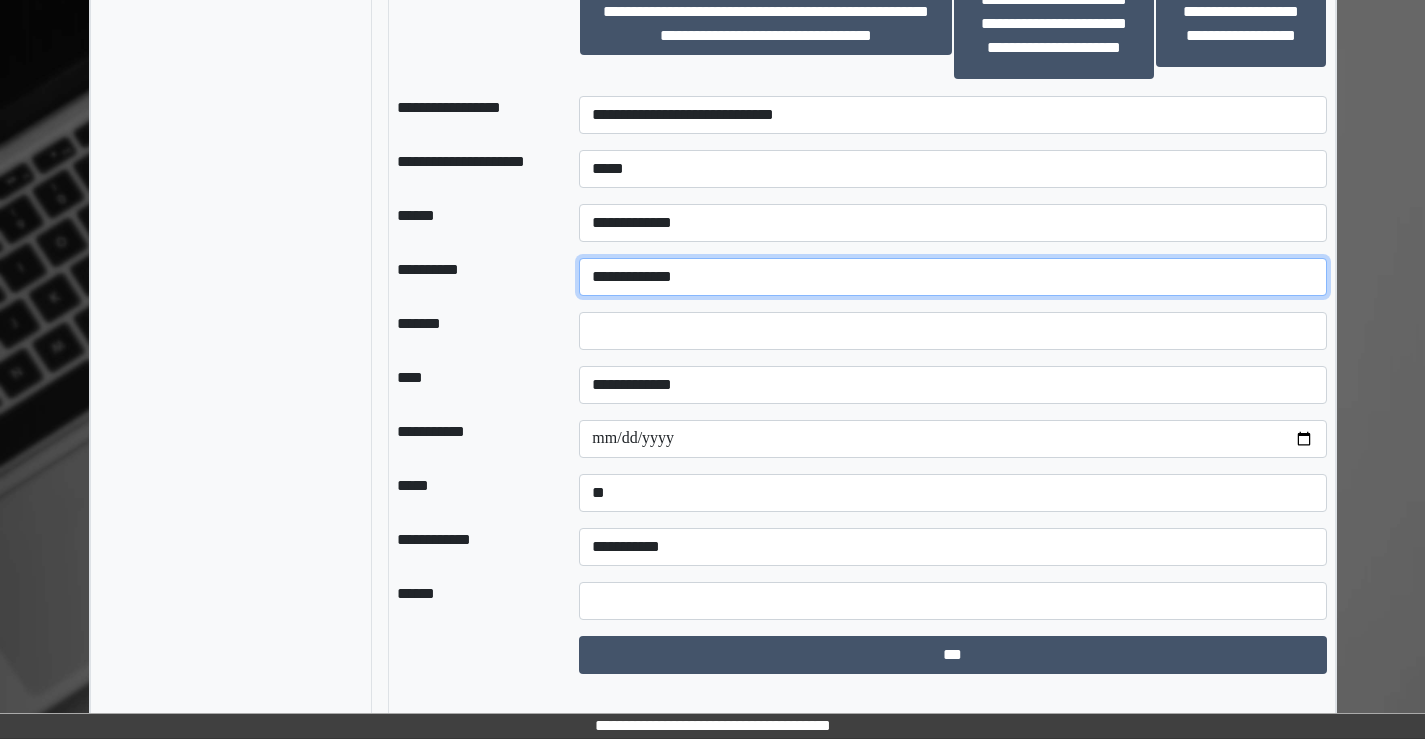 select on "*" 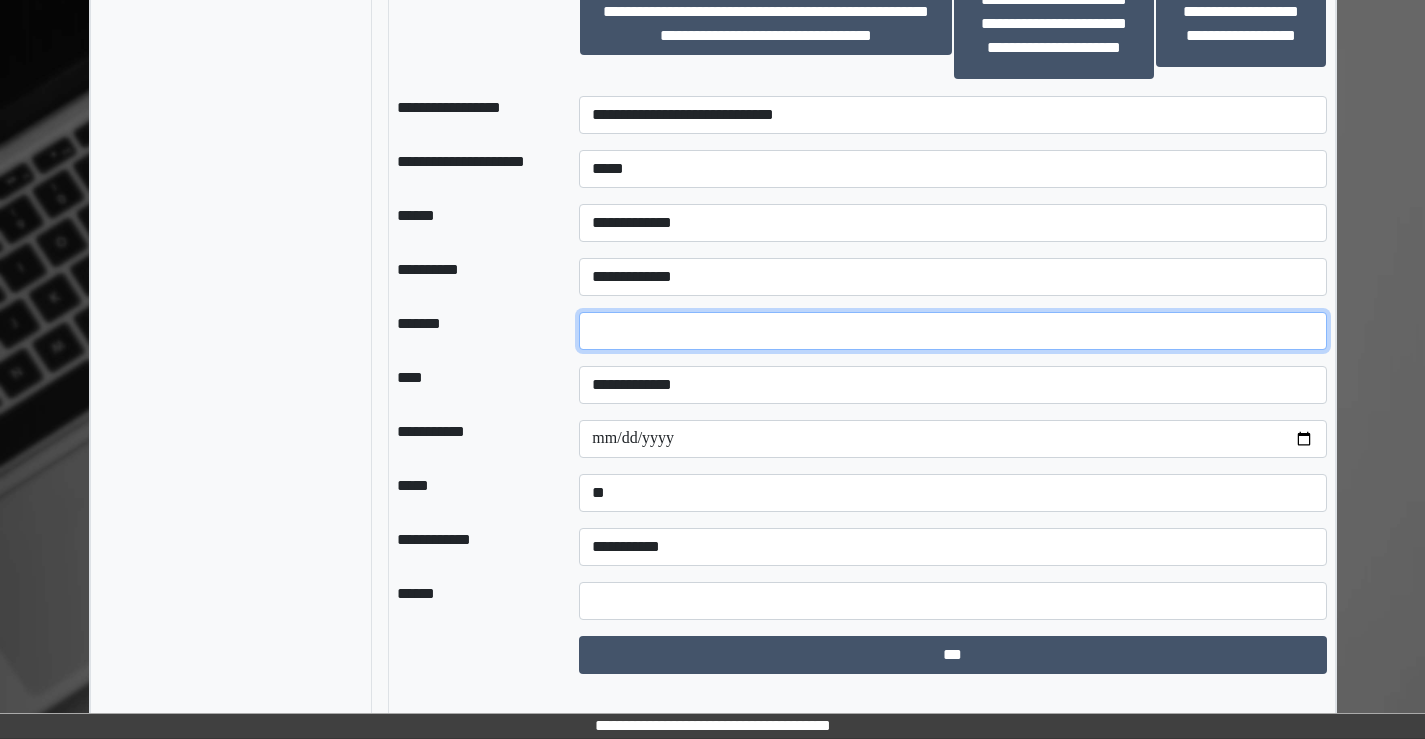 click on "*" at bounding box center (952, 331) 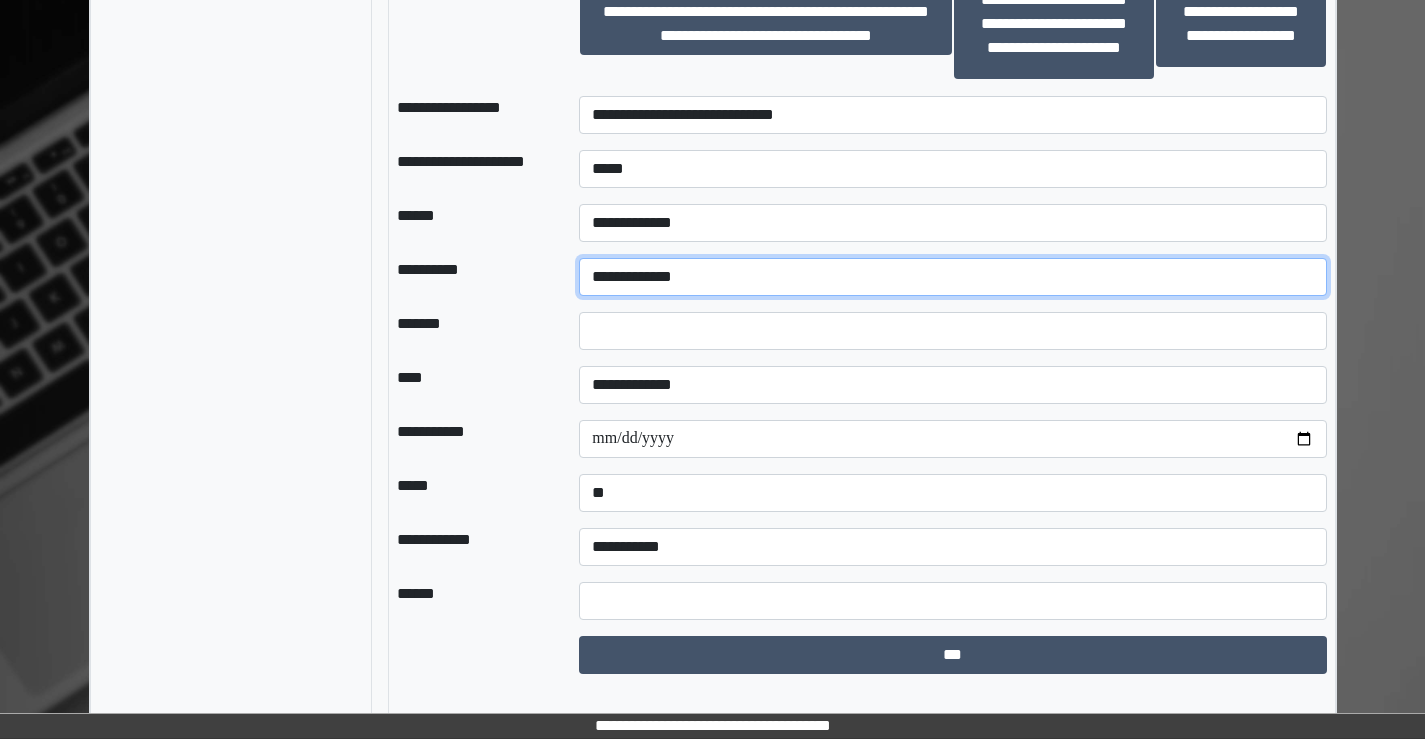 click on "**********" at bounding box center [952, 277] 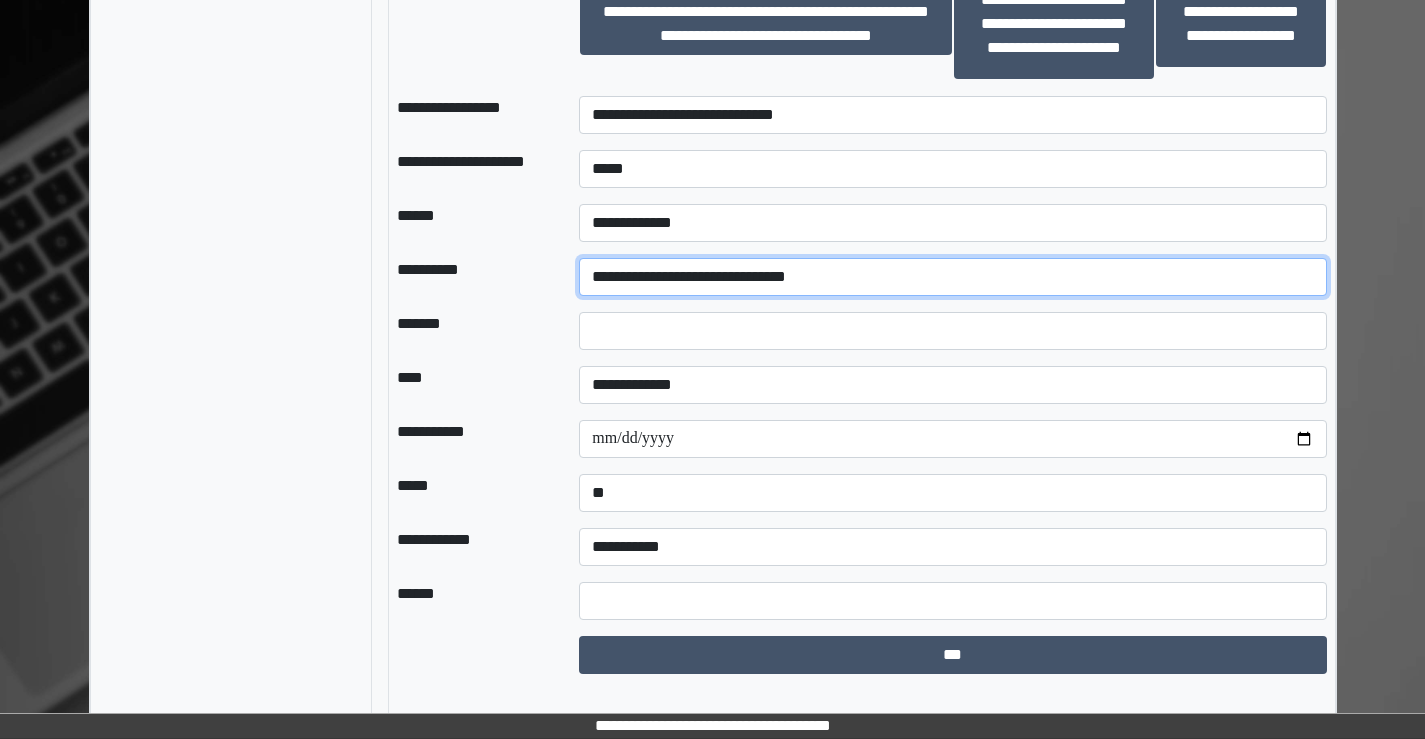 click on "**********" at bounding box center [952, 277] 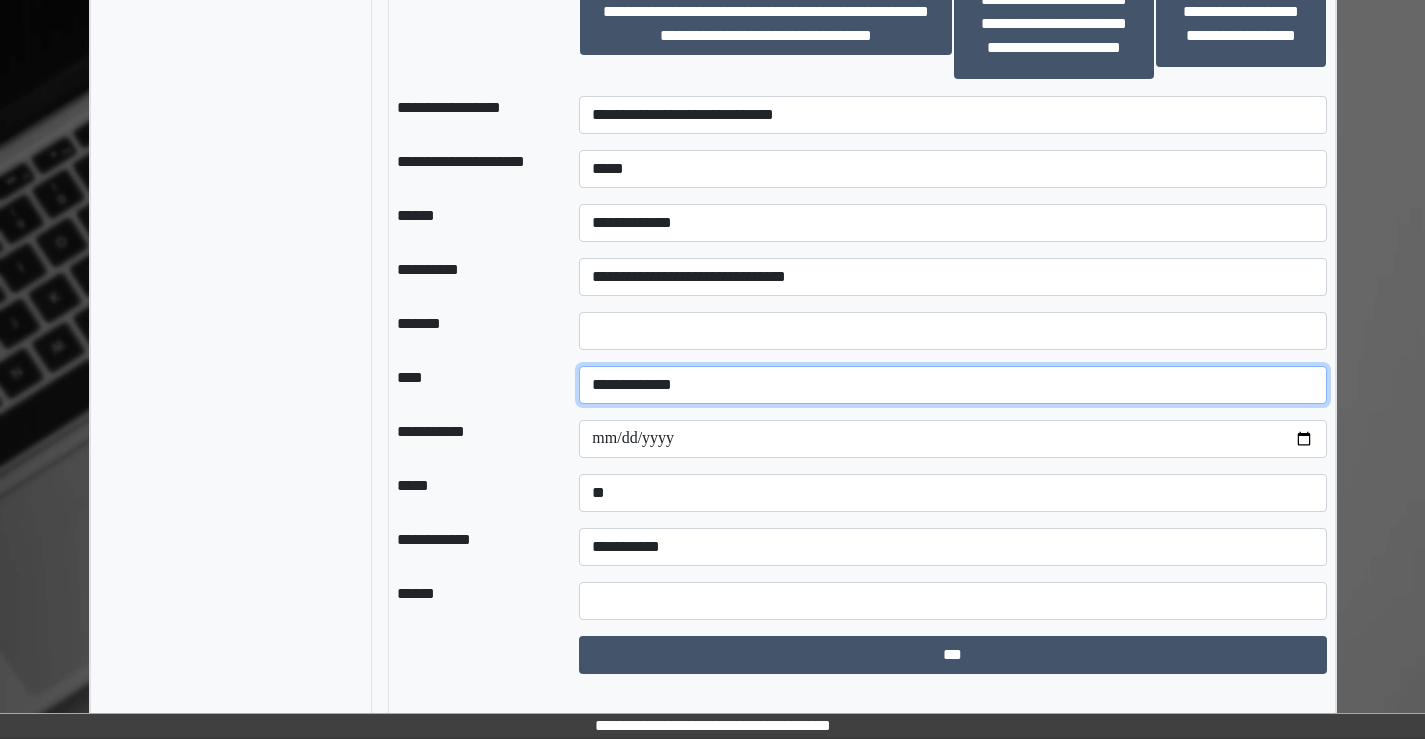click on "**********" at bounding box center [952, 385] 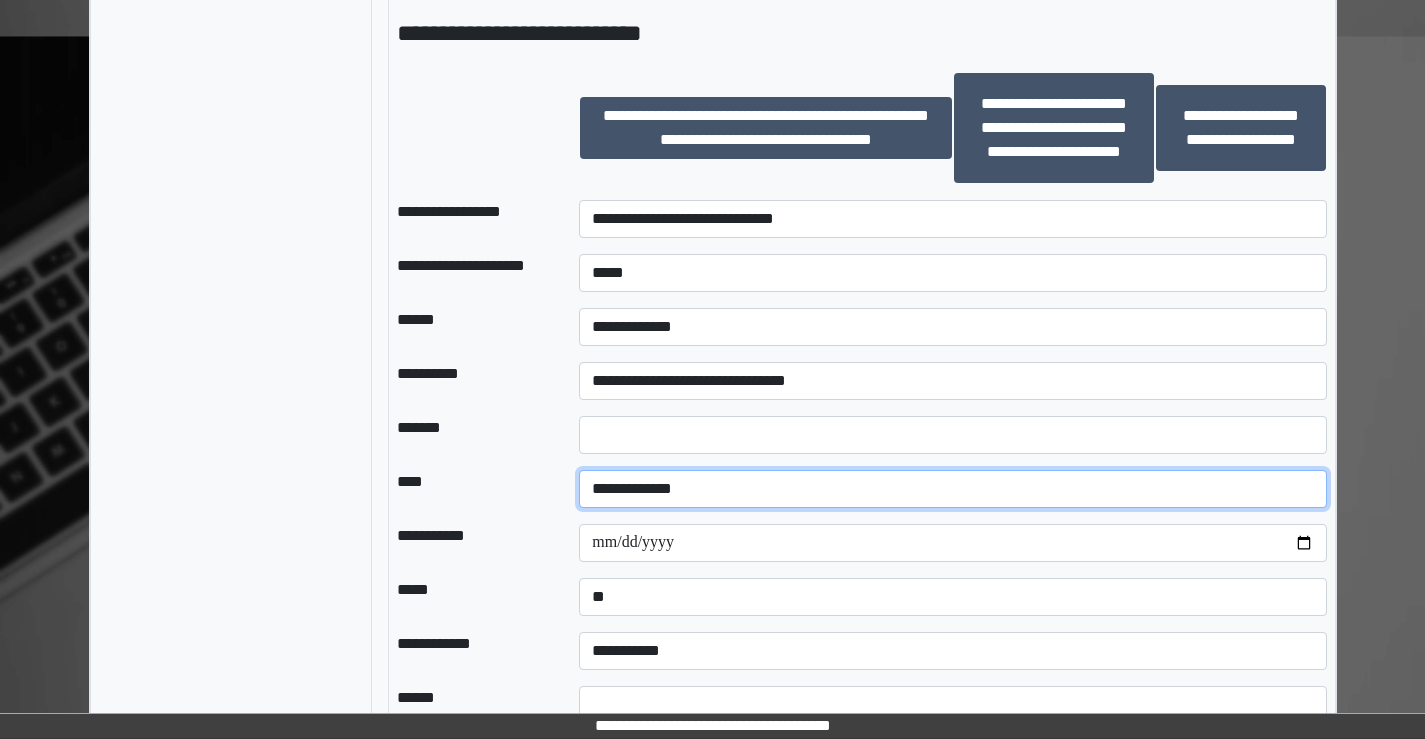 scroll, scrollTop: 1801, scrollLeft: 0, axis: vertical 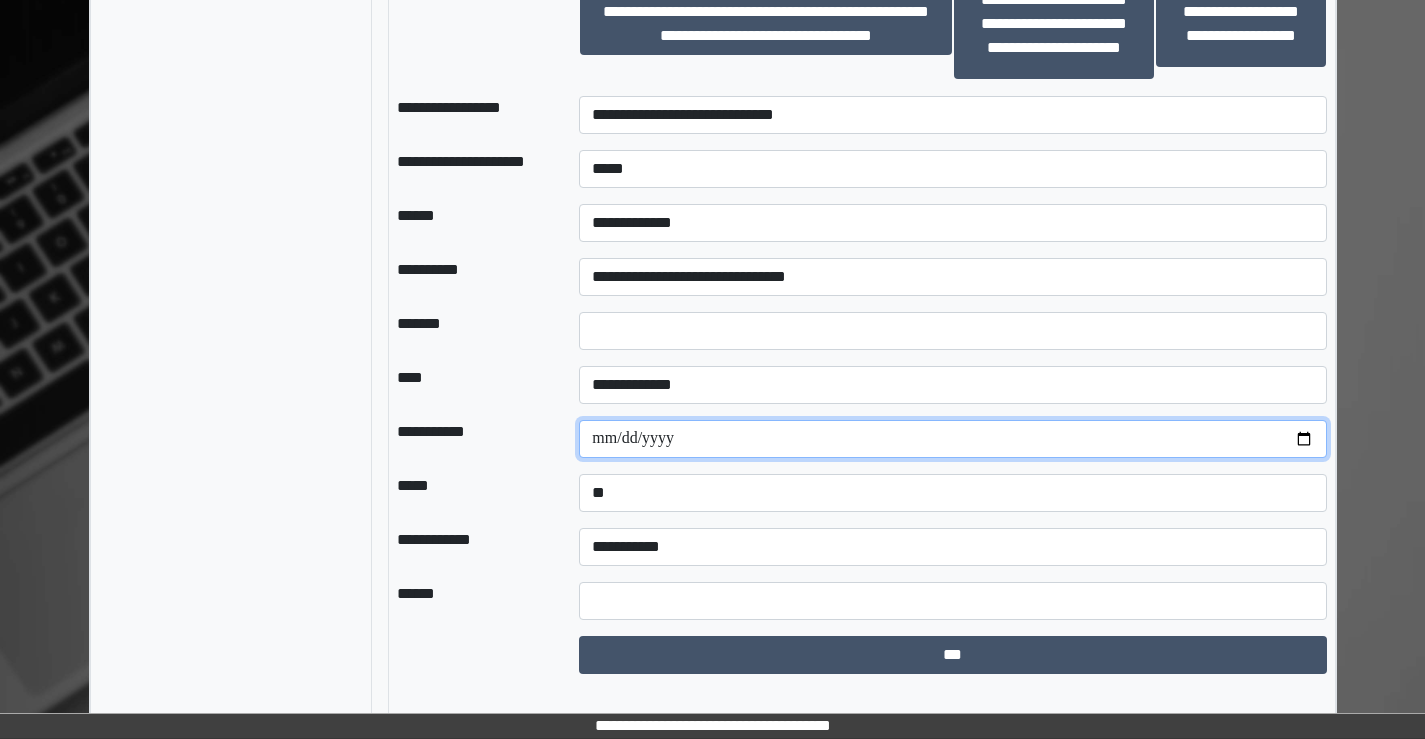 click on "**********" at bounding box center [952, 439] 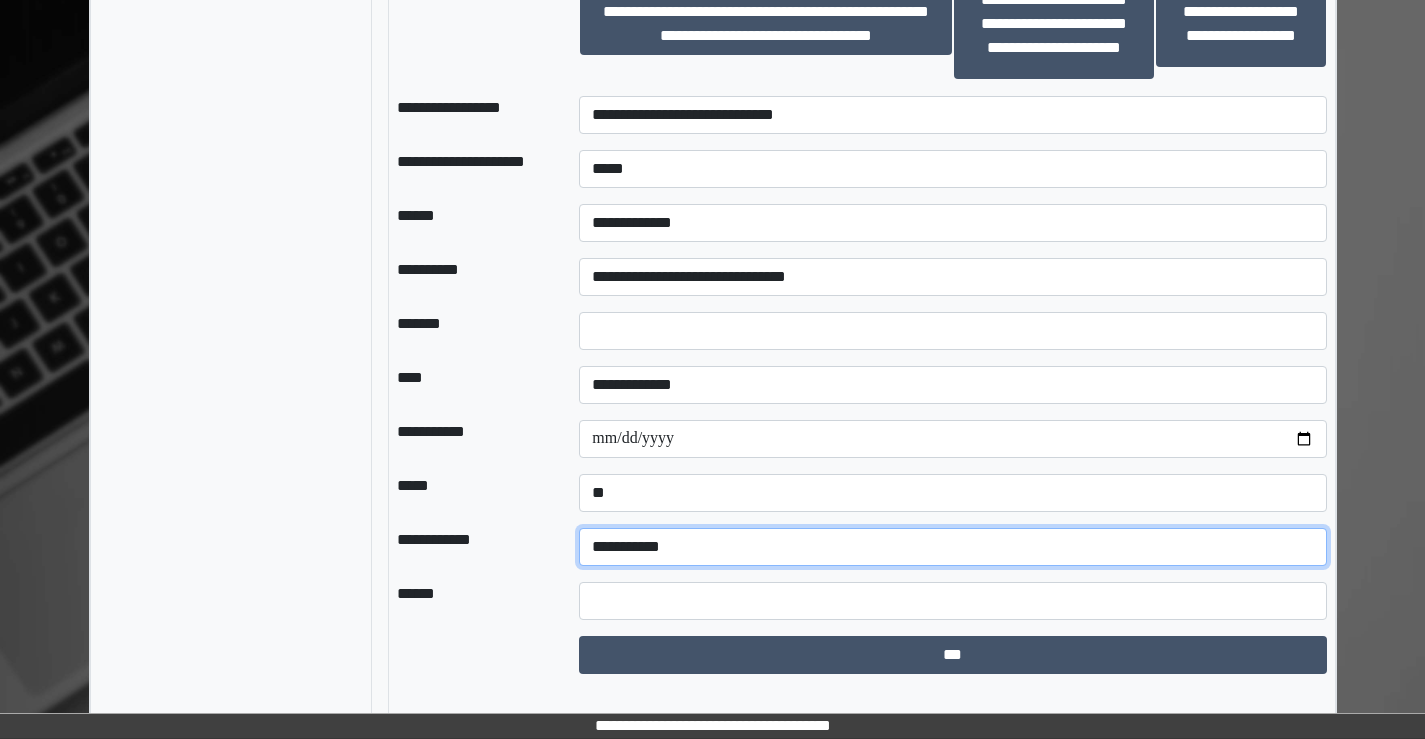 drag, startPoint x: 622, startPoint y: 570, endPoint x: 661, endPoint y: 587, distance: 42.544094 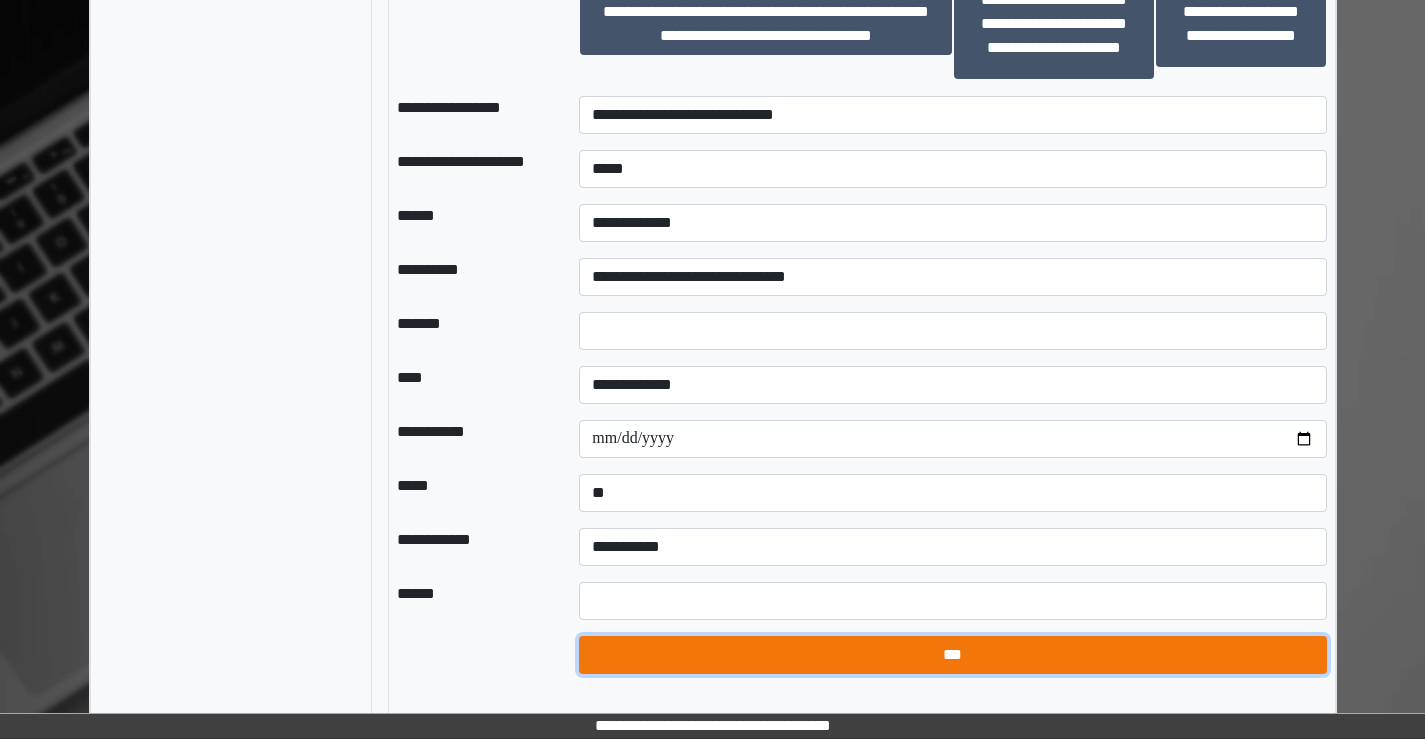 click on "***" at bounding box center [952, 655] 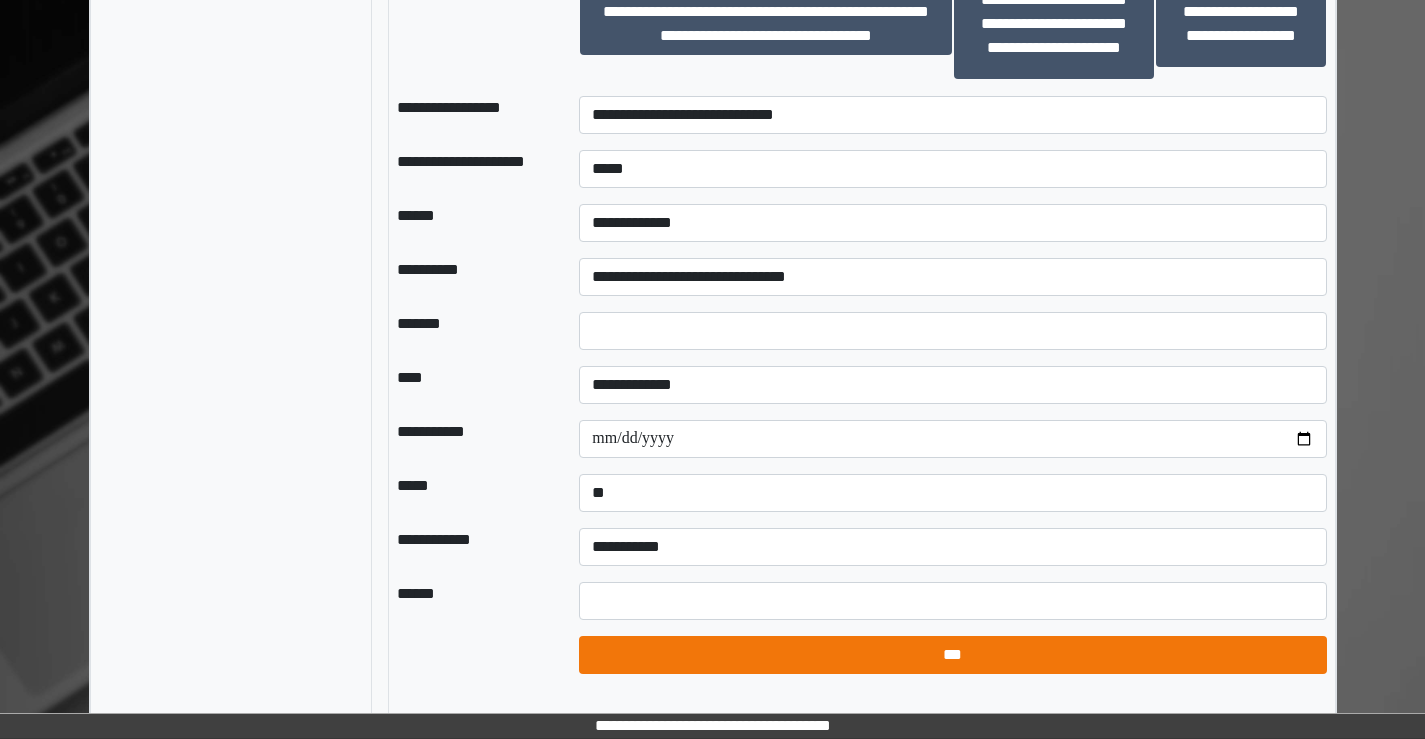 select on "*" 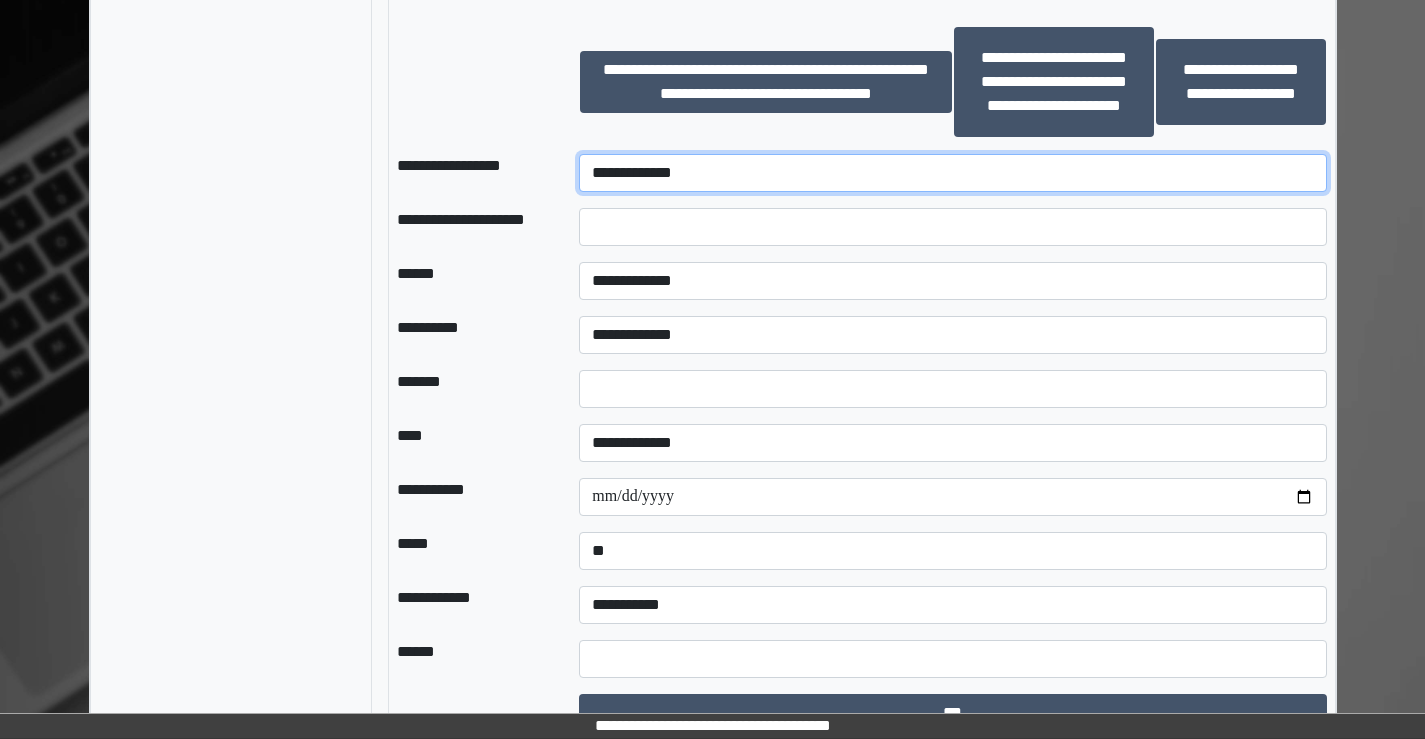 click on "**********" at bounding box center (952, 173) 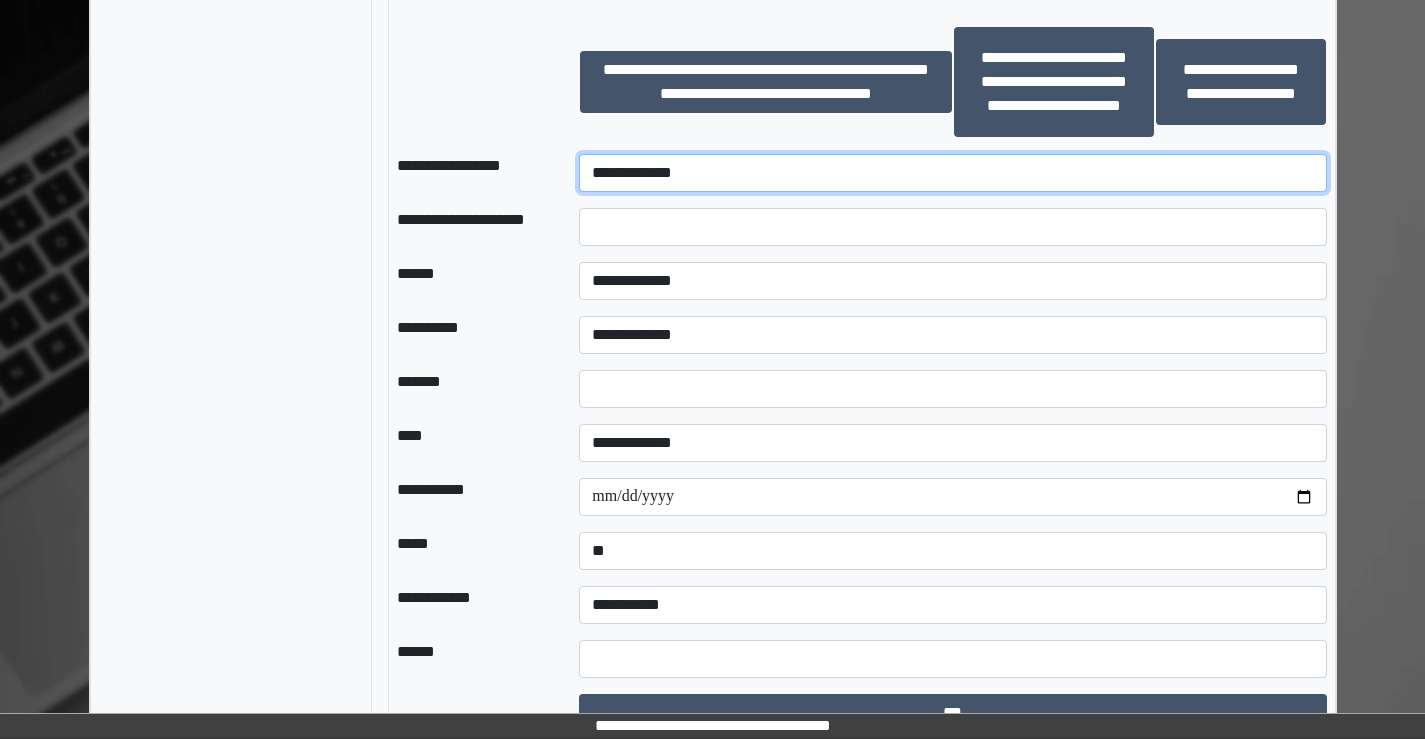 select on "********" 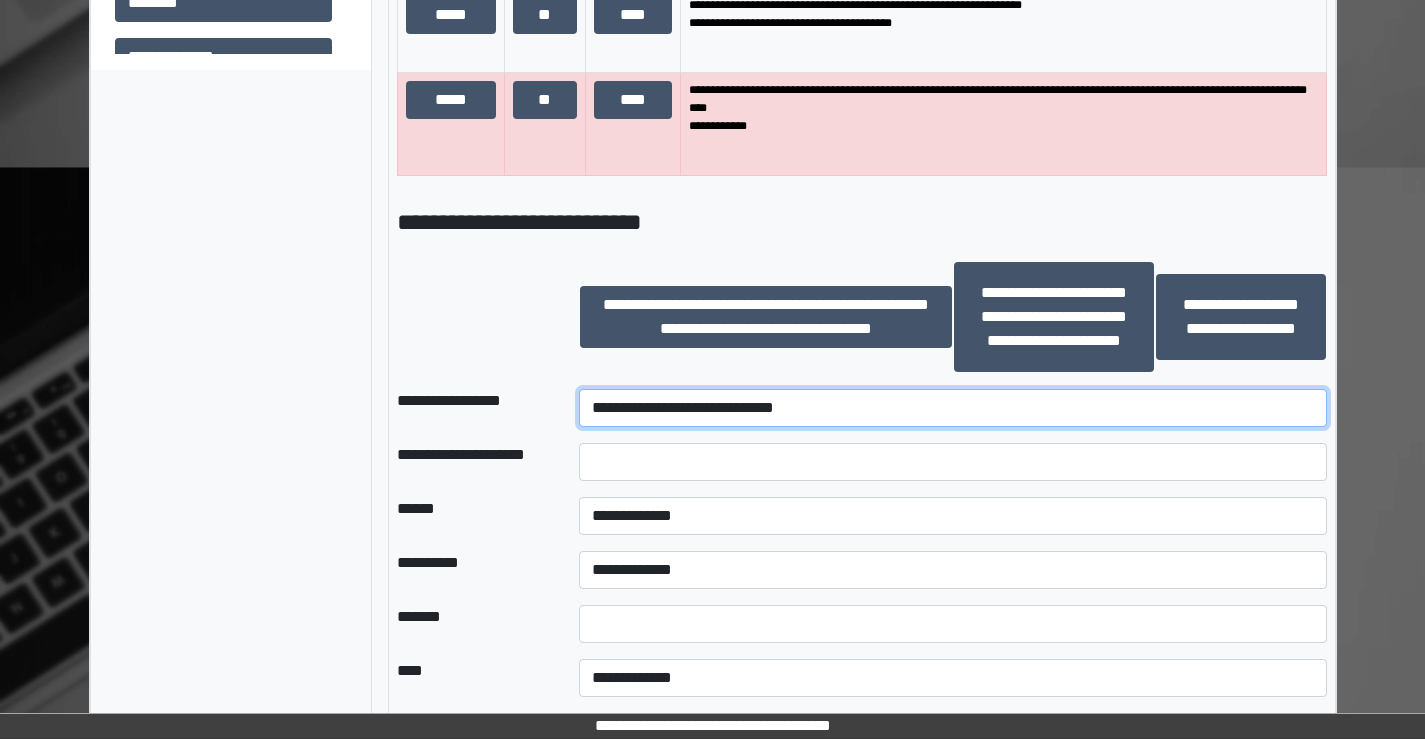 scroll, scrollTop: 1601, scrollLeft: 0, axis: vertical 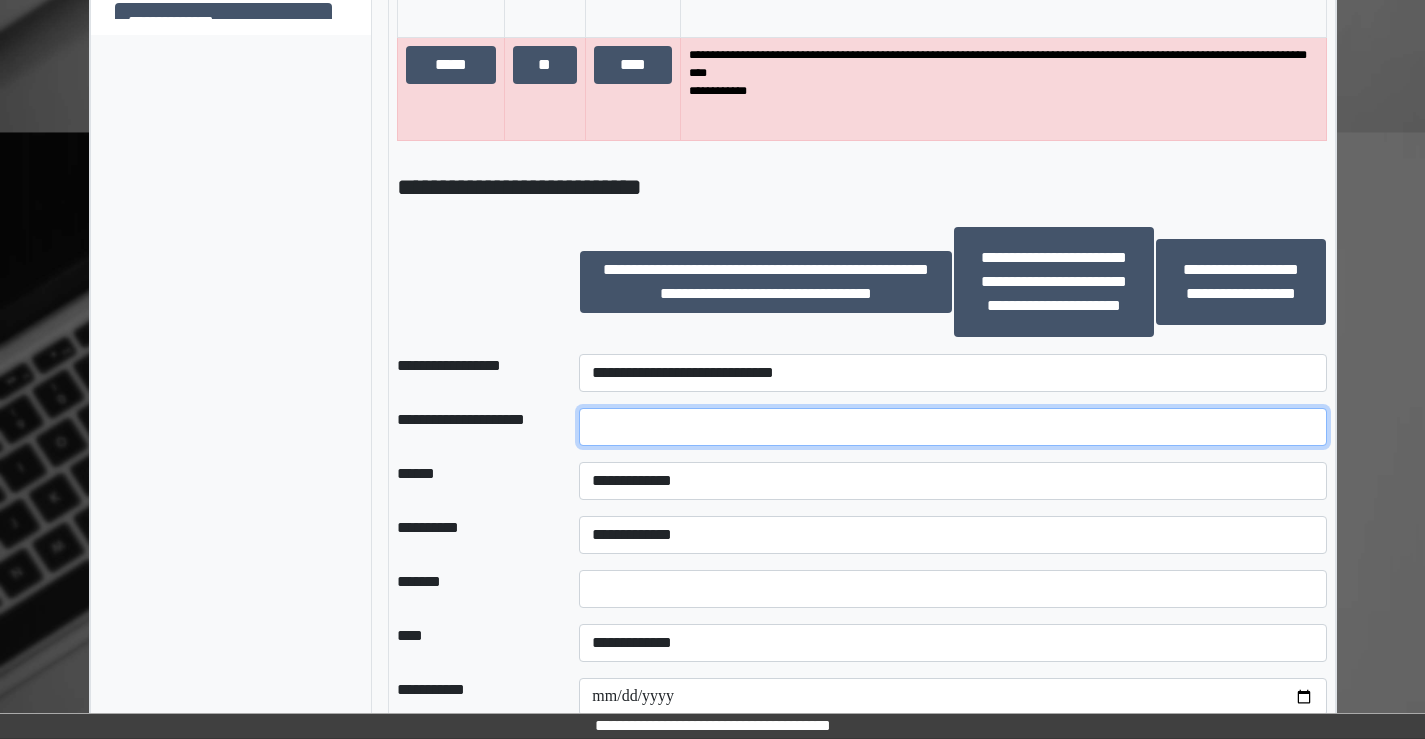 click at bounding box center (952, 427) 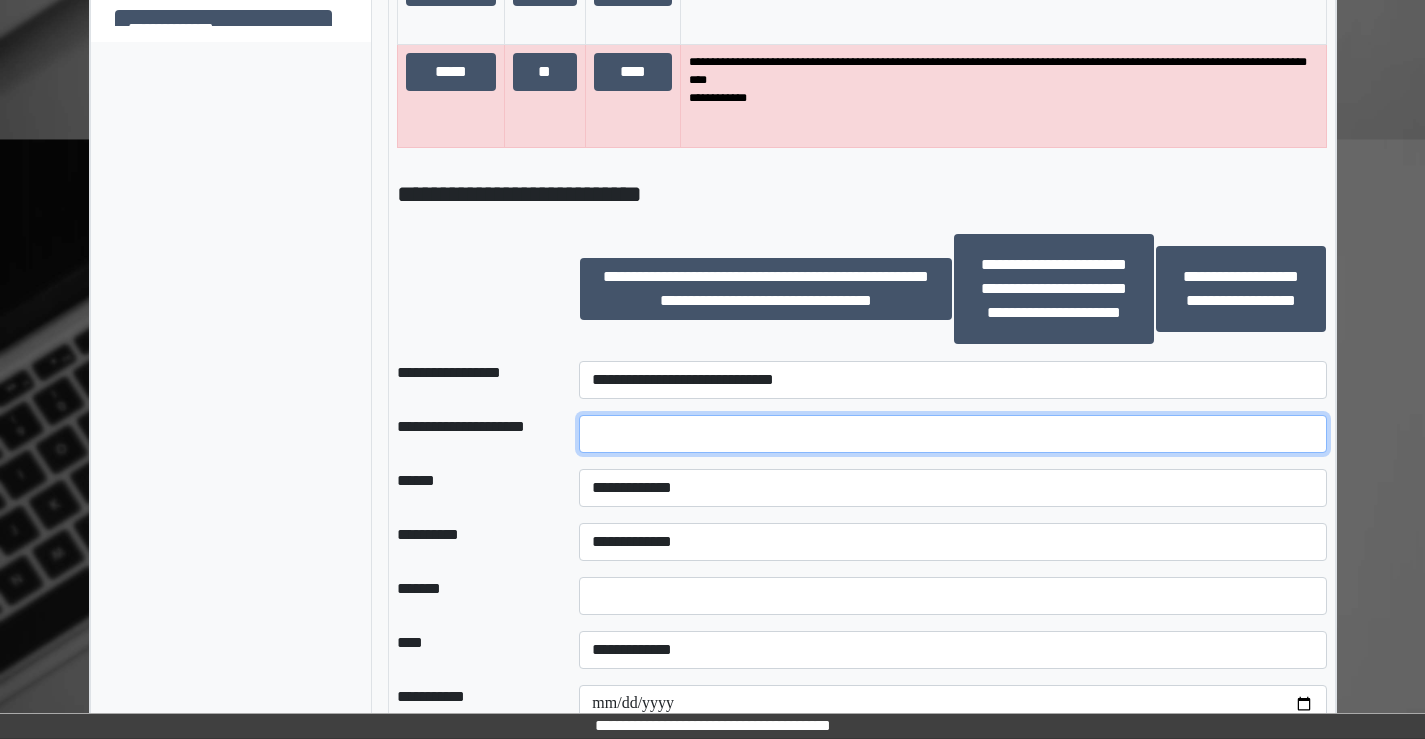 scroll, scrollTop: 1601, scrollLeft: 0, axis: vertical 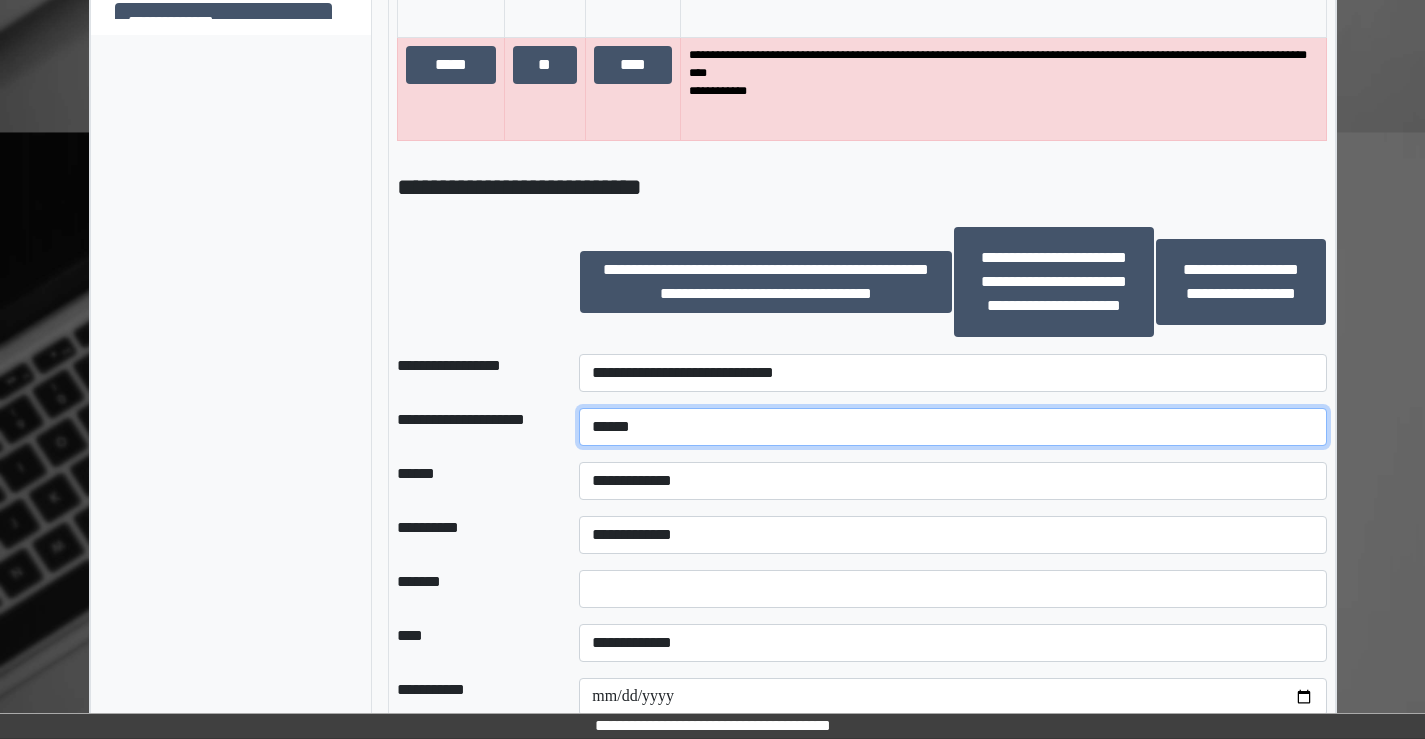 type on "******" 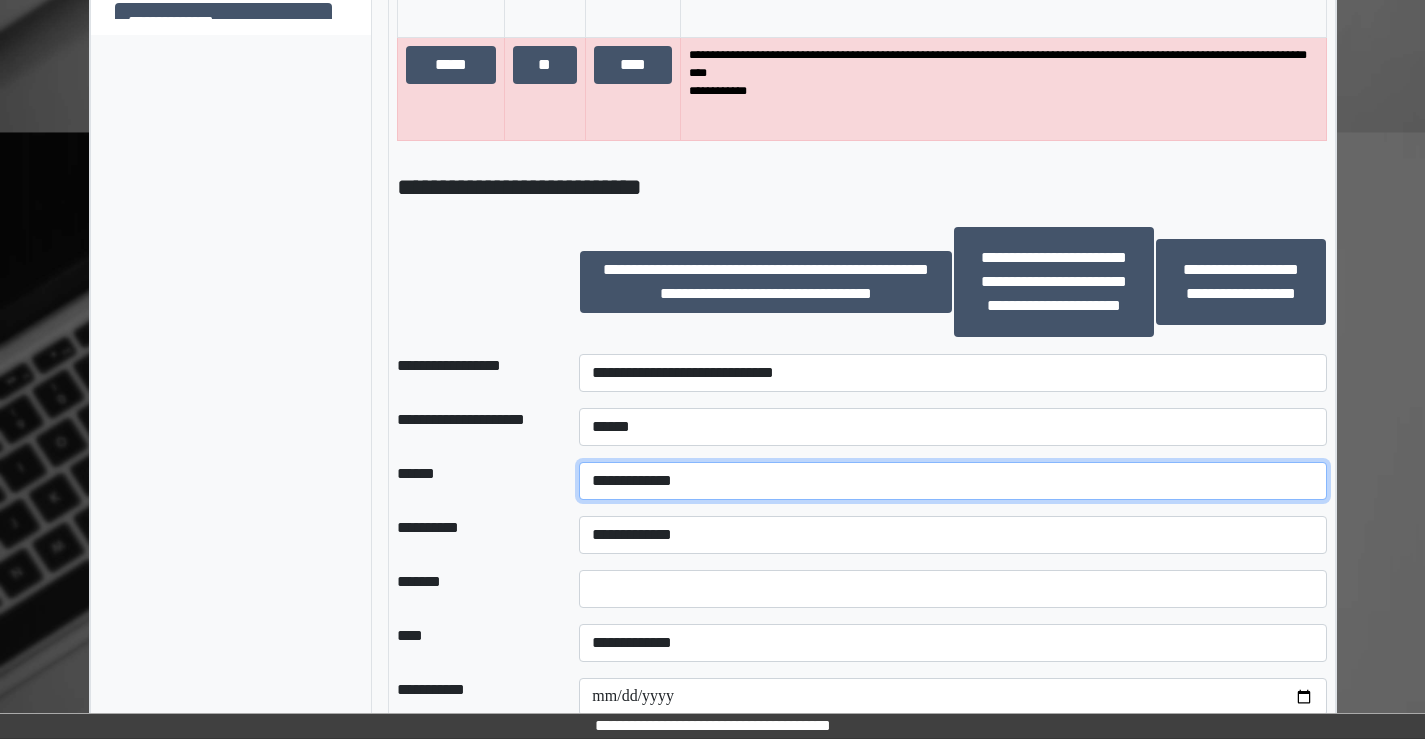 click on "**********" at bounding box center [952, 481] 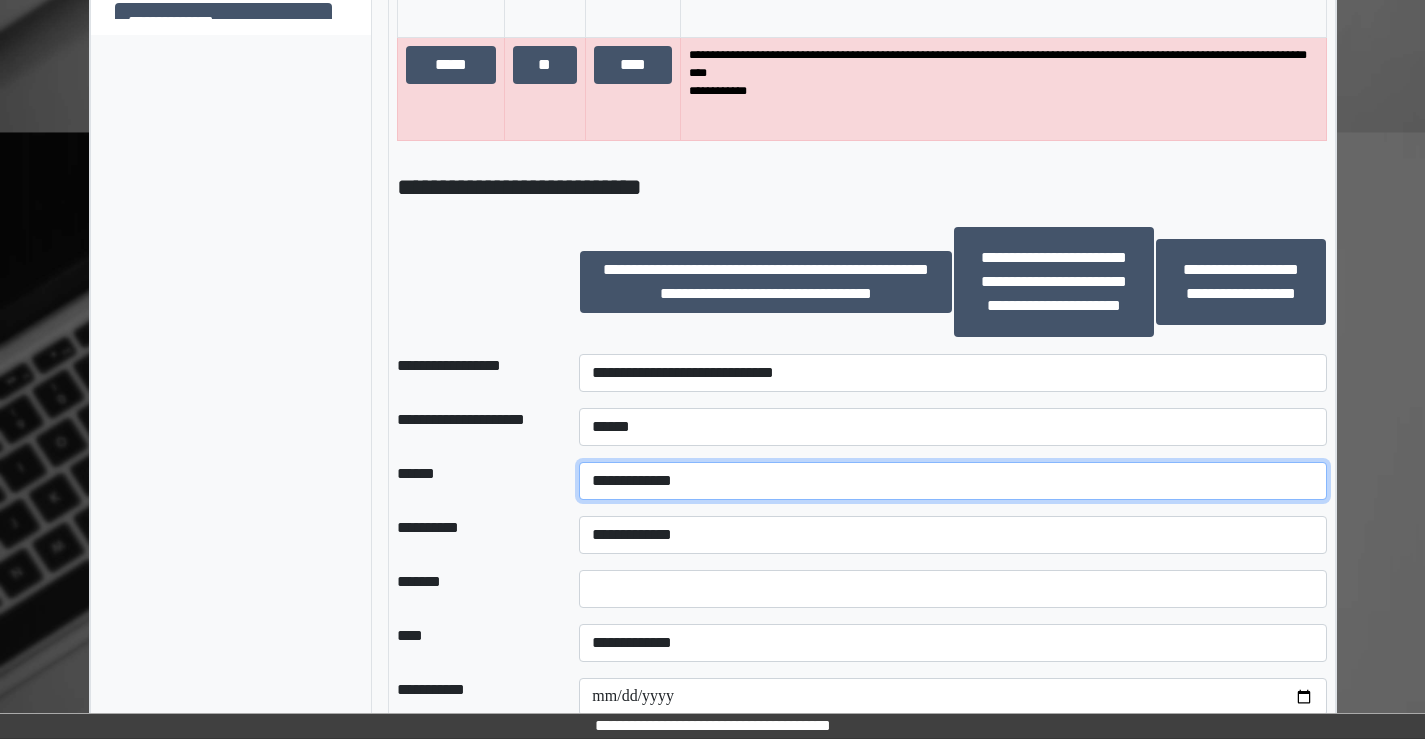 select on "*" 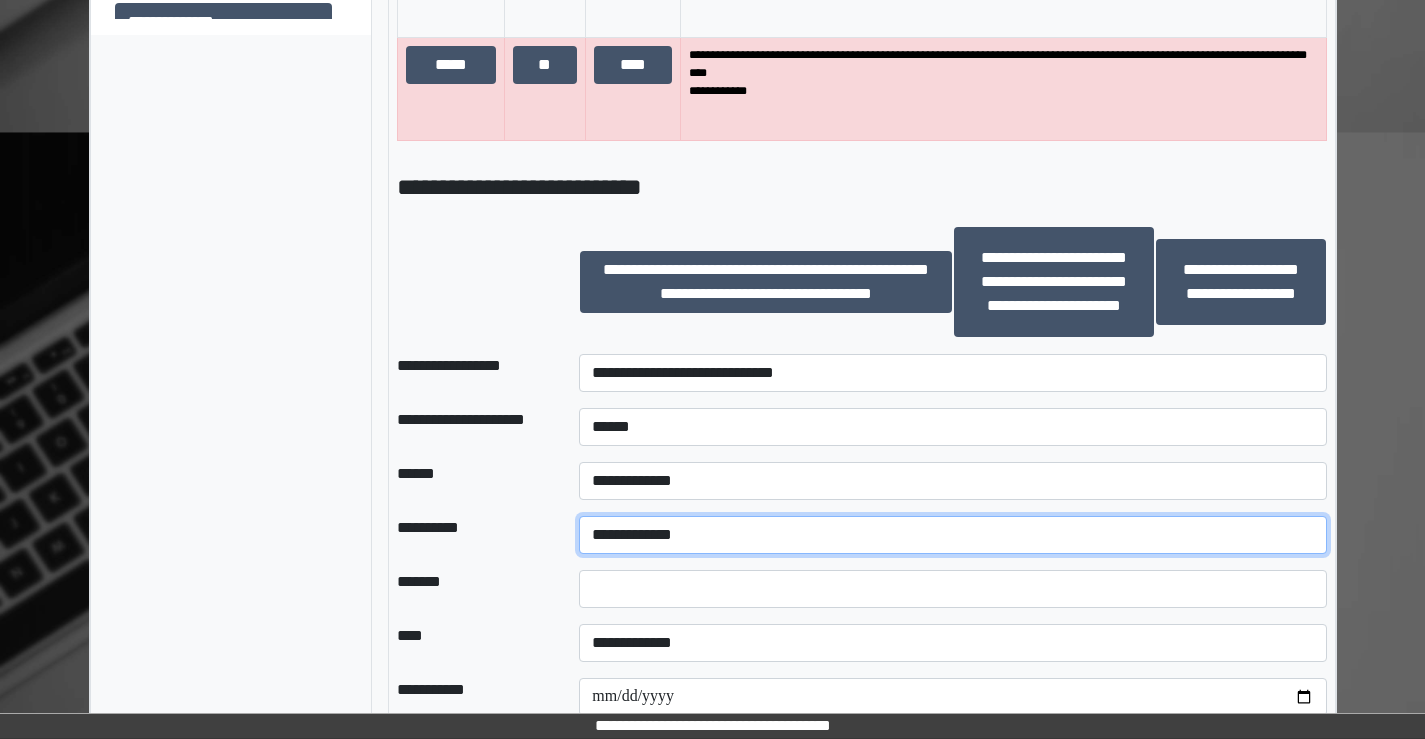 click on "**********" at bounding box center (952, 535) 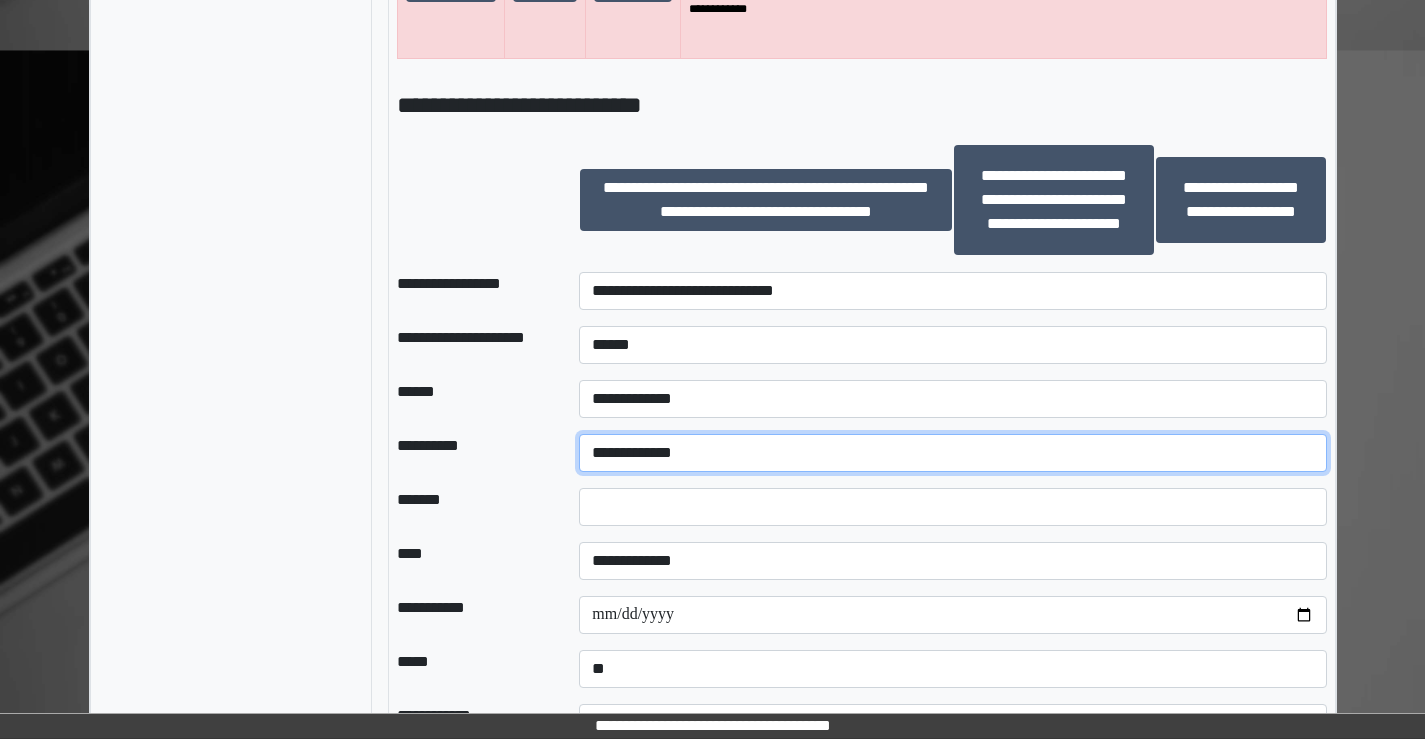 scroll, scrollTop: 1701, scrollLeft: 0, axis: vertical 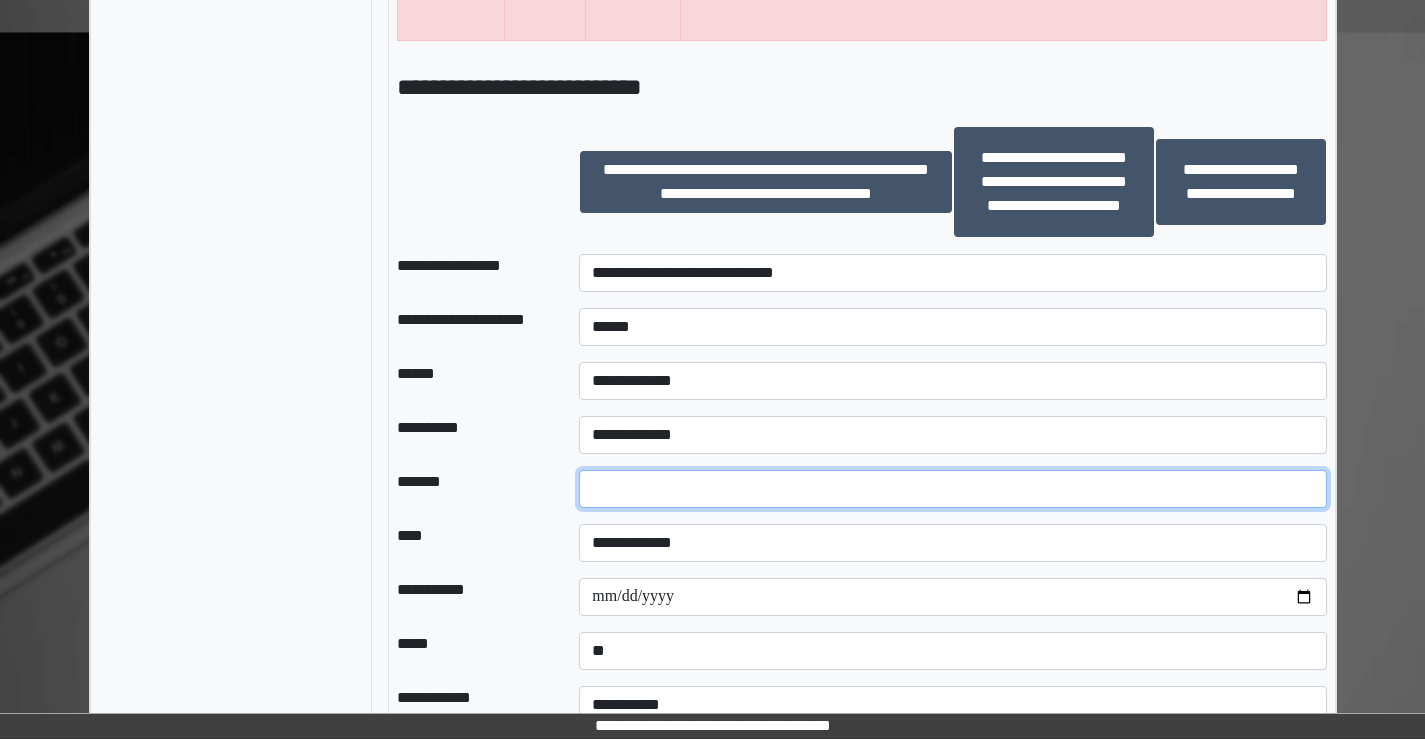 click on "*" at bounding box center [952, 489] 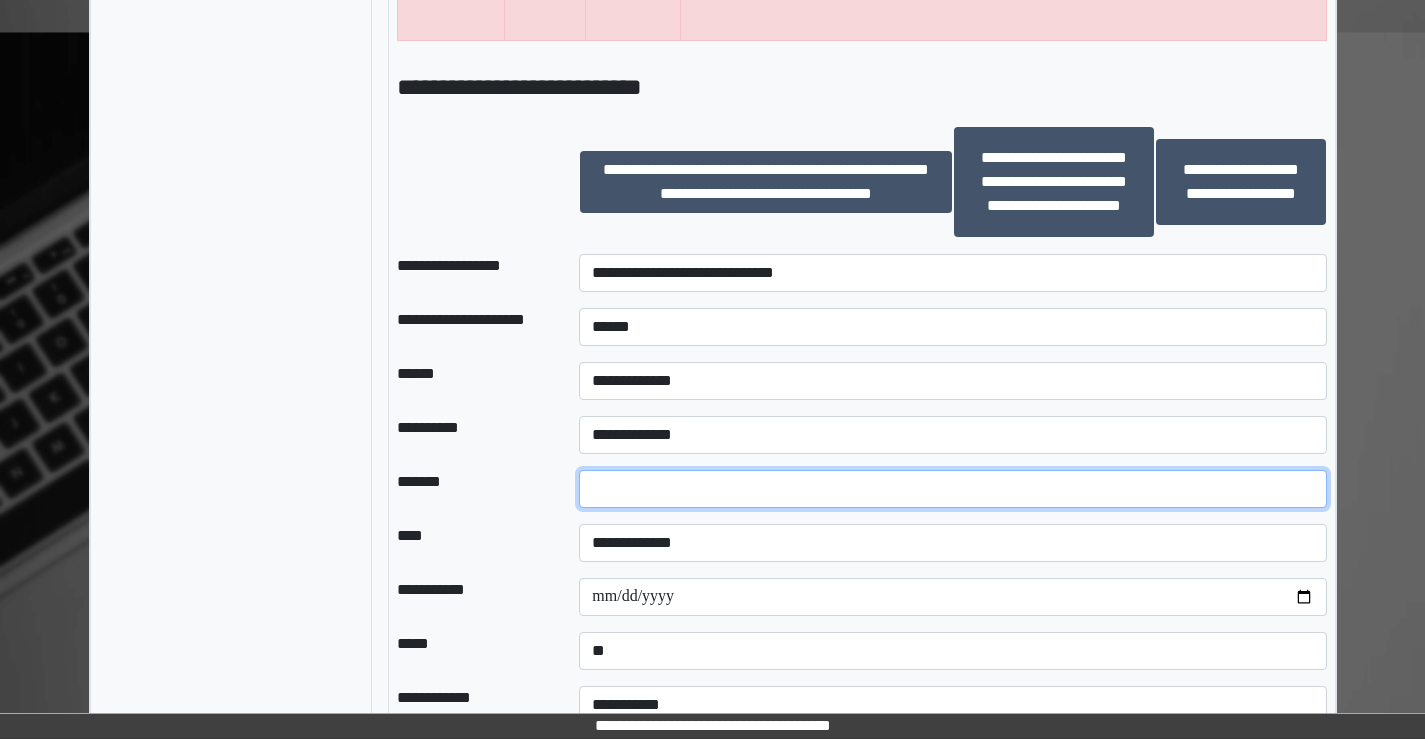 type on "*" 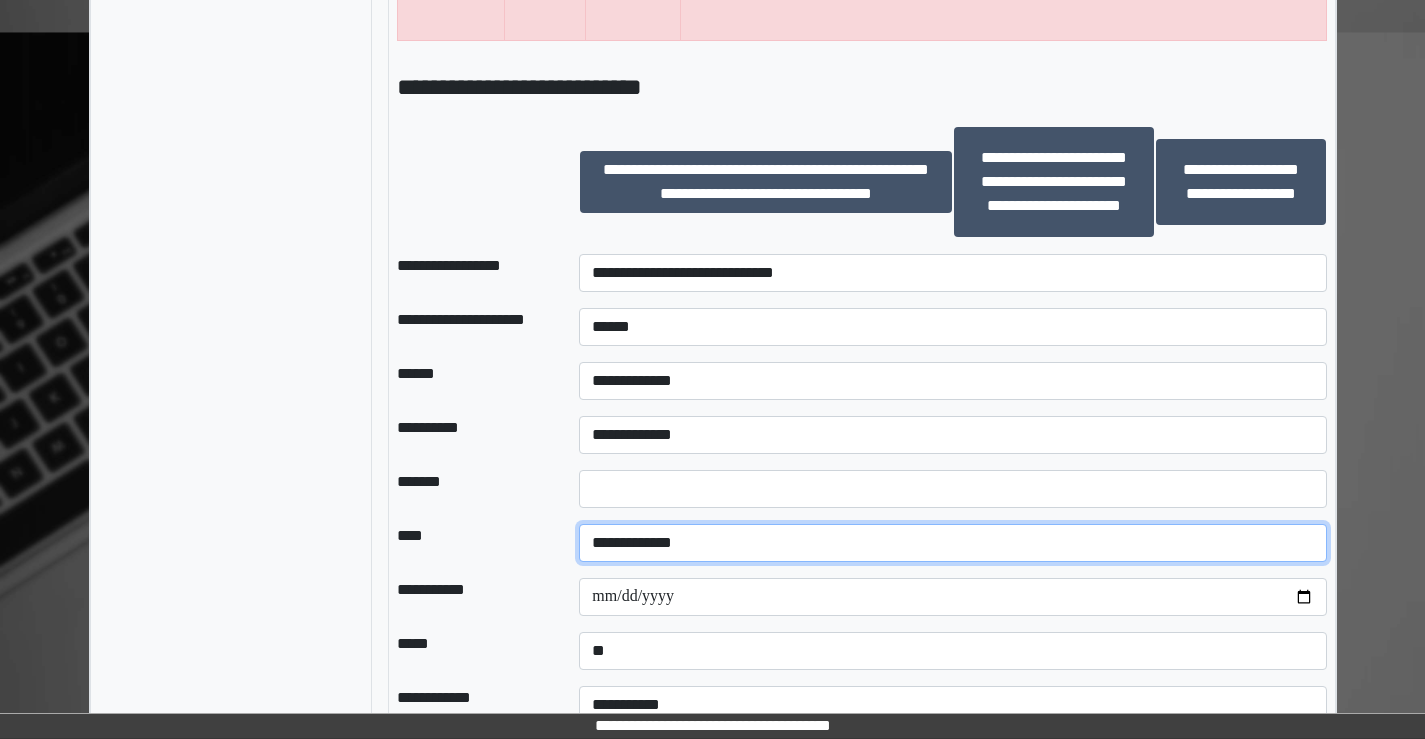 click on "**********" at bounding box center [952, 543] 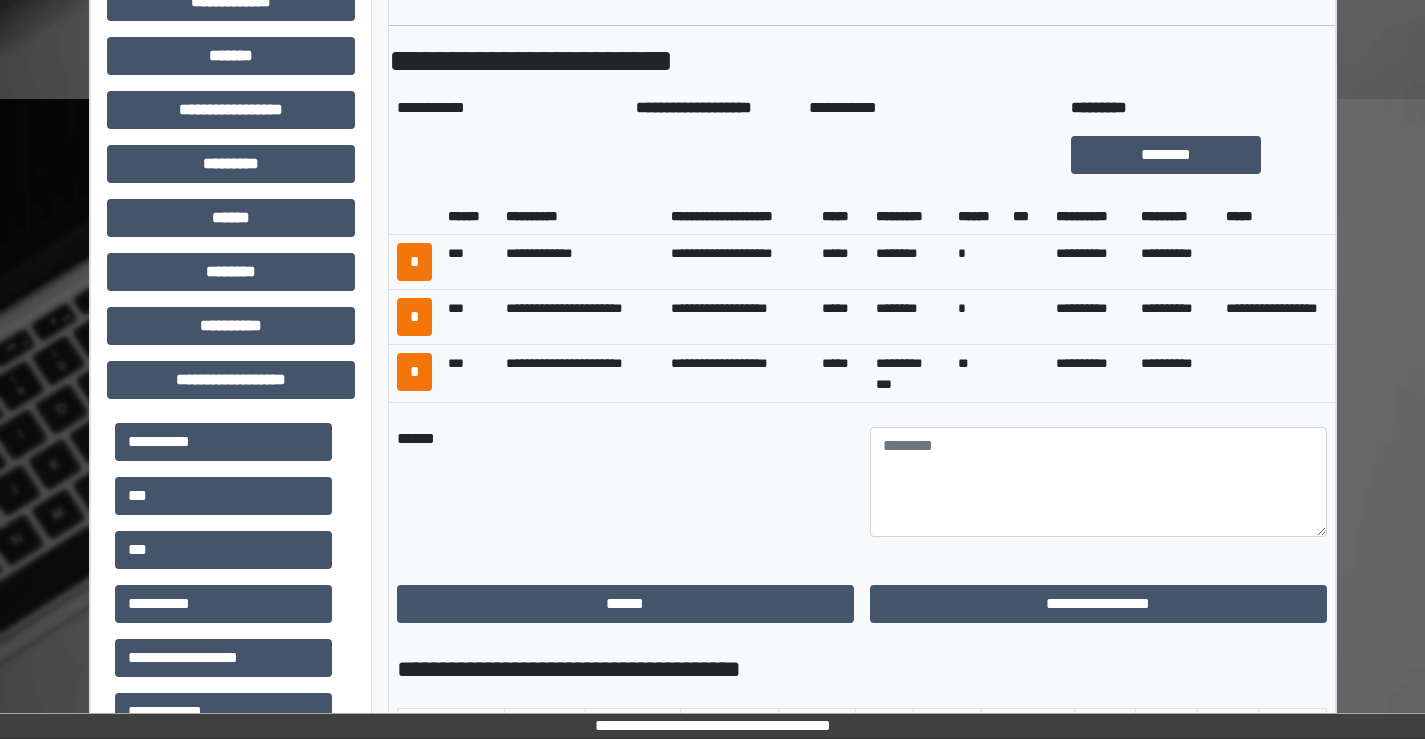 scroll, scrollTop: 701, scrollLeft: 0, axis: vertical 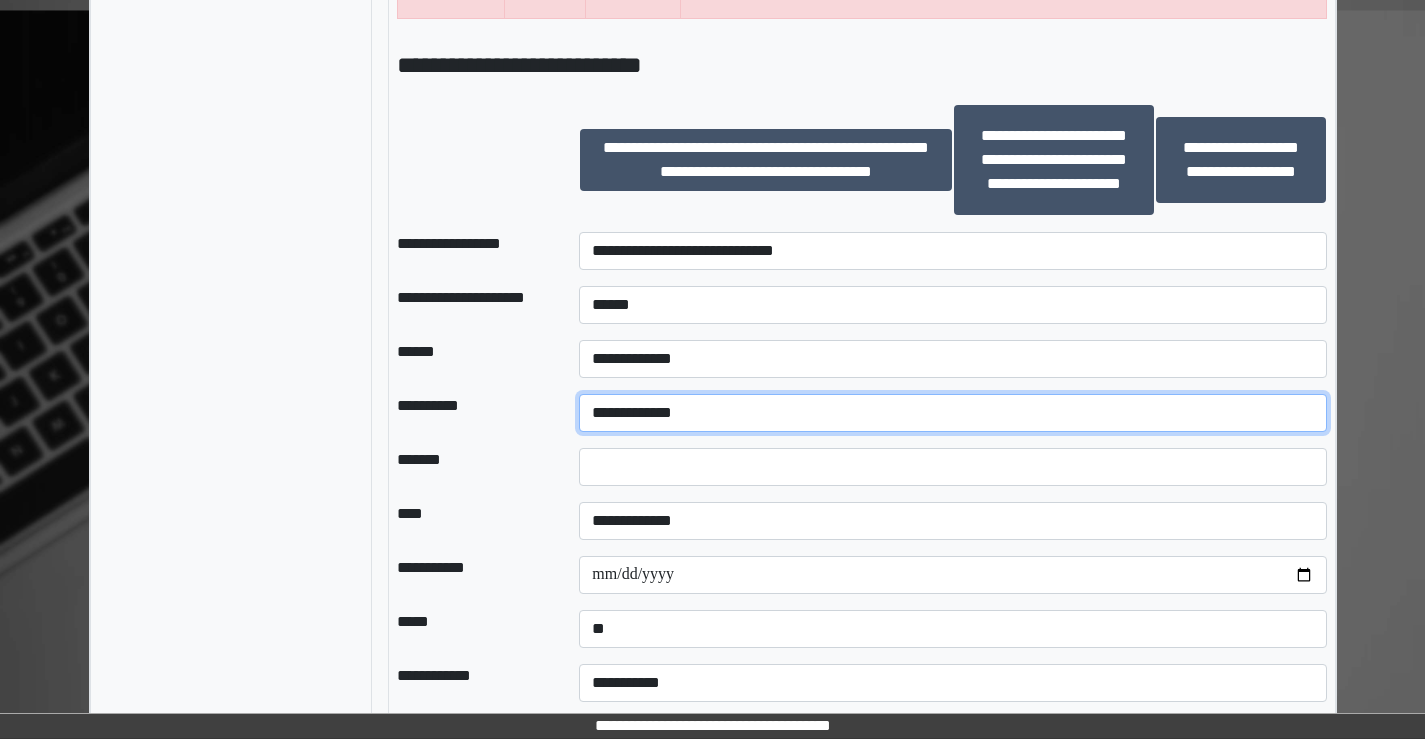 click on "**********" at bounding box center (952, 413) 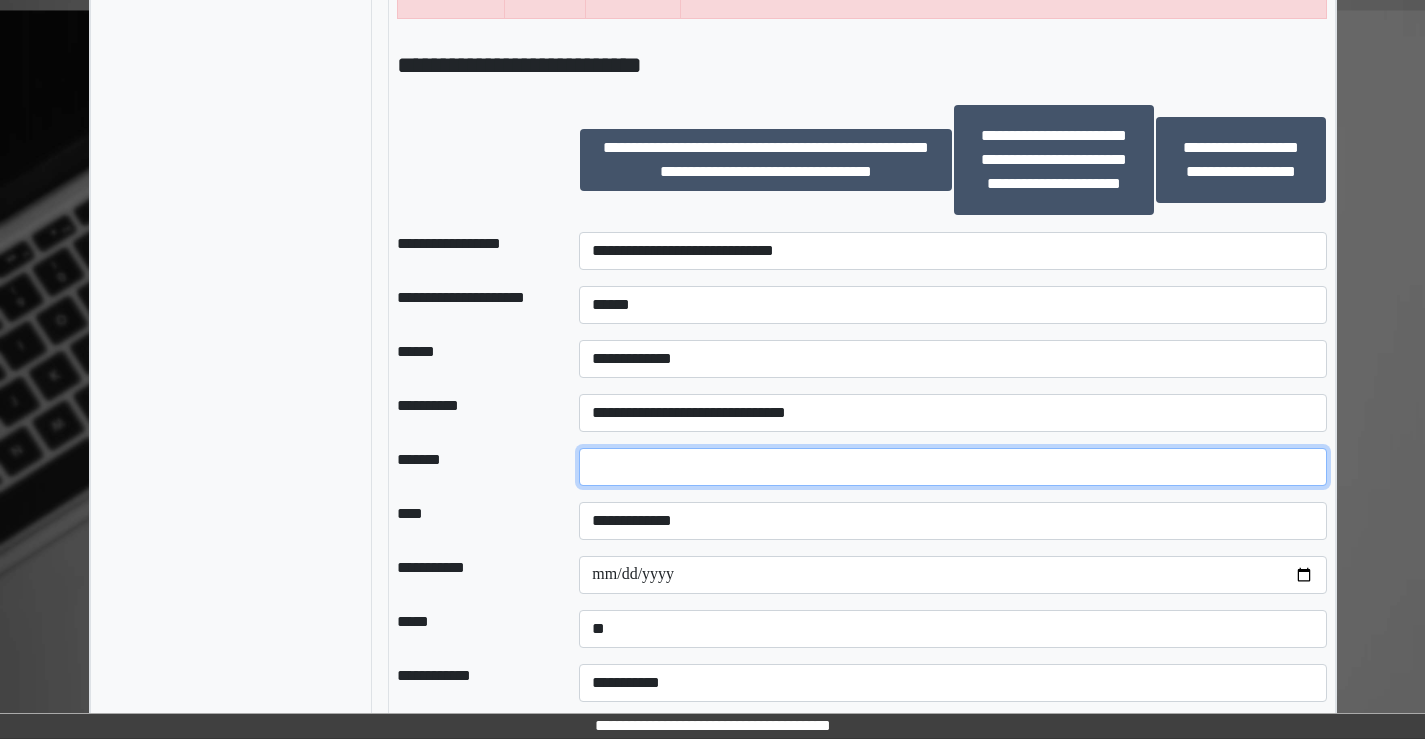 click on "*" at bounding box center (952, 467) 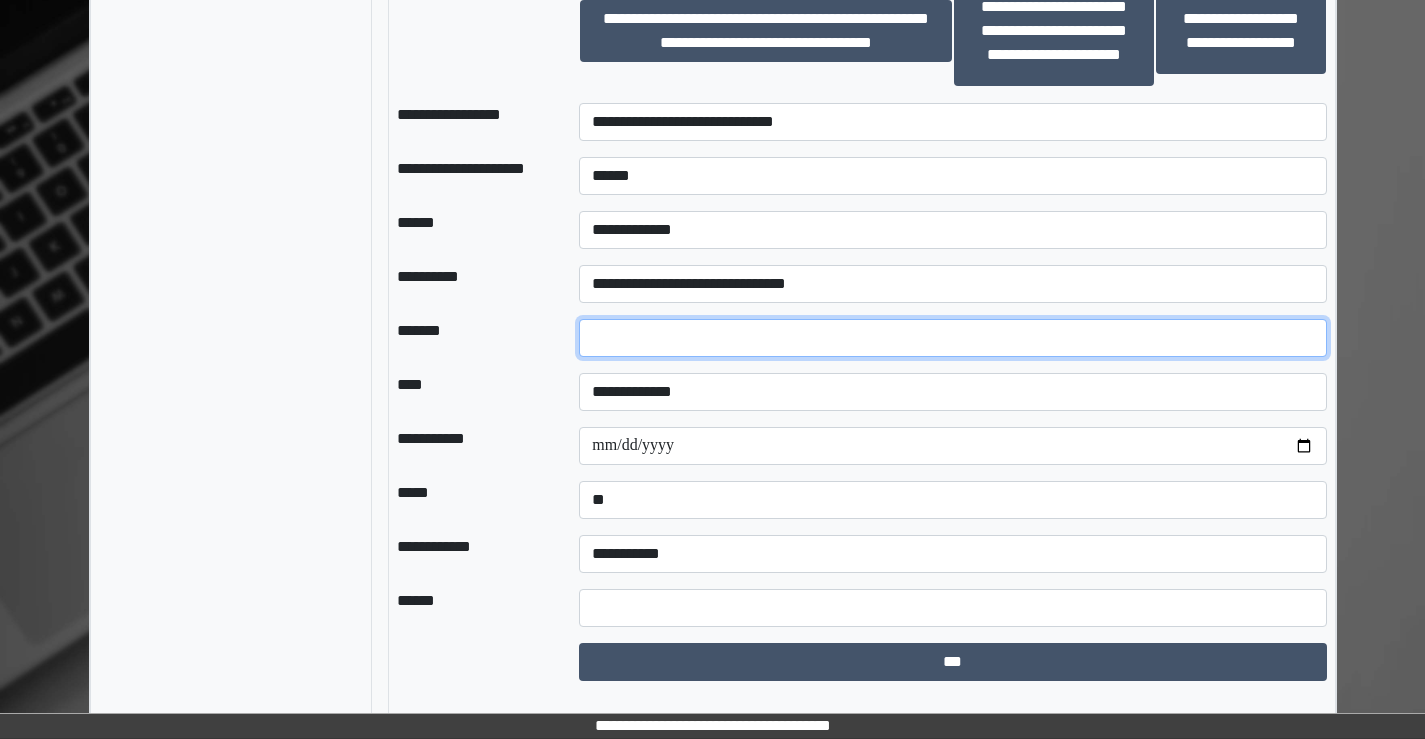 scroll, scrollTop: 1859, scrollLeft: 0, axis: vertical 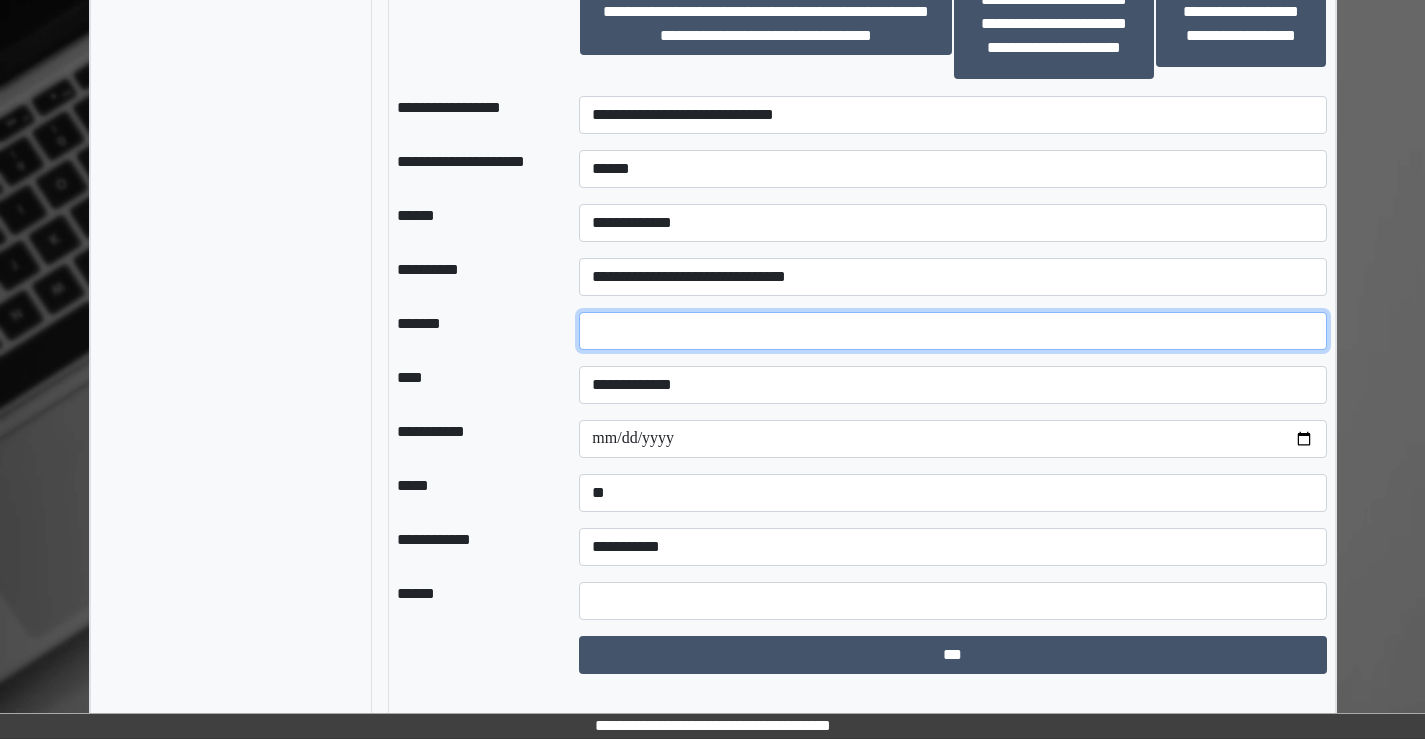 type on "**" 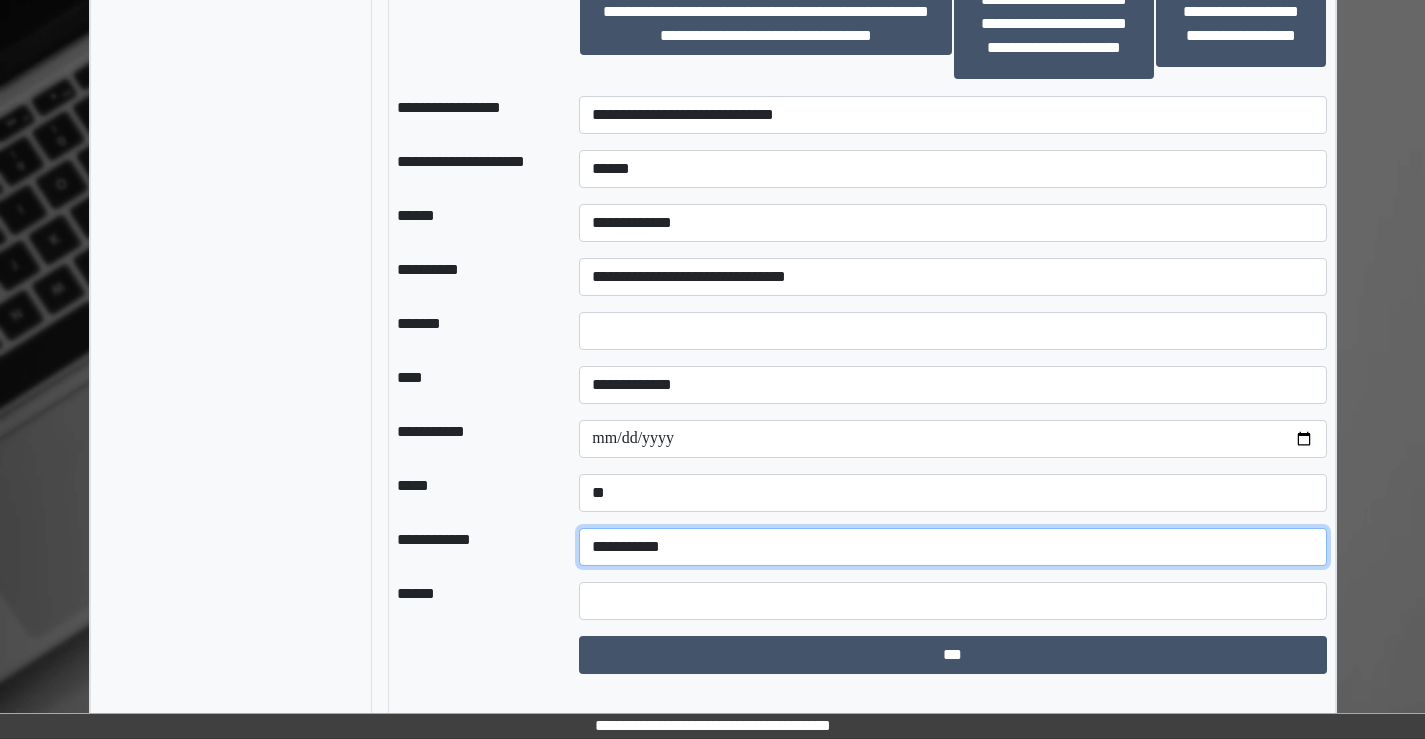click on "**********" at bounding box center [952, 547] 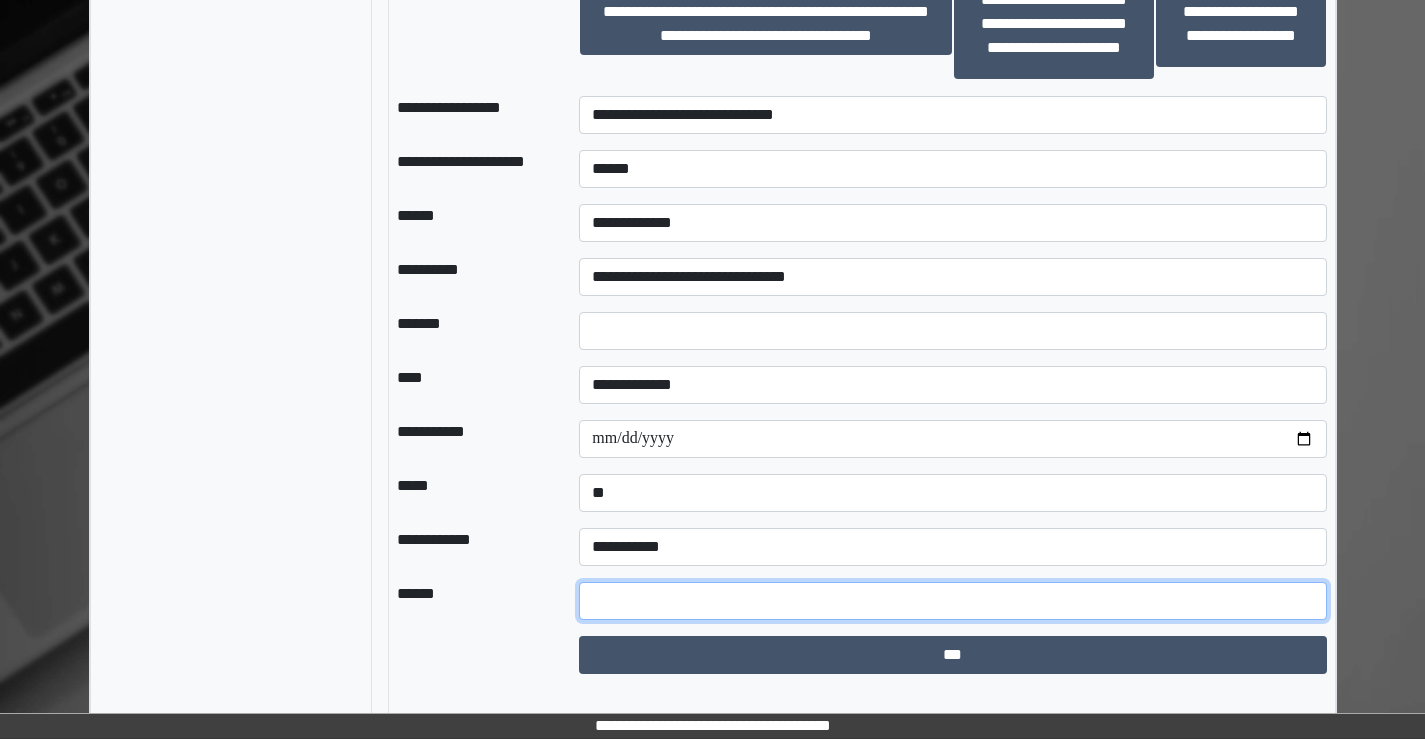click at bounding box center [952, 601] 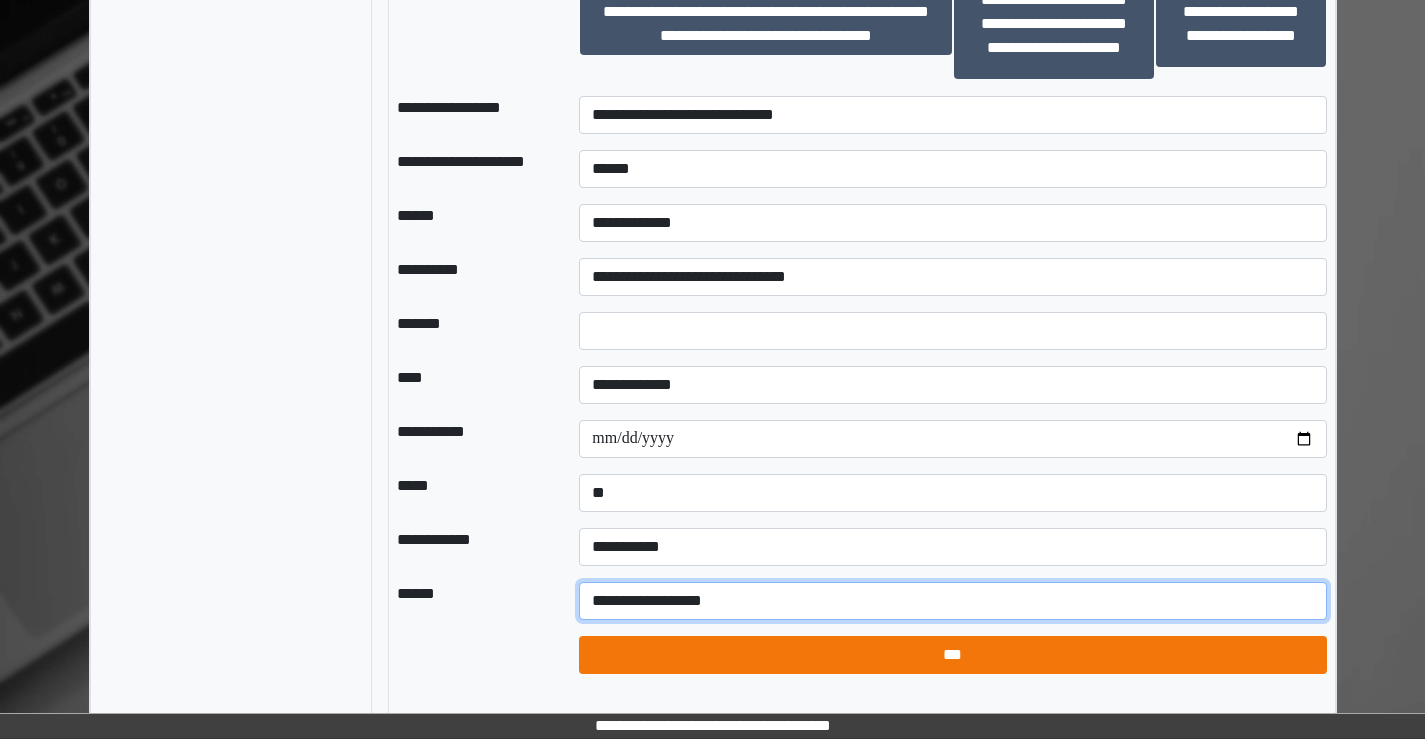 type on "**********" 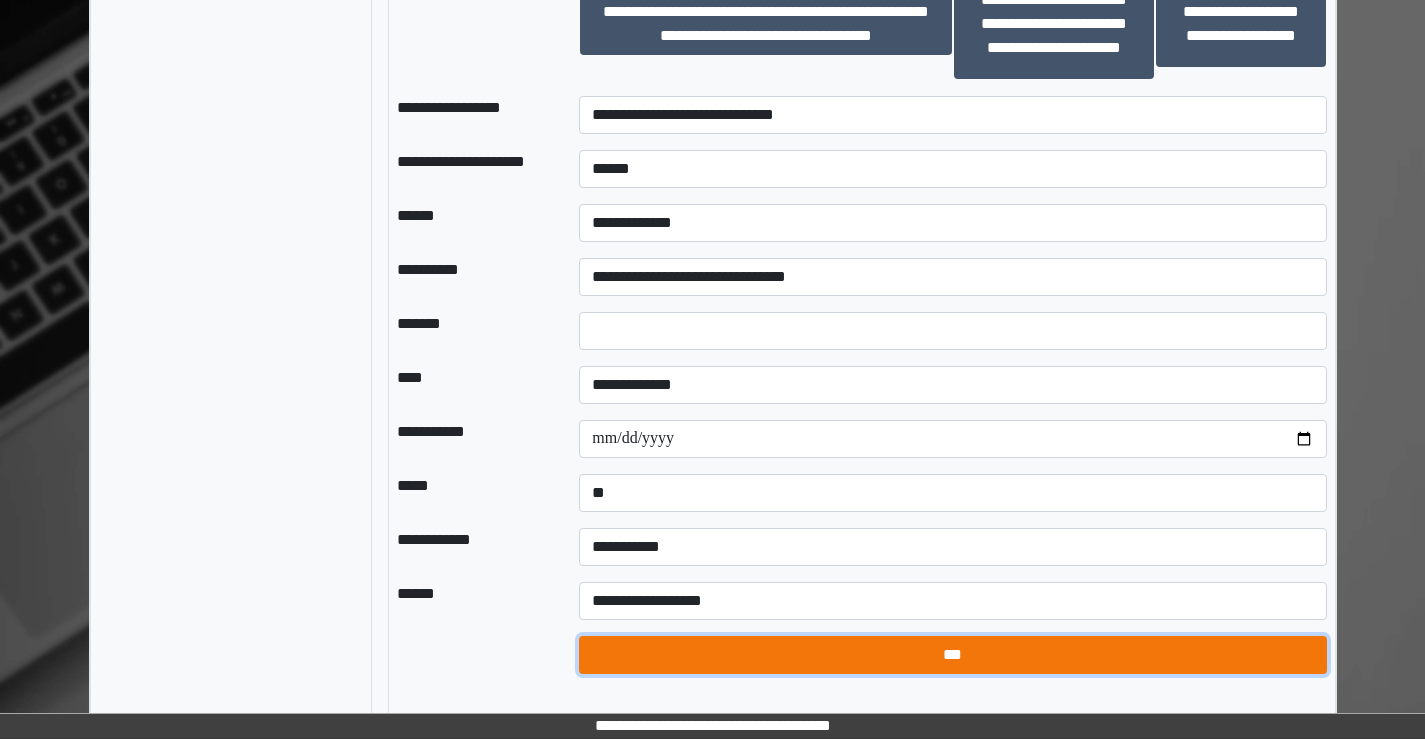 click on "***" at bounding box center (952, 655) 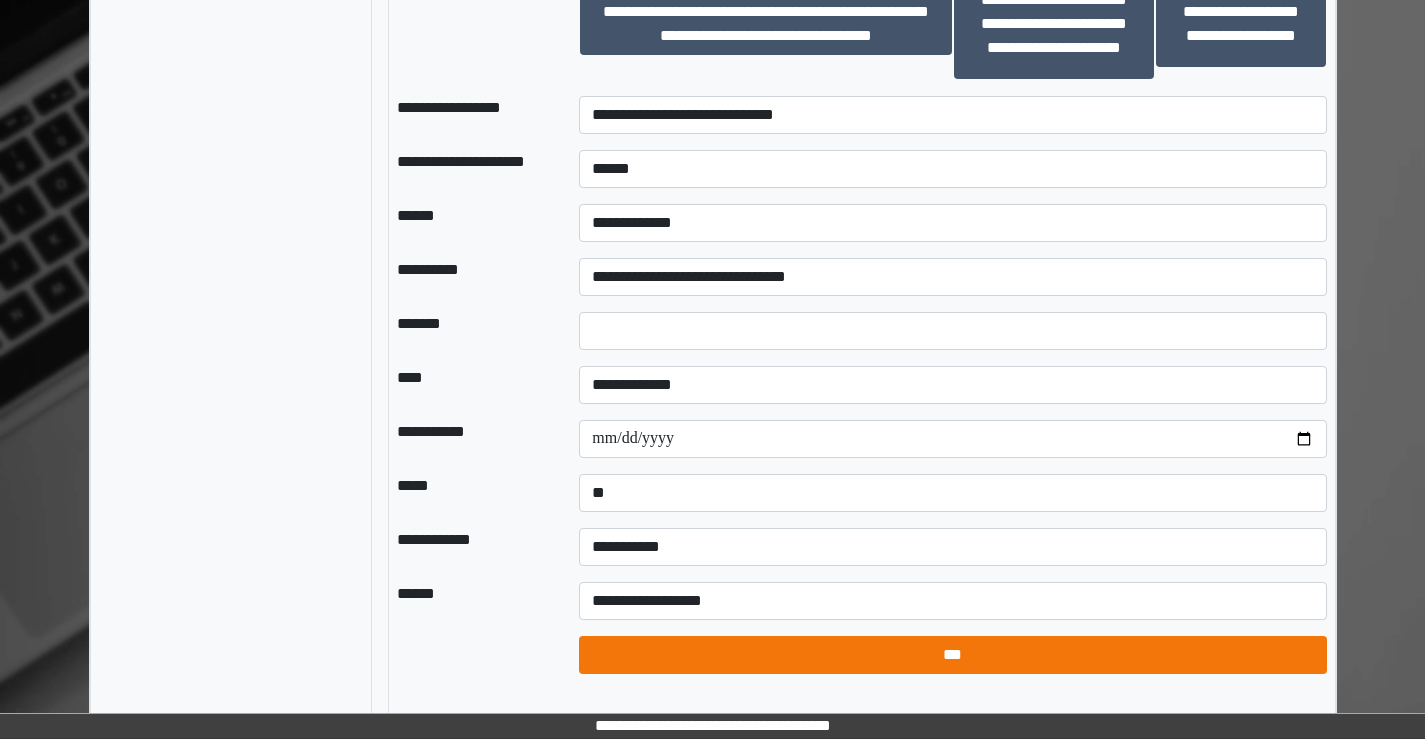 select on "*" 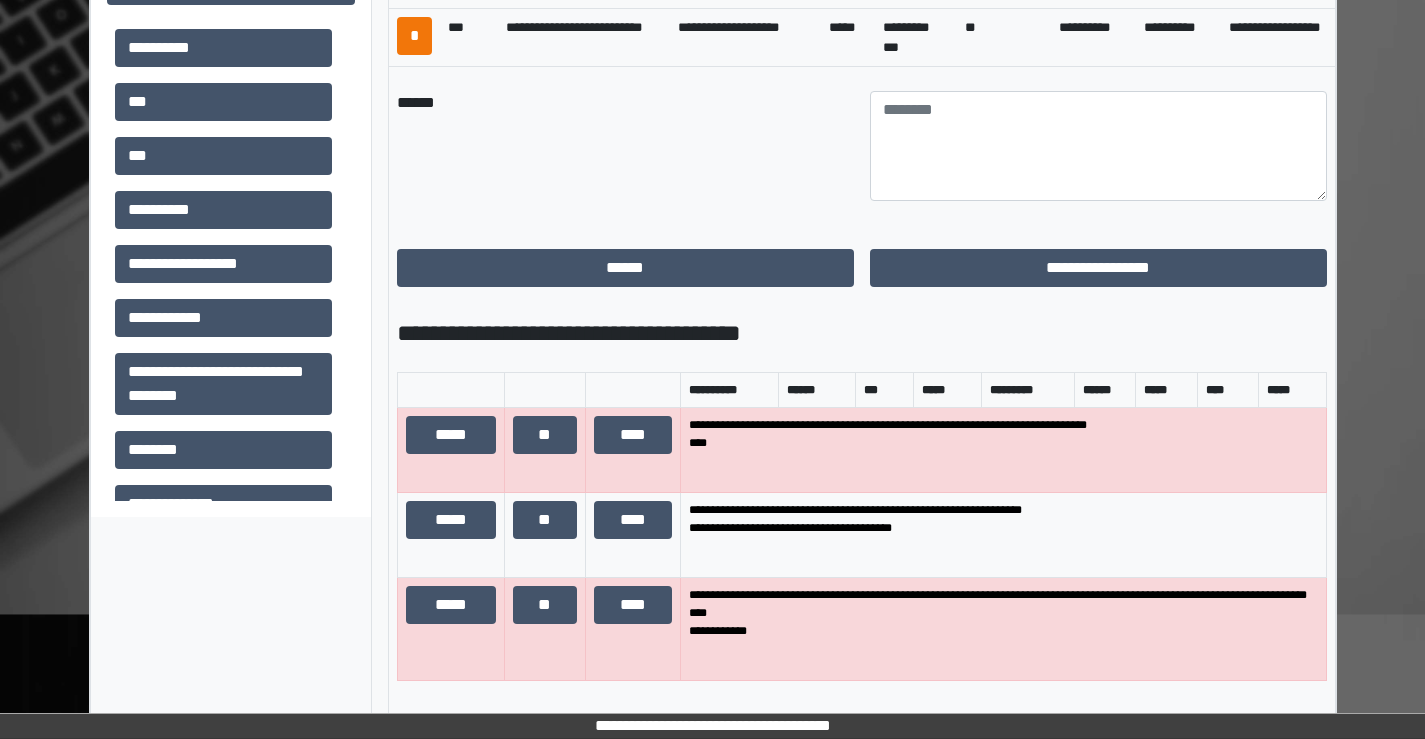 scroll, scrollTop: 1159, scrollLeft: 0, axis: vertical 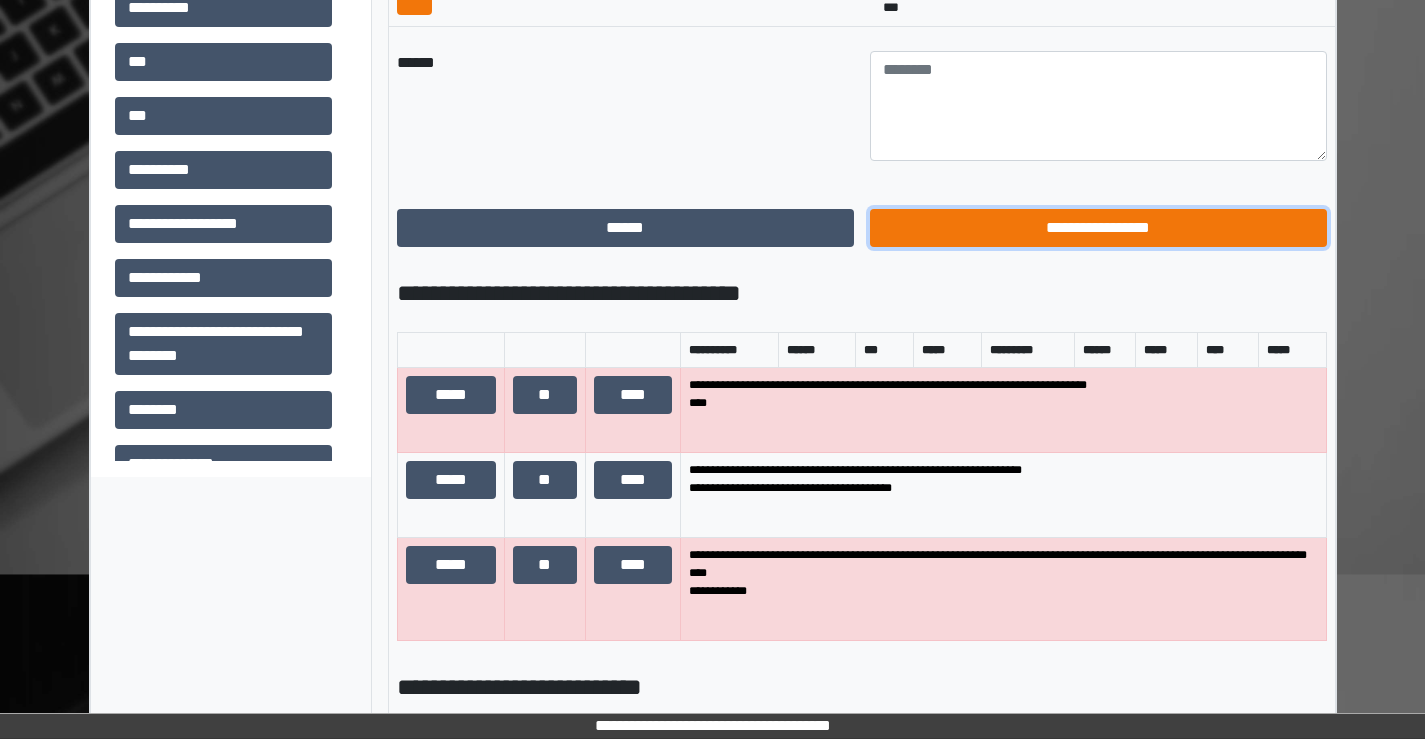 click on "**********" at bounding box center (1098, 228) 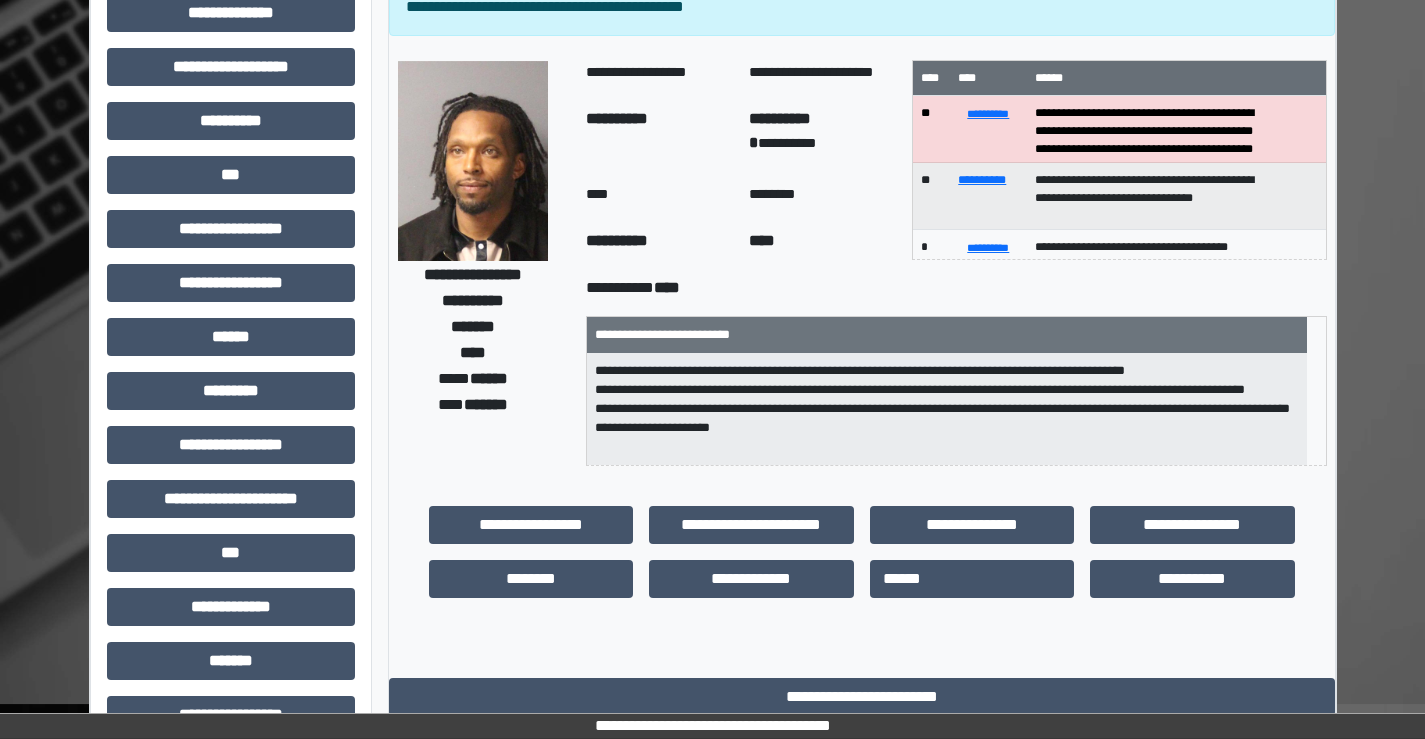 scroll, scrollTop: 115, scrollLeft: 0, axis: vertical 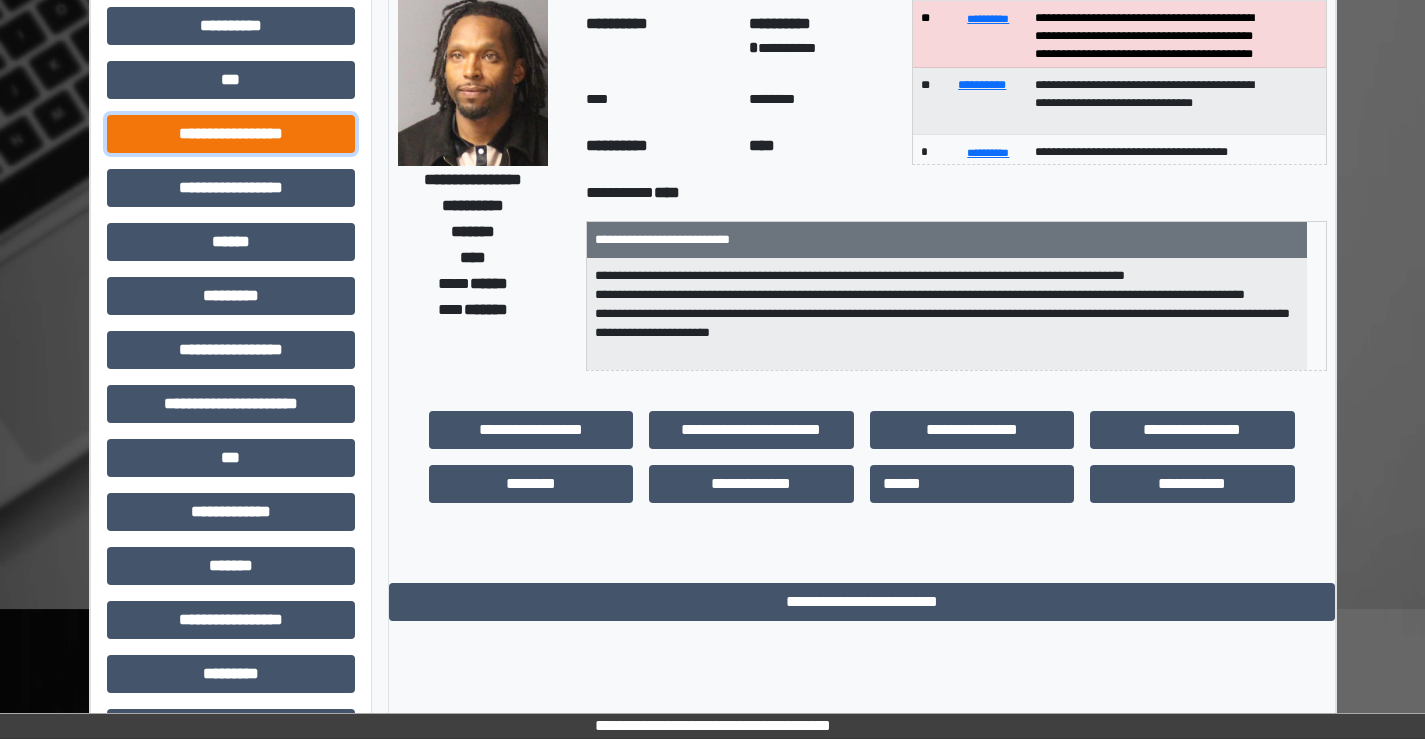 click on "**********" at bounding box center (231, 134) 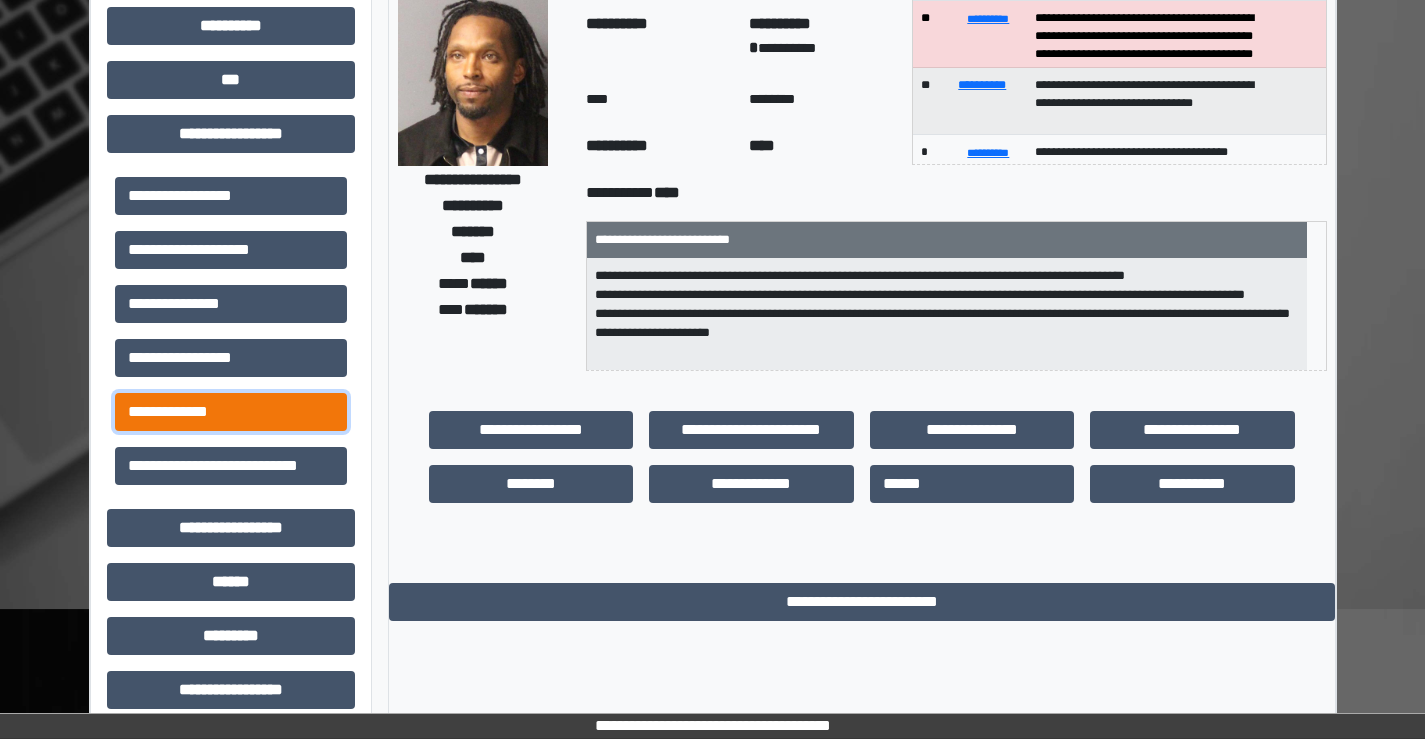 click on "**********" at bounding box center [231, 412] 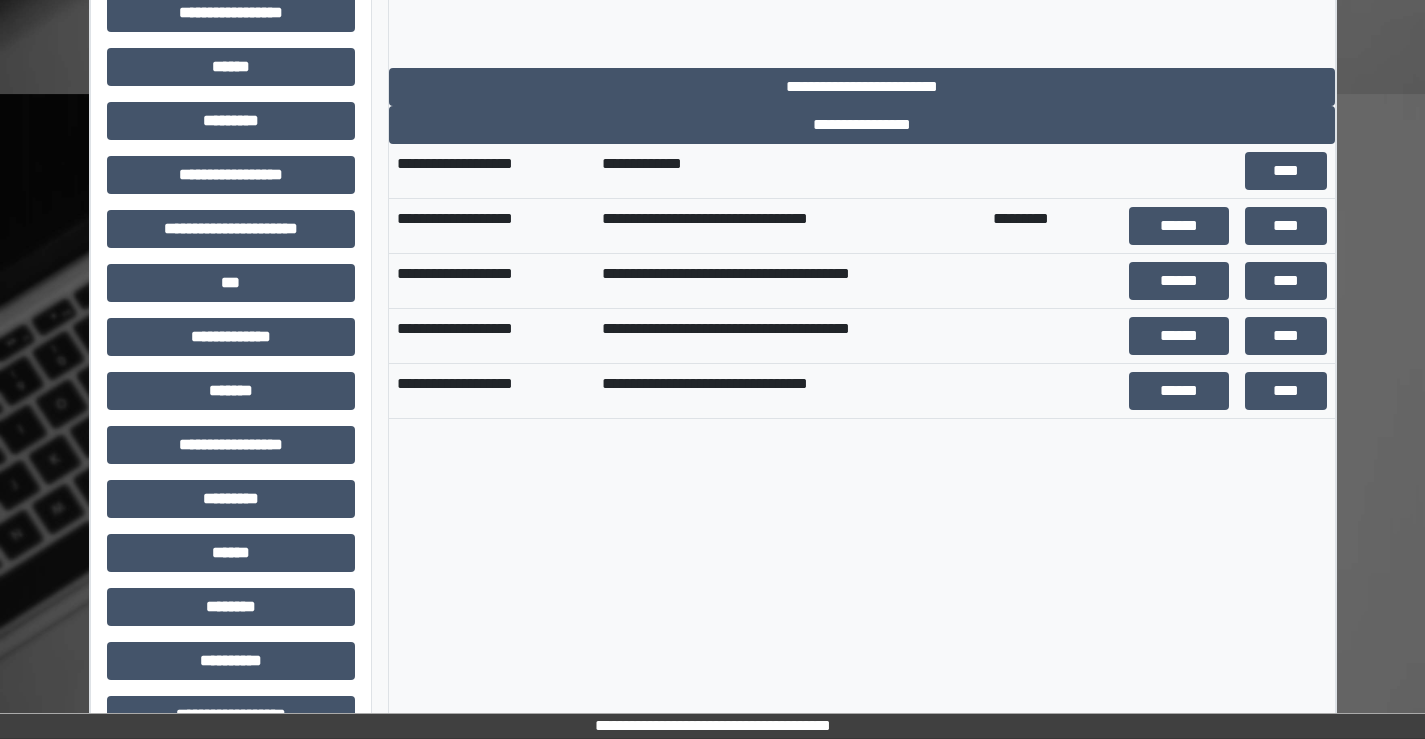 scroll, scrollTop: 815, scrollLeft: 0, axis: vertical 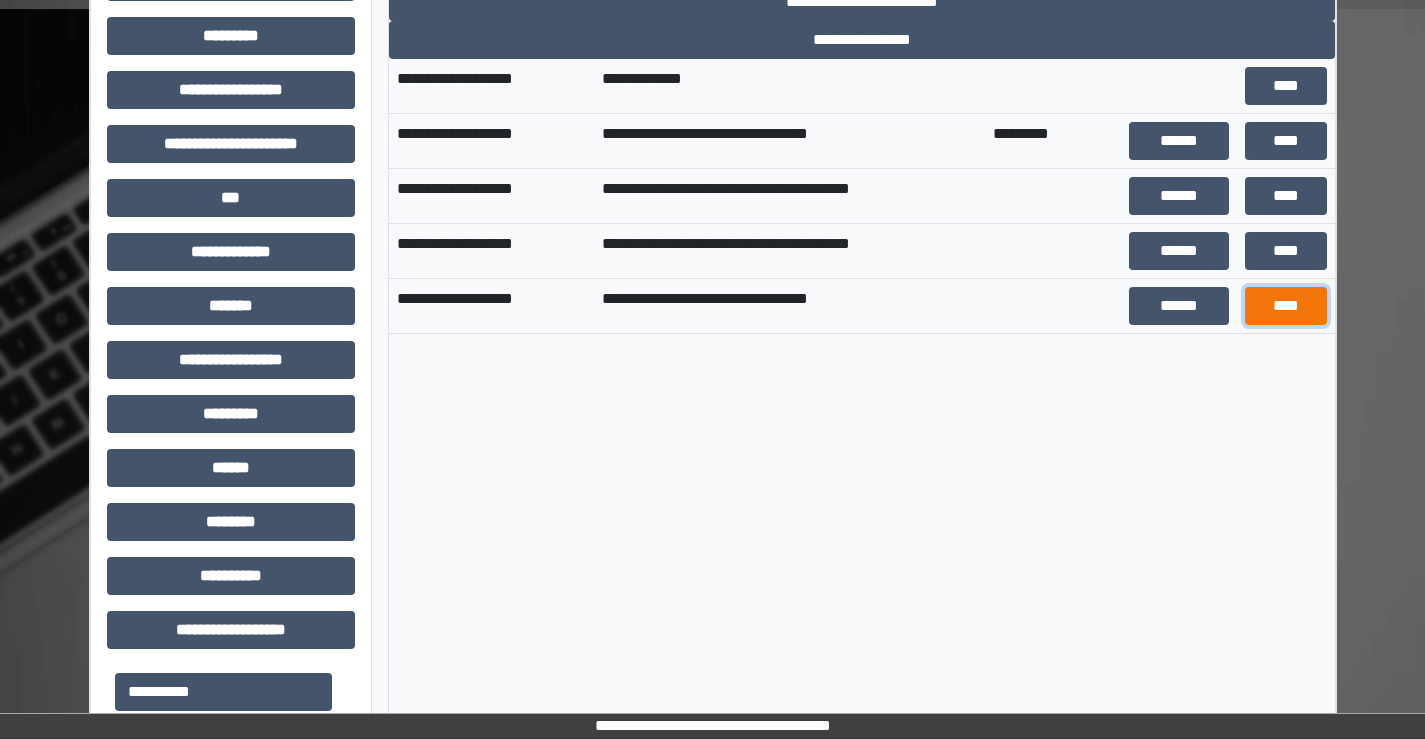 click on "****" at bounding box center [1285, 306] 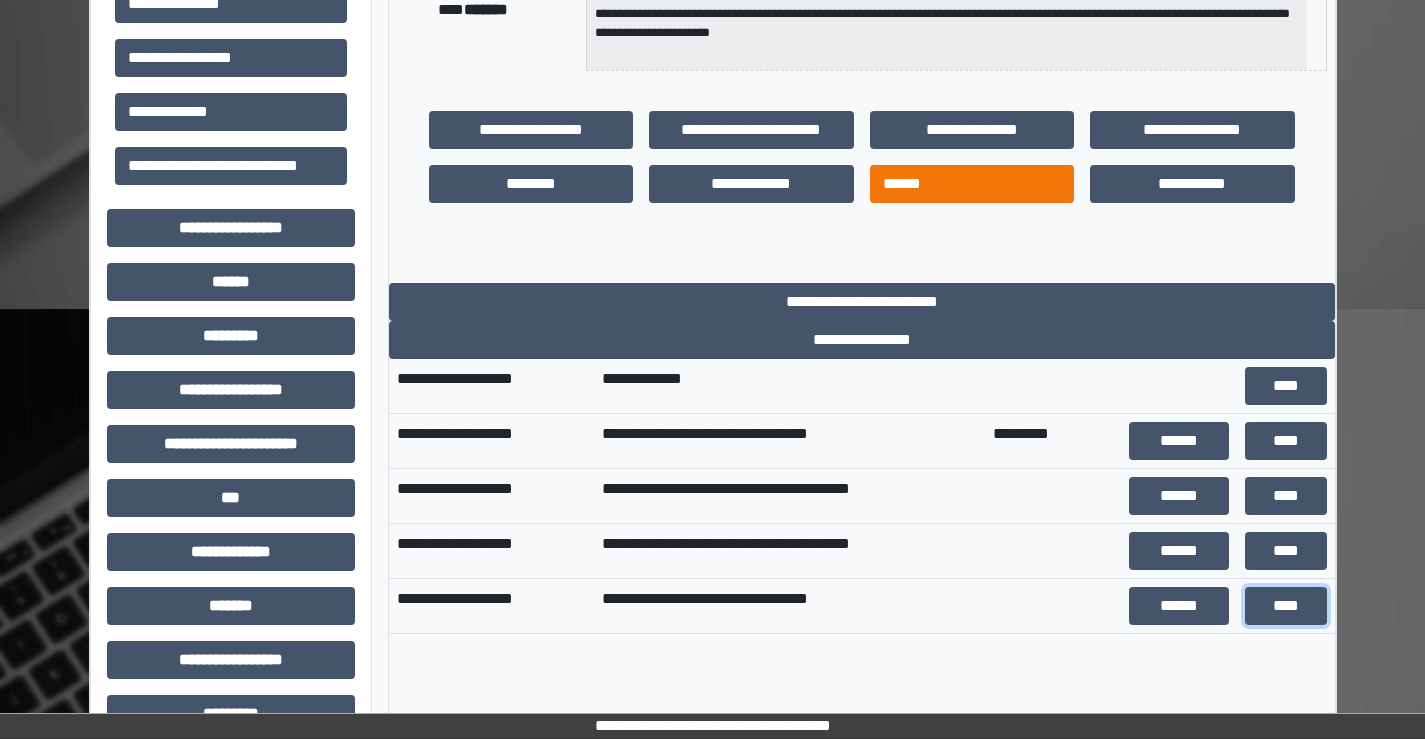scroll, scrollTop: 615, scrollLeft: 0, axis: vertical 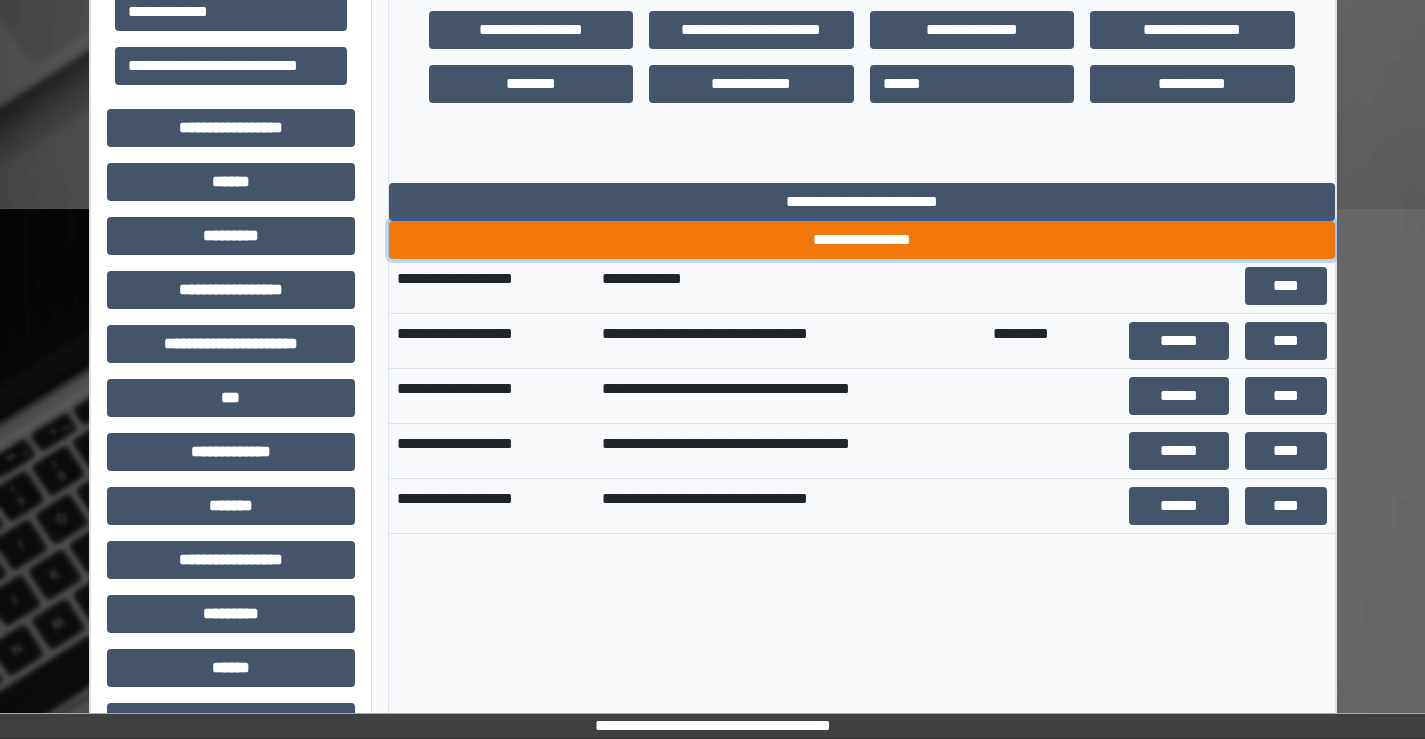 click on "**********" at bounding box center (862, 240) 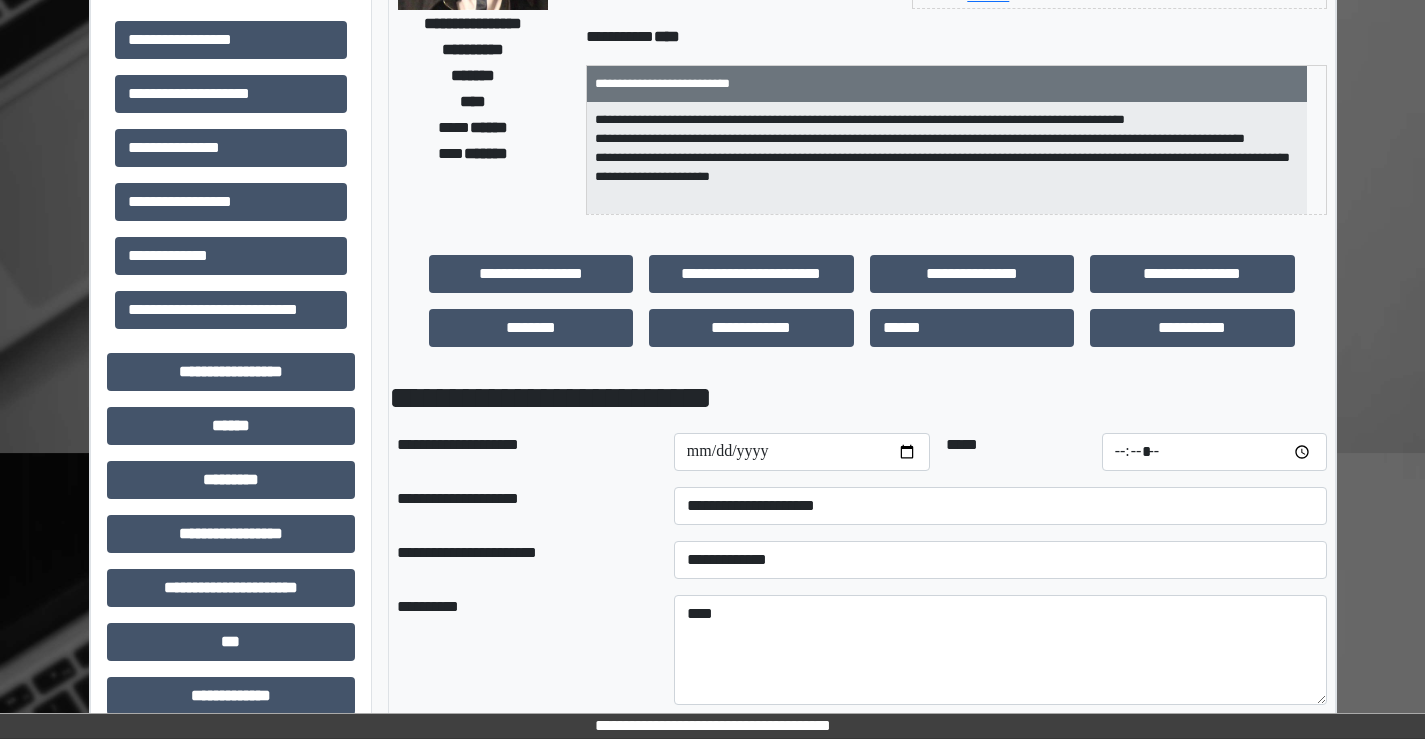 scroll, scrollTop: 346, scrollLeft: 0, axis: vertical 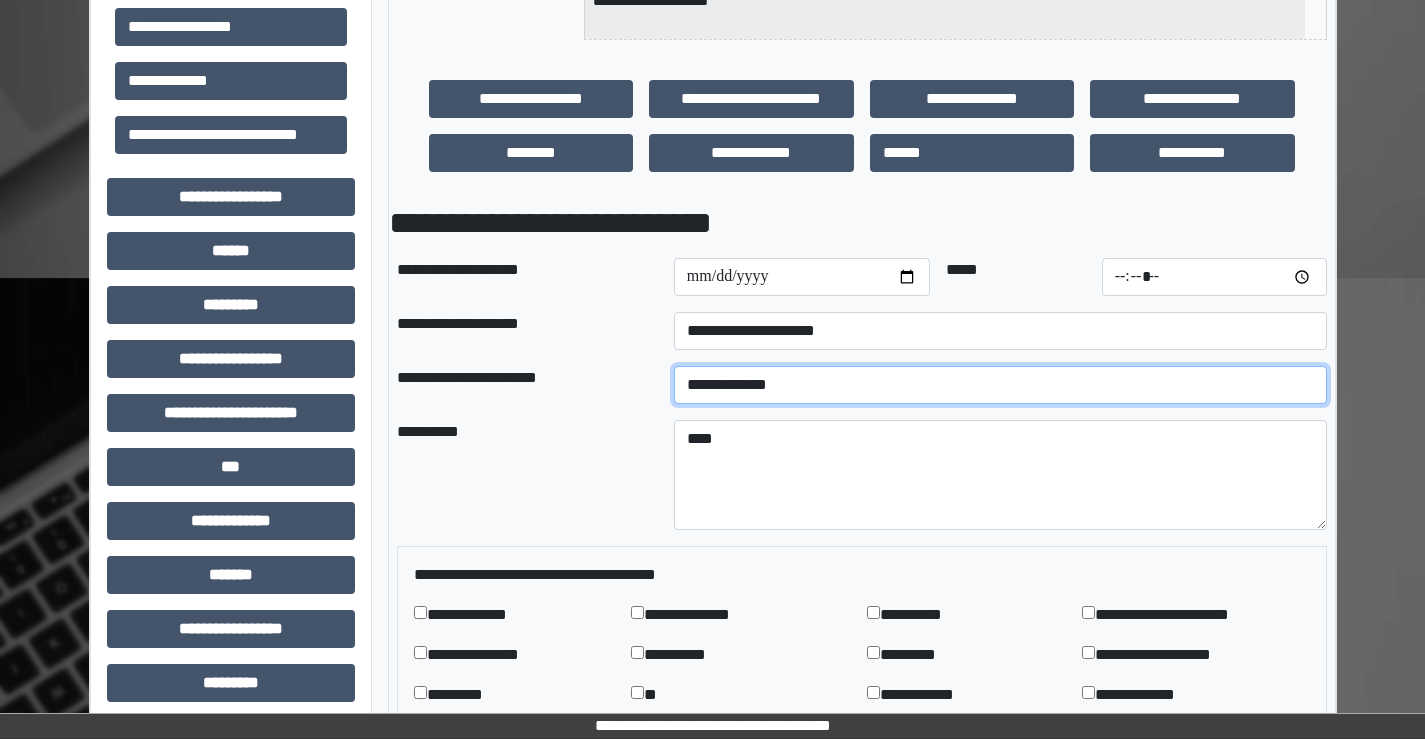 click on "**********" at bounding box center (1000, 385) 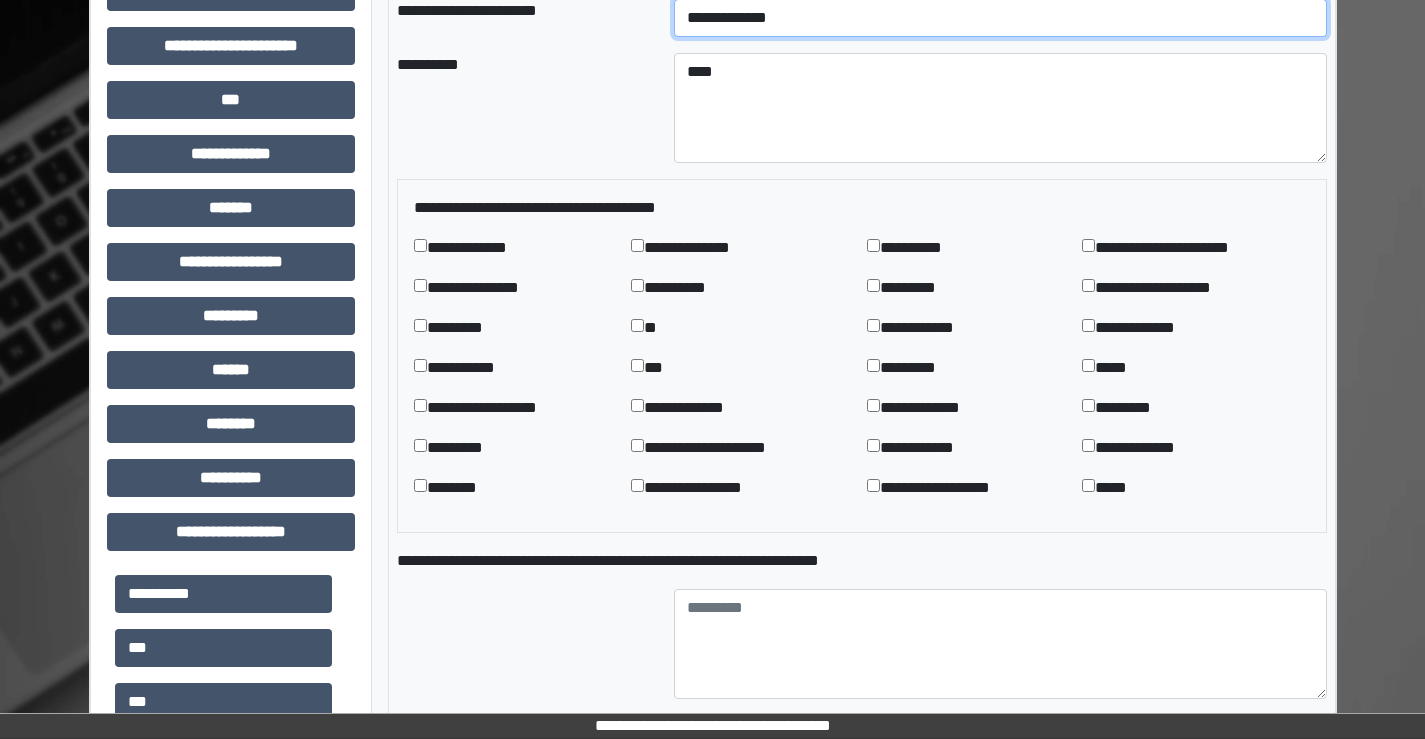 scroll, scrollTop: 946, scrollLeft: 0, axis: vertical 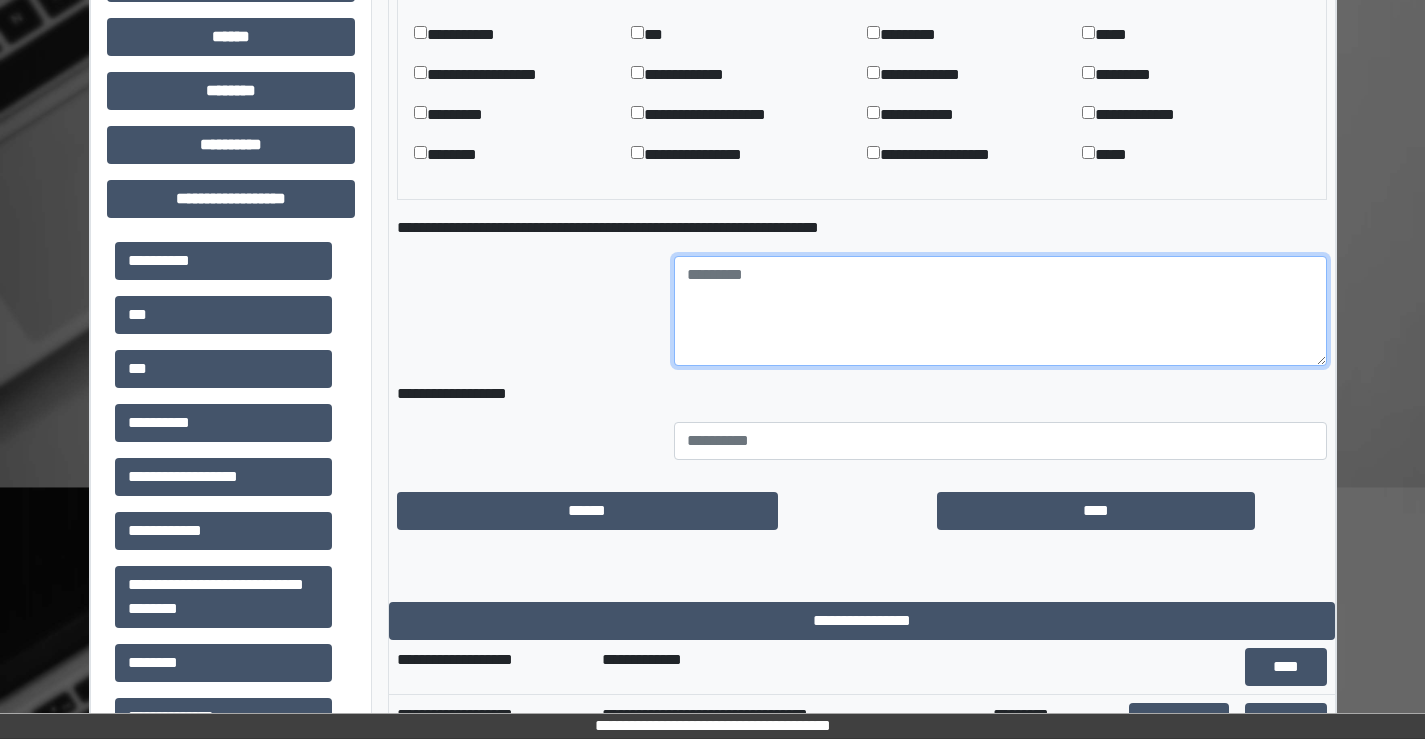 click at bounding box center [1000, 311] 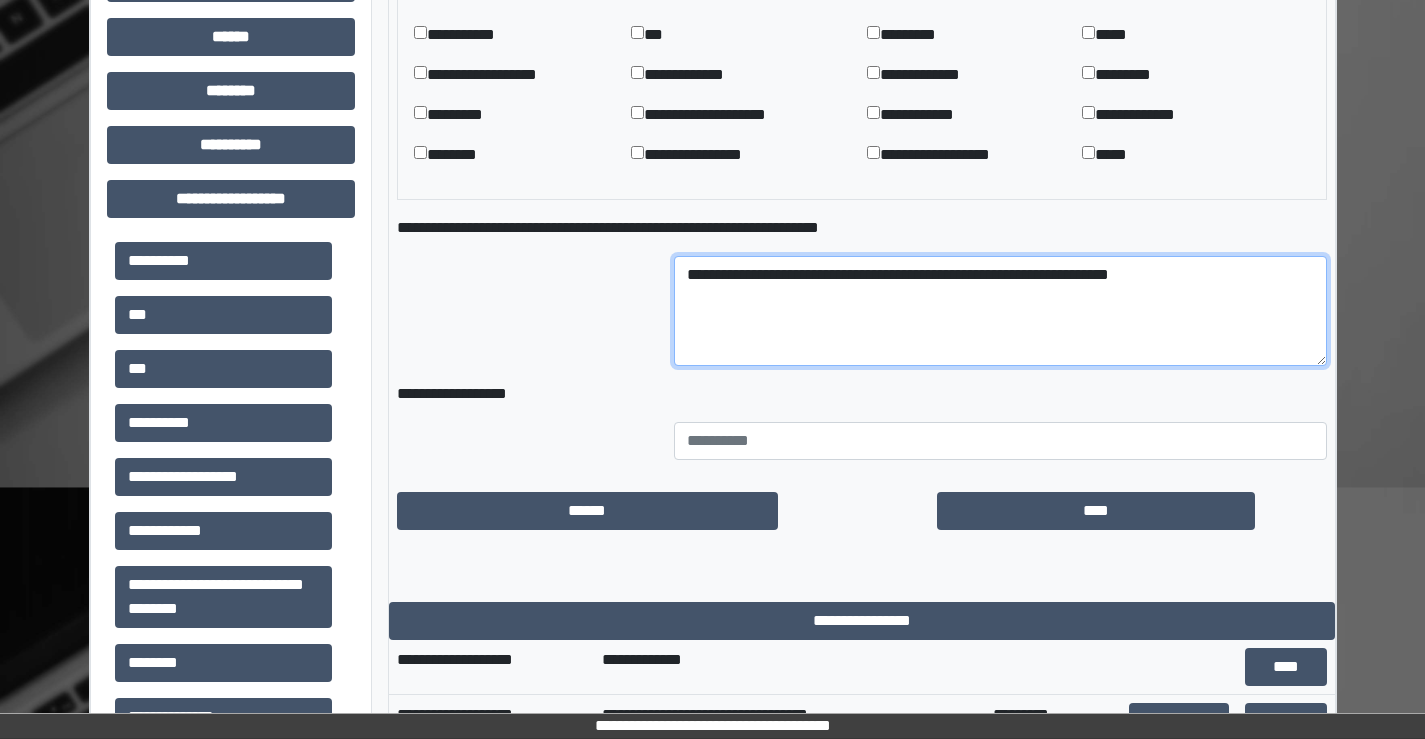 click on "**********" at bounding box center (1000, 311) 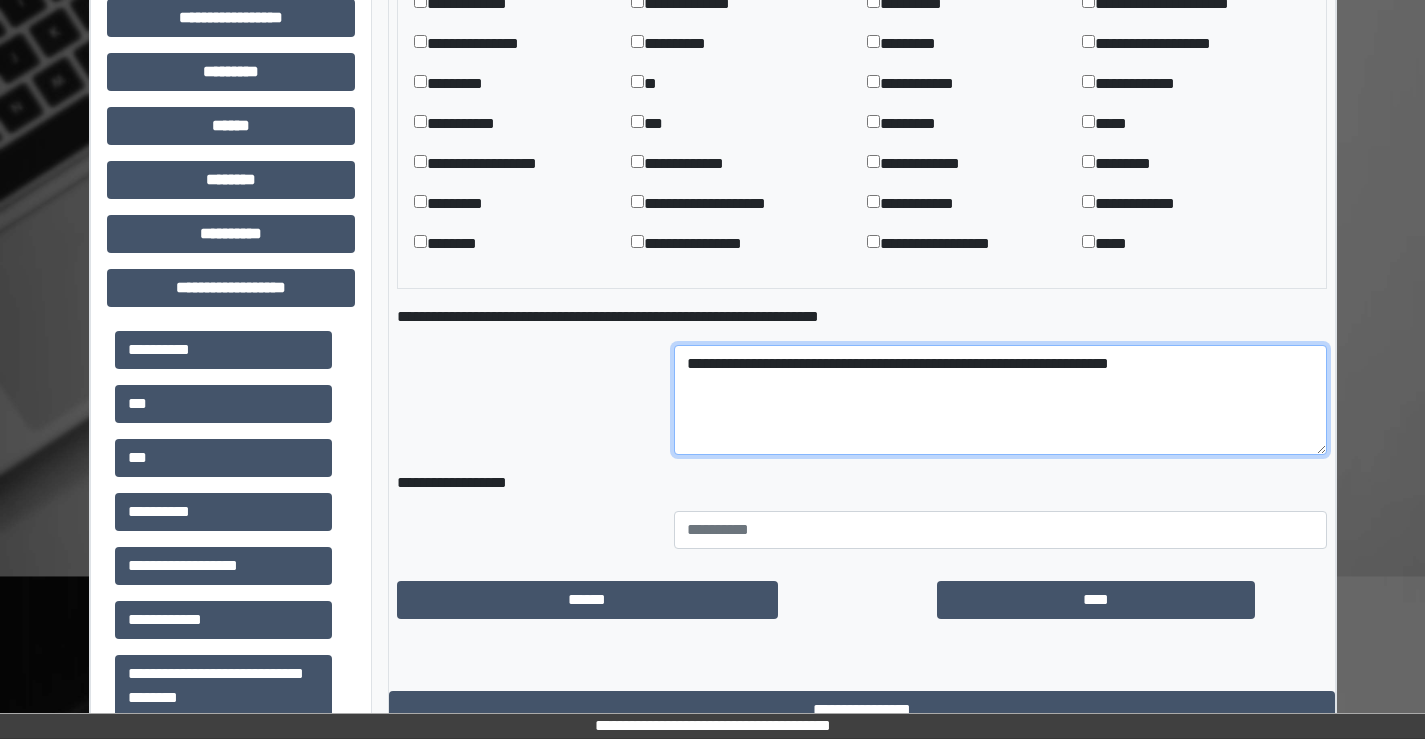 scroll, scrollTop: 1156, scrollLeft: 0, axis: vertical 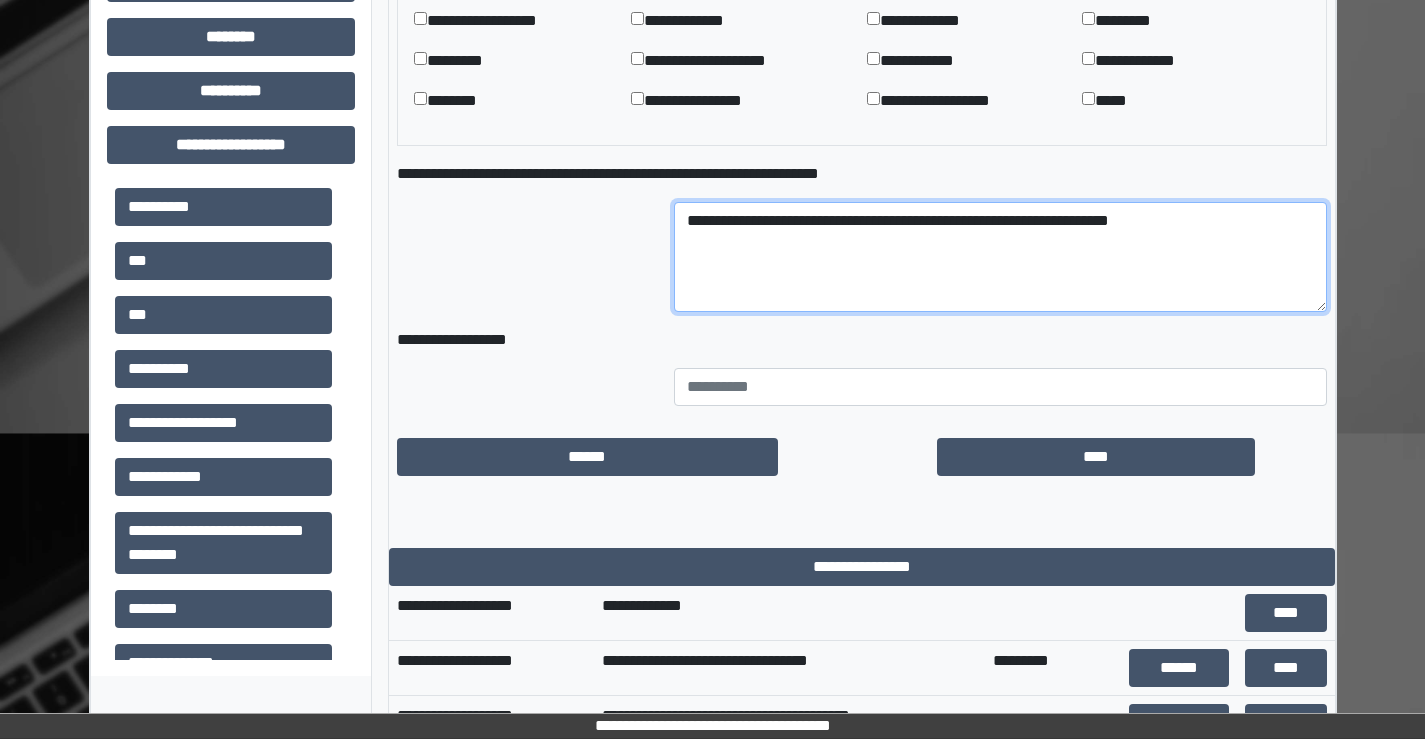 click on "**********" at bounding box center [1000, 257] 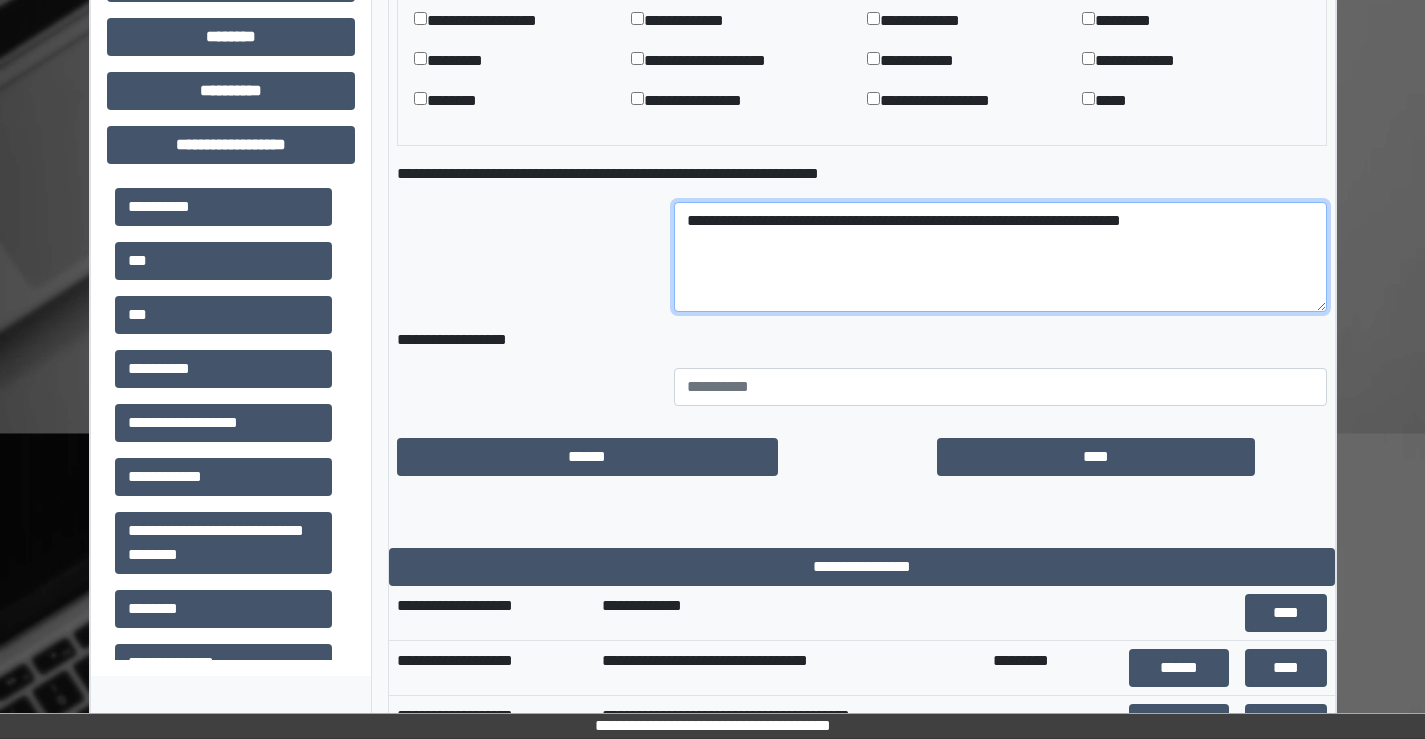 drag, startPoint x: 1088, startPoint y: 222, endPoint x: 1194, endPoint y: 221, distance: 106.004715 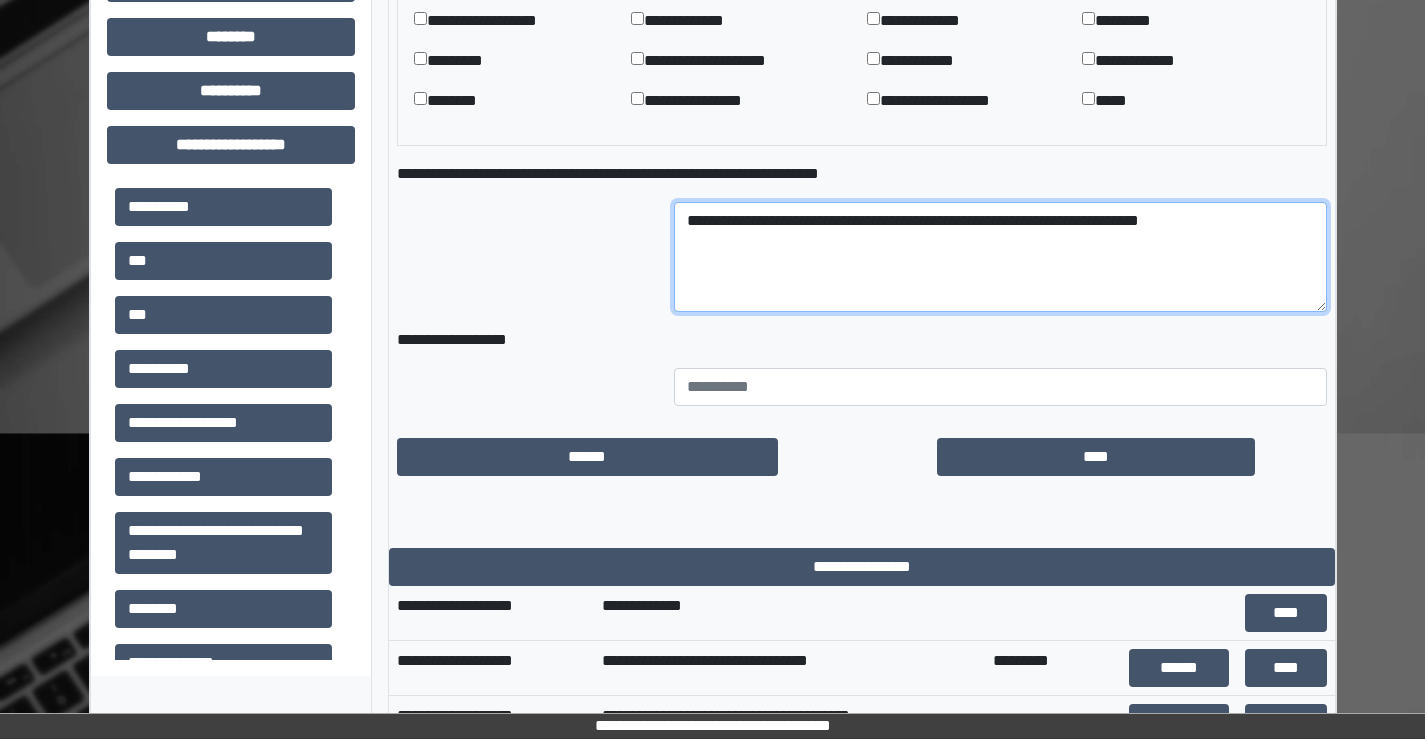 click on "**********" at bounding box center (1000, 257) 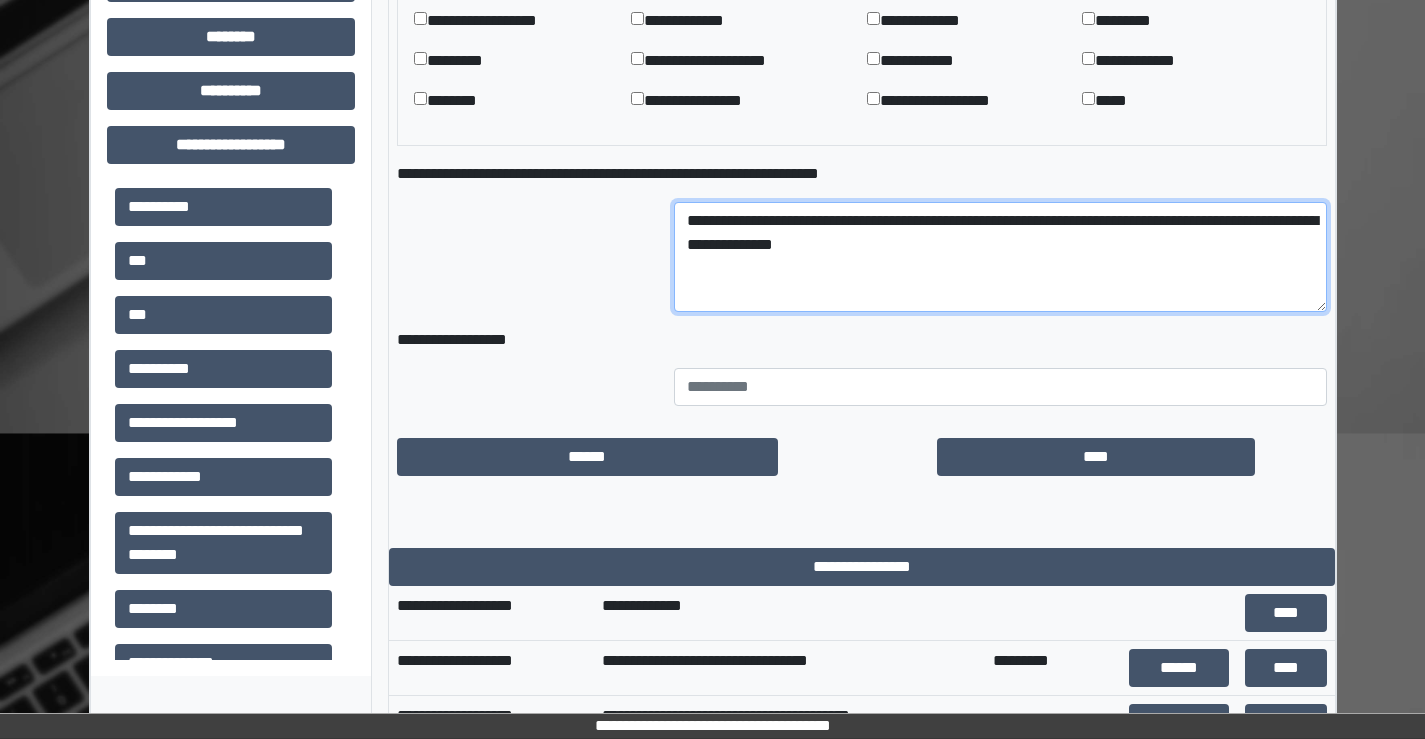 click on "**********" at bounding box center [1000, 257] 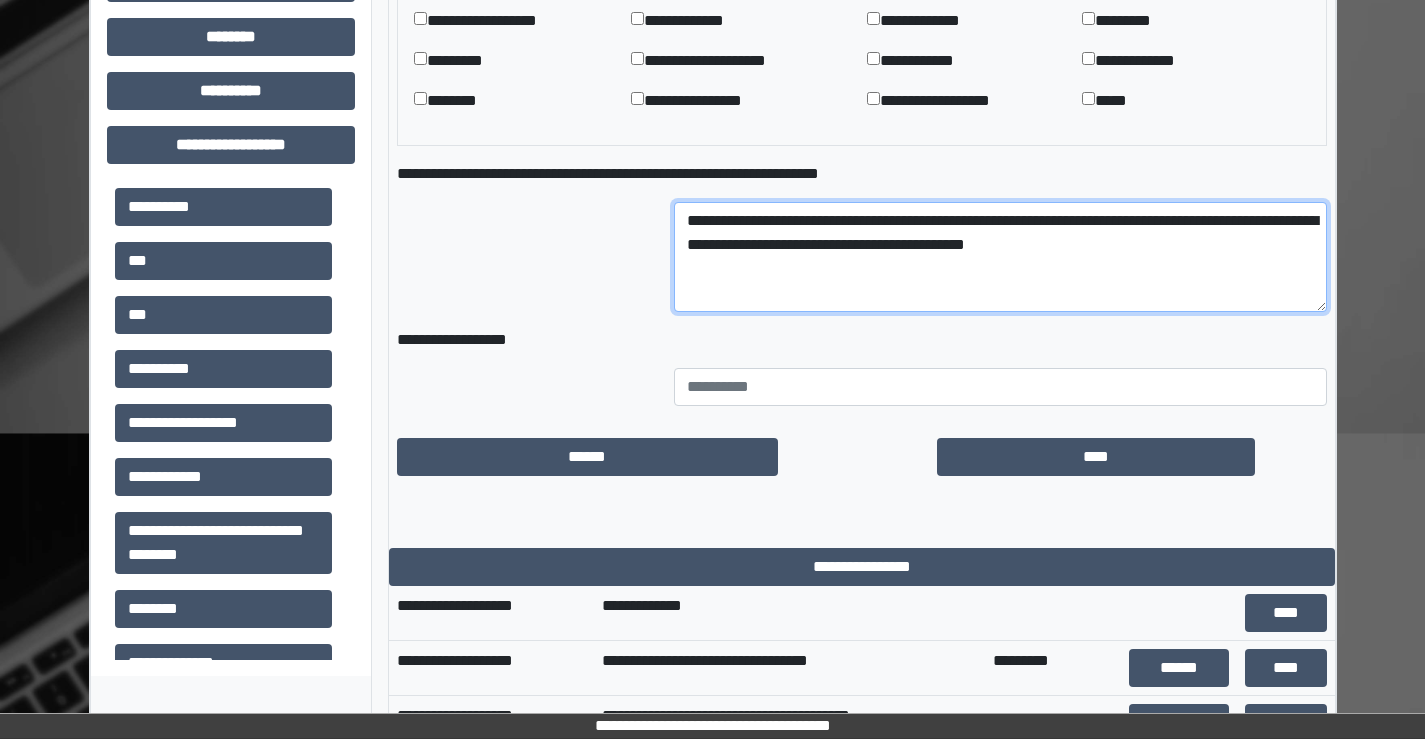 click on "**********" at bounding box center (1000, 257) 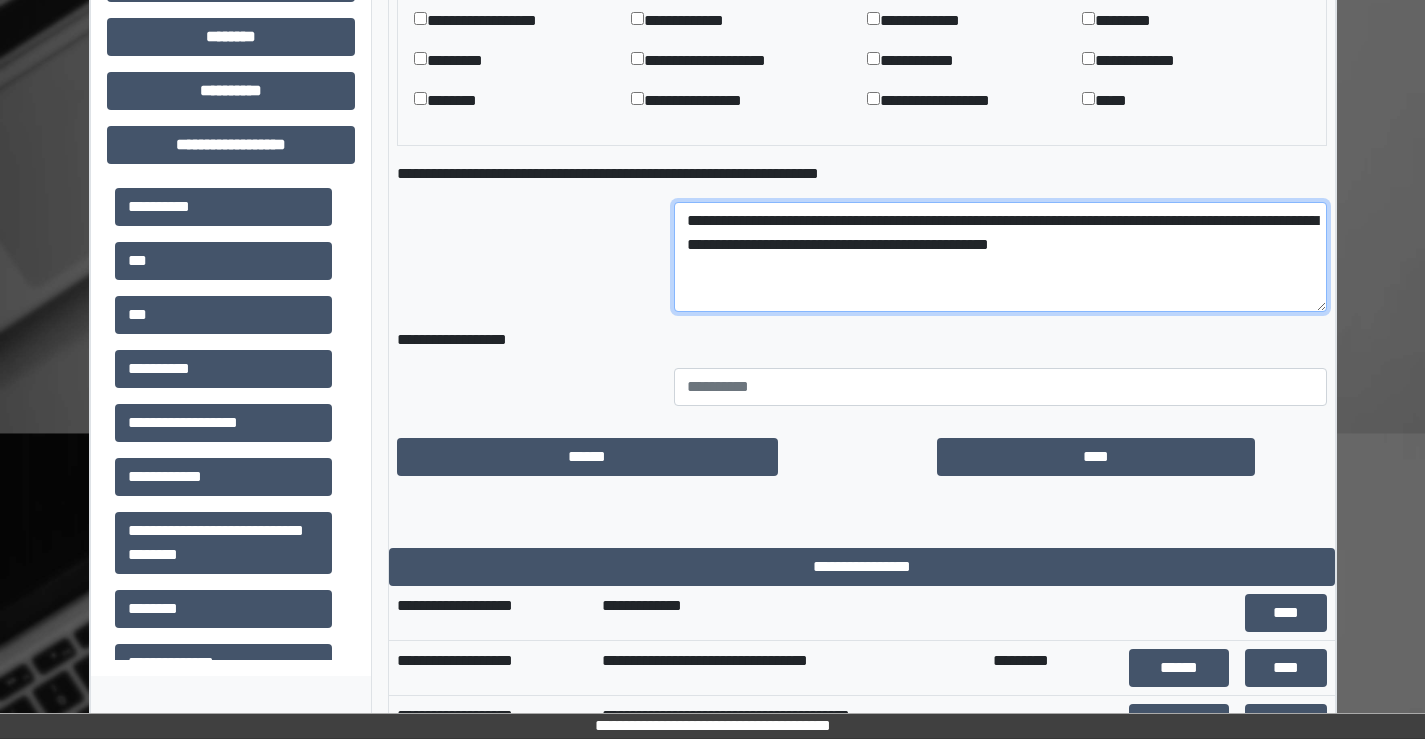 click on "**********" at bounding box center [1000, 257] 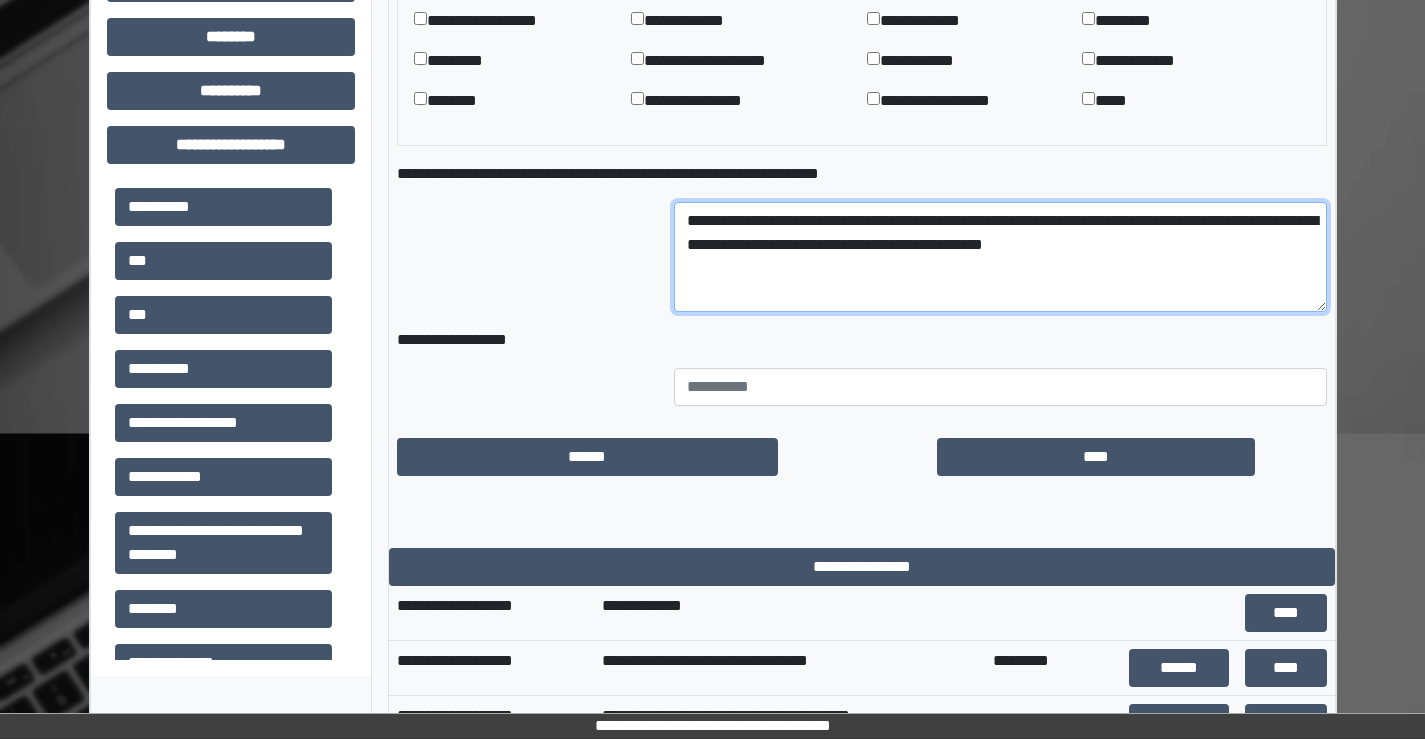 click on "**********" at bounding box center (1000, 257) 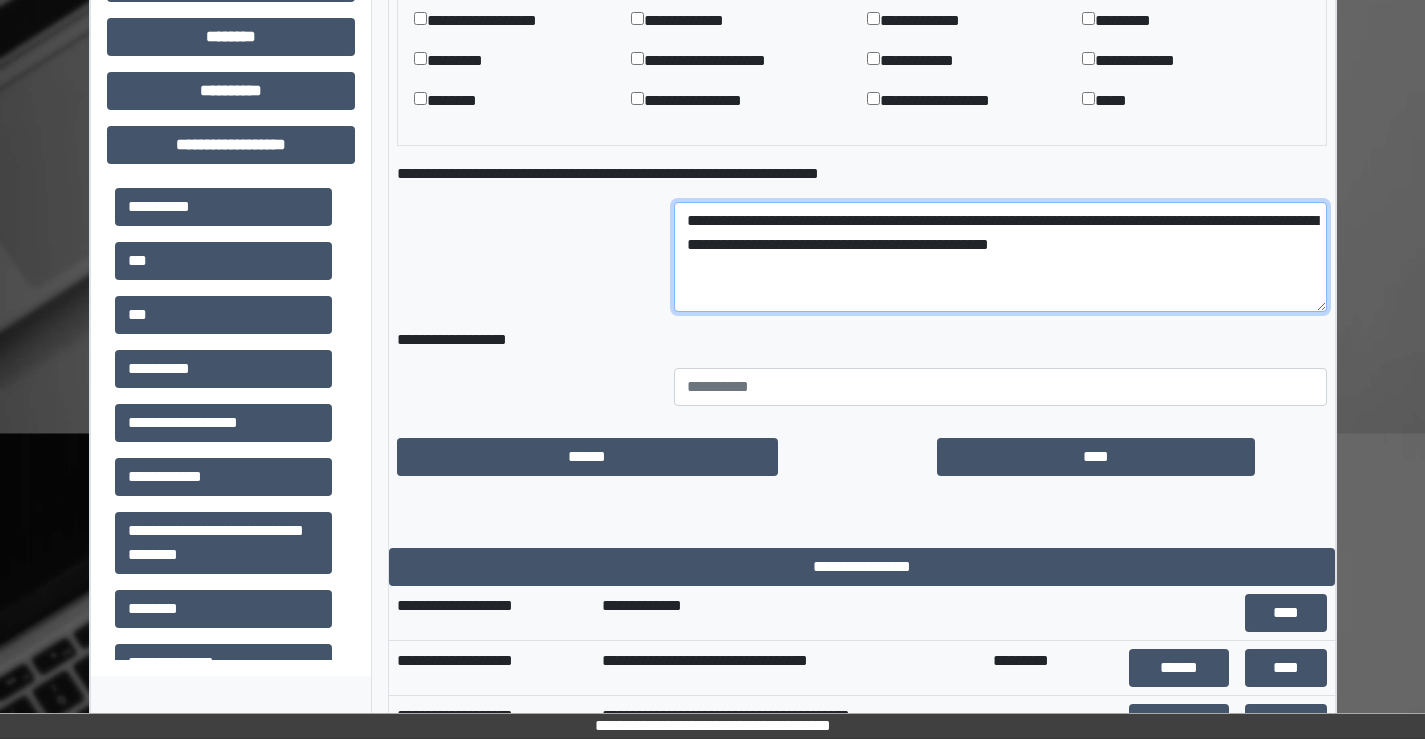 click on "**********" at bounding box center [1000, 257] 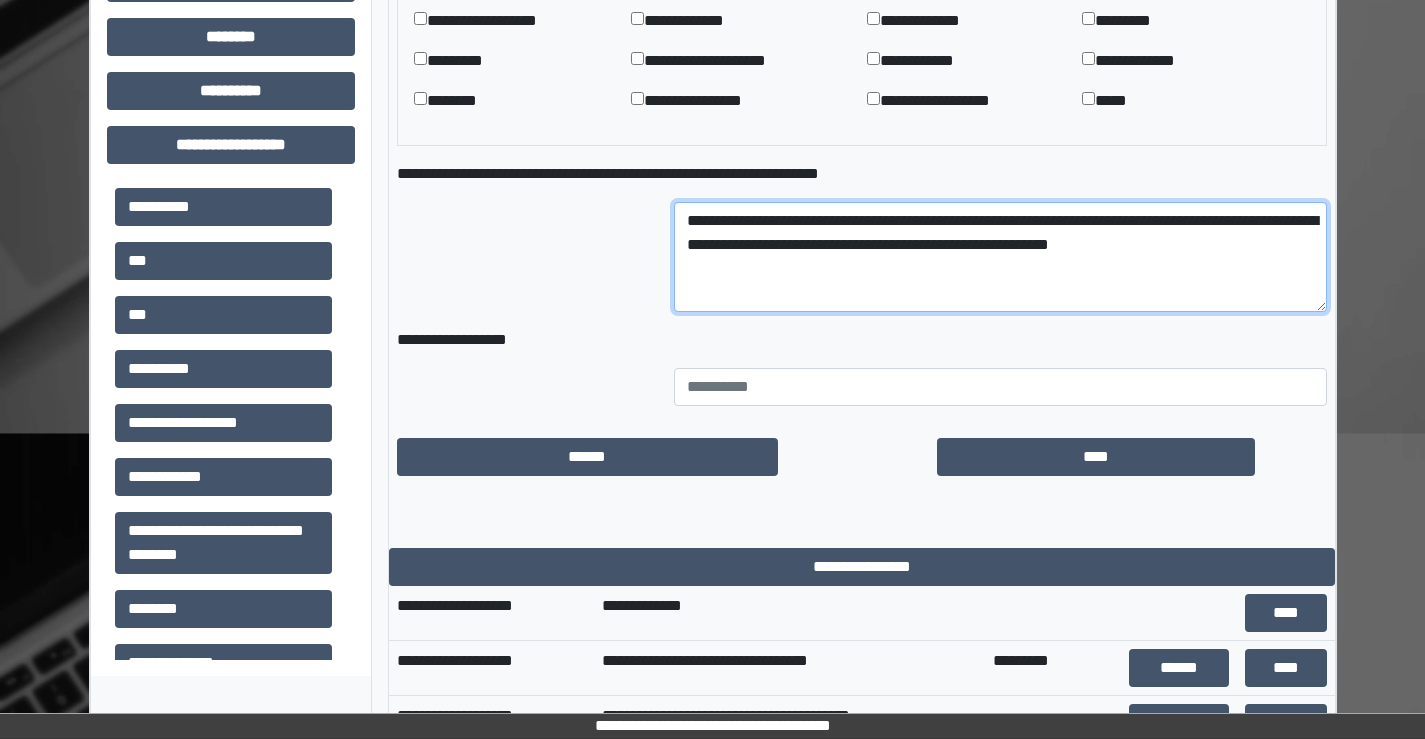 type on "**********" 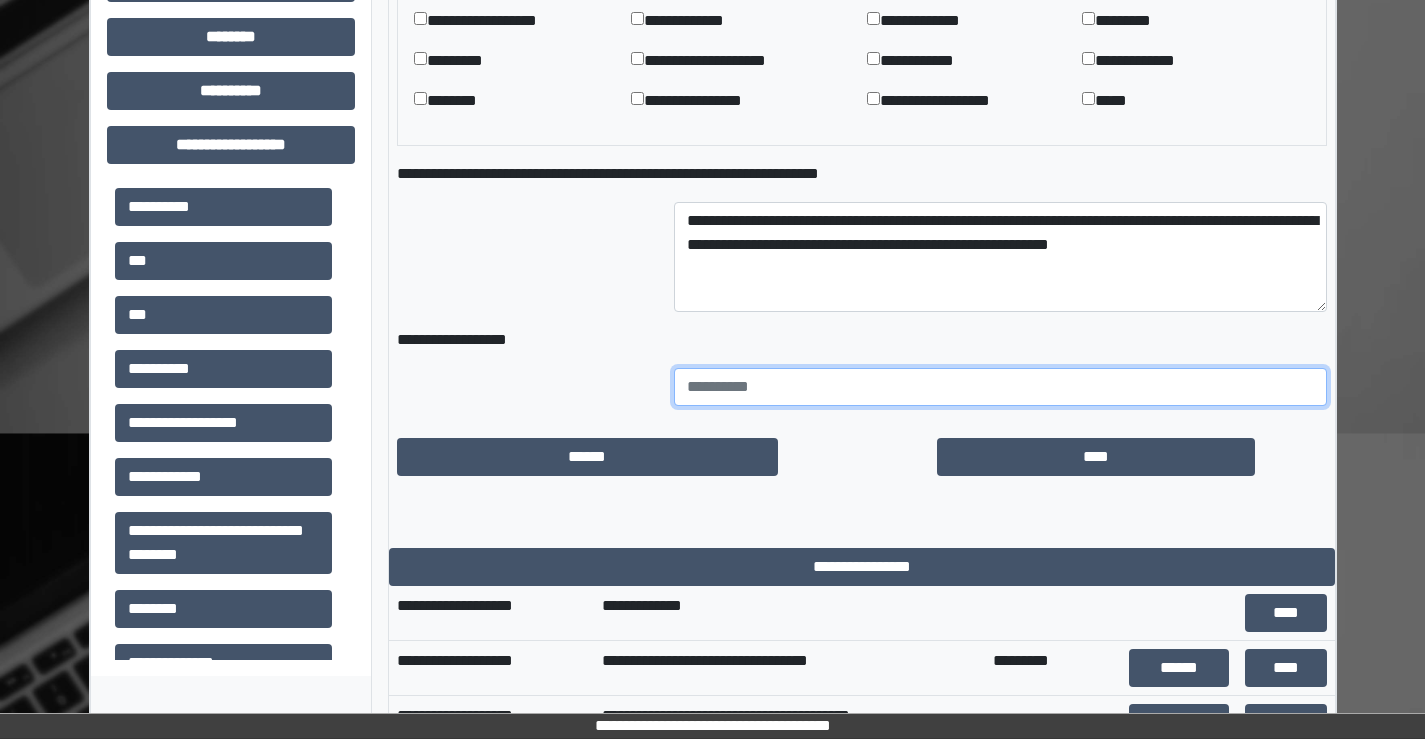 click at bounding box center (1000, 387) 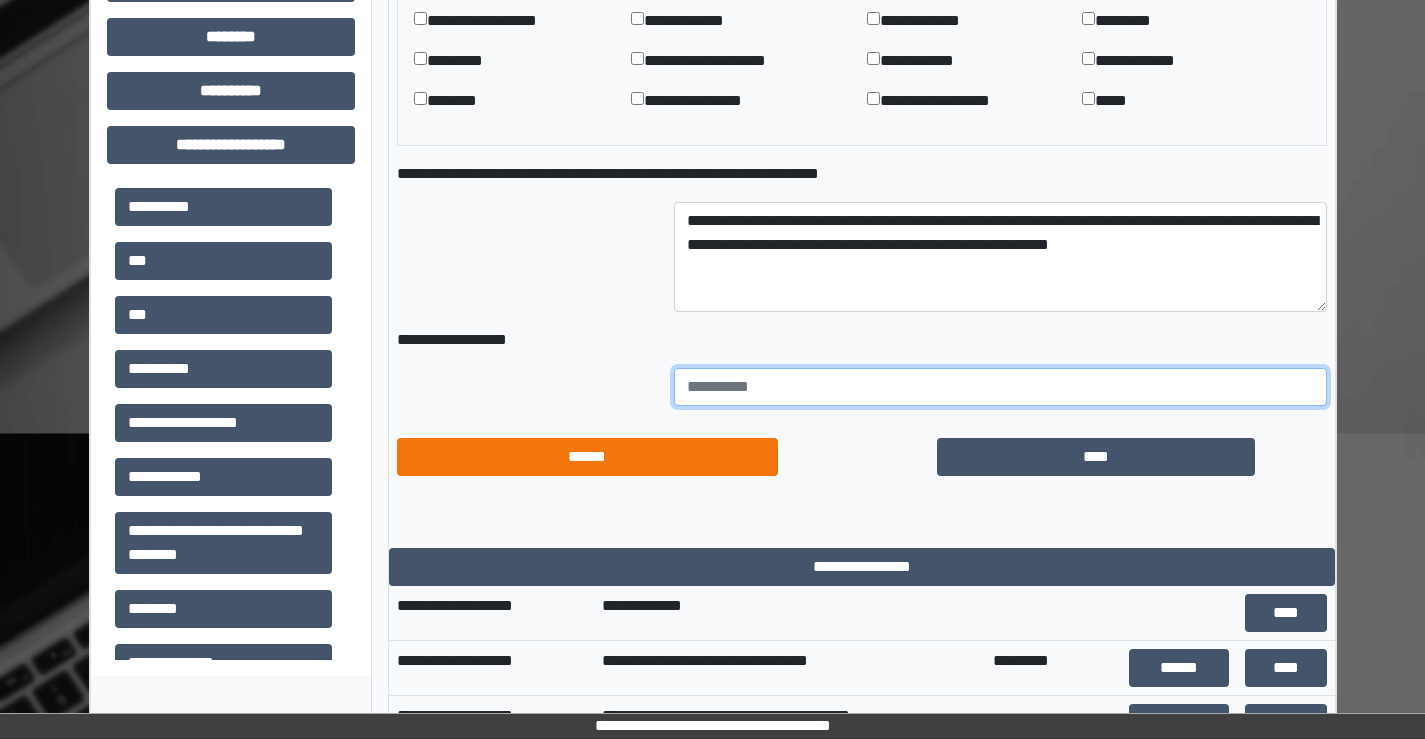 type on "***" 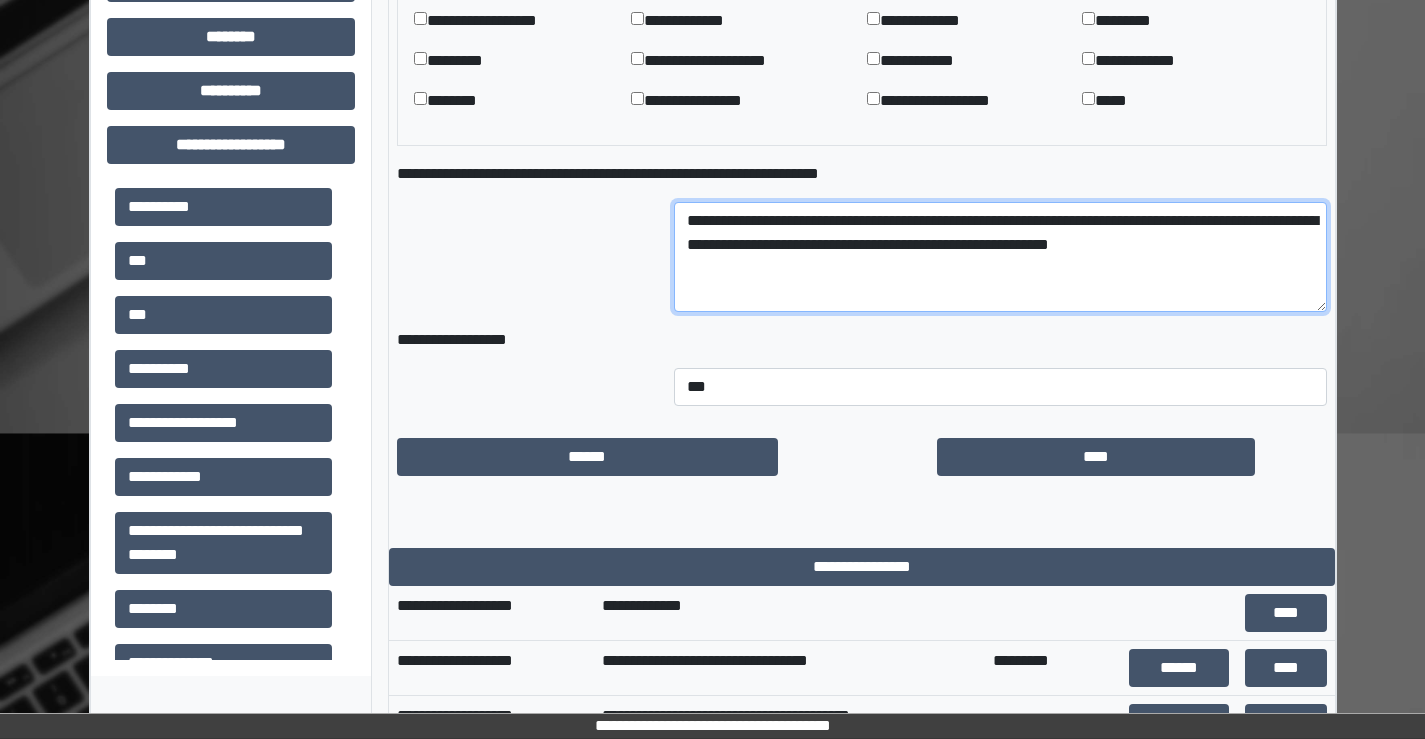 click on "**********" at bounding box center (1000, 257) 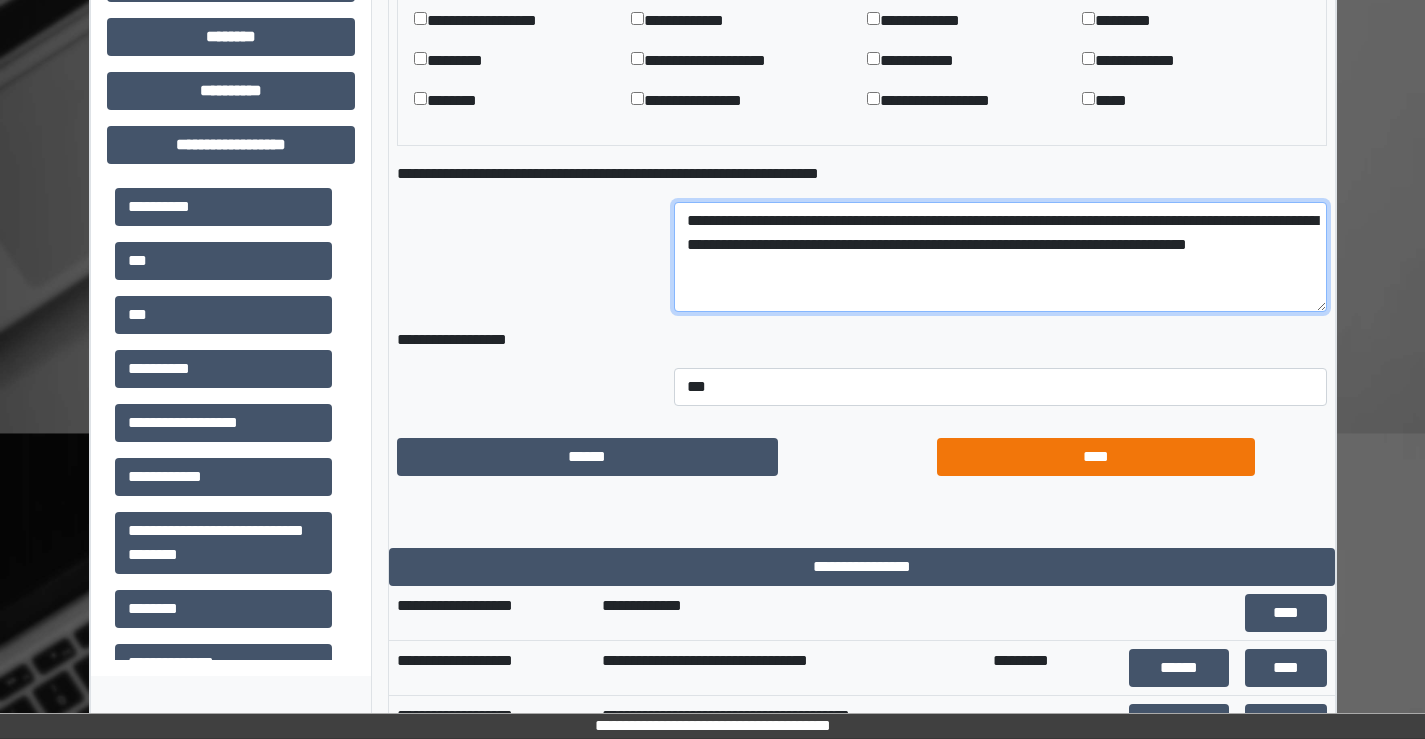 type on "**********" 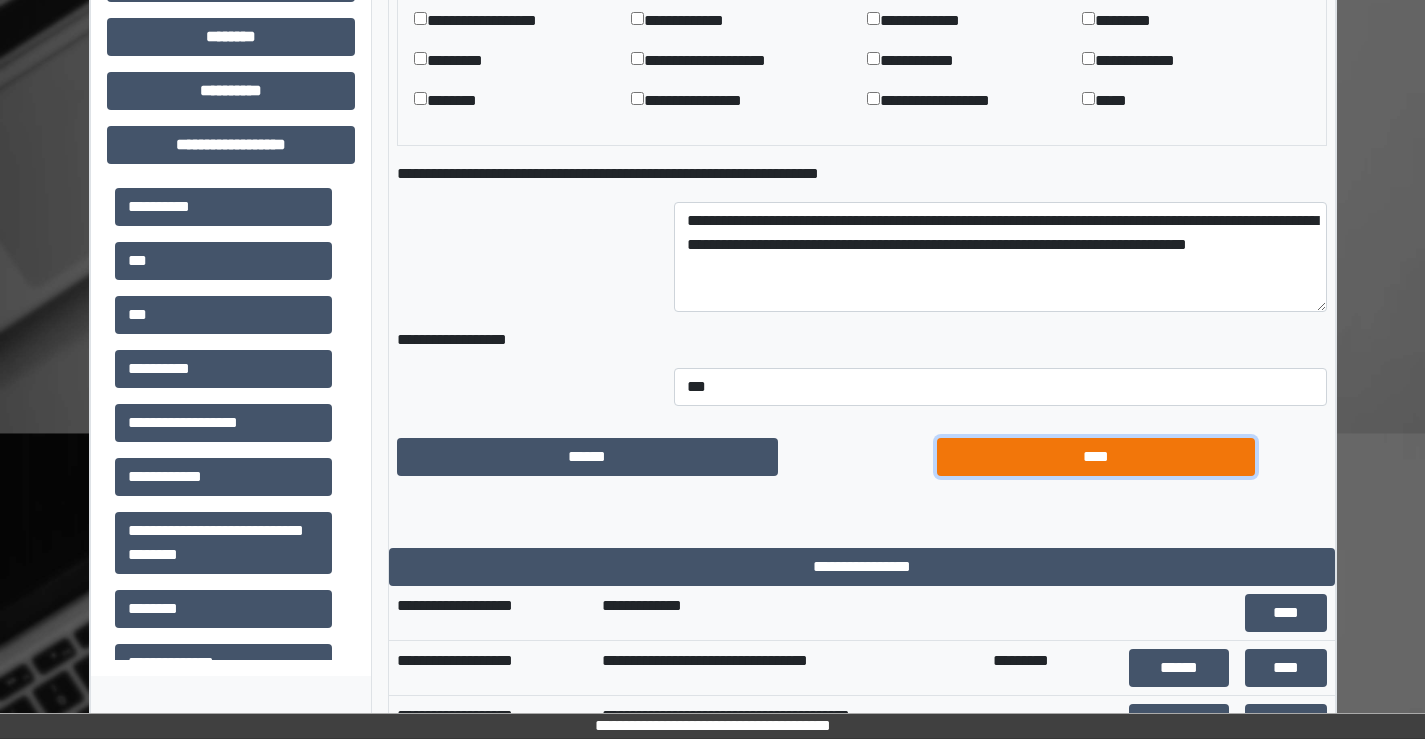 click on "****" at bounding box center (1096, 457) 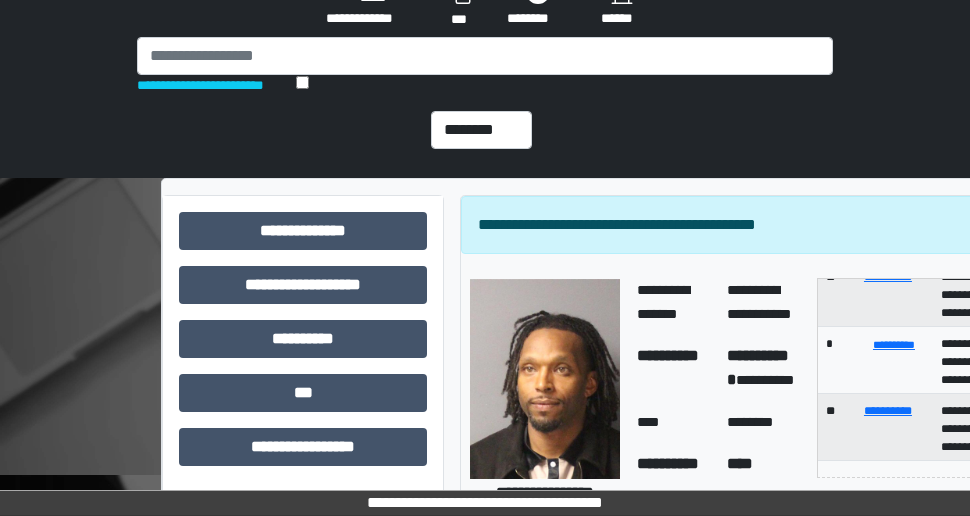 scroll, scrollTop: 0, scrollLeft: 0, axis: both 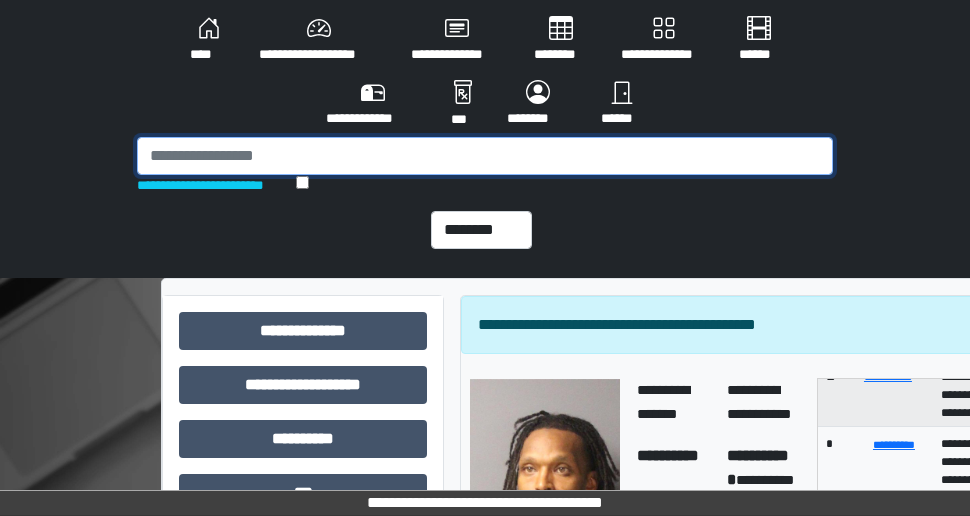 click at bounding box center [485, 156] 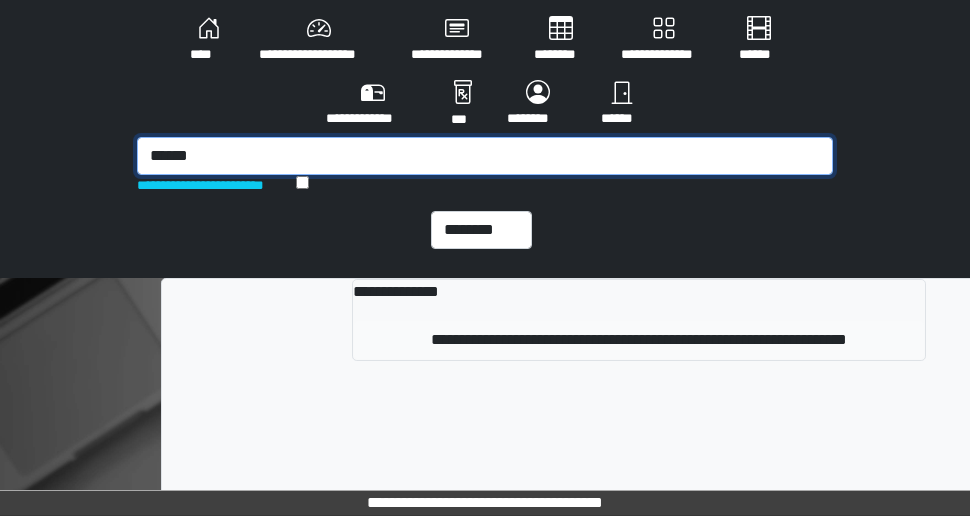 type on "******" 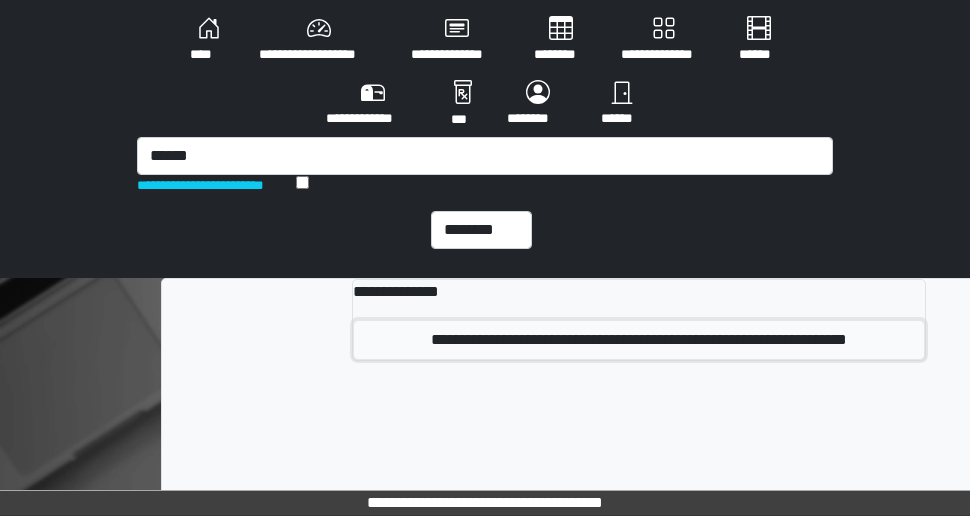 click on "**********" at bounding box center (639, 340) 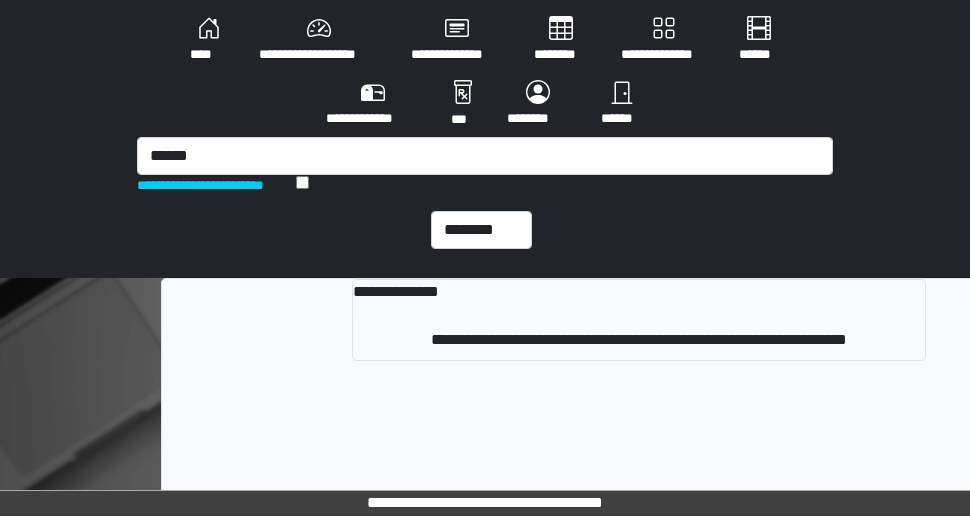 type 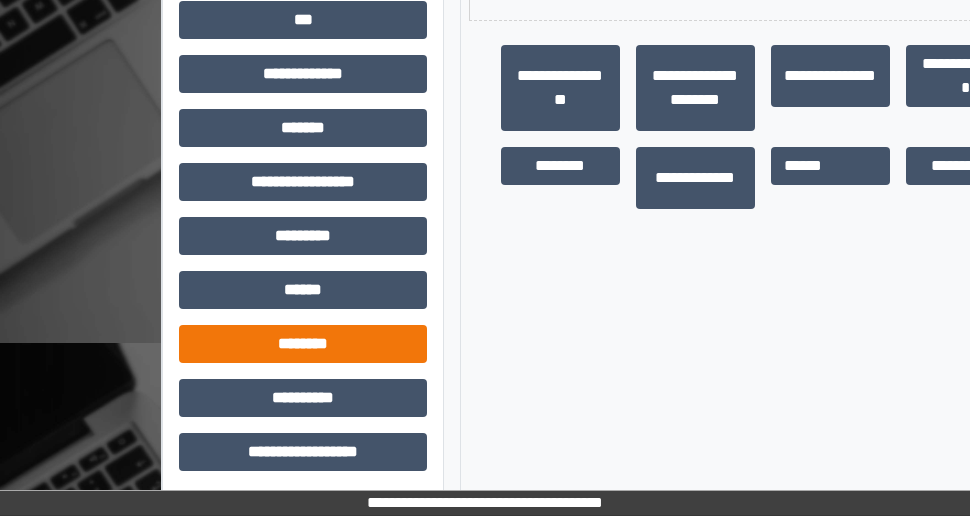 scroll, scrollTop: 856, scrollLeft: 0, axis: vertical 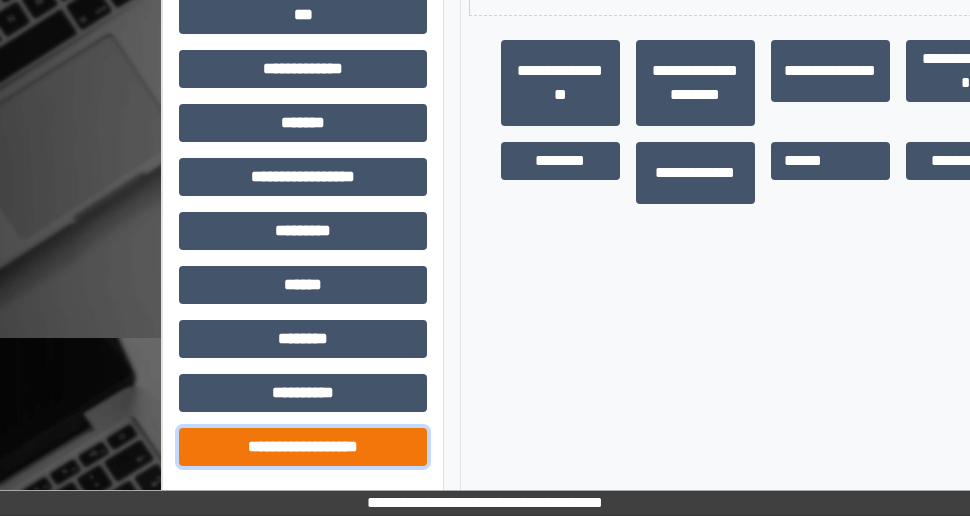 drag, startPoint x: 288, startPoint y: 442, endPoint x: 332, endPoint y: 391, distance: 67.357254 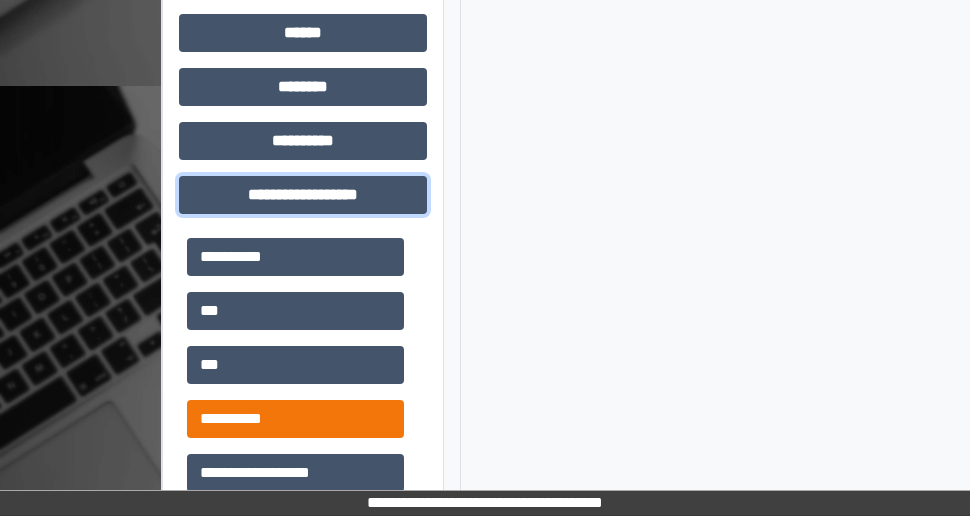 scroll, scrollTop: 1256, scrollLeft: 0, axis: vertical 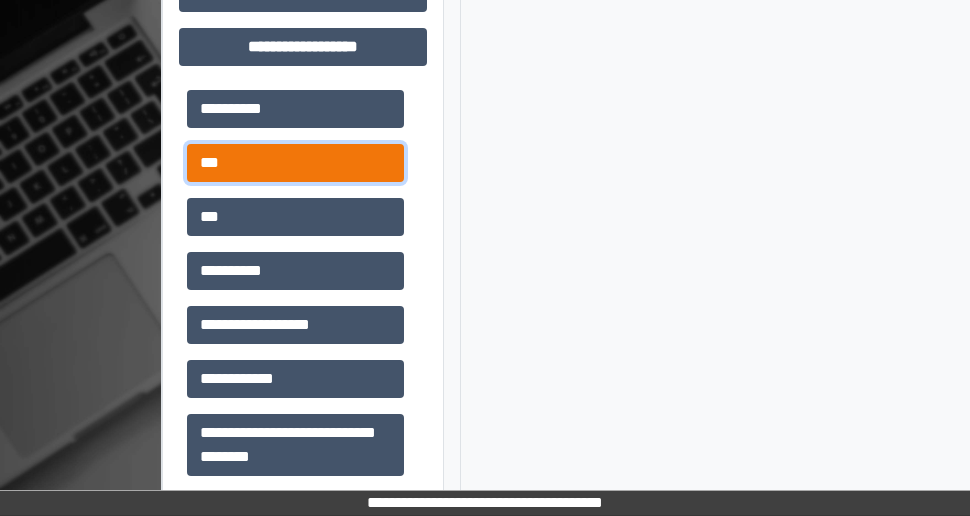 click on "***" at bounding box center [295, 163] 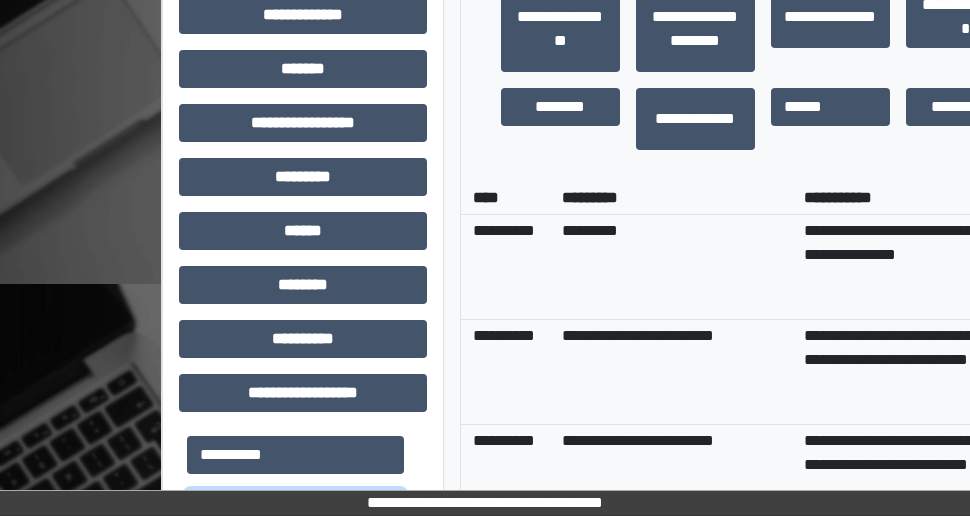scroll, scrollTop: 956, scrollLeft: 0, axis: vertical 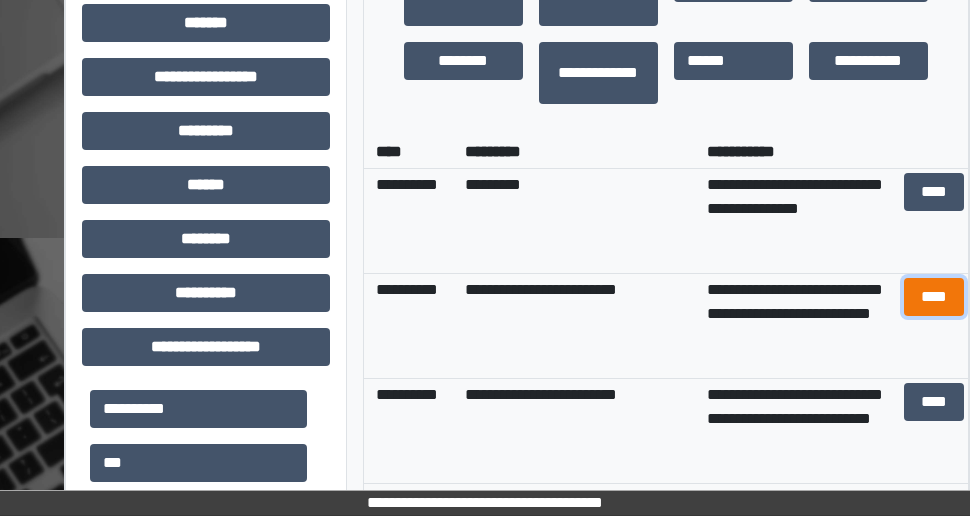 click on "****" at bounding box center (934, 297) 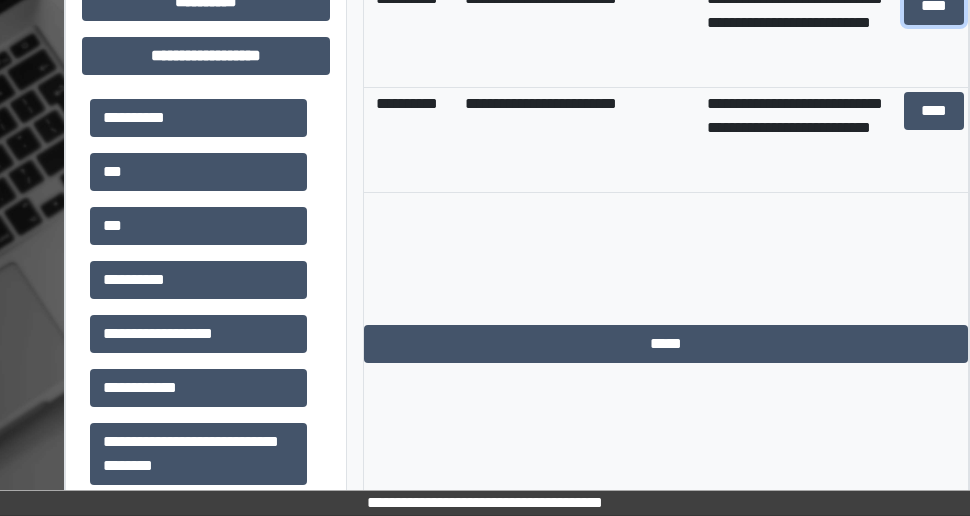 scroll, scrollTop: 1336, scrollLeft: 97, axis: both 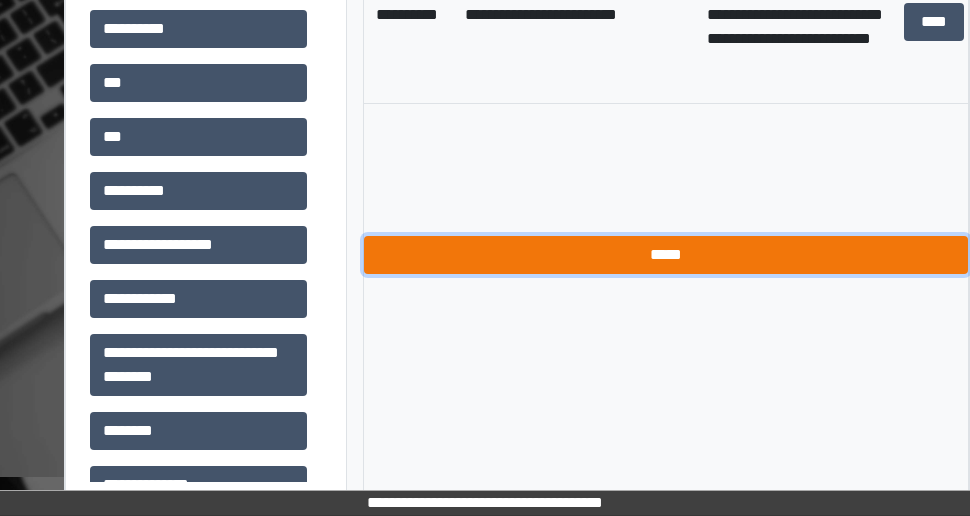 click on "*****" at bounding box center [666, 255] 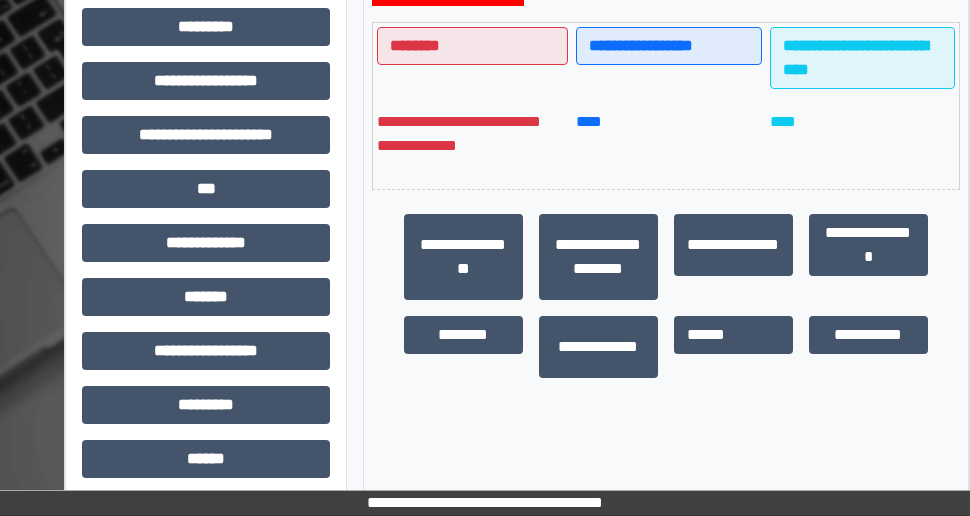 scroll, scrollTop: 636, scrollLeft: 97, axis: both 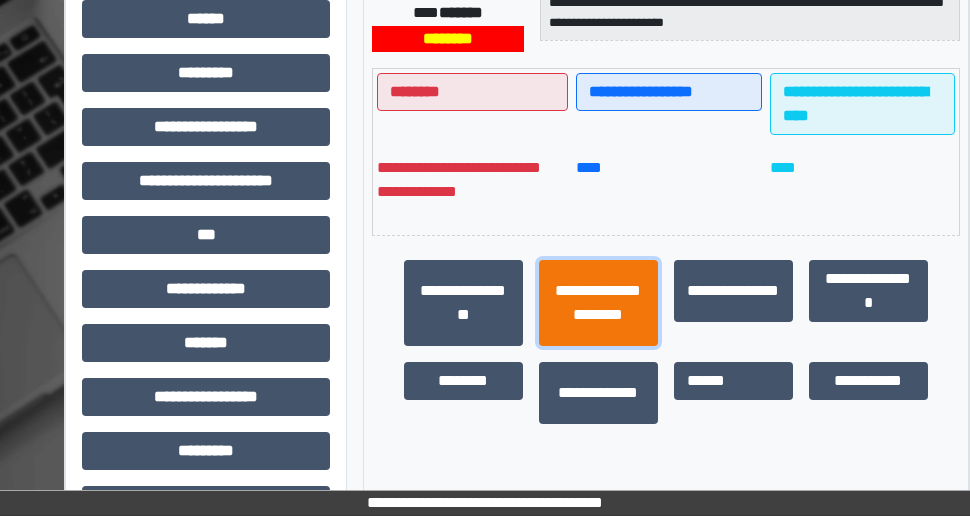 drag, startPoint x: 575, startPoint y: 297, endPoint x: 598, endPoint y: 290, distance: 24.04163 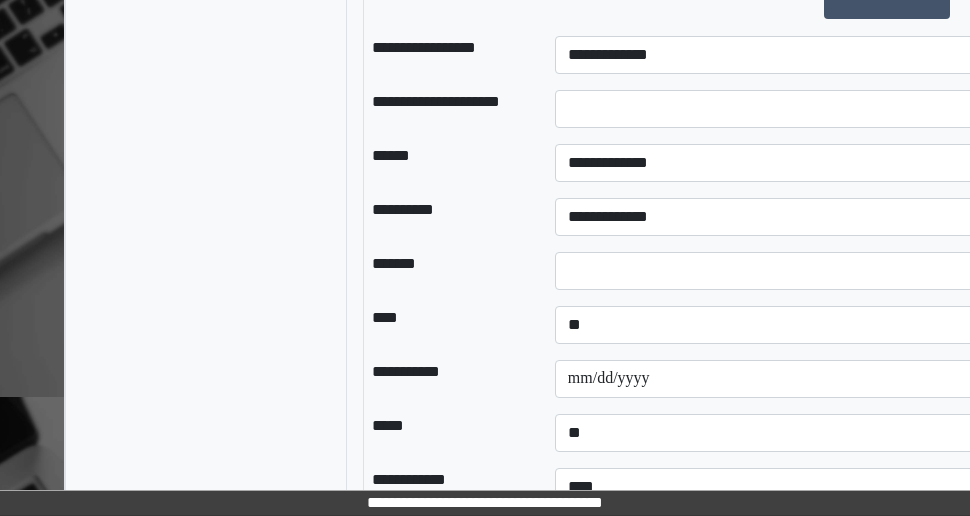 scroll, scrollTop: 2036, scrollLeft: 97, axis: both 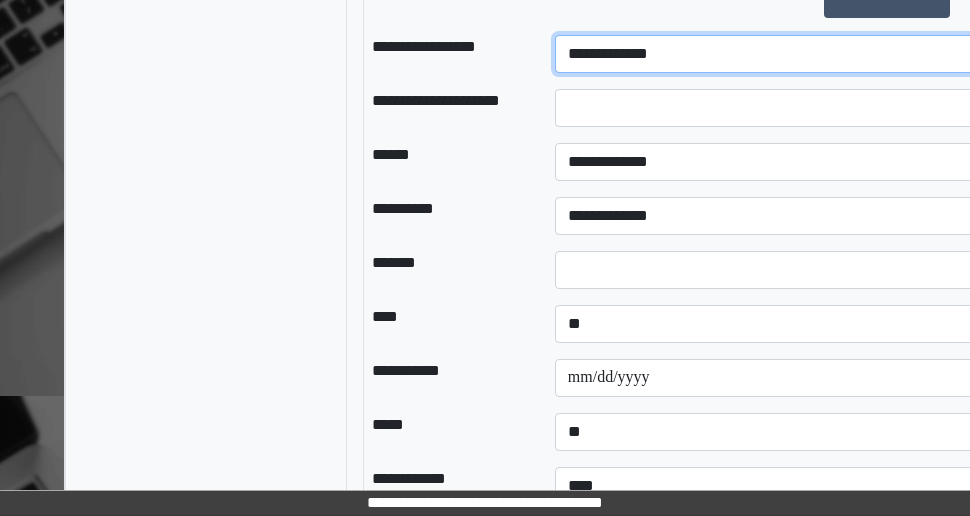 click on "**********" at bounding box center [823, 54] 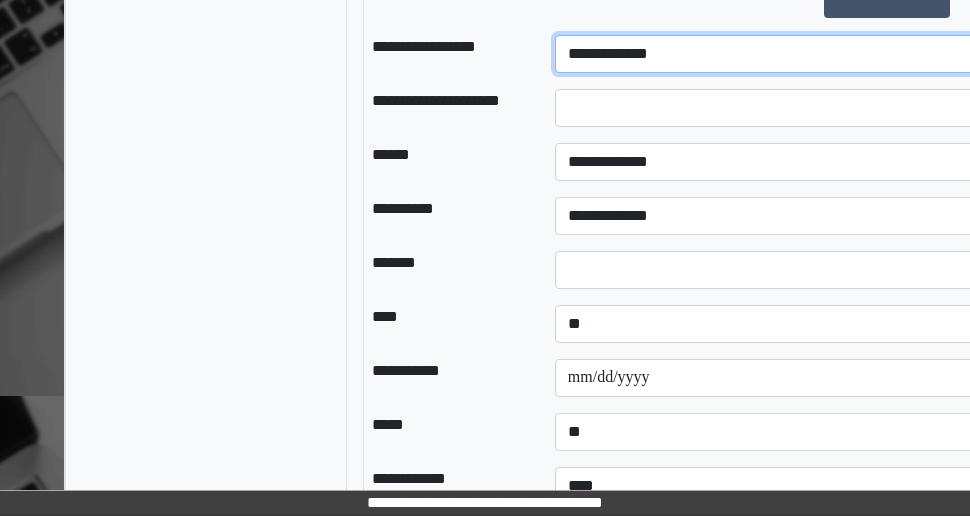 select on "********" 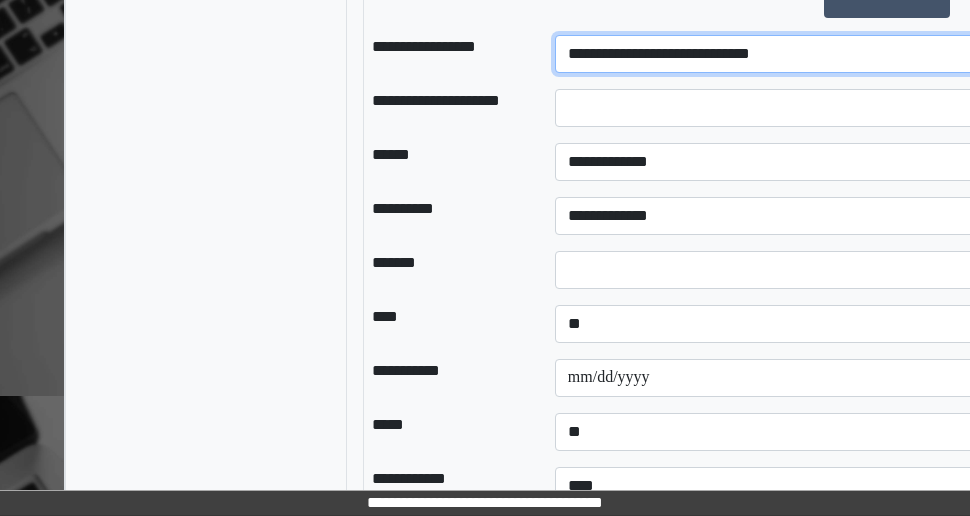 click on "**********" at bounding box center (823, 54) 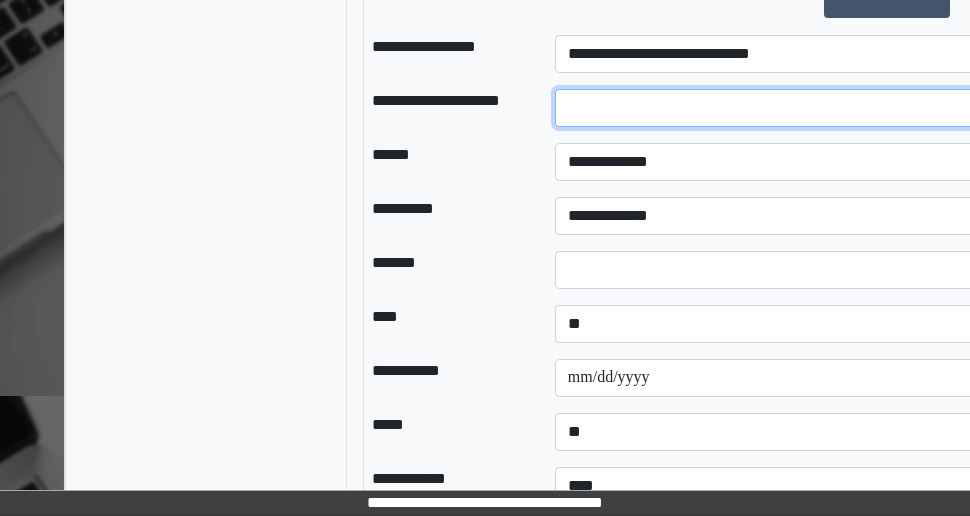 click at bounding box center [823, 108] 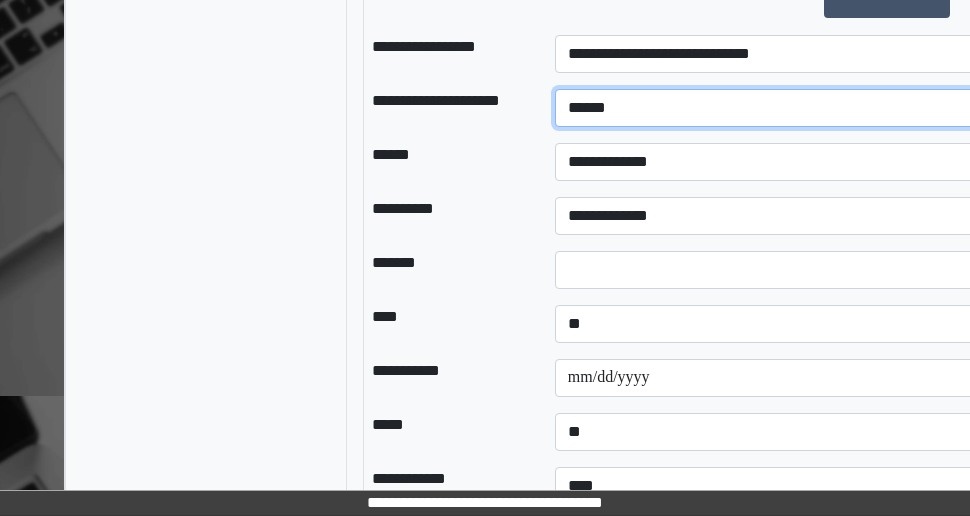 type on "******" 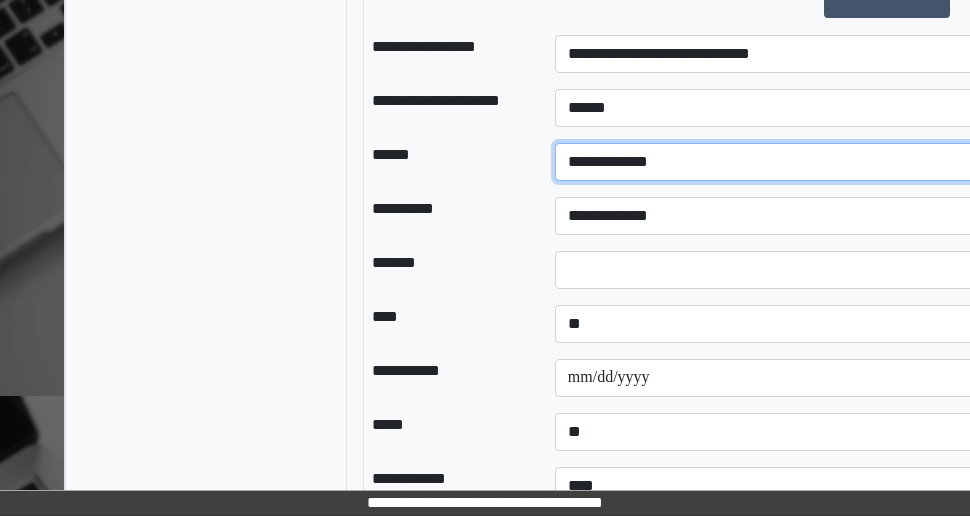 click on "**********" at bounding box center (823, 162) 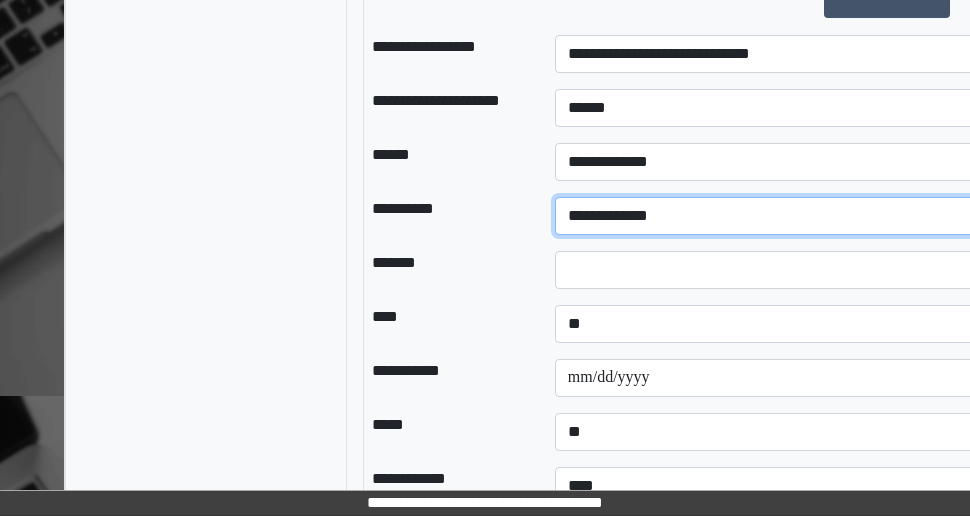 click on "**********" at bounding box center [823, 216] 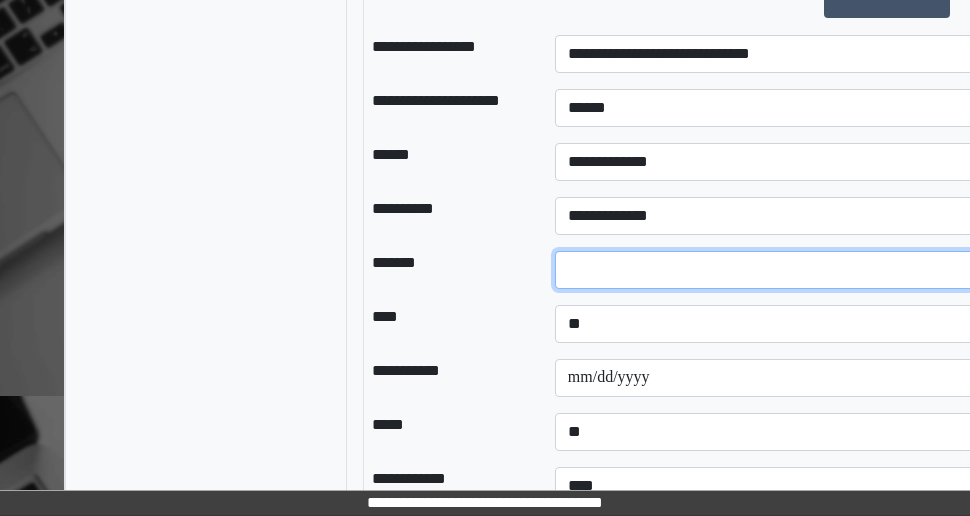 click at bounding box center (823, 270) 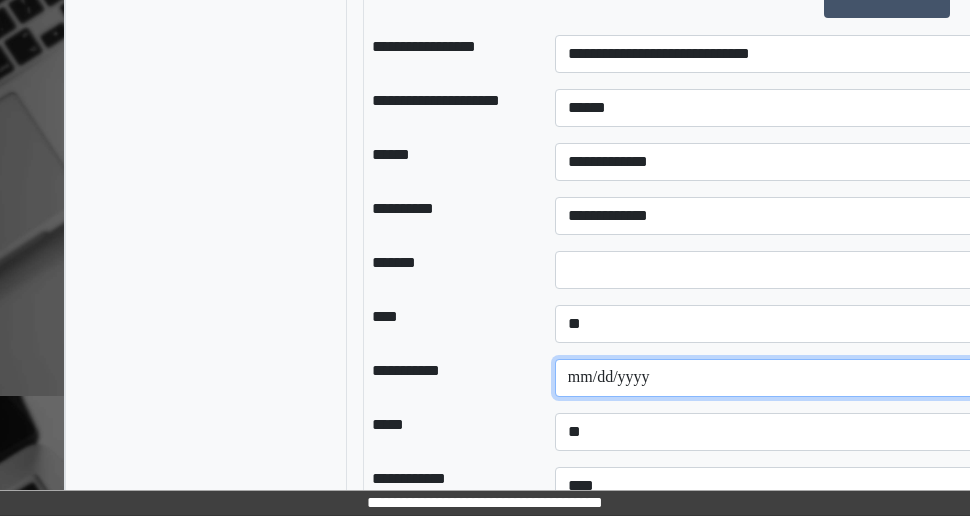 click at bounding box center (823, 378) 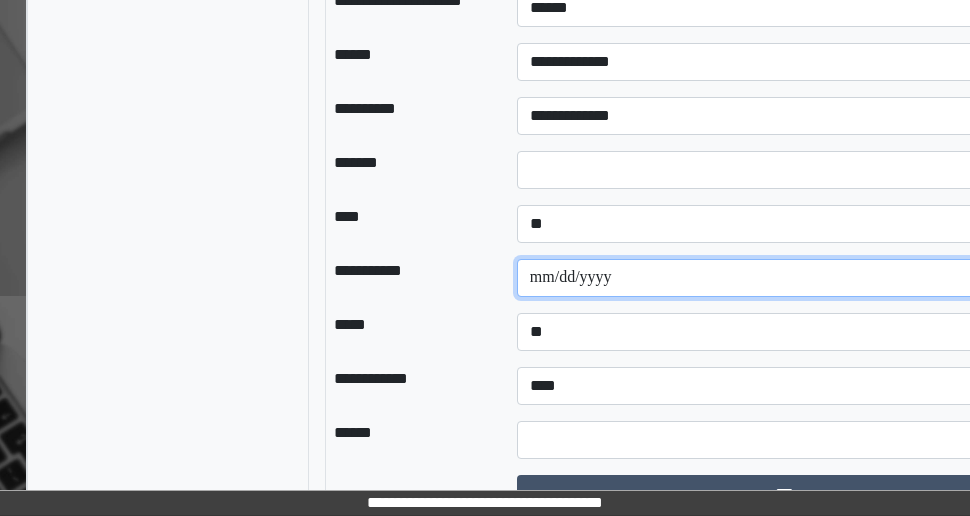 scroll, scrollTop: 2136, scrollLeft: 228, axis: both 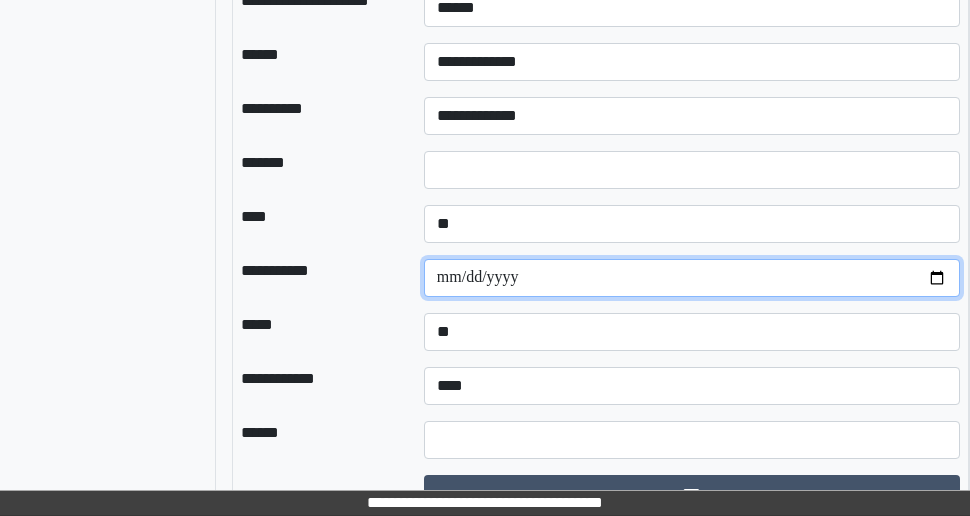 click at bounding box center [692, 278] 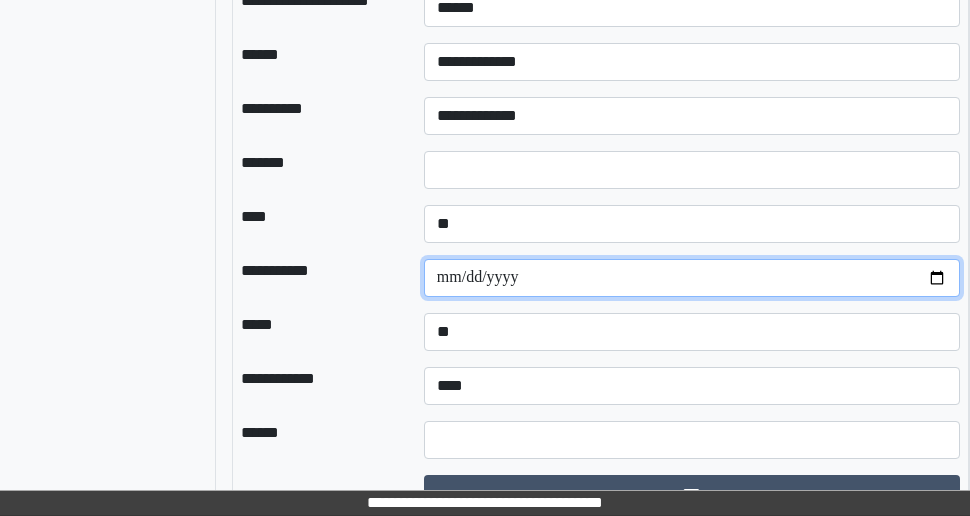 type on "**********" 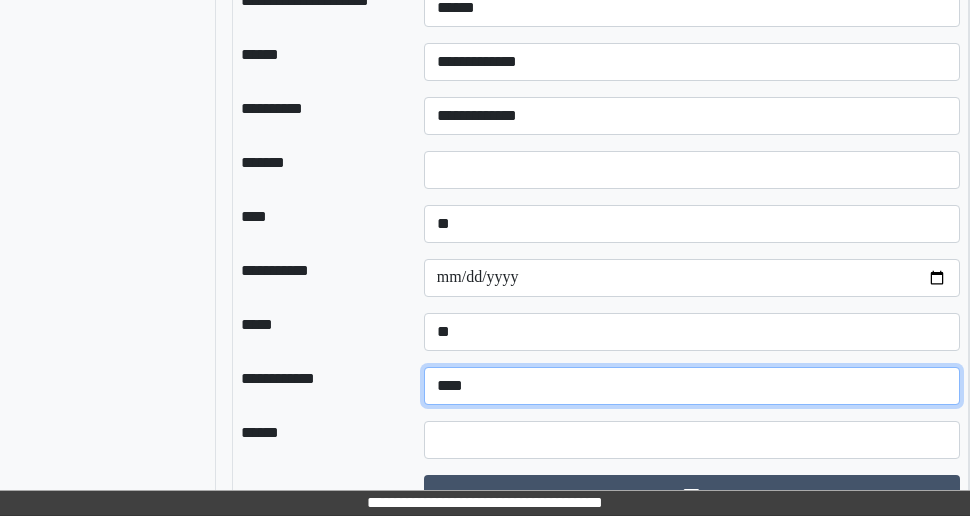 drag, startPoint x: 450, startPoint y: 403, endPoint x: 458, endPoint y: 414, distance: 13.601471 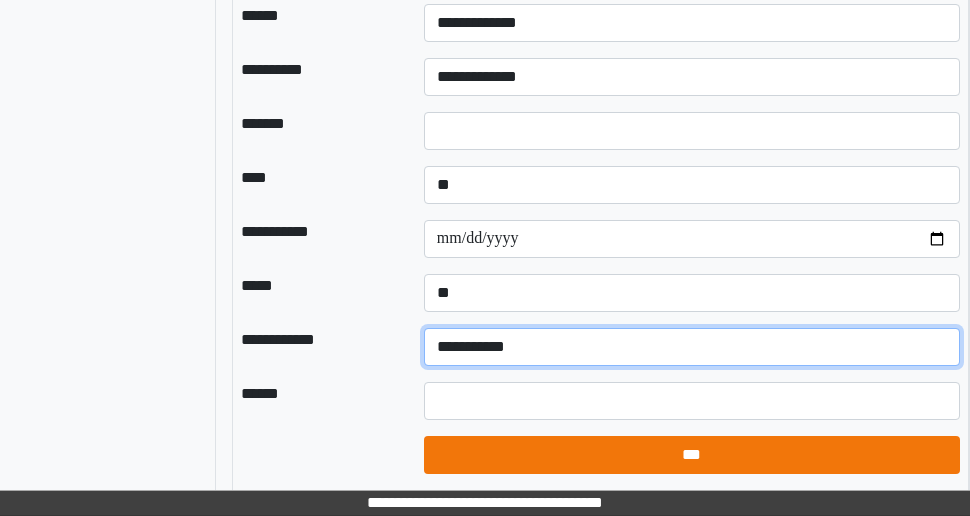 scroll, scrollTop: 2193, scrollLeft: 228, axis: both 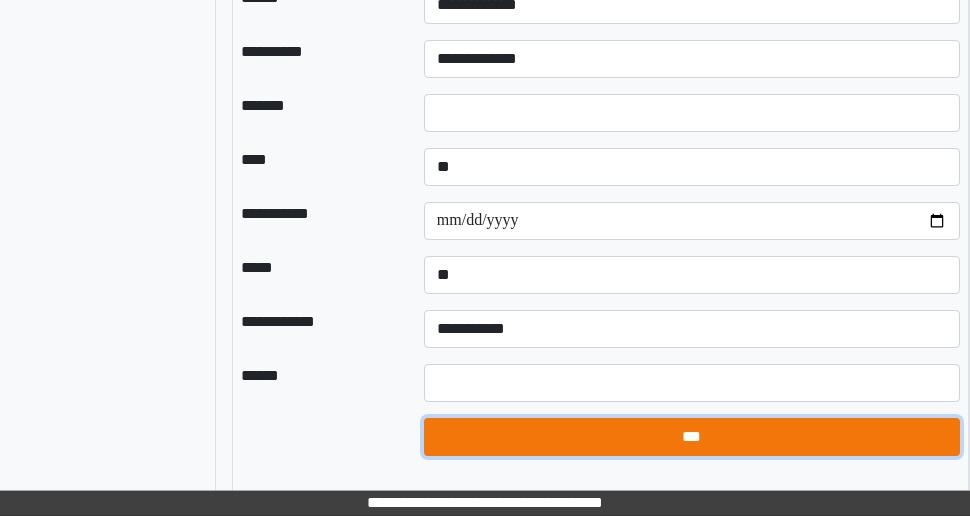 click on "***" at bounding box center (692, 437) 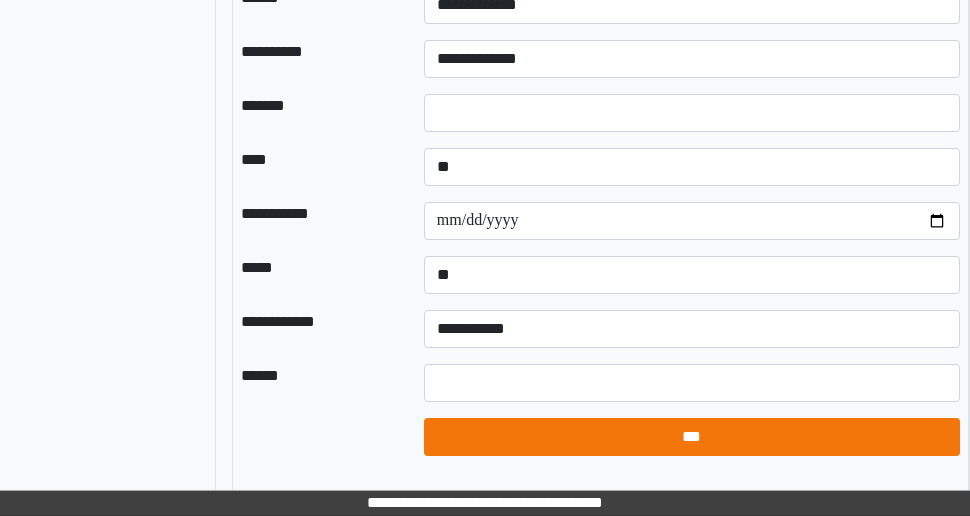 select on "*" 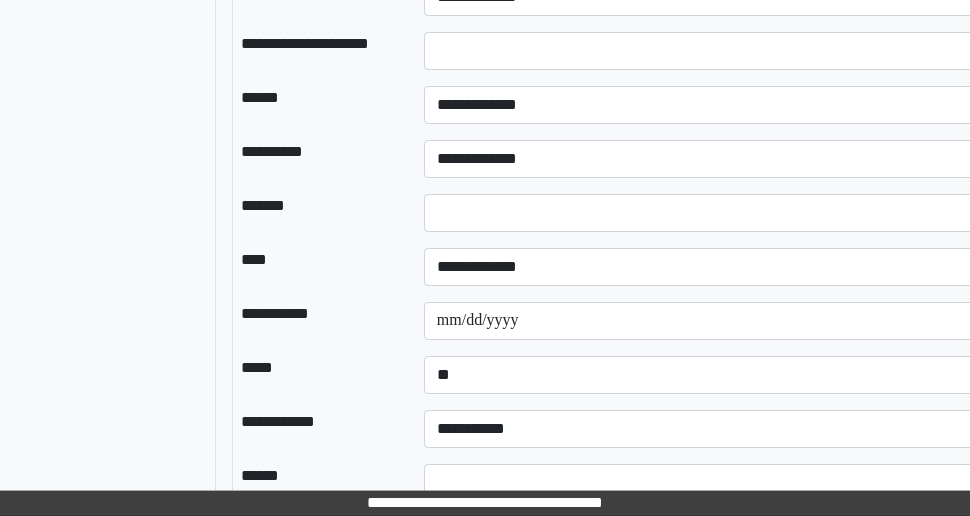 scroll, scrollTop: 1807, scrollLeft: 228, axis: both 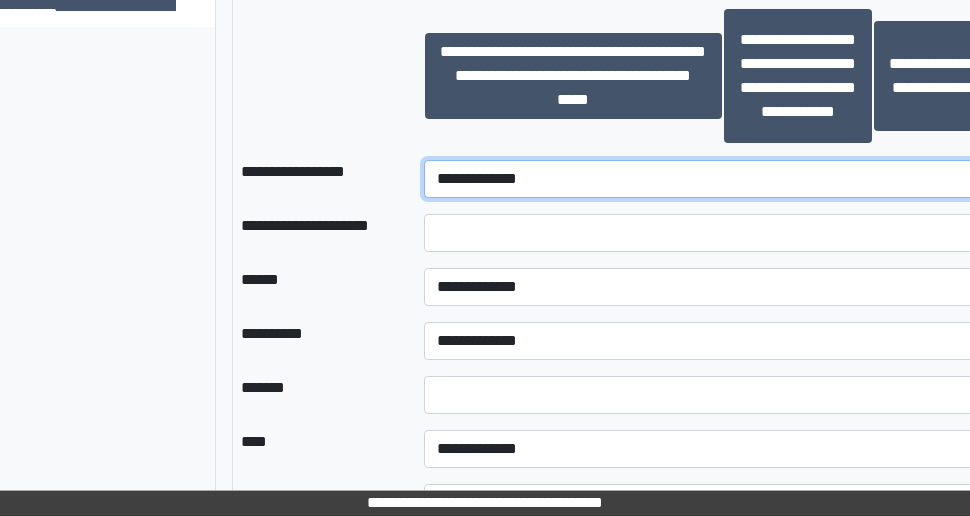 click on "**********" at bounding box center (723, 179) 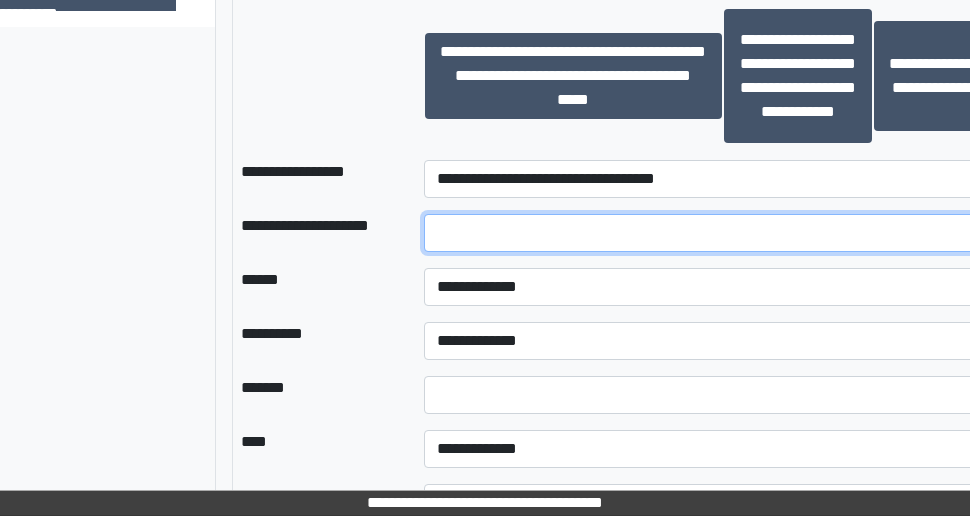 click at bounding box center (723, 233) 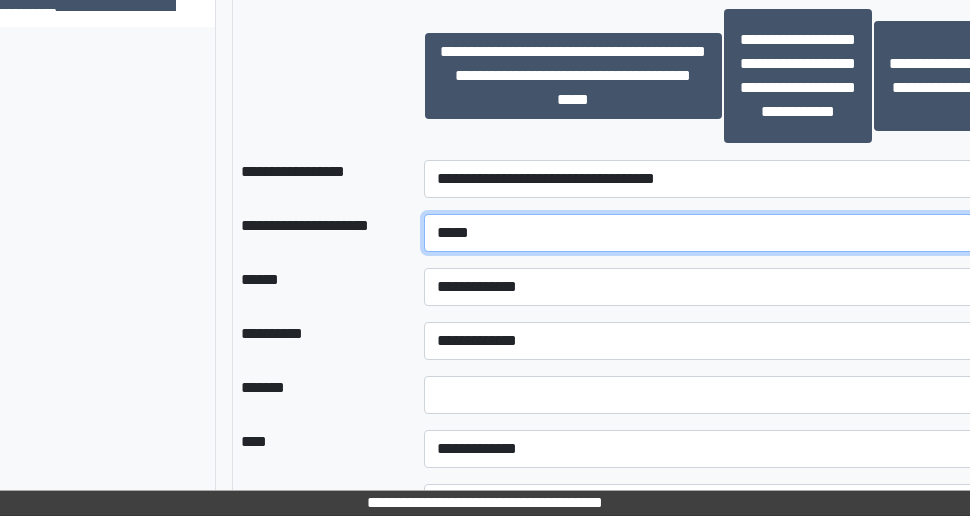 type on "*****" 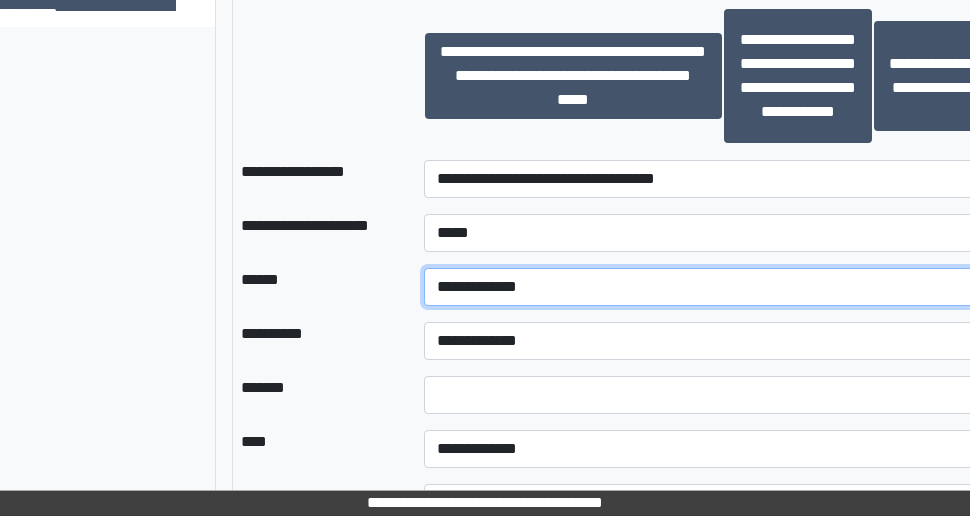 click on "**********" at bounding box center [723, 287] 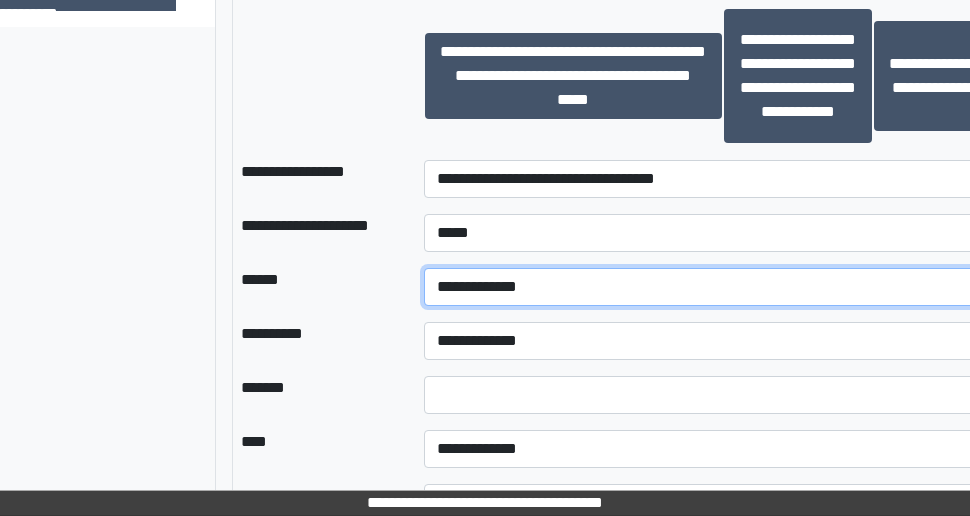 select on "*" 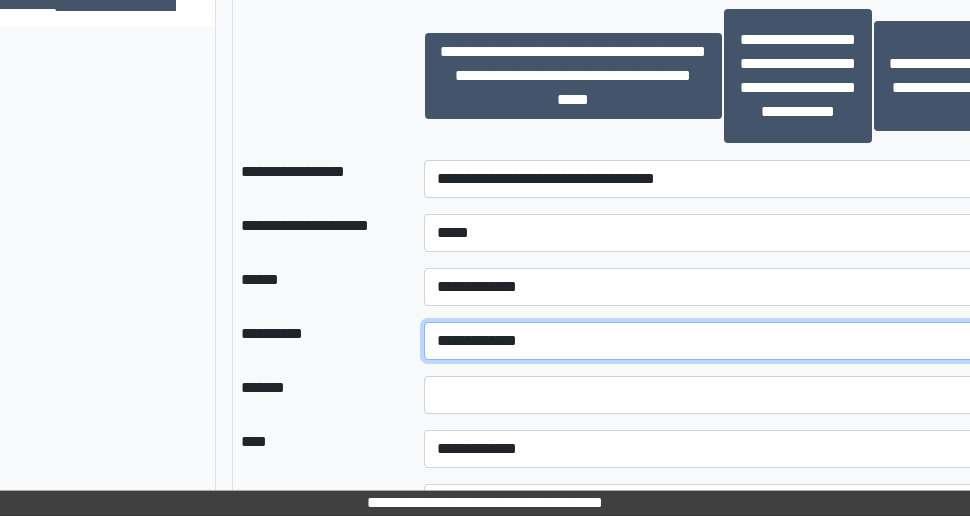 click on "**********" at bounding box center (723, 341) 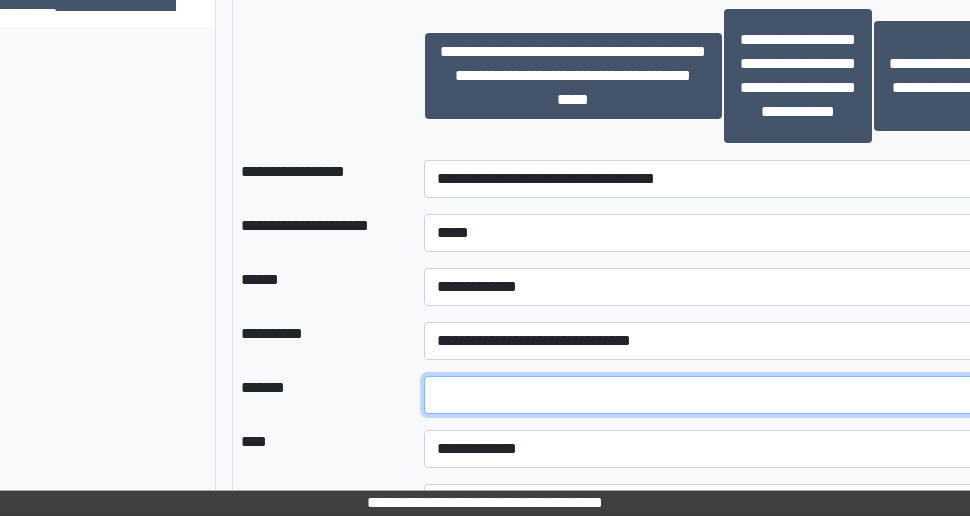 click on "*" at bounding box center [723, 395] 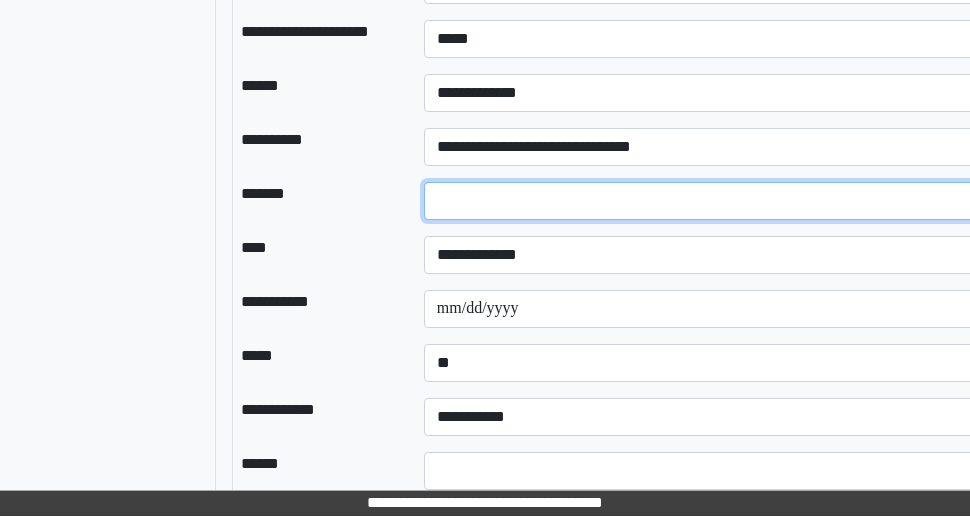 scroll, scrollTop: 2007, scrollLeft: 228, axis: both 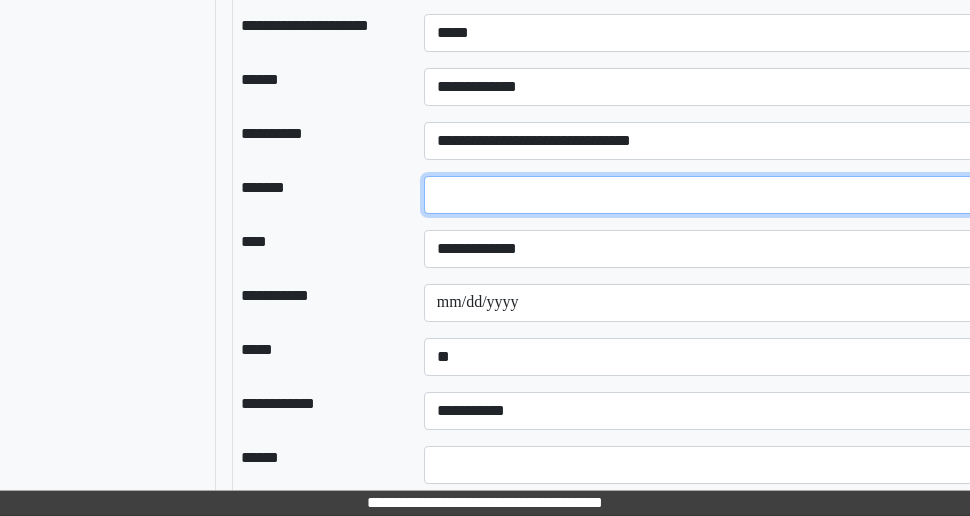 type on "**" 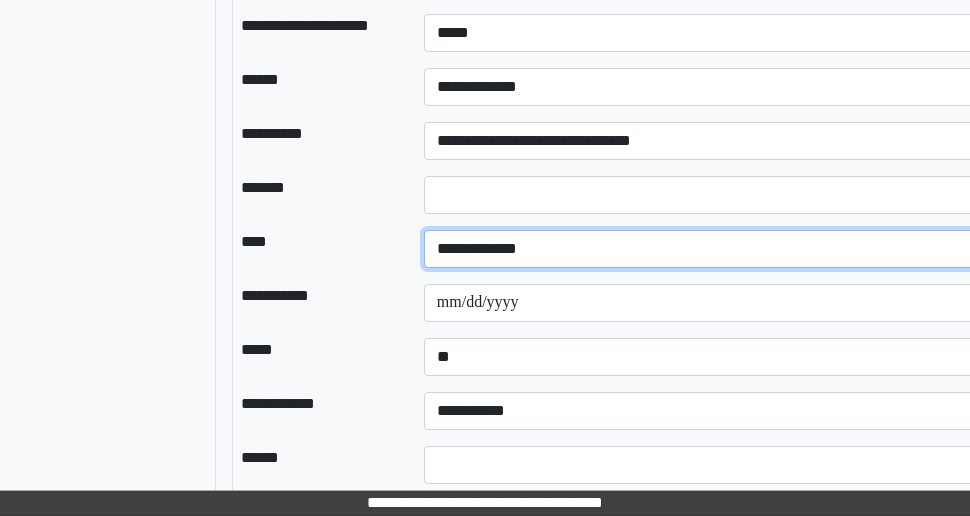 click on "**********" at bounding box center [723, 249] 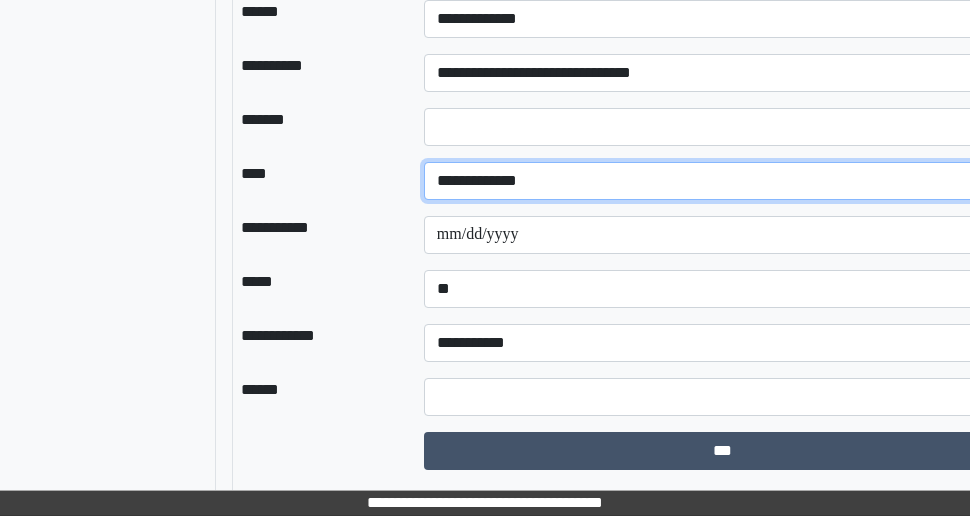 scroll, scrollTop: 2107, scrollLeft: 228, axis: both 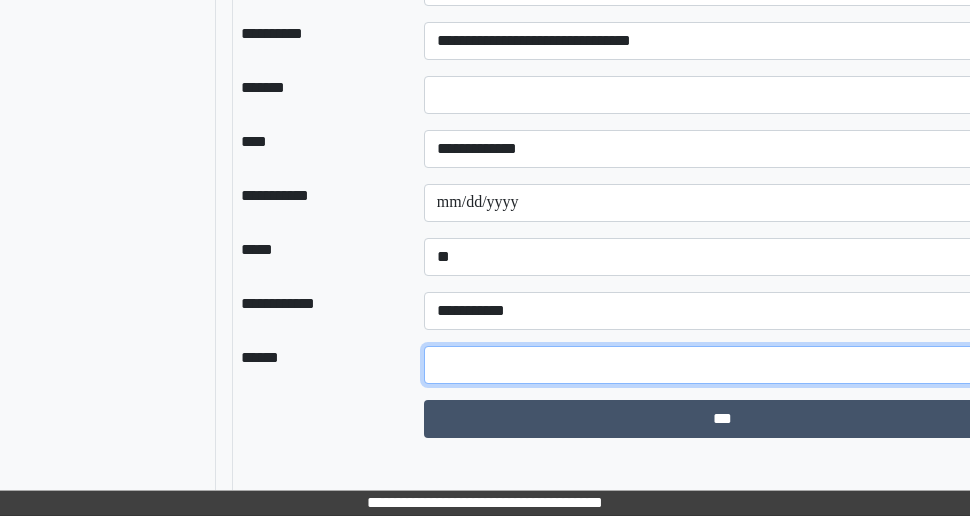 click at bounding box center (723, 365) 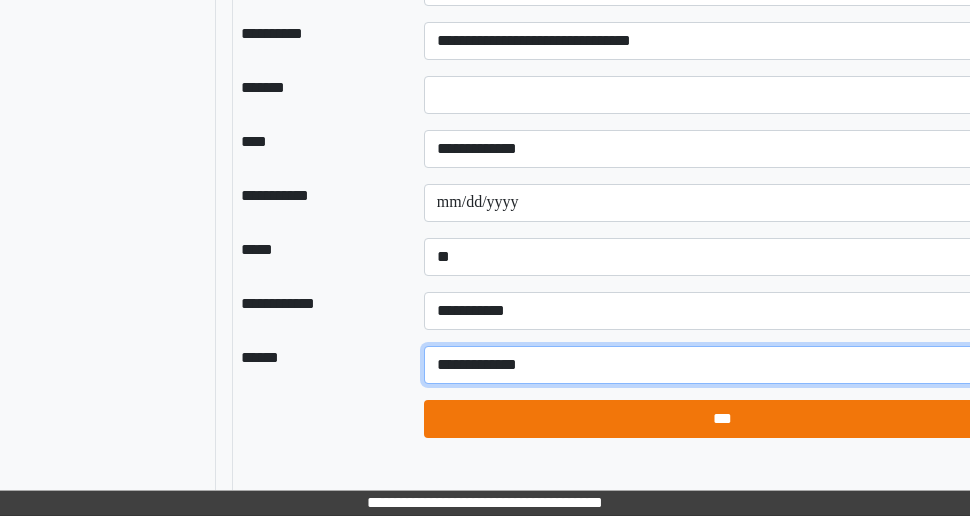type on "**********" 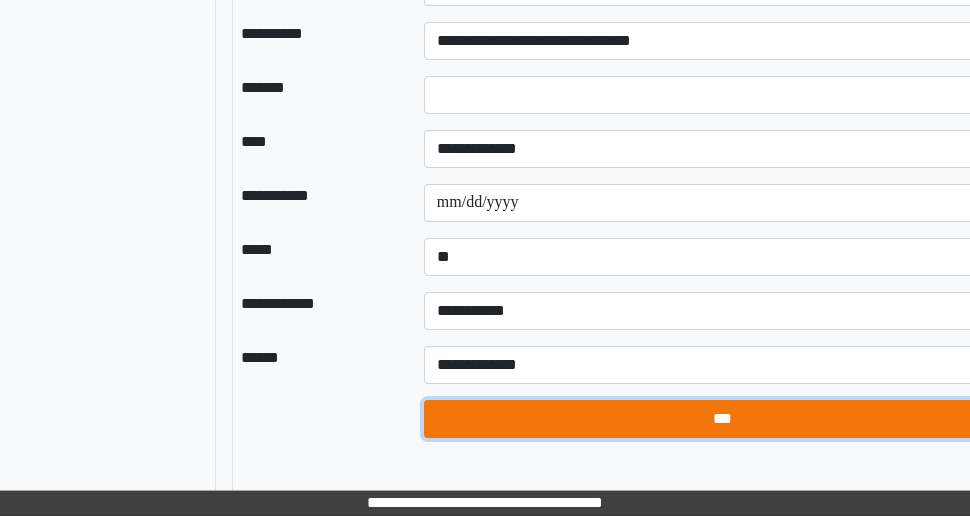 click on "***" at bounding box center (723, 419) 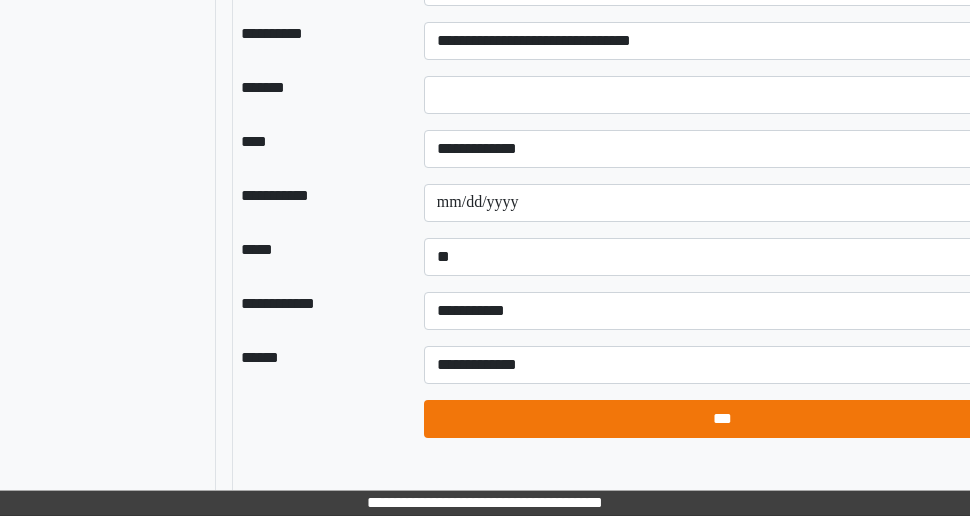 select on "*" 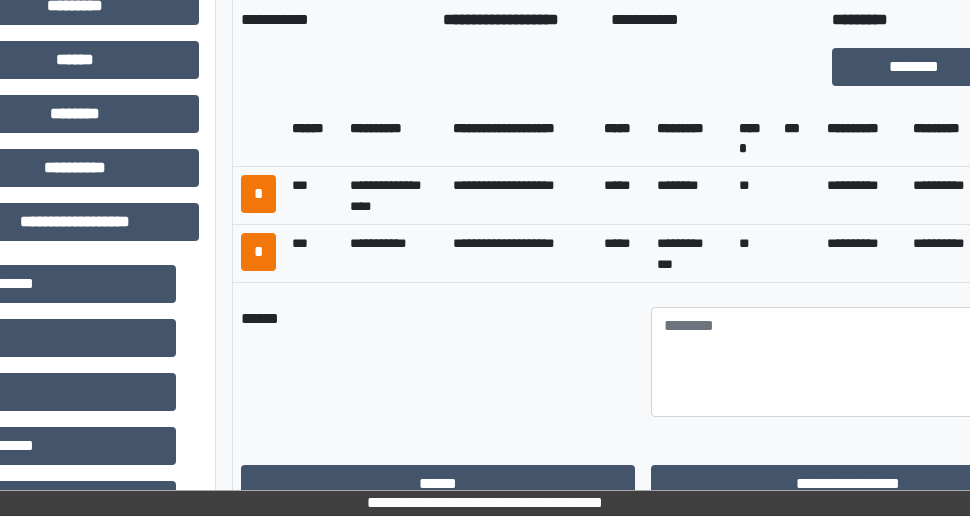scroll, scrollTop: 1265, scrollLeft: 228, axis: both 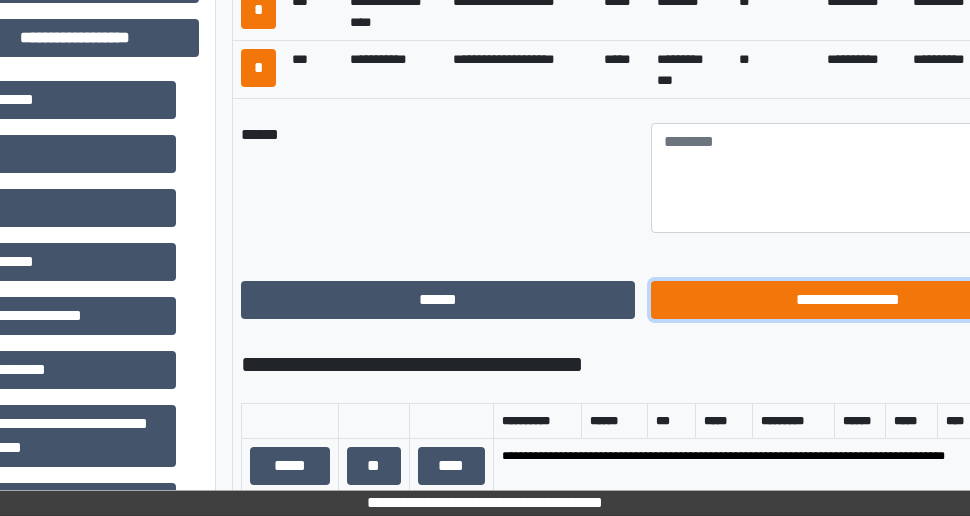 click on "**********" at bounding box center [848, 300] 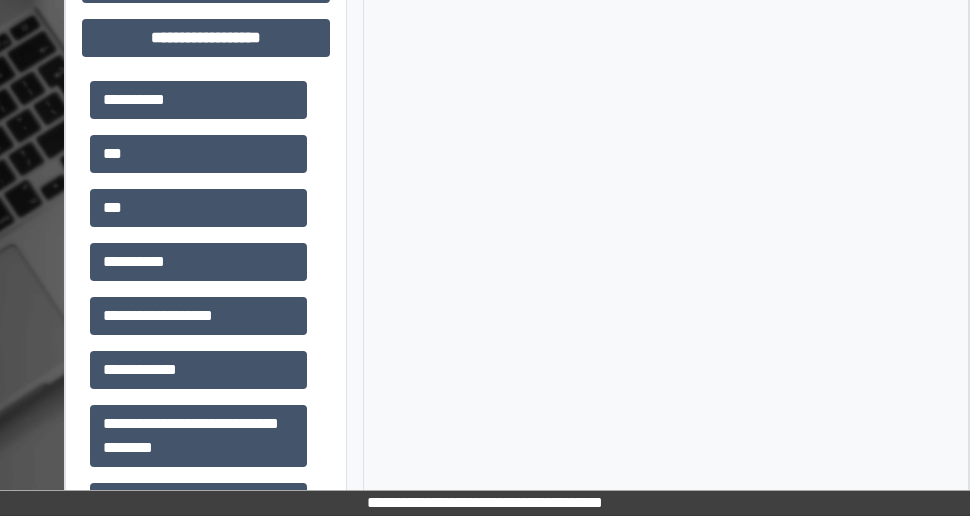 scroll, scrollTop: 1265, scrollLeft: 97, axis: both 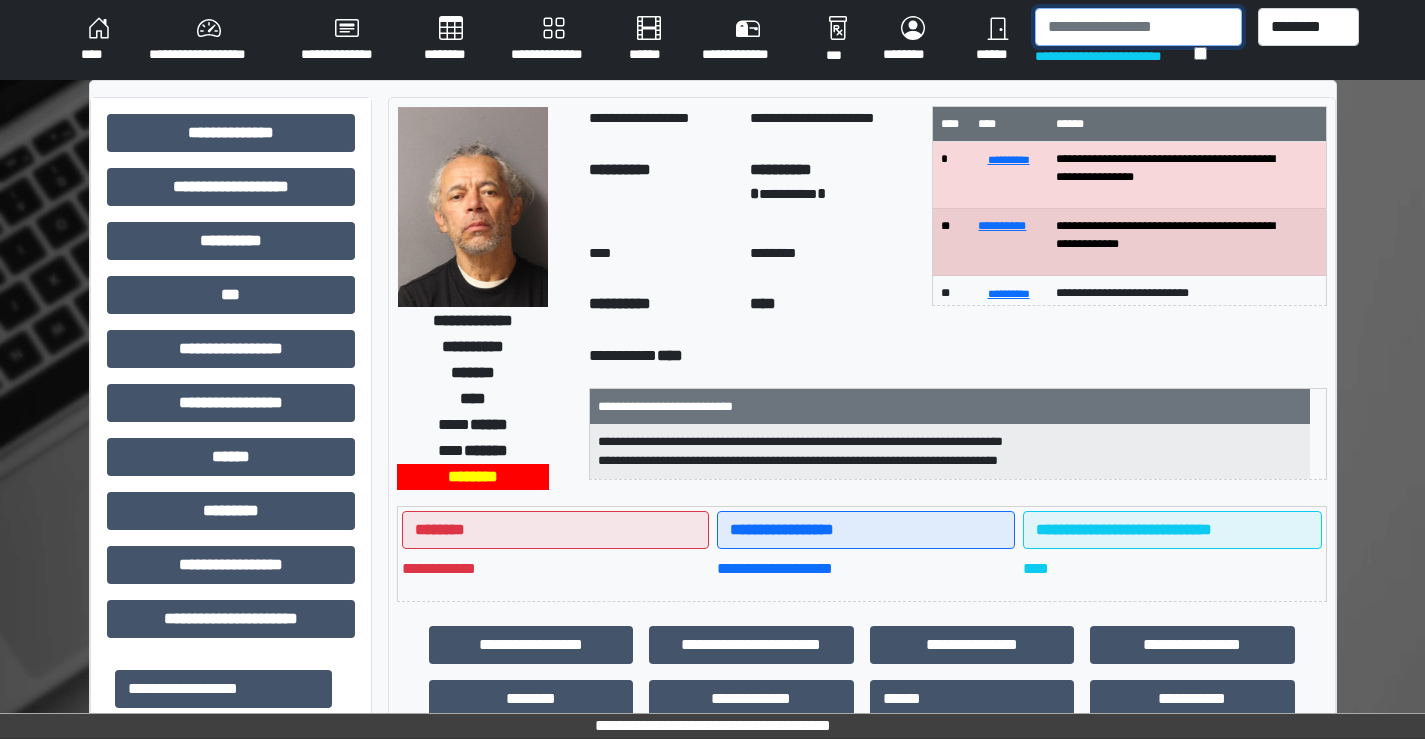 click at bounding box center [1138, 27] 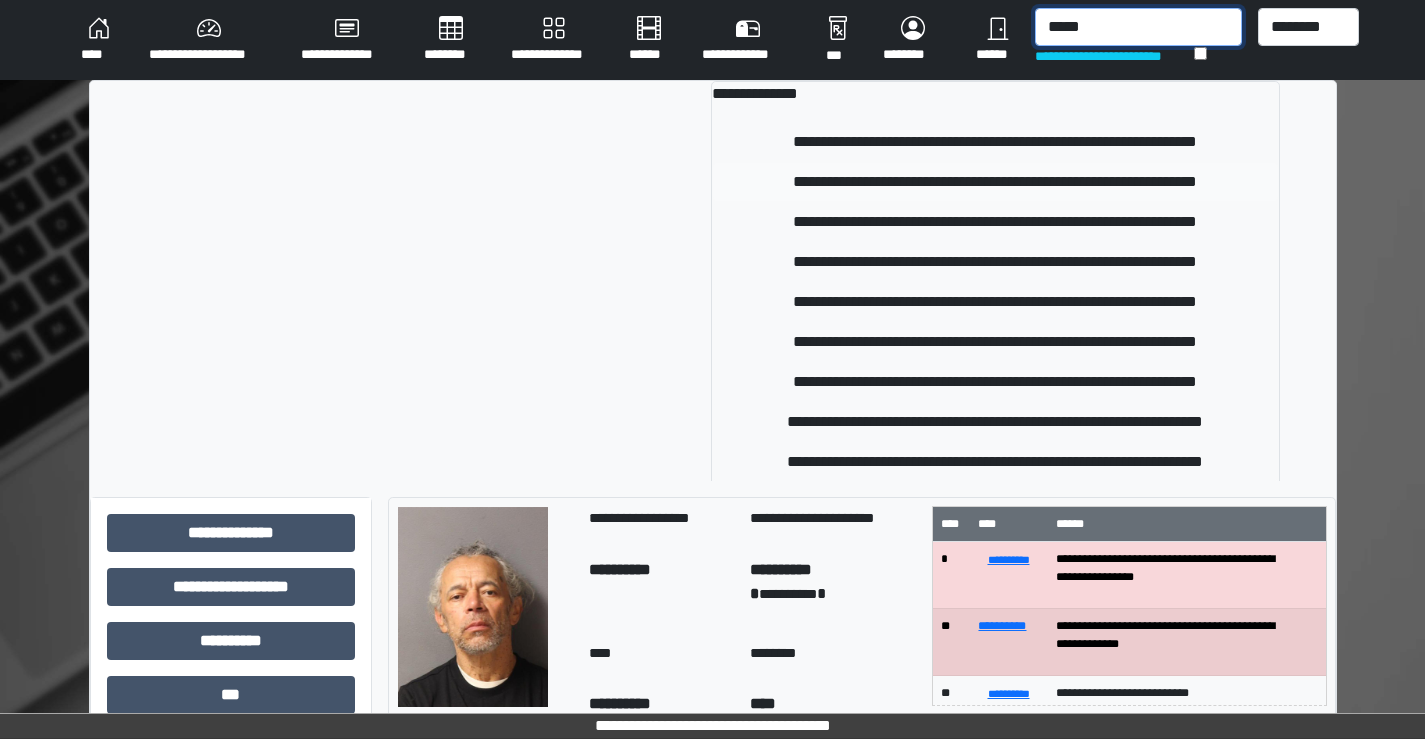 type on "*****" 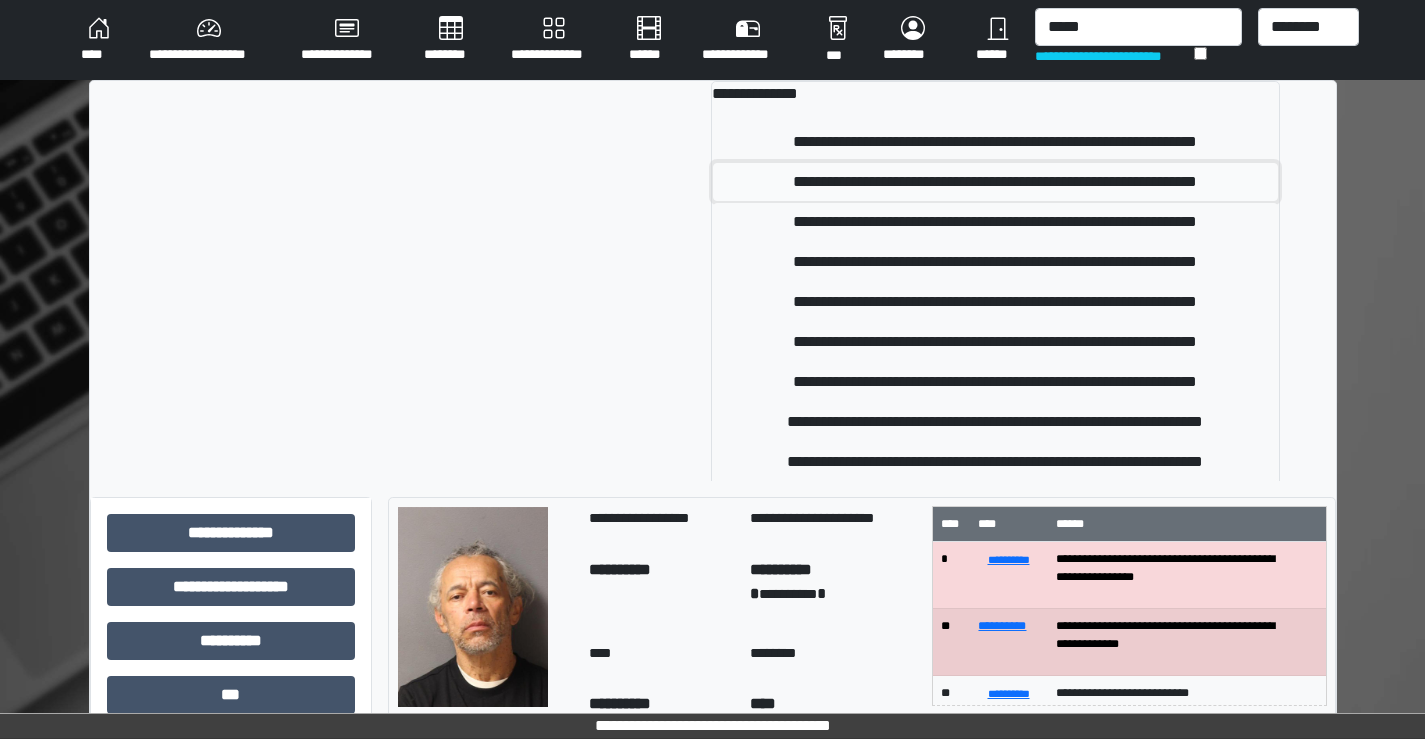 click on "**********" at bounding box center [995, 182] 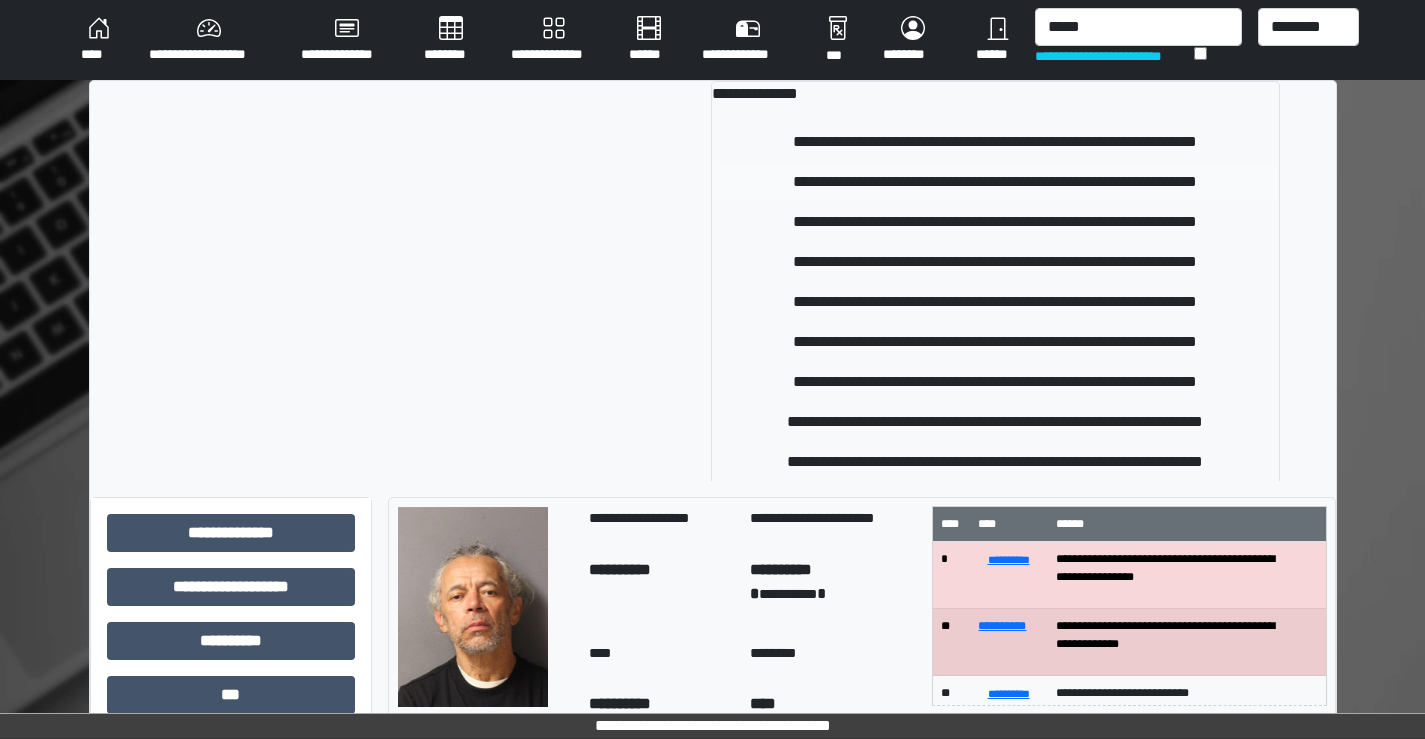 type 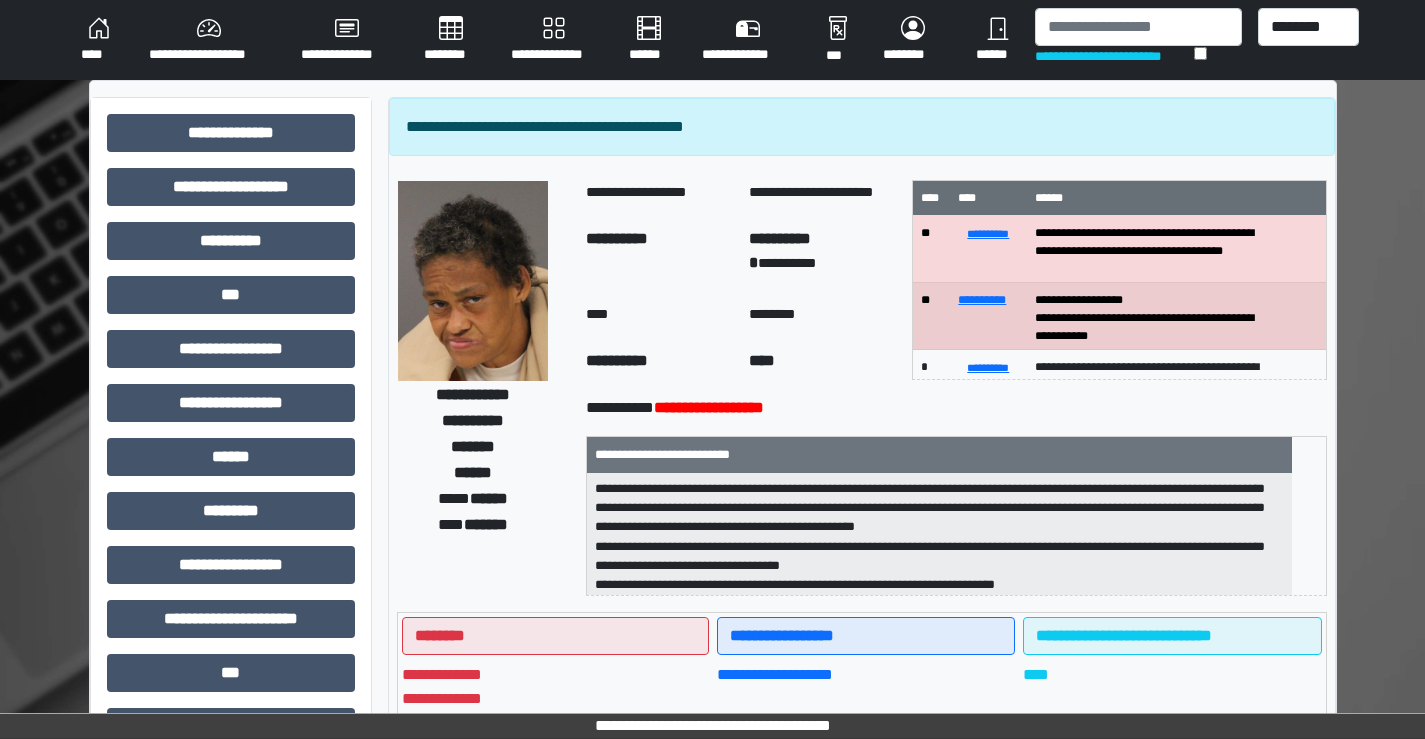 scroll, scrollTop: 294, scrollLeft: 0, axis: vertical 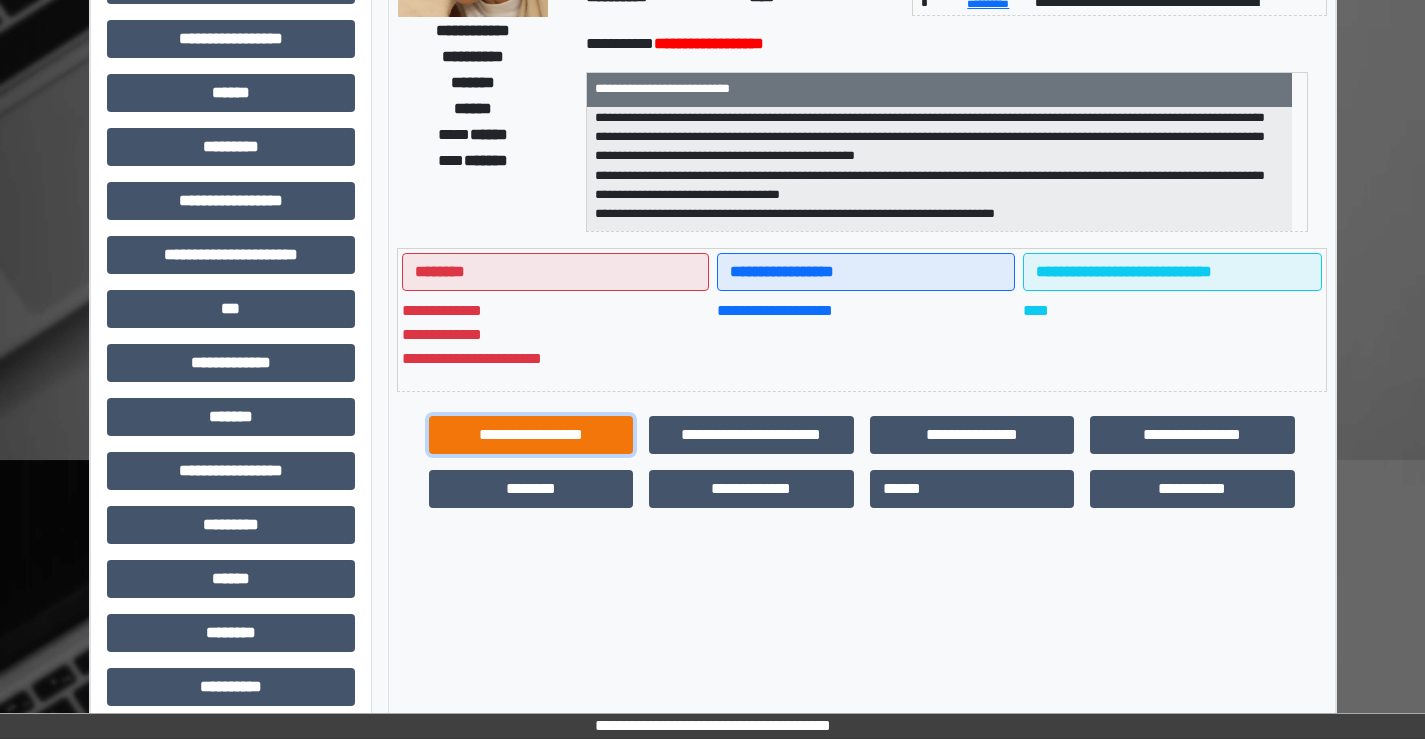 click on "**********" at bounding box center [531, 435] 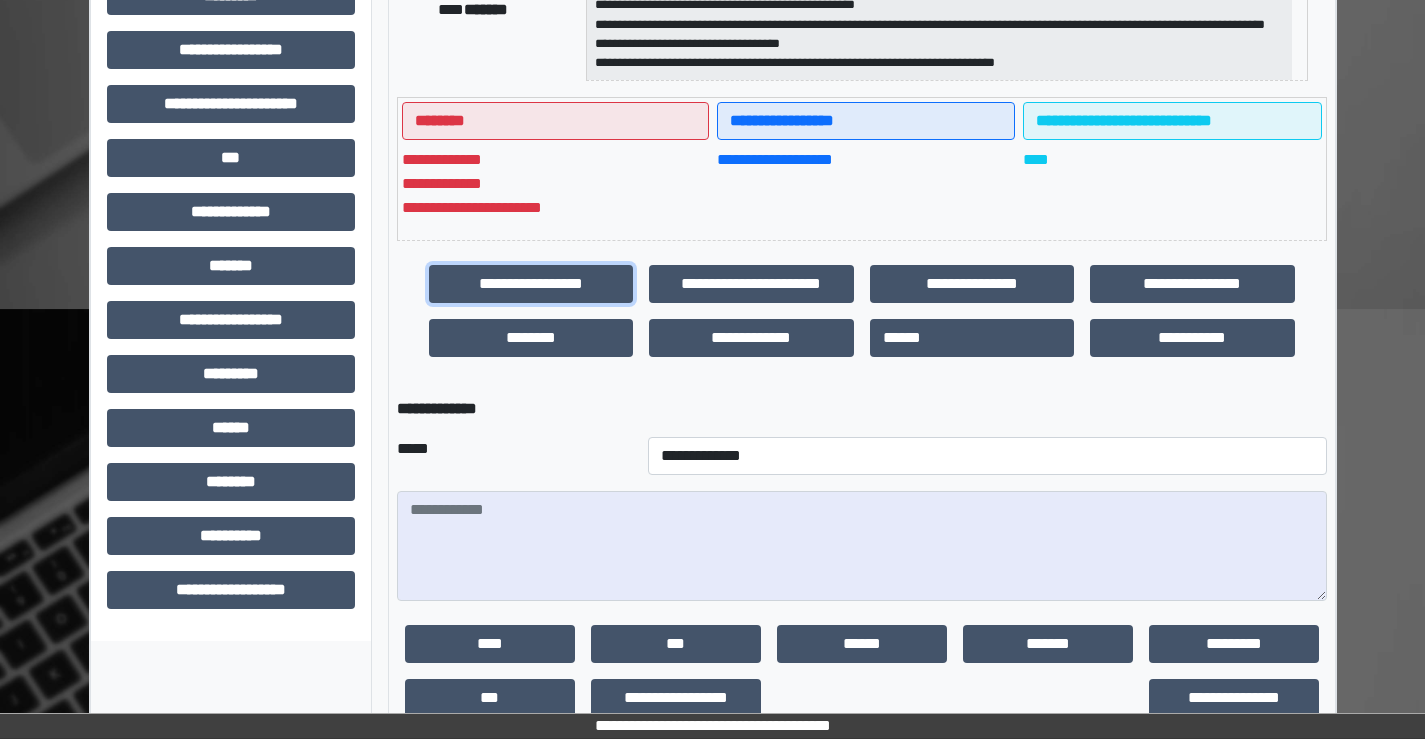 scroll, scrollTop: 564, scrollLeft: 0, axis: vertical 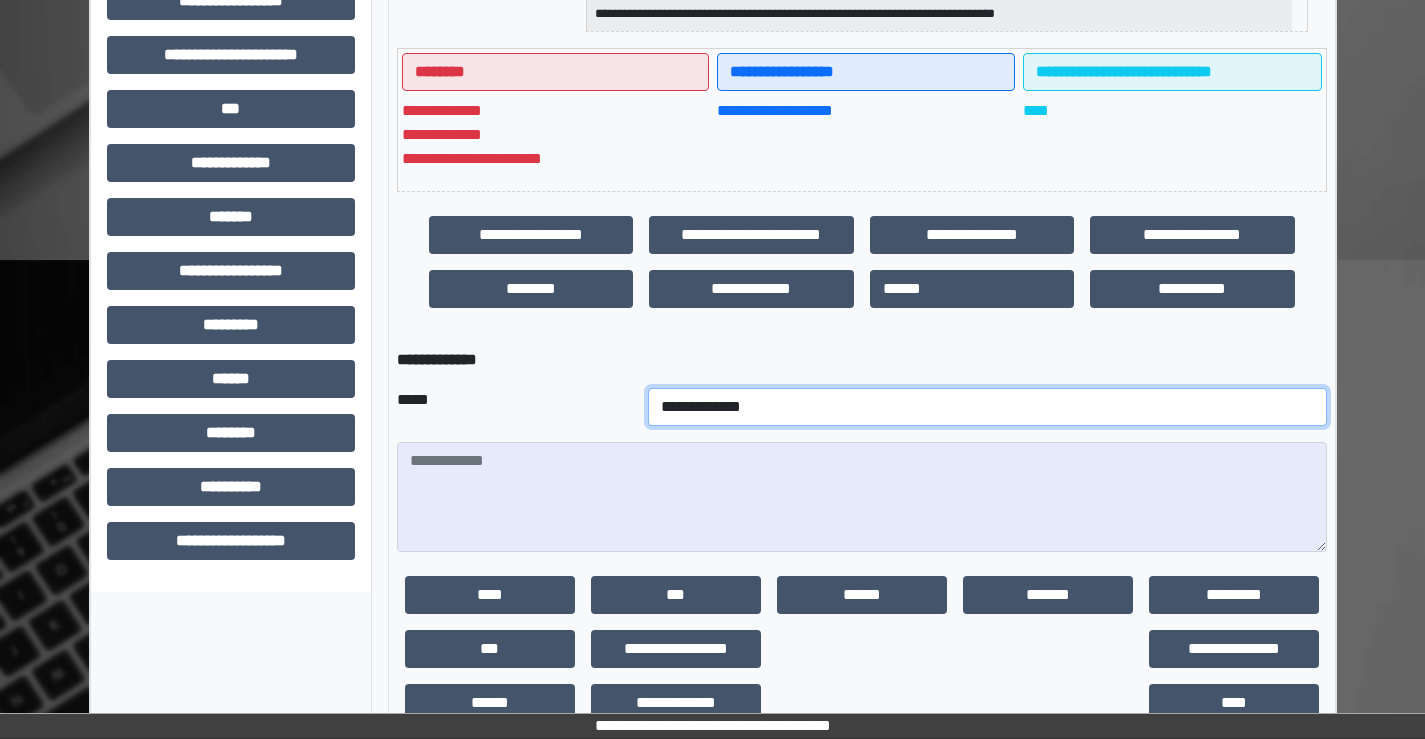 click on "**********" at bounding box center [987, 407] 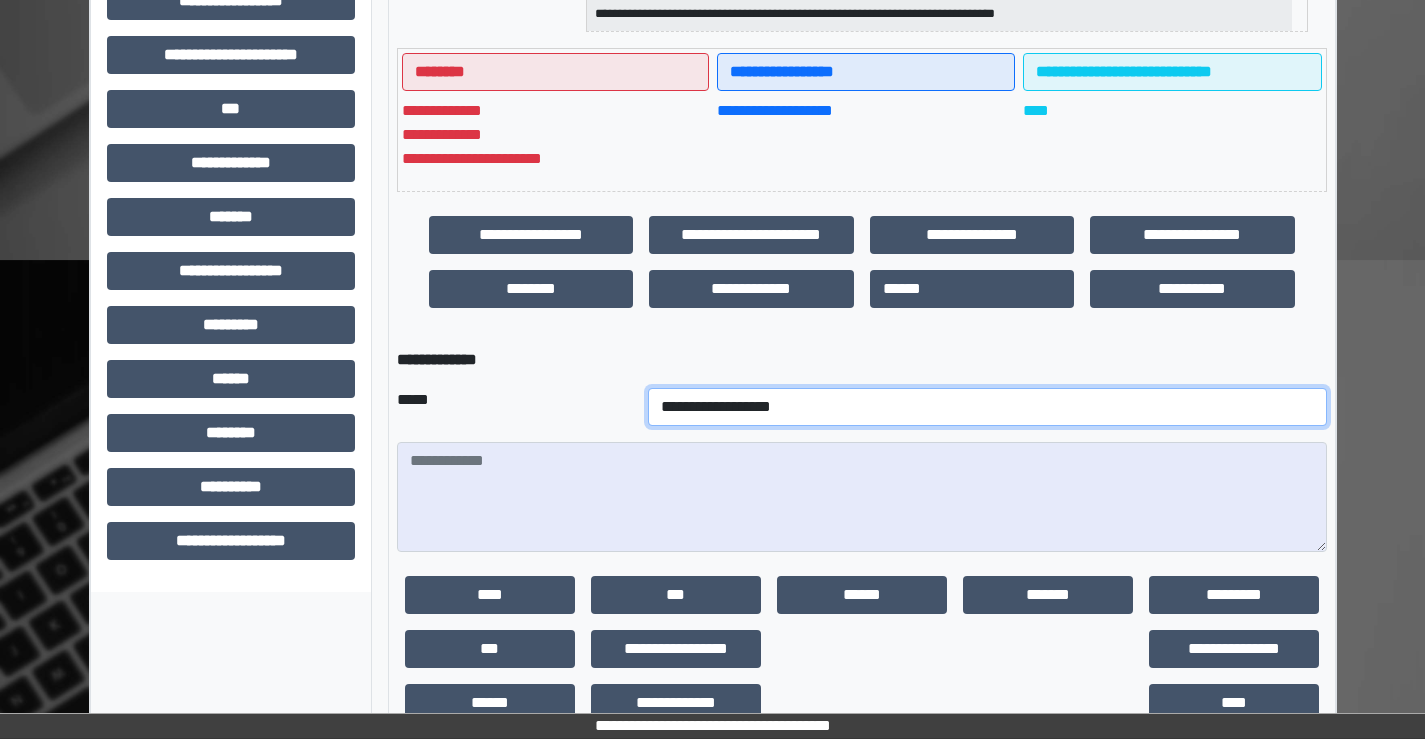 click on "**********" at bounding box center [987, 407] 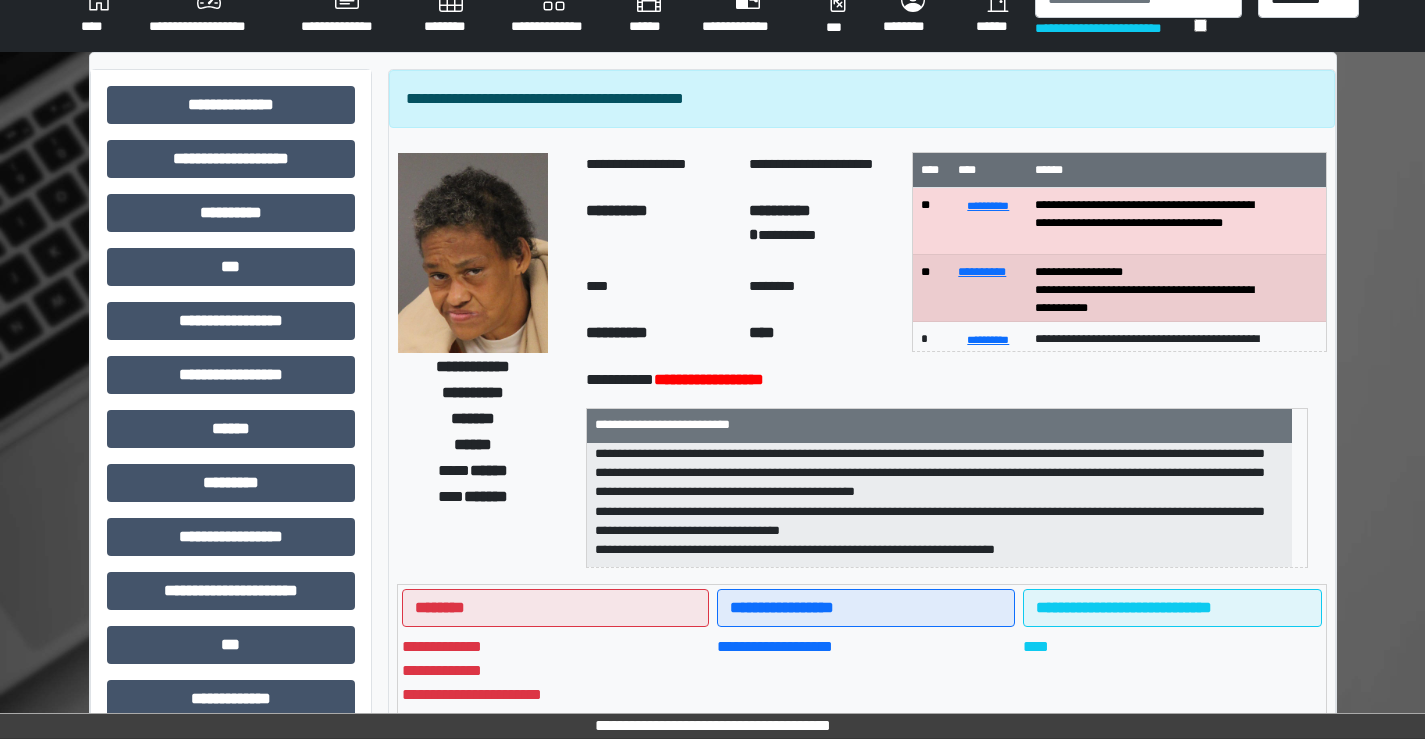 scroll, scrollTop: 0, scrollLeft: 0, axis: both 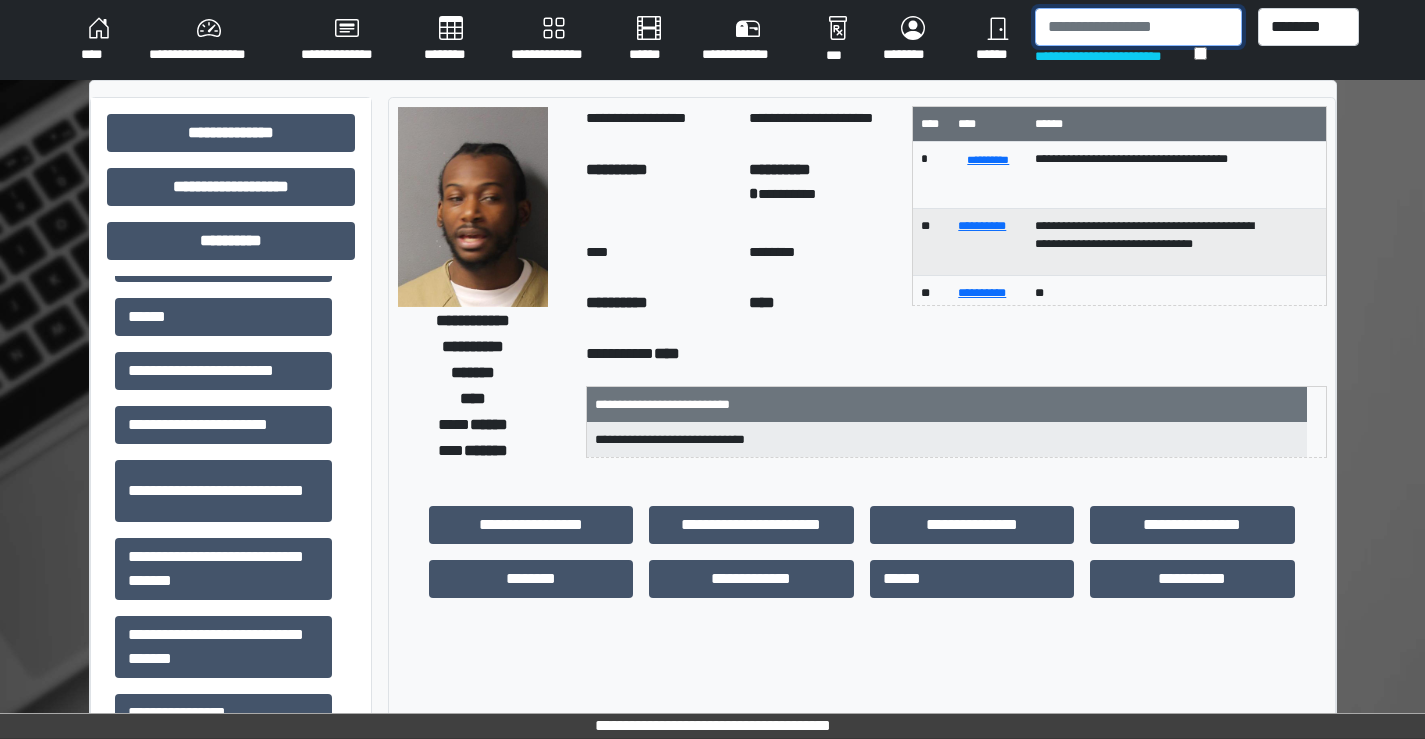 click at bounding box center [1138, 27] 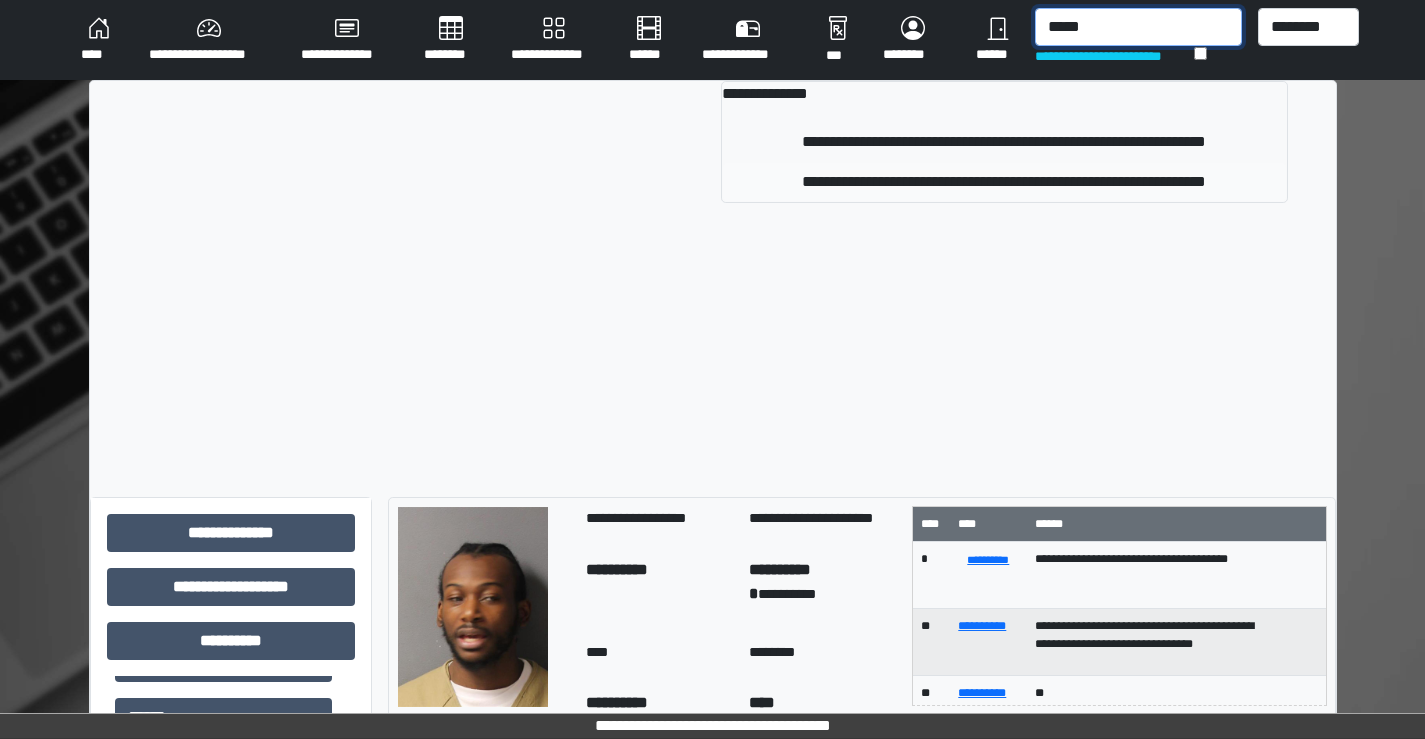 type on "*****" 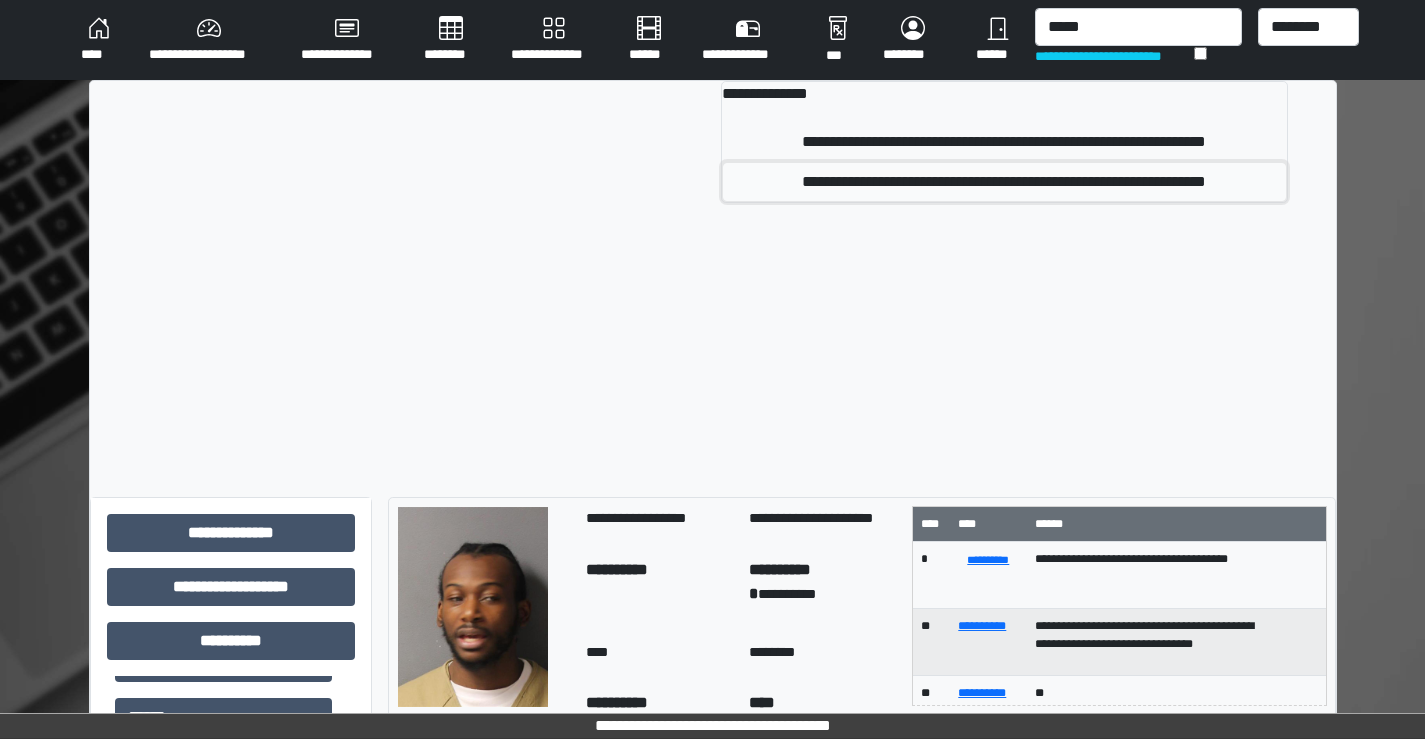 click on "**********" at bounding box center (1004, 182) 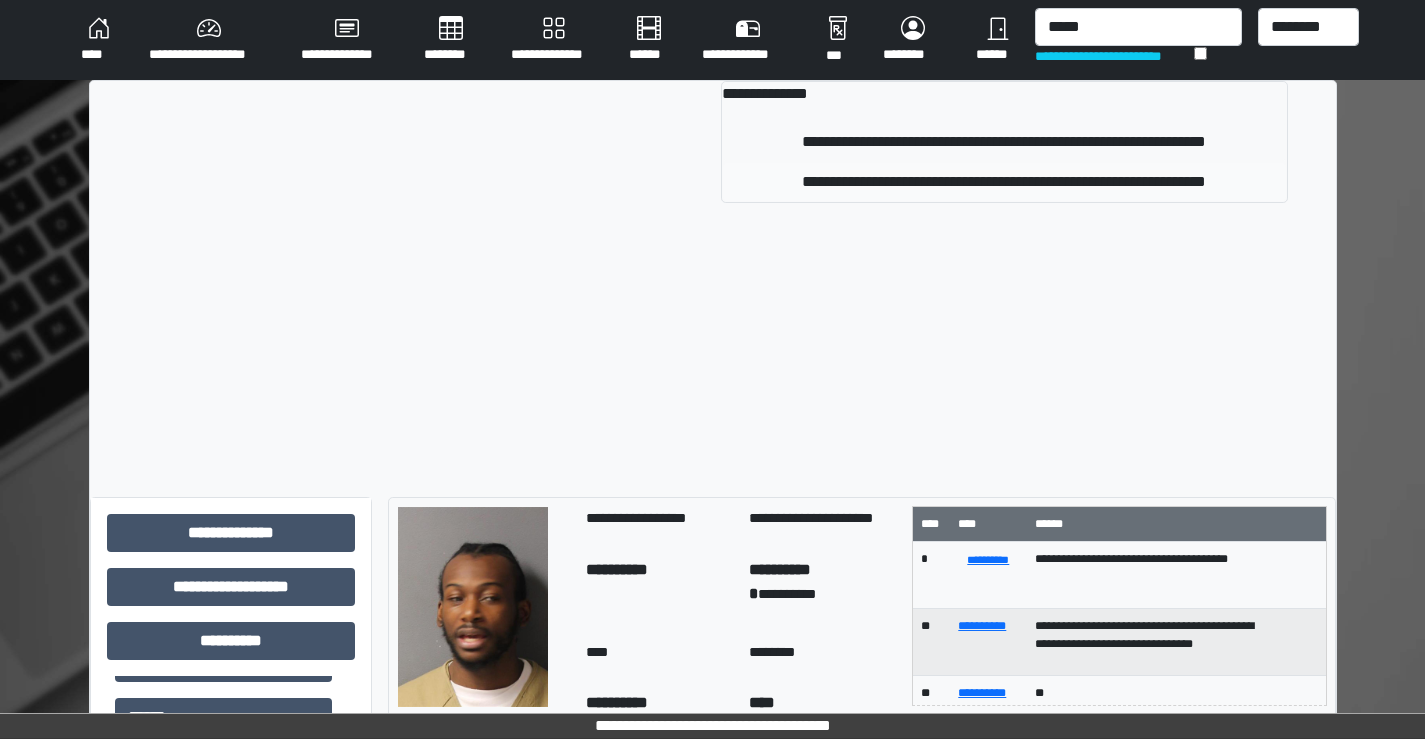 type 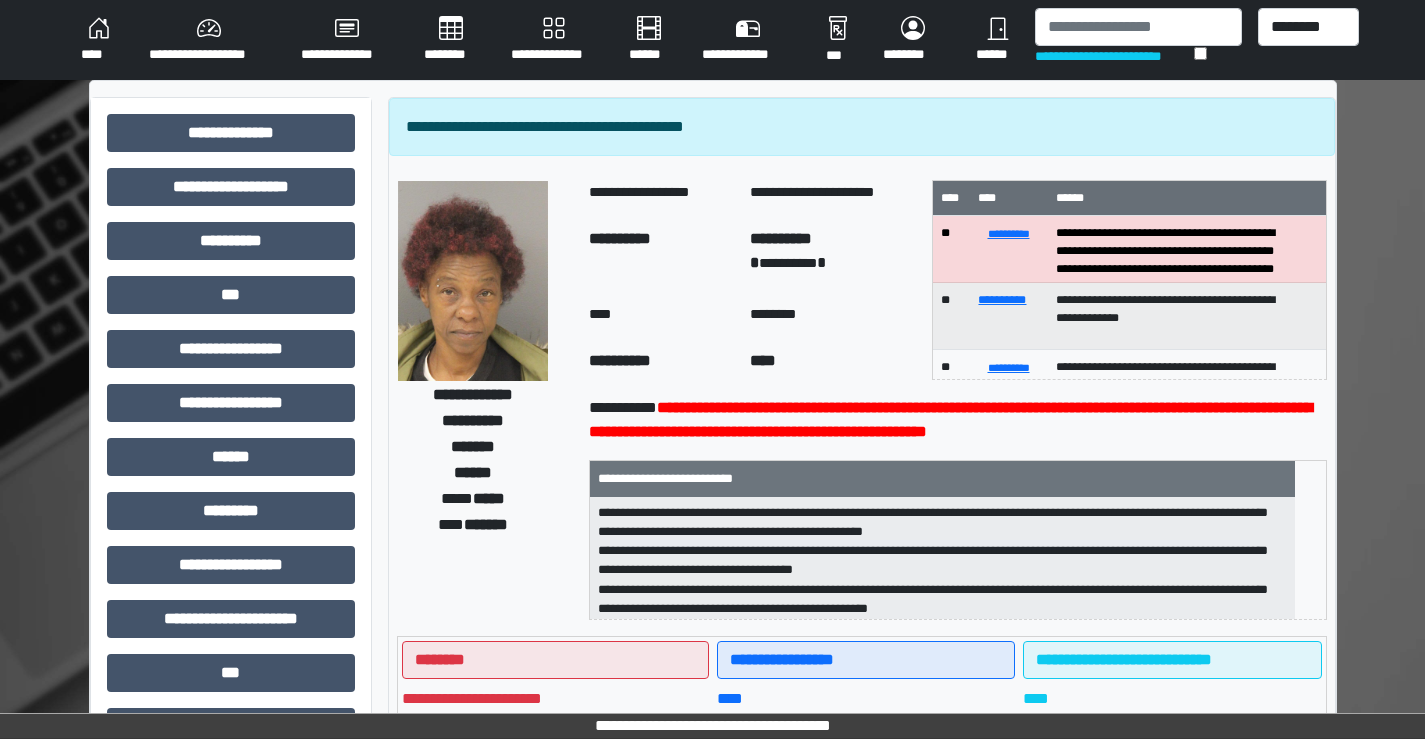 scroll, scrollTop: 351, scrollLeft: 0, axis: vertical 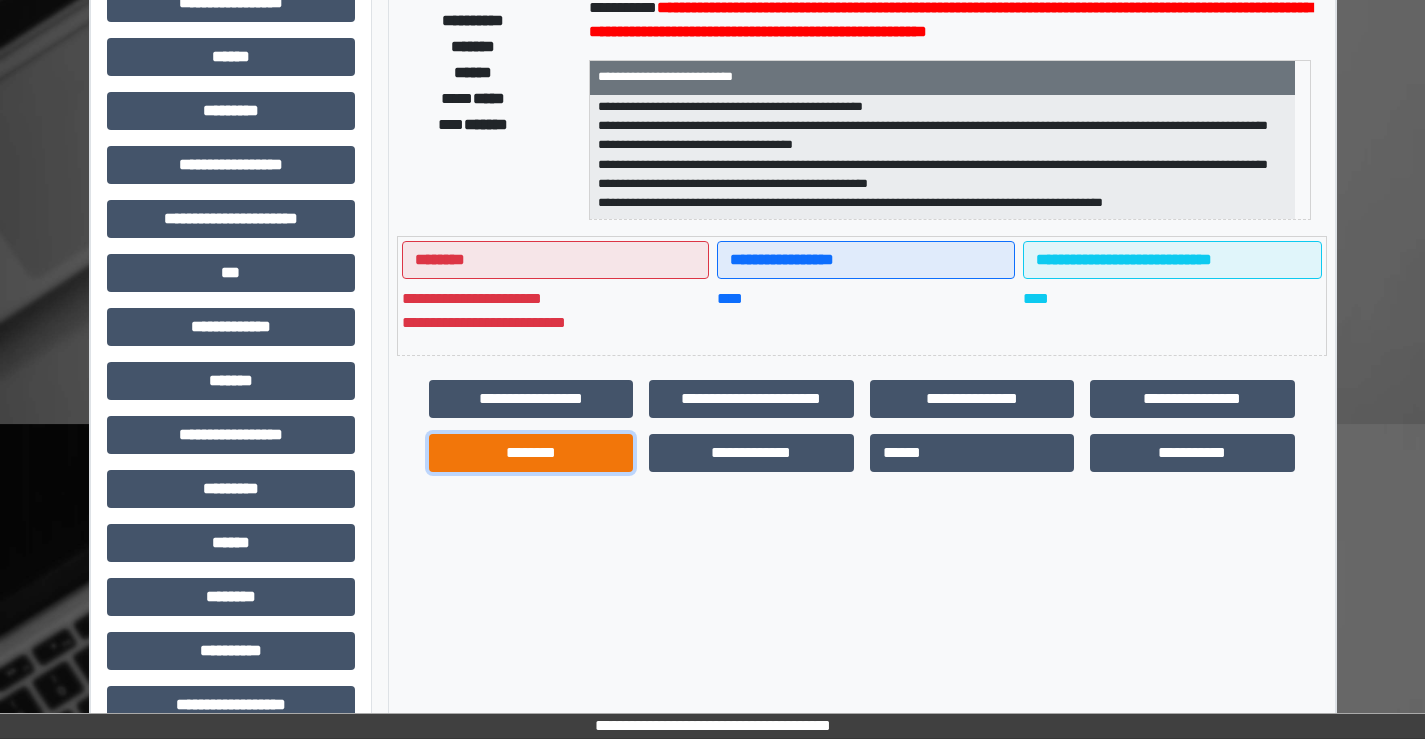 click on "********" at bounding box center [531, 453] 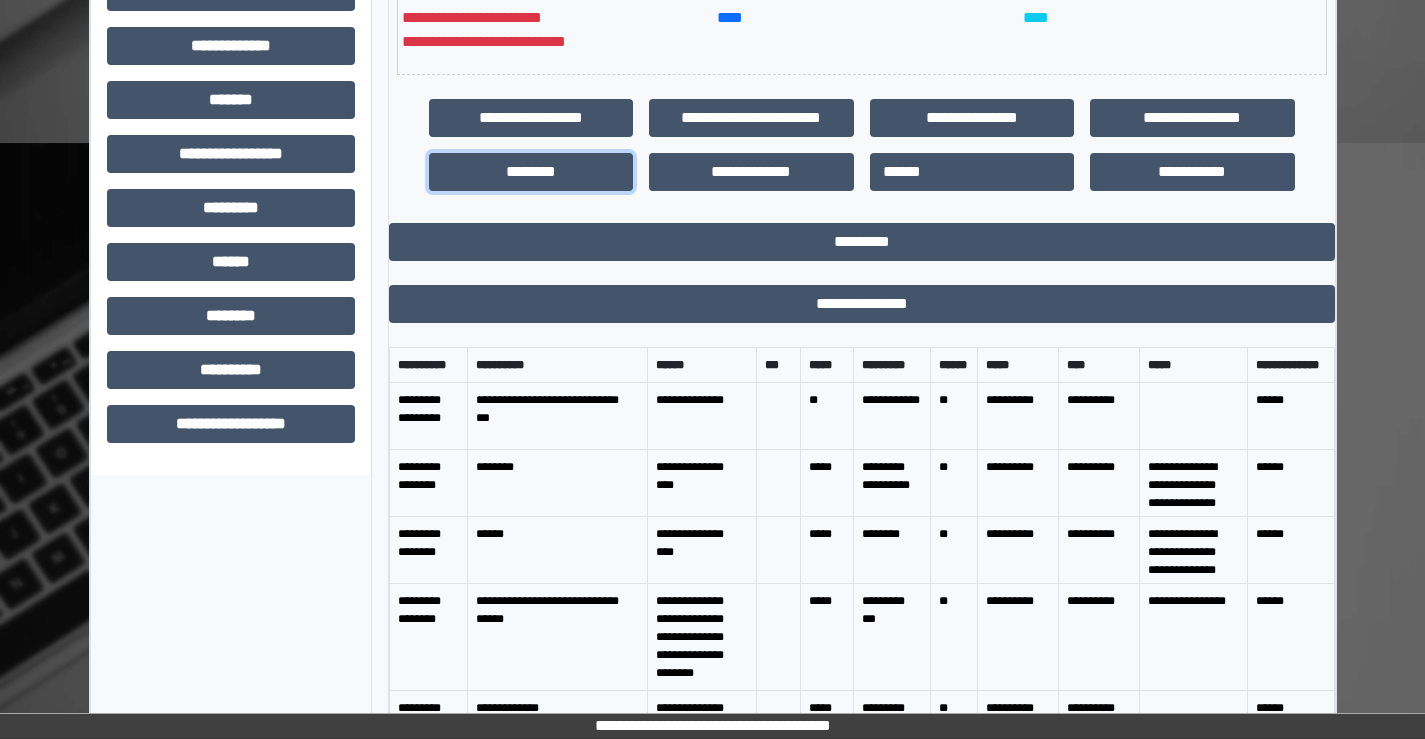 scroll, scrollTop: 700, scrollLeft: 0, axis: vertical 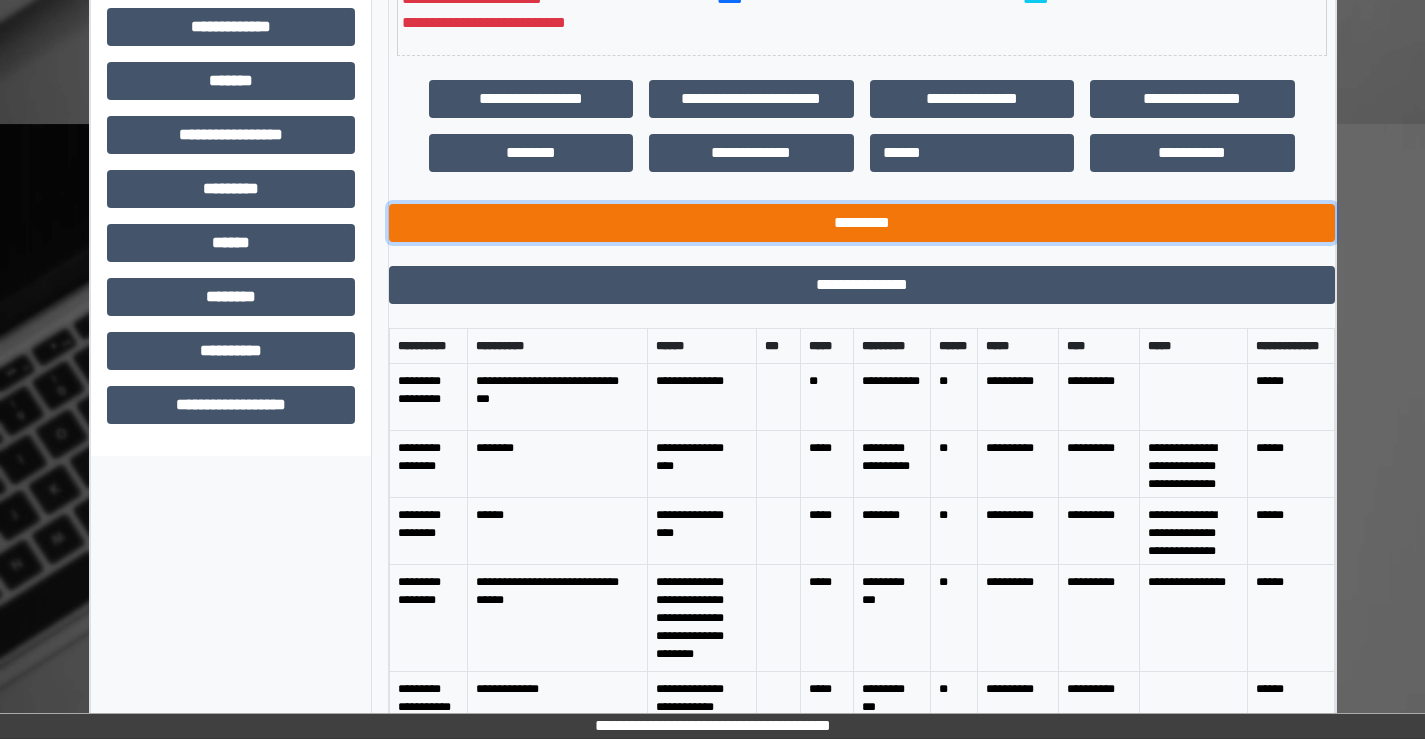 click on "*********" at bounding box center [862, 223] 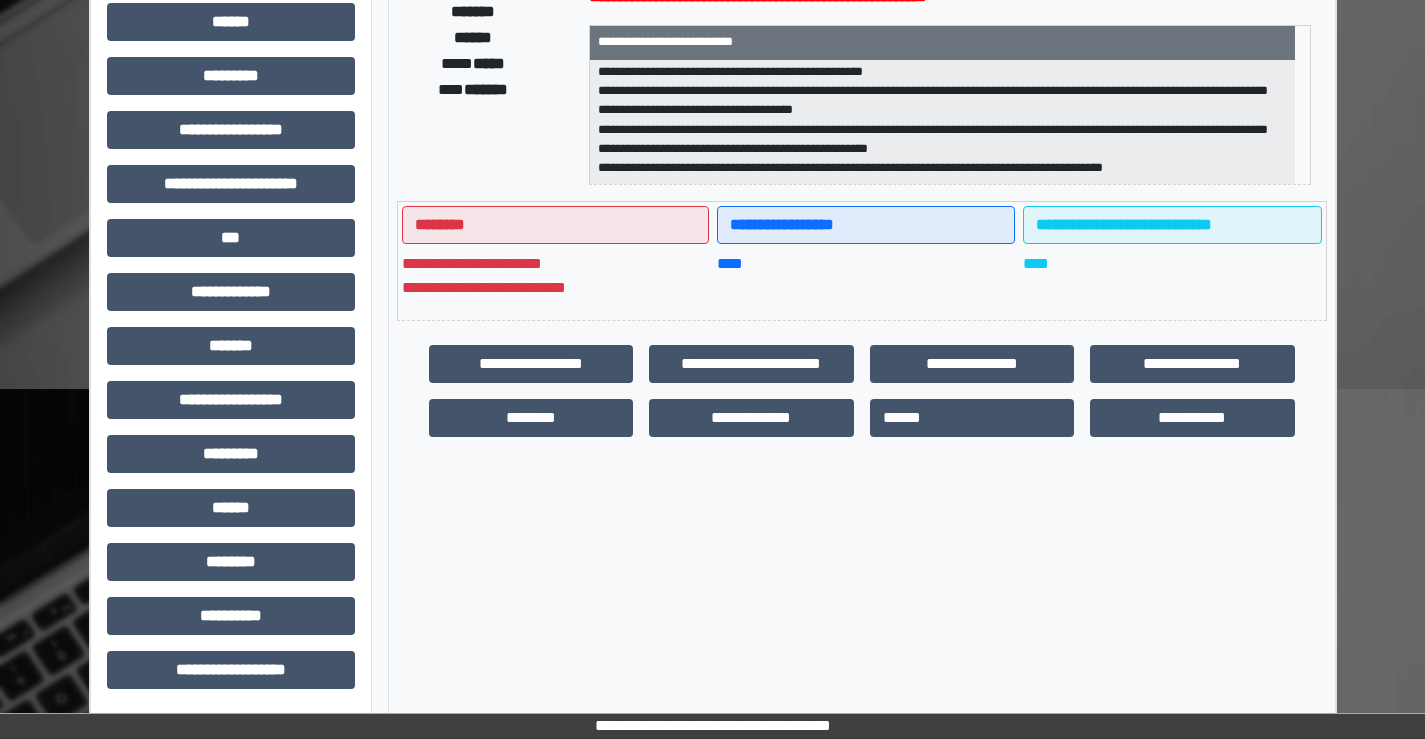 scroll, scrollTop: 435, scrollLeft: 0, axis: vertical 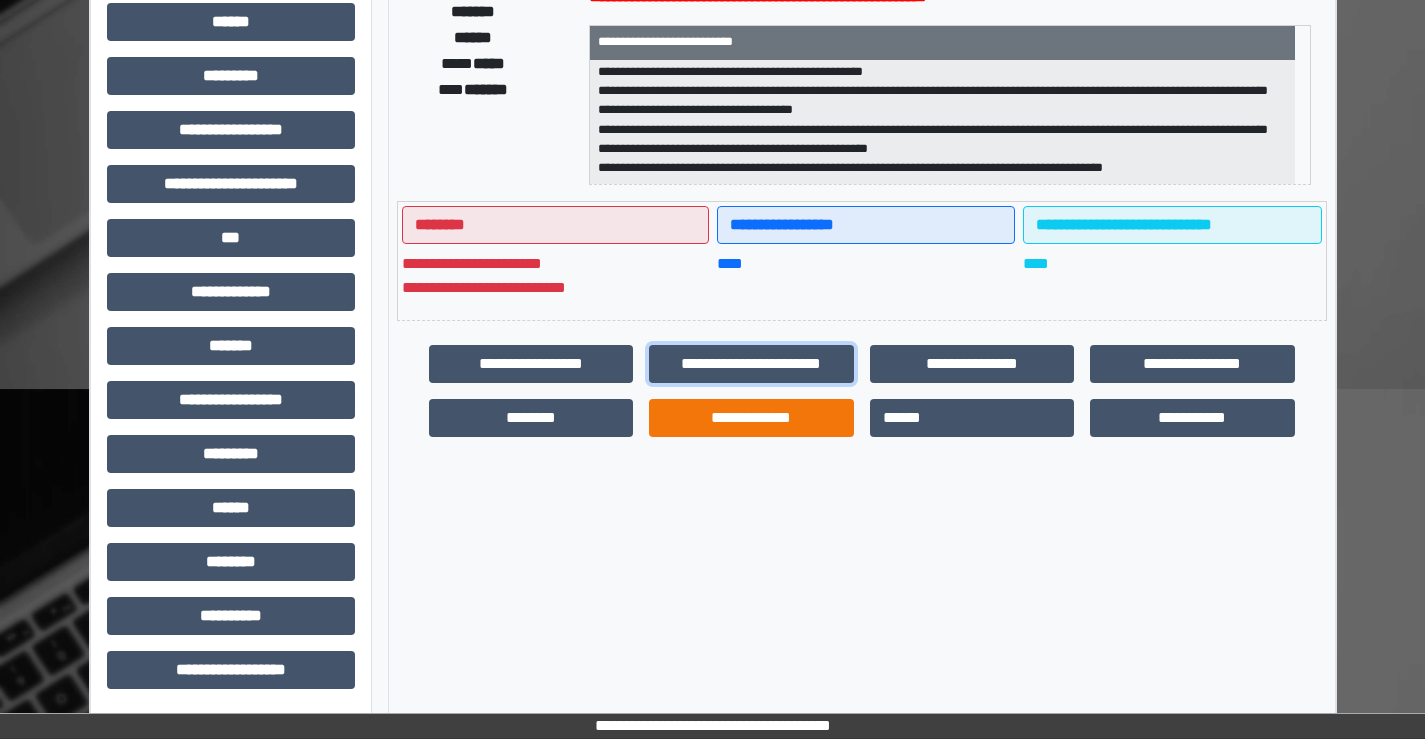 drag, startPoint x: 755, startPoint y: 382, endPoint x: 781, endPoint y: 430, distance: 54.589375 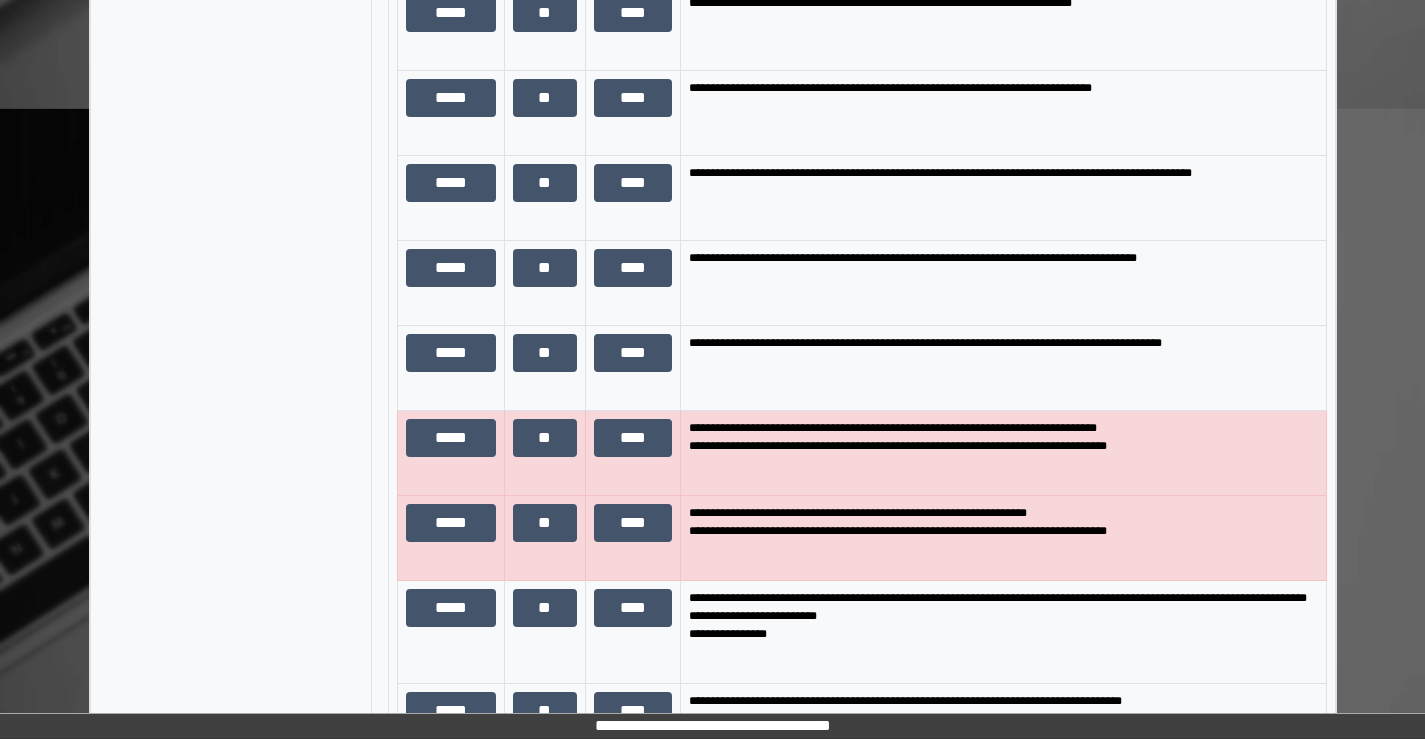 scroll, scrollTop: 2535, scrollLeft: 0, axis: vertical 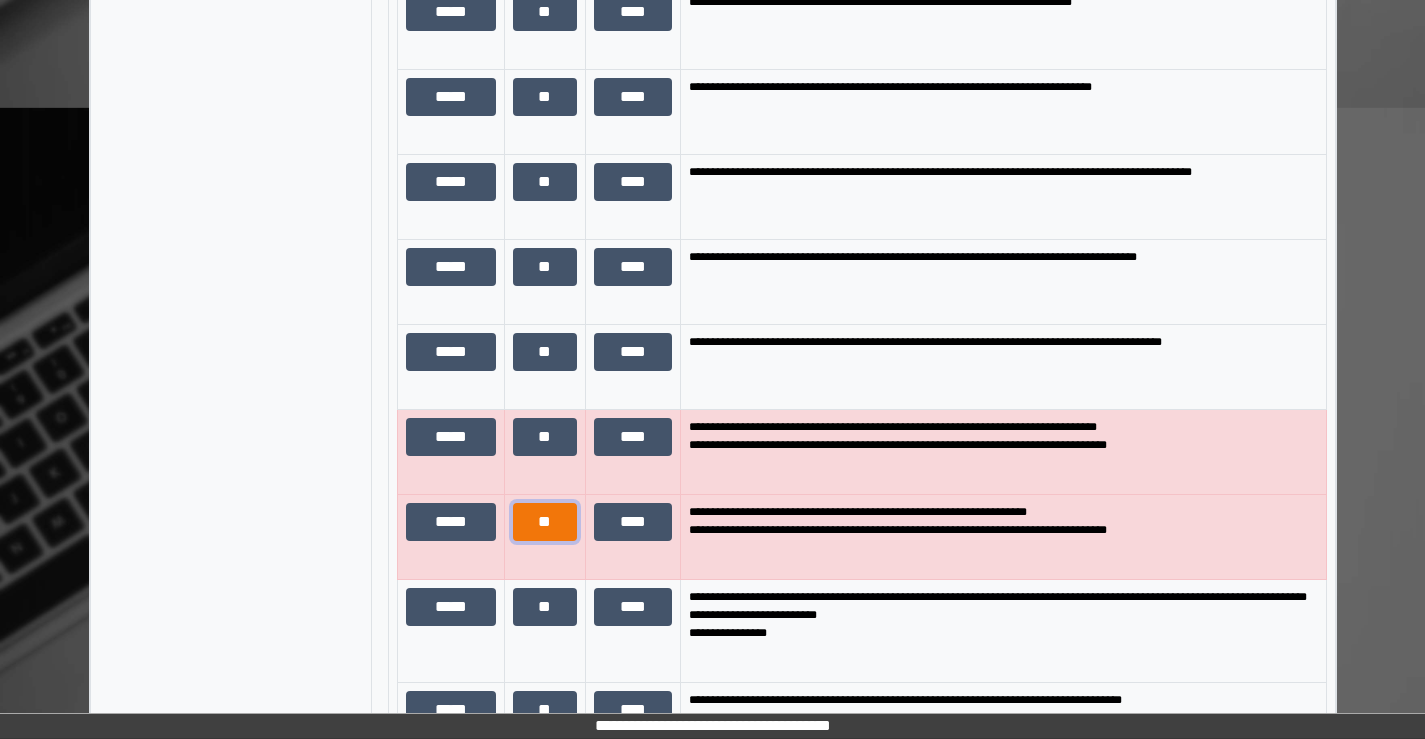 click on "**" at bounding box center (545, 522) 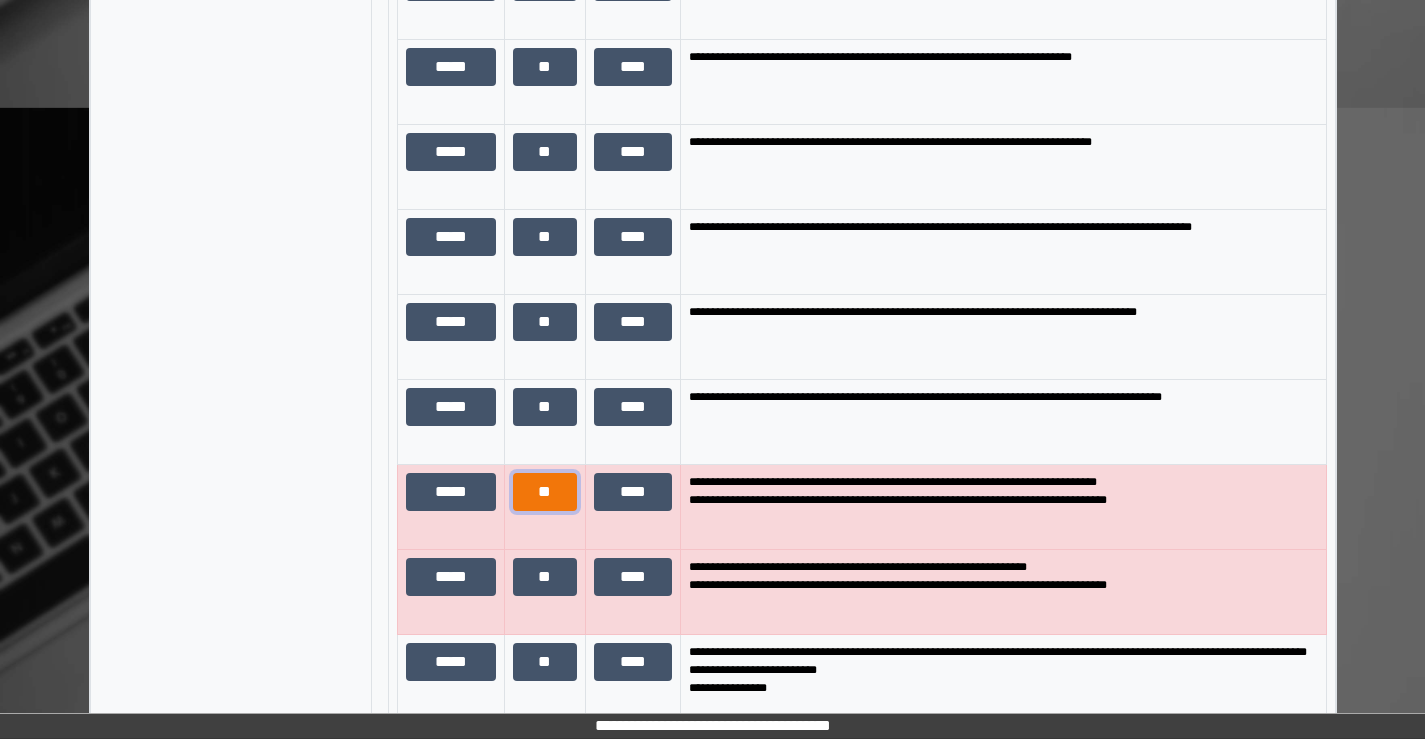 click on "**" at bounding box center (545, 492) 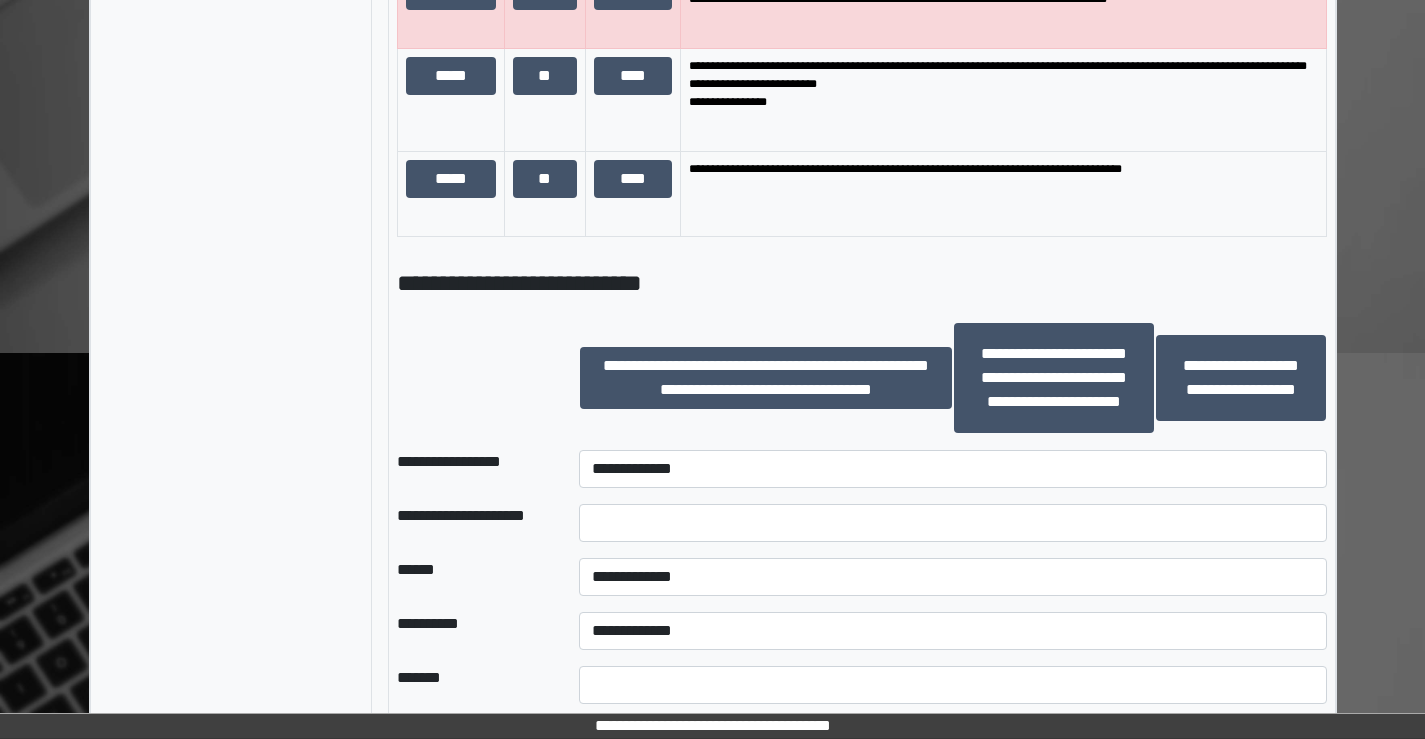 scroll, scrollTop: 3235, scrollLeft: 0, axis: vertical 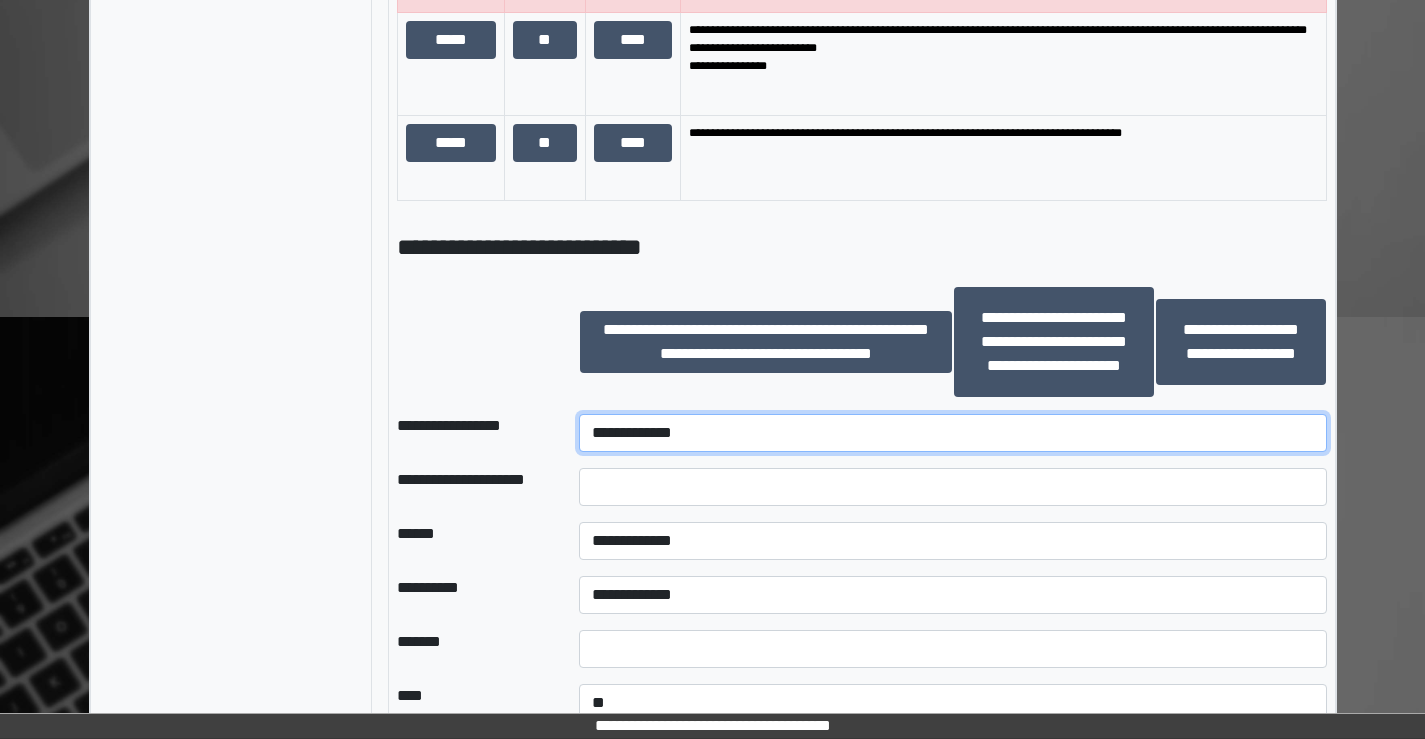 click on "**********" at bounding box center (952, 433) 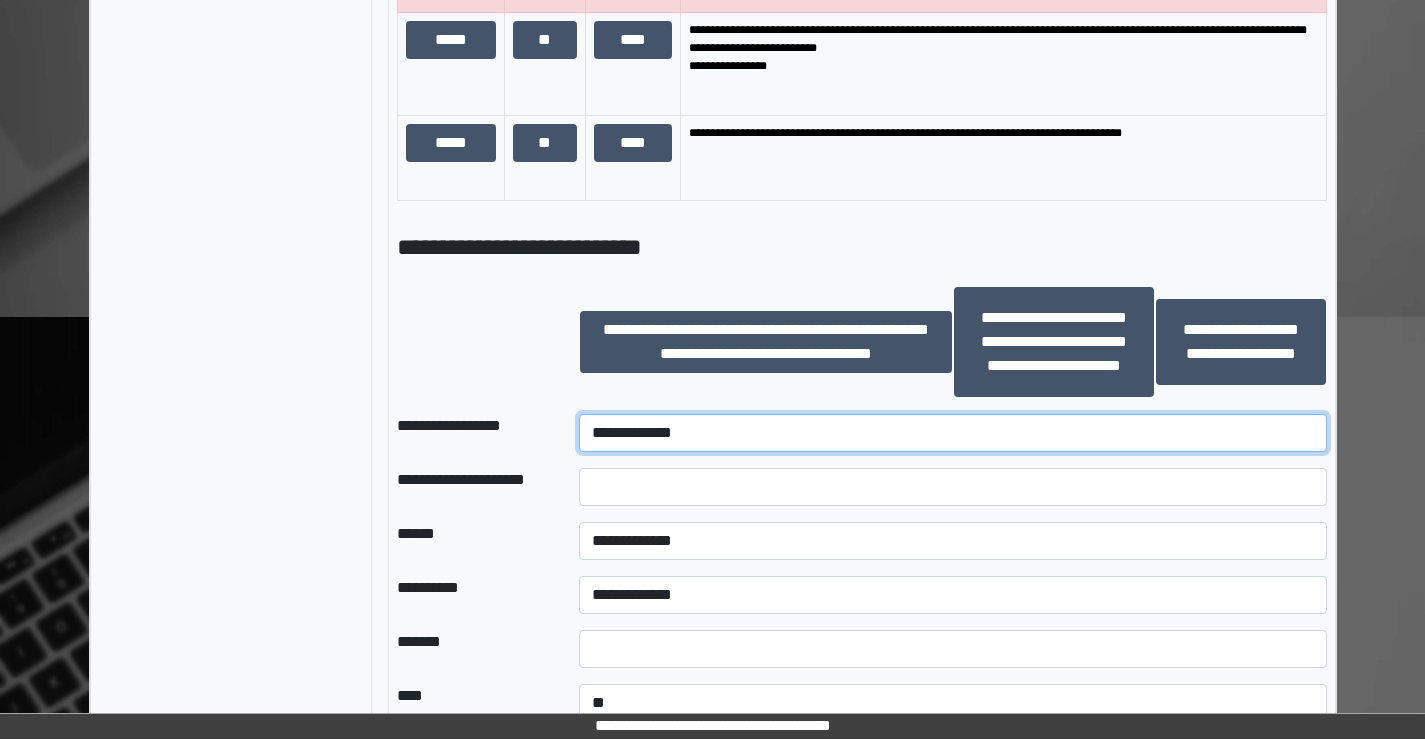 select on "*********" 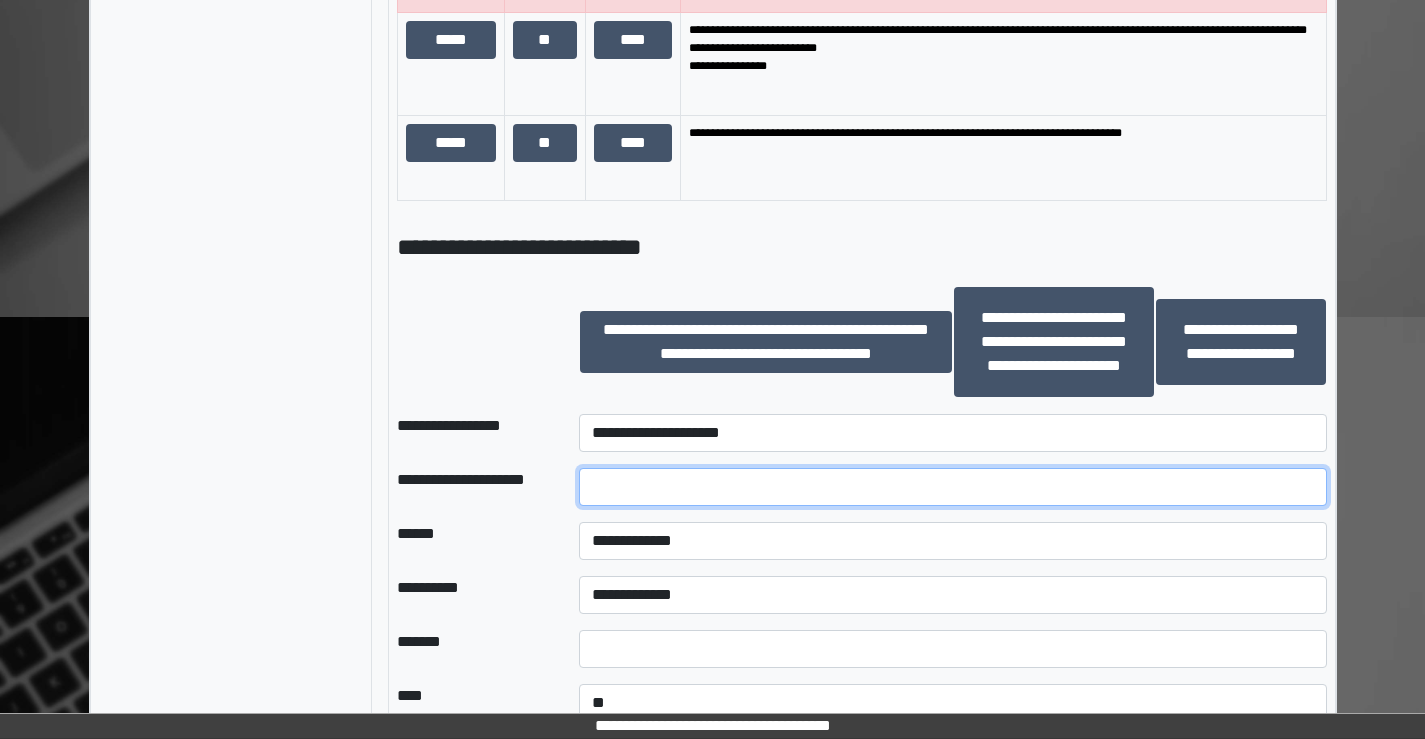 click at bounding box center (952, 487) 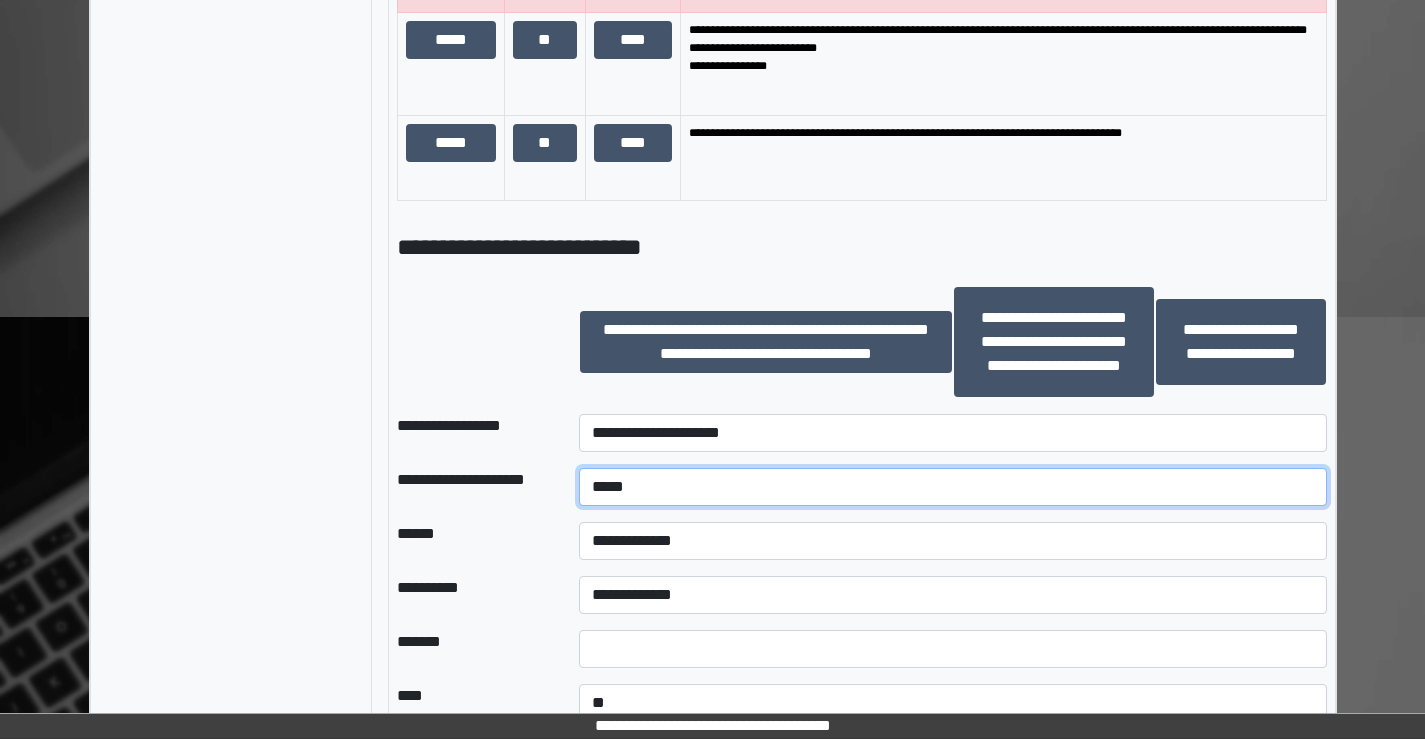 type on "*****" 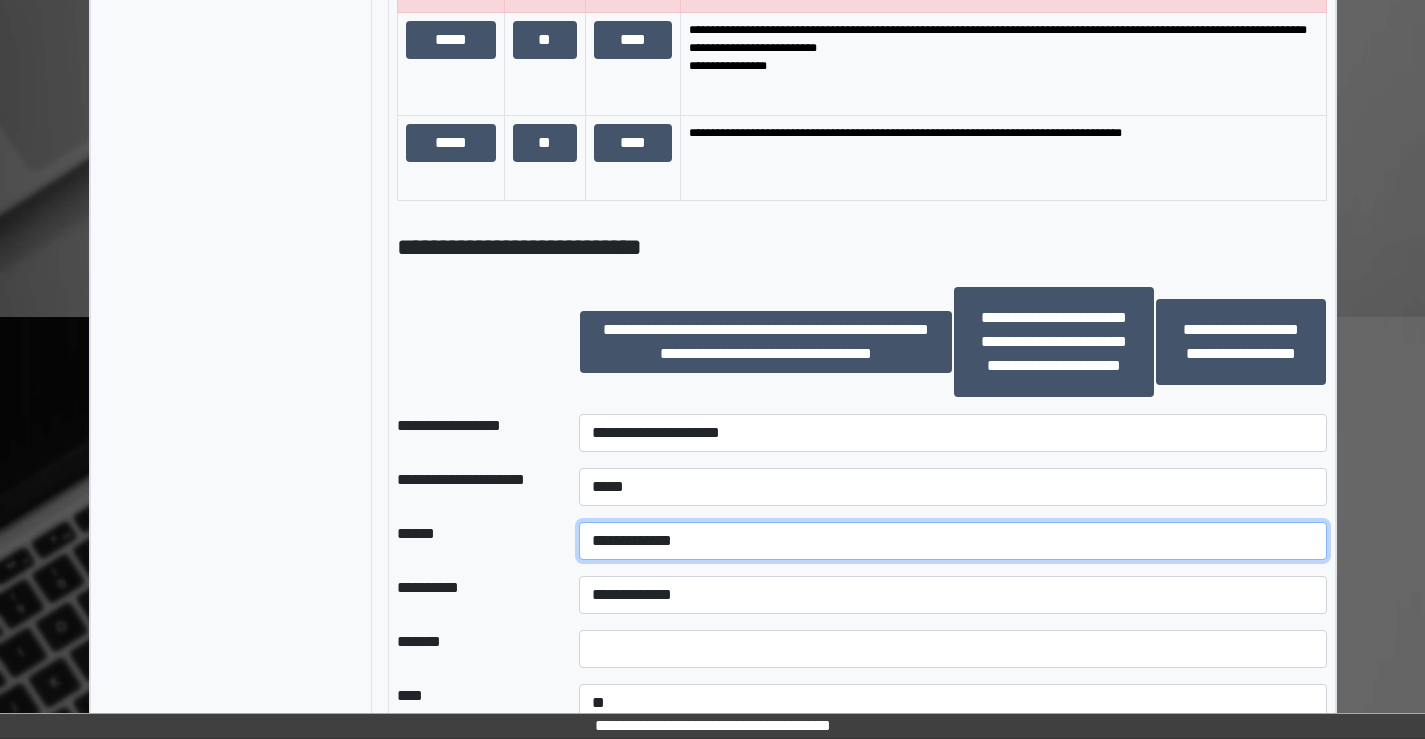 click on "**********" at bounding box center (952, 541) 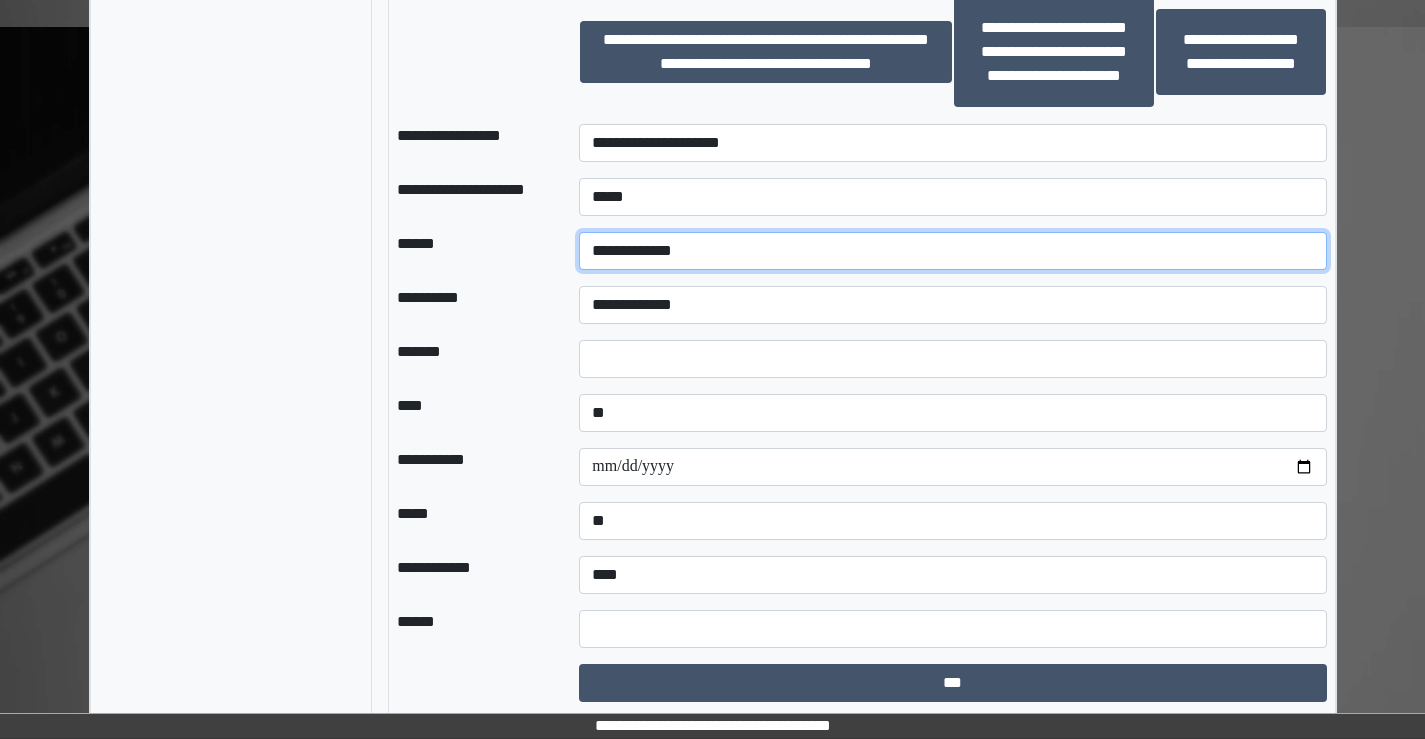 scroll, scrollTop: 3535, scrollLeft: 0, axis: vertical 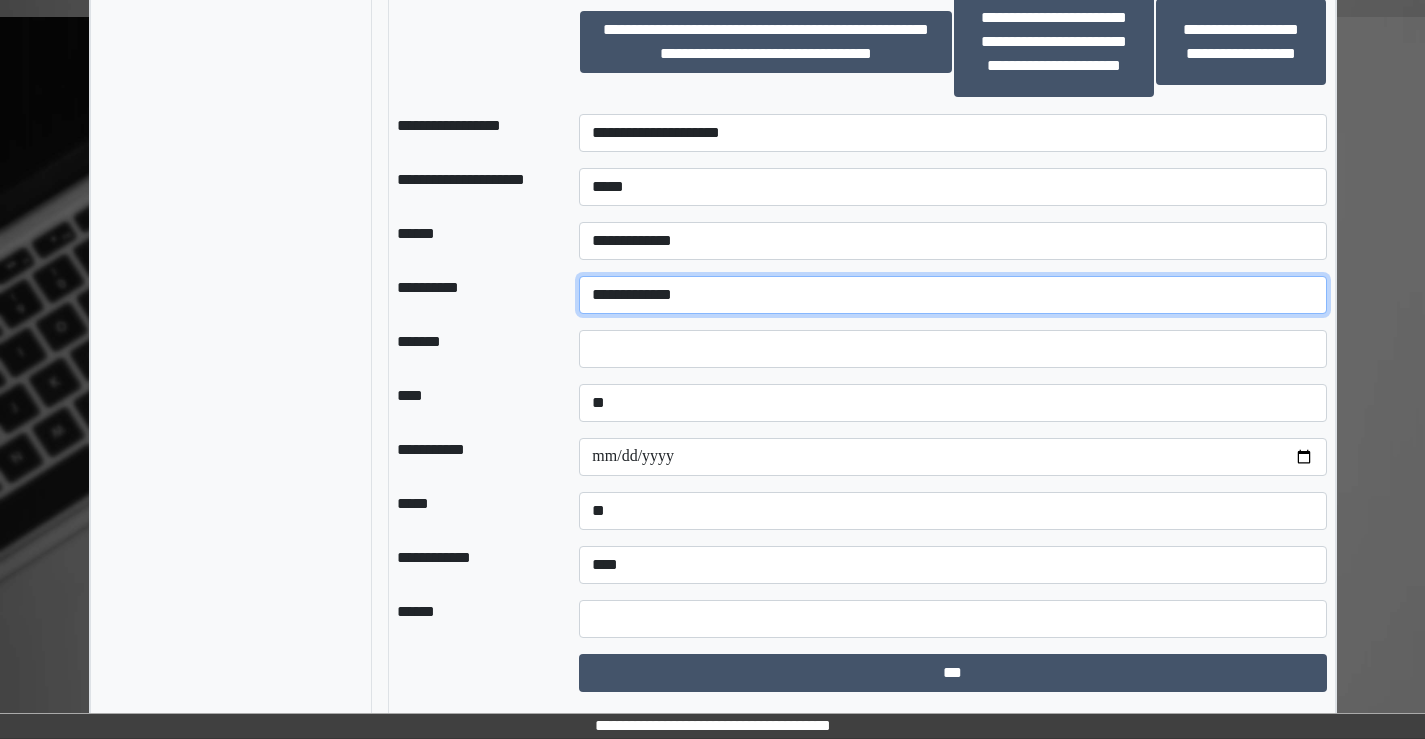 drag, startPoint x: 616, startPoint y: 359, endPoint x: 585, endPoint y: 378, distance: 36.359318 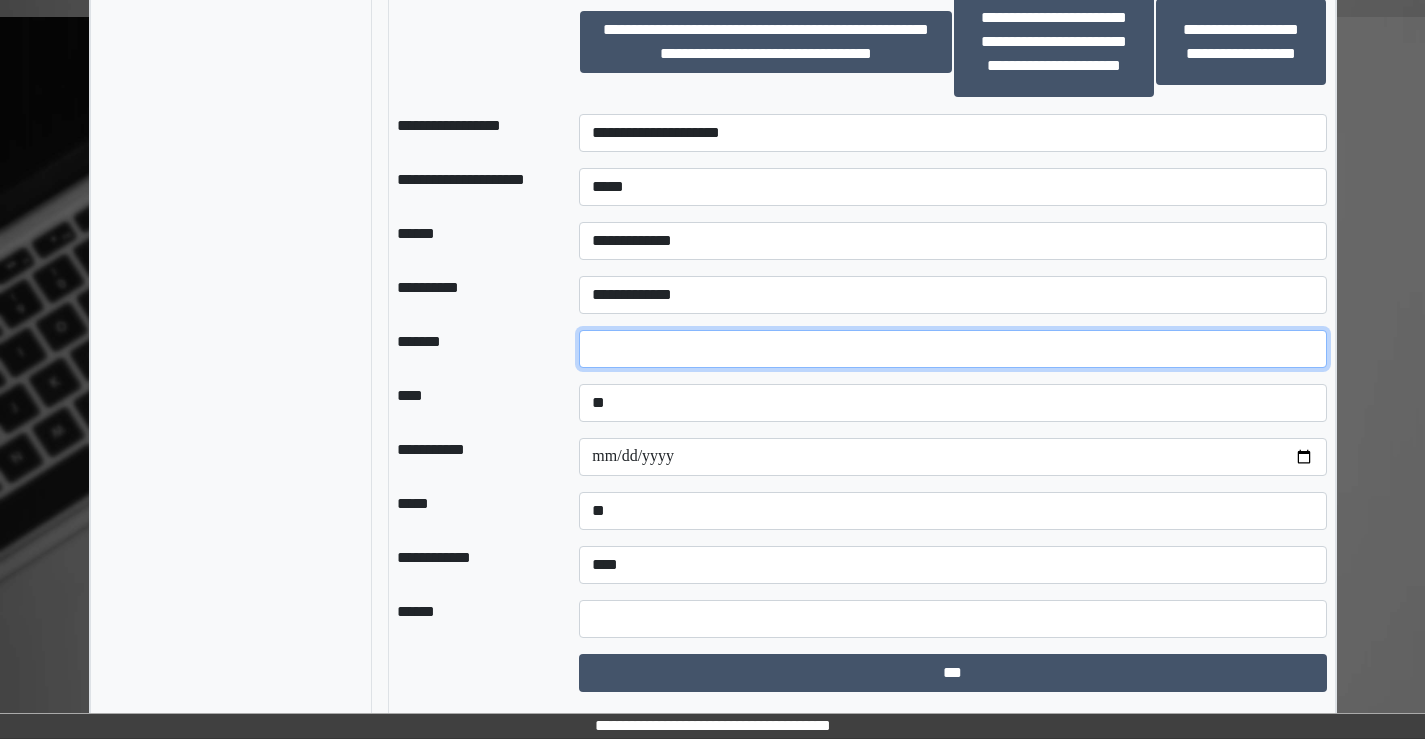 click at bounding box center [952, 349] 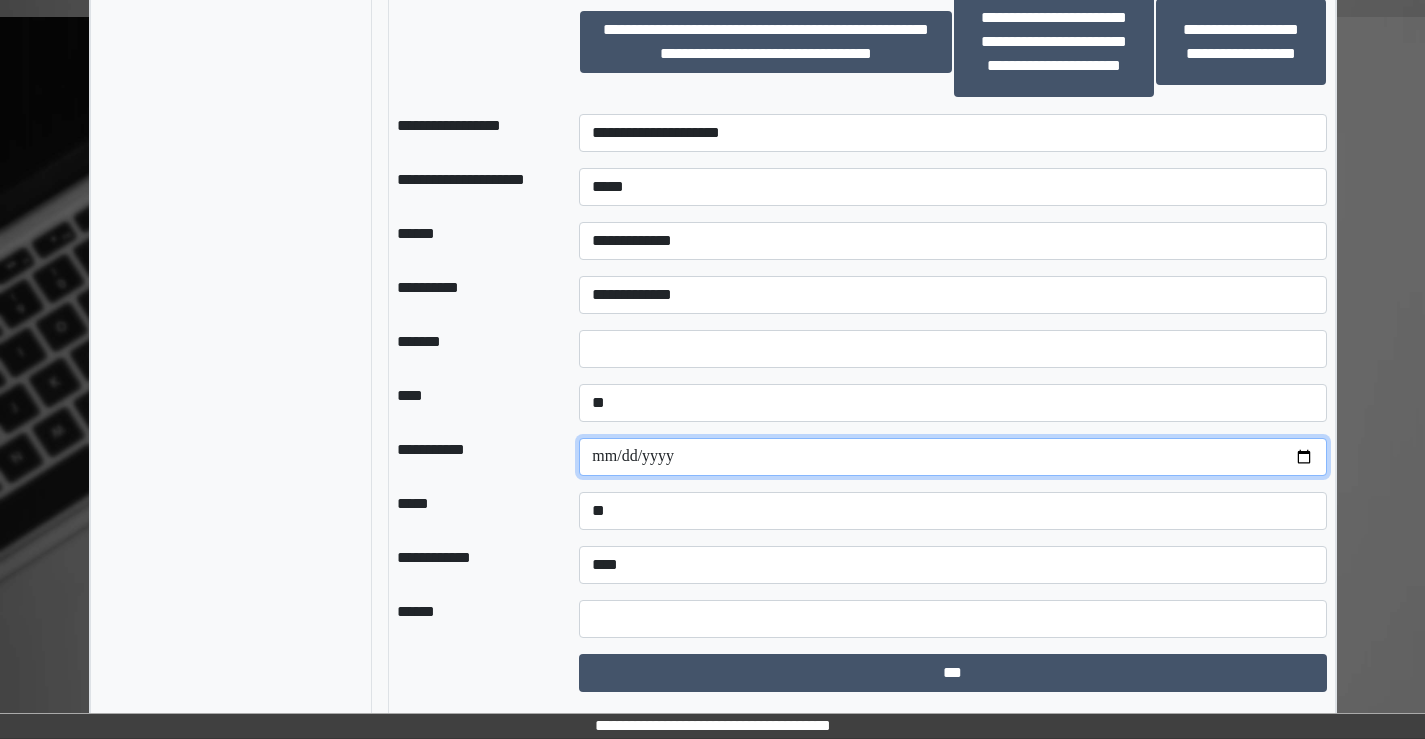 click at bounding box center (952, 457) 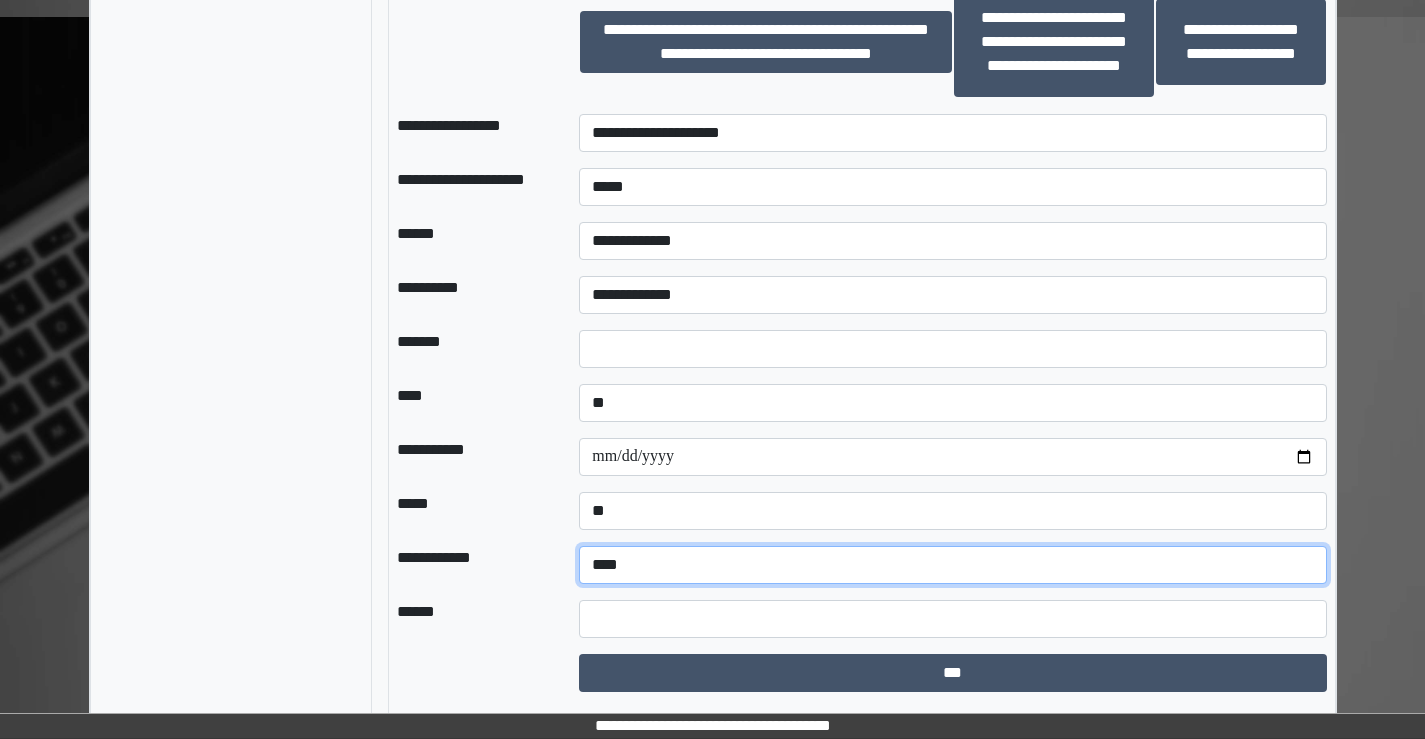 click on "**********" at bounding box center [952, 565] 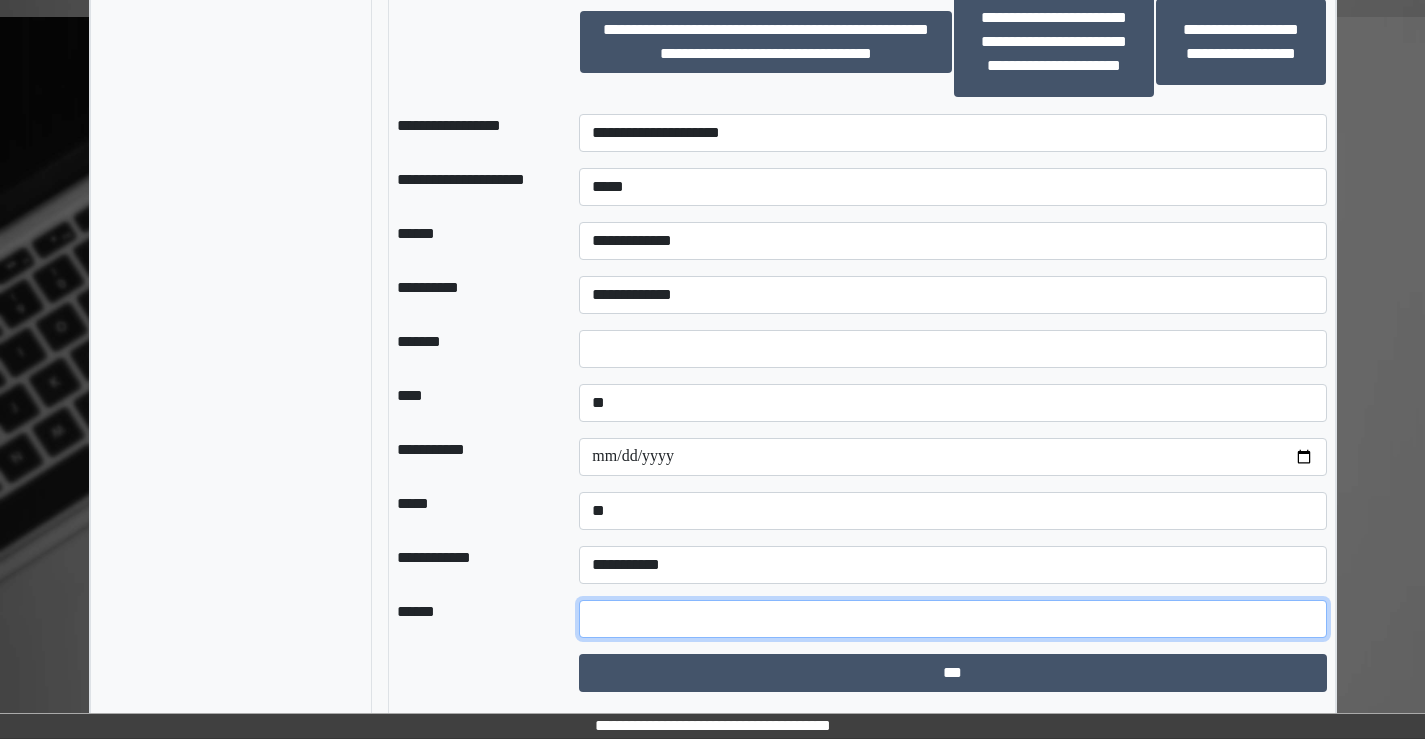 click at bounding box center (952, 619) 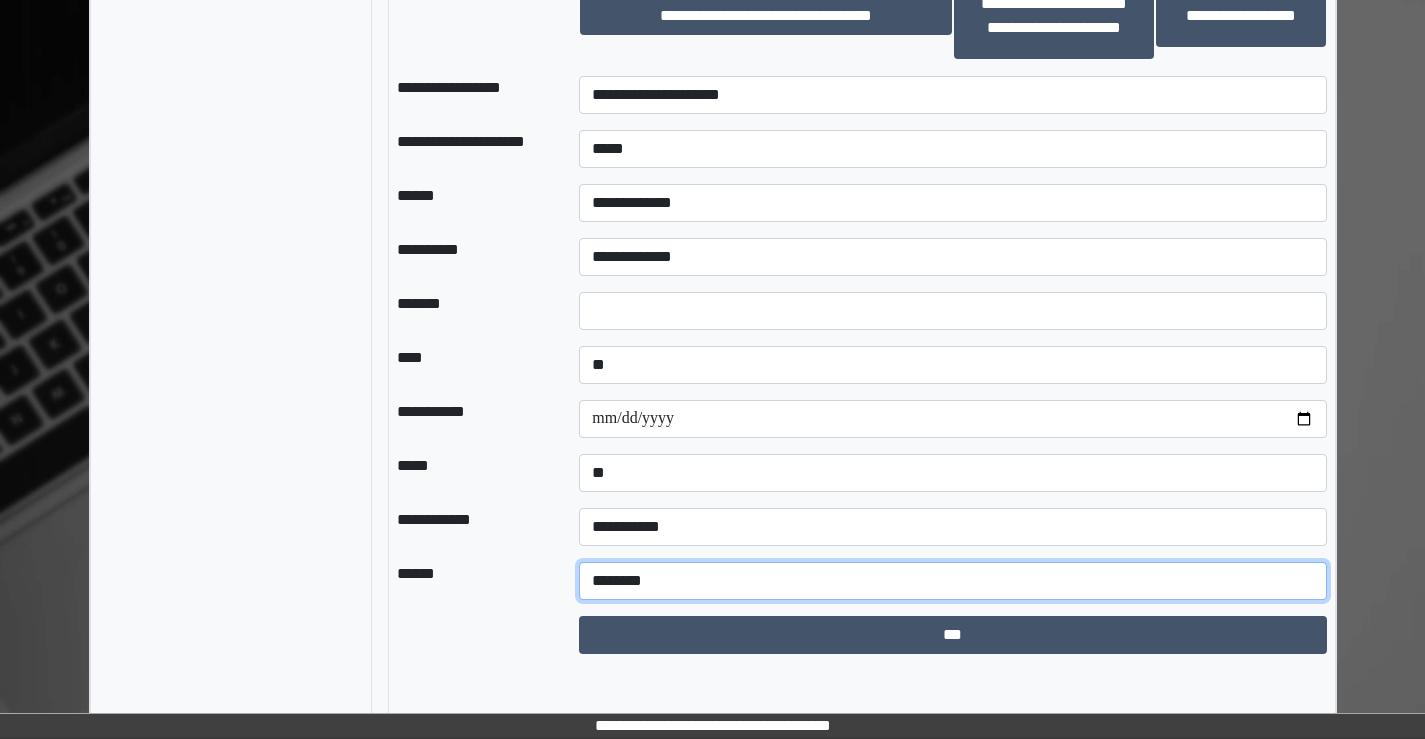 scroll, scrollTop: 3594, scrollLeft: 0, axis: vertical 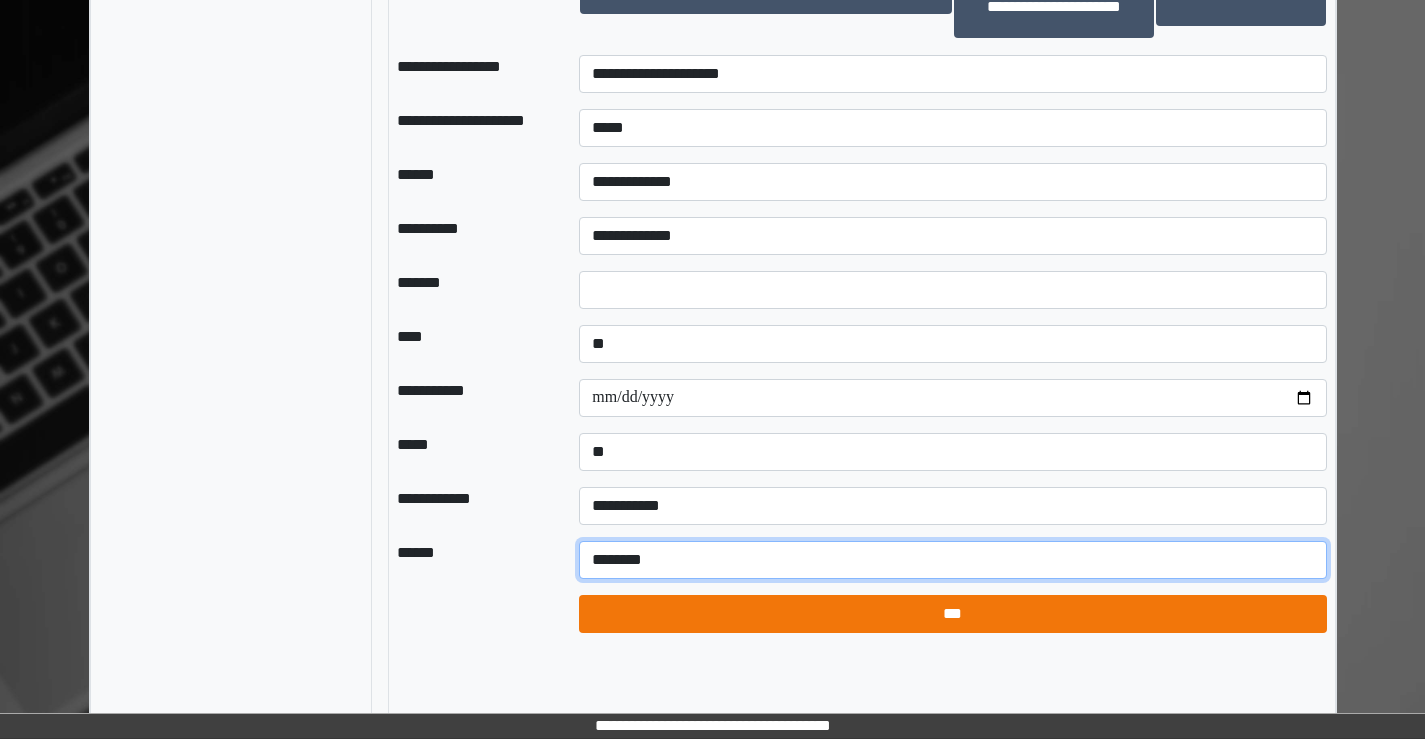 type on "********" 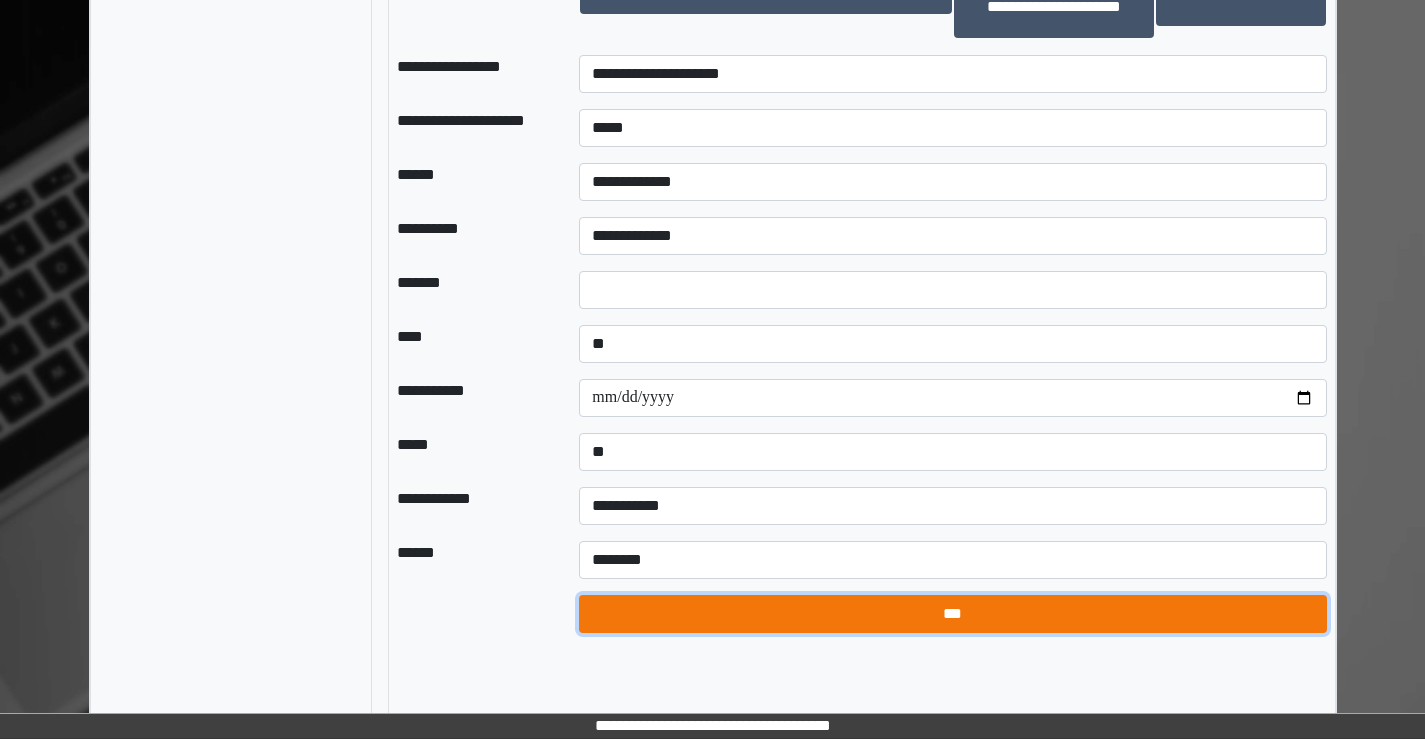 click on "***" at bounding box center [952, 614] 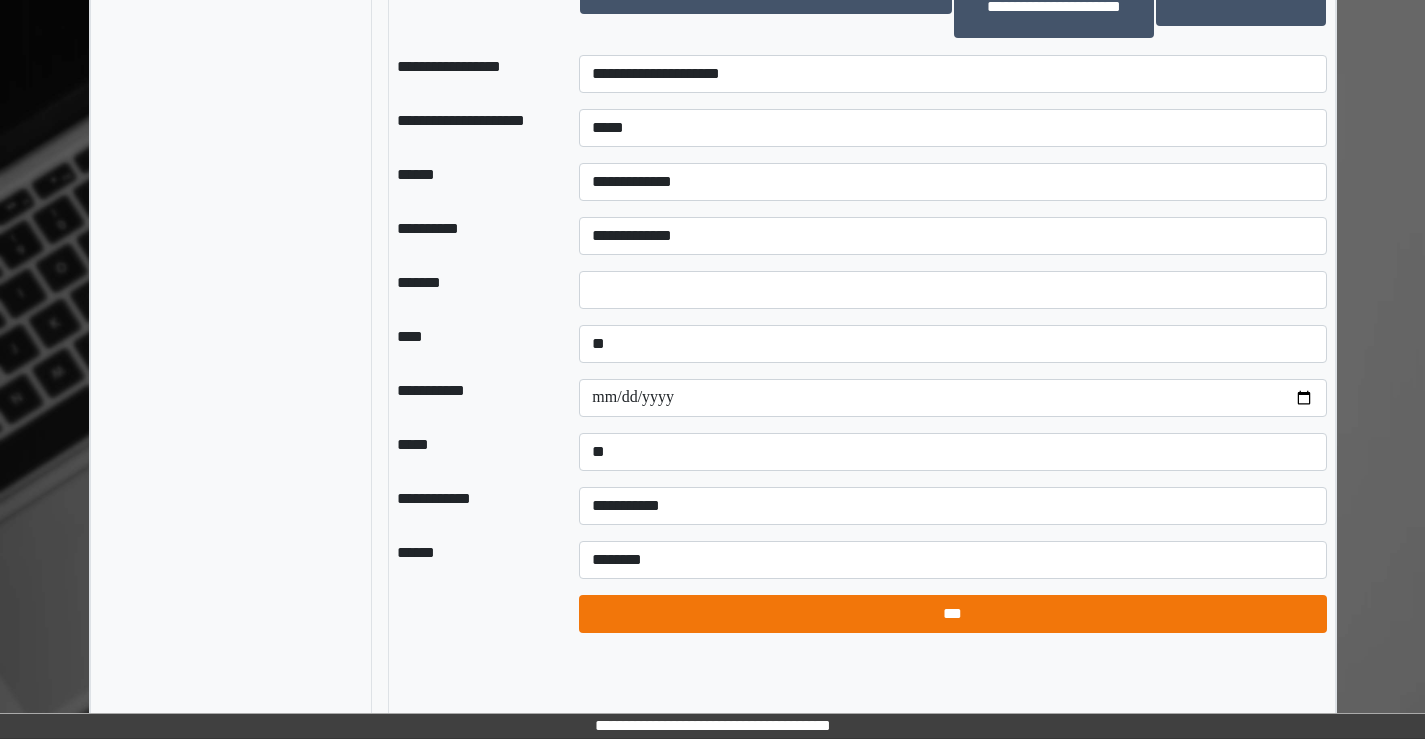 select on "*" 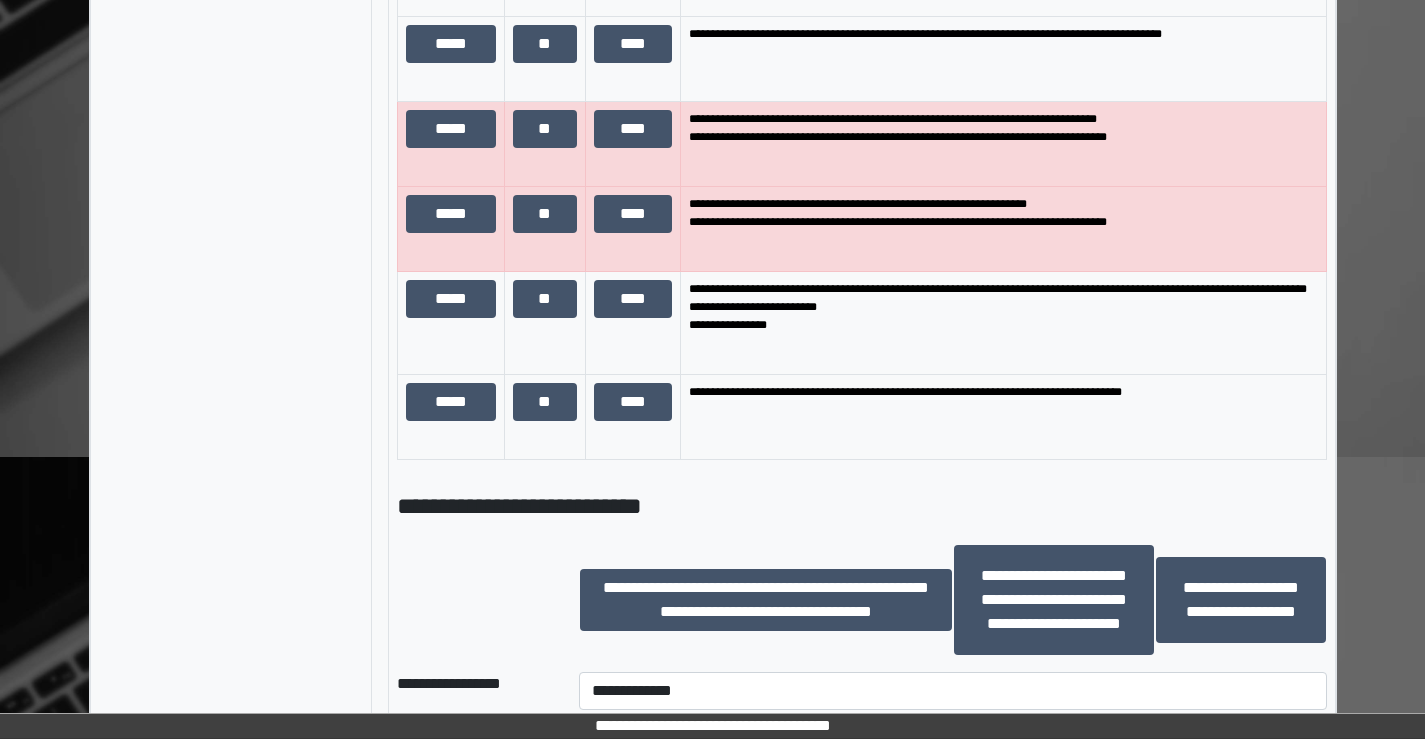 scroll, scrollTop: 3394, scrollLeft: 0, axis: vertical 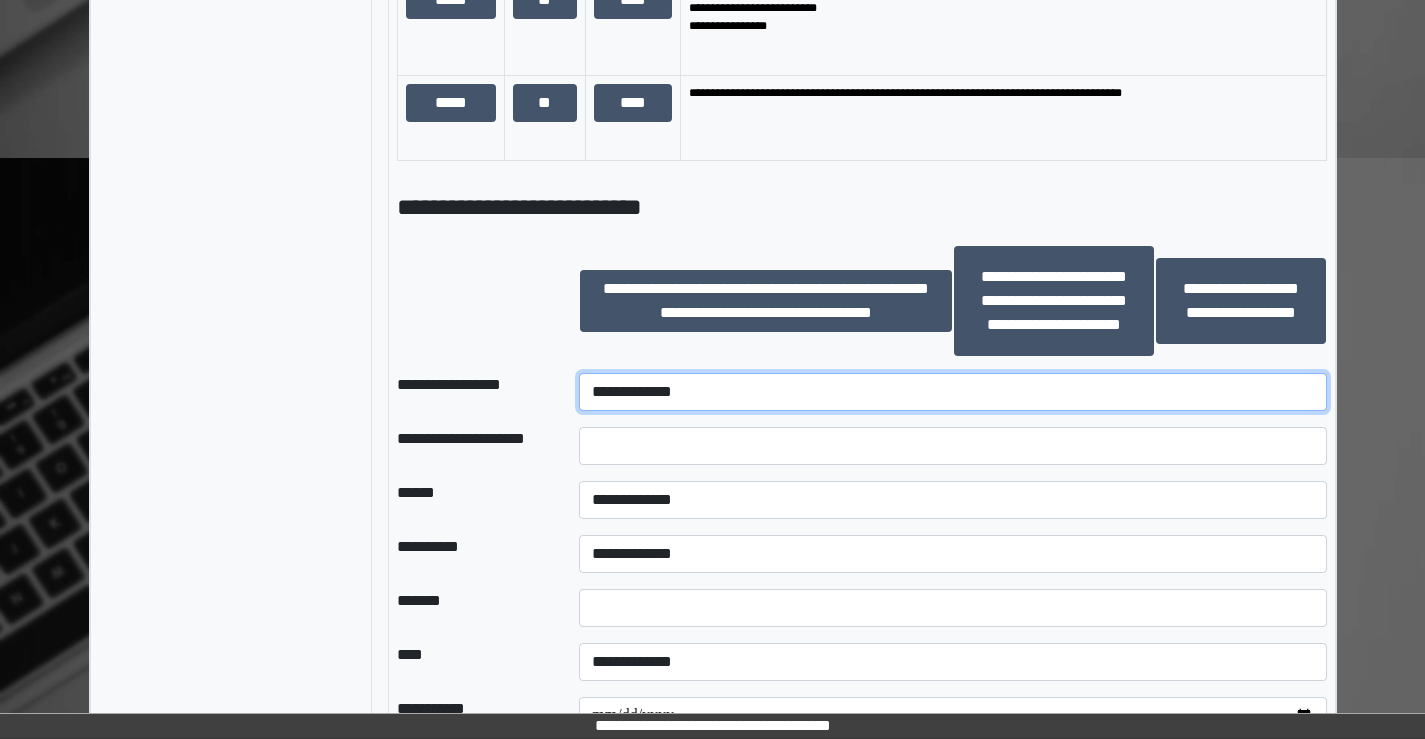 click on "**********" at bounding box center [952, 392] 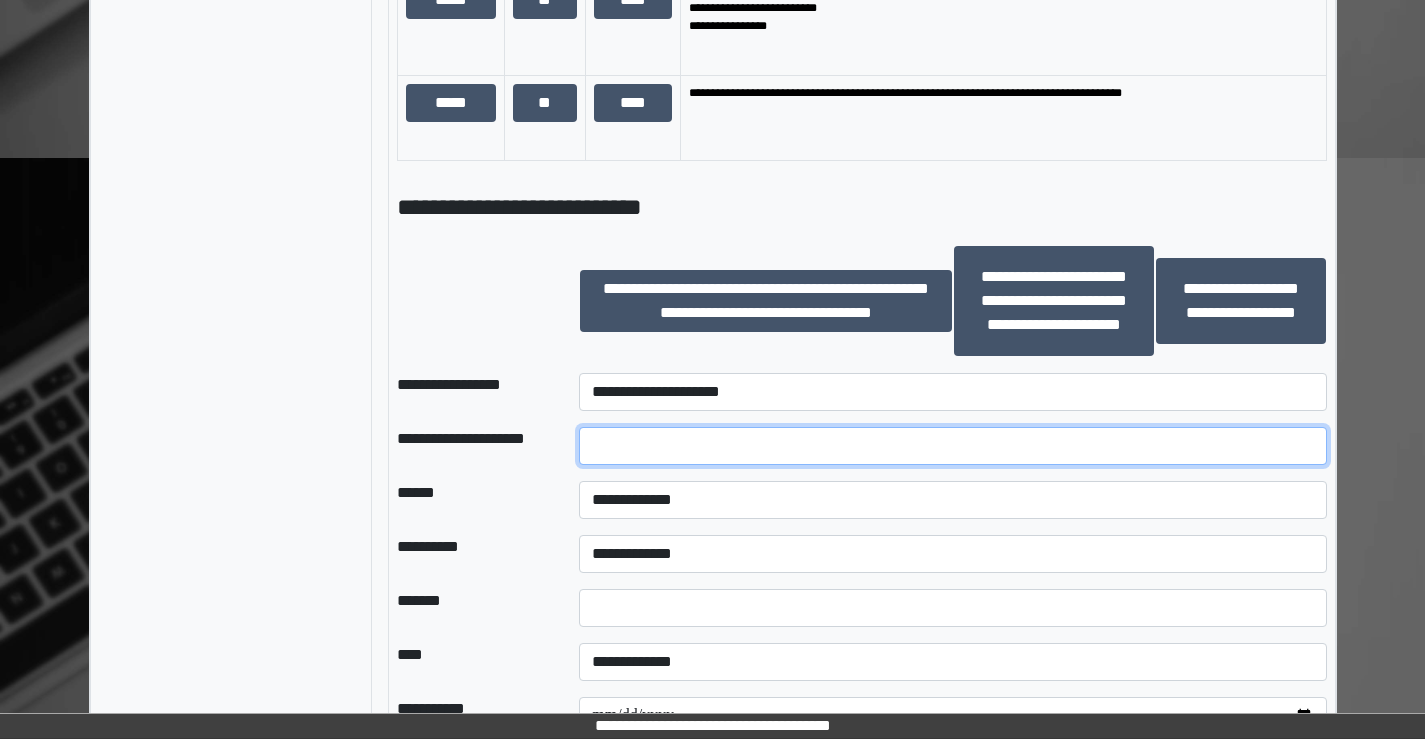 click at bounding box center (952, 446) 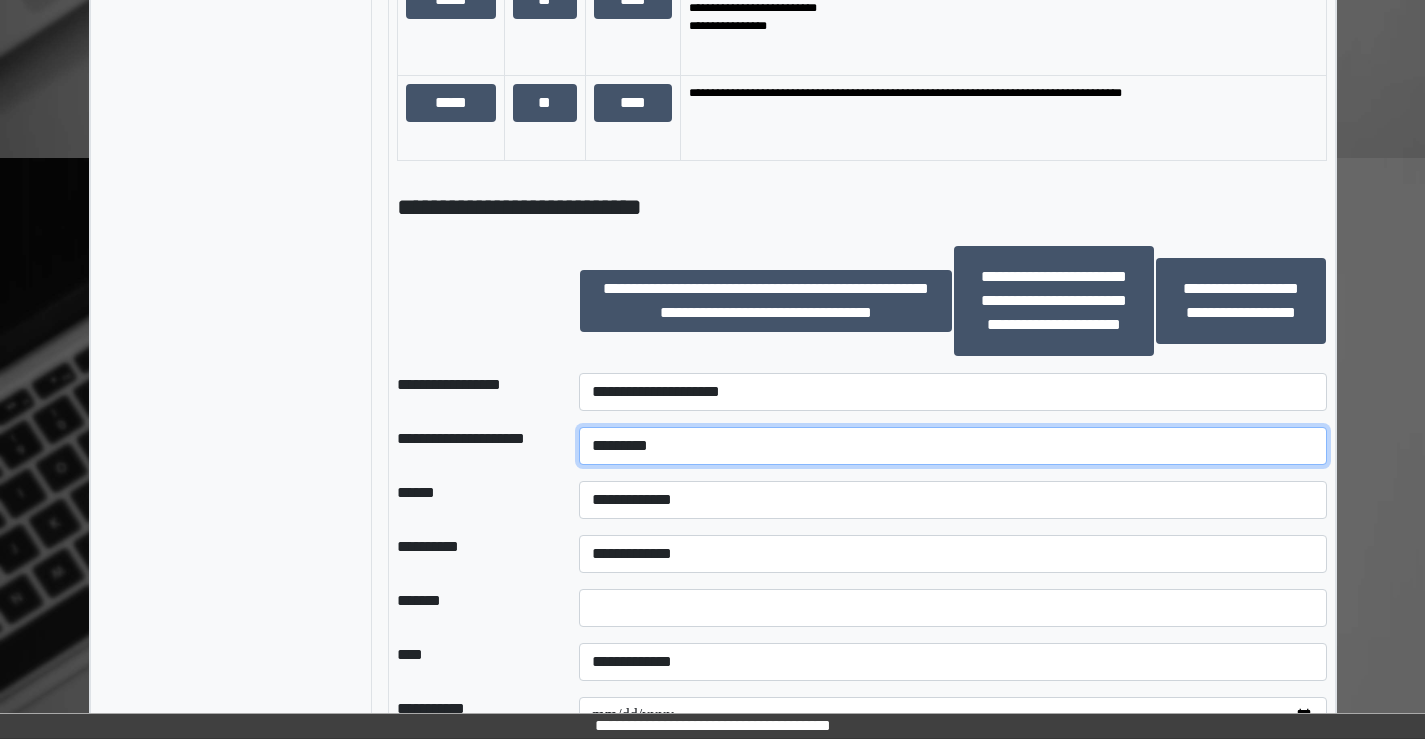 type on "********" 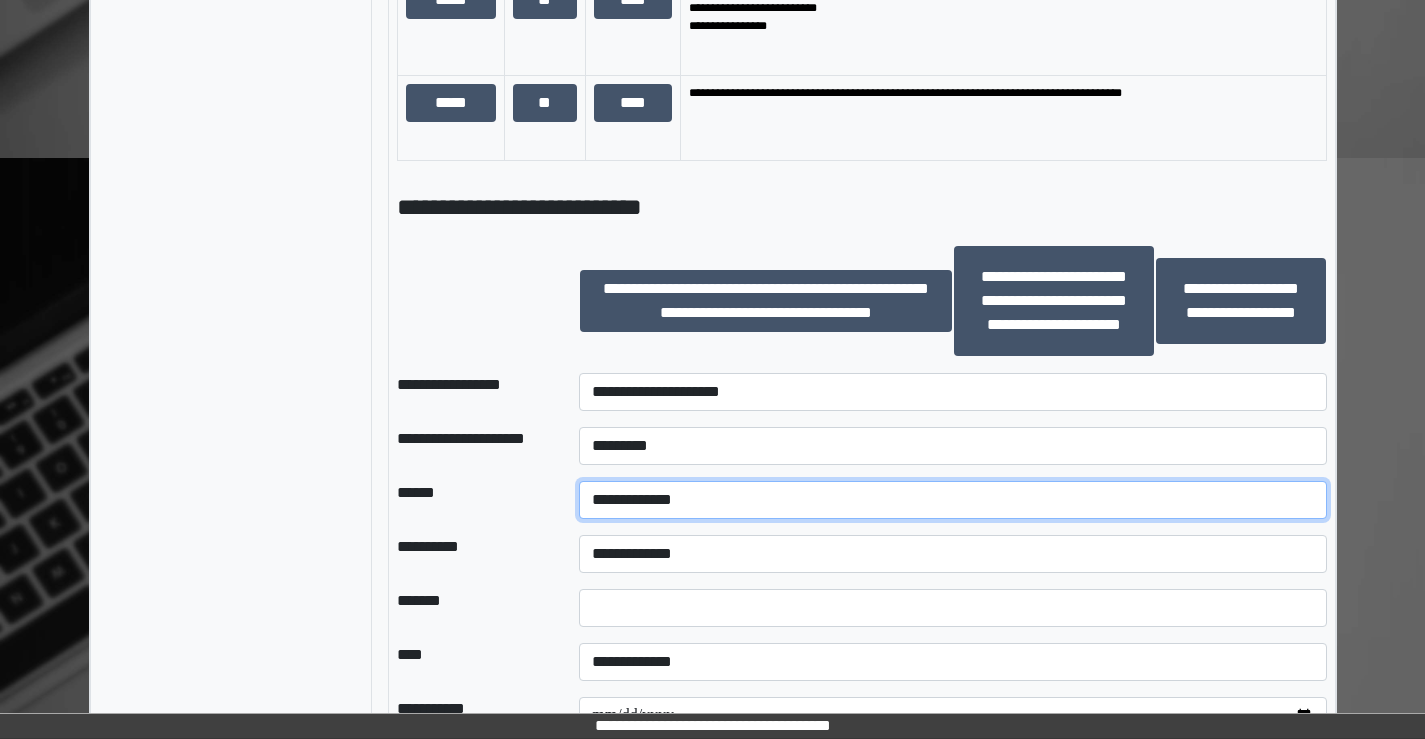 click on "**********" at bounding box center (952, 500) 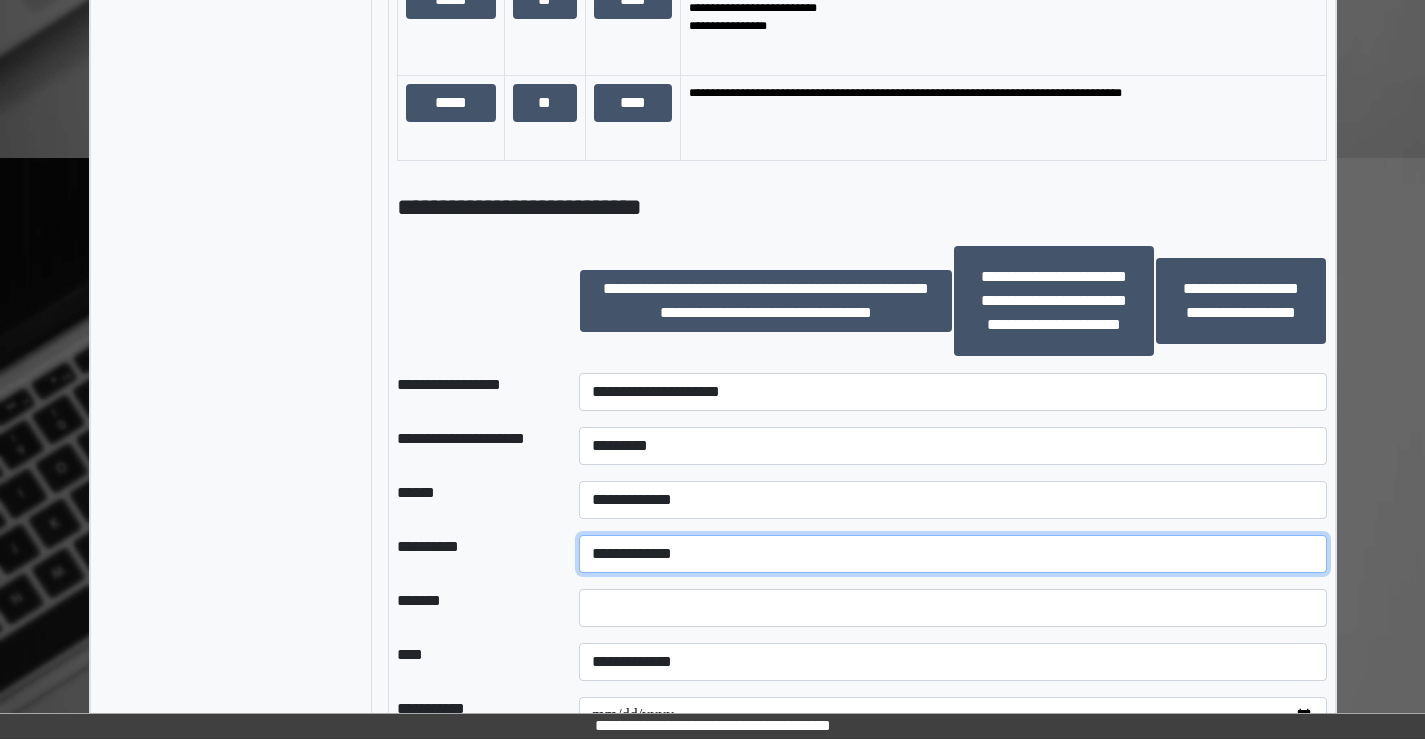 click on "**********" at bounding box center (952, 554) 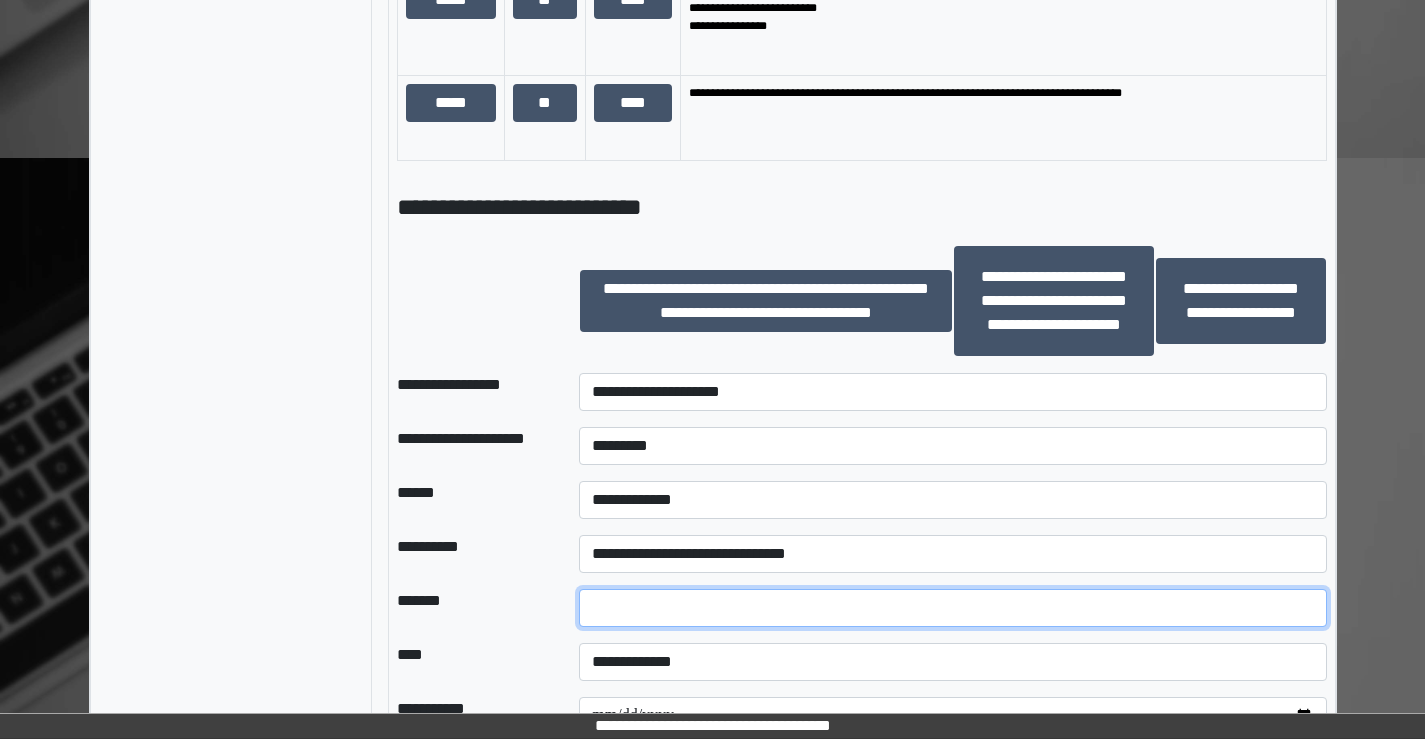 click on "*" at bounding box center (952, 608) 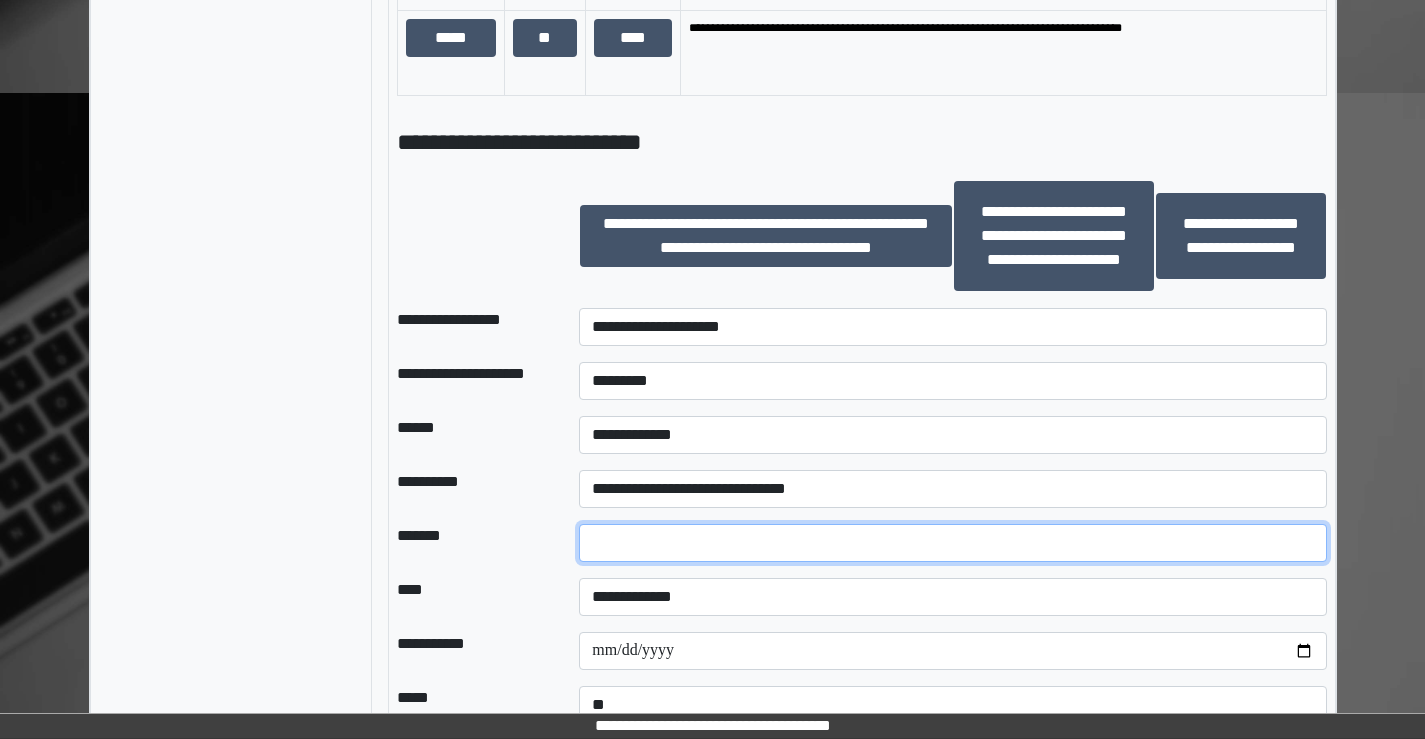scroll, scrollTop: 3594, scrollLeft: 0, axis: vertical 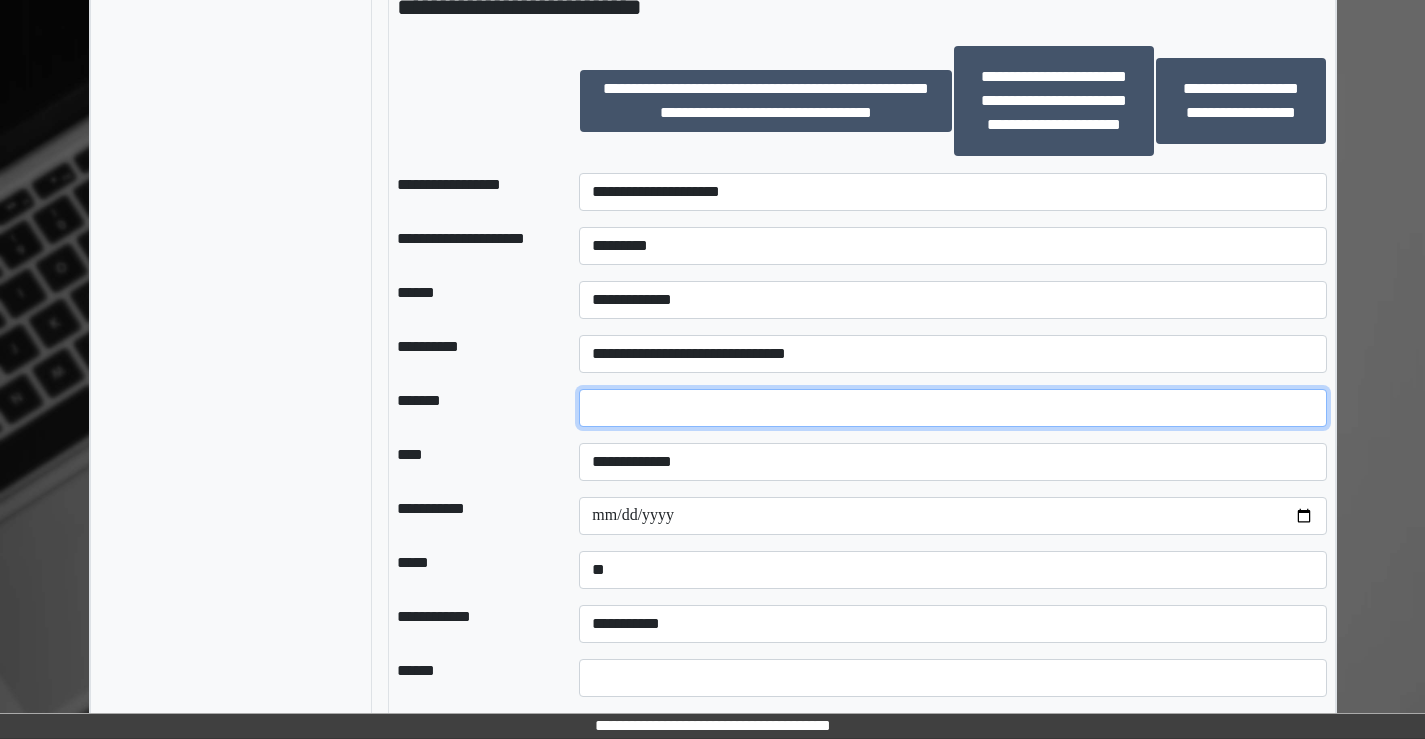 type on "**" 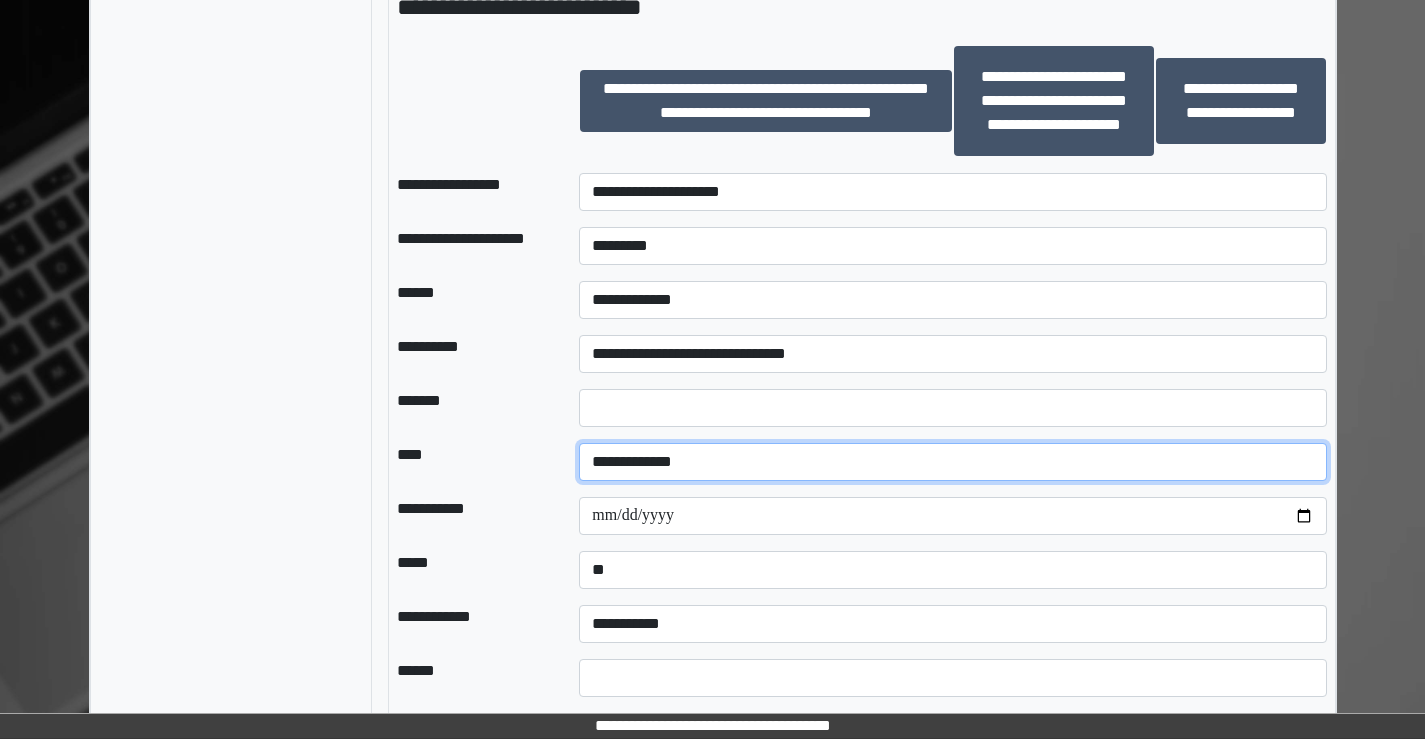 click on "**********" at bounding box center (952, 462) 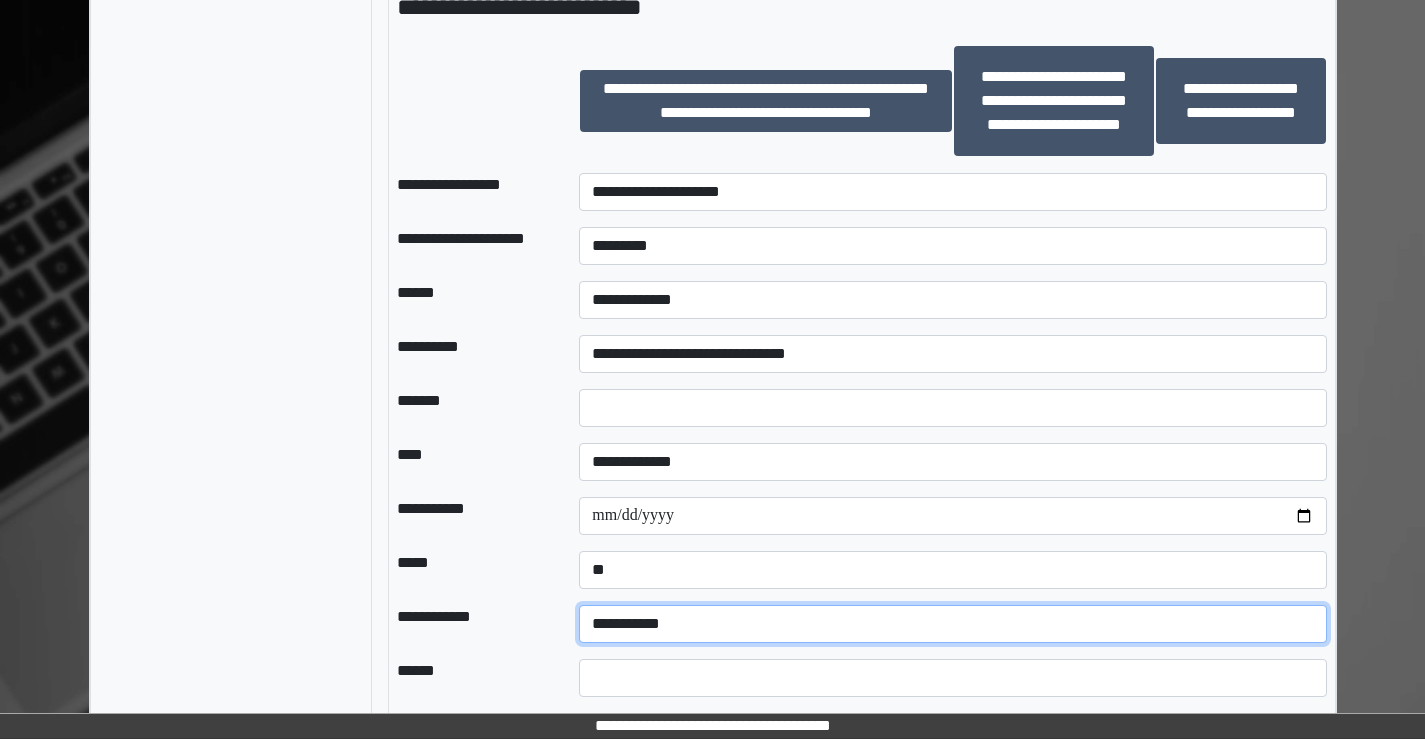 click on "**********" at bounding box center (952, 624) 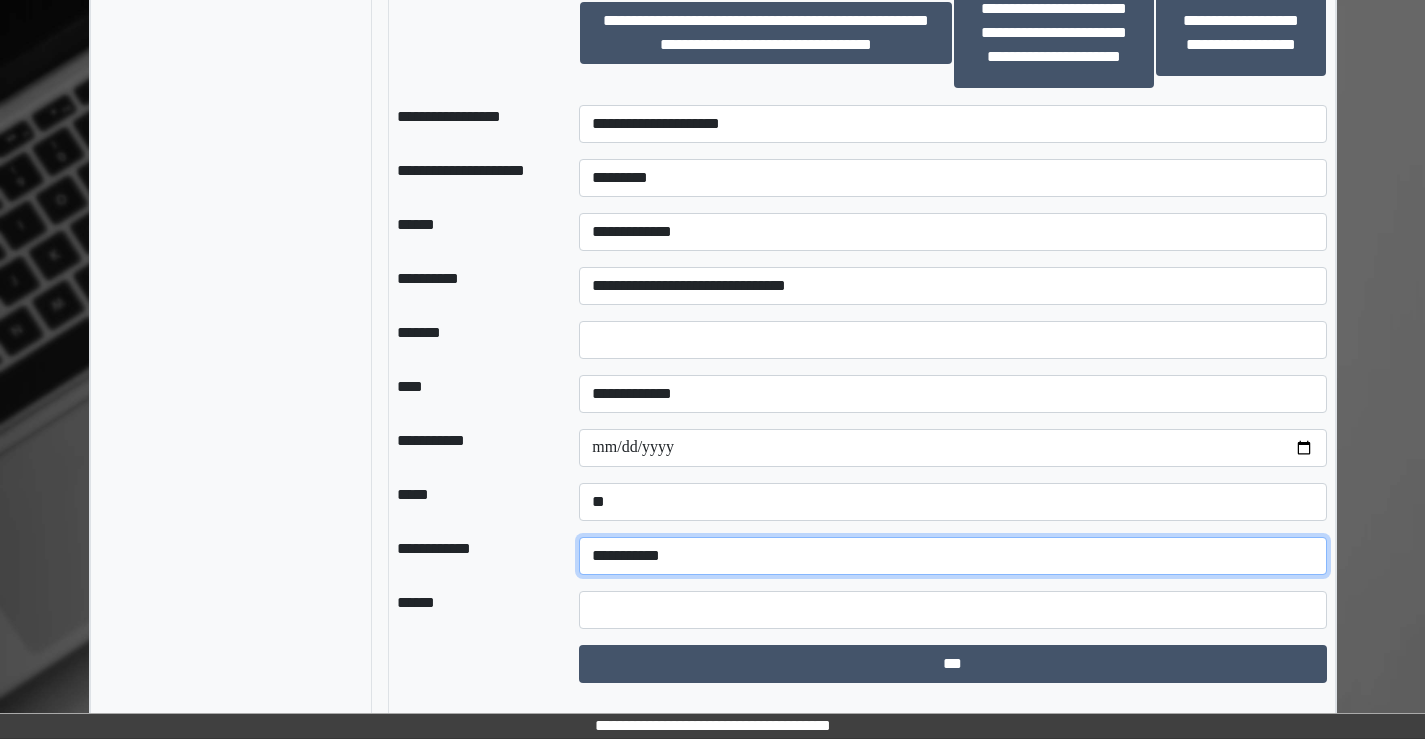 scroll, scrollTop: 3693, scrollLeft: 0, axis: vertical 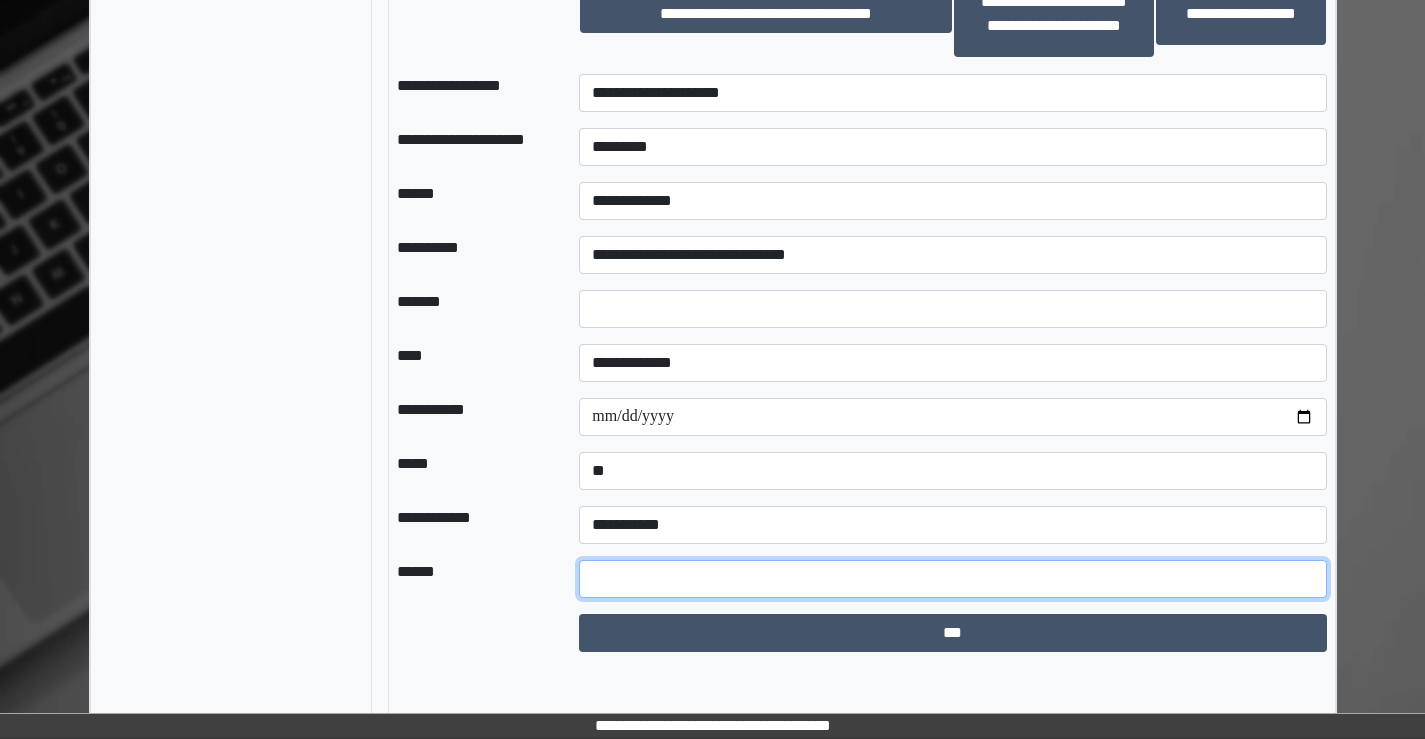 click at bounding box center [952, 579] 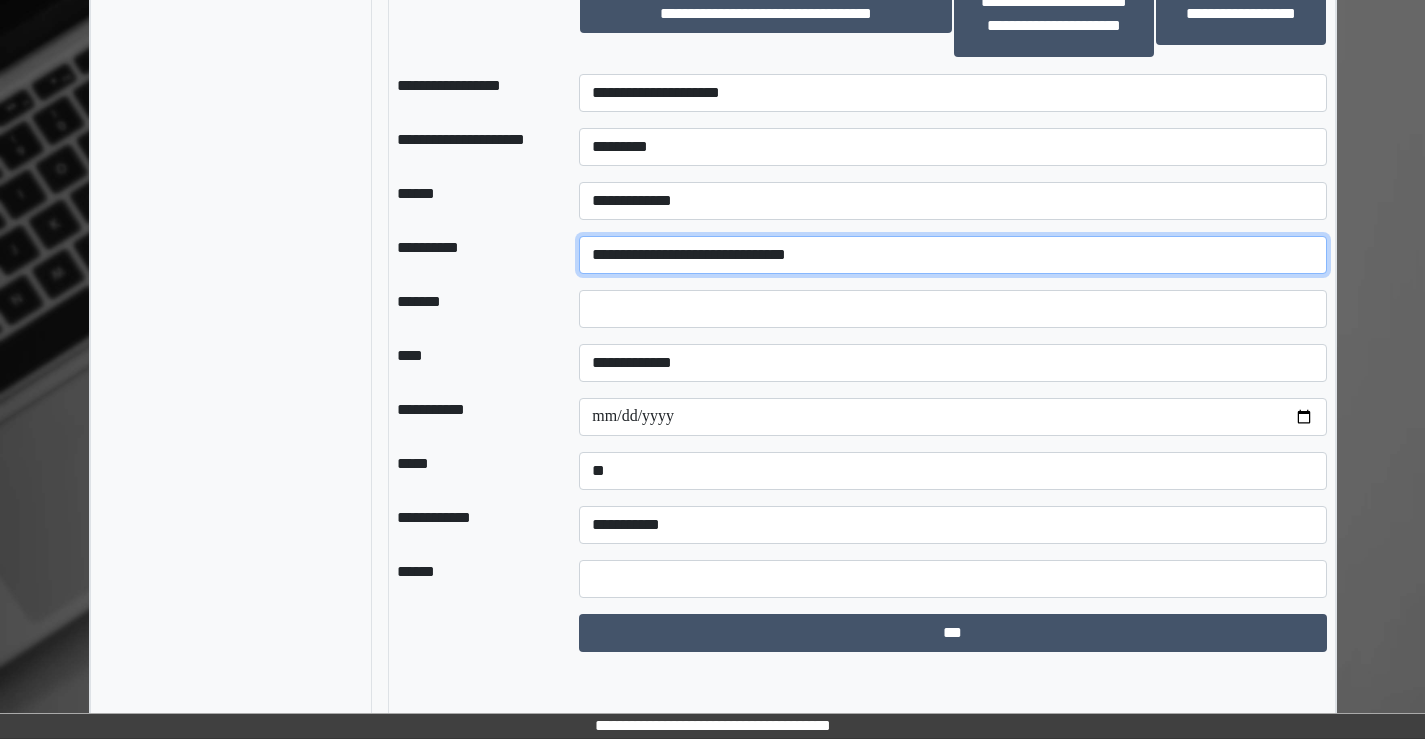 click on "**********" at bounding box center (952, 255) 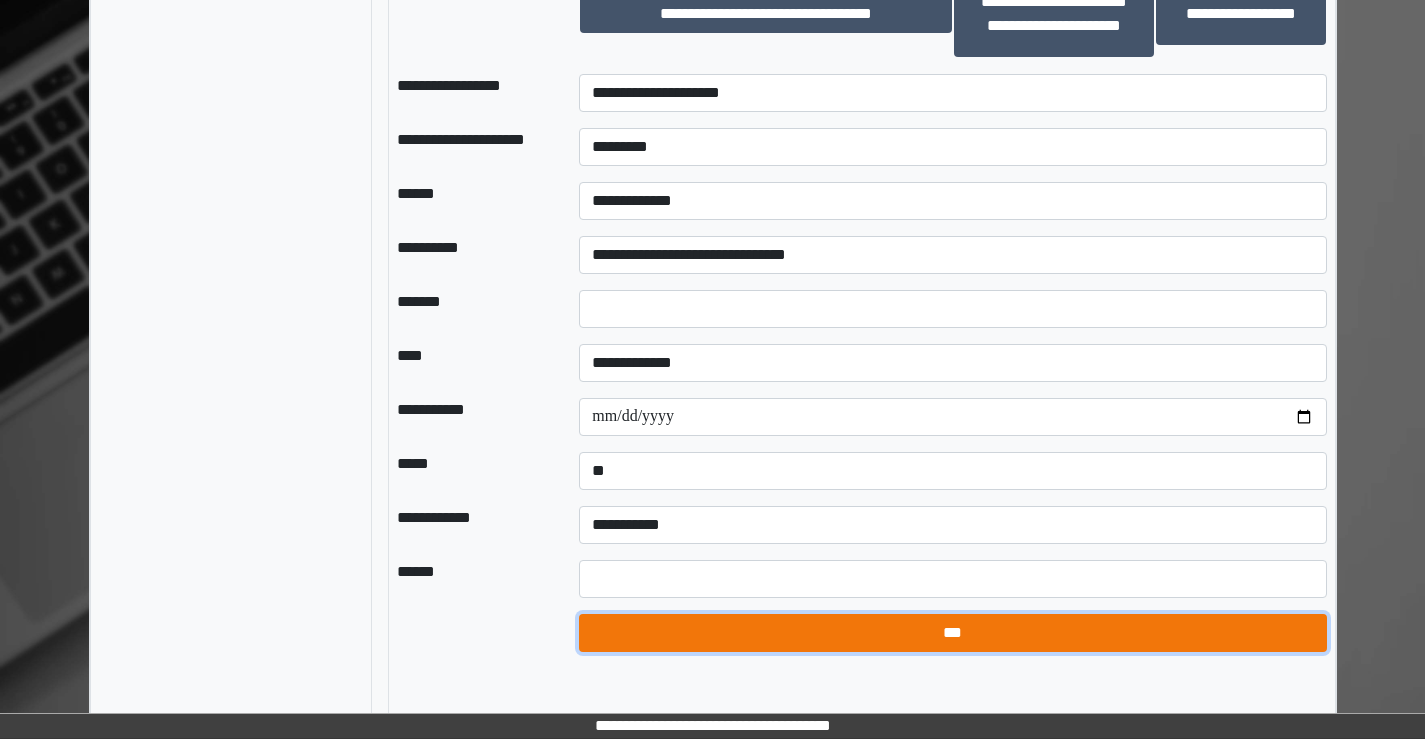 click on "***" at bounding box center (952, 633) 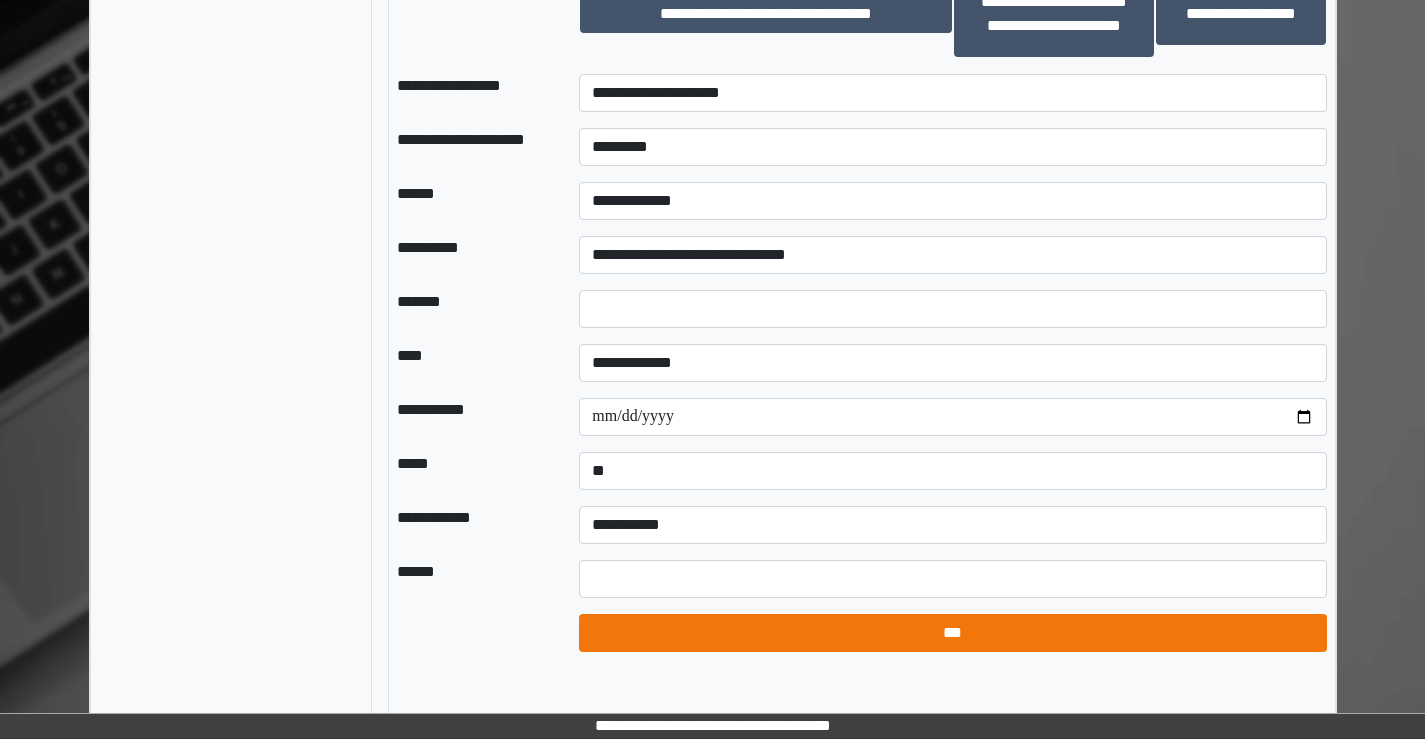 select on "*" 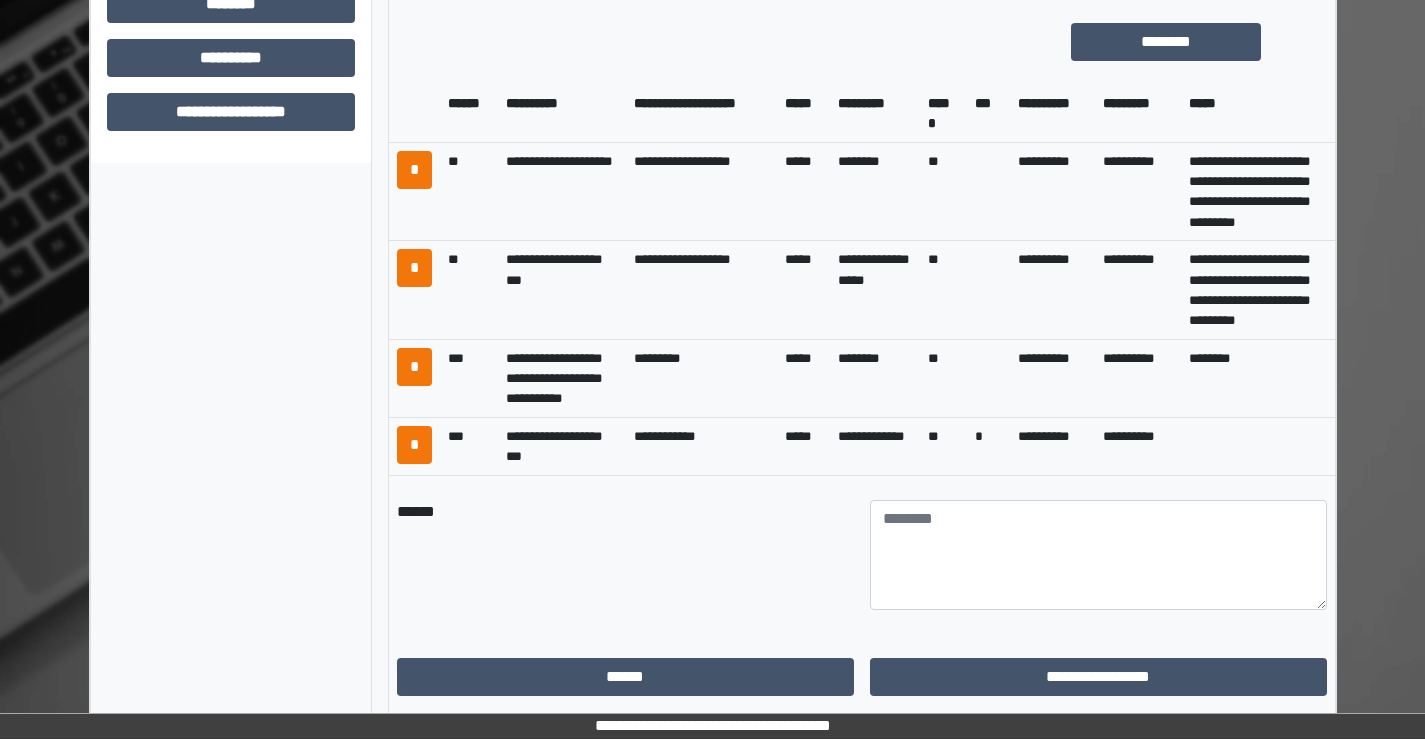 scroll, scrollTop: 1093, scrollLeft: 0, axis: vertical 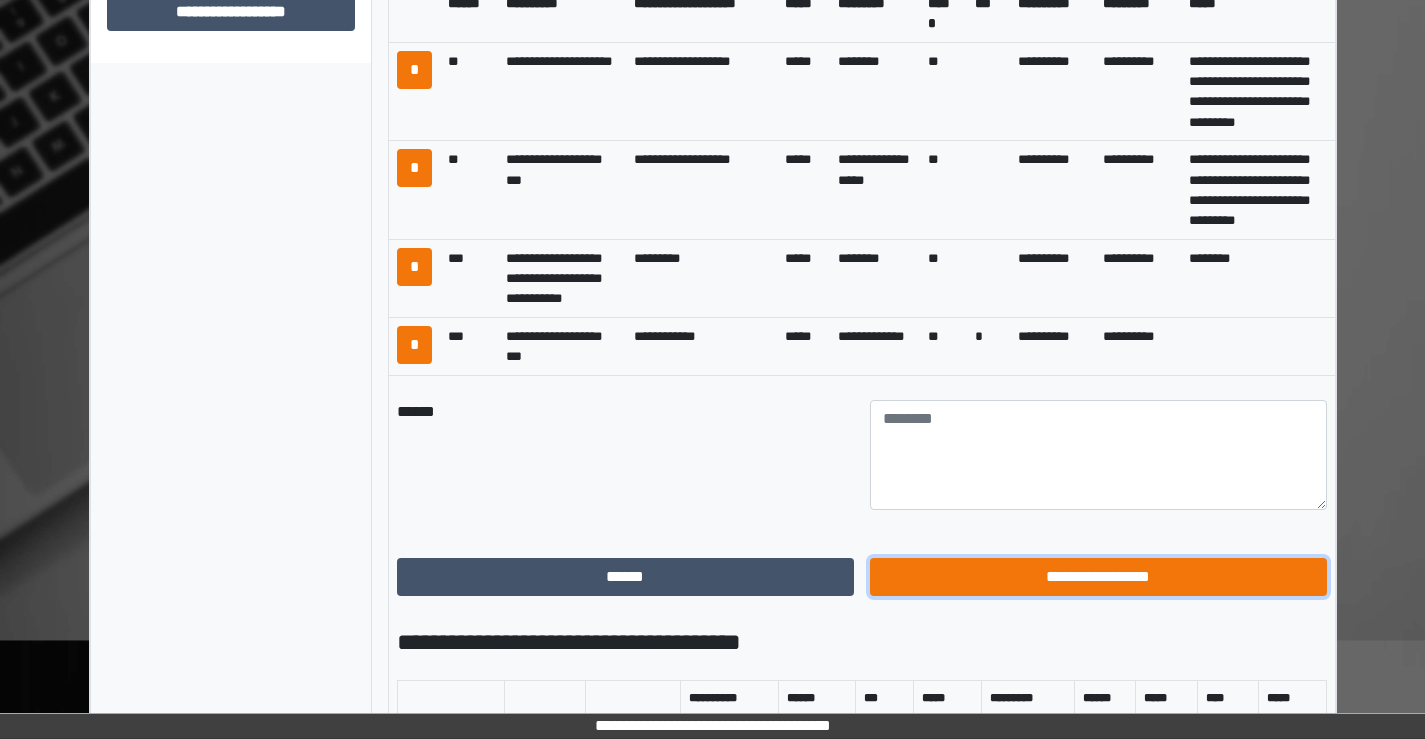 click on "**********" at bounding box center (1098, 577) 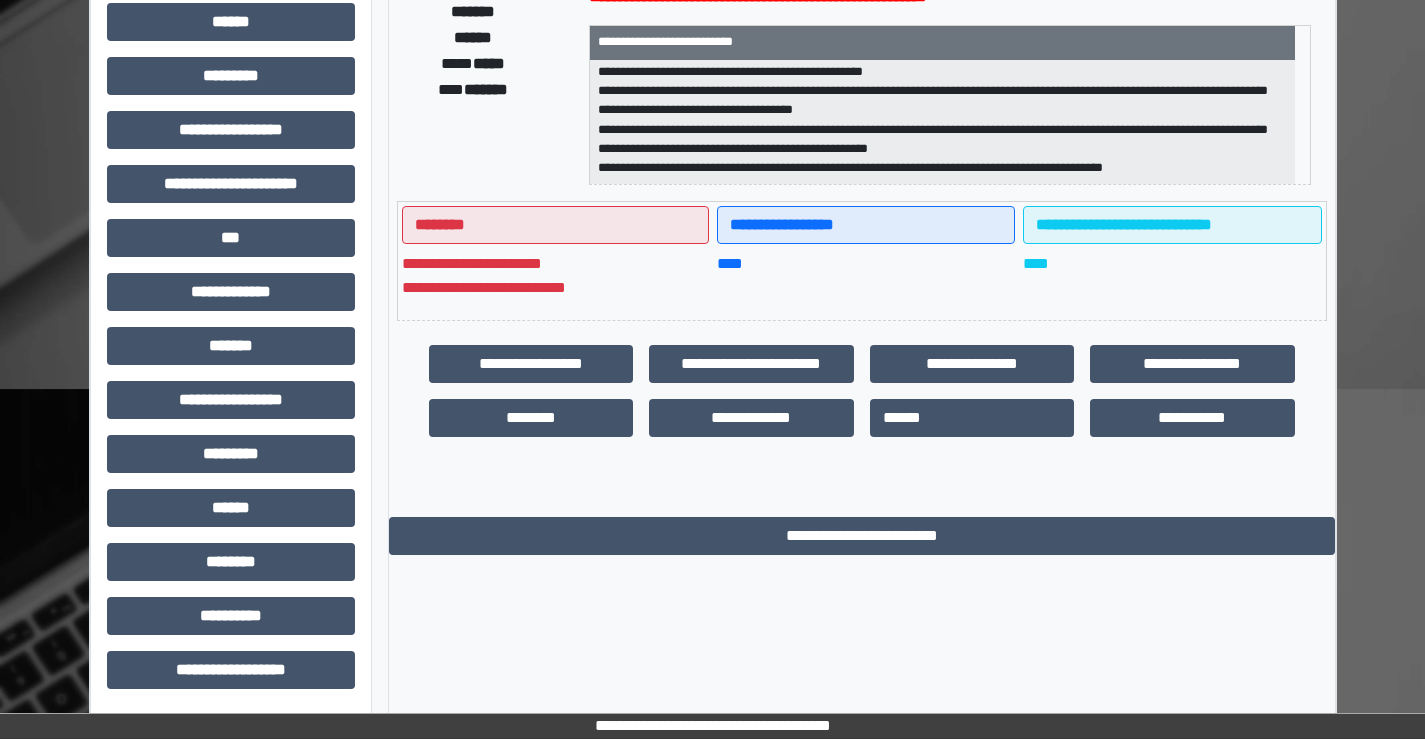 scroll, scrollTop: 435, scrollLeft: 0, axis: vertical 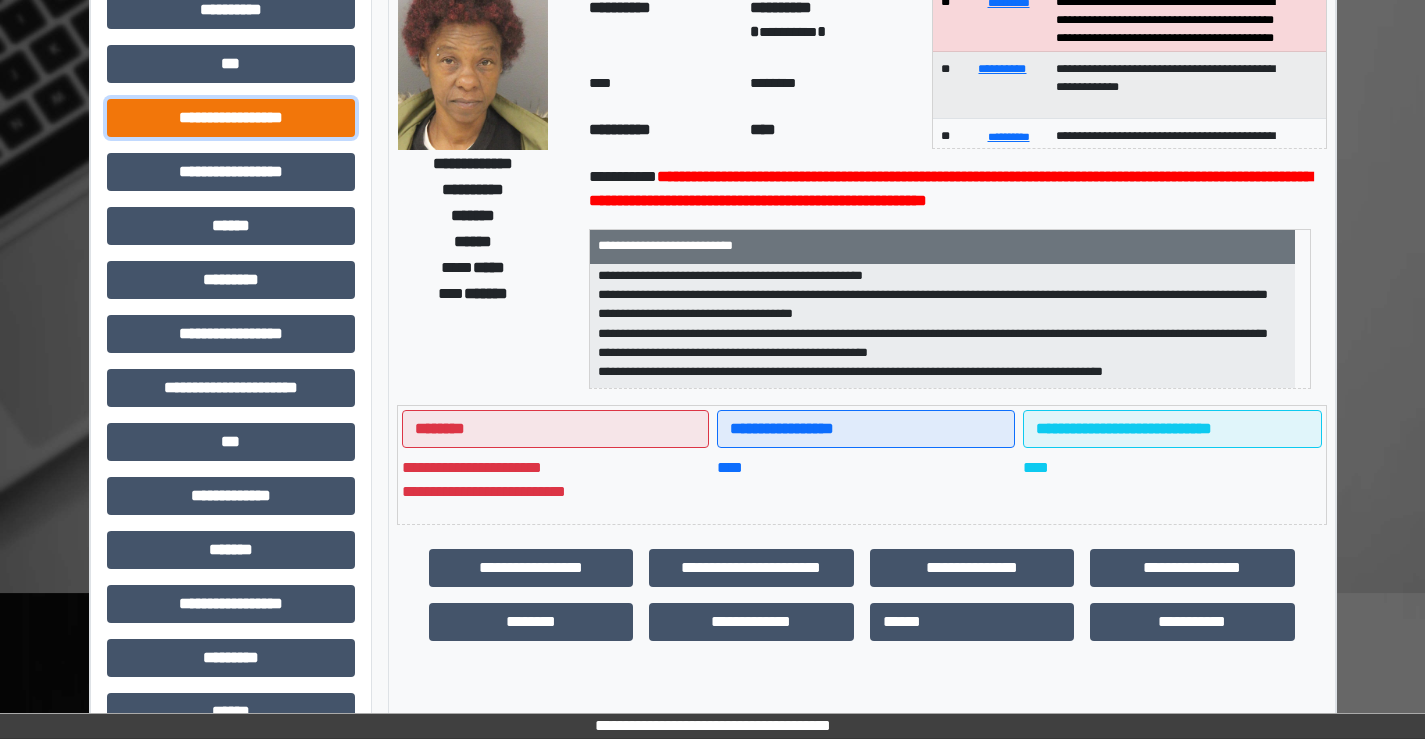 click on "**********" at bounding box center (231, 118) 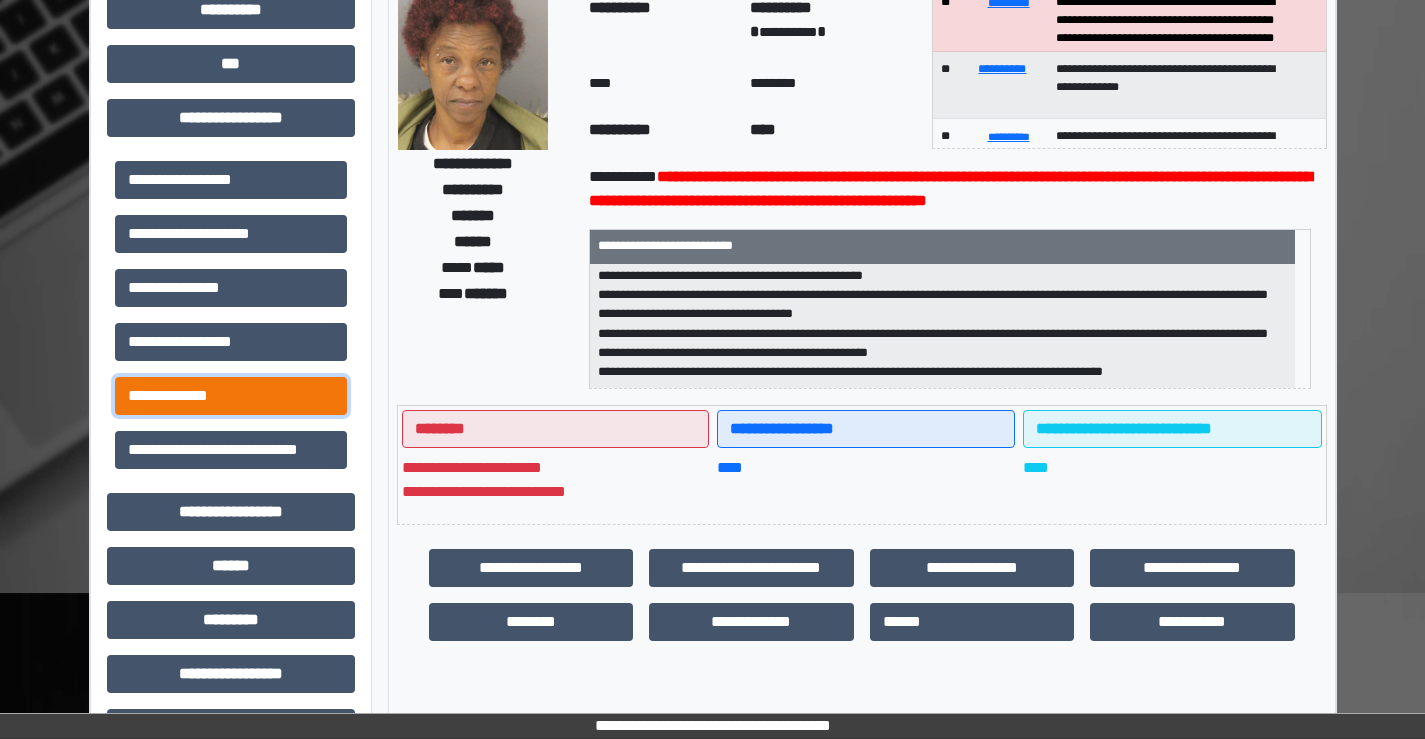 click on "**********" at bounding box center [231, 396] 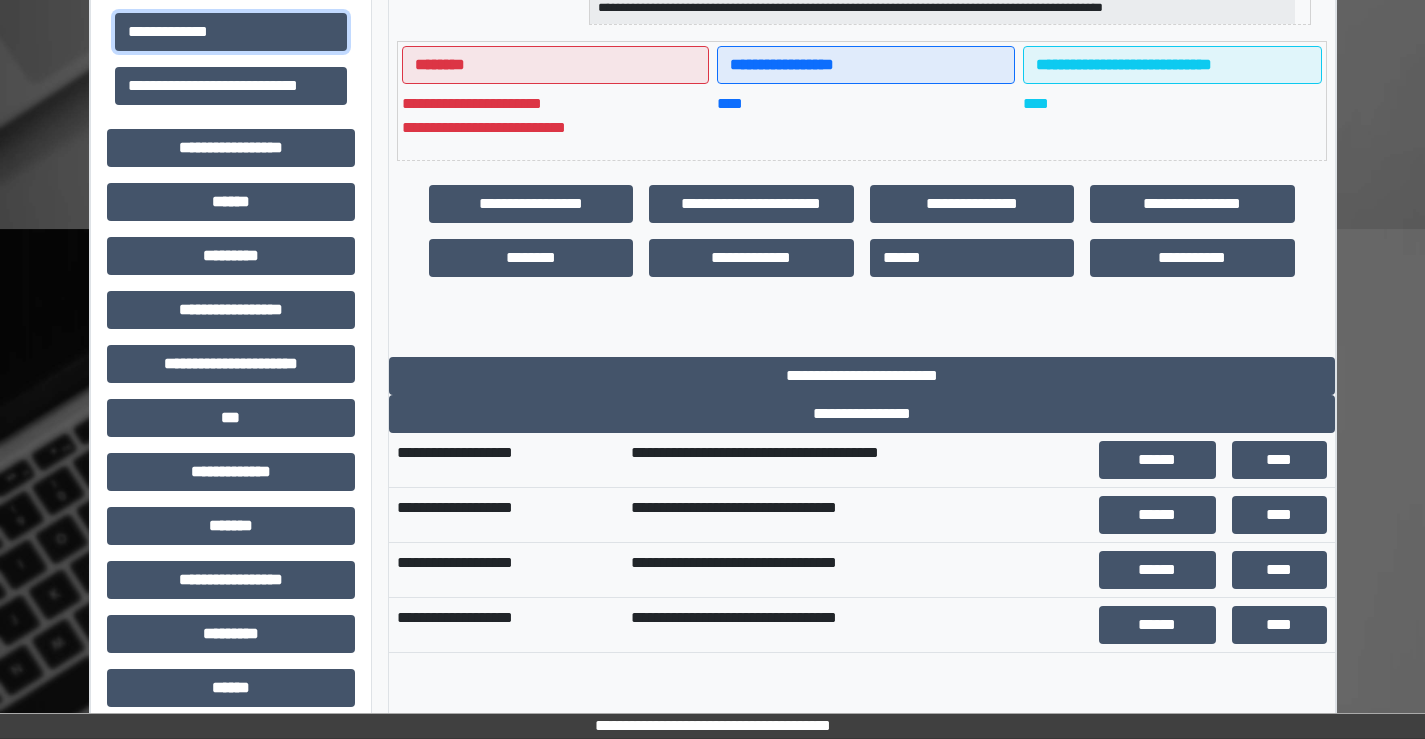 scroll, scrollTop: 631, scrollLeft: 0, axis: vertical 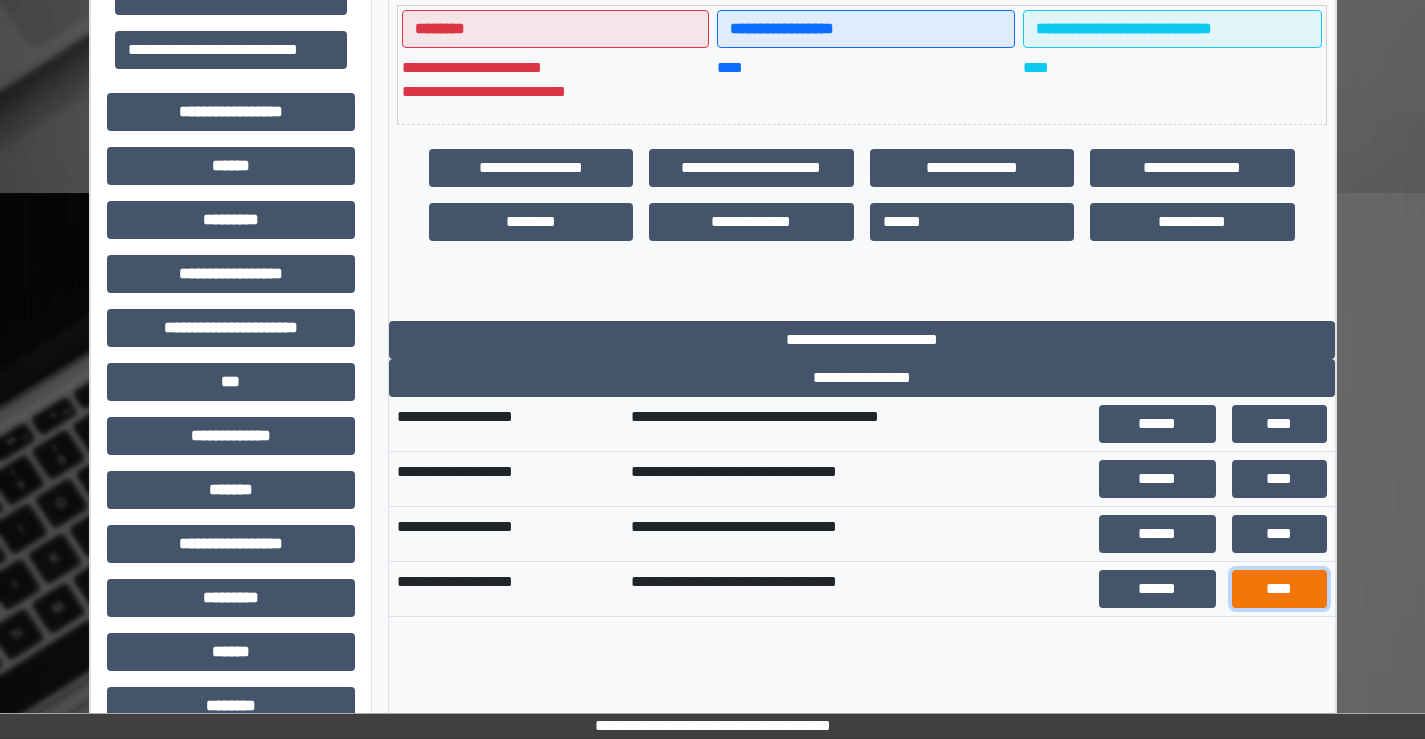 click on "****" at bounding box center (1279, 589) 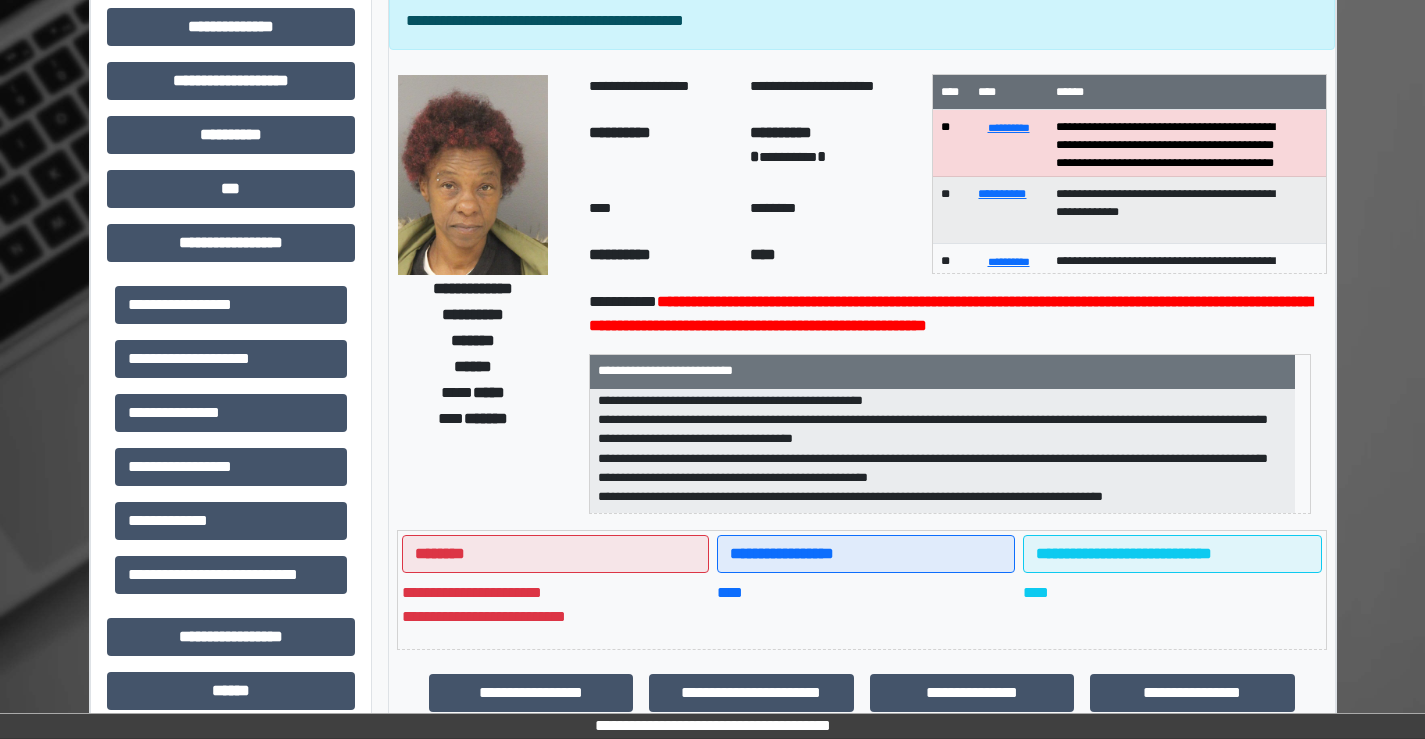scroll, scrollTop: 31, scrollLeft: 0, axis: vertical 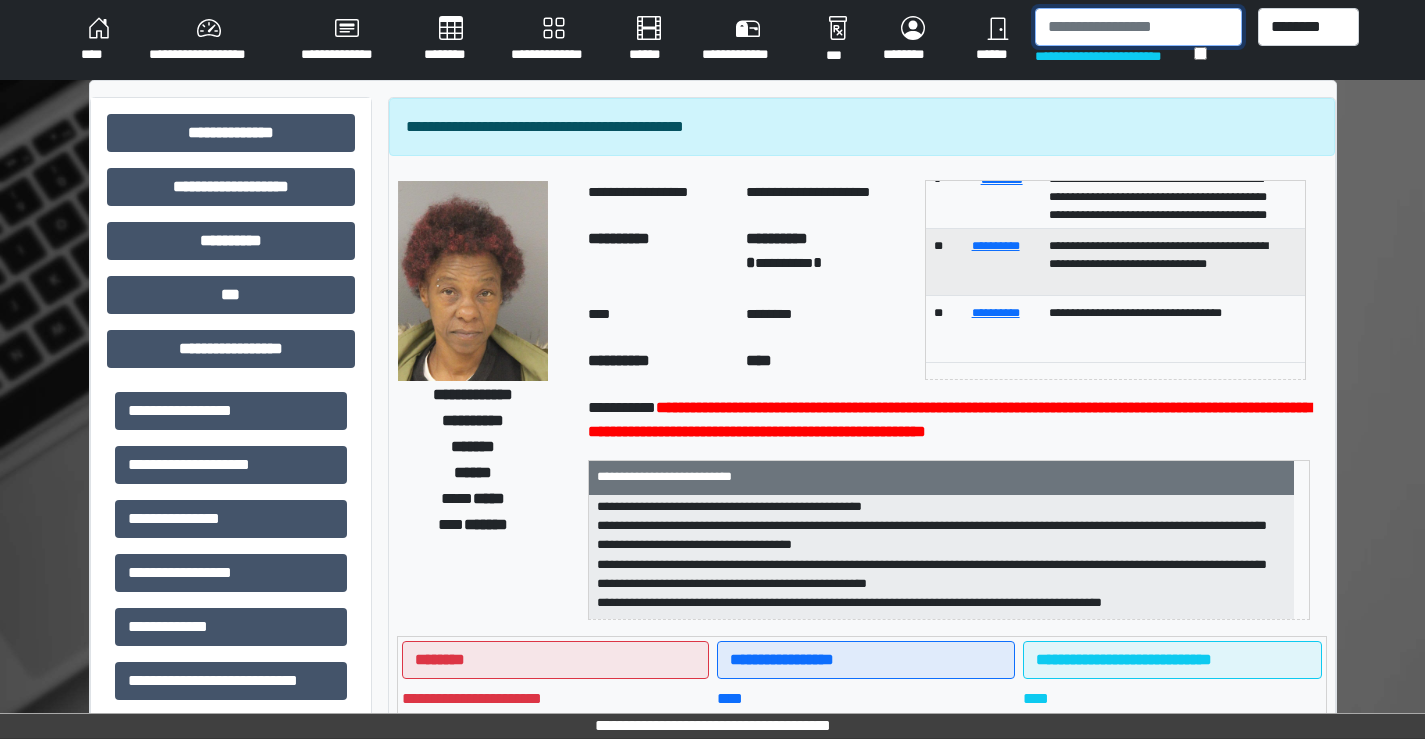 click at bounding box center (1138, 27) 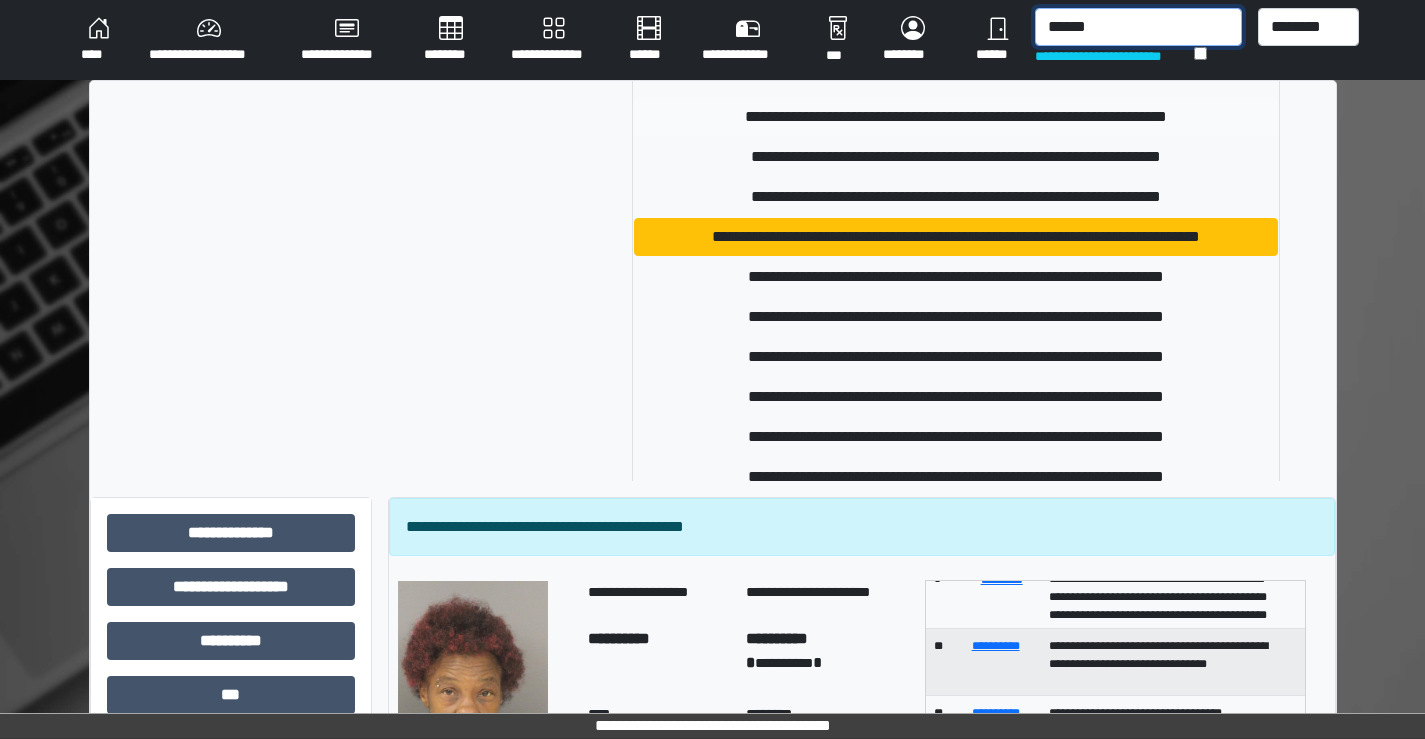 scroll, scrollTop: 300, scrollLeft: 0, axis: vertical 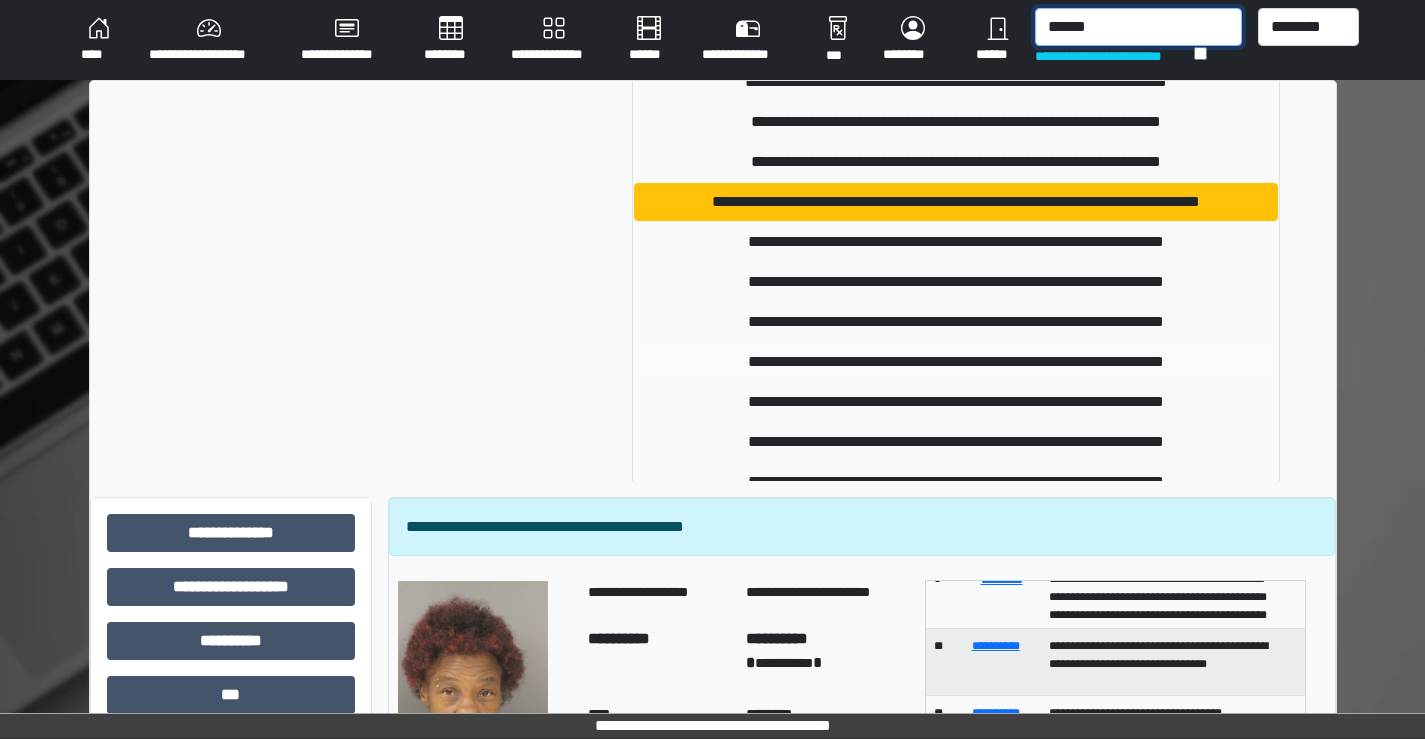 type on "******" 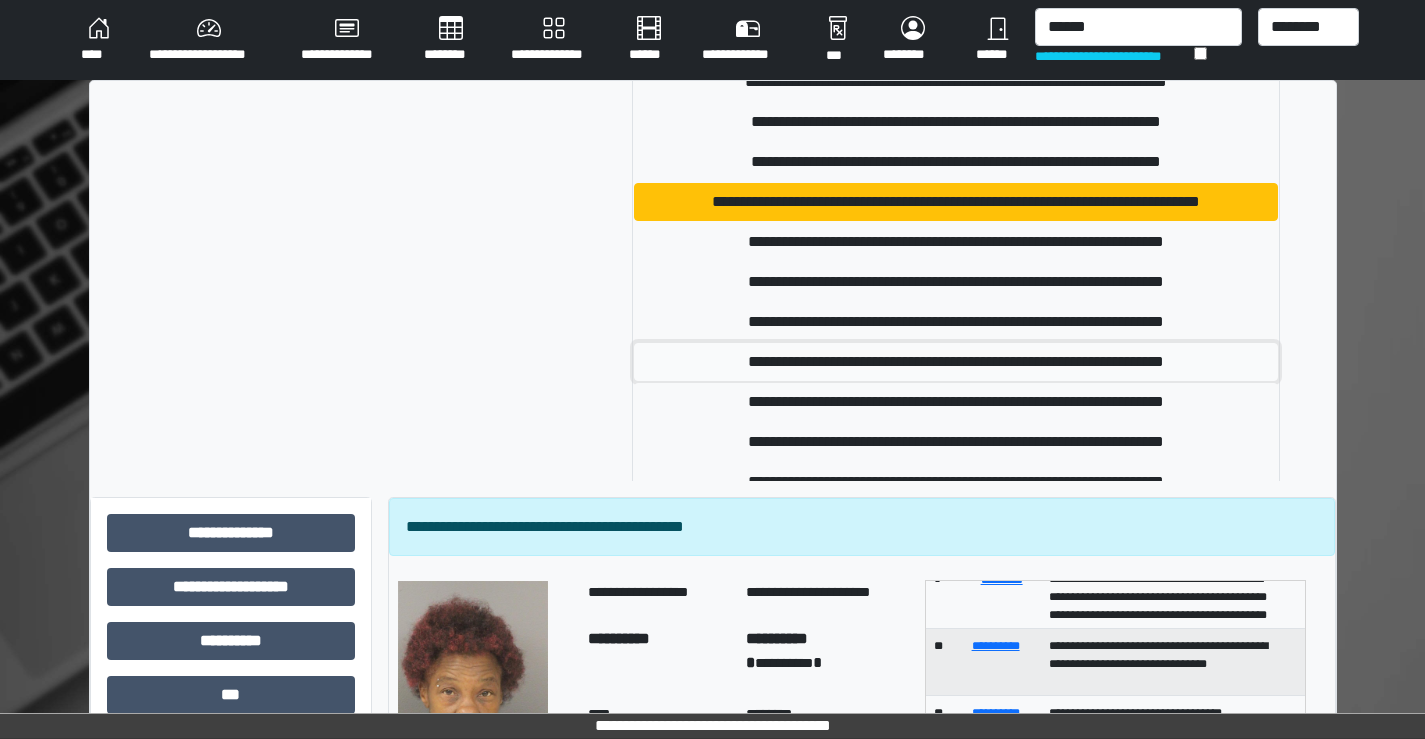 click on "**********" at bounding box center (956, 362) 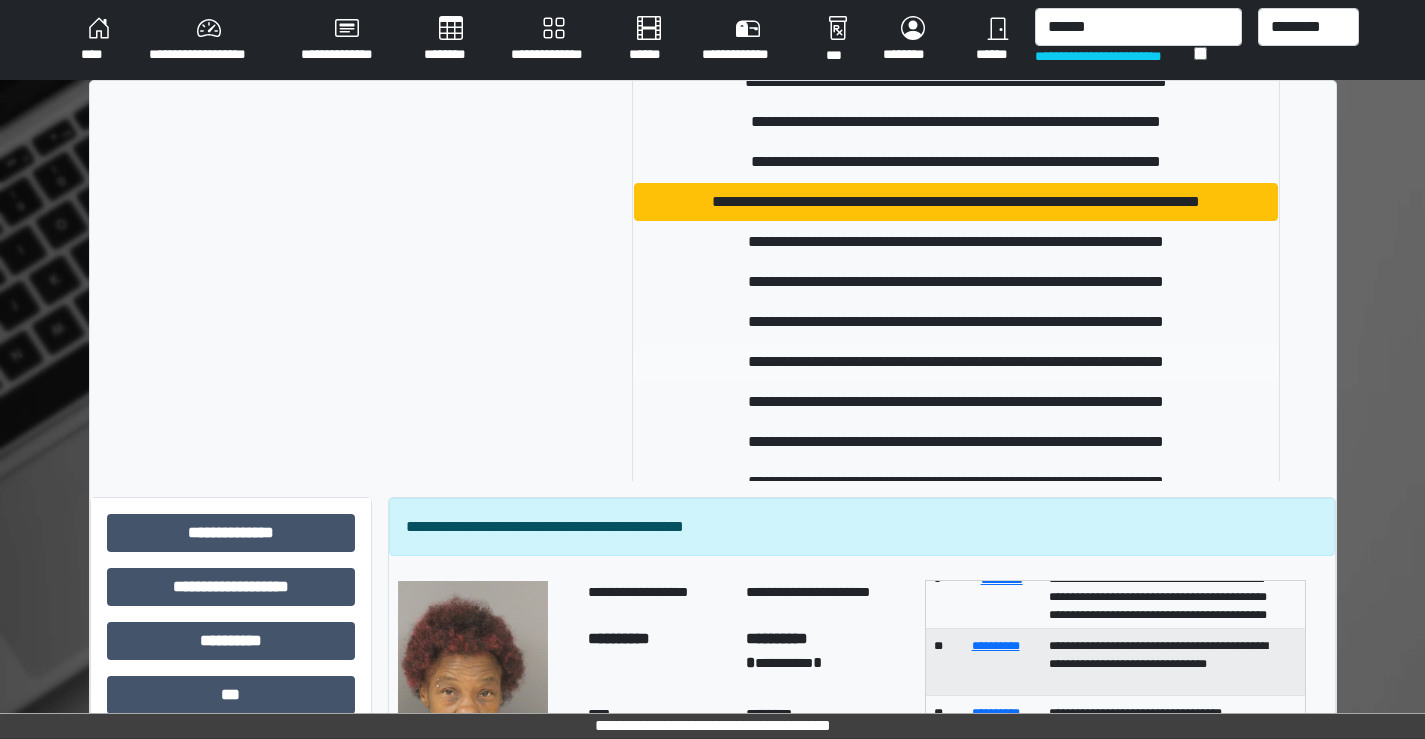 type 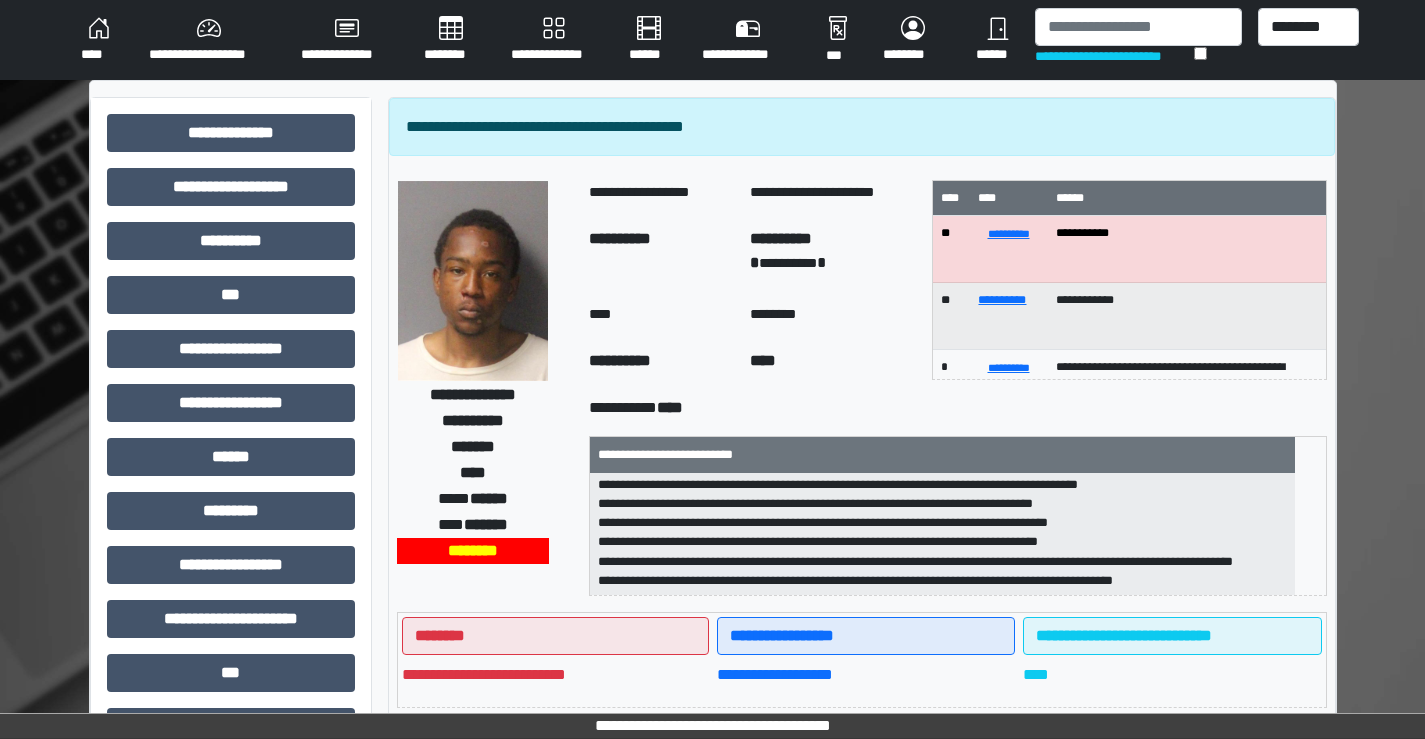 scroll, scrollTop: 44, scrollLeft: 0, axis: vertical 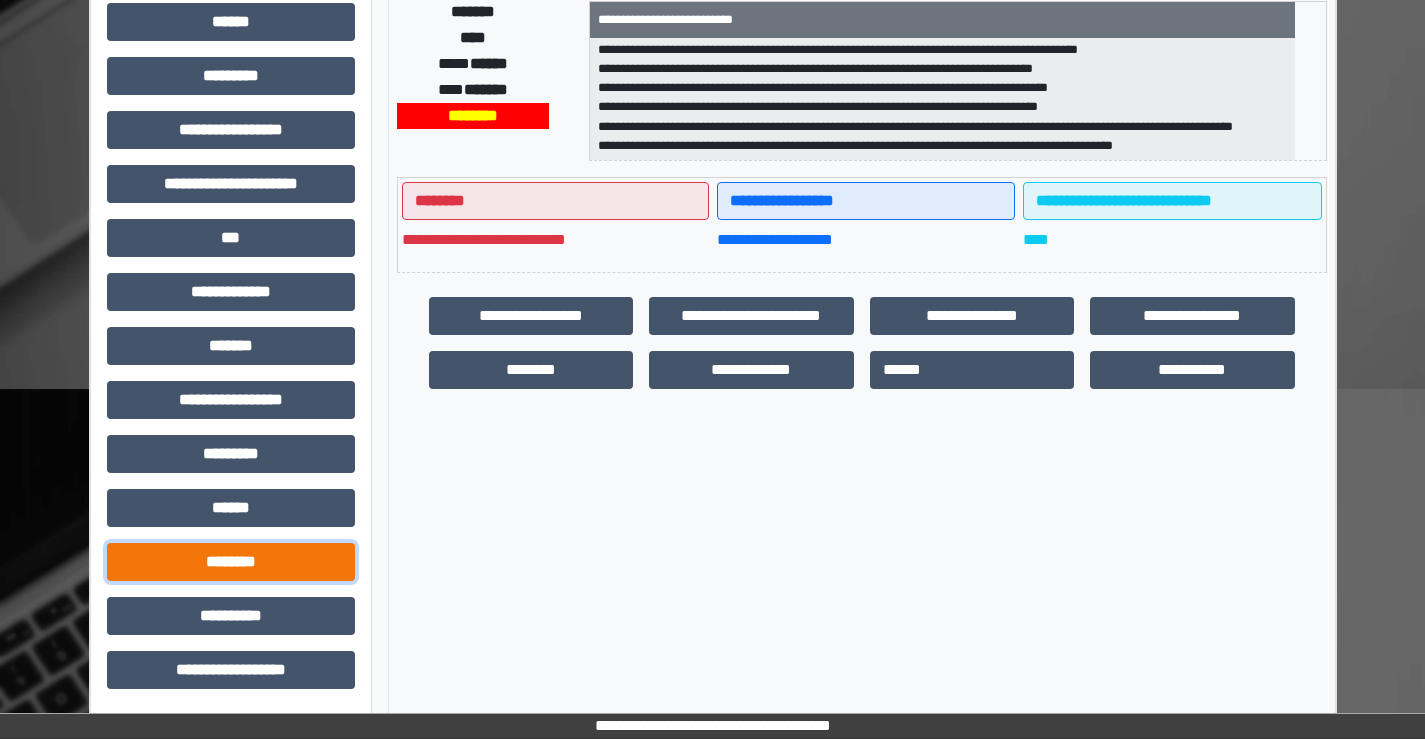 click on "********" at bounding box center [231, 562] 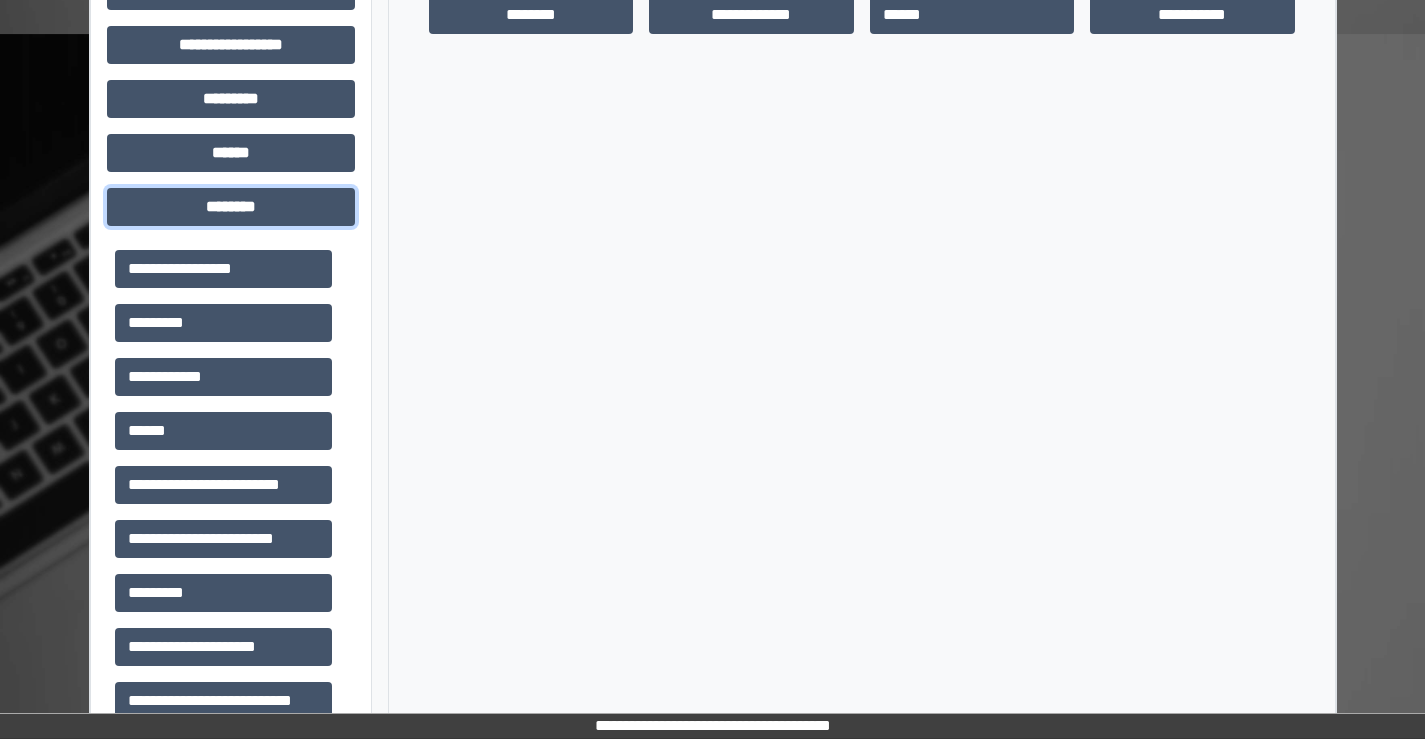 scroll, scrollTop: 615, scrollLeft: 0, axis: vertical 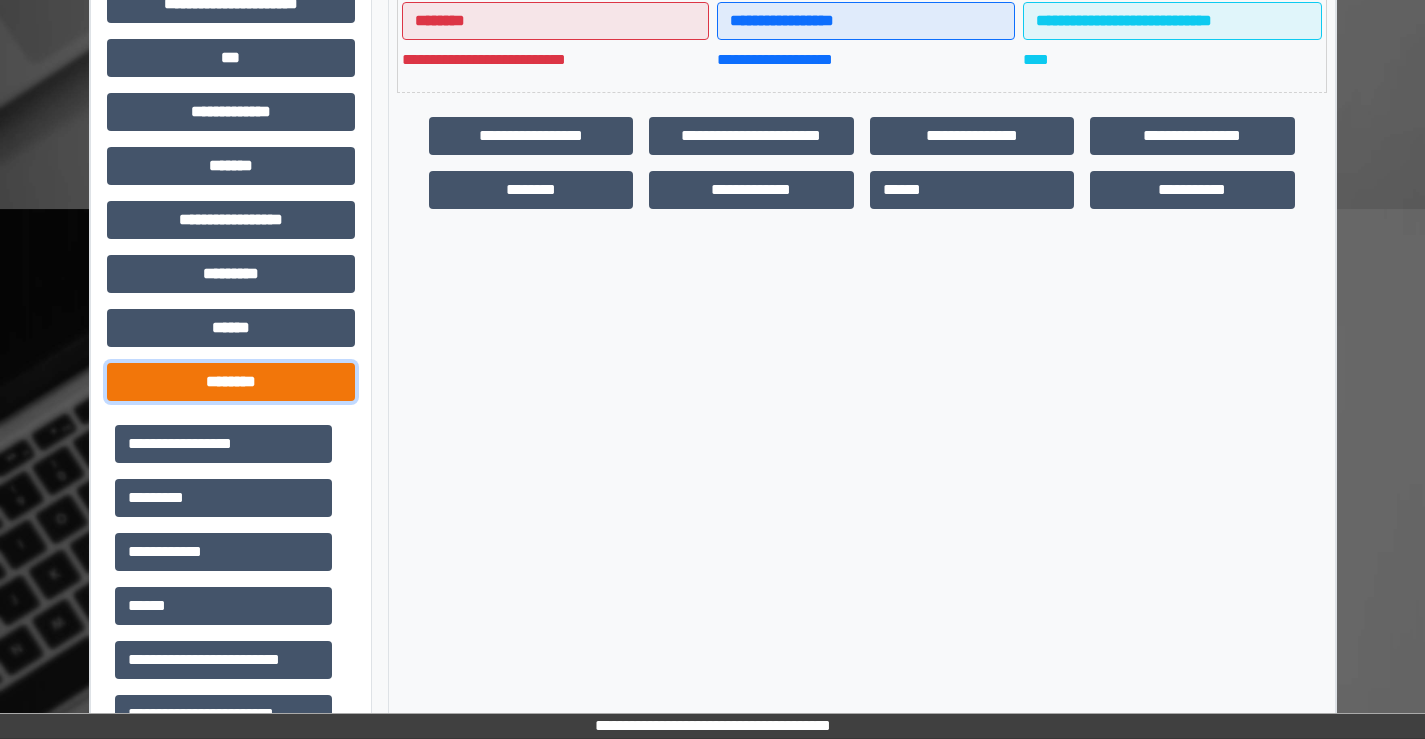 click on "********" at bounding box center [231, 382] 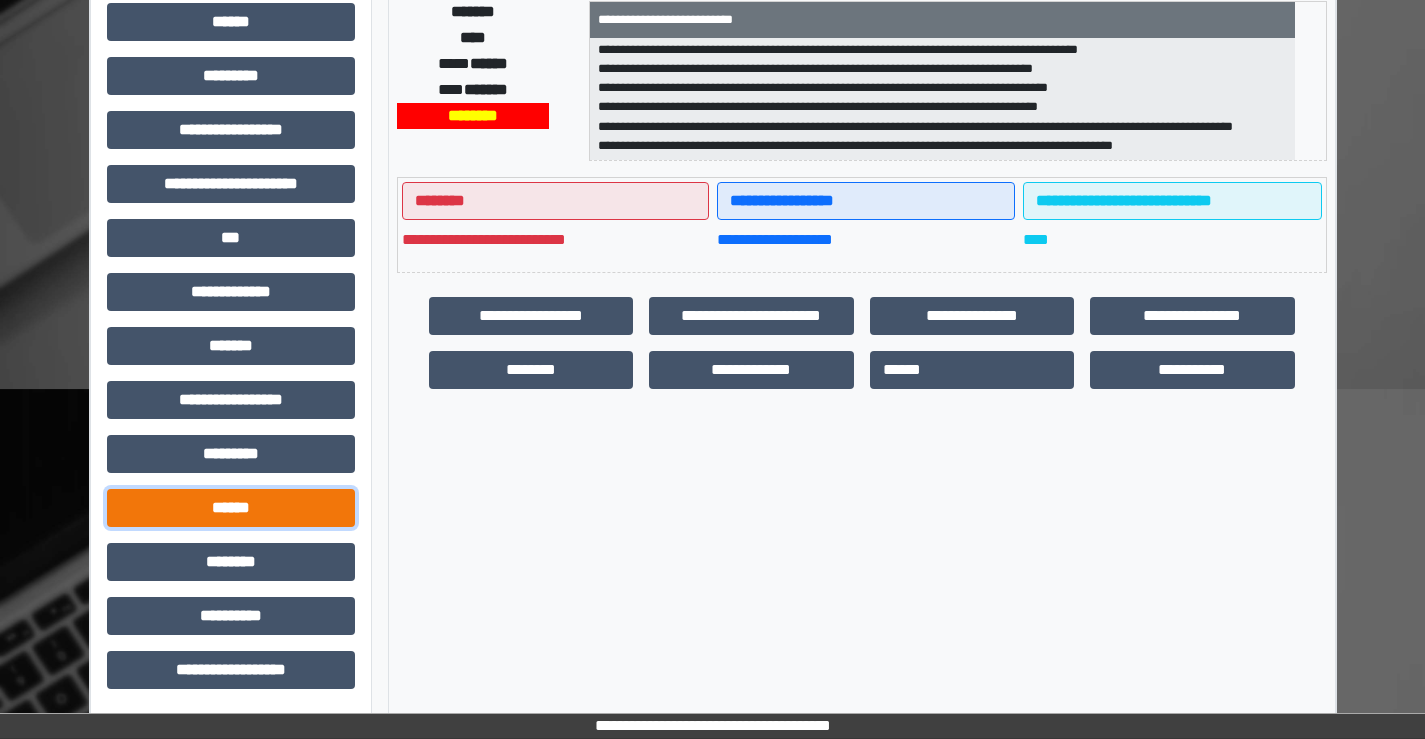 click on "******" at bounding box center (231, 508) 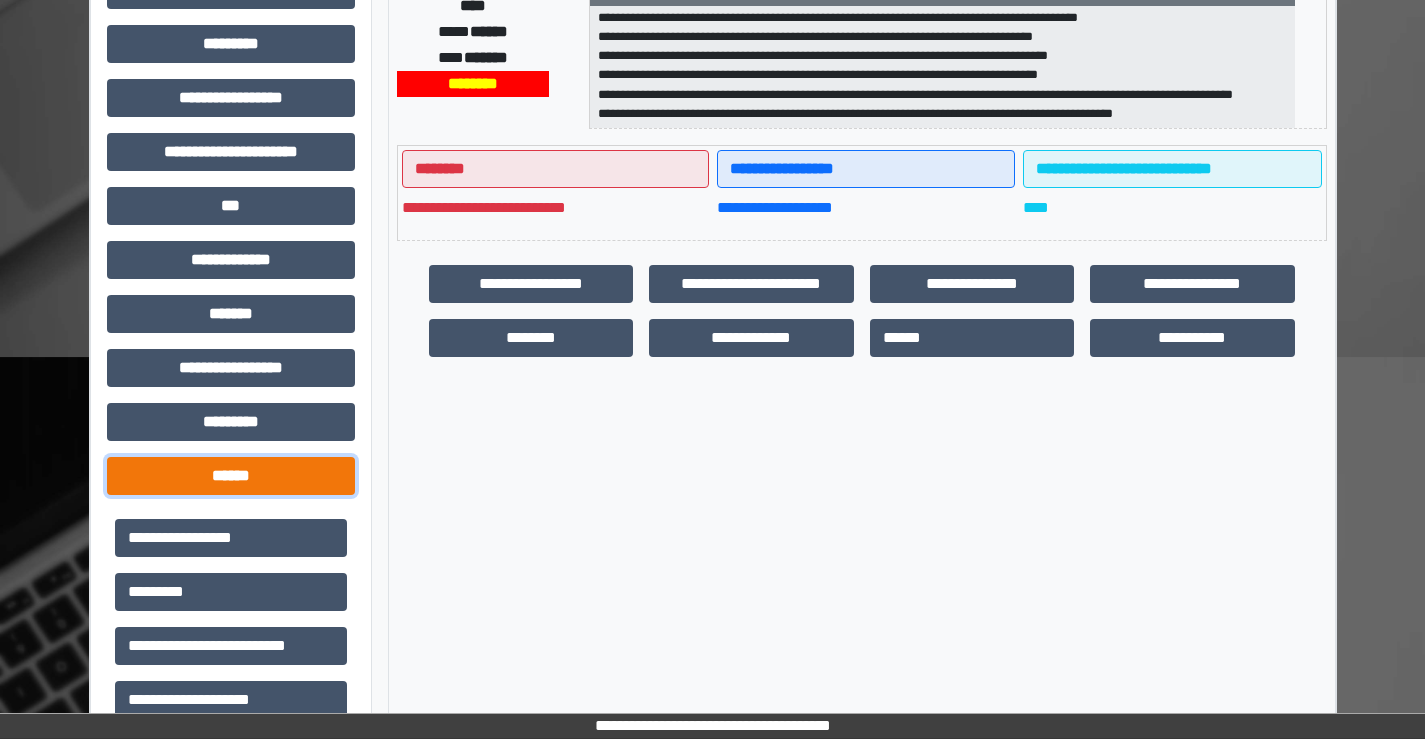 click on "******" at bounding box center [231, 476] 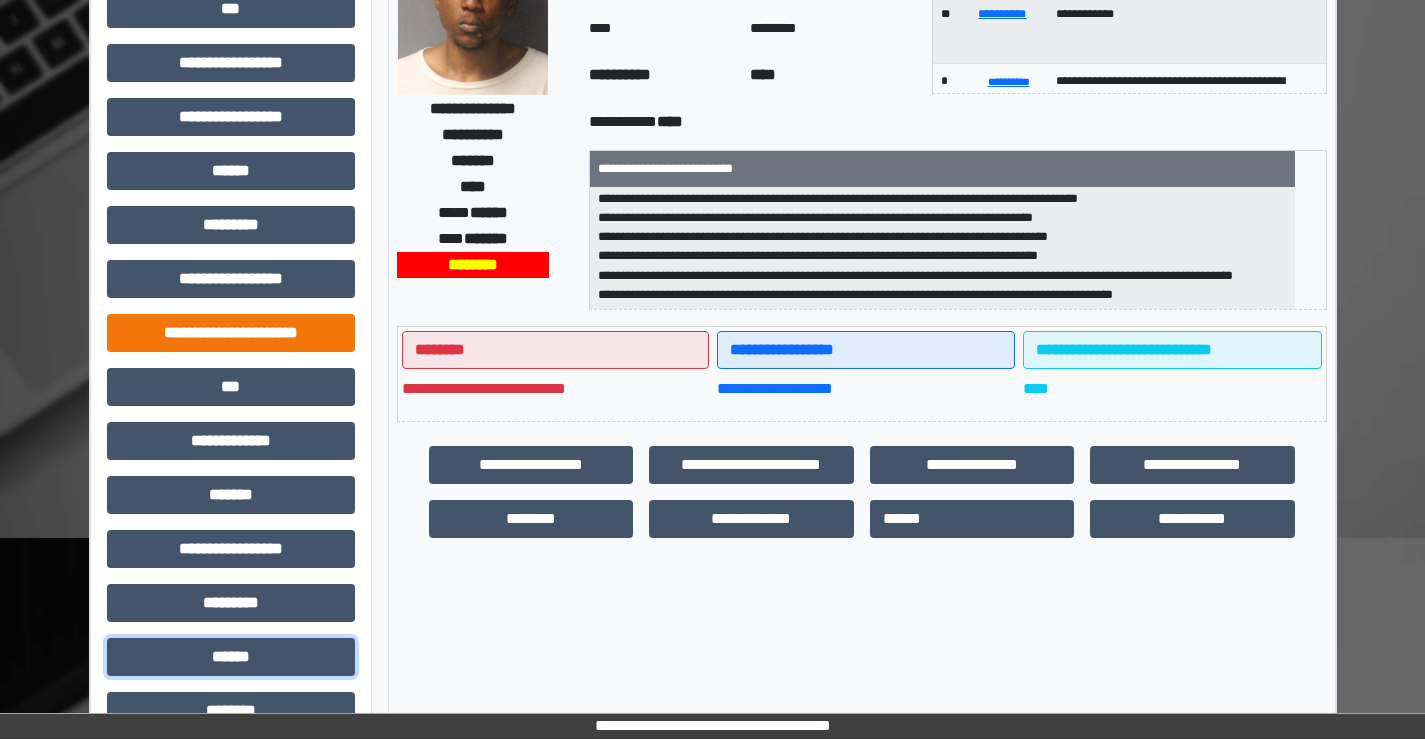 scroll, scrollTop: 235, scrollLeft: 0, axis: vertical 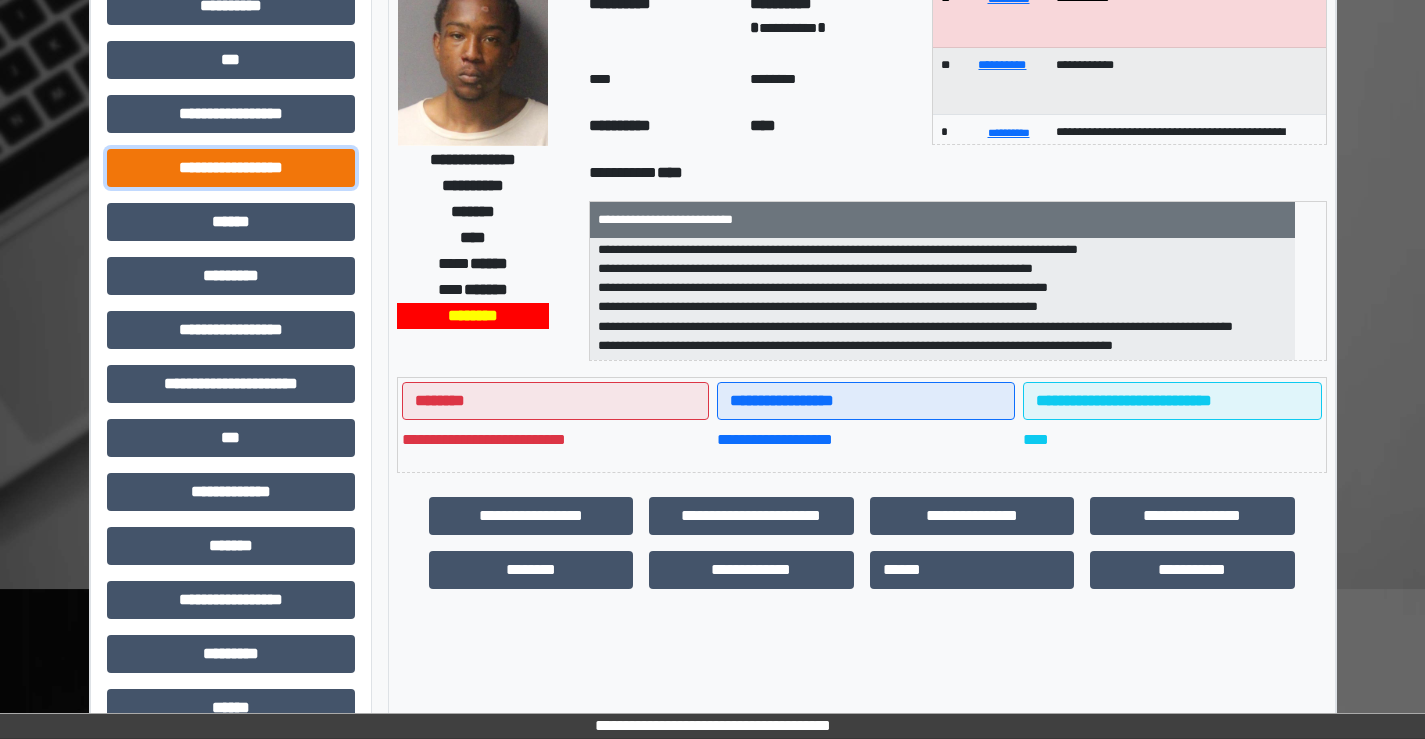 click on "**********" at bounding box center (231, 168) 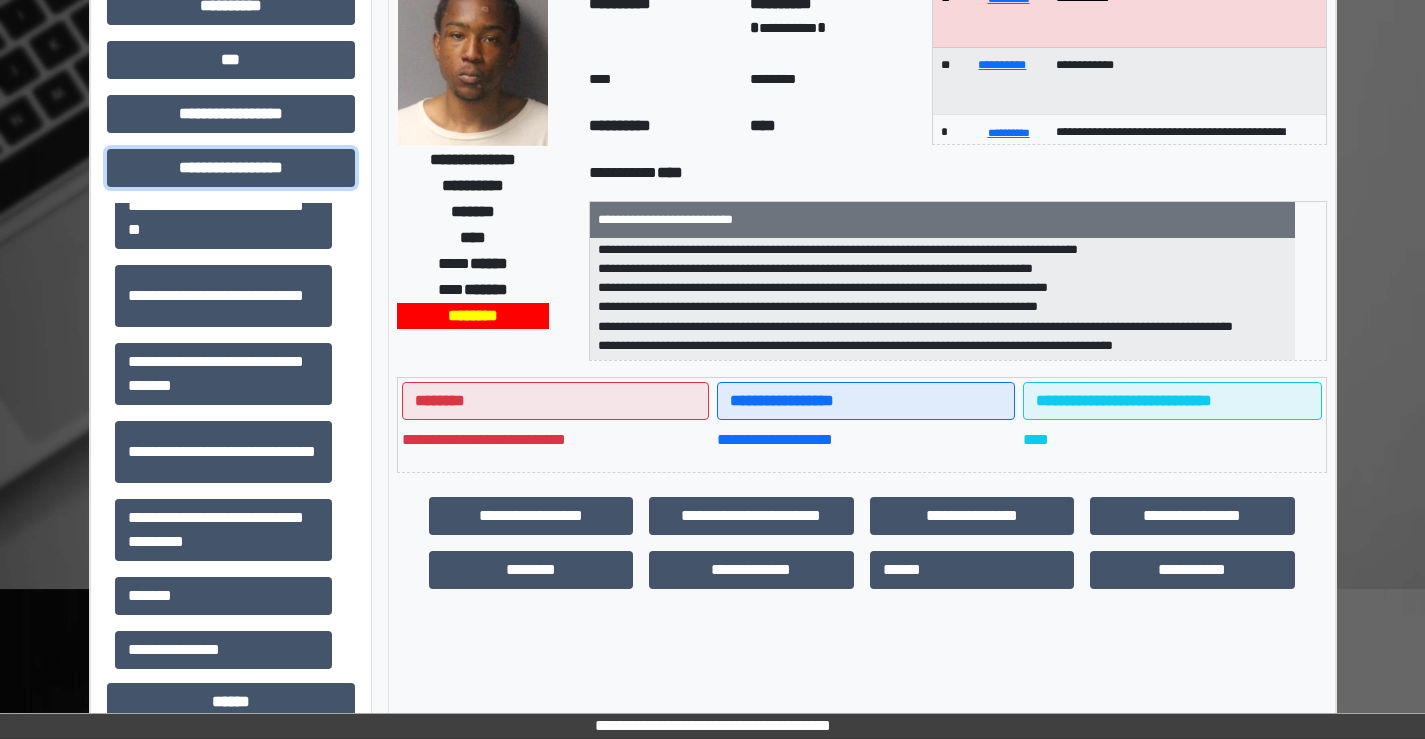 scroll, scrollTop: 1300, scrollLeft: 0, axis: vertical 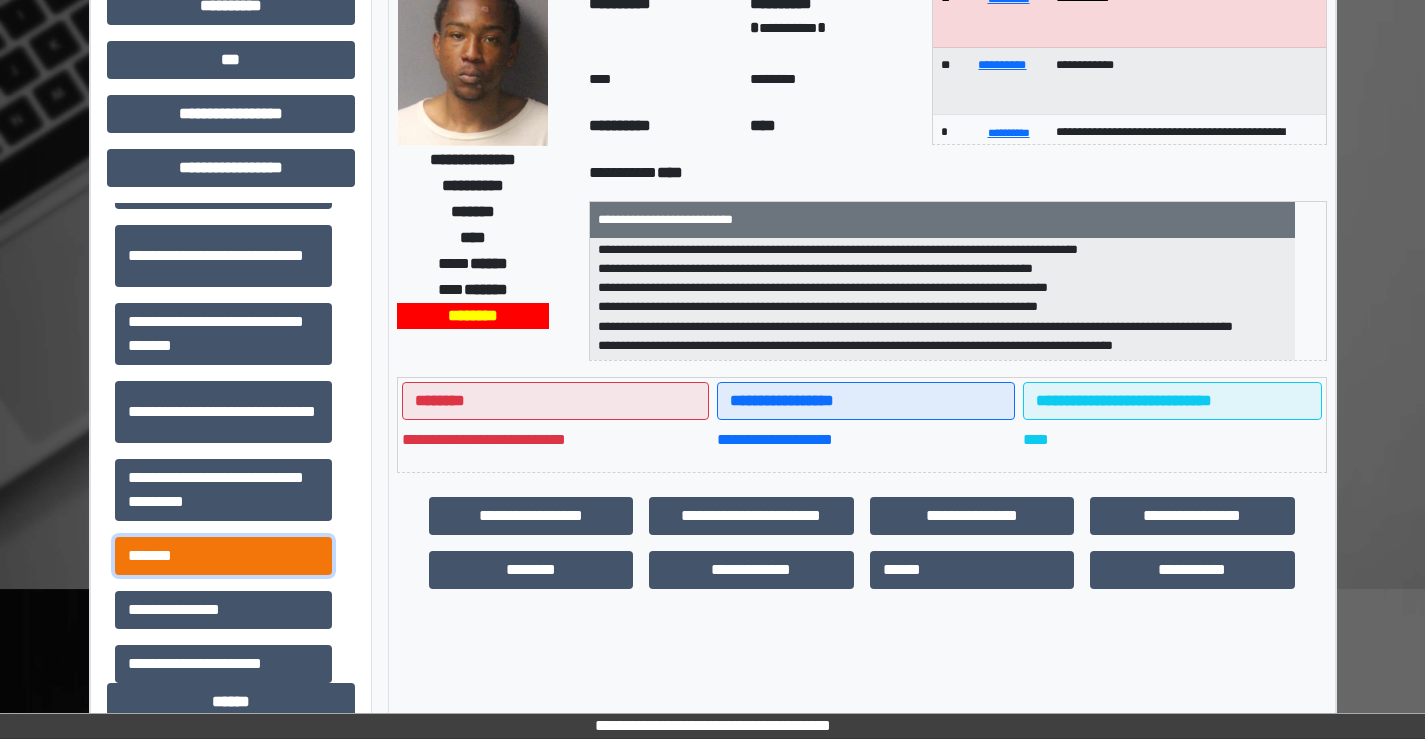 click on "*******" at bounding box center (223, 556) 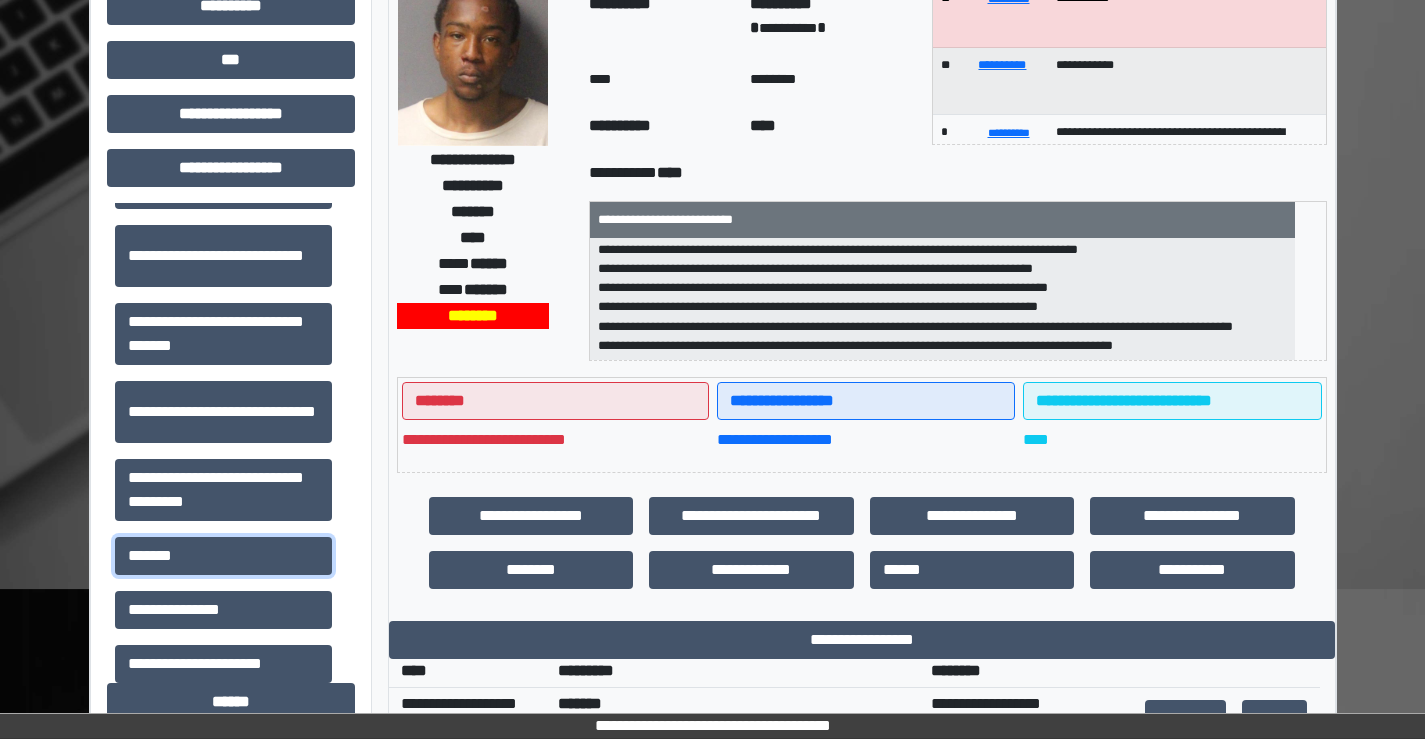 scroll, scrollTop: 0, scrollLeft: 0, axis: both 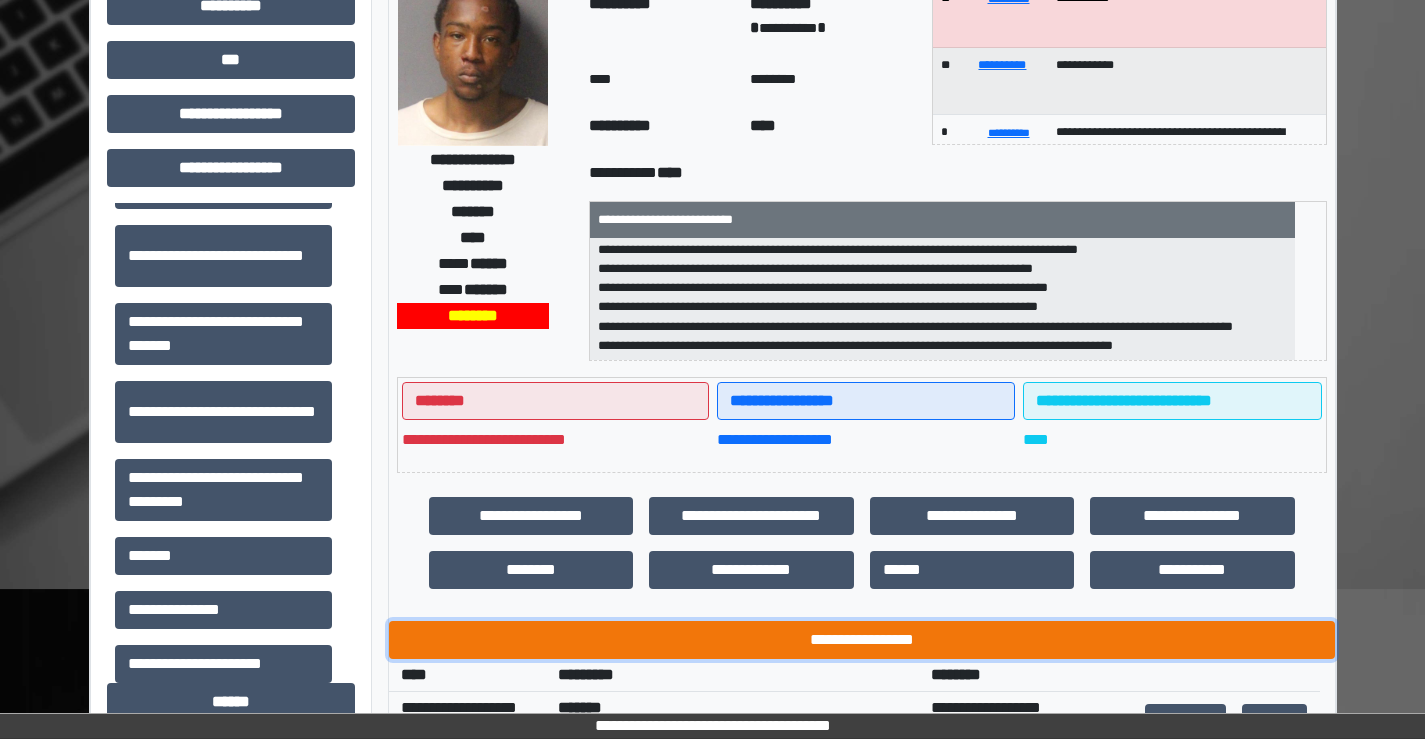click on "**********" at bounding box center (862, 640) 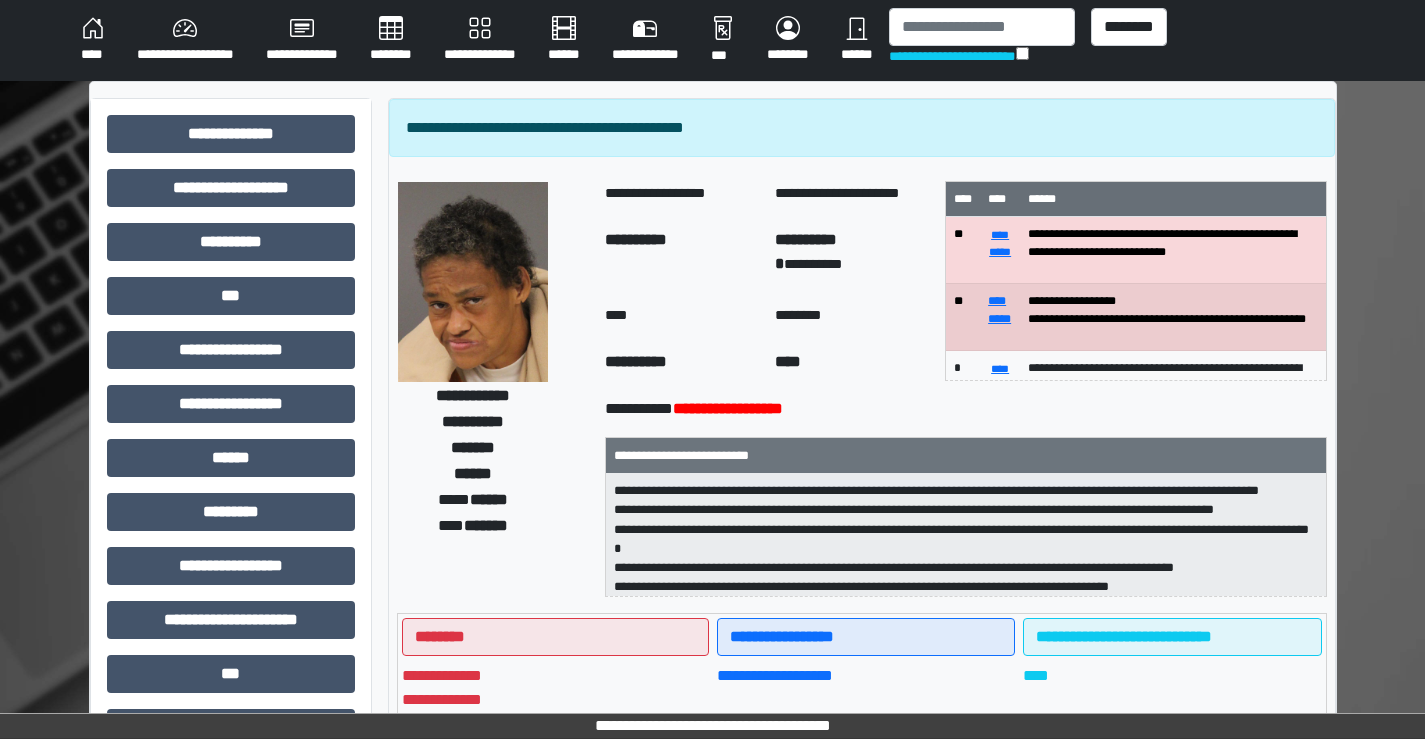 select on "***" 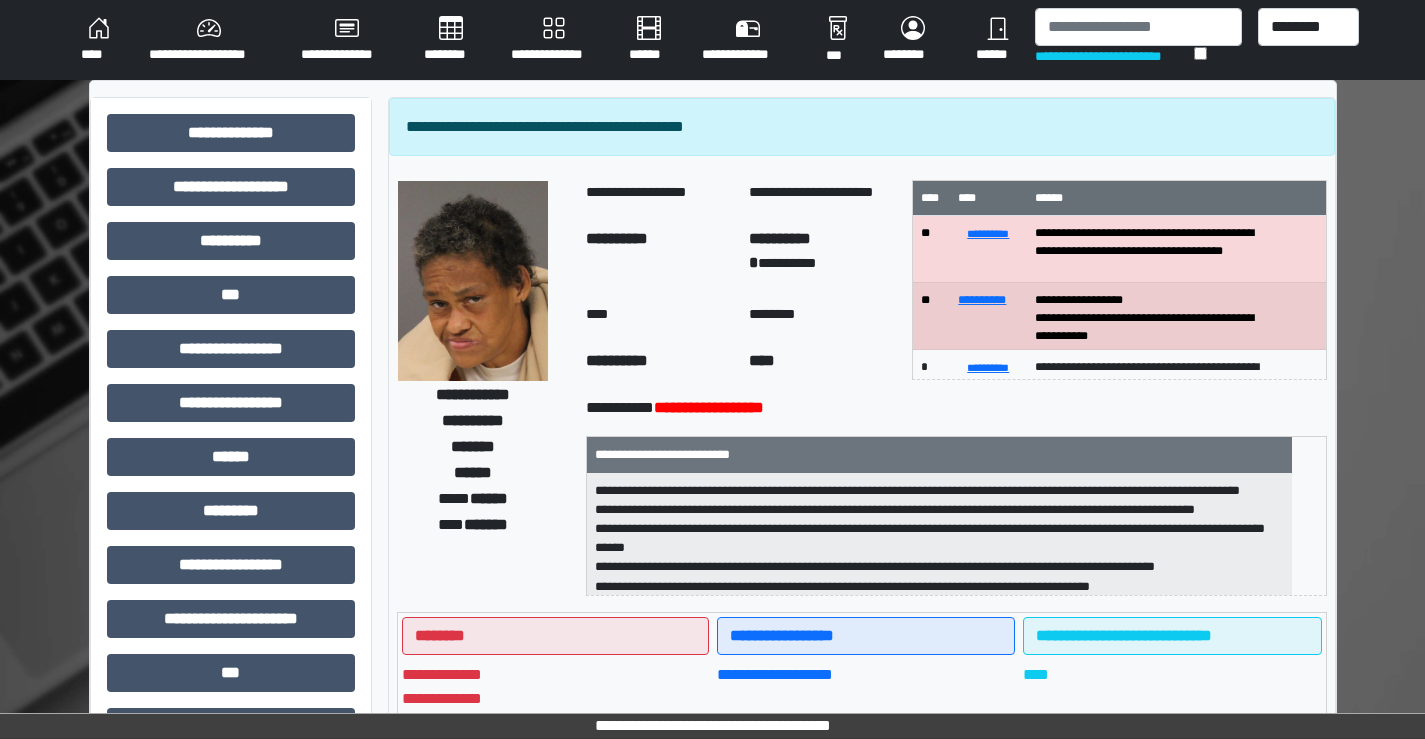 scroll, scrollTop: 0, scrollLeft: 0, axis: both 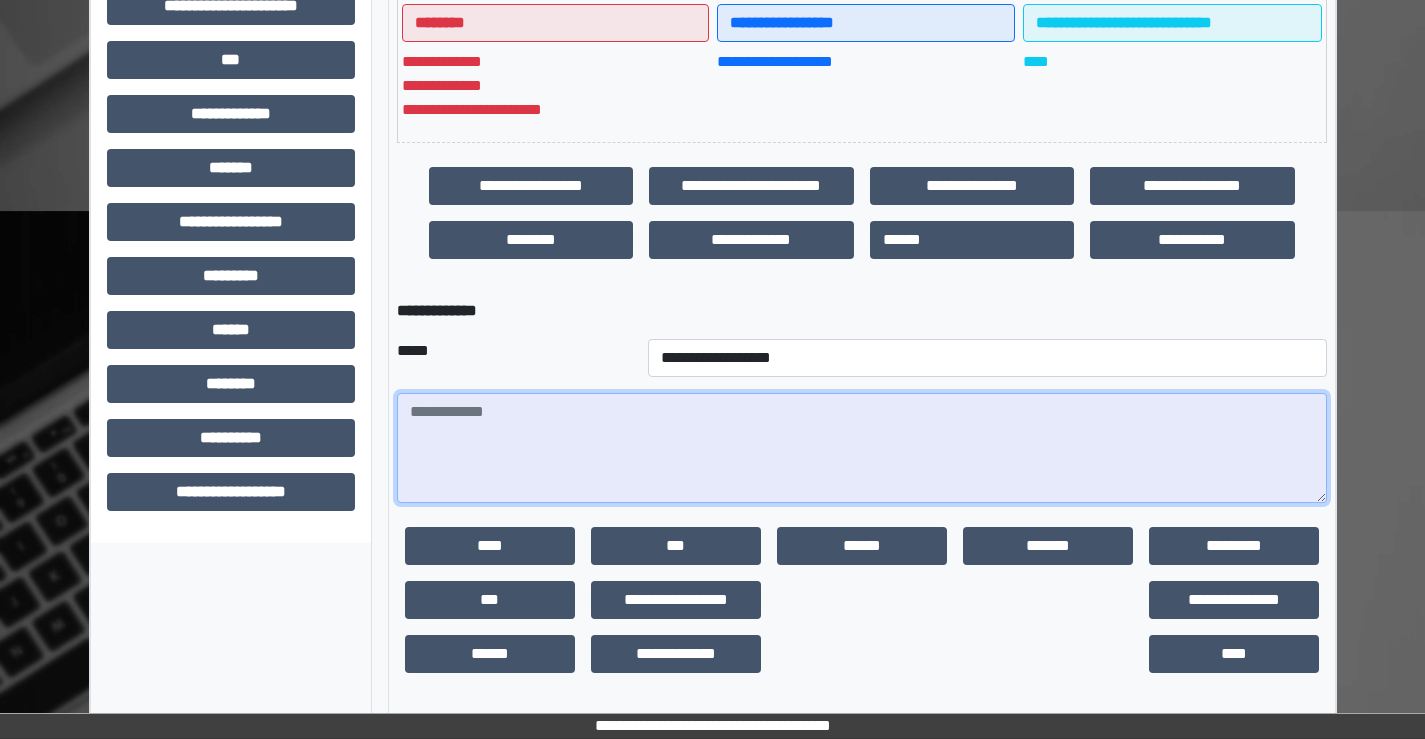 click at bounding box center [862, 448] 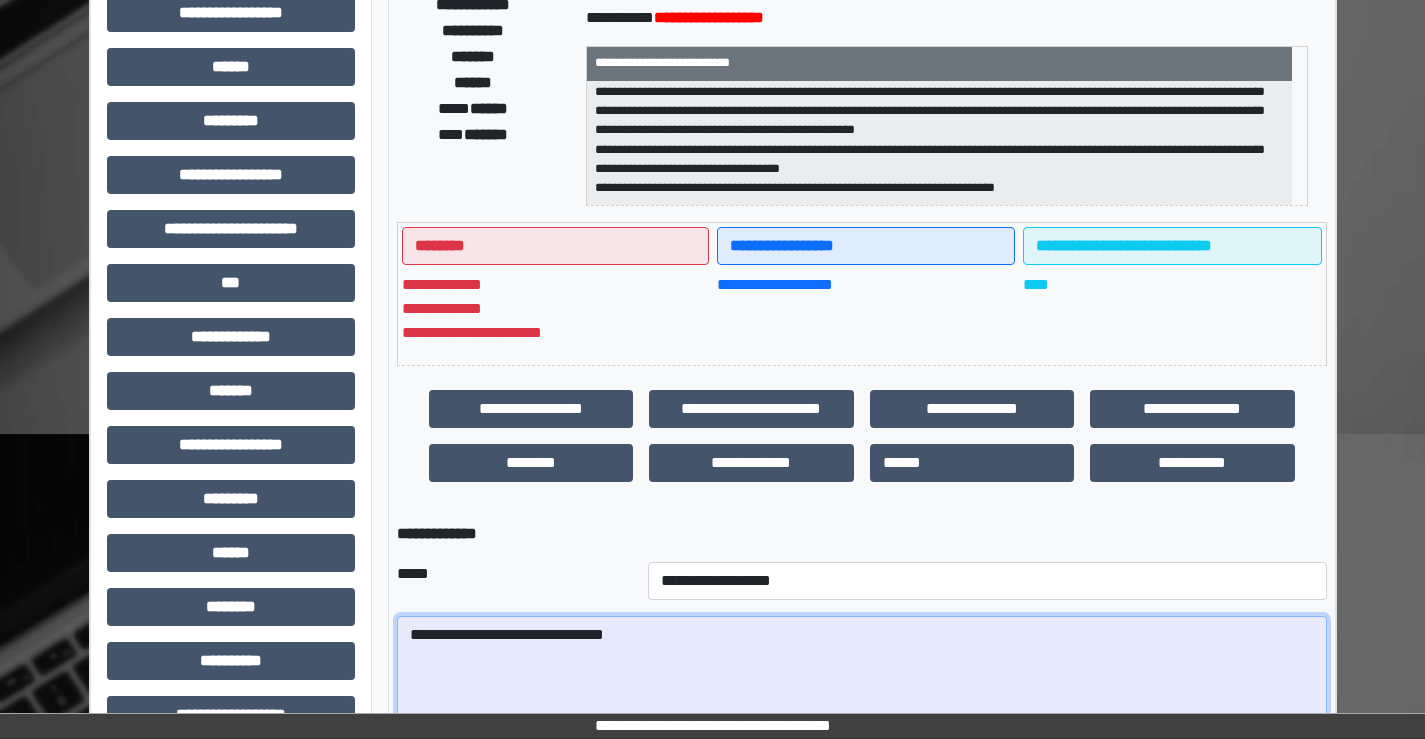scroll, scrollTop: 396, scrollLeft: 0, axis: vertical 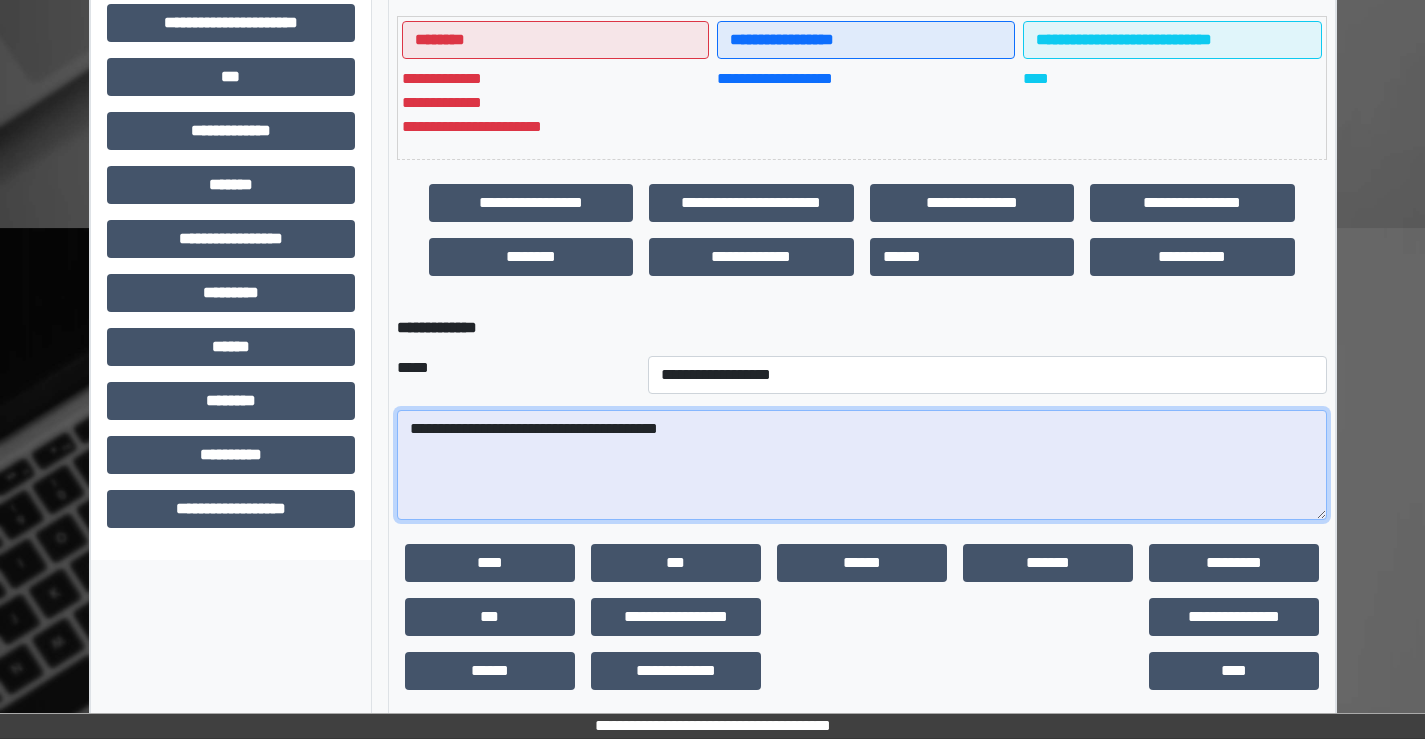 click on "**********" at bounding box center [862, 465] 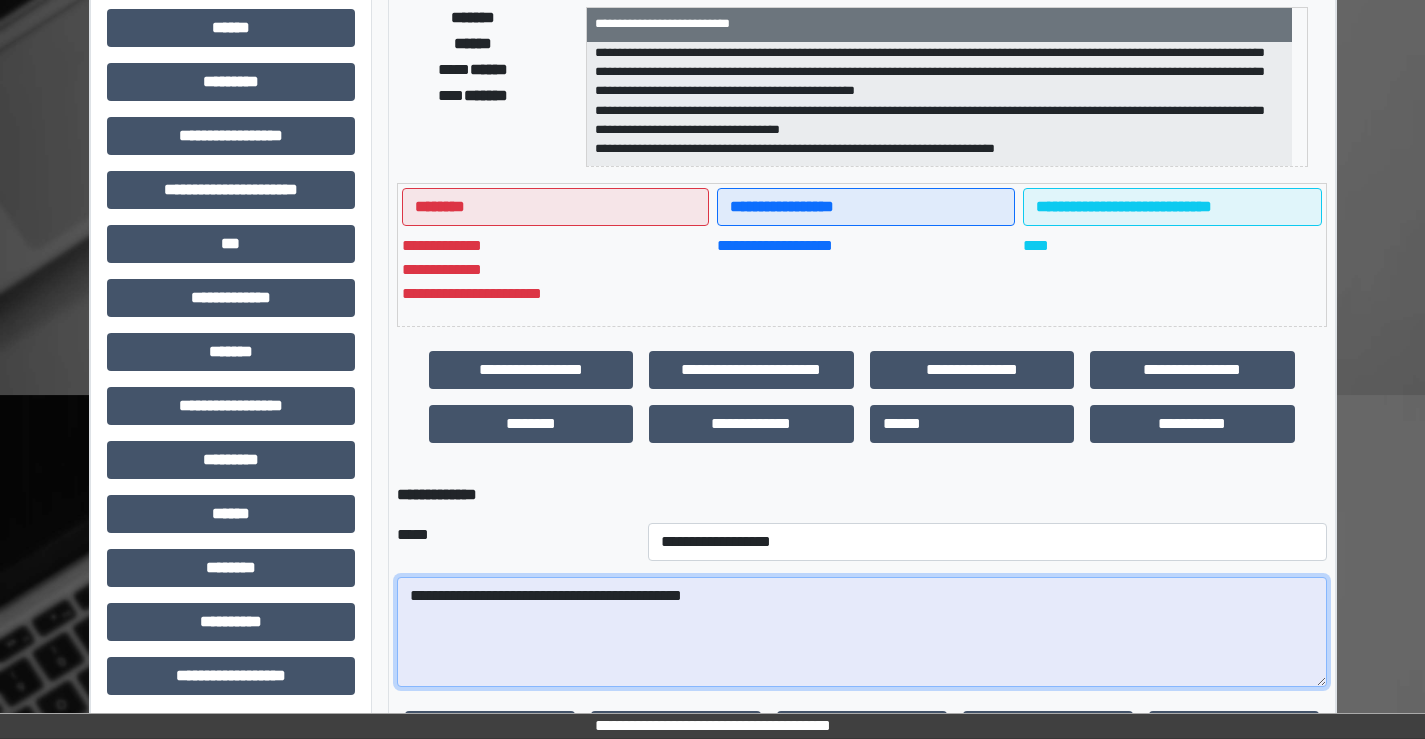 scroll, scrollTop: 496, scrollLeft: 0, axis: vertical 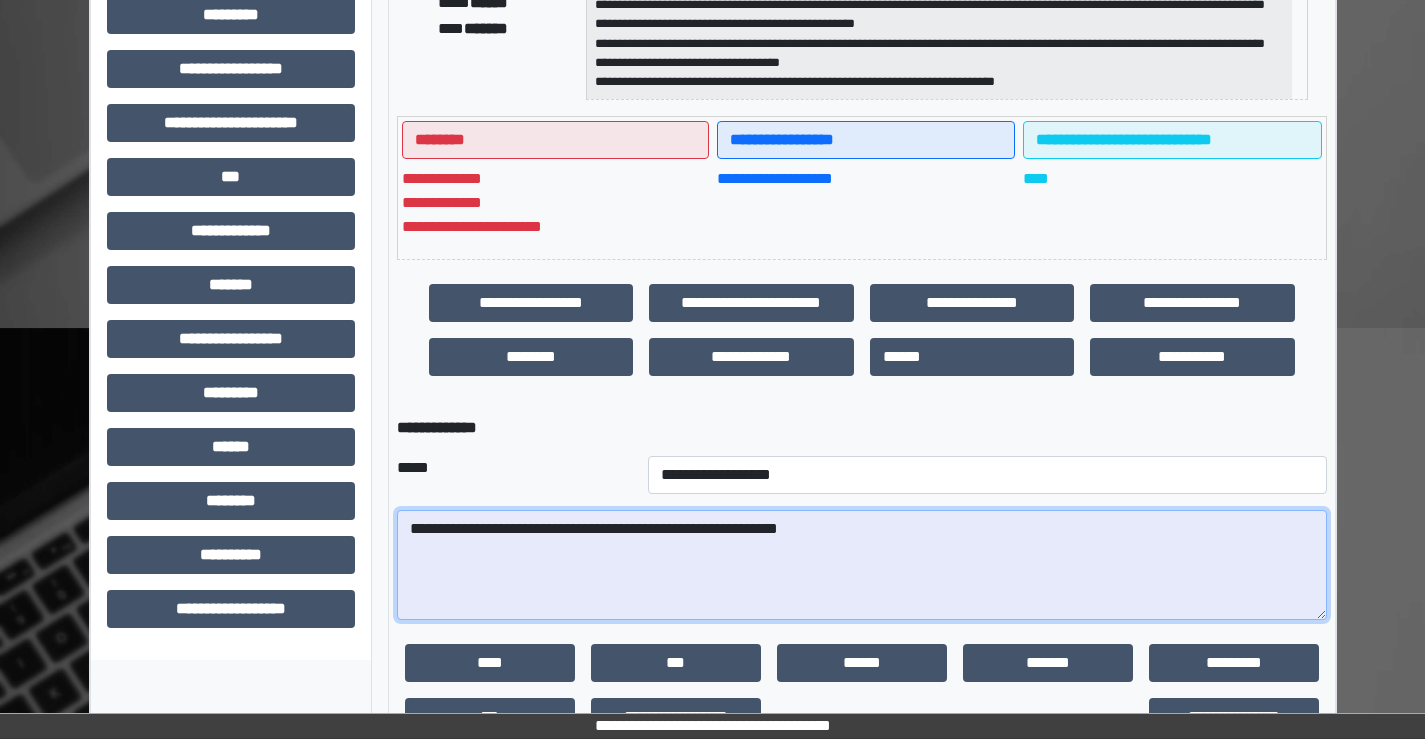 click on "**********" at bounding box center [862, 565] 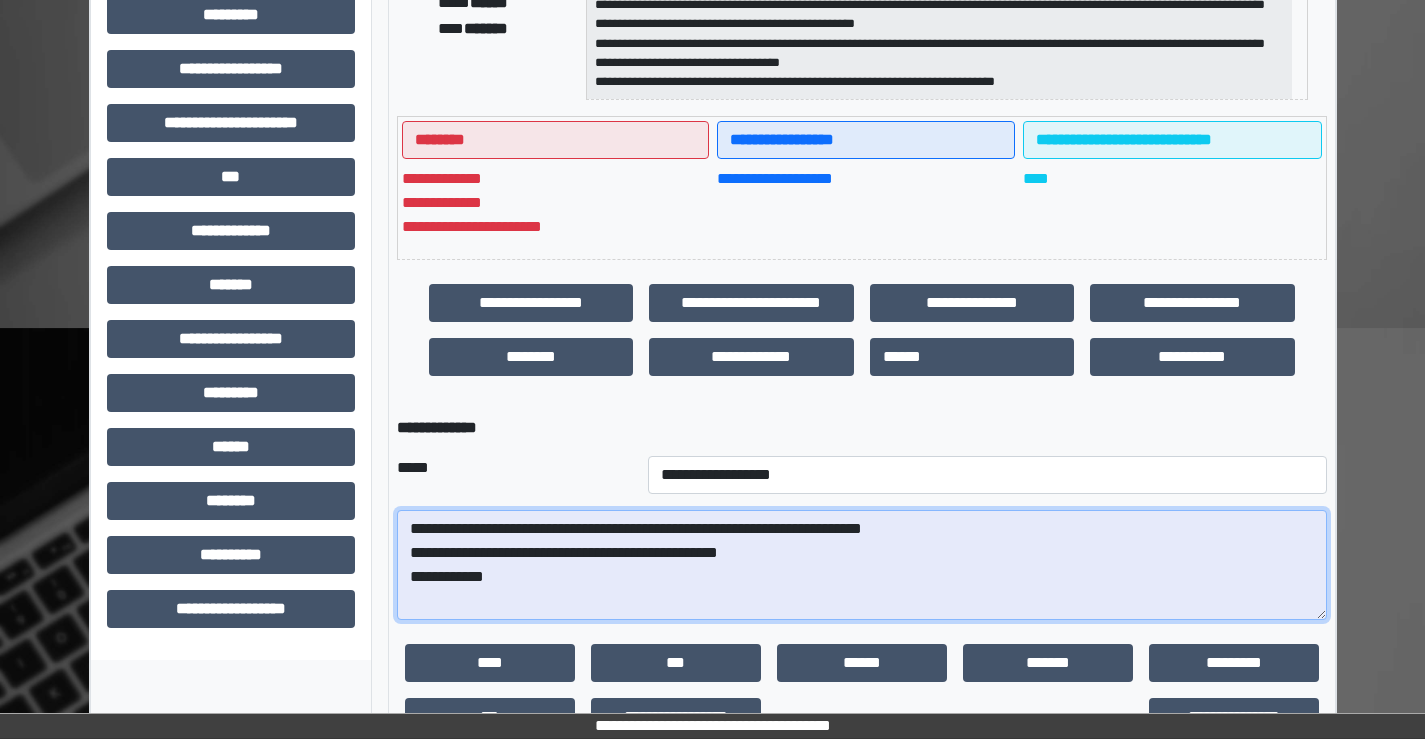 click on "**********" at bounding box center (862, 565) 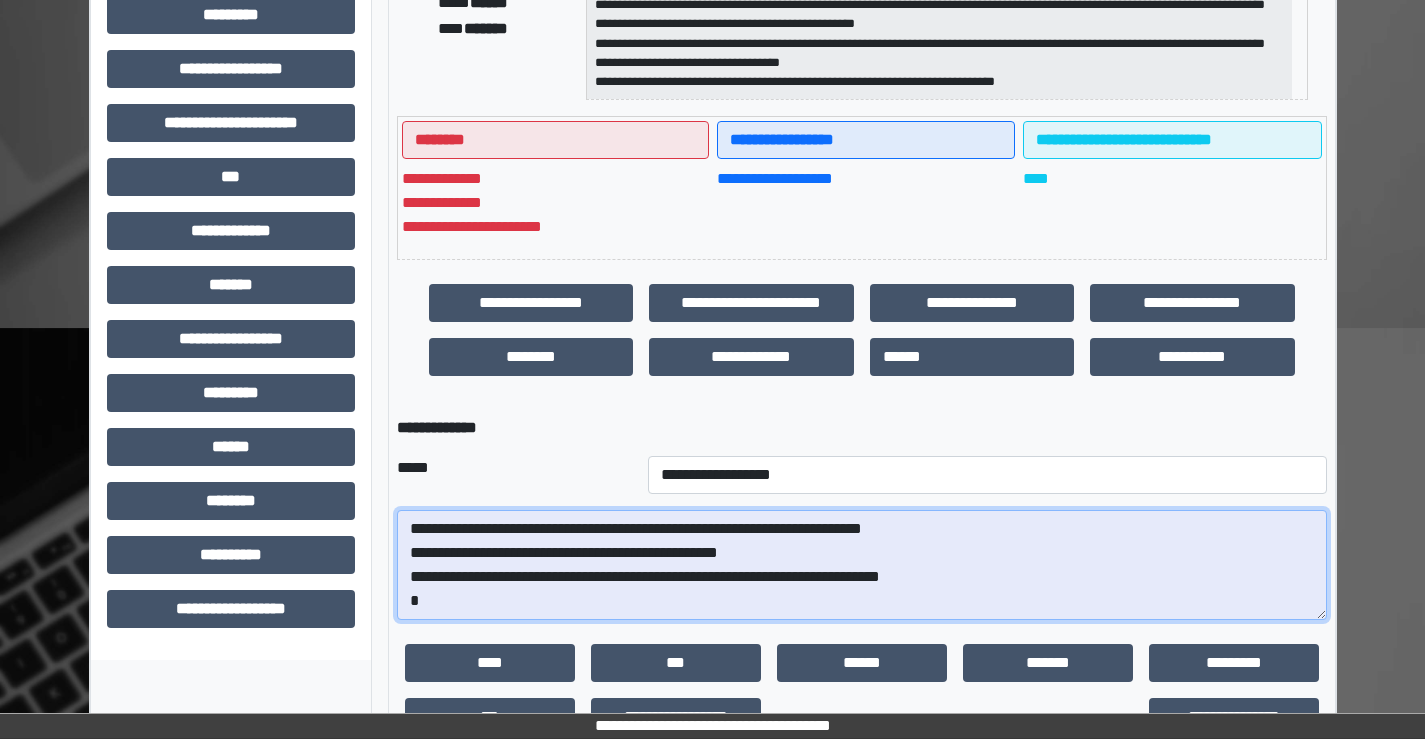 click on "**********" at bounding box center (862, 565) 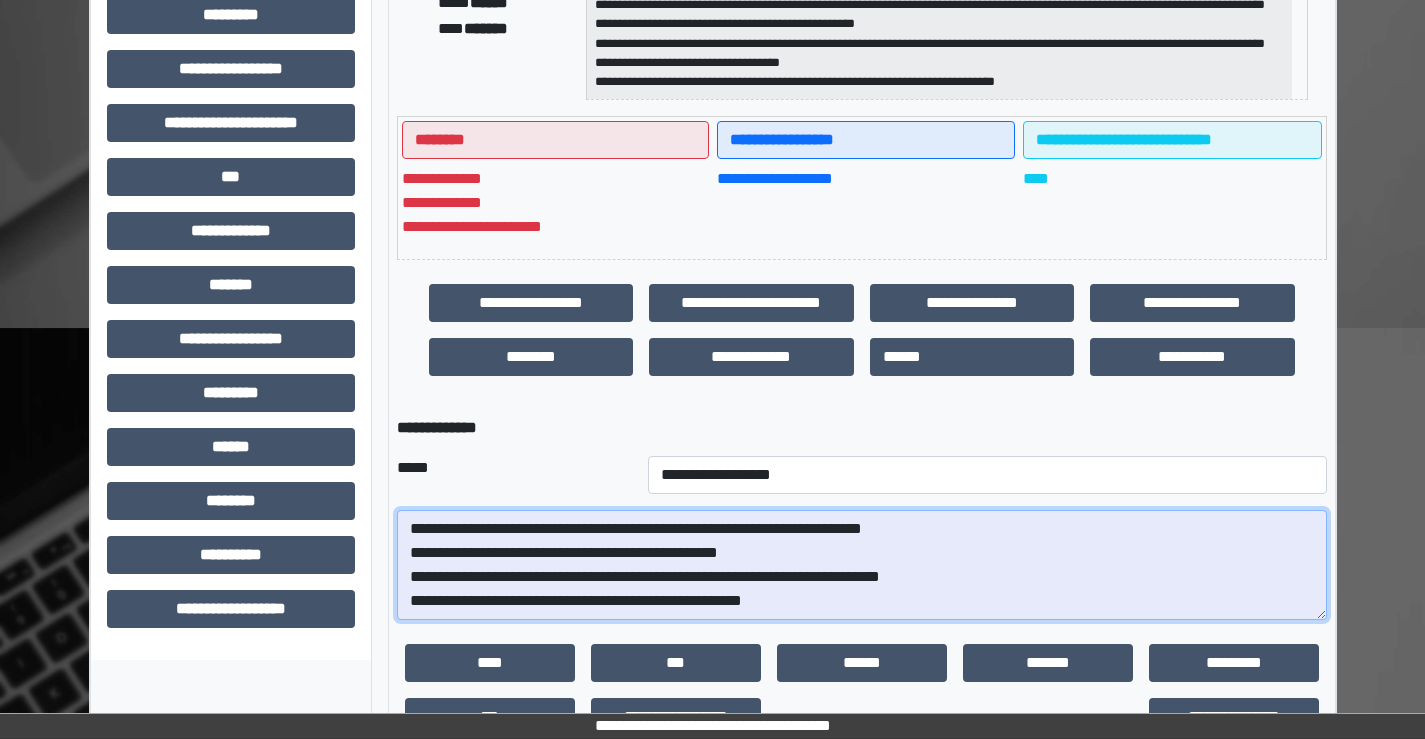 click on "**********" at bounding box center [862, 565] 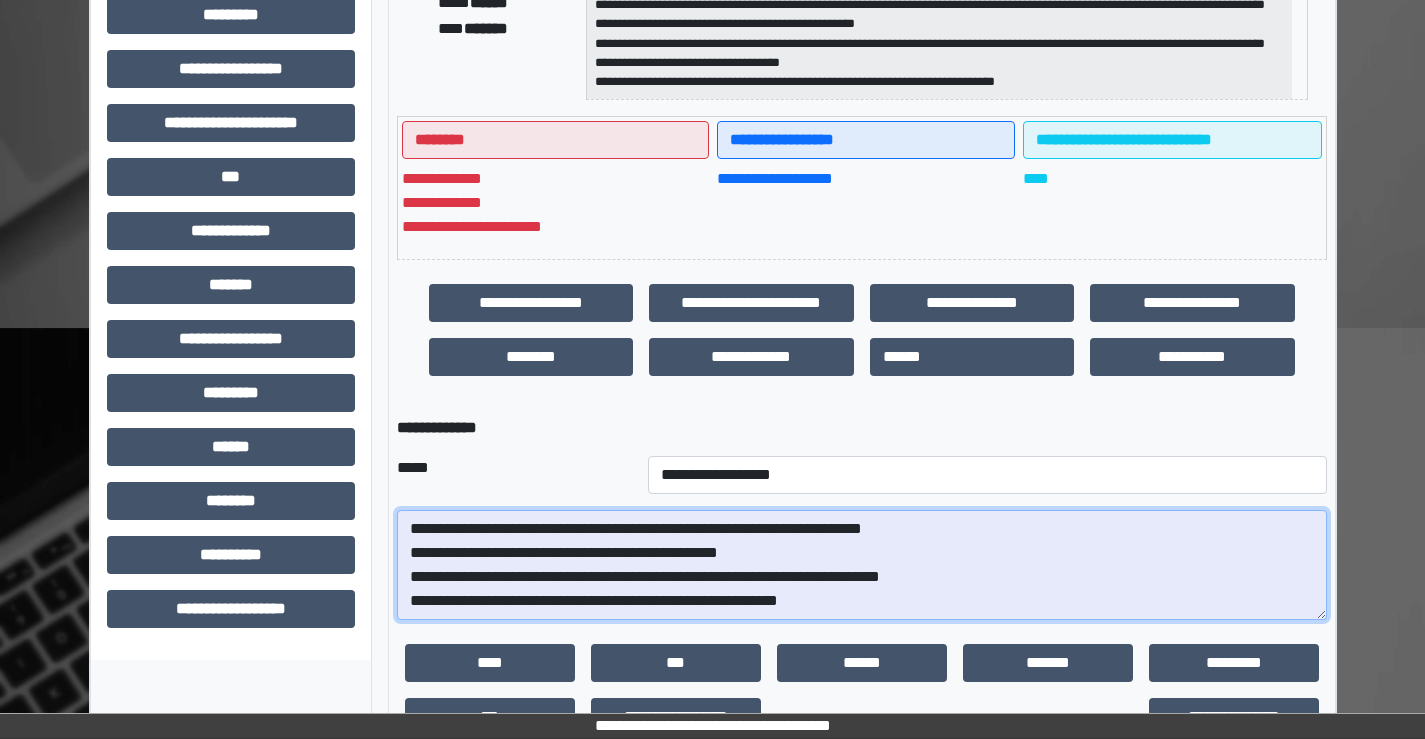 click on "**********" at bounding box center (862, 565) 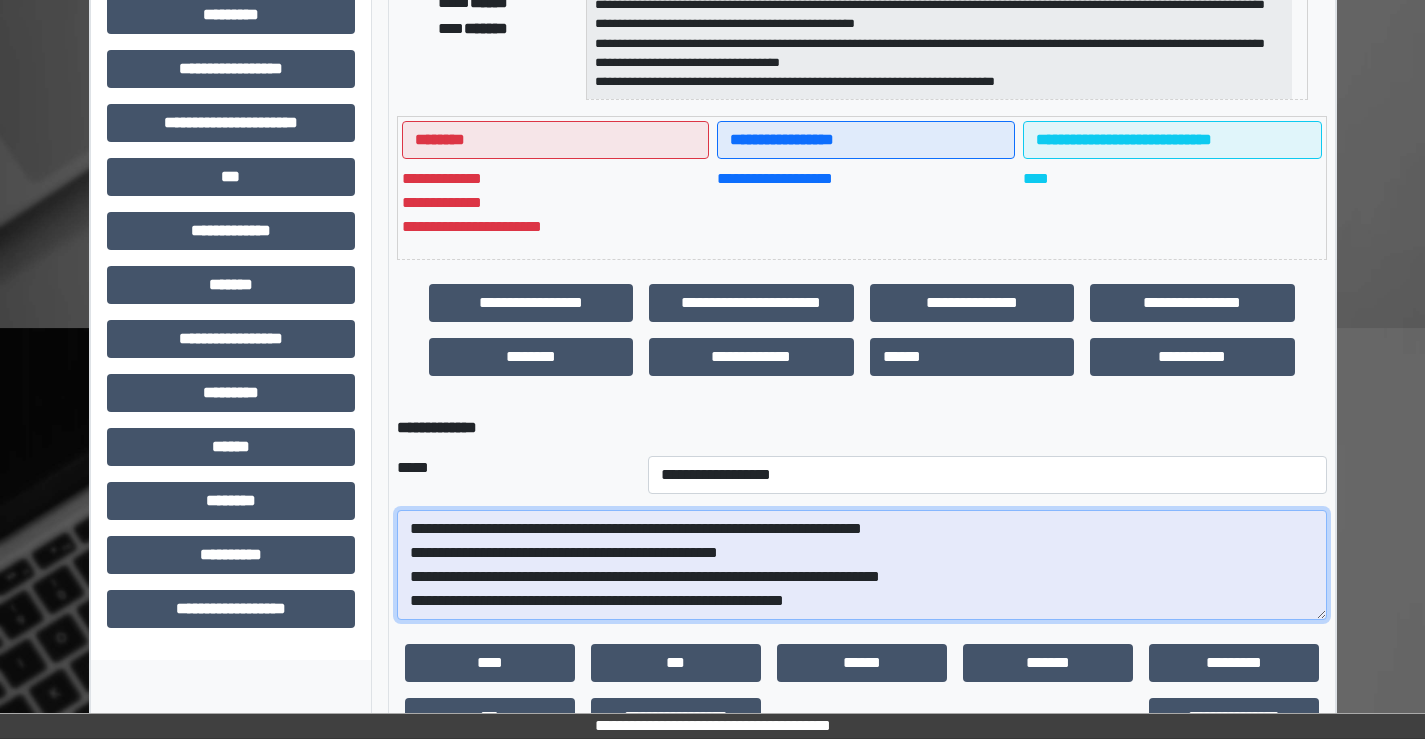 scroll, scrollTop: 596, scrollLeft: 0, axis: vertical 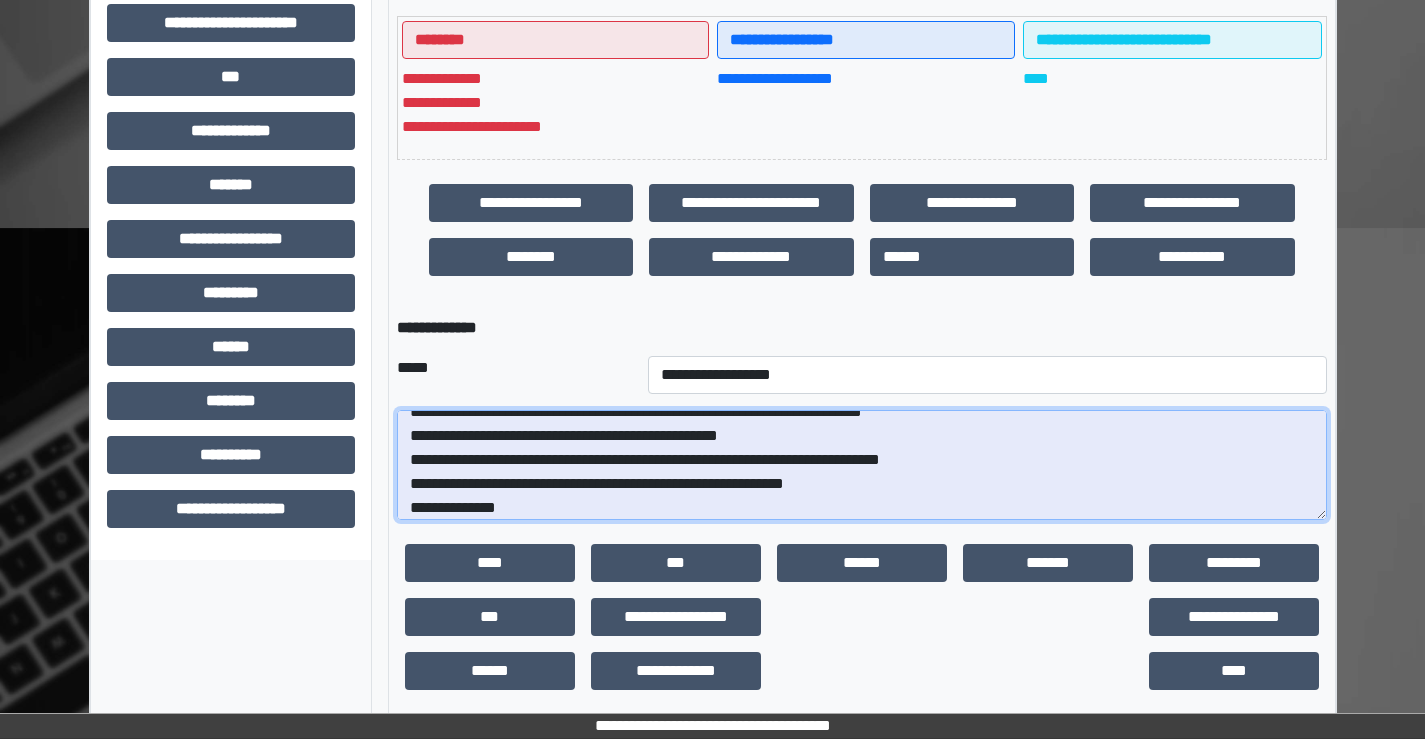 click on "**********" at bounding box center [862, 465] 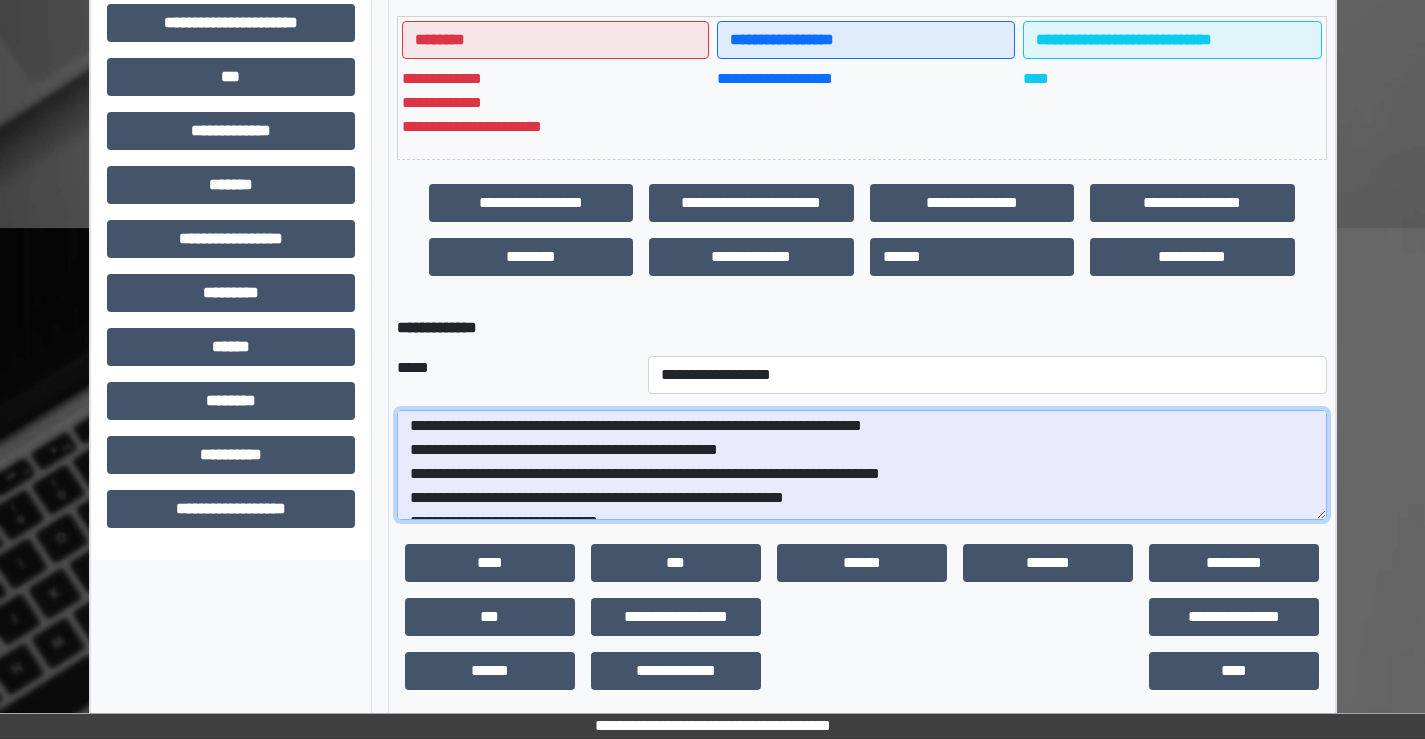 scroll, scrollTop: 0, scrollLeft: 0, axis: both 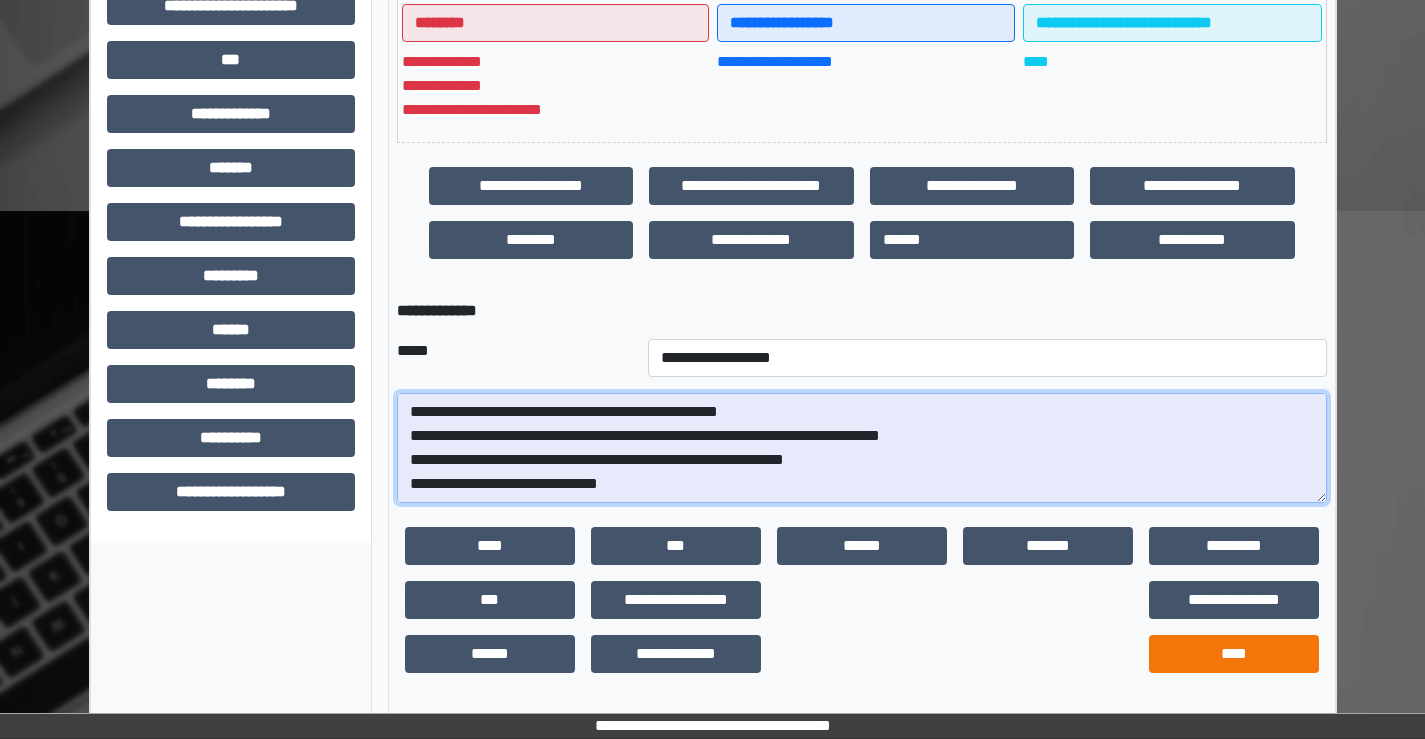 type on "**********" 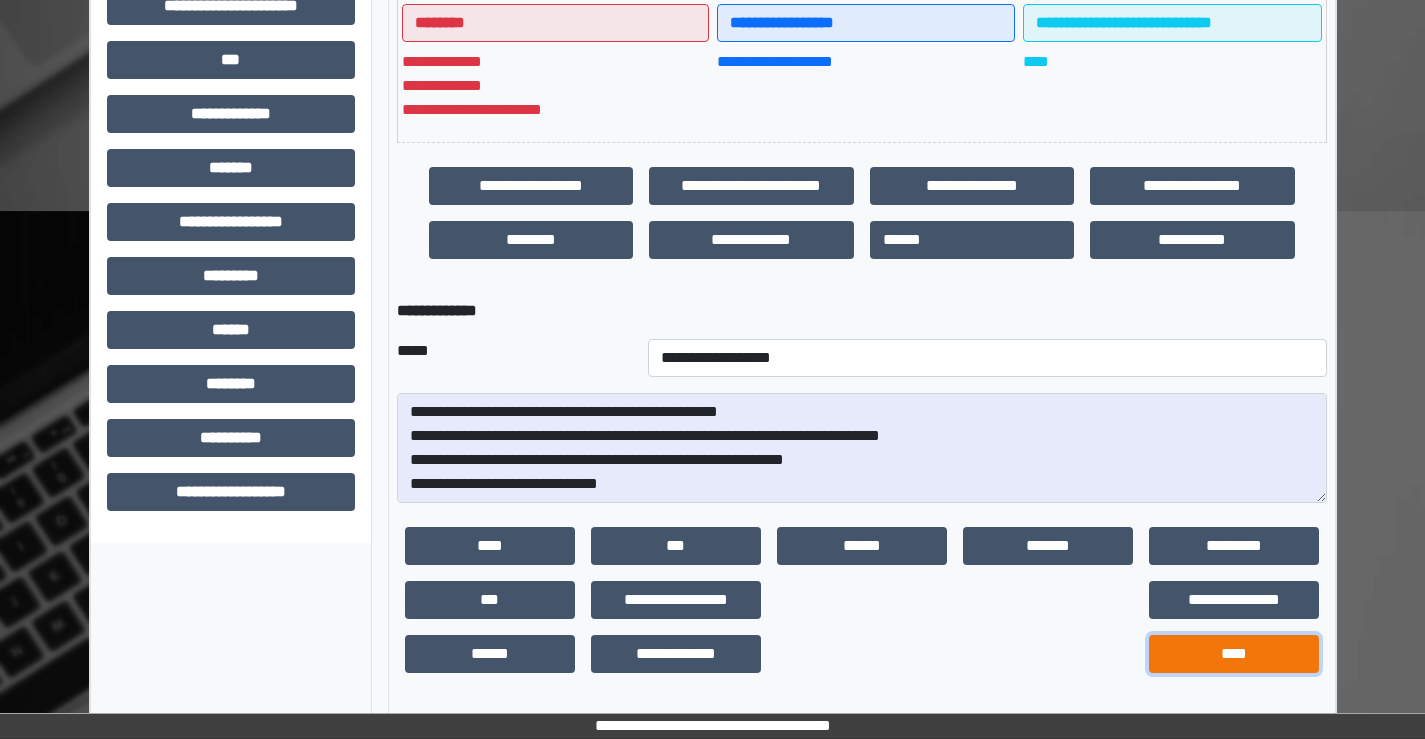 click on "****" at bounding box center (1234, 654) 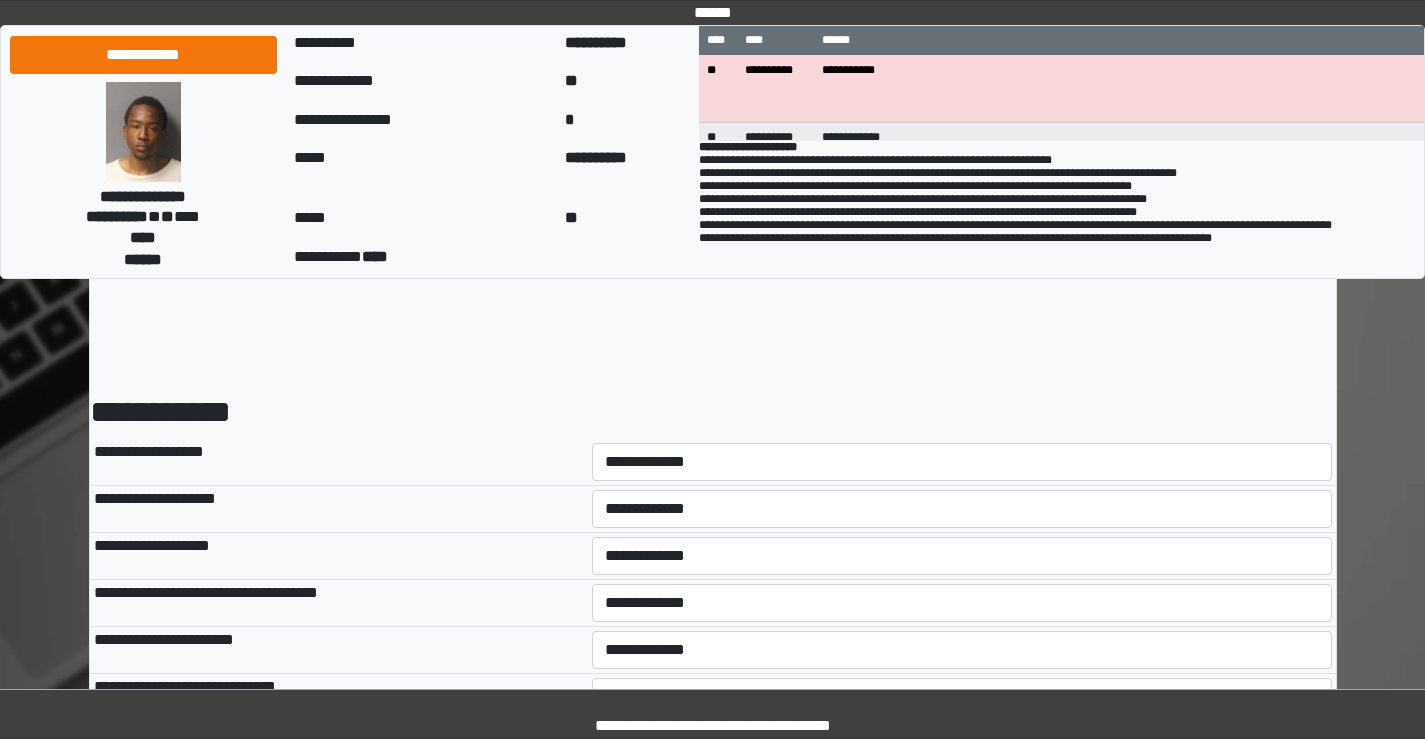 scroll, scrollTop: 0, scrollLeft: 0, axis: both 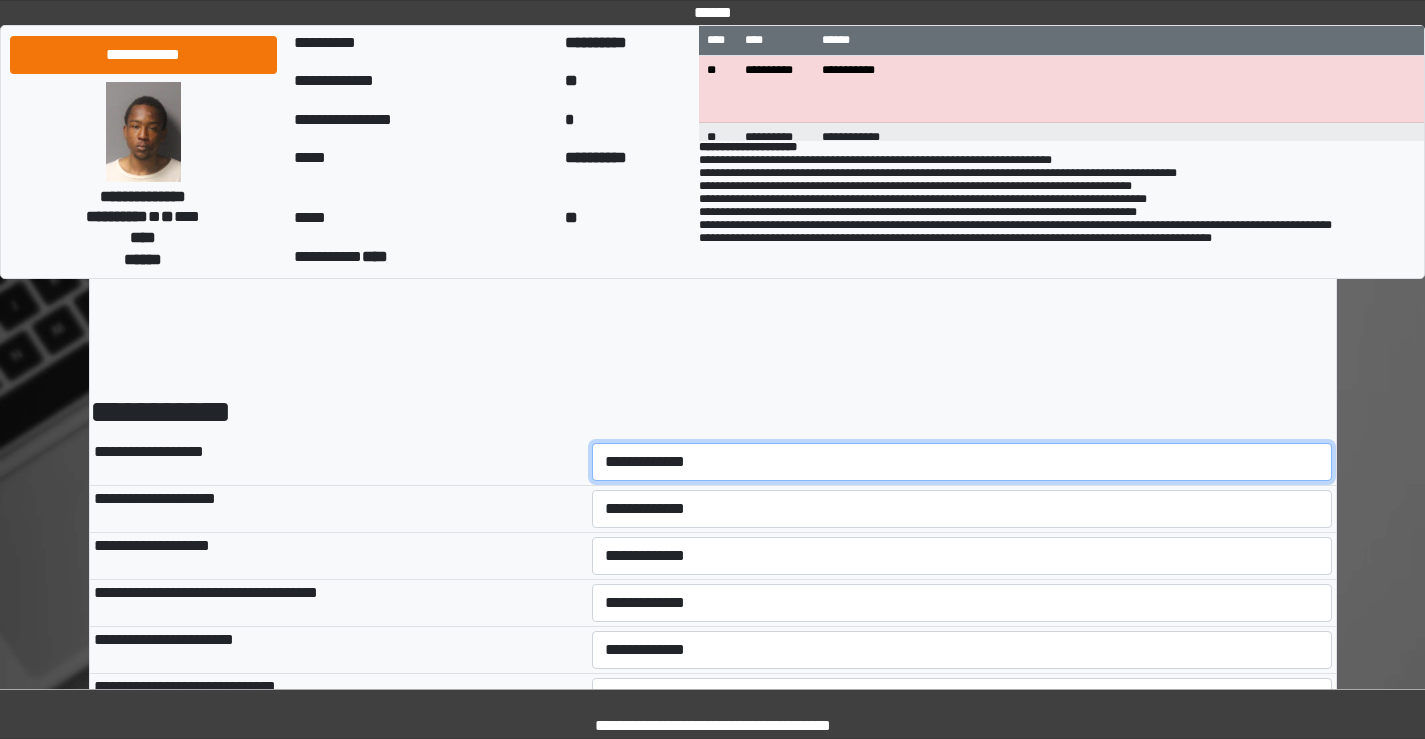 click on "**********" at bounding box center [962, 462] 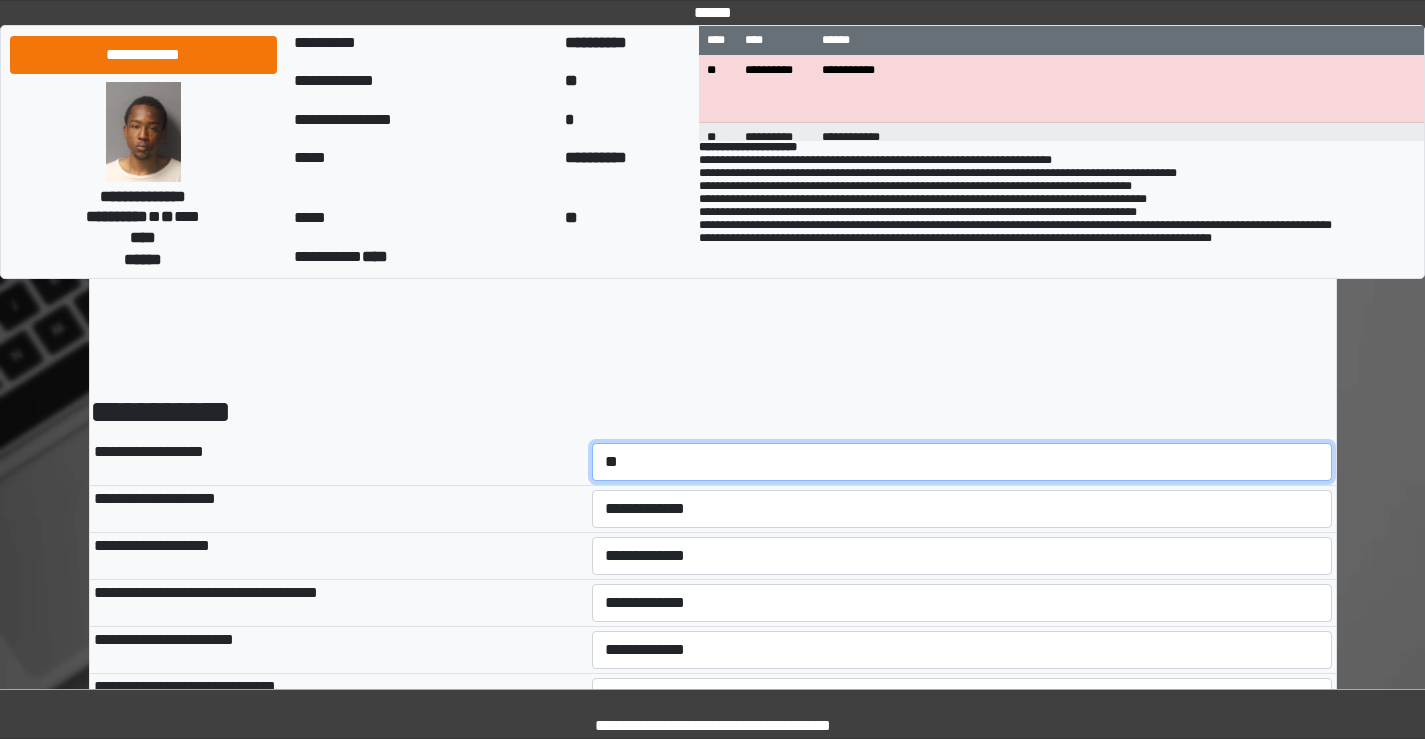 click on "**********" at bounding box center [962, 462] 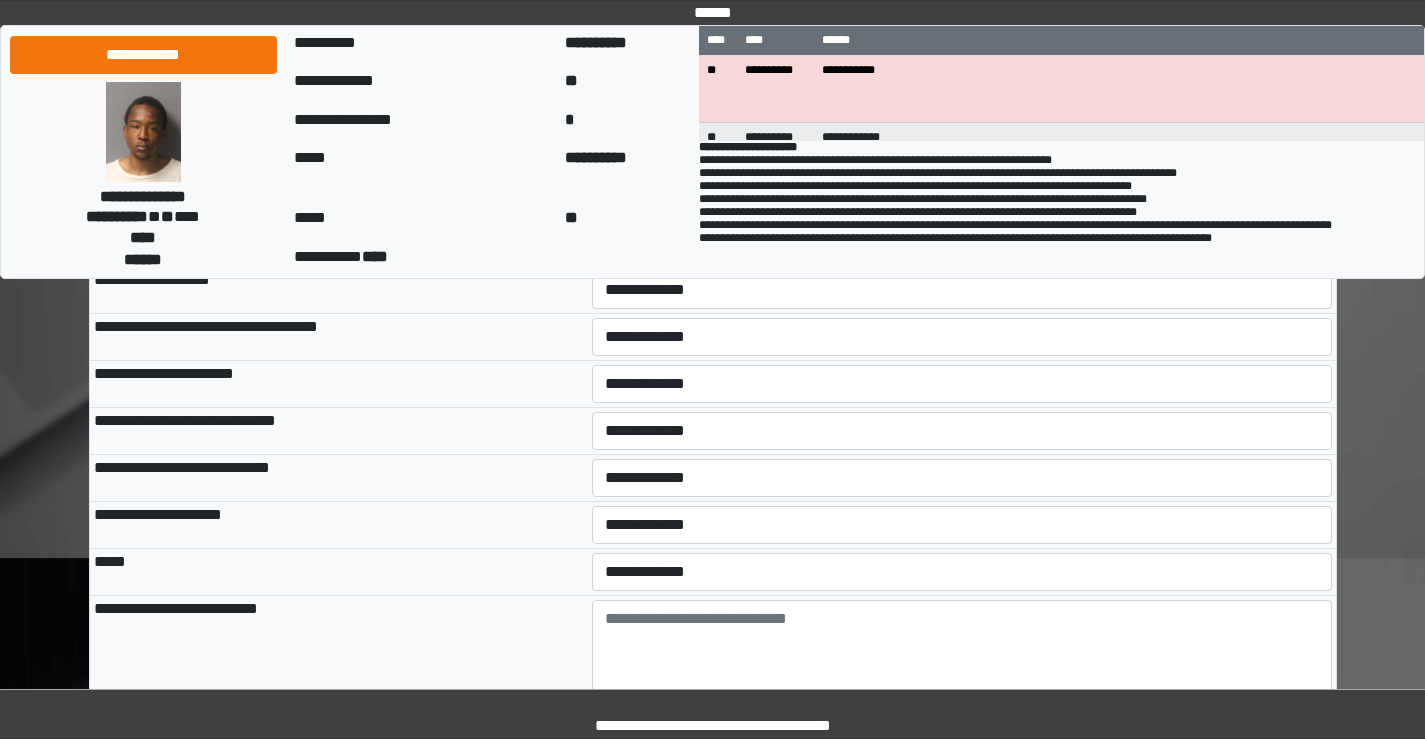 scroll, scrollTop: 300, scrollLeft: 0, axis: vertical 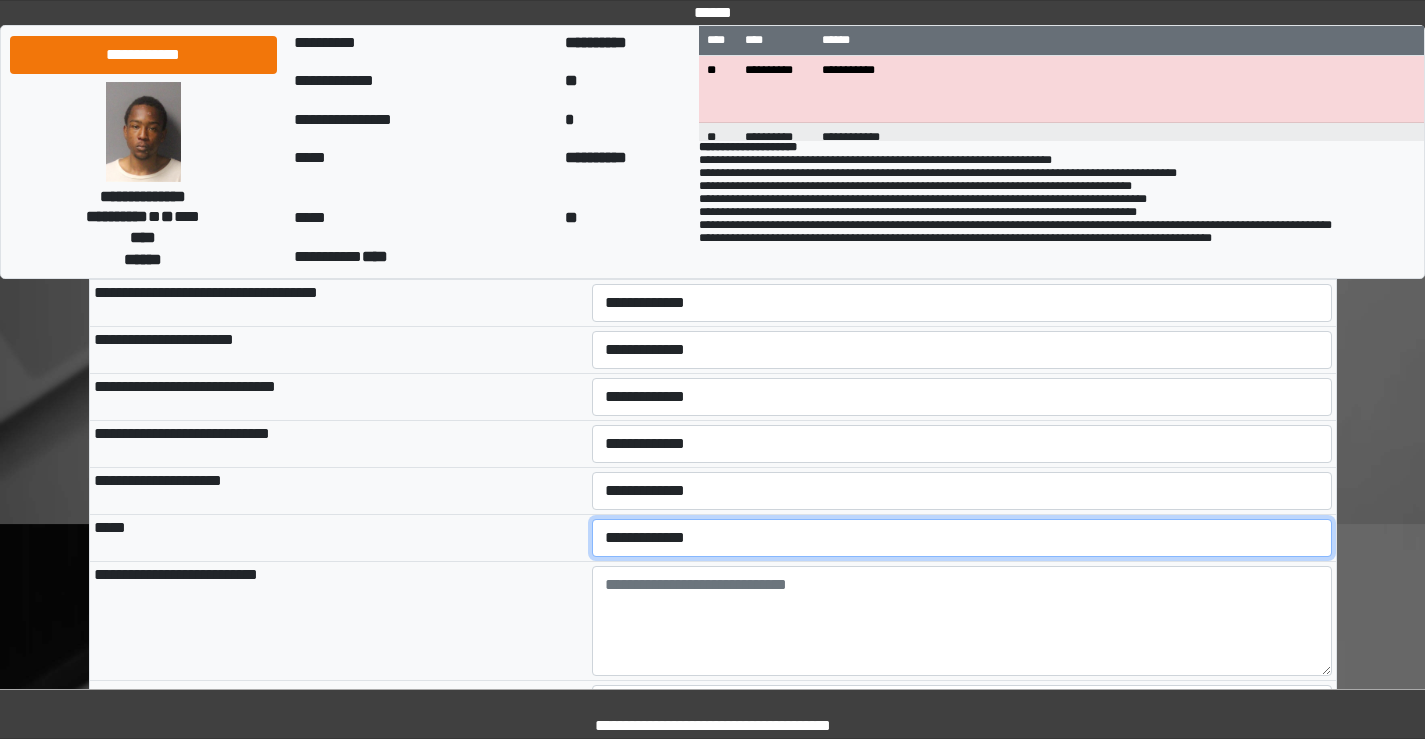 click on "**********" at bounding box center (962, 538) 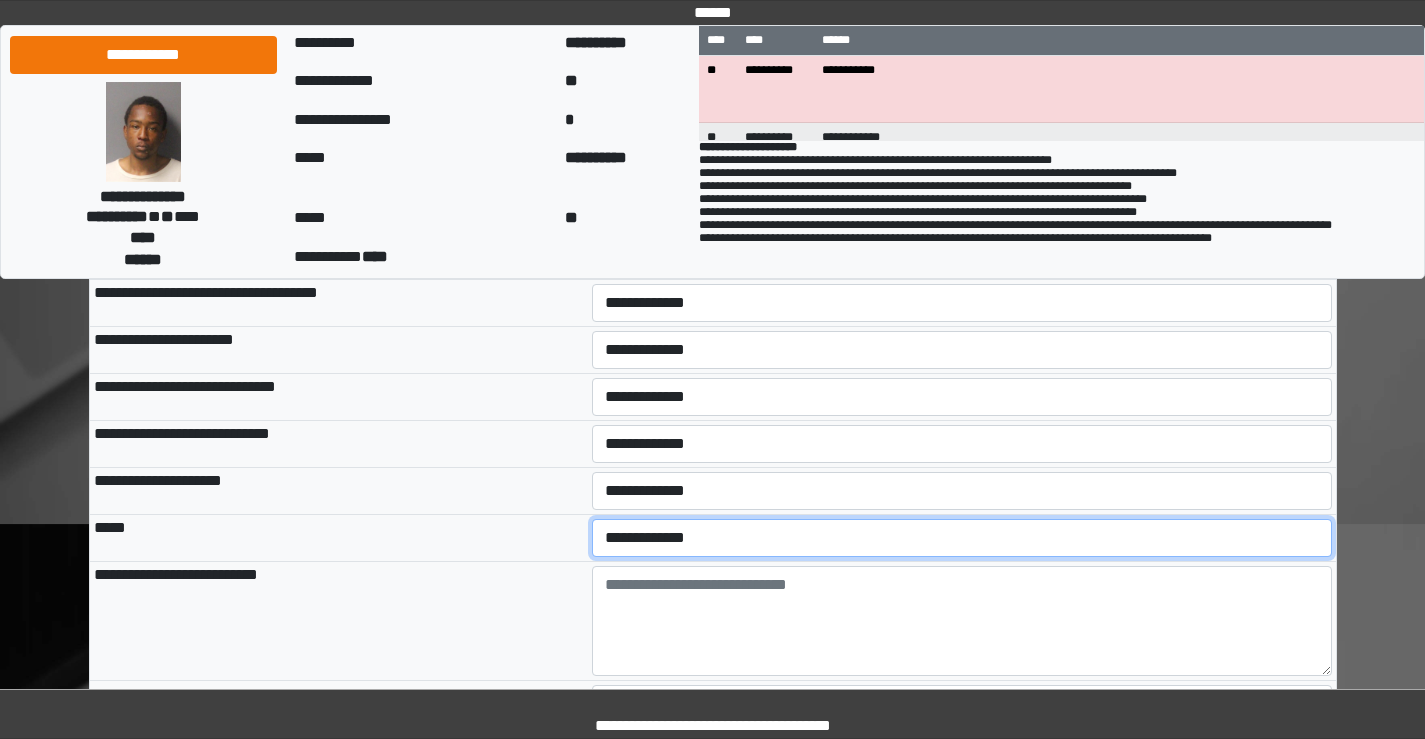 select on "*" 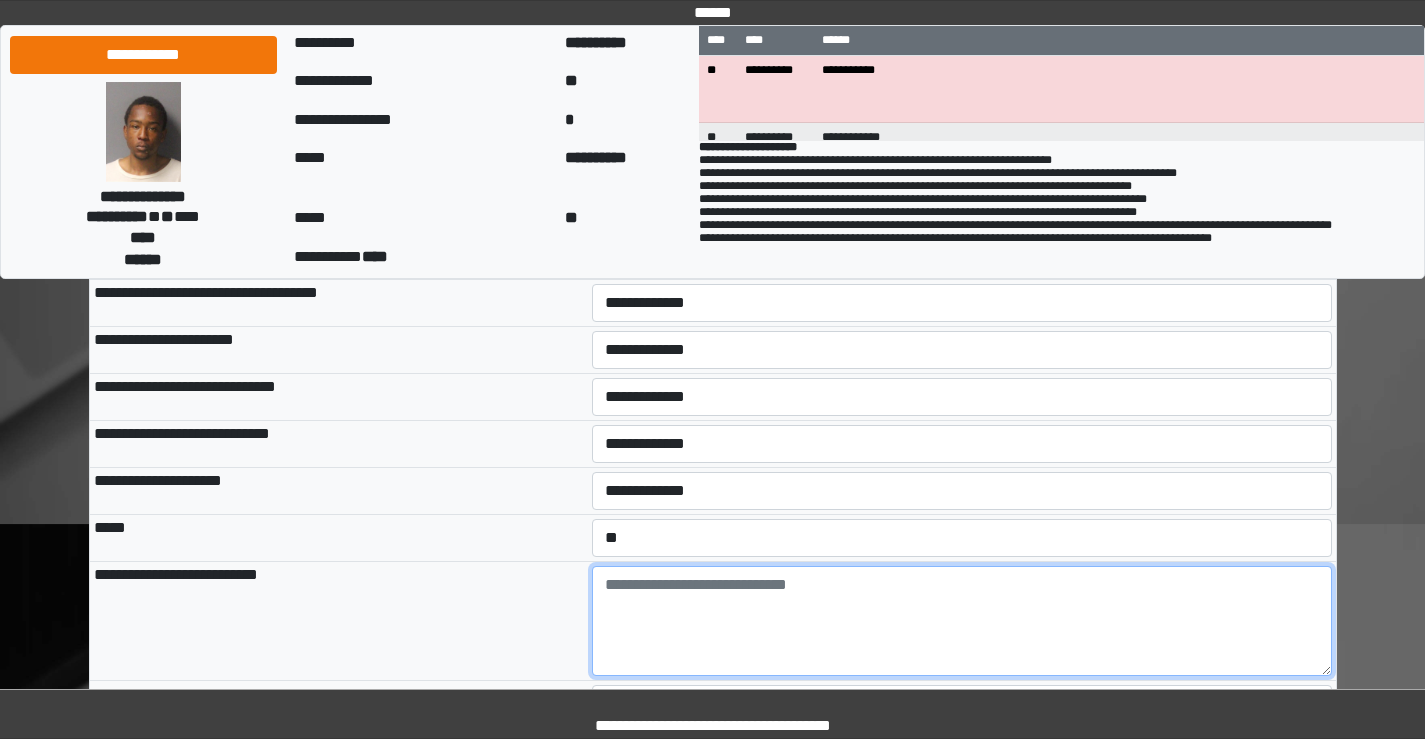 click at bounding box center [962, 621] 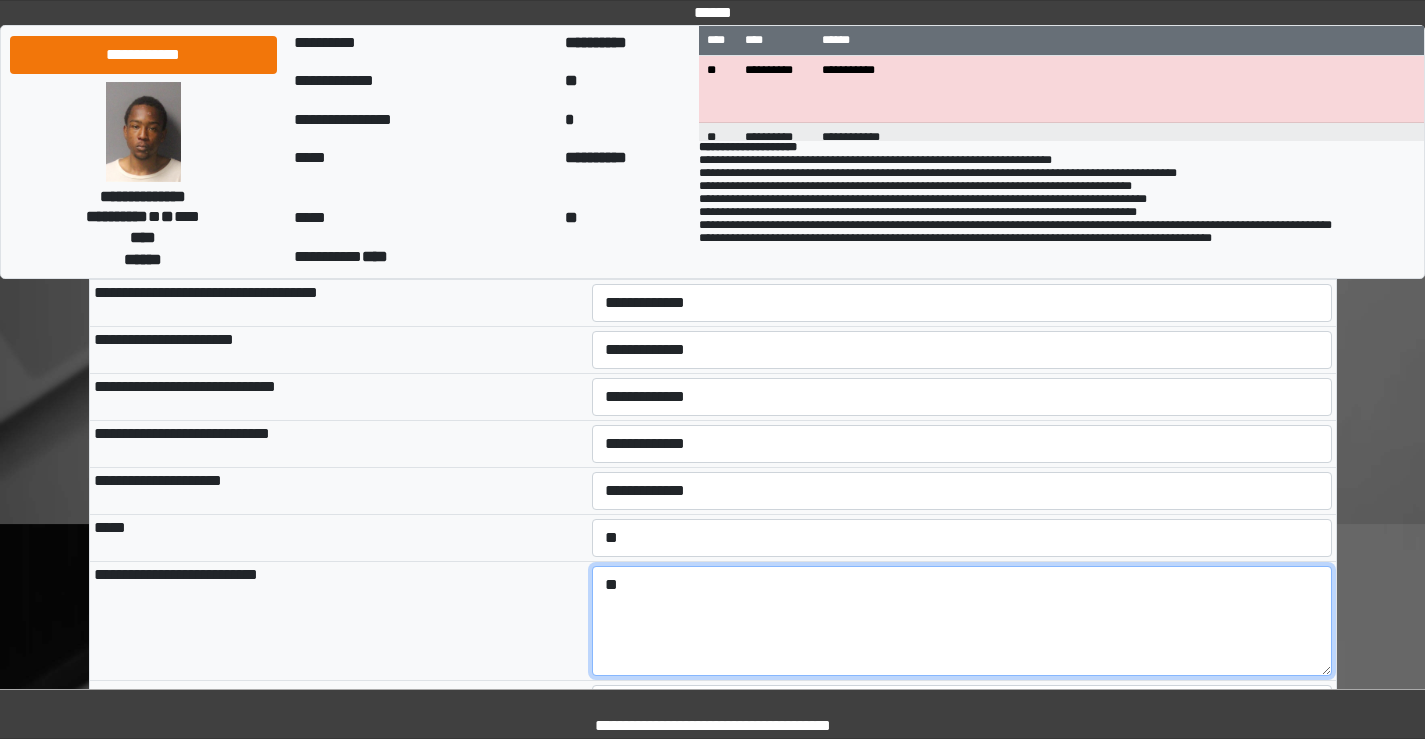 type on "*" 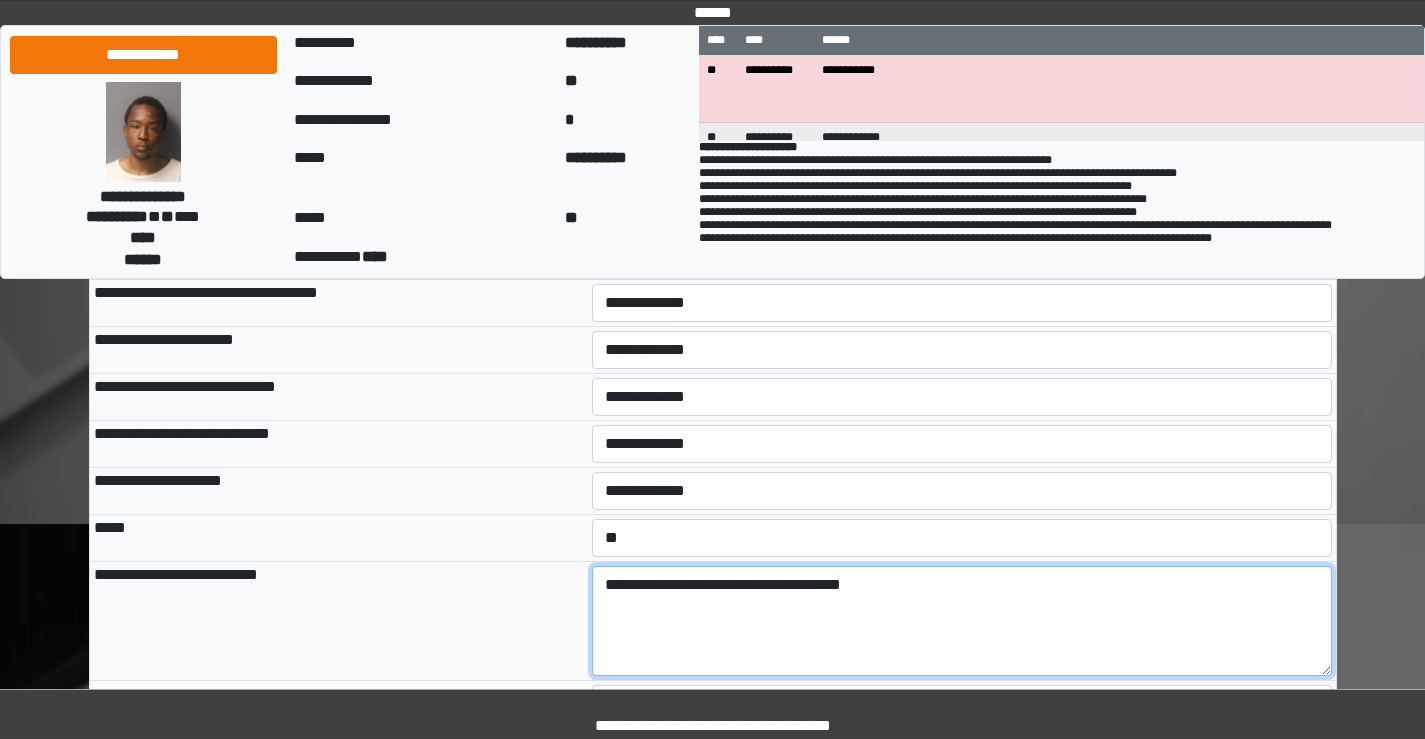 click on "**********" at bounding box center [962, 621] 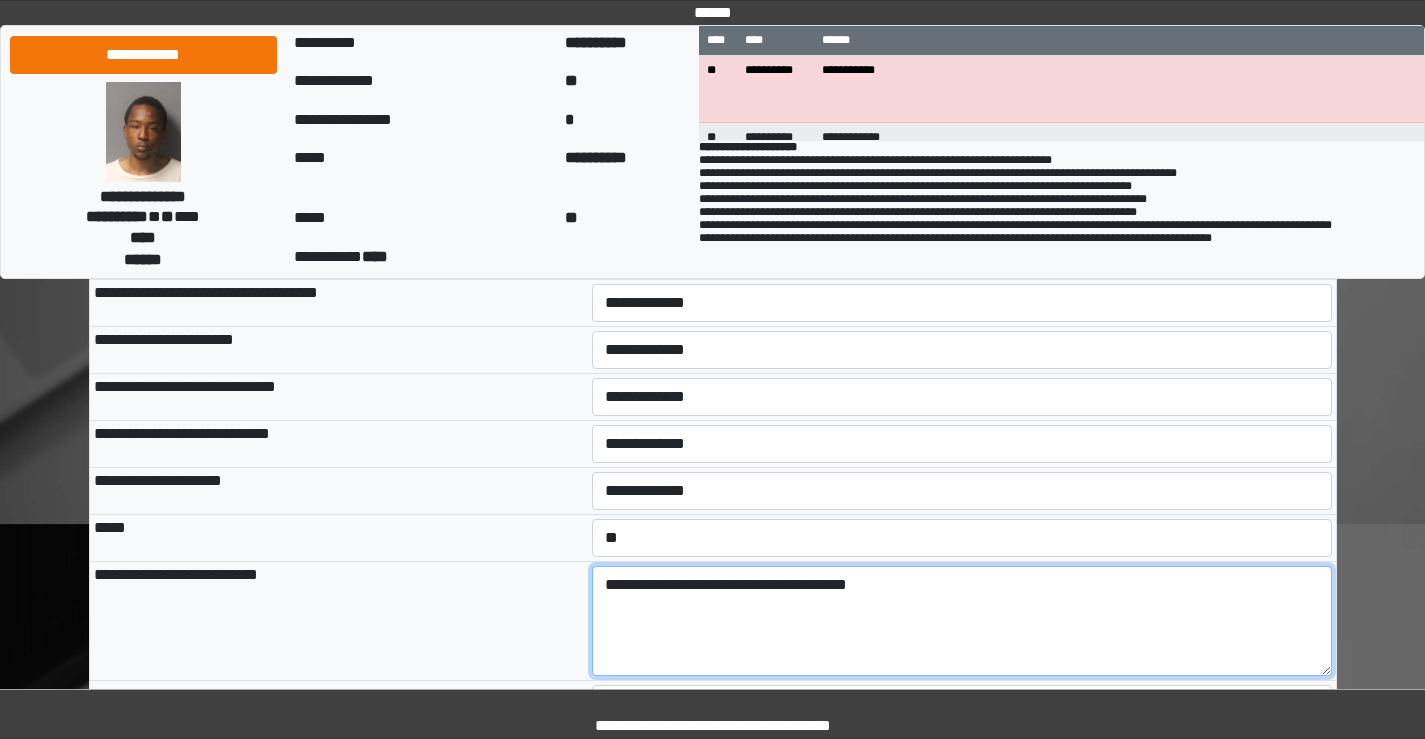 click on "**********" at bounding box center [962, 621] 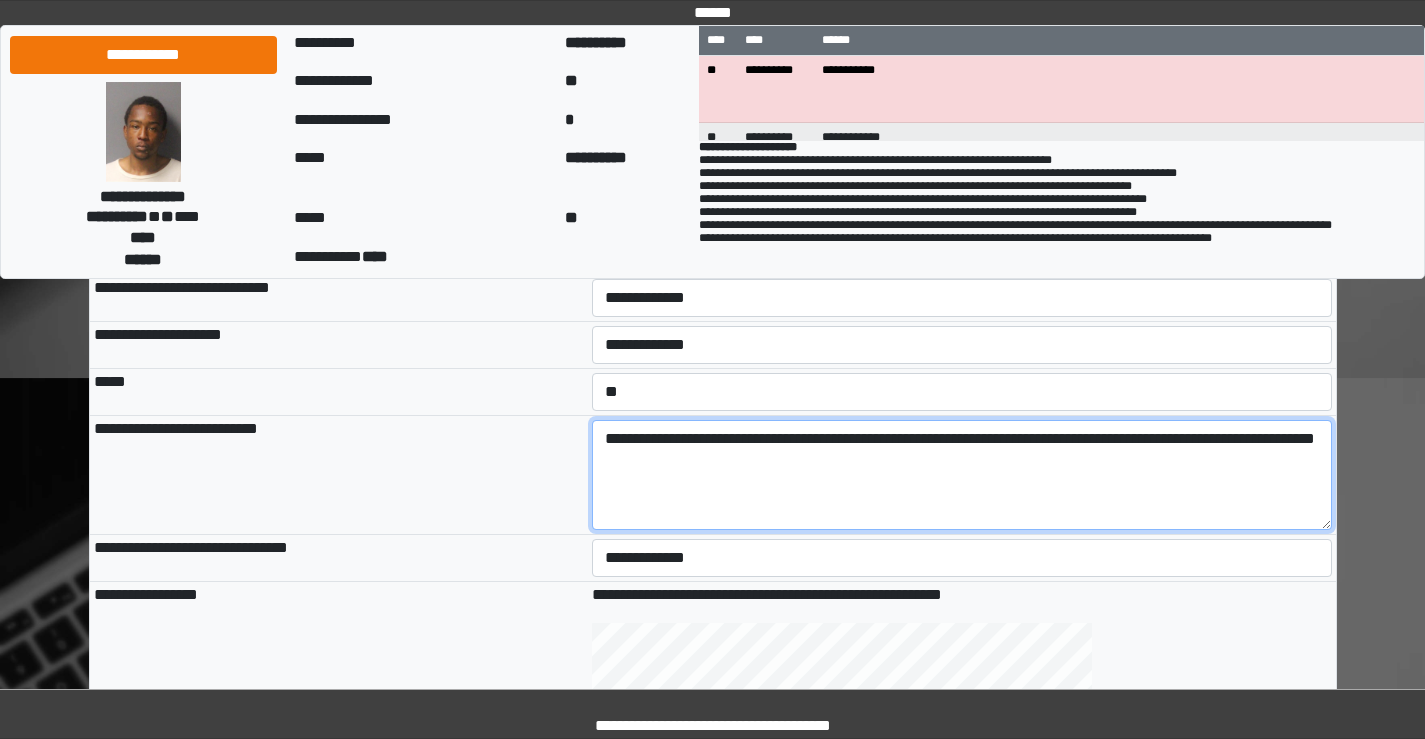 scroll, scrollTop: 500, scrollLeft: 0, axis: vertical 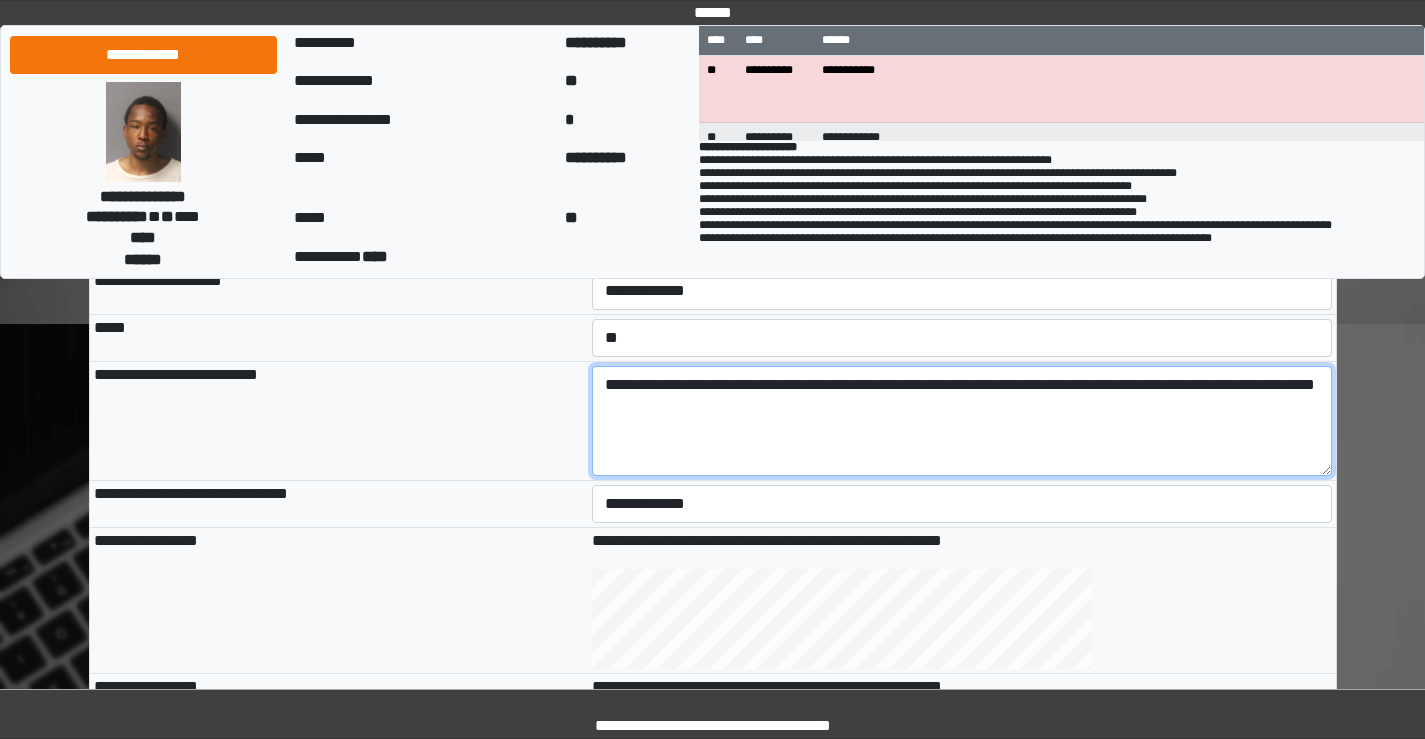 type on "**********" 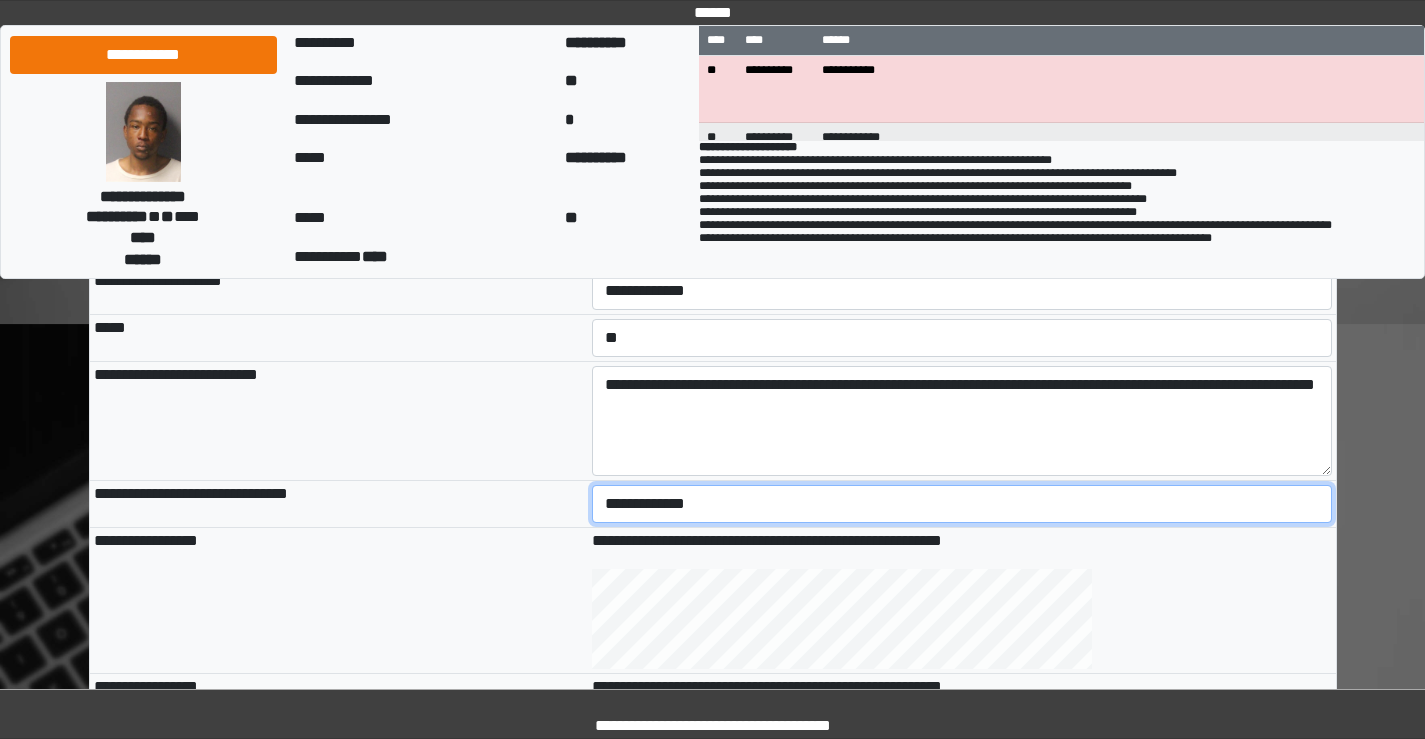 click on "**********" at bounding box center [962, 504] 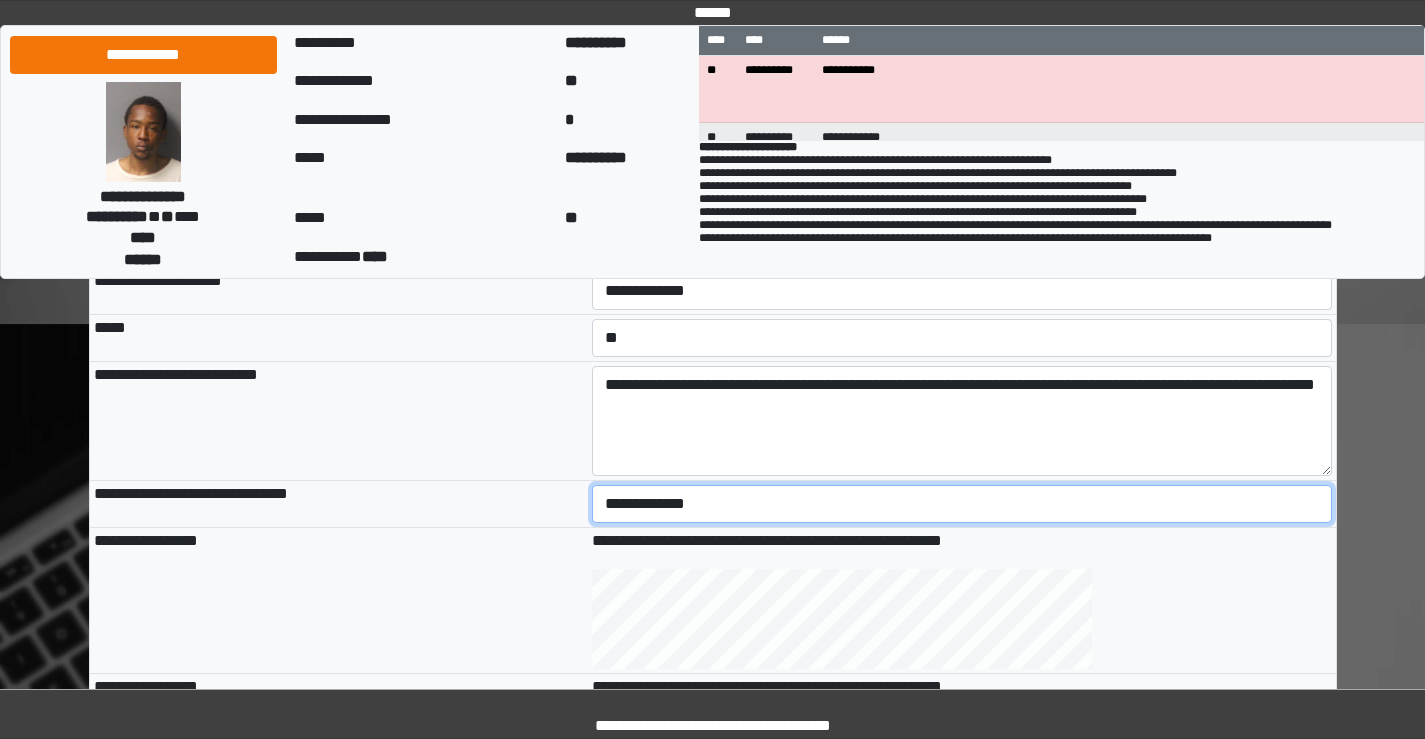 select on "*" 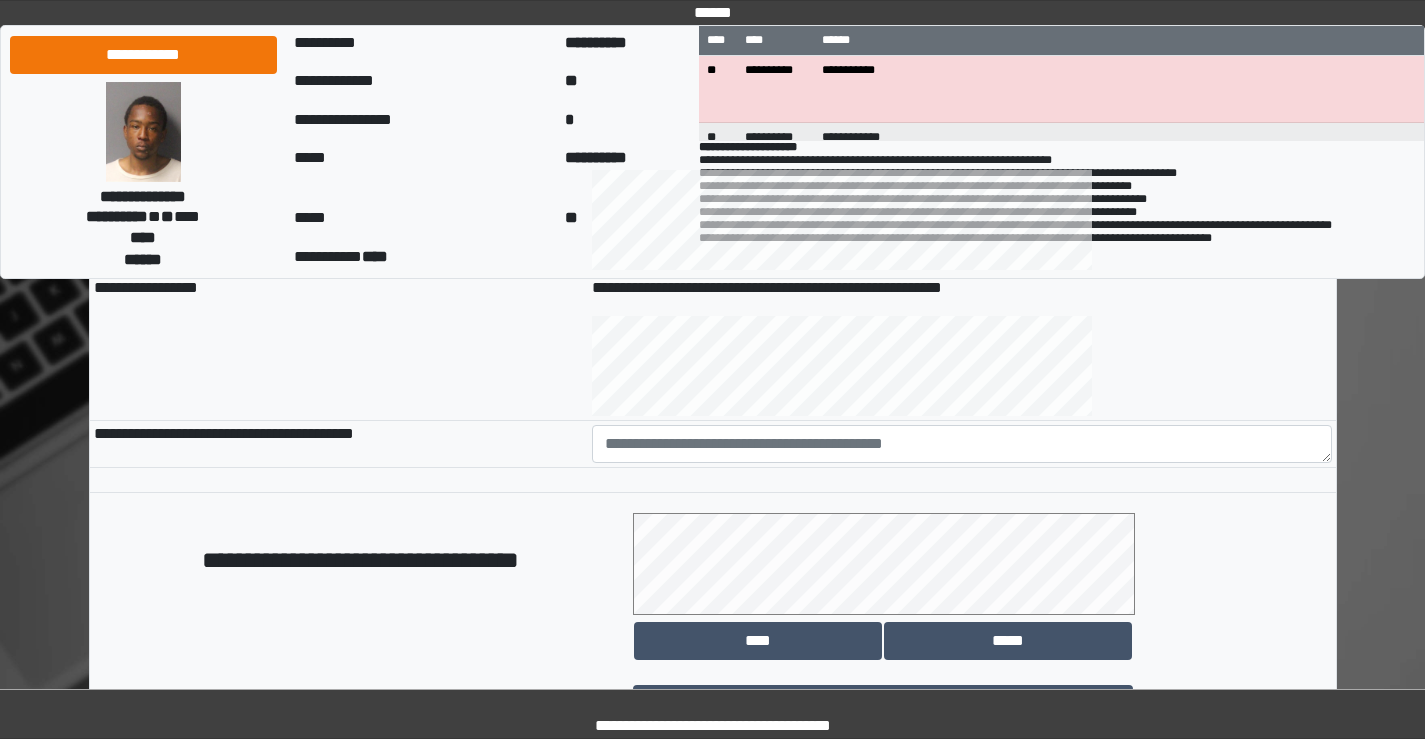 scroll, scrollTop: 900, scrollLeft: 0, axis: vertical 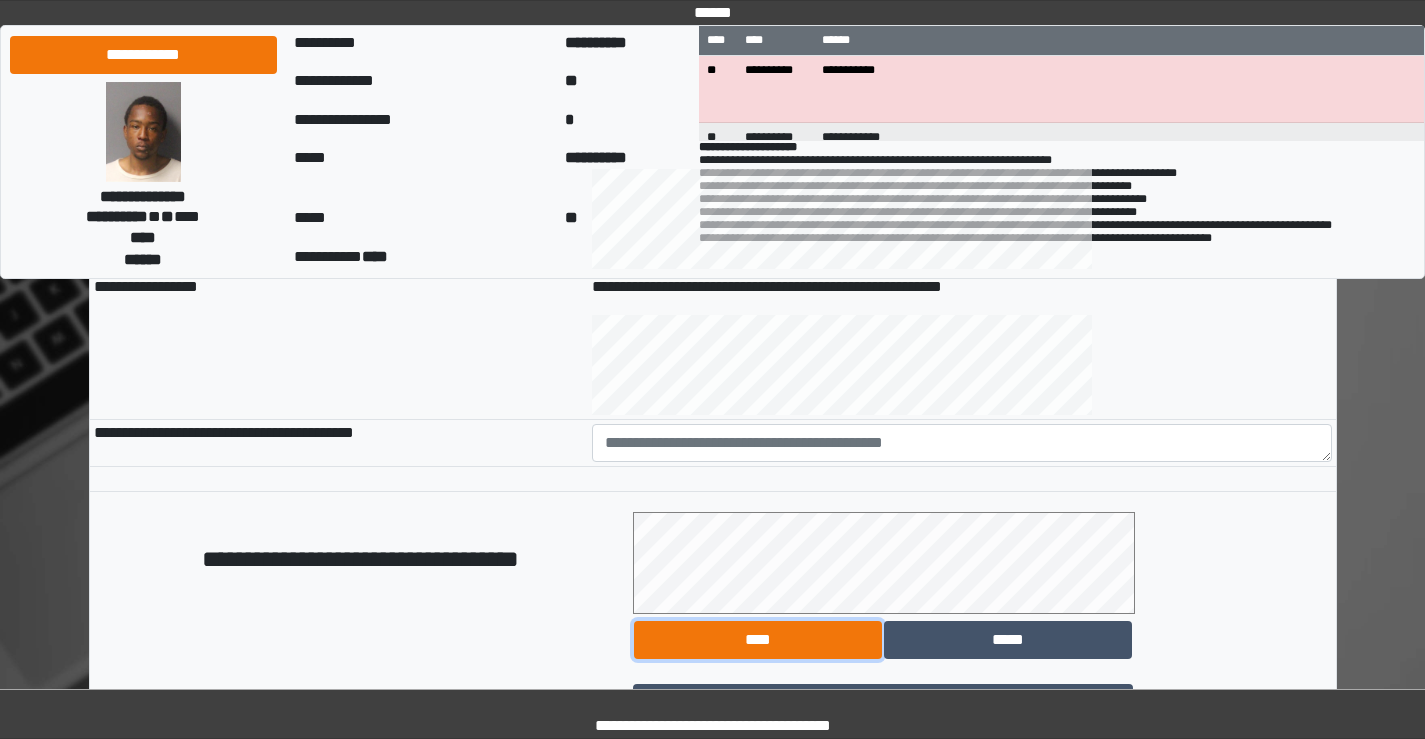 click on "****" at bounding box center (758, 640) 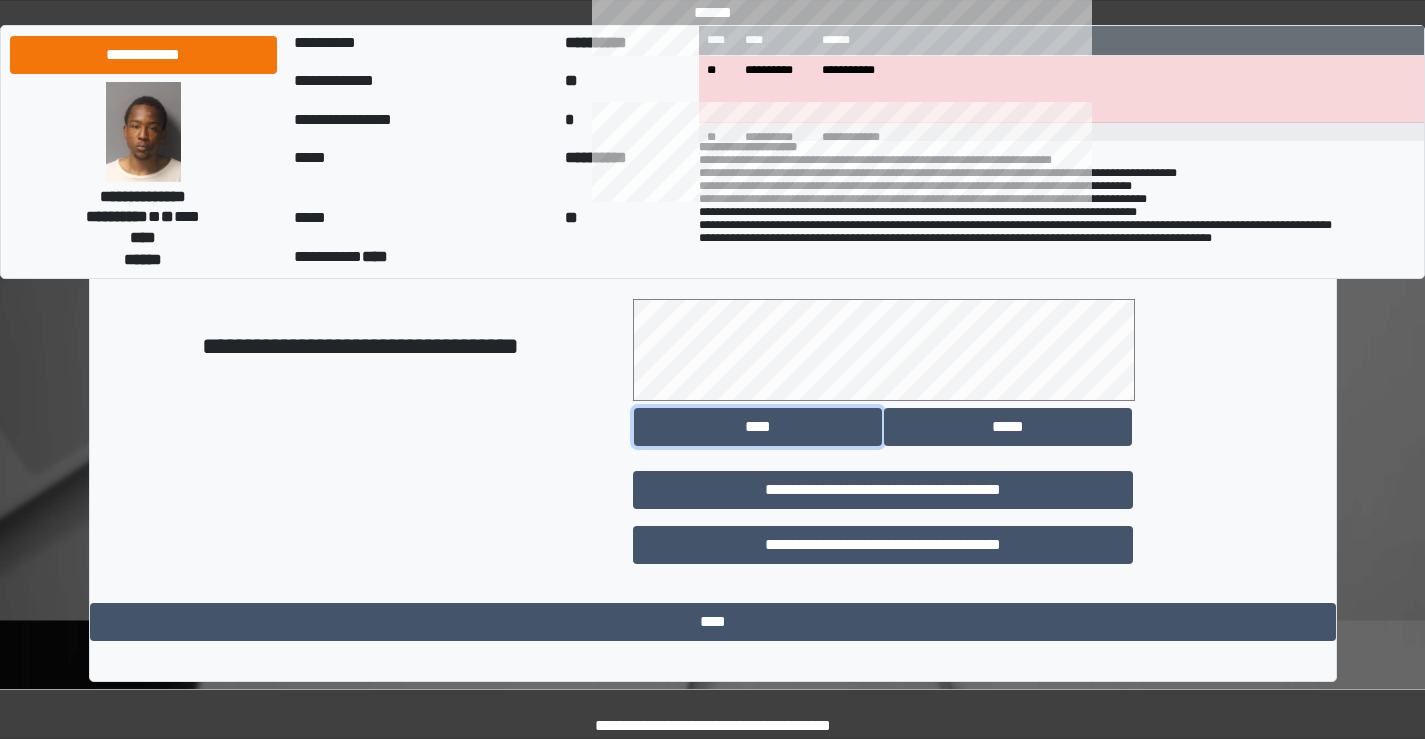 scroll, scrollTop: 1120, scrollLeft: 0, axis: vertical 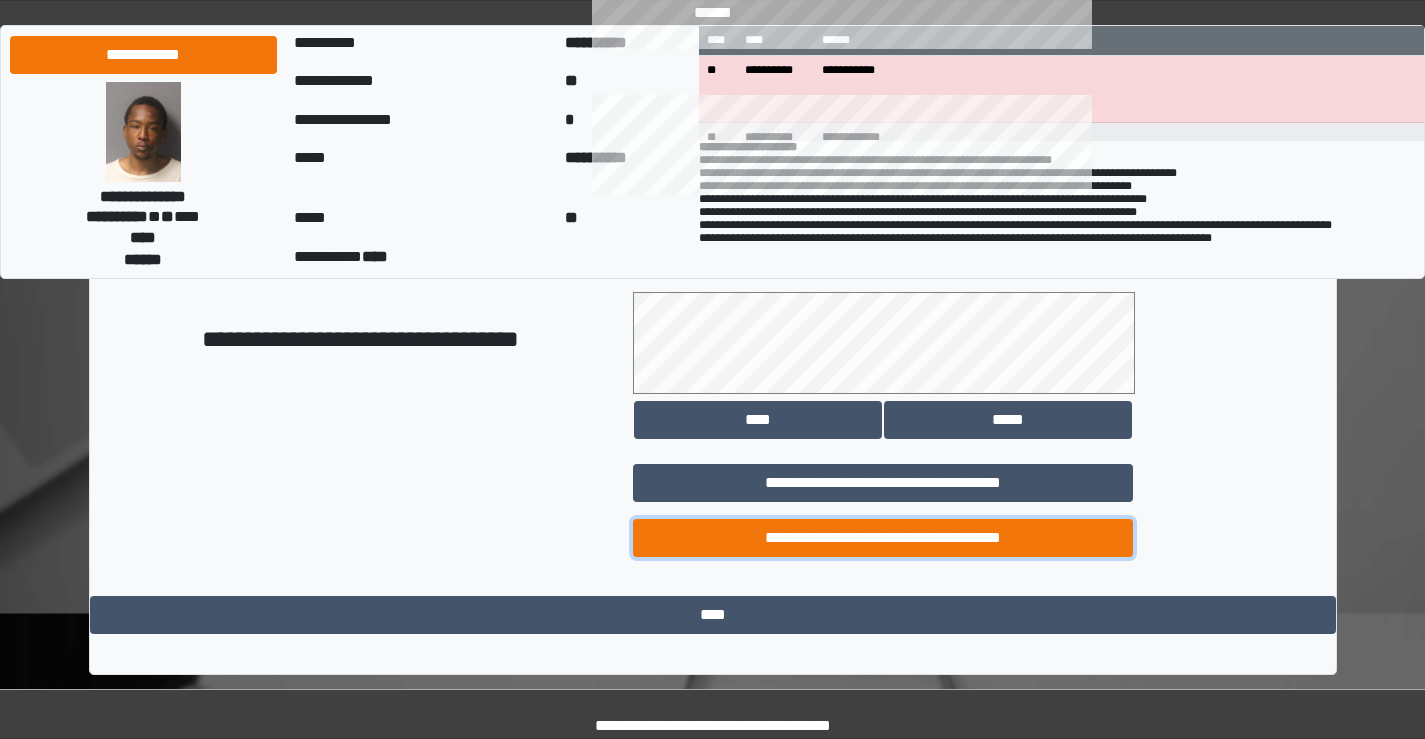 click on "**********" at bounding box center (883, 538) 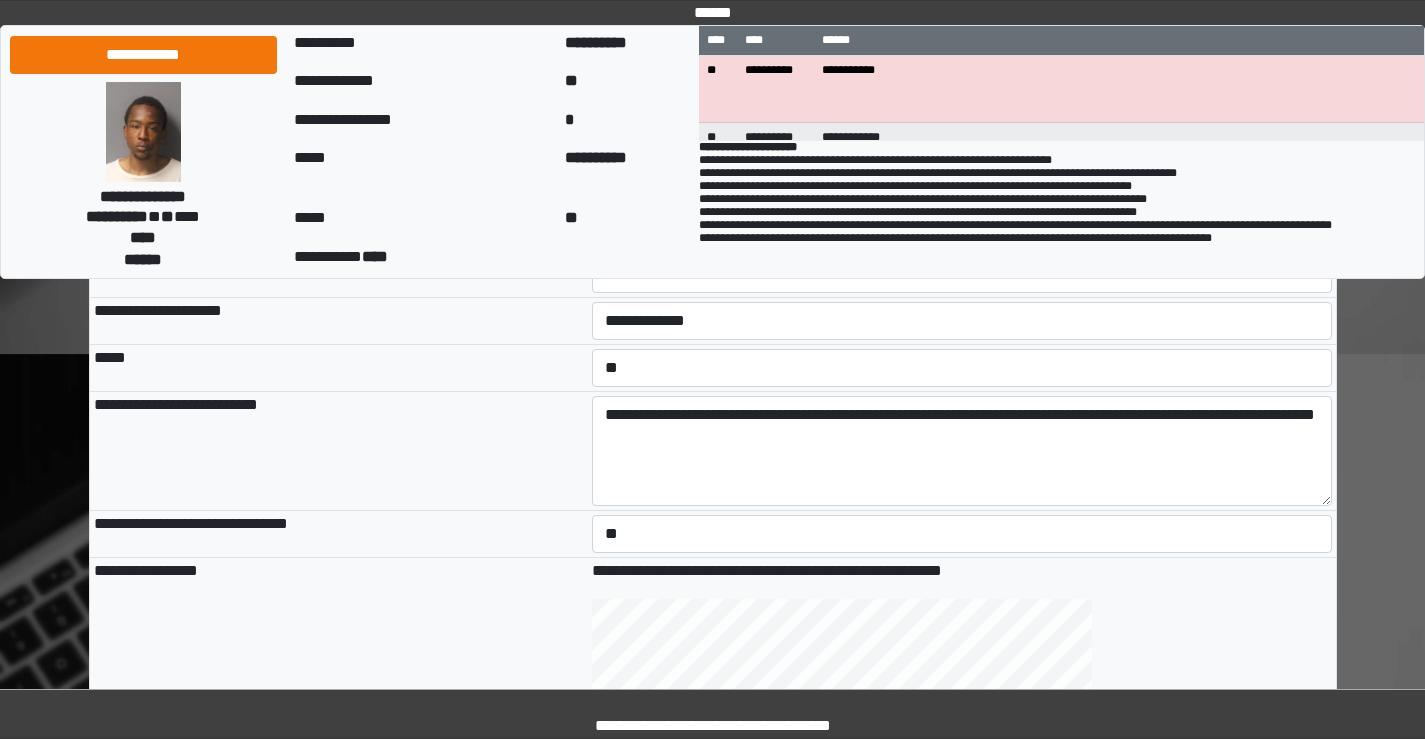 scroll, scrollTop: 520, scrollLeft: 0, axis: vertical 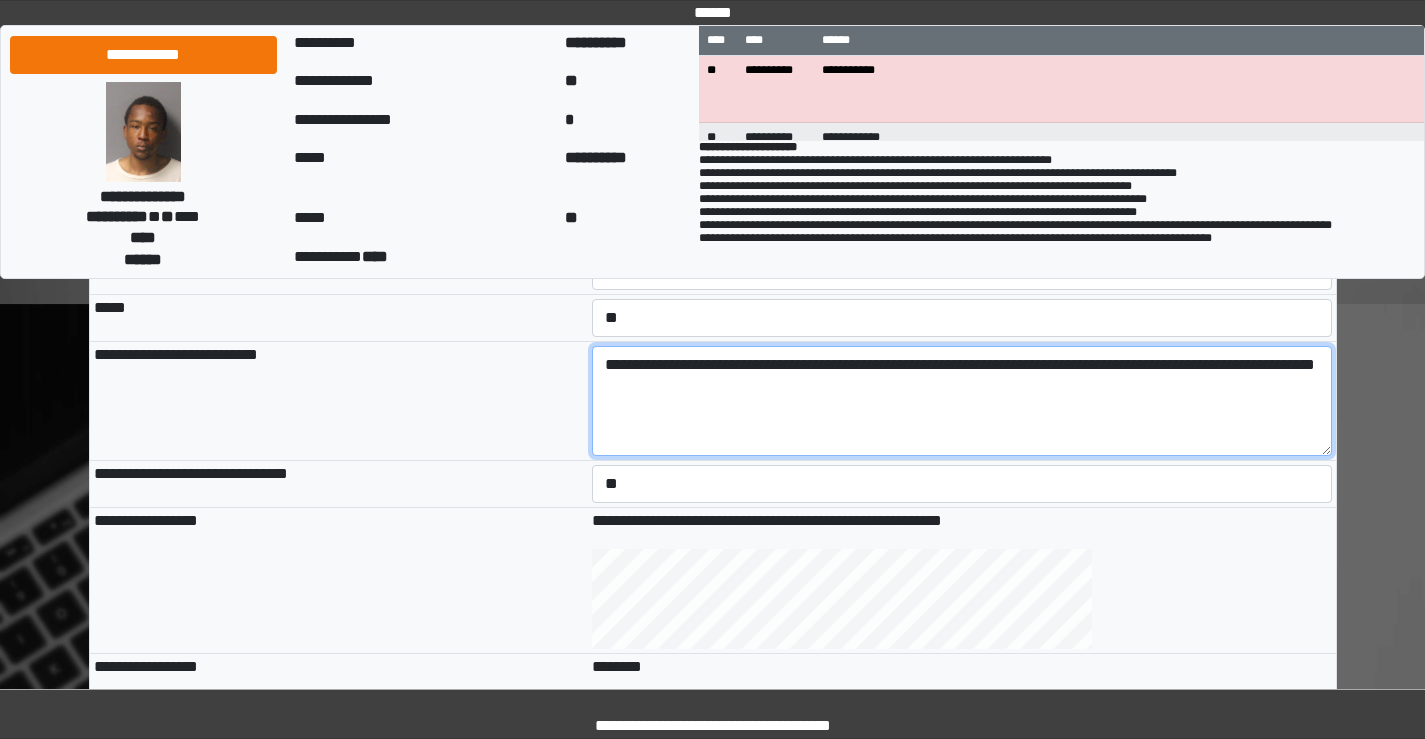 click on "**********" at bounding box center [962, 401] 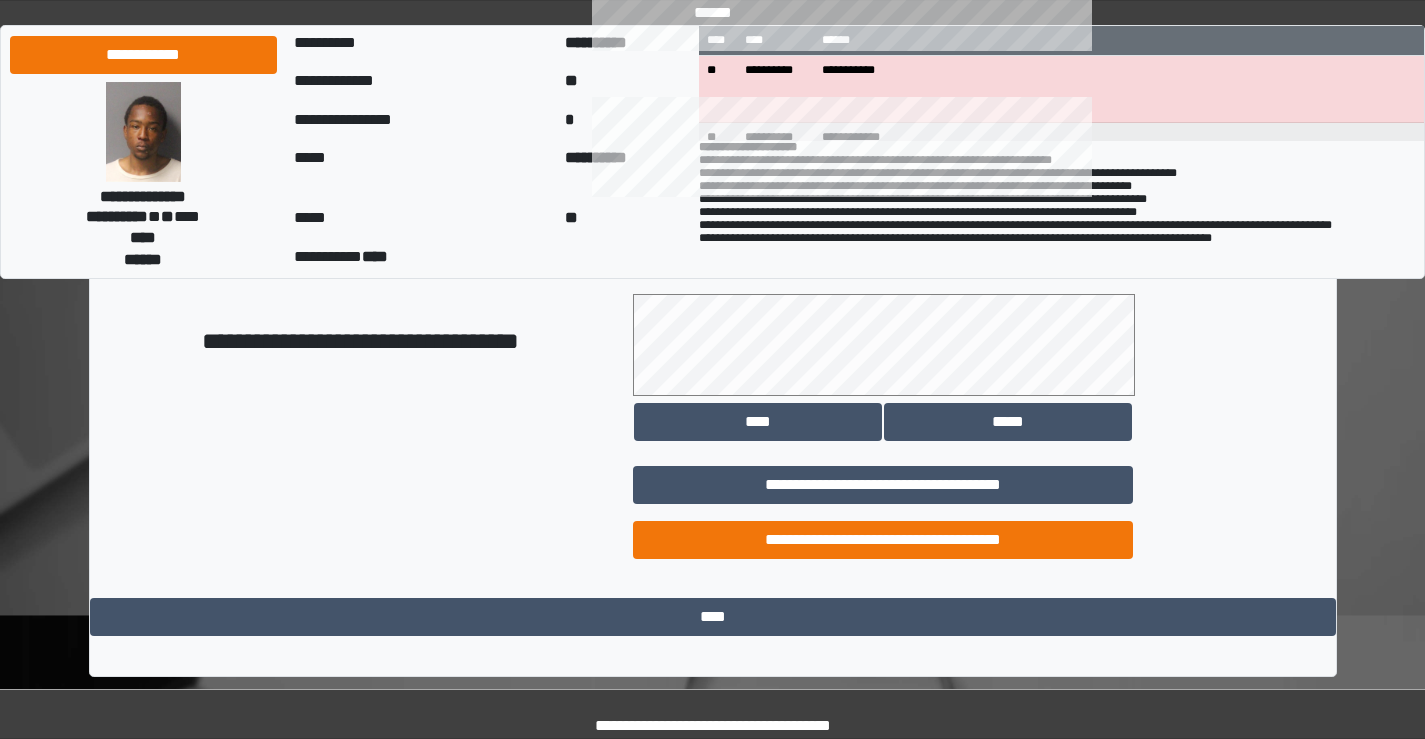 scroll, scrollTop: 1120, scrollLeft: 0, axis: vertical 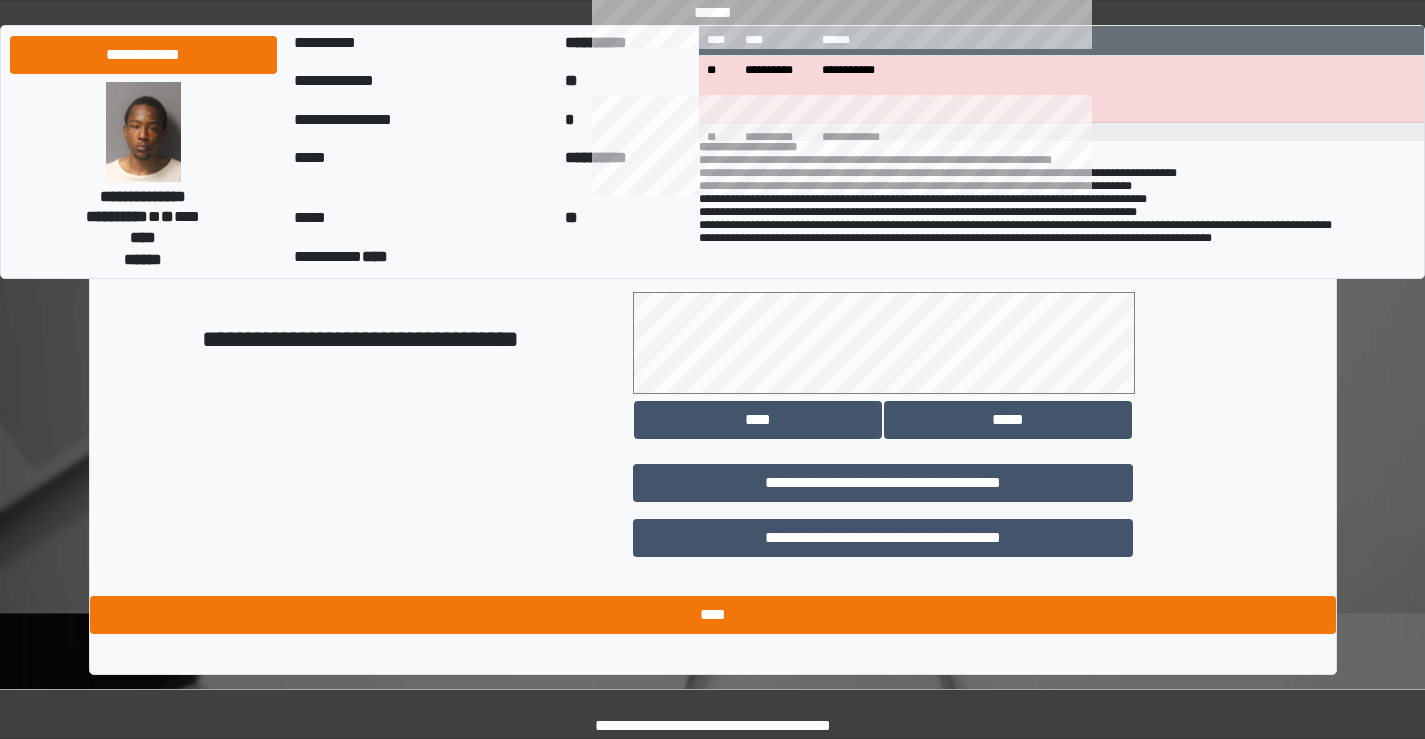 type on "**********" 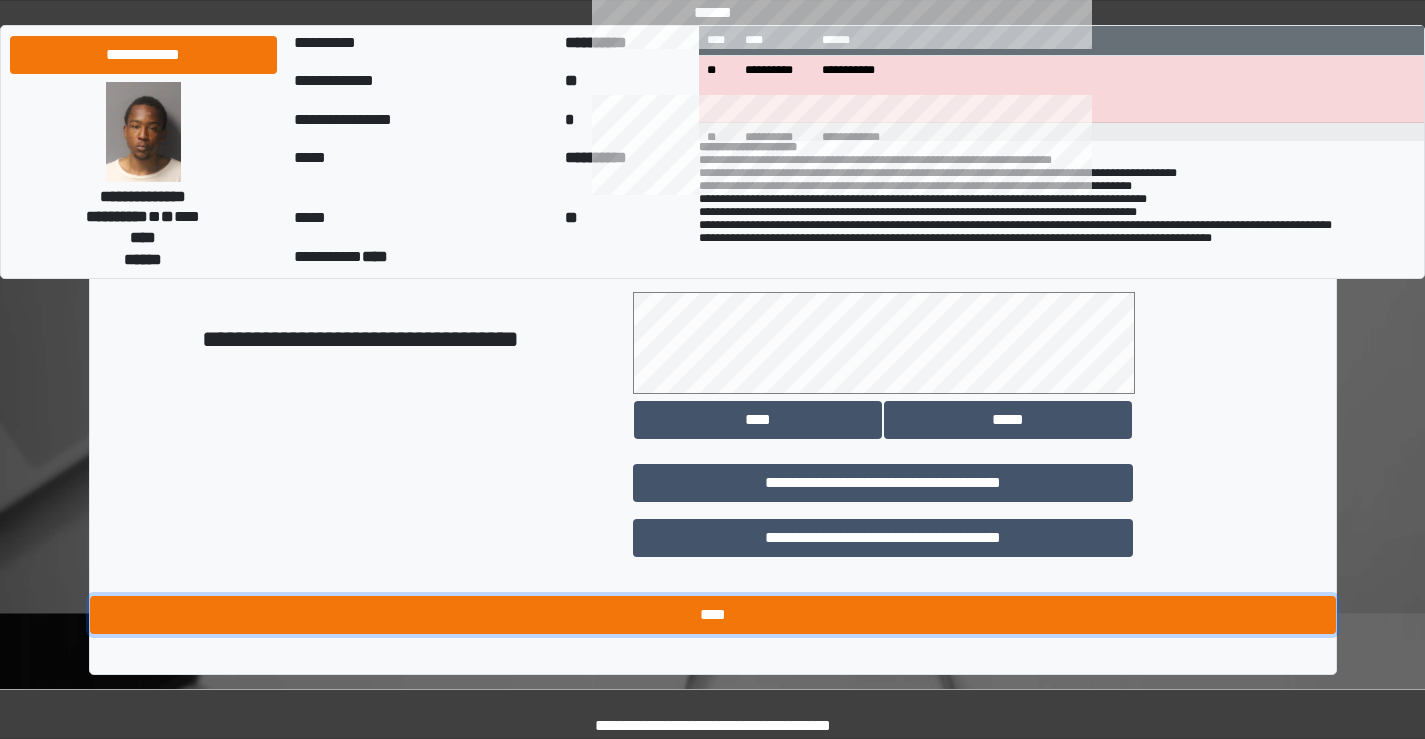 click on "****" at bounding box center (713, 615) 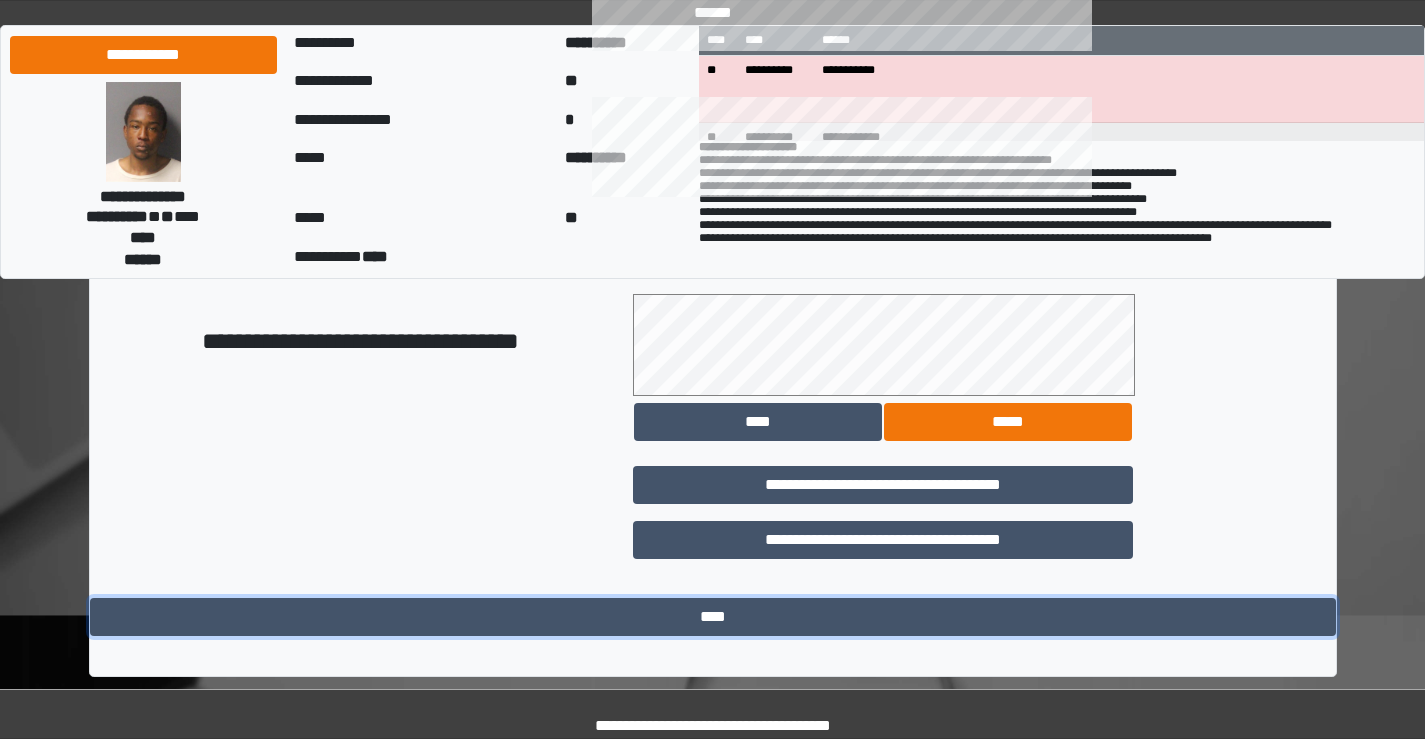scroll, scrollTop: 1120, scrollLeft: 0, axis: vertical 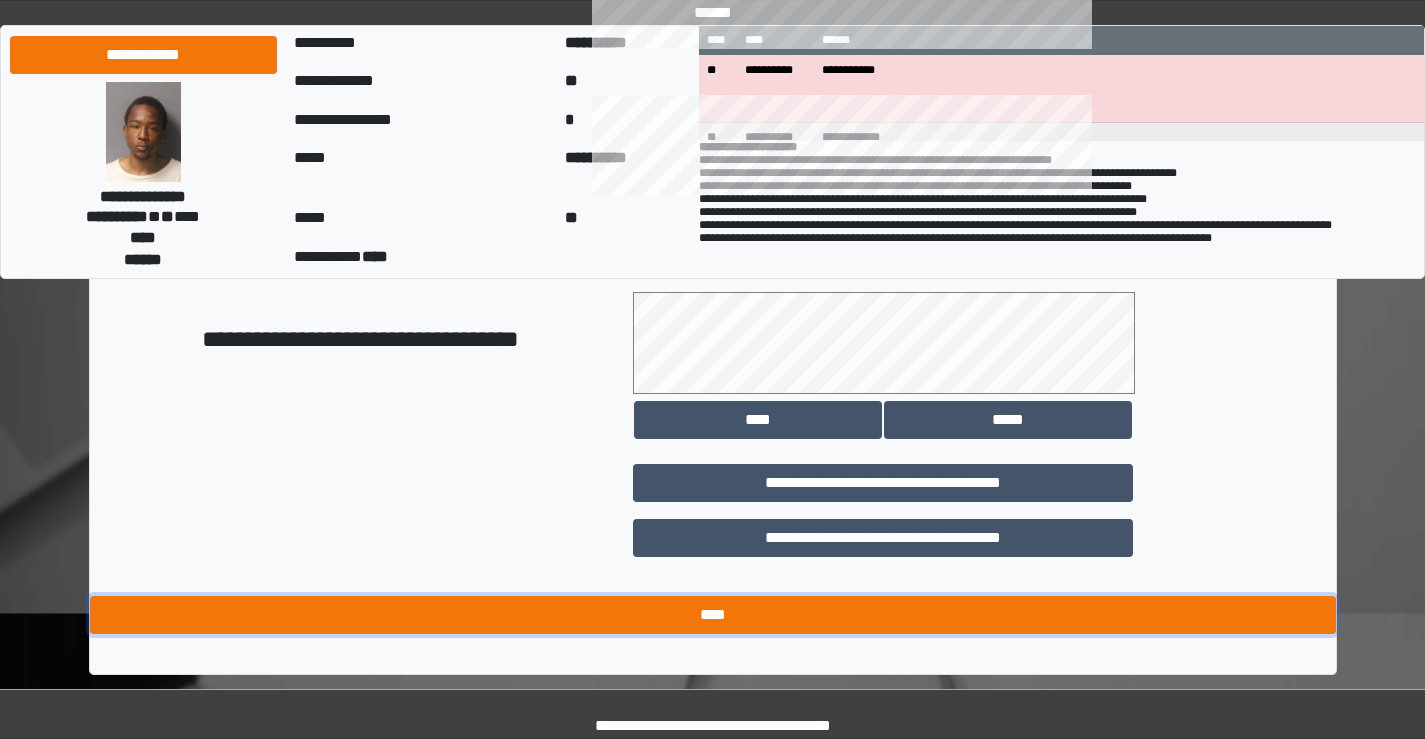 click on "****" at bounding box center (713, 615) 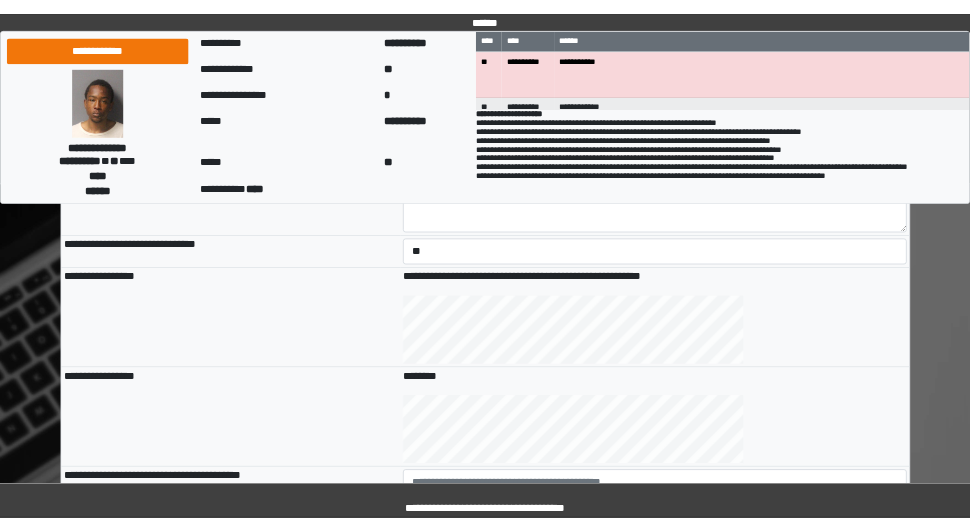 scroll, scrollTop: 620, scrollLeft: 0, axis: vertical 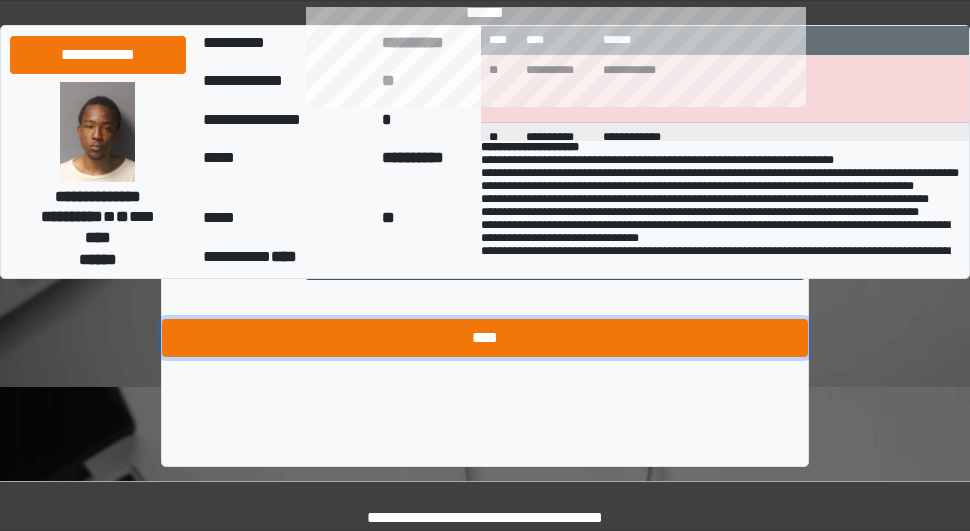 click on "****" at bounding box center (485, 338) 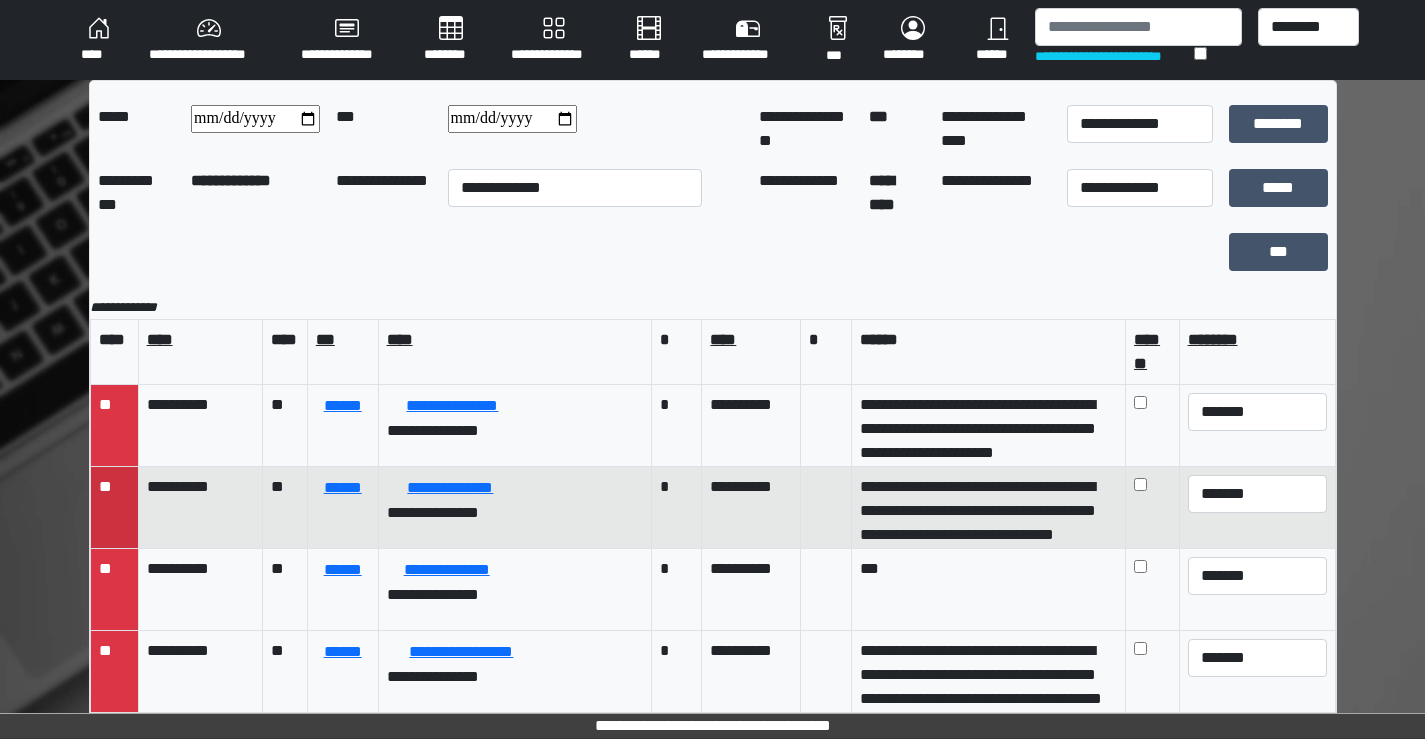 scroll, scrollTop: 0, scrollLeft: 0, axis: both 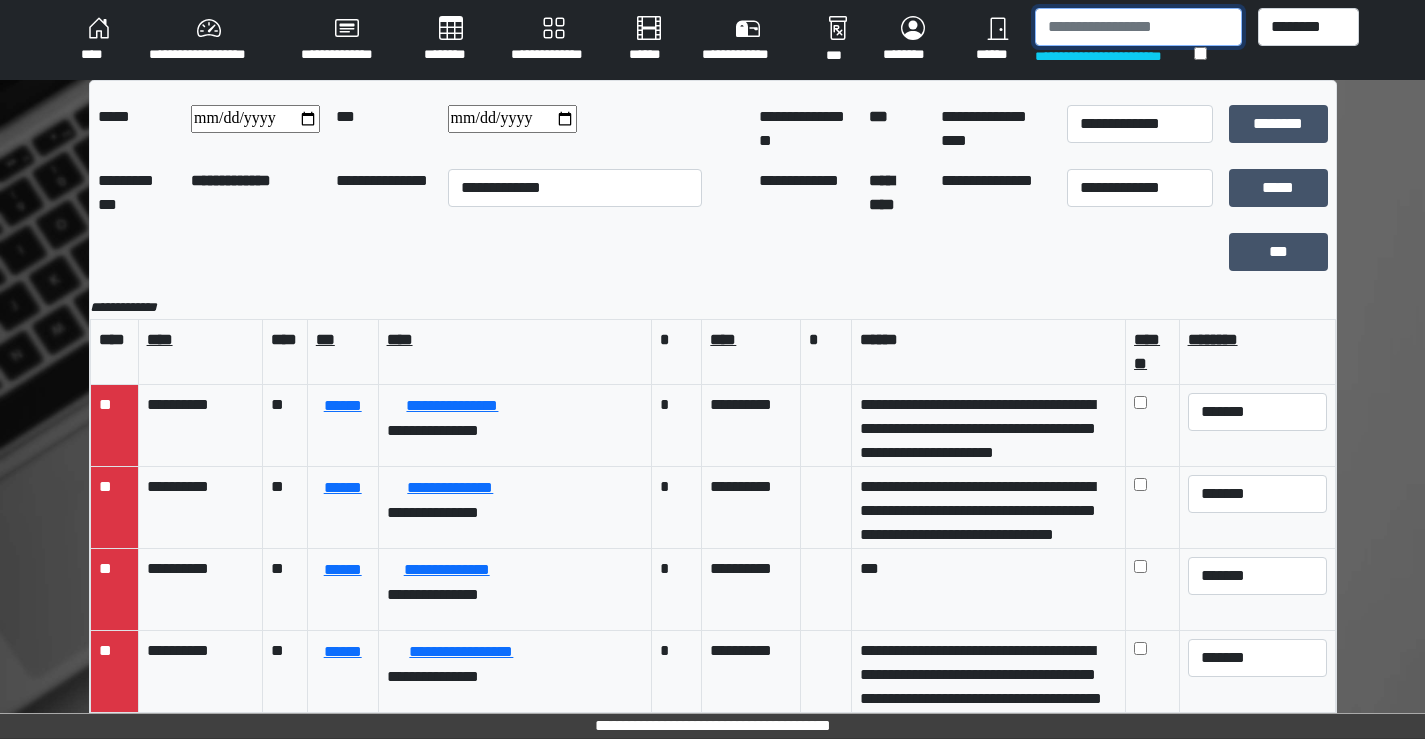 click at bounding box center [1138, 27] 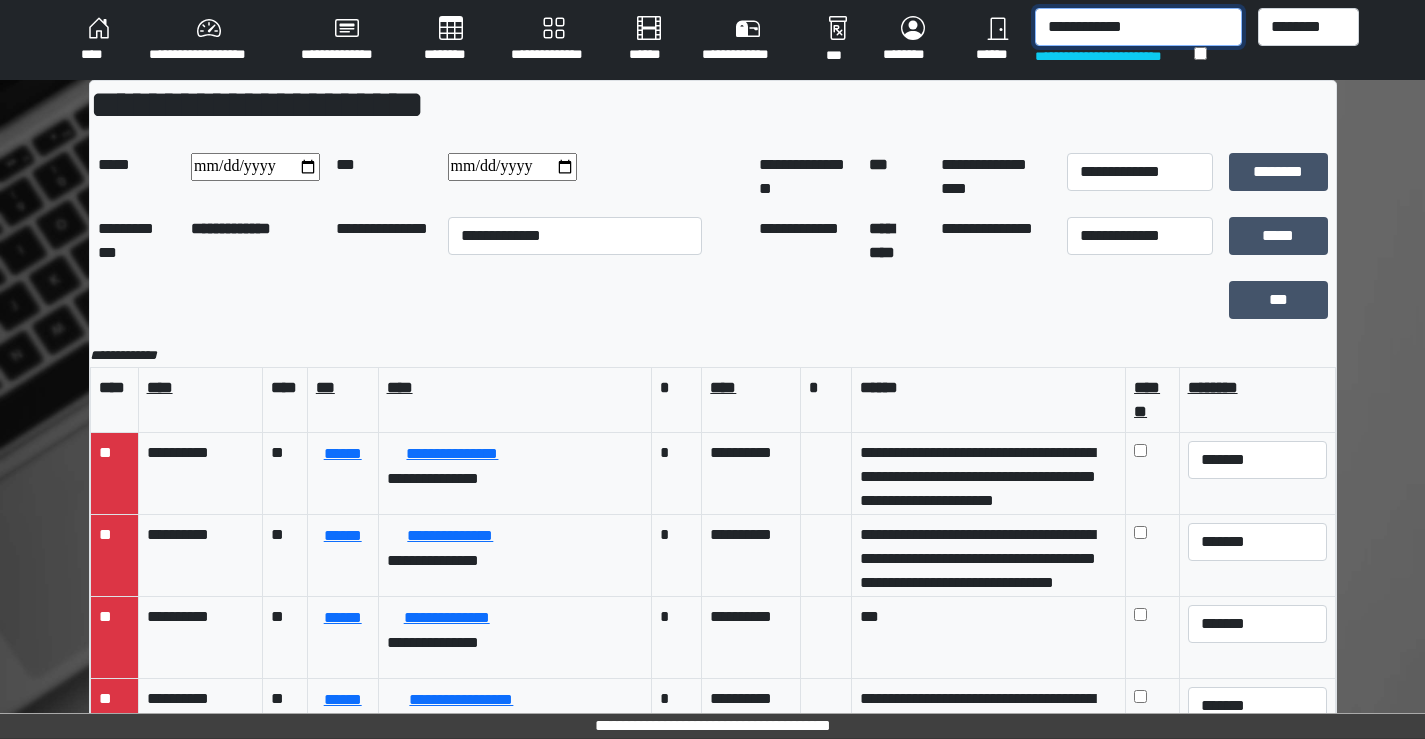 click on "**********" at bounding box center [1138, 27] 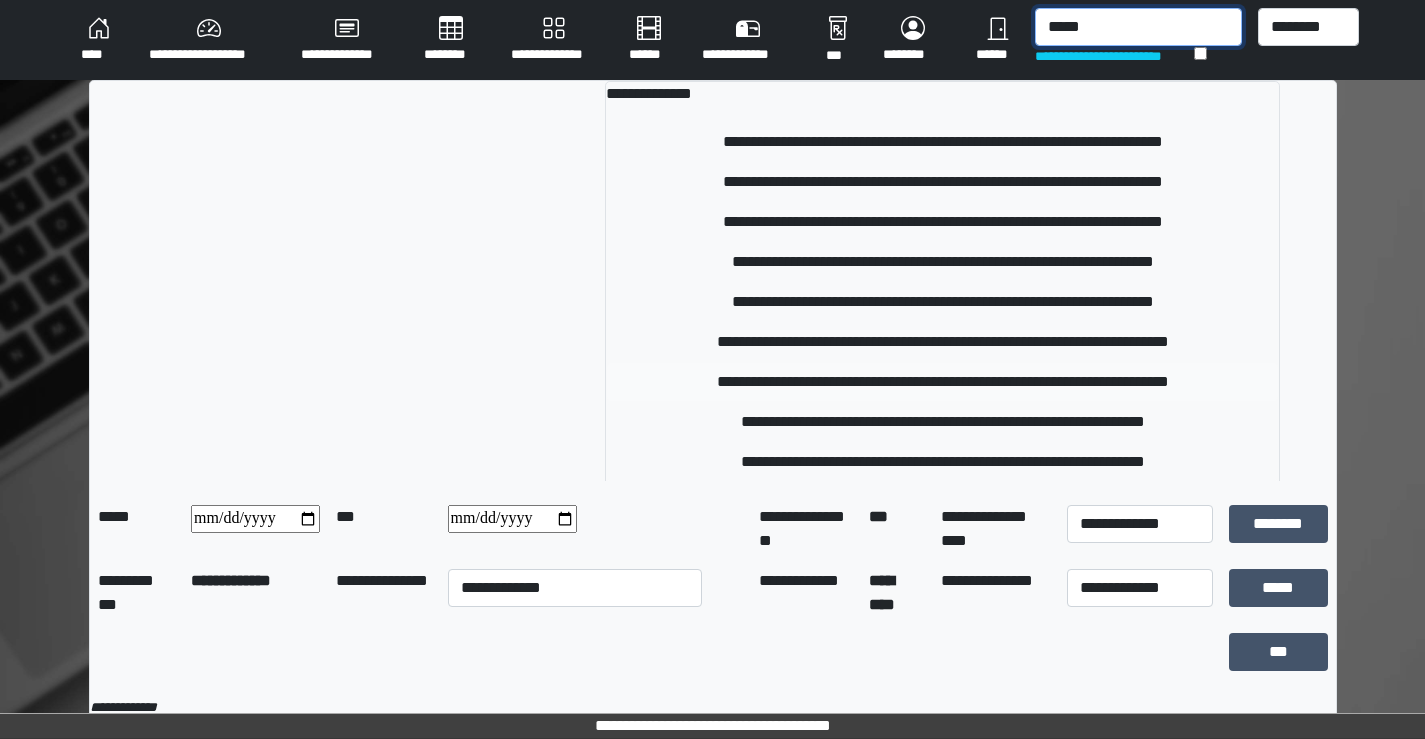 type on "*****" 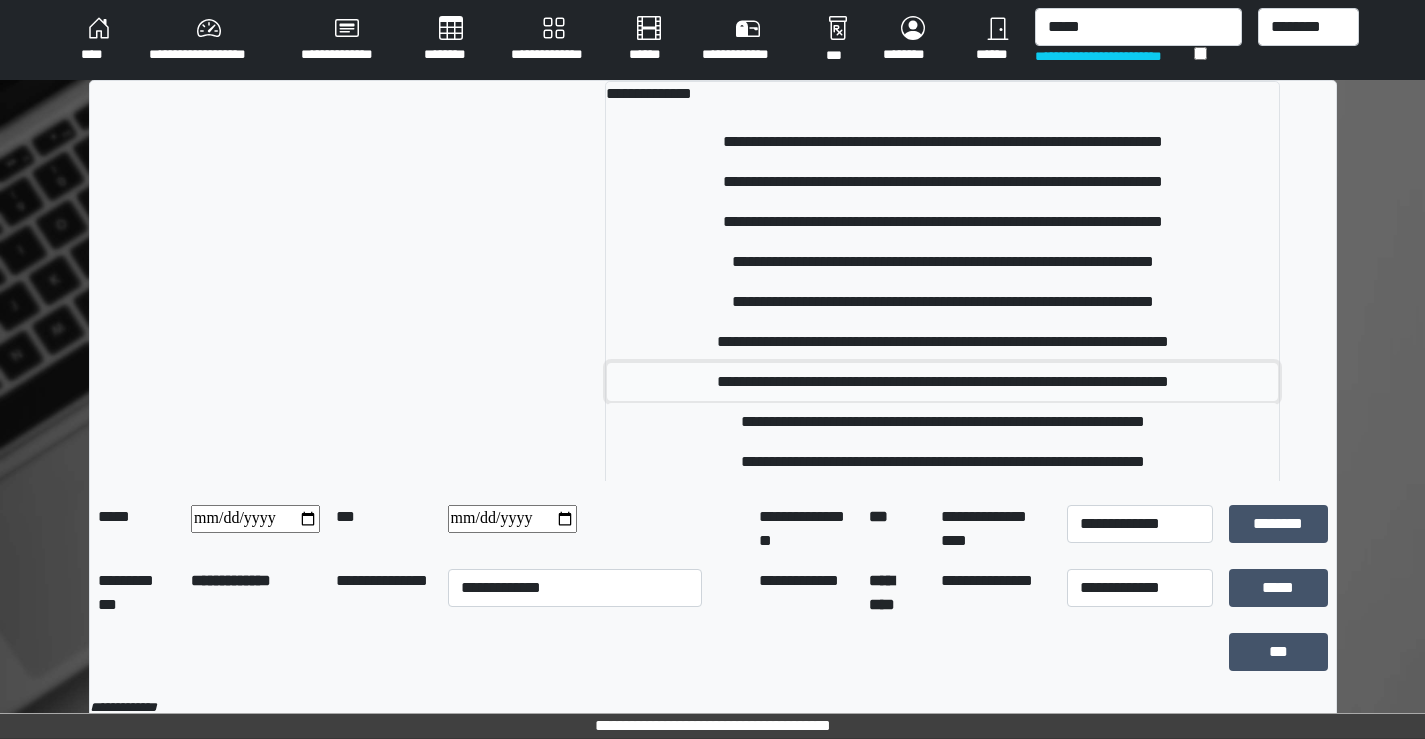 click on "**********" at bounding box center (942, 382) 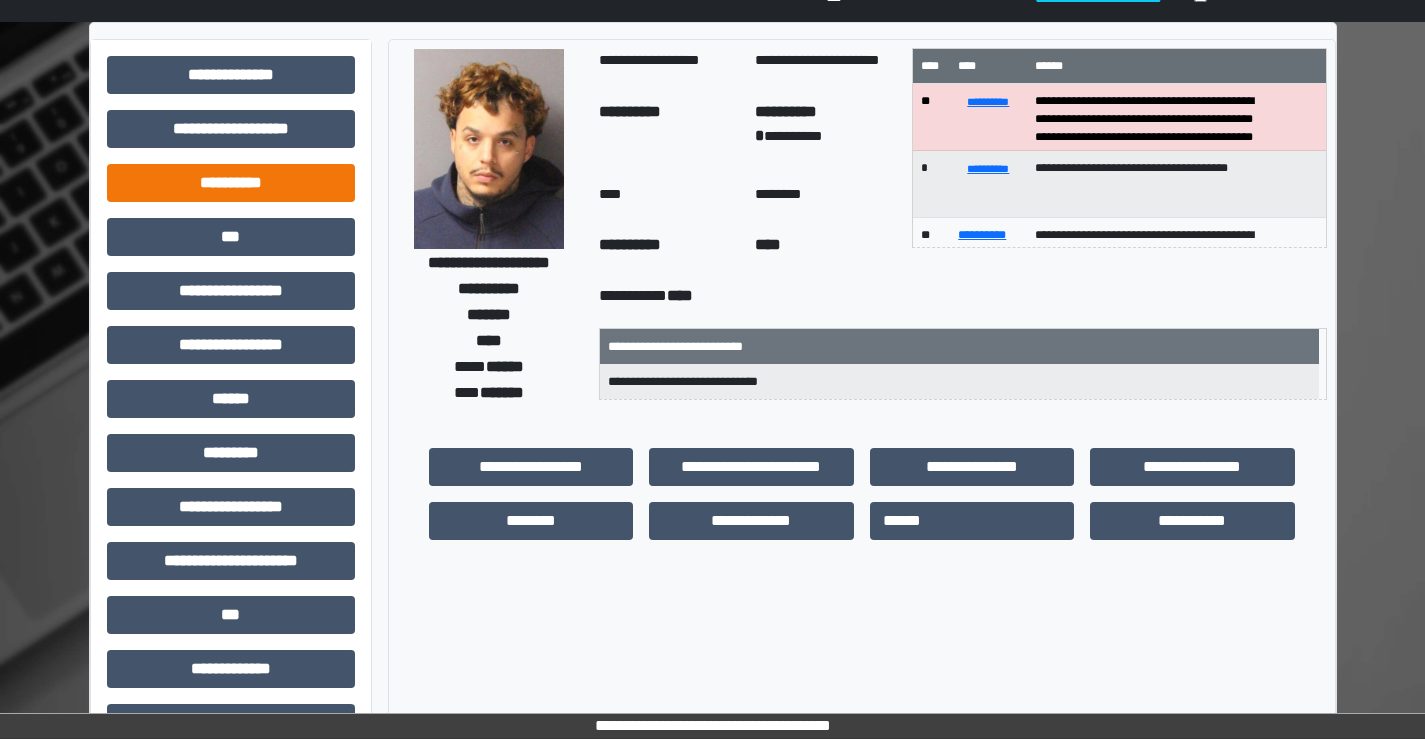 scroll, scrollTop: 35, scrollLeft: 0, axis: vertical 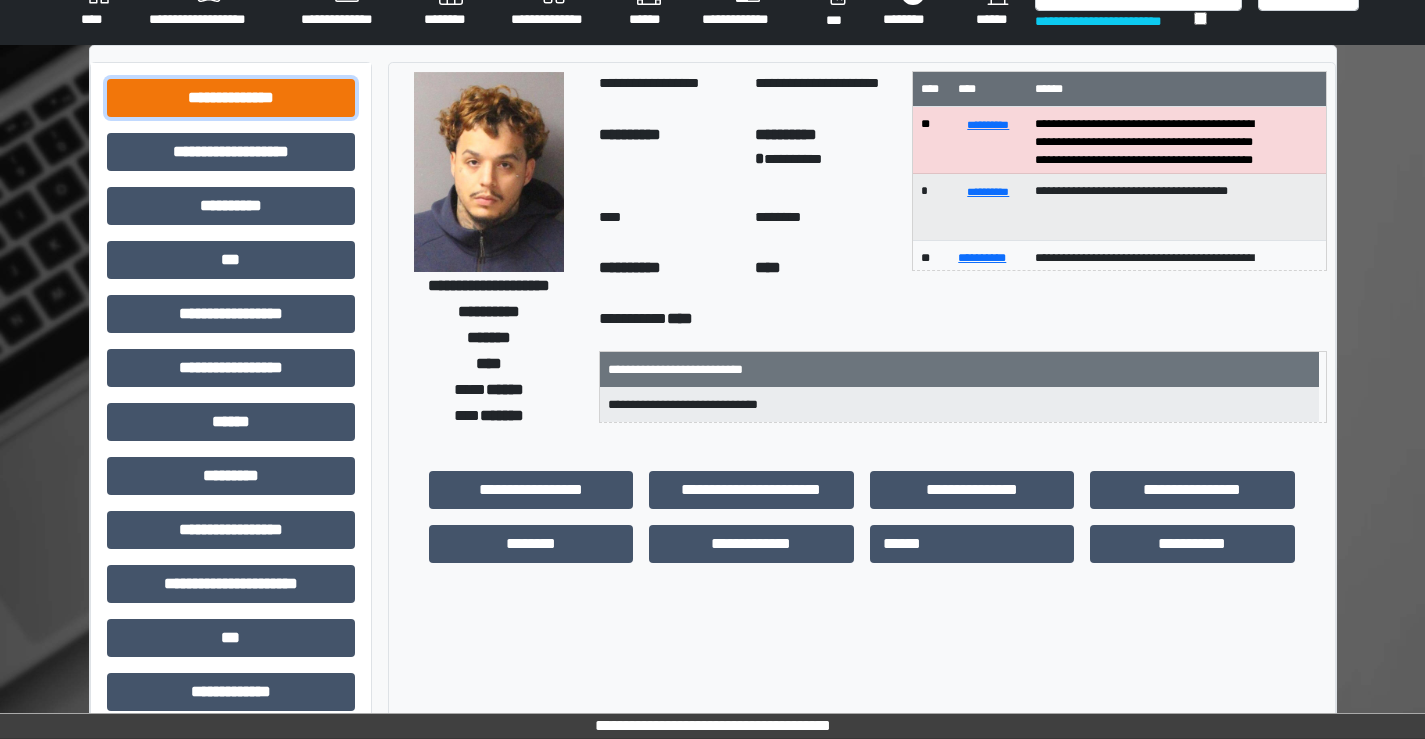 click on "**********" at bounding box center (231, 98) 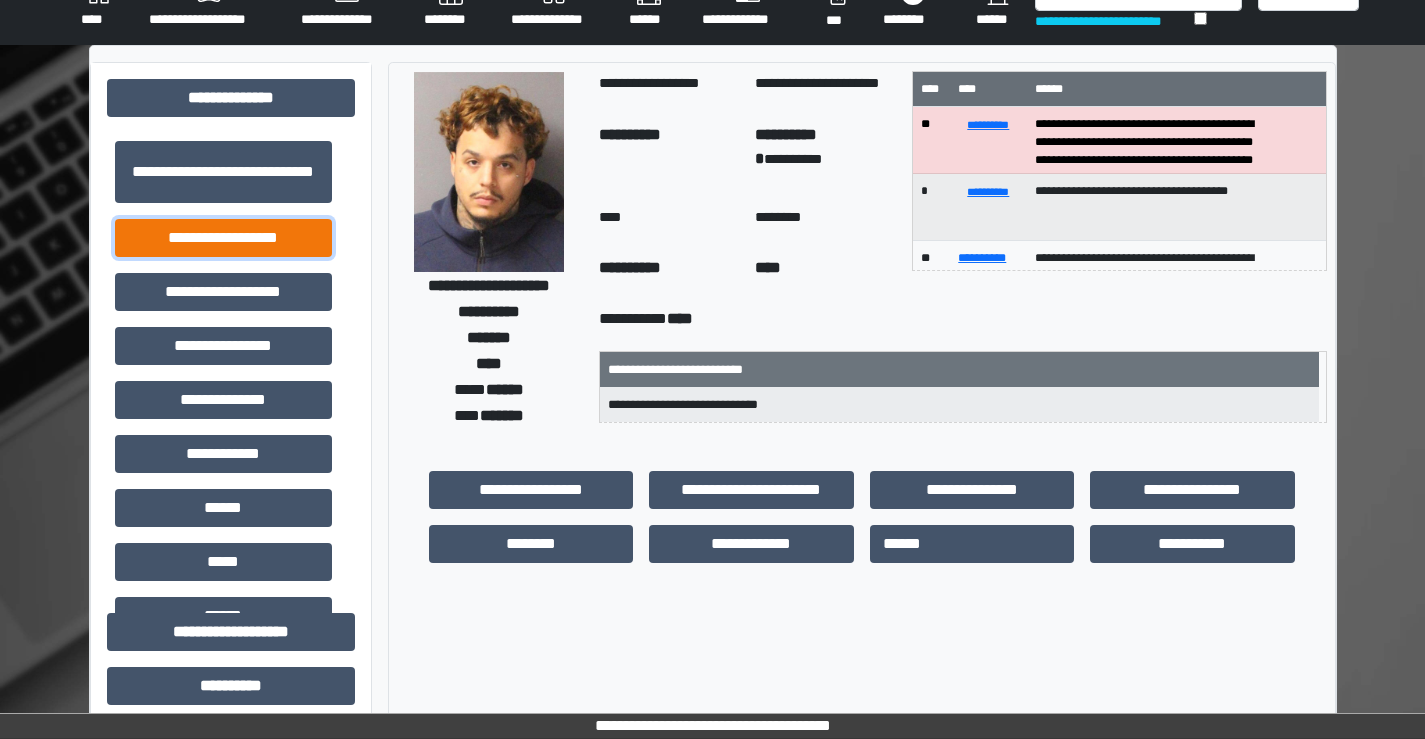 click on "**********" at bounding box center (223, 238) 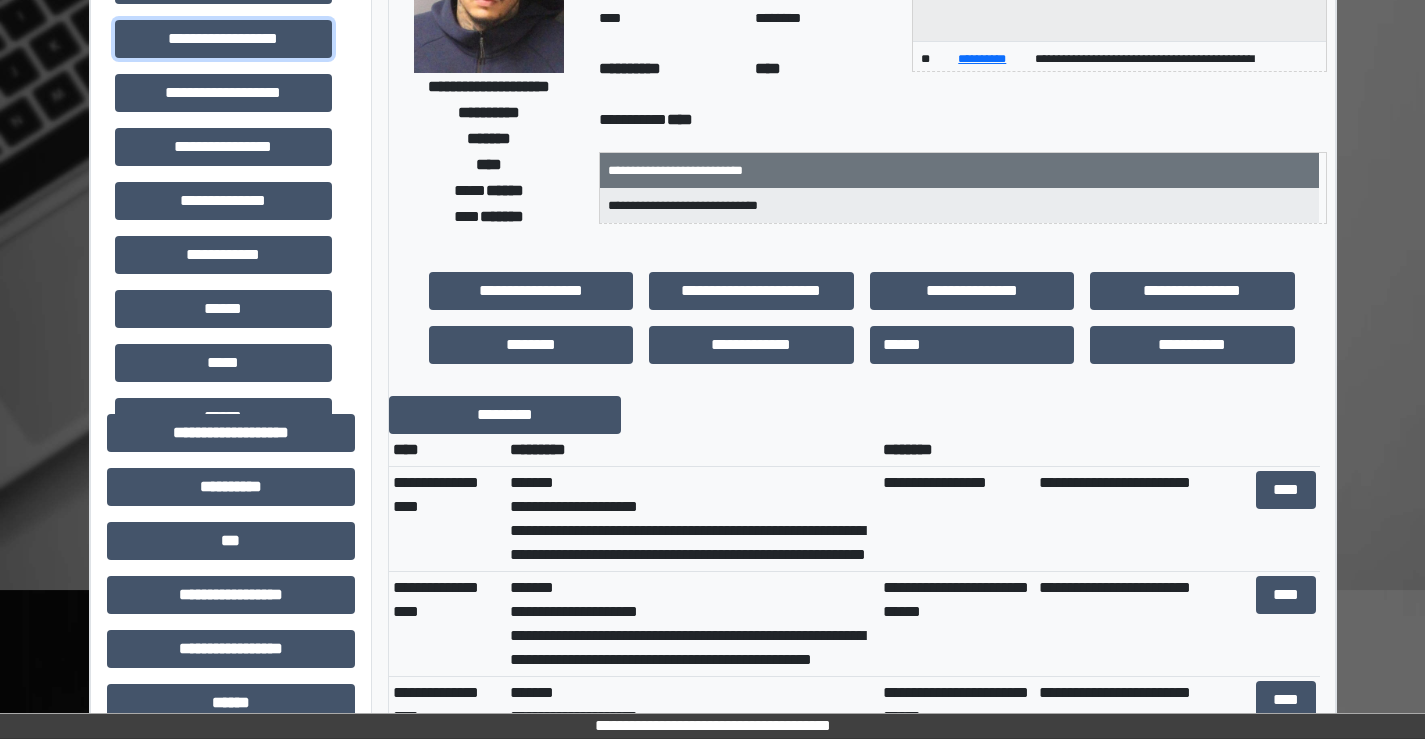 scroll, scrollTop: 235, scrollLeft: 0, axis: vertical 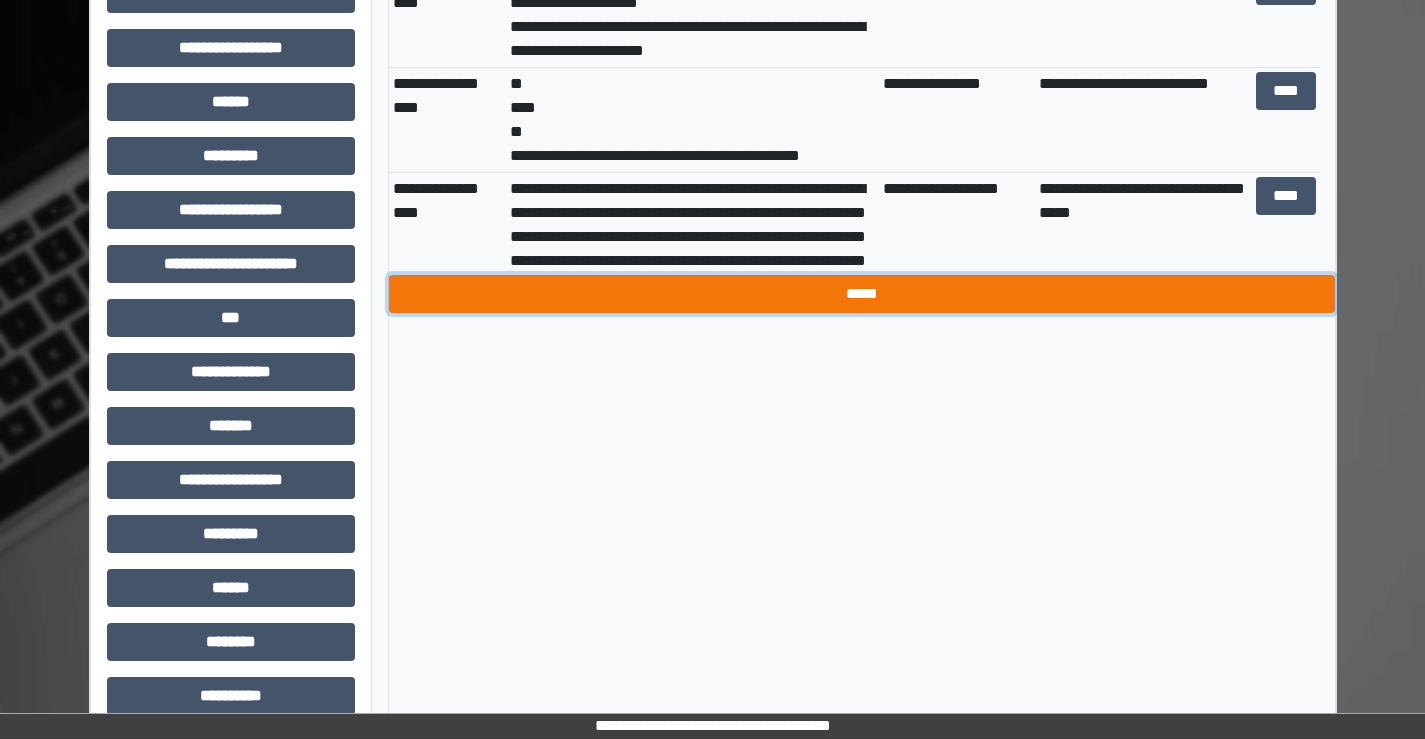 click on "*****" at bounding box center (862, 294) 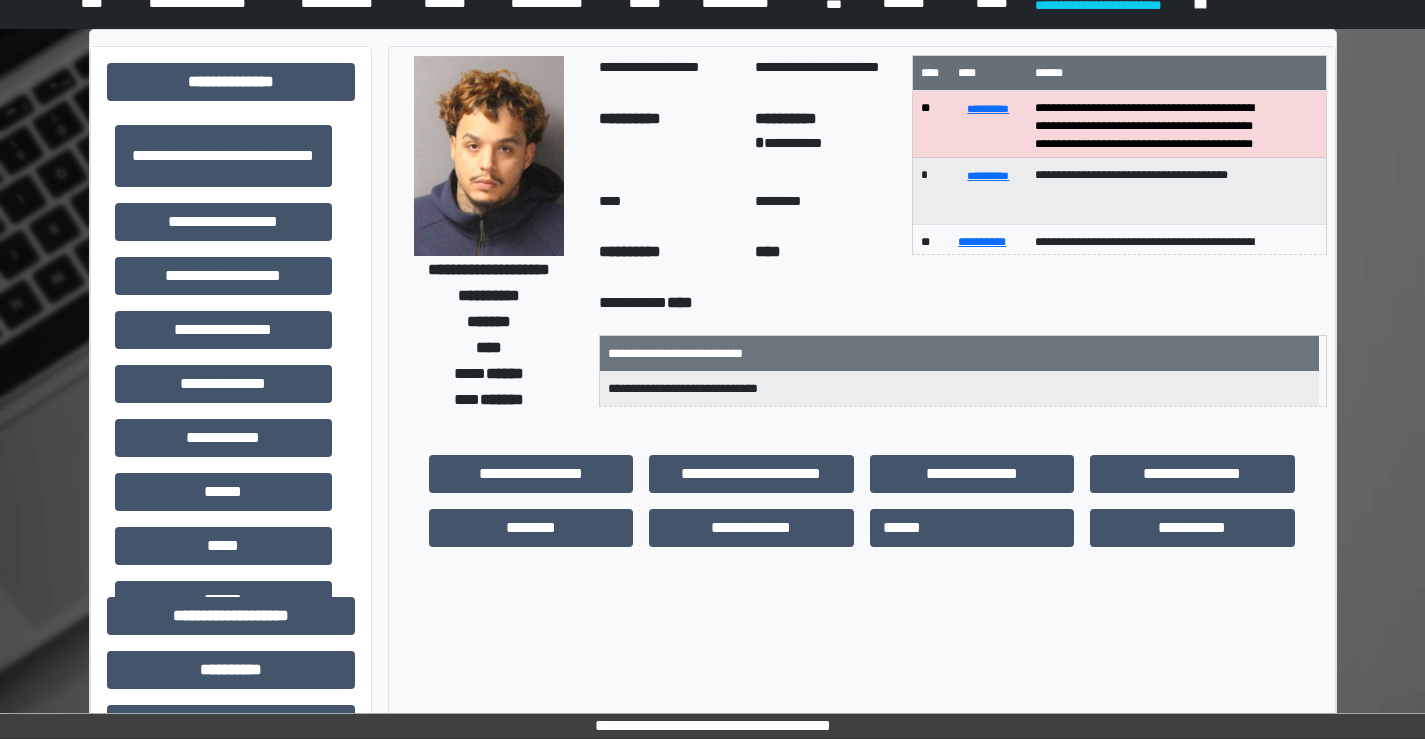scroll, scrollTop: 0, scrollLeft: 0, axis: both 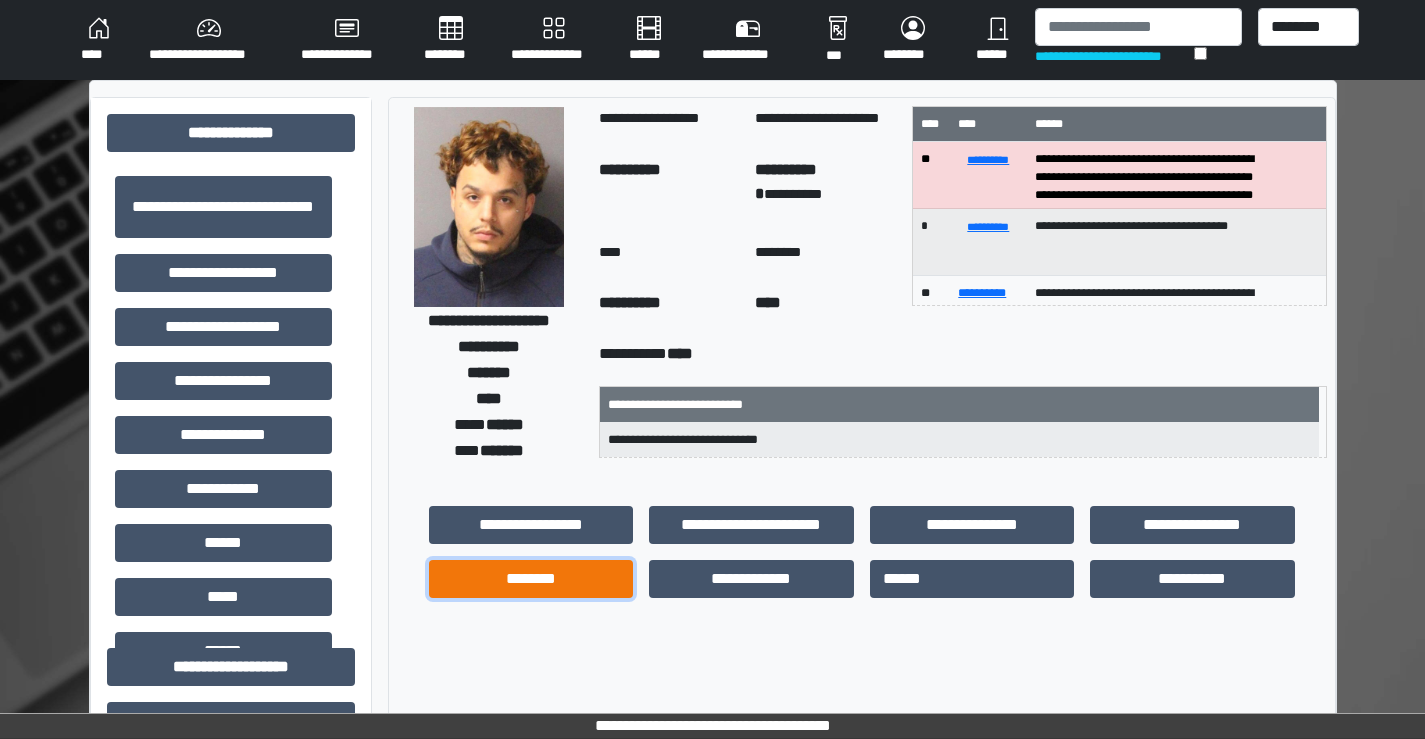click on "********" at bounding box center [531, 579] 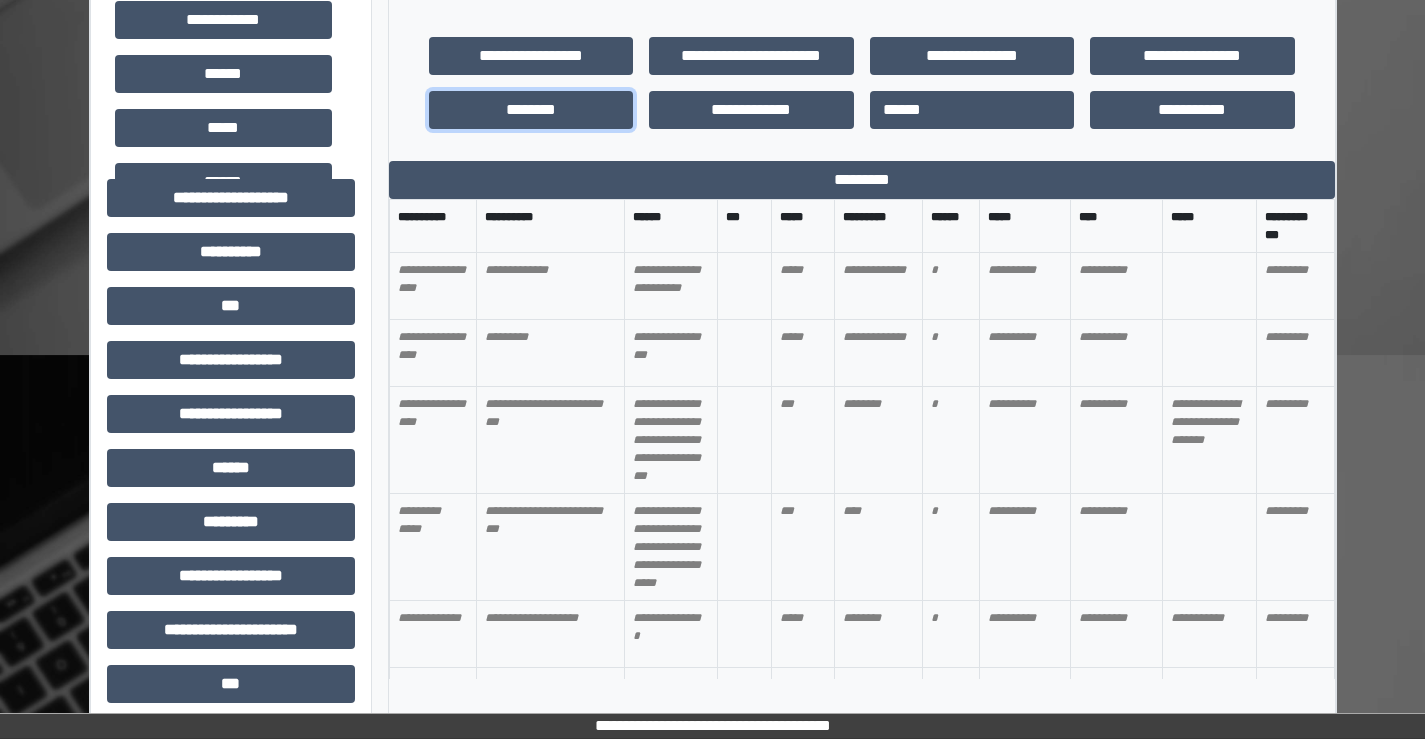 scroll, scrollTop: 500, scrollLeft: 0, axis: vertical 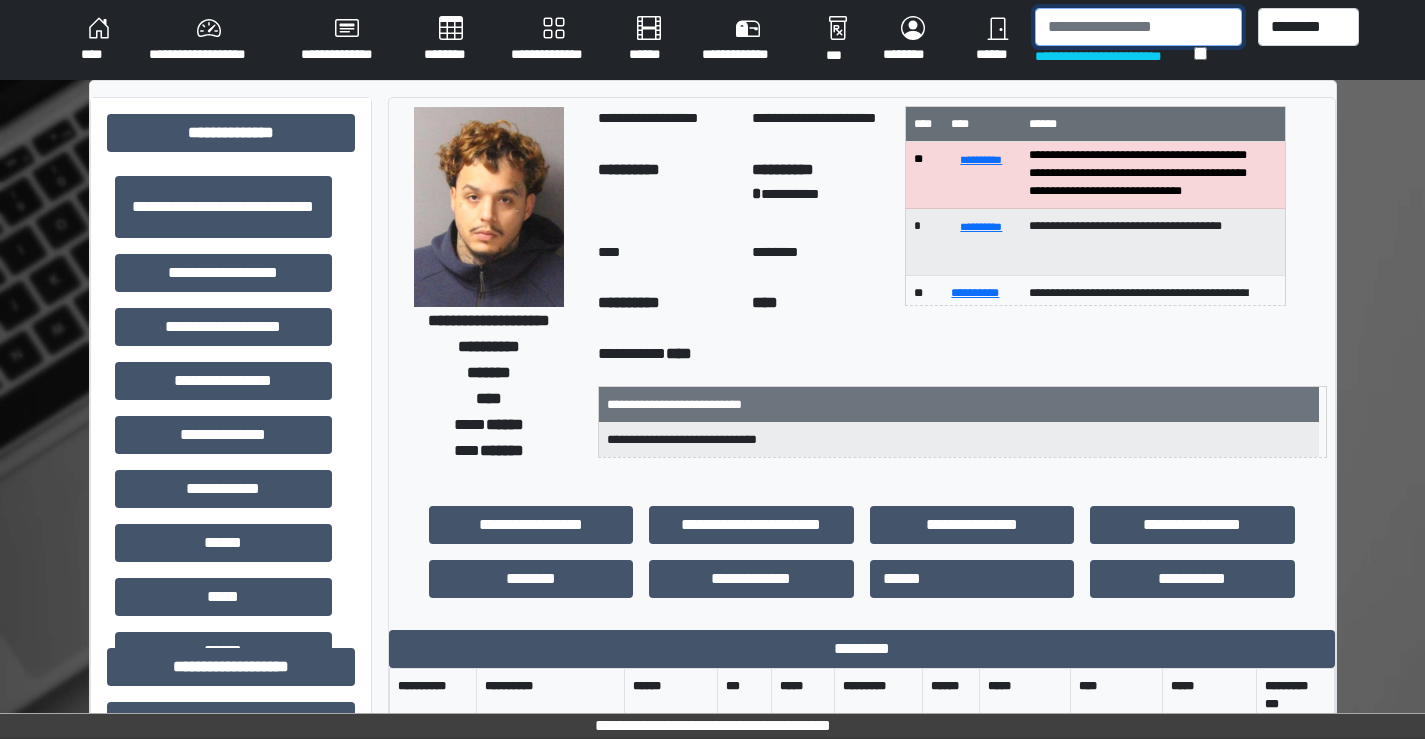 click at bounding box center (1138, 27) 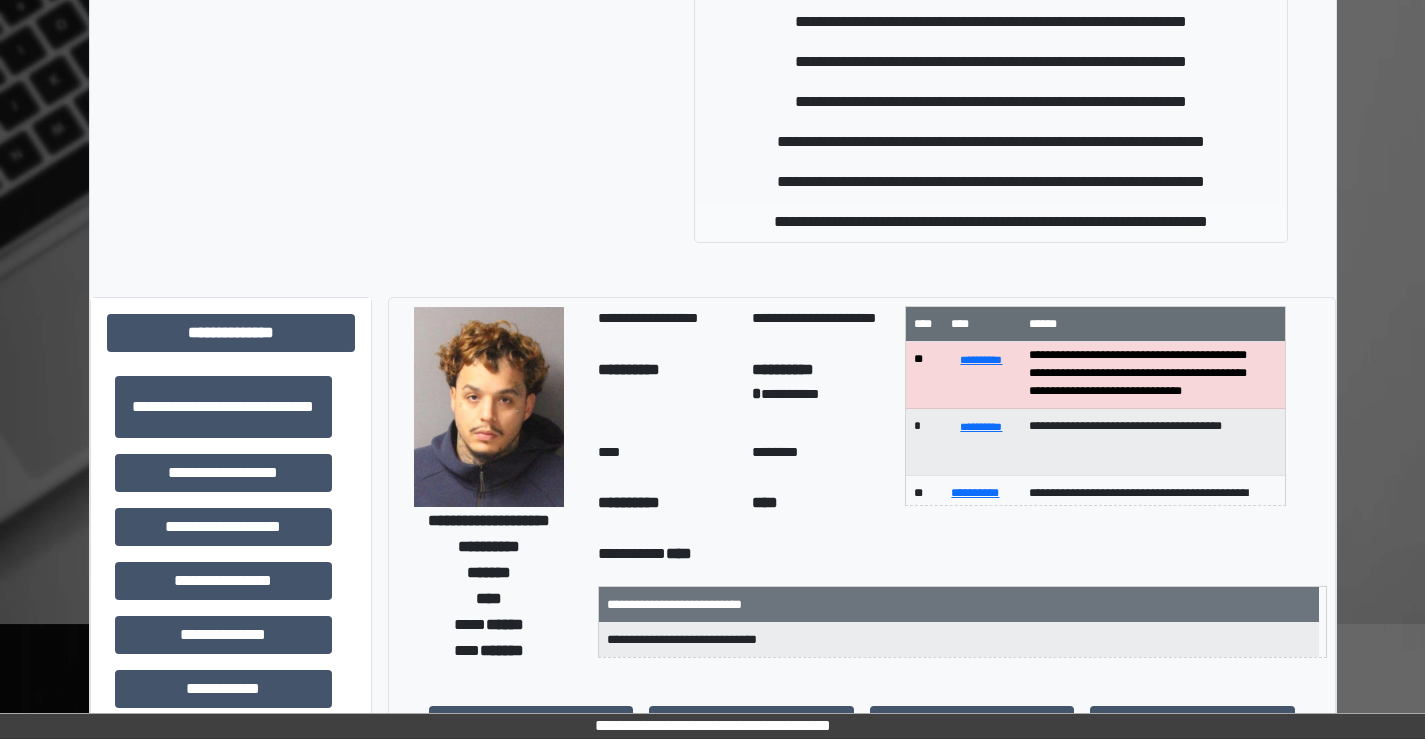 type on "********" 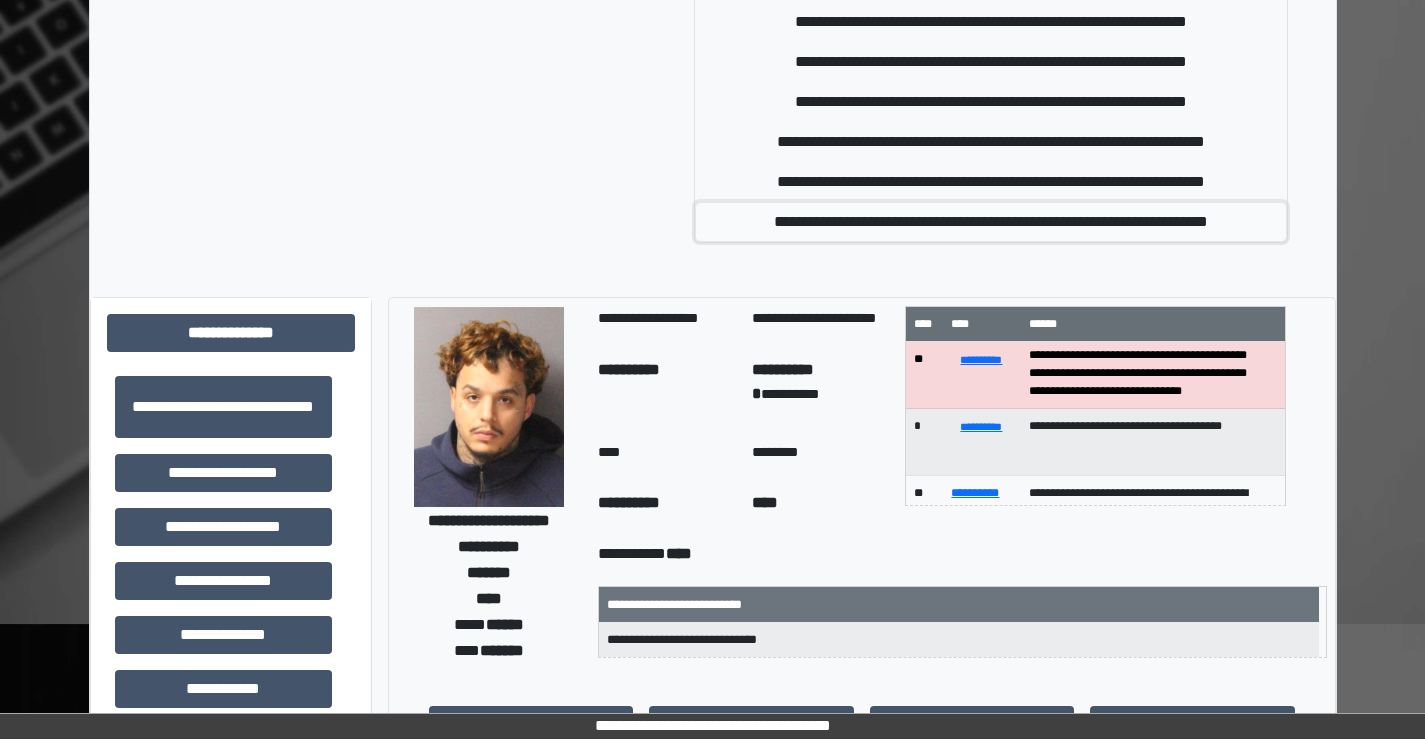 click on "**********" at bounding box center [990, 222] 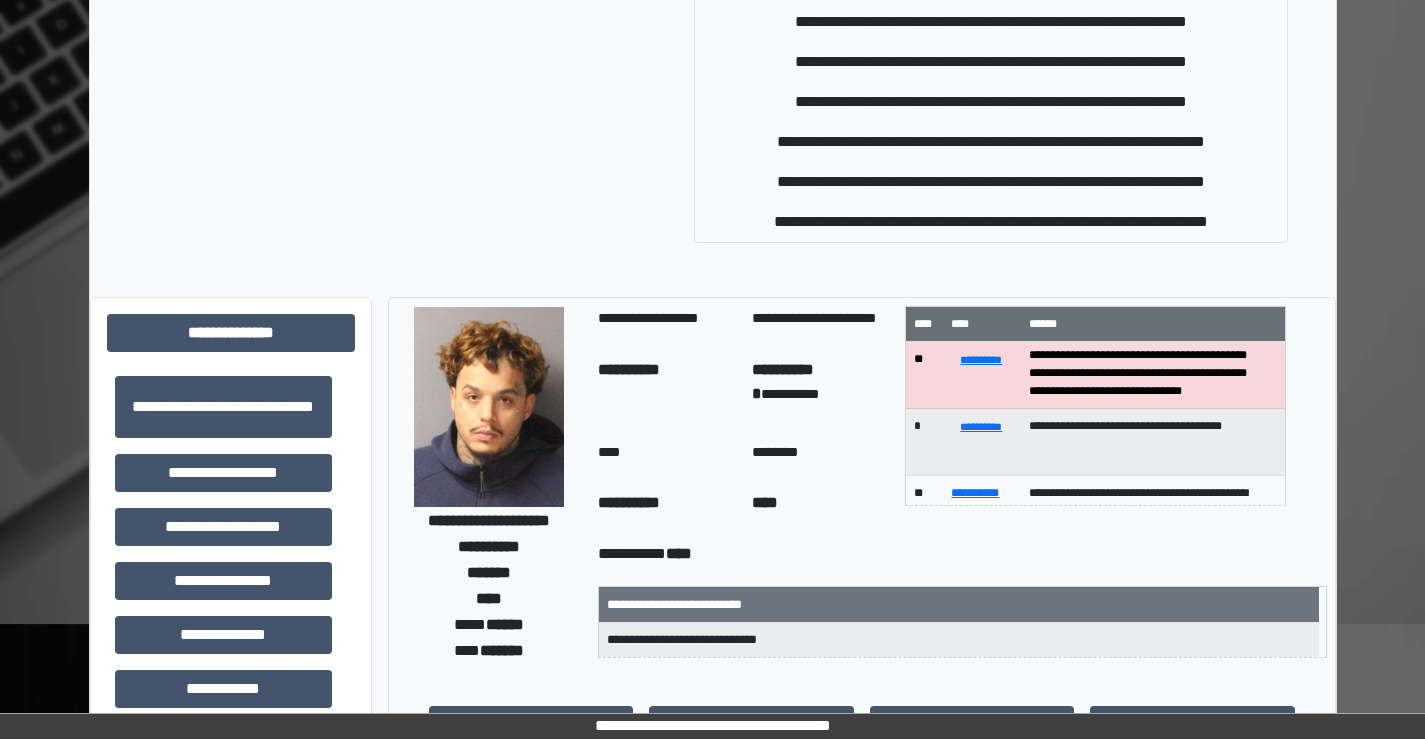 type 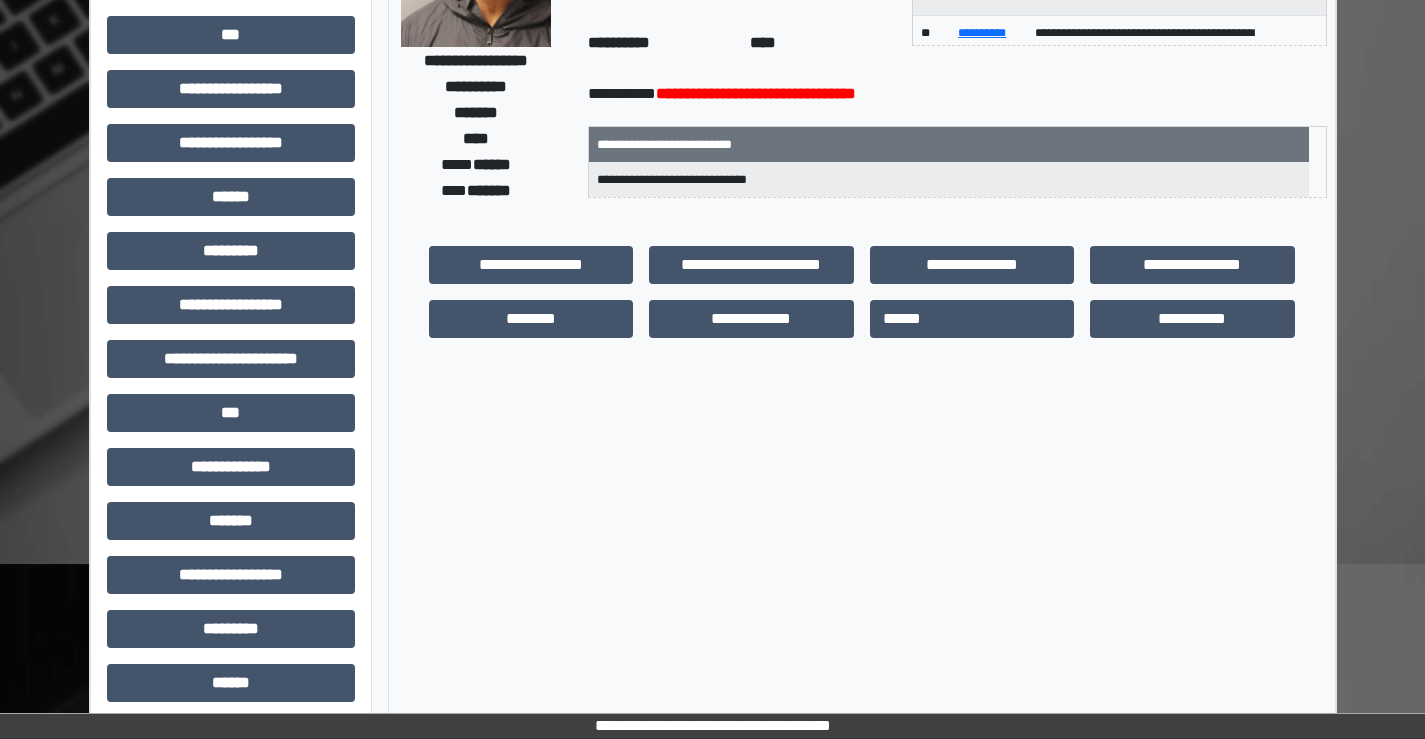scroll, scrollTop: 316, scrollLeft: 0, axis: vertical 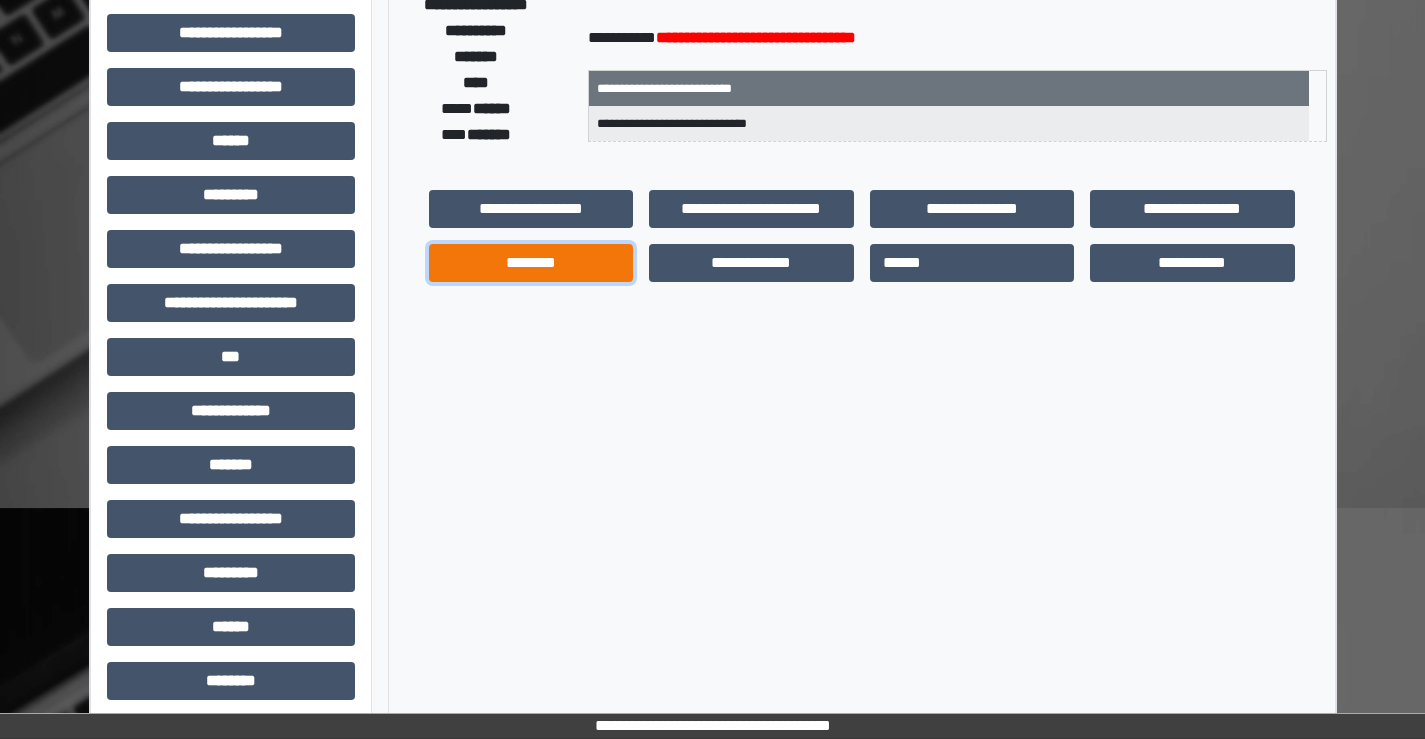 click on "********" at bounding box center [531, 263] 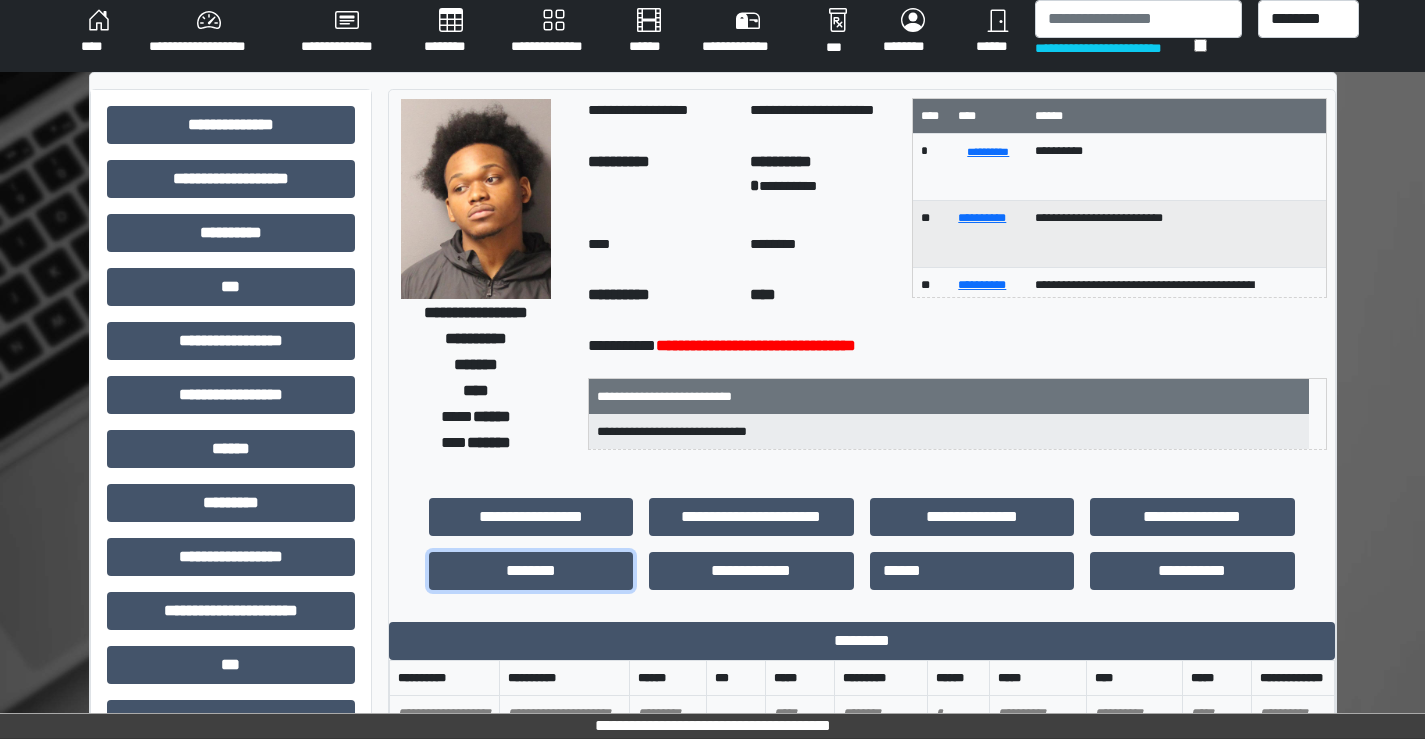 scroll, scrollTop: 0, scrollLeft: 0, axis: both 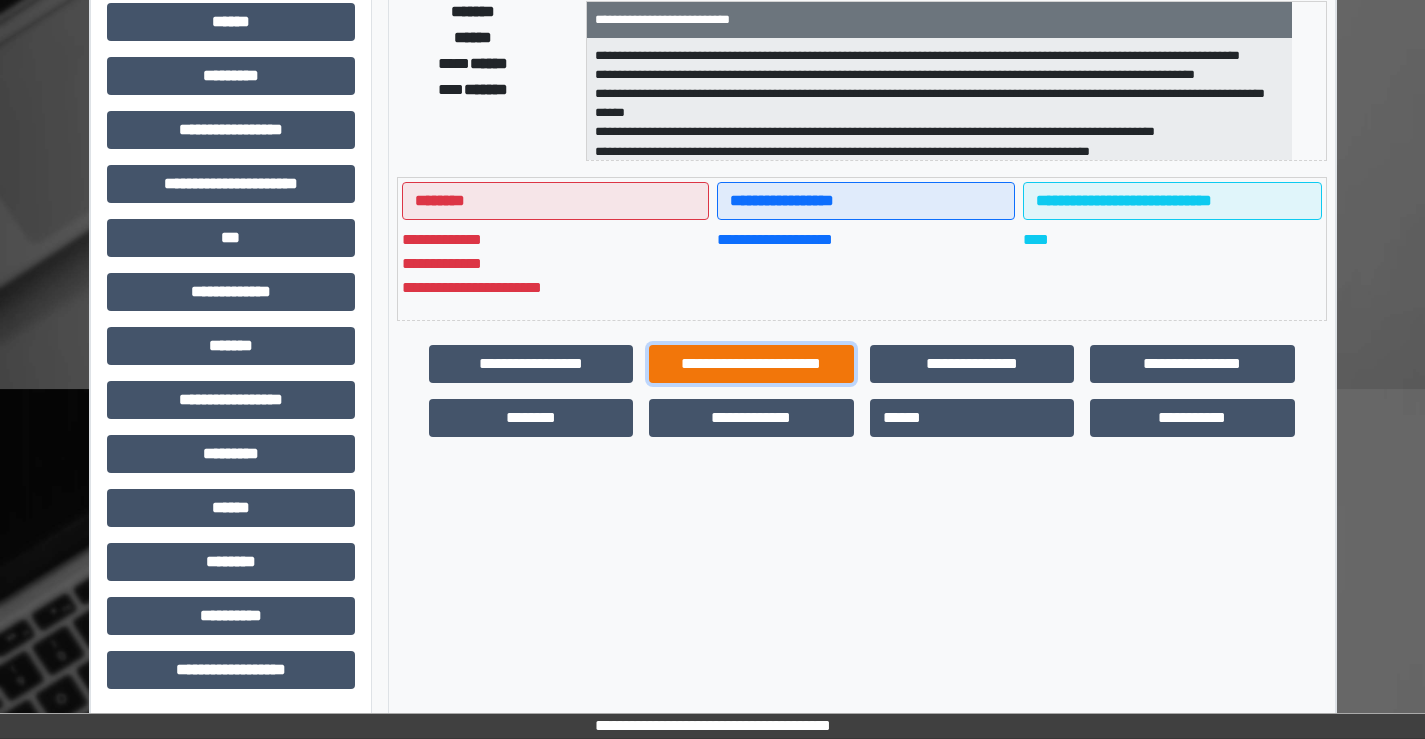 click on "**********" at bounding box center (751, 364) 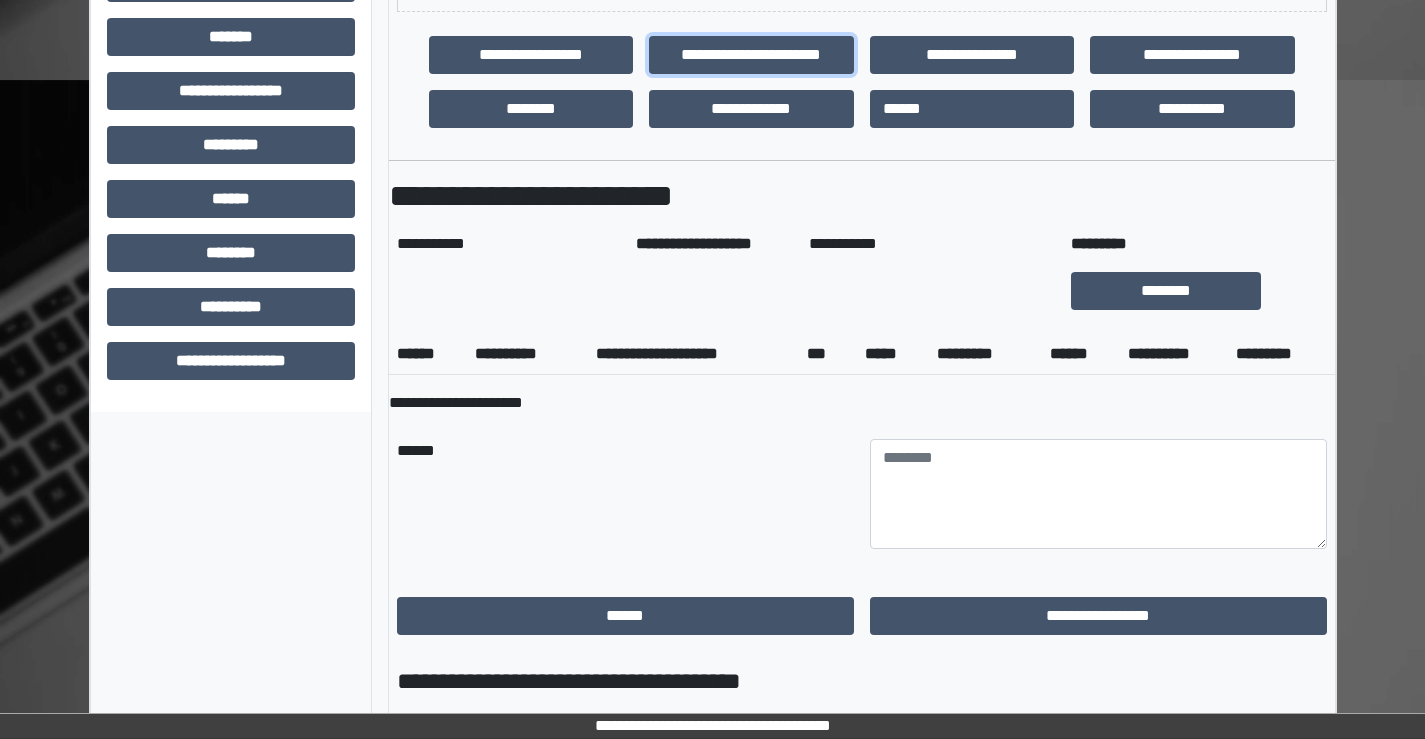 scroll, scrollTop: 735, scrollLeft: 0, axis: vertical 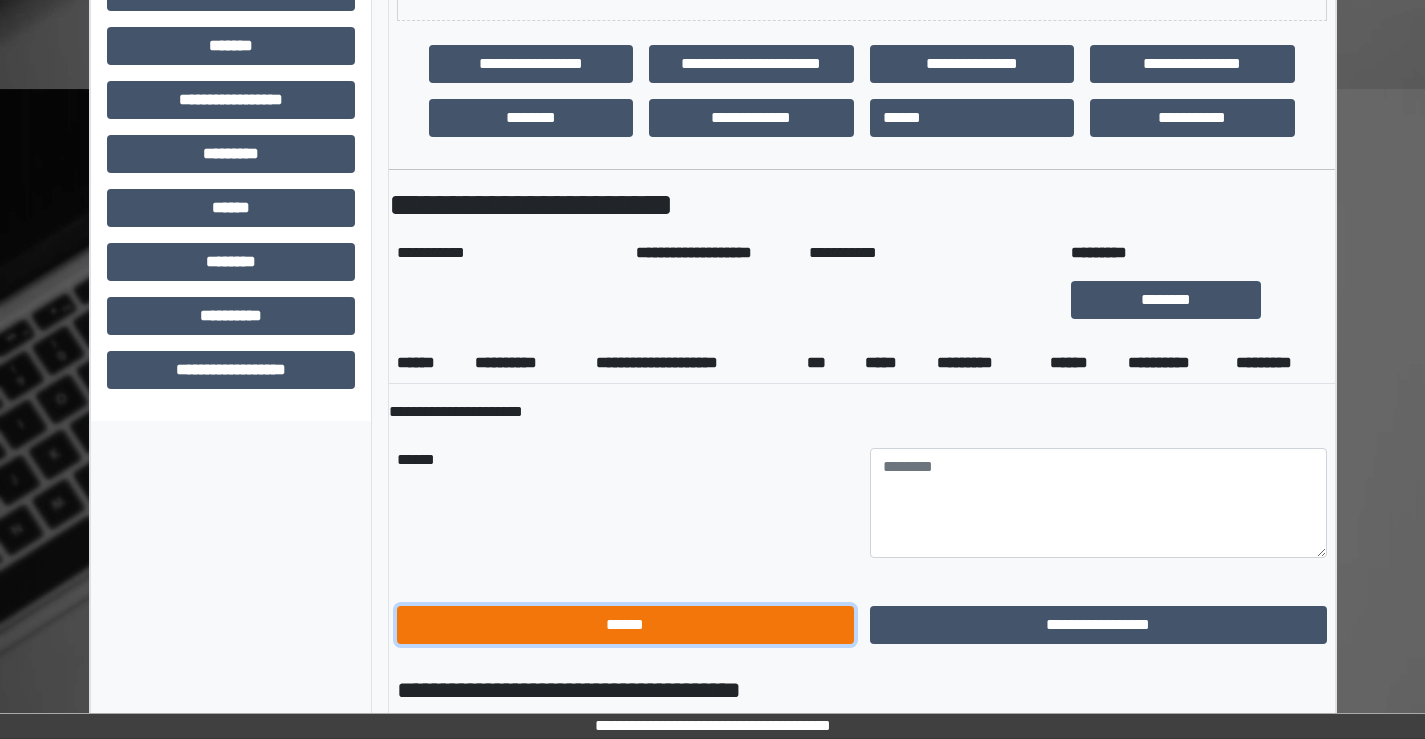 drag, startPoint x: 640, startPoint y: 616, endPoint x: 674, endPoint y: 594, distance: 40.496914 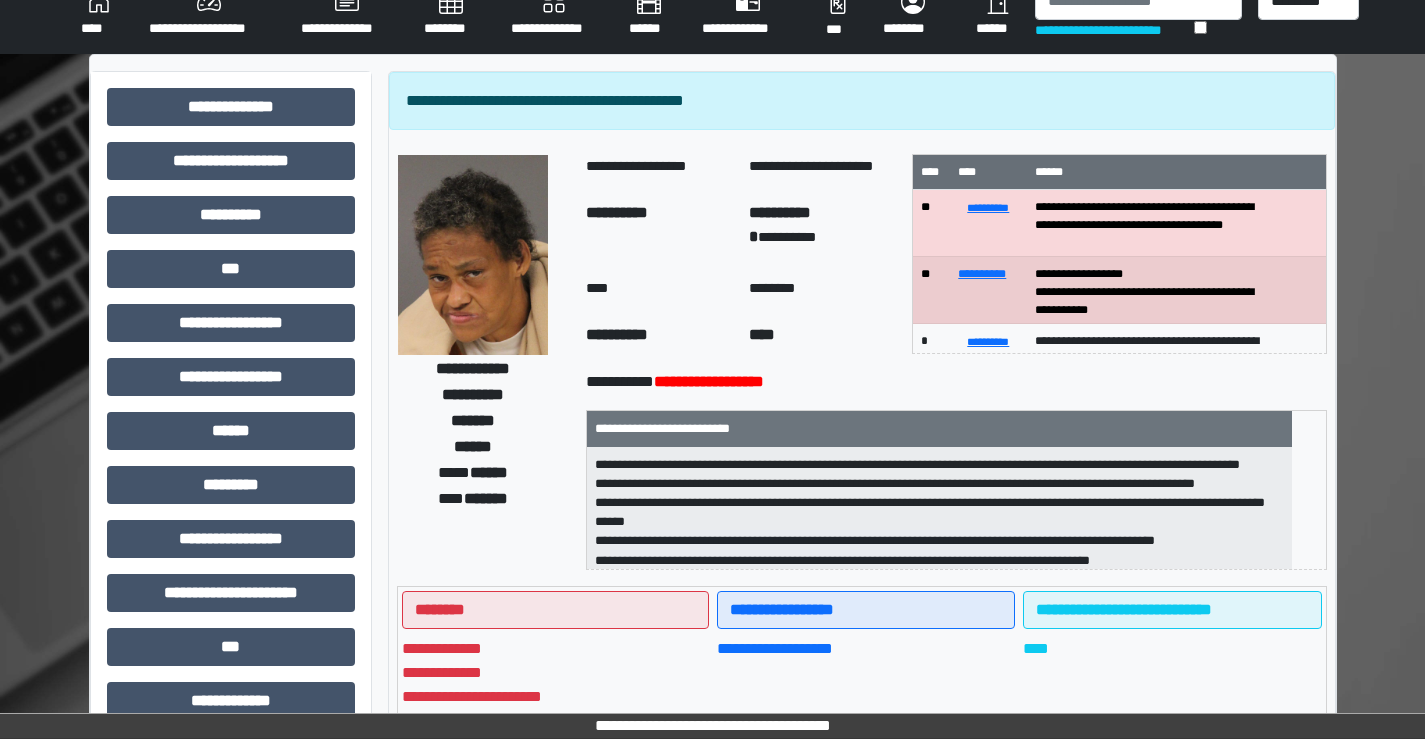 scroll, scrollTop: 0, scrollLeft: 0, axis: both 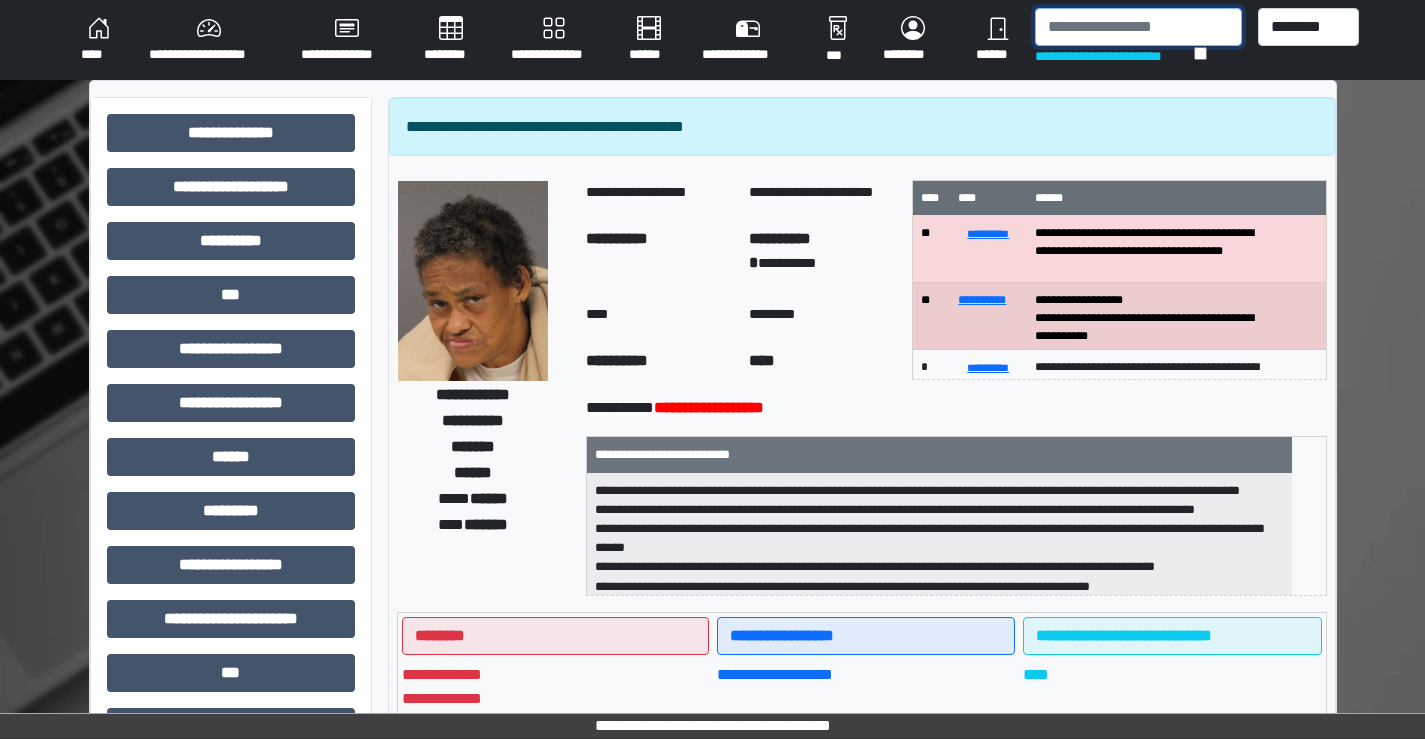 click at bounding box center (1138, 27) 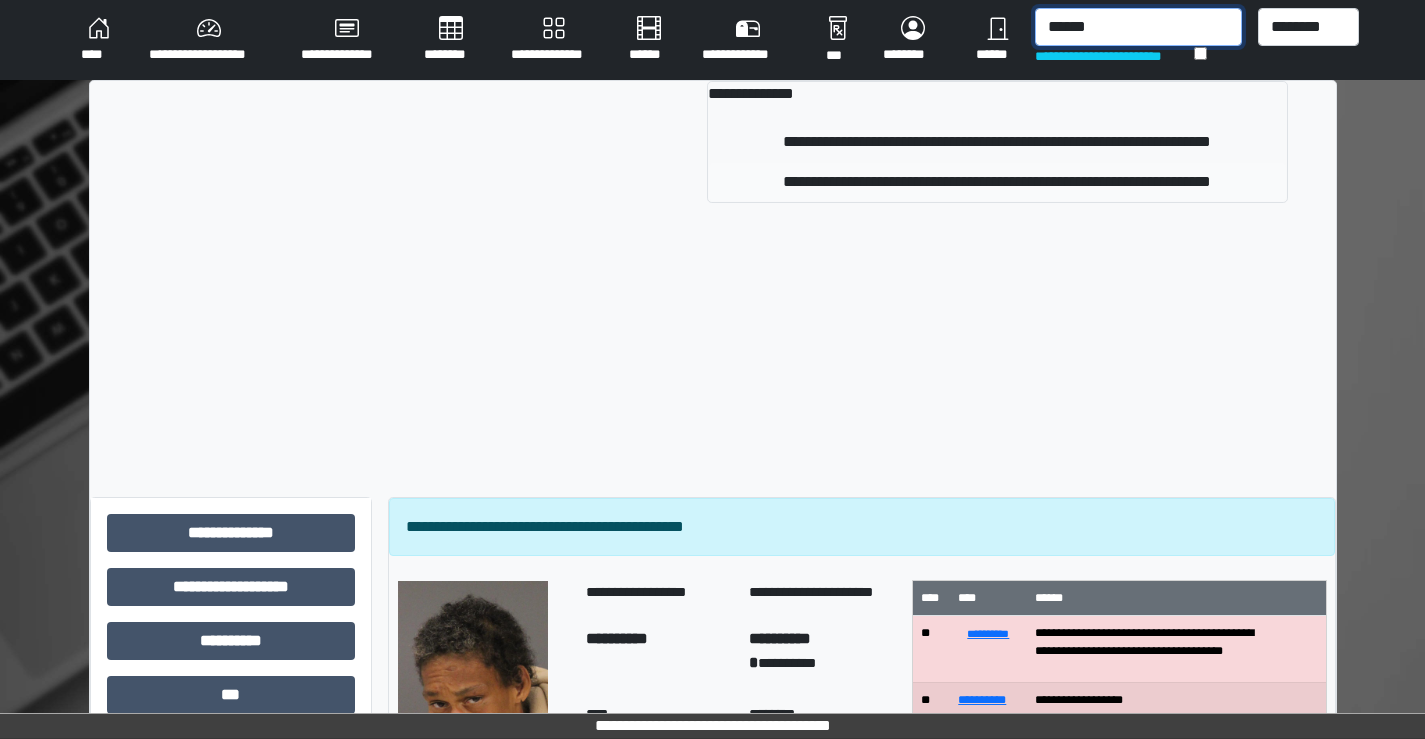 type on "******" 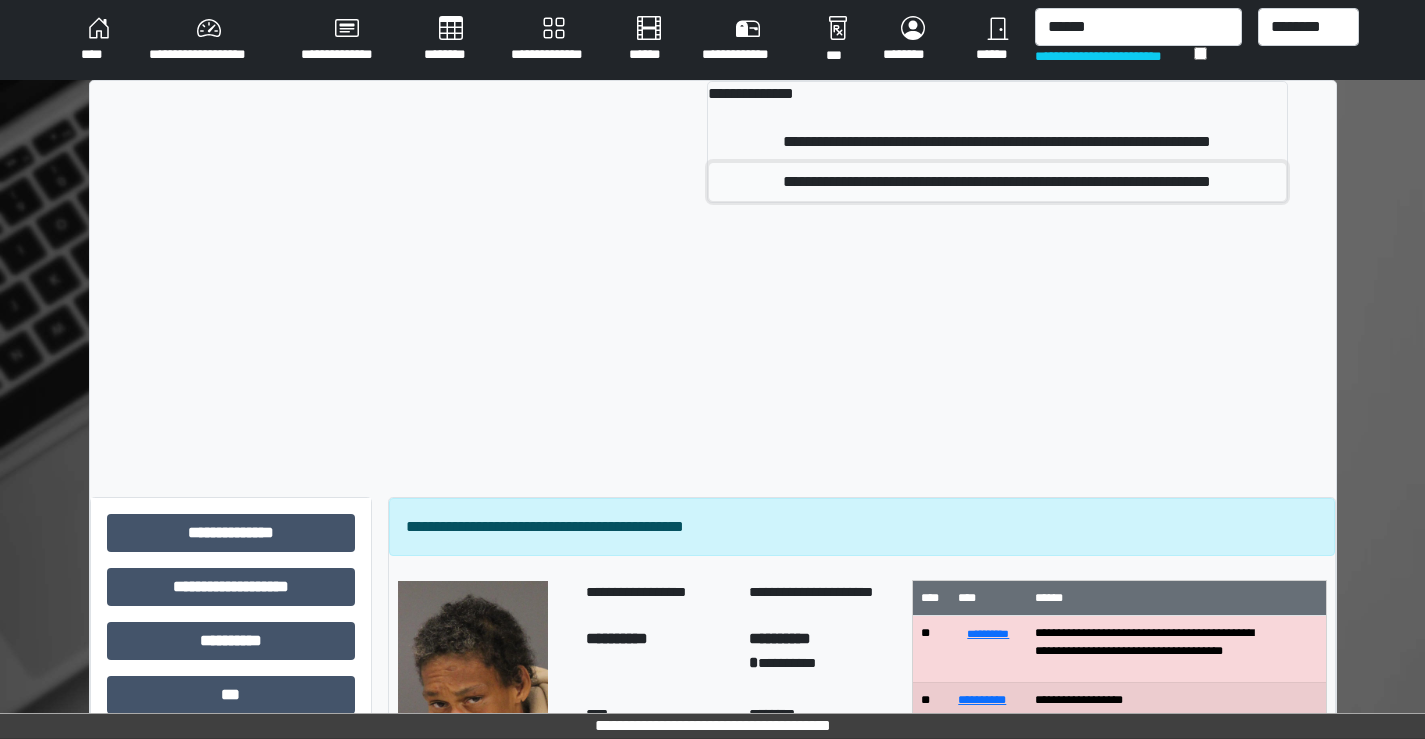click on "**********" at bounding box center (997, 182) 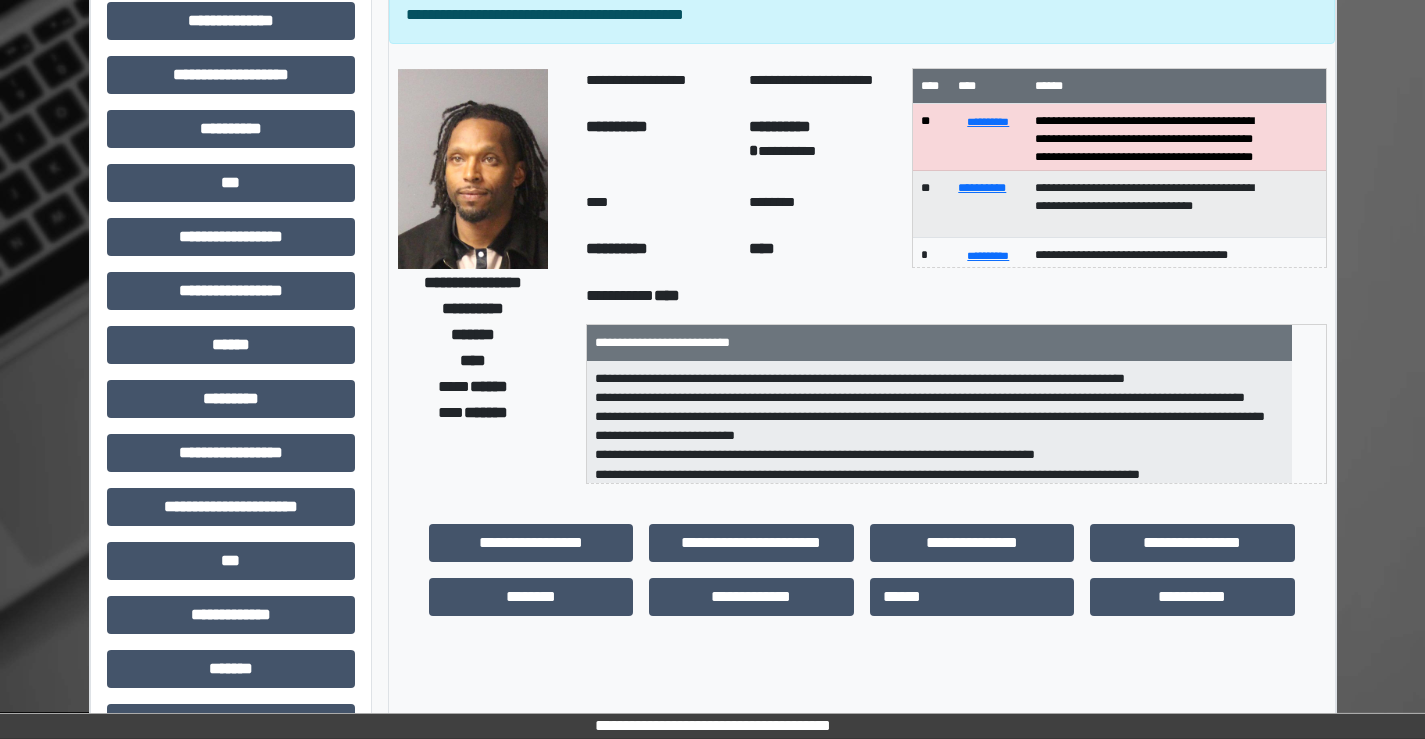 scroll, scrollTop: 200, scrollLeft: 0, axis: vertical 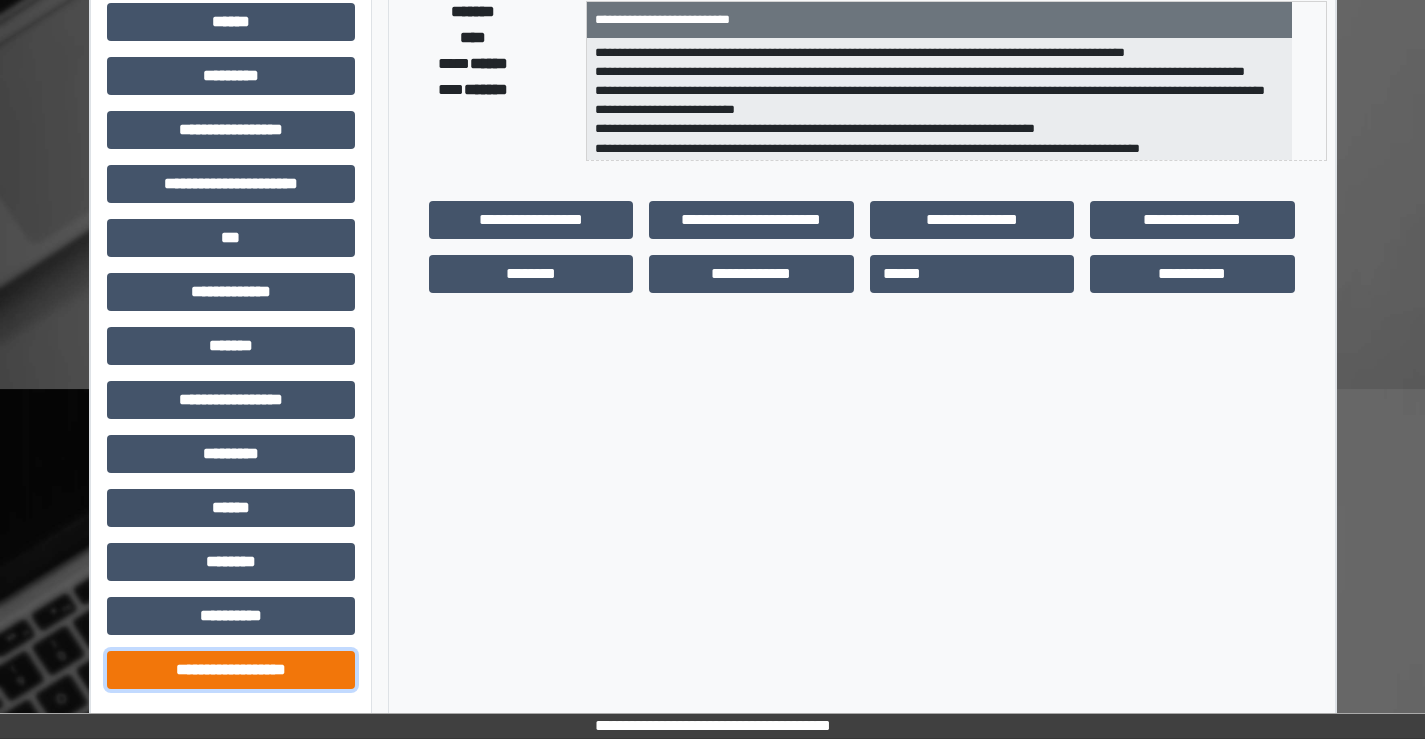 click on "**********" at bounding box center (231, 670) 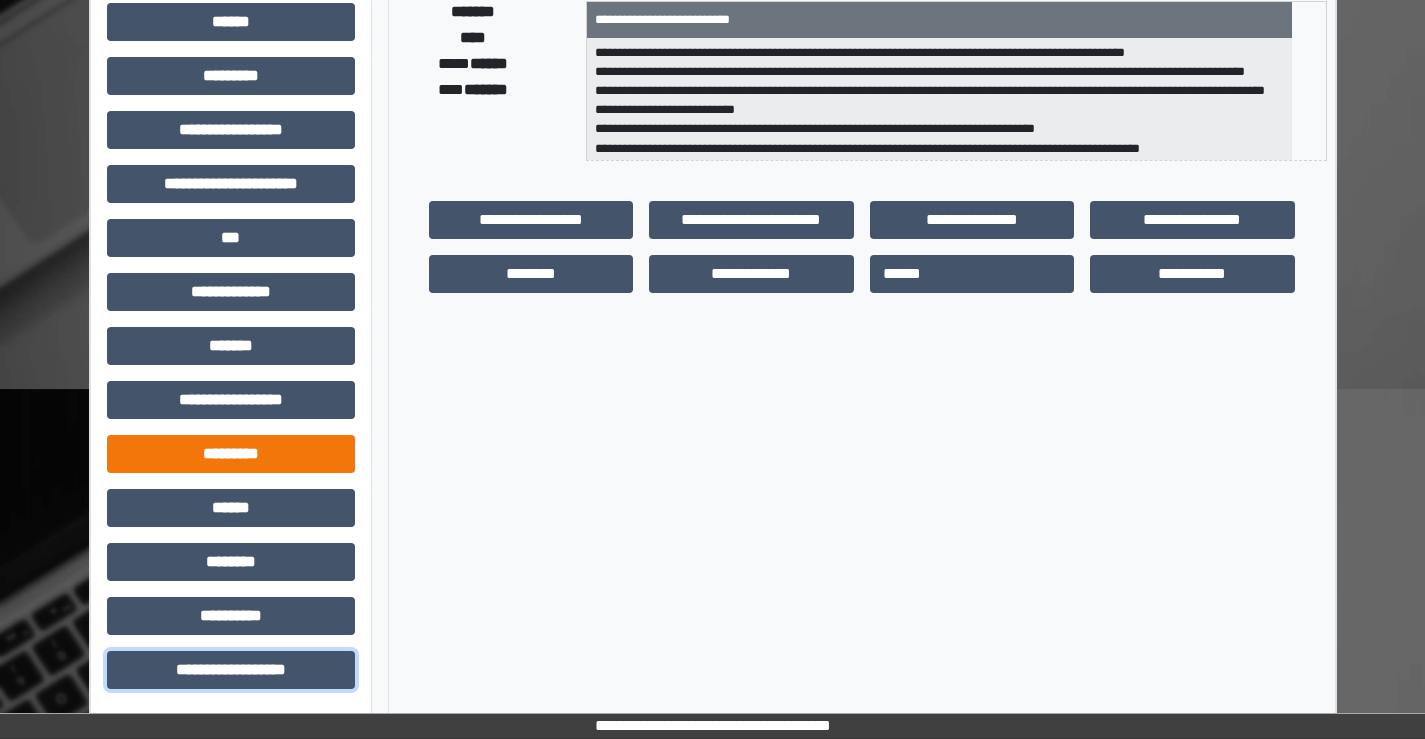 scroll, scrollTop: 835, scrollLeft: 0, axis: vertical 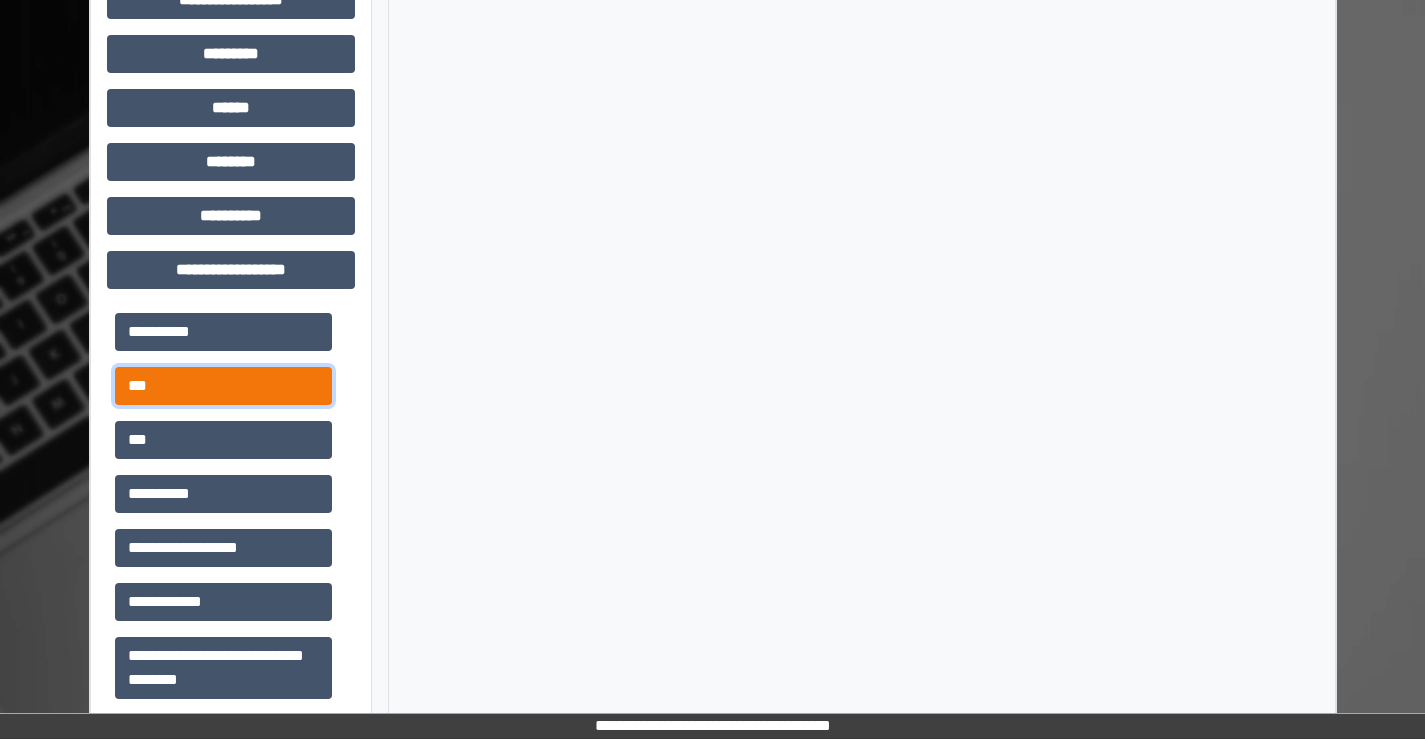drag, startPoint x: 224, startPoint y: 374, endPoint x: 299, endPoint y: 380, distance: 75.23962 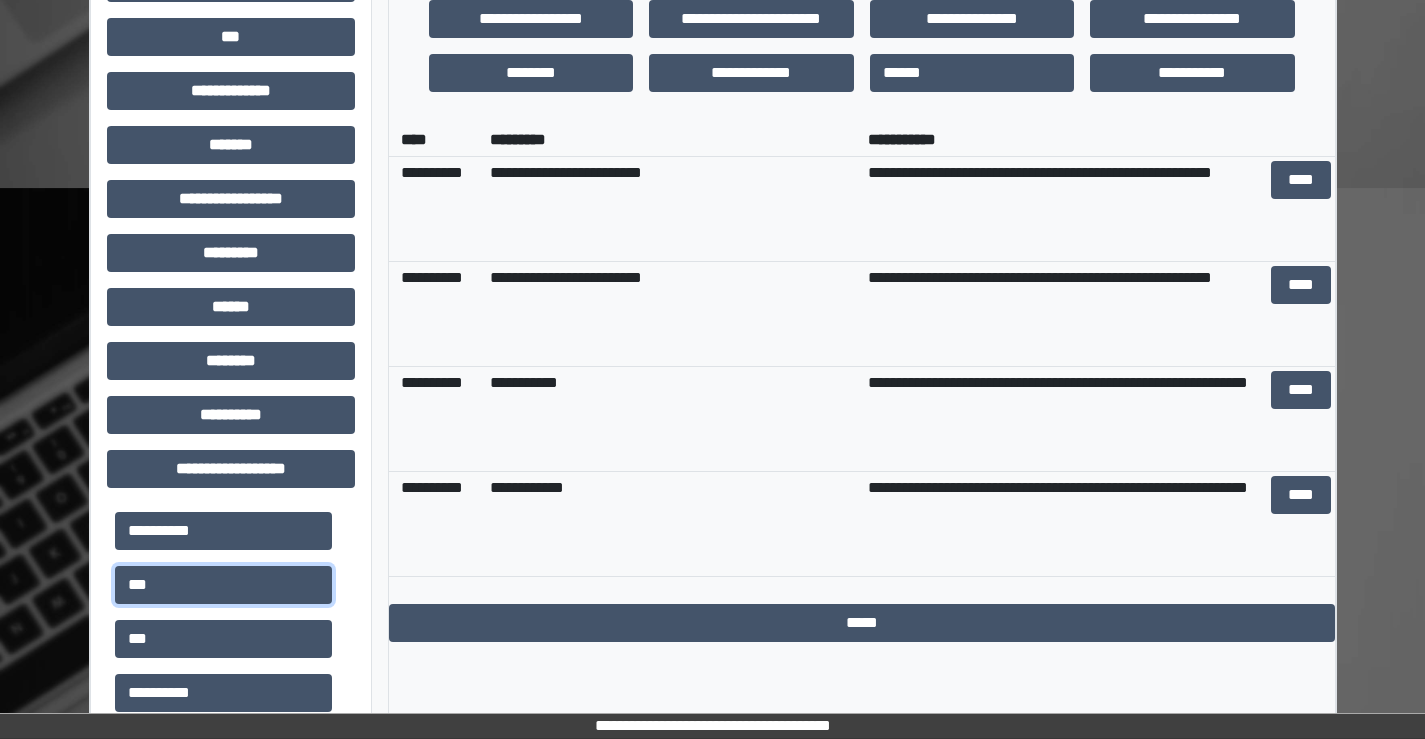 scroll, scrollTop: 635, scrollLeft: 0, axis: vertical 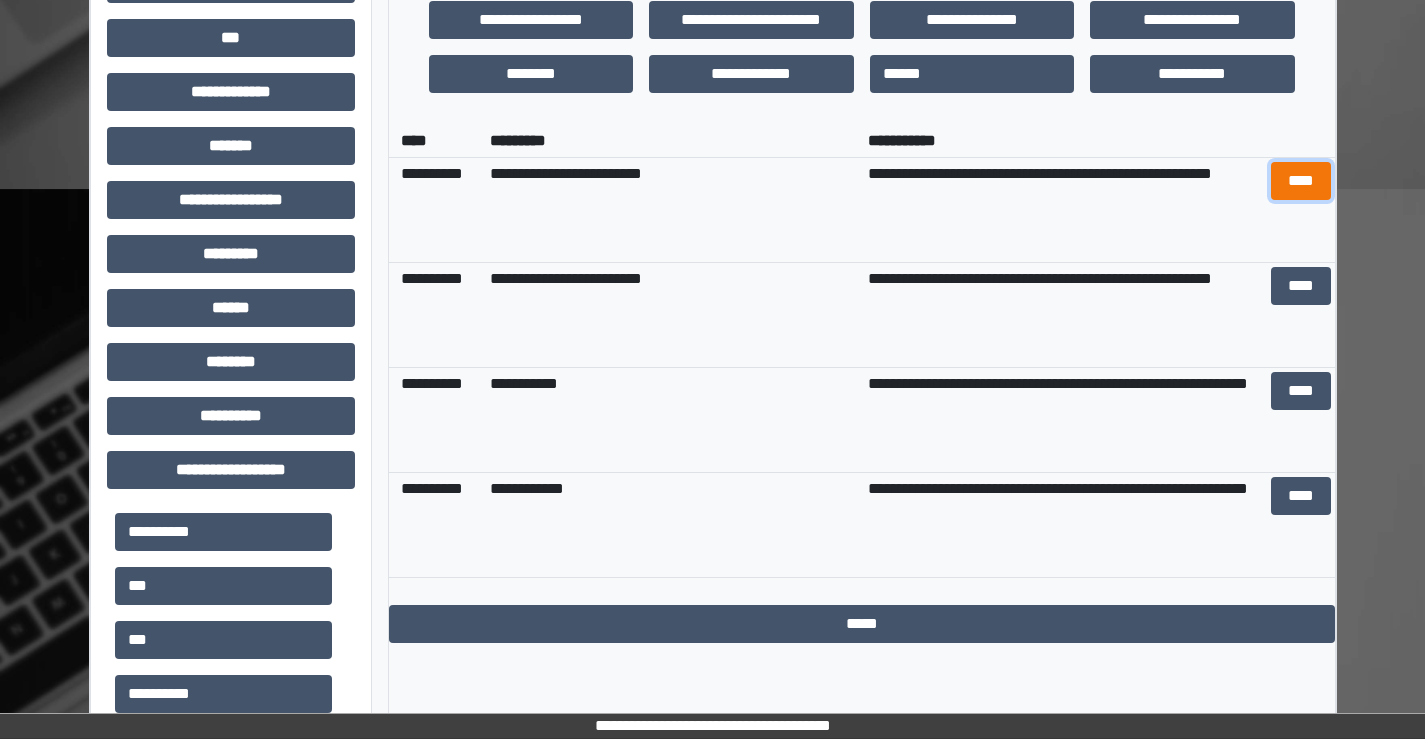 click on "****" at bounding box center (1301, 181) 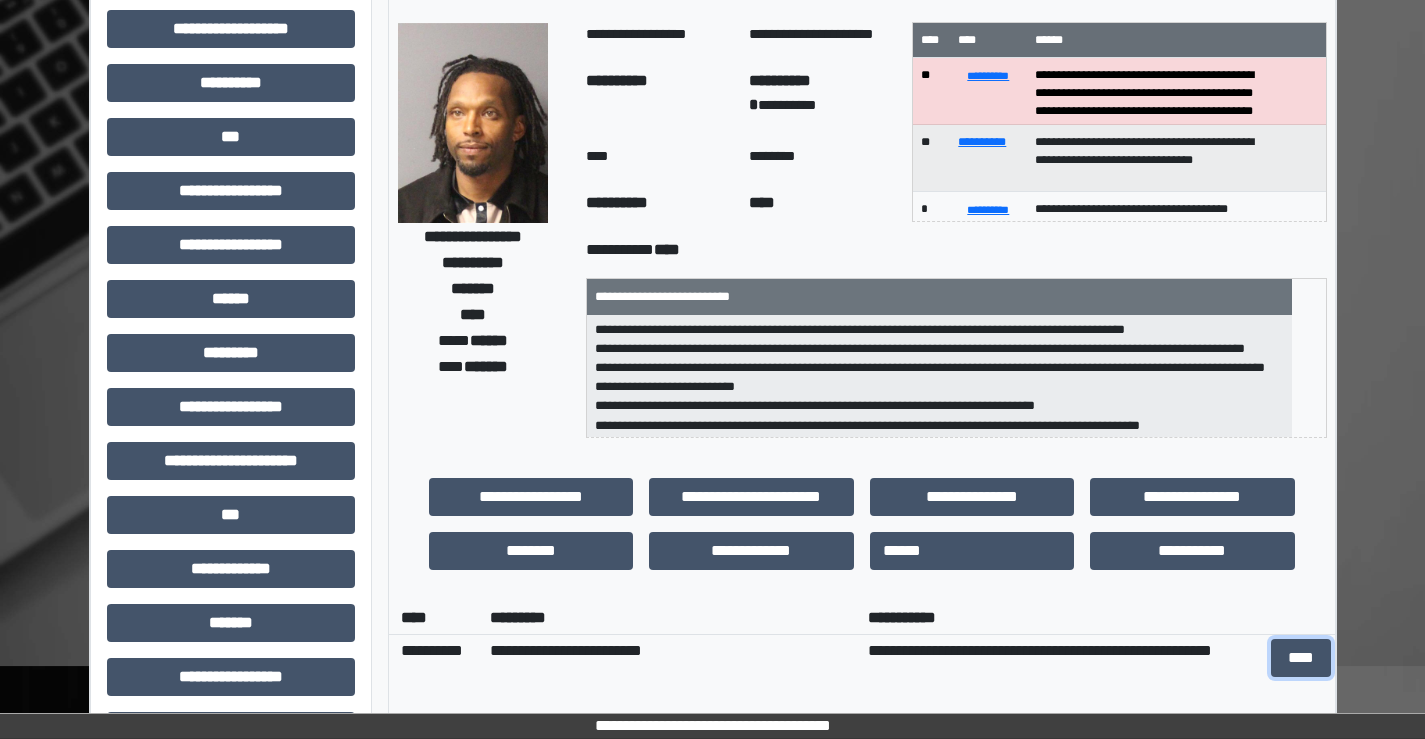 scroll, scrollTop: 0, scrollLeft: 0, axis: both 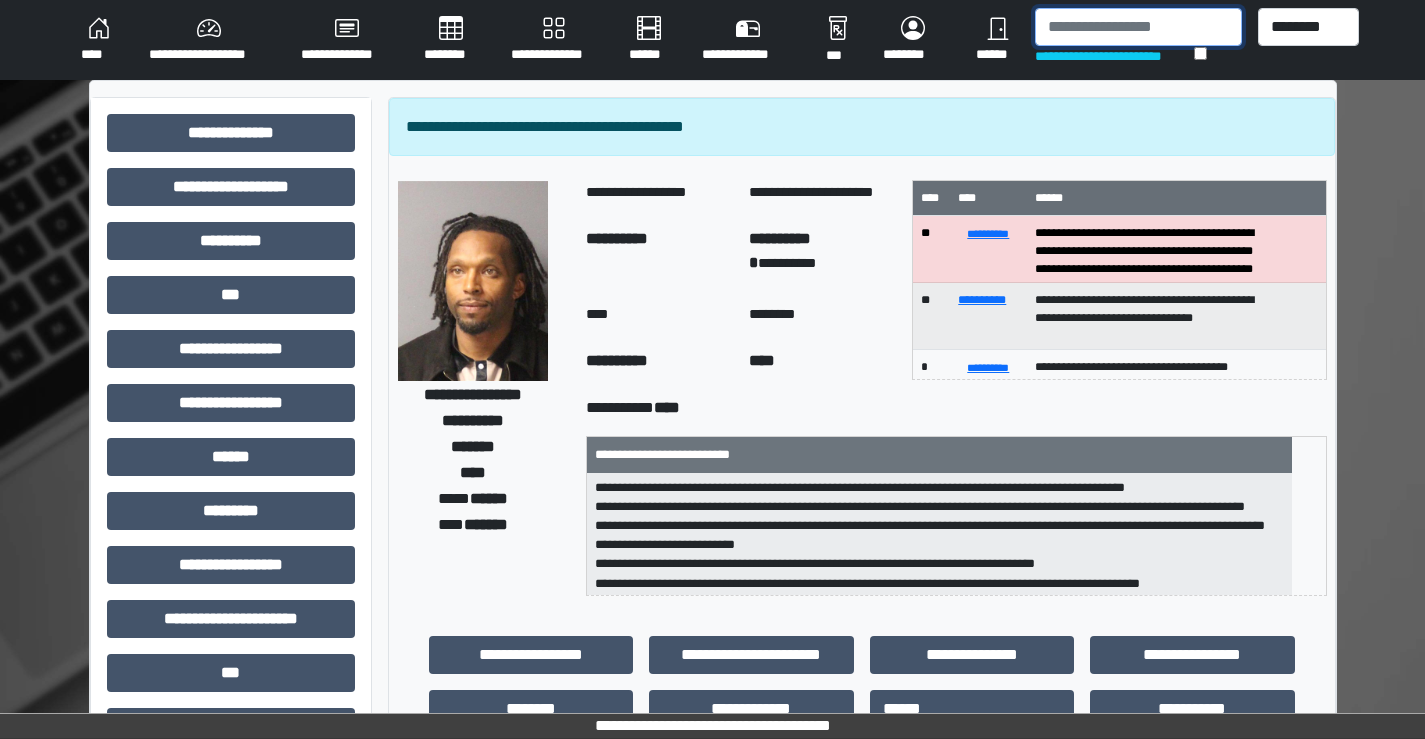 click at bounding box center (1138, 27) 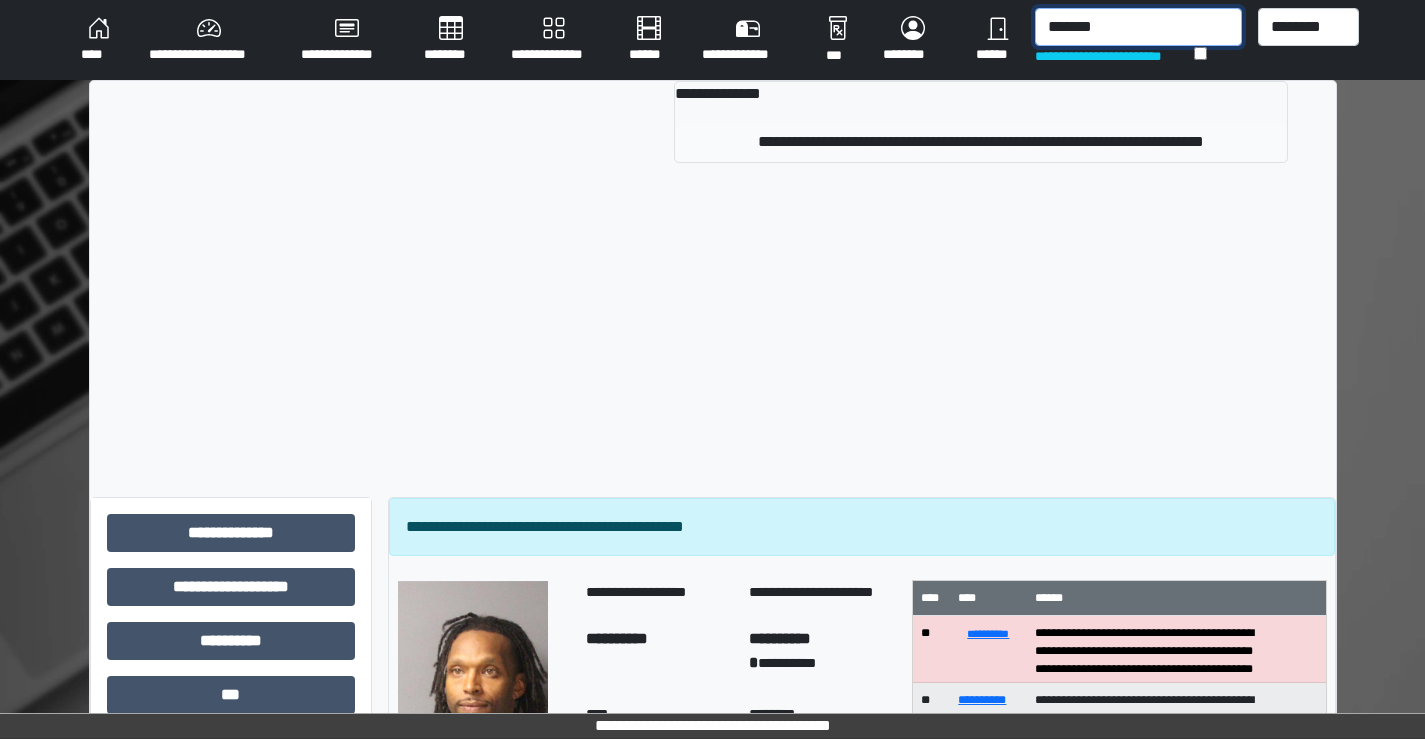 type on "*******" 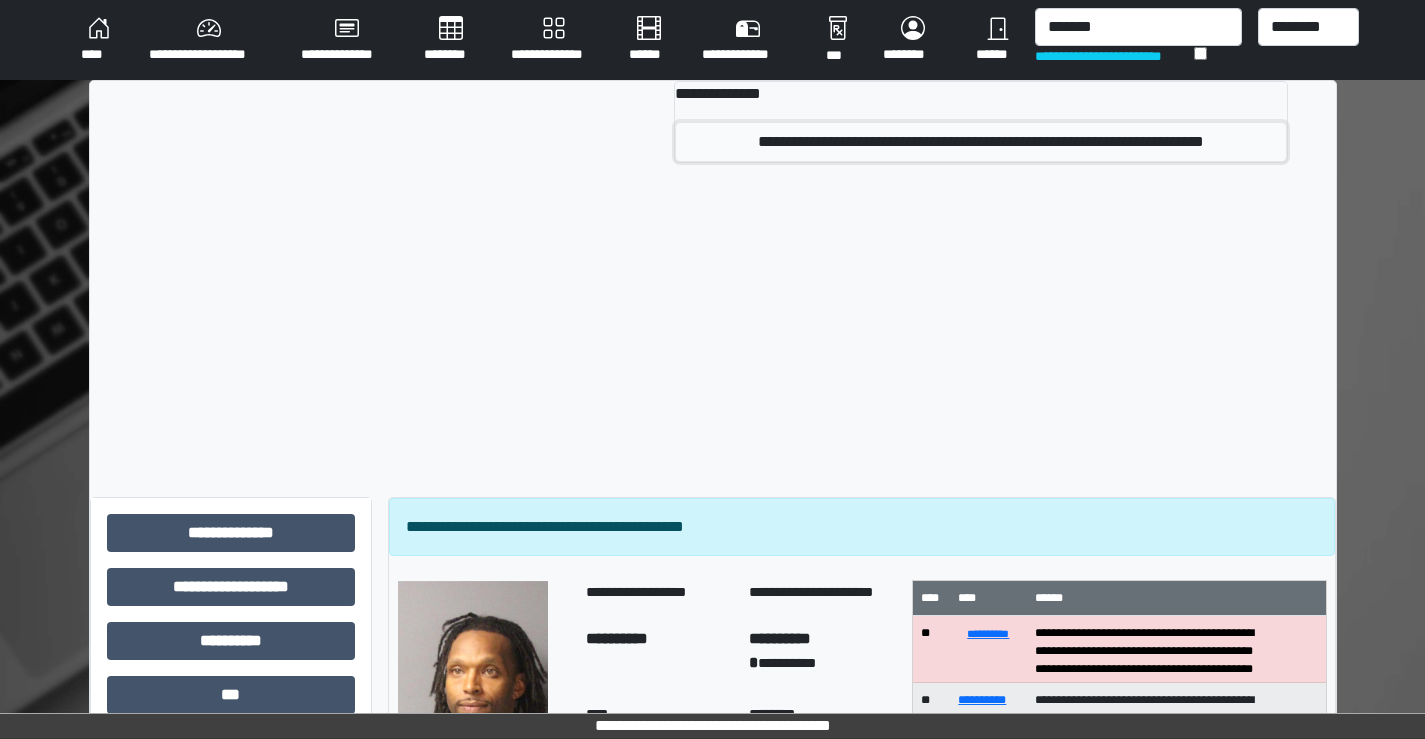 click on "**********" at bounding box center (981, 142) 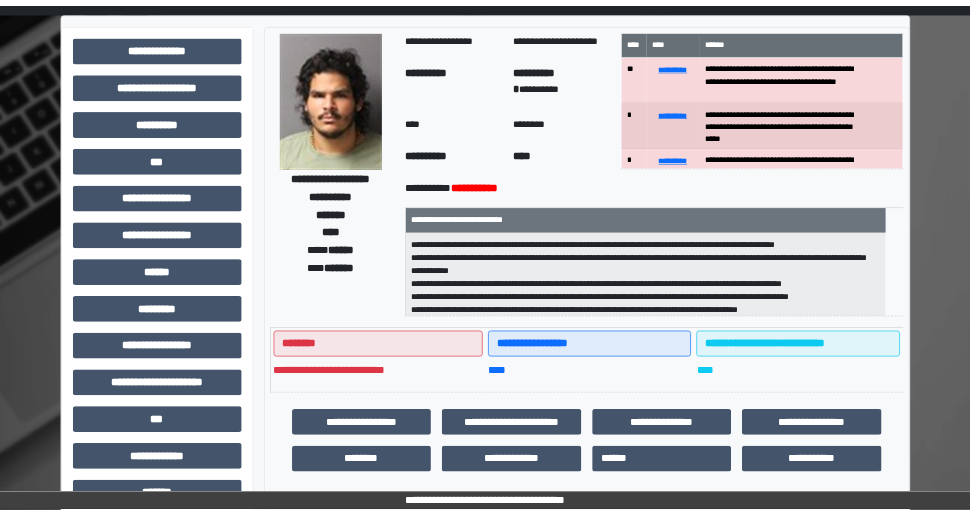 scroll, scrollTop: 100, scrollLeft: 0, axis: vertical 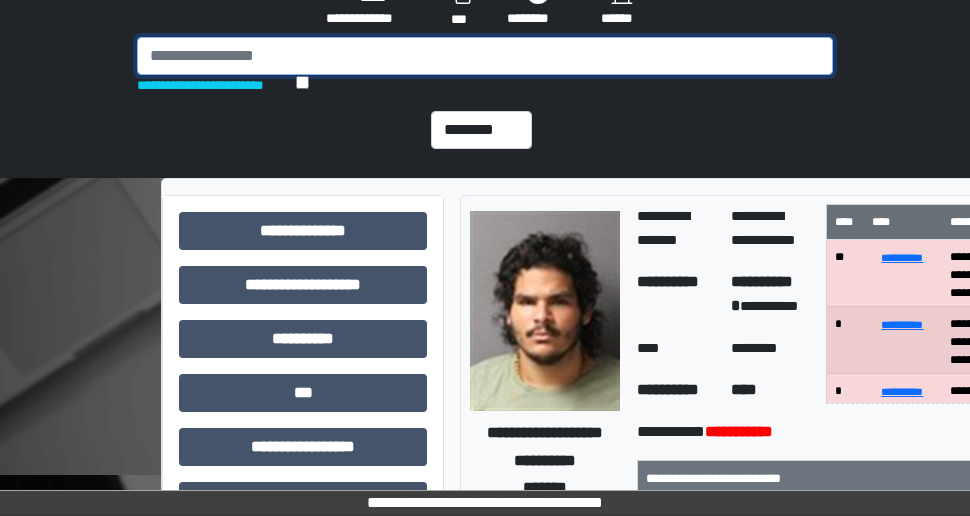 click at bounding box center [485, 56] 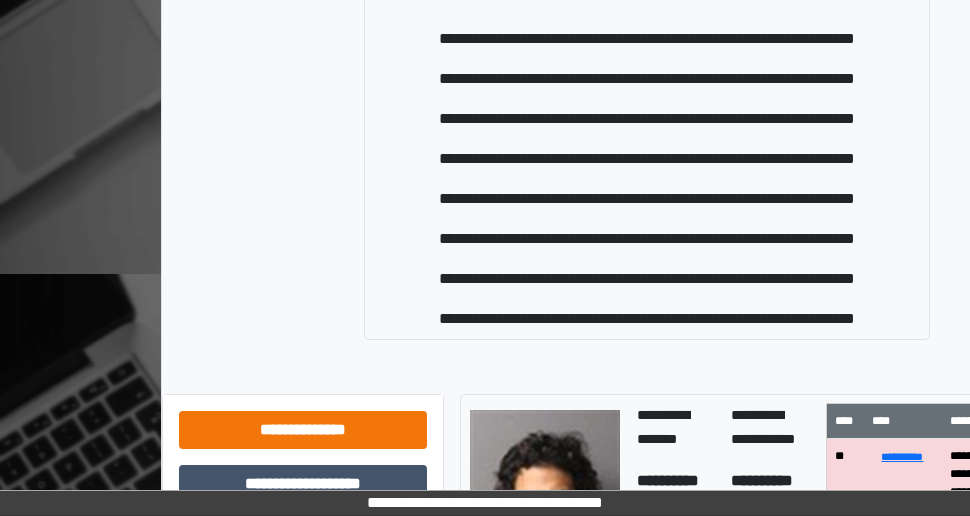 scroll, scrollTop: 400, scrollLeft: 0, axis: vertical 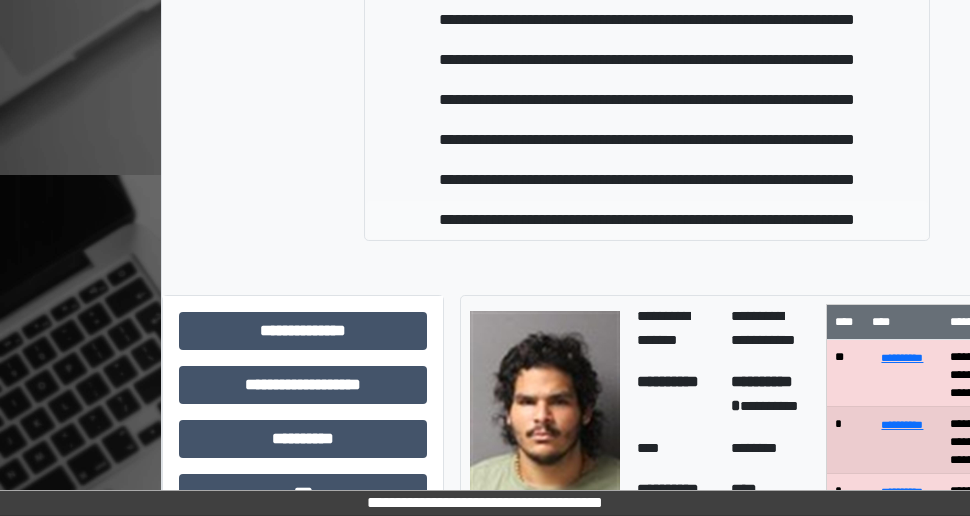 type on "******" 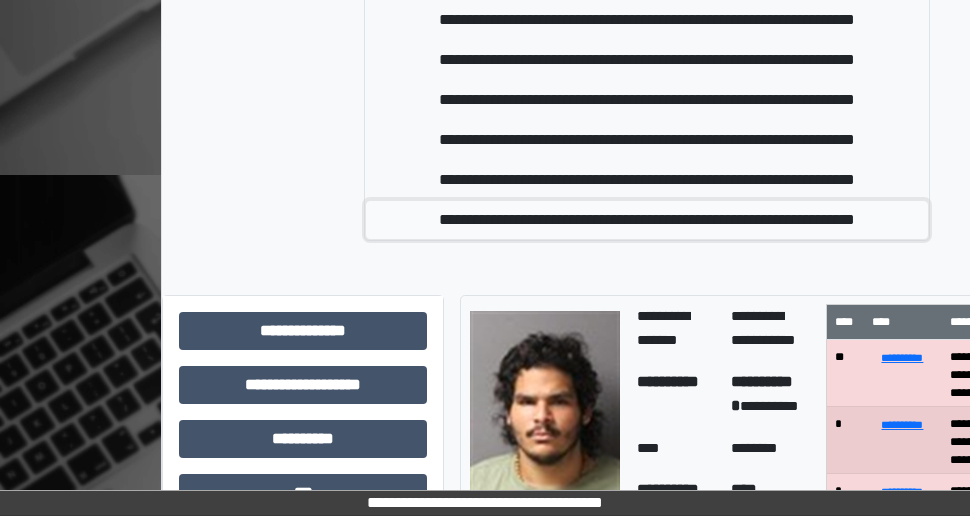 click on "**********" at bounding box center [647, 220] 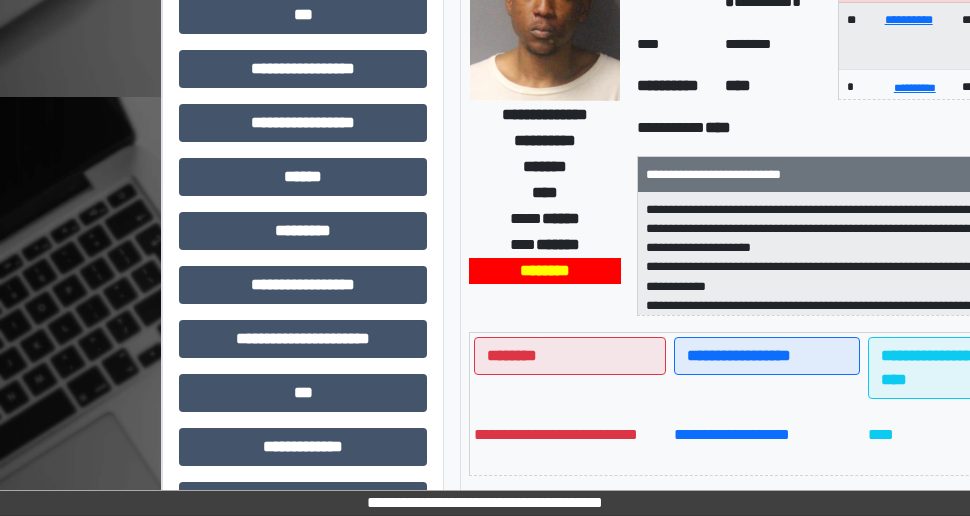 scroll, scrollTop: 356, scrollLeft: 0, axis: vertical 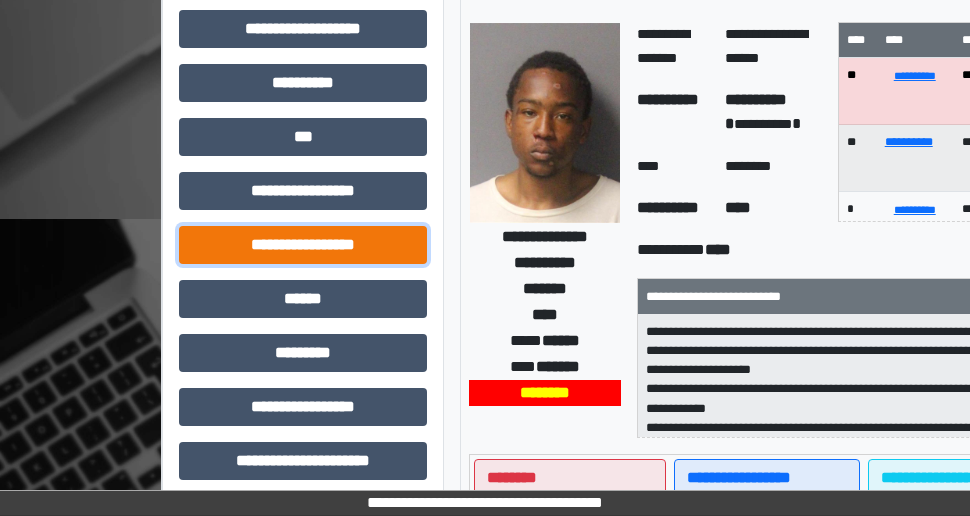 drag, startPoint x: 297, startPoint y: 242, endPoint x: 343, endPoint y: 246, distance: 46.173584 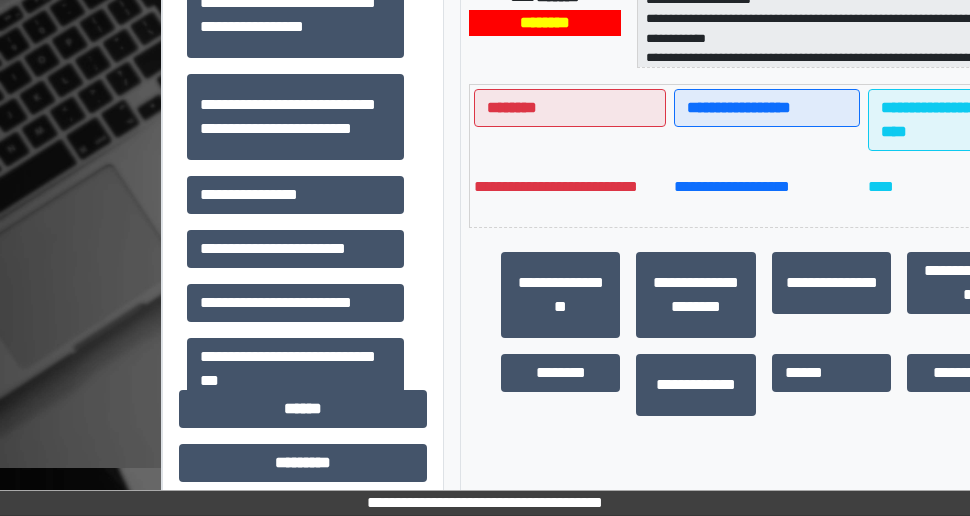 scroll, scrollTop: 656, scrollLeft: 0, axis: vertical 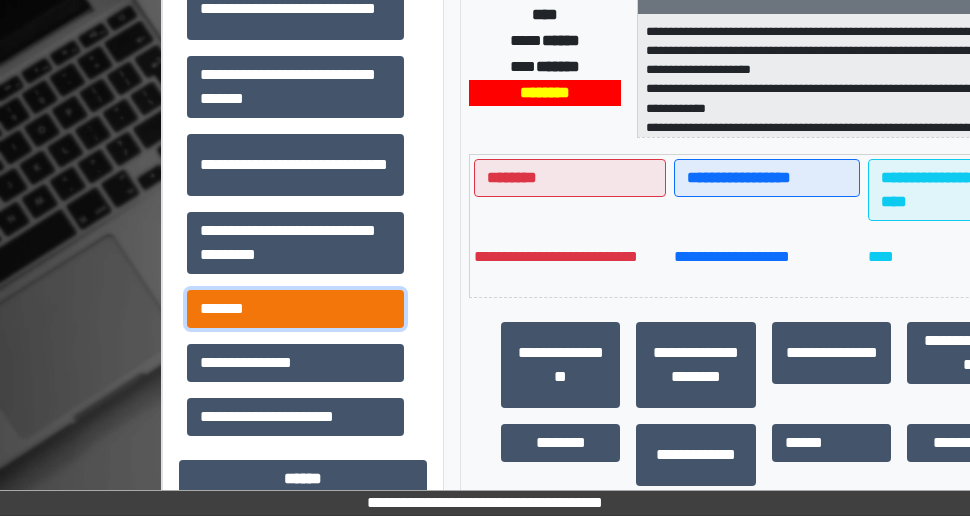 drag, startPoint x: 315, startPoint y: 303, endPoint x: 358, endPoint y: 304, distance: 43.011627 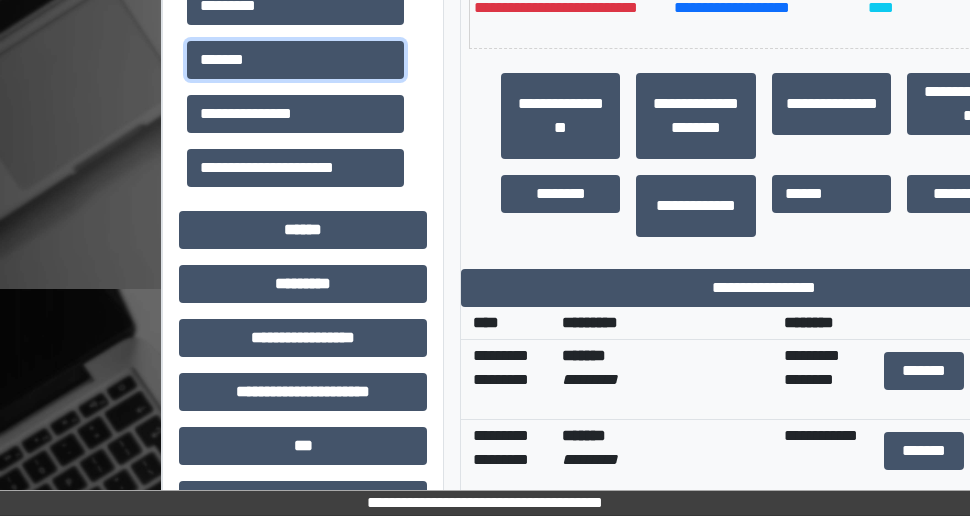 scroll, scrollTop: 1056, scrollLeft: 0, axis: vertical 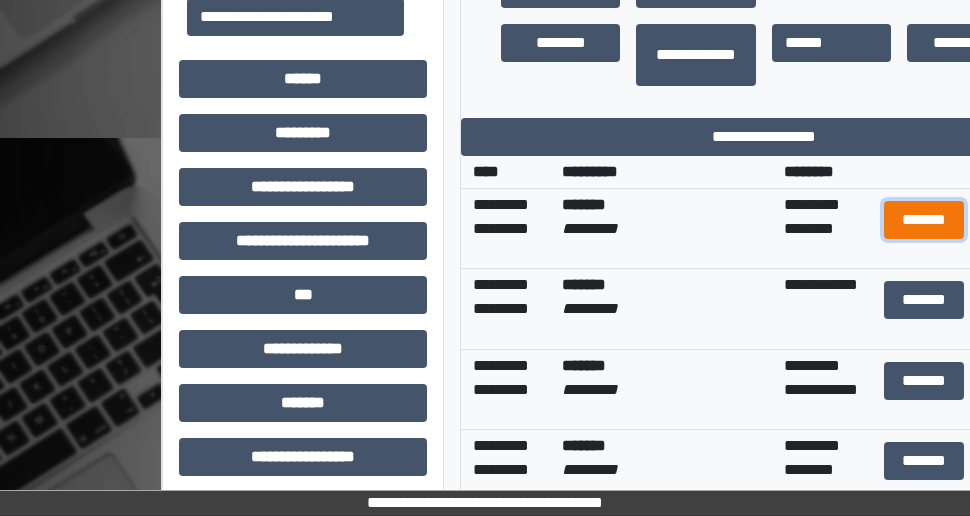 click on "*******" at bounding box center [924, 220] 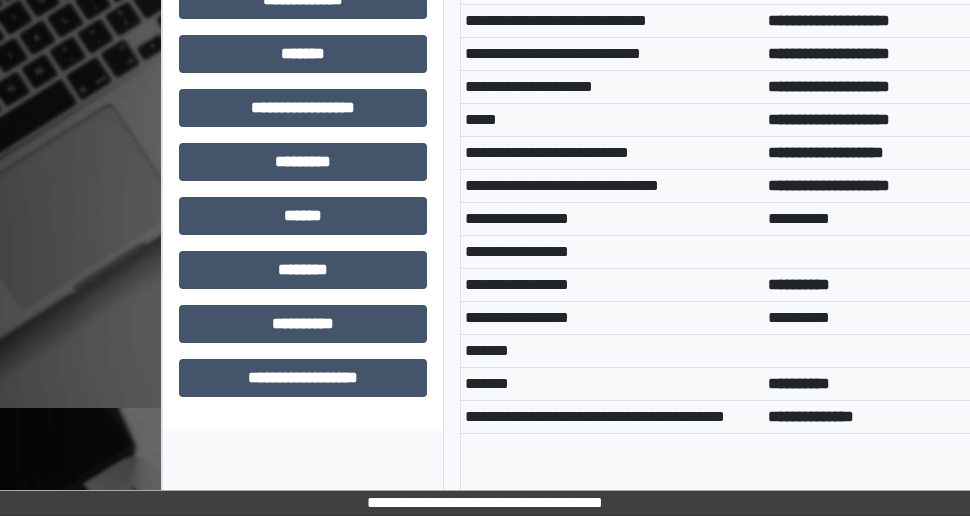 scroll, scrollTop: 1453, scrollLeft: 0, axis: vertical 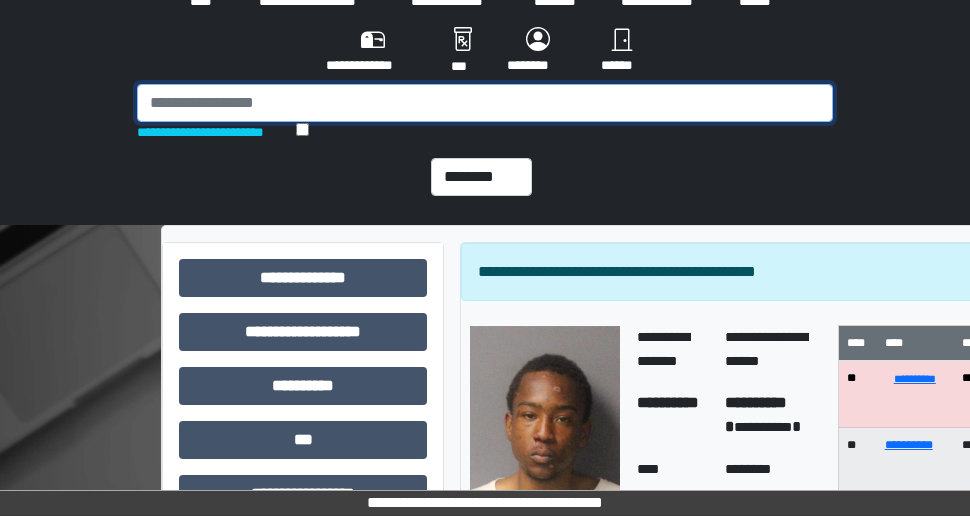 click at bounding box center [485, 103] 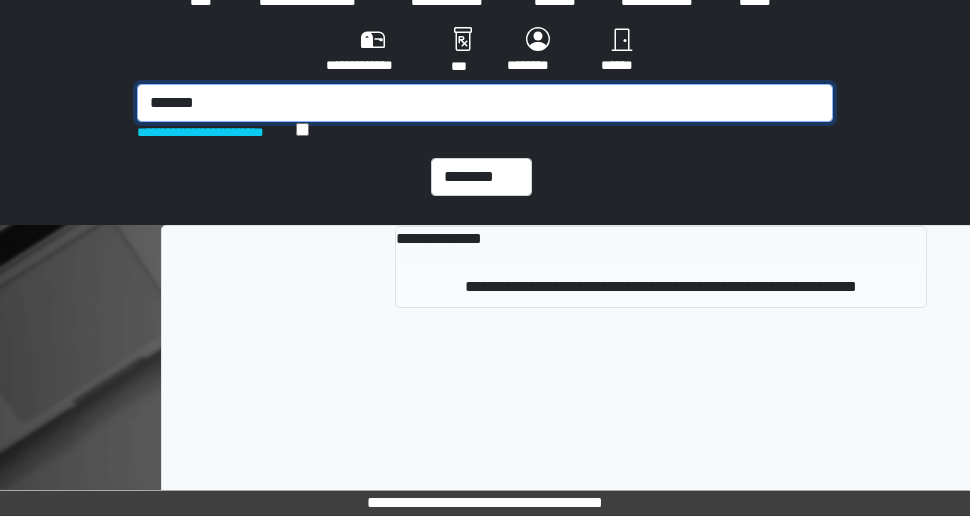 type on "*******" 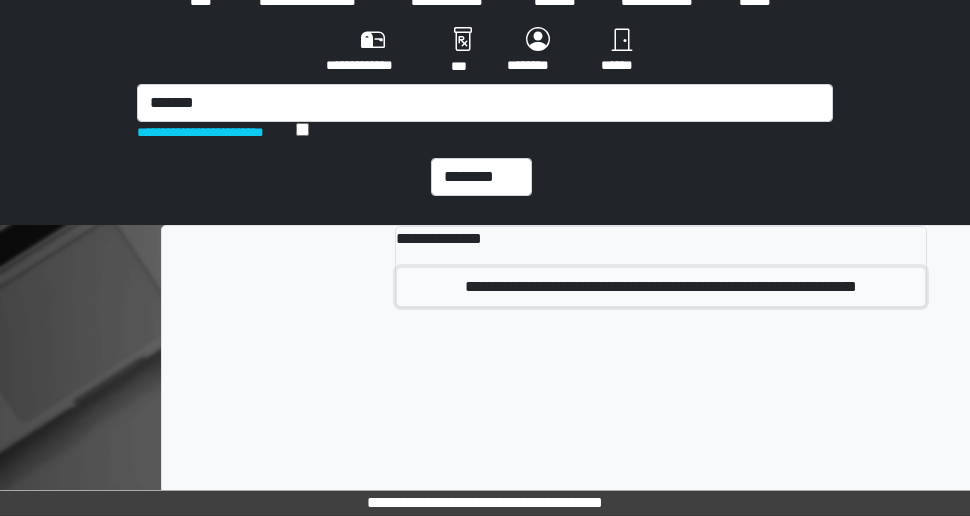 click on "**********" at bounding box center [661, 287] 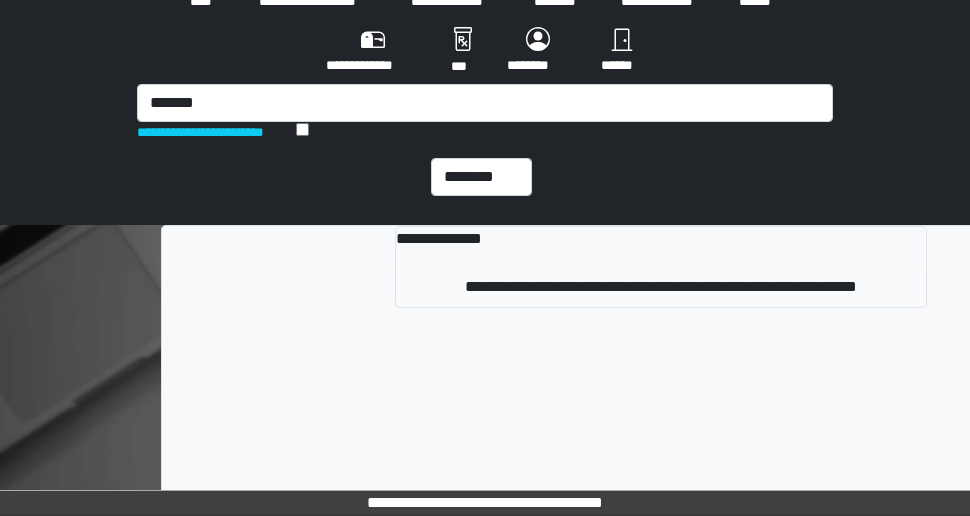 type 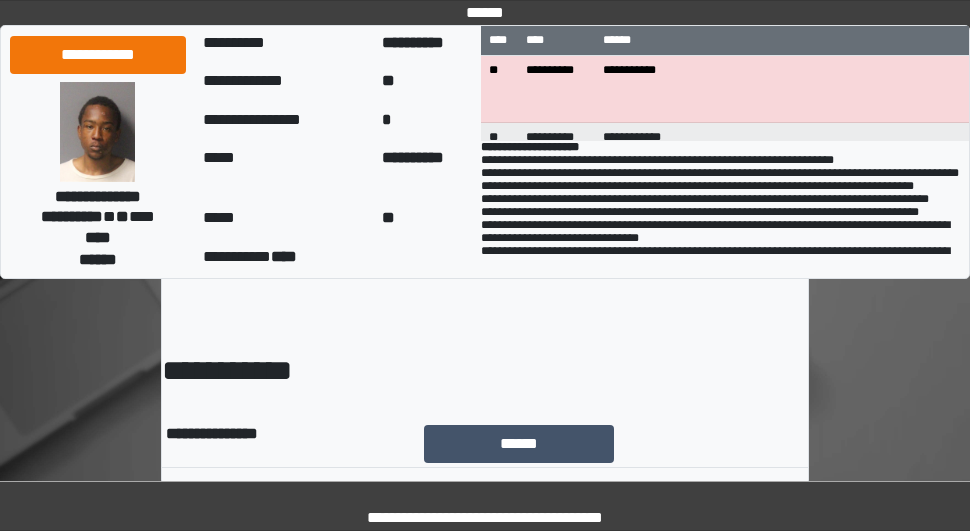 scroll, scrollTop: 58, scrollLeft: 0, axis: vertical 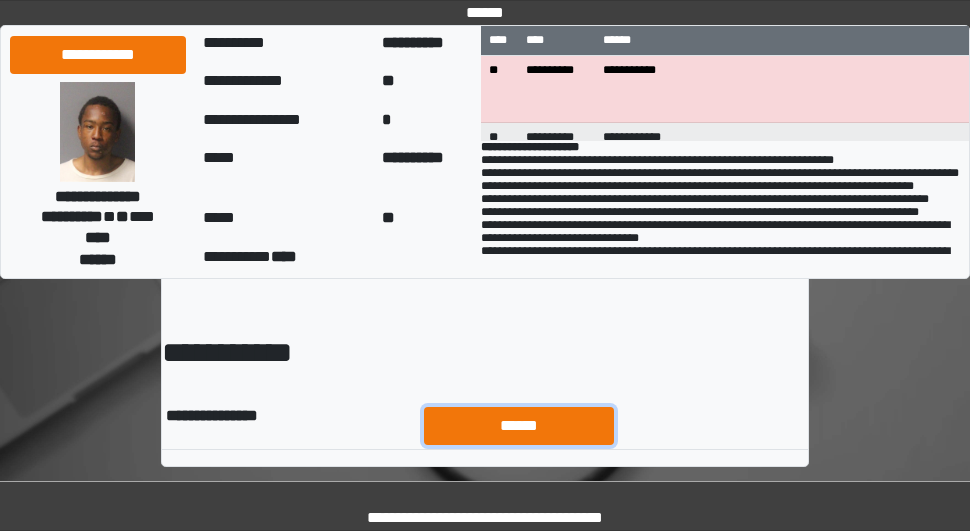 click on "******" at bounding box center (519, 426) 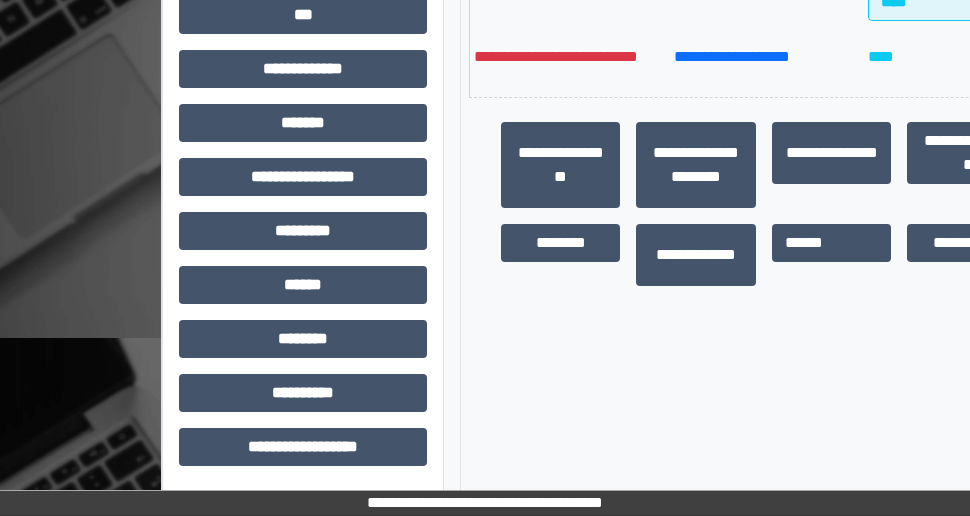 scroll, scrollTop: 756, scrollLeft: 0, axis: vertical 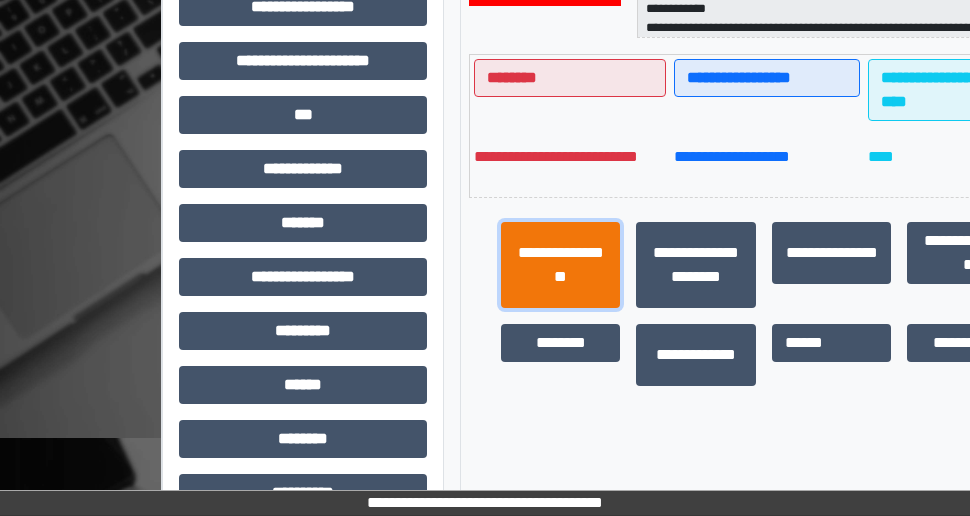 click on "**********" at bounding box center (560, 265) 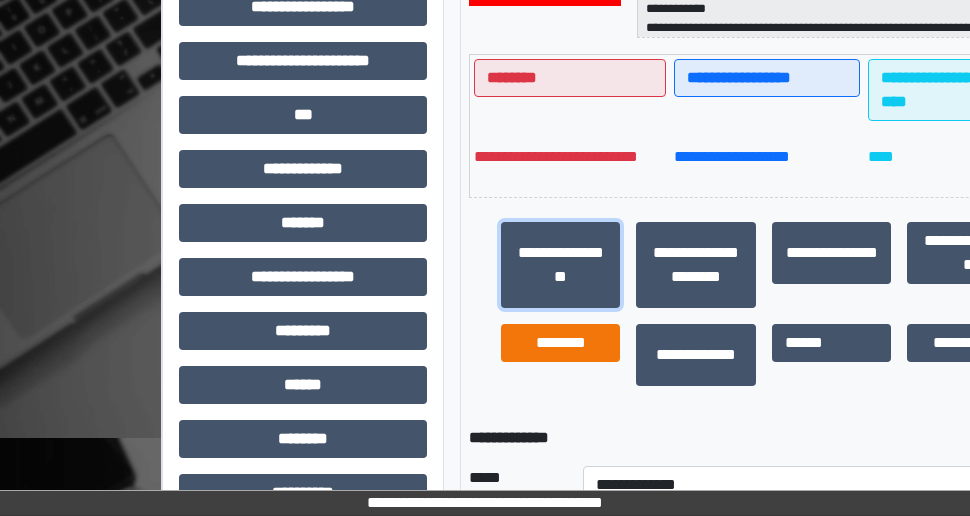 scroll, scrollTop: 1056, scrollLeft: 0, axis: vertical 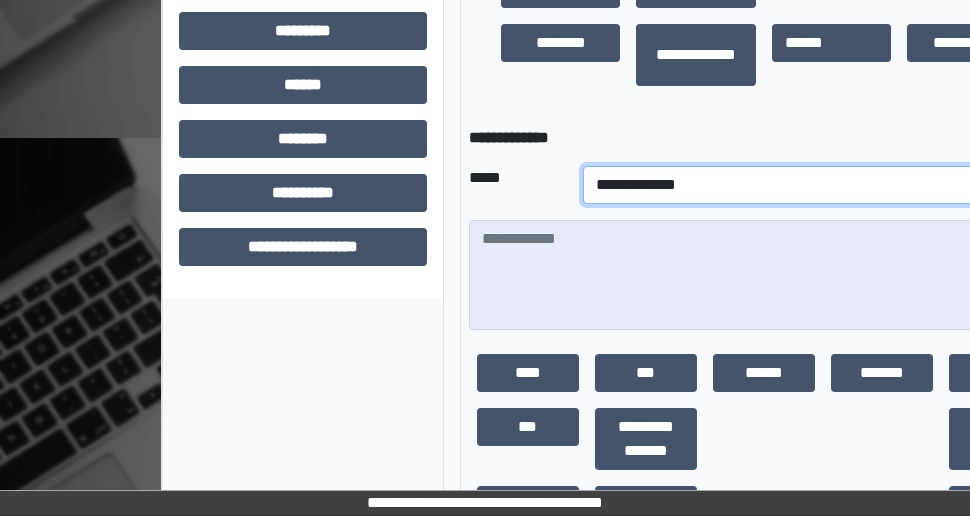 click on "**********" at bounding box center (821, 185) 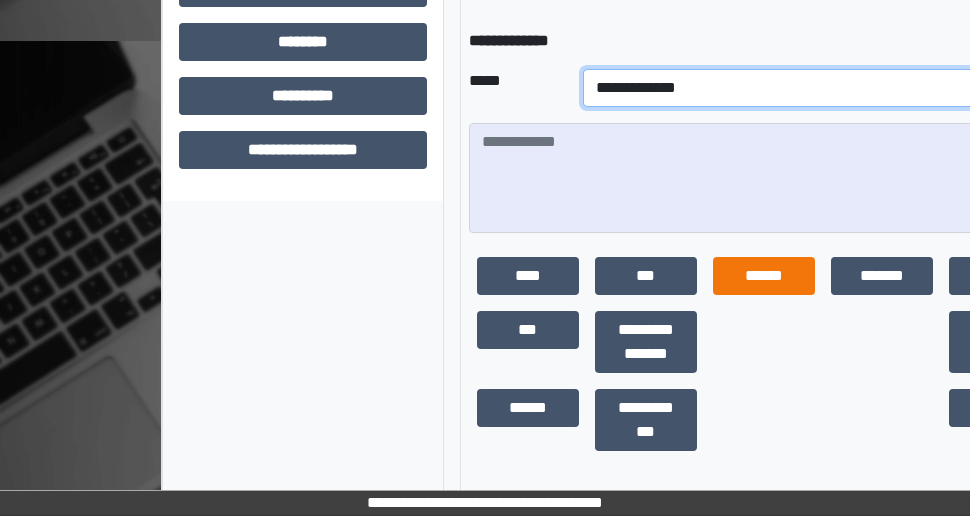 scroll, scrollTop: 1154, scrollLeft: 0, axis: vertical 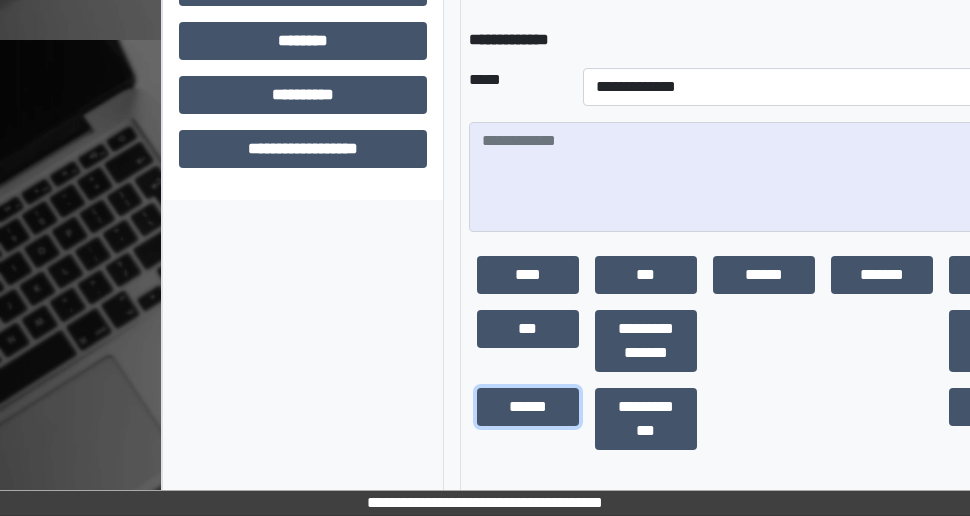 drag, startPoint x: 499, startPoint y: 396, endPoint x: 552, endPoint y: 362, distance: 62.968246 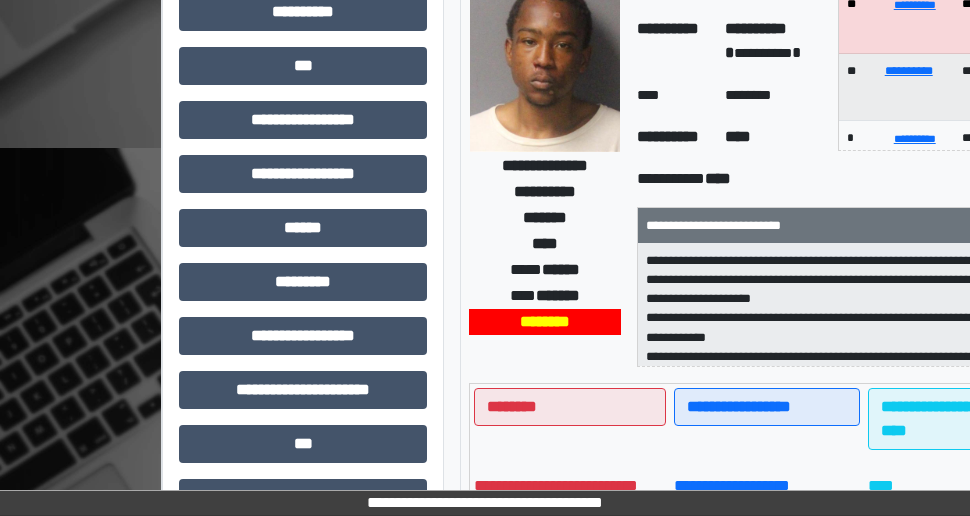 scroll, scrollTop: 256, scrollLeft: 0, axis: vertical 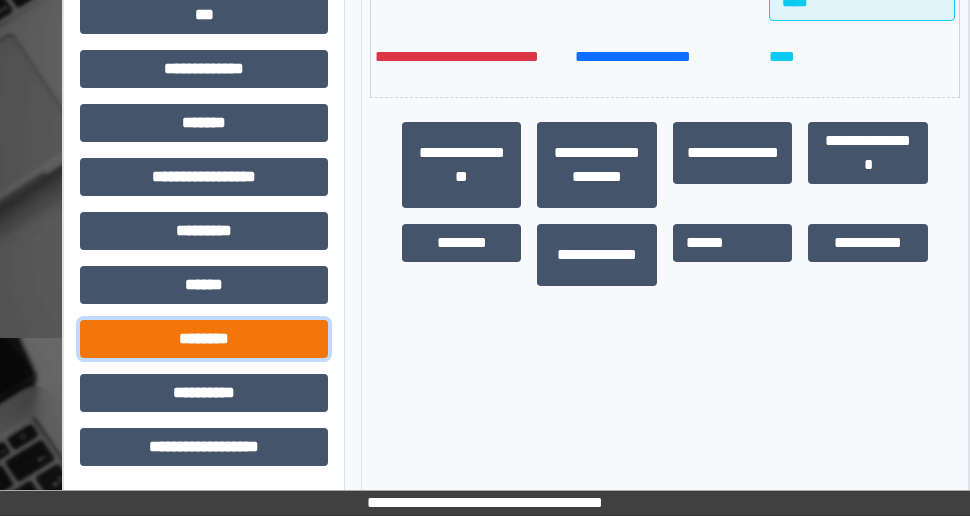 click on "********" at bounding box center [204, 339] 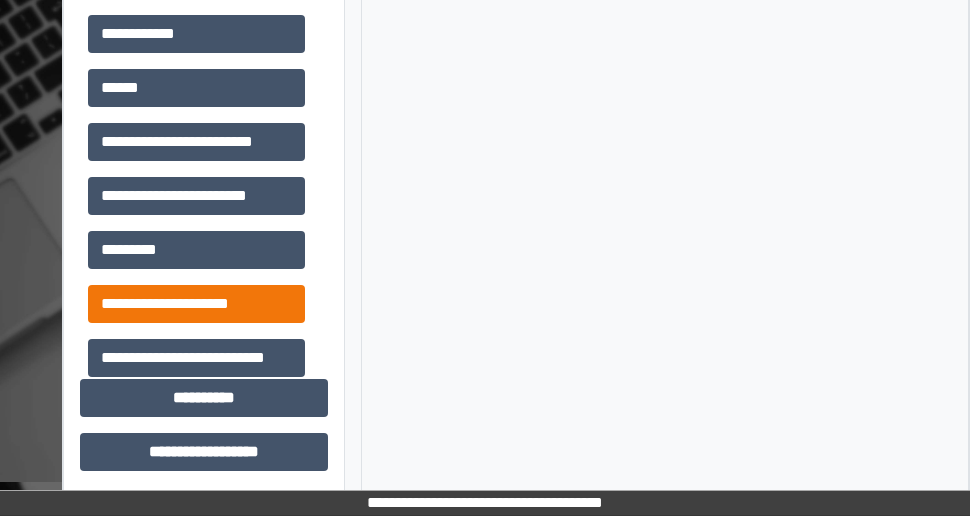 scroll, scrollTop: 1336, scrollLeft: 99, axis: both 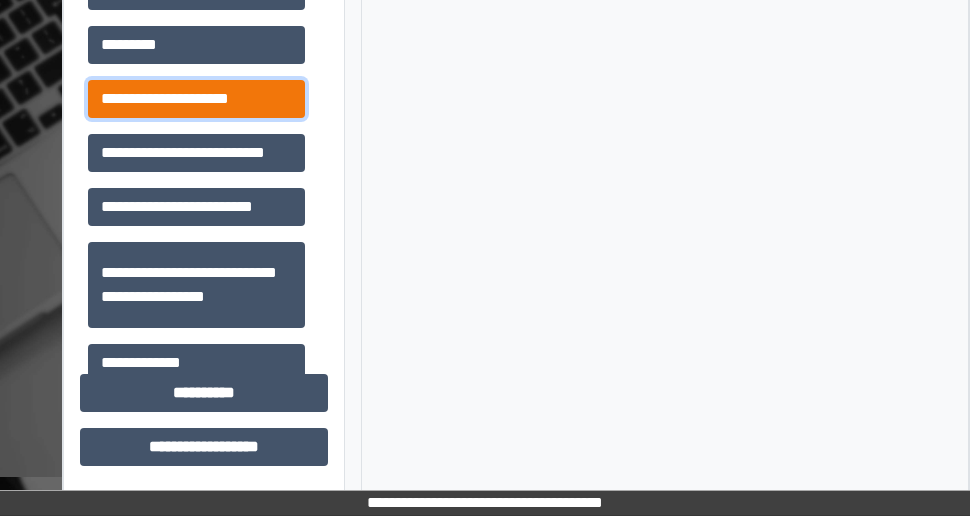 drag, startPoint x: 214, startPoint y: 105, endPoint x: 289, endPoint y: 137, distance: 81.5414 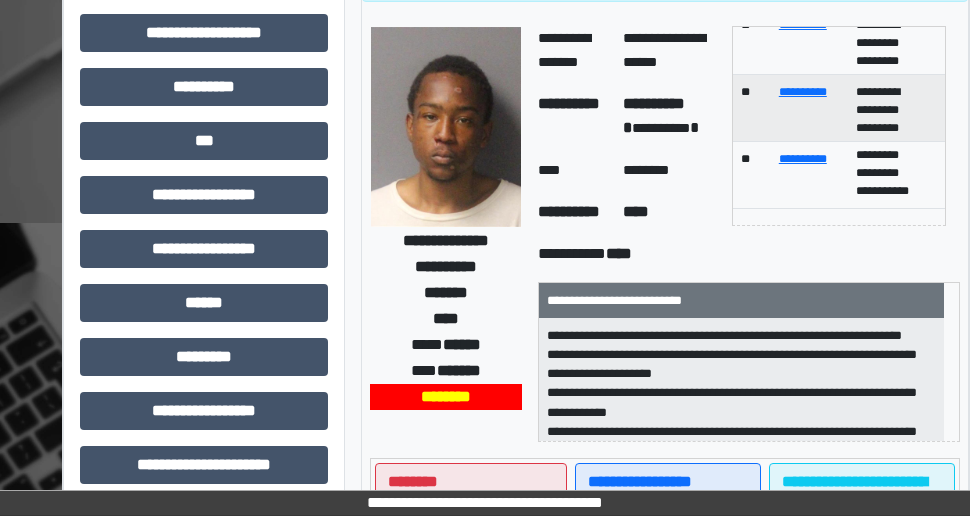 scroll, scrollTop: 236, scrollLeft: 99, axis: both 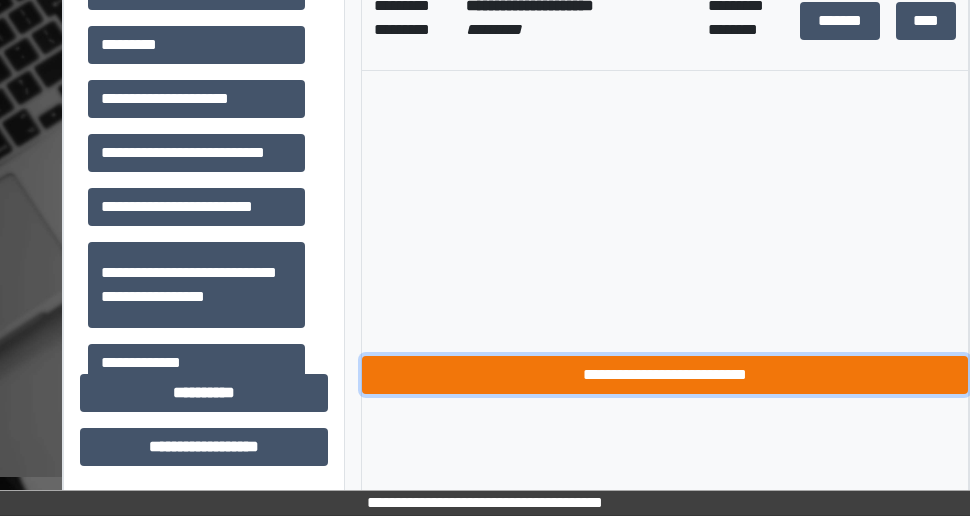 click on "**********" at bounding box center (665, 375) 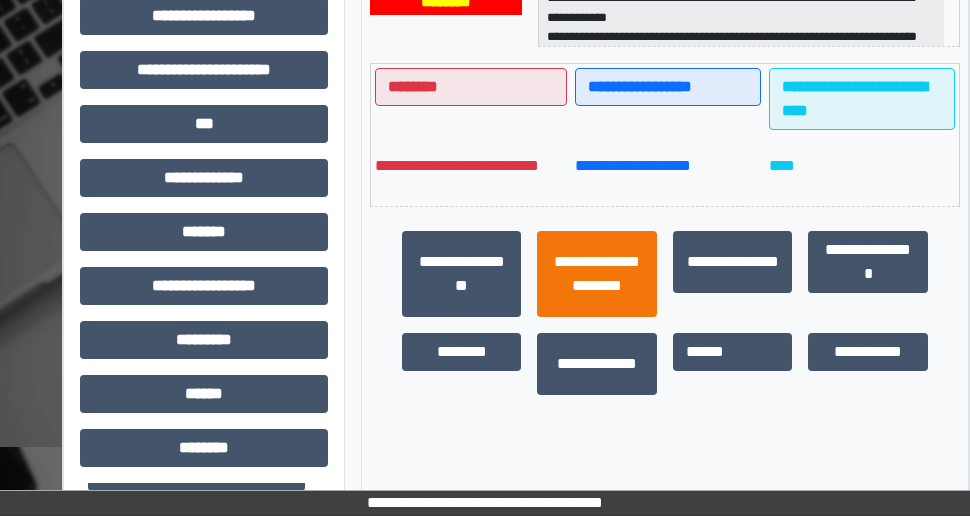 scroll, scrollTop: 736, scrollLeft: 99, axis: both 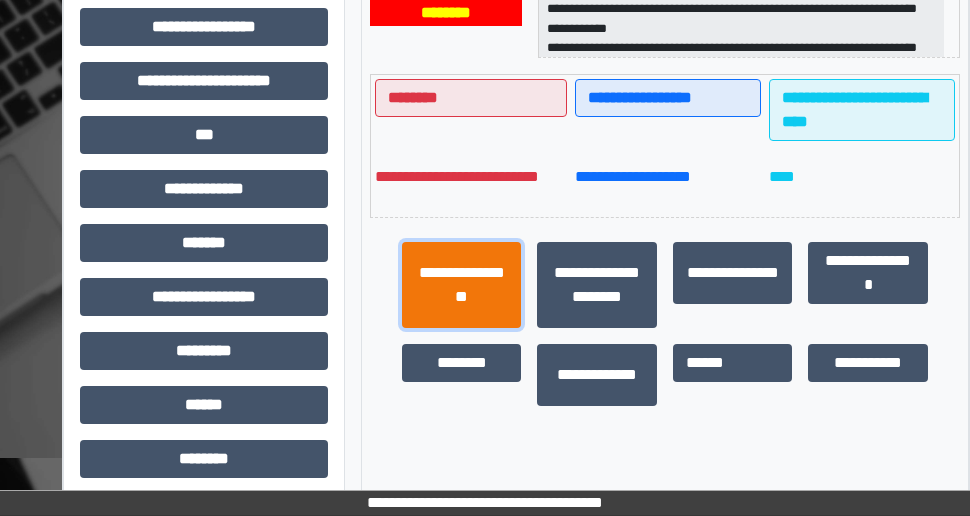 click on "**********" at bounding box center (461, 285) 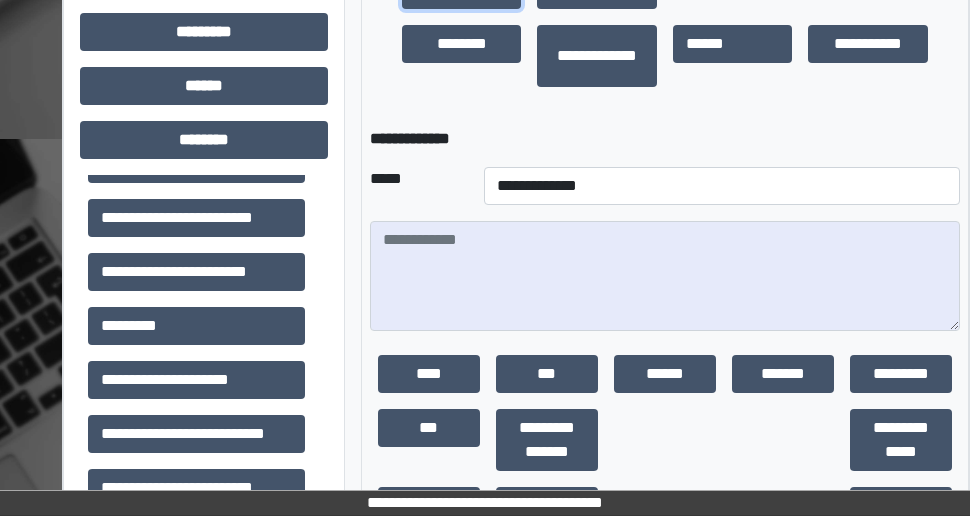 scroll, scrollTop: 1136, scrollLeft: 99, axis: both 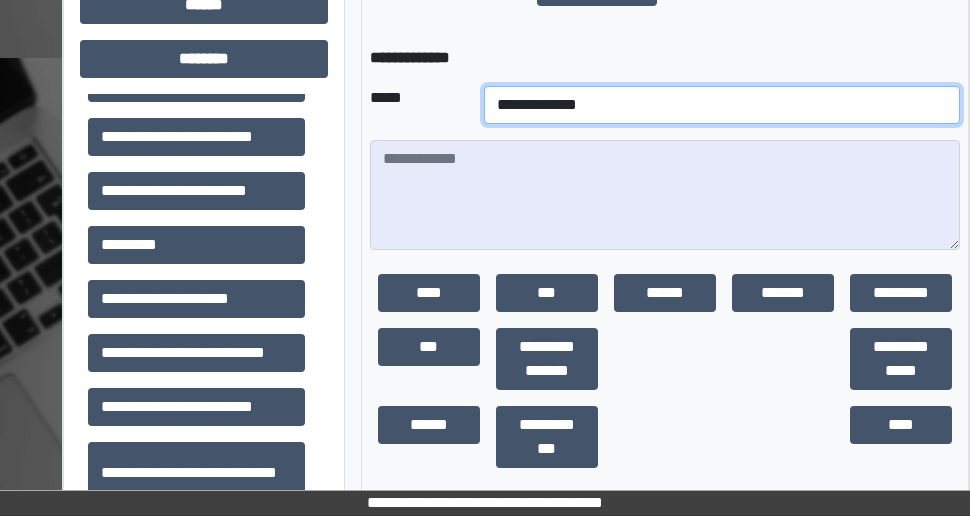 click on "**********" at bounding box center [722, 105] 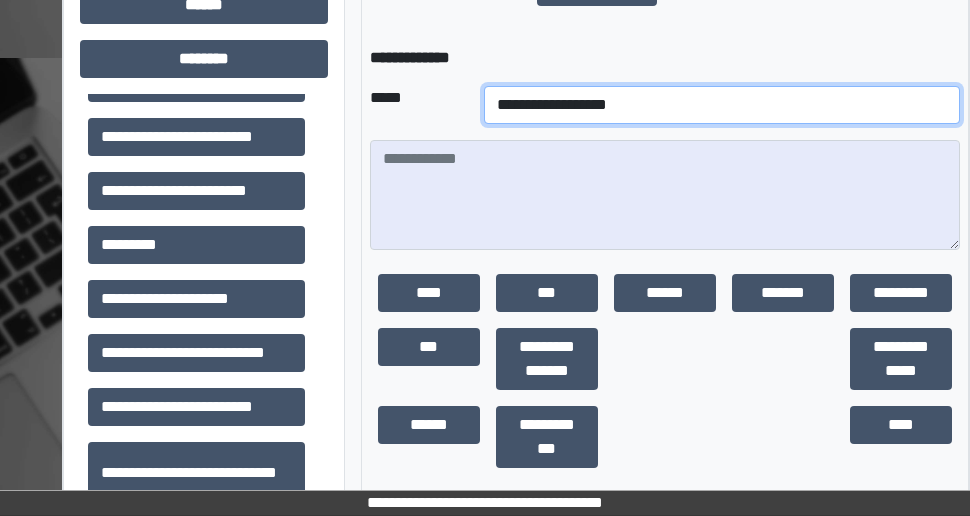click on "**********" at bounding box center (722, 105) 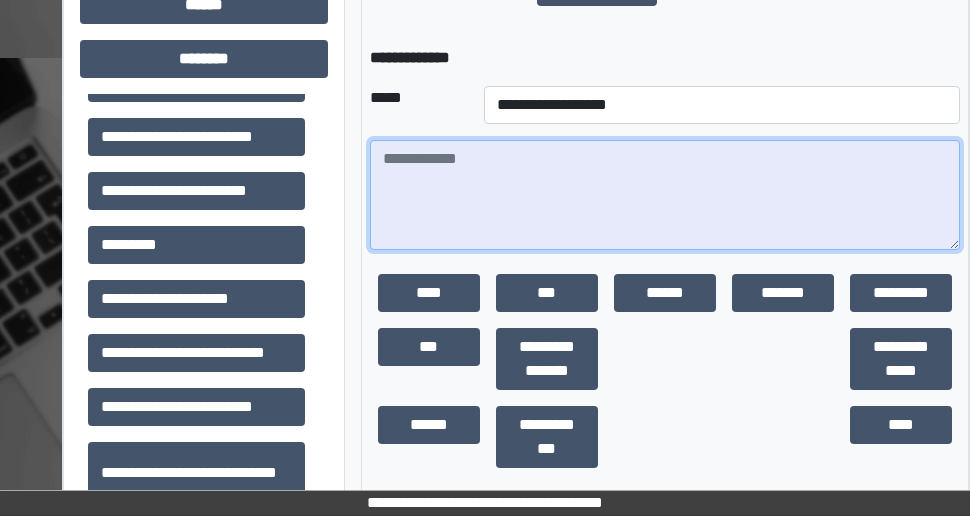 click at bounding box center [665, 195] 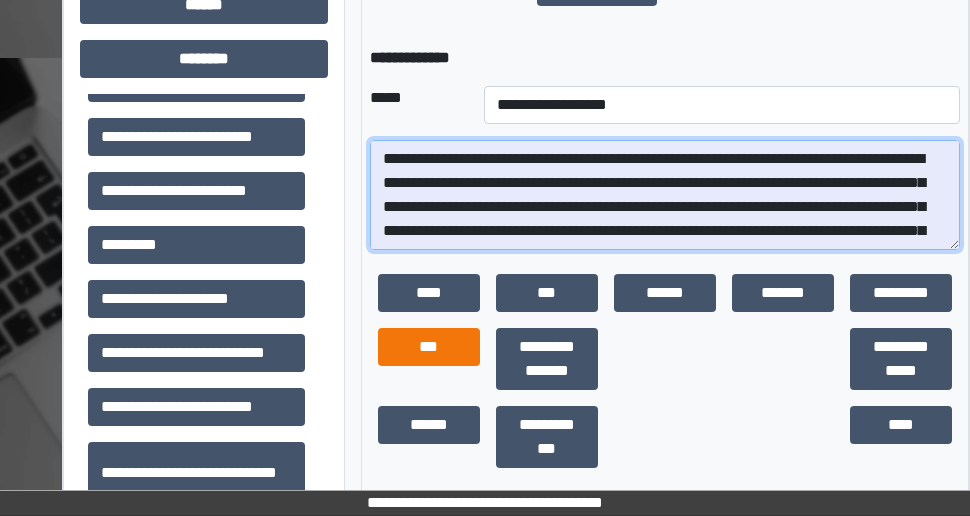 scroll, scrollTop: 232, scrollLeft: 0, axis: vertical 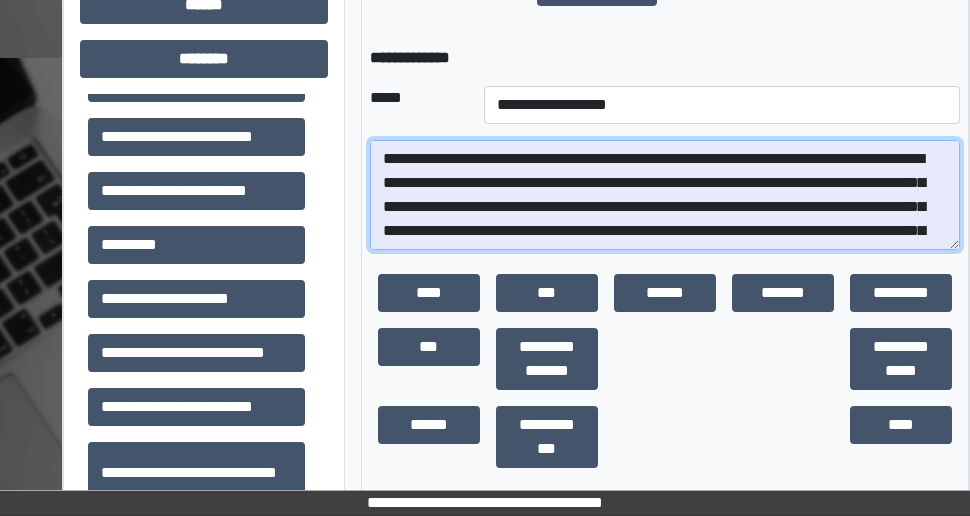 click at bounding box center [665, 195] 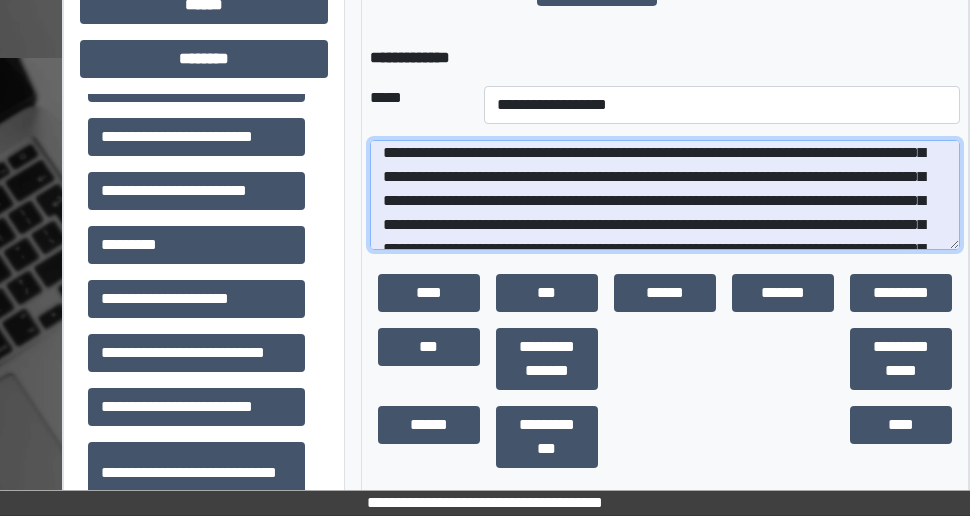 scroll, scrollTop: 80, scrollLeft: 0, axis: vertical 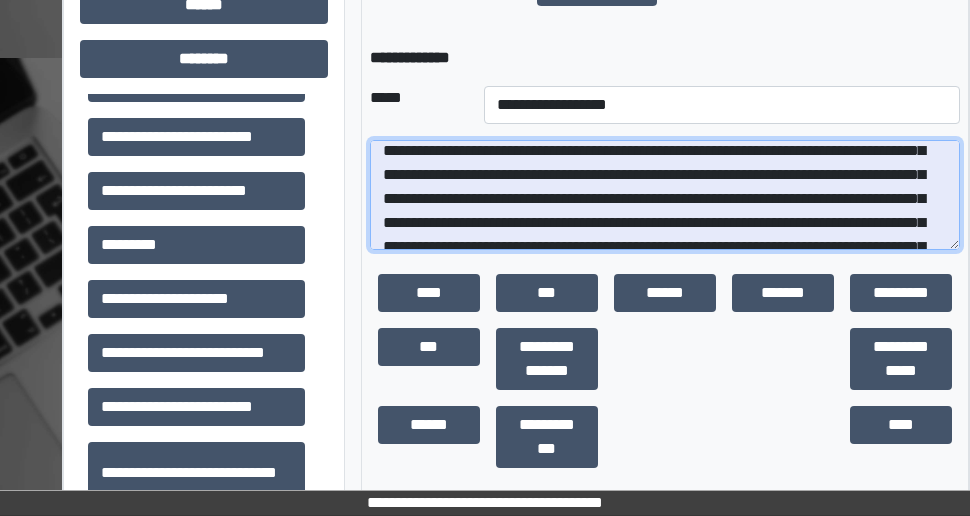 drag, startPoint x: 587, startPoint y: 195, endPoint x: 614, endPoint y: 204, distance: 28.460499 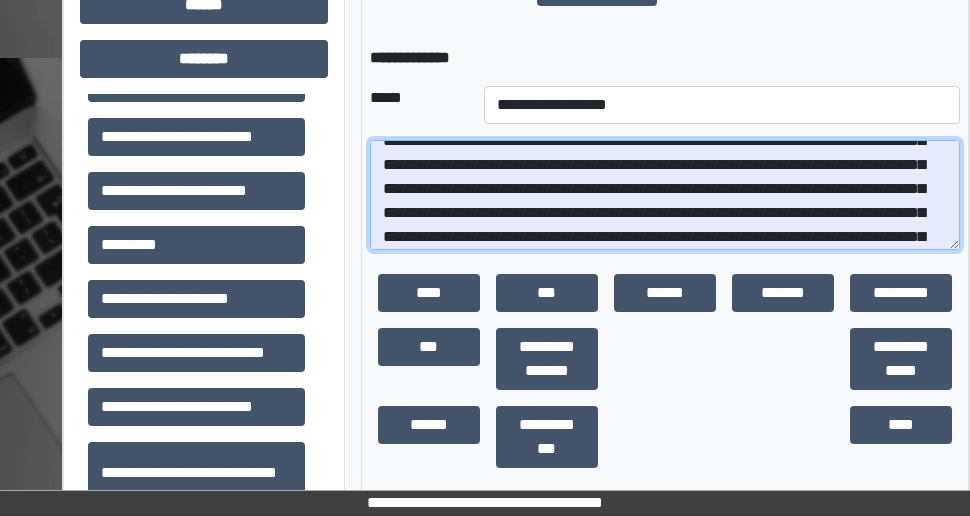 scroll, scrollTop: 80, scrollLeft: 0, axis: vertical 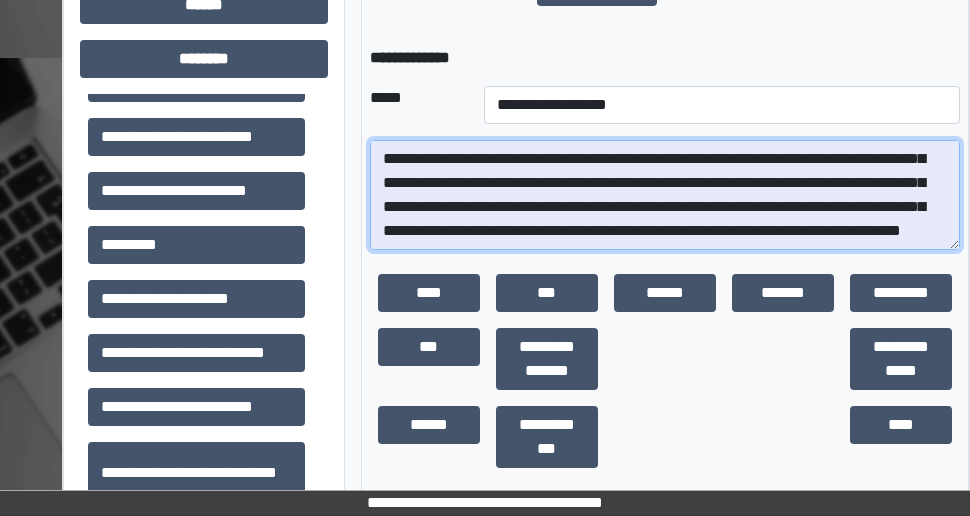 click on "**********" at bounding box center (665, 195) 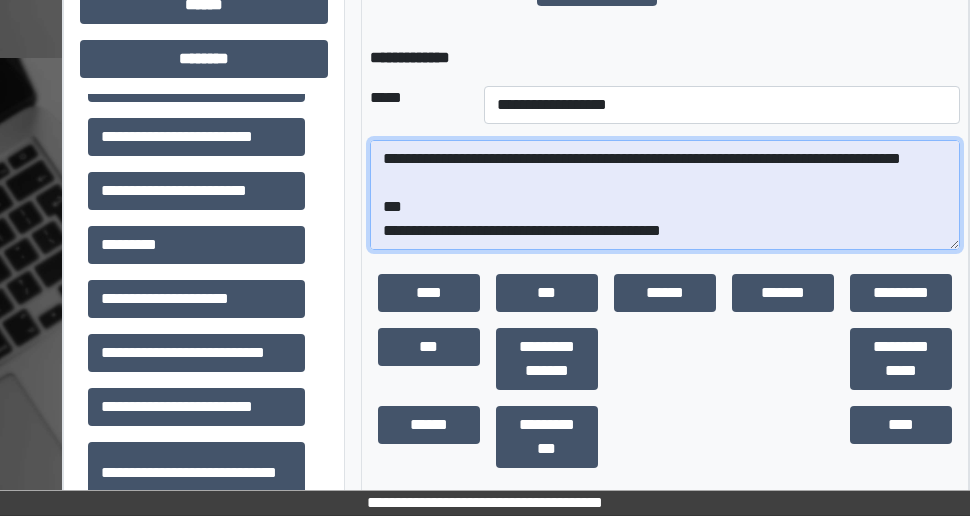 scroll, scrollTop: 328, scrollLeft: 0, axis: vertical 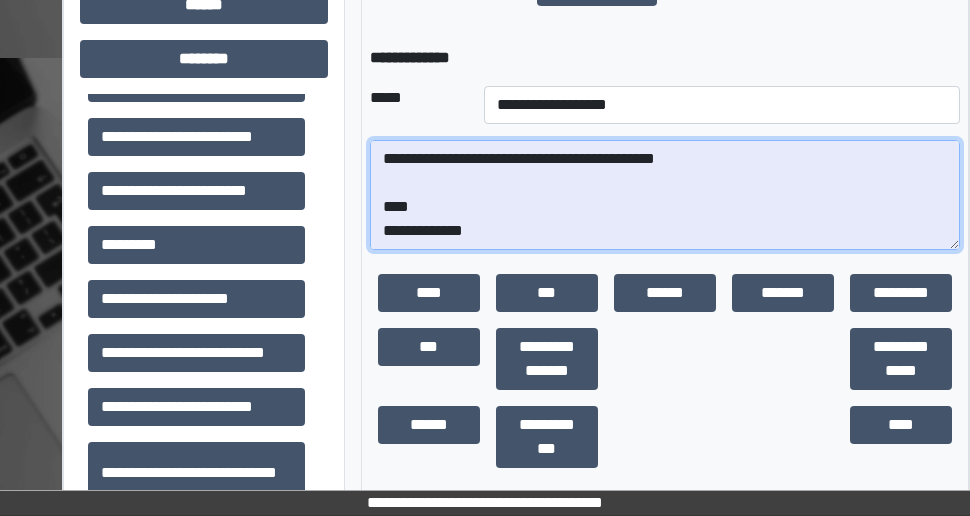 paste on "**********" 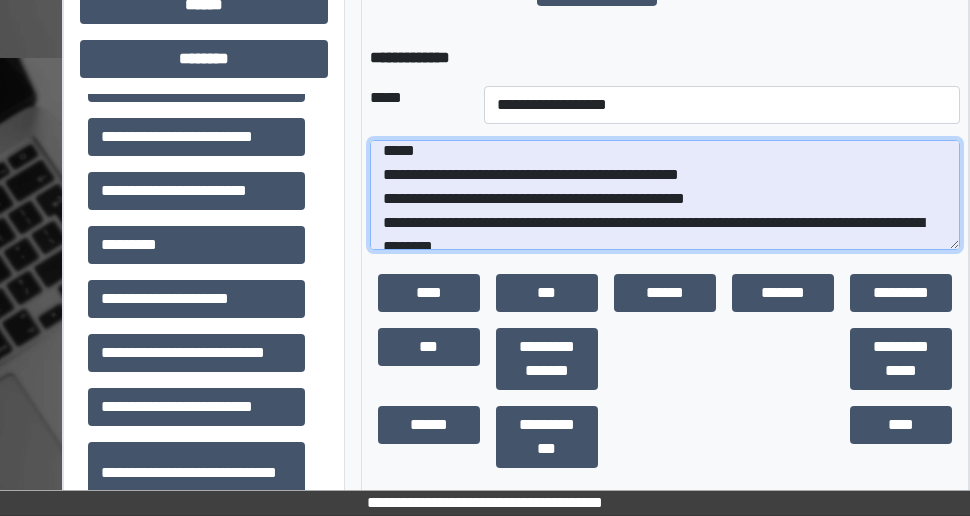 scroll, scrollTop: 532, scrollLeft: 0, axis: vertical 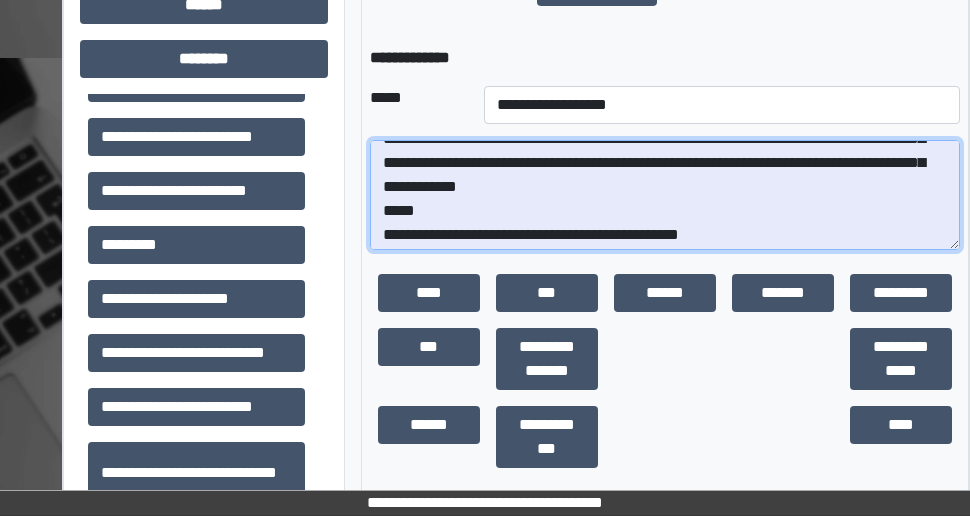 drag, startPoint x: 696, startPoint y: 184, endPoint x: 706, endPoint y: 185, distance: 10.049875 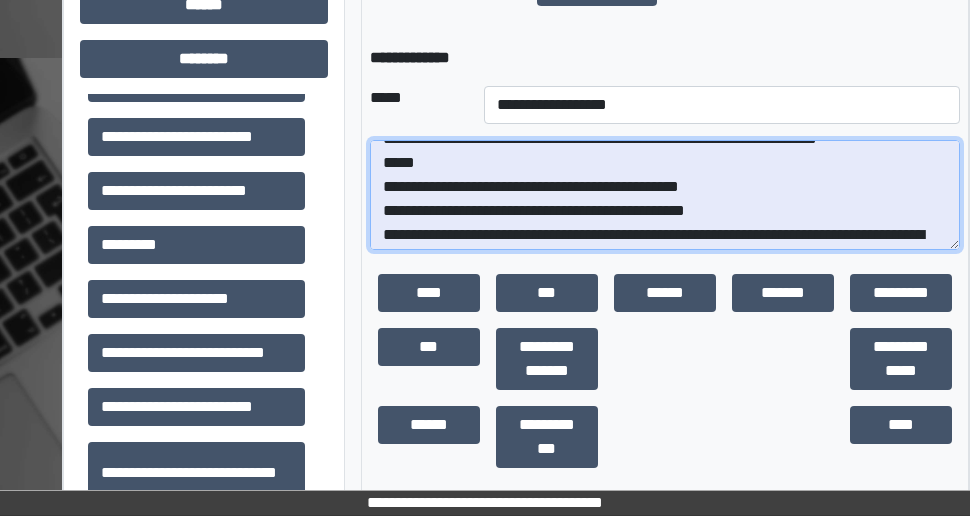 scroll, scrollTop: 532, scrollLeft: 0, axis: vertical 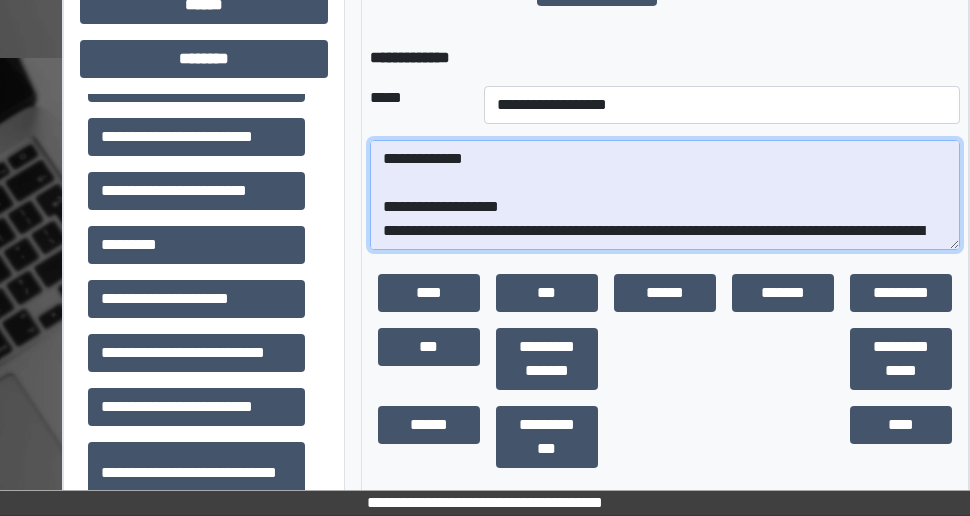 click at bounding box center (665, 195) 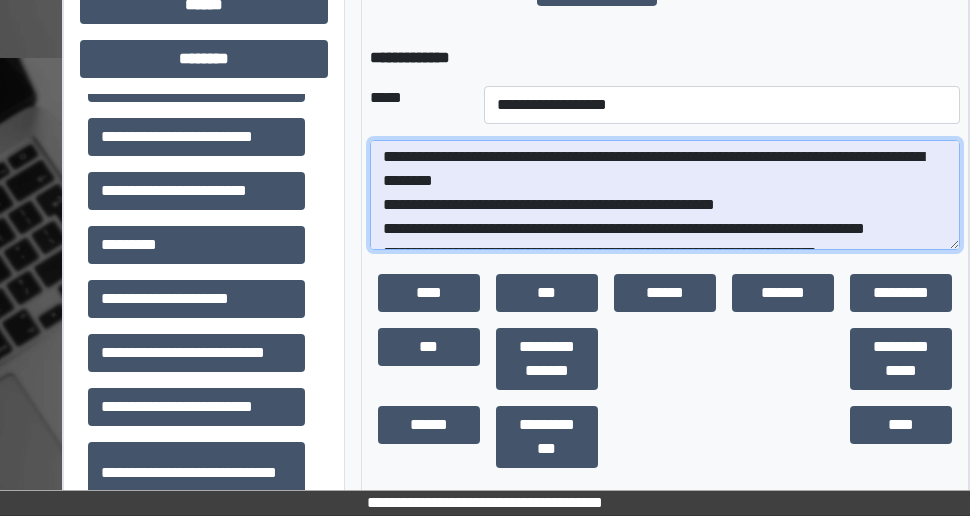 scroll, scrollTop: 472, scrollLeft: 0, axis: vertical 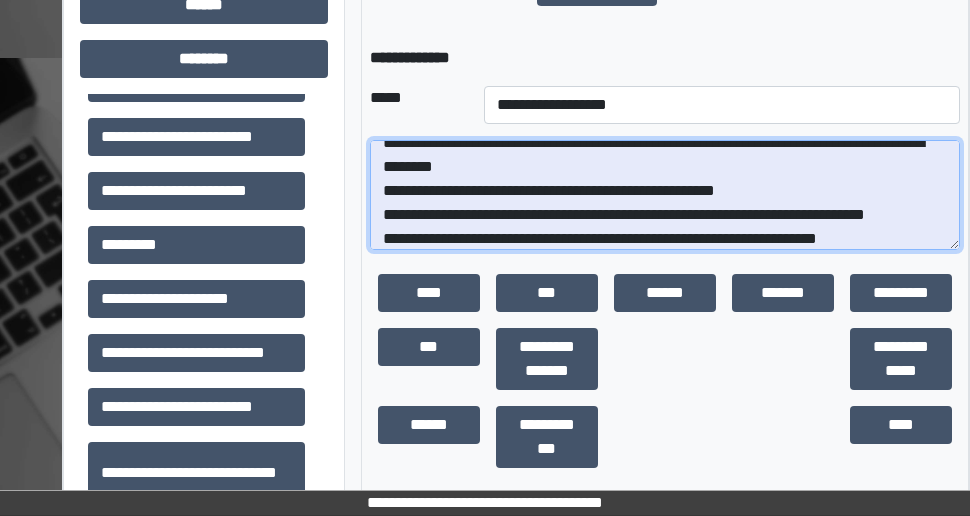 click at bounding box center [665, 195] 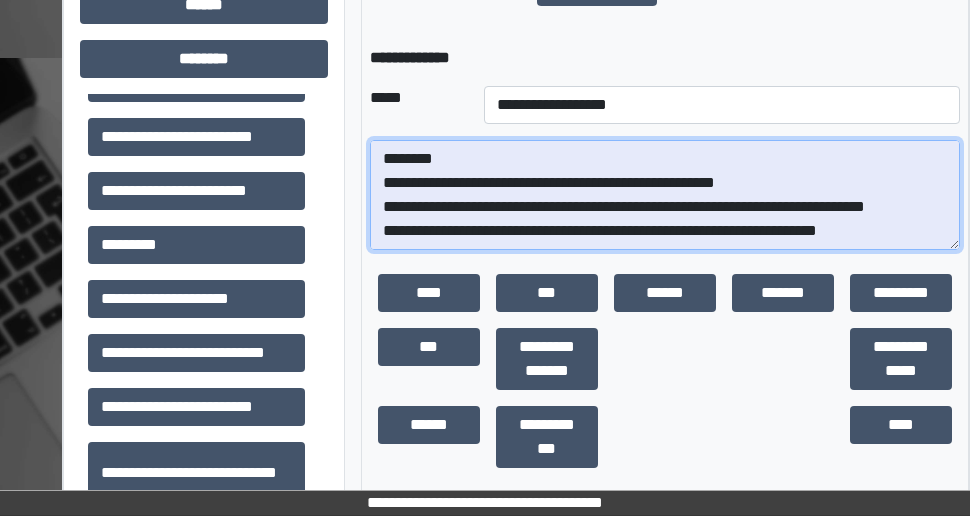 scroll, scrollTop: 552, scrollLeft: 0, axis: vertical 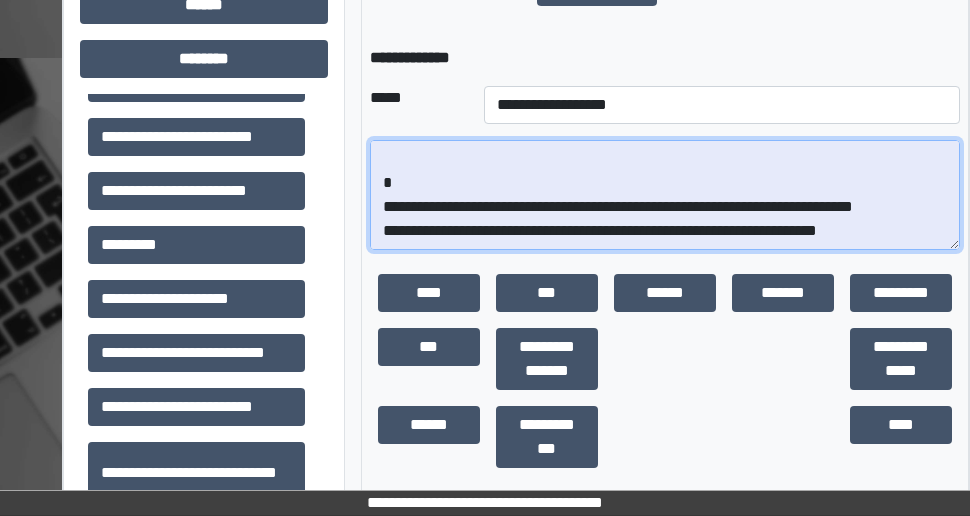 click at bounding box center [665, 195] 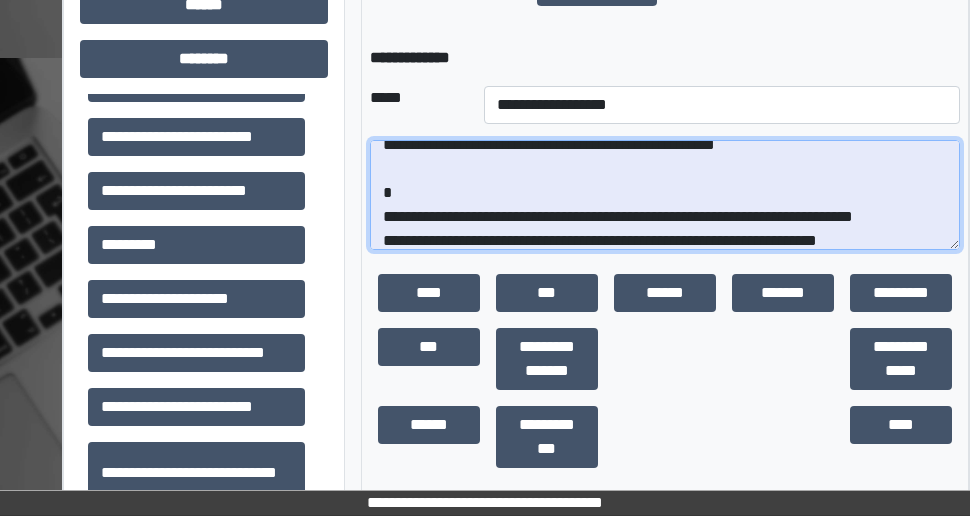 click at bounding box center (665, 195) 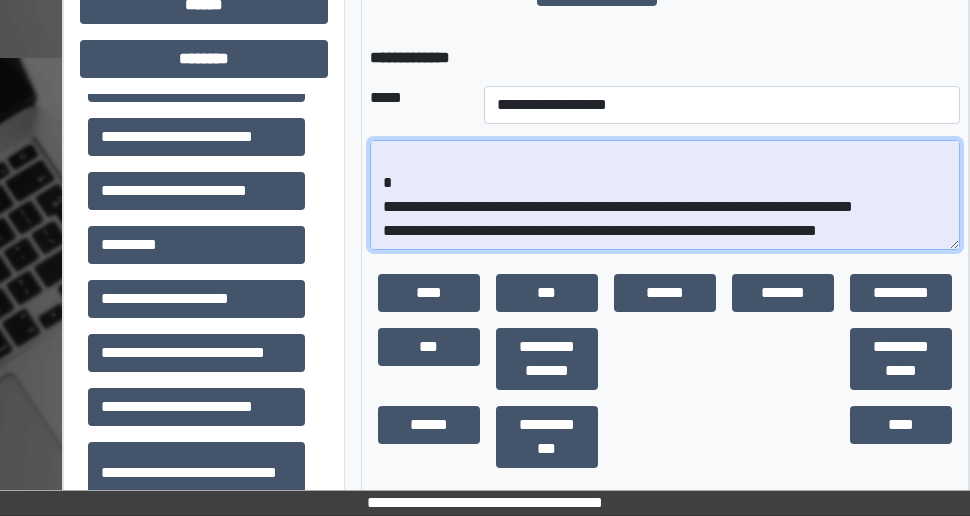 scroll, scrollTop: 594, scrollLeft: 0, axis: vertical 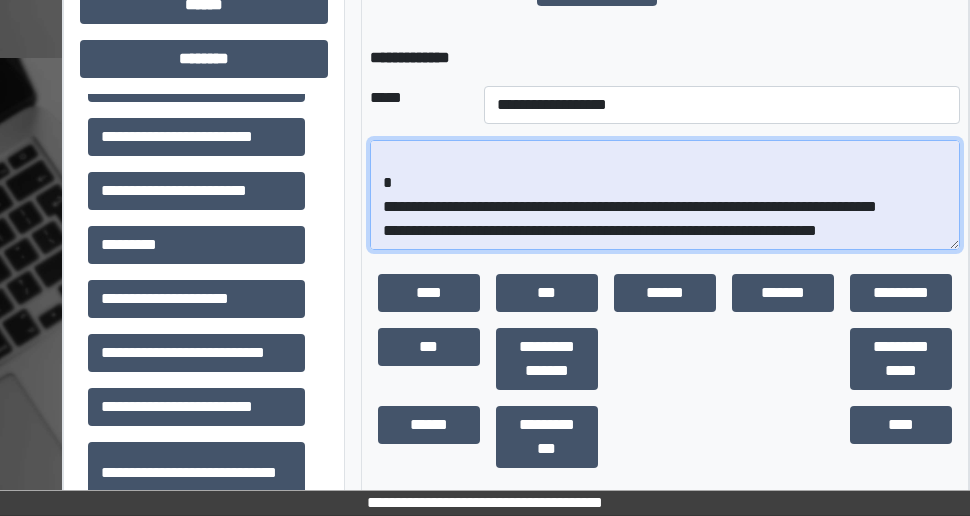 drag, startPoint x: 383, startPoint y: 231, endPoint x: 888, endPoint y: 231, distance: 505 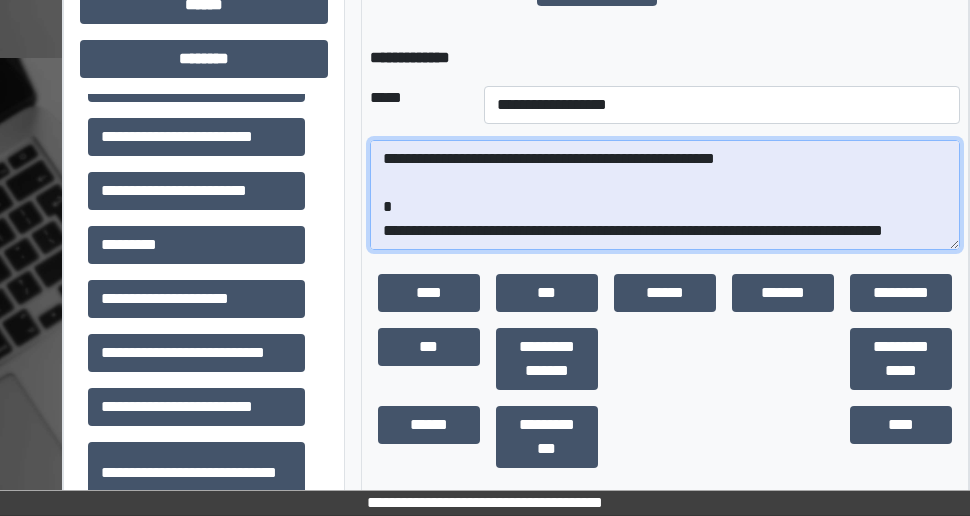 click at bounding box center [665, 195] 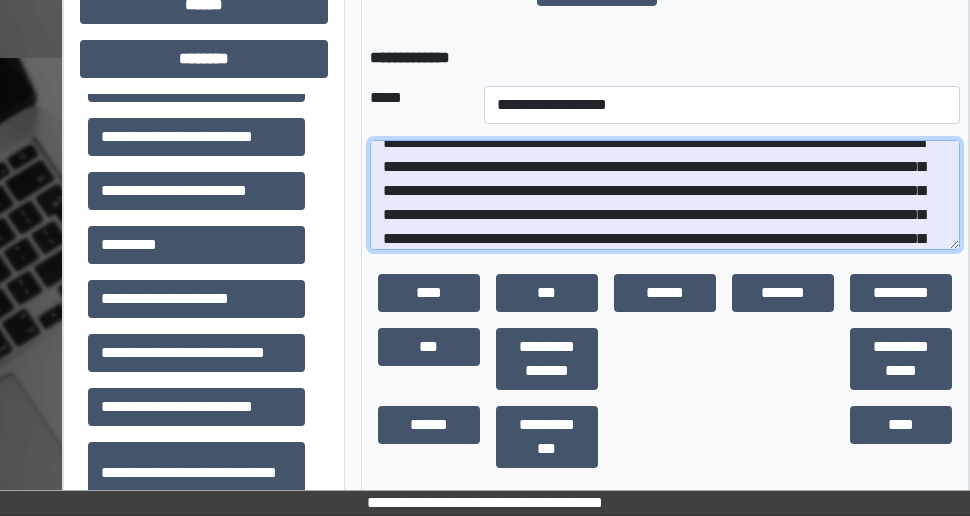 scroll, scrollTop: 0, scrollLeft: 0, axis: both 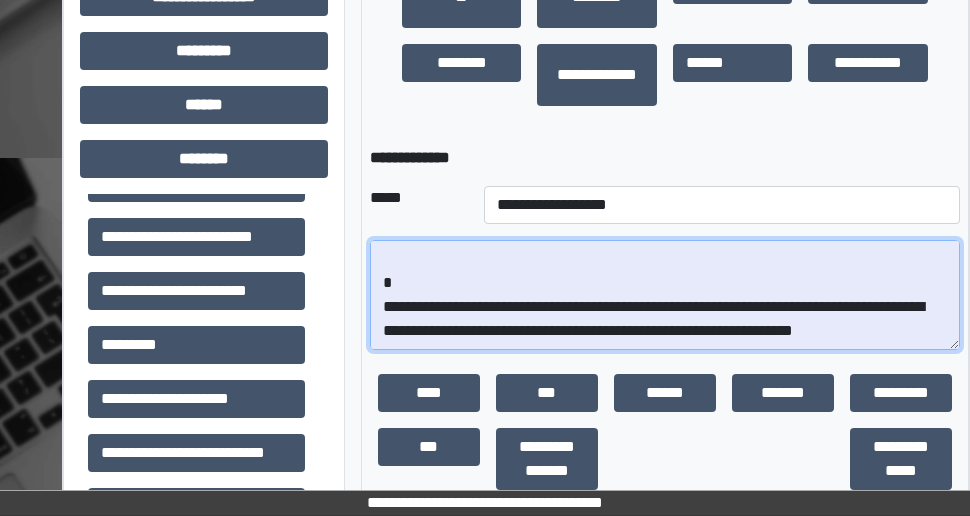 drag, startPoint x: 384, startPoint y: 332, endPoint x: 393, endPoint y: 337, distance: 10.29563 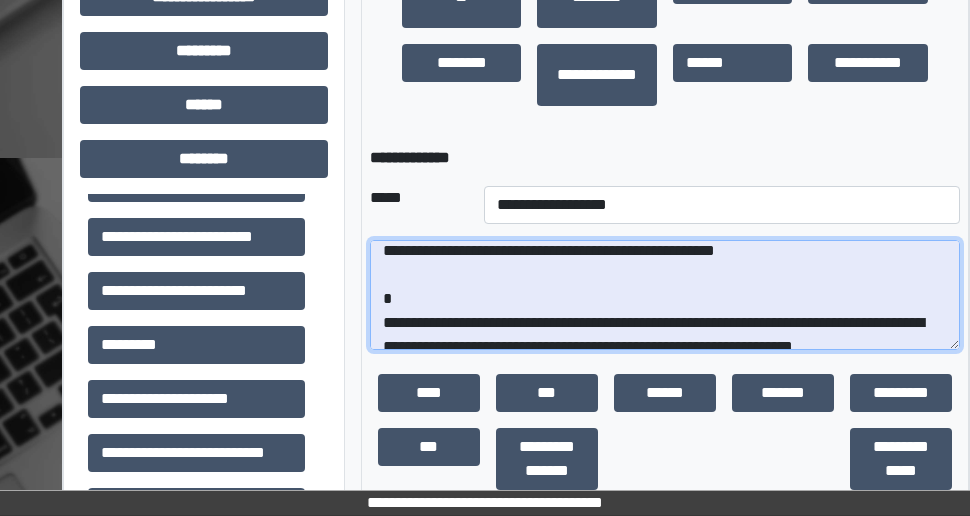 click at bounding box center [665, 295] 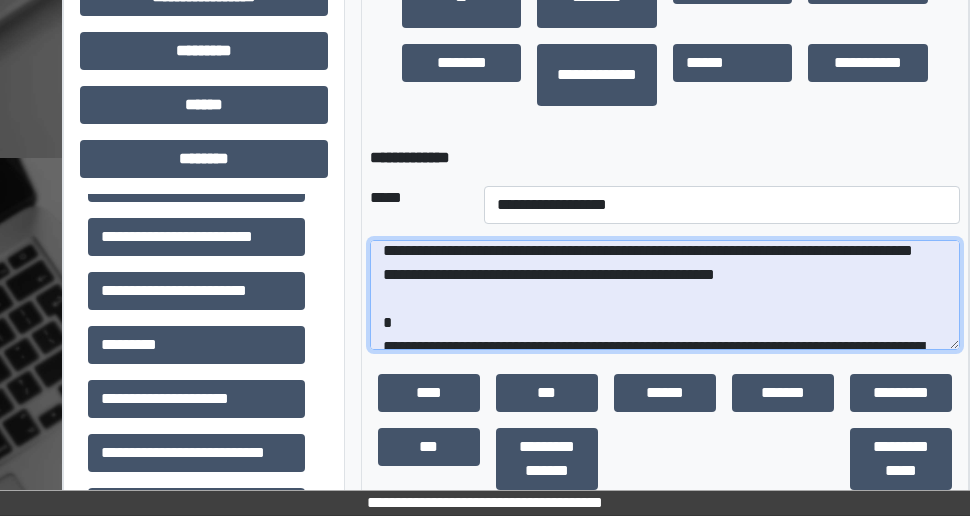 scroll, scrollTop: 655, scrollLeft: 0, axis: vertical 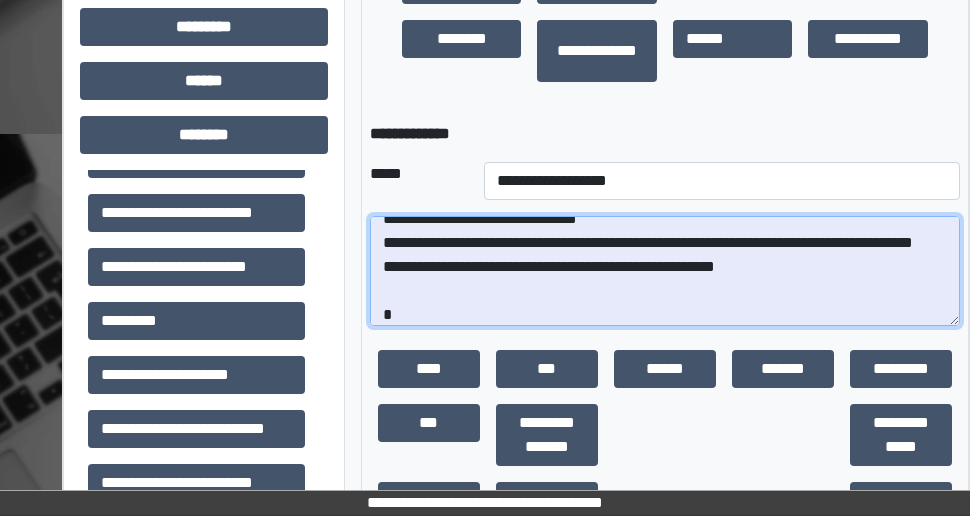 click at bounding box center [665, 271] 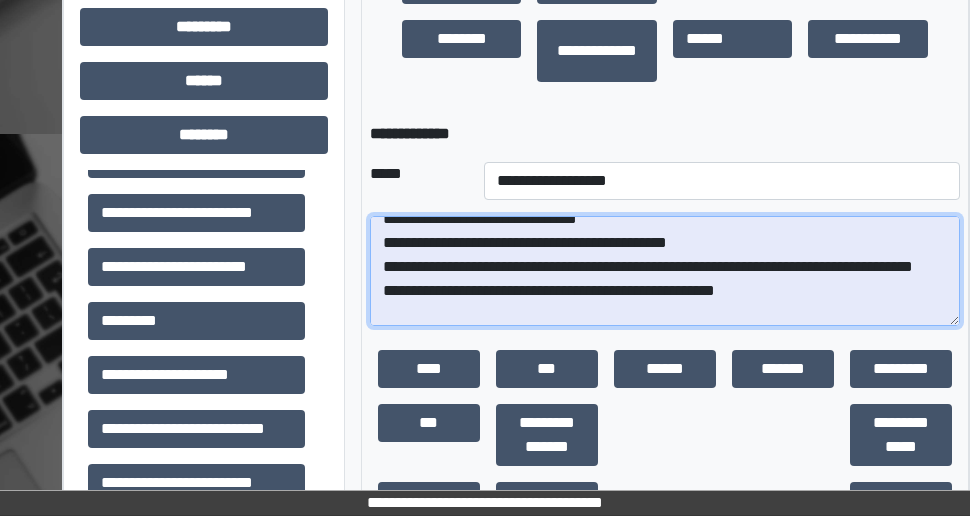 scroll, scrollTop: 512, scrollLeft: 0, axis: vertical 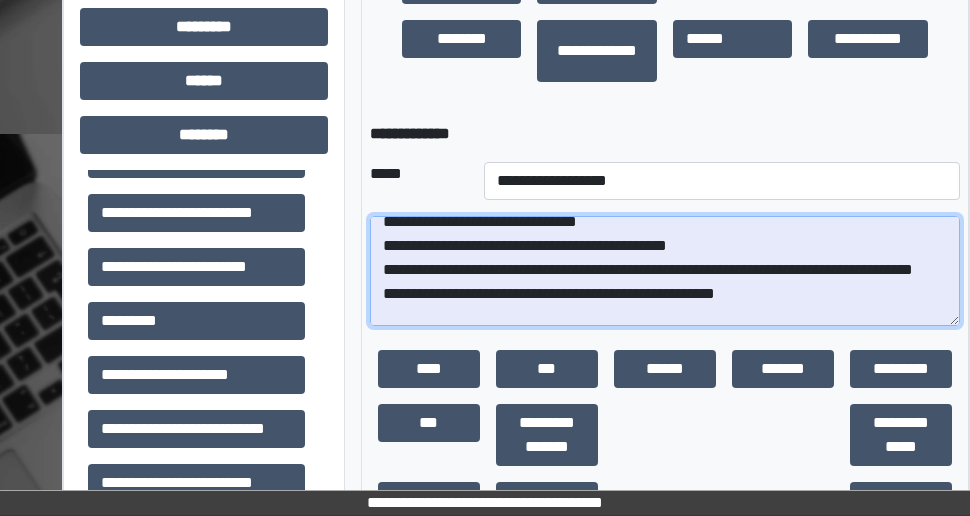 click at bounding box center [665, 271] 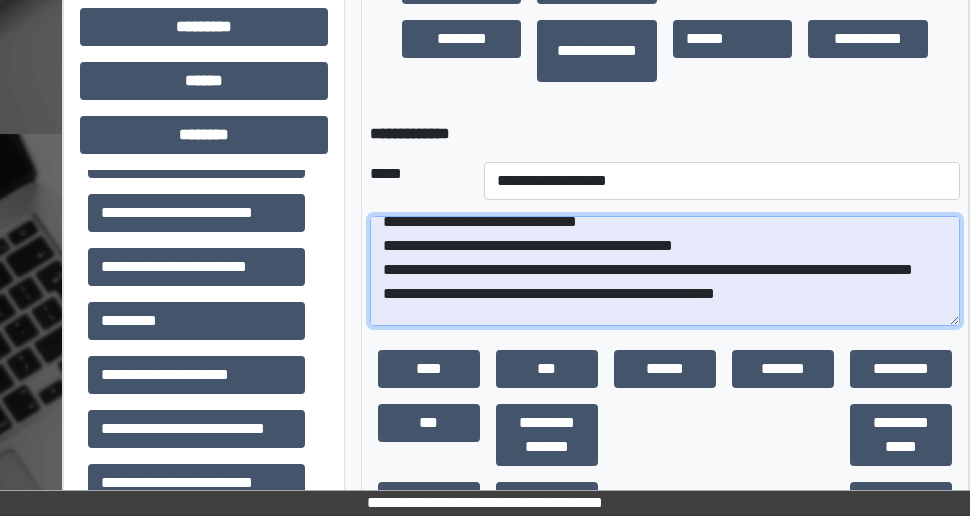 scroll, scrollTop: 472, scrollLeft: 0, axis: vertical 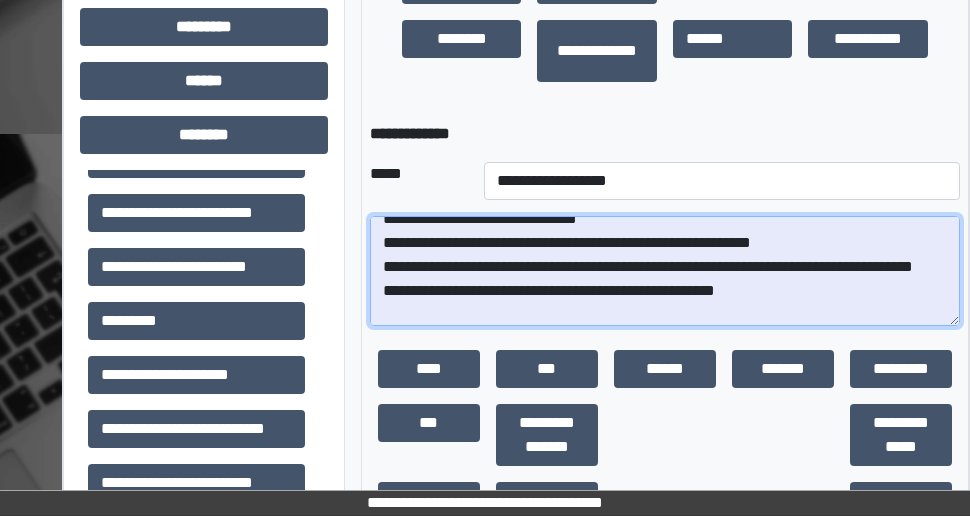 click at bounding box center (665, 271) 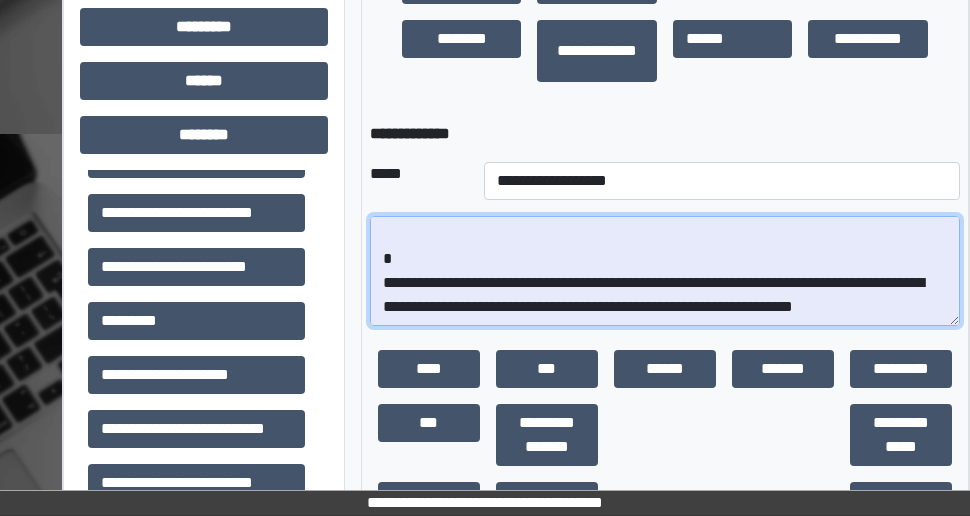 scroll, scrollTop: 696, scrollLeft: 0, axis: vertical 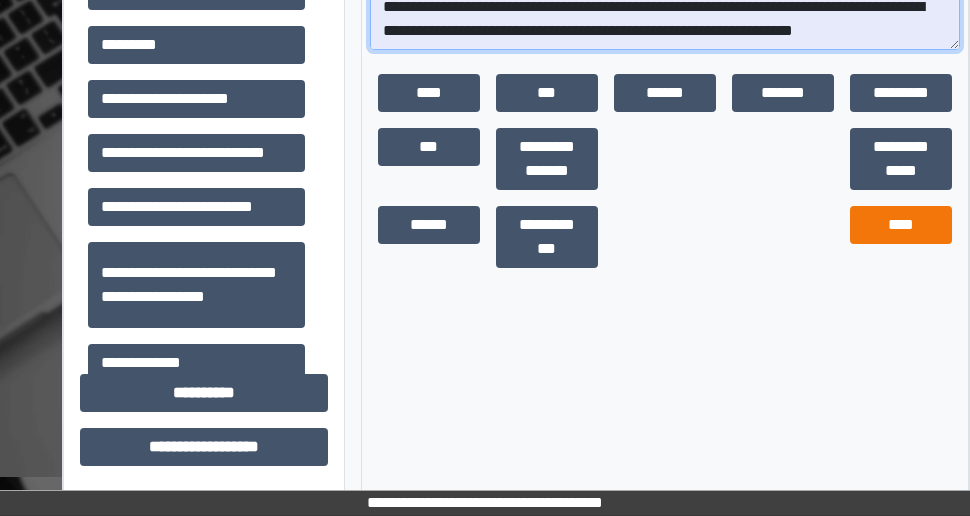 type on "**********" 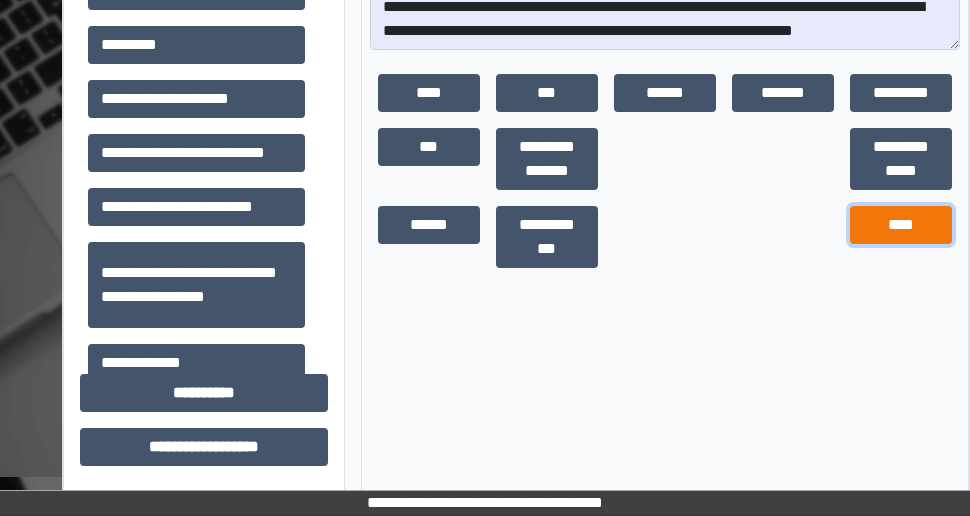 click on "****" at bounding box center [901, 225] 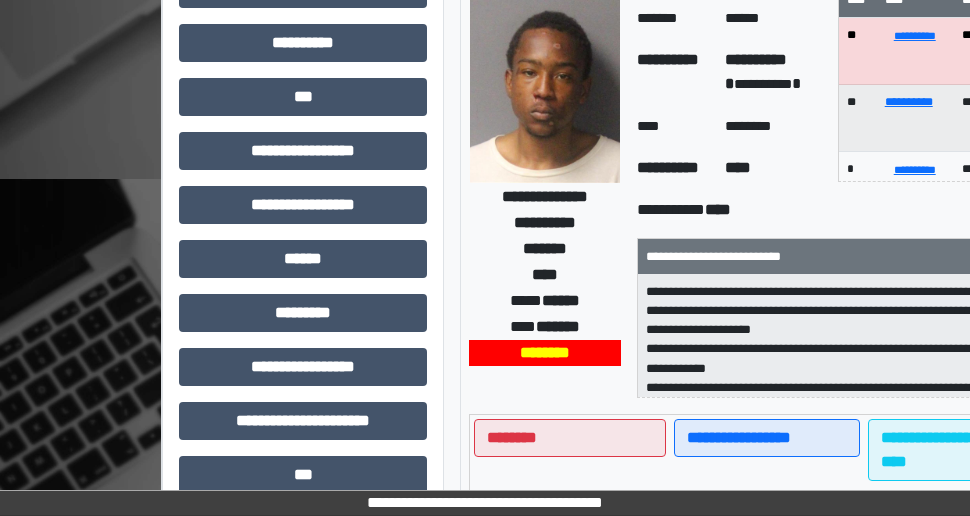 scroll, scrollTop: 400, scrollLeft: 0, axis: vertical 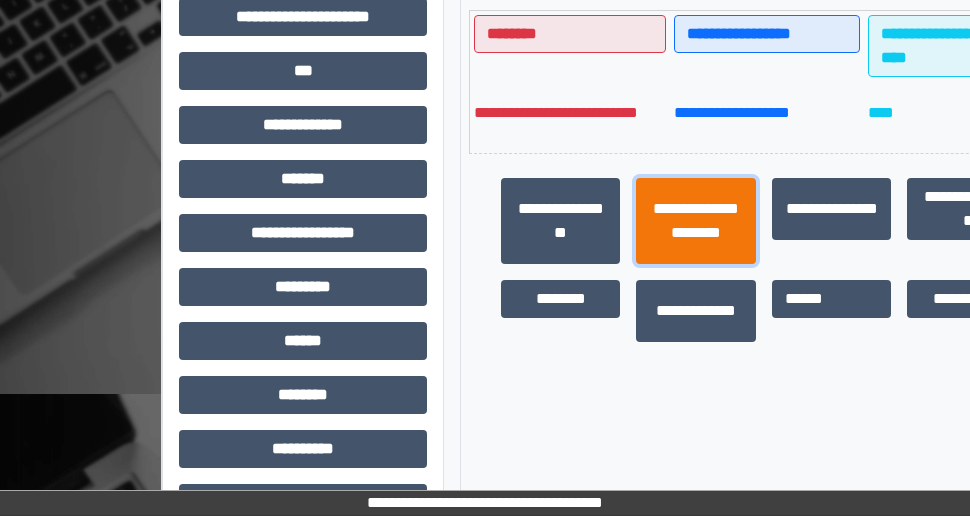 click on "**********" at bounding box center (695, 221) 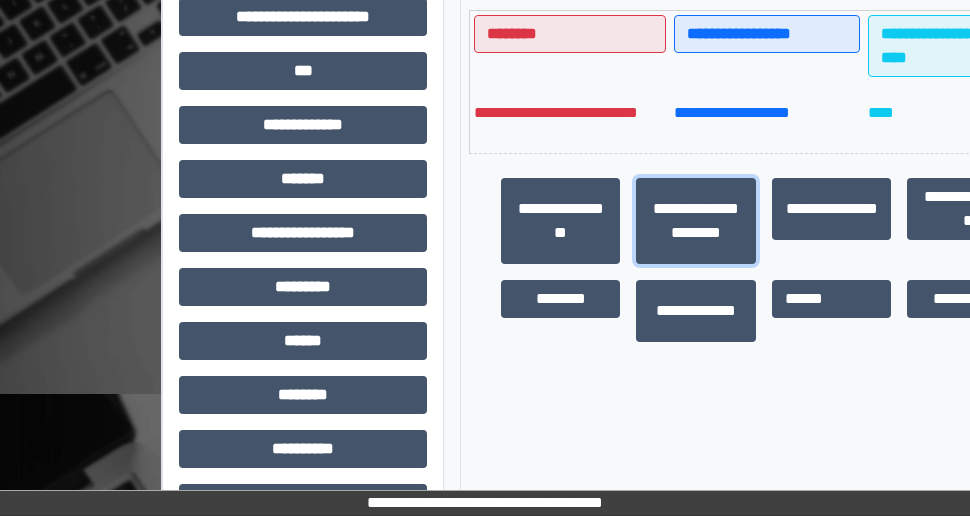 scroll, scrollTop: 121, scrollLeft: 0, axis: vertical 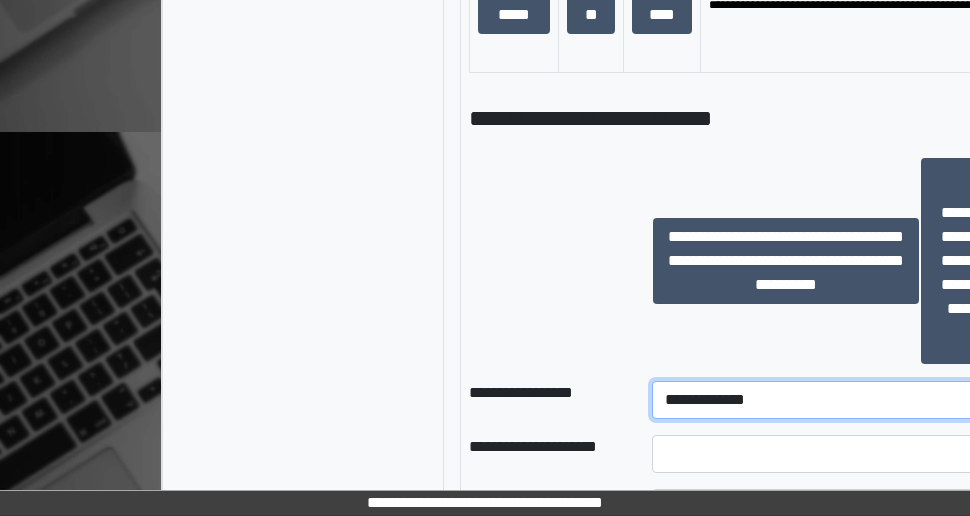 click on "**********" at bounding box center [920, 400] 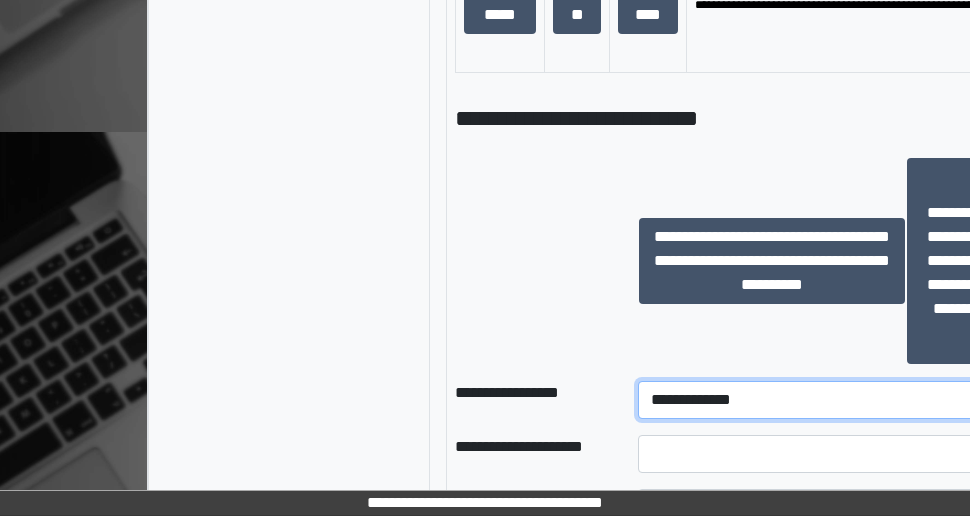 scroll, scrollTop: 2300, scrollLeft: 15, axis: both 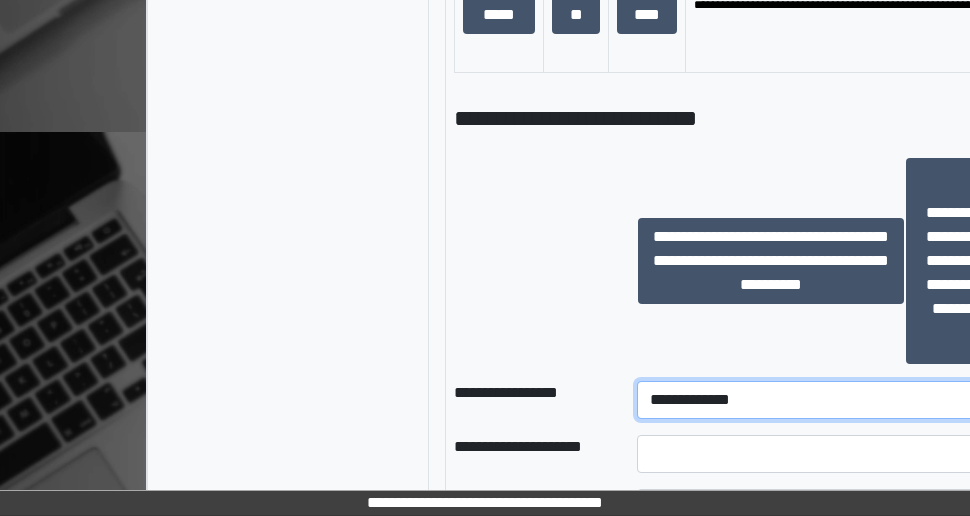 click on "**********" at bounding box center [905, 400] 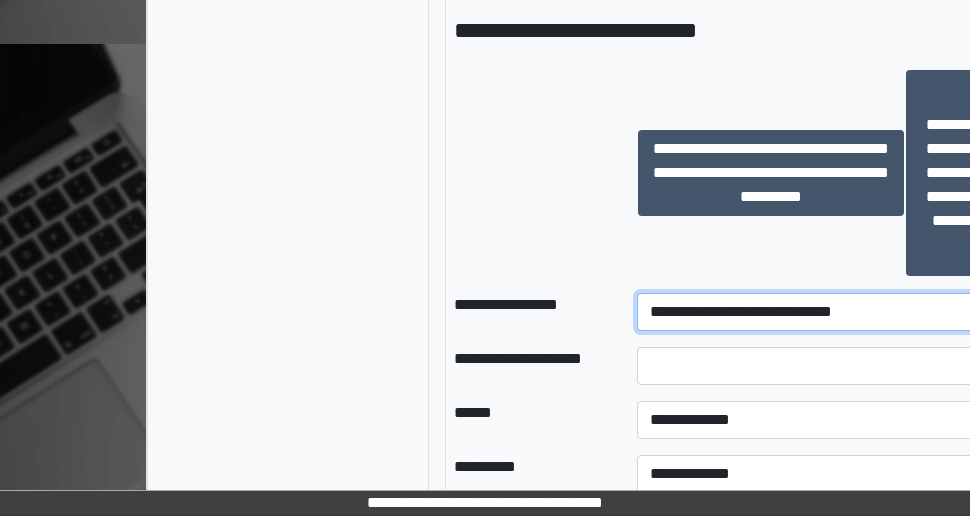 scroll, scrollTop: 2500, scrollLeft: 15, axis: both 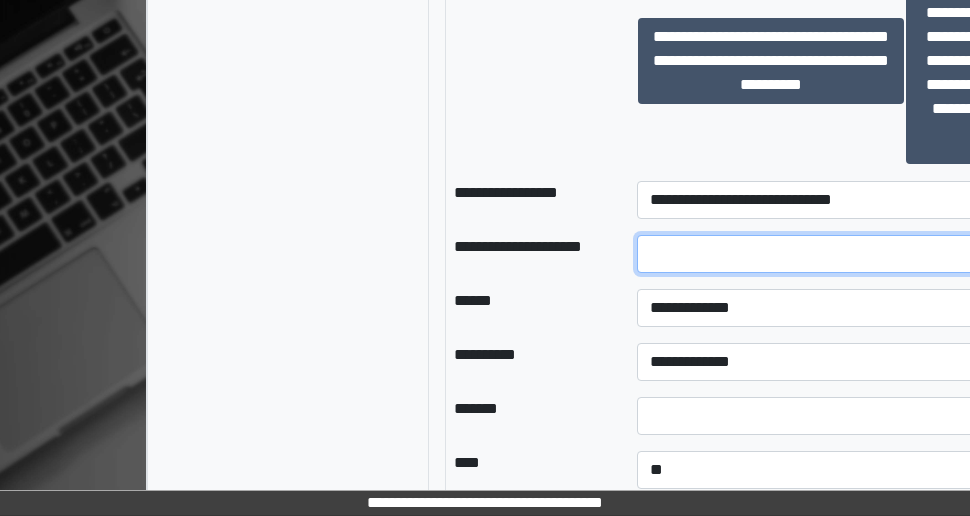 click at bounding box center [905, 254] 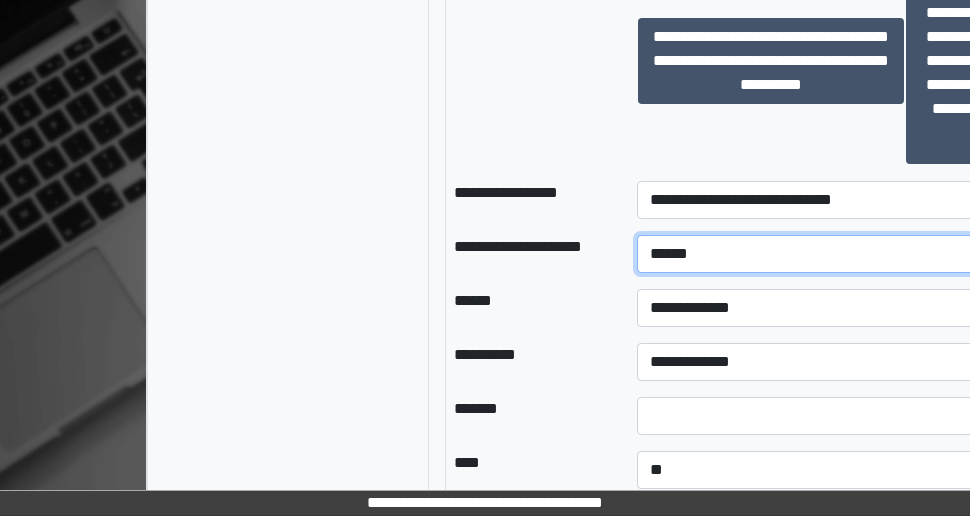 type on "******" 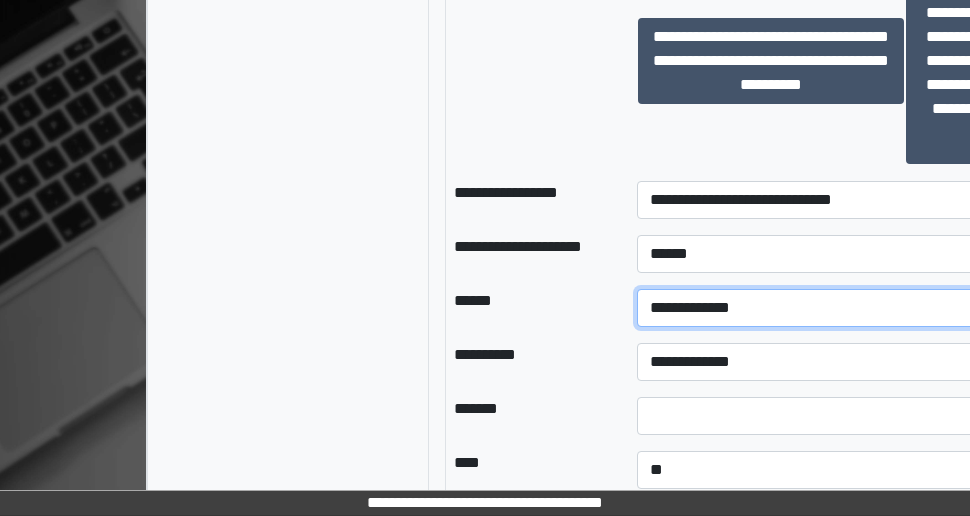 click on "**********" at bounding box center (905, 308) 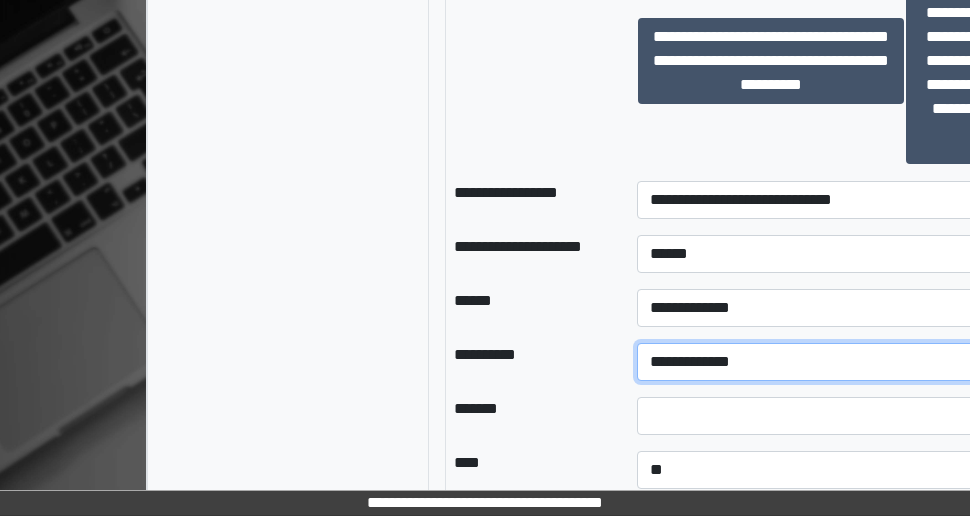 click on "**********" at bounding box center [905, 362] 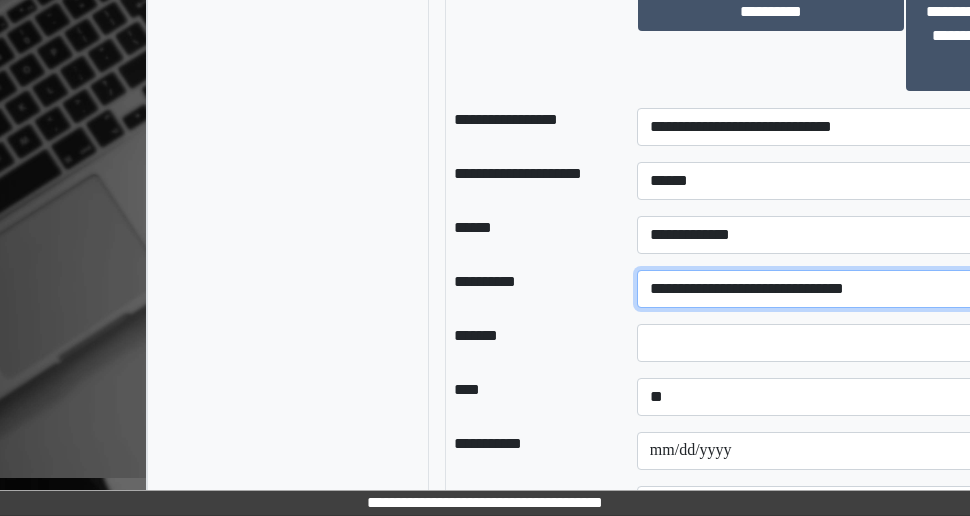 scroll, scrollTop: 2700, scrollLeft: 15, axis: both 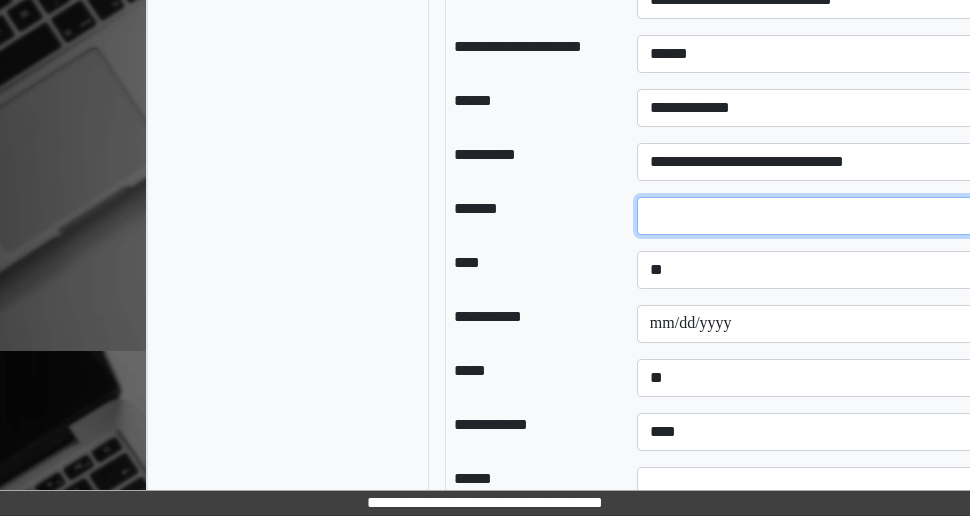 click at bounding box center (905, 216) 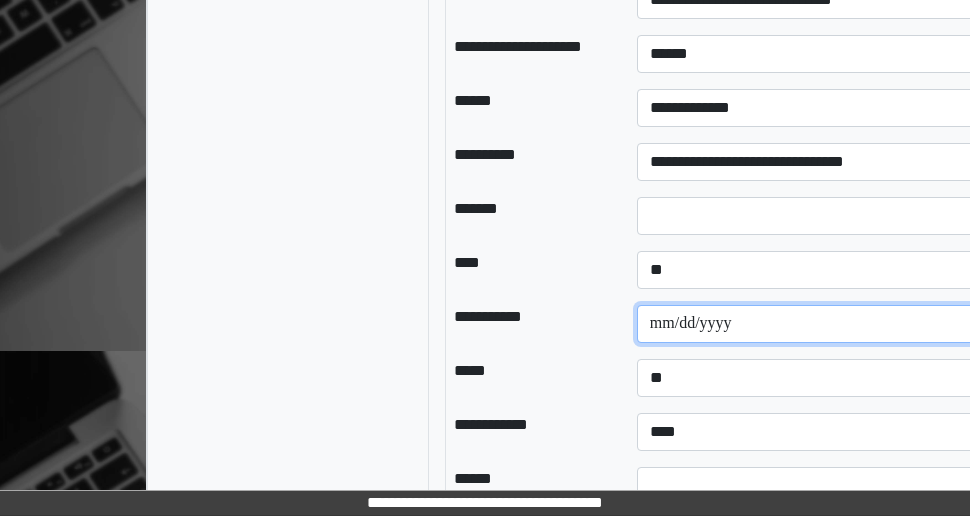 click at bounding box center (905, 324) 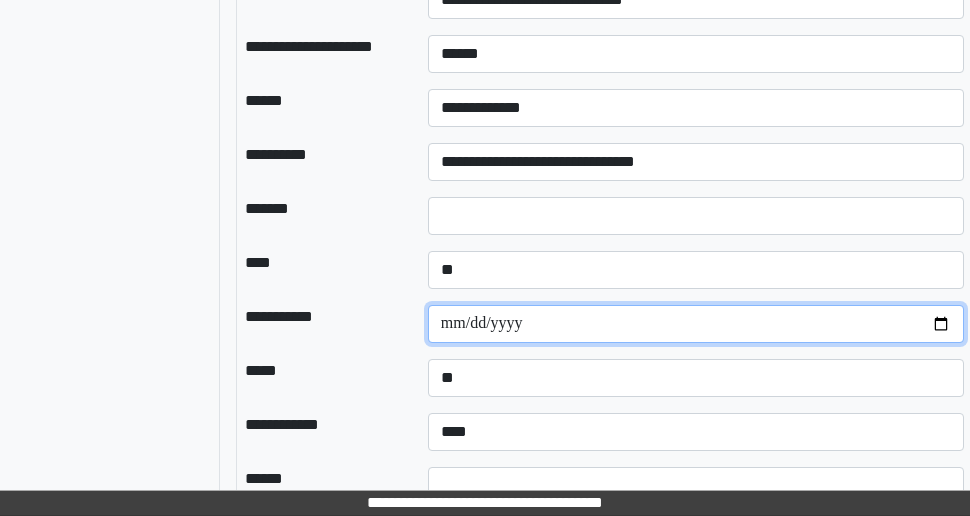 scroll, scrollTop: 2700, scrollLeft: 228, axis: both 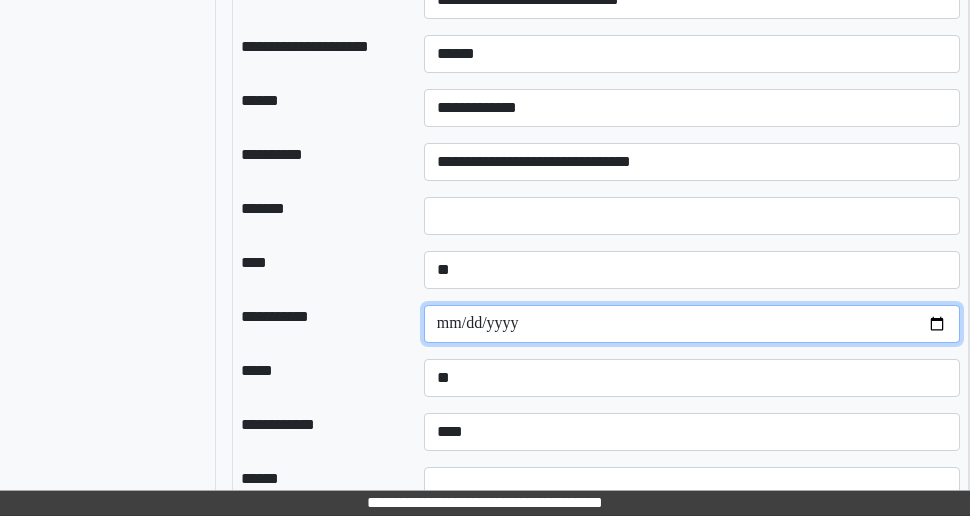 drag, startPoint x: 940, startPoint y: 340, endPoint x: 864, endPoint y: 325, distance: 77.46612 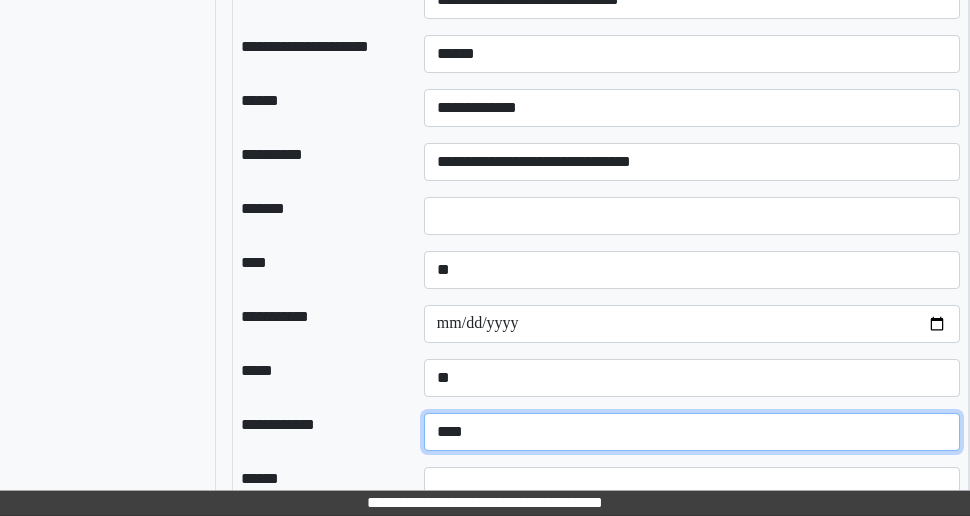 click on "**********" at bounding box center (692, 432) 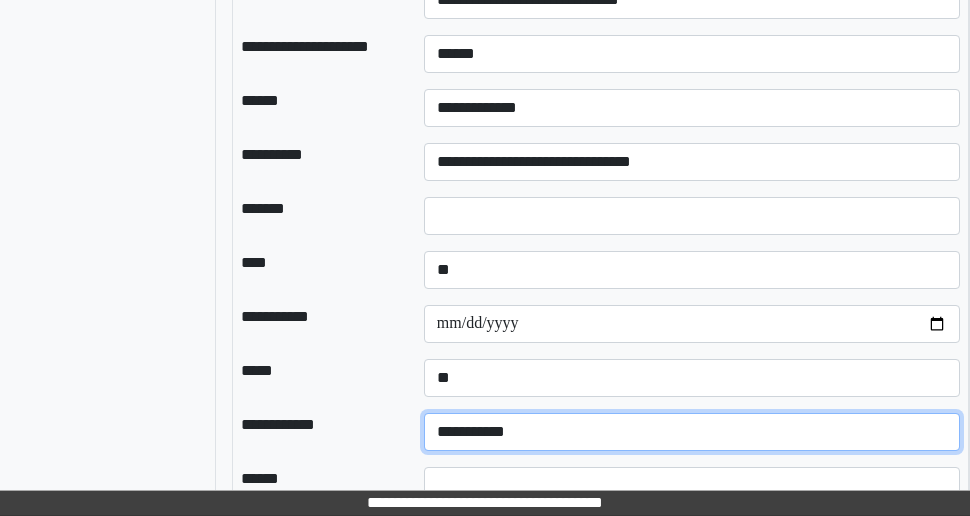 click on "**********" at bounding box center [692, 432] 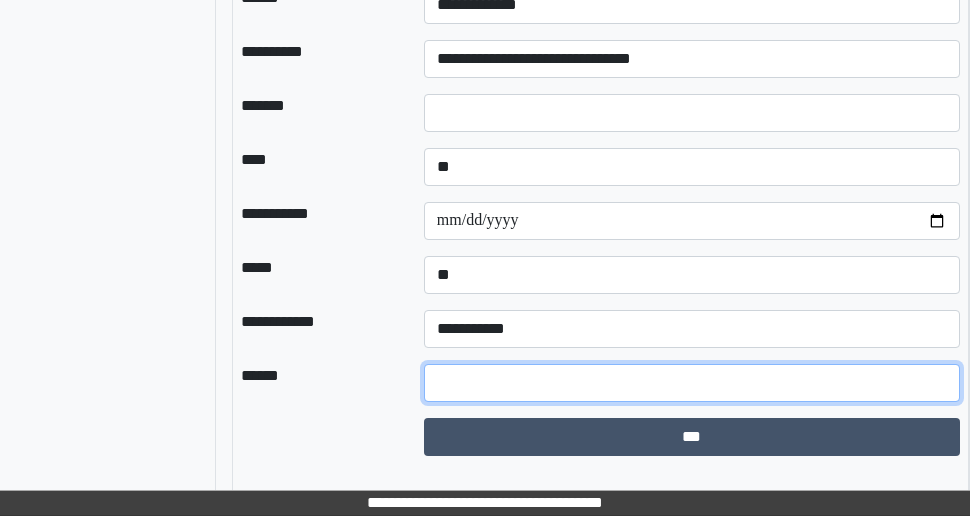 click at bounding box center [692, 383] 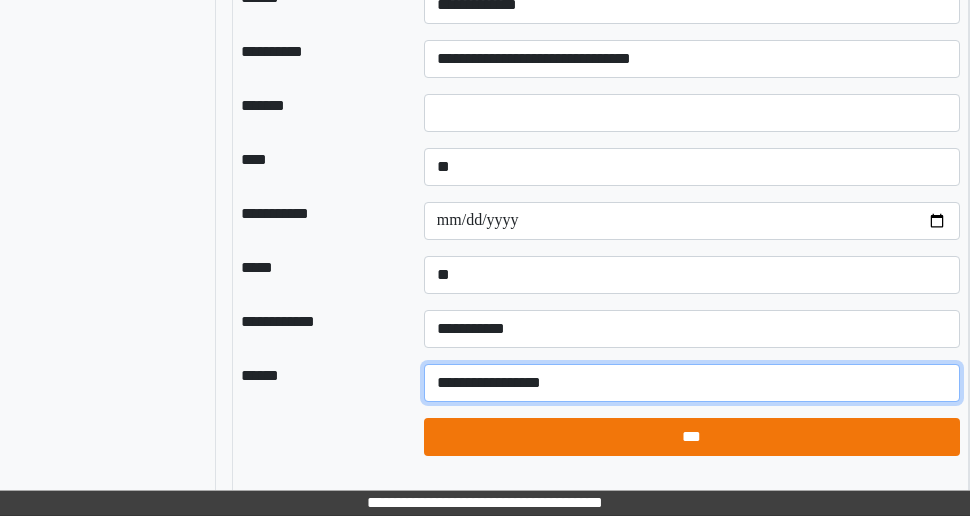 type on "**********" 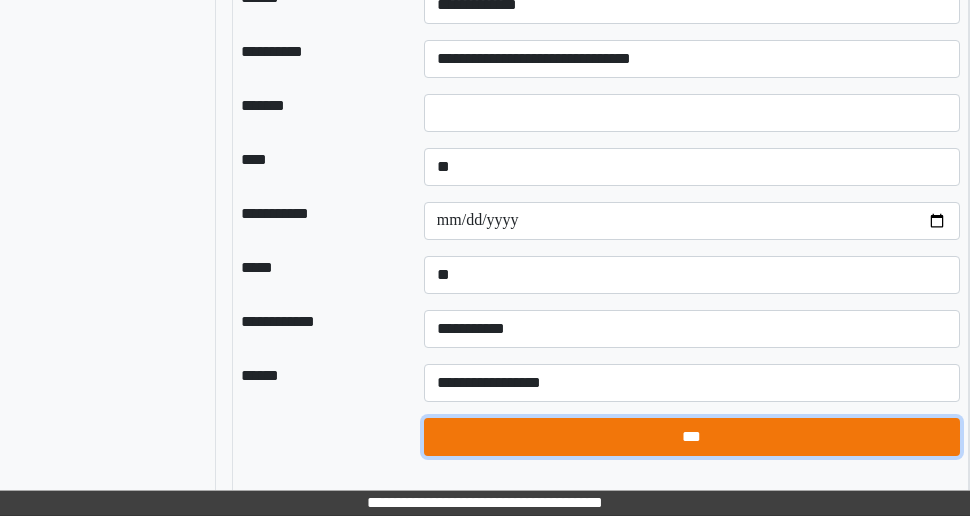 click on "***" at bounding box center [692, 437] 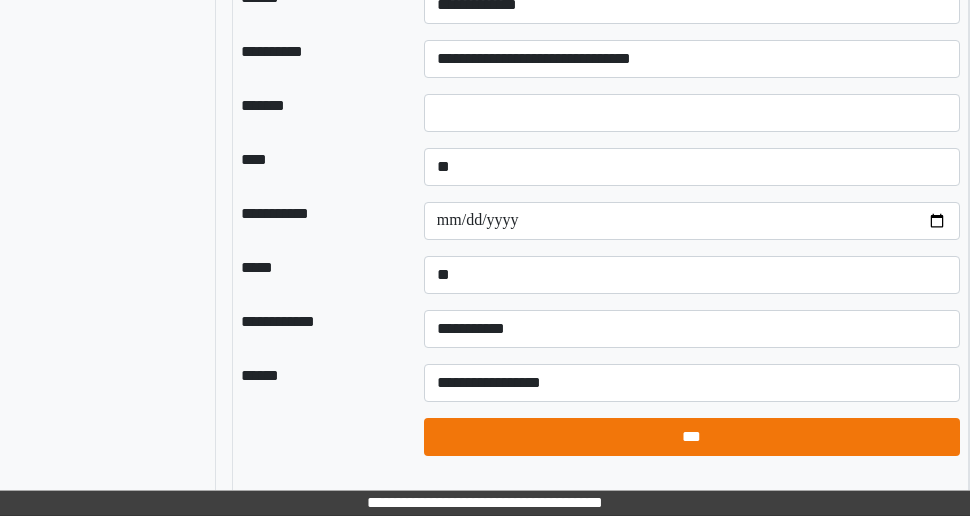 select on "*" 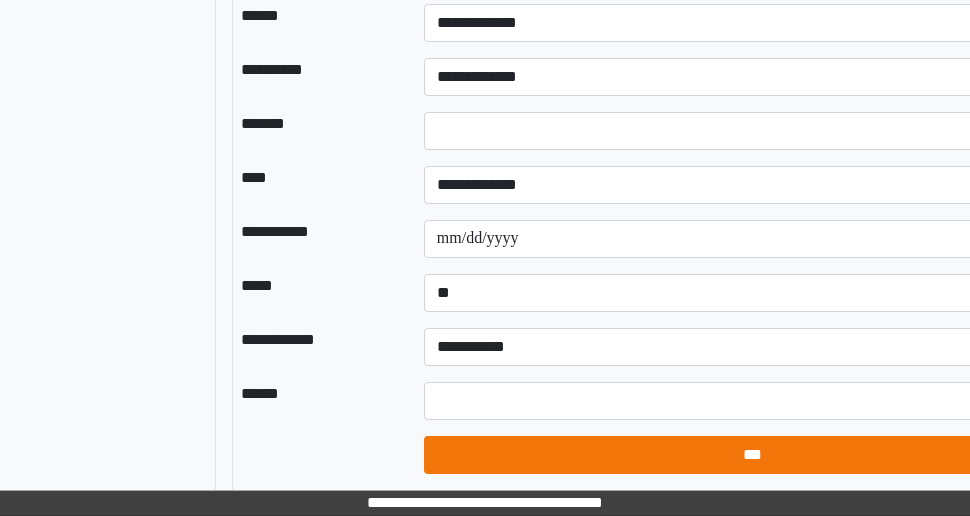 scroll, scrollTop: 2681, scrollLeft: 228, axis: both 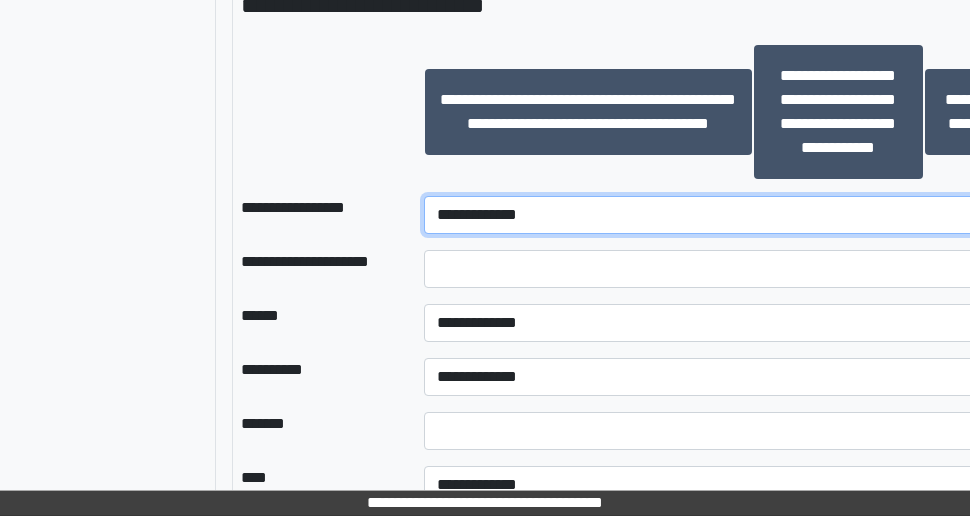 click on "**********" at bounding box center [753, 215] 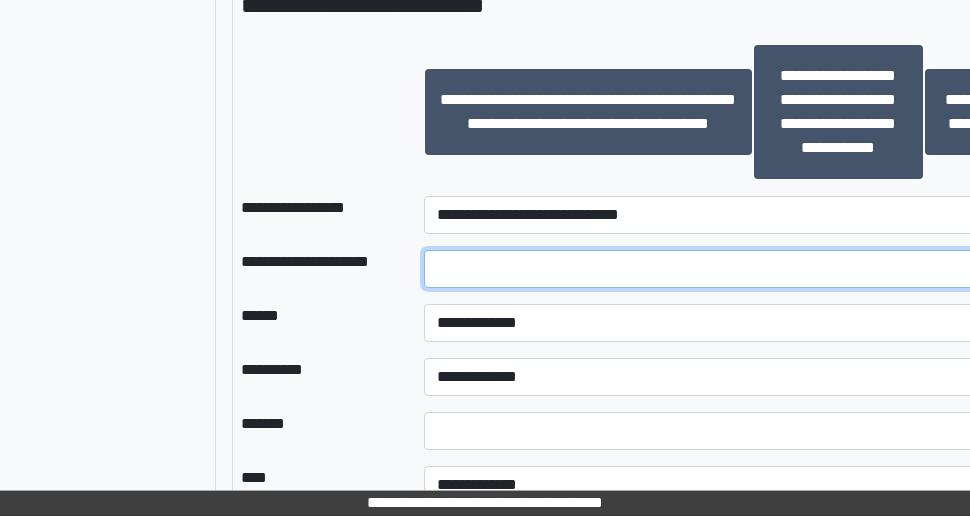 click at bounding box center [753, 269] 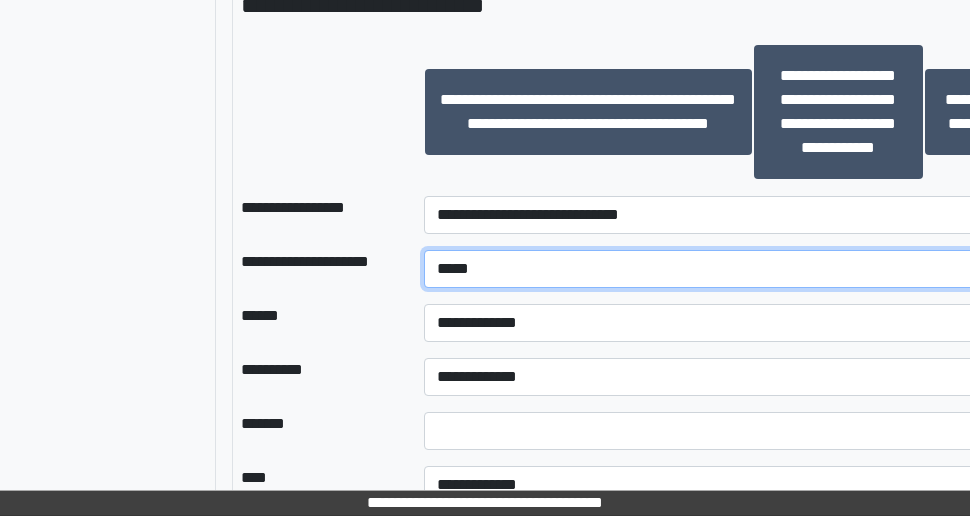 type on "*****" 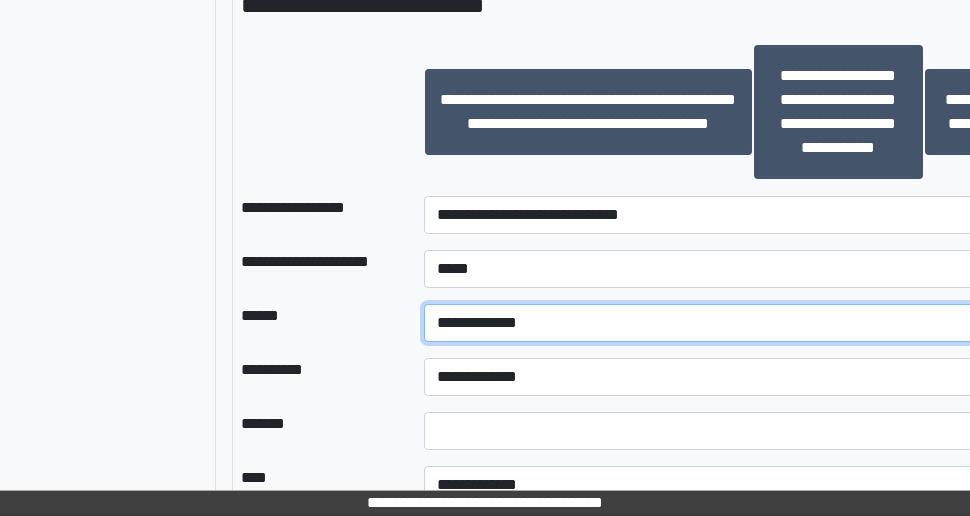 click on "**********" at bounding box center (753, 323) 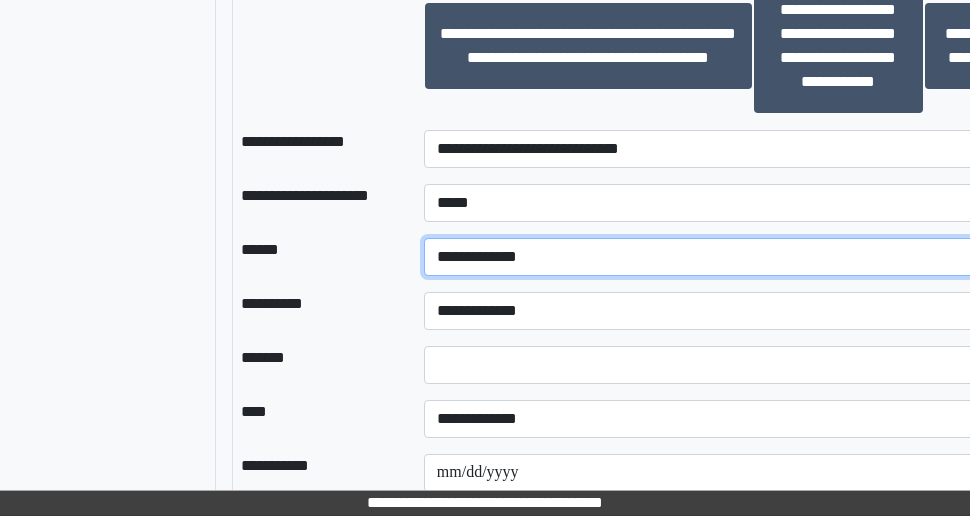 scroll, scrollTop: 2481, scrollLeft: 228, axis: both 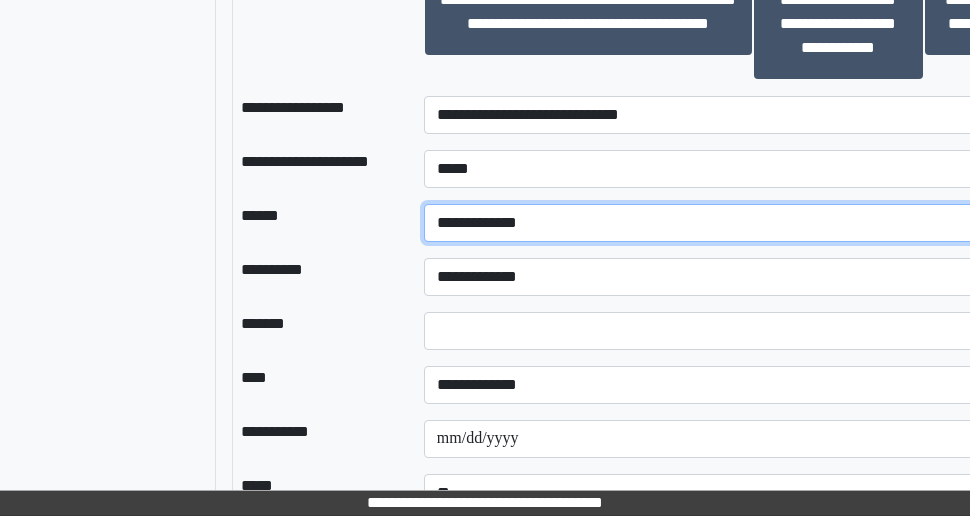 click on "**********" at bounding box center (753, 223) 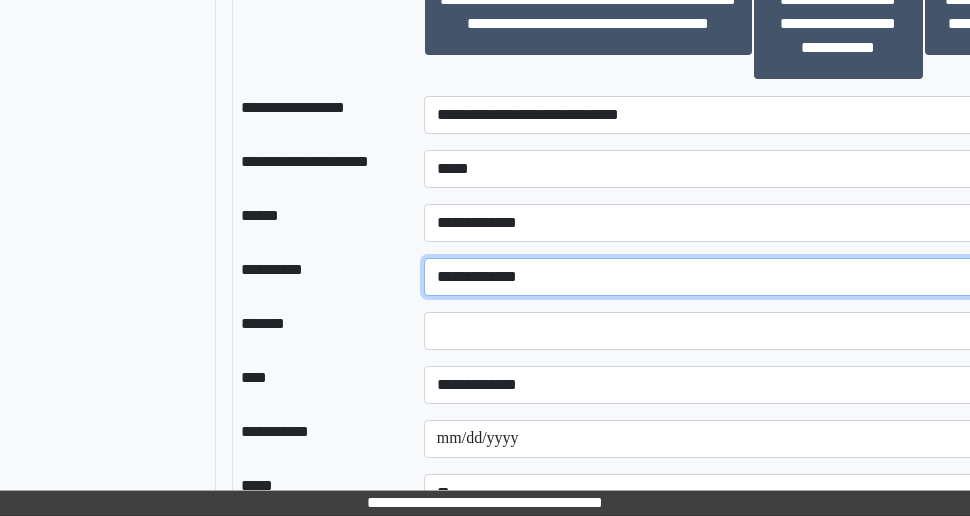 click on "**********" at bounding box center [753, 277] 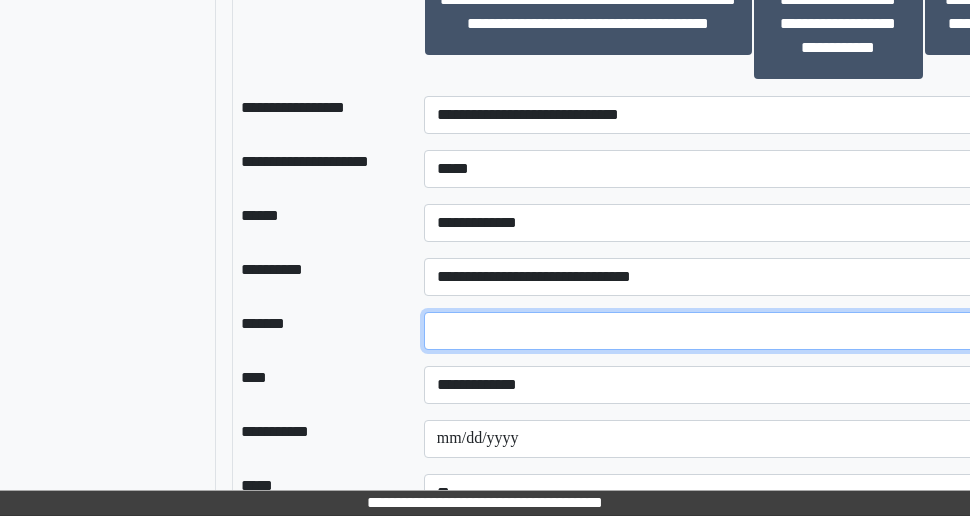 click on "*" at bounding box center (753, 331) 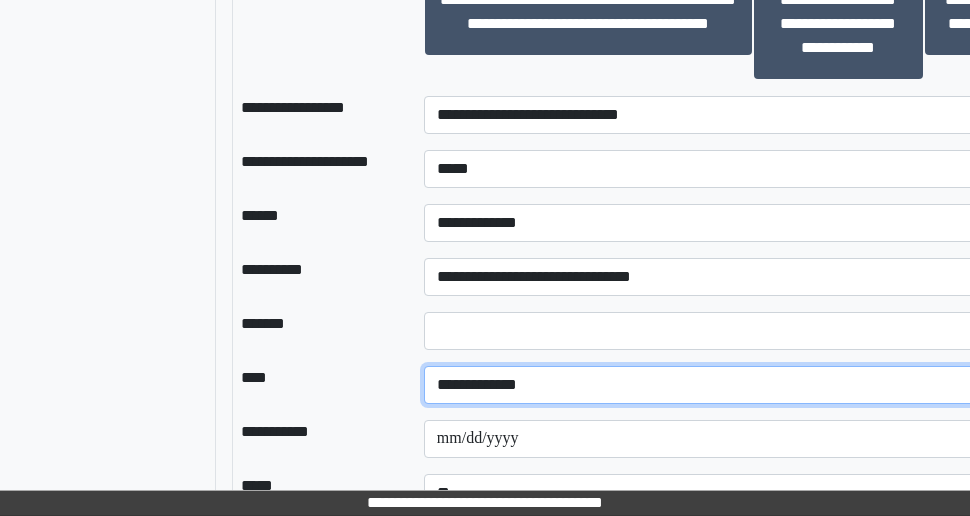 click on "**********" at bounding box center (753, 385) 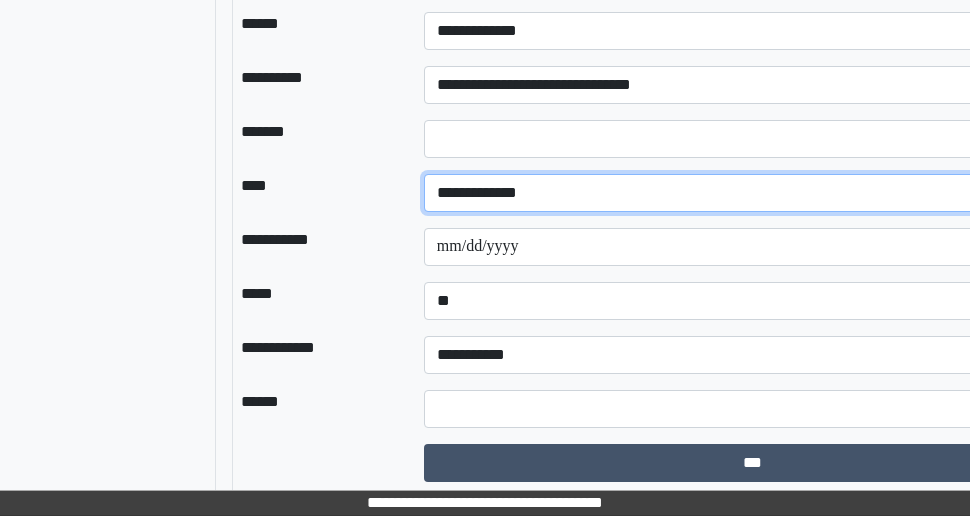 scroll, scrollTop: 2681, scrollLeft: 228, axis: both 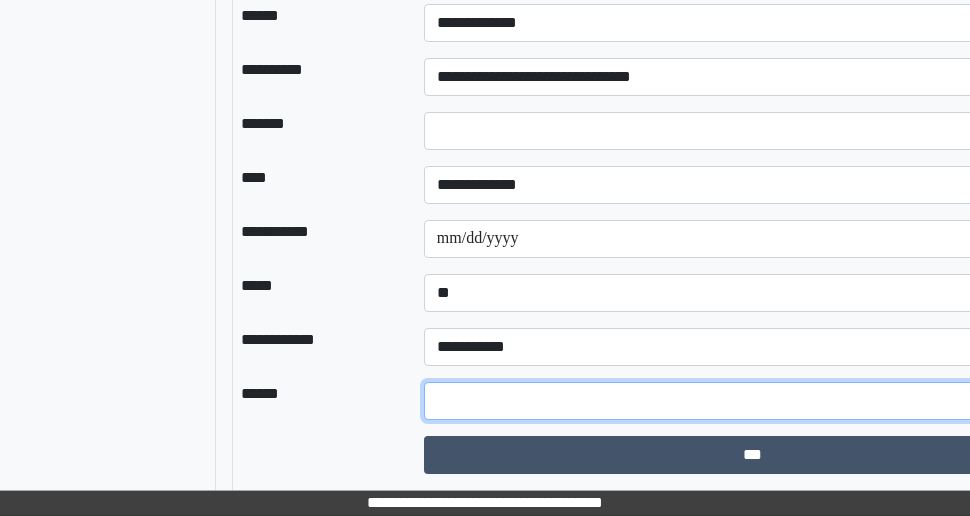 click at bounding box center (753, 401) 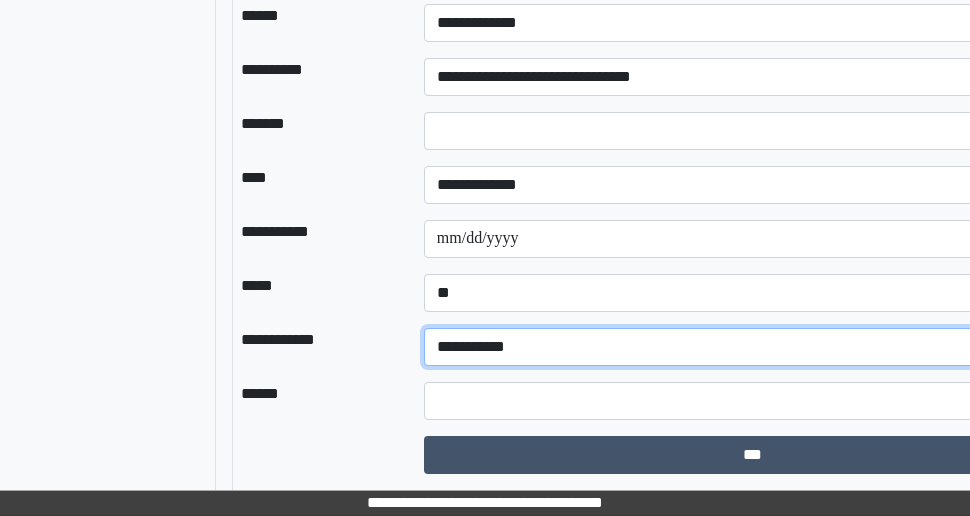 click on "**********" at bounding box center [753, 347] 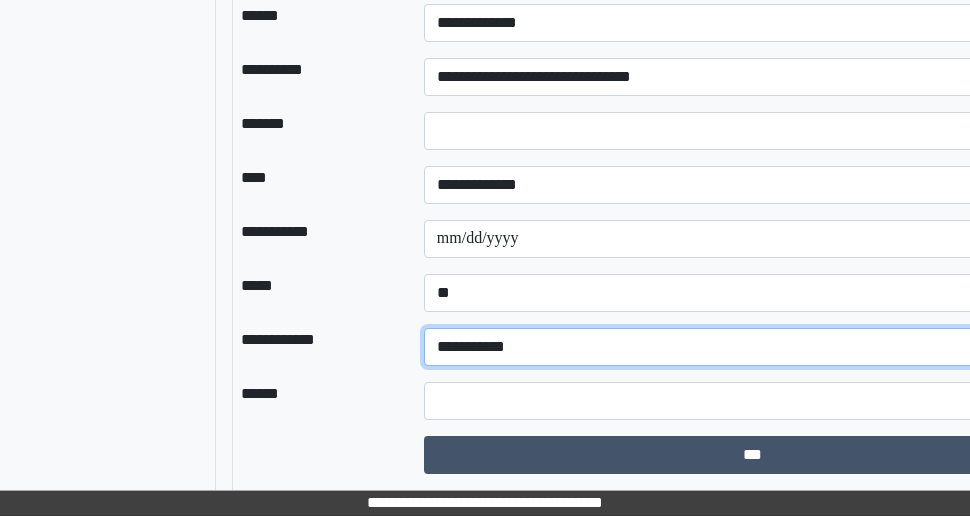 select on "*" 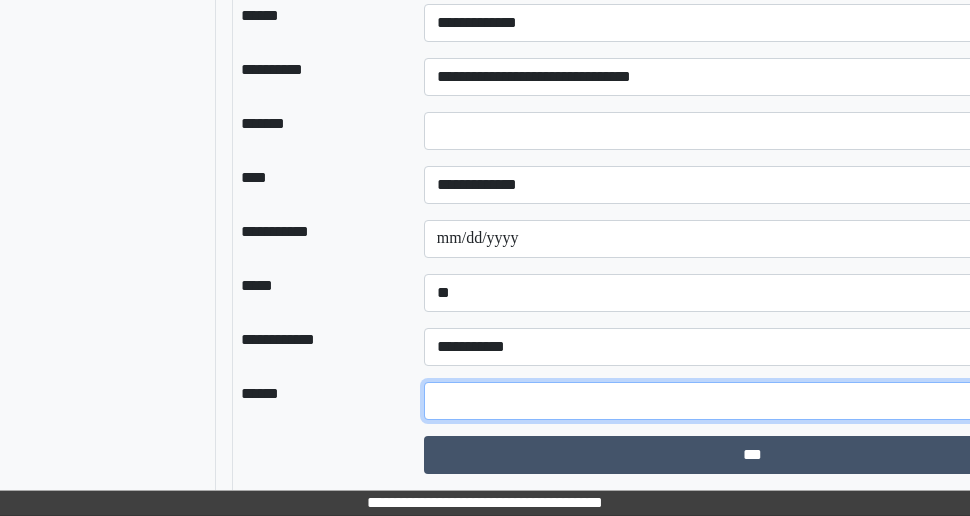 click at bounding box center (753, 401) 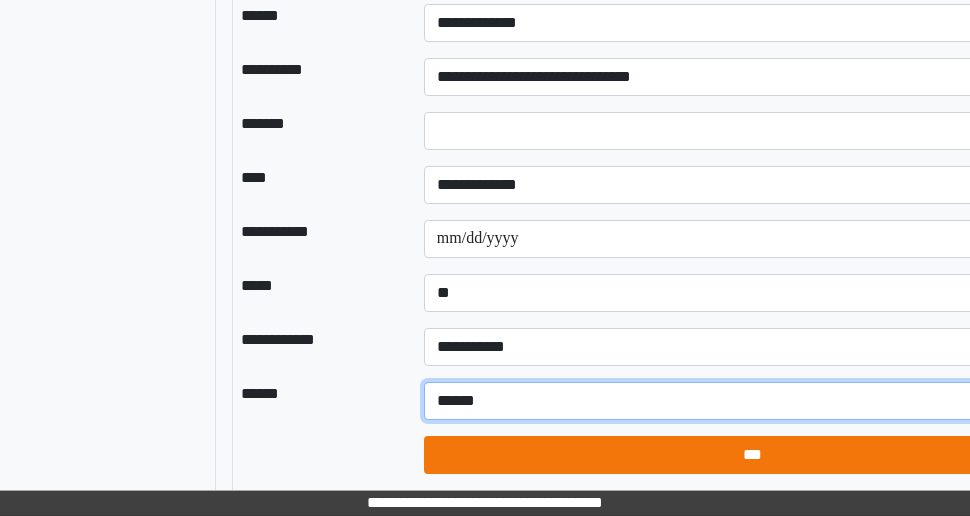 type on "******" 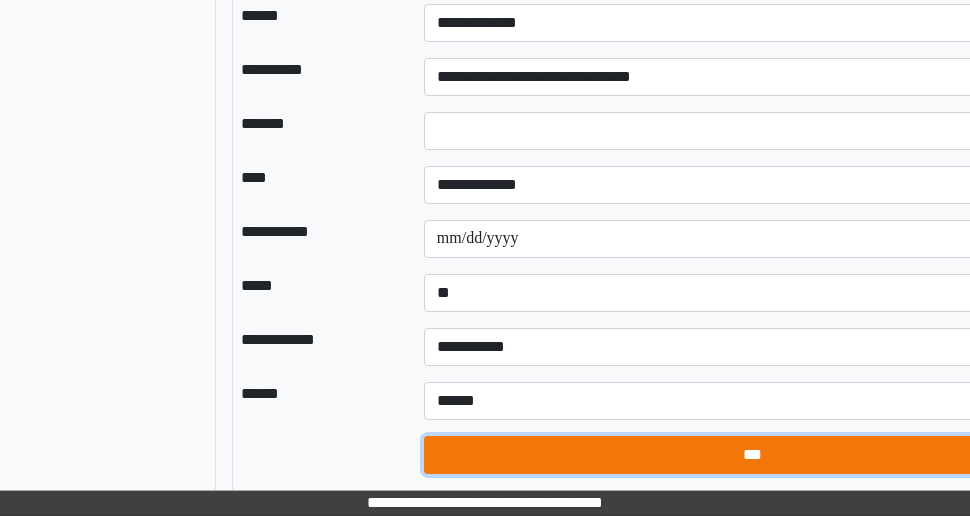 click on "***" at bounding box center (753, 455) 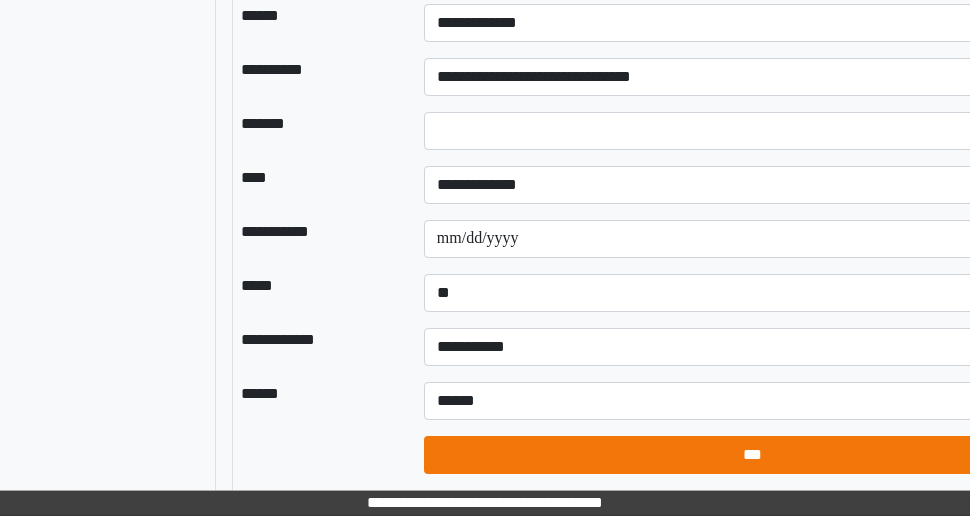 select on "*" 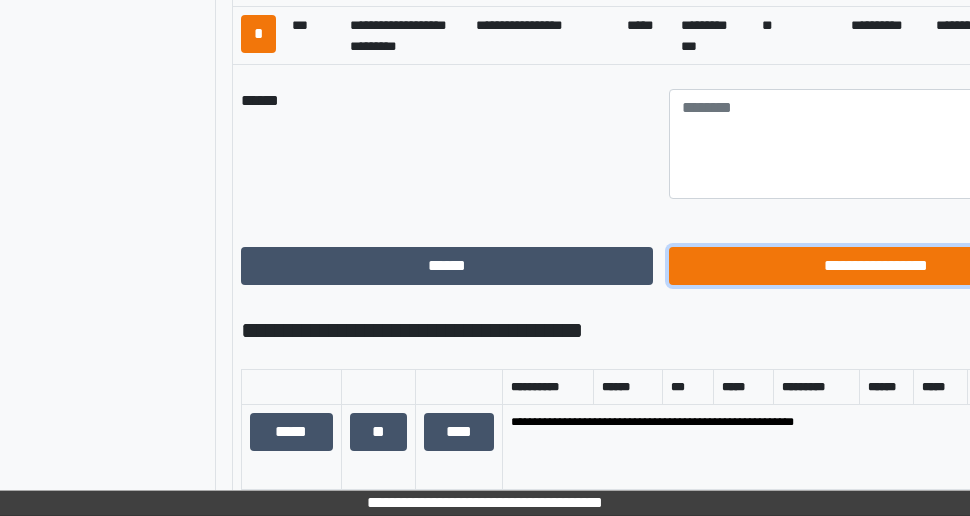 click on "**********" at bounding box center (875, 266) 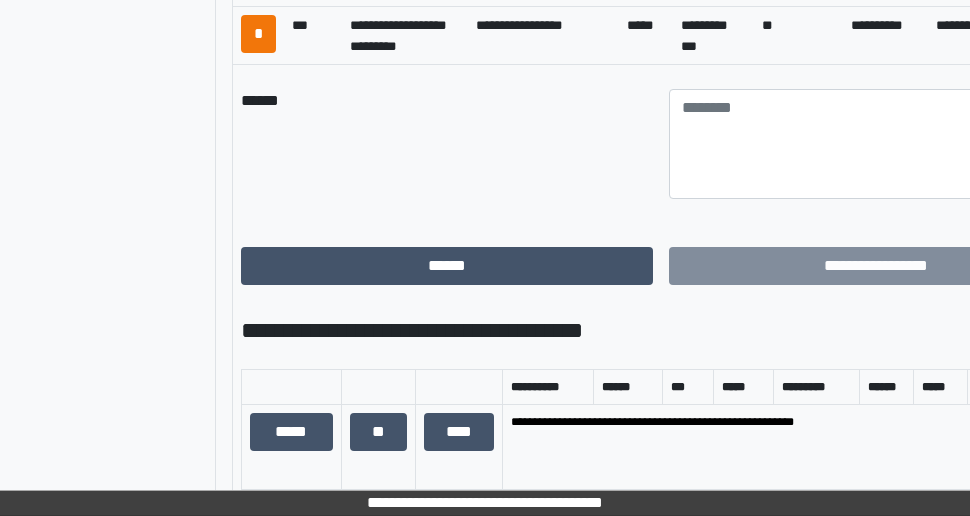 scroll, scrollTop: 856, scrollLeft: 99, axis: both 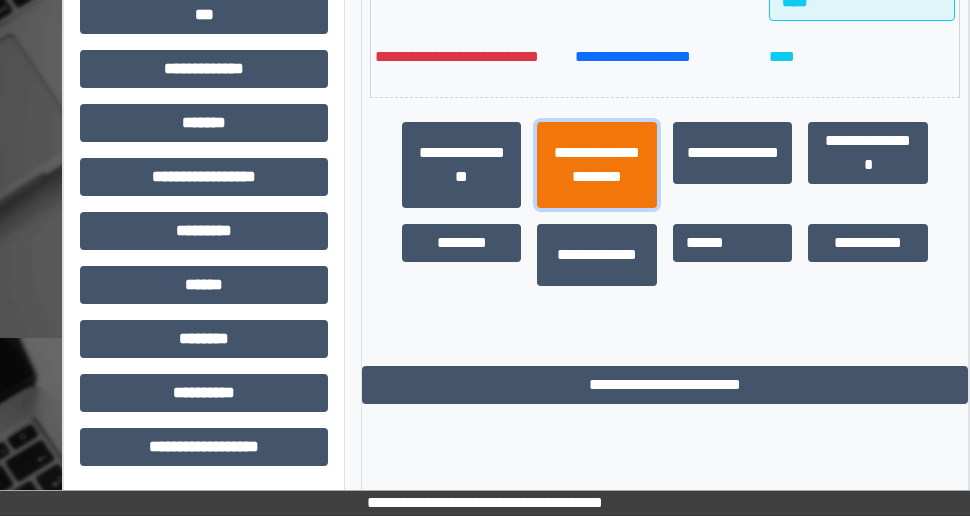 click on "**********" at bounding box center [596, 165] 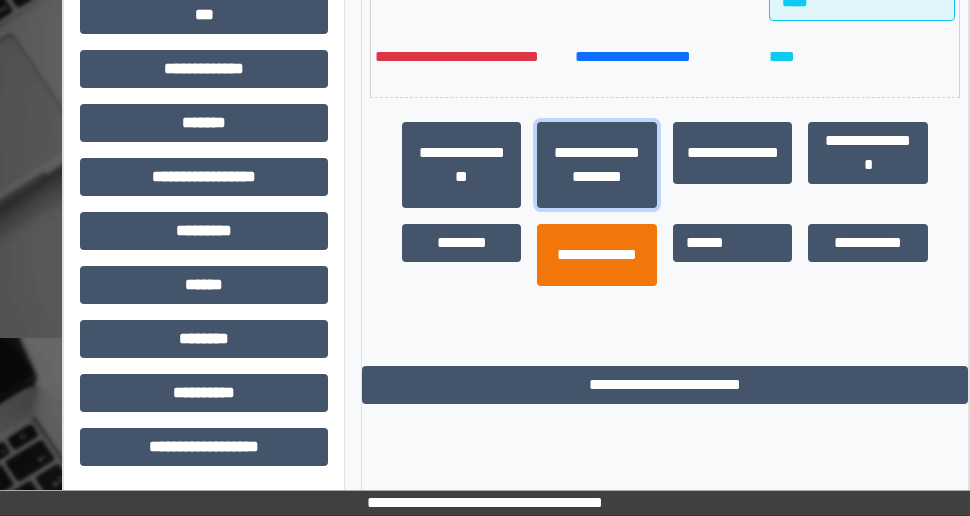 scroll, scrollTop: 121, scrollLeft: 0, axis: vertical 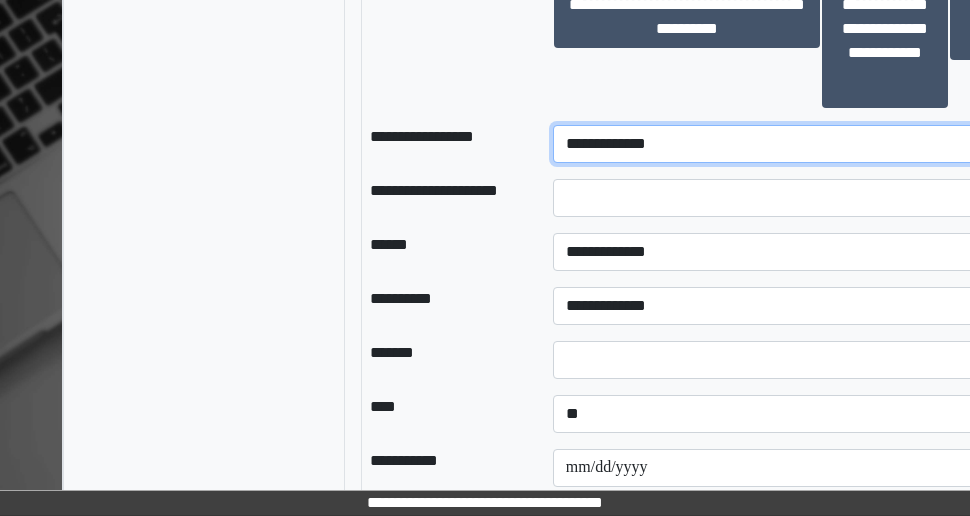 click on "**********" at bounding box center (821, 144) 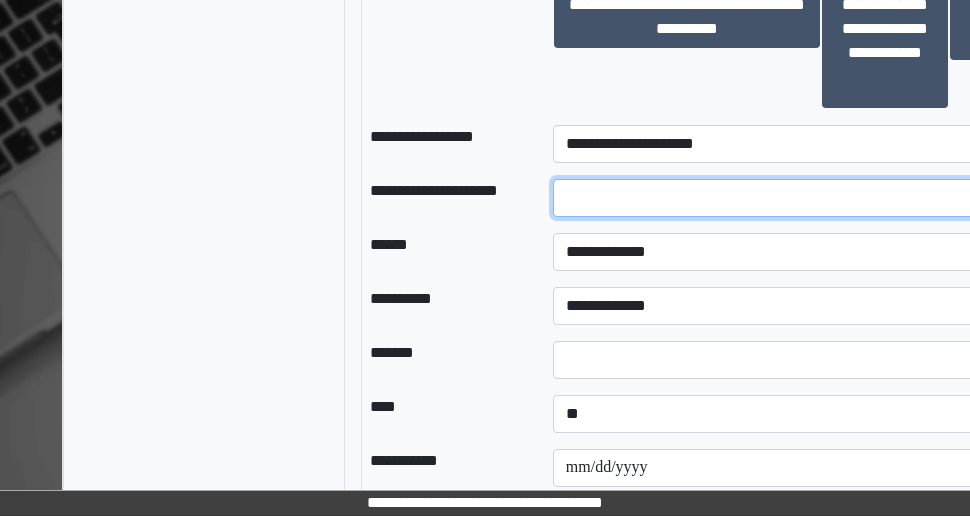 click at bounding box center [821, 198] 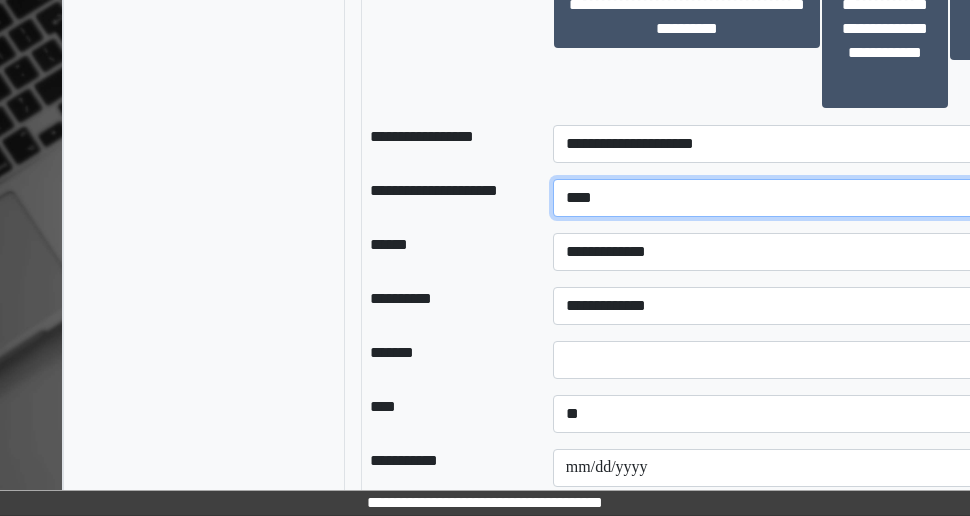 type on "****" 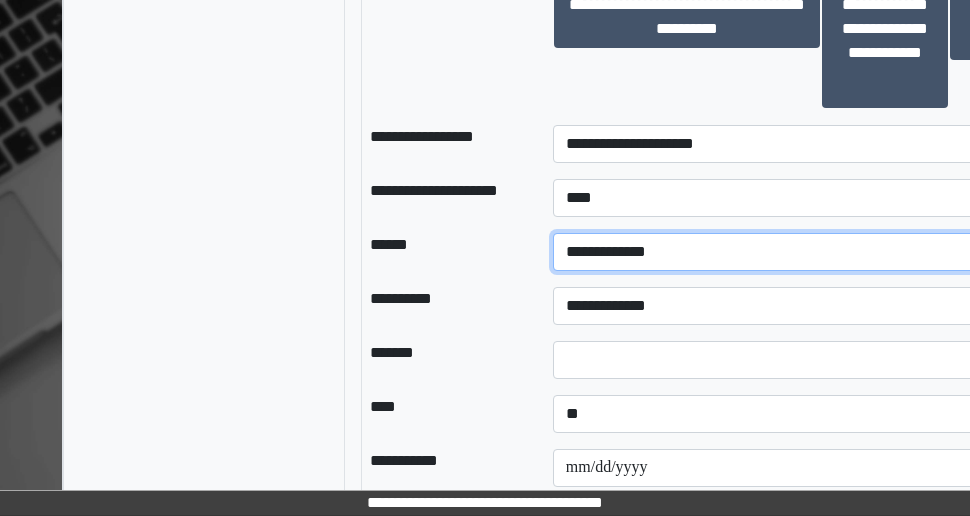 click on "**********" at bounding box center (821, 252) 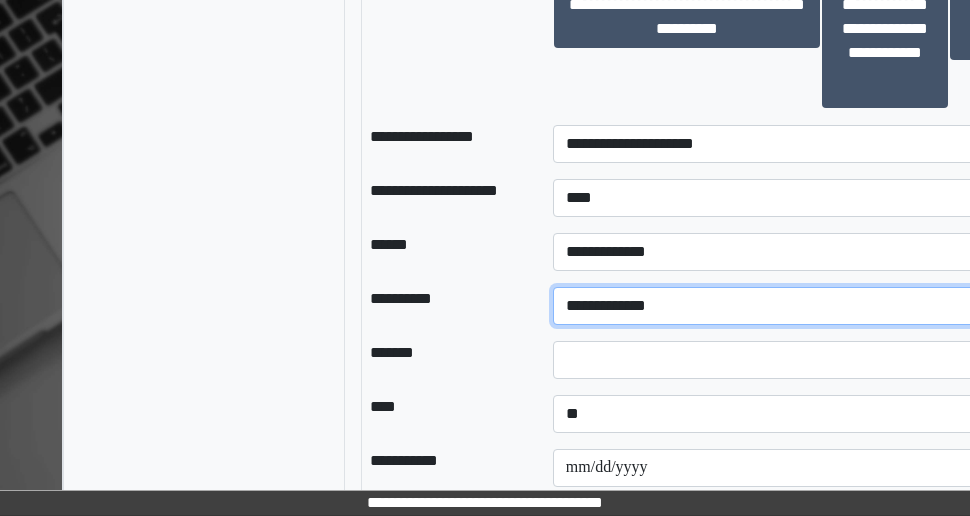 click on "**********" at bounding box center (821, 306) 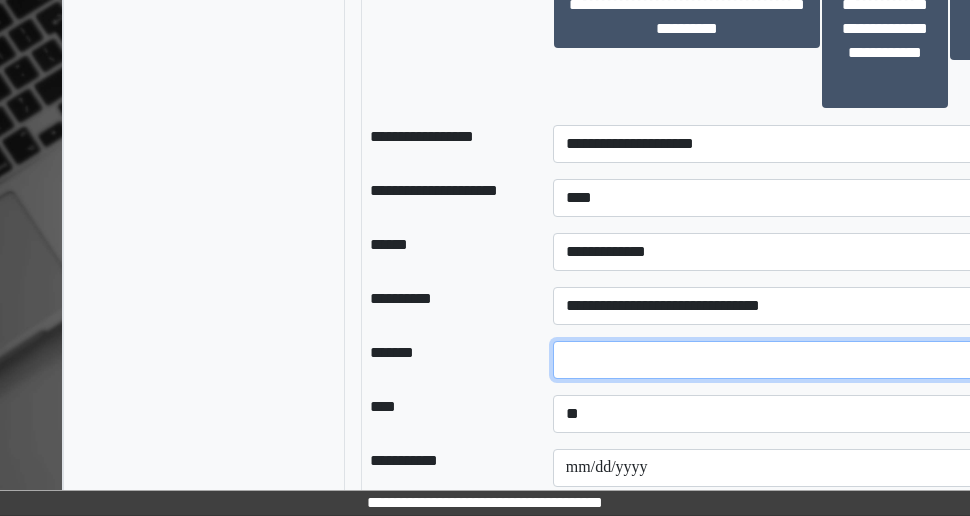 click at bounding box center [821, 360] 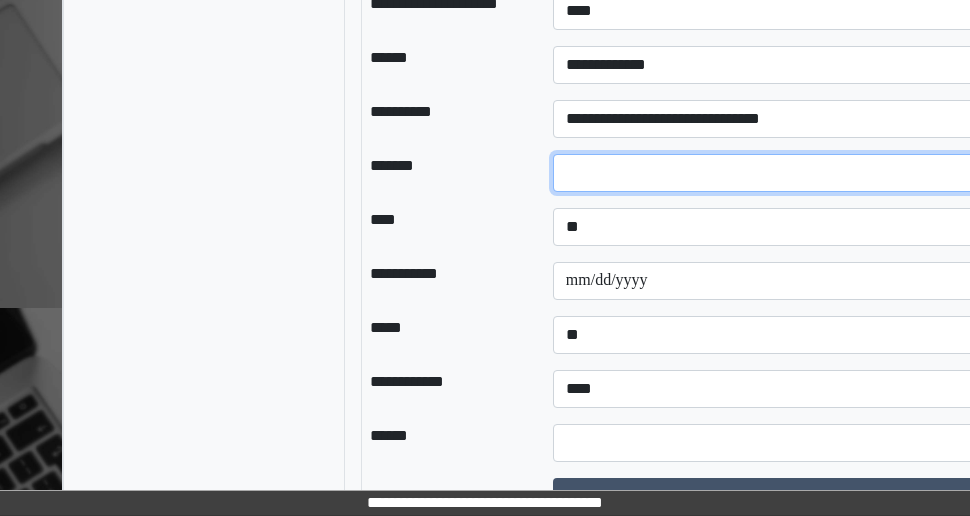 scroll, scrollTop: 2756, scrollLeft: 99, axis: both 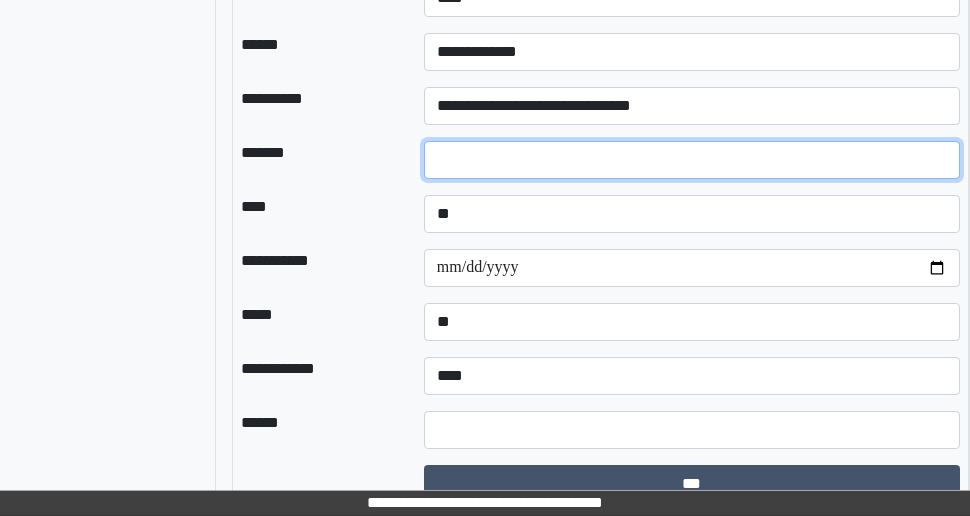 type on "*" 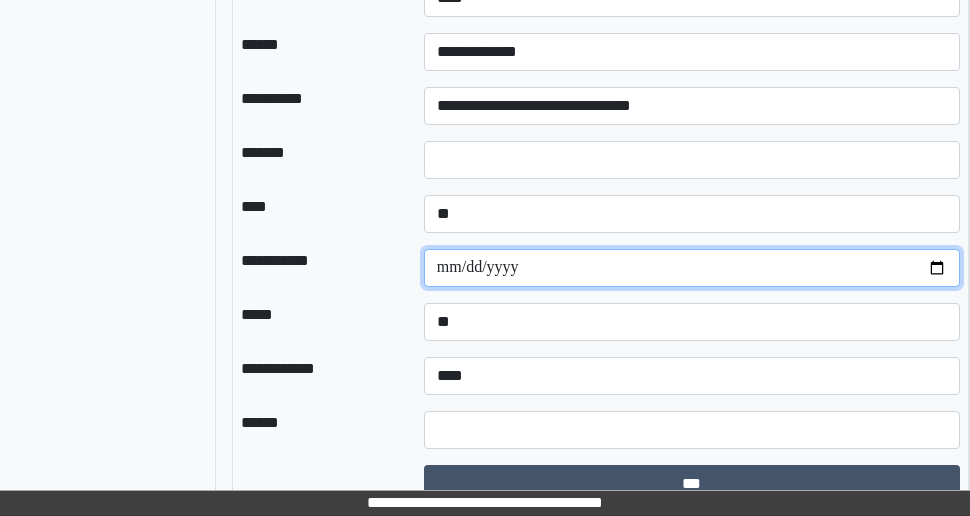 click at bounding box center [692, 268] 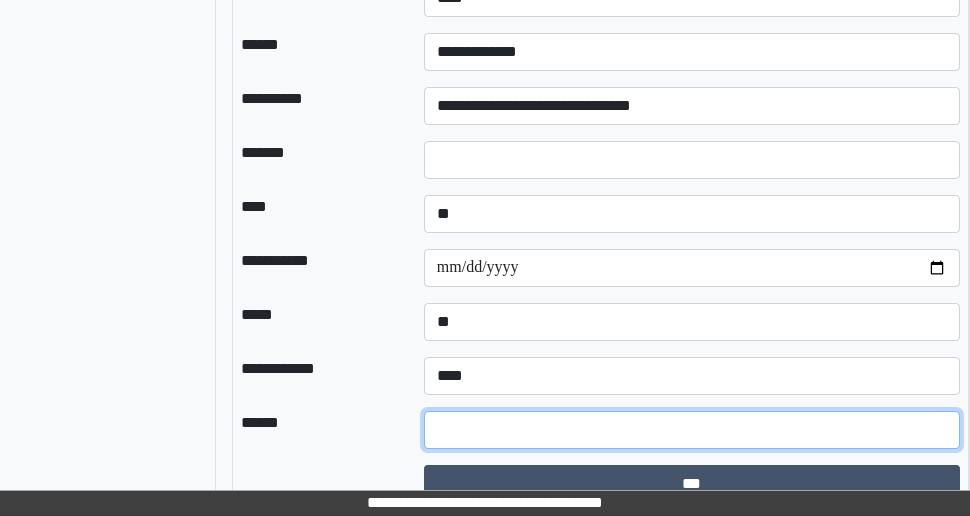 click at bounding box center [692, 430] 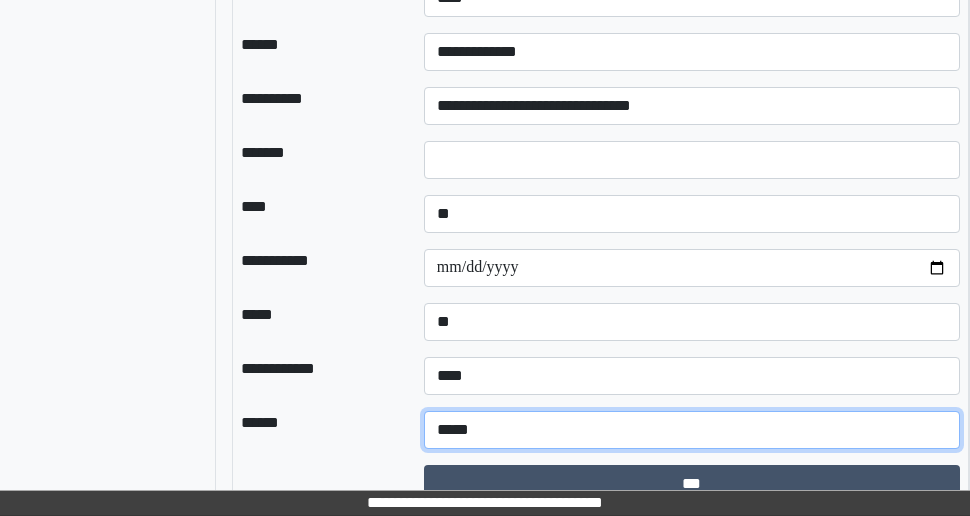 scroll, scrollTop: 2803, scrollLeft: 228, axis: both 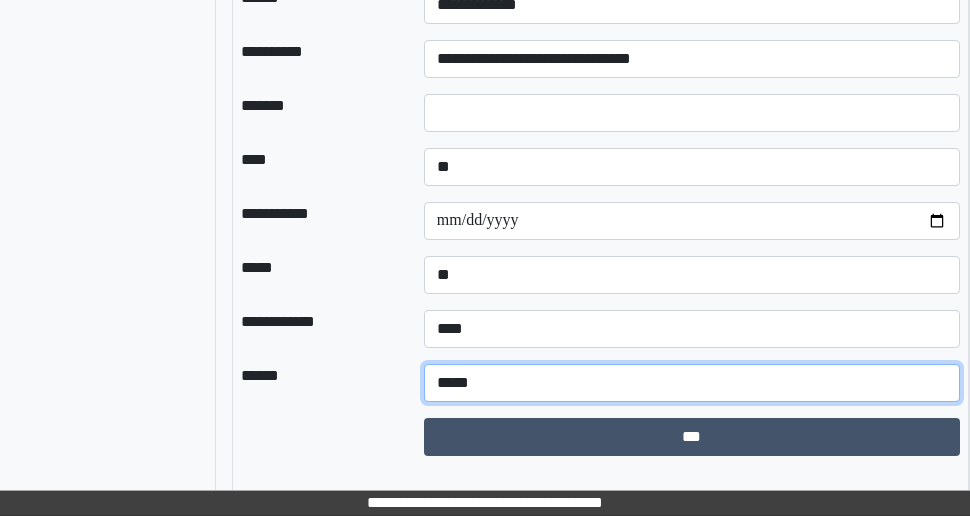 click on "*****" at bounding box center (692, 383) 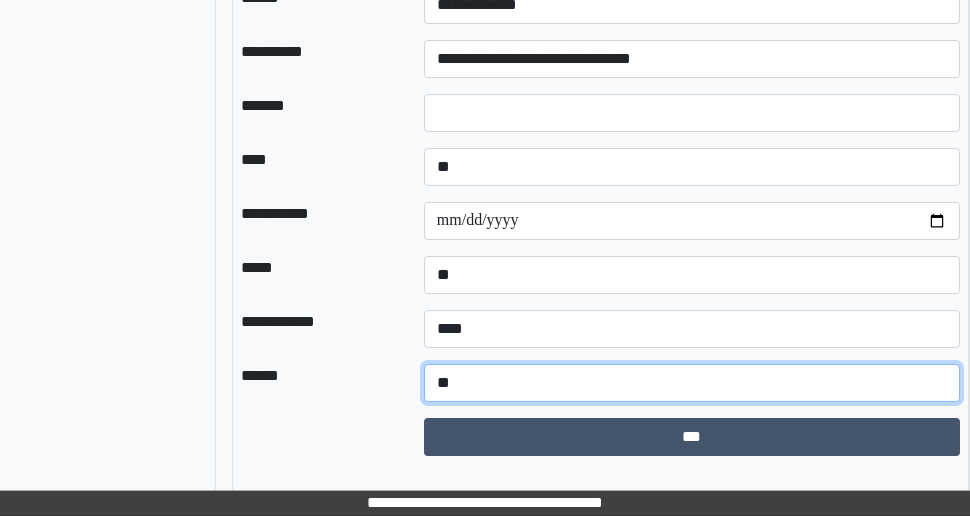 type on "*" 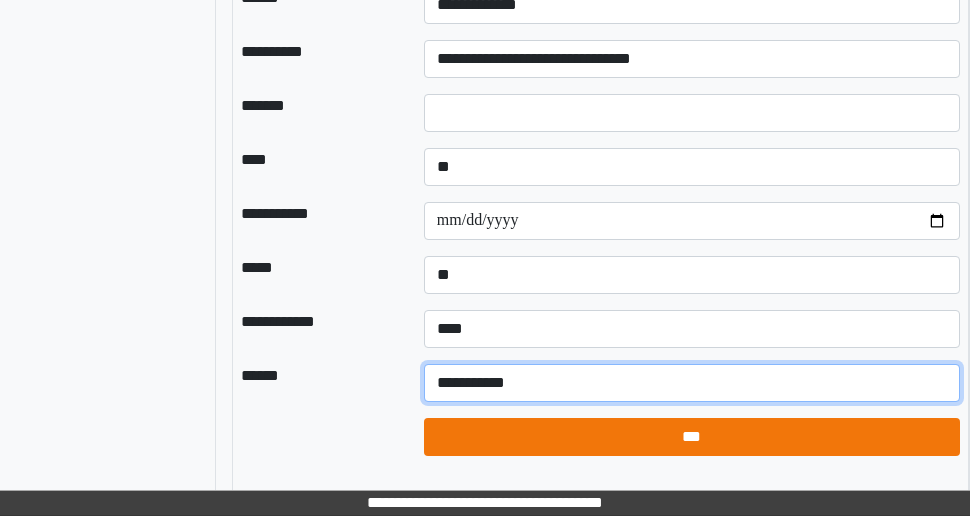 type on "**********" 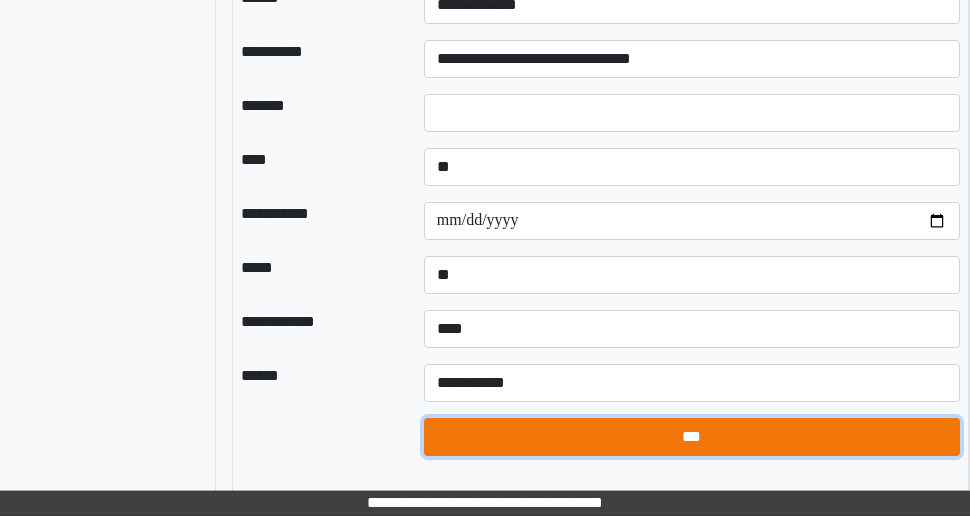 click on "***" at bounding box center (692, 437) 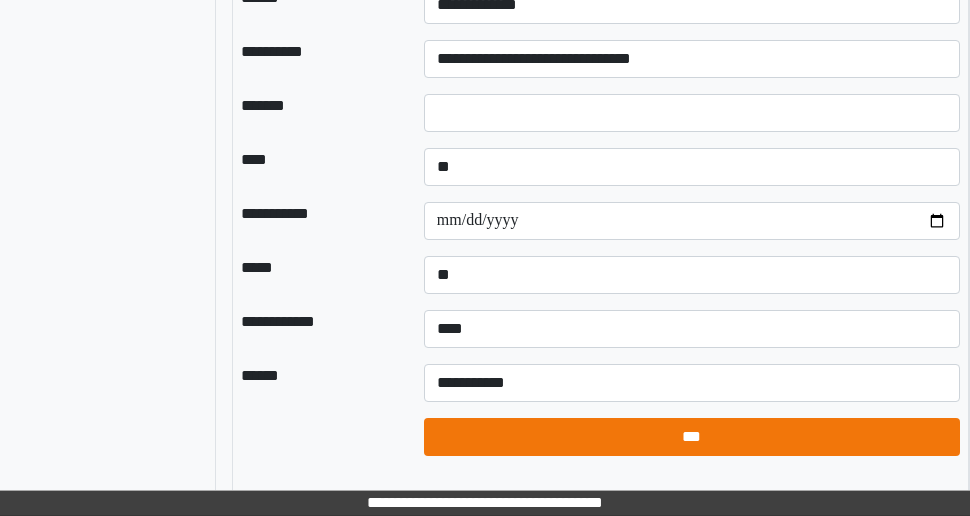 select on "*" 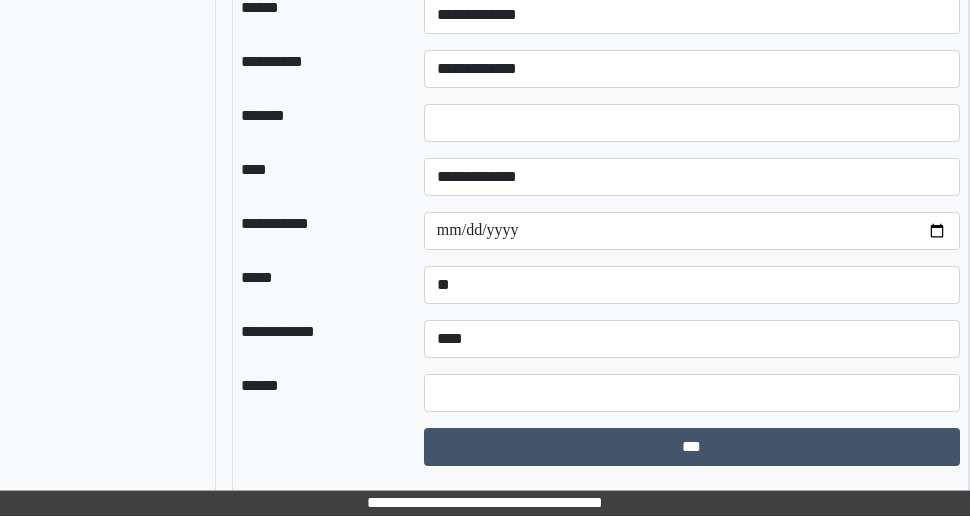 scroll, scrollTop: 2654, scrollLeft: 228, axis: both 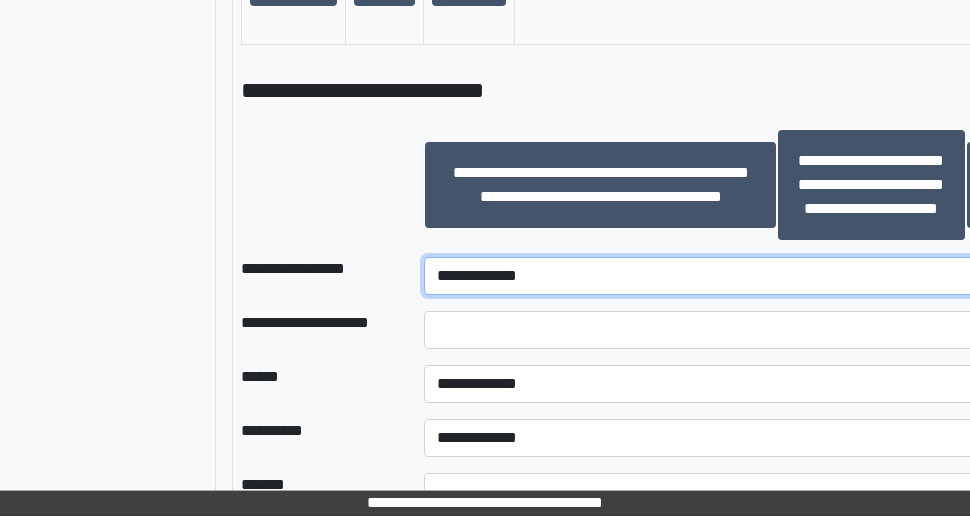 click on "**********" at bounding box center (777, 276) 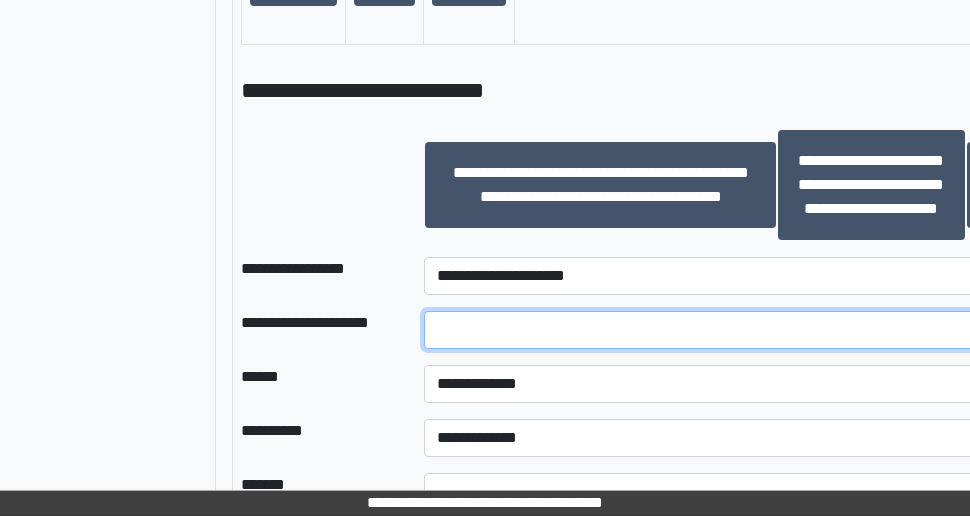 click at bounding box center (777, 330) 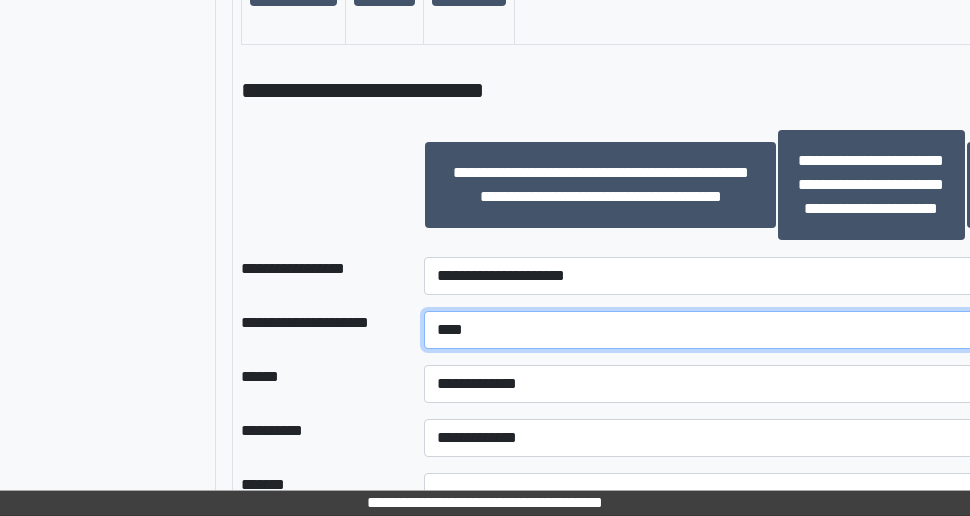 type on "****" 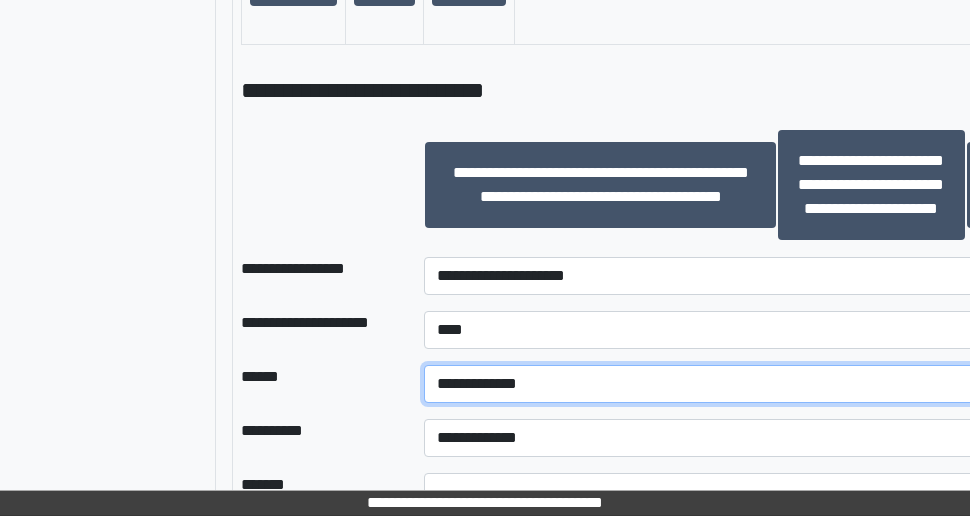 click on "**********" at bounding box center (777, 384) 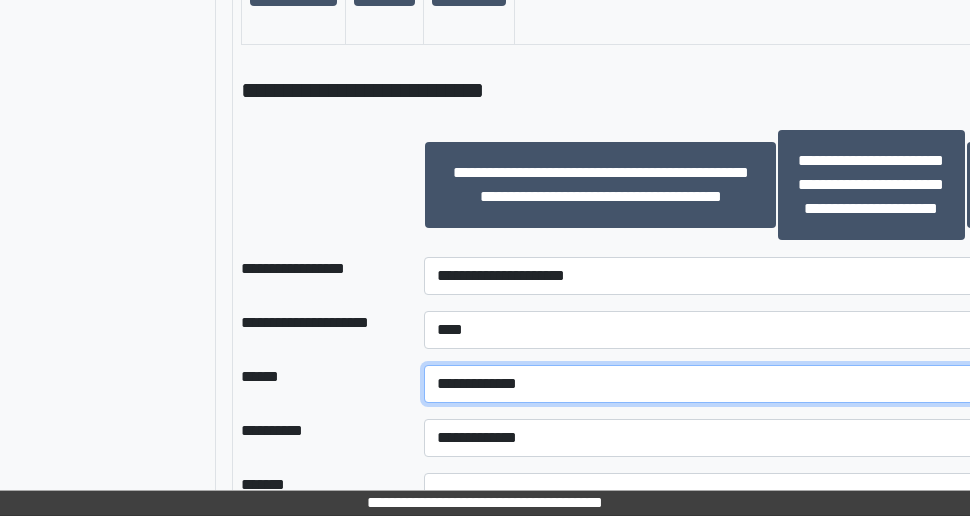 select on "*" 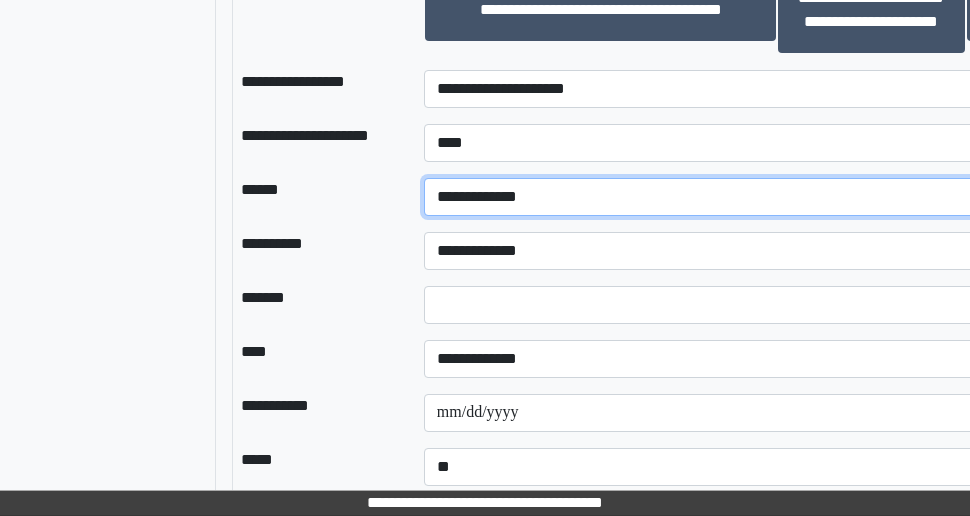 scroll, scrollTop: 2454, scrollLeft: 228, axis: both 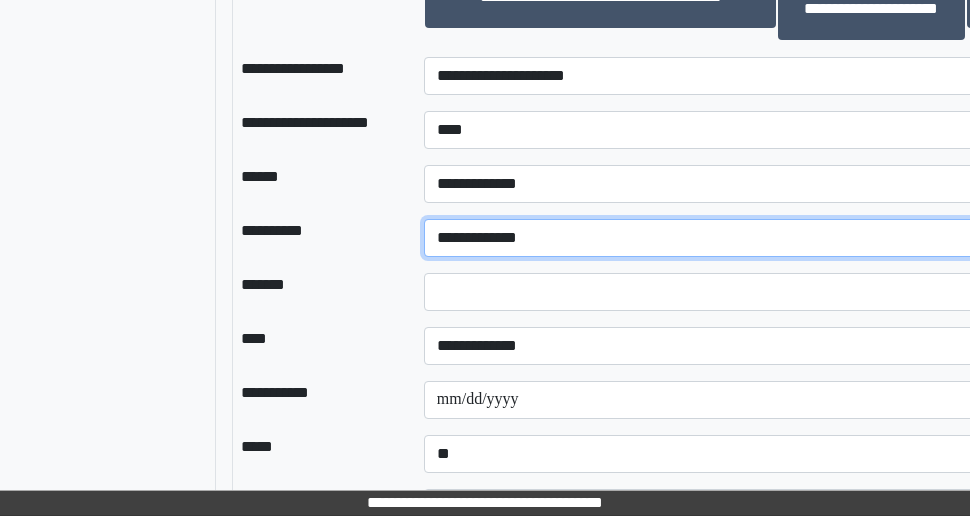 click on "**********" at bounding box center (777, 238) 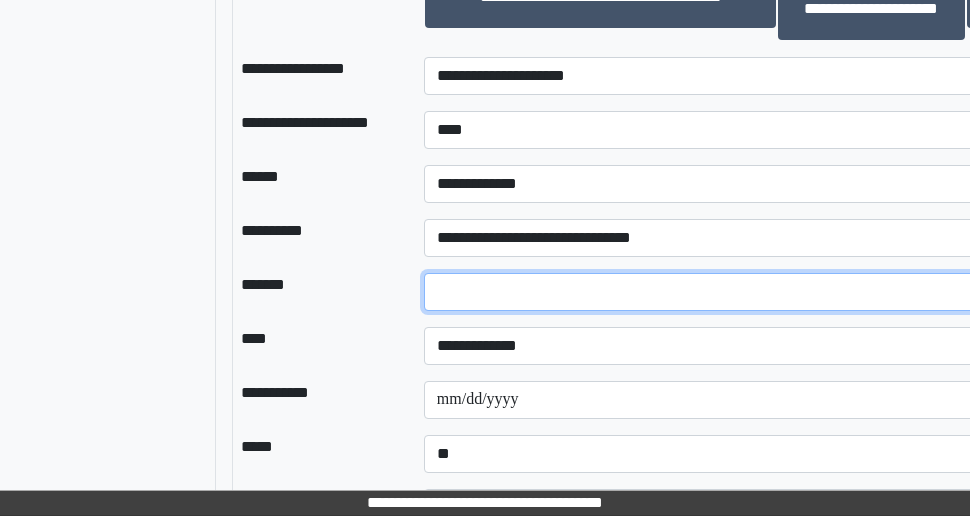 click on "*" at bounding box center (777, 292) 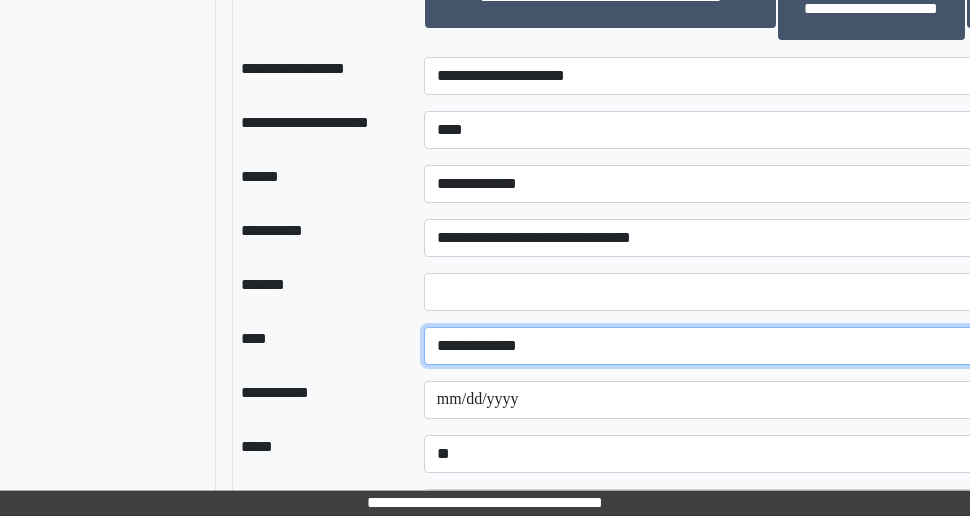 click on "**********" at bounding box center (777, 346) 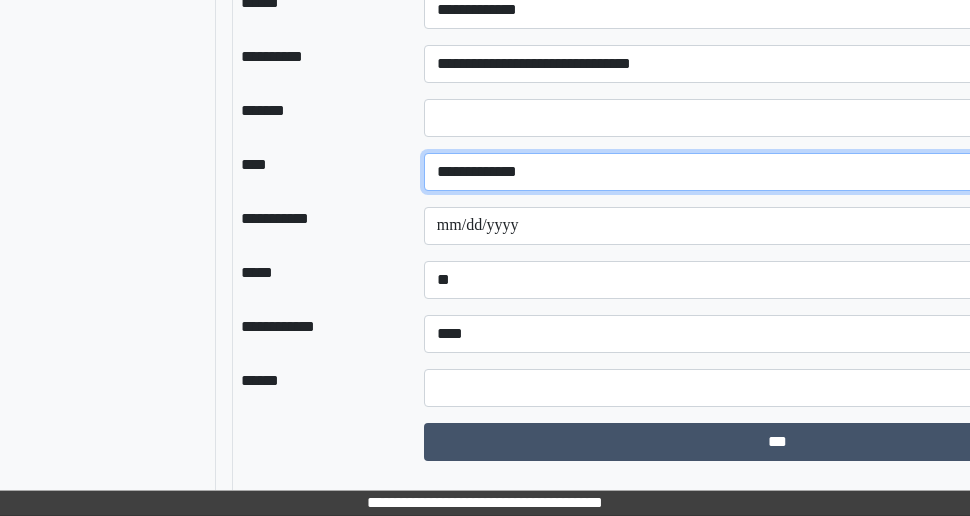 scroll, scrollTop: 2654, scrollLeft: 228, axis: both 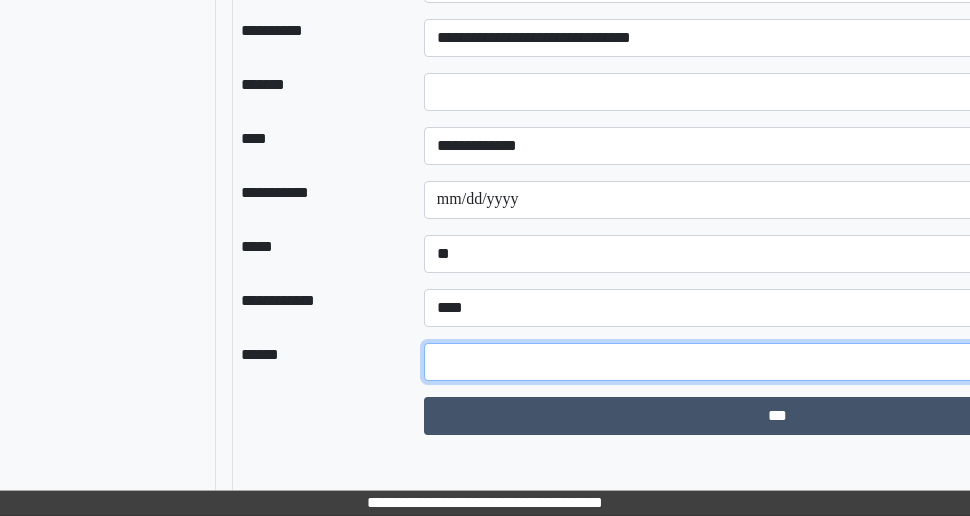 click at bounding box center [777, 362] 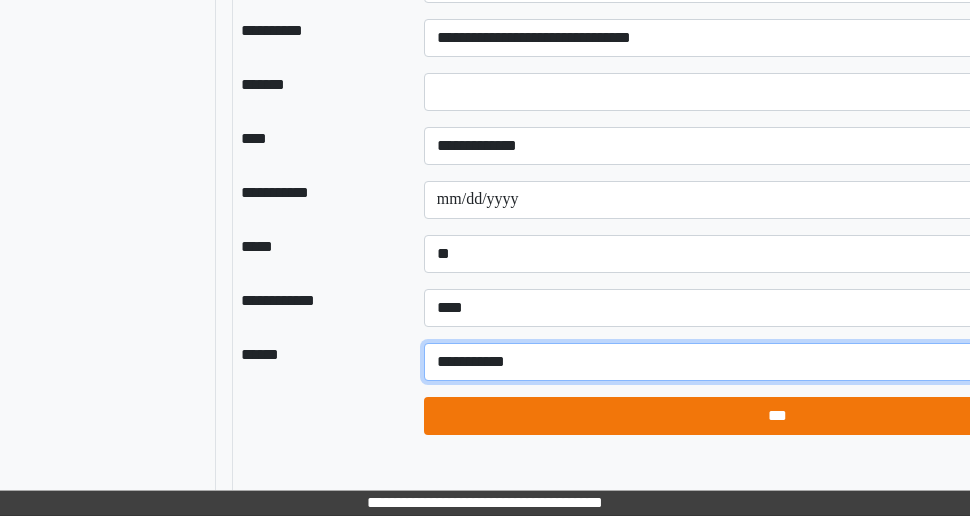 type on "**********" 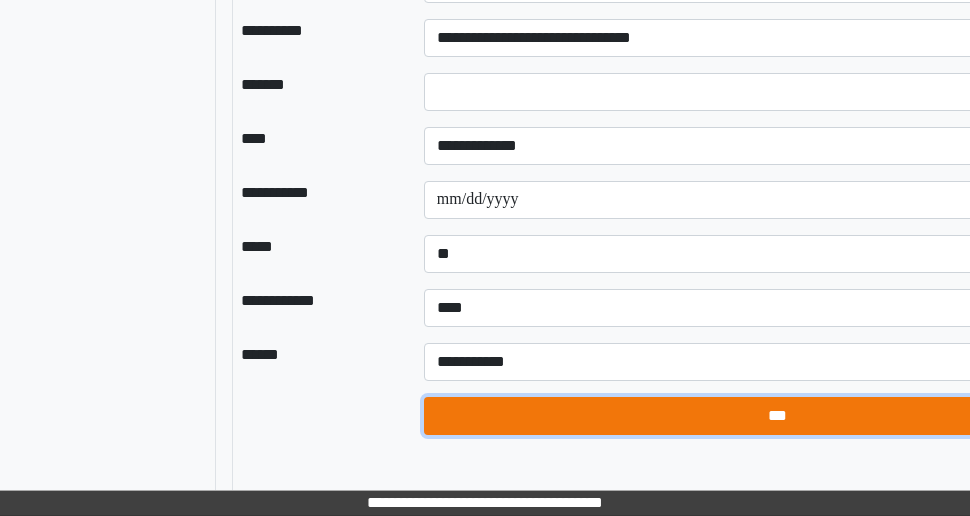 click on "***" at bounding box center (777, 416) 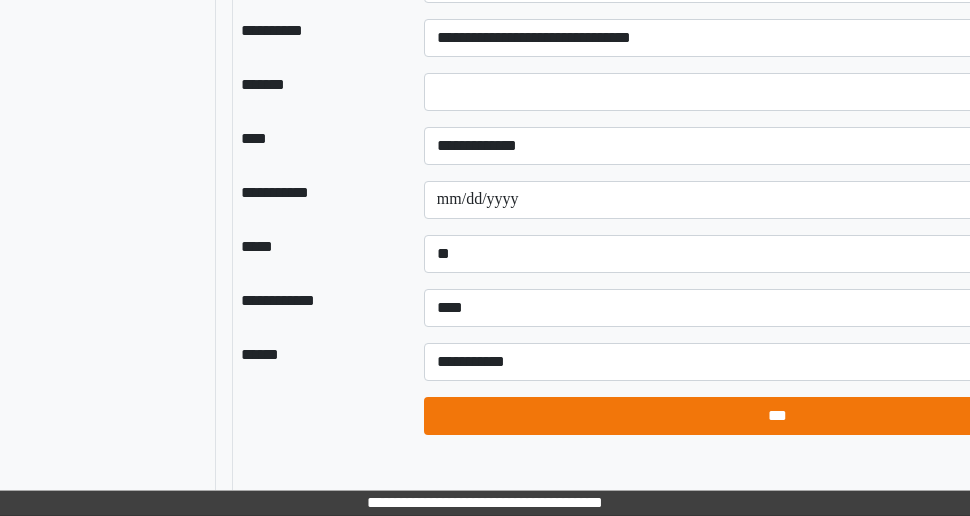 select on "*" 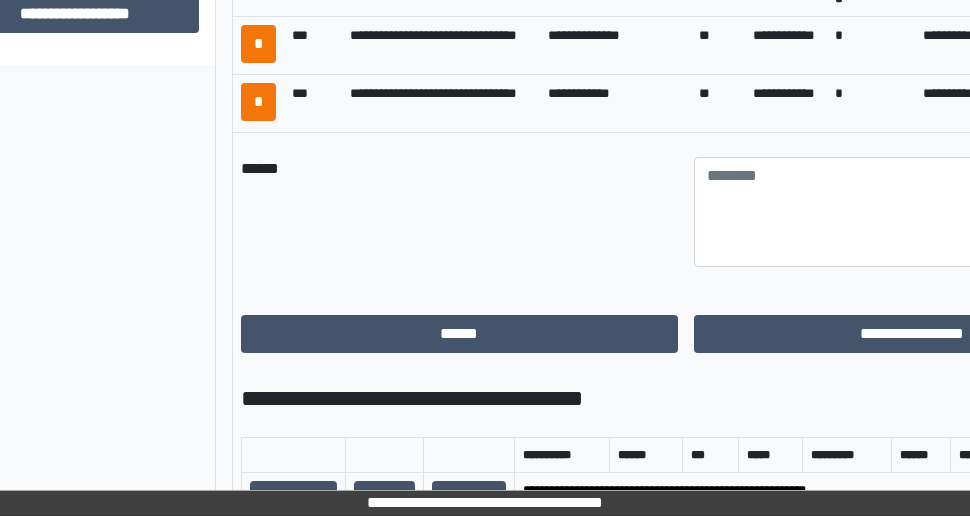 scroll, scrollTop: 1254, scrollLeft: 228, axis: both 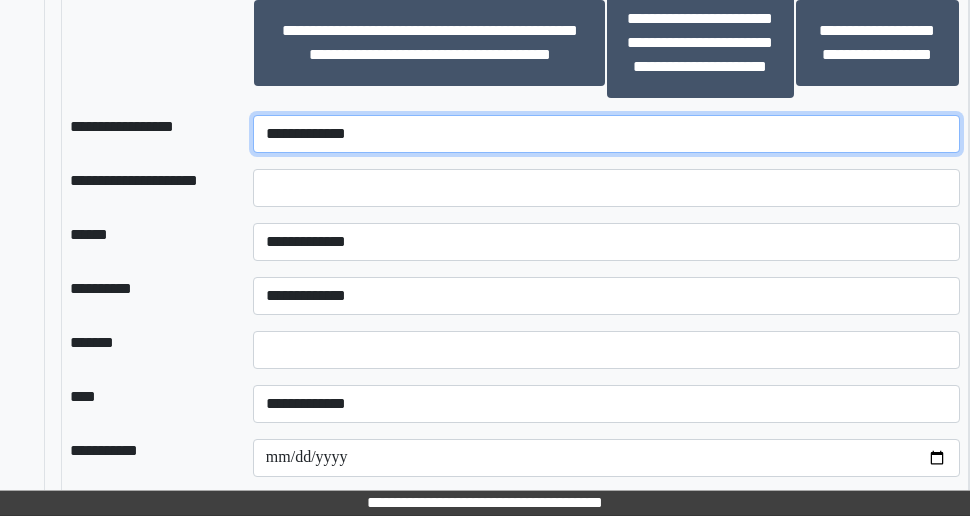 click on "**********" at bounding box center (606, 134) 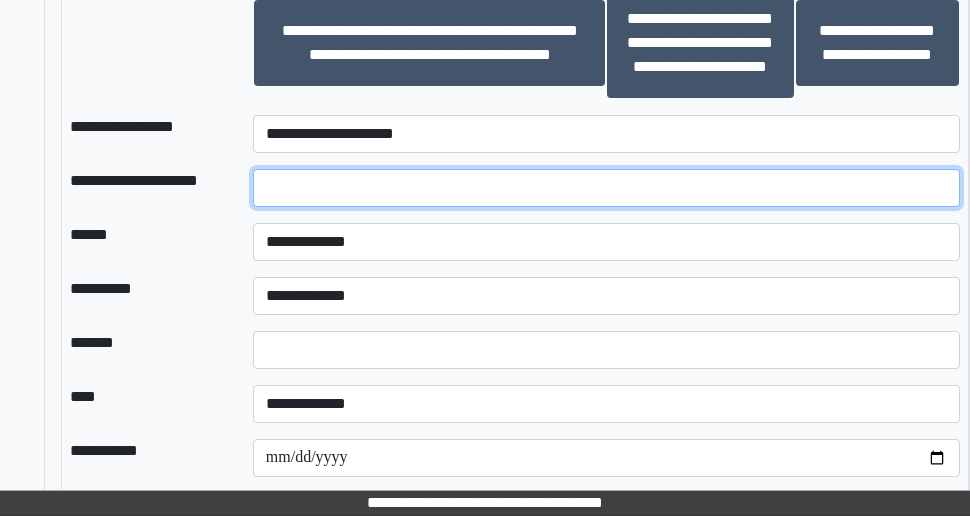 click at bounding box center (606, 188) 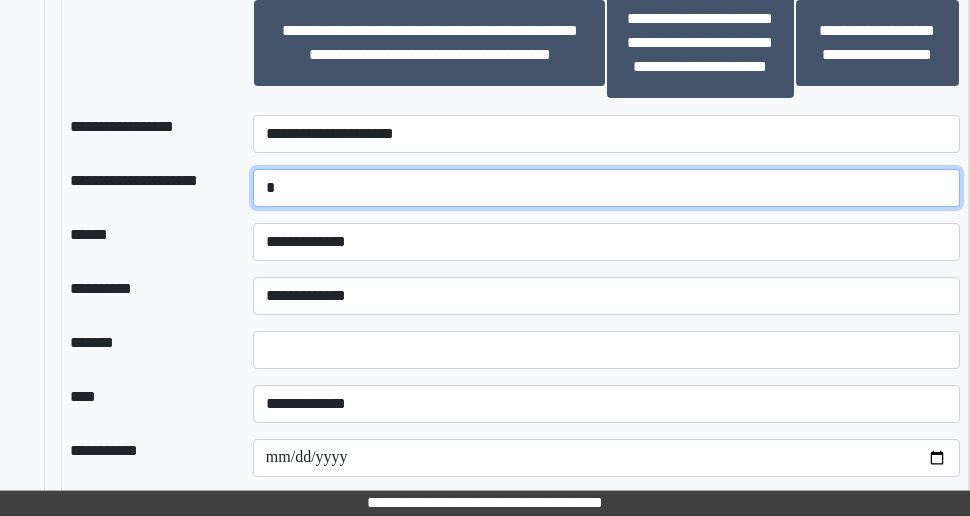type on "****" 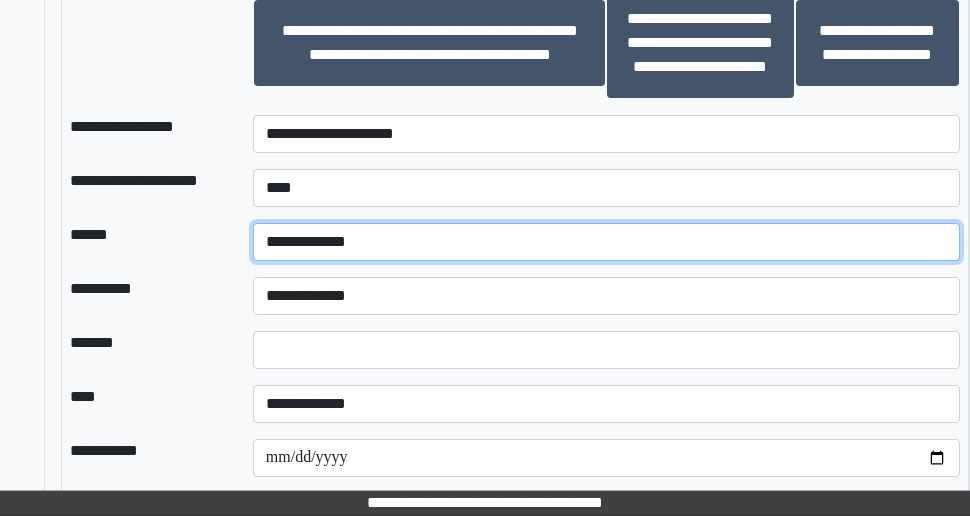 click on "**********" at bounding box center (606, 242) 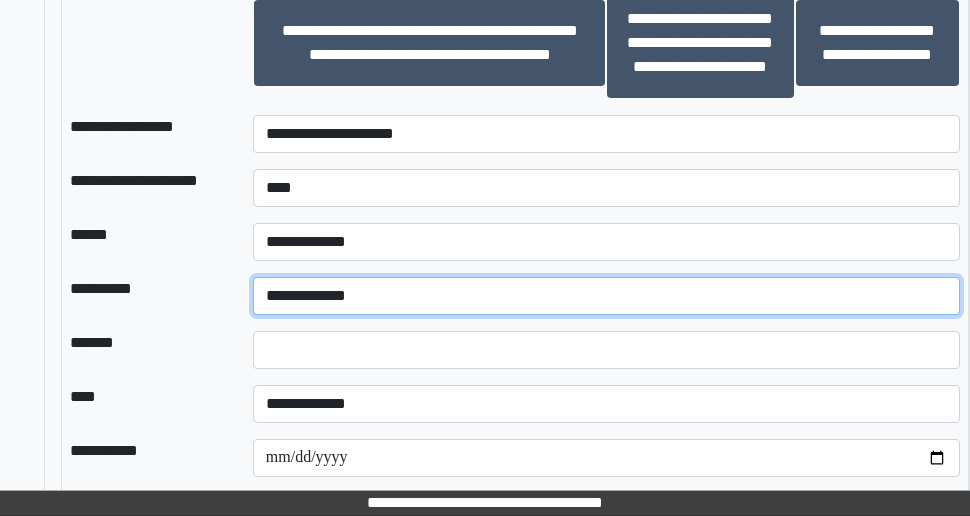 click on "**********" at bounding box center [606, 296] 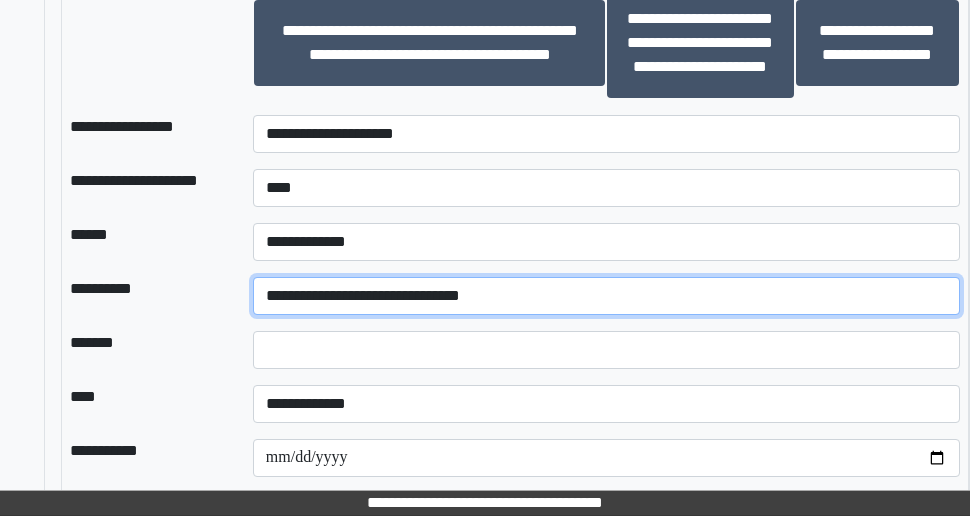 click on "**********" at bounding box center (606, 296) 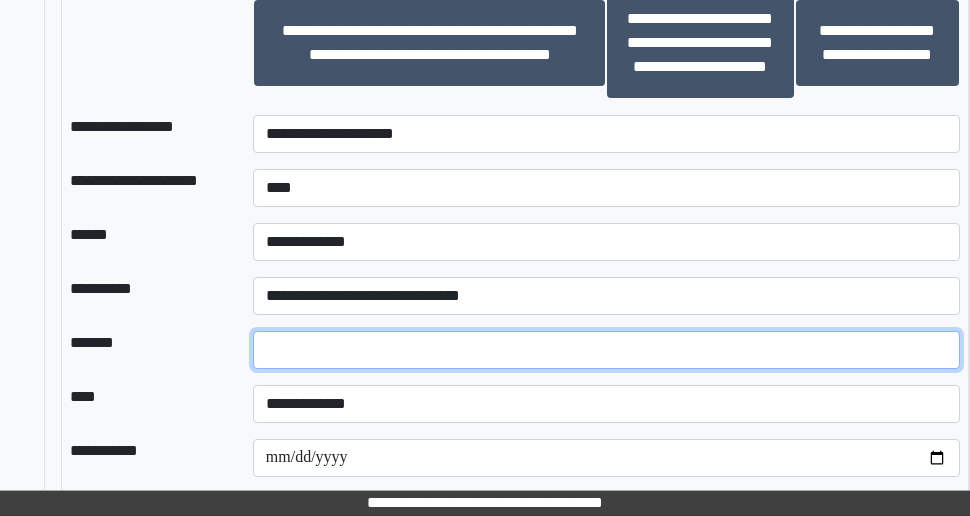 click on "*" at bounding box center [606, 350] 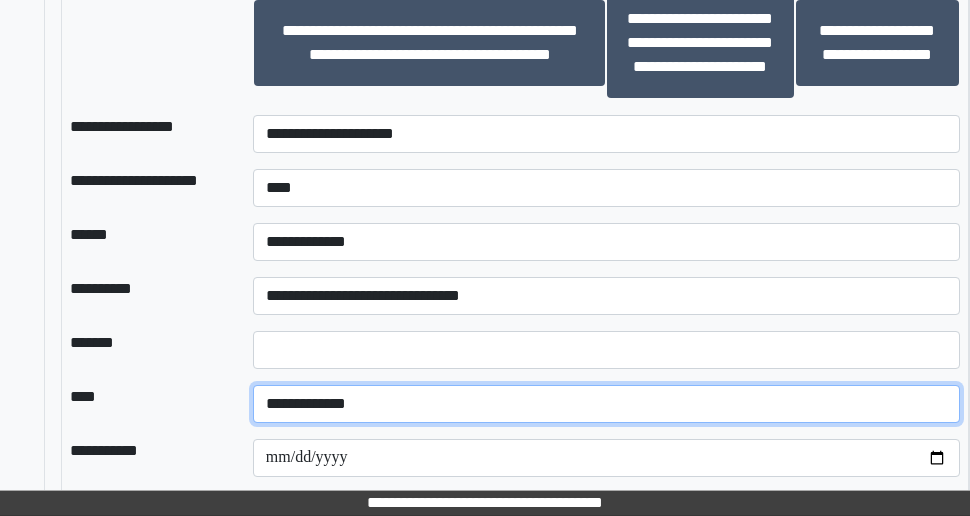 click on "**********" at bounding box center [606, 404] 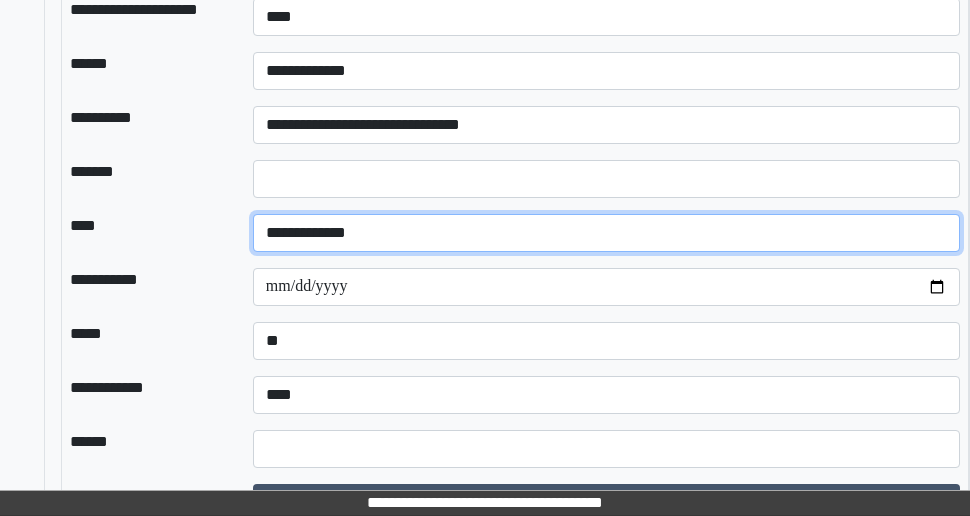 scroll, scrollTop: 2654, scrollLeft: 399, axis: both 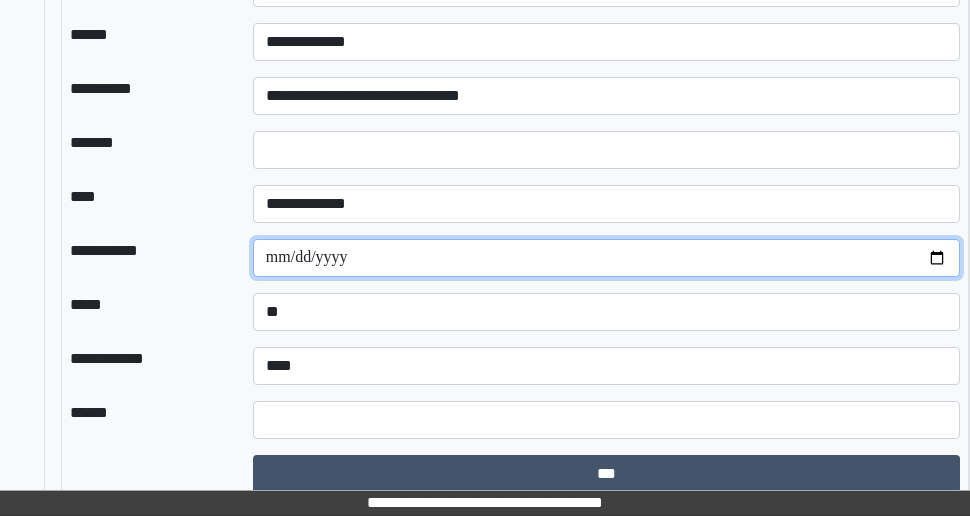 click on "**********" at bounding box center (606, 258) 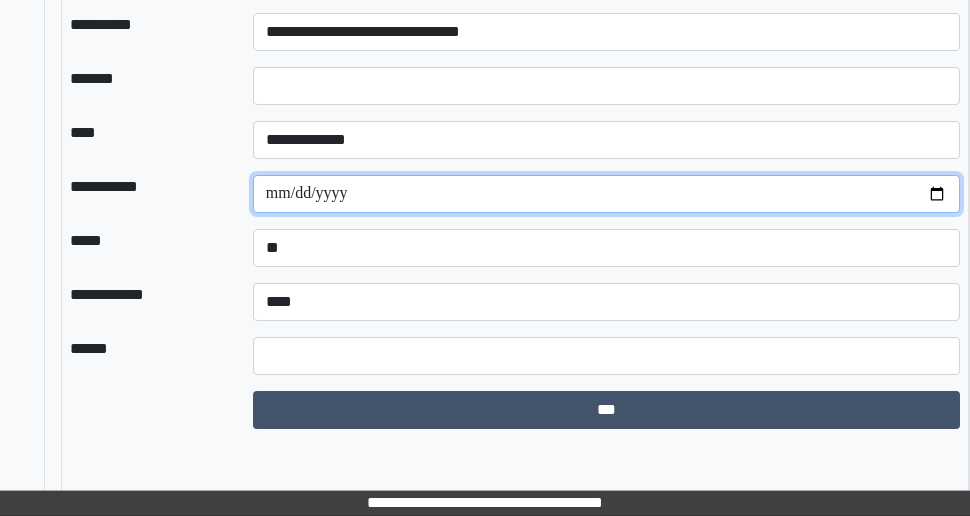 scroll, scrollTop: 2732, scrollLeft: 399, axis: both 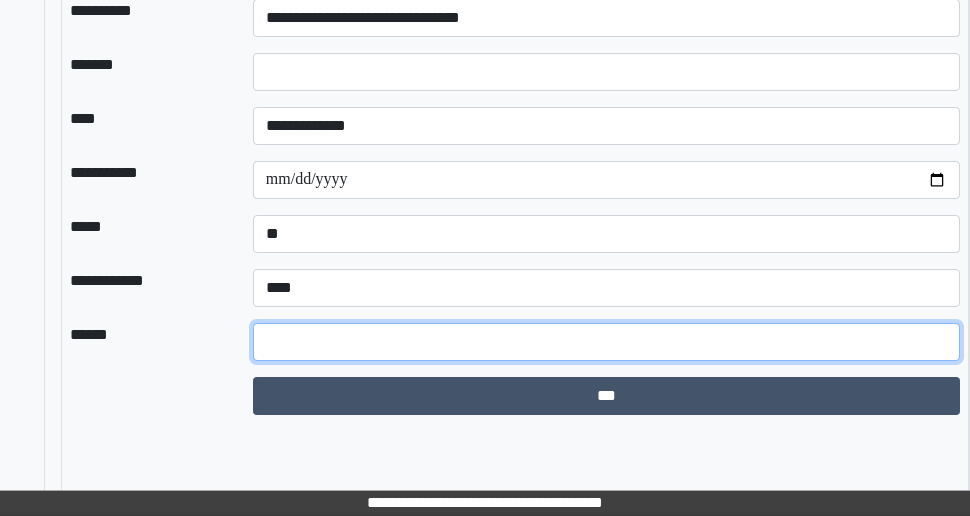 click at bounding box center (606, 342) 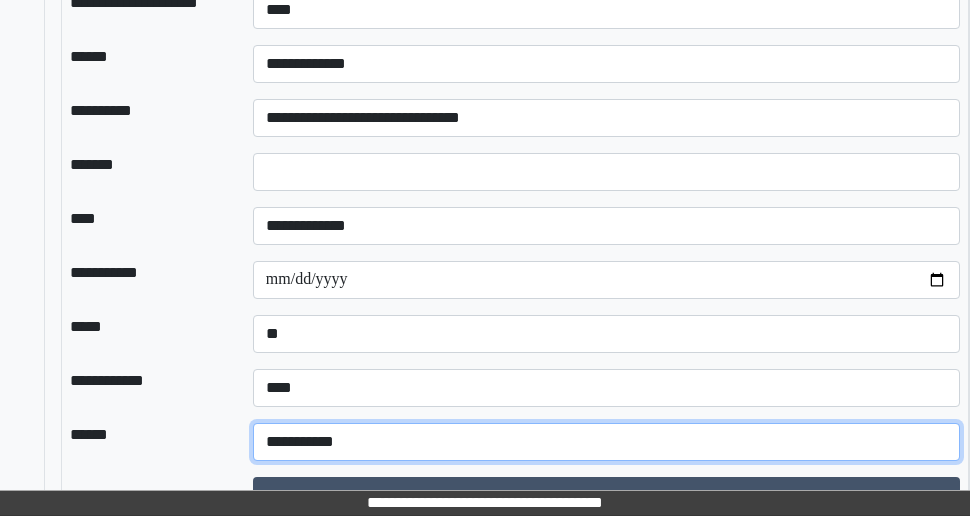 scroll, scrollTop: 2732, scrollLeft: 399, axis: both 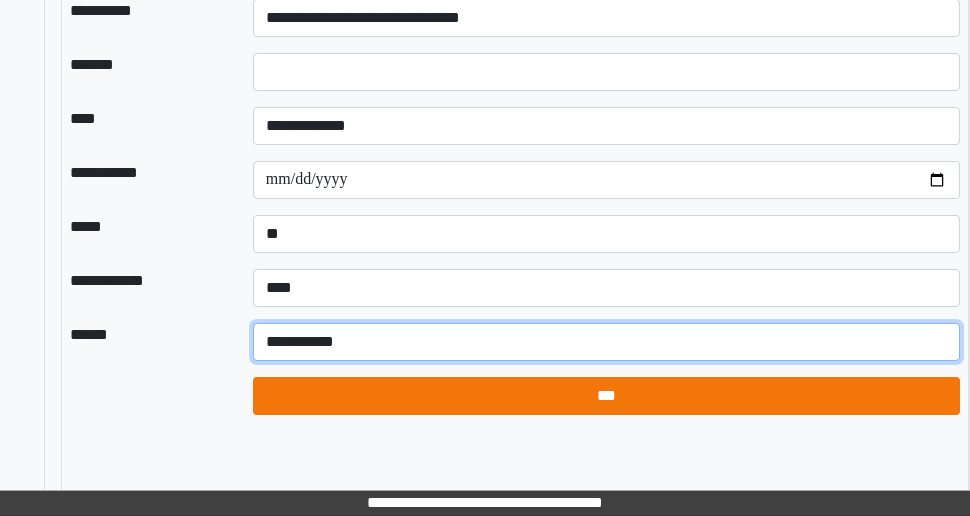 type on "**********" 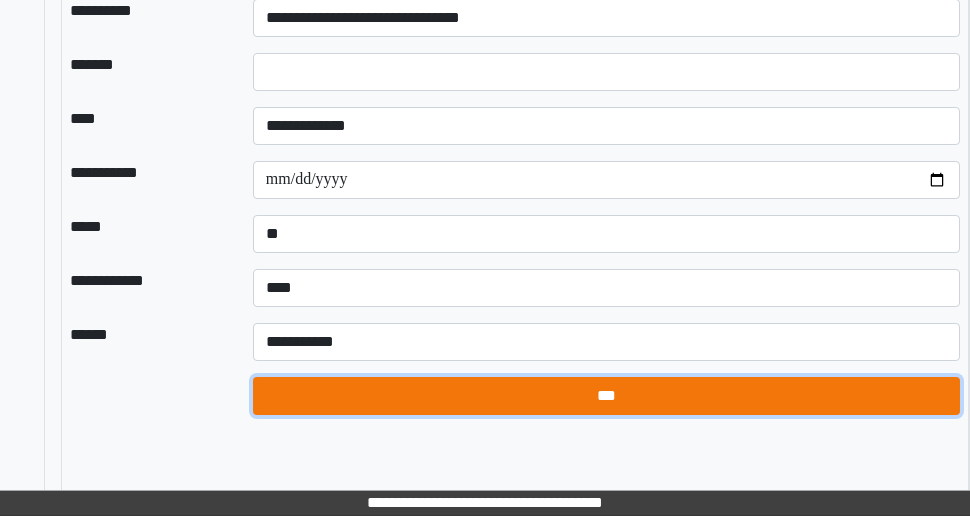 drag, startPoint x: 633, startPoint y: 454, endPoint x: 632, endPoint y: 438, distance: 16.03122 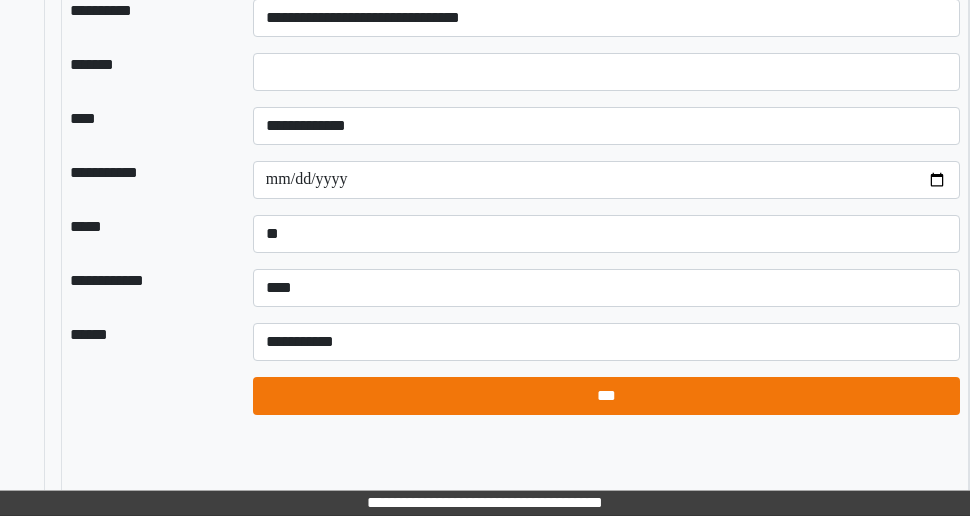 select on "*" 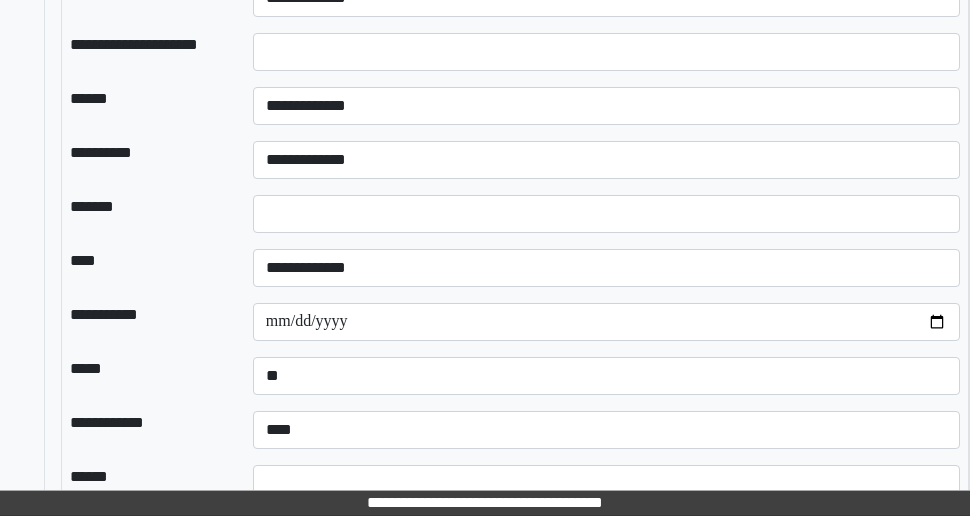scroll, scrollTop: 2532, scrollLeft: 399, axis: both 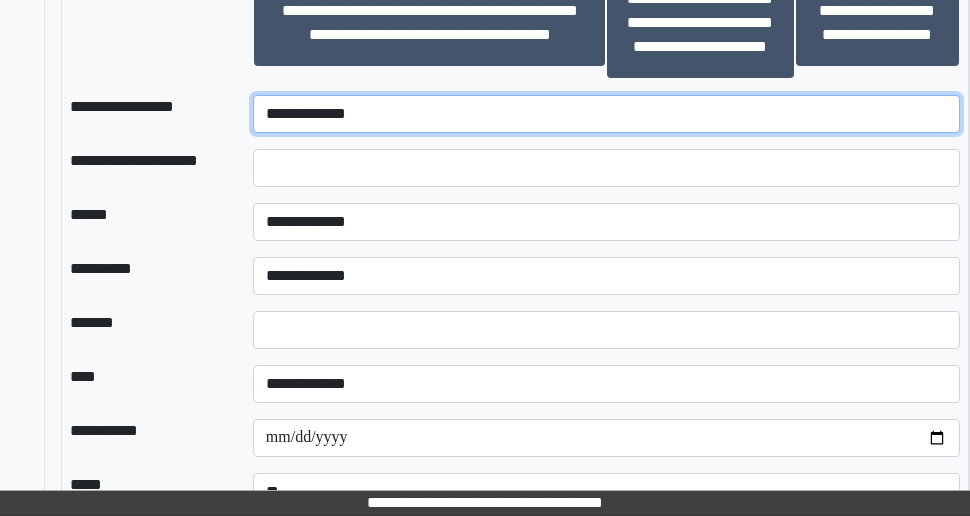 click on "**********" at bounding box center [606, 114] 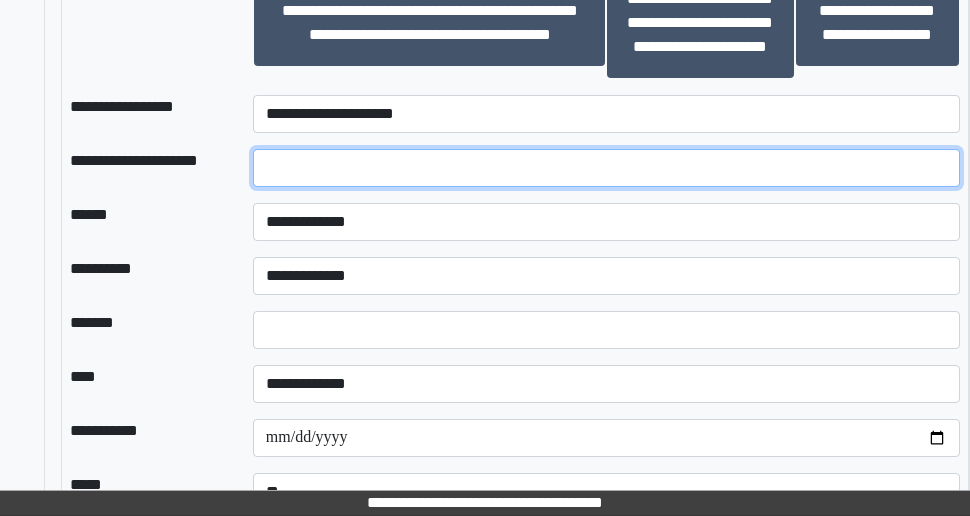 click at bounding box center [606, 168] 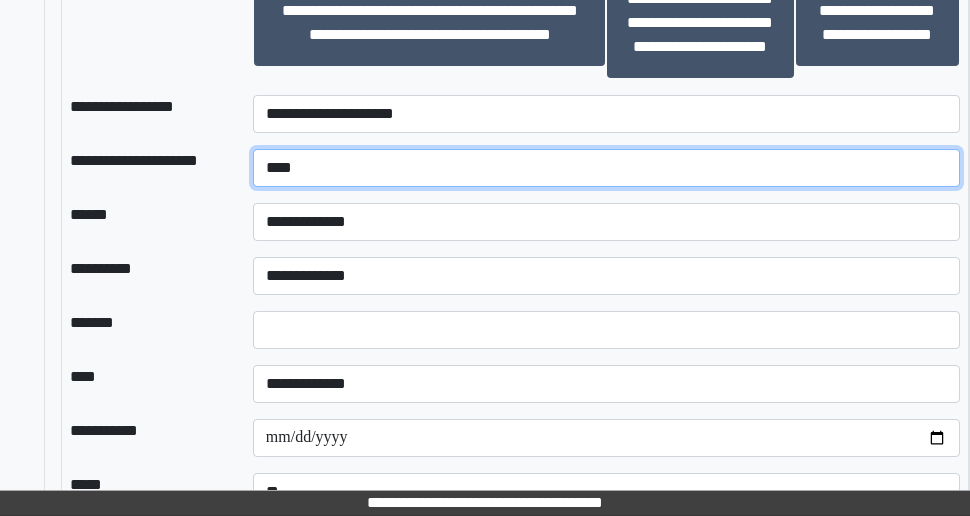 type on "****" 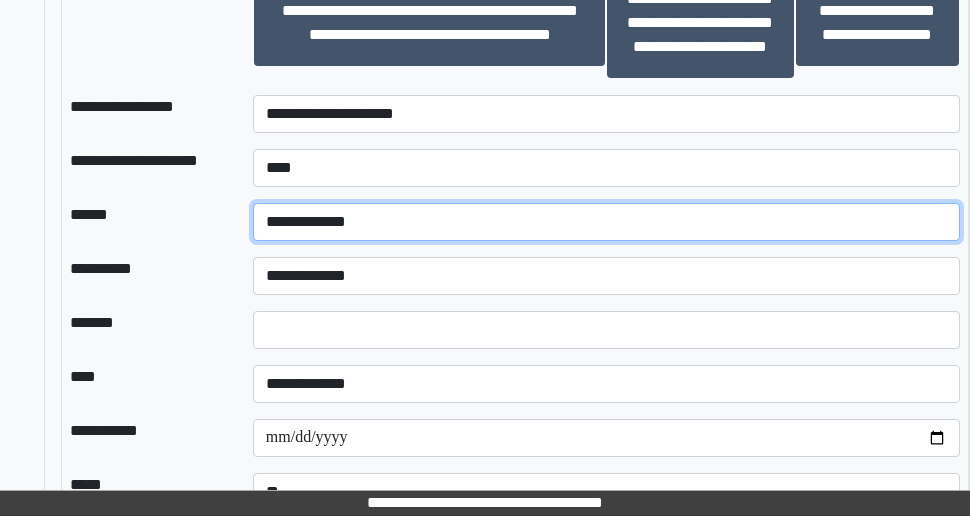 click on "**********" at bounding box center (606, 222) 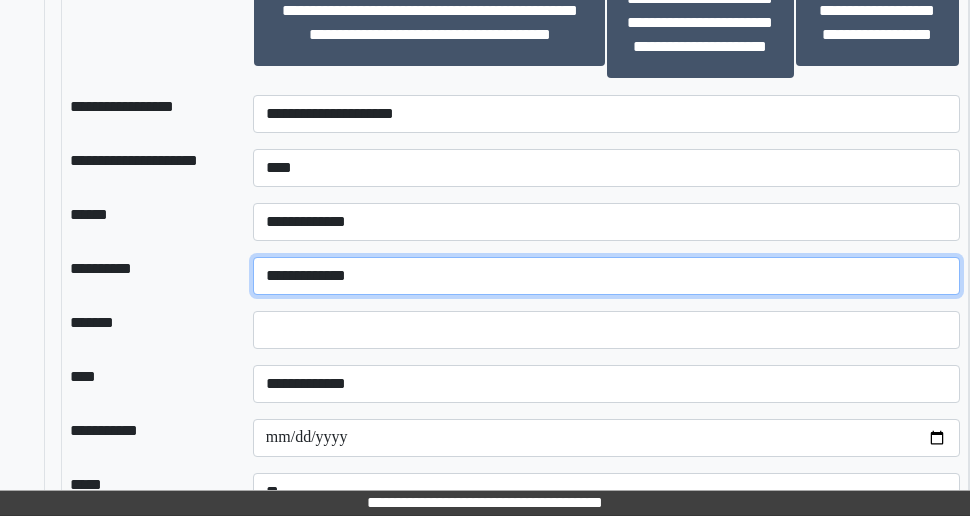 click on "**********" at bounding box center [606, 276] 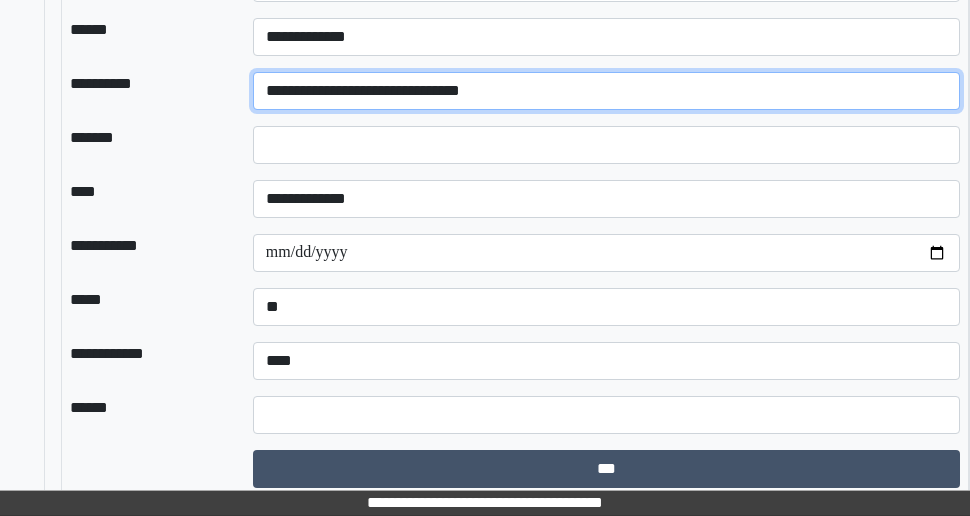 scroll, scrollTop: 2732, scrollLeft: 399, axis: both 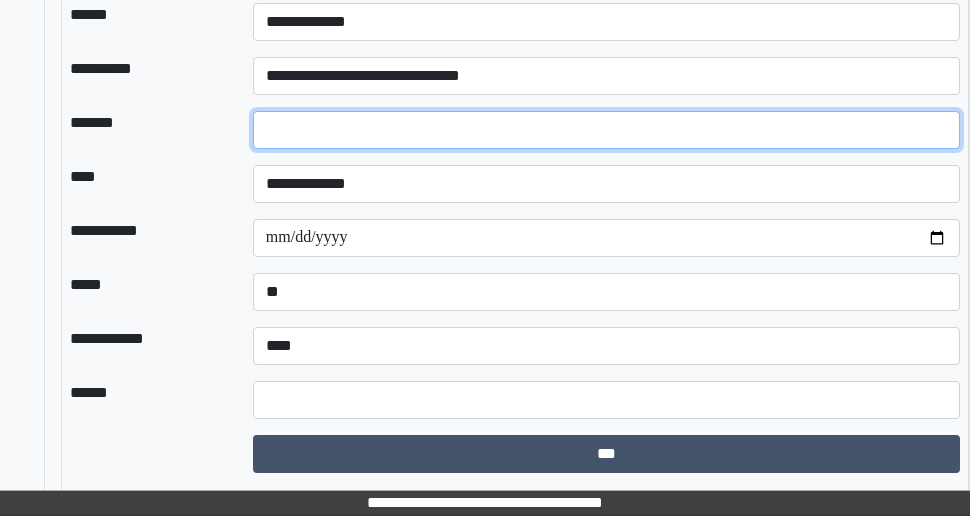 click on "*" at bounding box center [606, 130] 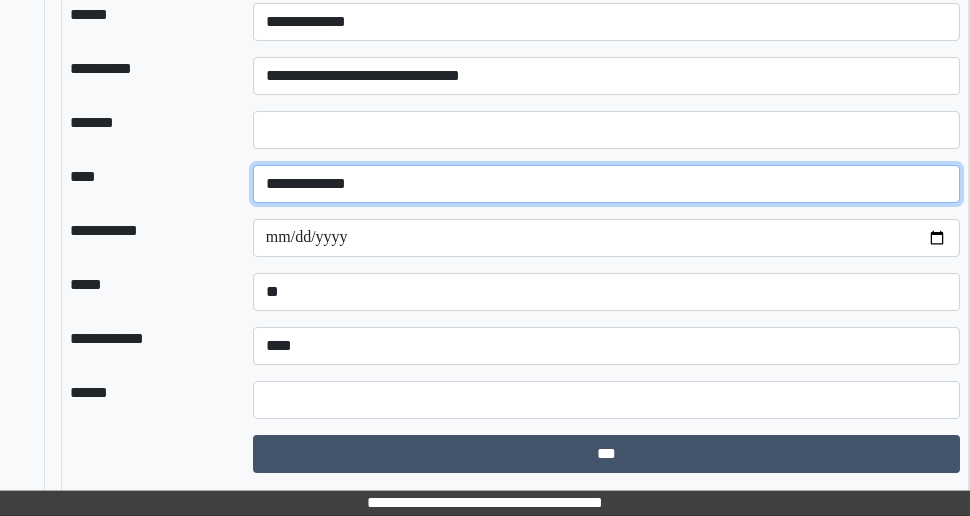 click on "**********" at bounding box center (606, 184) 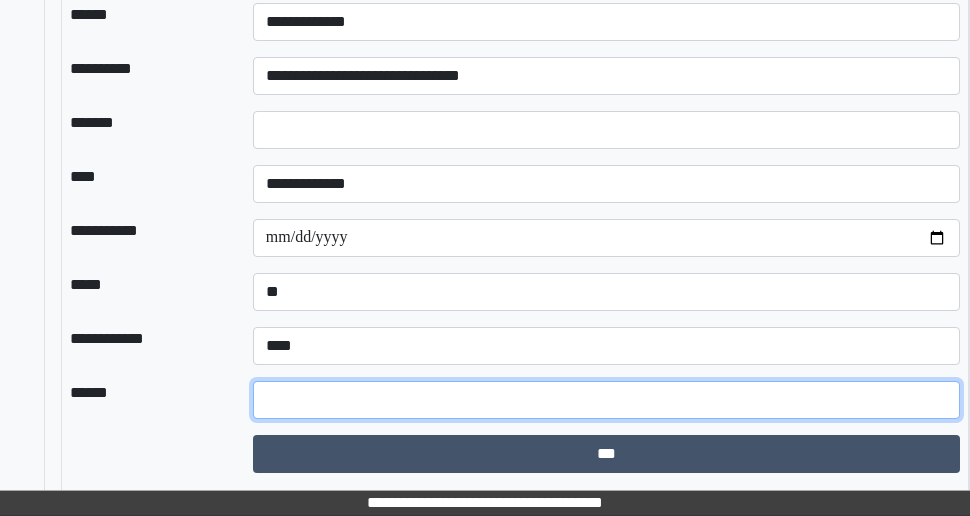 click at bounding box center [606, 400] 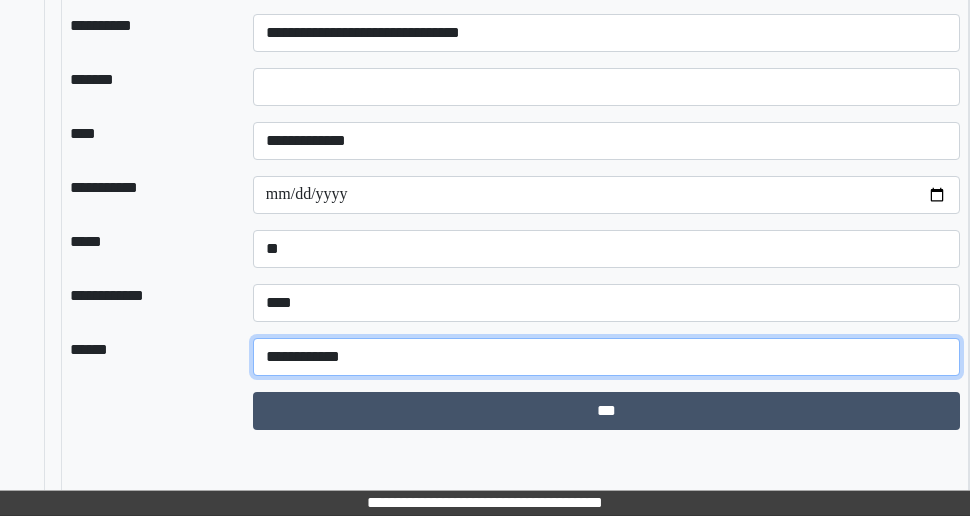 scroll, scrollTop: 2810, scrollLeft: 399, axis: both 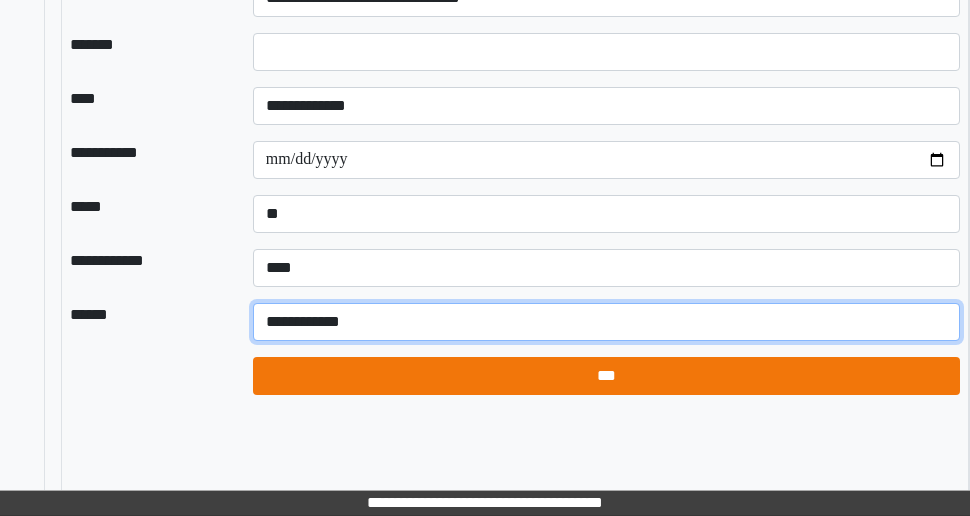 type on "**********" 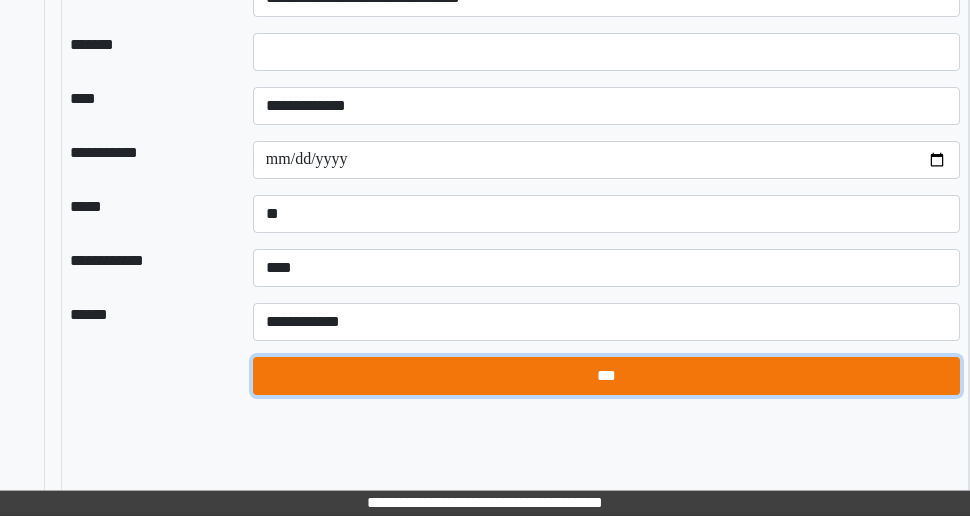 drag, startPoint x: 611, startPoint y: 455, endPoint x: 630, endPoint y: 435, distance: 27.58623 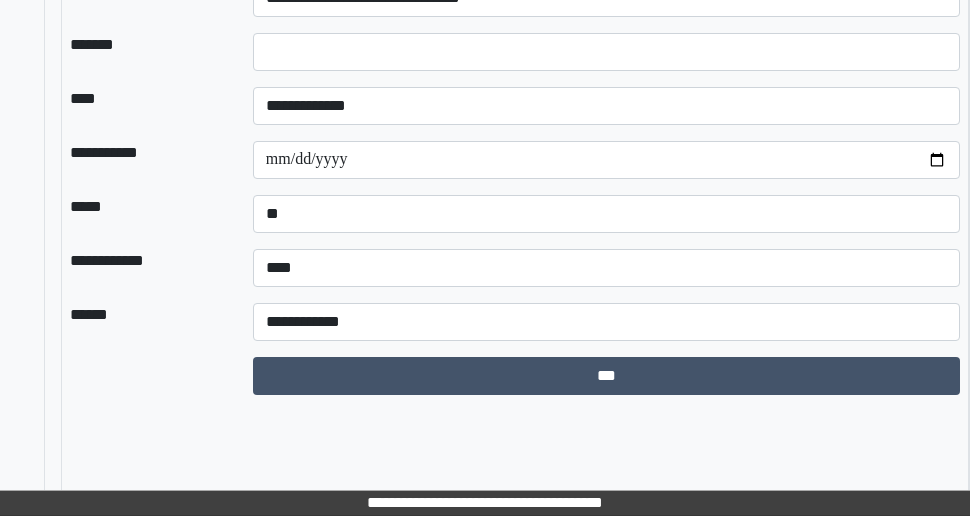select on "*" 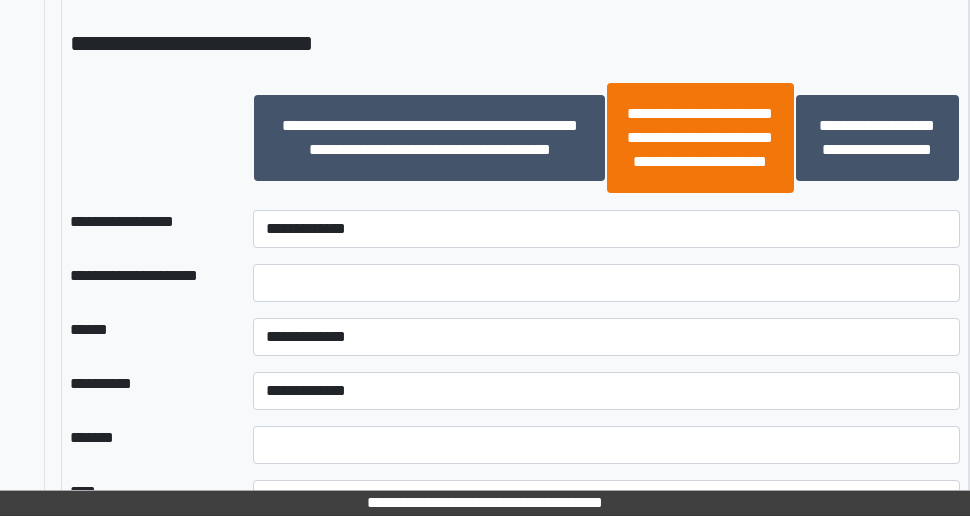 scroll, scrollTop: 2410, scrollLeft: 399, axis: both 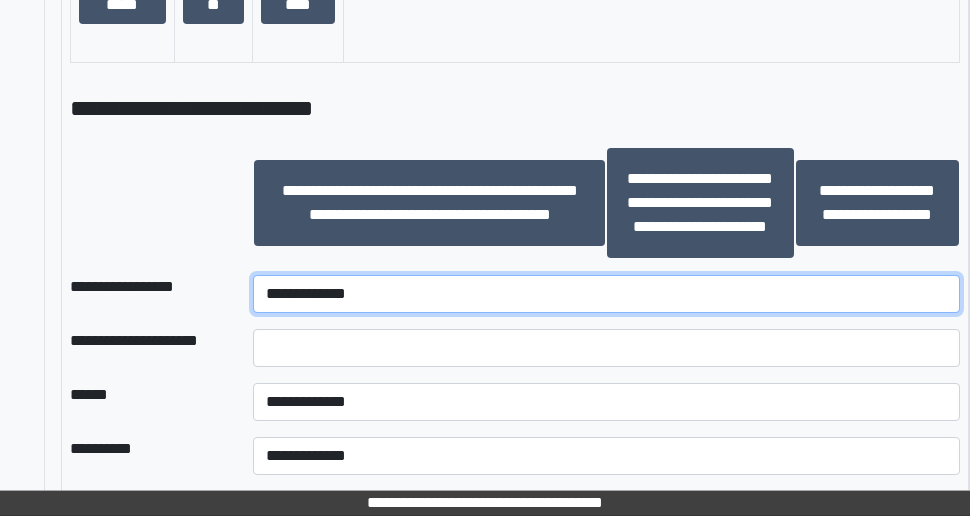 click on "**********" at bounding box center (606, 294) 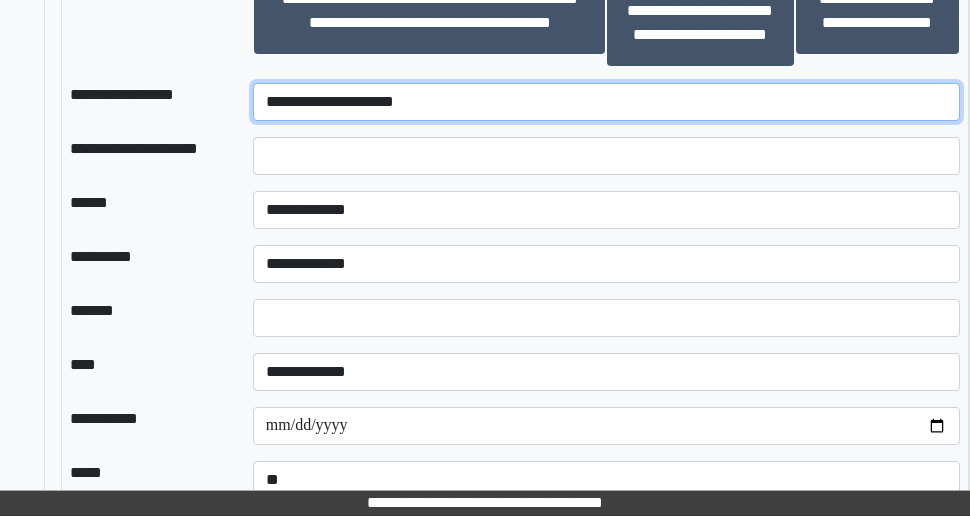 scroll, scrollTop: 2610, scrollLeft: 399, axis: both 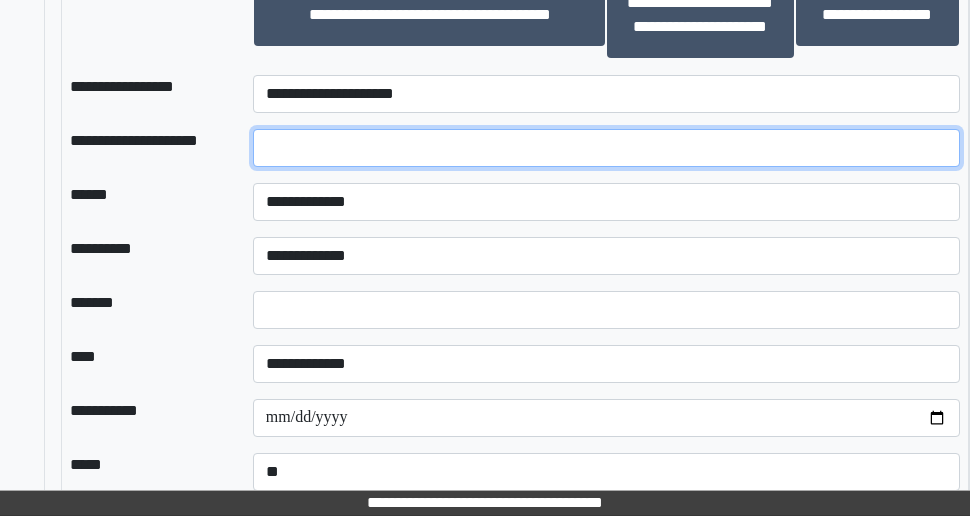 click at bounding box center (606, 148) 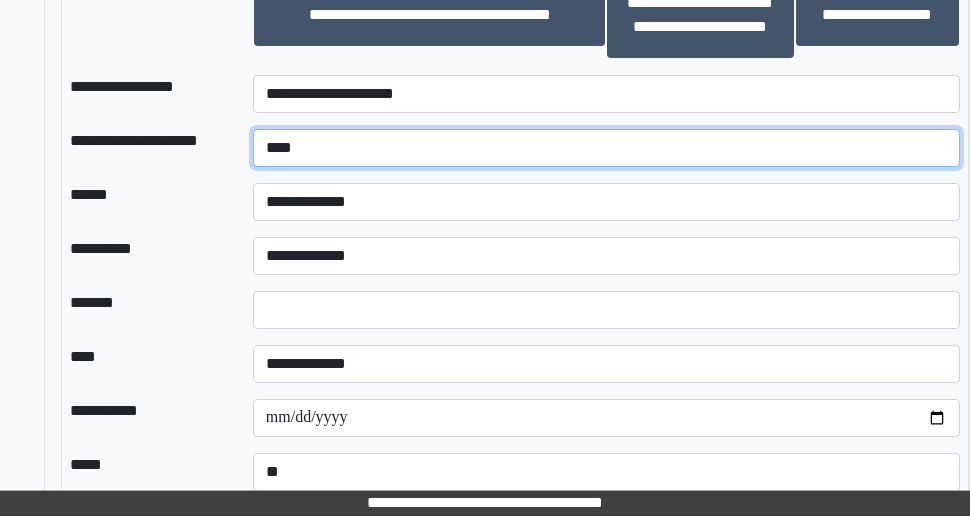 type on "****" 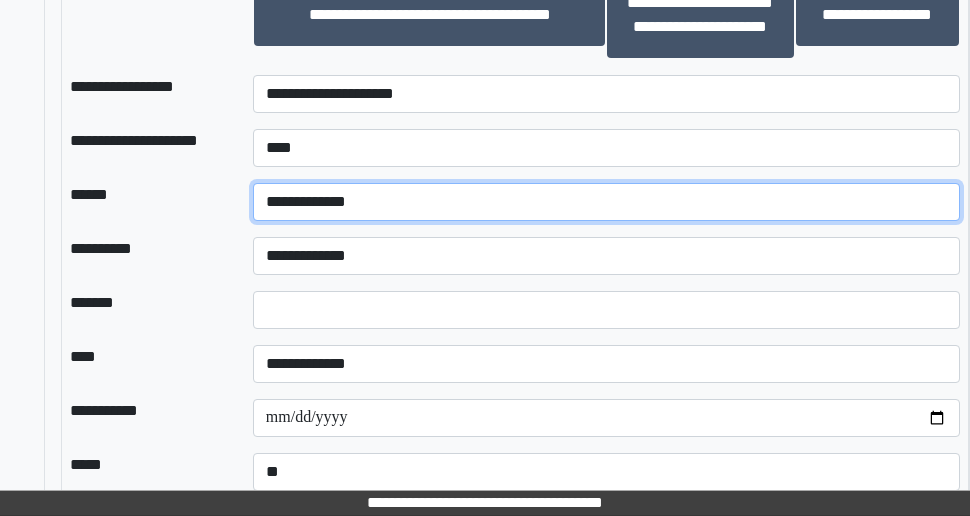 click on "**********" at bounding box center [606, 202] 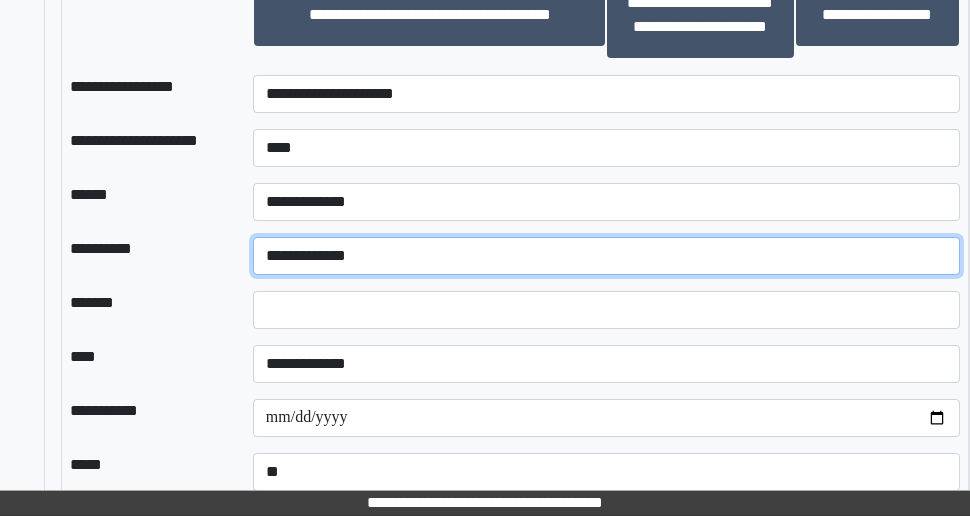 click on "**********" at bounding box center (606, 256) 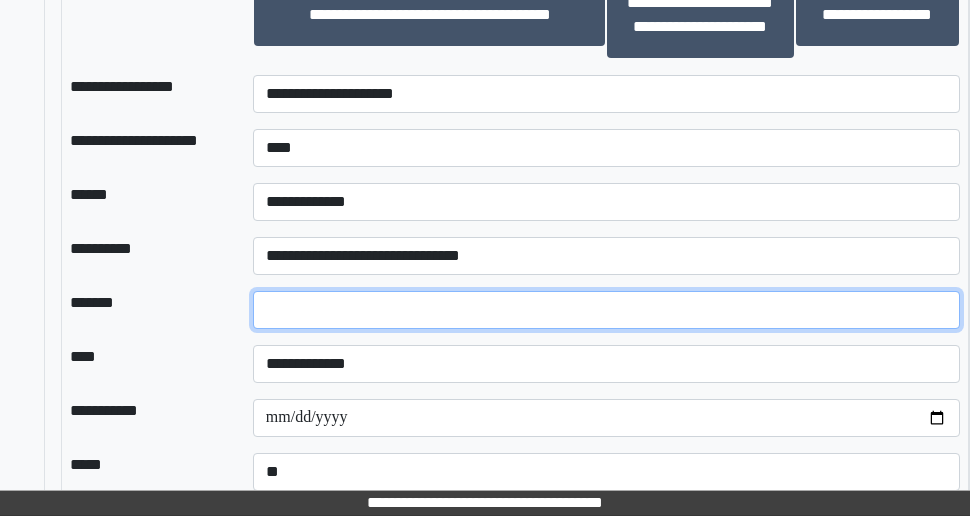 click on "*" at bounding box center [606, 310] 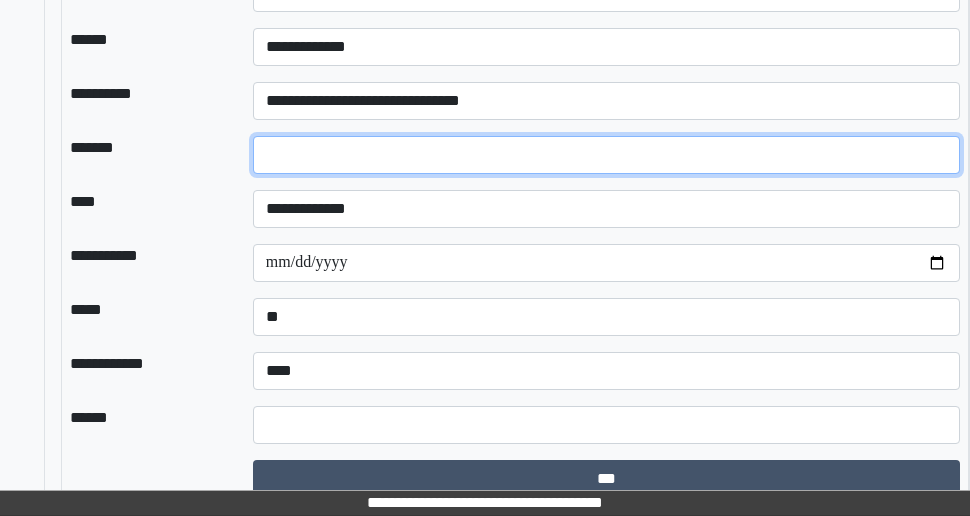 scroll, scrollTop: 2810, scrollLeft: 399, axis: both 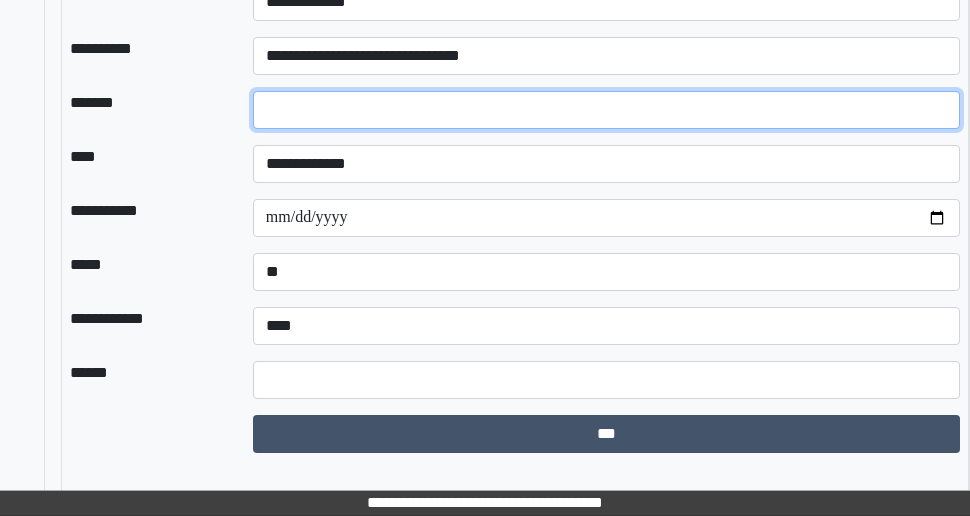 type on "*" 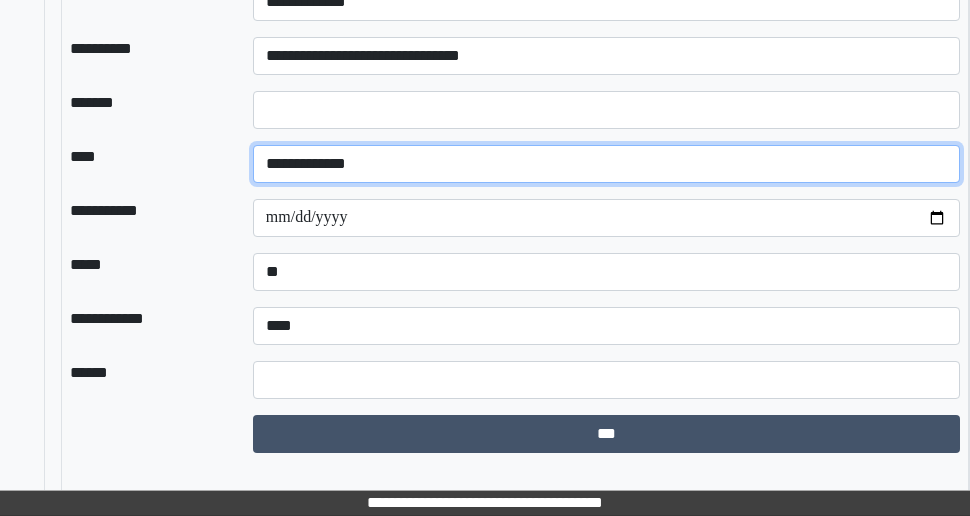 click on "**********" at bounding box center (606, 164) 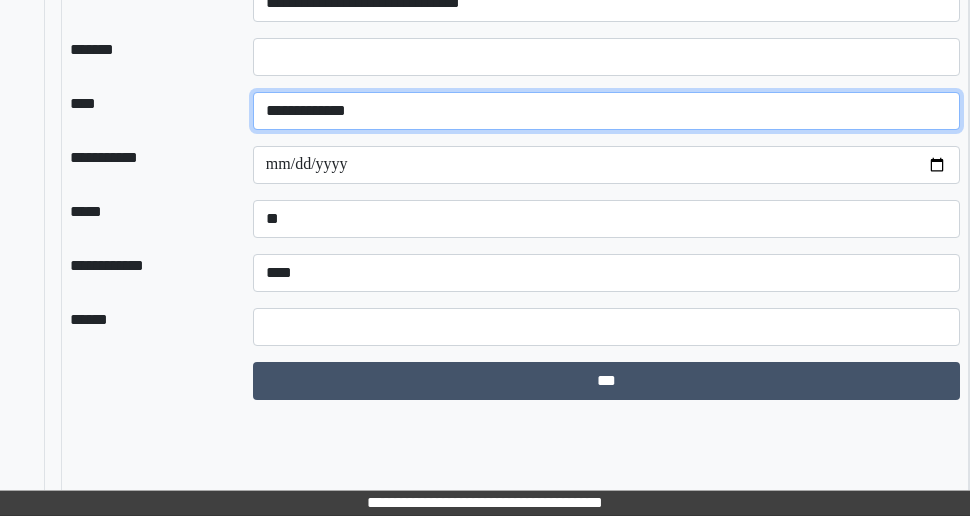 scroll, scrollTop: 2888, scrollLeft: 399, axis: both 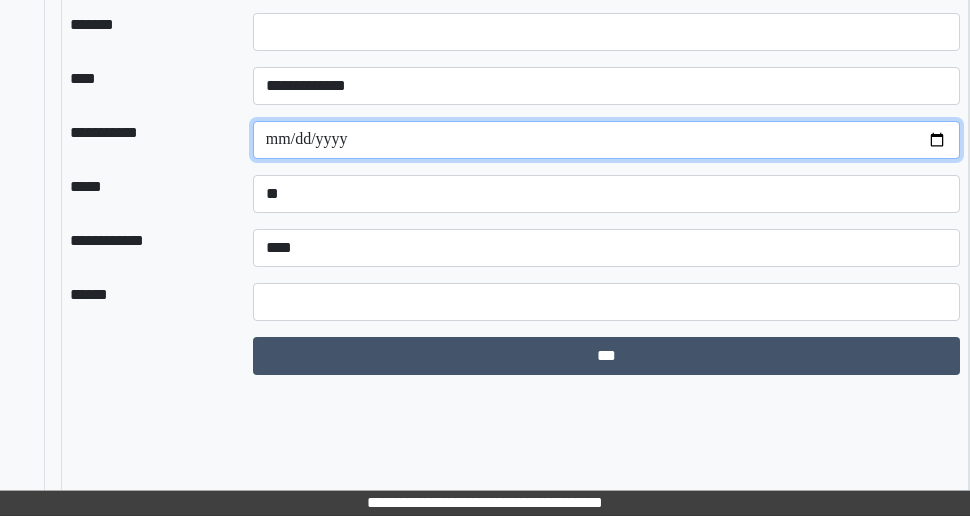 click on "**********" at bounding box center [606, 140] 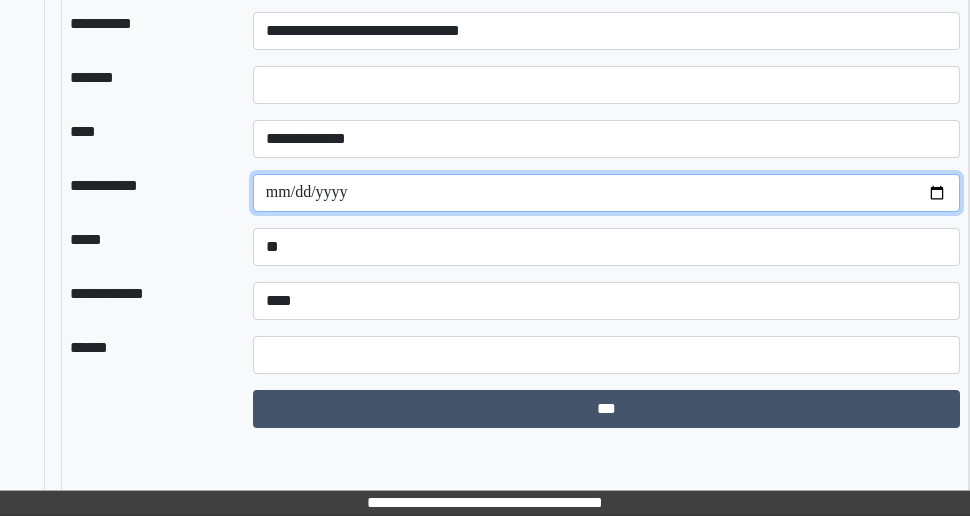 scroll, scrollTop: 2888, scrollLeft: 399, axis: both 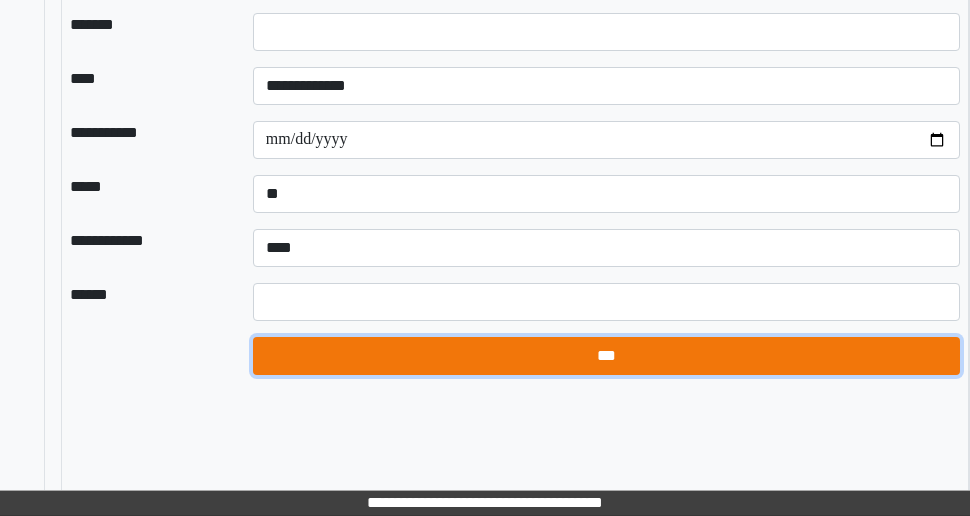 drag, startPoint x: 590, startPoint y: 449, endPoint x: 617, endPoint y: 443, distance: 27.658634 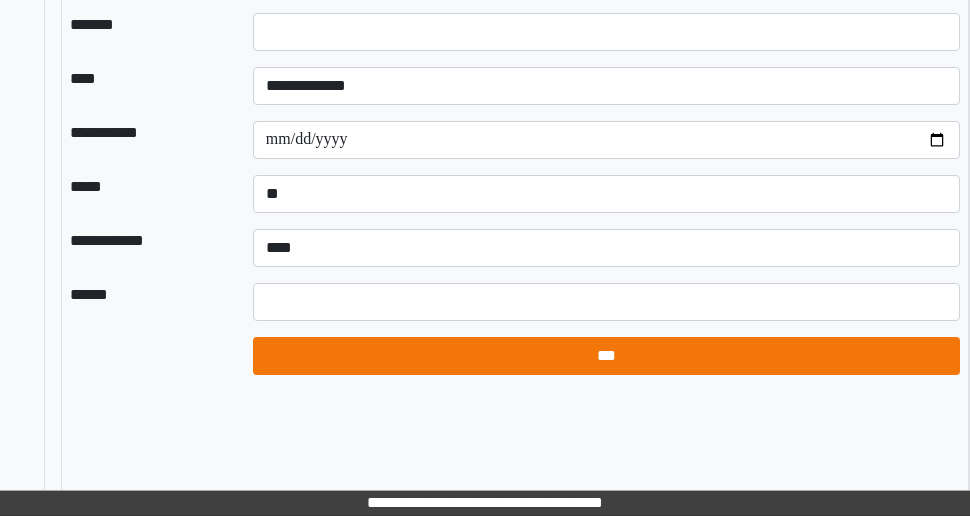 select on "*" 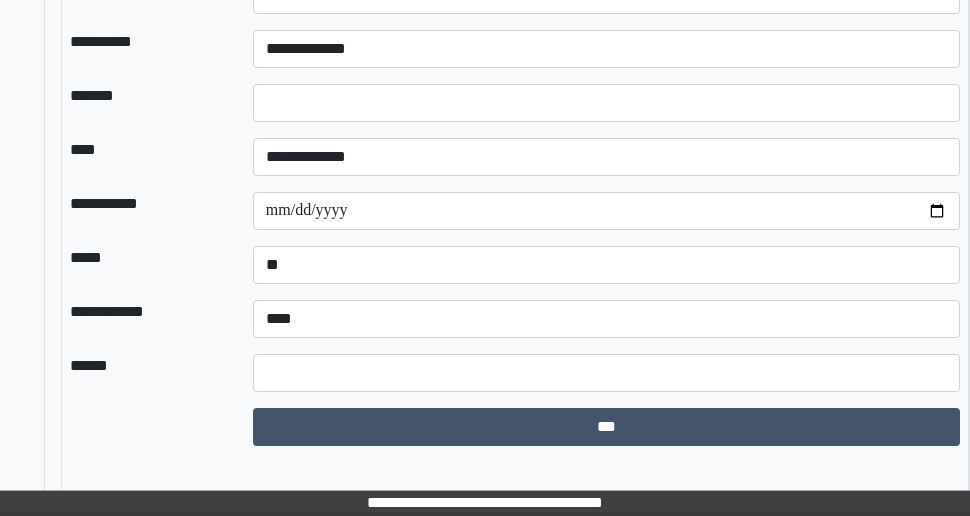 scroll, scrollTop: 2888, scrollLeft: 399, axis: both 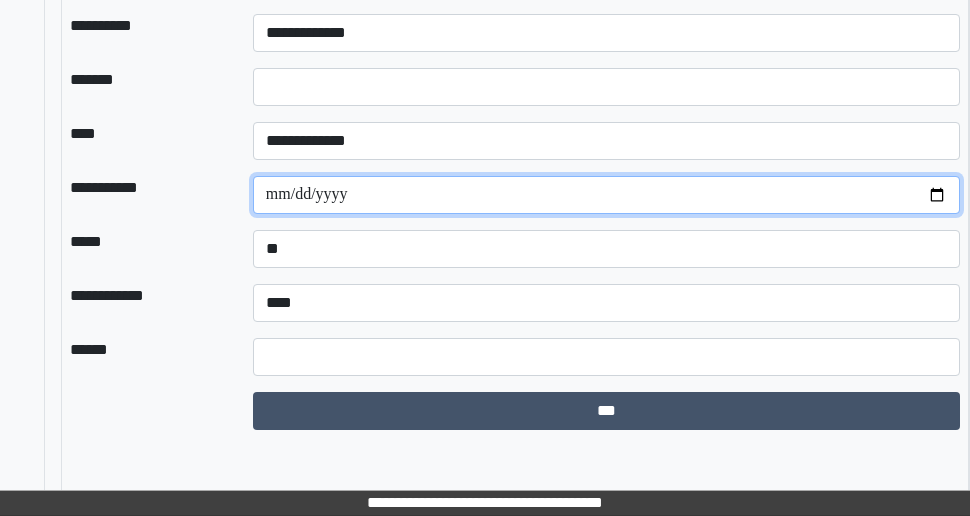 click on "**********" at bounding box center (606, 195) 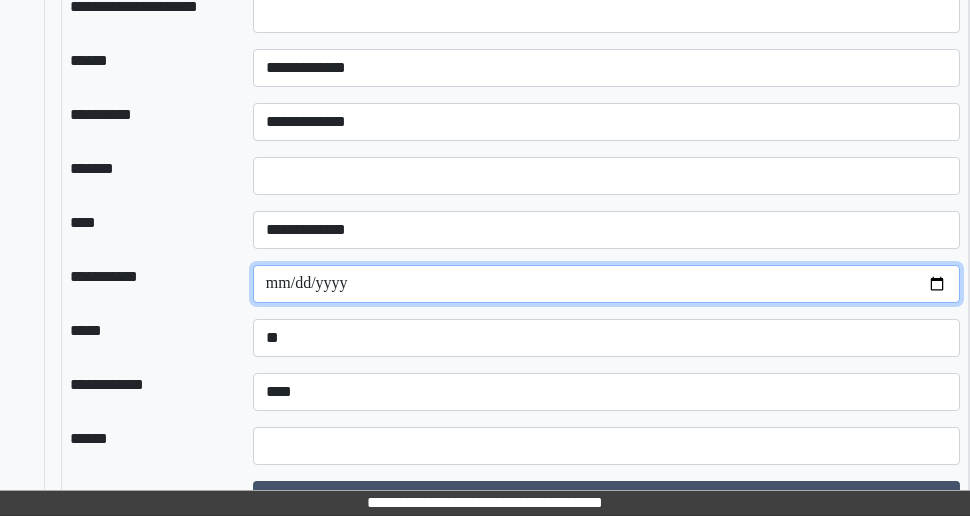scroll, scrollTop: 2488, scrollLeft: 399, axis: both 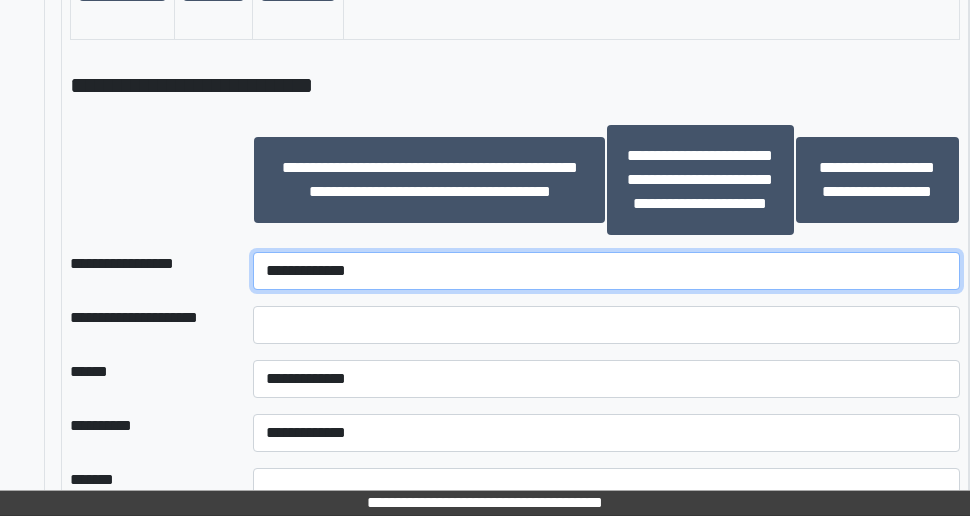 click on "**********" at bounding box center (606, 271) 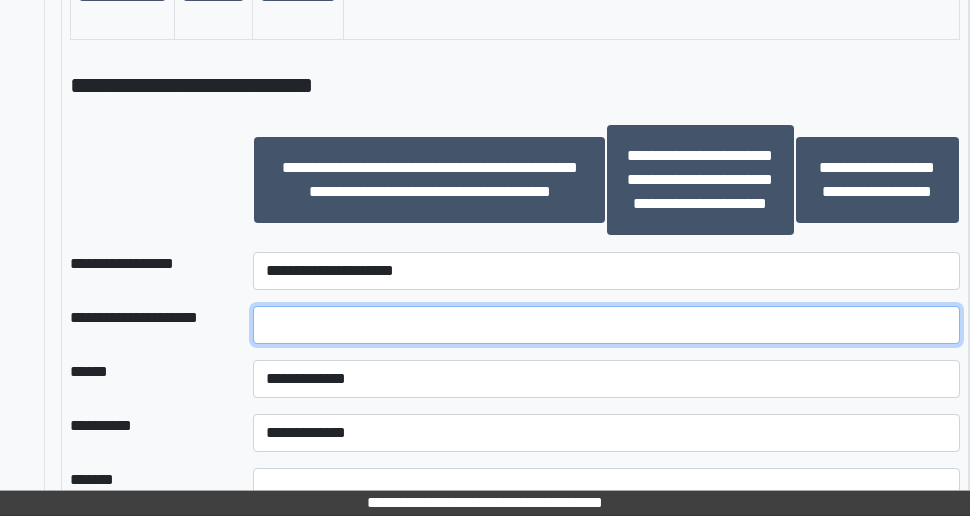 click at bounding box center [606, 325] 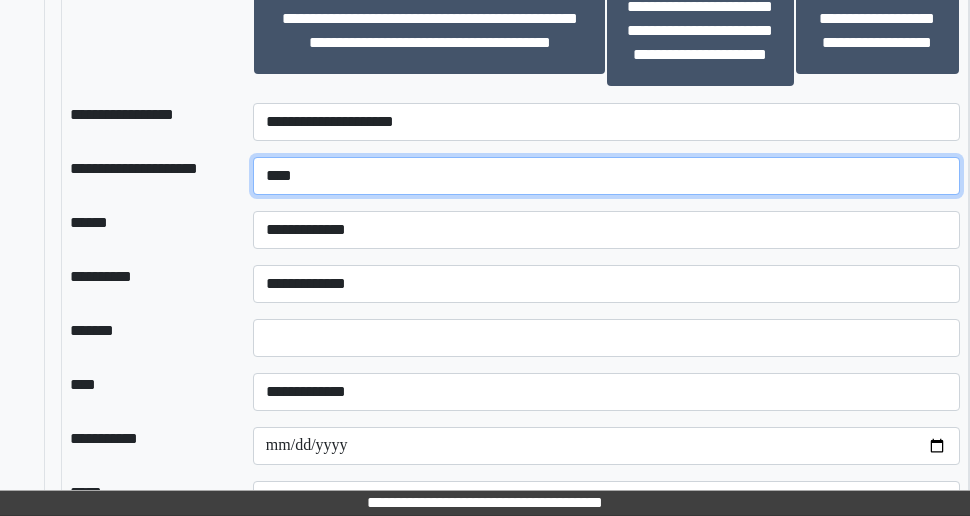 scroll, scrollTop: 2688, scrollLeft: 399, axis: both 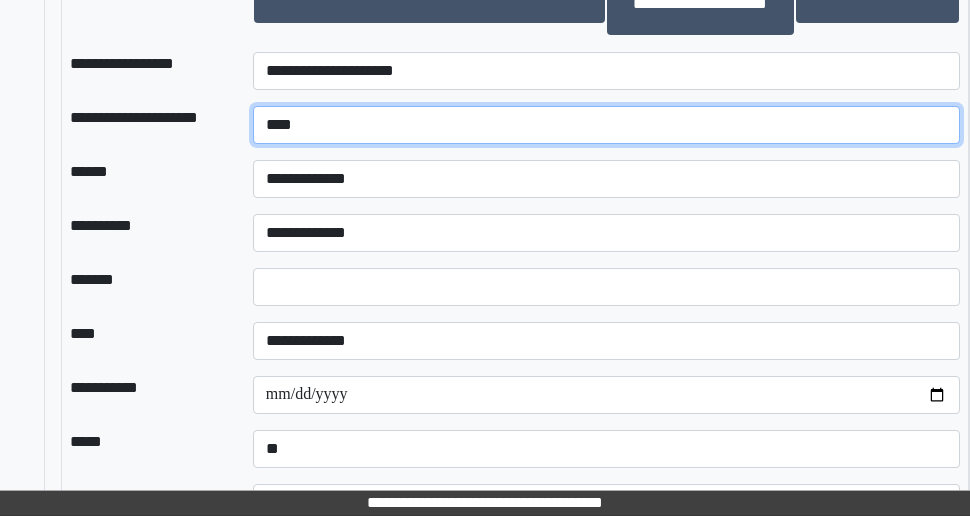 type on "****" 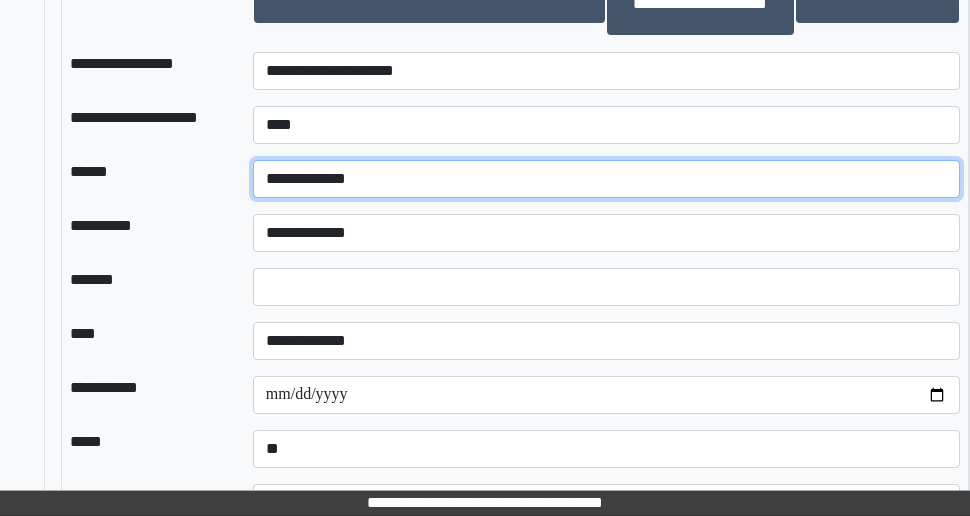 click on "**********" at bounding box center (606, 179) 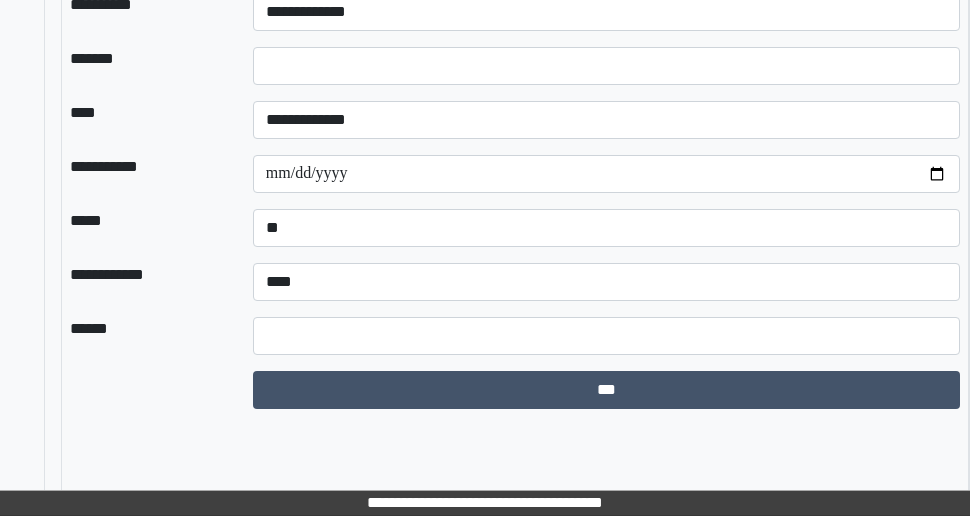 scroll, scrollTop: 2946, scrollLeft: 399, axis: both 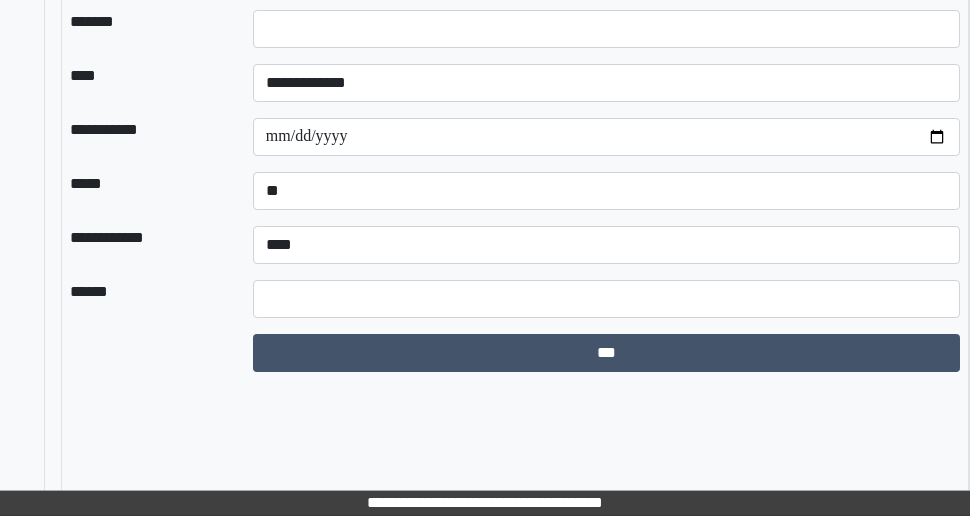 click on "**********" at bounding box center (606, -25) 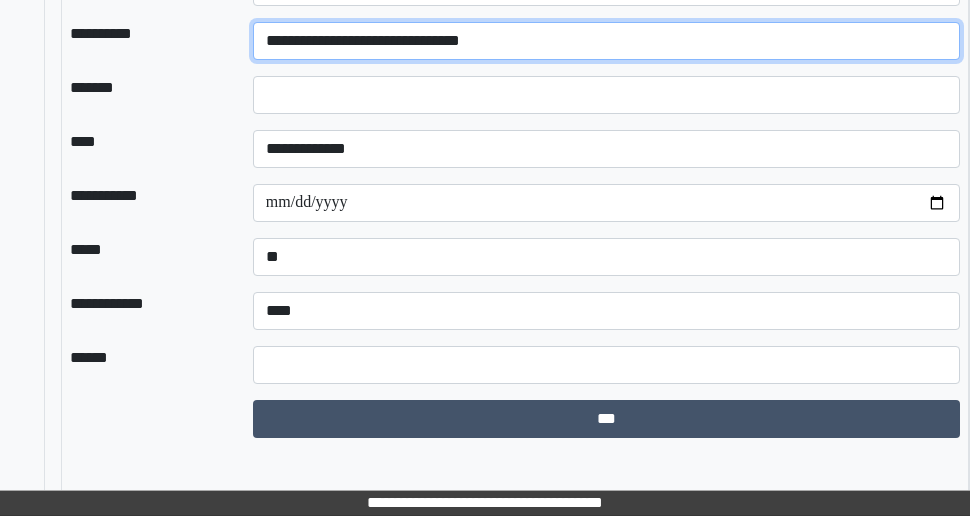 scroll, scrollTop: 2846, scrollLeft: 399, axis: both 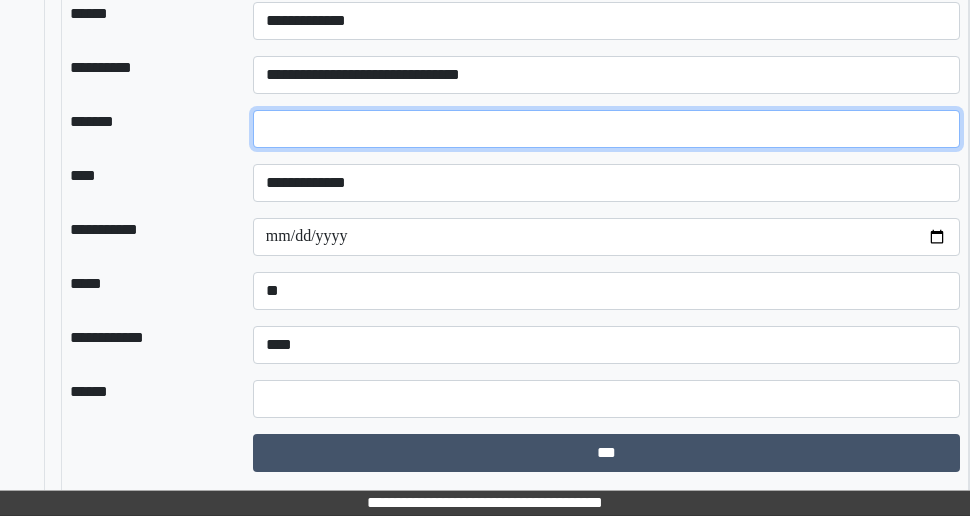 drag, startPoint x: 259, startPoint y: 229, endPoint x: 271, endPoint y: 229, distance: 12 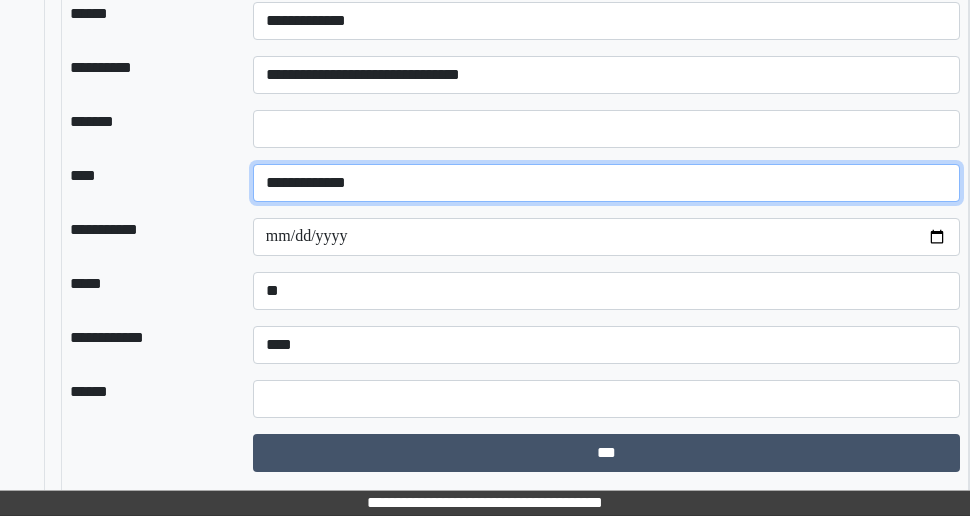 drag, startPoint x: 295, startPoint y: 279, endPoint x: 294, endPoint y: 289, distance: 10.049875 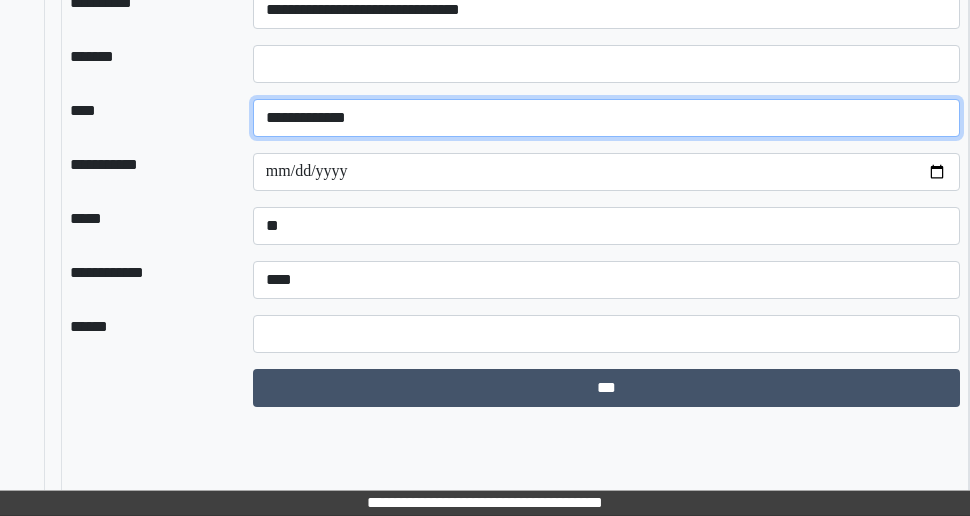 scroll, scrollTop: 2946, scrollLeft: 399, axis: both 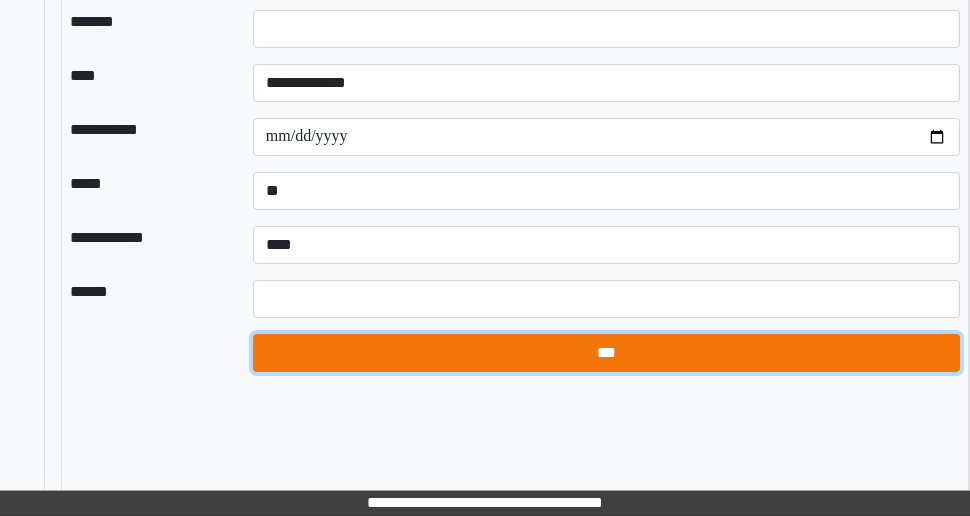click on "***" at bounding box center (606, 353) 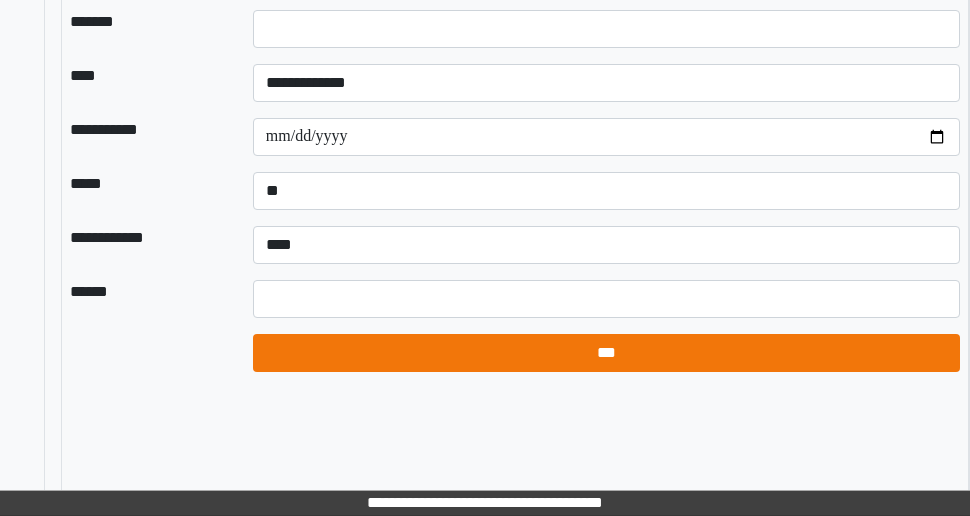 select on "*" 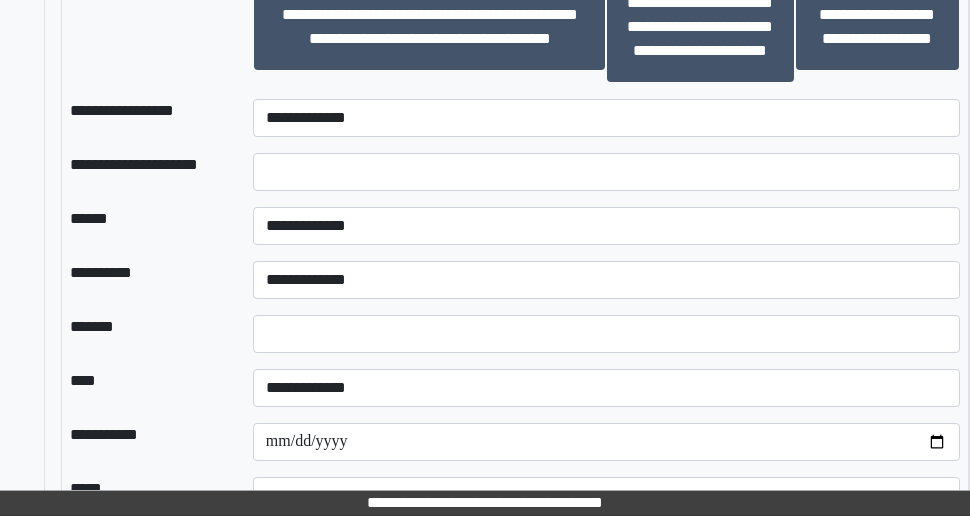 scroll, scrollTop: 2546, scrollLeft: 399, axis: both 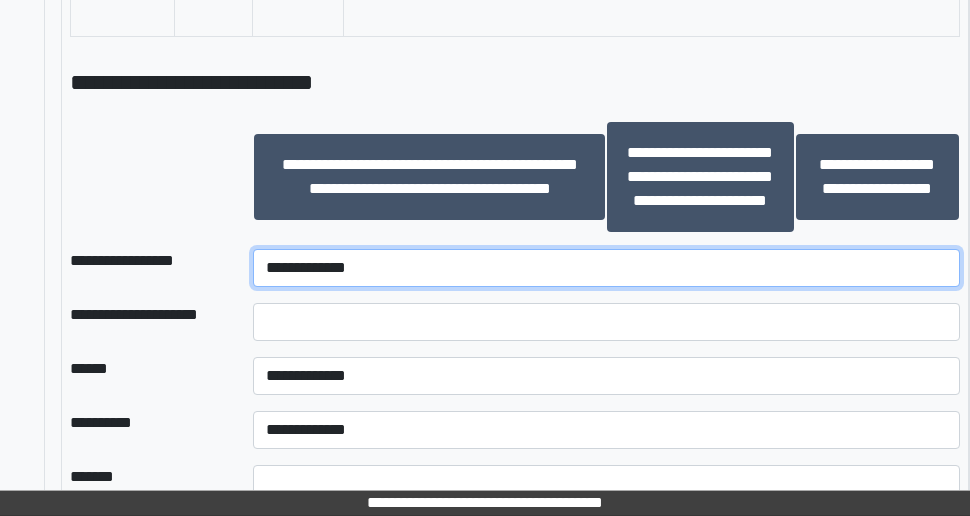 click on "**********" at bounding box center [606, 268] 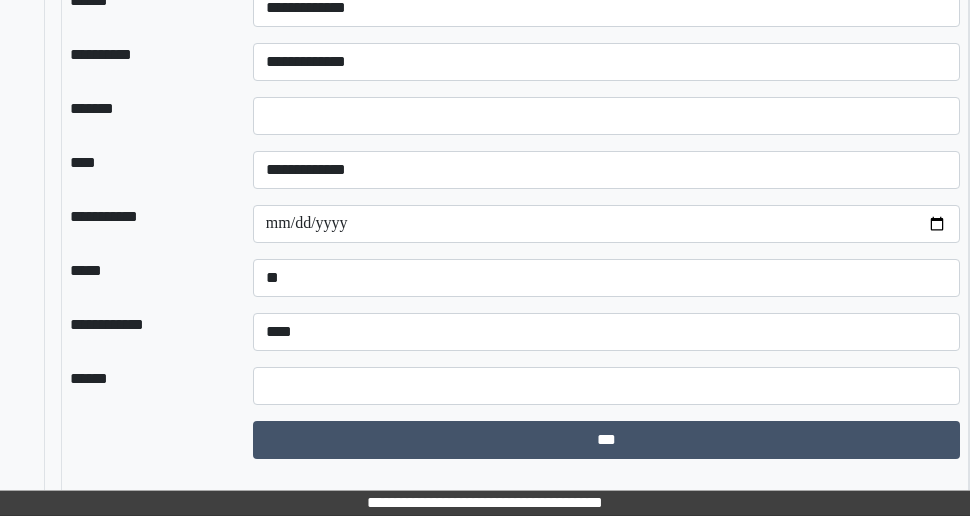 scroll, scrollTop: 3004, scrollLeft: 399, axis: both 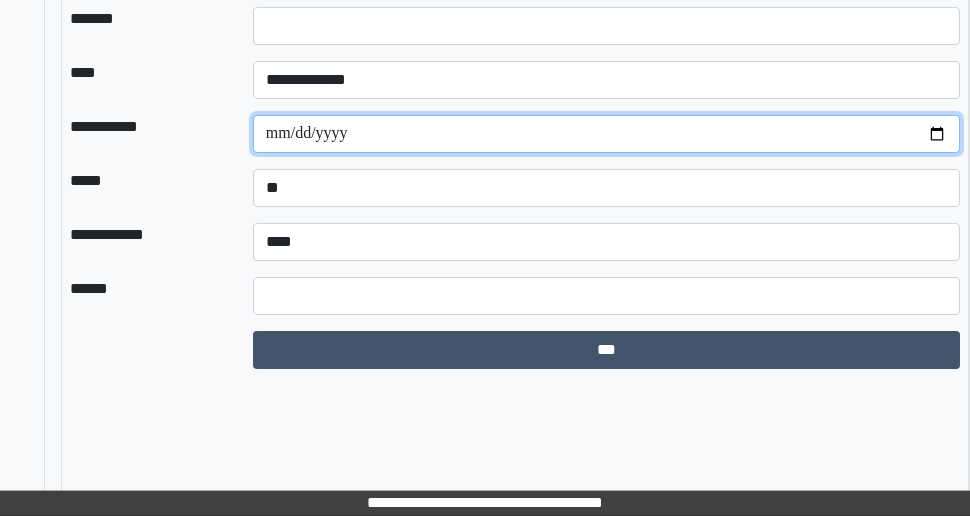 click on "**********" at bounding box center [606, 134] 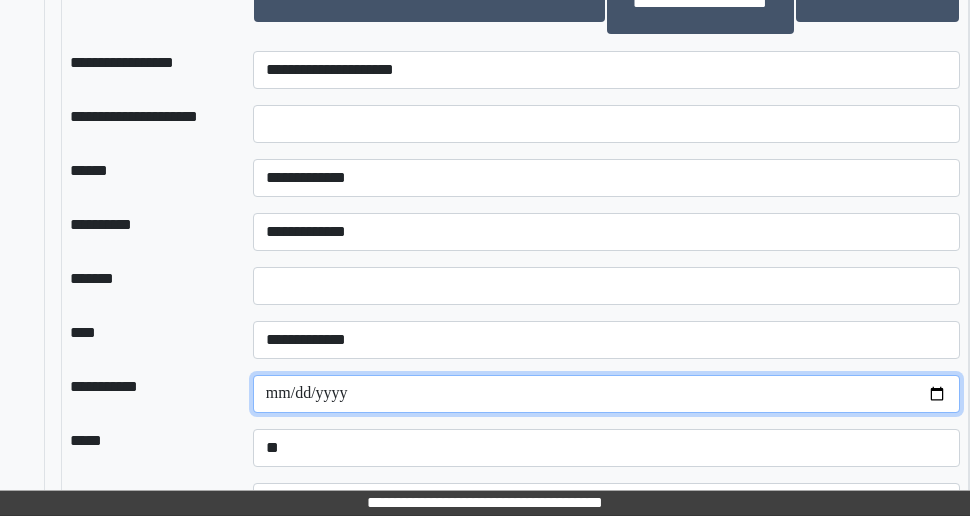 scroll, scrollTop: 2704, scrollLeft: 399, axis: both 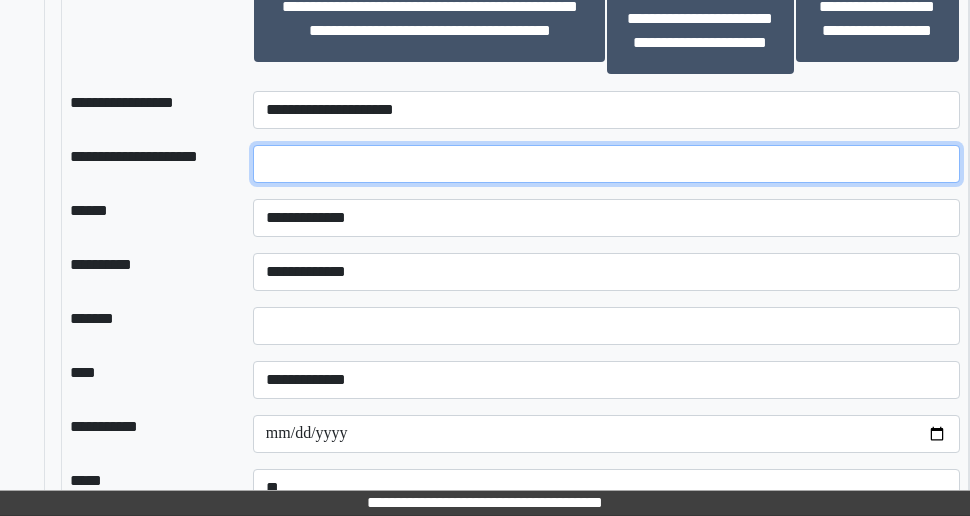 click at bounding box center [606, 164] 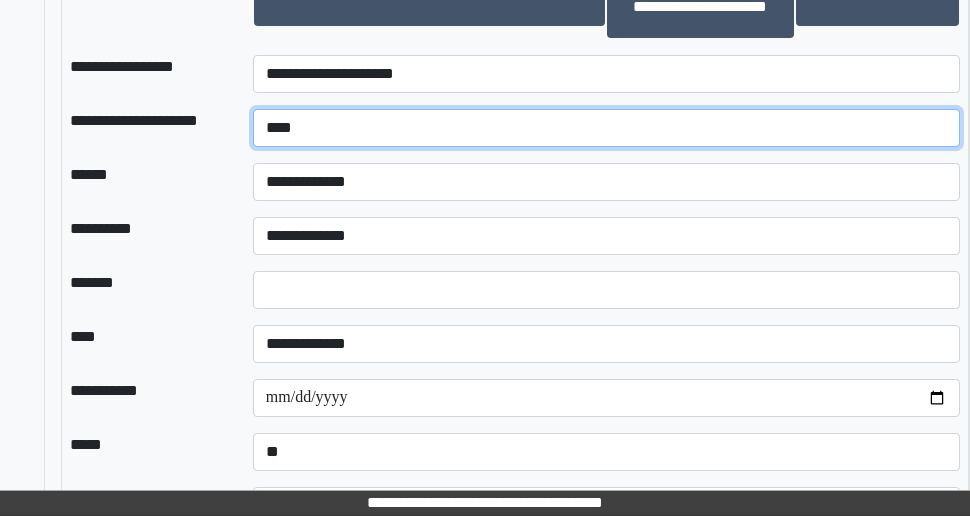scroll, scrollTop: 2704, scrollLeft: 399, axis: both 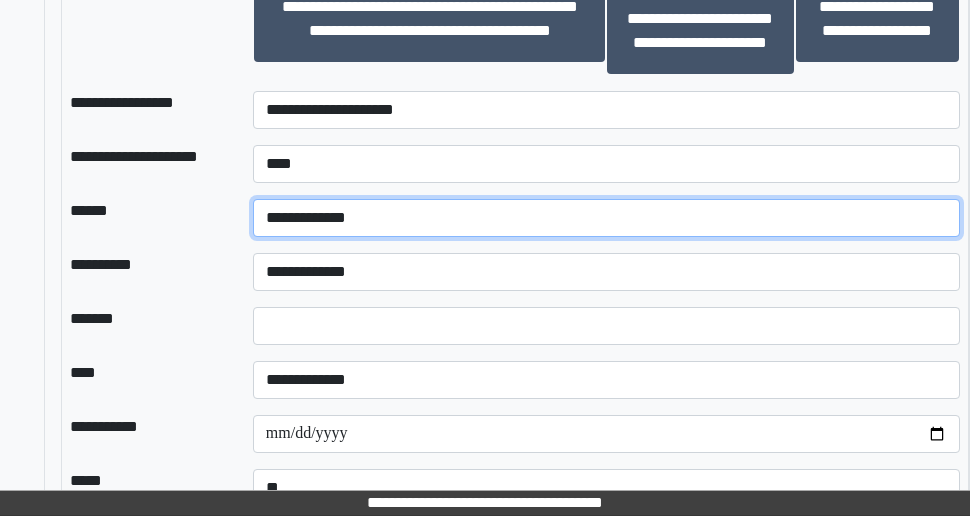 click on "**********" at bounding box center (606, 218) 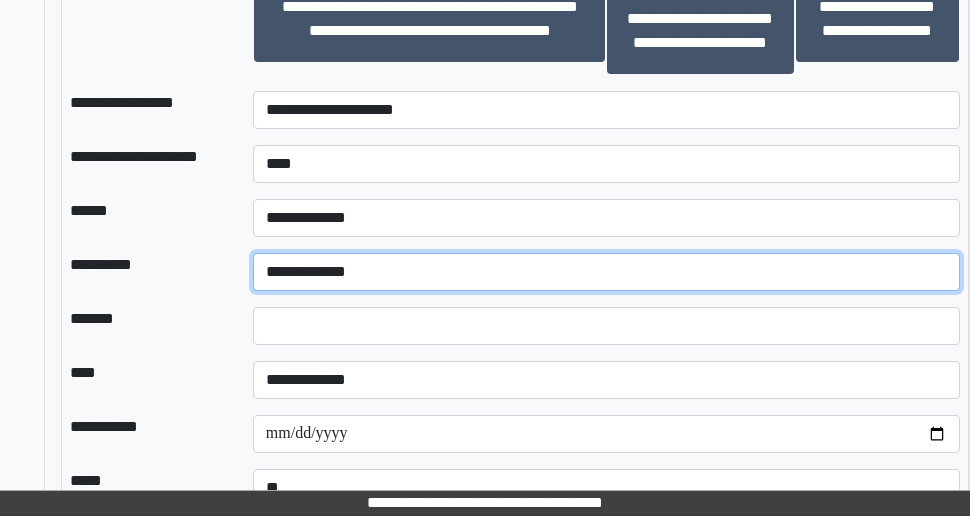 click on "**********" at bounding box center [606, 272] 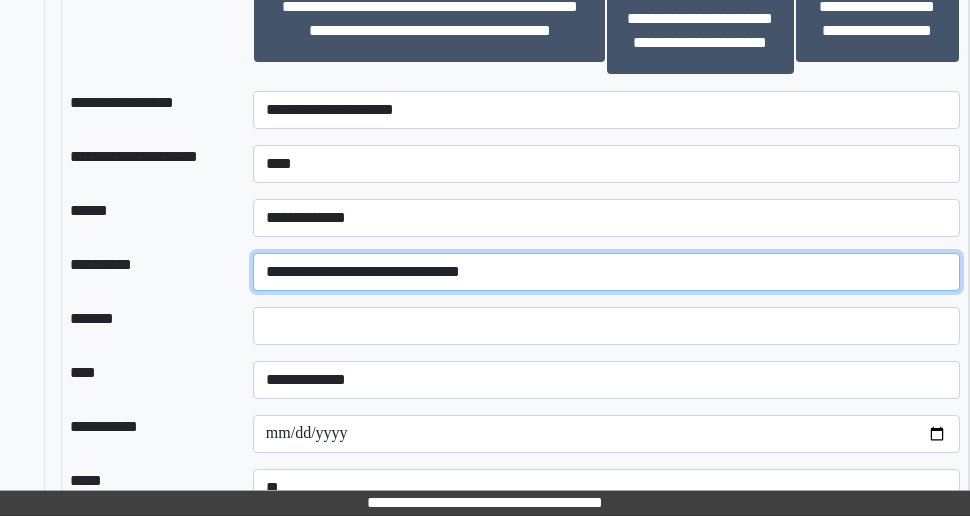 click on "**********" at bounding box center [606, 272] 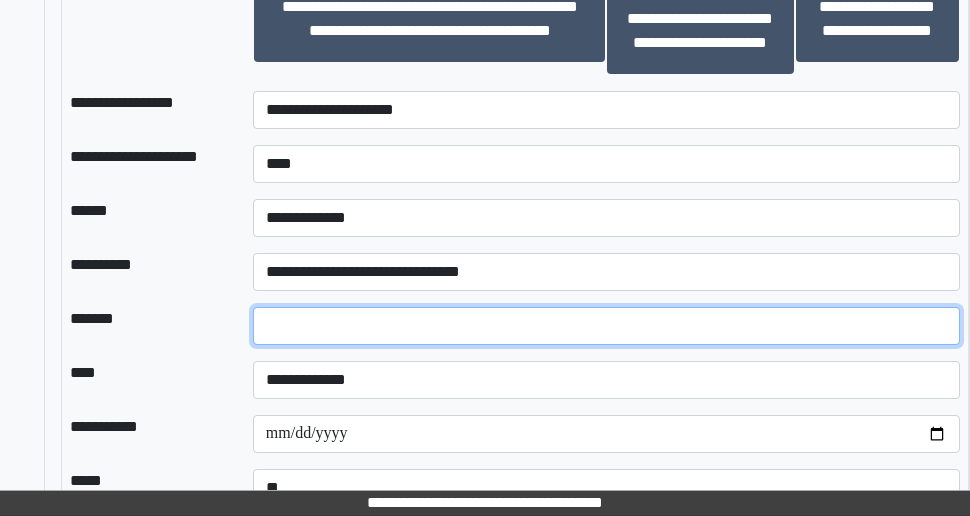 click on "*" at bounding box center (606, 326) 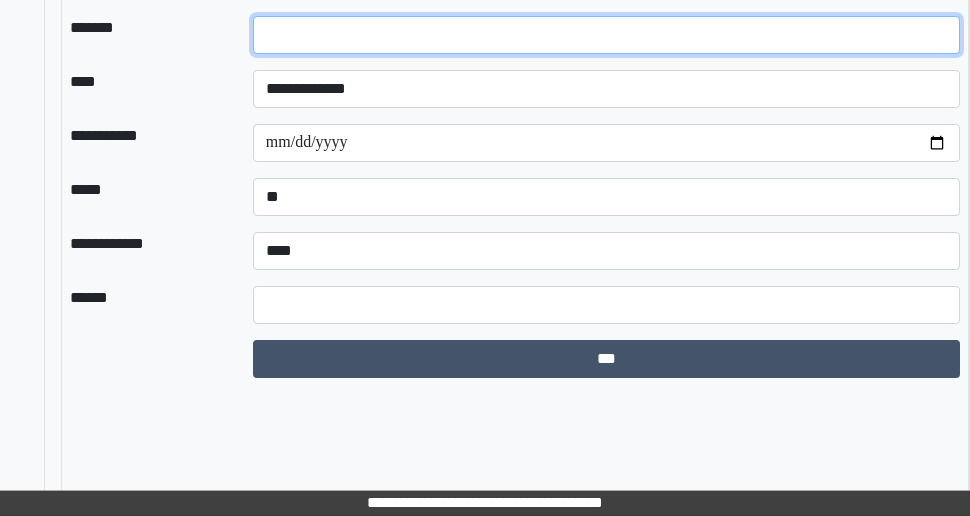 scroll, scrollTop: 3004, scrollLeft: 399, axis: both 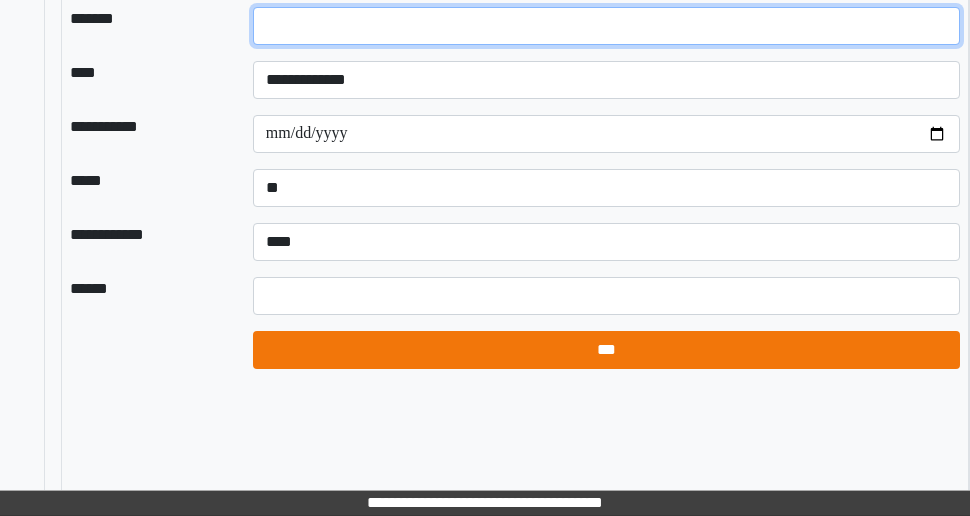 type on "*" 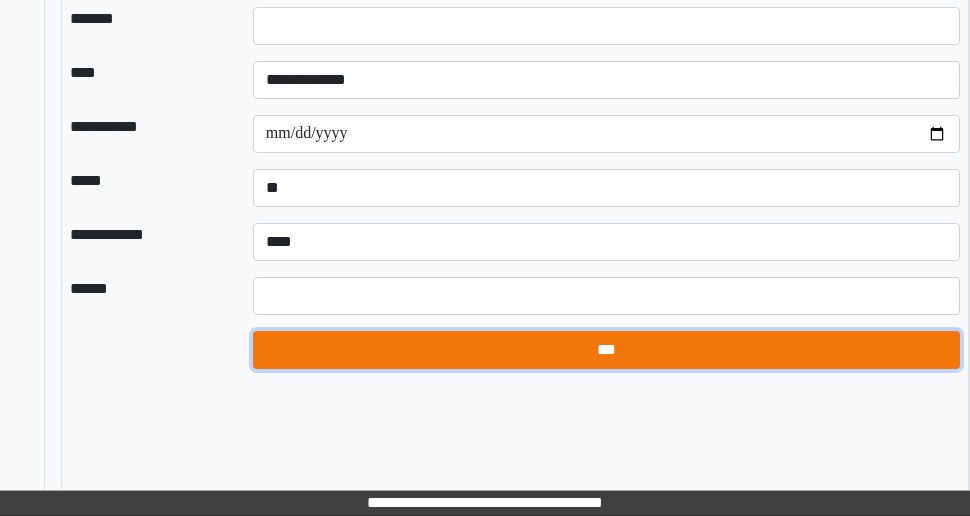 click on "***" at bounding box center (606, 350) 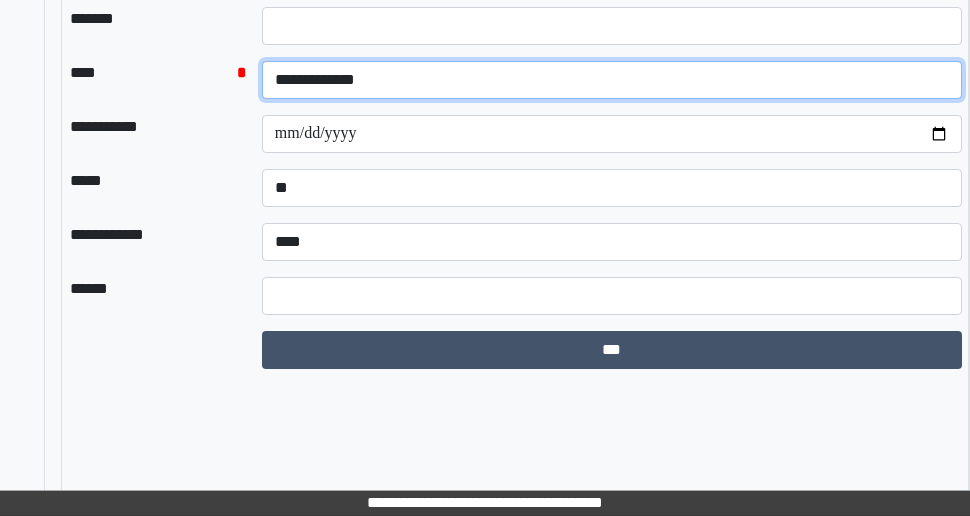 click on "**********" at bounding box center [612, 80] 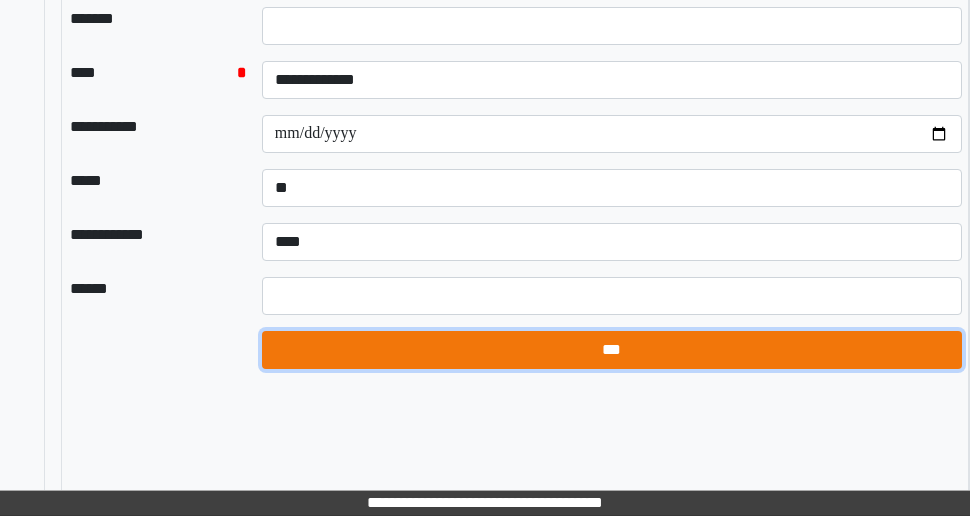 click on "***" at bounding box center [612, 350] 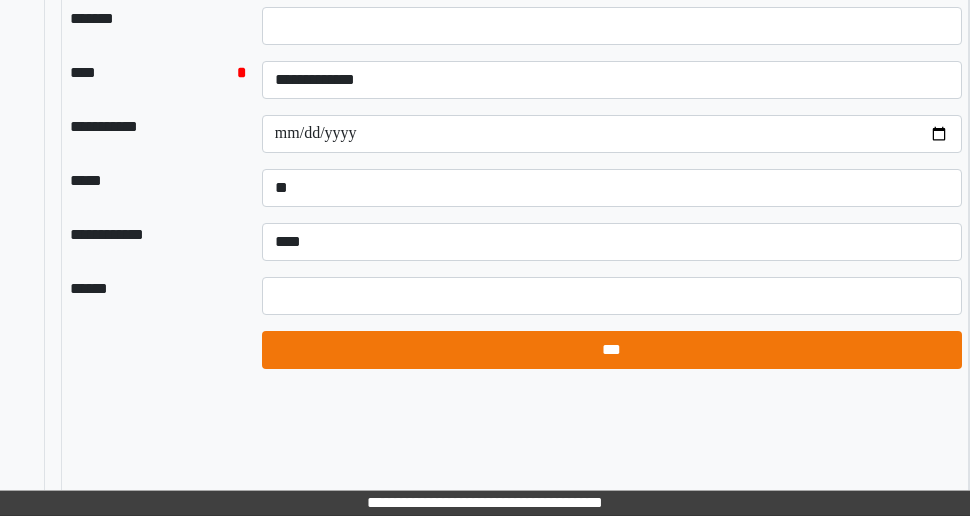 select on "*" 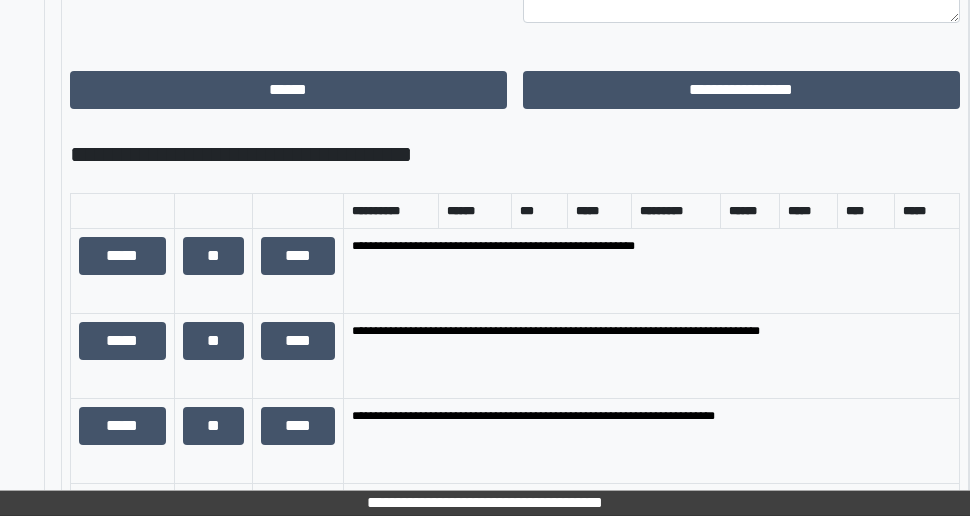 scroll, scrollTop: 1604, scrollLeft: 399, axis: both 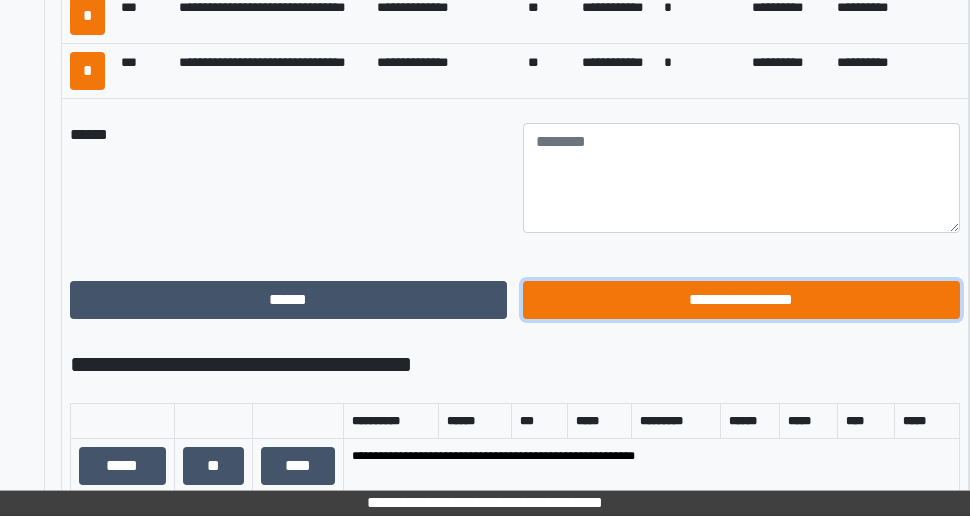 click on "**********" at bounding box center (741, 300) 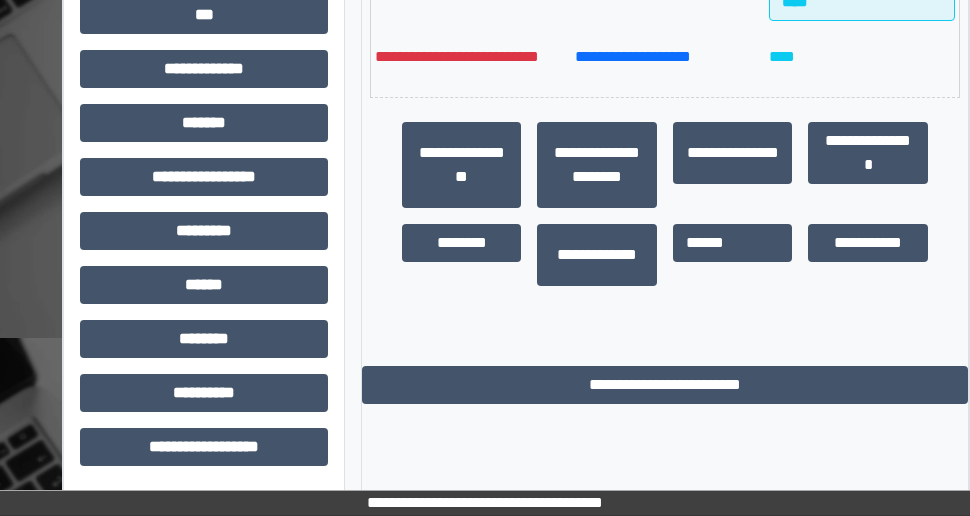 scroll, scrollTop: 856, scrollLeft: 99, axis: both 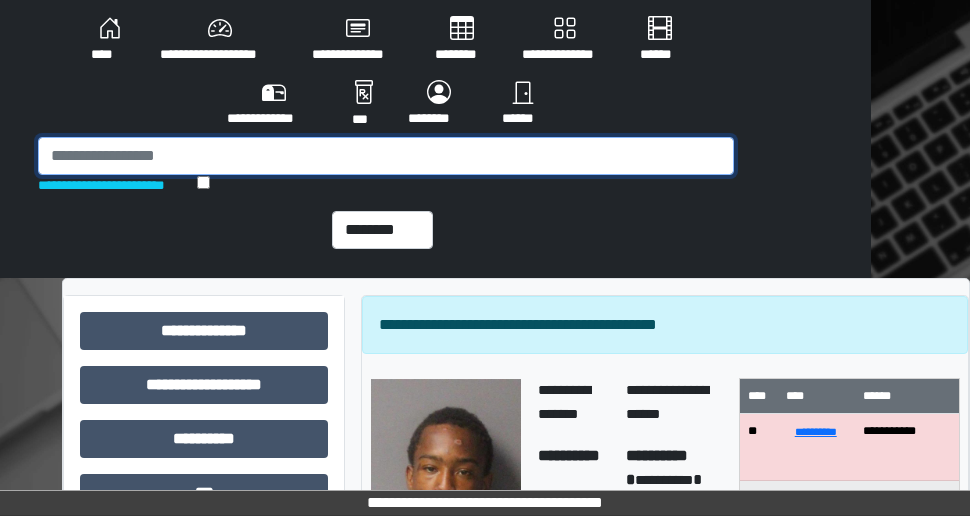 click at bounding box center [386, 156] 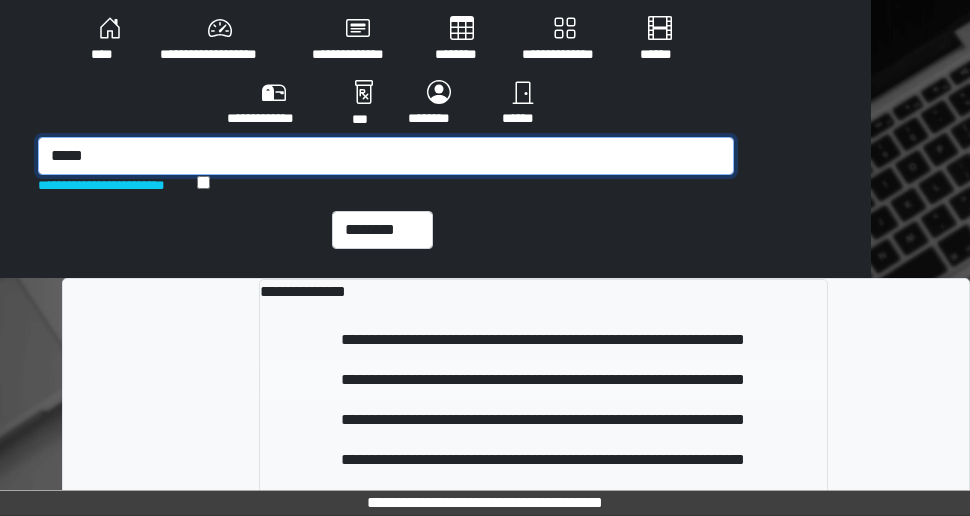 type on "*****" 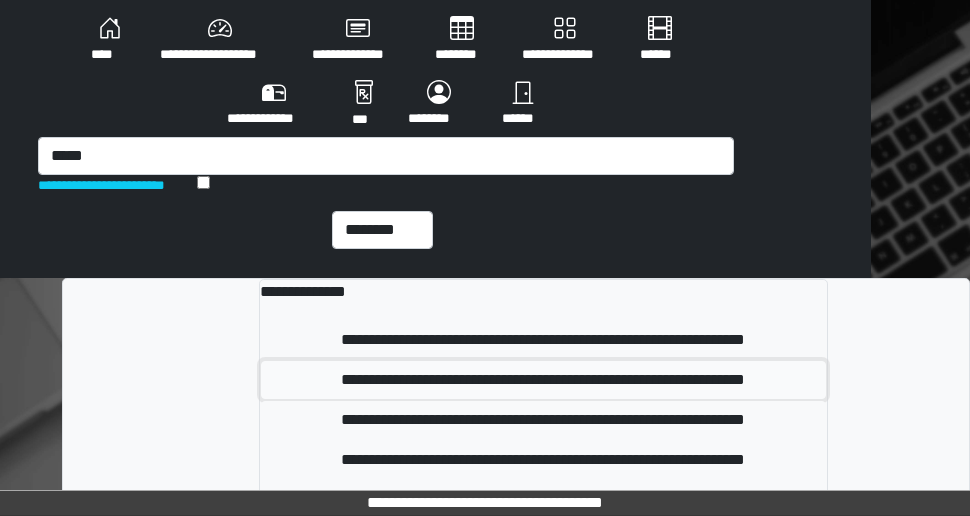 click on "**********" at bounding box center (543, 380) 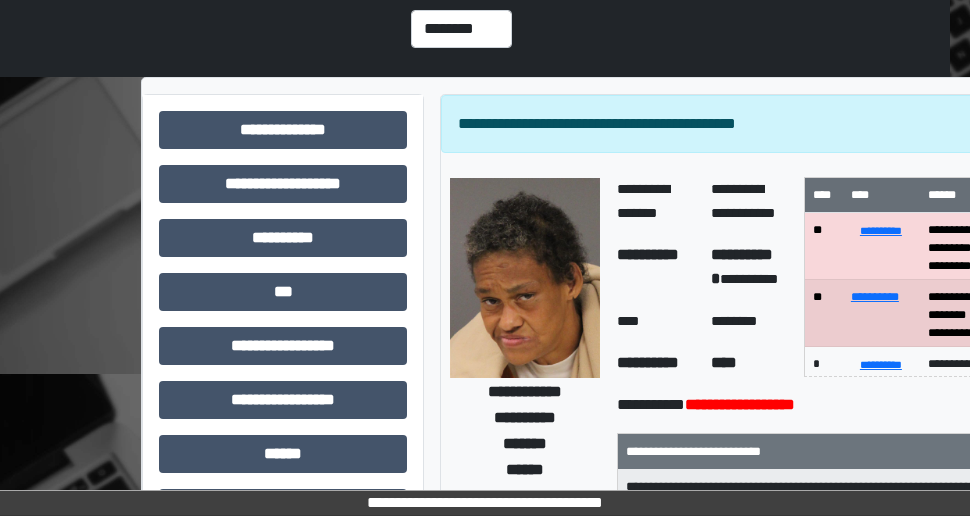 scroll, scrollTop: 200, scrollLeft: 20, axis: both 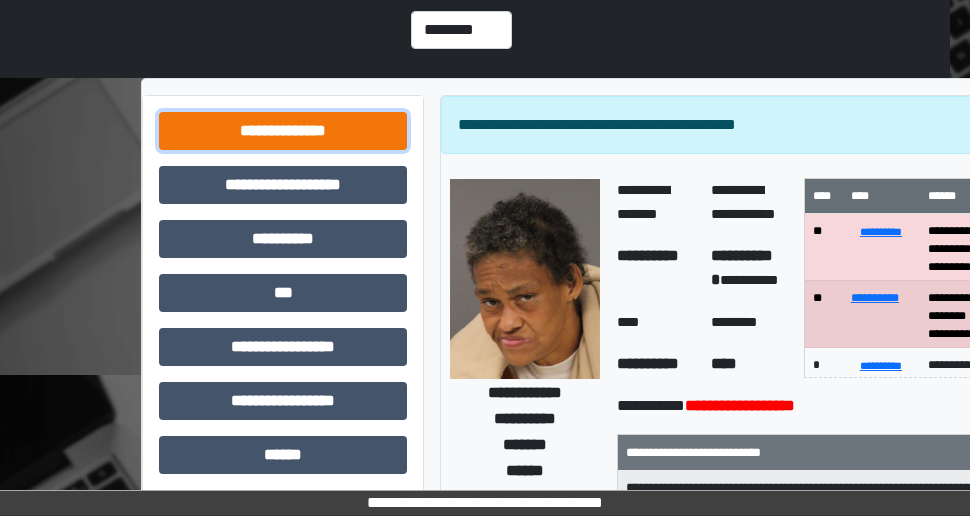 click on "**********" at bounding box center (283, 131) 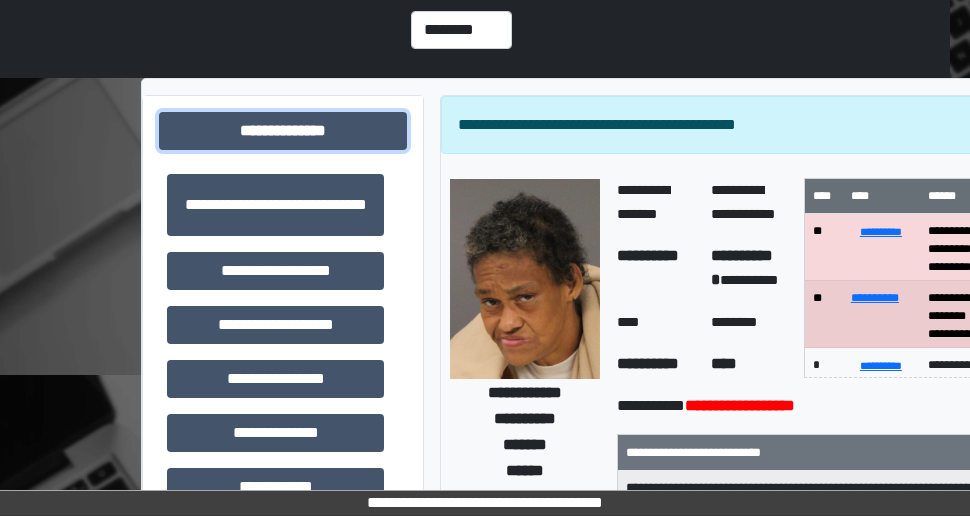 scroll, scrollTop: 2, scrollLeft: 0, axis: vertical 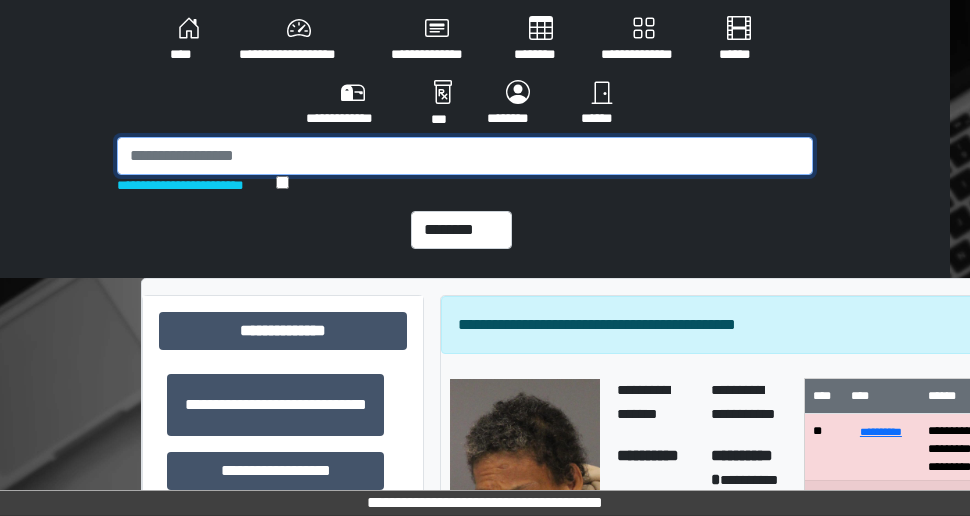 click at bounding box center (465, 156) 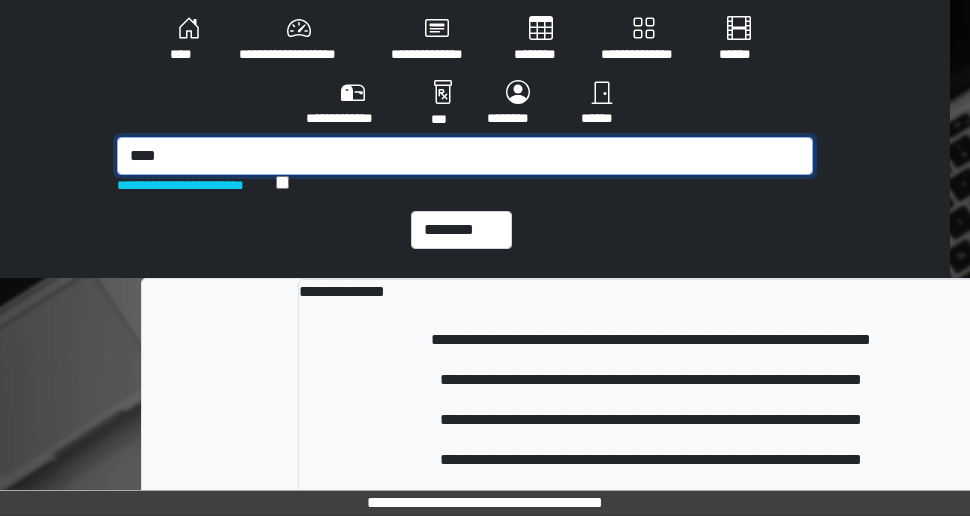 type on "****" 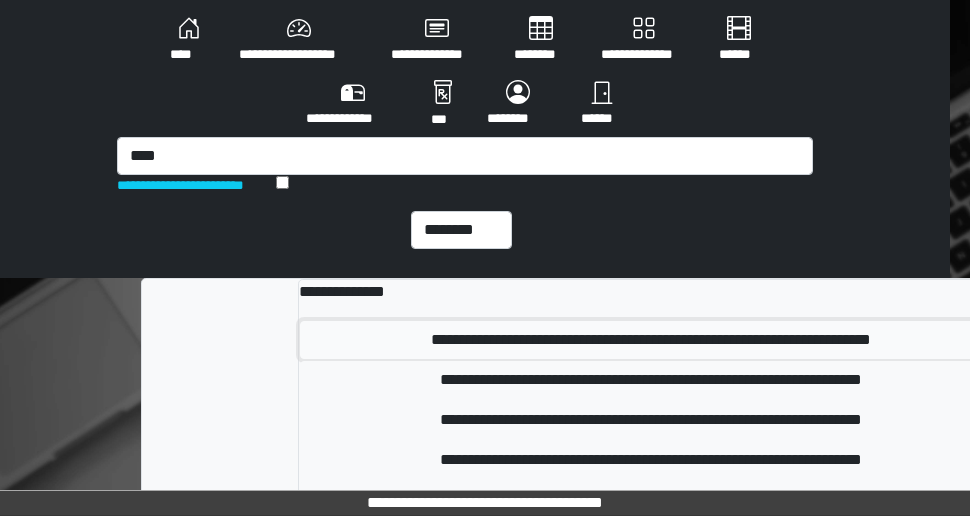 click on "**********" at bounding box center [651, 340] 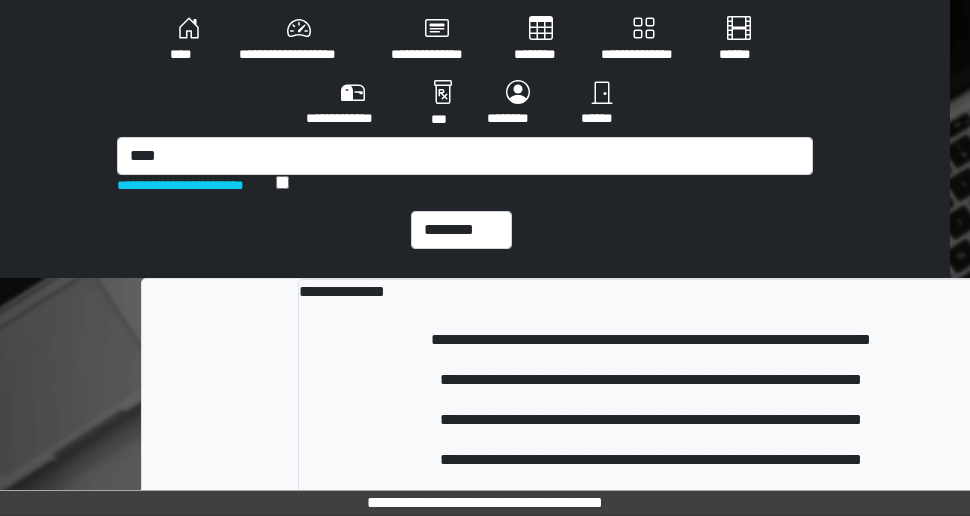 type 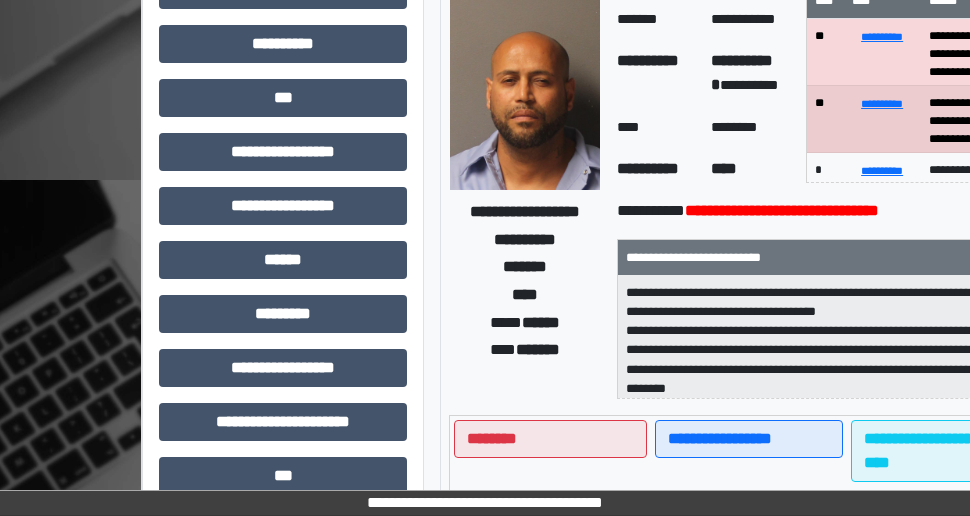 scroll, scrollTop: 400, scrollLeft: 20, axis: both 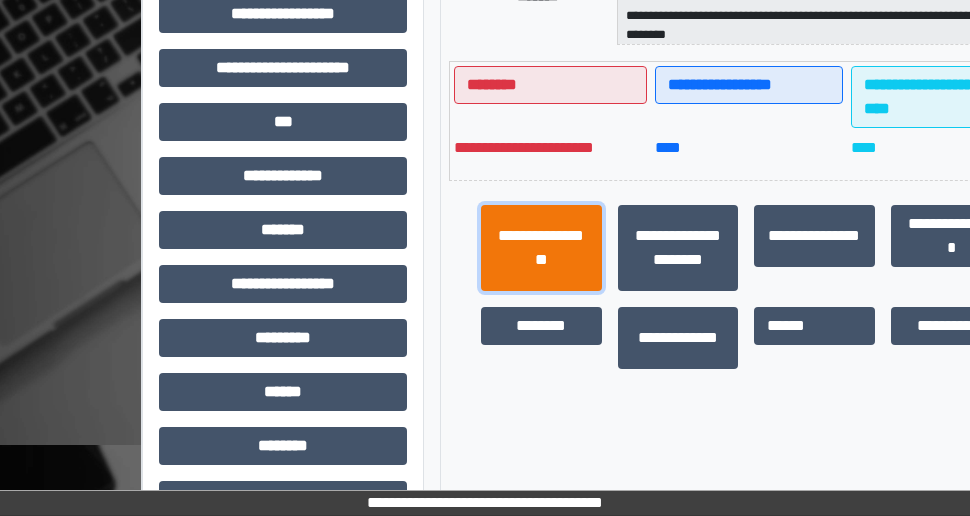 click on "**********" at bounding box center (541, 248) 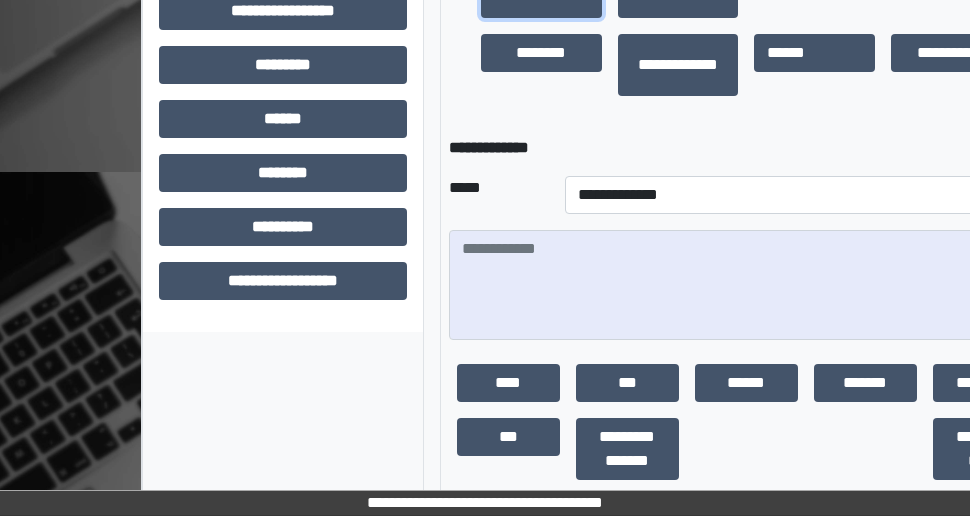 scroll, scrollTop: 1049, scrollLeft: 20, axis: both 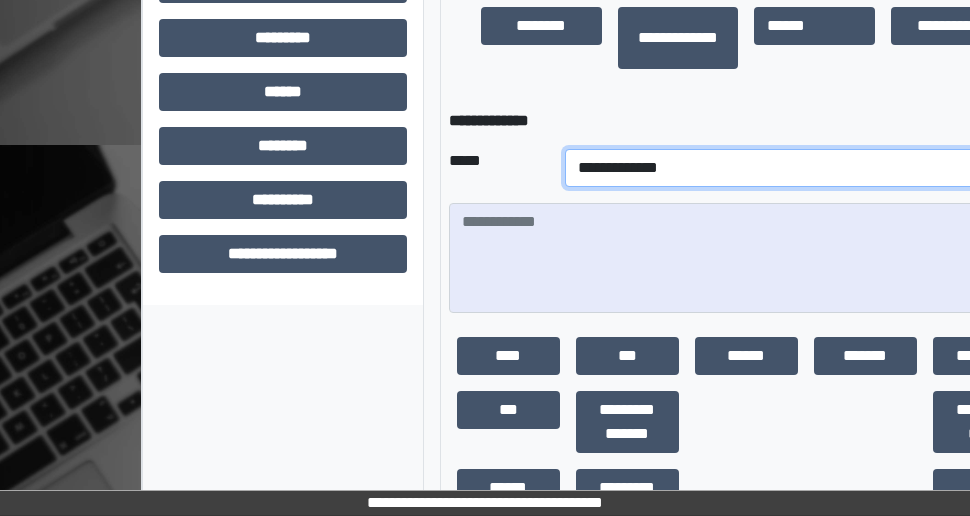 click on "**********" at bounding box center (804, 168) 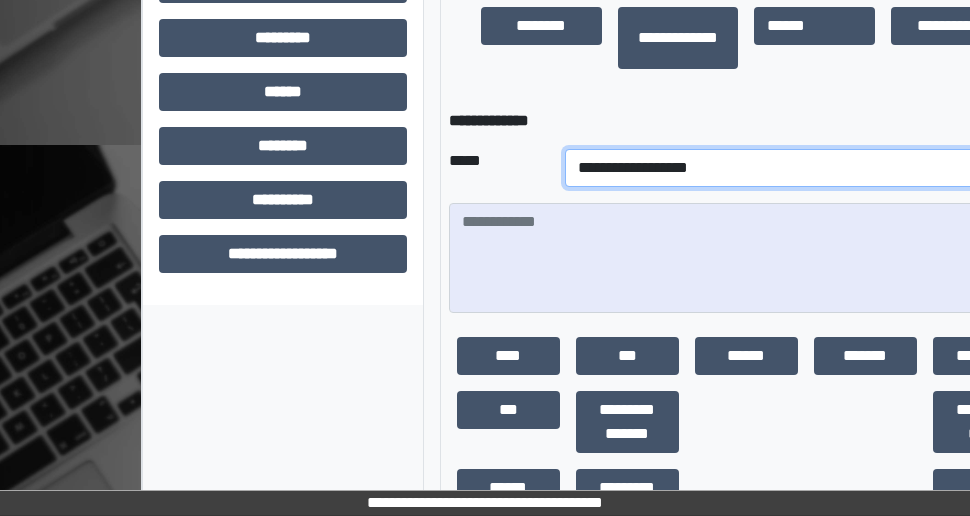 click on "**********" at bounding box center (804, 168) 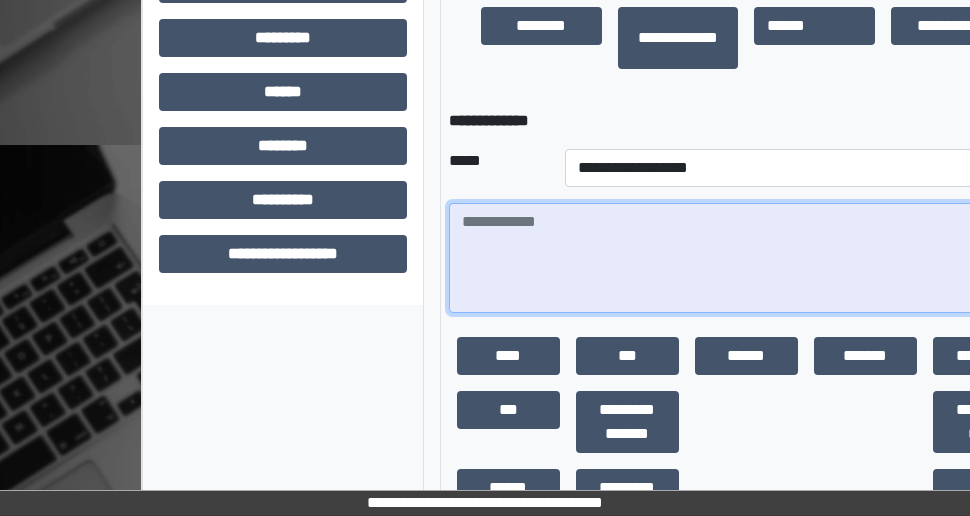 click at bounding box center (746, 258) 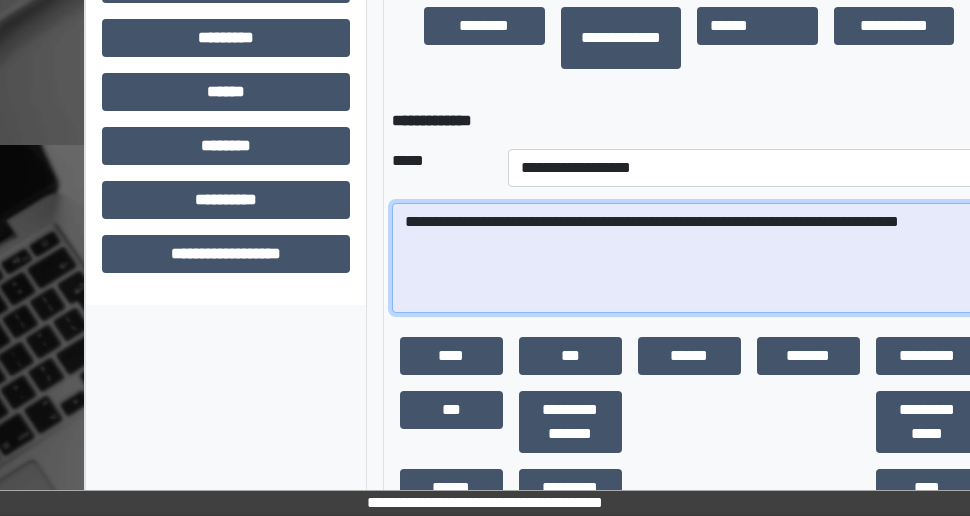 scroll, scrollTop: 1049, scrollLeft: 80, axis: both 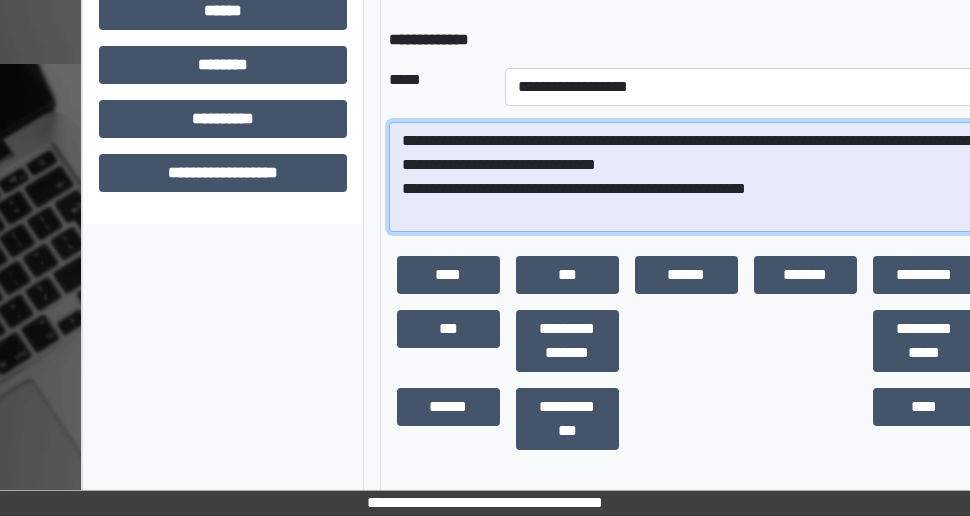 click on "**********" at bounding box center [686, 177] 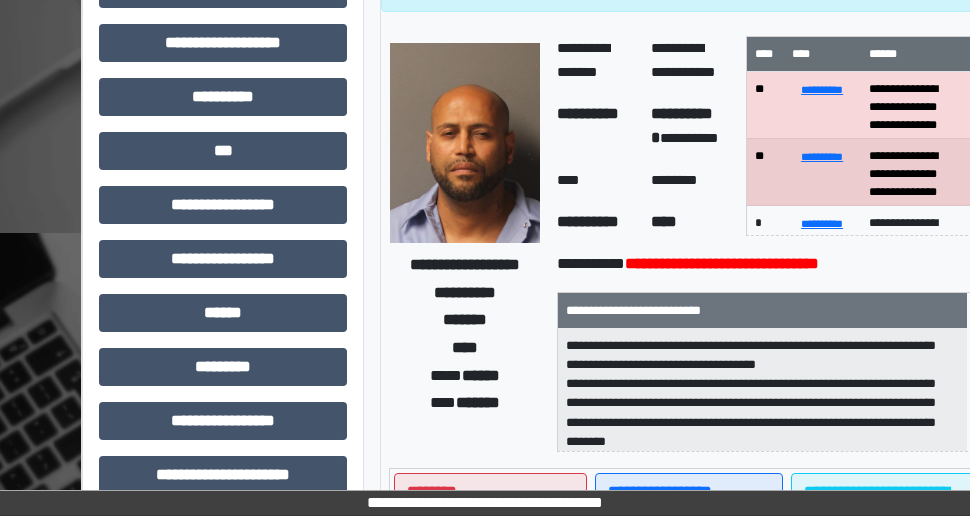scroll, scrollTop: 230, scrollLeft: 80, axis: both 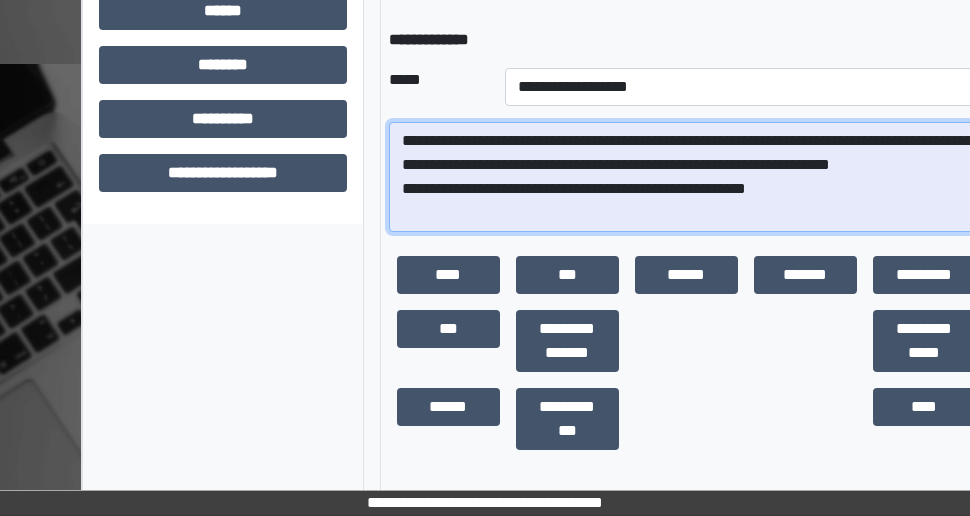 click on "**********" at bounding box center [686, 177] 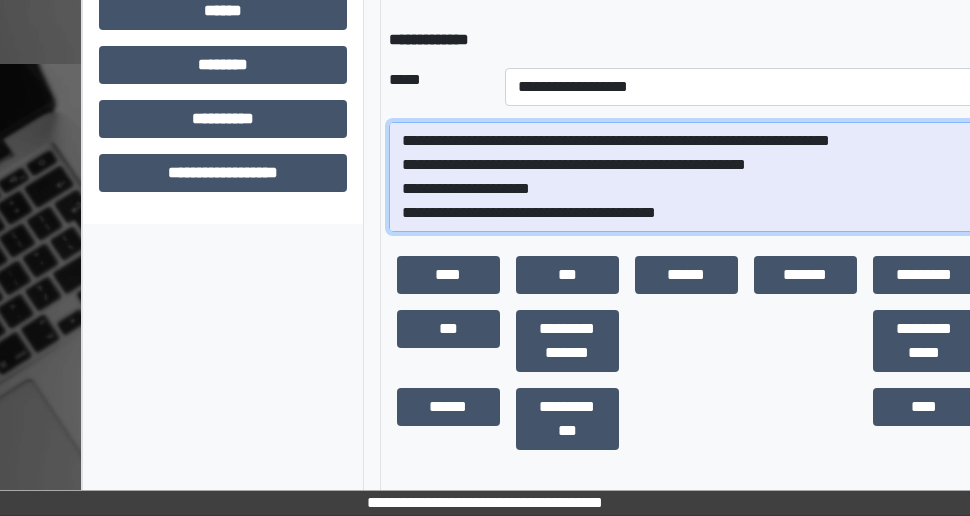 scroll, scrollTop: 64, scrollLeft: 0, axis: vertical 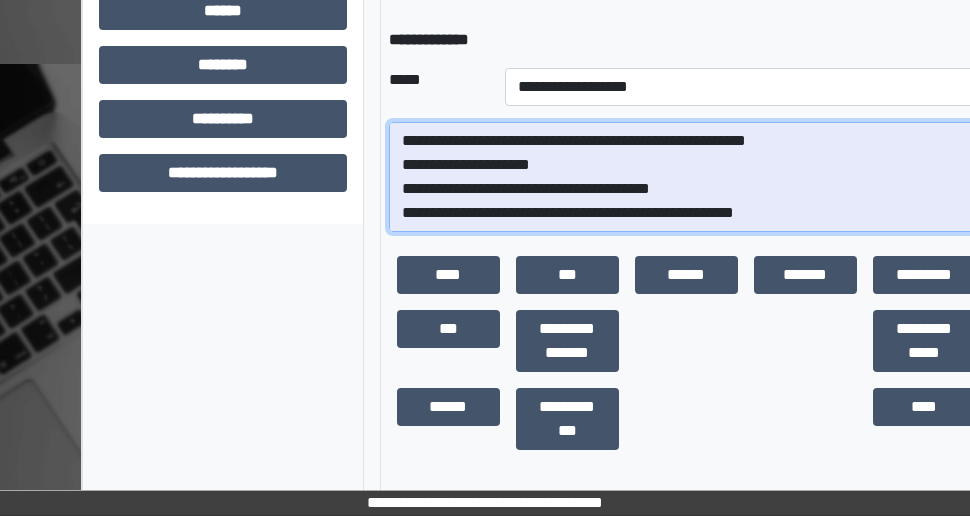 click on "**********" at bounding box center [686, 177] 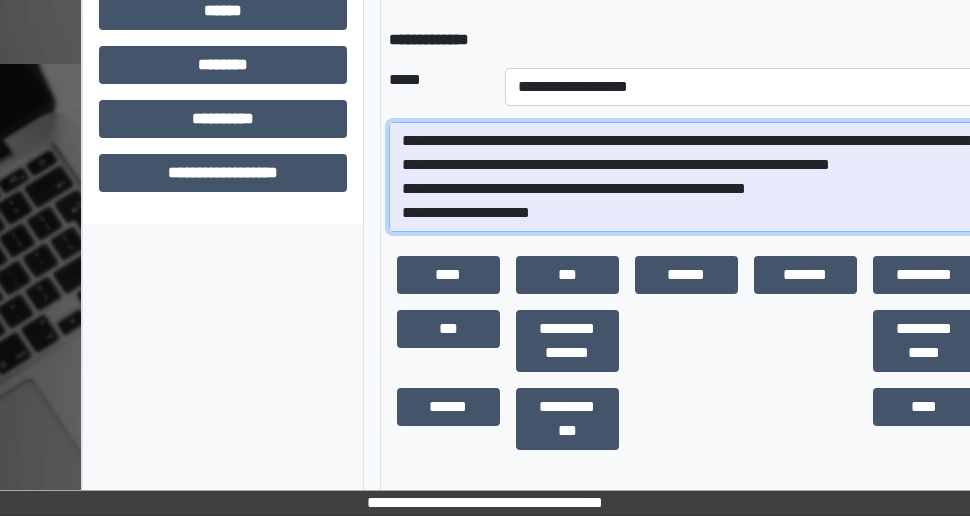 scroll, scrollTop: 72, scrollLeft: 0, axis: vertical 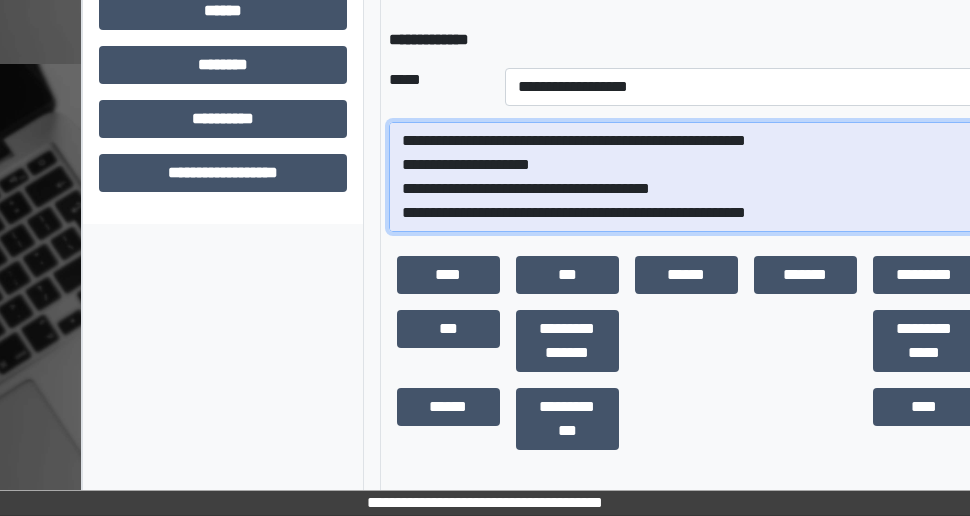 click on "**********" at bounding box center [686, 177] 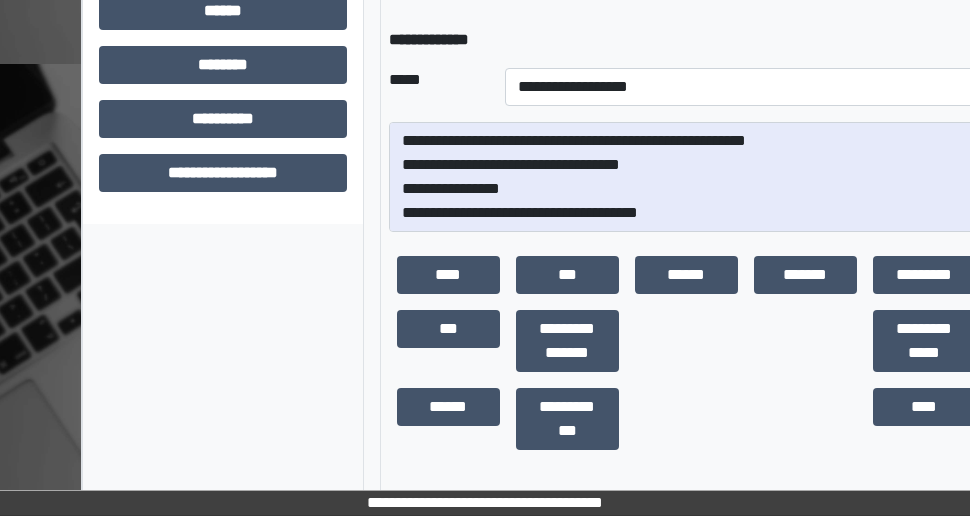 scroll, scrollTop: 168, scrollLeft: 0, axis: vertical 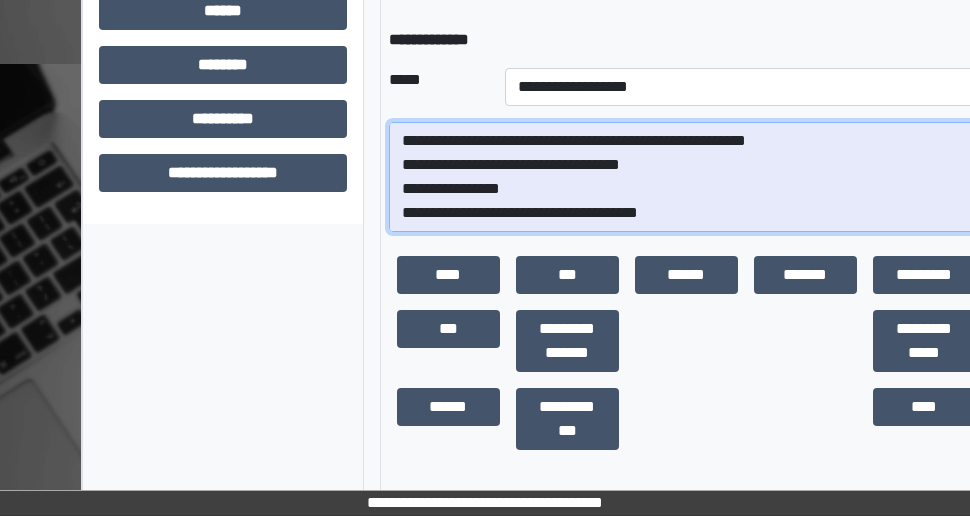 click on "**********" at bounding box center [686, 177] 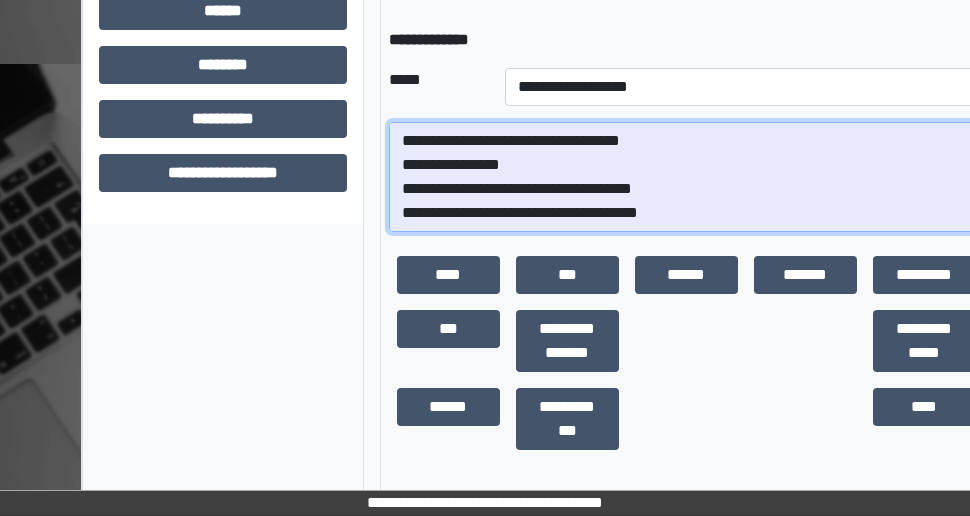 click on "**********" at bounding box center (686, 177) 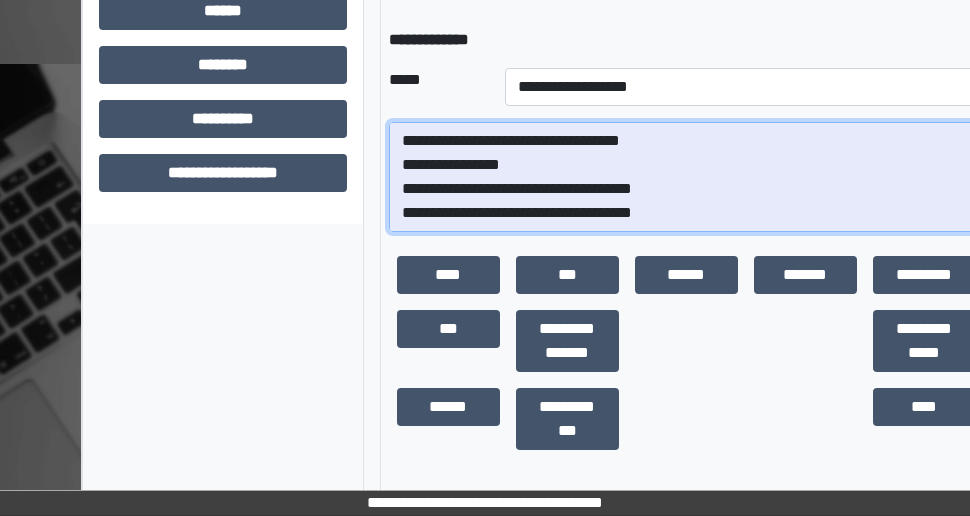 click on "**********" at bounding box center (686, 177) 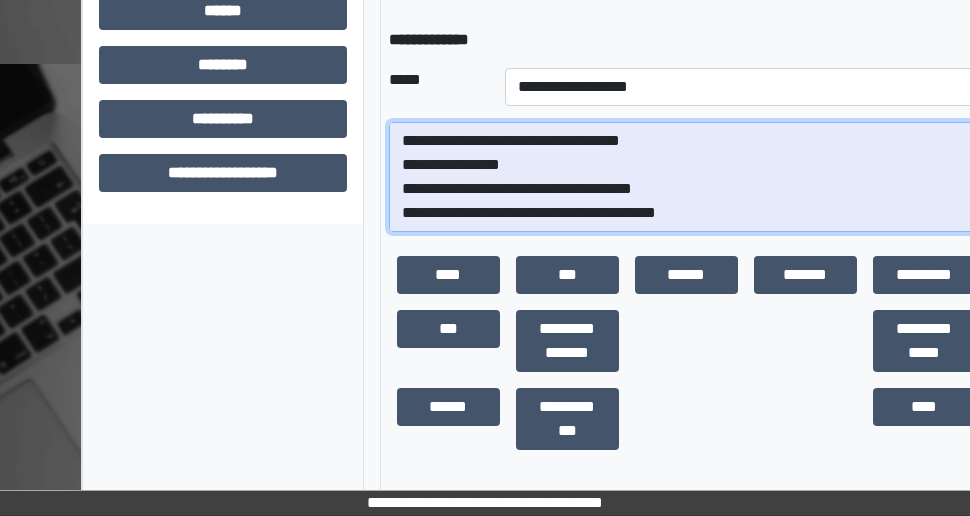 scroll, scrollTop: 192, scrollLeft: 0, axis: vertical 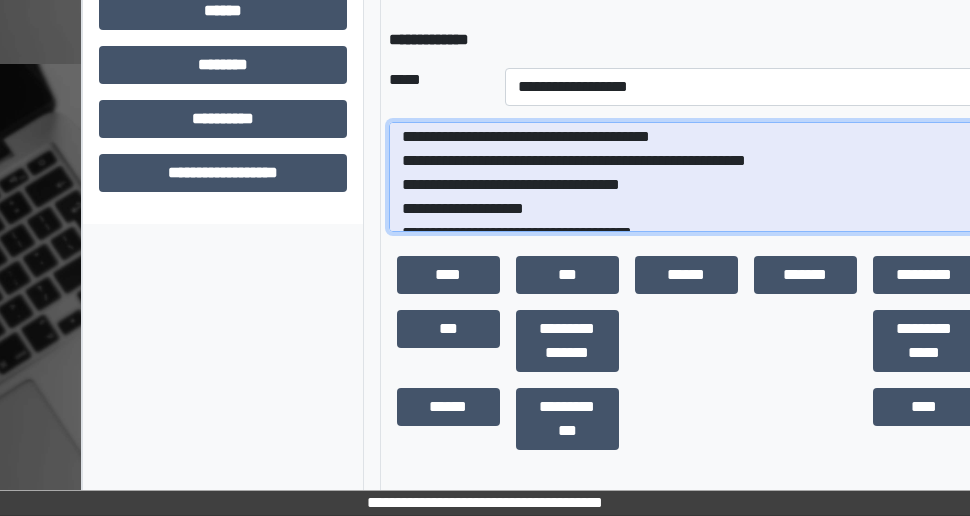 click on "**********" at bounding box center [686, 177] 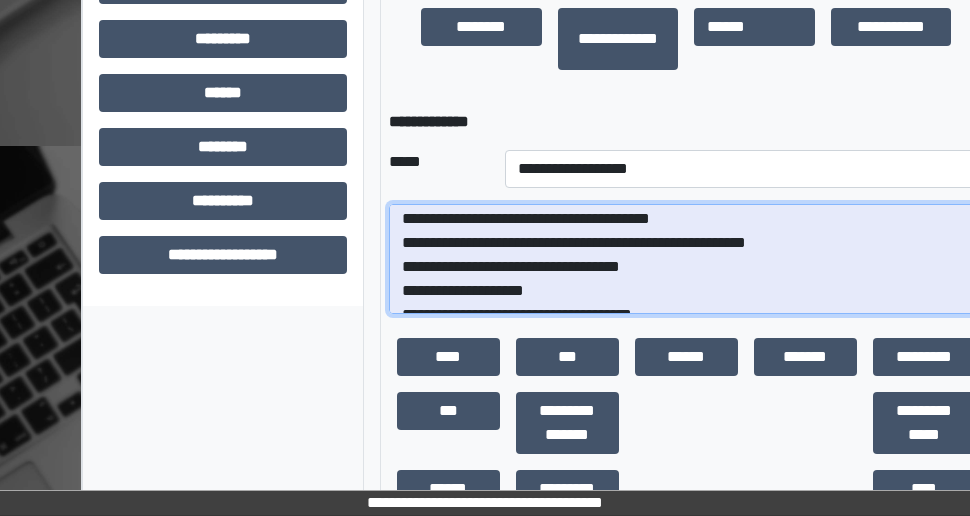scroll, scrollTop: 1034, scrollLeft: 80, axis: both 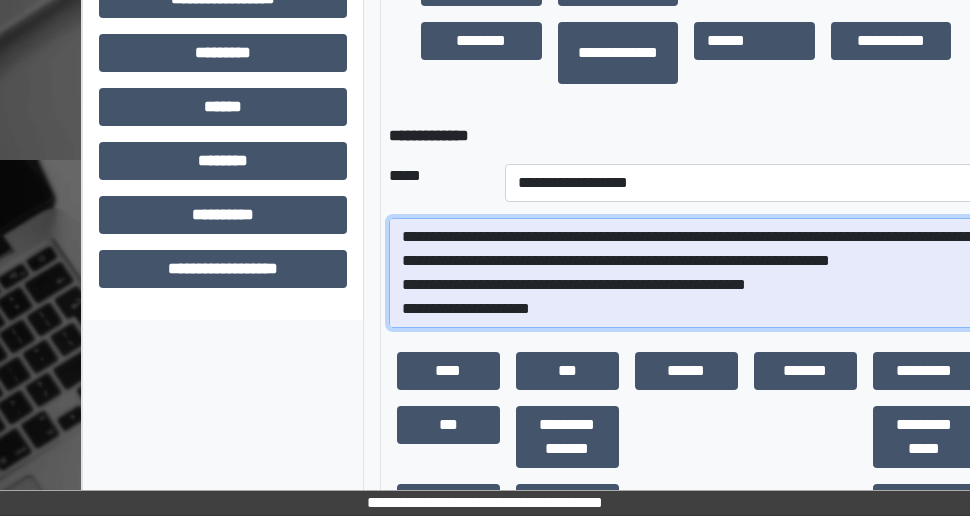 click on "**********" at bounding box center [686, 273] 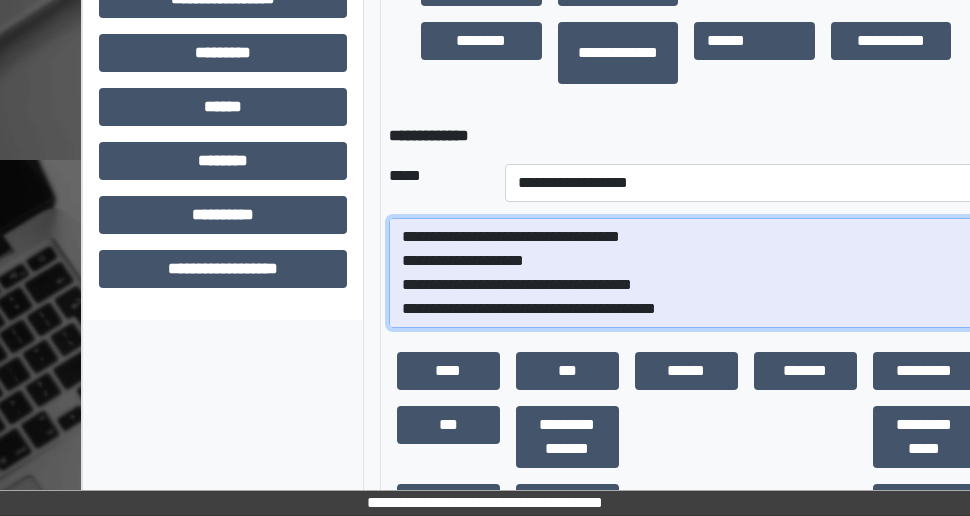 scroll, scrollTop: 192, scrollLeft: 0, axis: vertical 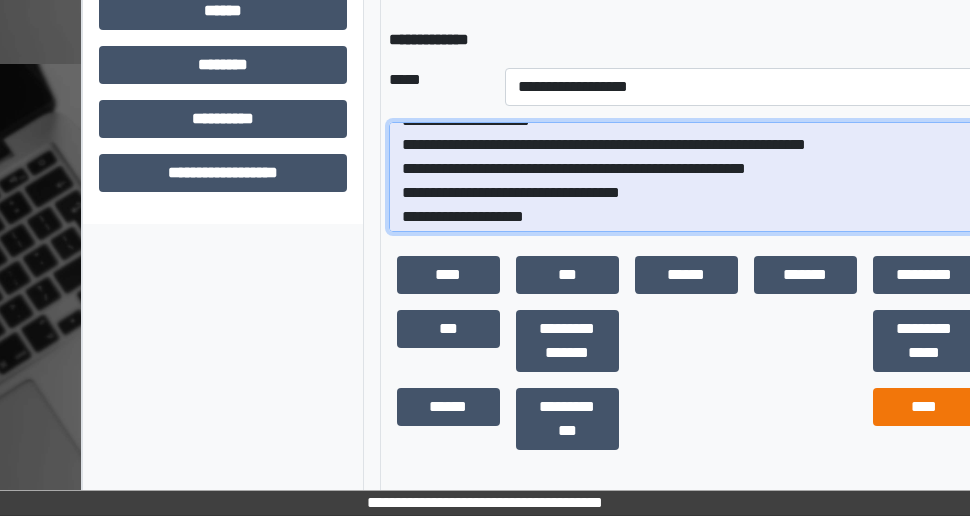 type on "**********" 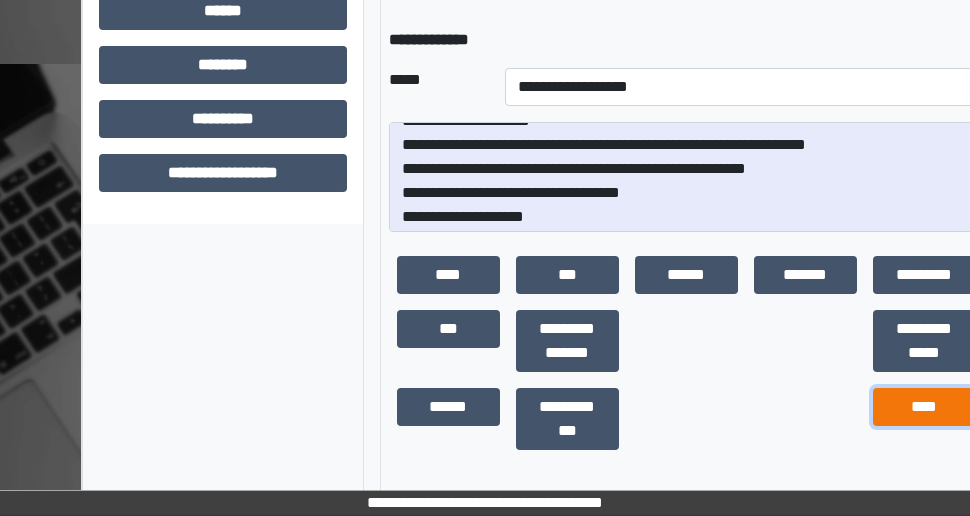 click on "****" at bounding box center [924, 407] 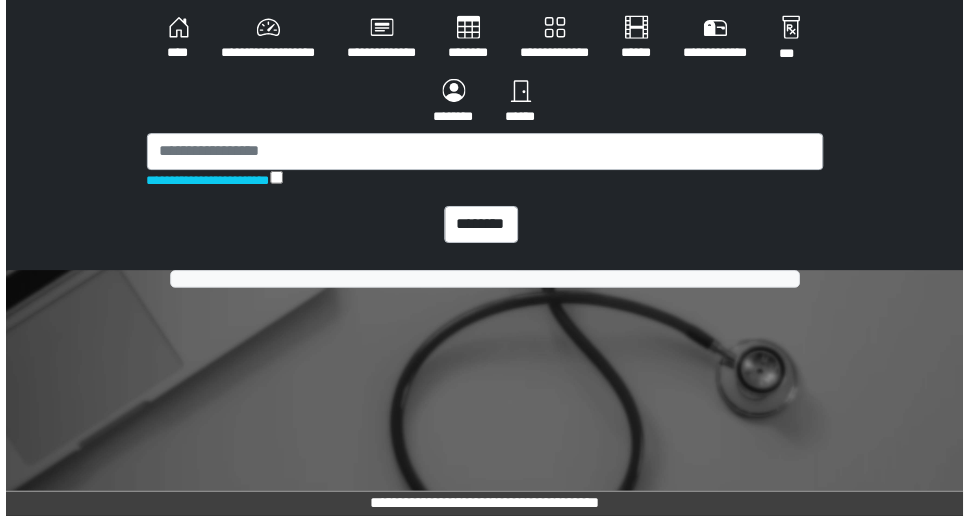scroll, scrollTop: 0, scrollLeft: 0, axis: both 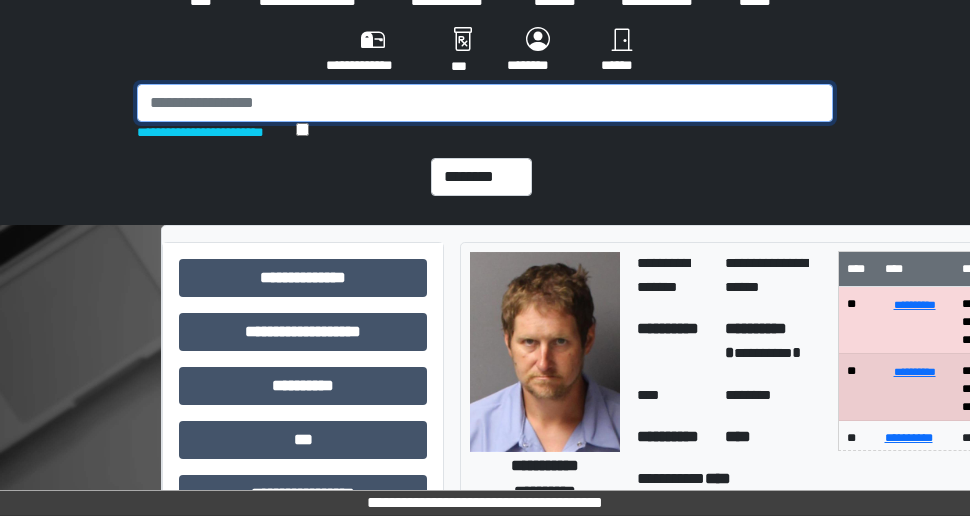 click at bounding box center (485, 103) 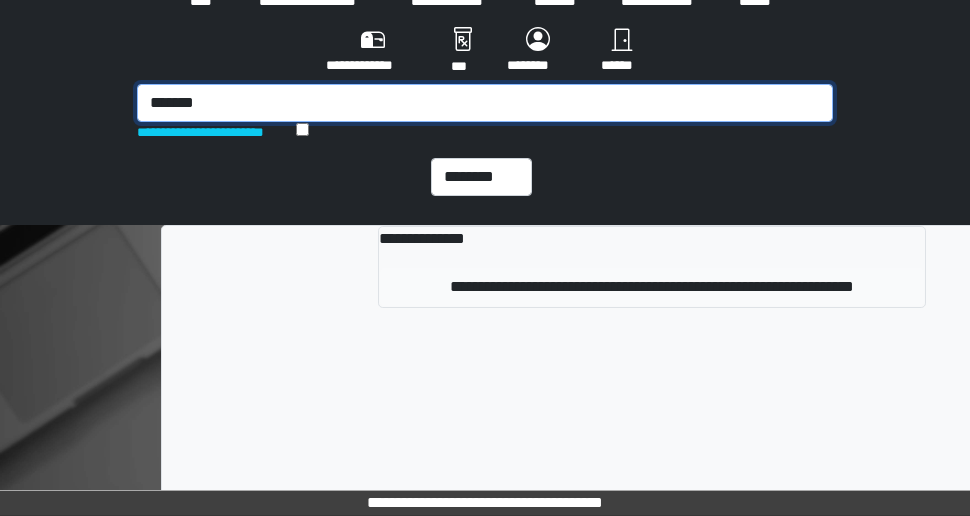 type on "*******" 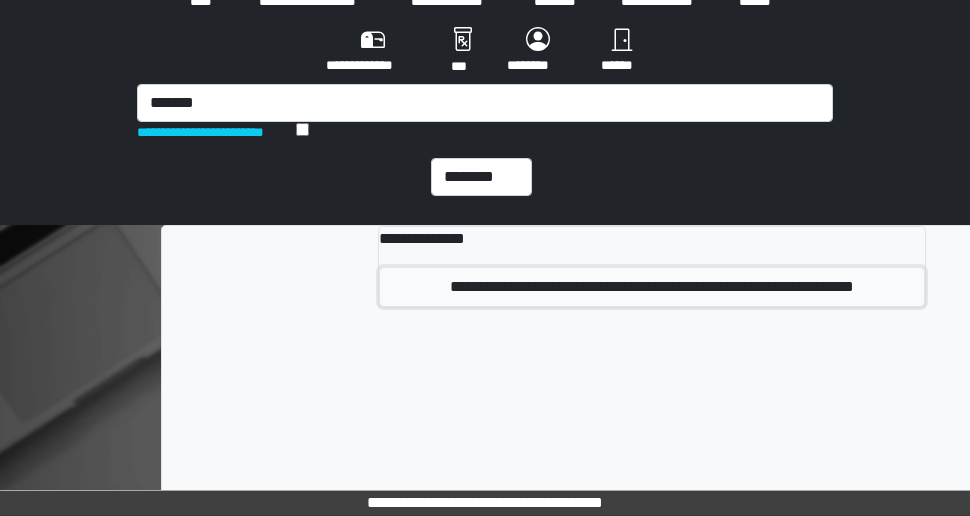 click on "**********" at bounding box center (652, 287) 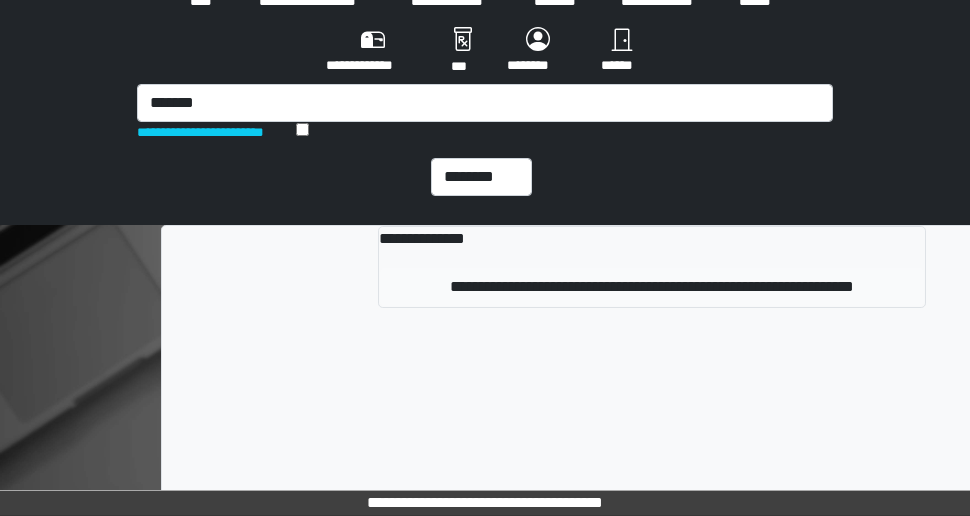 type 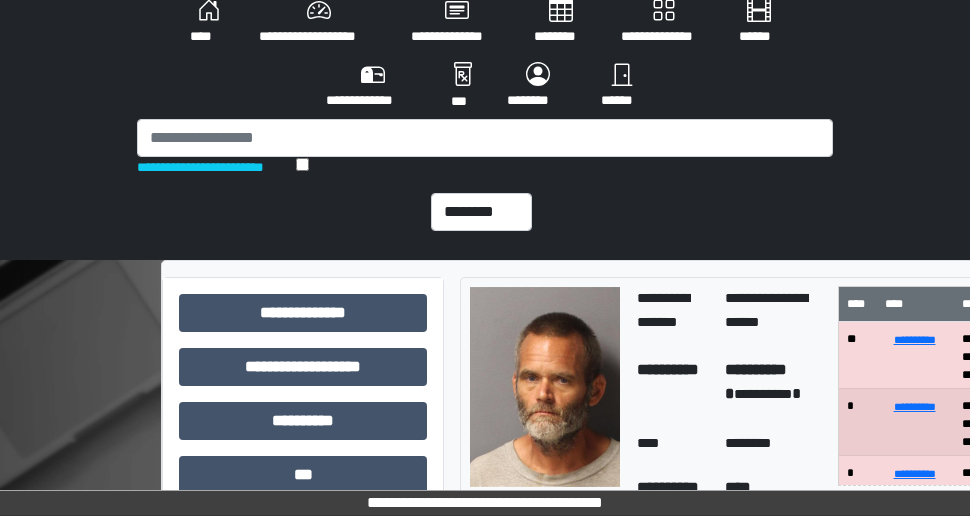 scroll, scrollTop: 0, scrollLeft: 0, axis: both 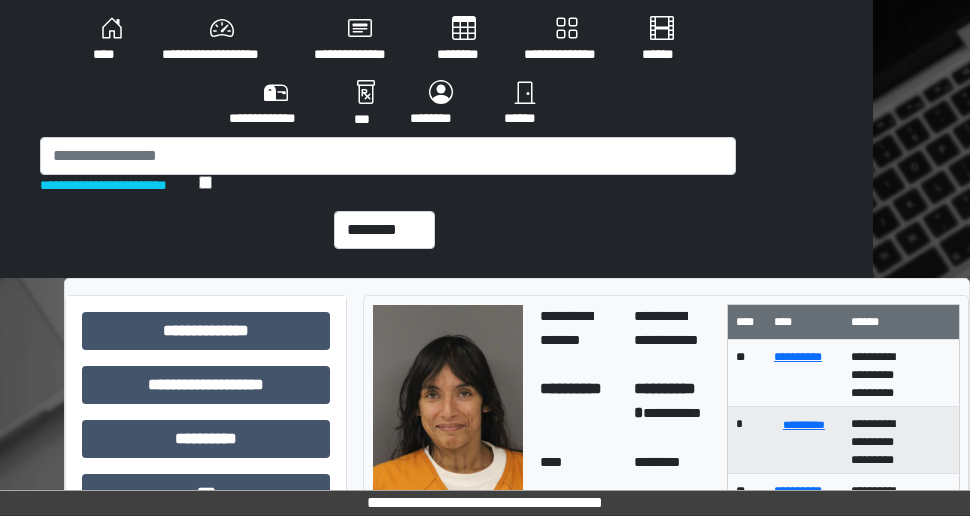 click on "**********" at bounding box center (388, 139) 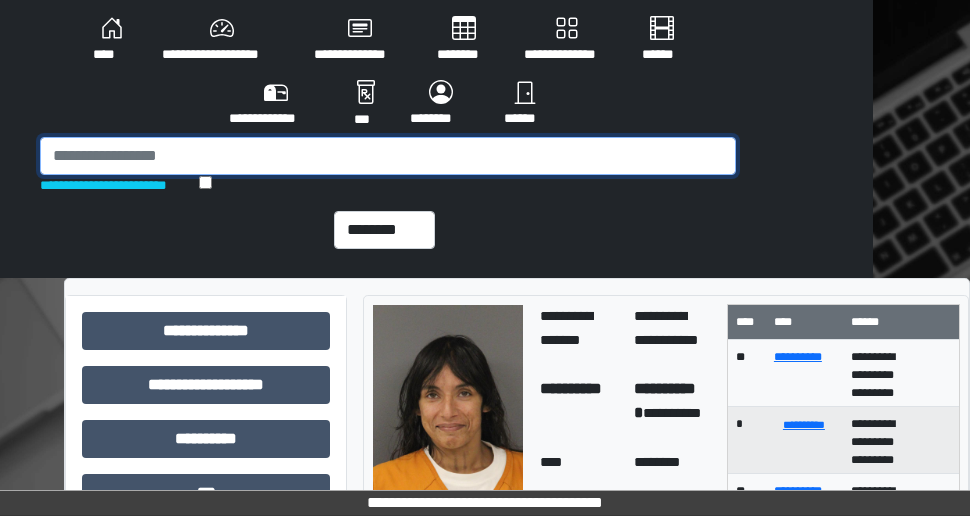 click at bounding box center [388, 156] 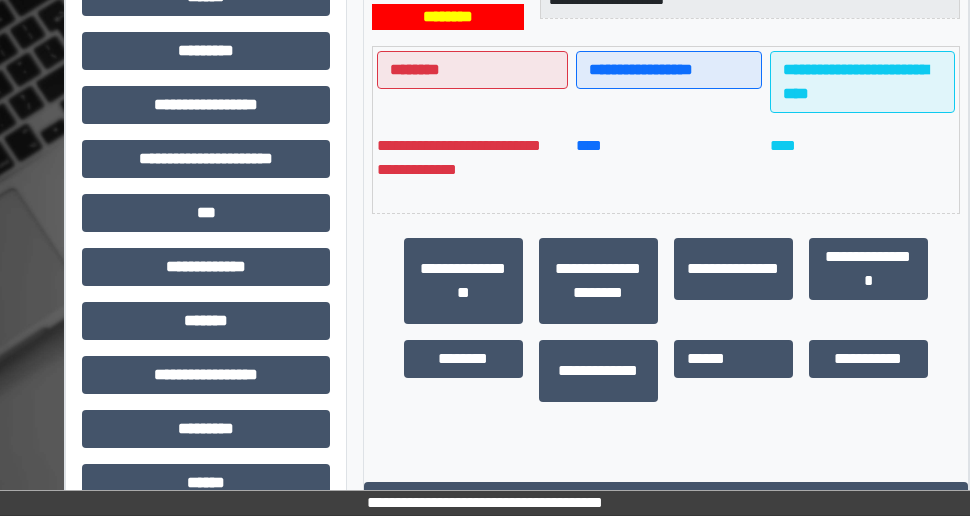 scroll, scrollTop: 600, scrollLeft: 97, axis: both 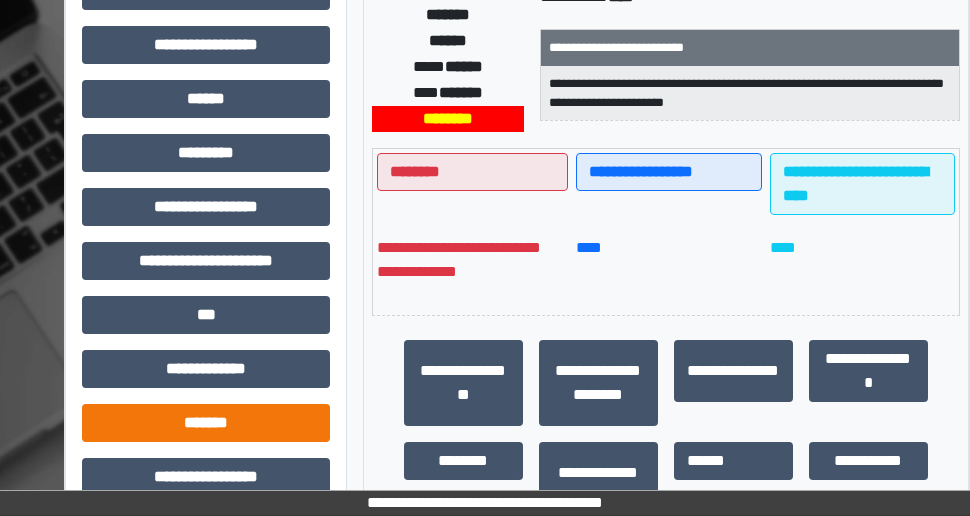 type on "*******" 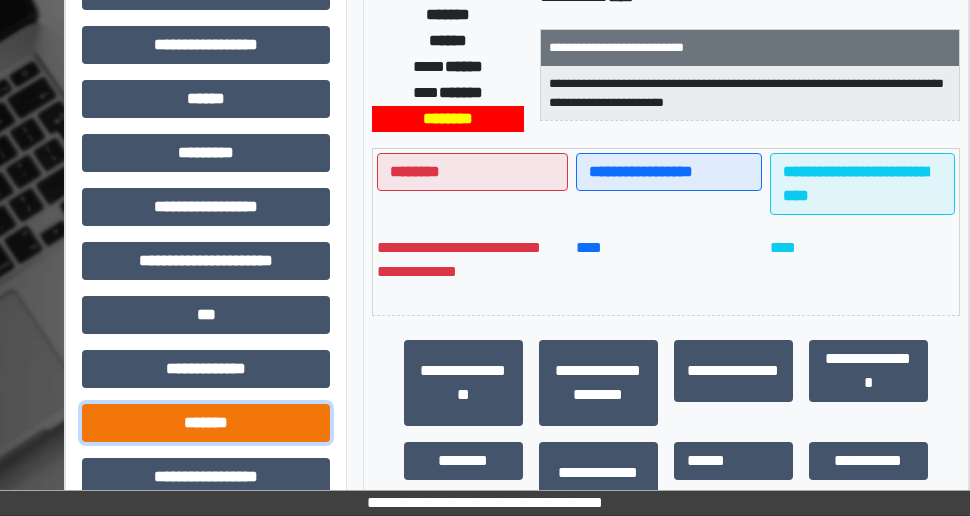 click on "*******" at bounding box center (206, 423) 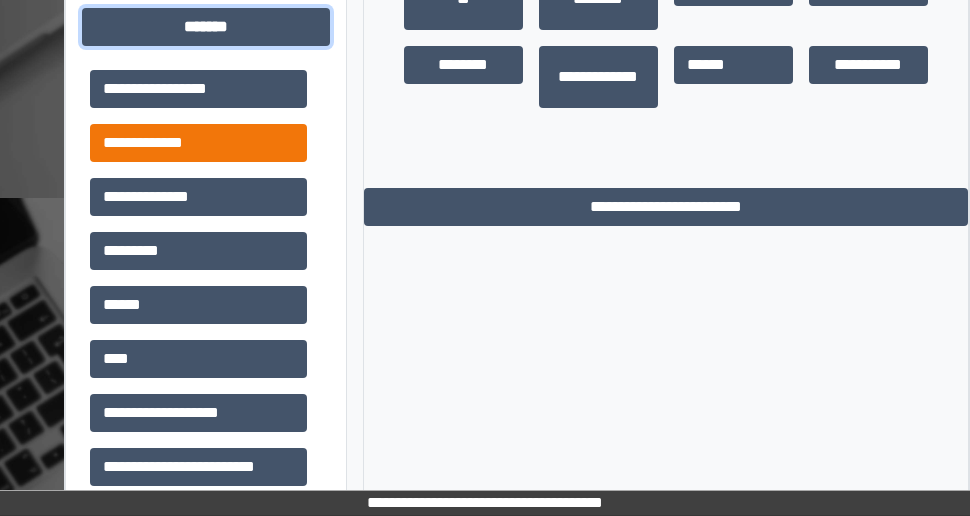 scroll, scrollTop: 1000, scrollLeft: 97, axis: both 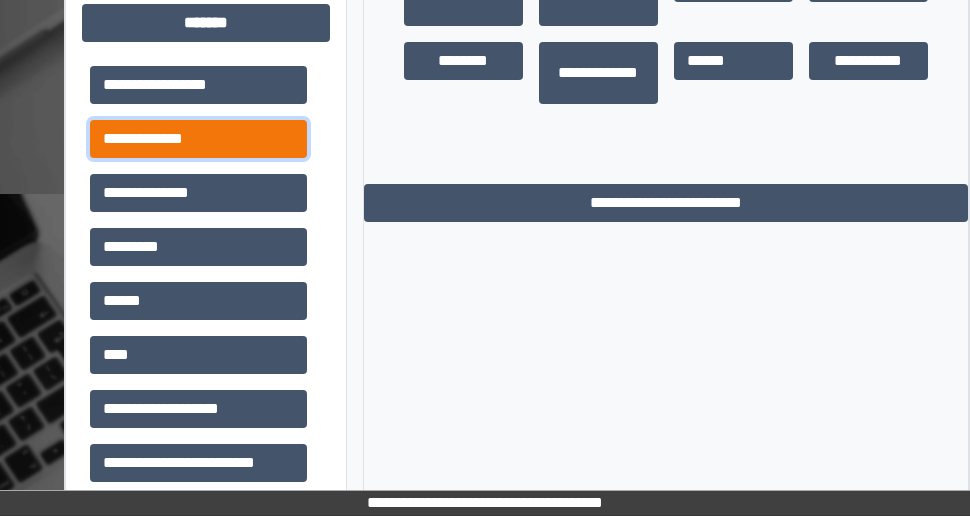 drag, startPoint x: 214, startPoint y: 134, endPoint x: 256, endPoint y: 142, distance: 42.755116 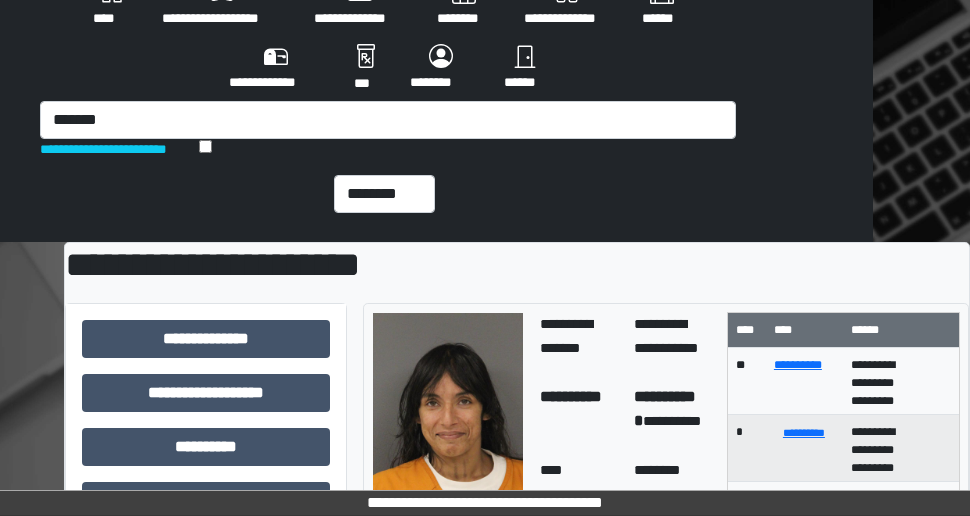 scroll, scrollTop: 0, scrollLeft: 97, axis: horizontal 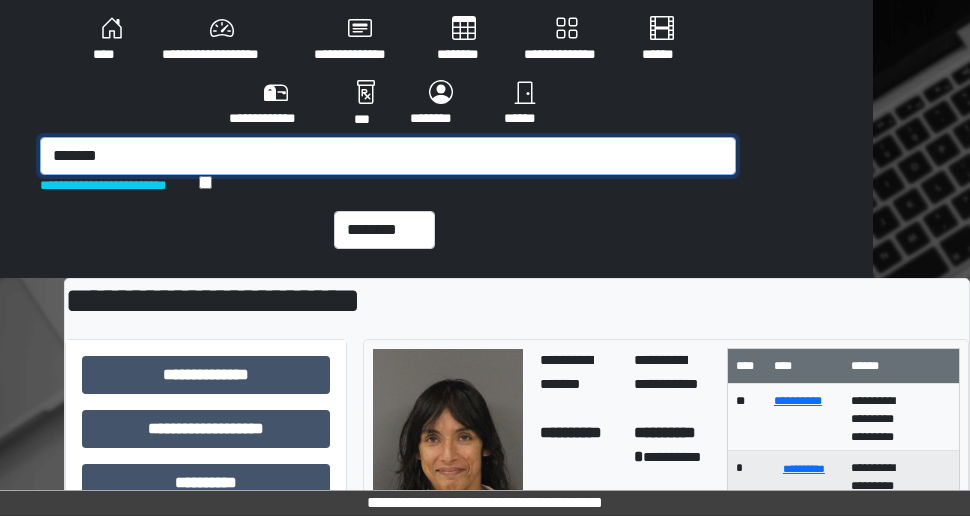 drag, startPoint x: 117, startPoint y: 154, endPoint x: 21, endPoint y: 140, distance: 97.015465 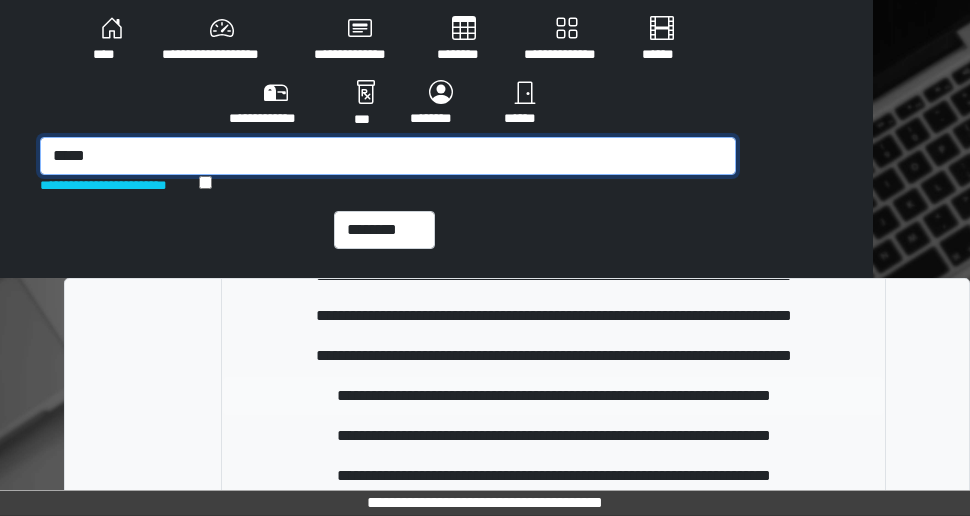 scroll, scrollTop: 100, scrollLeft: 0, axis: vertical 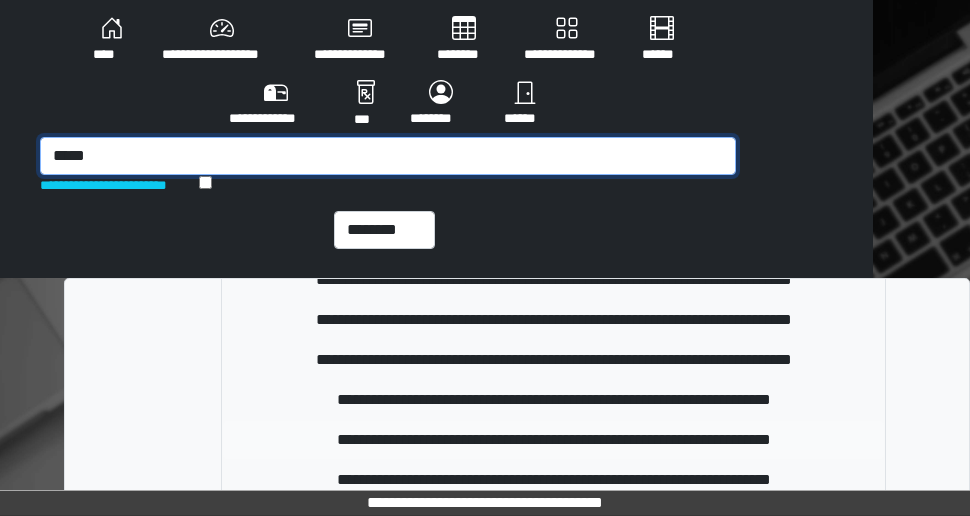 type on "*****" 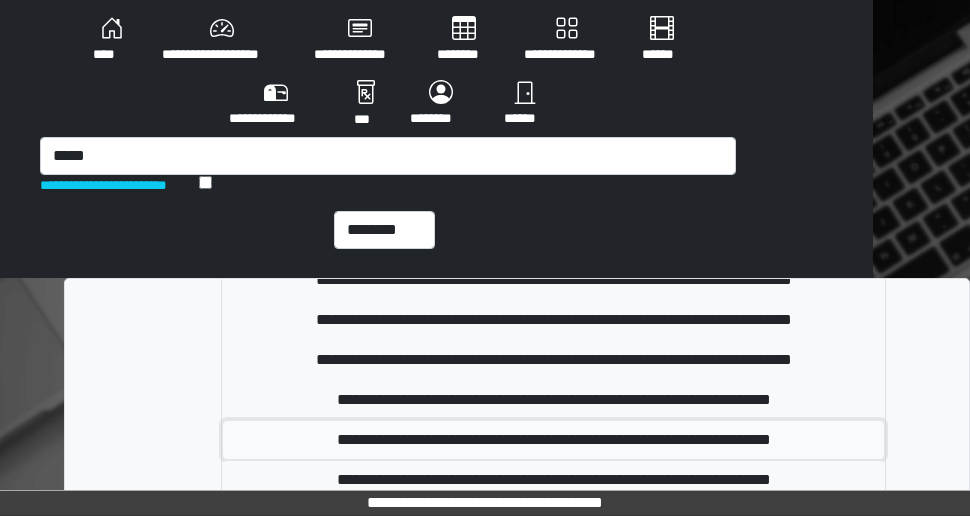 click on "**********" at bounding box center [553, 440] 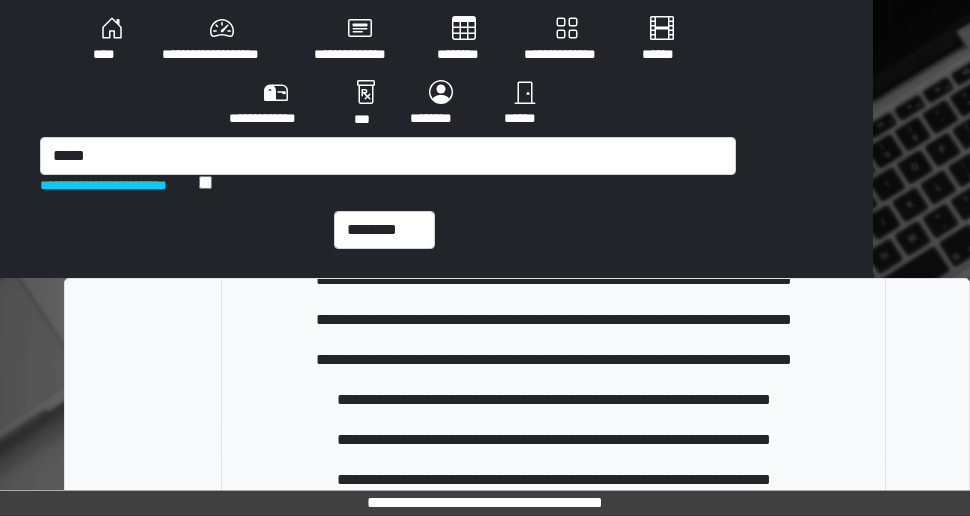 type 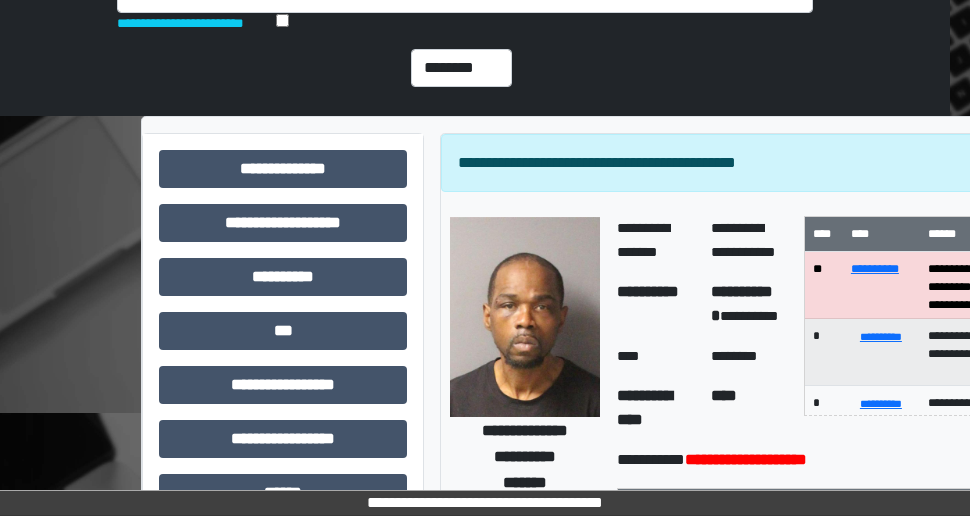 scroll, scrollTop: 200, scrollLeft: 20, axis: both 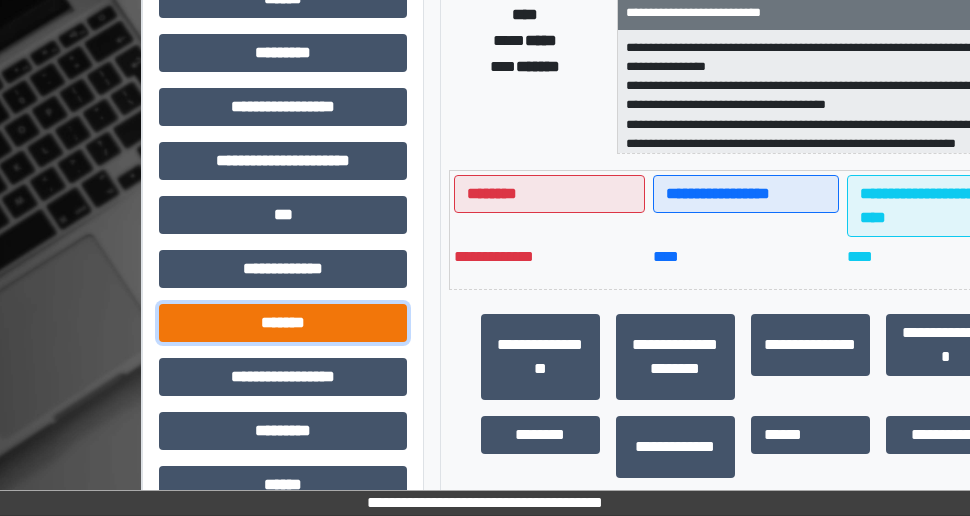 click on "*******" at bounding box center [283, 323] 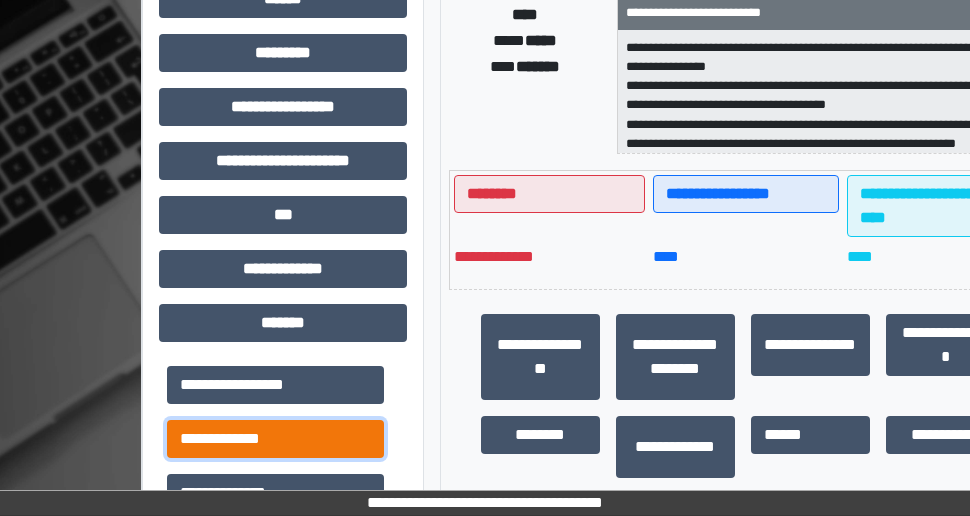 click on "**********" at bounding box center [275, 439] 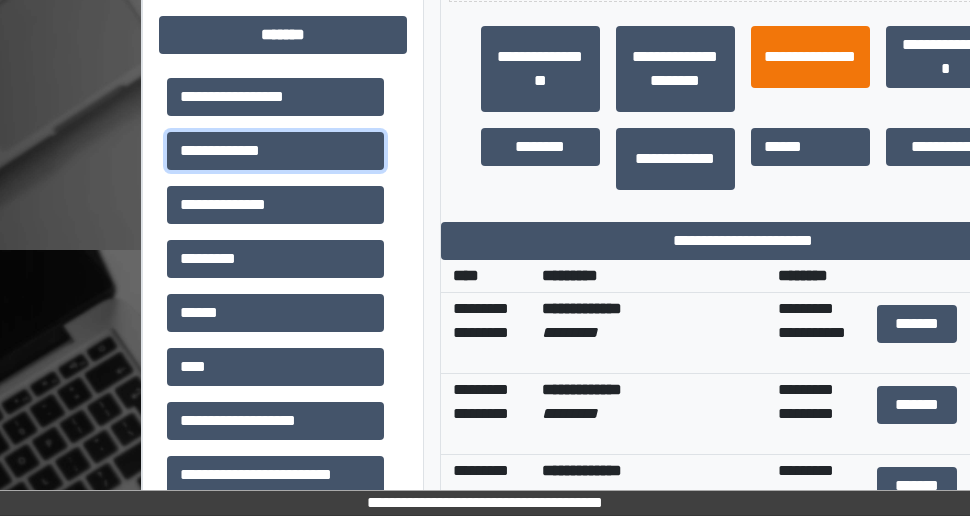 scroll, scrollTop: 956, scrollLeft: 20, axis: both 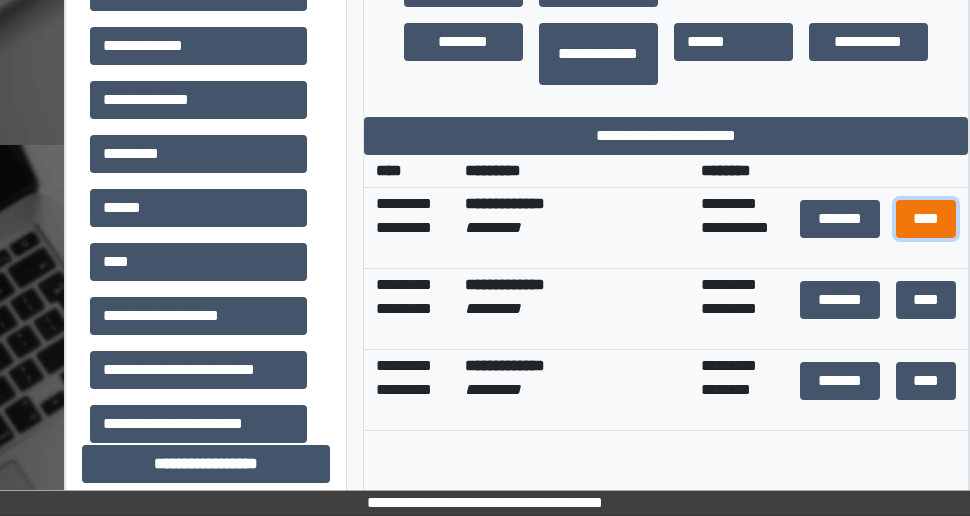 click on "****" at bounding box center [926, 219] 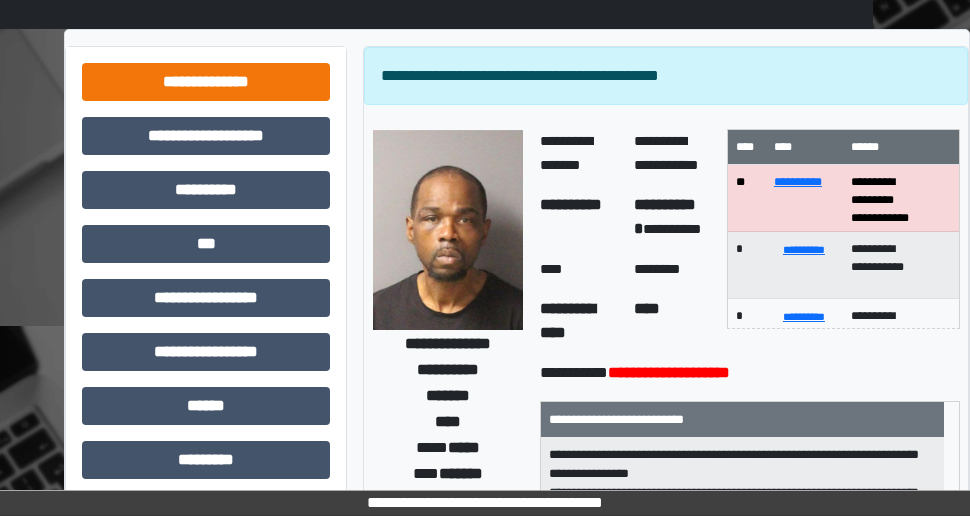 scroll, scrollTop: 149, scrollLeft: 97, axis: both 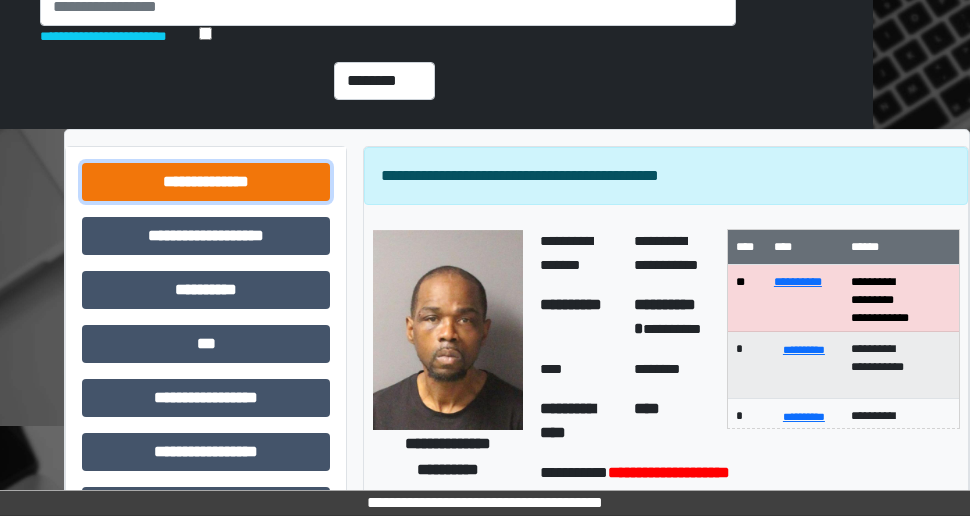 click on "**********" at bounding box center (206, 182) 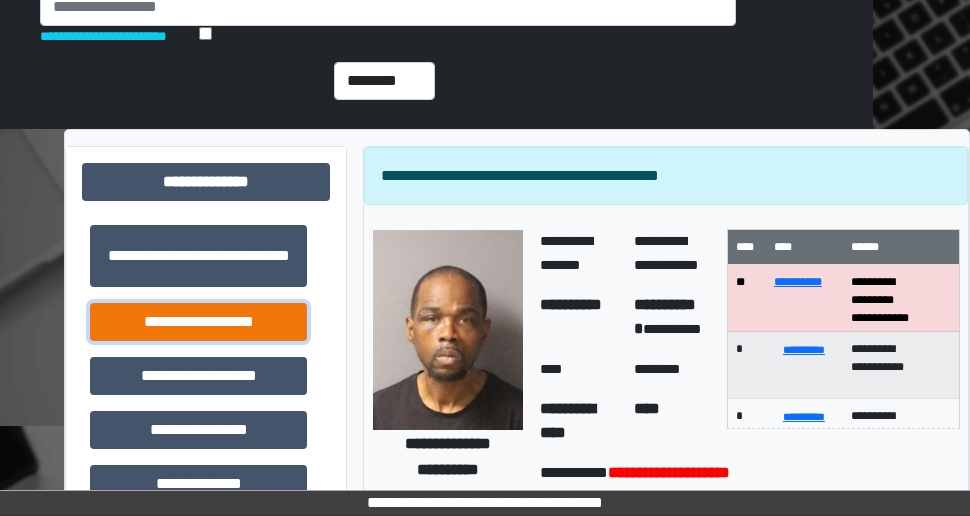 click on "**********" at bounding box center (198, 322) 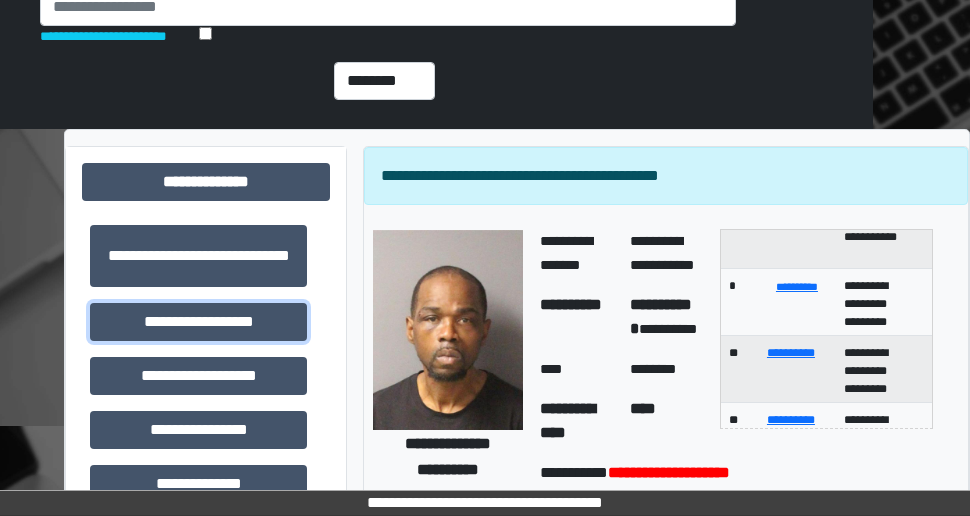 scroll, scrollTop: 188, scrollLeft: 0, axis: vertical 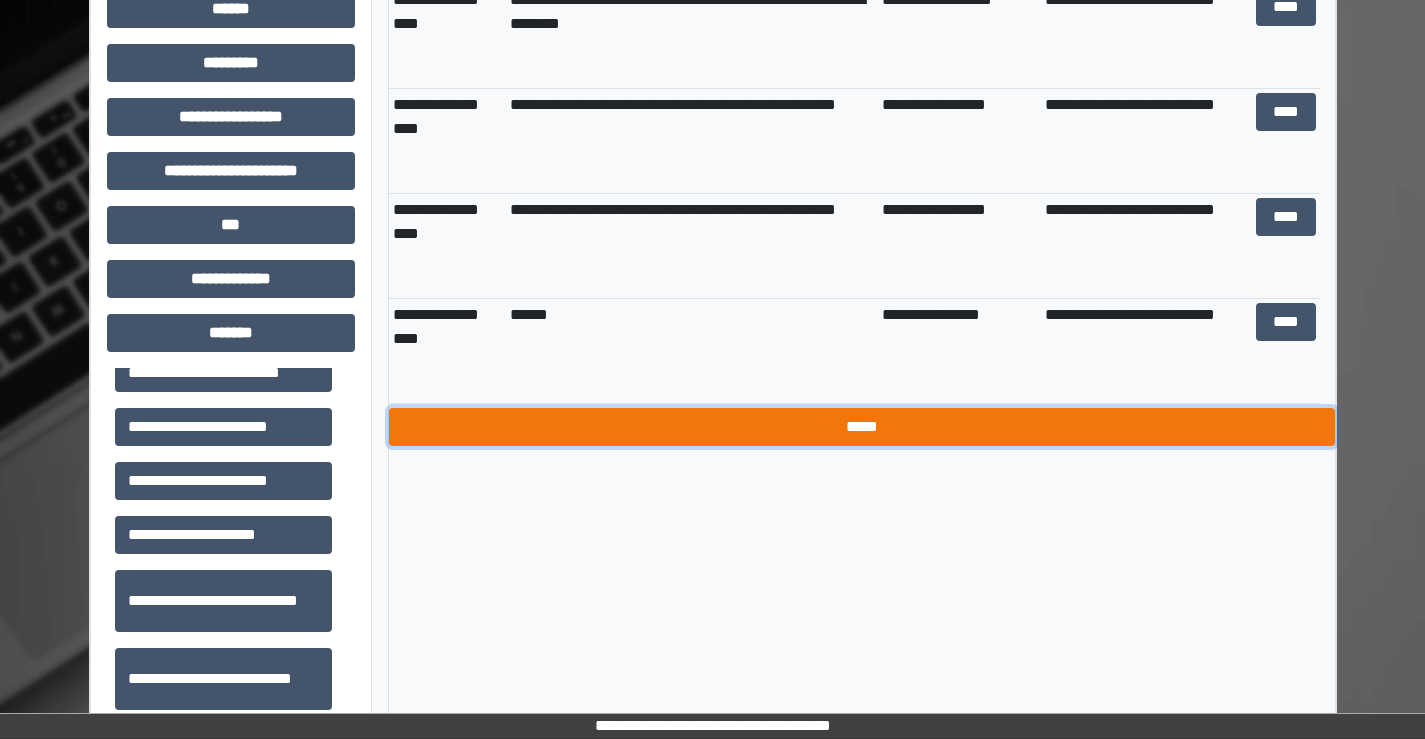 drag, startPoint x: 863, startPoint y: 438, endPoint x: 800, endPoint y: 438, distance: 63 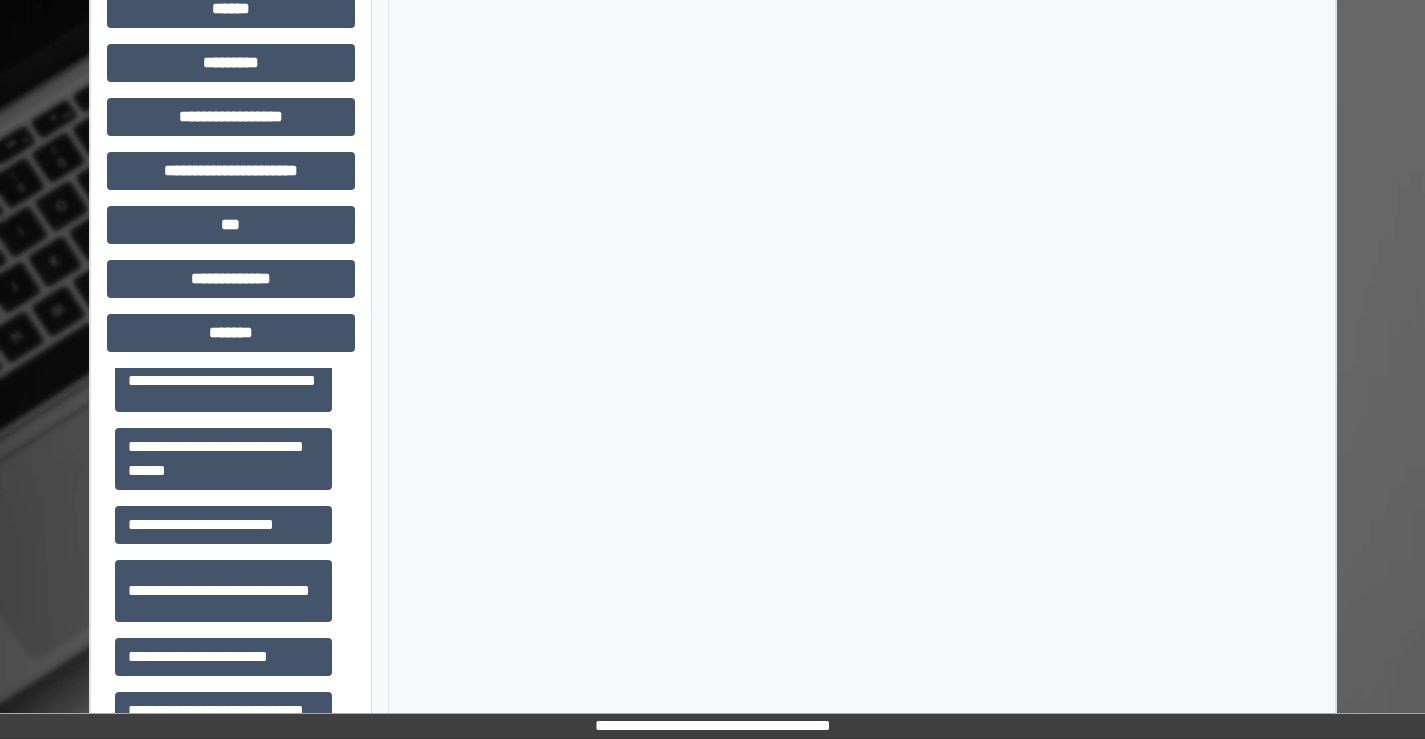 scroll, scrollTop: 900, scrollLeft: 0, axis: vertical 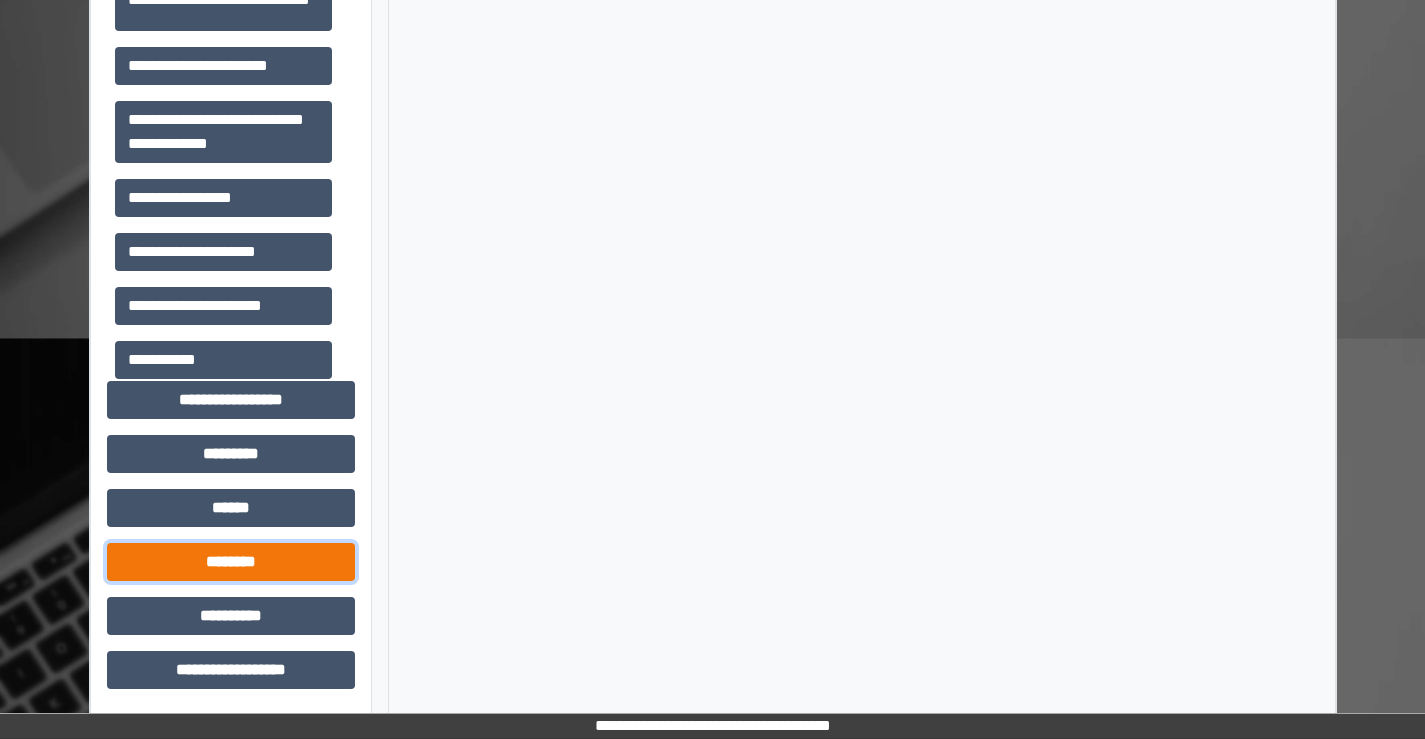 click on "********" at bounding box center [231, 562] 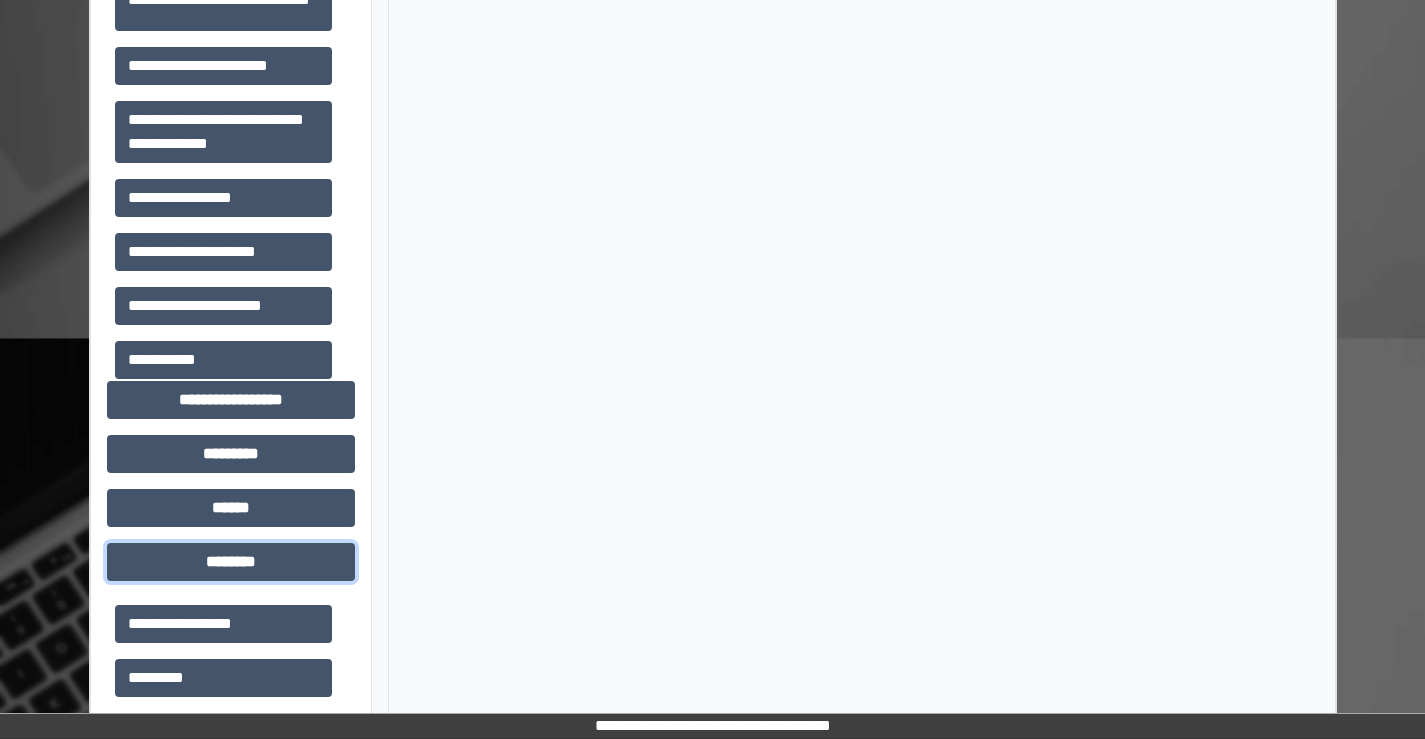 scroll, scrollTop: 1495, scrollLeft: 0, axis: vertical 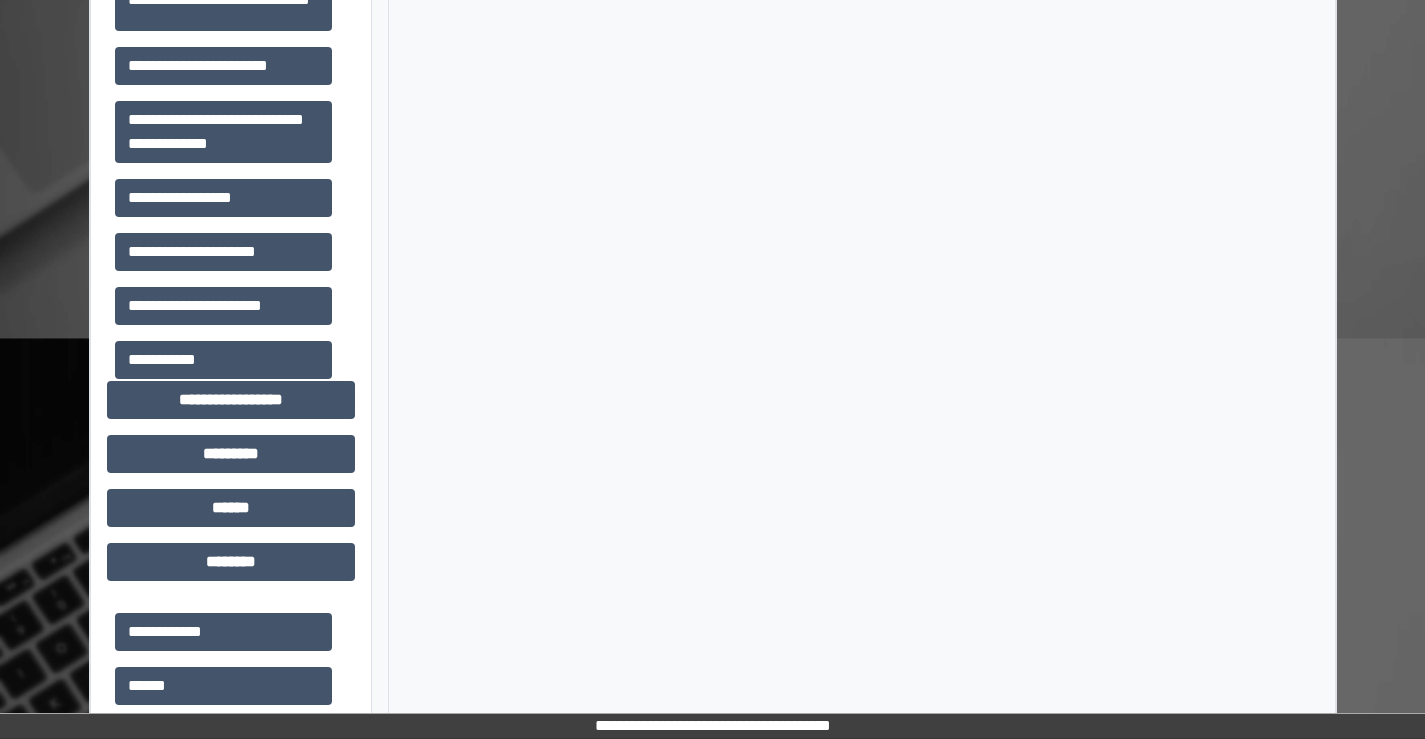 click on "**********" at bounding box center (231, -48) 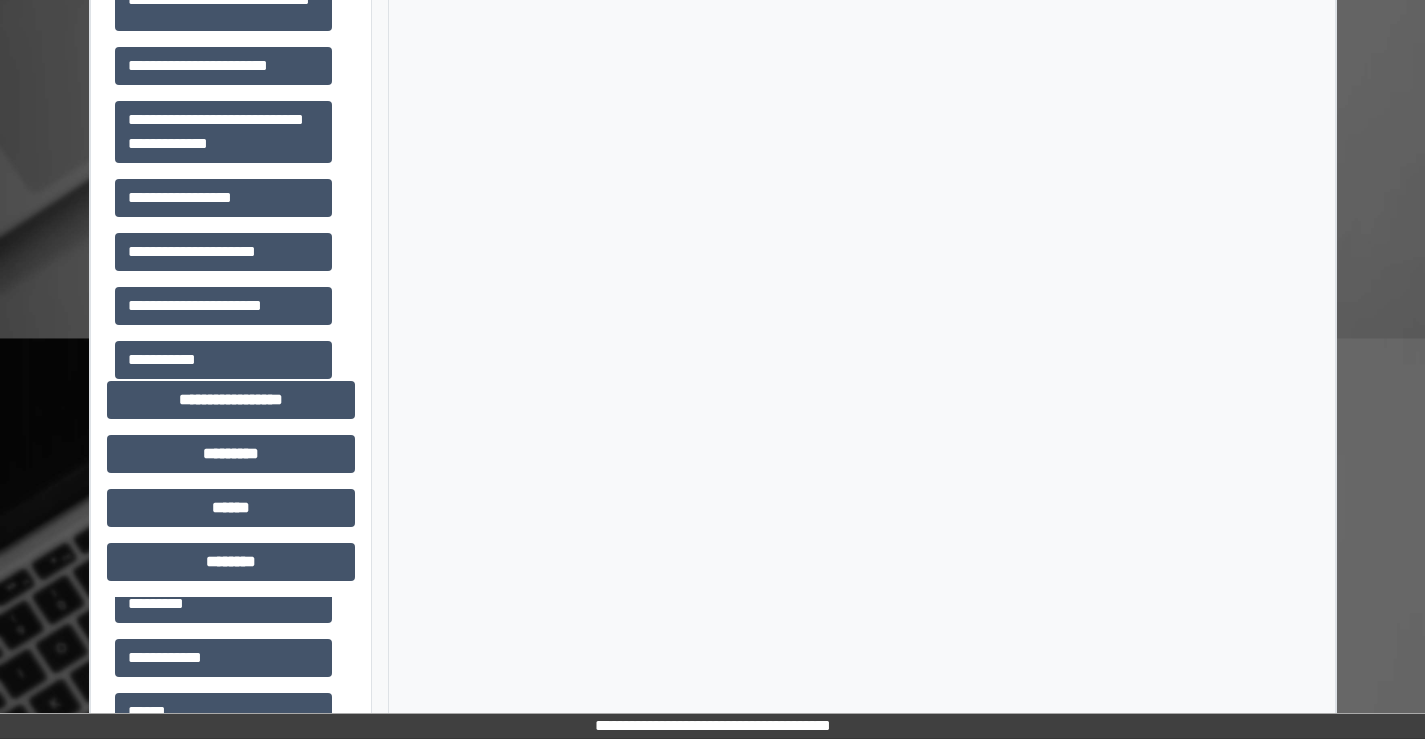 scroll, scrollTop: 60, scrollLeft: 0, axis: vertical 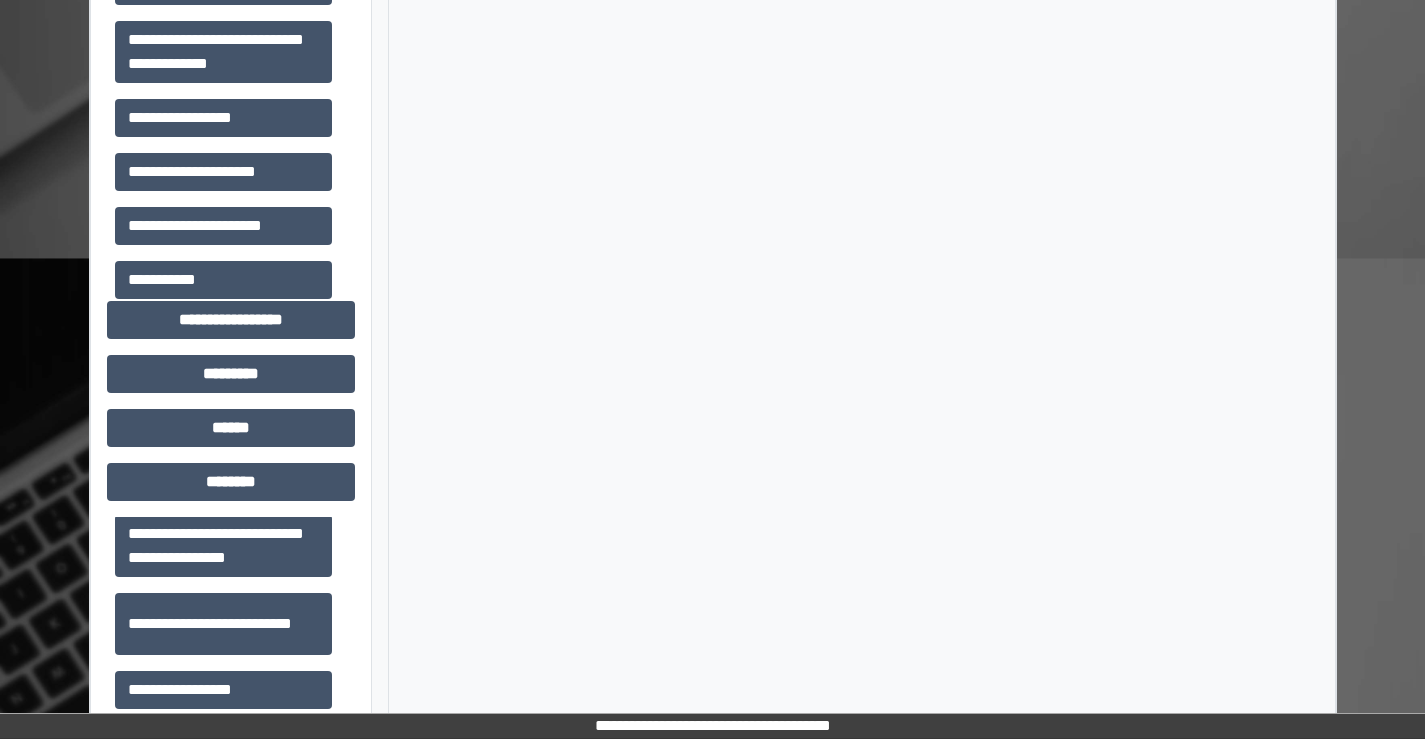 click on "**********" at bounding box center [862, -128] 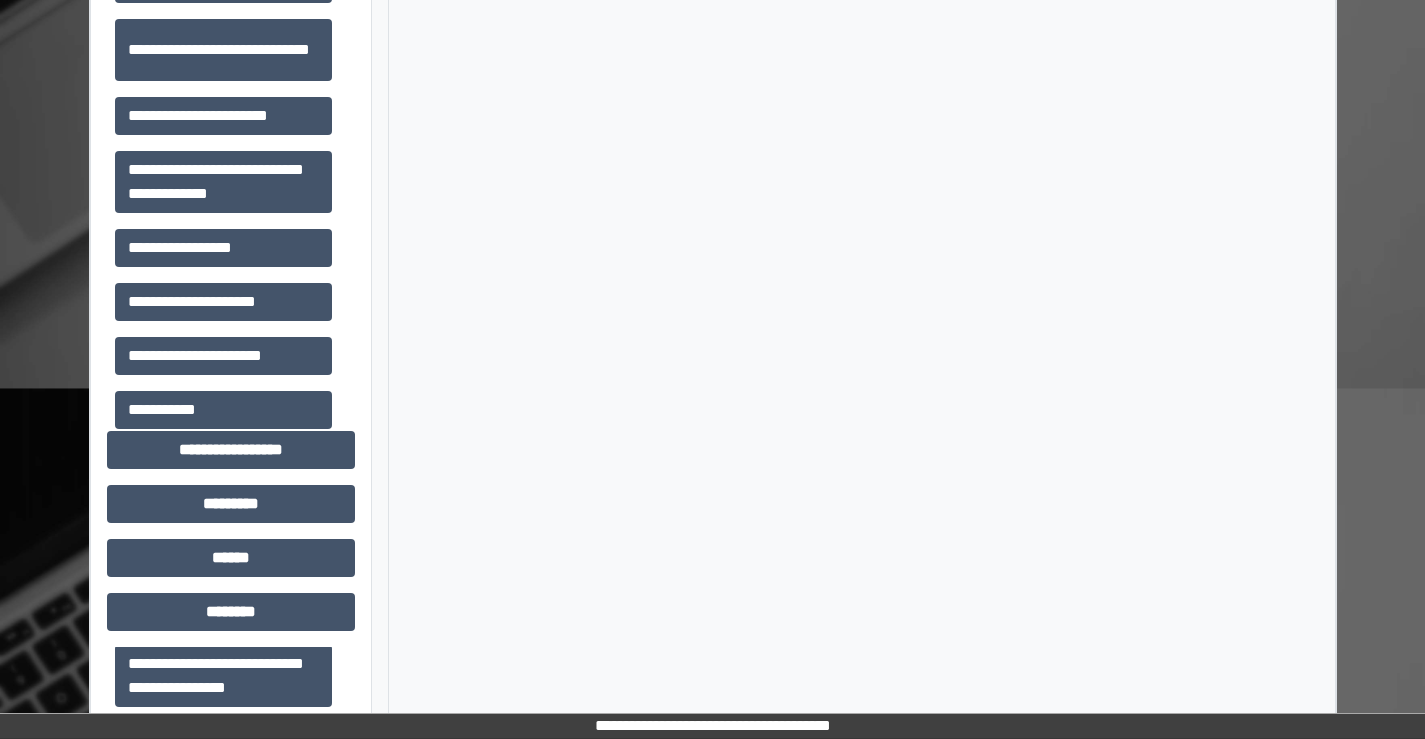 scroll, scrollTop: 1311, scrollLeft: 0, axis: vertical 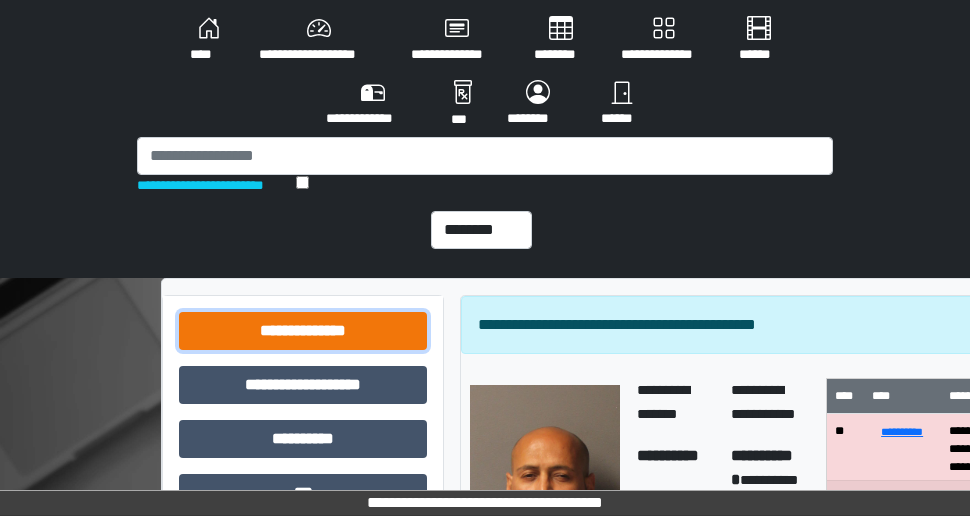 click on "**********" at bounding box center [303, 331] 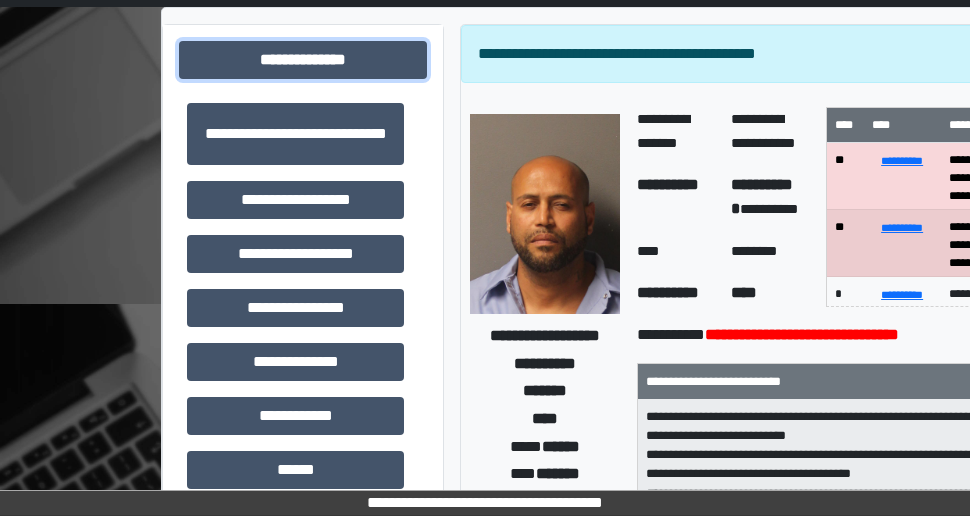 scroll, scrollTop: 400, scrollLeft: 0, axis: vertical 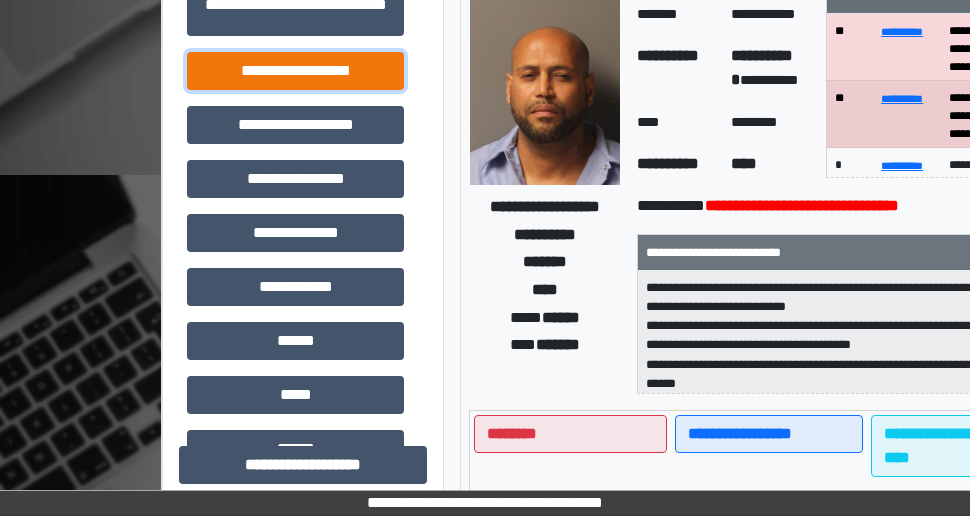 click on "**********" at bounding box center (295, 71) 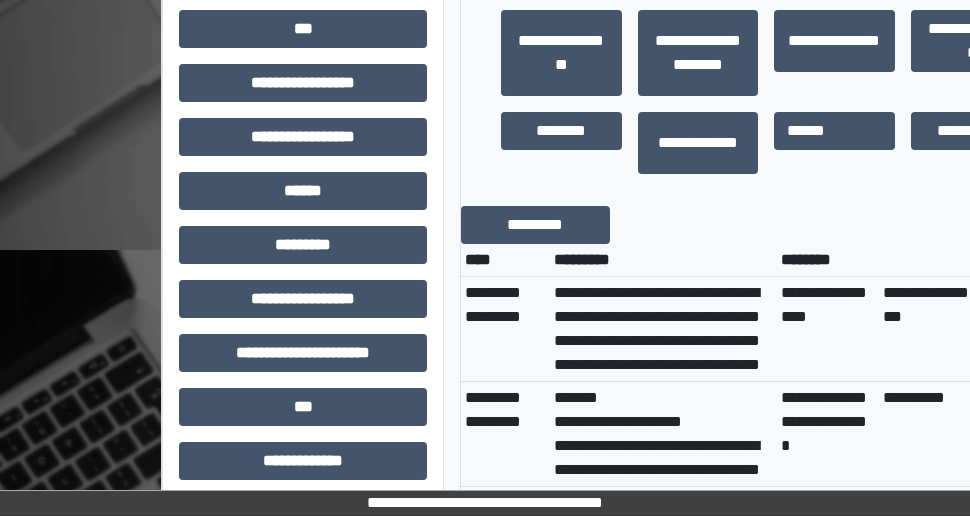 scroll, scrollTop: 1014, scrollLeft: 0, axis: vertical 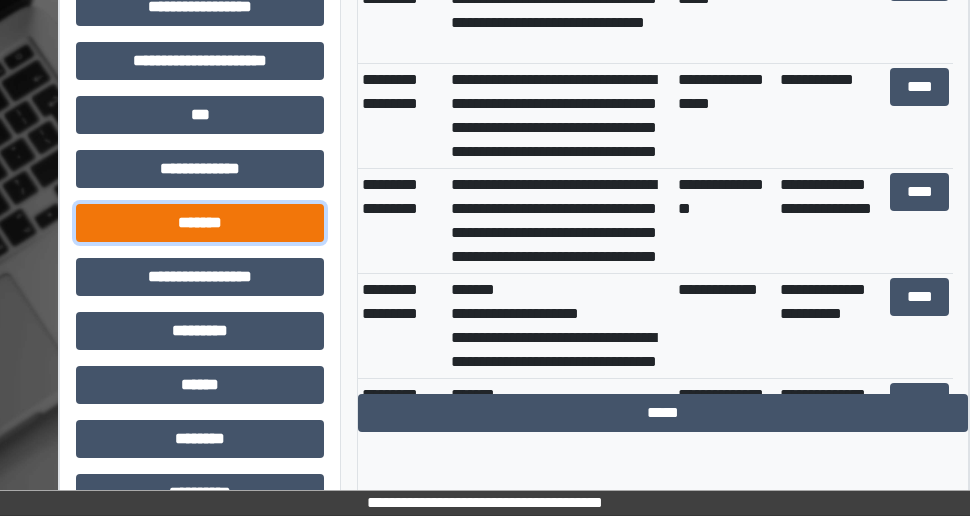 click on "*******" at bounding box center [200, 223] 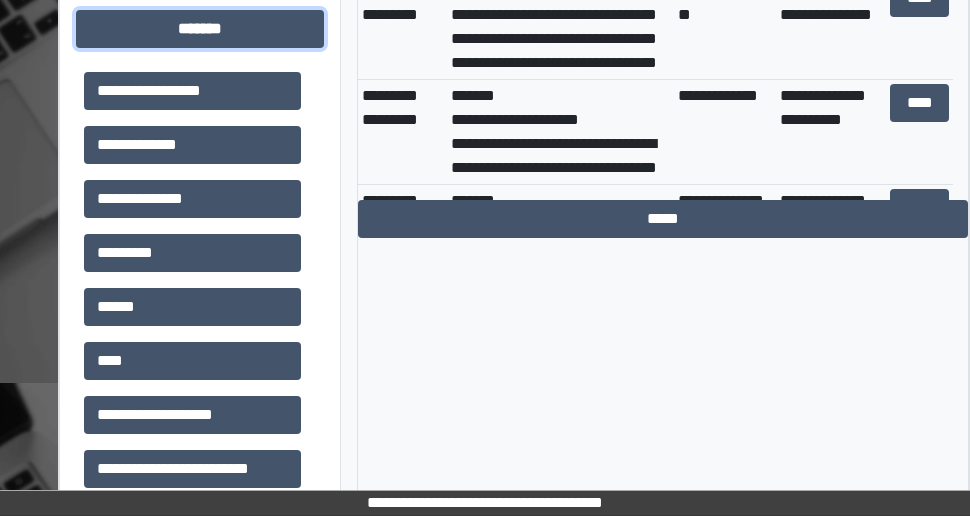 scroll, scrollTop: 1436, scrollLeft: 103, axis: both 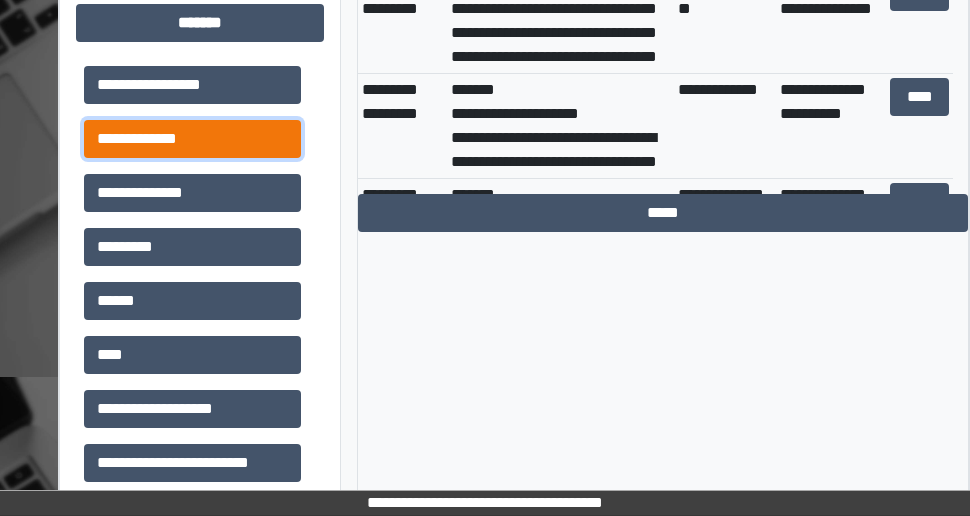 click on "**********" at bounding box center (192, 139) 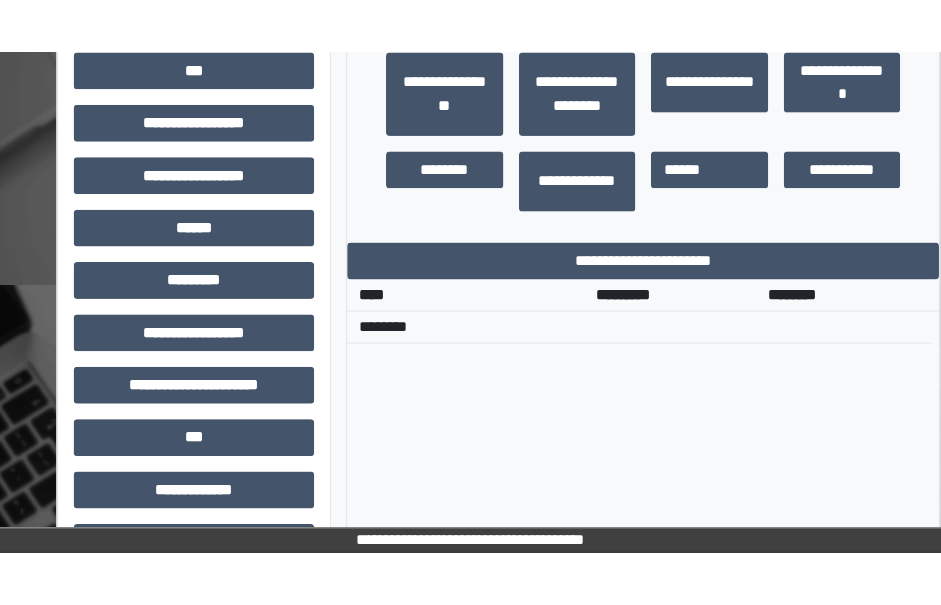 scroll, scrollTop: 936, scrollLeft: 103, axis: both 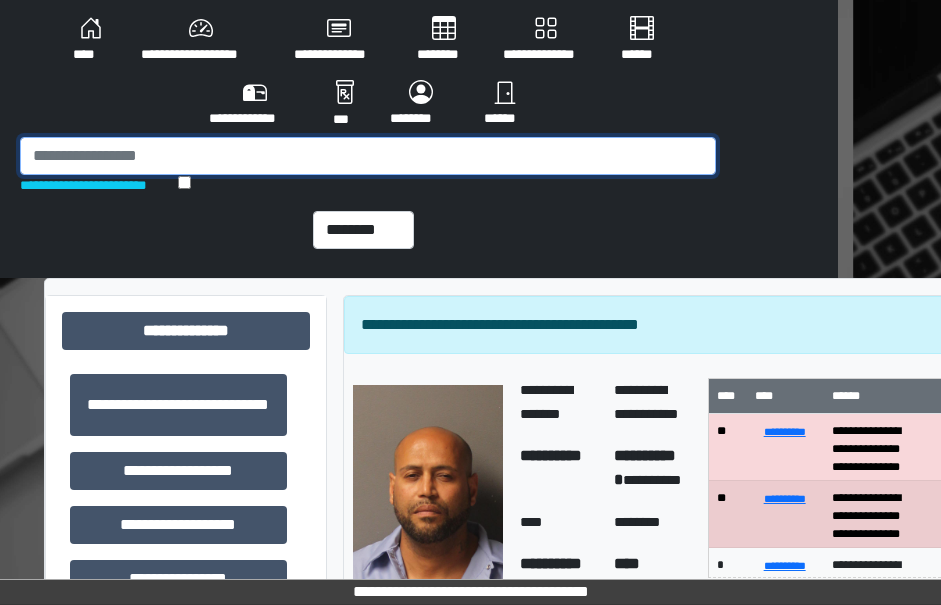 click at bounding box center (368, 156) 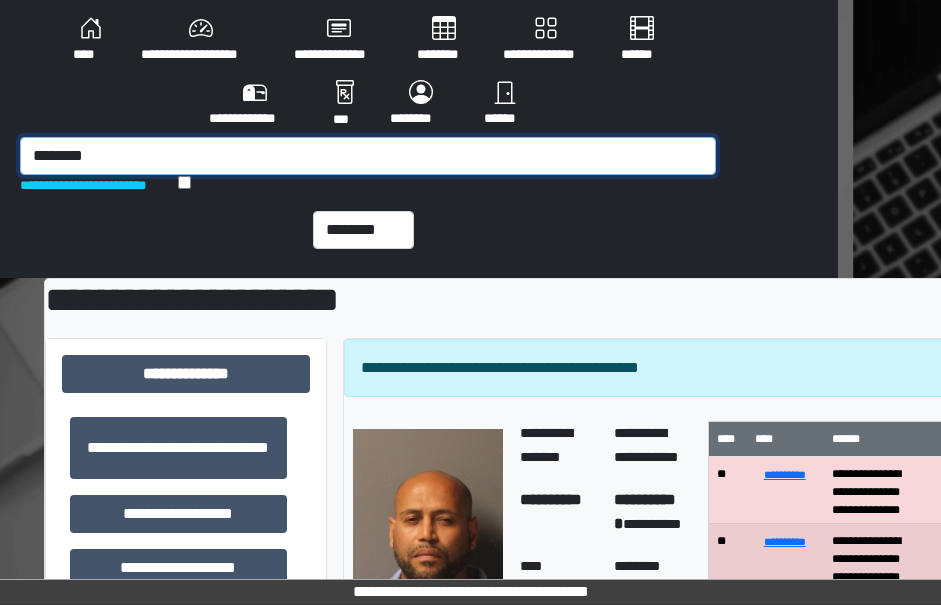 click on "********" at bounding box center [368, 156] 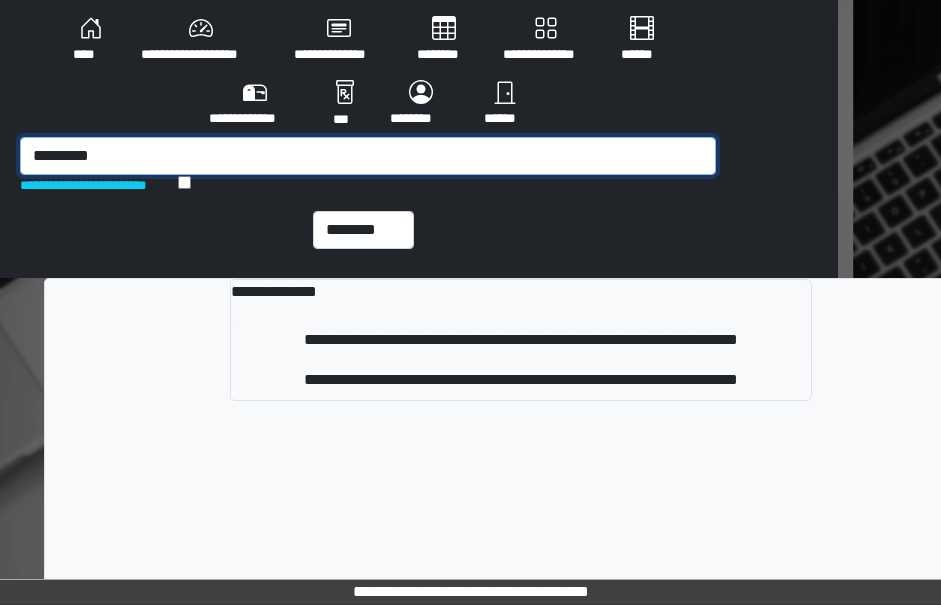 type on "*********" 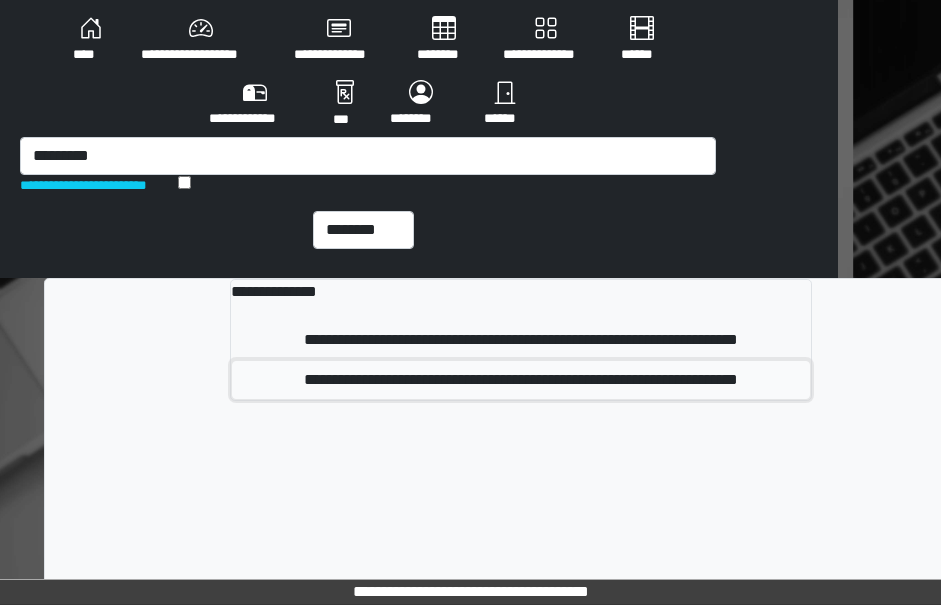 click on "**********" at bounding box center [521, 380] 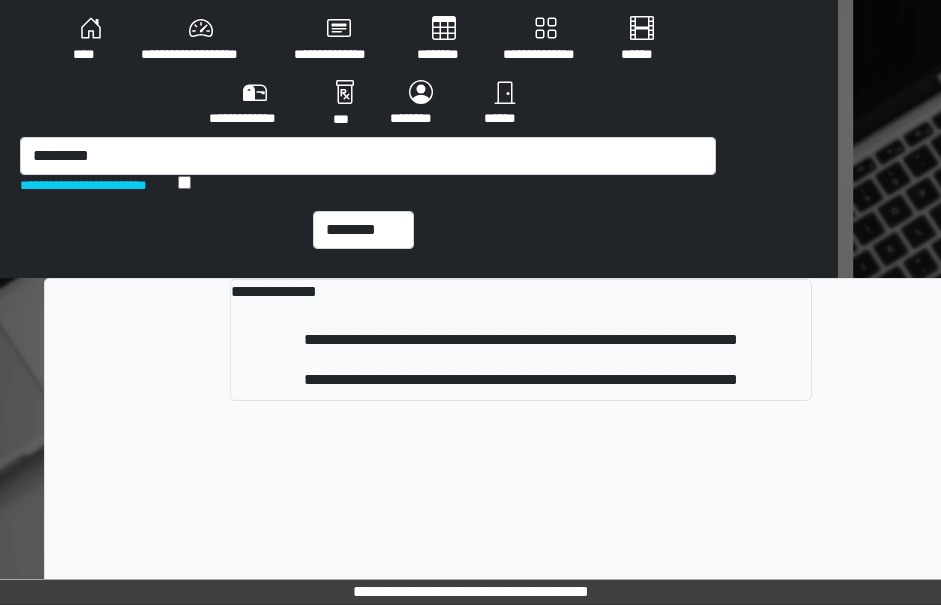 type 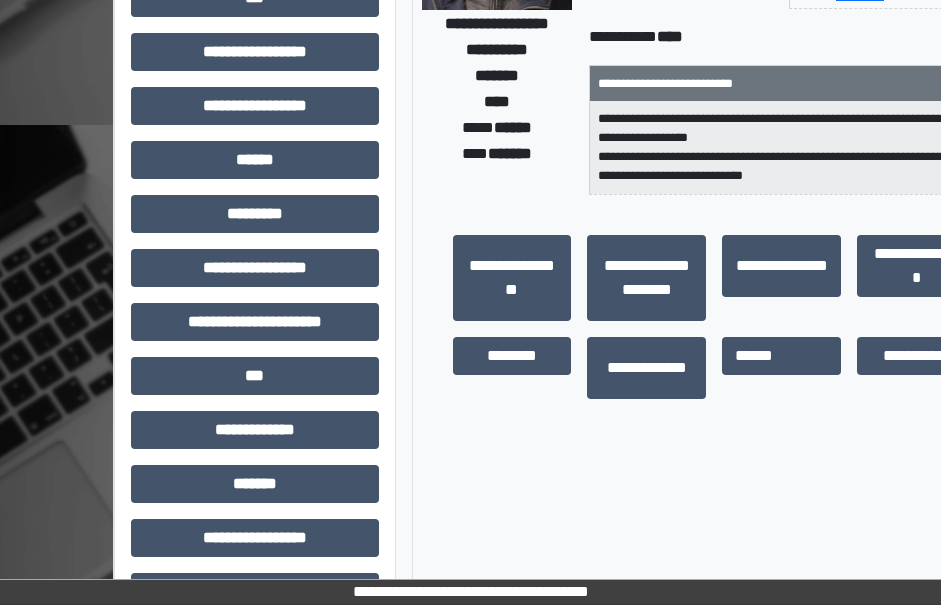 scroll, scrollTop: 467, scrollLeft: 34, axis: both 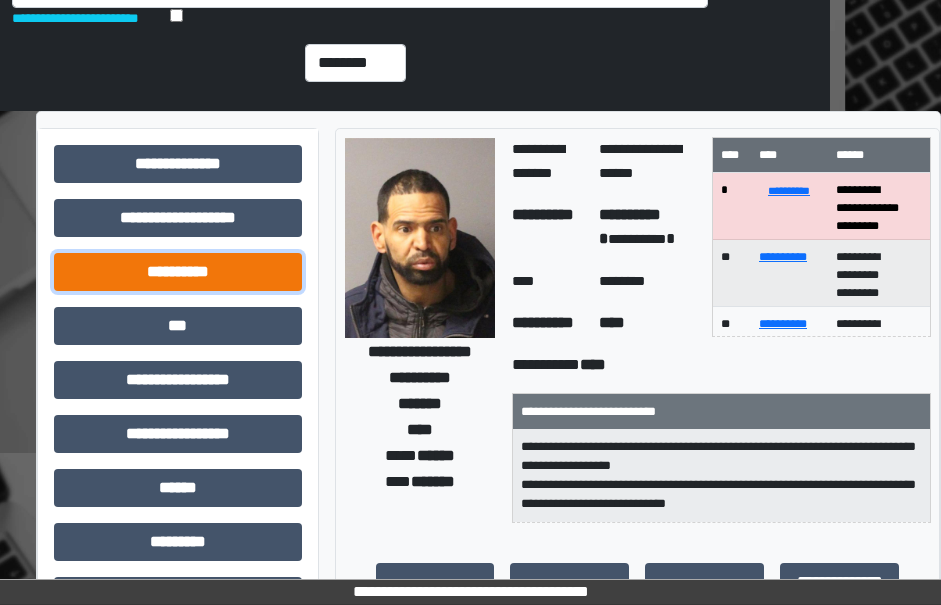 click on "**********" at bounding box center (178, 272) 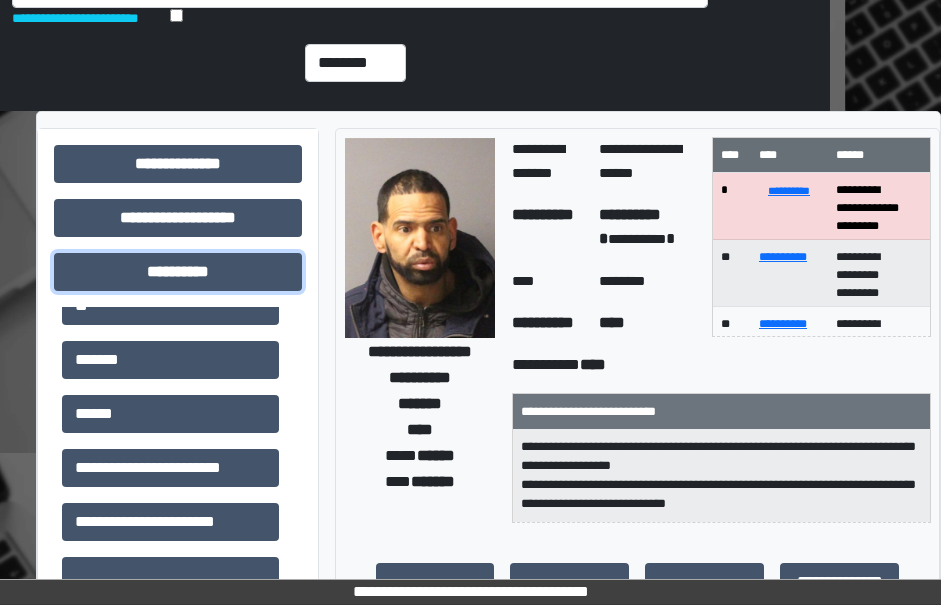 scroll, scrollTop: 102, scrollLeft: 0, axis: vertical 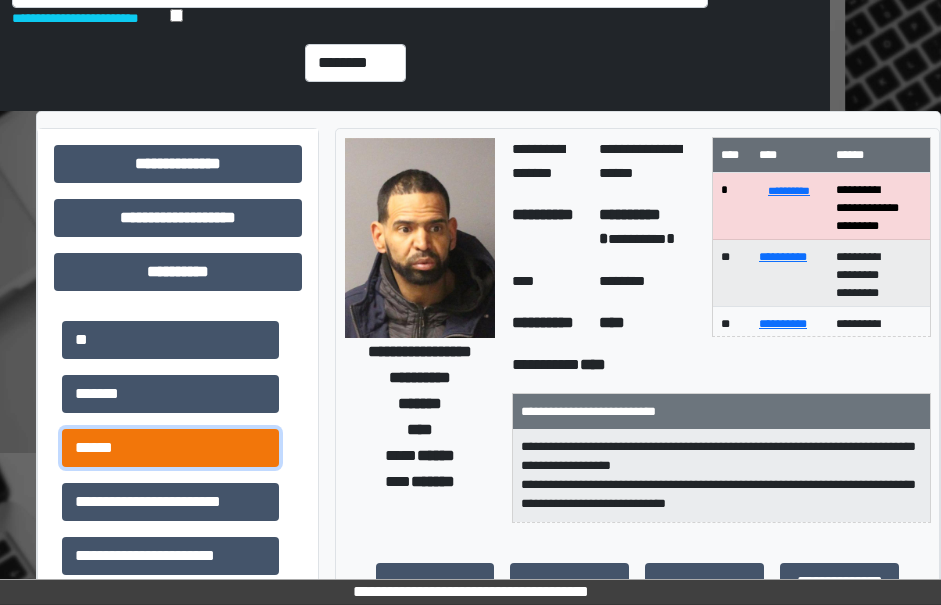 drag, startPoint x: 150, startPoint y: 438, endPoint x: 193, endPoint y: 435, distance: 43.104523 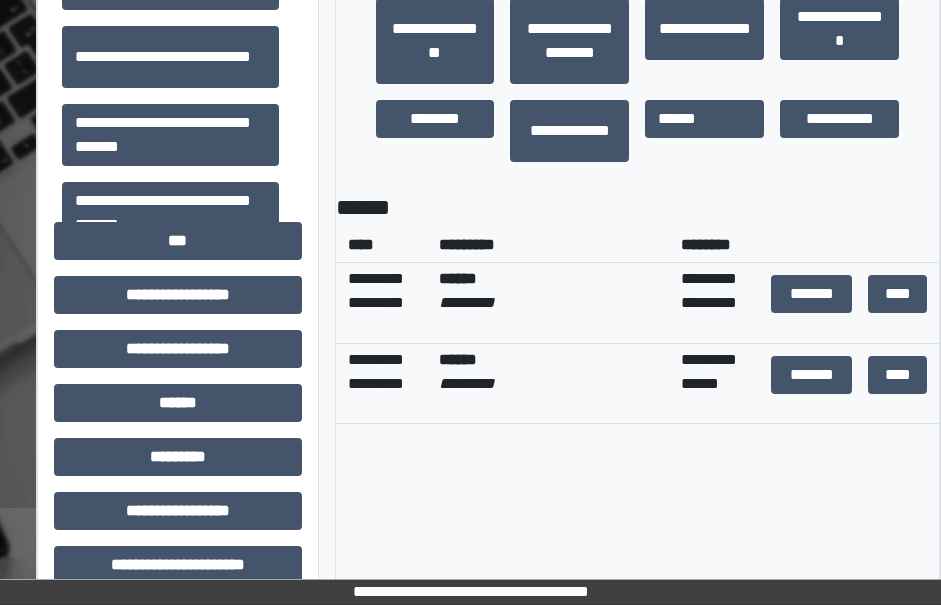 scroll, scrollTop: 767, scrollLeft: 111, axis: both 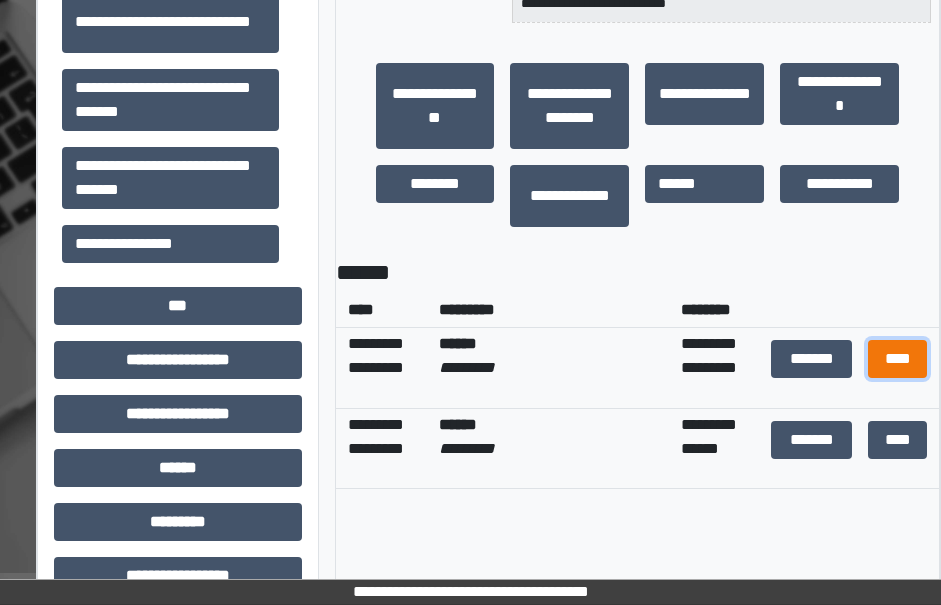 click on "****" at bounding box center [898, 359] 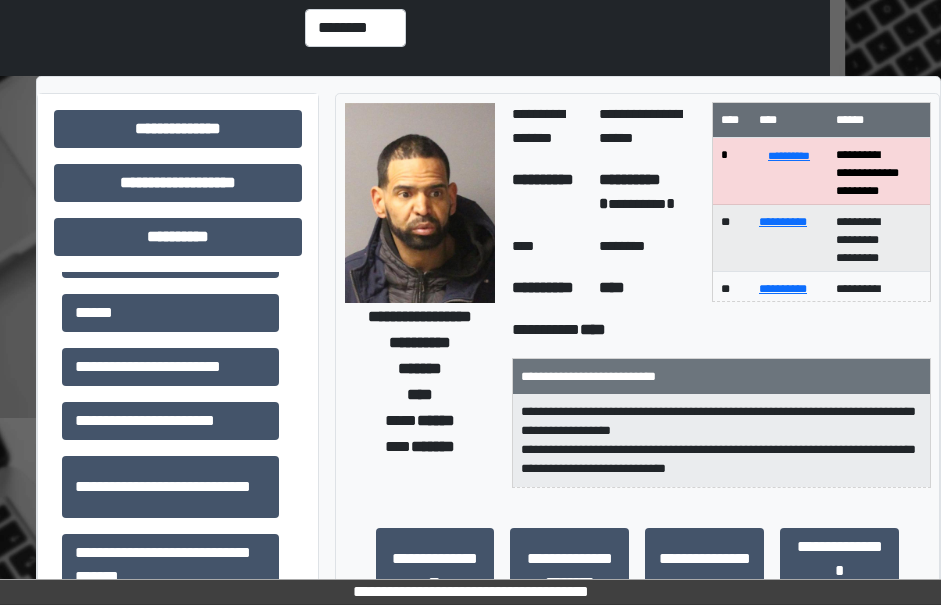 scroll, scrollTop: 167, scrollLeft: 111, axis: both 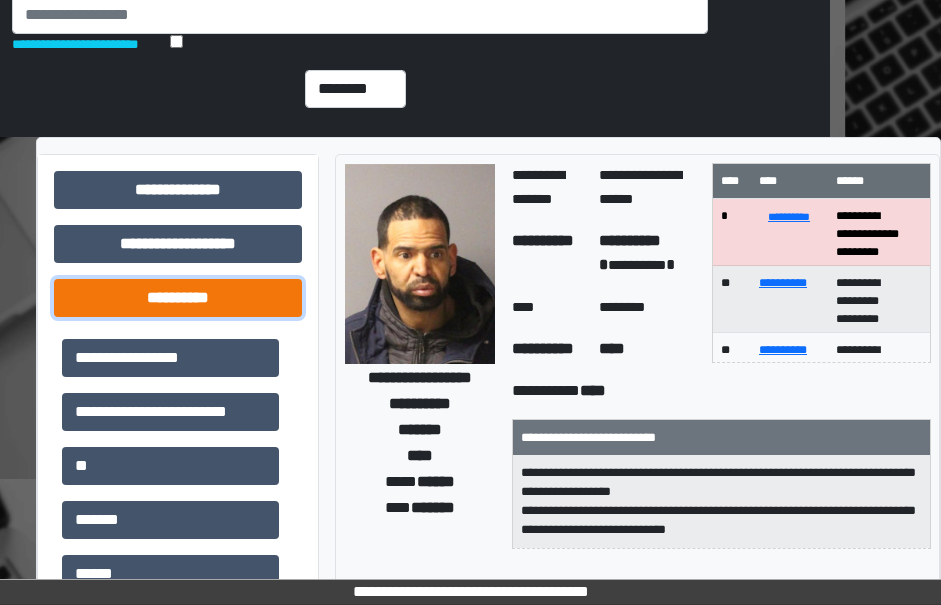 click on "**********" at bounding box center [178, 298] 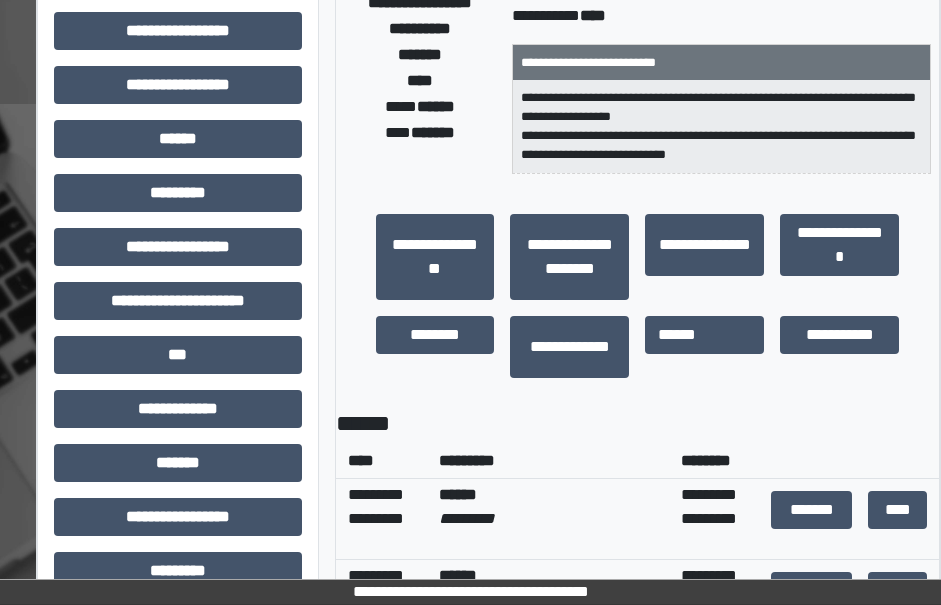scroll, scrollTop: 541, scrollLeft: 111, axis: both 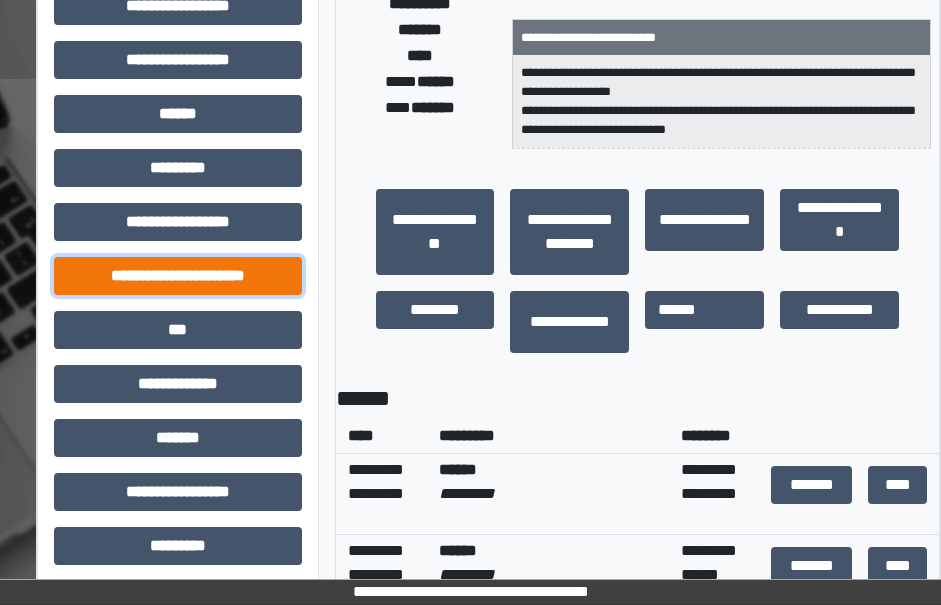 click on "**********" at bounding box center [178, 276] 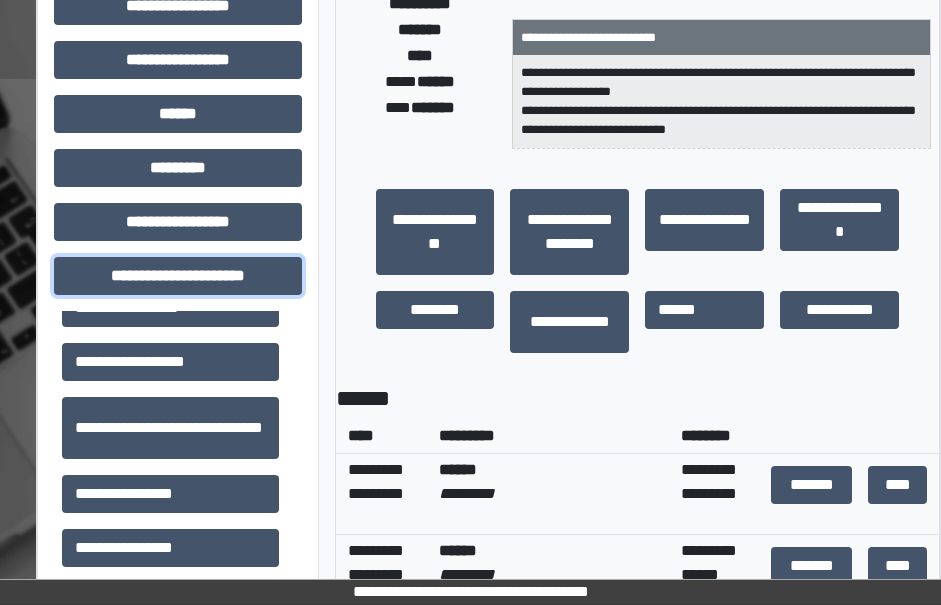 scroll, scrollTop: 46, scrollLeft: 0, axis: vertical 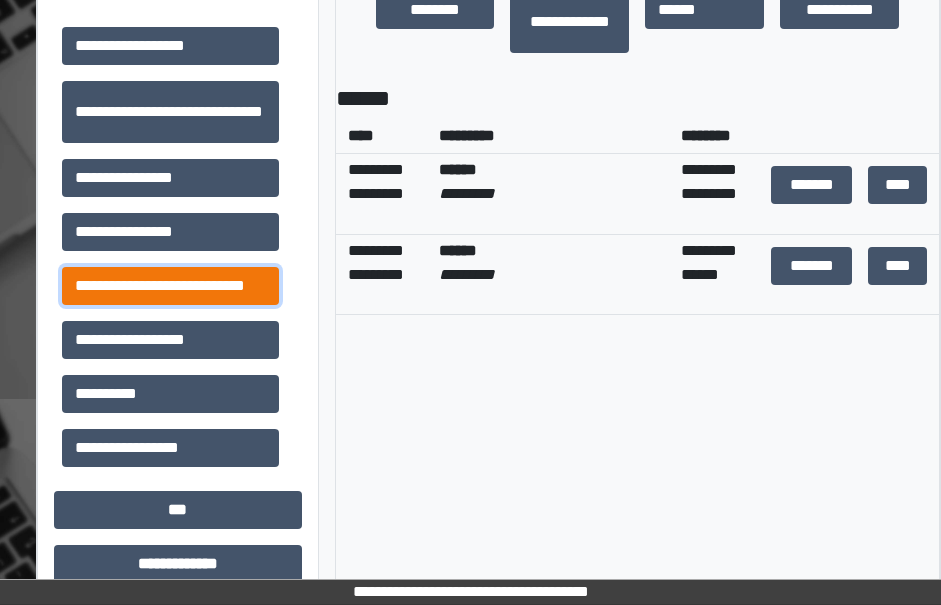 click on "**********" at bounding box center [170, 286] 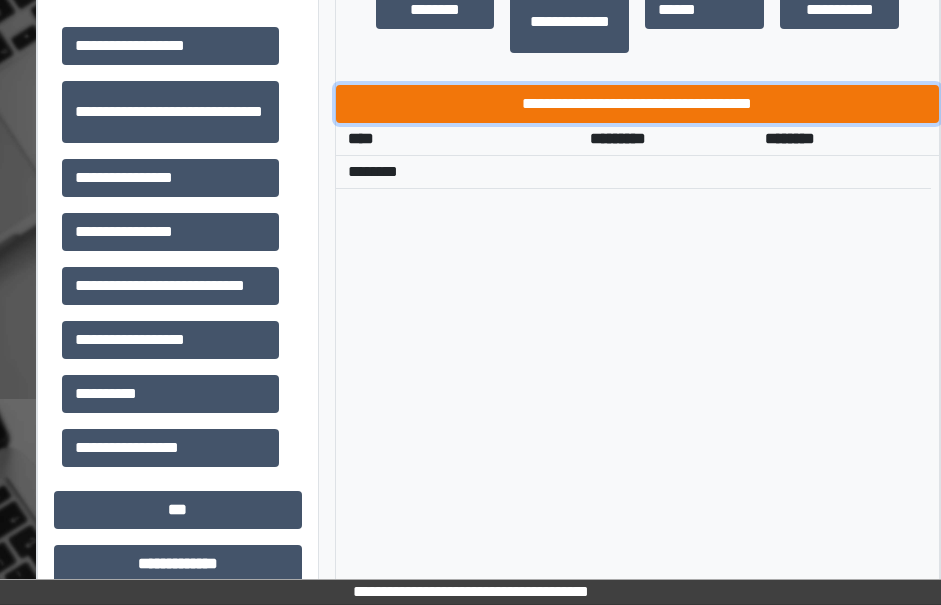 click on "**********" at bounding box center (638, 104) 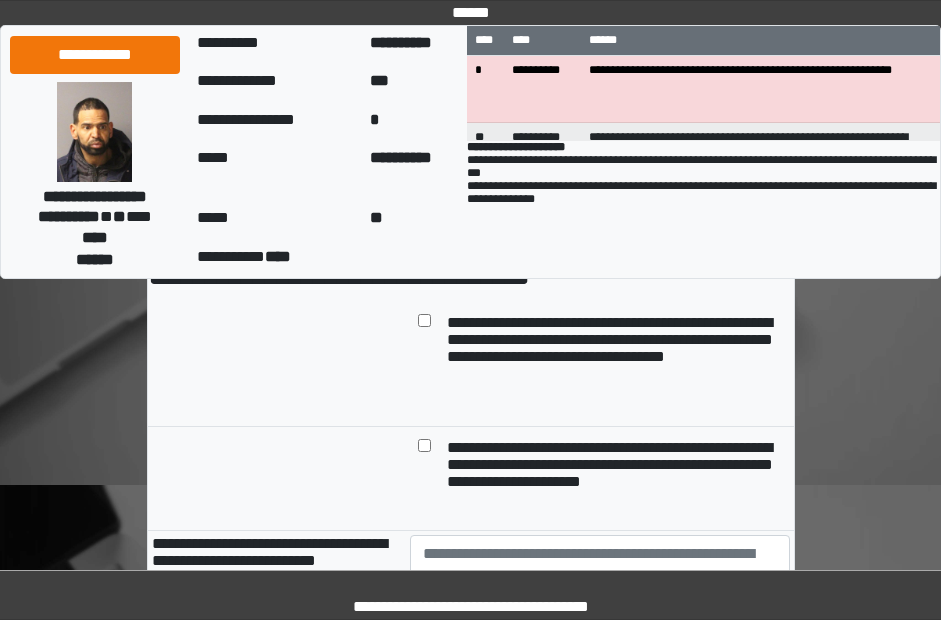 scroll, scrollTop: 100, scrollLeft: 0, axis: vertical 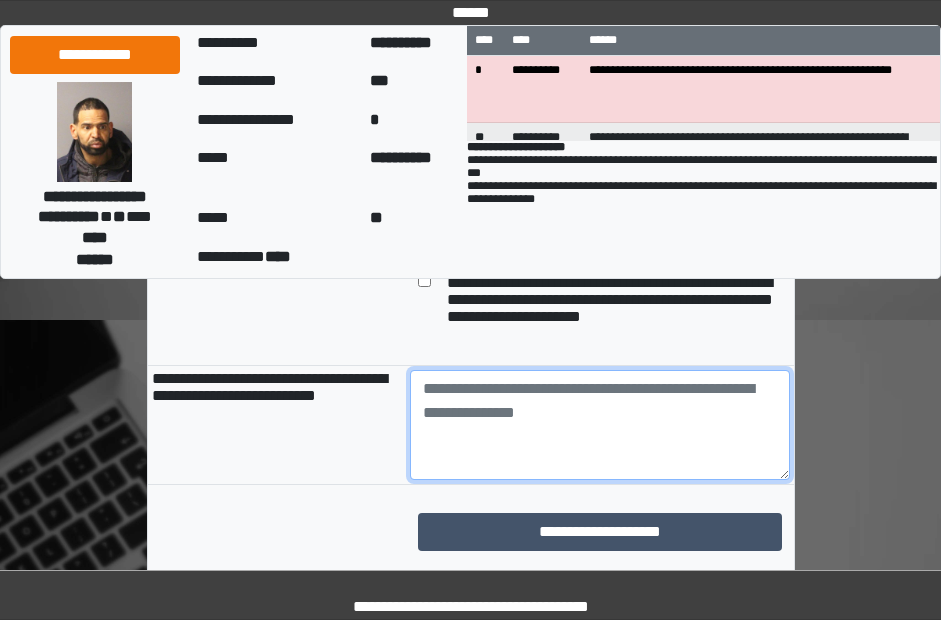 click at bounding box center (600, 425) 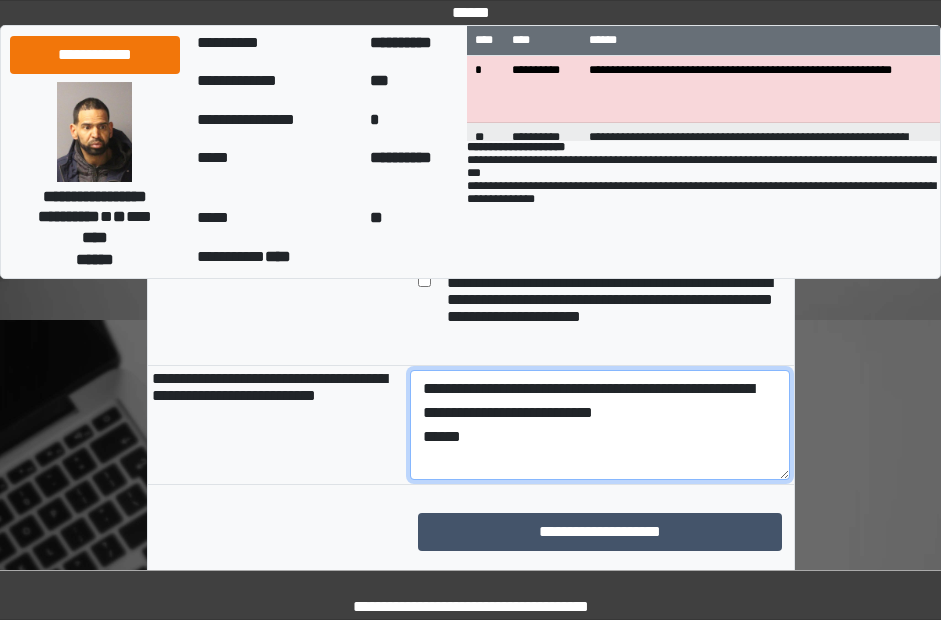 click on "**********" at bounding box center [600, 425] 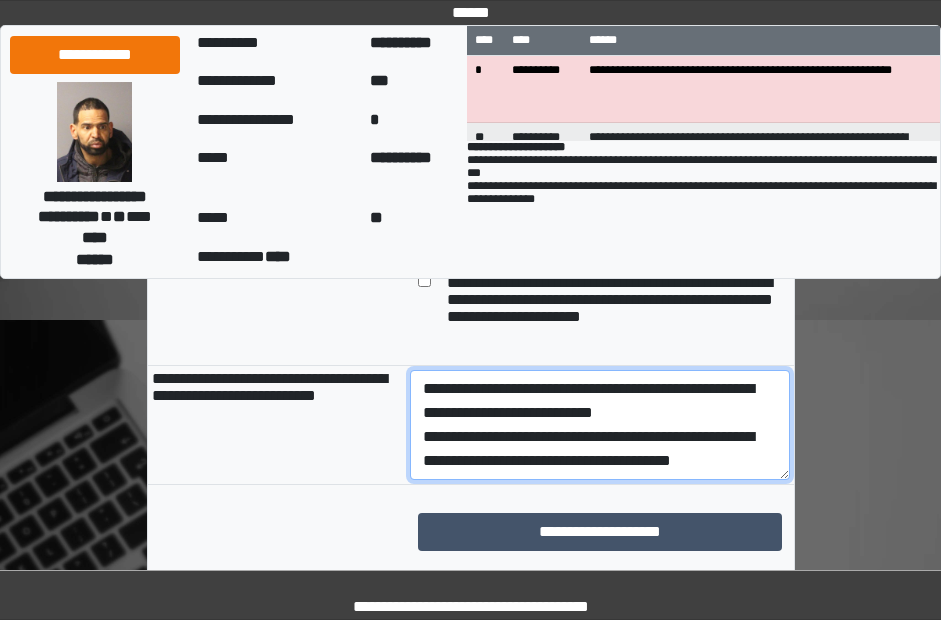 scroll, scrollTop: 0, scrollLeft: 0, axis: both 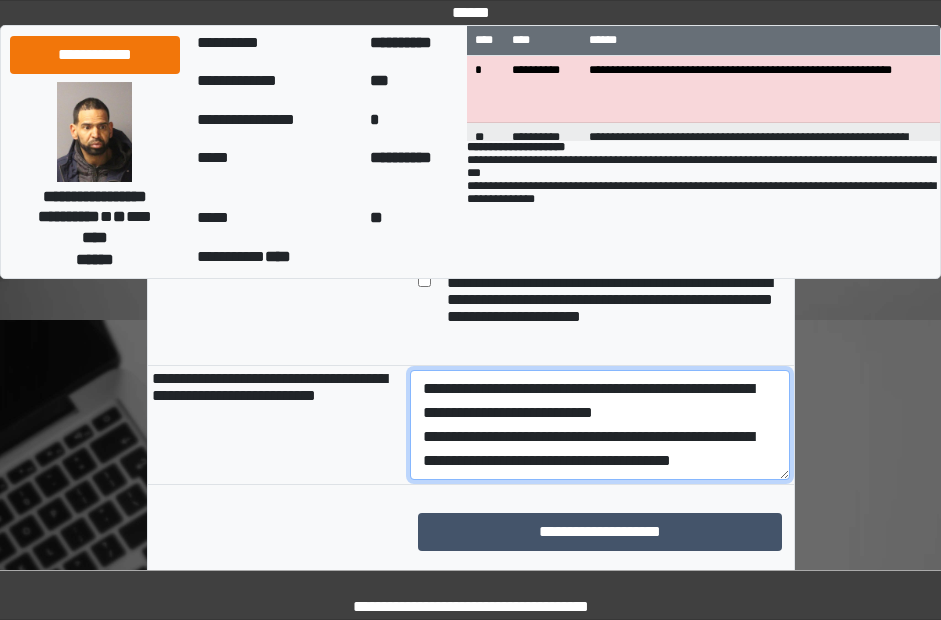 drag, startPoint x: 703, startPoint y: 410, endPoint x: 726, endPoint y: 409, distance: 23.021729 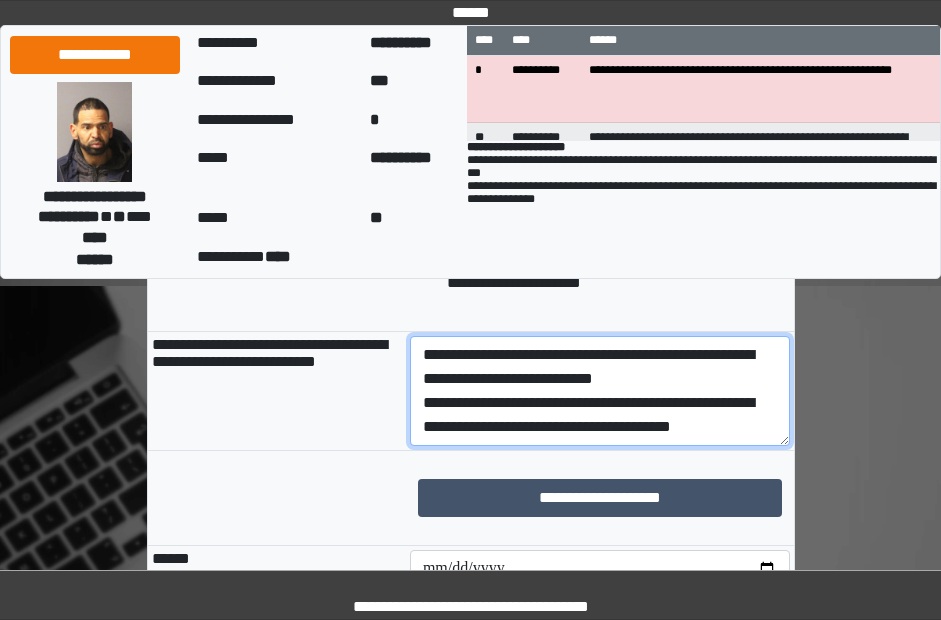 scroll, scrollTop: 300, scrollLeft: 0, axis: vertical 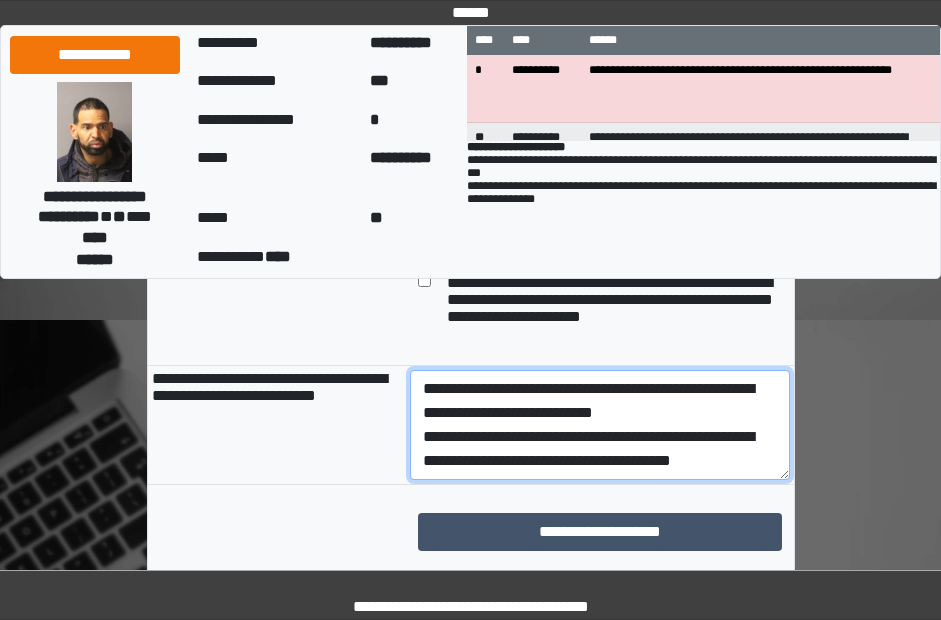 click on "**********" at bounding box center (600, 425) 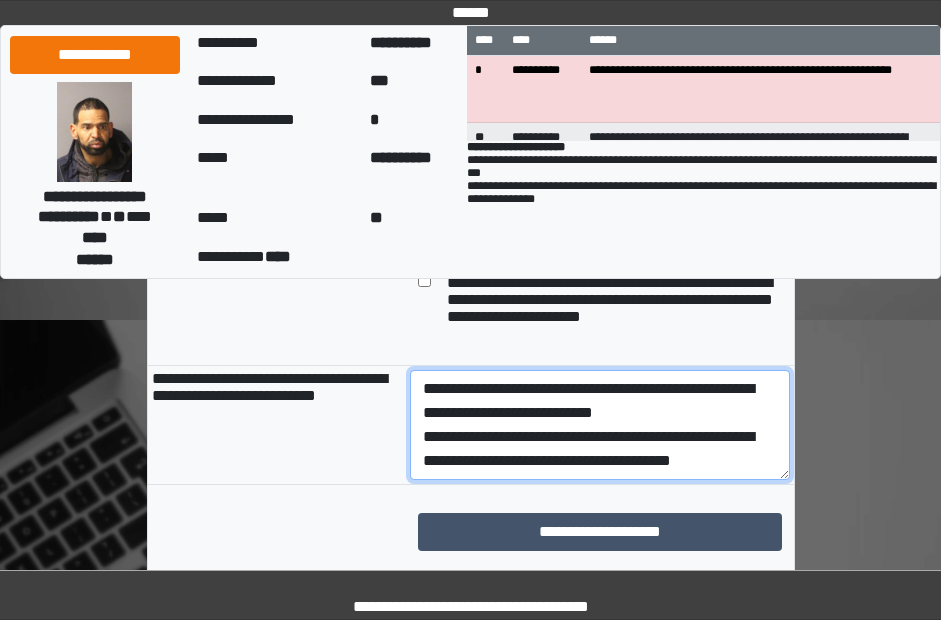 click on "**********" at bounding box center [600, 425] 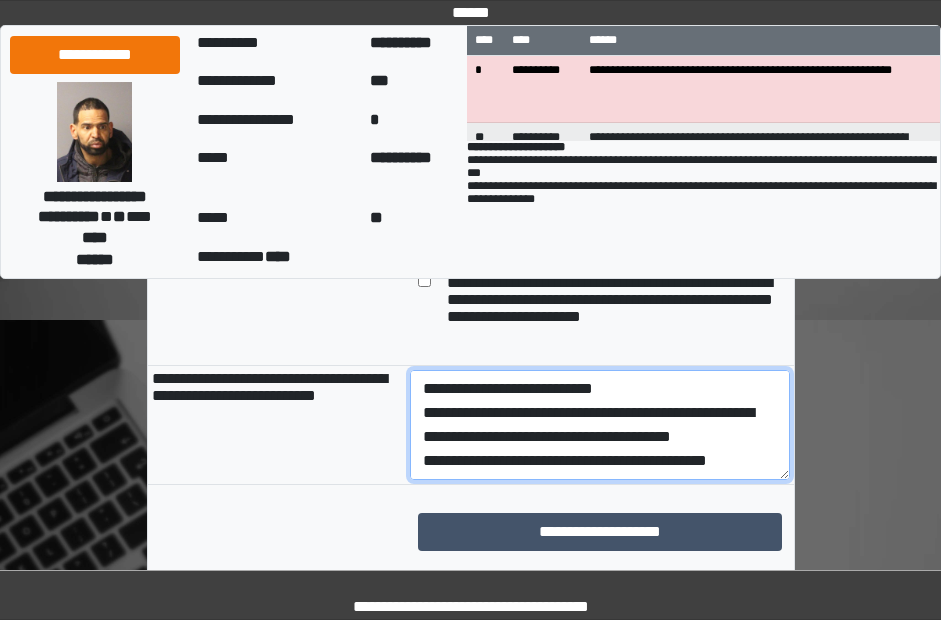 scroll, scrollTop: 64, scrollLeft: 0, axis: vertical 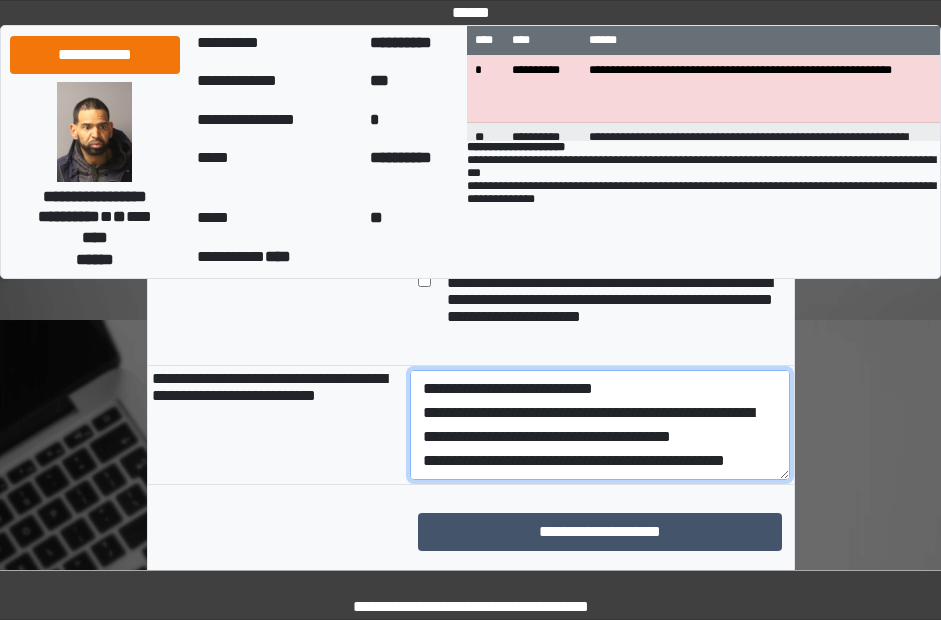 click on "**********" at bounding box center [600, 425] 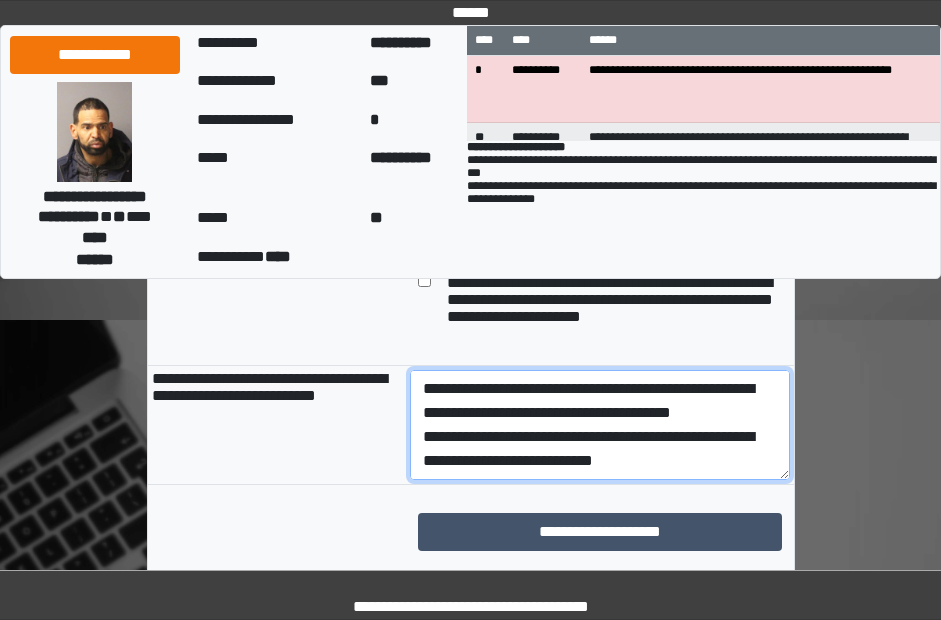 scroll, scrollTop: 72, scrollLeft: 0, axis: vertical 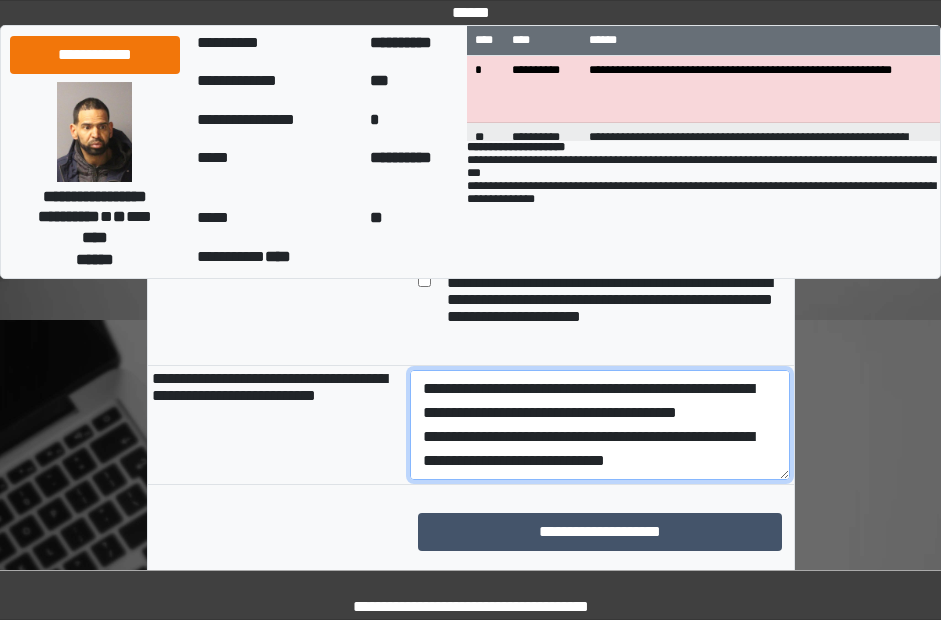 click on "**********" at bounding box center [600, 425] 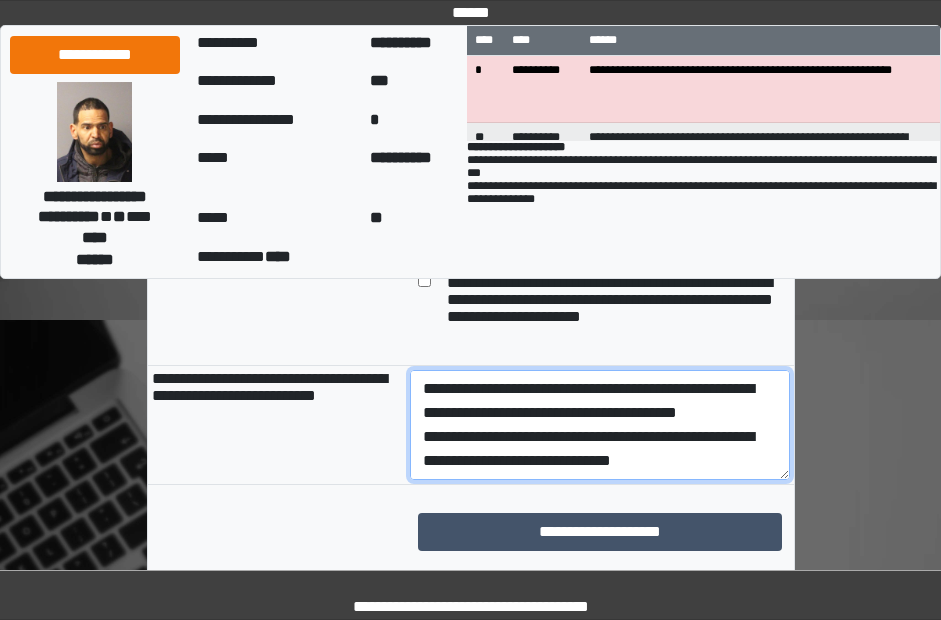 scroll, scrollTop: 88, scrollLeft: 0, axis: vertical 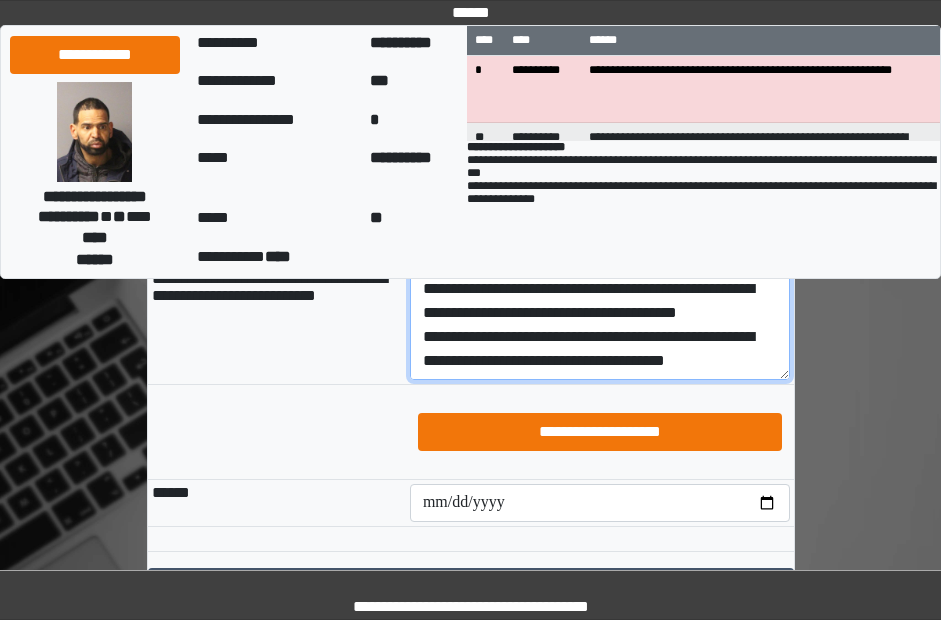 type on "**********" 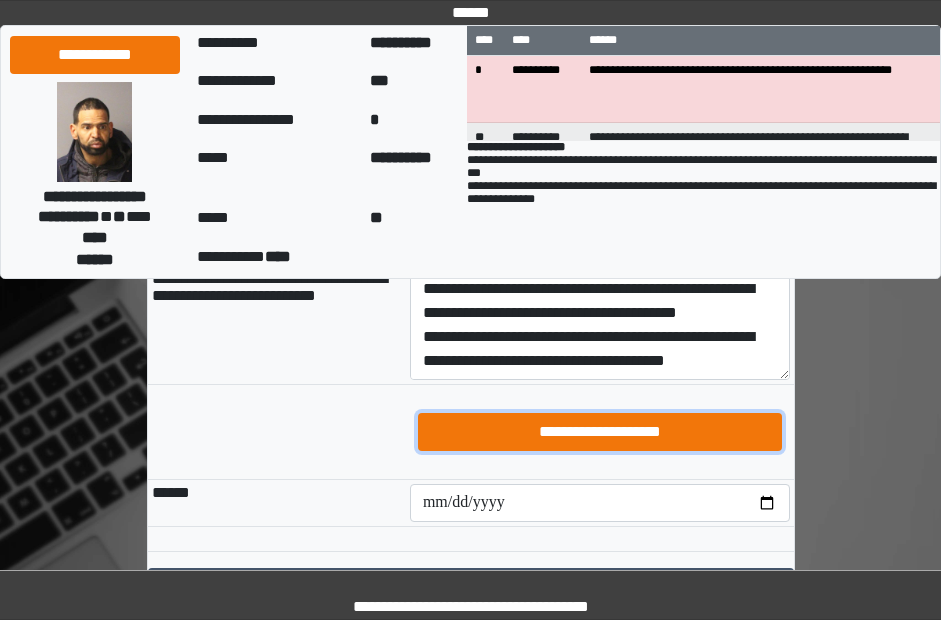 click on "**********" at bounding box center [600, 432] 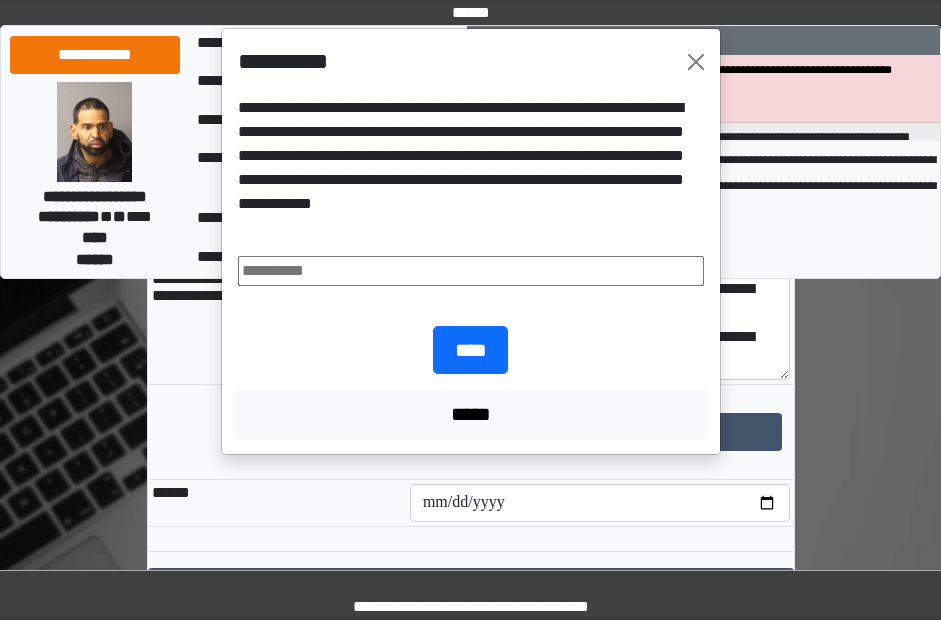 click at bounding box center (471, 271) 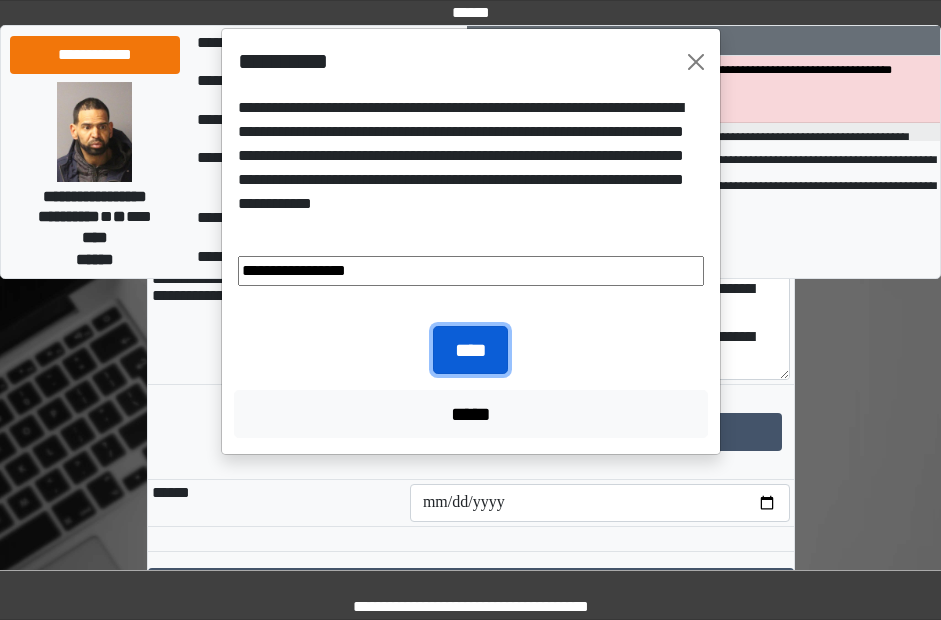 click on "****" at bounding box center (470, 350) 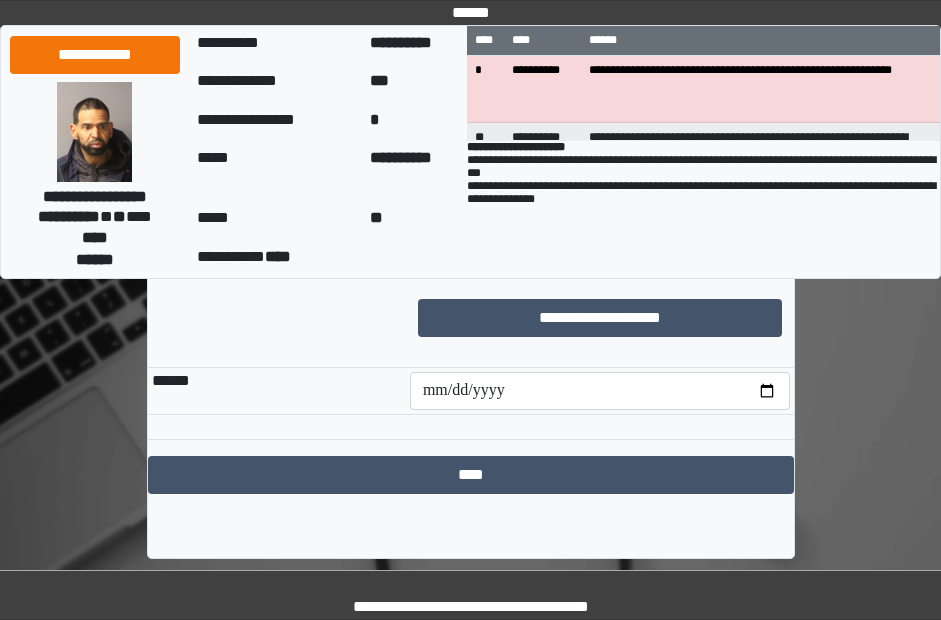 scroll, scrollTop: 552, scrollLeft: 0, axis: vertical 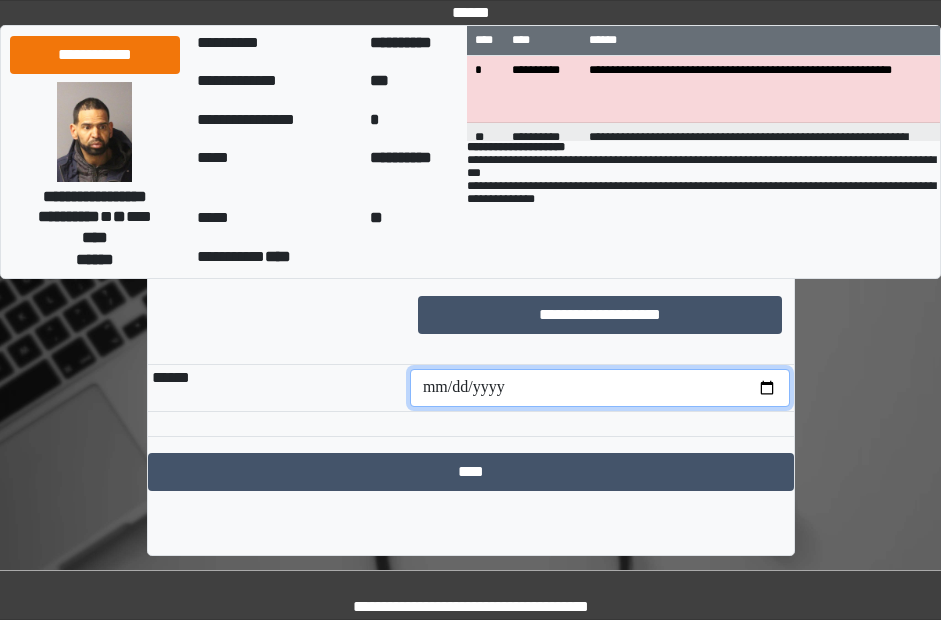 click at bounding box center (600, 388) 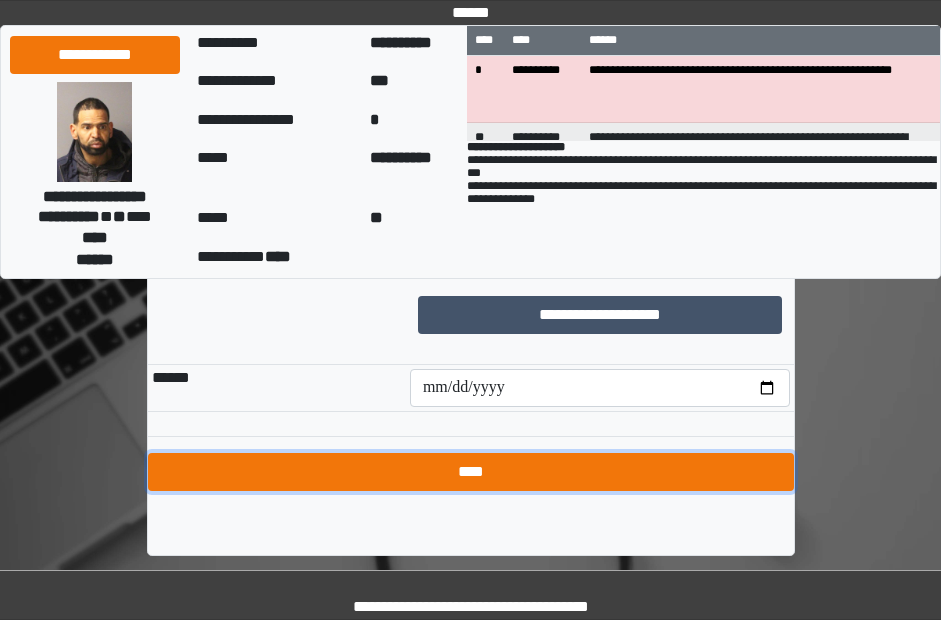 click on "****" at bounding box center [471, 472] 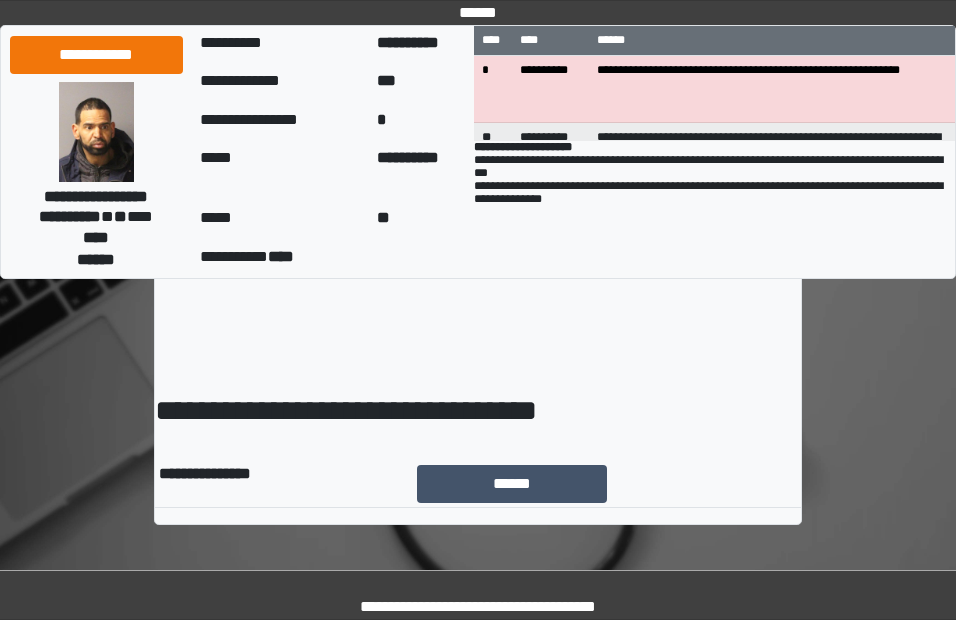 scroll, scrollTop: 0, scrollLeft: 0, axis: both 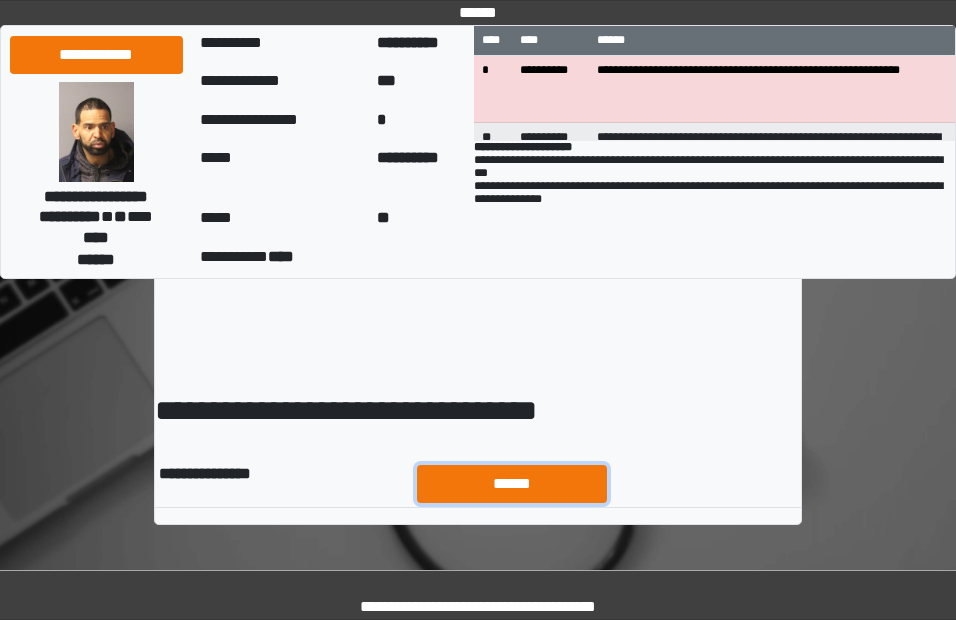 click on "******" at bounding box center (512, 484) 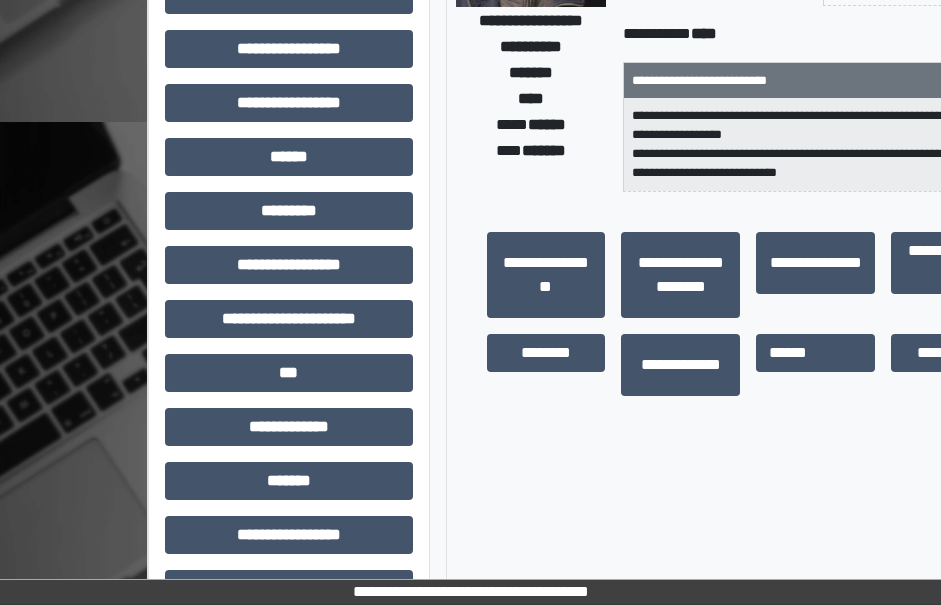 scroll, scrollTop: 500, scrollLeft: 0, axis: vertical 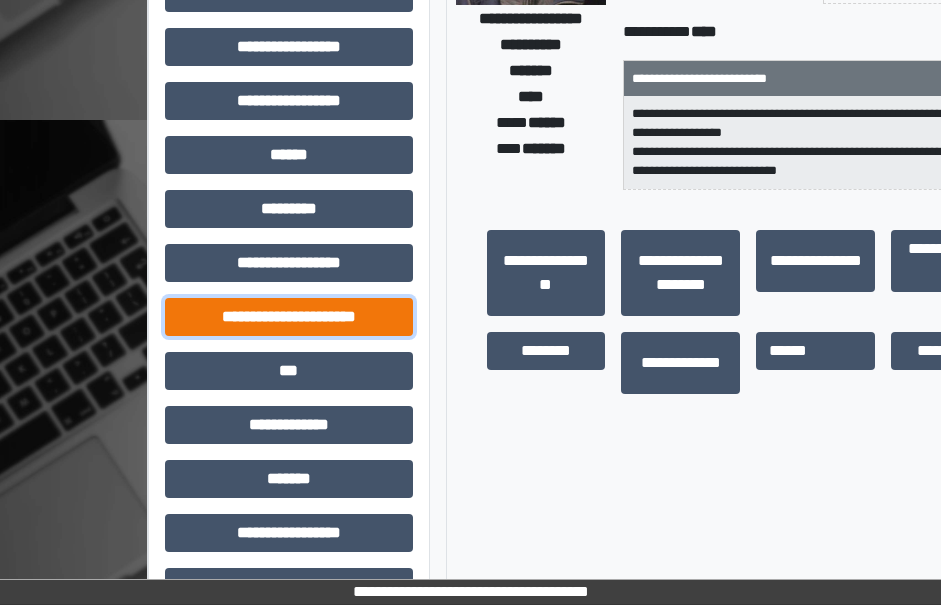 click on "**********" at bounding box center (289, 317) 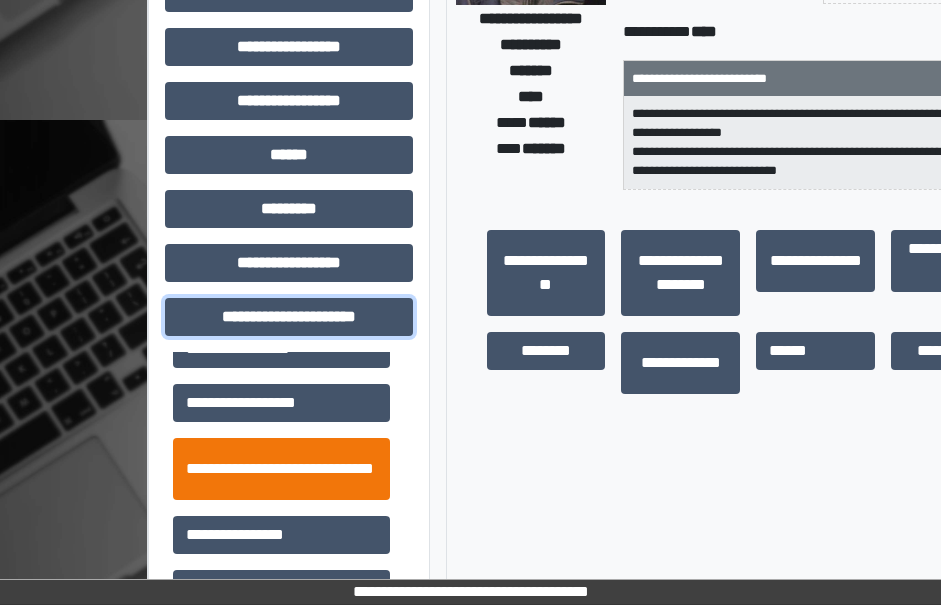 scroll, scrollTop: 46, scrollLeft: 0, axis: vertical 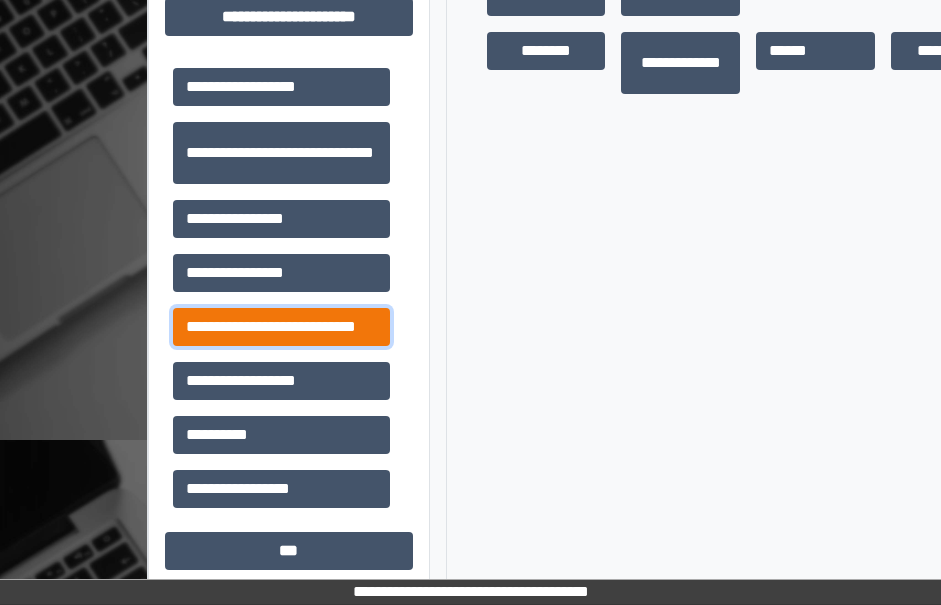 click on "**********" at bounding box center (281, 327) 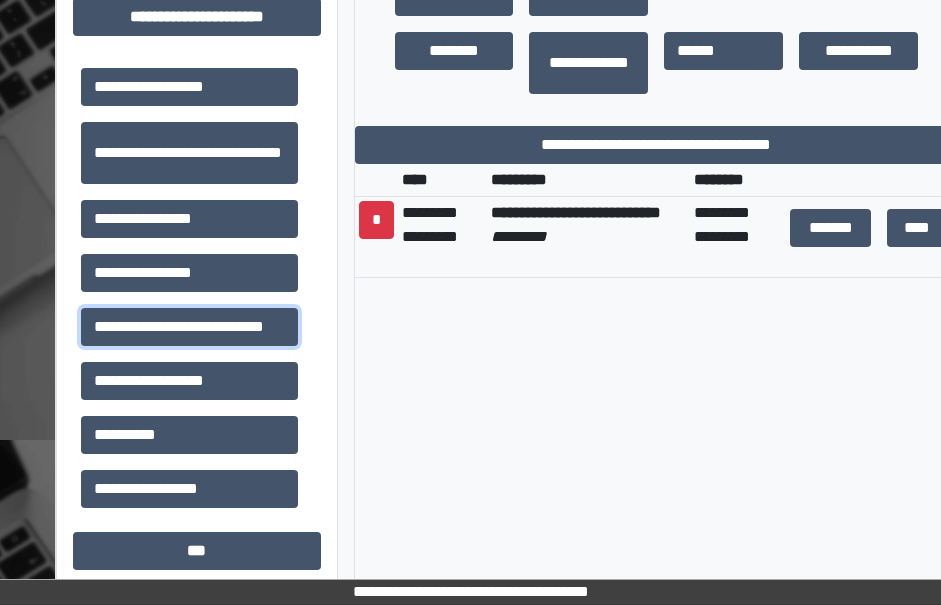 scroll, scrollTop: 800, scrollLeft: 111, axis: both 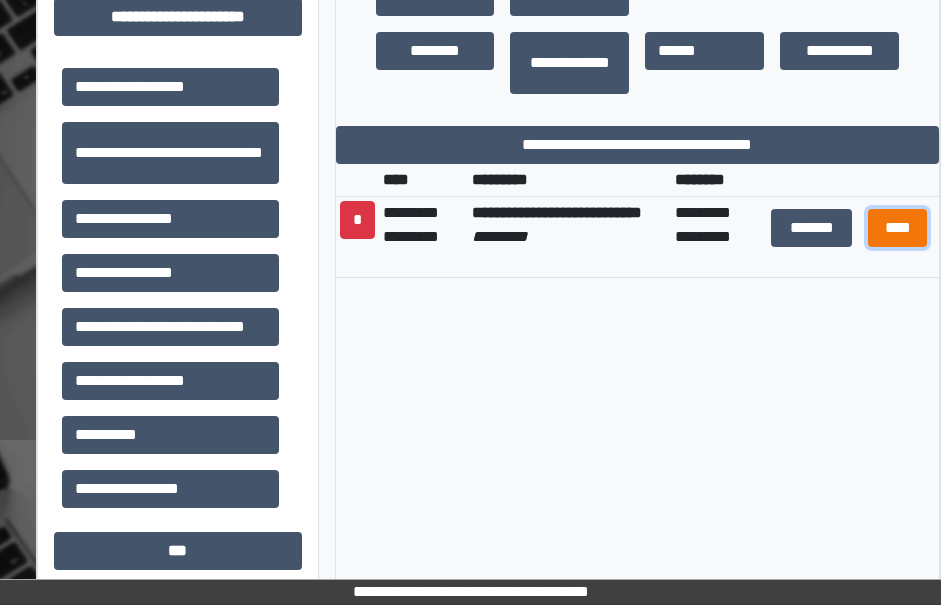 click on "****" at bounding box center (898, 228) 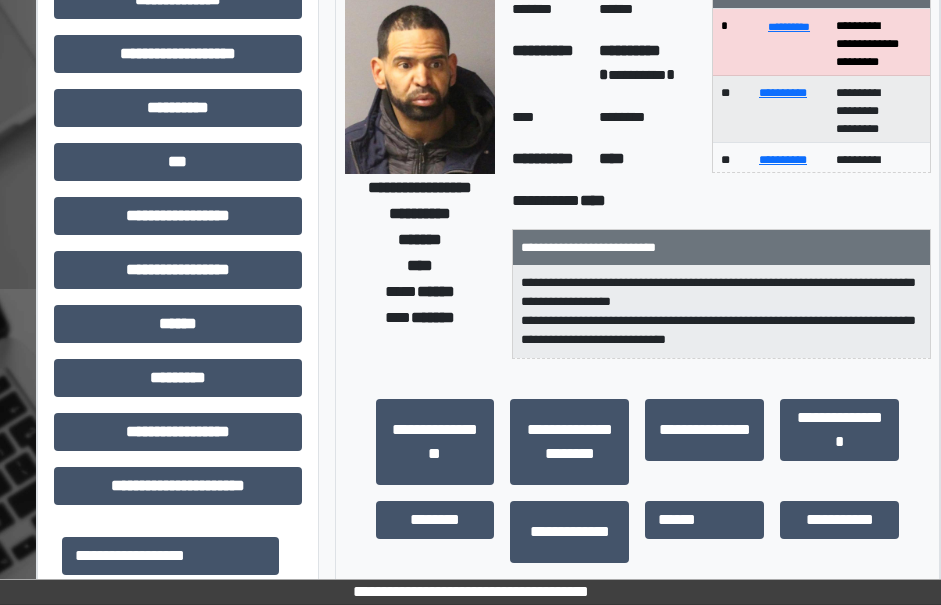 scroll, scrollTop: 0, scrollLeft: 111, axis: horizontal 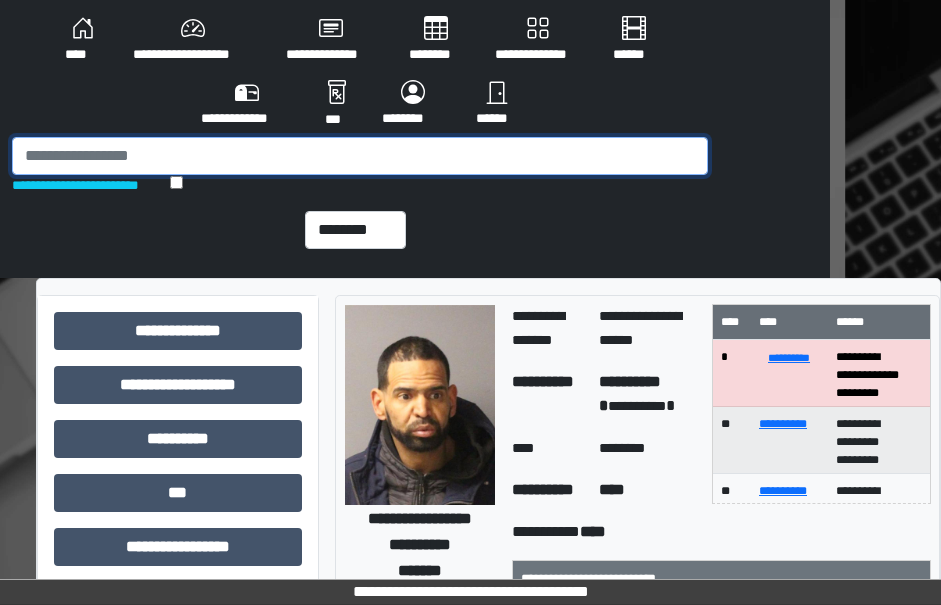 click at bounding box center [360, 156] 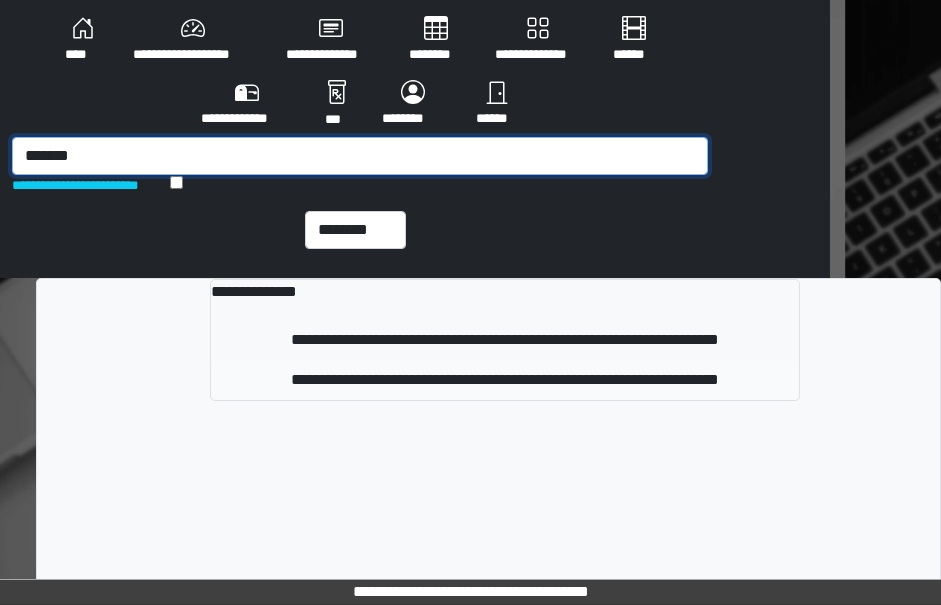 type on "*******" 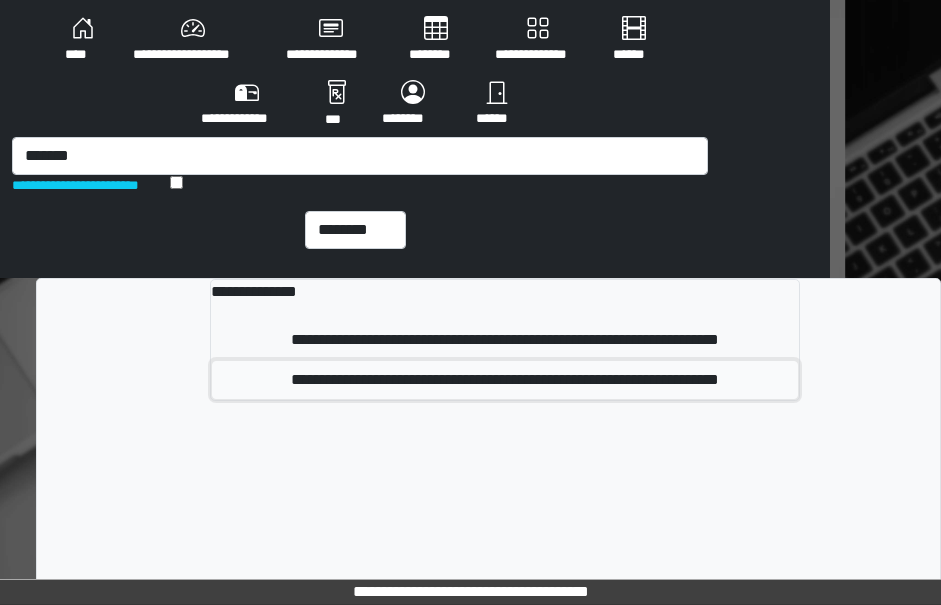 click on "**********" at bounding box center (505, 380) 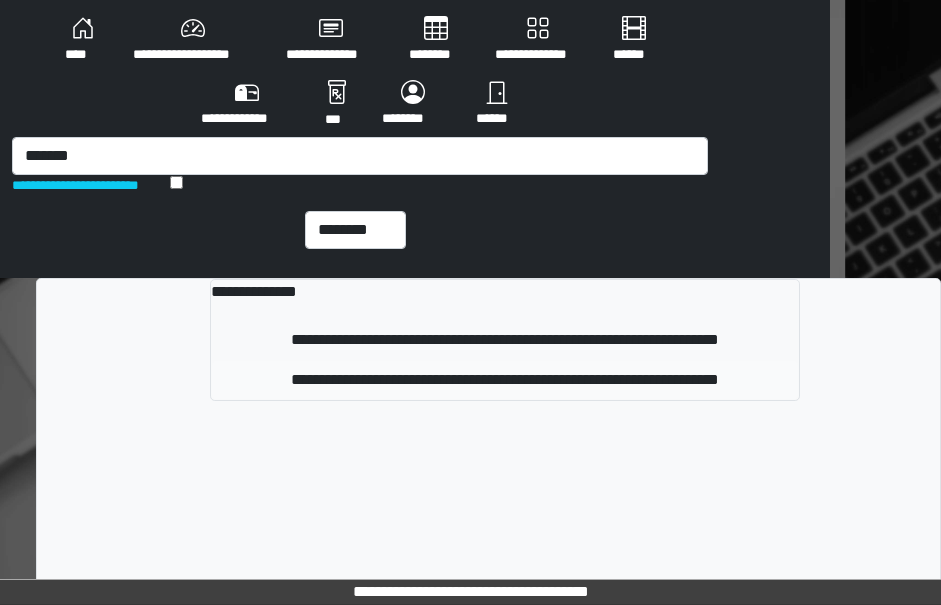 type 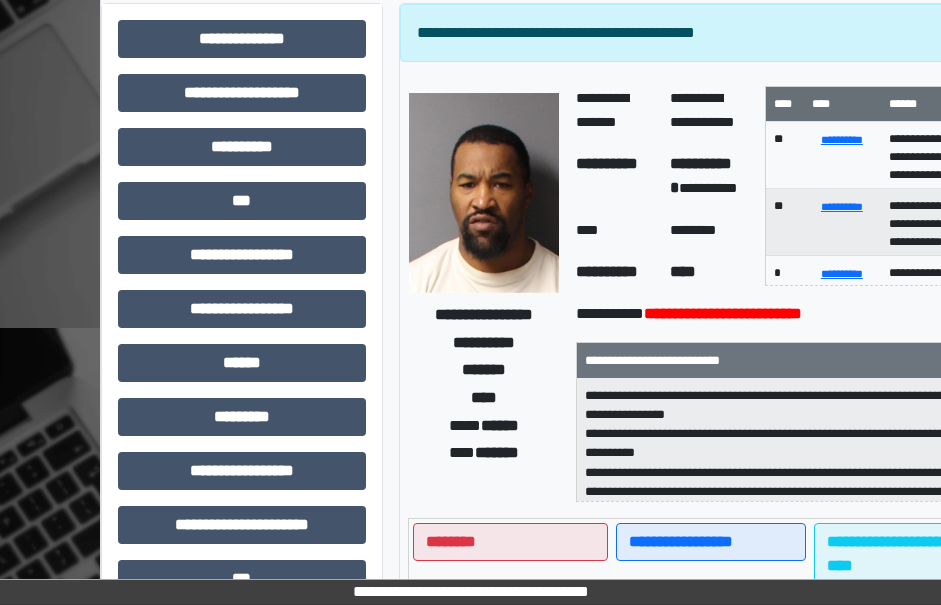 scroll, scrollTop: 300, scrollLeft: 47, axis: both 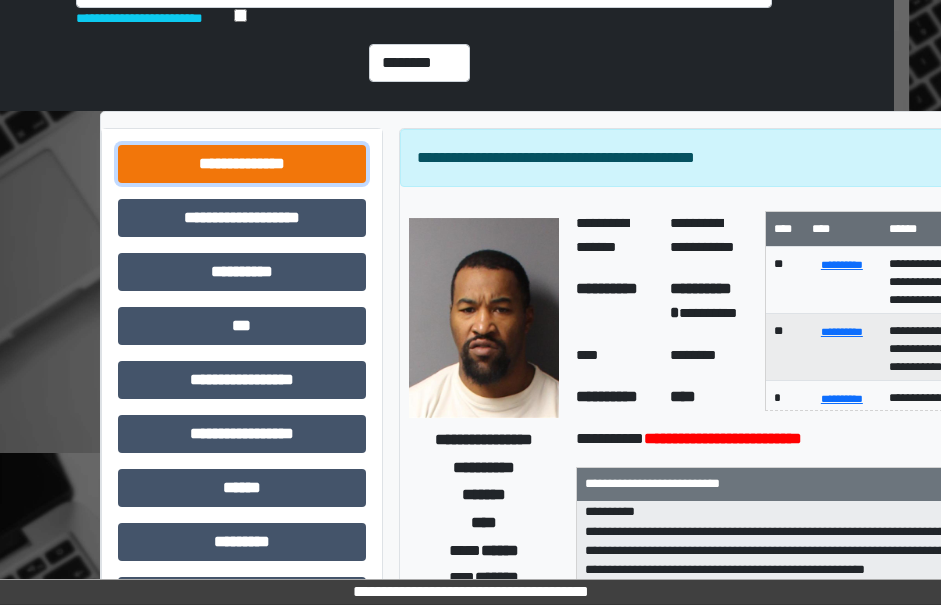 click on "**********" at bounding box center [242, 164] 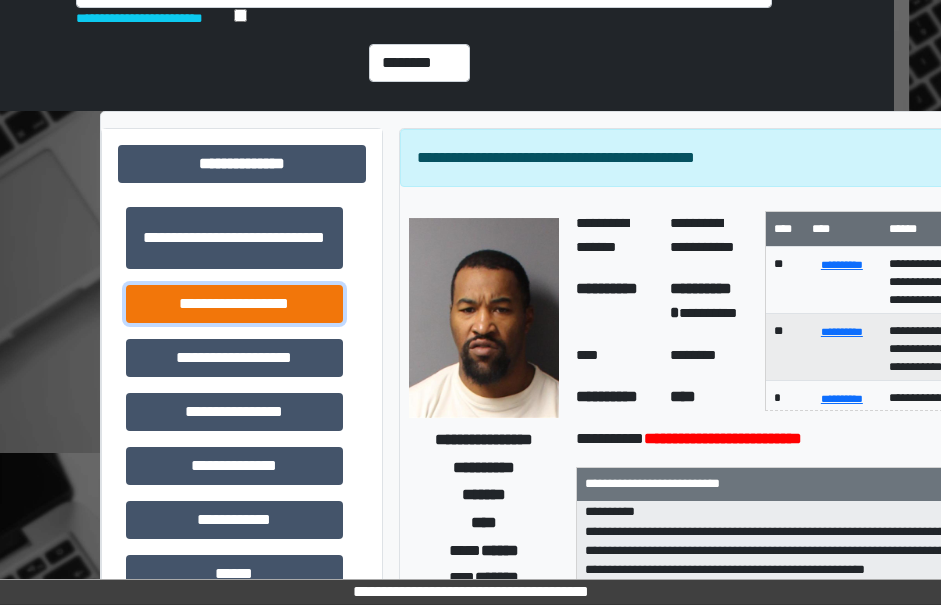 click on "**********" at bounding box center (234, 304) 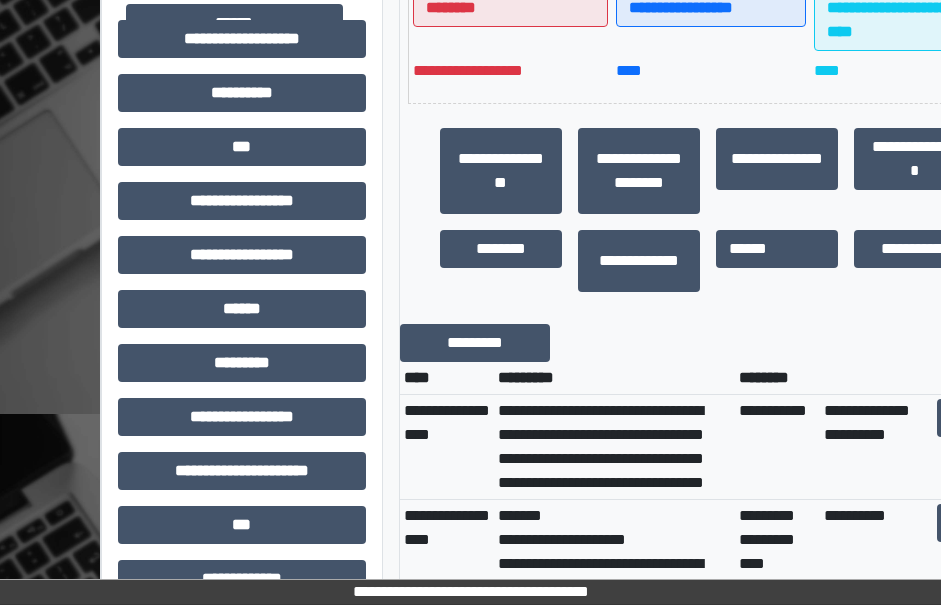 scroll, scrollTop: 867, scrollLeft: 47, axis: both 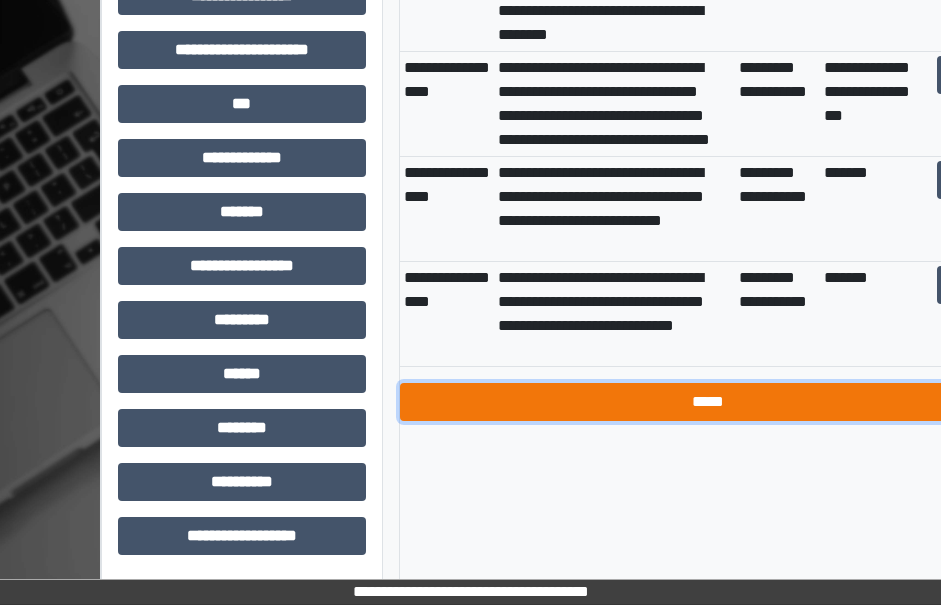 click on "*****" at bounding box center (708, 402) 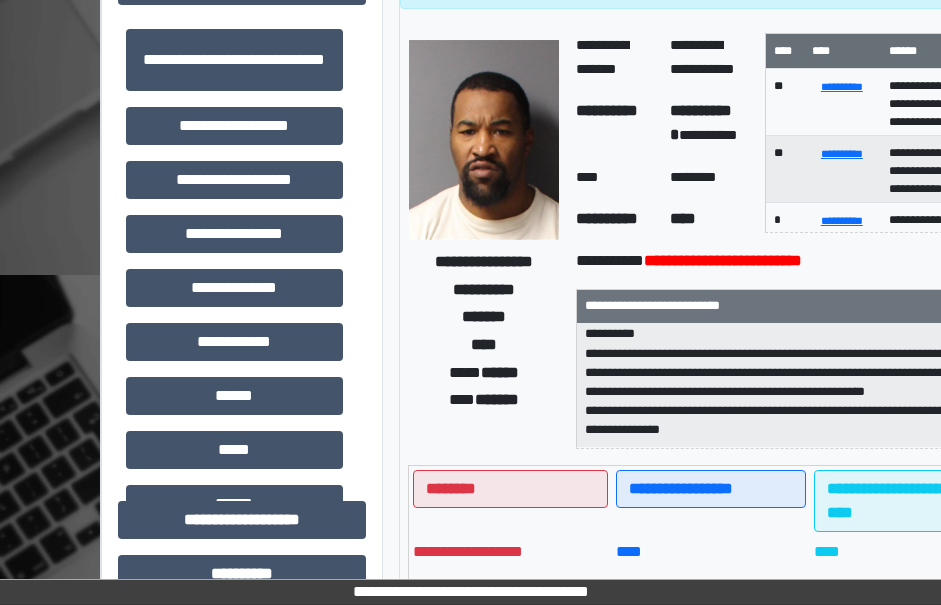 scroll, scrollTop: 347, scrollLeft: 47, axis: both 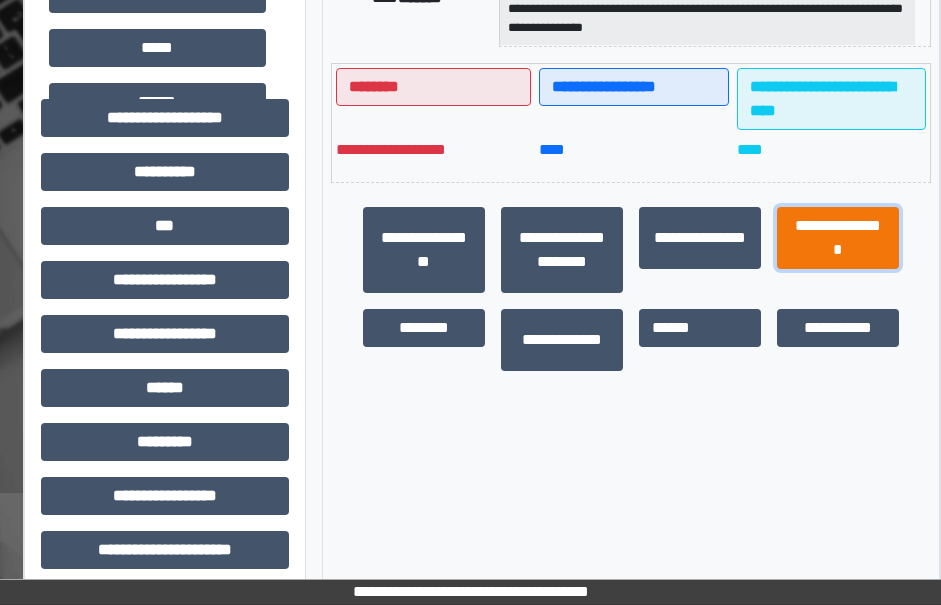 click on "**********" at bounding box center [838, 238] 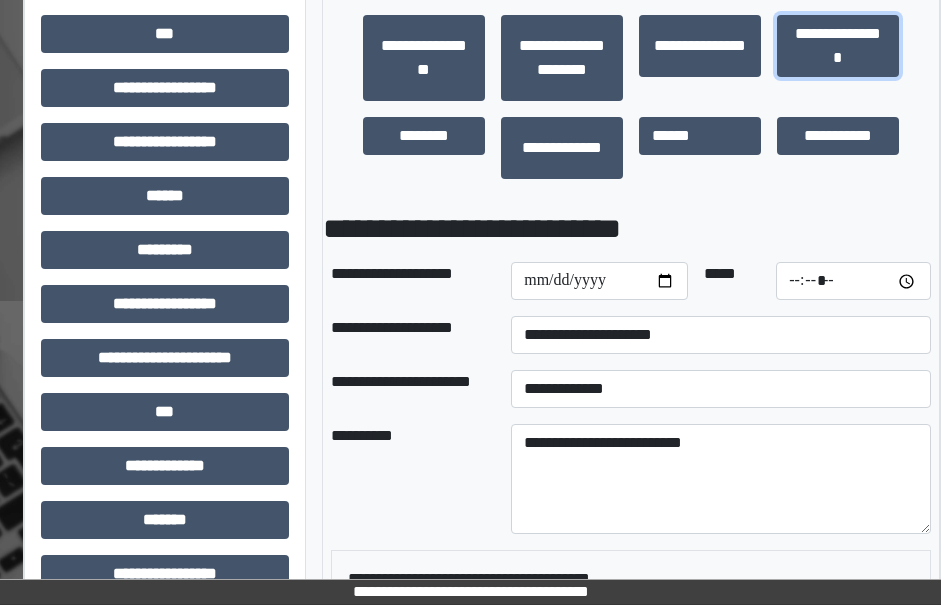 scroll, scrollTop: 947, scrollLeft: 124, axis: both 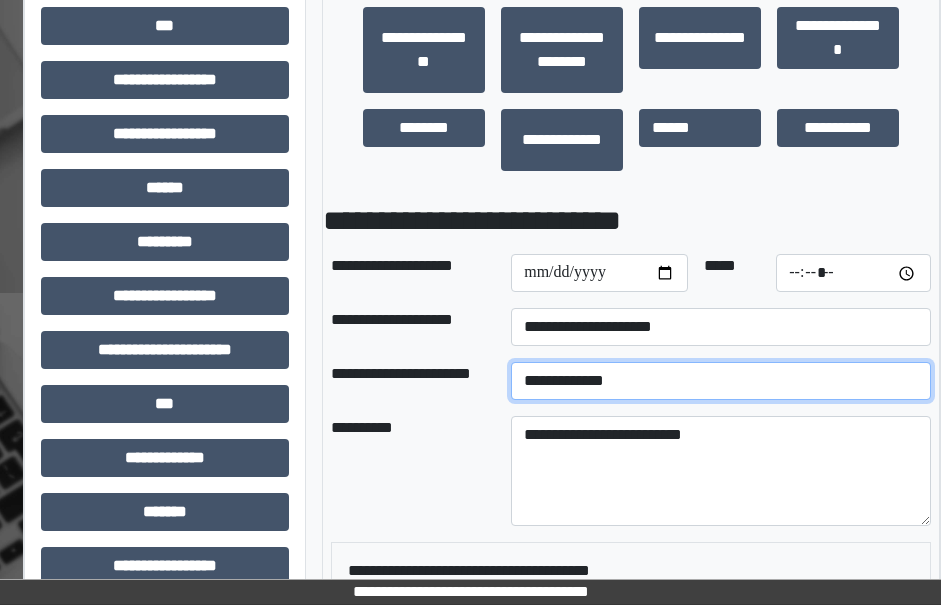 click on "**********" at bounding box center (721, 381) 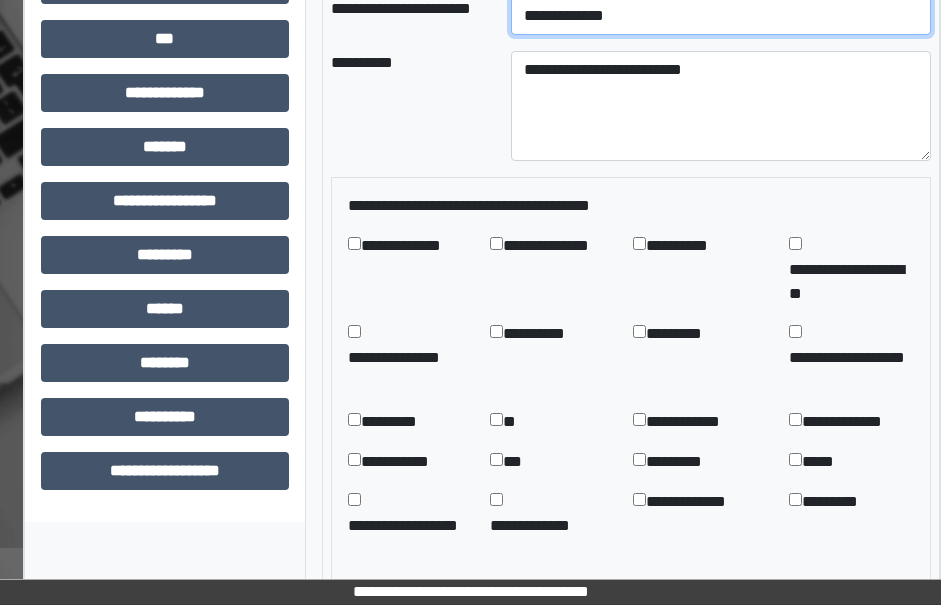scroll, scrollTop: 1347, scrollLeft: 124, axis: both 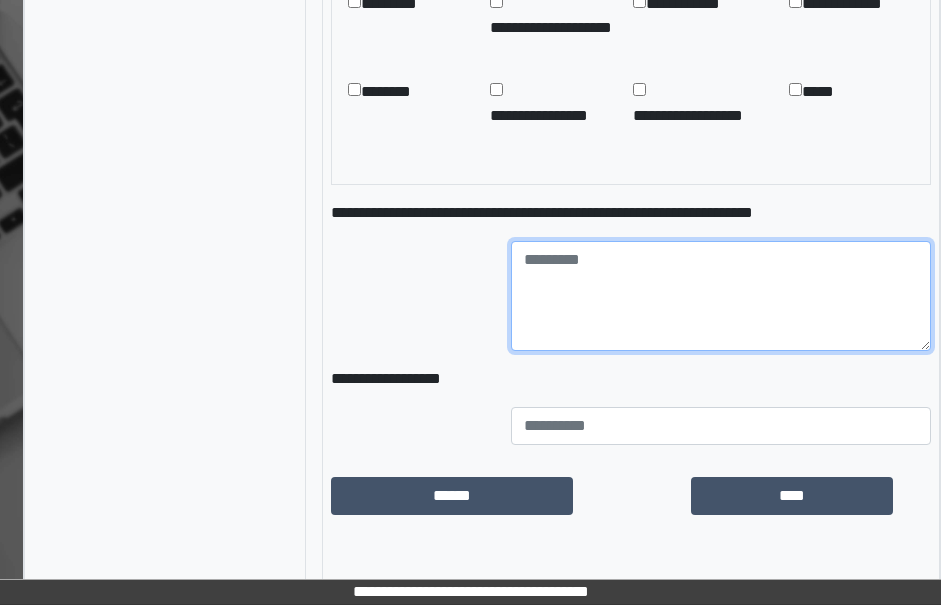 click at bounding box center (721, 296) 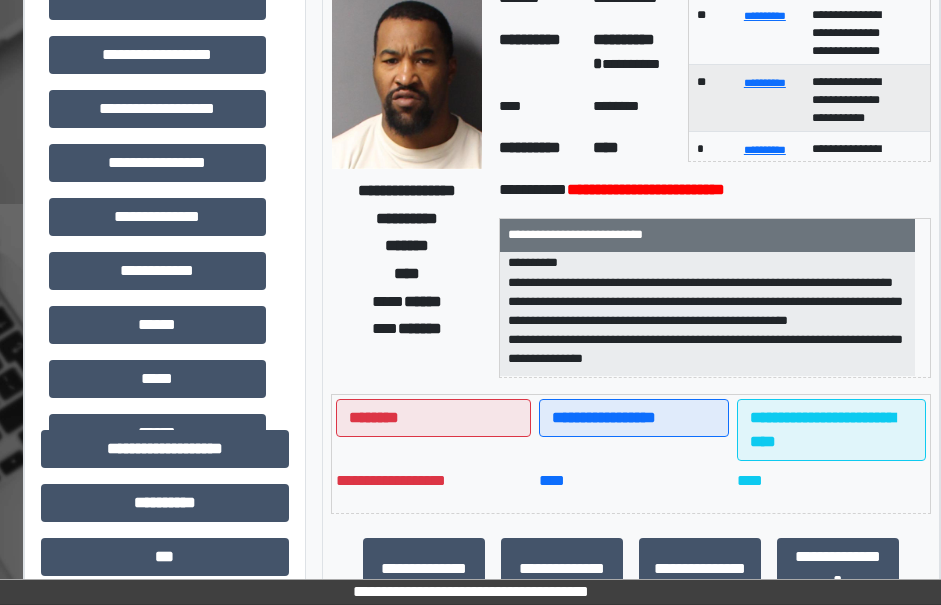scroll, scrollTop: 298, scrollLeft: 124, axis: both 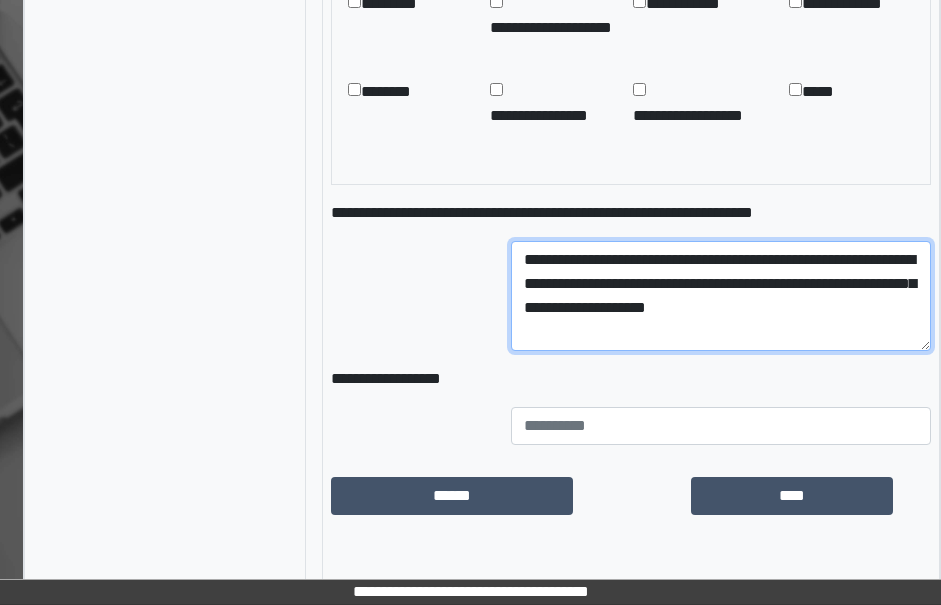 type on "**********" 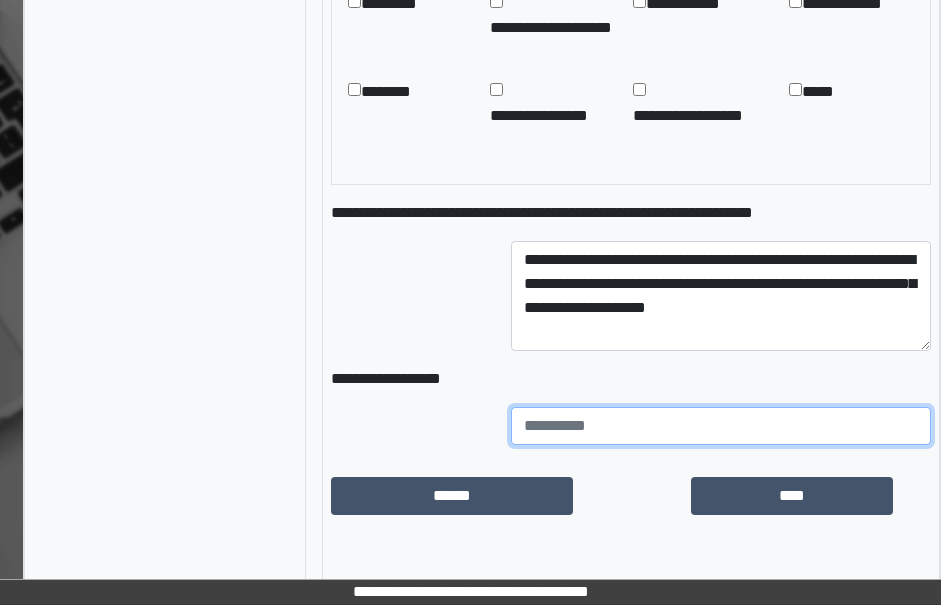 click at bounding box center [721, 426] 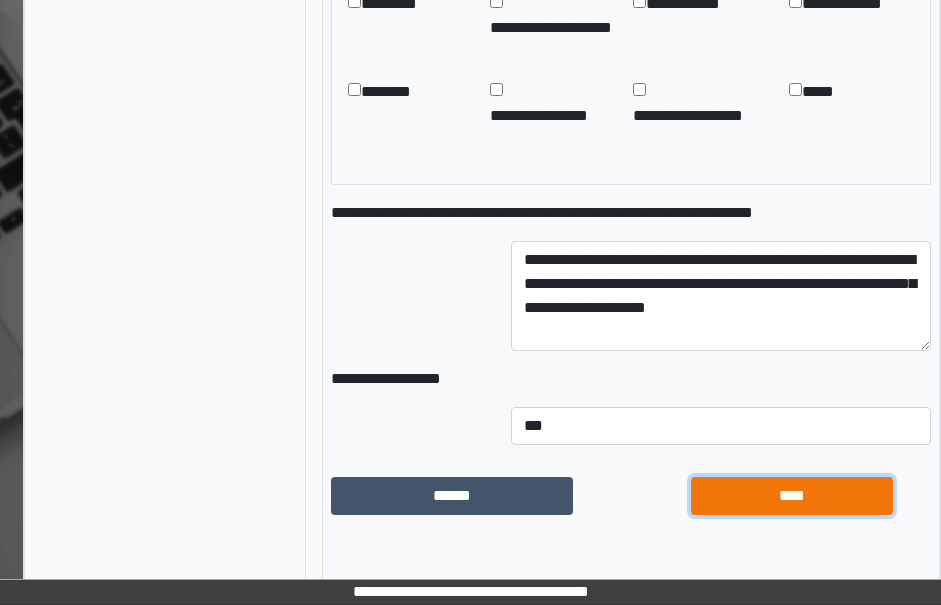 click on "****" at bounding box center (792, 496) 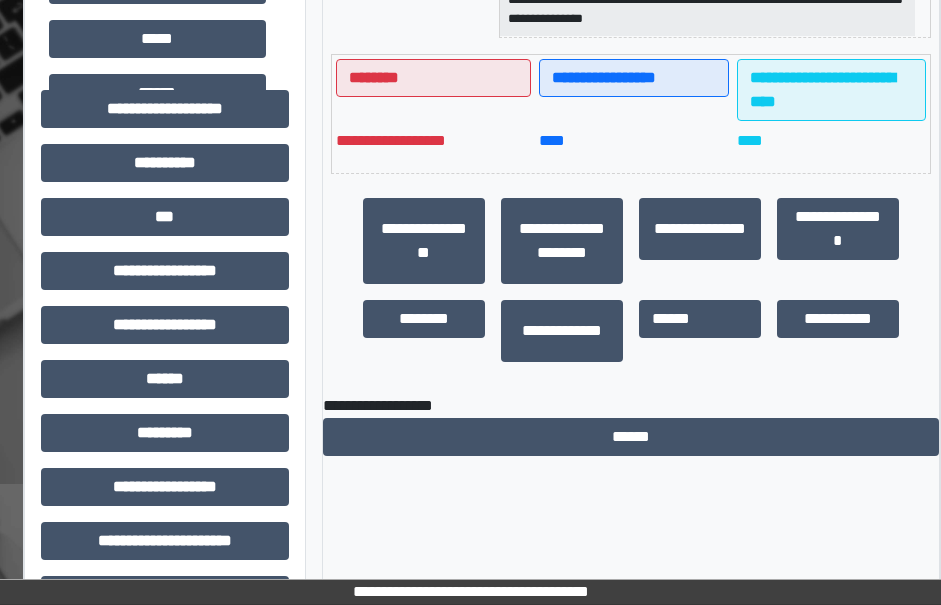 scroll, scrollTop: 747, scrollLeft: 124, axis: both 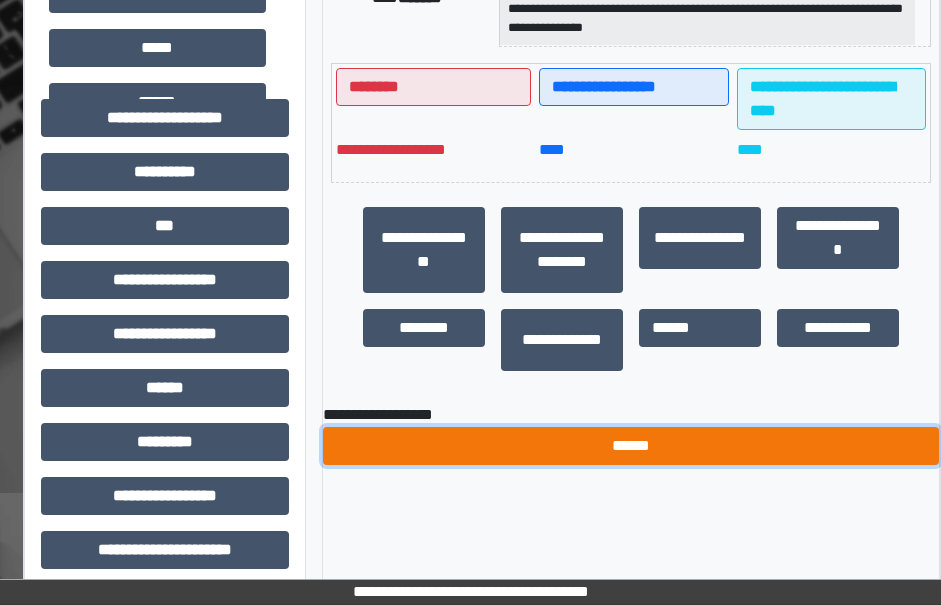click on "******" at bounding box center [631, 446] 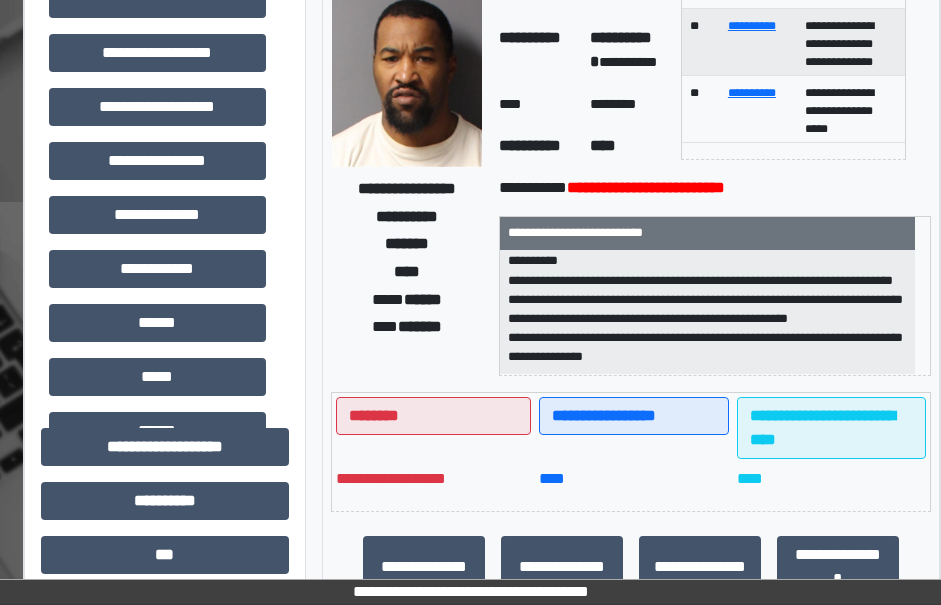 scroll, scrollTop: 96, scrollLeft: 124, axis: both 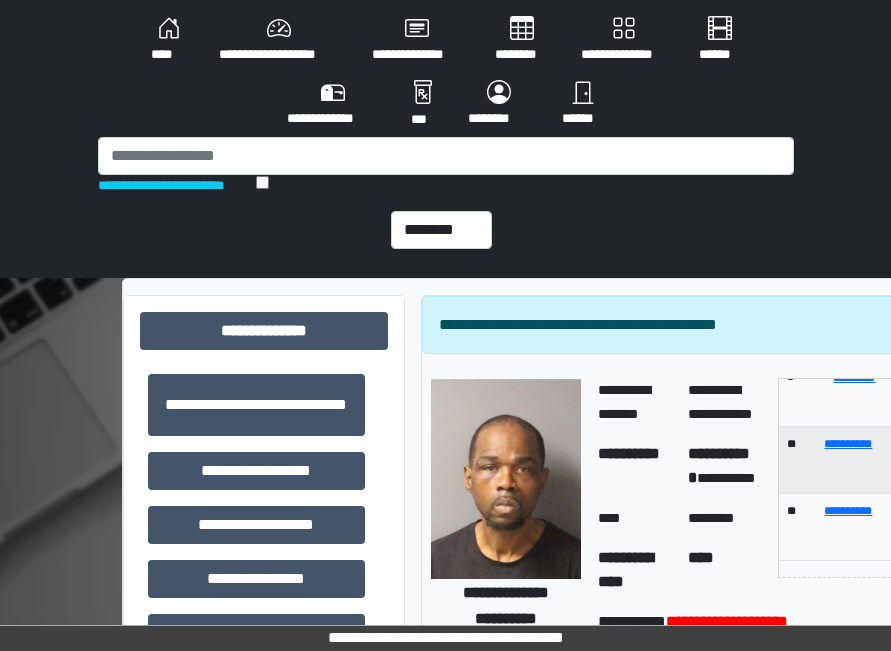 click on "******" at bounding box center (583, 104) 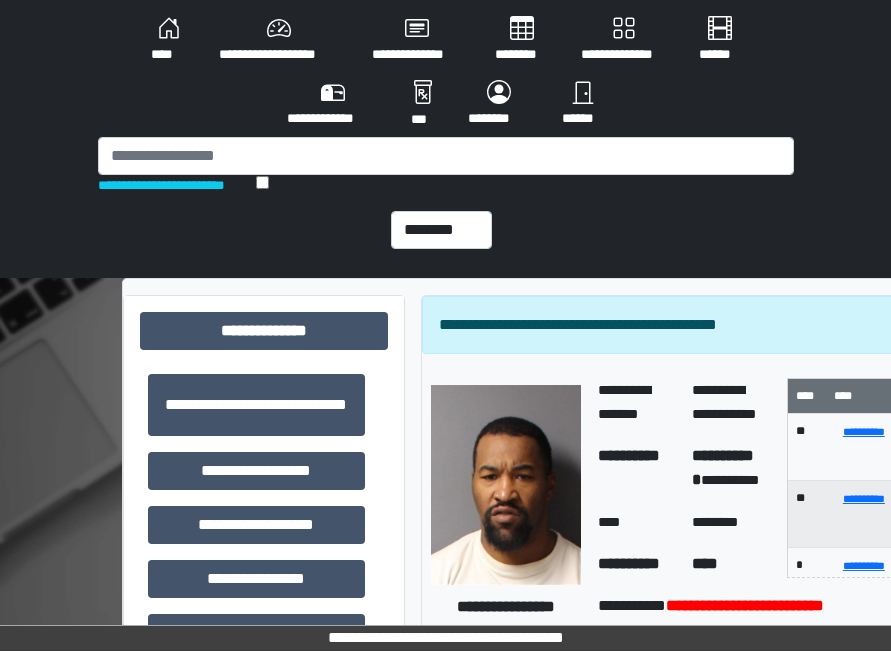 scroll, scrollTop: 612, scrollLeft: 85, axis: both 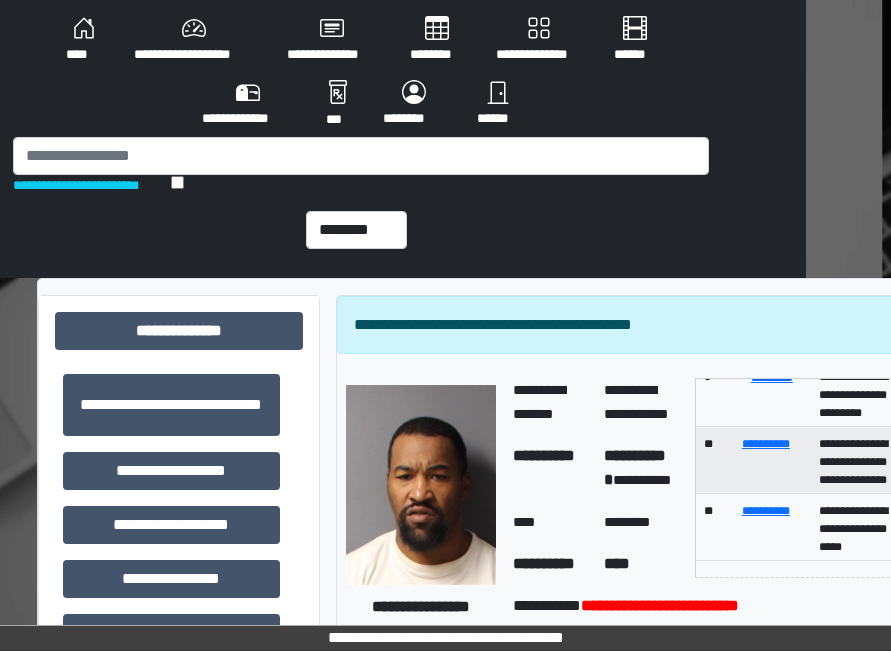 click on "******" at bounding box center (498, 104) 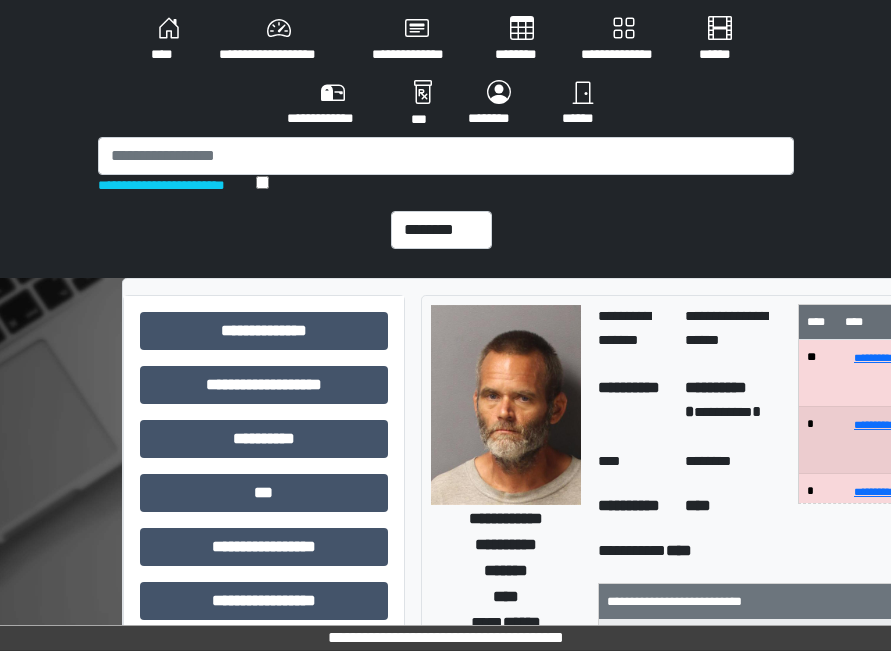 scroll, scrollTop: 0, scrollLeft: 0, axis: both 